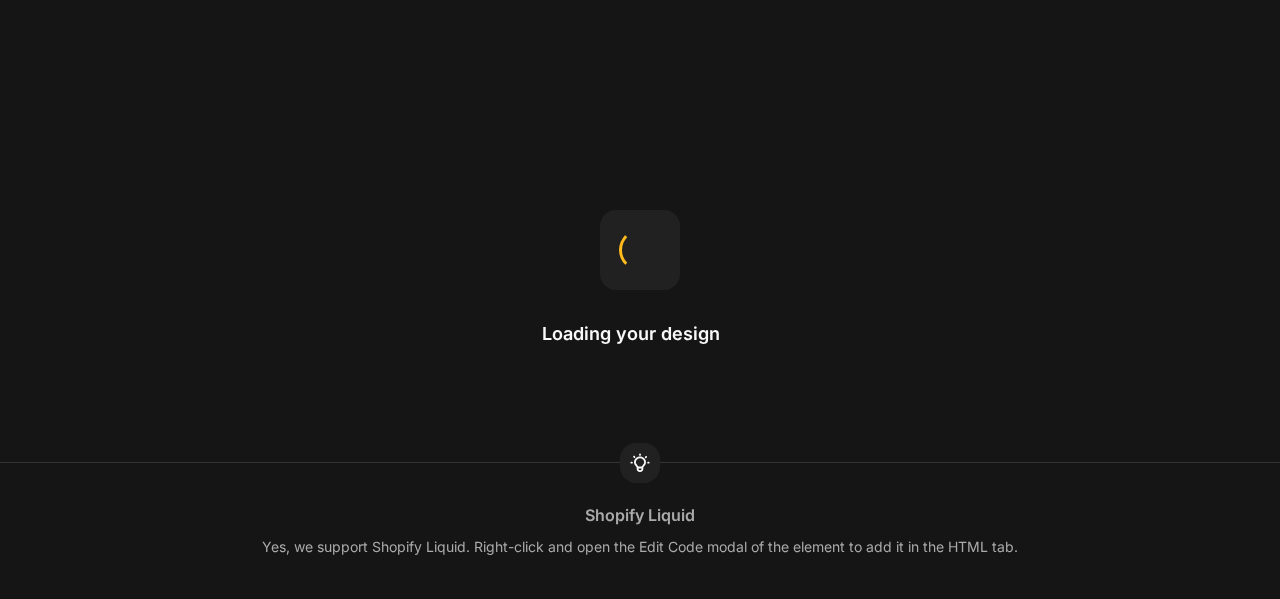 scroll, scrollTop: 0, scrollLeft: 0, axis: both 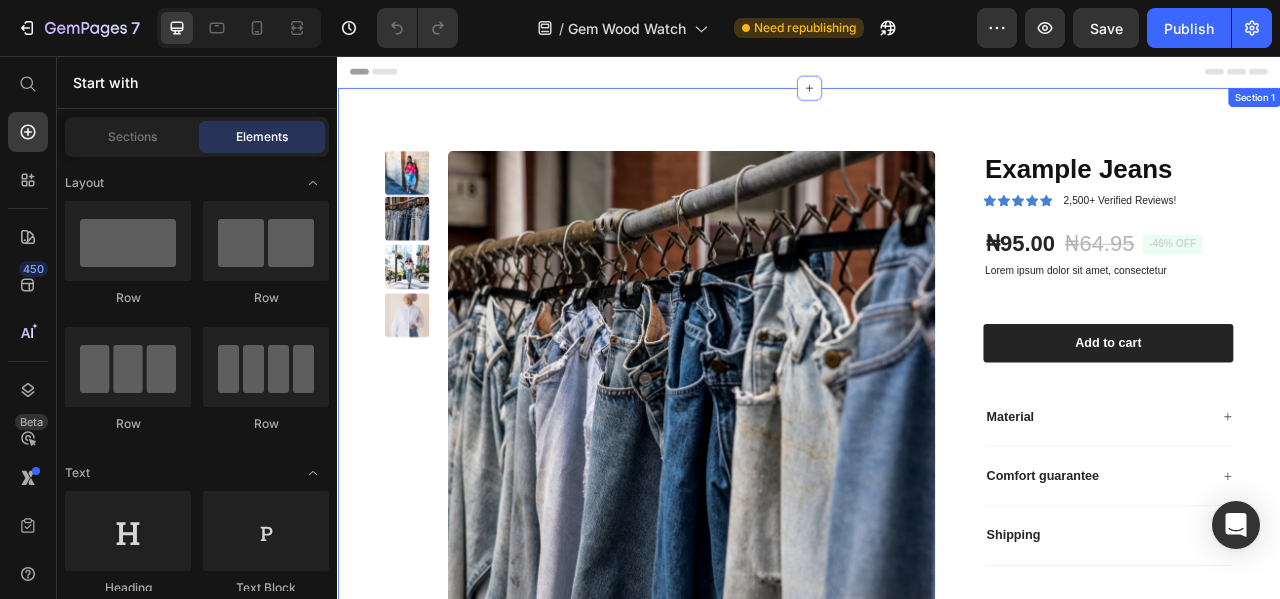 click on "Product Images Example Jeans Product Title Icon Icon Icon Icon Icon Icon List 2,500+ Verified Reviews! Text Block Row ₦95.00 Product Price ₦64.95 Product Price -46% off Product Badge Row Lorem ipsum dolor sit amet, consectetur  Text Block Product Variants & Swatches 1 Product Quantity Row Add to cart Add to Cart Row
Material
Comfort guarantee
Shipping Accordion Row Product Section 1" at bounding box center [937, 482] 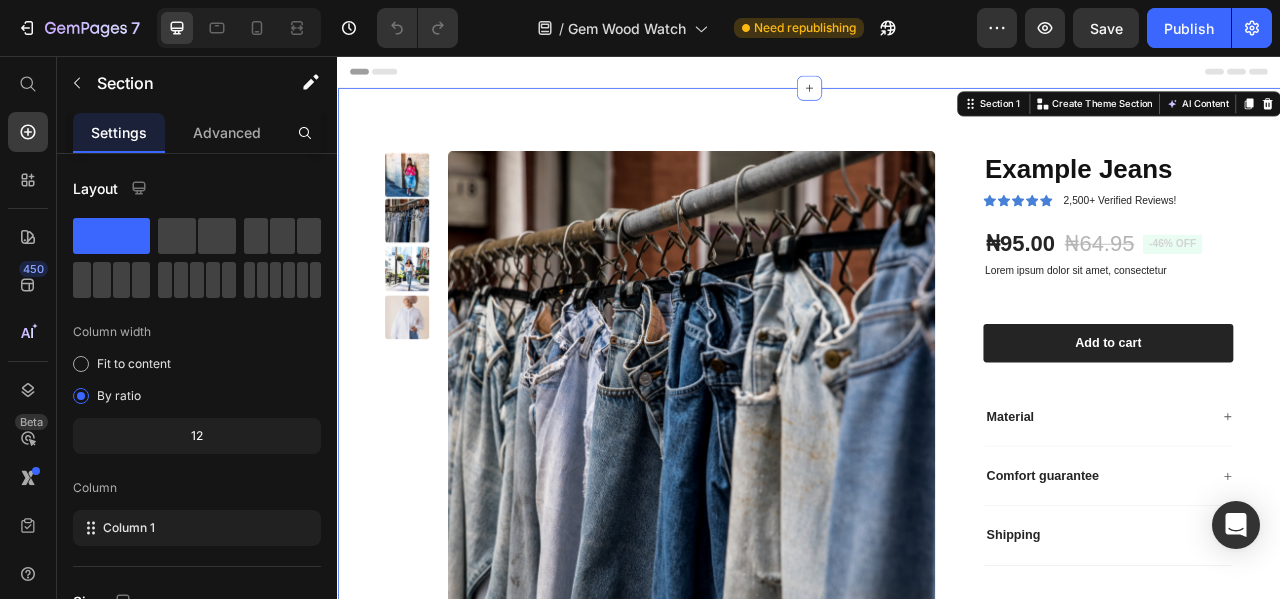 scroll, scrollTop: 0, scrollLeft: 0, axis: both 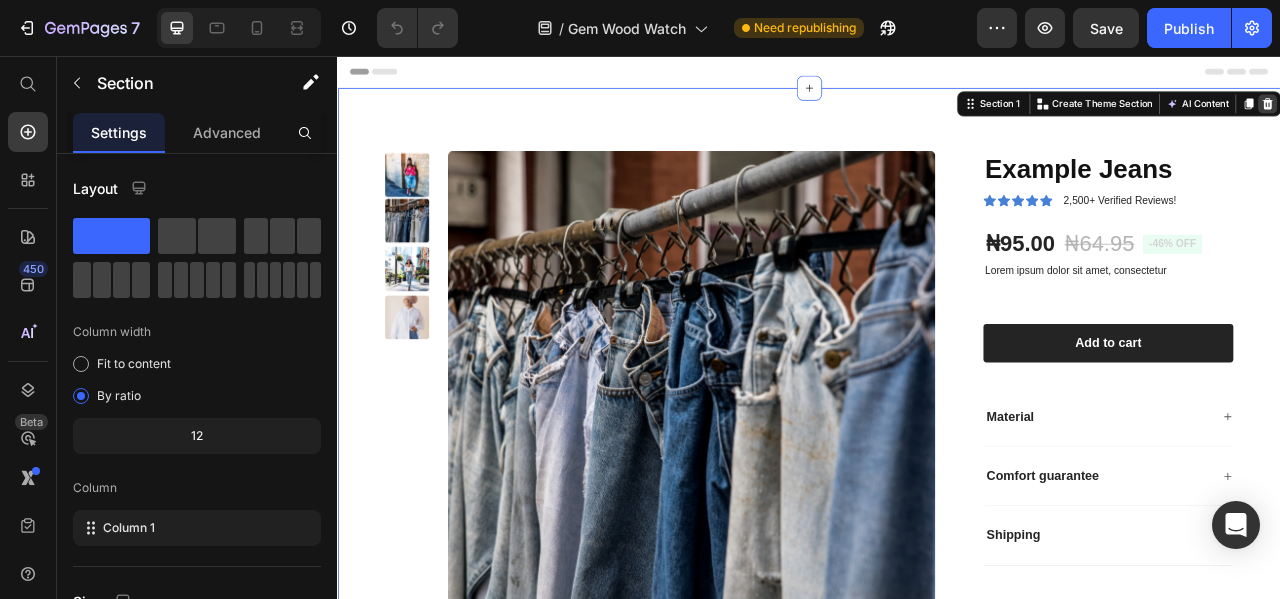 click 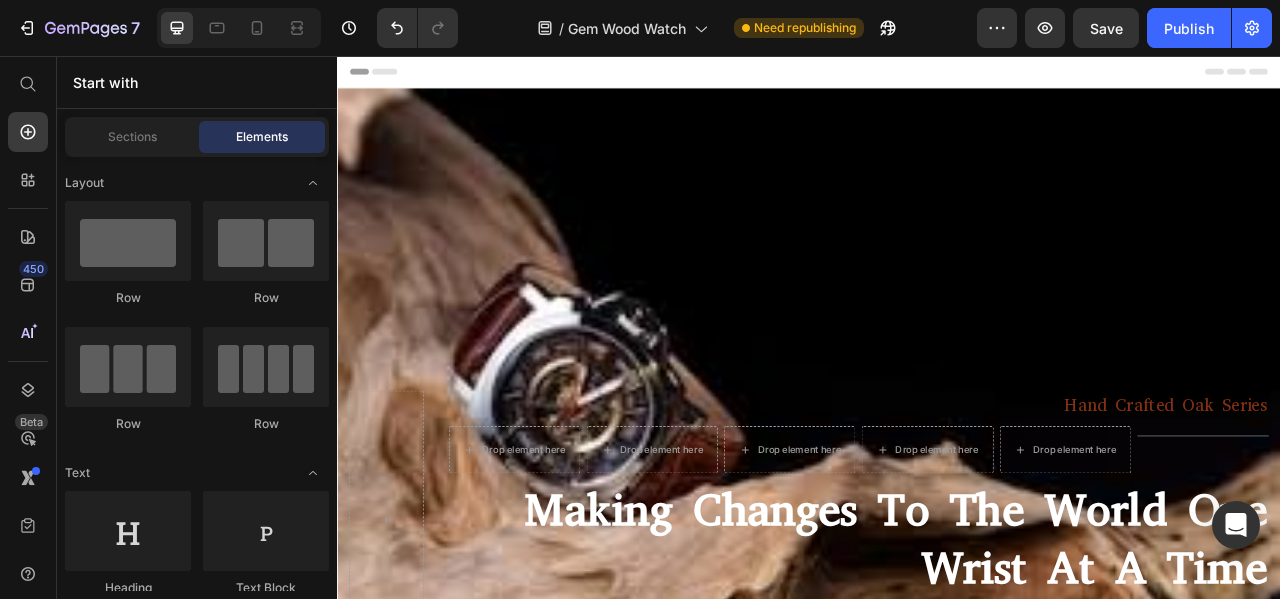click on "Header" at bounding box center (937, 76) 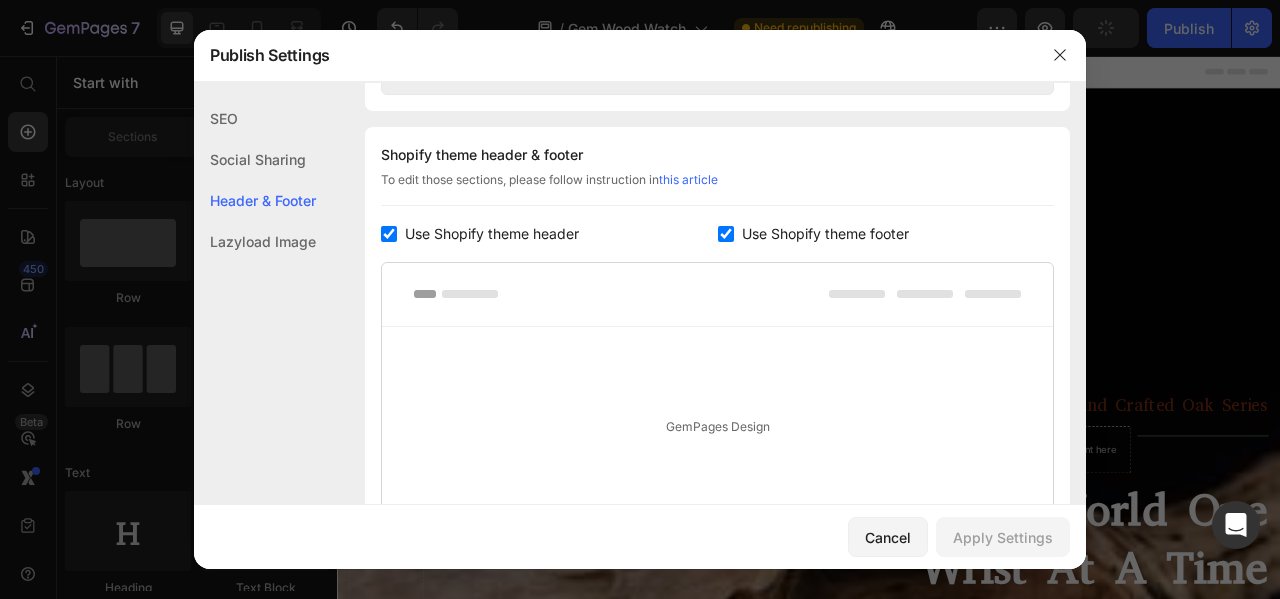 scroll, scrollTop: 937, scrollLeft: 0, axis: vertical 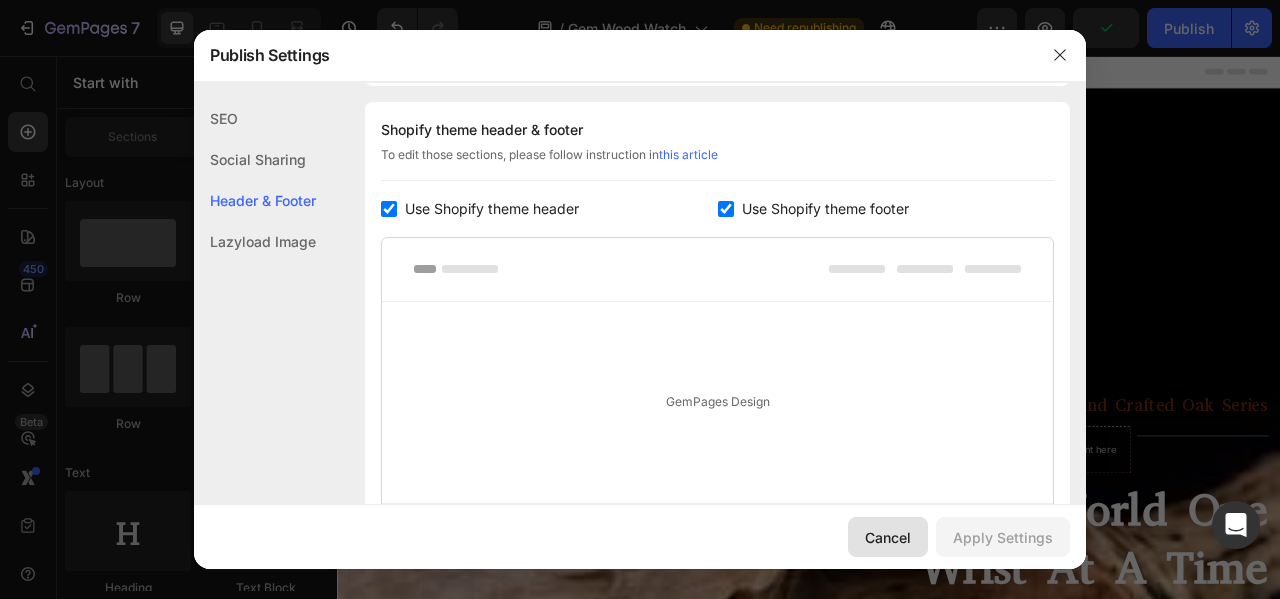 click on "Cancel" at bounding box center [888, 537] 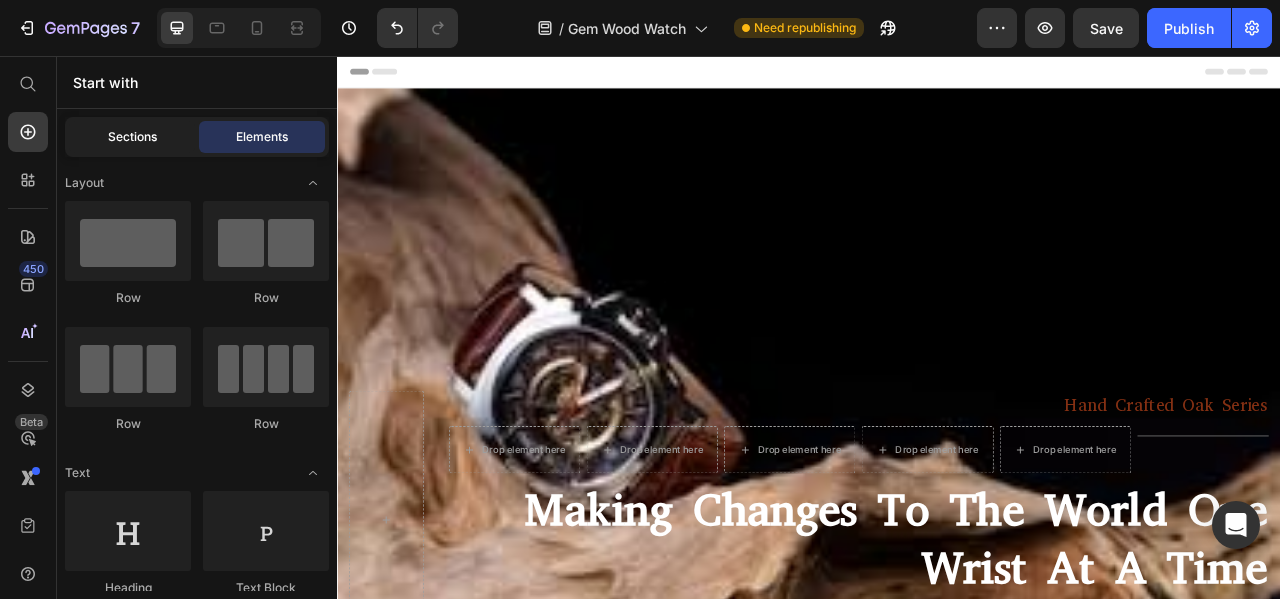 click on "Sections" at bounding box center [132, 137] 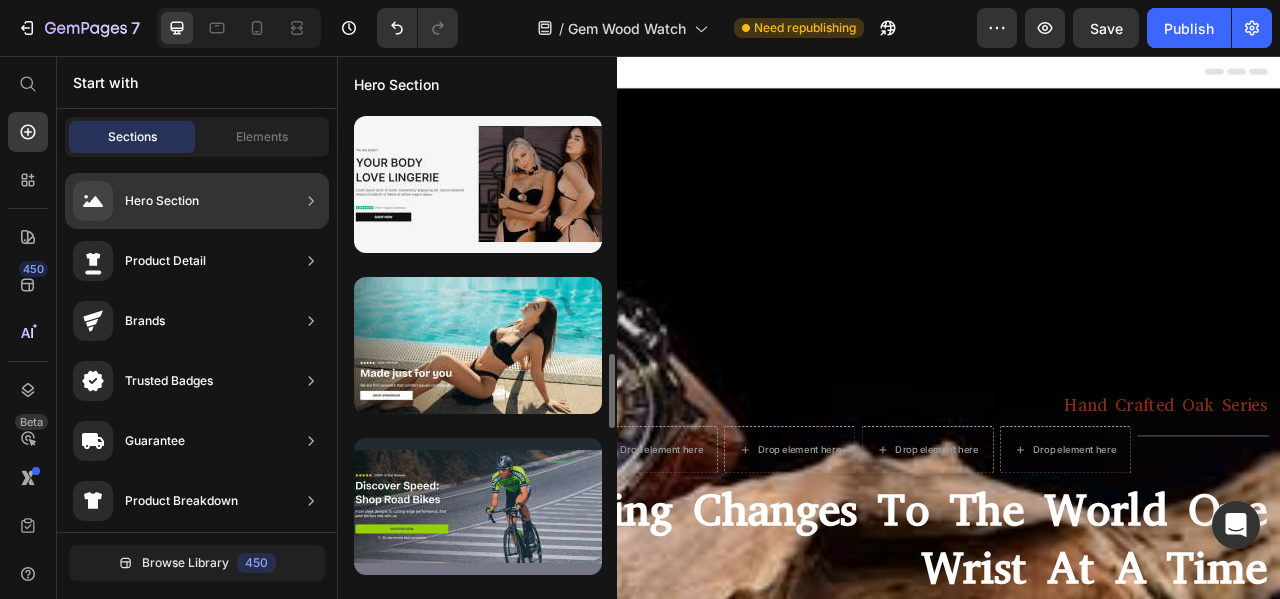 scroll, scrollTop: 1209, scrollLeft: 0, axis: vertical 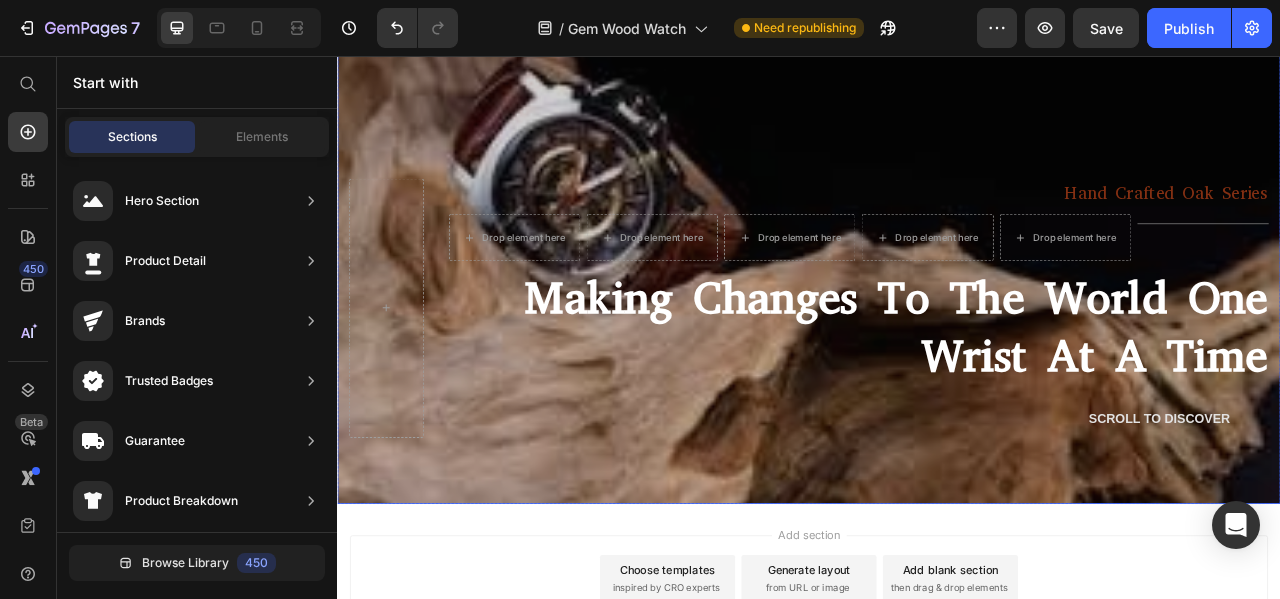 click at bounding box center [937, 226] 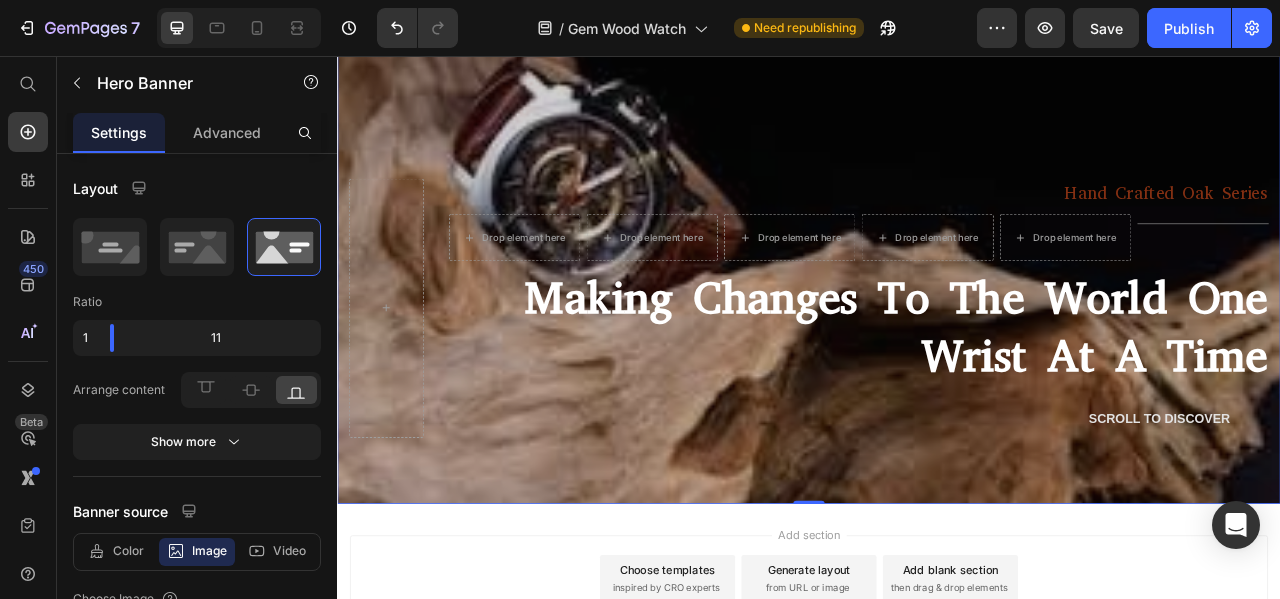 scroll, scrollTop: 0, scrollLeft: 0, axis: both 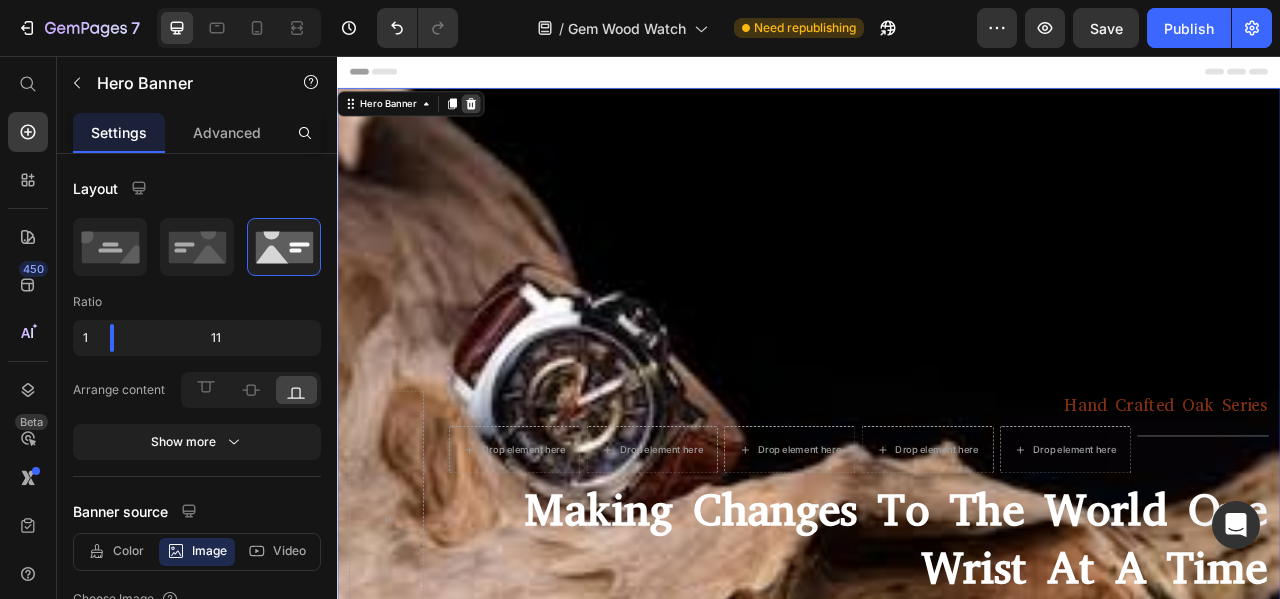 click 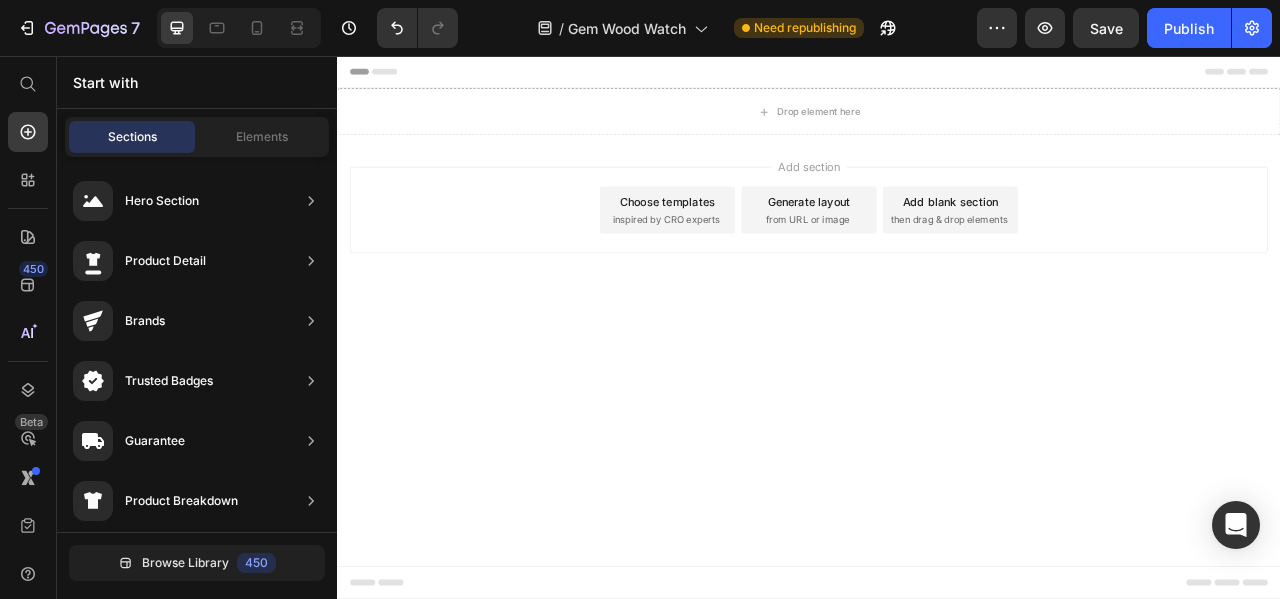 scroll, scrollTop: 0, scrollLeft: 0, axis: both 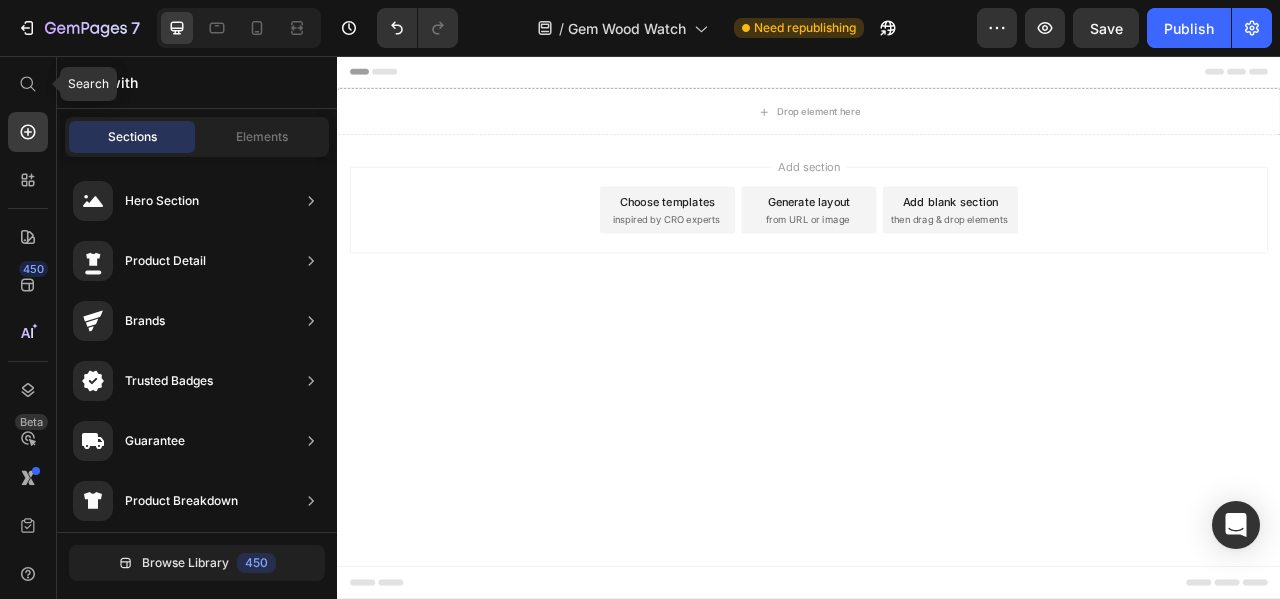 drag, startPoint x: 27, startPoint y: 82, endPoint x: 168, endPoint y: 89, distance: 141.17365 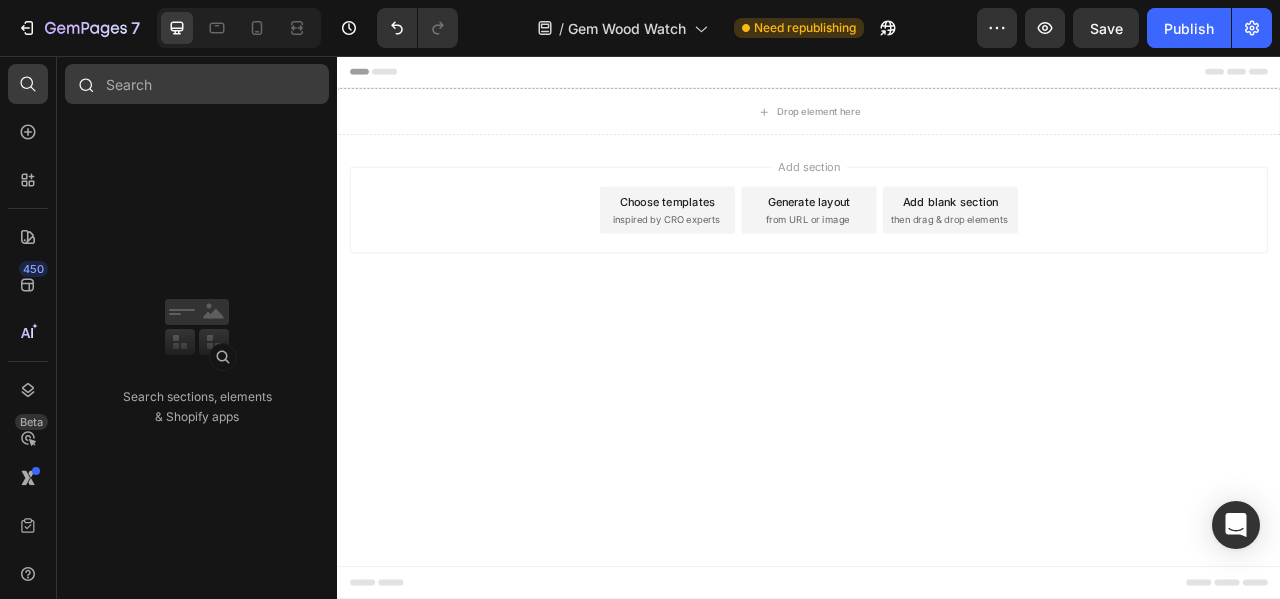 click at bounding box center [197, 84] 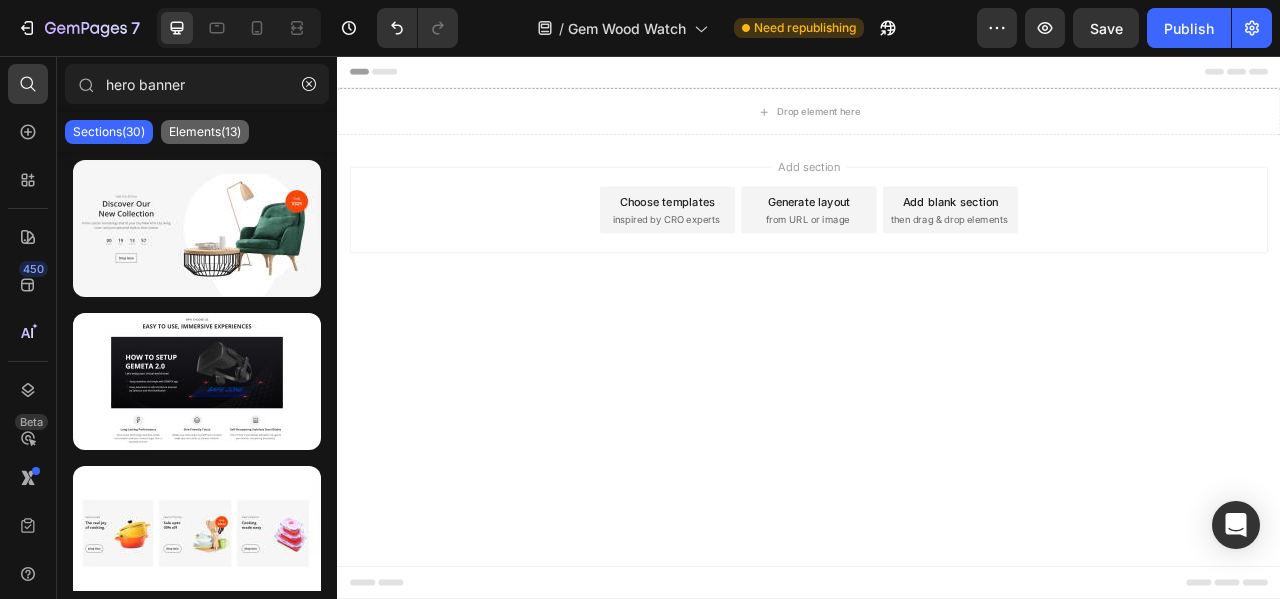 type on "hero banner" 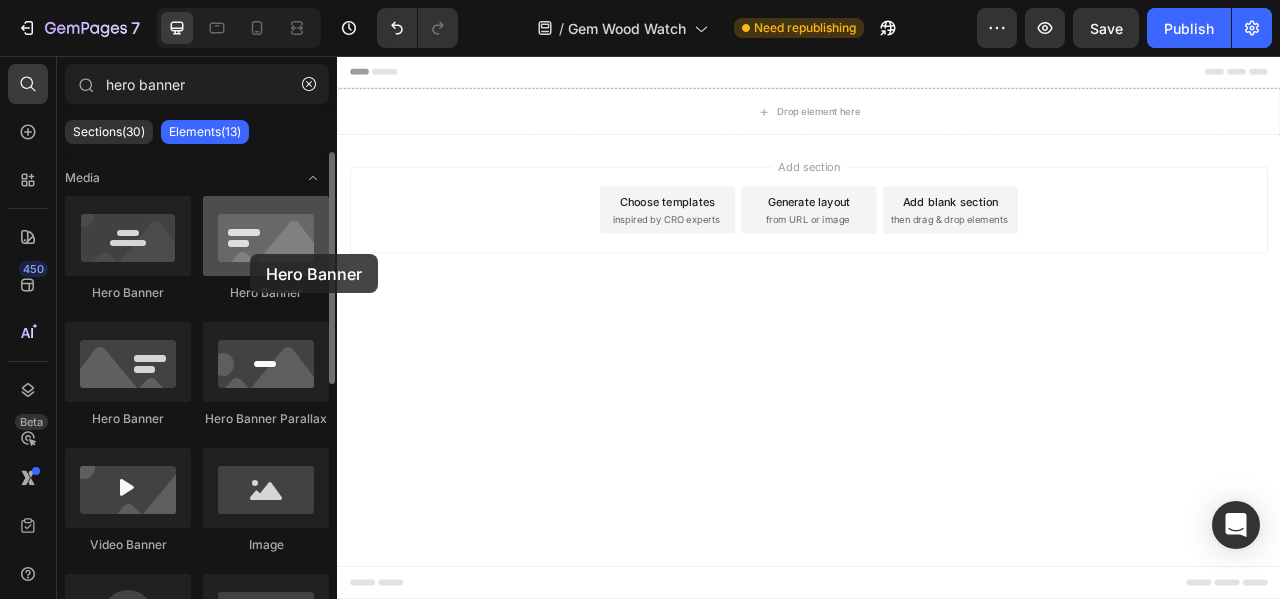 click at bounding box center [266, 236] 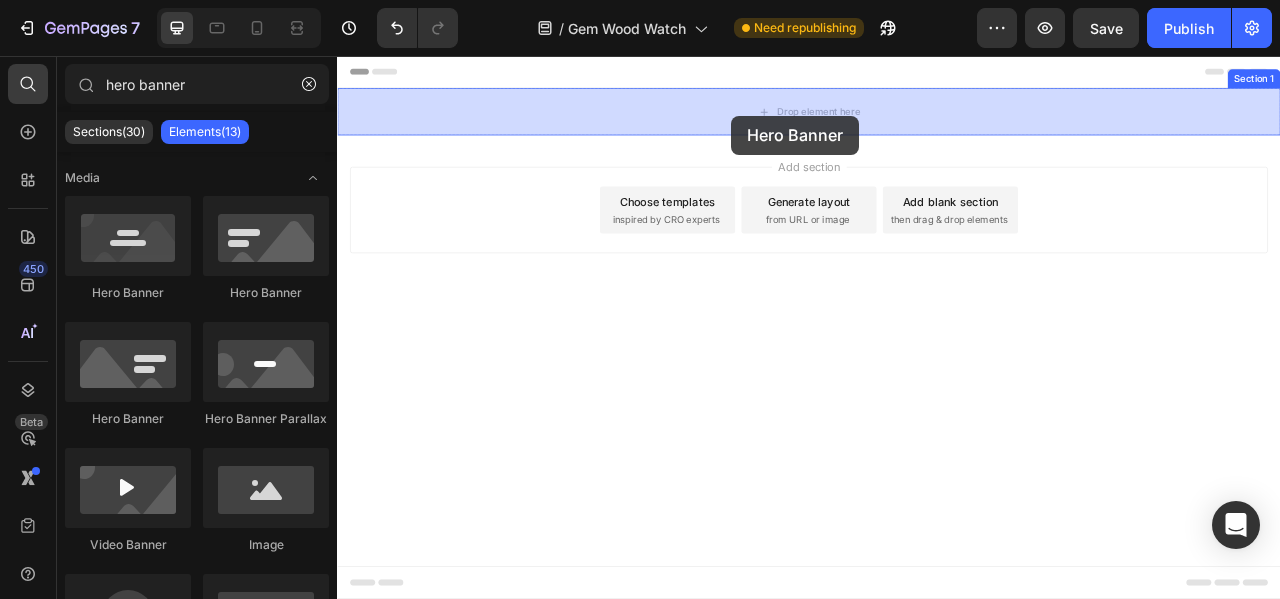 drag, startPoint x: 455, startPoint y: 426, endPoint x: 819, endPoint y: 146, distance: 459.23413 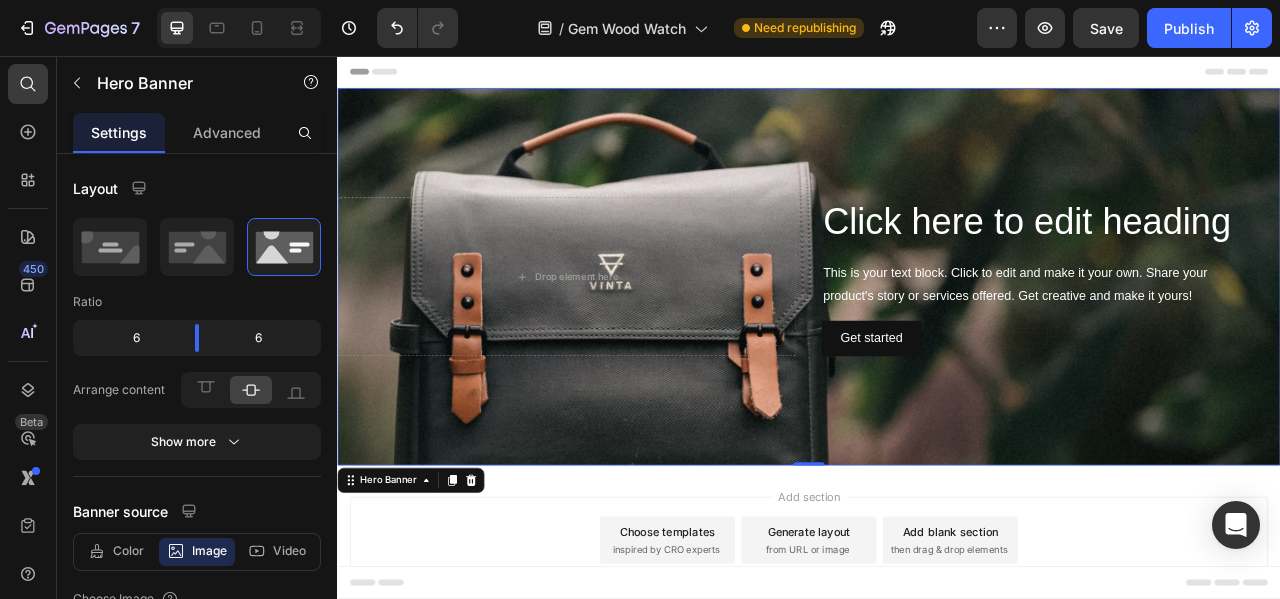 click at bounding box center [937, 337] 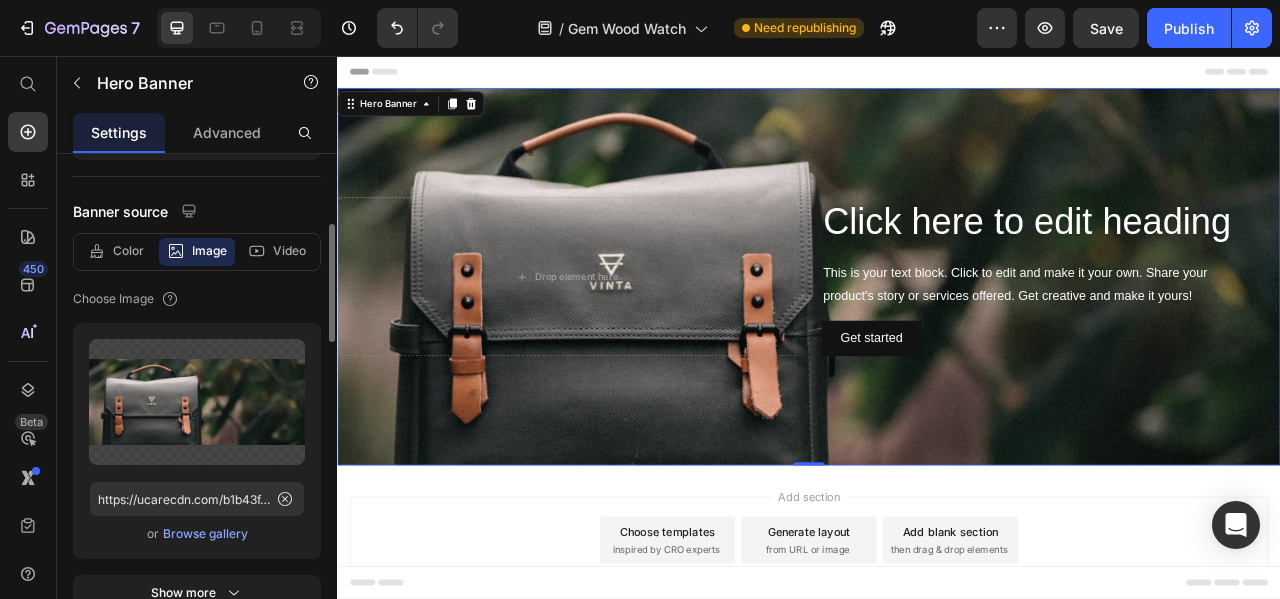 scroll, scrollTop: 400, scrollLeft: 0, axis: vertical 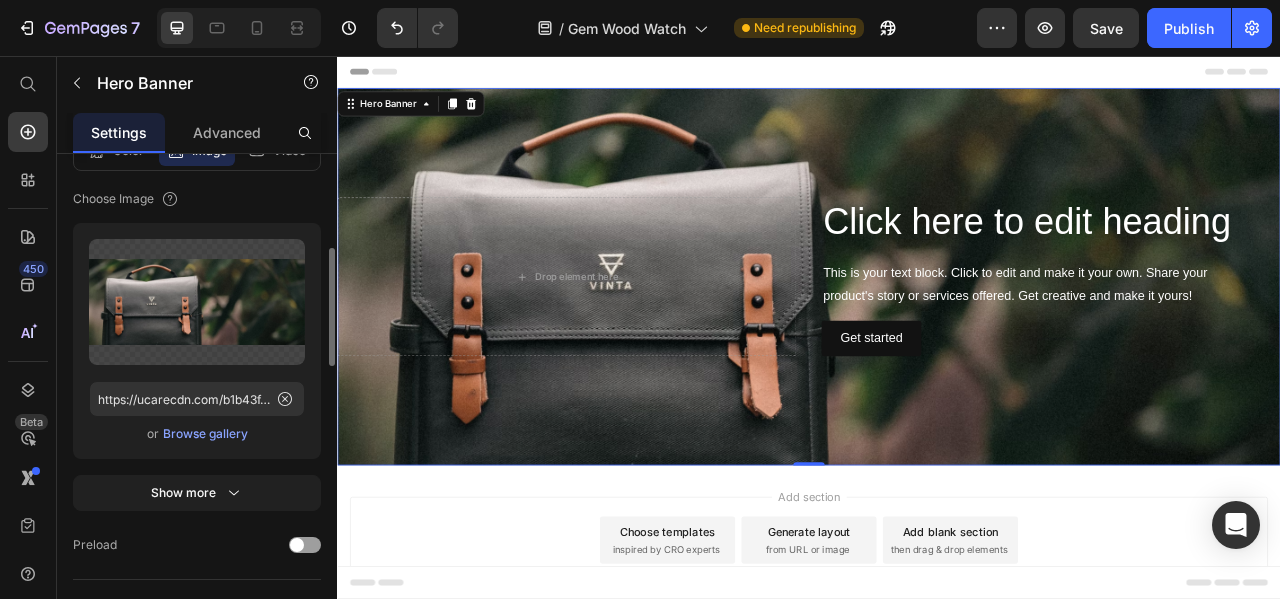 click on "Browse gallery" at bounding box center [205, 434] 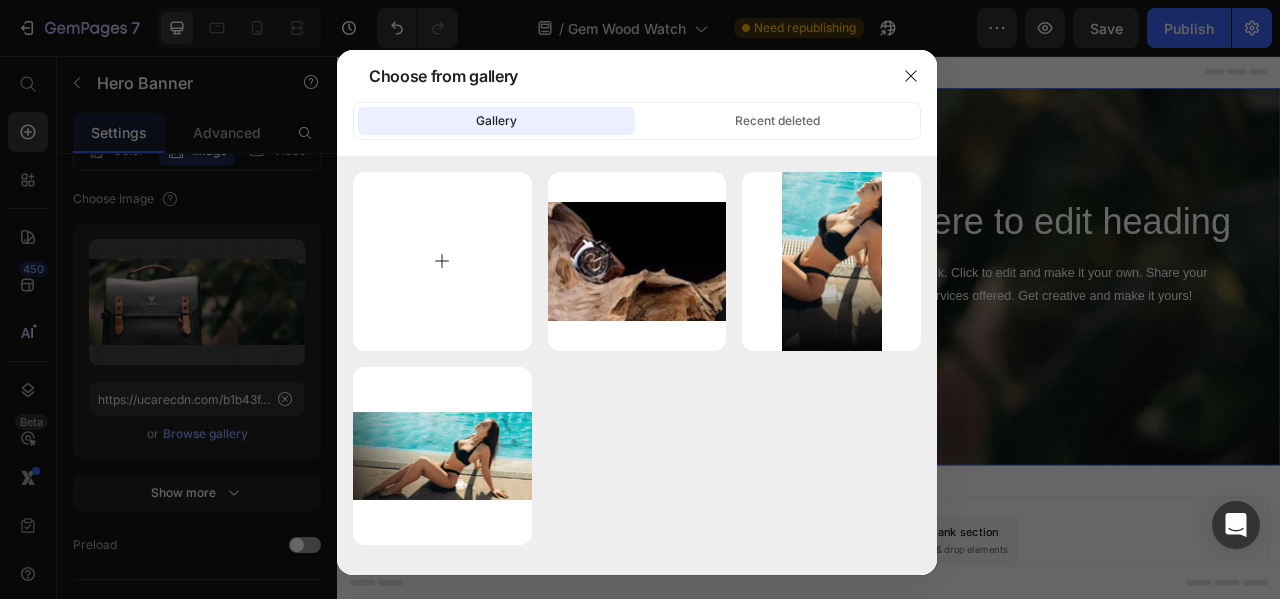 click at bounding box center [442, 261] 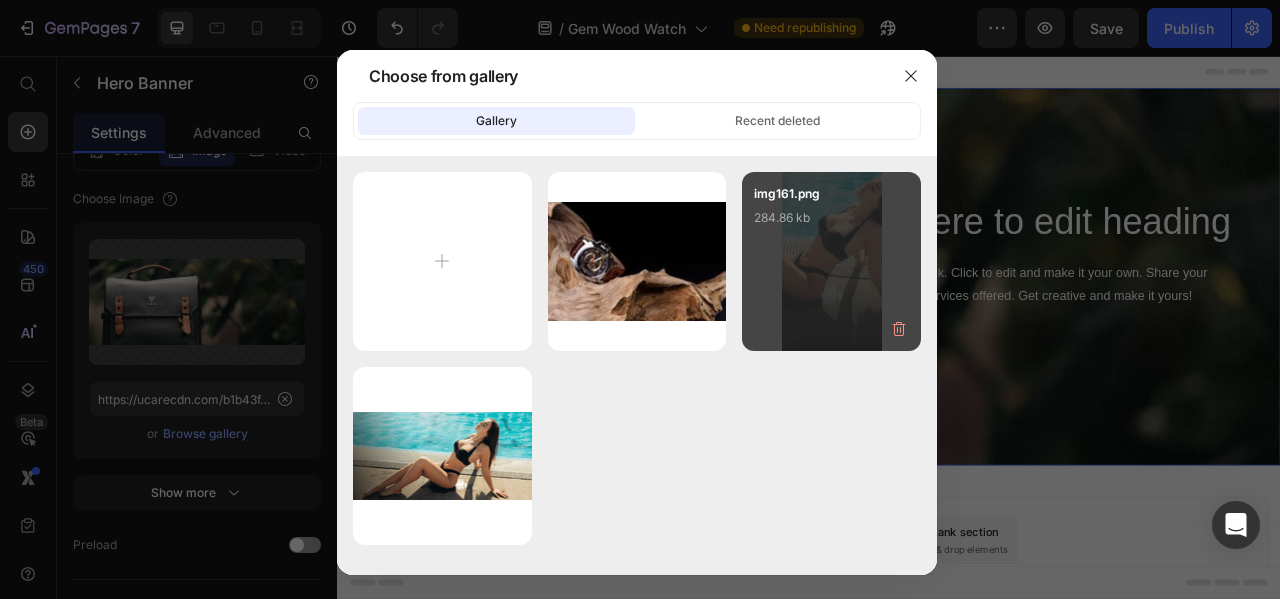 type on "C:\fakepath\15750ba3544d07e2f7fb9f4695e031d505ed0947.jpg" 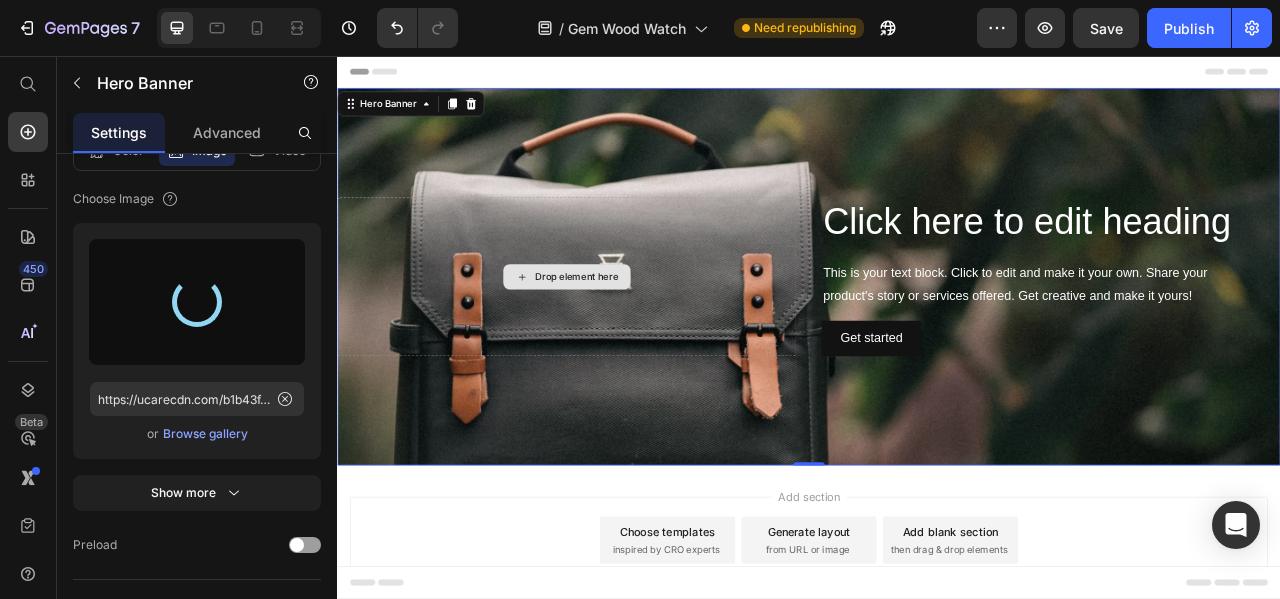 type on "https://cdn.shopify.com/s/files/1/0765/5705/8296/files/gempages_574400310076769124-79502997-37fe-4b30-90ac-5ce95af5f0d0.jpg" 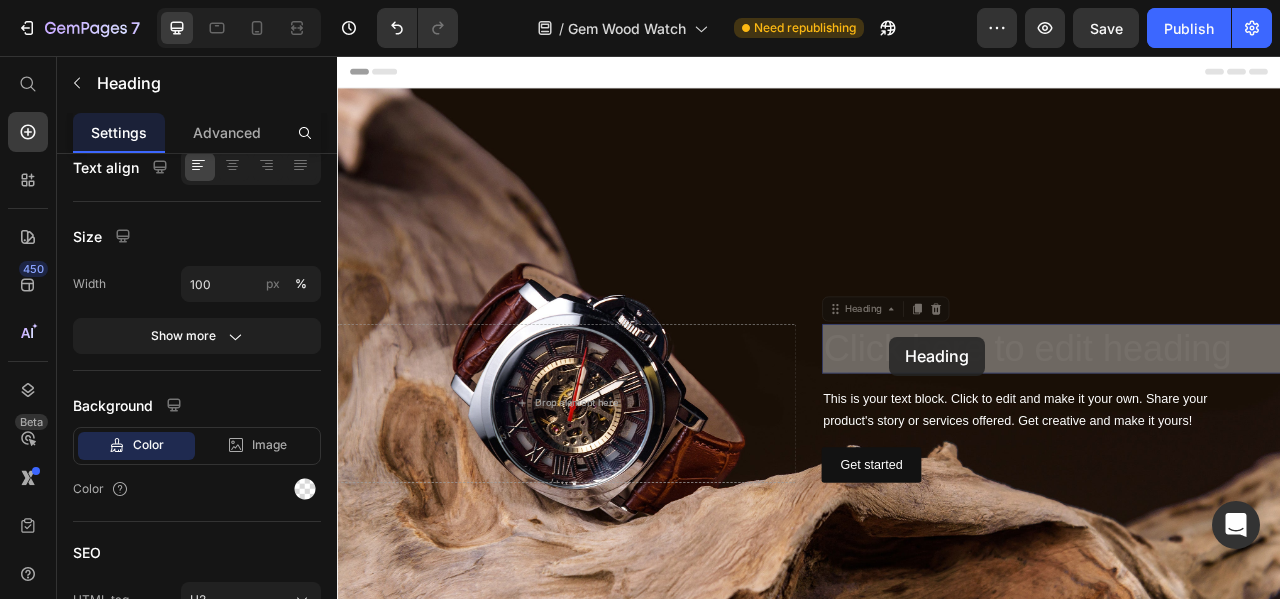 drag, startPoint x: 1039, startPoint y: 413, endPoint x: 1033, endPoint y: 279, distance: 134.13426 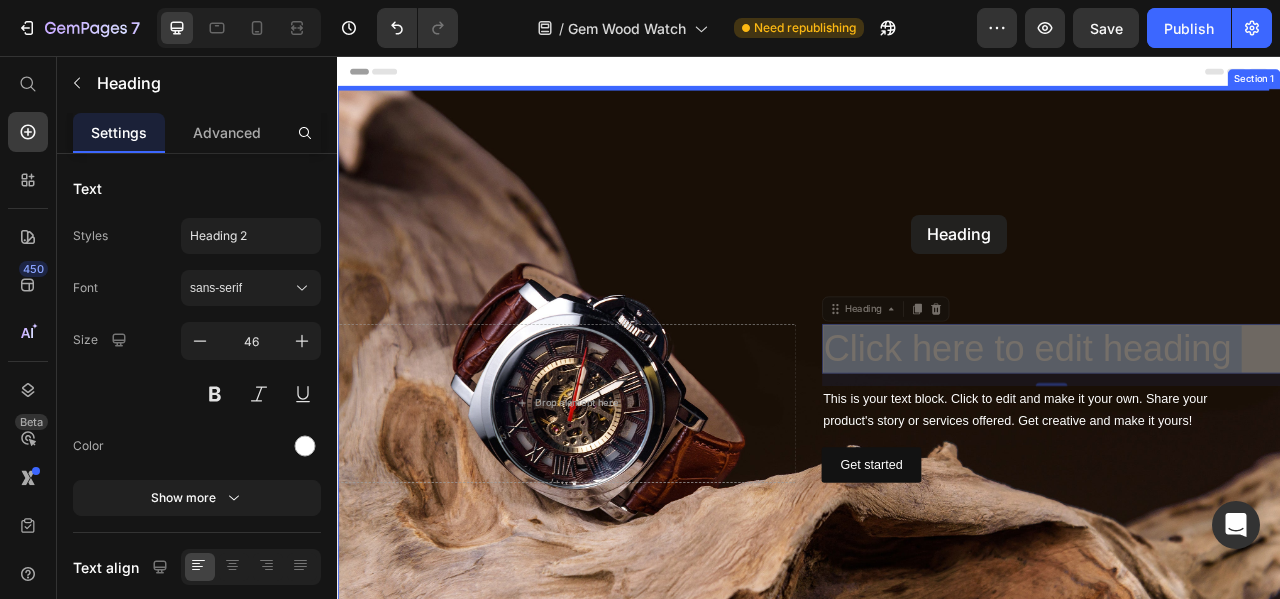 drag, startPoint x: 1095, startPoint y: 419, endPoint x: 1068, endPoint y: 258, distance: 163.24828 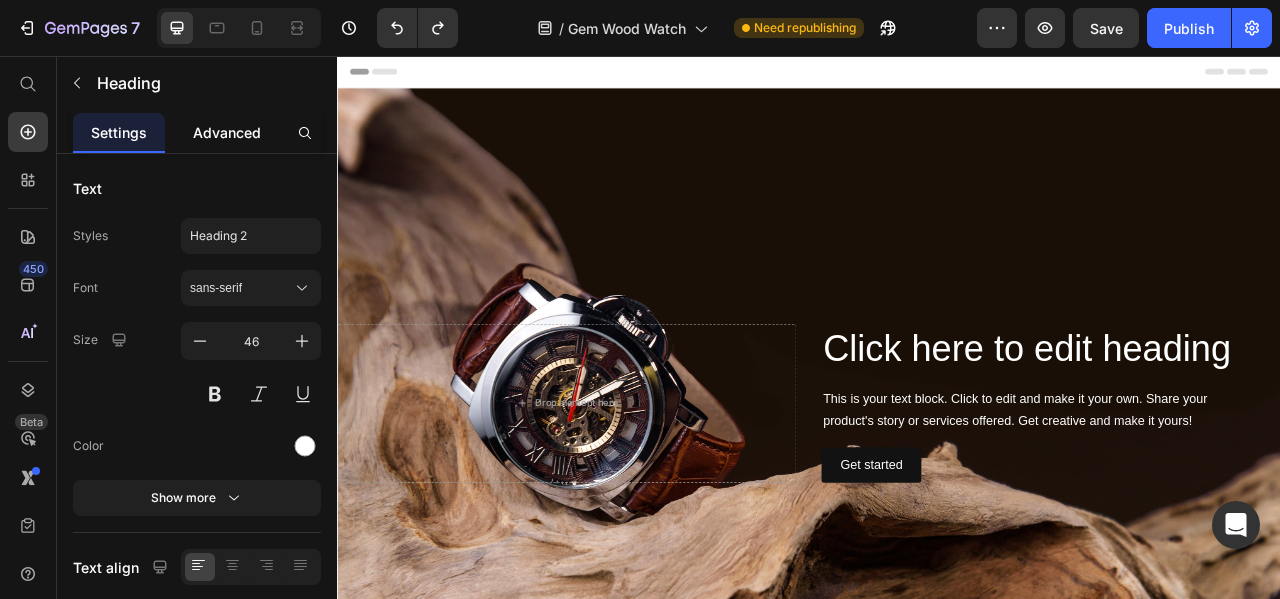 click on "Advanced" at bounding box center (227, 132) 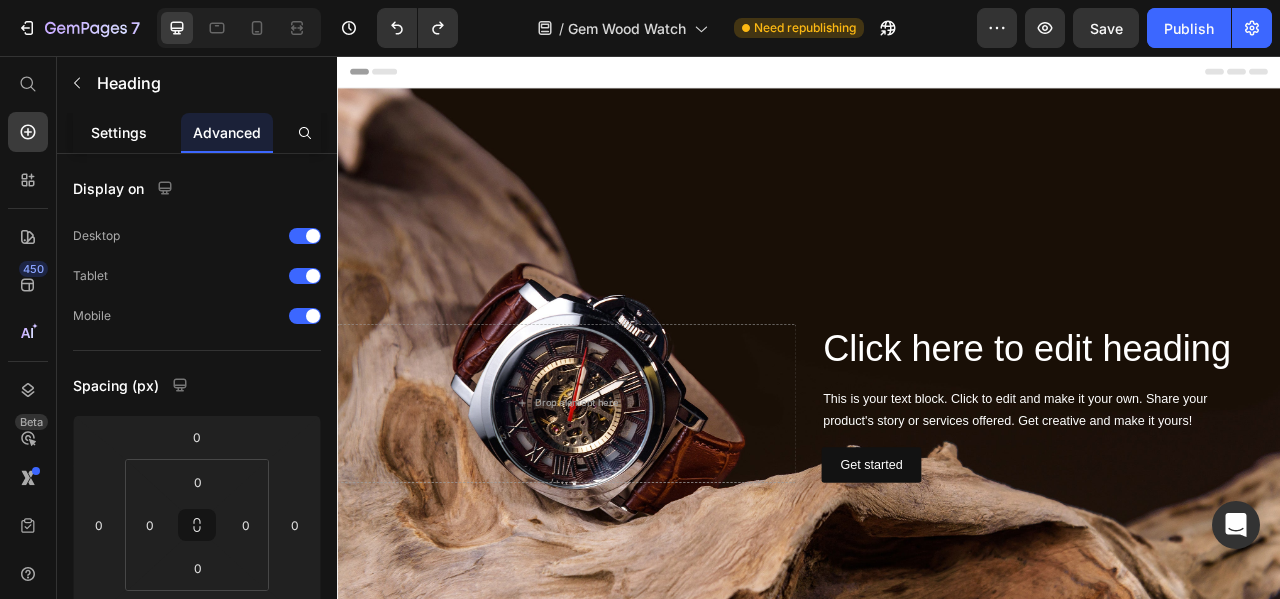 click on "Settings" at bounding box center (119, 132) 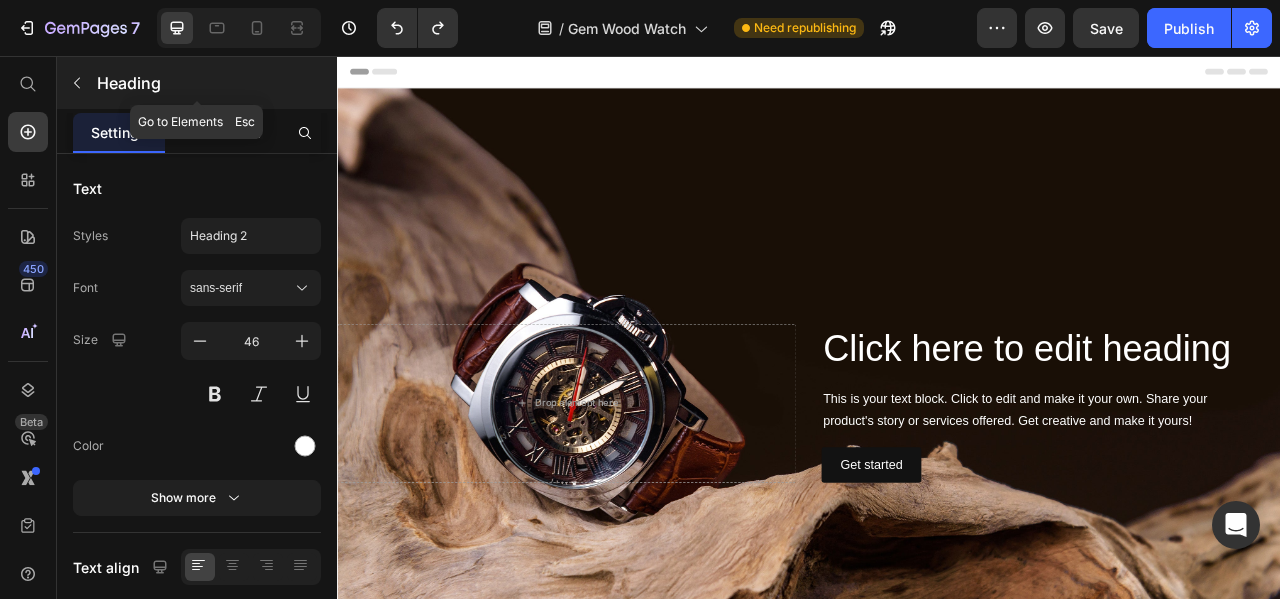 click 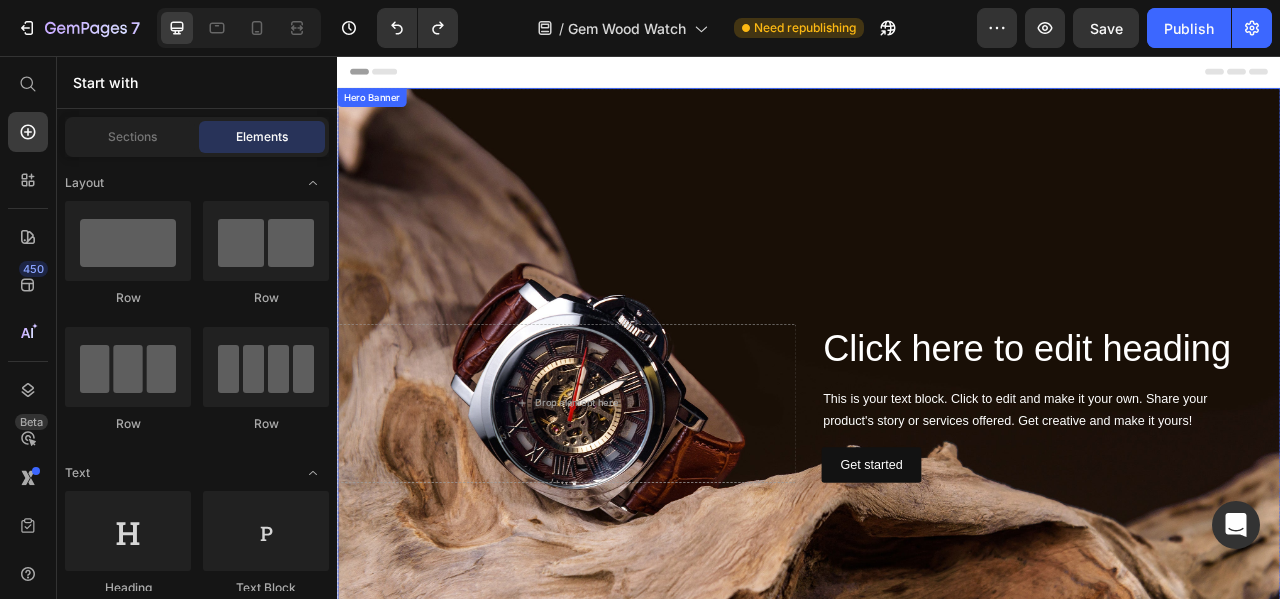 click at bounding box center [937, 497] 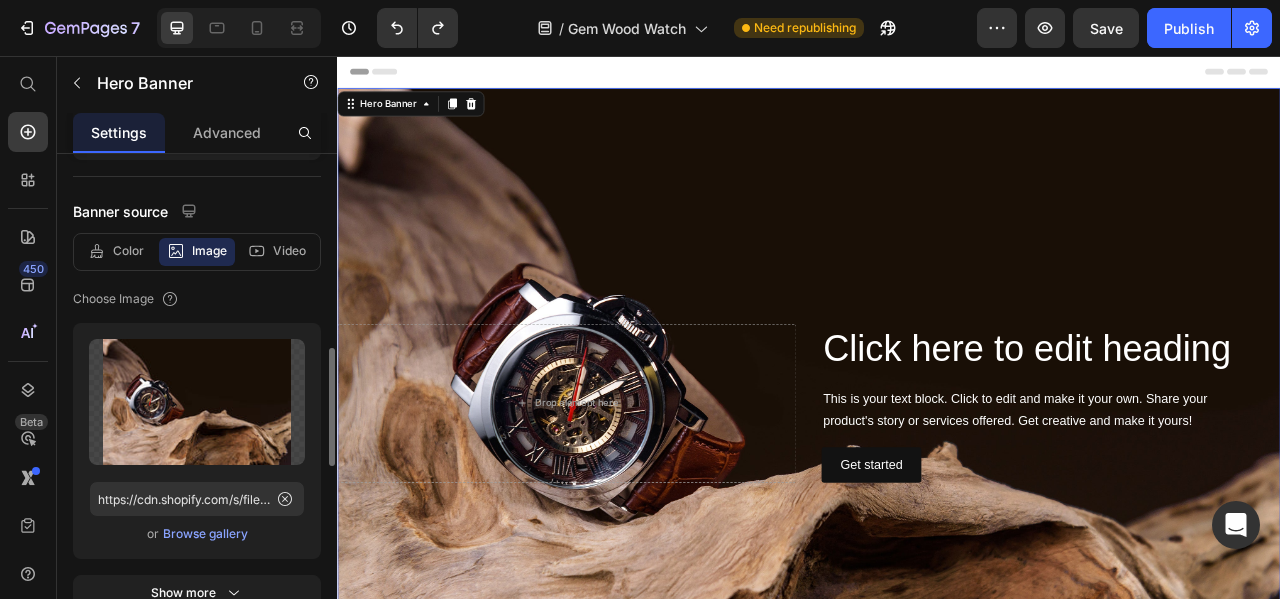 scroll, scrollTop: 400, scrollLeft: 0, axis: vertical 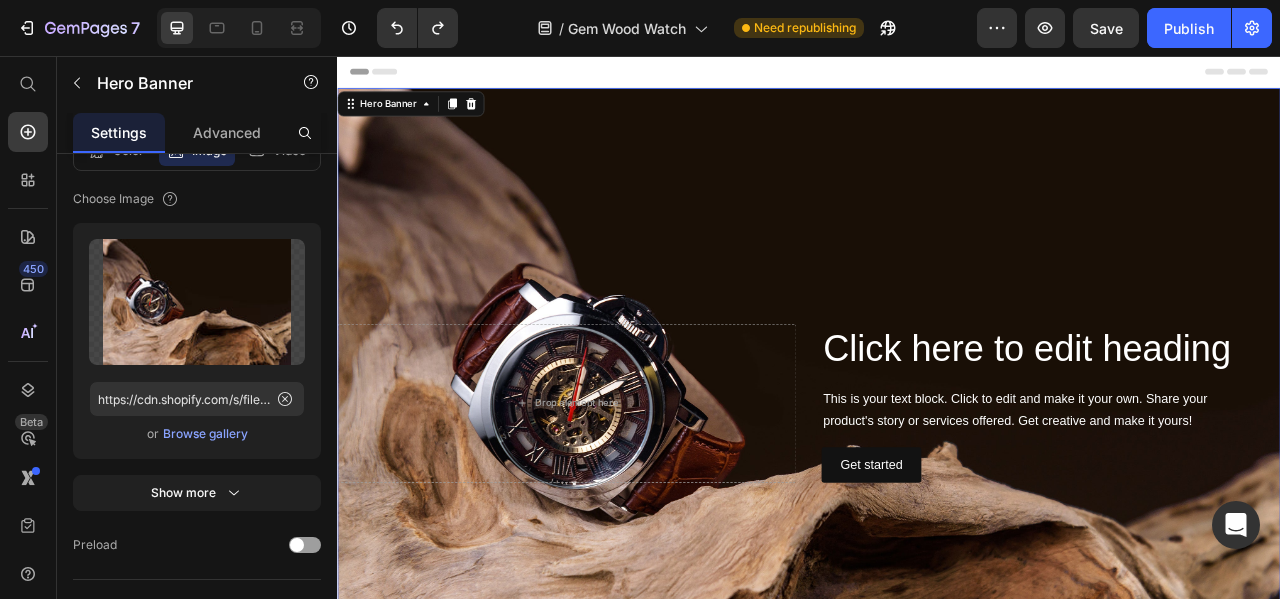 click at bounding box center [937, 497] 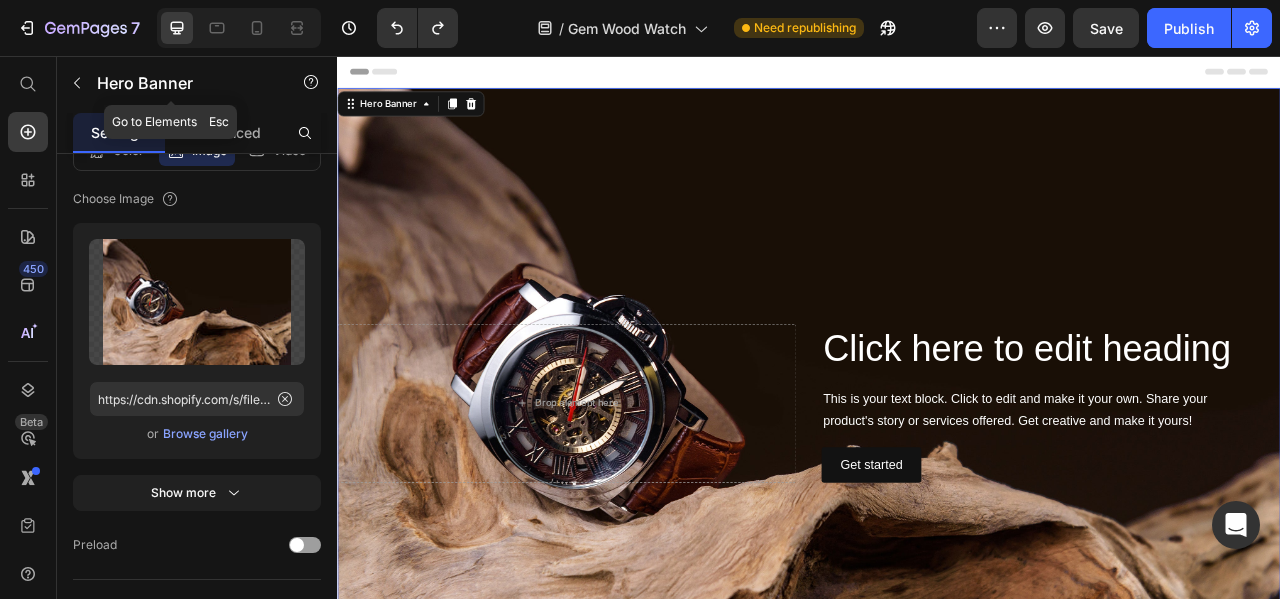 click at bounding box center [77, 83] 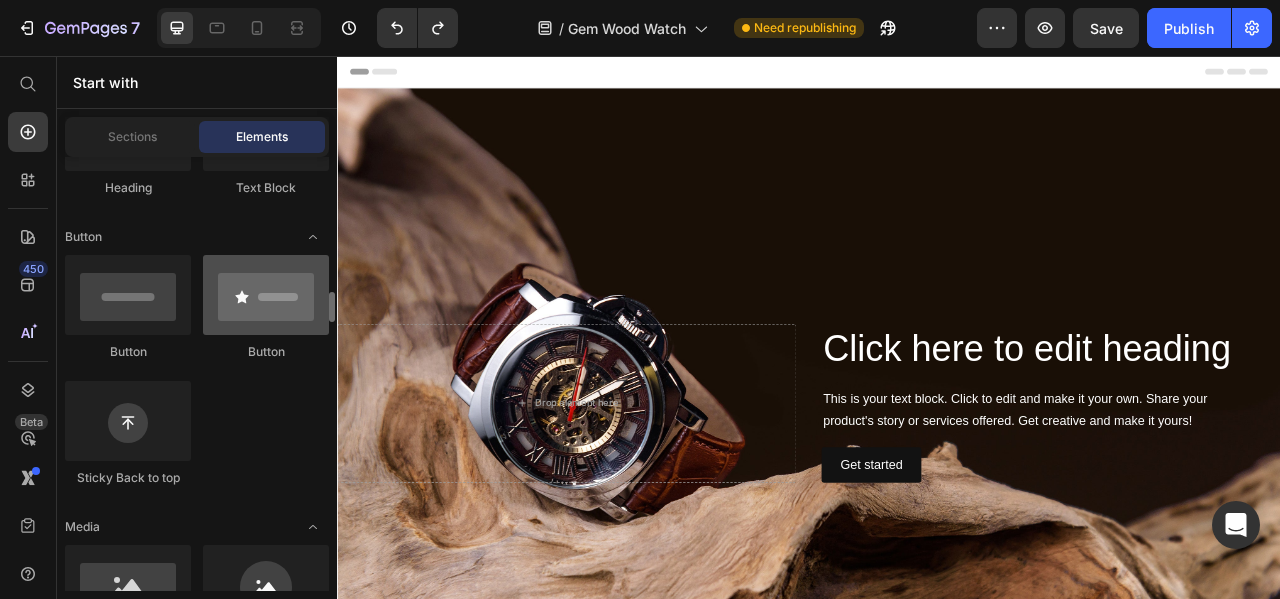 scroll, scrollTop: 500, scrollLeft: 0, axis: vertical 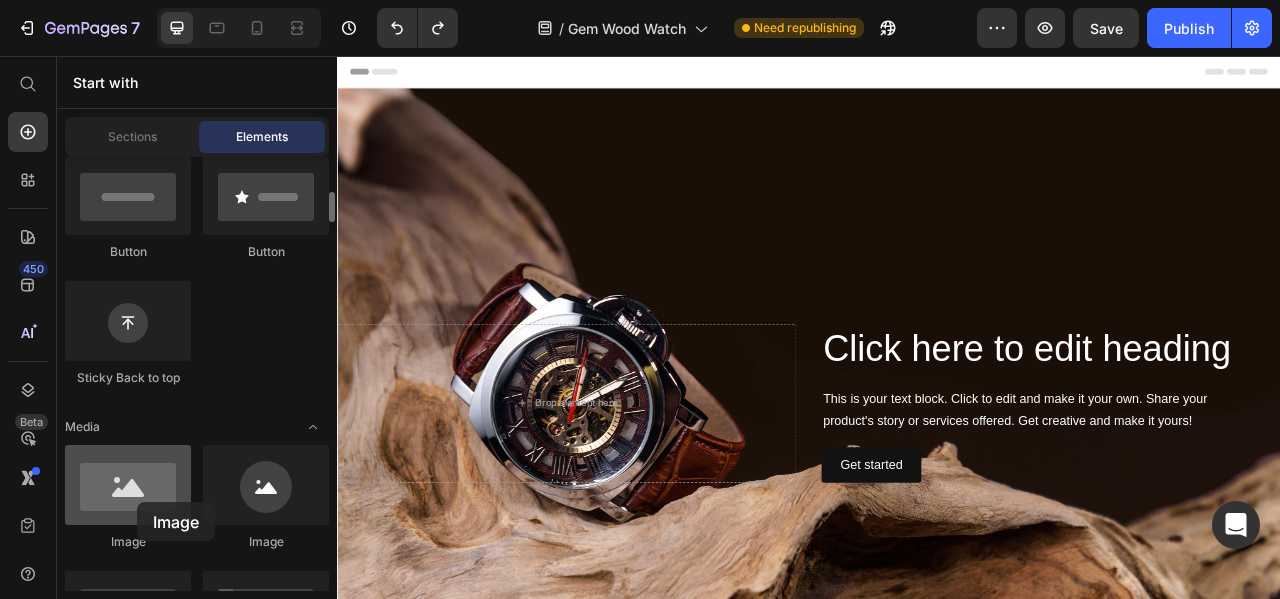 click at bounding box center [128, 485] 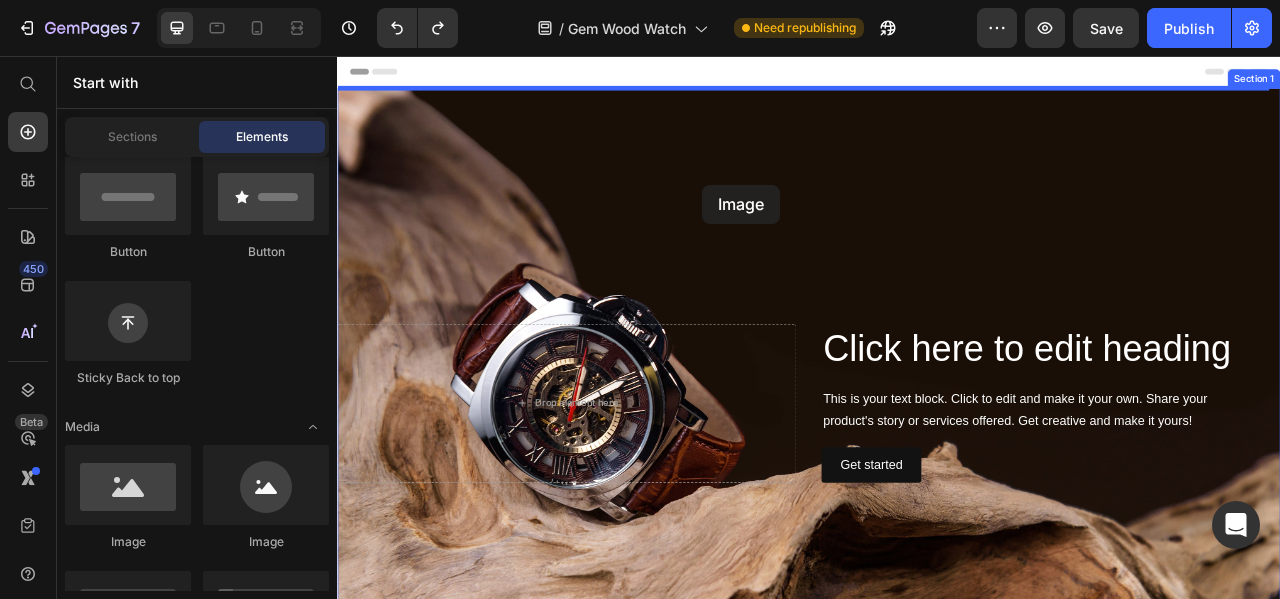 drag, startPoint x: 464, startPoint y: 560, endPoint x: 802, endPoint y: 220, distance: 479.42047 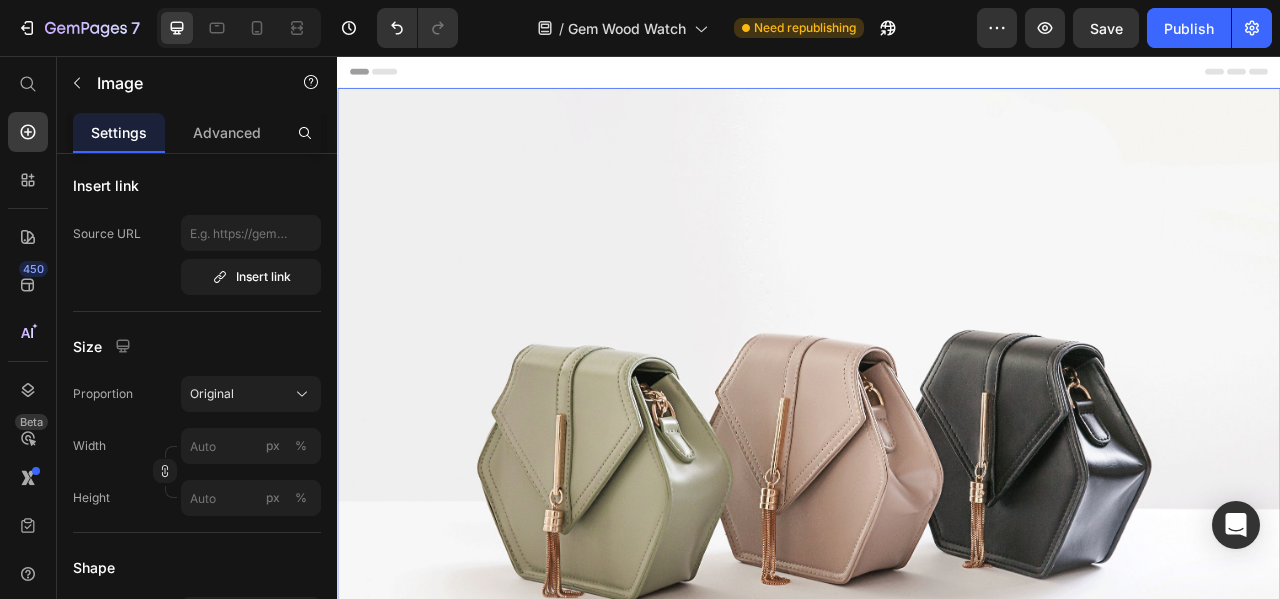 scroll, scrollTop: 0, scrollLeft: 0, axis: both 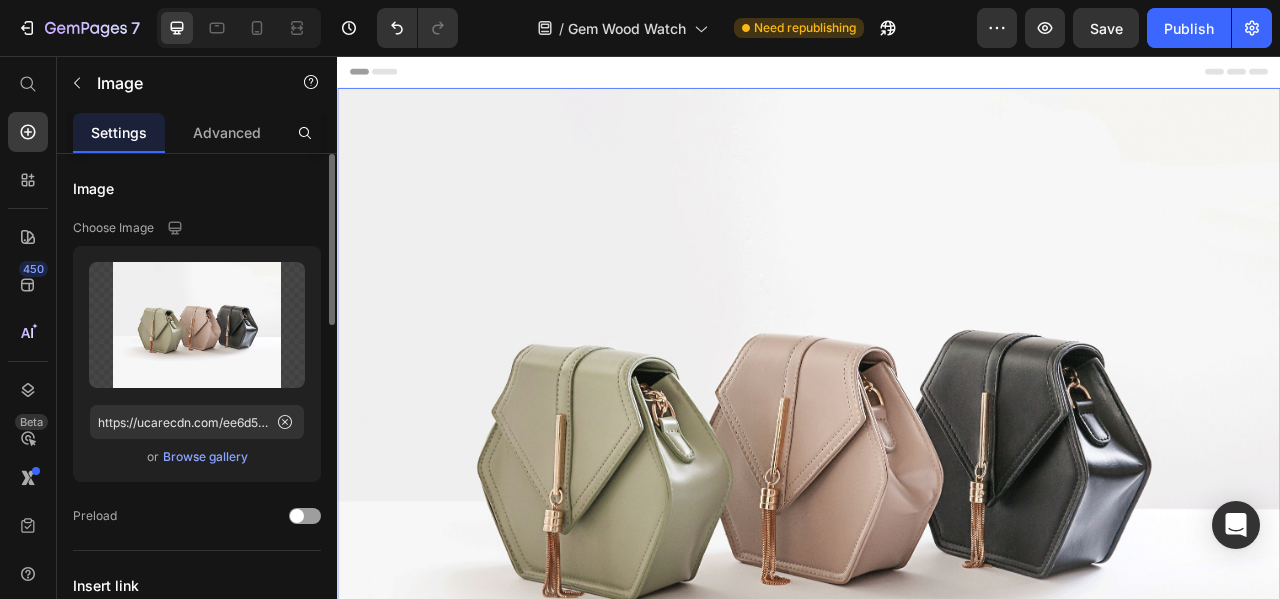 click on "Browse gallery" at bounding box center [205, 457] 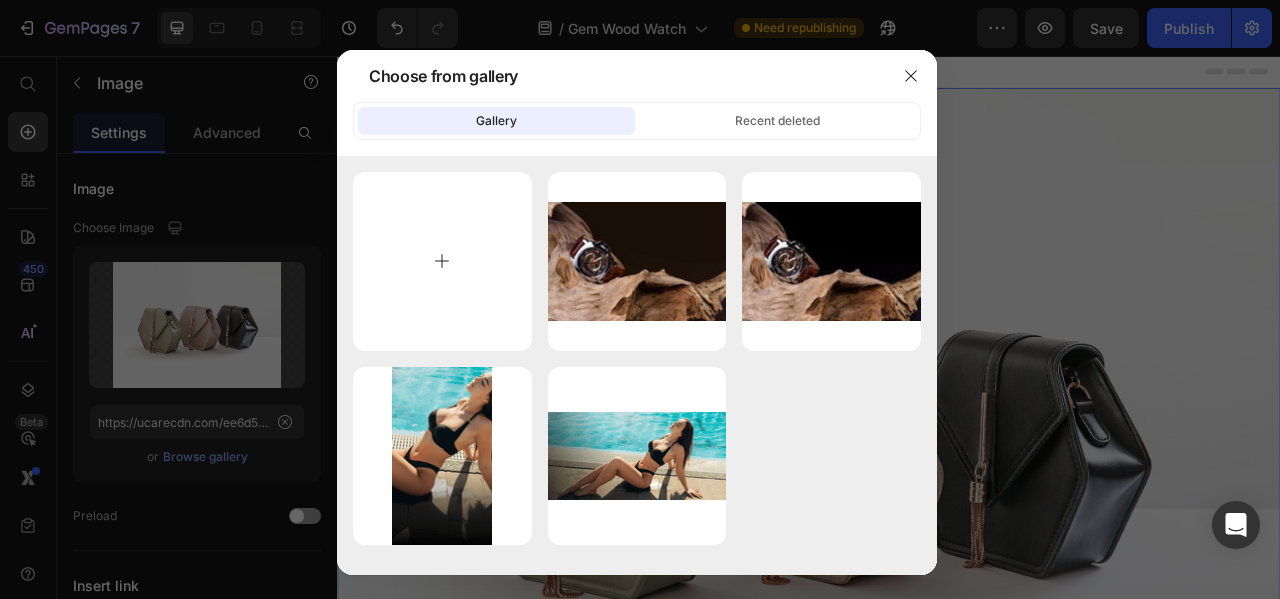 click at bounding box center [442, 261] 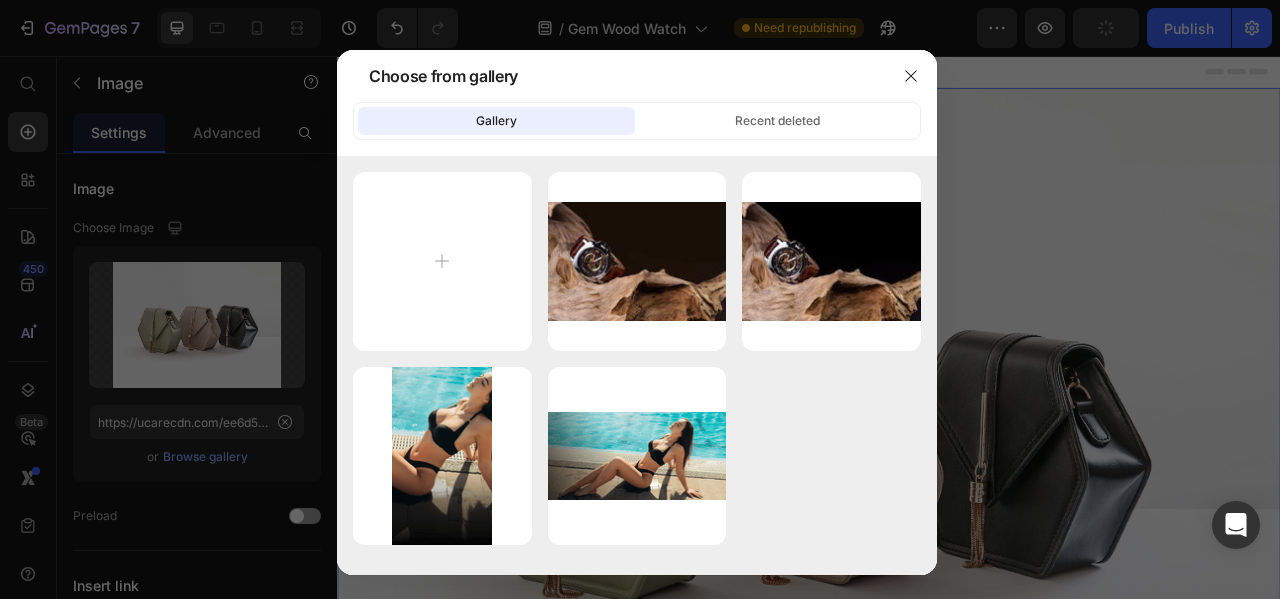 type on "C:\fakepath\logo.png" 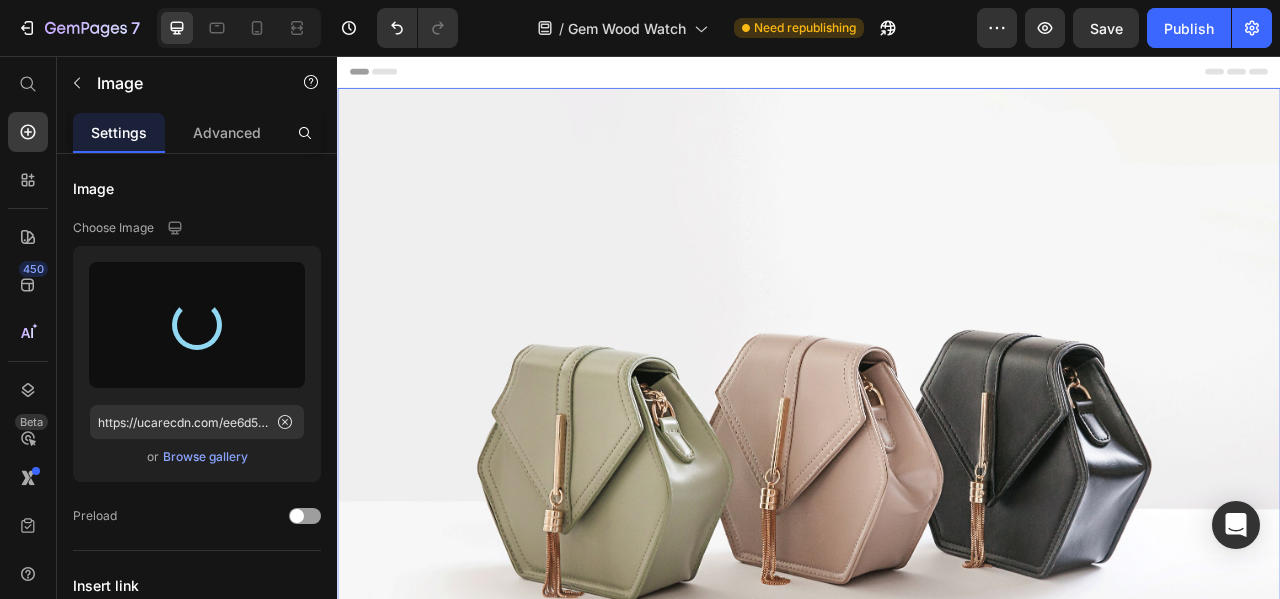 type on "https://cdn.shopify.com/s/files/1/0765/5705/8296/files/gempages_574400310076769124-4f338a7e-0f85-4fb0-8348-c35ceb059eff.png" 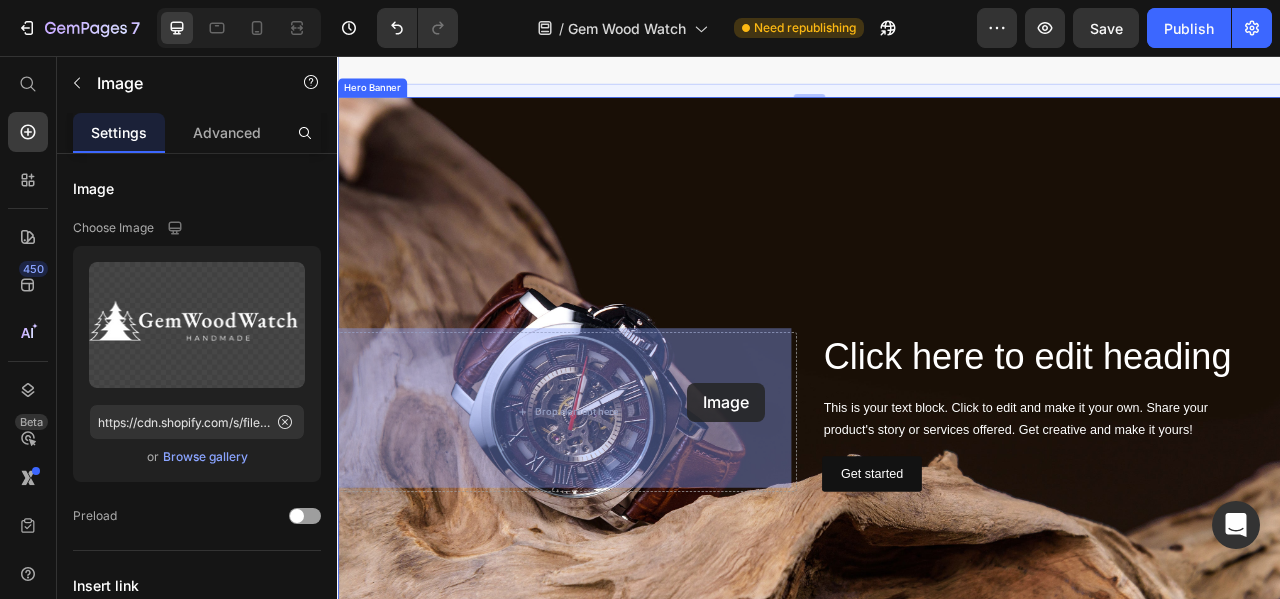 scroll, scrollTop: 280, scrollLeft: 0, axis: vertical 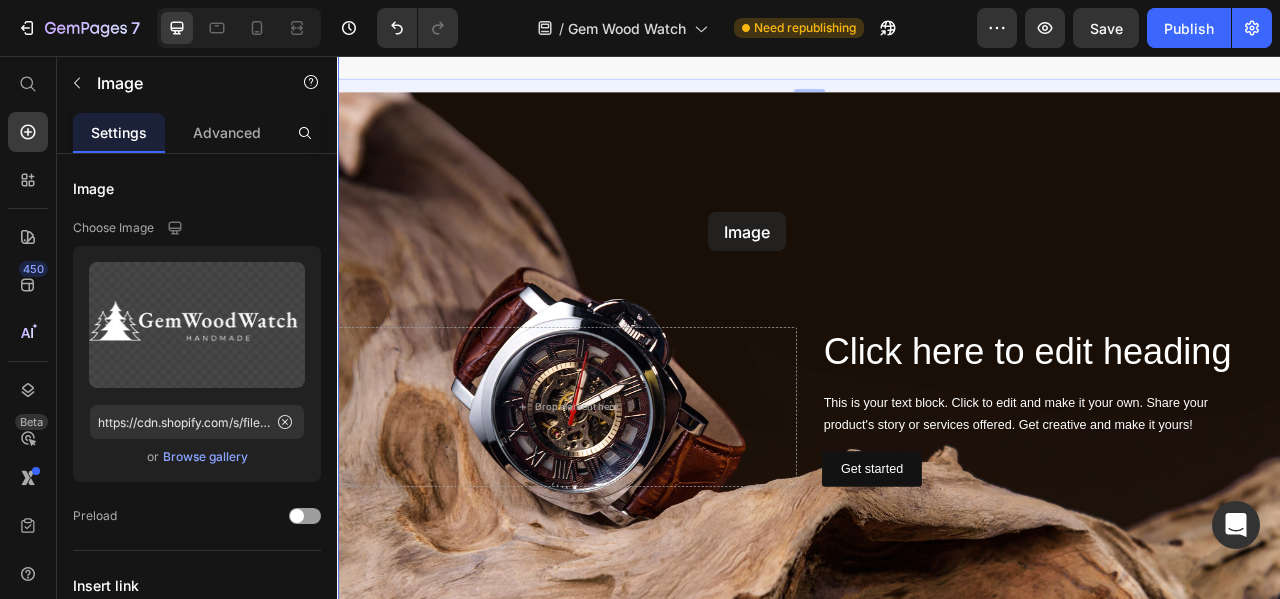 drag, startPoint x: 814, startPoint y: 199, endPoint x: 809, endPoint y: 255, distance: 56.22277 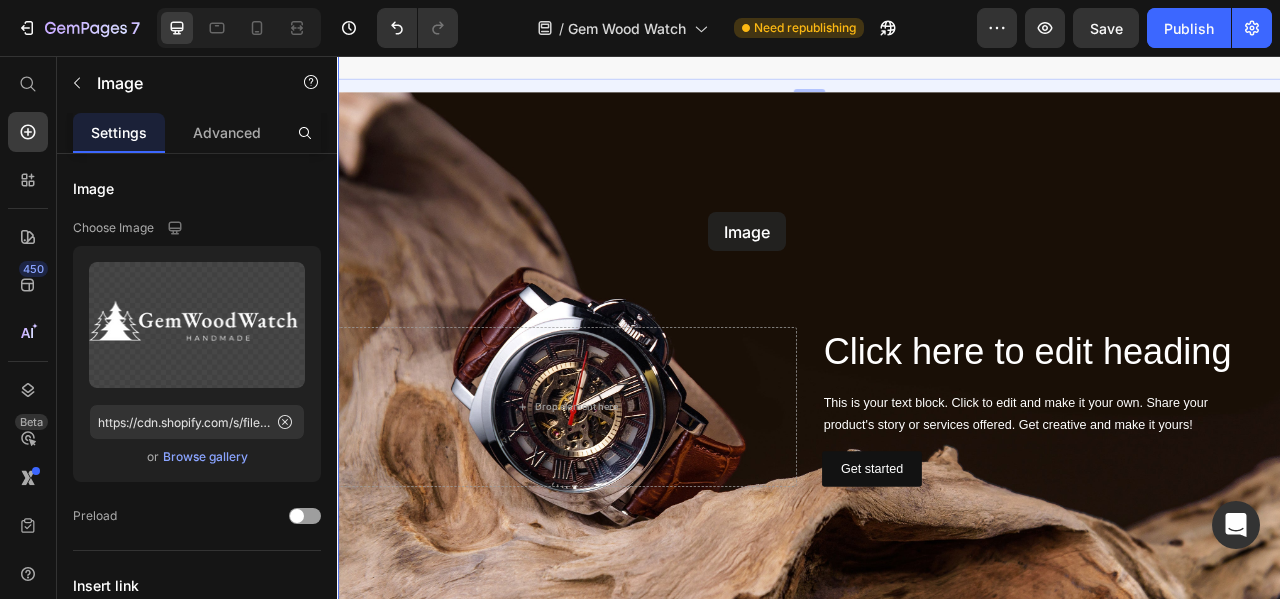 scroll, scrollTop: 0, scrollLeft: 0, axis: both 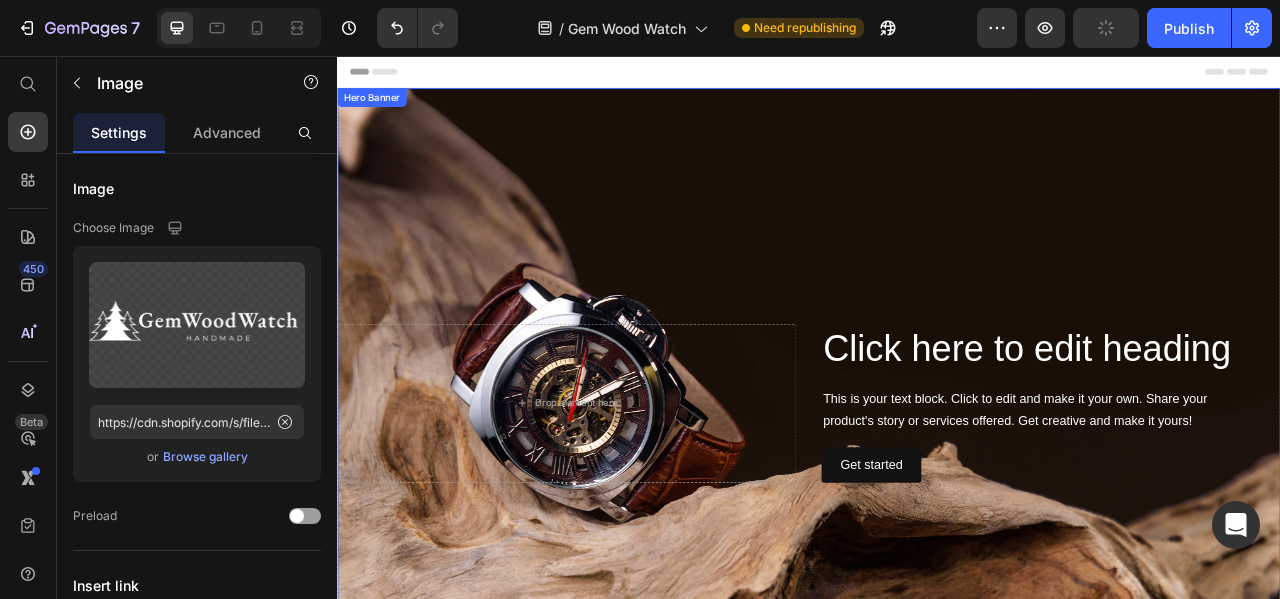 click at bounding box center (937, 497) 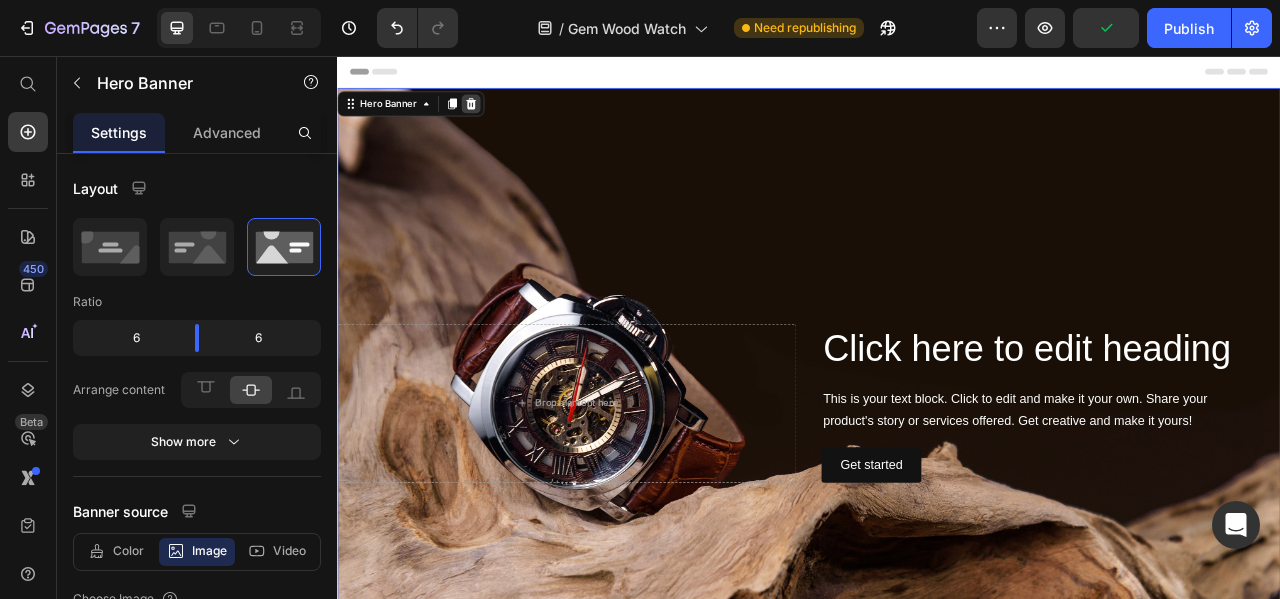 click 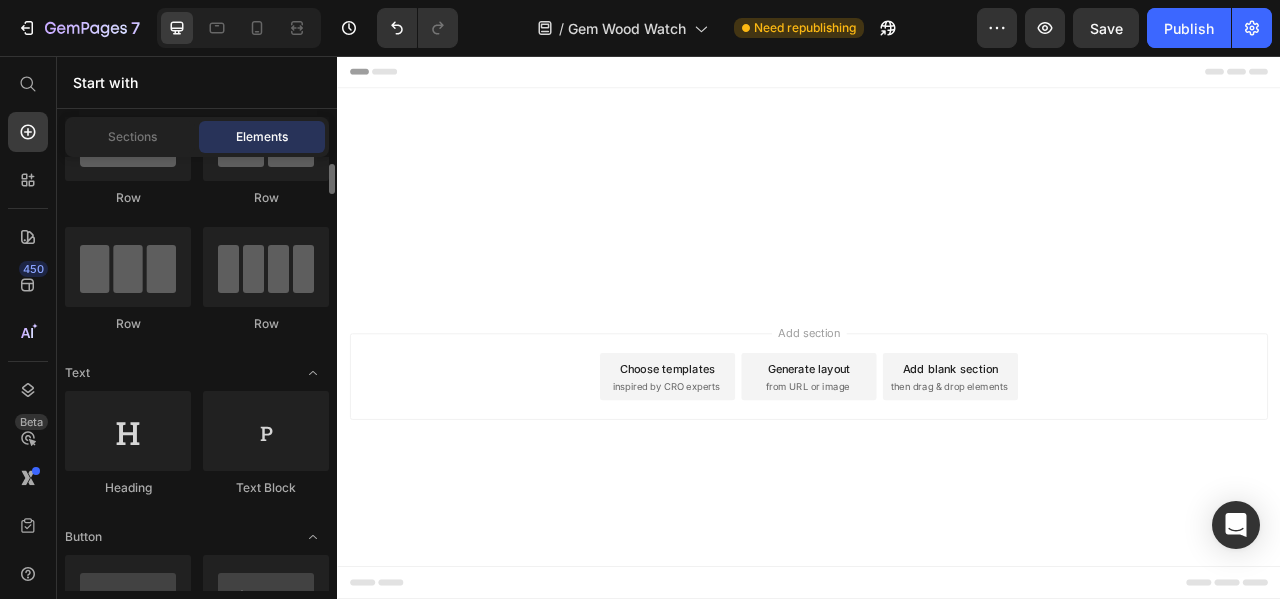 scroll, scrollTop: 0, scrollLeft: 0, axis: both 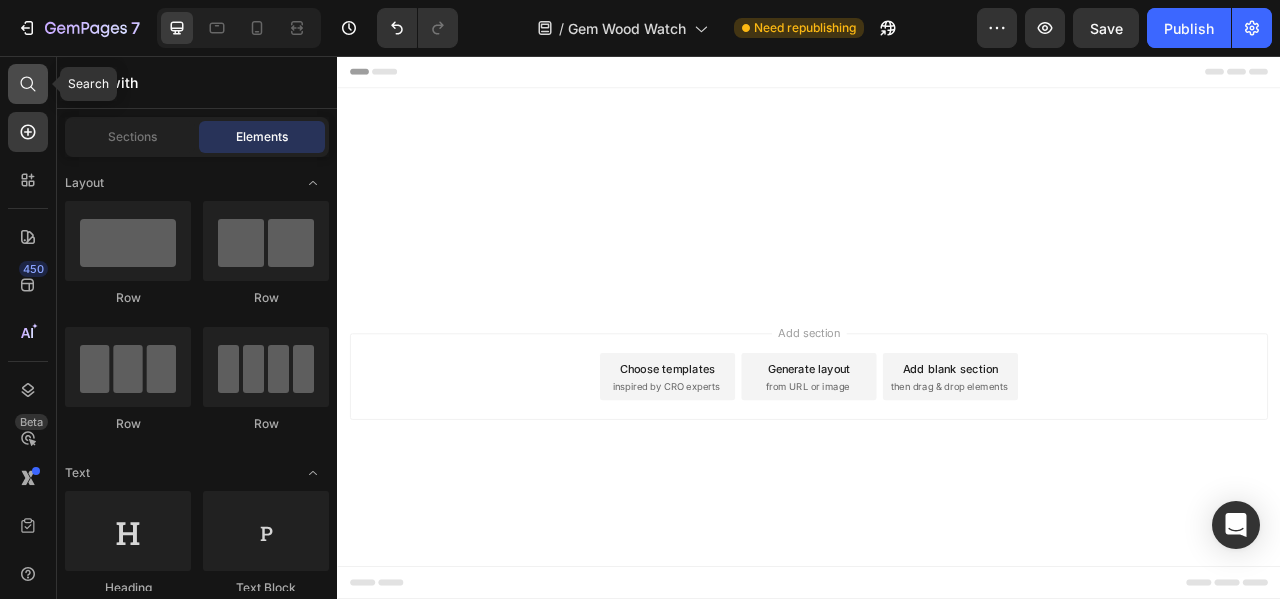 click 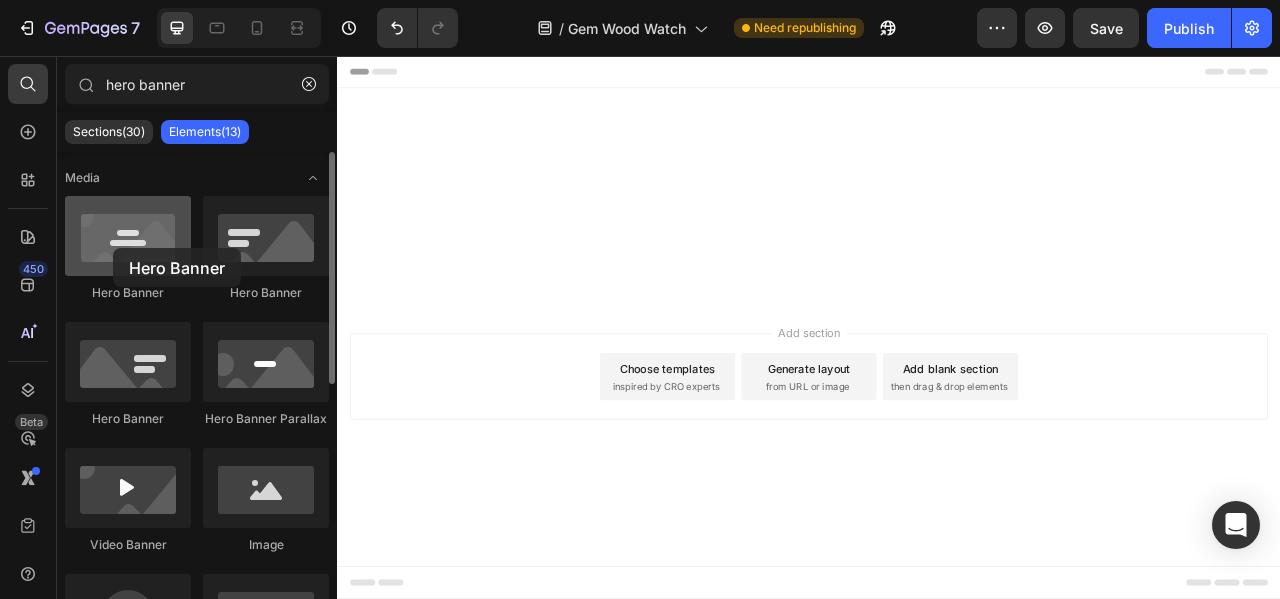 drag, startPoint x: 124, startPoint y: 253, endPoint x: 113, endPoint y: 248, distance: 12.083046 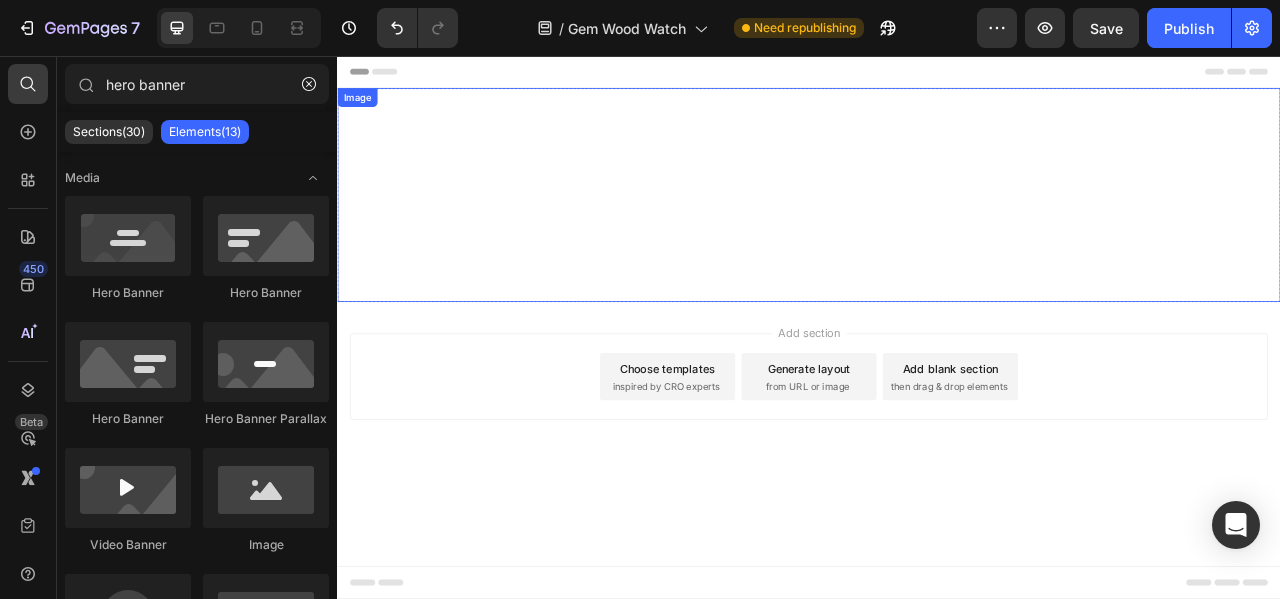 click at bounding box center [937, 233] 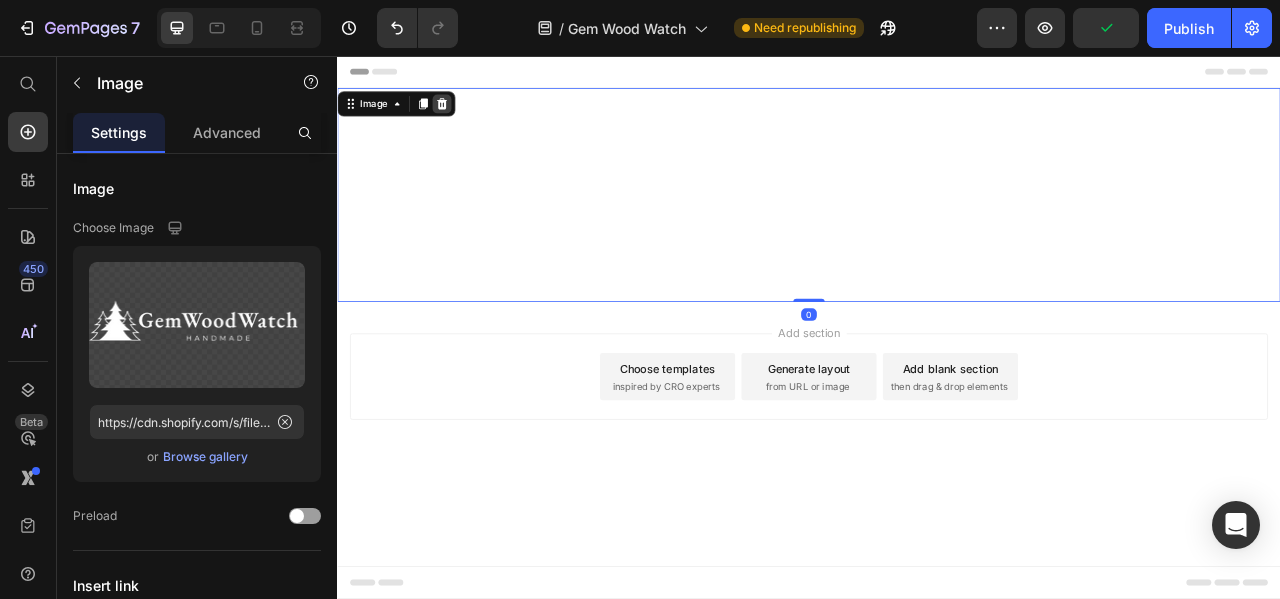click 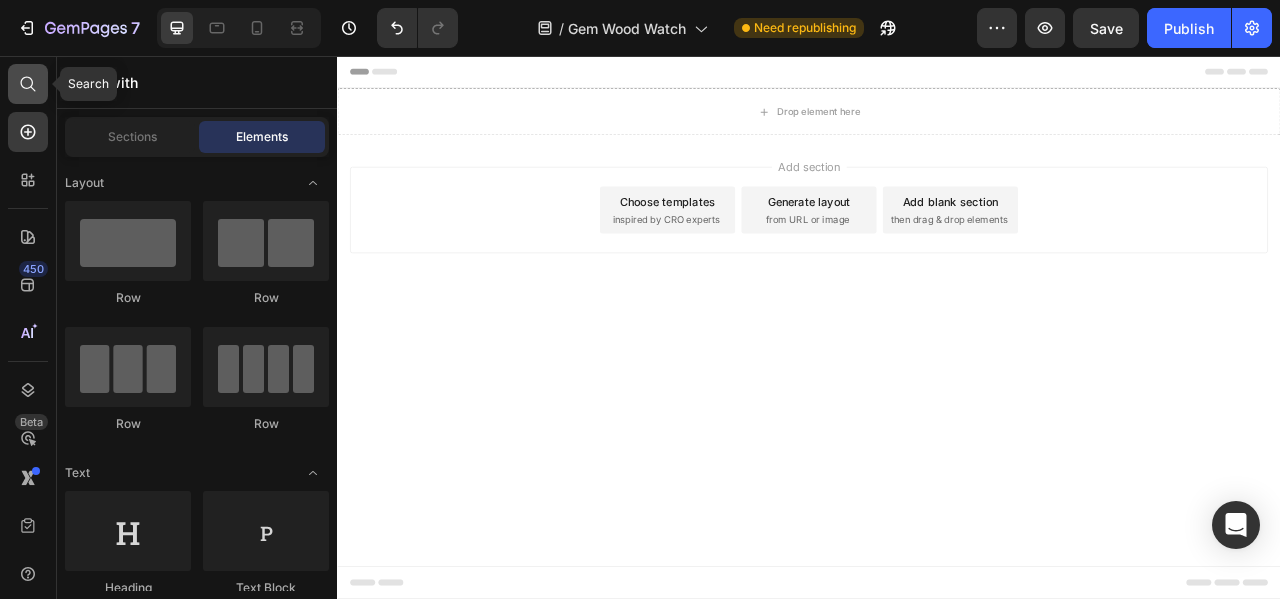 click 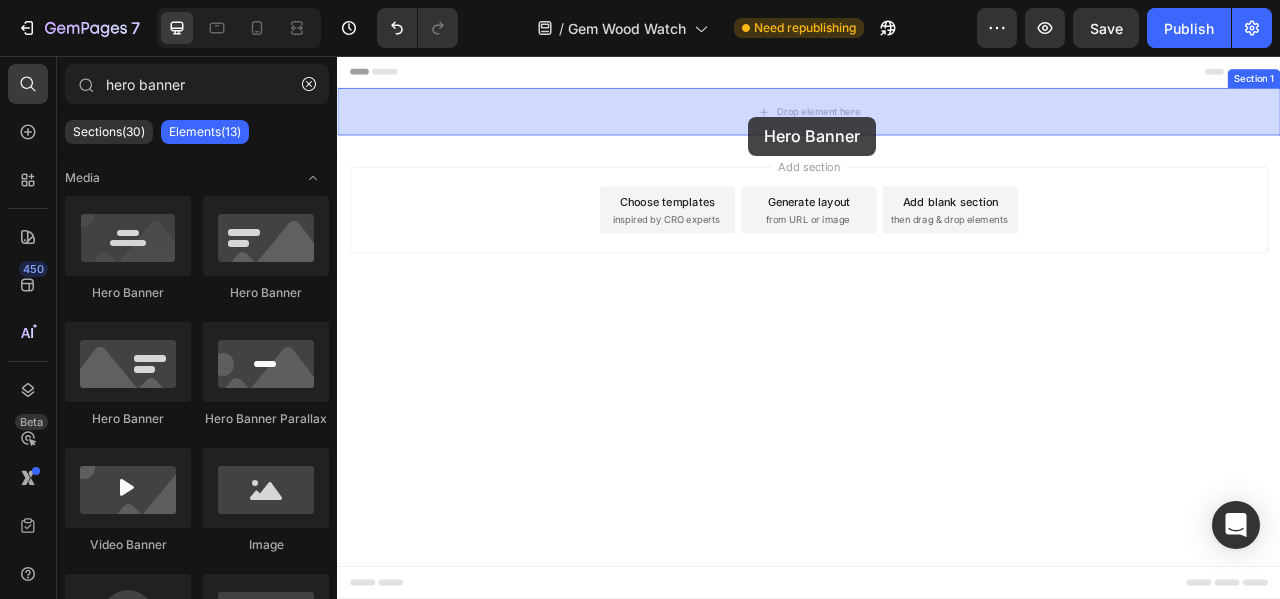 drag, startPoint x: 458, startPoint y: 310, endPoint x: 856, endPoint y: 142, distance: 432.00464 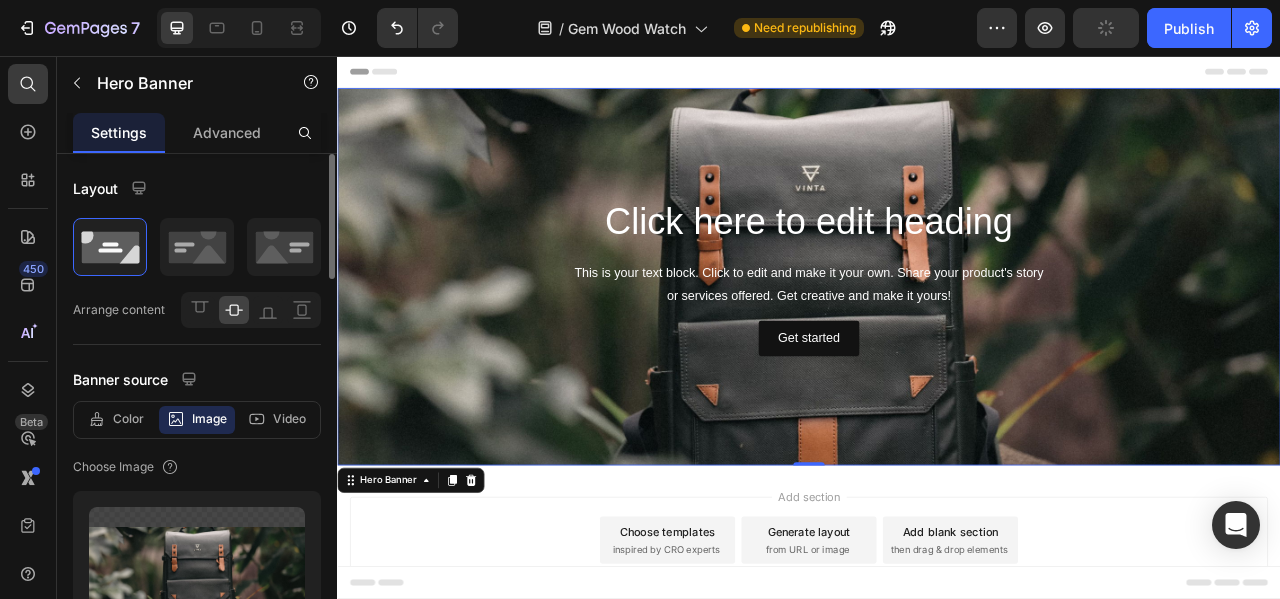 scroll, scrollTop: 400, scrollLeft: 0, axis: vertical 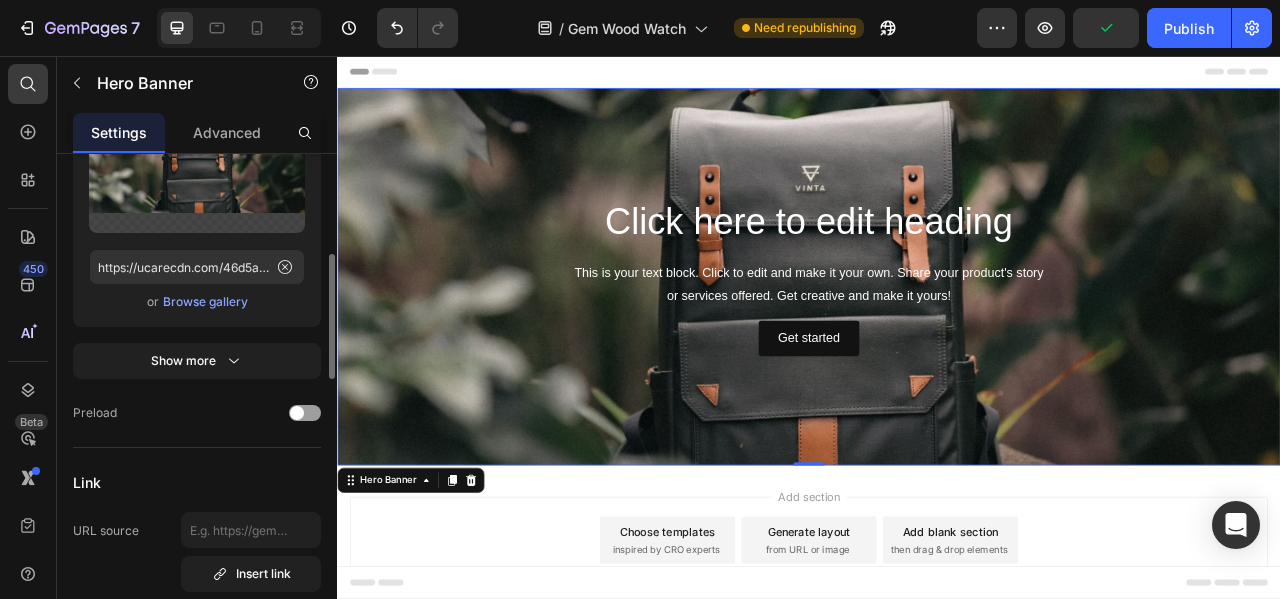 click on "Browse gallery" at bounding box center (205, 302) 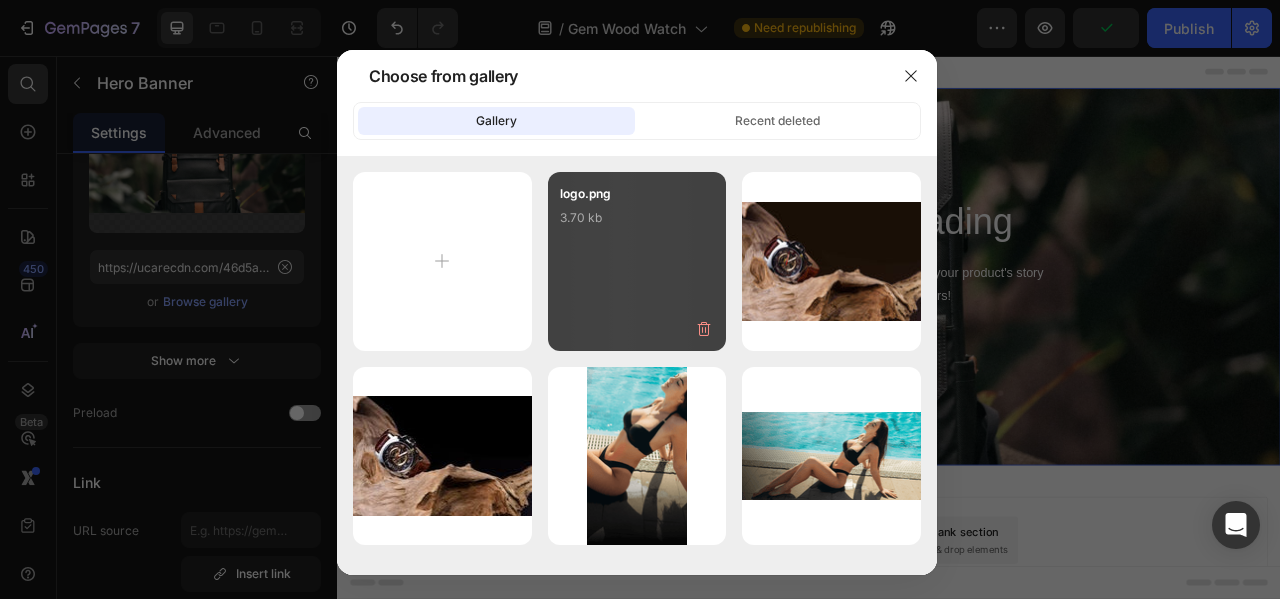 click on "3.70 kb" at bounding box center (637, 218) 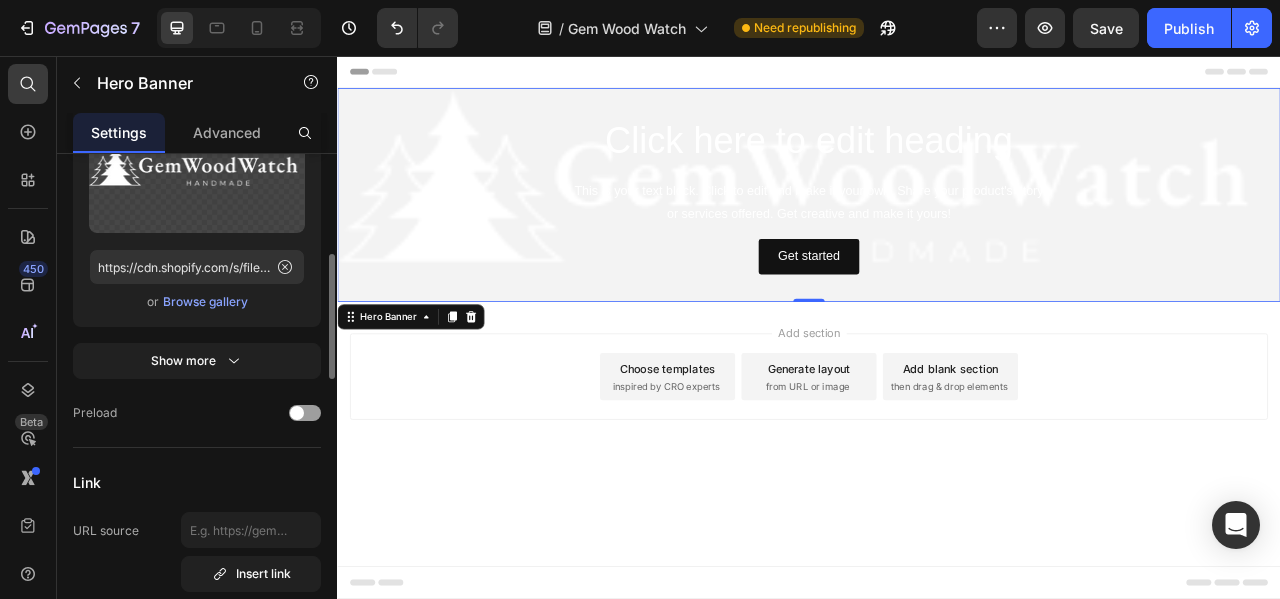 click on "Browse gallery" at bounding box center [205, 302] 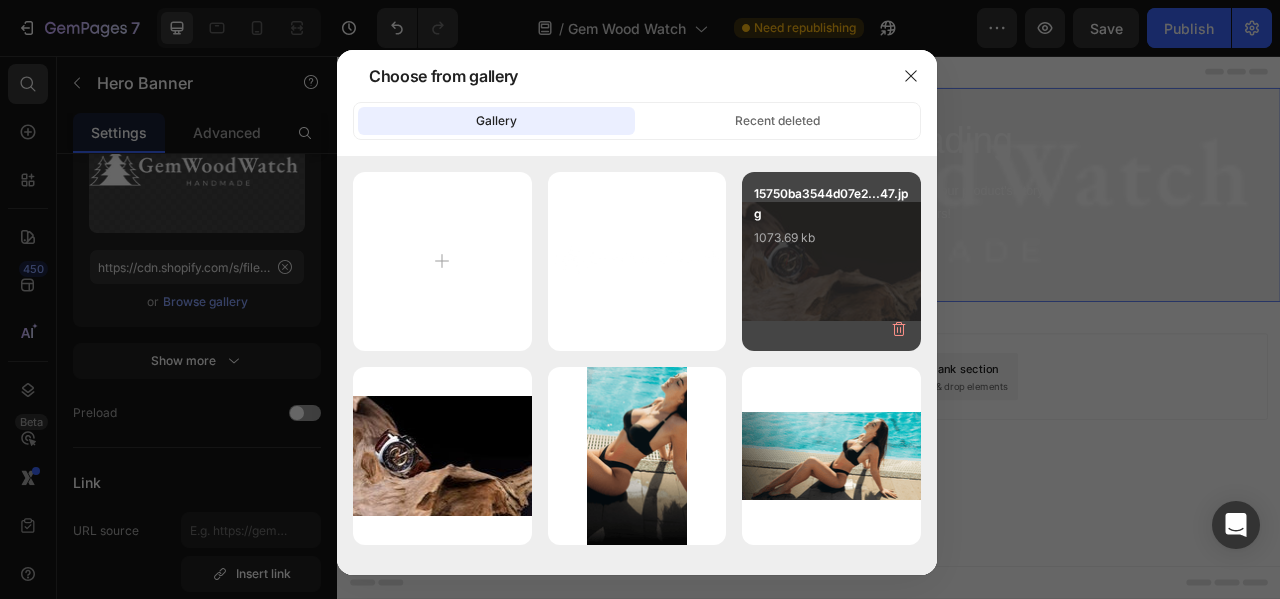 click on "15750ba3544d07e2...47.jpg 1073.69 kb" at bounding box center [831, 224] 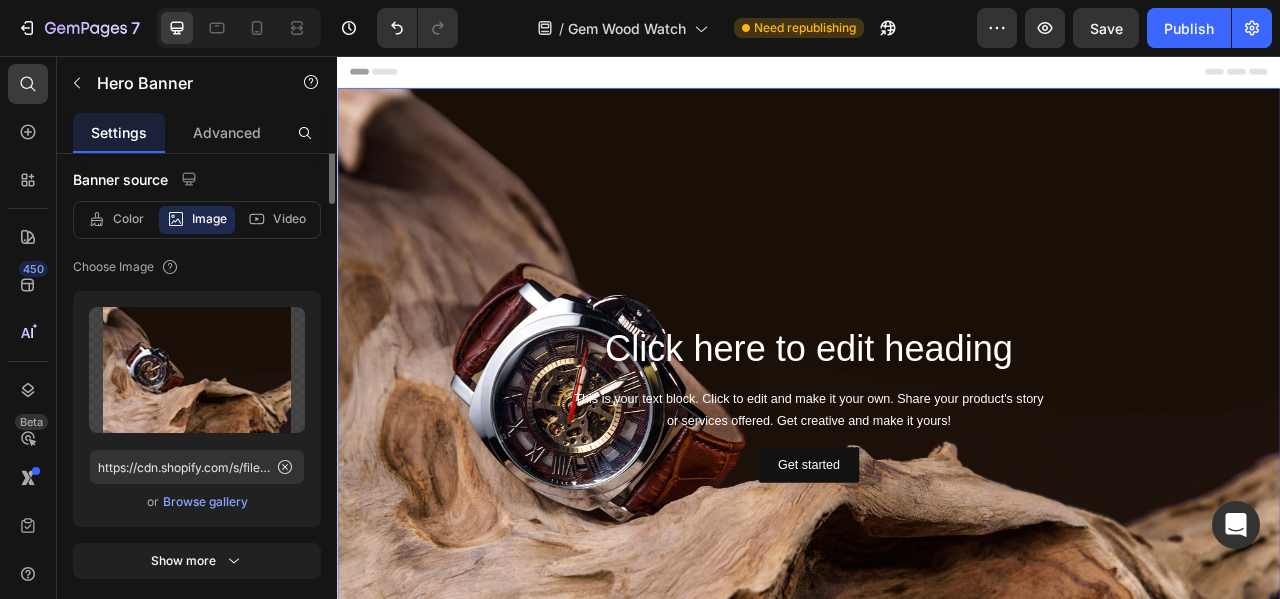 scroll, scrollTop: 0, scrollLeft: 0, axis: both 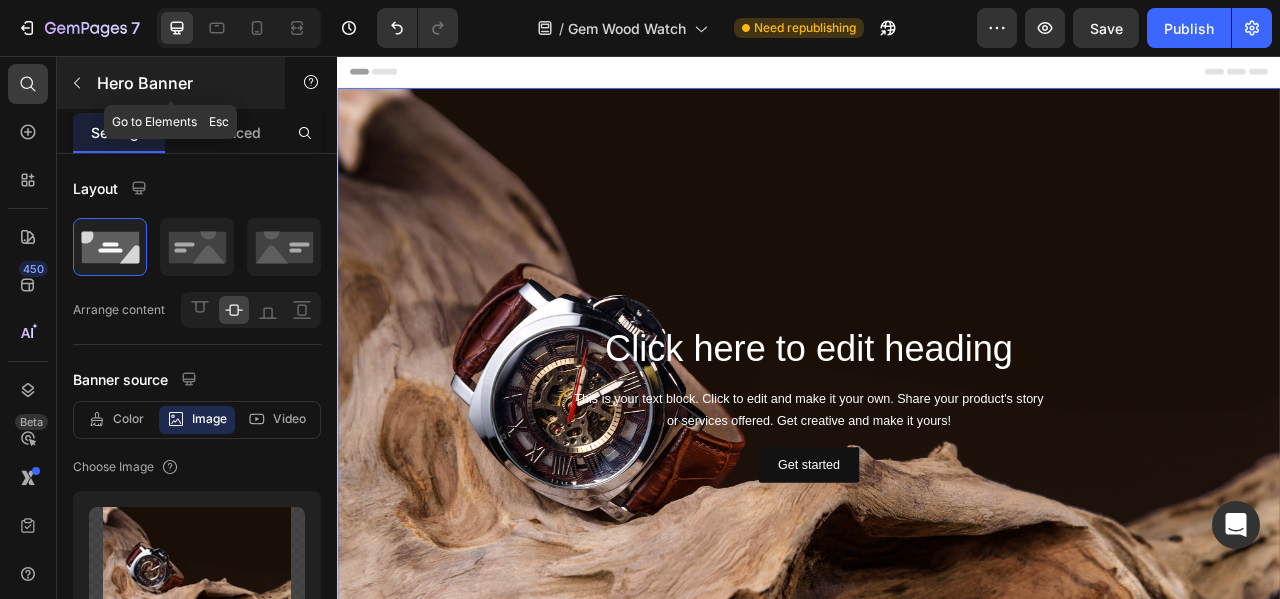 click 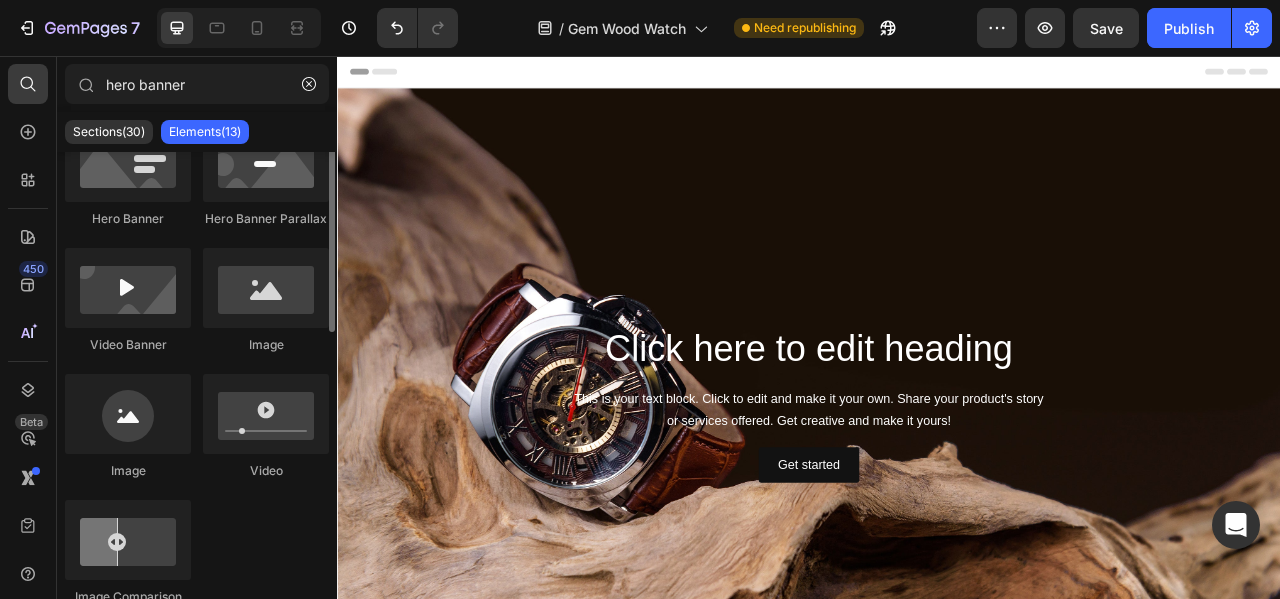 scroll, scrollTop: 100, scrollLeft: 0, axis: vertical 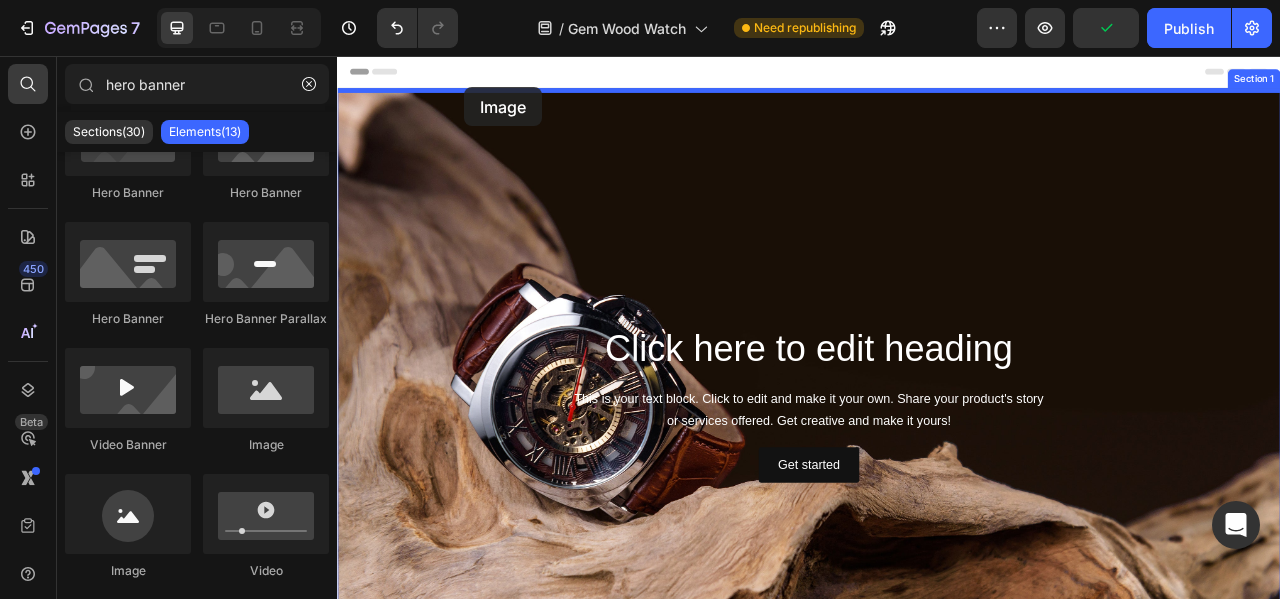 drag, startPoint x: 591, startPoint y: 471, endPoint x: 498, endPoint y: 95, distance: 387.3306 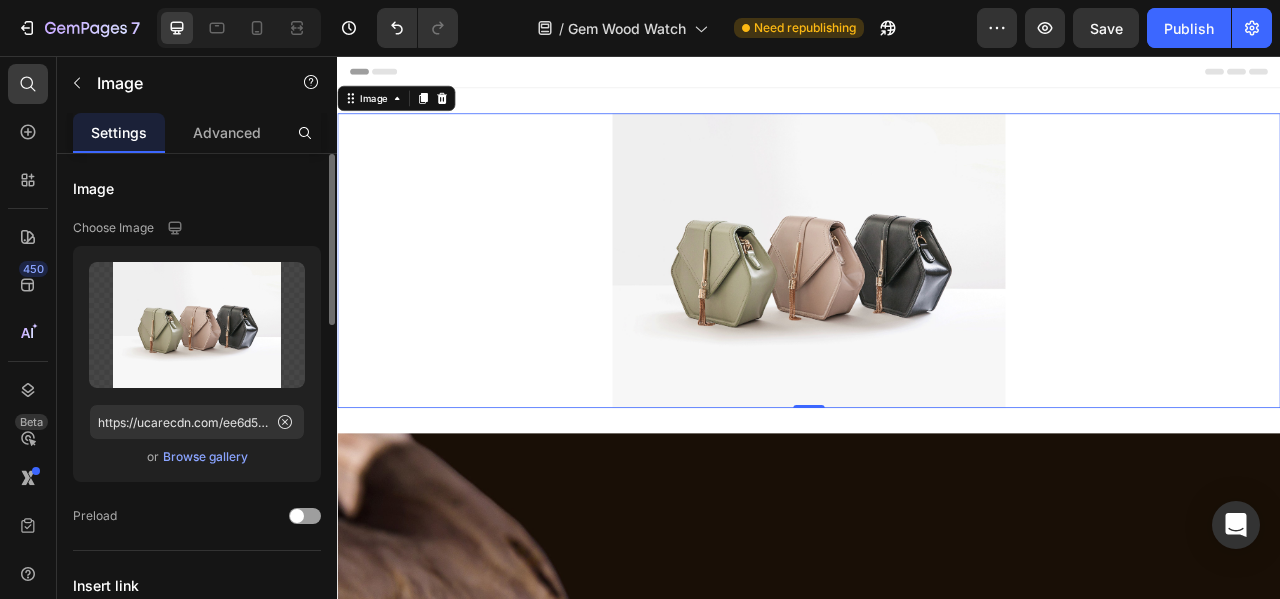 click on "Browse gallery" at bounding box center [205, 457] 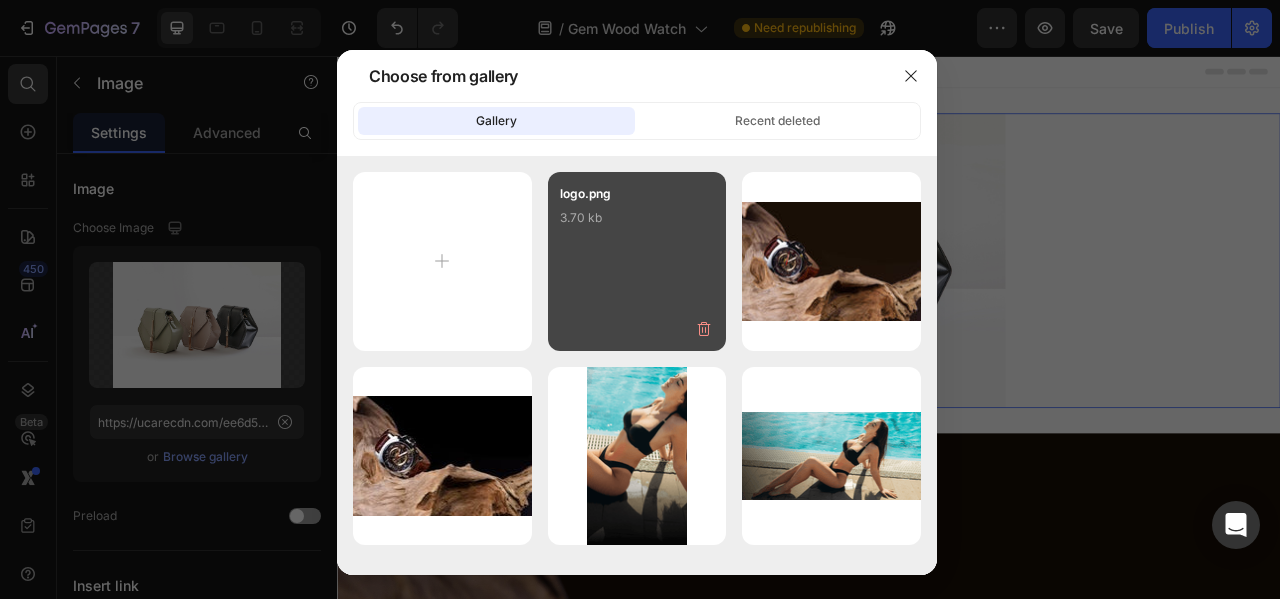 click on "logo.png 3.70 kb" at bounding box center [637, 224] 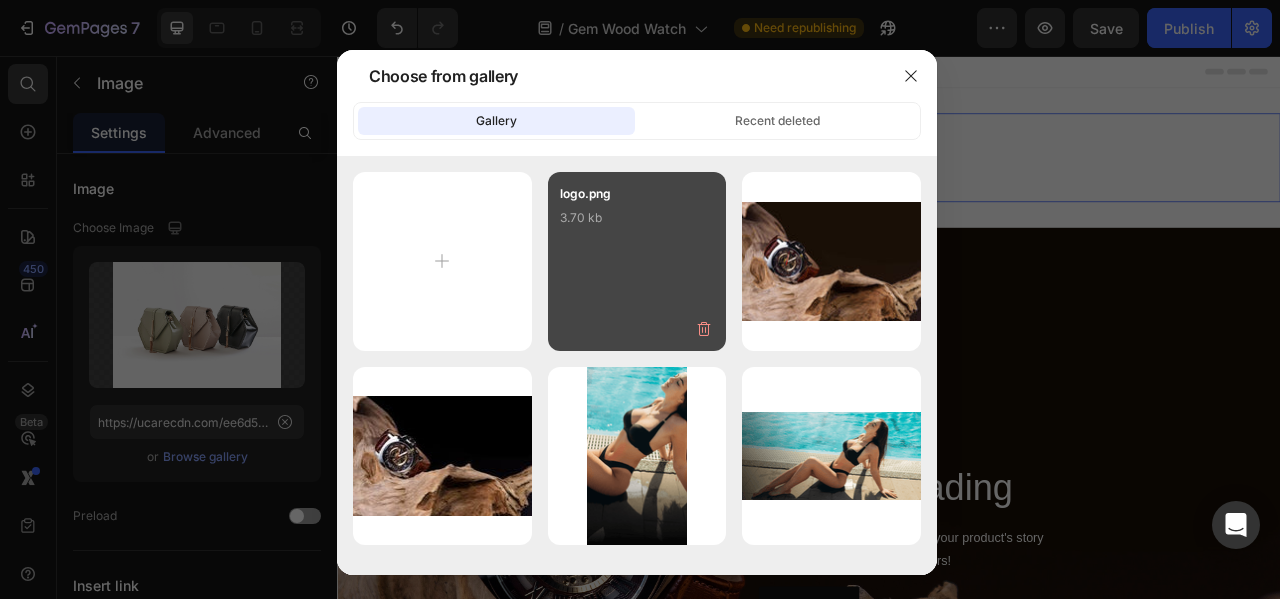 type on "https://cdn.shopify.com/s/files/1/0765/5705/8296/files/gempages_574400310076769124-4f338a7e-0f85-4fb0-8348-c35ceb059eff.png" 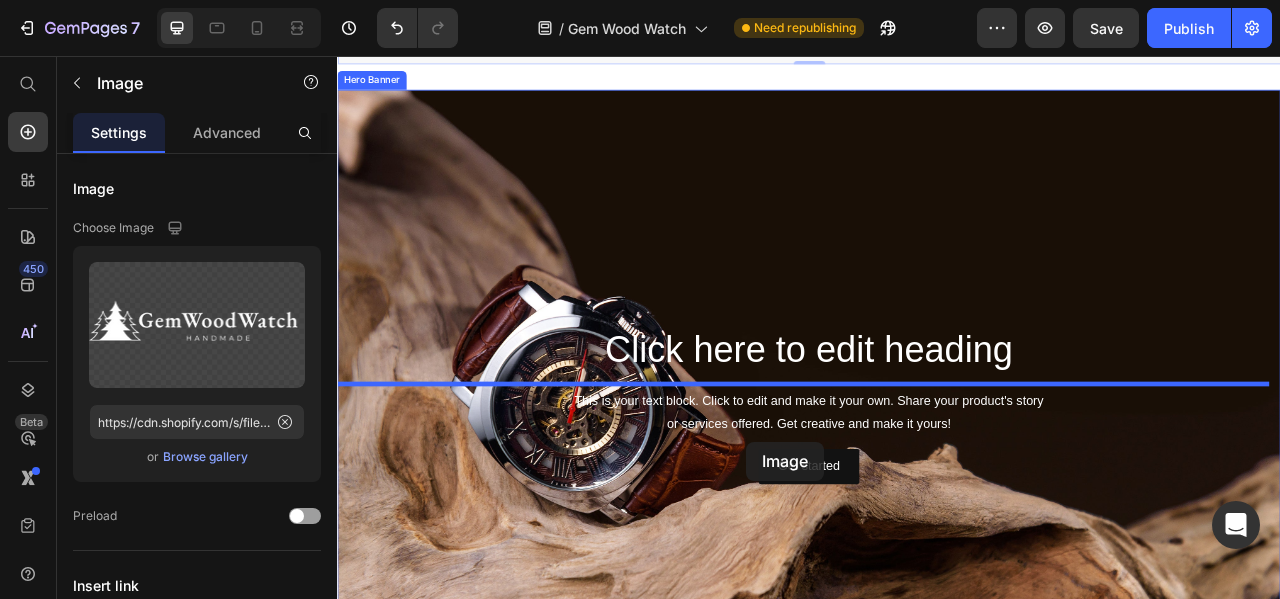 scroll, scrollTop: 207, scrollLeft: 0, axis: vertical 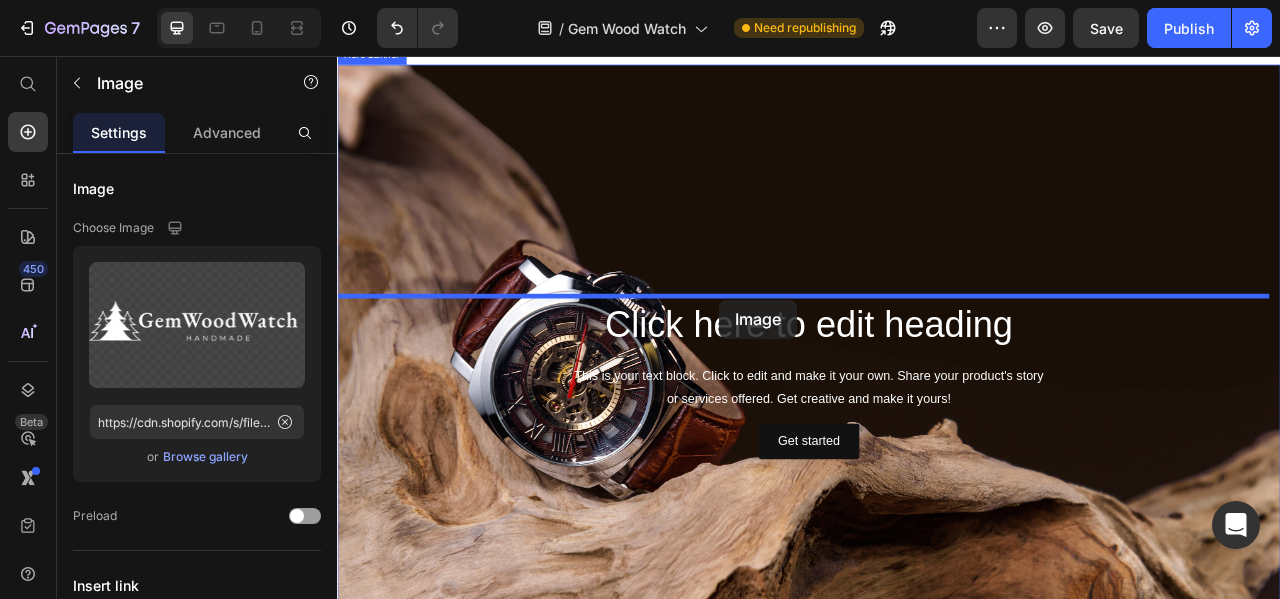 drag, startPoint x: 812, startPoint y: 179, endPoint x: 823, endPoint y: 366, distance: 187.32326 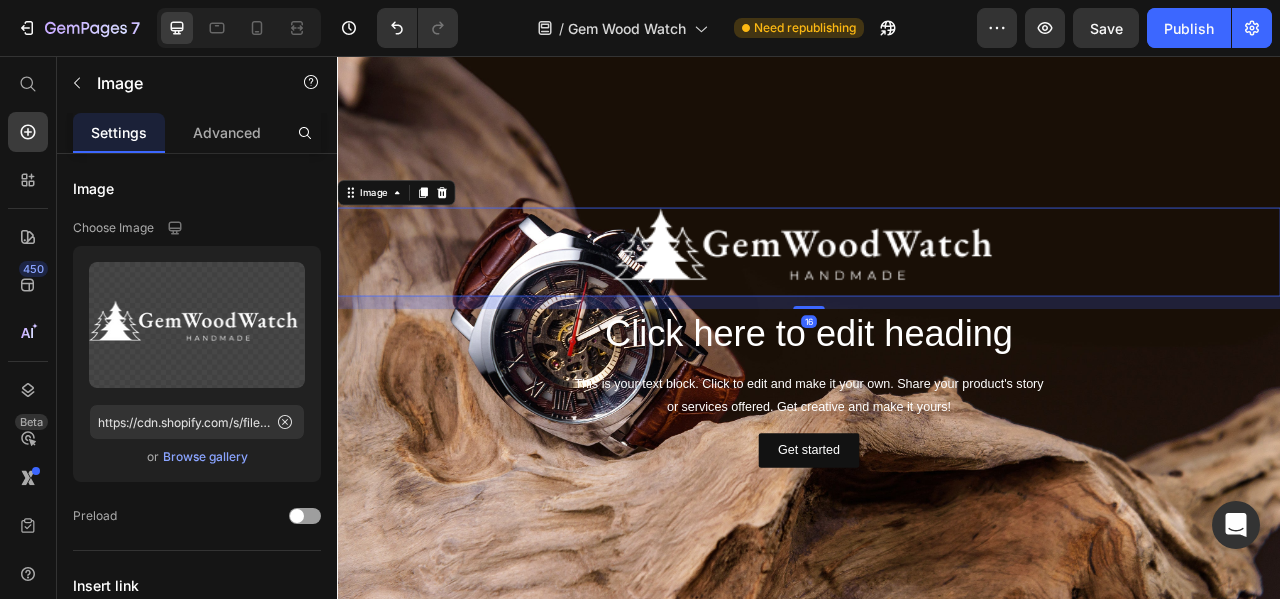 click at bounding box center (937, 305) 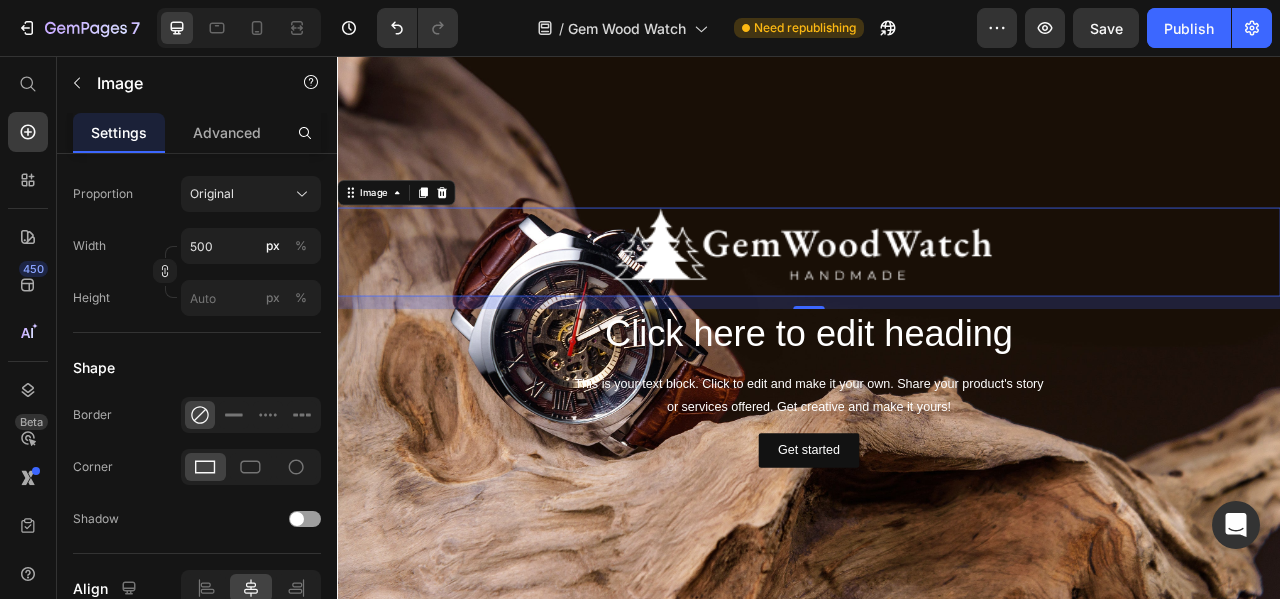 scroll, scrollTop: 900, scrollLeft: 0, axis: vertical 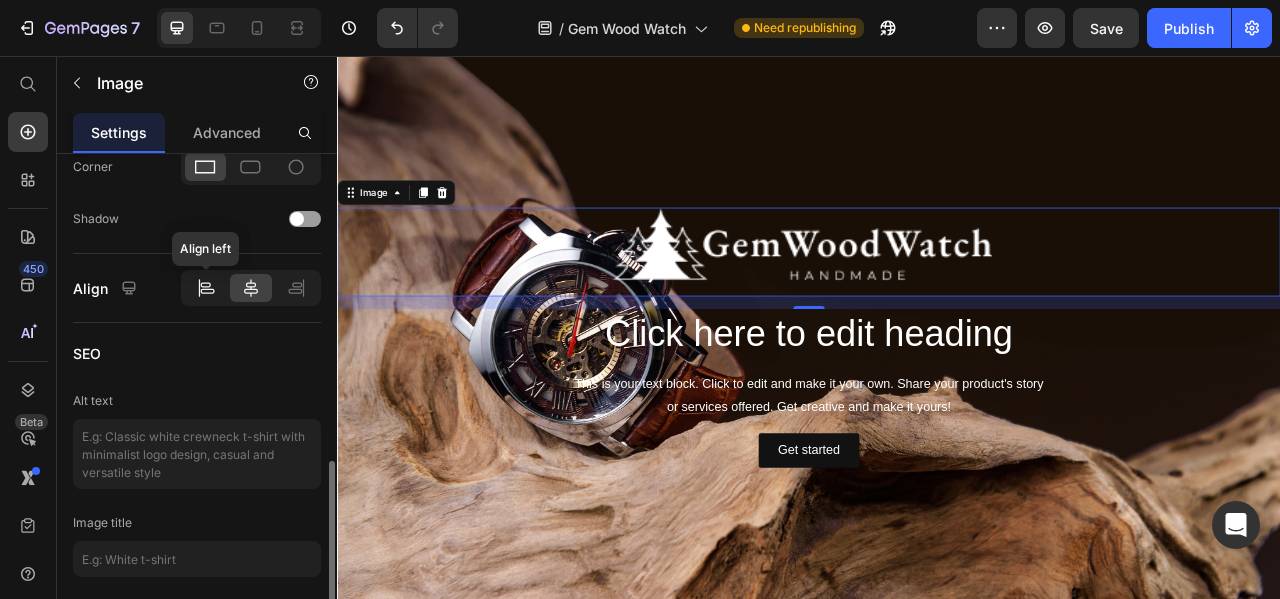 click 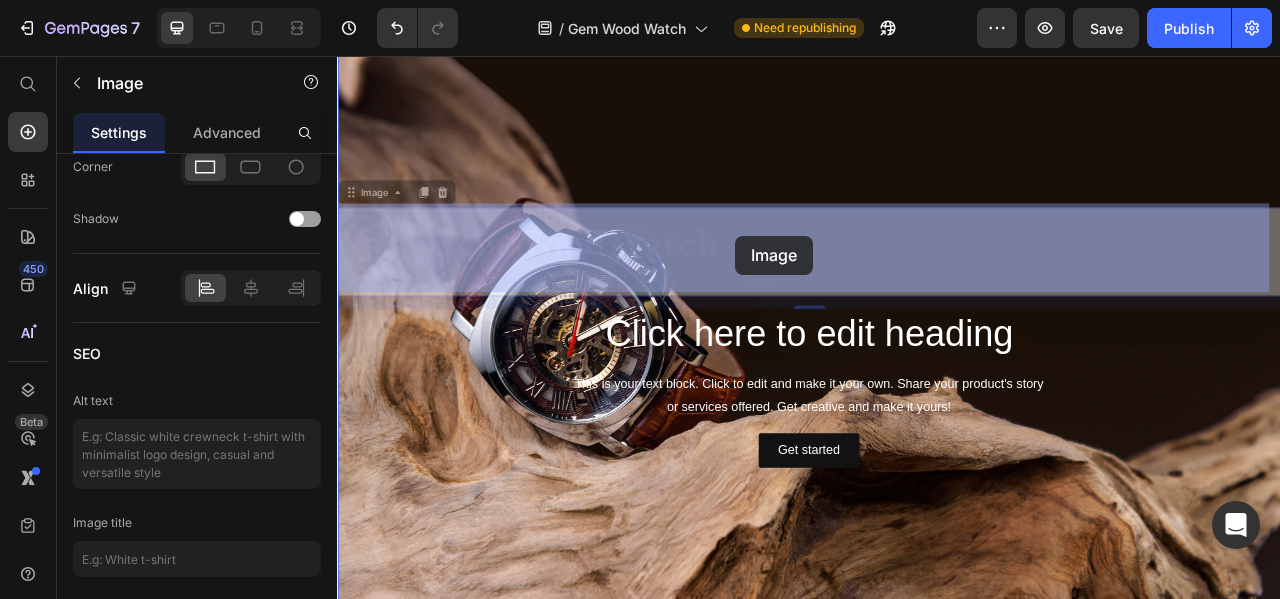 drag, startPoint x: 844, startPoint y: 310, endPoint x: 844, endPoint y: 285, distance: 25 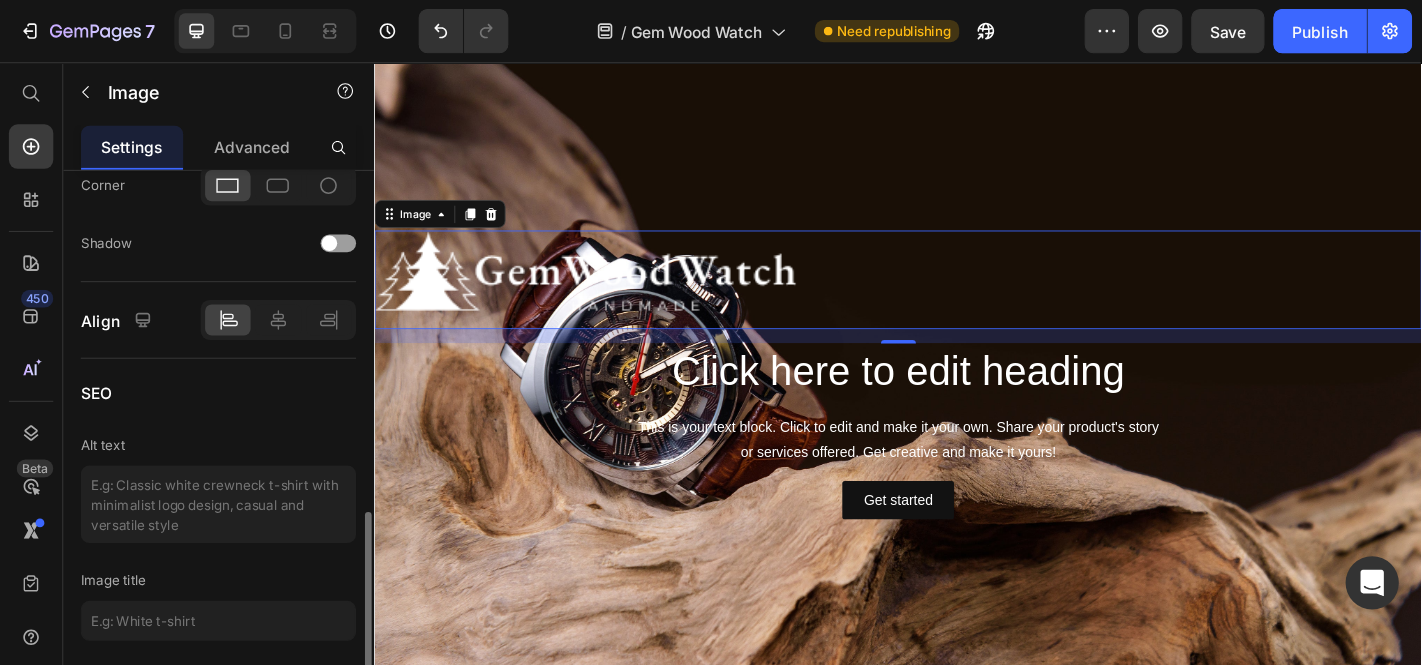 scroll, scrollTop: 600, scrollLeft: 0, axis: vertical 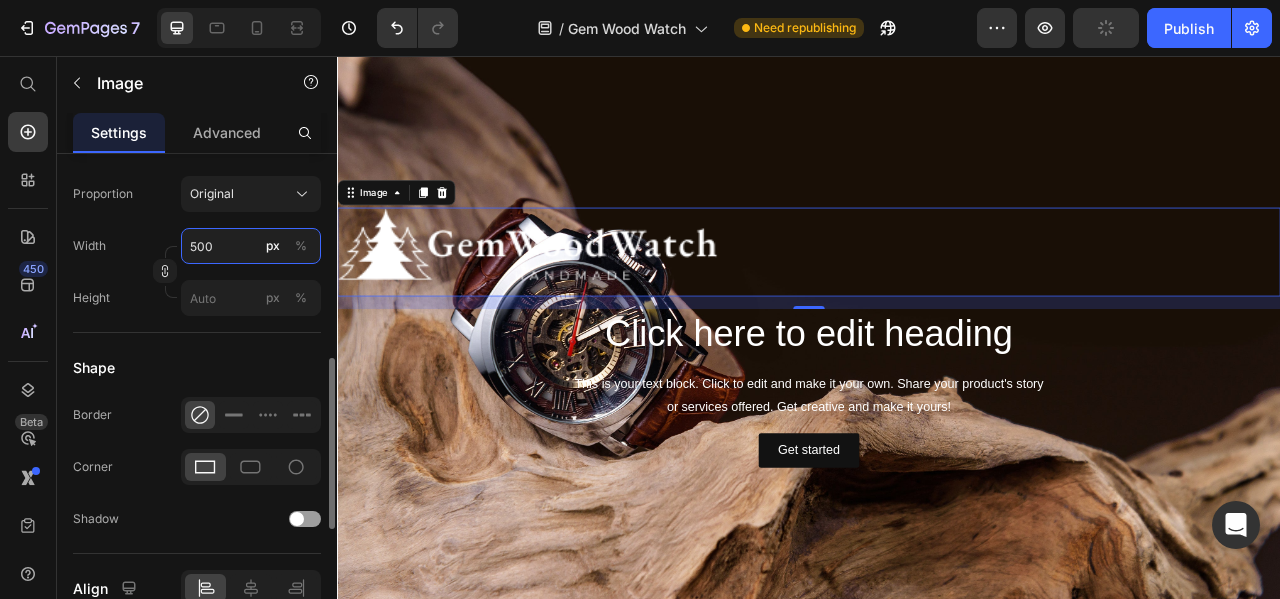 click on "500" at bounding box center [251, 246] 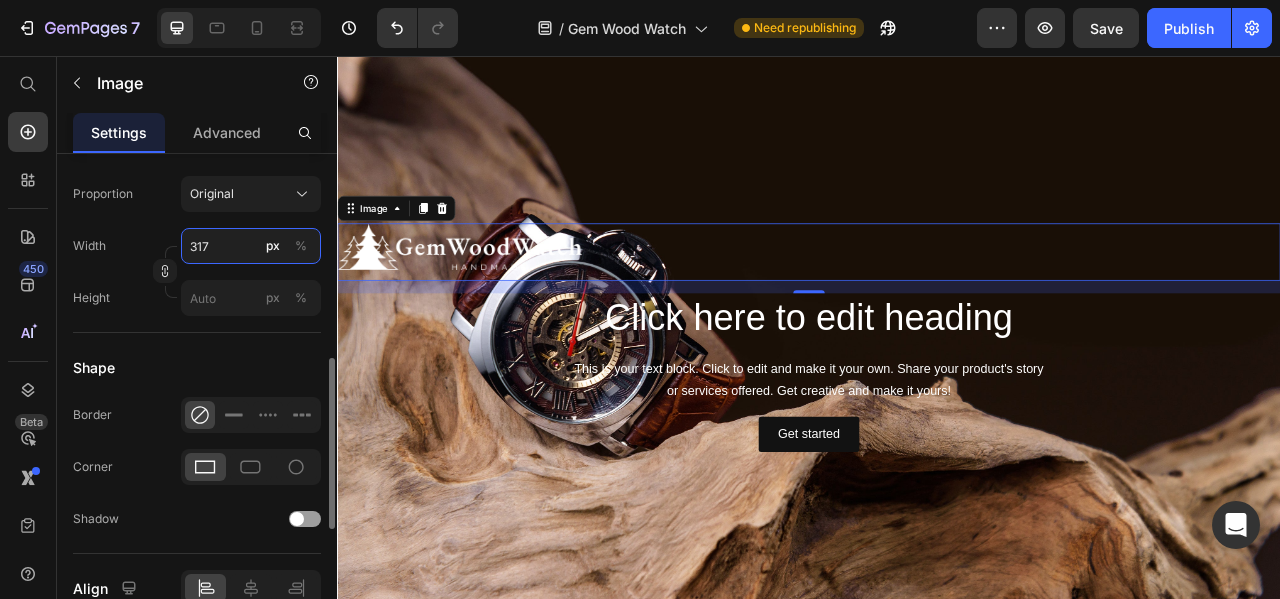 type on "316" 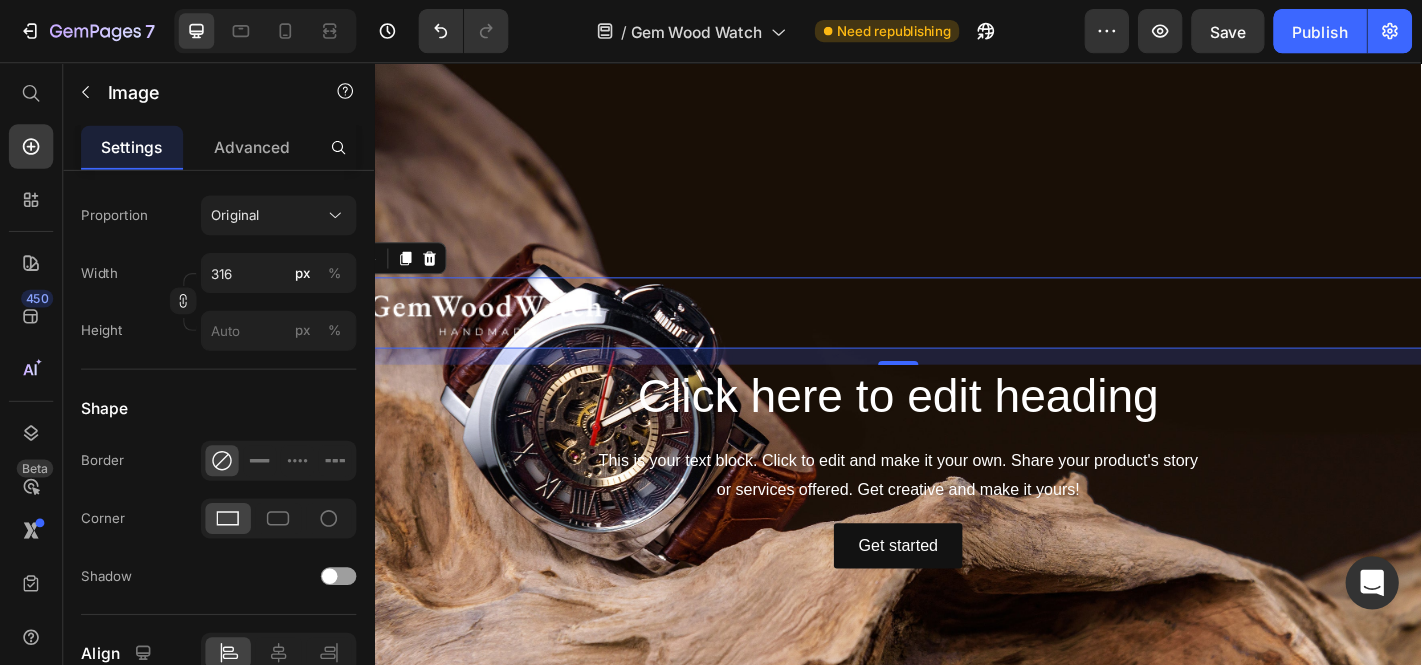 scroll, scrollTop: 600, scrollLeft: 0, axis: vertical 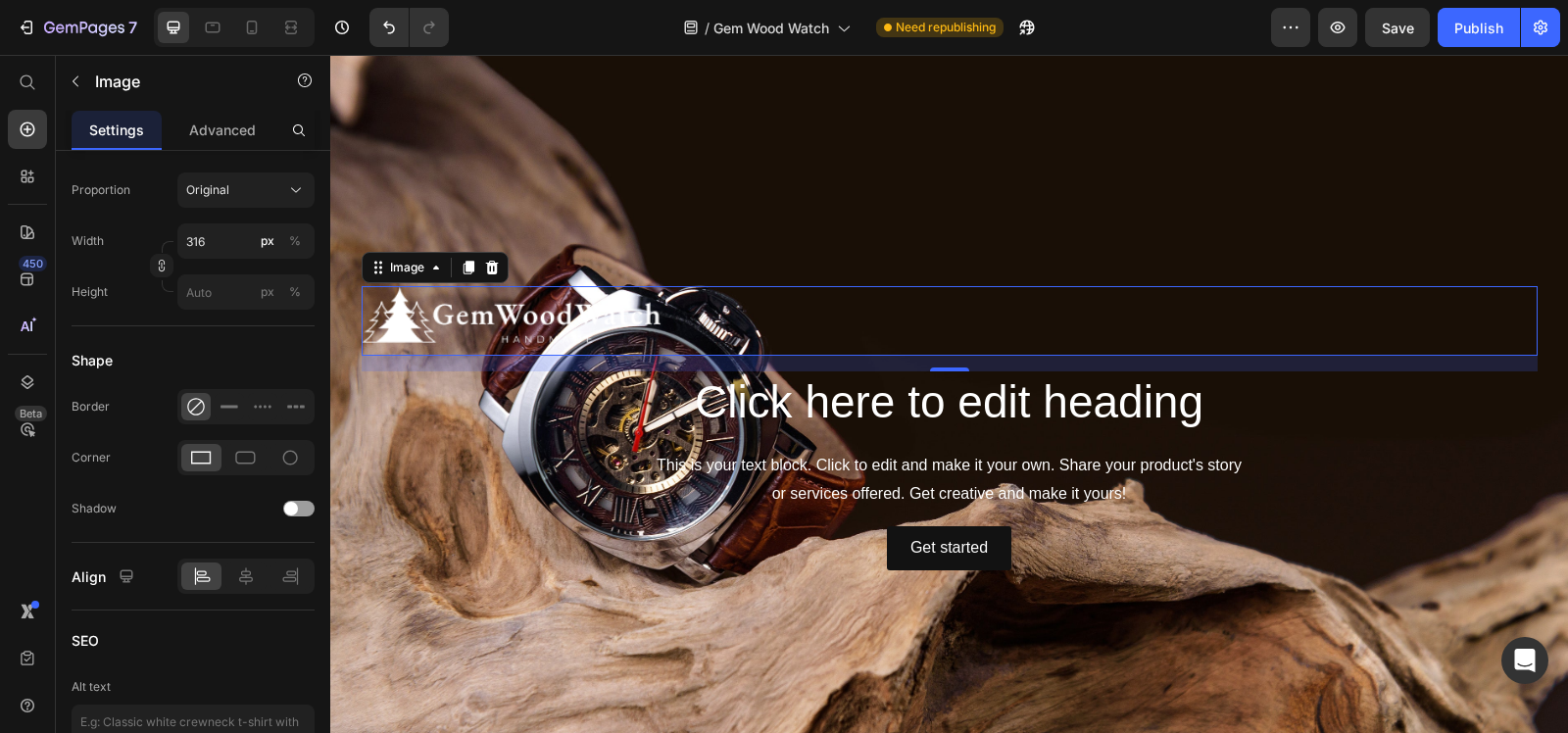 click at bounding box center (950, 321) 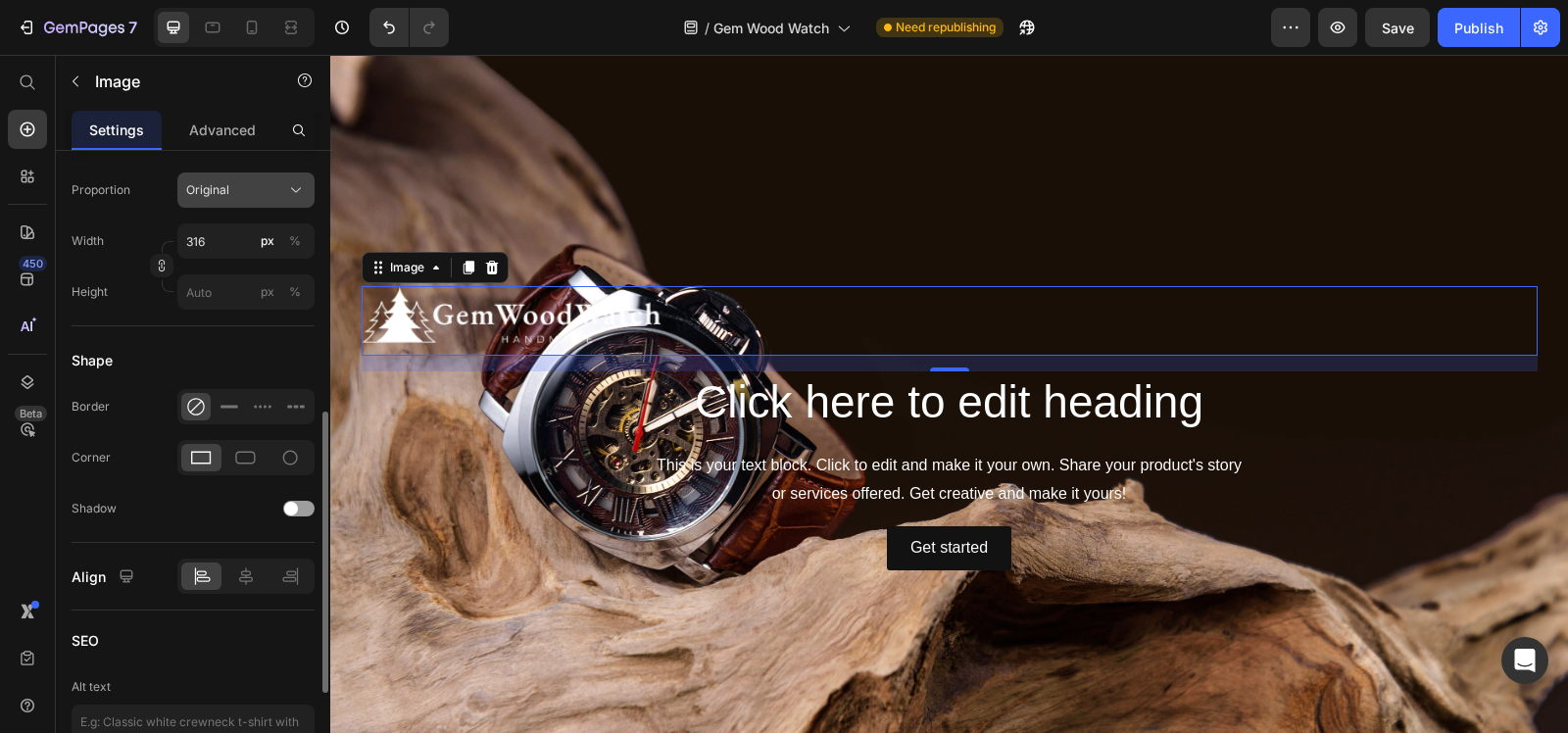 click 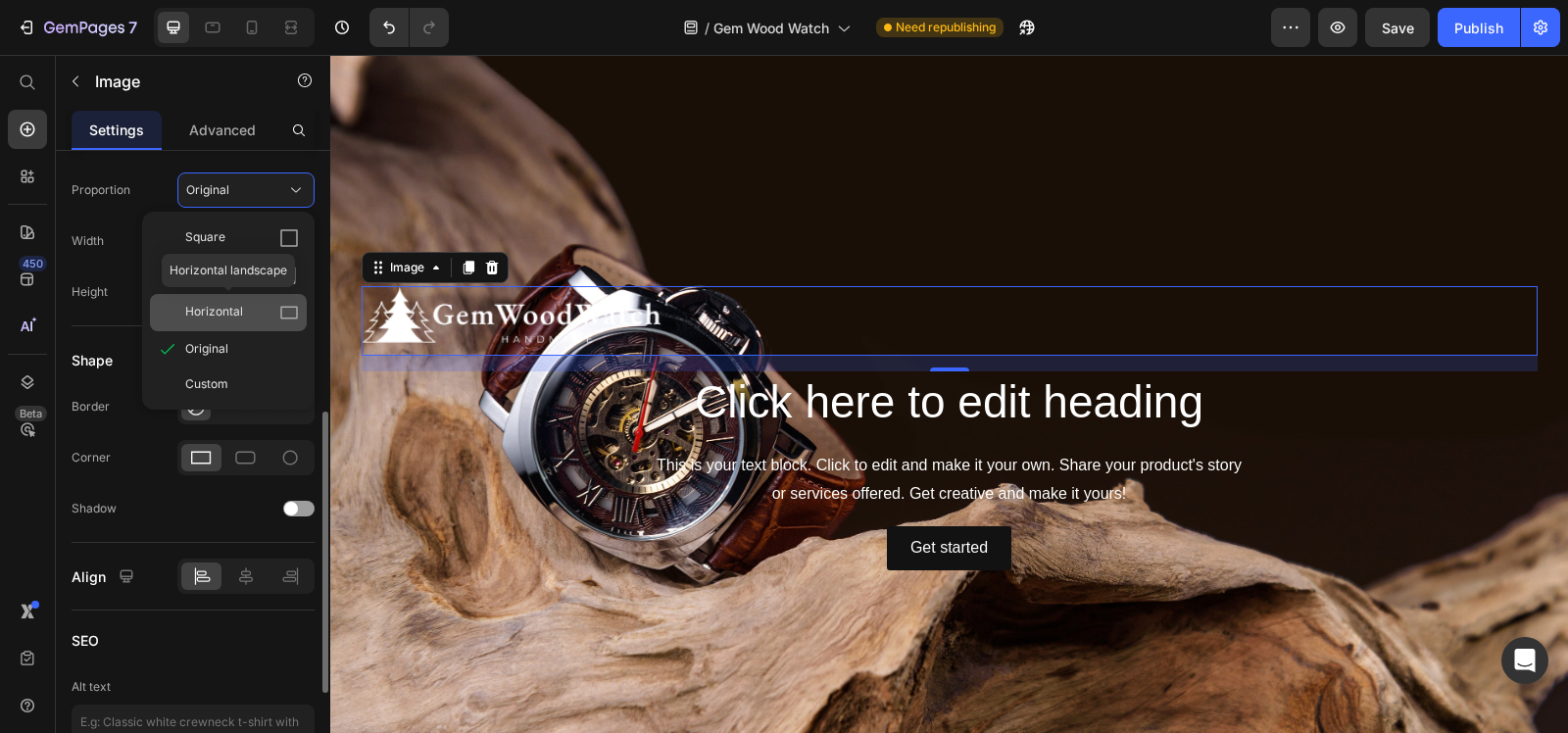 click 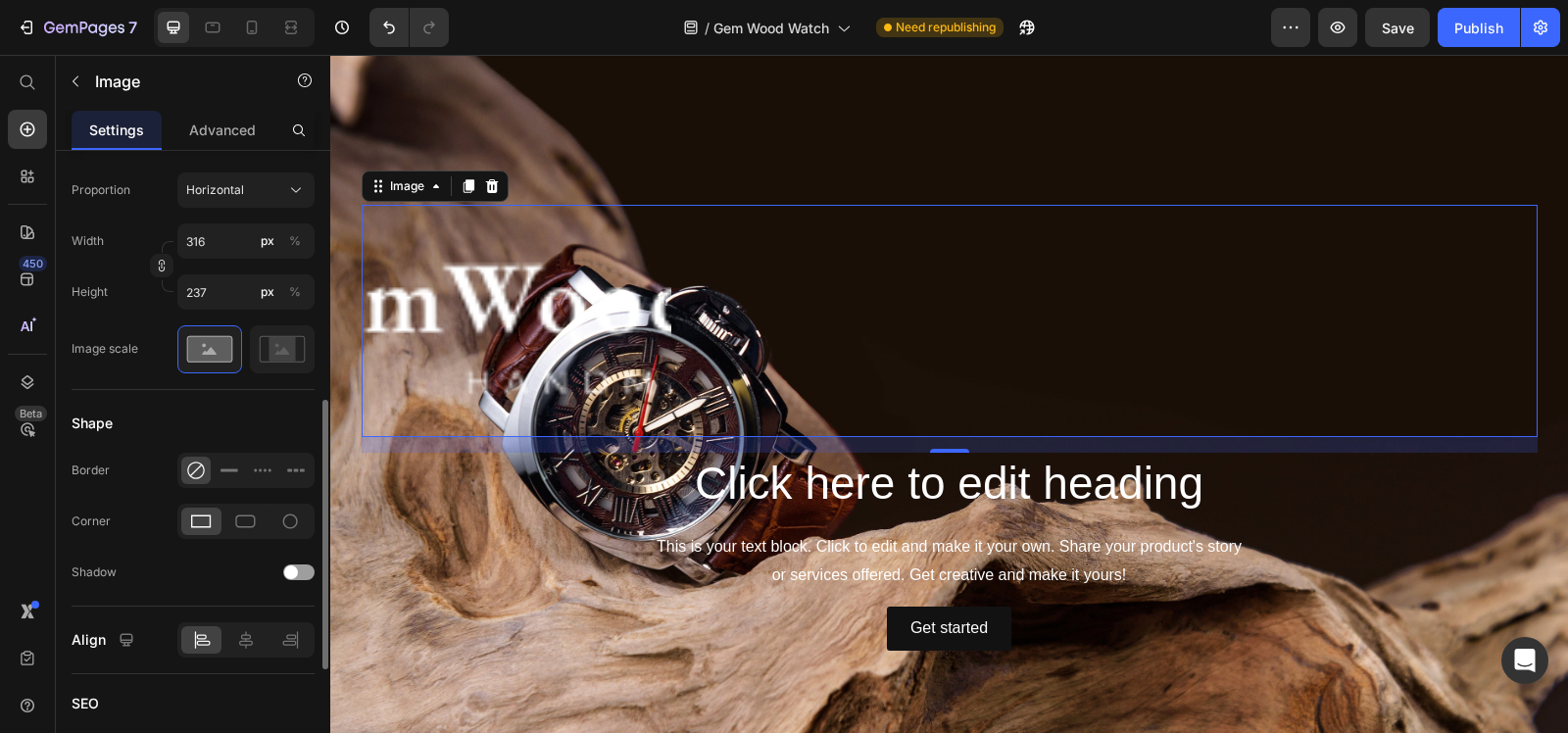 type 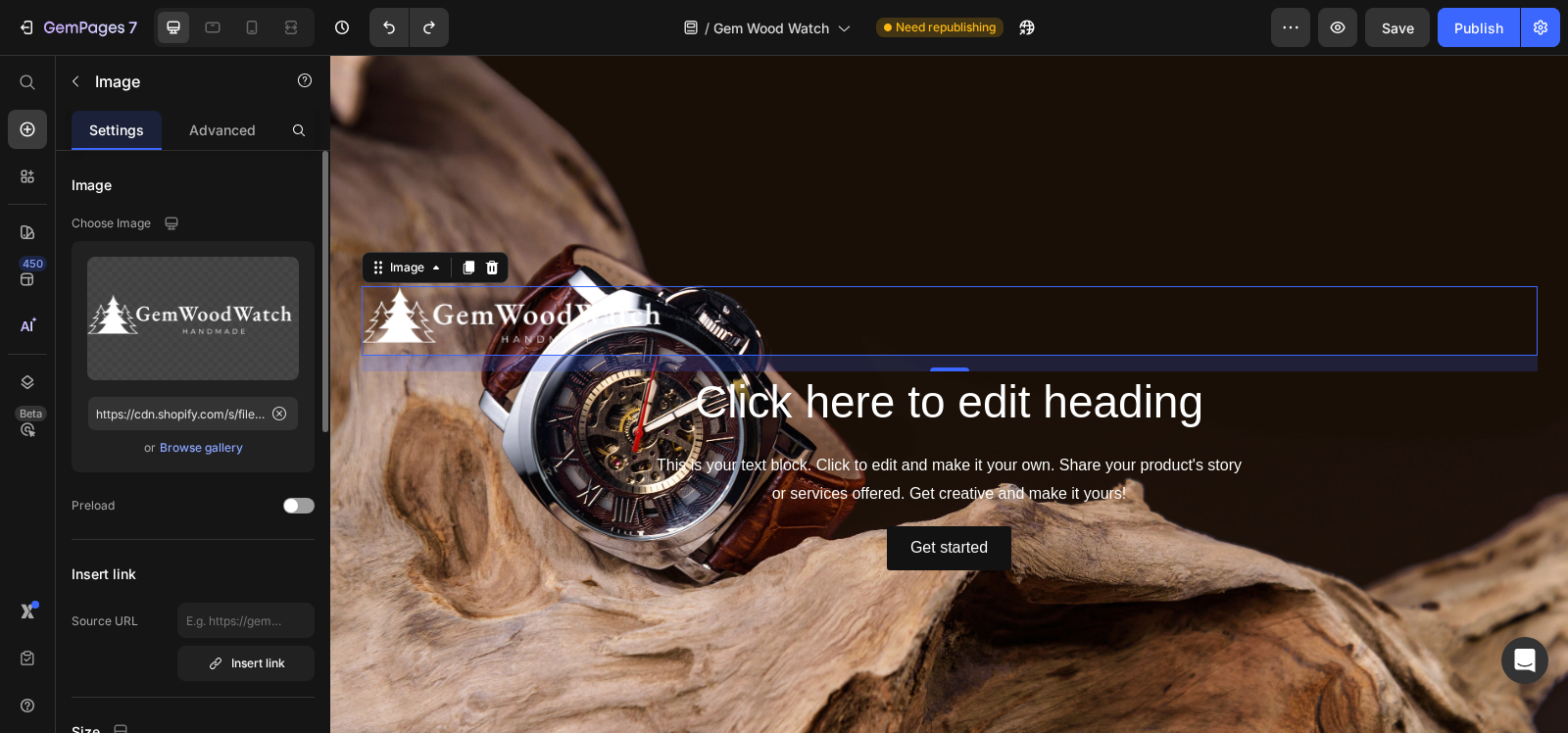 scroll, scrollTop: 122, scrollLeft: 0, axis: vertical 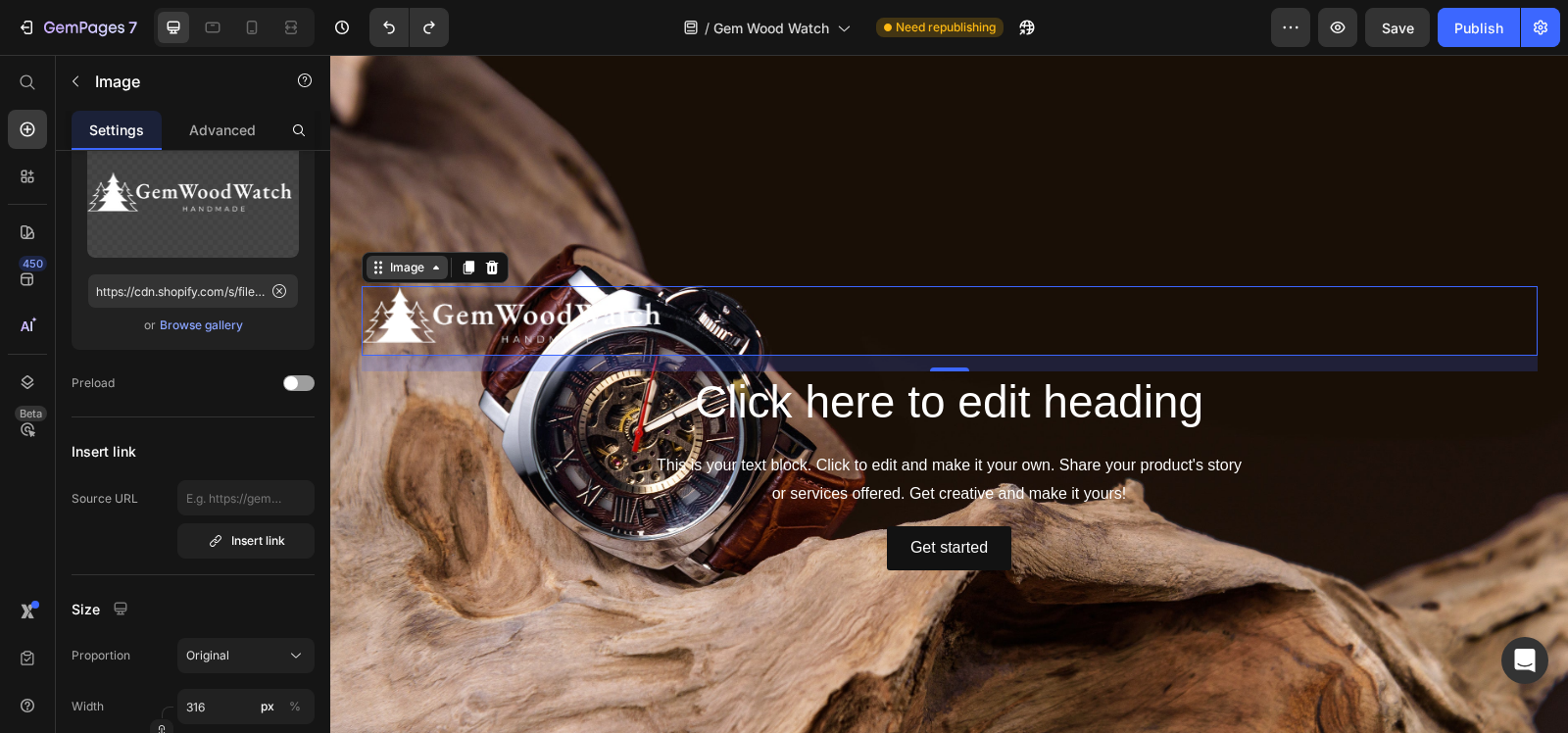 click 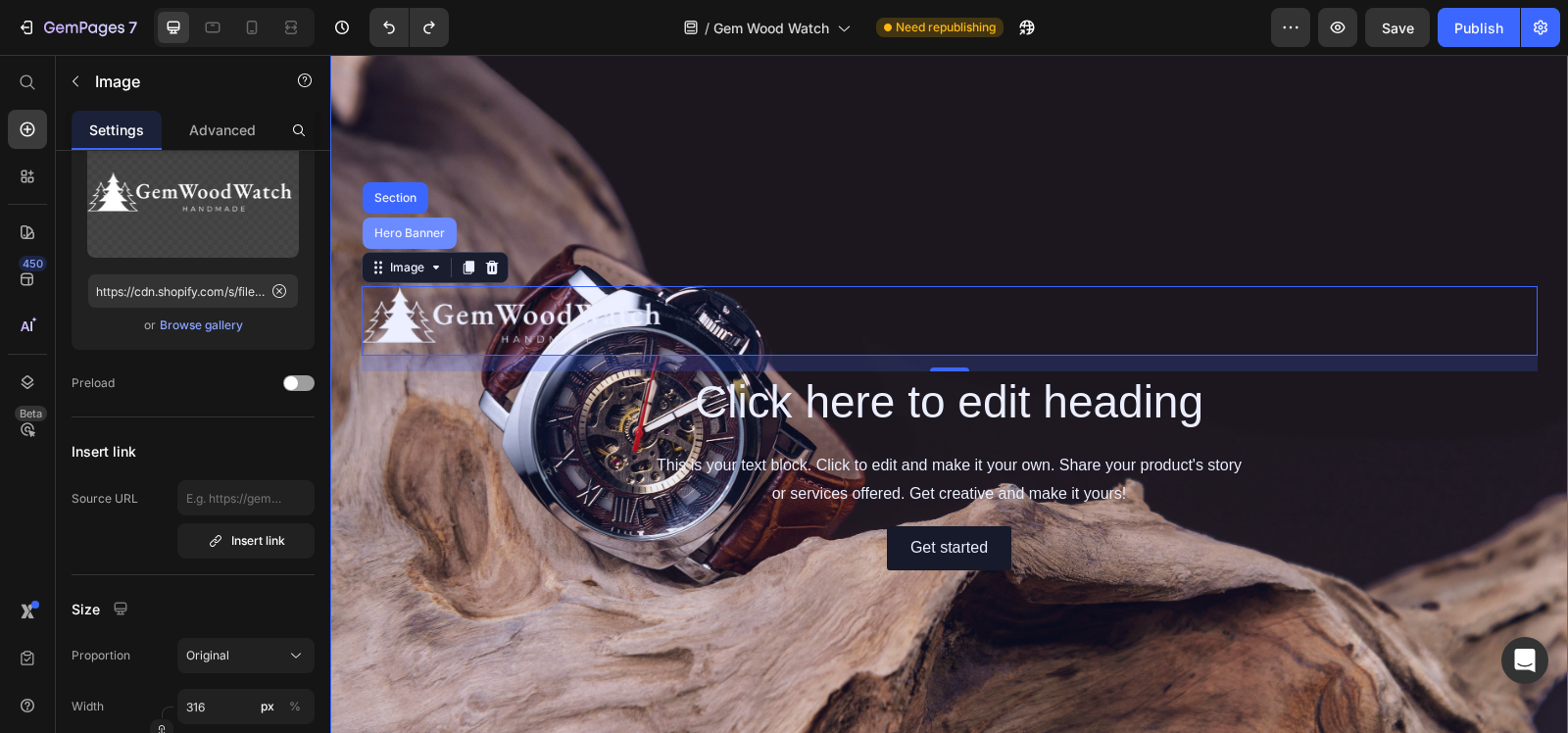 click on "Hero Banner" at bounding box center (410, 233) 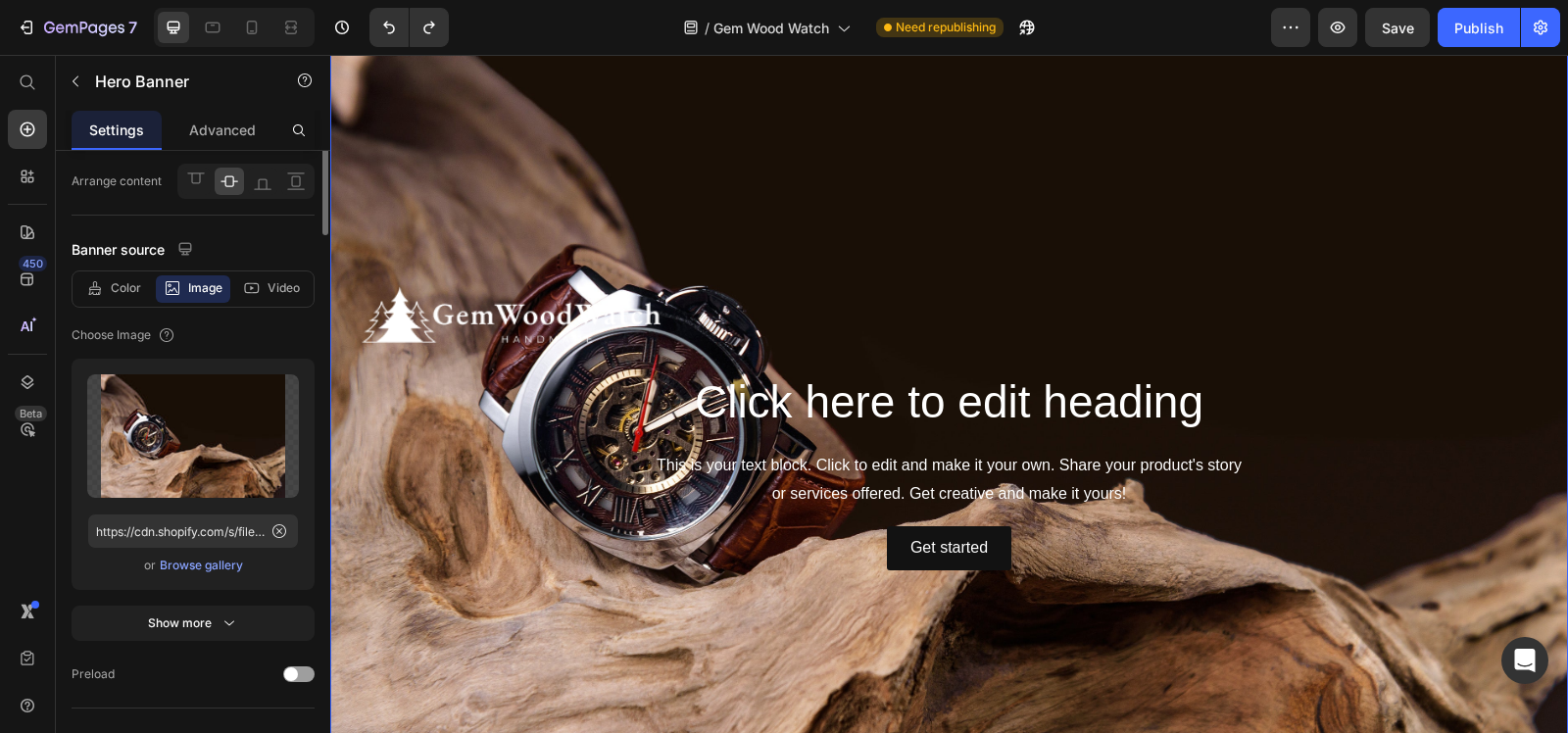 scroll, scrollTop: 0, scrollLeft: 0, axis: both 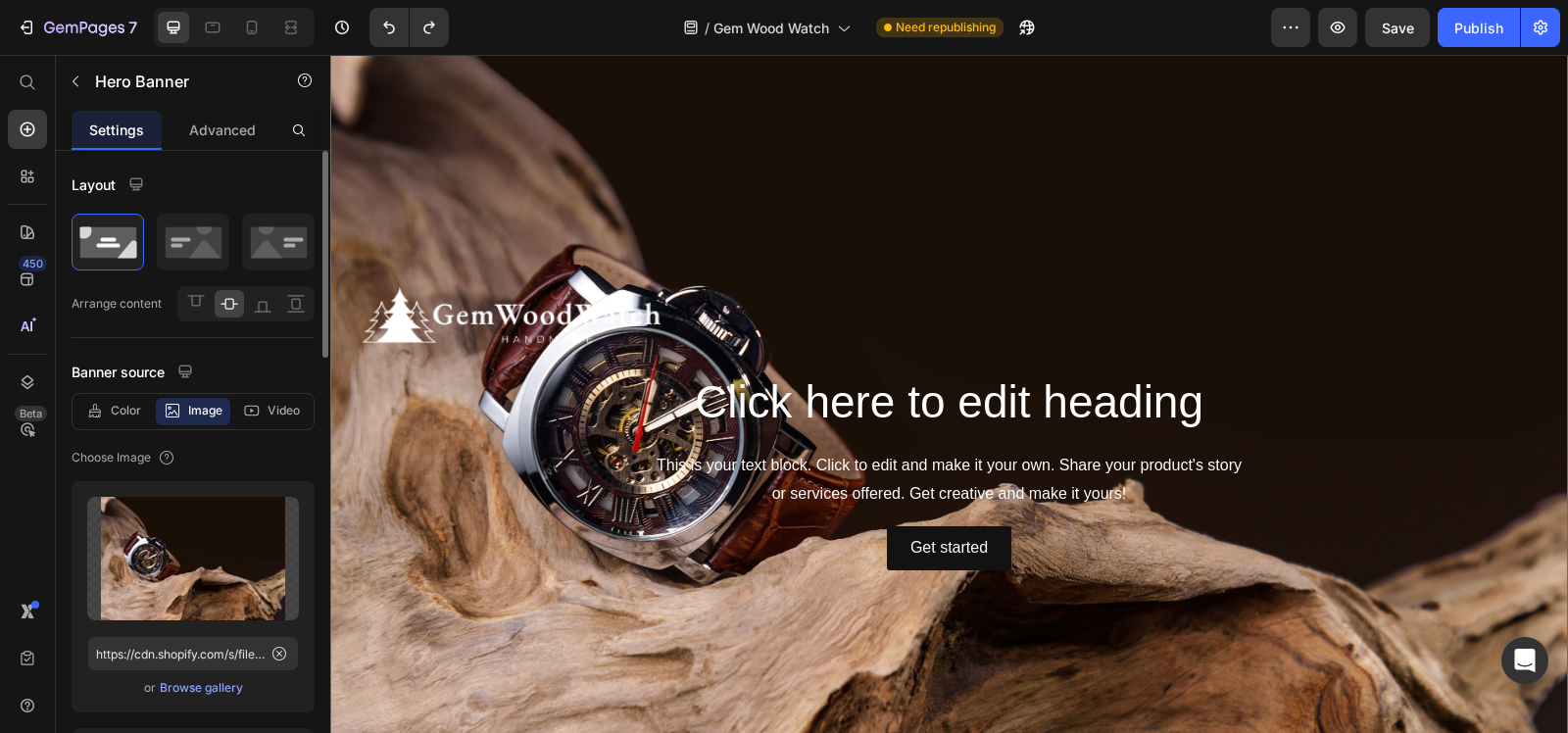 click at bounding box center [949, 427] 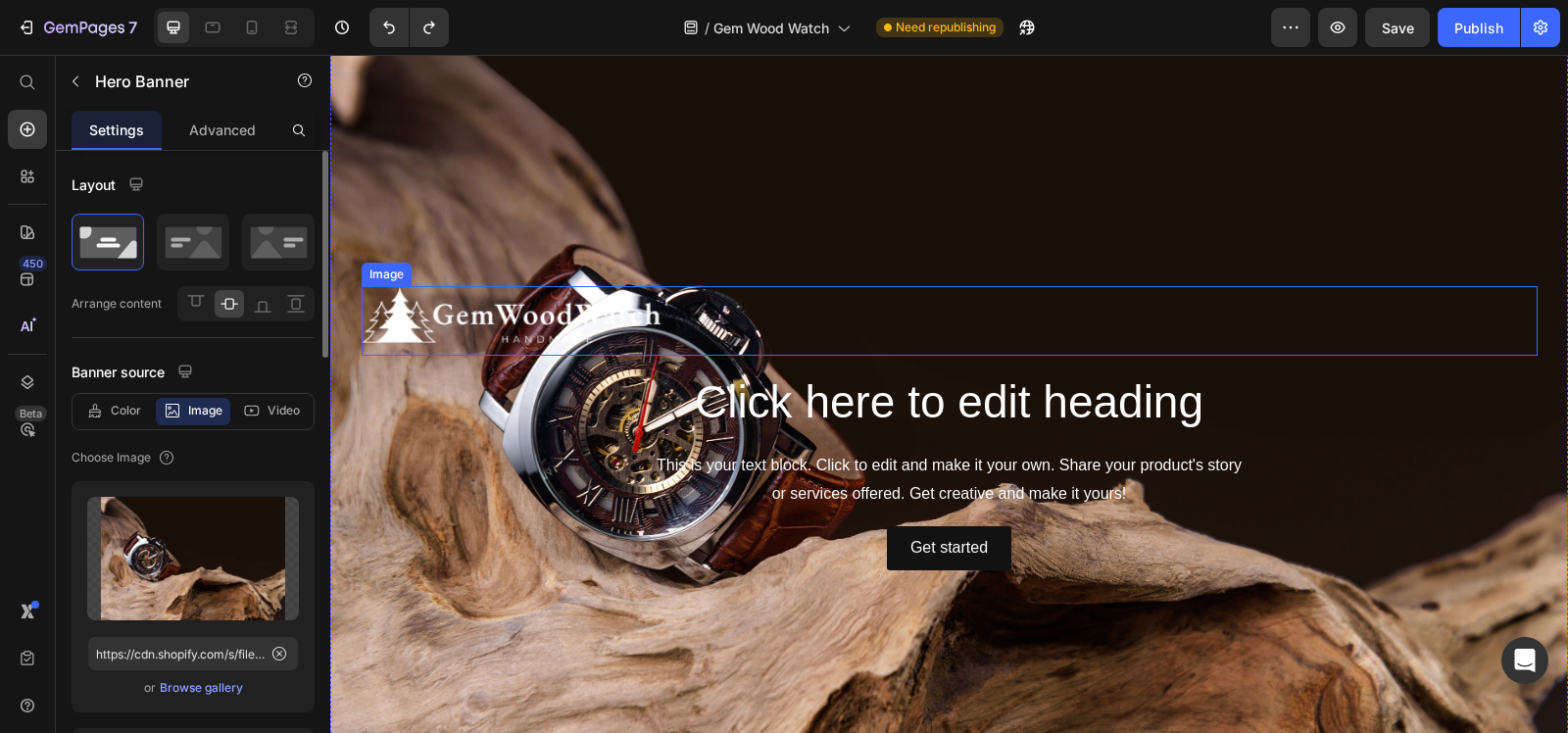 click at bounding box center (950, 321) 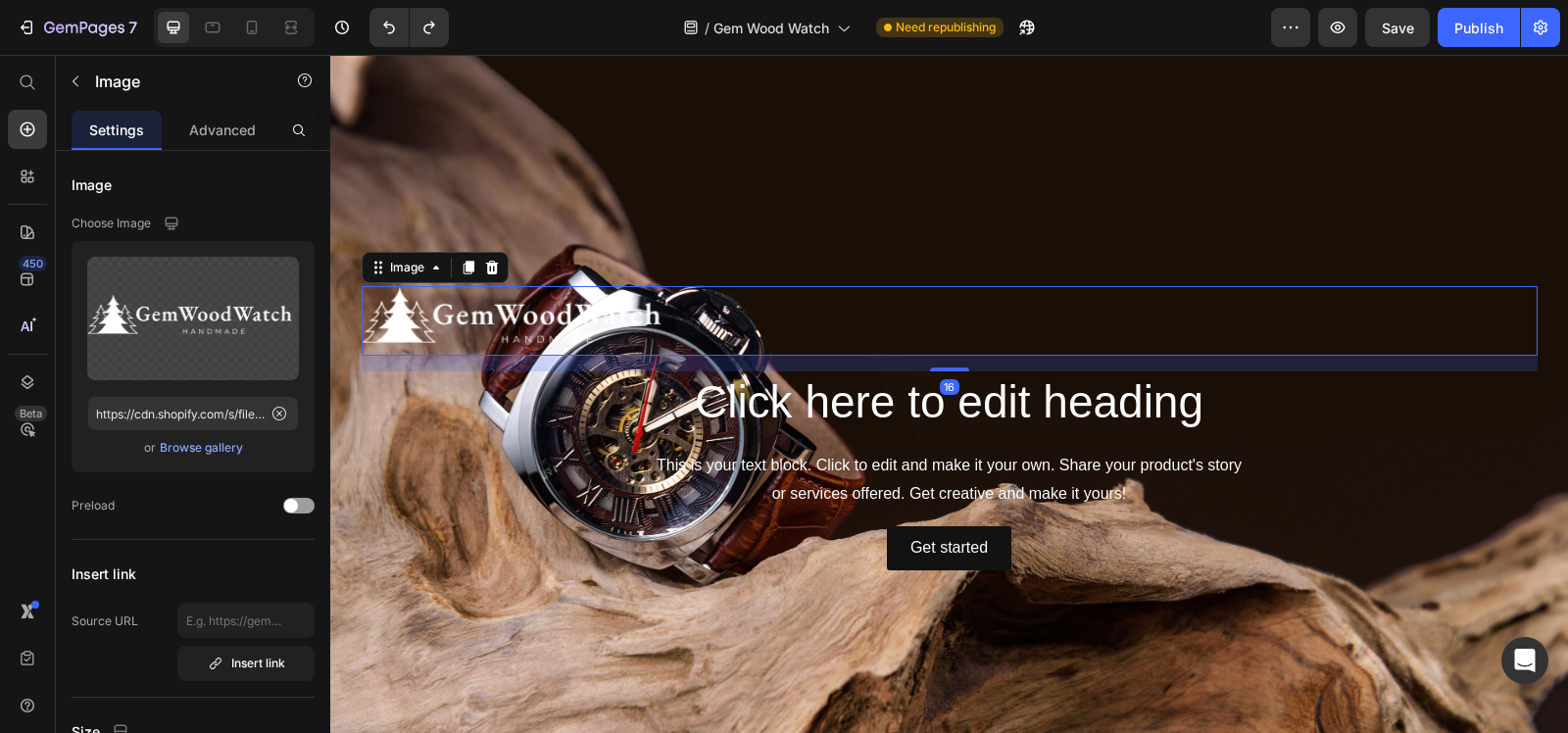 click at bounding box center [950, 321] 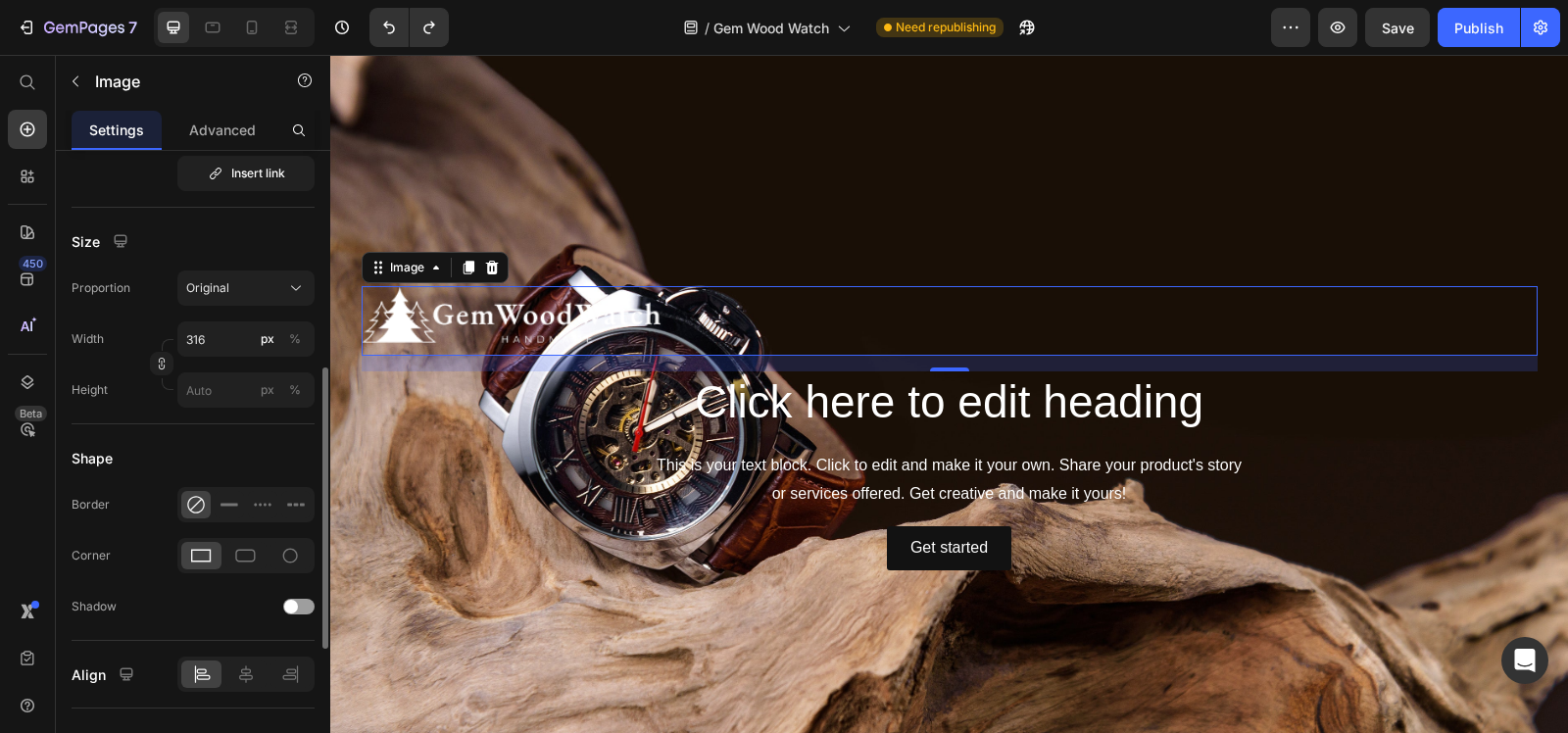 scroll, scrollTop: 612, scrollLeft: 0, axis: vertical 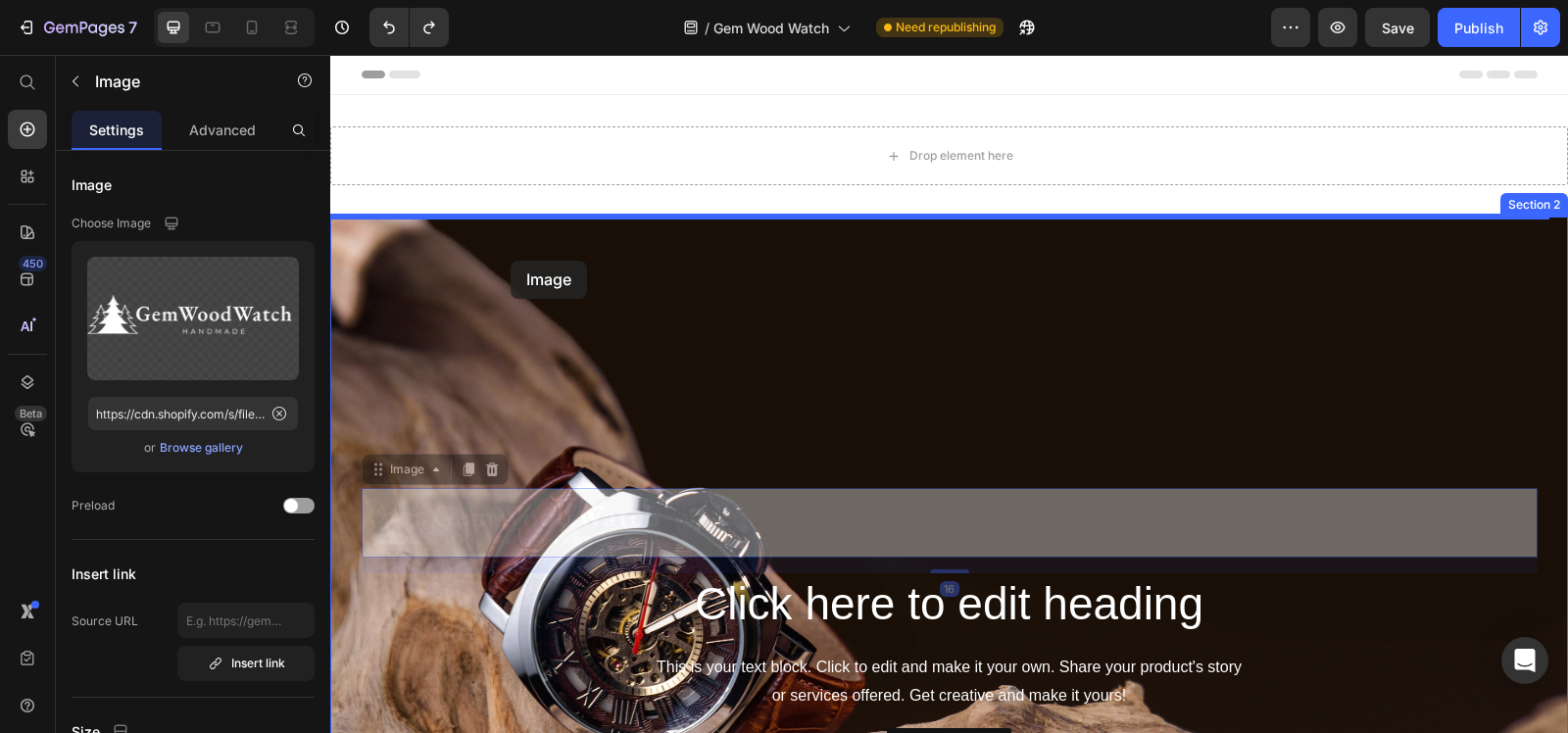 drag, startPoint x: 552, startPoint y: 203, endPoint x: 511, endPoint y: 261, distance: 71.02816 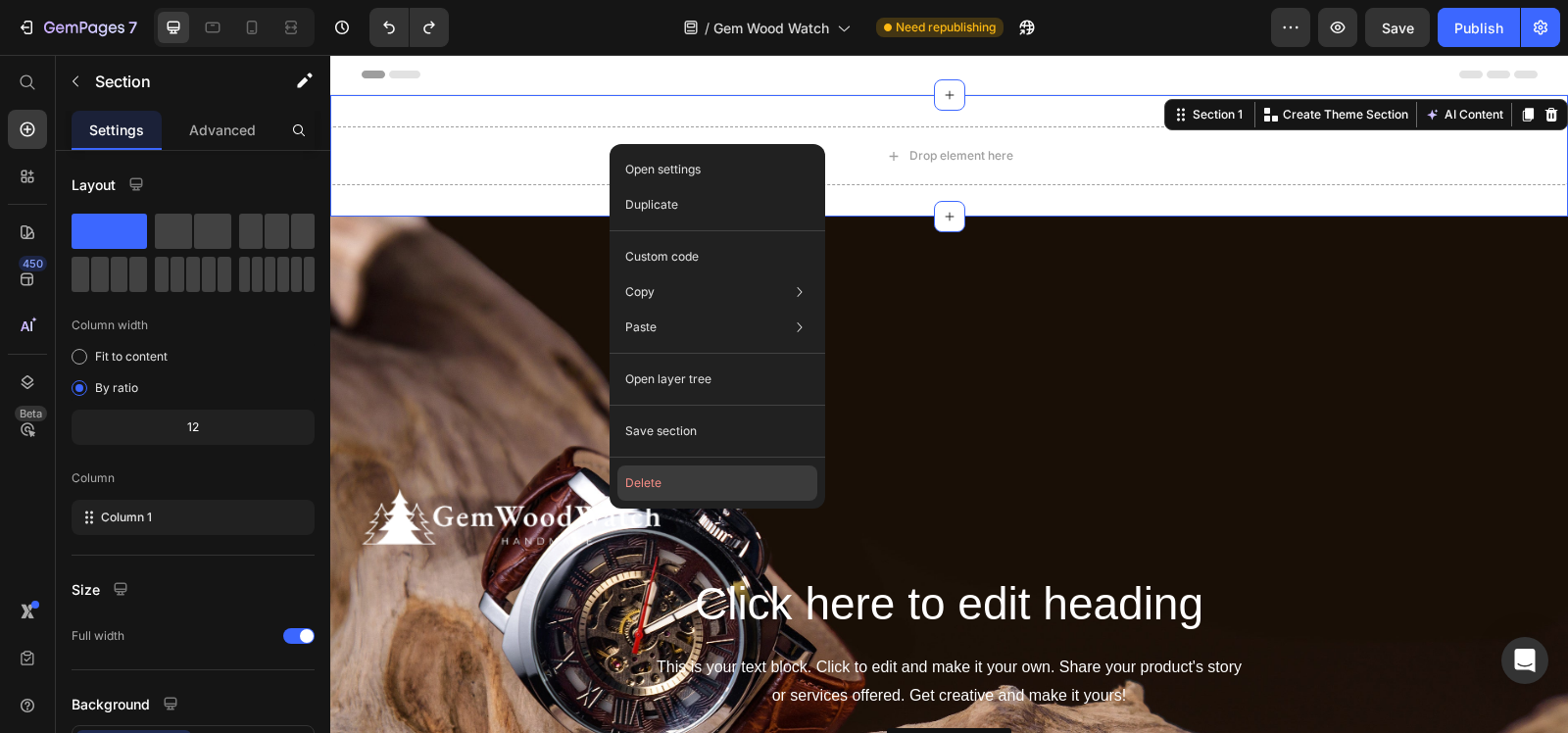 click on "Delete" 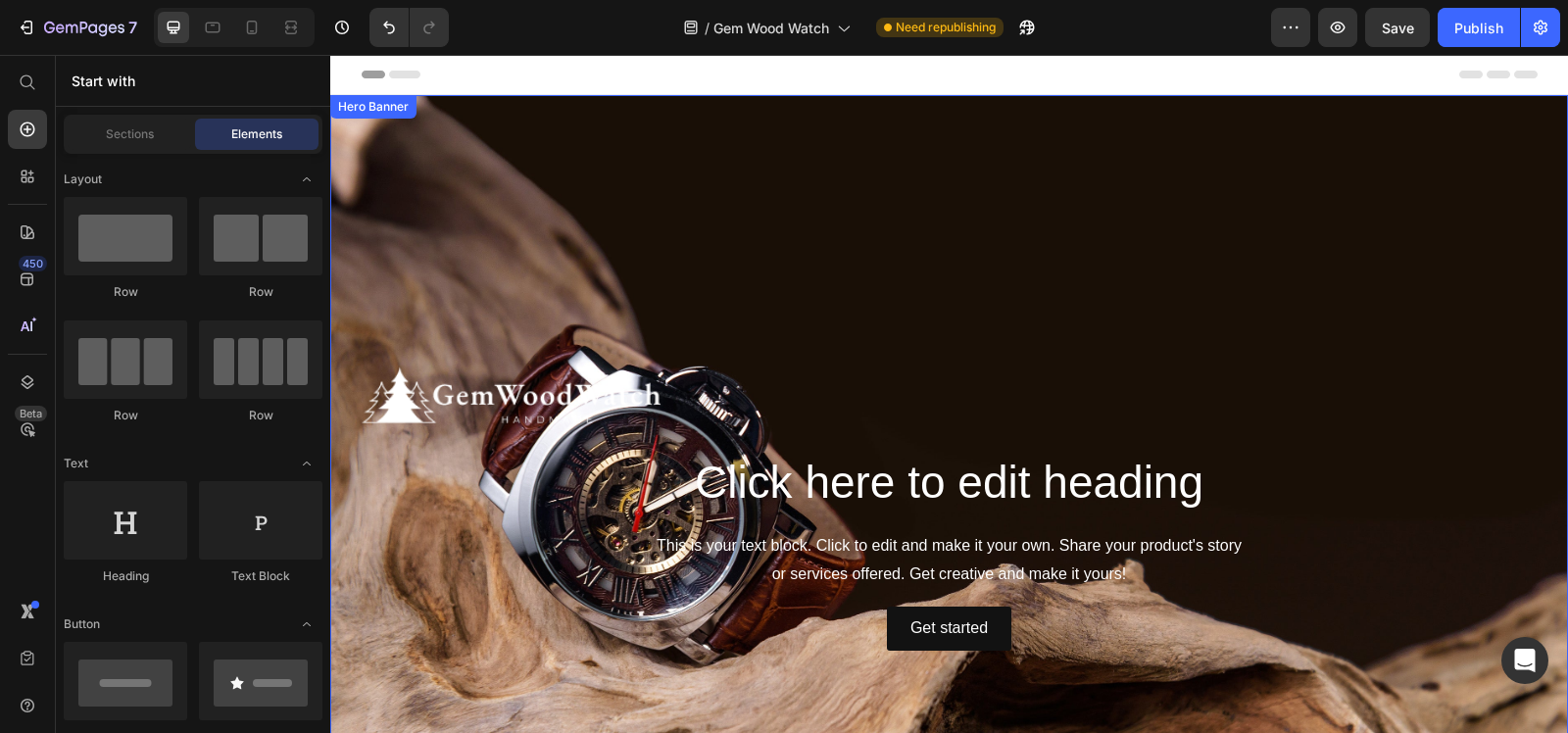 click at bounding box center (949, 508) 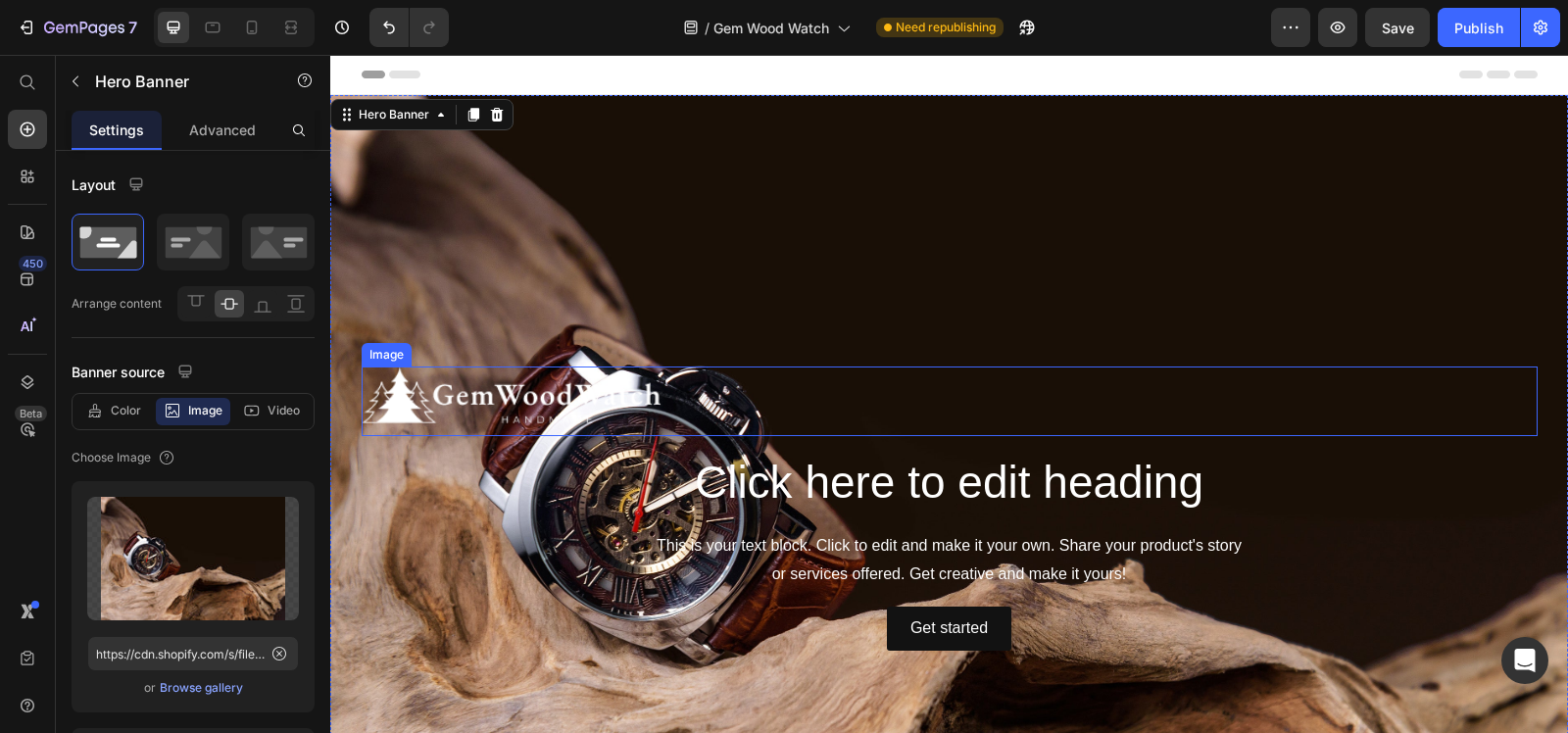 click at bounding box center (950, 402) 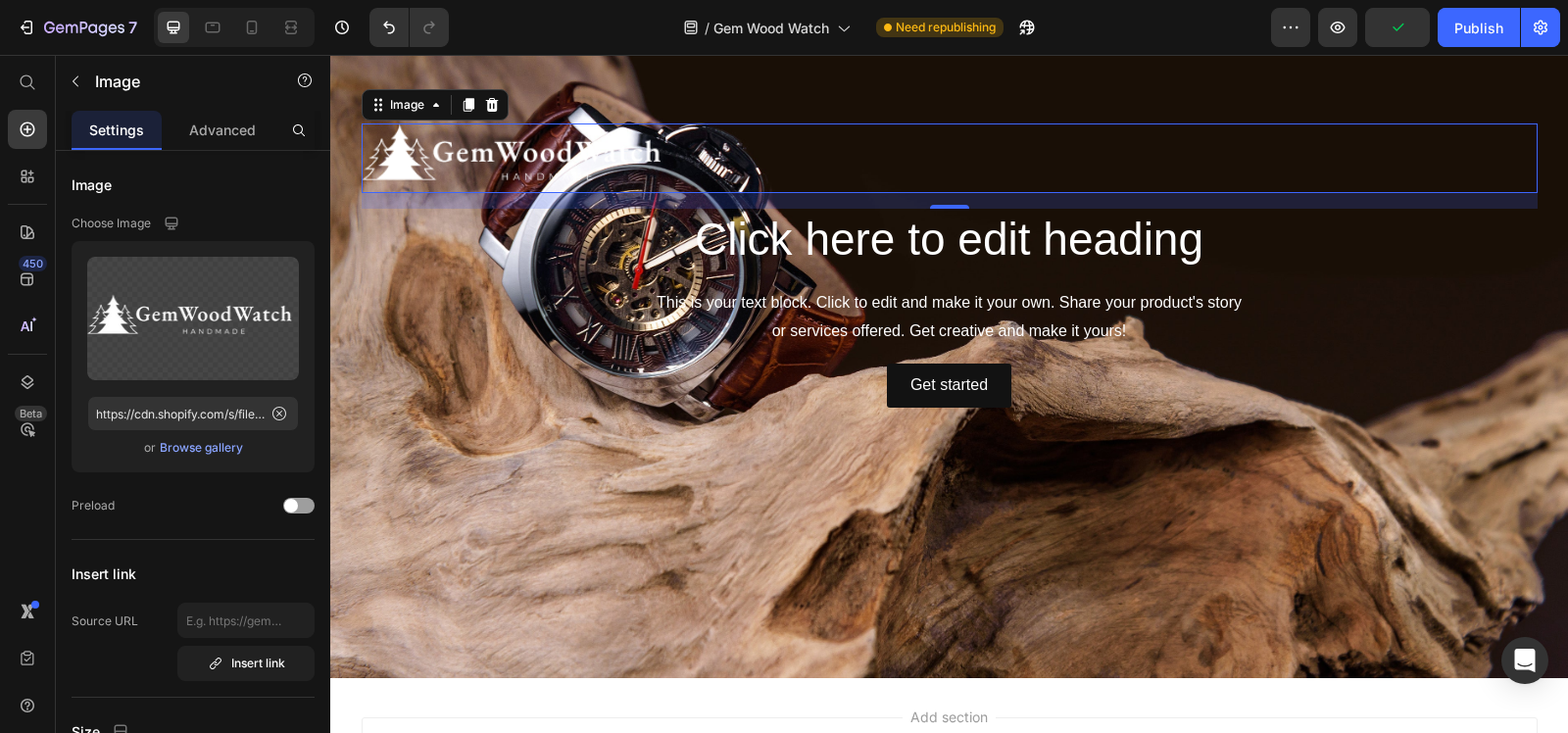 scroll, scrollTop: 245, scrollLeft: 0, axis: vertical 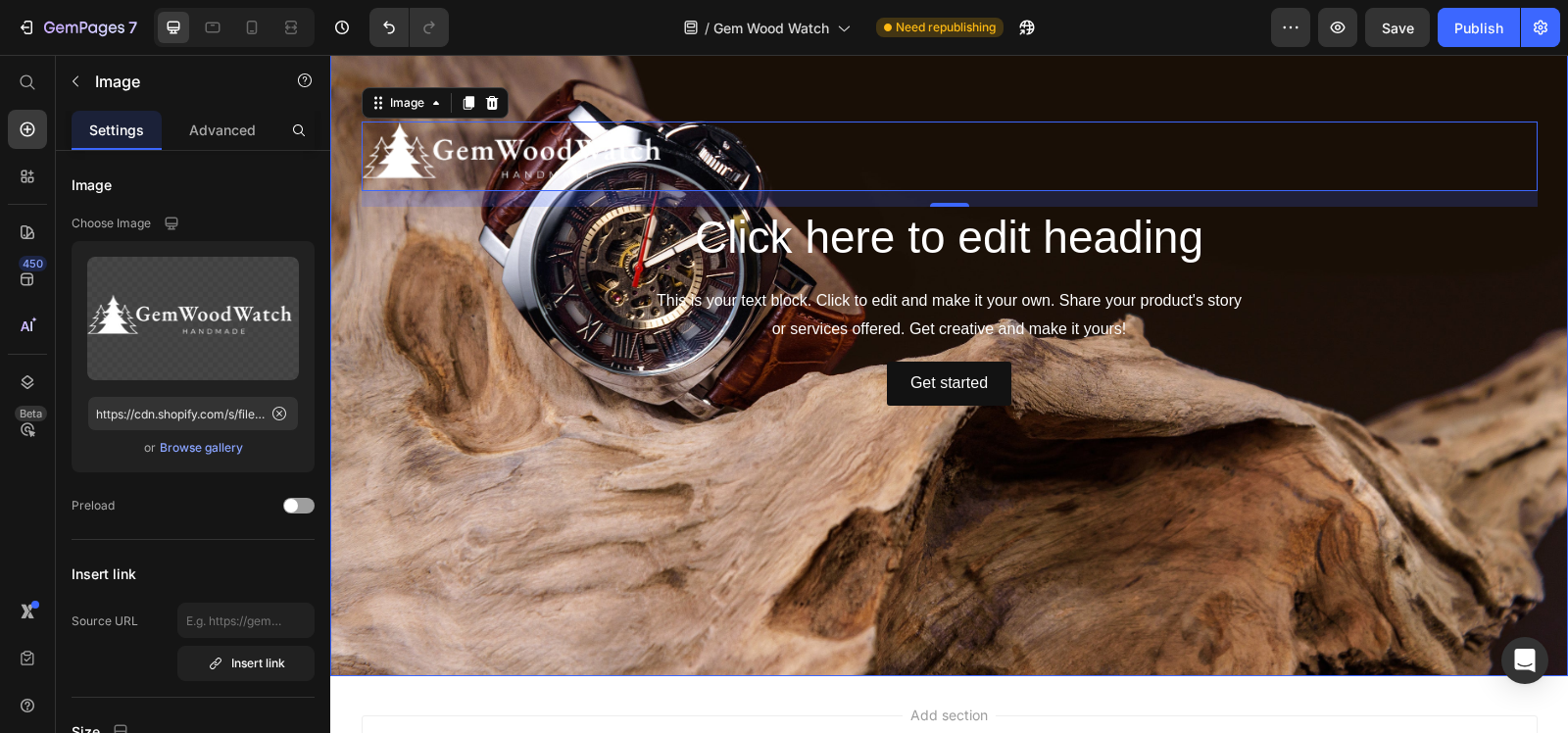 click at bounding box center (949, 263) 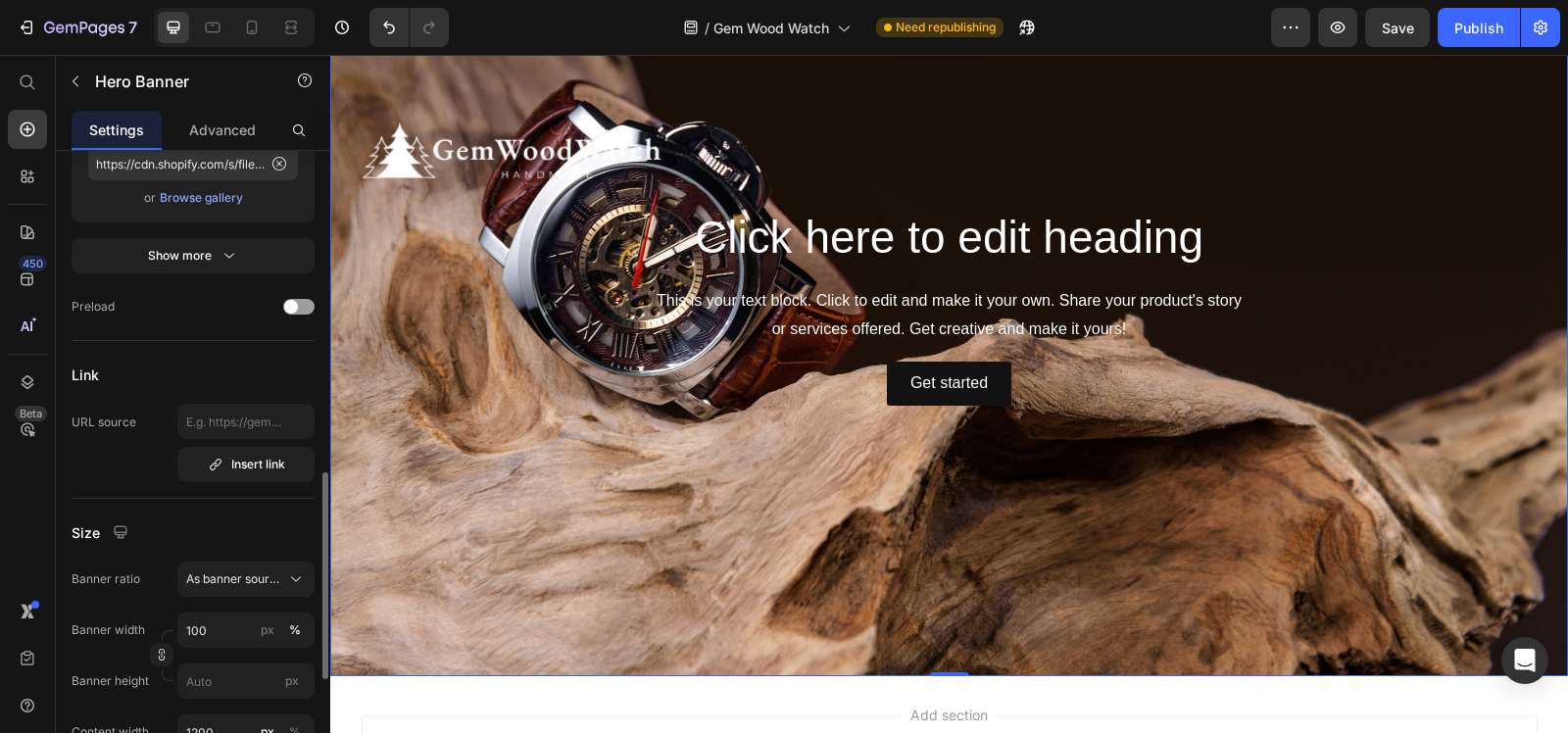 scroll, scrollTop: 612, scrollLeft: 0, axis: vertical 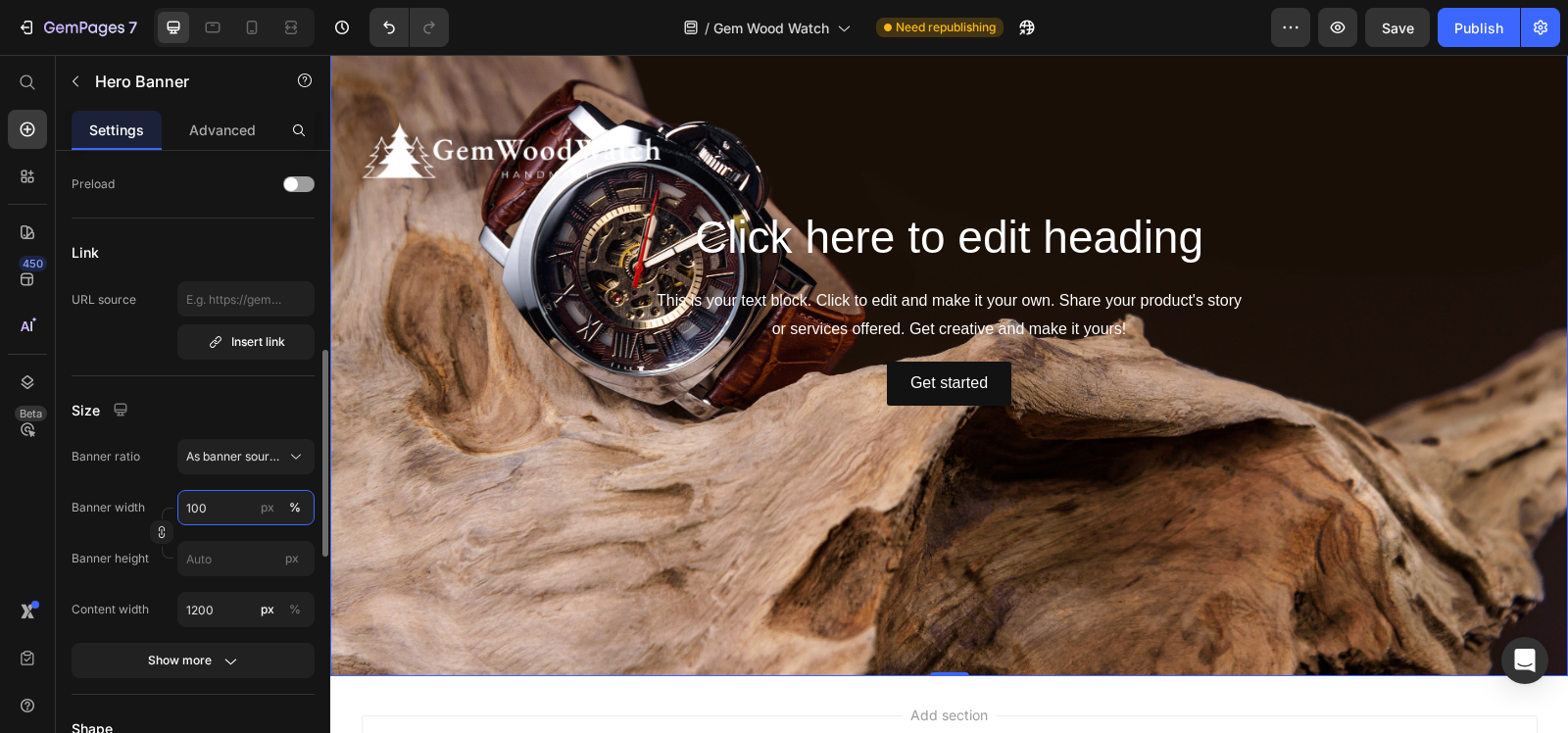 click on "100" at bounding box center (246, 508) 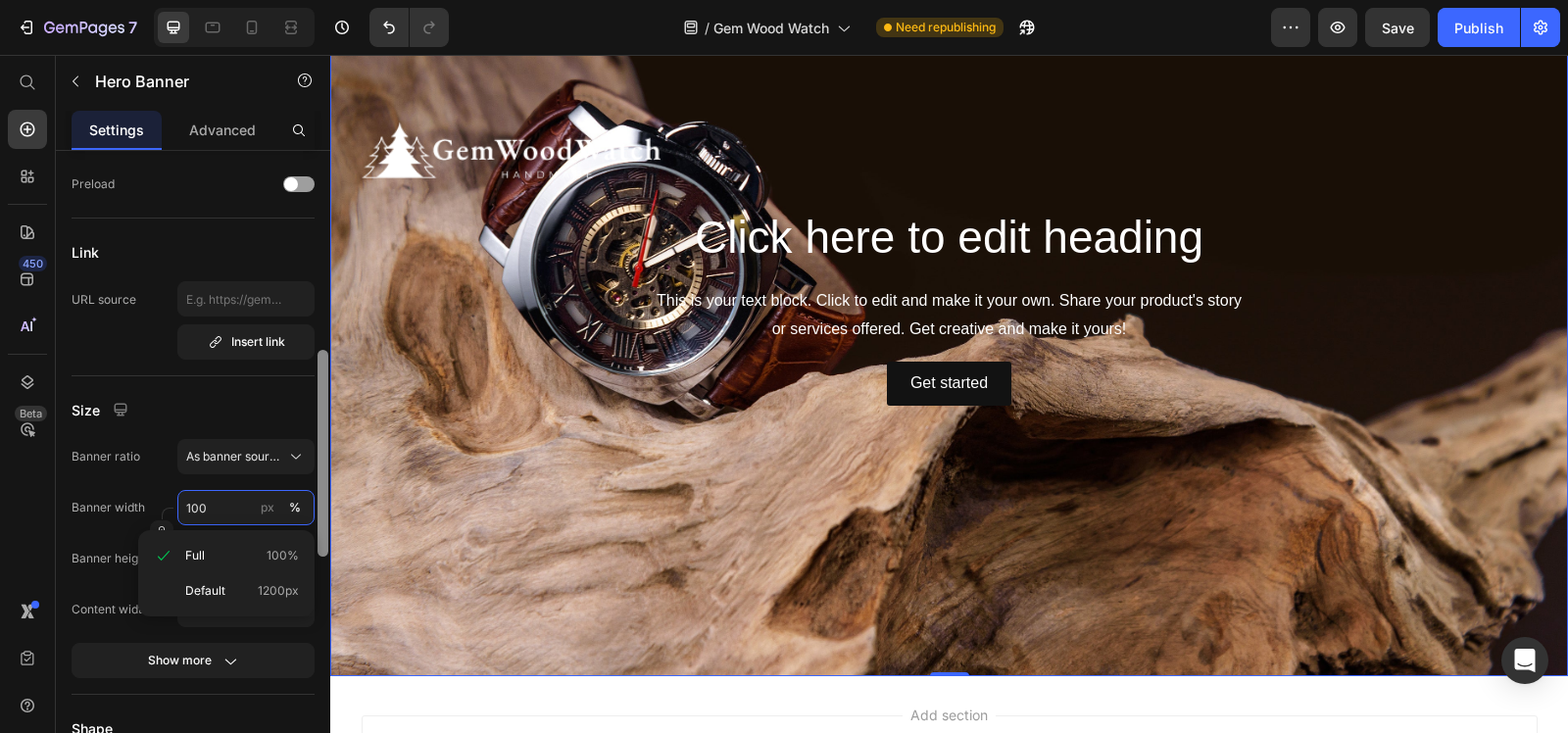 scroll, scrollTop: 857, scrollLeft: 0, axis: vertical 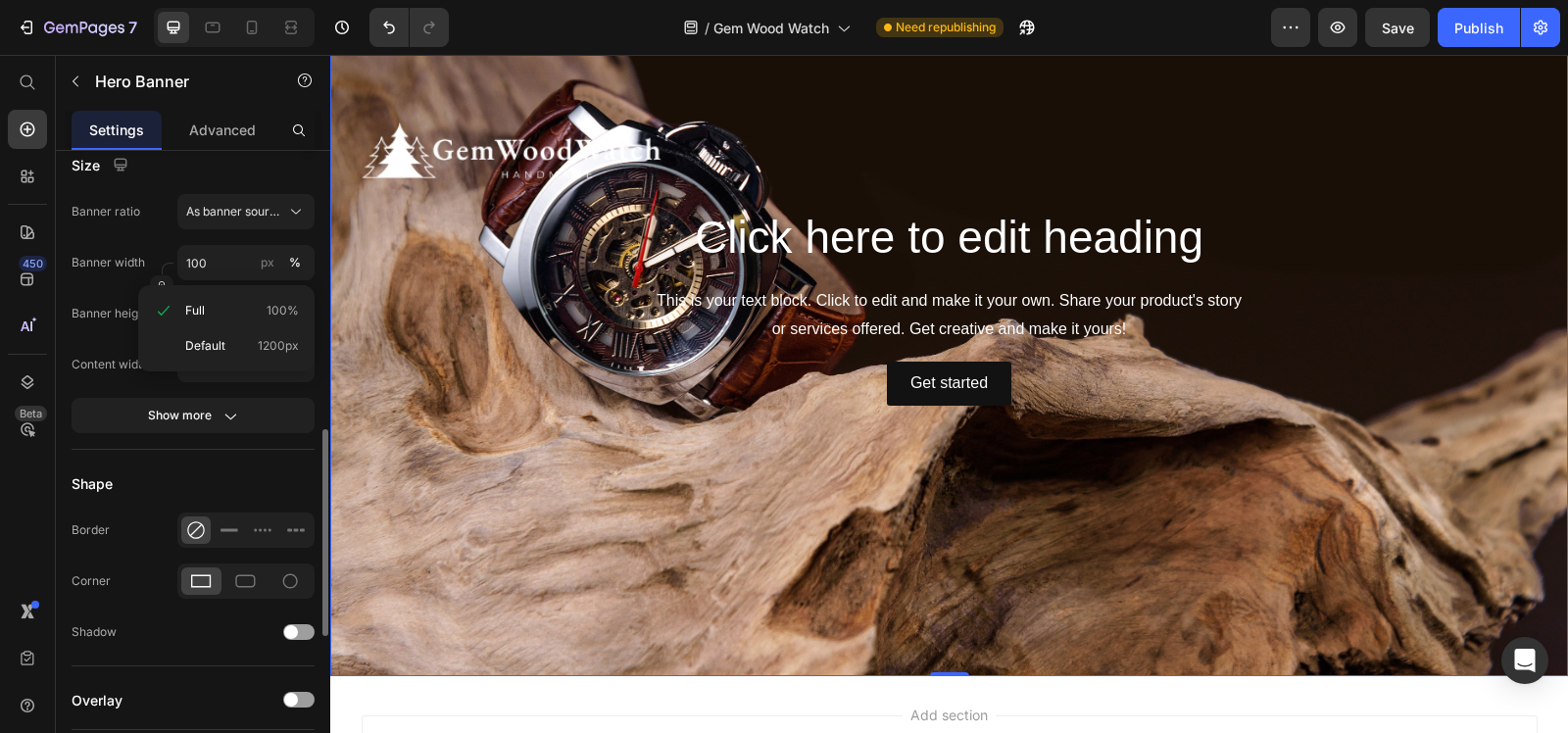 click on "Layout Arrange content
Banner source Color Image Video  Choose Image  Upload Image https://cdn.shopify.com/s/files/1/0765/5705/8296/files/gempages_574400310076769124-79502997-37fe-4b30-90ac-5ce95af5f0d0.jpg  or   Browse gallery  Show more Preload Link URL source  Insert link  Size Banner ratio As banner source Banner width 100 px % Banner height px Content width 1200 px % Show more Shape Border Corner Shadow Overlay Zoom when hover Parallax scrolling SEO Alt text Image title" at bounding box center (193, 225) 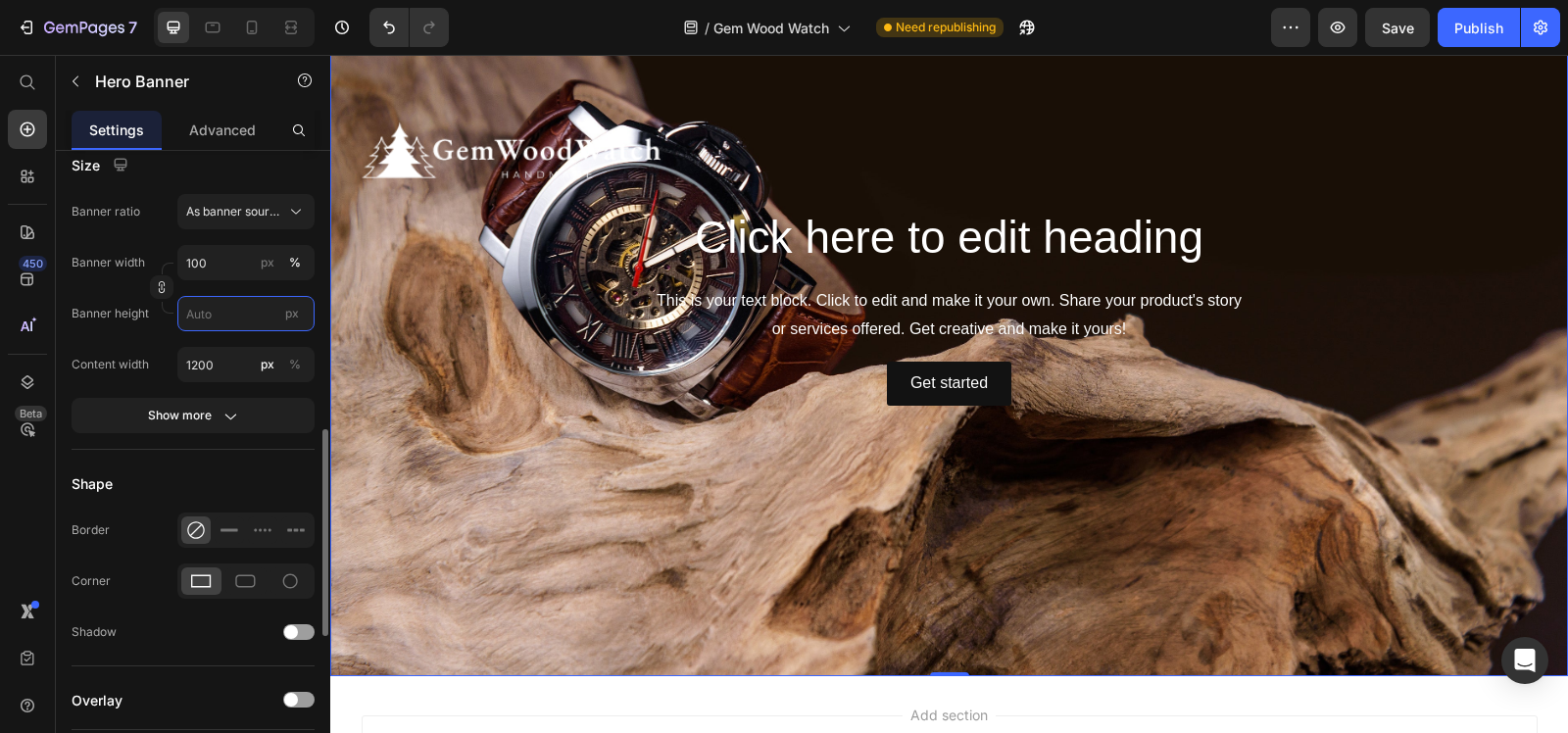 click on "px" at bounding box center [246, 314] 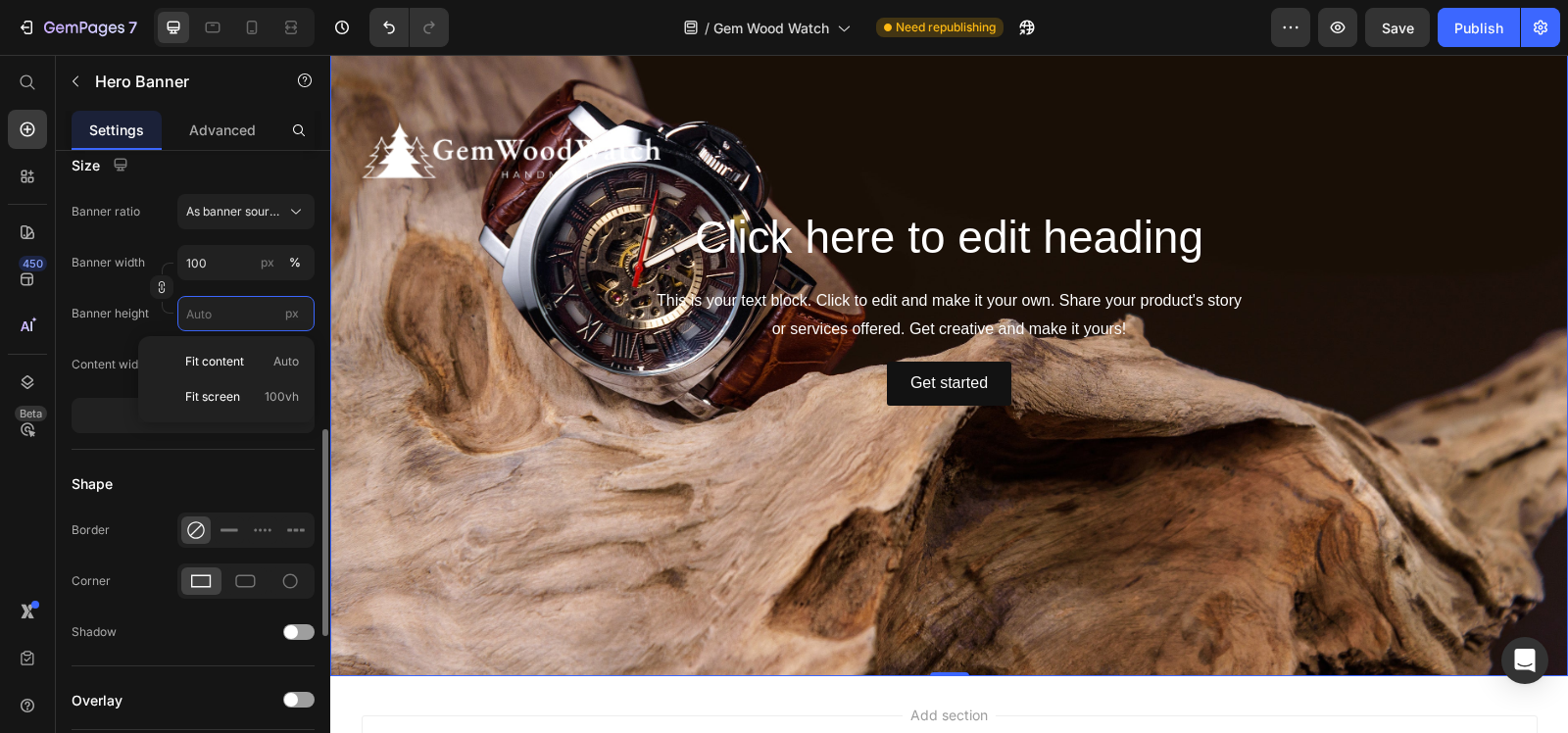 type on "1" 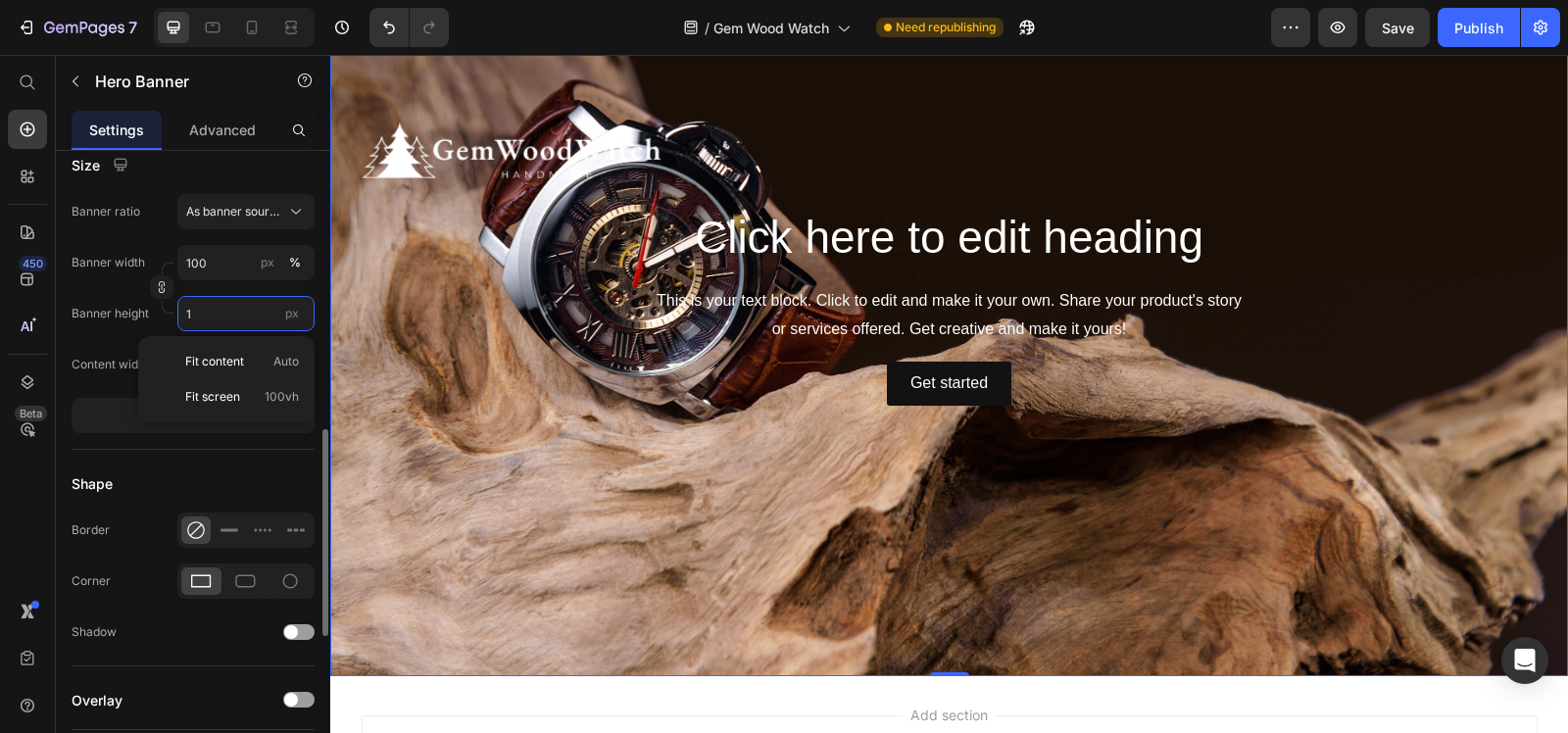 type 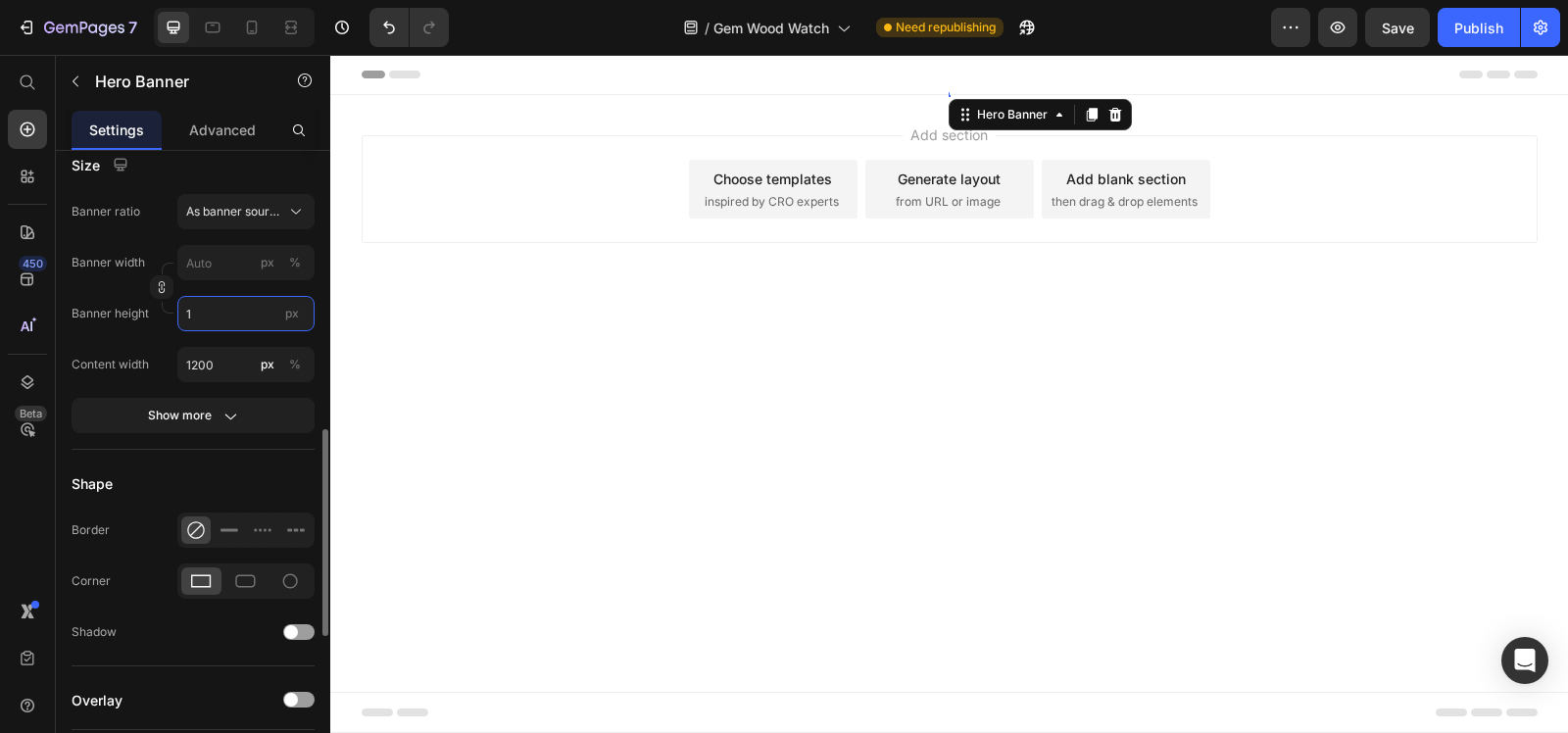 scroll, scrollTop: 0, scrollLeft: 0, axis: both 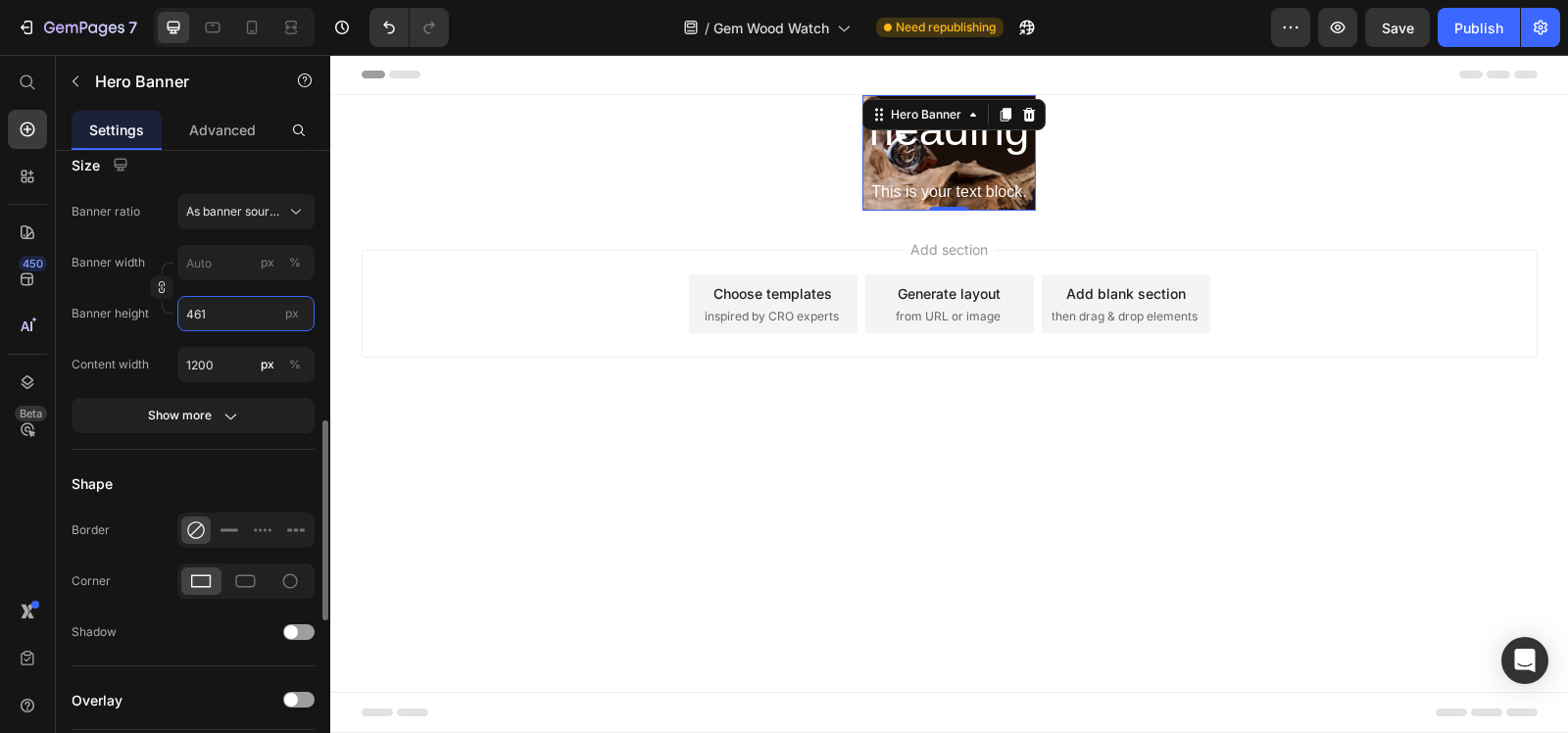 type on "462" 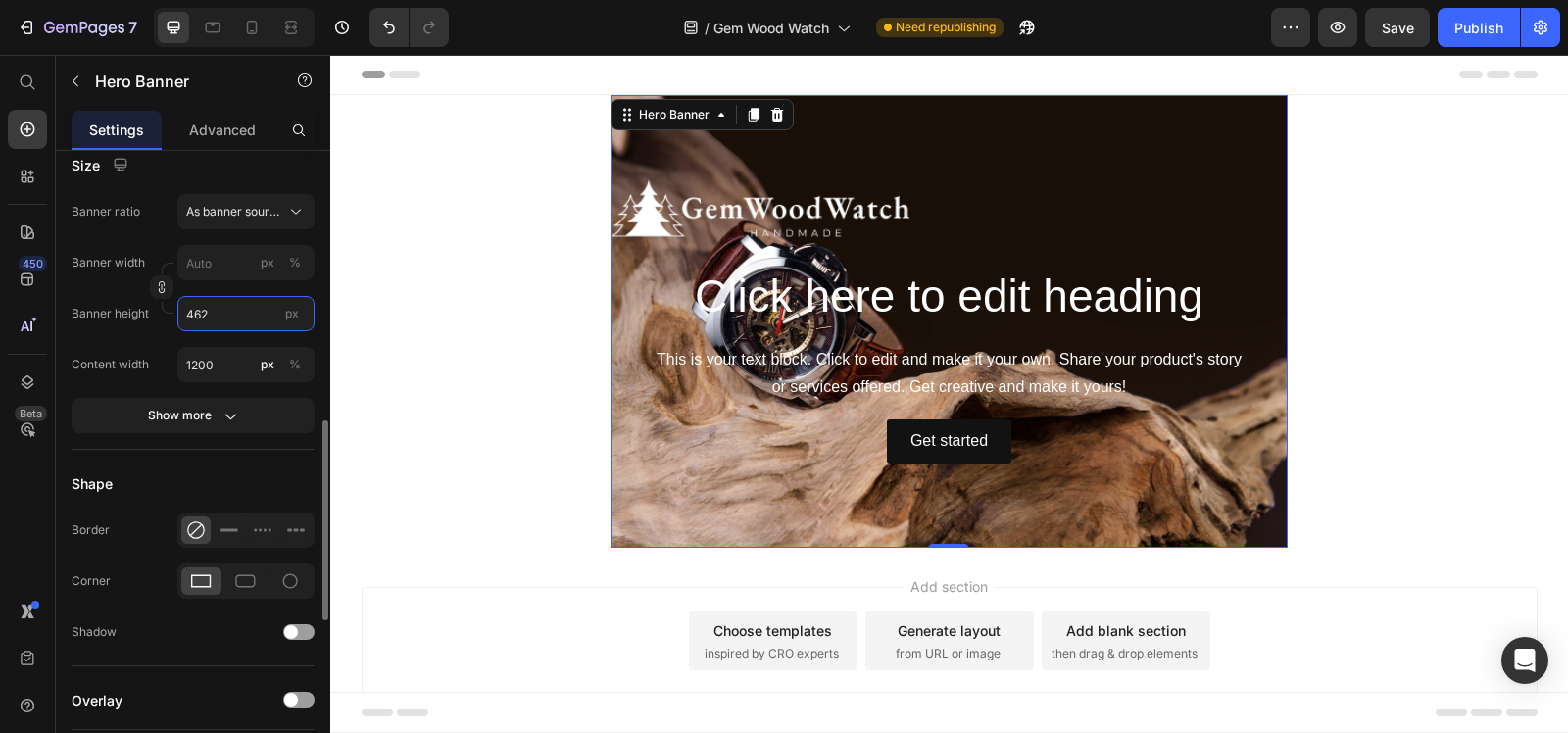type 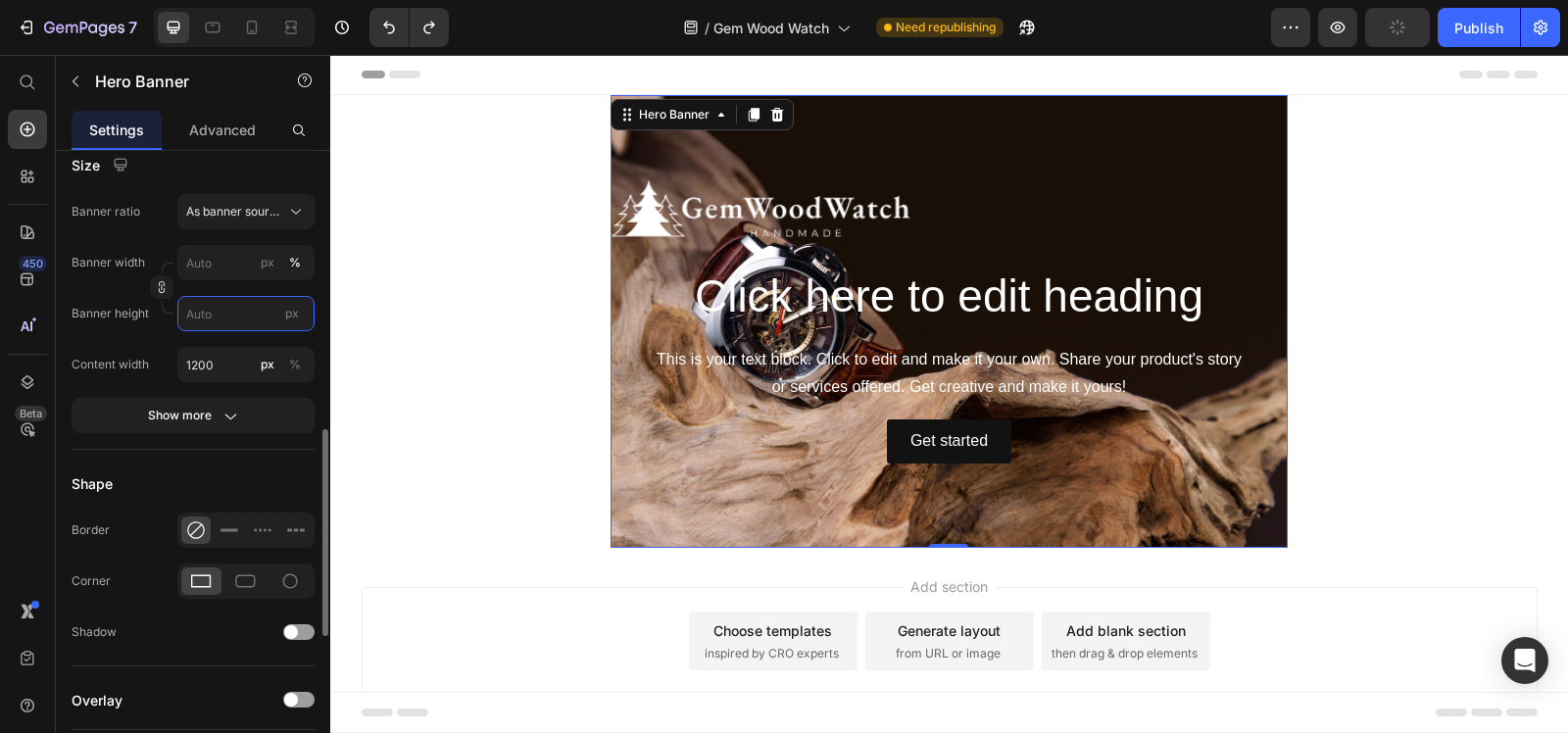 type on "100" 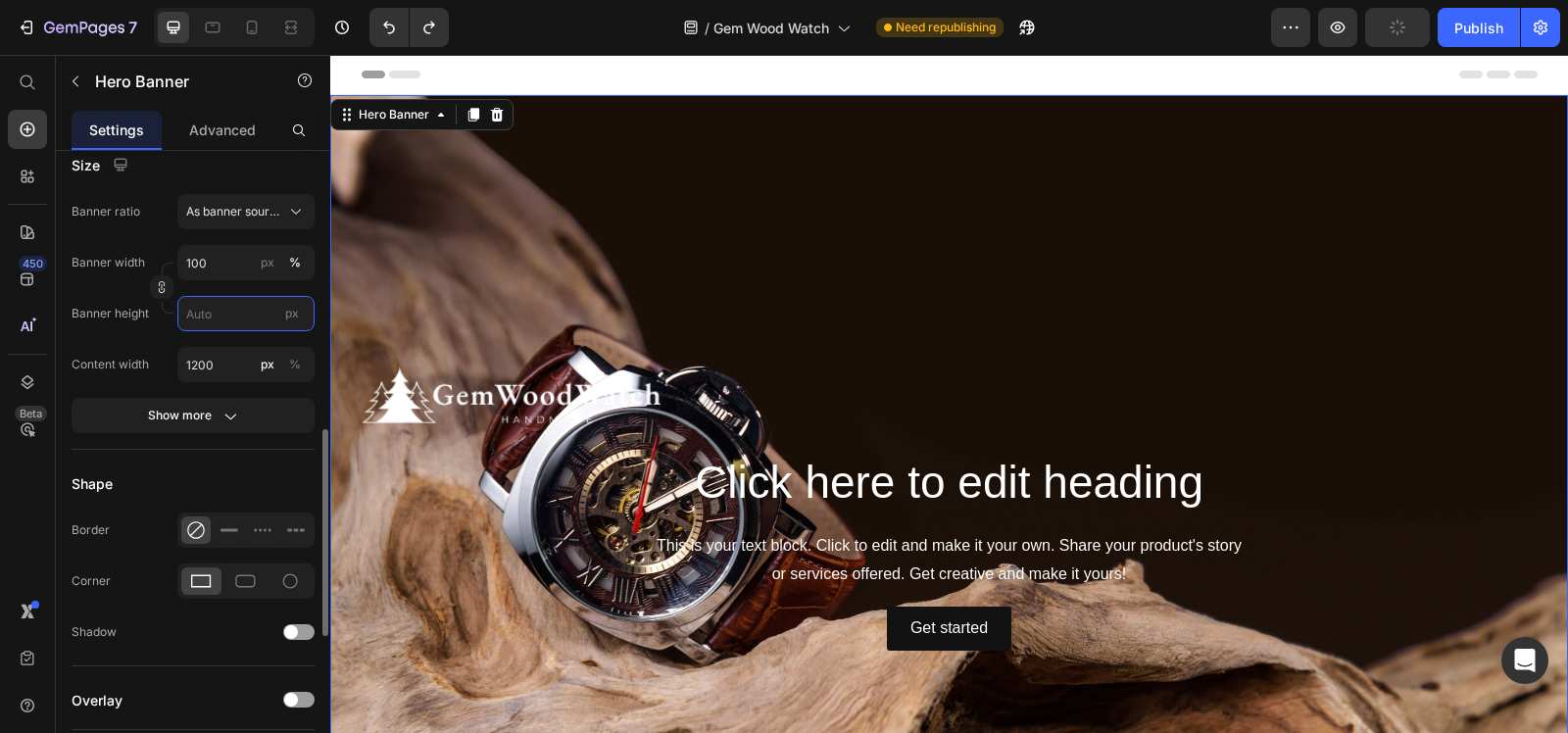type 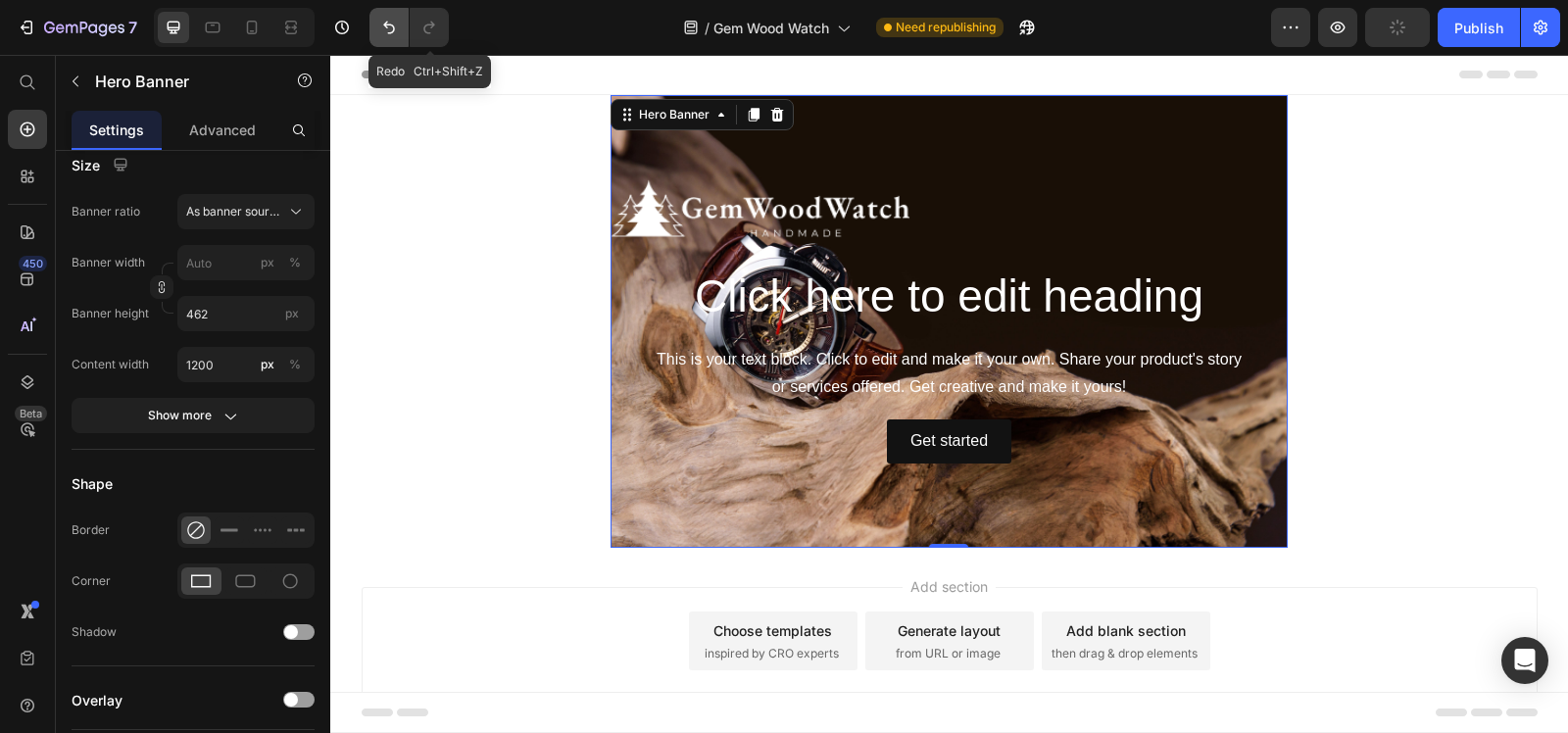 click 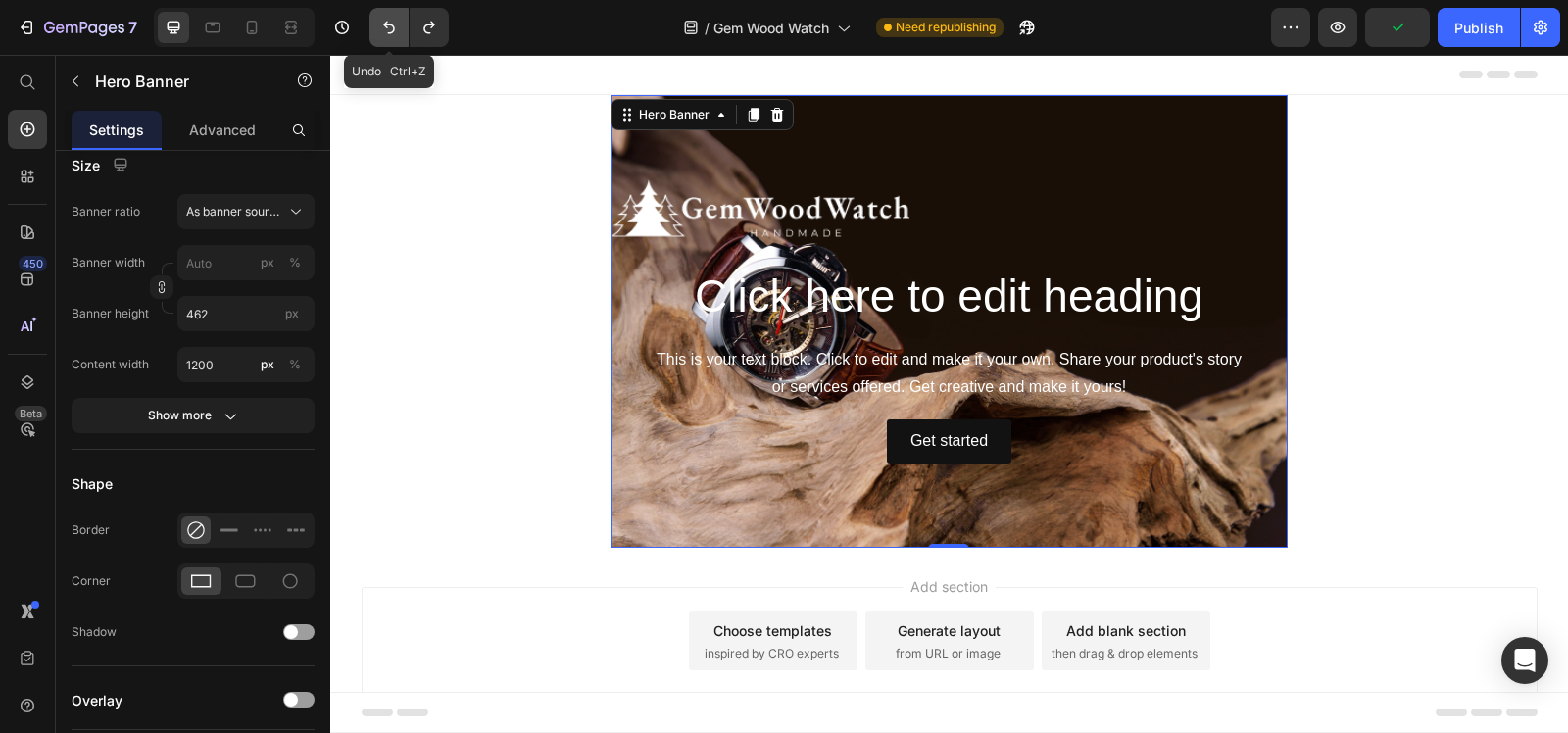 click 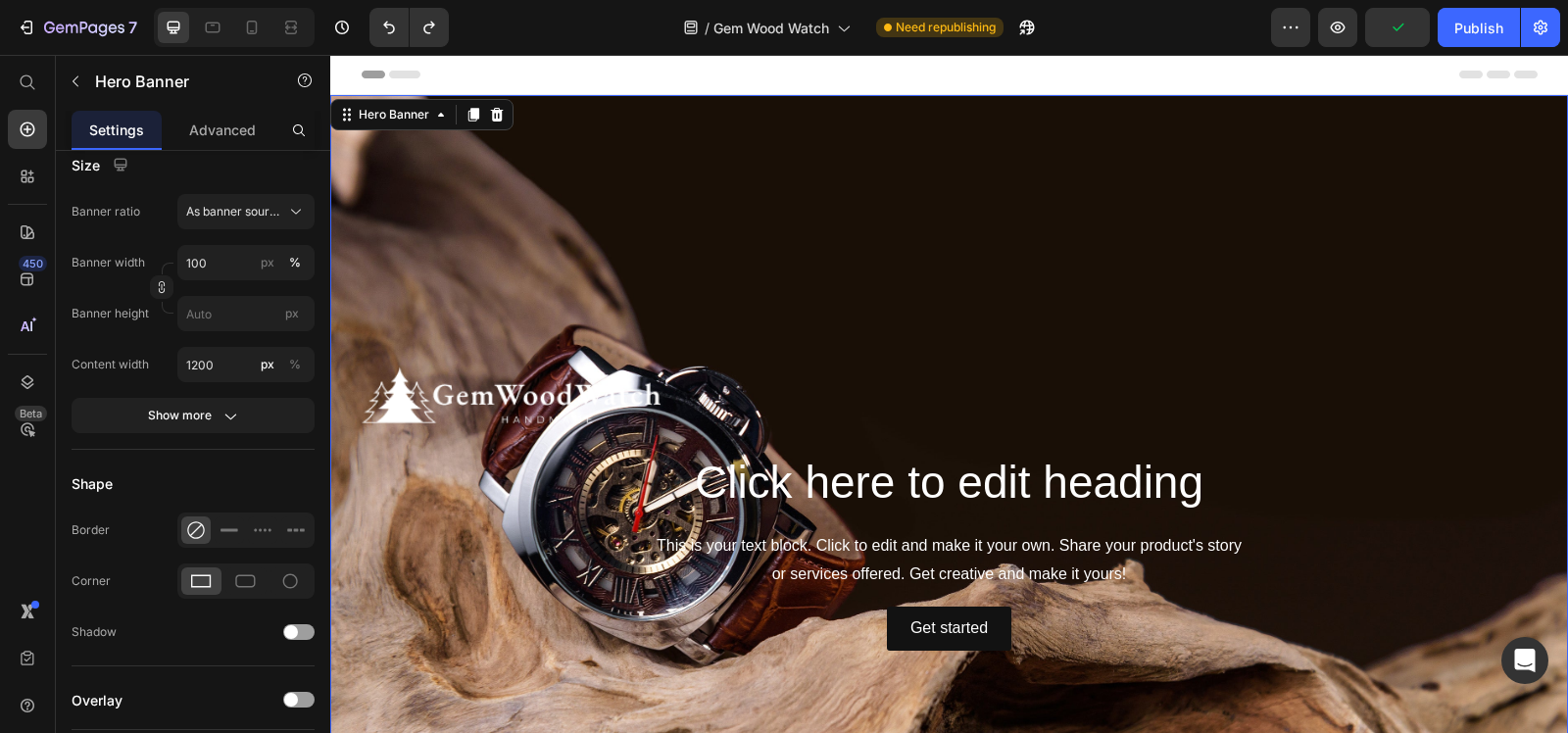 click at bounding box center [949, 508] 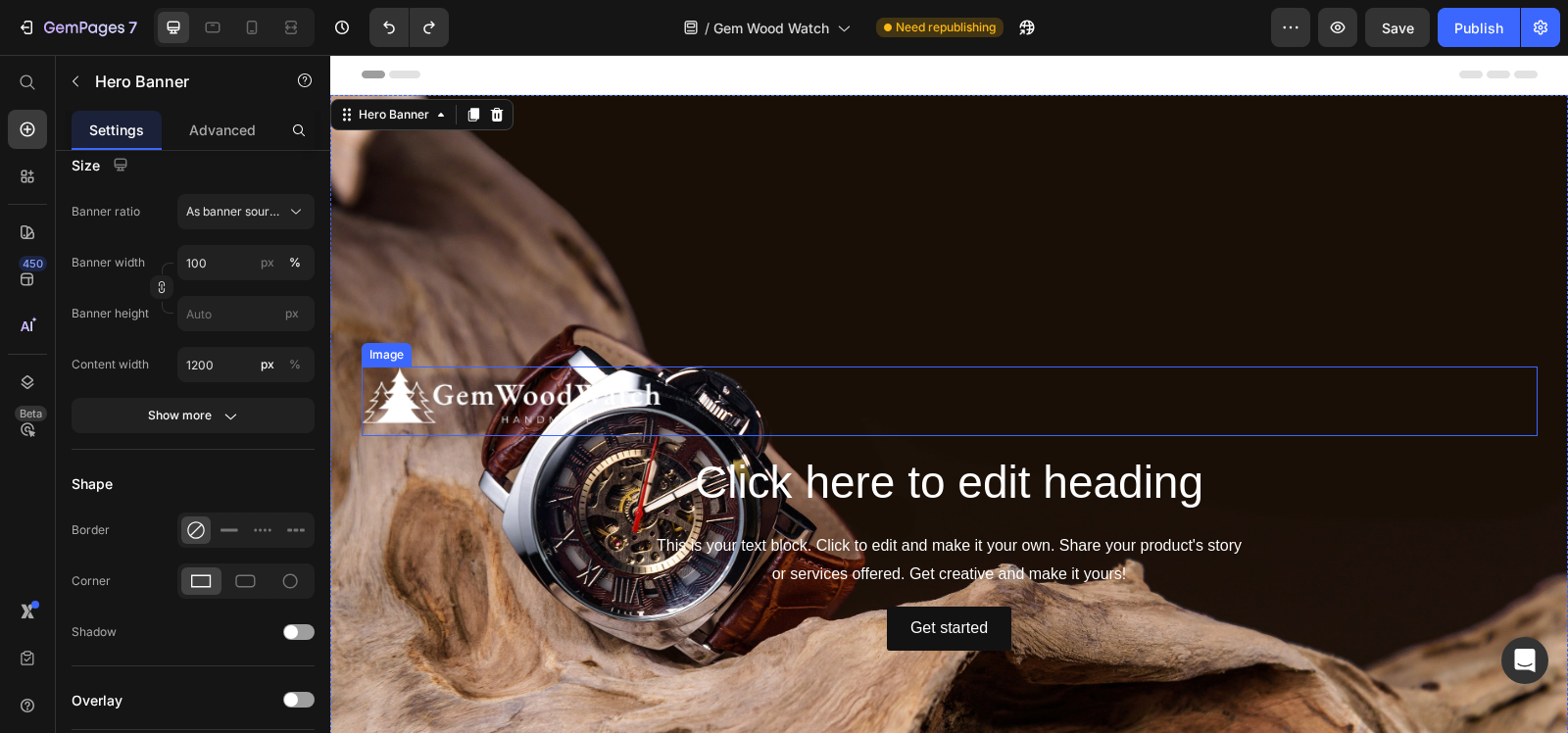 click at bounding box center (950, 402) 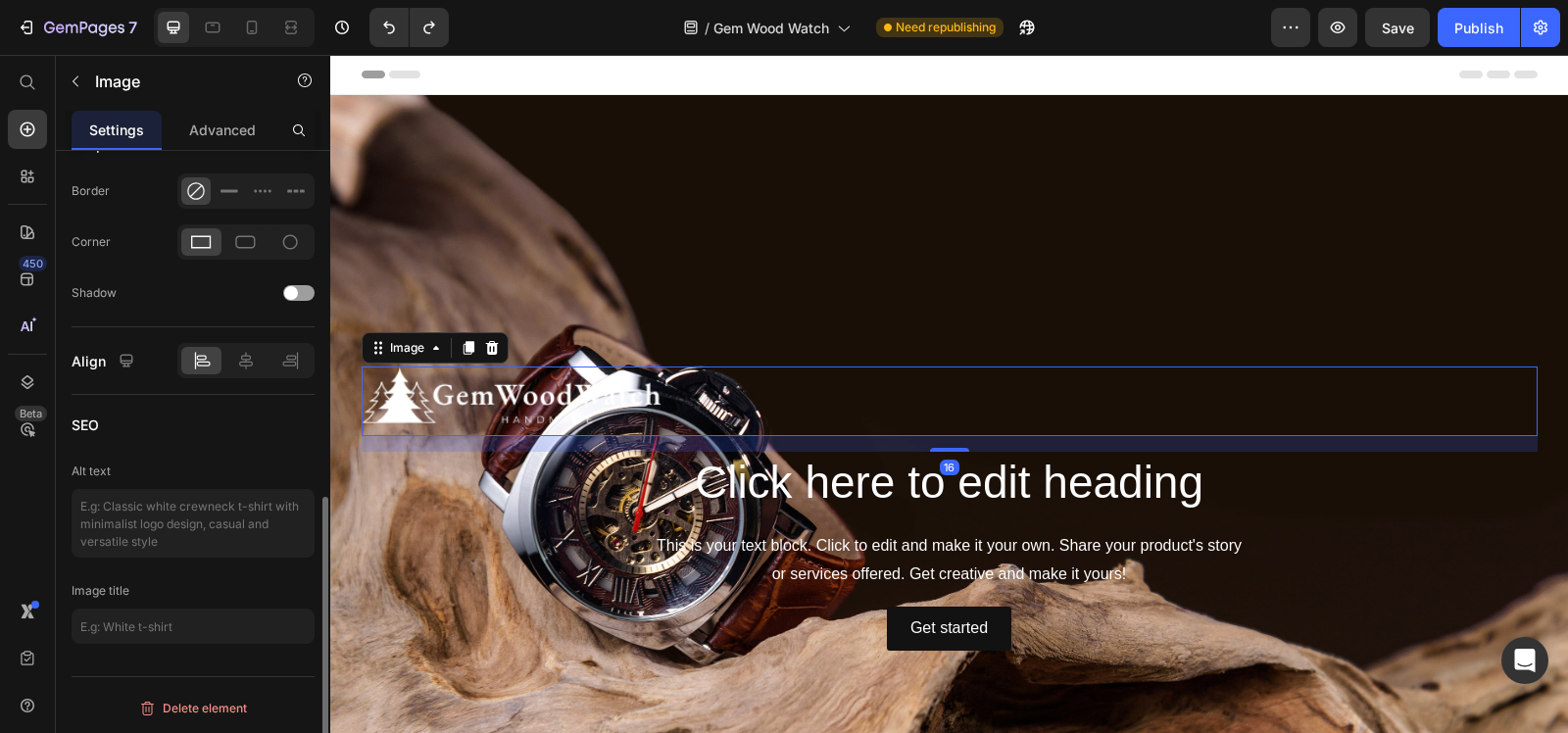 scroll, scrollTop: 0, scrollLeft: 0, axis: both 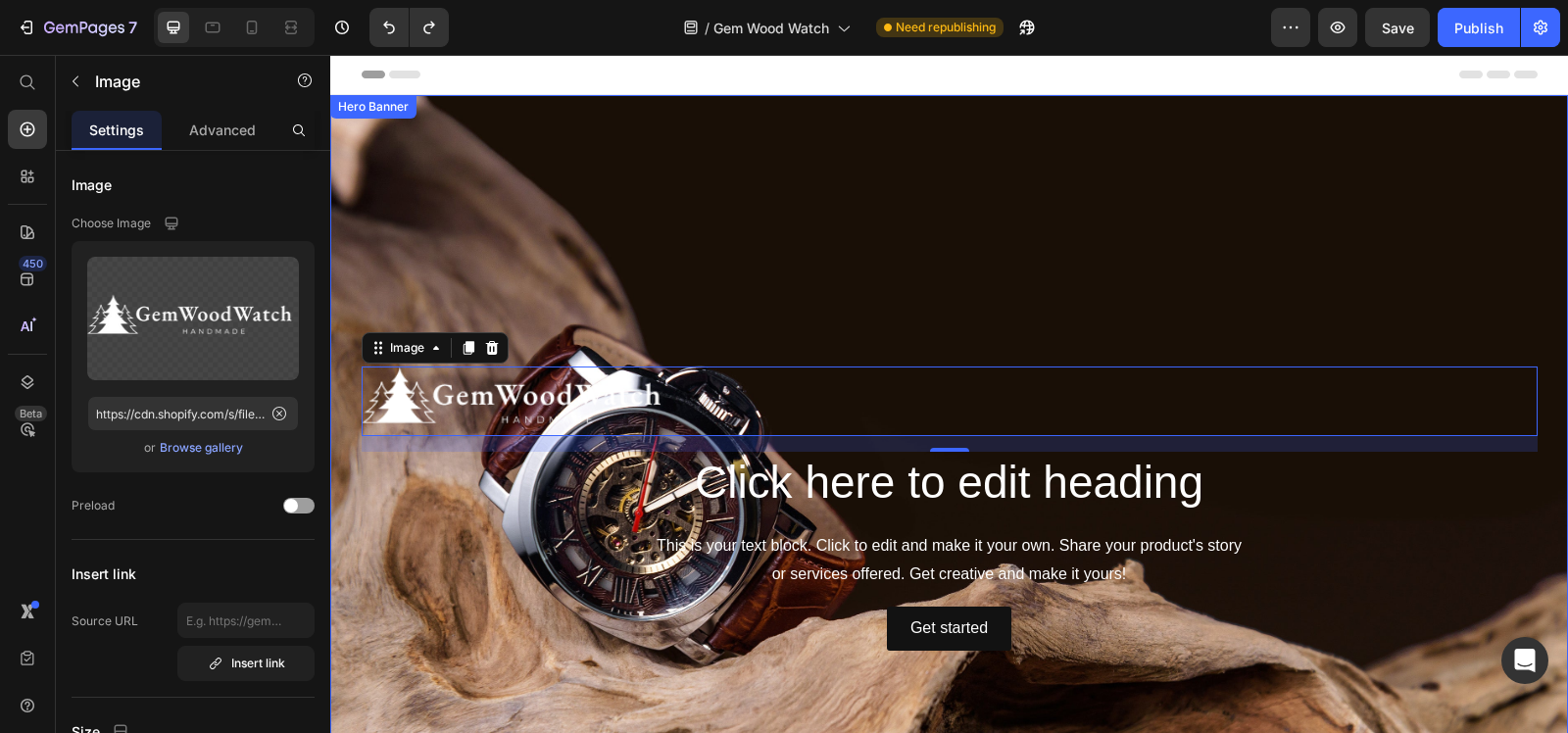 click at bounding box center [949, 508] 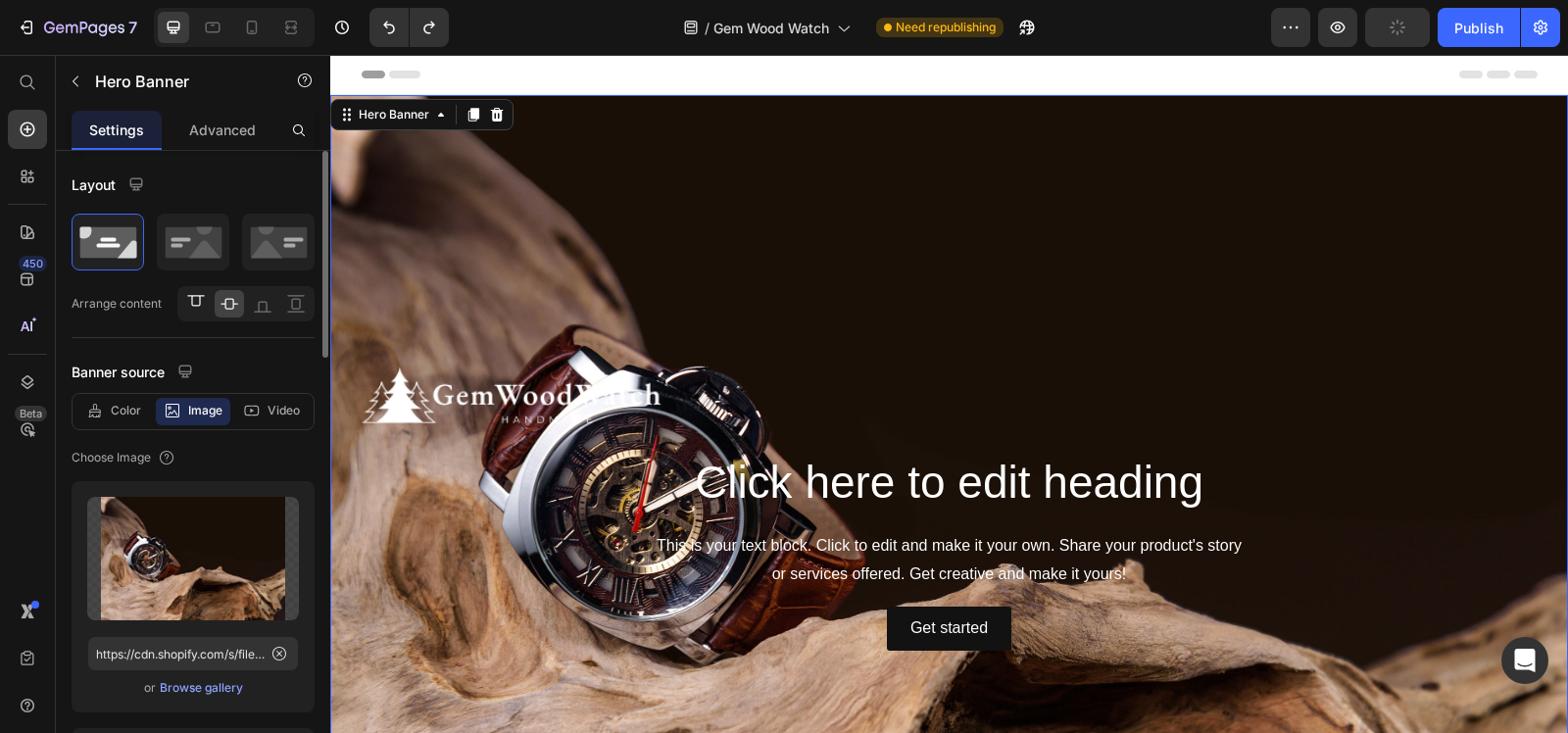 click 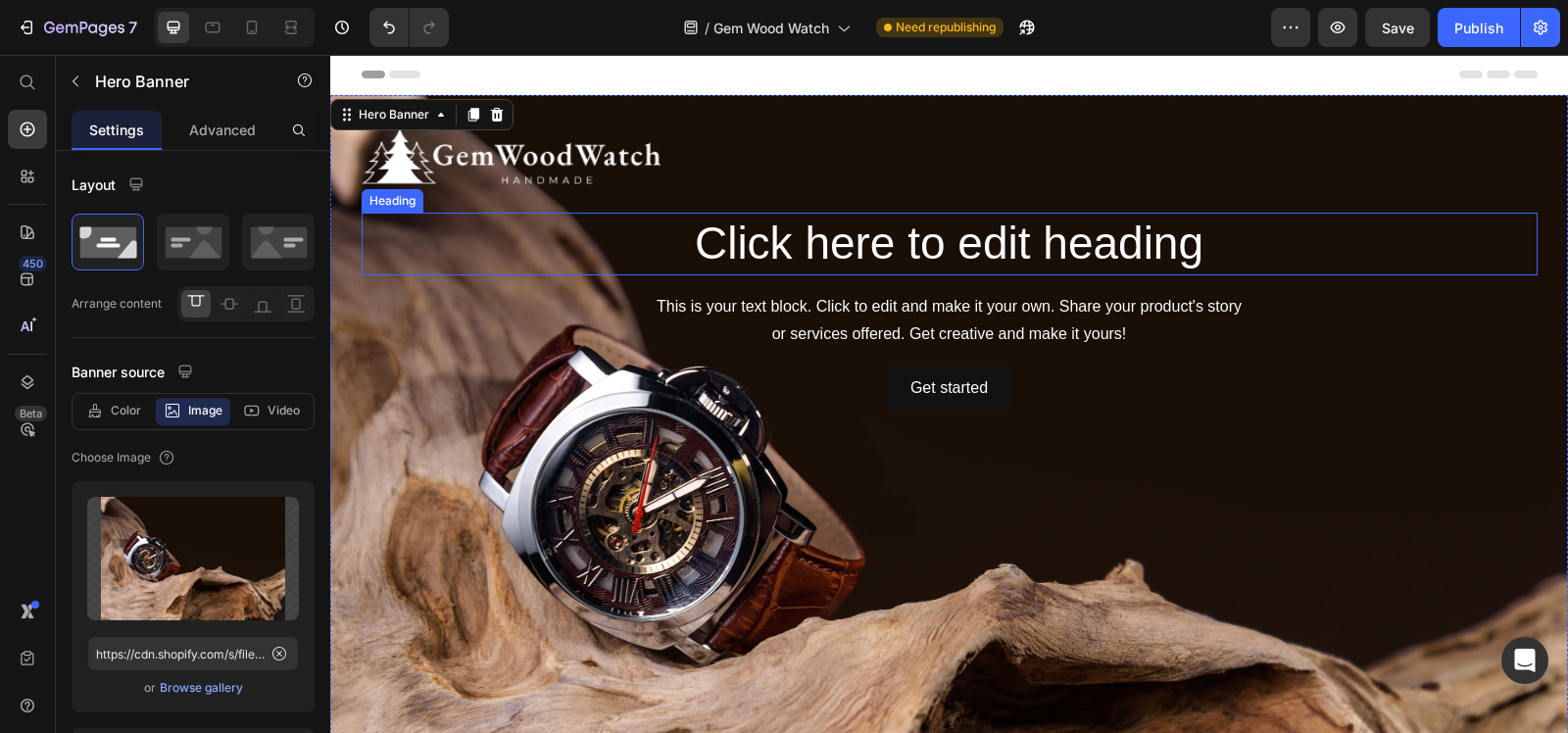 click on "Click here to edit heading" at bounding box center (950, 244) 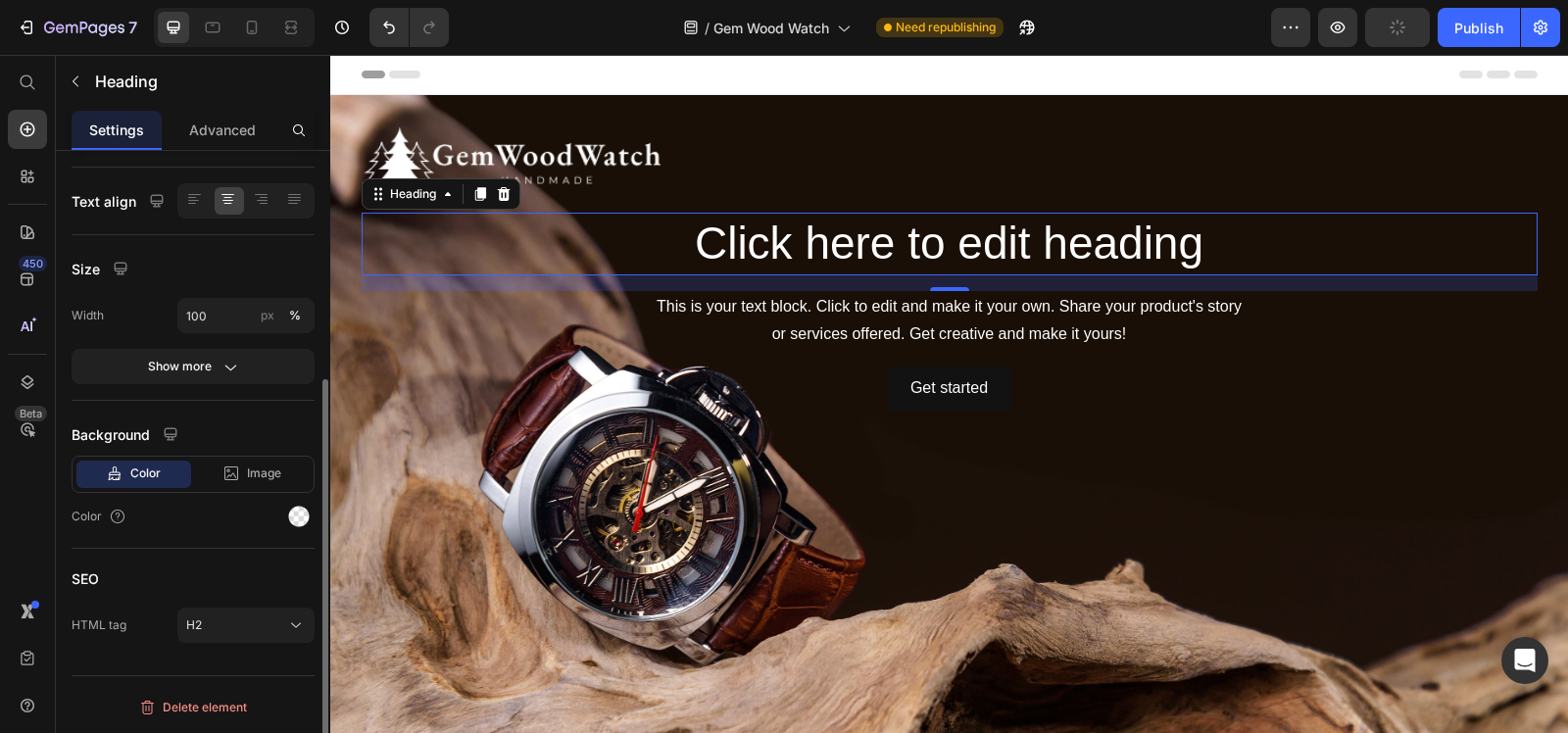scroll, scrollTop: 0, scrollLeft: 0, axis: both 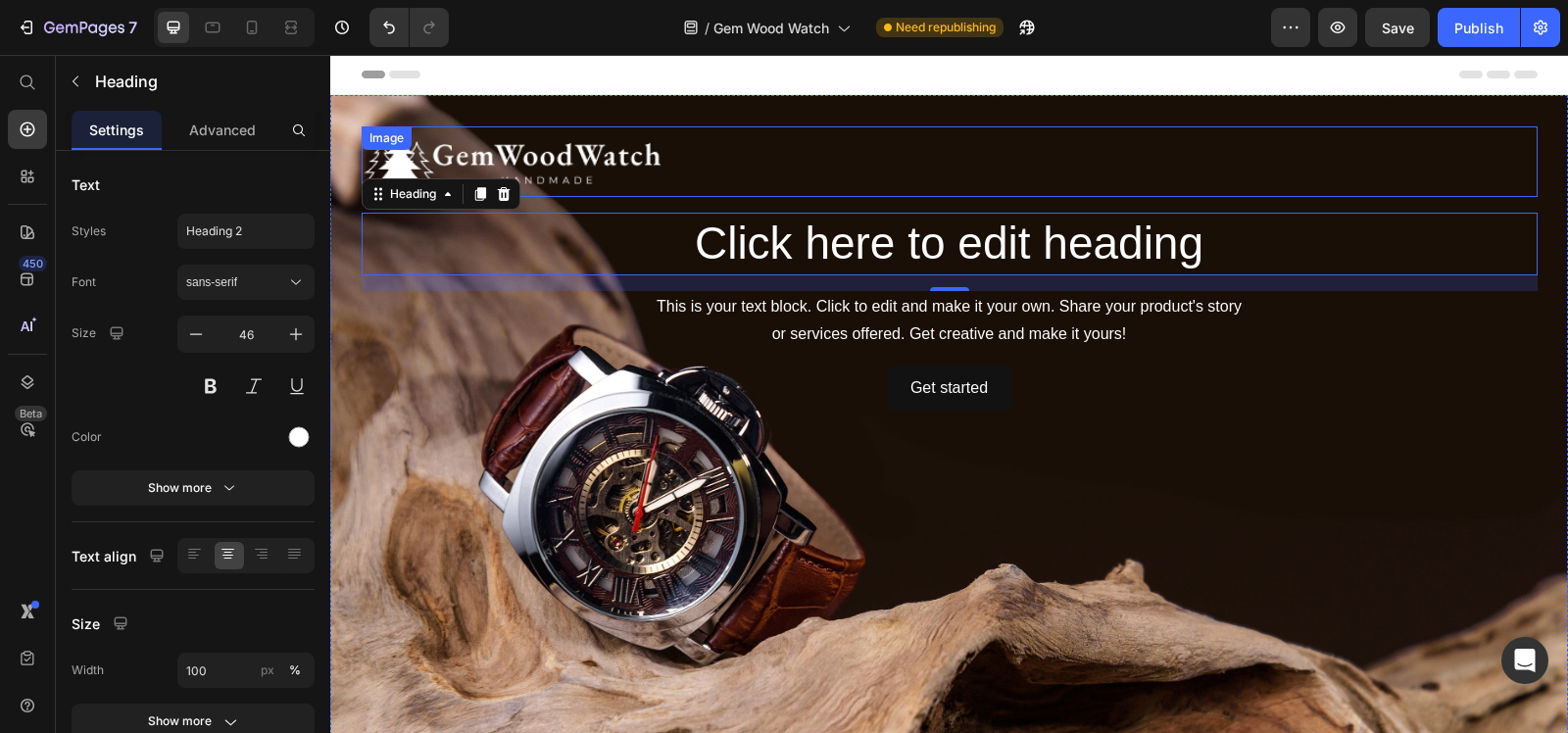 click at bounding box center (950, 162) 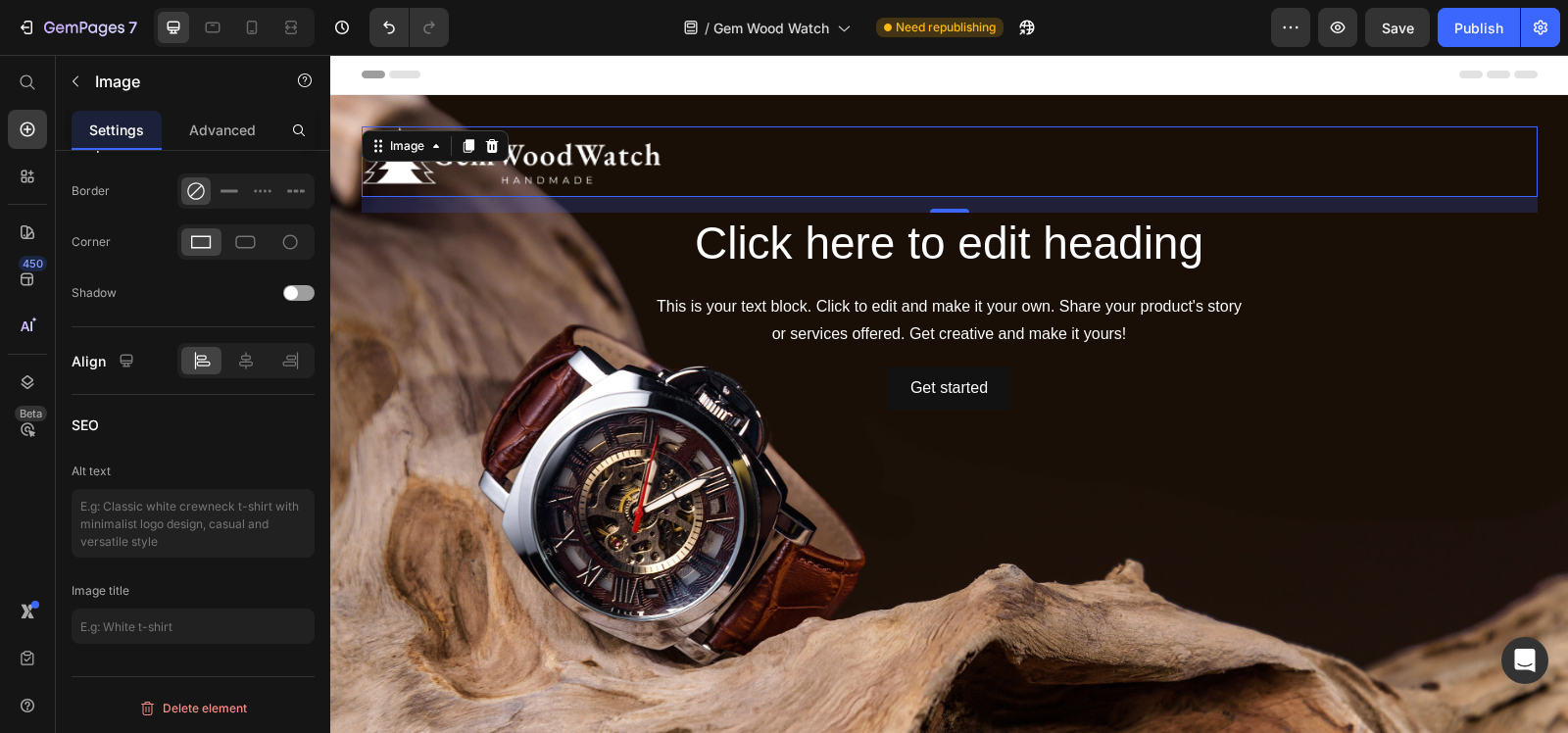 scroll, scrollTop: 0, scrollLeft: 0, axis: both 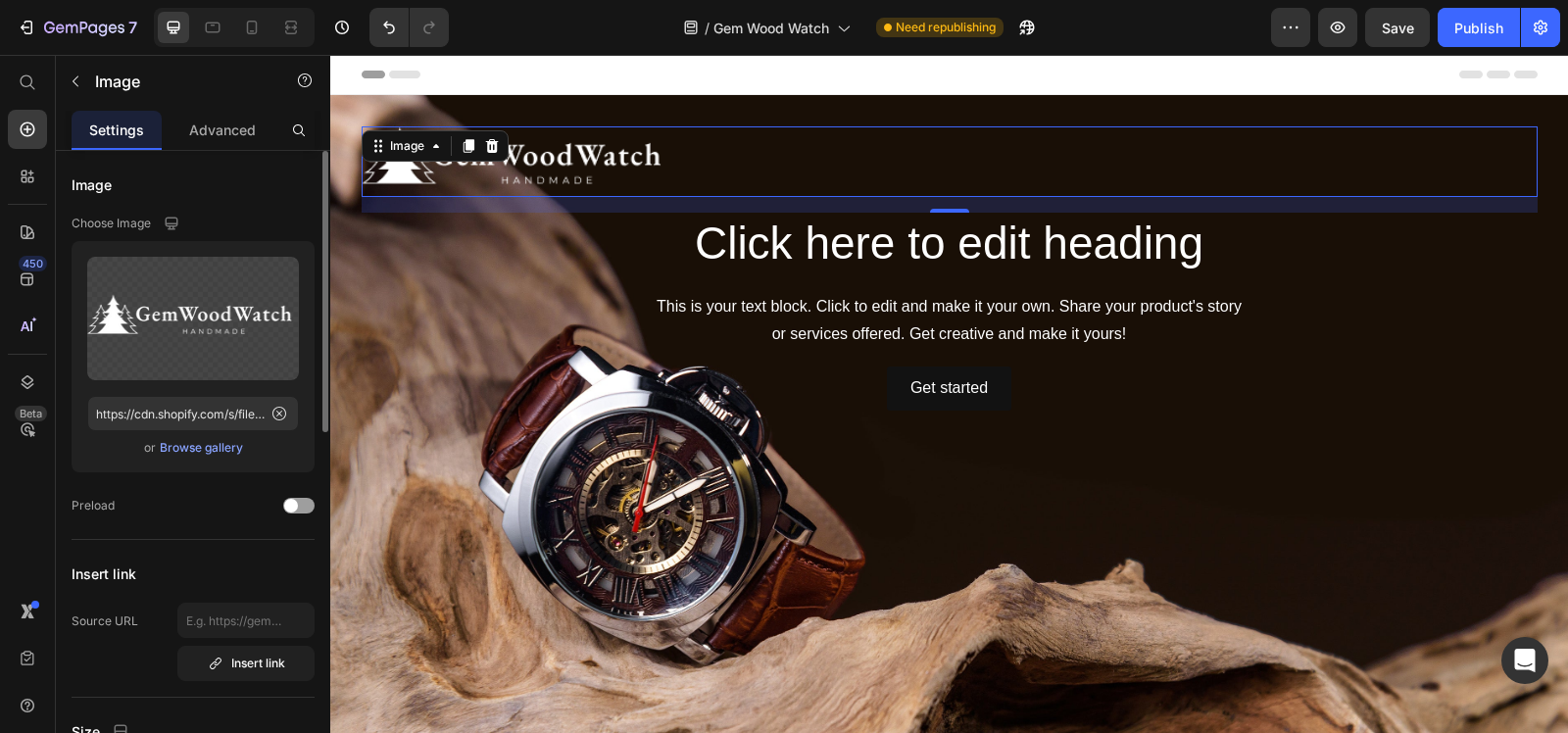click at bounding box center (949, 508) 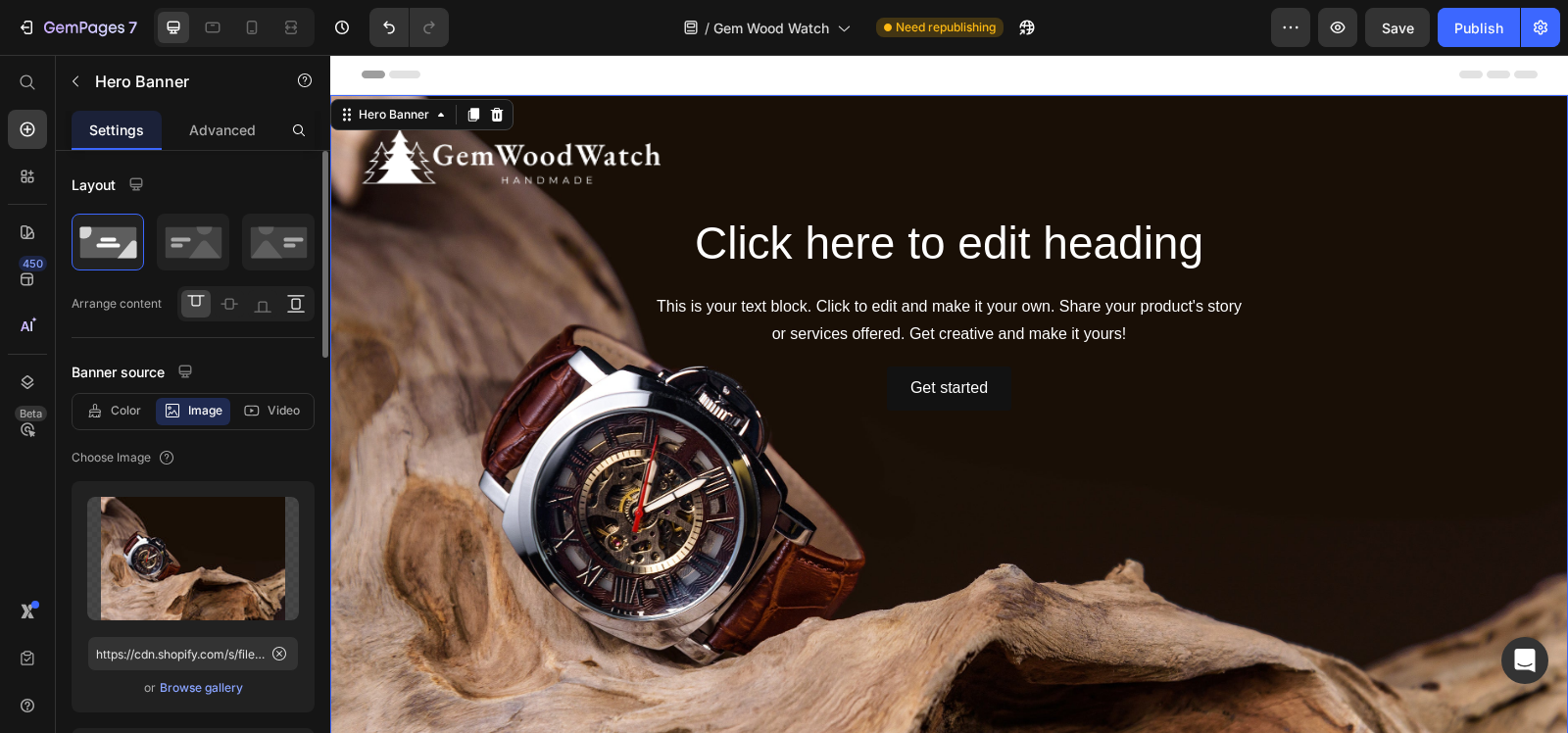 click 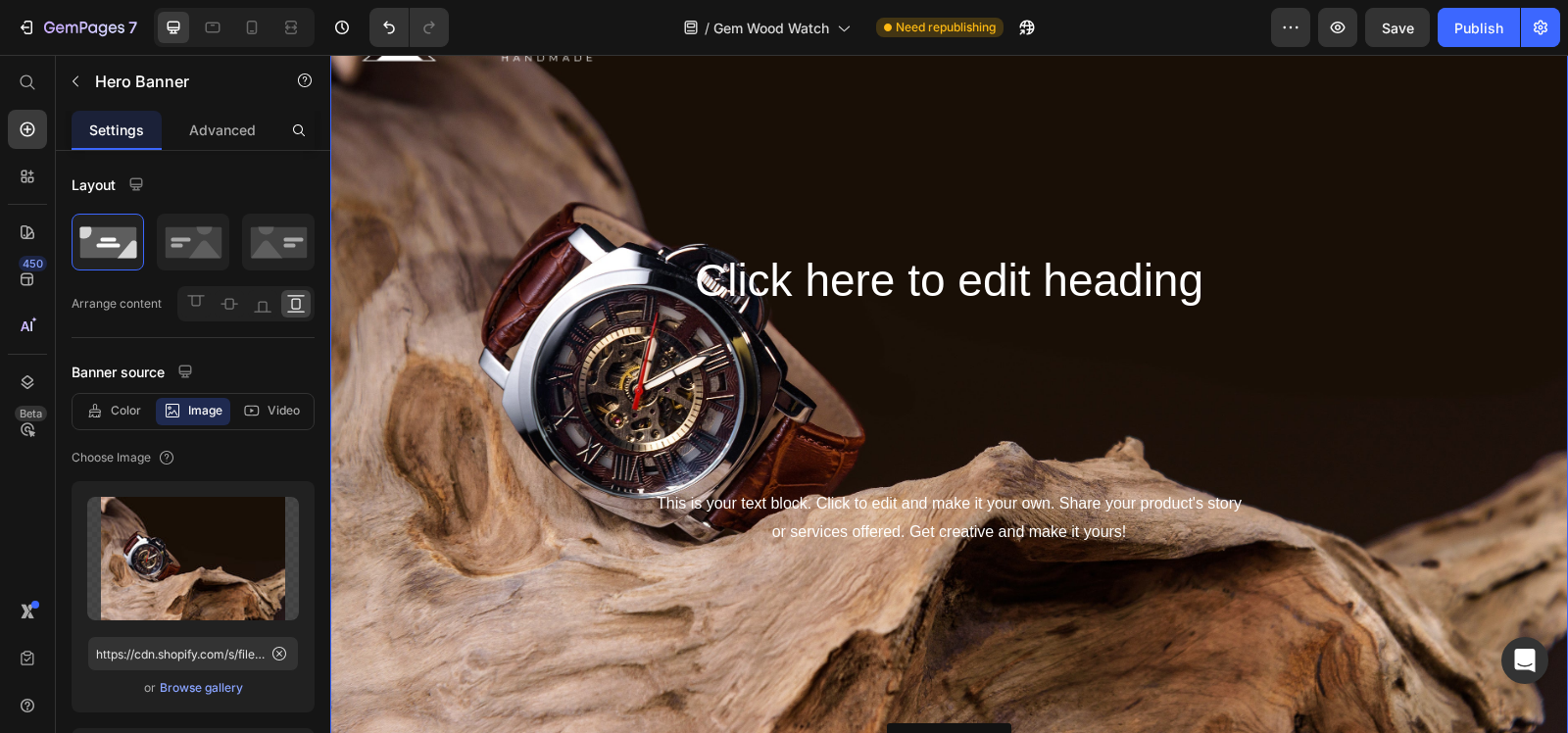 scroll, scrollTop: 0, scrollLeft: 0, axis: both 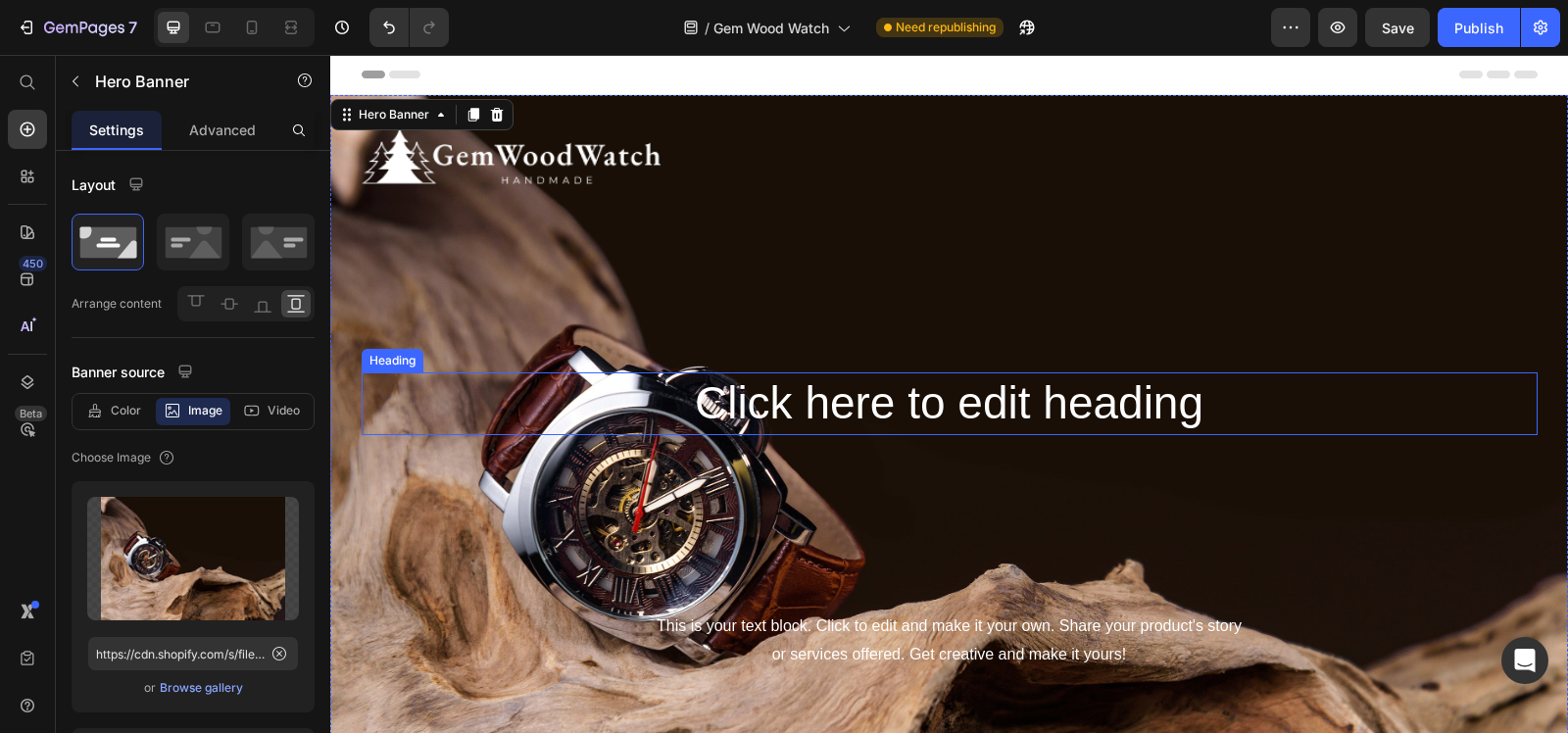 click on "Click here to edit heading" at bounding box center [950, 404] 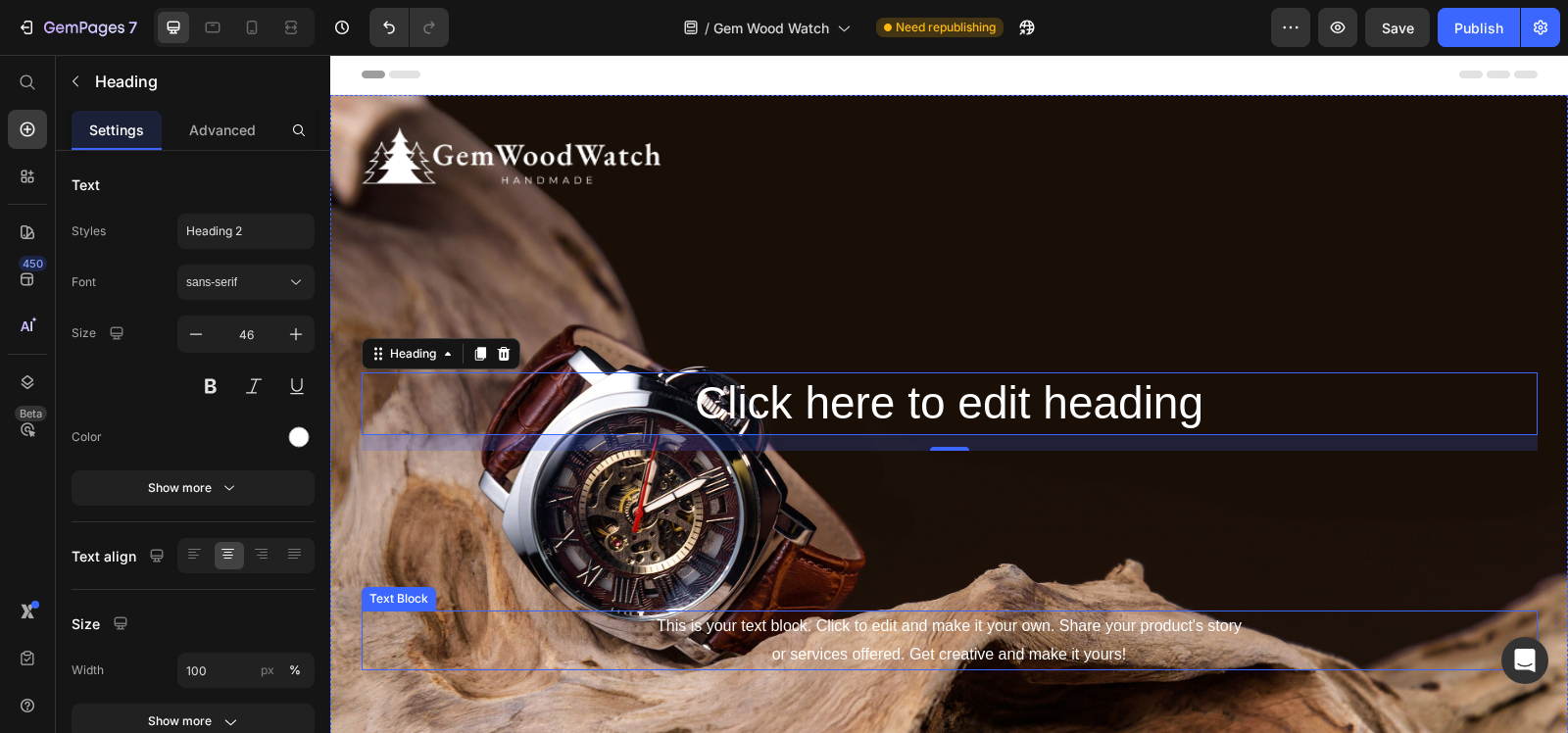 click on "This is your text block. Click to edit and make it your own. Share your product's story                   or services offered. Get creative and make it yours!" at bounding box center (950, 641) 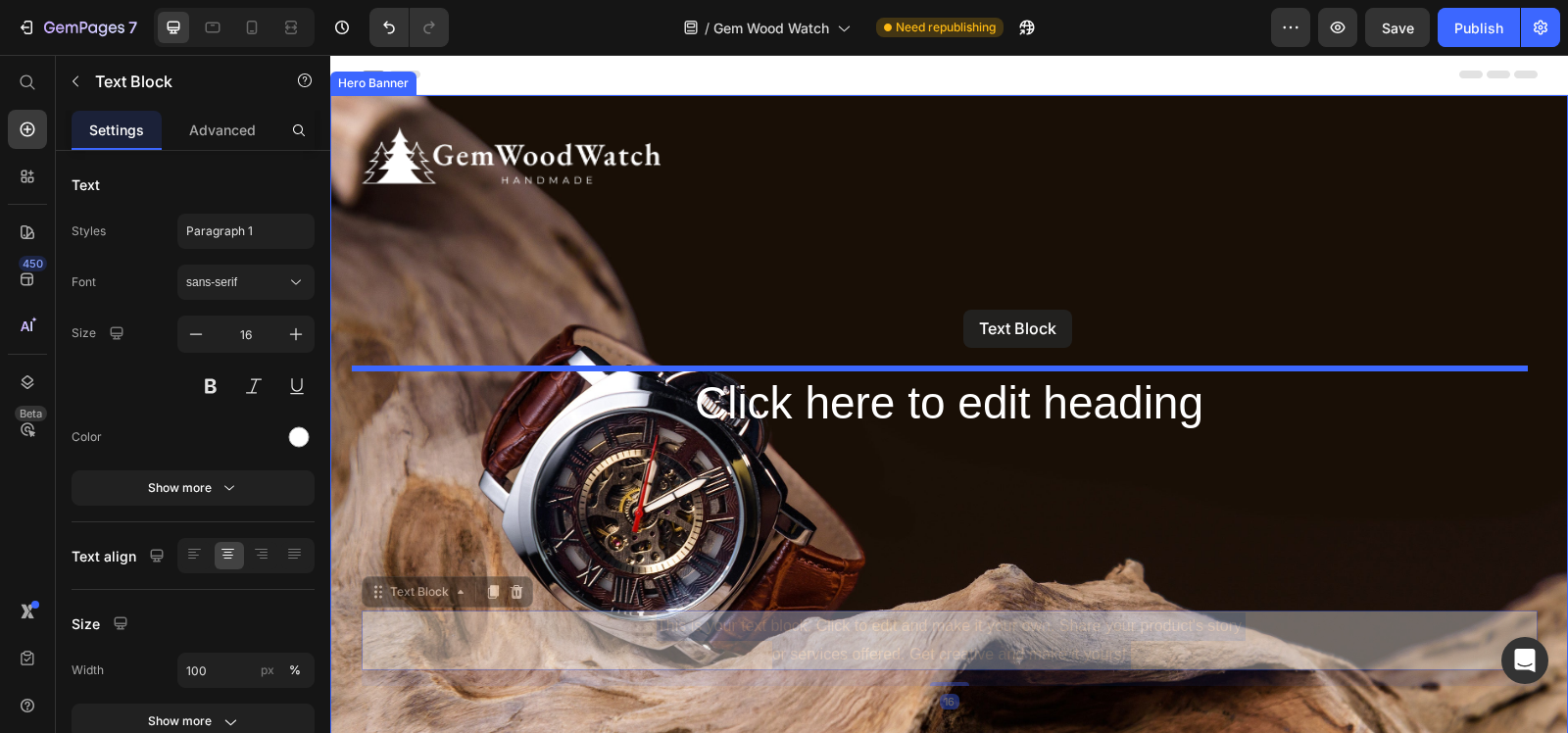 drag, startPoint x: 933, startPoint y: 521, endPoint x: 963, endPoint y: 310, distance: 213.122 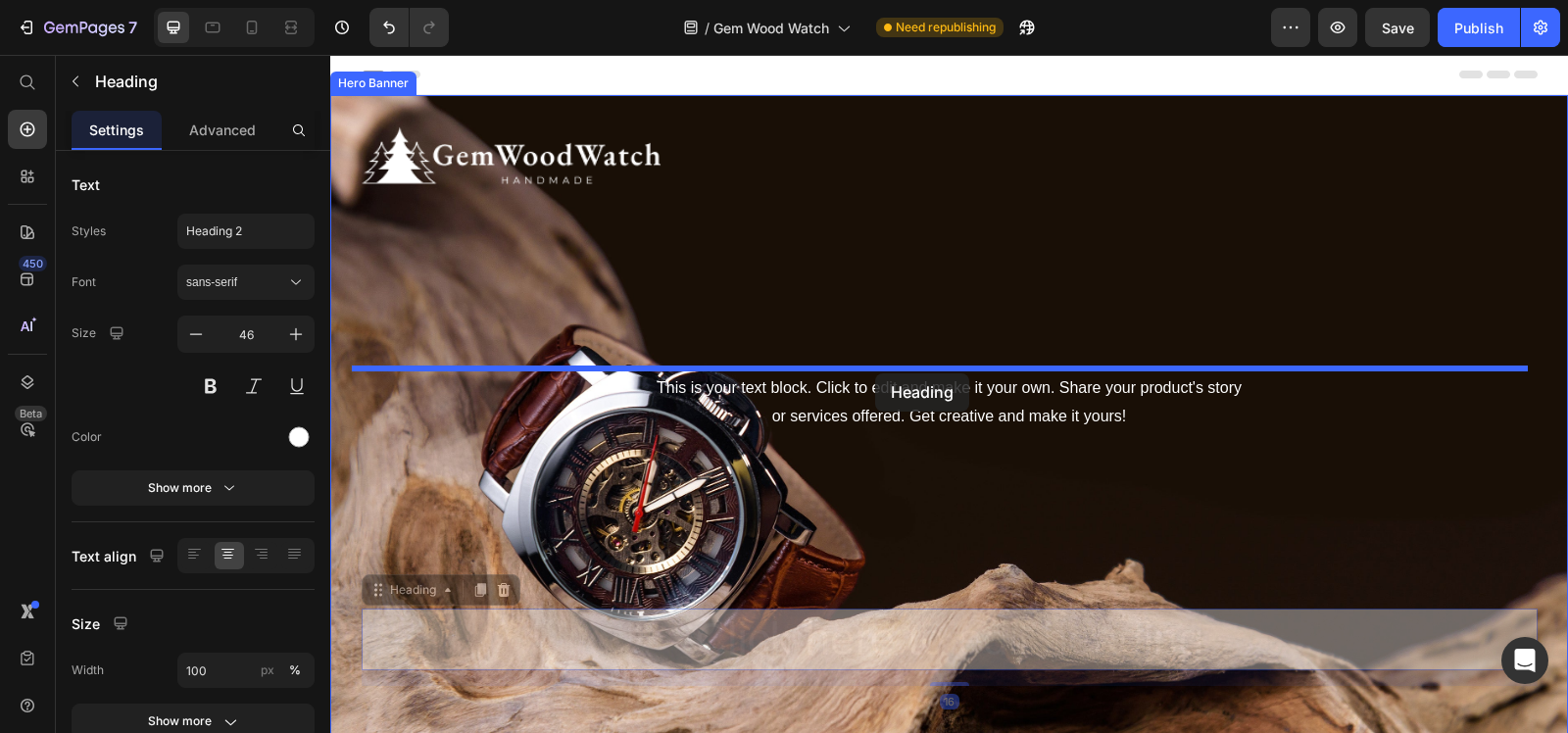 drag, startPoint x: 884, startPoint y: 642, endPoint x: 875, endPoint y: 373, distance: 269.15052 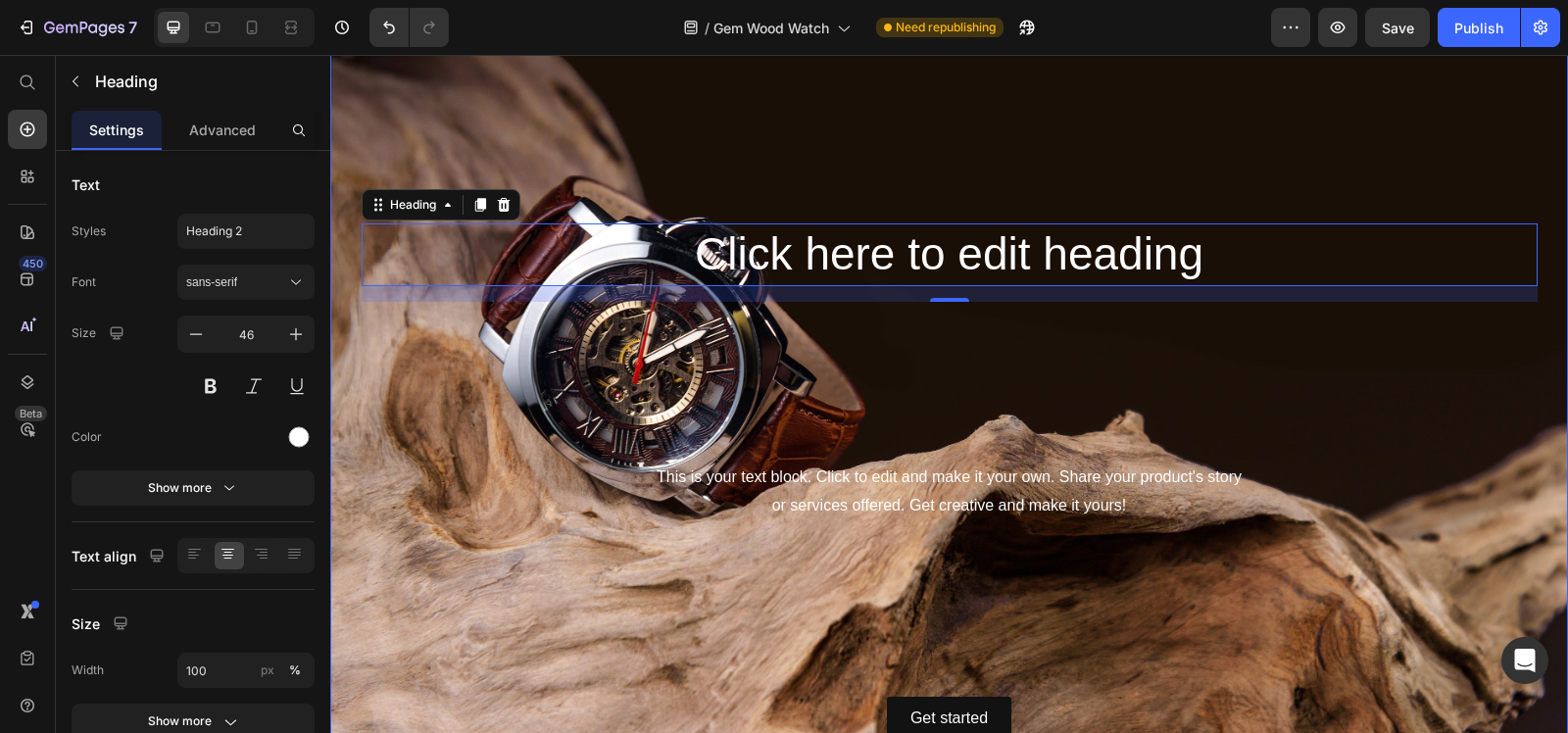 scroll, scrollTop: 122, scrollLeft: 0, axis: vertical 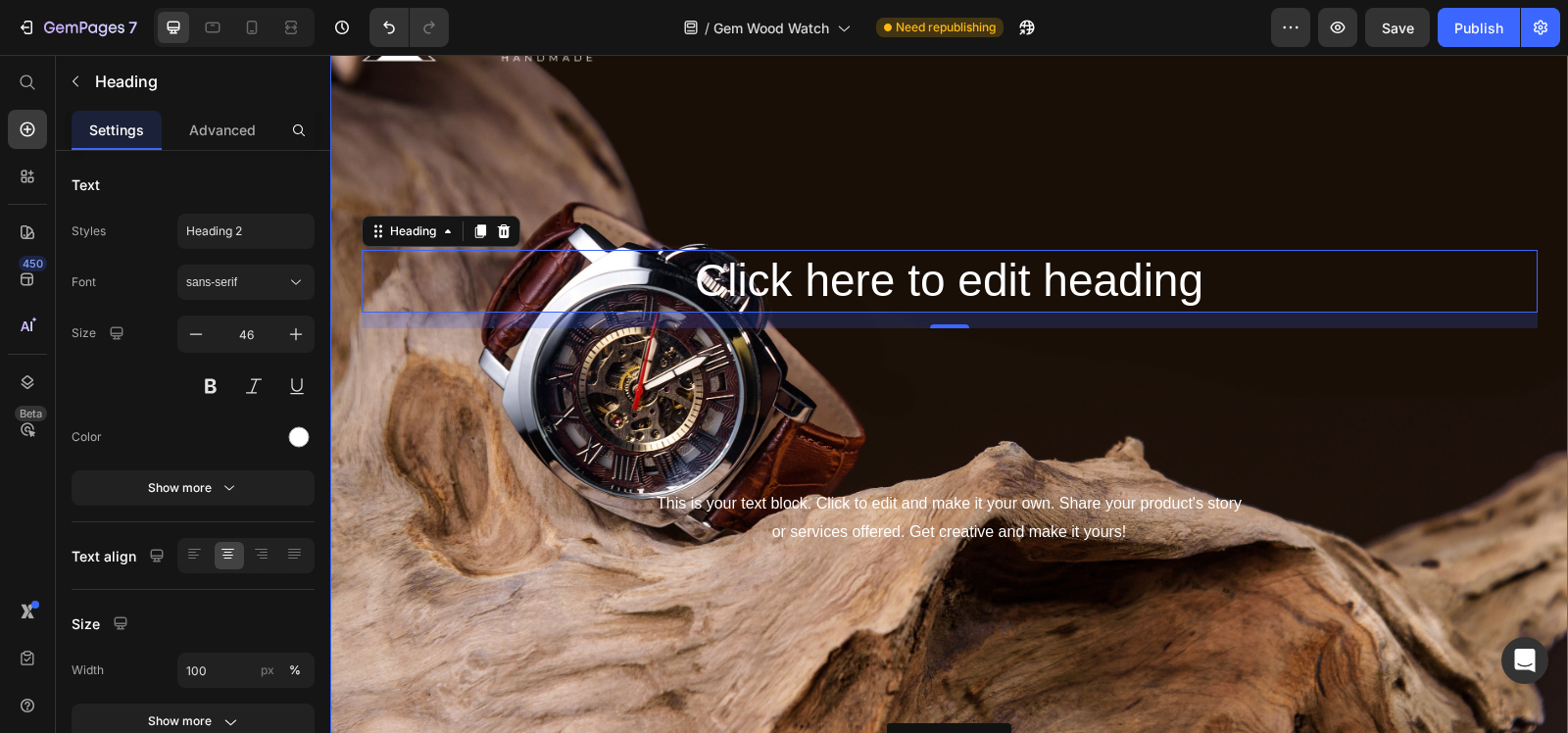 click on "Image Click here to edit heading Heading   16 This is your text block. Click to edit and make it your own. Share your product's story or services offered. Get creative and make it yours! Text Block Get started Button" at bounding box center (950, 385) 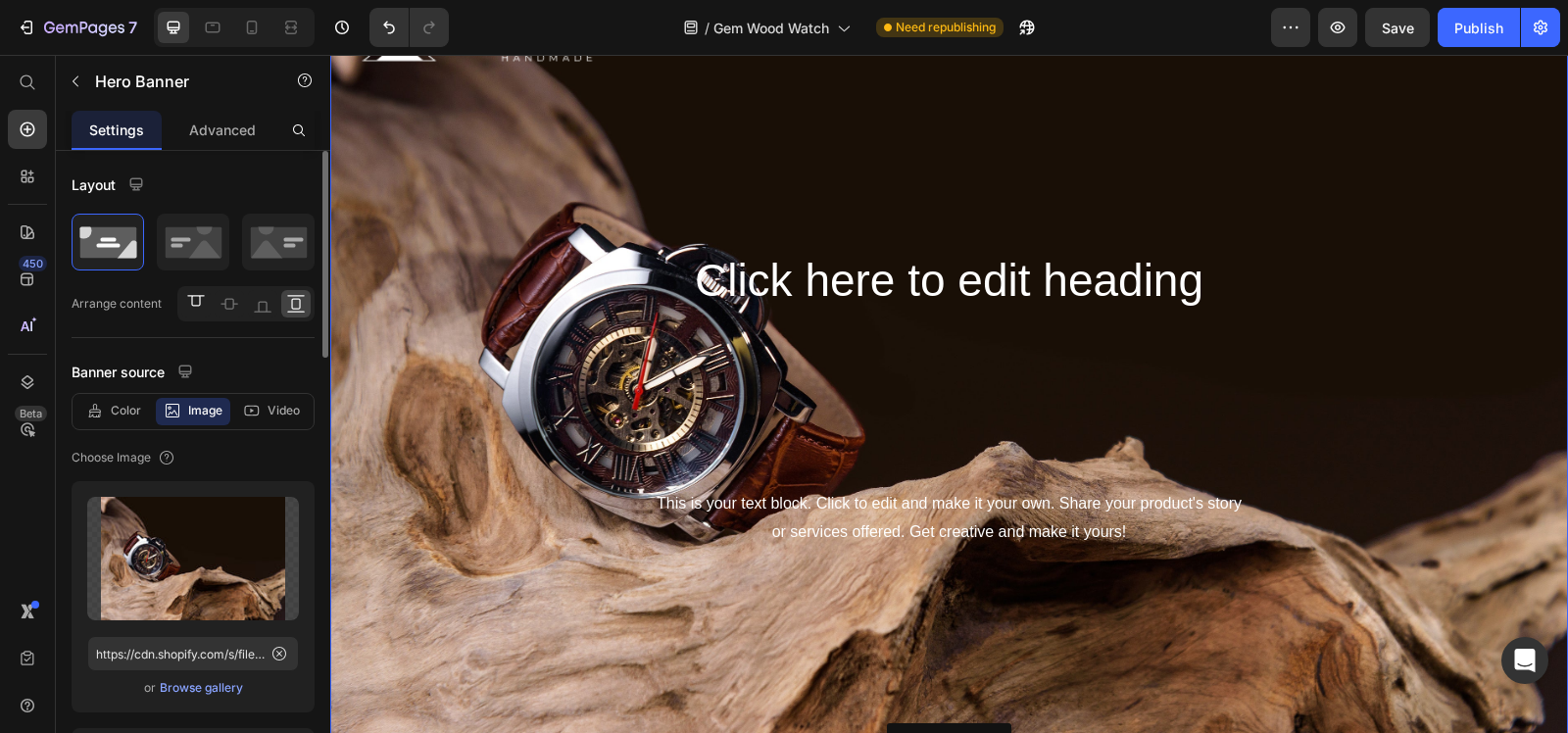 click 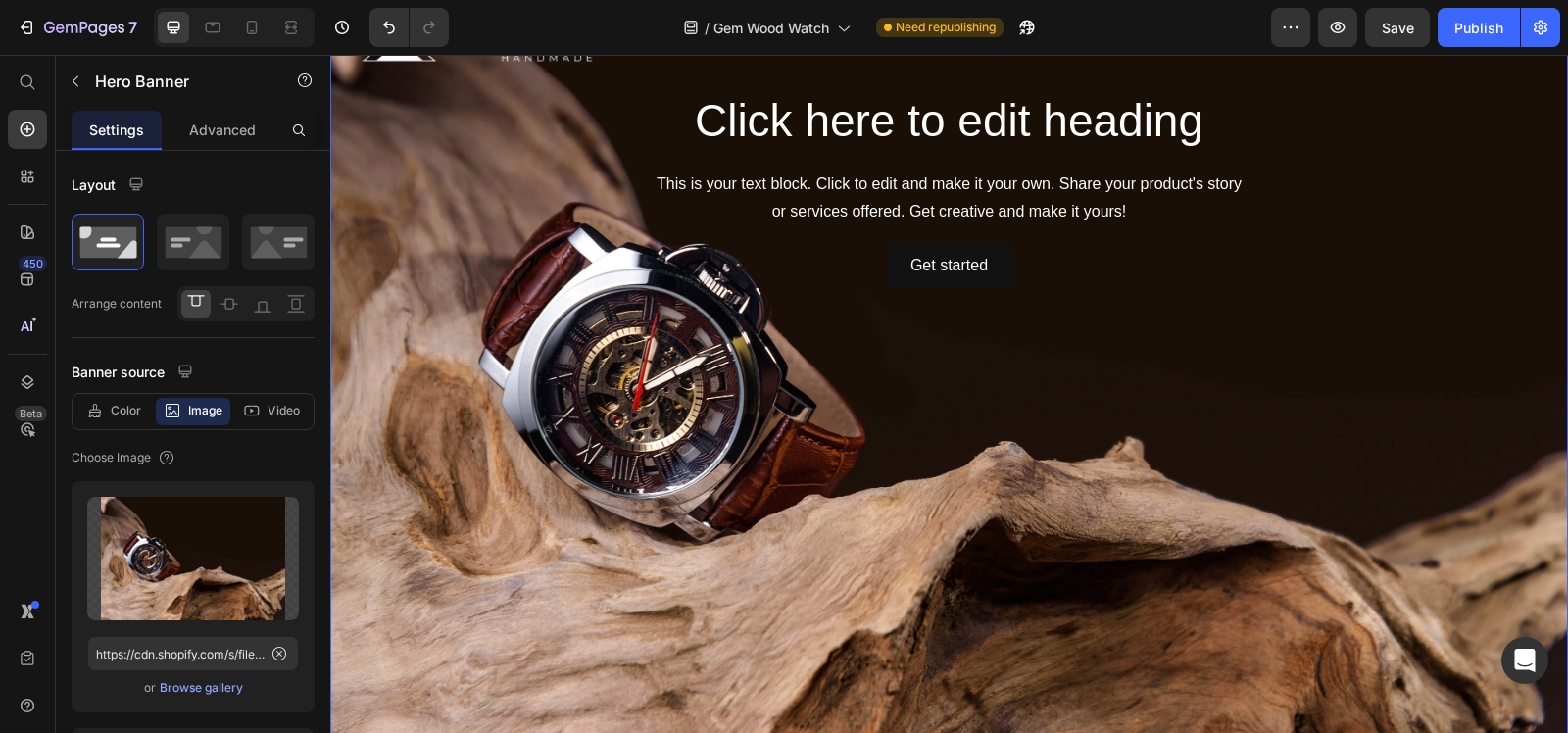 scroll, scrollTop: 0, scrollLeft: 0, axis: both 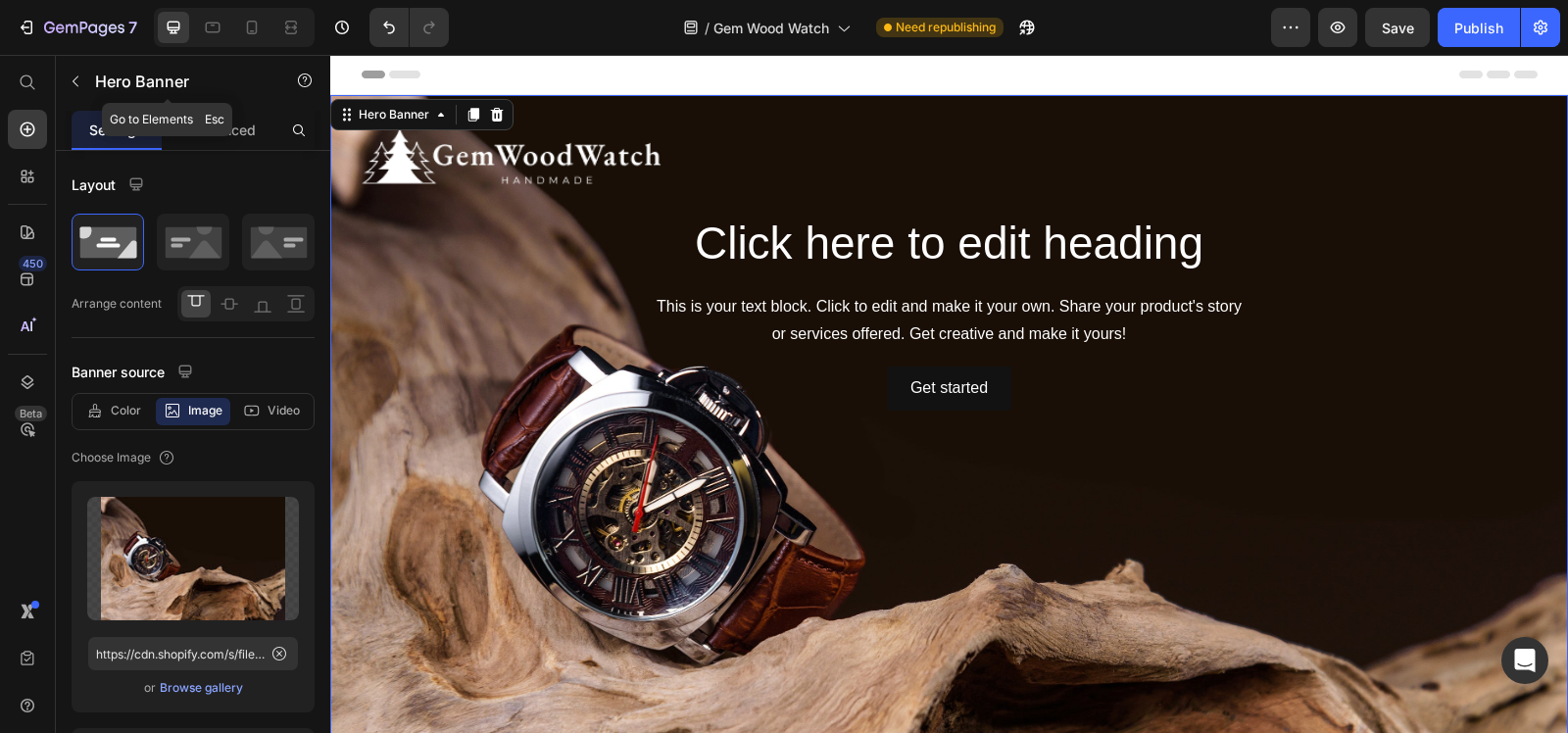 click on "Hero Banner" at bounding box center [178, 81] 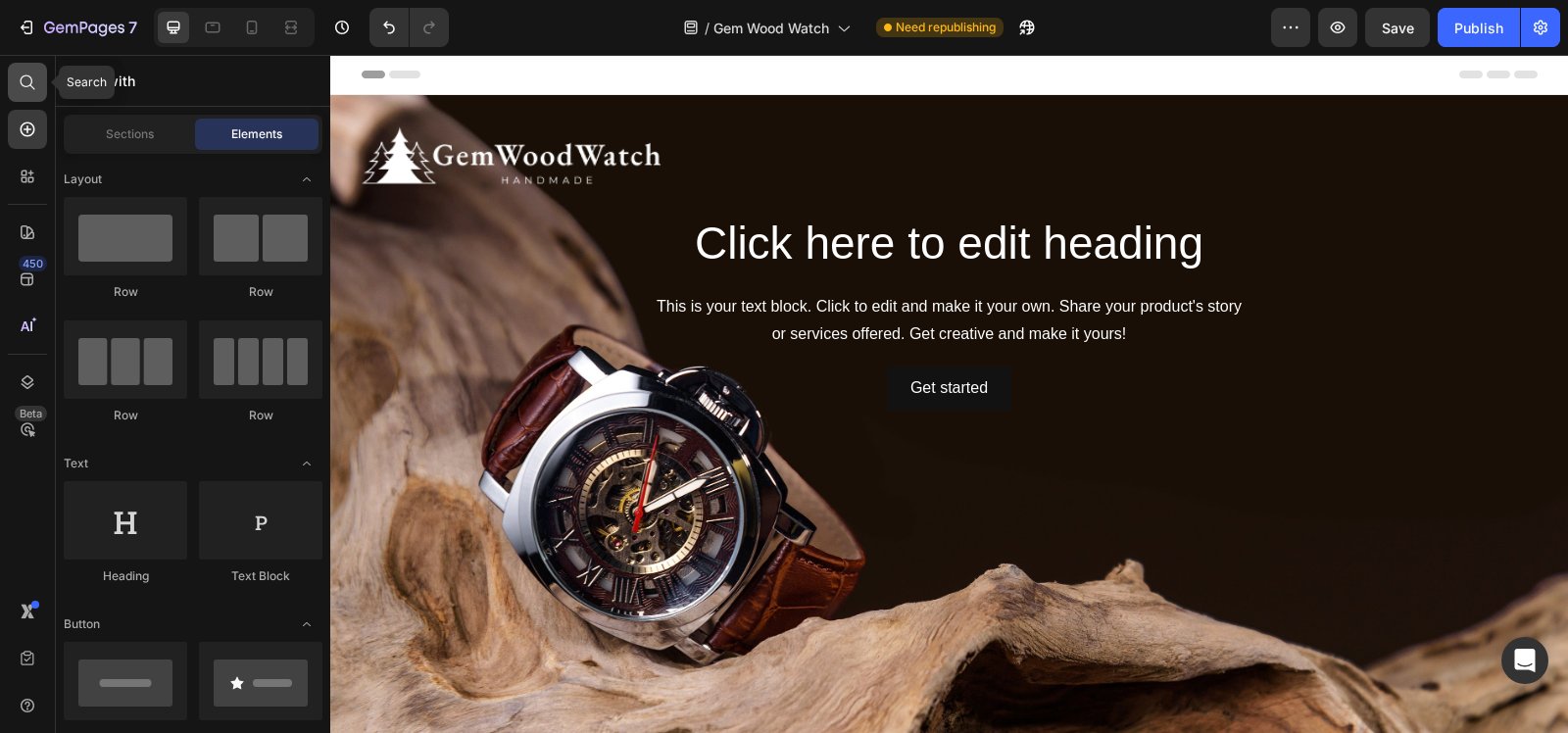 click 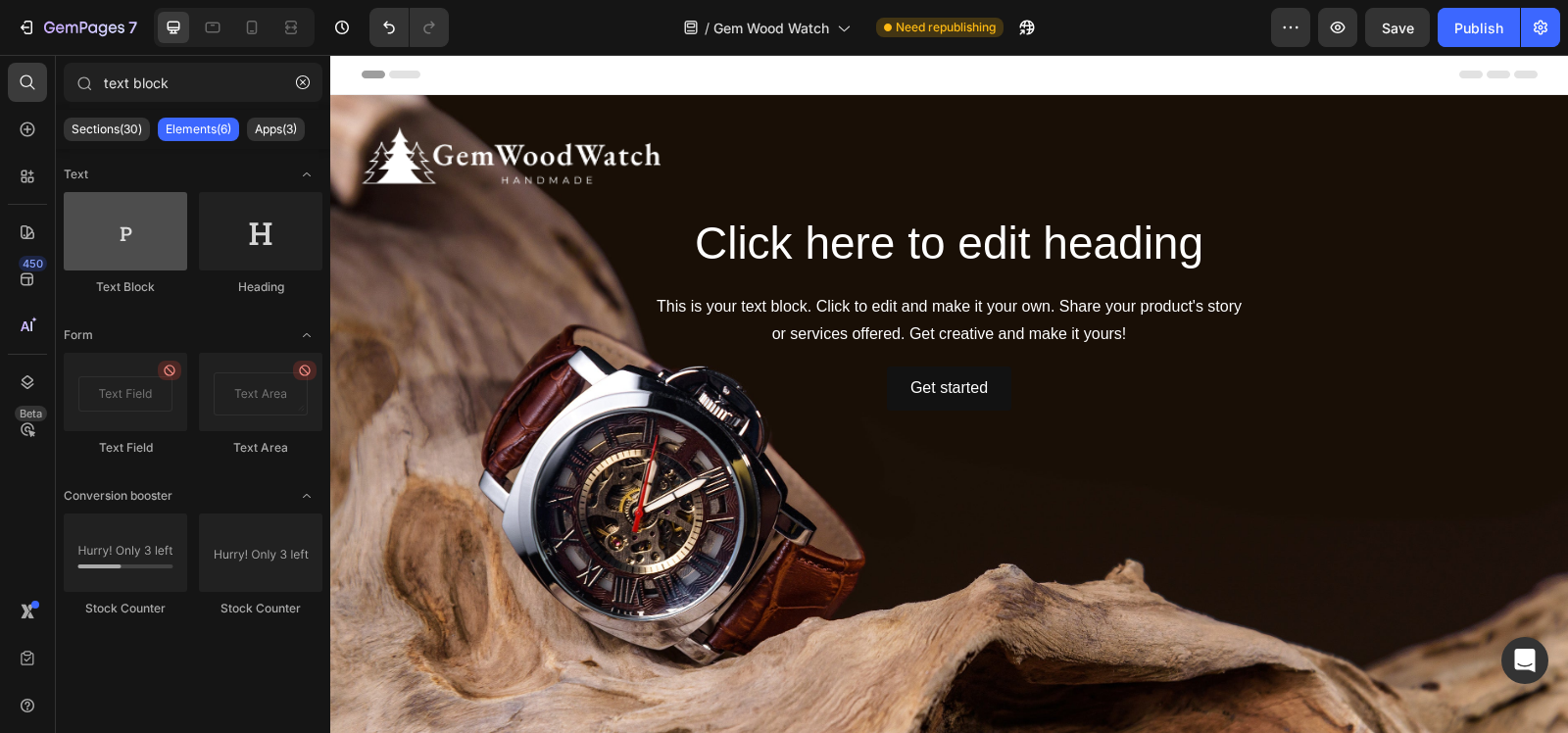 type on "text block" 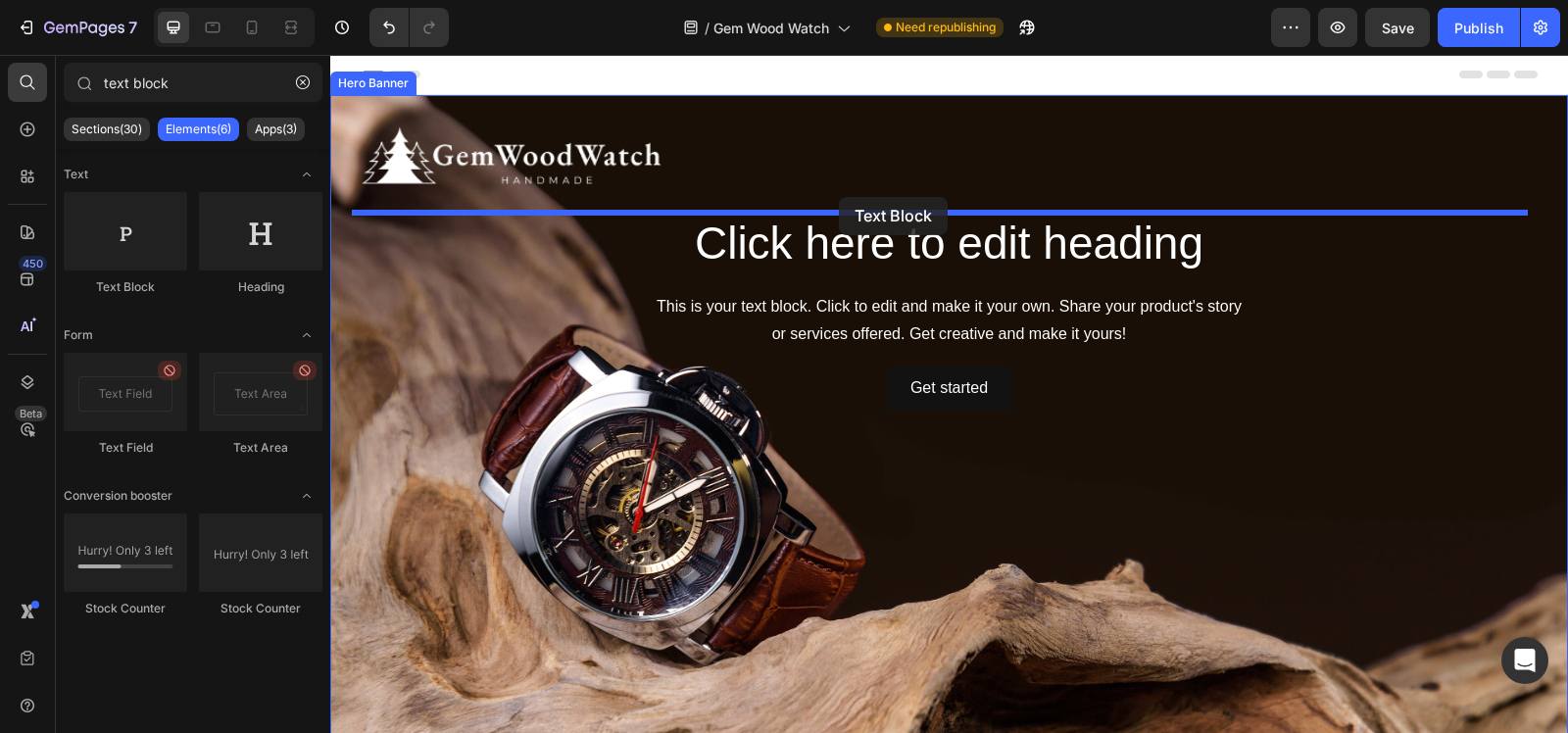 drag, startPoint x: 779, startPoint y: 171, endPoint x: 839, endPoint y: 197, distance: 65.391131 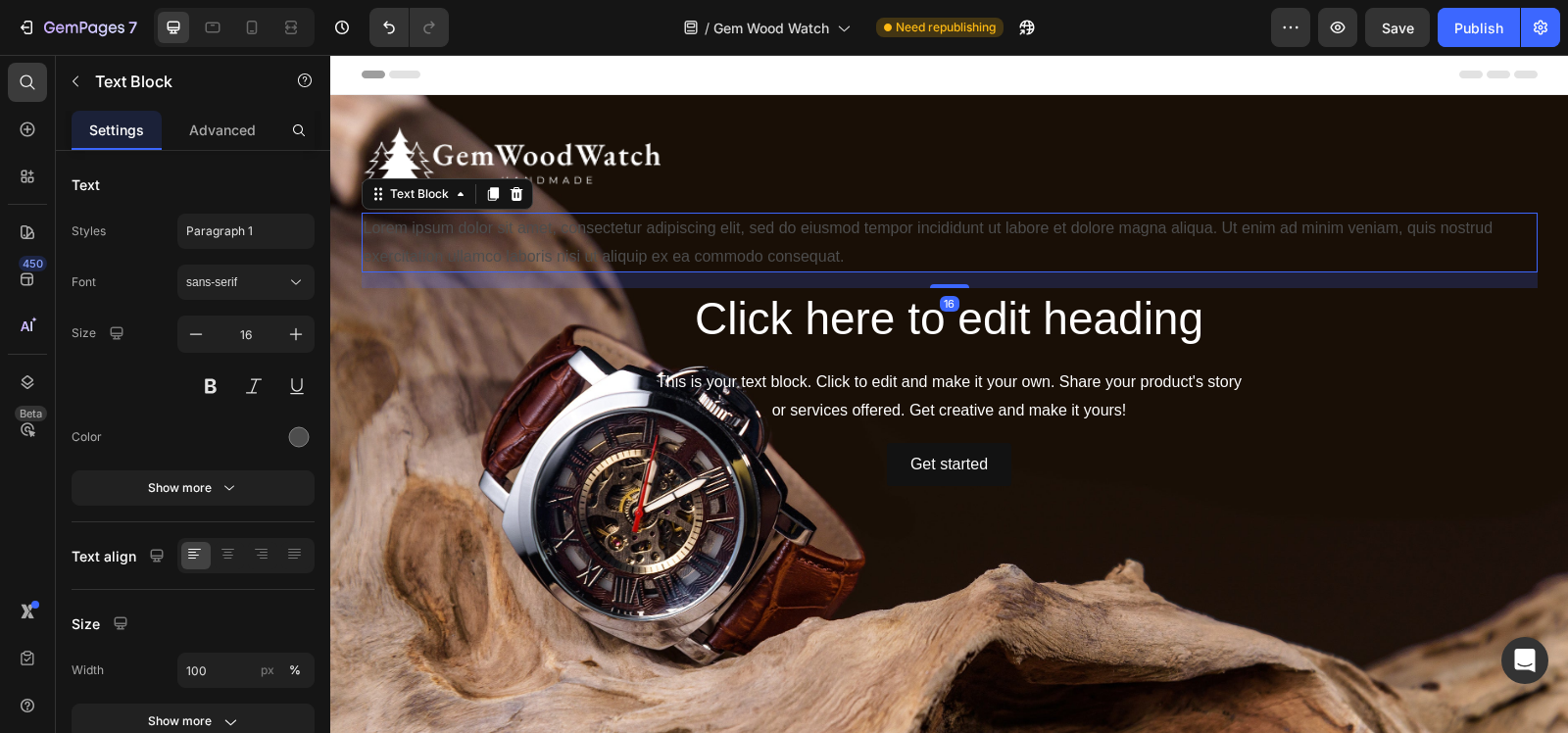 click on "Lorem ipsum dolor sit amet, consectetur adipiscing elit, sed do eiusmod tempor incididunt ut labore et dolore magna aliqua. Ut enim ad minim veniam, quis nostrud exercitation ullamco laboris nisi ut aliquip ex ea commodo consequat." at bounding box center (950, 243) 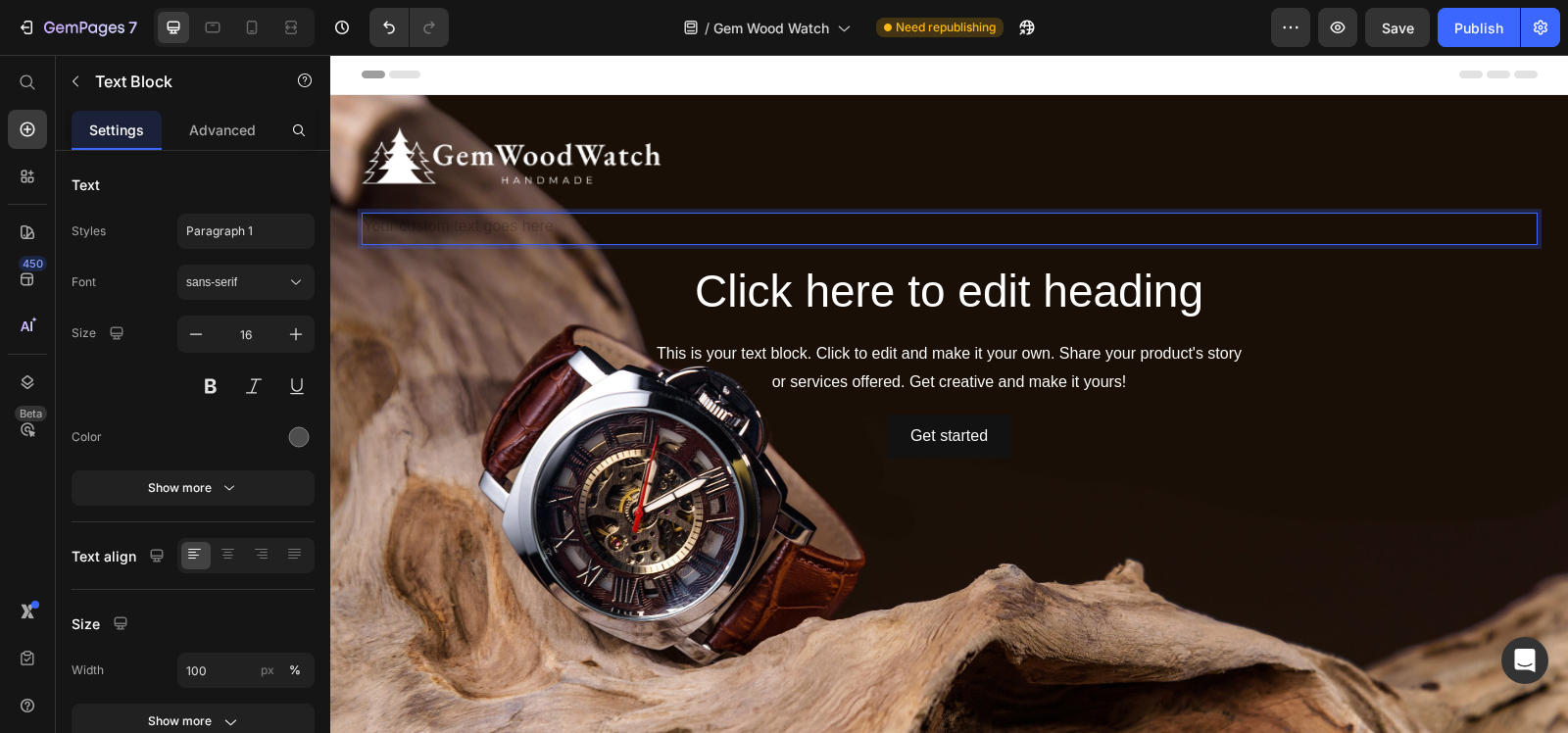 click at bounding box center (950, 228) 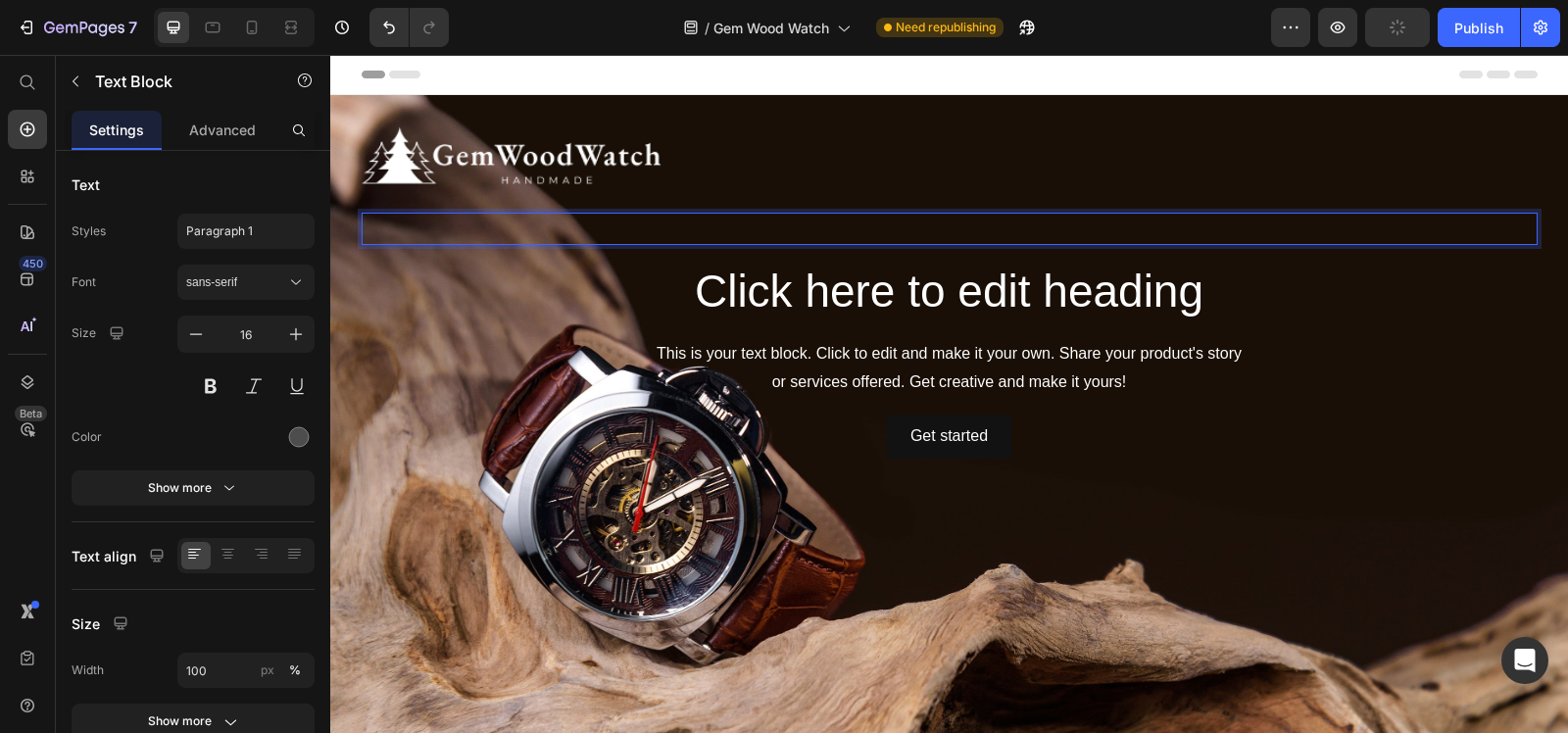 click at bounding box center (950, 228) 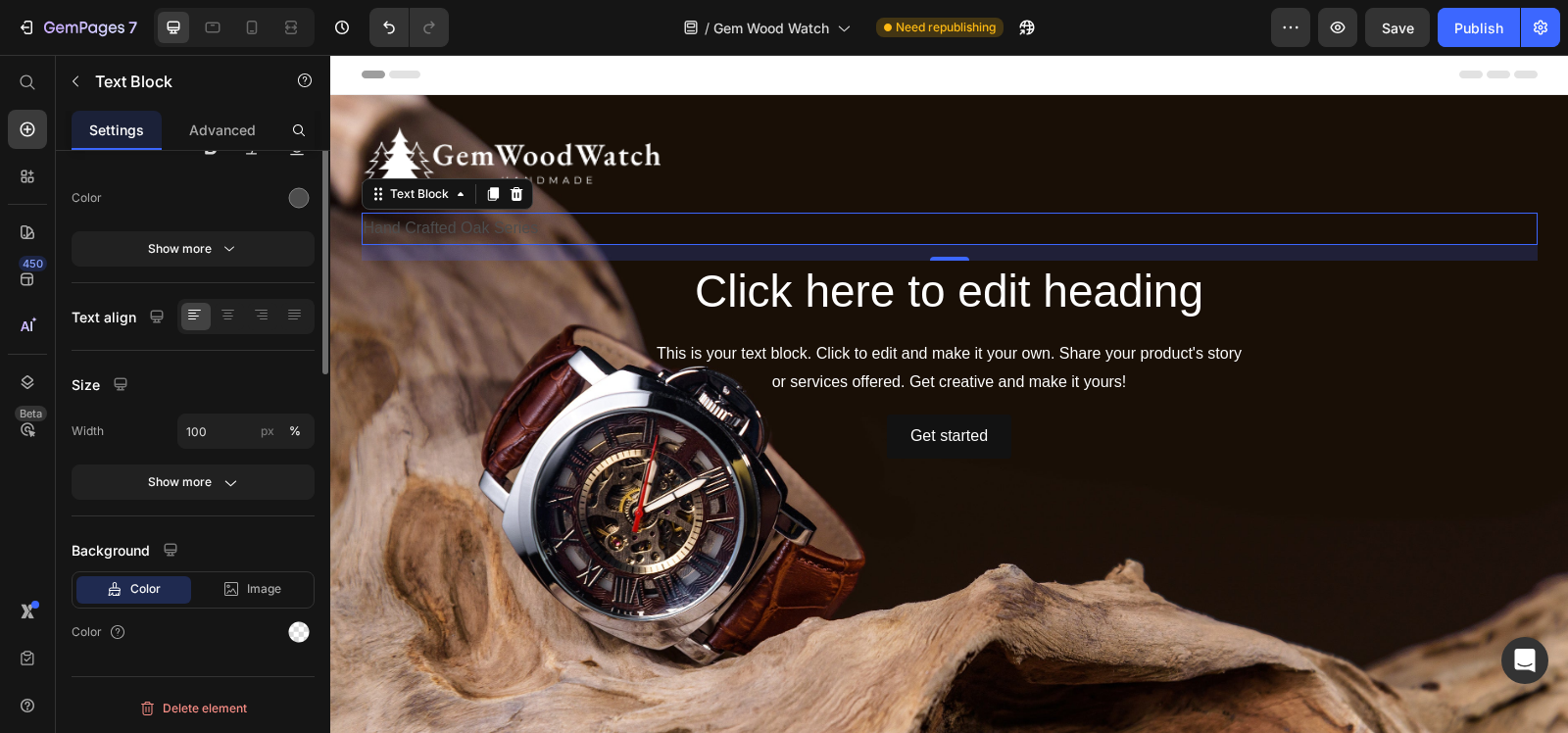 scroll, scrollTop: 0, scrollLeft: 0, axis: both 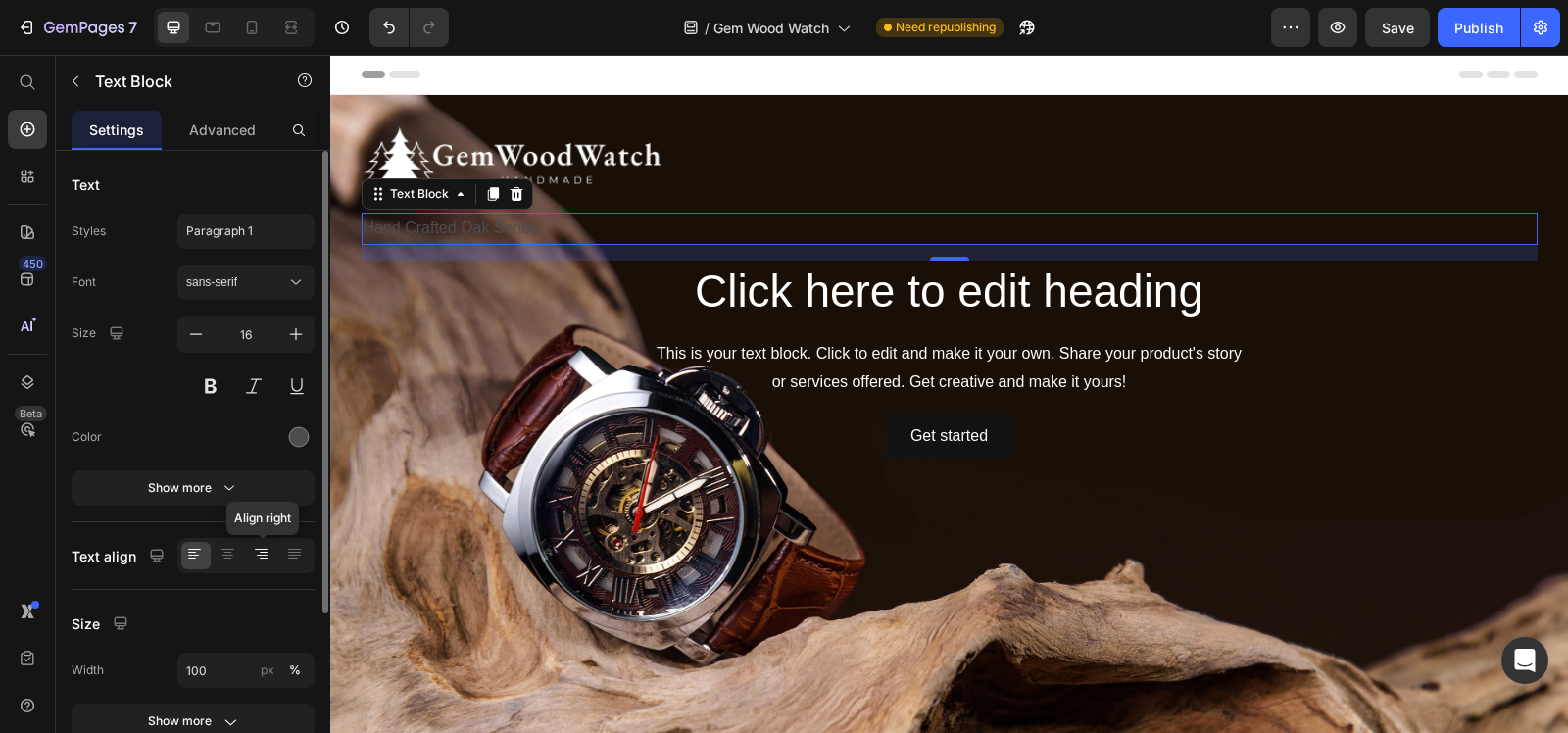 click 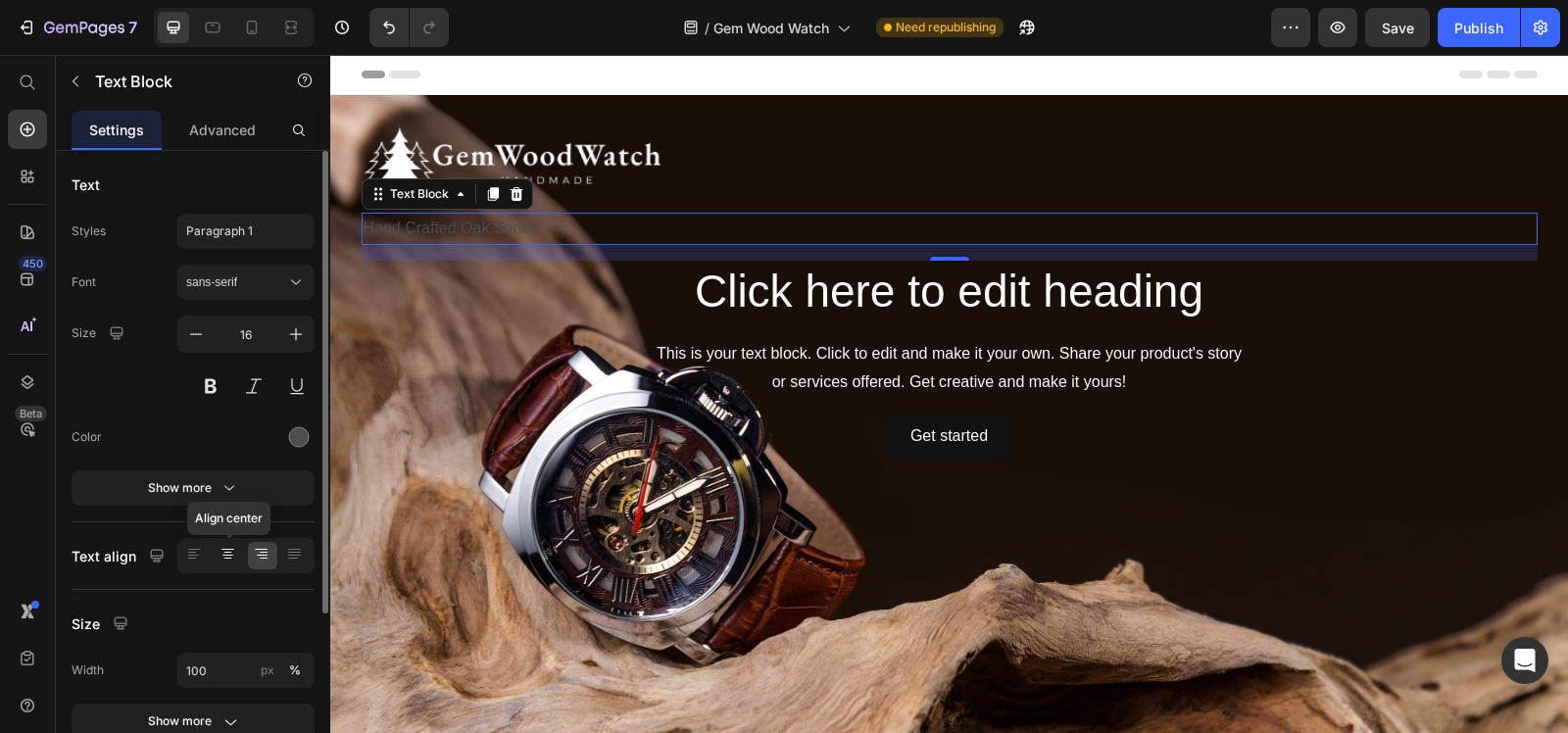 click 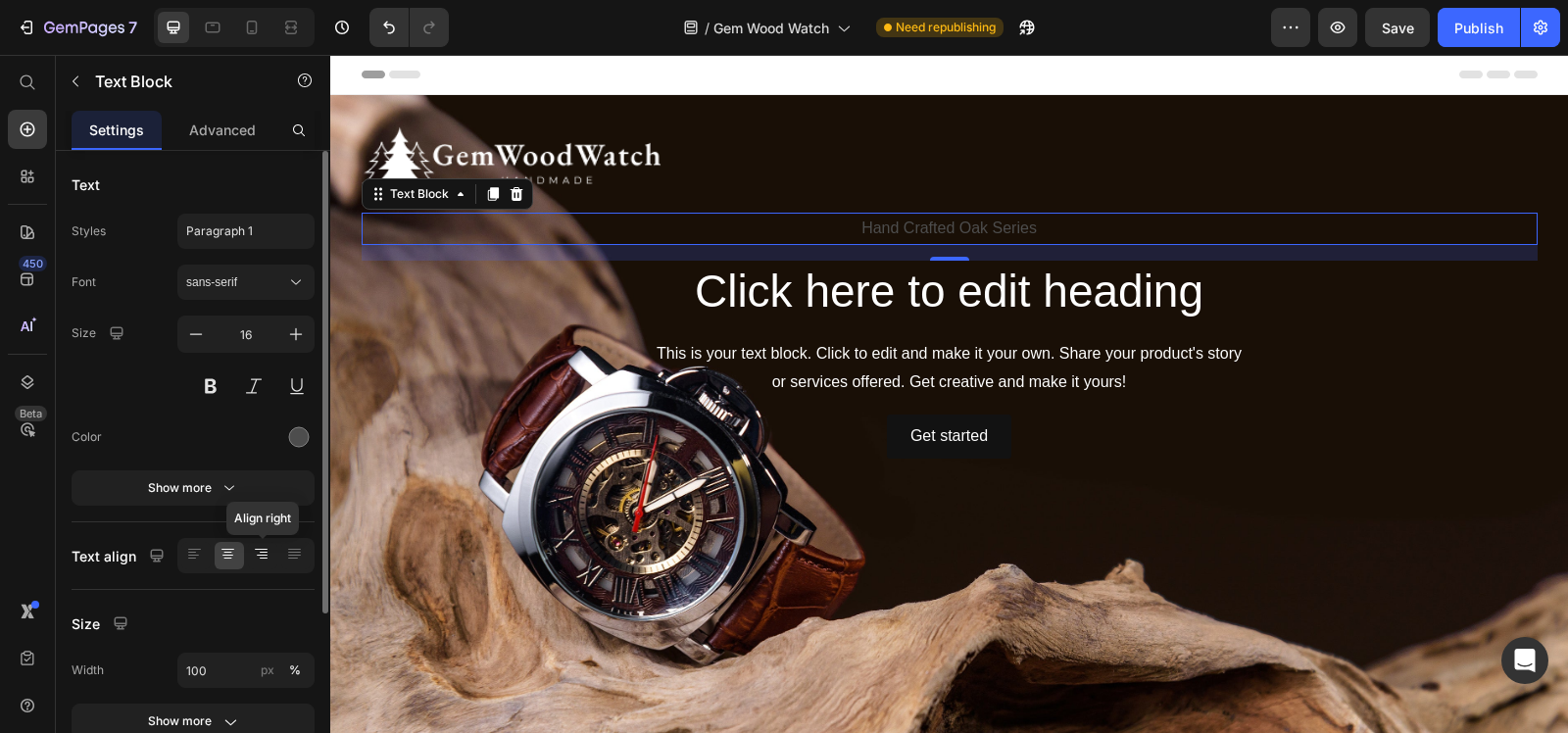 click 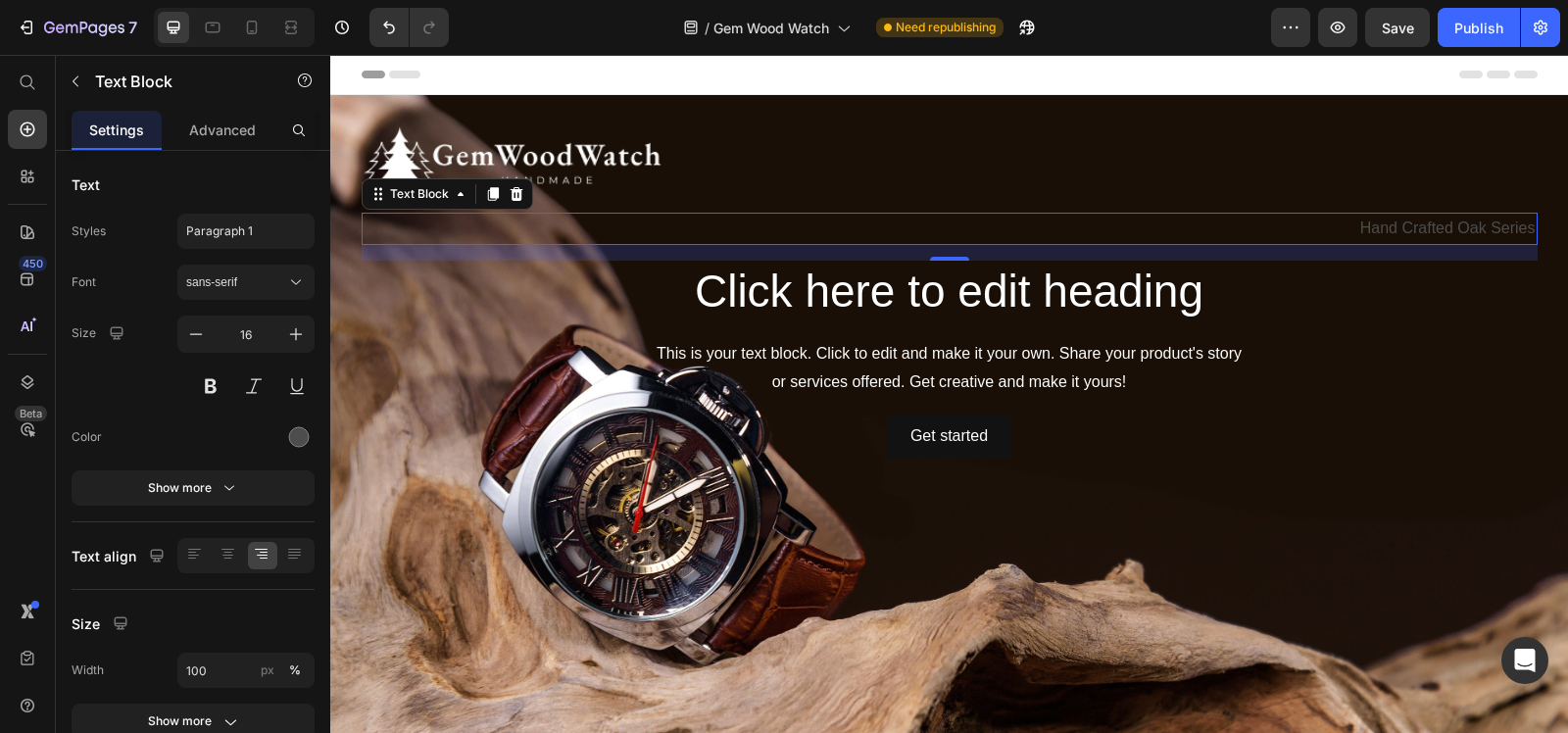 click on "Hand Crafted Oak Series" at bounding box center [950, 228] 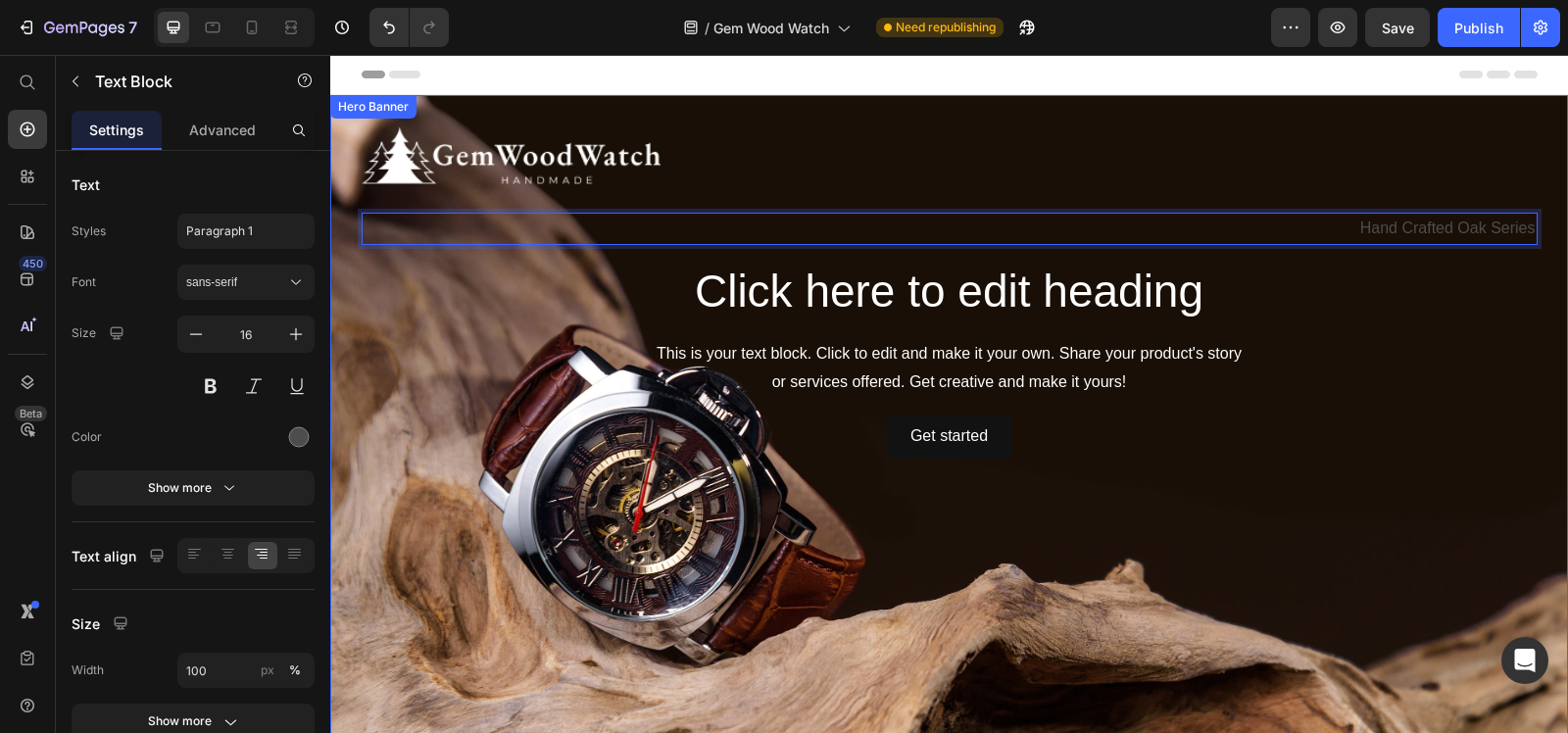 click on "Image Hand Crafted Oak Series Text Block   16 Click here to edit heading Heading This is your text block. Click to edit and make it your own. Share your product's story or services offered. Get creative and make it yours! Text Block Get started Button" at bounding box center (950, 292) 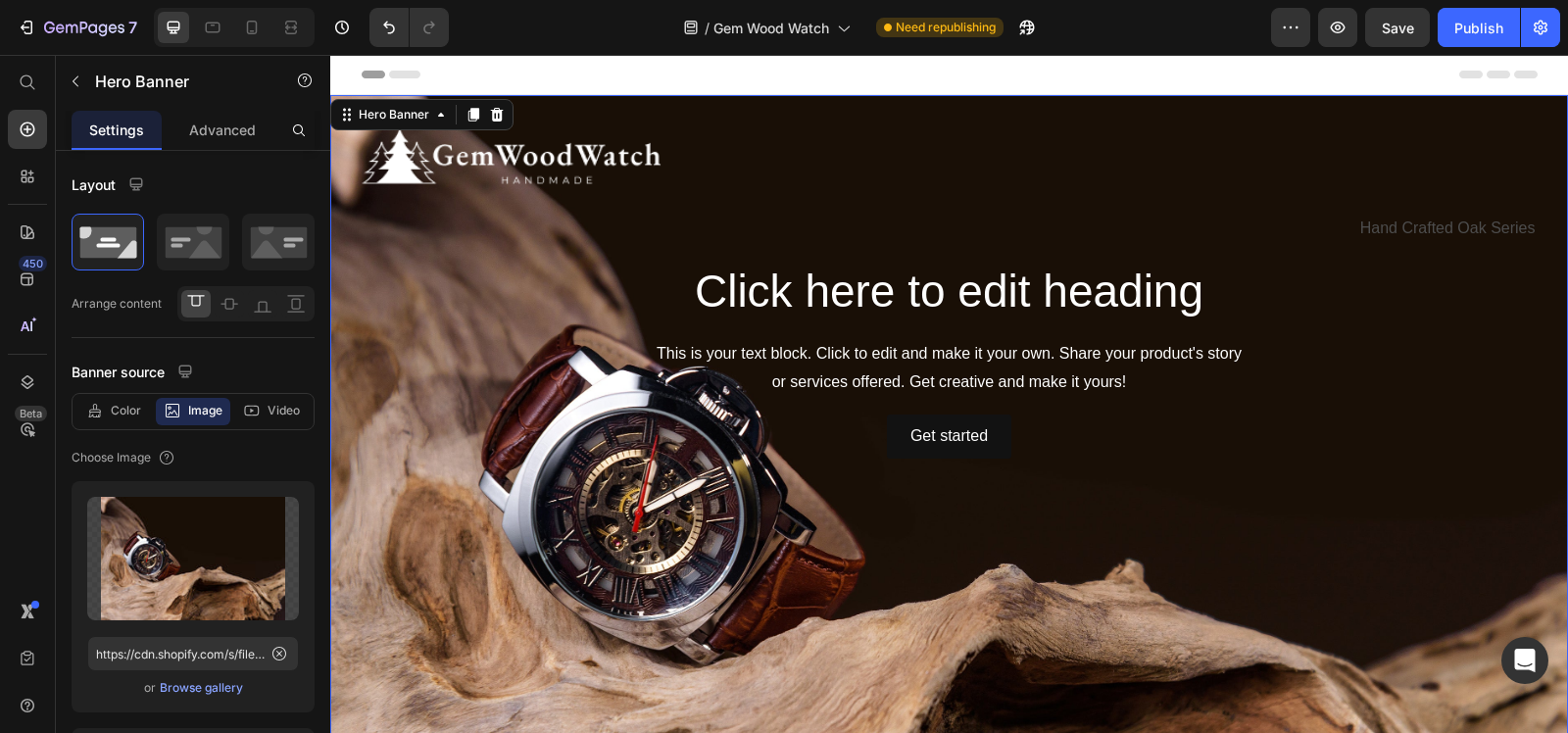 click on "Hand Crafted Oak Series" at bounding box center [950, 228] 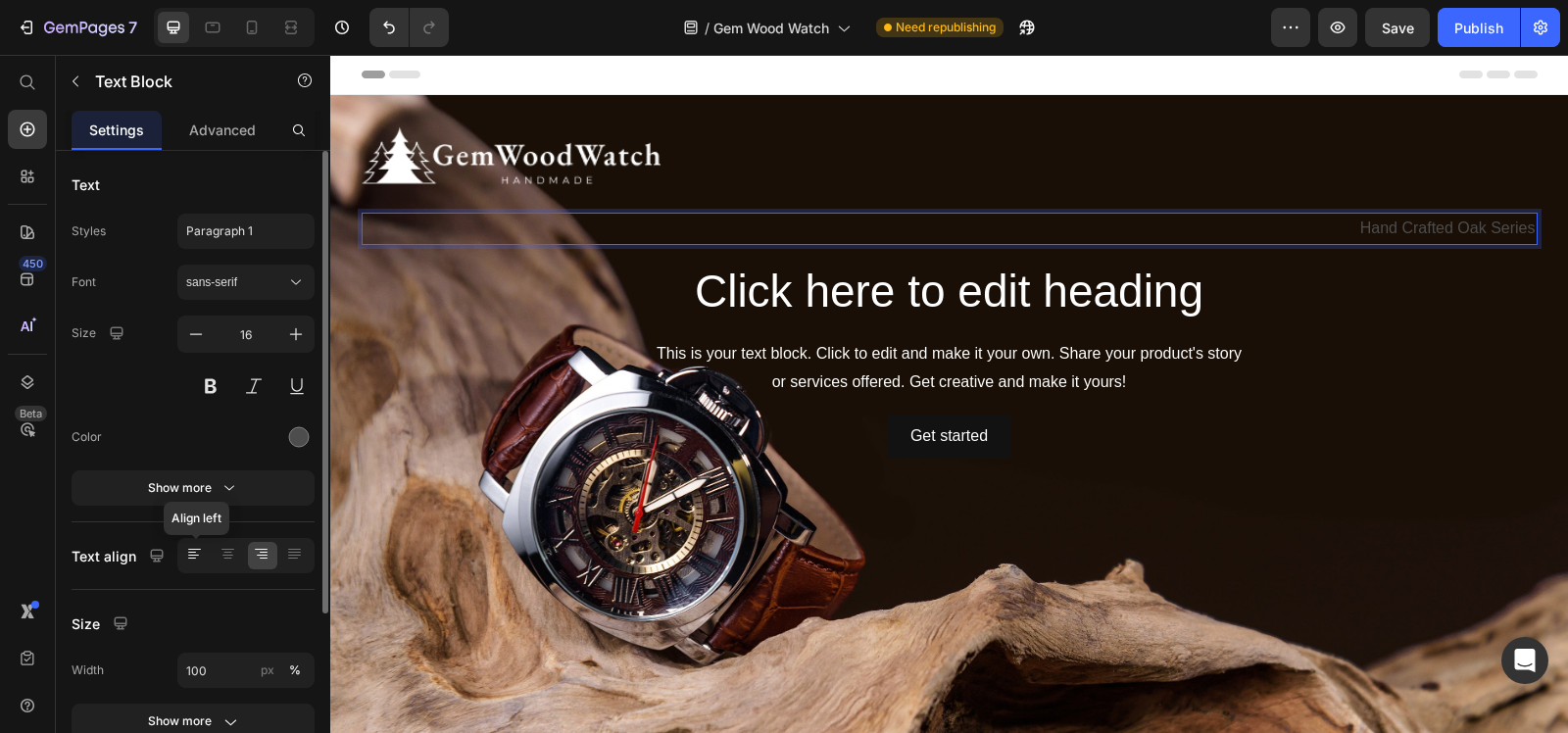 scroll, scrollTop: 240, scrollLeft: 0, axis: vertical 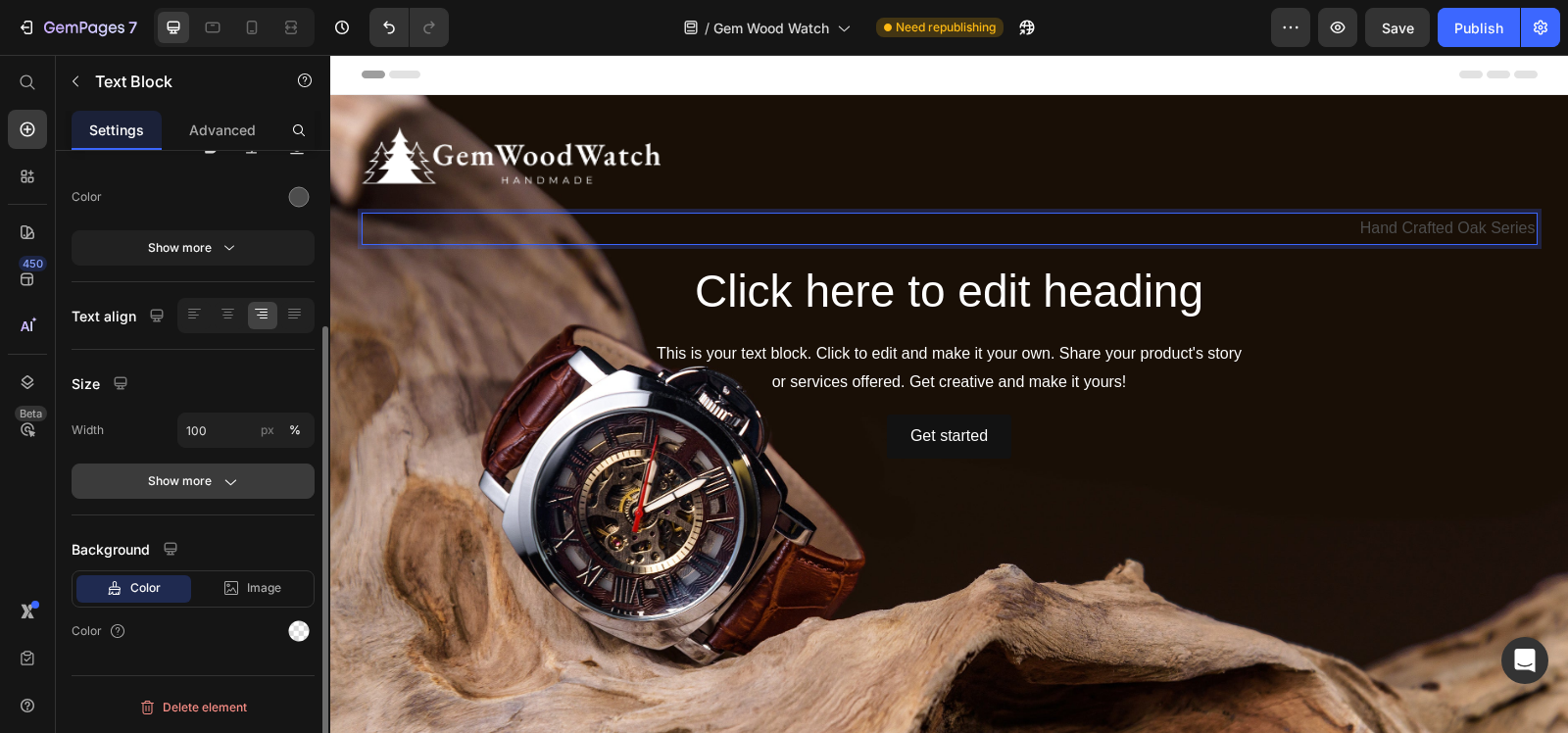 click 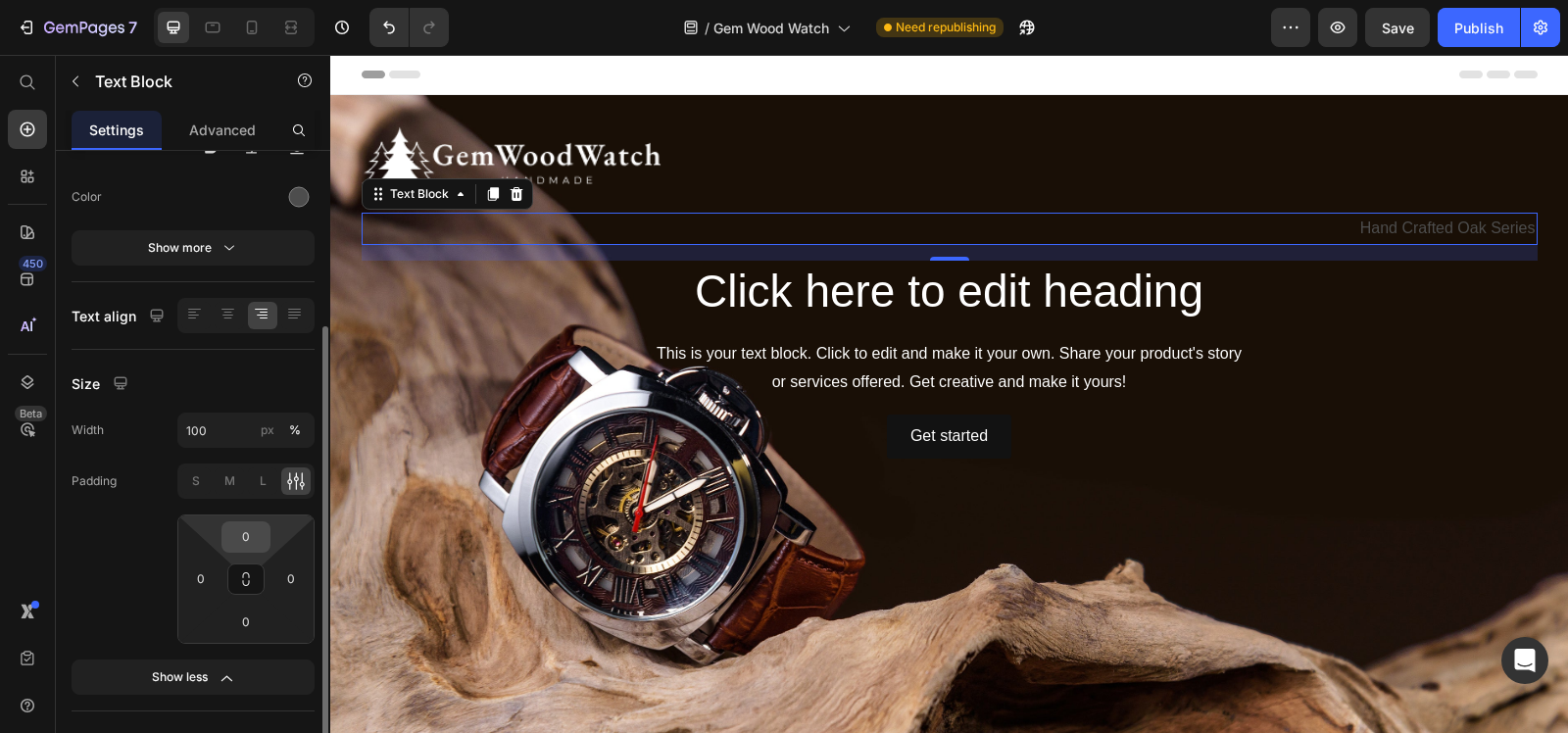 scroll, scrollTop: 436, scrollLeft: 0, axis: vertical 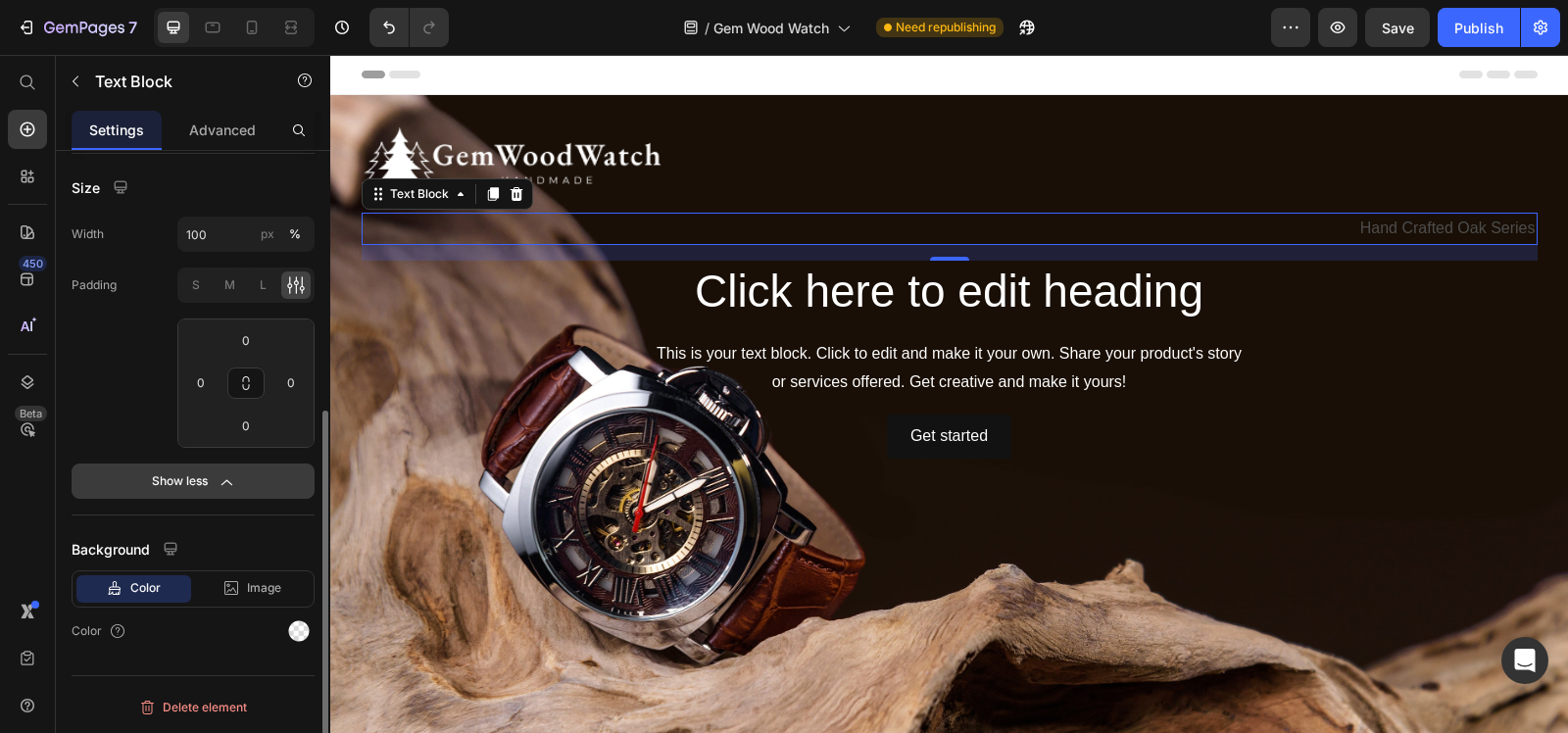 click 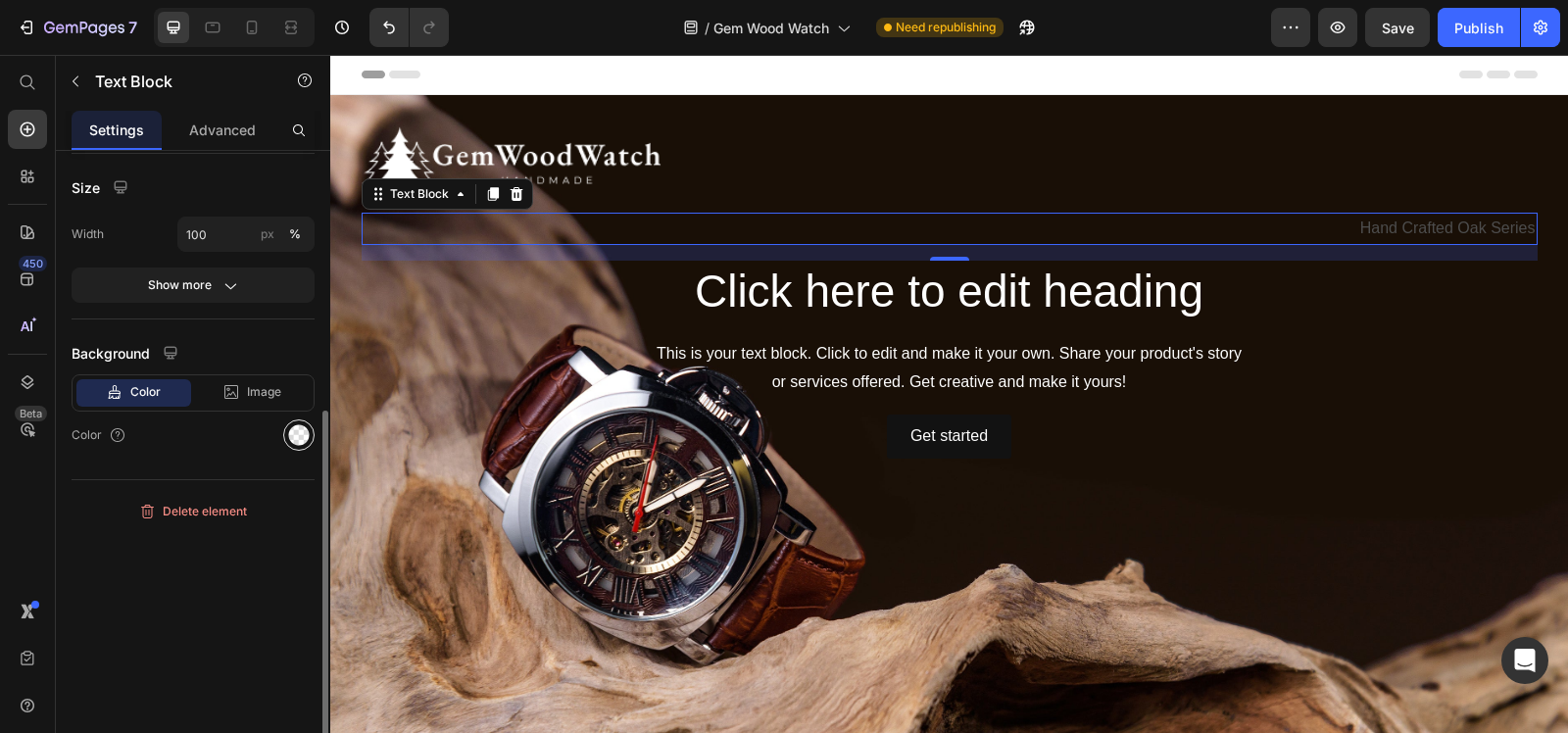 click at bounding box center (299, 435) 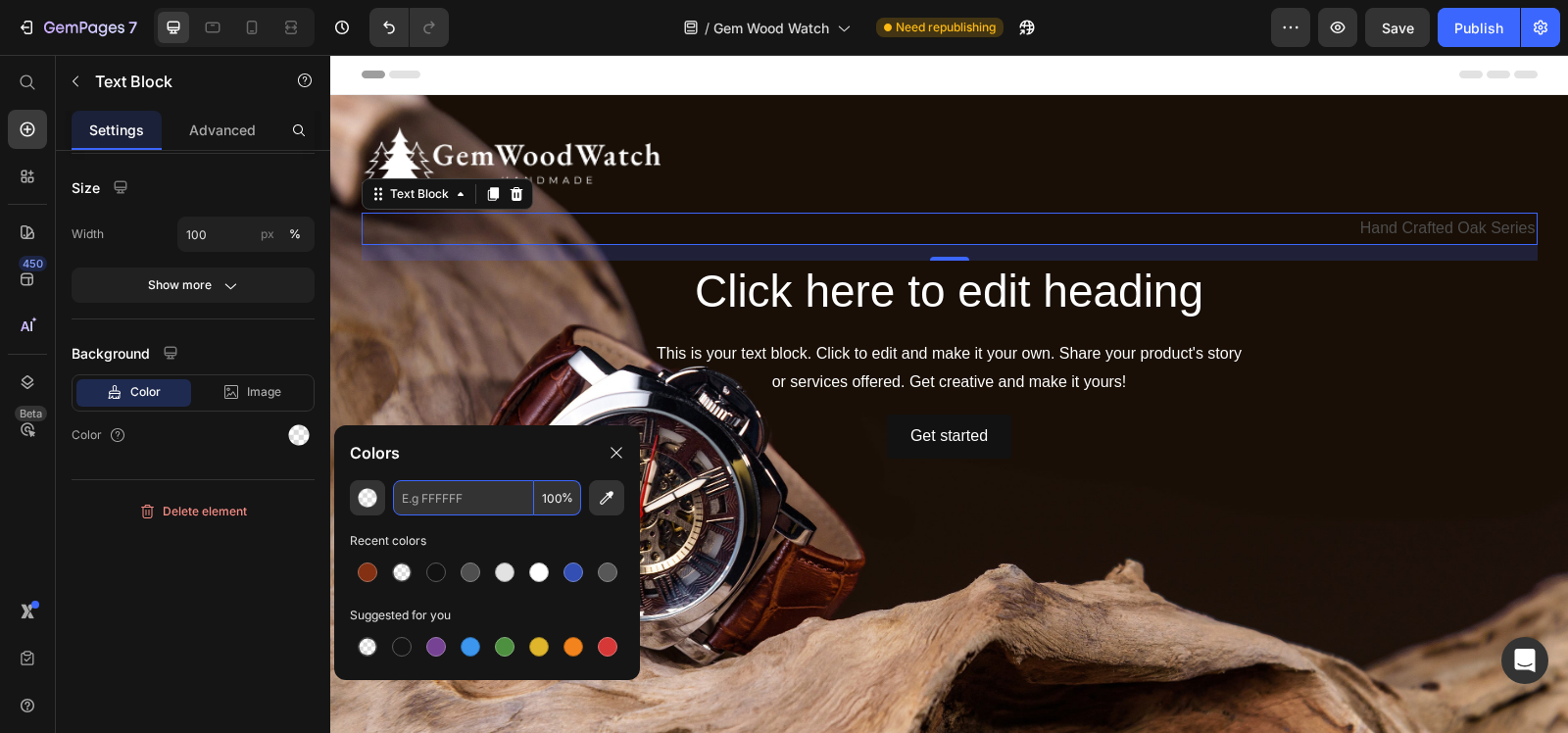 click at bounding box center [464, 498] 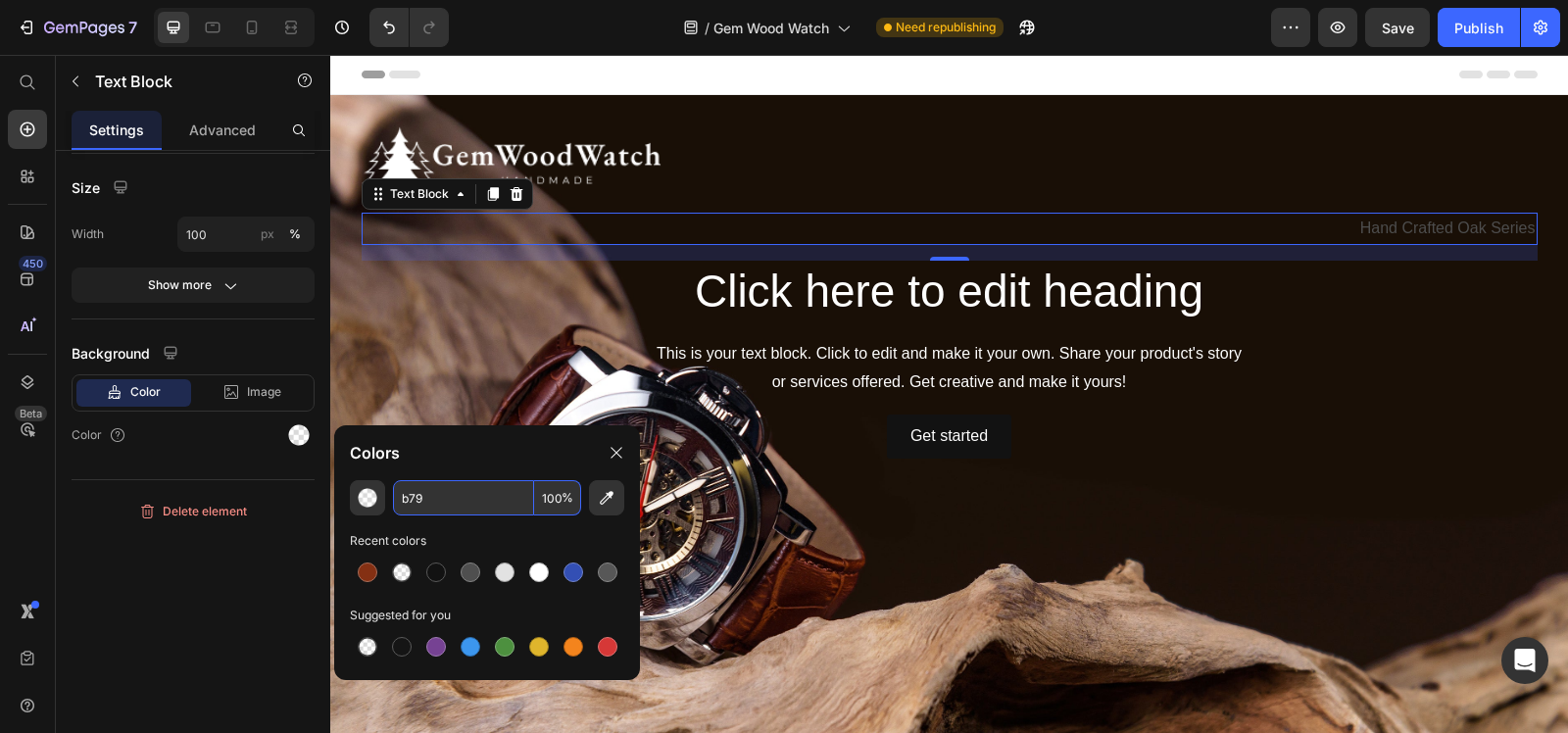 scroll, scrollTop: 240, scrollLeft: 0, axis: vertical 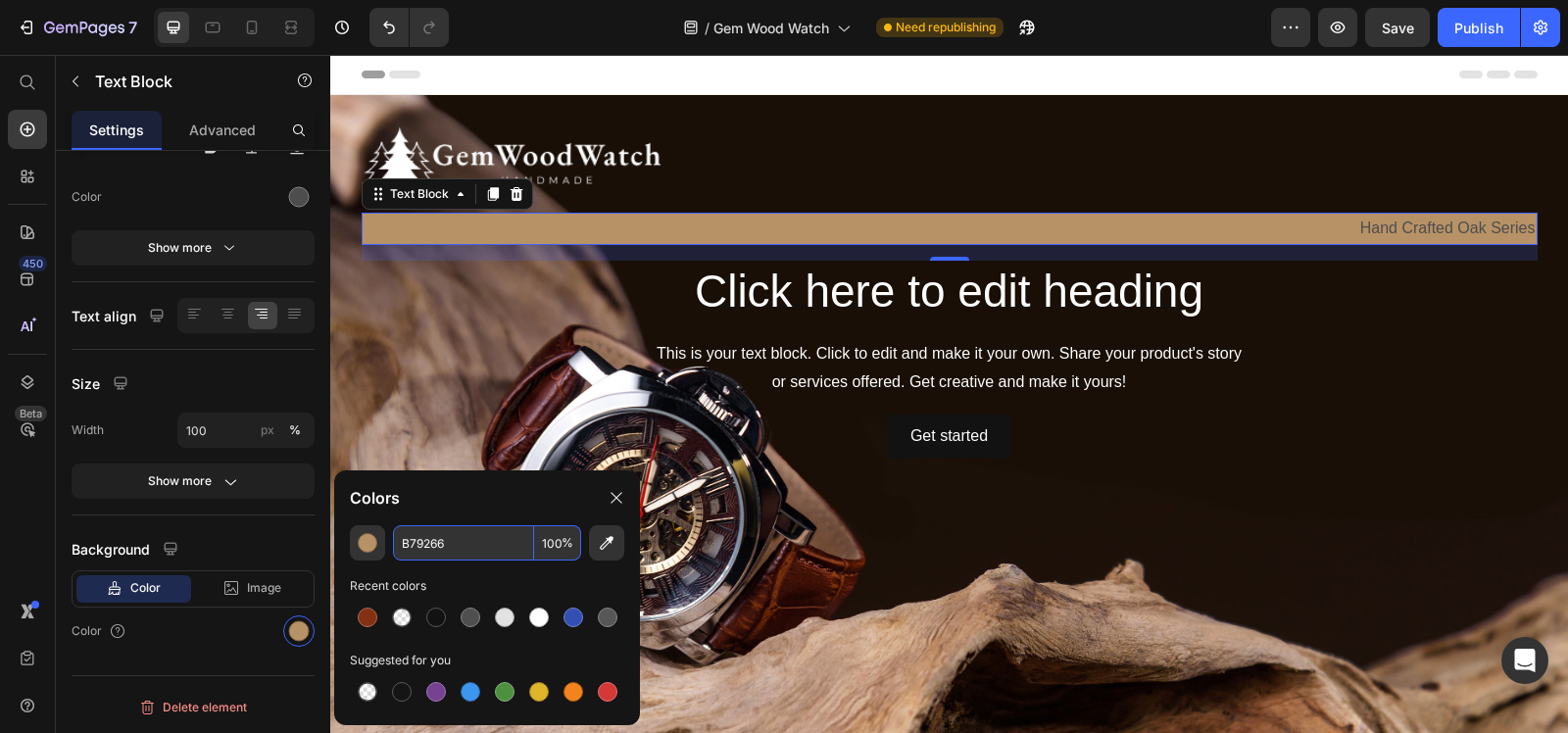 type on "BB7799" 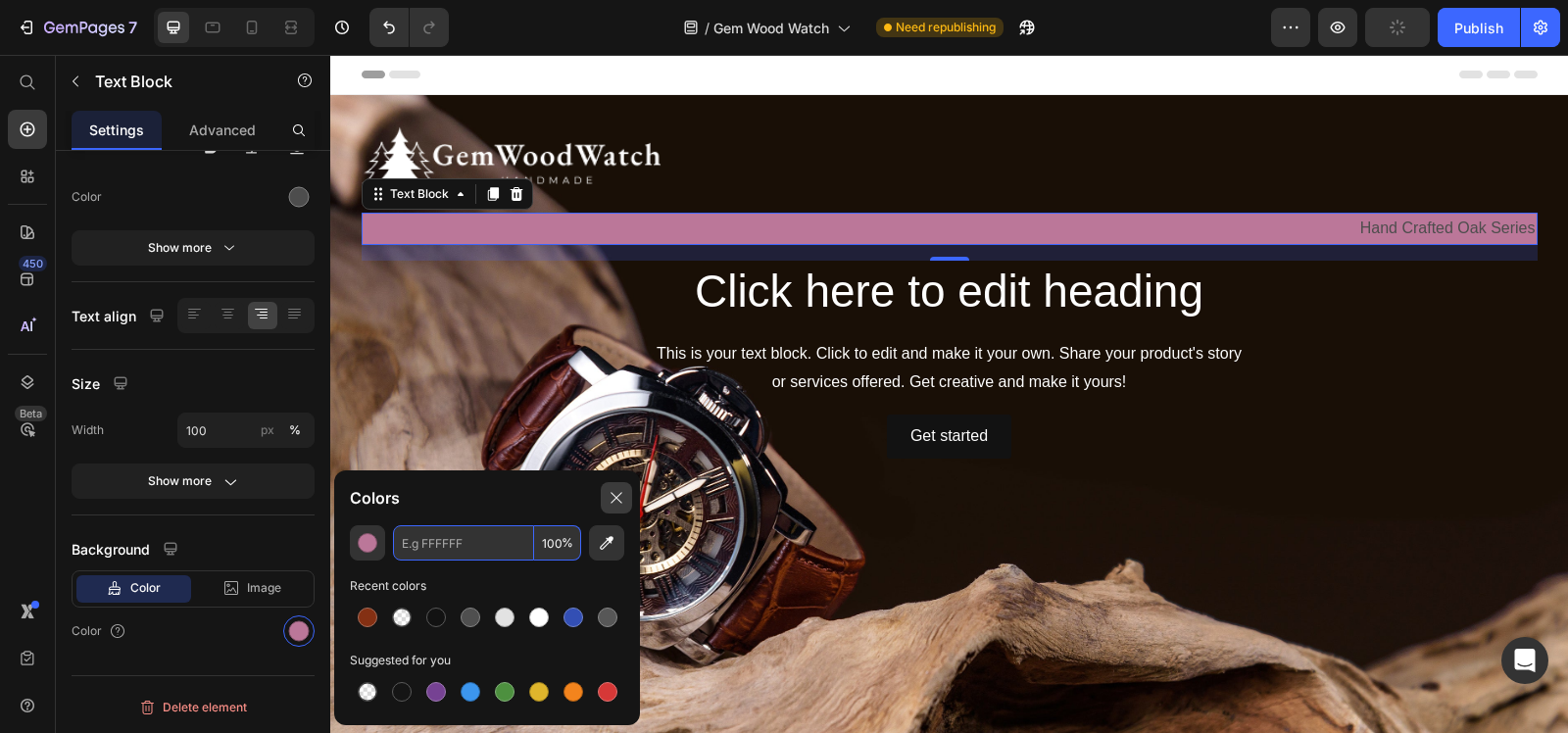 type on "BB7799" 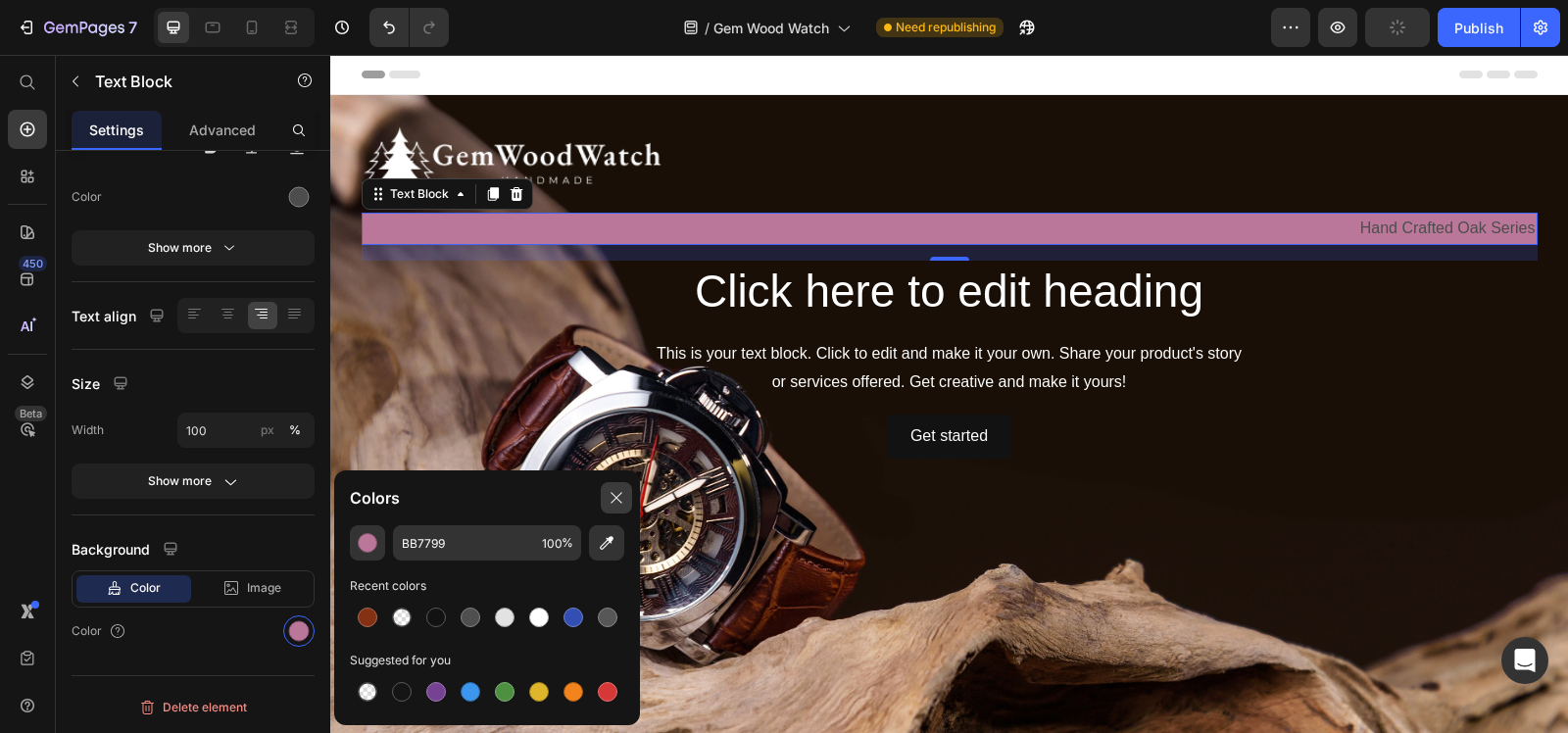 click 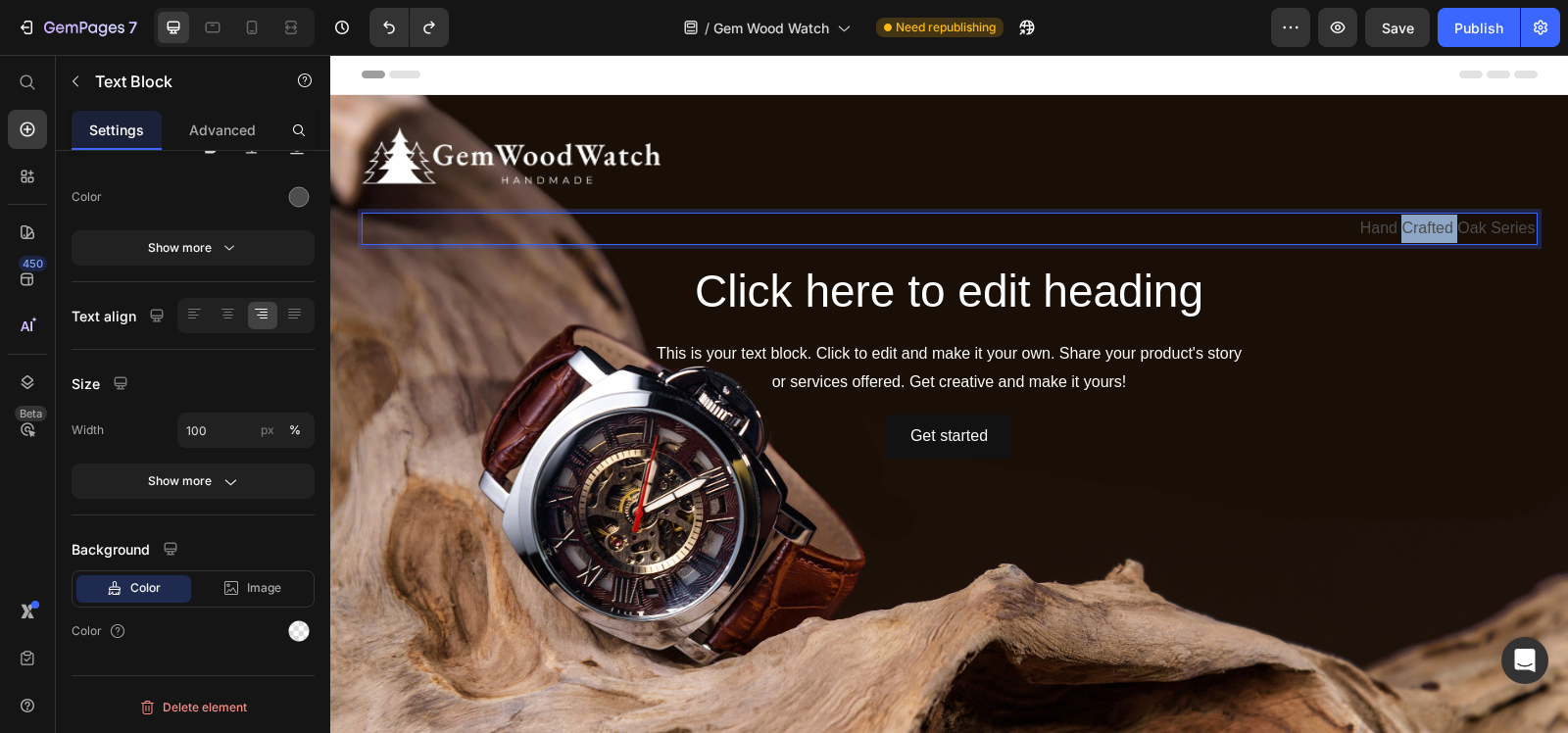 click on "Hand Crafted Oak Series" at bounding box center (950, 228) 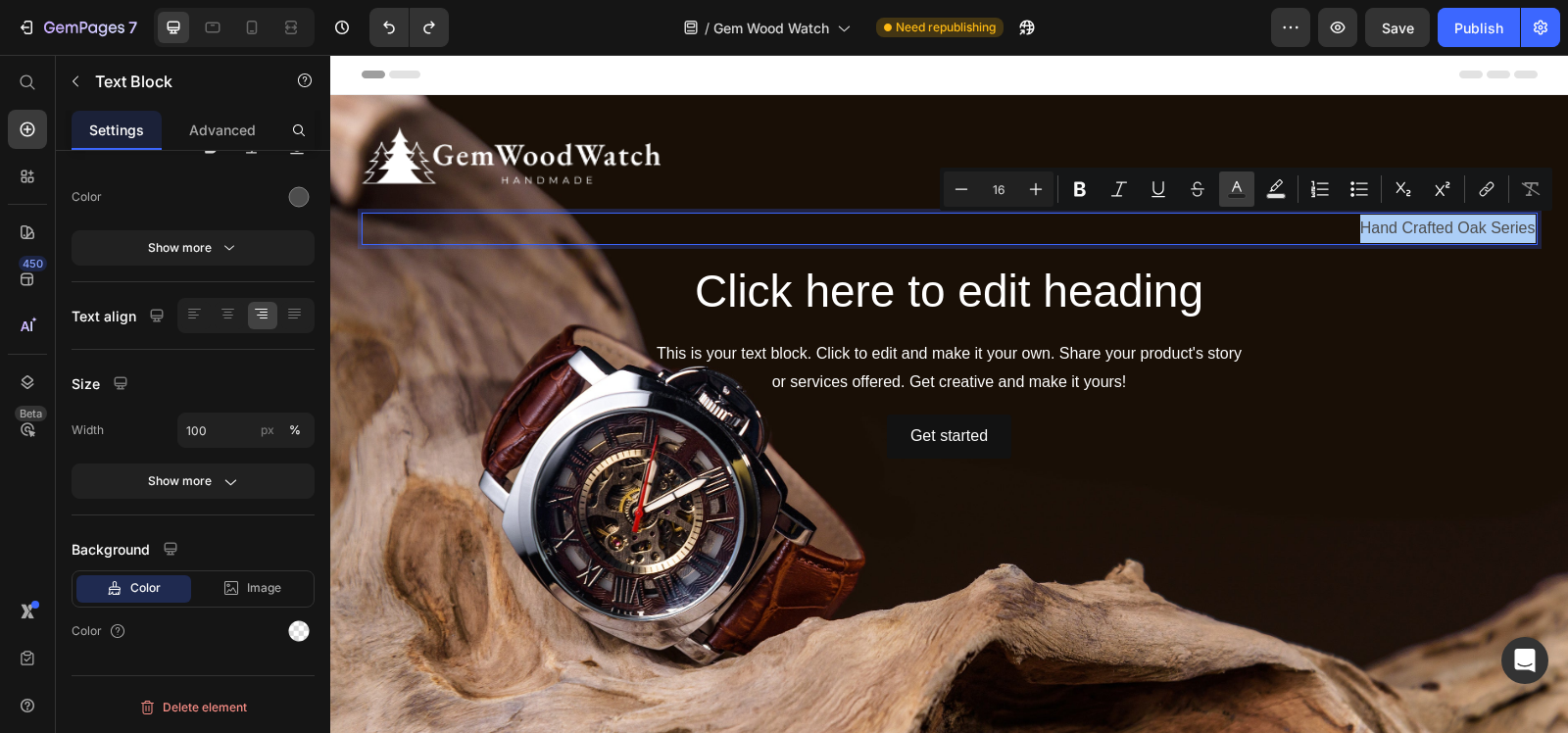 click on "Text Color" at bounding box center (1237, 189) 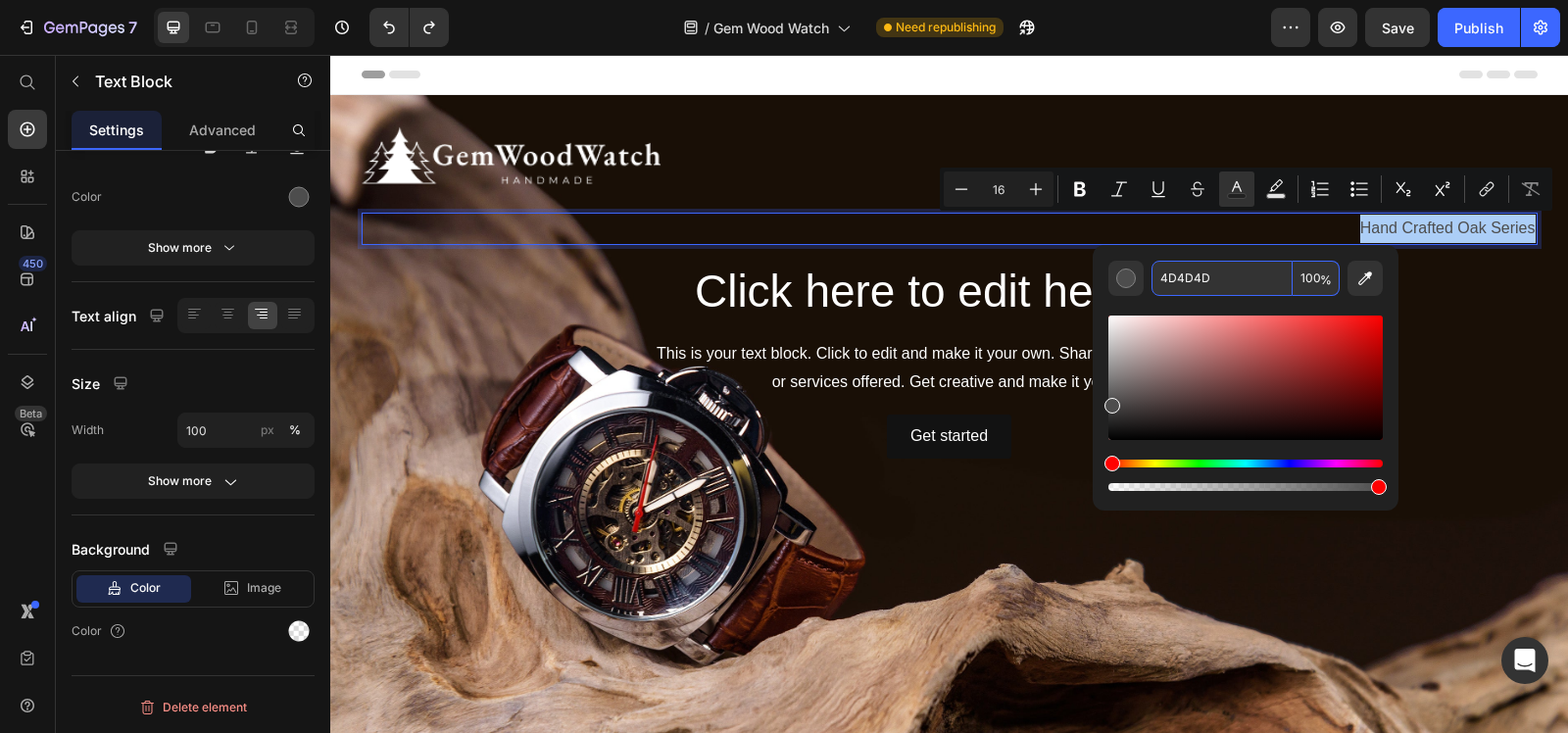 click on "4D4D4D" at bounding box center [1222, 278] 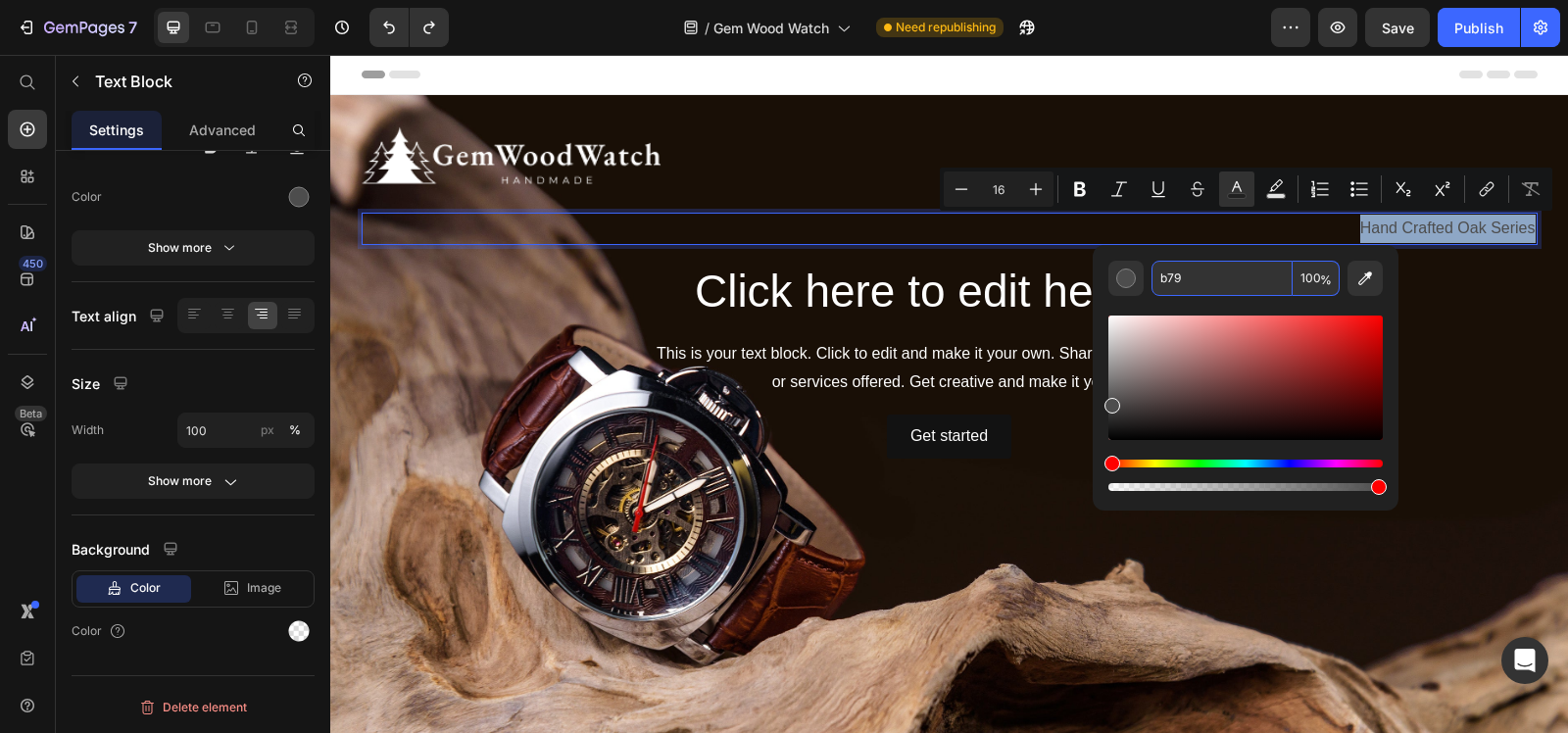 type on "BB7799" 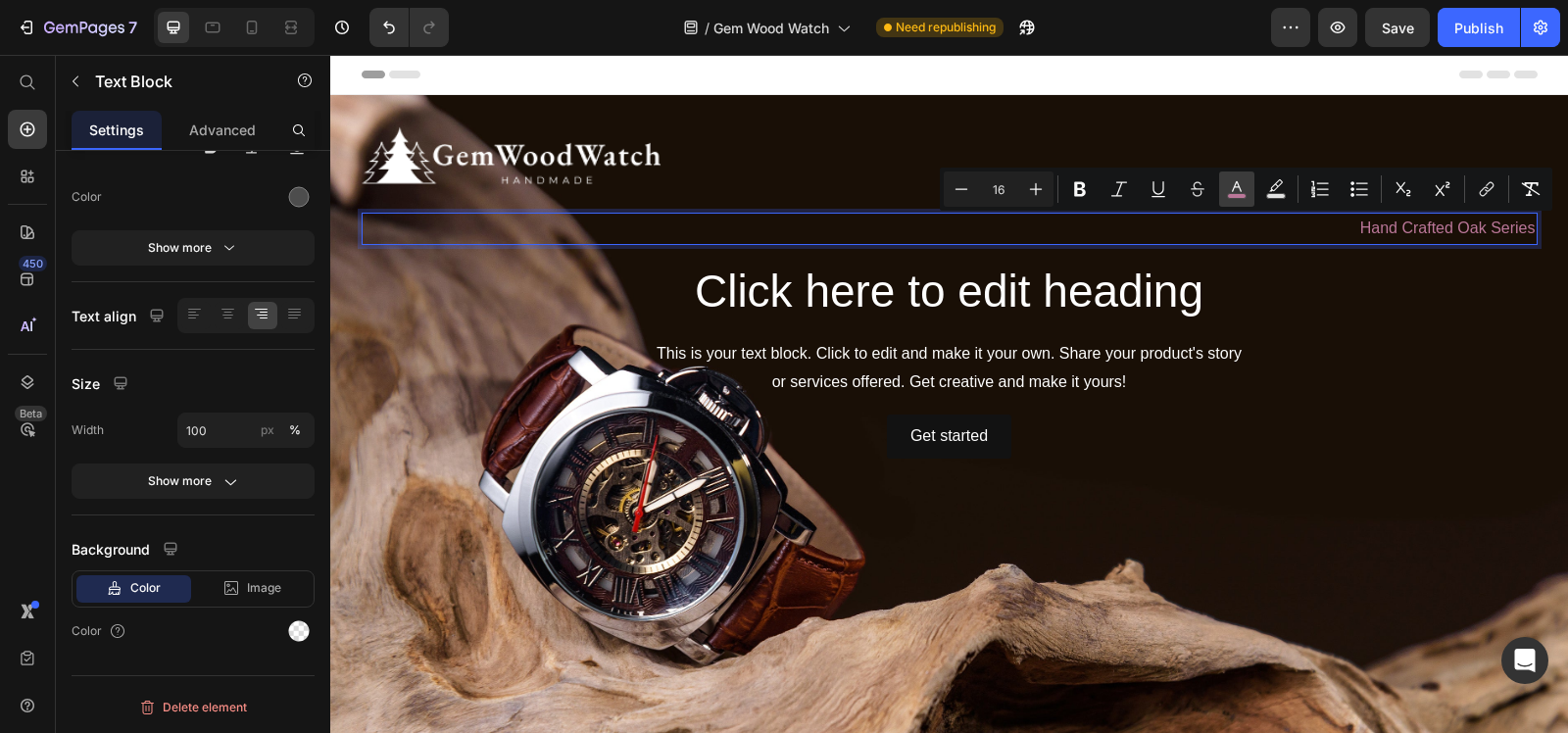 click 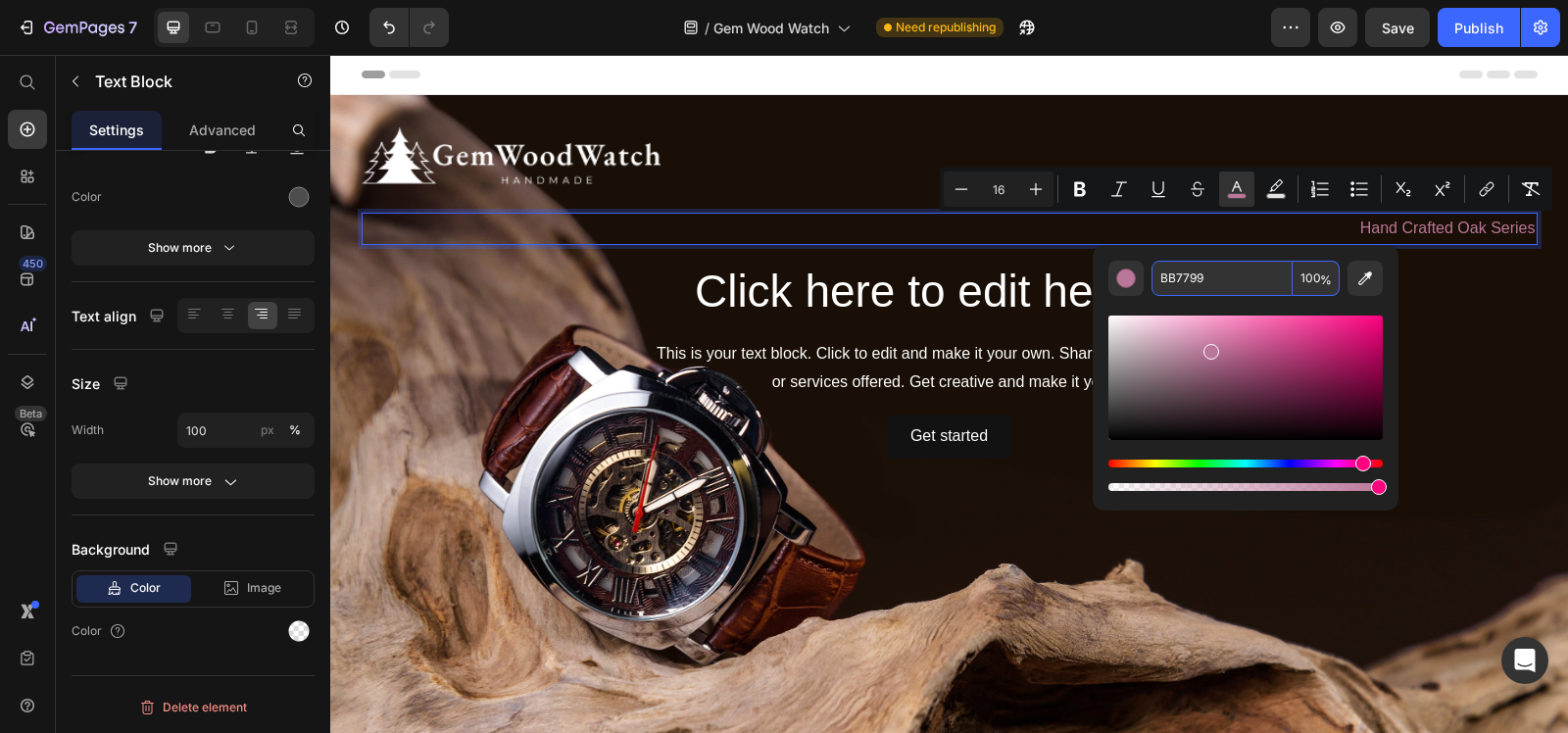 click on "BB7799" at bounding box center [1222, 278] 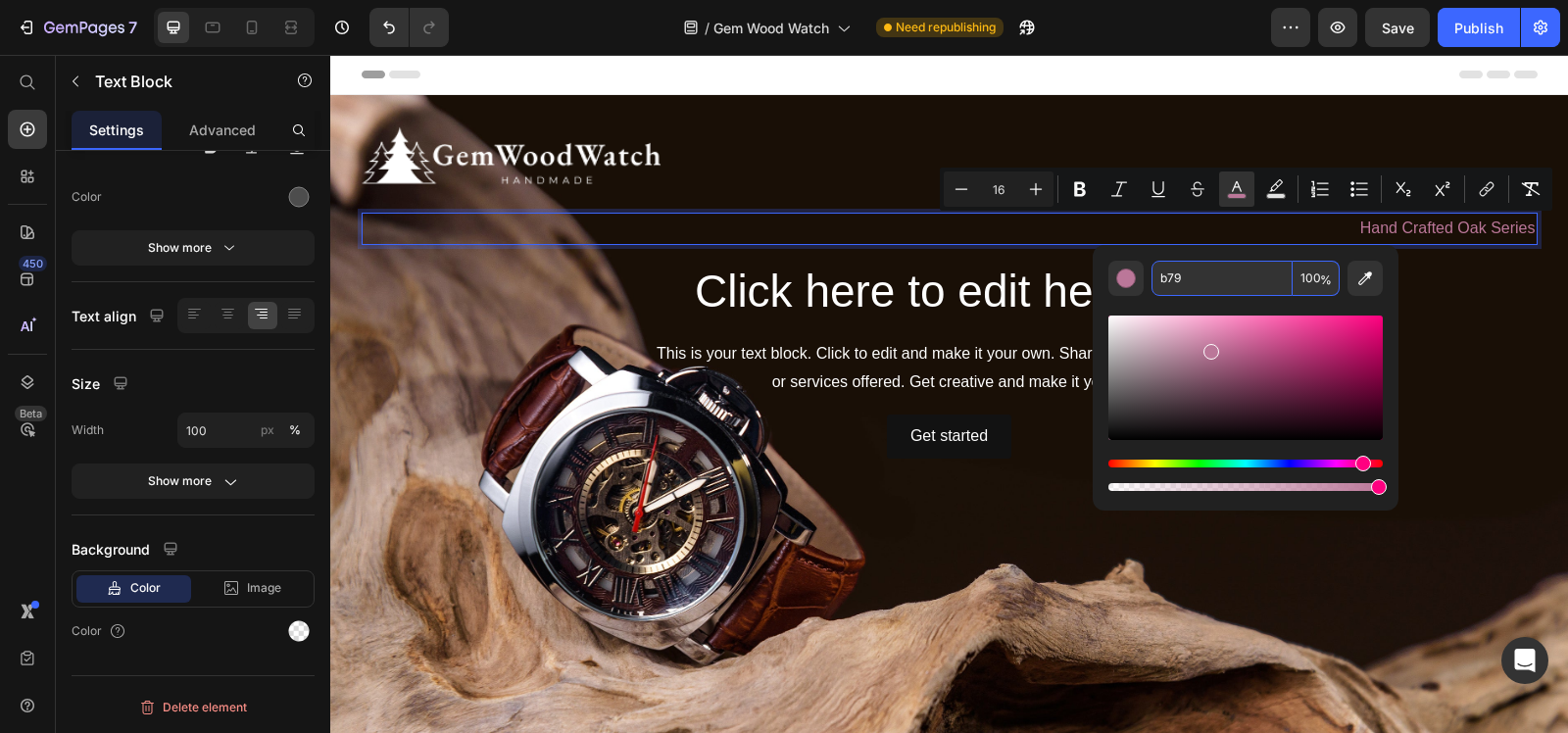 type on "BB7799" 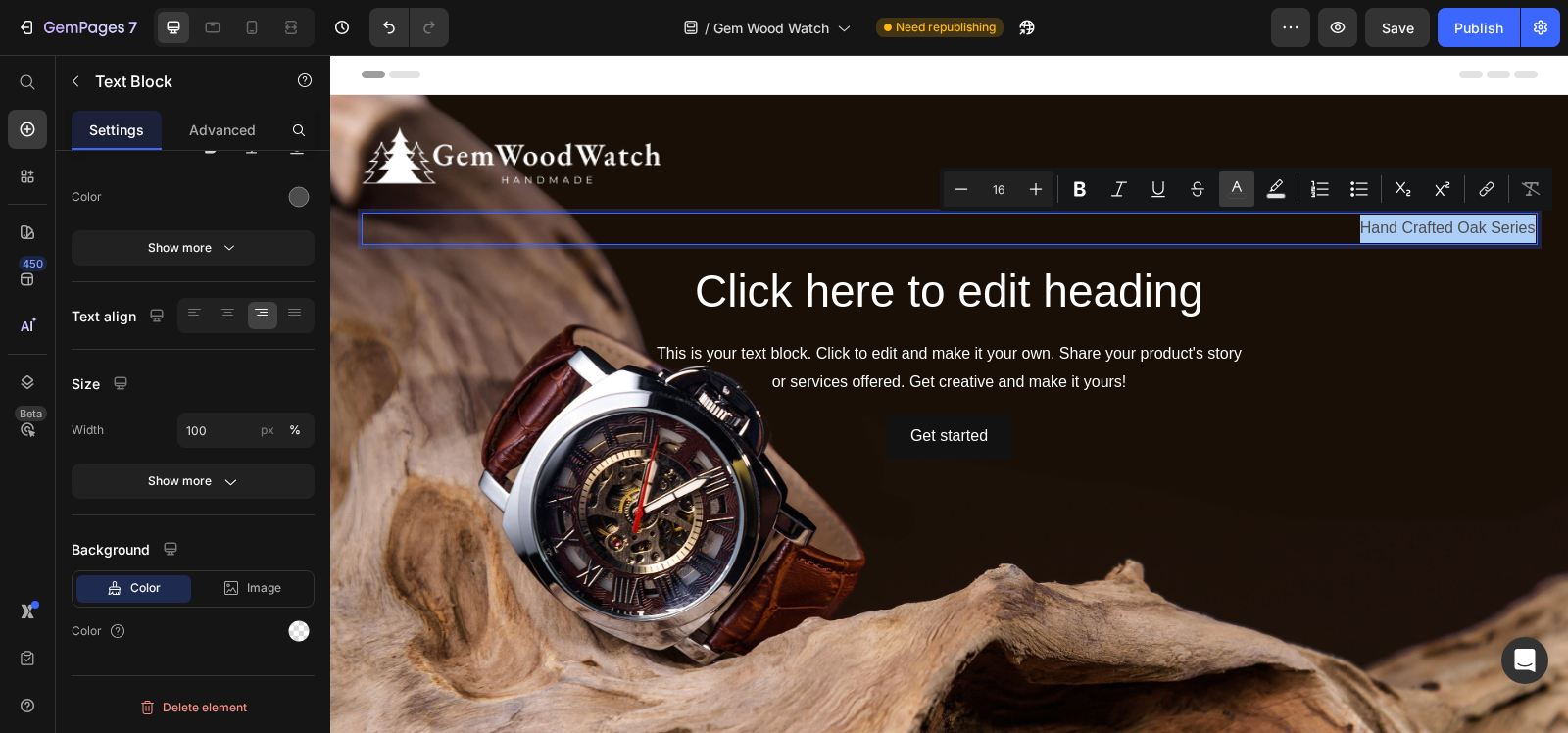 click 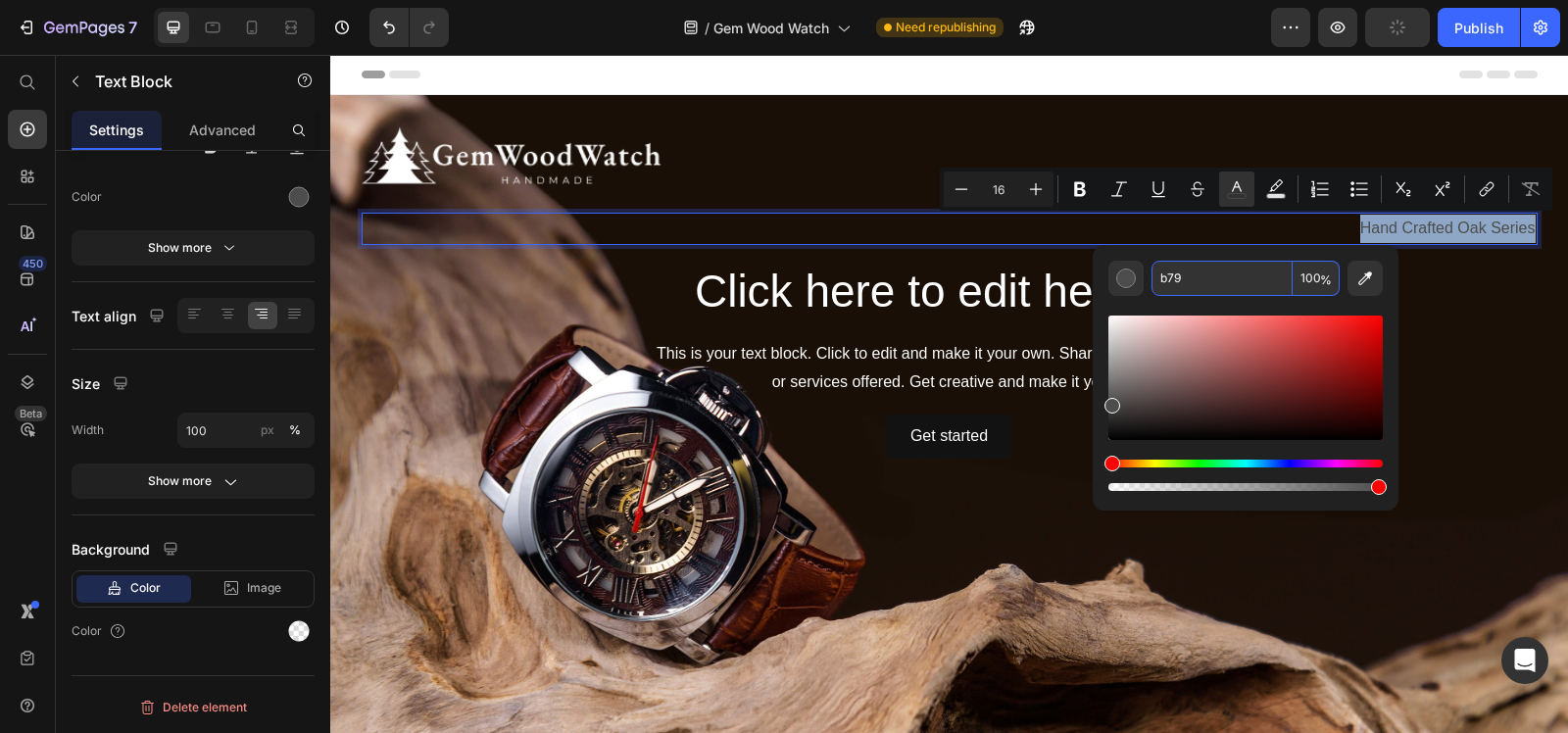 type on "BB7799" 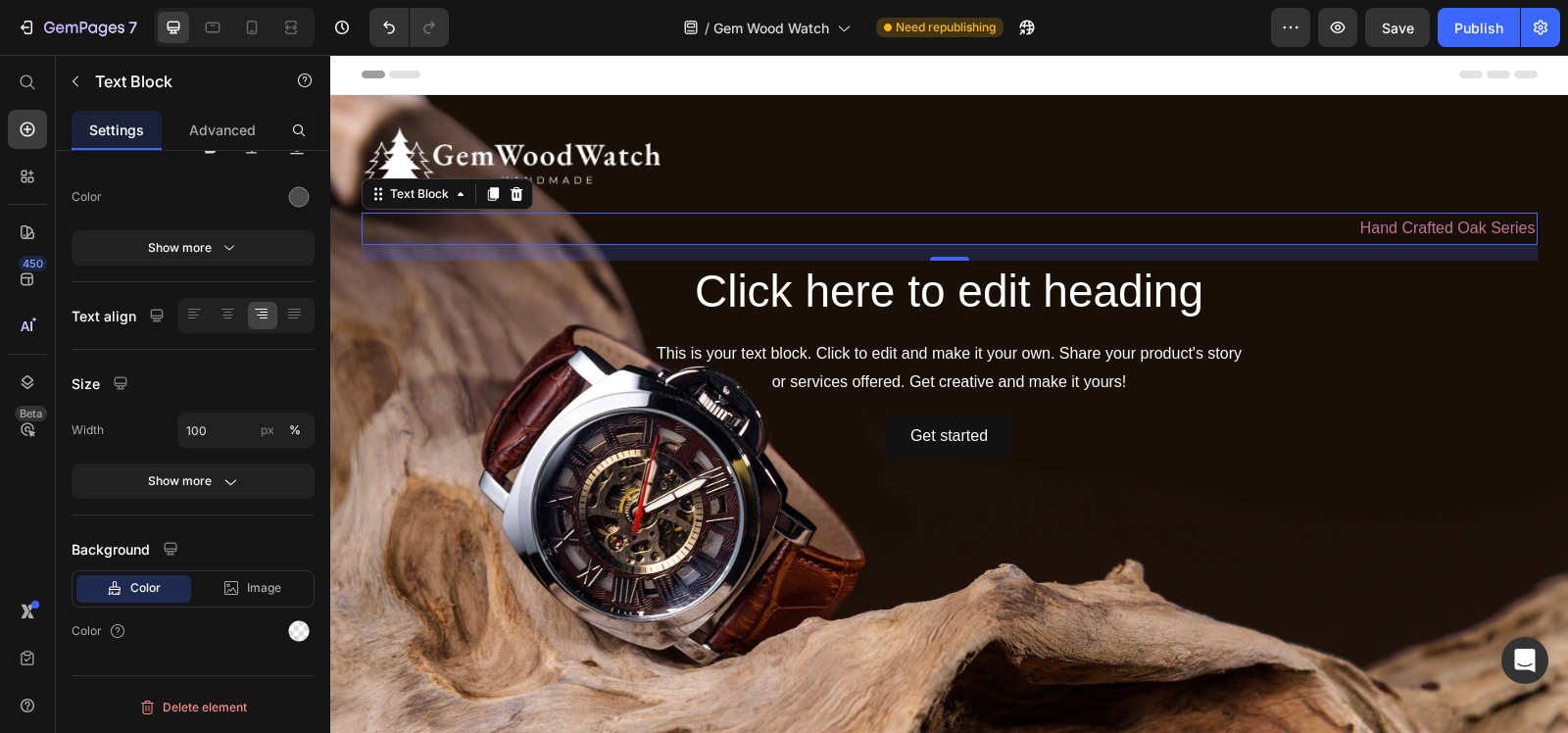 click on "Hand Crafted Oak Series" at bounding box center (1447, 227) 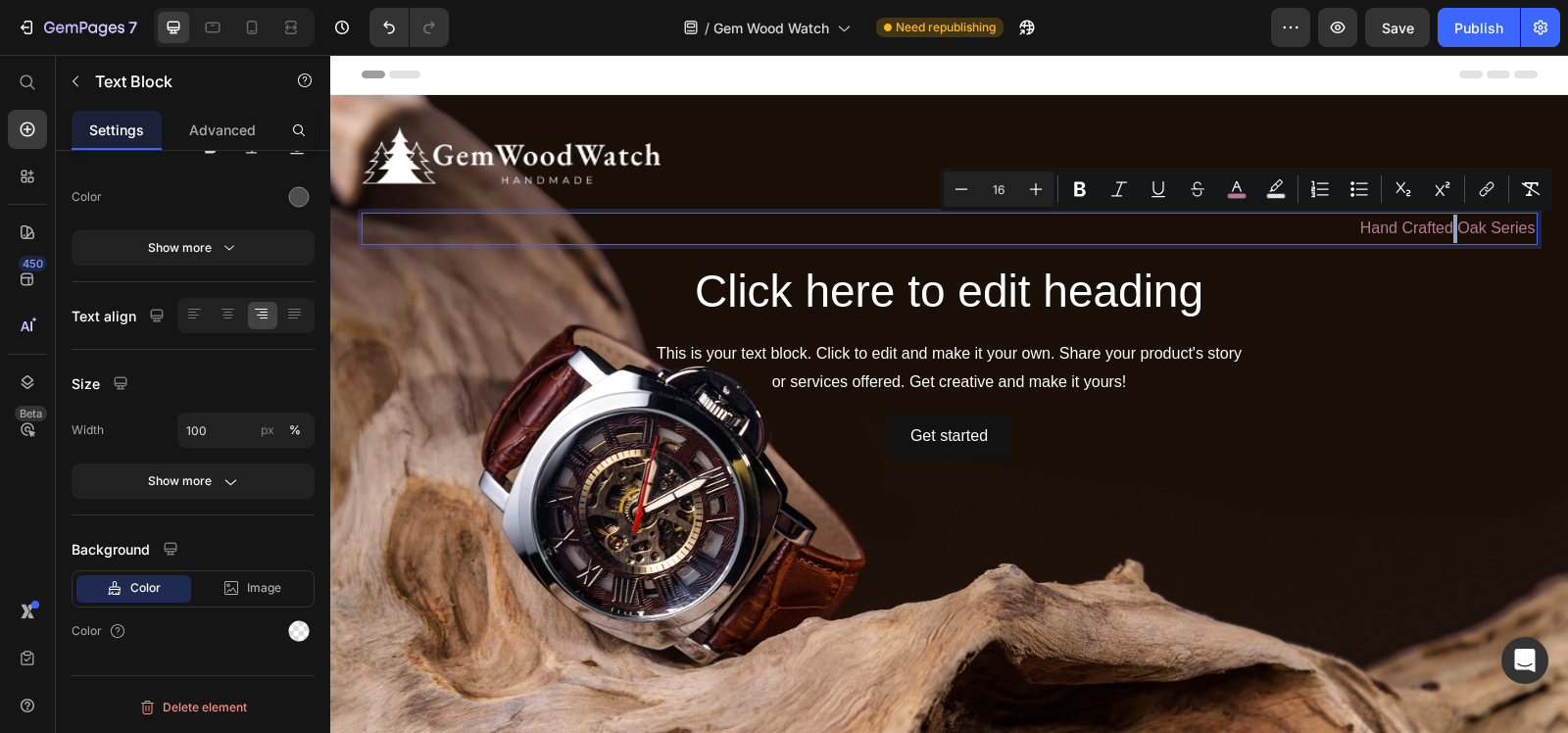 click on "Hand Crafted Oak Series" at bounding box center [1447, 227] 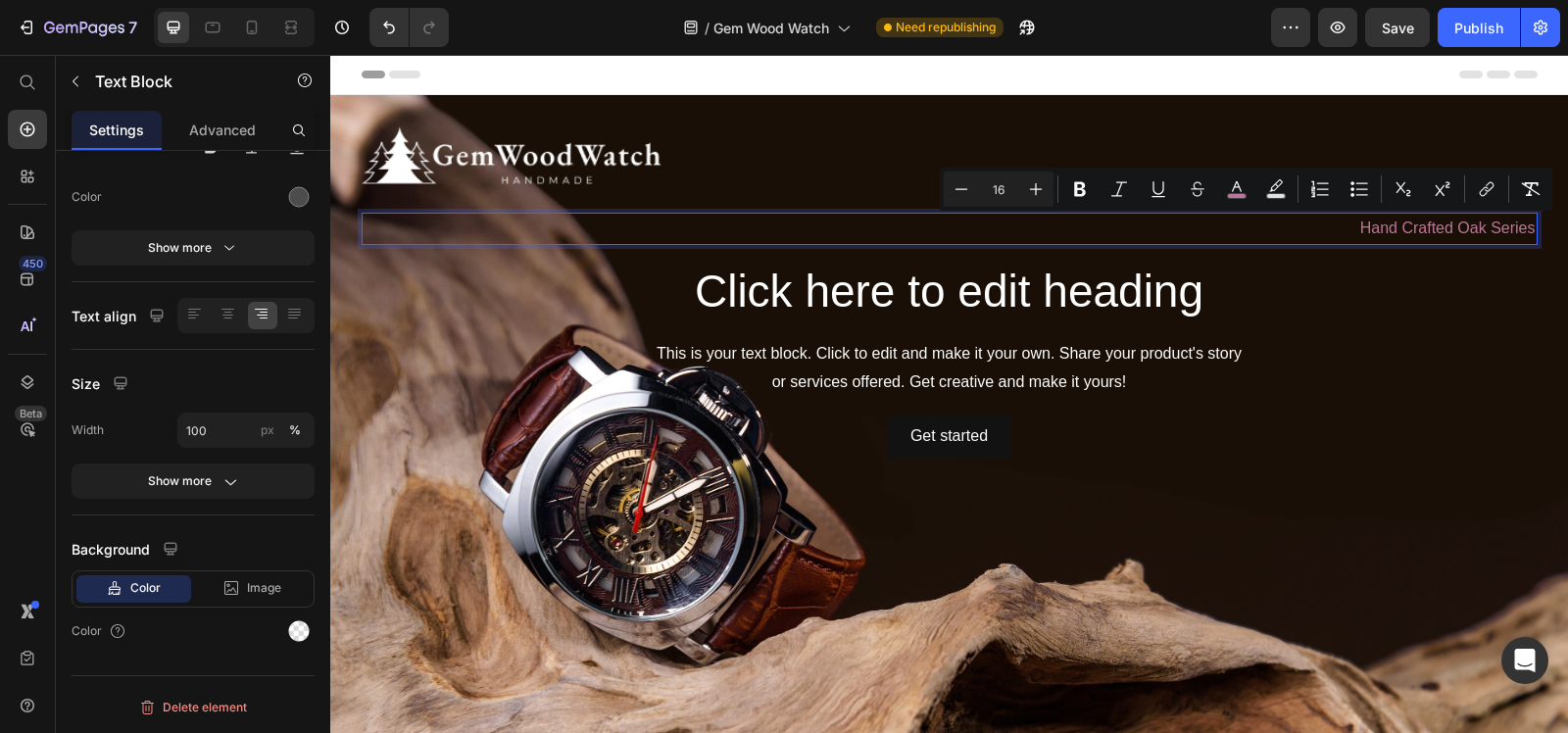 click on "Hand Crafted Oak Series" at bounding box center [1447, 227] 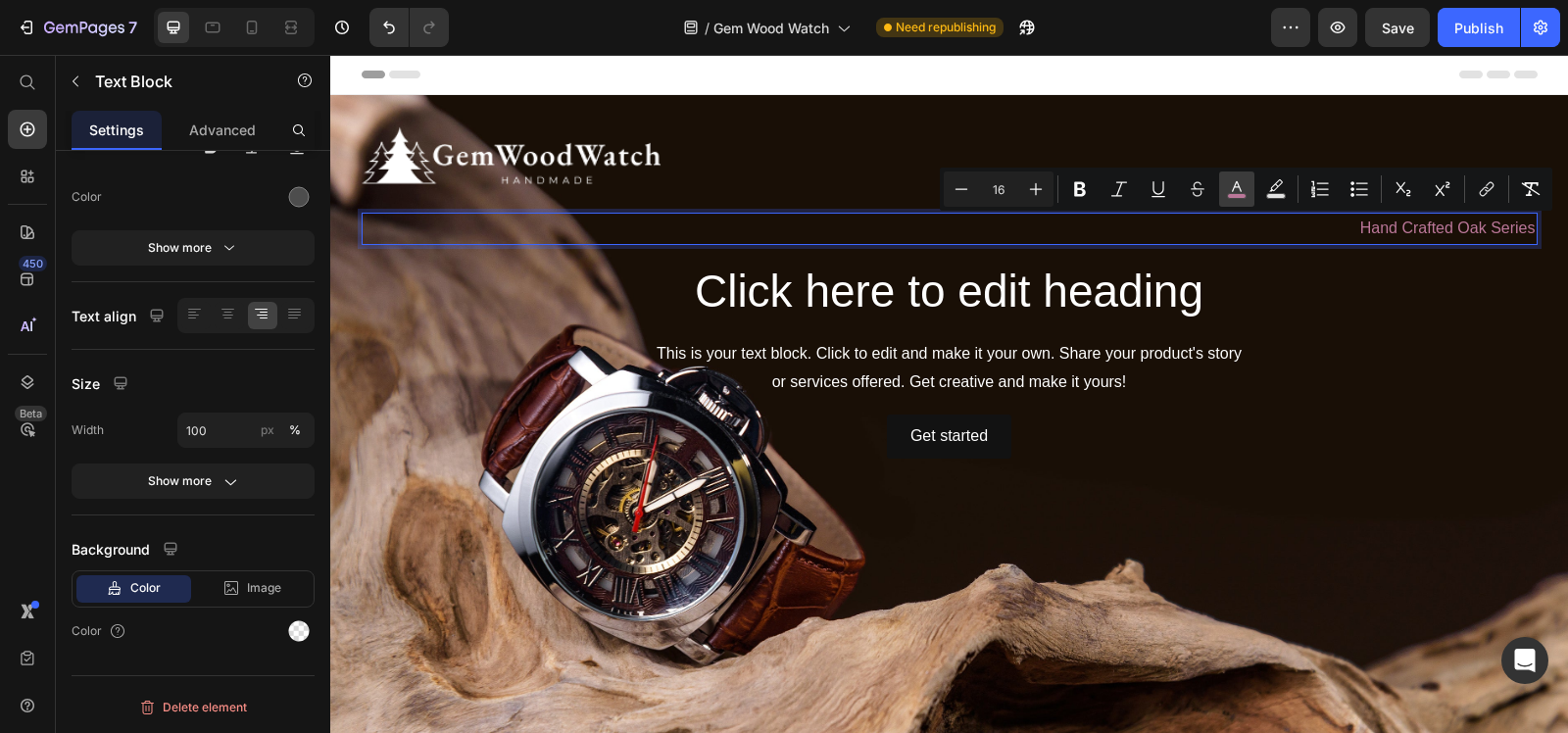 click on "color" at bounding box center (1237, 189) 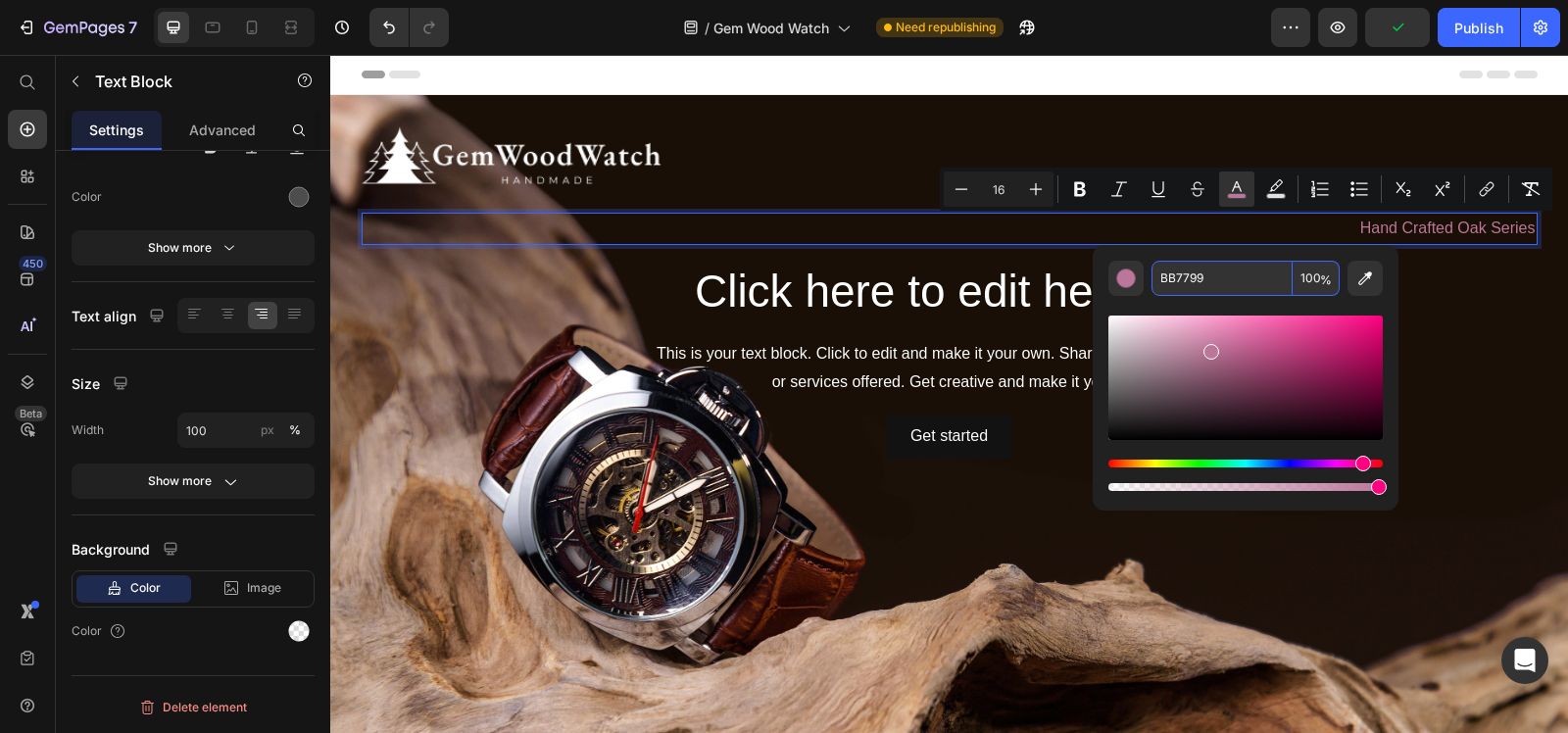 click on "BB7799" at bounding box center [1222, 278] 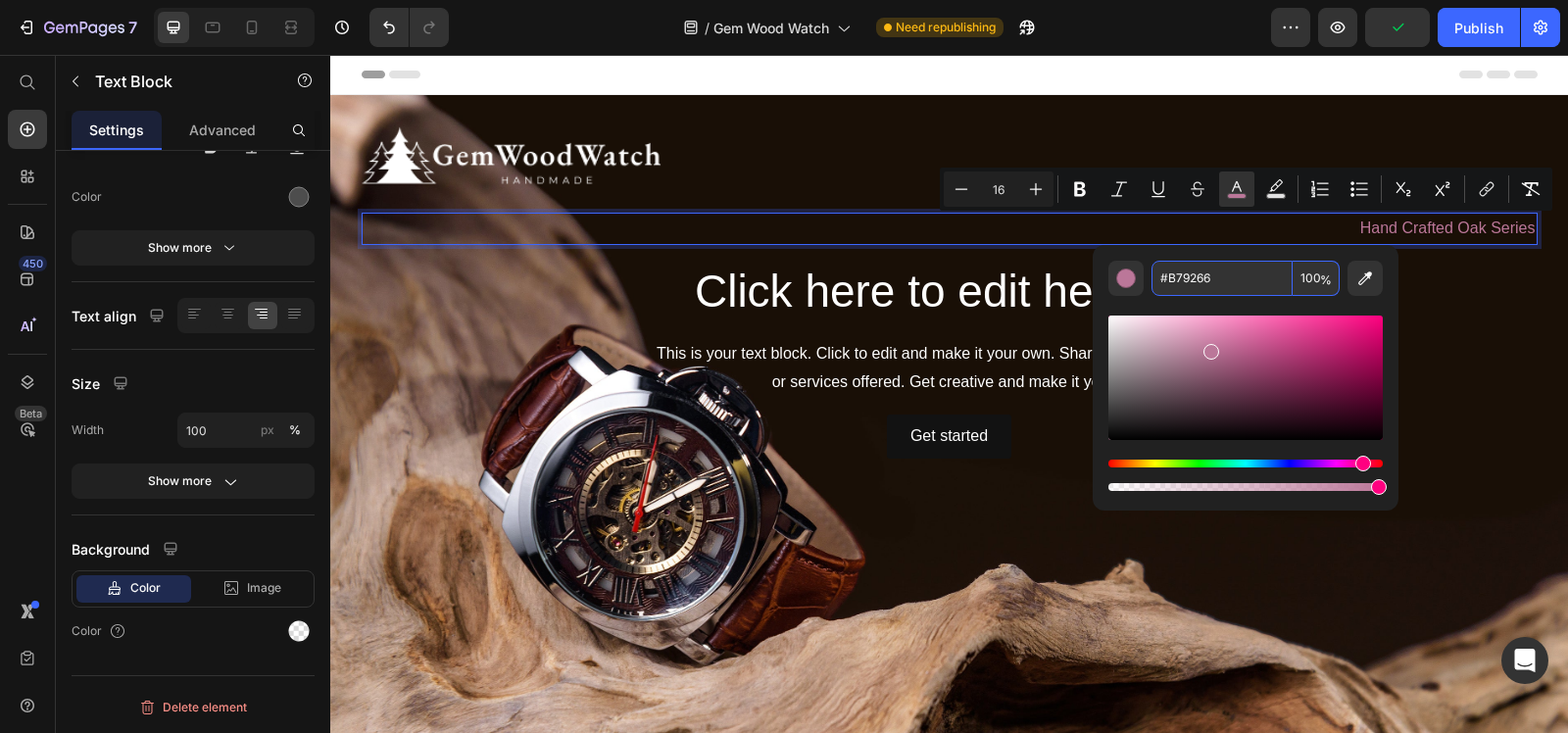 type on "B79266" 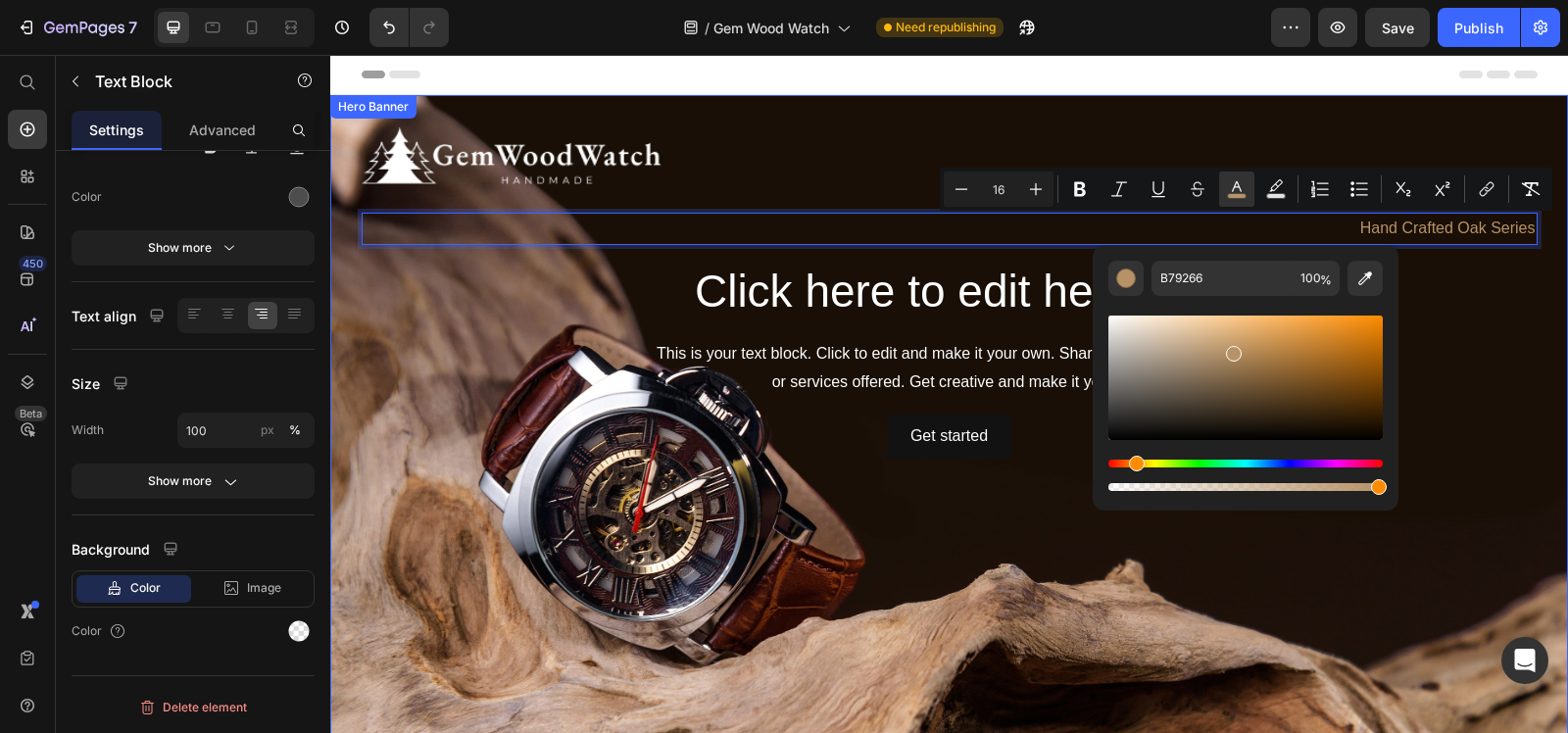 click on "Click here to edit heading" at bounding box center (950, 292) 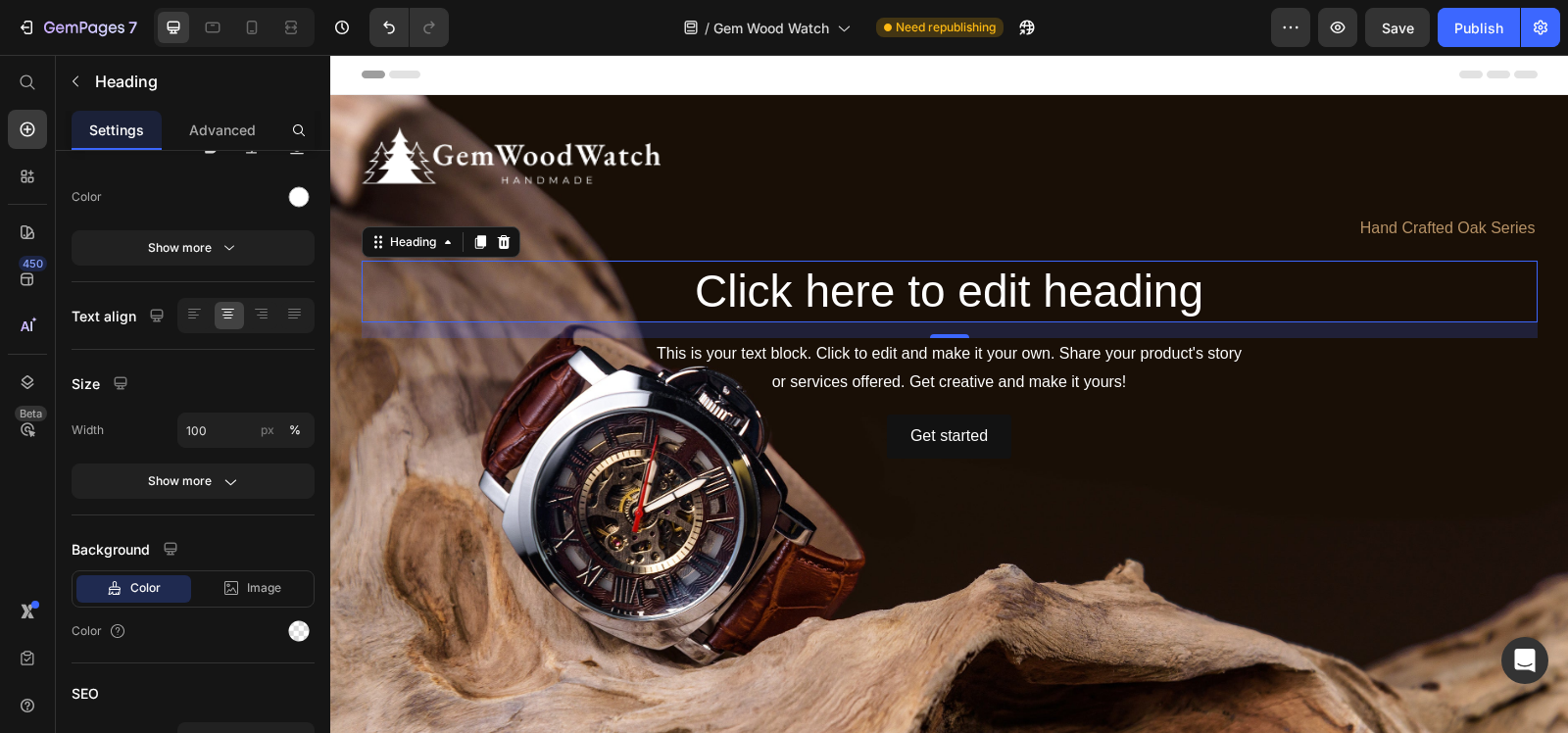 scroll, scrollTop: 0, scrollLeft: 0, axis: both 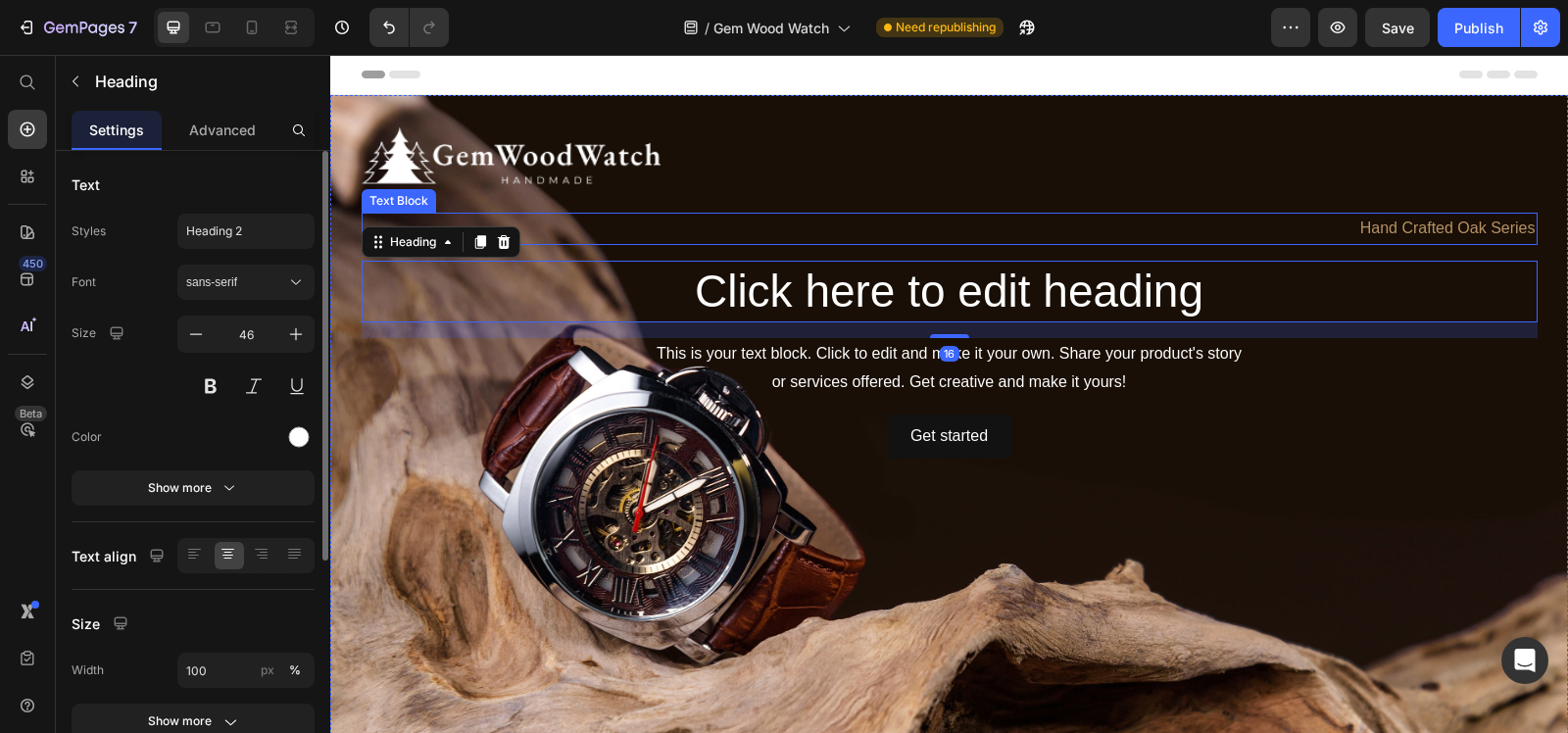 click on "Hand Crafted Oak Series" at bounding box center [1447, 227] 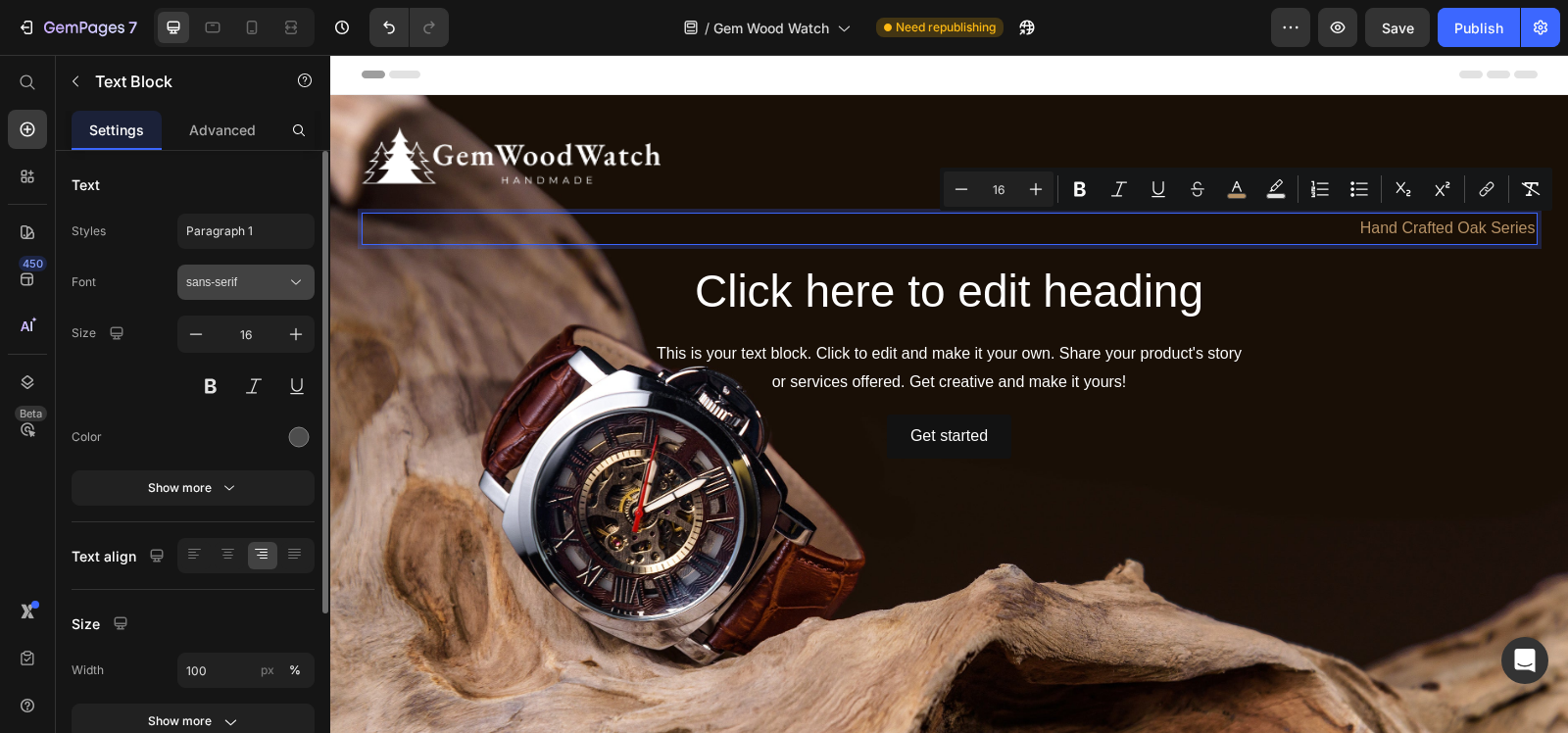 click 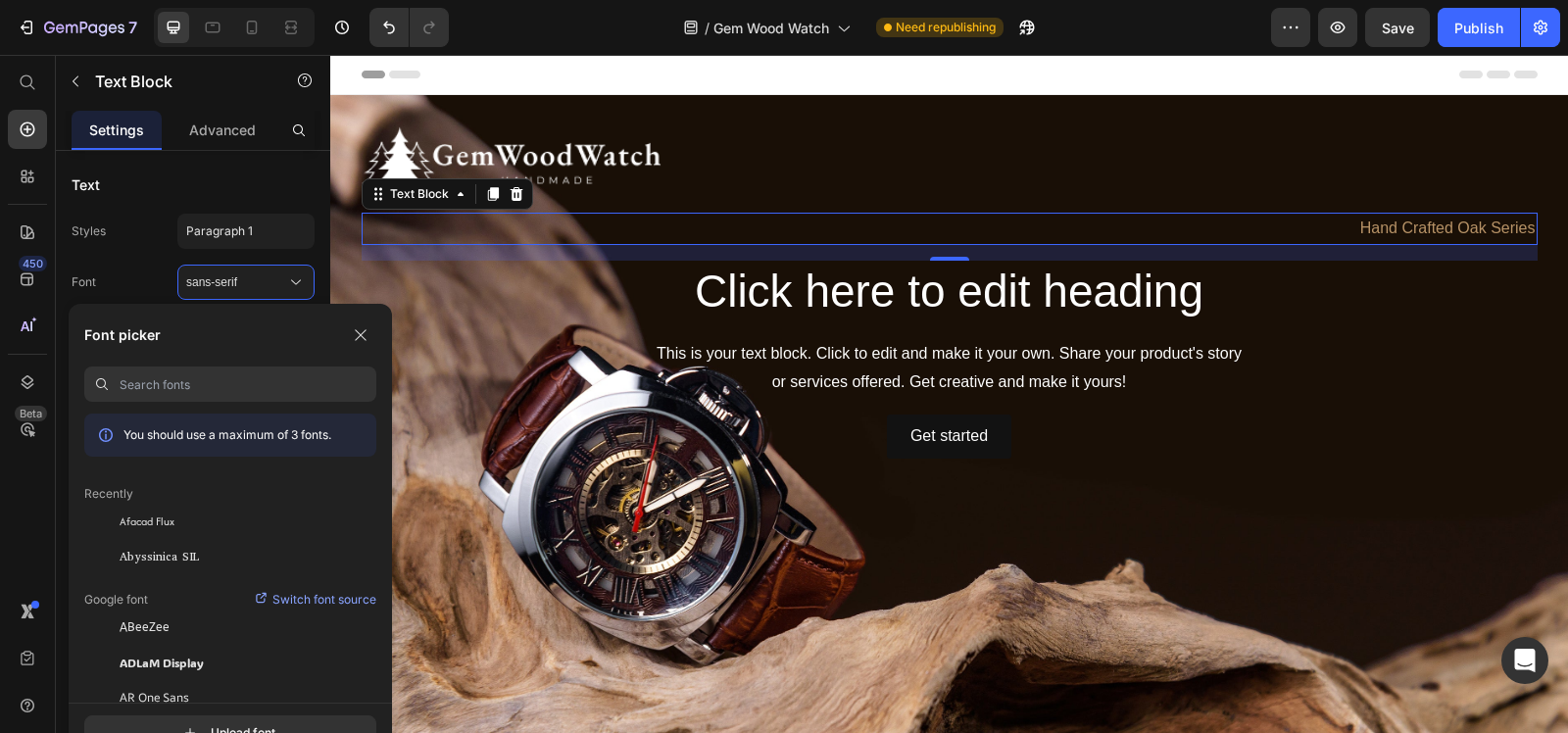 click at bounding box center [248, 384] 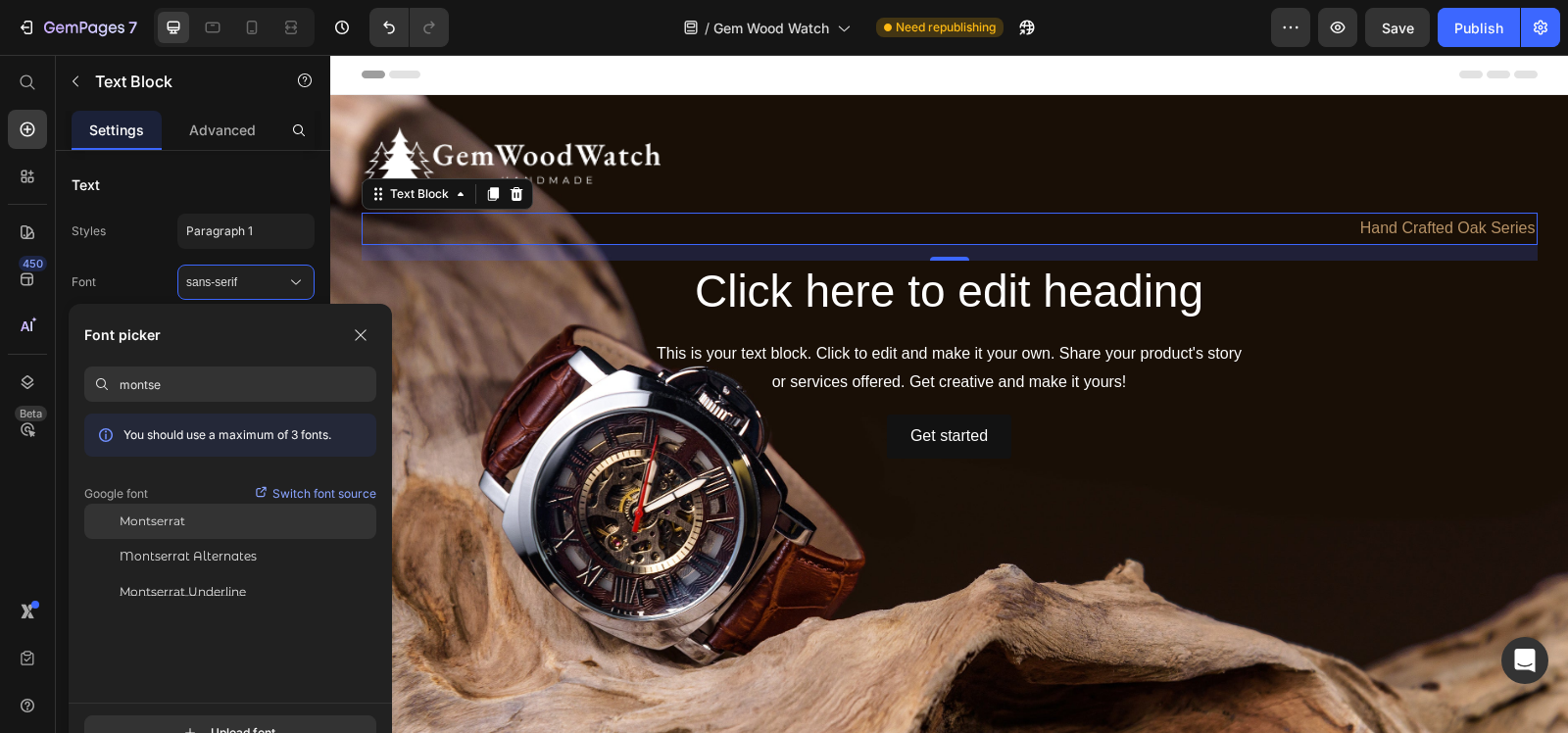 type on "montse" 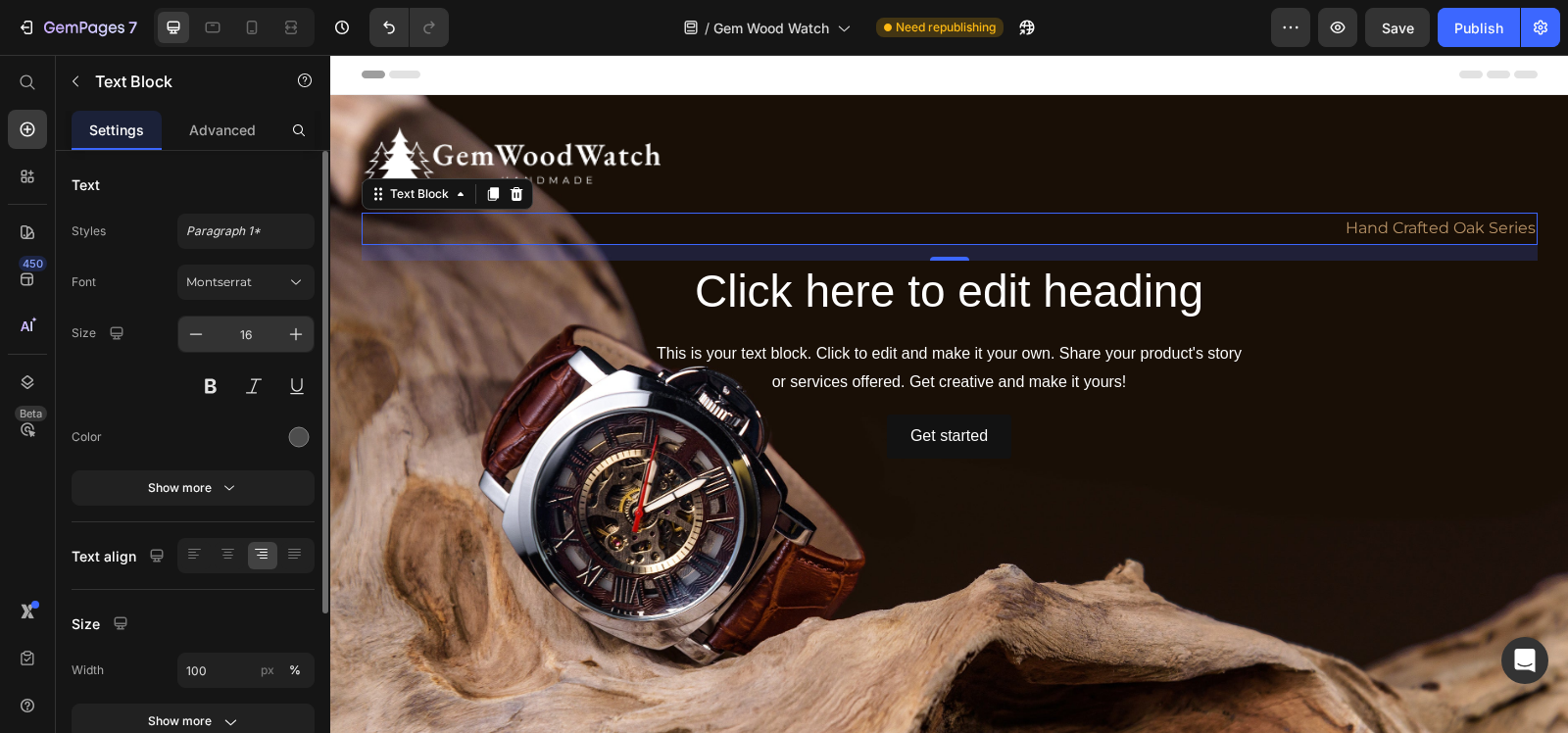 click on "16" at bounding box center [246, 334] 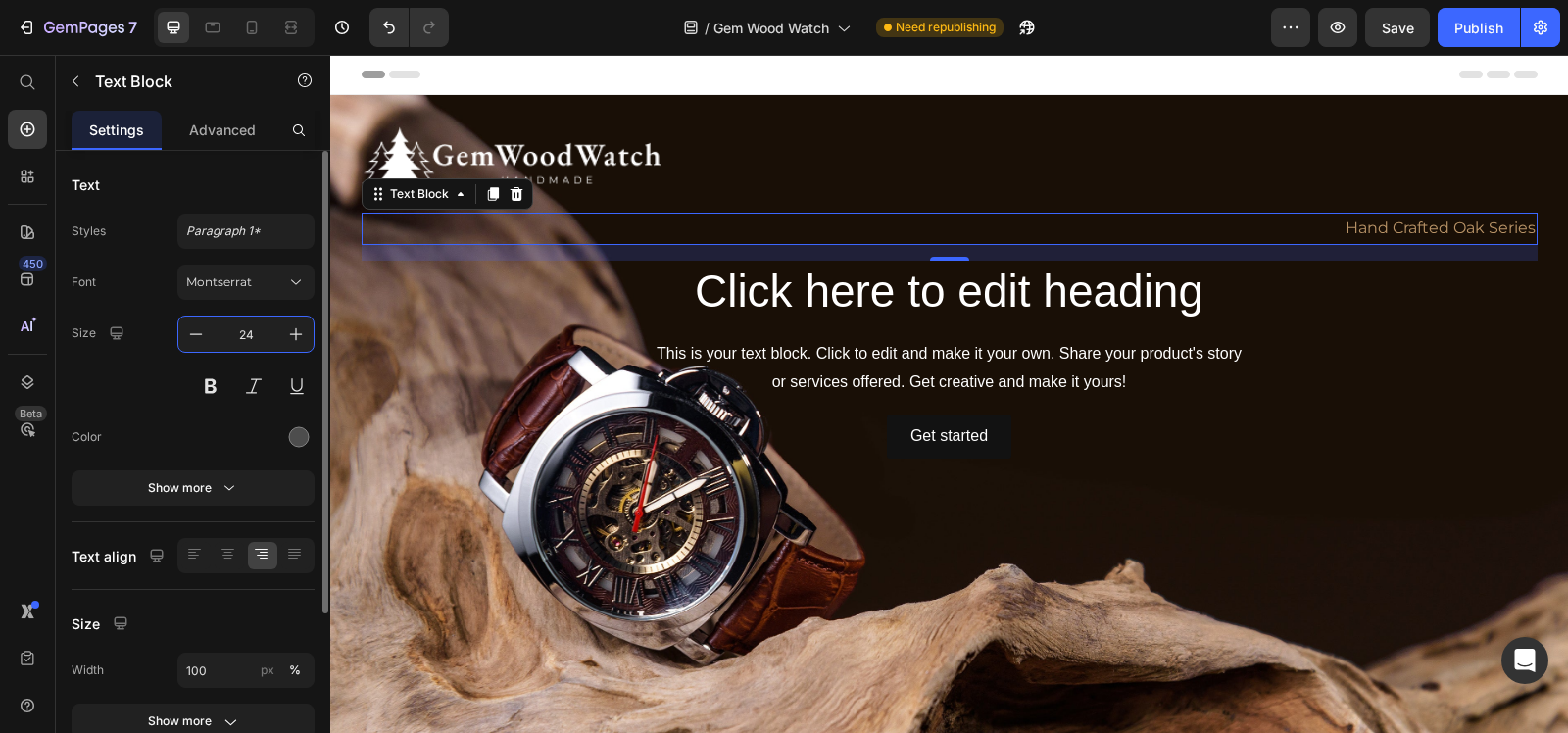 type on "24" 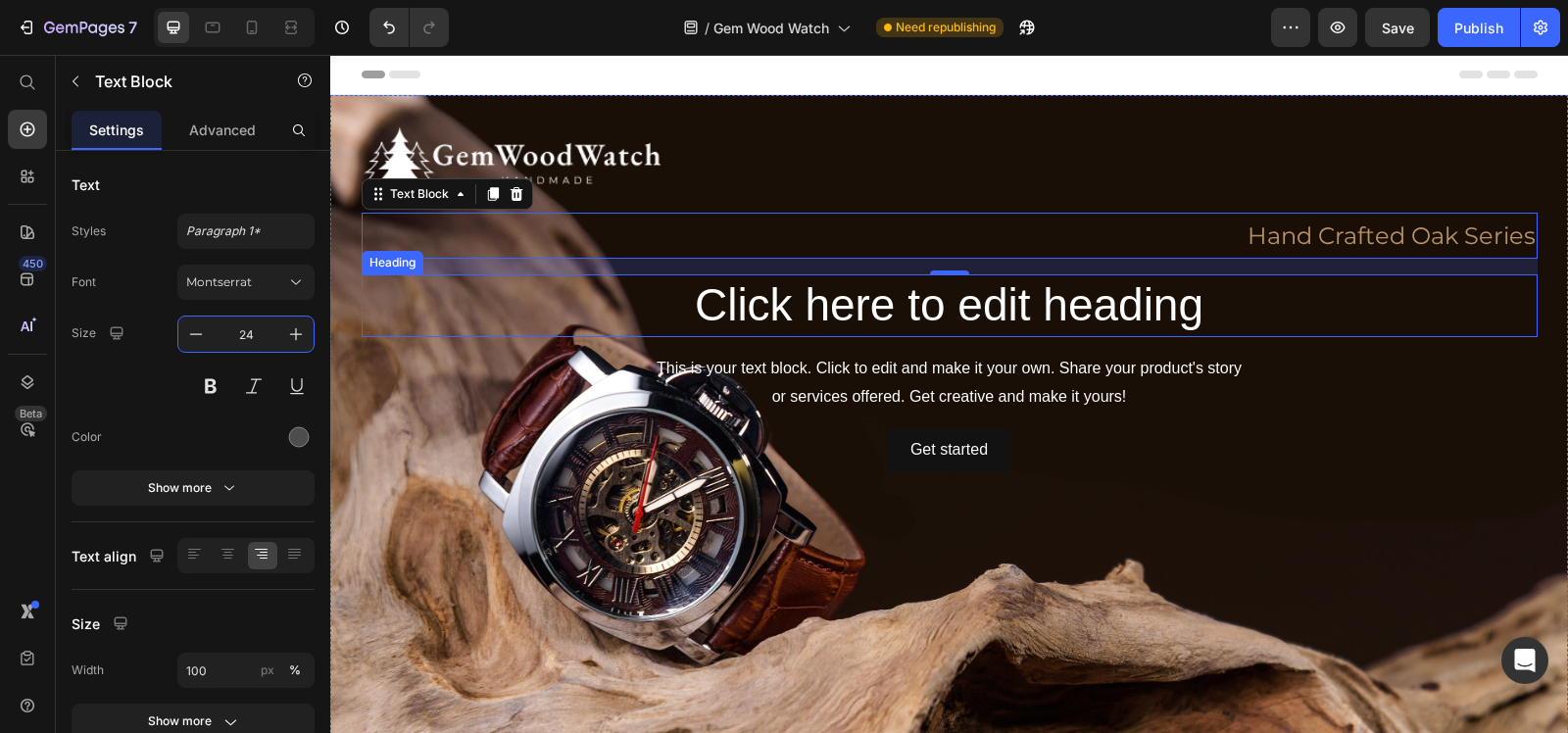 click on "Click here to edit heading" at bounding box center (950, 306) 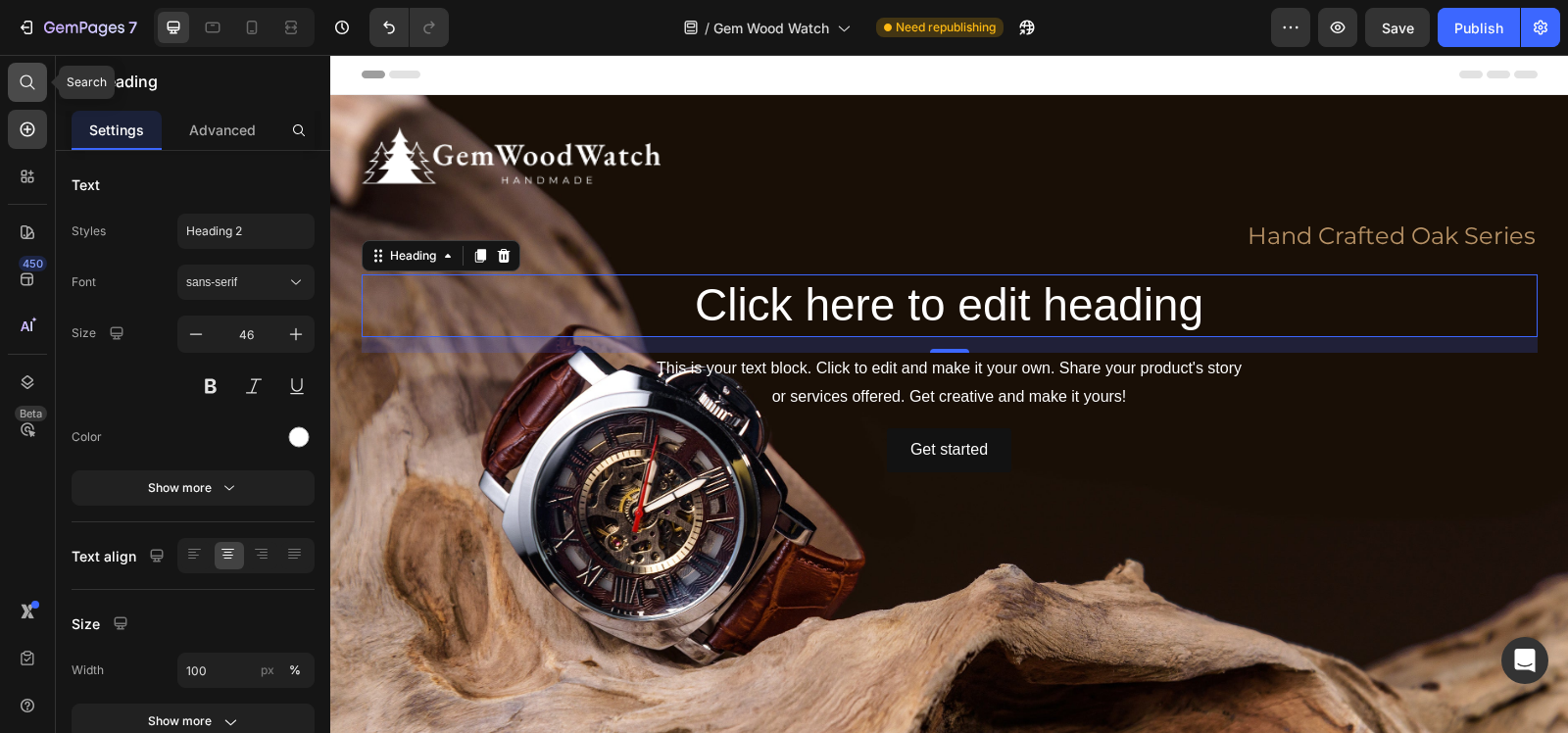 click 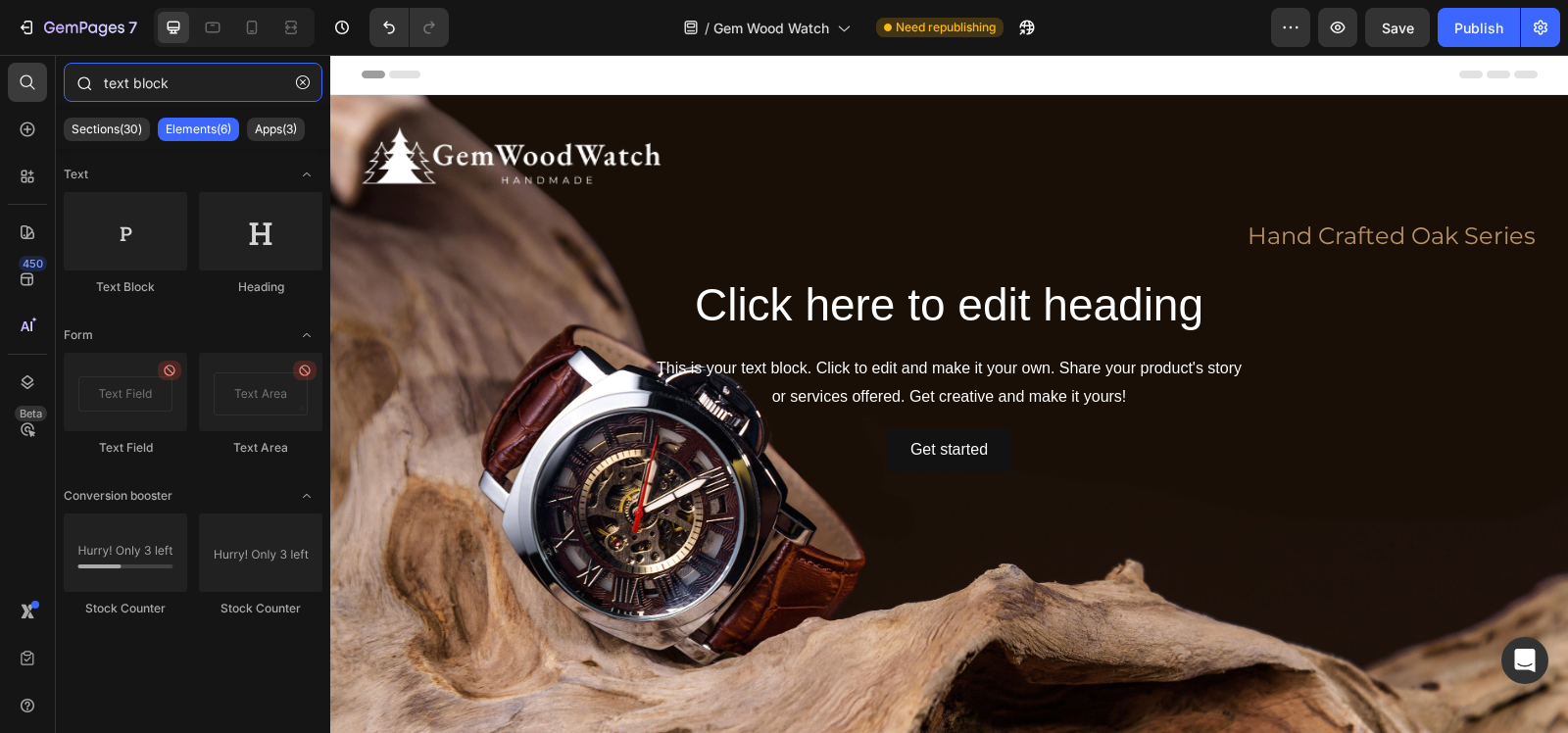 click on "text block" at bounding box center [193, 82] 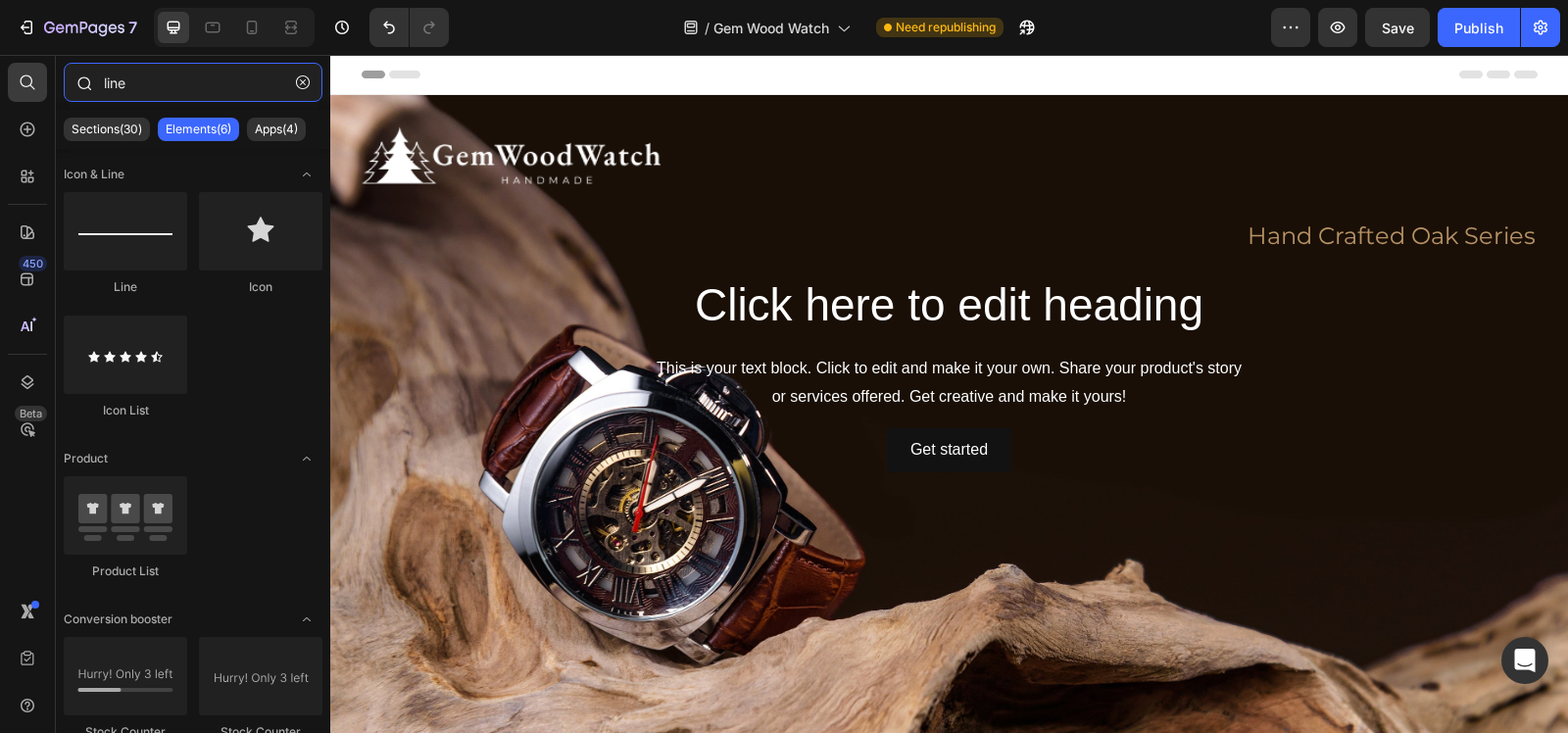 type on "line" 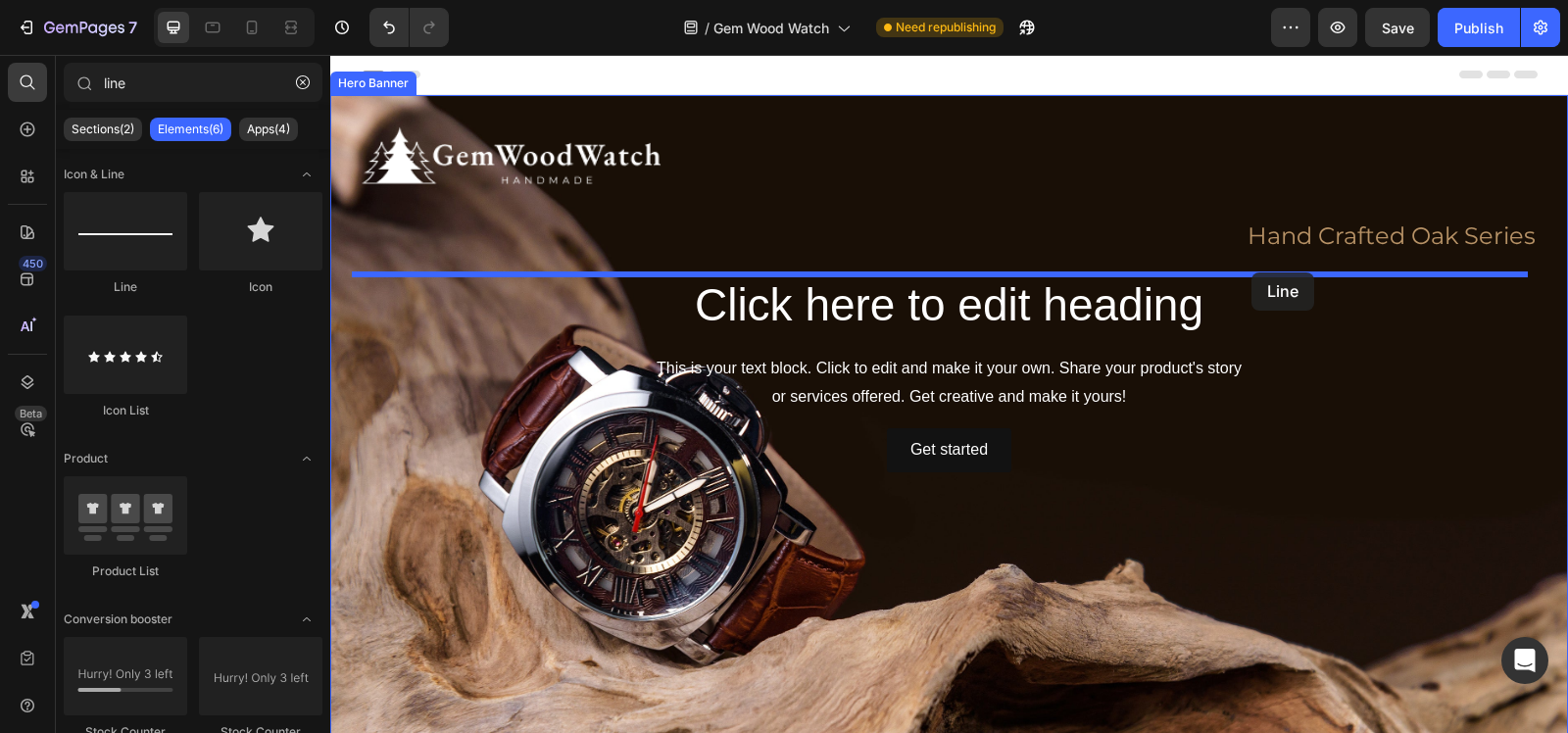drag, startPoint x: 725, startPoint y: 302, endPoint x: 1251, endPoint y: 272, distance: 526.85482 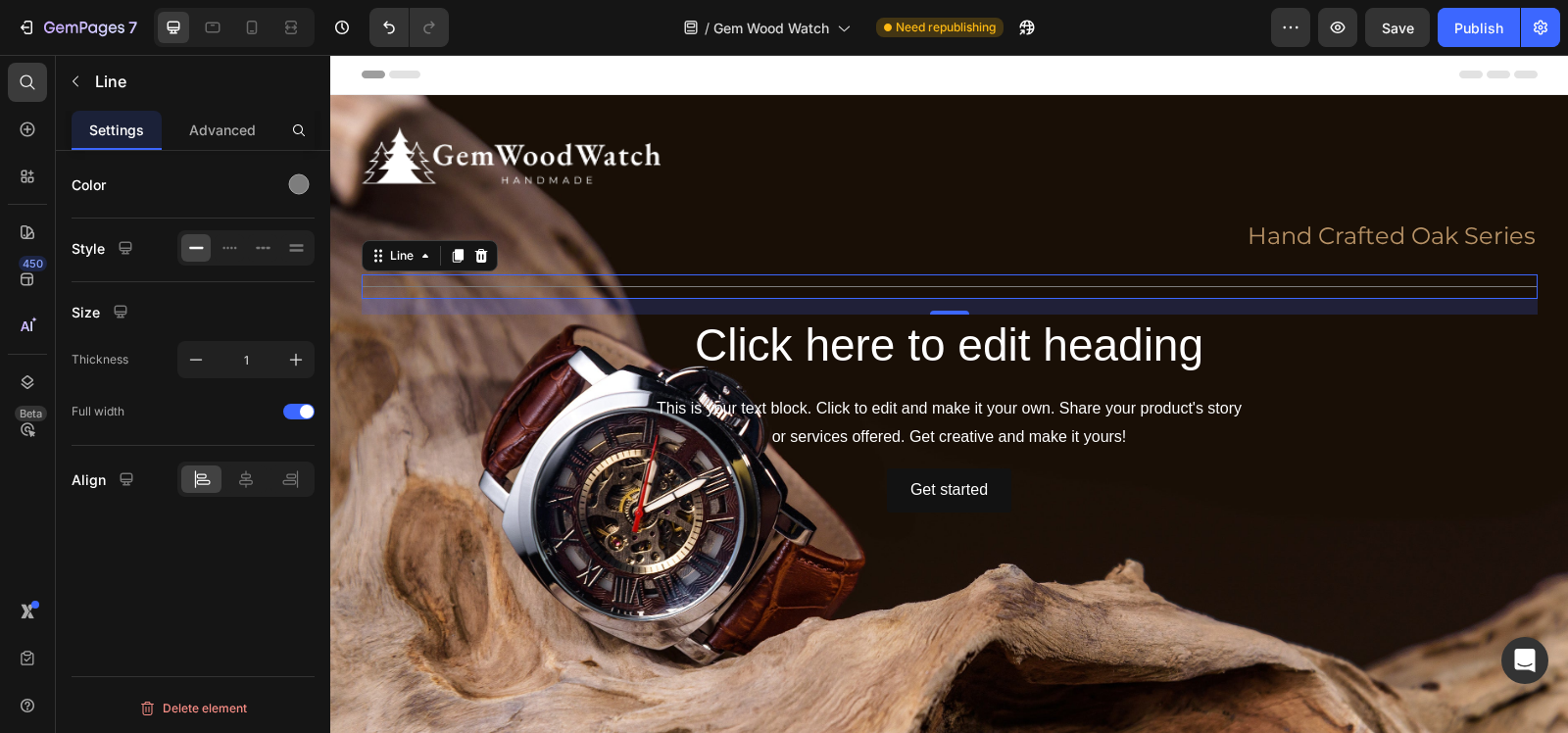 click on "Title Line   16" at bounding box center [950, 286] 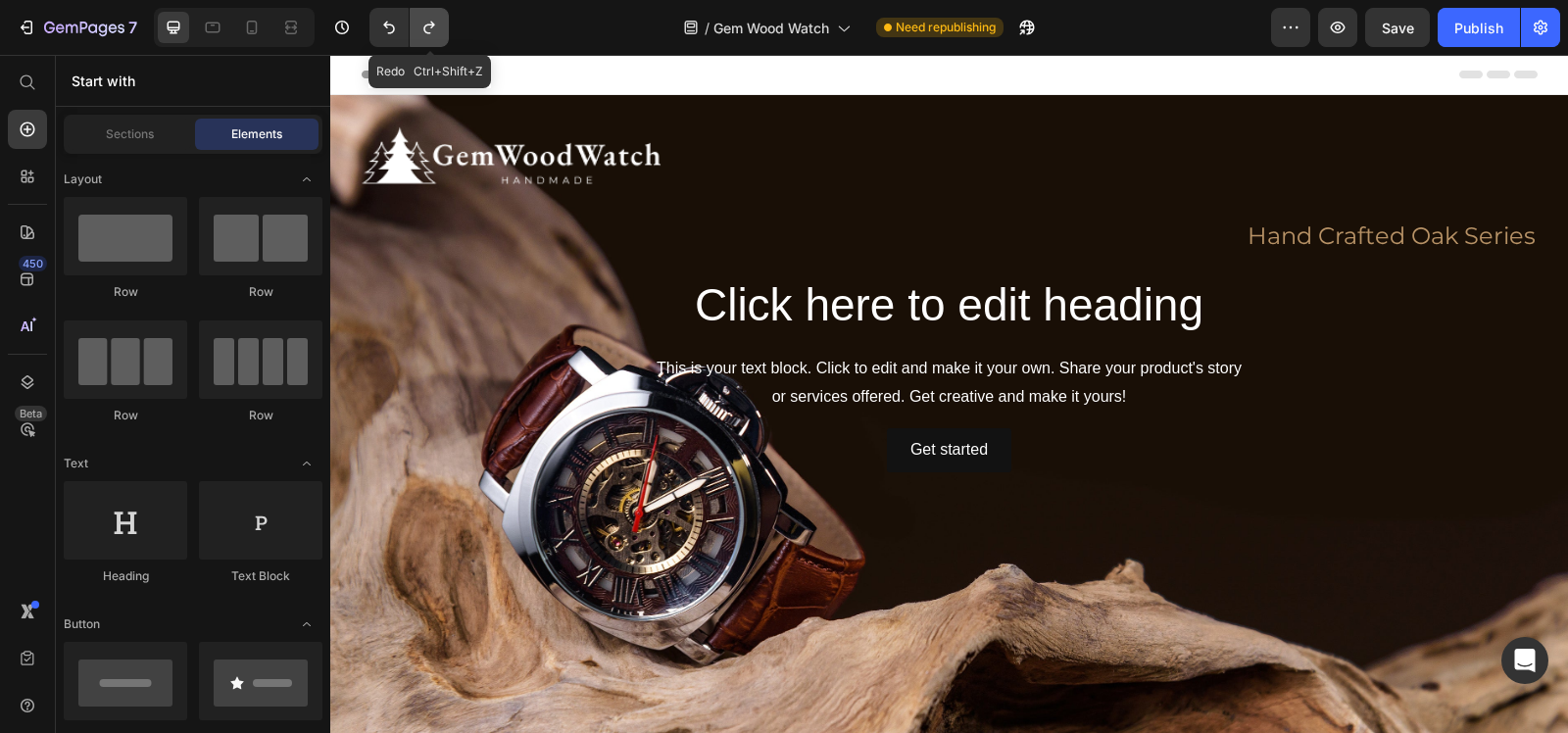 click 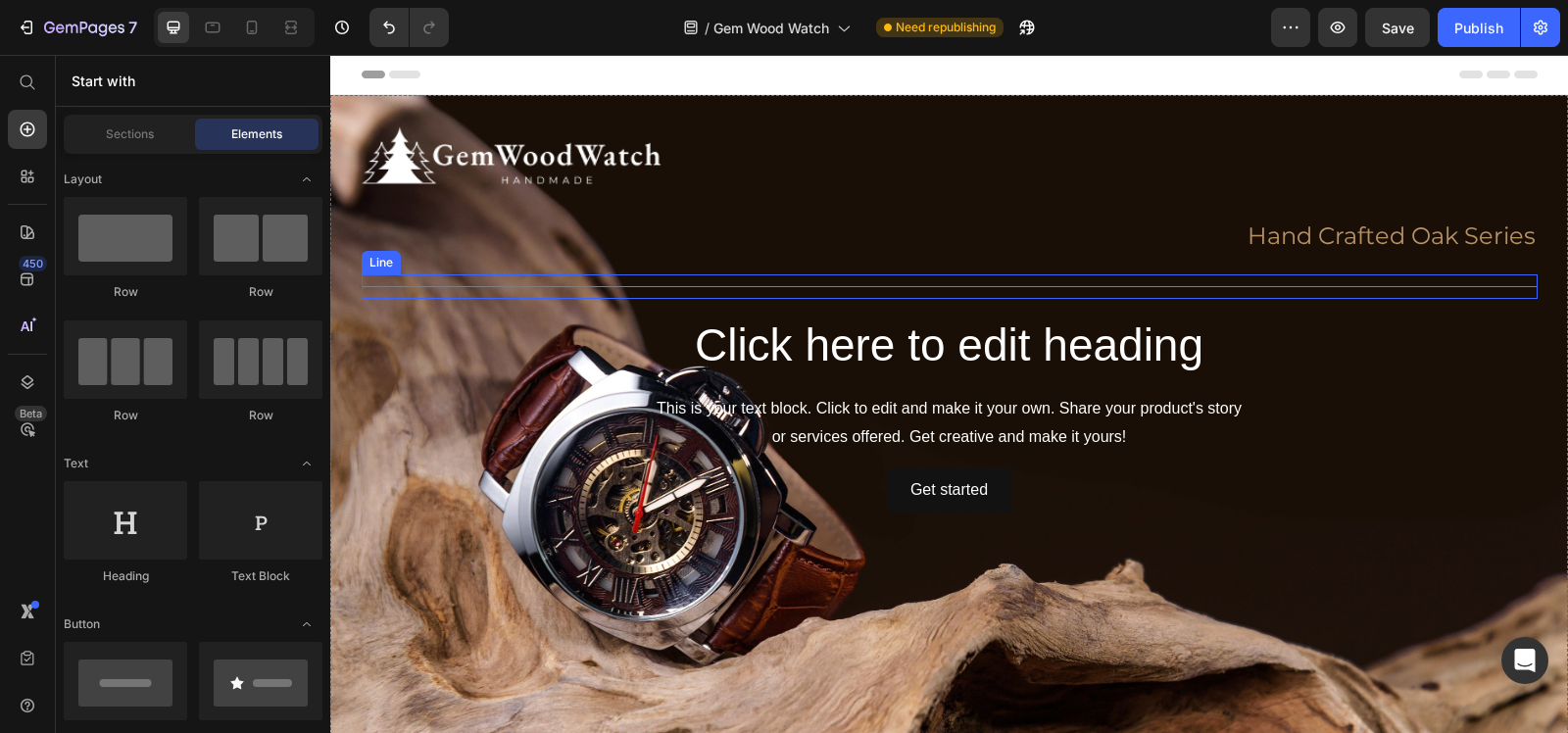 click at bounding box center (950, 286) 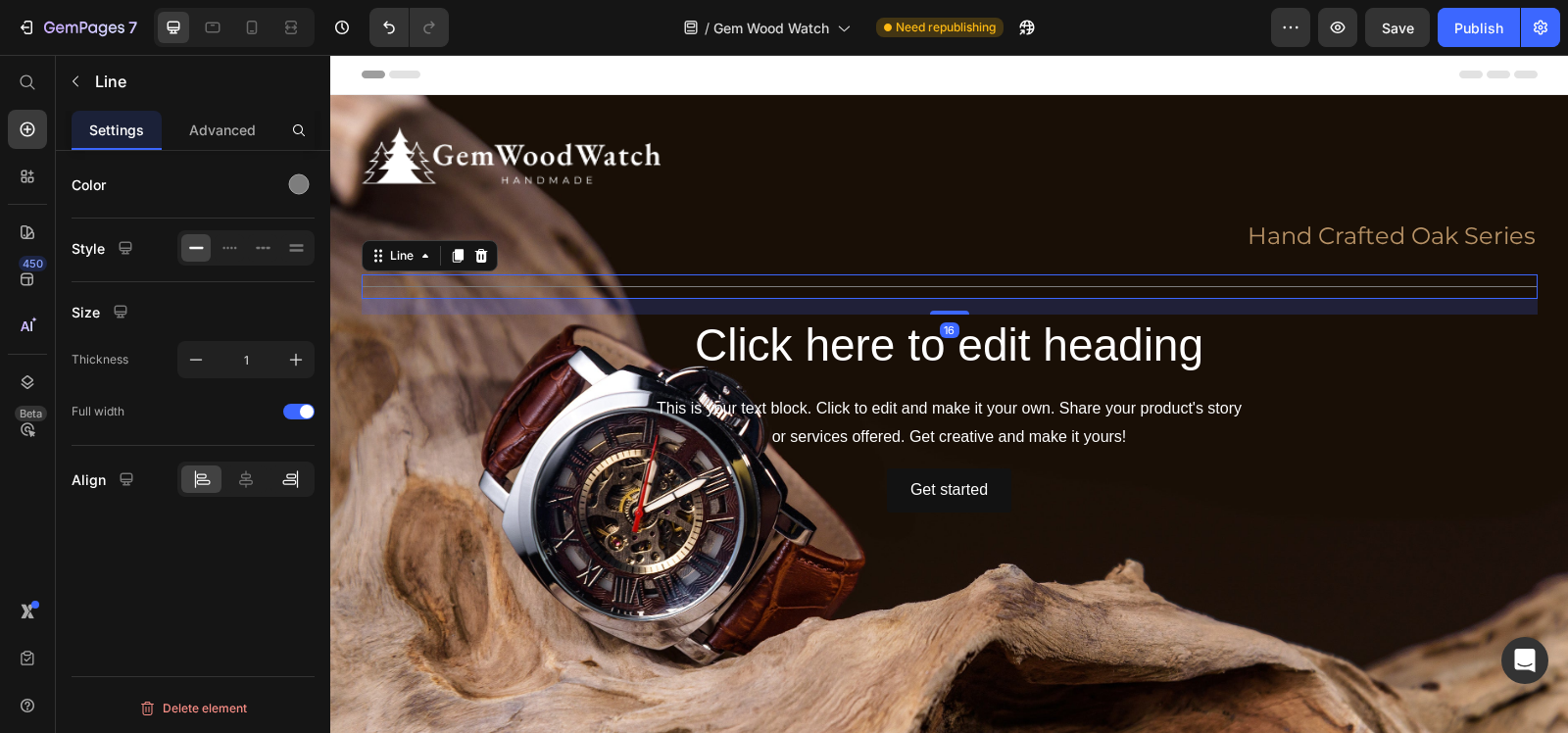 click 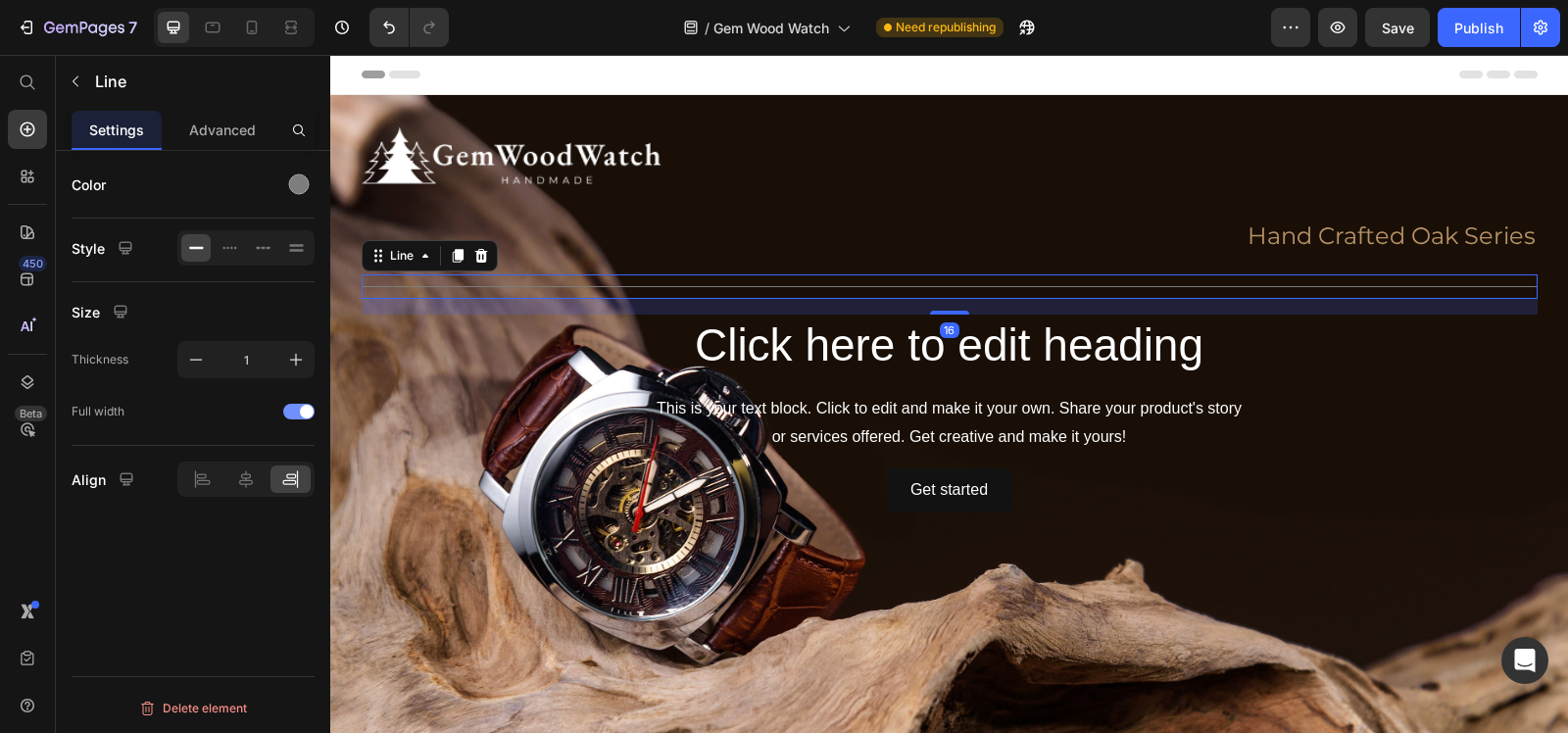 click at bounding box center [307, 412] 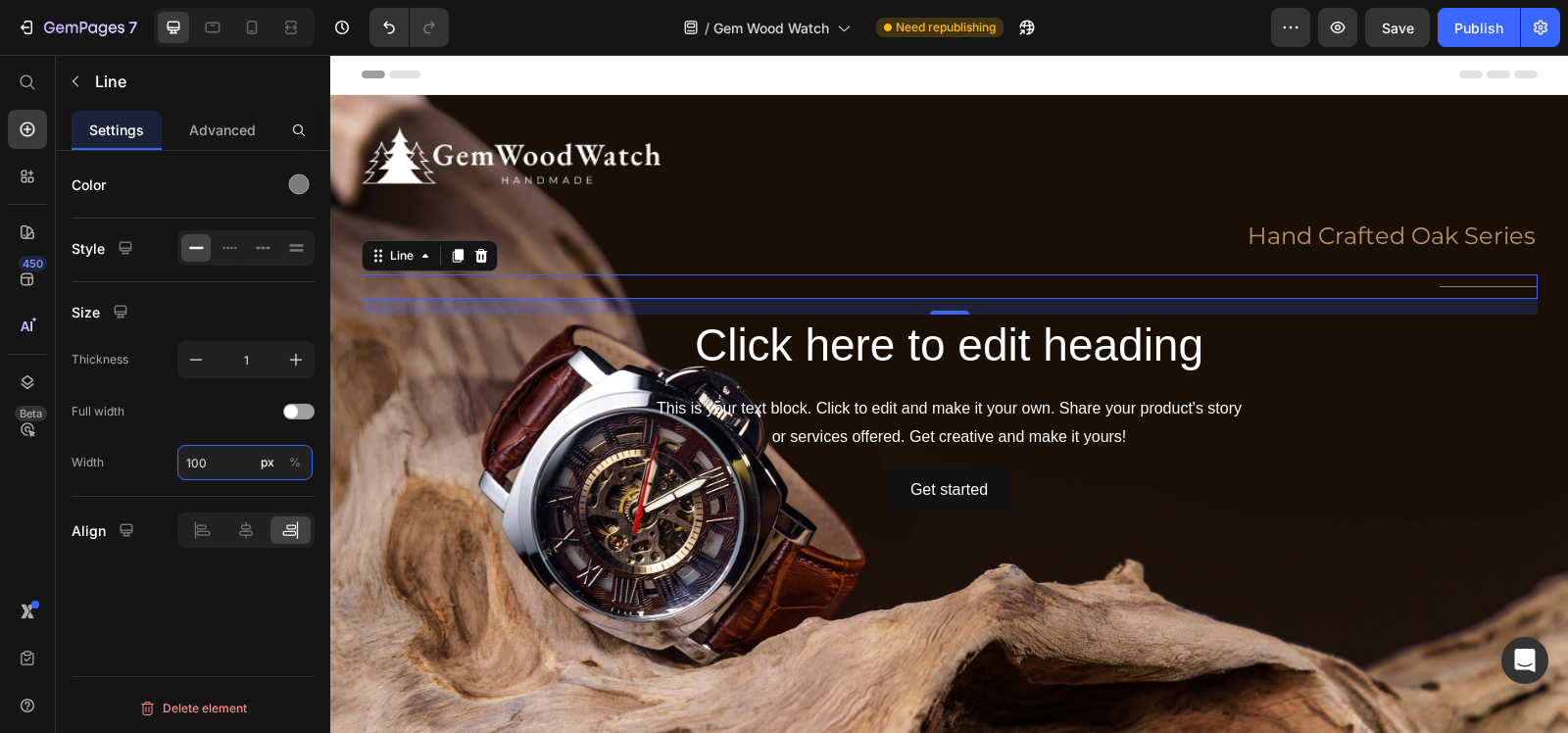 click on "100" at bounding box center [245, 463] 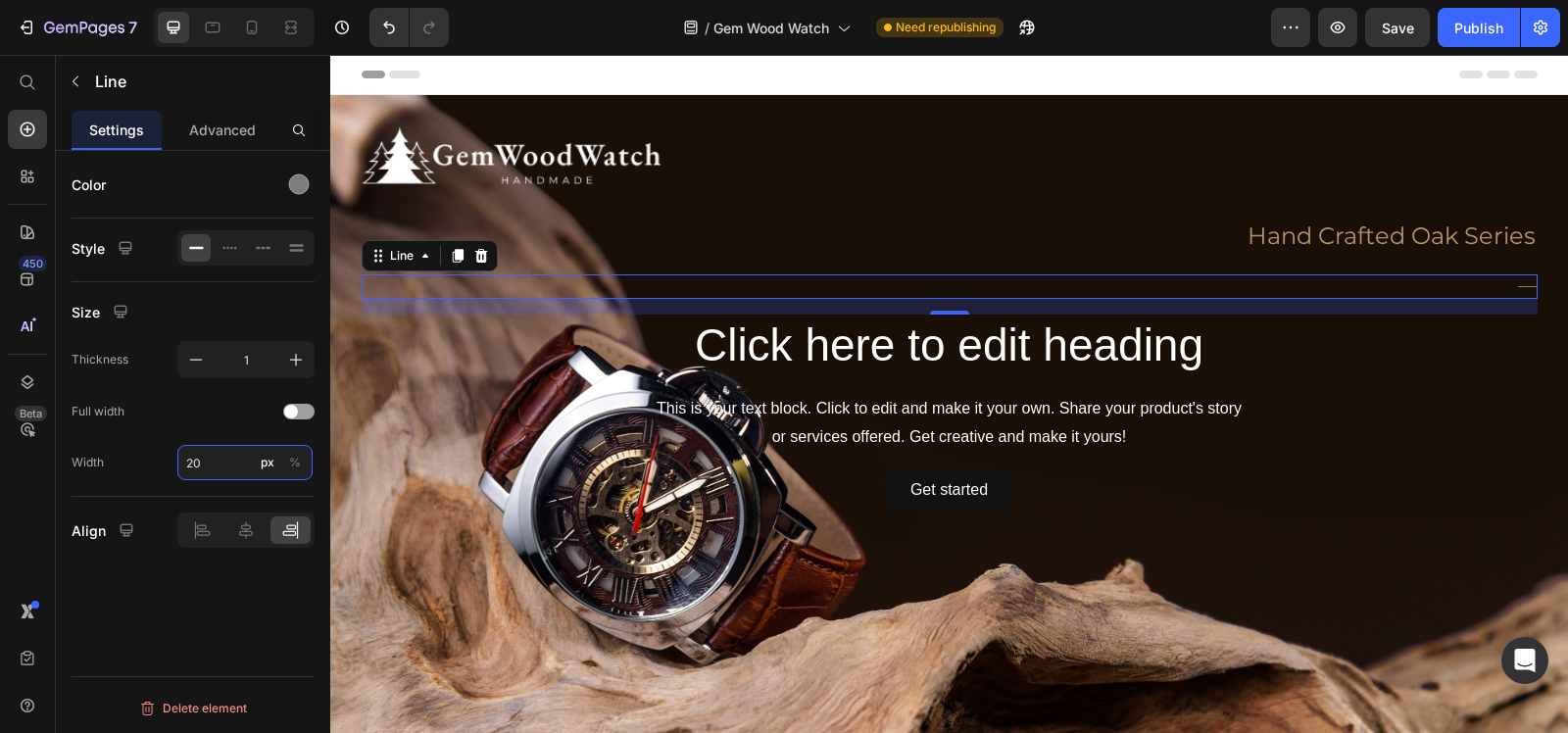 click on "20" at bounding box center [245, 463] 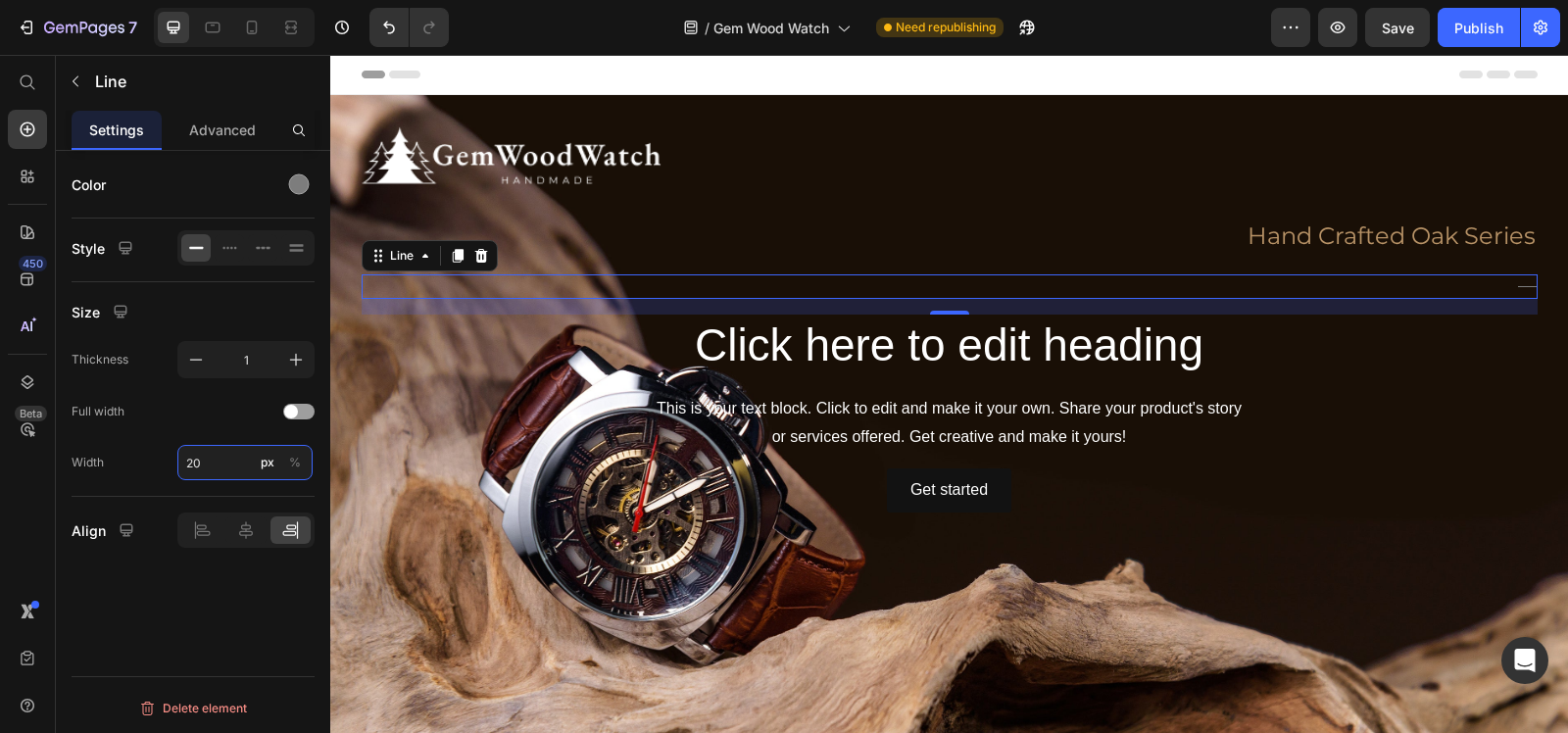 click on "20" at bounding box center (245, 463) 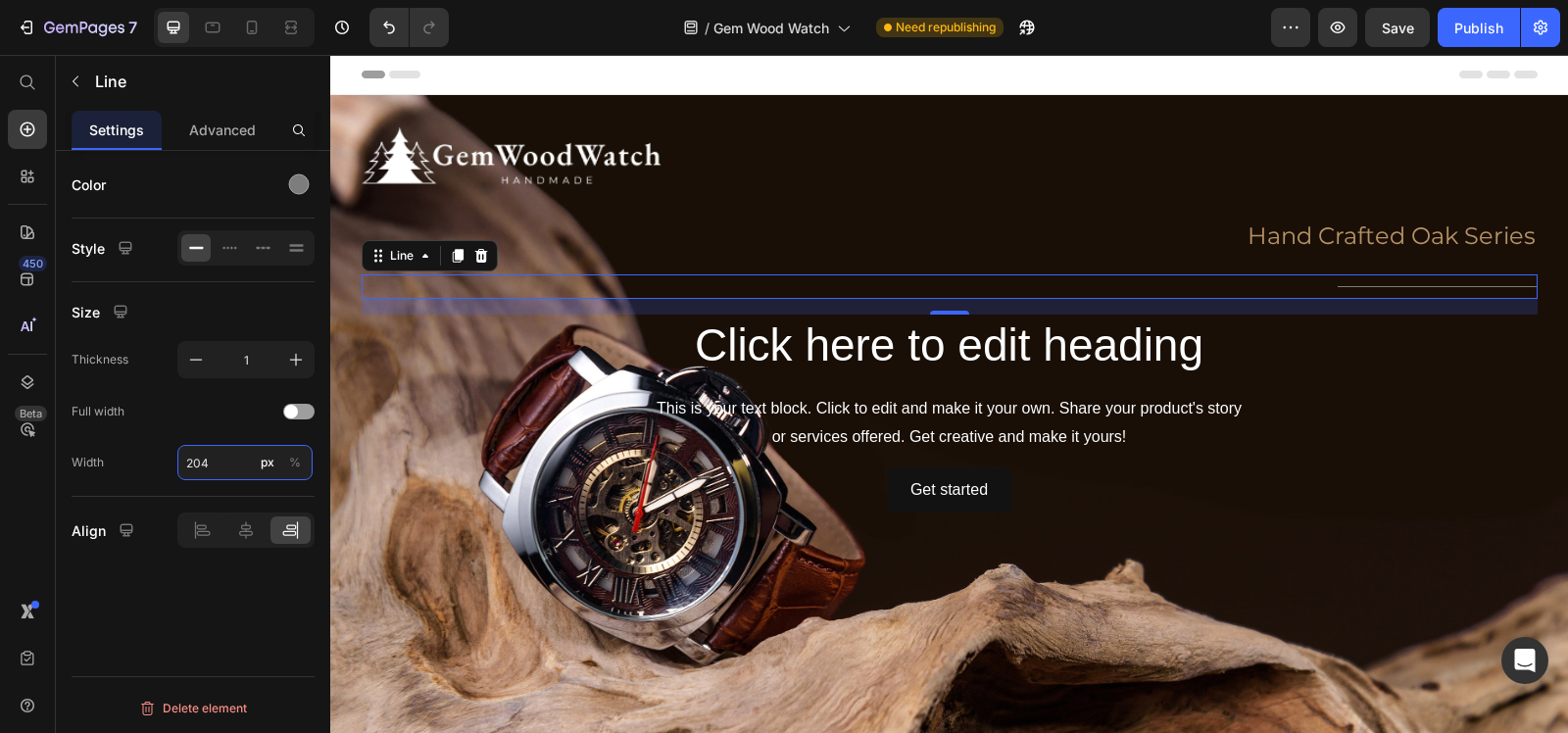 type on "205" 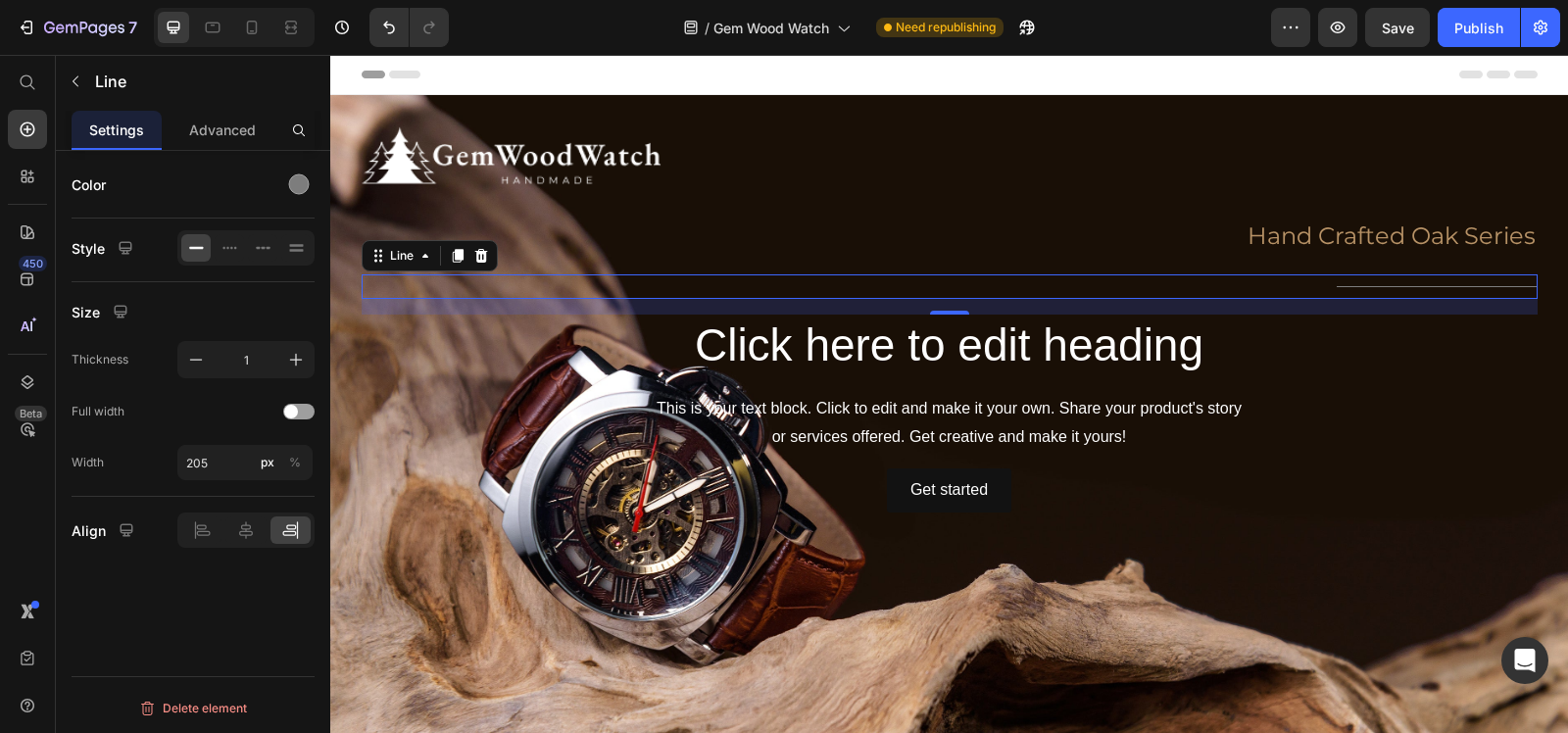 click on "Color Style                             Size Thickness 1 Full width Width 205 px % Align  Delete element" at bounding box center [193, 469] 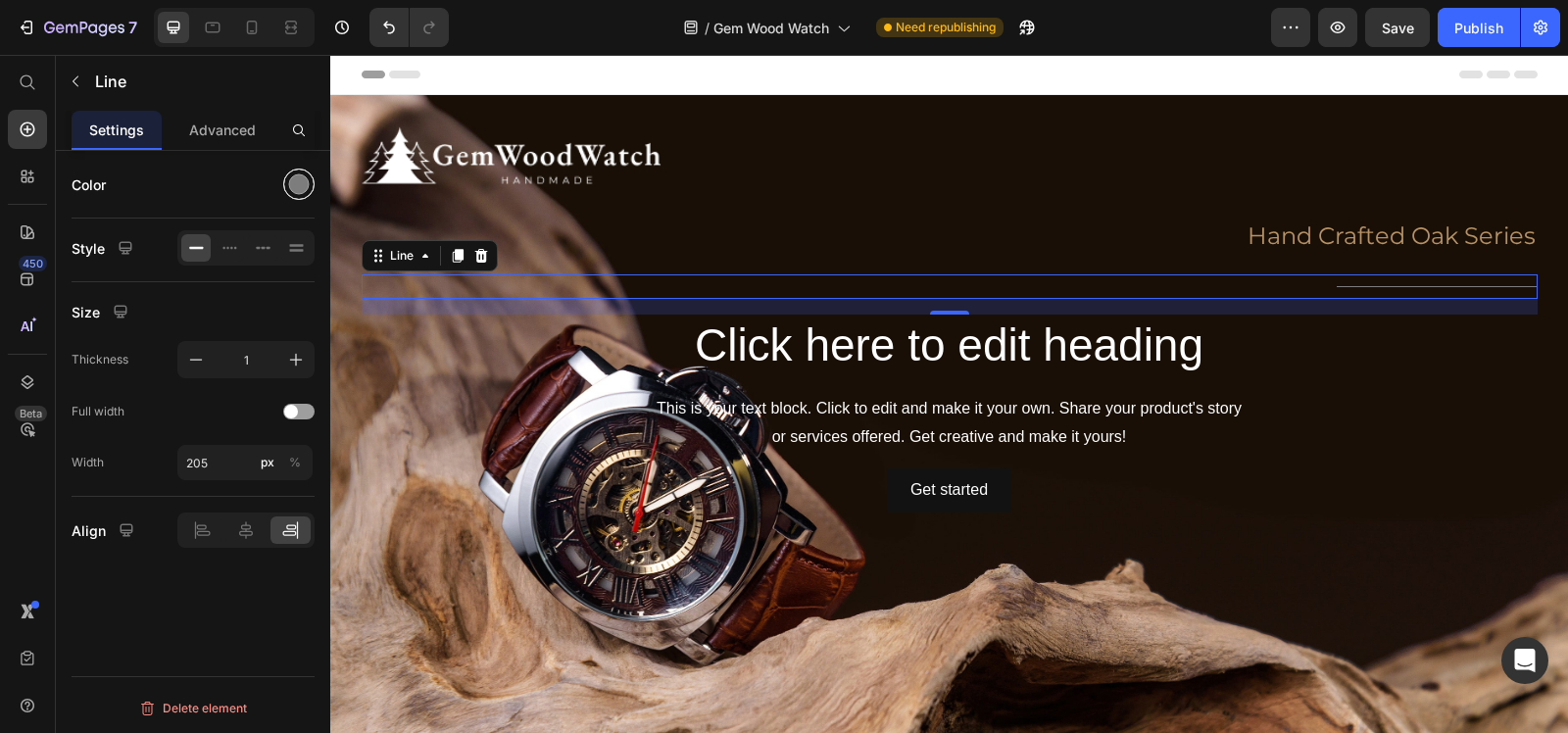 click at bounding box center (299, 184) 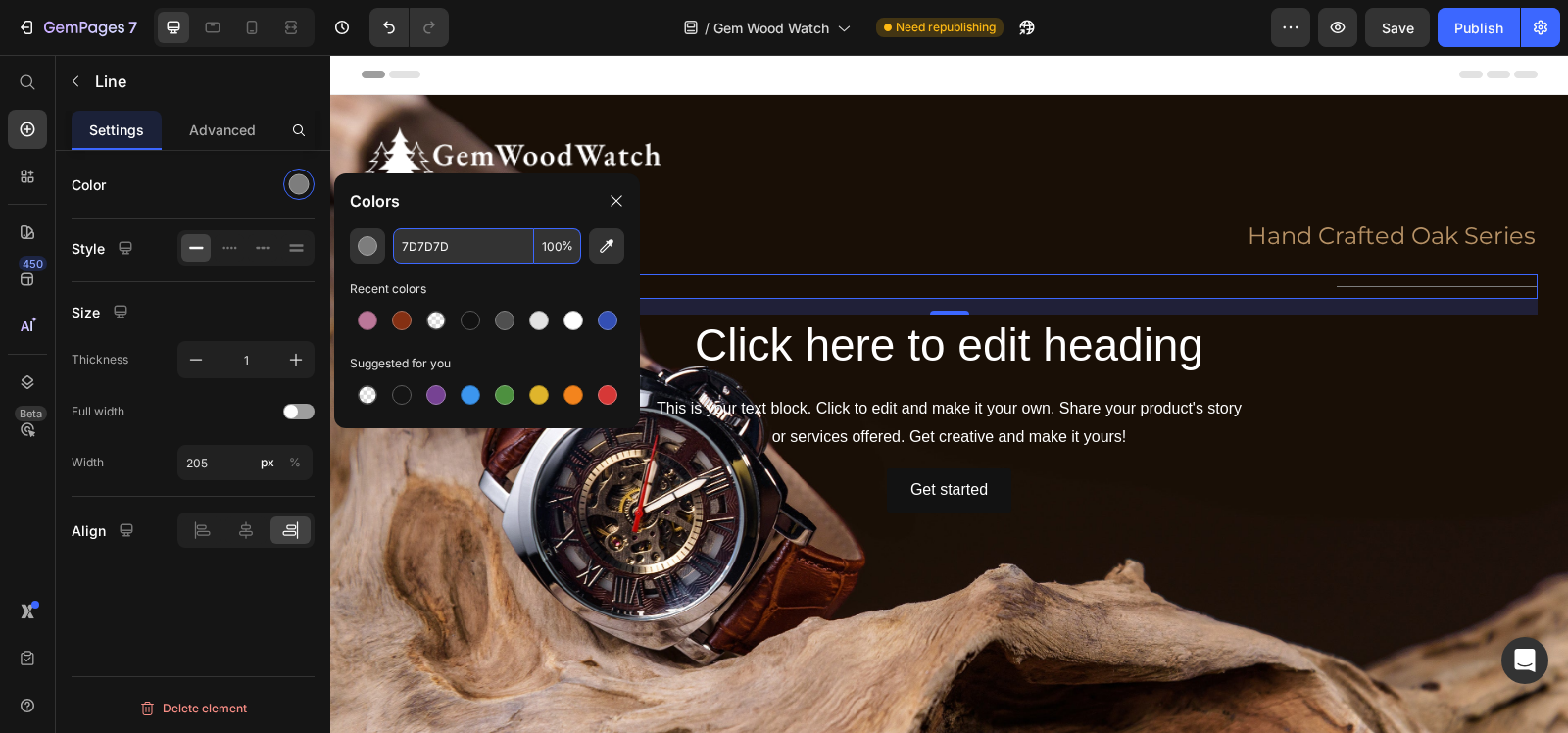 click on "7D7D7D" at bounding box center (464, 246) 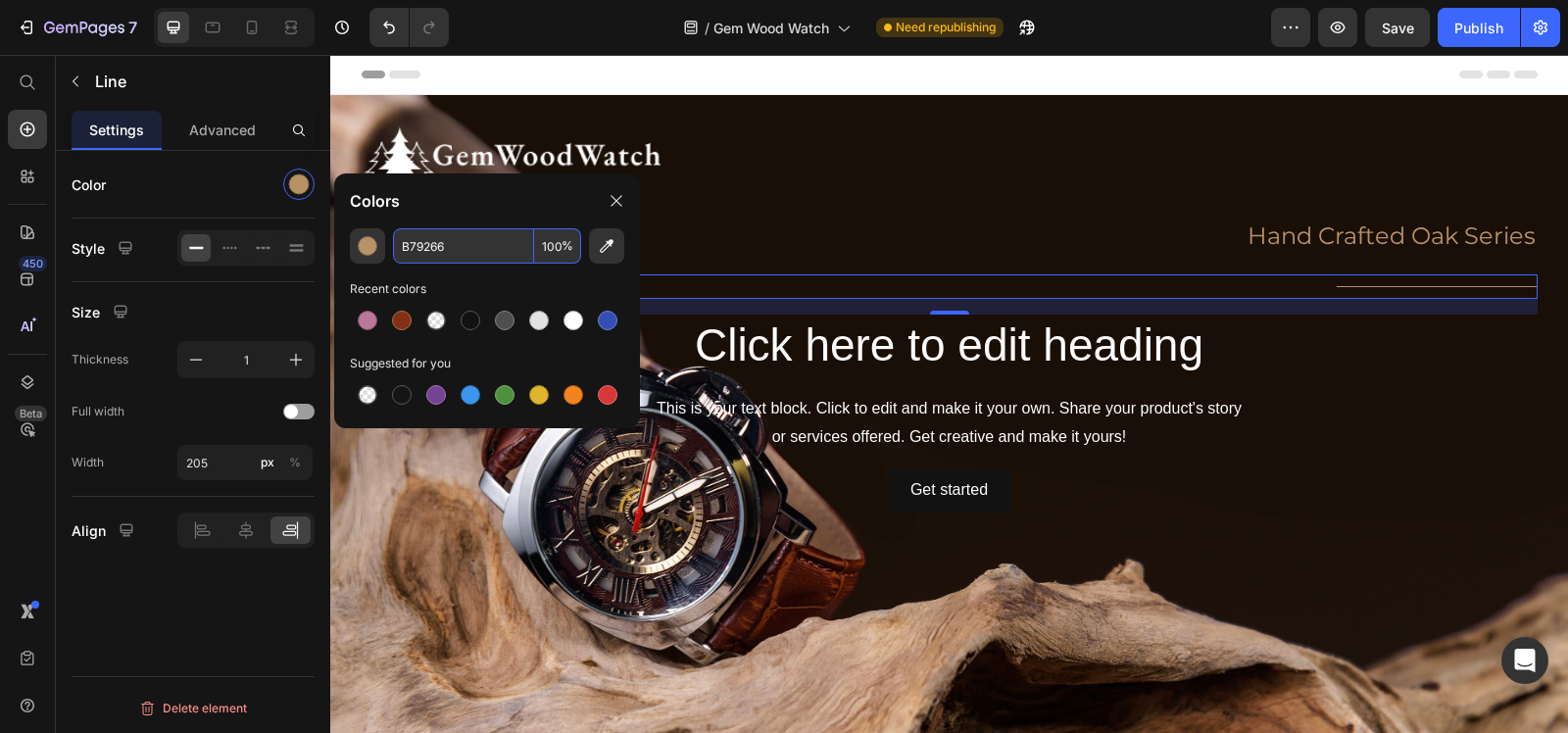 type on "B79266" 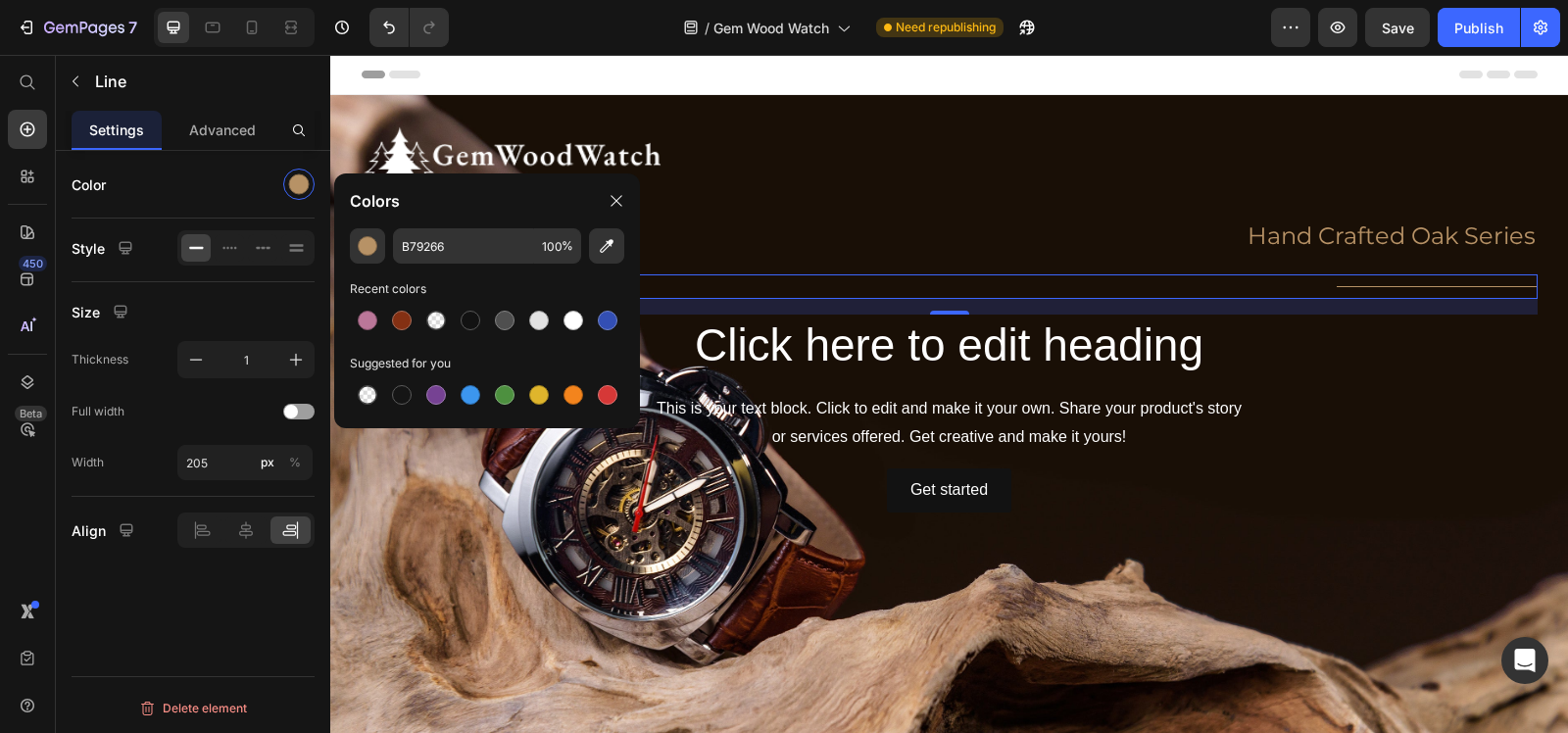 click on "Color" 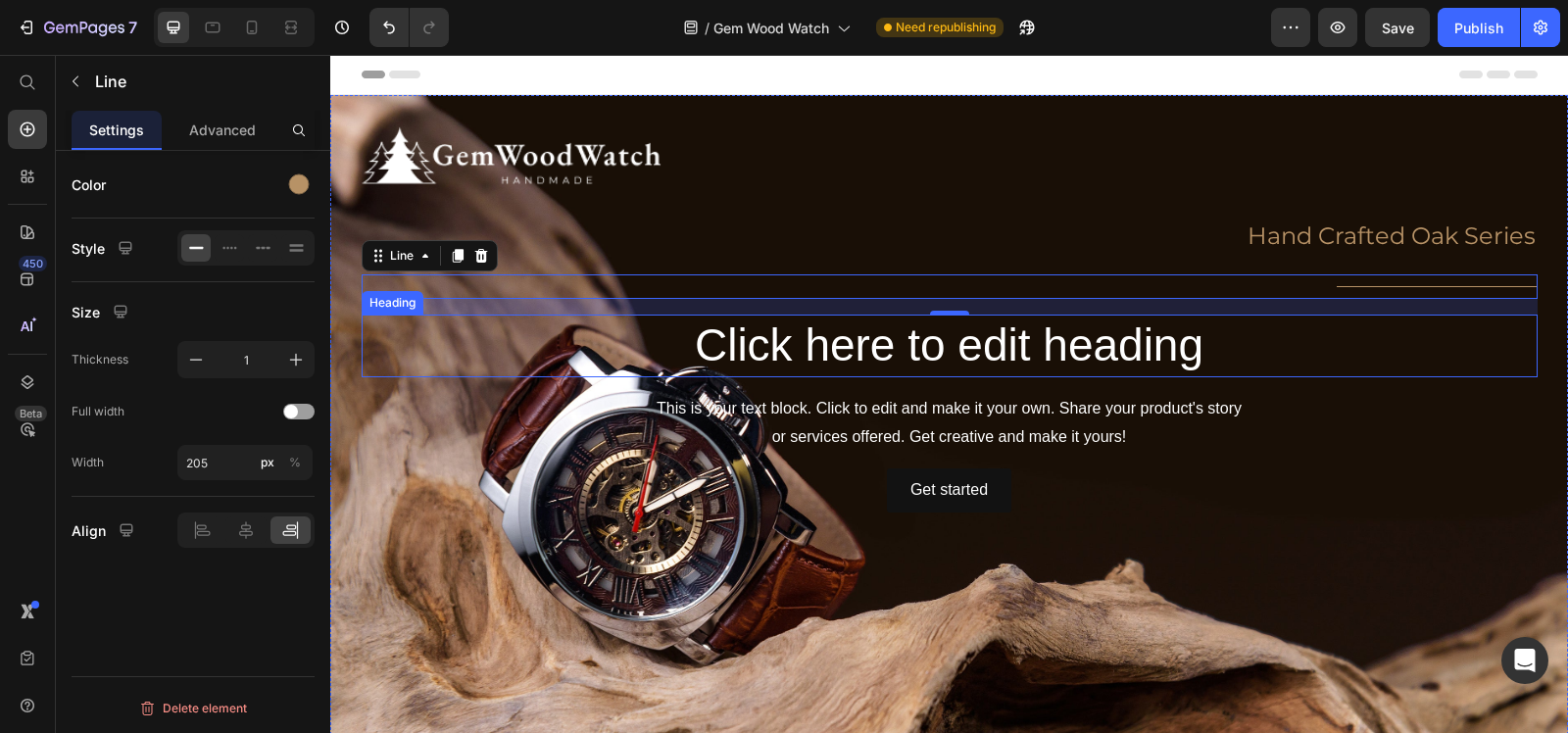 click on "Click here to edit heading" at bounding box center (950, 346) 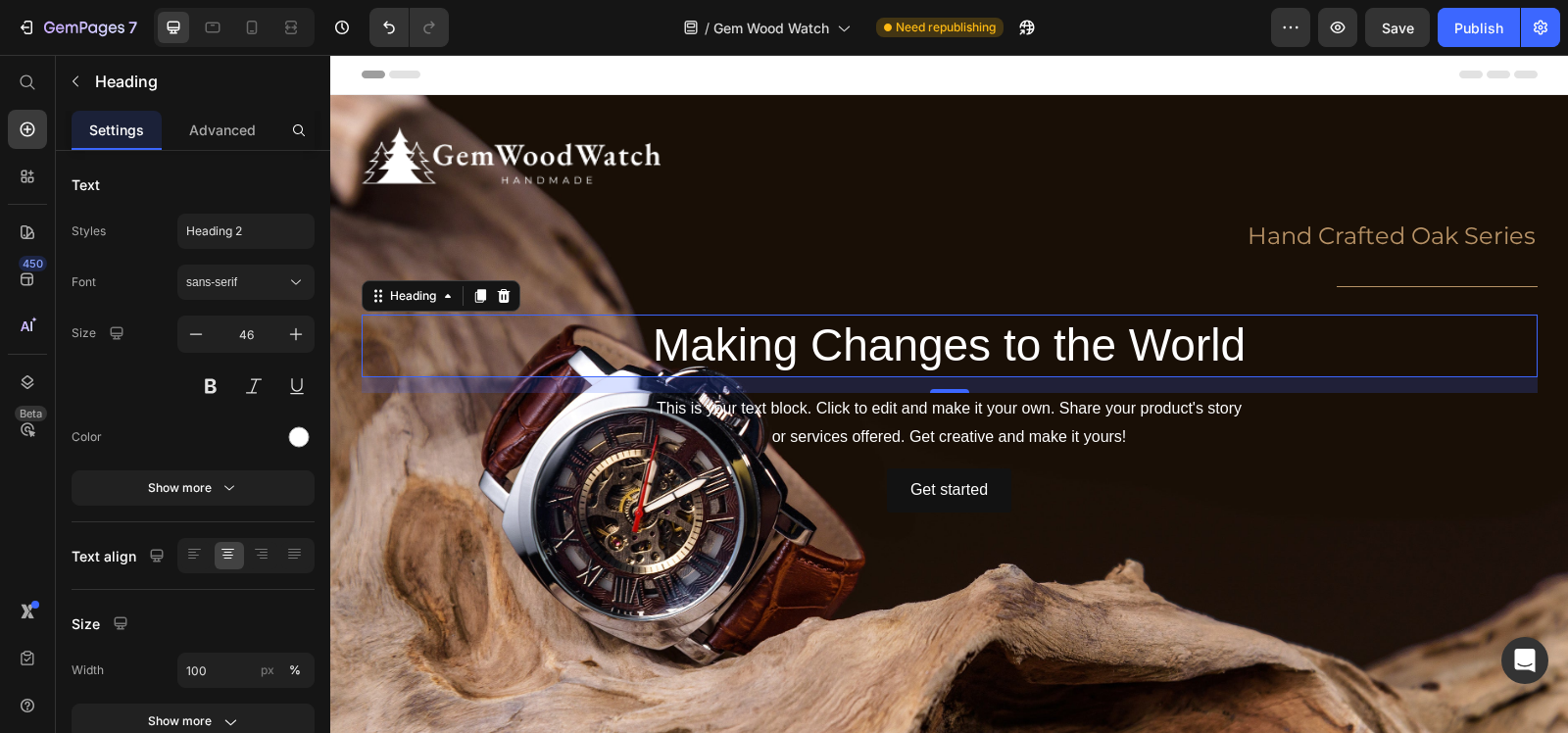 click on "Making Changes to the World" at bounding box center (950, 346) 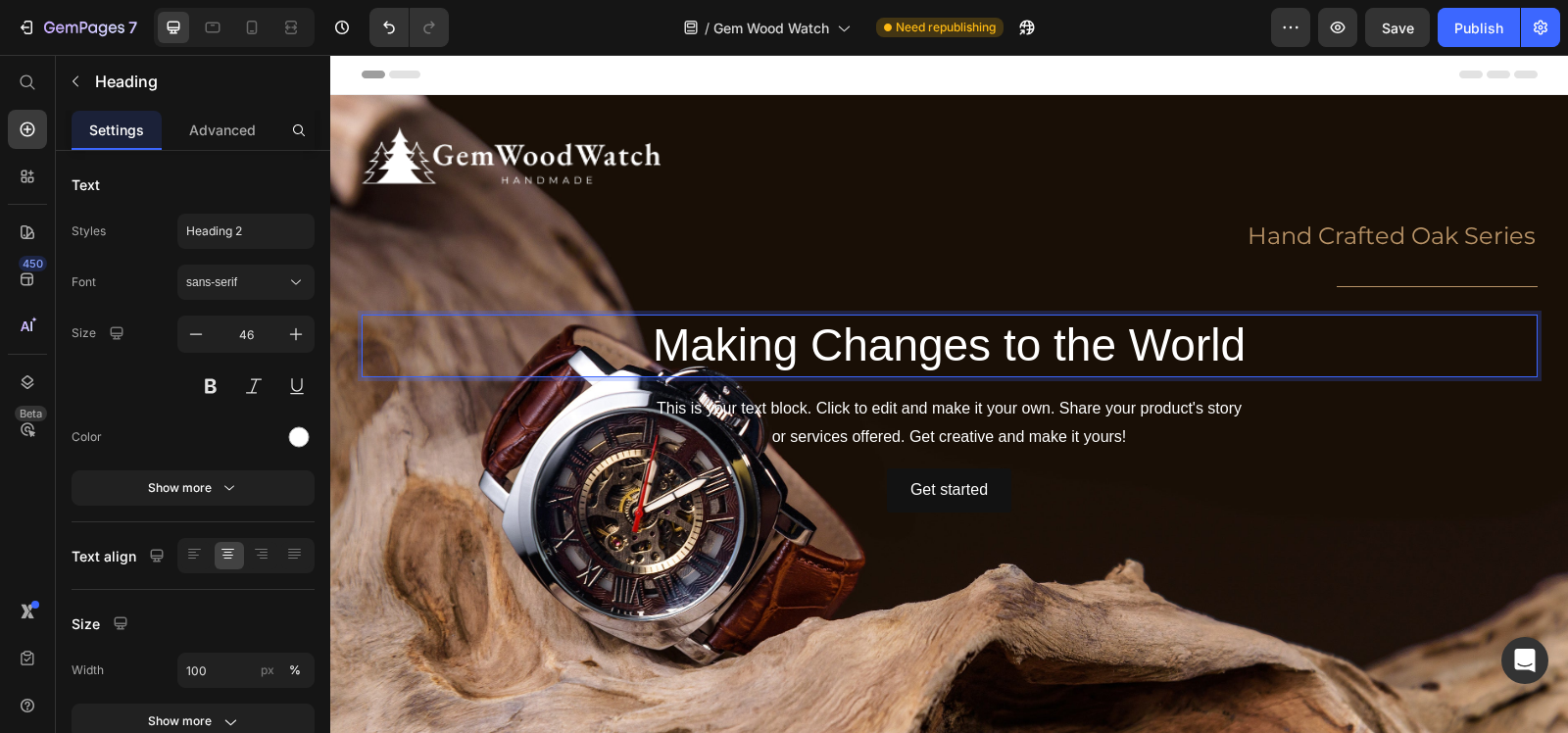 click on "Making Changes to the World" at bounding box center [950, 346] 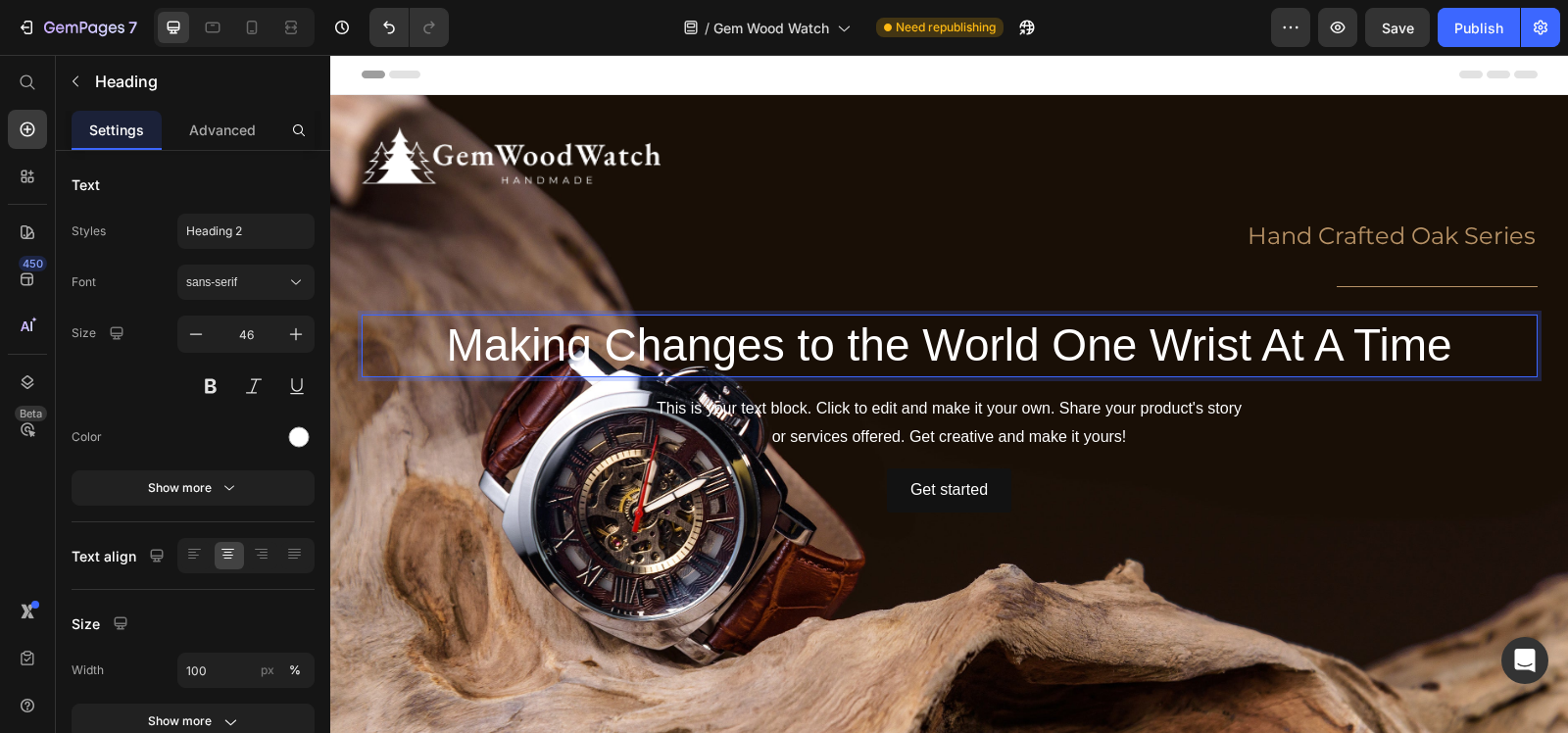 click on "Making Changes to the World One Wrist At A Time" at bounding box center [950, 346] 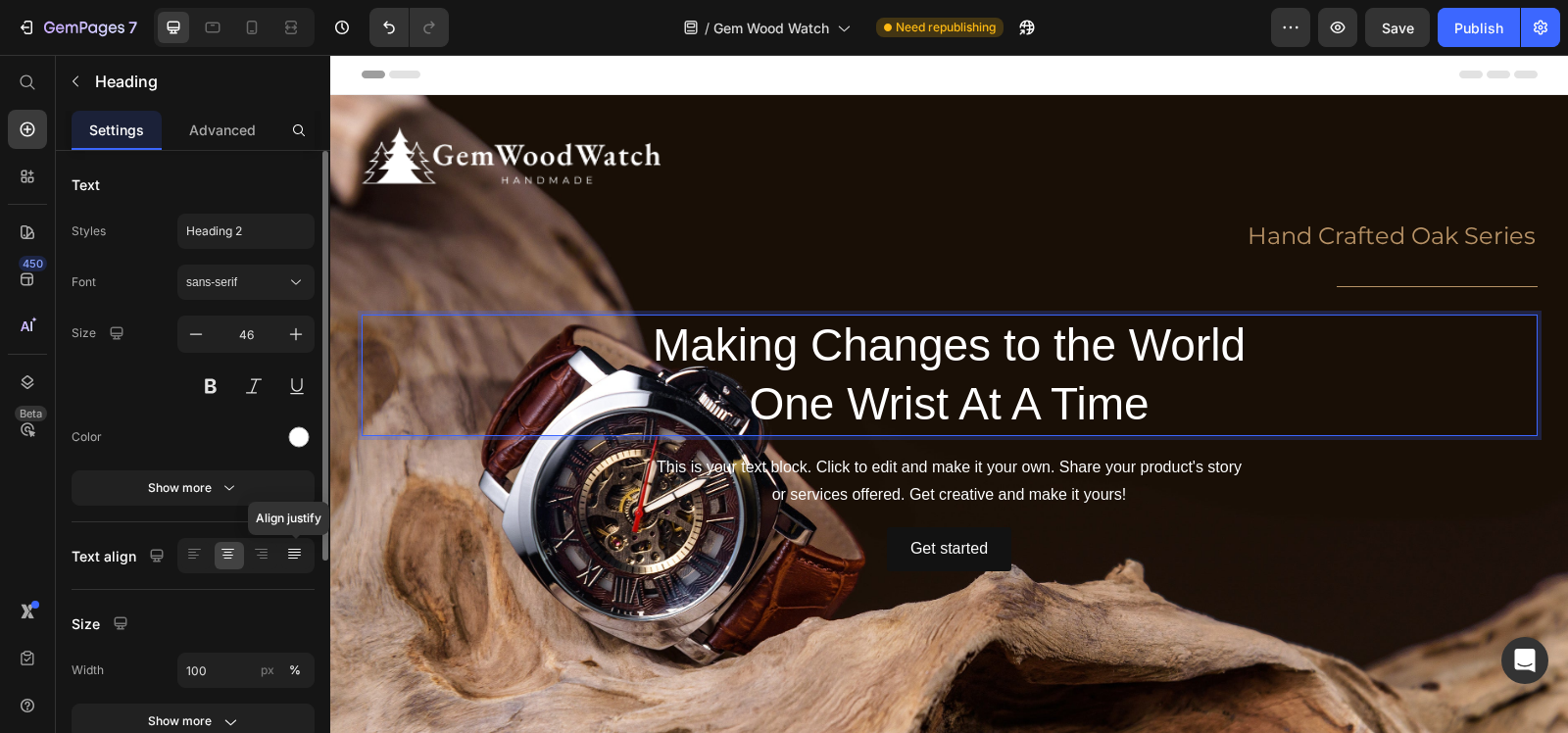 click 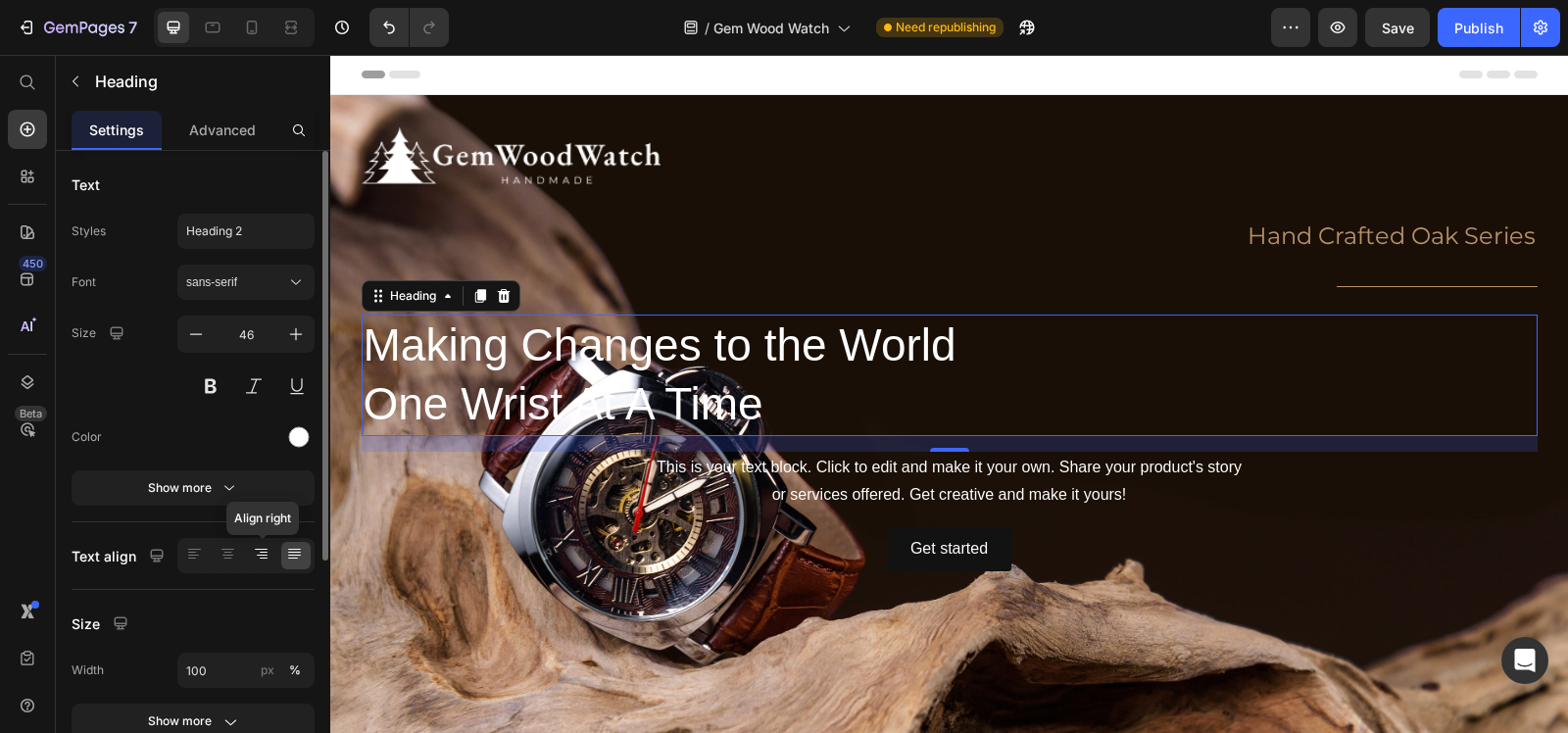 click 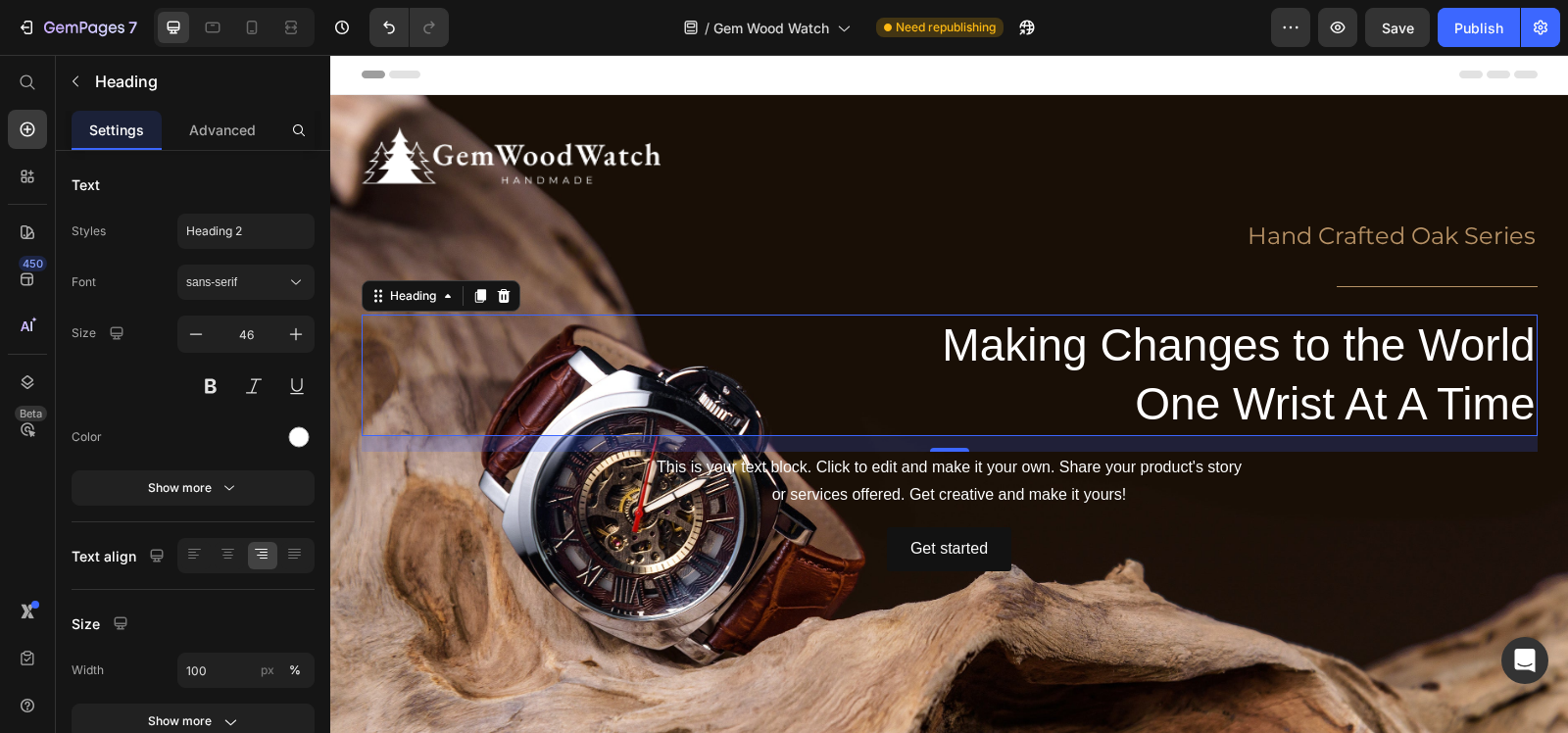 click on "Making Changes to the World One Wrist At A Time" at bounding box center [950, 375] 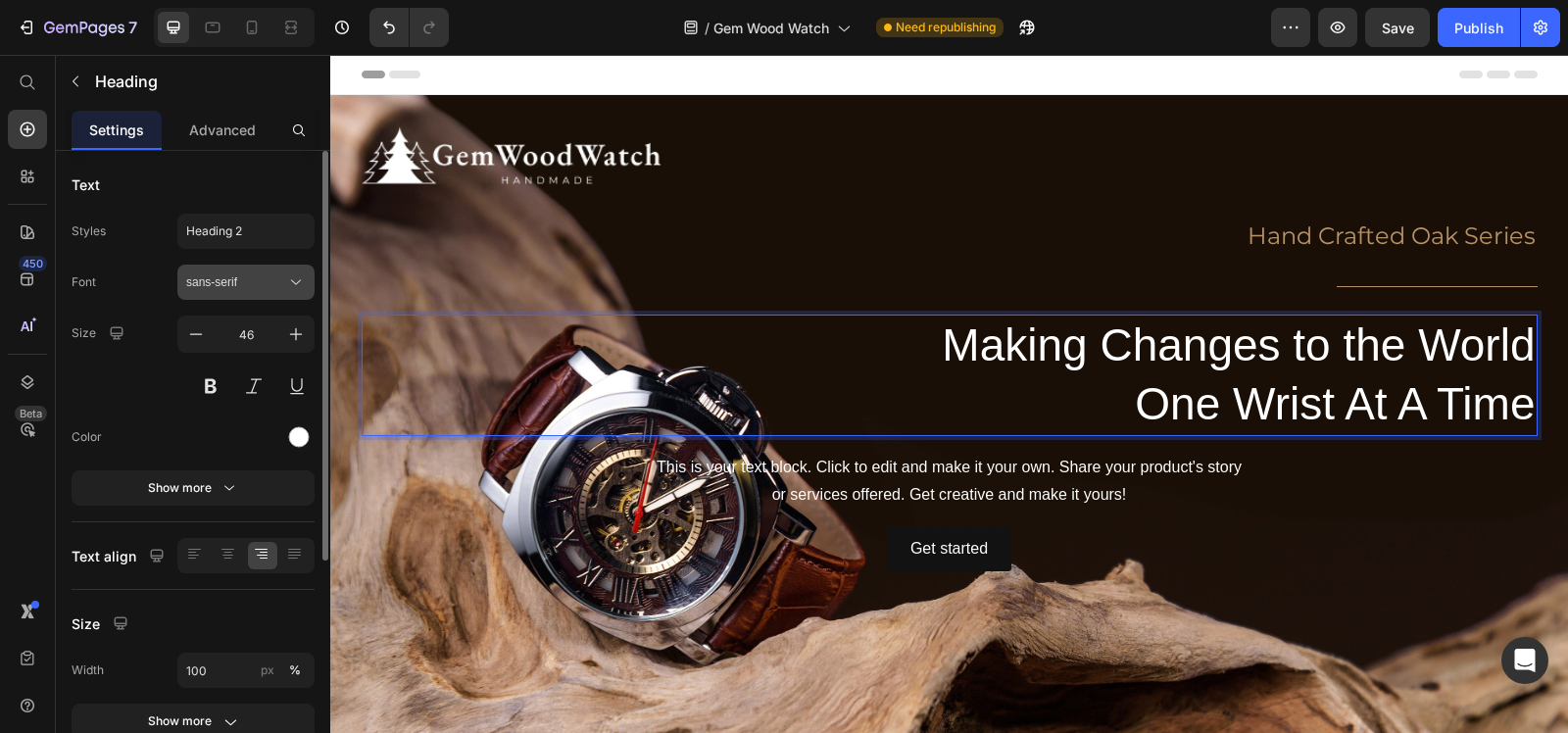 click on "sans-serif" at bounding box center [236, 282] 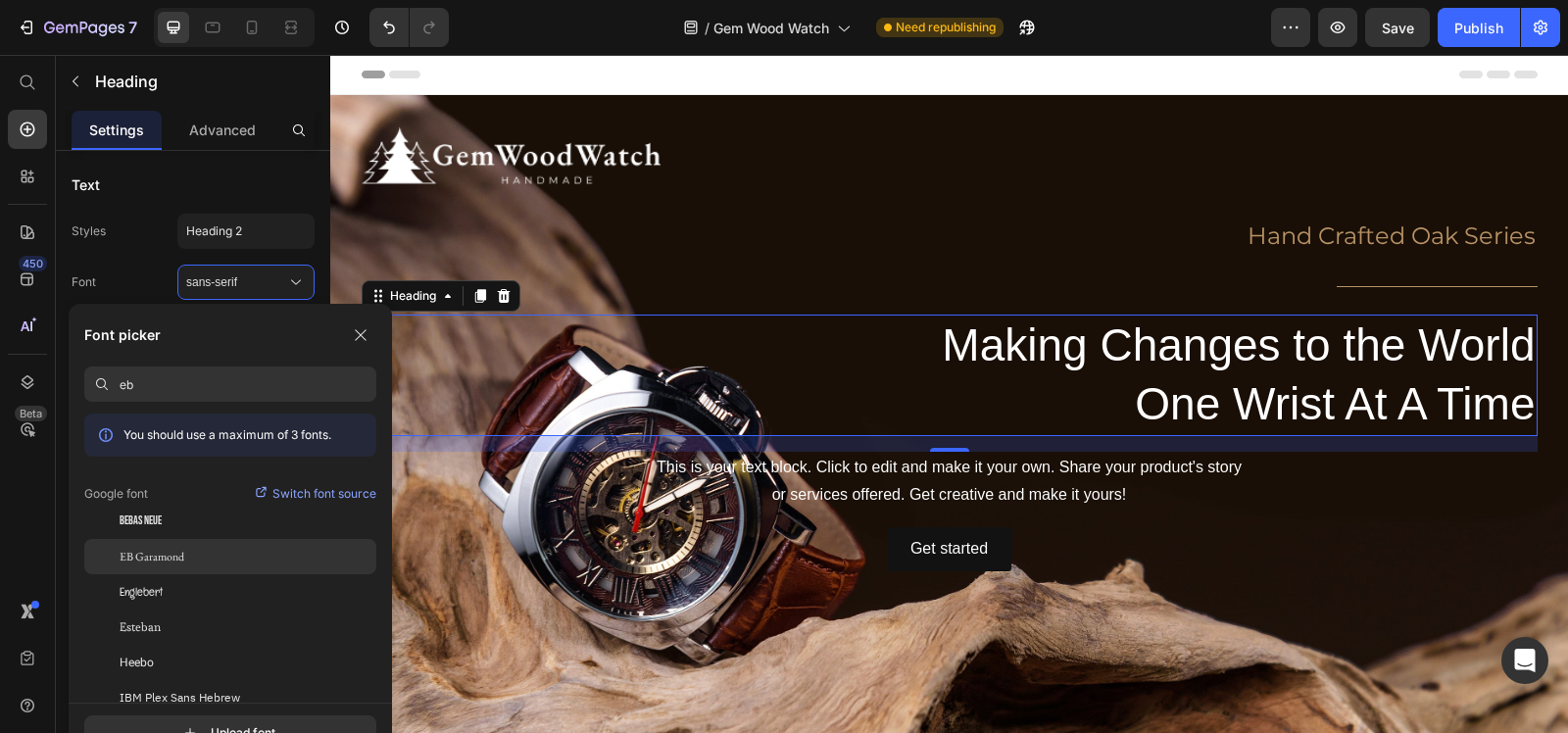 type on "eb" 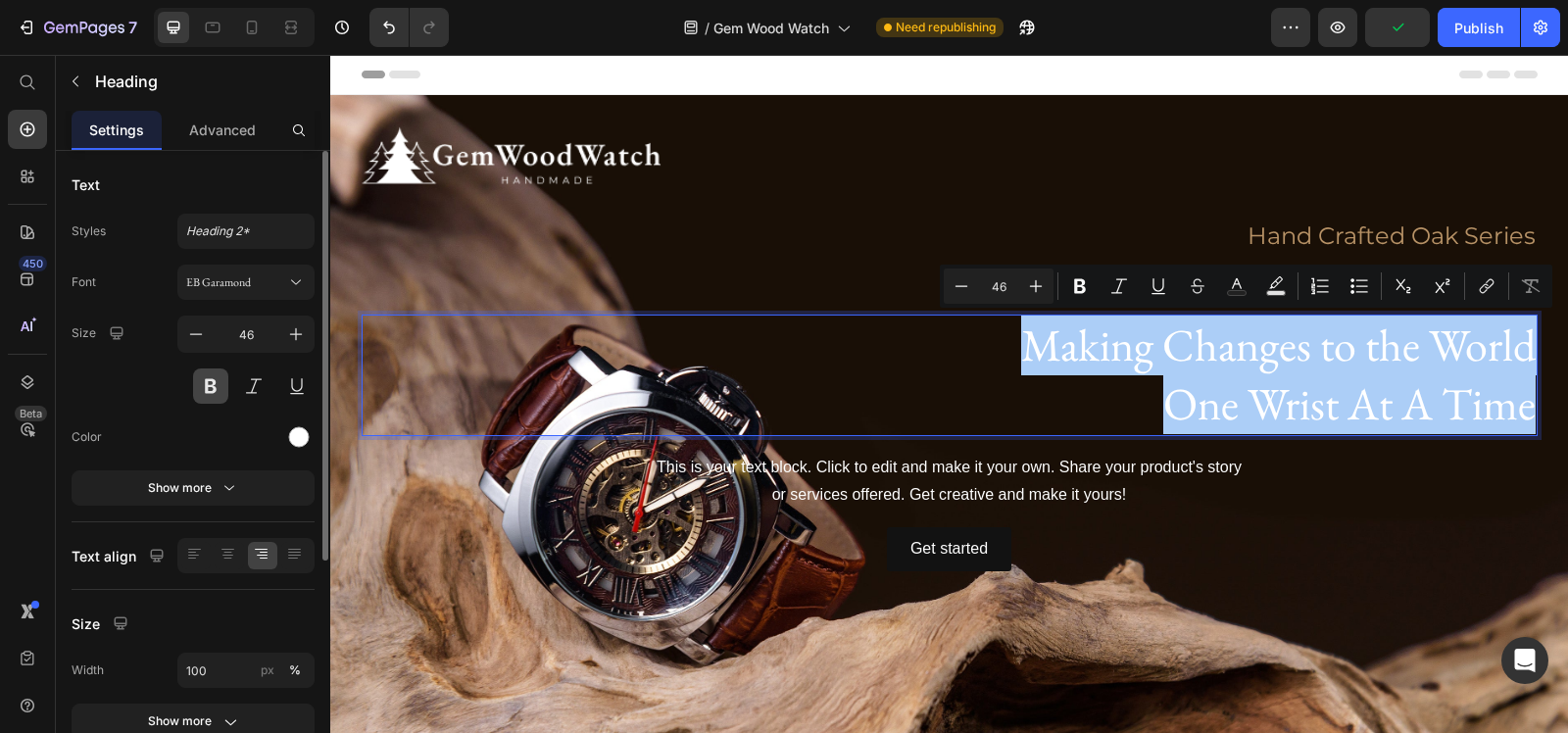 click at bounding box center [211, 386] 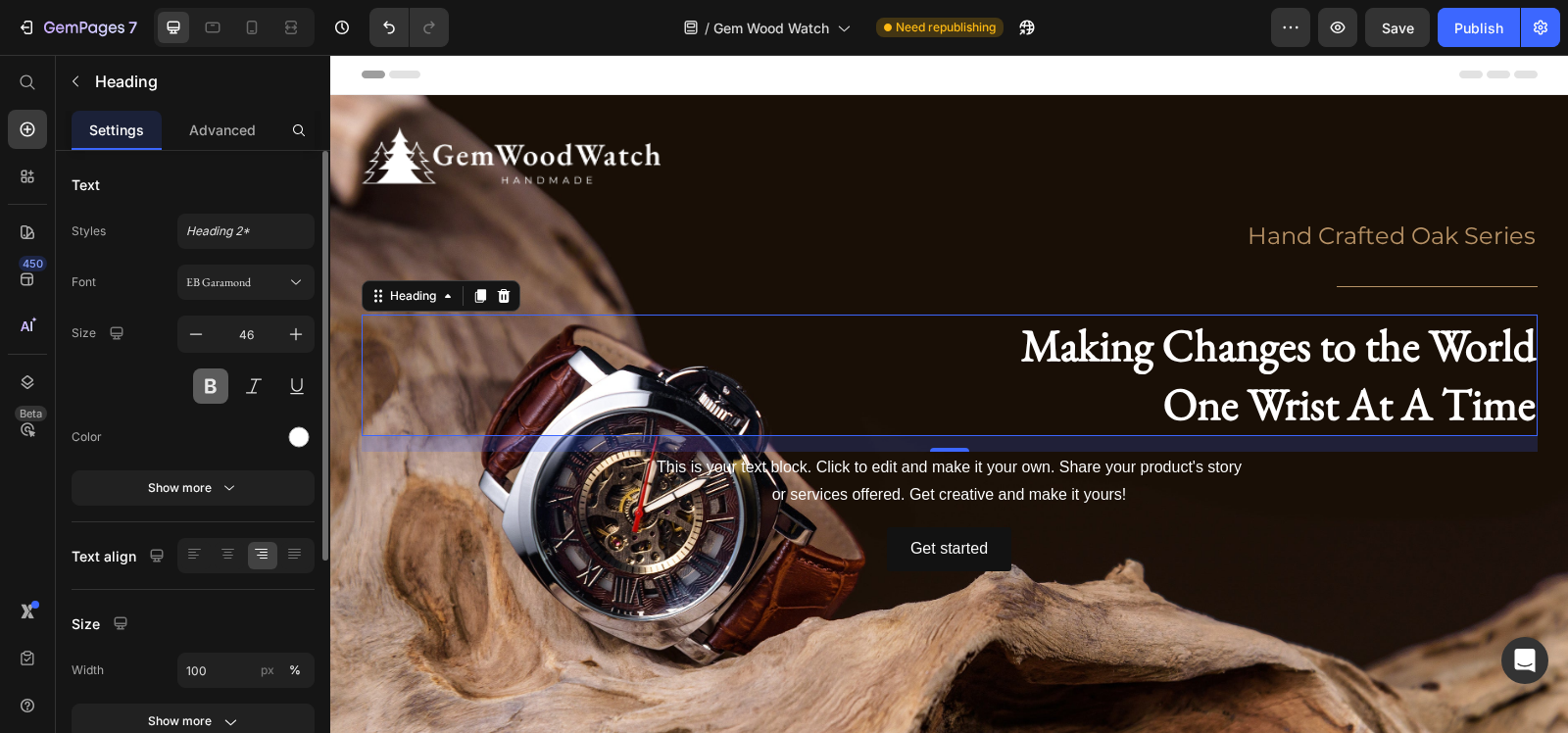 click at bounding box center [211, 386] 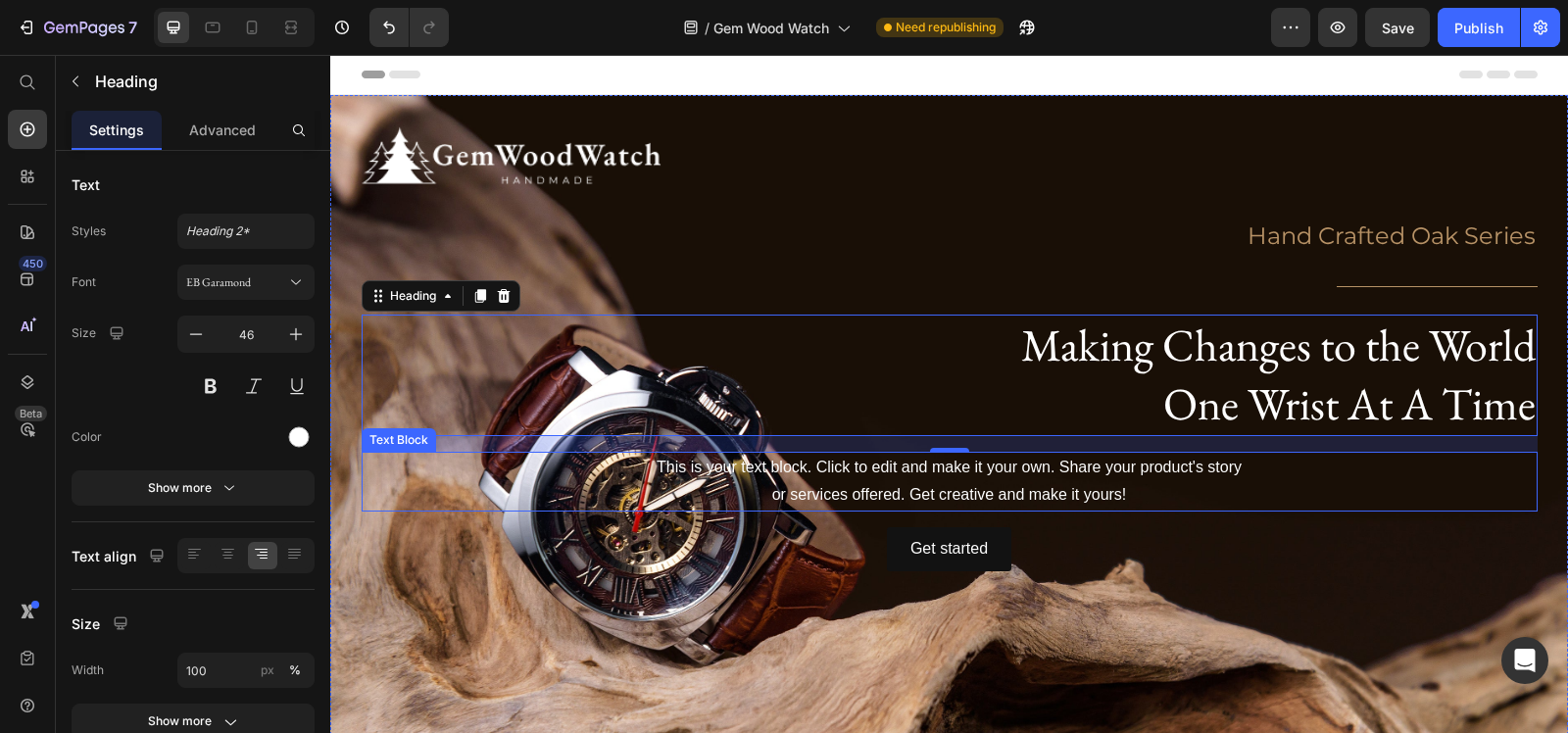 click on "This is your text block. Click to edit and make it your own. Share your product's story or services offered. Get creative and make it yours!" at bounding box center (950, 482) 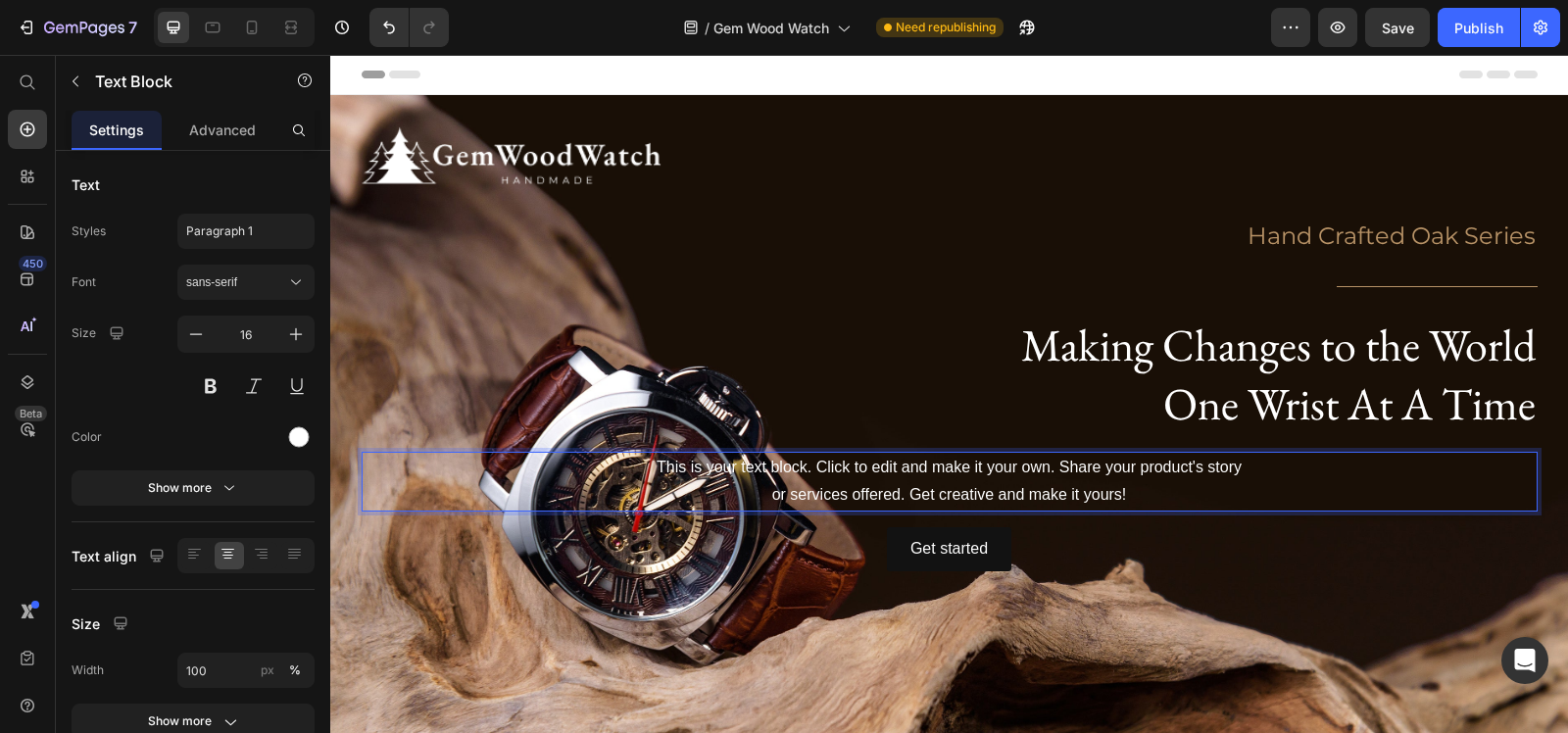 click on "This is your text block. Click to edit and make it your own. Share your product's story or services offered. Get creative and make it yours!" at bounding box center [950, 482] 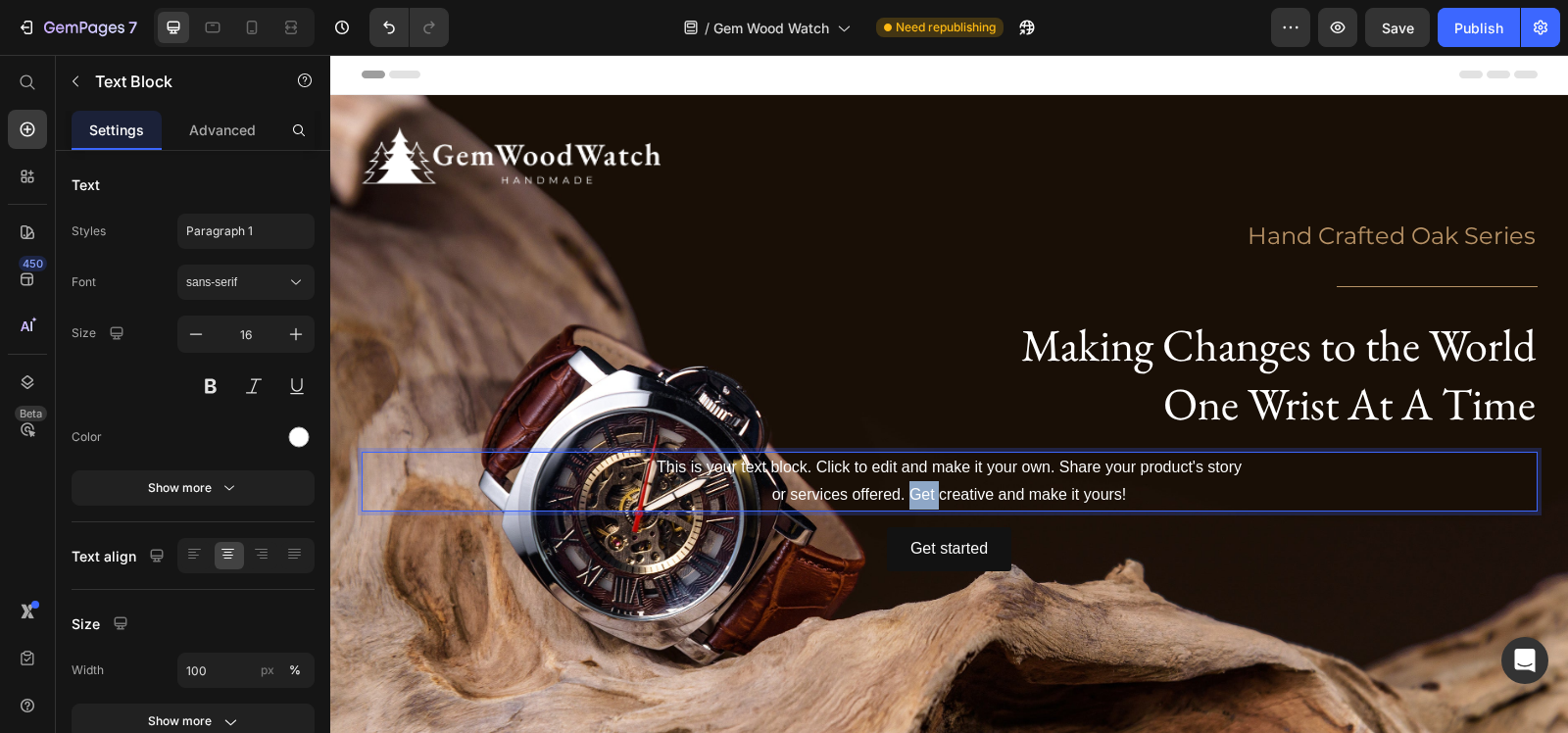 click on "This is your text block. Click to edit and make it your own. Share your product's story or services offered. Get creative and make it yours!" at bounding box center (950, 482) 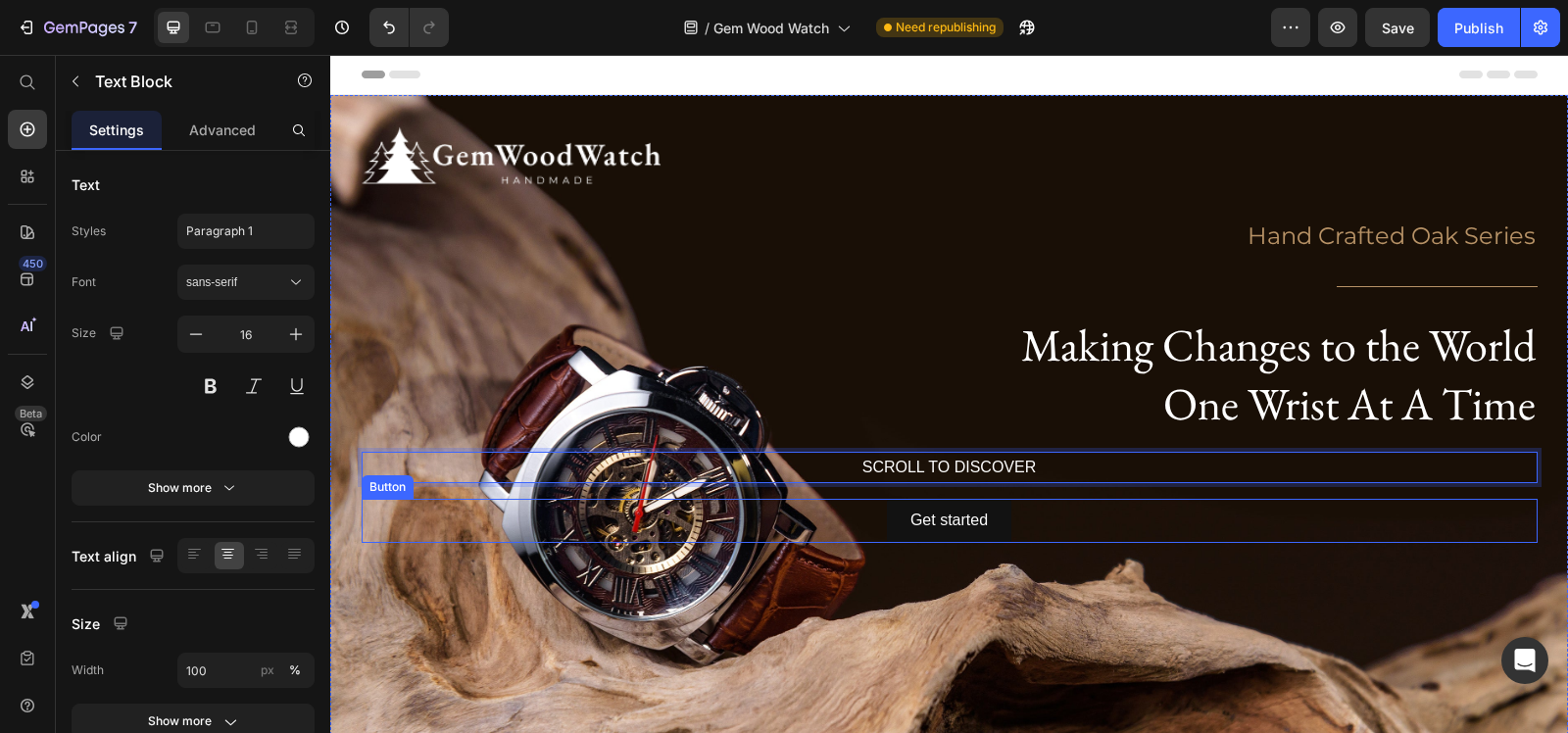 click on "Get started" at bounding box center (949, 520) 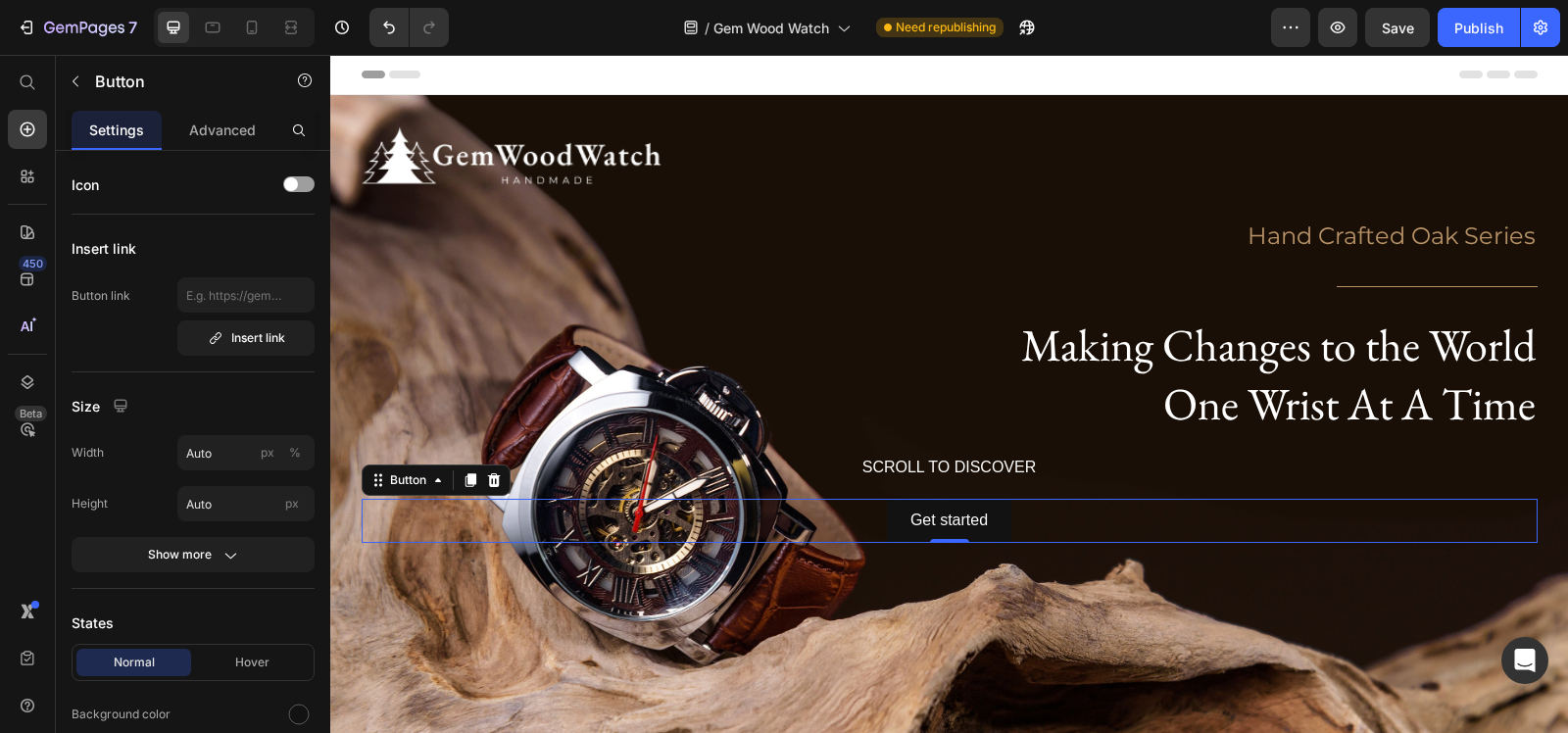 click on "Get started Button   0" at bounding box center (950, 520) 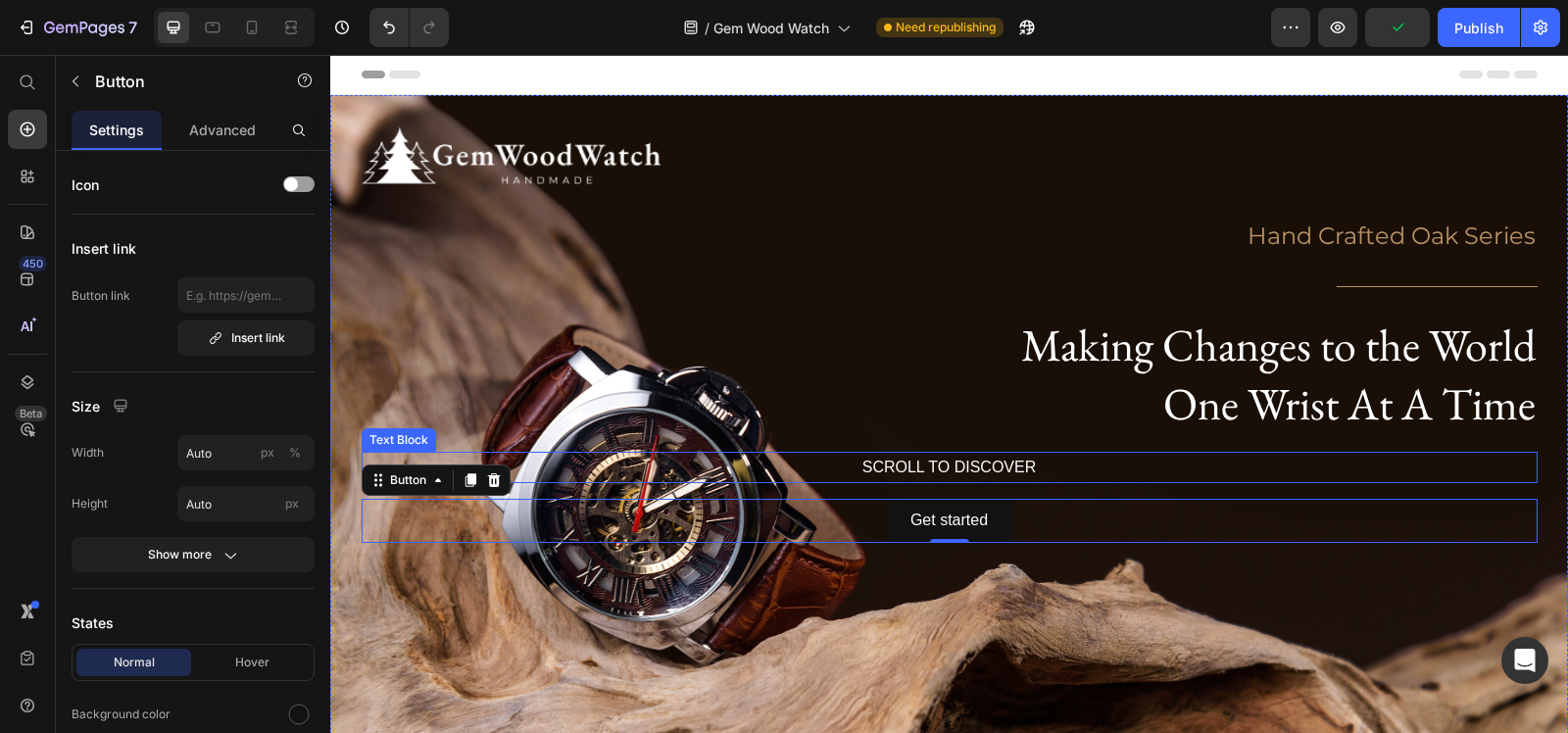 click on "SCROLL TO DISCOVER" at bounding box center [950, 467] 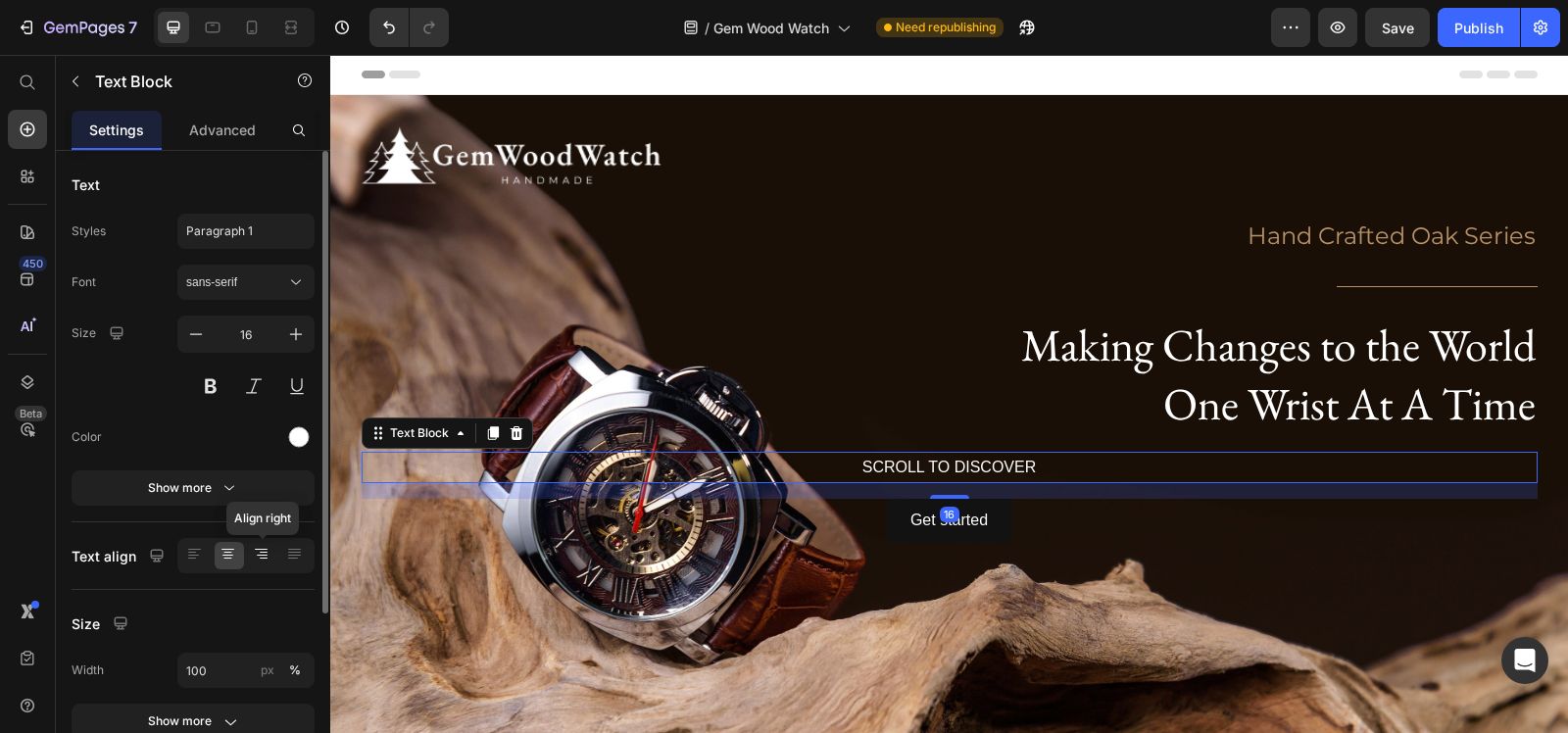 click 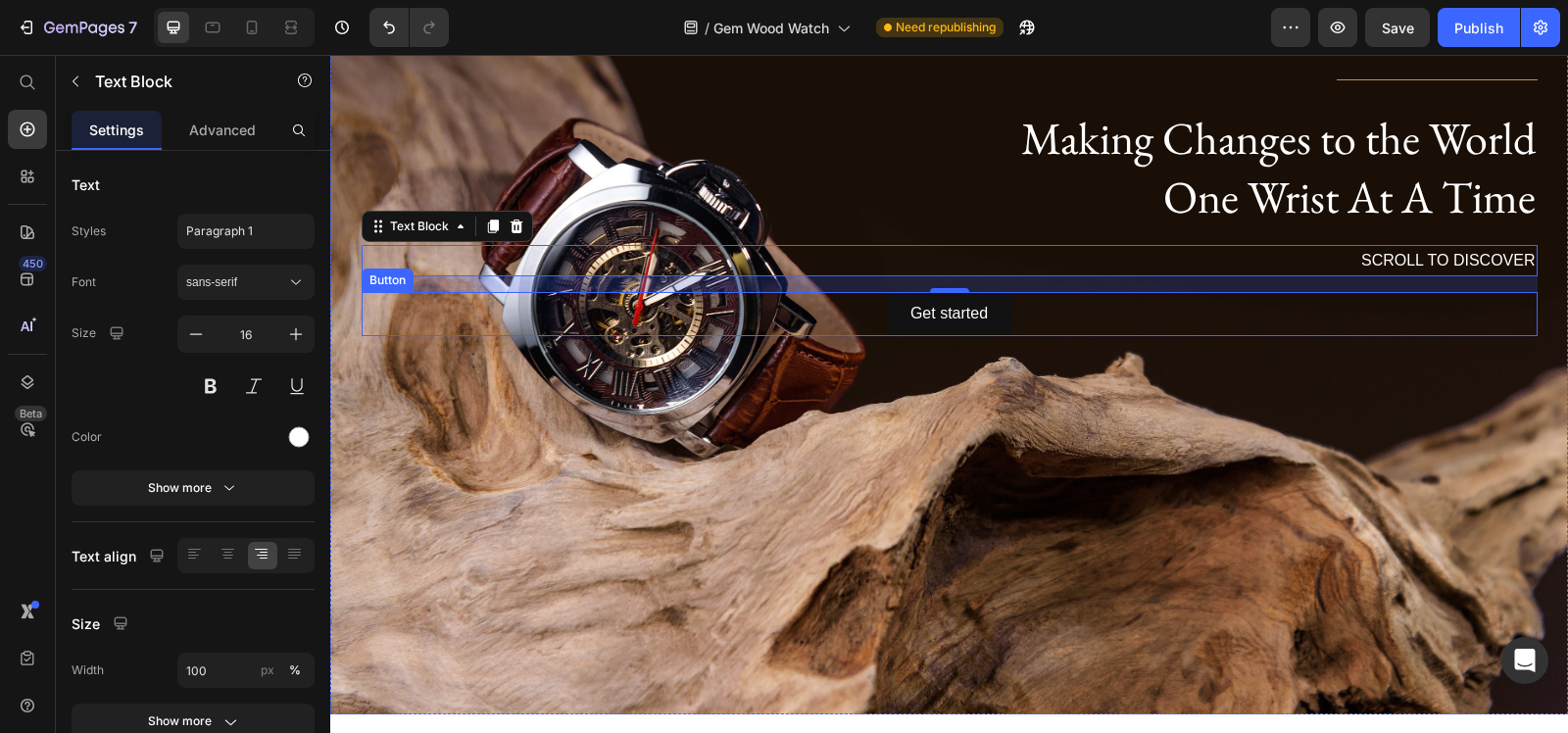 scroll, scrollTop: 245, scrollLeft: 0, axis: vertical 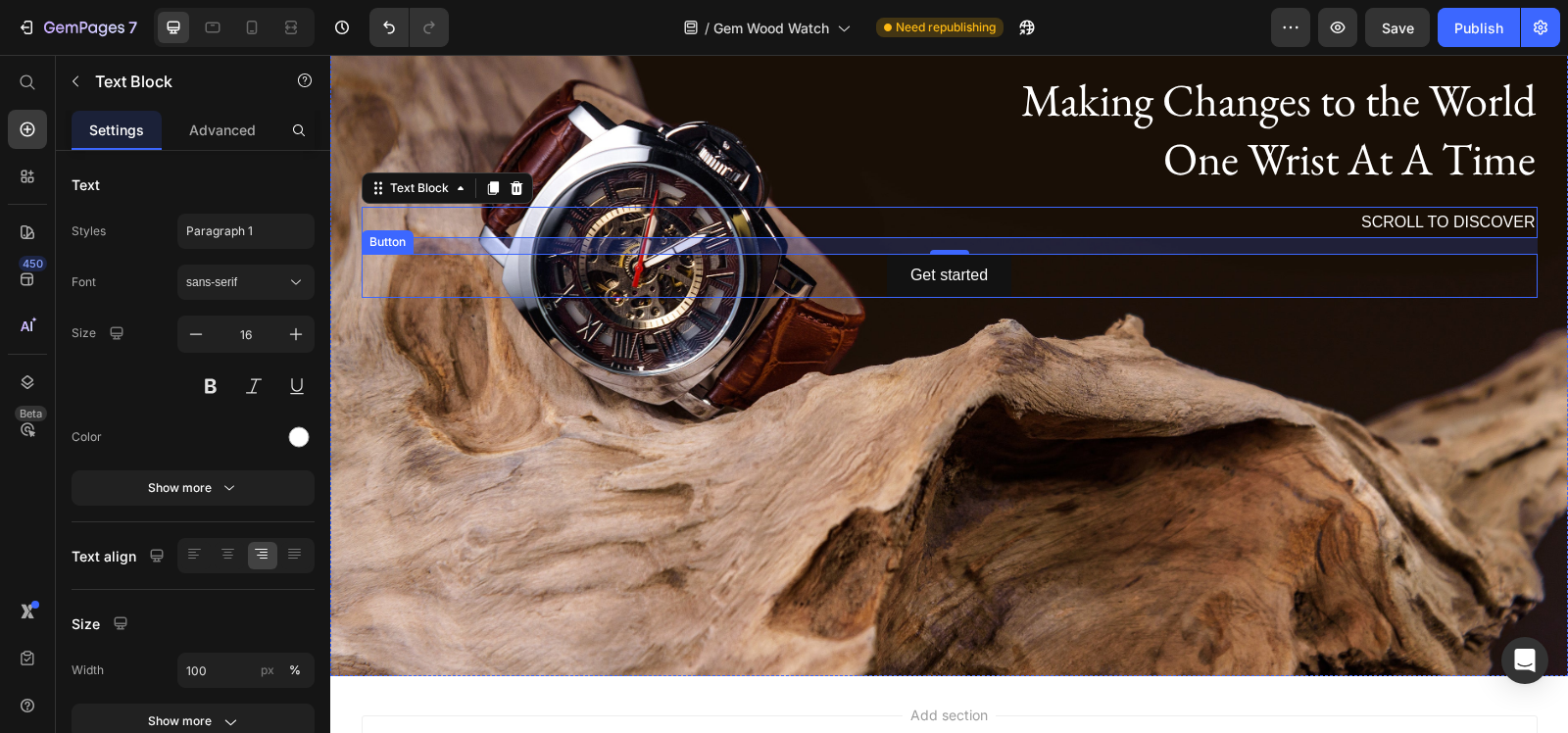 click on "Get started Button" at bounding box center [950, 275] 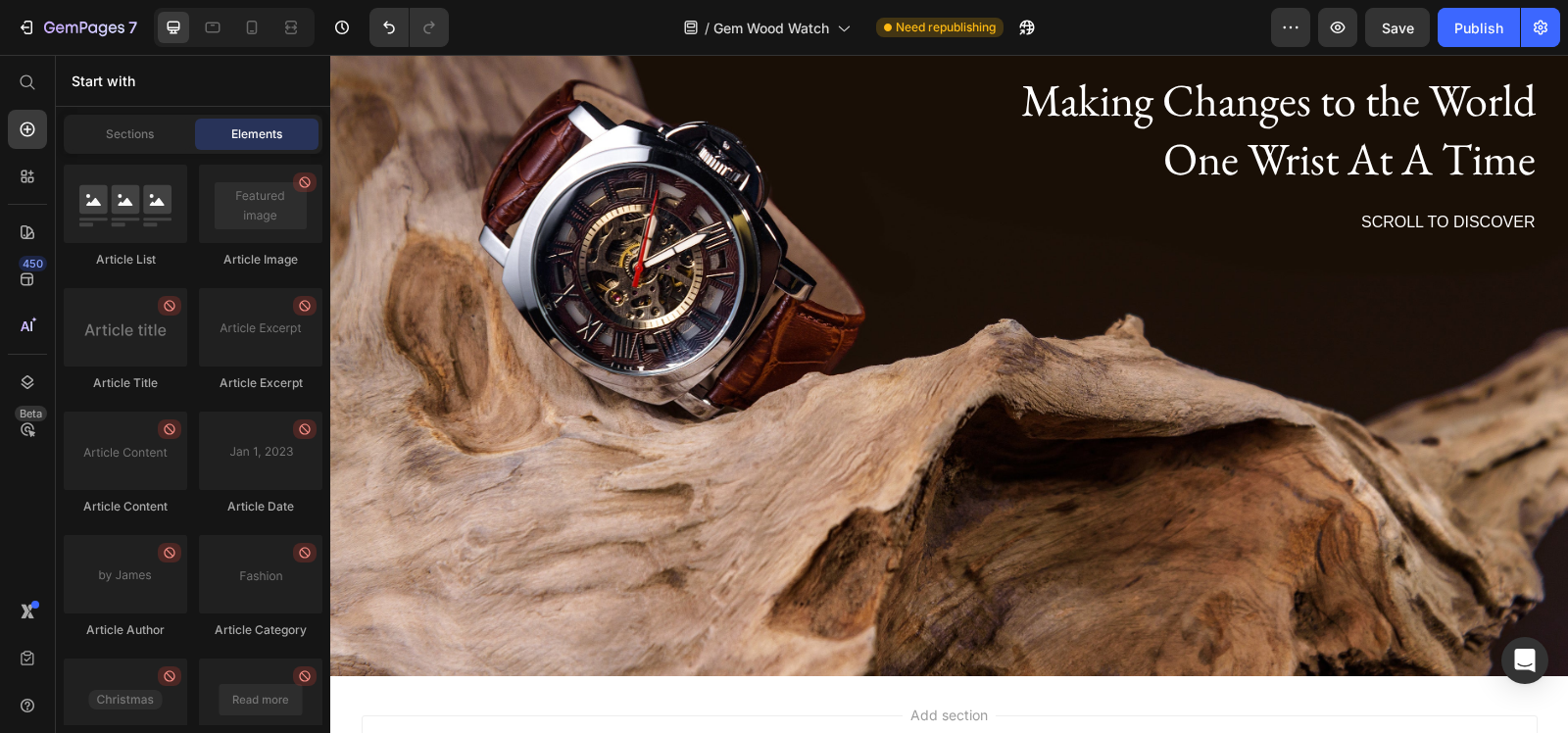scroll, scrollTop: 5483, scrollLeft: 0, axis: vertical 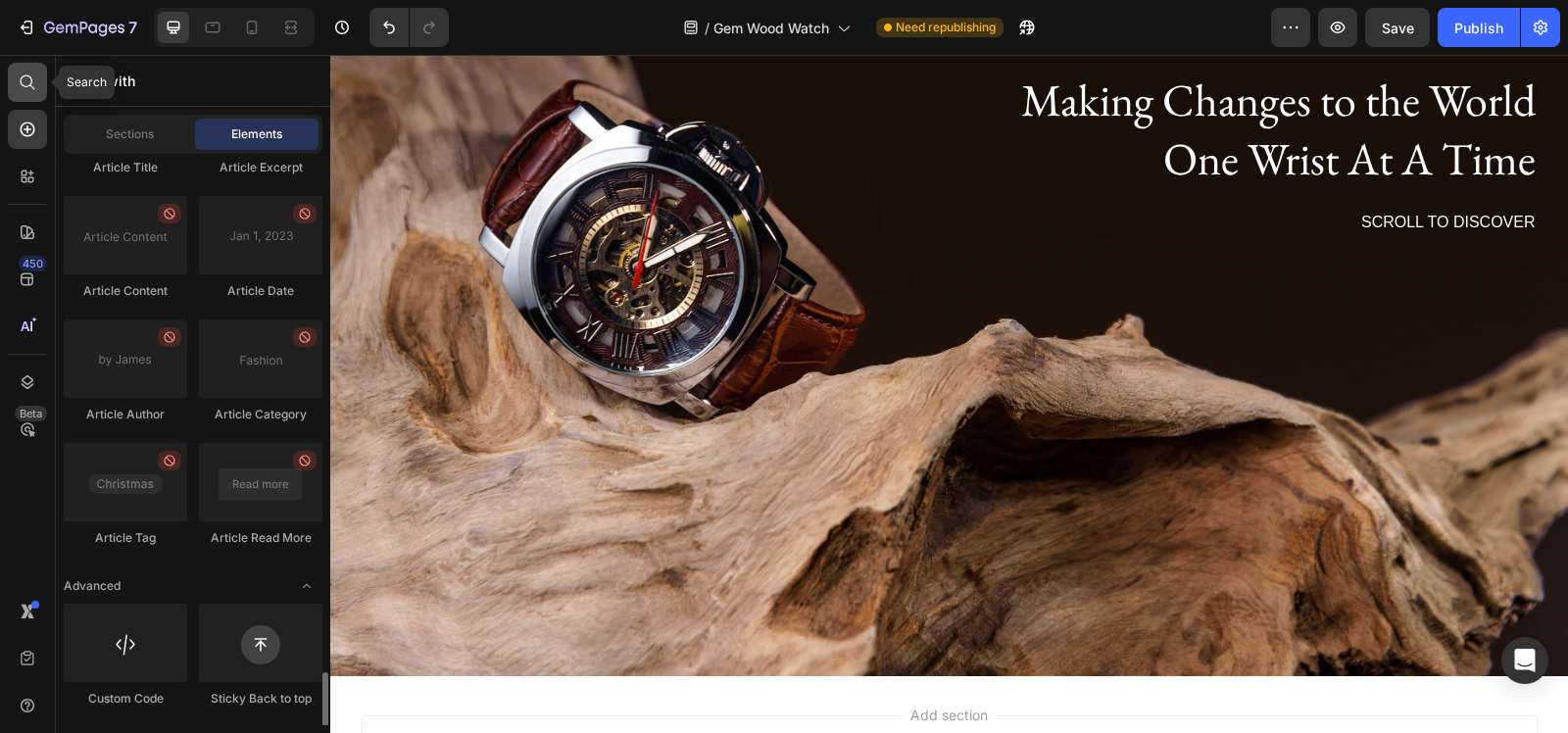 click 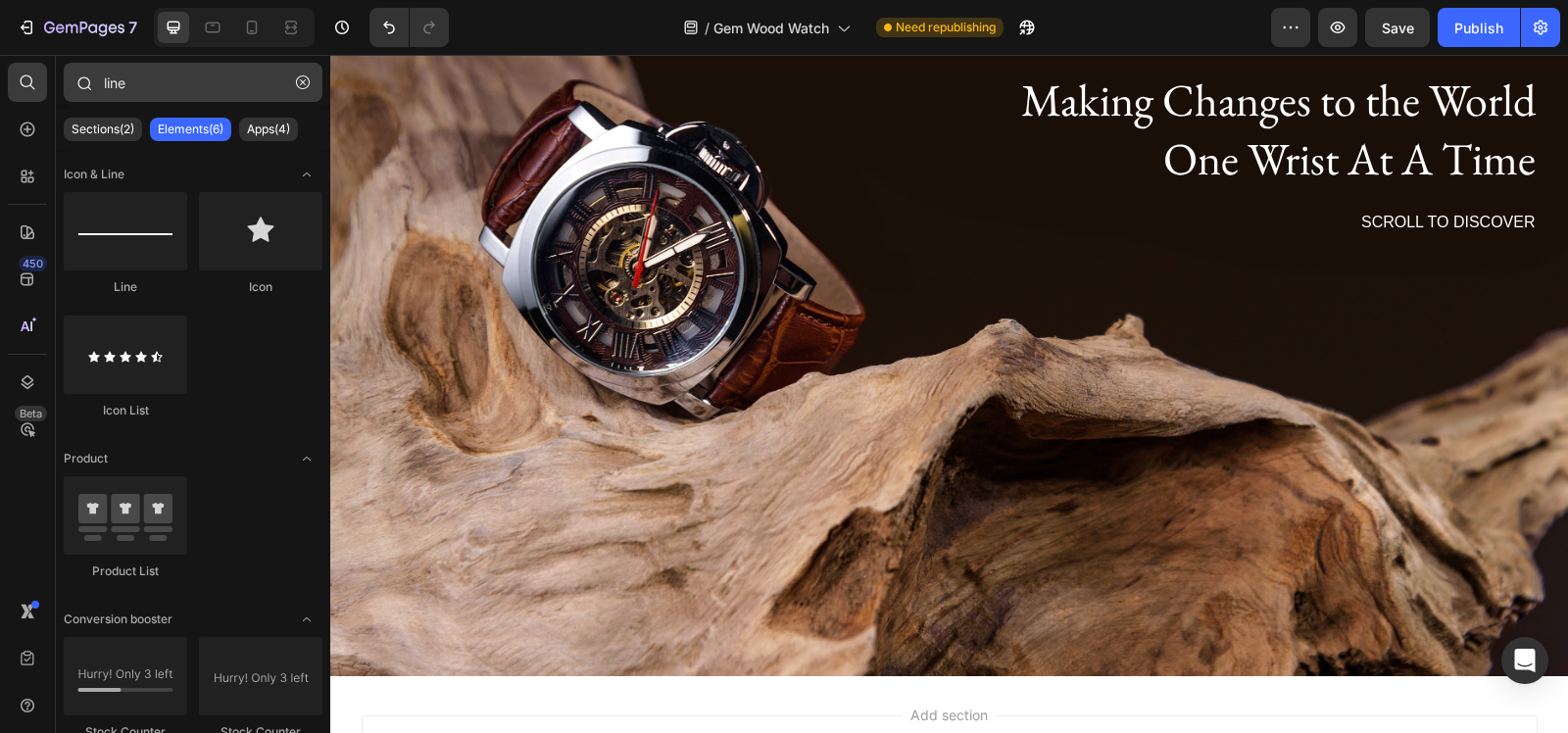 click on "line" at bounding box center (193, 82) 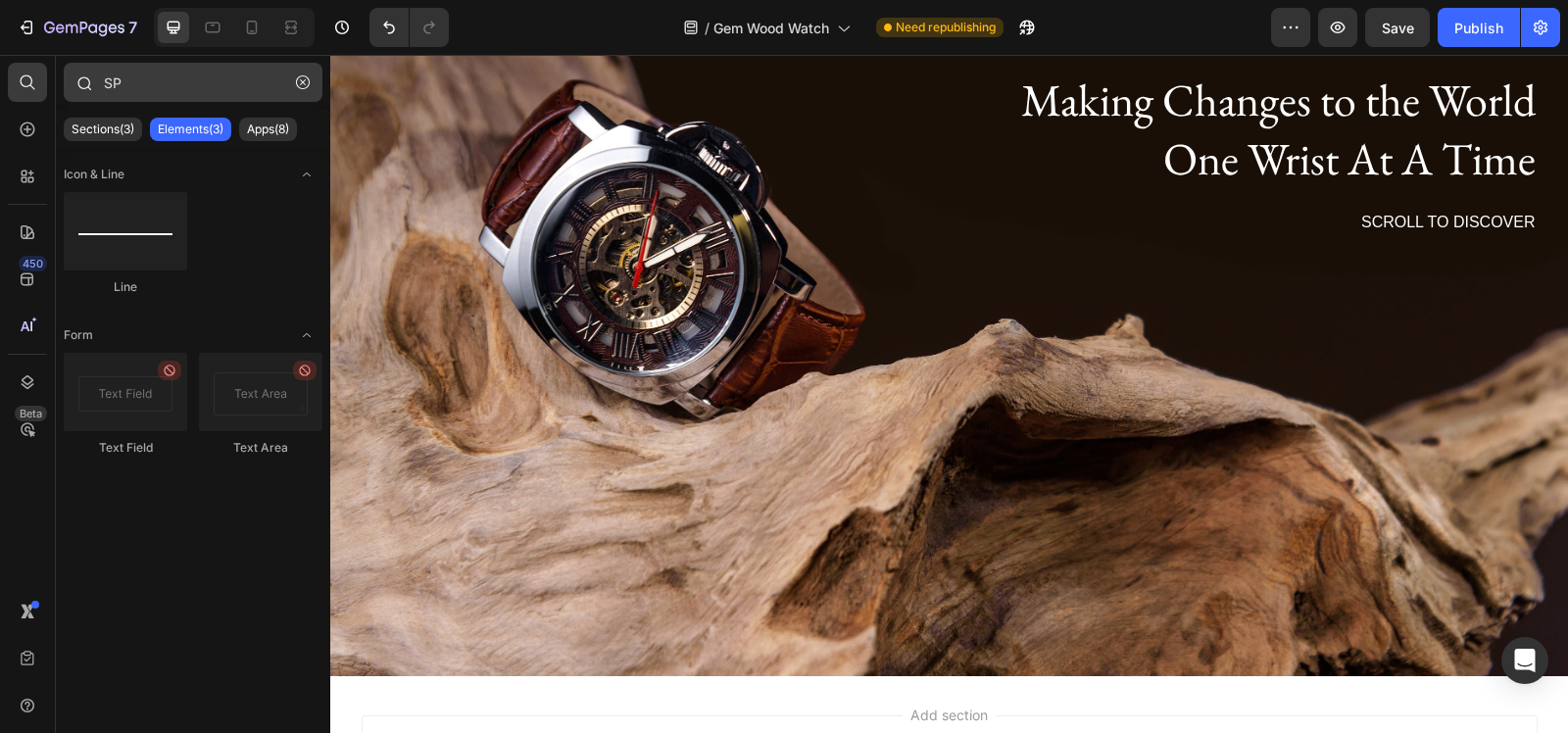 type on "S" 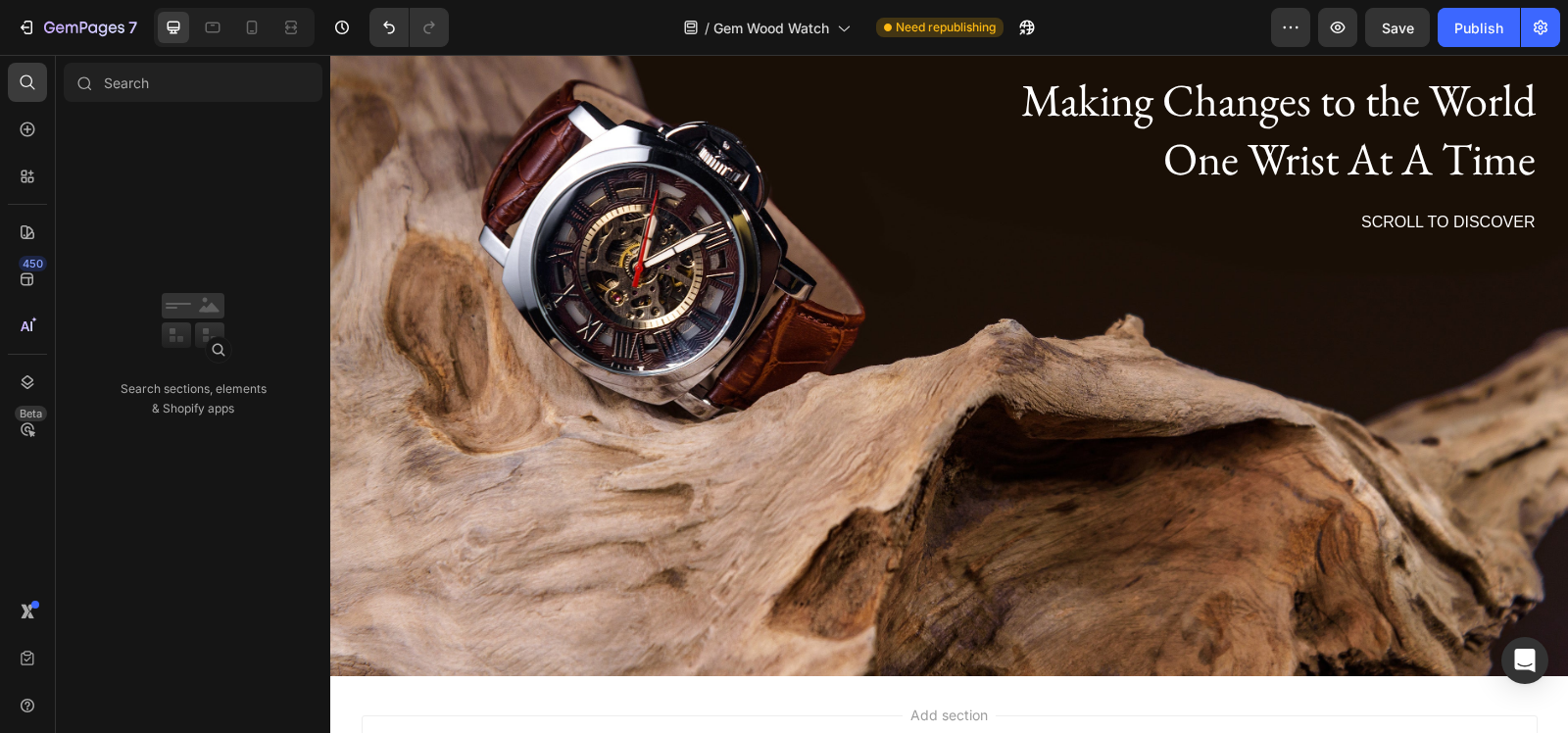 type 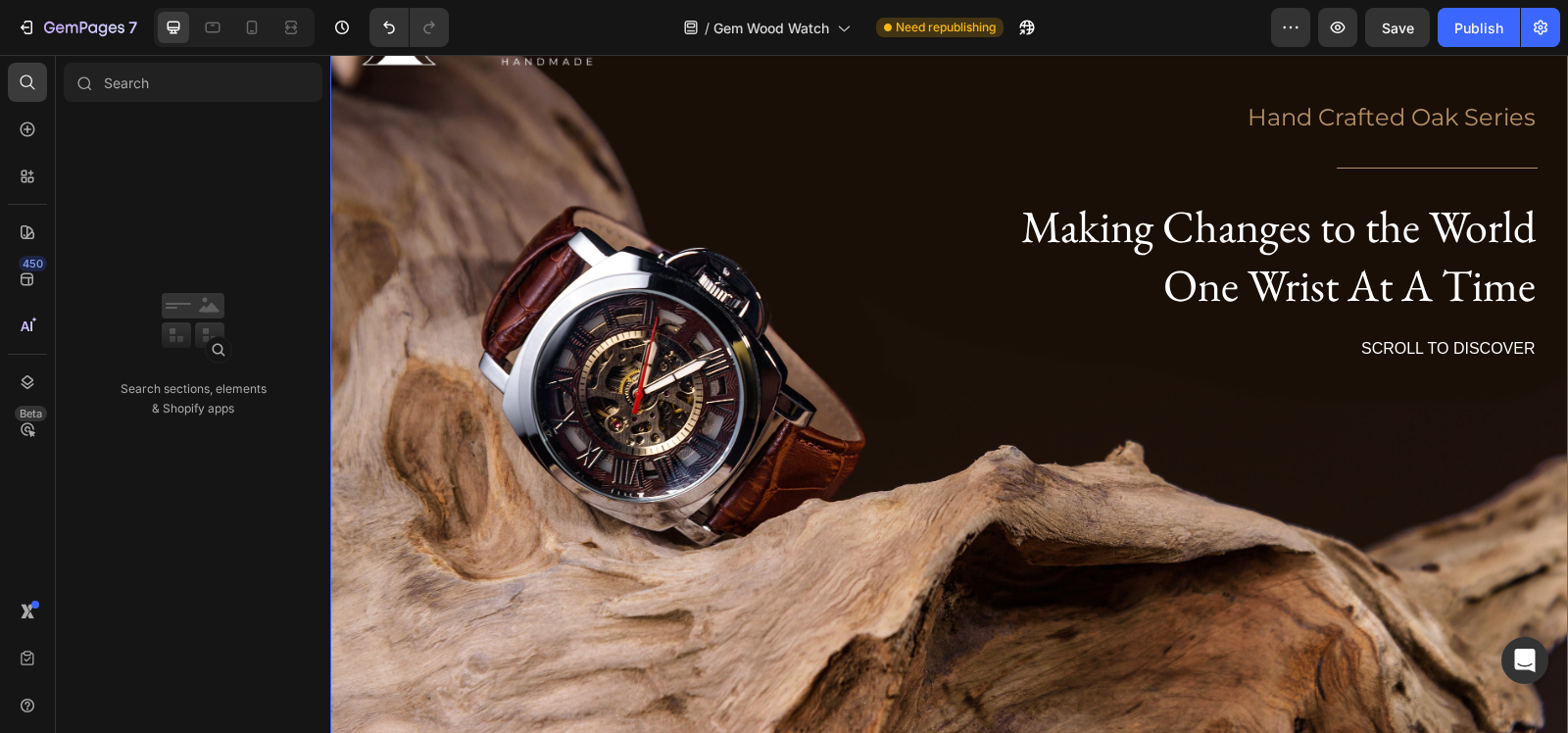scroll, scrollTop: 0, scrollLeft: 0, axis: both 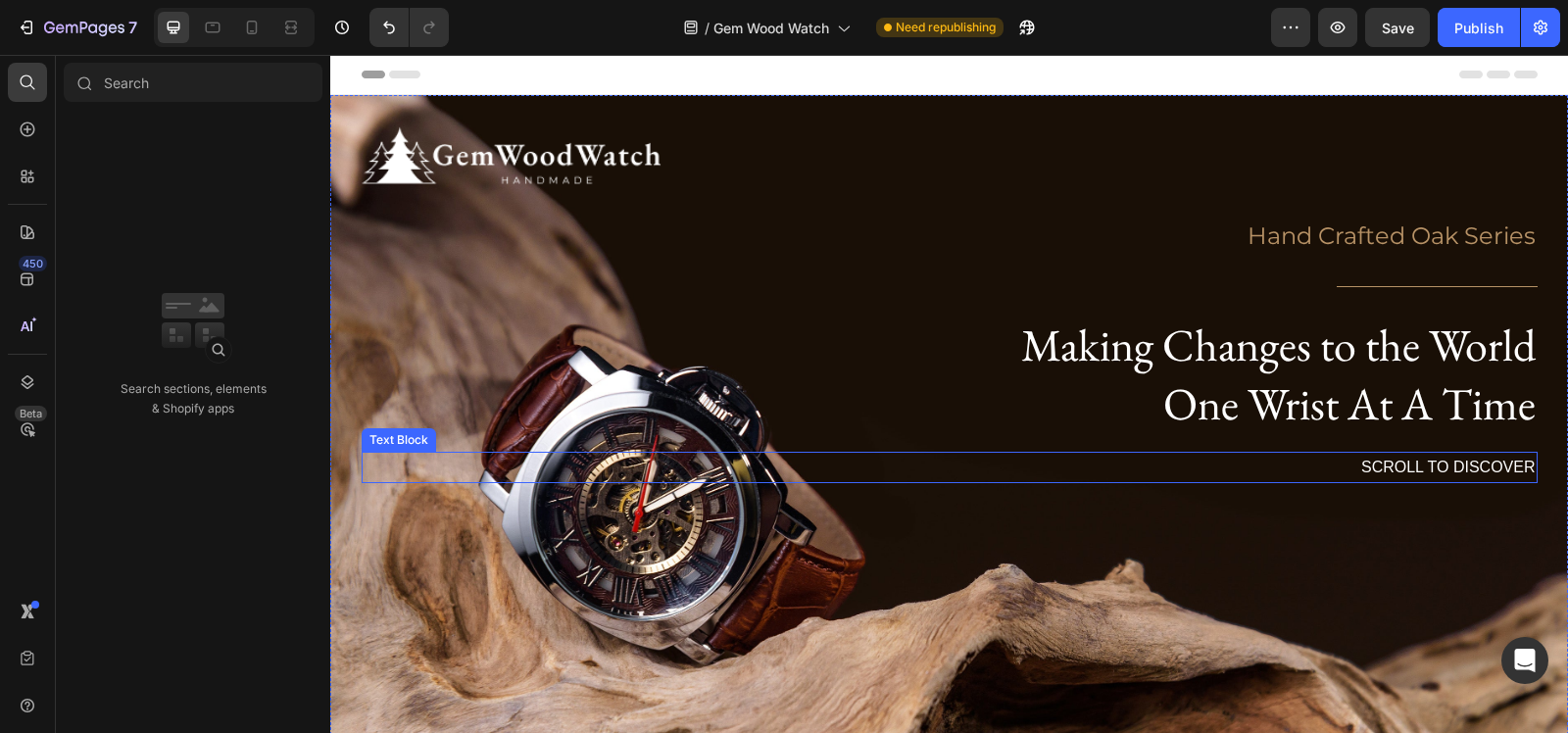 drag, startPoint x: 1399, startPoint y: 464, endPoint x: 599, endPoint y: 536, distance: 803.2335 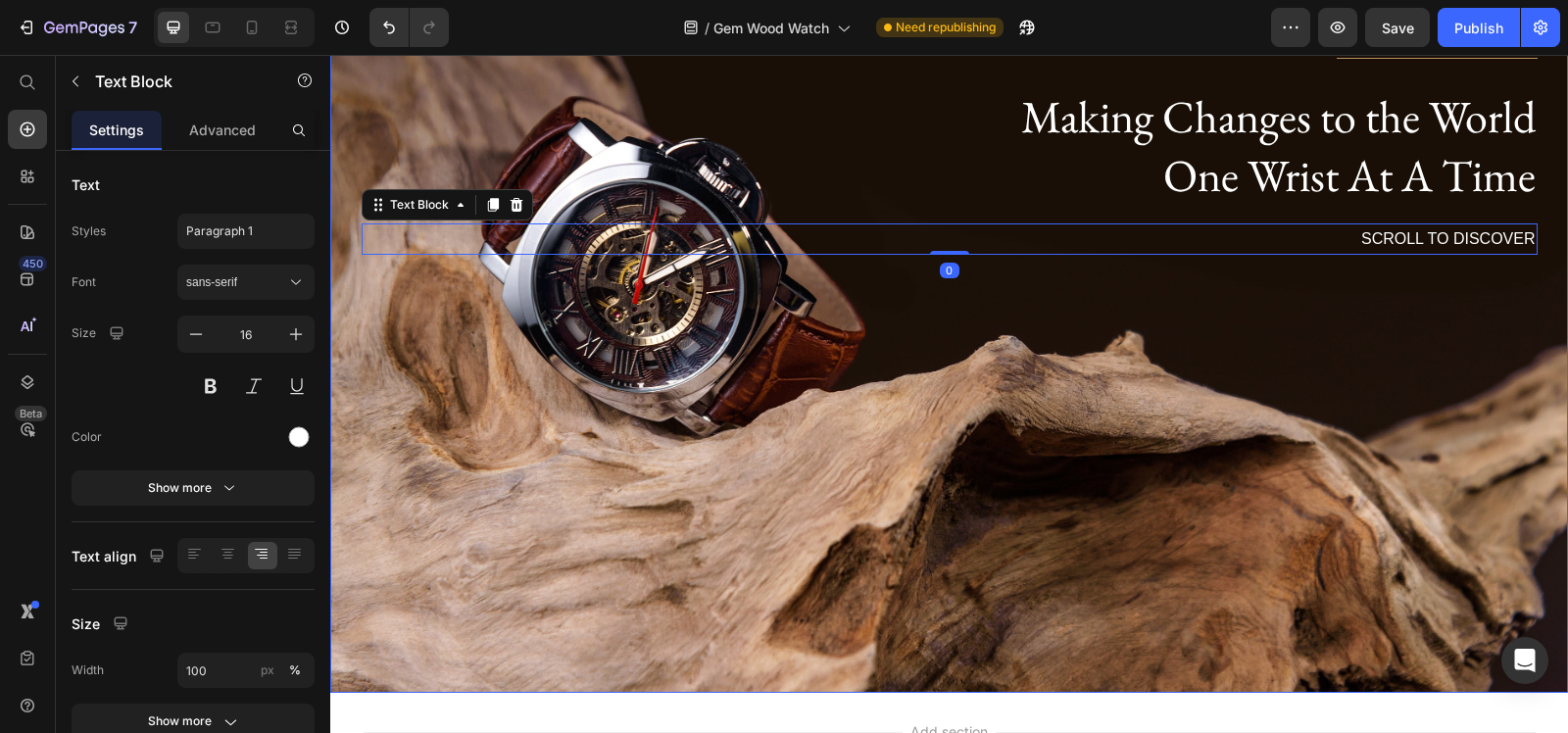 scroll, scrollTop: 245, scrollLeft: 0, axis: vertical 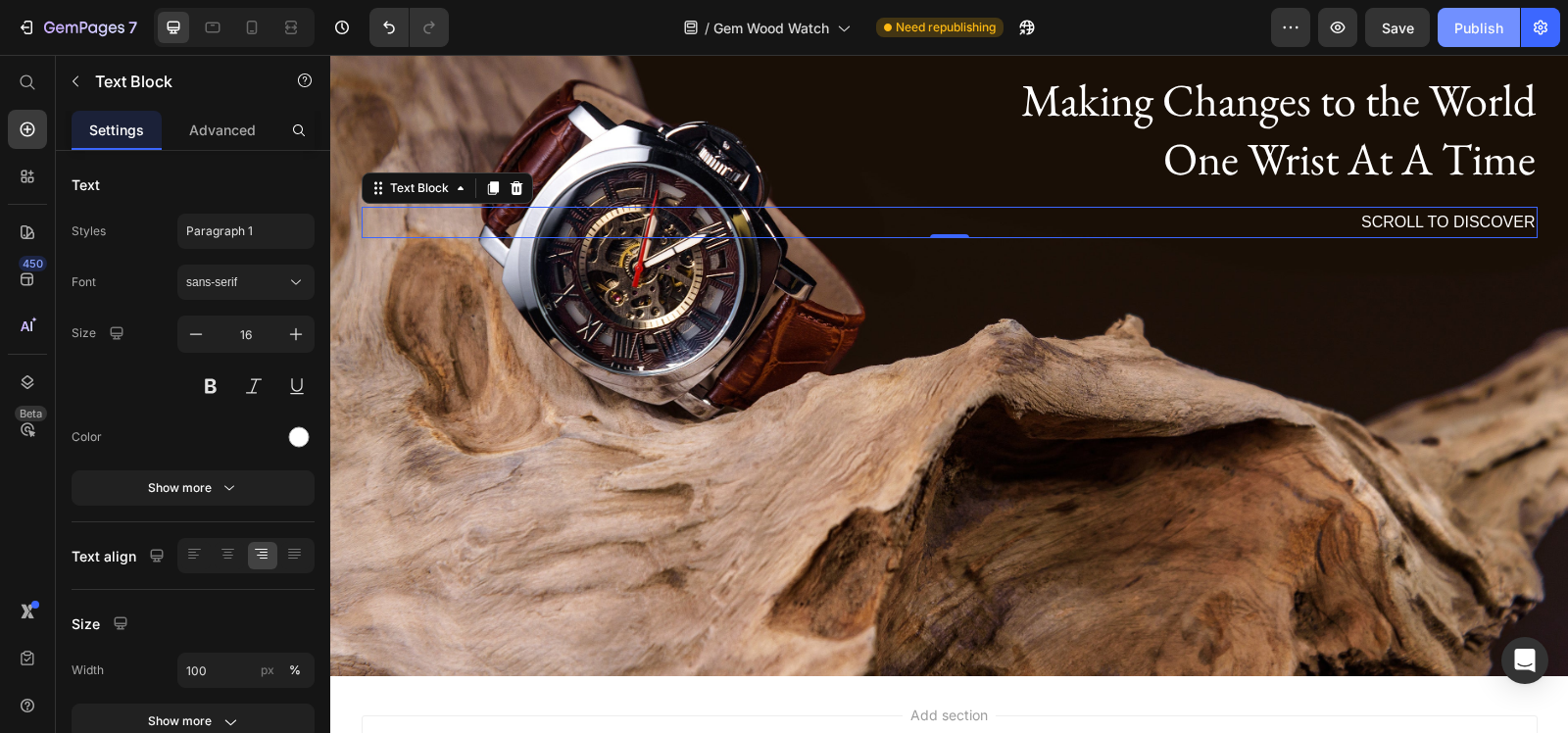 click on "Publish" at bounding box center [1479, 27] 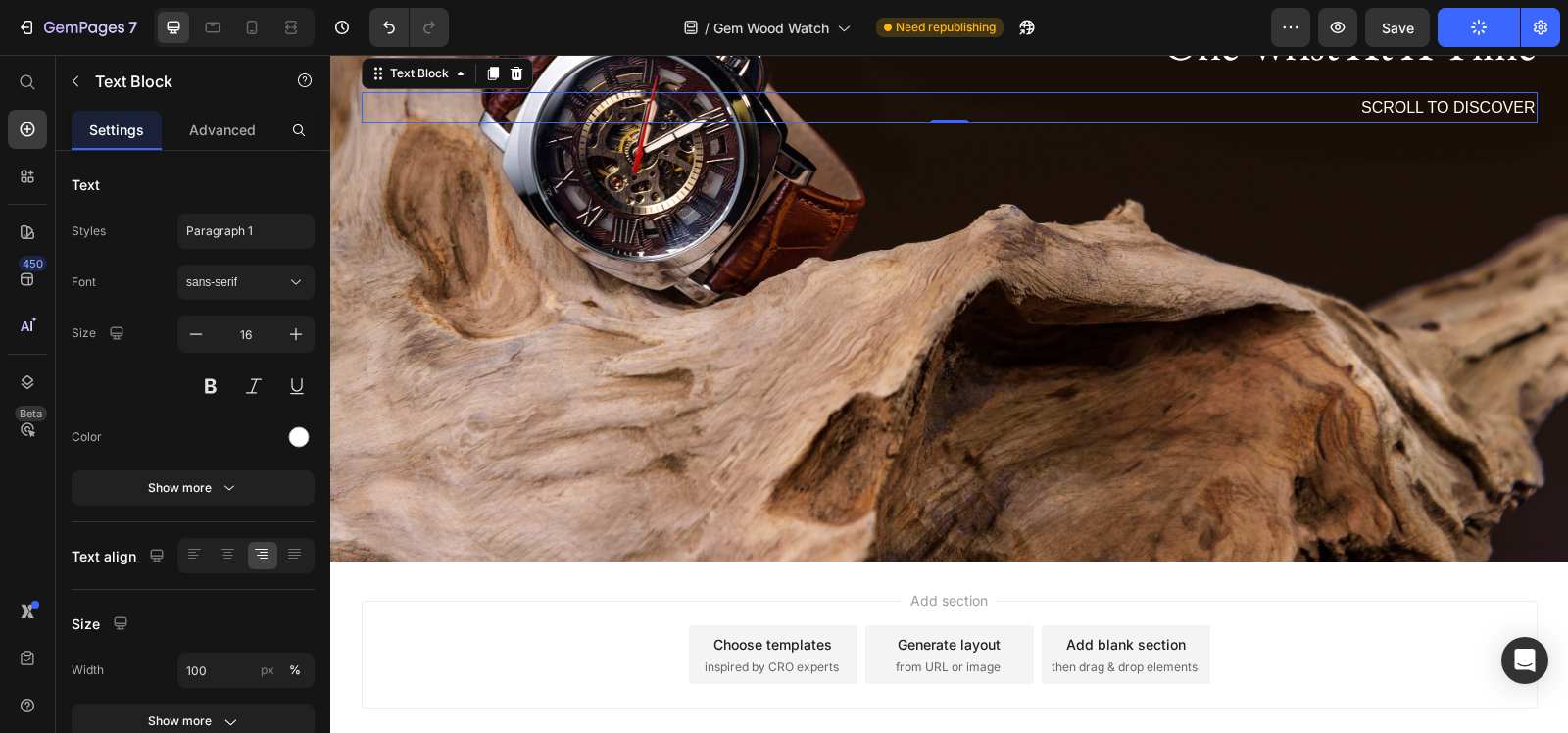 scroll, scrollTop: 367, scrollLeft: 0, axis: vertical 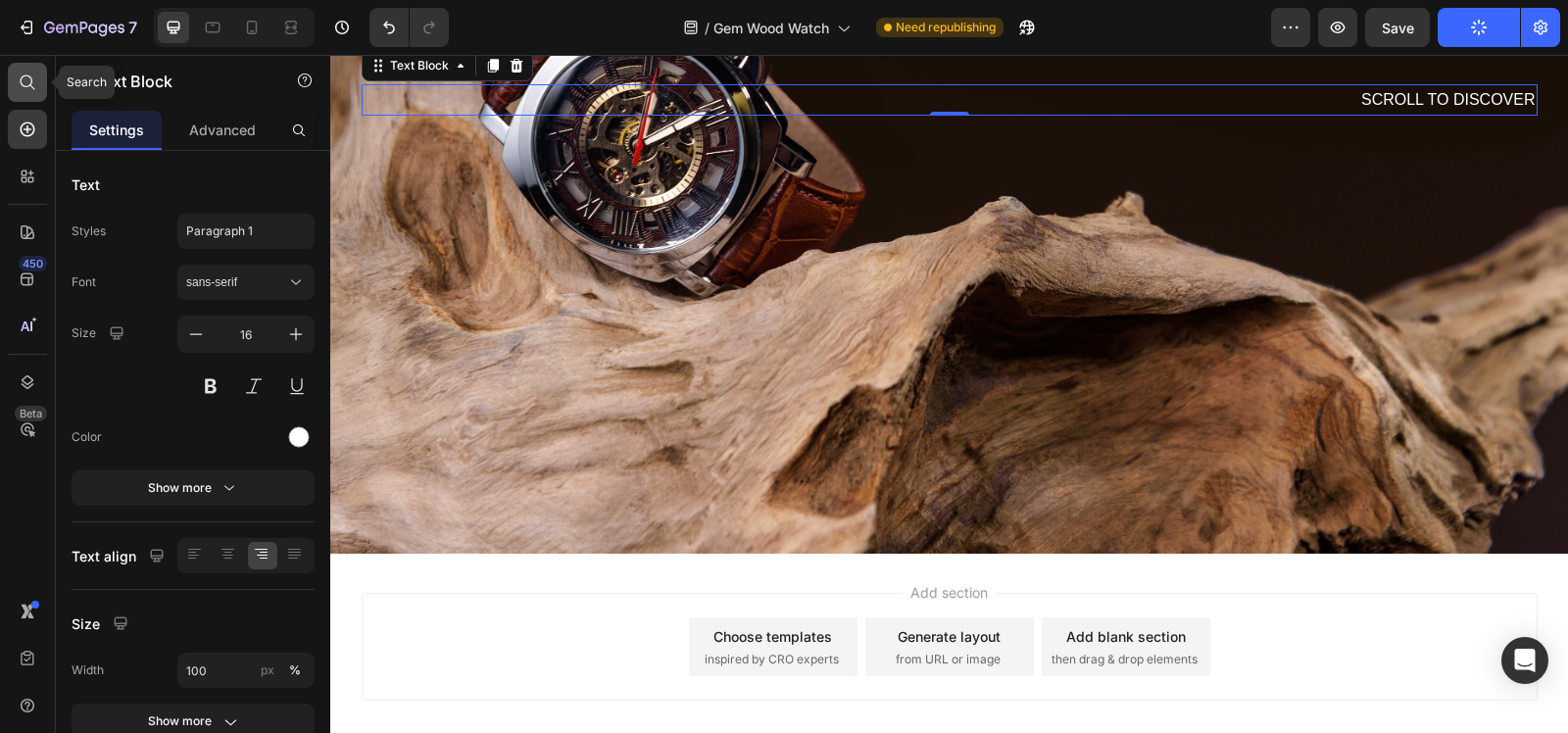 click 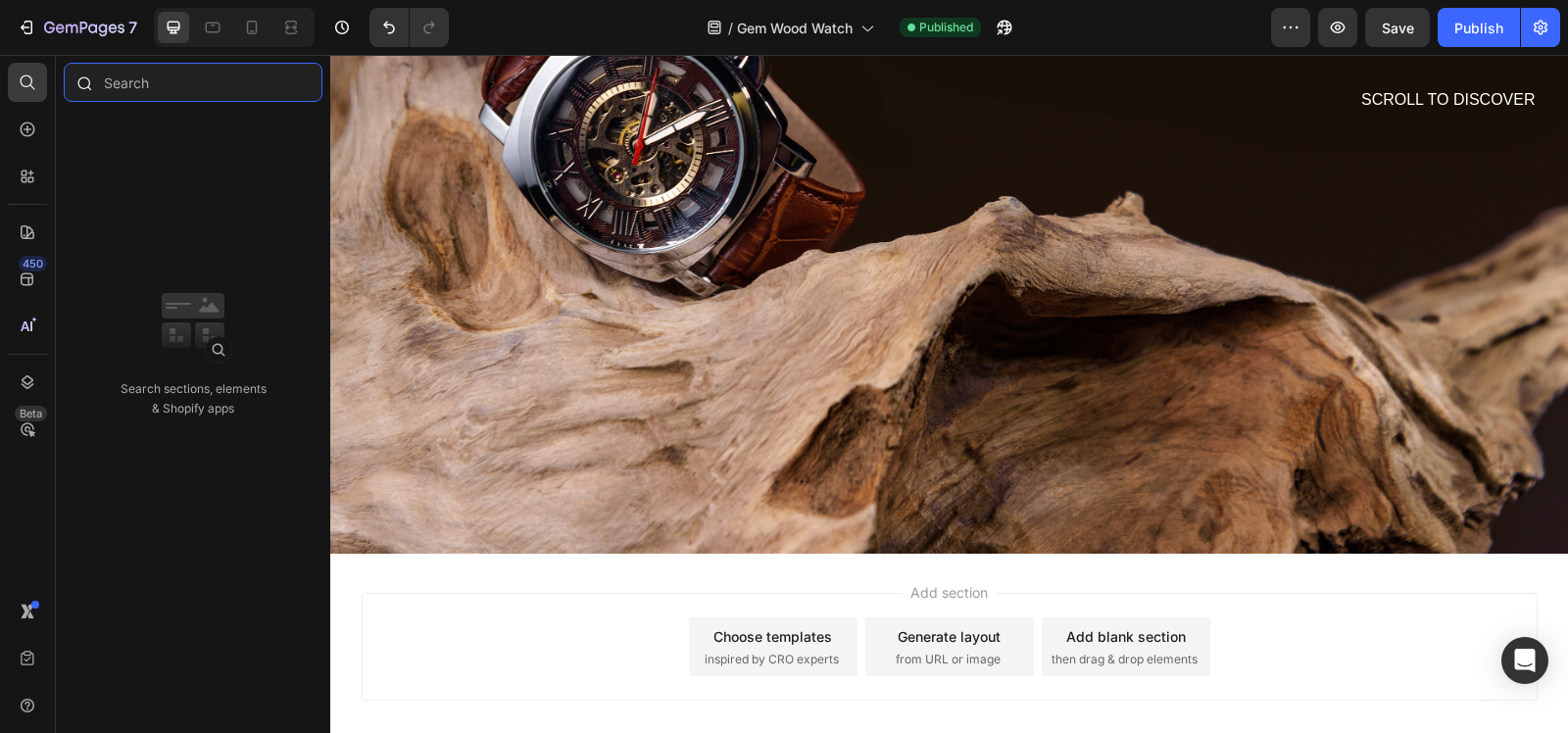 click at bounding box center (193, 82) 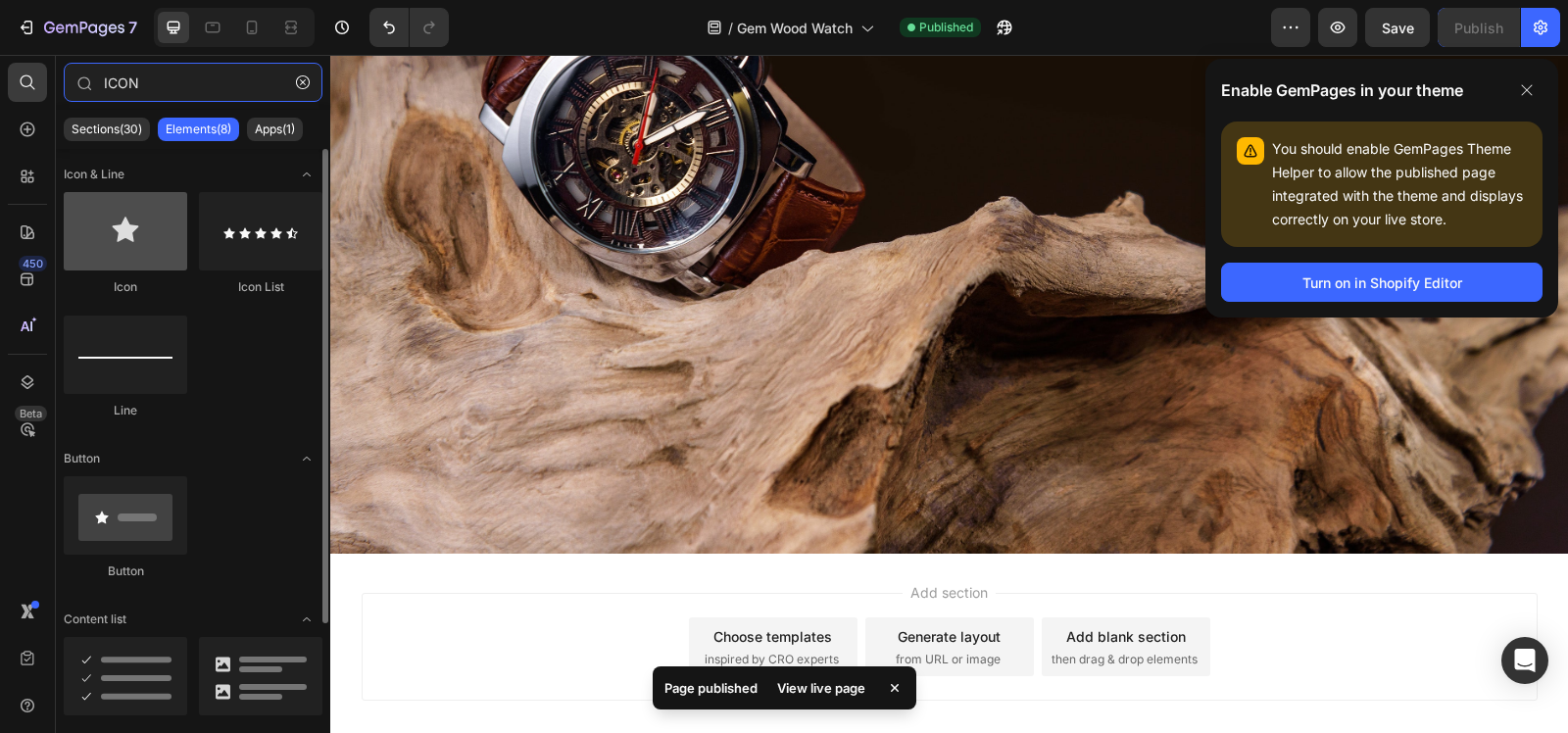 type on "ICON" 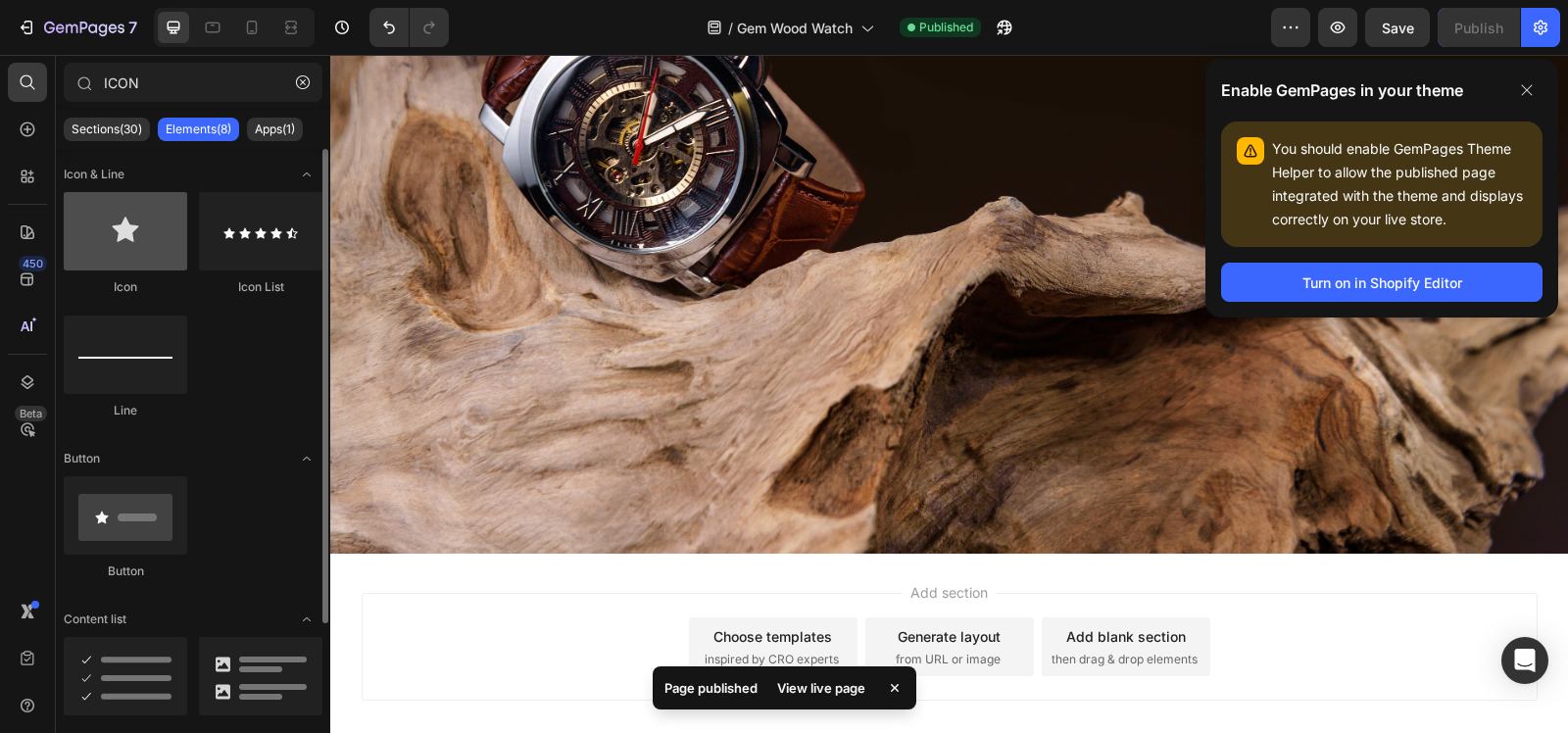 click at bounding box center (125, 231) 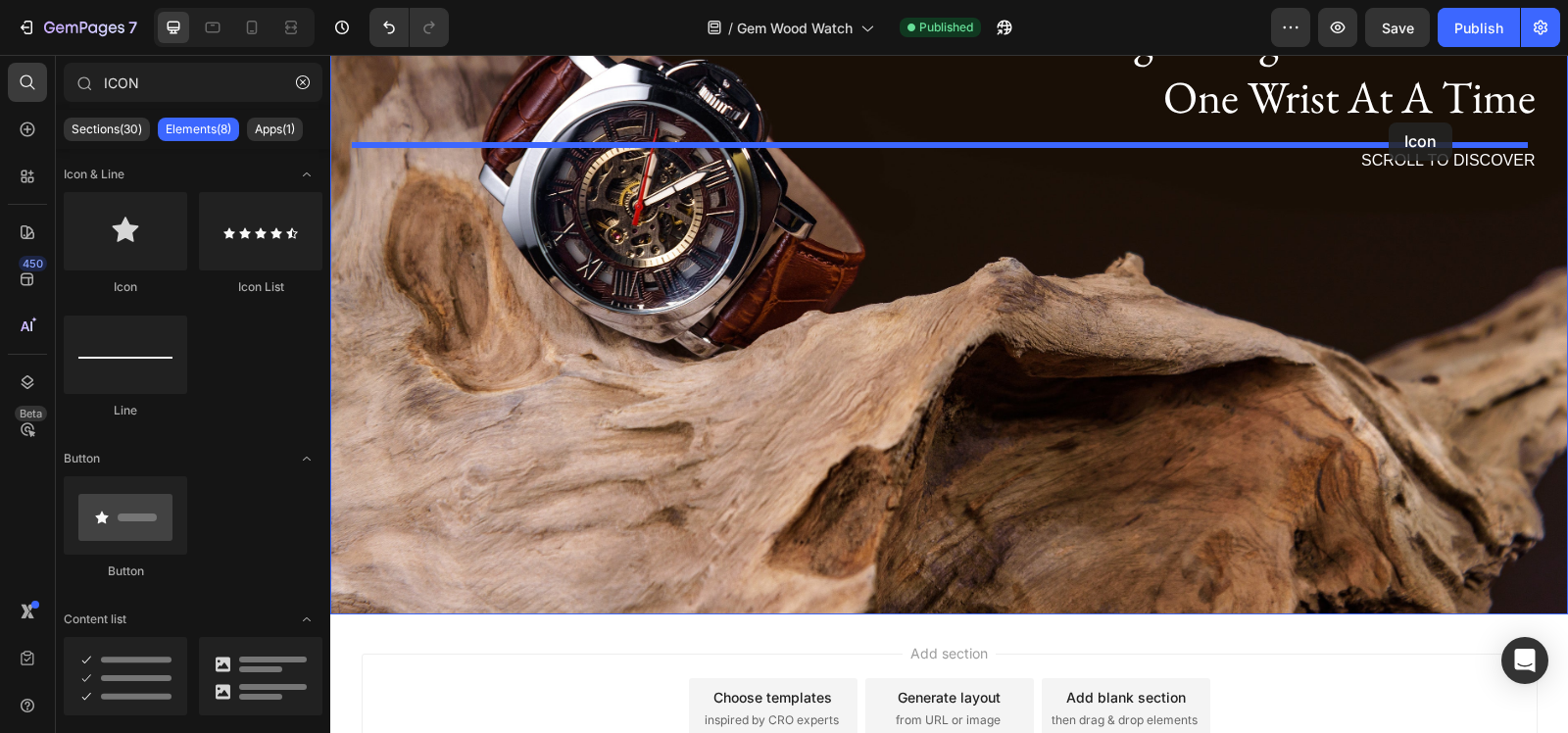 scroll, scrollTop: 274, scrollLeft: 0, axis: vertical 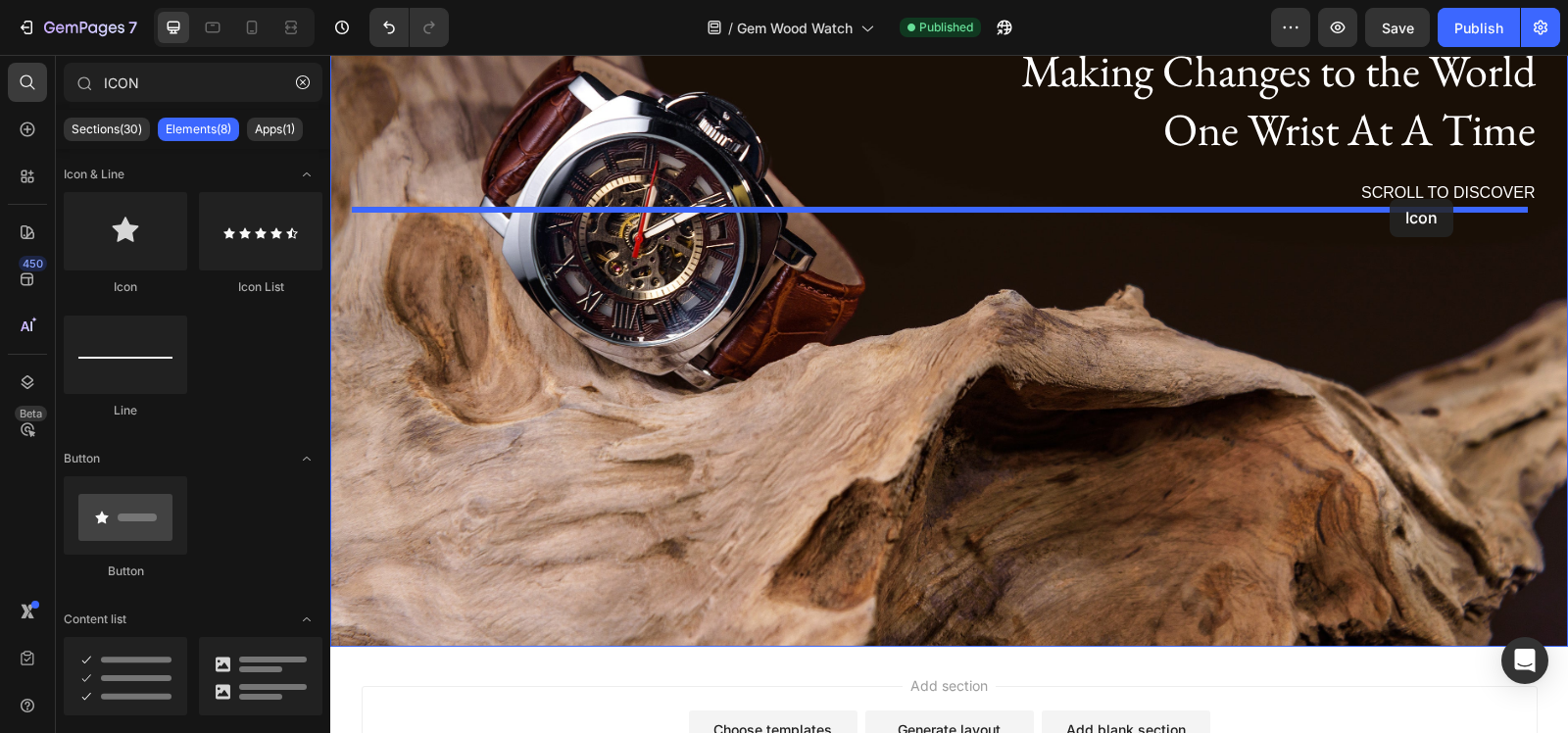 drag, startPoint x: 1142, startPoint y: 292, endPoint x: 1390, endPoint y: 199, distance: 264.86412 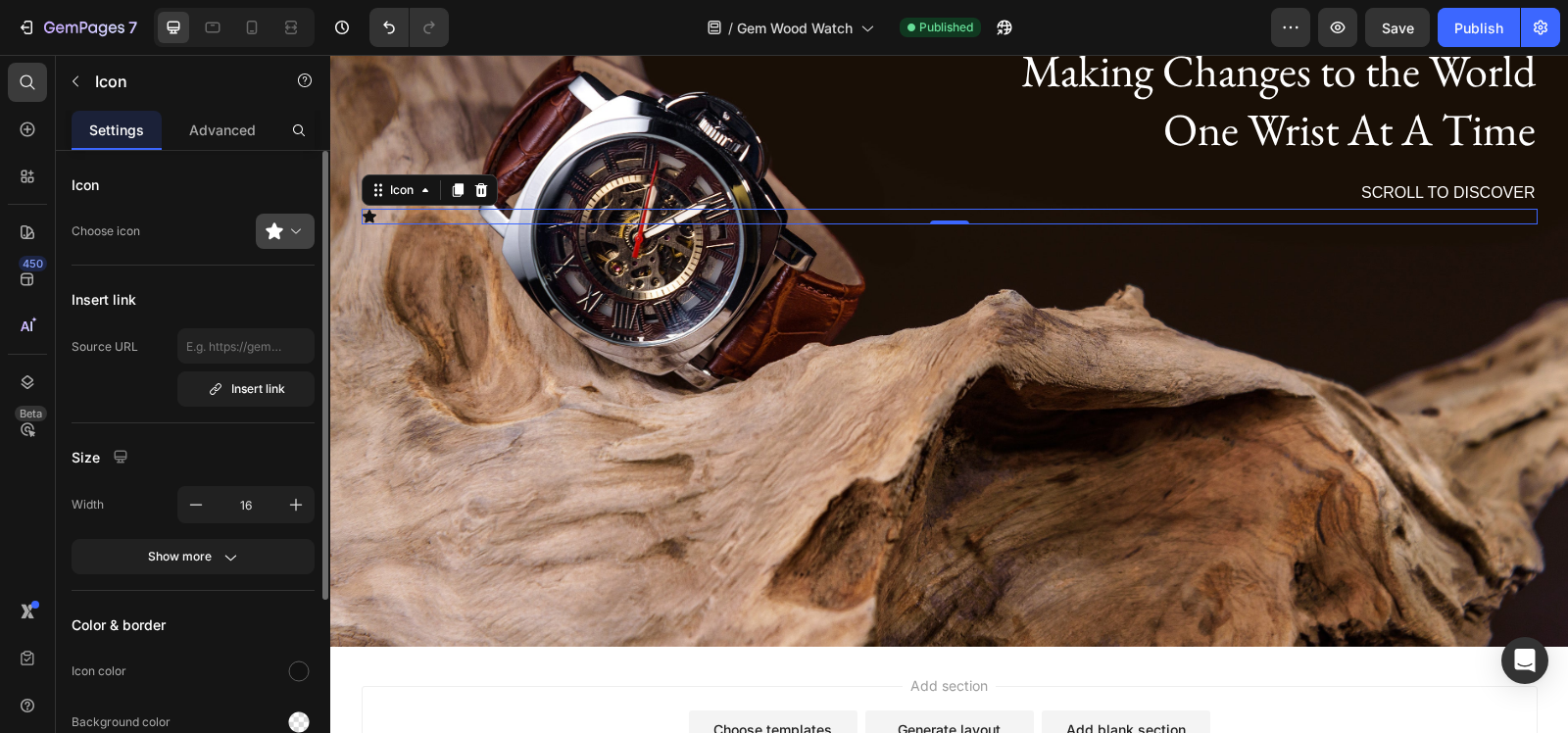 click at bounding box center [293, 231] 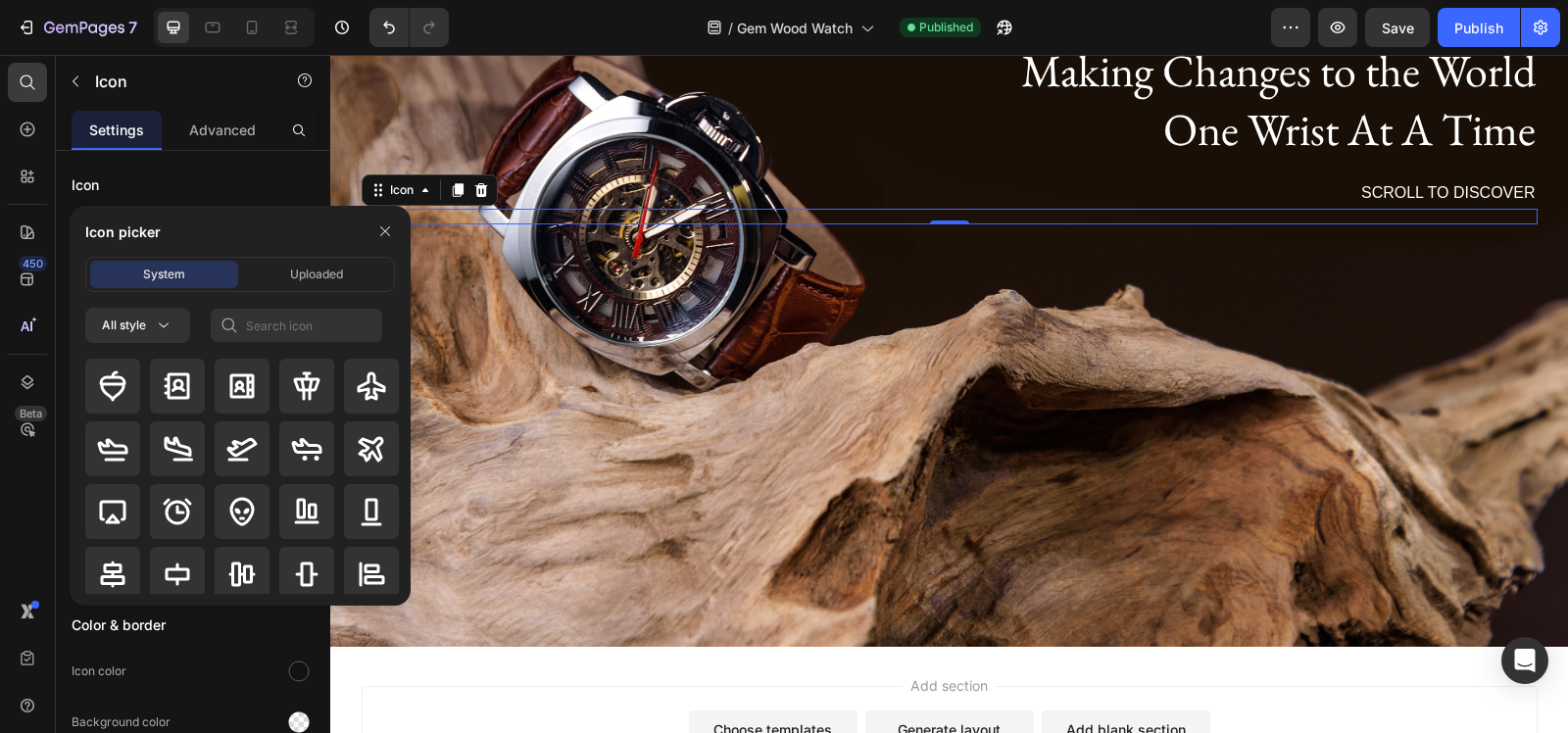 click 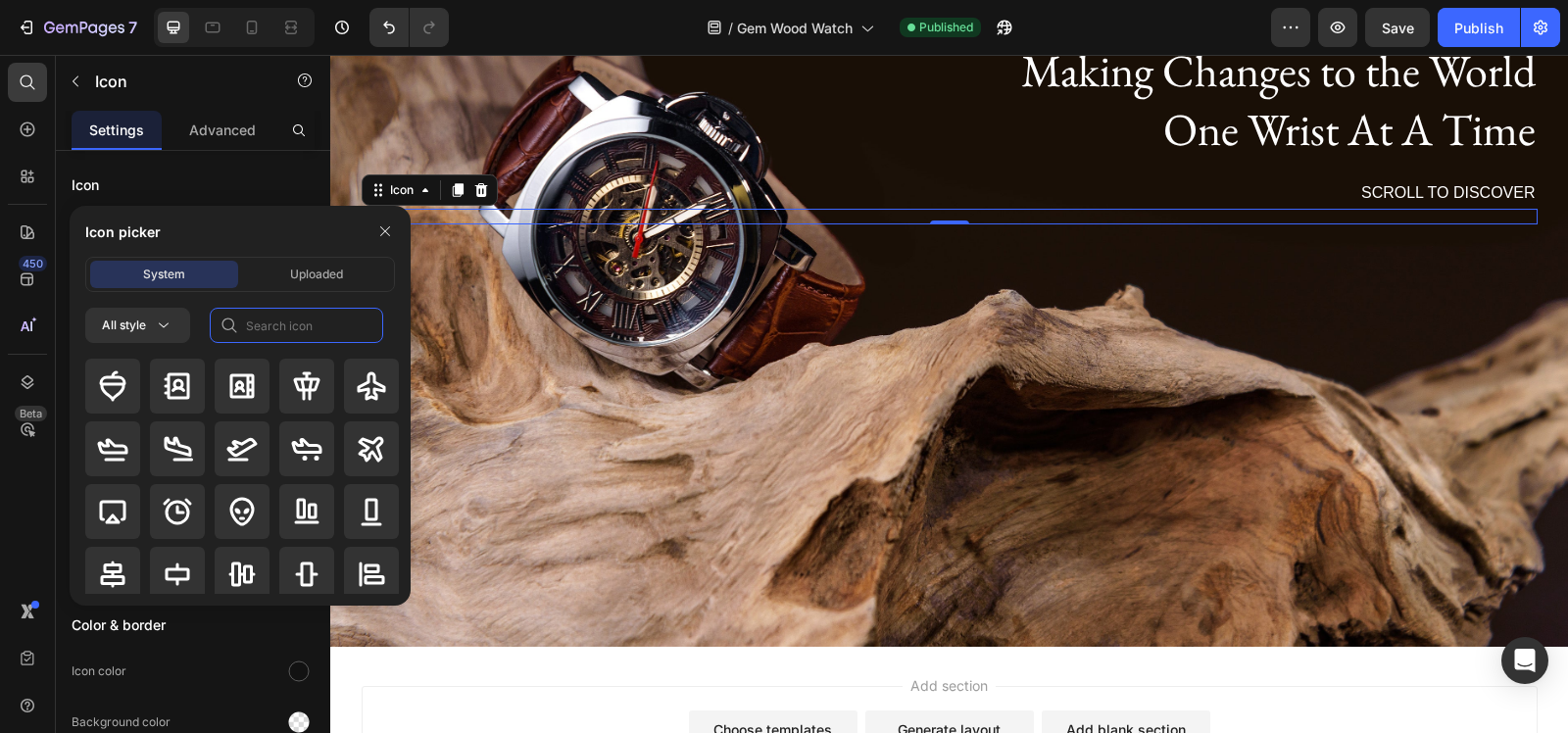 click 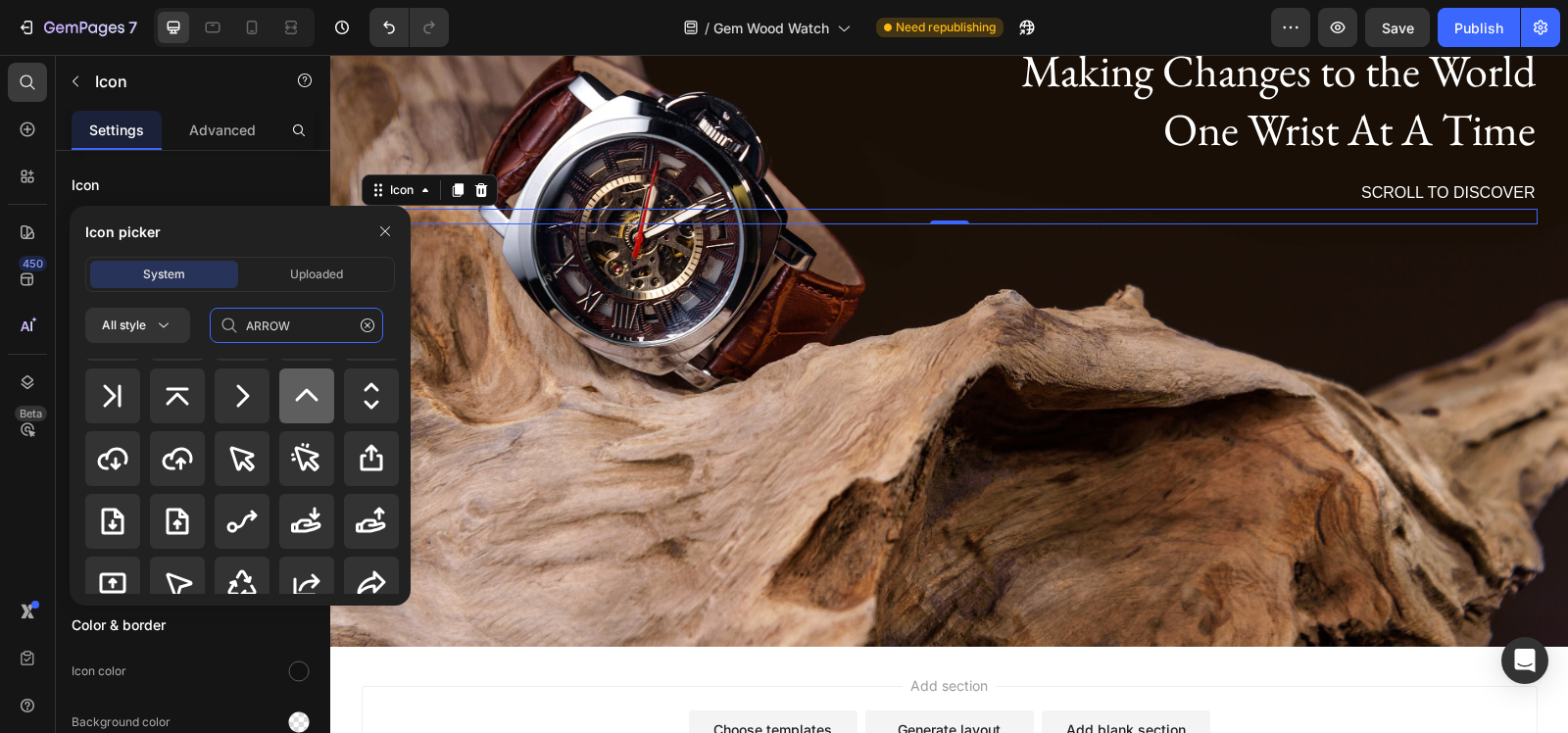 scroll, scrollTop: 1153, scrollLeft: 0, axis: vertical 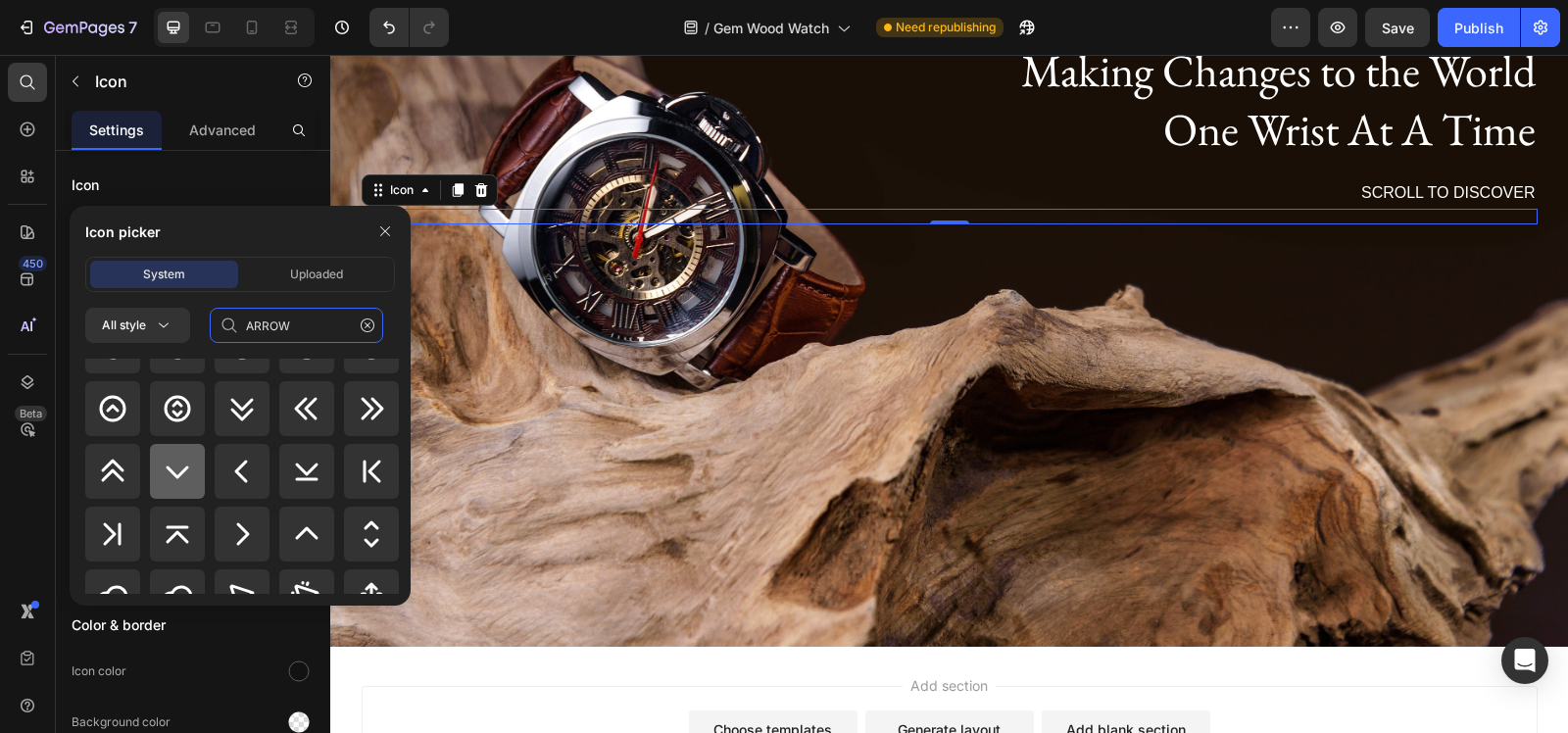 type on "ARROW" 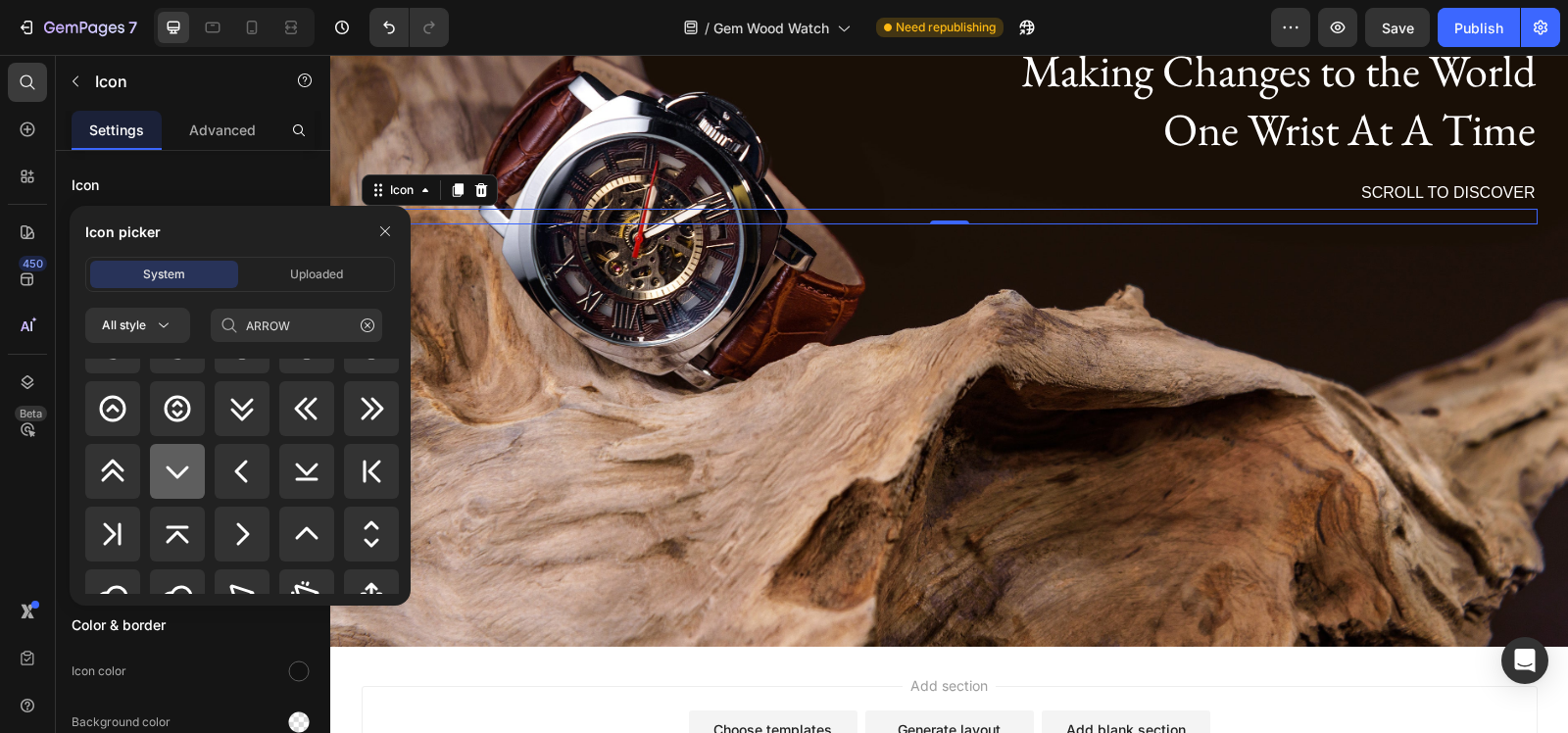 click 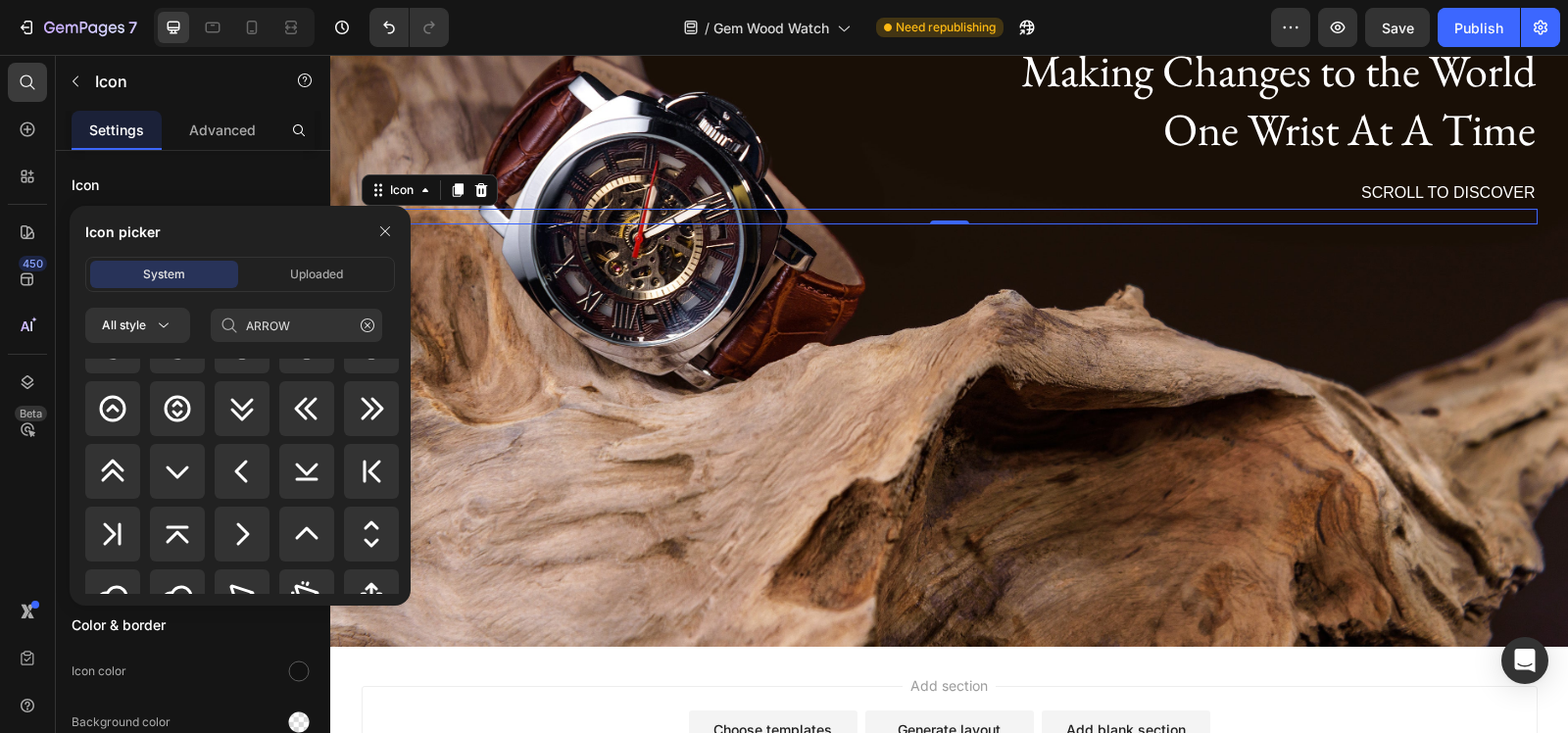 type 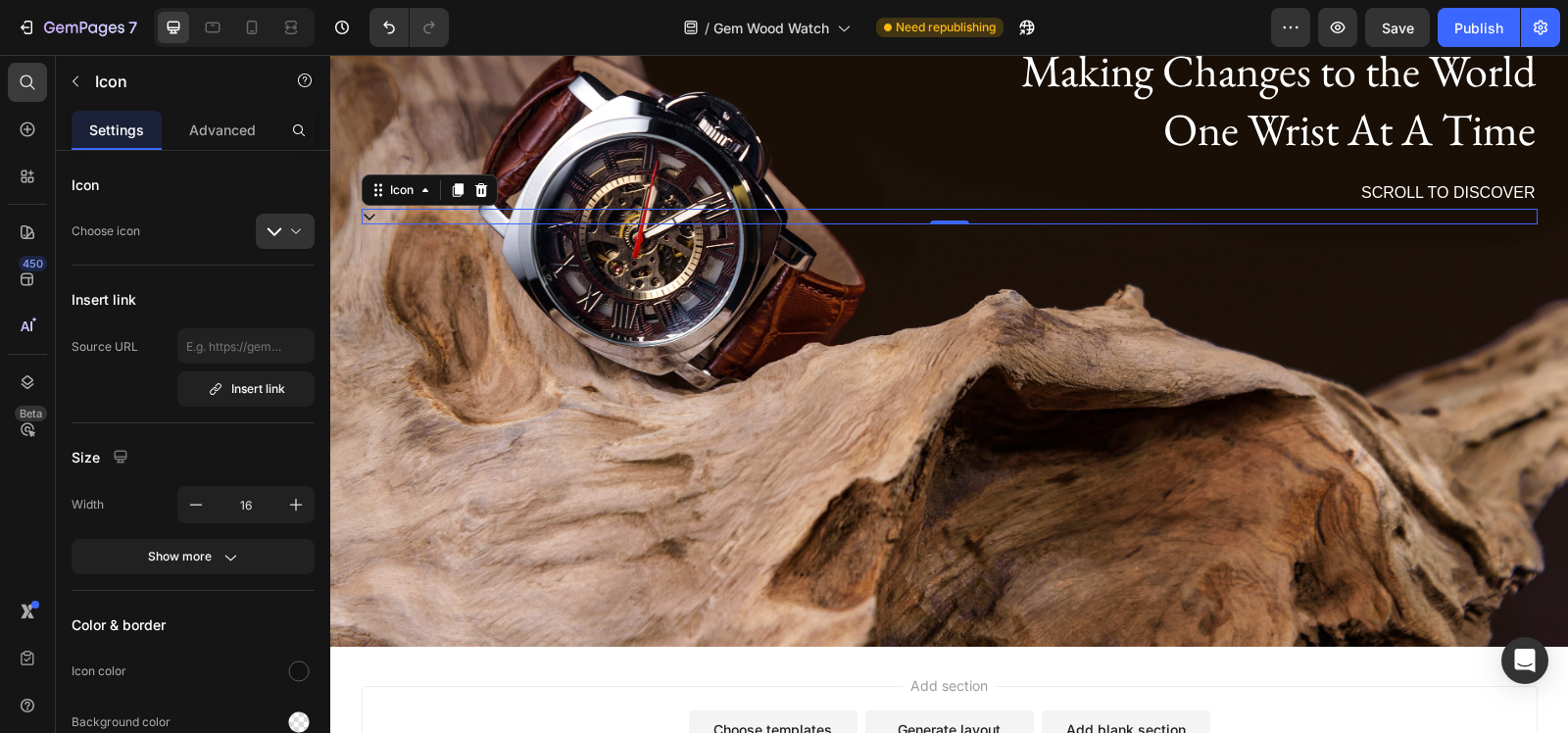 scroll, scrollTop: 0, scrollLeft: 0, axis: both 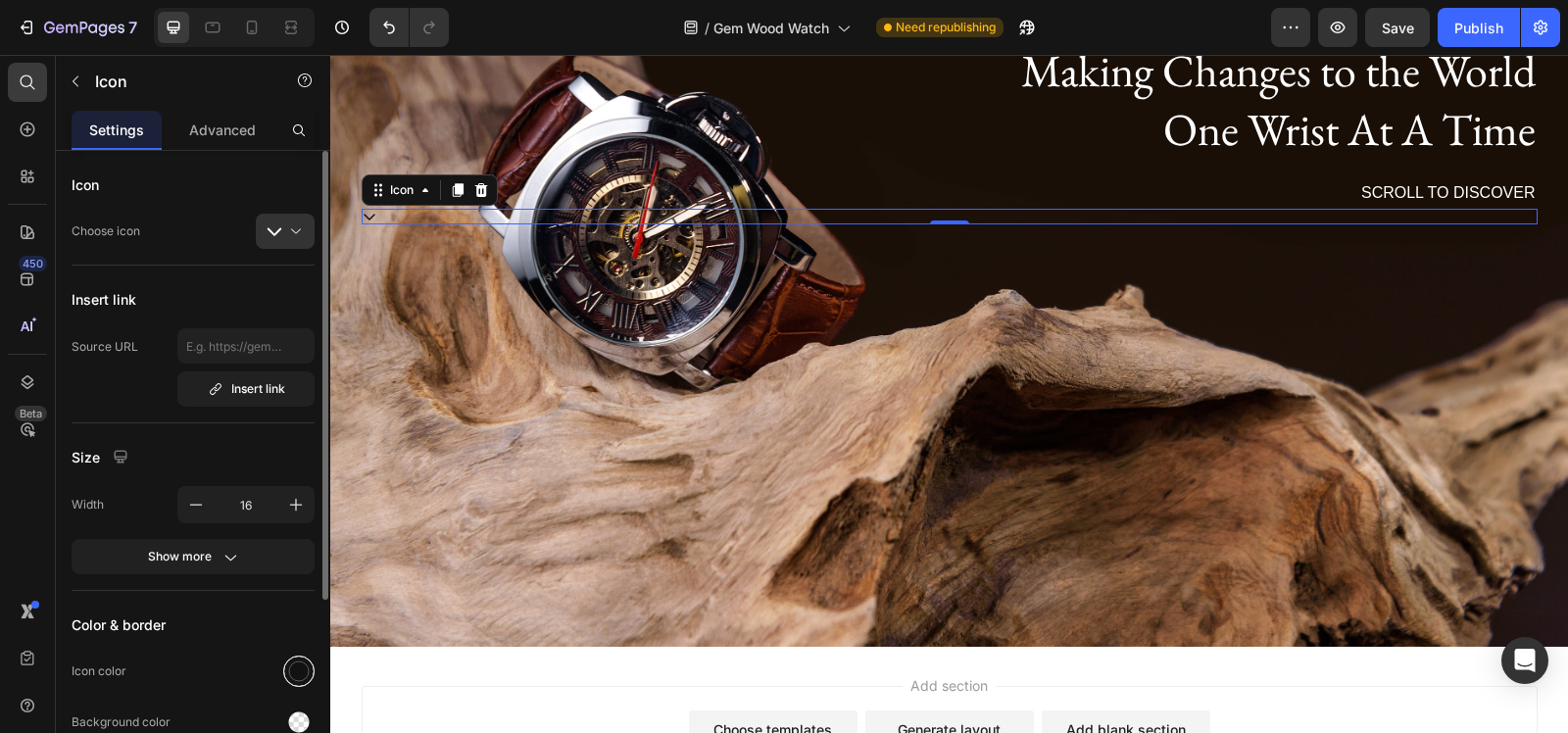 click at bounding box center [299, 671] 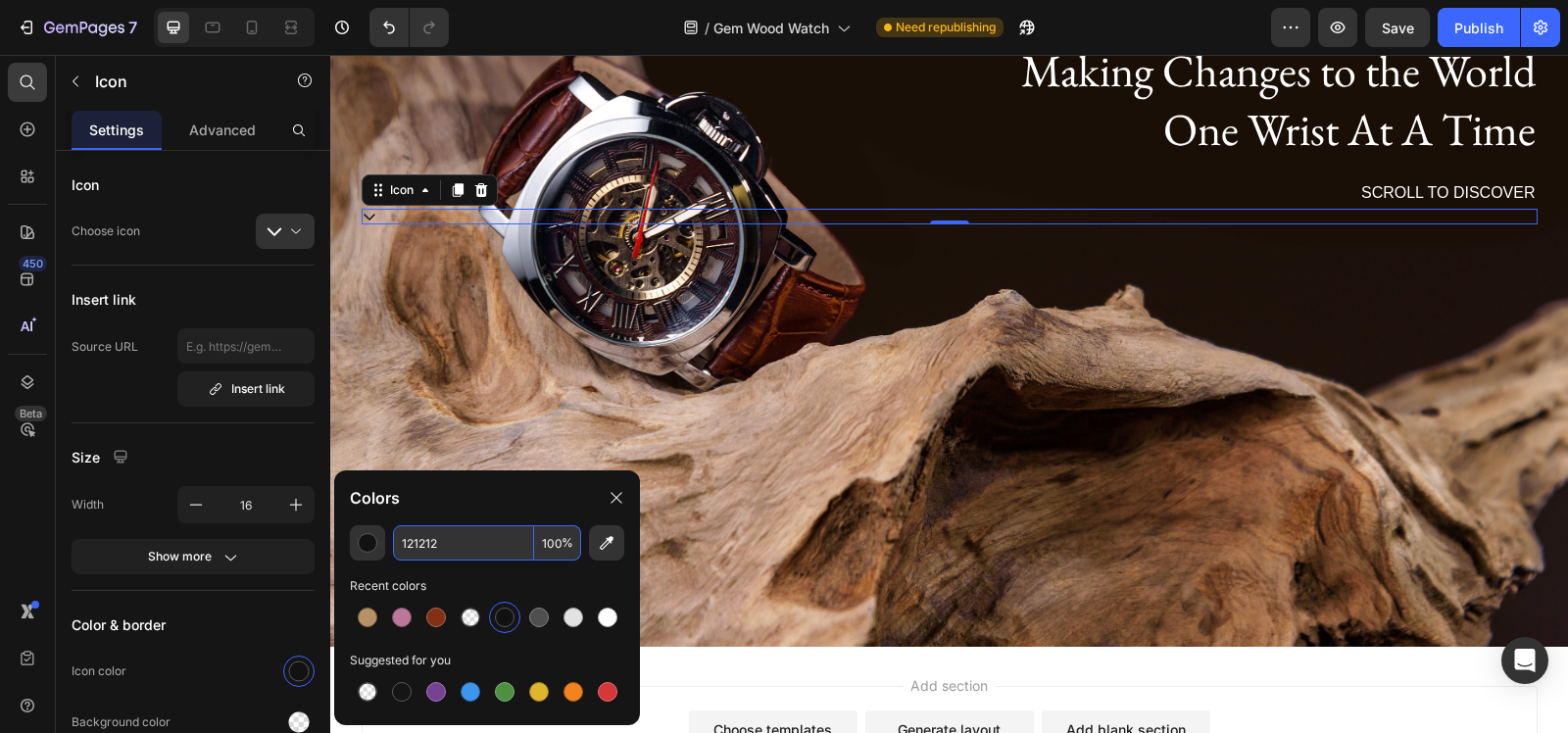 click on "121212" at bounding box center (464, 543) 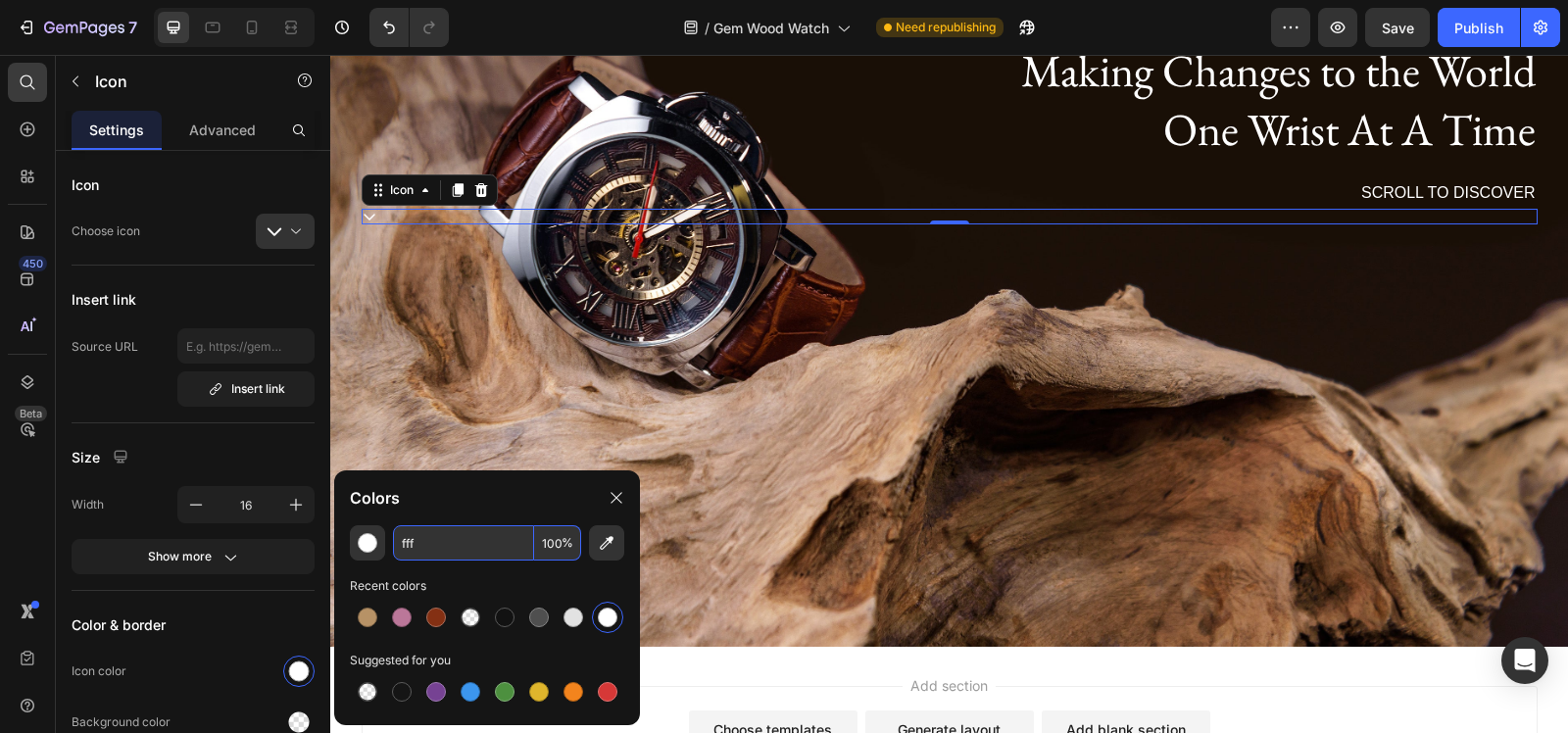 type on "FFFFFF" 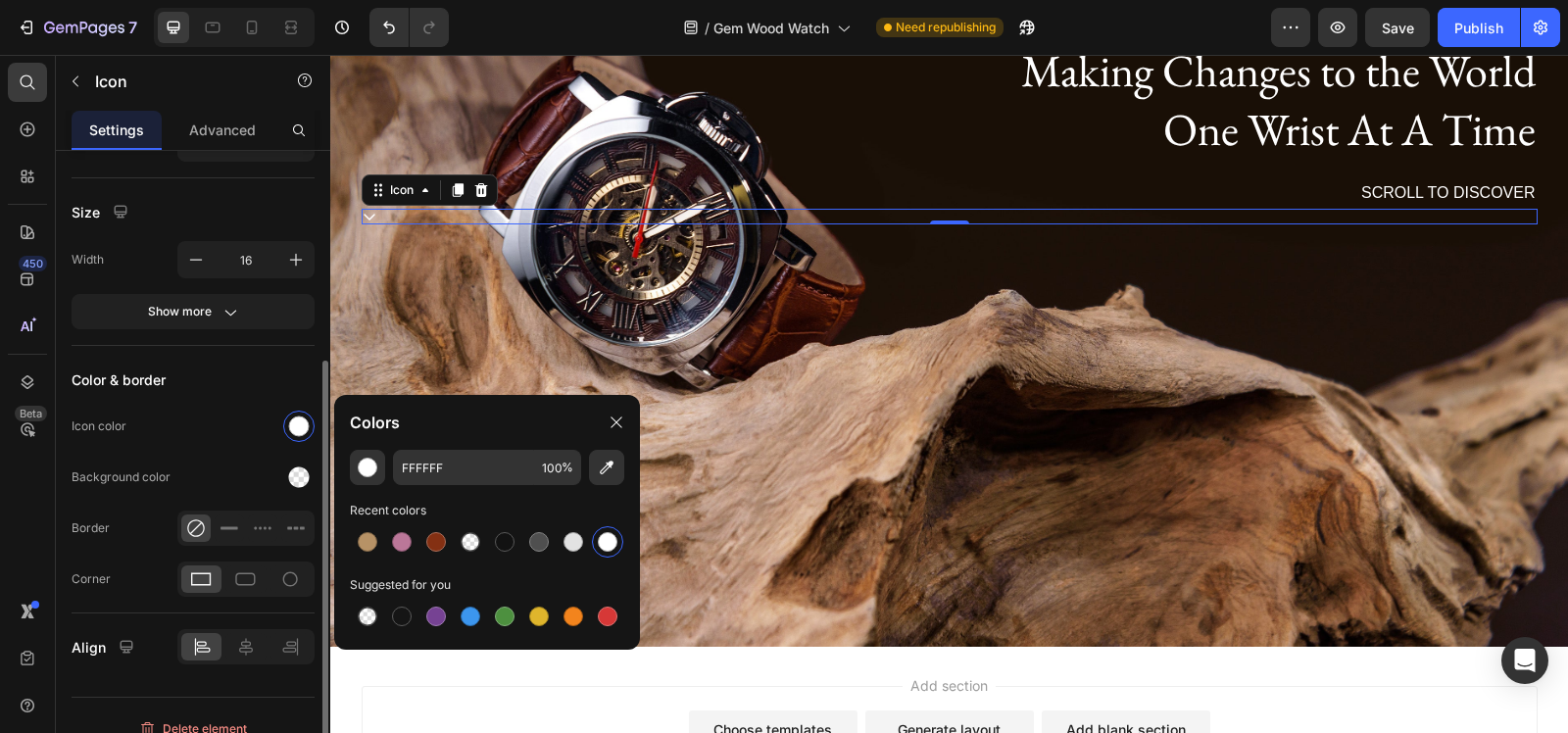 scroll, scrollTop: 267, scrollLeft: 0, axis: vertical 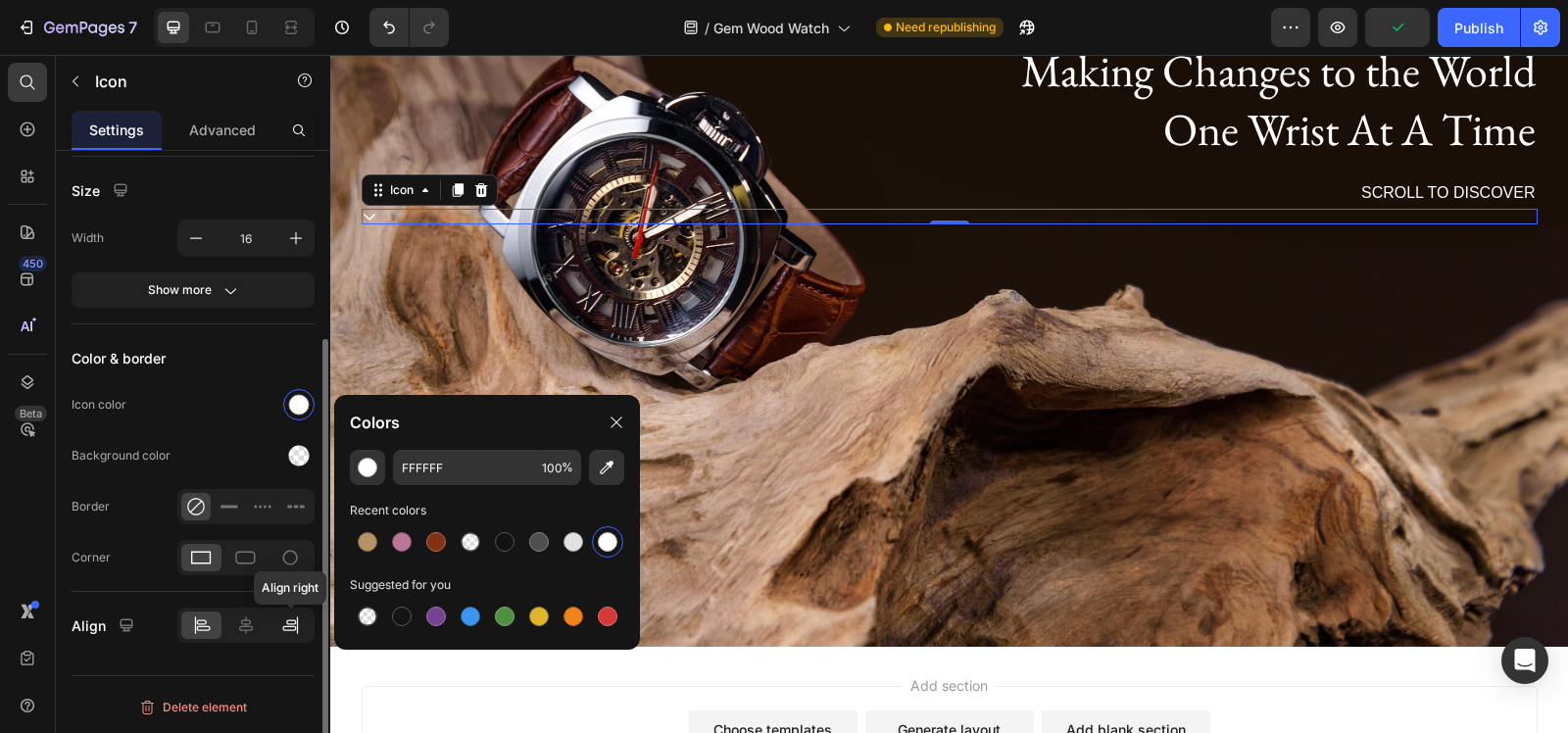 click 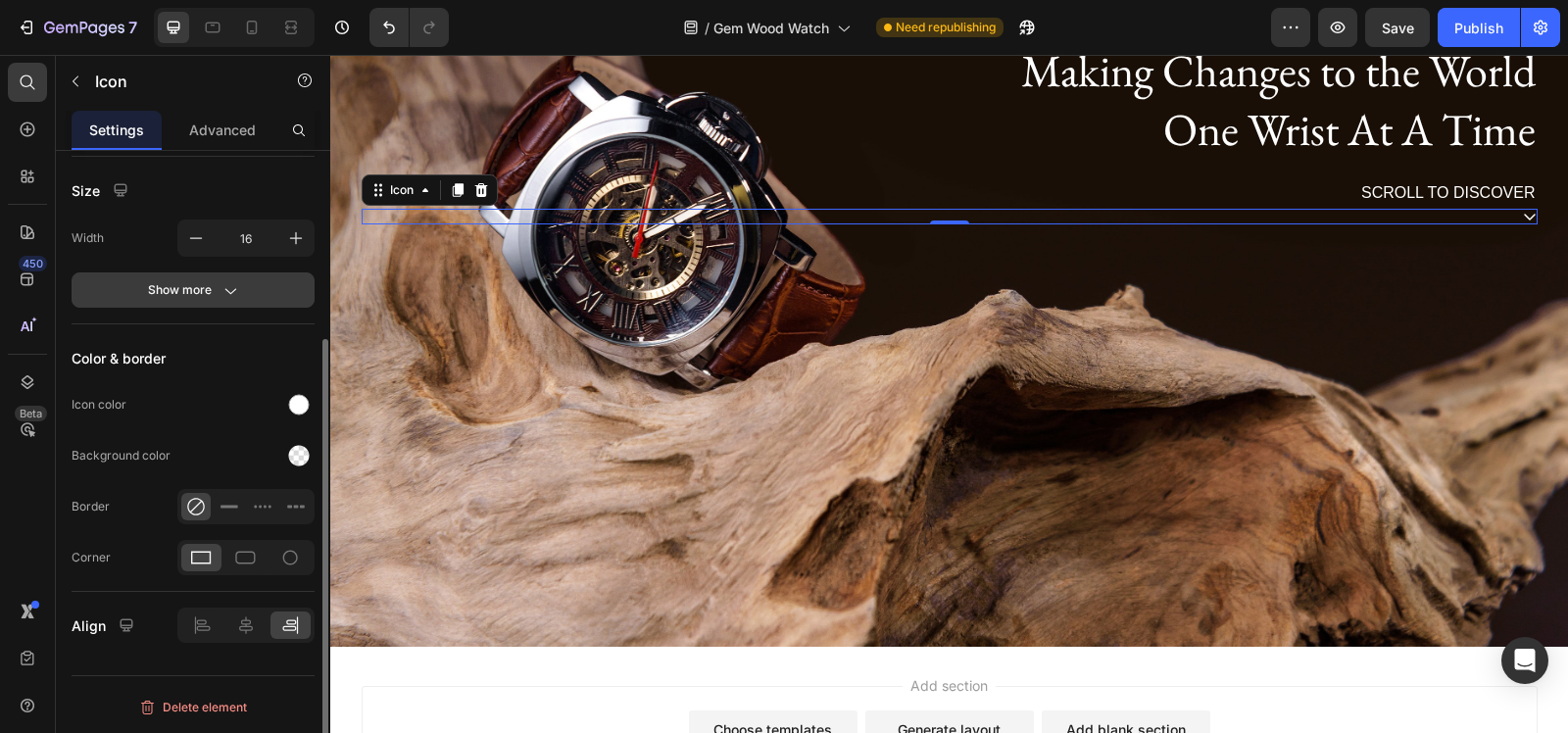 click on "Show more" at bounding box center [193, 290] 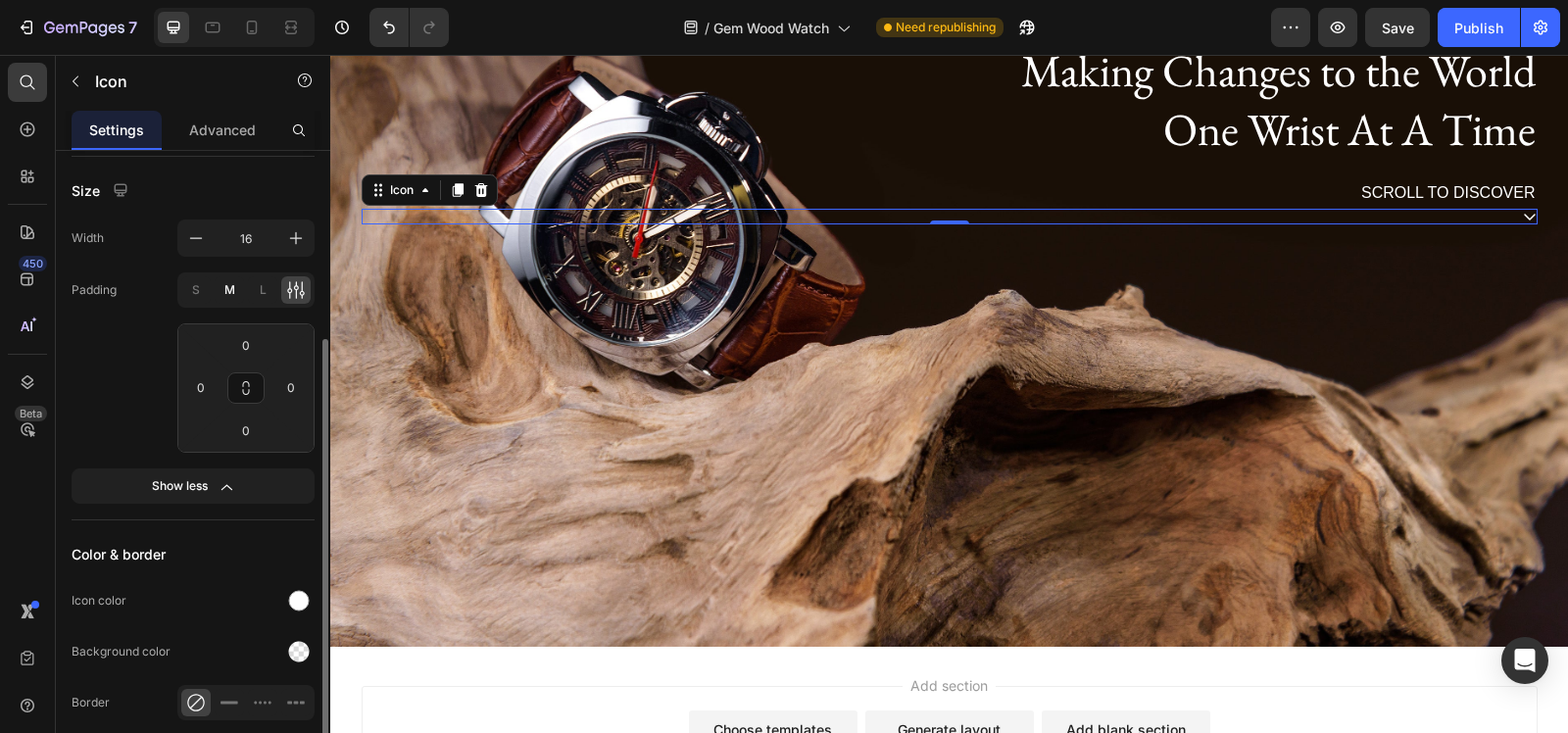 click on "M" 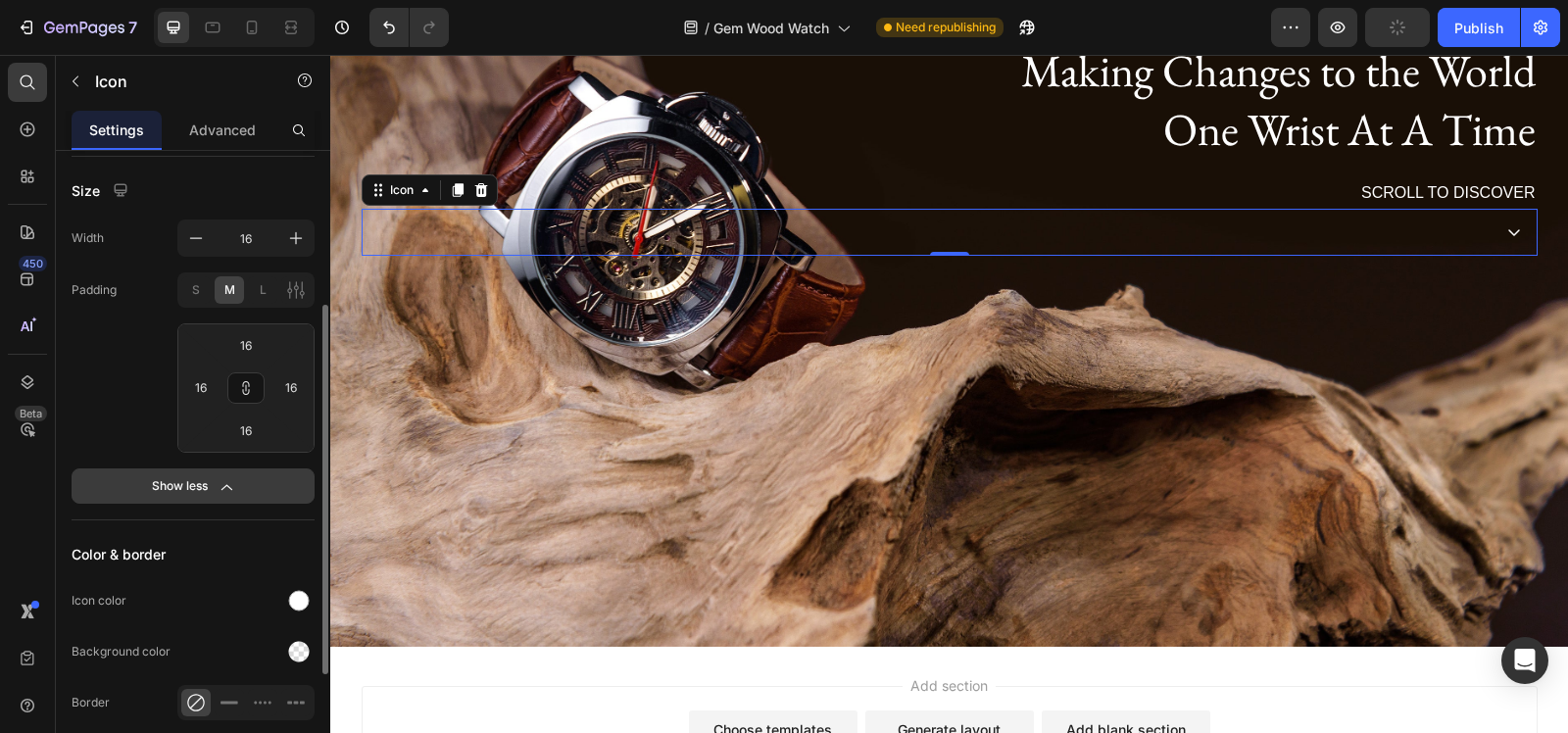 click on "Show less" 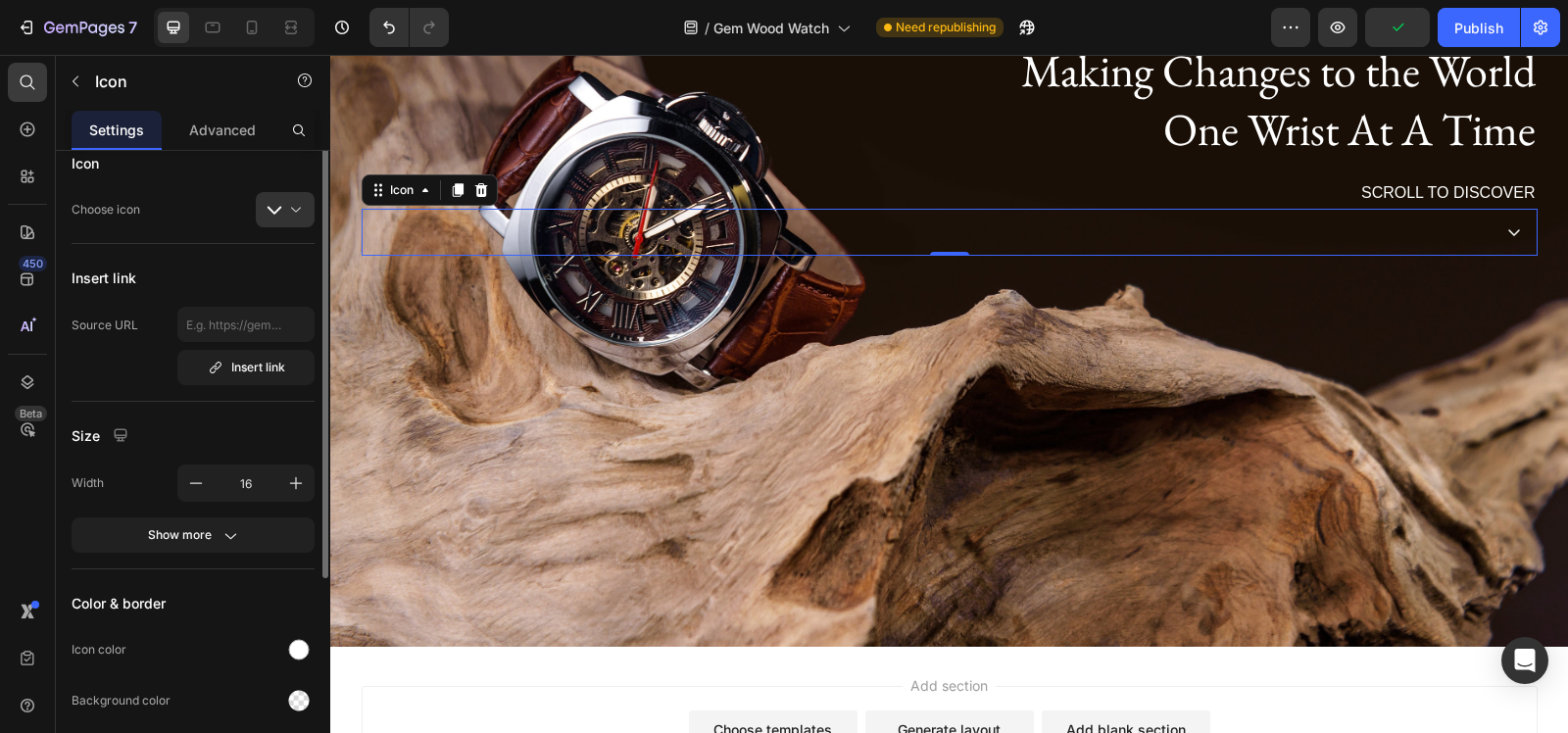 scroll, scrollTop: 0, scrollLeft: 0, axis: both 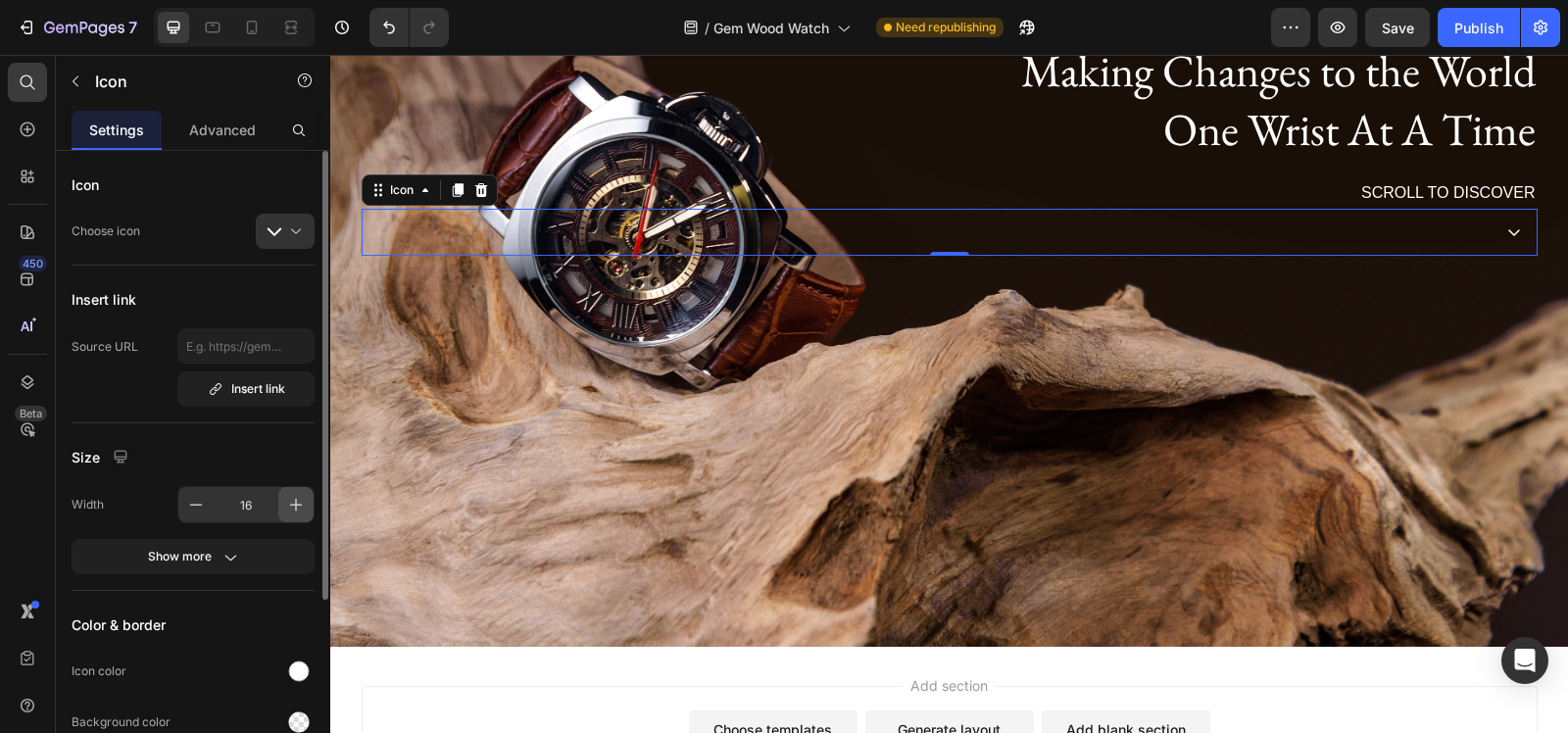 click 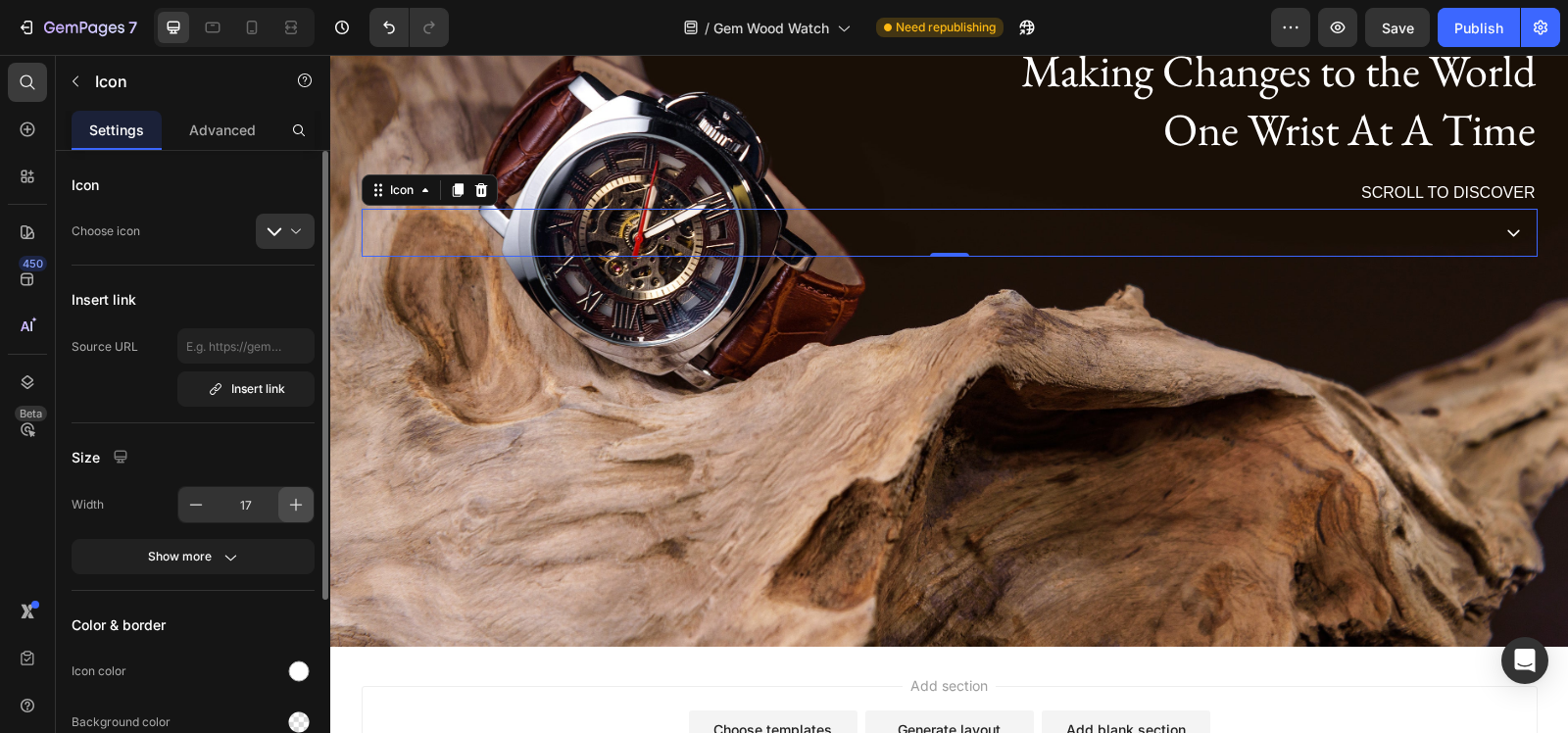 click 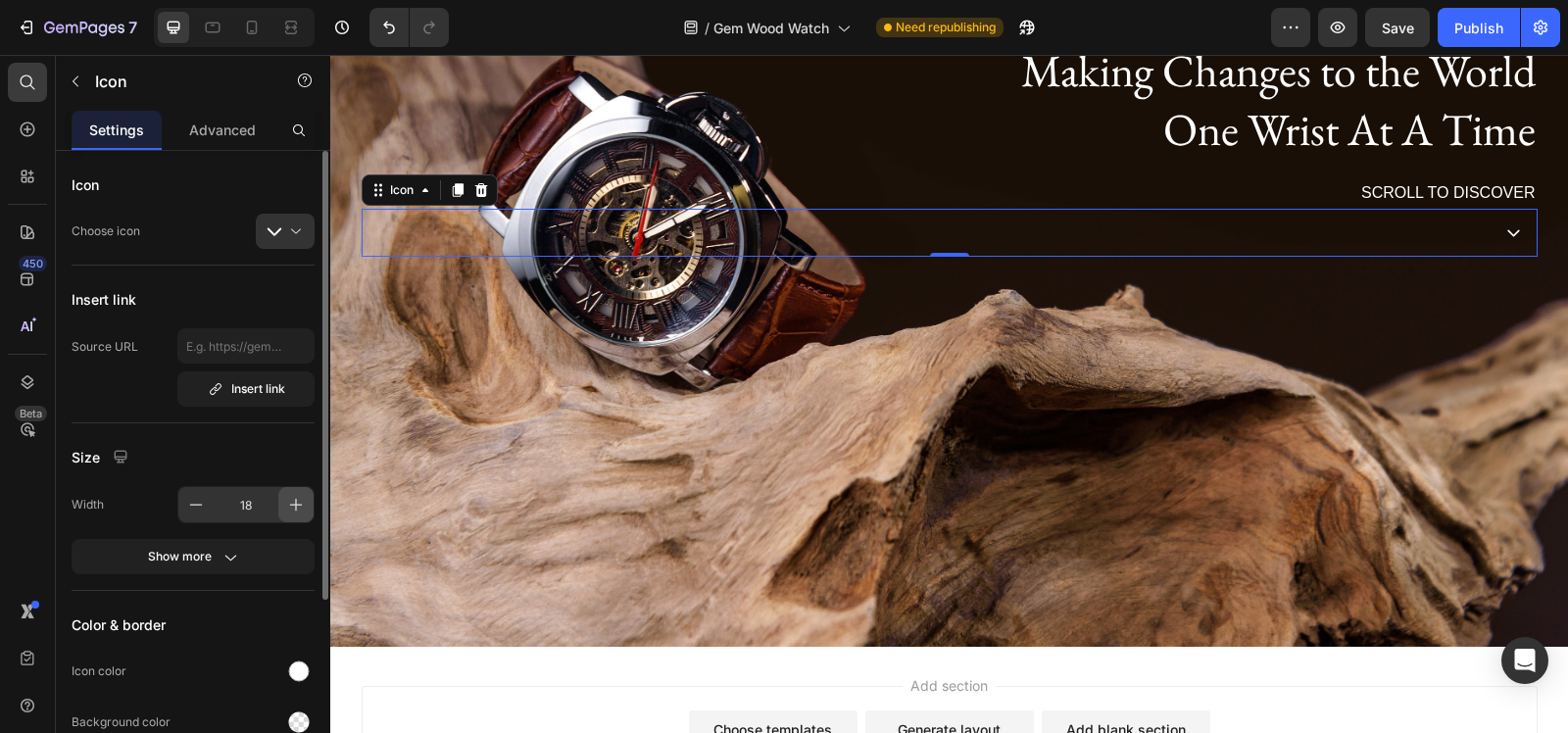 click 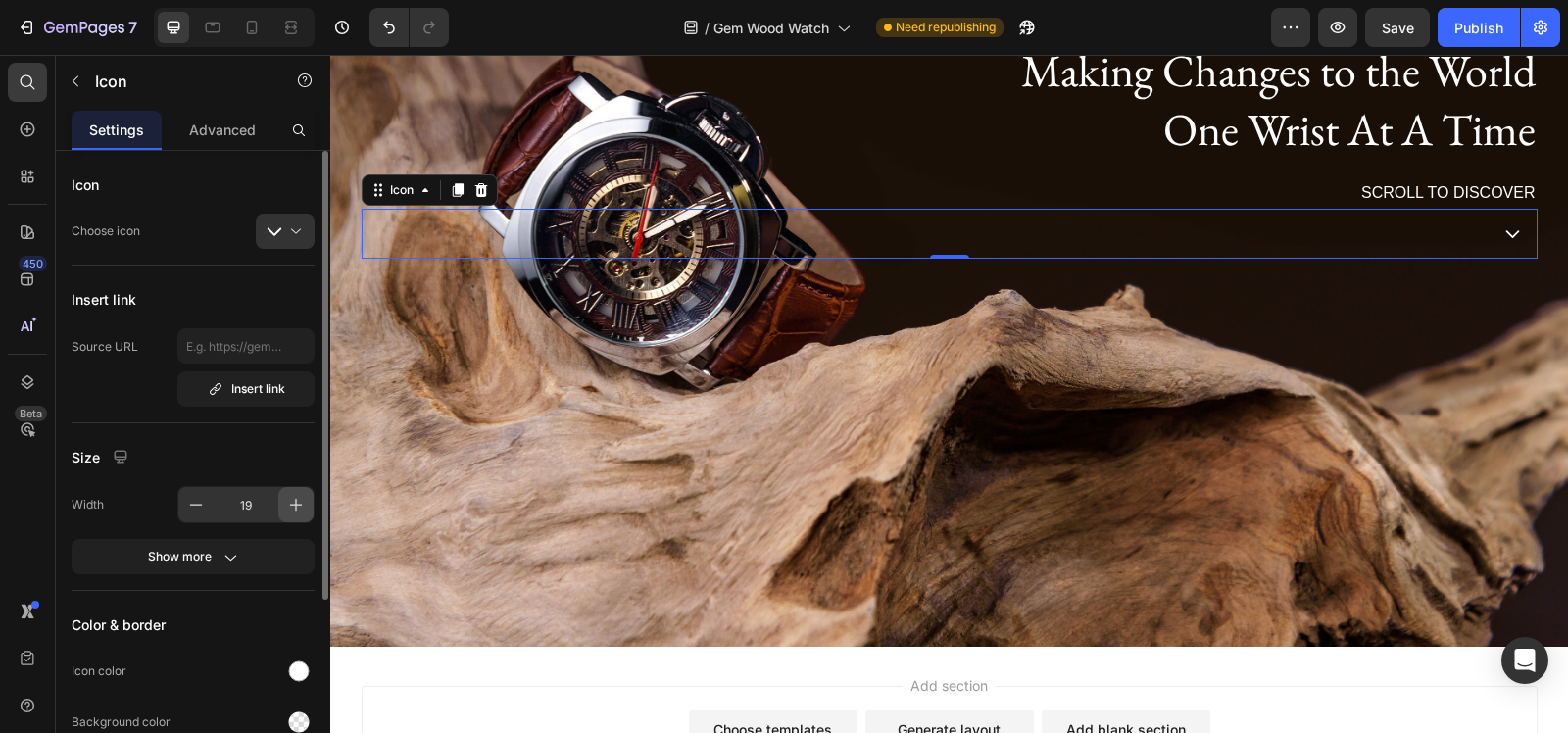 click 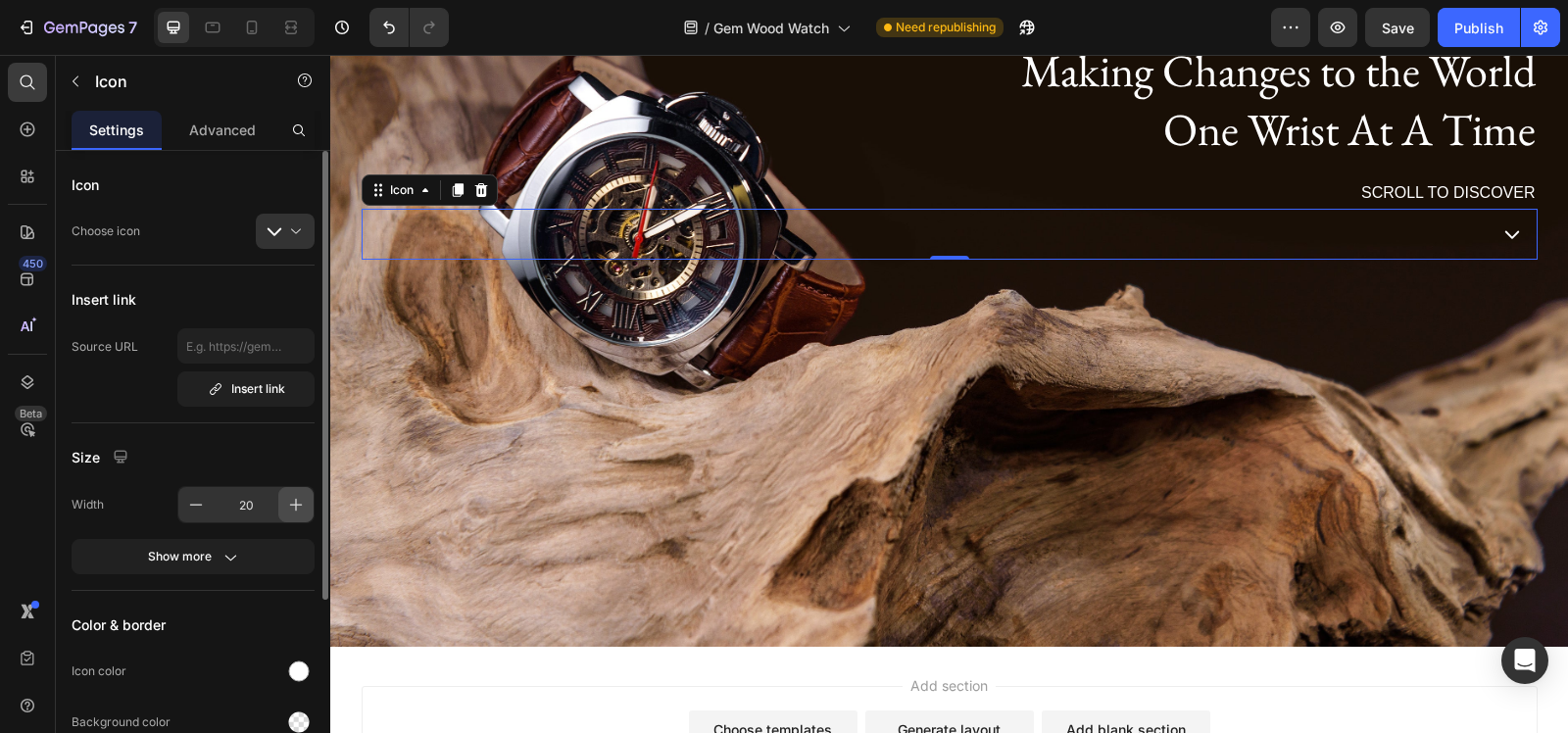 click 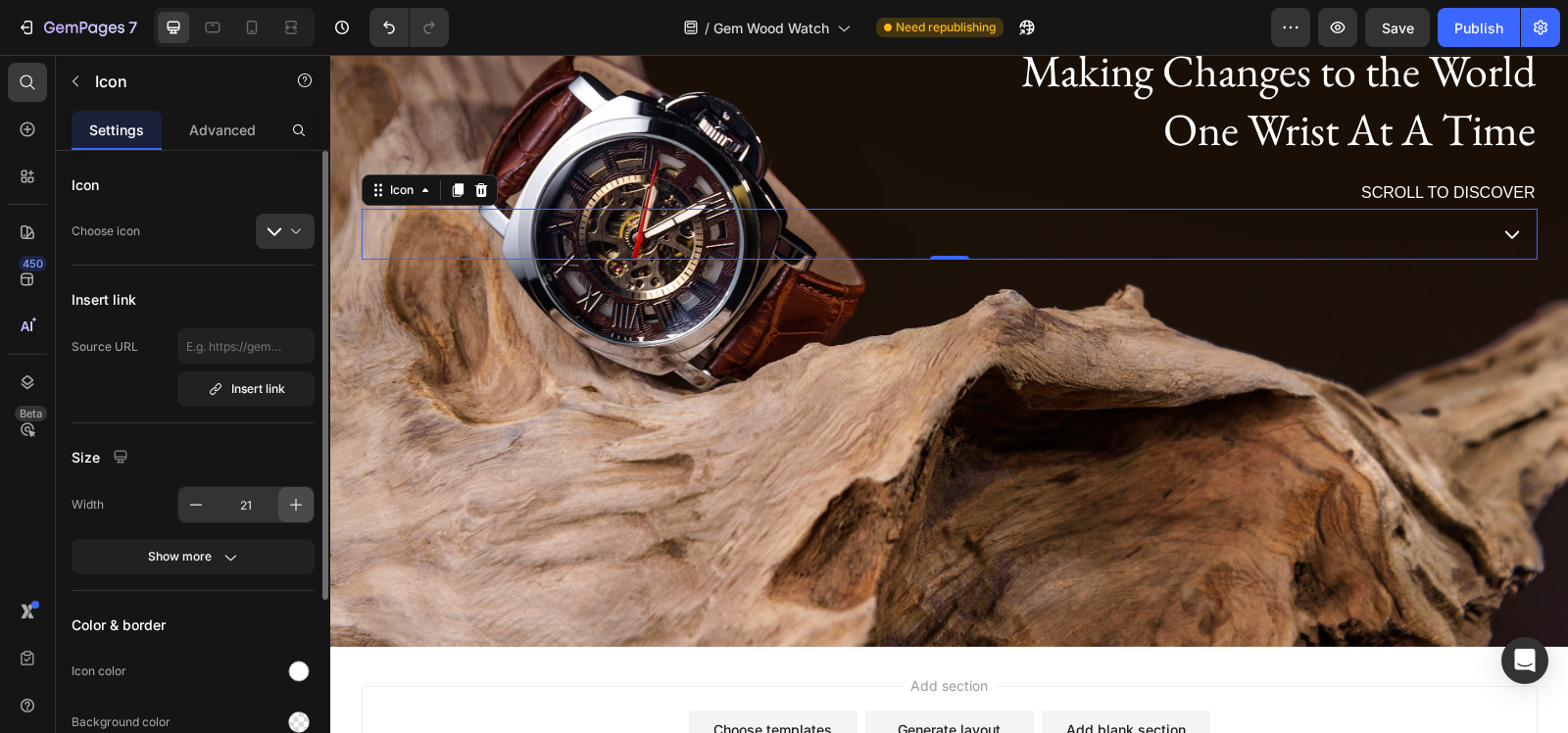click 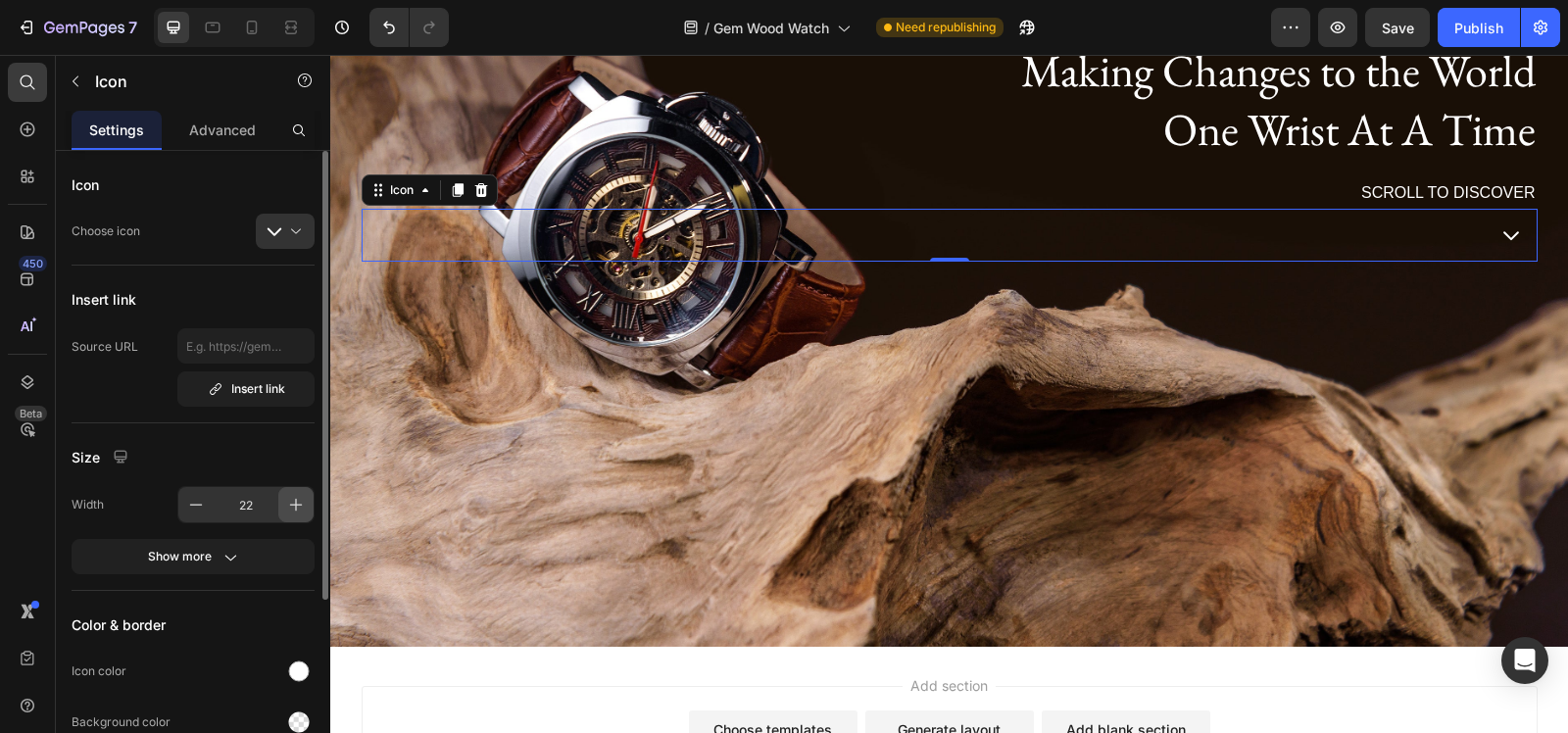 click 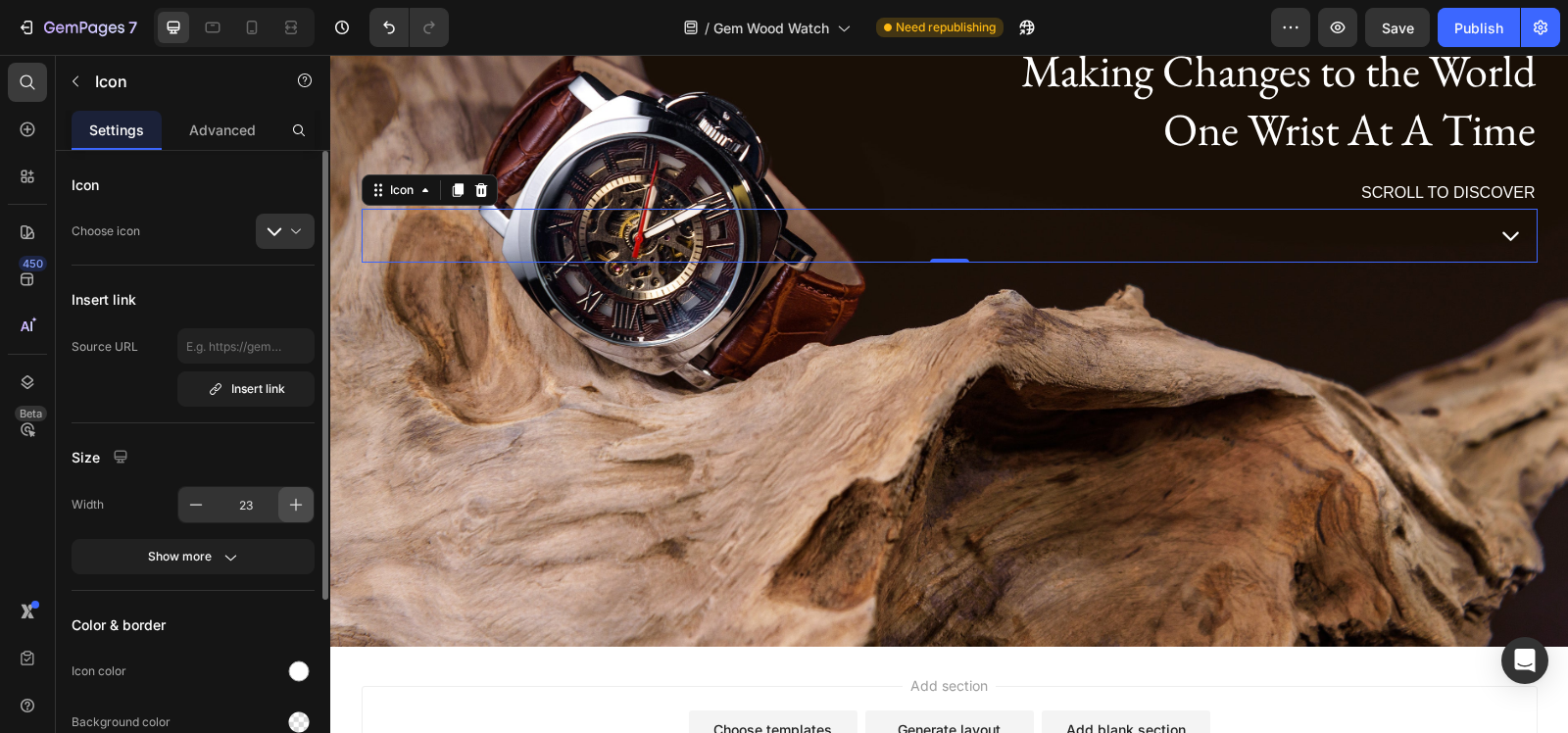 click 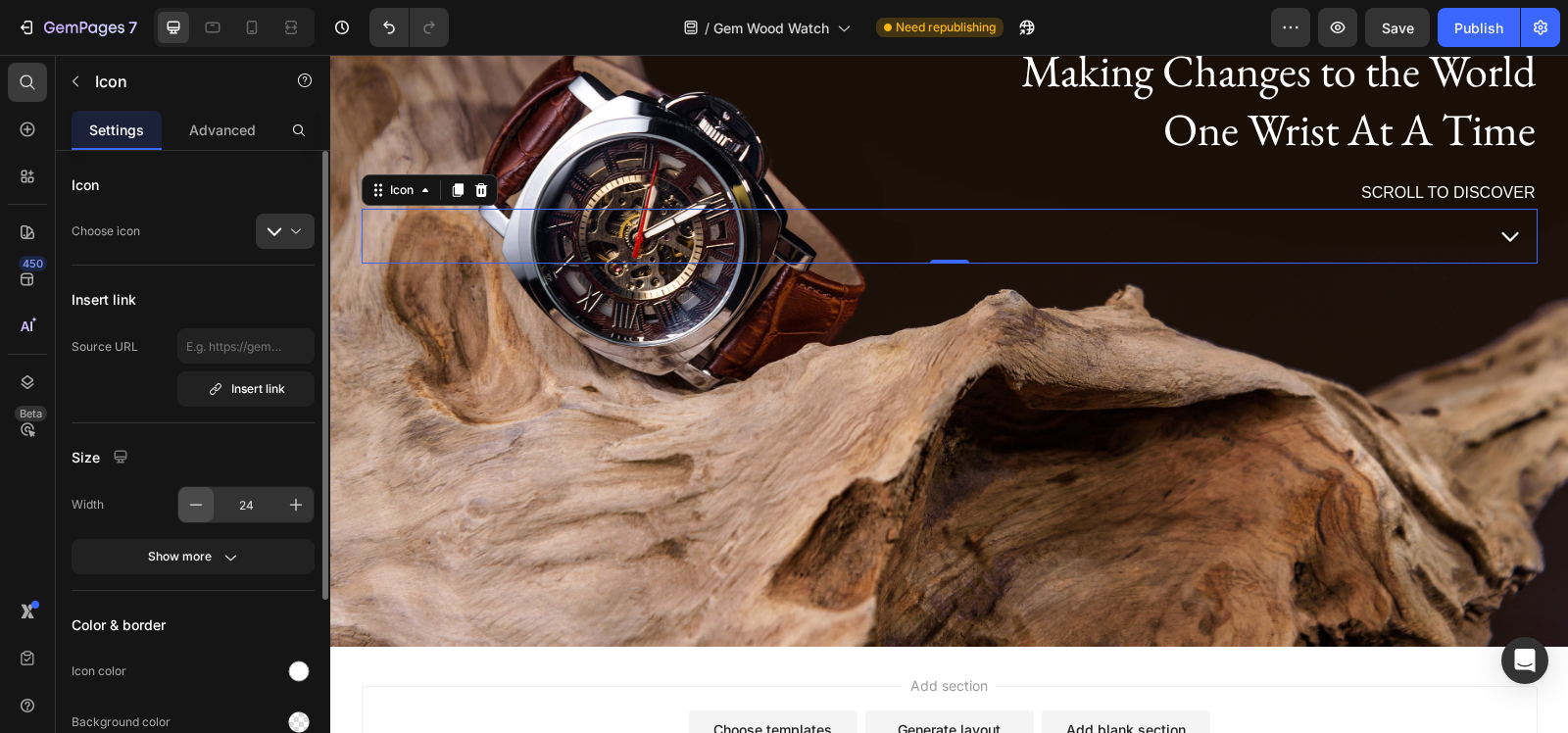 click 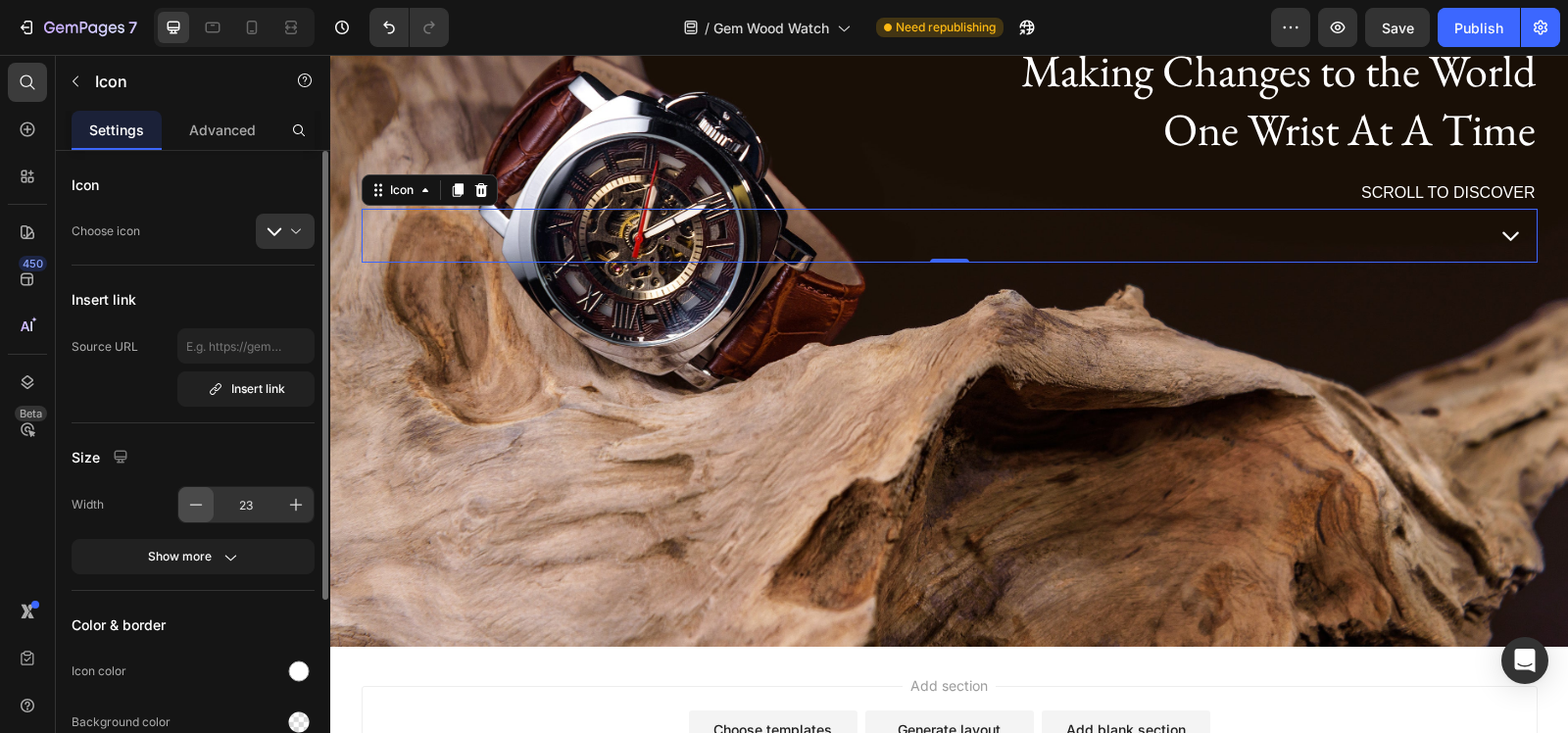 click 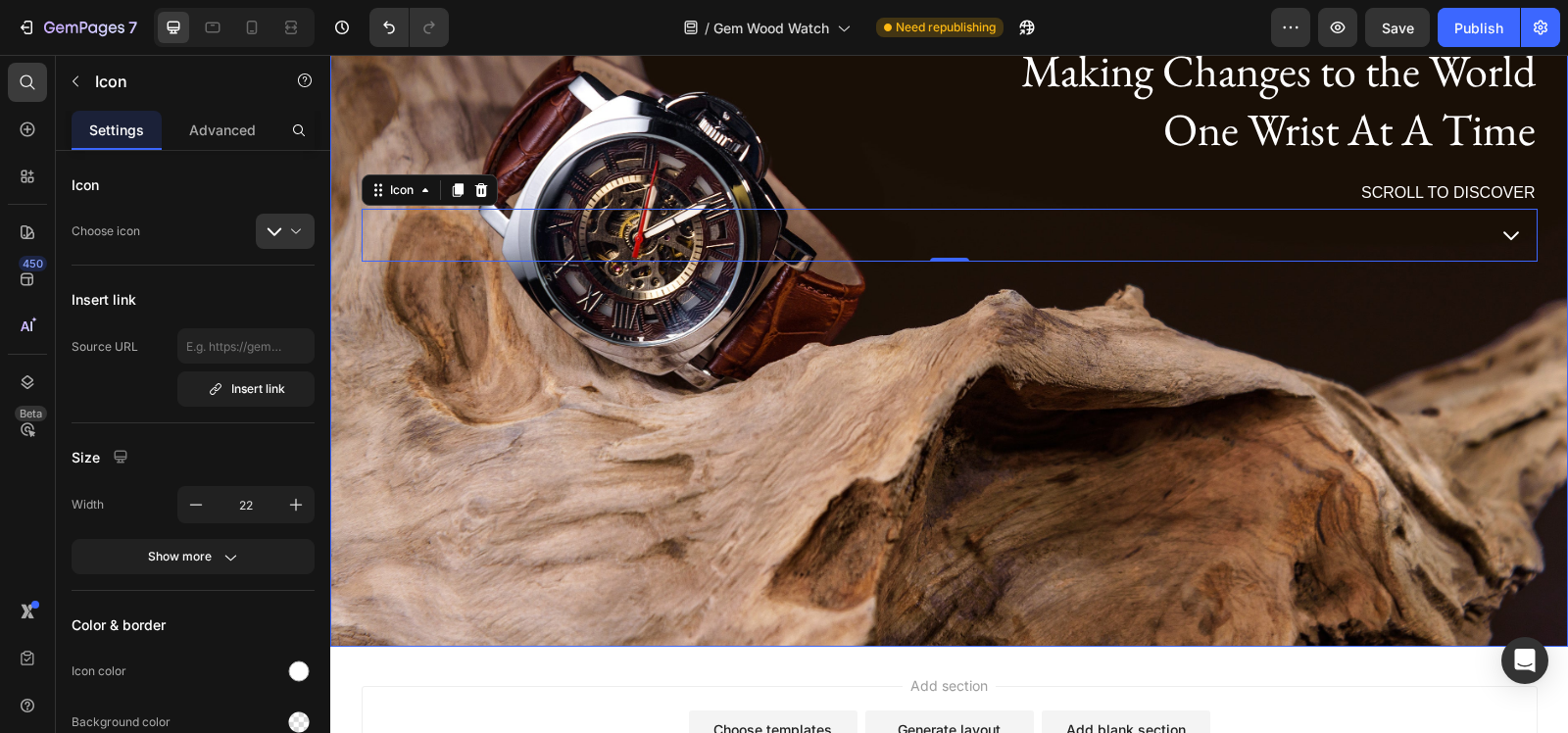 click at bounding box center (949, 233) 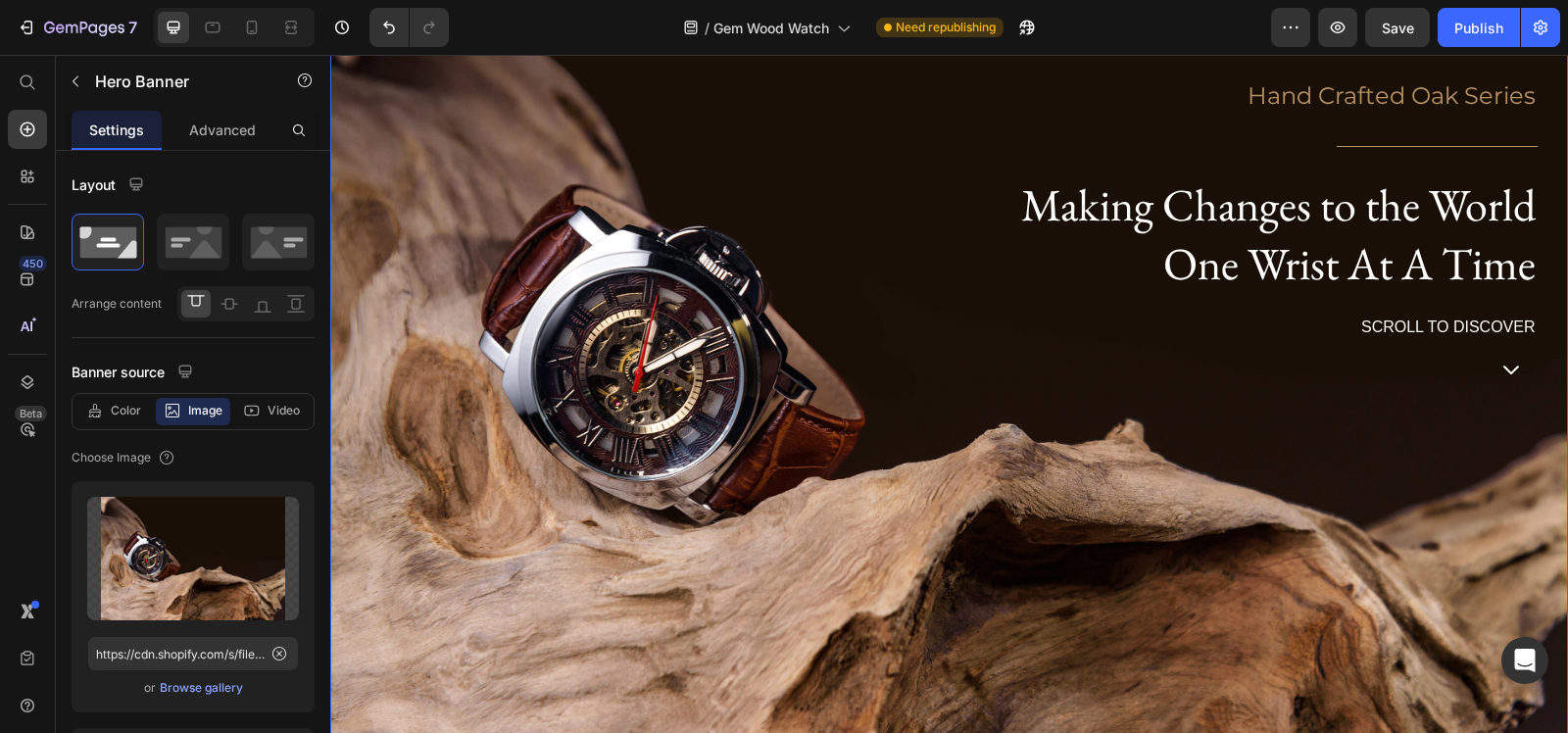 scroll, scrollTop: 0, scrollLeft: 0, axis: both 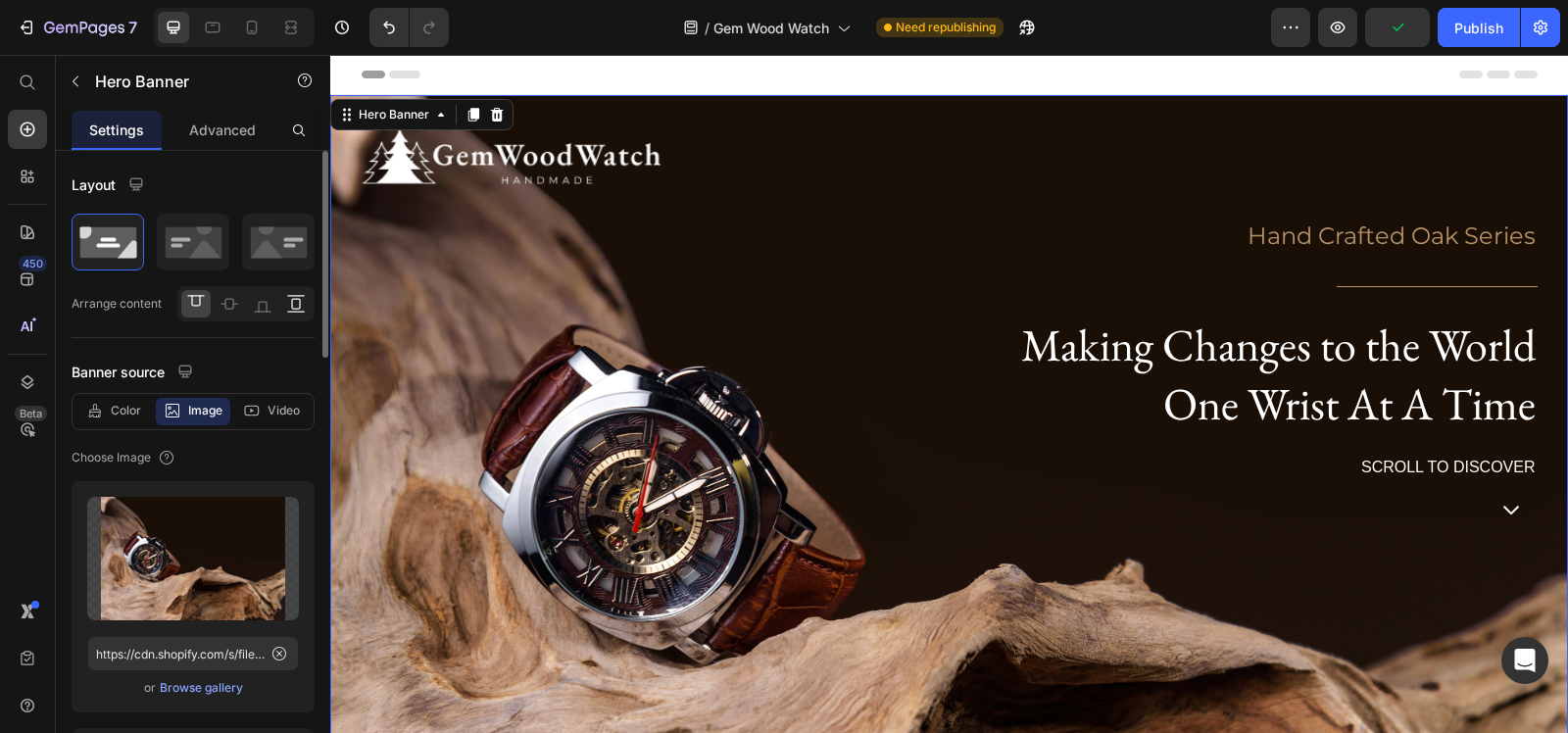 click 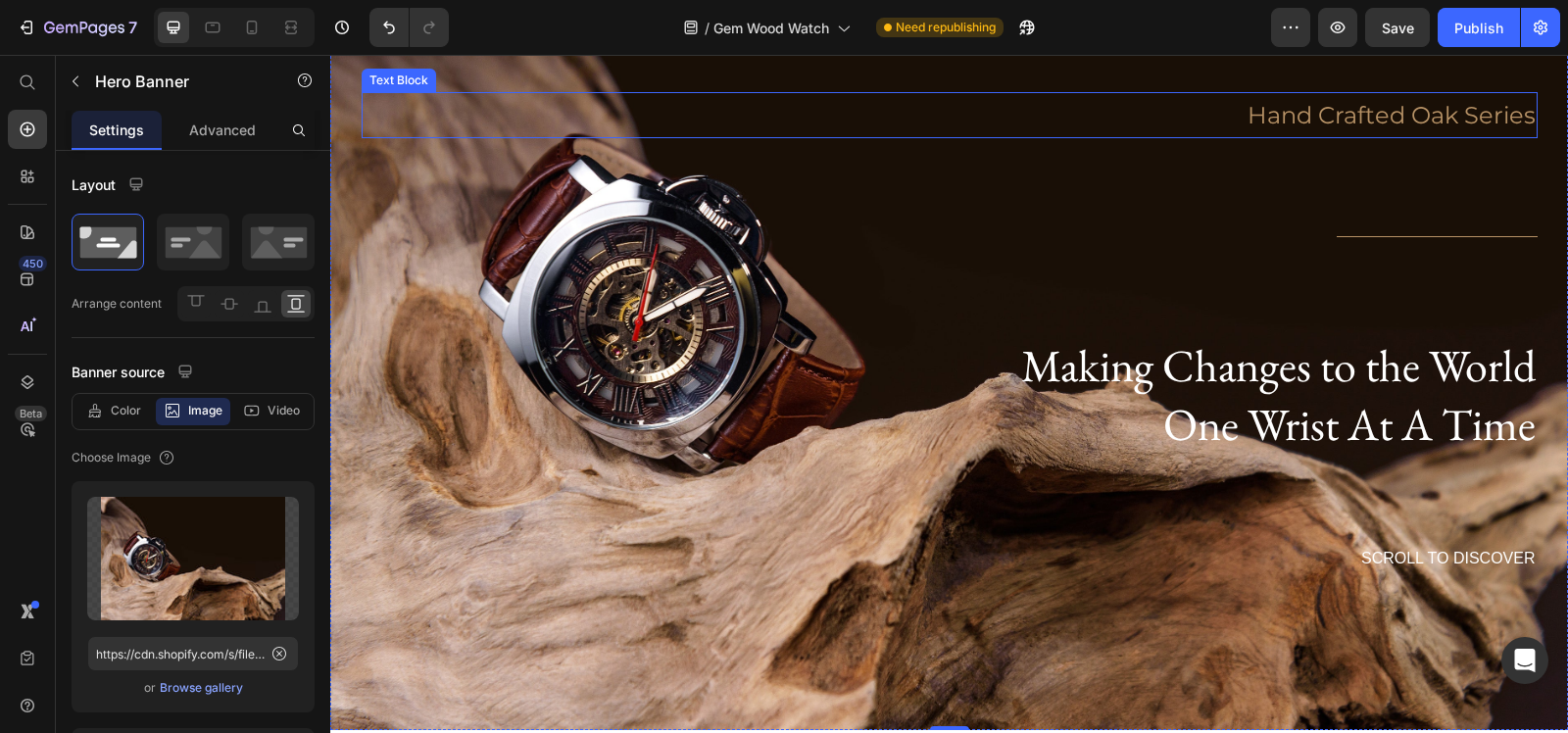 scroll, scrollTop: 245, scrollLeft: 0, axis: vertical 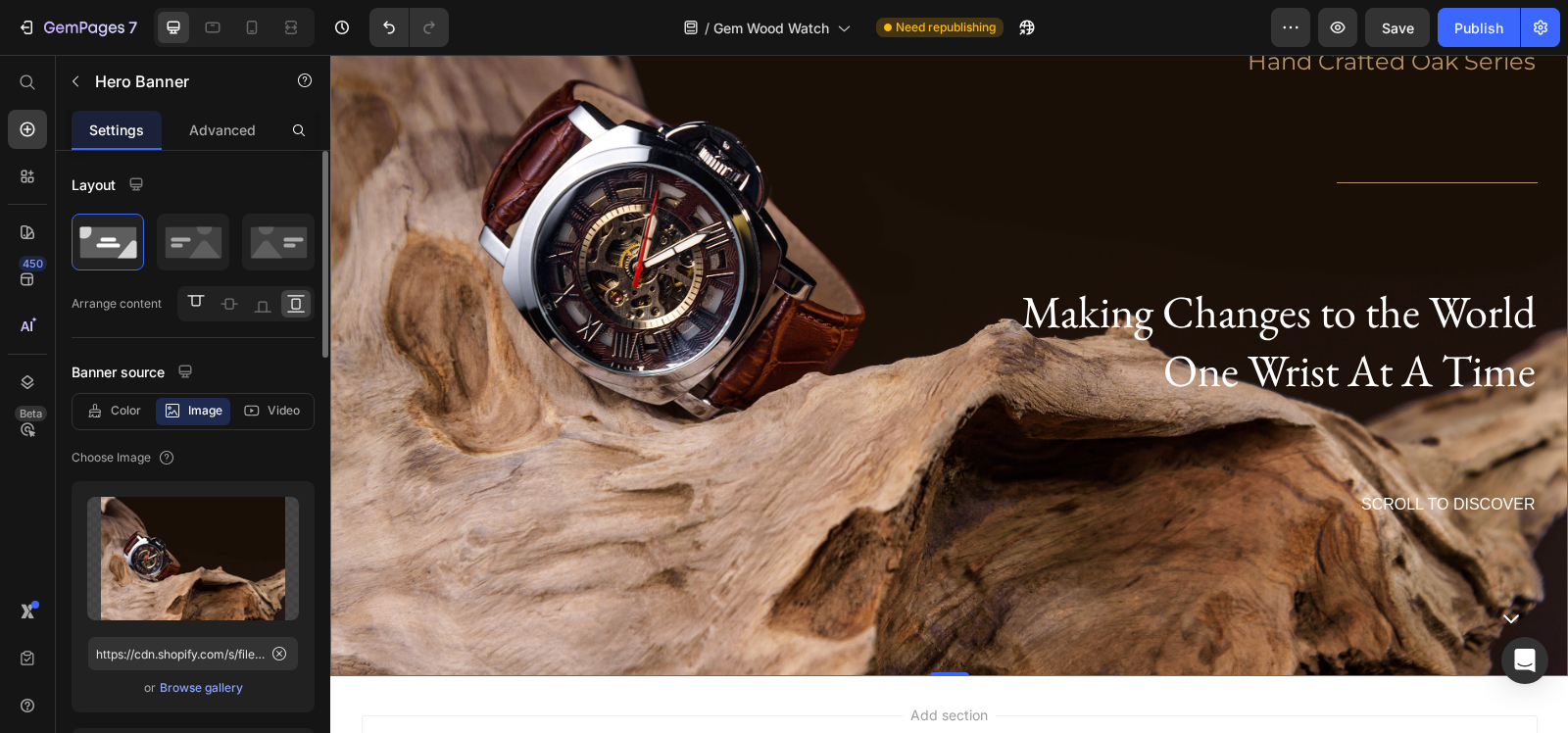 click 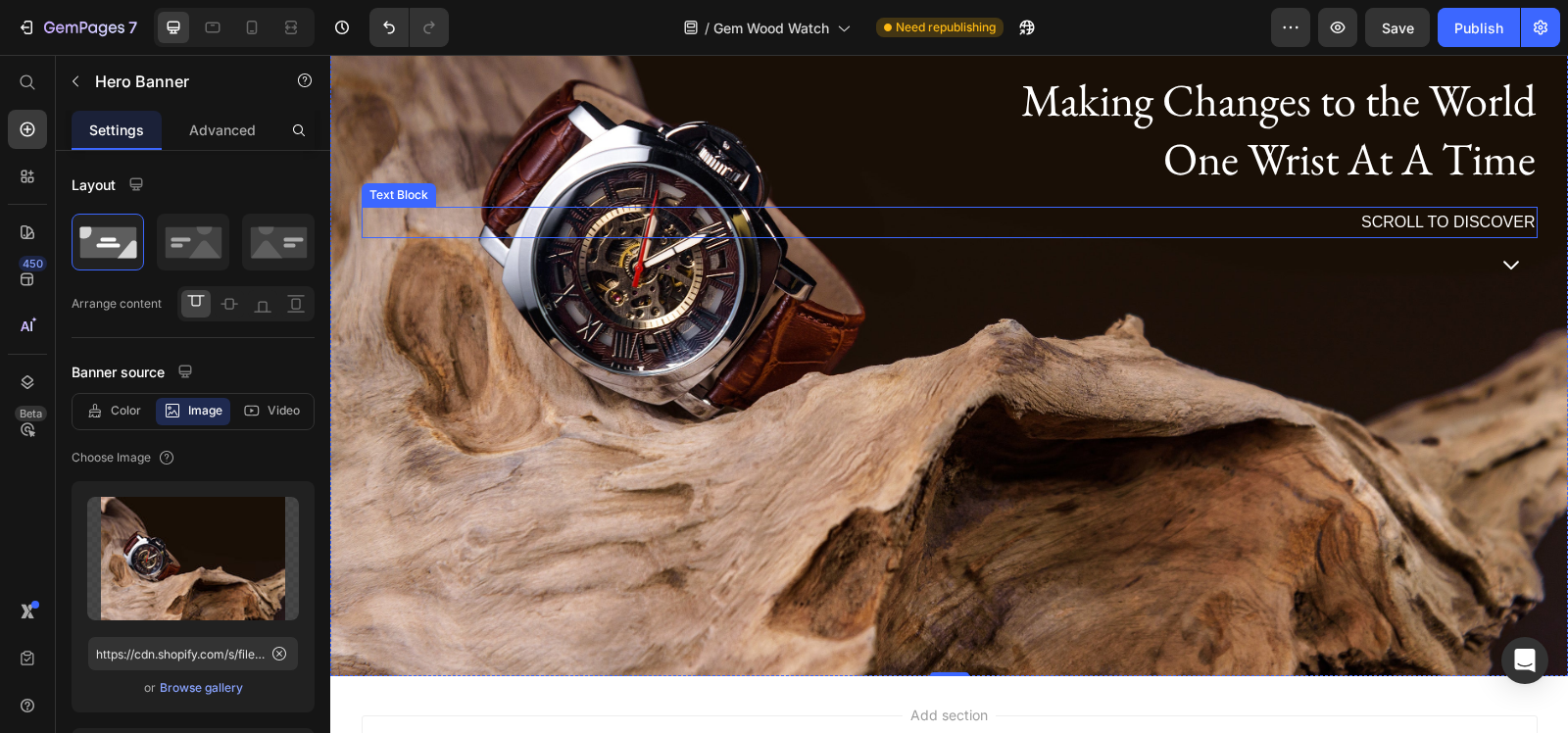 click on "SCROLL TO DISCOVER" at bounding box center (950, 222) 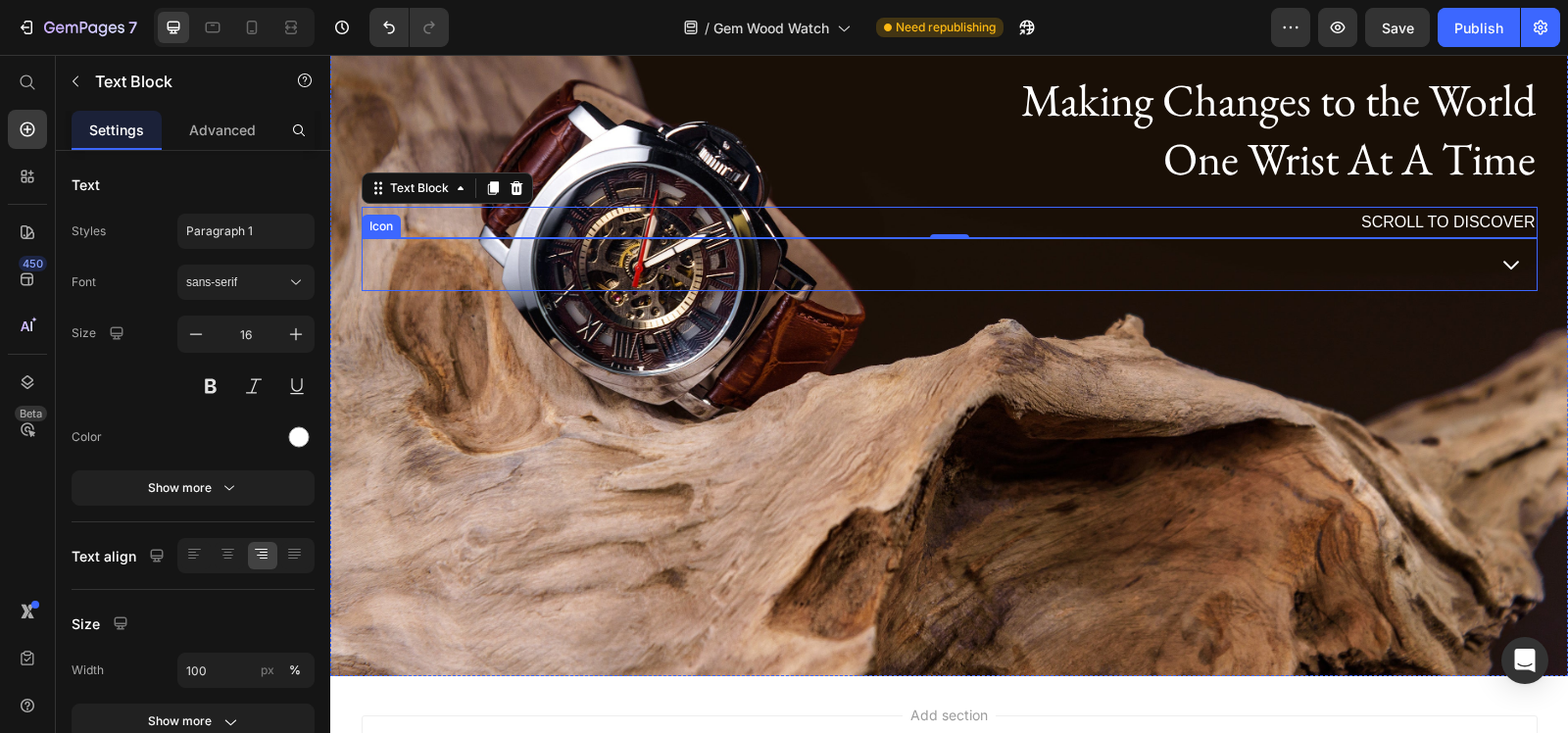 click on "Icon" at bounding box center (950, 265) 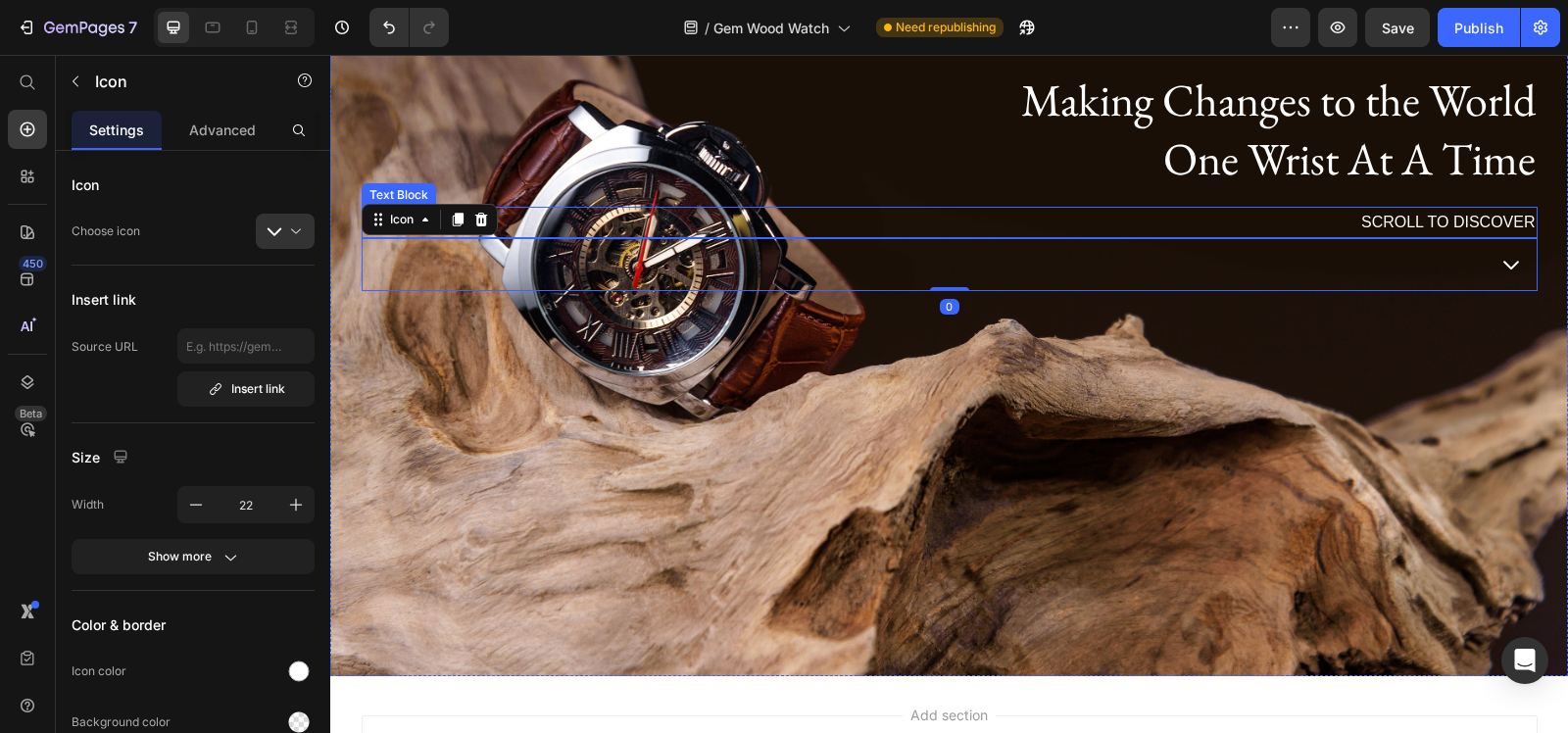 click on "SCROLL TO DISCOVER" at bounding box center (950, 222) 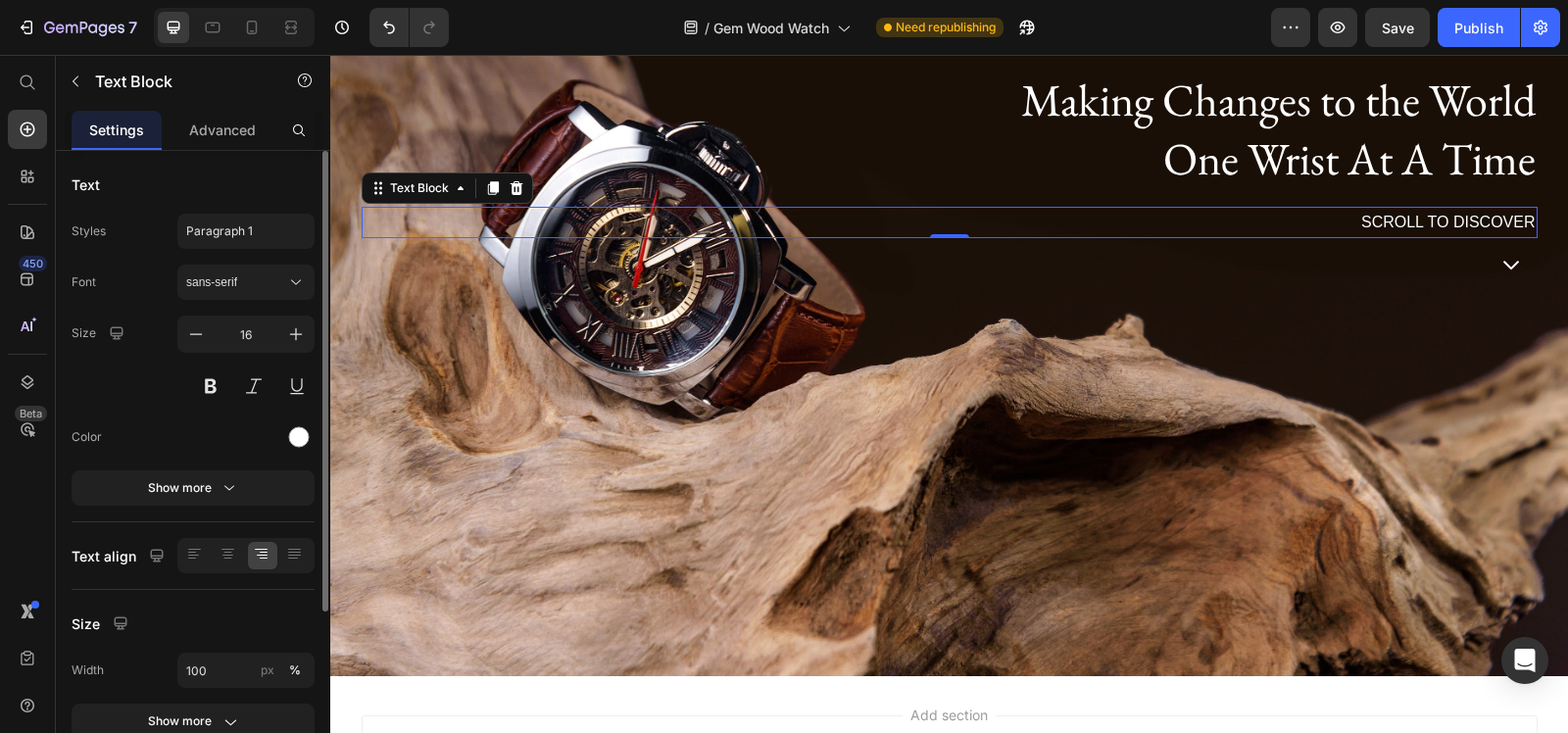 scroll, scrollTop: 240, scrollLeft: 0, axis: vertical 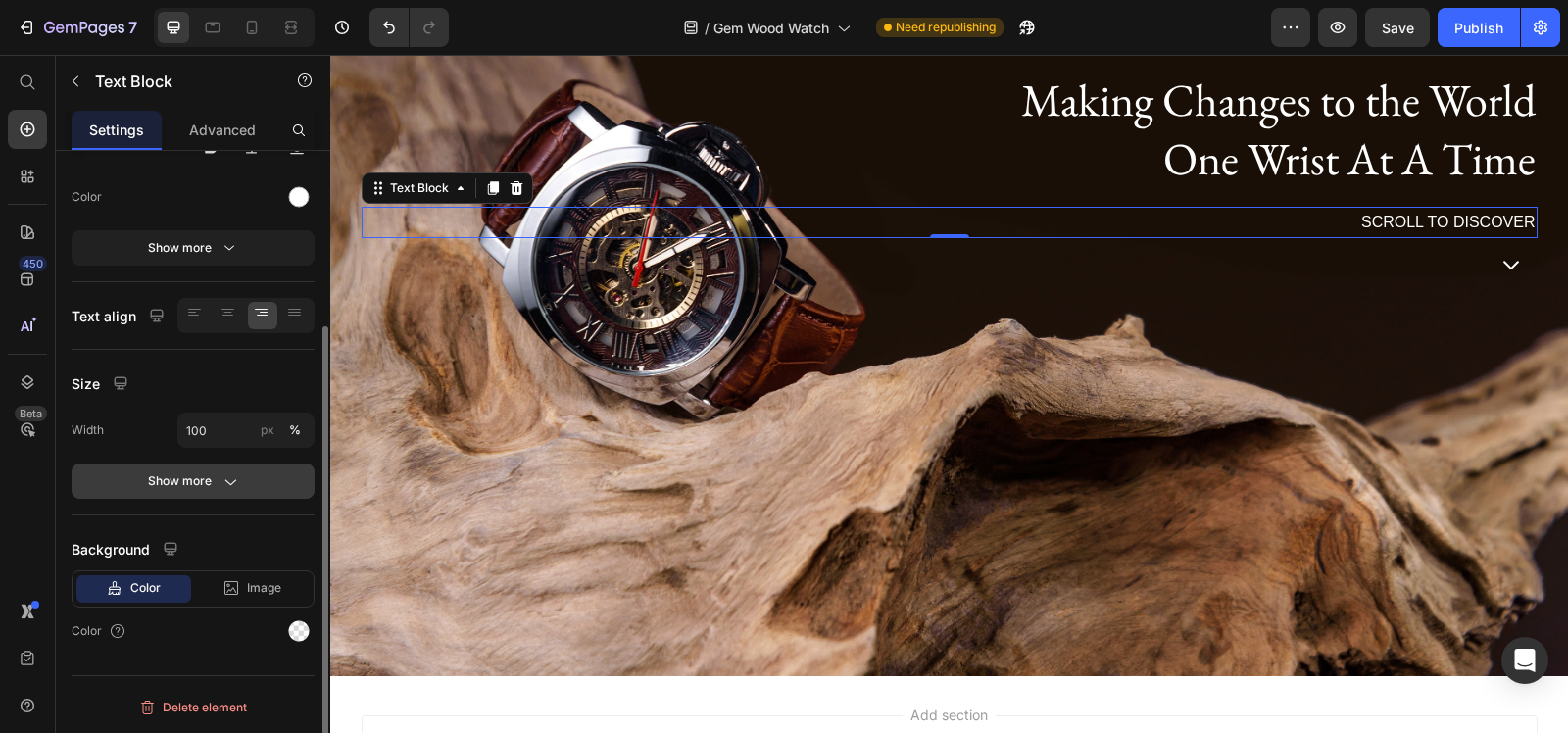 click 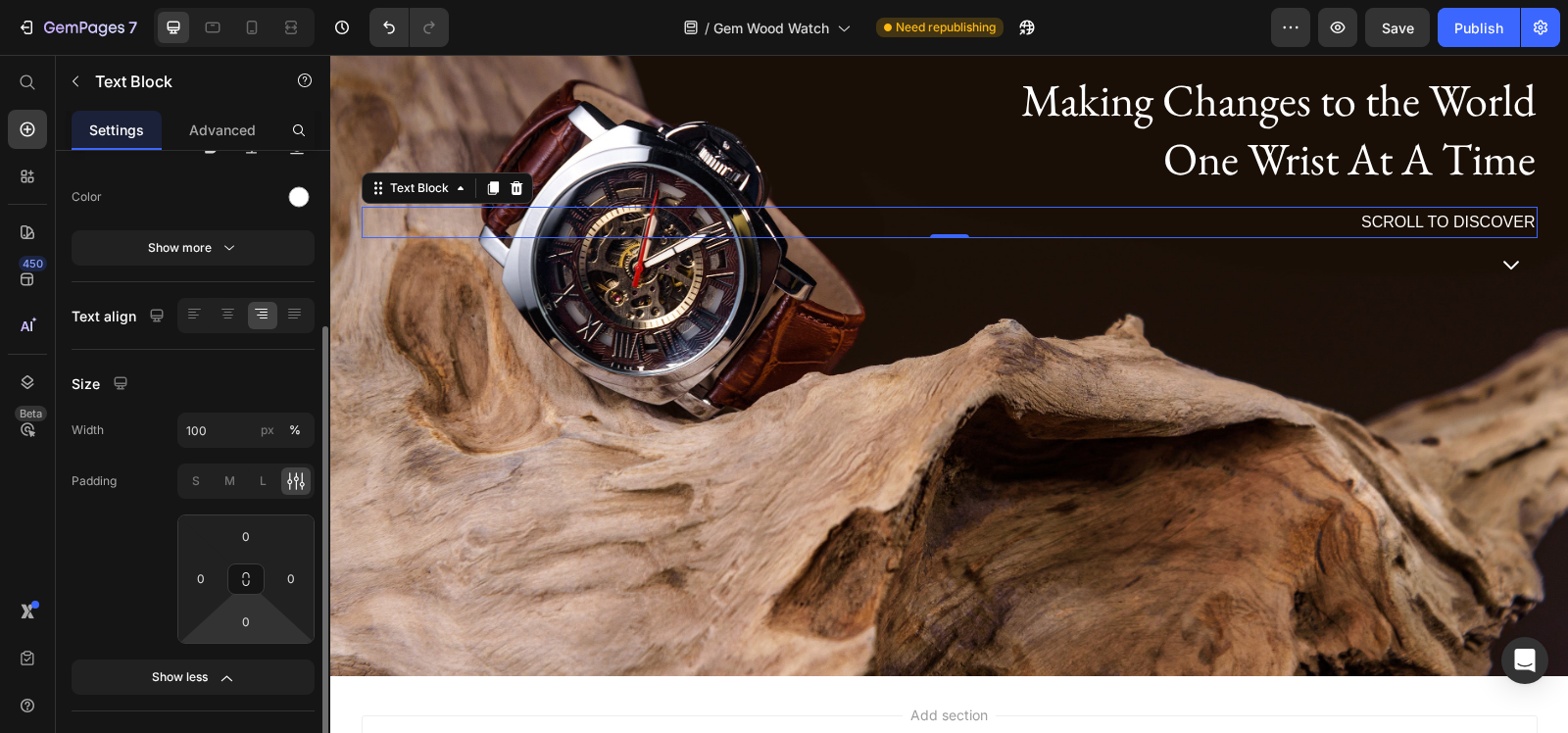 click on "7  Version history  /  Gem Wood Watch Need republishing Preview  Save   Publish  450 Beta Start with Sections Elements Hero Section Product Detail Brands Trusted Badges Guarantee Product Breakdown How to use Testimonials Compare Bundle FAQs Social Proof Brand Story Product List Collection Blog List Contact Sticky Add to Cart Custom Footer Browse Library 450 Layout
Row
Row
Row
Row Text
Heading
Text Block Button
Button
Button
Sticky Back to top Media
Image" at bounding box center [784, 0] 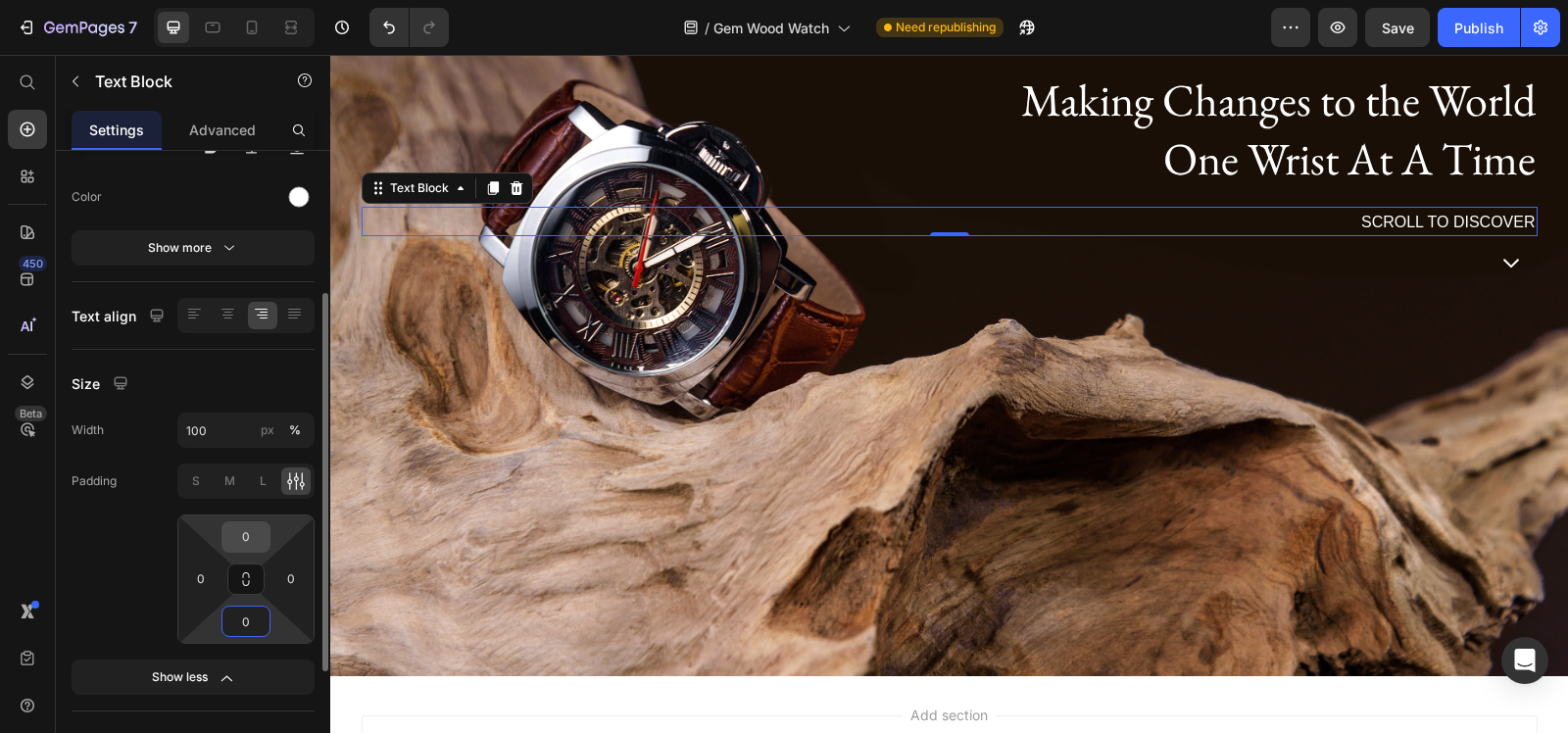 click on "0" at bounding box center (246, 537) 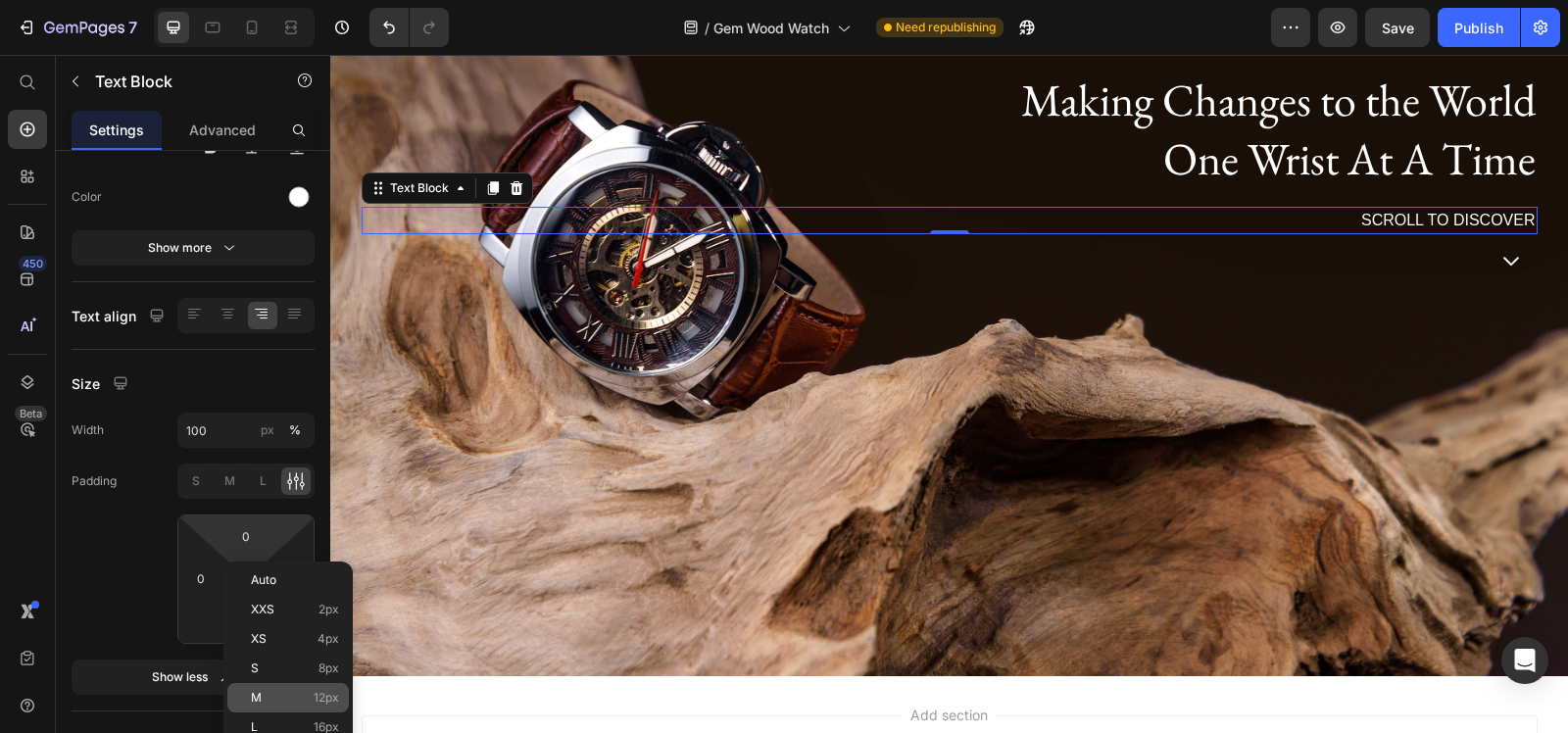 click on "M" at bounding box center [256, 698] 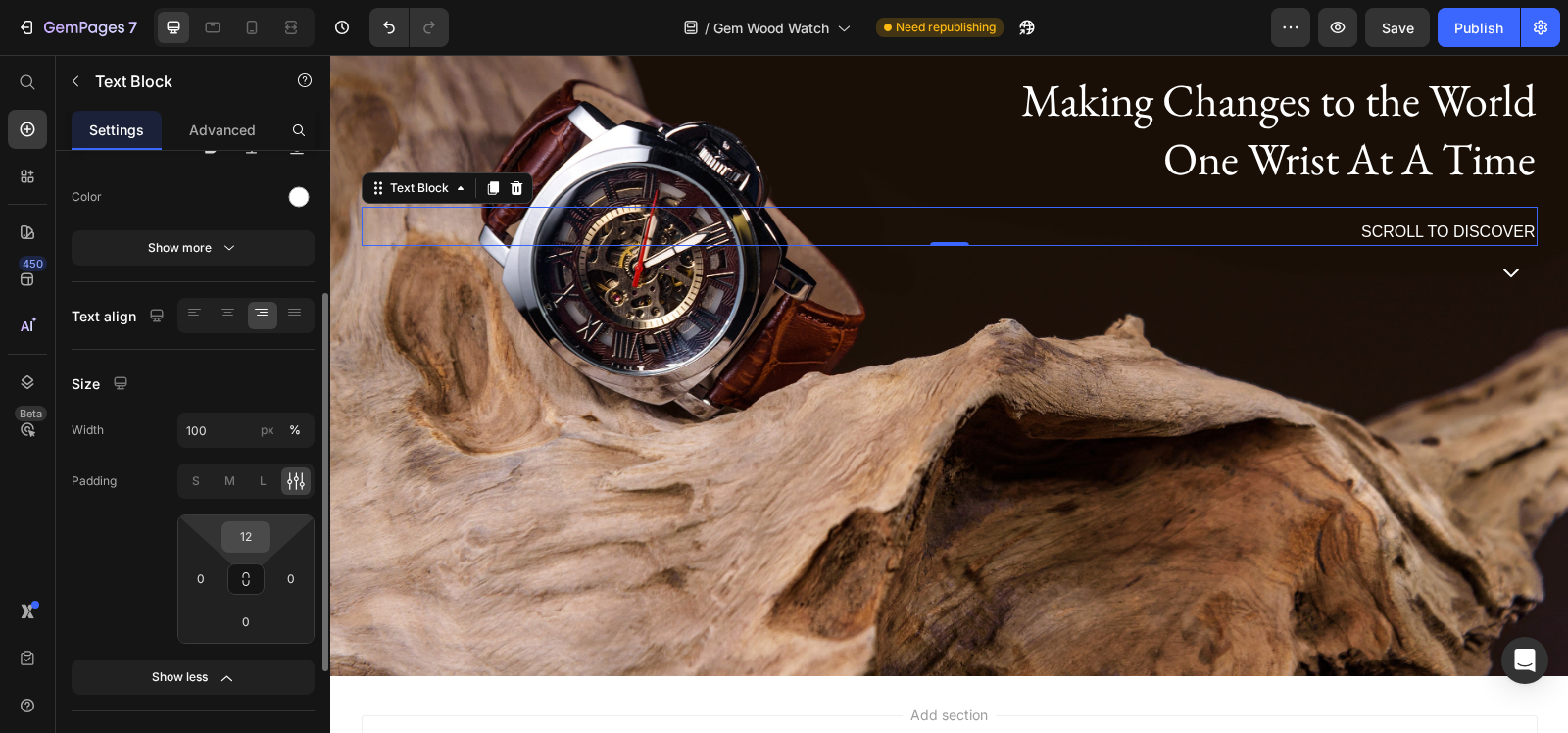 click on "12" at bounding box center [246, 537] 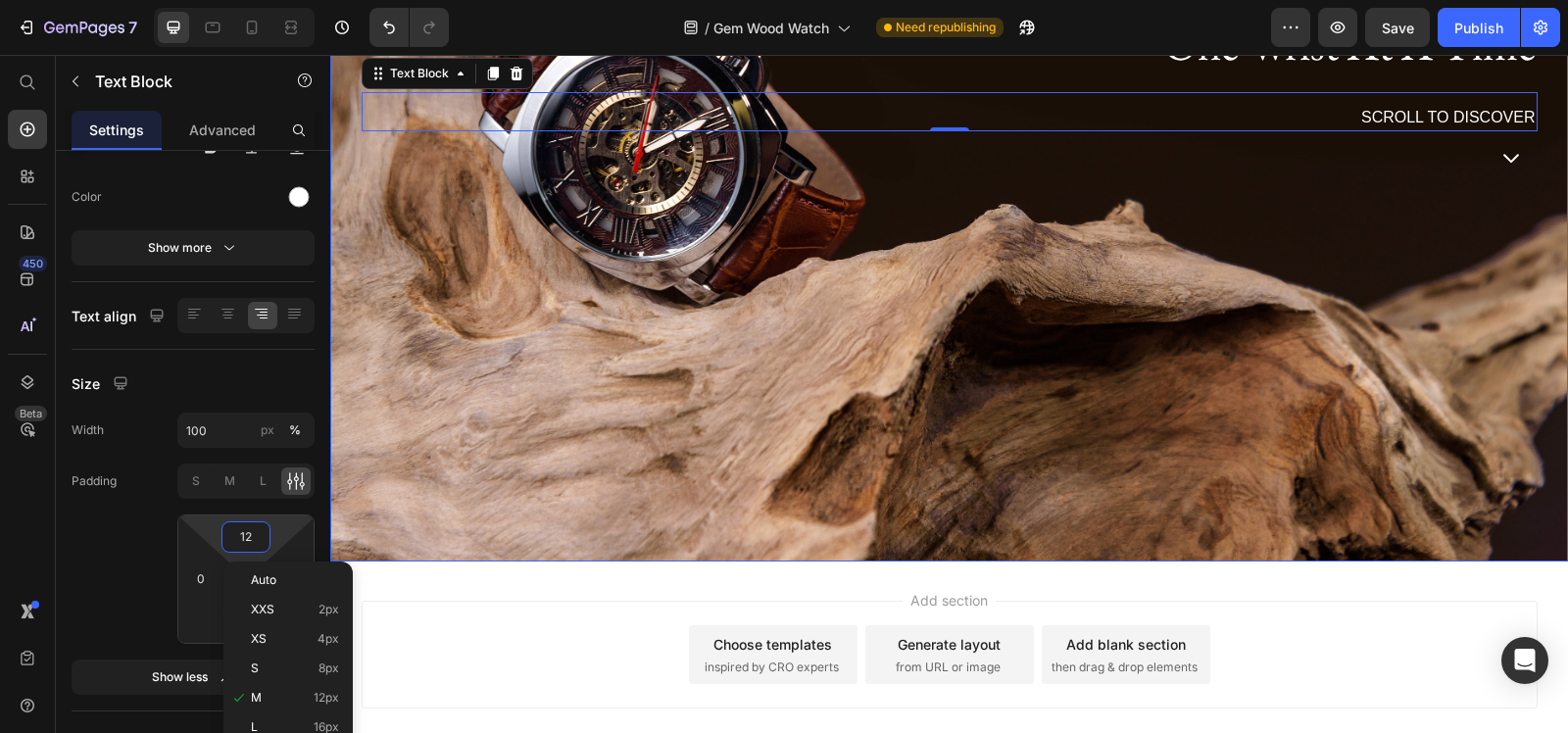 scroll, scrollTop: 459, scrollLeft: 0, axis: vertical 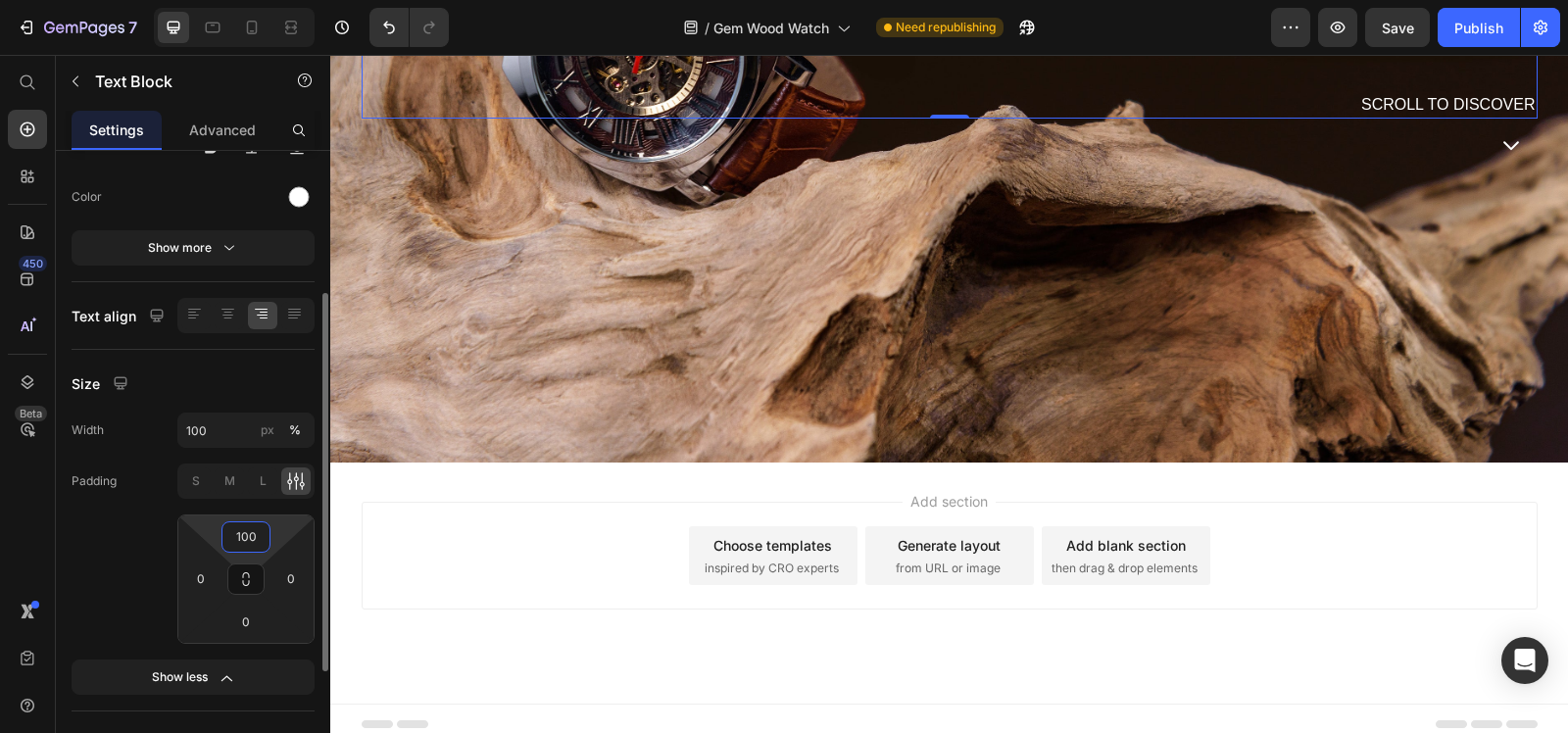 click on "Padding S M L 100 0 0 0" 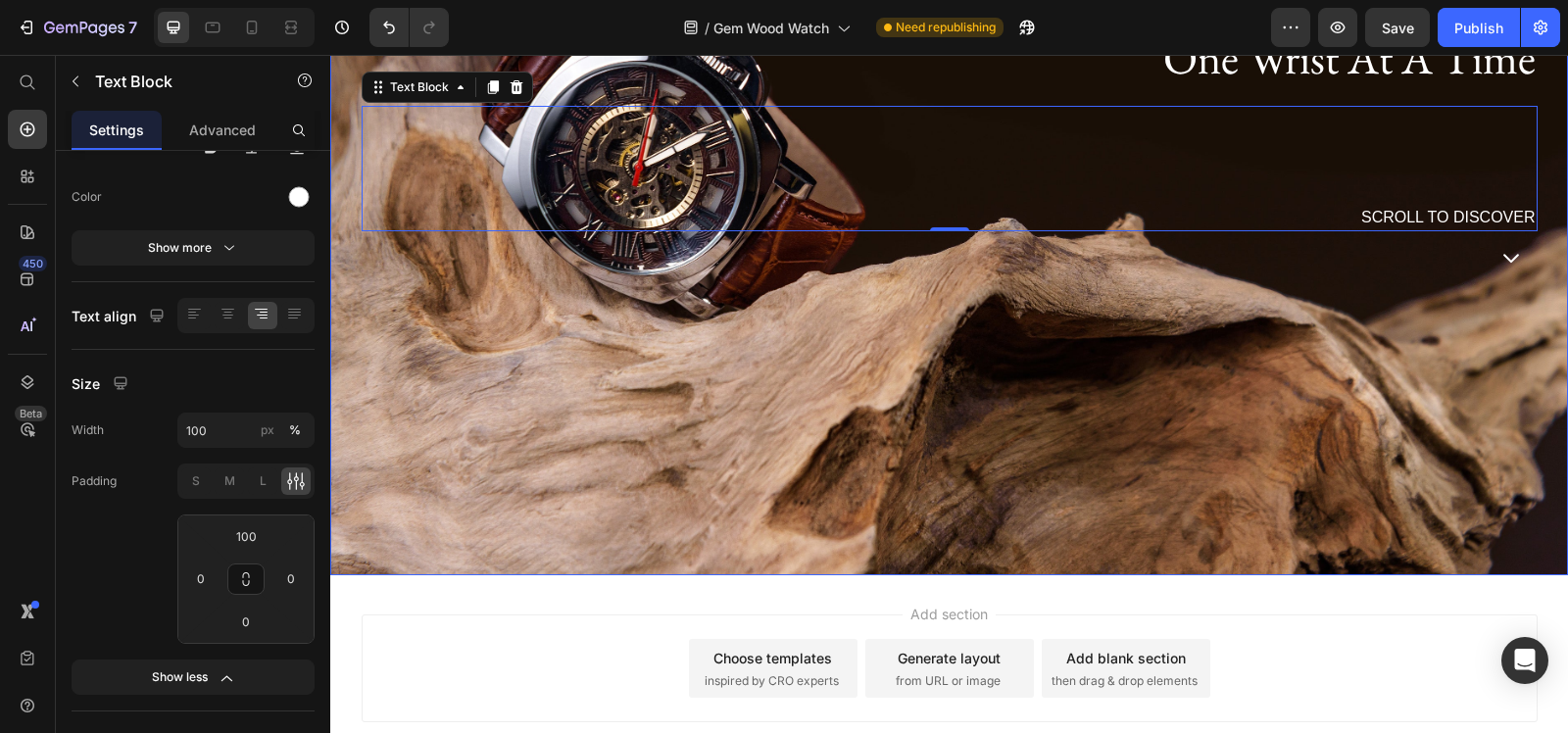 scroll, scrollTop: 214, scrollLeft: 0, axis: vertical 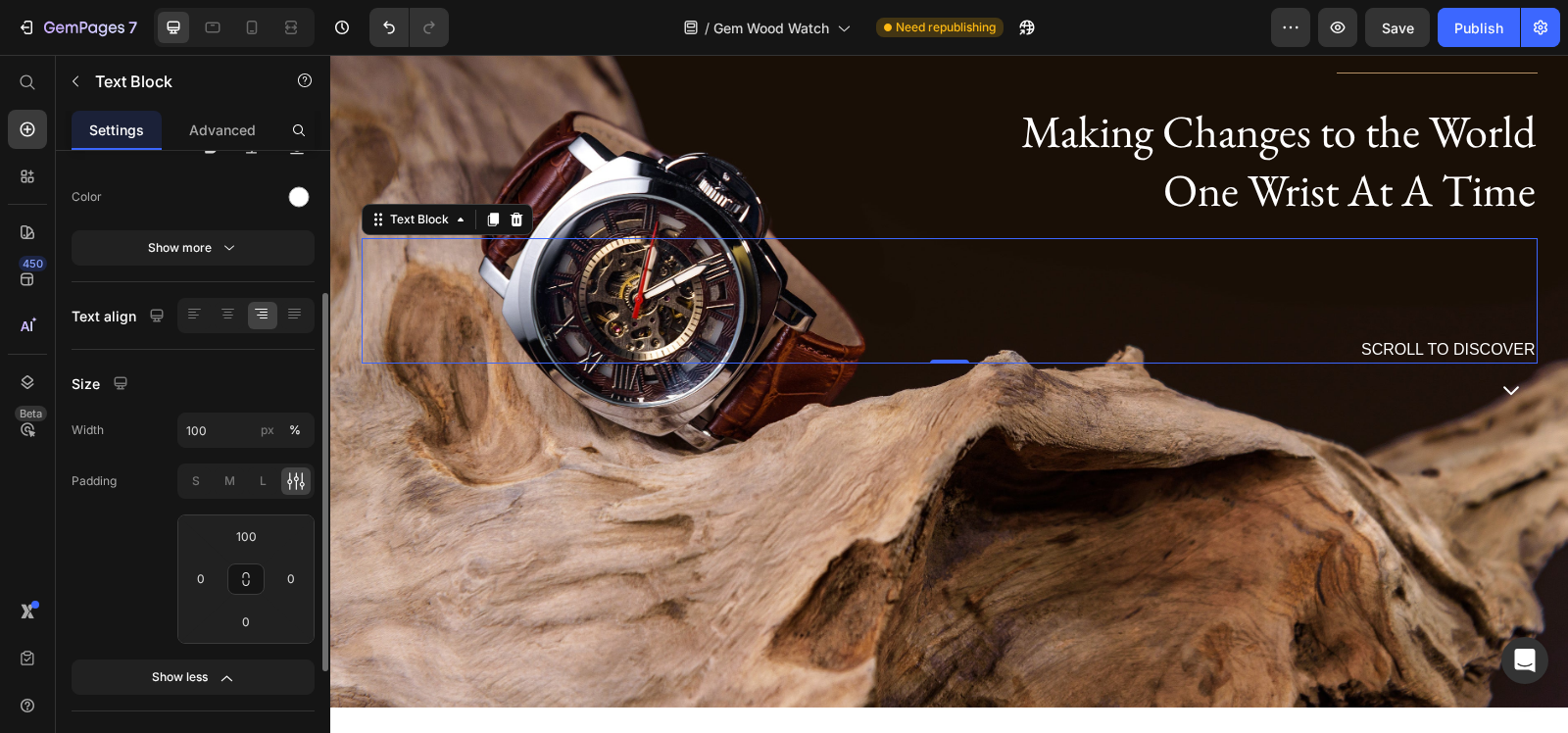 click on "Padding S M L 100 0 0 0" 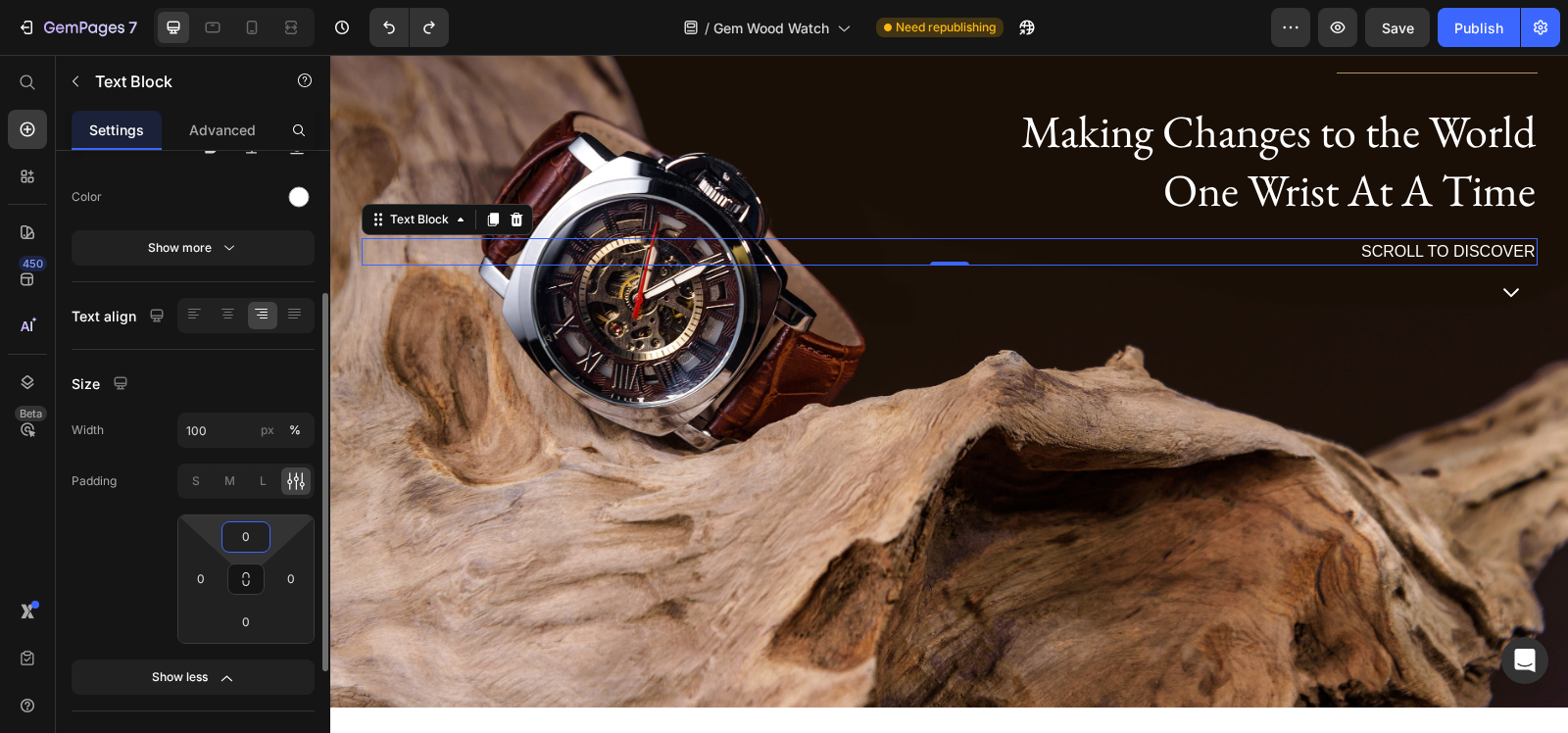 type on "0" 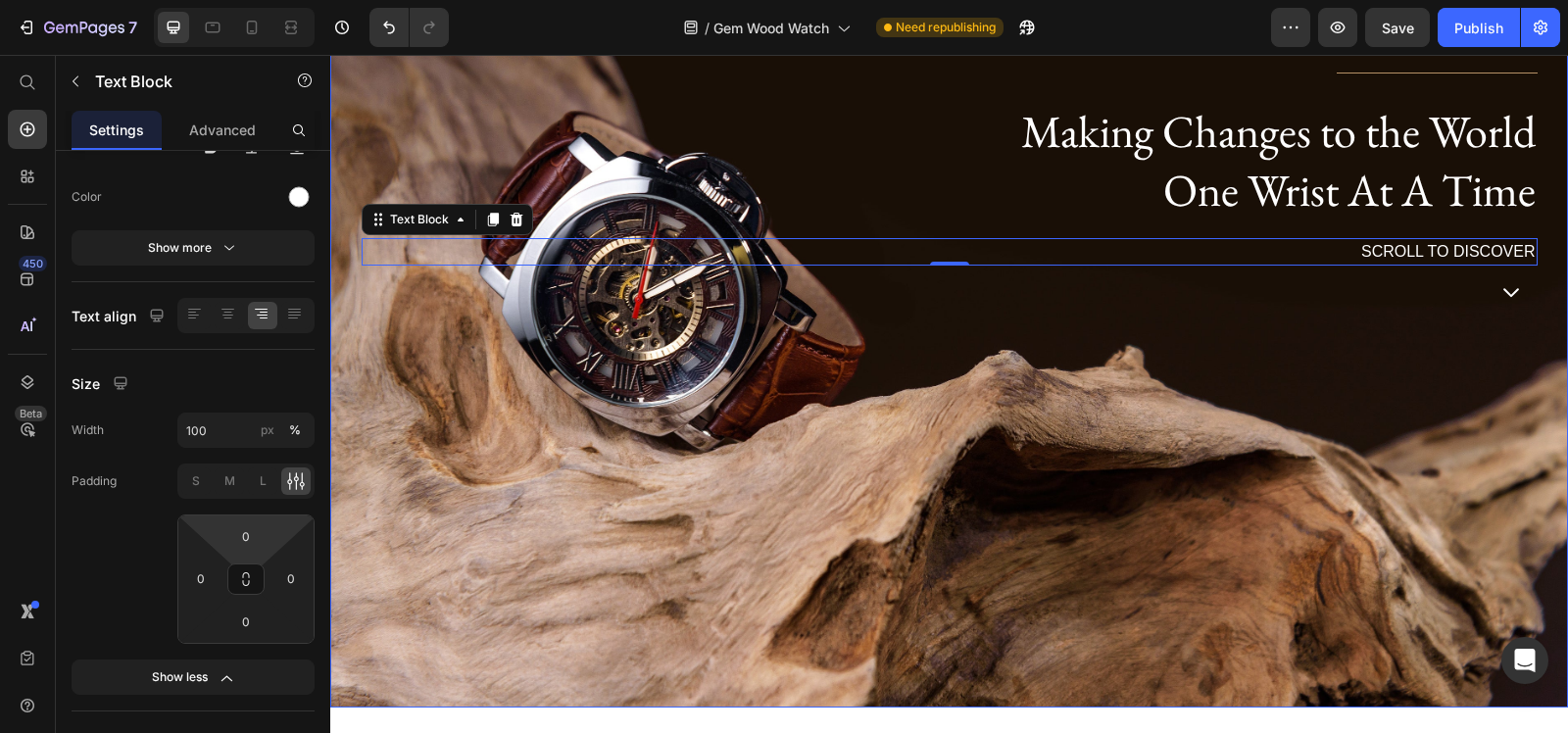 click on "Image Hand Crafted Oak Series Text Block                Title Line Making Changes to the World One Wrist At A Time Heading SCROLL TO DISCOVER Text Block   0
Icon" at bounding box center [950, 116] 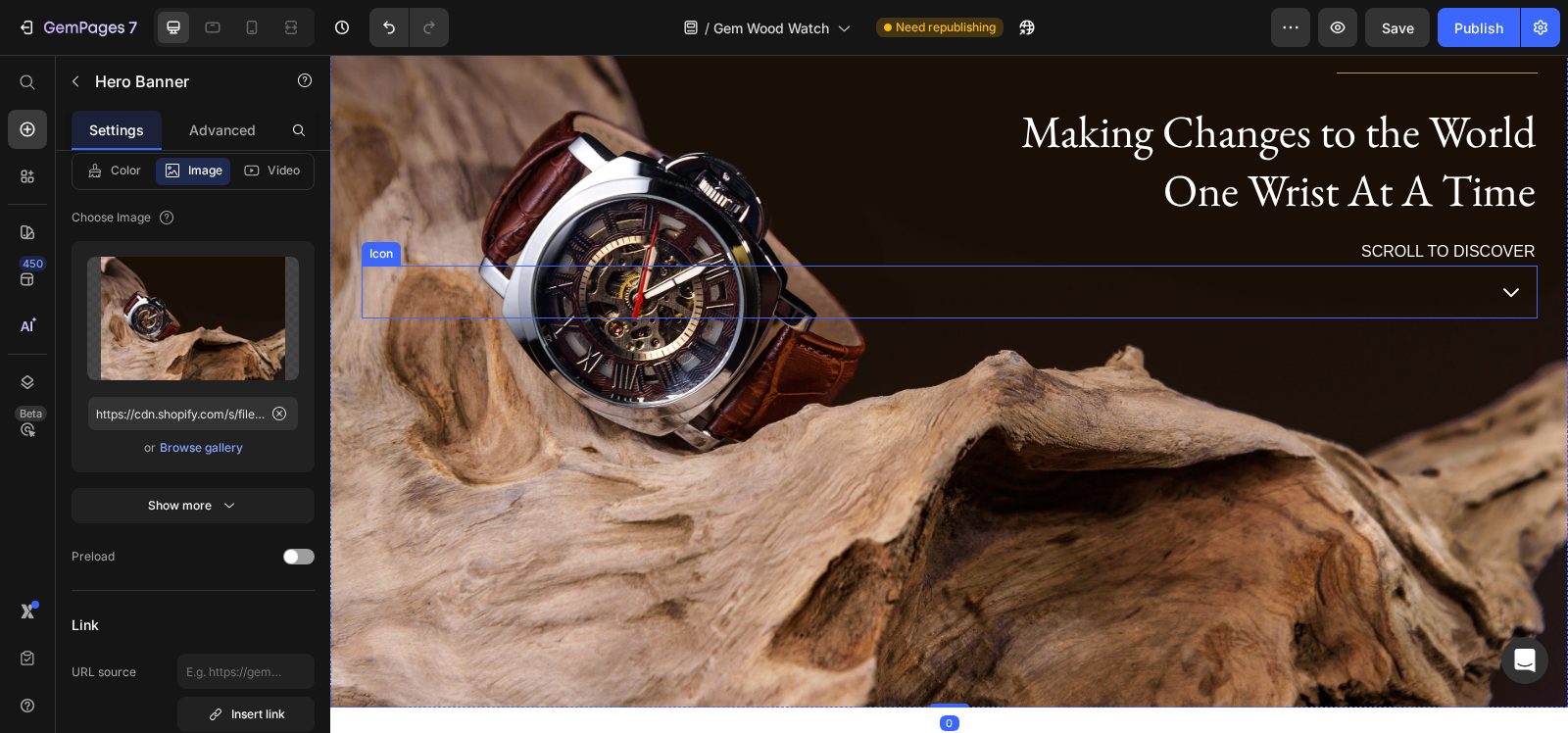 scroll, scrollTop: 0, scrollLeft: 0, axis: both 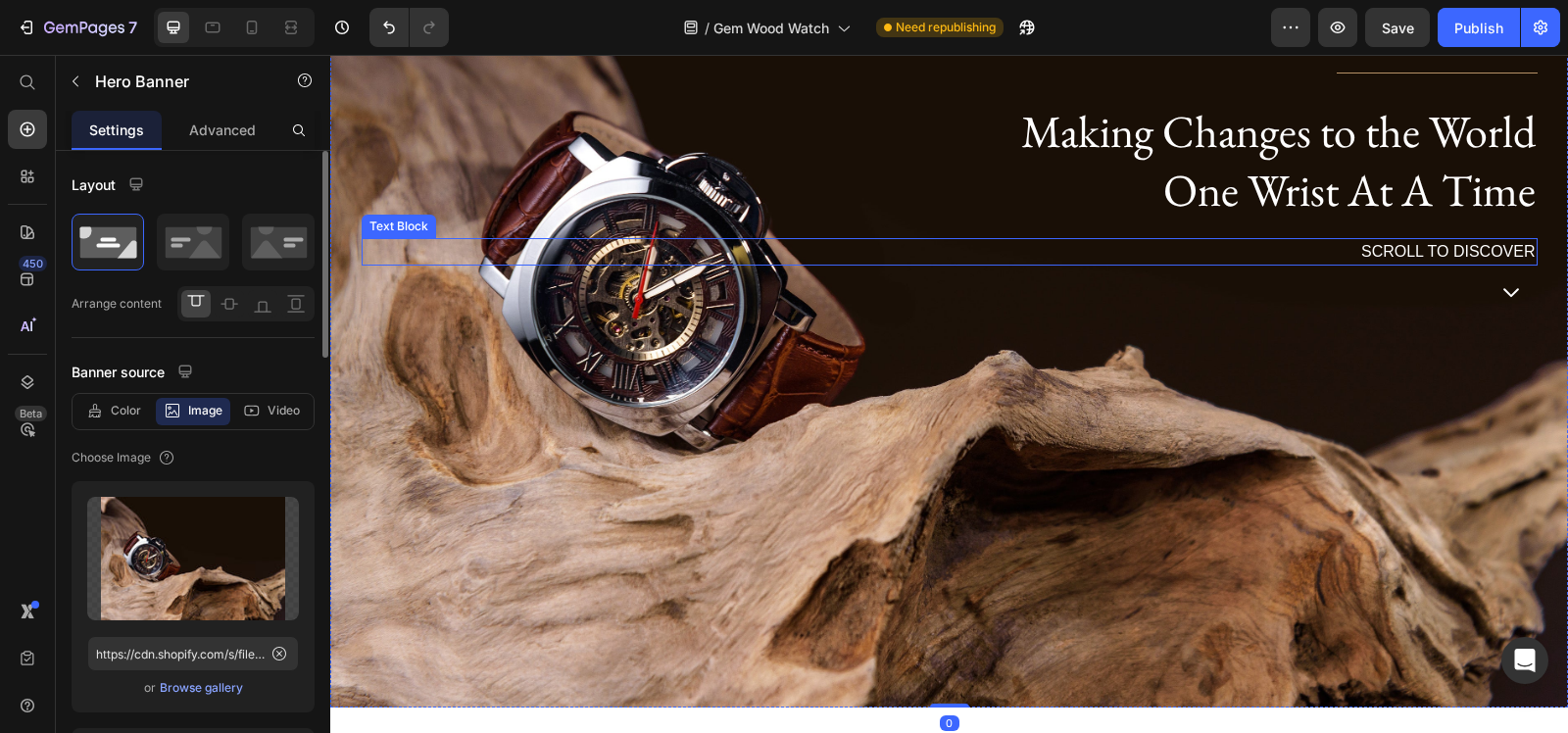 click on "SCROLL TO DISCOVER" at bounding box center (950, 252) 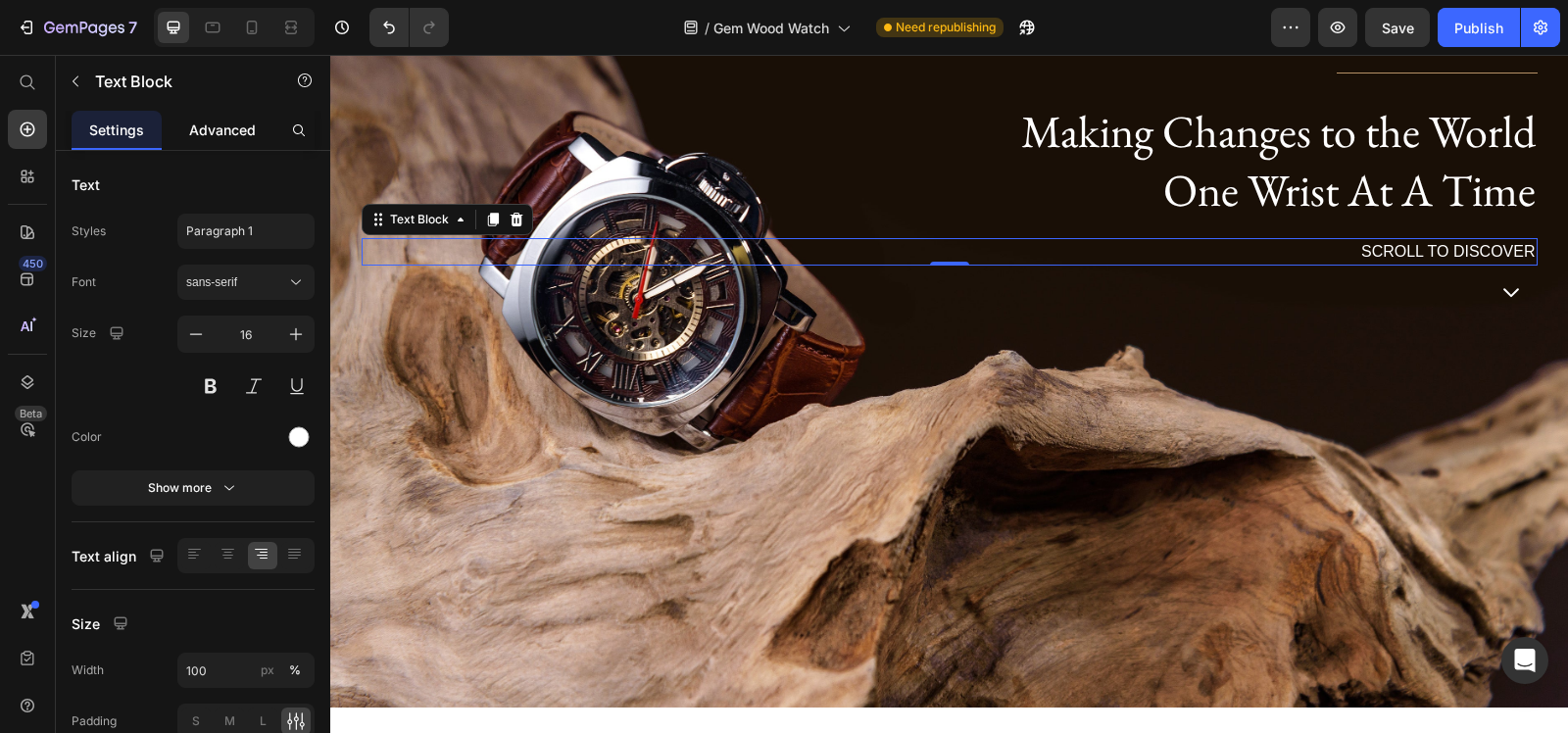 click on "Advanced" at bounding box center (222, 129) 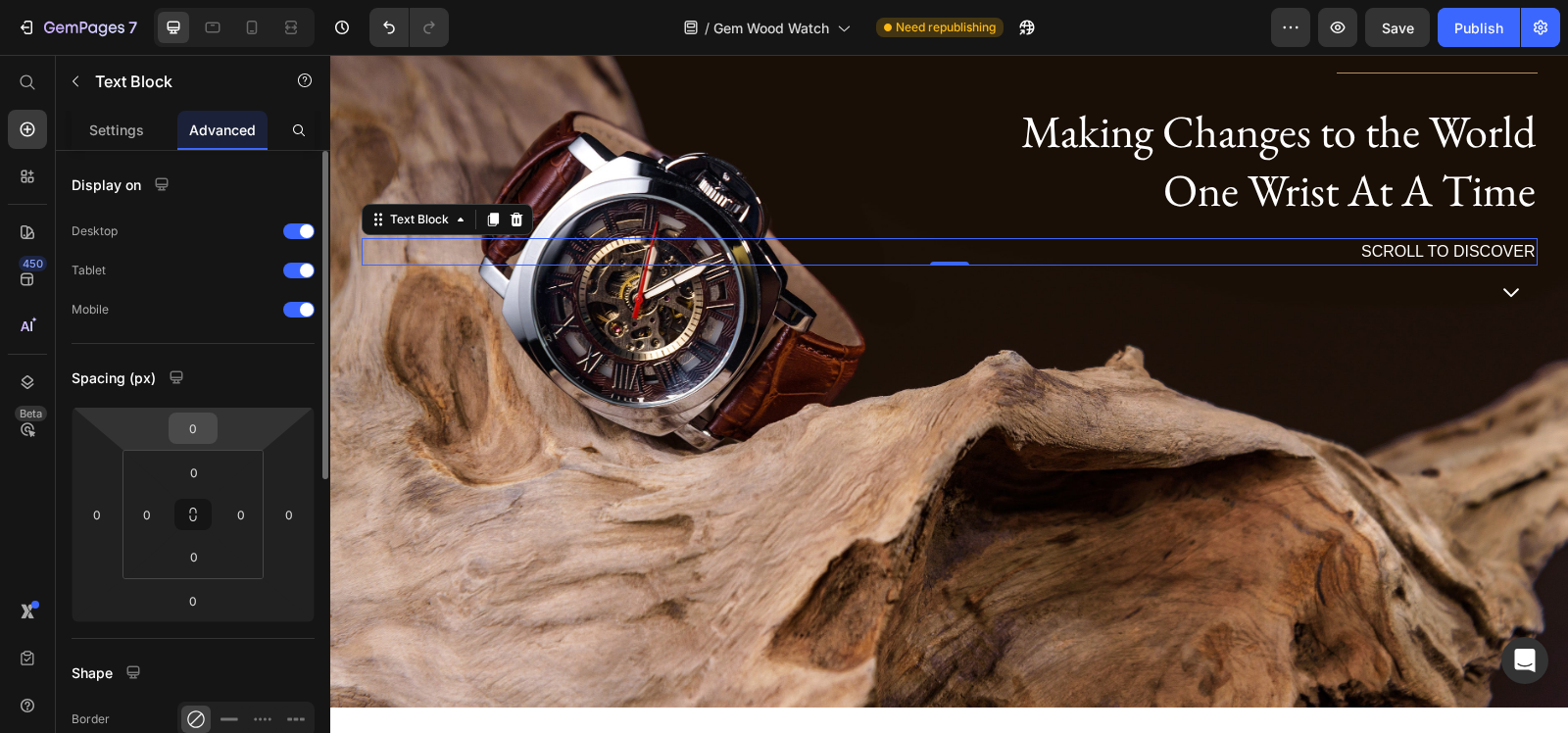 click on "0" at bounding box center (193, 428) 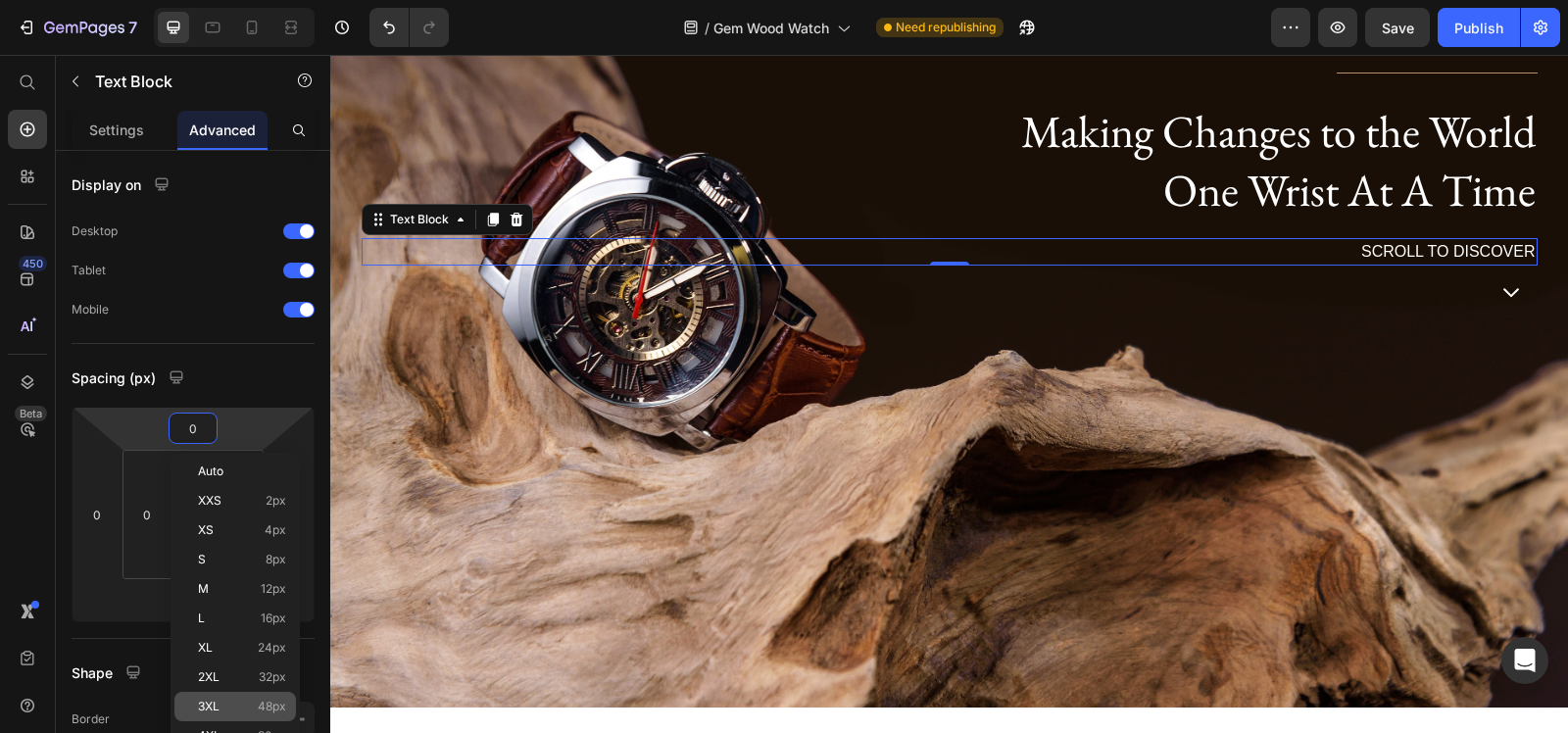 click on "3XL 48px" at bounding box center (242, 707) 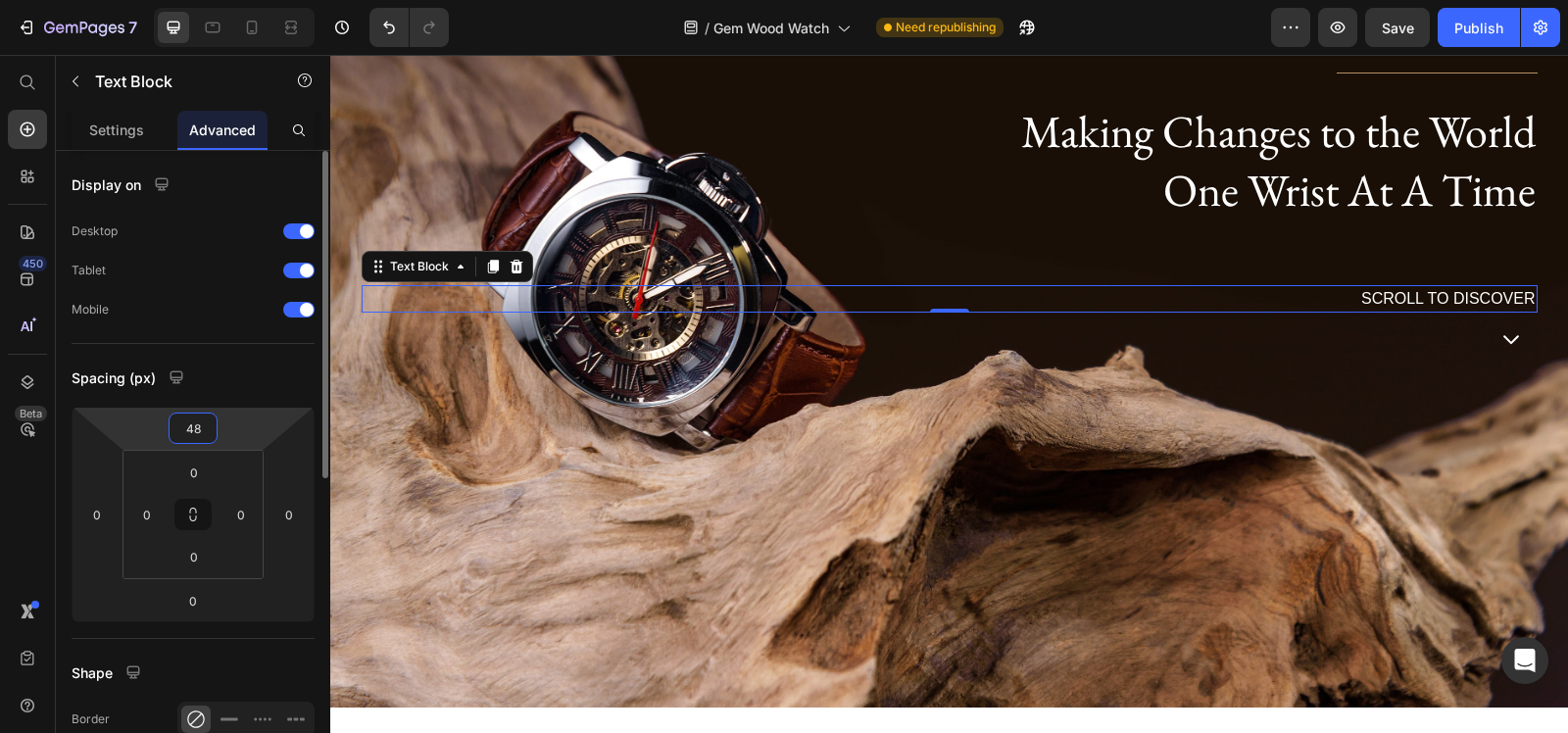 click on "48" at bounding box center (193, 428) 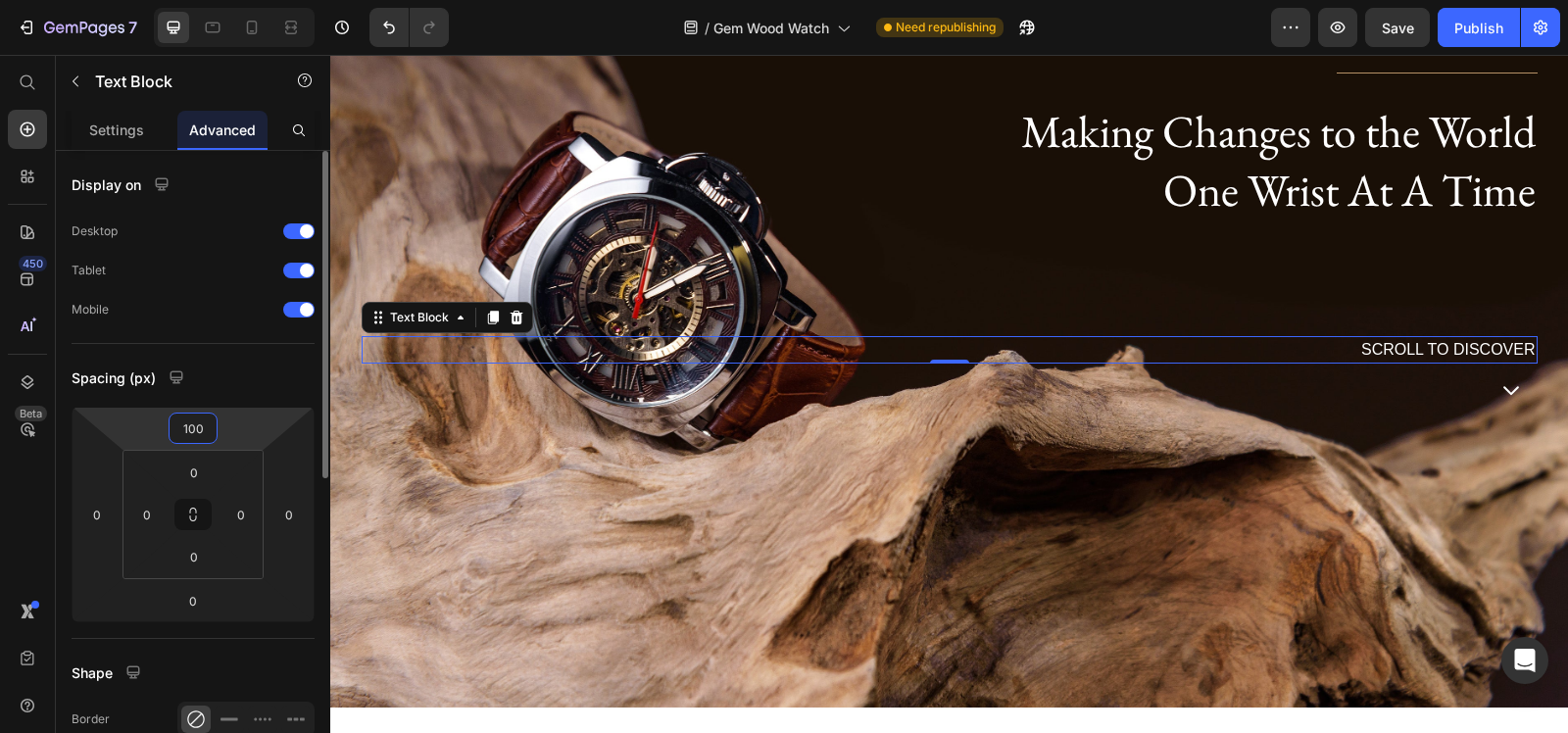click on "Spacing (px)" at bounding box center [193, 377] 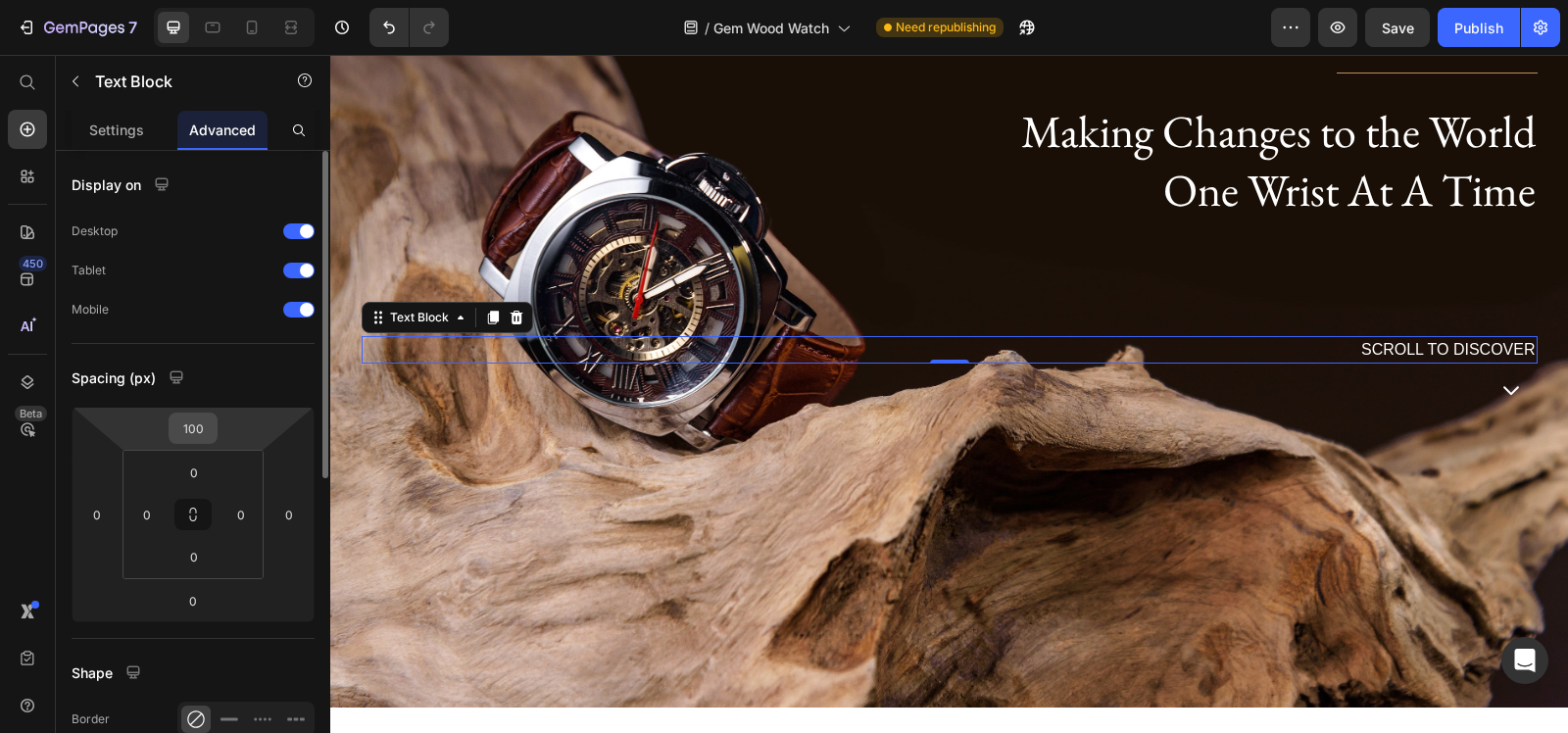 click on "100" at bounding box center (193, 428) 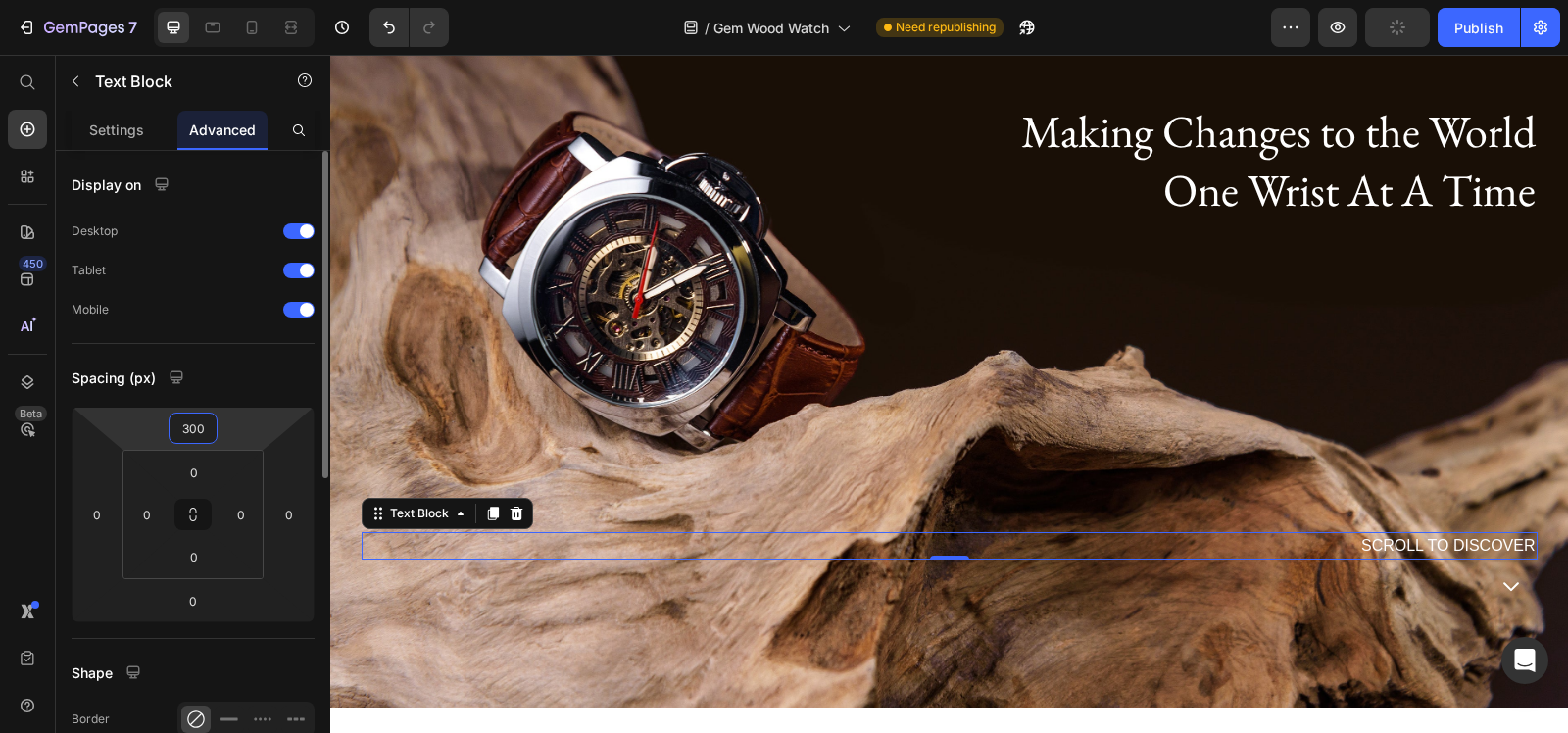type on "300" 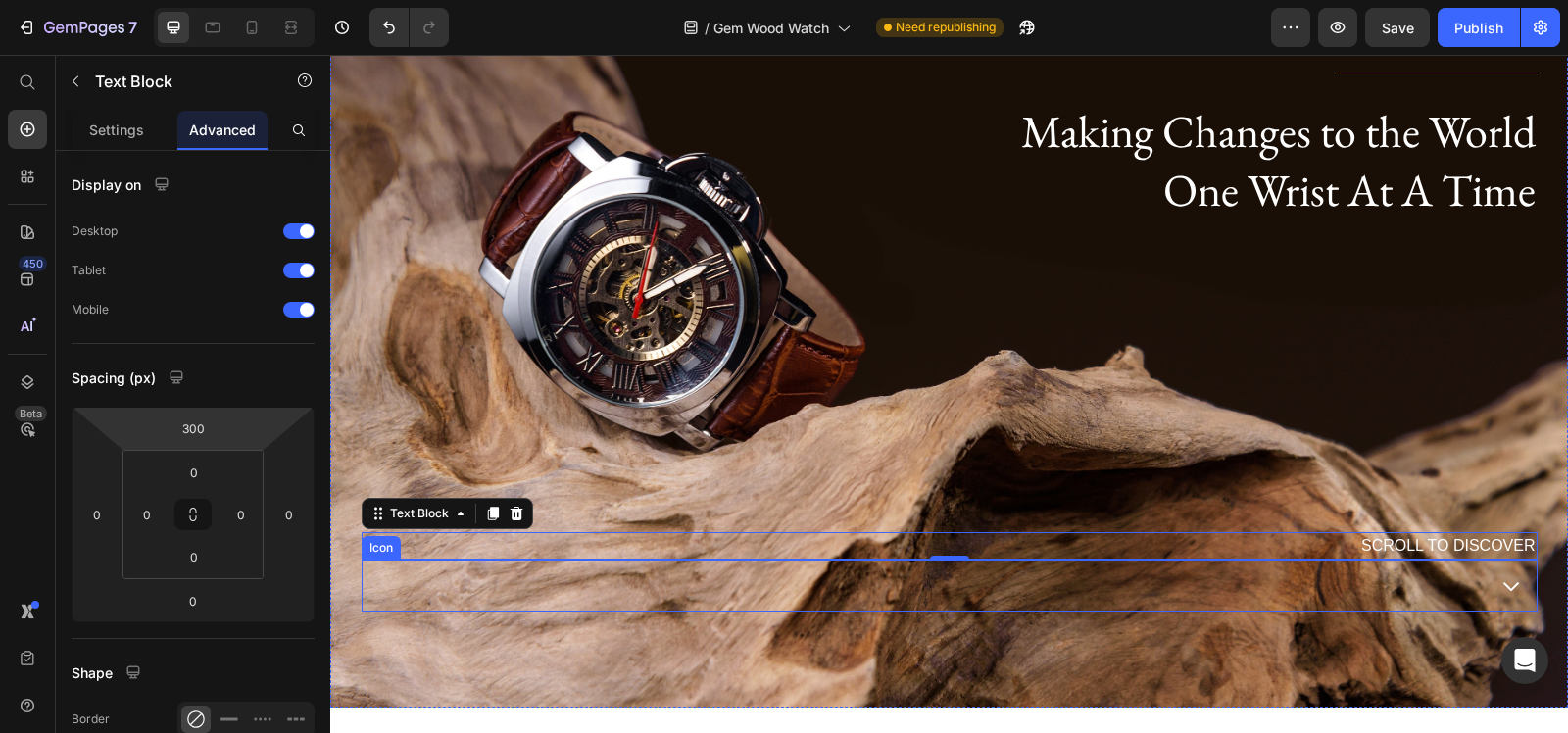 drag, startPoint x: 1275, startPoint y: 589, endPoint x: 1281, endPoint y: 601, distance: 13.416408 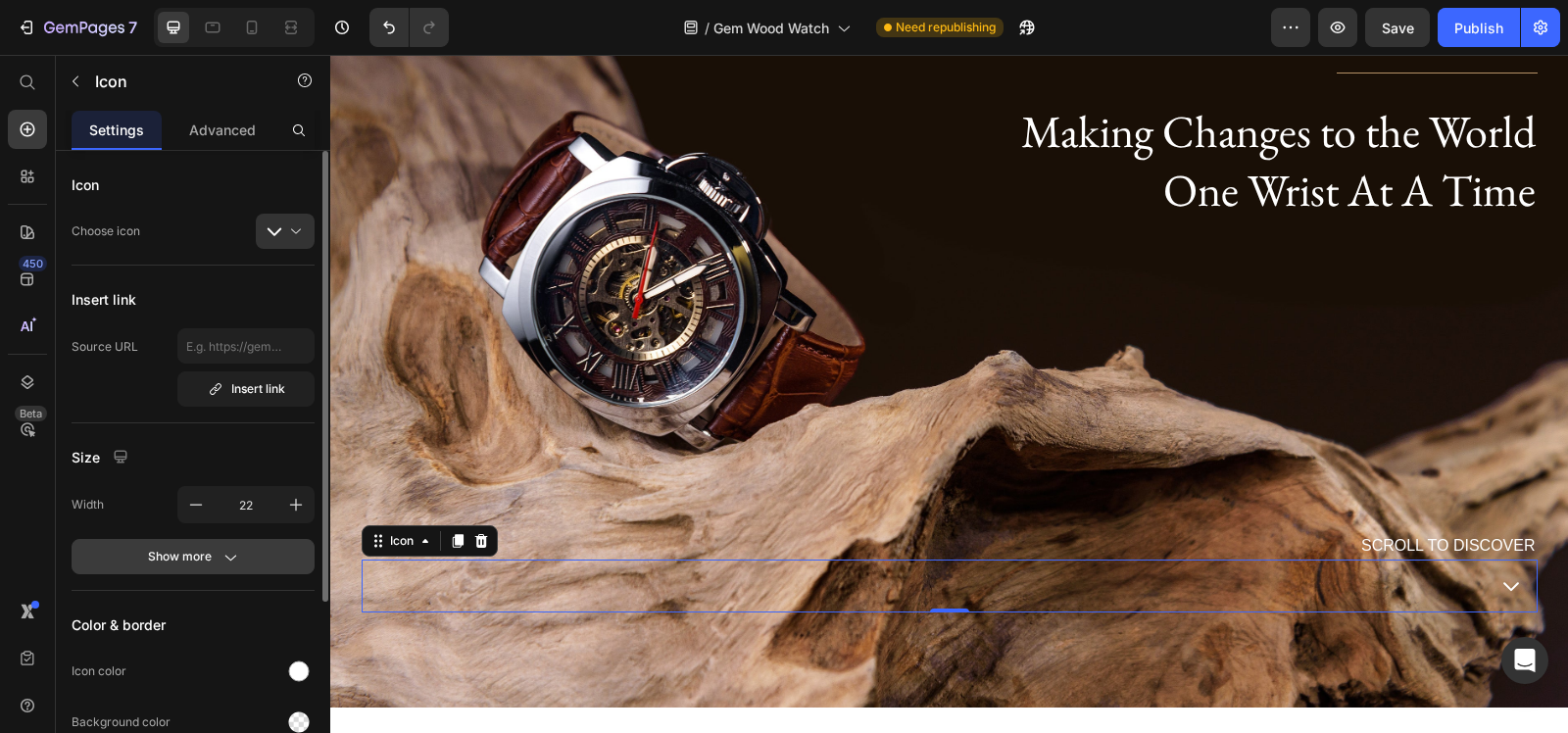 click on "Show more" at bounding box center [193, 557] 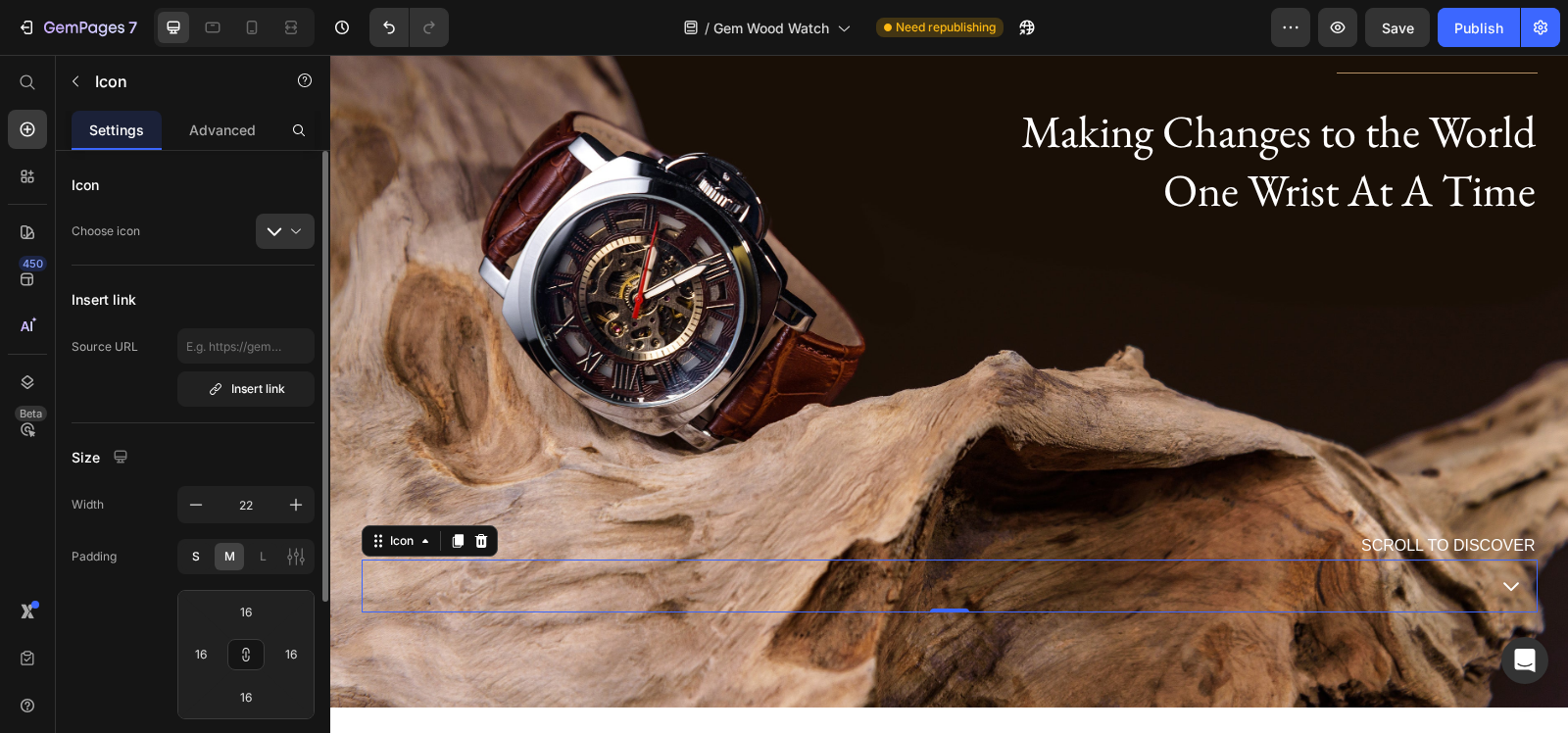 click on "S" 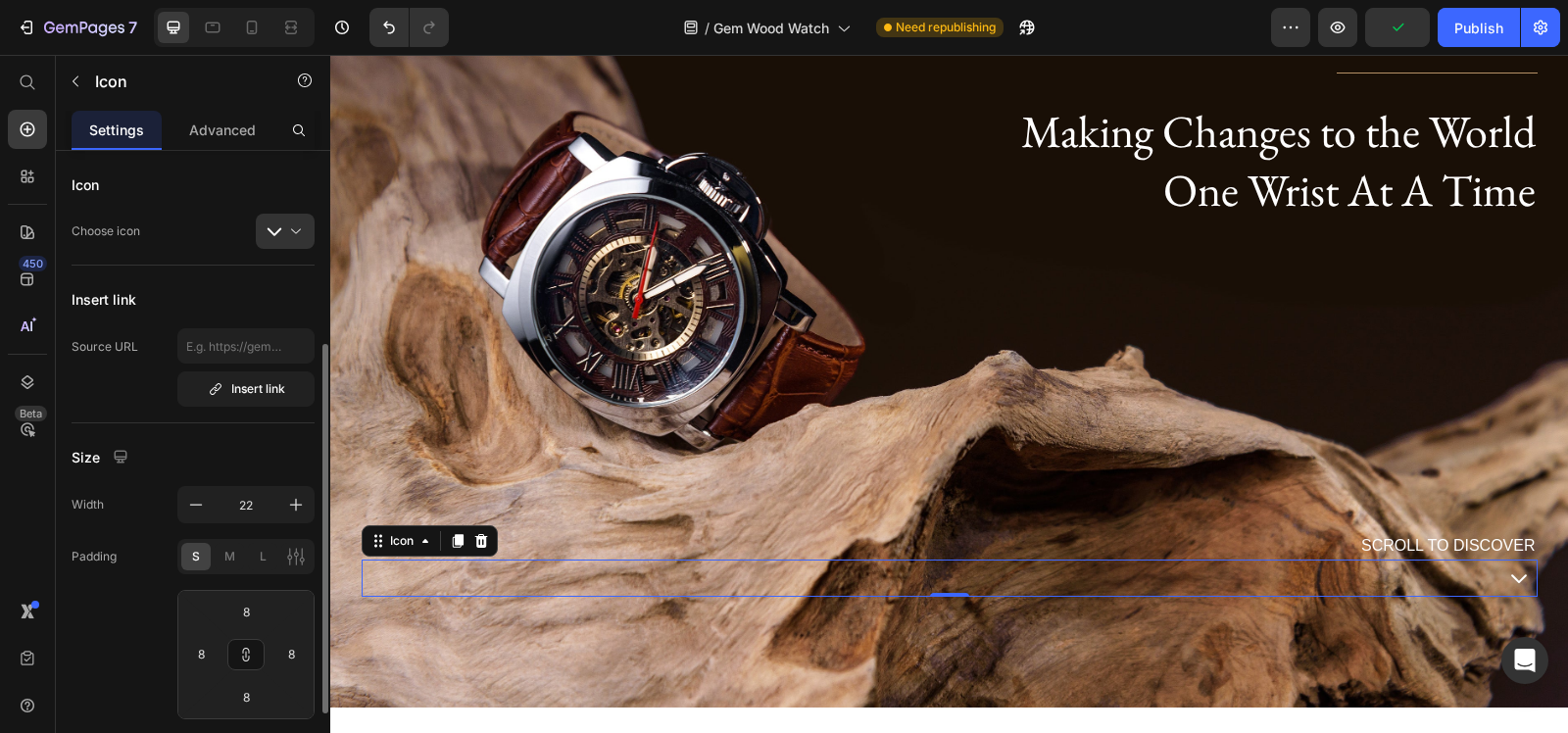scroll, scrollTop: 122, scrollLeft: 0, axis: vertical 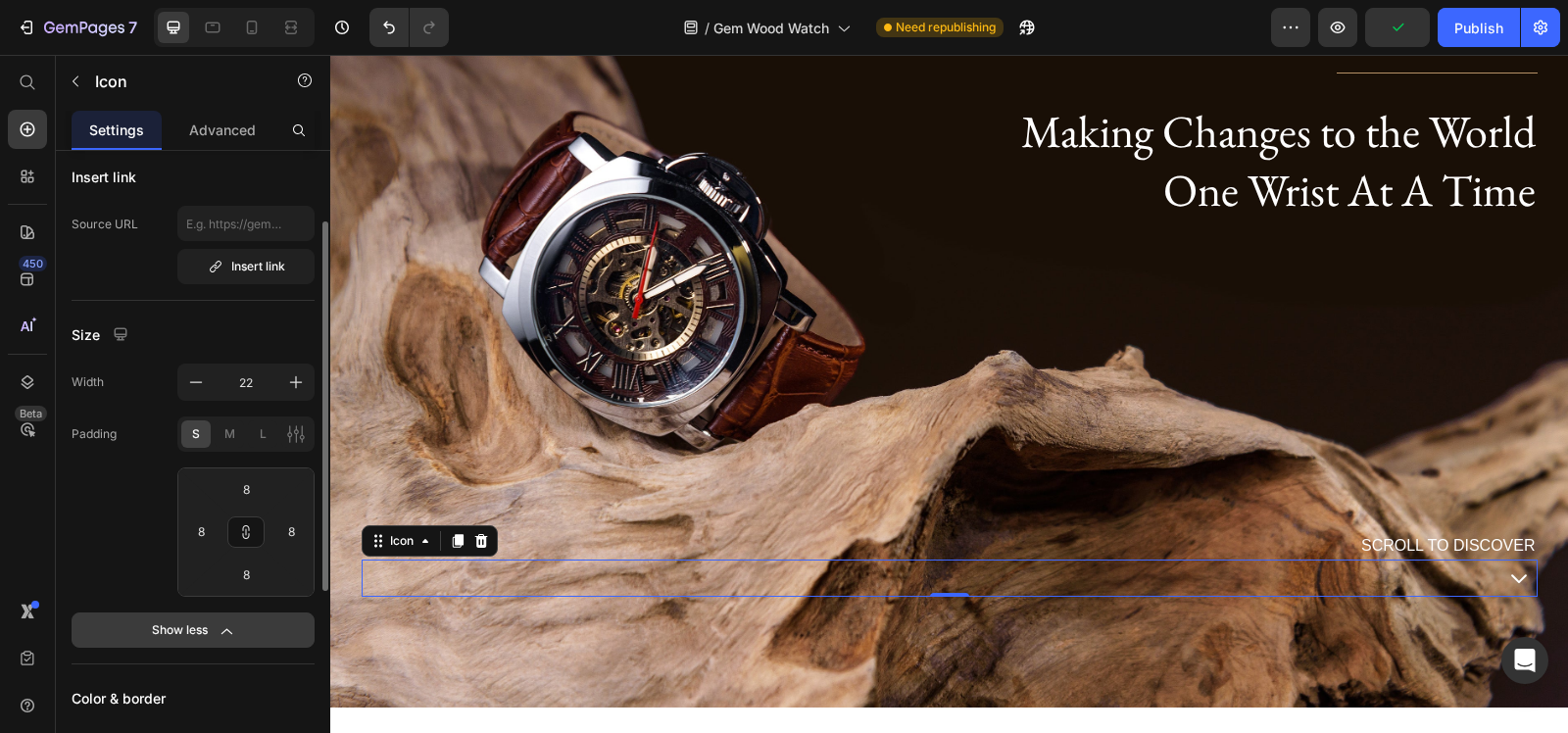 click on "Show less" at bounding box center [193, 630] 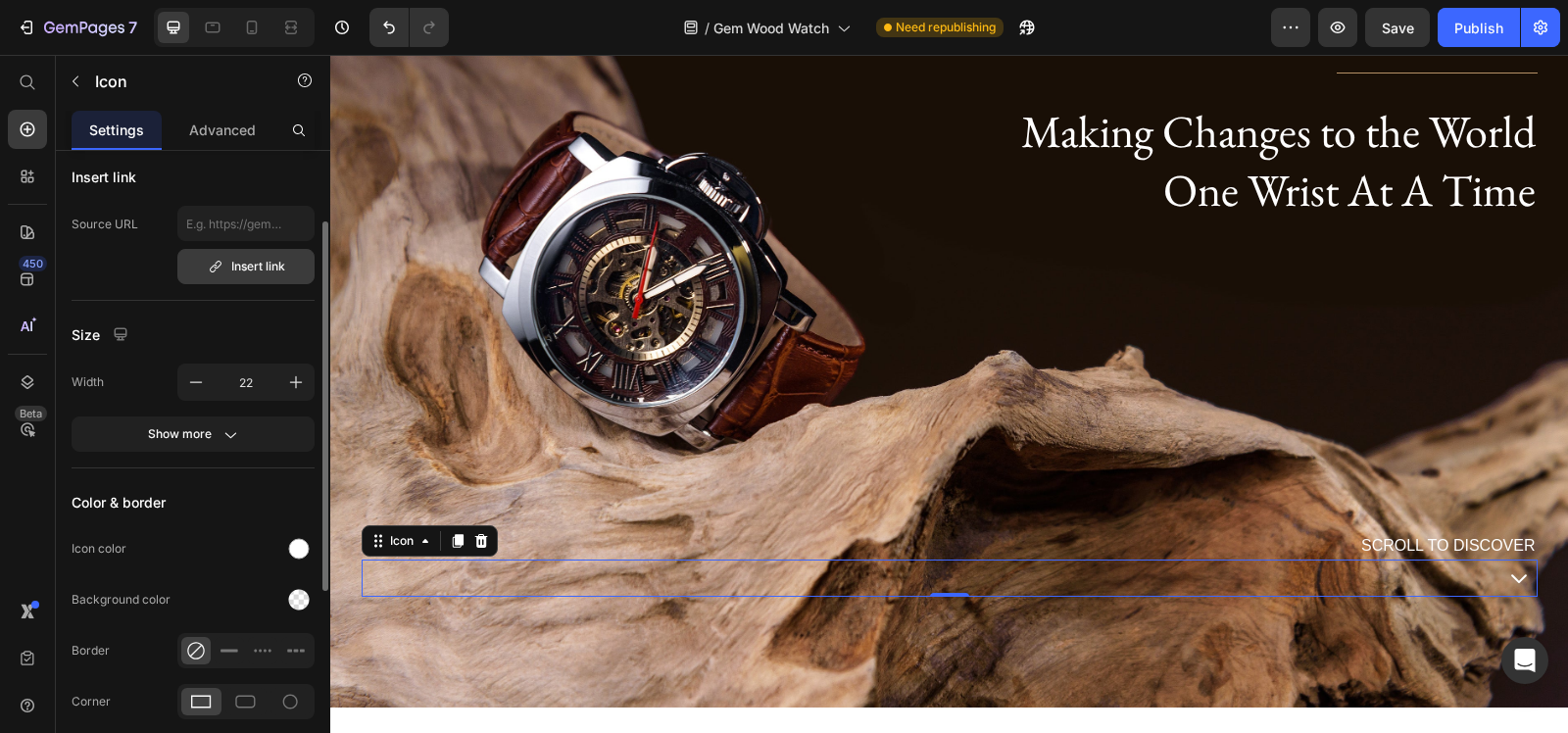 scroll, scrollTop: 0, scrollLeft: 0, axis: both 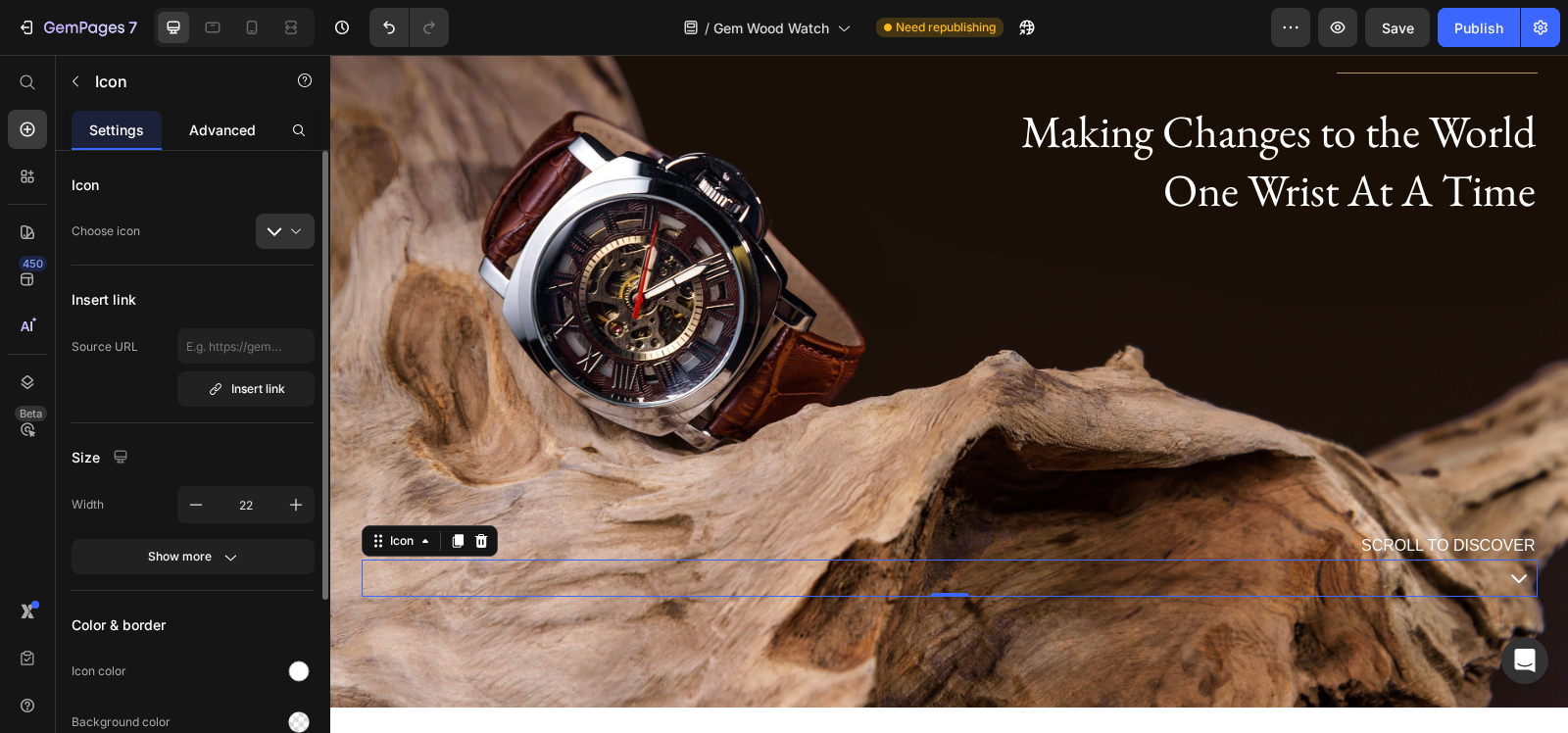 click on "Advanced" at bounding box center [222, 129] 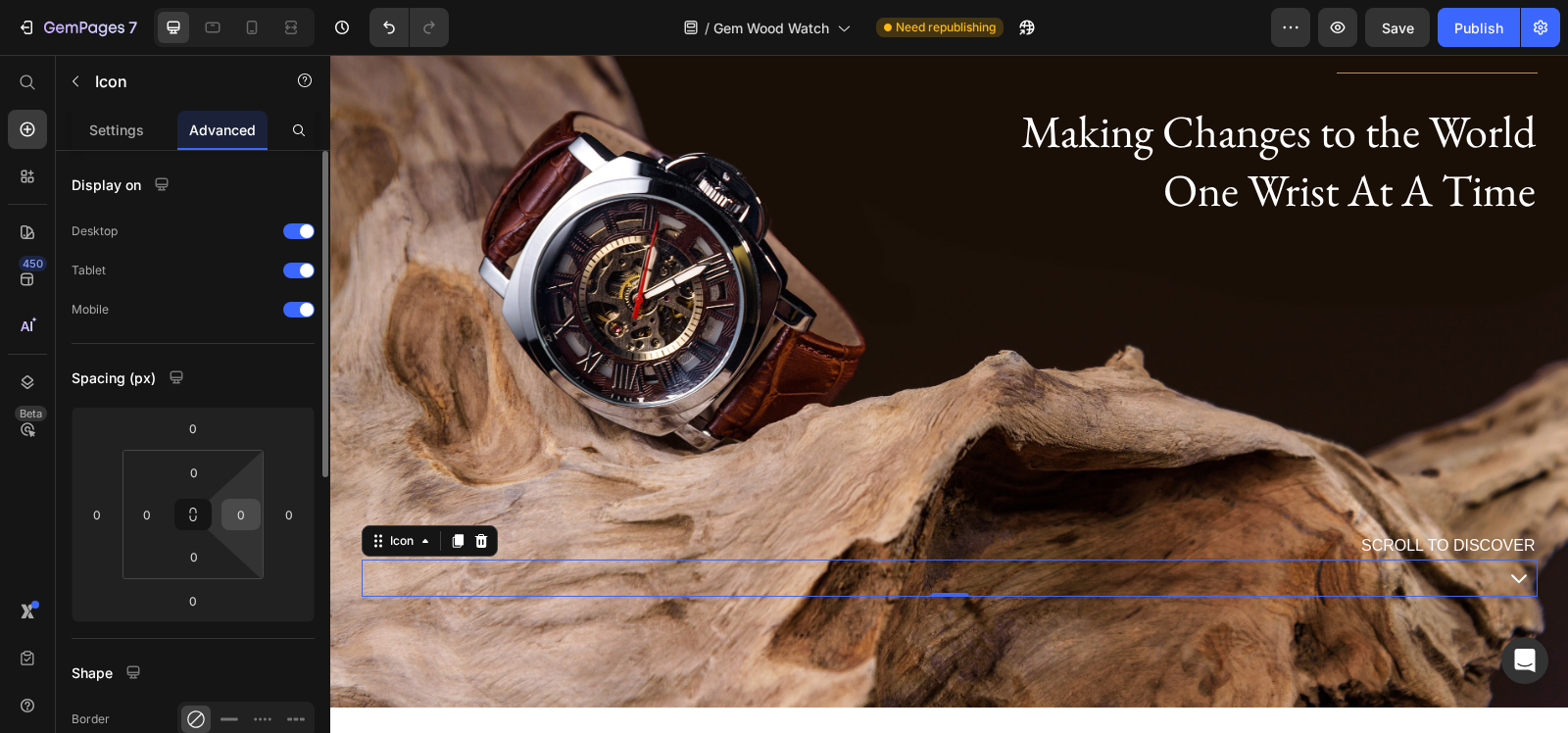 click on "0" at bounding box center (241, 514) 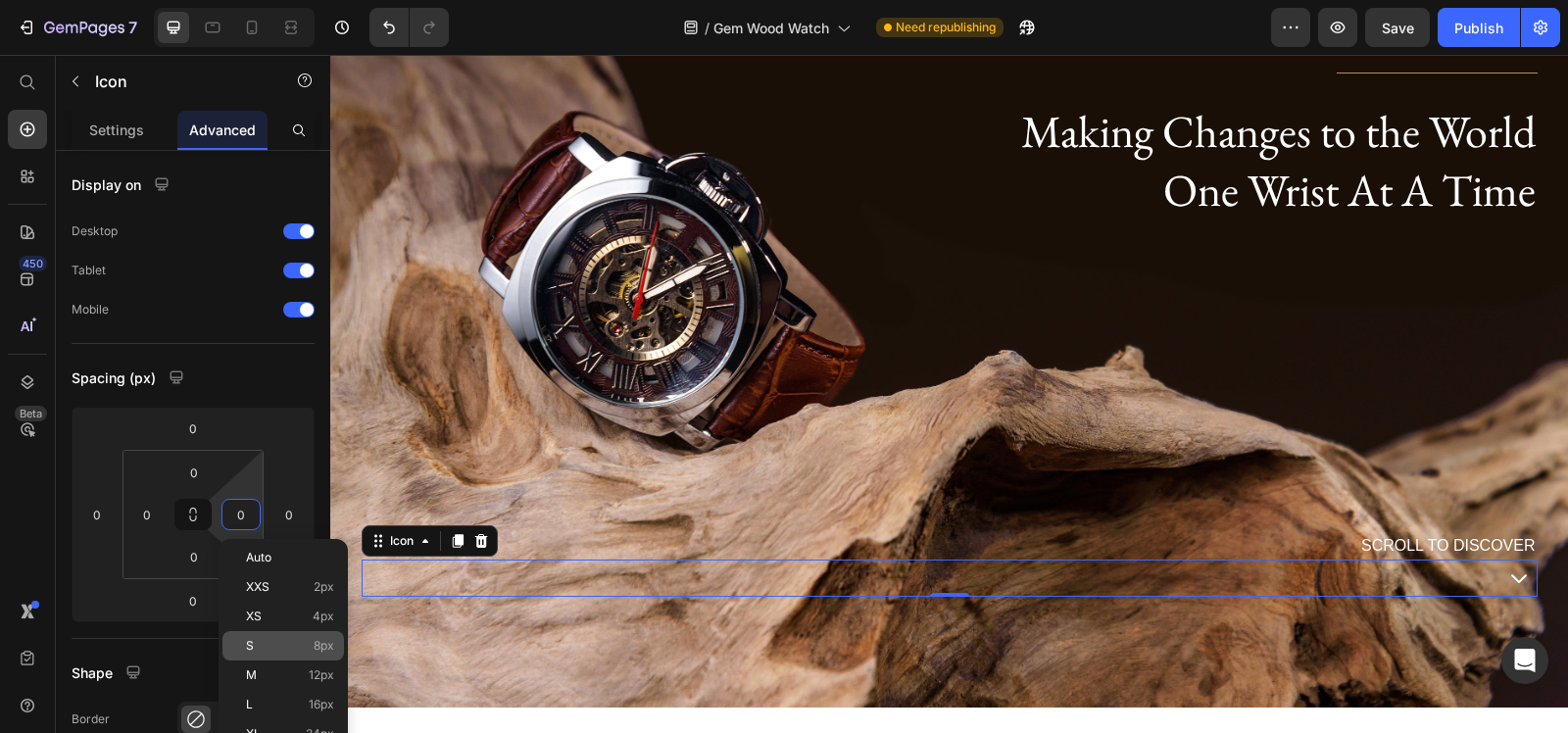 click on "S 8px" at bounding box center [290, 646] 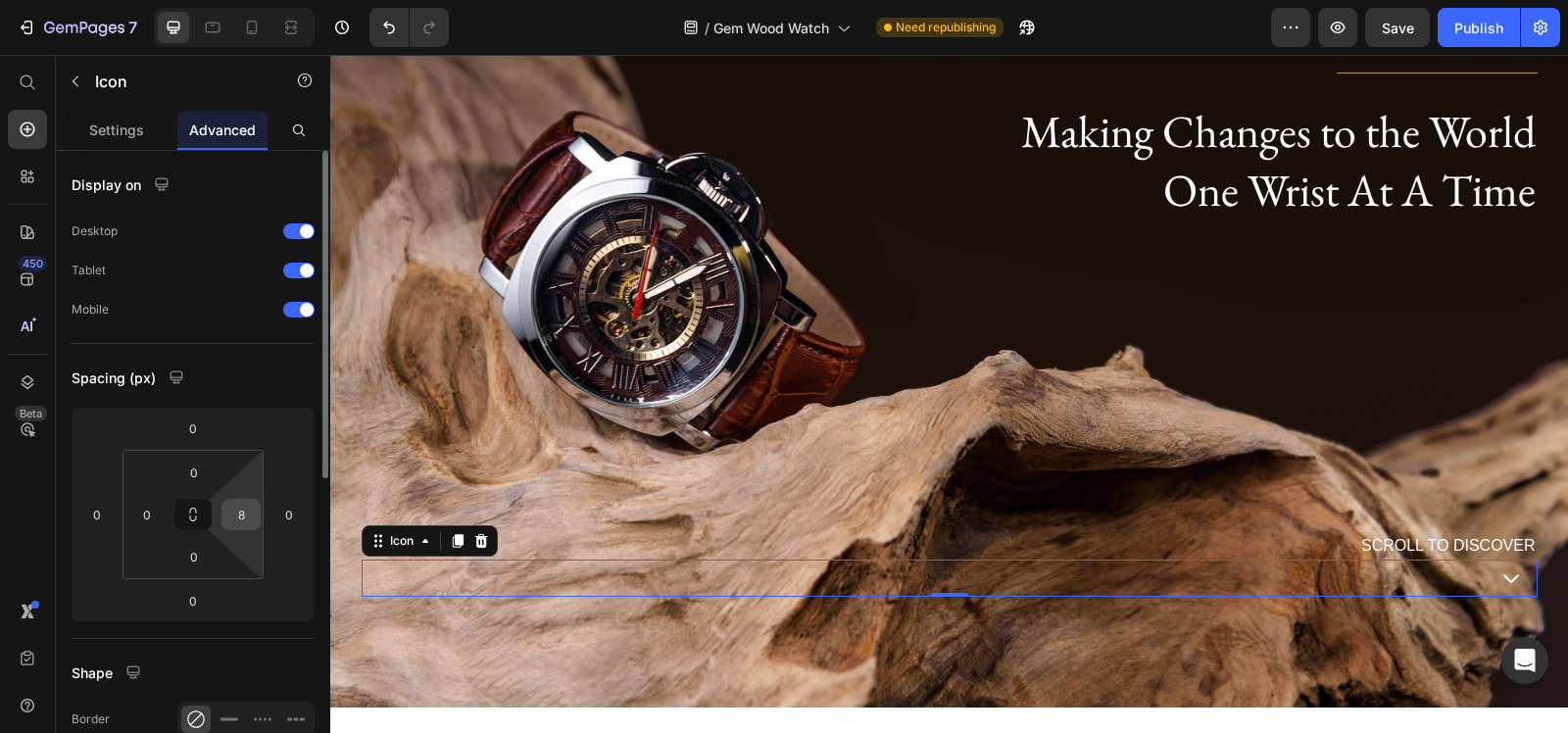 click on "8" at bounding box center [241, 514] 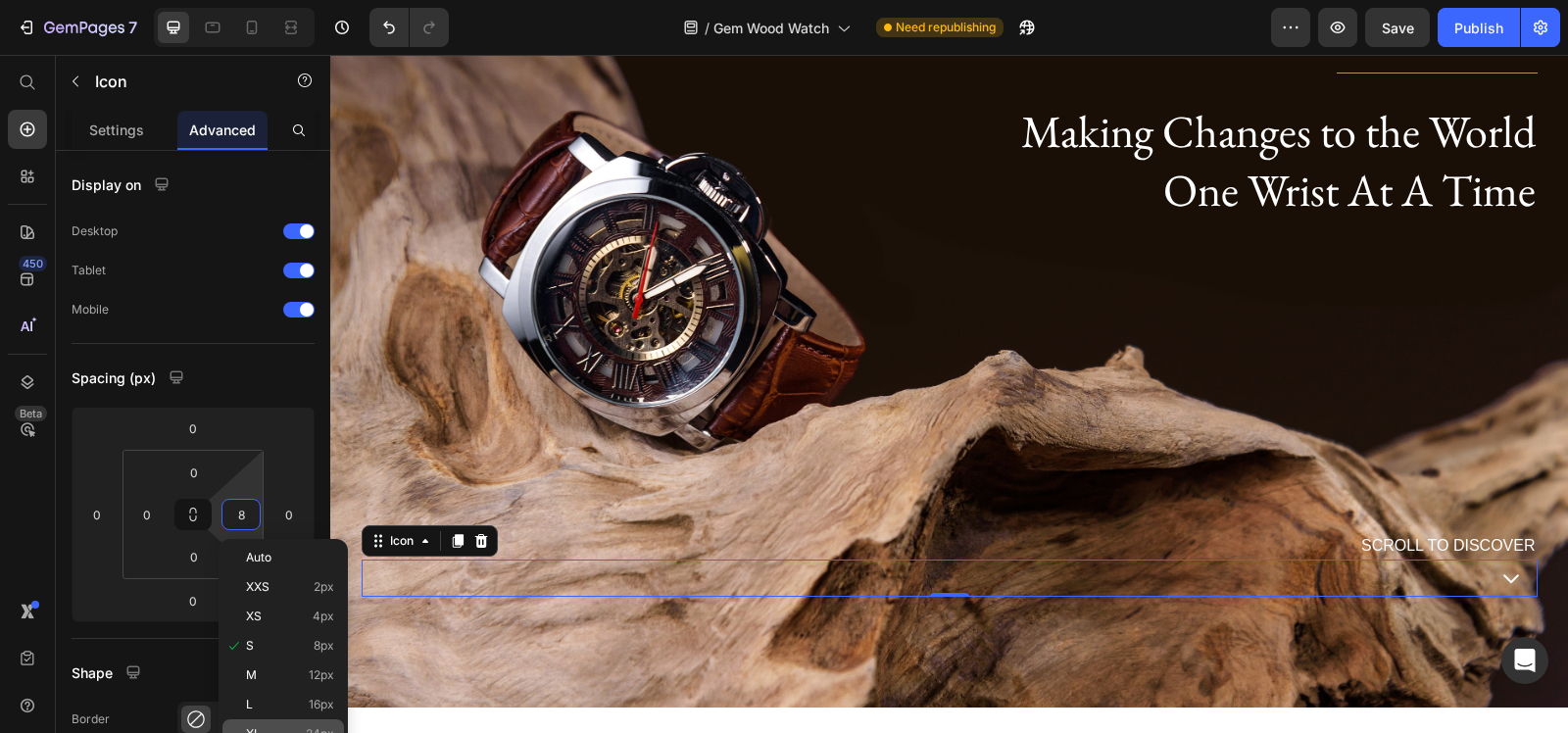 click on "XL 24px" 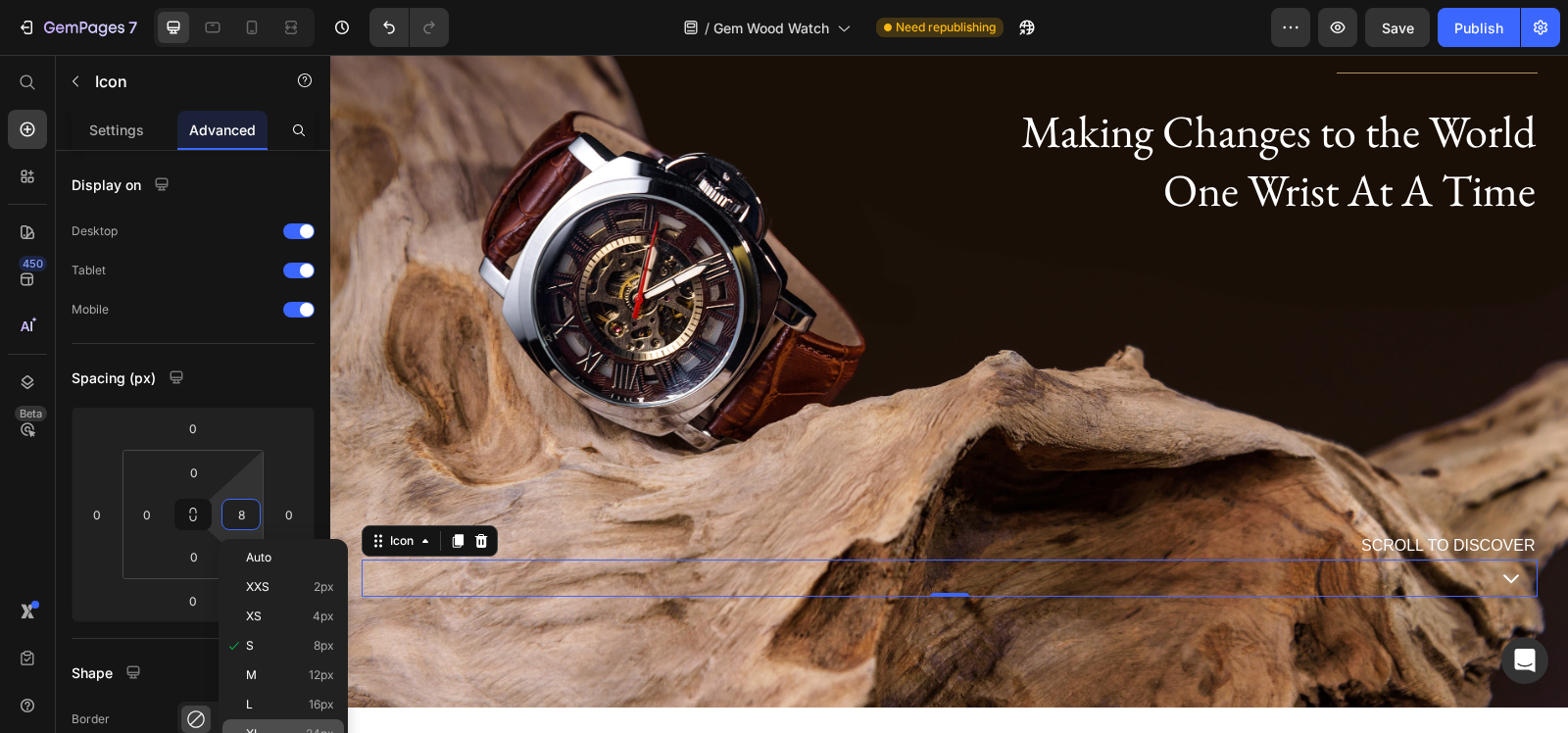 type on "24" 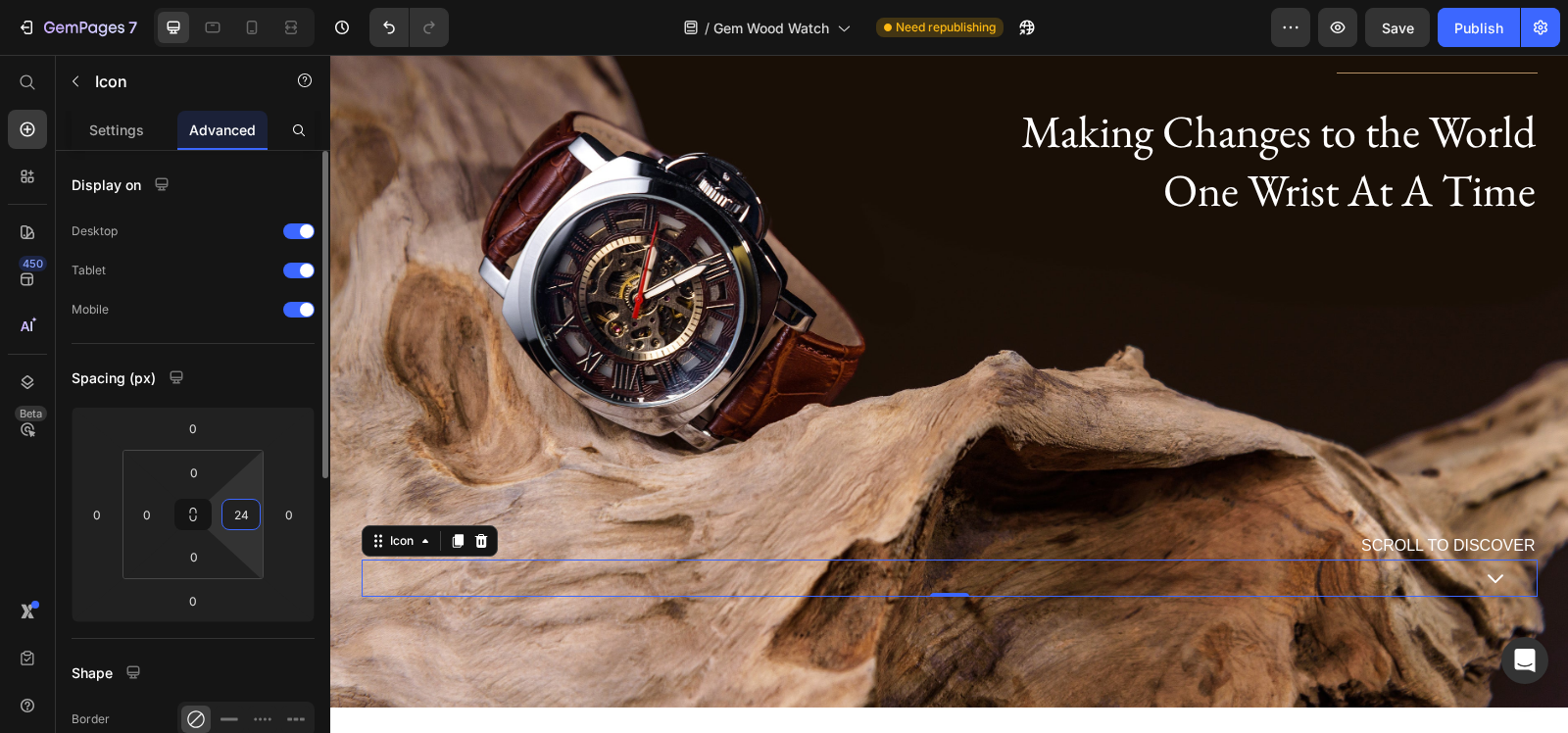 click on "24" at bounding box center [241, 514] 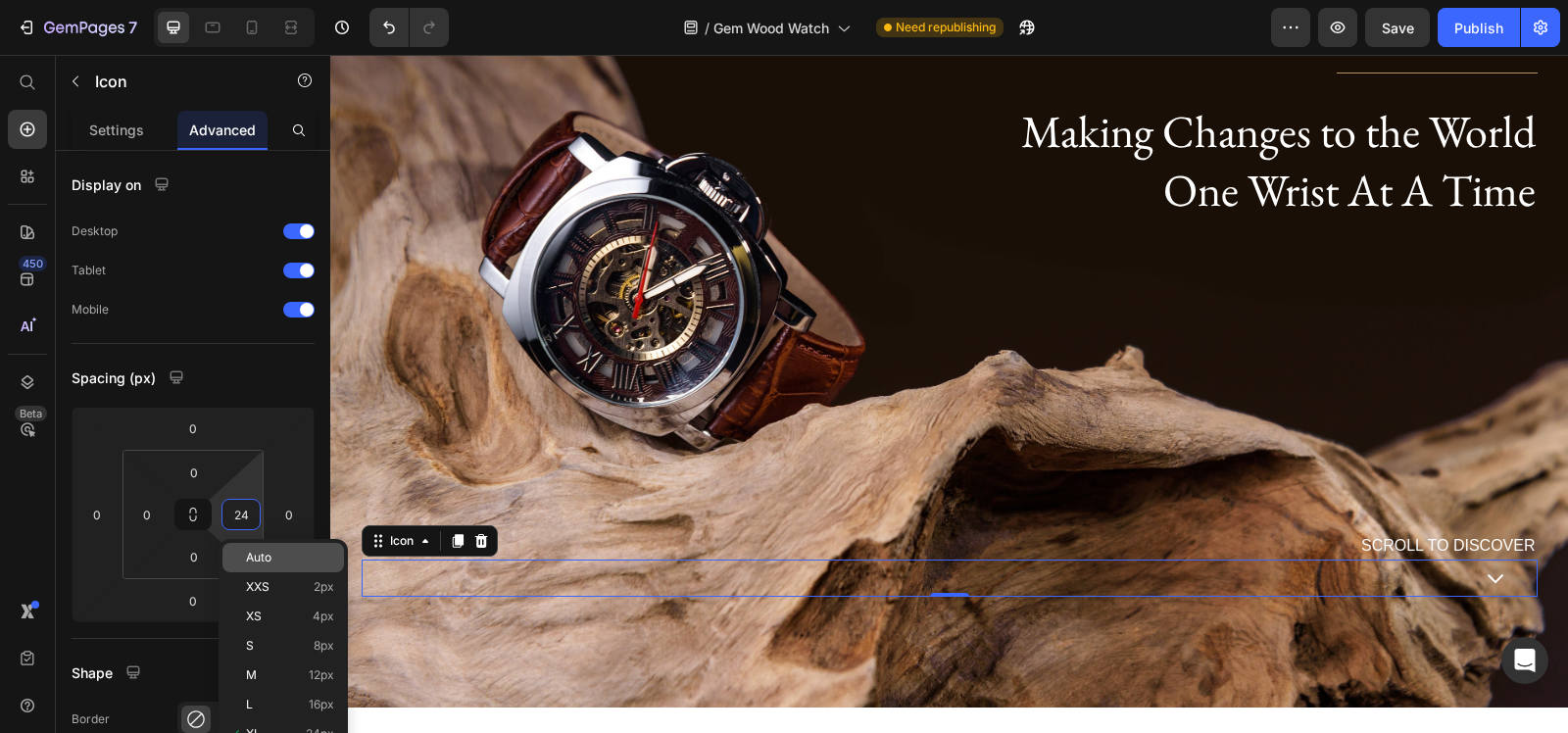 click on "Auto" 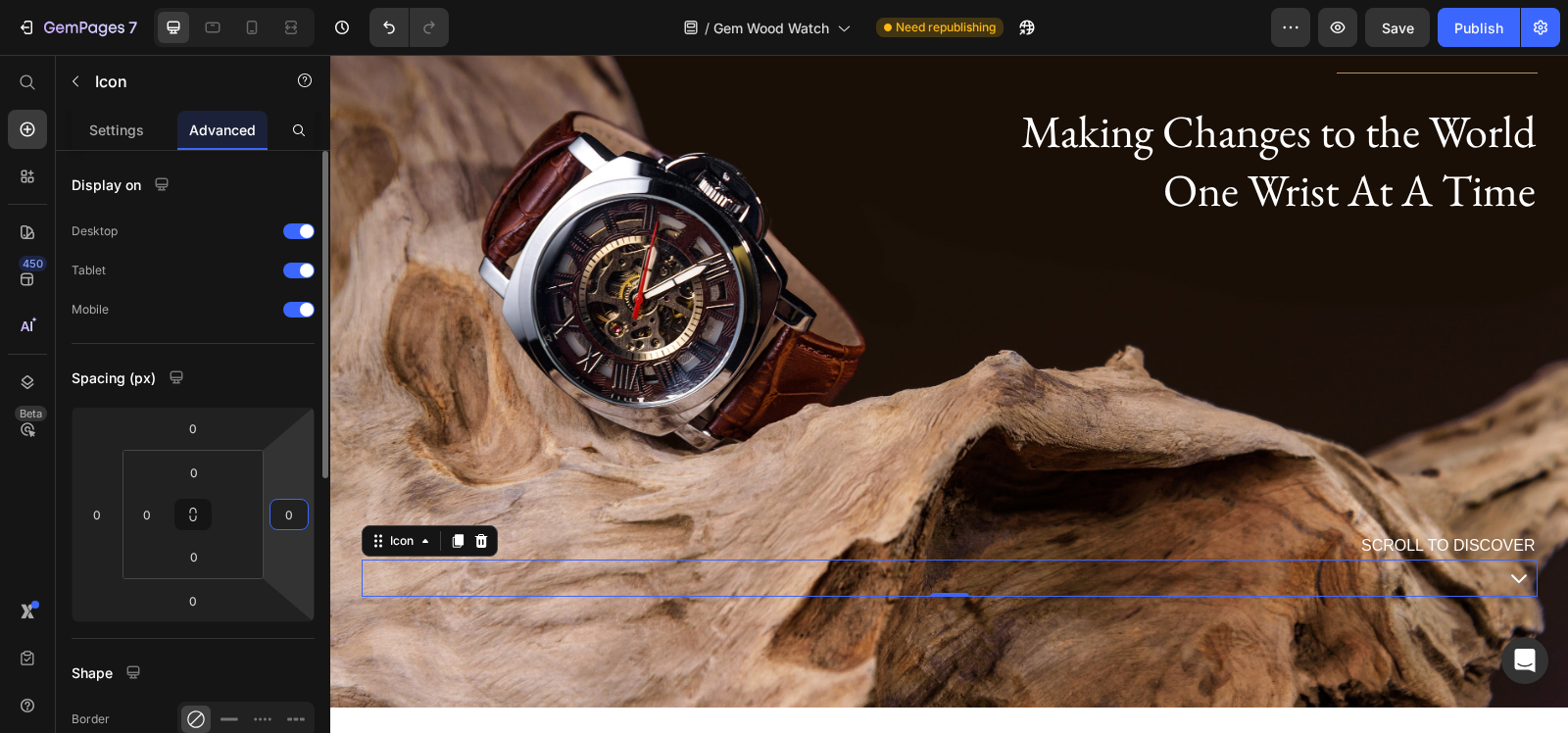 click on "0" at bounding box center [289, 514] 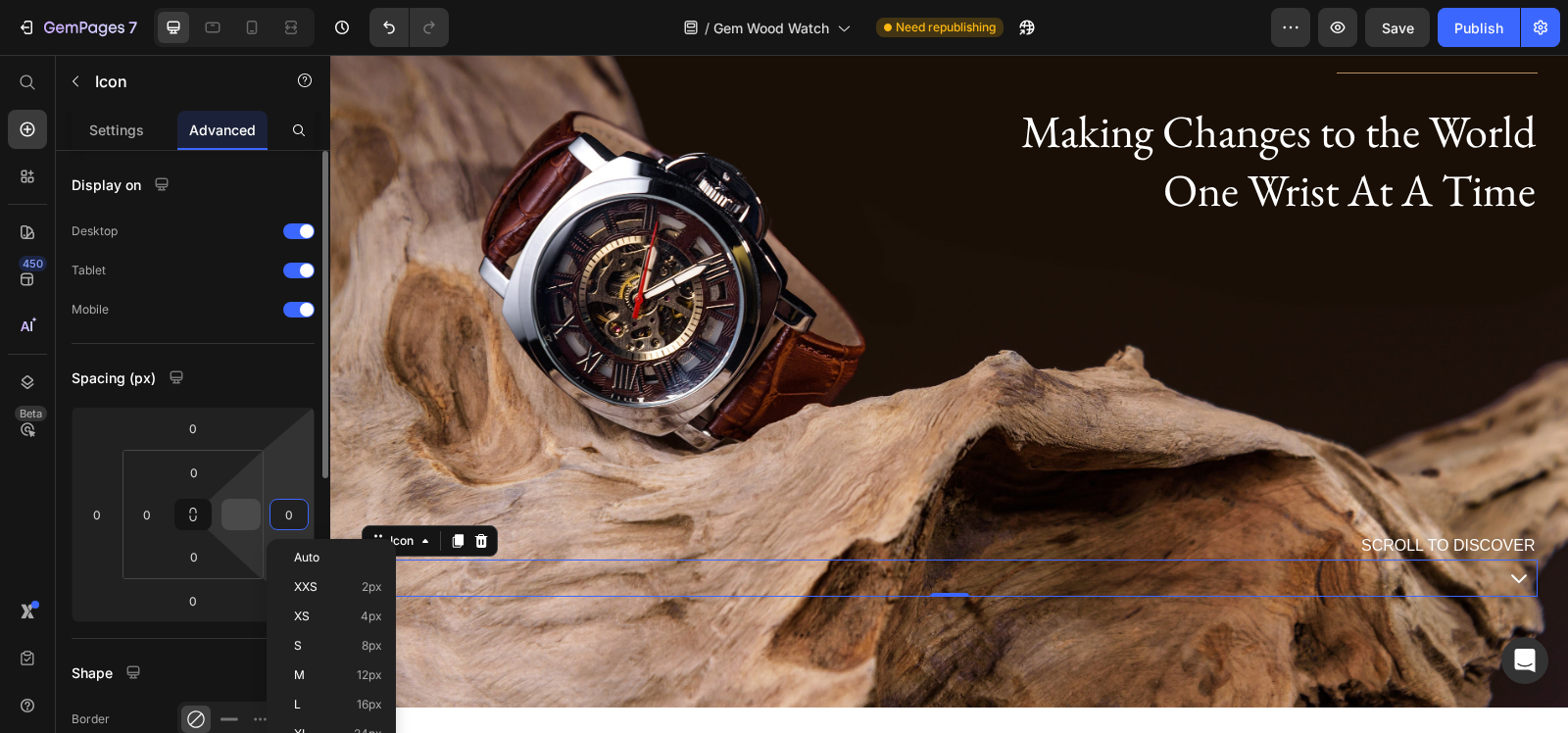 click at bounding box center (241, 514) 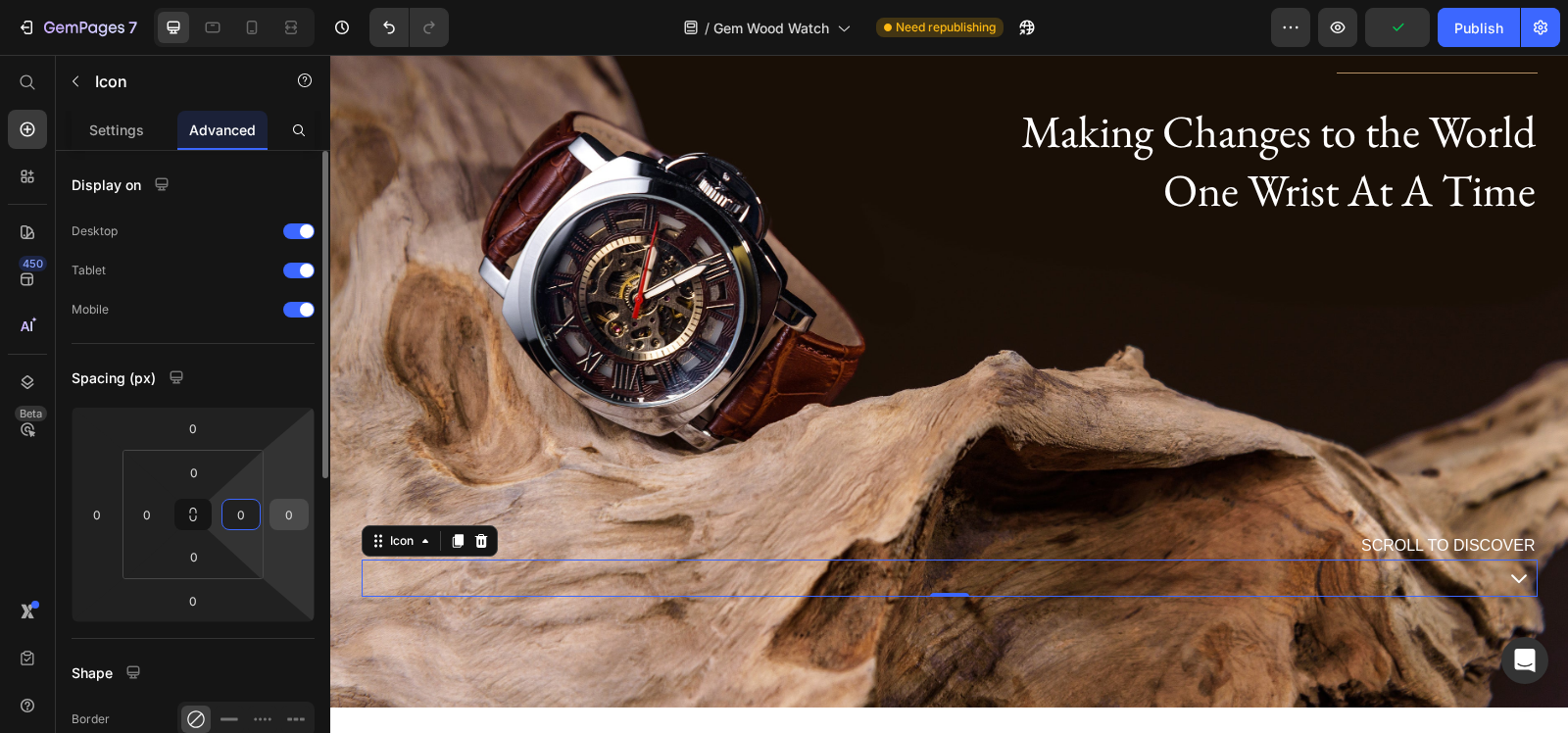 type on "0" 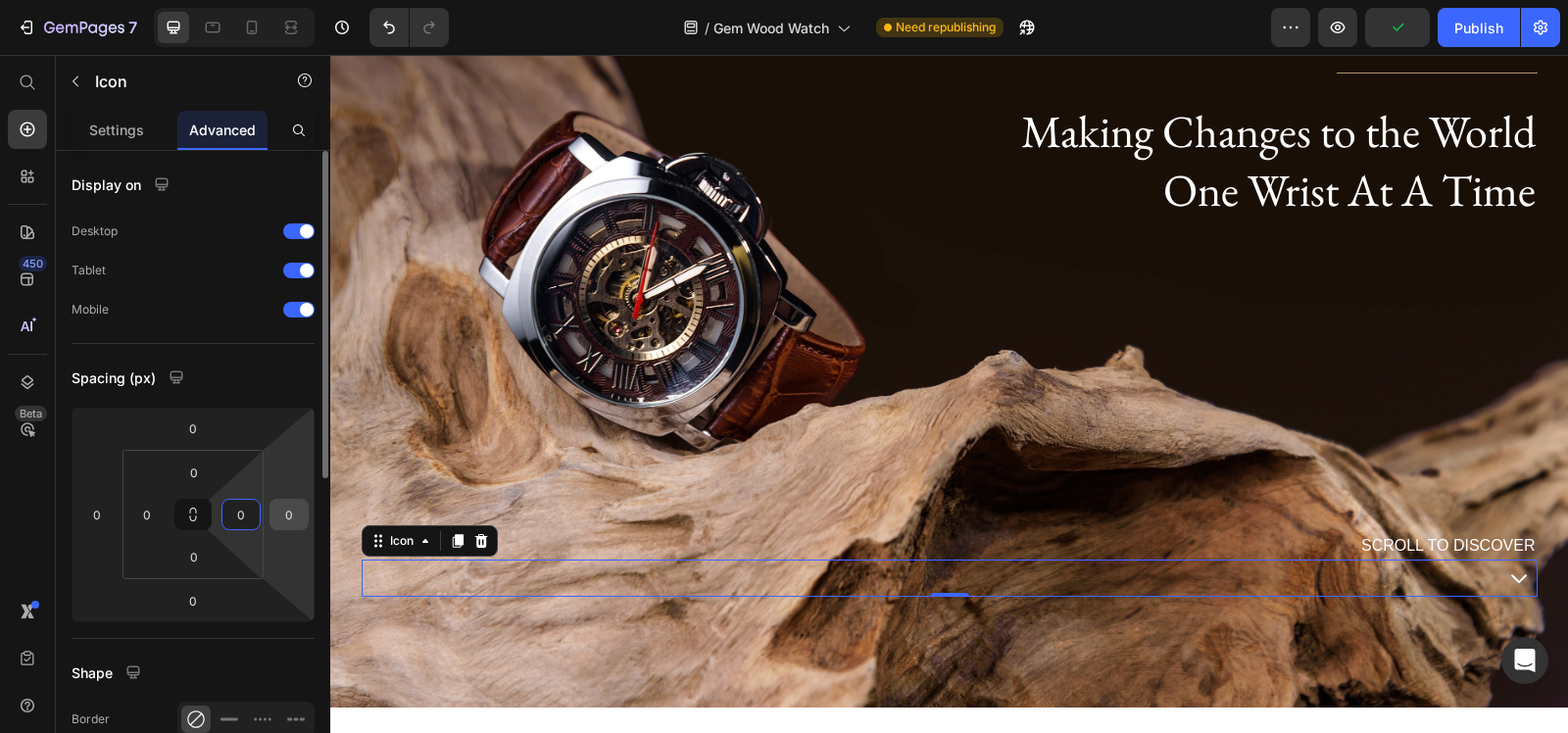click on "0" at bounding box center (289, 514) 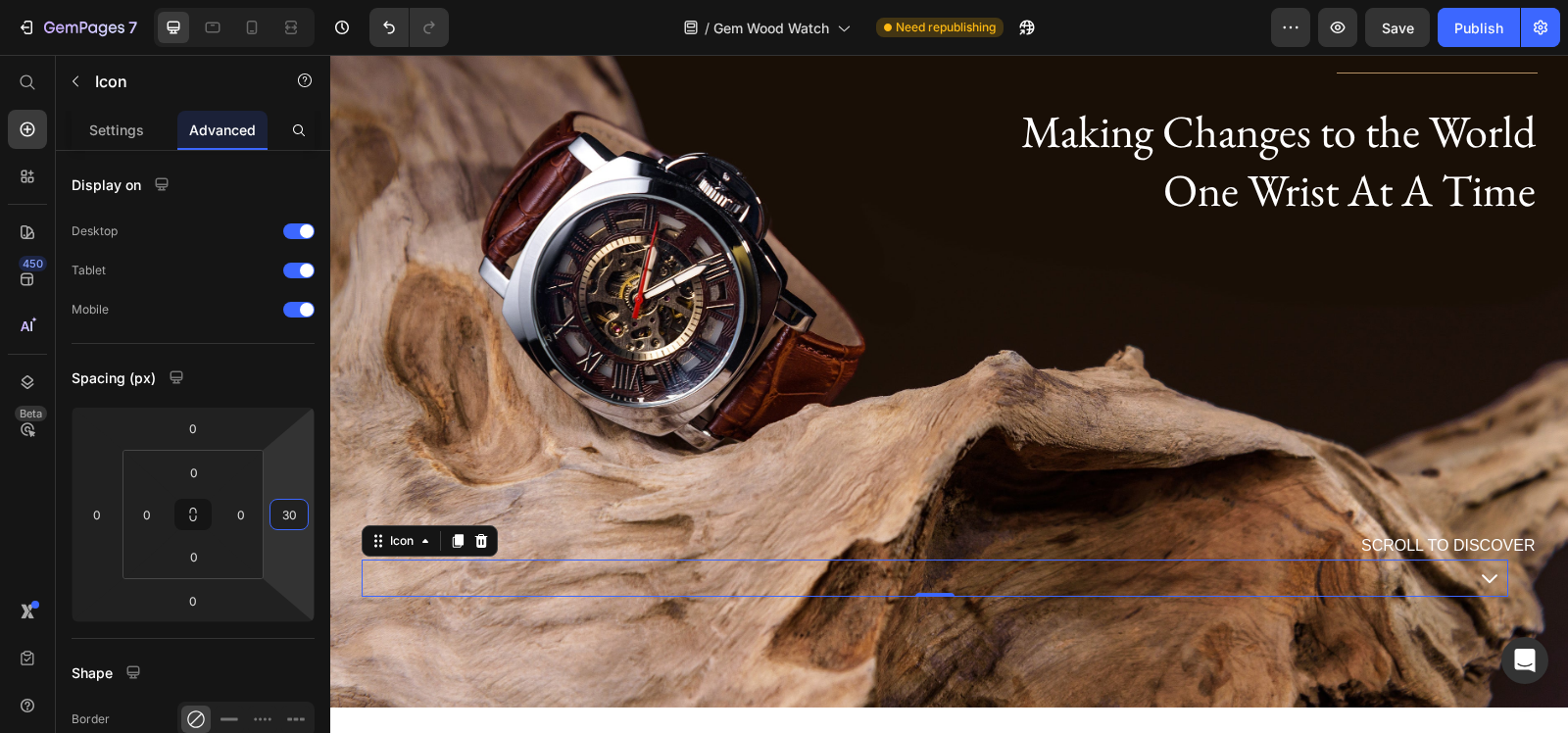 type on "3" 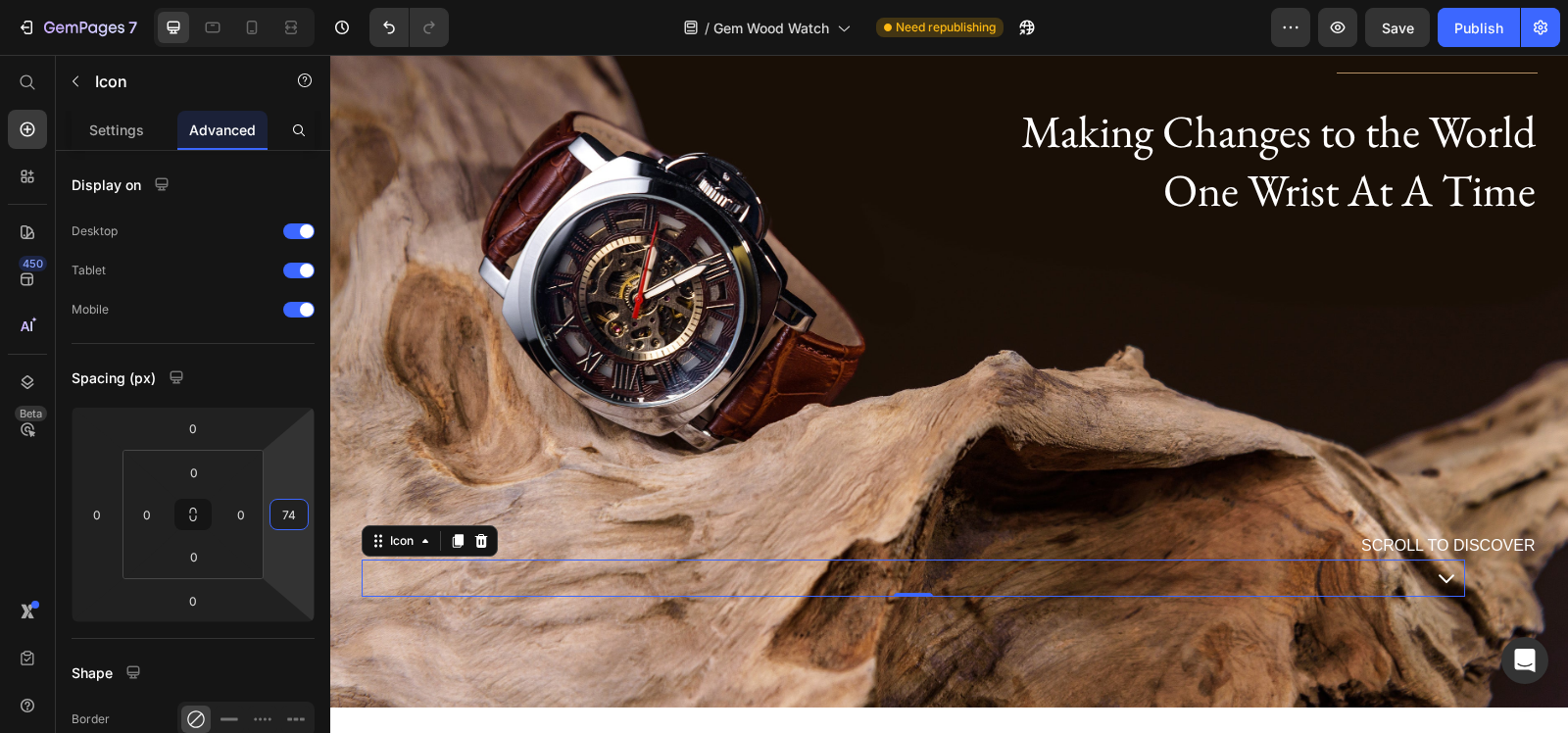 type on "73" 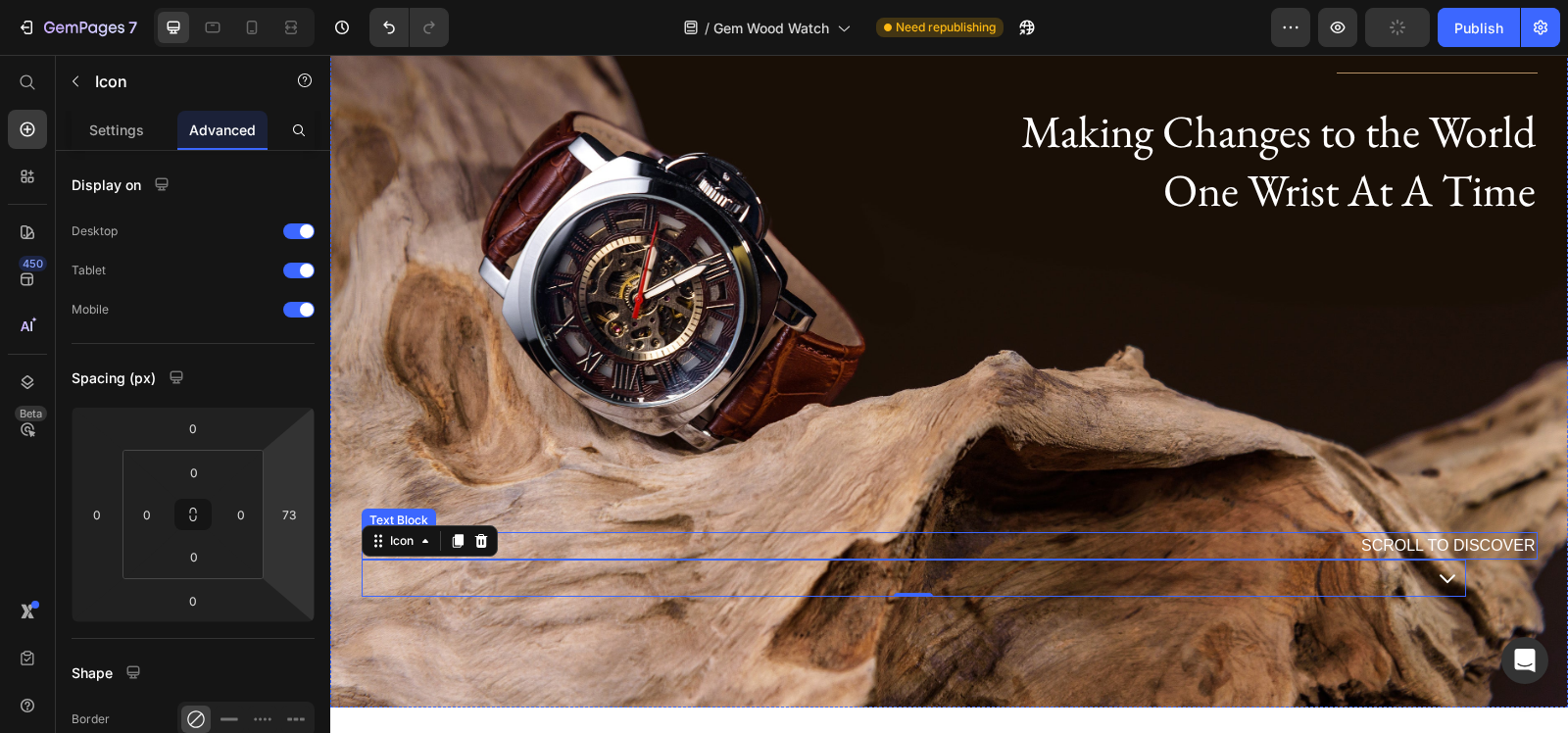 scroll, scrollTop: 459, scrollLeft: 0, axis: vertical 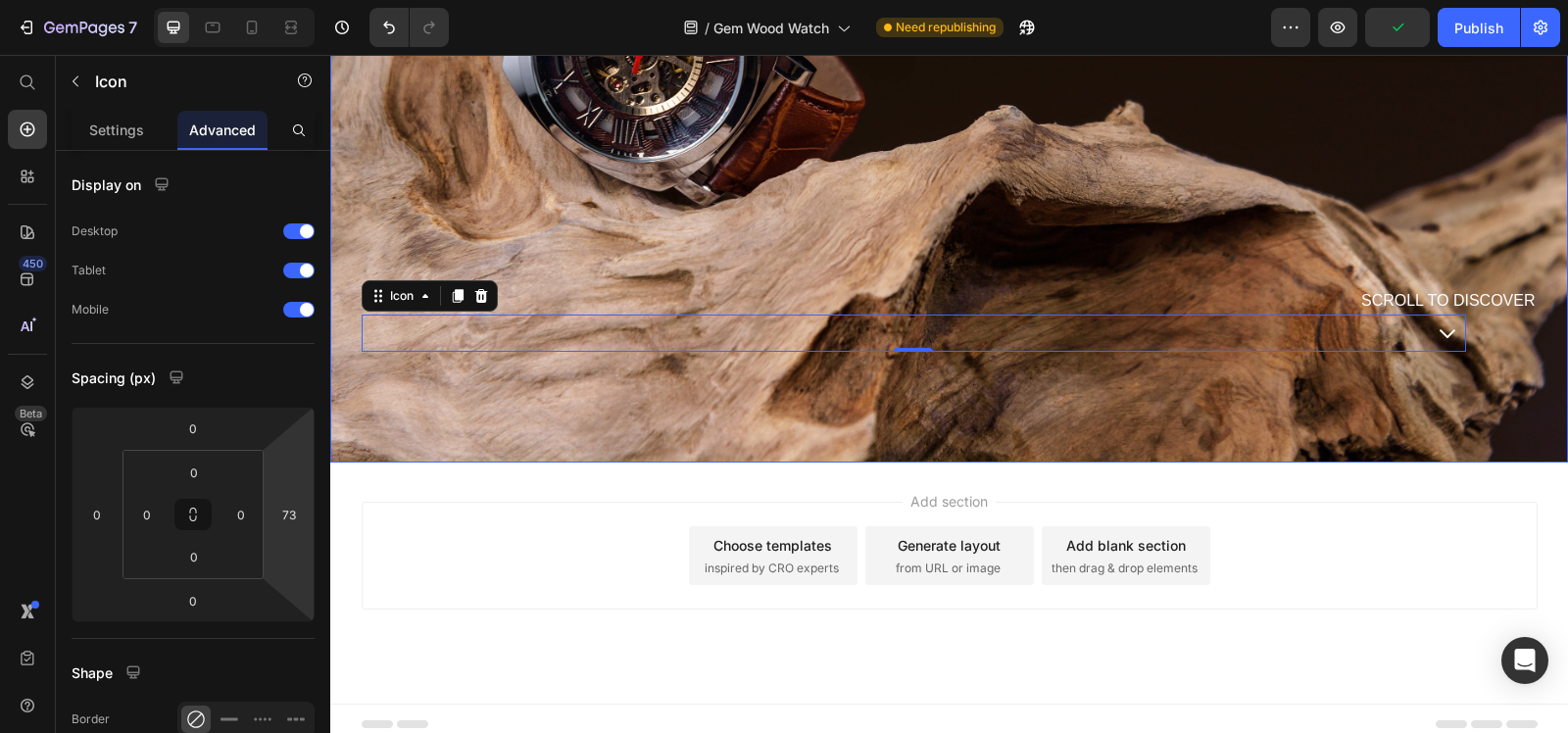 click on "Add section Choose templates inspired by CRO experts Generate layout from URL or image Add blank section then drag & drop elements" at bounding box center [949, 583] 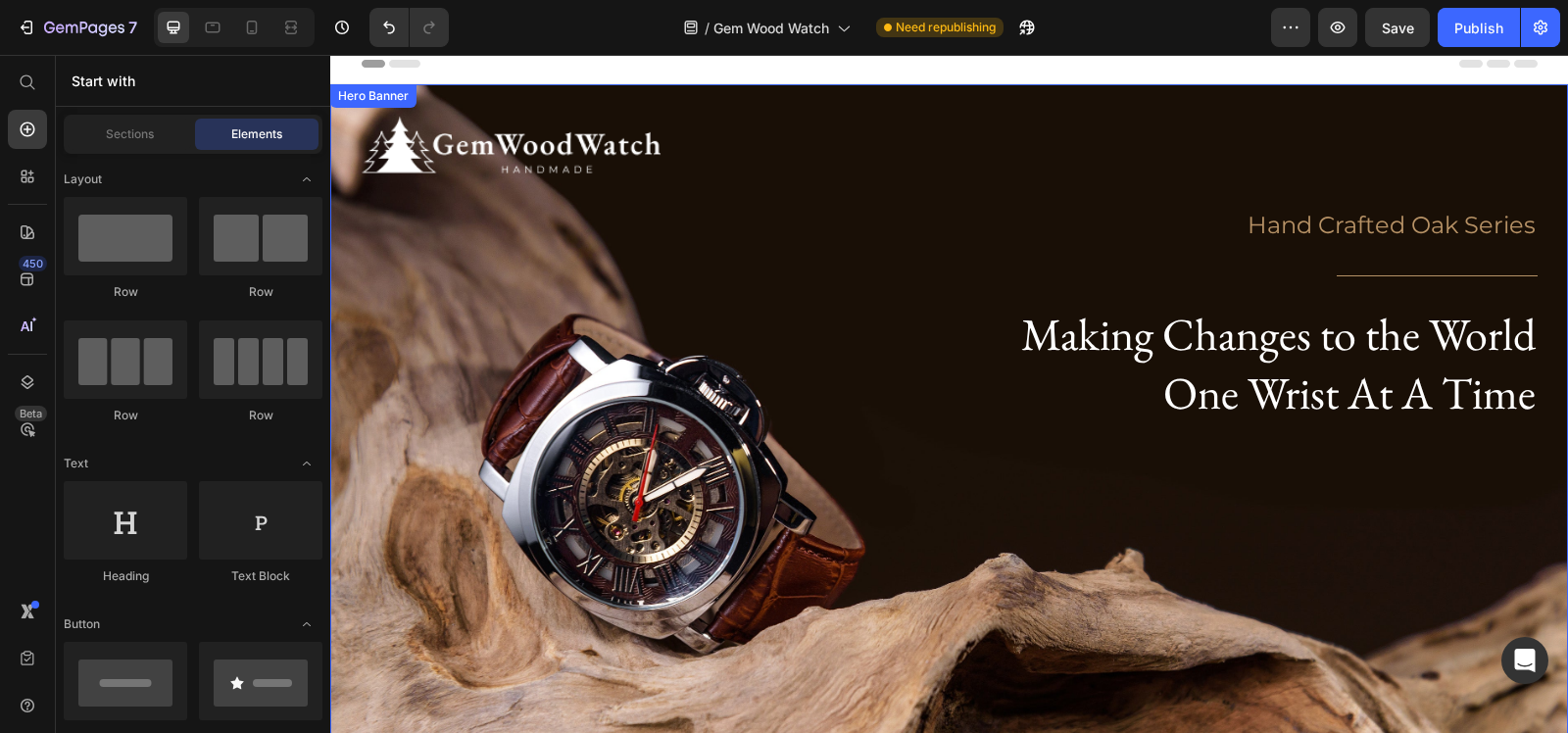 scroll, scrollTop: 0, scrollLeft: 0, axis: both 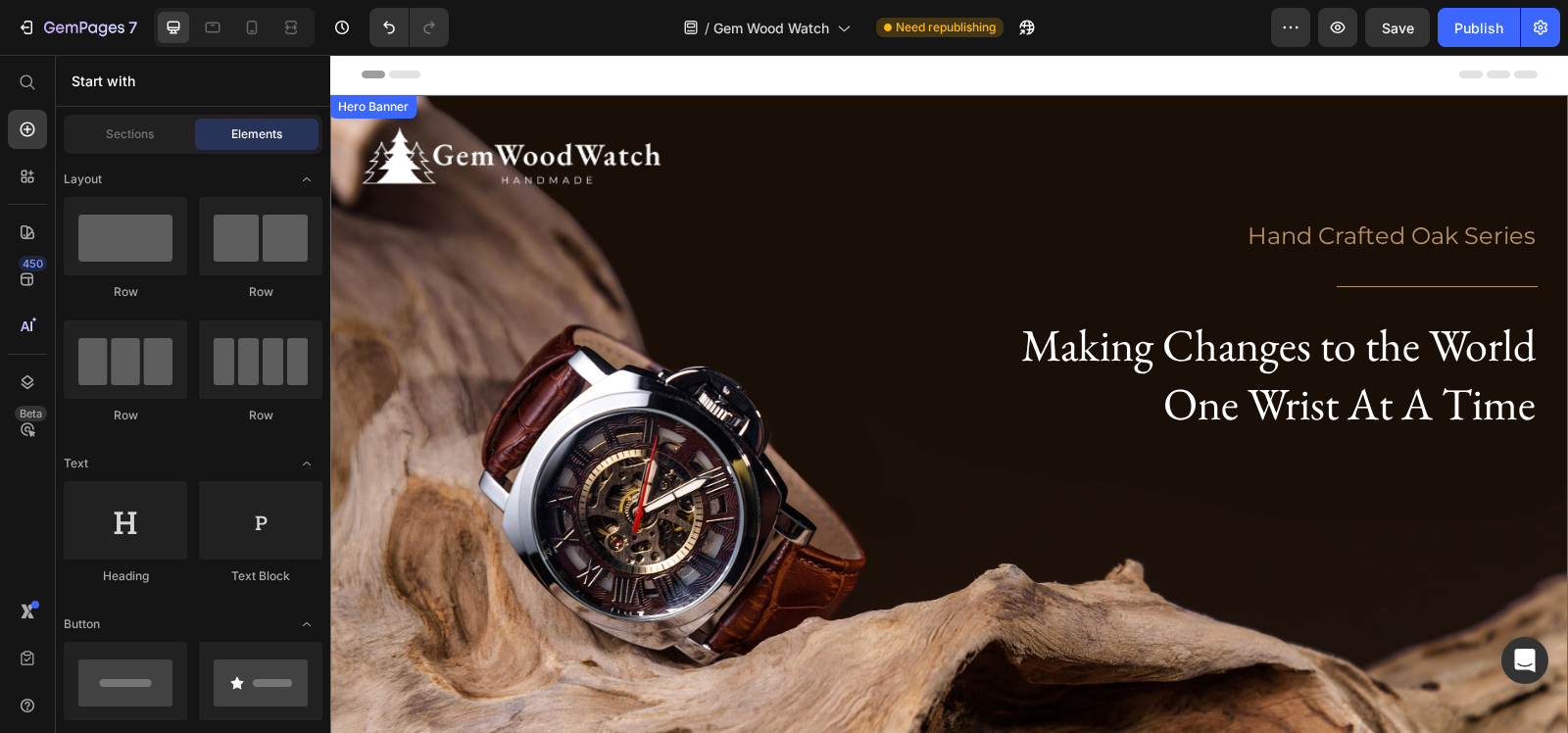 click on "Hero Banner" at bounding box center (373, 107) 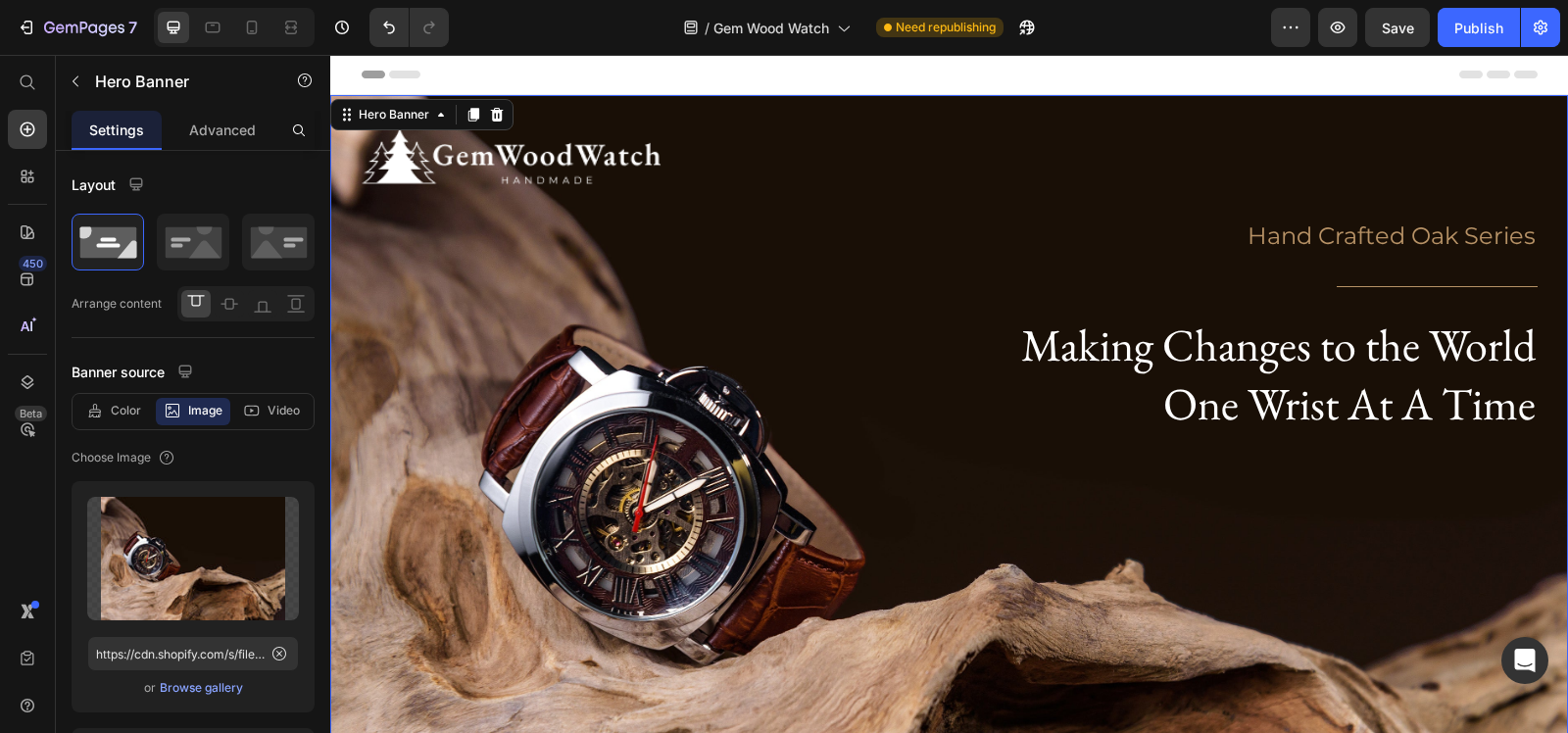 click on "Hero Banner" at bounding box center (421, 115) 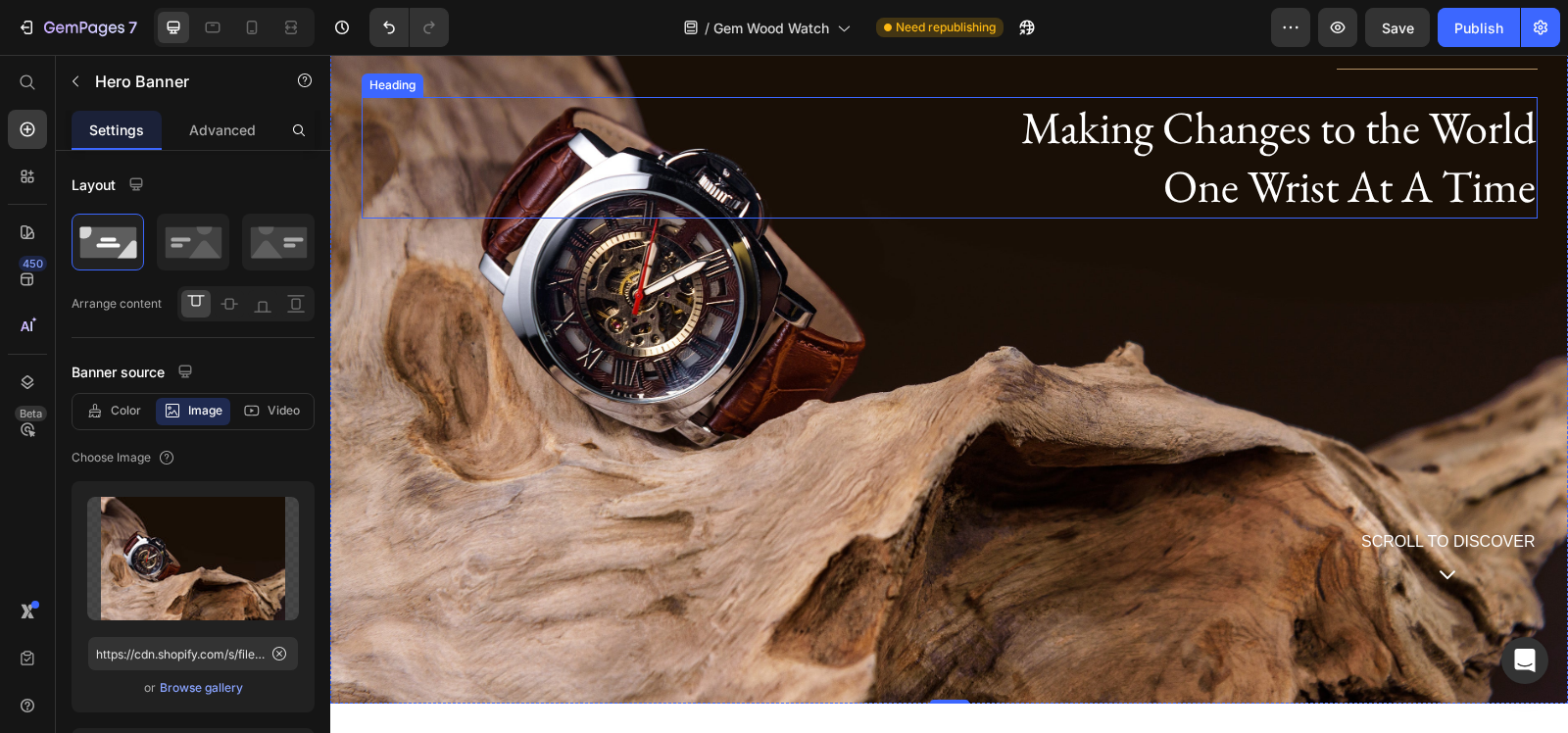 scroll, scrollTop: 459, scrollLeft: 0, axis: vertical 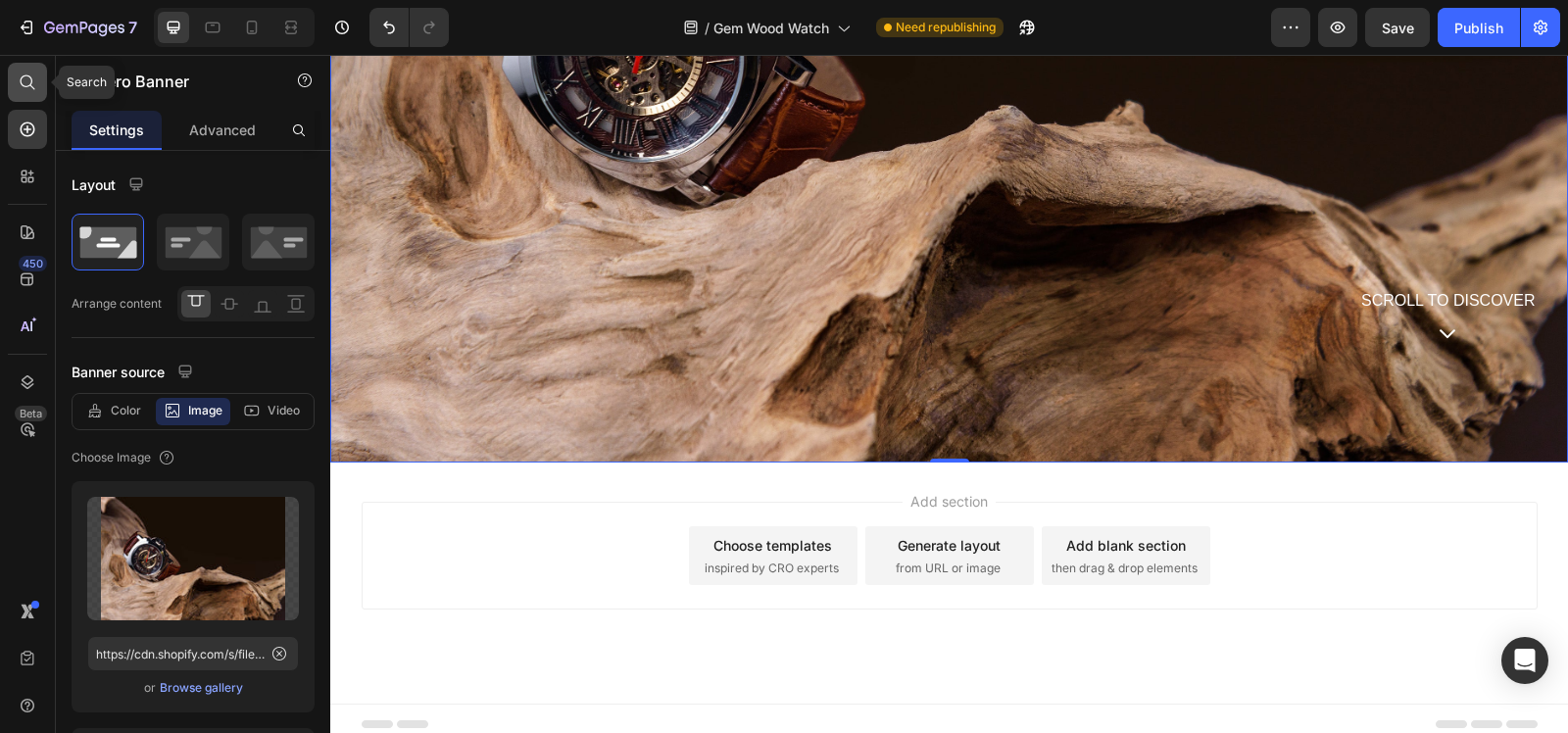 click 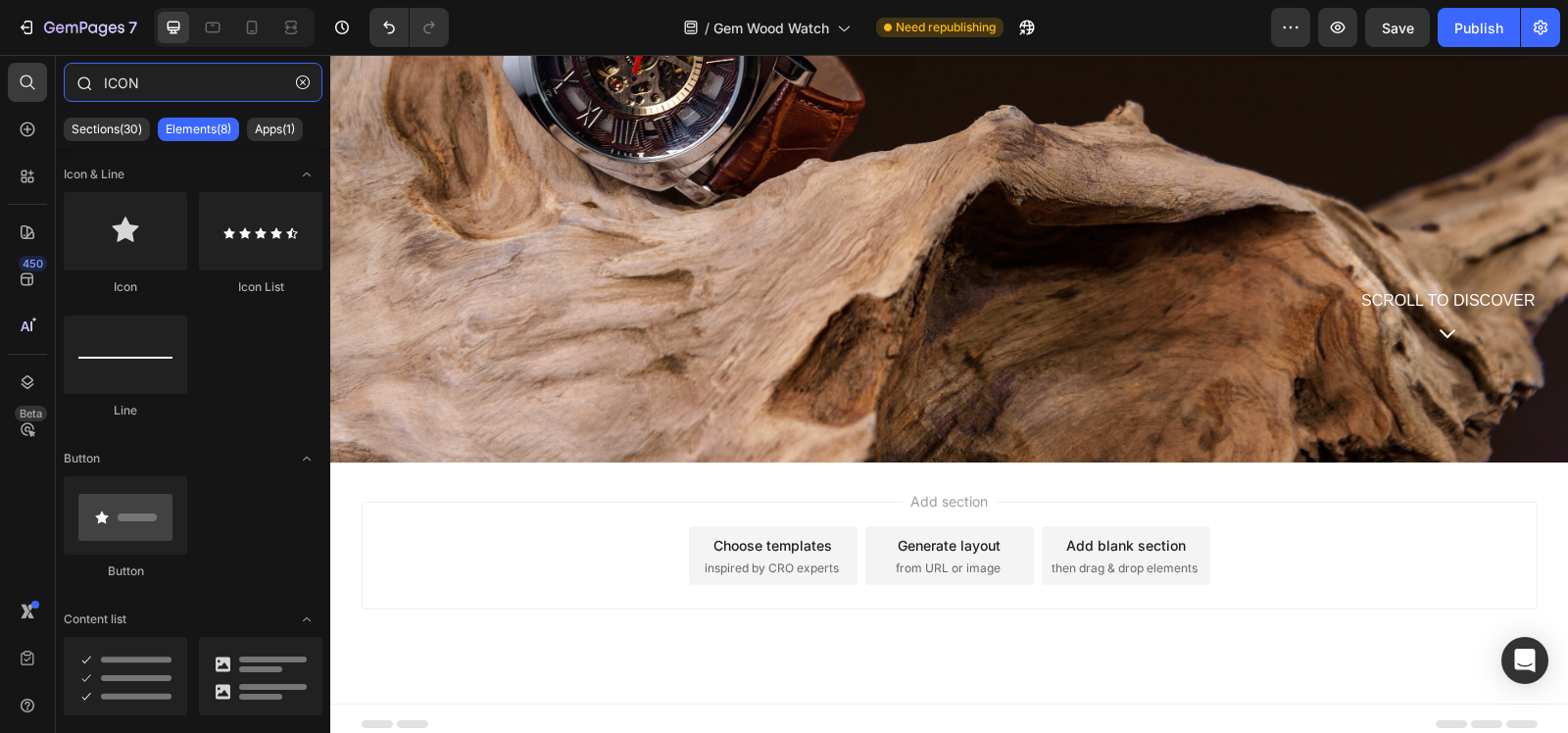 click on "ICON" at bounding box center [193, 82] 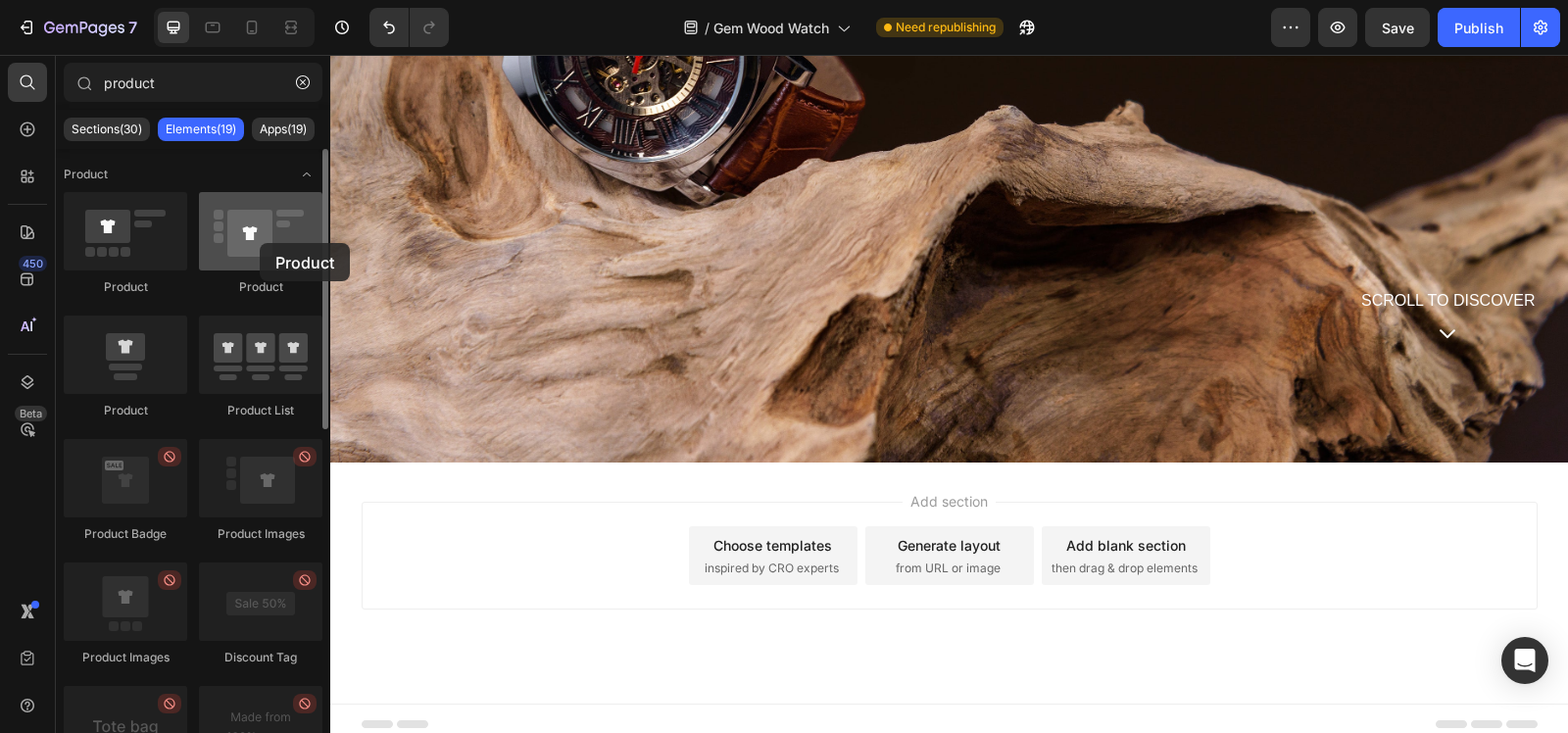 drag, startPoint x: 238, startPoint y: 256, endPoint x: 260, endPoint y: 243, distance: 25.553865 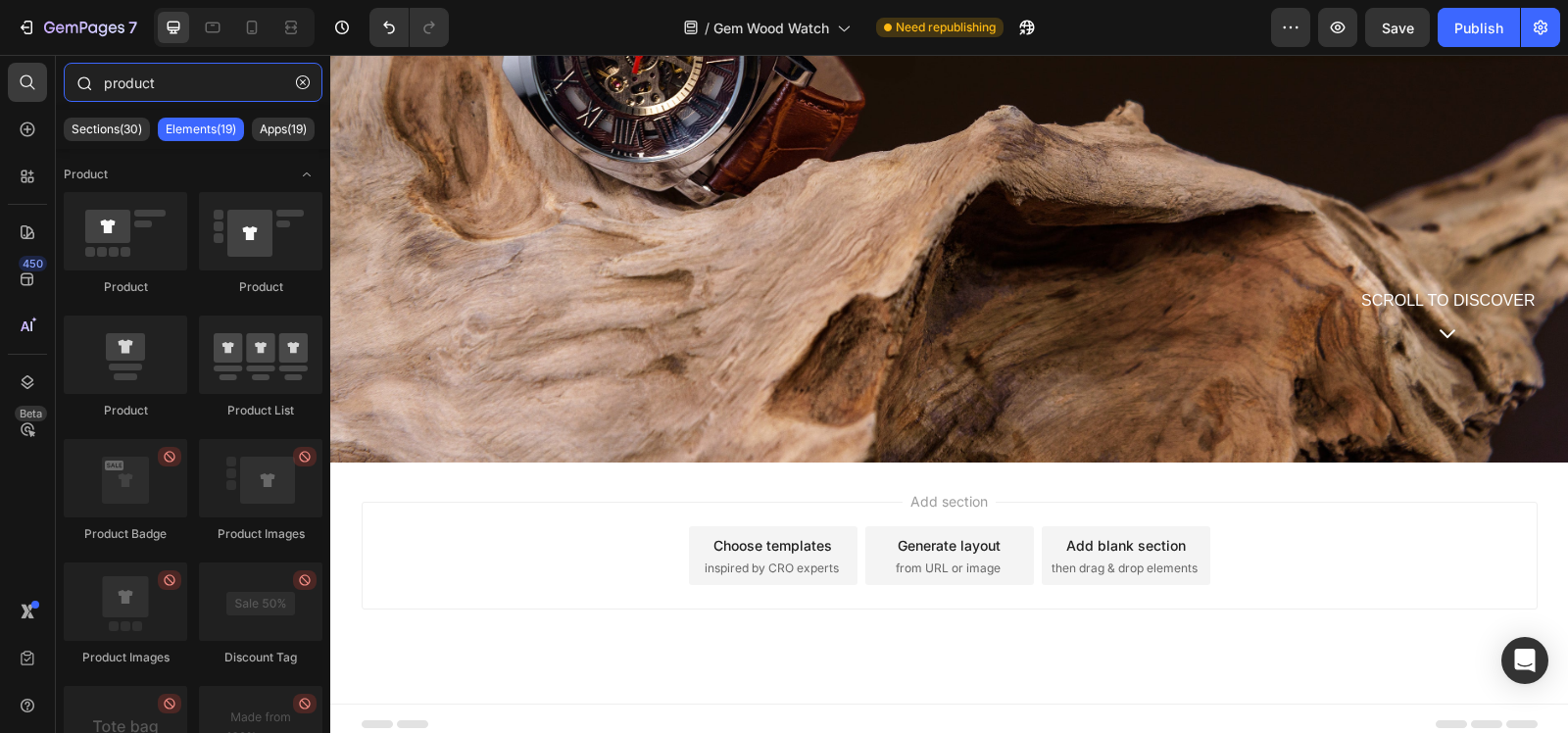 click on "product" at bounding box center [193, 82] 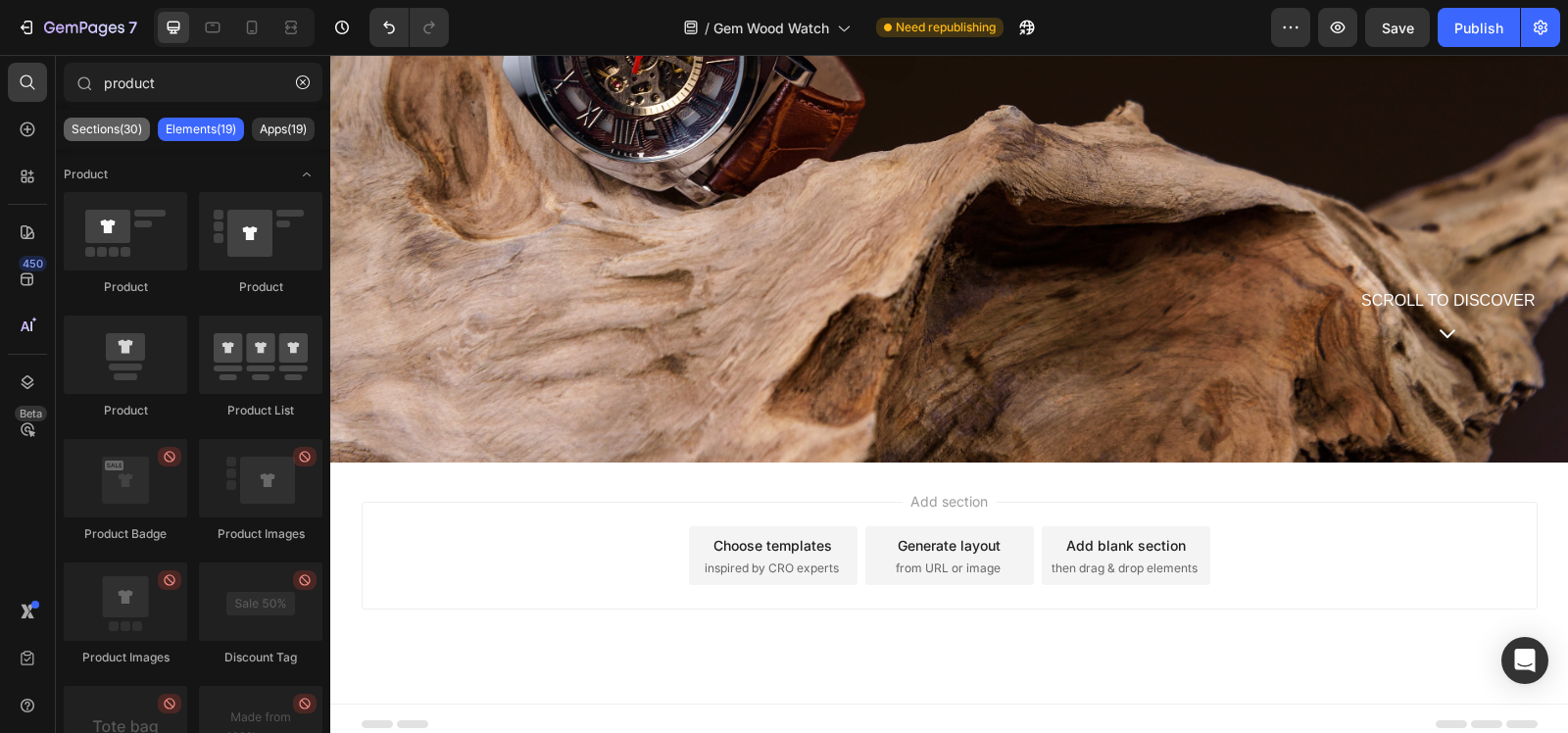 click on "Sections(30)" at bounding box center (107, 129) 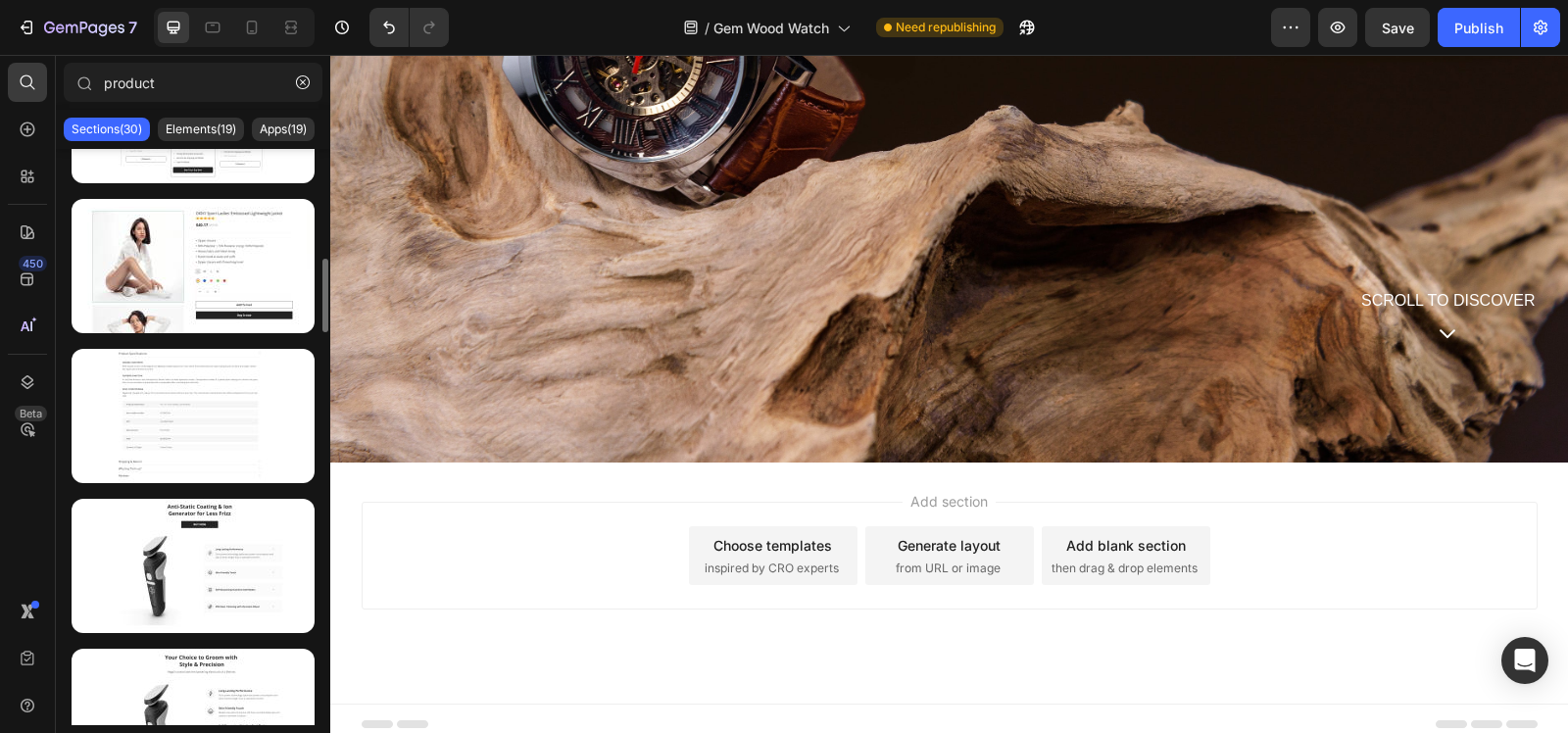 scroll, scrollTop: 980, scrollLeft: 0, axis: vertical 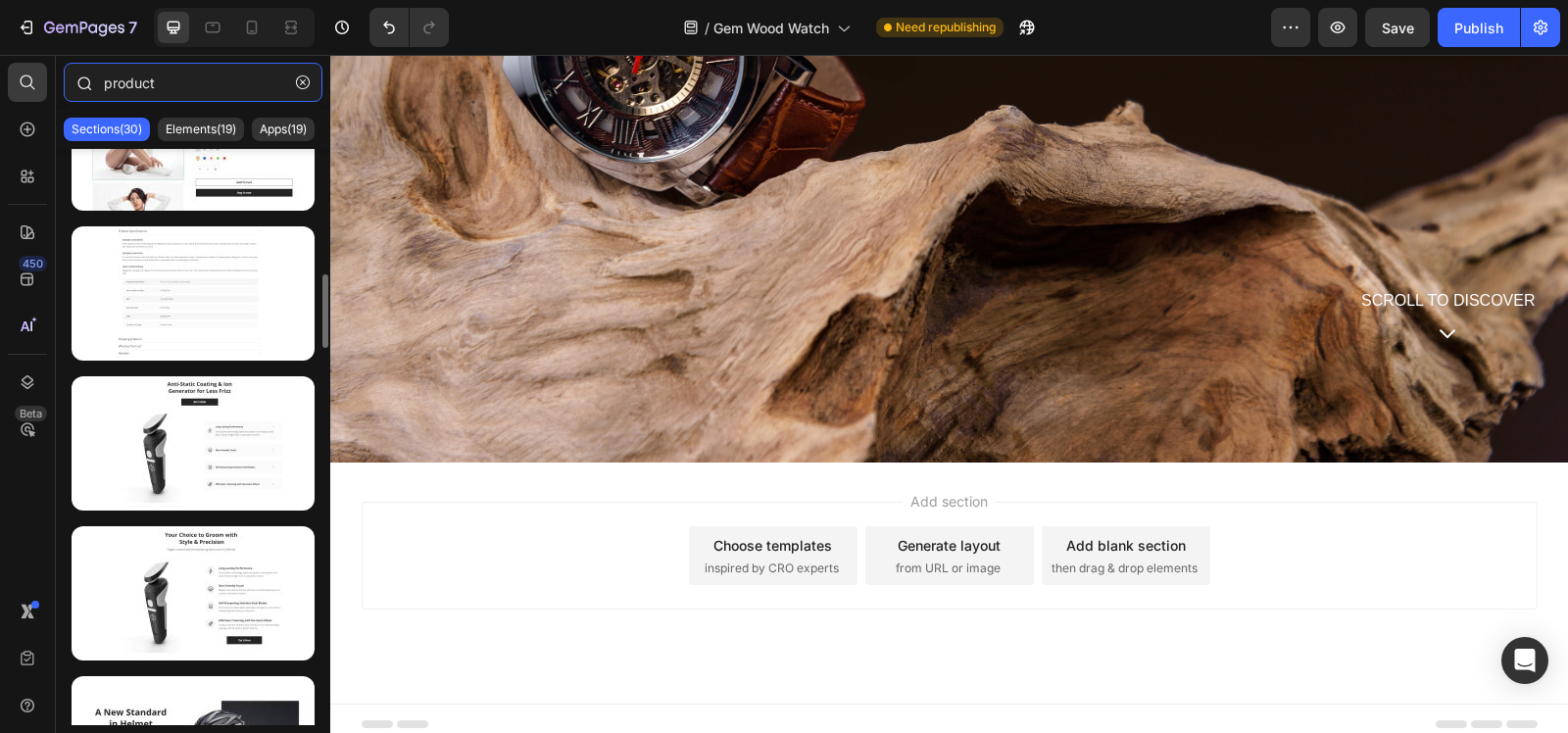 click on "product" at bounding box center (193, 82) 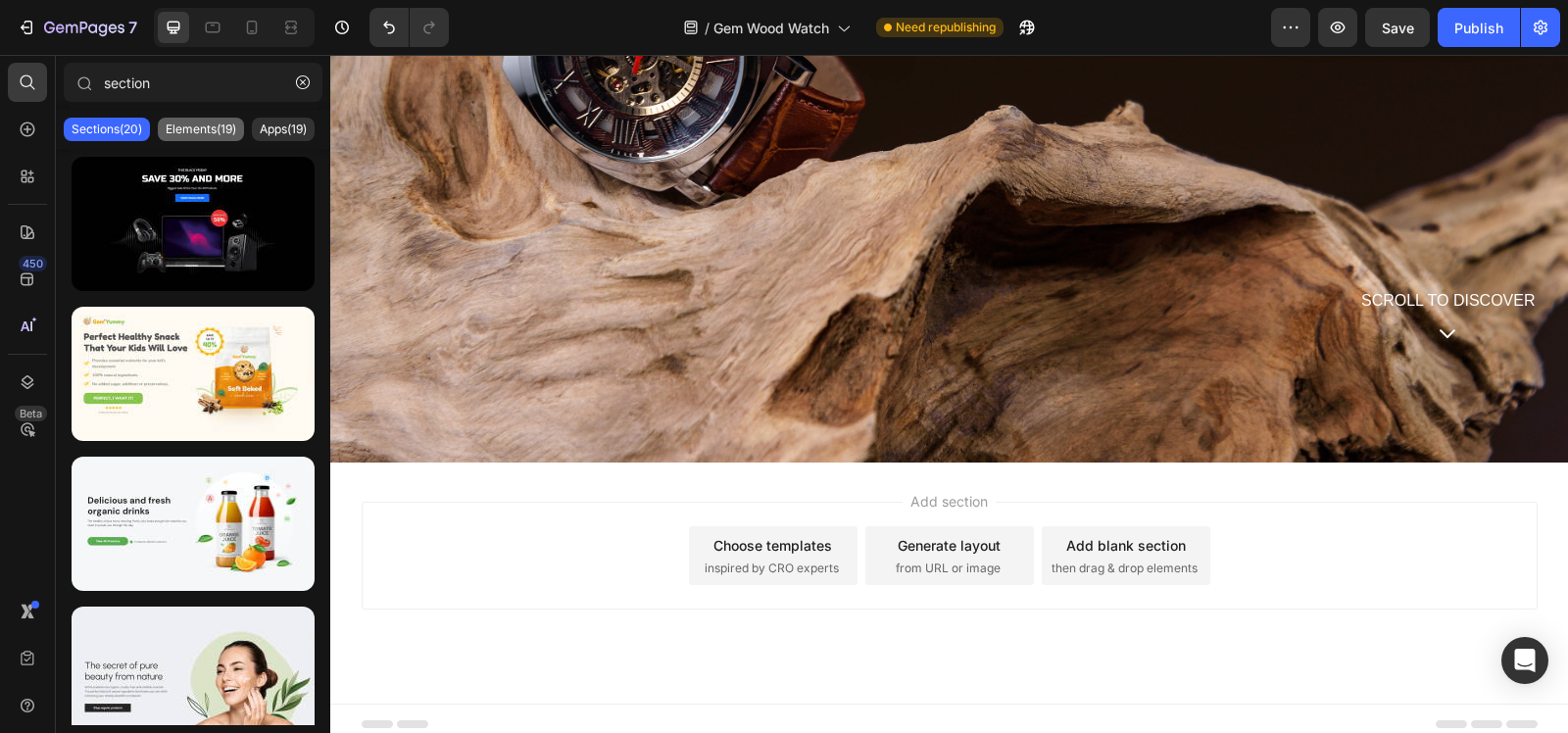 click on "Elements(19)" at bounding box center [201, 129] 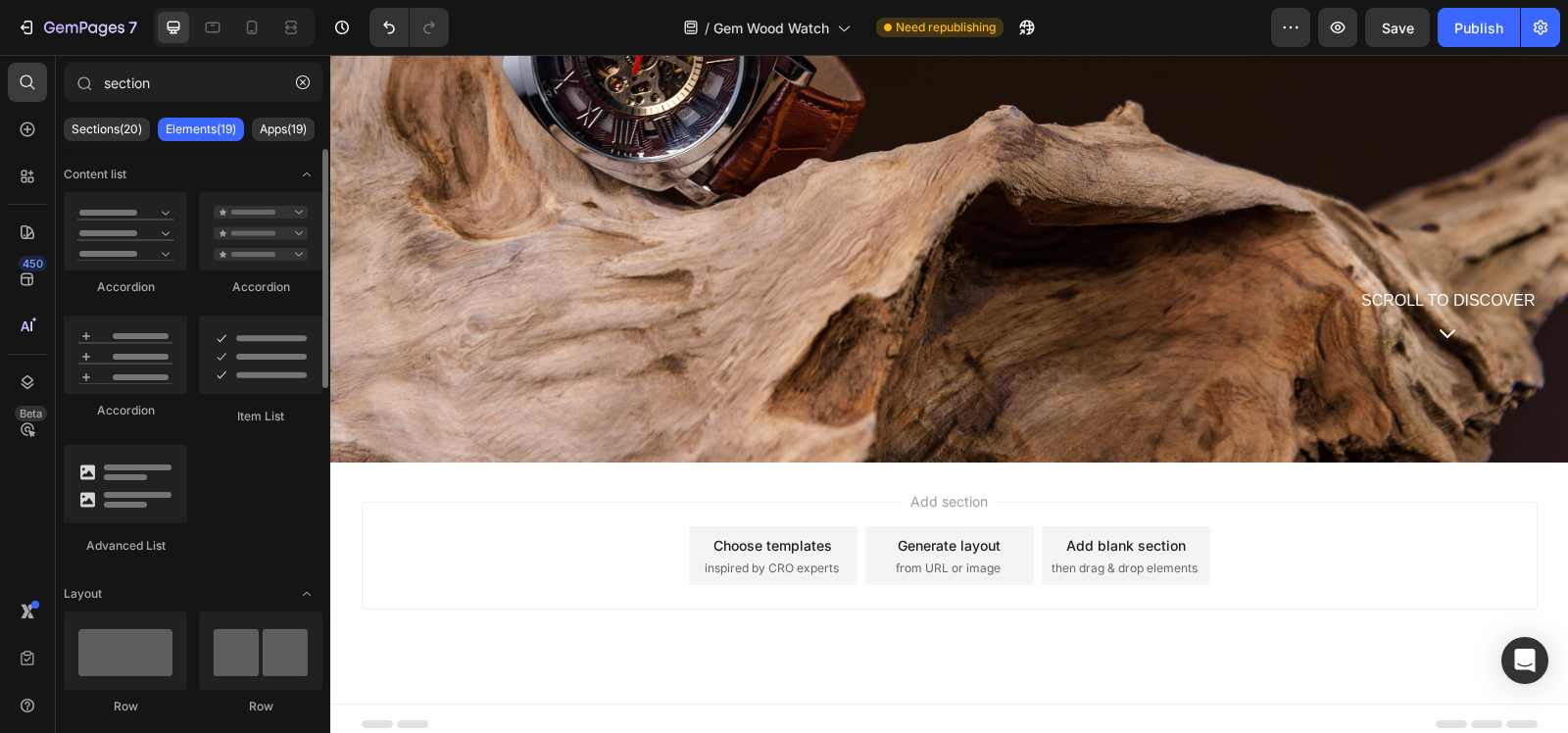 scroll, scrollTop: 245, scrollLeft: 0, axis: vertical 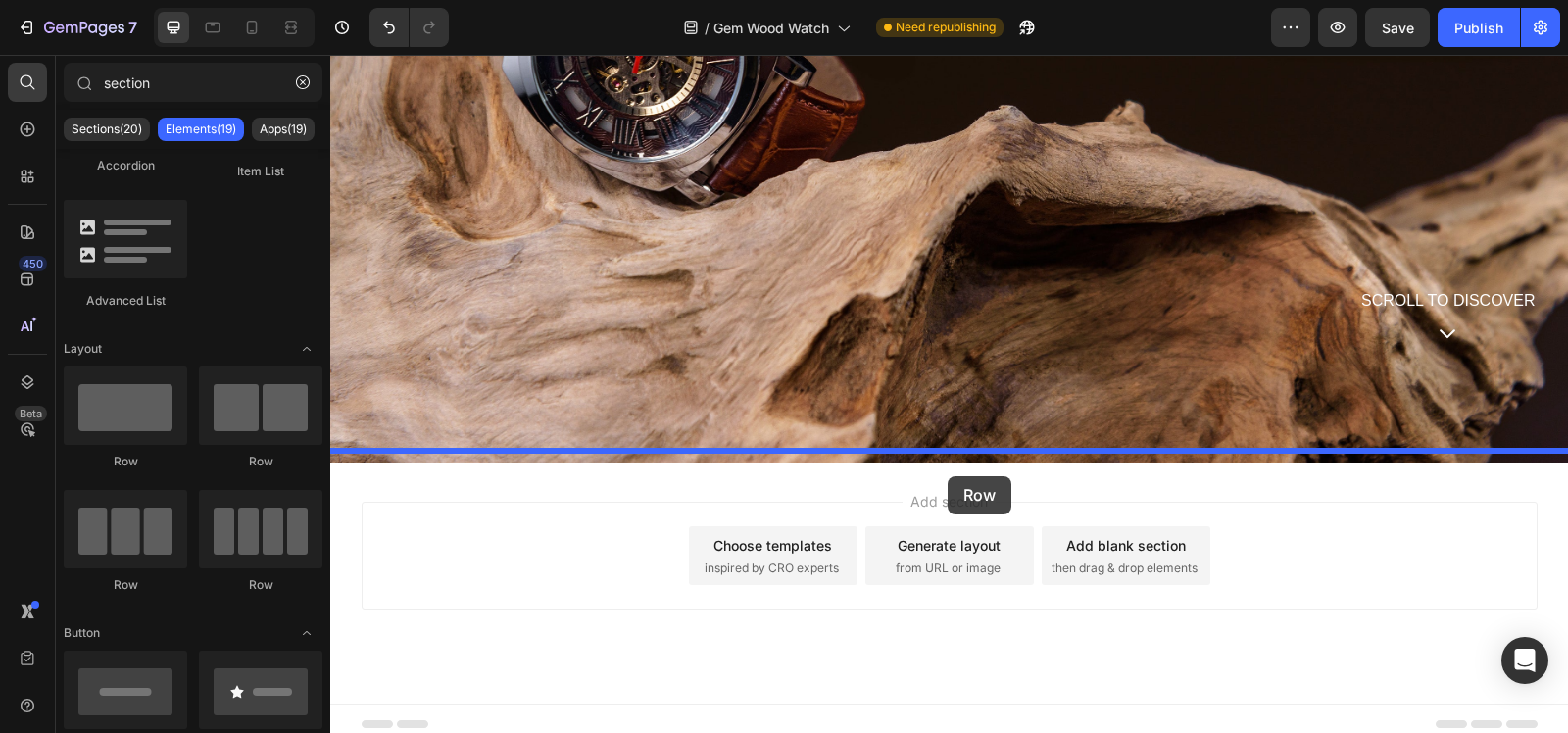 drag, startPoint x: 445, startPoint y: 472, endPoint x: 948, endPoint y: 476, distance: 503.0159 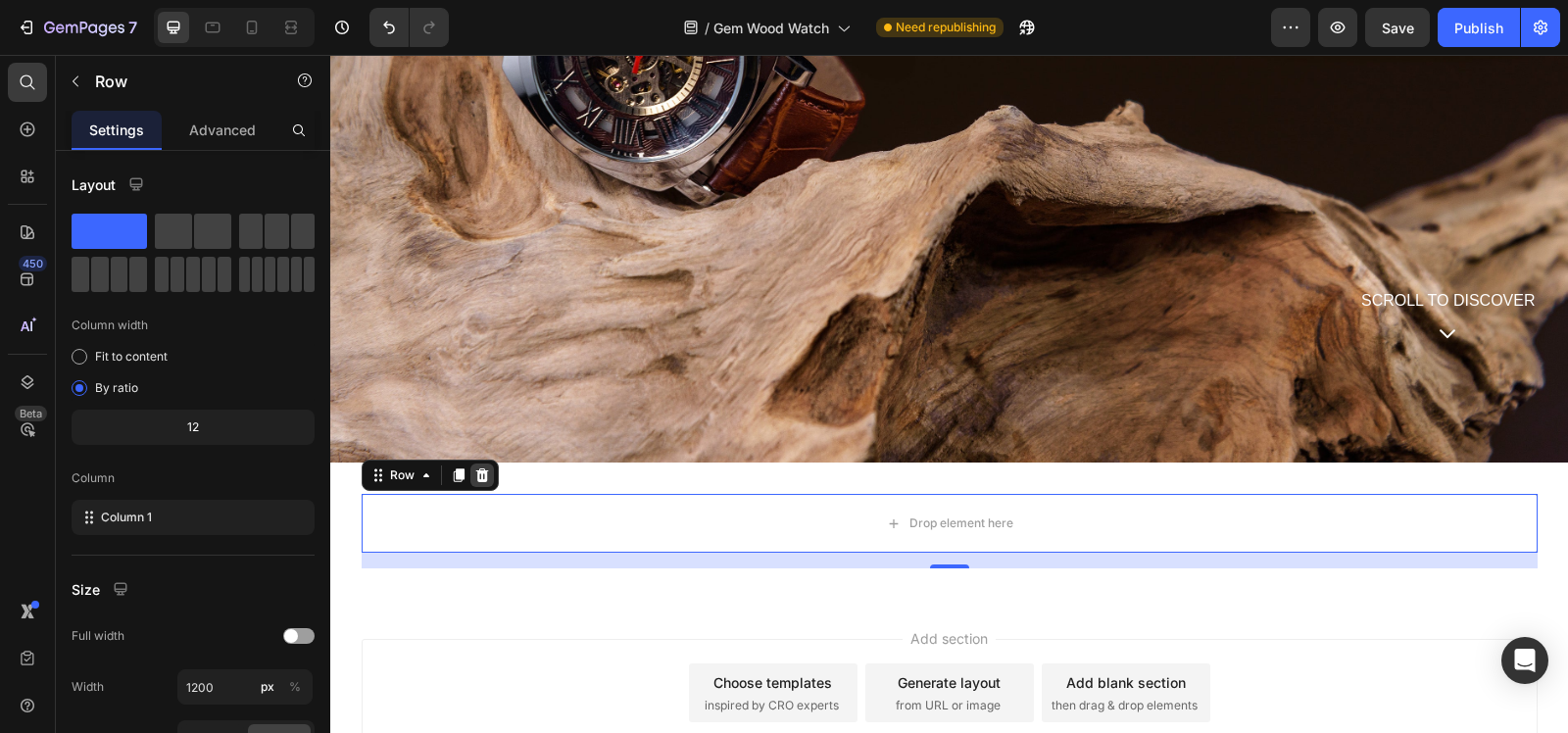 click 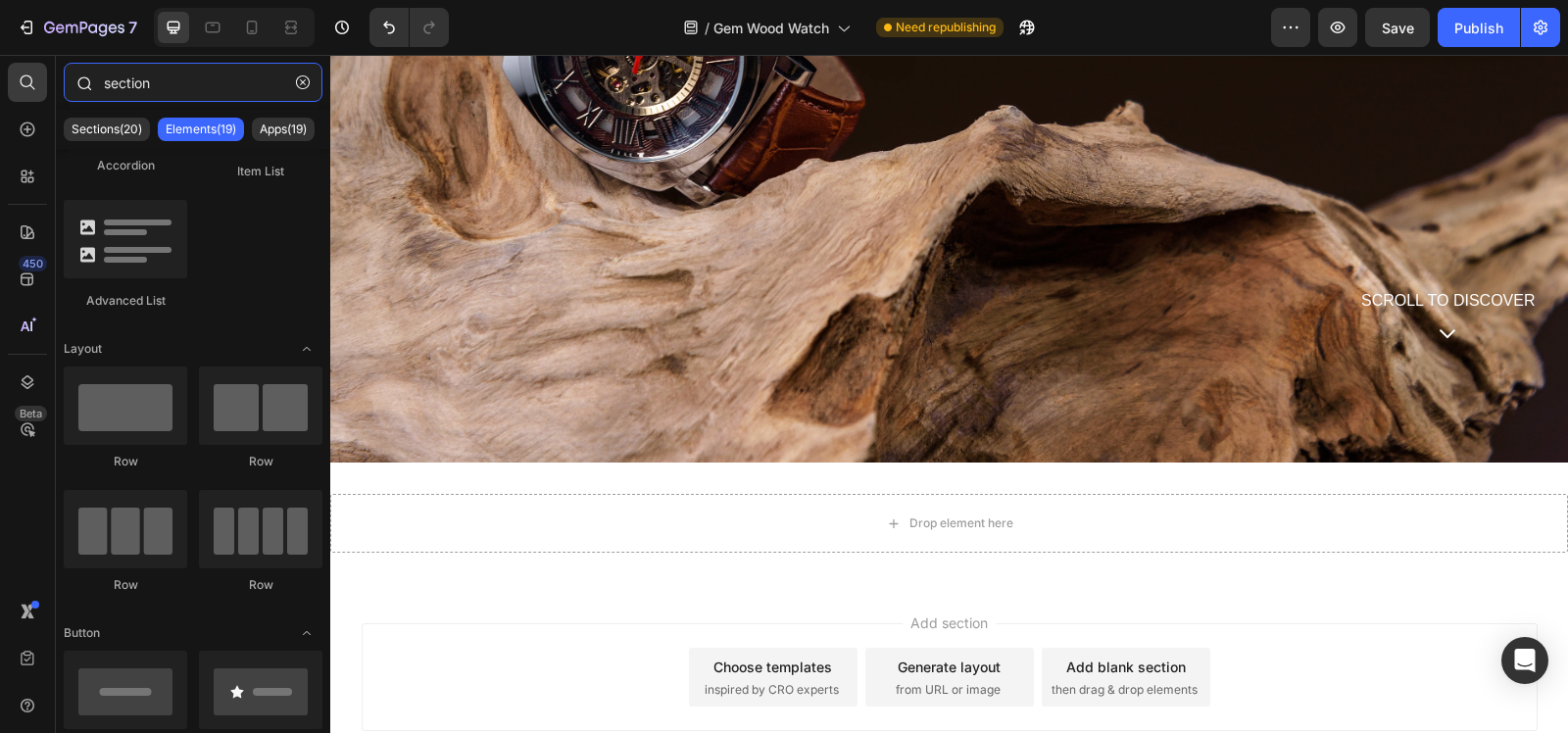 click on "section" at bounding box center [193, 82] 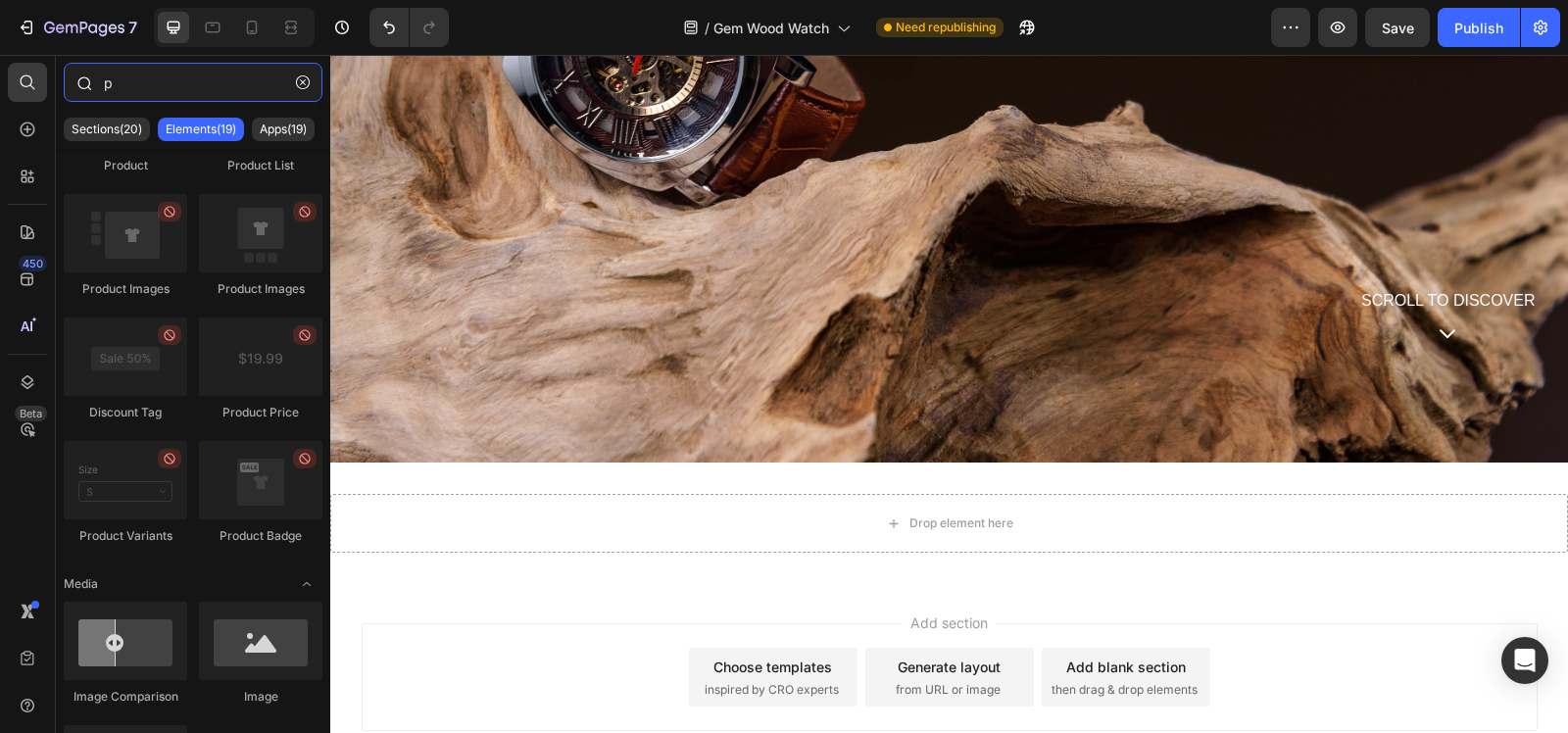 scroll, scrollTop: 0, scrollLeft: 0, axis: both 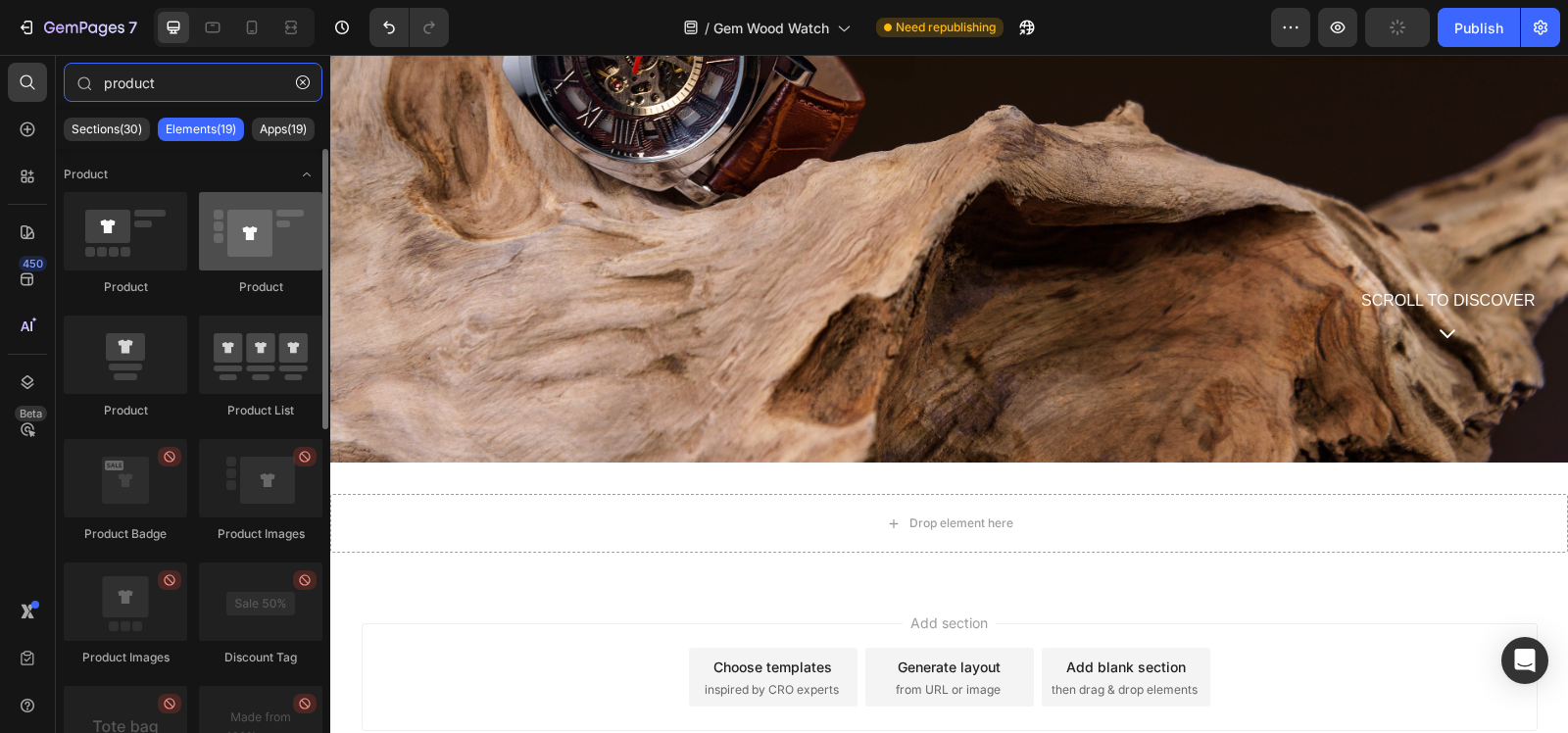 type on "product" 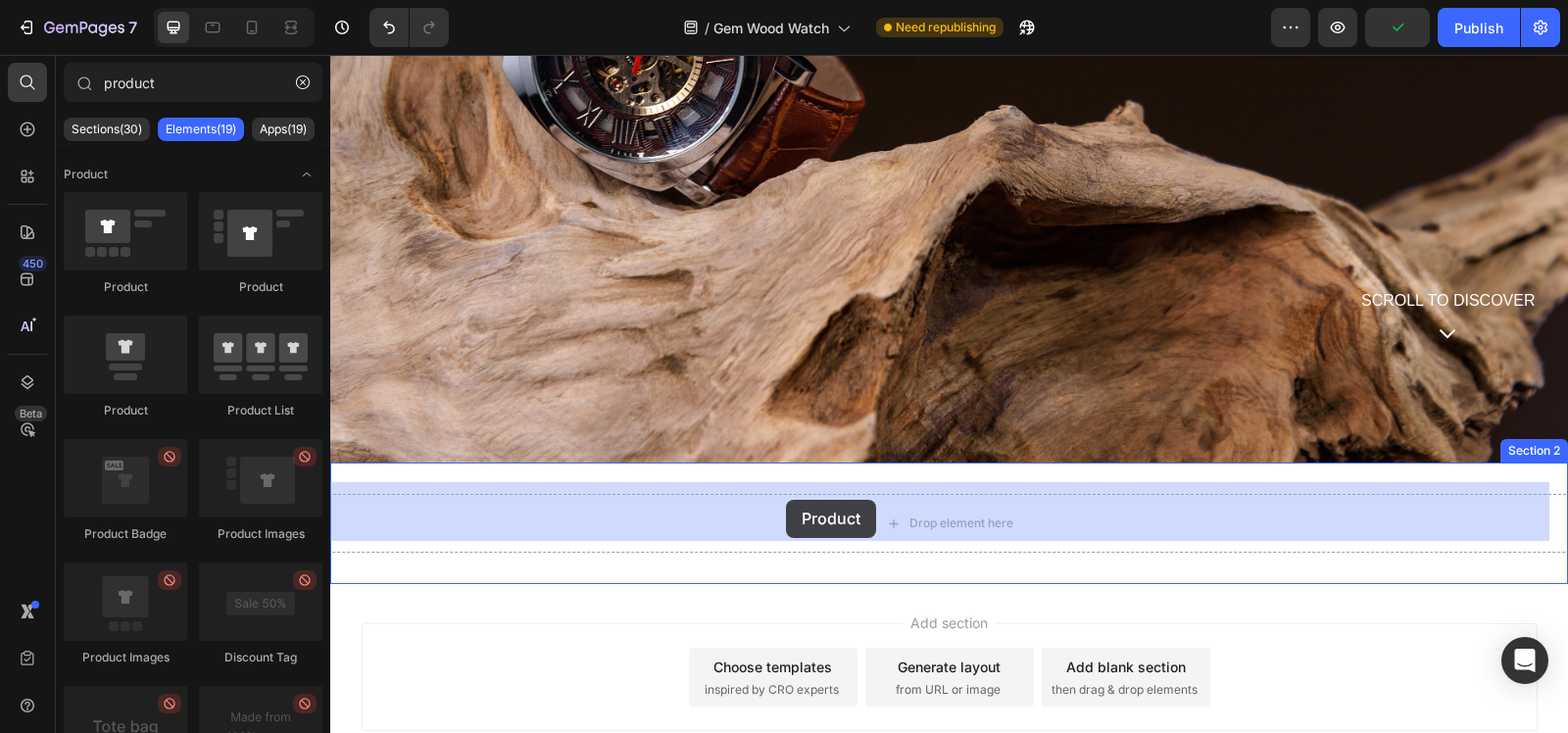 drag, startPoint x: 567, startPoint y: 306, endPoint x: 786, endPoint y: 500, distance: 292.56965 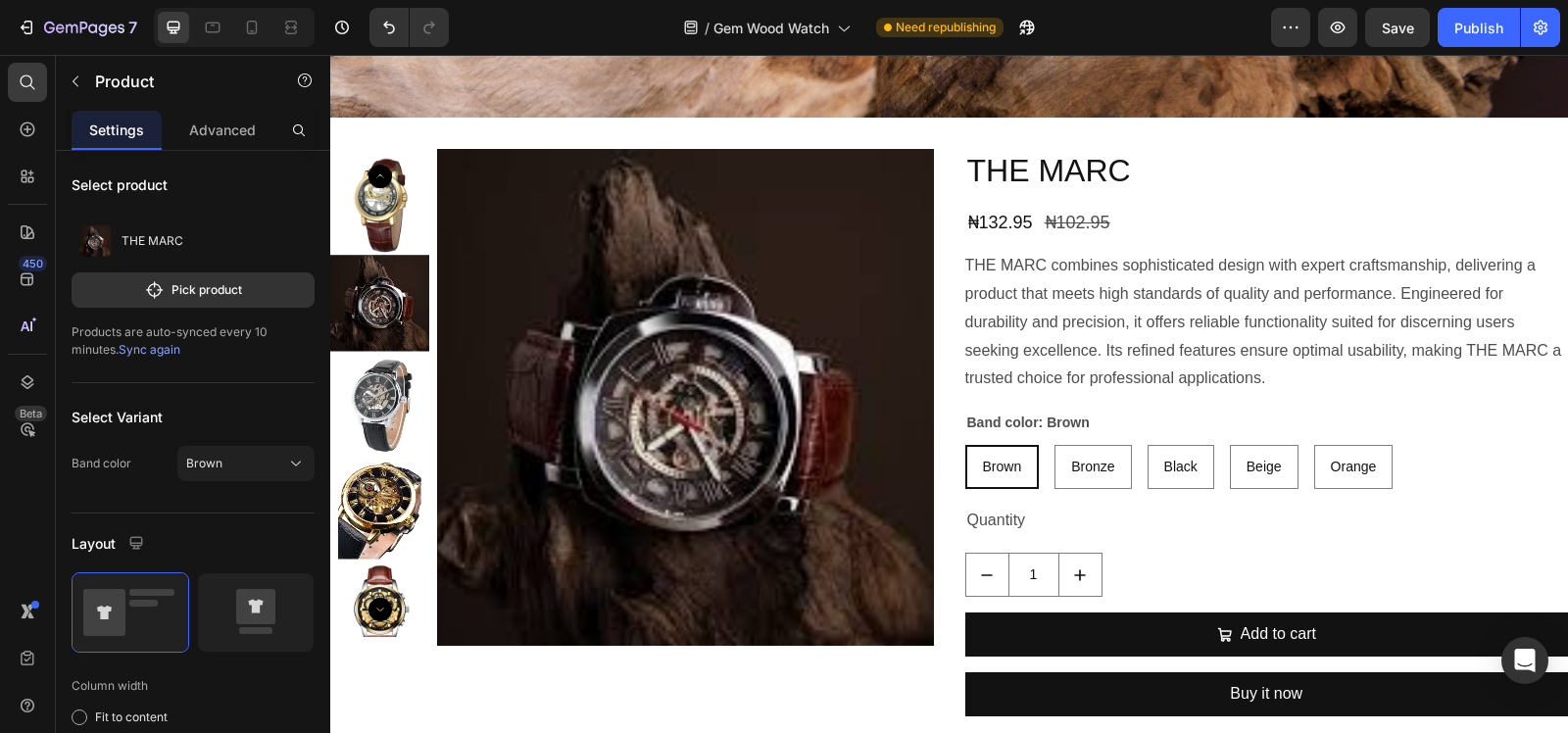 scroll, scrollTop: 781, scrollLeft: 0, axis: vertical 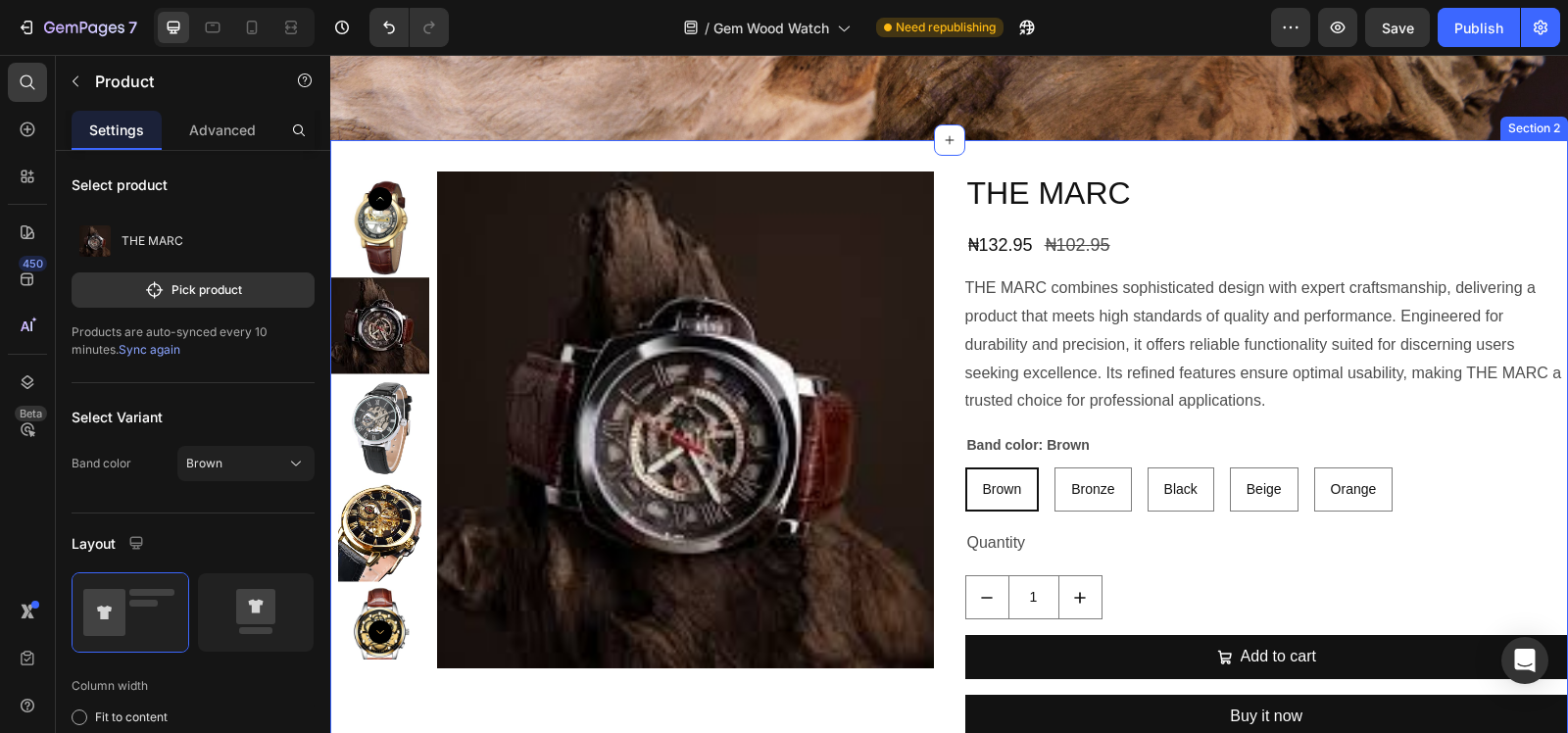 click on "Product Images THE MARC Product Title ₦132.95 Product Price ₦102.95 Product Price Row THE MARC combines sophisticated design with expert craftsmanship, delivering a product that meets high standards of quality and performance. Engineered for durability and precision, it offers reliable functionality suited for discerning users seeking excellence. Its refined features ensure optimal usability, making THE MARC a trusted choice for professional applications. Product Description Band color: Brown Brown Brown Brown Bronze Bronze Bronze Black Black Black Beige Beige Beige Orange Orange Orange Product Variants & Swatches Quantity Text Block 1 Product Quantity
Add to cart Add to Cart Buy it now Dynamic Checkout Product Section 2" at bounding box center [949, 463] 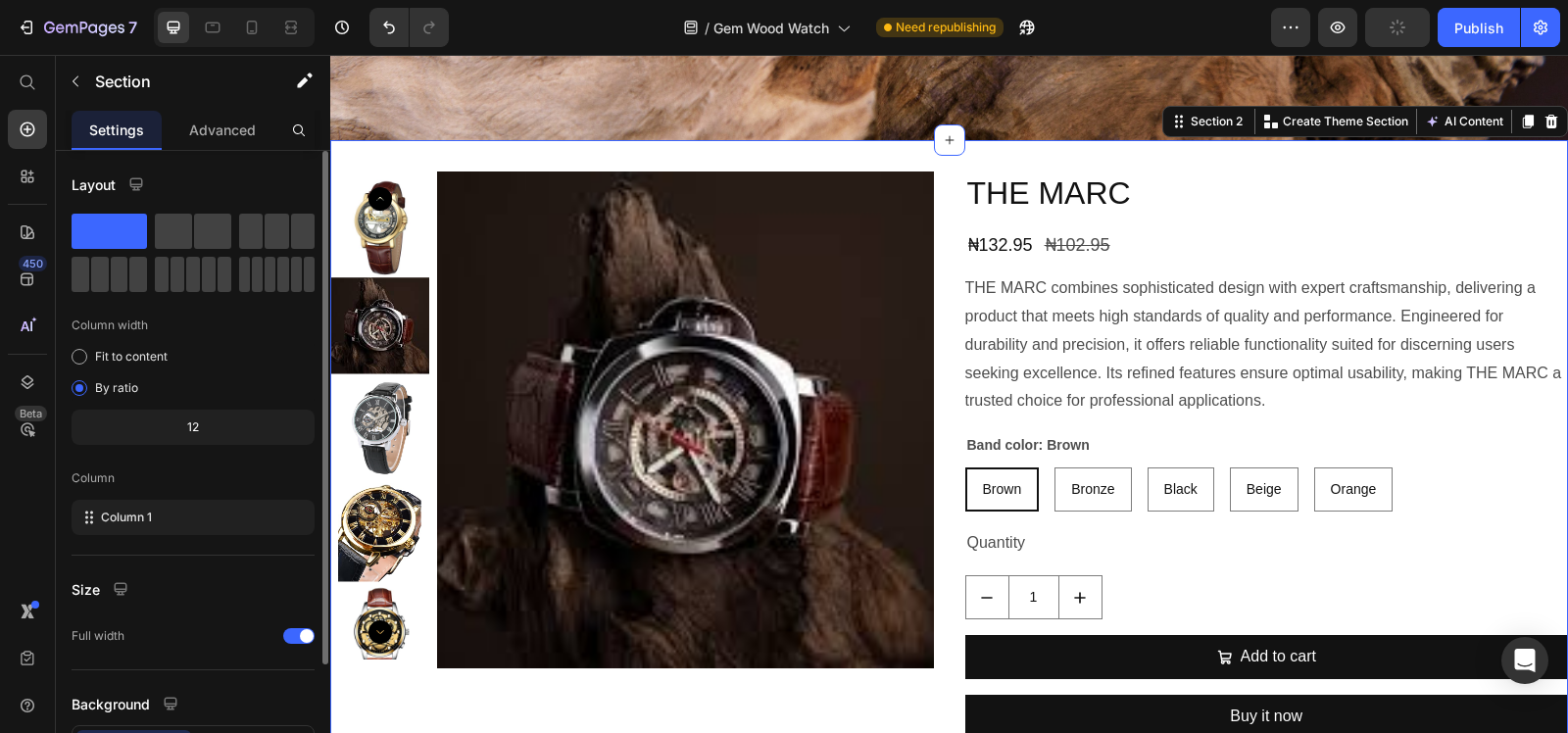 click on "Advanced" at bounding box center [222, 129] 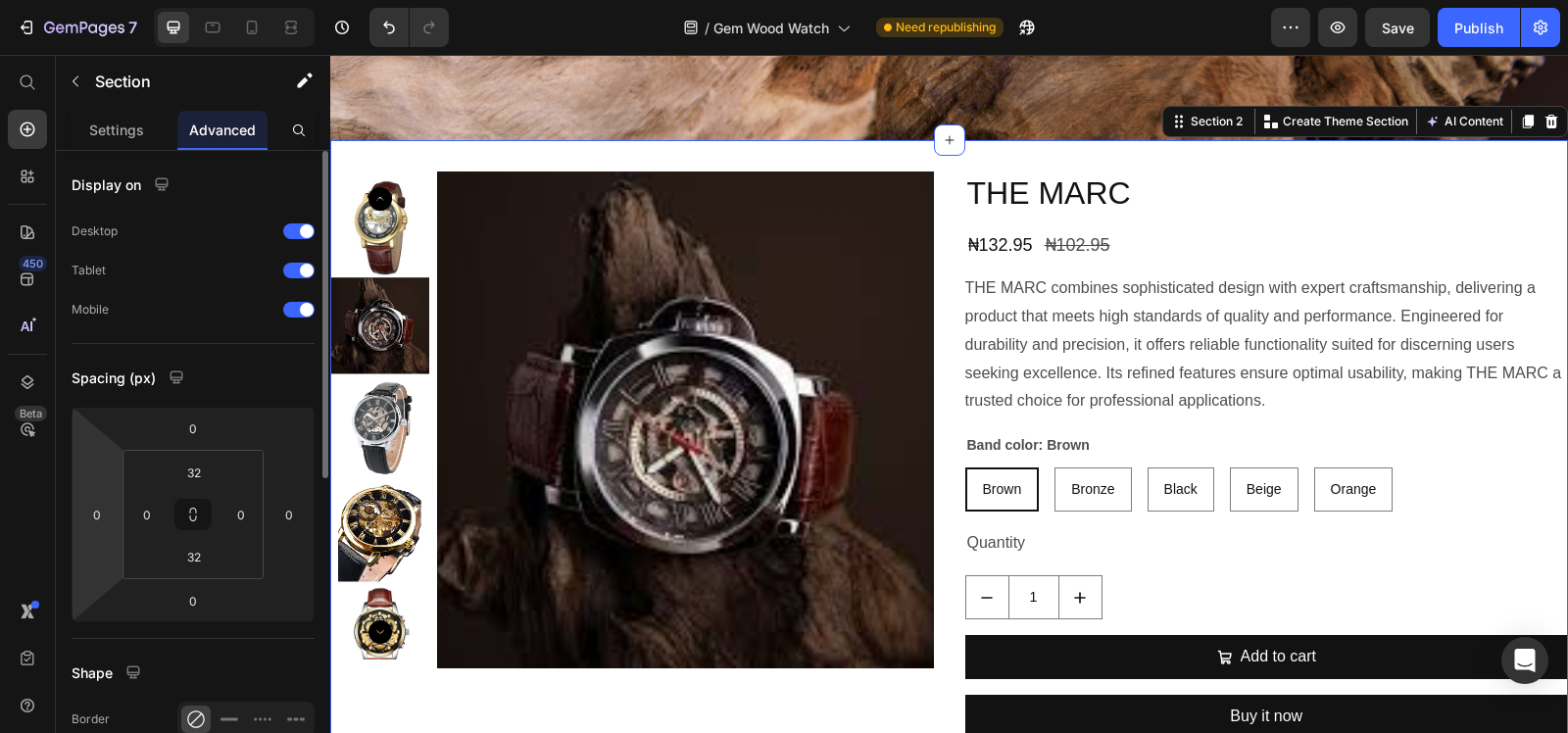click on "7  Version history  /  Gem Wood Watch Need republishing Preview  Save   Publish  450 Beta Start with Sections Elements Hero Section Product Detail Brands Trusted Badges Guarantee Product Breakdown How to use Testimonials Compare Bundle FAQs Social Proof Brand Story Product List Collection Blog List Contact Sticky Add to Cart Custom Footer Browse Library 450 Layout
Row
Row
Row
Row Text
Heading
Text Block Button
Button
Button
Sticky Back to top Media
Image" at bounding box center (784, 0) 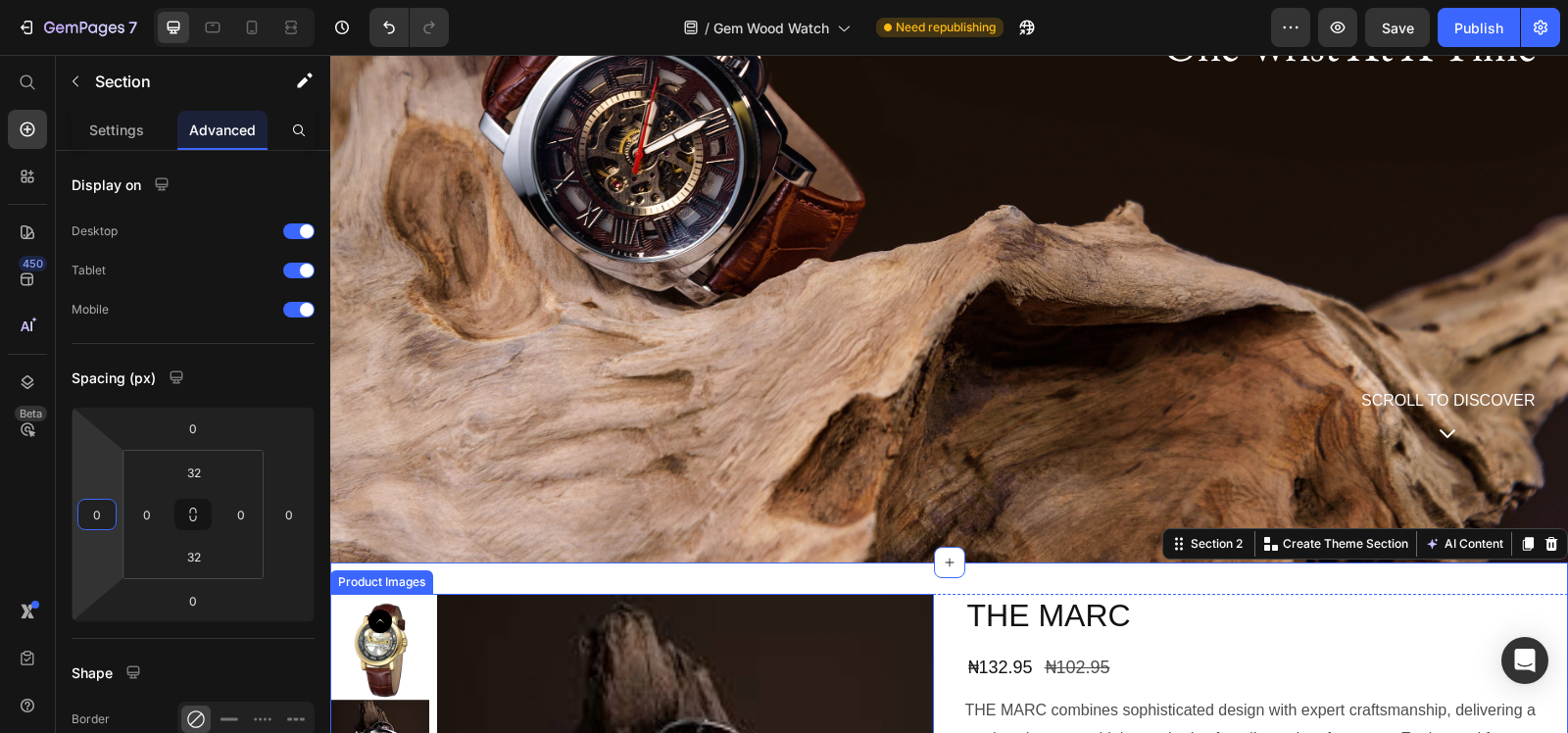 scroll, scrollTop: 0, scrollLeft: 0, axis: both 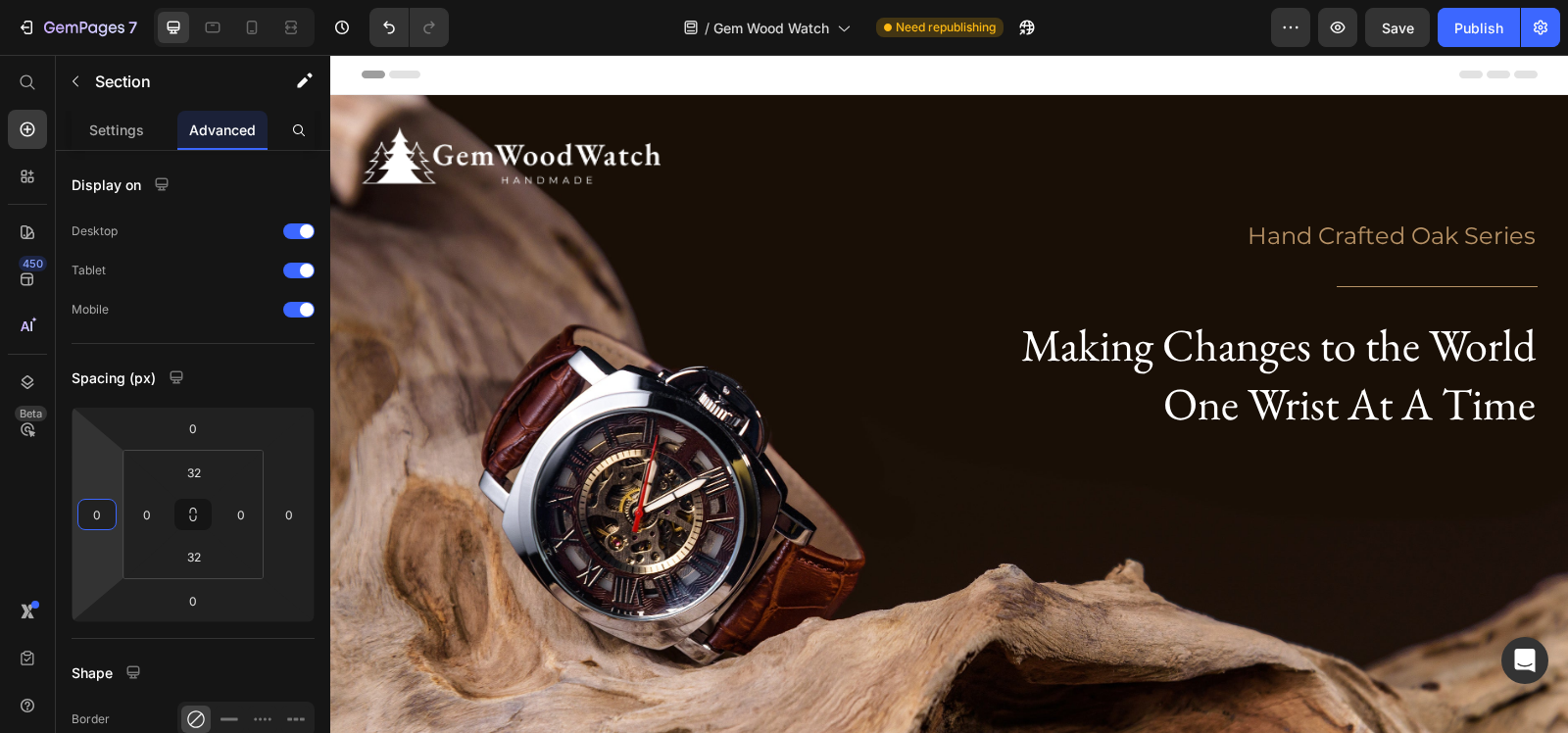 click on "Header" at bounding box center [950, 74] 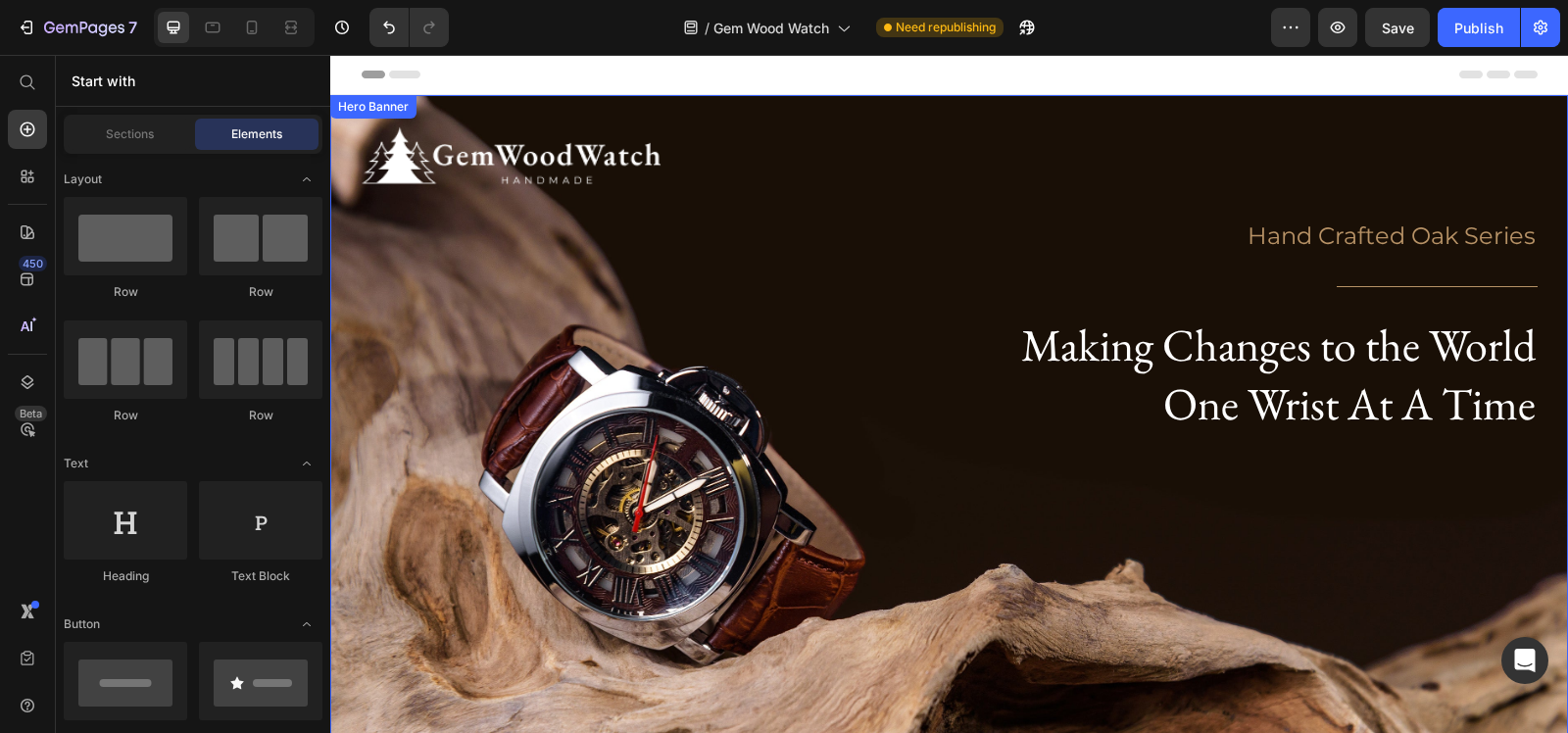 click on "Image Hand Crafted Oak Series Text Block                Title Line Making Changes to the World One Wrist At A Time Heading SCROLL TO DISCOVER Text Block
Icon" at bounding box center (950, 468) 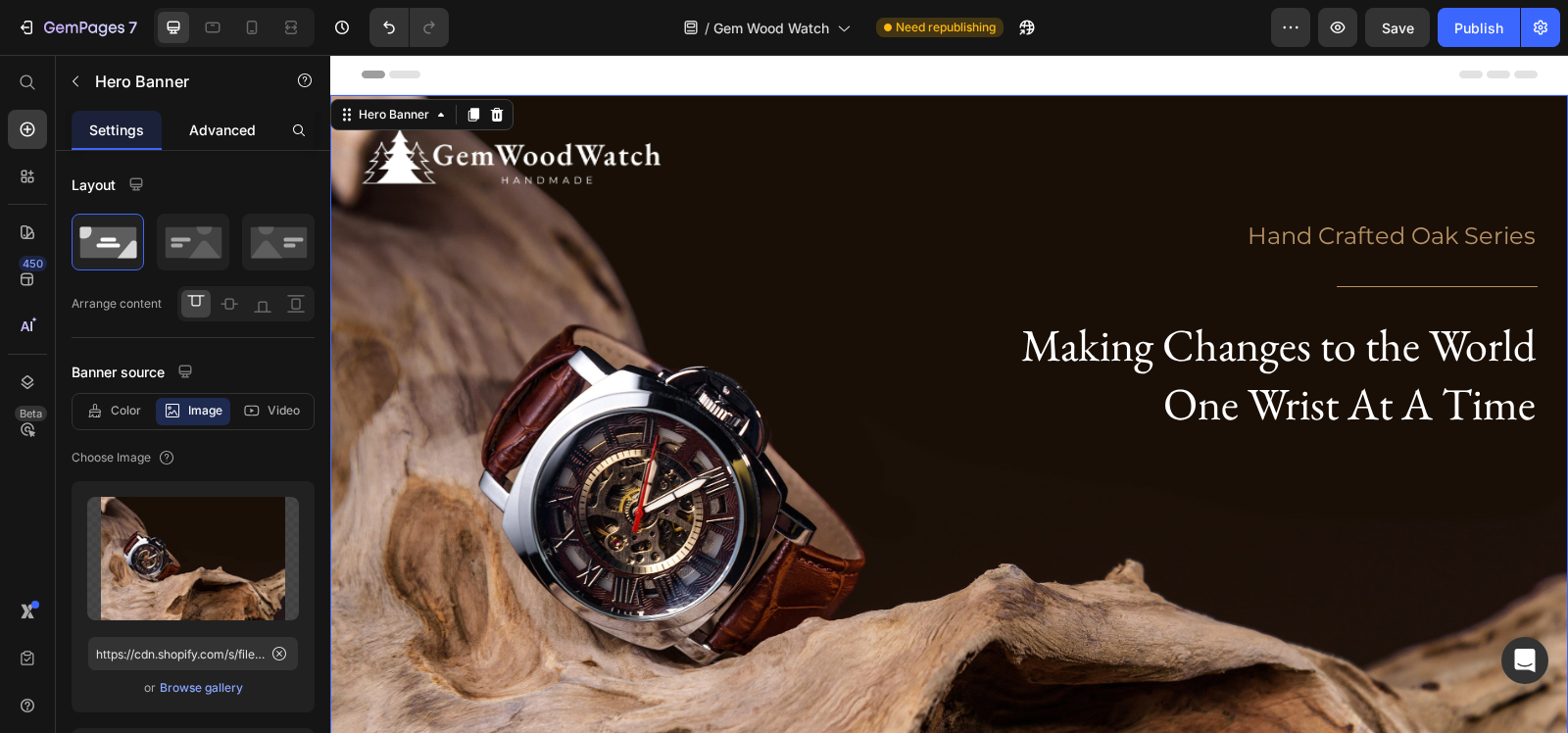 click on "Advanced" 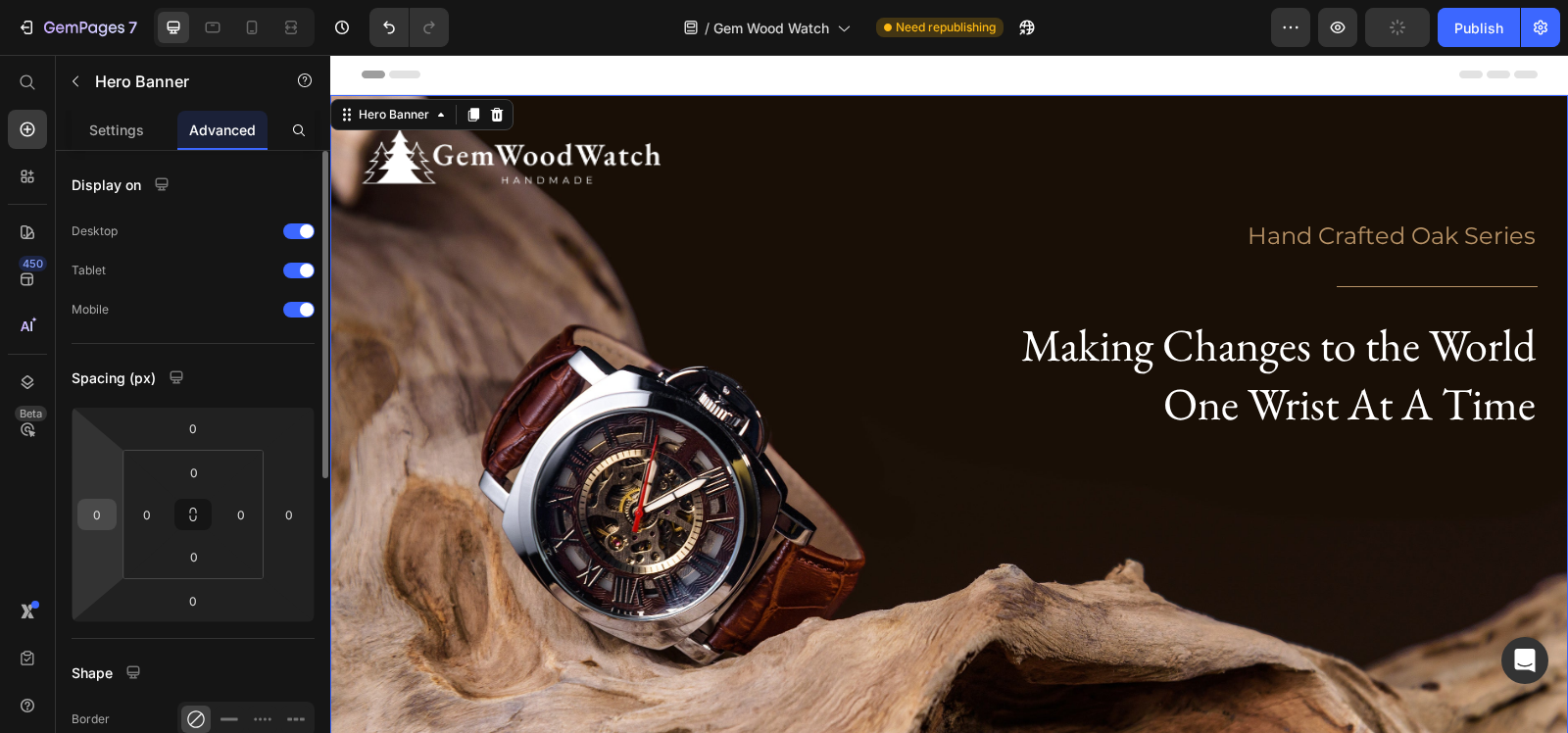 click on "0" at bounding box center (97, 514) 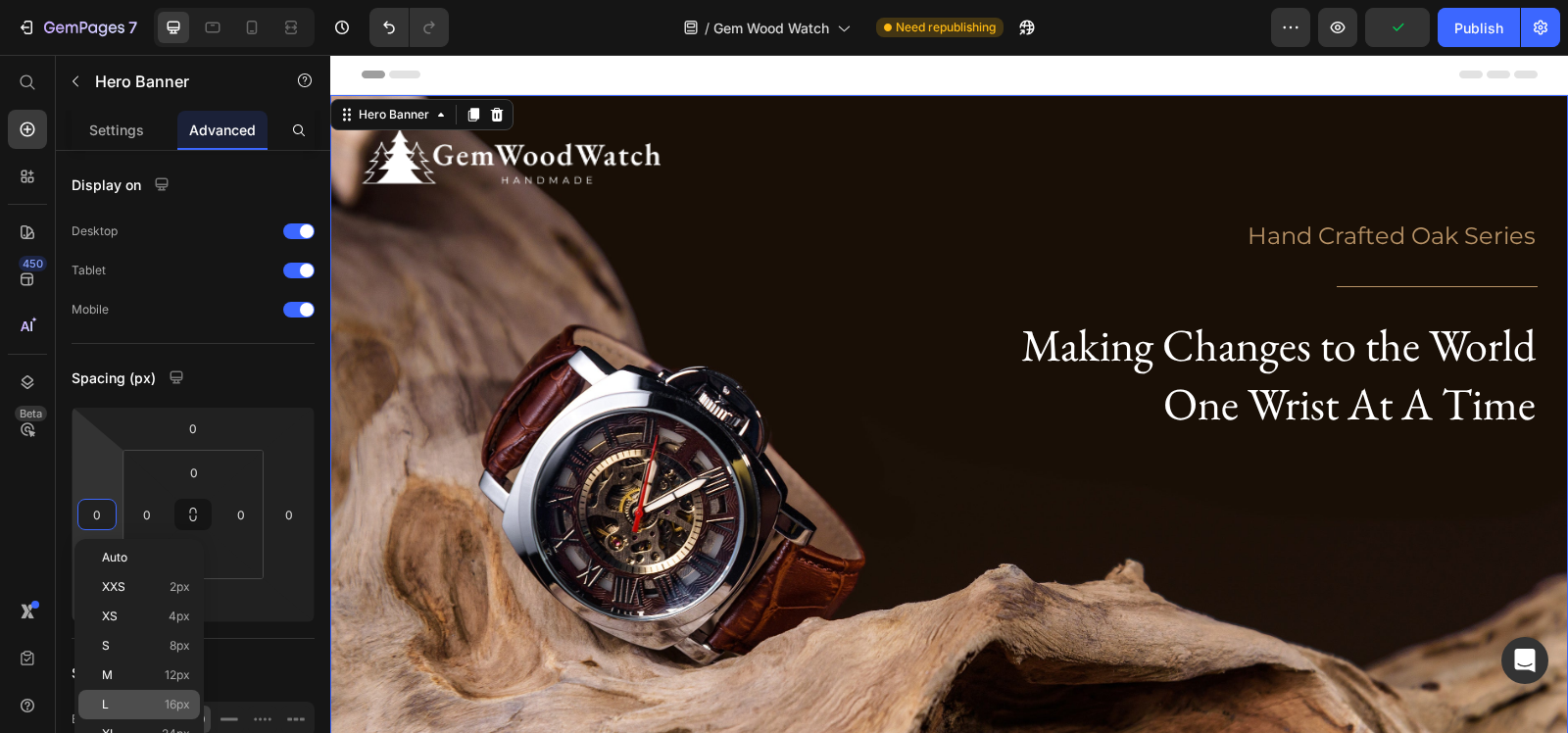 click on "L 16px" at bounding box center [146, 705] 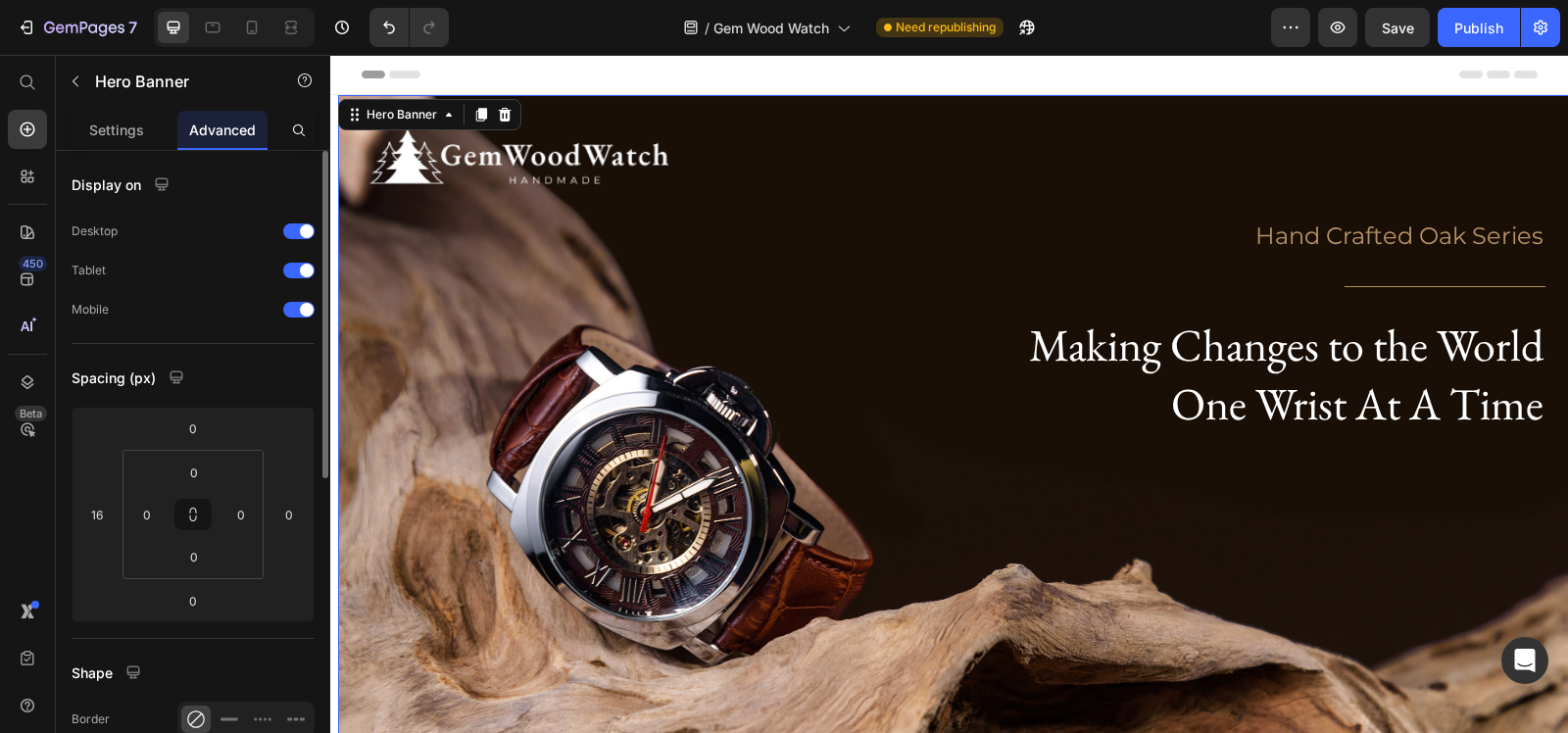 type on "0" 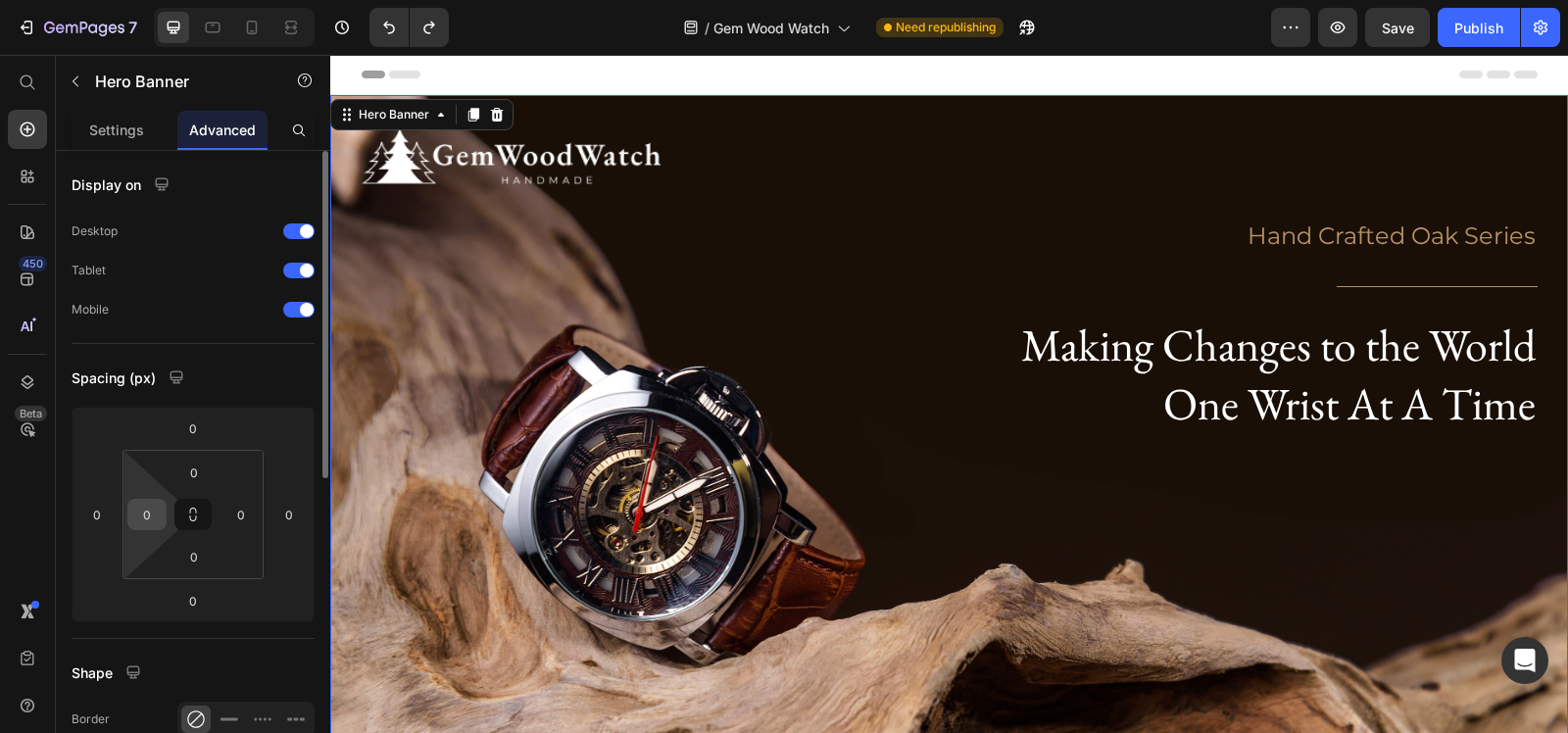 click on "0" at bounding box center (147, 514) 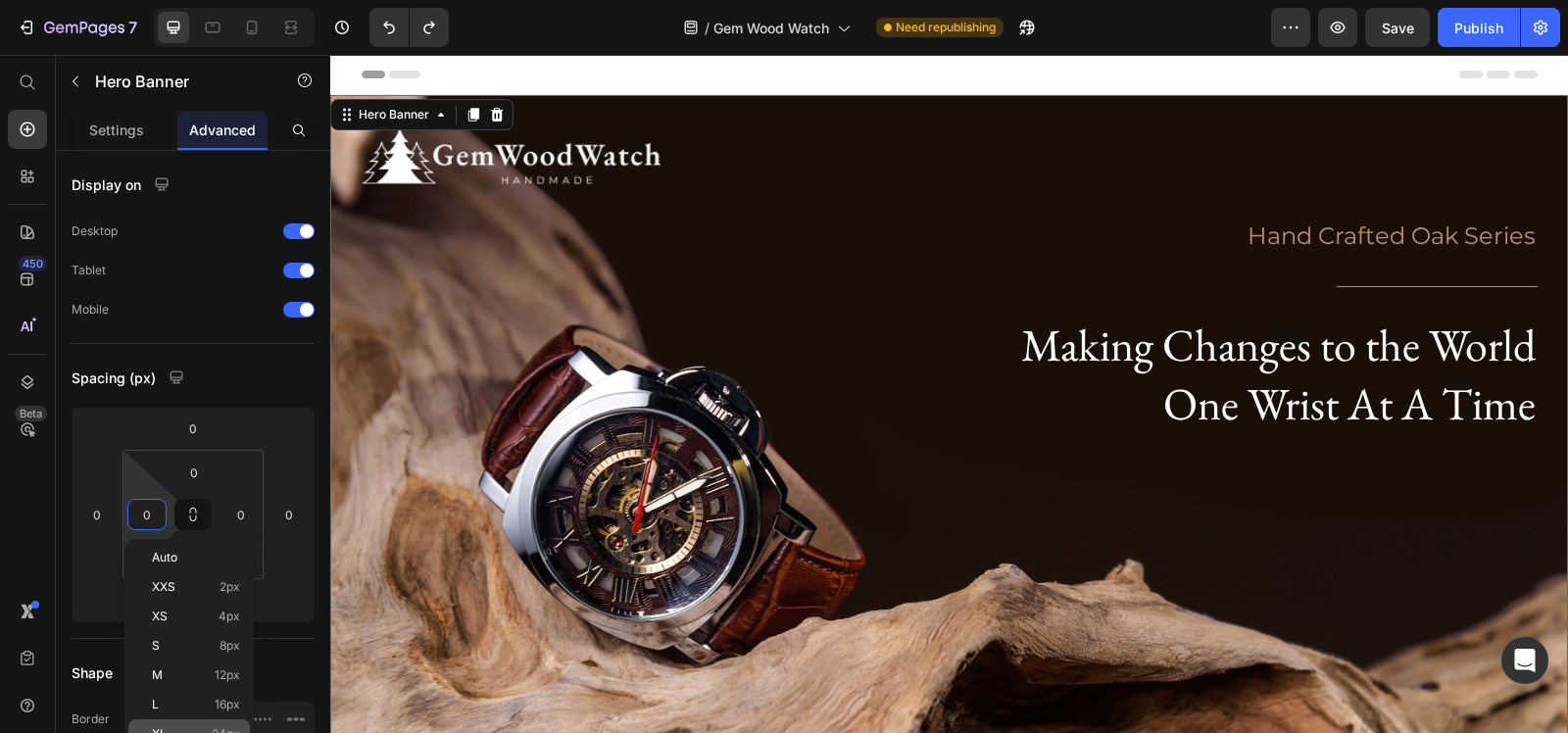 click on "XL 24px" 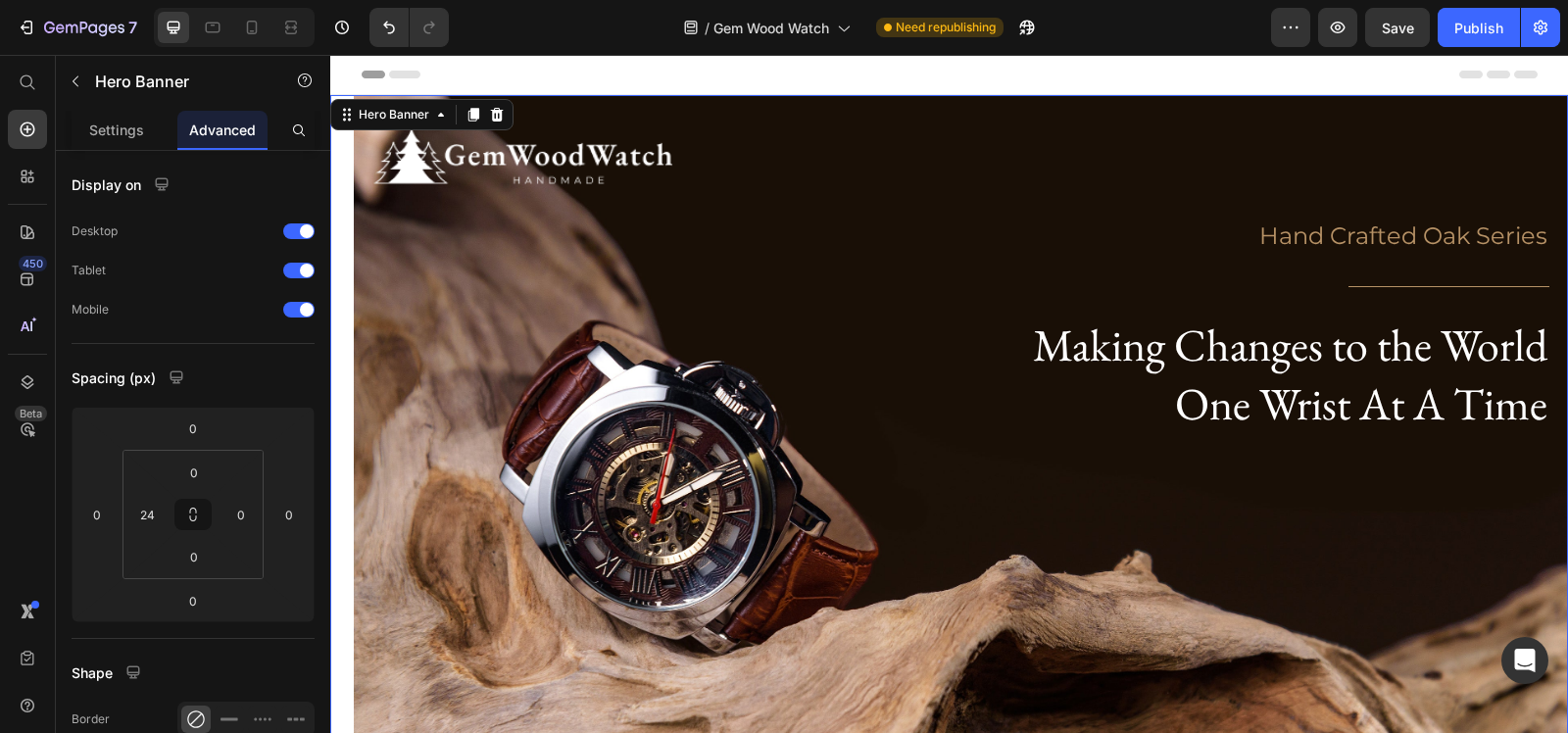 type on "0" 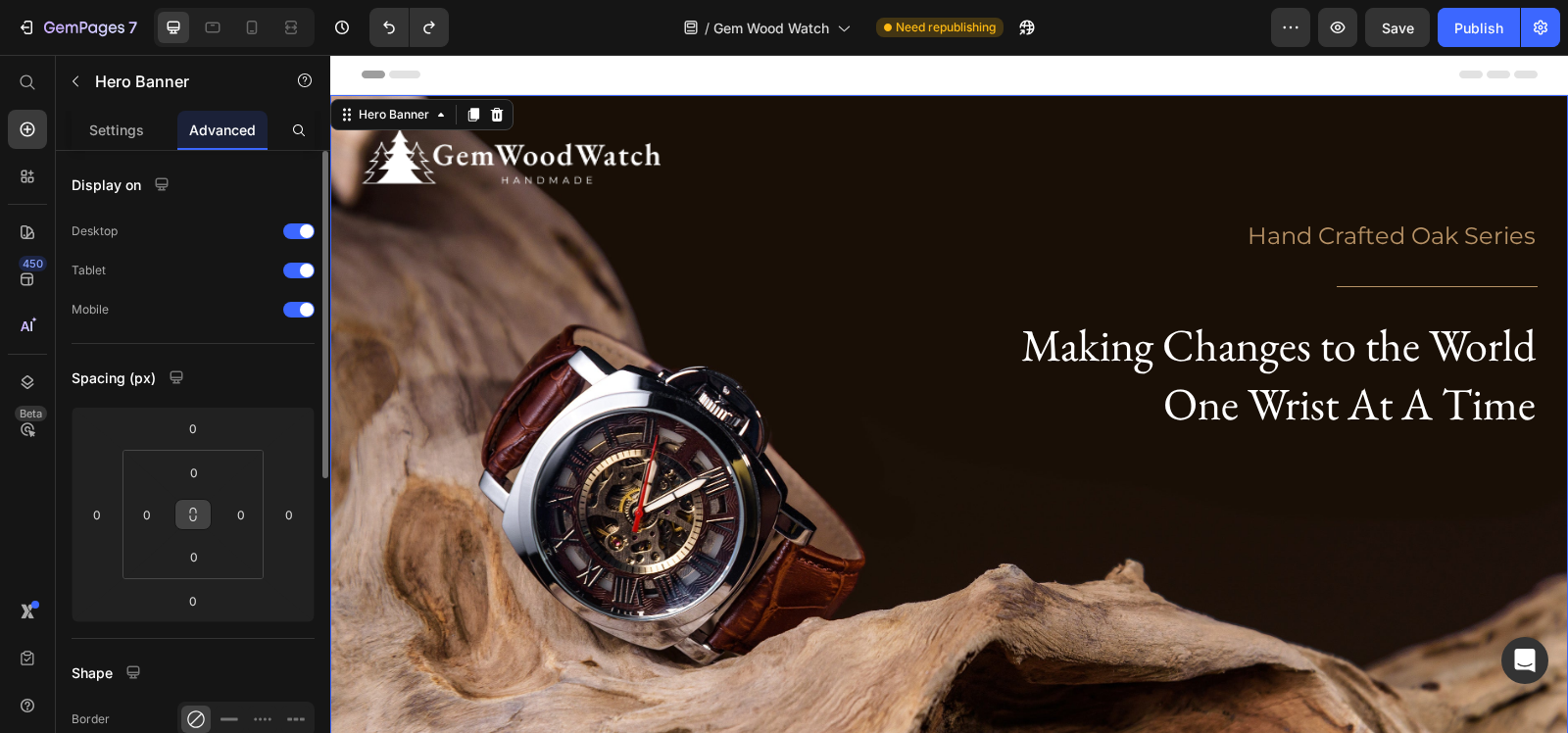 click at bounding box center [193, 514] 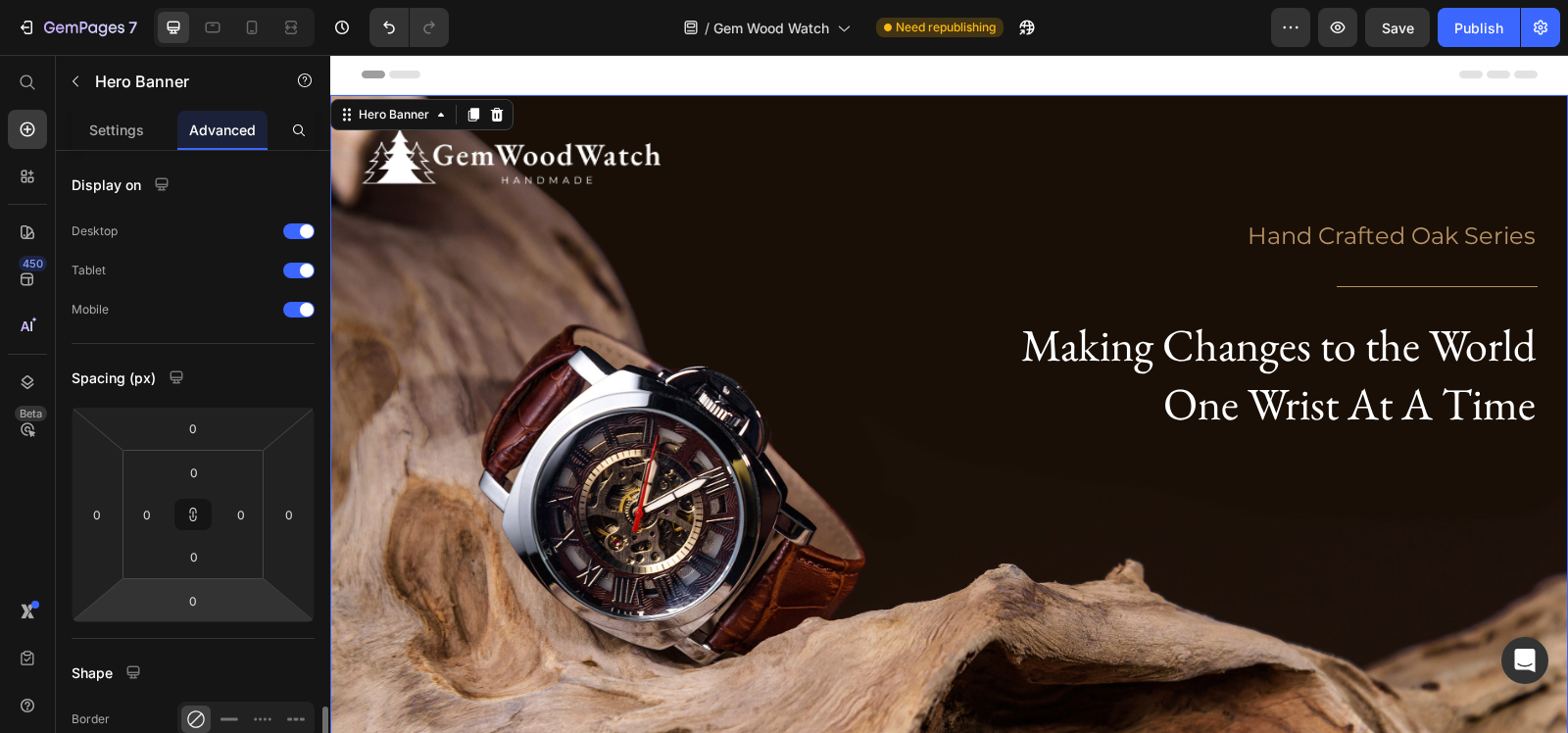 scroll, scrollTop: 367, scrollLeft: 0, axis: vertical 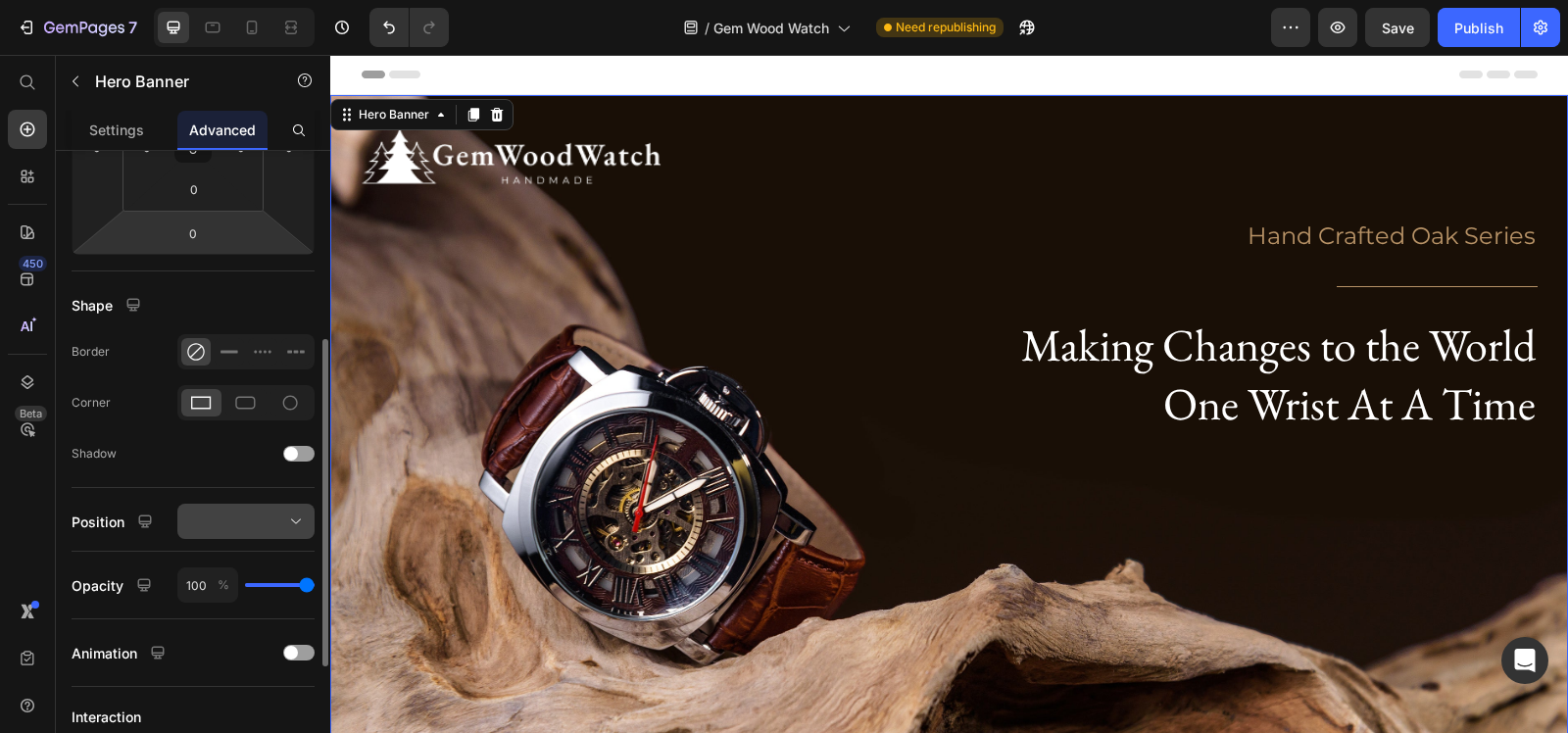 click 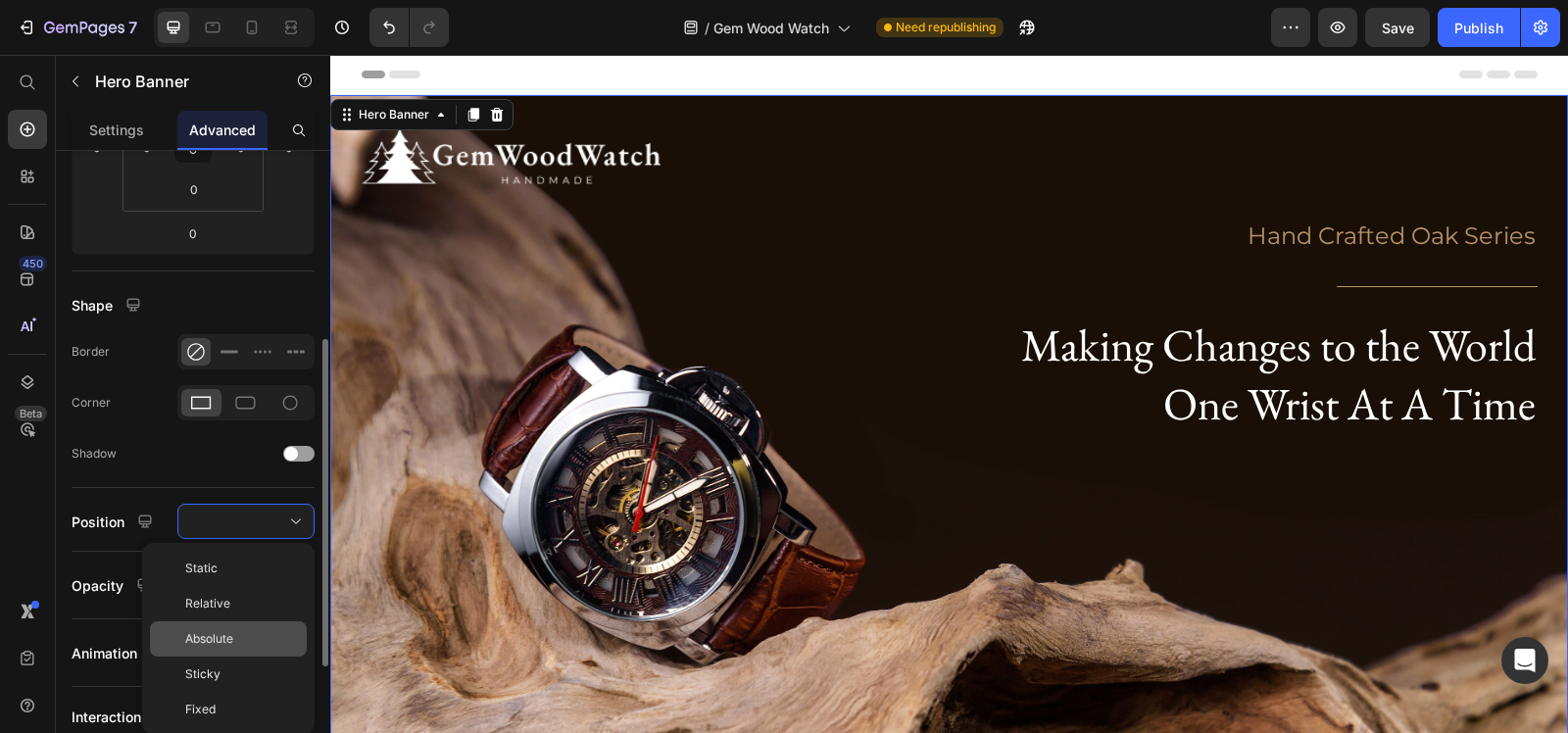 click on "Absolute" at bounding box center [242, 639] 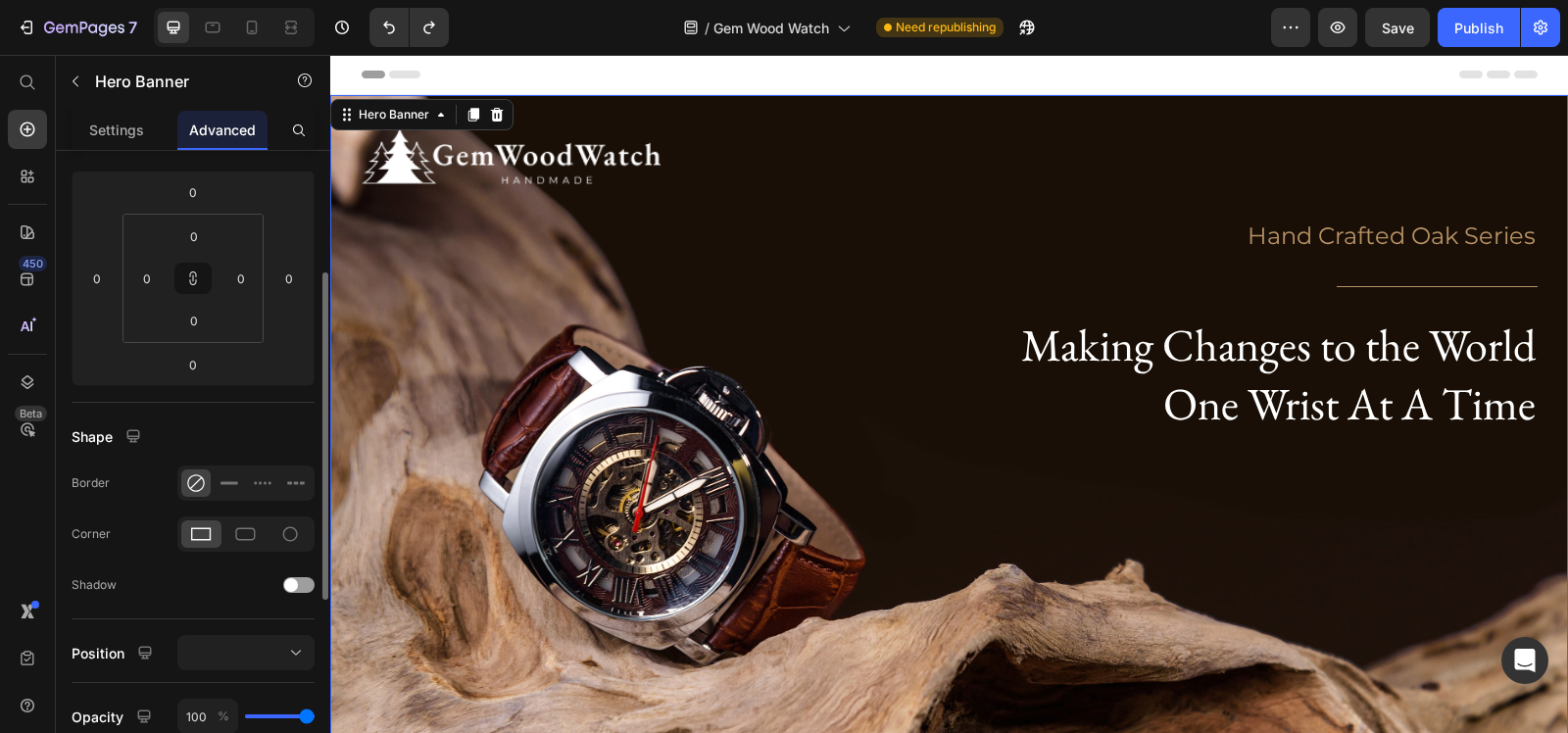 scroll, scrollTop: 0, scrollLeft: 0, axis: both 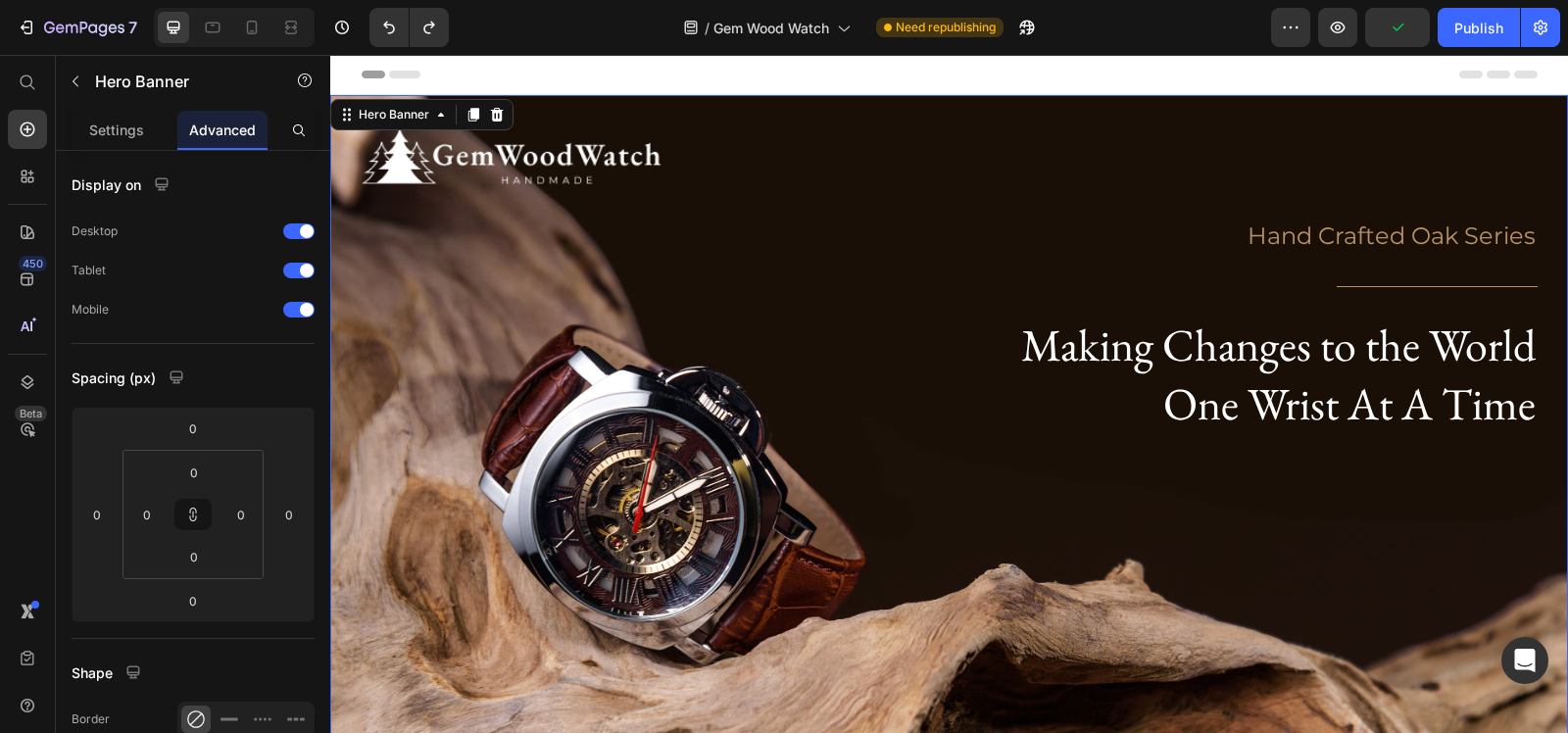 click on "Image Hand Crafted Oak Series Text Block                Title Line Making Changes to the World One Wrist At A Time Heading SCROLL TO DISCOVER Text Block
Icon" at bounding box center (950, 468) 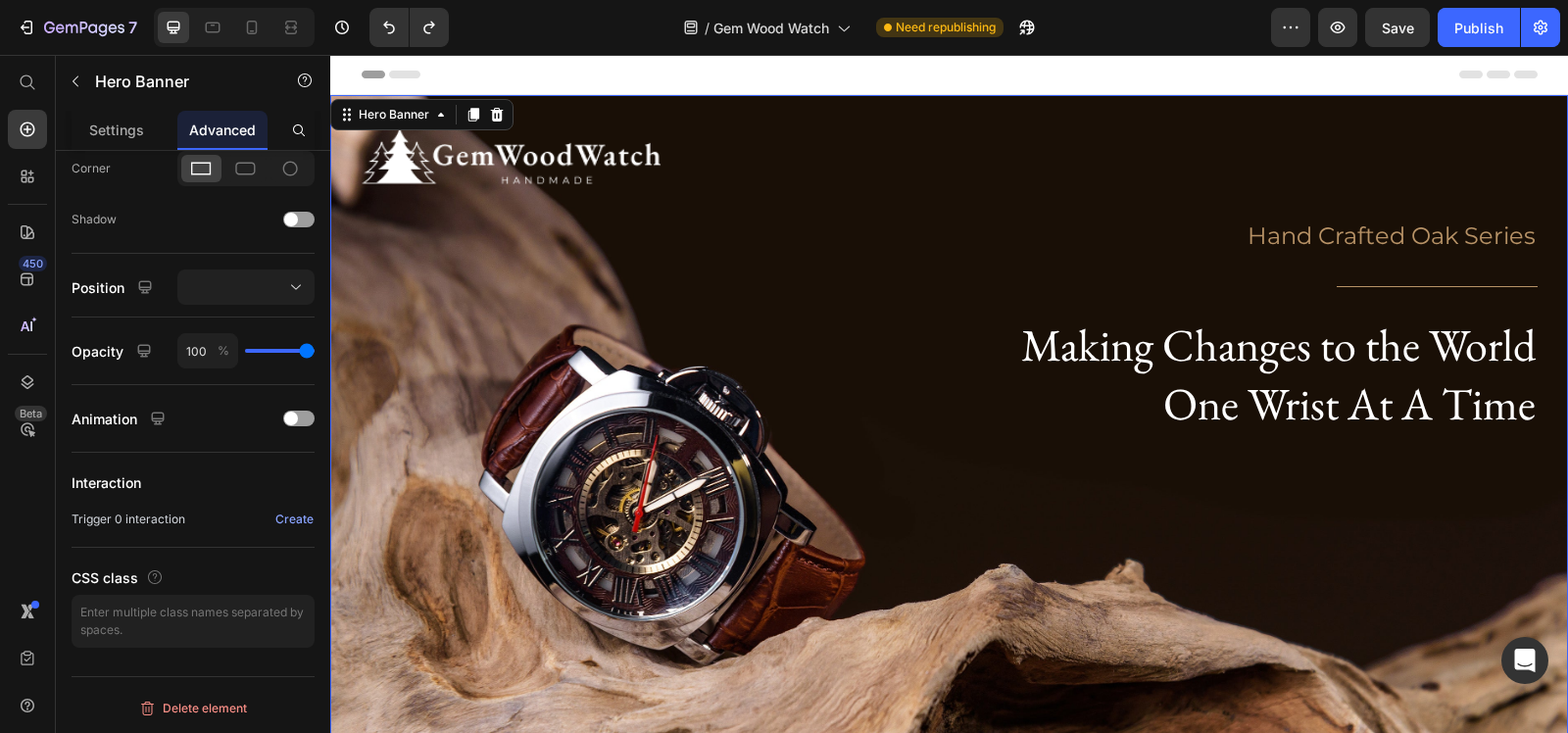 scroll, scrollTop: 0, scrollLeft: 0, axis: both 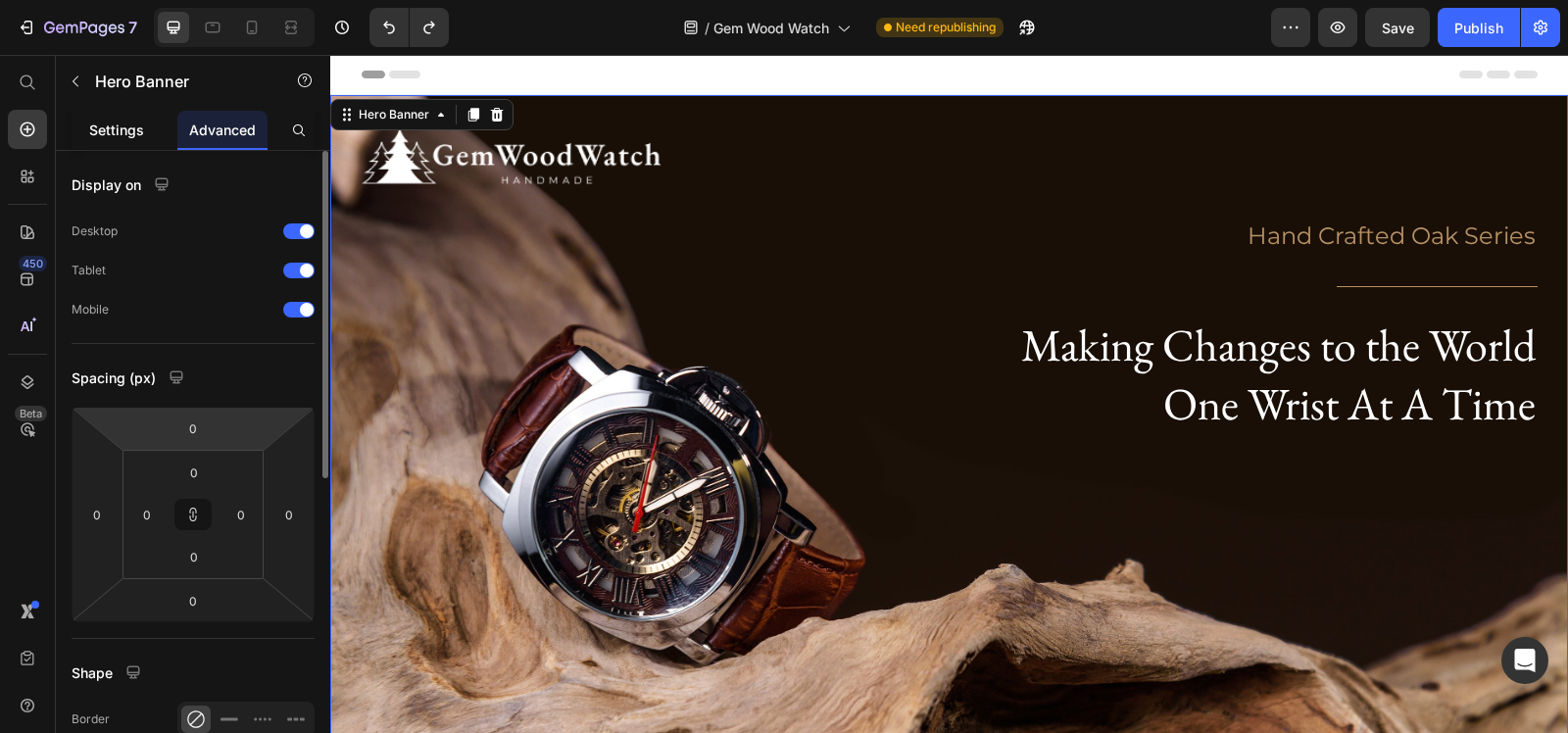 click on "Settings" at bounding box center [117, 129] 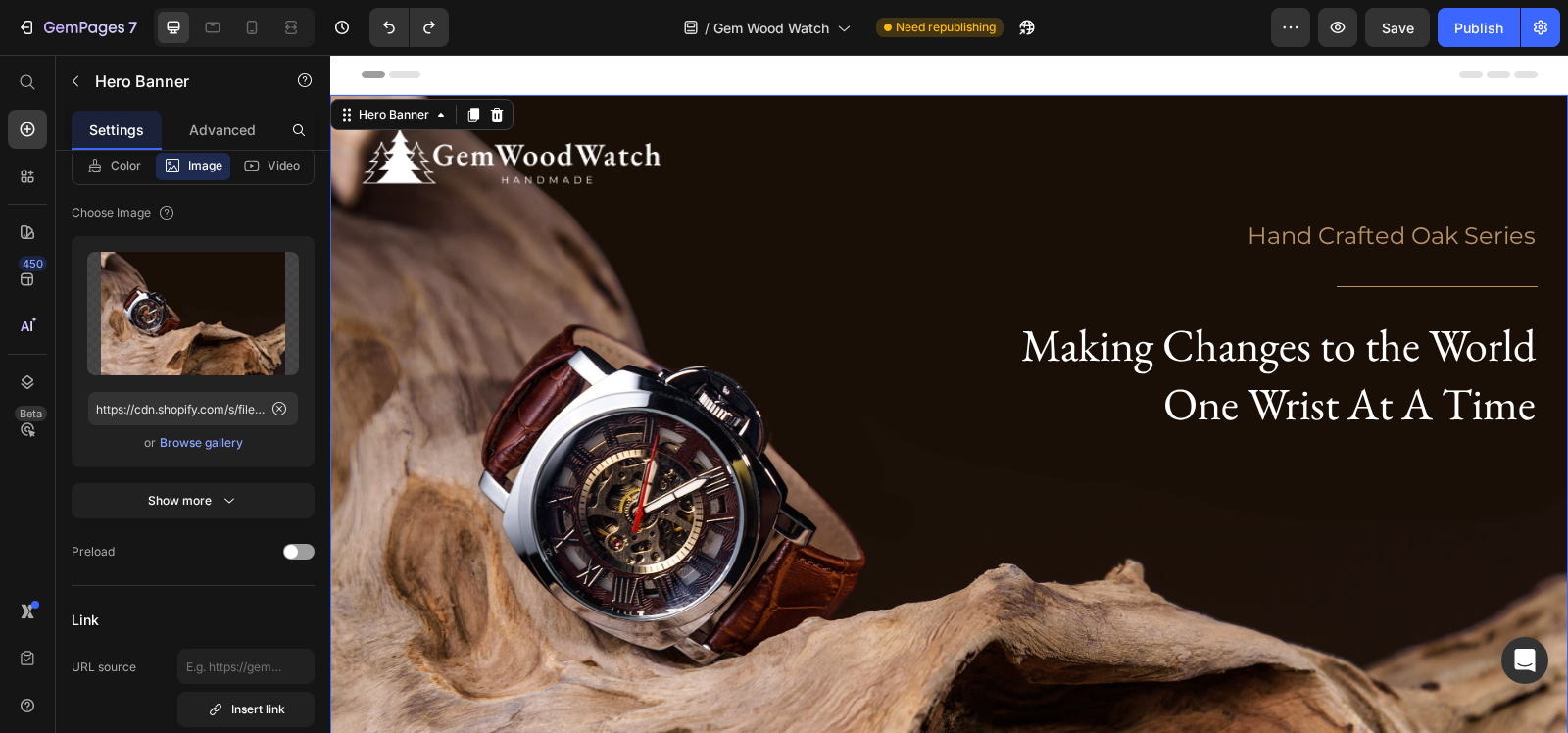scroll, scrollTop: 0, scrollLeft: 0, axis: both 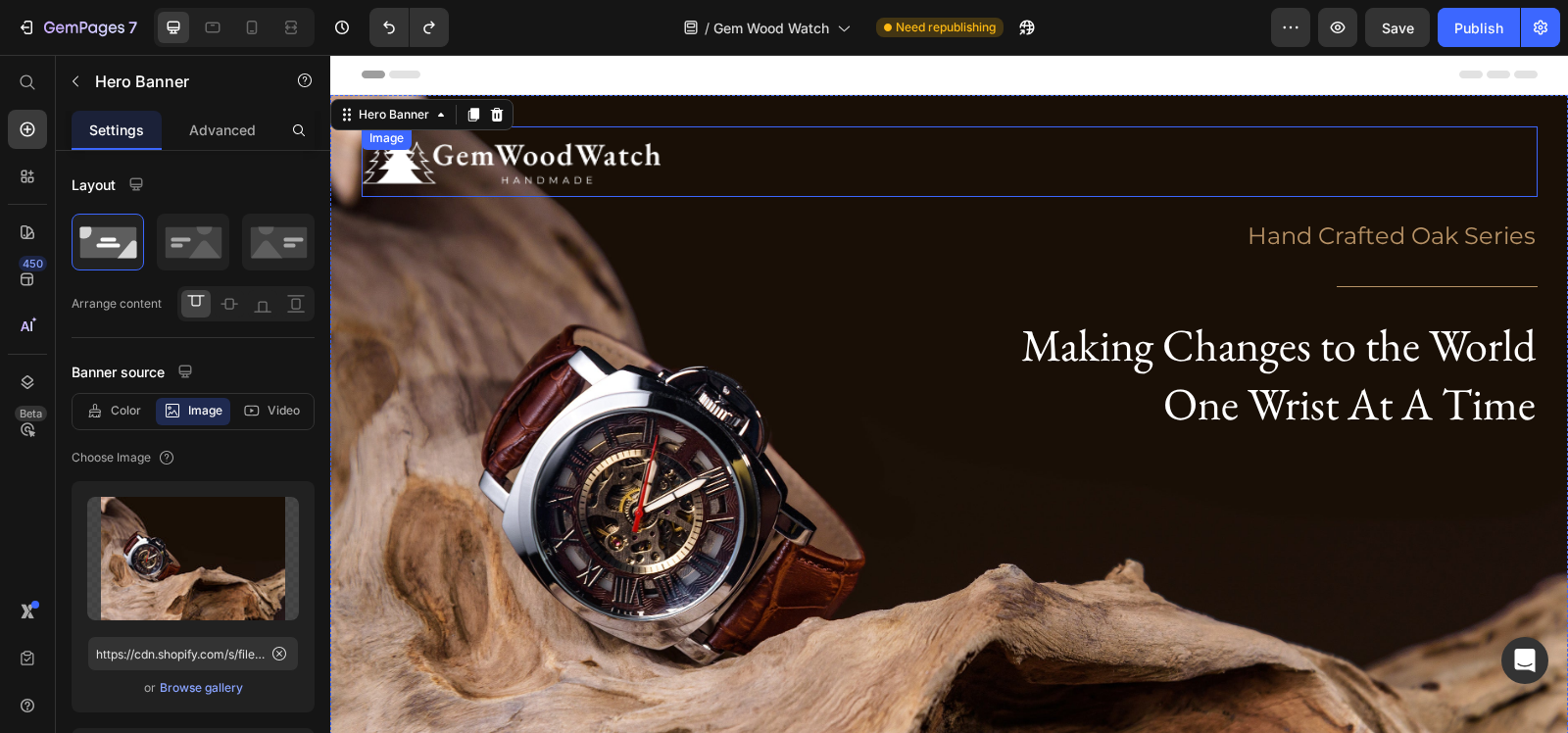 click at bounding box center [950, 162] 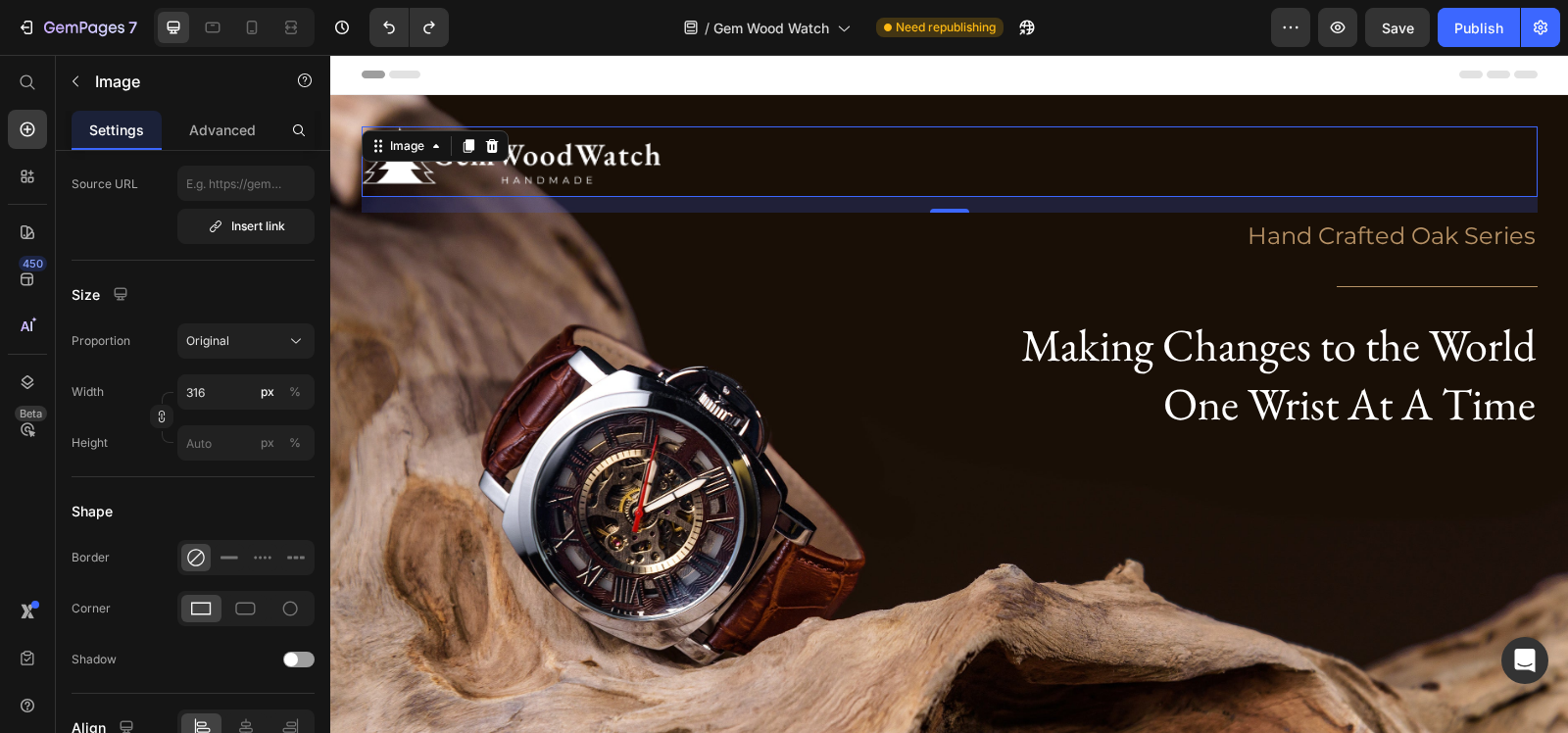 scroll, scrollTop: 0, scrollLeft: 0, axis: both 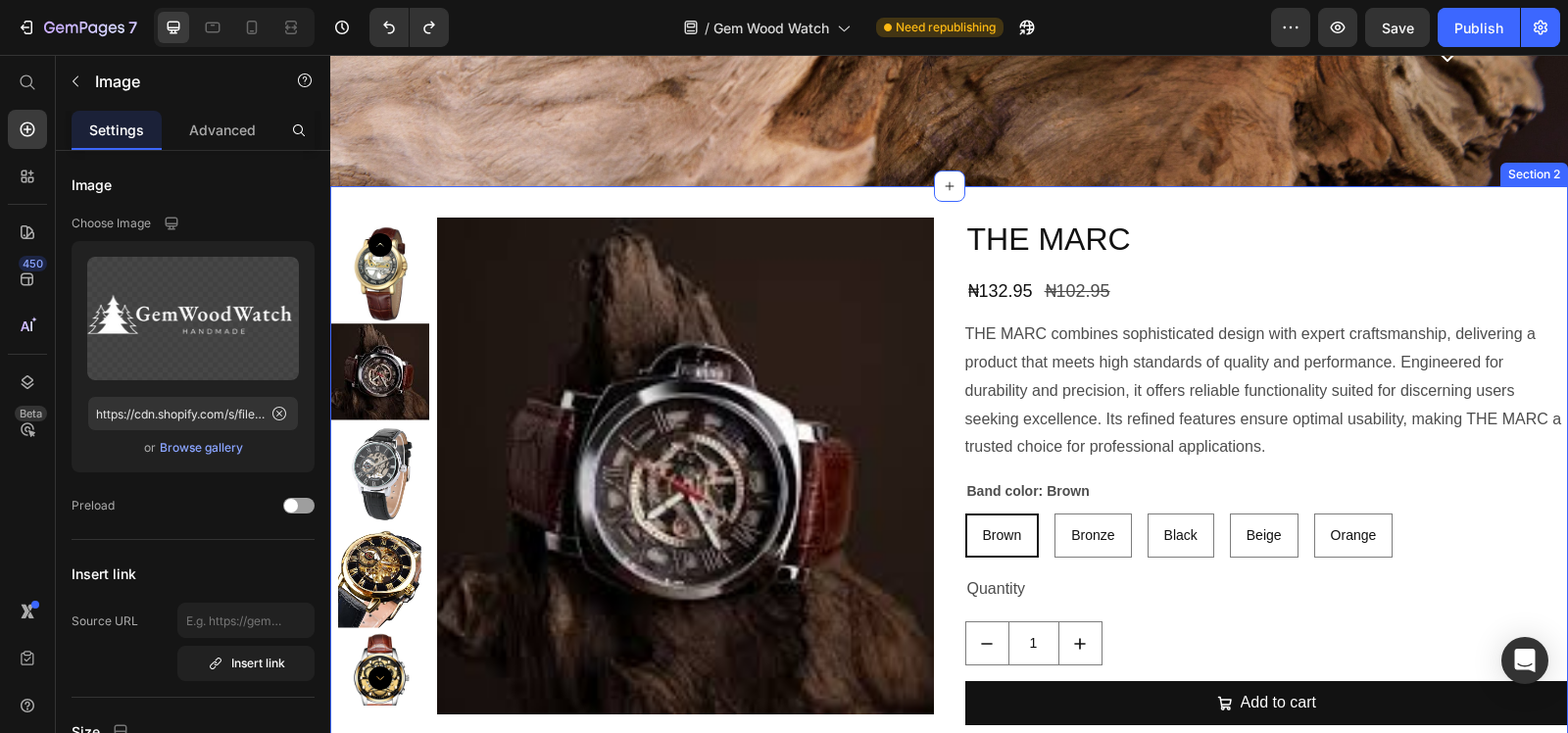 click on "Product Images THE MARC Product Title ₦132.95 Product Price ₦102.95 Product Price Row THE MARC combines sophisticated design with expert craftsmanship, delivering a product that meets high standards of quality and performance. Engineered for durability and precision, it offers reliable functionality suited for discerning users seeking excellence. Its refined features ensure optimal usability, making THE MARC a trusted choice for professional applications. Product Description Band color: Brown Brown Brown Brown Bronze Bronze Bronze Black Black Black Beige Beige Beige Orange Orange Orange Product Variants & Swatches Quantity Text Block 1 Product Quantity
Add to cart Add to Cart Buy it now Dynamic Checkout Product Section 2" at bounding box center (949, 509) 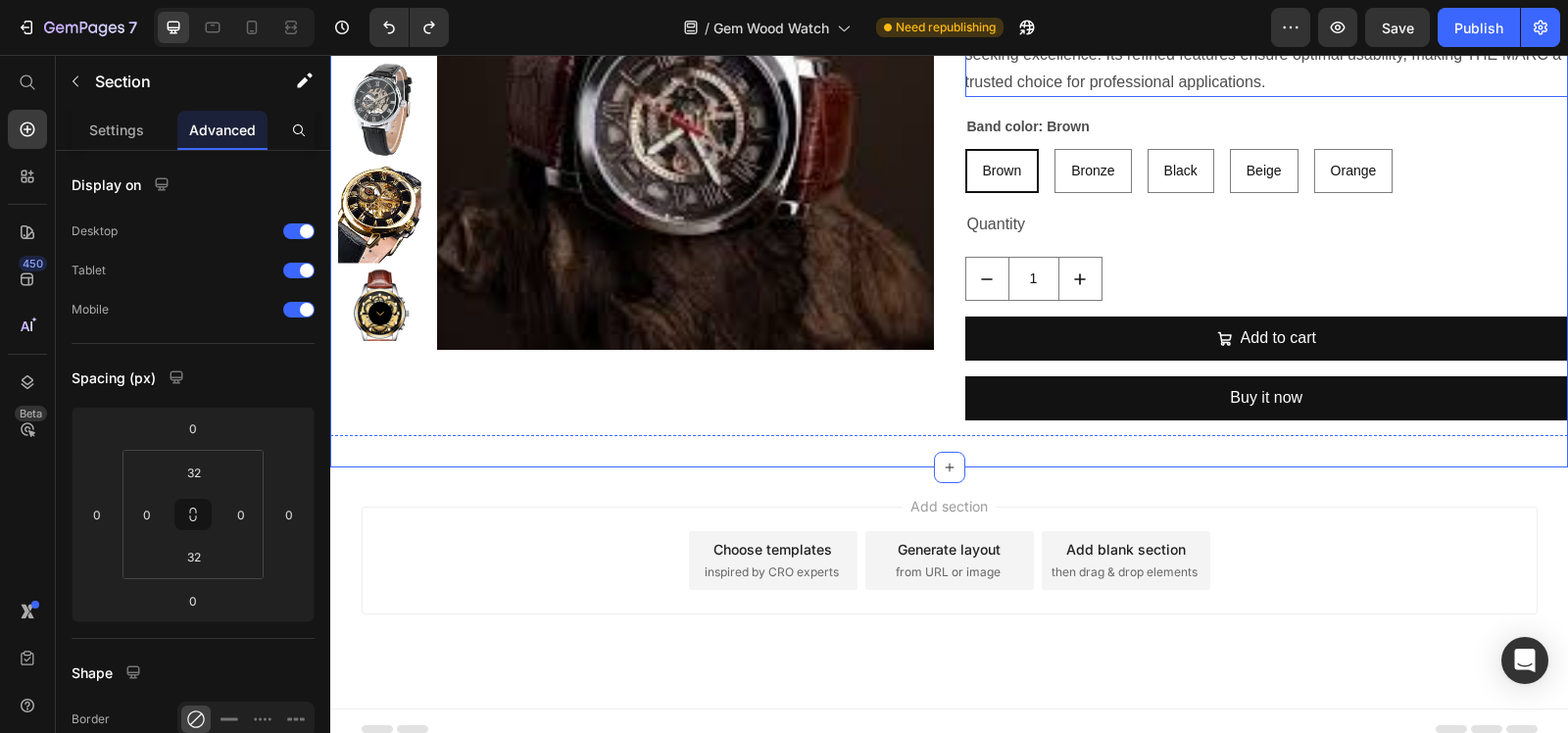 scroll, scrollTop: 1103, scrollLeft: 0, axis: vertical 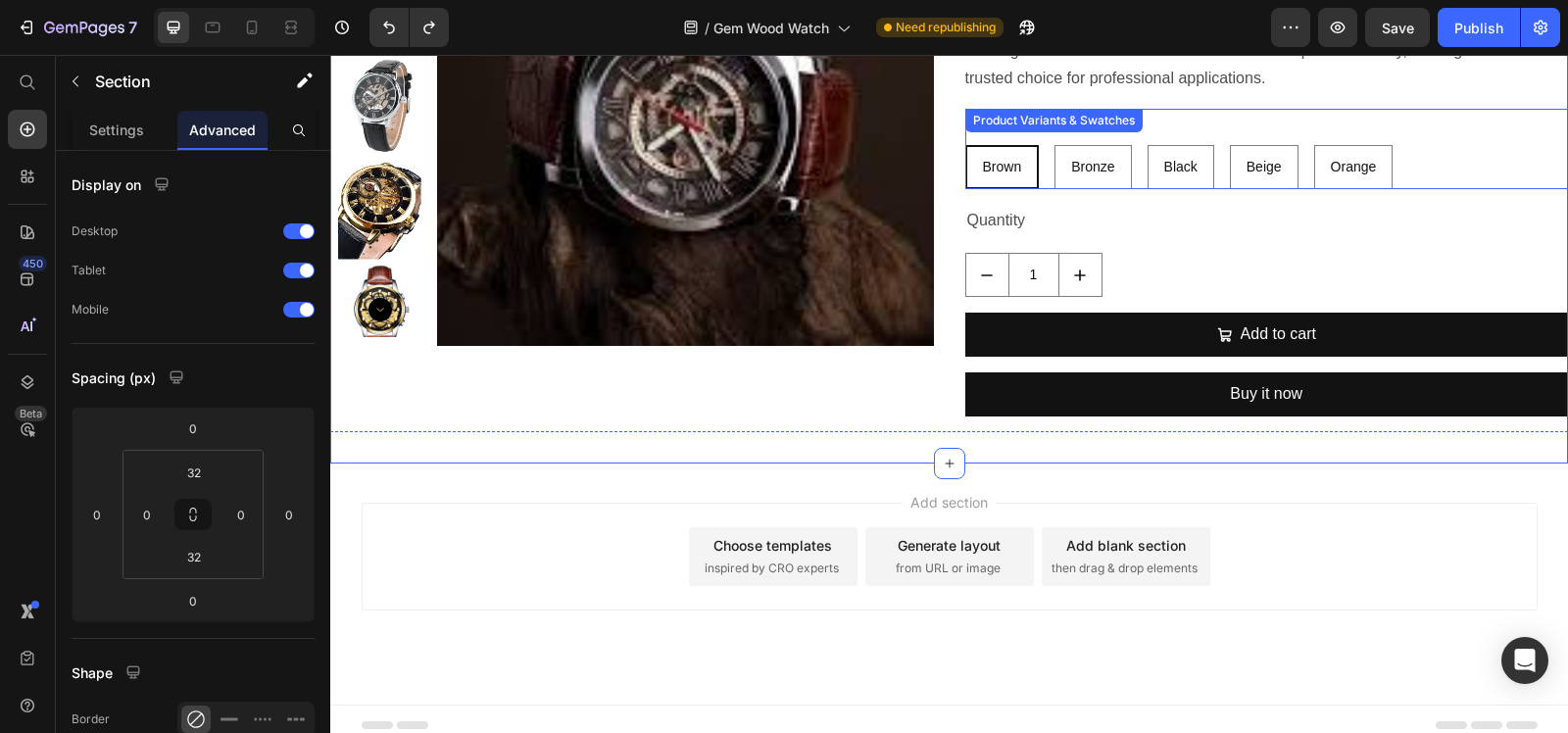 click on "Band color: Brown Brown Brown Brown Bronze Bronze Bronze Black Black Black Beige Beige Beige Orange Orange Orange" at bounding box center [1267, 149] 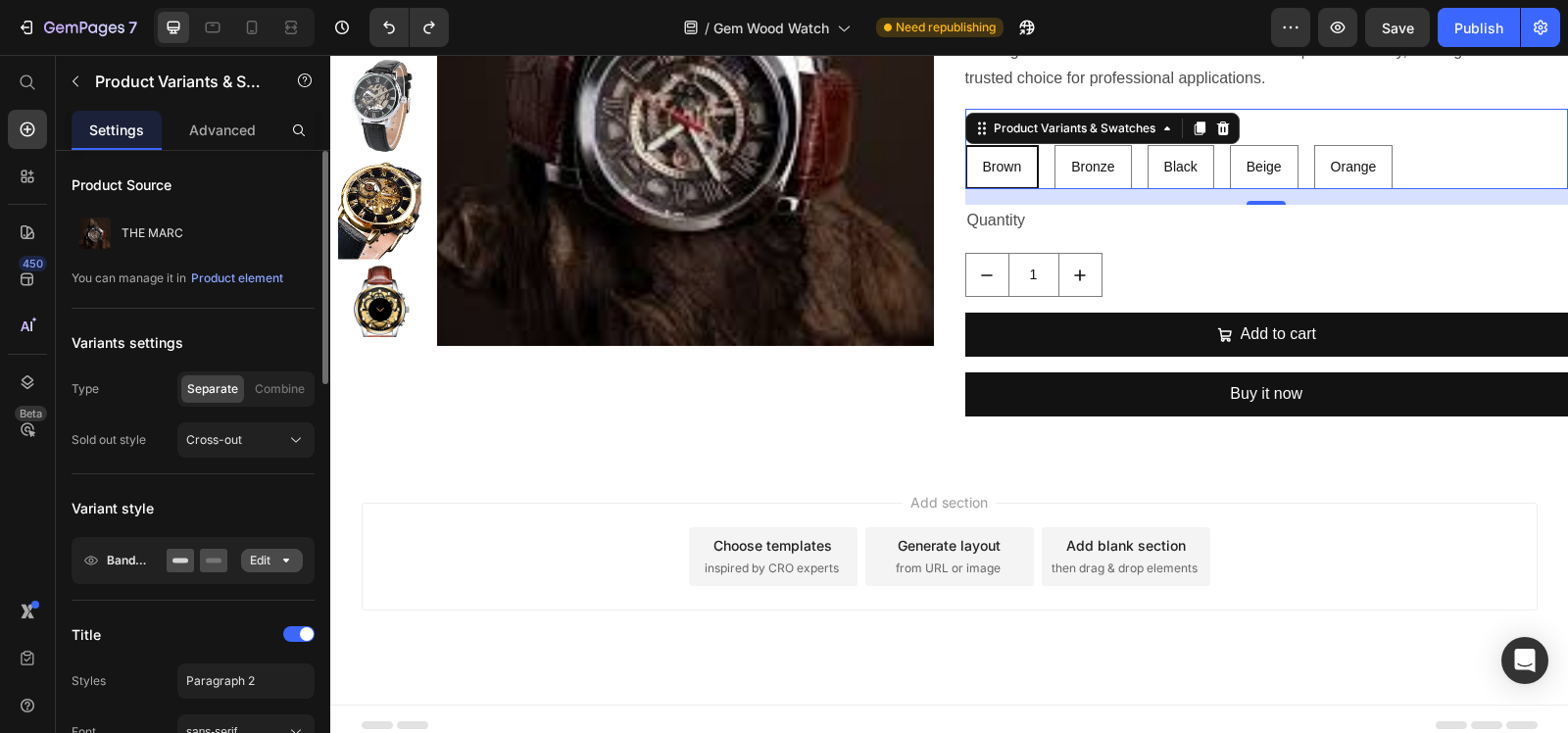 click on "Edit" at bounding box center [271, 561] 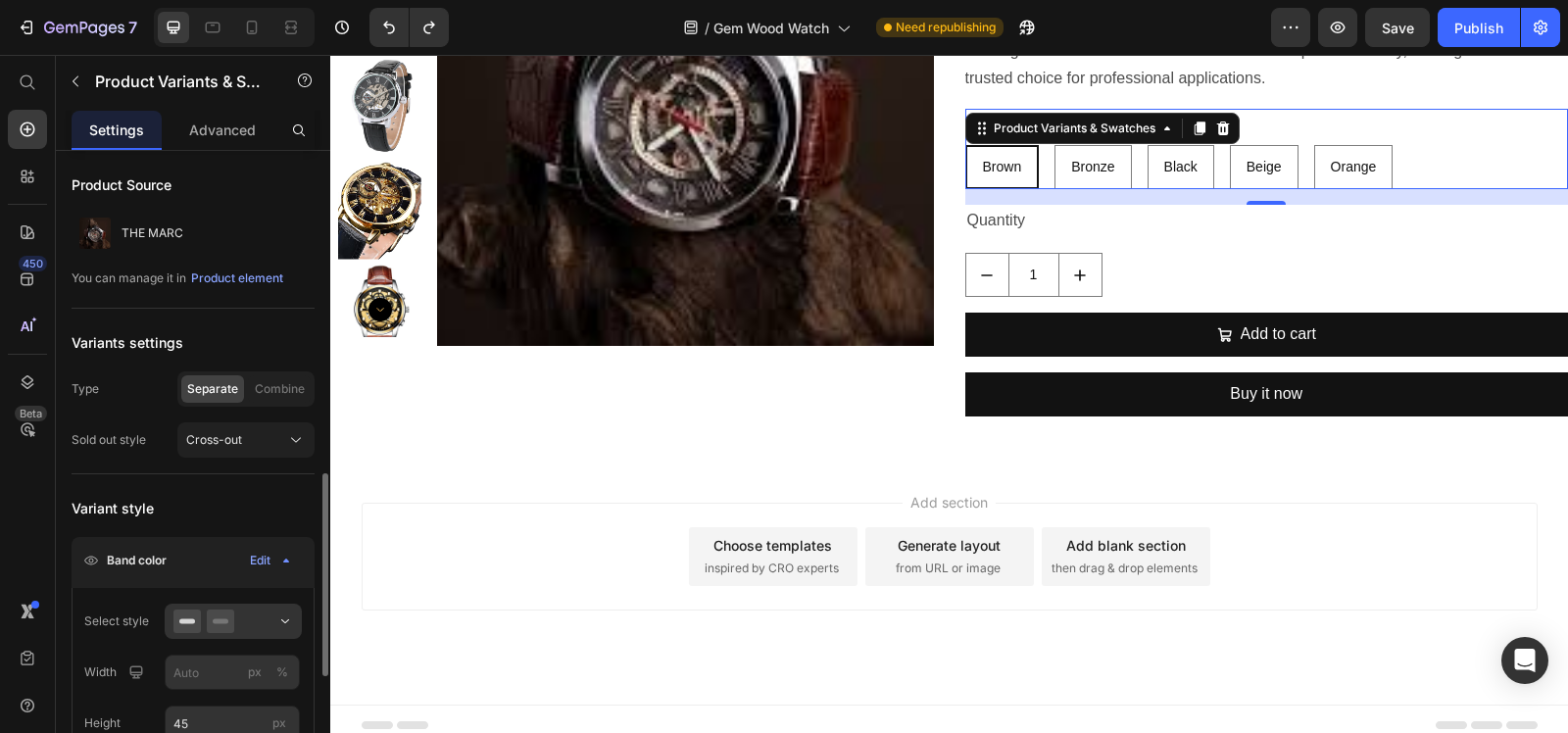 scroll, scrollTop: 245, scrollLeft: 0, axis: vertical 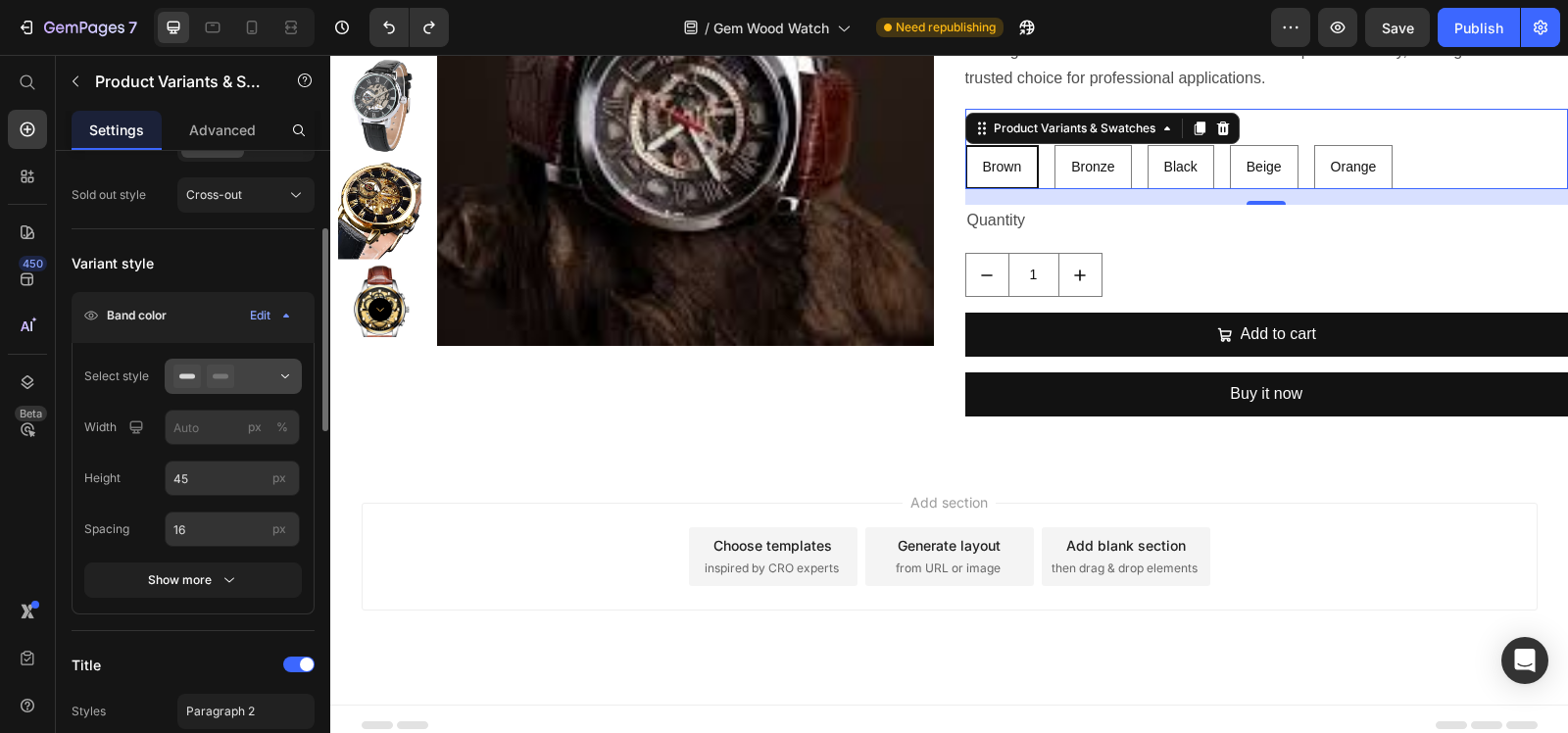 click at bounding box center [233, 376] 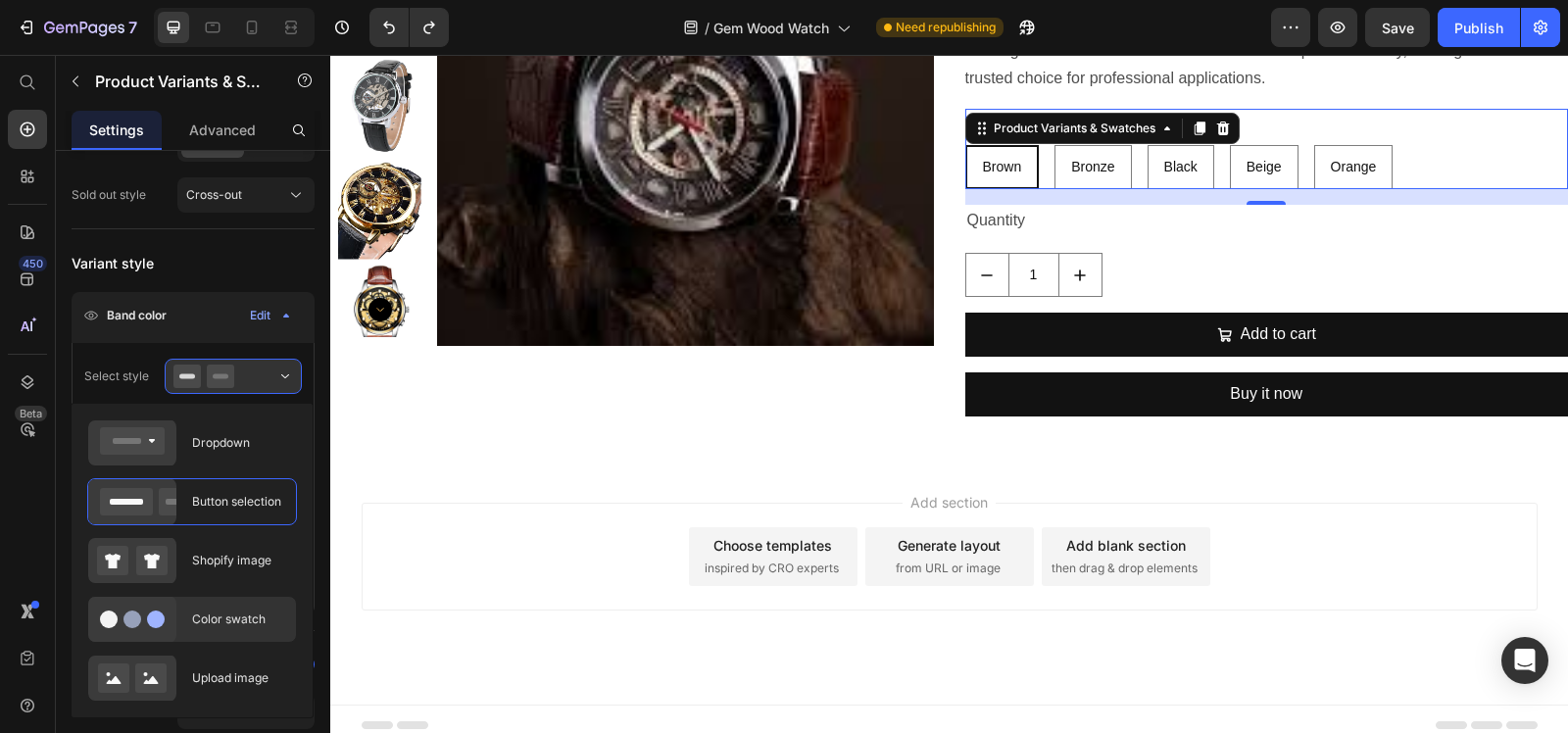 click 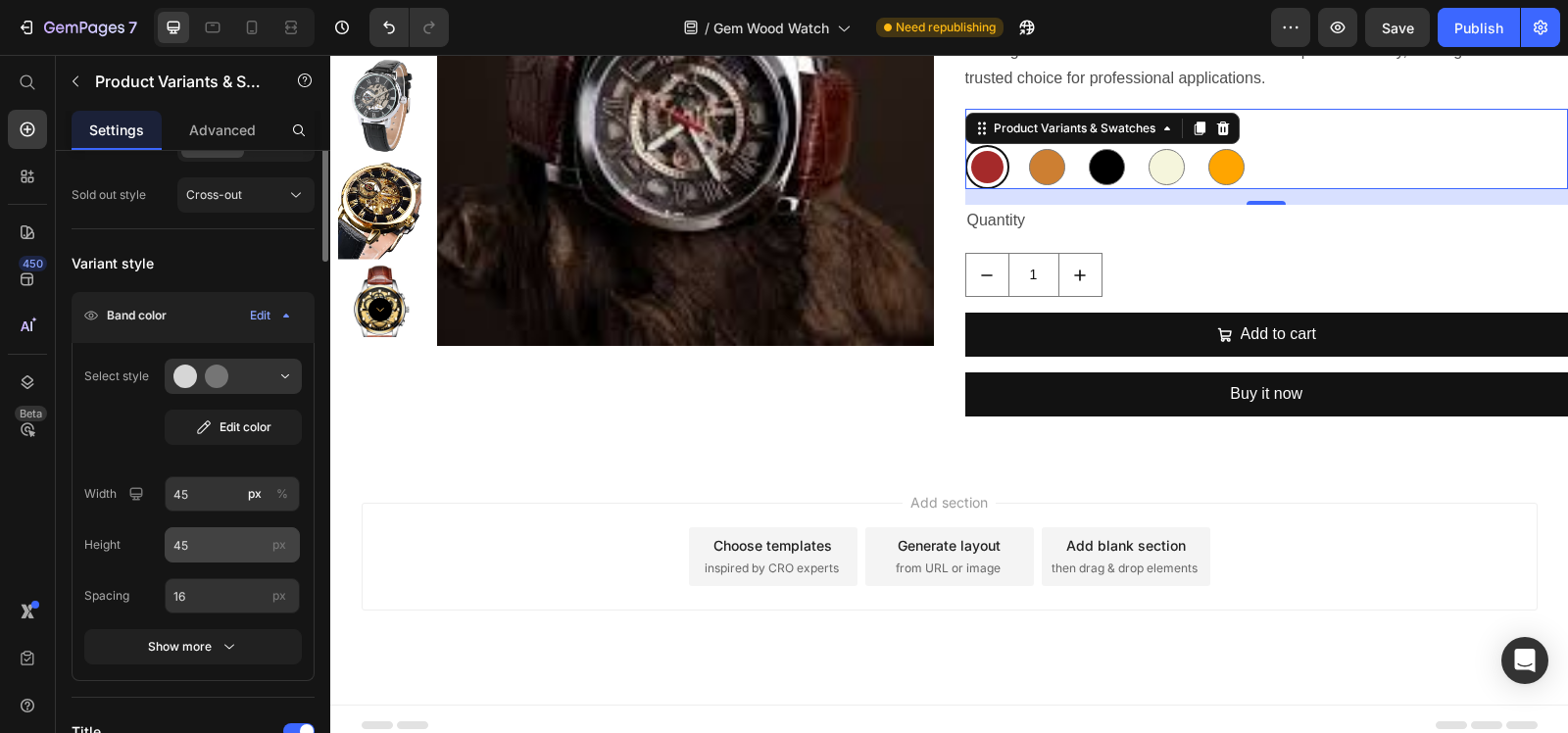 scroll, scrollTop: 0, scrollLeft: 0, axis: both 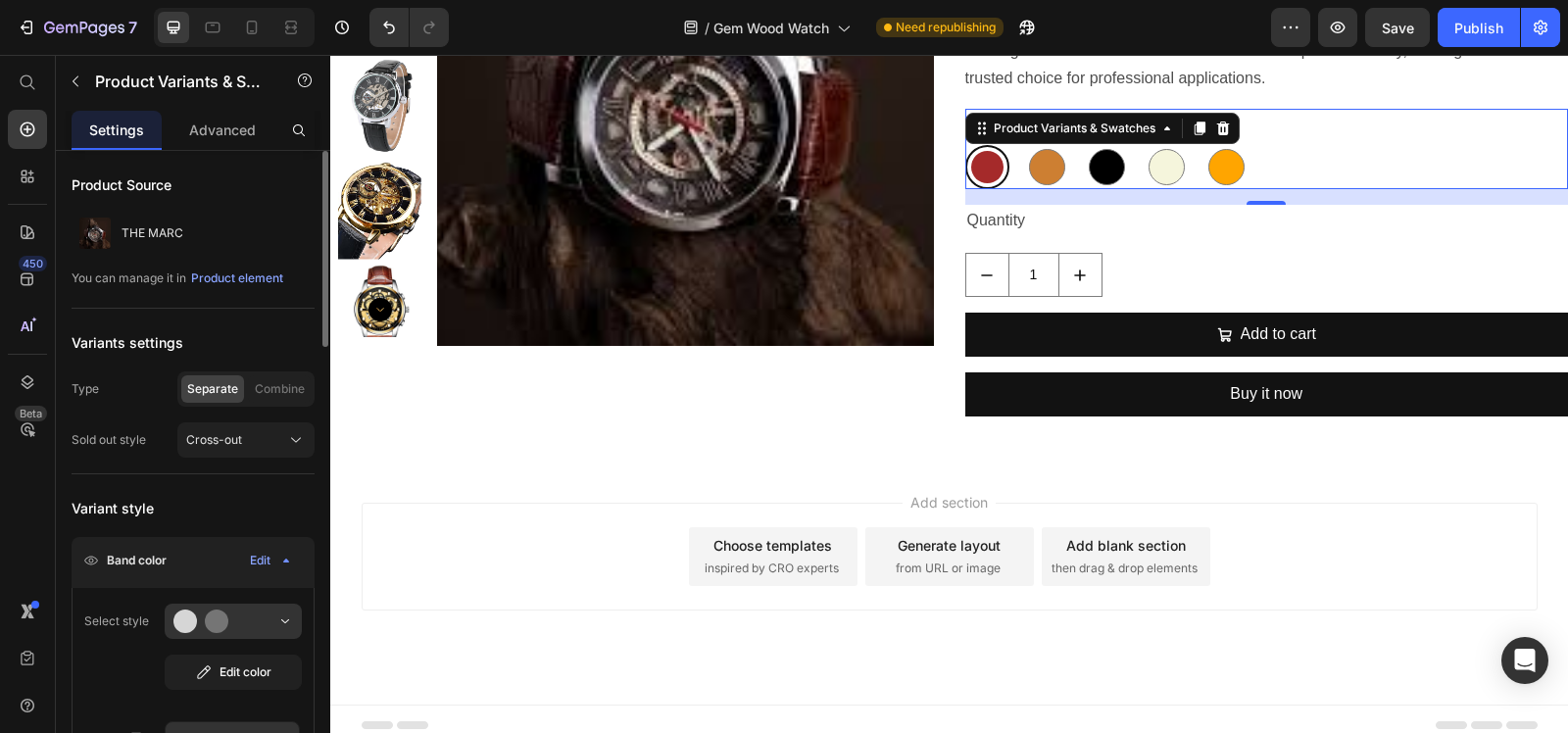 click on "Variant style" at bounding box center [193, 508] 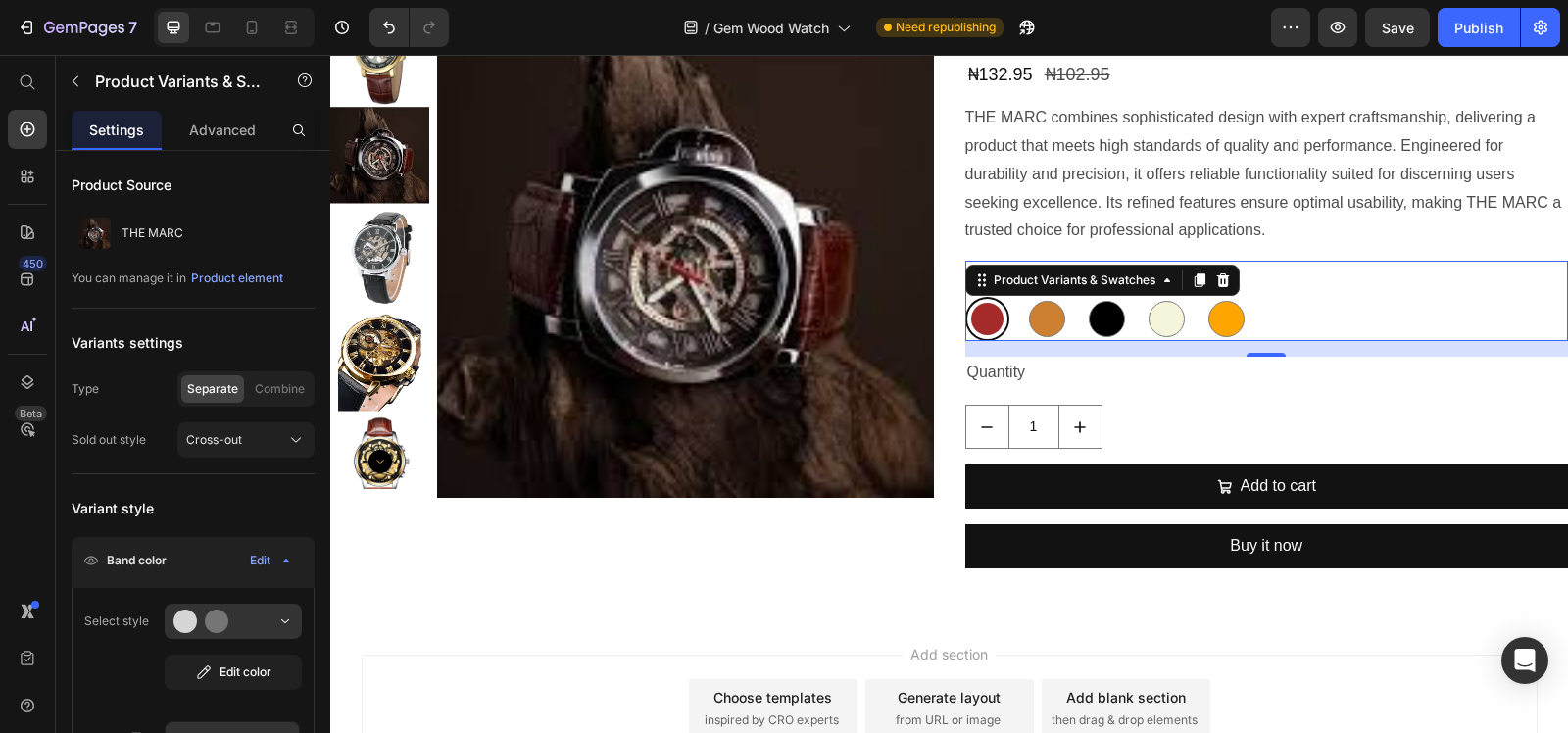 scroll, scrollTop: 1103, scrollLeft: 0, axis: vertical 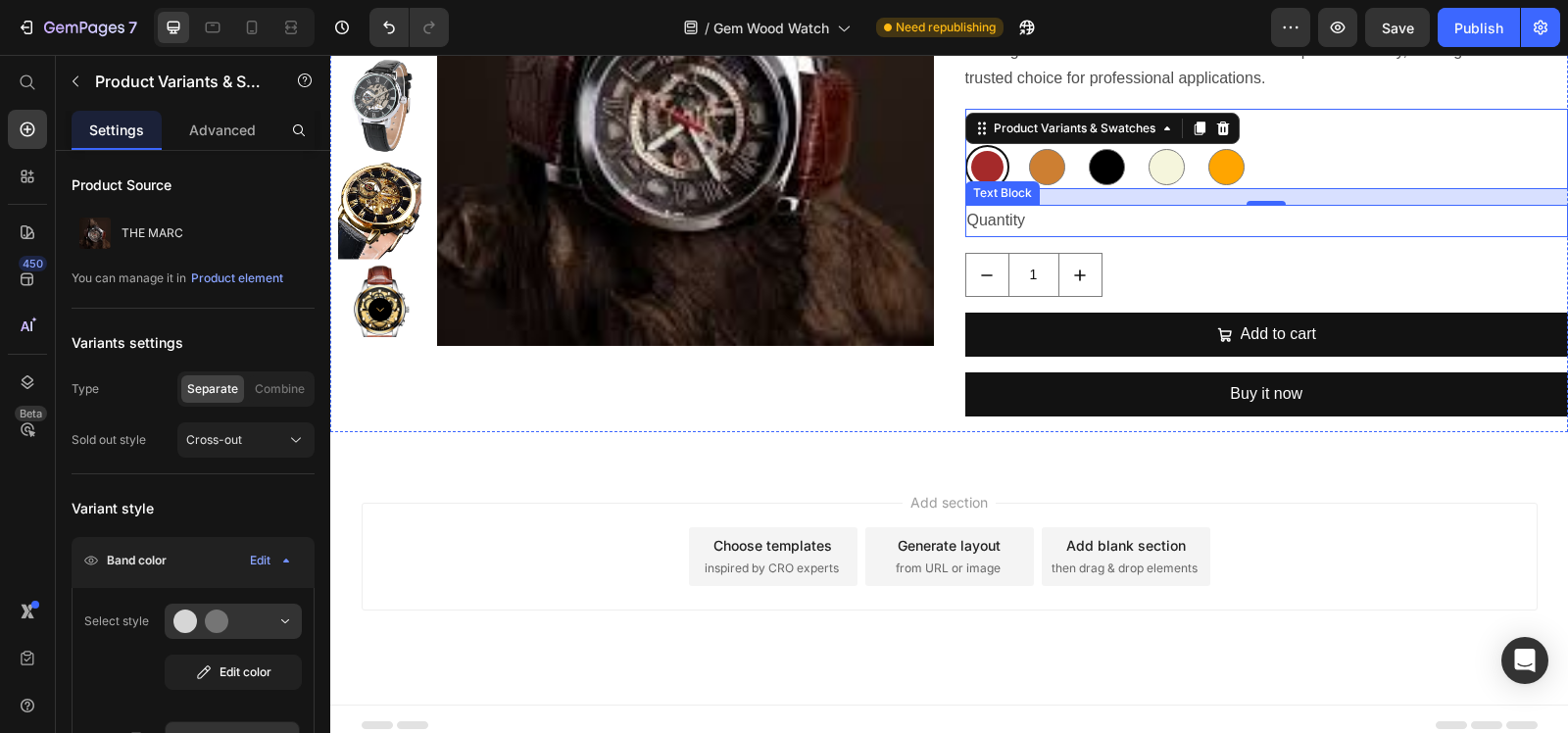 click on "Quantity" at bounding box center (1267, 220) 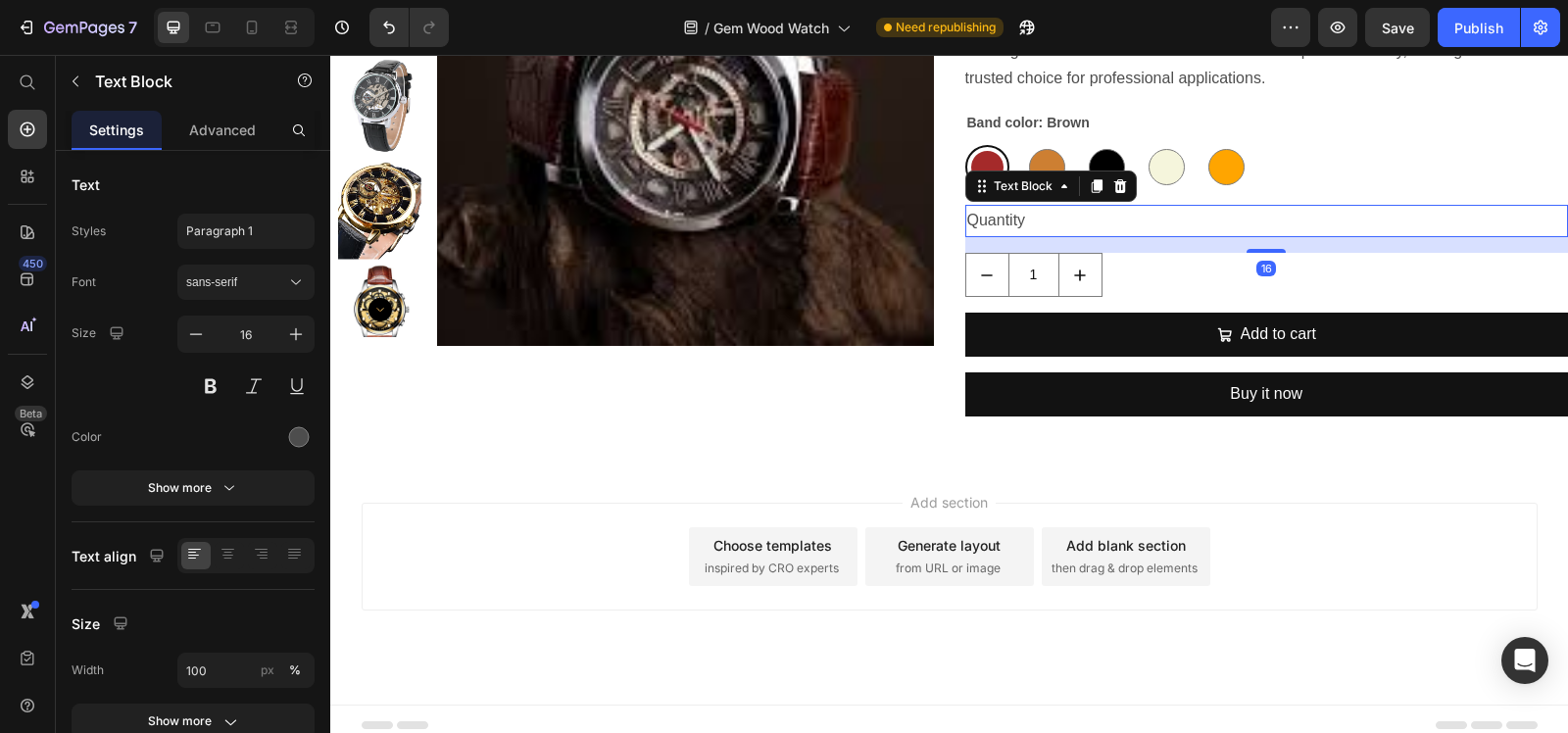 scroll, scrollTop: 1055, scrollLeft: 0, axis: vertical 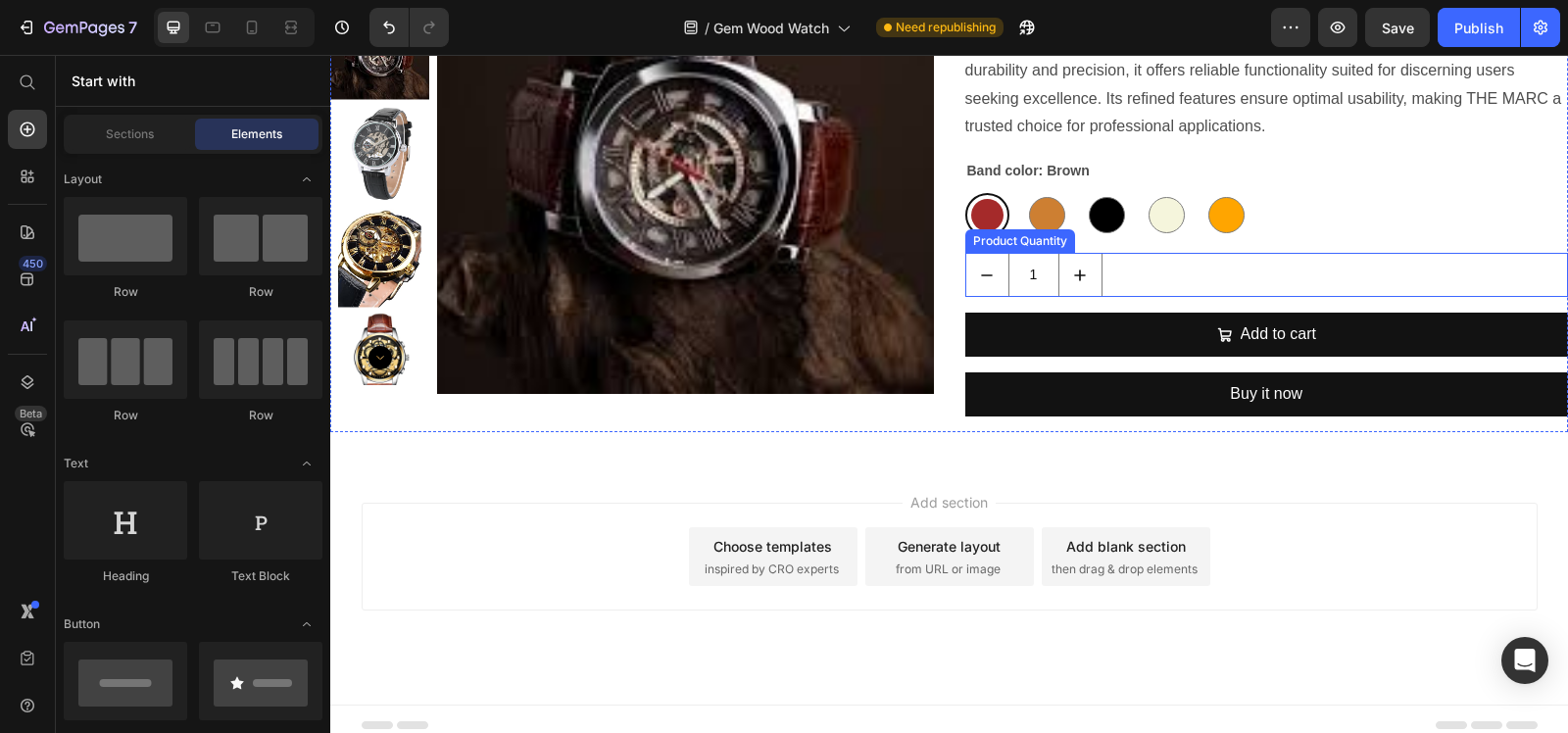 click on "1" at bounding box center [1267, 274] 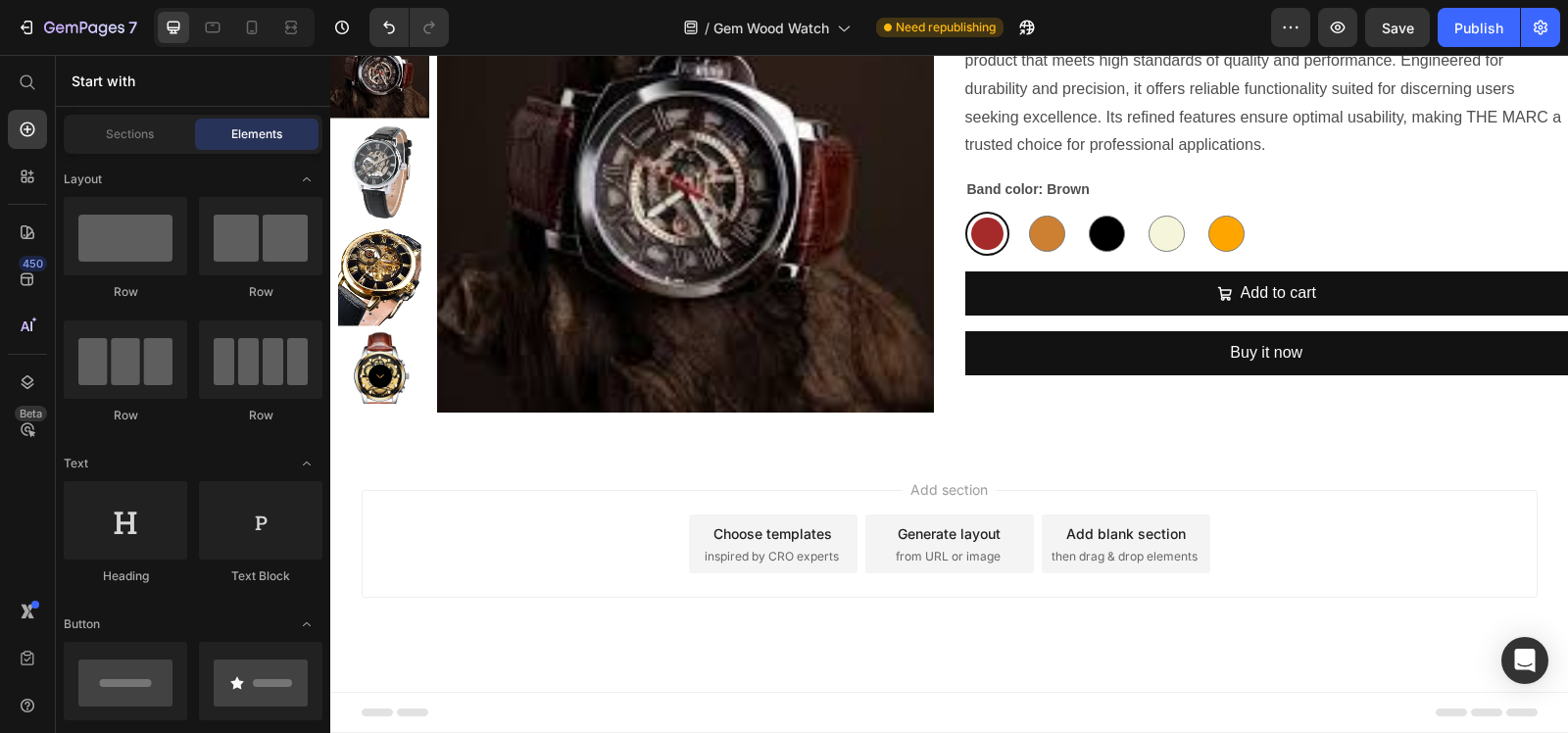 scroll, scrollTop: 1025, scrollLeft: 0, axis: vertical 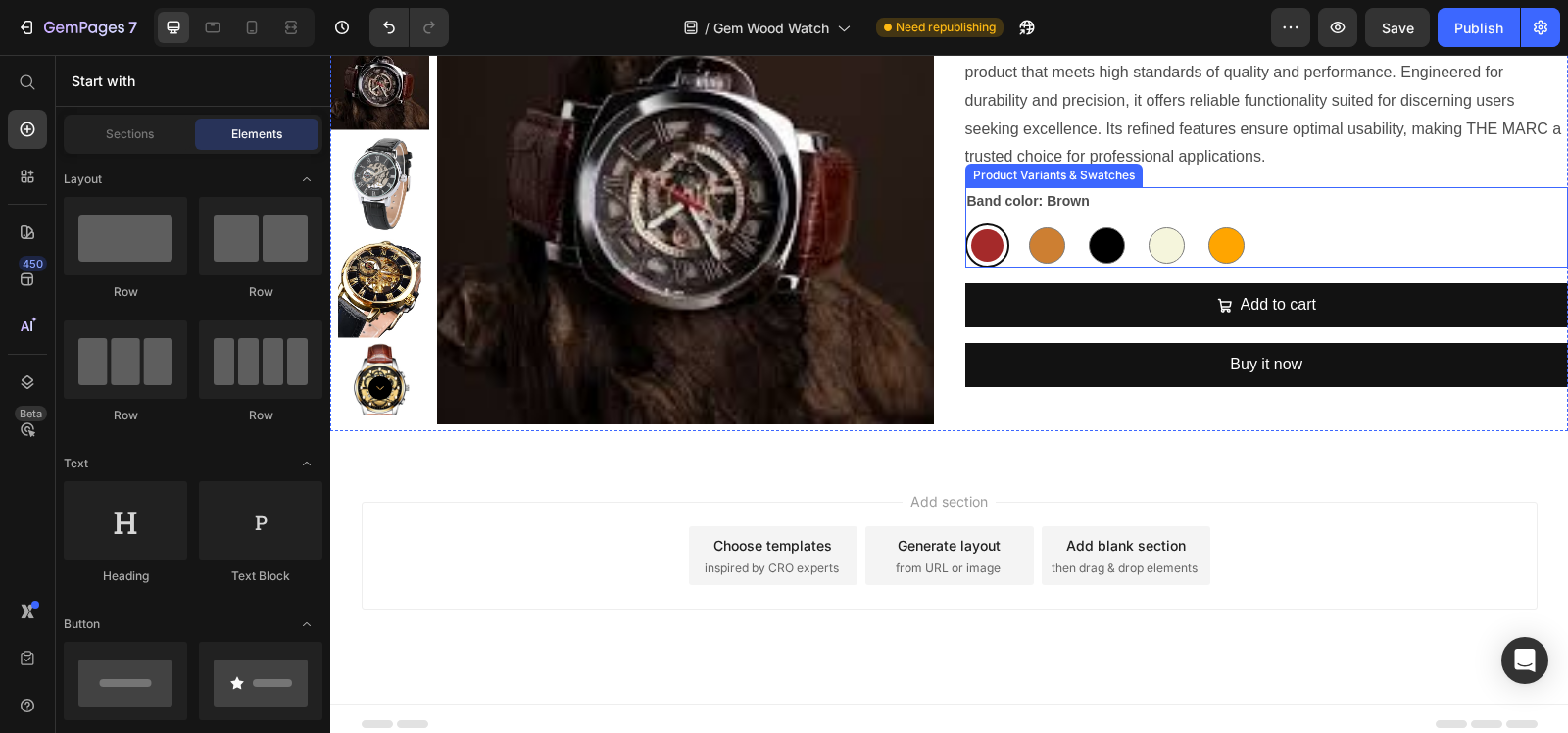 click on "Brown Brown Bronze Bronze Black Black Beige Beige Orange Orange" at bounding box center (1267, 245) 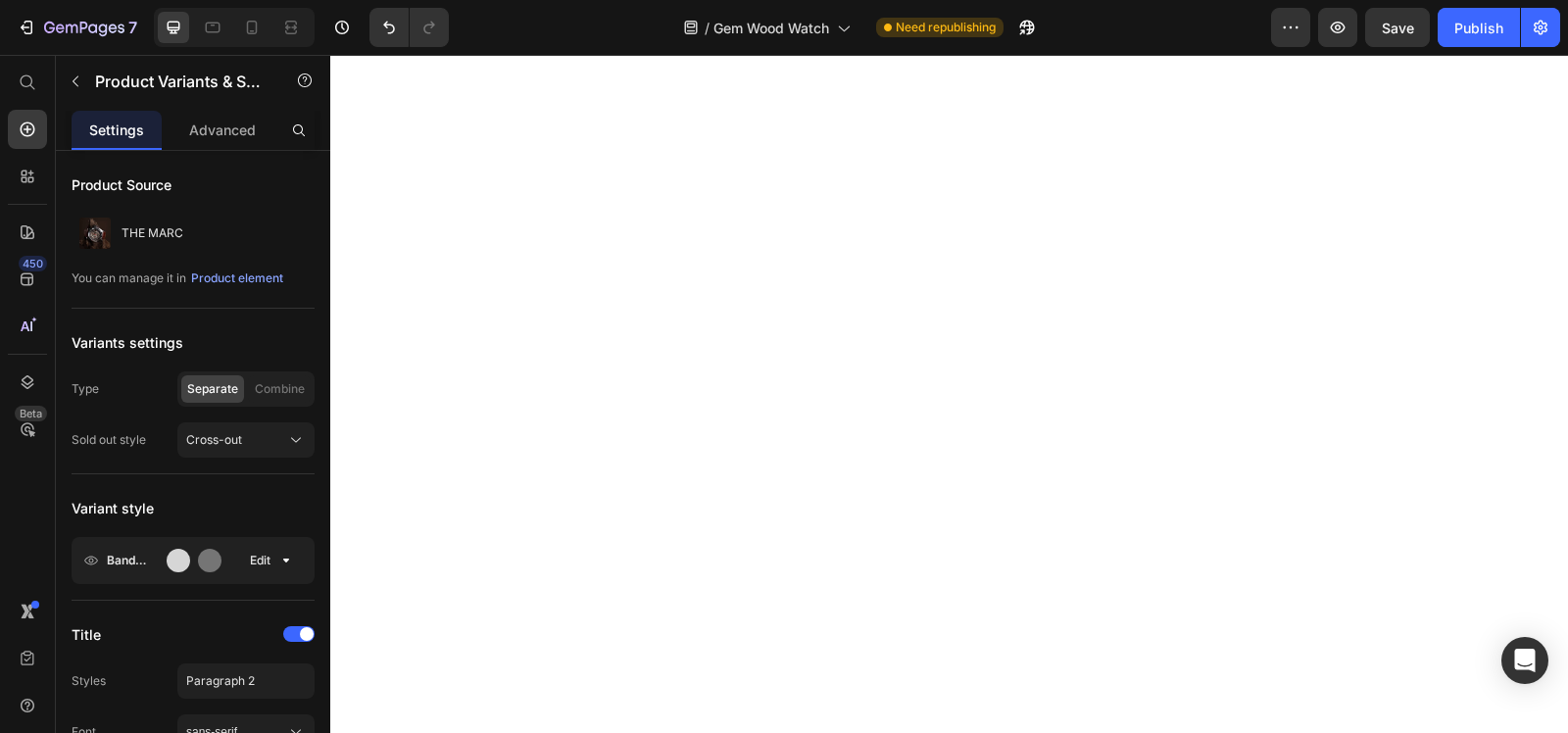 scroll, scrollTop: 0, scrollLeft: 0, axis: both 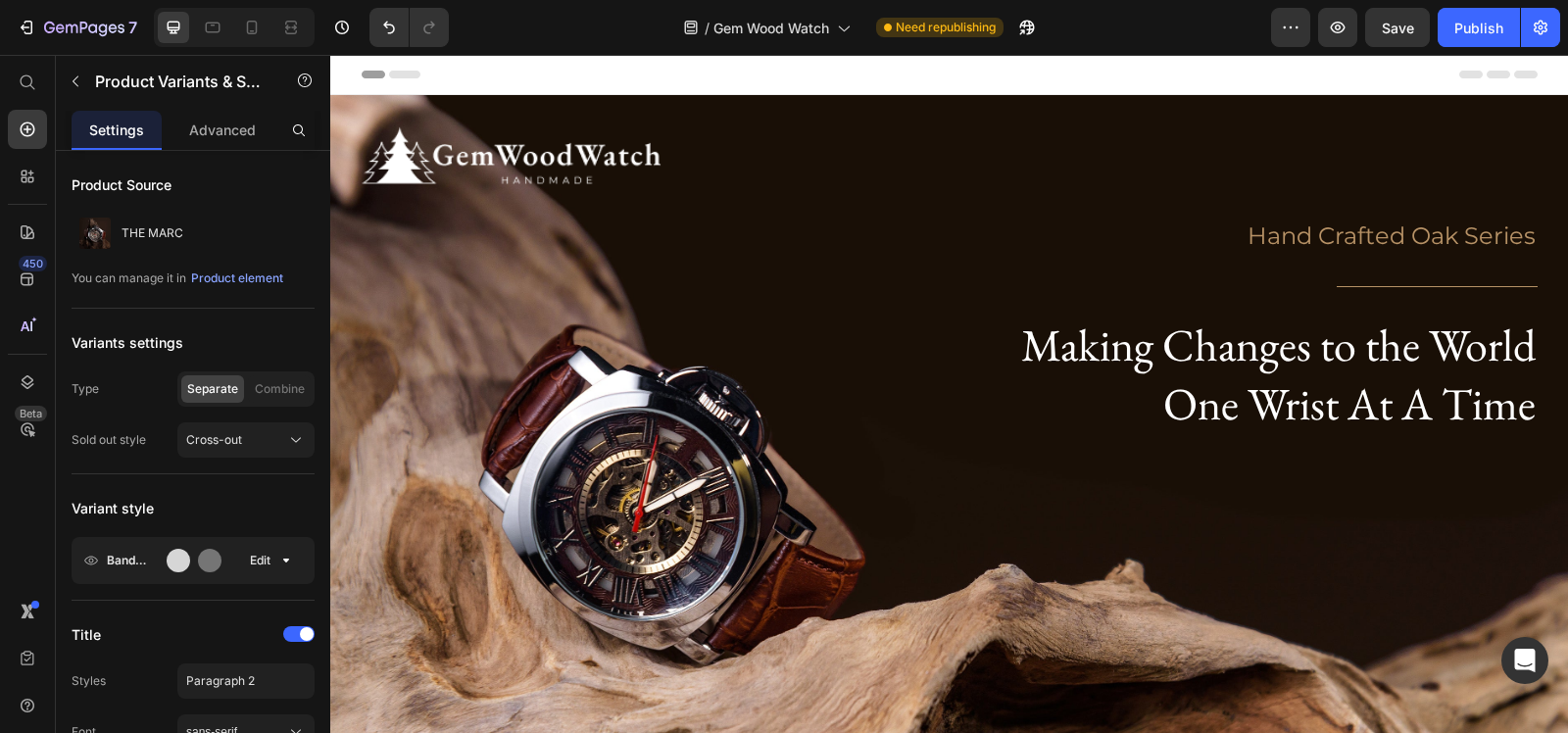 click on "Band color: Brown" at bounding box center (1028, 1226) 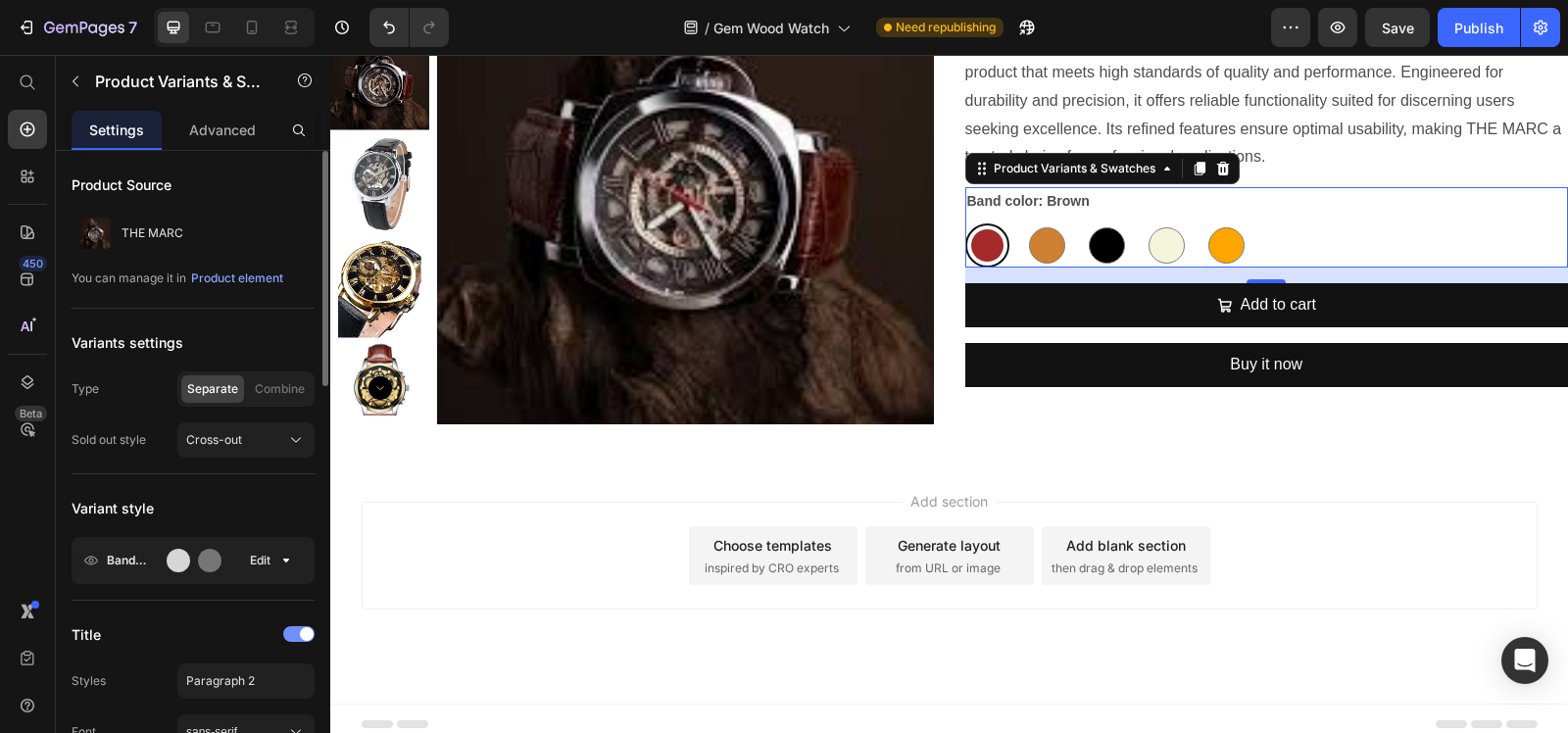 scroll, scrollTop: 122, scrollLeft: 0, axis: vertical 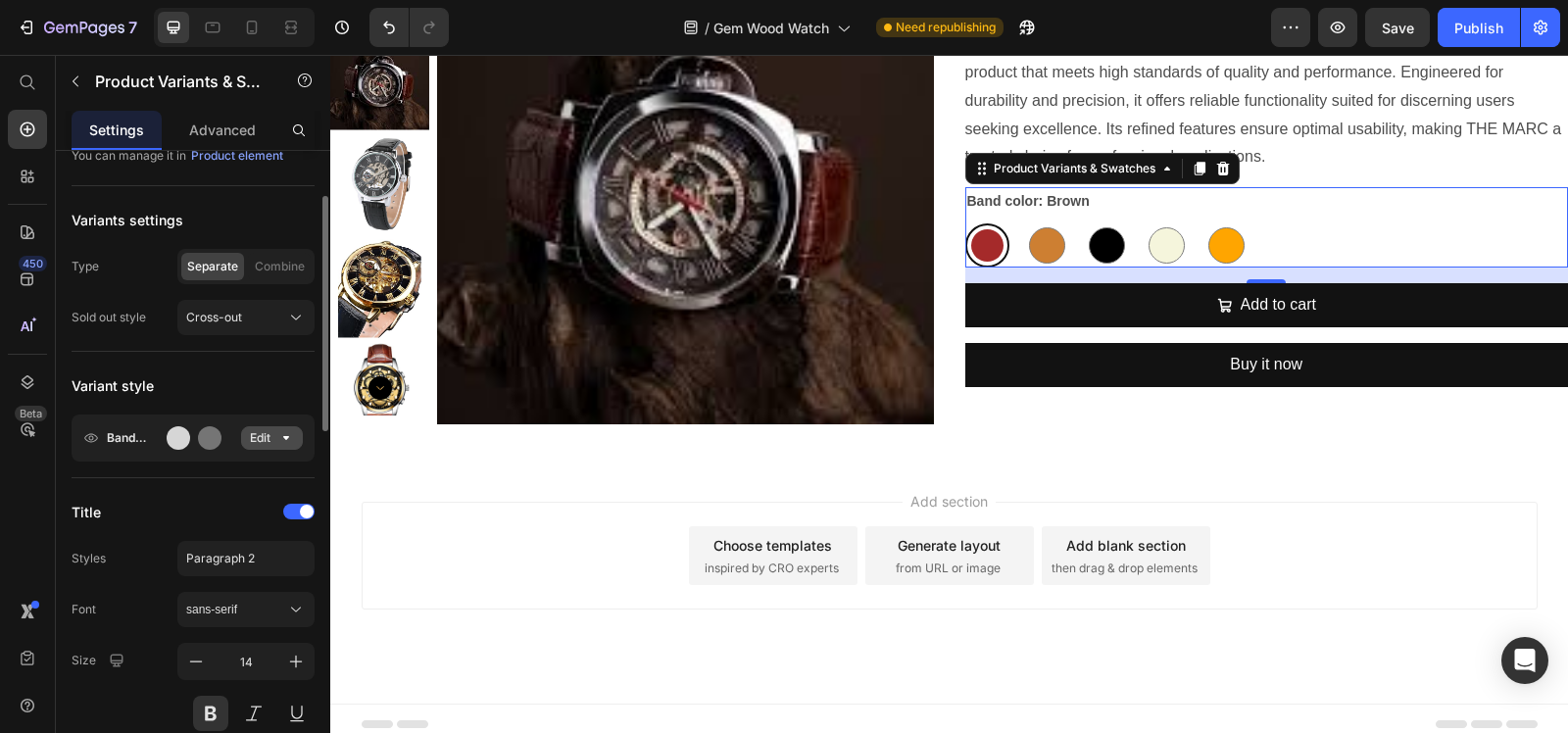 click on "Edit" at bounding box center (271, 438) 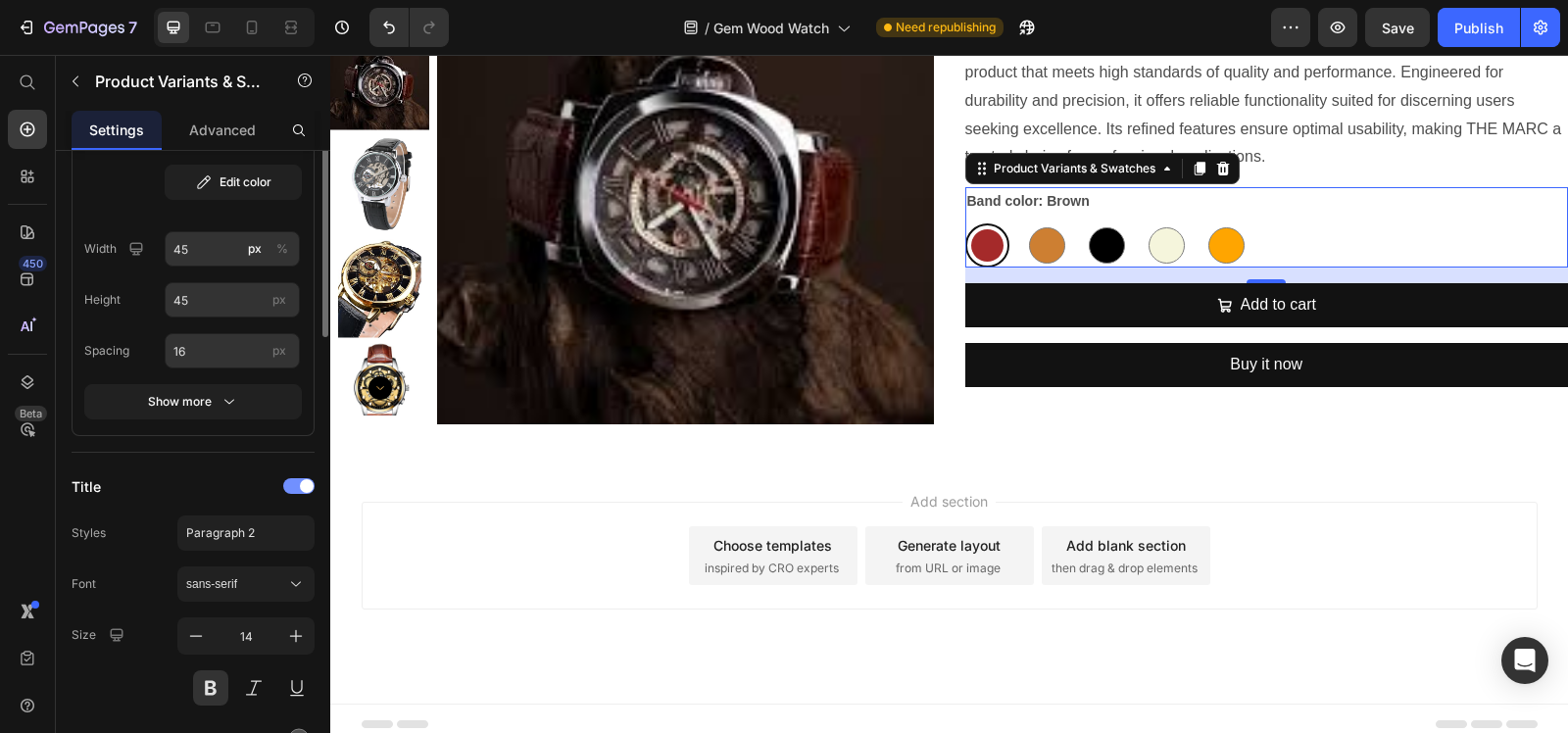 scroll, scrollTop: 367, scrollLeft: 0, axis: vertical 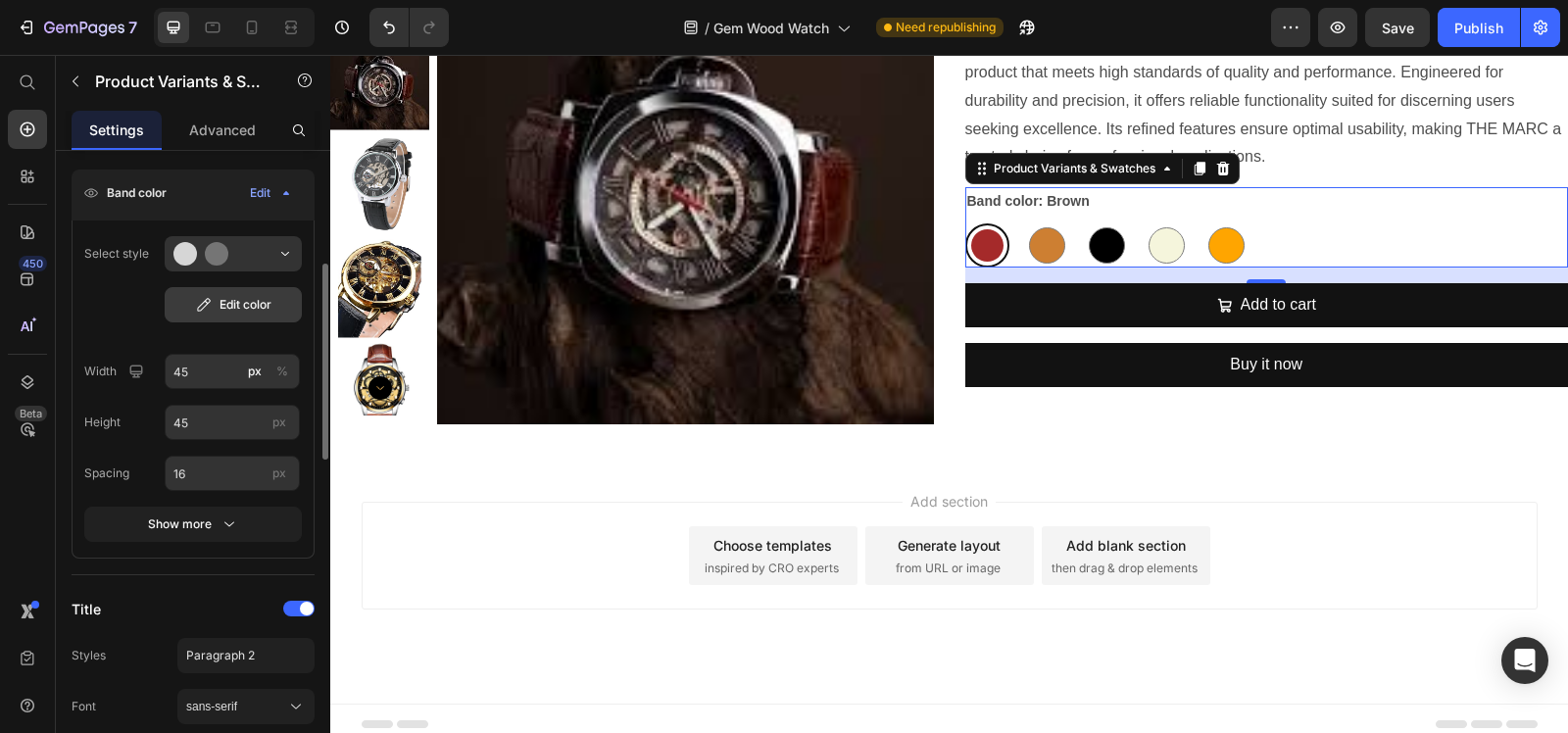click on "Edit color" at bounding box center (233, 305) 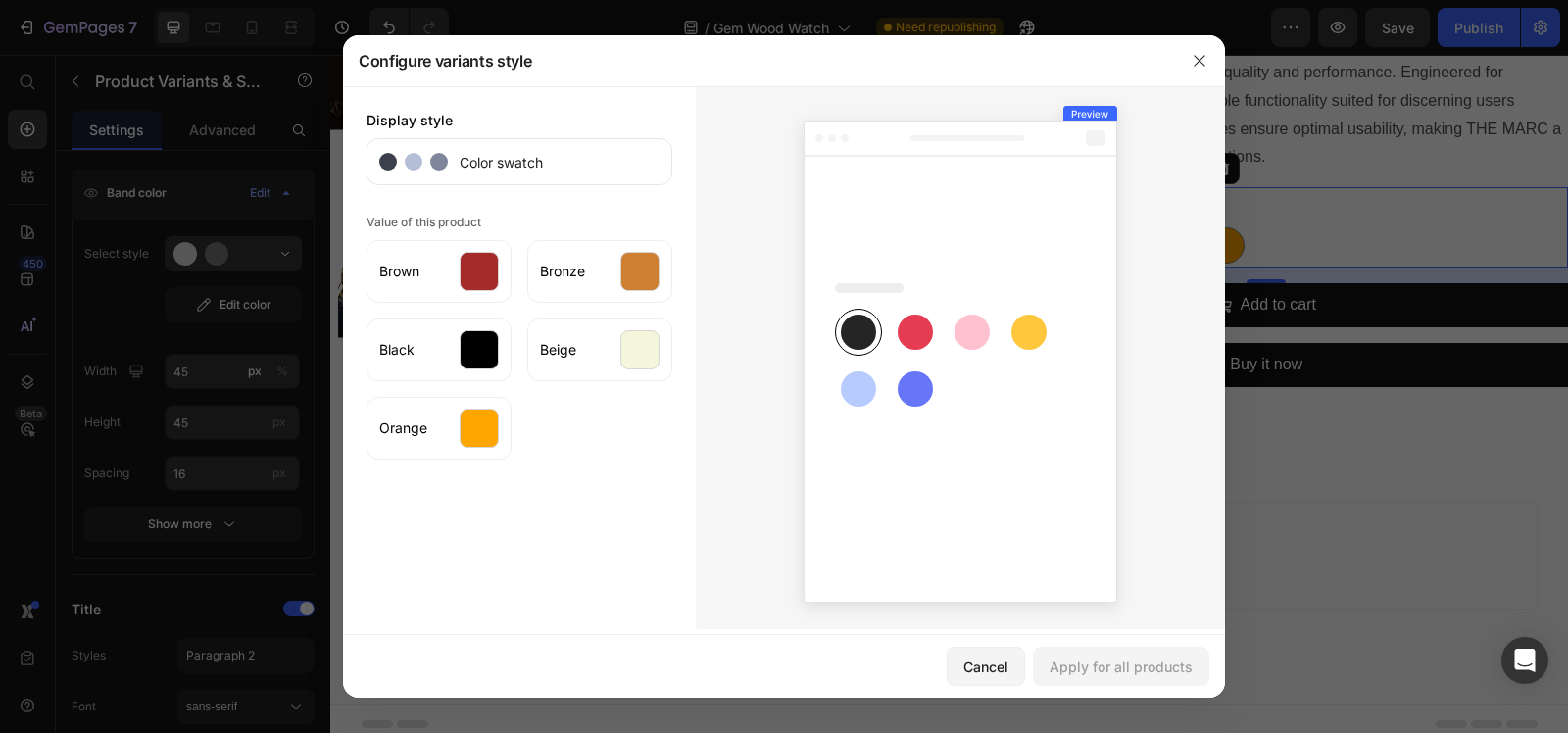click on "Color swatch" at bounding box center (495, 162) 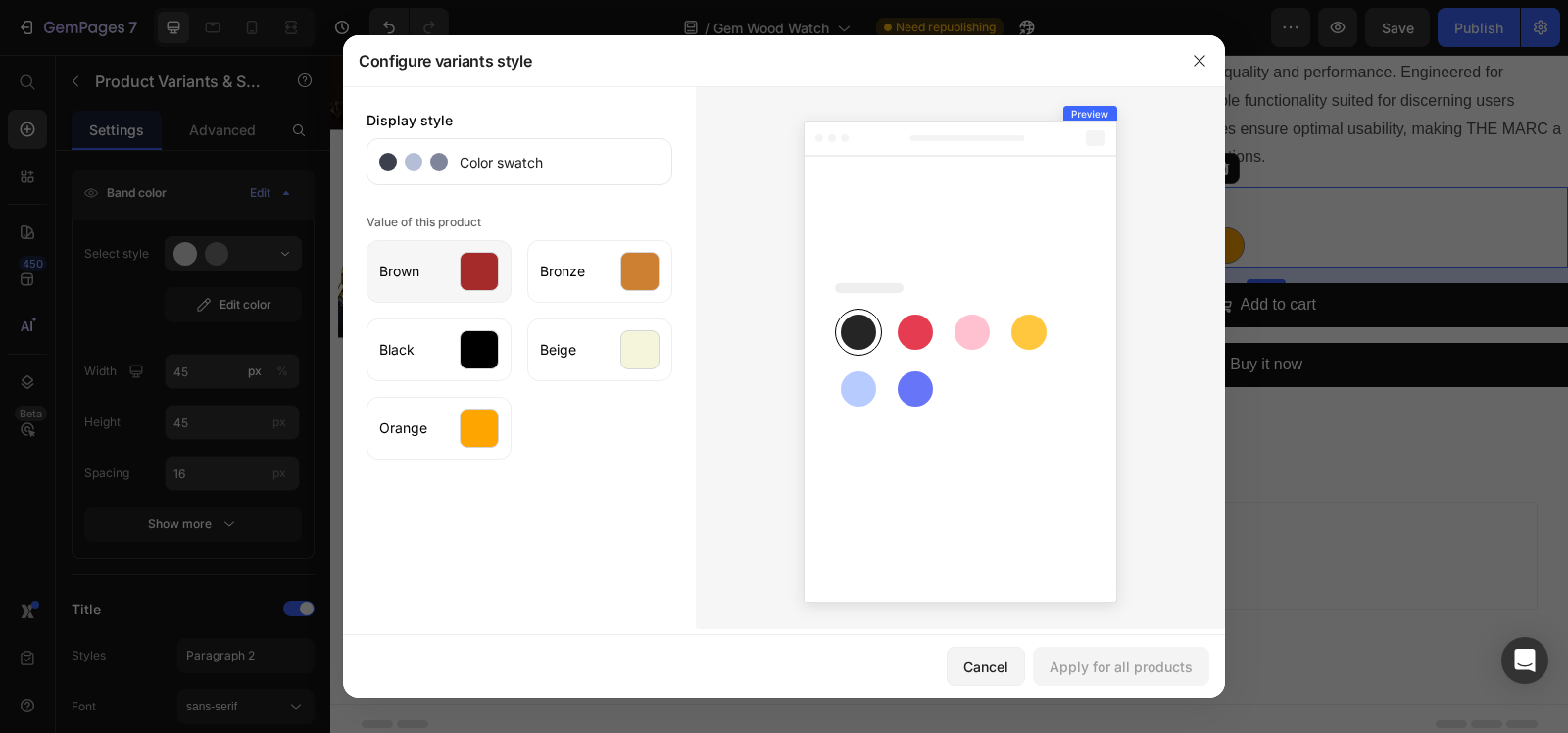 click at bounding box center [479, 271] 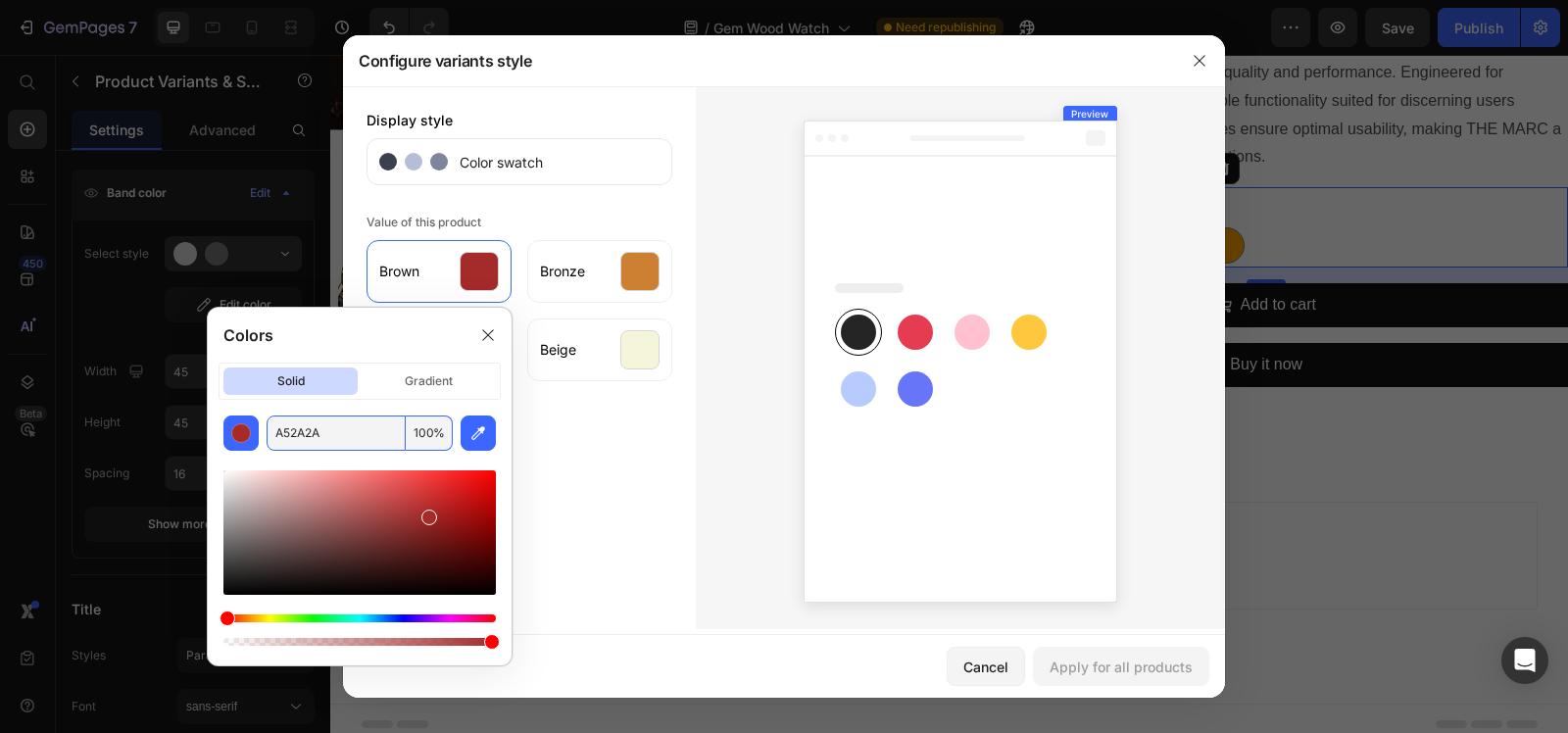click on "A52A2A" at bounding box center (336, 433) 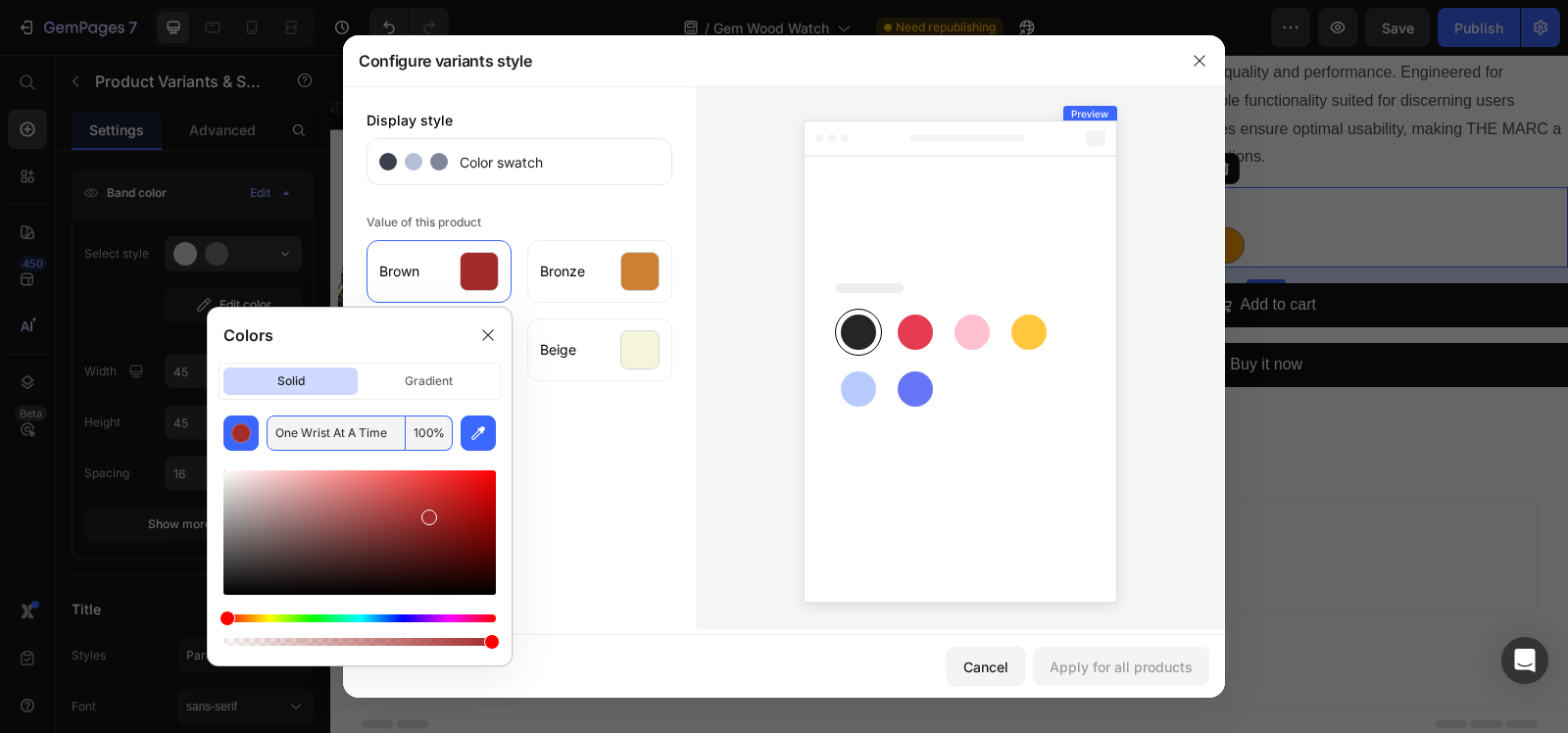 paste on "#B79266" 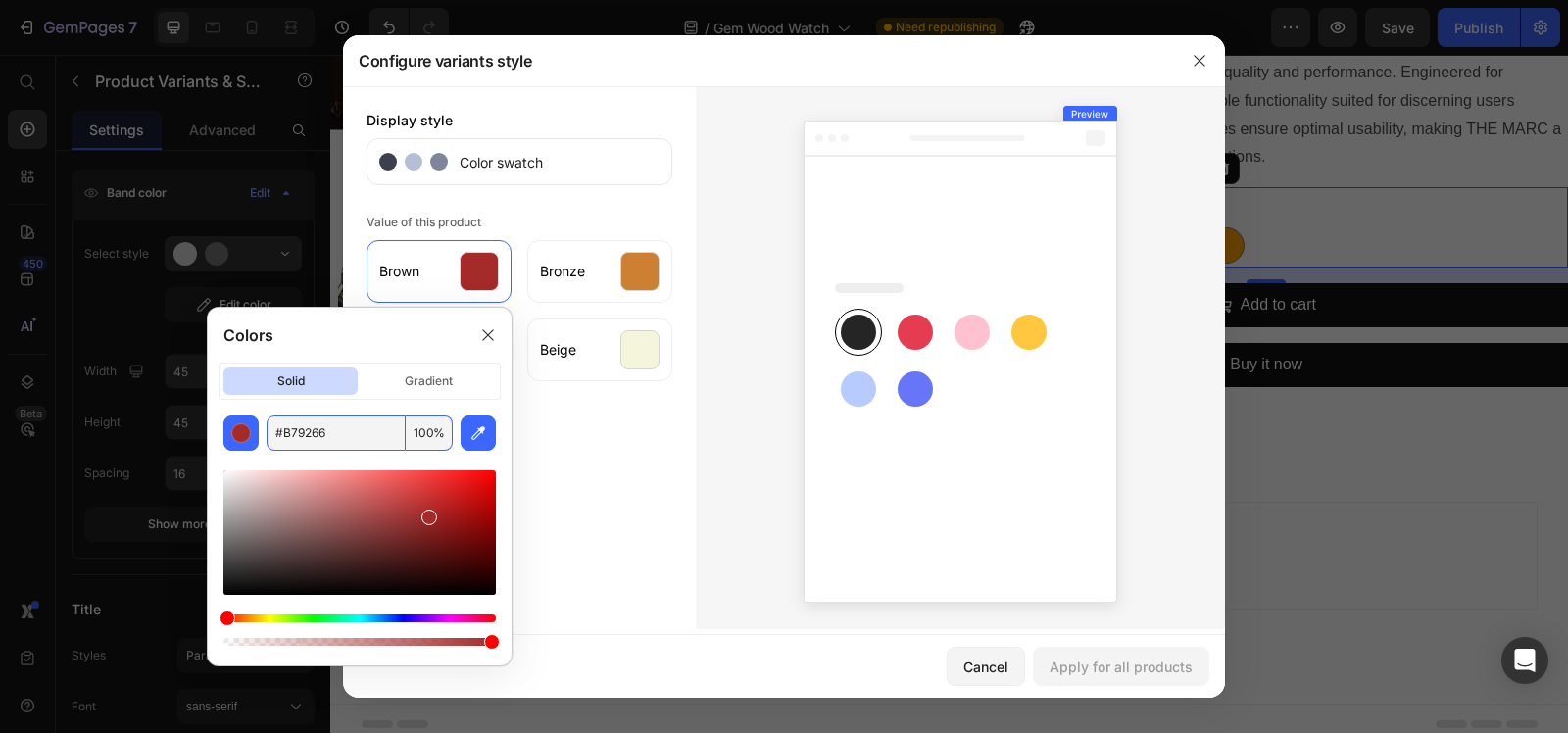 type on "B79266" 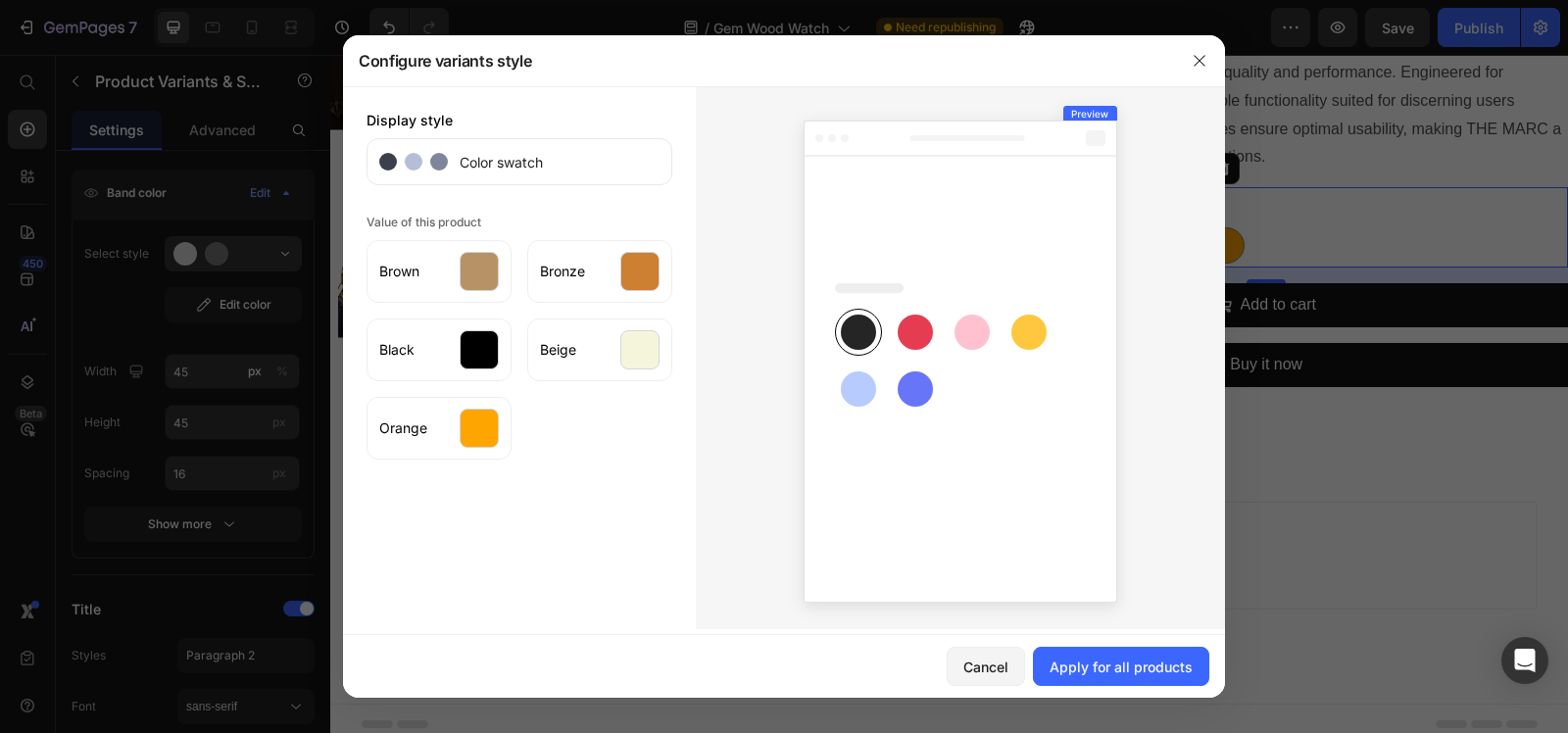 click on "Display style Color swatch Value of this product Brown Bronze Black Beige Orange" at bounding box center [519, 358] 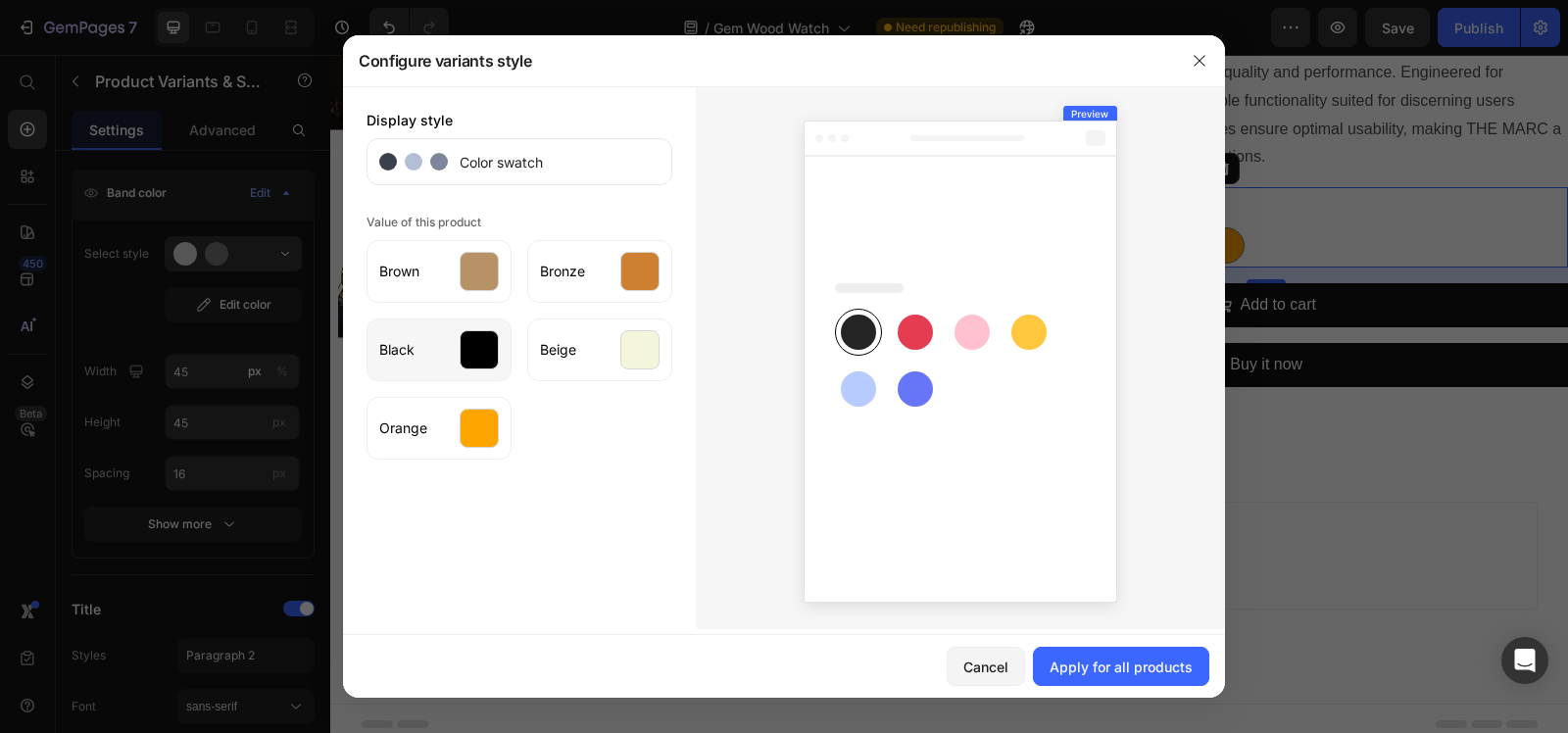 click at bounding box center [479, 350] 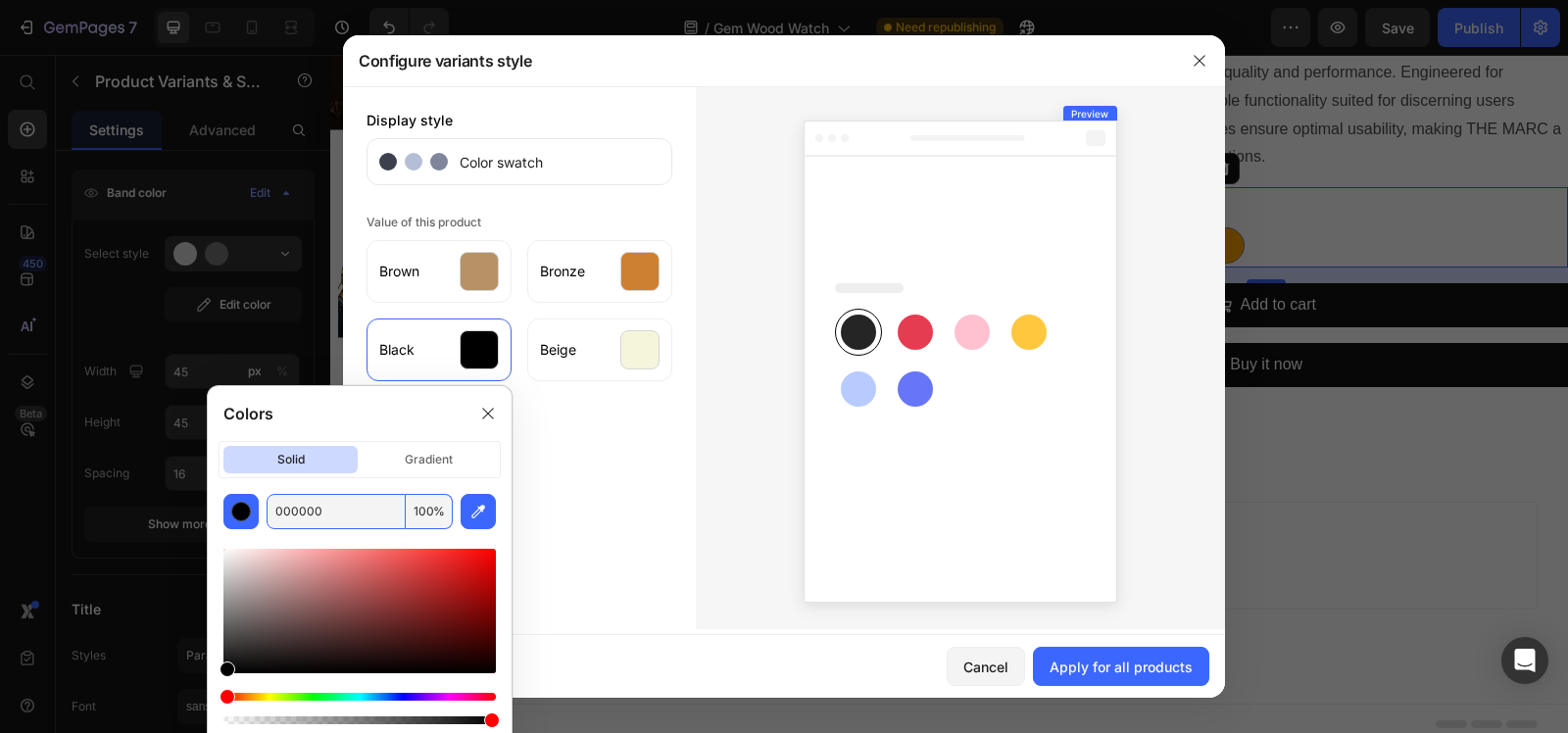 click on "000000" at bounding box center [336, 512] 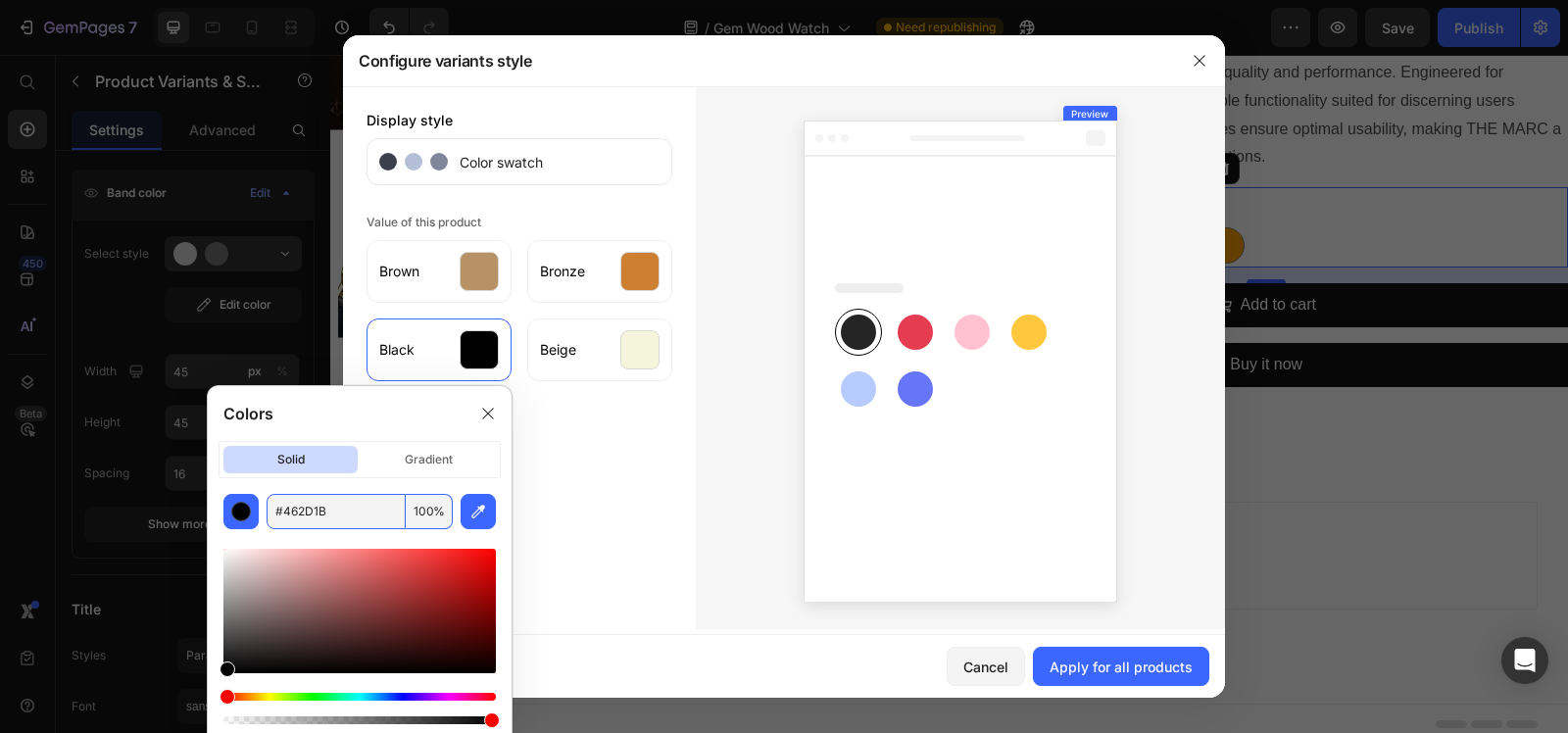 type on "462D1B" 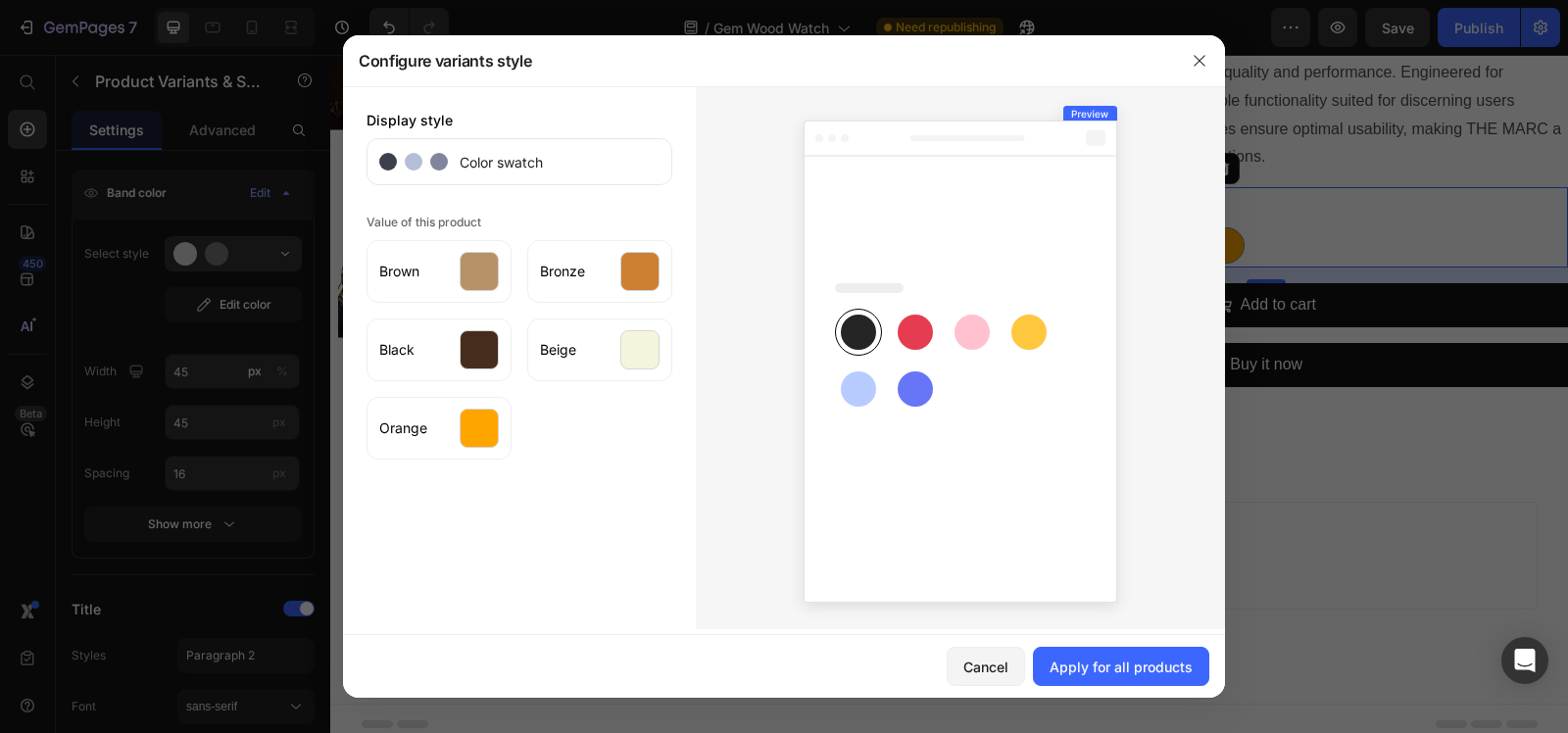click at bounding box center [960, 358] 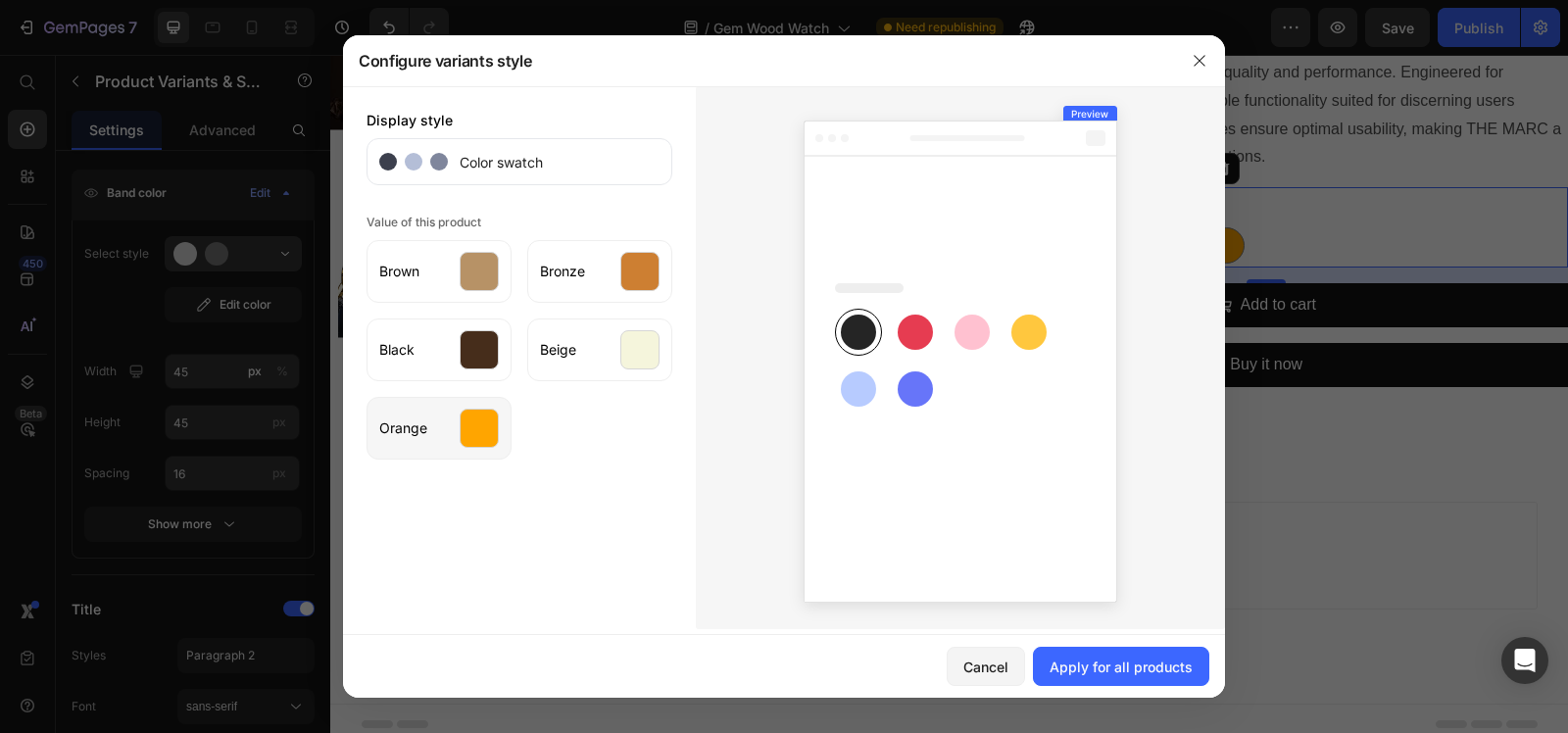 click at bounding box center (479, 428) 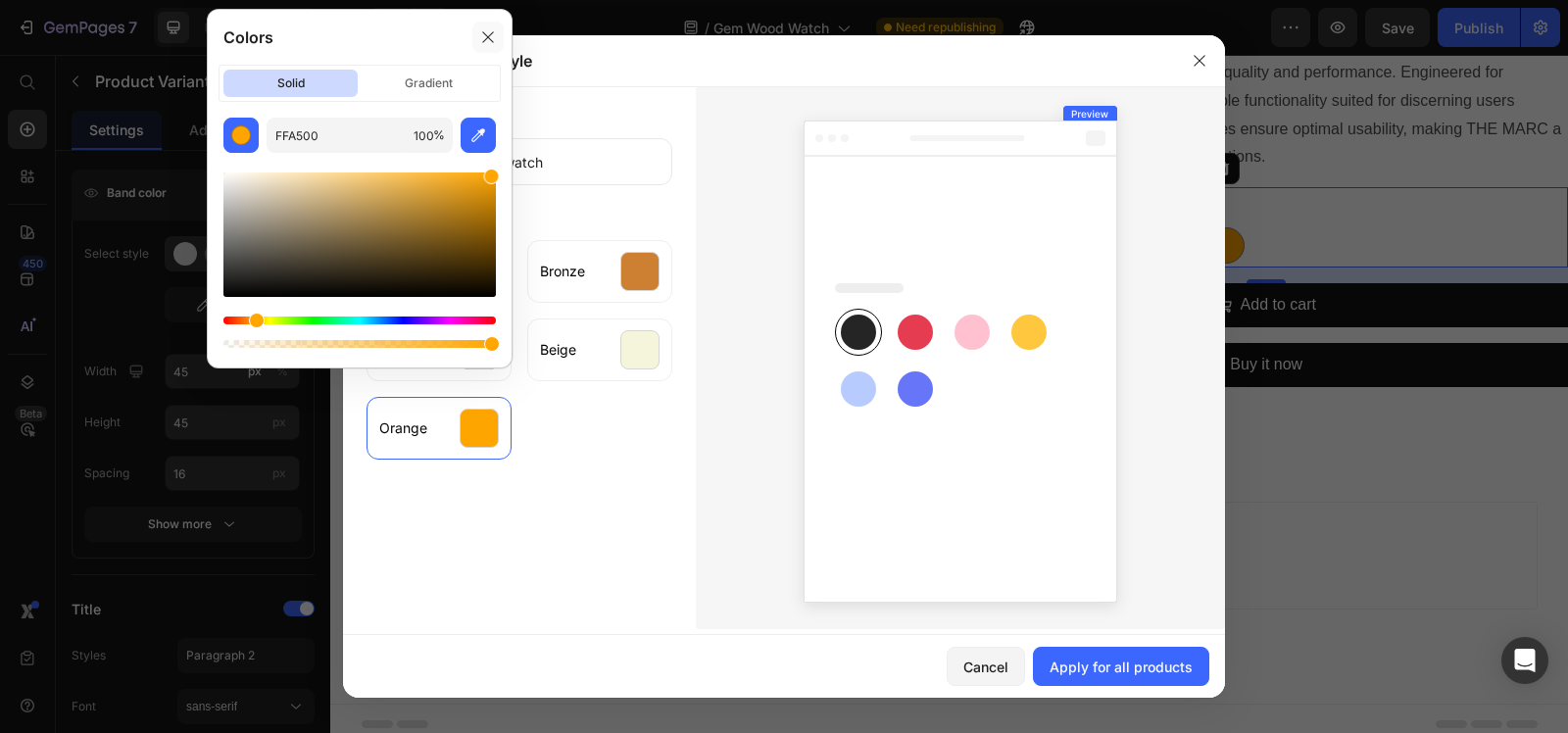 click 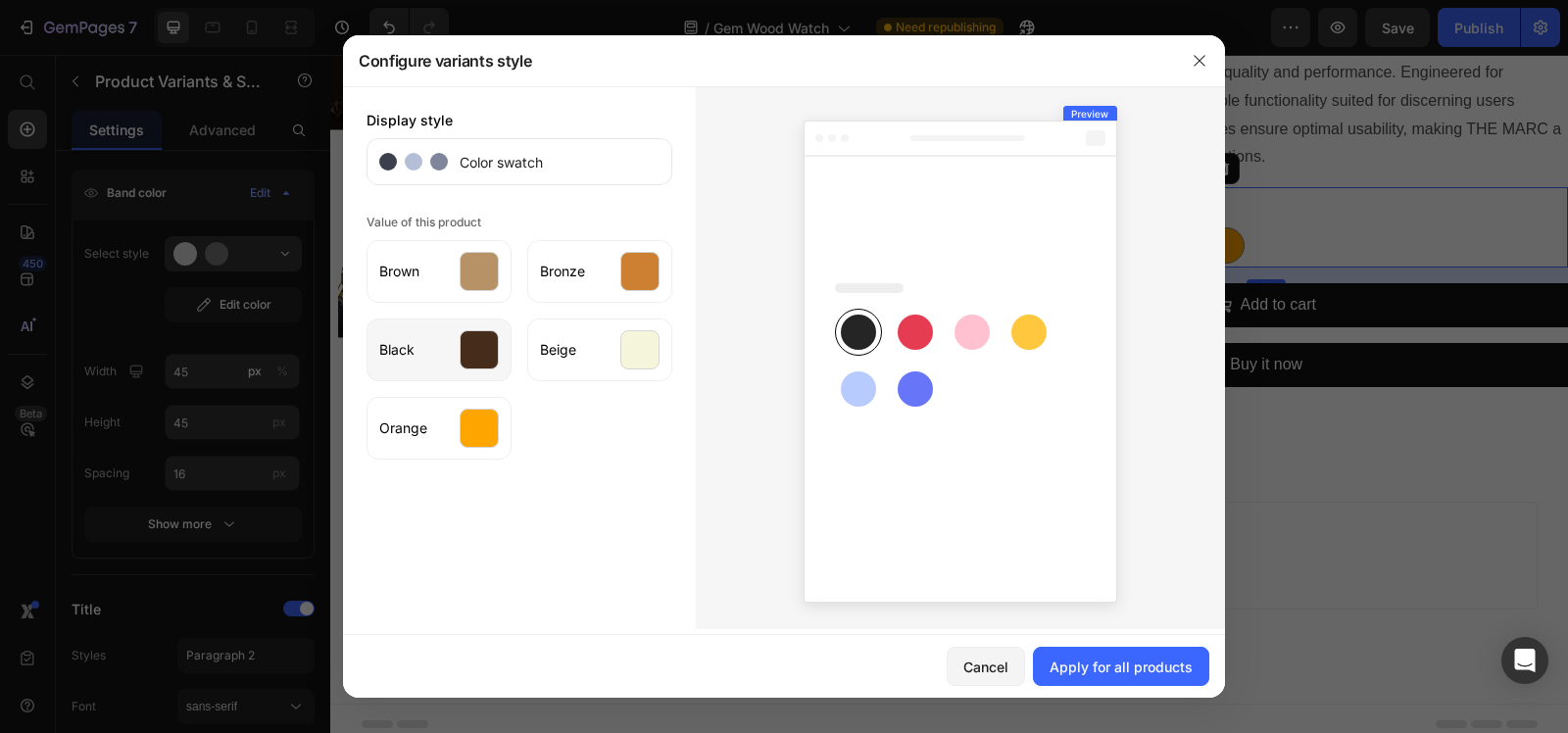 click on "Black" 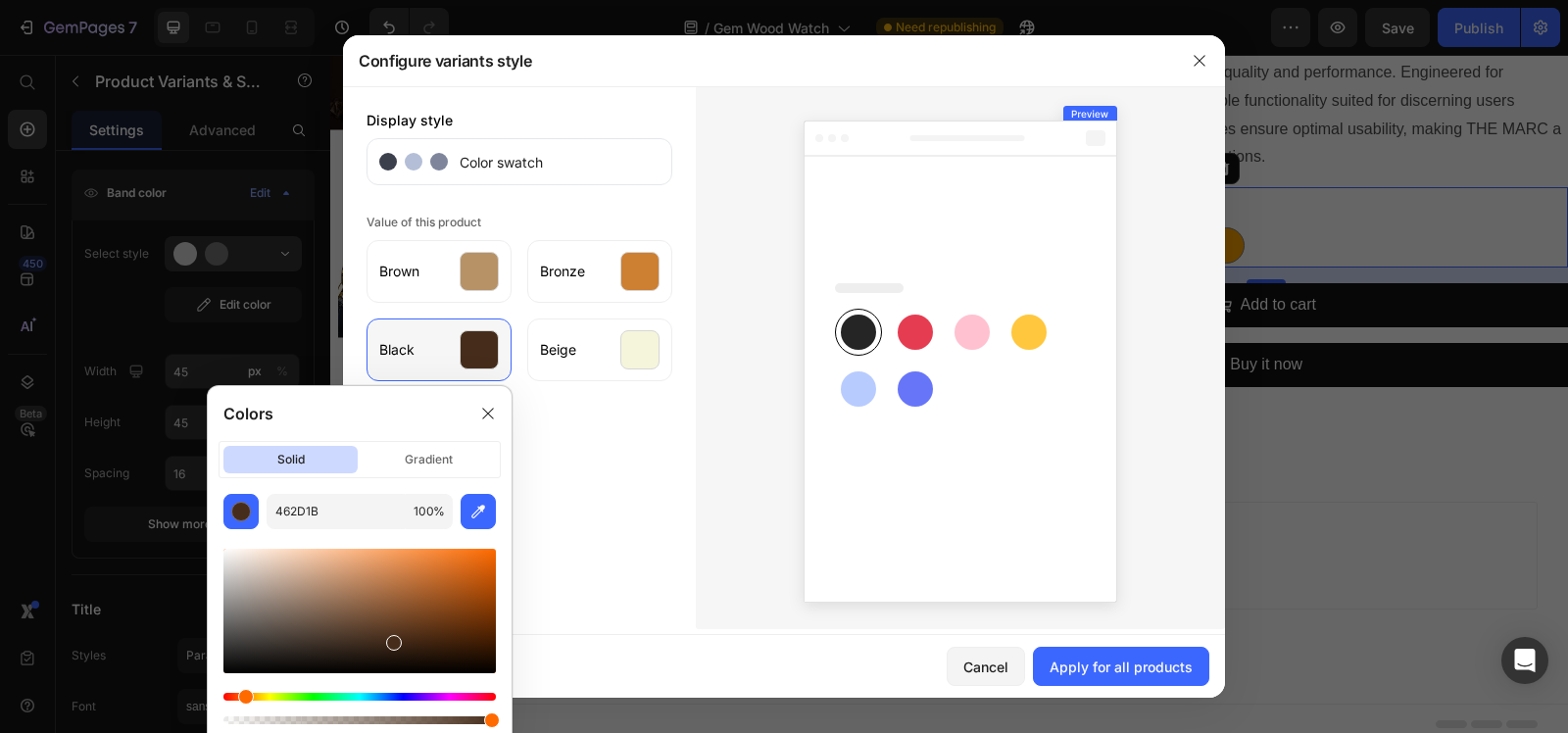 click on "Black" 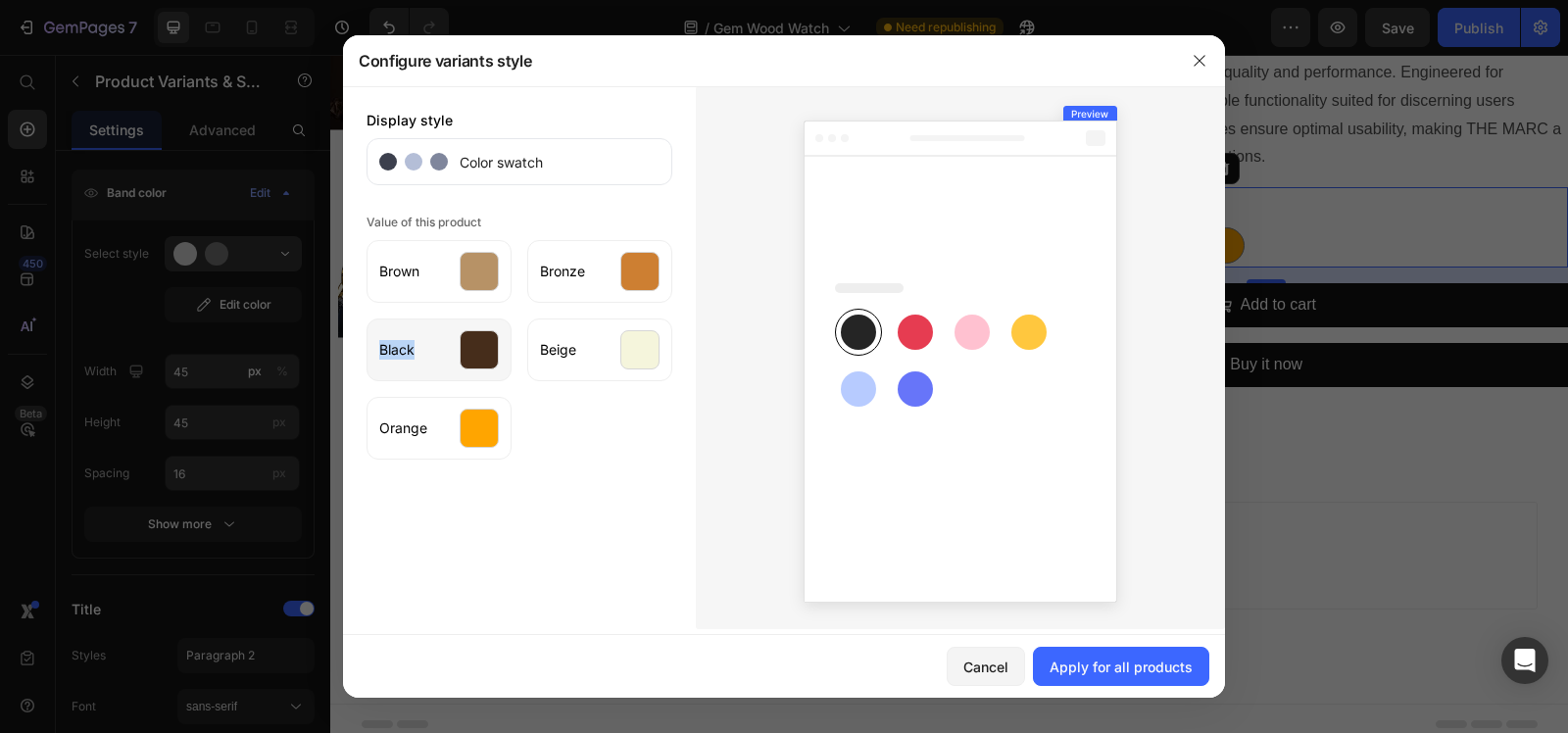 click on "Black" 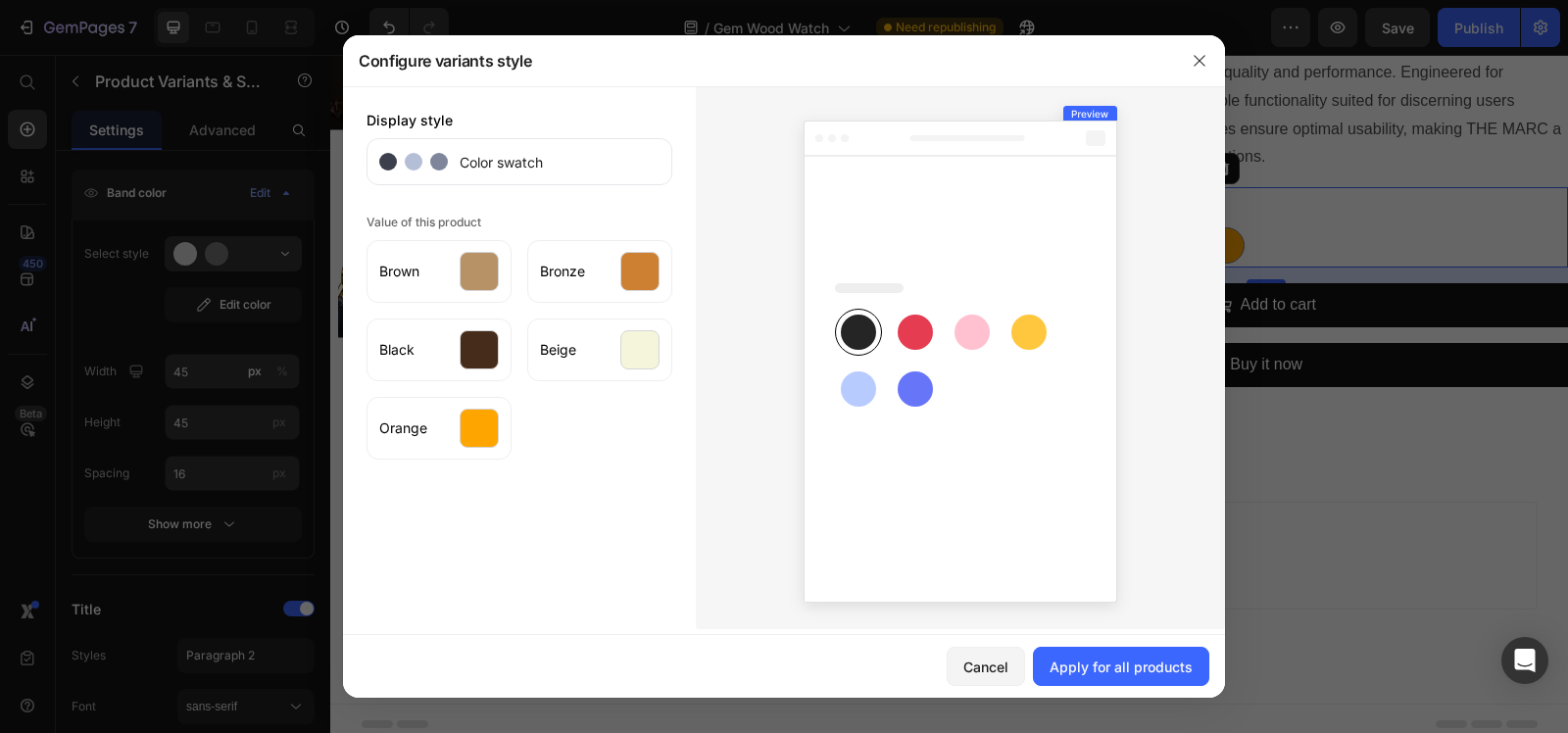 click at bounding box center [960, 358] 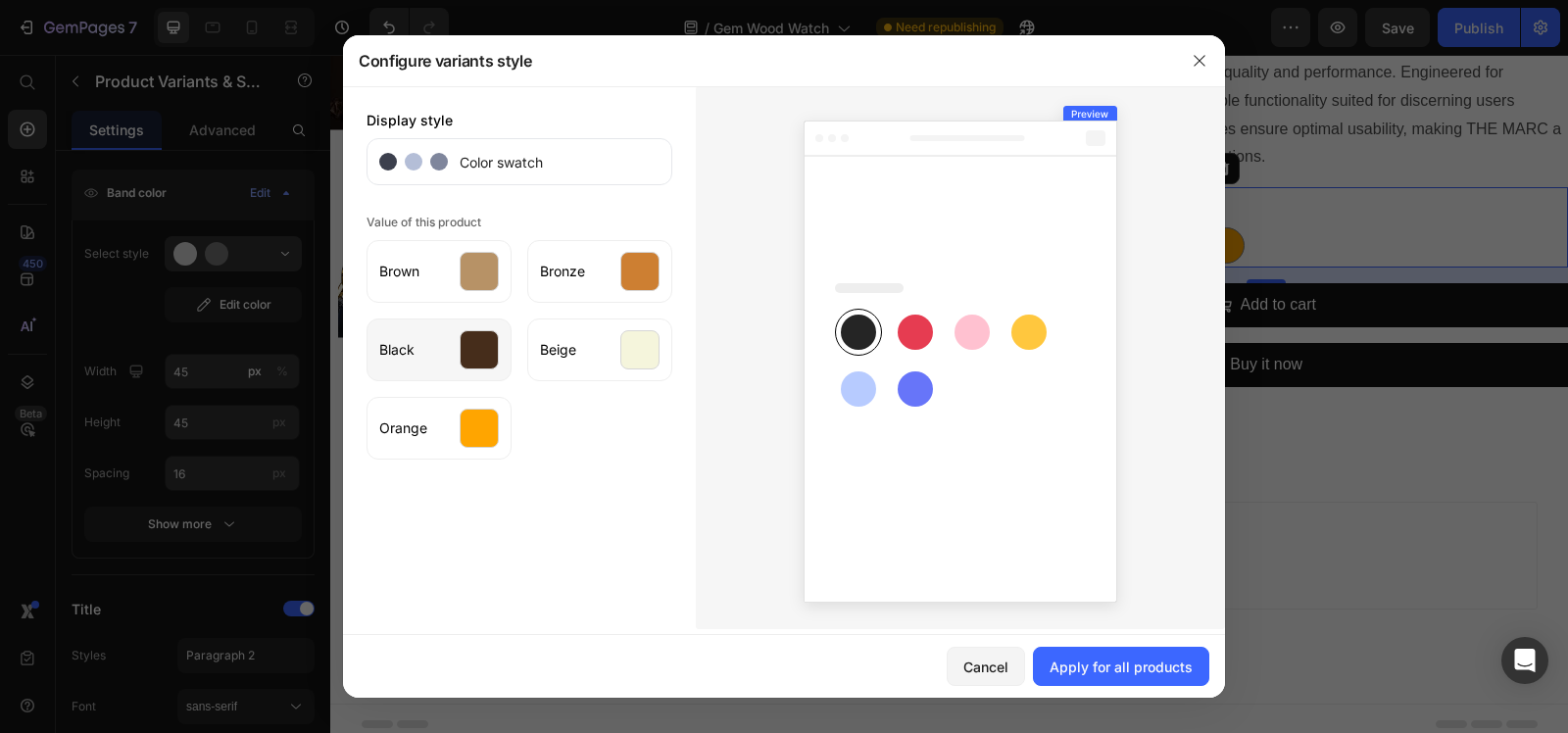 click on "Black" at bounding box center [397, 350] 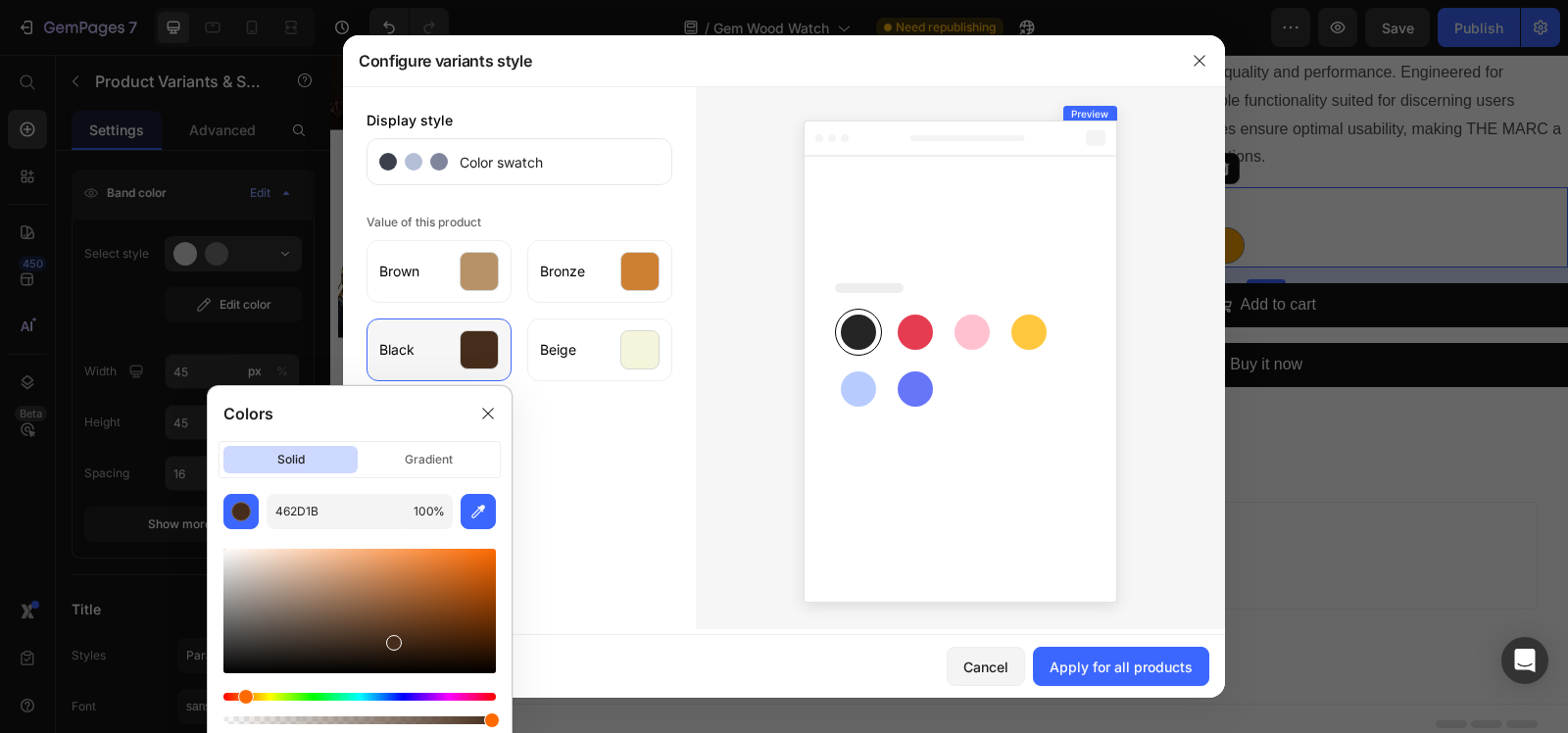 click on "Black" at bounding box center [397, 350] 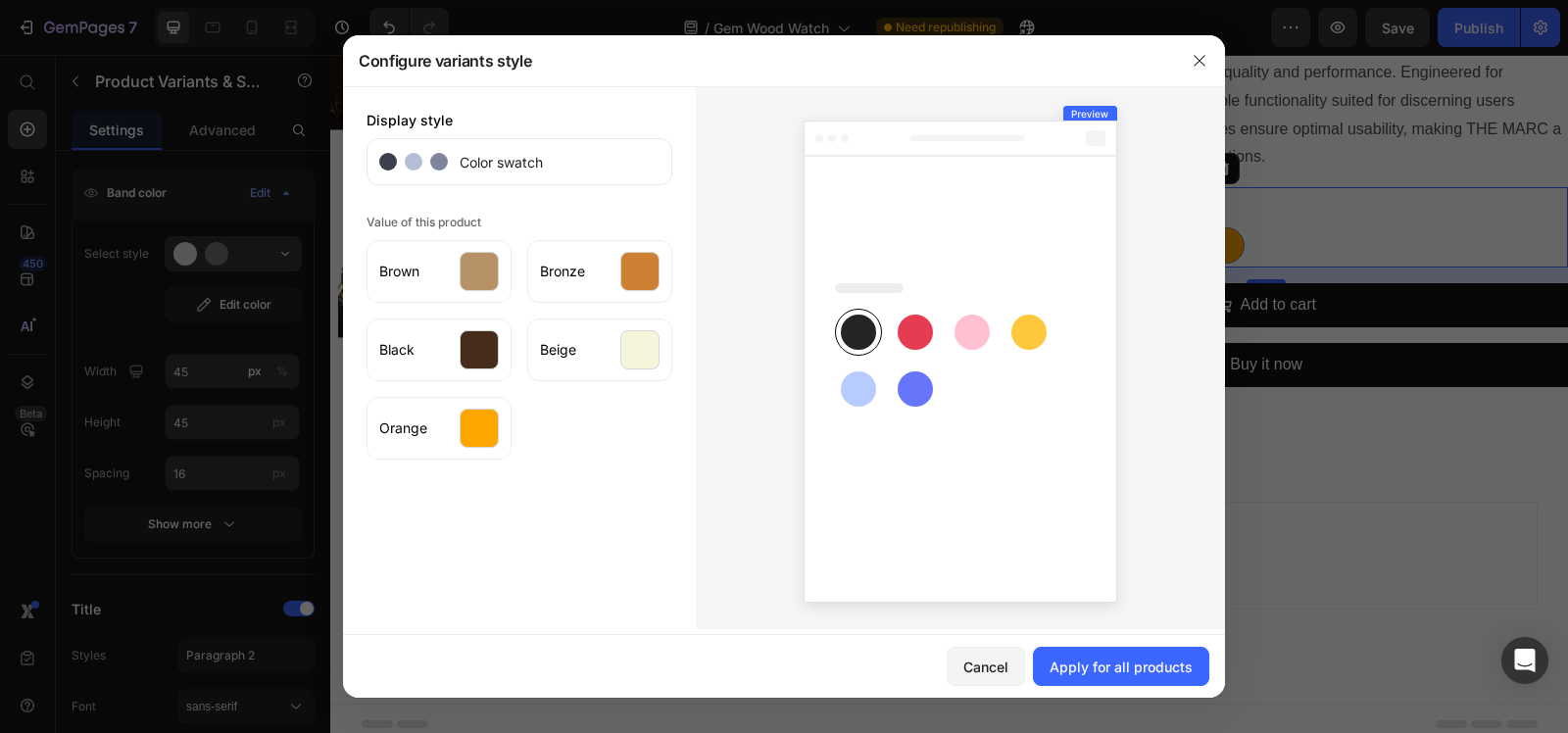 click on "Display style Color swatch Value of this product Brown Bronze Black Beige Orange" at bounding box center (519, 358) 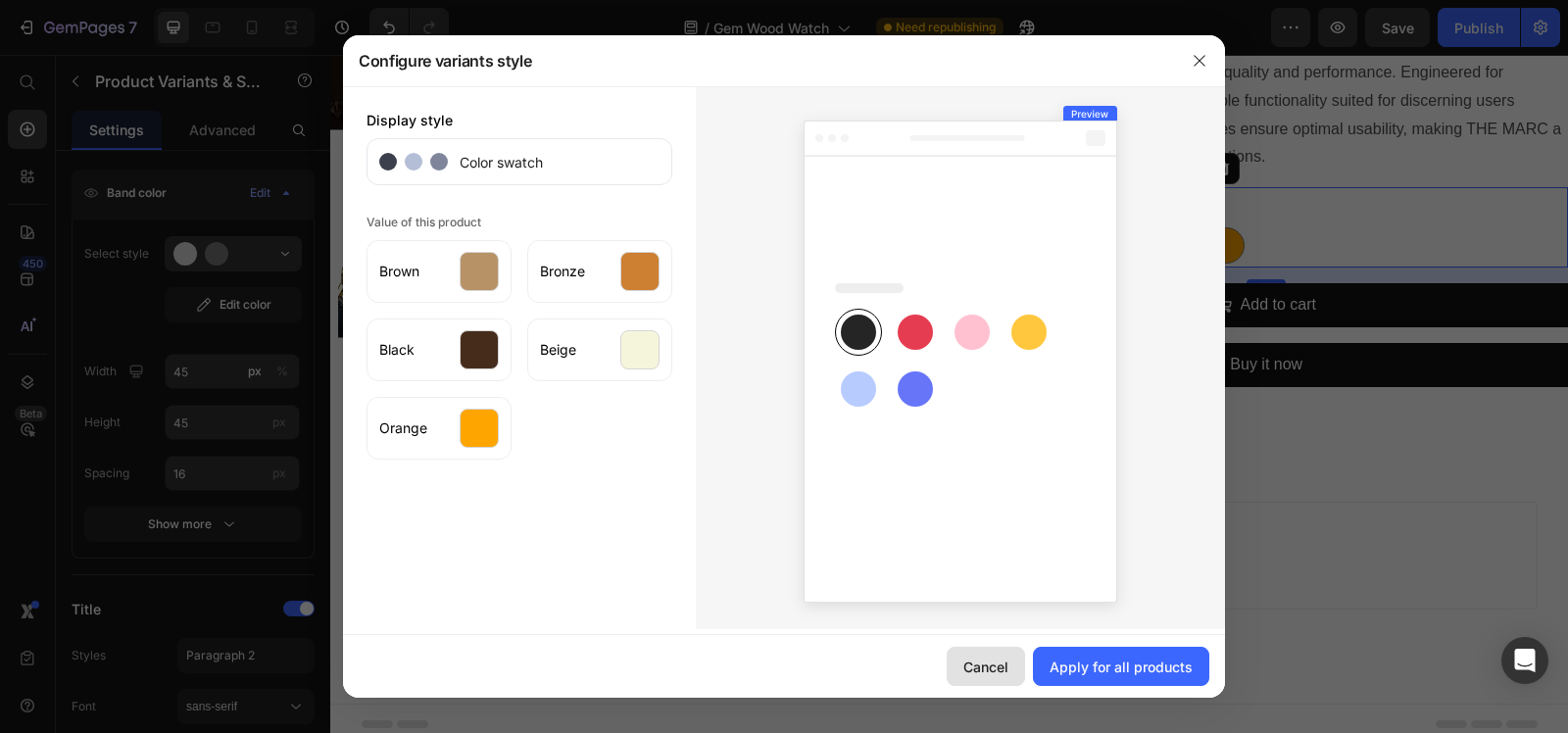click on "Cancel" at bounding box center (986, 666) 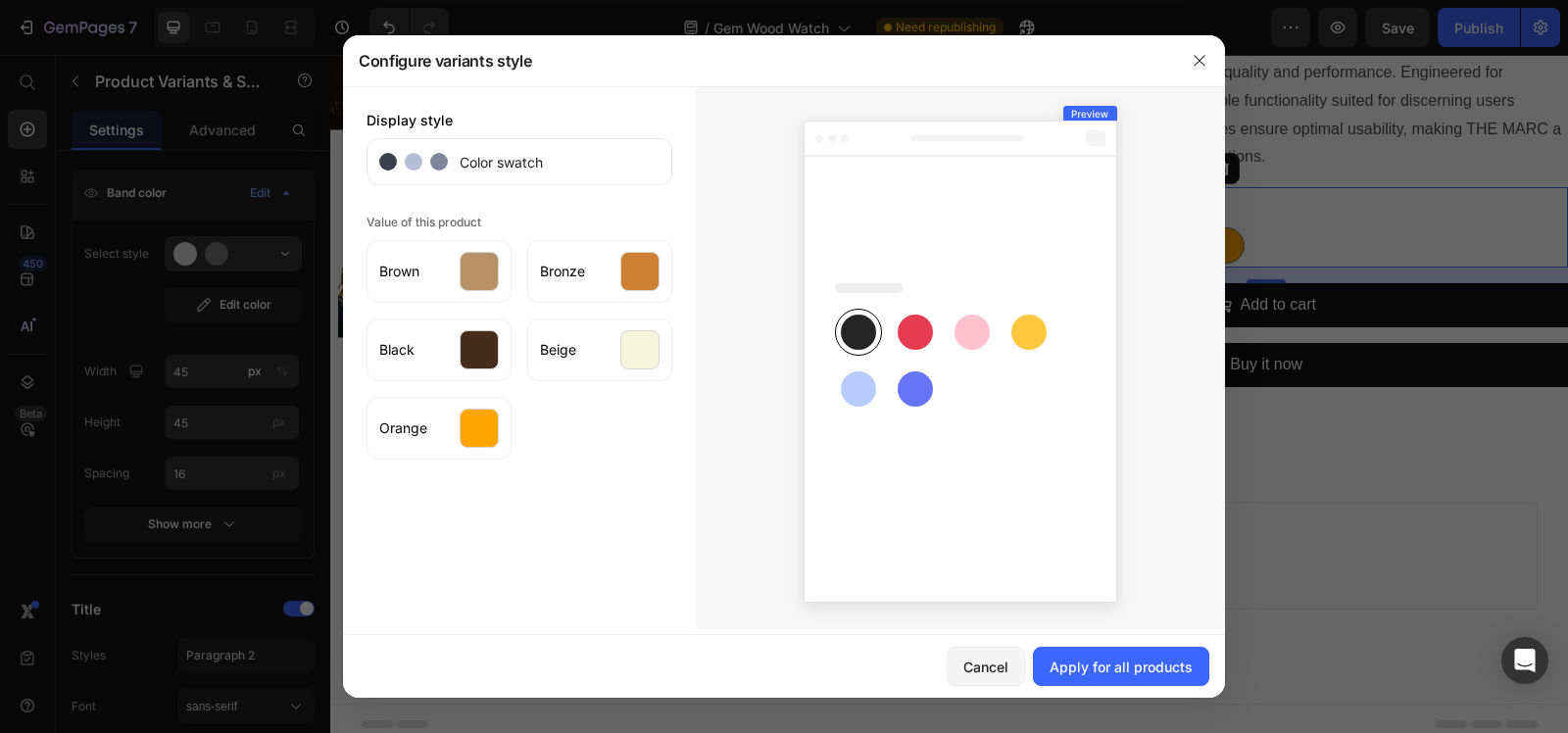 click on "Add section Choose templates inspired by CRO experts Generate layout from URL or image Add blank section then drag & drop elements" at bounding box center (950, 556) 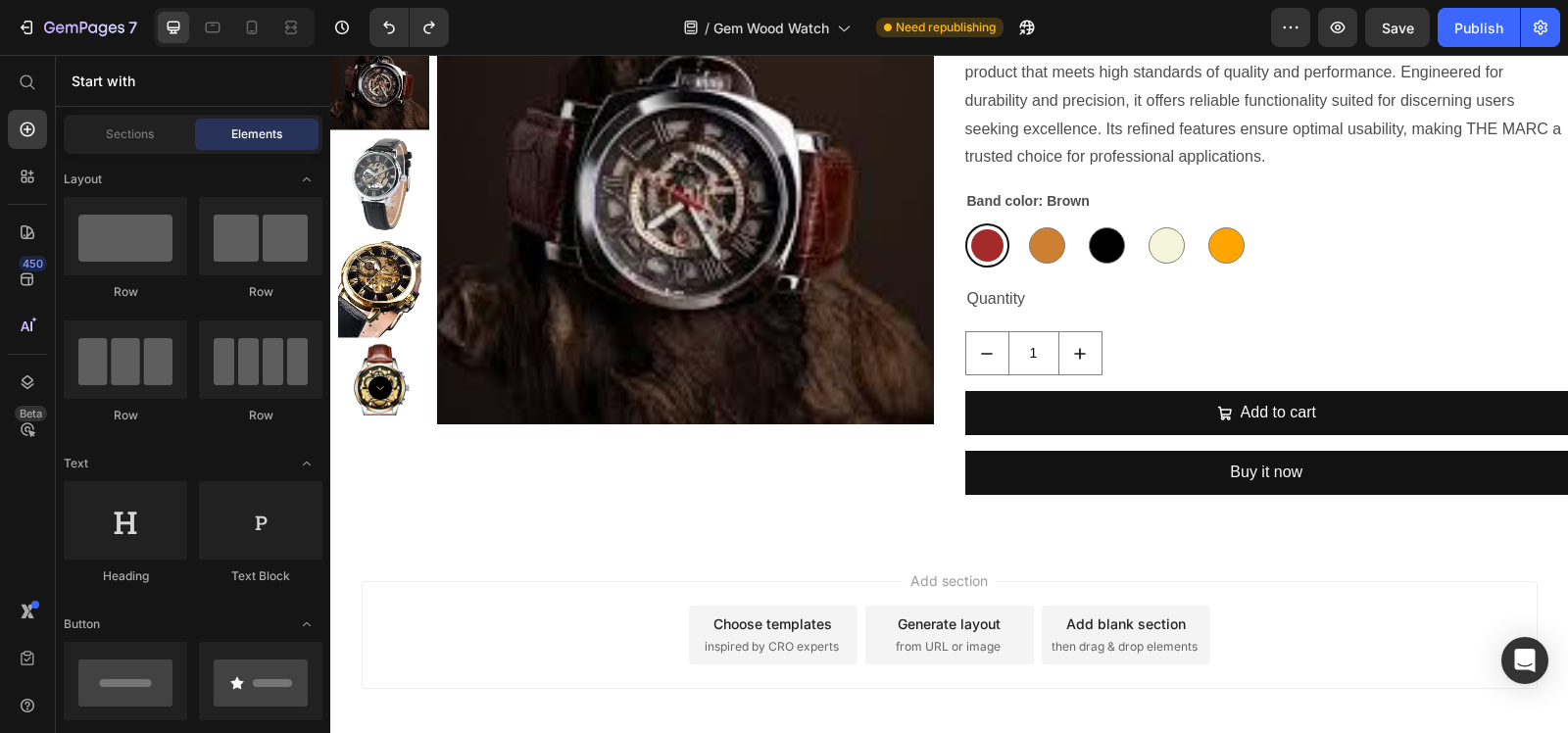 click on "Add section Choose templates inspired by CRO experts Generate layout from URL or image Add blank section then drag & drop elements" at bounding box center [950, 635] 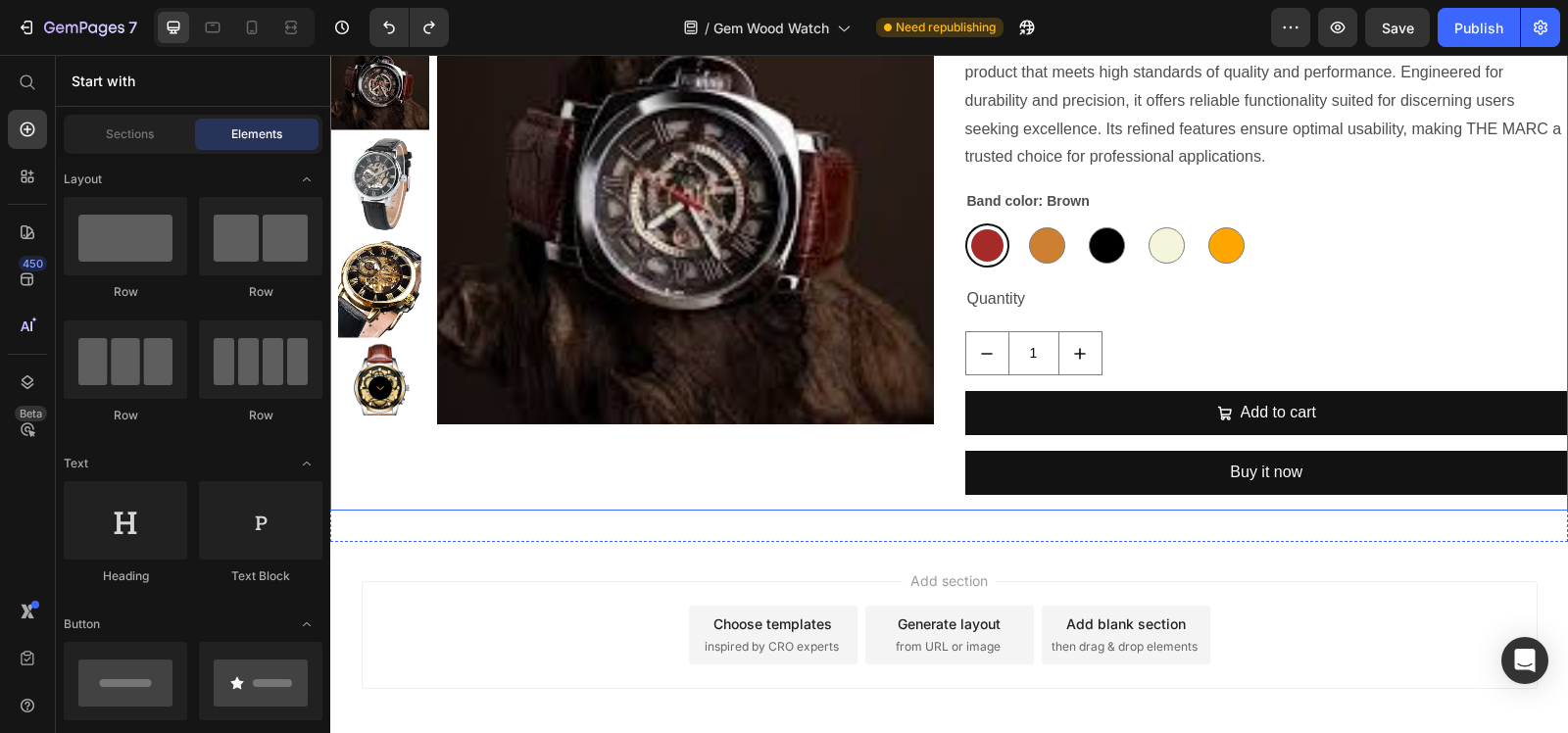 click on "1" at bounding box center [1267, 353] 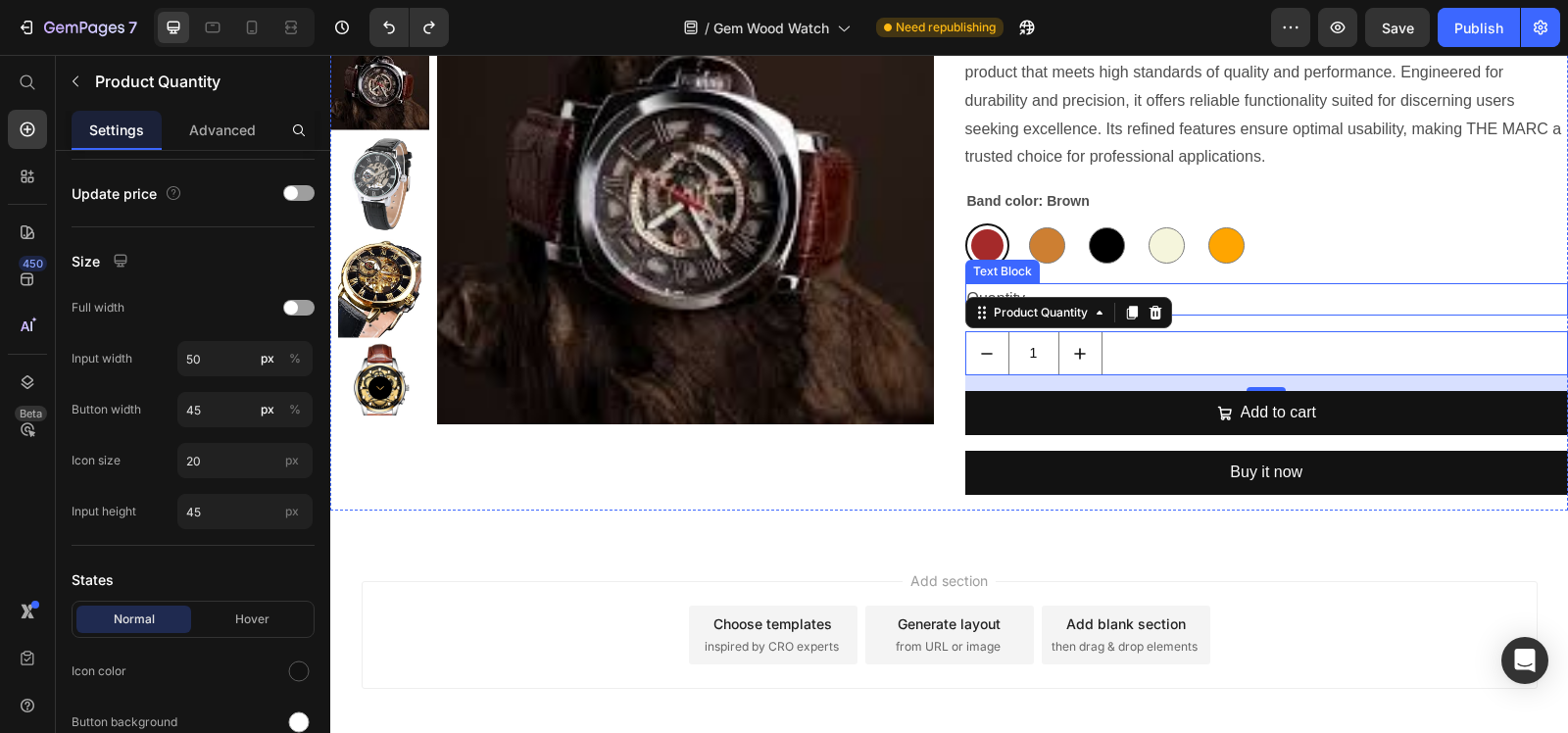 click on "Quantity" at bounding box center [1267, 299] 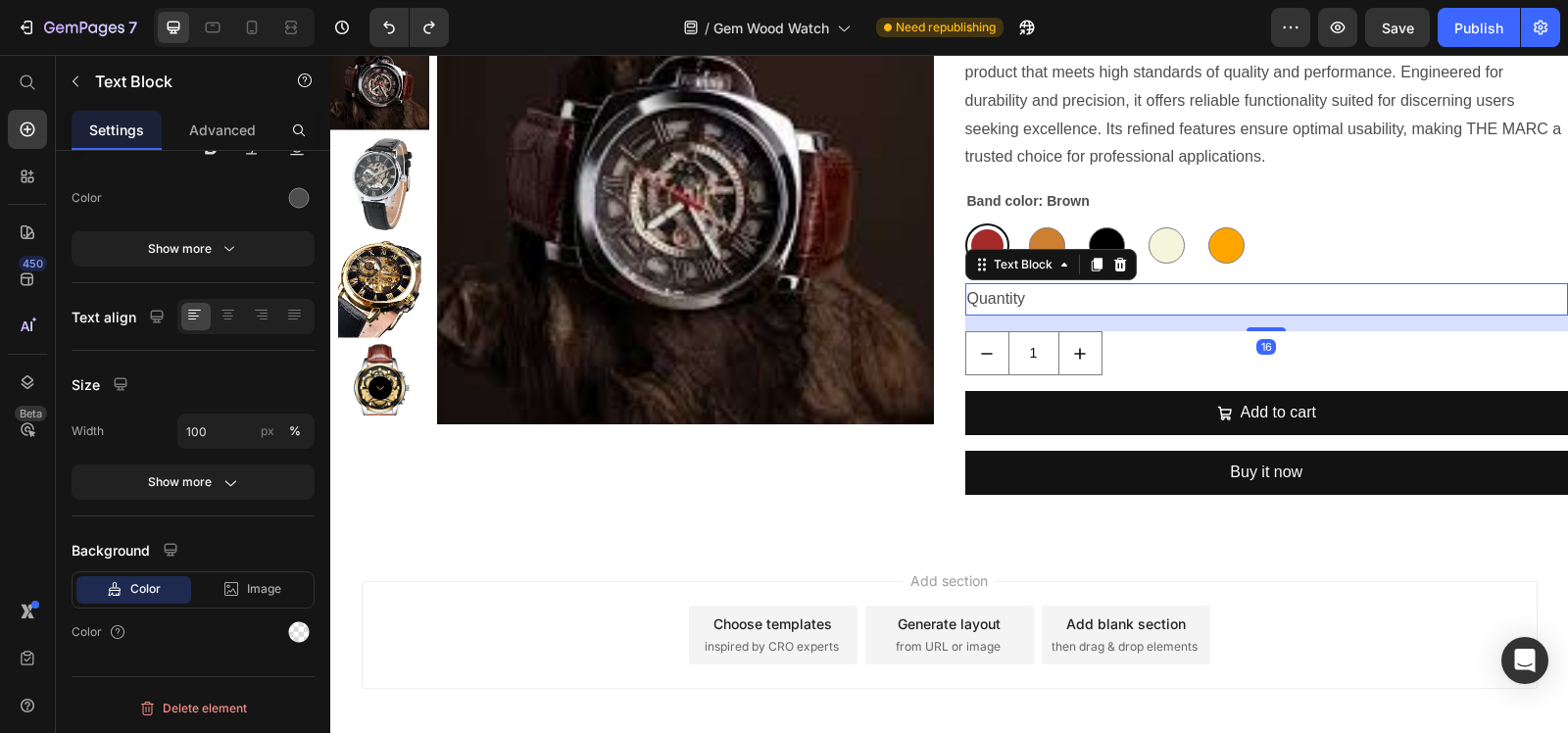 scroll, scrollTop: 0, scrollLeft: 0, axis: both 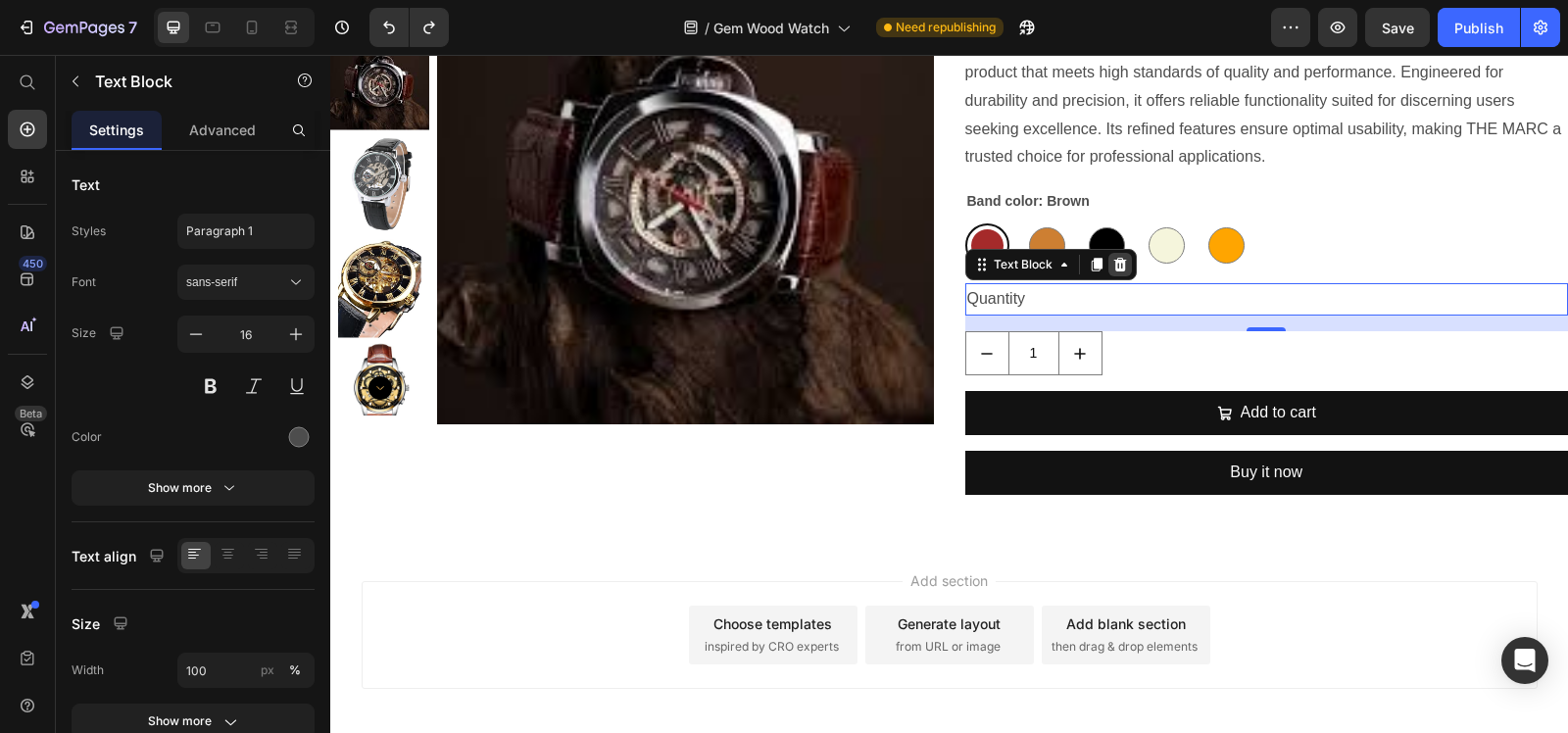 click 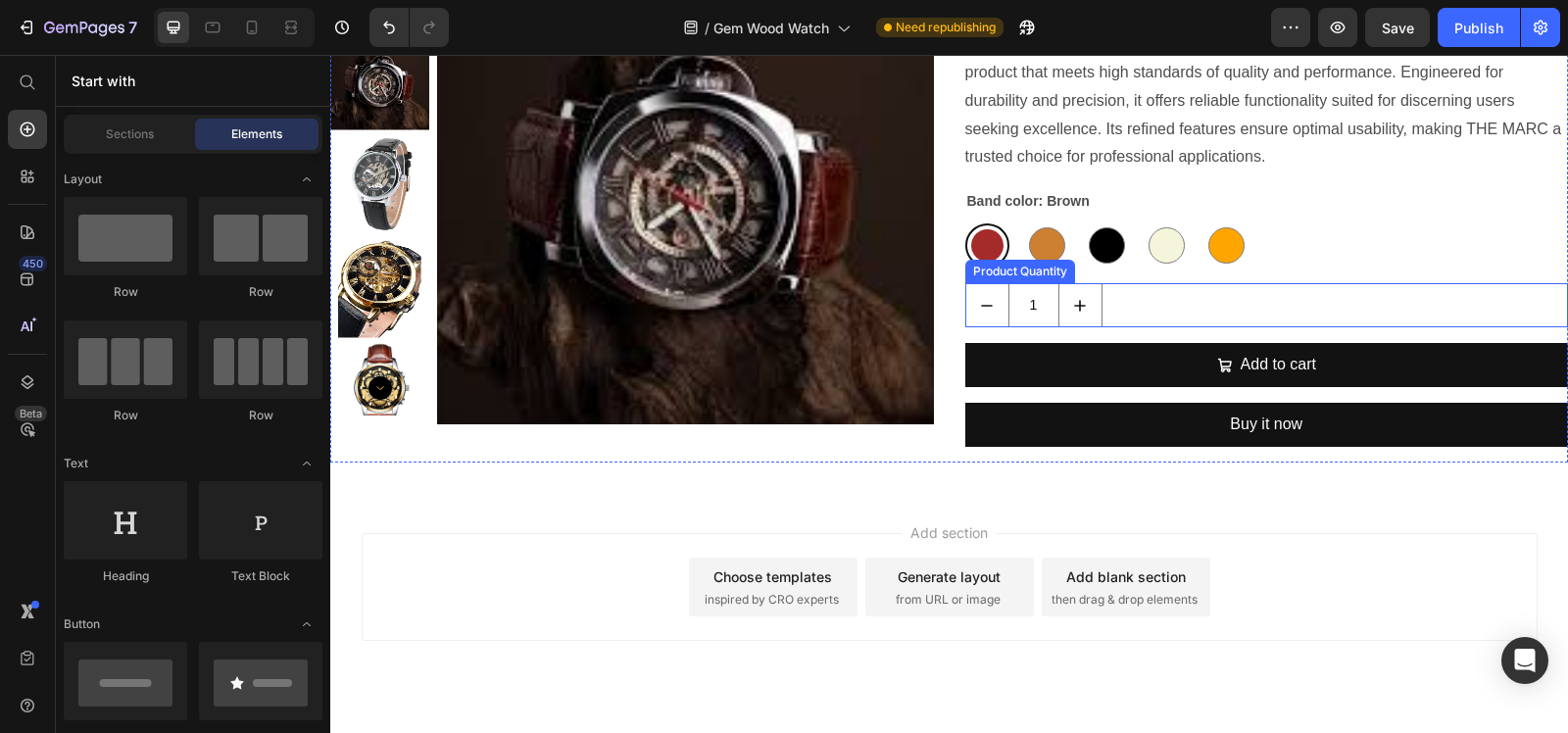 click on "1" at bounding box center (1267, 305) 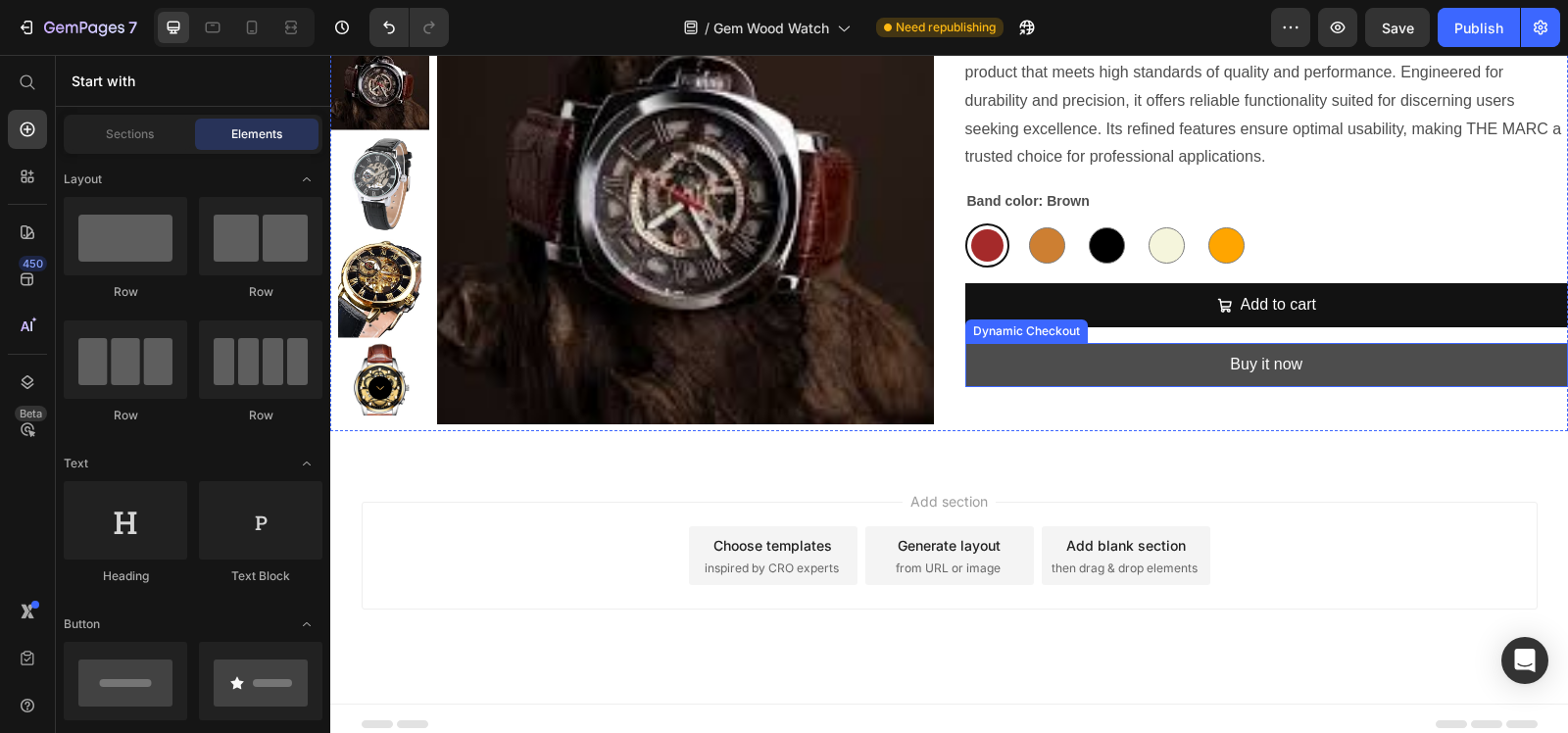 click on "Buy it now" at bounding box center (1267, 365) 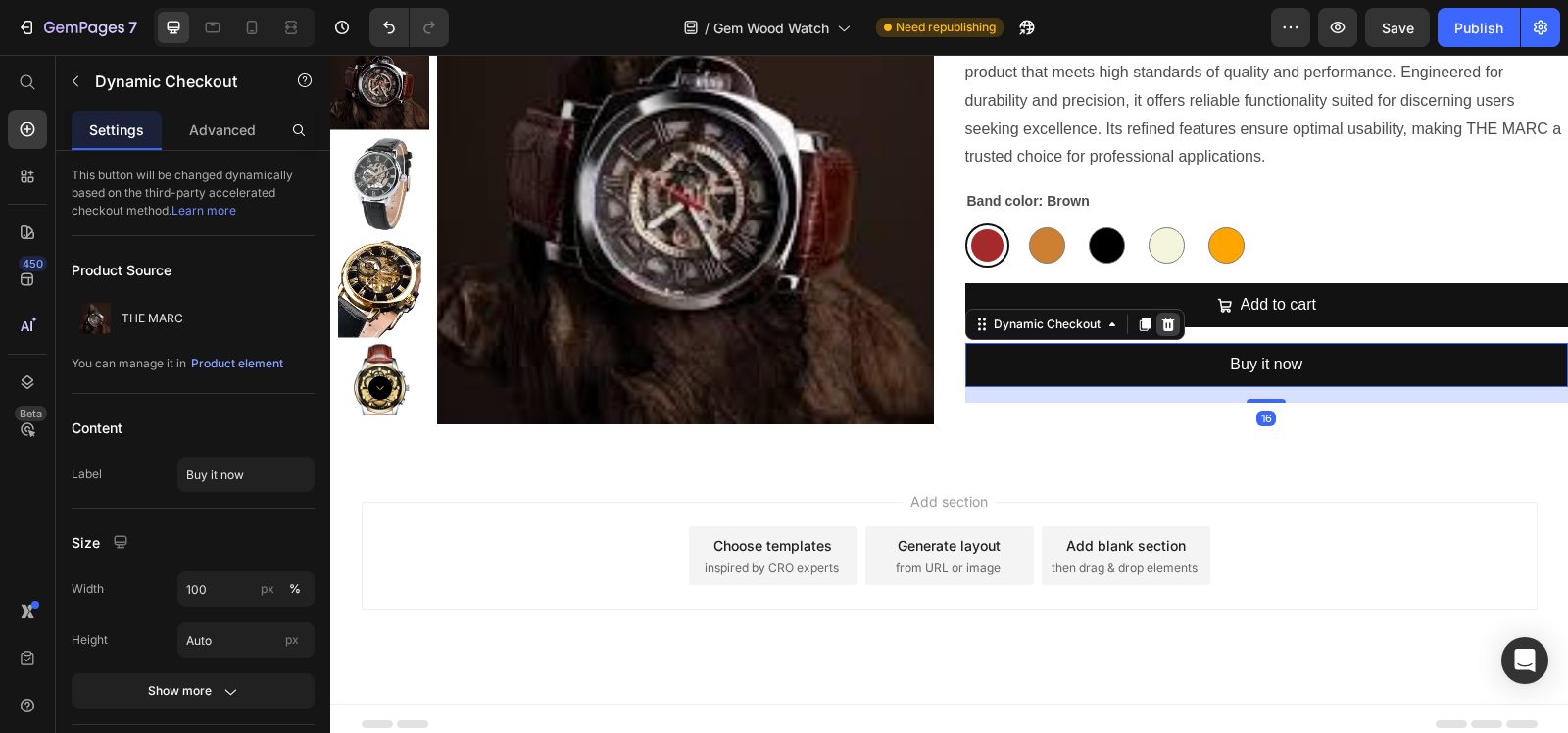 click 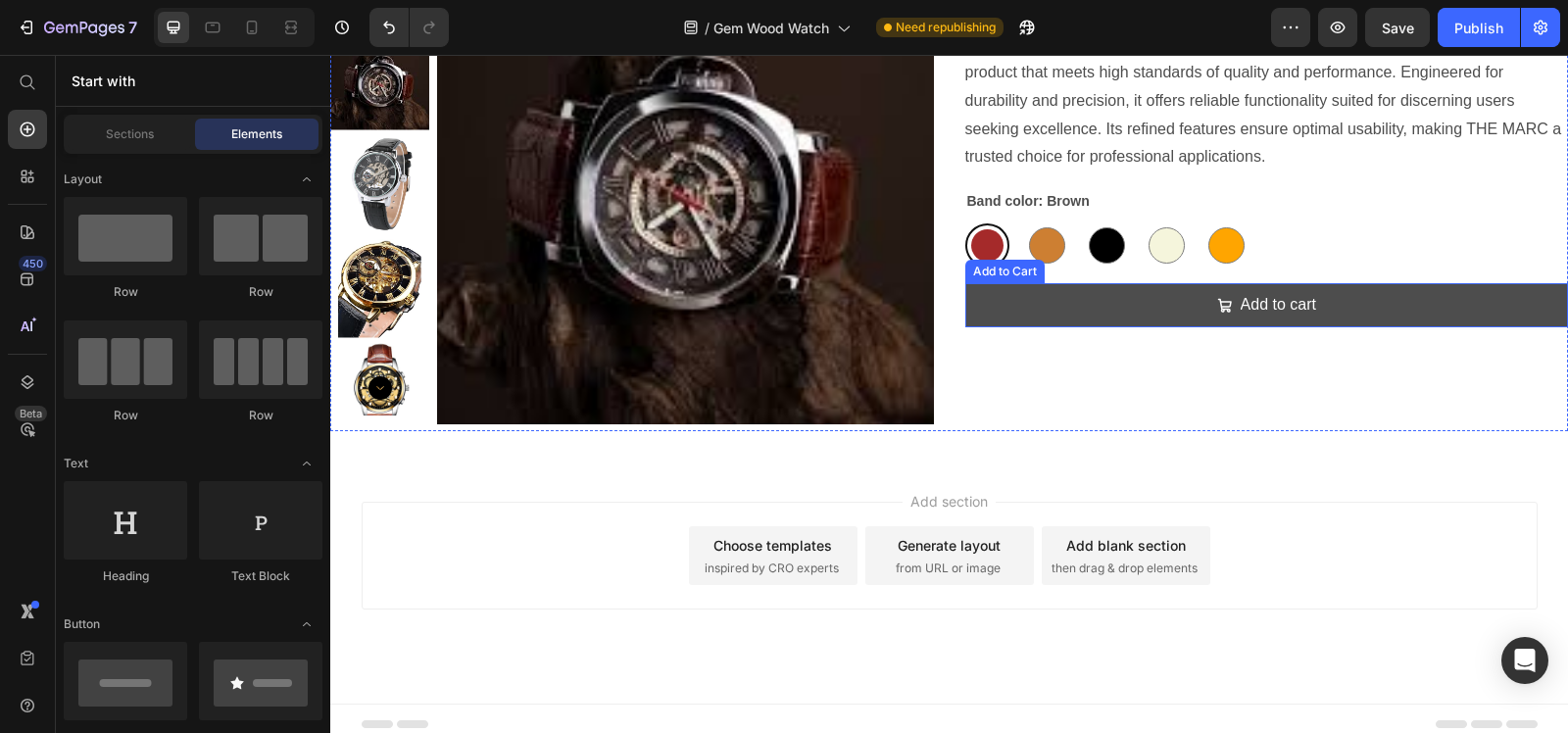 click on "Add to cart" at bounding box center [1267, 305] 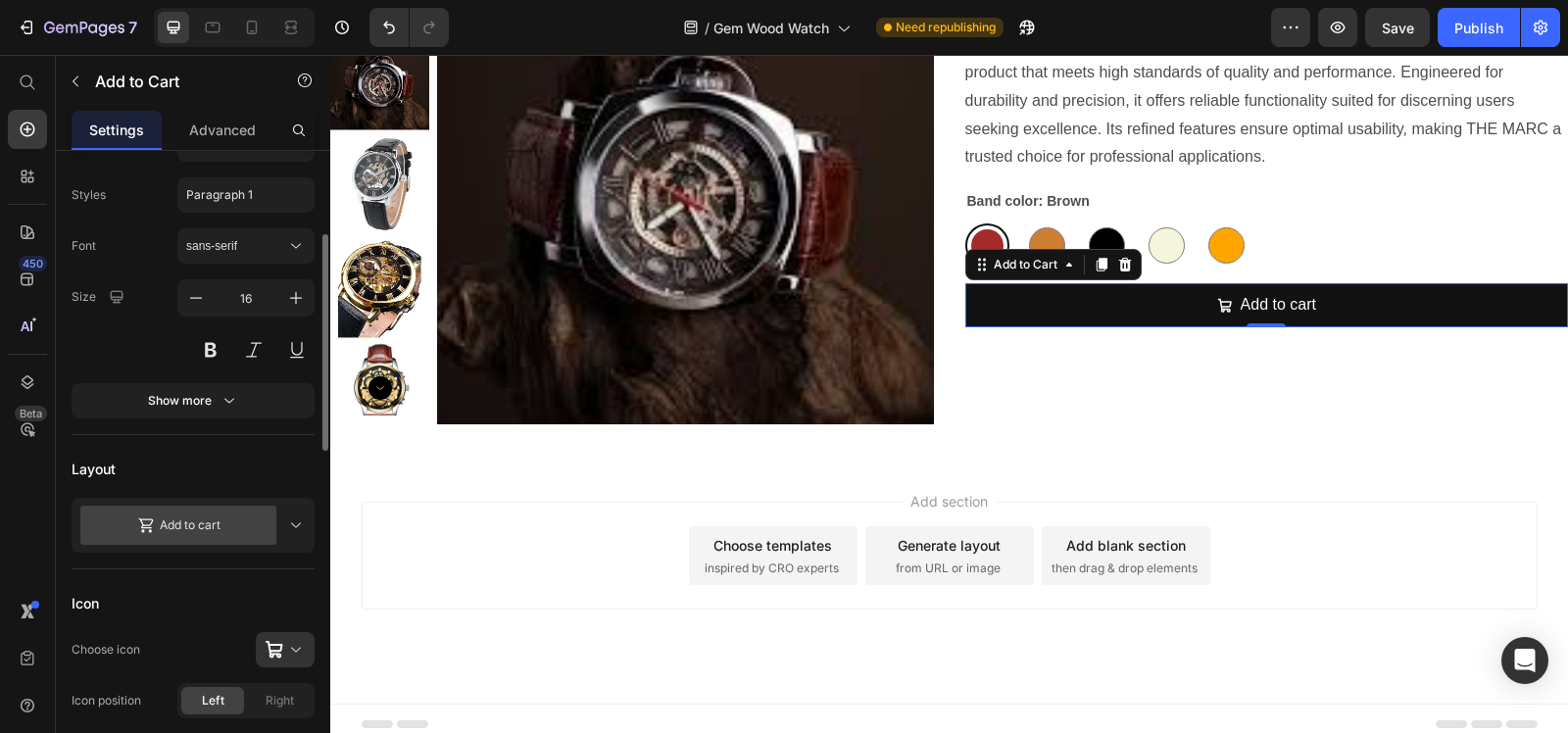 scroll, scrollTop: 490, scrollLeft: 0, axis: vertical 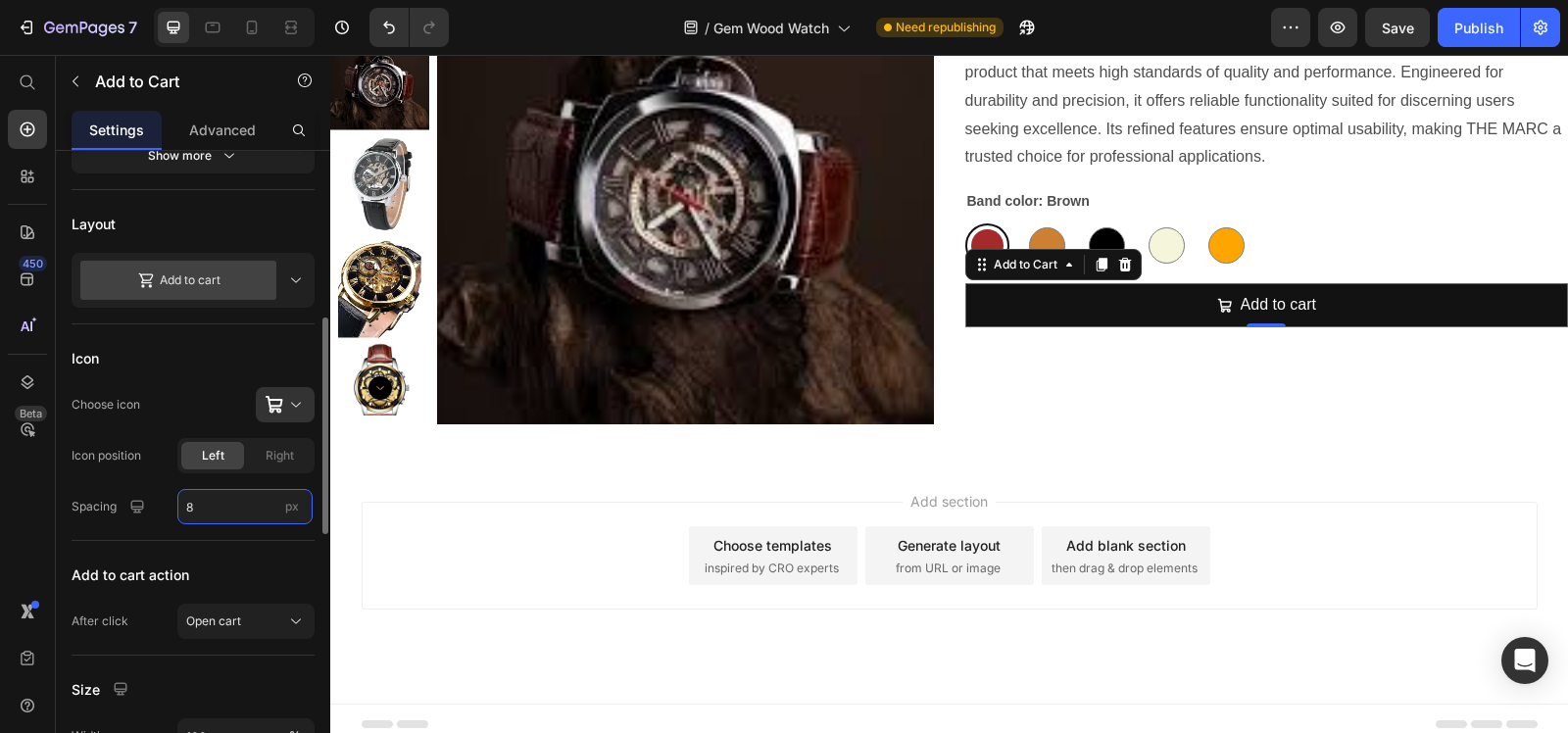 click on "8" at bounding box center [245, 507] 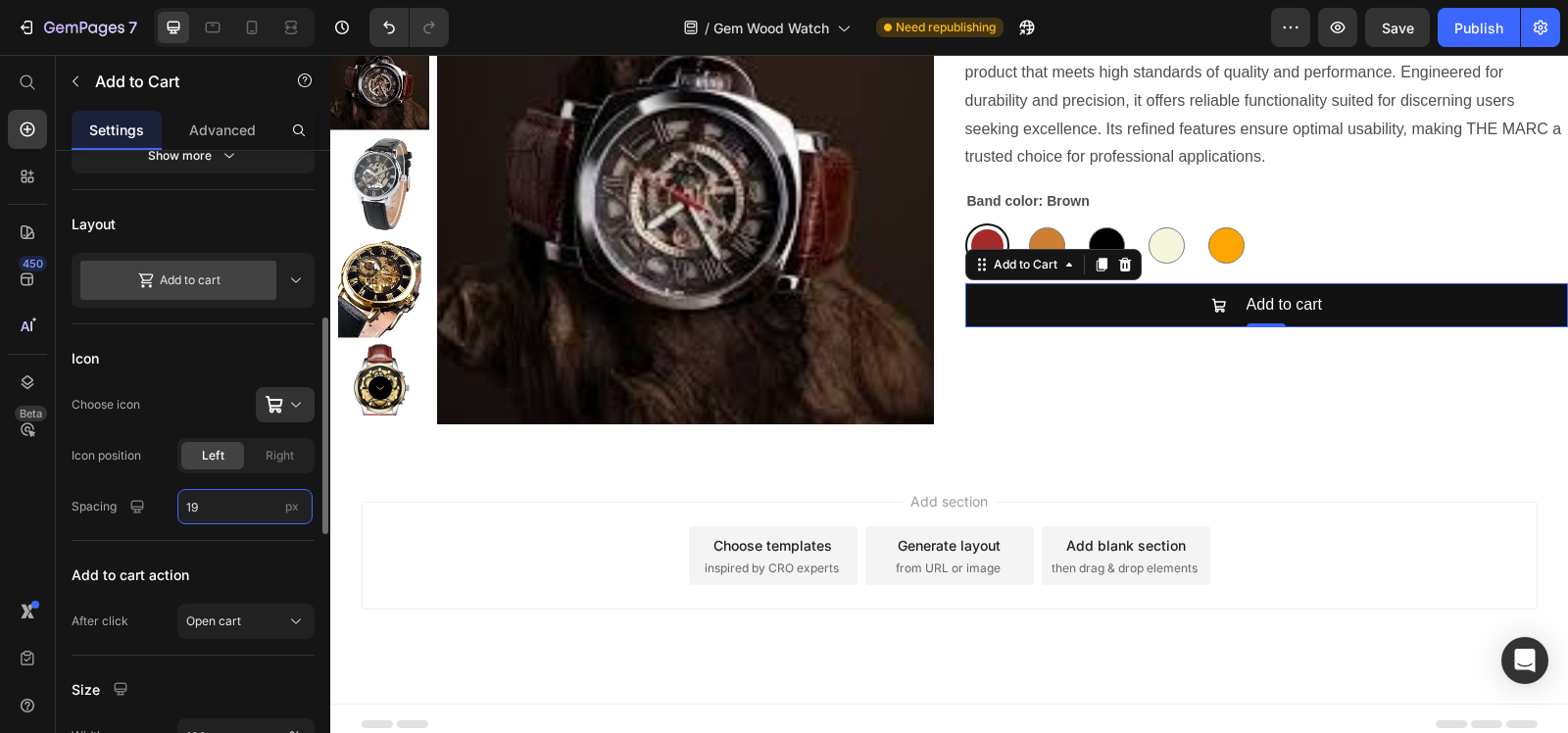 type on "18" 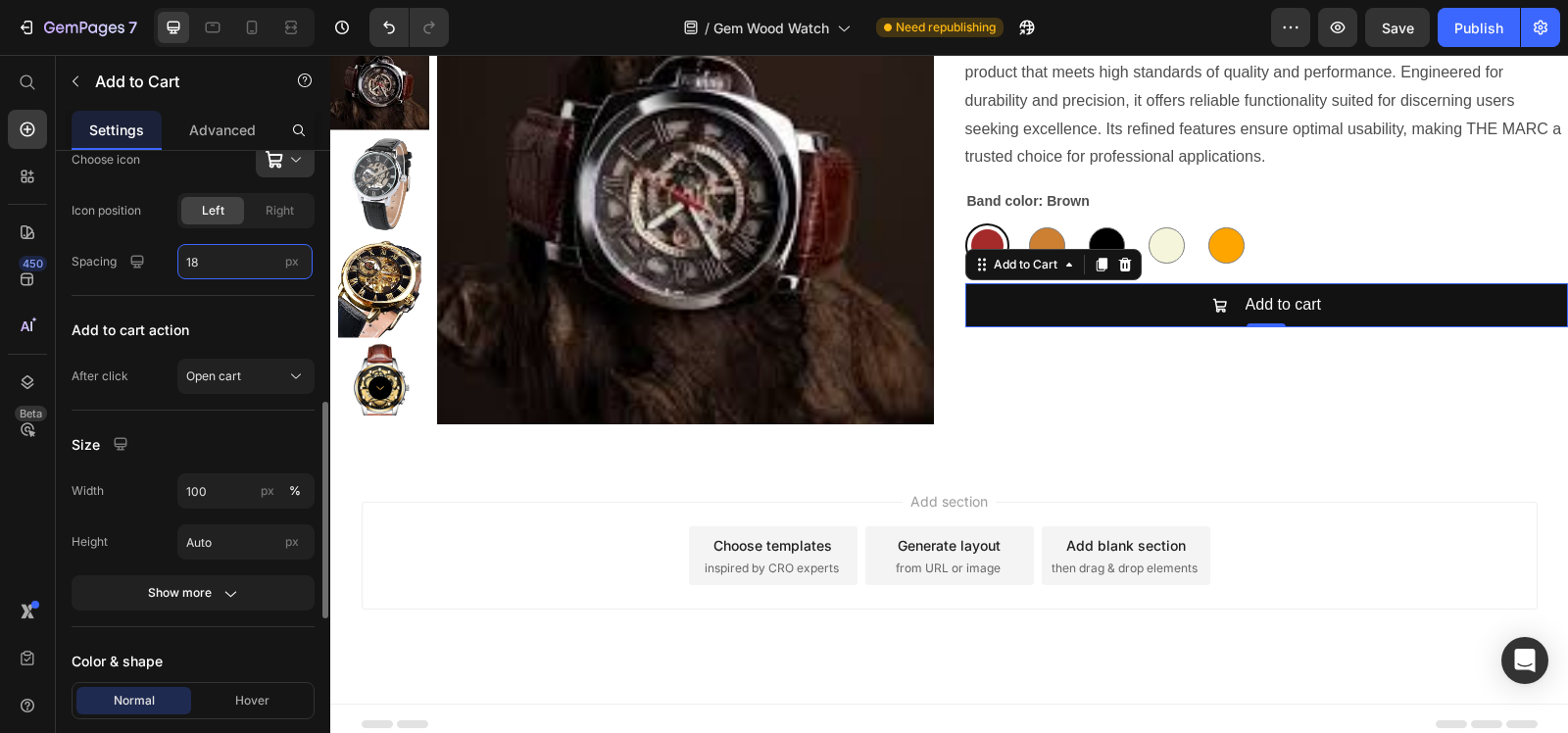 scroll, scrollTop: 980, scrollLeft: 0, axis: vertical 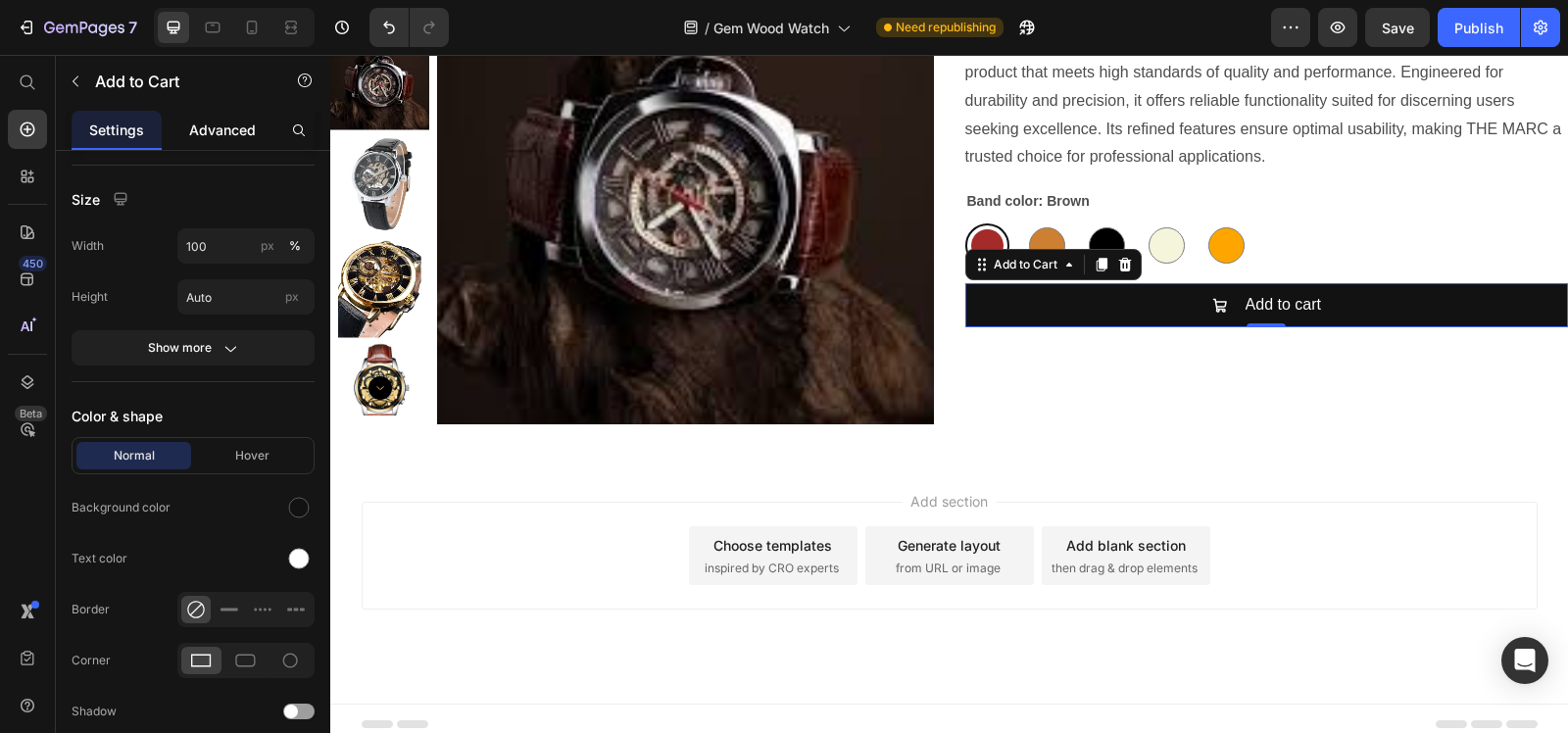 click on "Advanced" at bounding box center (222, 129) 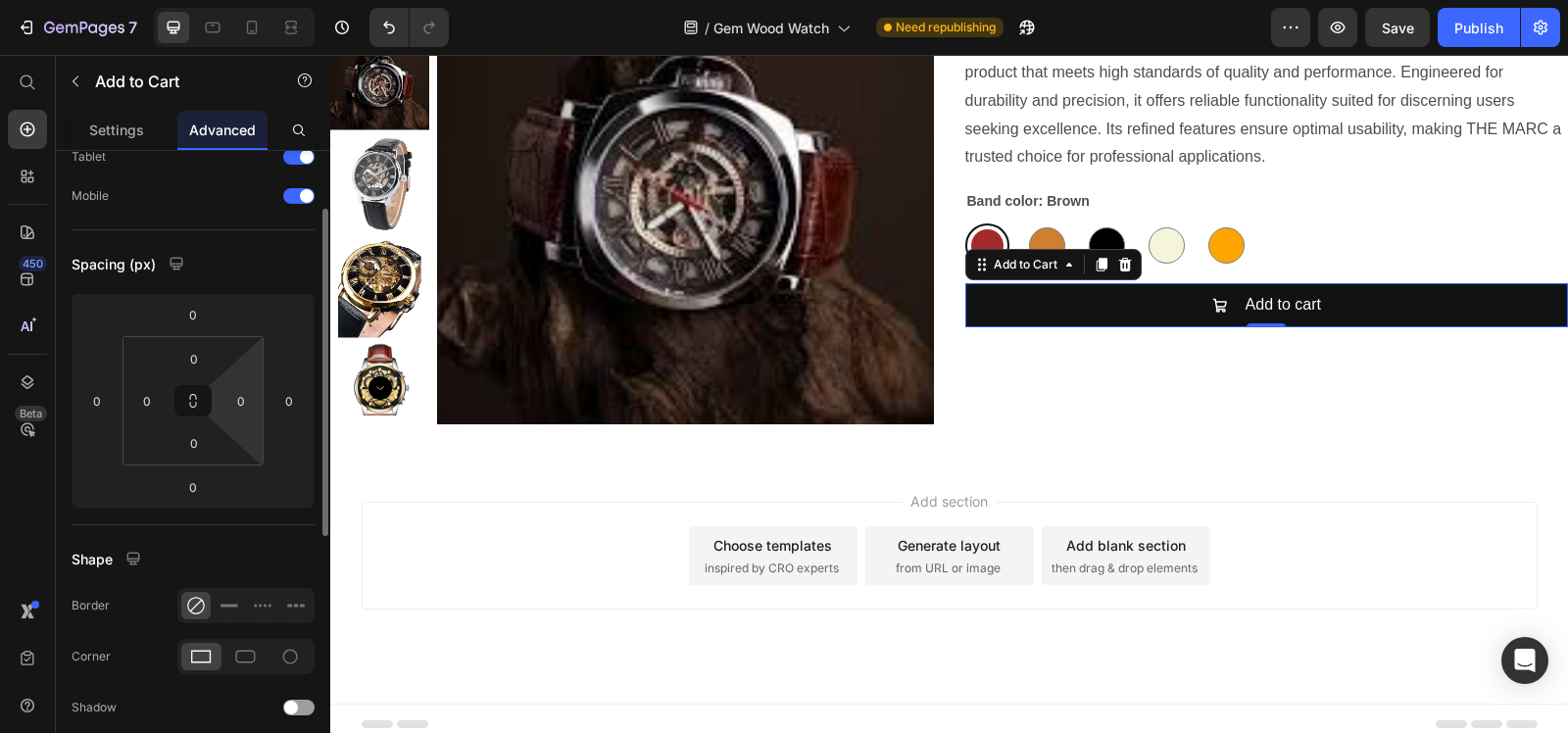 scroll, scrollTop: 0, scrollLeft: 0, axis: both 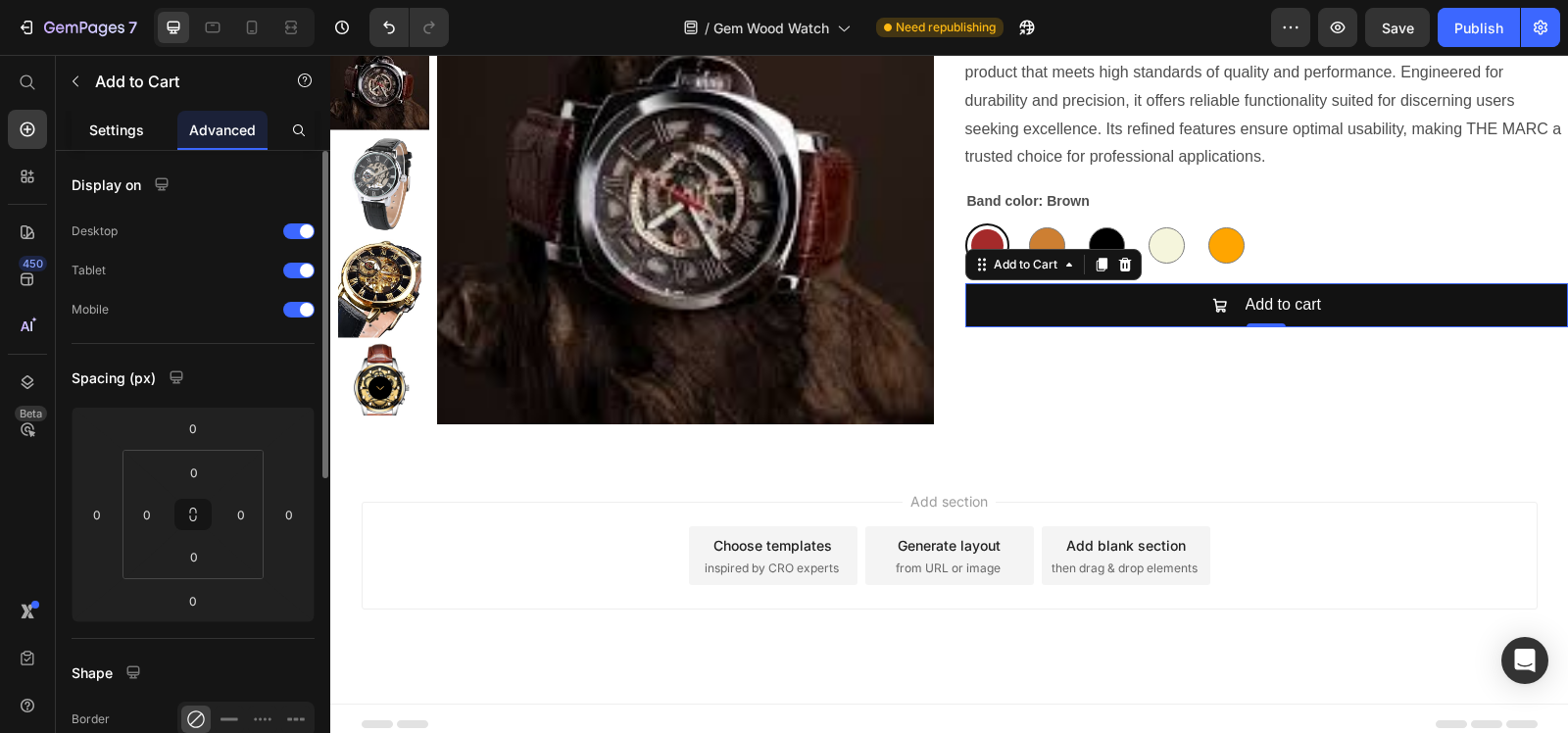 click on "Settings" at bounding box center (117, 129) 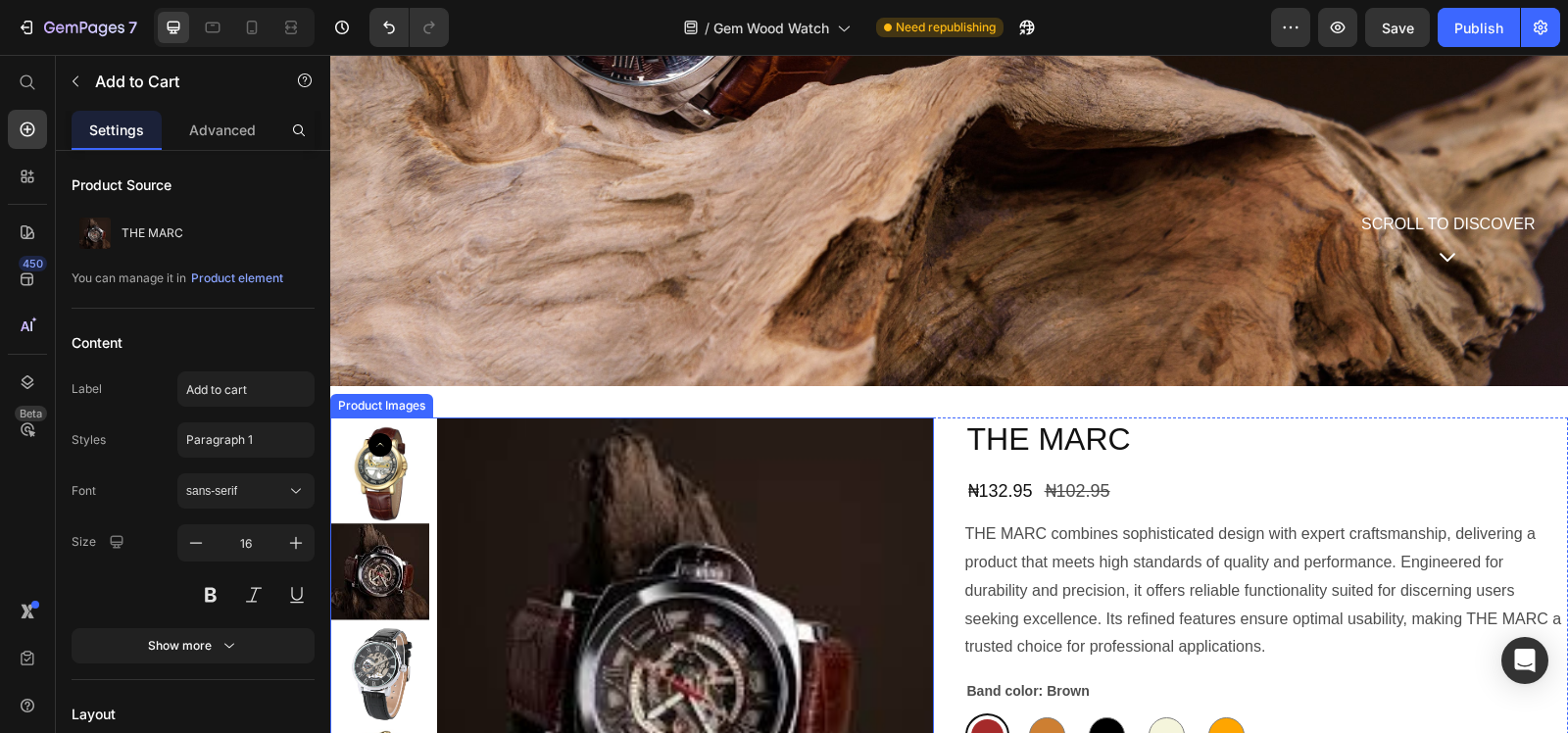 scroll, scrollTop: 658, scrollLeft: 0, axis: vertical 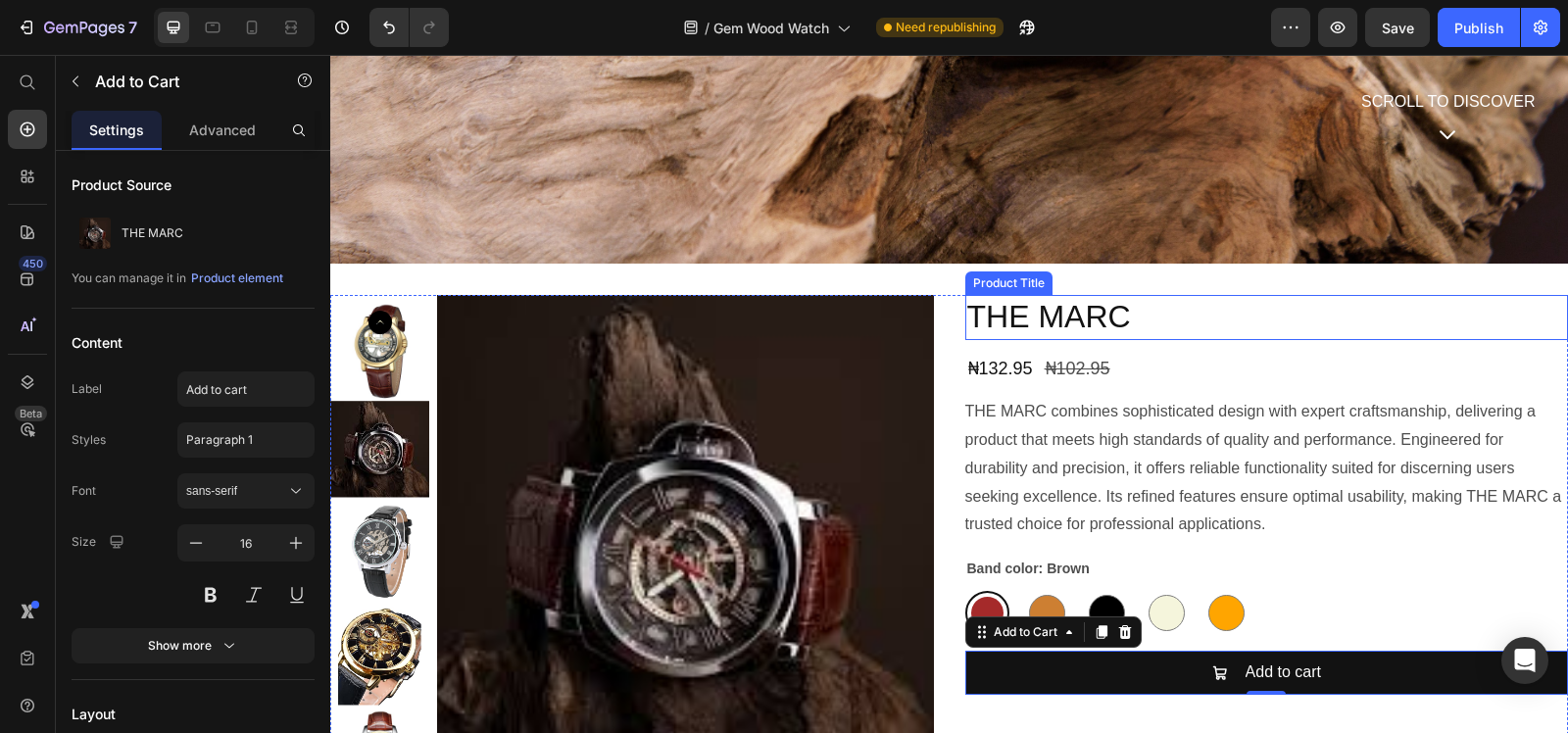 click on "THE MARC" at bounding box center [1267, 318] 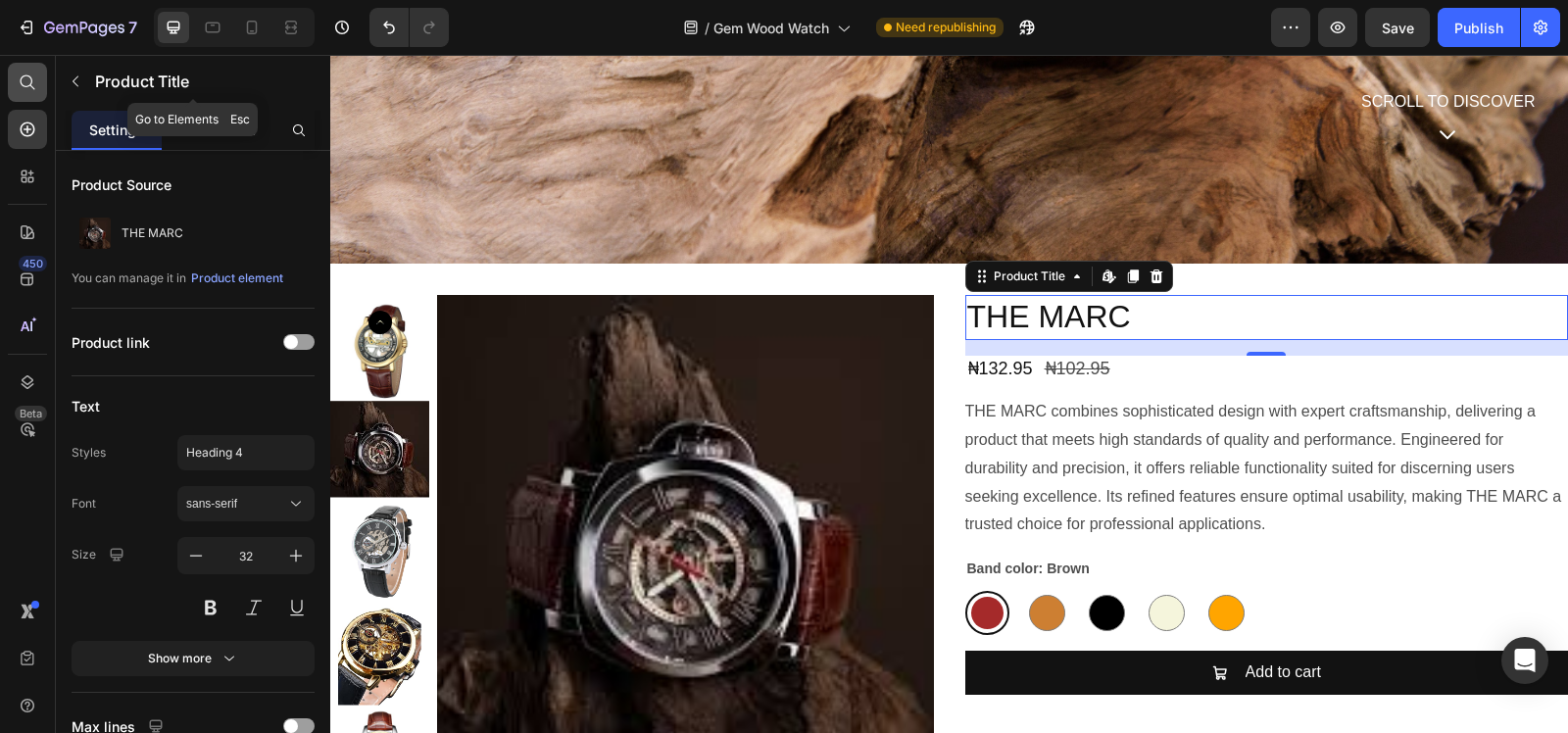drag, startPoint x: 74, startPoint y: 76, endPoint x: 40, endPoint y: 76, distance: 34 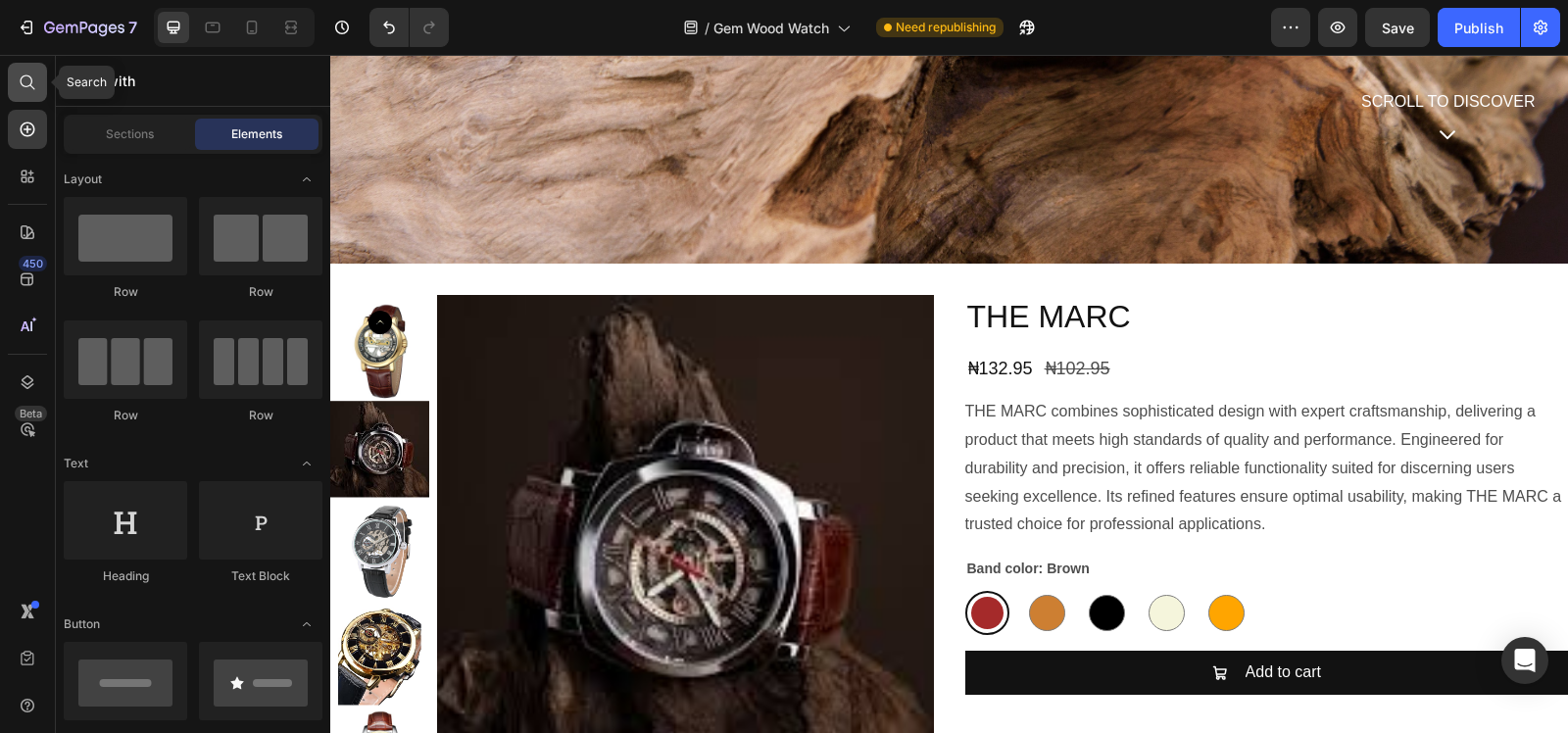 click 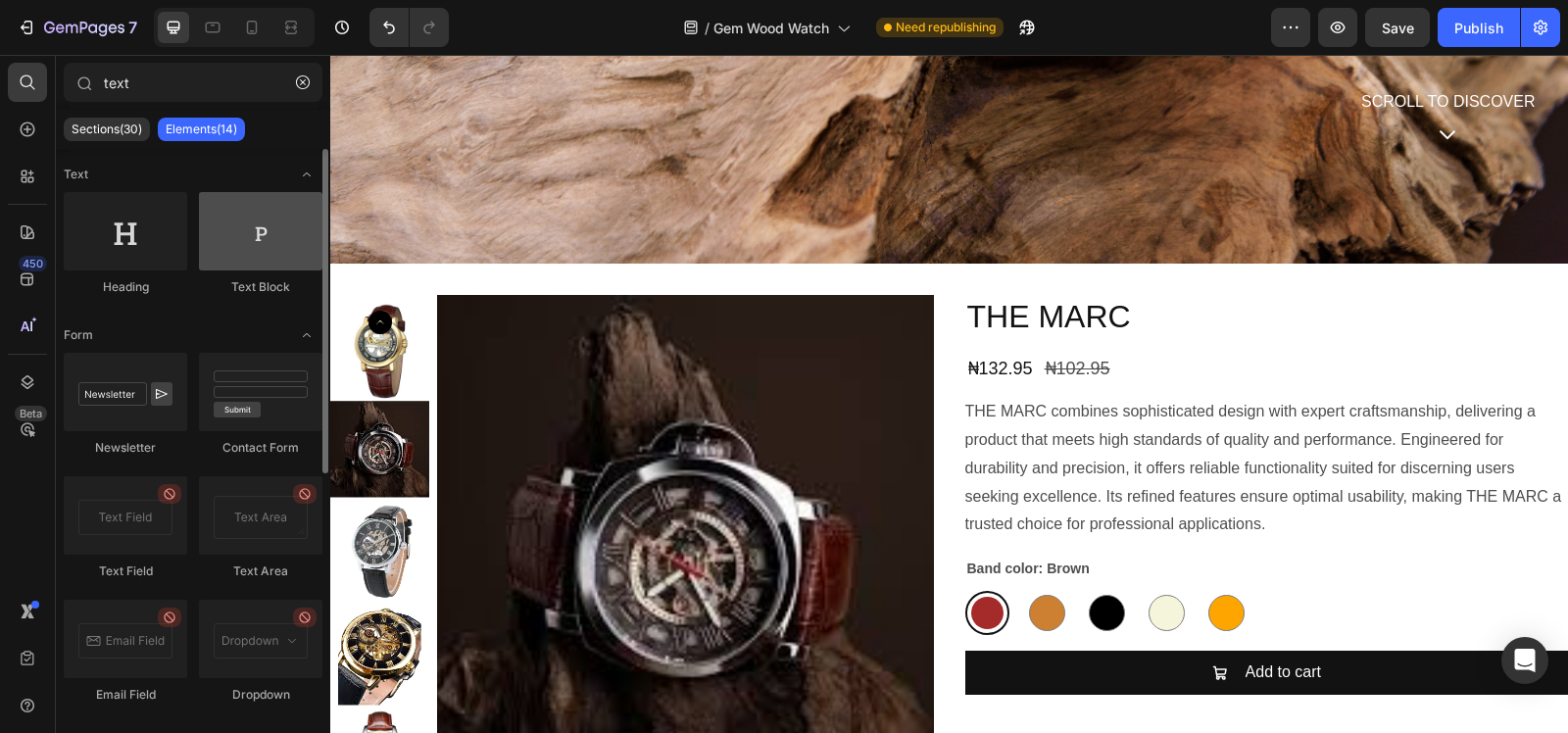 type on "text" 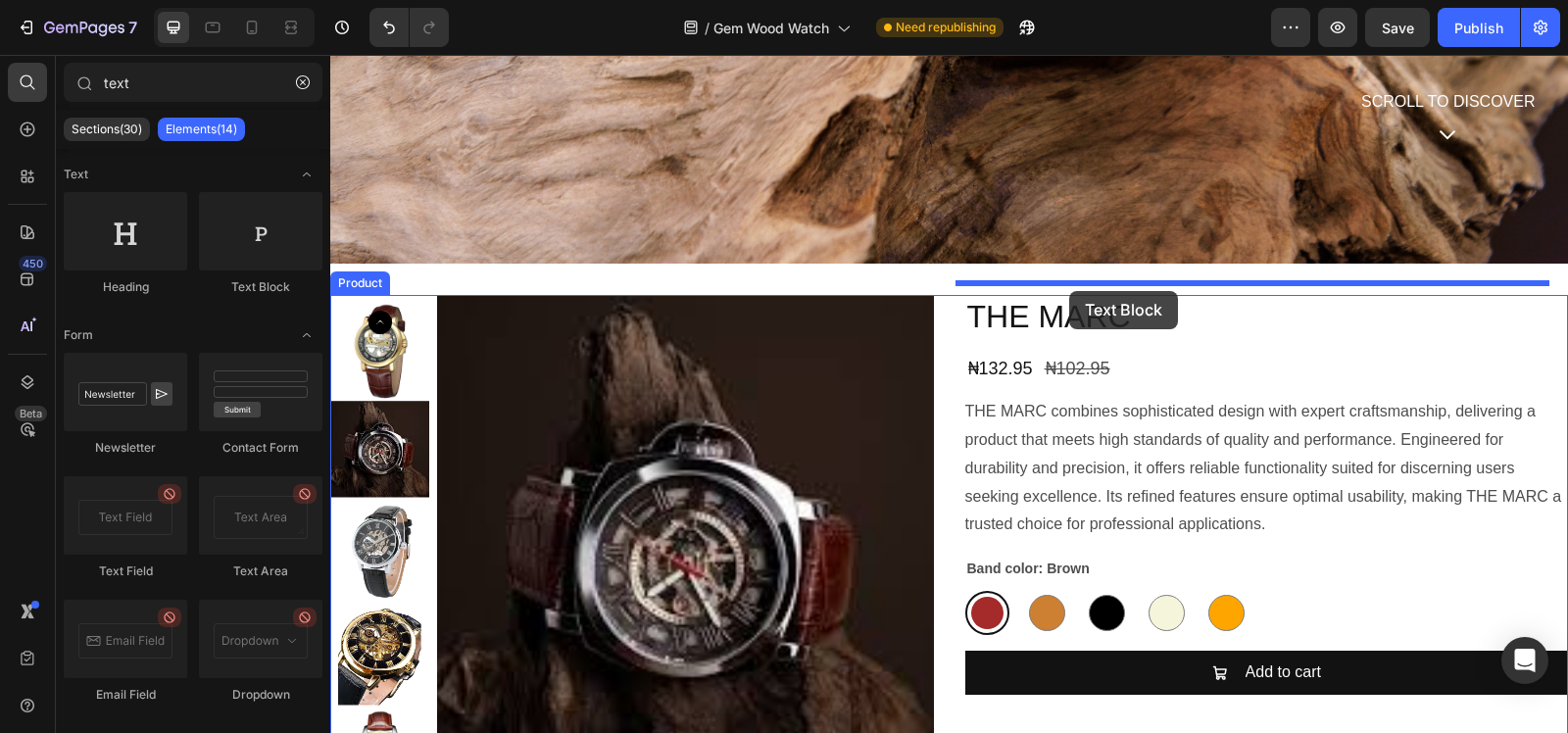drag, startPoint x: 595, startPoint y: 300, endPoint x: 1069, endPoint y: 291, distance: 474.08544 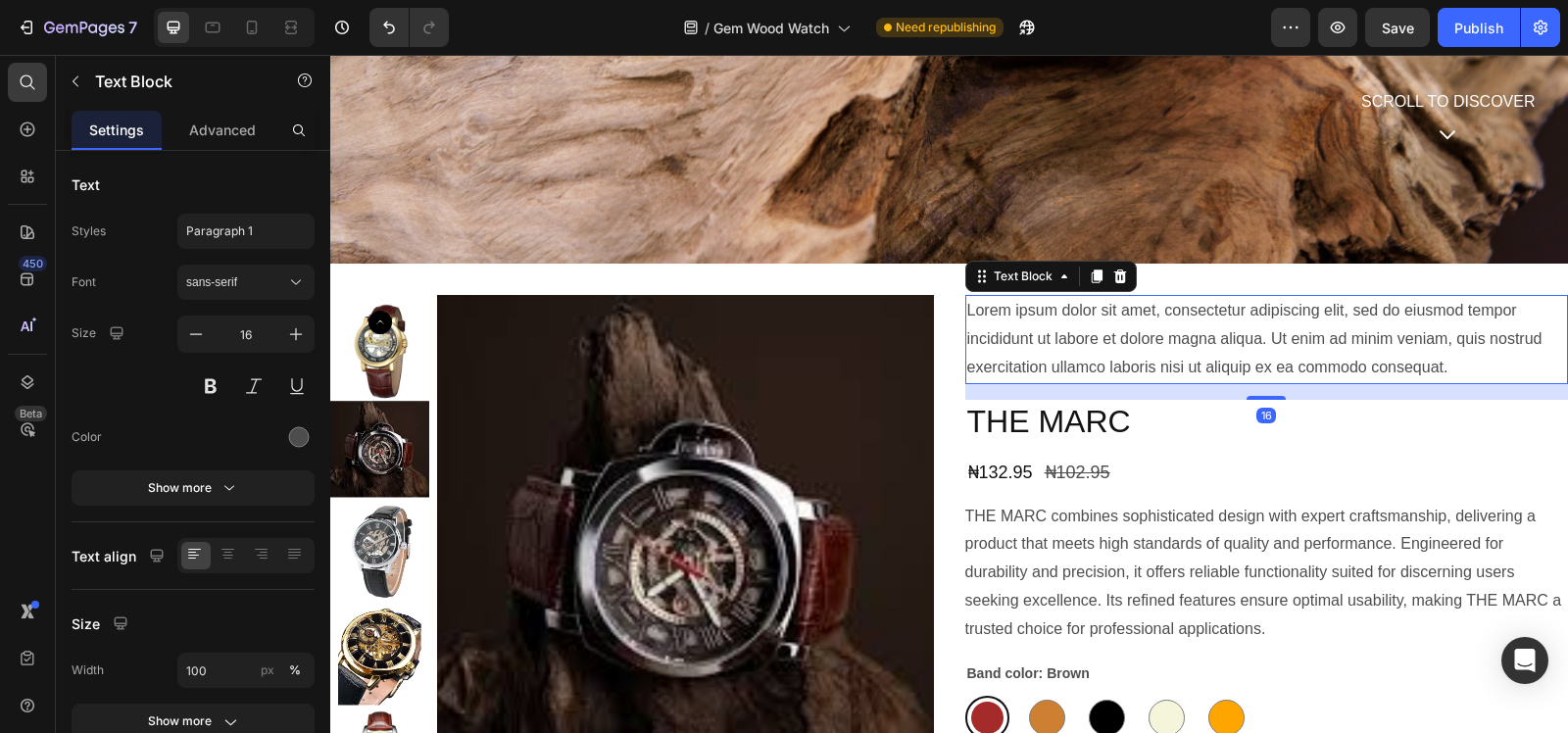 click on "Lorem ipsum dolor sit amet, consectetur adipiscing elit, sed do eiusmod tempor incididunt ut labore et dolore magna aliqua. Ut enim ad minim veniam, quis nostrud exercitation ullamco laboris nisi ut aliquip ex ea commodo consequat." at bounding box center (1267, 339) 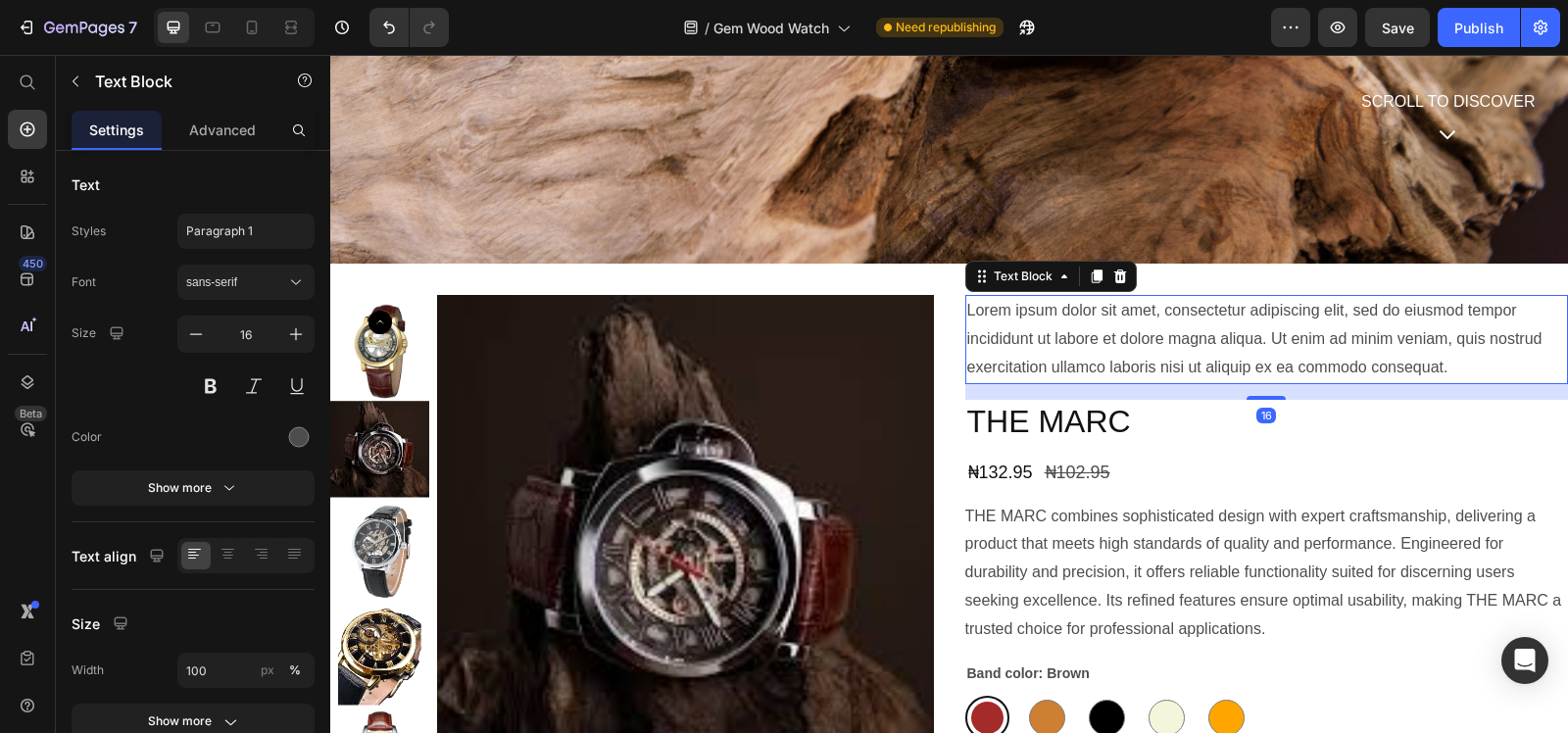 click on "Lorem ipsum dolor sit amet, consectetur adipiscing elit, sed do eiusmod tempor incididunt ut labore et dolore magna aliqua. Ut enim ad minim veniam, quis nostrud exercitation ullamco laboris nisi ut aliquip ex ea commodo consequat." at bounding box center (1267, 339) 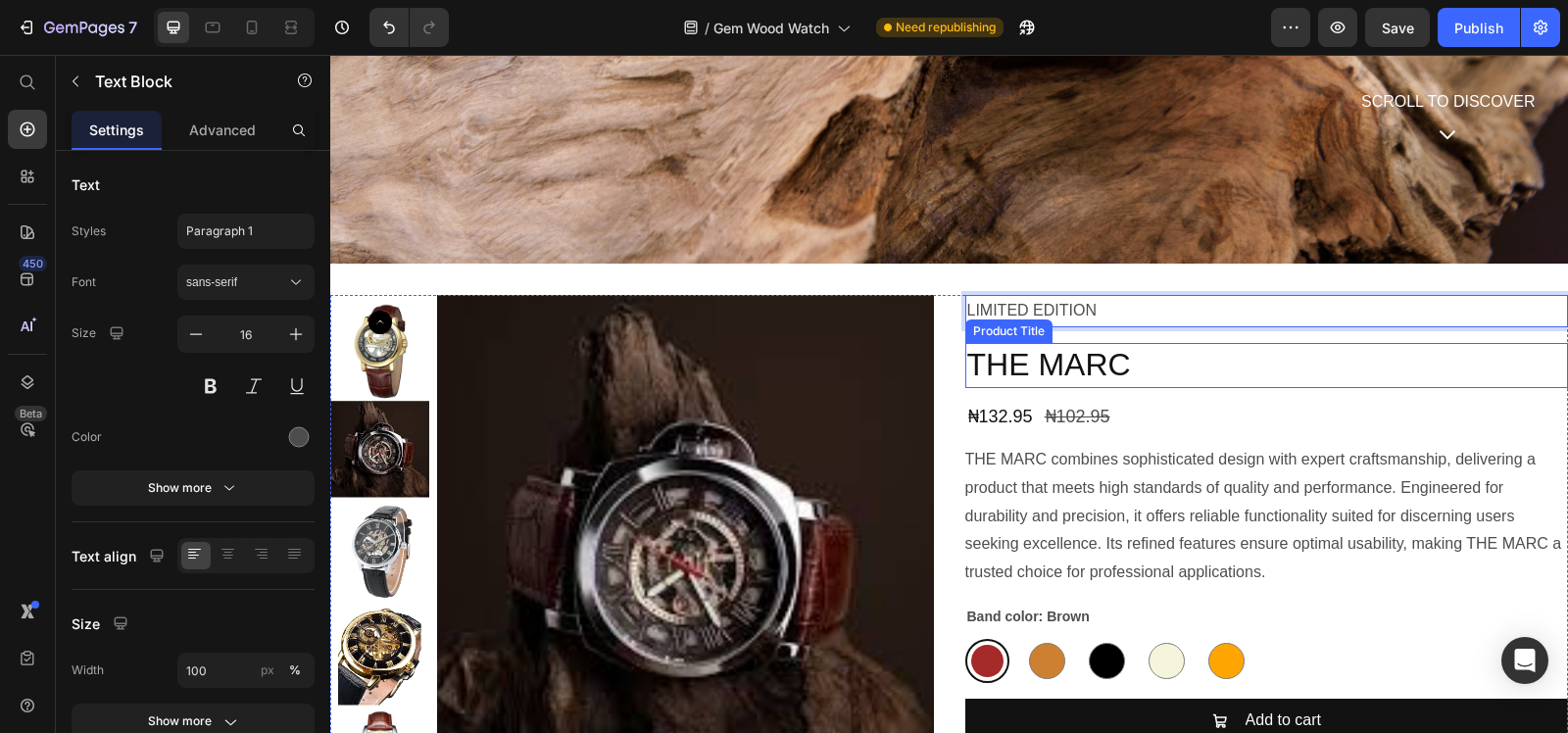 click on "THE MARC" at bounding box center [1267, 366] 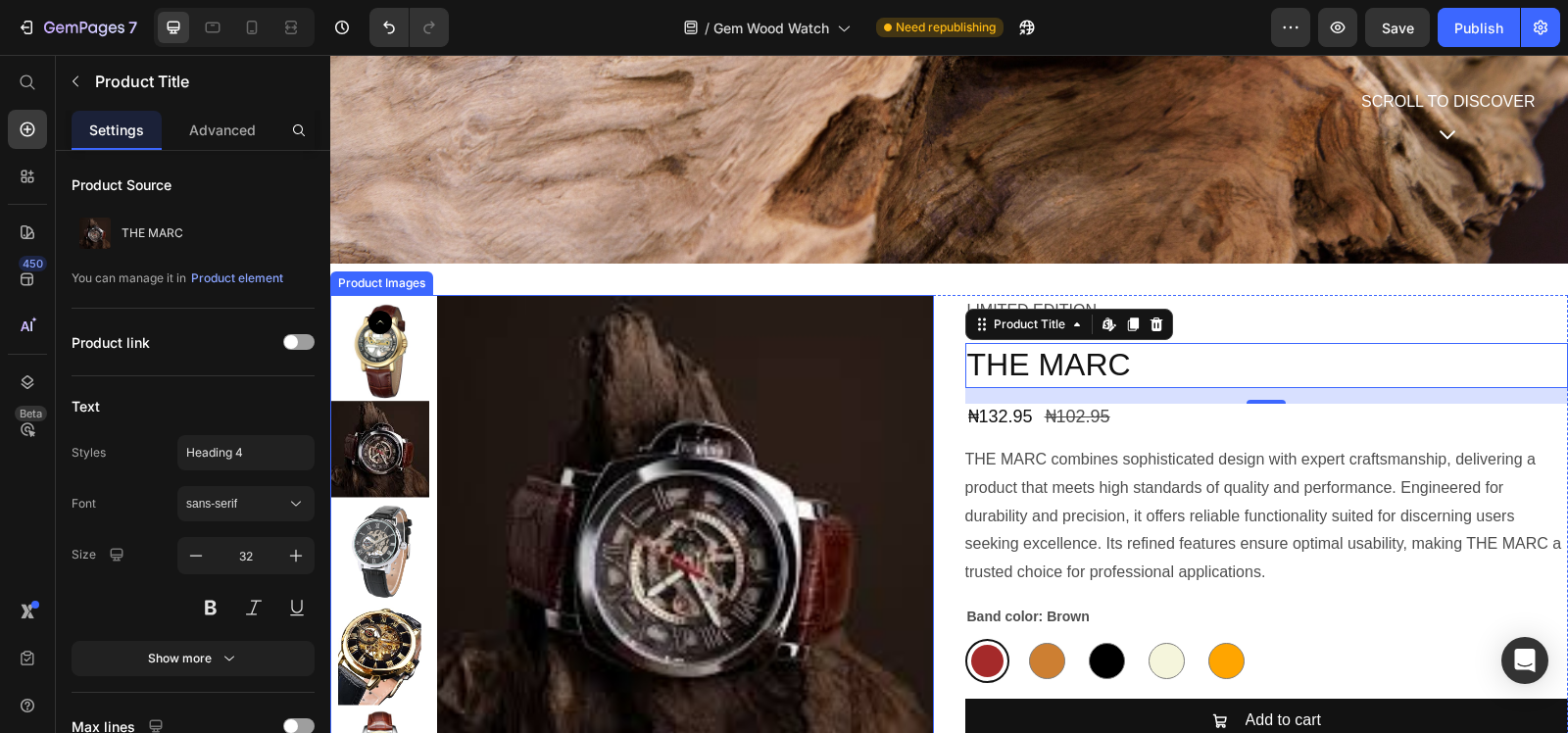 drag, startPoint x: 733, startPoint y: 544, endPoint x: 814, endPoint y: 544, distance: 81 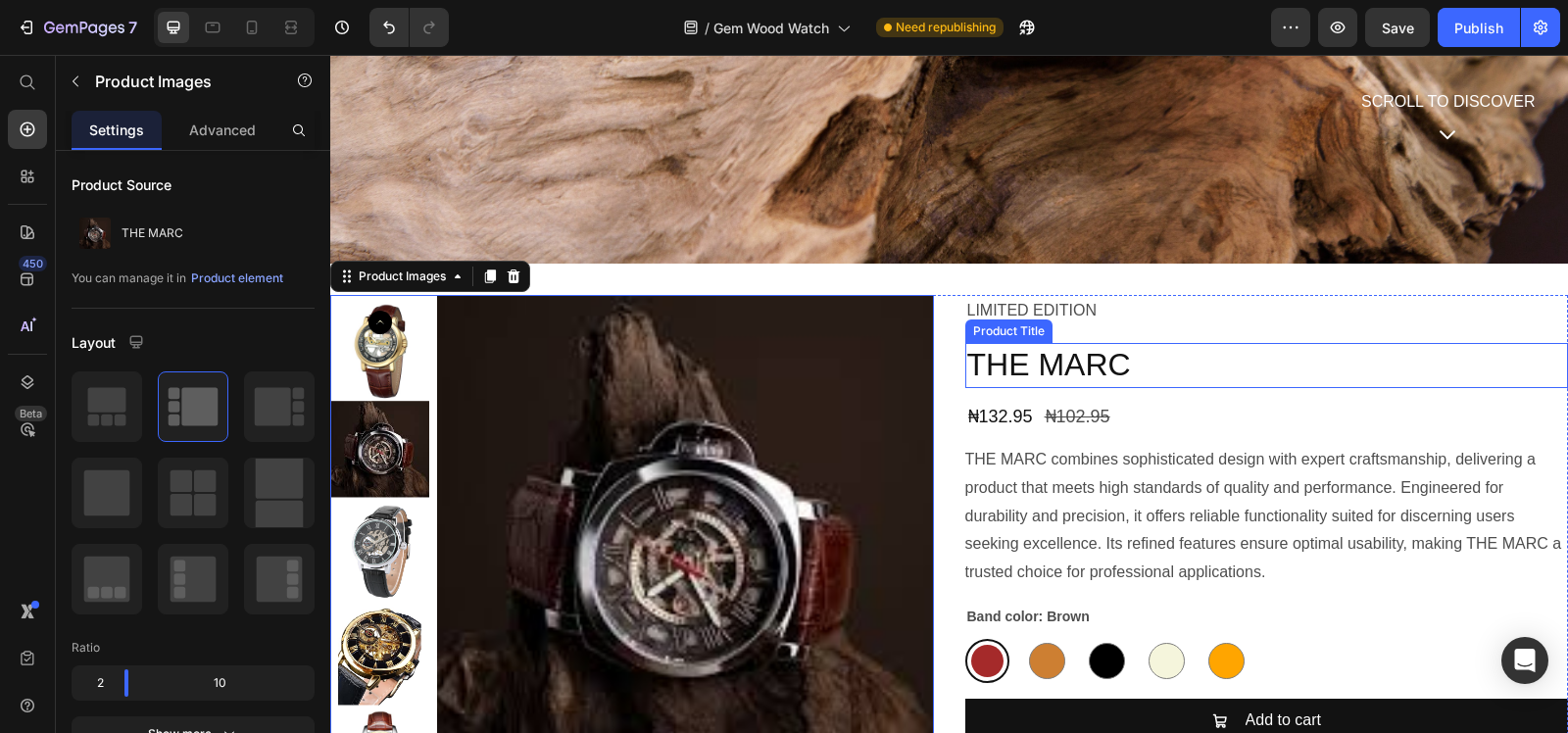 click on "THE MARC" at bounding box center [1267, 366] 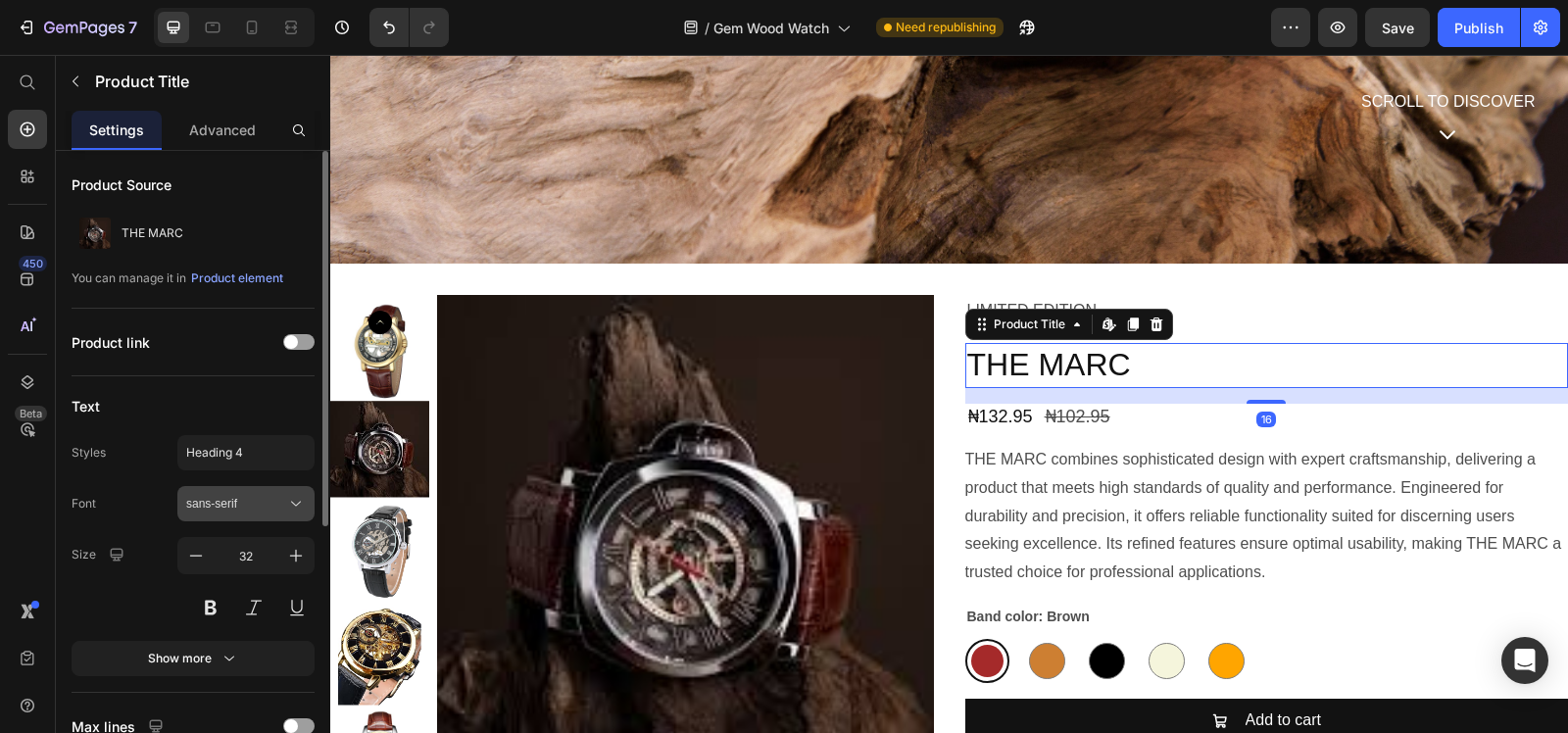 click on "sans-serif" at bounding box center (236, 504) 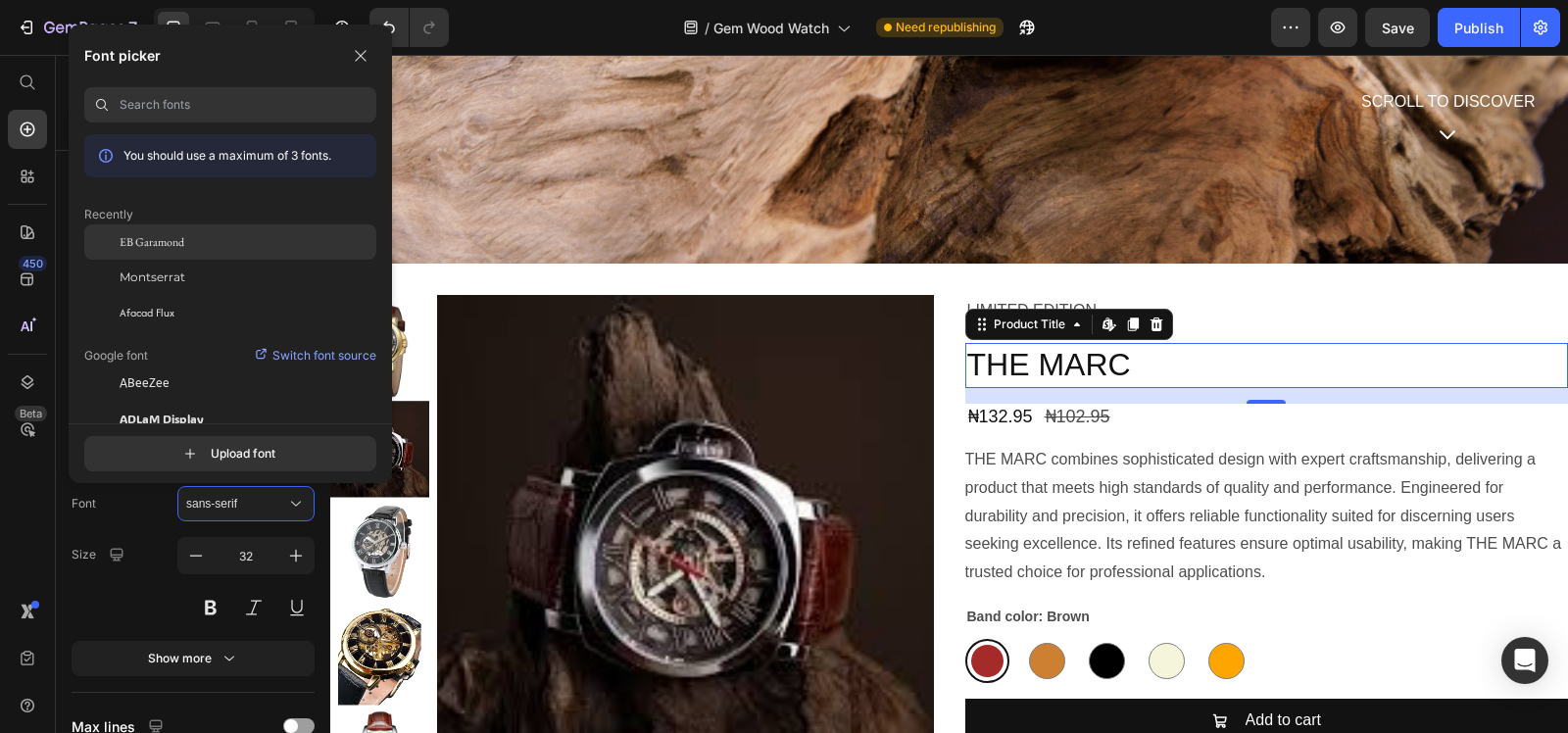 click on "EB Garamond" at bounding box center [152, 242] 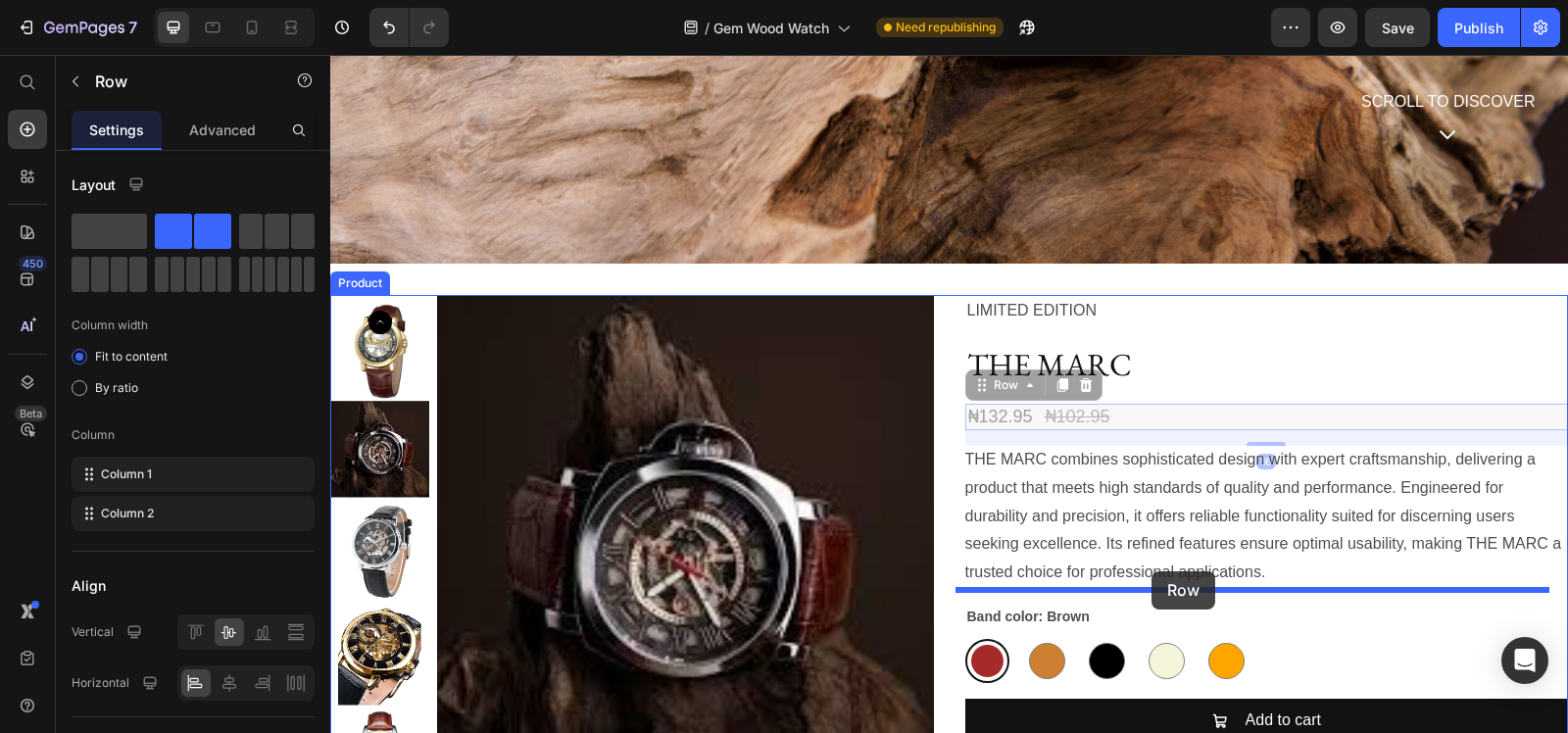 drag, startPoint x: 1154, startPoint y: 404, endPoint x: 1152, endPoint y: 571, distance: 167.012 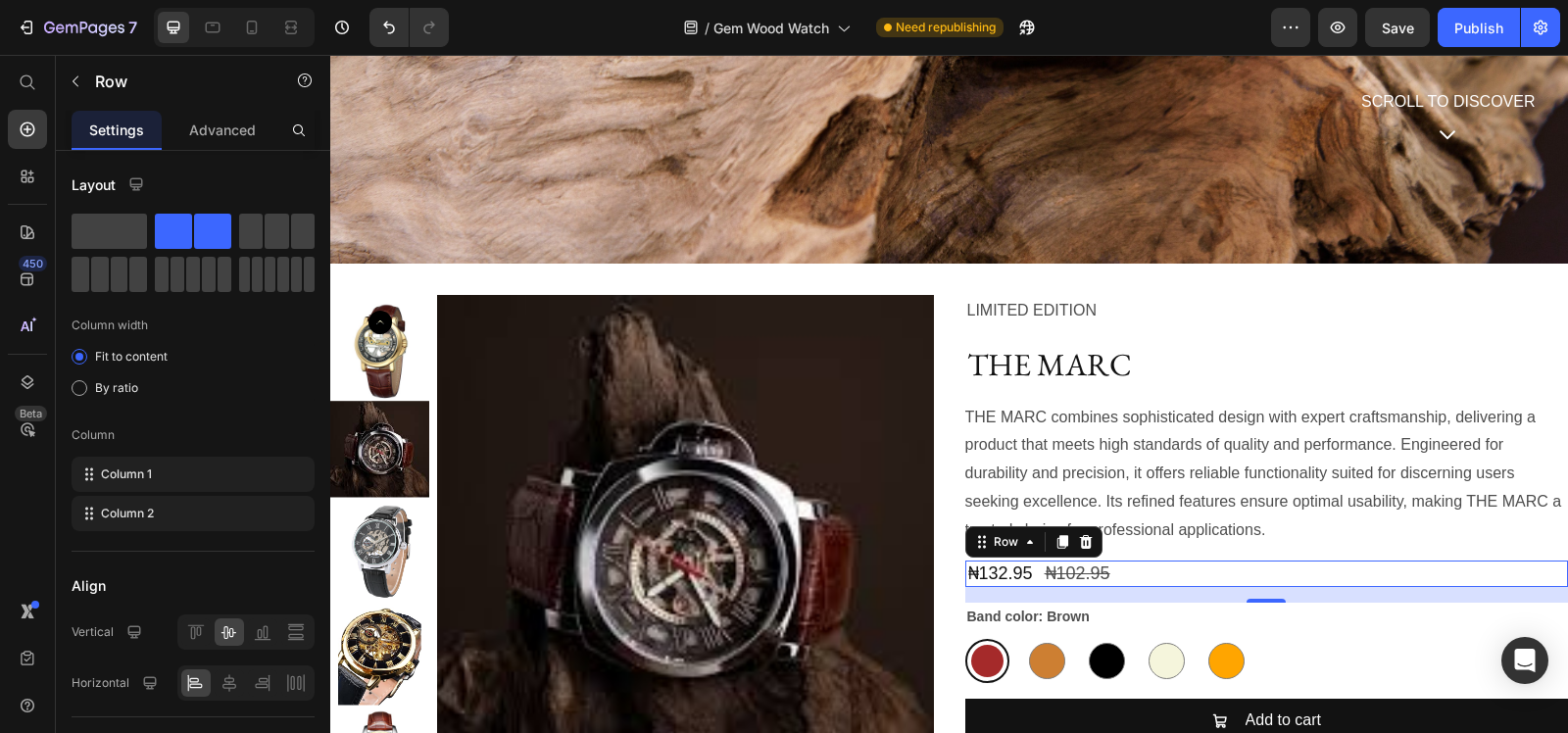 click on "₦132.95 Product Price ₦102.95 Product Price Row   16" at bounding box center (1267, 573) 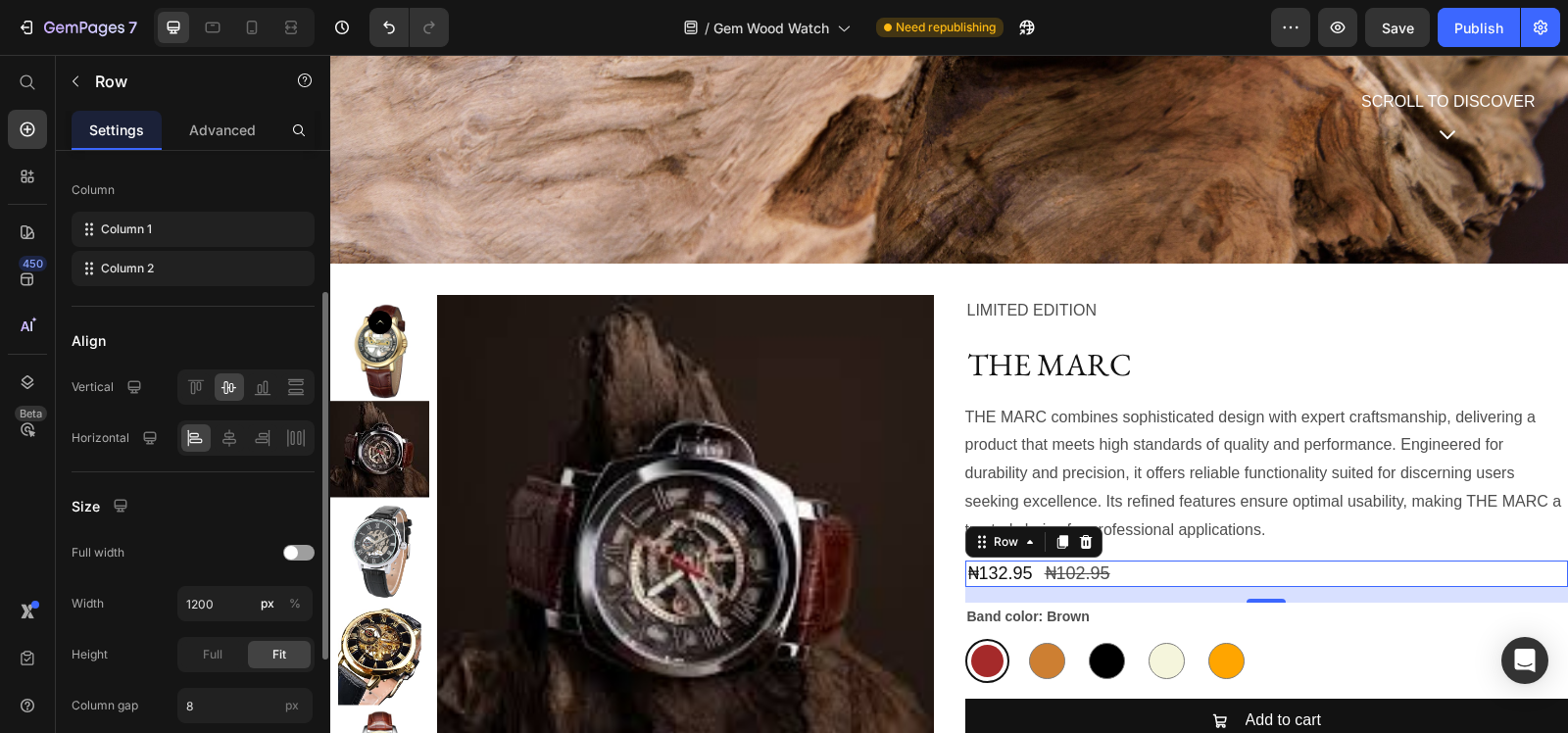 scroll, scrollTop: 468, scrollLeft: 0, axis: vertical 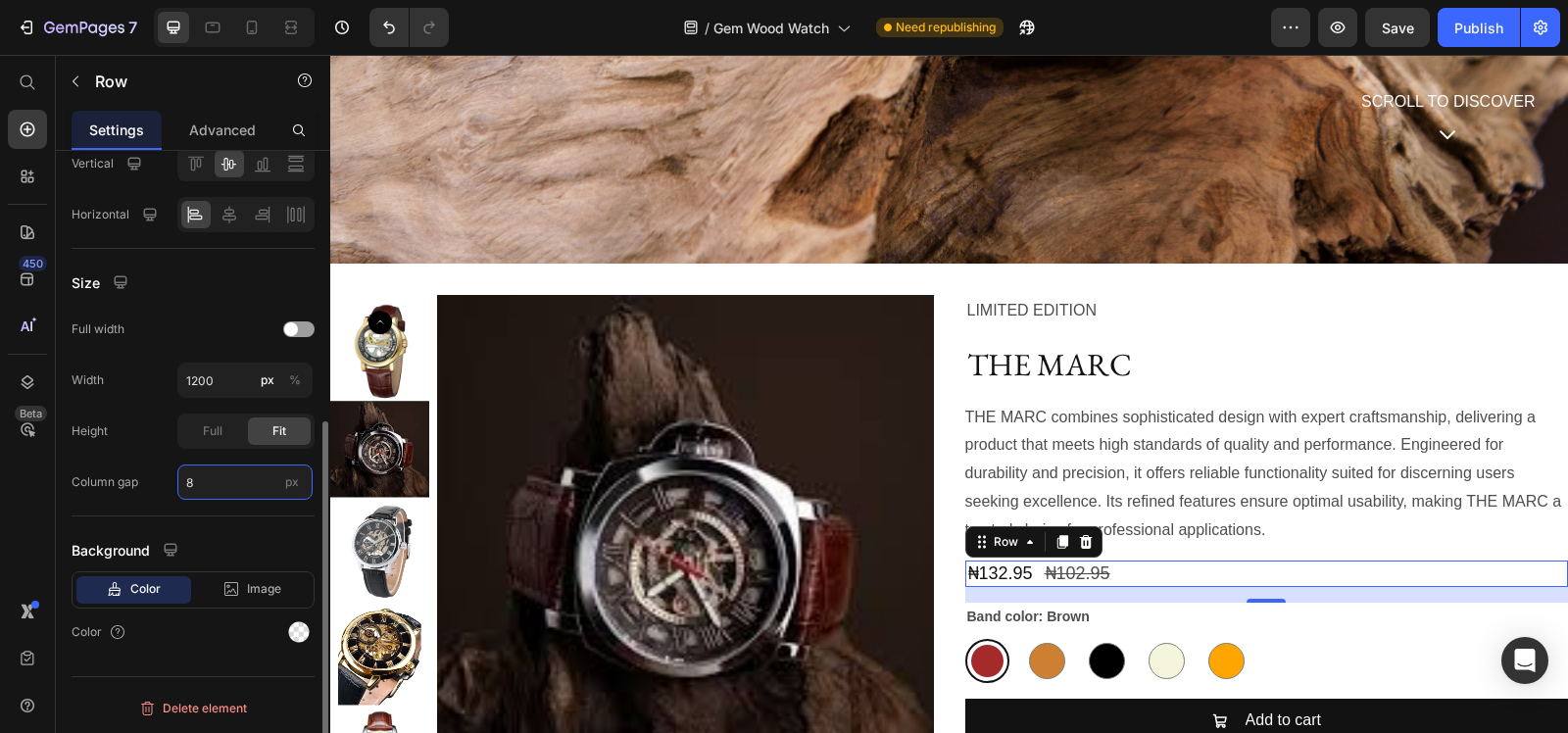 click on "8" at bounding box center [245, 482] 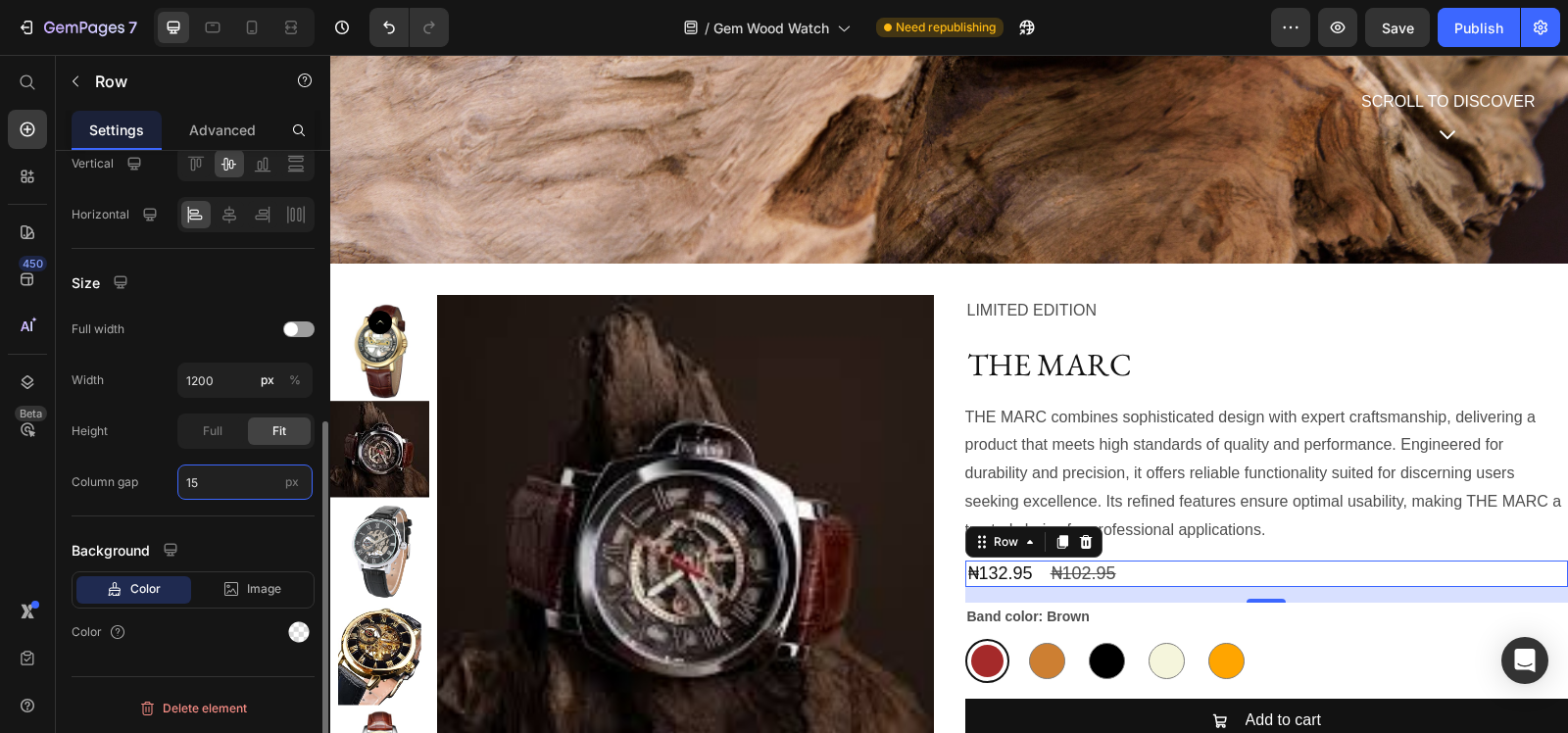 type on "16" 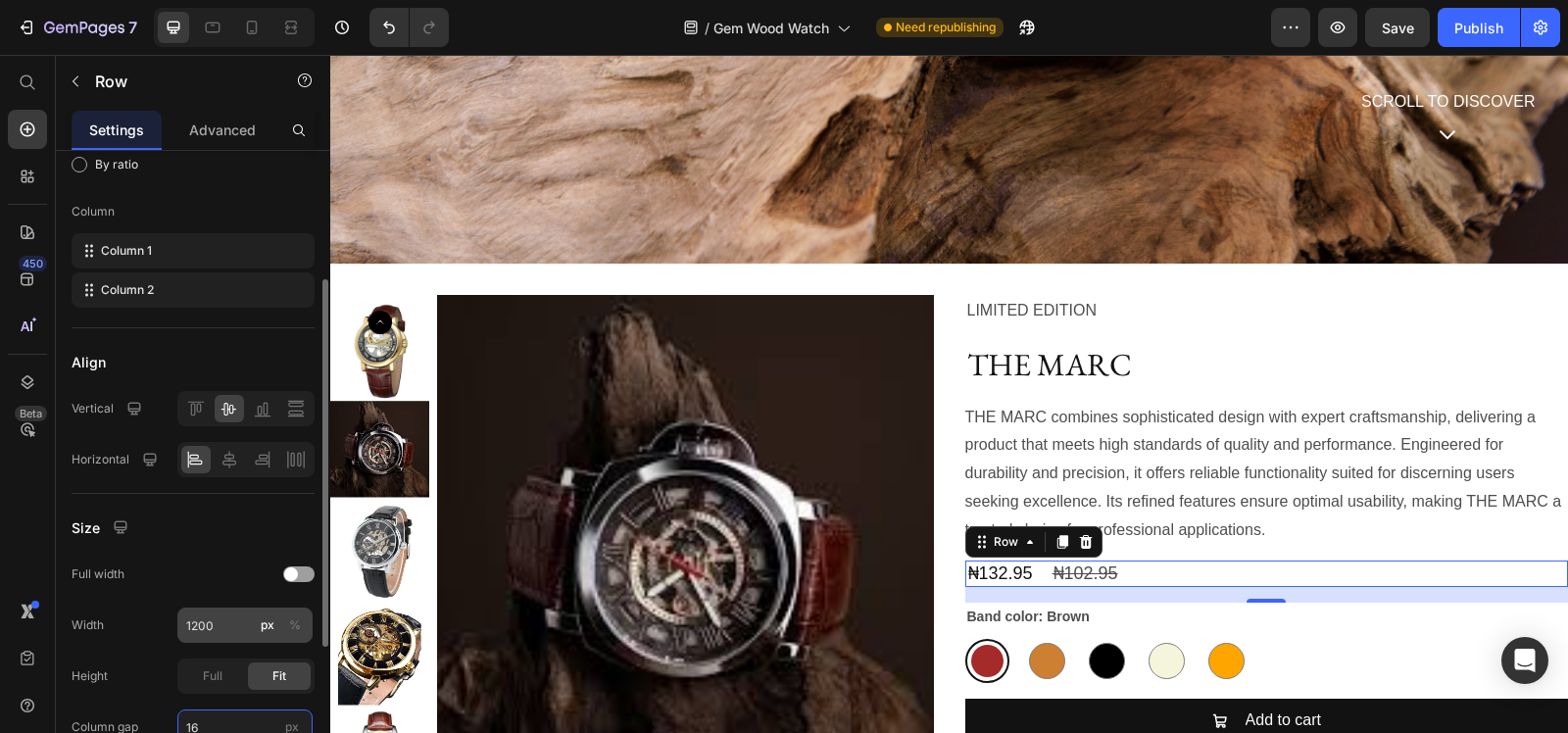 scroll, scrollTop: 0, scrollLeft: 0, axis: both 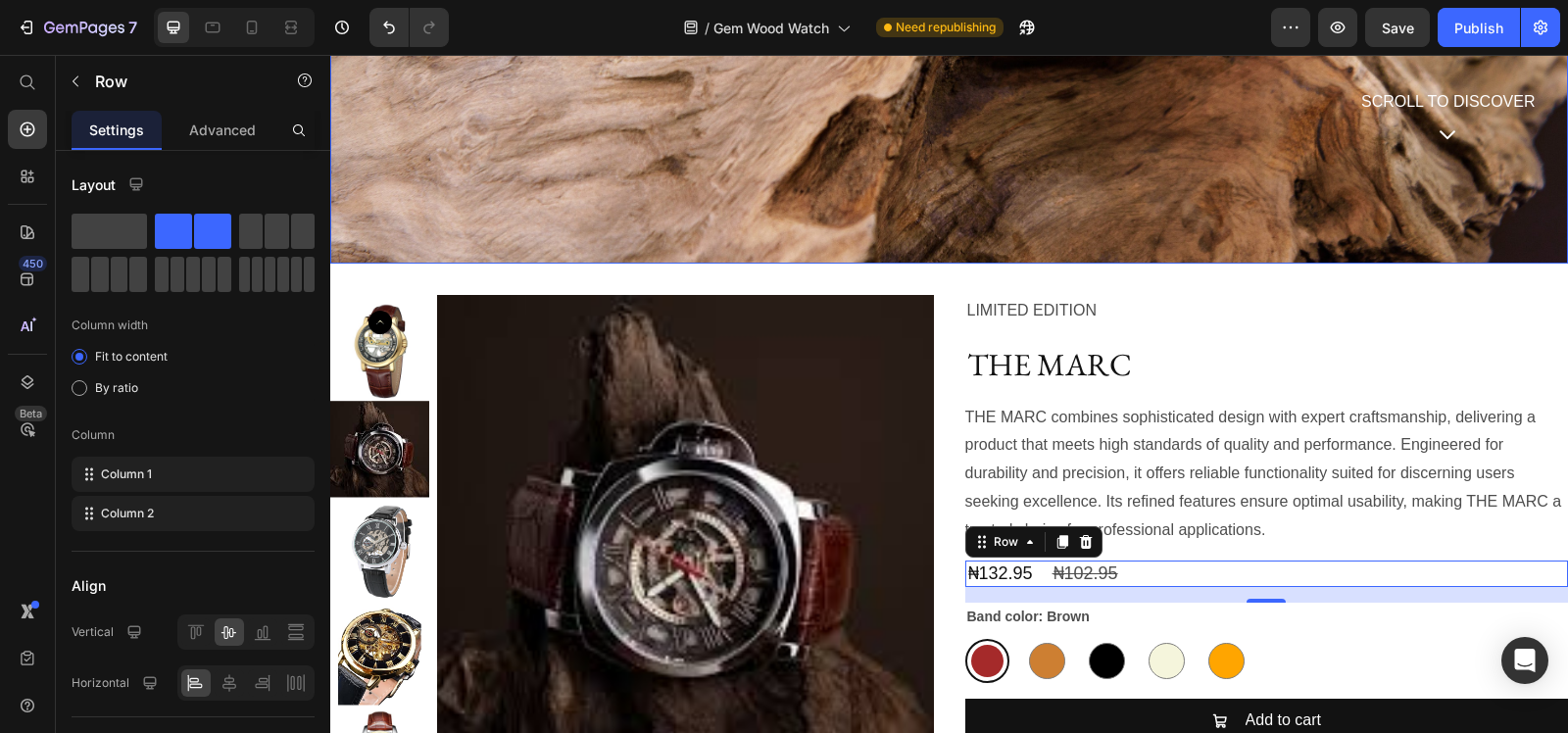 click on "Product Images LIMITED EDITION Text Block THE MARC Product Title THE MARC combines sophisticated design with expert craftsmanship, delivering a product that meets high standards of quality and performance. Engineered for durability and precision, it offers reliable functionality suited for discerning users seeking excellence. Its refined features ensure optimal usability, making THE MARC a trusted choice for professional applications. Product Description ₦132.95 Product Price ₦102.95 Product Price Row   16 Band color: Brown Brown Brown Bronze Bronze Black Black Beige Beige Orange Orange Product Variants & Swatches
Add to cart Add to Cart Product Section 2" at bounding box center (949, 547) 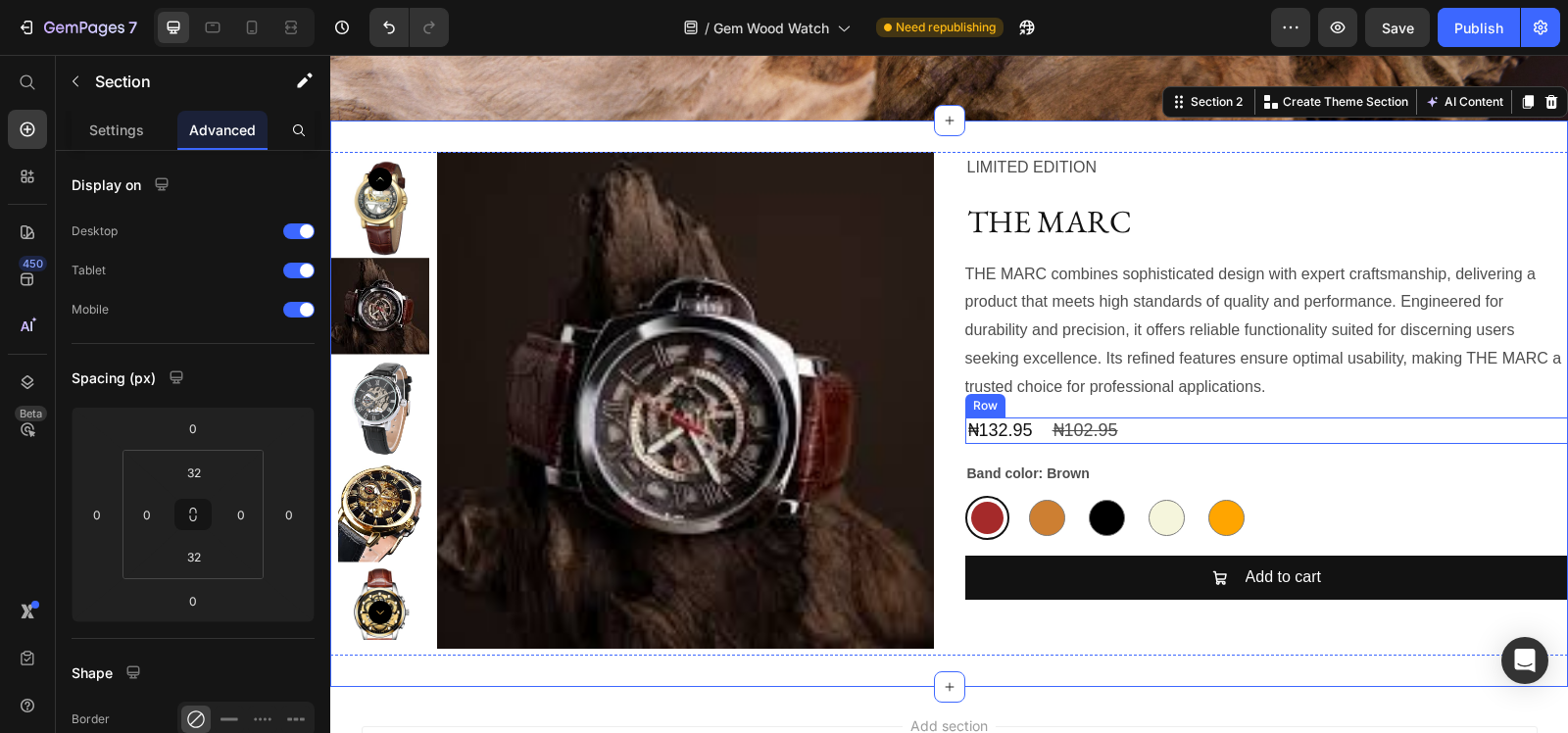 scroll, scrollTop: 903, scrollLeft: 0, axis: vertical 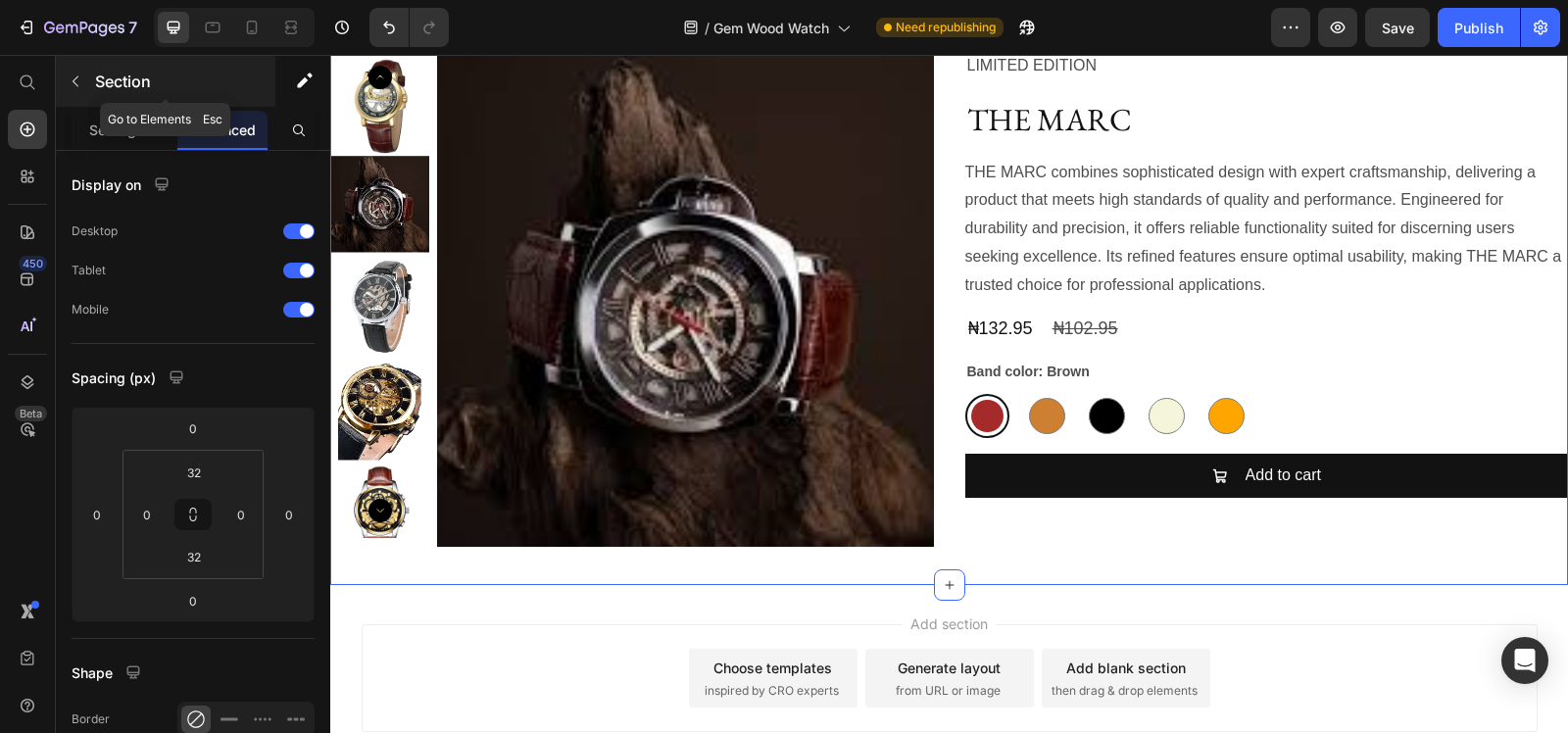 click at bounding box center [75, 81] 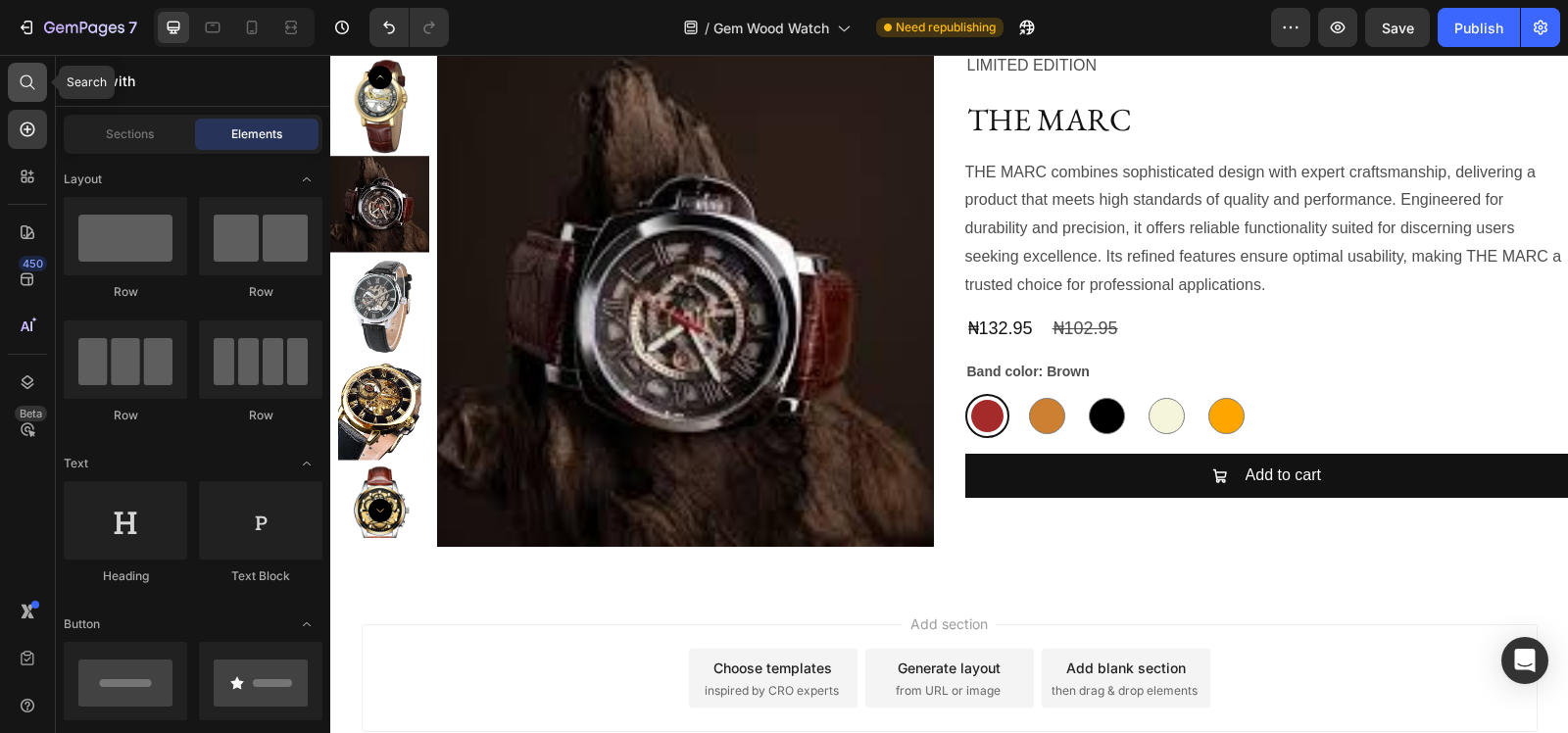 click 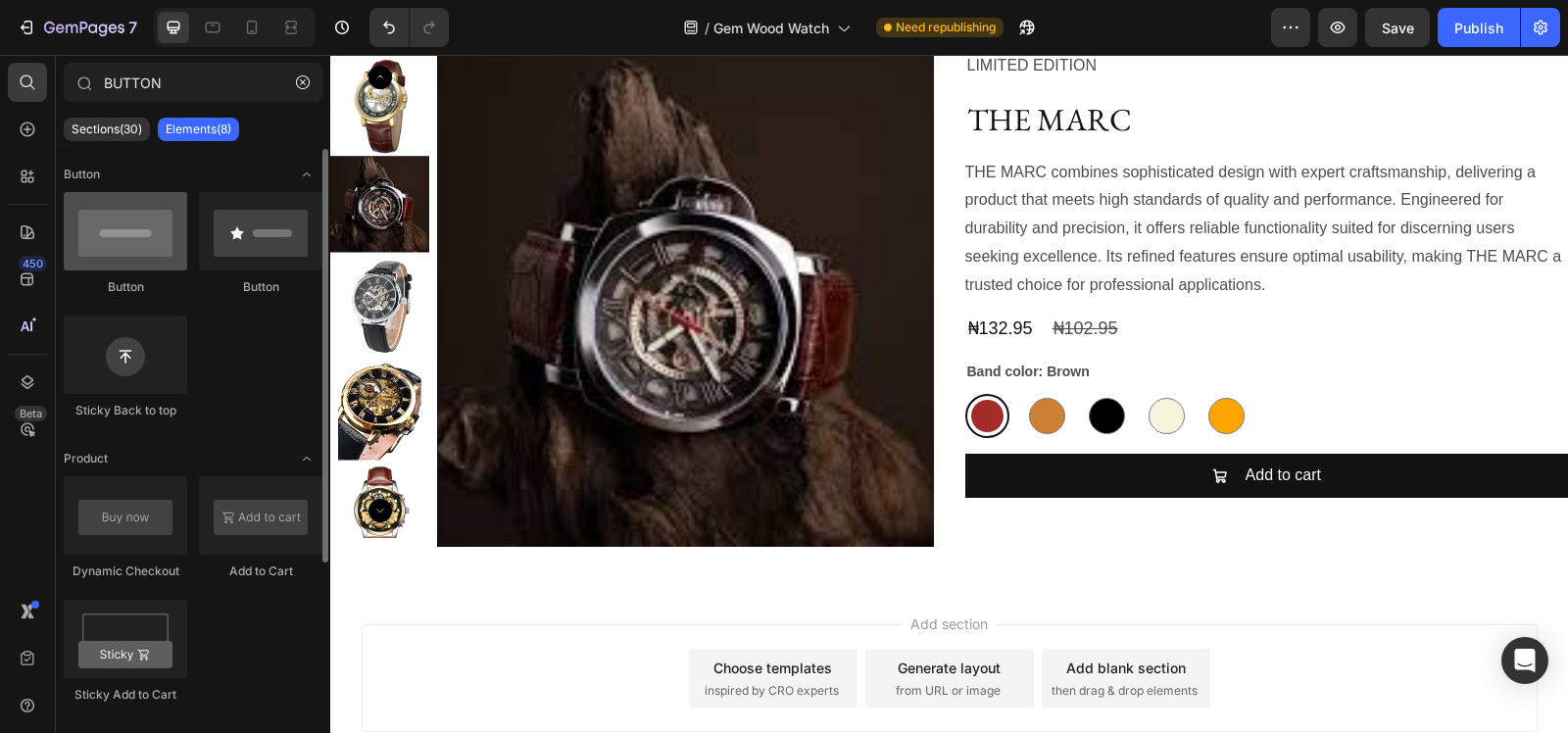type on "BUTTON" 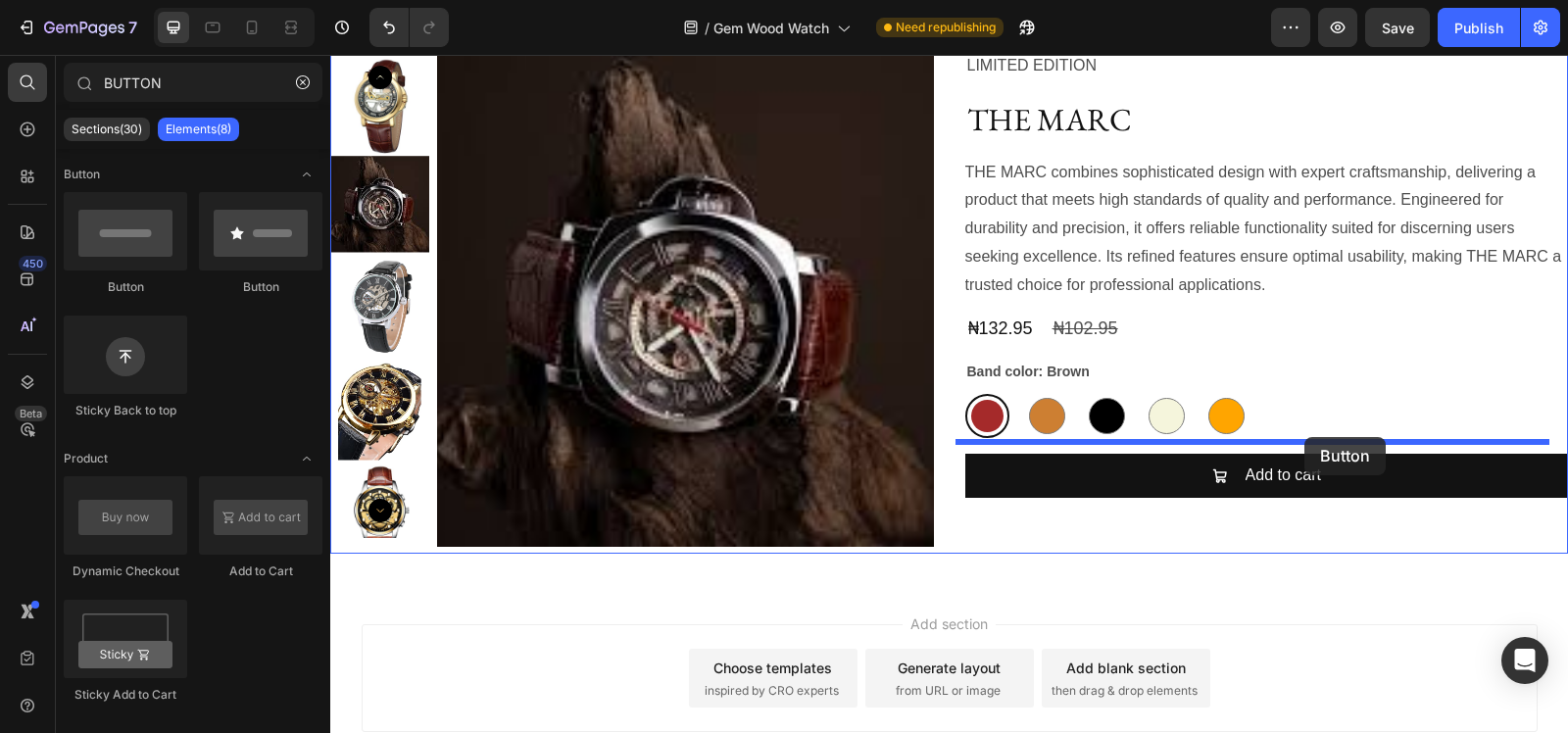 drag, startPoint x: 435, startPoint y: 302, endPoint x: 1304, endPoint y: 437, distance: 879.4237 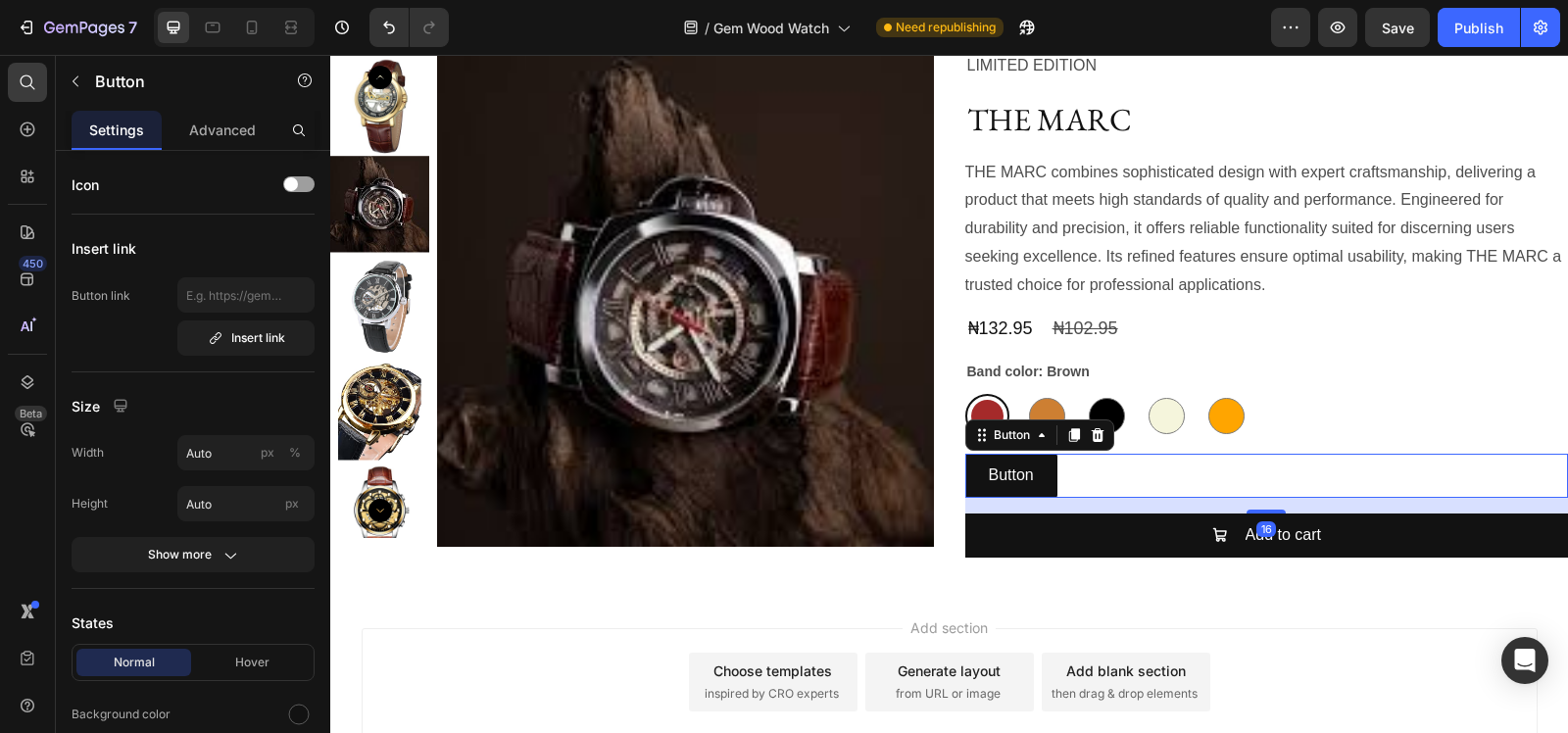 click on "Button Button   16" at bounding box center (1267, 475) 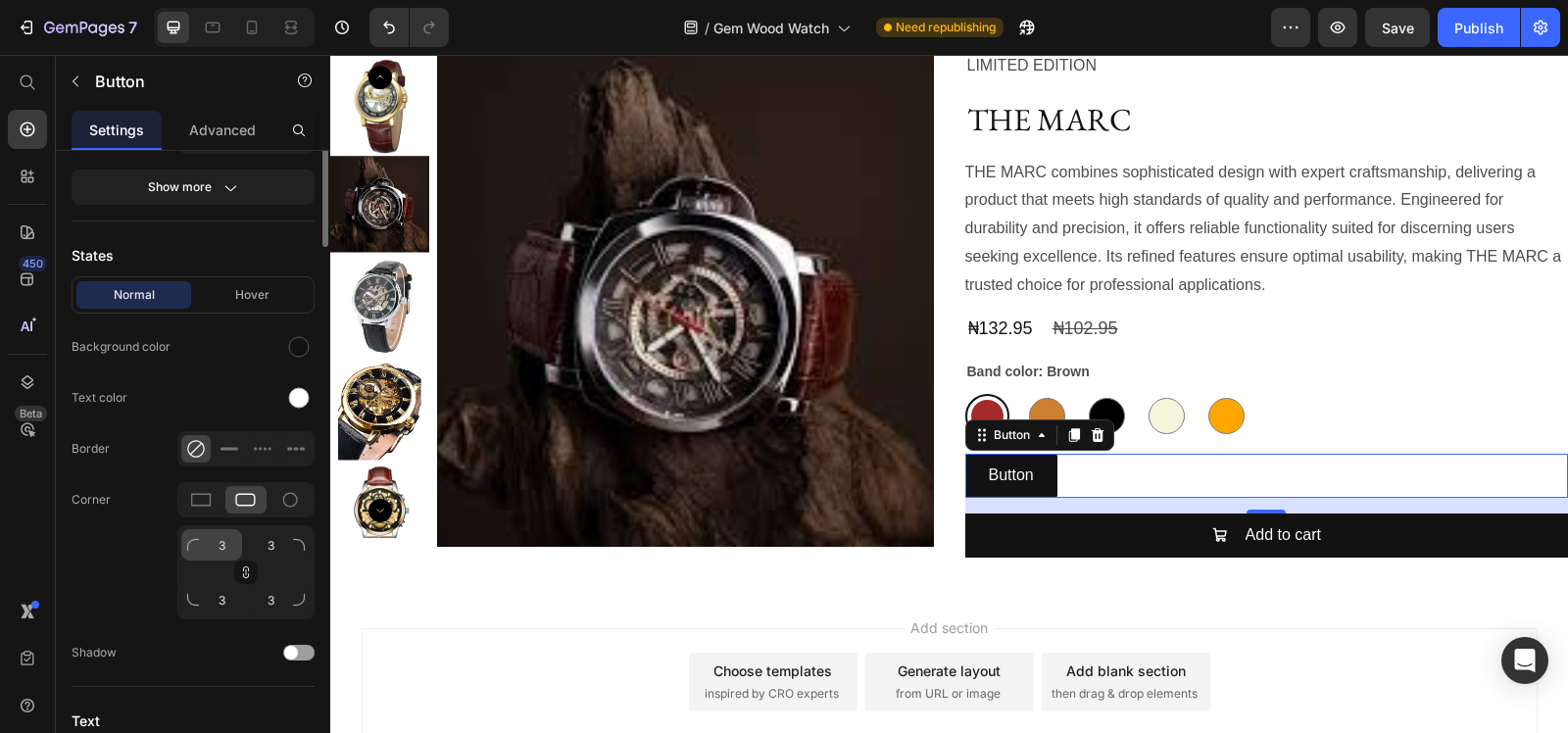 scroll, scrollTop: 0, scrollLeft: 0, axis: both 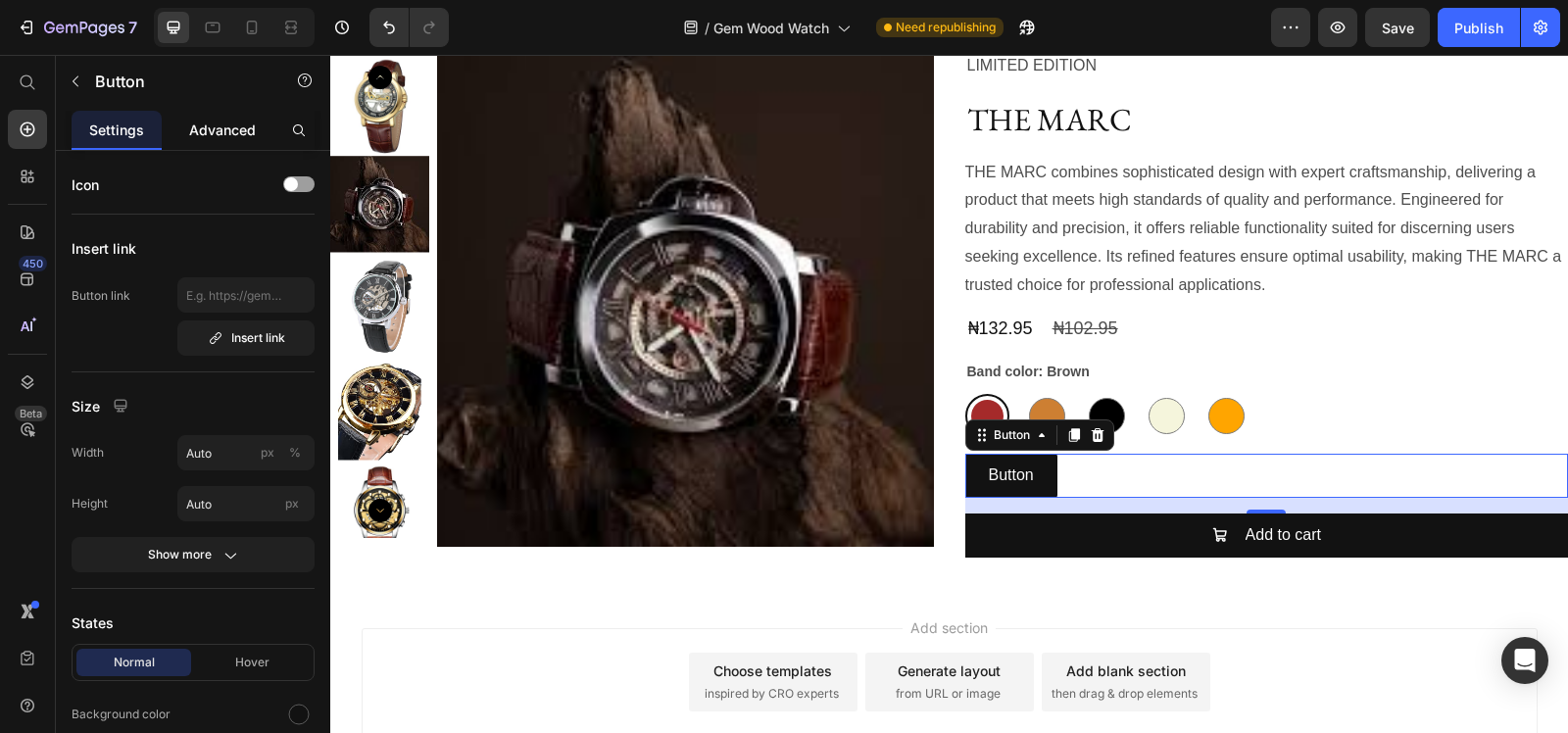 click on "Advanced" at bounding box center (222, 129) 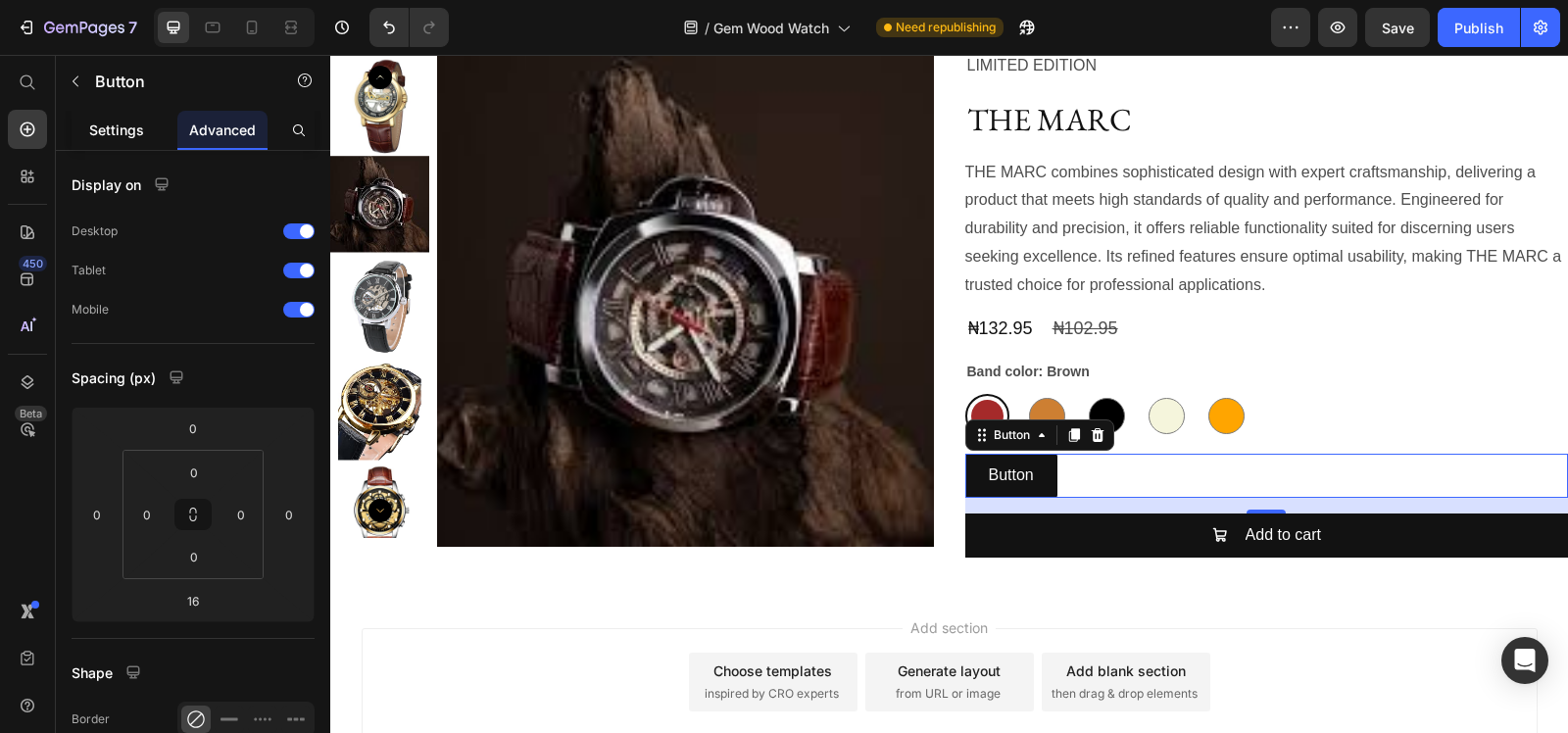 click on "Settings" 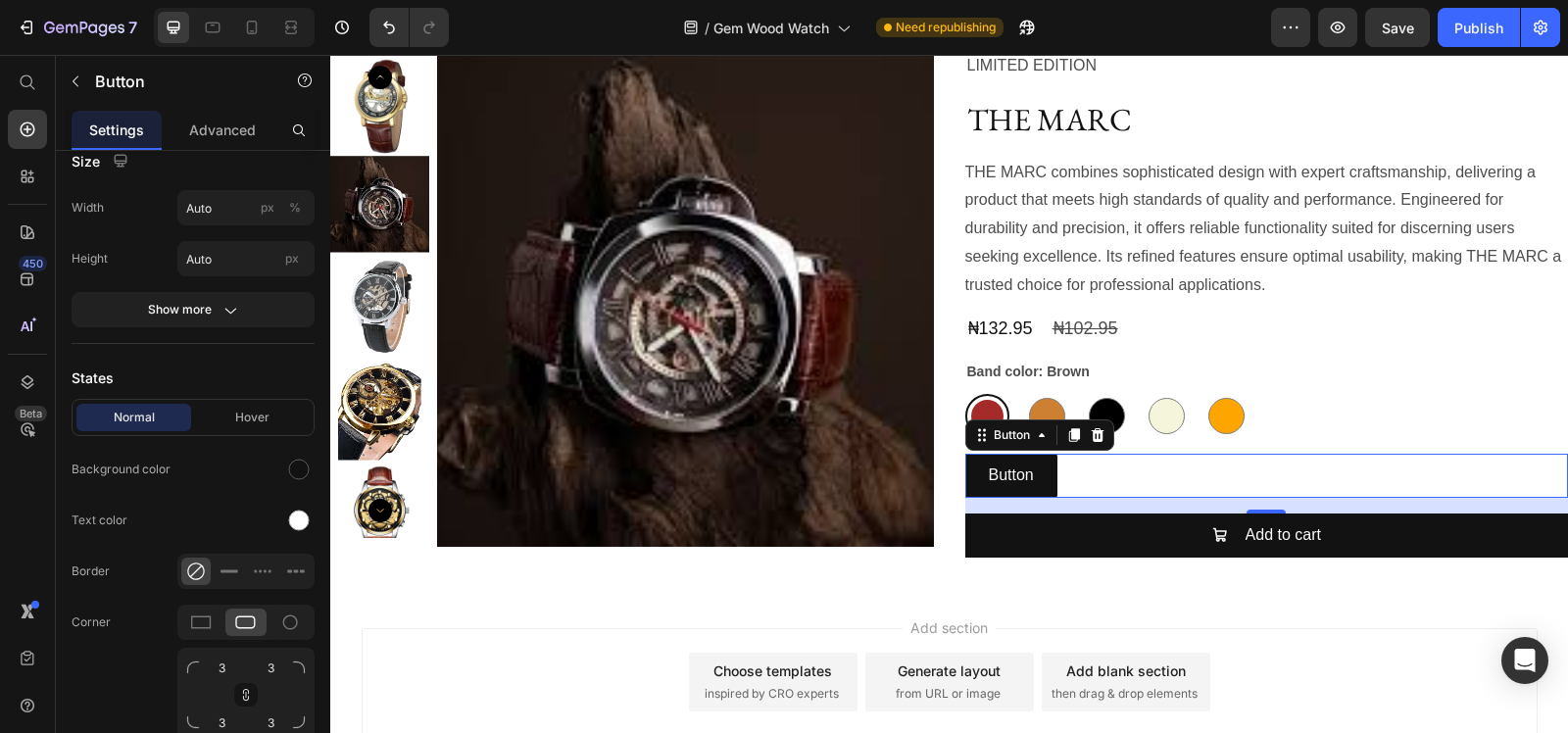 scroll, scrollTop: 735, scrollLeft: 0, axis: vertical 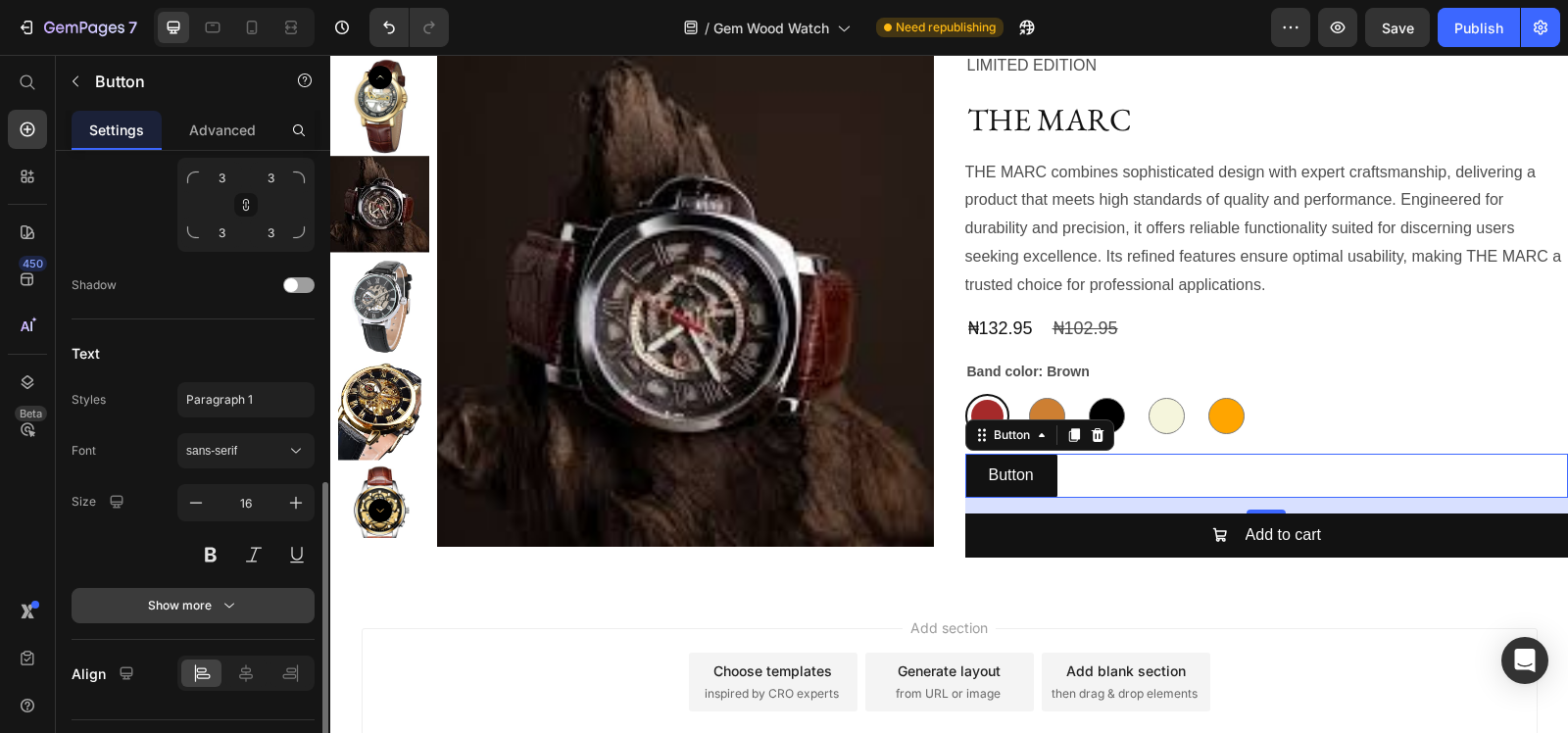 click 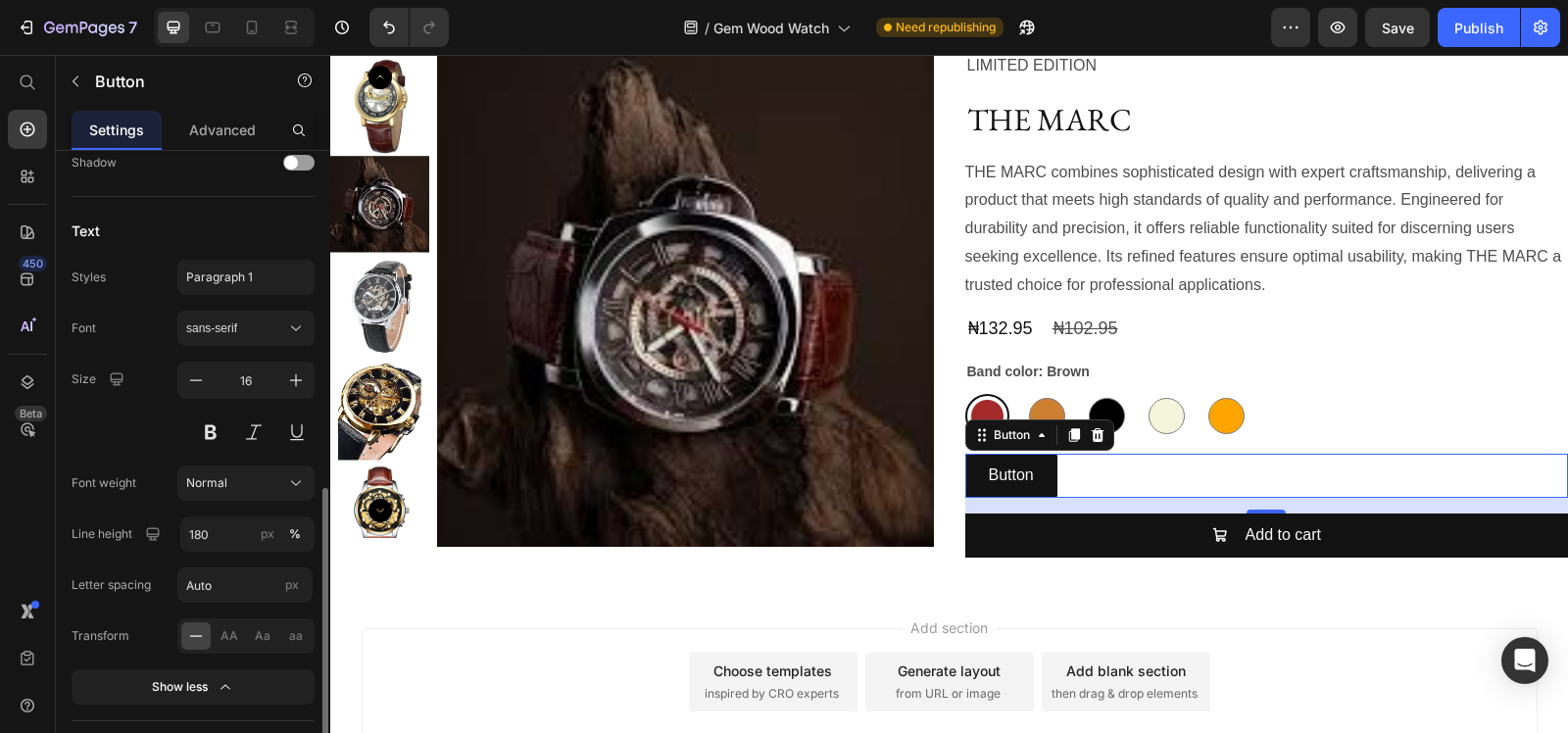 scroll, scrollTop: 983, scrollLeft: 0, axis: vertical 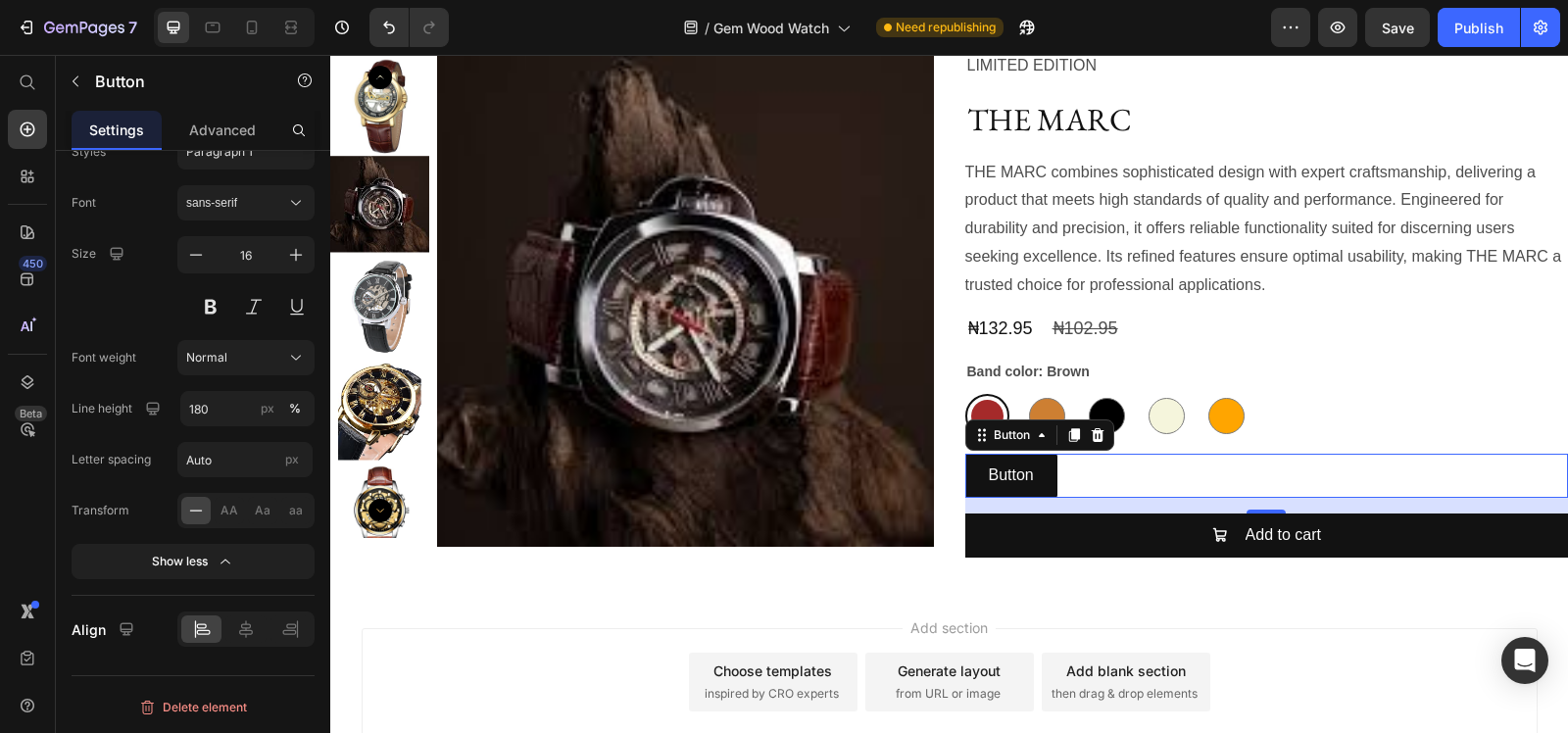 click on "Button Button   16" at bounding box center (1267, 475) 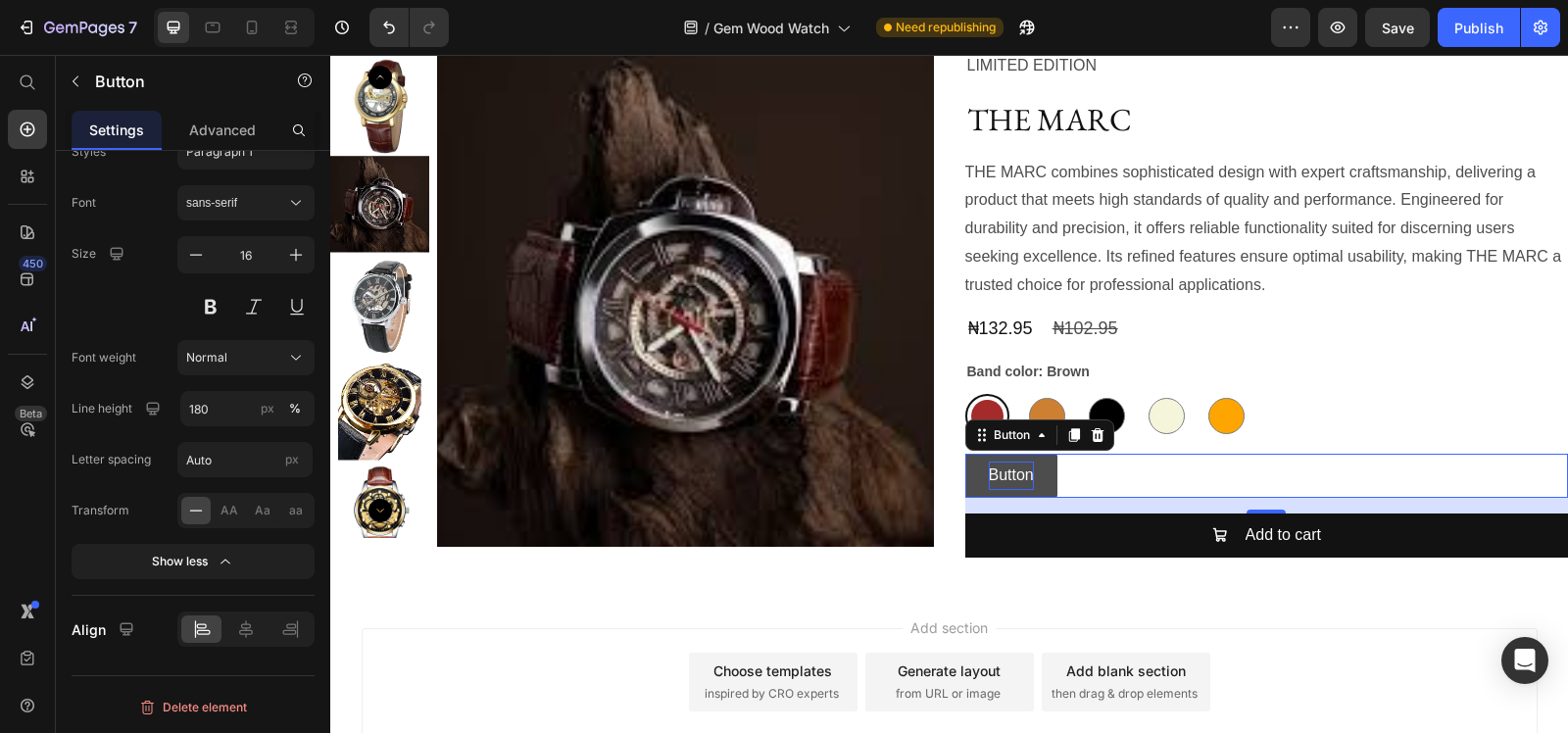 click on "Button" at bounding box center (1011, 475) 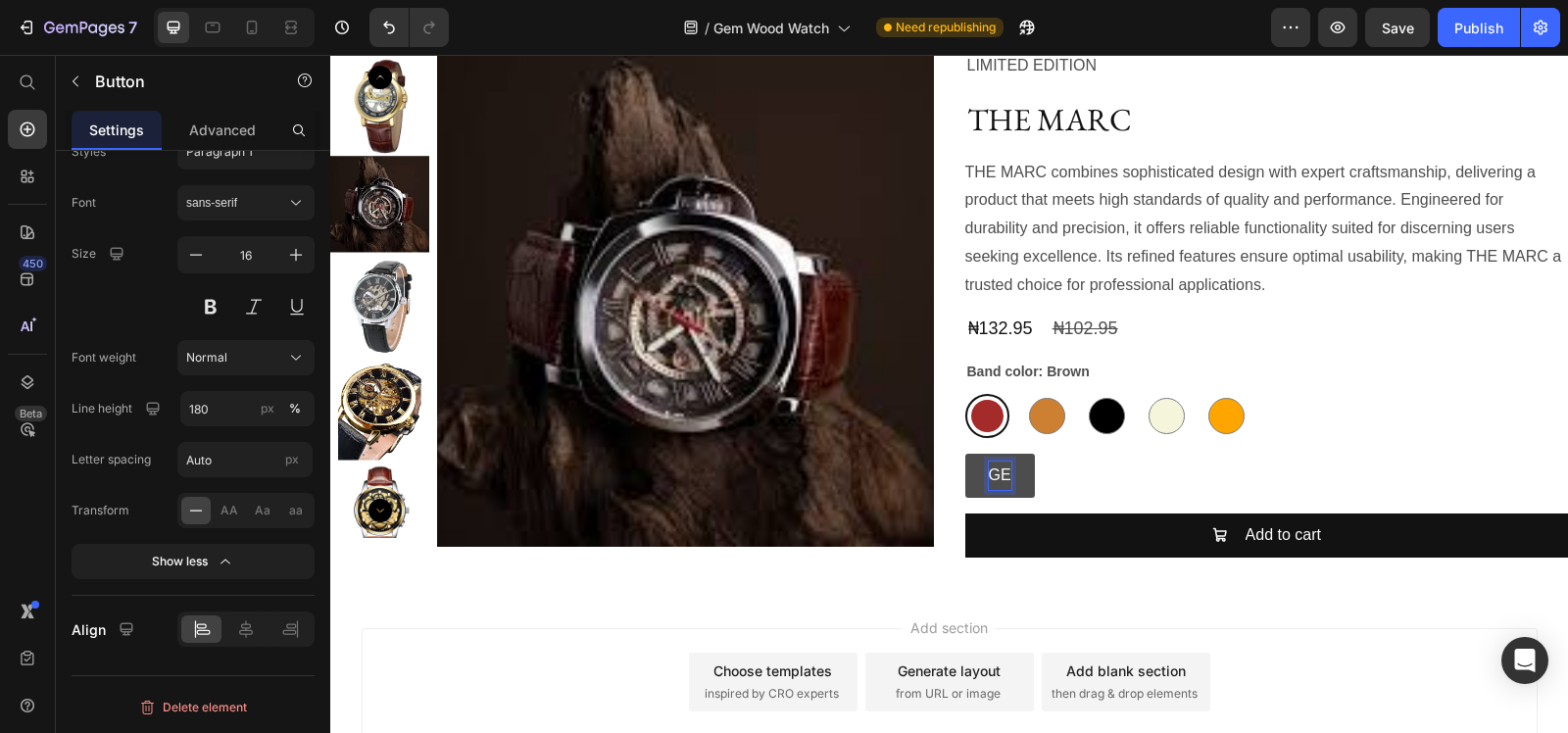 click on "GE" at bounding box center (1000, 475) 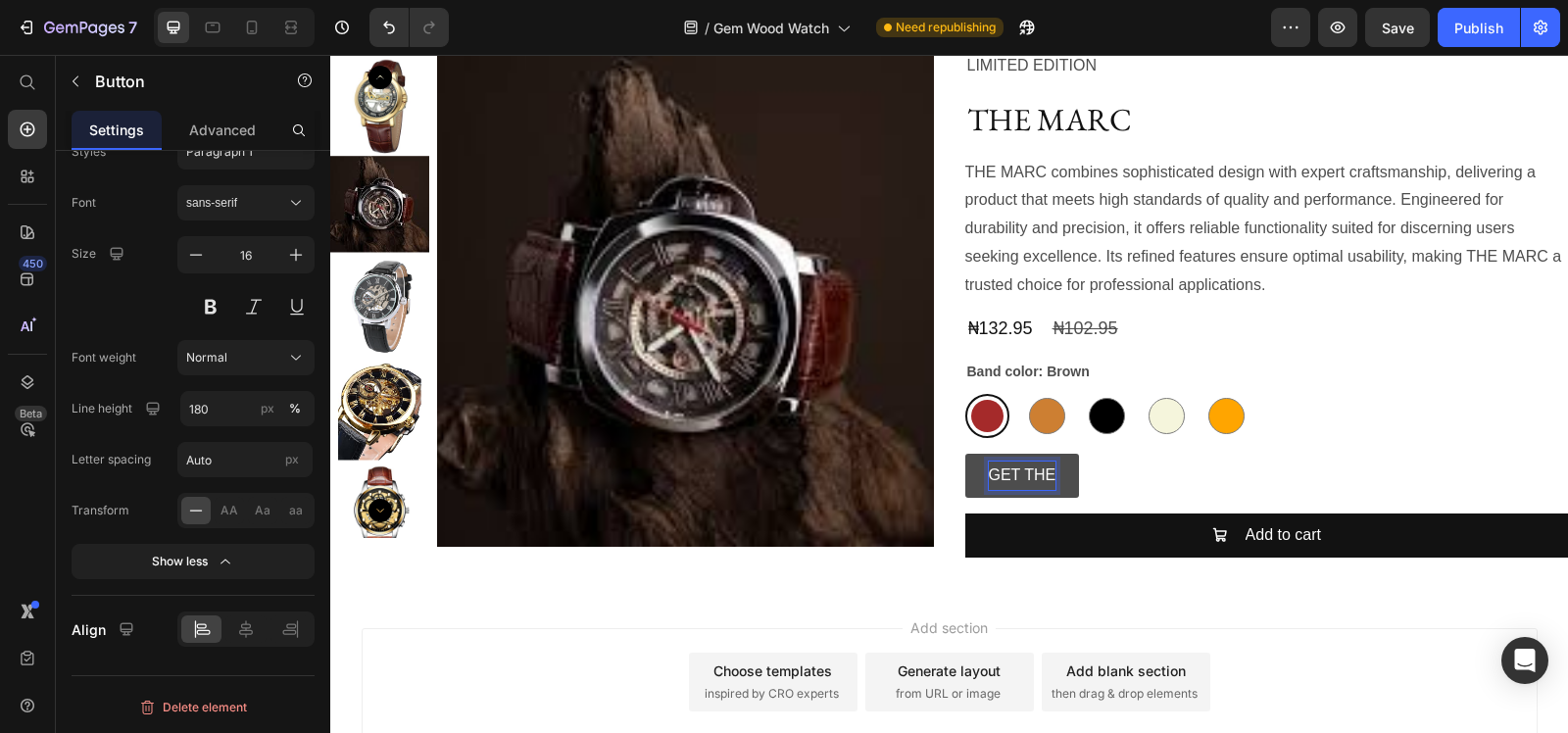 click on "GET THE" at bounding box center [1022, 475] 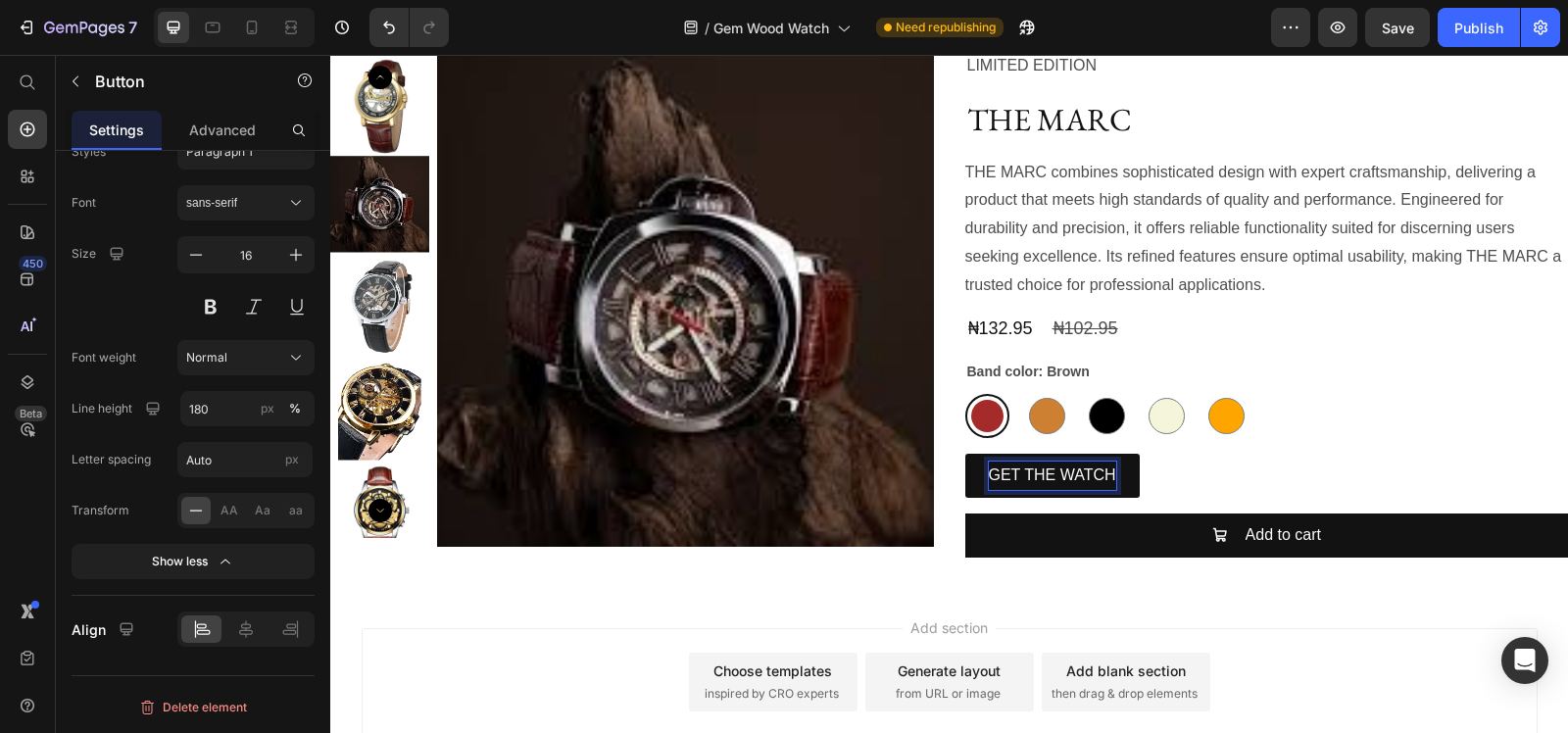 click on "GET THE WATCH Button   16" at bounding box center (1267, 475) 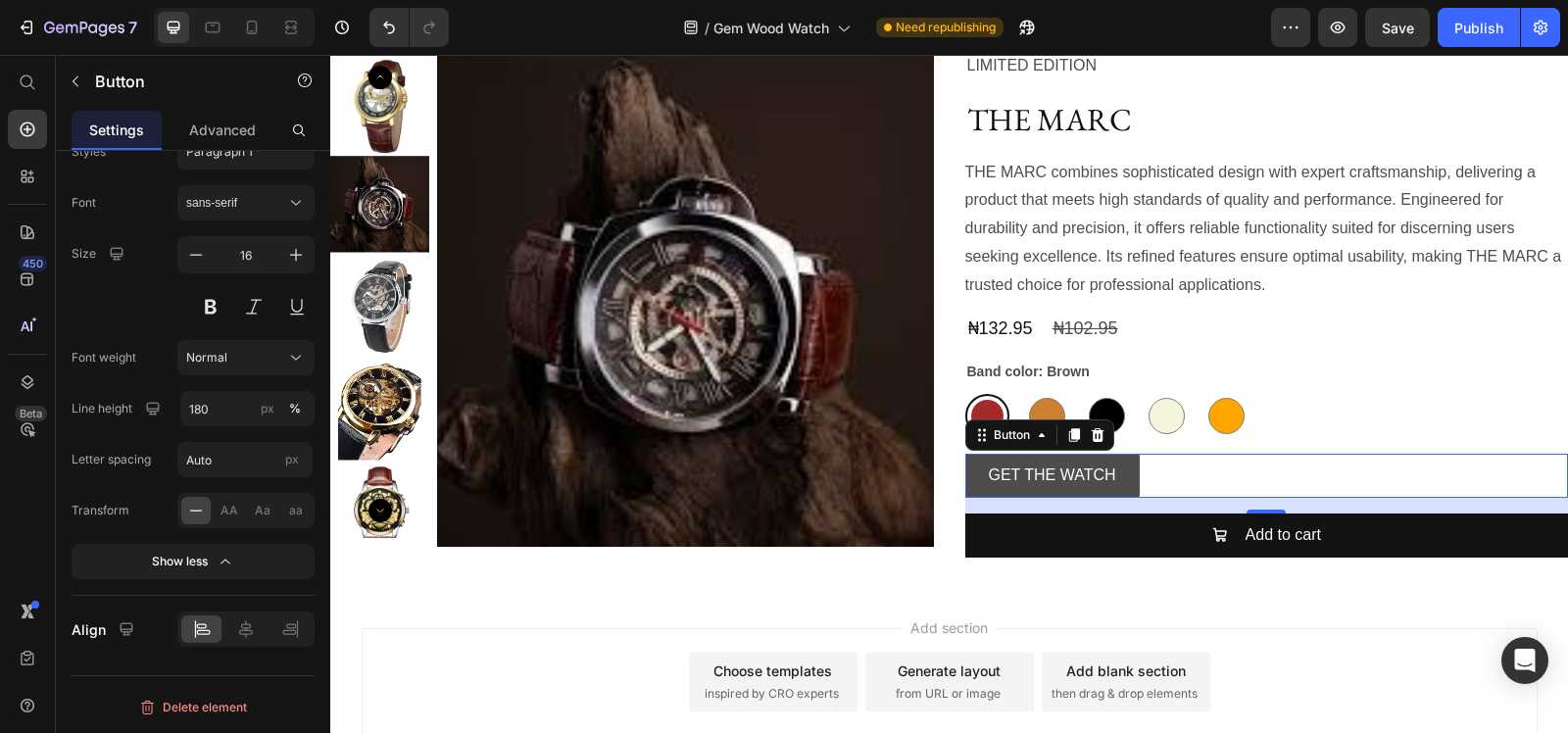 click on "GET THE WATCH" at bounding box center (1053, 475) 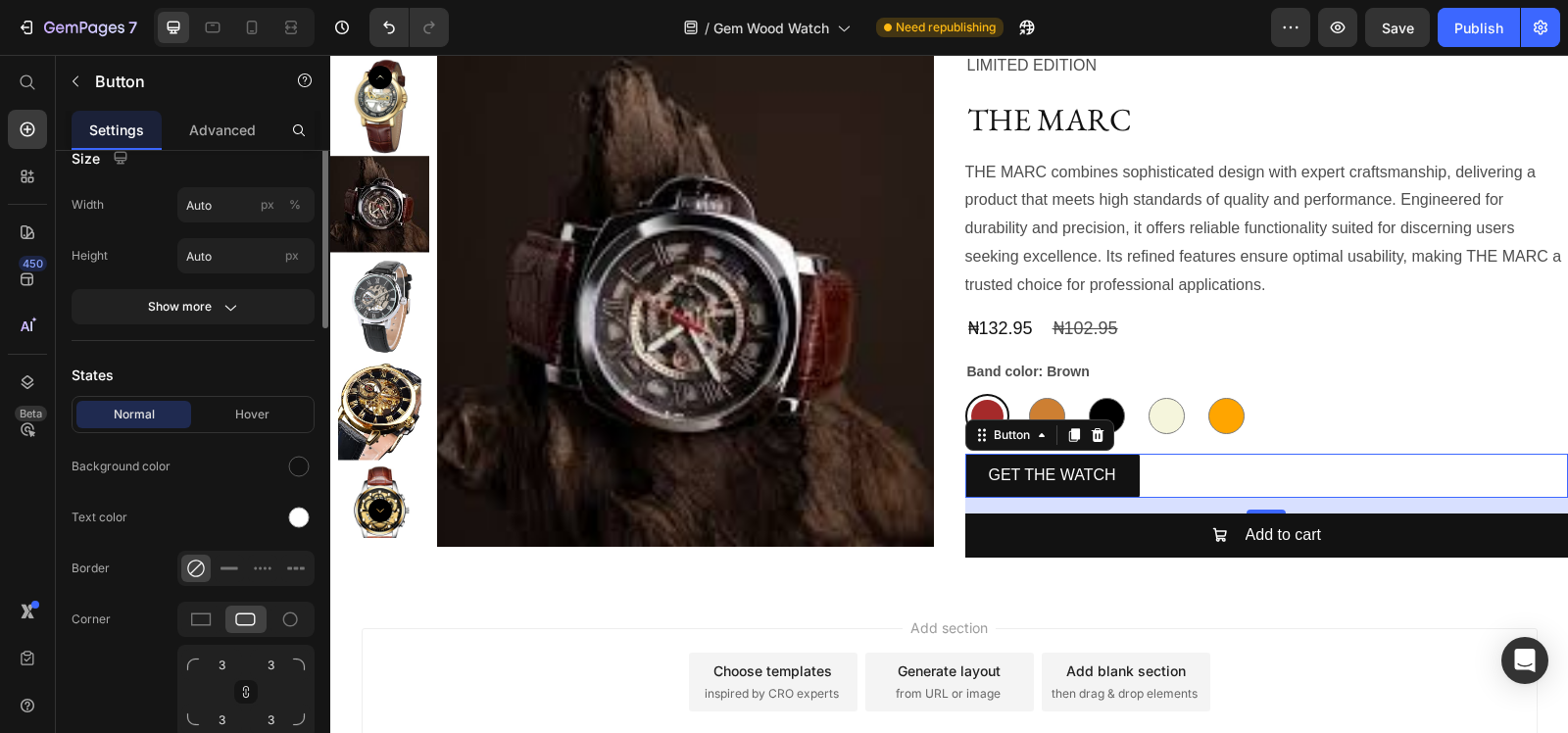 scroll, scrollTop: 0, scrollLeft: 0, axis: both 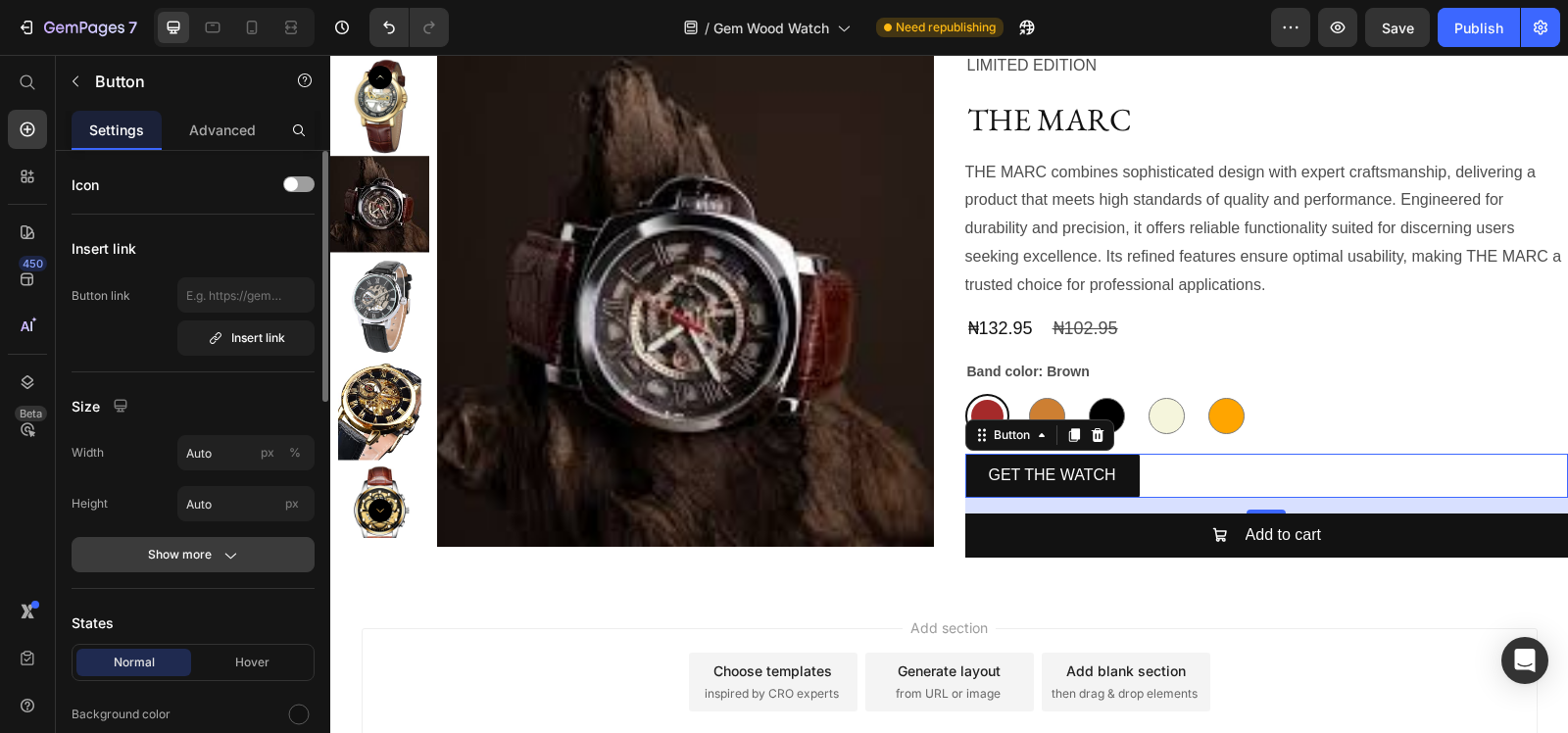 click on "Show more" at bounding box center (193, 555) 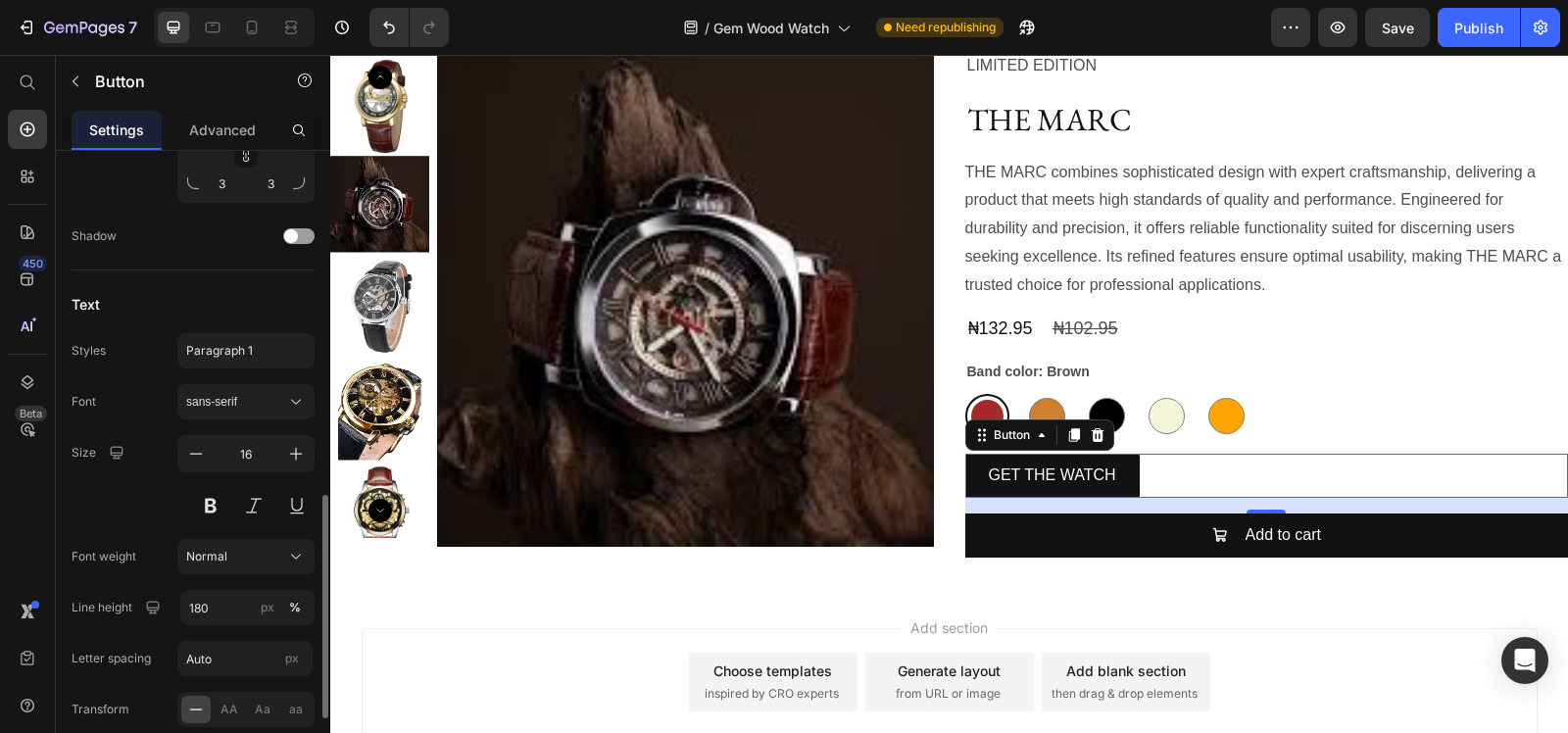 scroll, scrollTop: 1179, scrollLeft: 0, axis: vertical 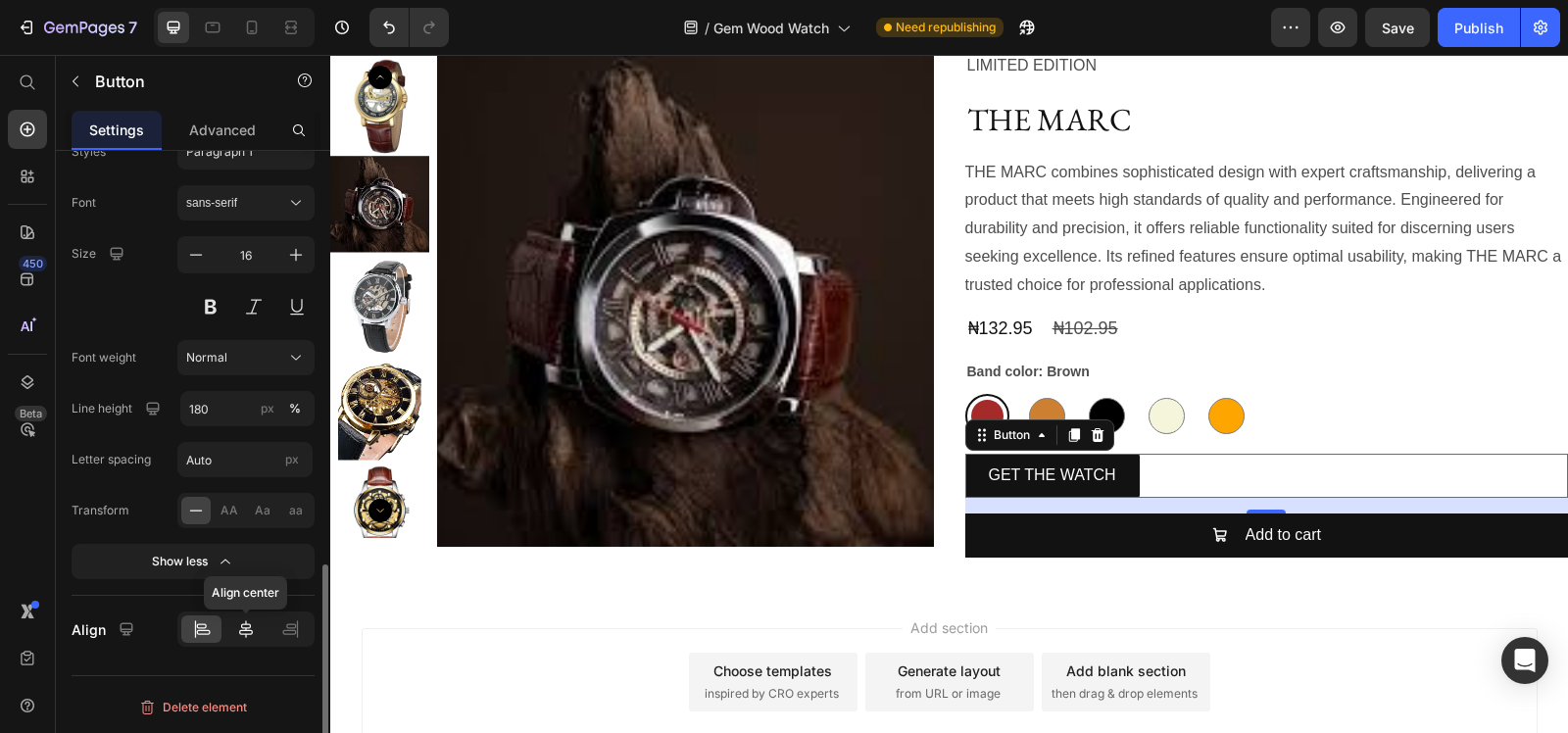 click 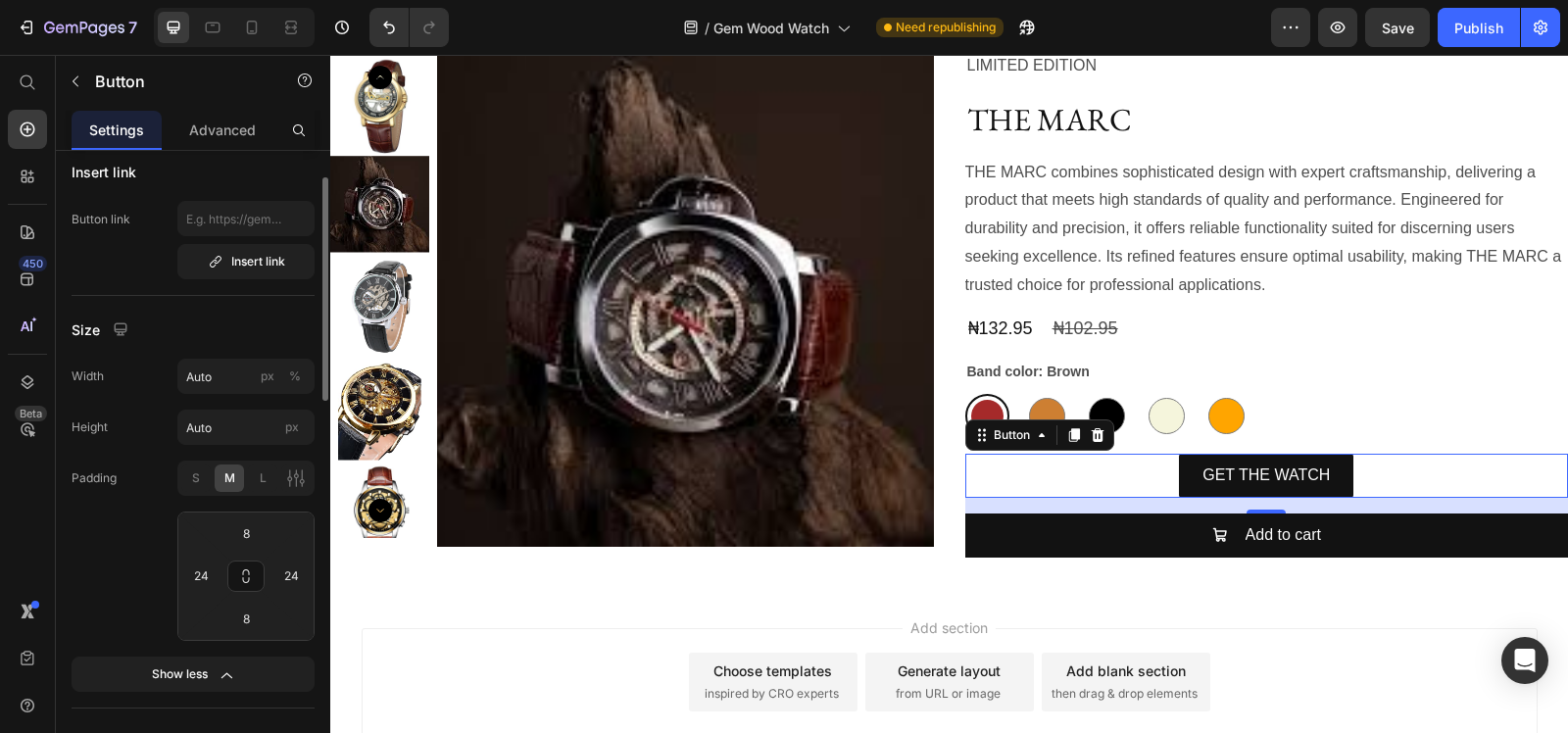 scroll, scrollTop: 0, scrollLeft: 0, axis: both 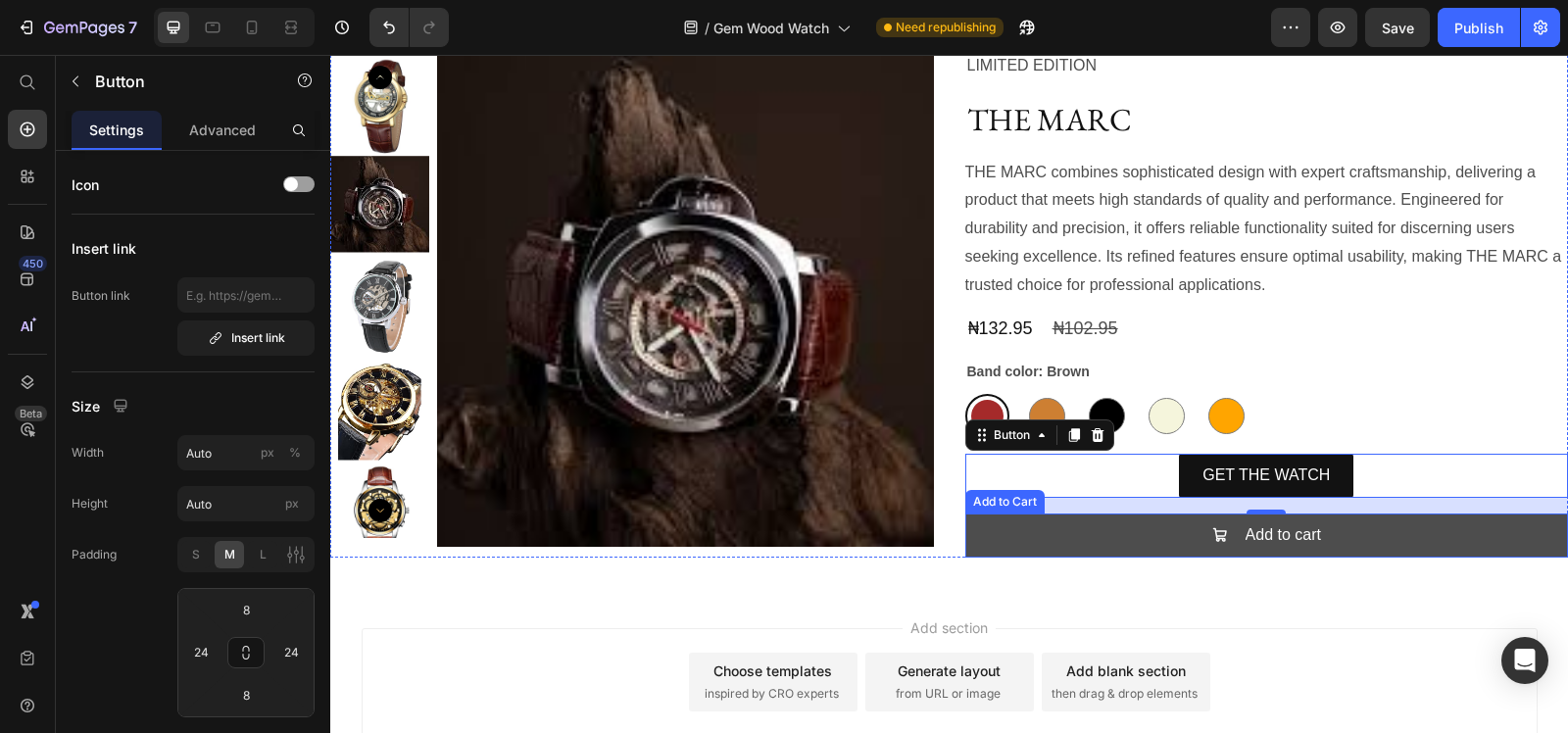 click on "Add to cart" at bounding box center (1267, 535) 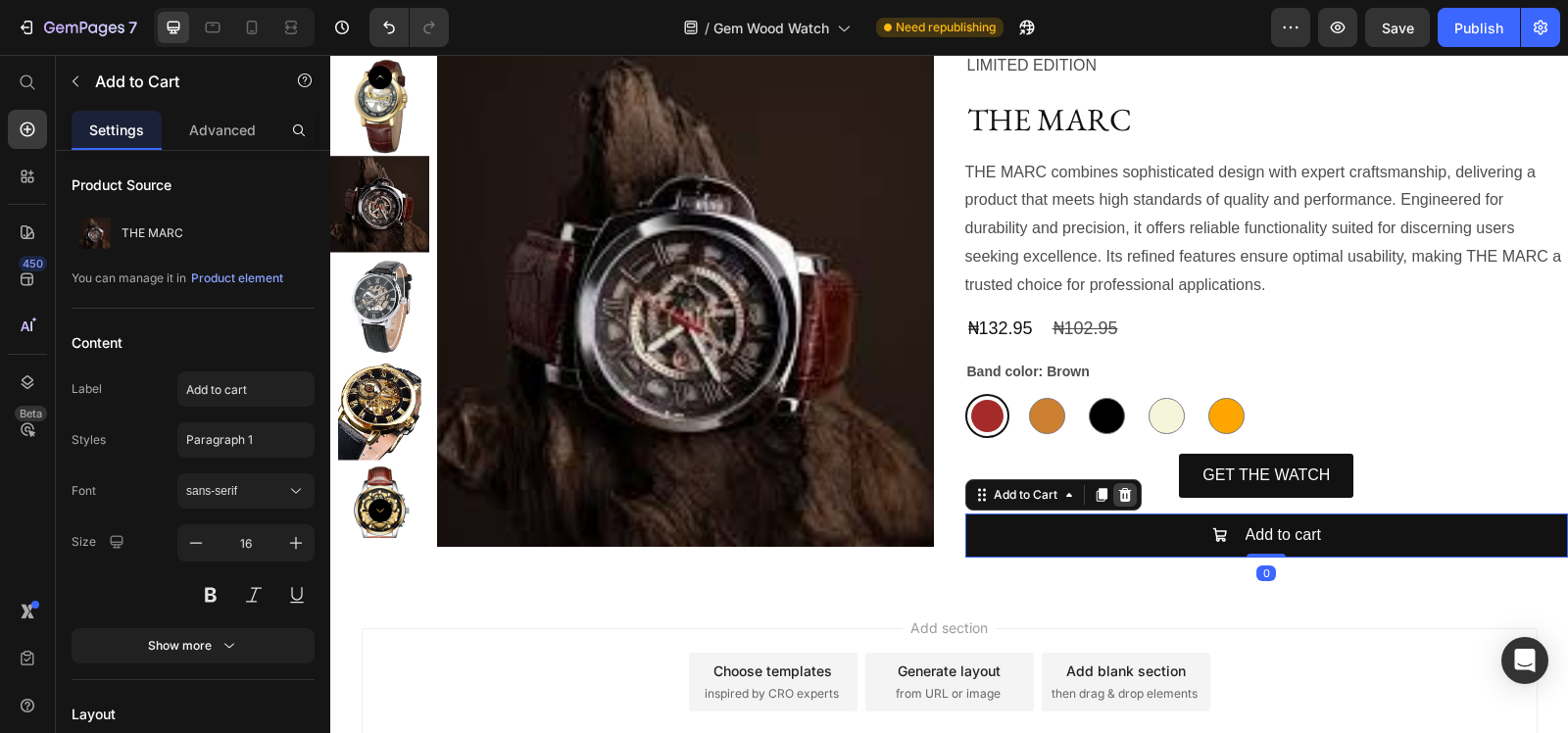 click at bounding box center [1125, 495] 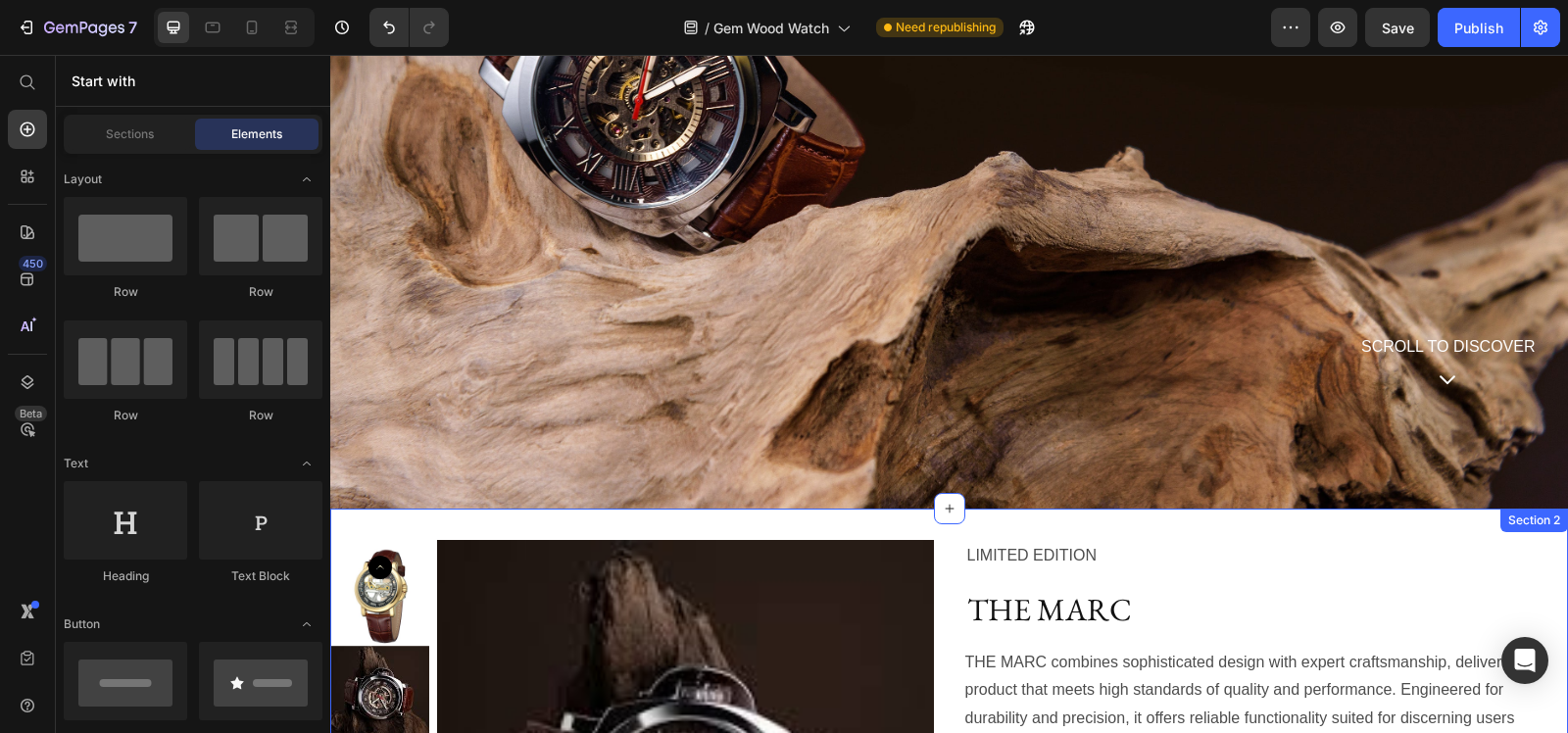 scroll, scrollTop: 1025, scrollLeft: 0, axis: vertical 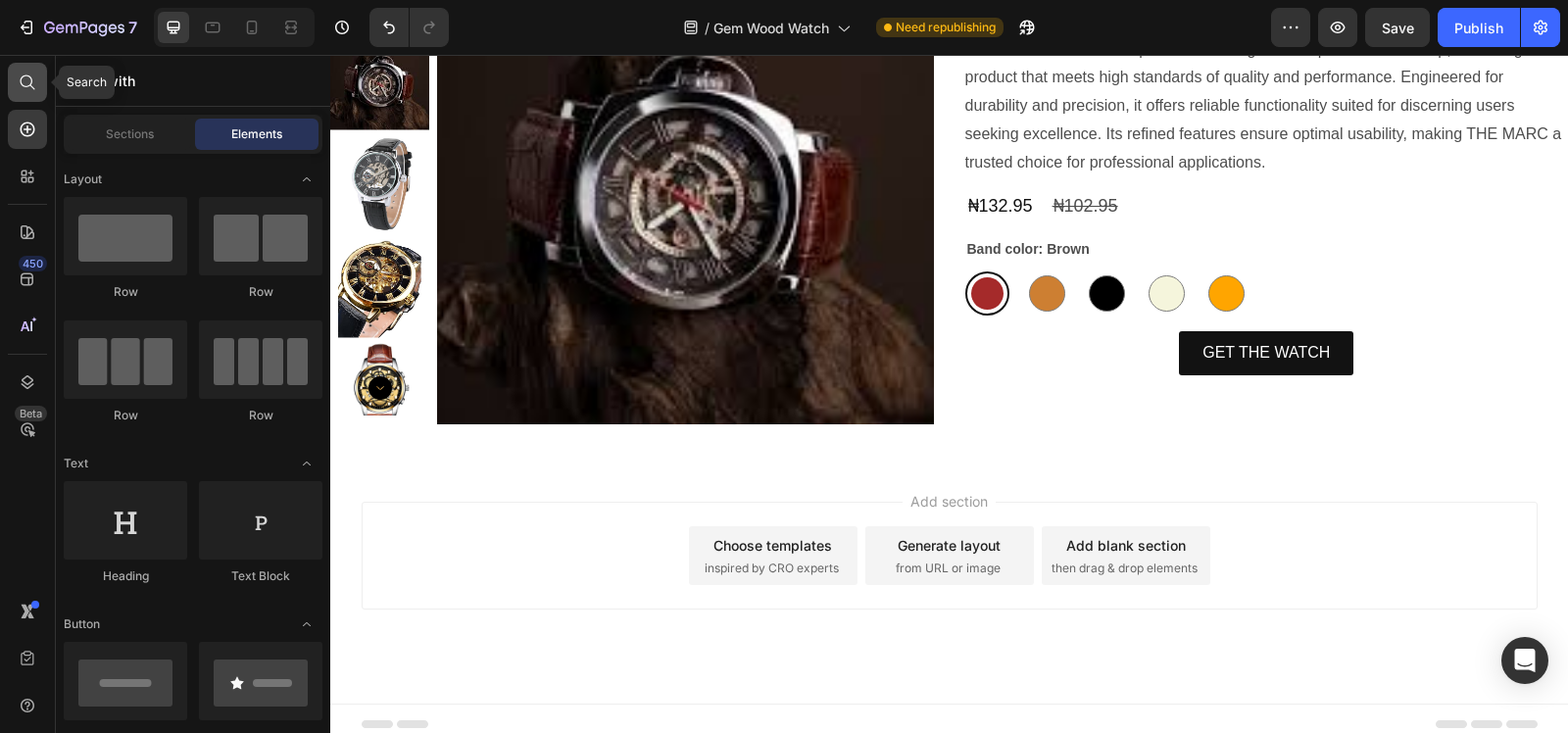 click 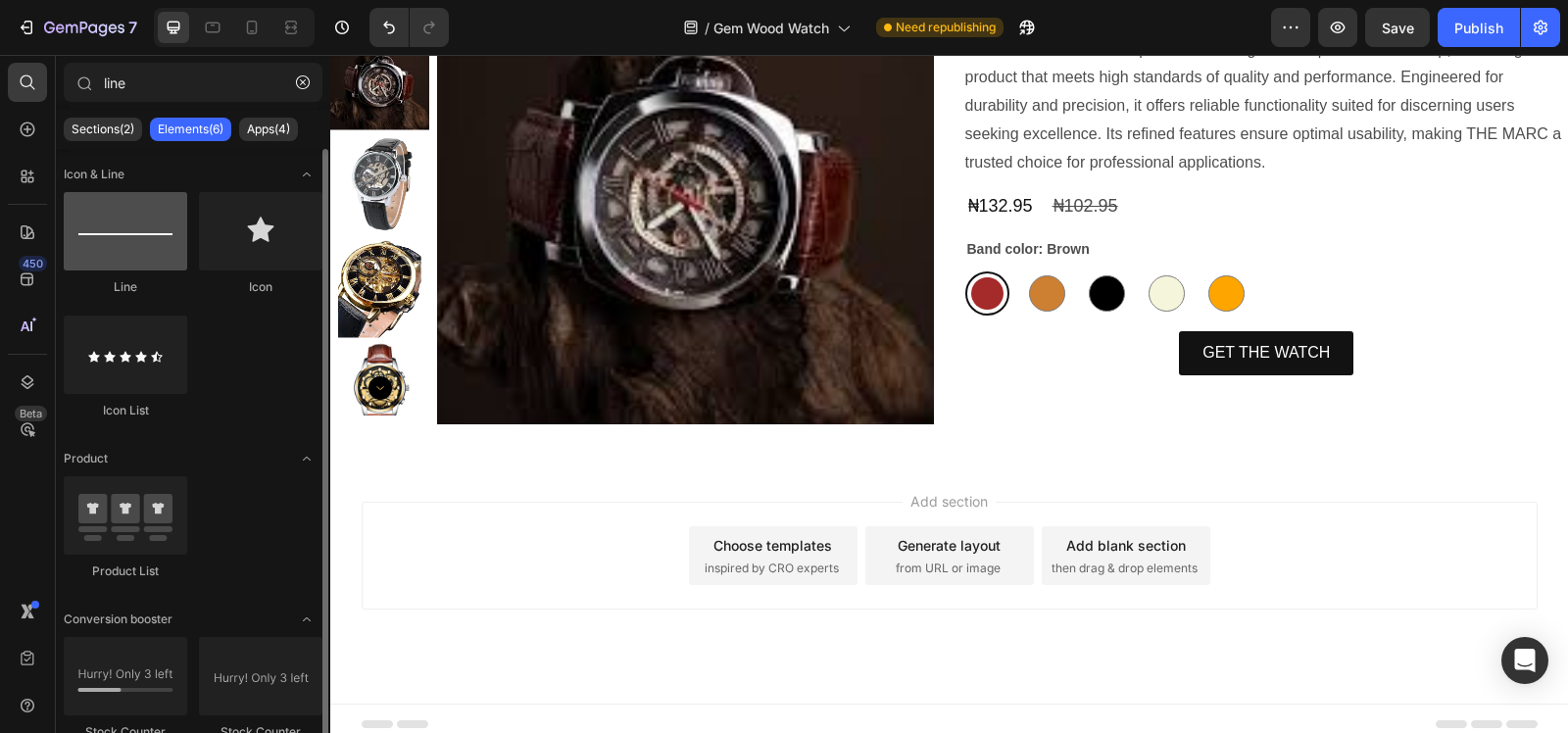 type on "line" 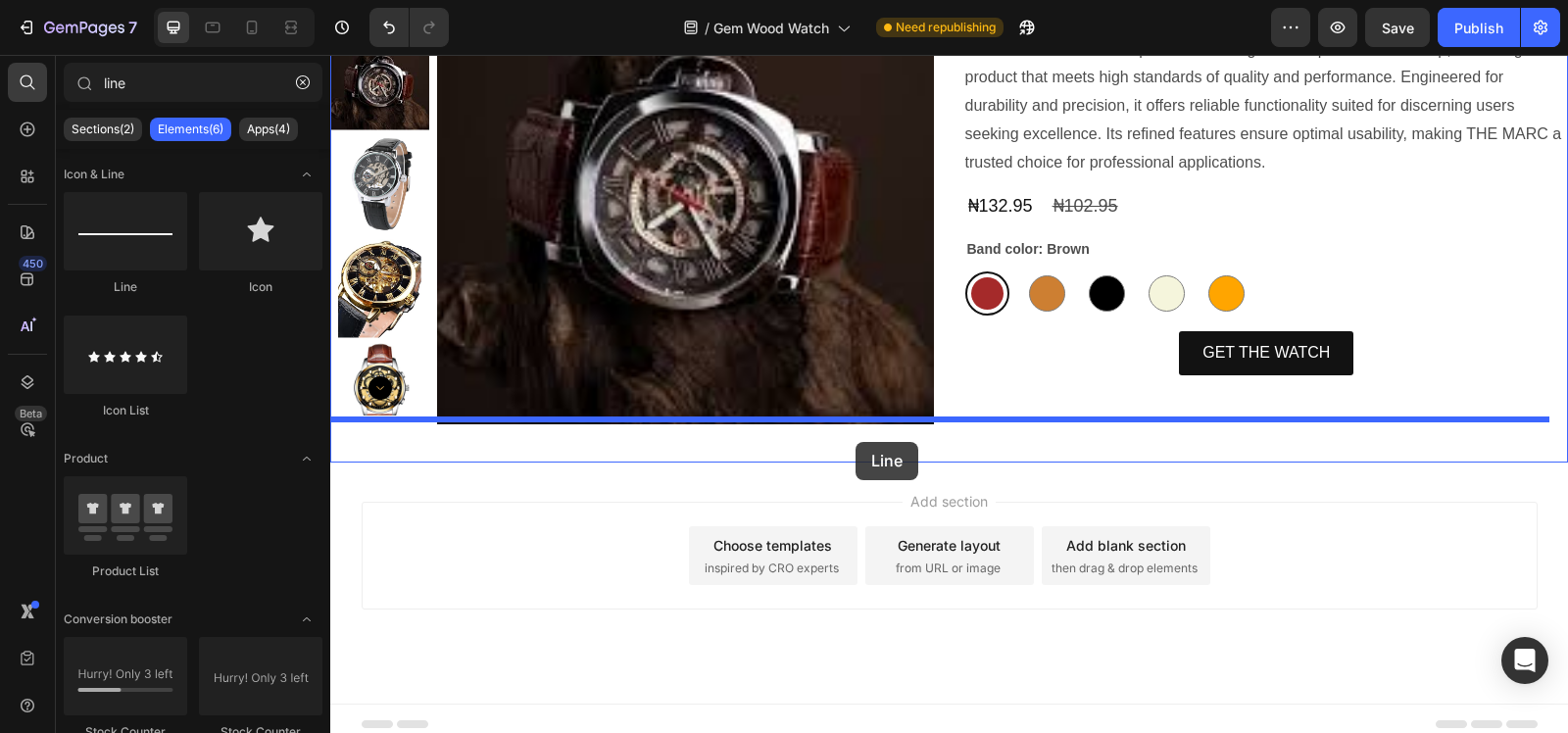drag, startPoint x: 466, startPoint y: 287, endPoint x: 856, endPoint y: 442, distance: 419.6725 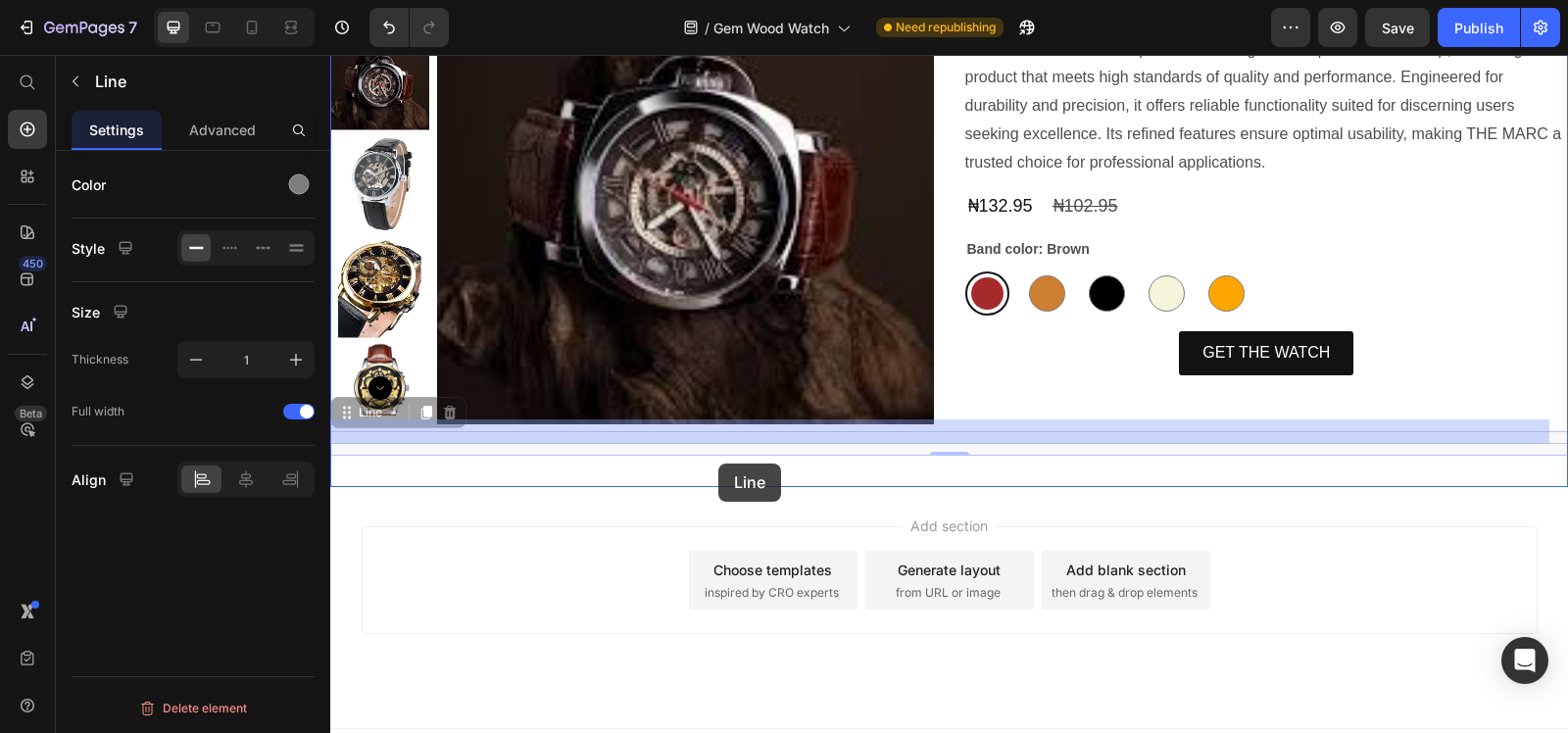 drag, startPoint x: 708, startPoint y: 436, endPoint x: 718, endPoint y: 464, distance: 29.732137 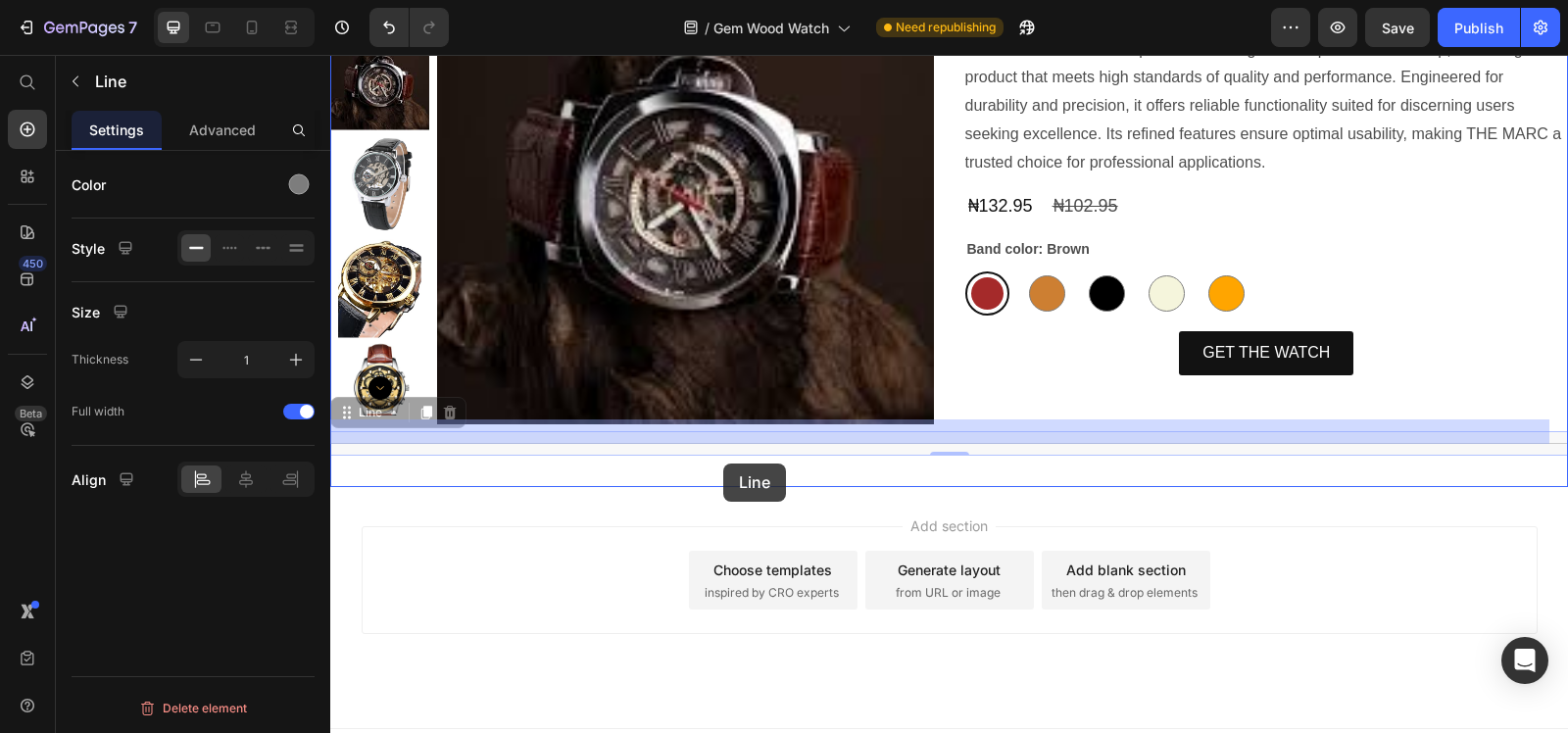 drag, startPoint x: 723, startPoint y: 428, endPoint x: 723, endPoint y: 464, distance: 36 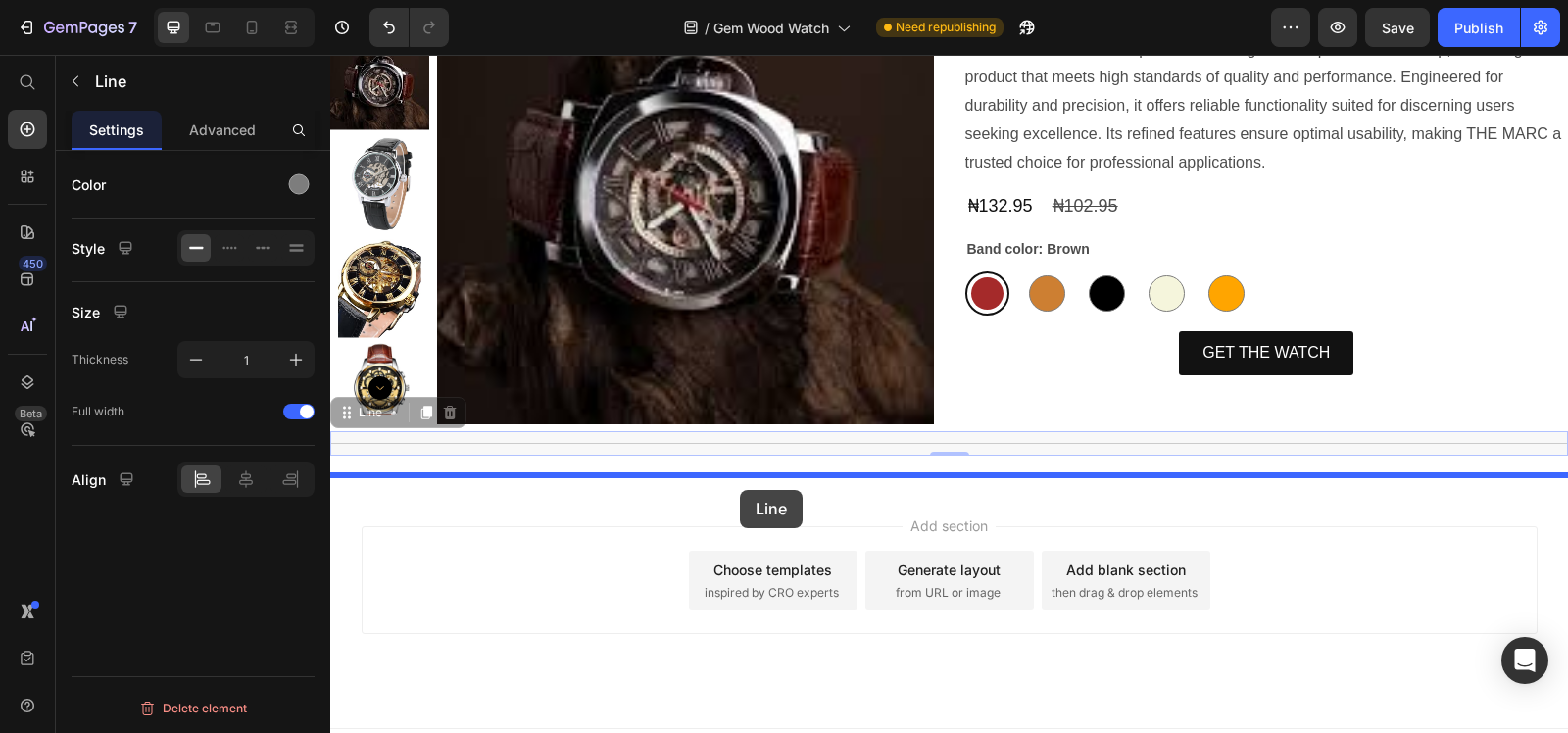 drag, startPoint x: 733, startPoint y: 437, endPoint x: 741, endPoint y: 490, distance: 53.600373 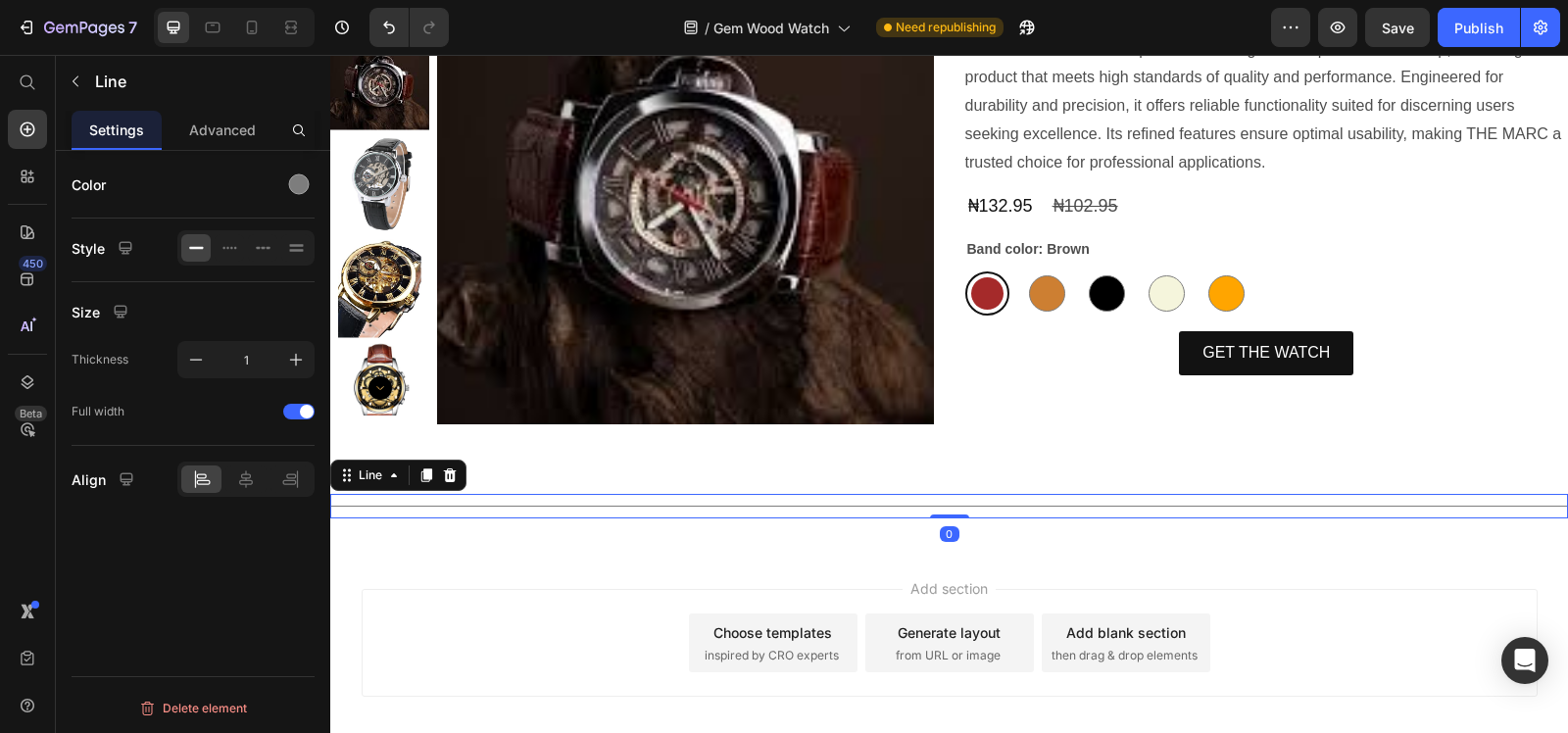 click on "Add section Choose templates inspired by CRO experts Generate layout from URL or image Add blank section then drag & drop elements" at bounding box center (950, 643) 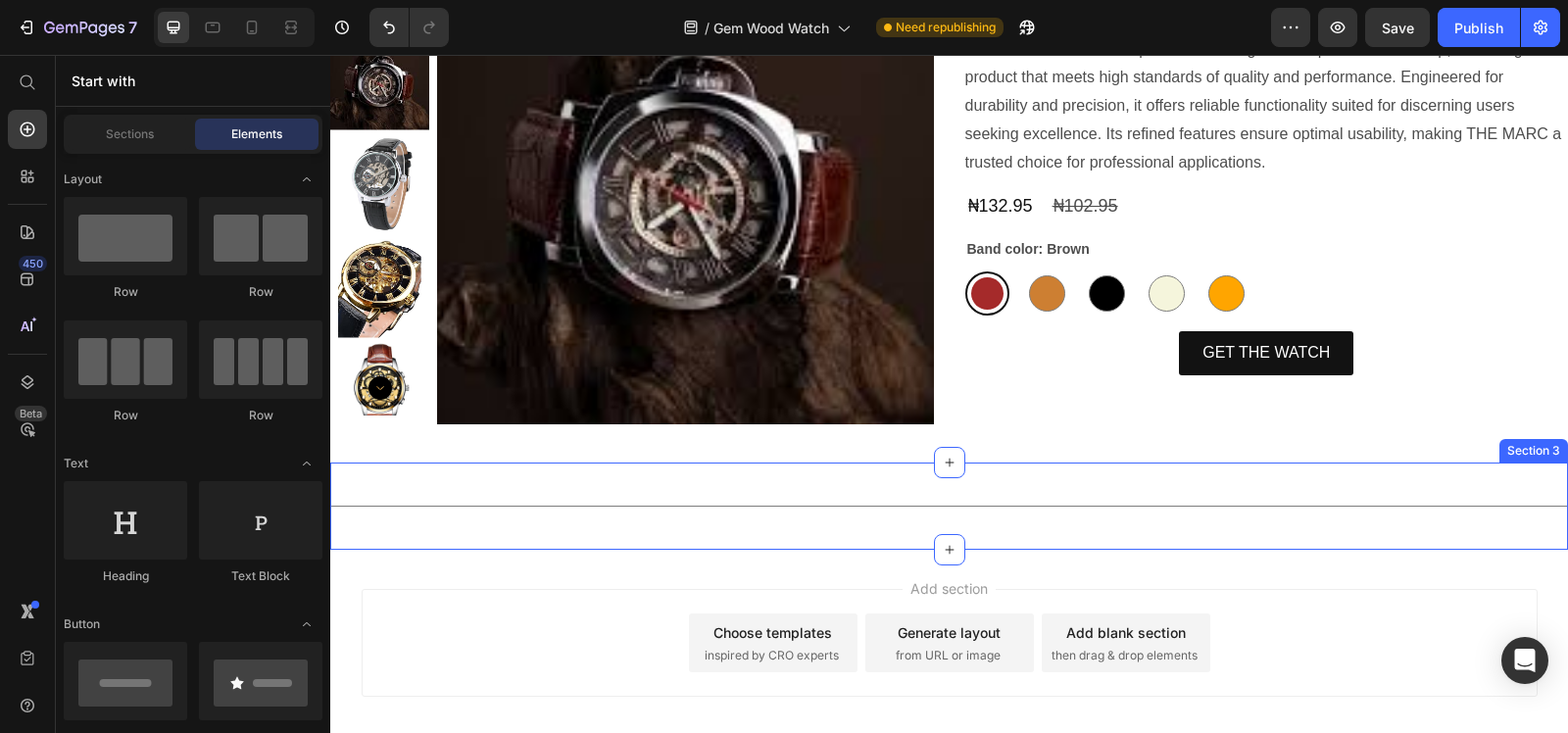 click on "Title Line Section 3" at bounding box center [949, 506] 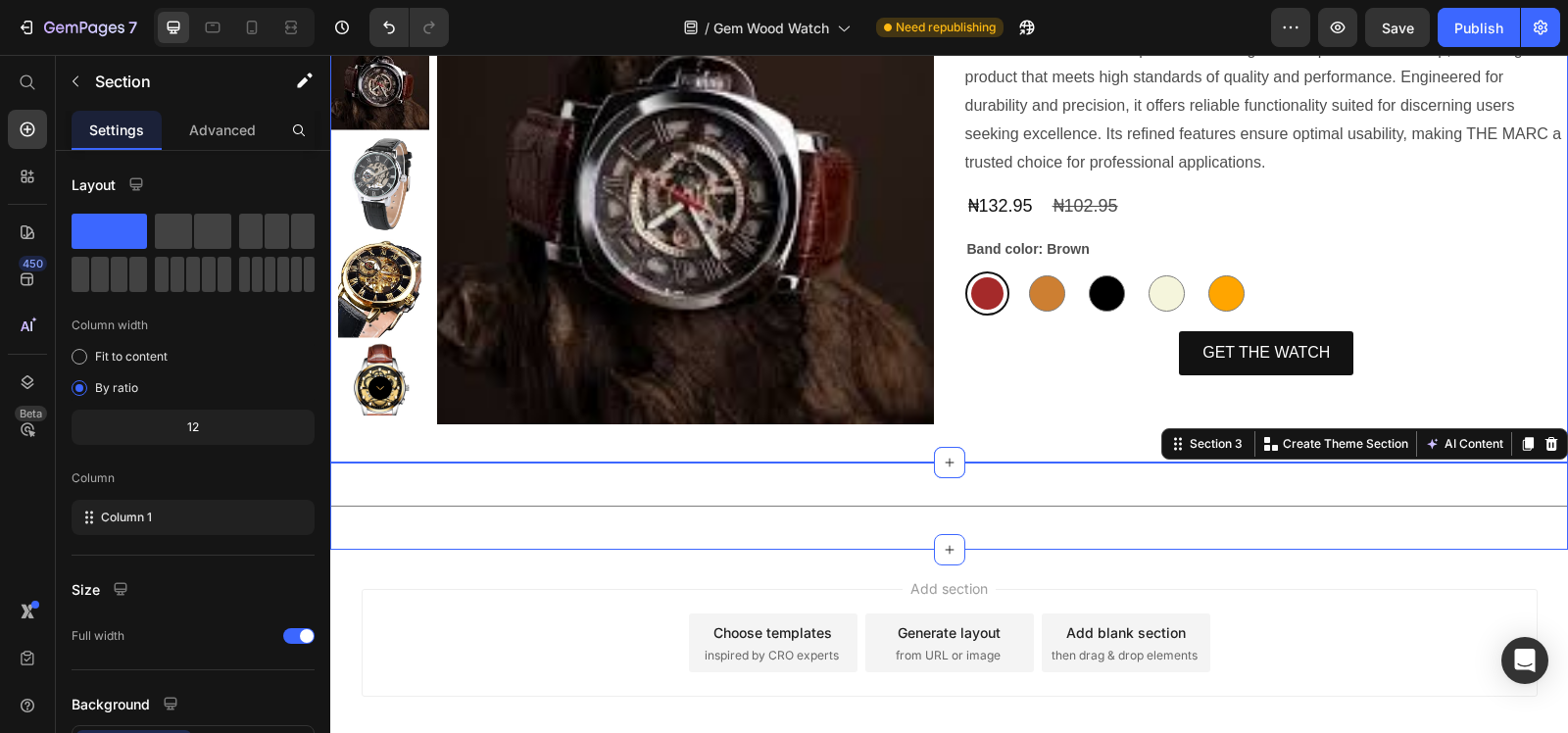 scroll, scrollTop: 1112, scrollLeft: 0, axis: vertical 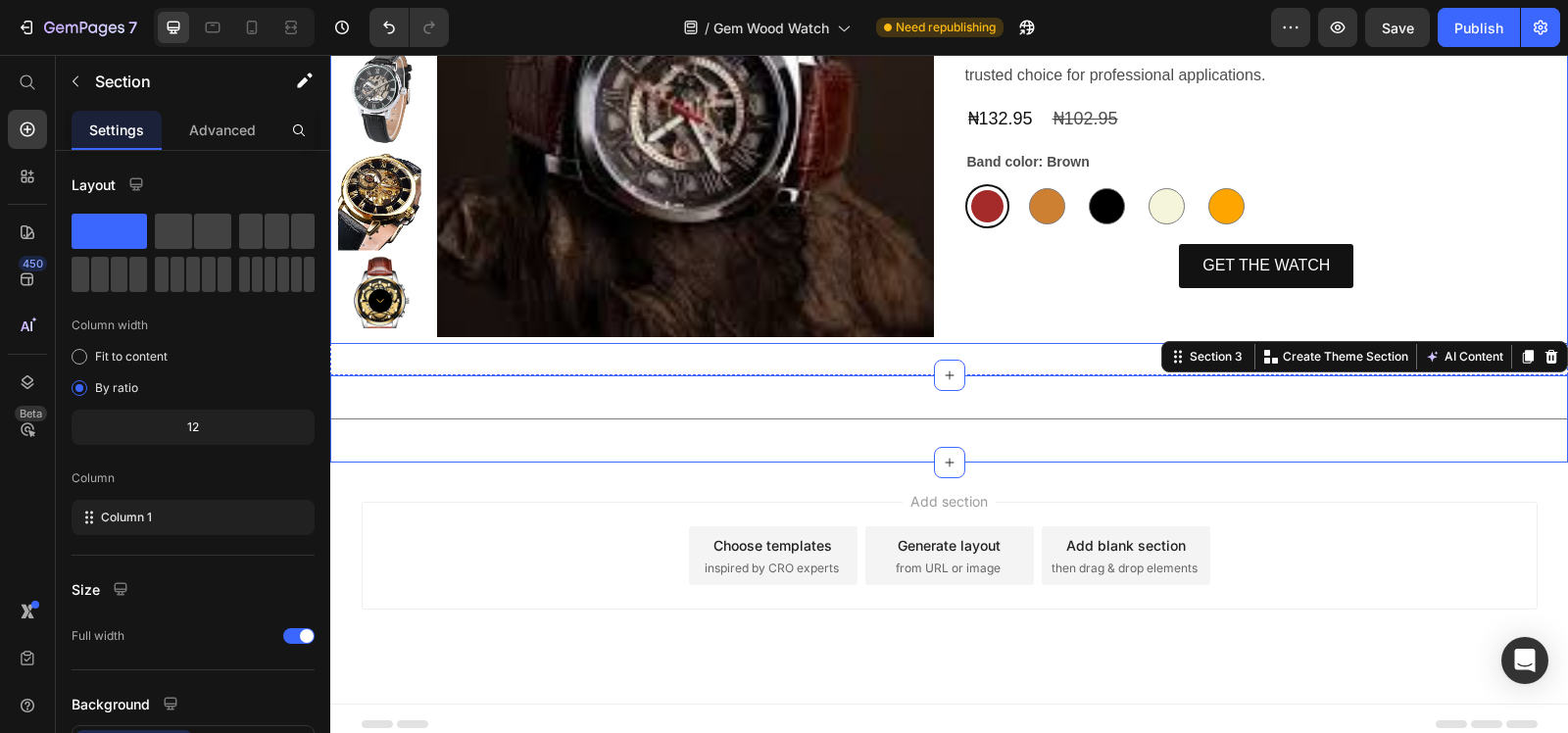 click on "Brown Brown Bronze Bronze Black Black Beige Beige Orange Orange" at bounding box center [1267, 206] 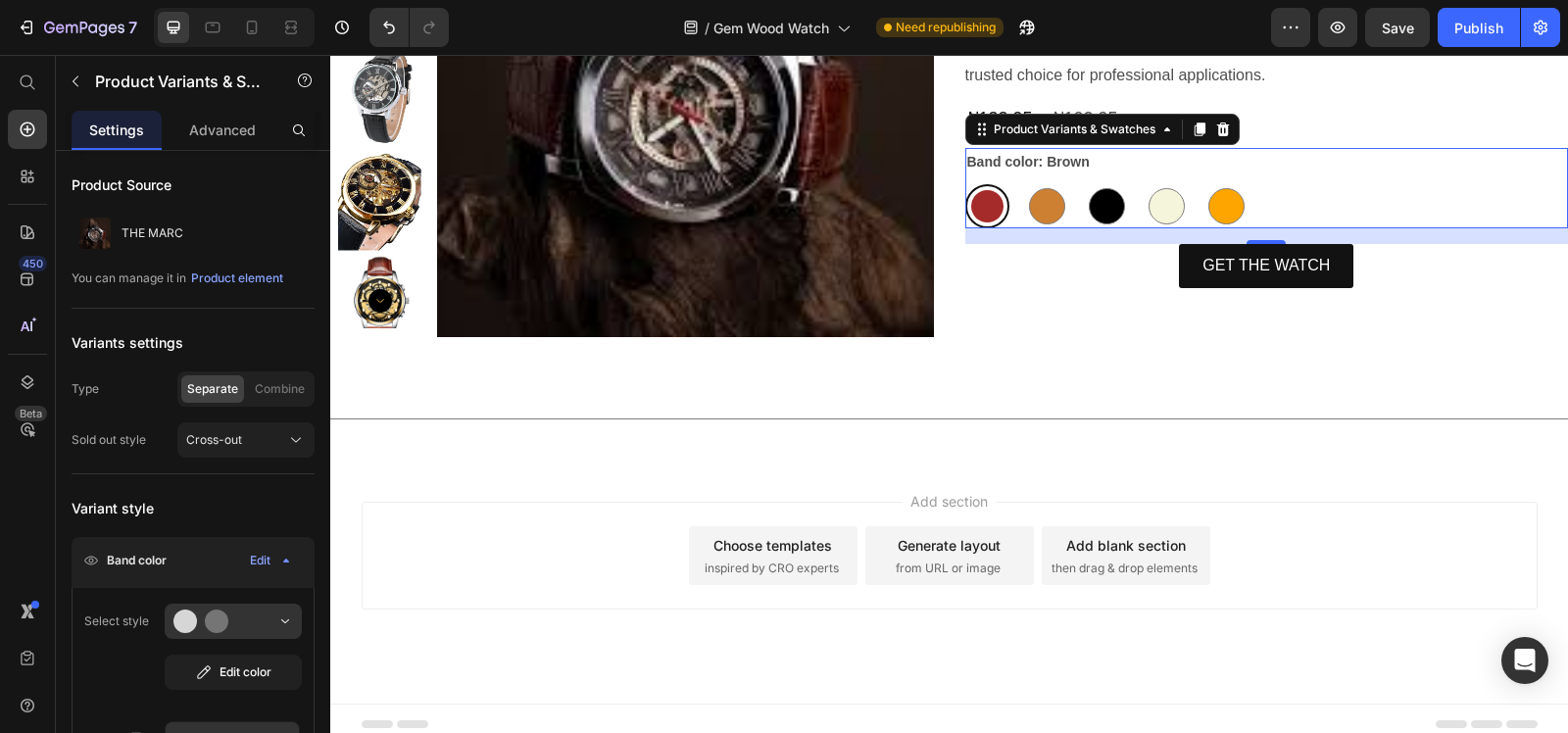 click on "Add section Choose templates inspired by CRO experts Generate layout from URL or image Add blank section then drag & drop elements" at bounding box center (950, 556) 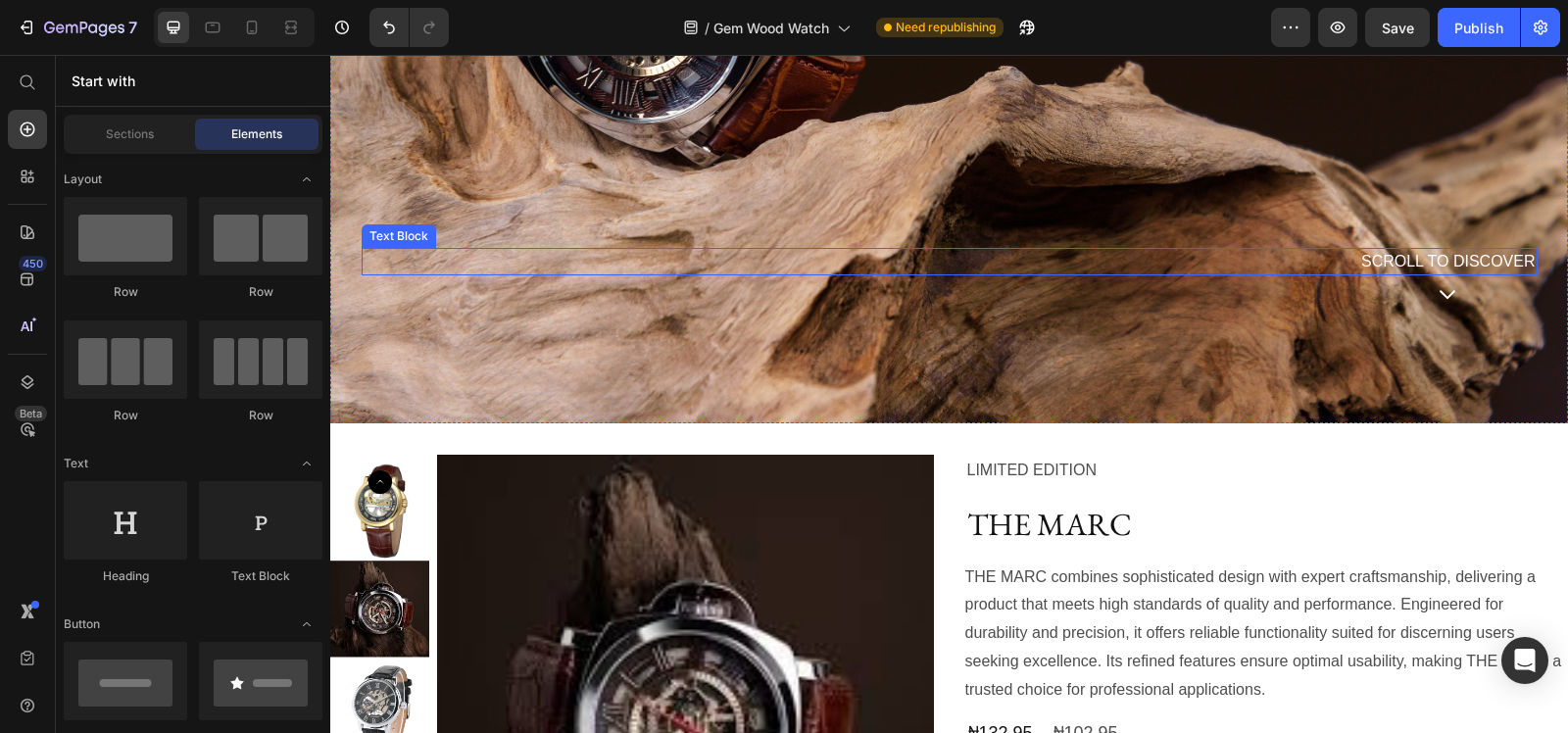 scroll, scrollTop: 500, scrollLeft: 0, axis: vertical 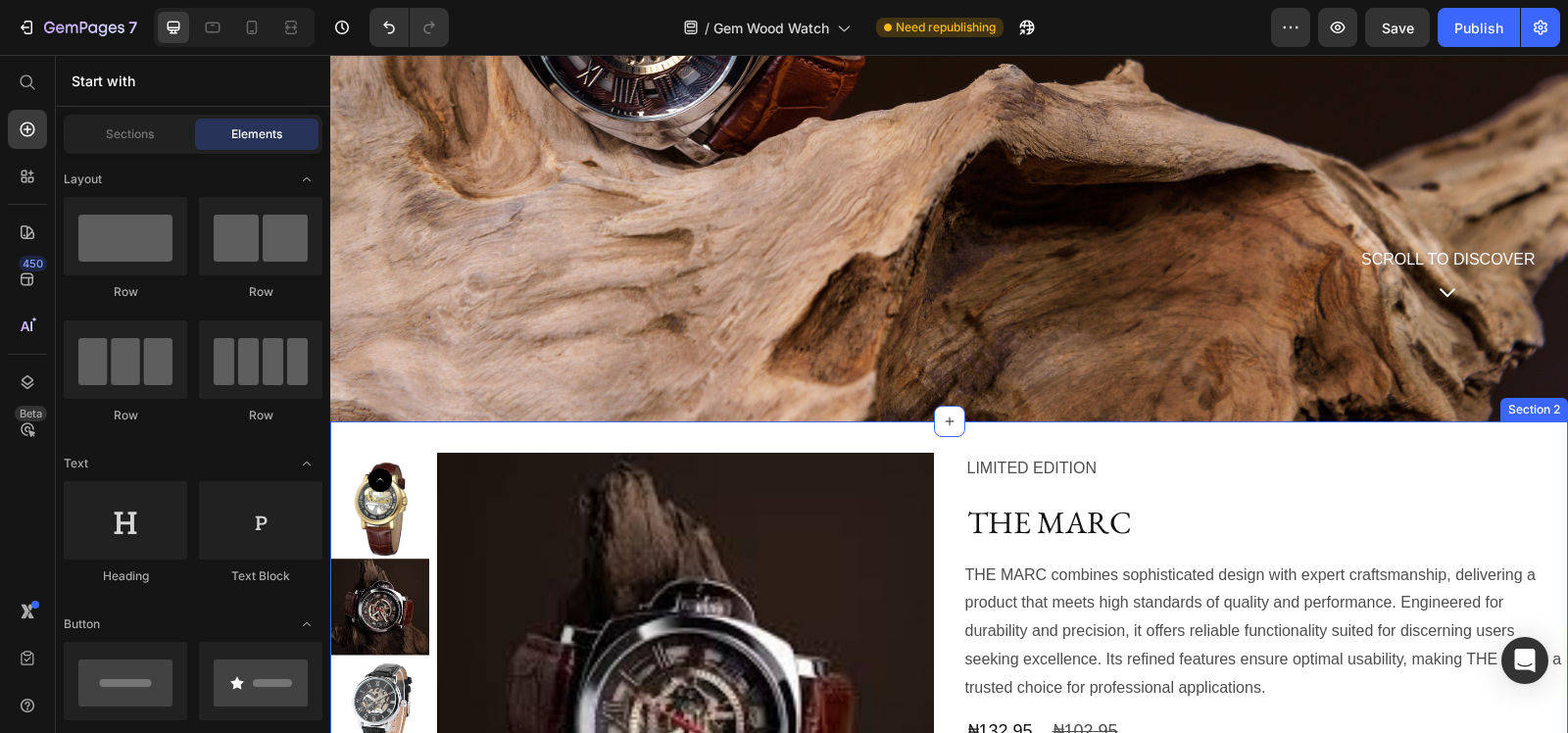 click on "Product Images LIMITED EDITION Text Block THE MARC Product Title THE MARC combines sophisticated design with expert craftsmanship, delivering a product that meets high standards of quality and performance. Engineered for durability and precision, it offers reliable functionality suited for discerning users seeking excellence. Its refined features ensure optimal usability, making THE MARC a trusted choice for professional applications. Product Description ₦132.95 Product Price ₦102.95 Product Price Row Band color: Brown Brown Brown Bronze Bronze Black Black Beige Beige Orange Orange Product Variants & Swatches GET THE WATCH Button Product Section 2" at bounding box center [949, 705] 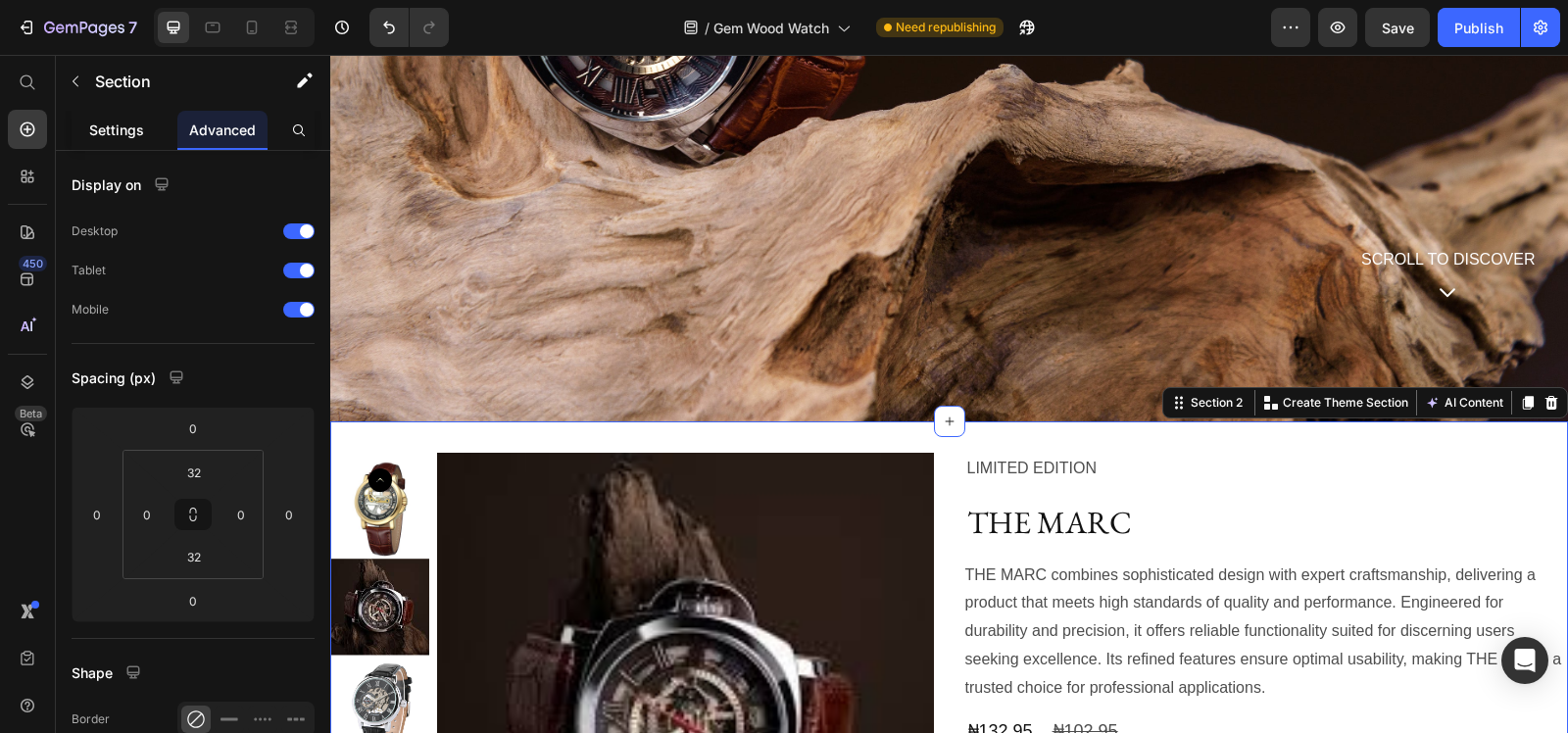 click on "Settings" at bounding box center [117, 129] 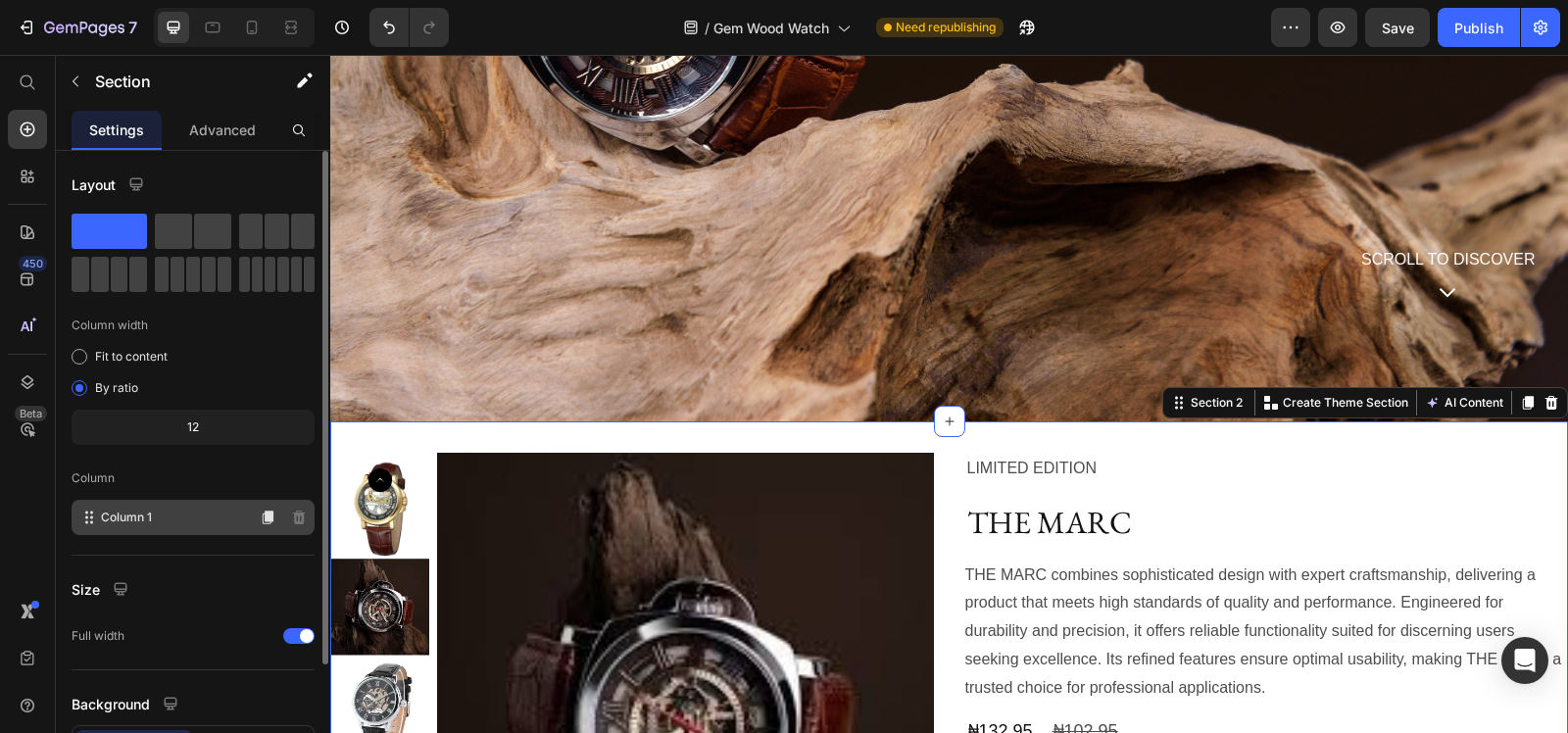 scroll, scrollTop: 122, scrollLeft: 0, axis: vertical 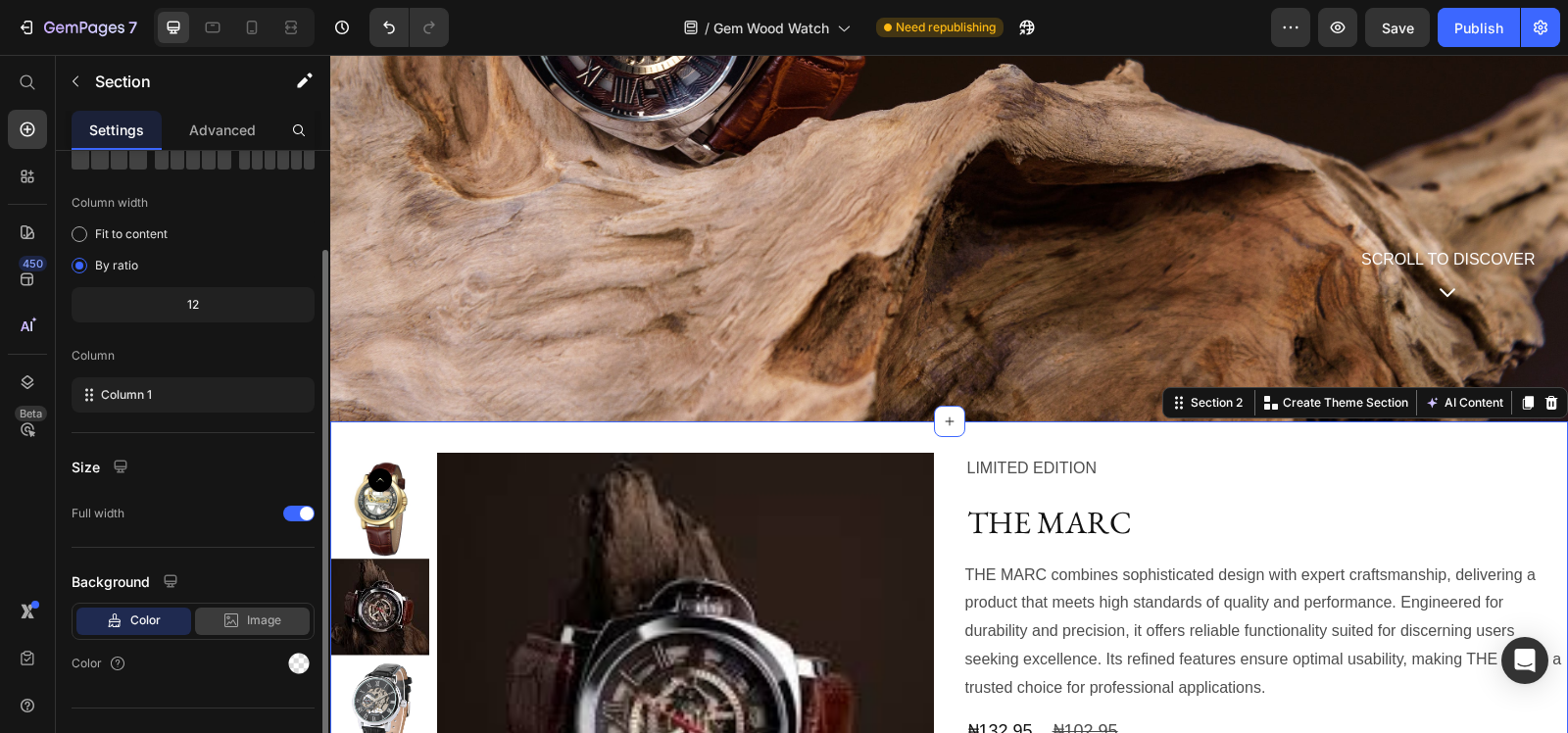 click on "Image" at bounding box center (264, 620) 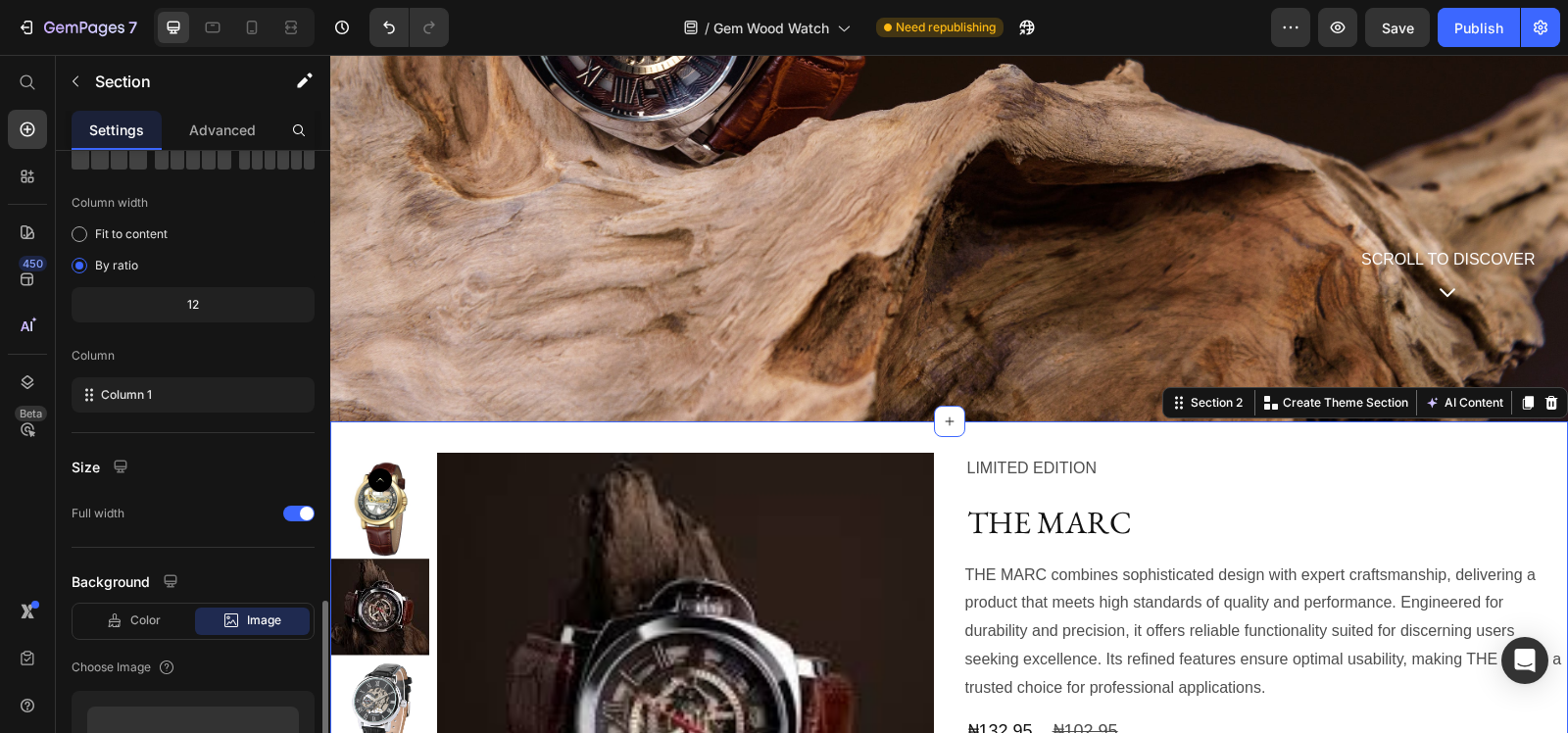 scroll, scrollTop: 367, scrollLeft: 0, axis: vertical 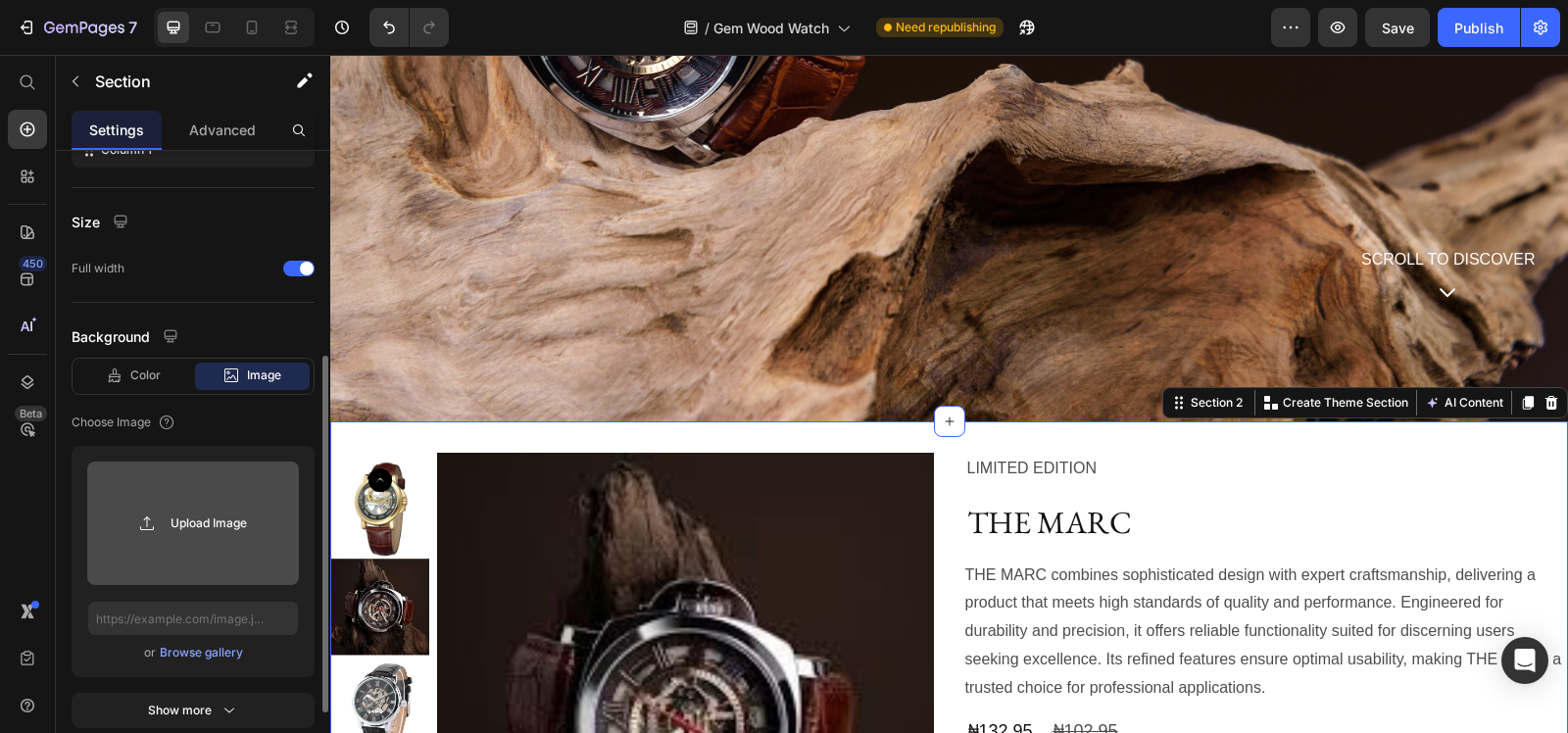 click 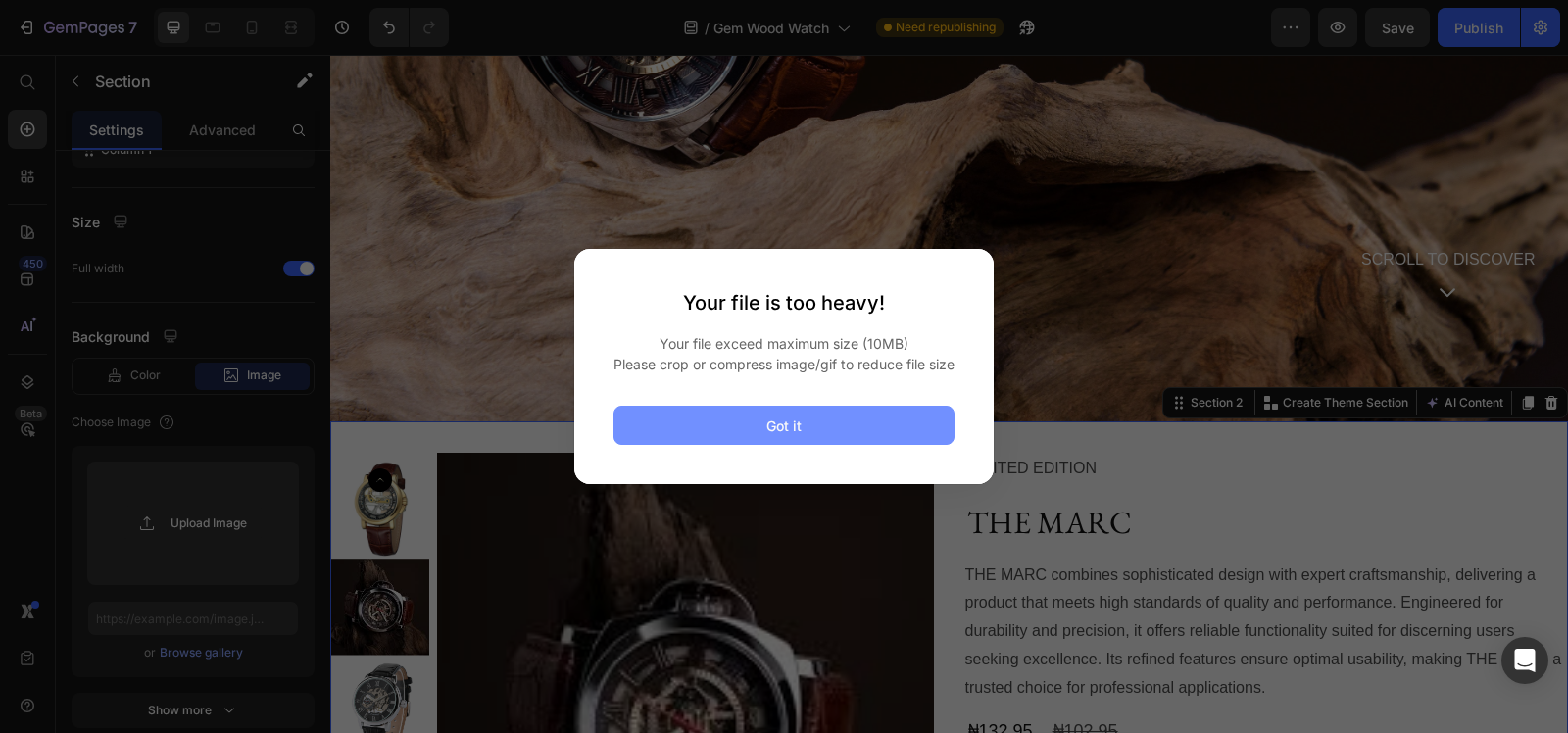 click on "Got it" at bounding box center (784, 425) 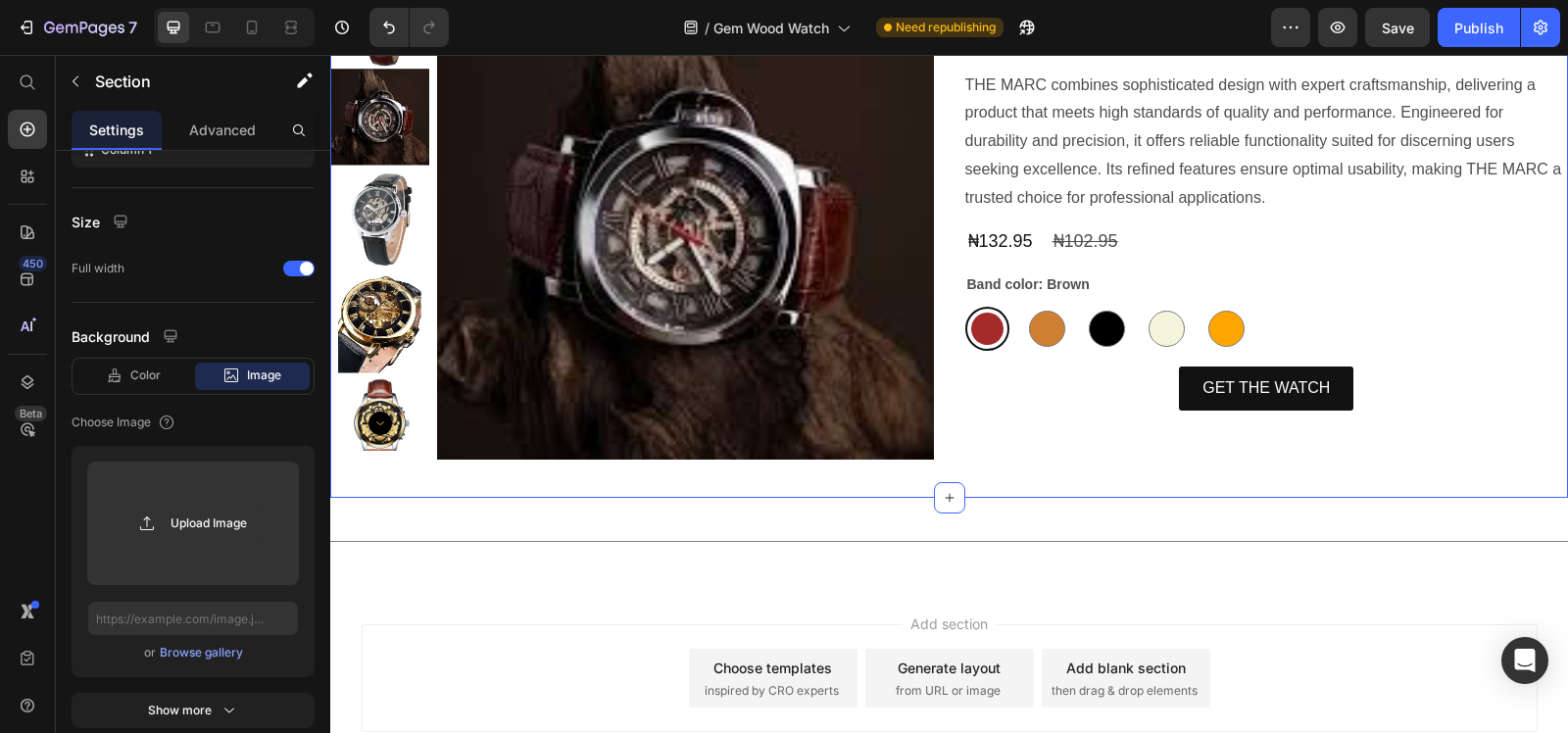 scroll, scrollTop: 1112, scrollLeft: 0, axis: vertical 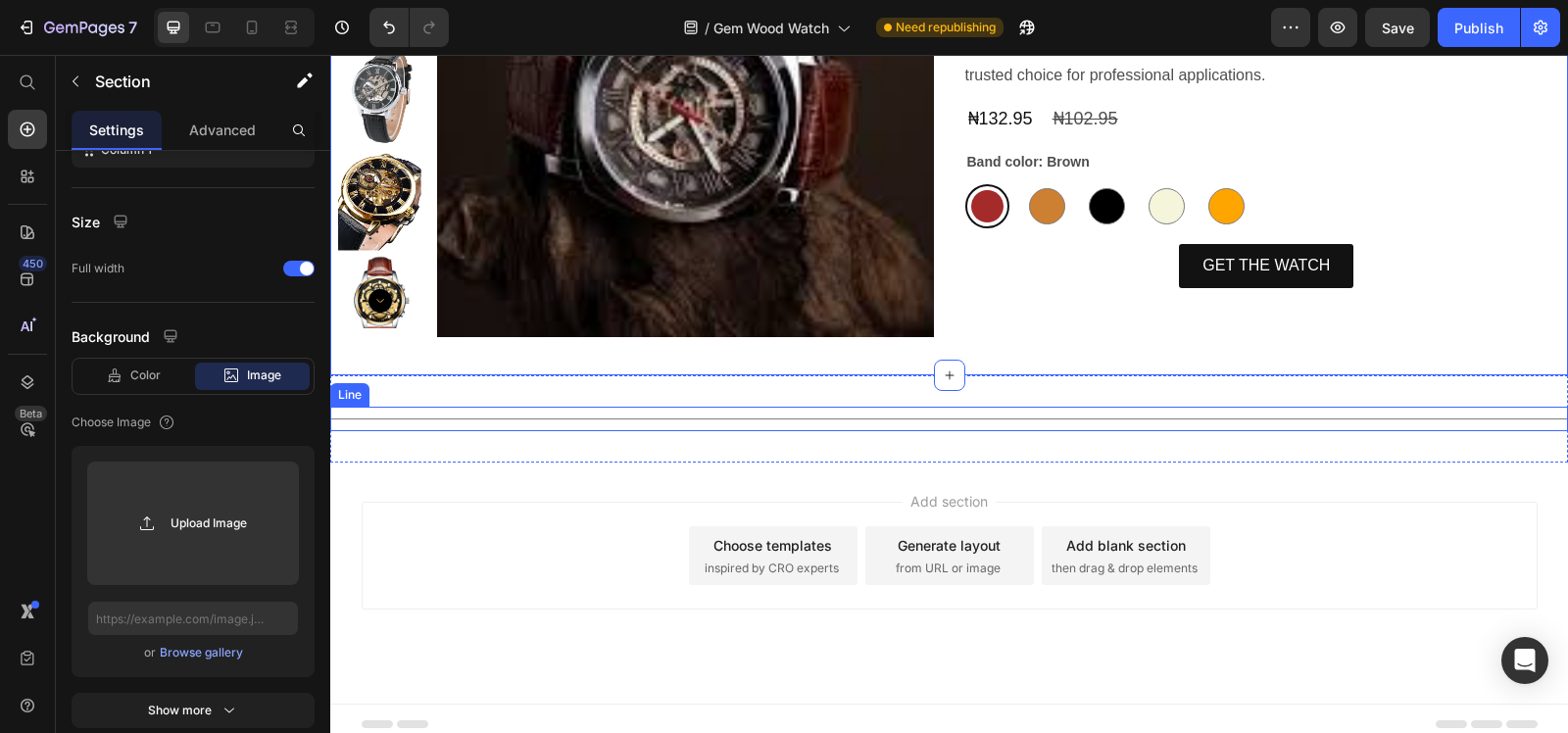 click on "Title Line" at bounding box center (949, 418) 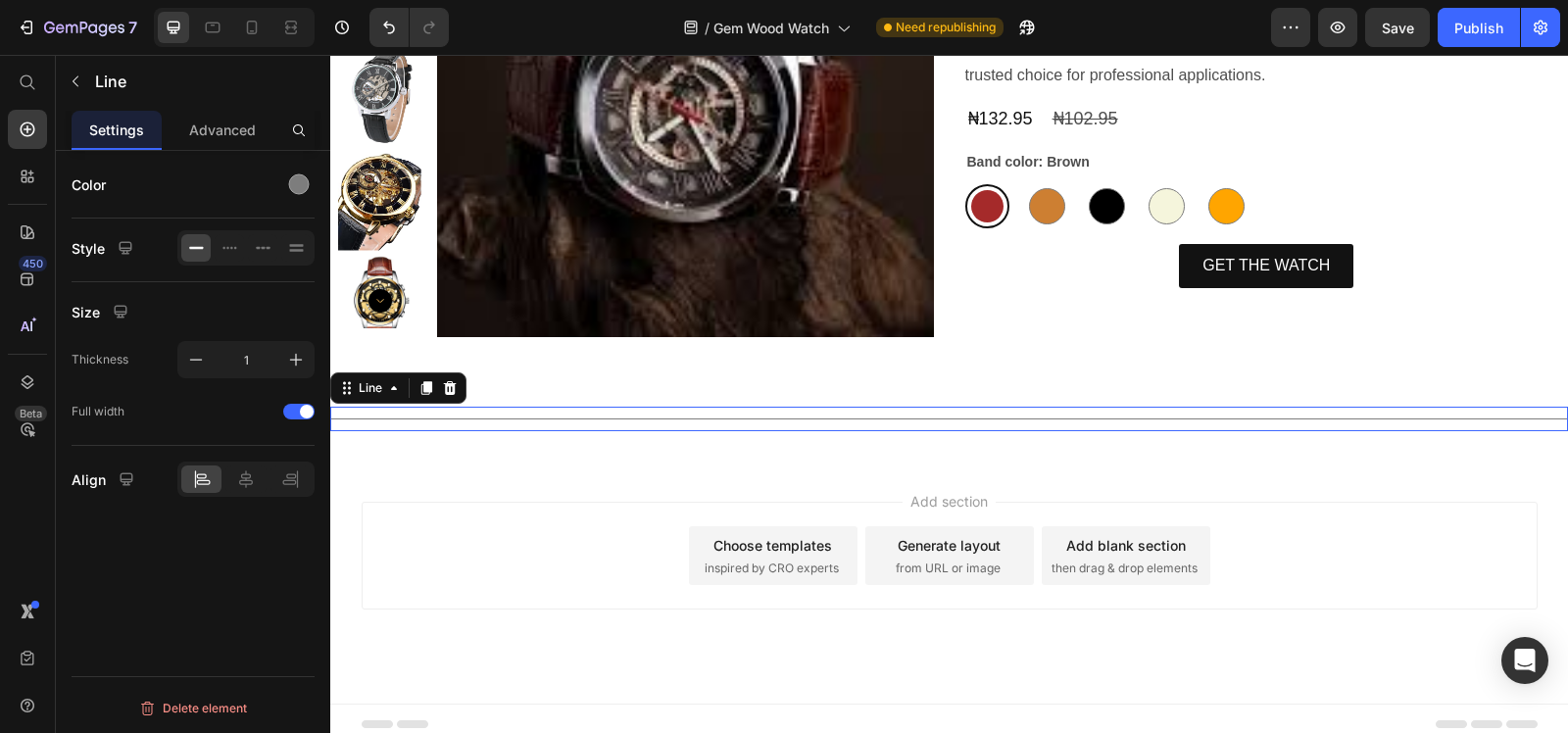 scroll, scrollTop: 0, scrollLeft: 0, axis: both 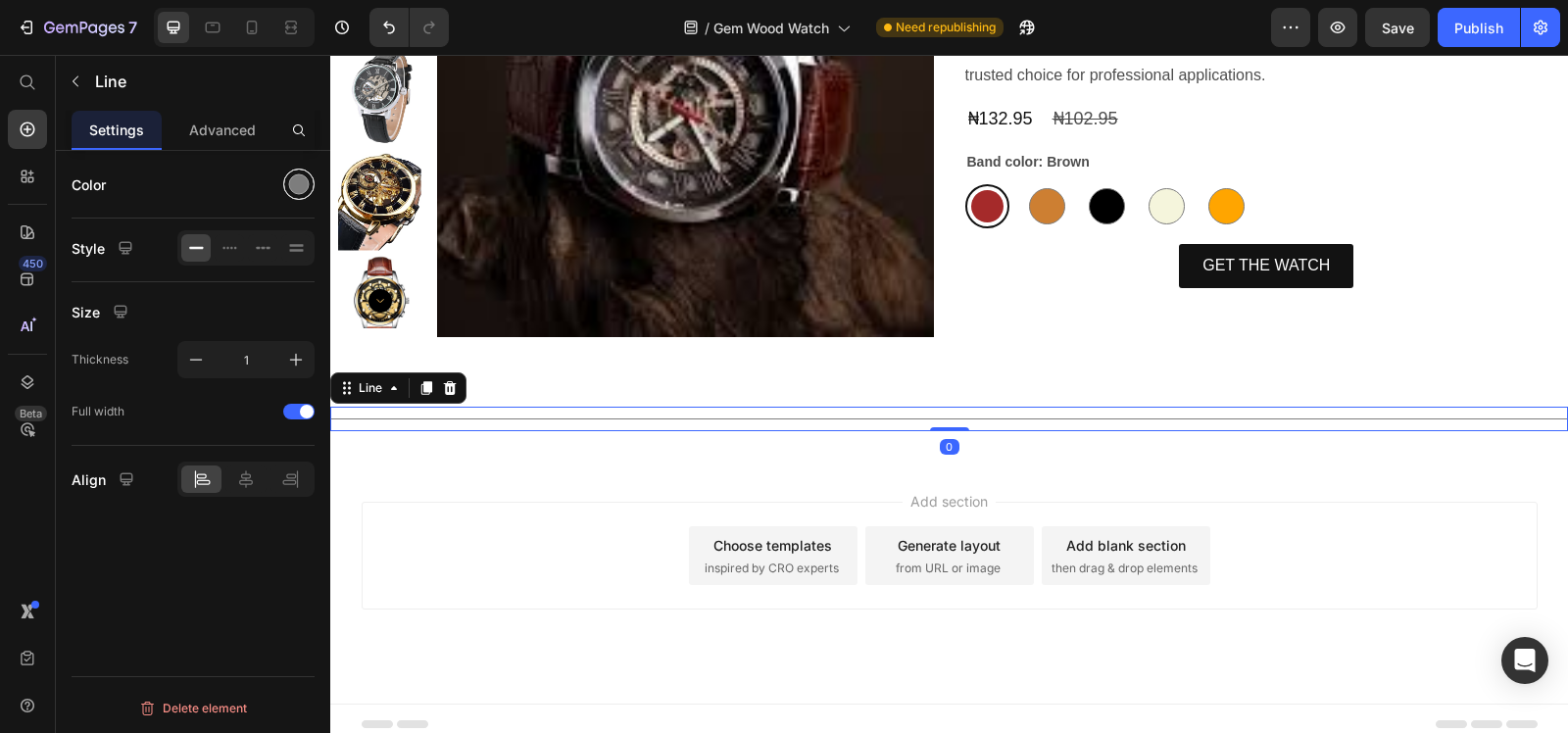 click at bounding box center [299, 184] 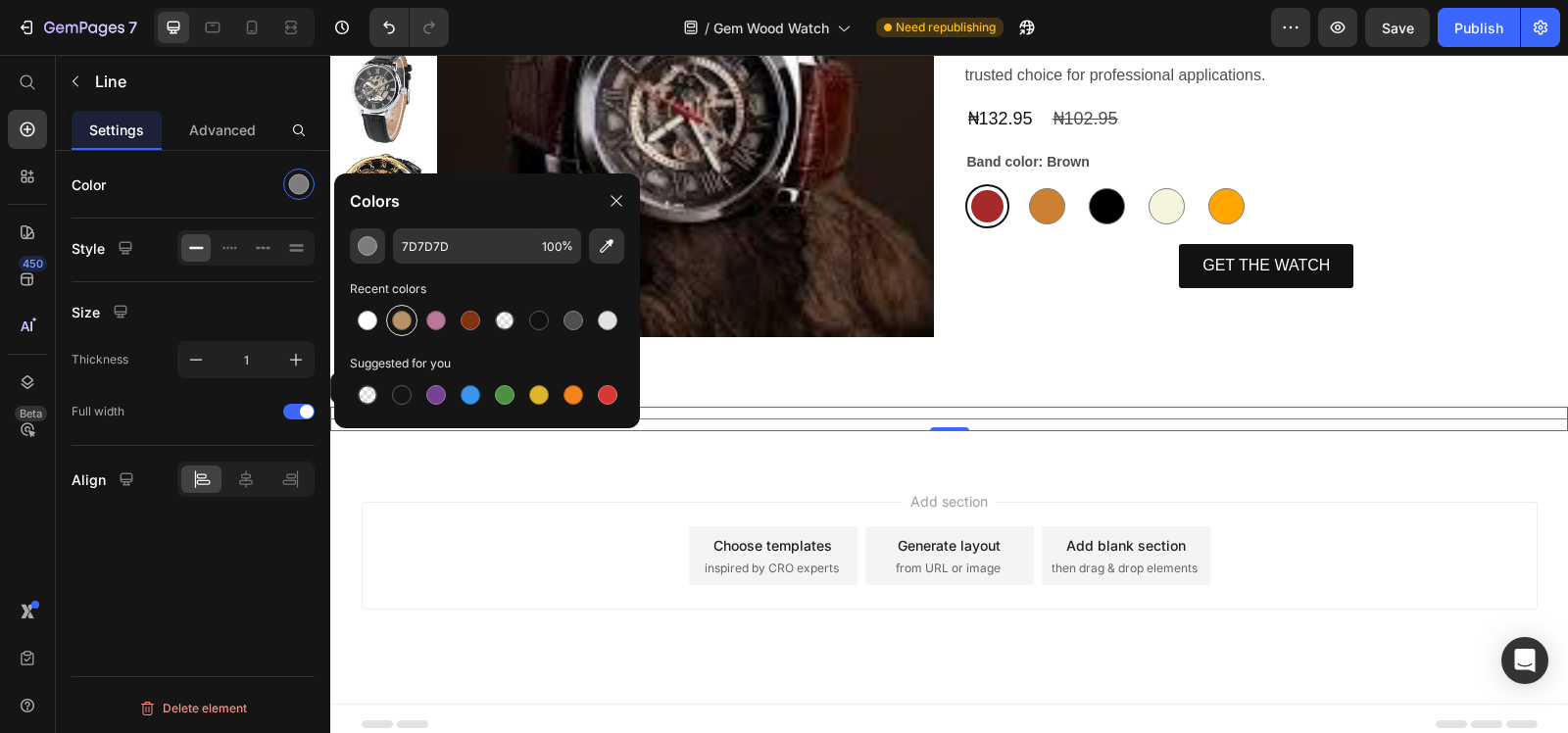 click at bounding box center (402, 320) 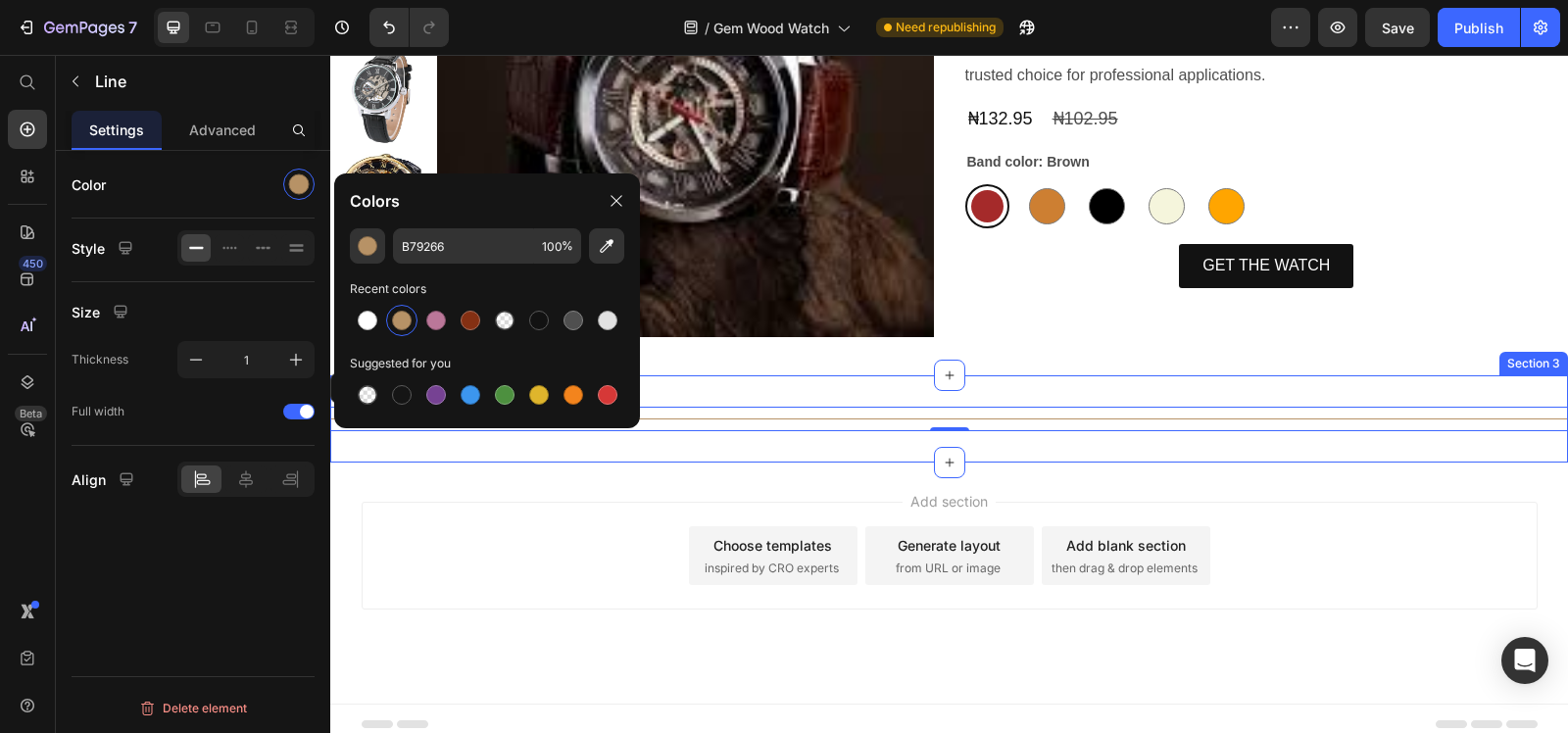 click on "Title Line   0 Section 3" at bounding box center [949, 418] 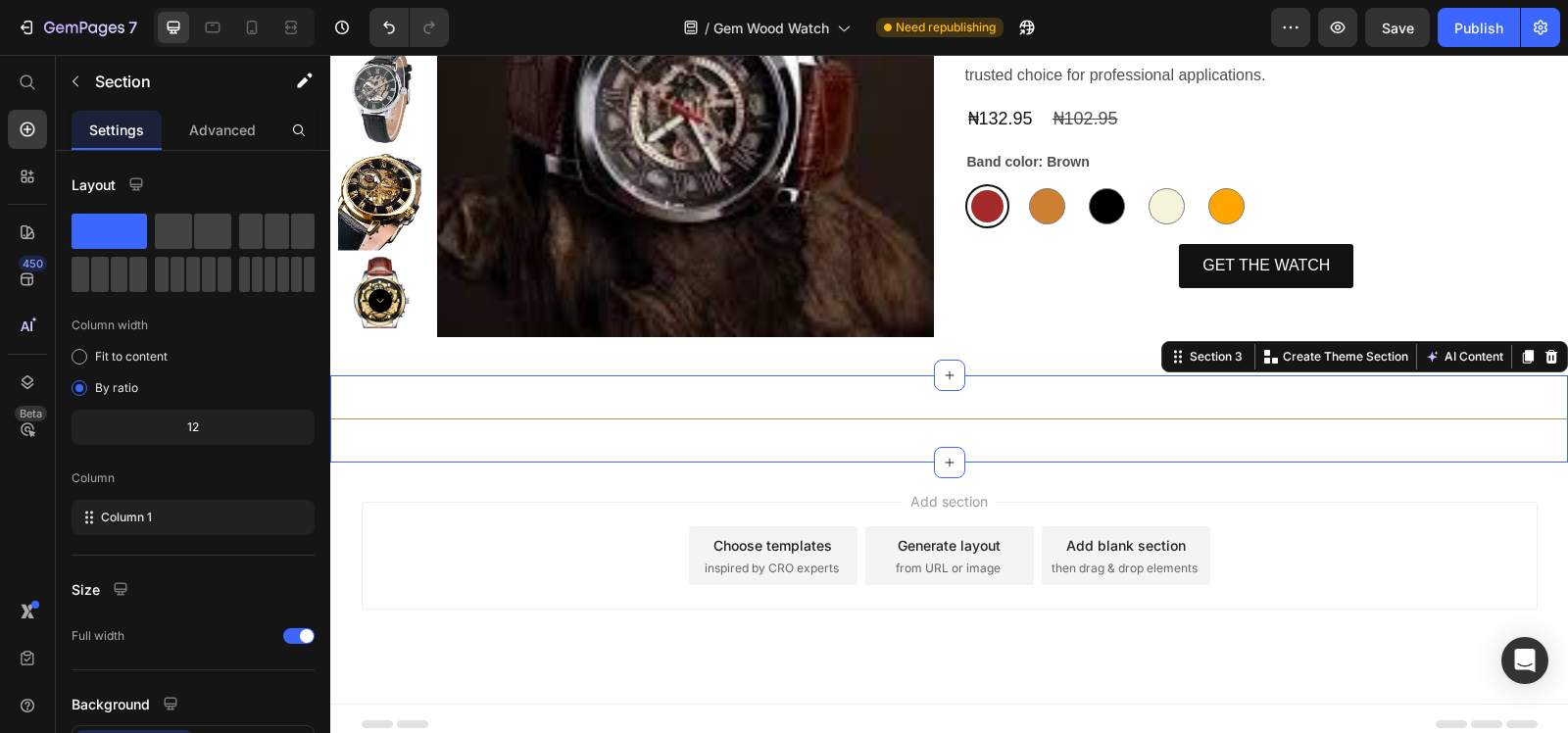 click on "Add section Choose templates inspired by CRO experts Generate layout from URL or image Add blank section then drag & drop elements" at bounding box center [950, 556] 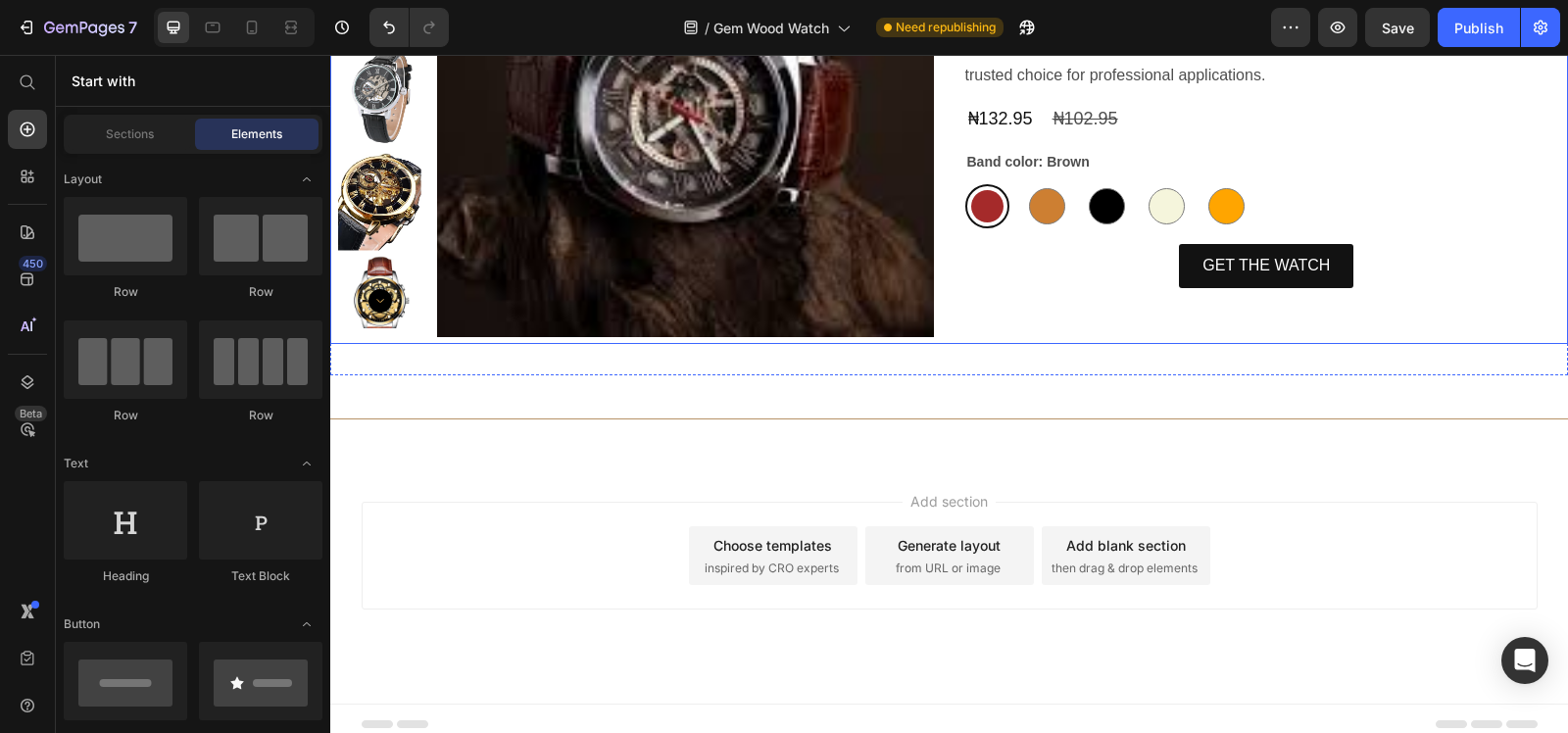click on "GET THE WATCH" at bounding box center (1266, 266) 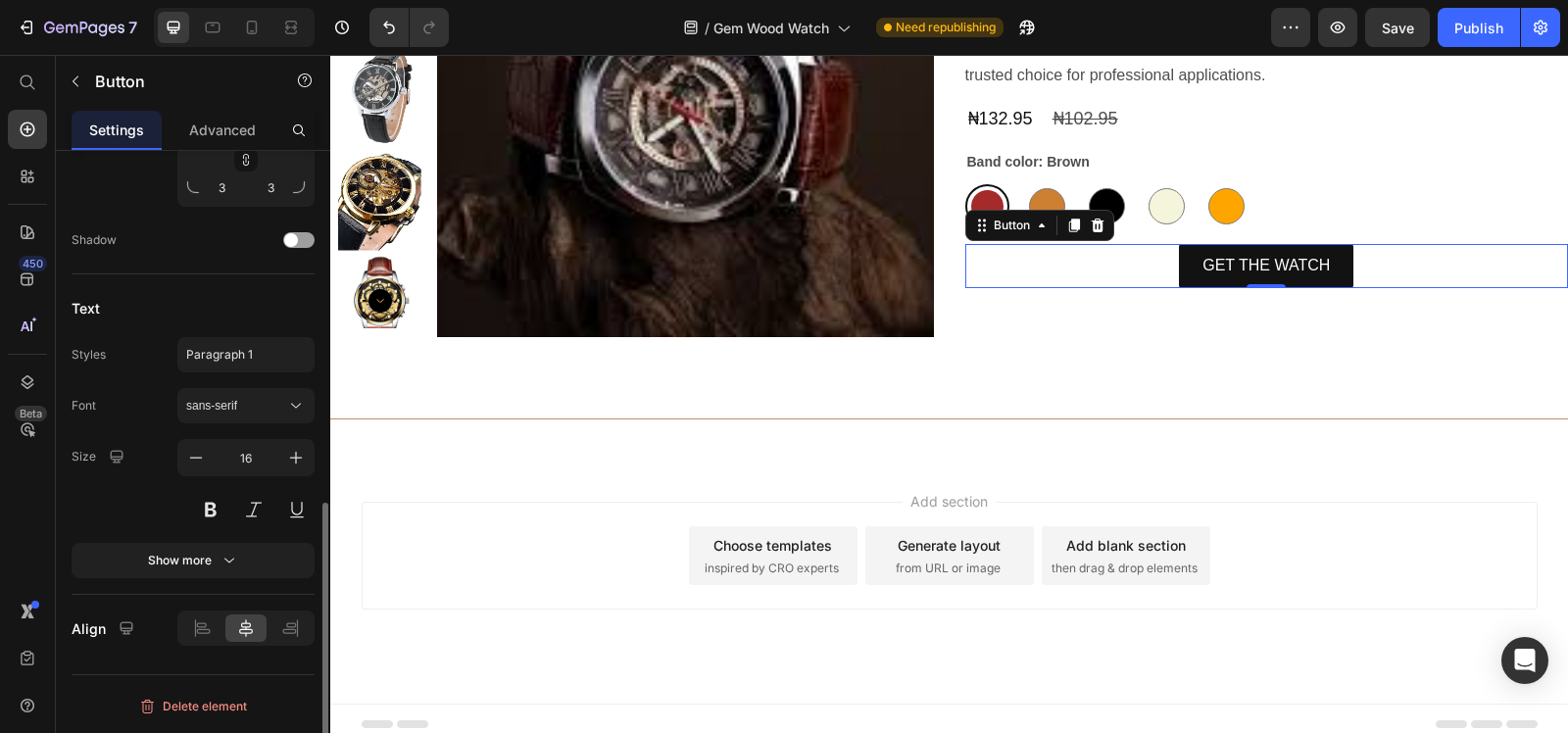 scroll, scrollTop: 535, scrollLeft: 0, axis: vertical 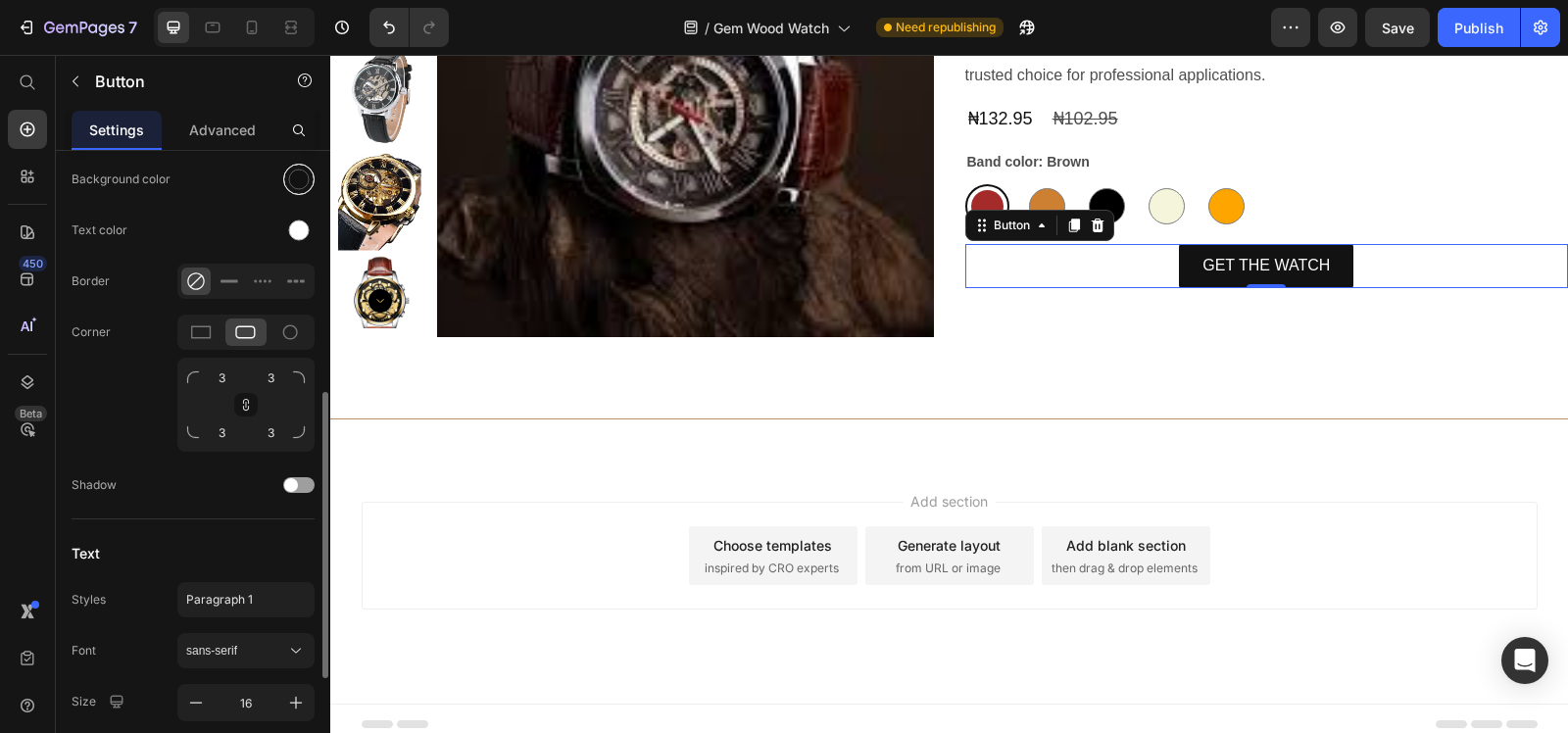 click at bounding box center [299, 179] 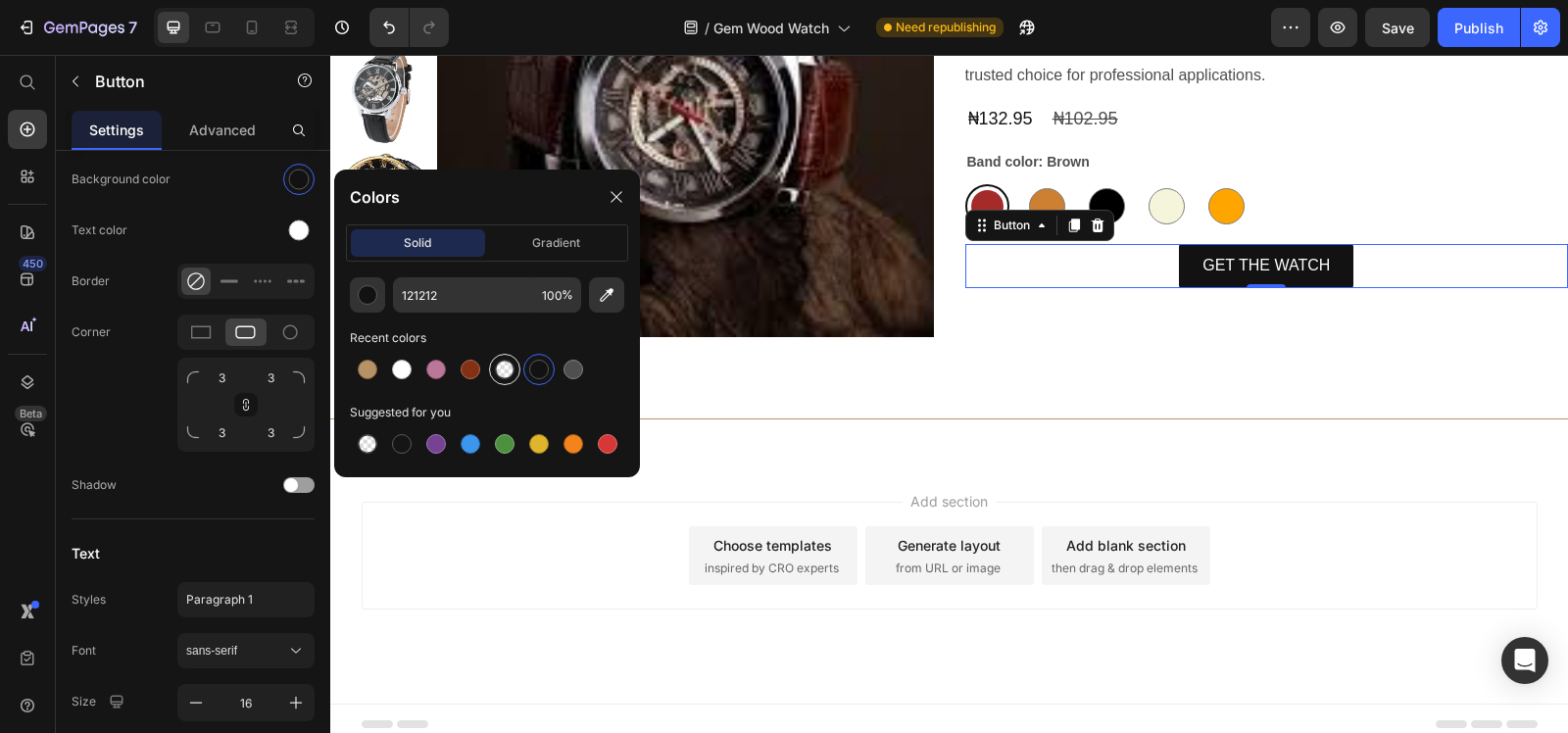 click at bounding box center [505, 369] 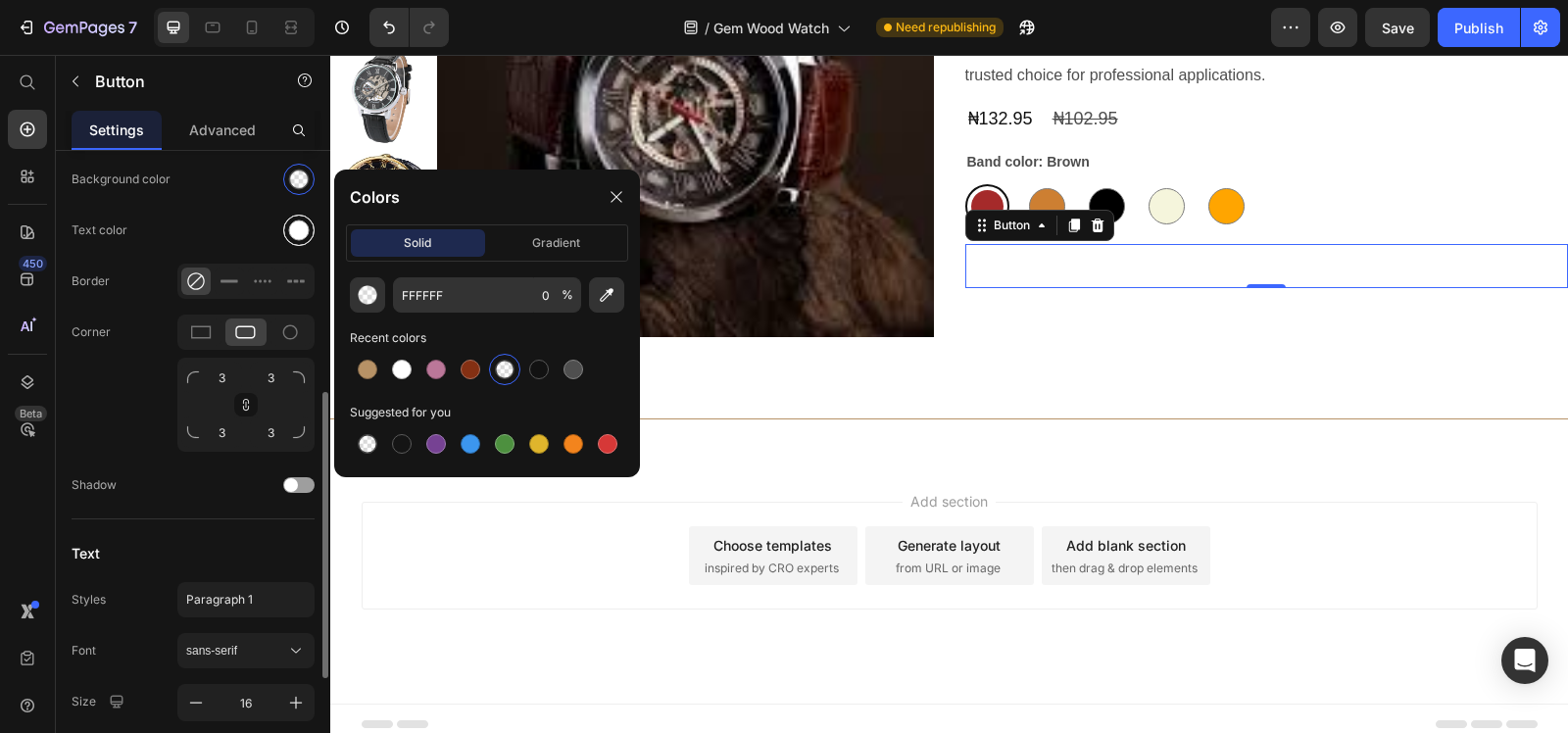 click at bounding box center [299, 230] 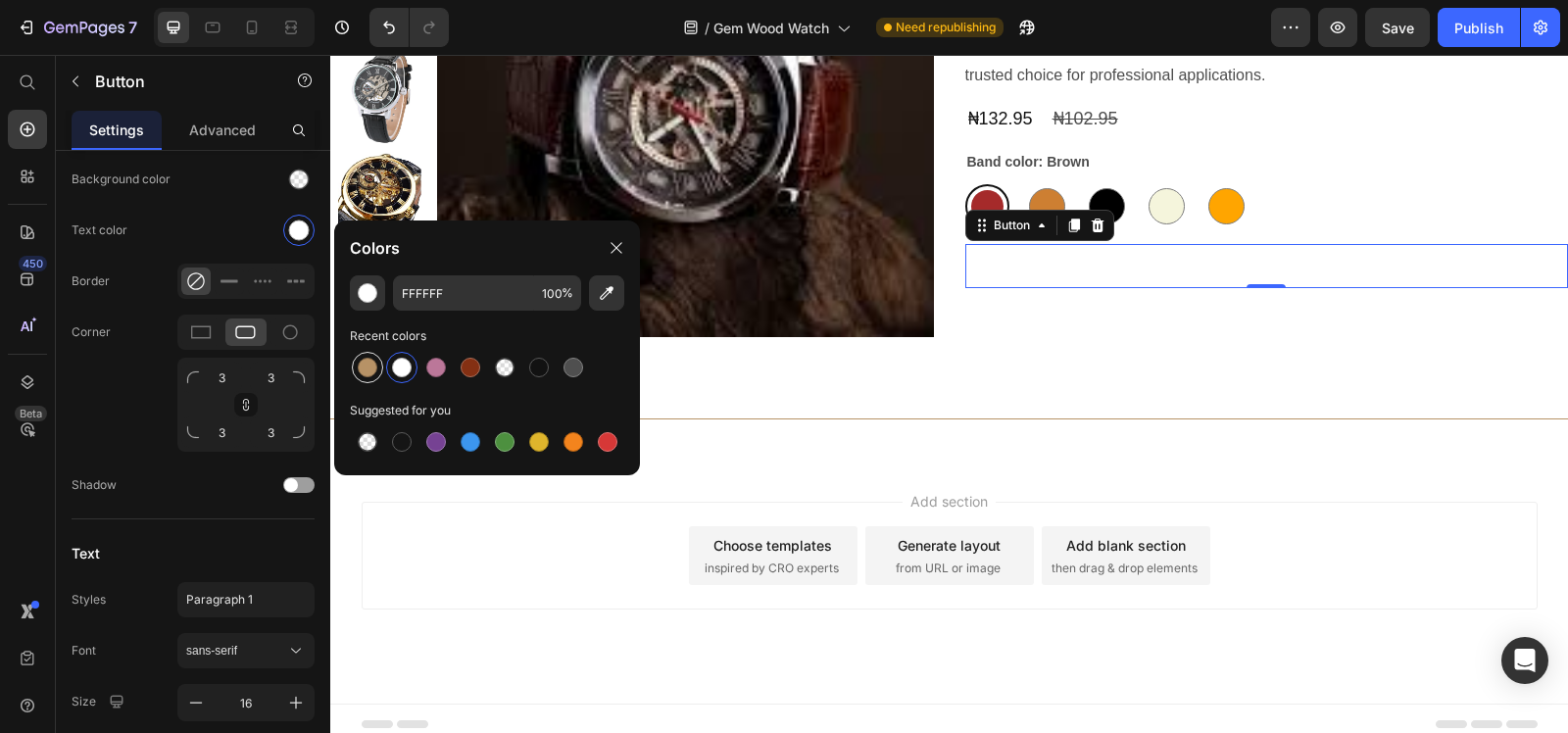 click at bounding box center (368, 367) 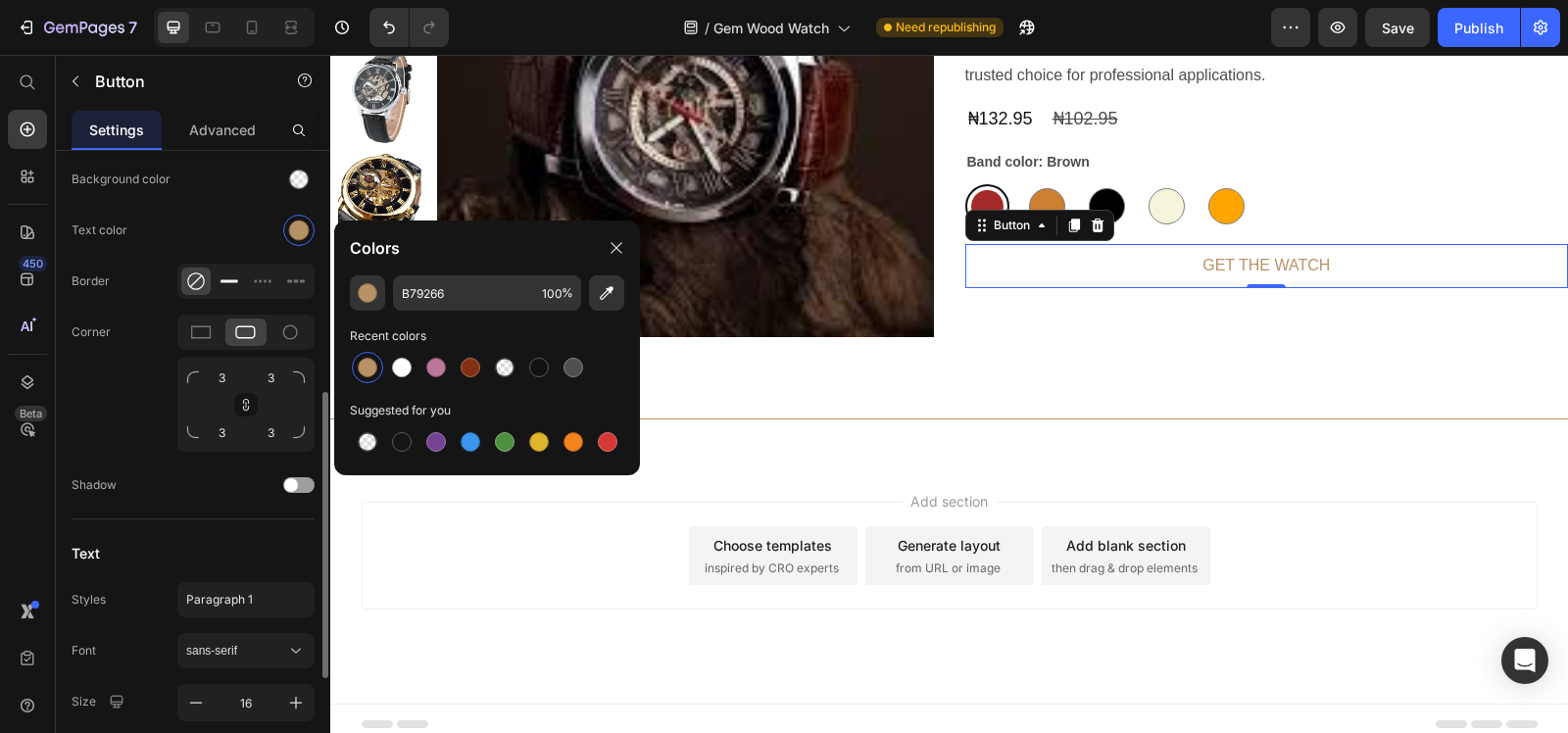 click 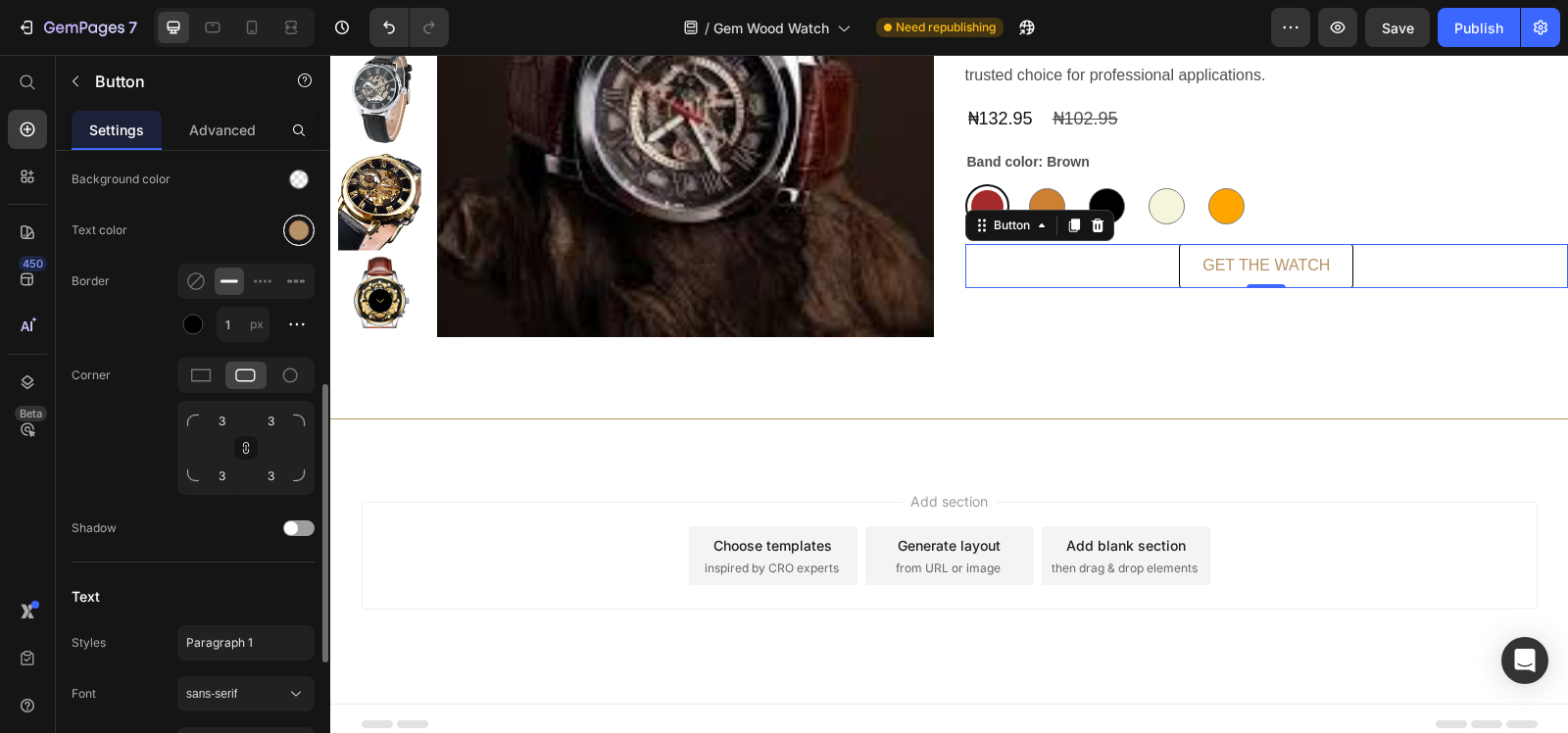 click at bounding box center (299, 230) 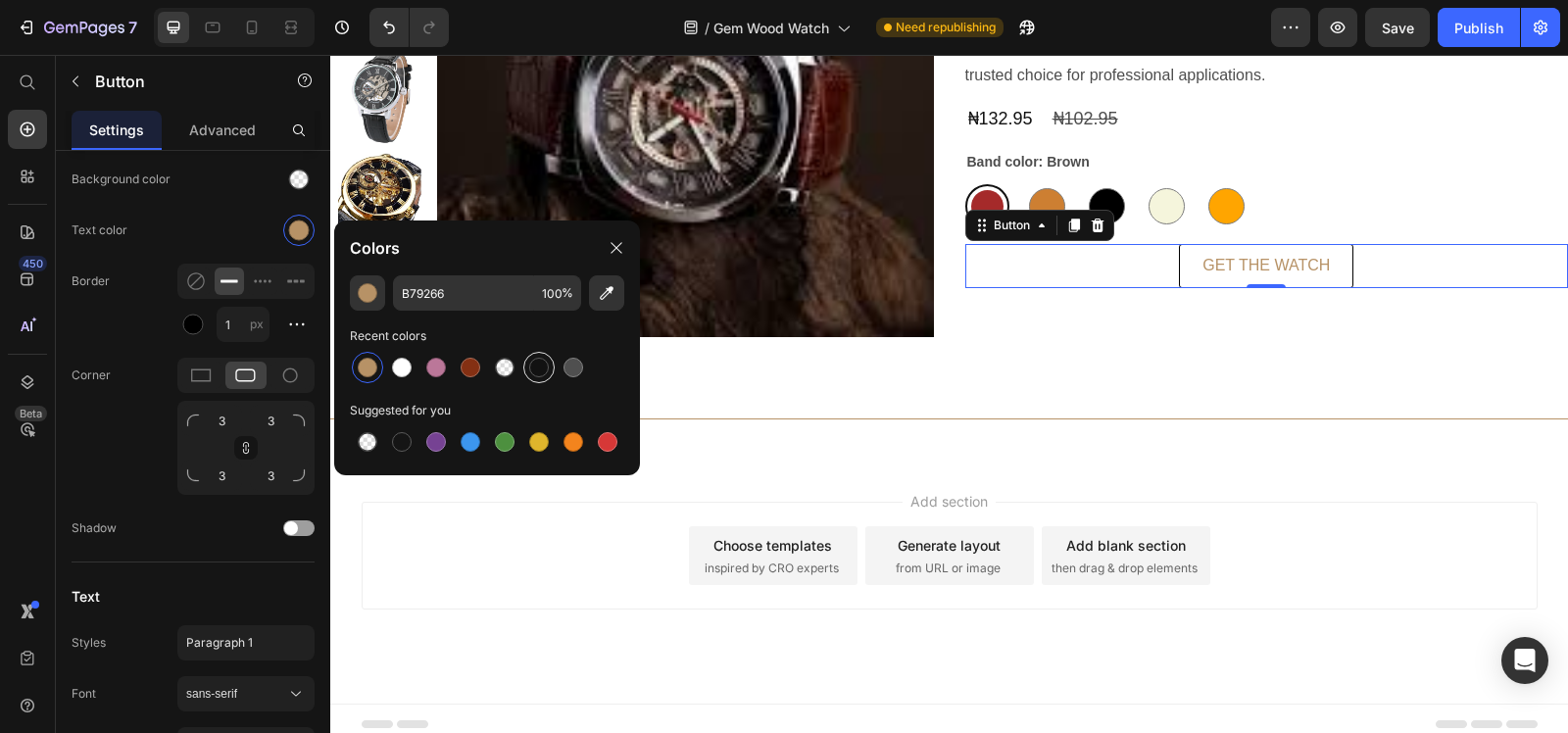 click at bounding box center [539, 367] 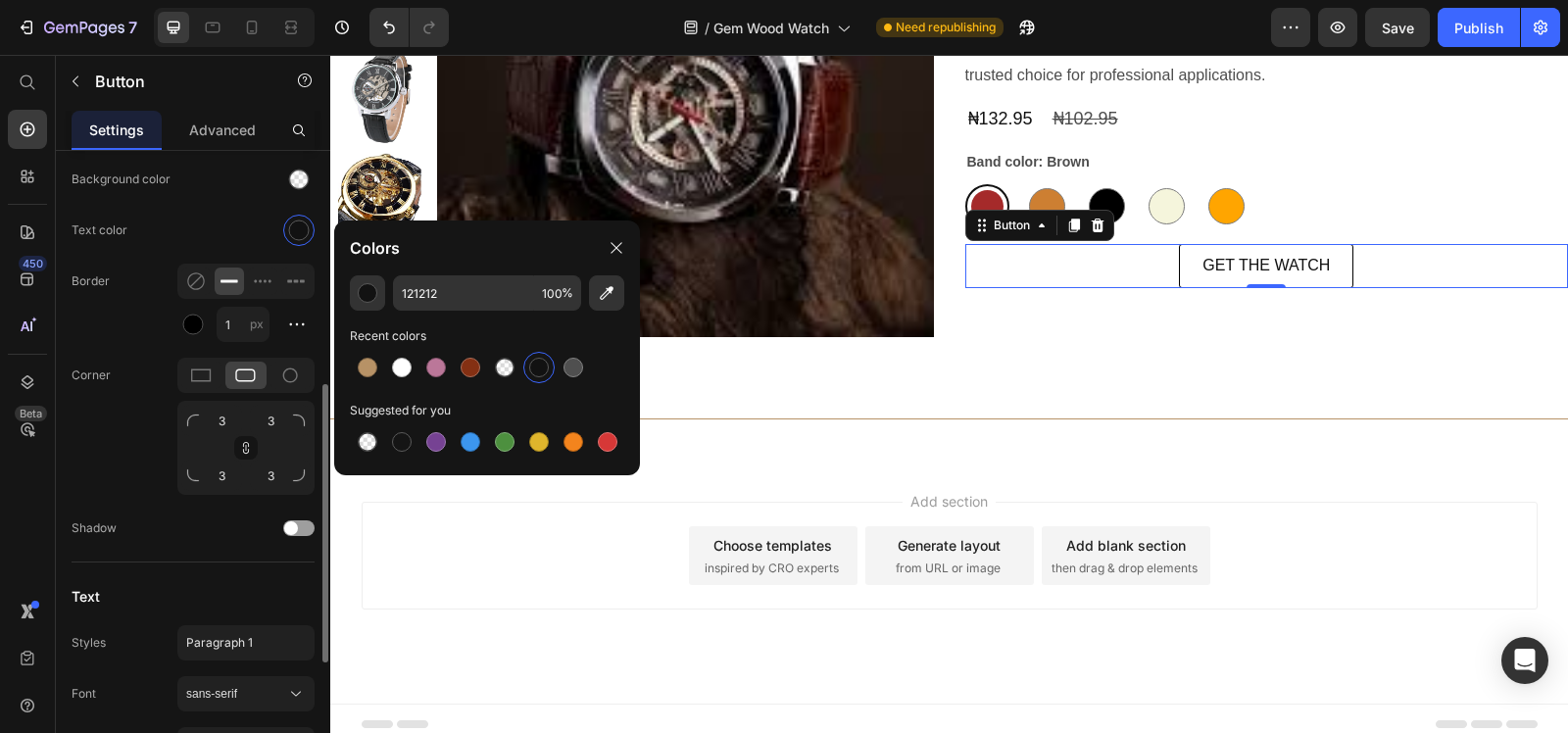 click 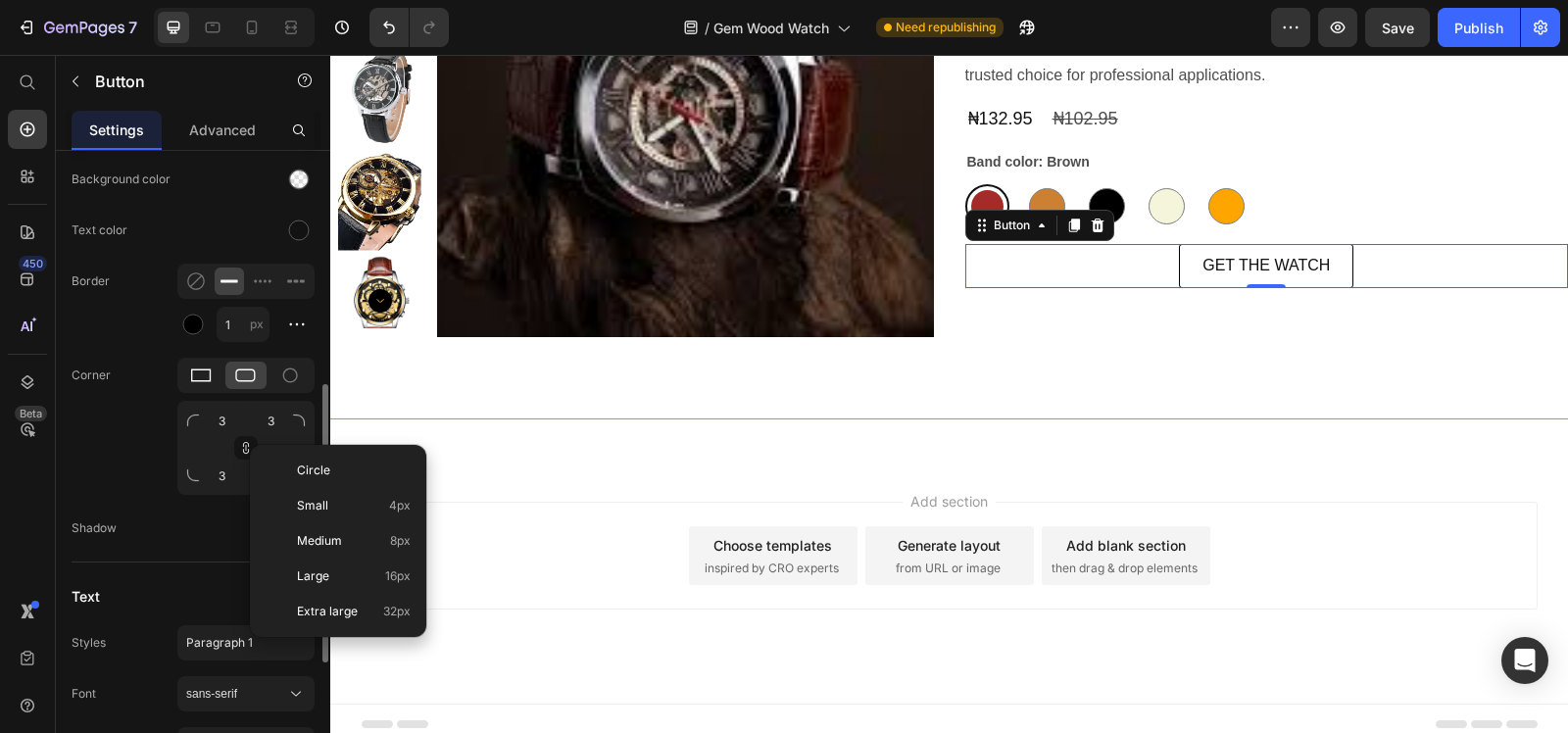 click 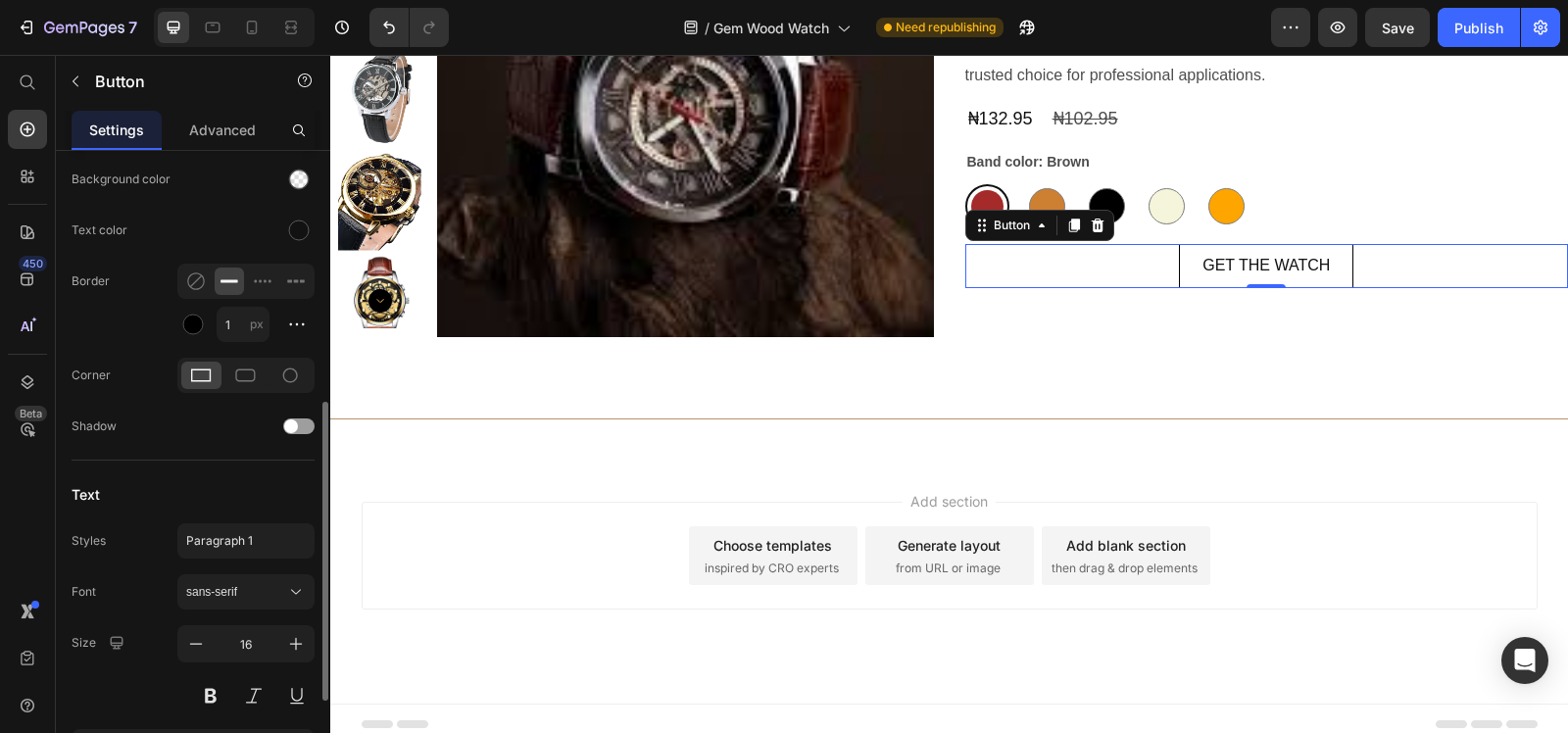 scroll, scrollTop: 721, scrollLeft: 0, axis: vertical 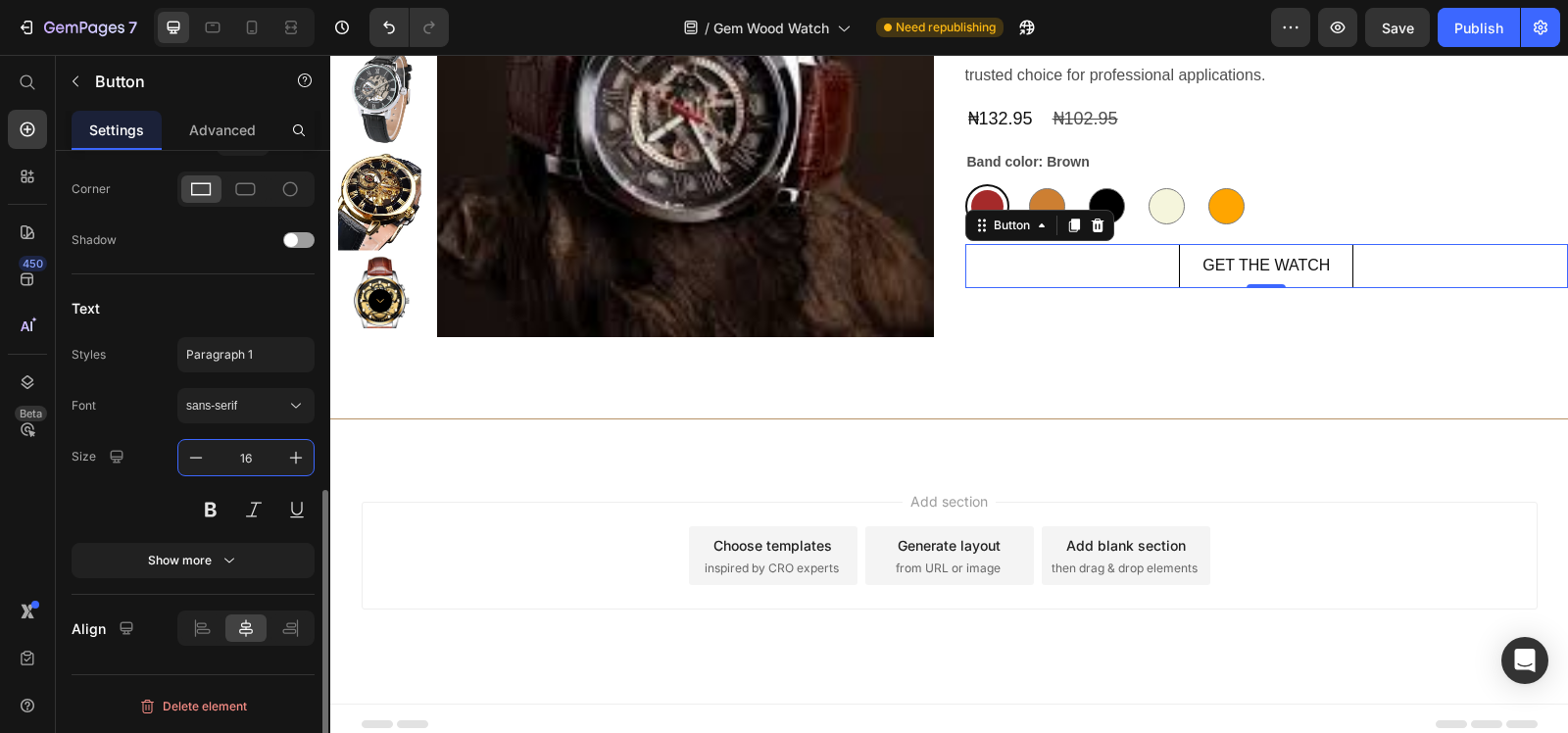 click on "16" at bounding box center (246, 458) 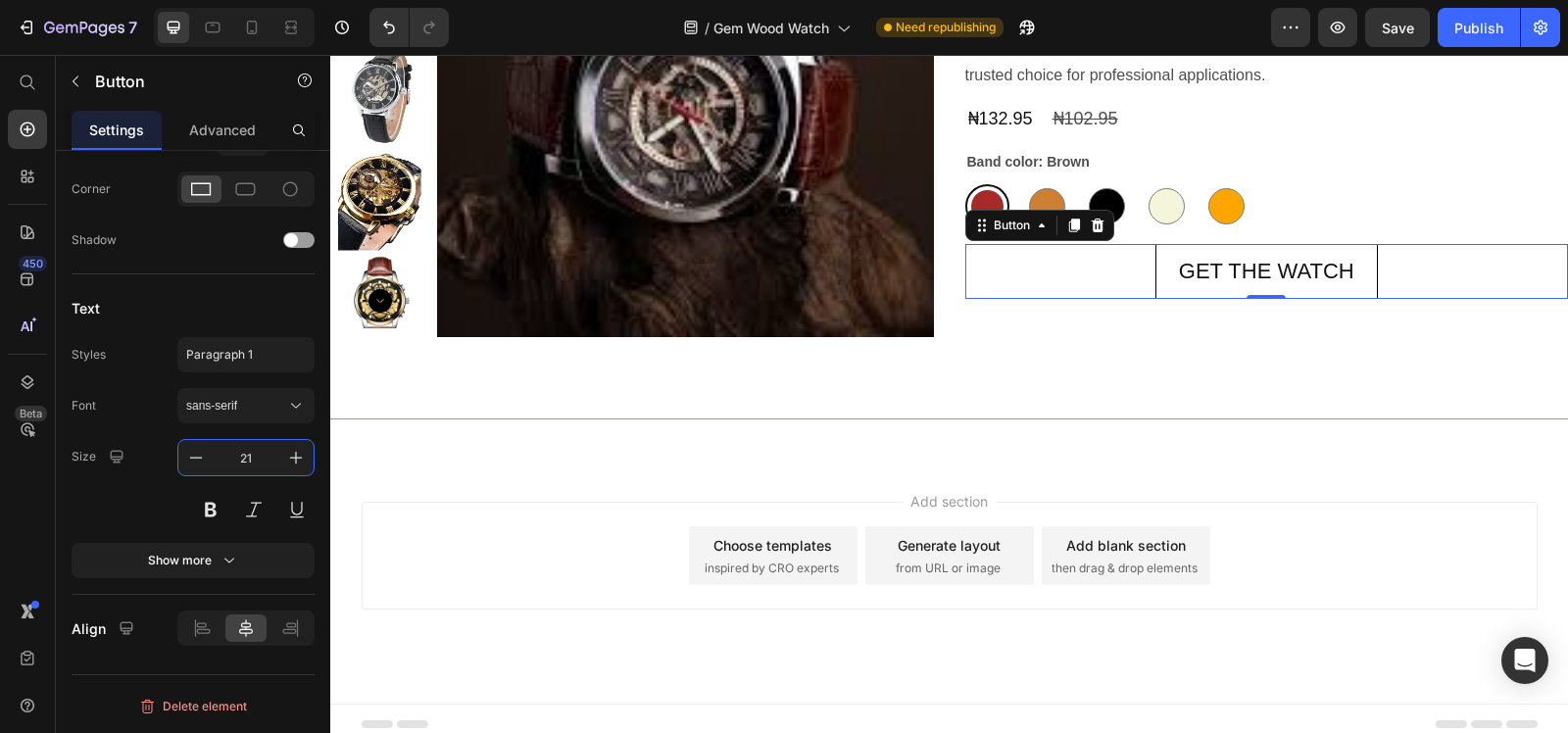 type on "20" 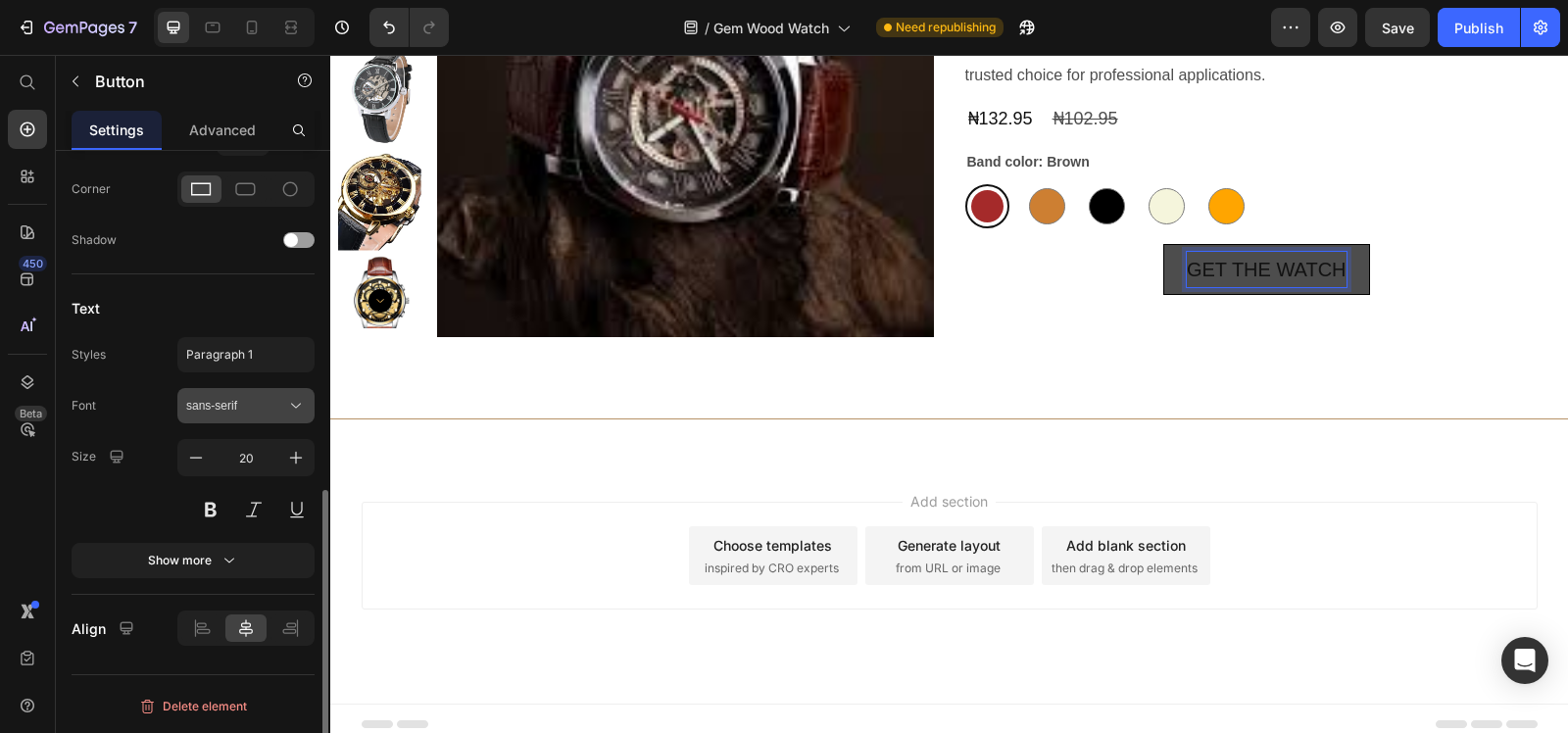 click on "sans-serif" at bounding box center (246, 406) 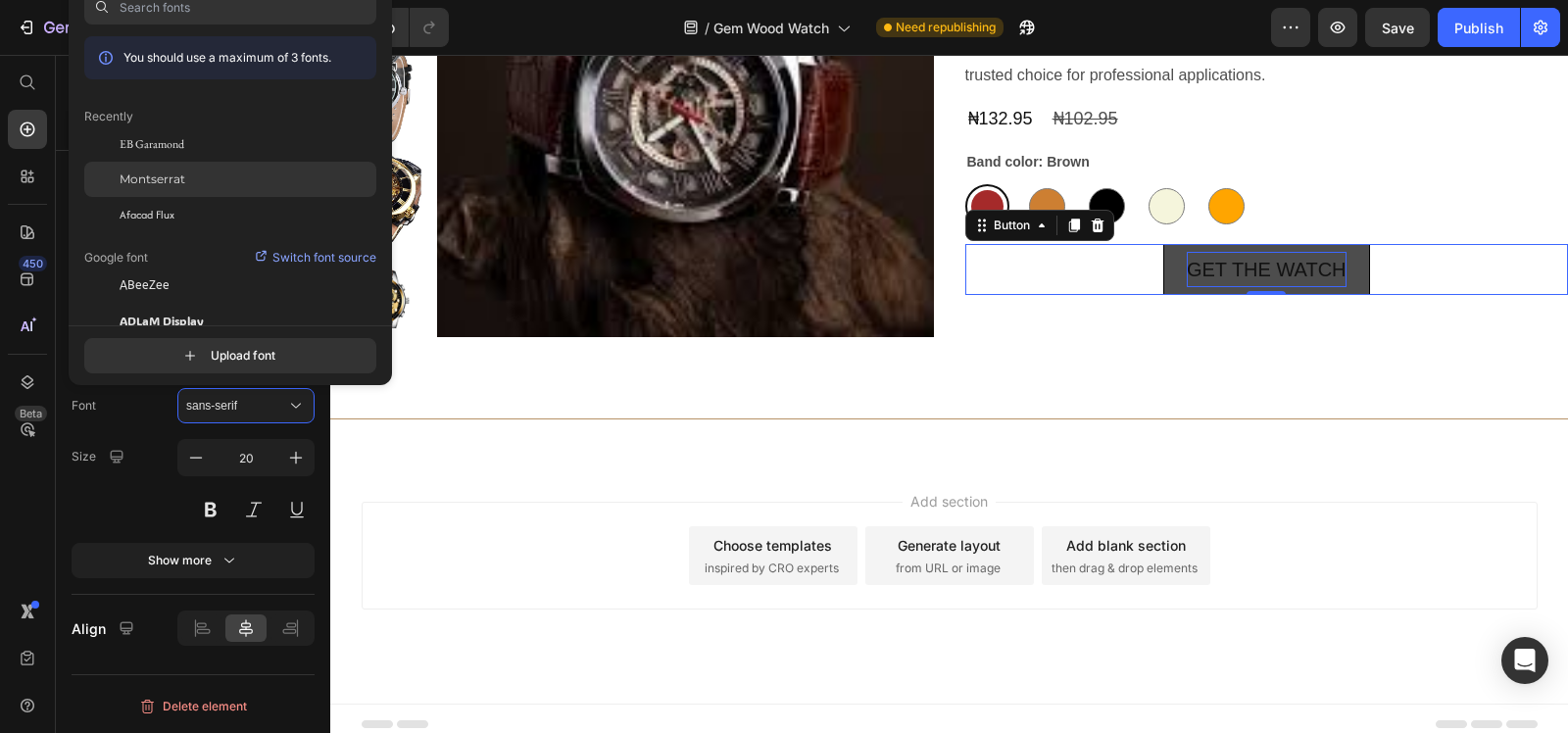 click on "Montserrat" at bounding box center (152, 179) 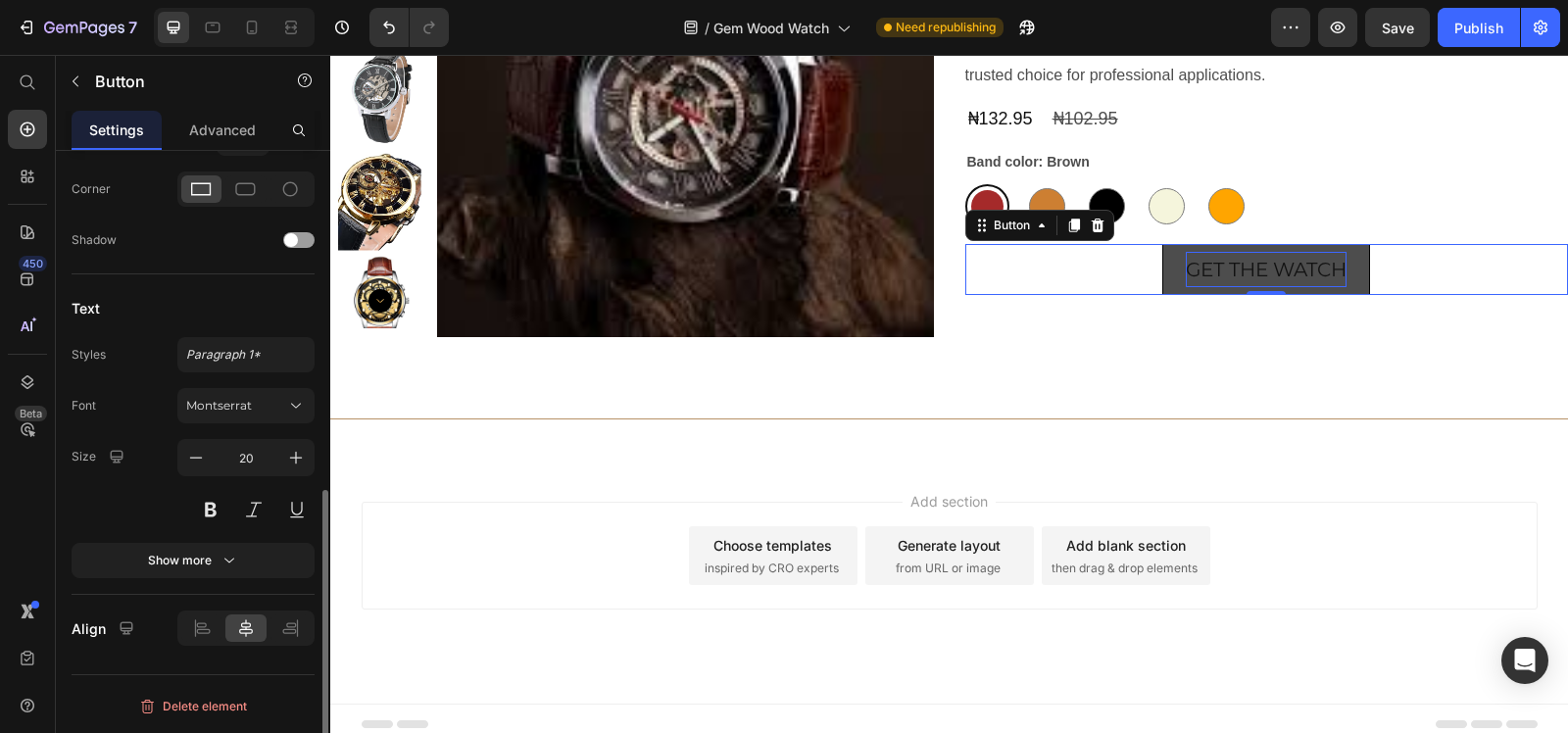 click on "Size 20" at bounding box center (193, 483) 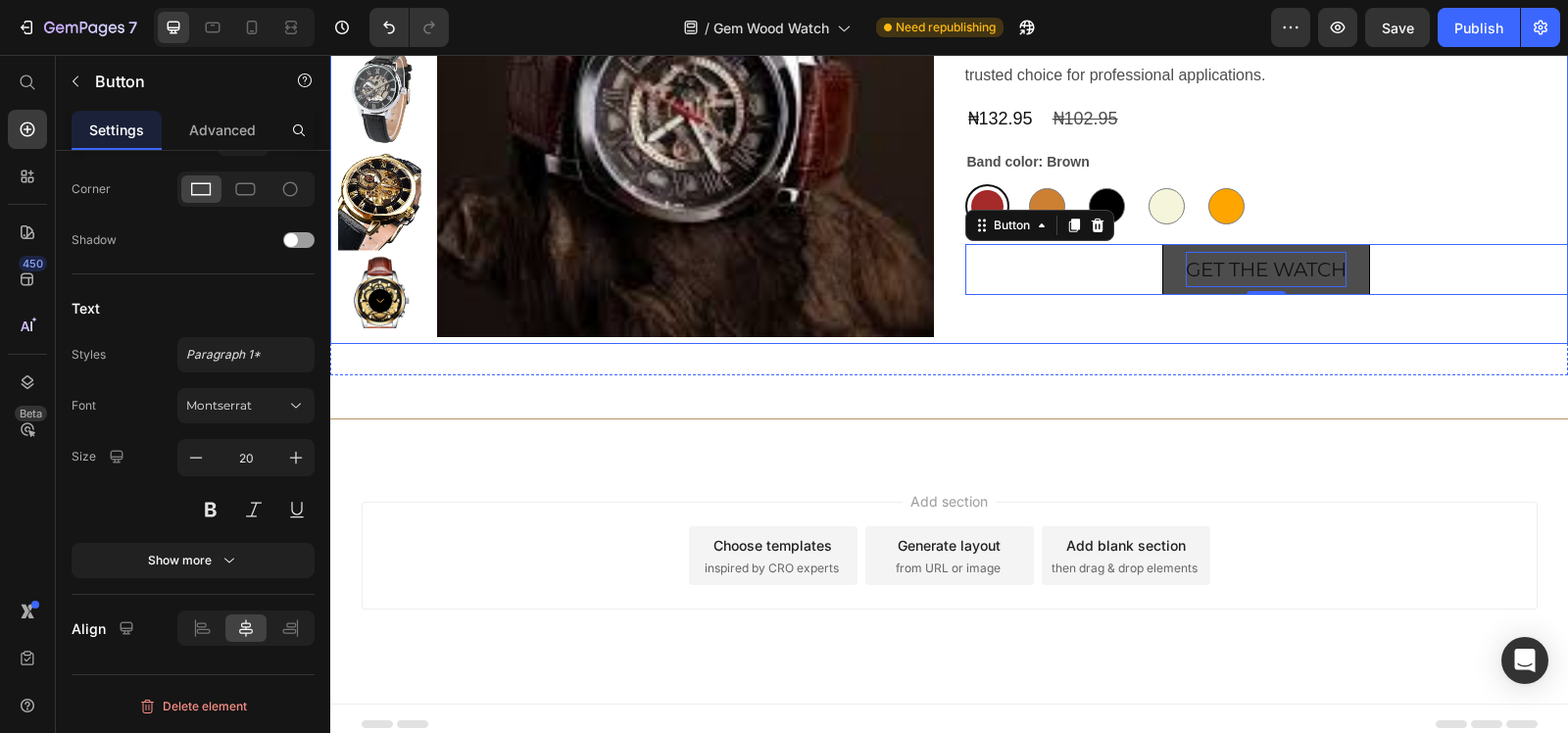 click on "GET THE WATCH Button   0" at bounding box center (1267, 269) 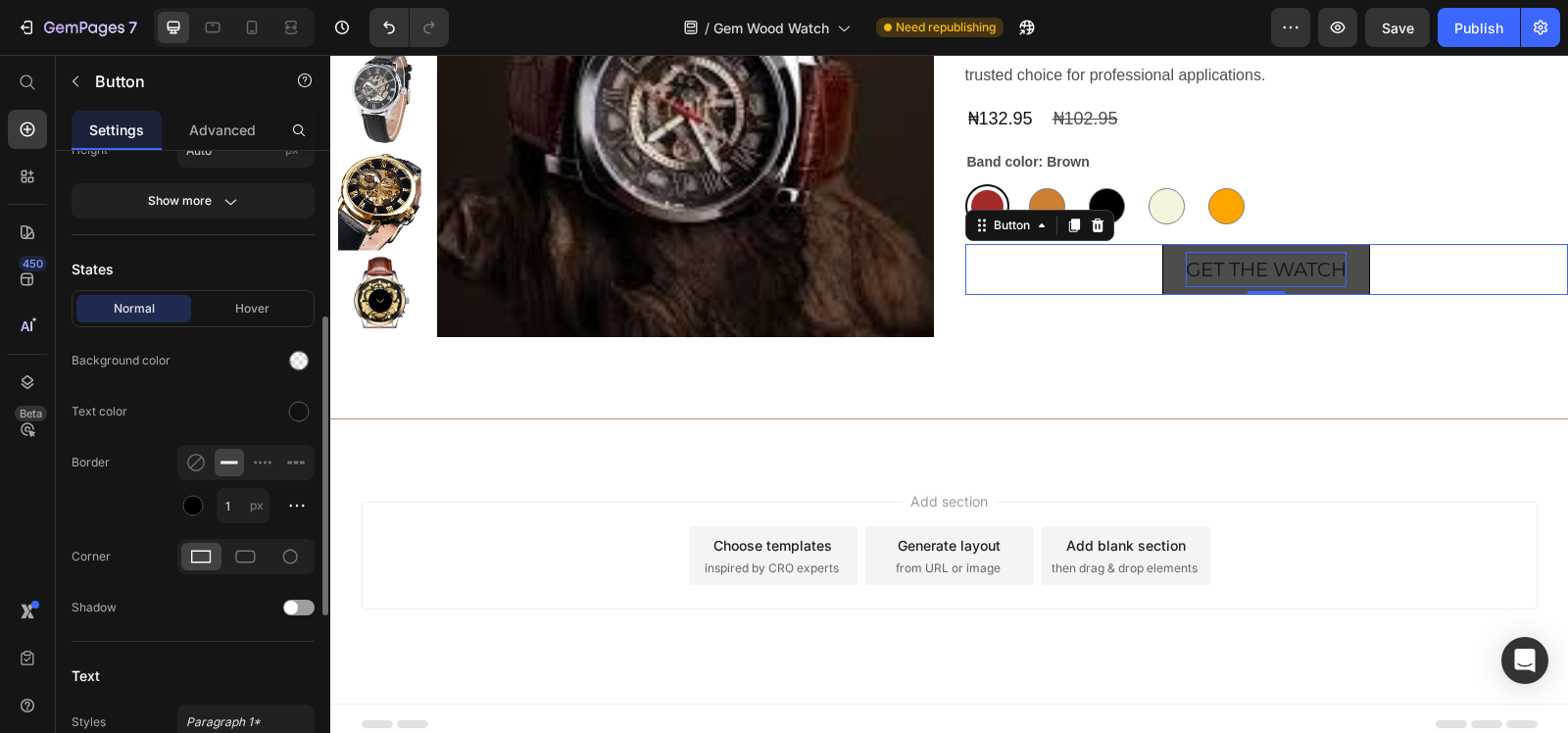 scroll, scrollTop: 0, scrollLeft: 0, axis: both 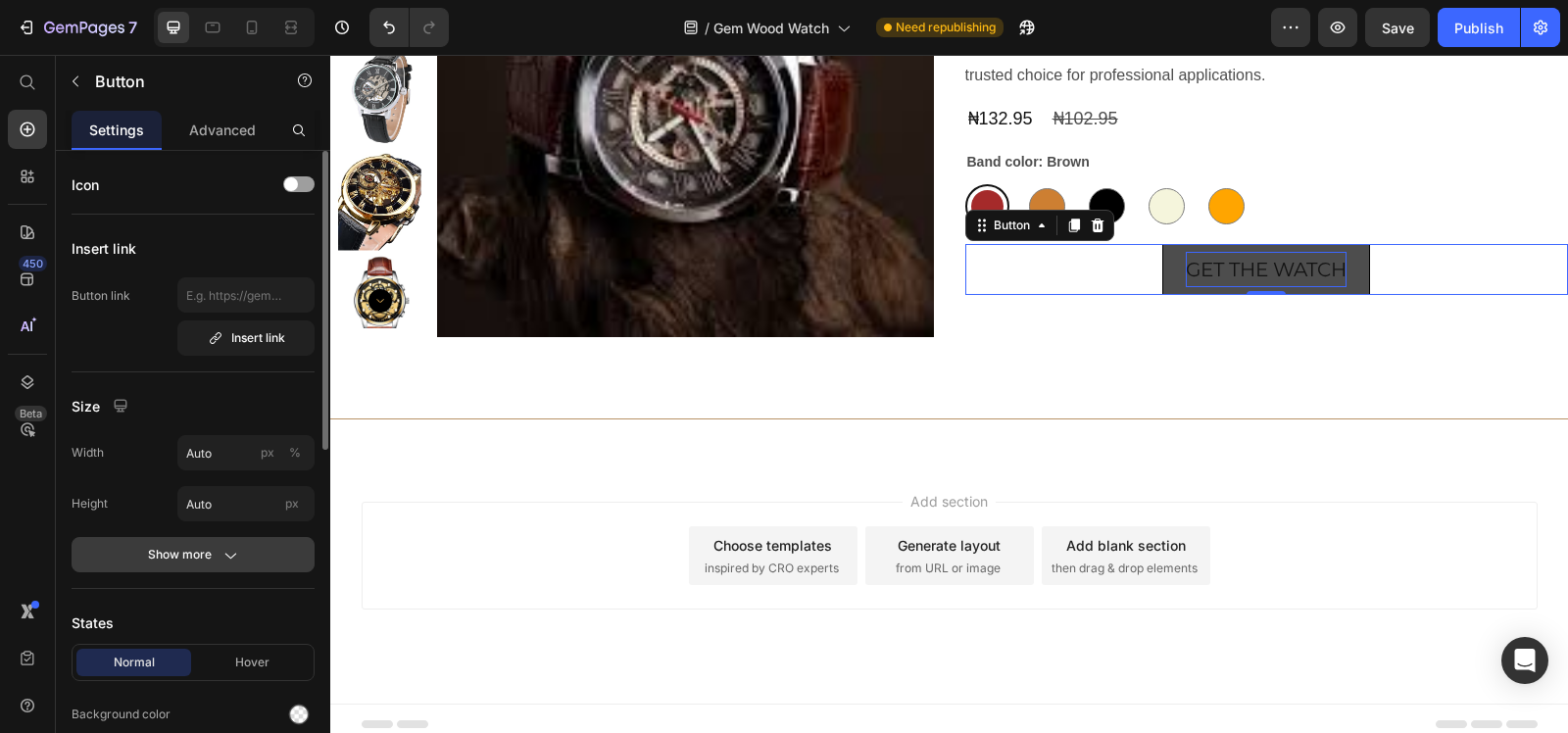 click on "Show more" at bounding box center [193, 555] 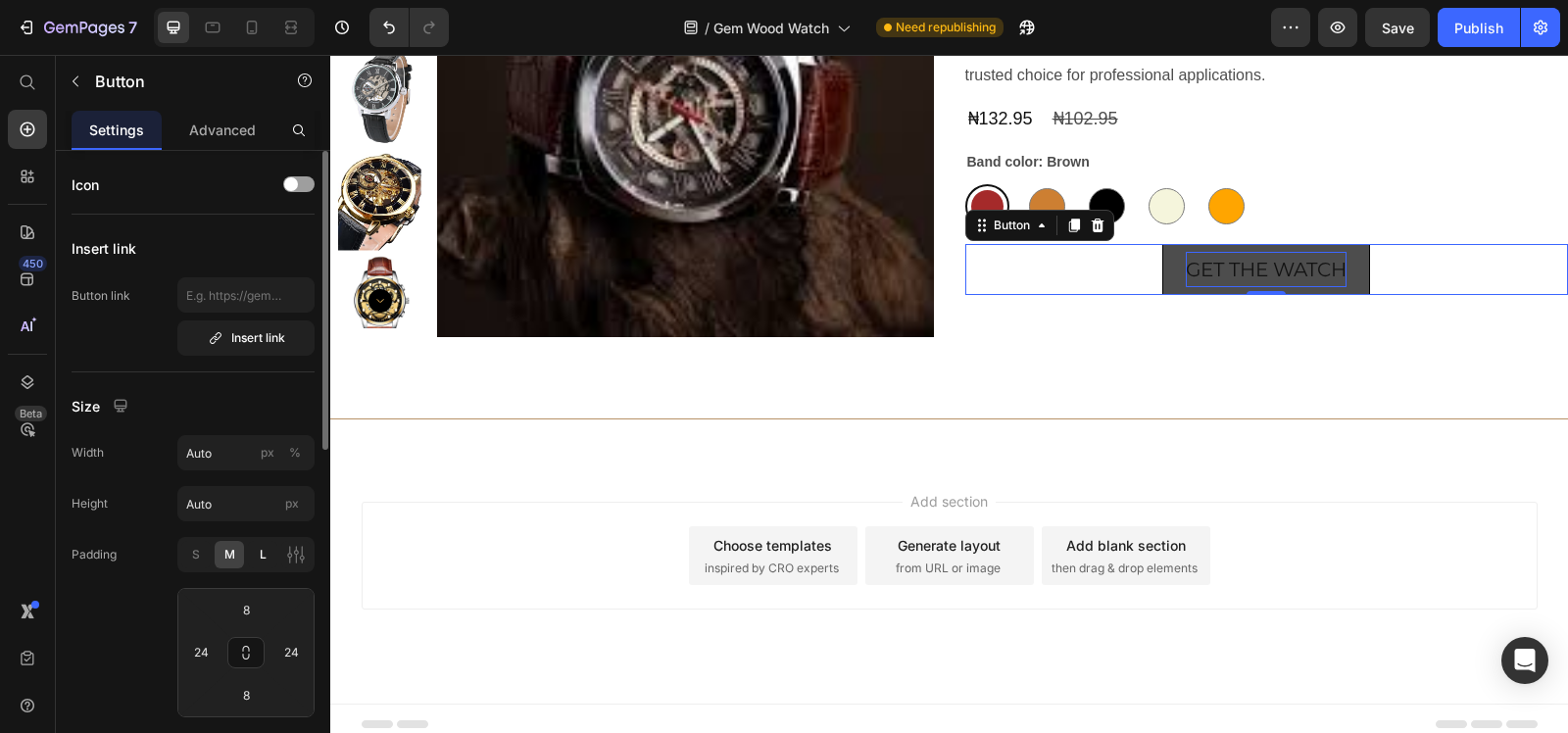 click on "L" 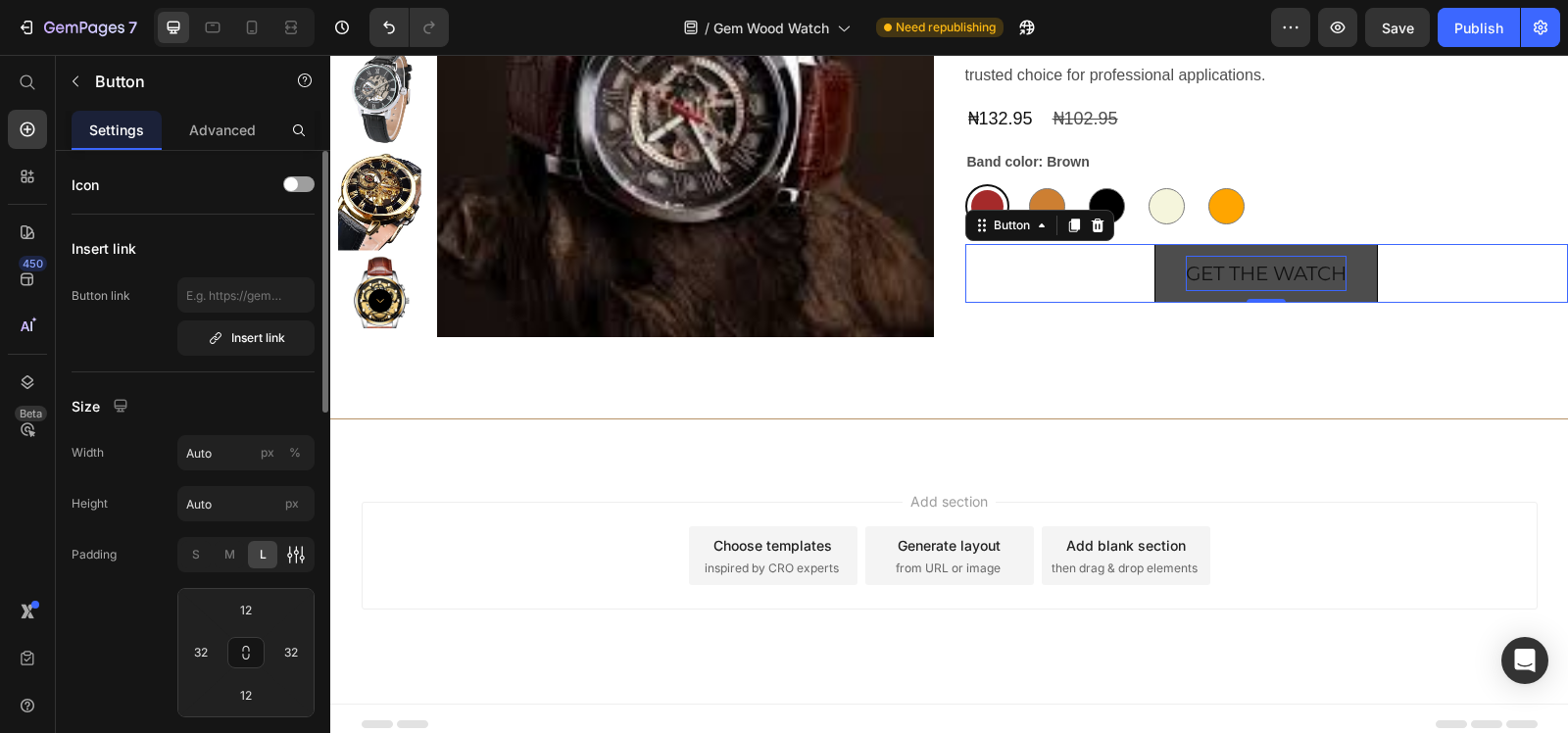 click 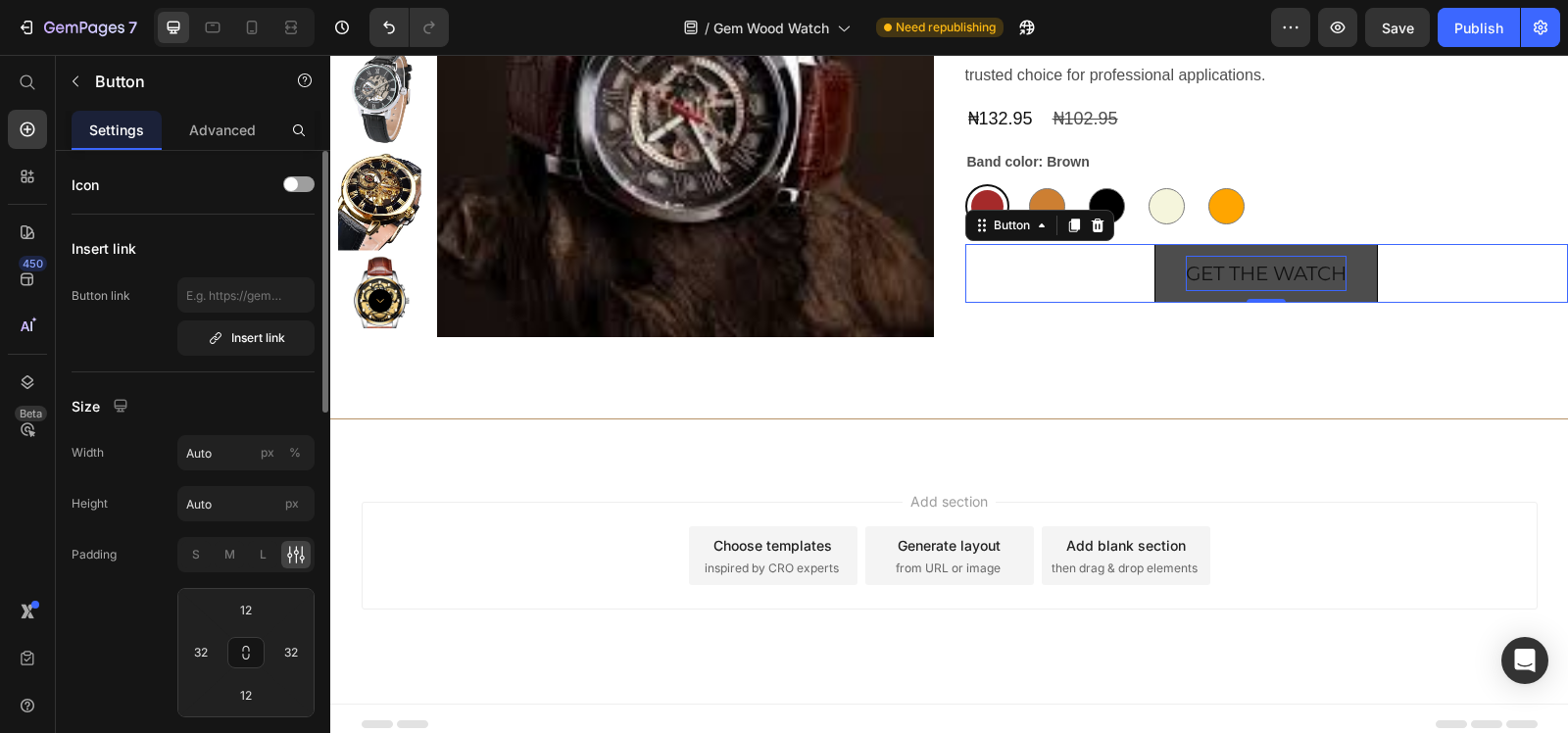 click 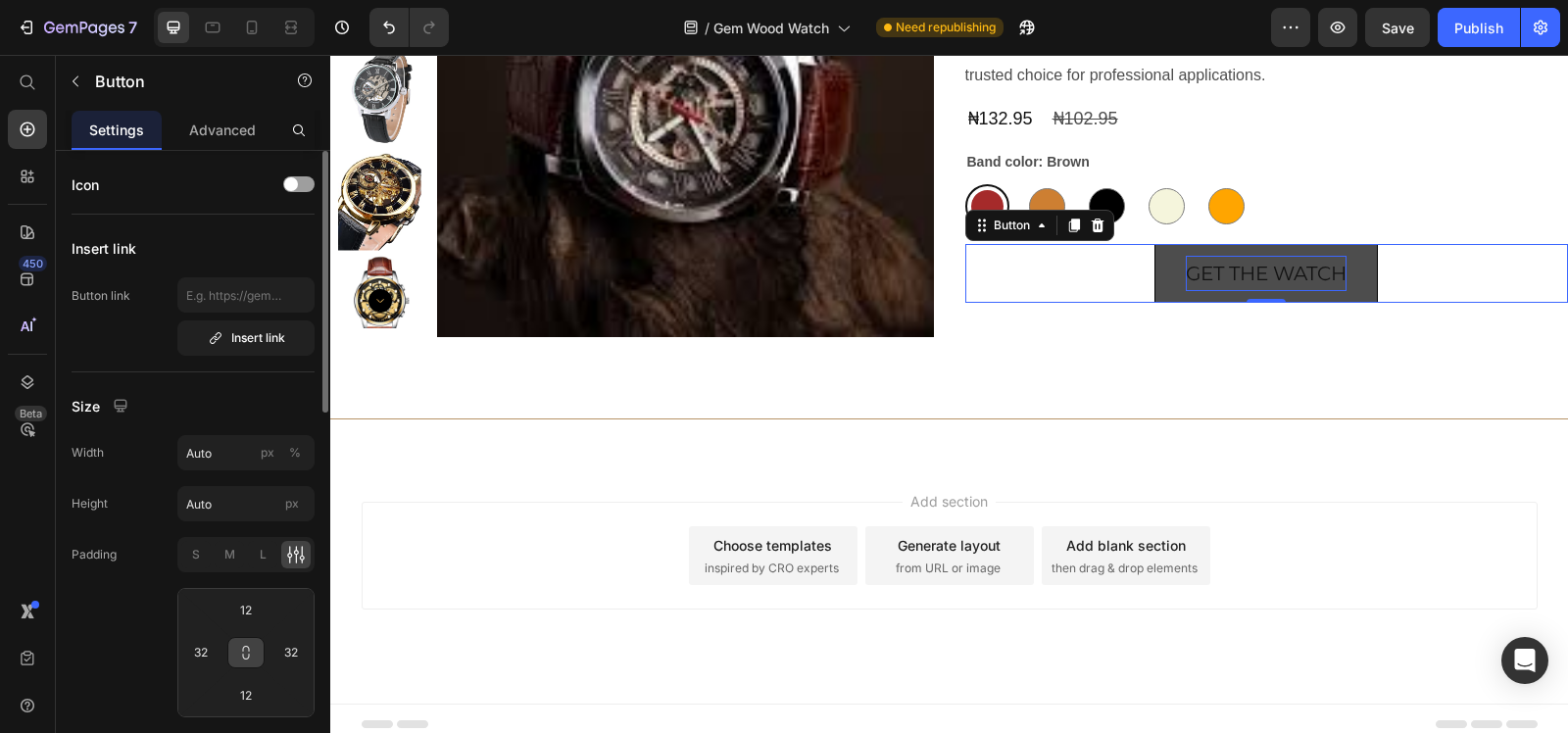 click at bounding box center [246, 653] 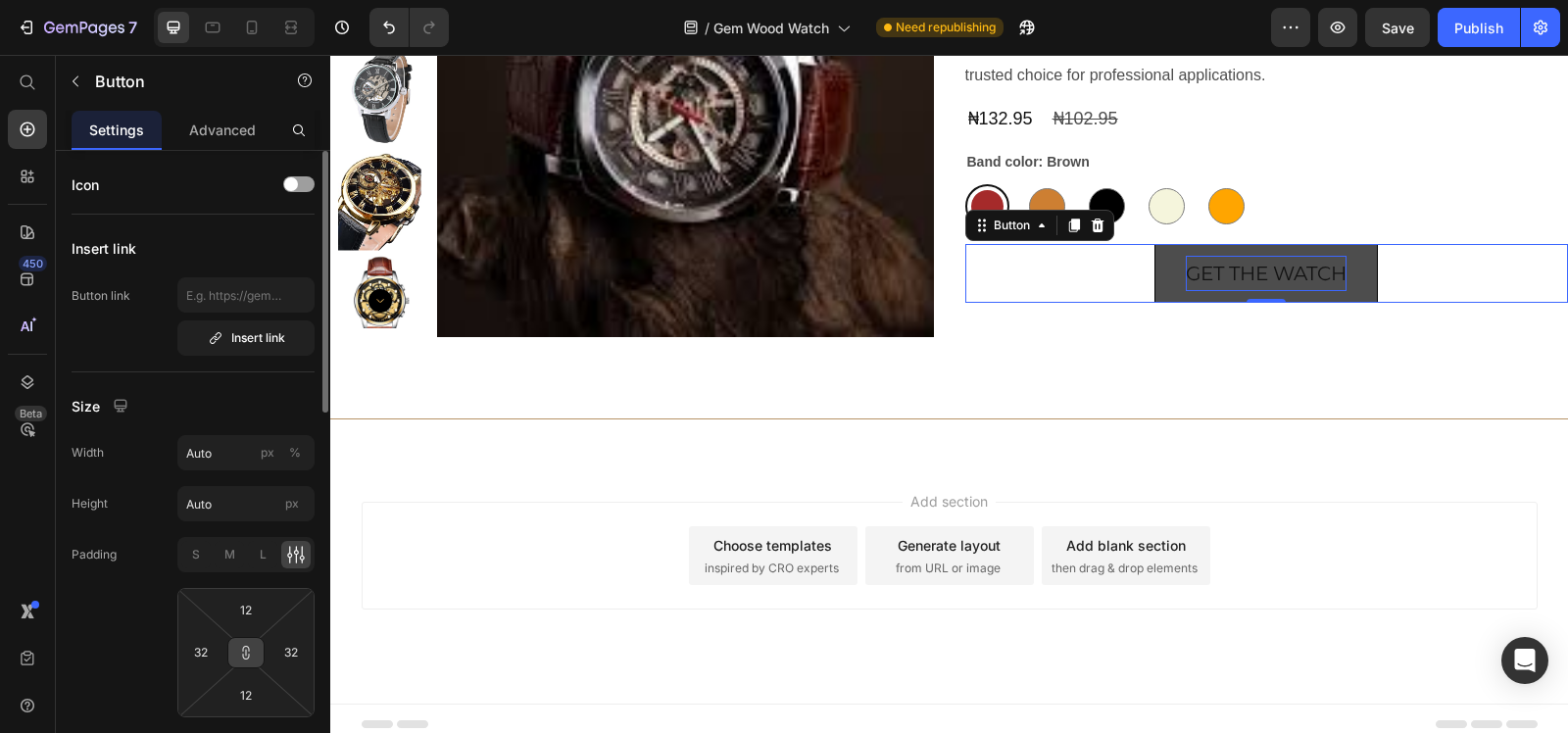 click 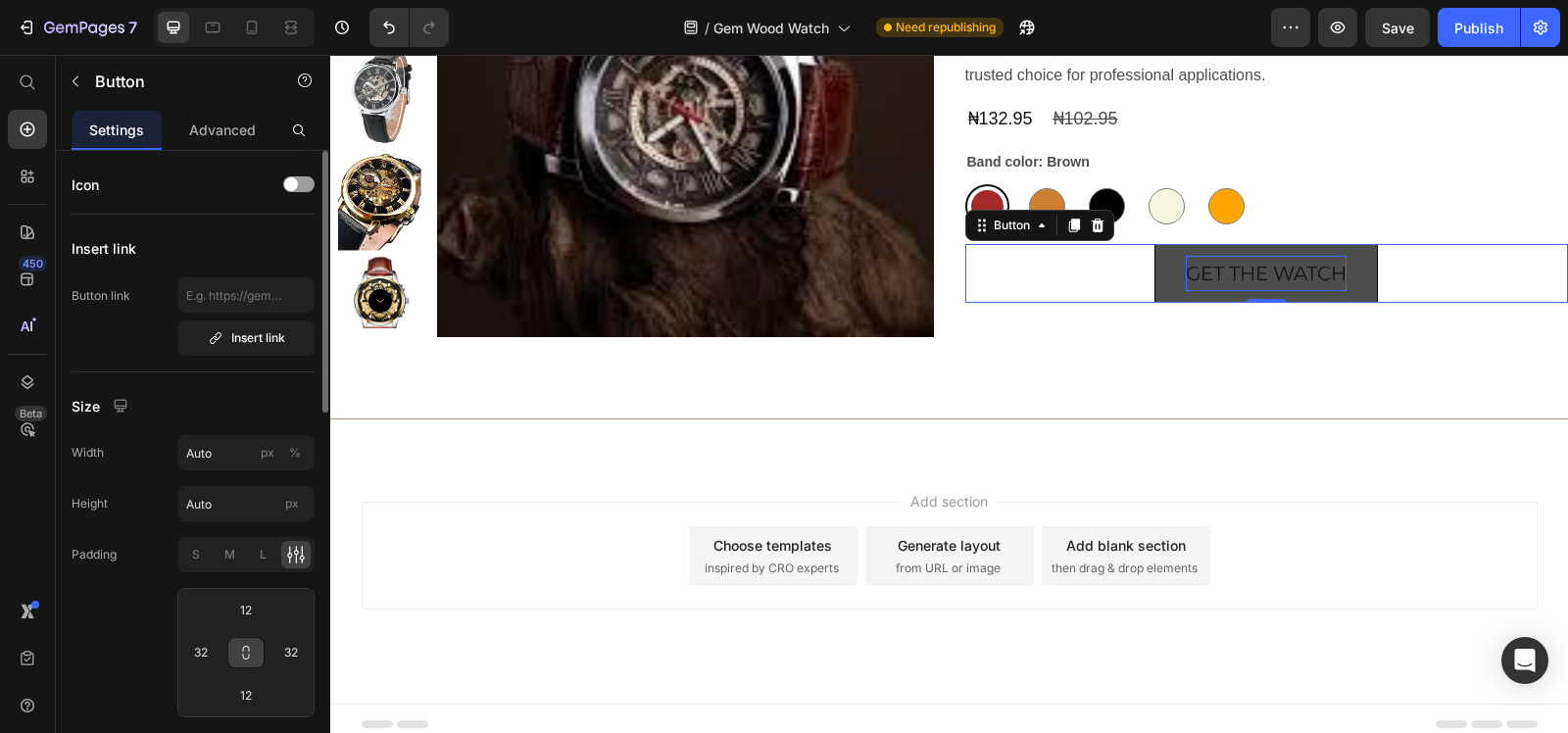 click 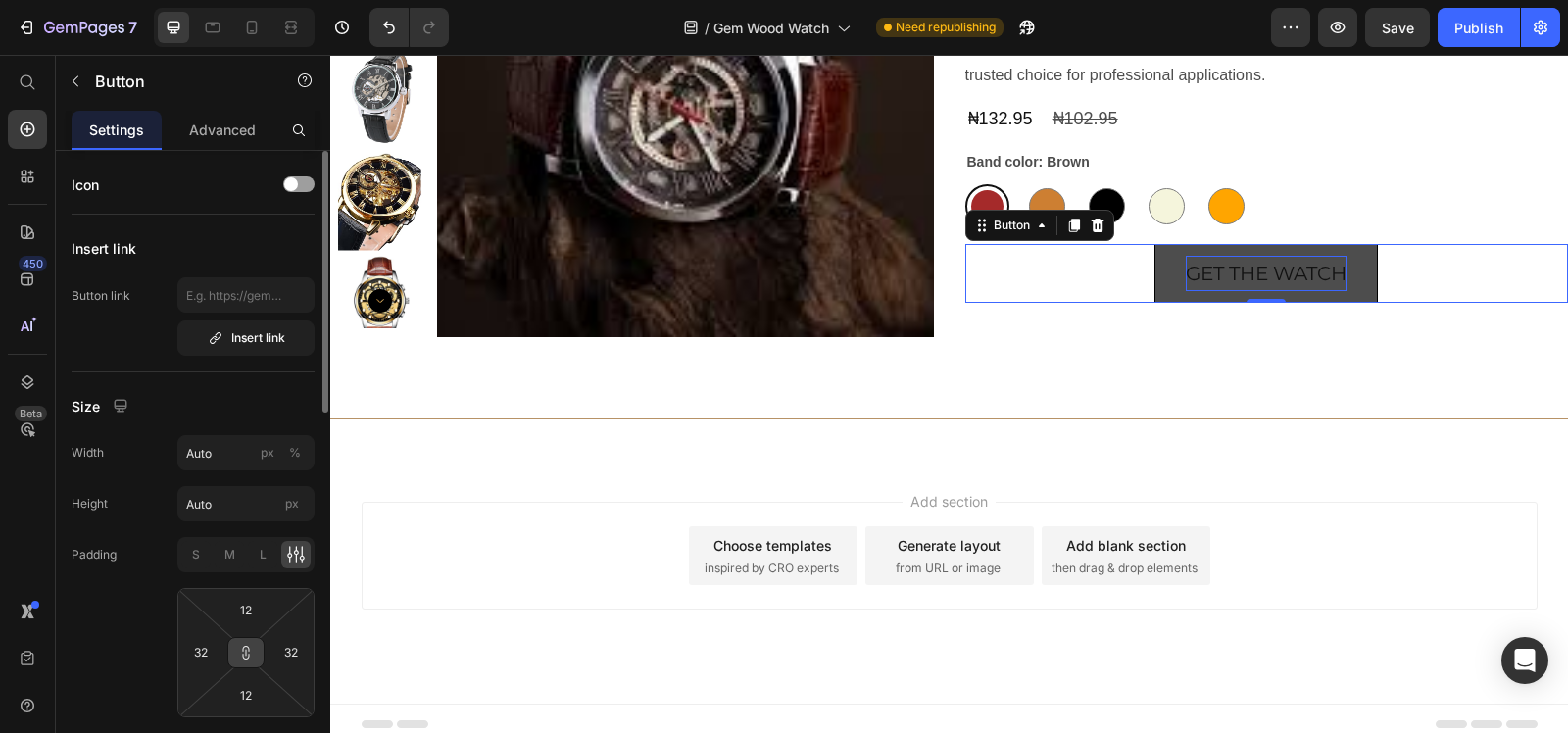 click 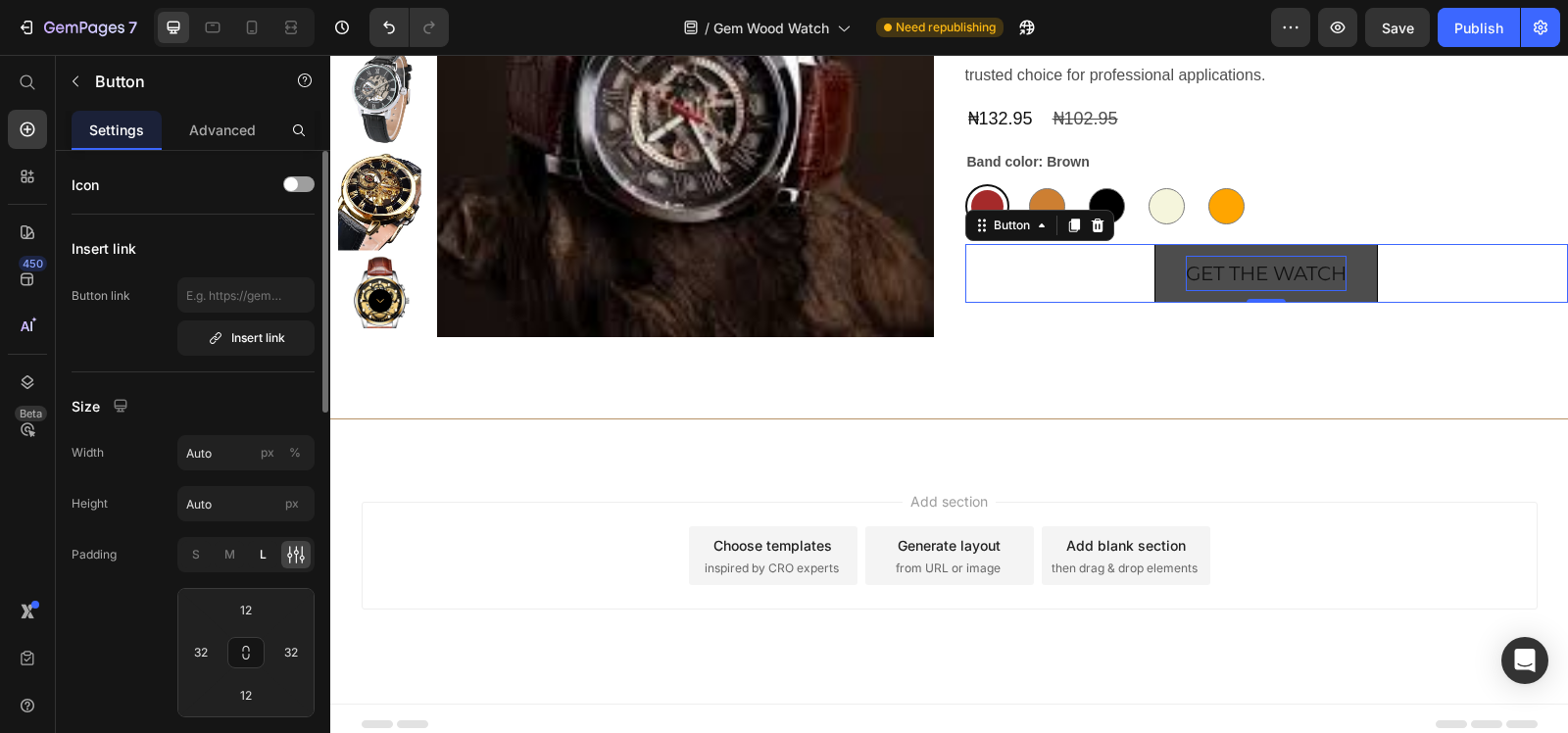click on "L" 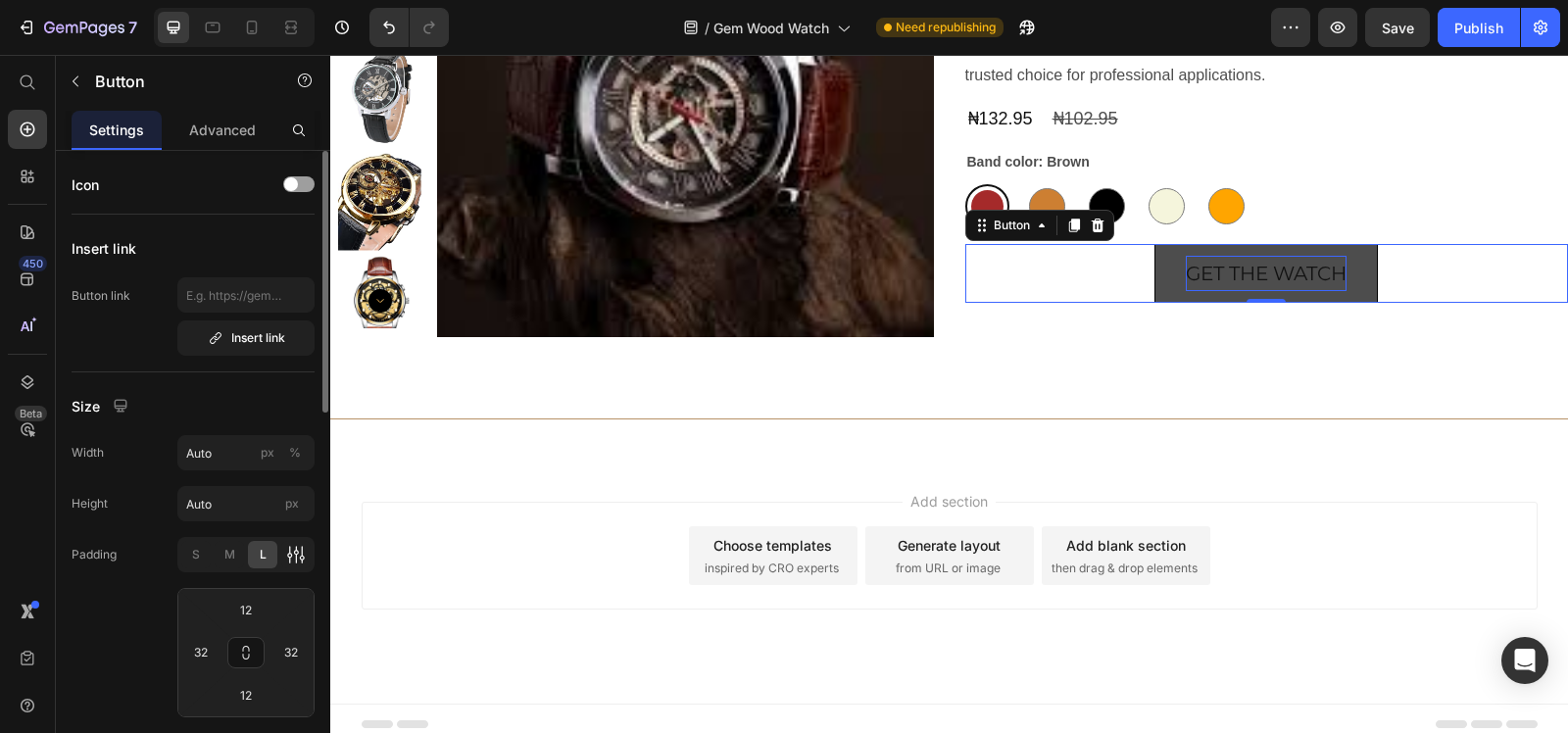 click 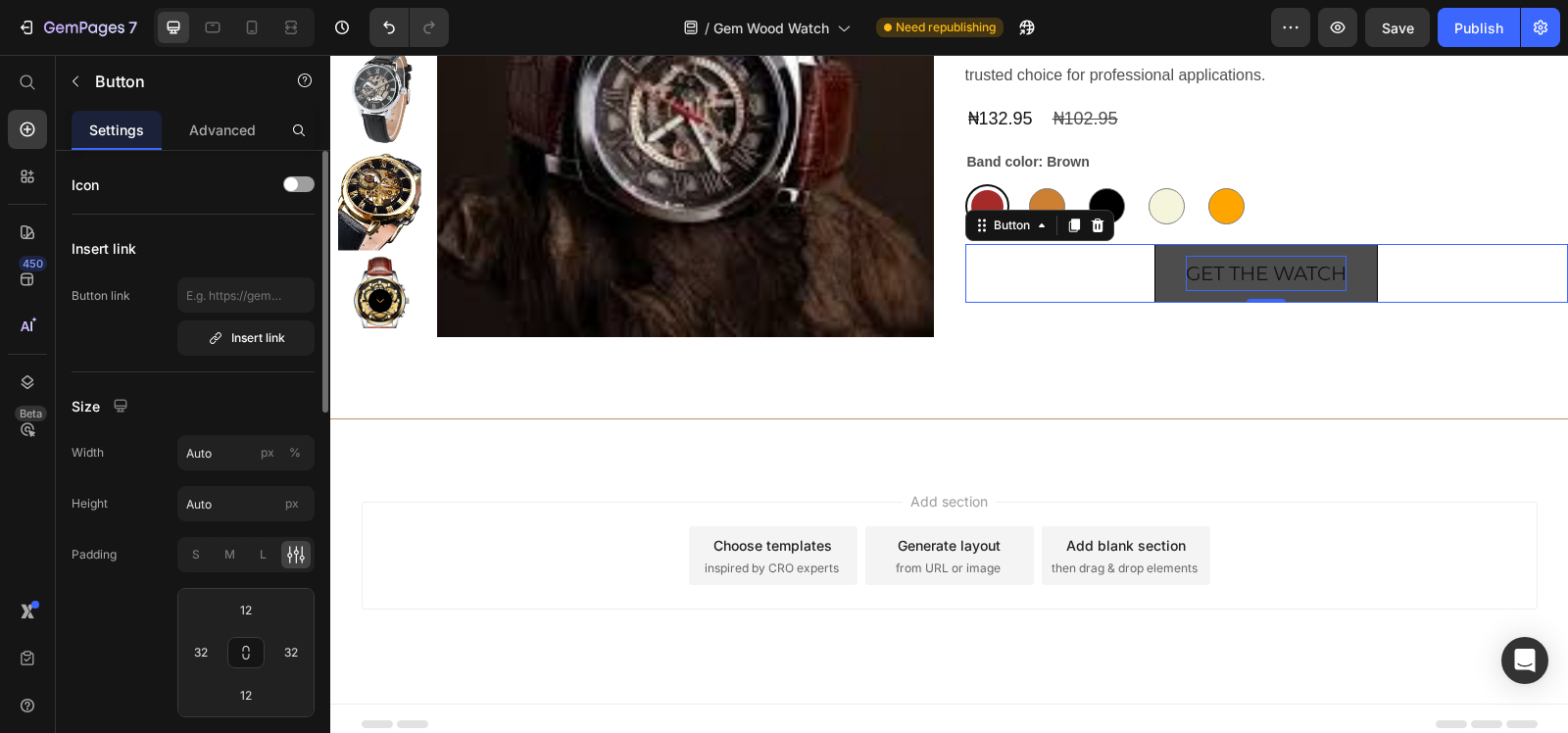 scroll, scrollTop: 122, scrollLeft: 0, axis: vertical 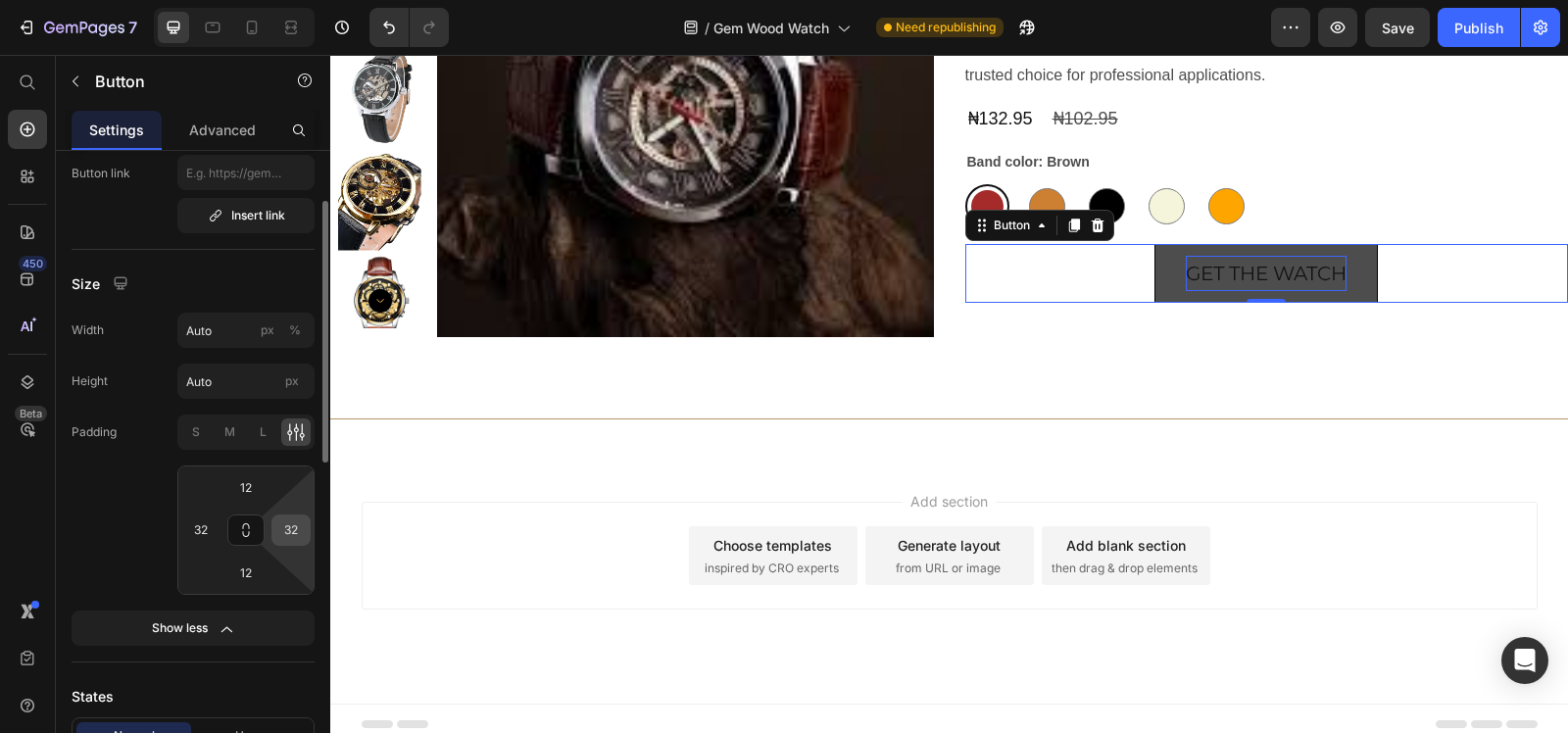 click on "32" at bounding box center (291, 530) 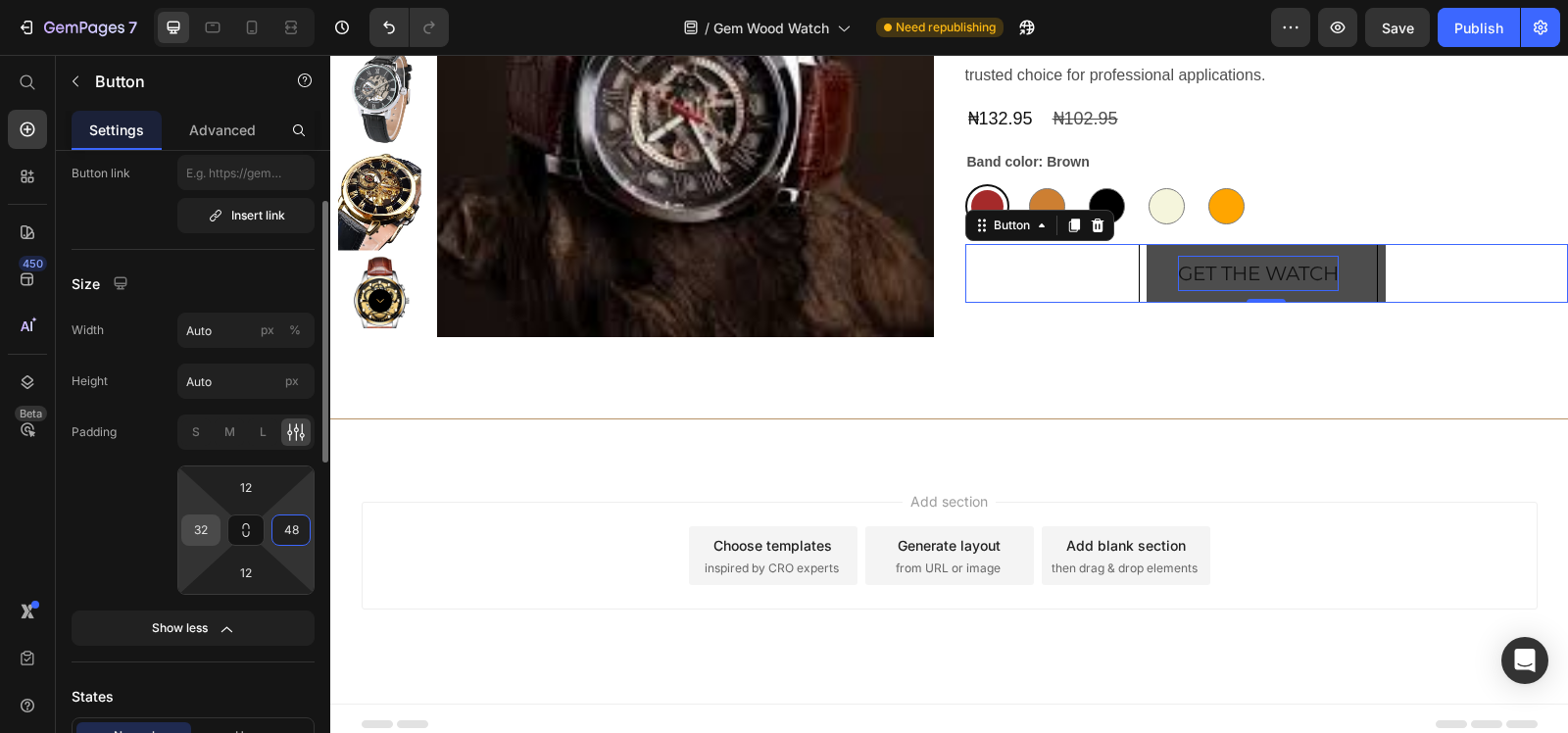 type on "48" 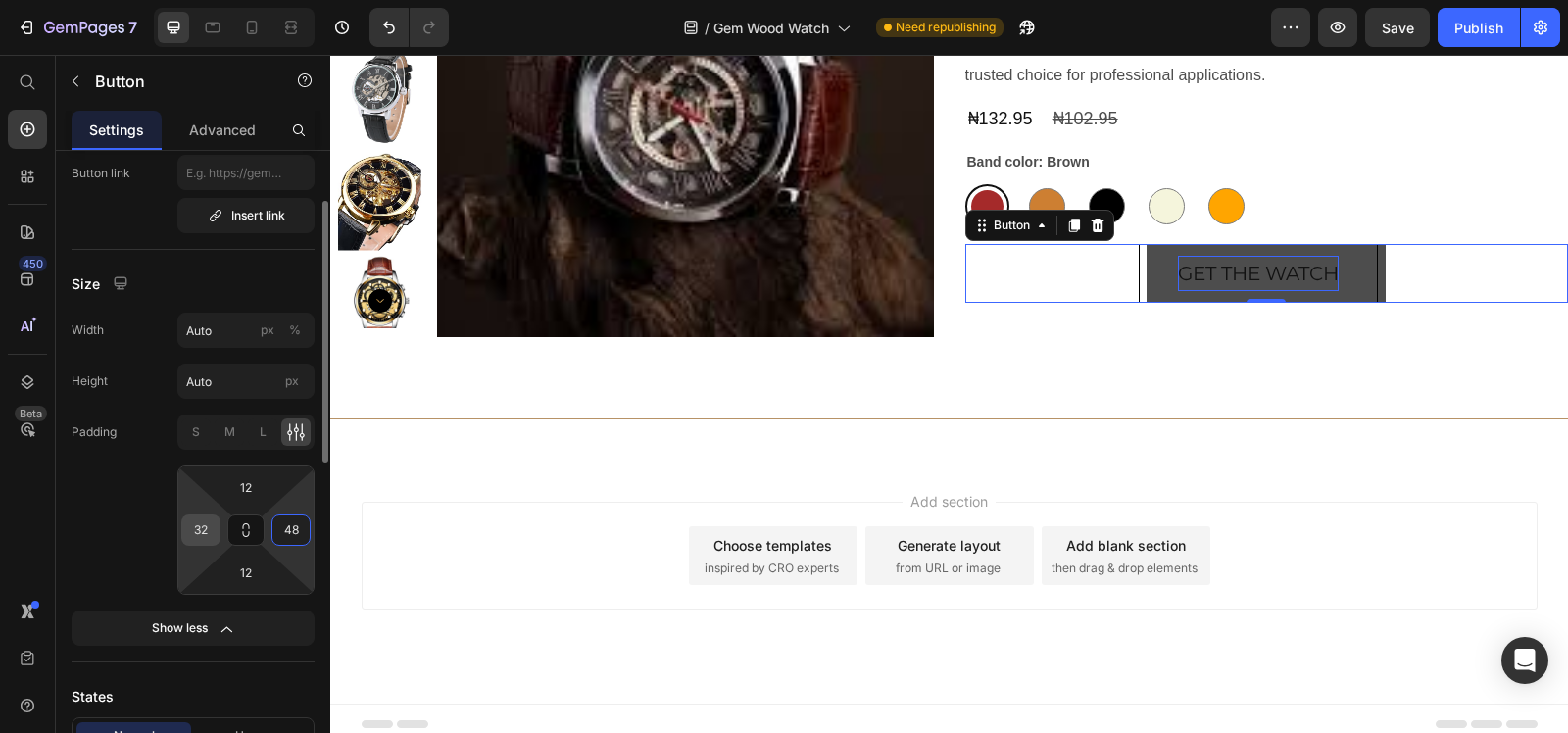 click on "32" at bounding box center [201, 530] 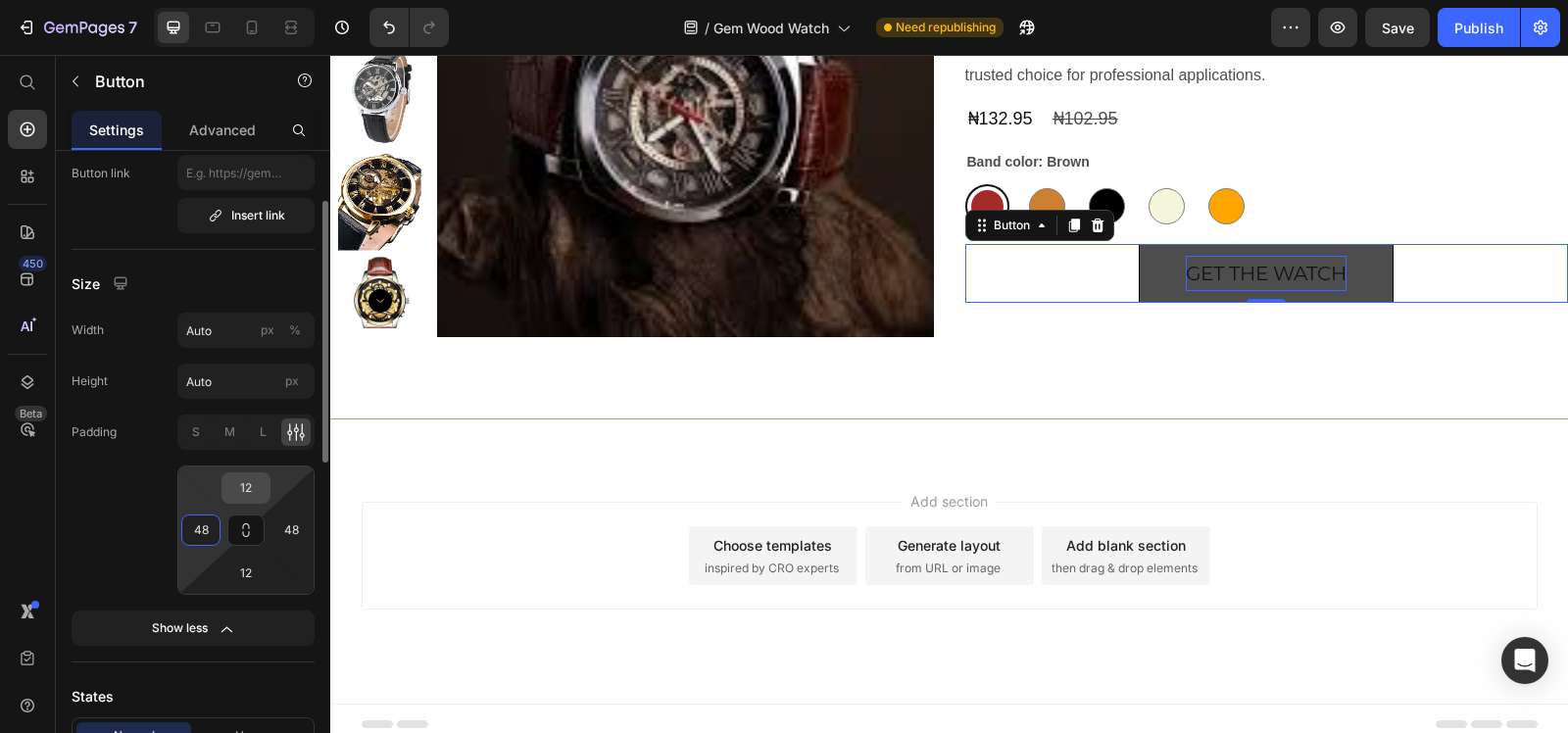 type on "48" 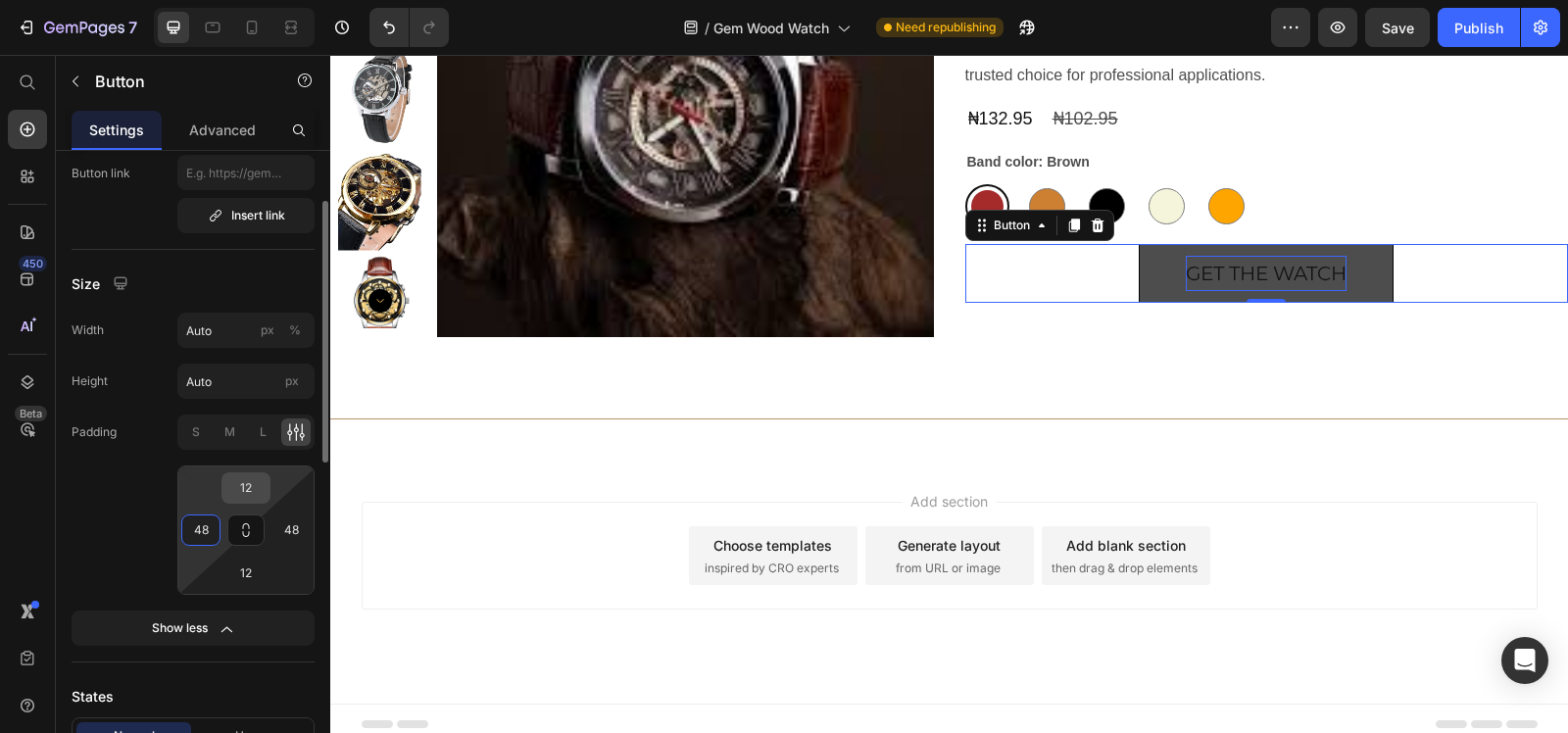 click on "12" at bounding box center (246, 488) 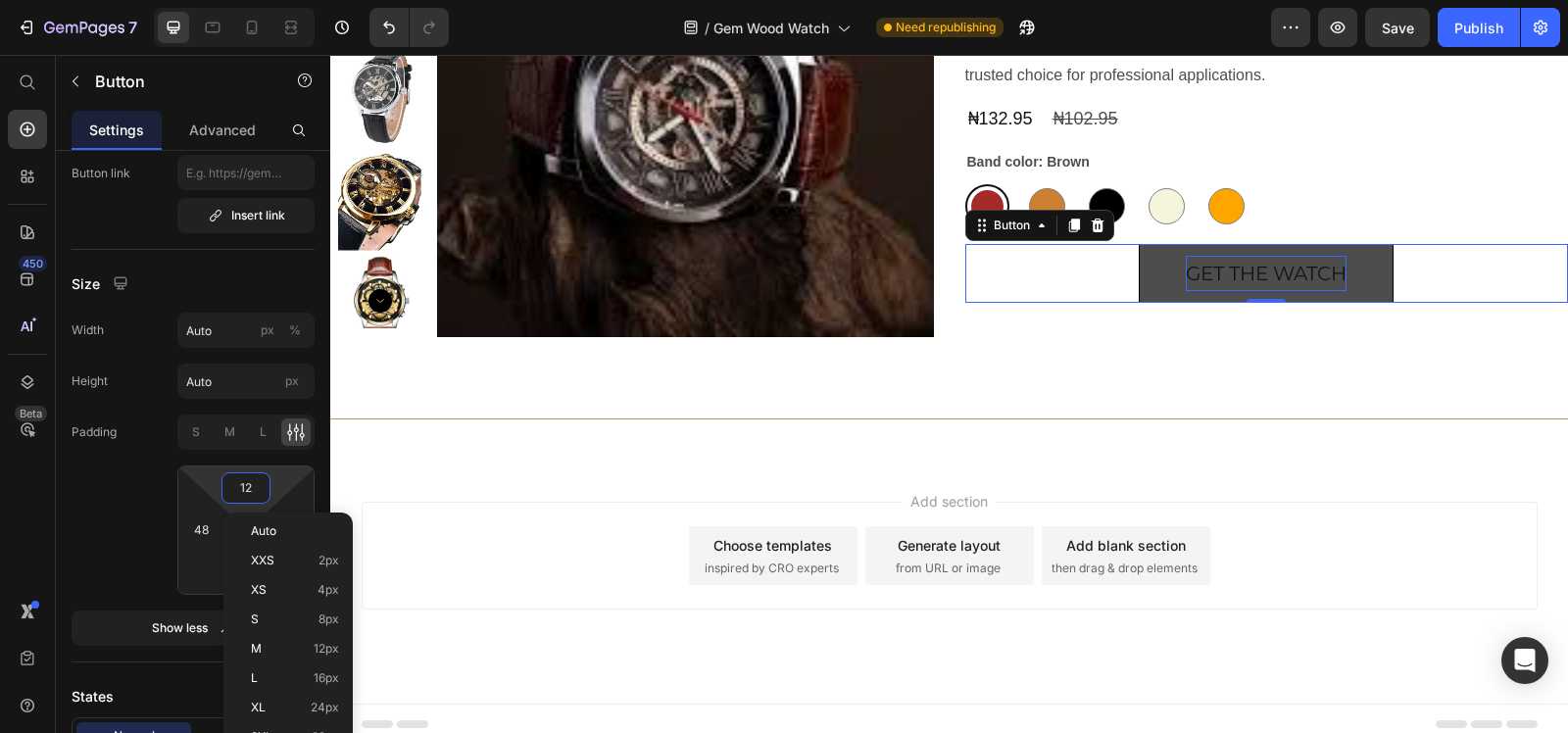 click on "Add section Choose templates inspired by CRO experts Generate layout from URL or image Add blank section then drag & drop elements" at bounding box center (950, 556) 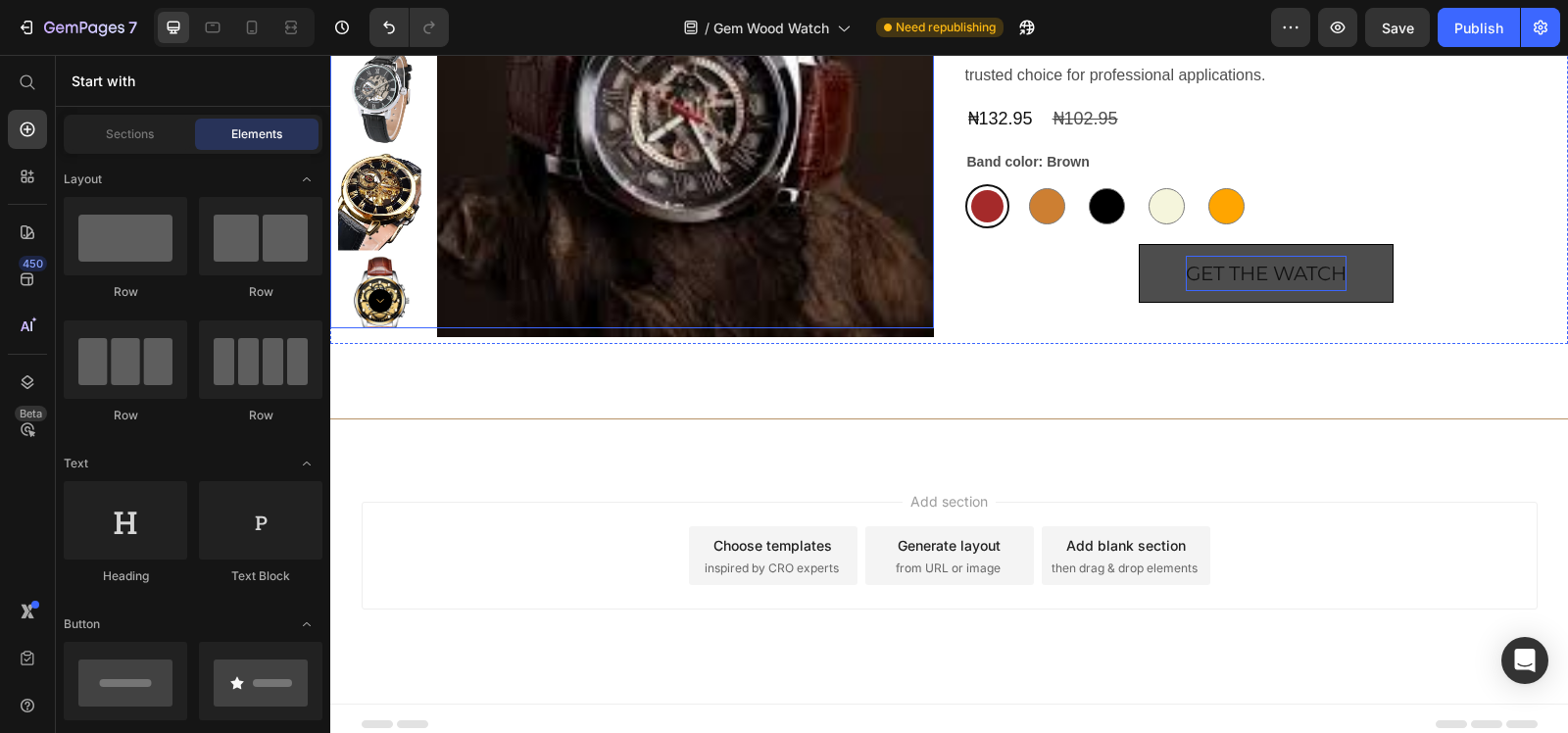 click at bounding box center (685, 88) 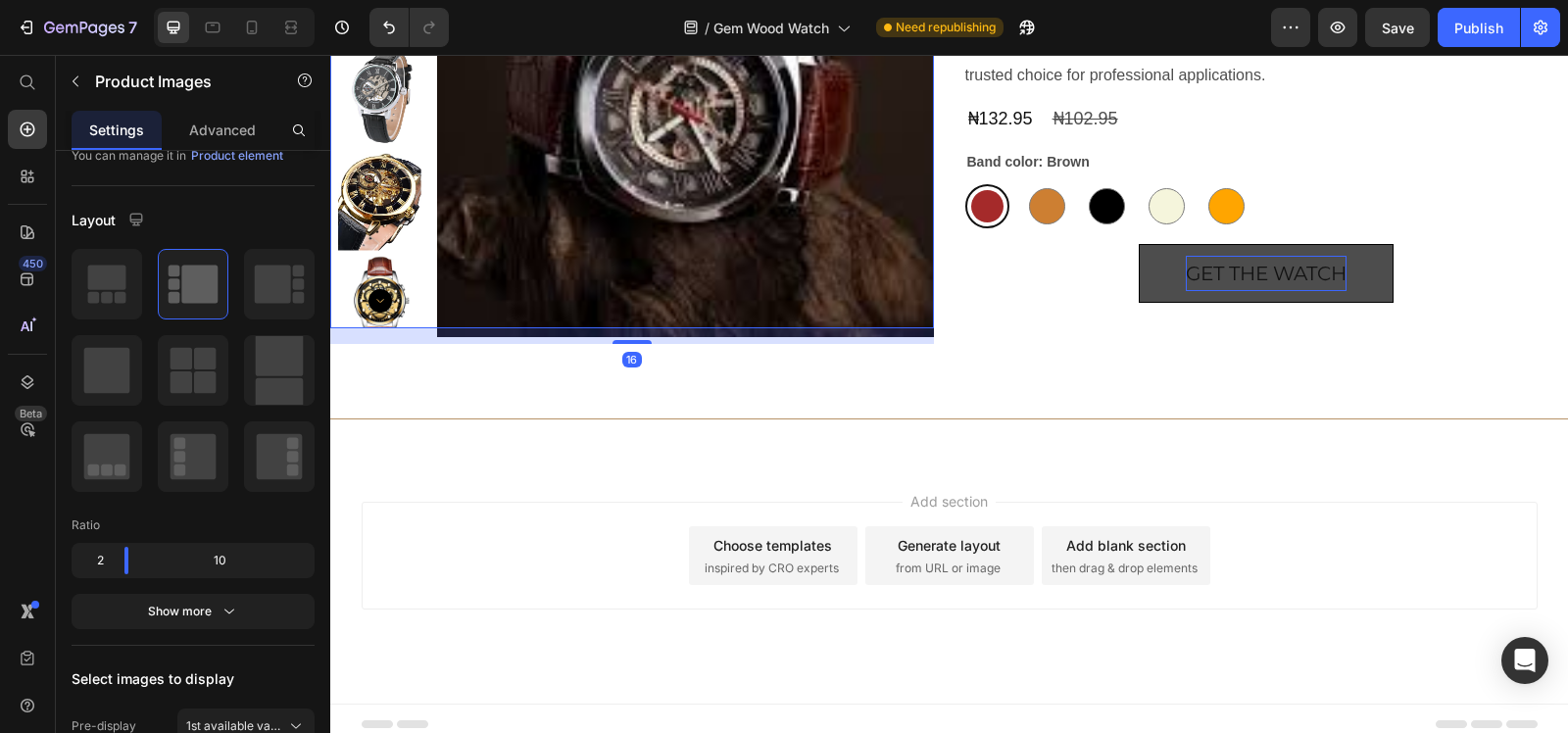 scroll, scrollTop: 0, scrollLeft: 0, axis: both 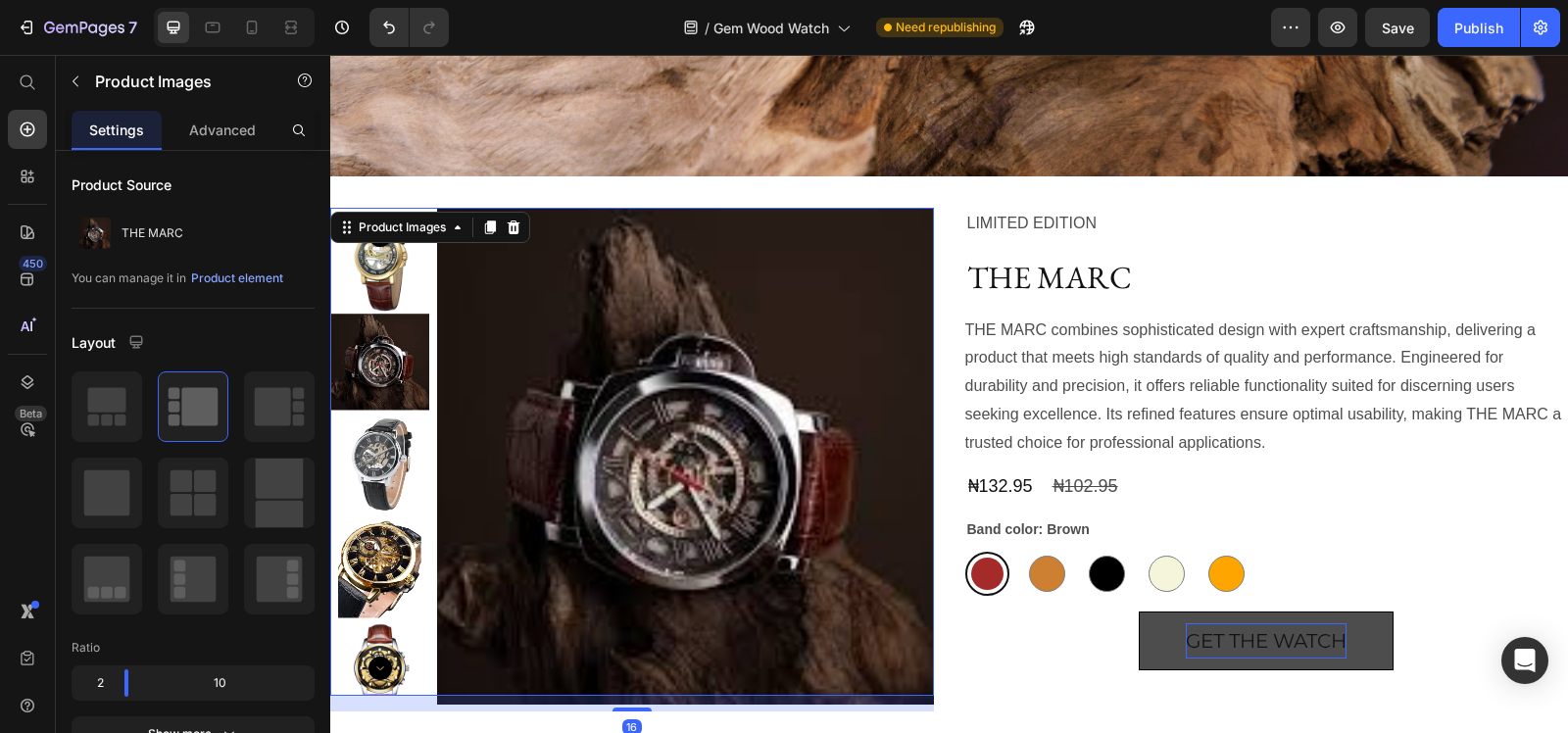click at bounding box center (685, 456) 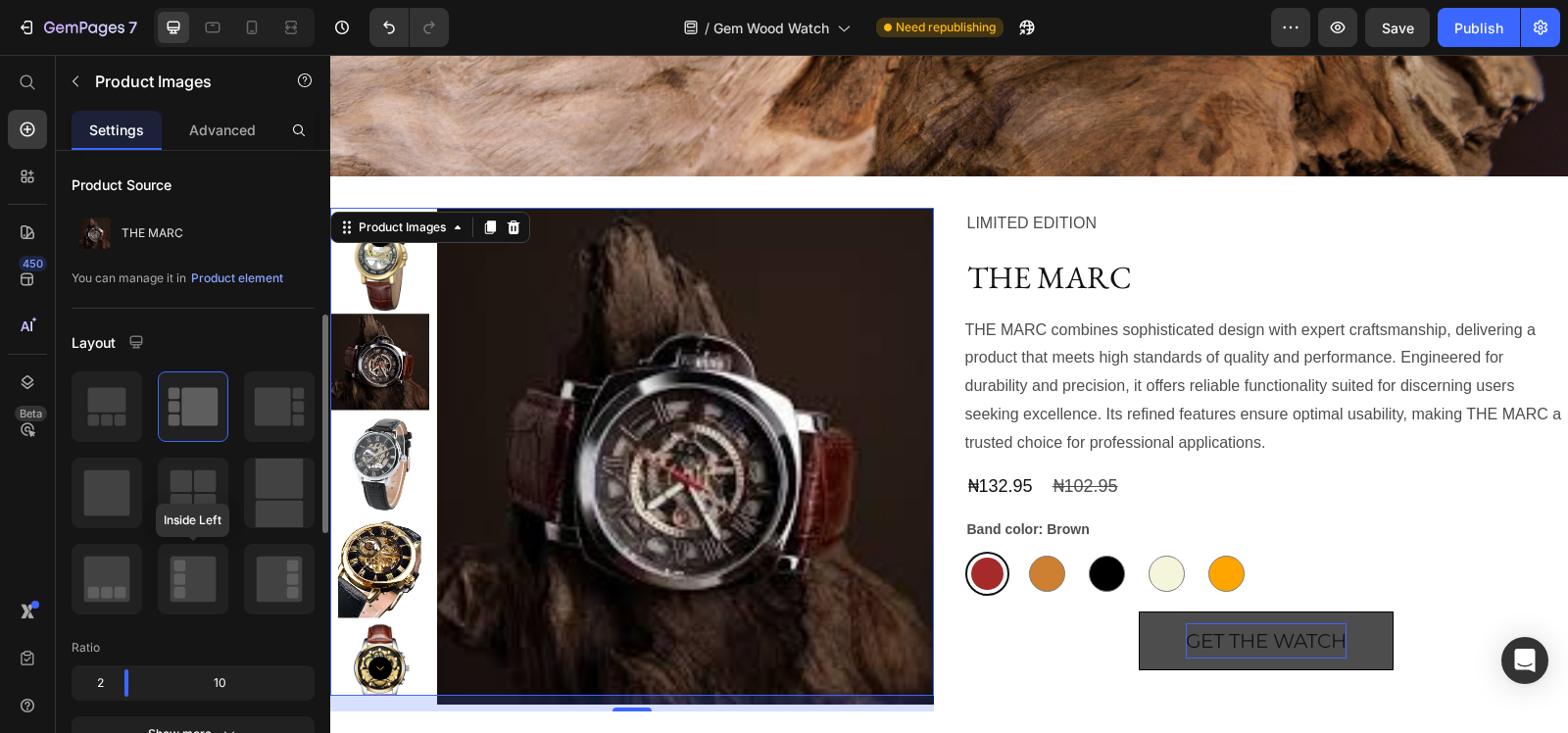 scroll, scrollTop: 122, scrollLeft: 0, axis: vertical 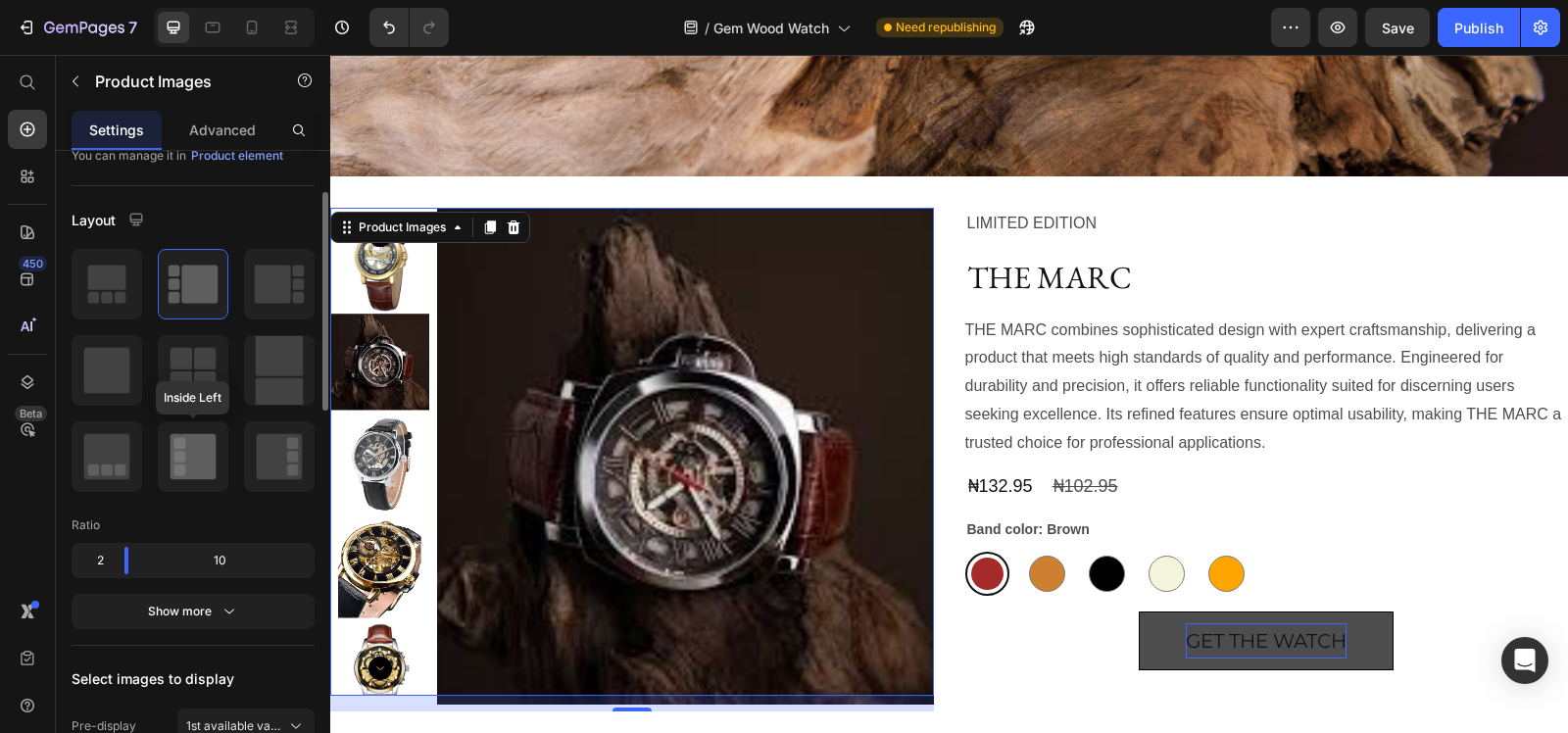 click 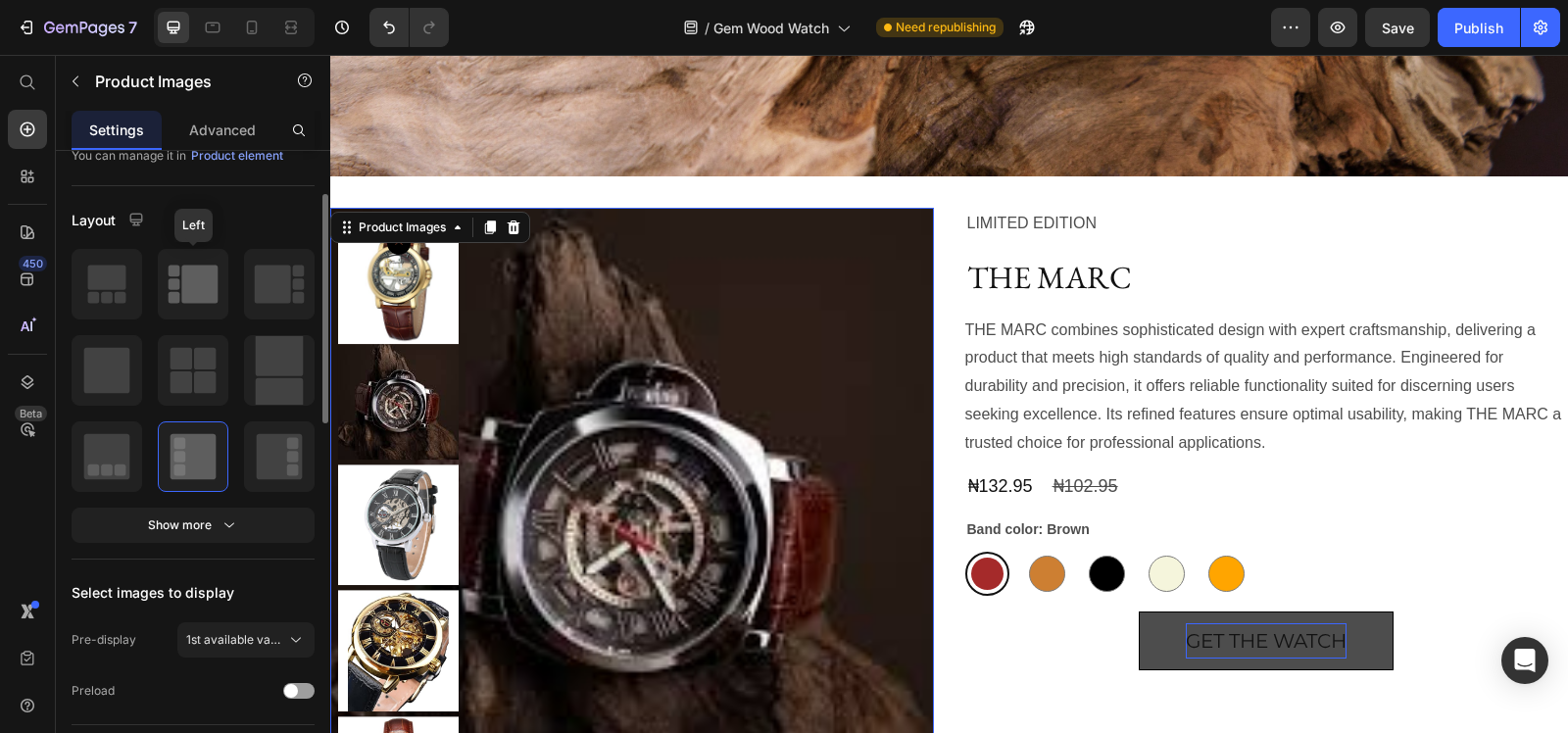 click 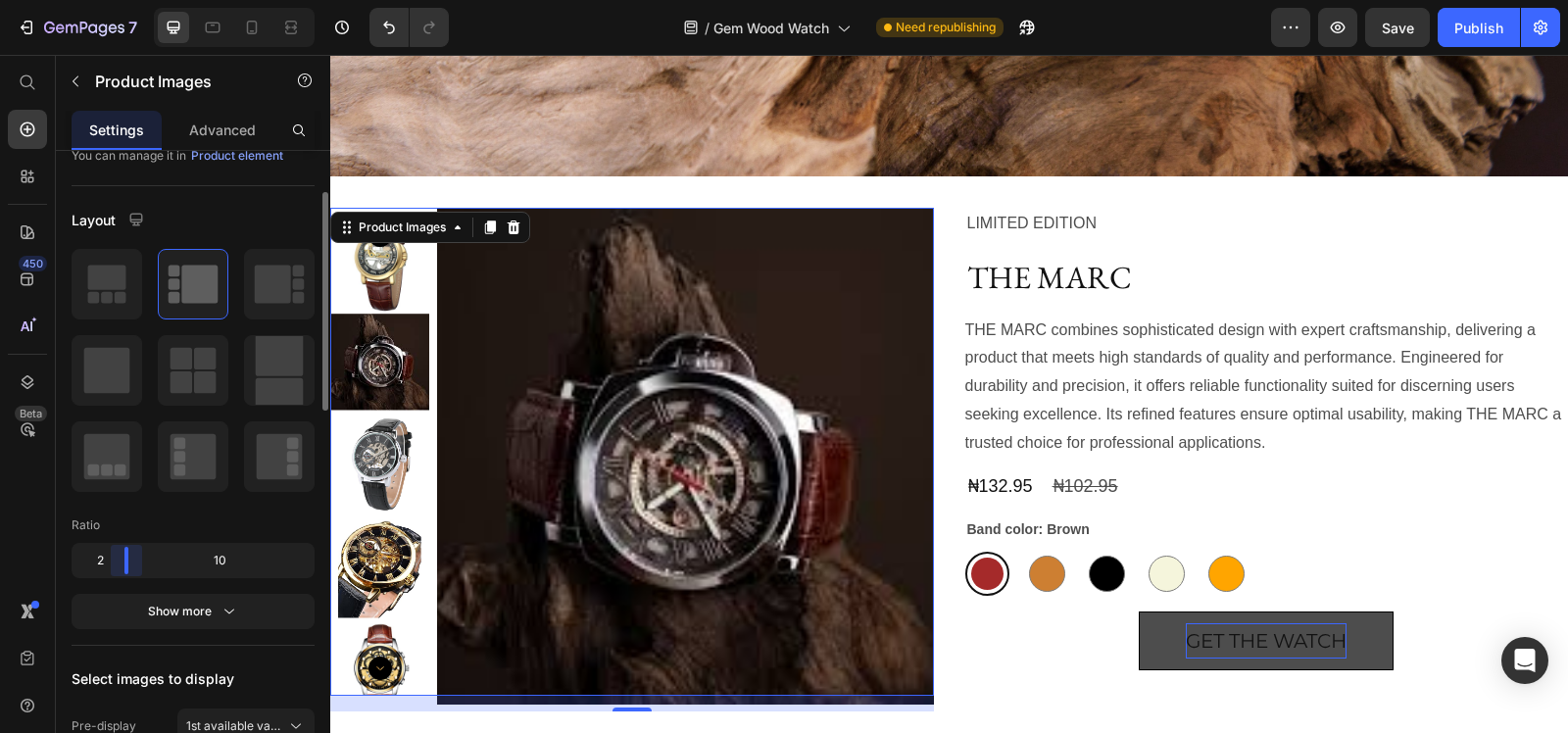 drag, startPoint x: 127, startPoint y: 555, endPoint x: 103, endPoint y: 556, distance: 24.020824 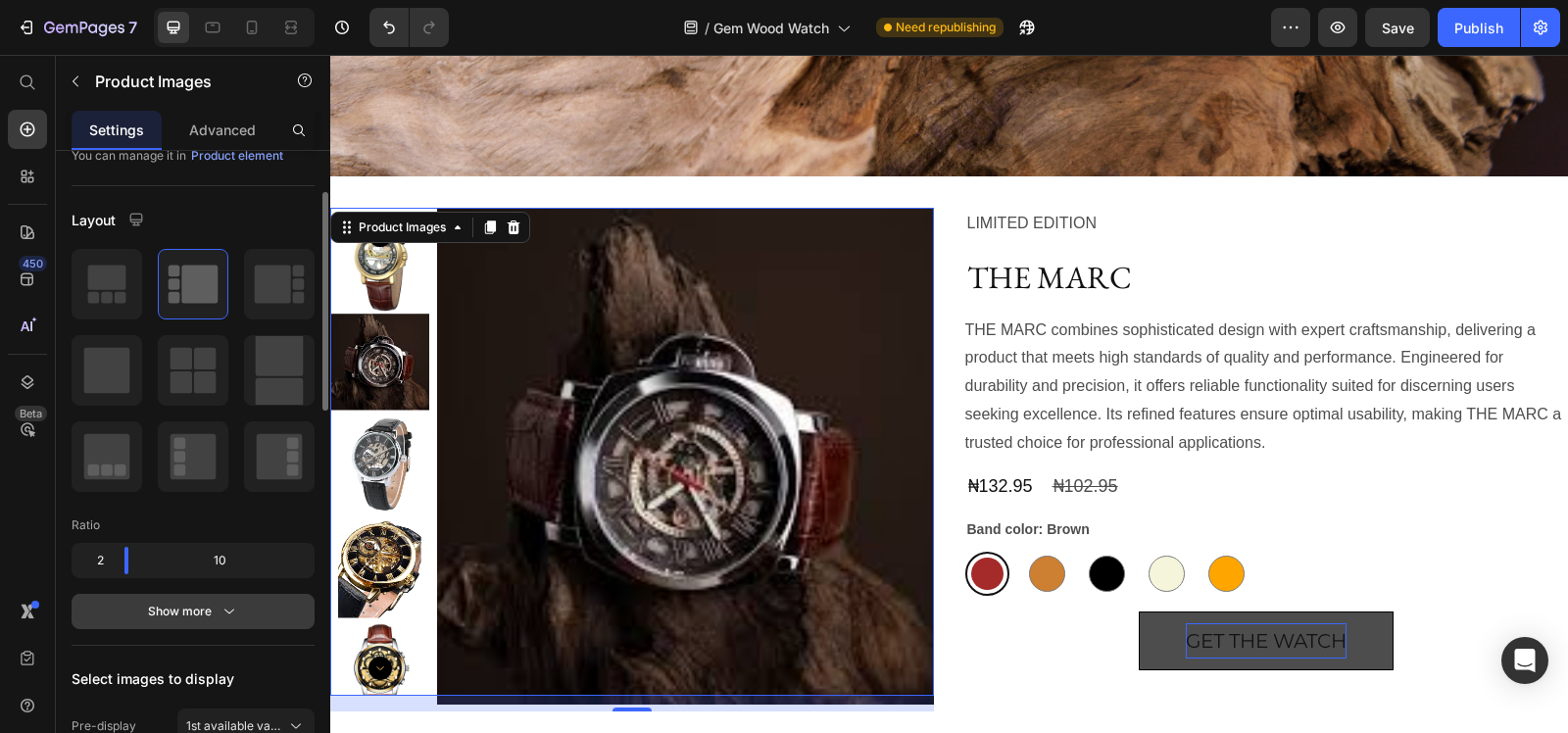 click on "Show more" at bounding box center [193, 611] 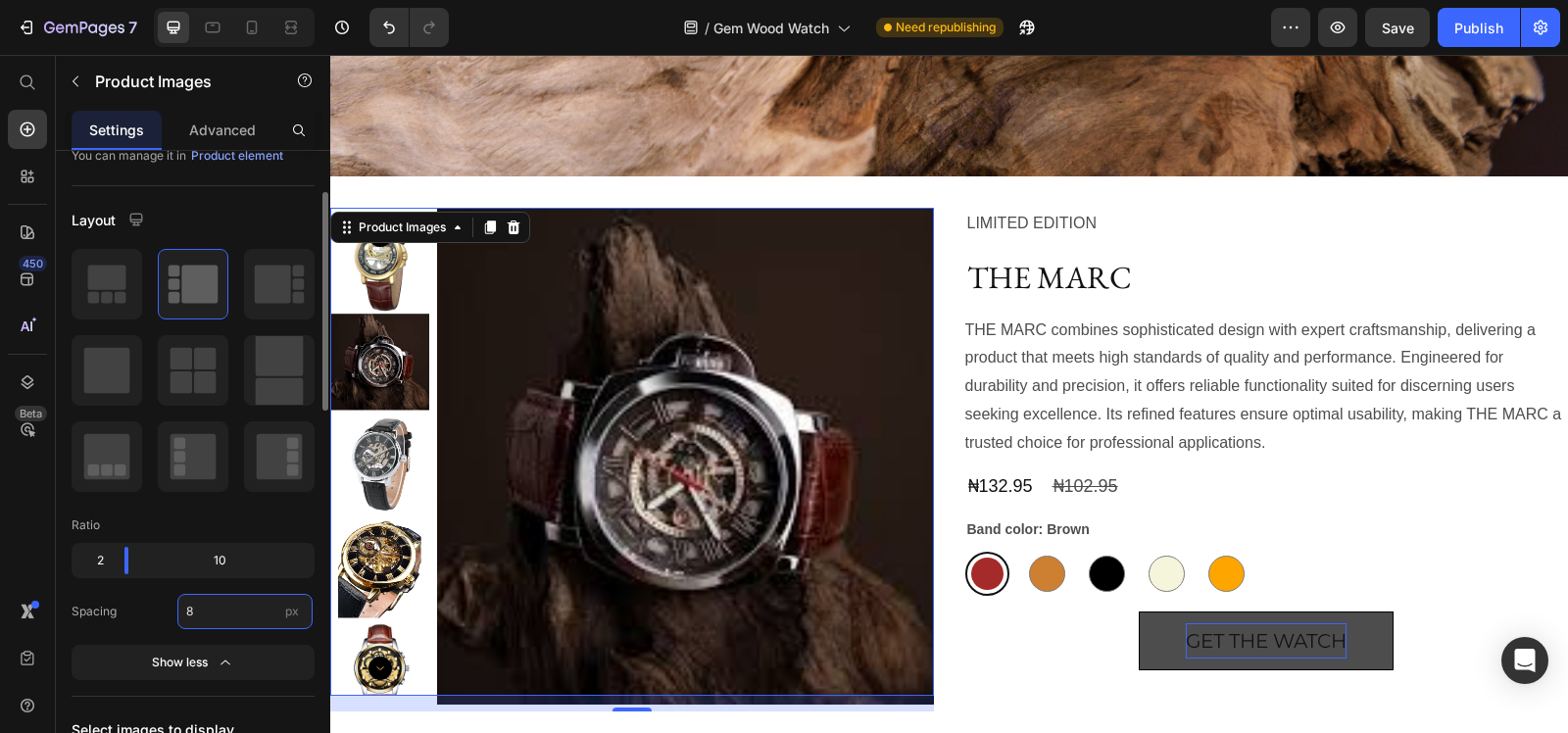 click on "8" at bounding box center [245, 611] 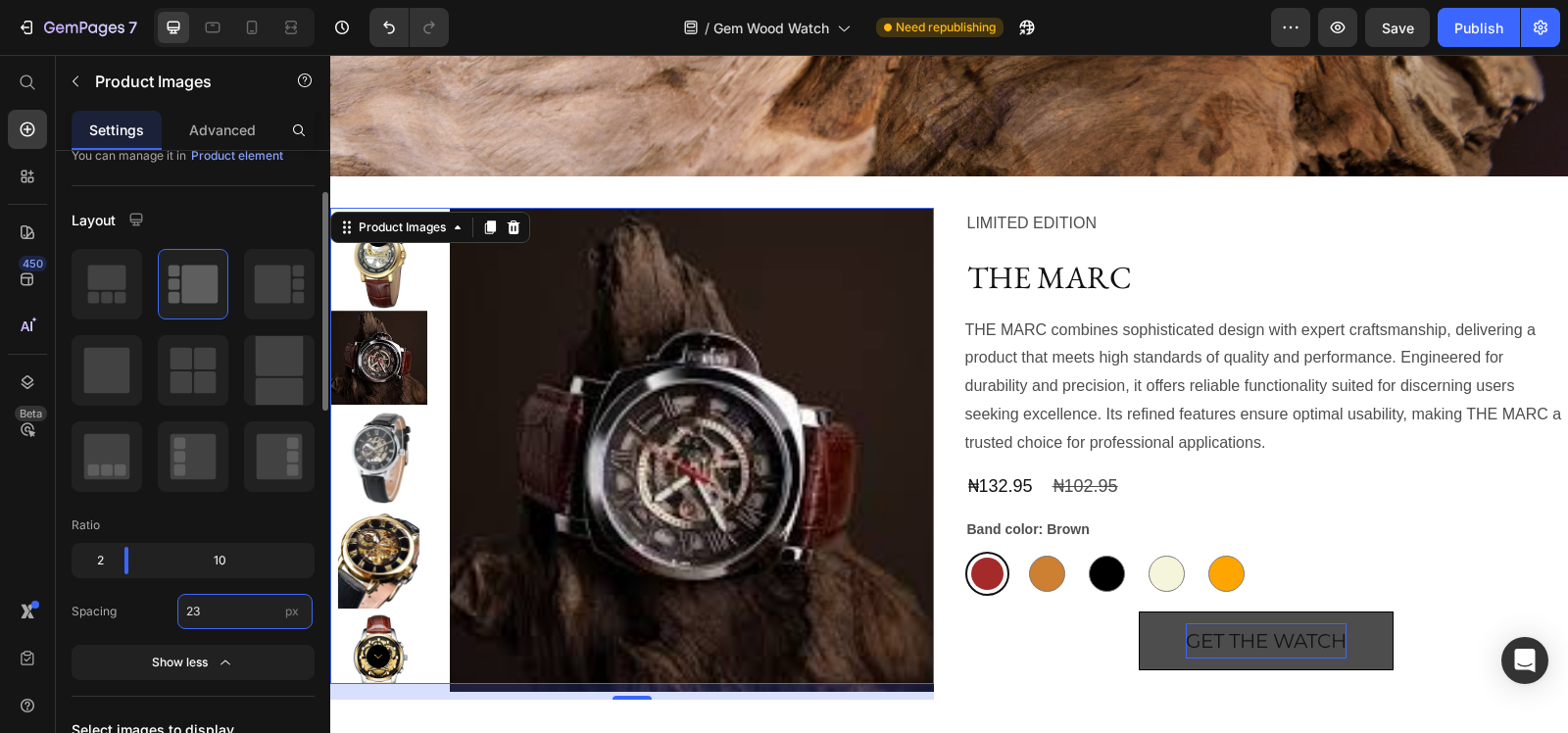 type on "24" 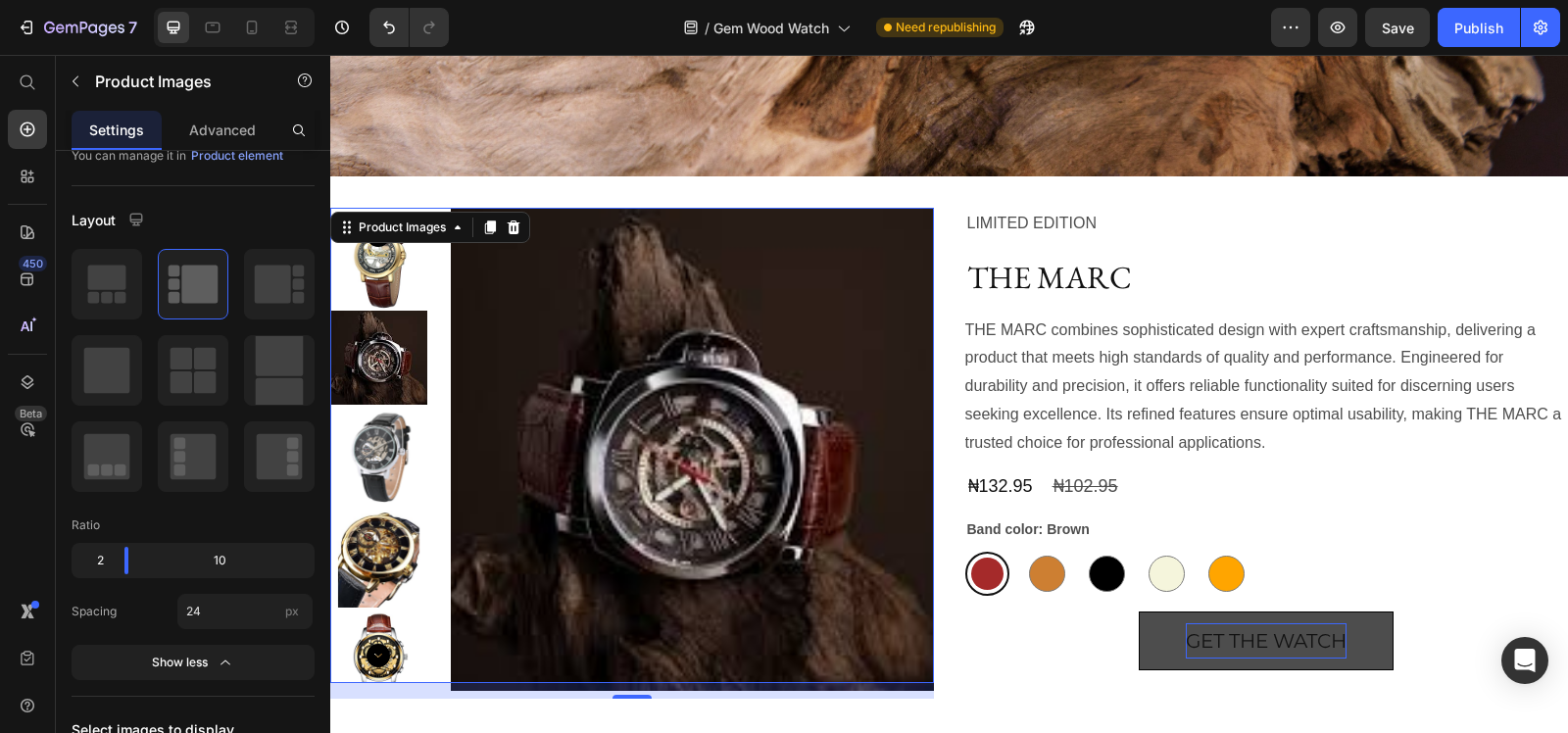 click 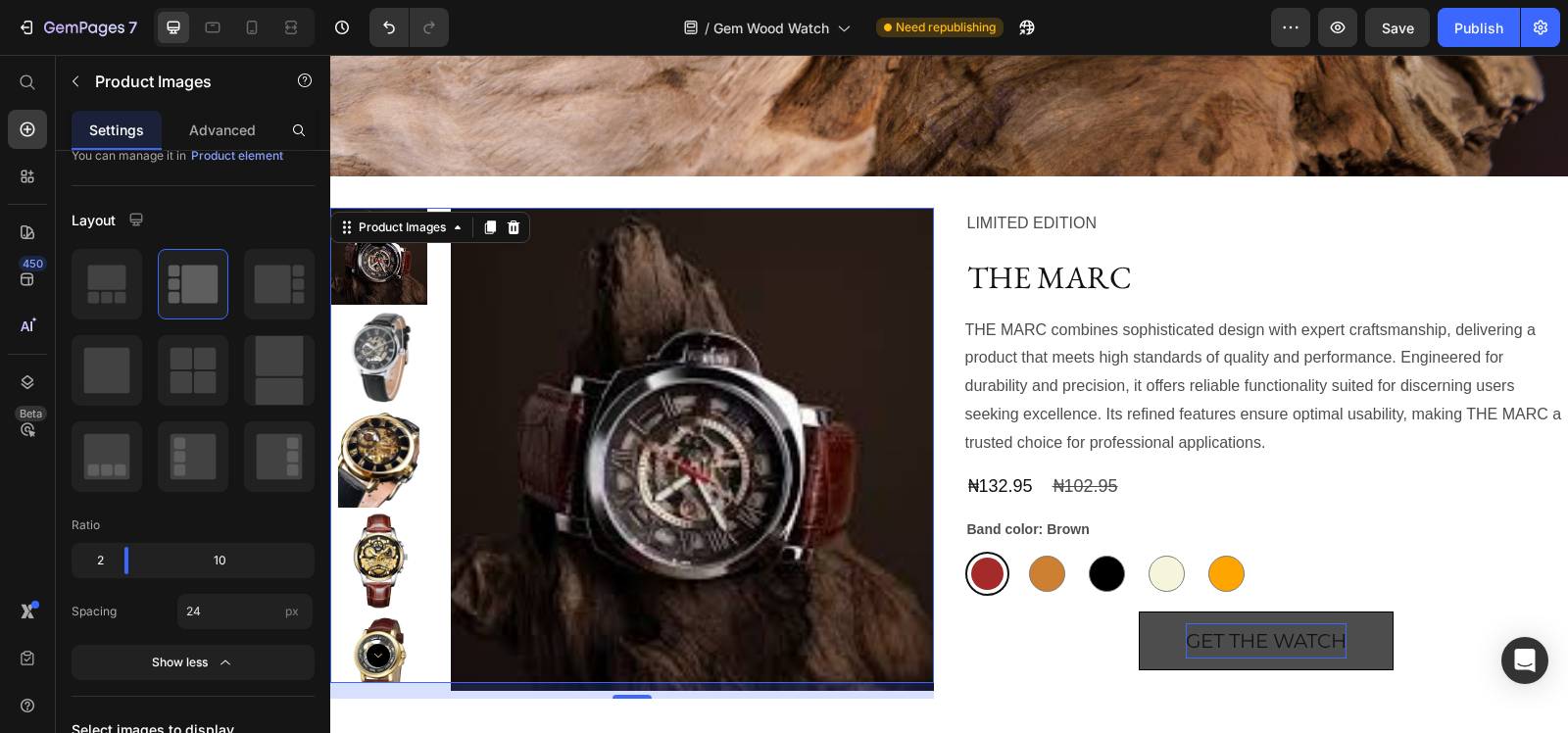 click 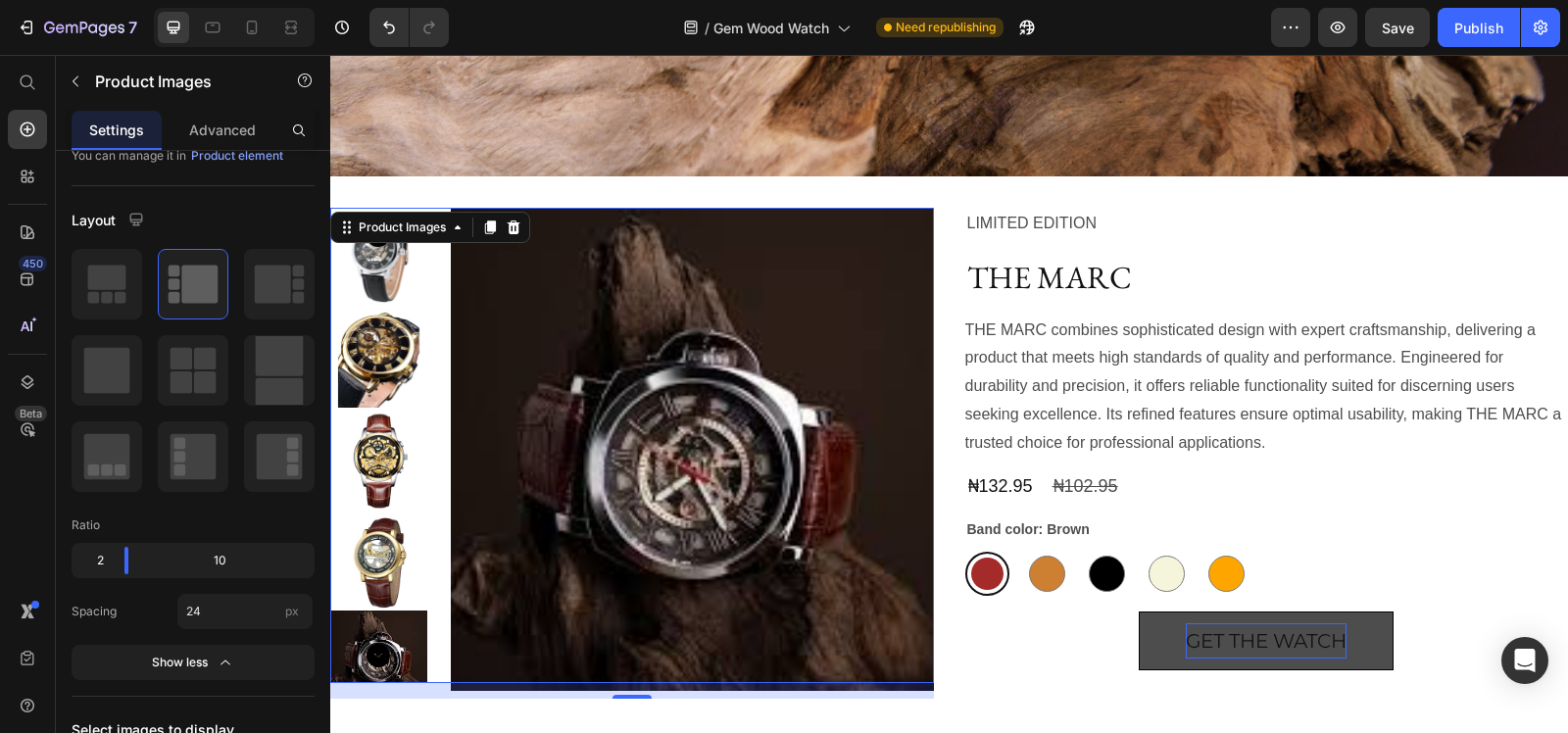 click at bounding box center (692, 449) 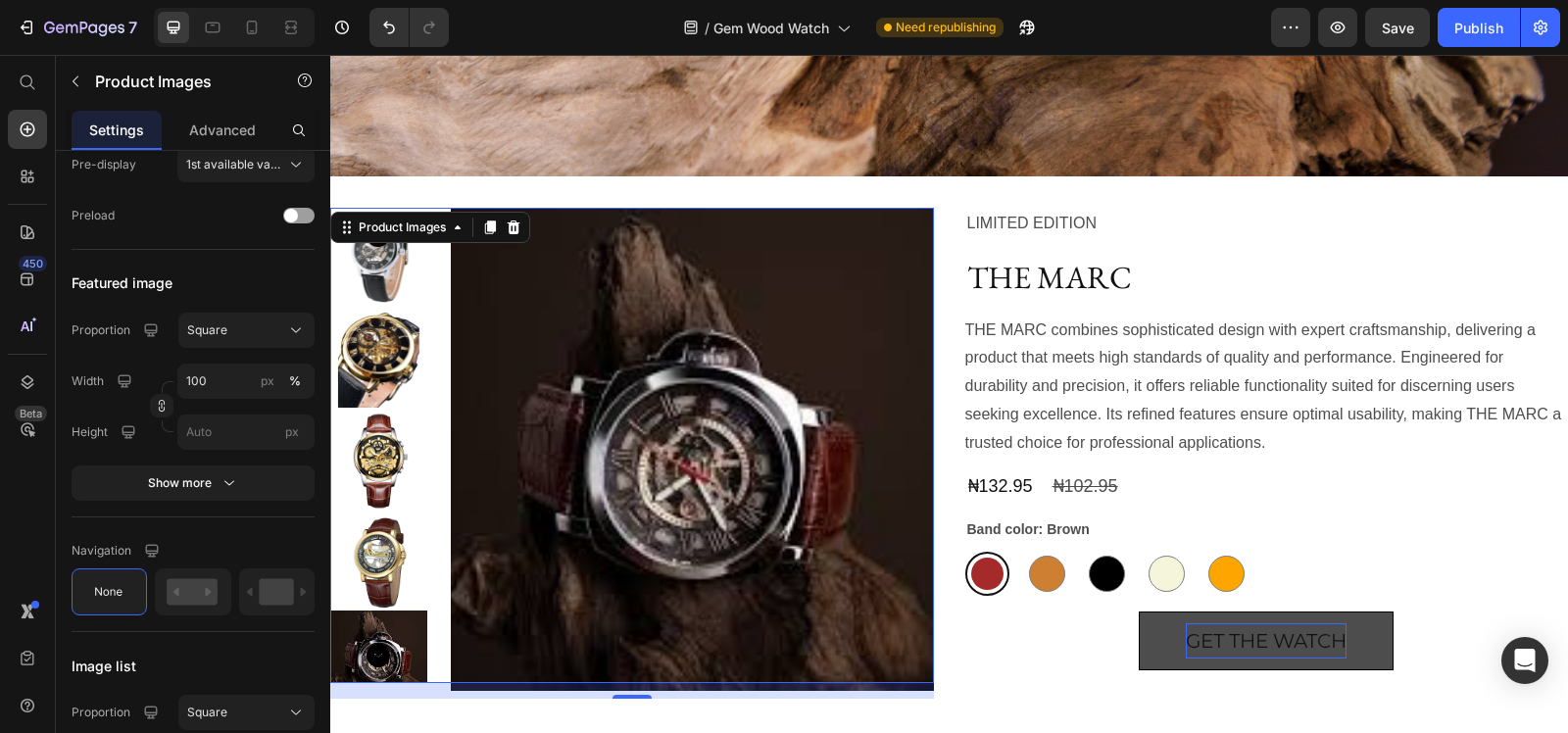scroll, scrollTop: 1225, scrollLeft: 0, axis: vertical 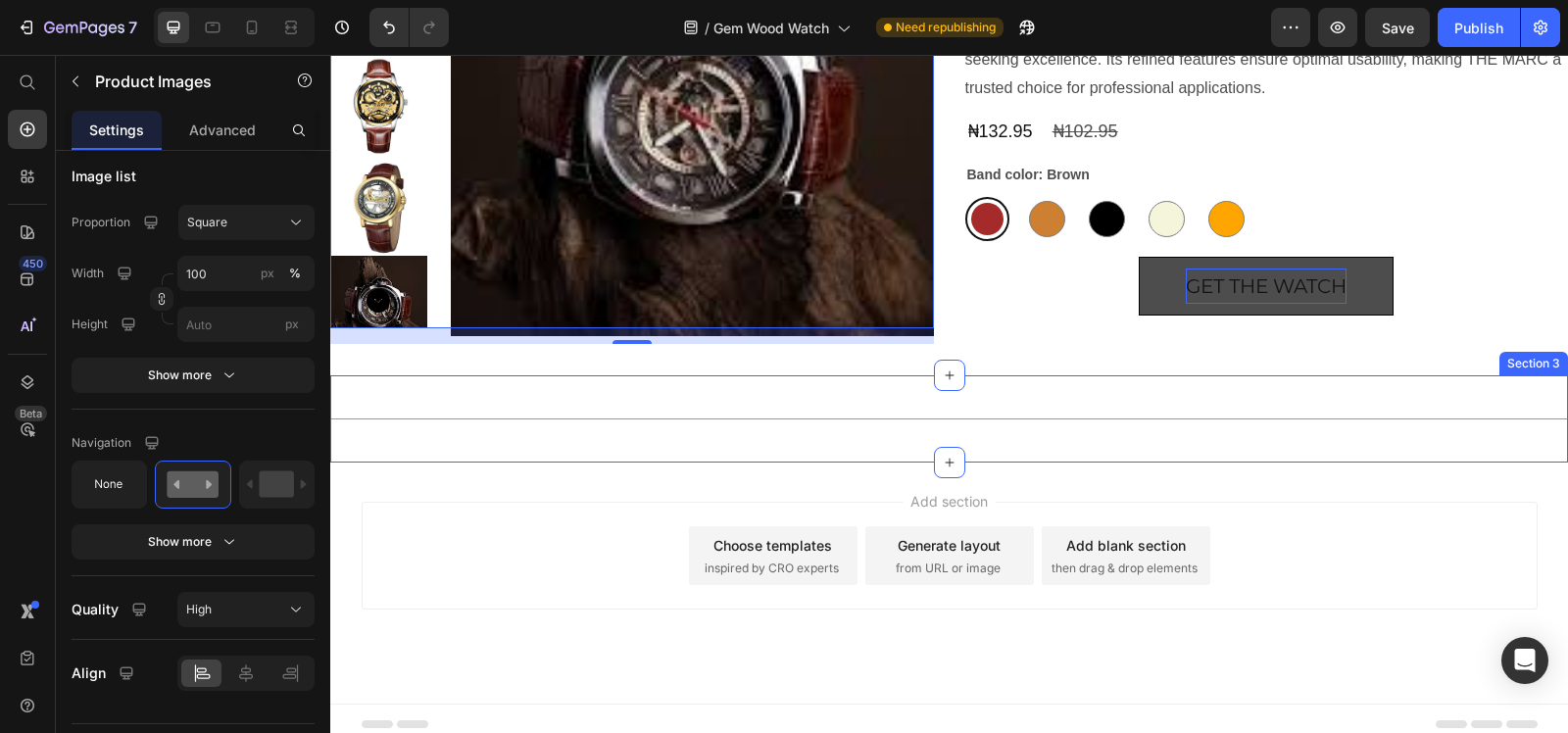 click on "Title Line Section 3" at bounding box center (949, 418) 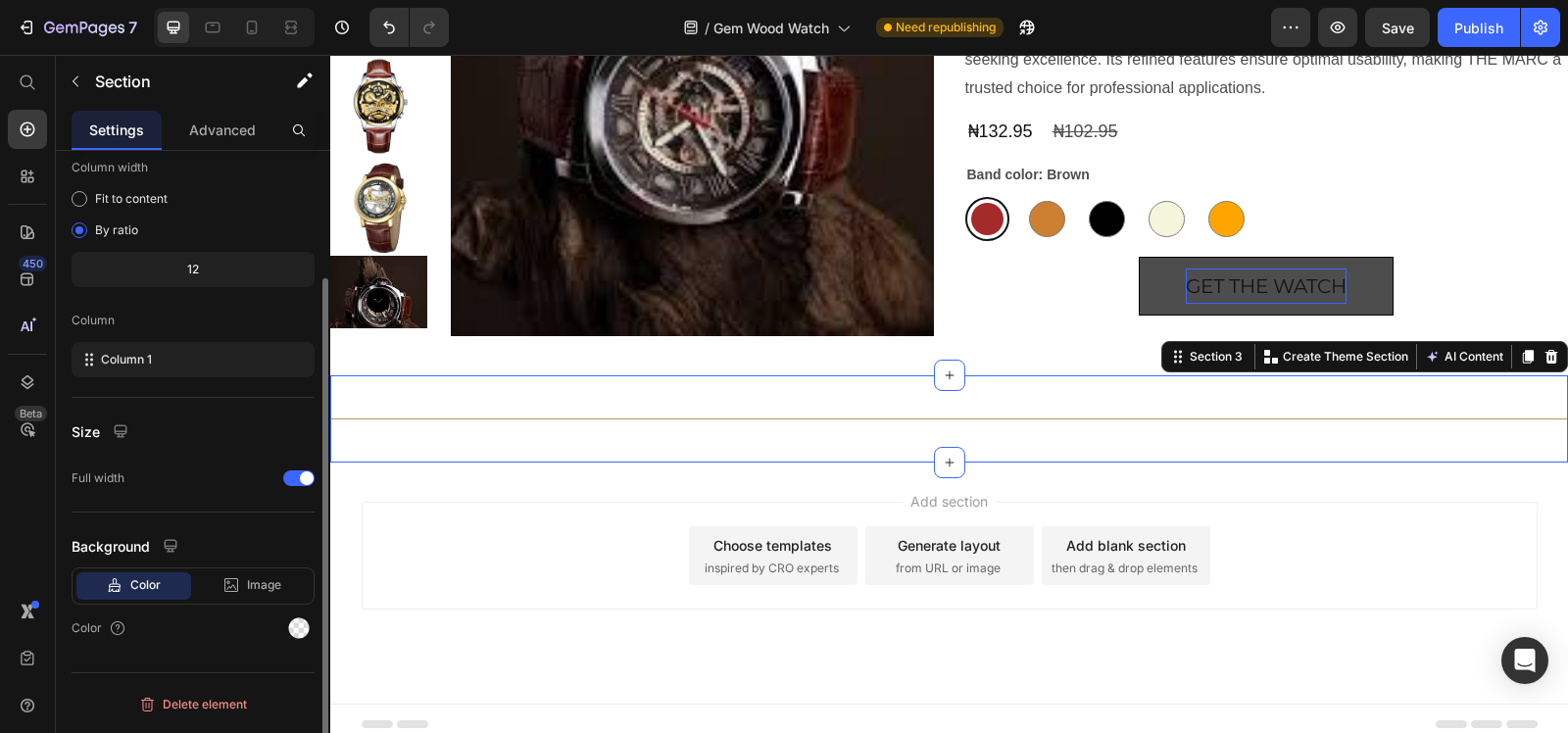 scroll, scrollTop: 0, scrollLeft: 0, axis: both 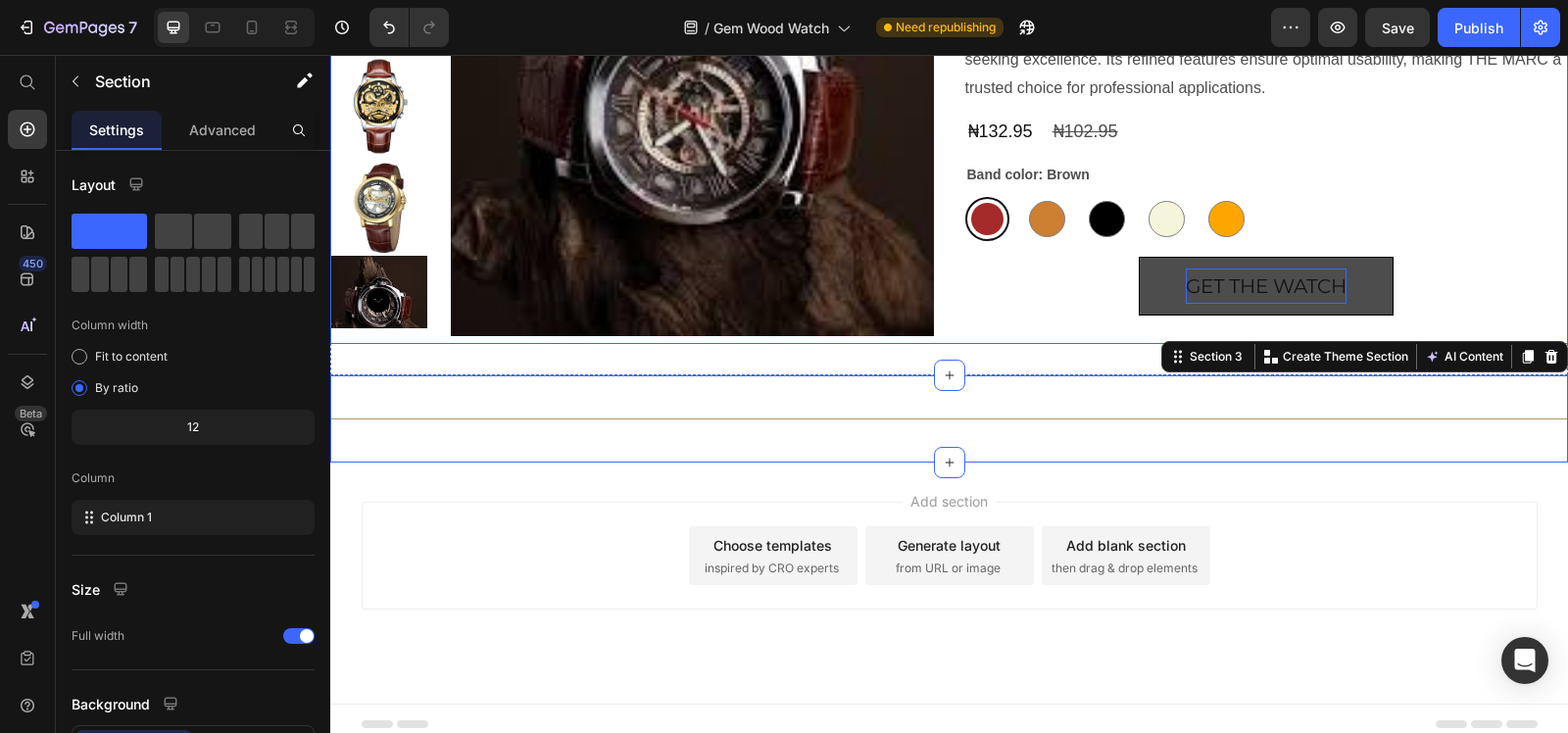 click on "LIMITED EDITION Text Block THE MARC Product Title THE MARC combines sophisticated design with expert craftsmanship, delivering a product that meets high standards of quality and performance. Engineered for durability and precision, it offers reliable functionality suited for discerning users seeking excellence. Its refined features ensure optimal usability, making THE MARC a trusted choice for professional applications. Product Description ₦132.95 Product Price ₦102.95 Product Price Row Band color: Brown Brown Brown Bronze Bronze Black Black Beige Beige Orange Orange Product Variants & Swatches GET THE WATCH Button" at bounding box center [1267, 98] 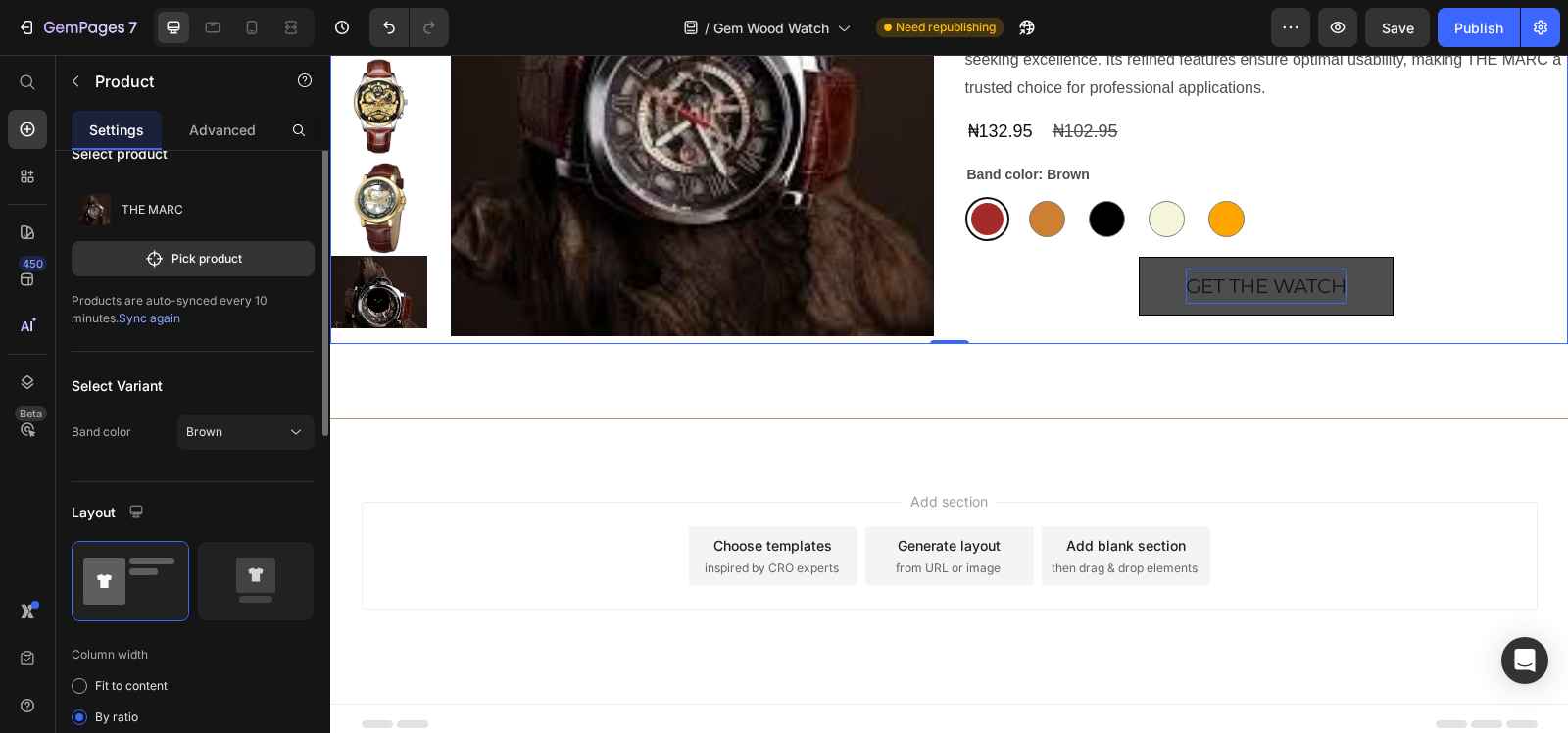 scroll, scrollTop: 0, scrollLeft: 0, axis: both 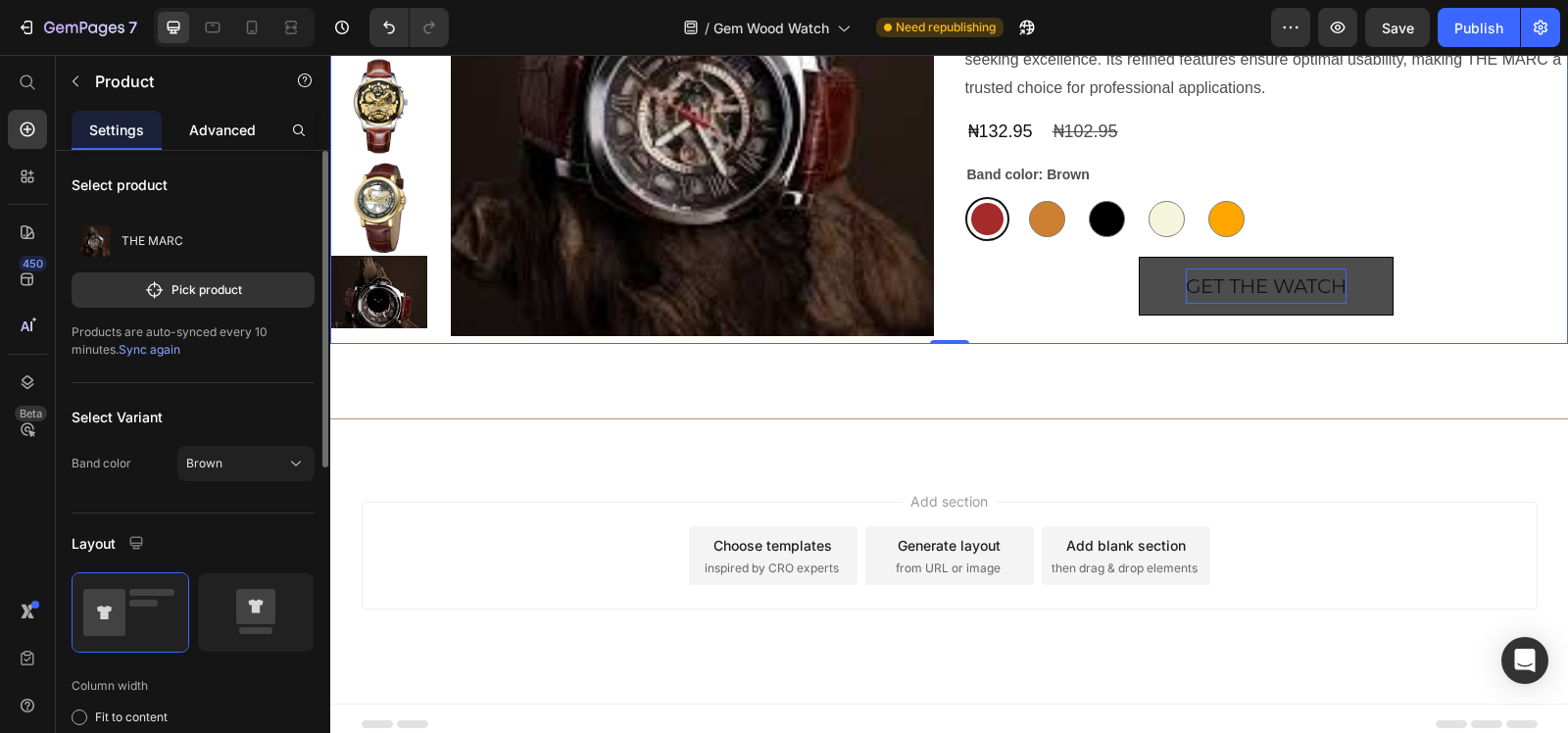 click on "Advanced" 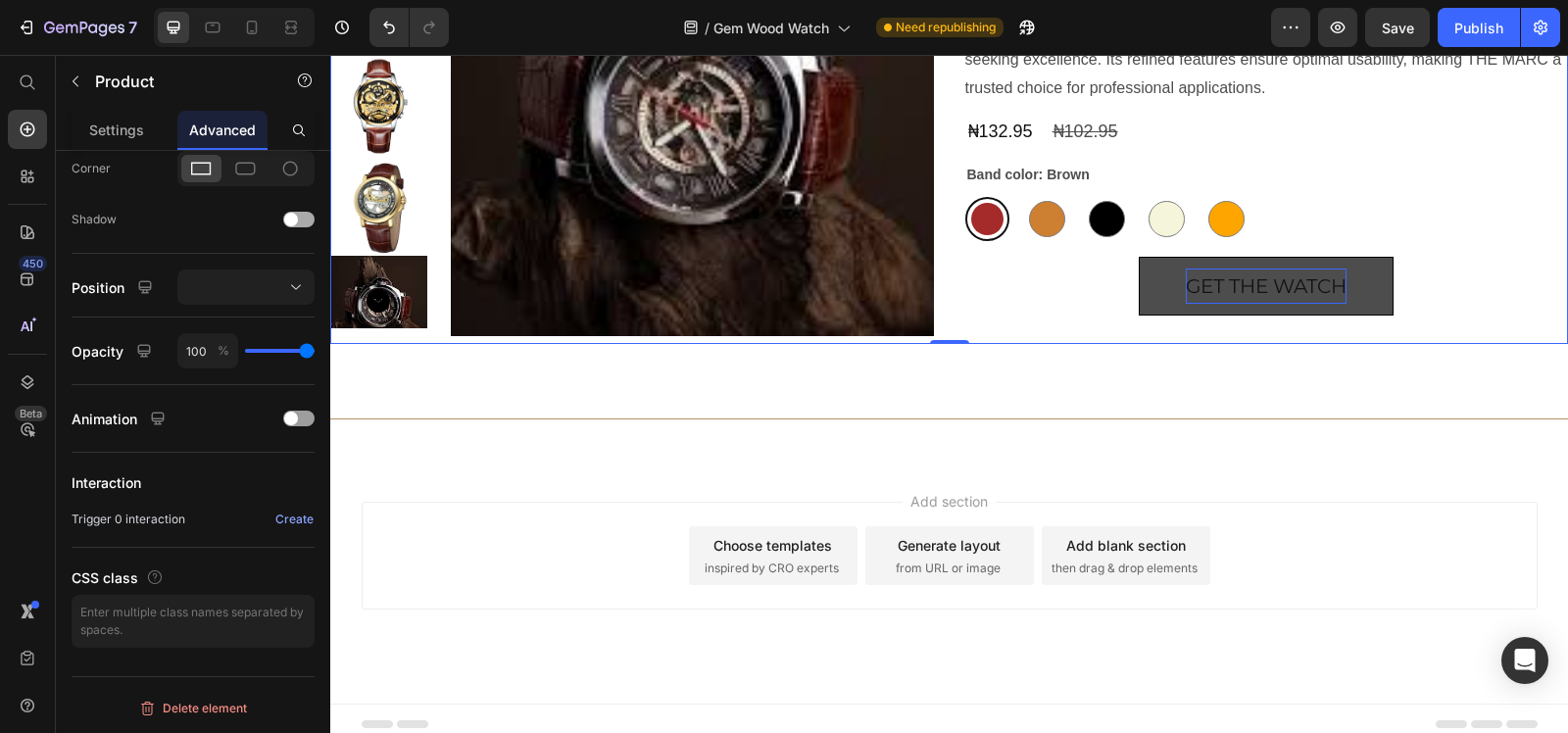 scroll, scrollTop: 0, scrollLeft: 0, axis: both 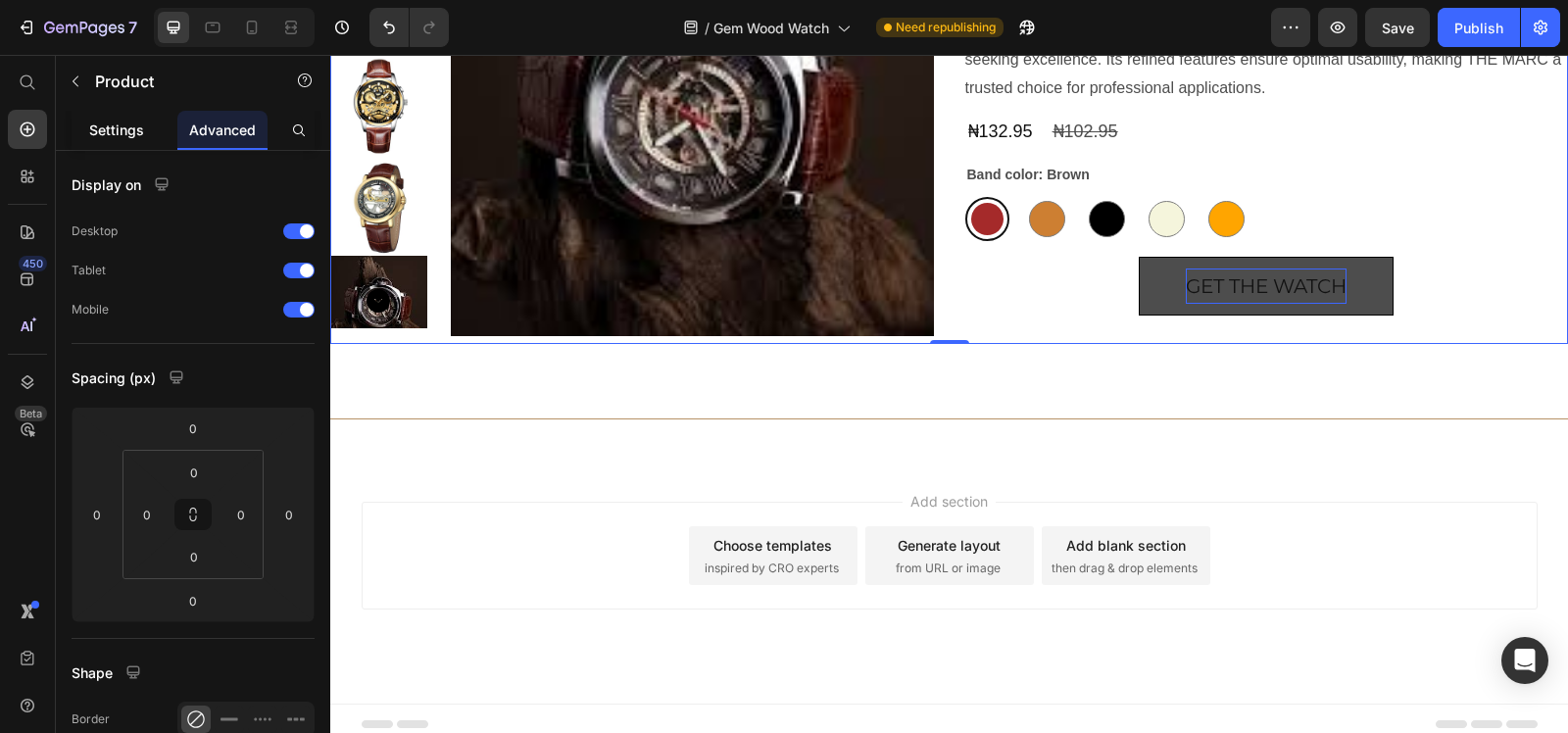 click on "Settings" at bounding box center [117, 129] 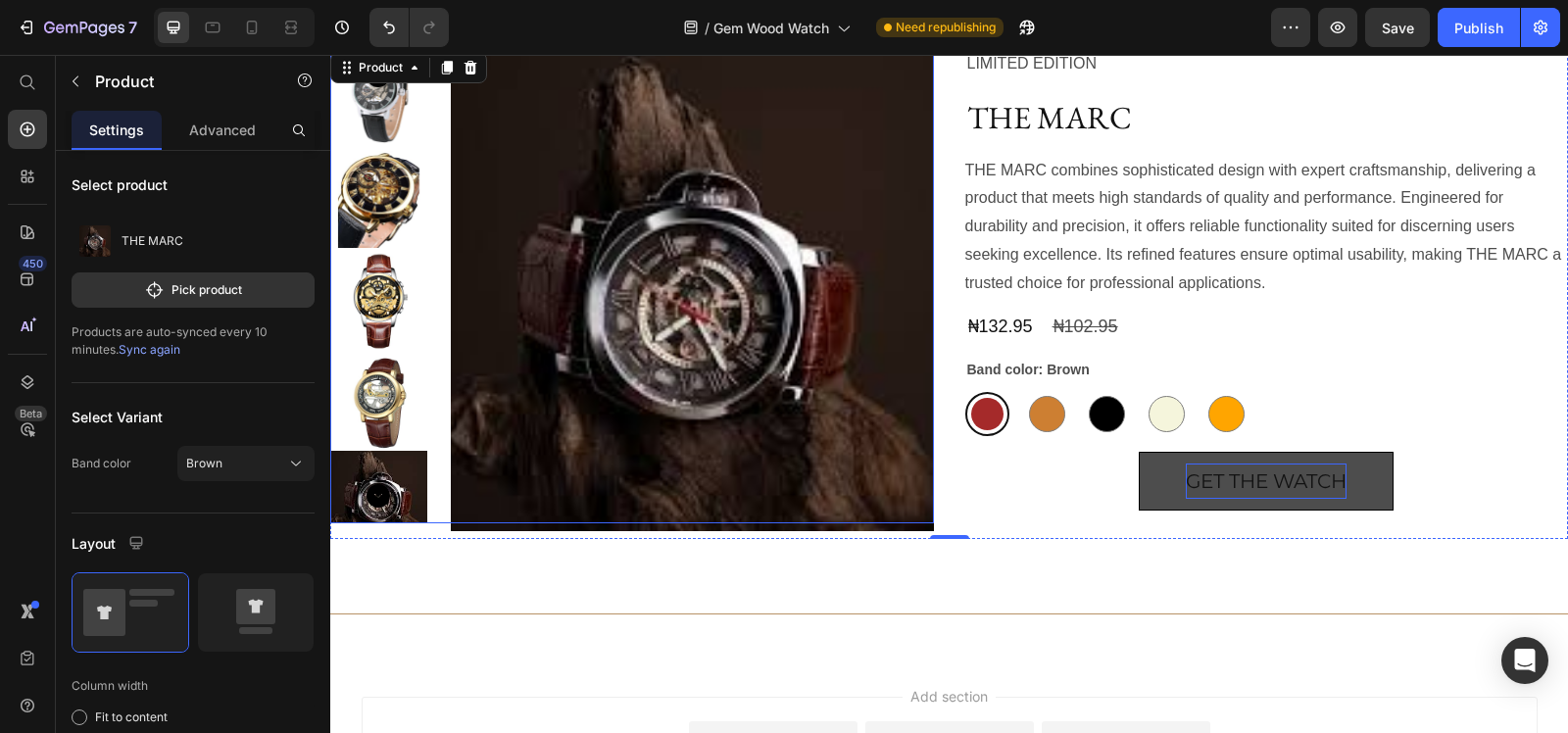 scroll, scrollTop: 487, scrollLeft: 0, axis: vertical 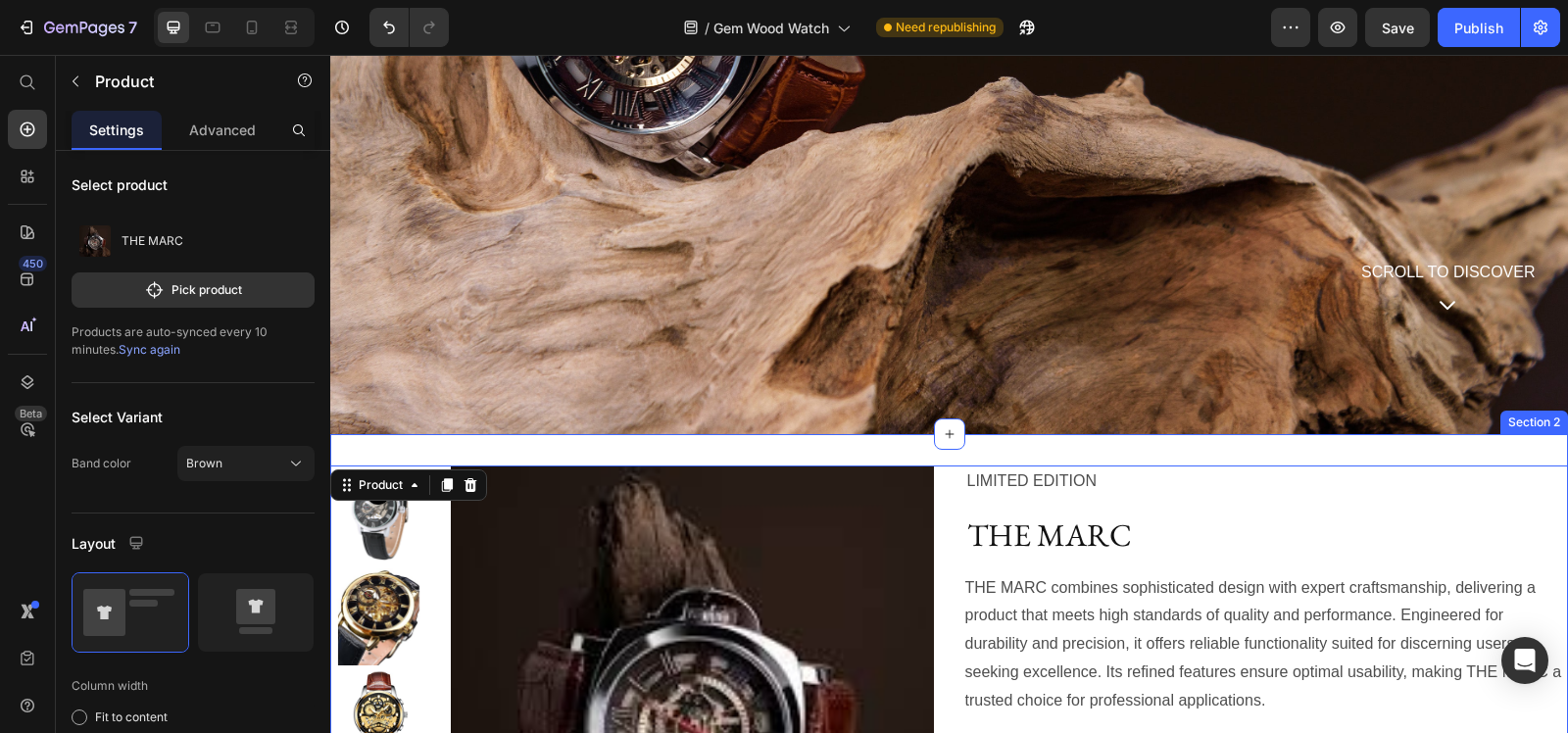click on "Product Images LIMITED EDITION Text Block THE MARC Product Title THE MARC combines sophisticated design with expert craftsmanship, delivering a product that meets high standards of quality and performance. Engineered for durability and precision, it offers reliable functionality suited for discerning users seeking excellence. Its refined features ensure optimal usability, making THE MARC a trusted choice for professional applications. Product Description ₦132.95 Product Price ₦102.95 Product Price Row Band color: Brown Brown Brown Bronze Bronze Black Black Beige Beige Orange Orange Product Variants & Swatches GET THE WATCH Button Product   0 Section 2" at bounding box center (949, 710) 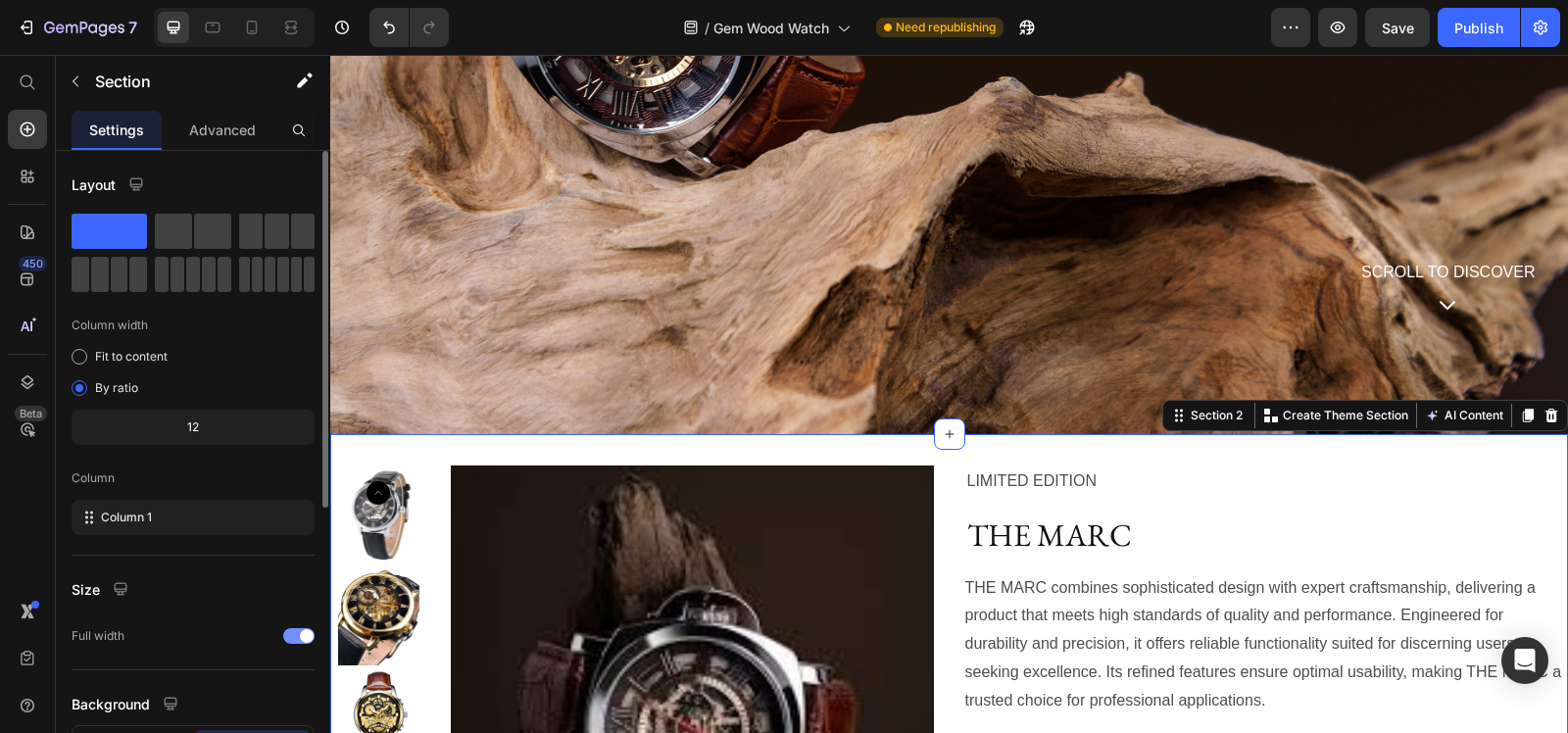 scroll, scrollTop: 367, scrollLeft: 0, axis: vertical 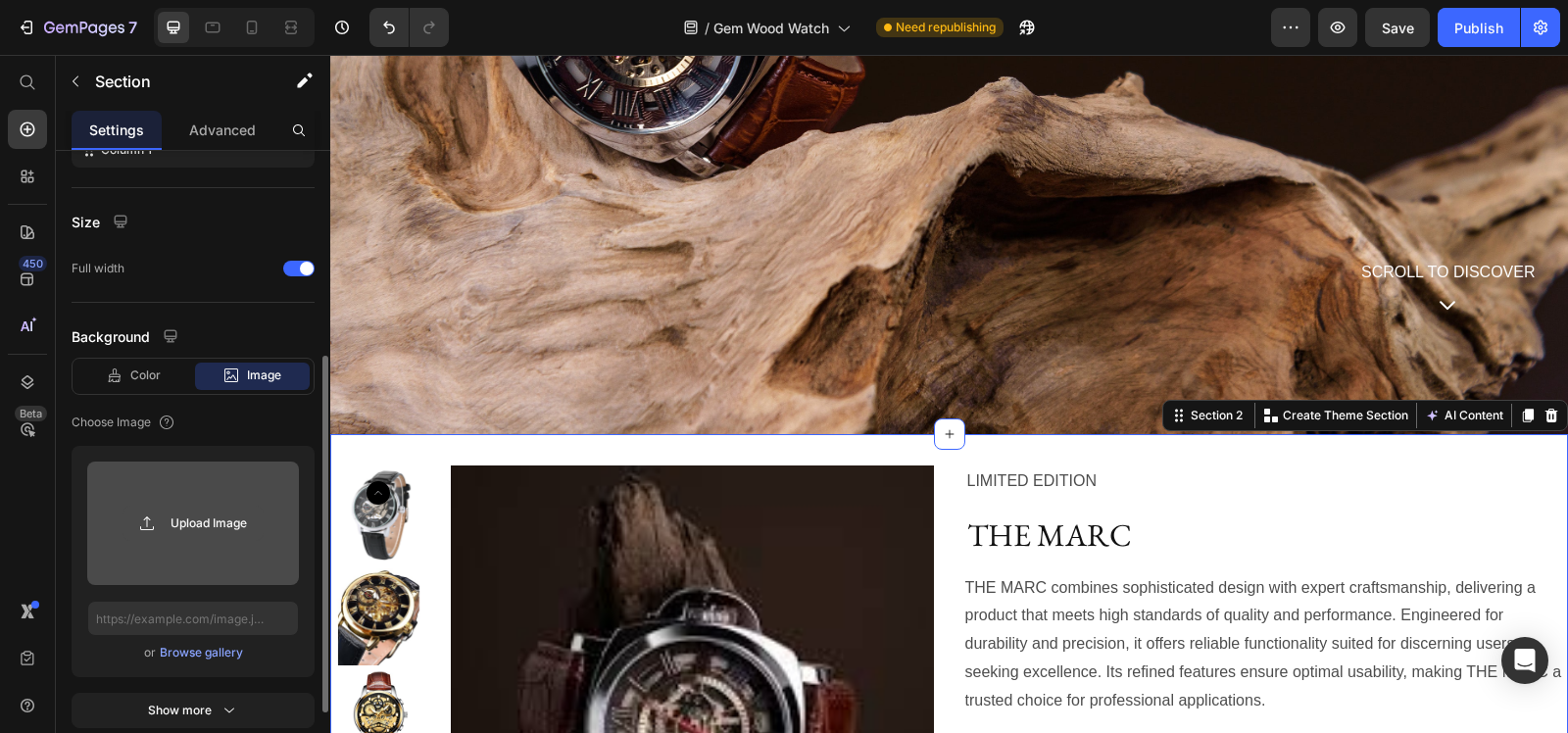 click 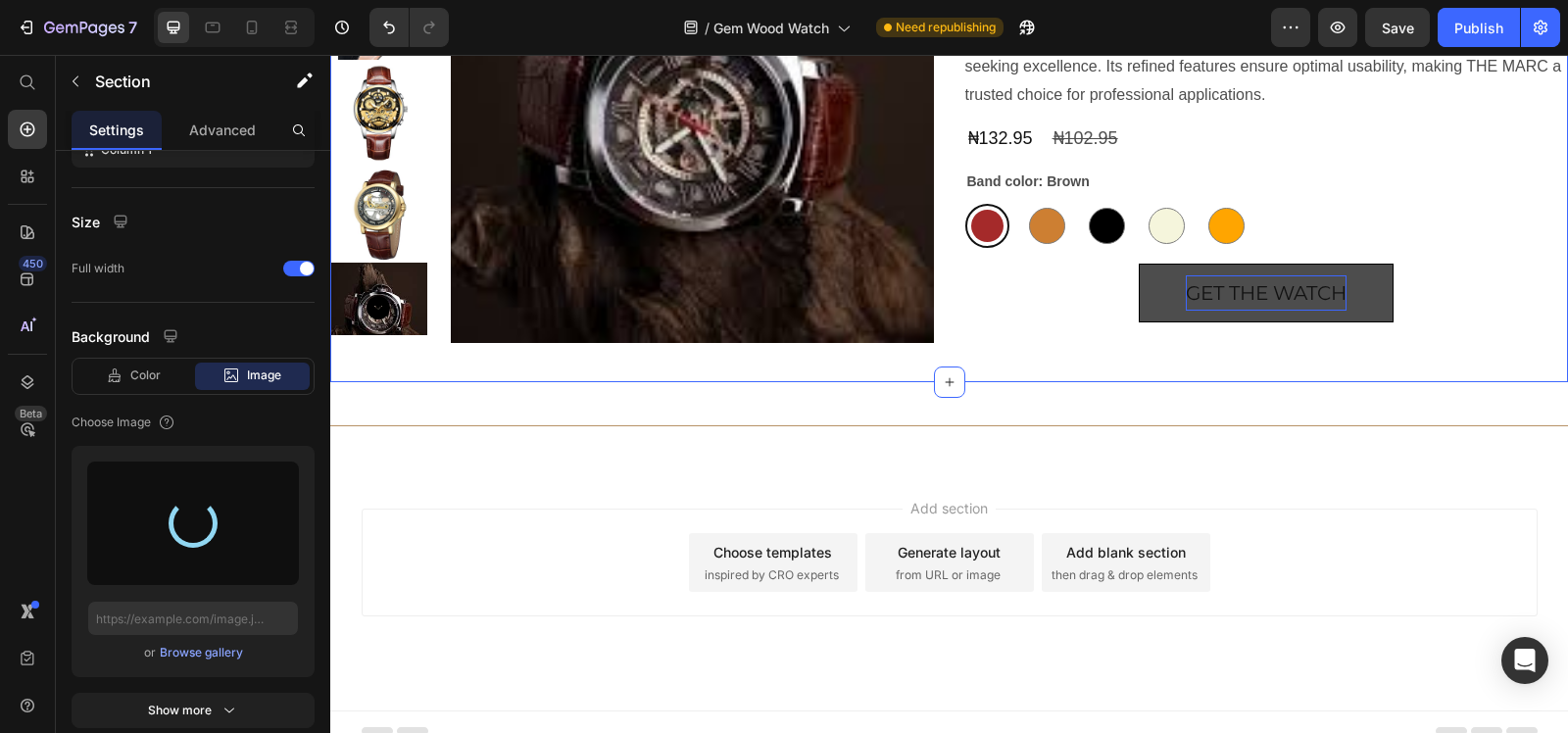 scroll, scrollTop: 1100, scrollLeft: 0, axis: vertical 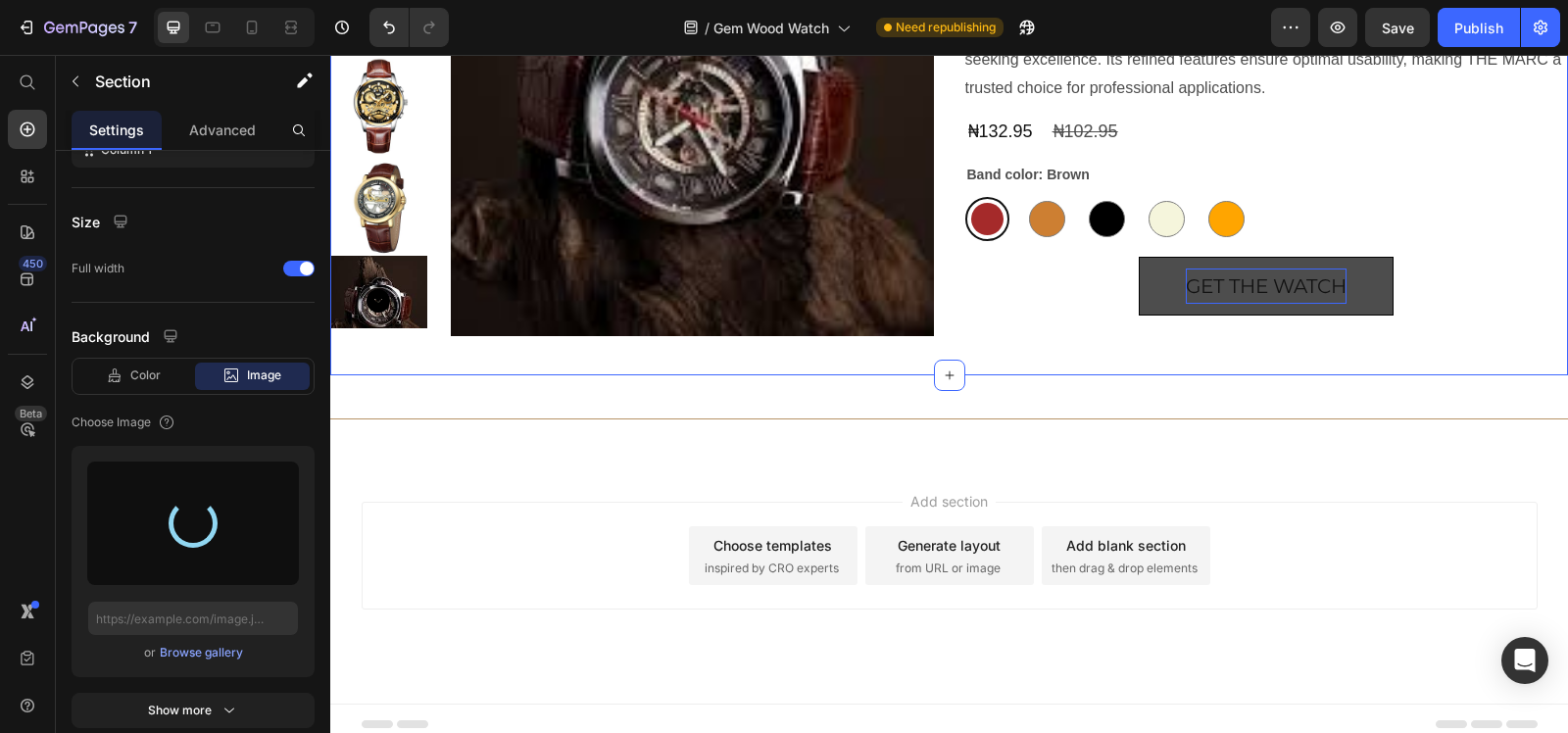 type on "https://cdn.shopify.com/s/files/1/0765/5705/8296/files/gempages_574400310076769124-72c290b0-8fcd-4cfa-b0bf-163fd8114236.jpg" 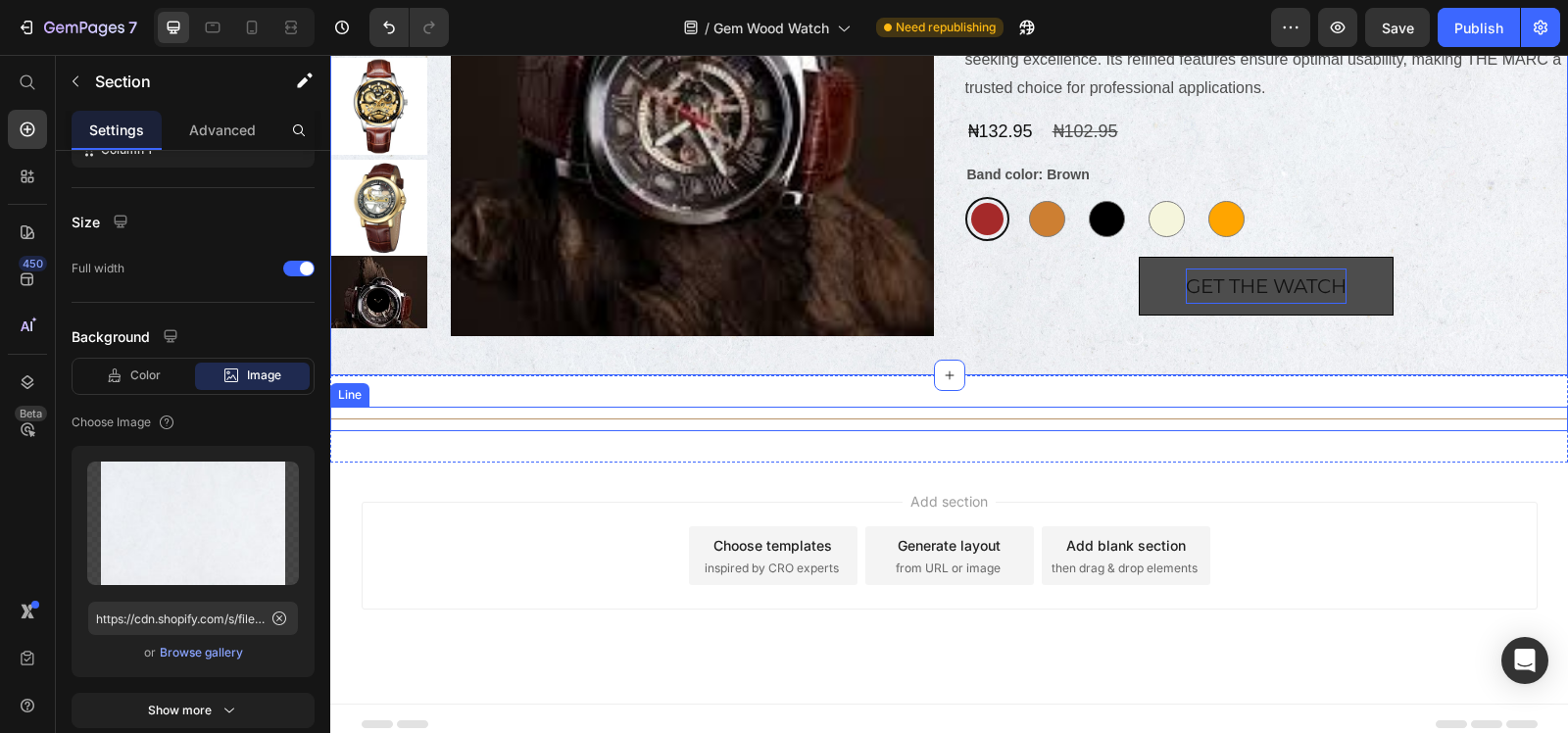 click on "Title Line" at bounding box center [949, 418] 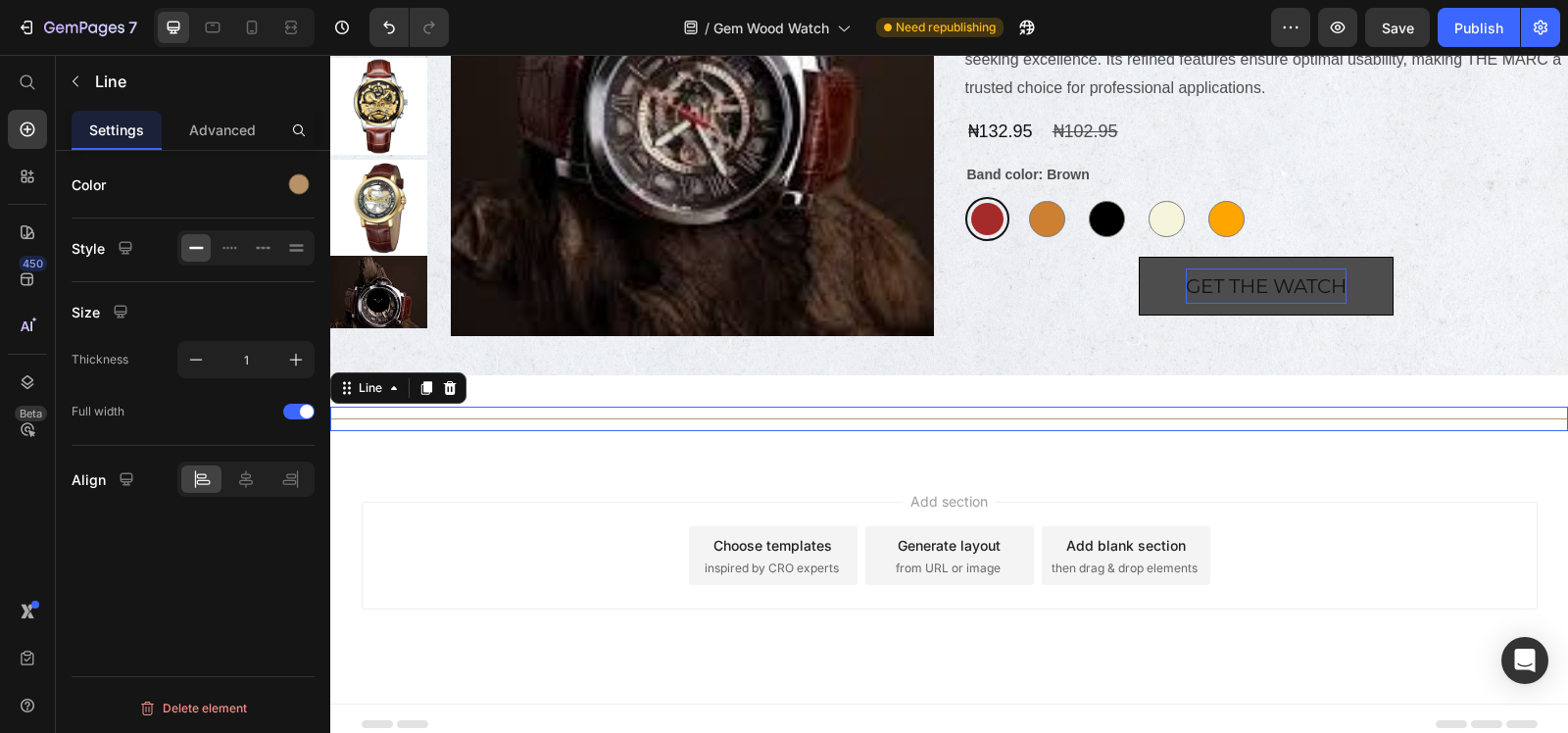 scroll, scrollTop: 0, scrollLeft: 0, axis: both 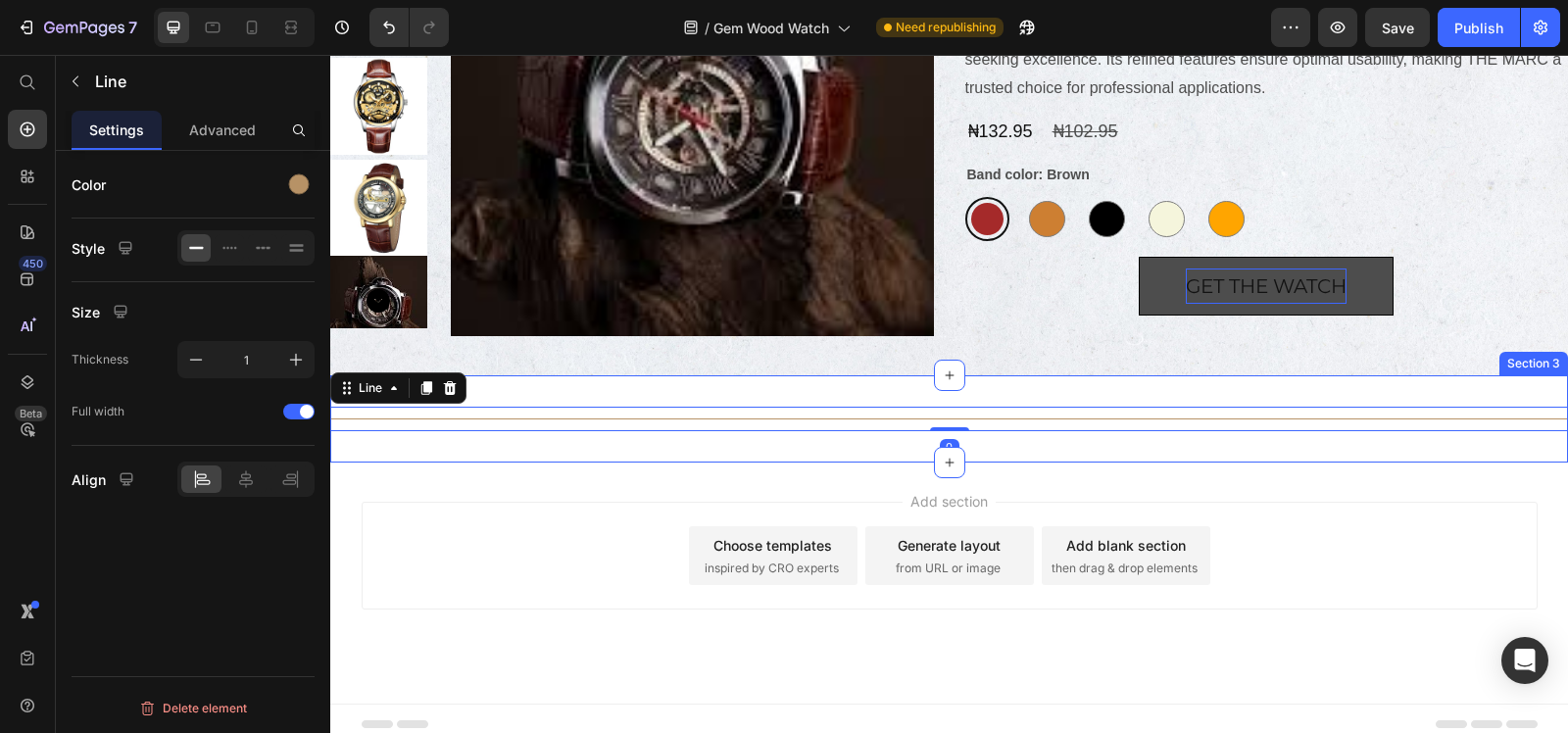 click on "Title Line   0 Section 3" at bounding box center [949, 418] 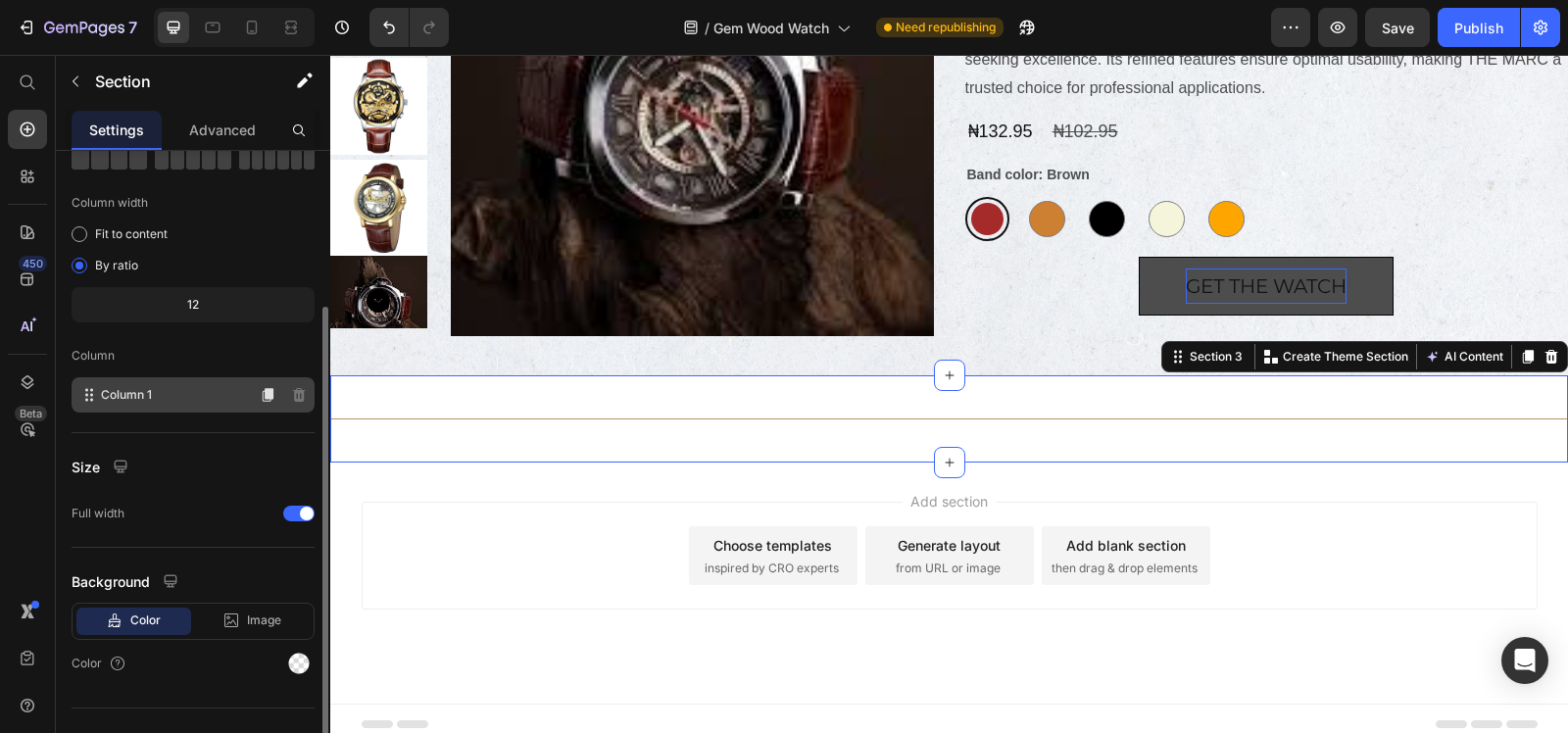 scroll, scrollTop: 154, scrollLeft: 0, axis: vertical 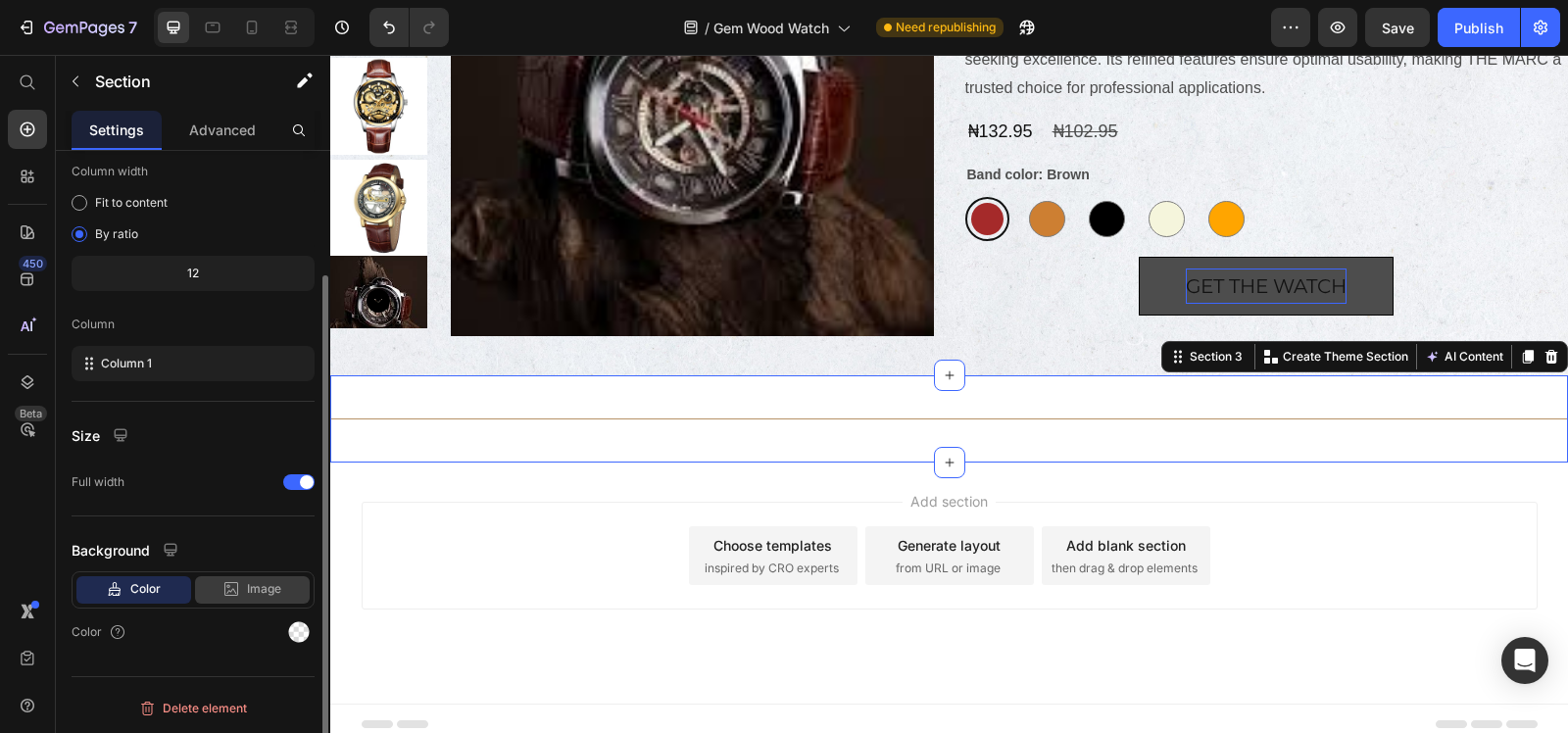 click 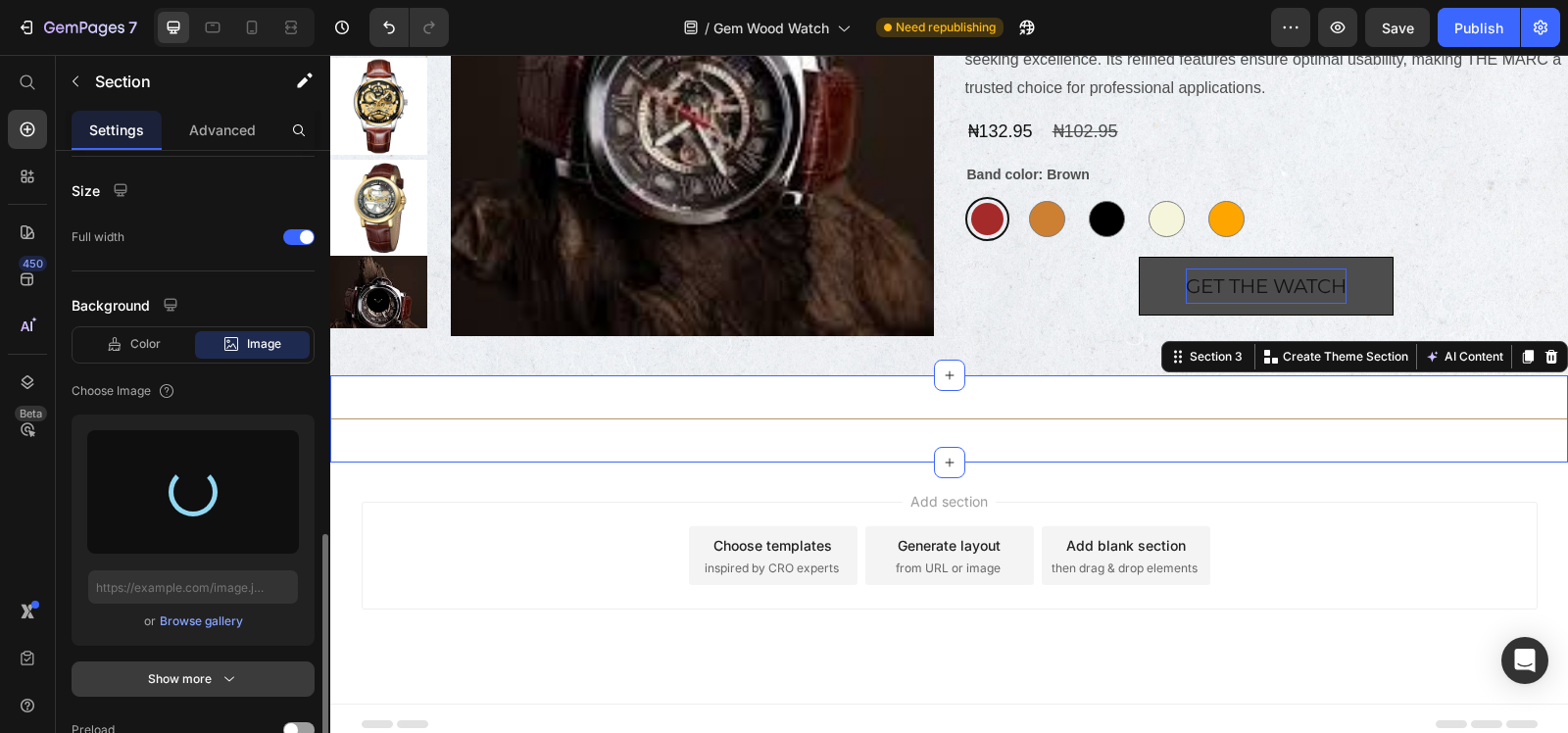 scroll, scrollTop: 502, scrollLeft: 0, axis: vertical 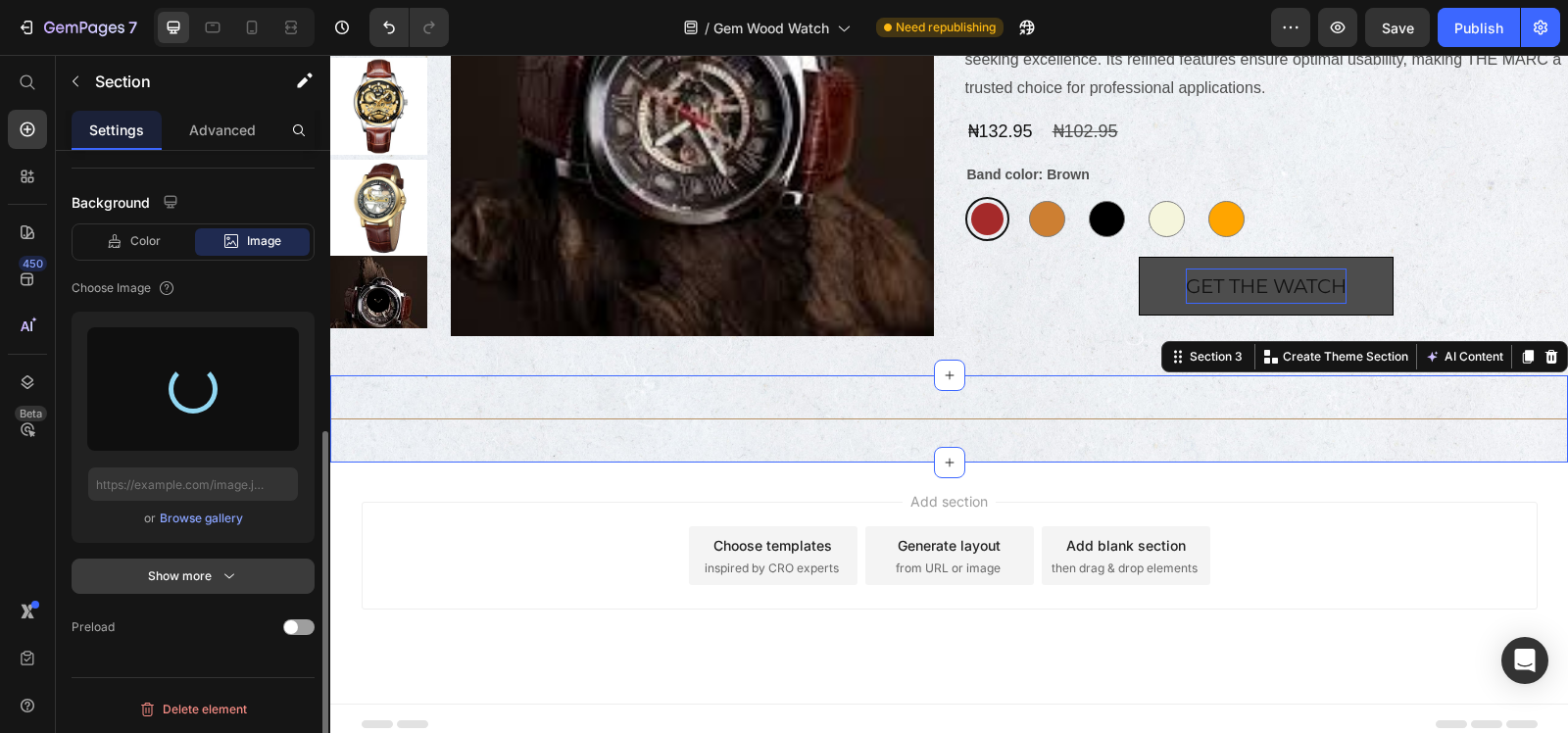 type on "https://cdn.shopify.com/s/files/1/0765/5705/8296/files/gempages_574400310076769124-72c290b0-8fcd-4cfa-b0bf-163fd8114236.jpg" 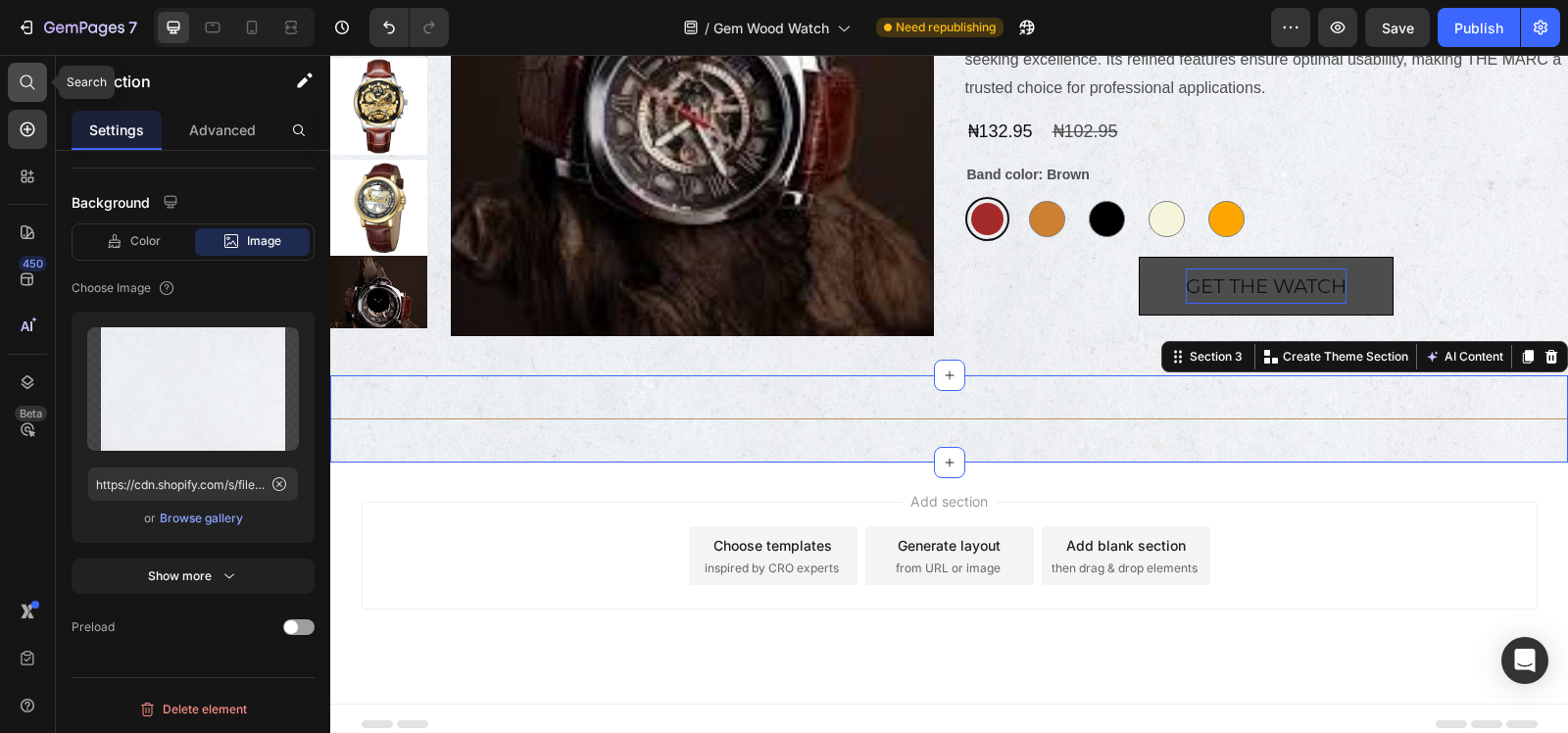 click 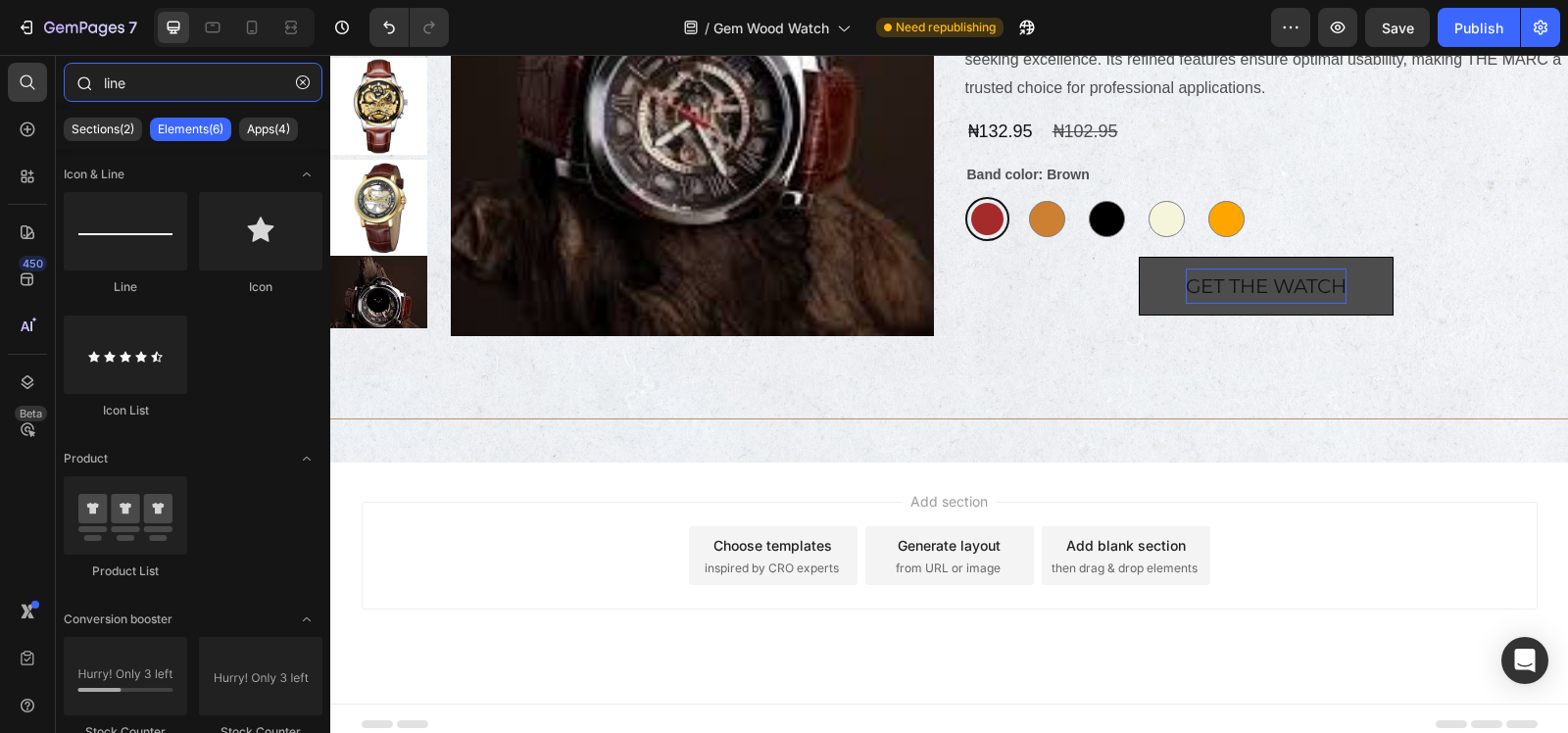 click on "line" at bounding box center [193, 82] 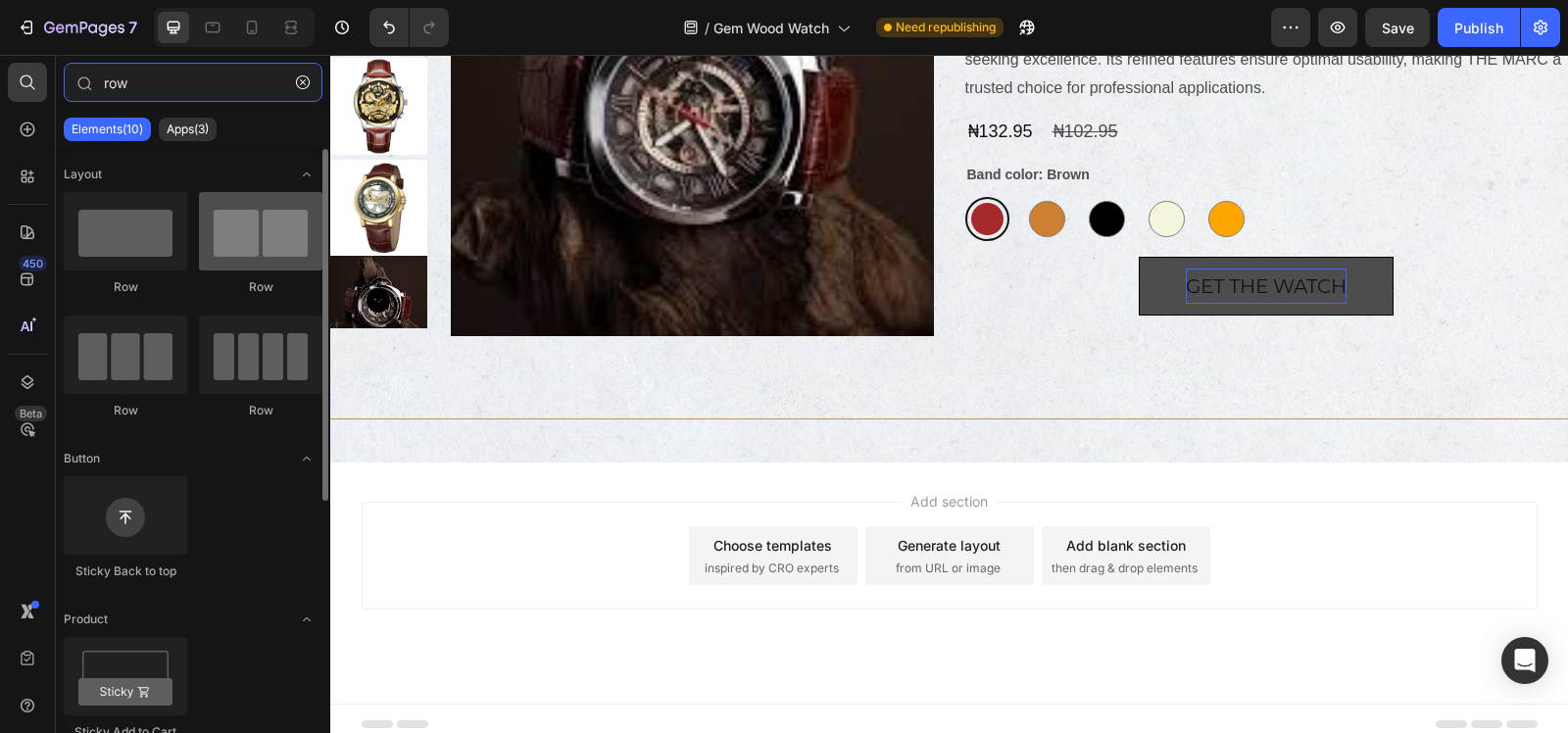 type on "row" 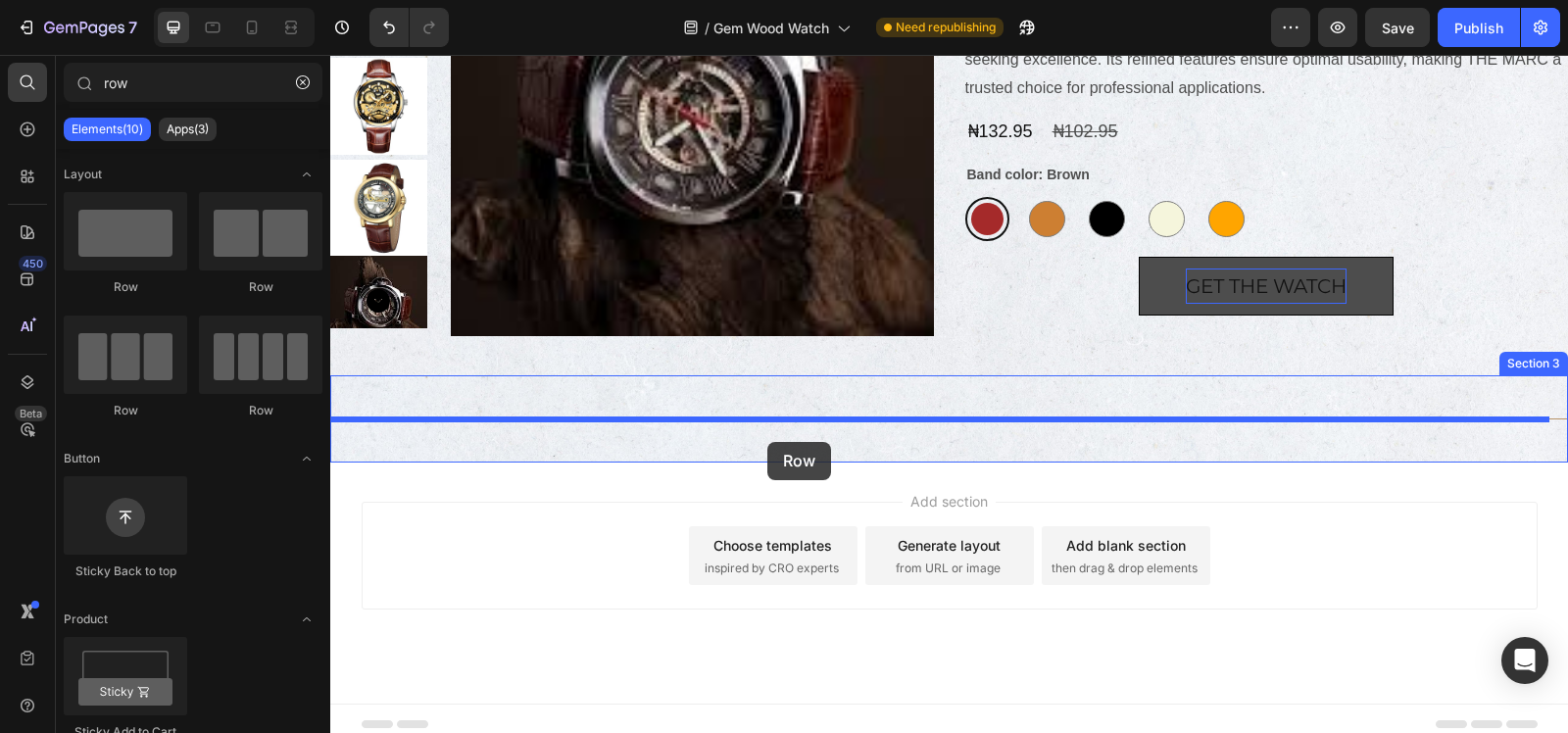 drag, startPoint x: 559, startPoint y: 305, endPoint x: 767, endPoint y: 442, distance: 249.06425 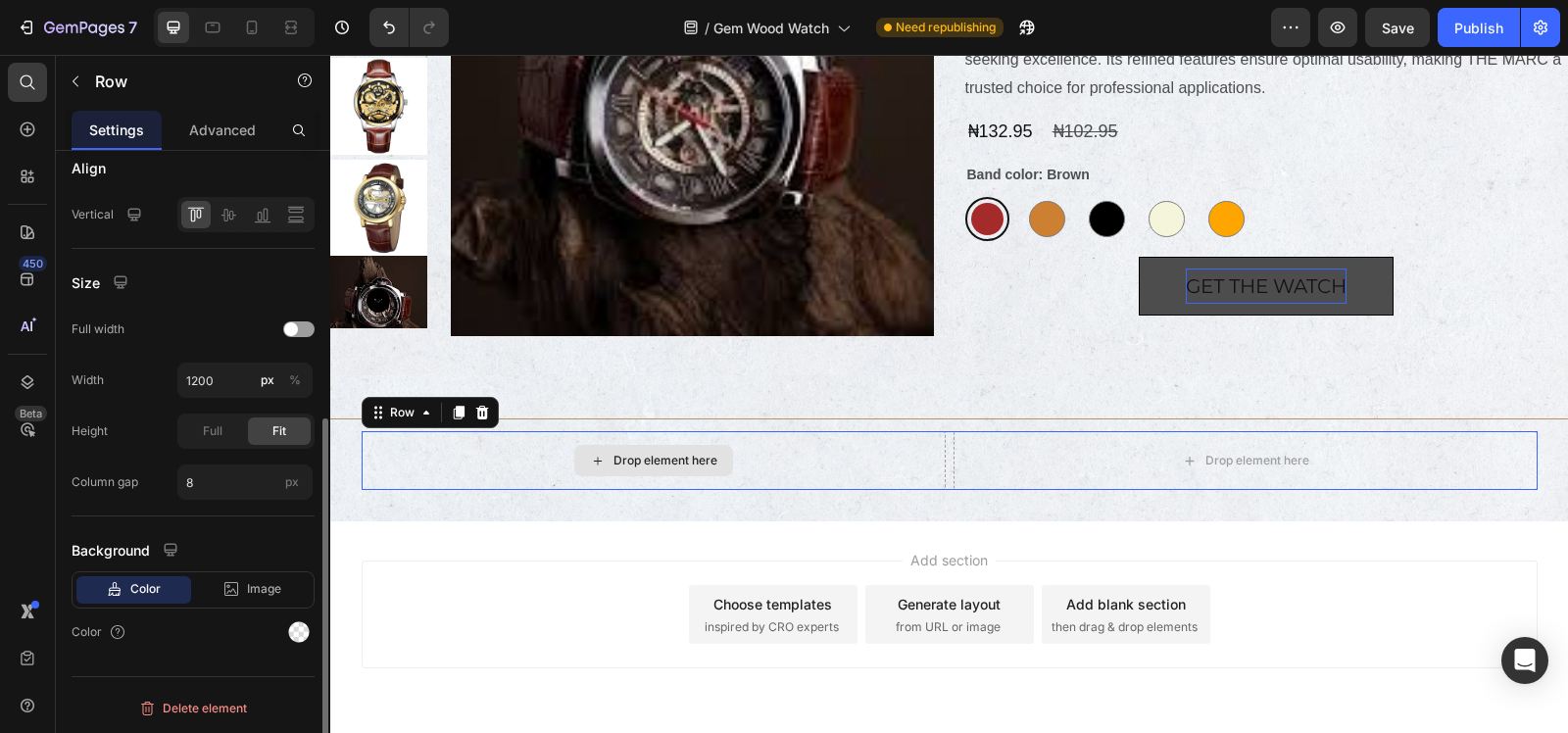 scroll, scrollTop: 0, scrollLeft: 0, axis: both 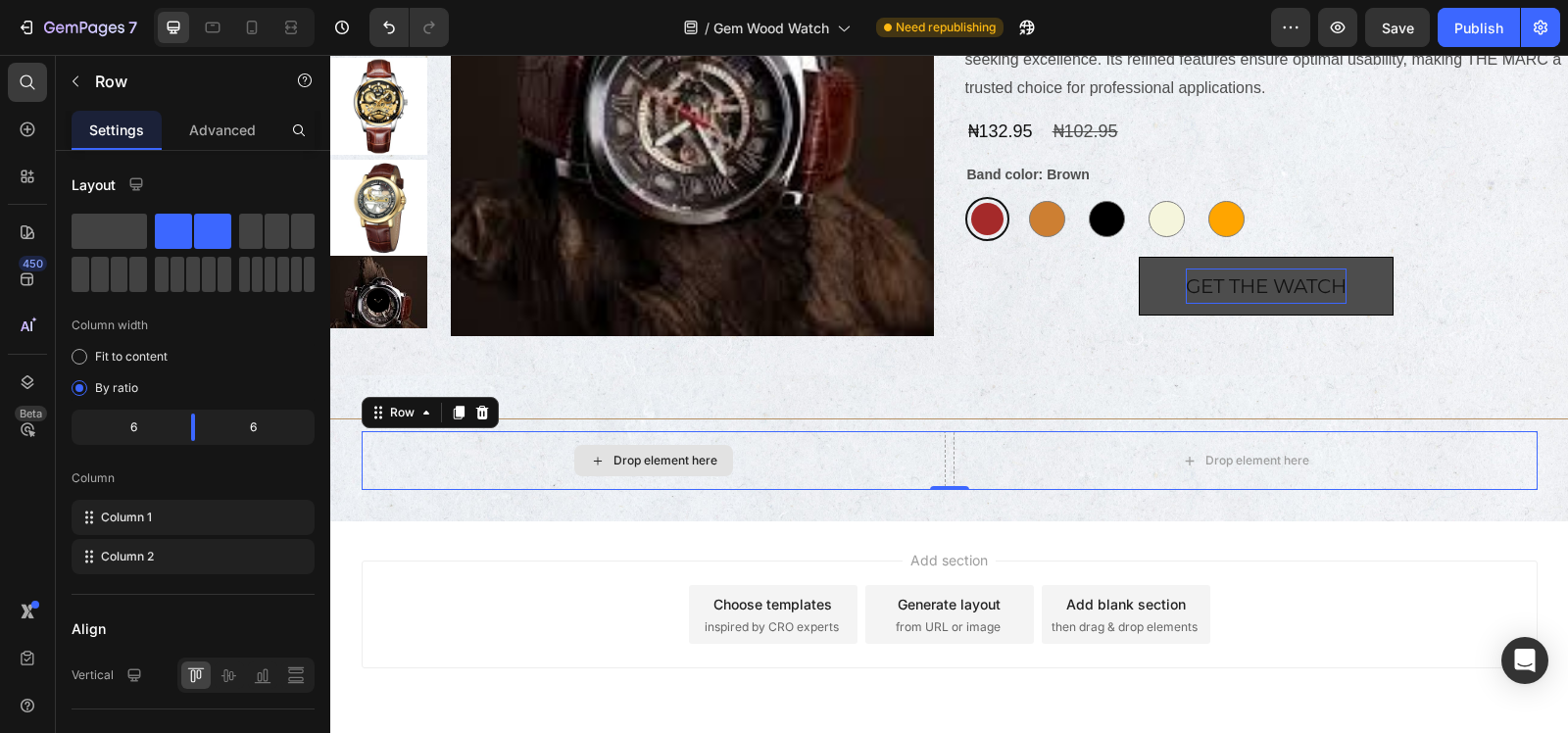 click on "Drop element here" at bounding box center [654, 461] 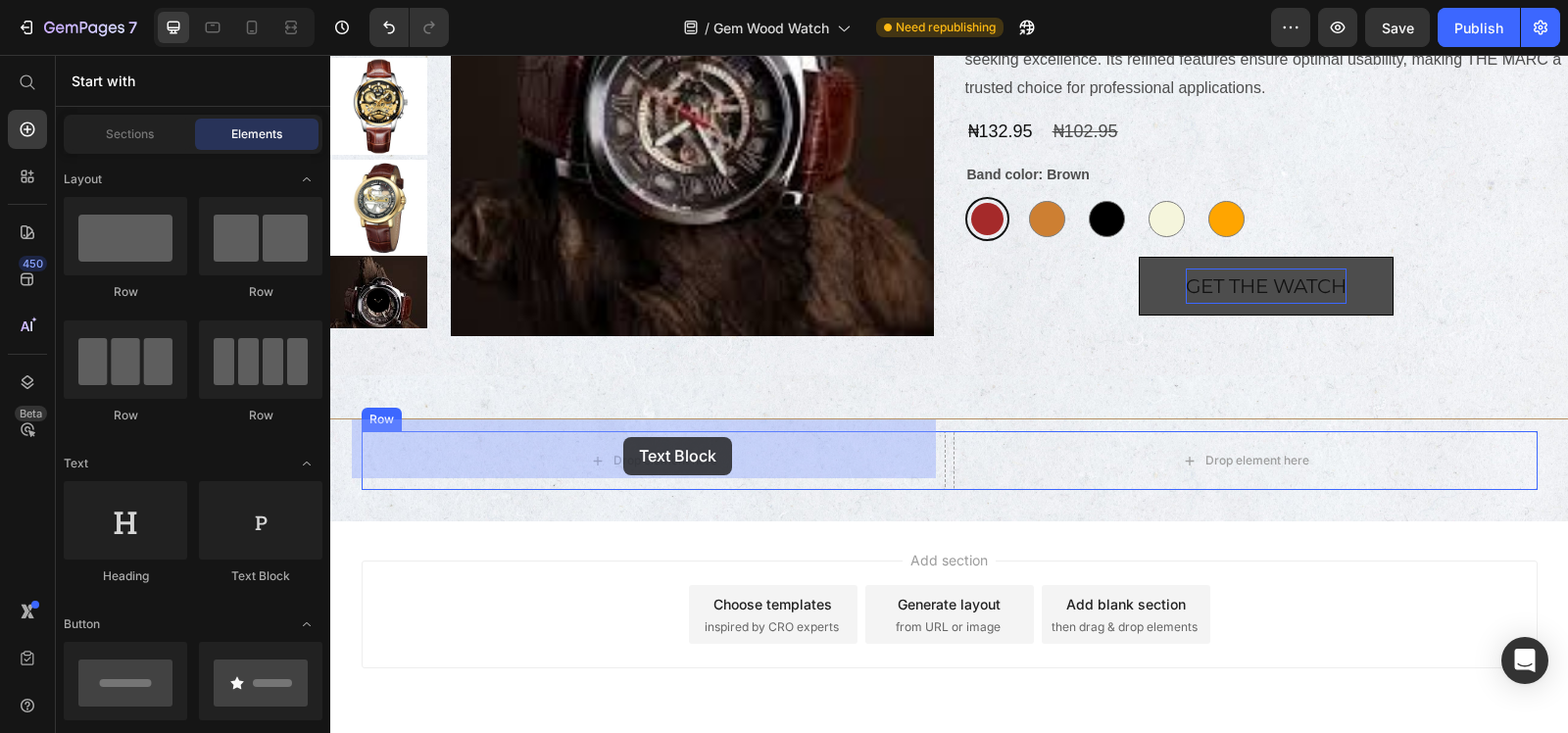 drag, startPoint x: 572, startPoint y: 581, endPoint x: 623, endPoint y: 437, distance: 152.76452 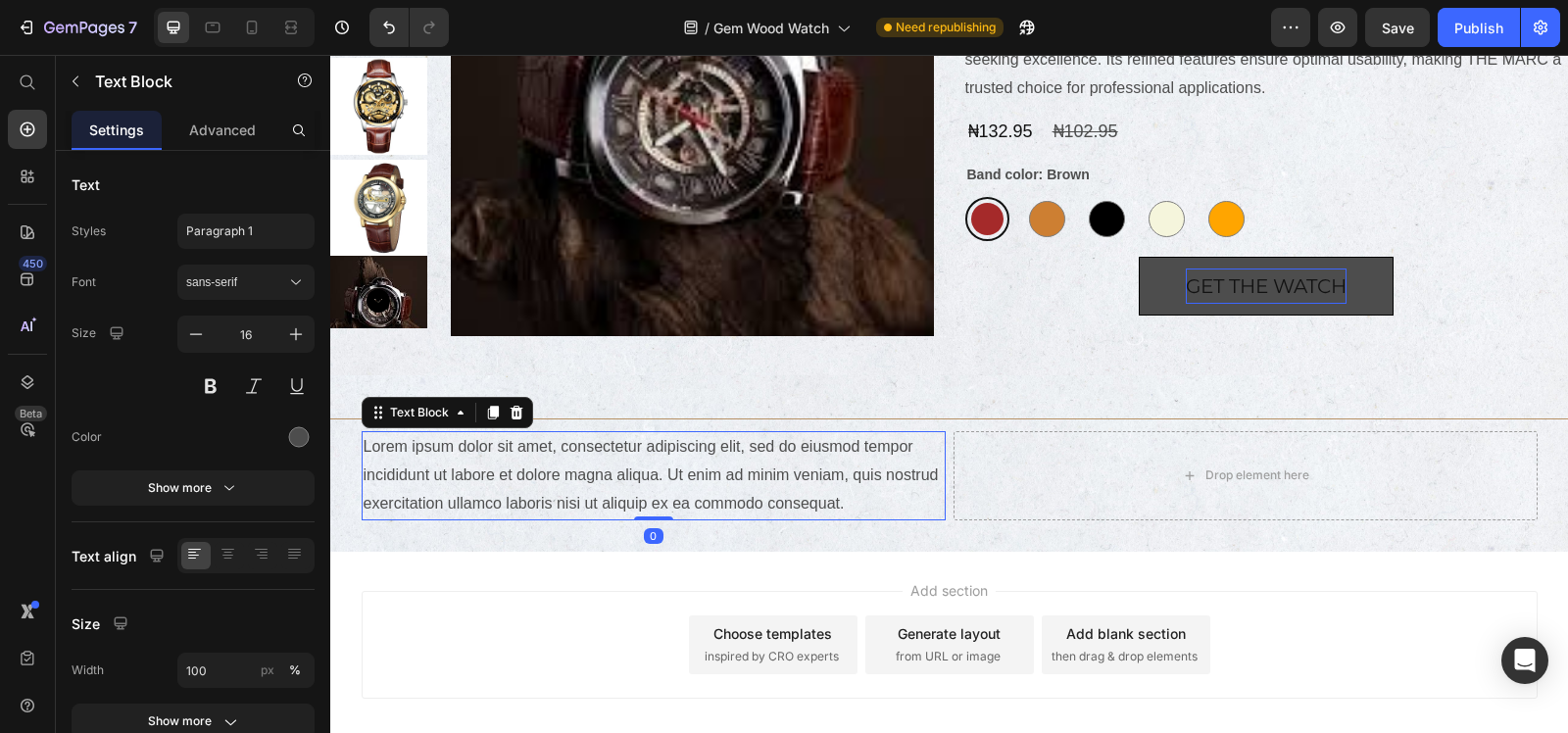 click on "Lorem ipsum dolor sit amet, consectetur adipiscing elit, sed do eiusmod tempor incididunt ut labore et dolore magna aliqua. Ut enim ad minim veniam, quis nostrud exercitation ullamco laboris nisi ut aliquip ex ea commodo consequat." at bounding box center [654, 475] 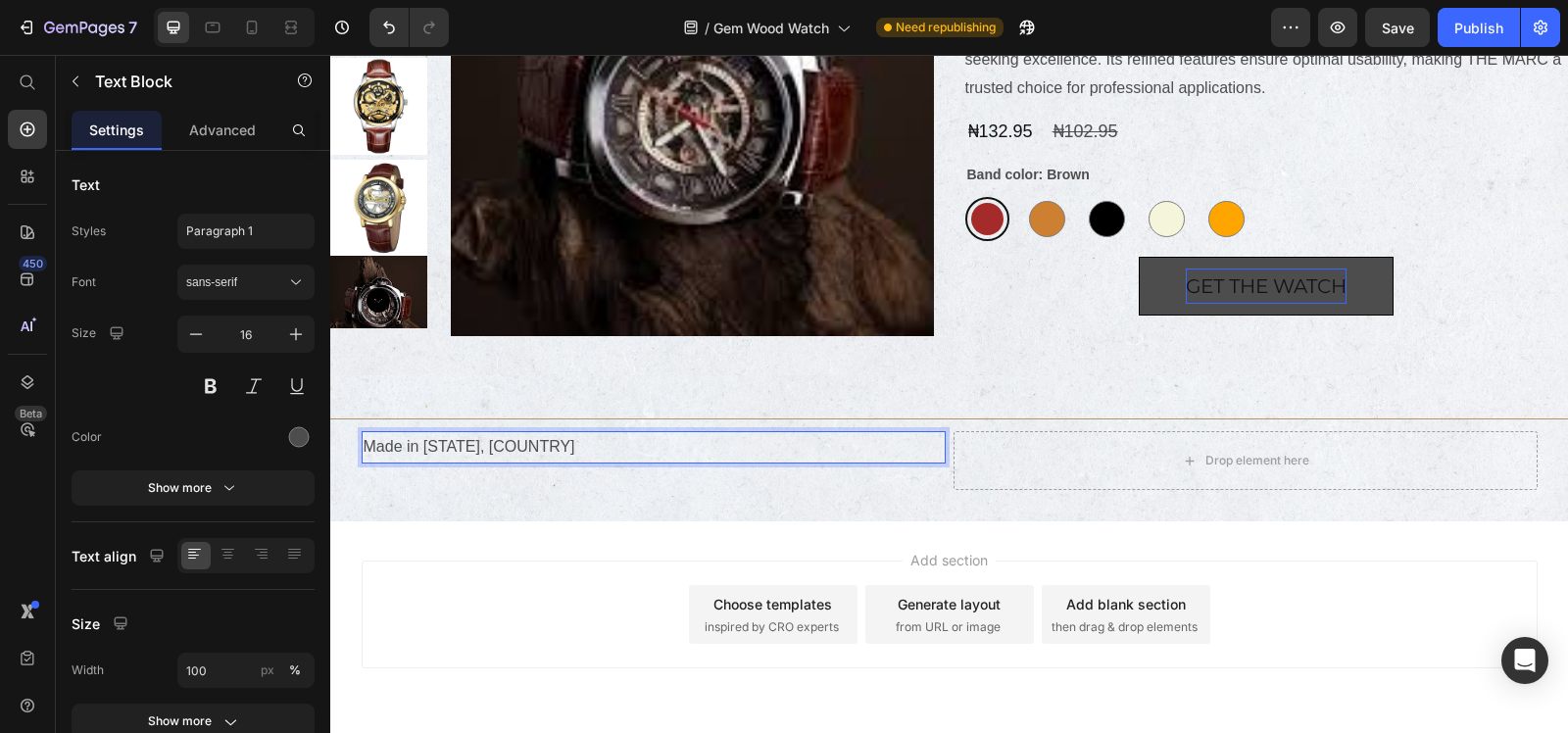 click on "Add section Choose templates inspired by CRO experts Generate layout from URL or image Add blank section then drag & drop elements" at bounding box center [949, 642] 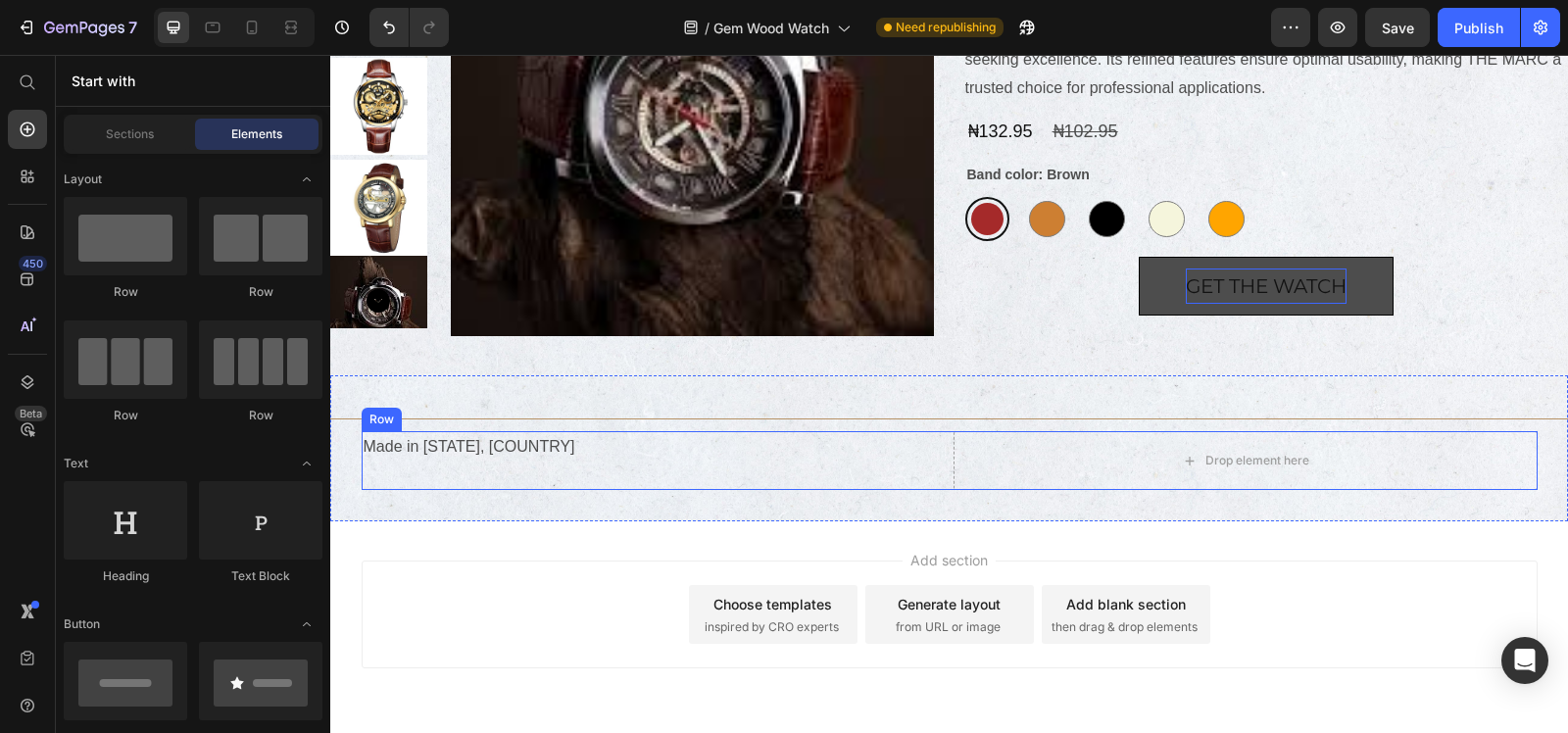 drag, startPoint x: 565, startPoint y: 456, endPoint x: 554, endPoint y: 439, distance: 20.248457 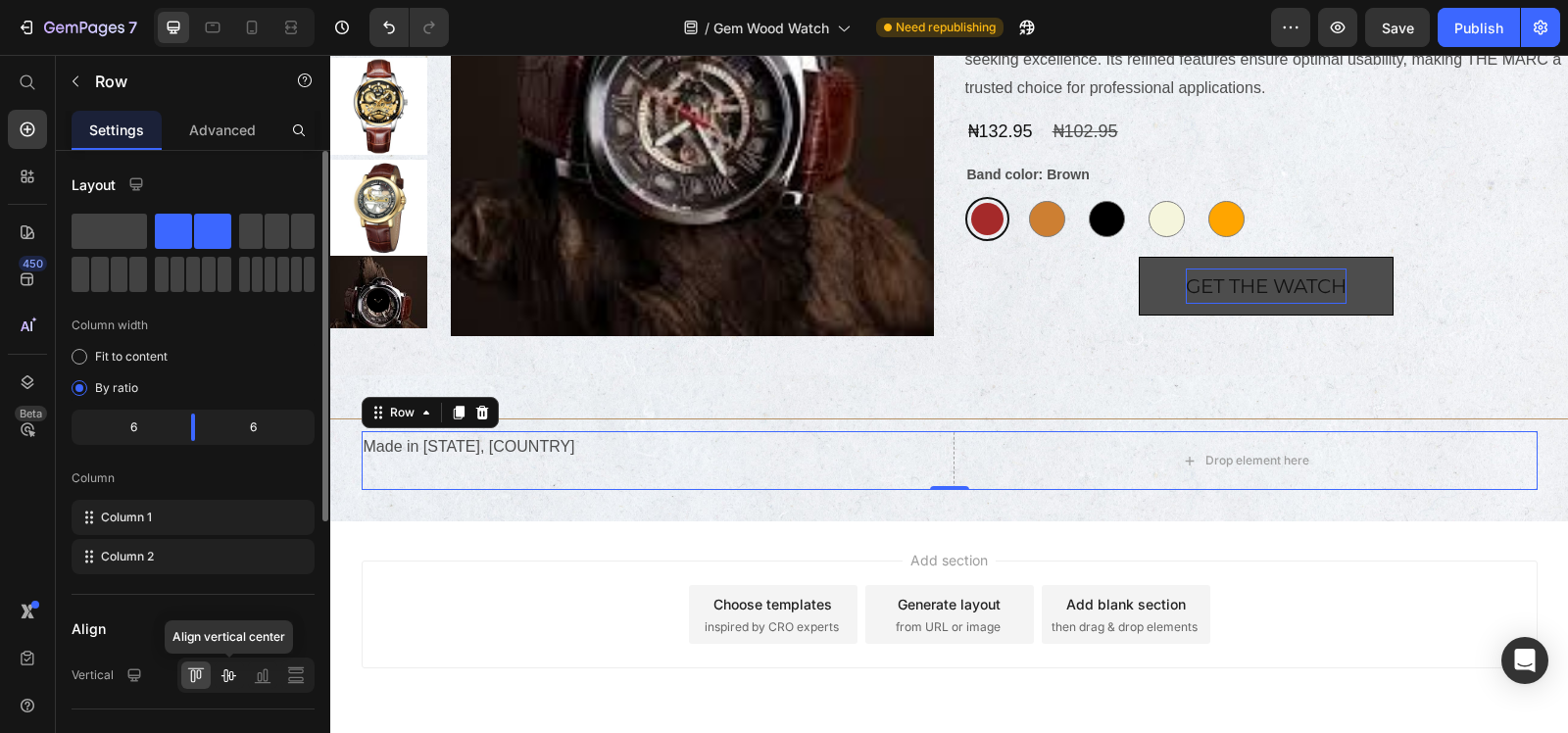 click 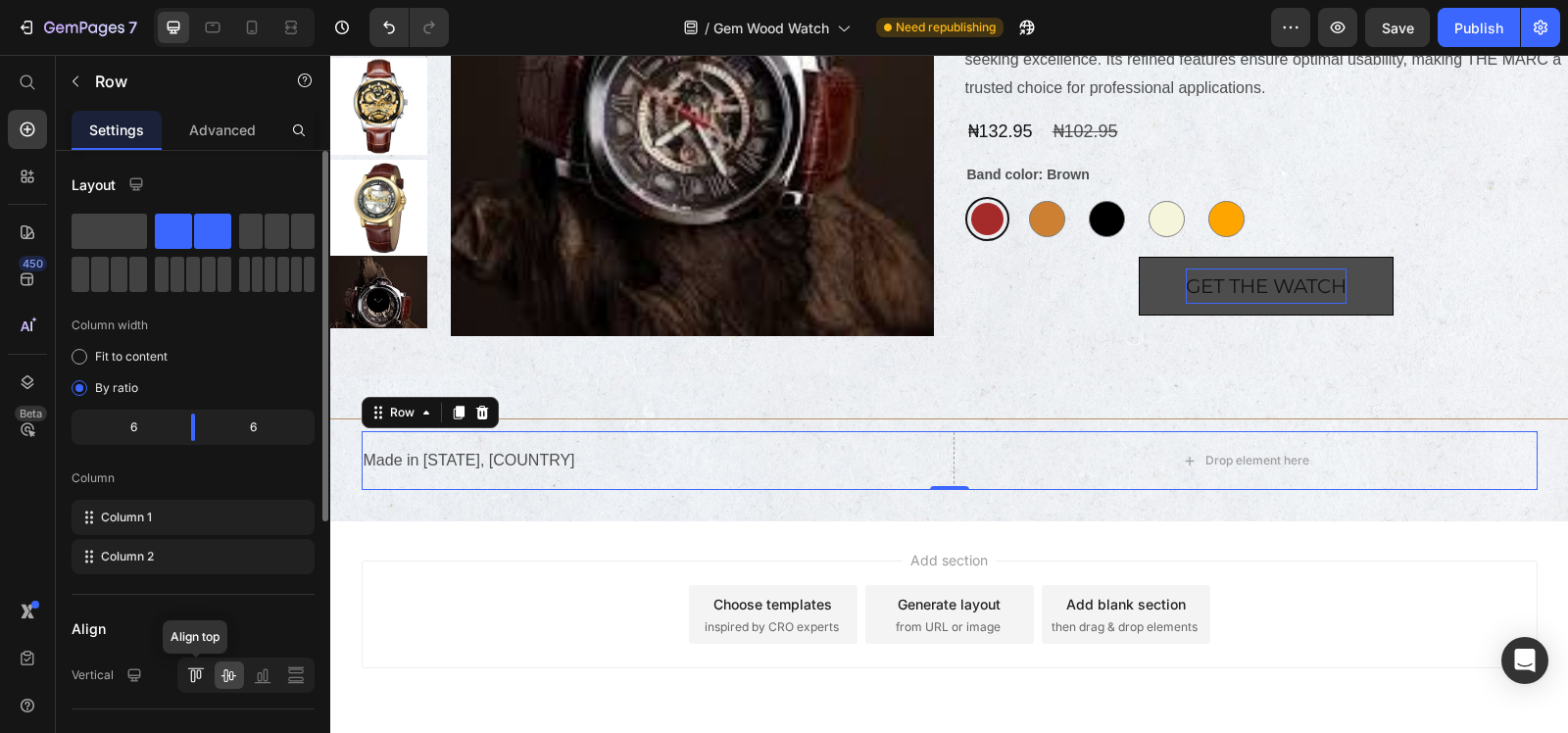 click 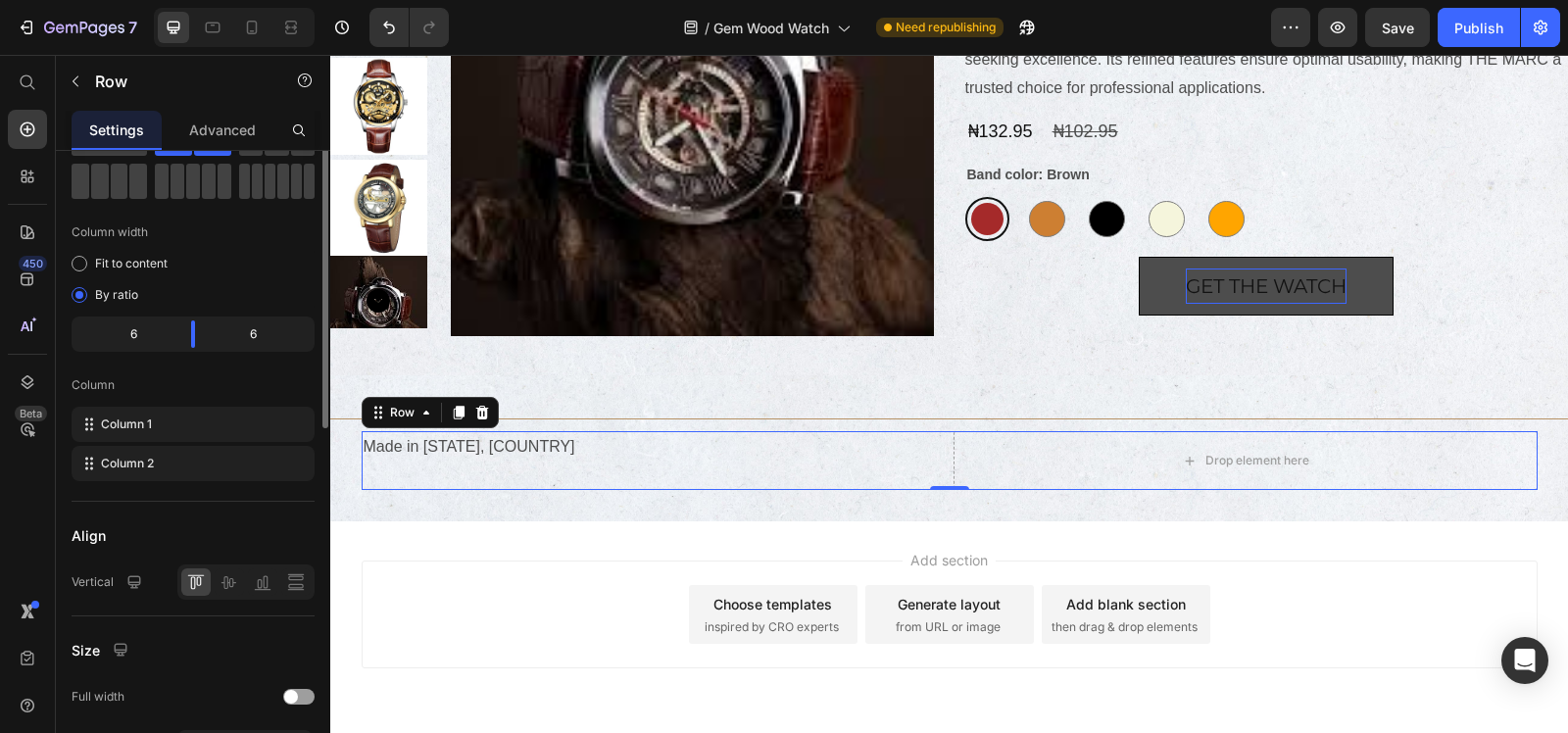 scroll, scrollTop: 0, scrollLeft: 0, axis: both 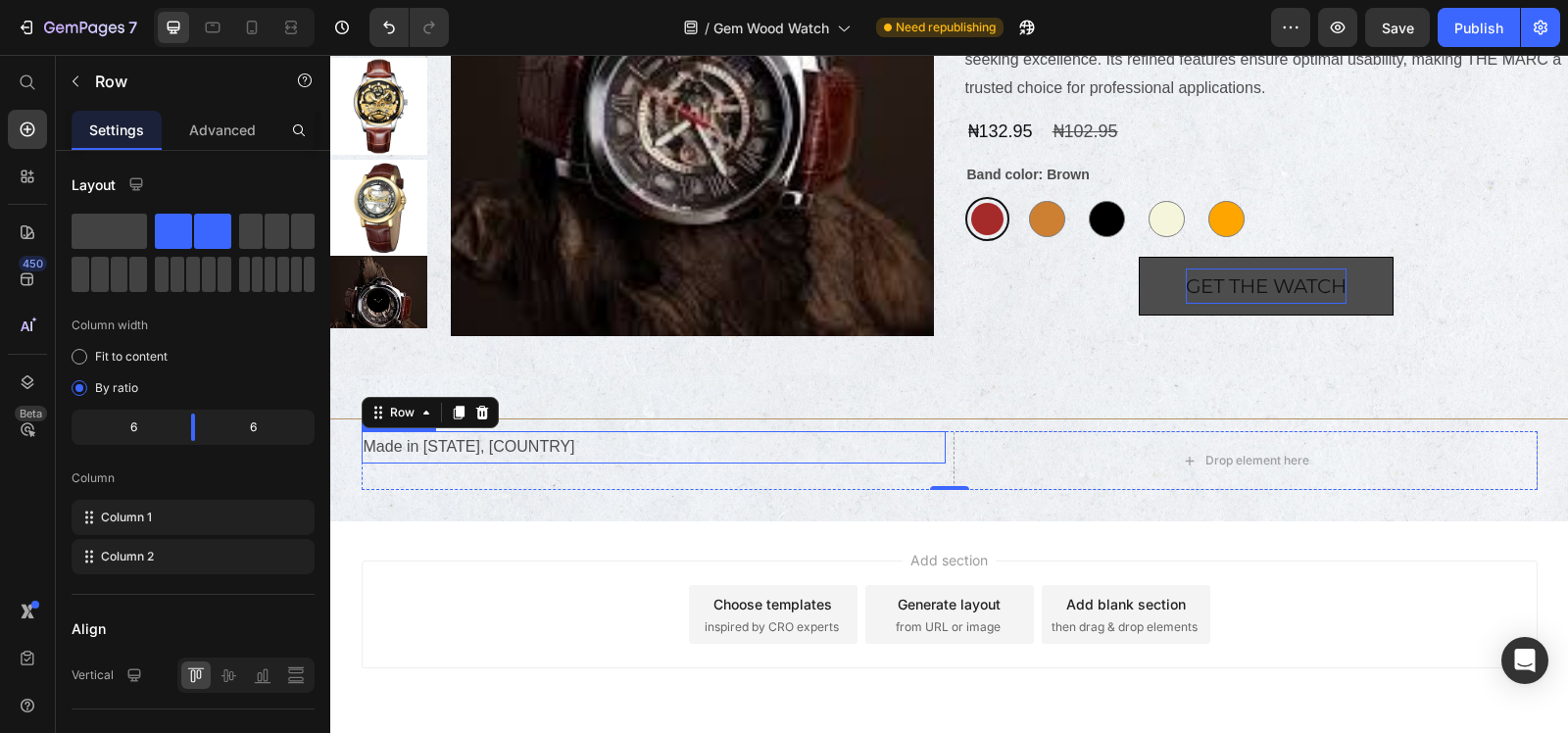 click on "Made in [STATE], [COUNTRY]" at bounding box center [654, 447] 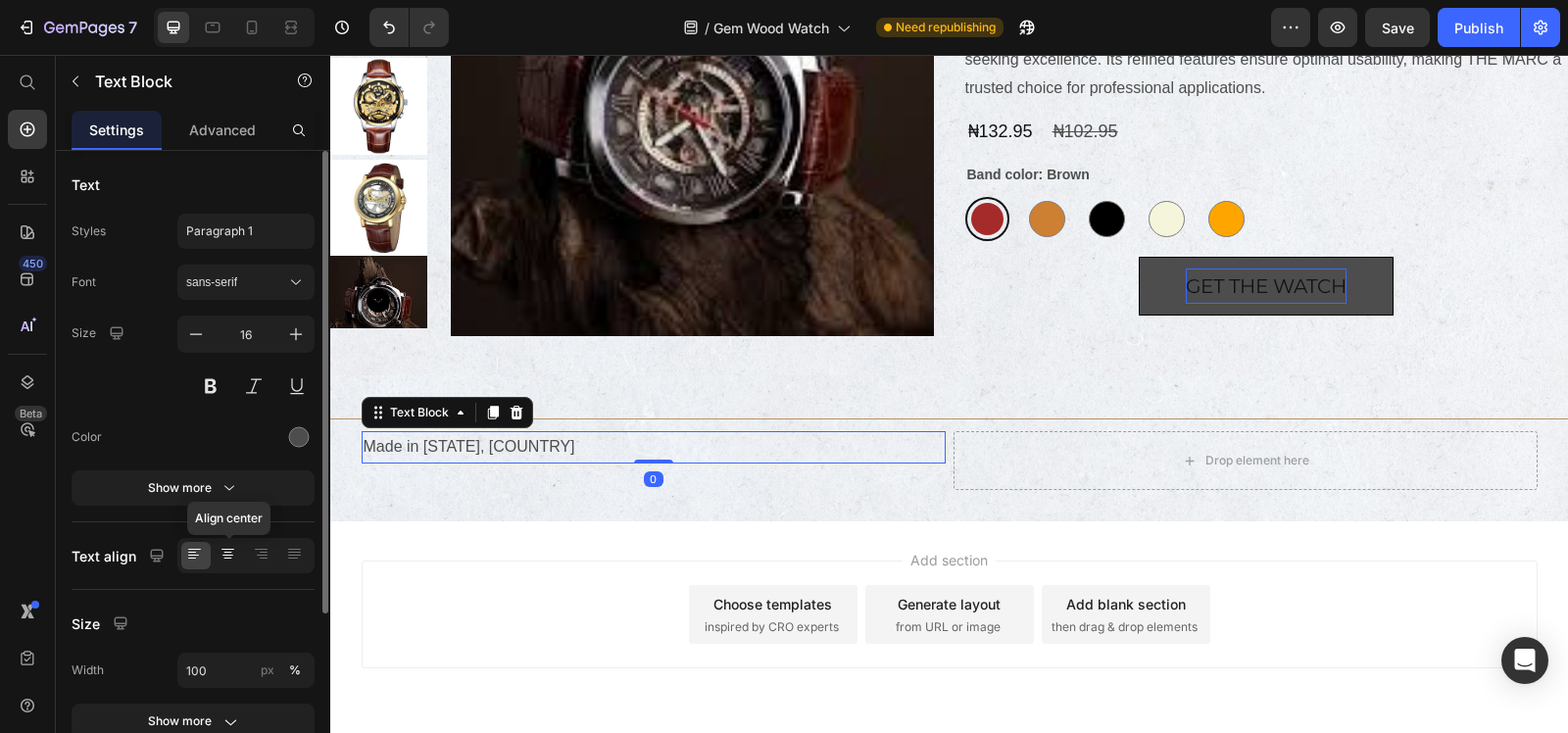 click 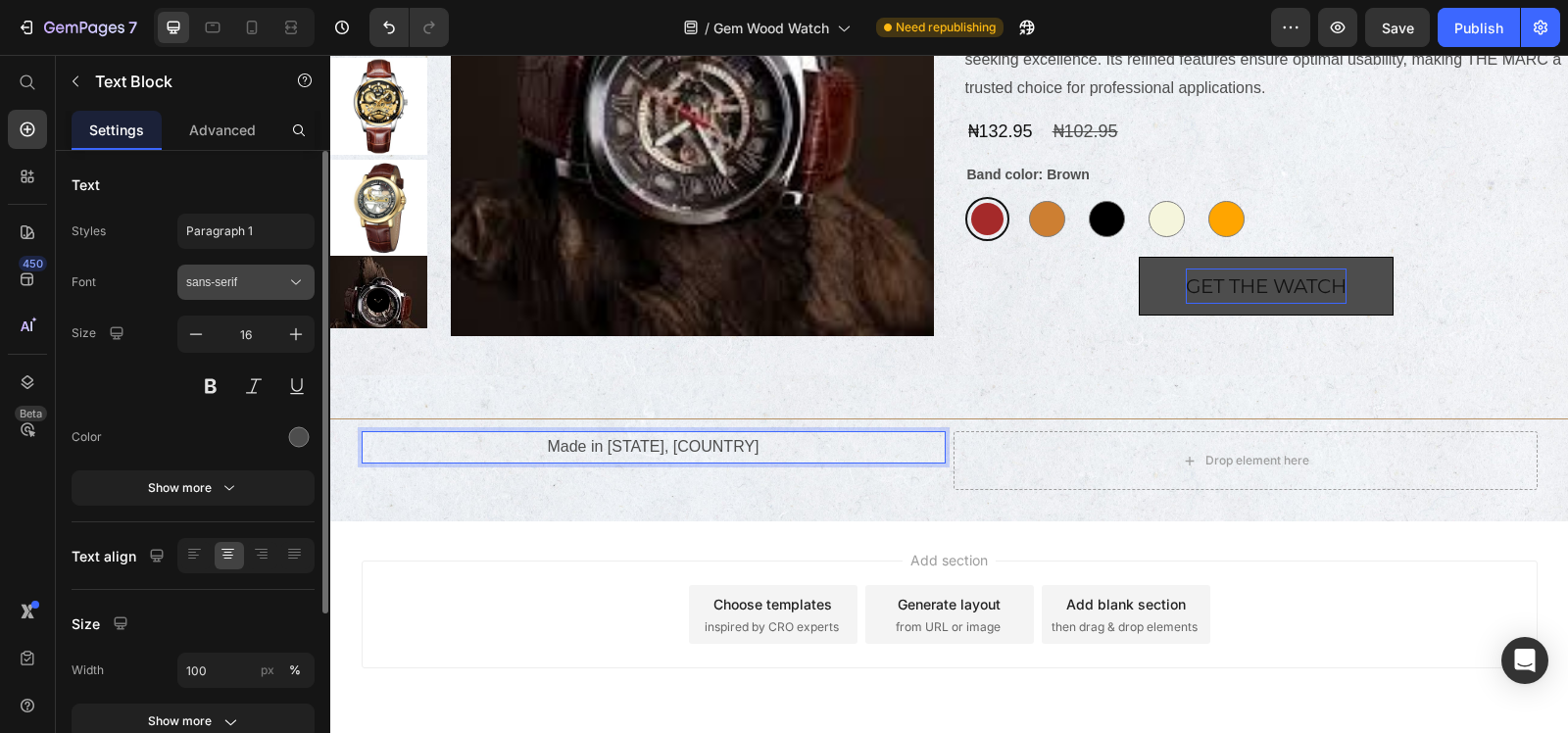 click on "sans-serif" at bounding box center (236, 282) 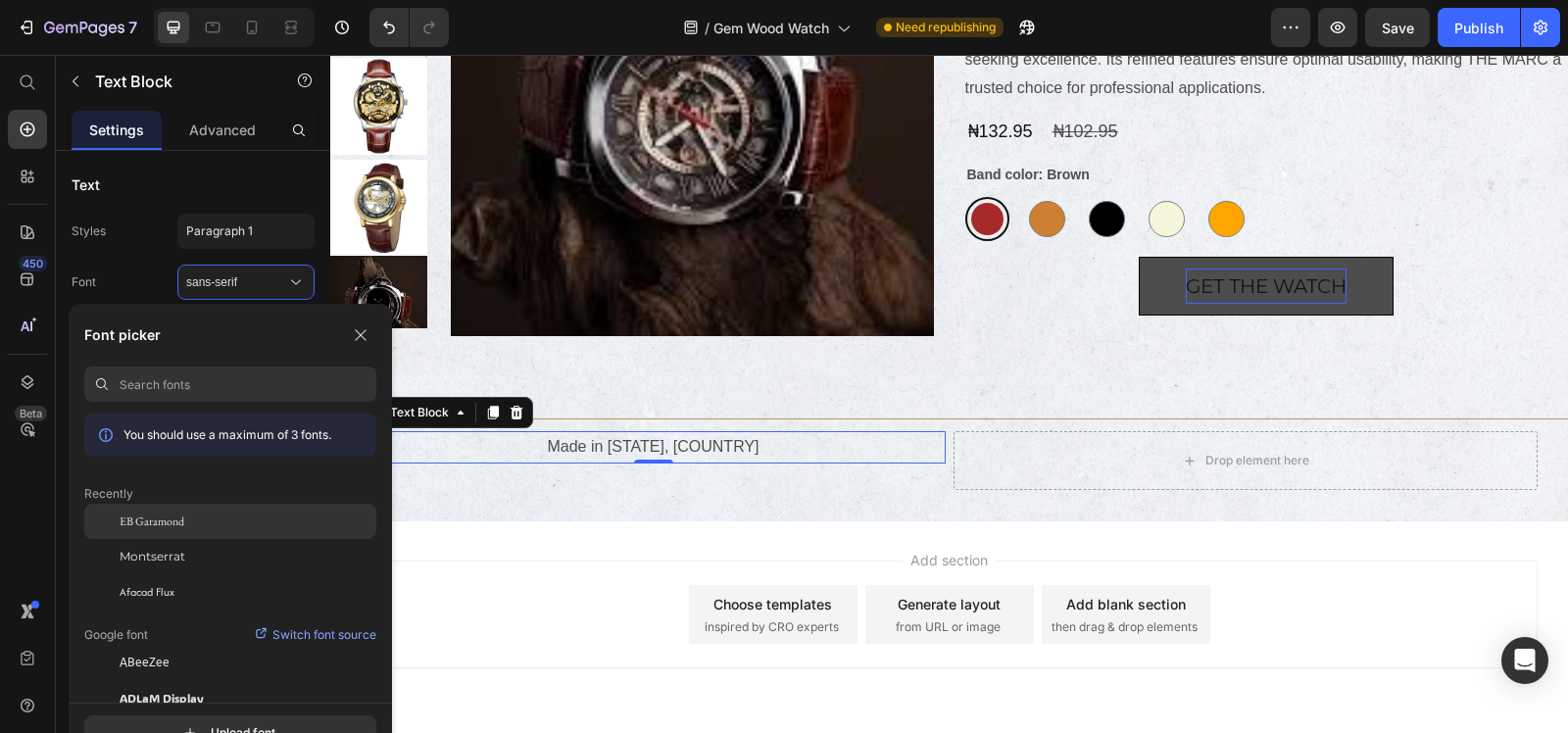 click on "EB Garamond" at bounding box center [152, 521] 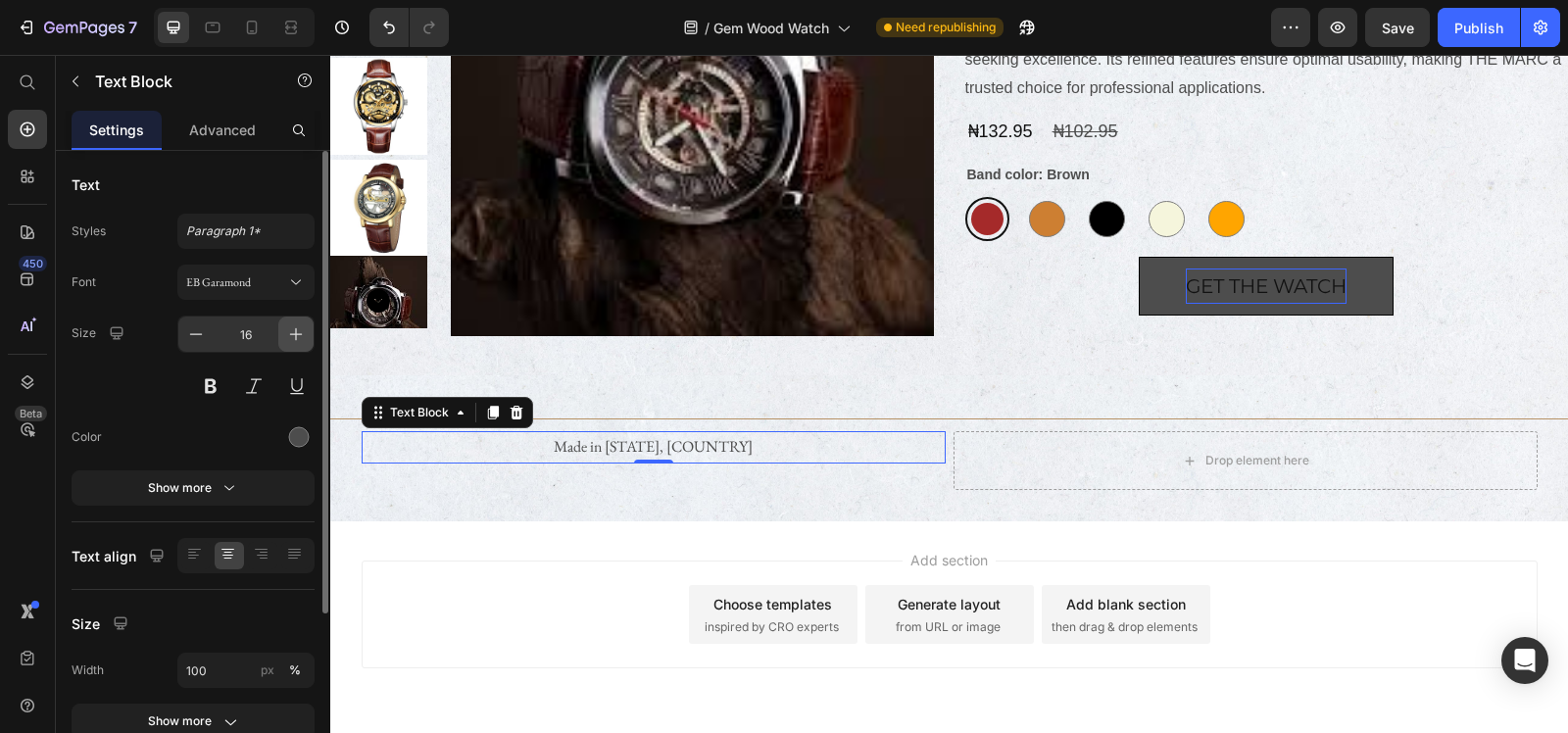 click at bounding box center [296, 334] 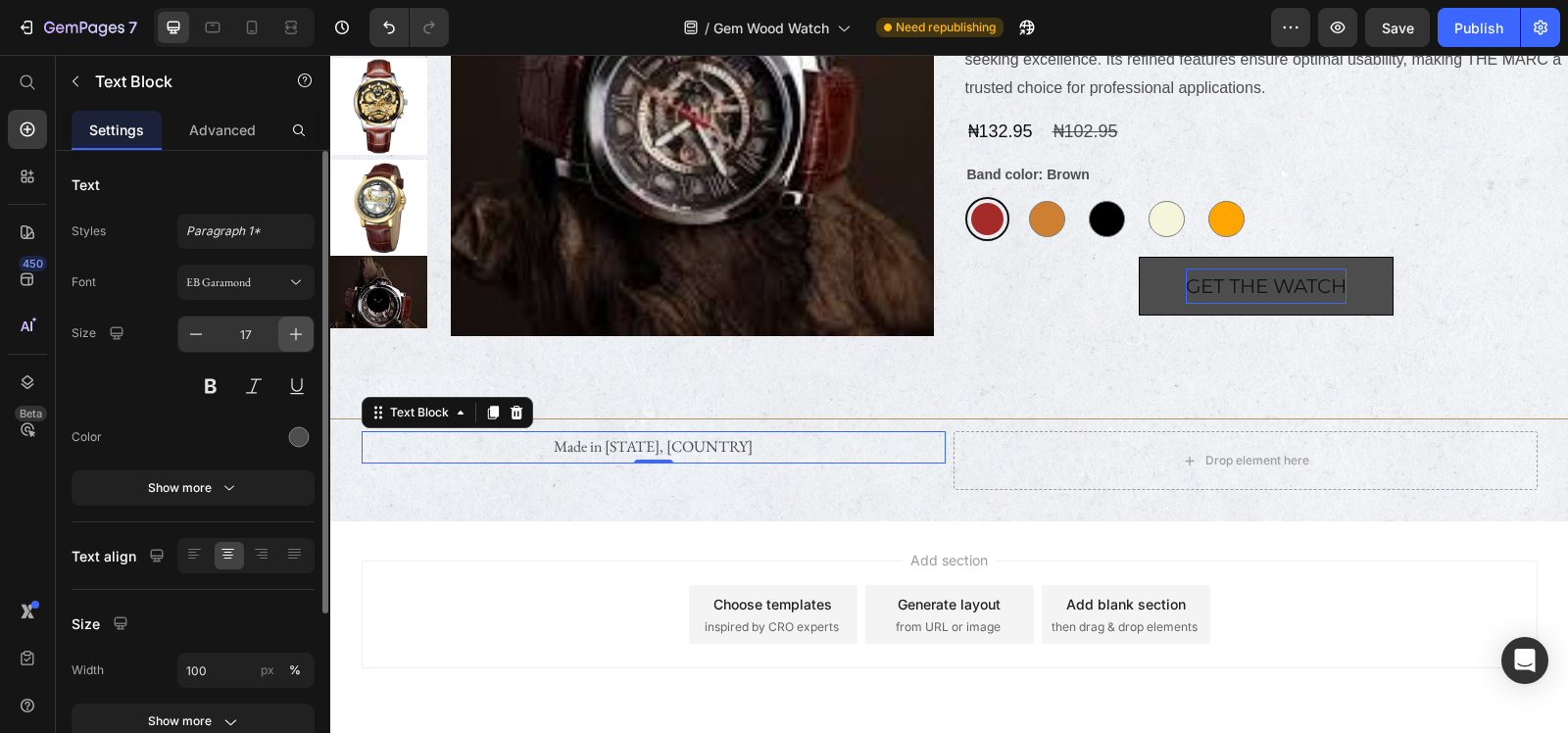 click at bounding box center (296, 334) 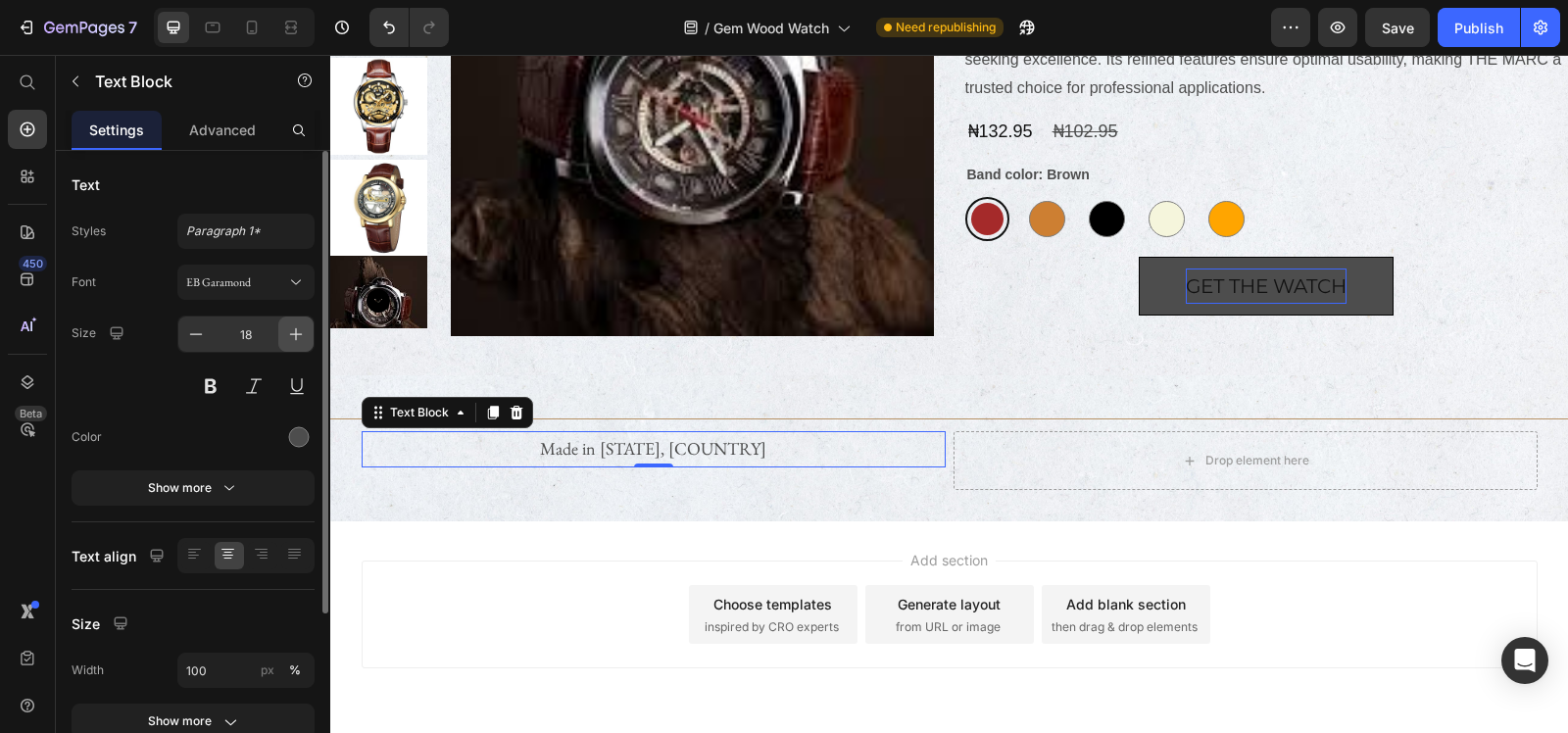 click at bounding box center [296, 334] 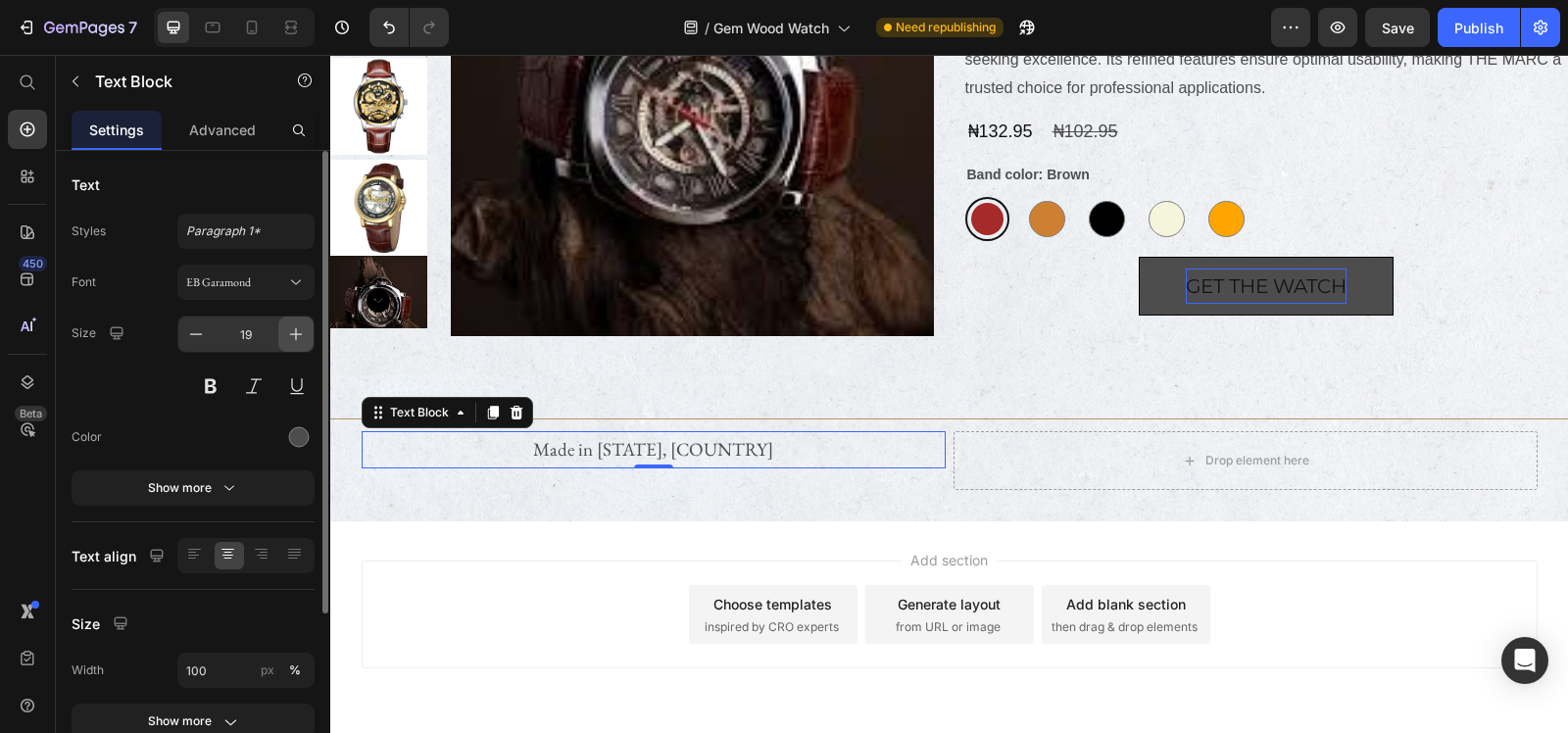 click at bounding box center [296, 334] 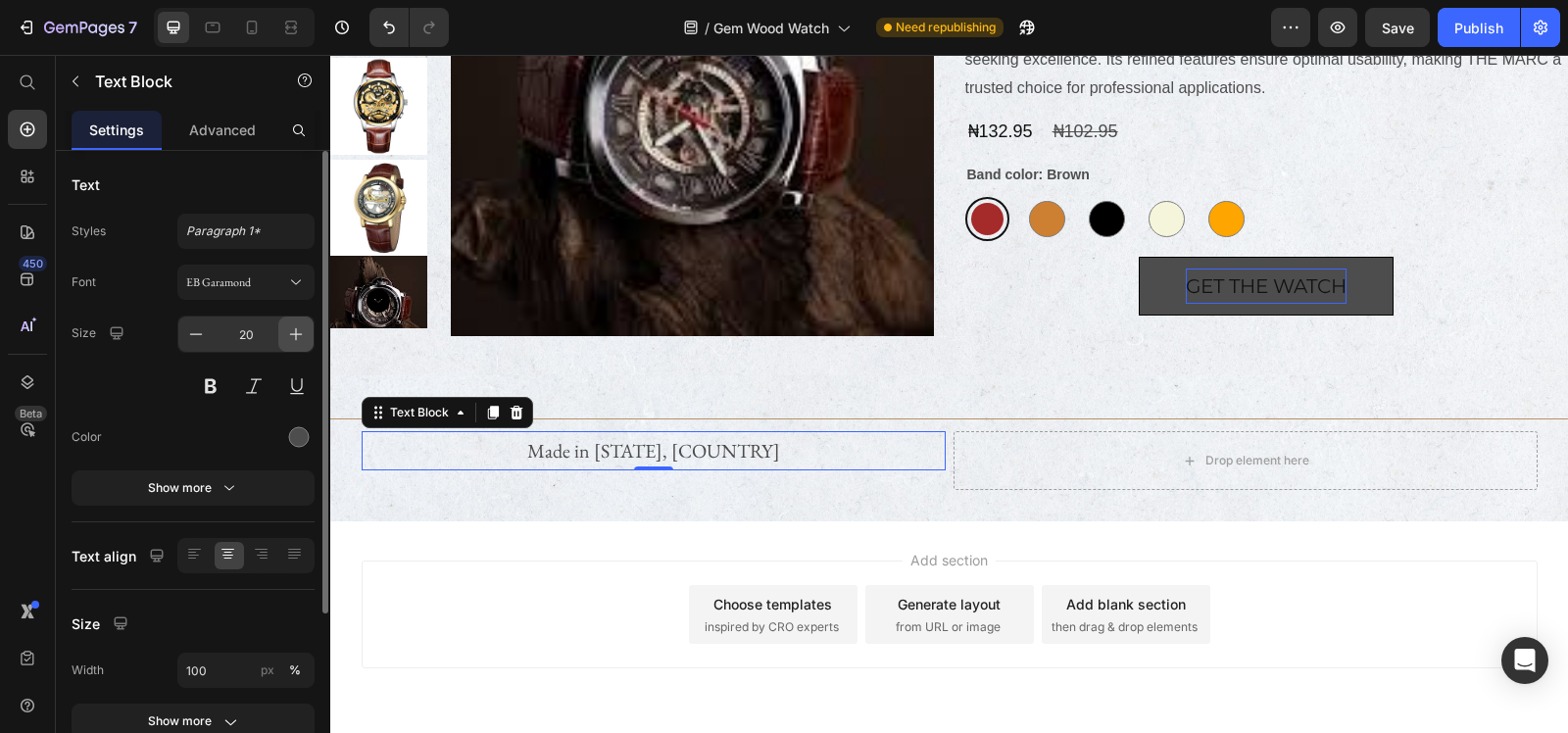 click at bounding box center (296, 334) 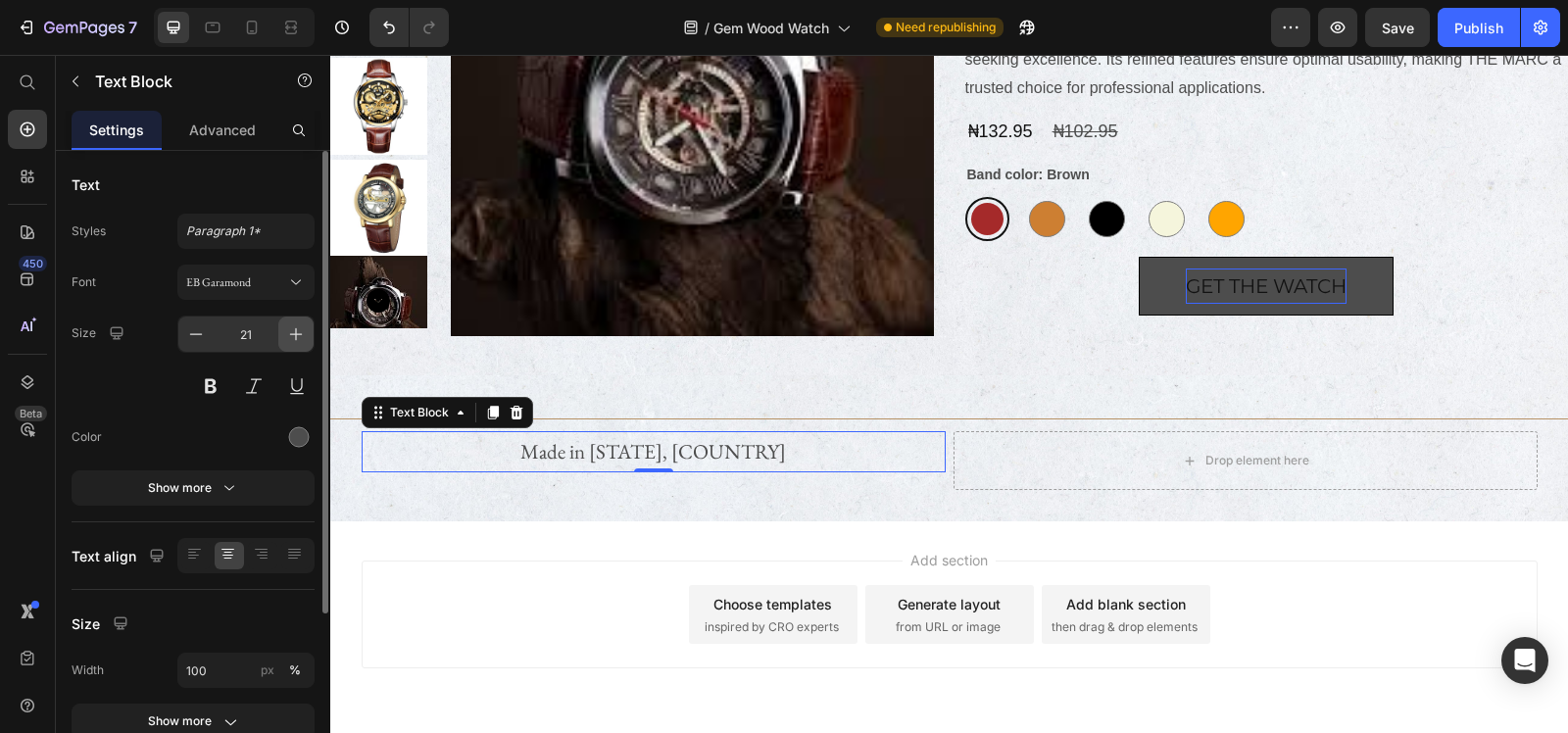 click at bounding box center (296, 334) 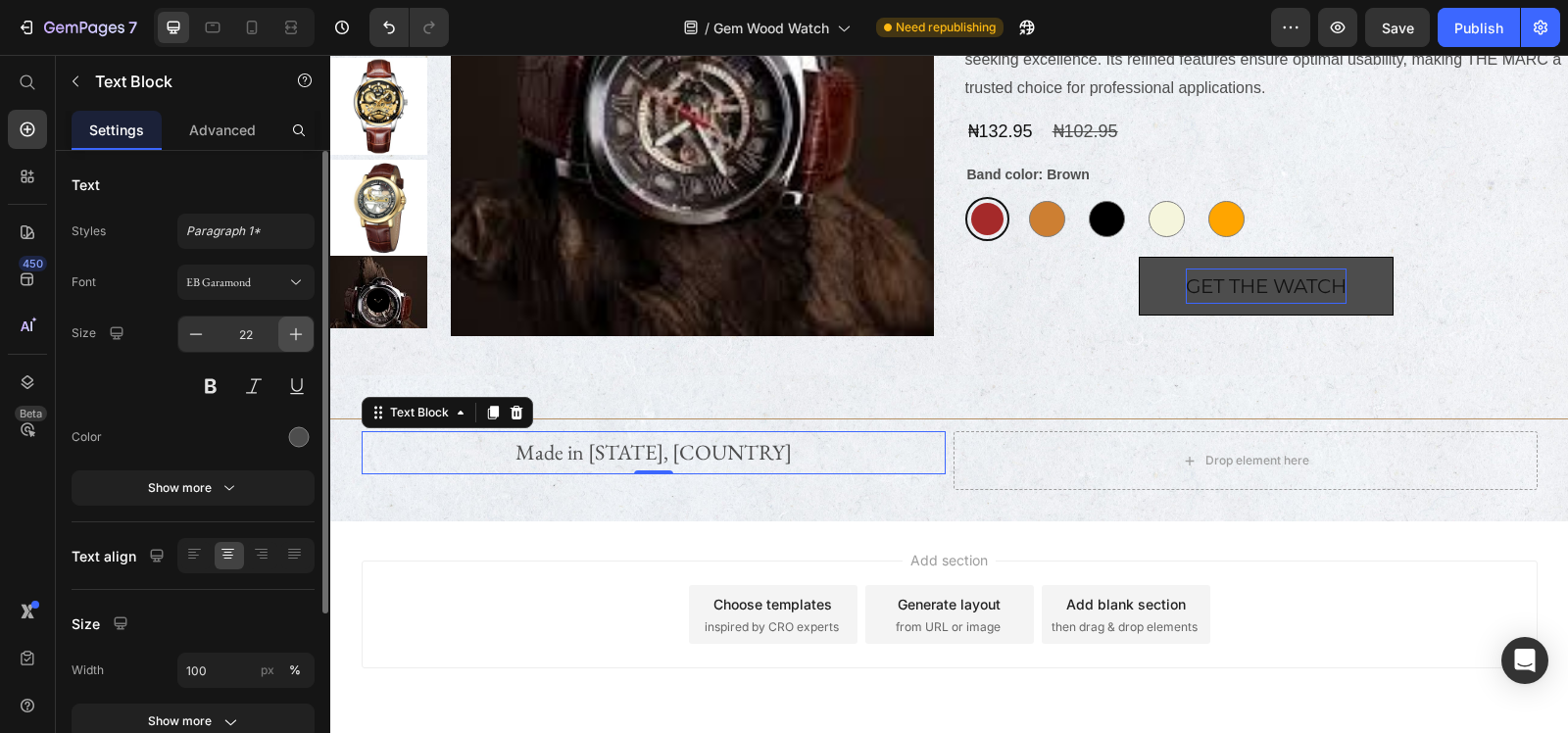 drag, startPoint x: 284, startPoint y: 328, endPoint x: 991, endPoint y: 466, distance: 720.3423 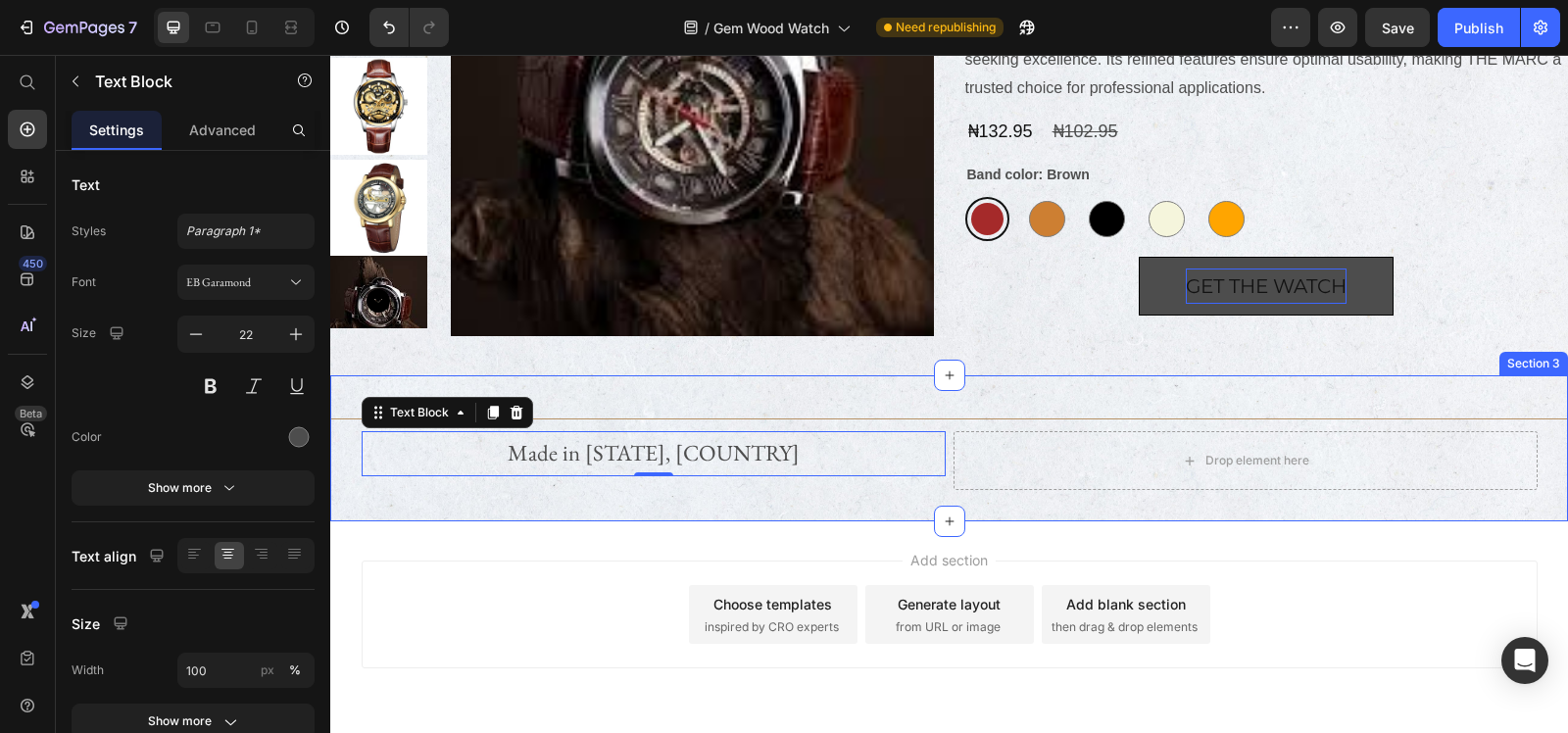 type on "23" 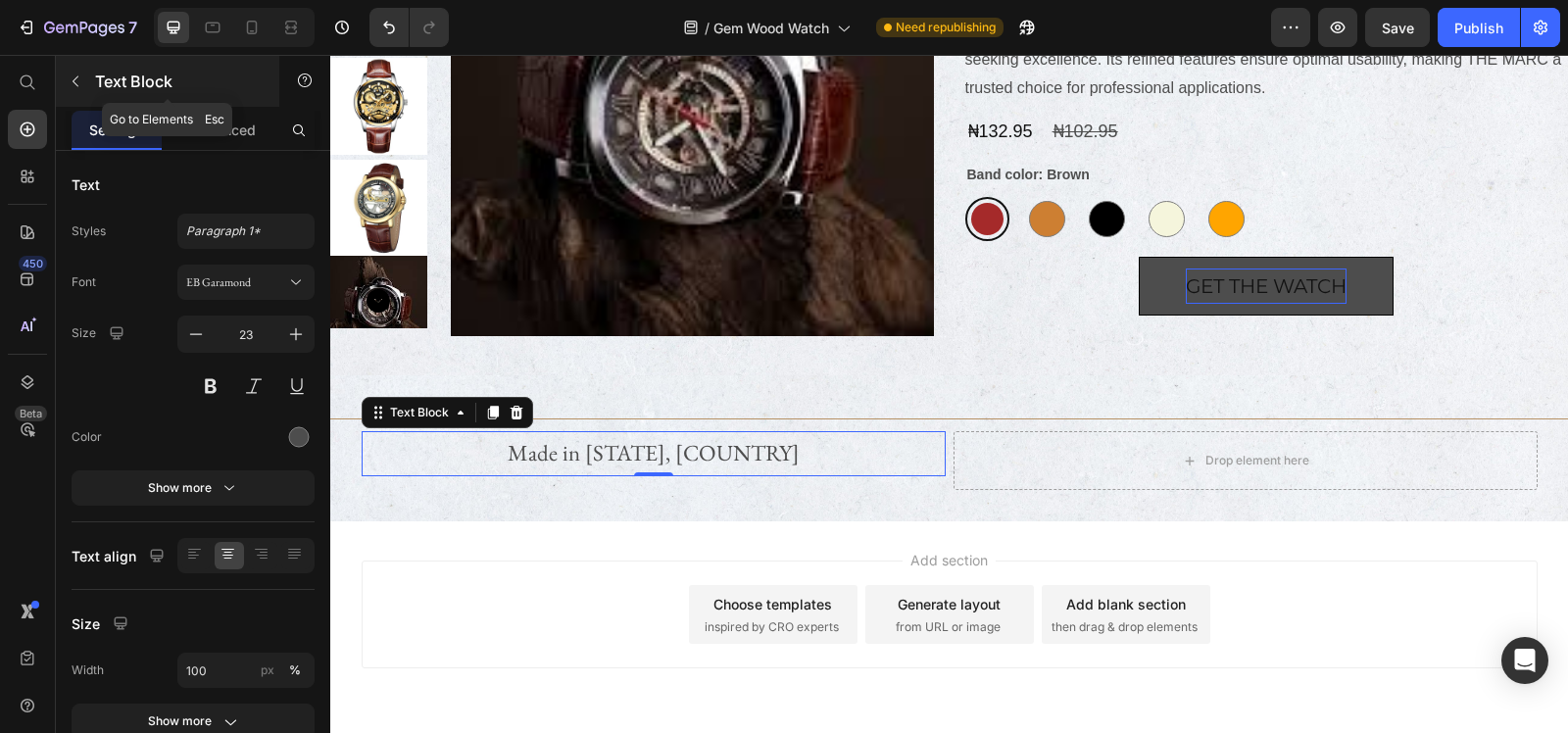 click at bounding box center [75, 81] 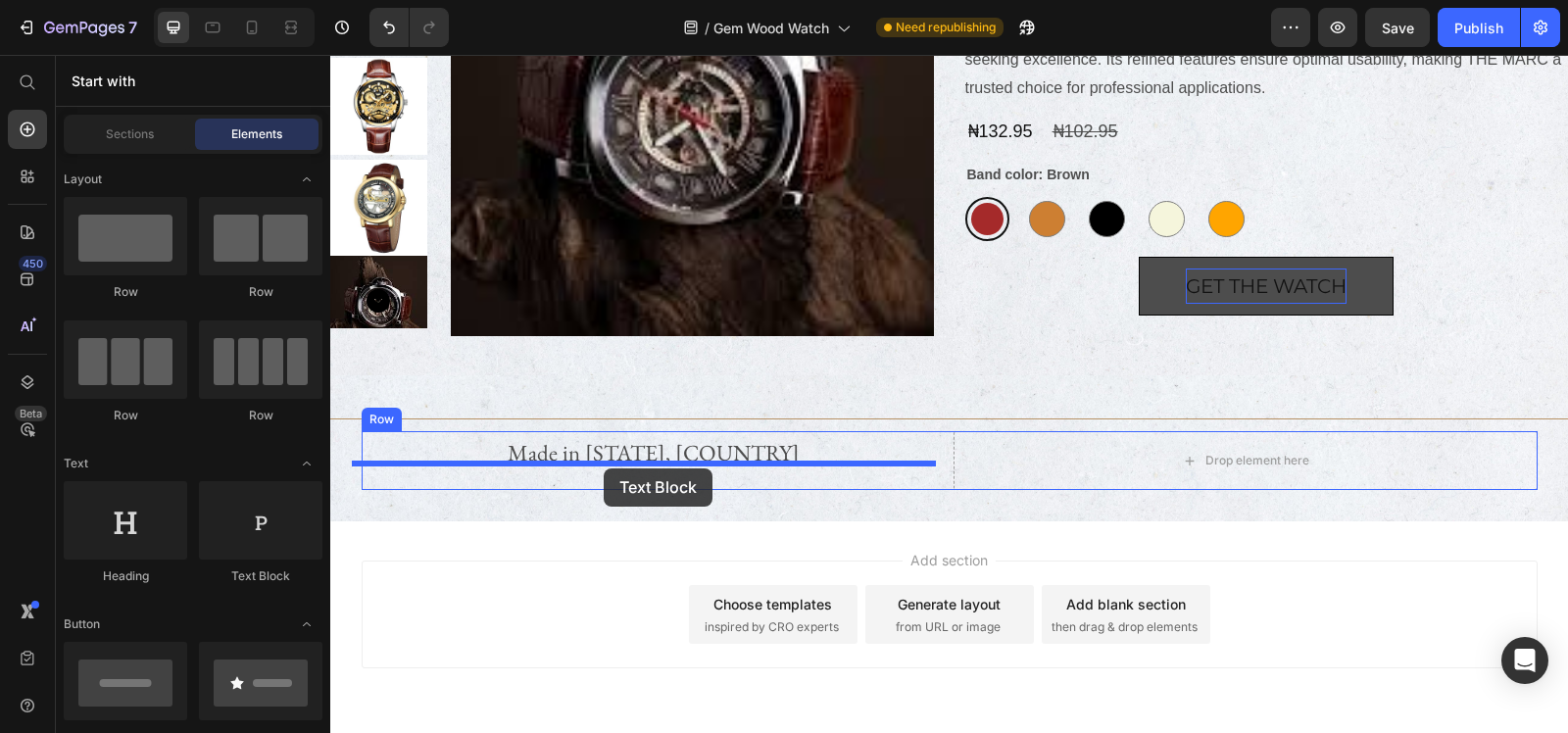 drag, startPoint x: 592, startPoint y: 613, endPoint x: 604, endPoint y: 468, distance: 145.4957 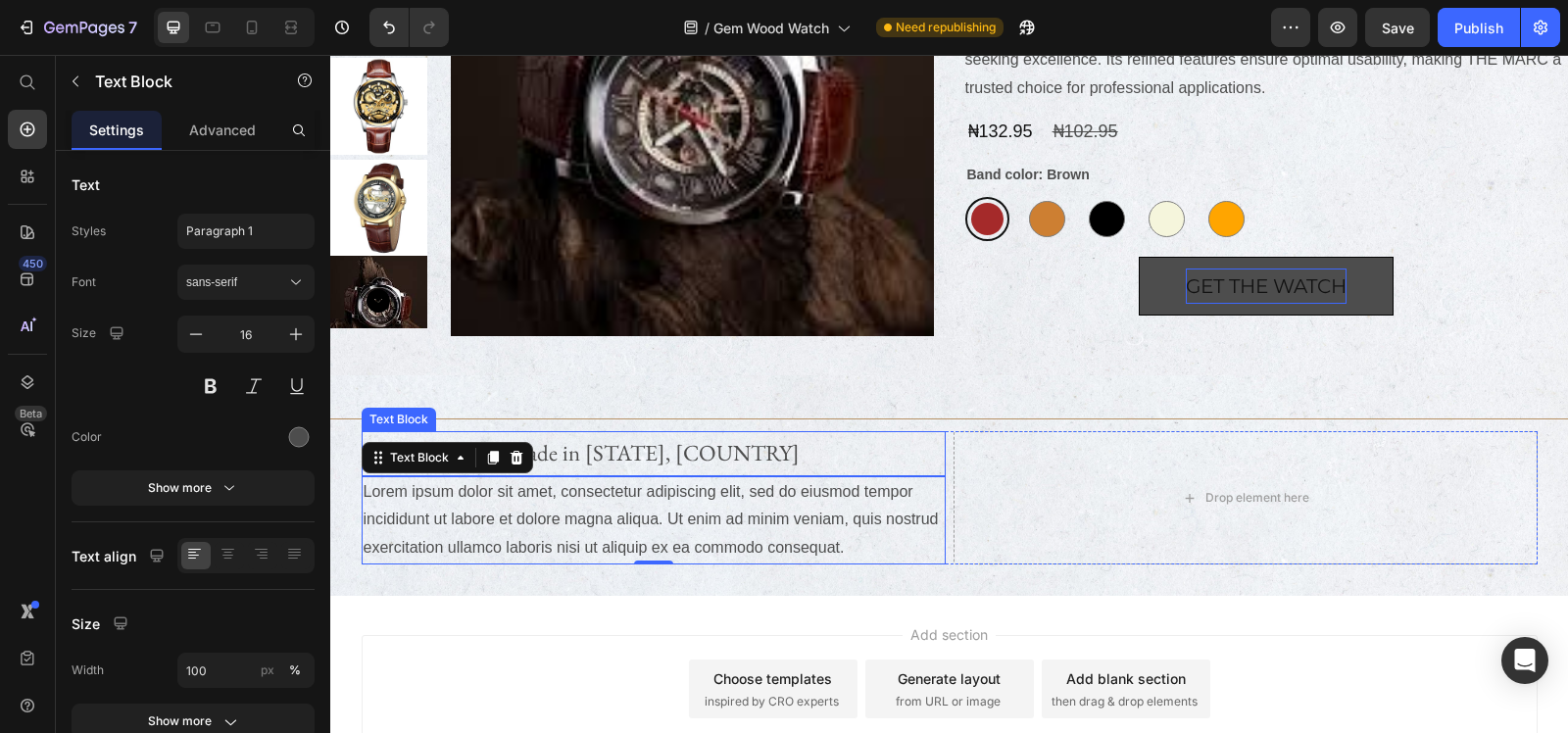 click on "Lorem ipsum dolor sit amet, consectetur adipiscing elit, sed do eiusmod tempor incididunt ut labore et dolore magna aliqua. Ut enim ad minim veniam, quis nostrud exercitation ullamco laboris nisi ut aliquip ex ea commodo consequat." at bounding box center [654, 520] 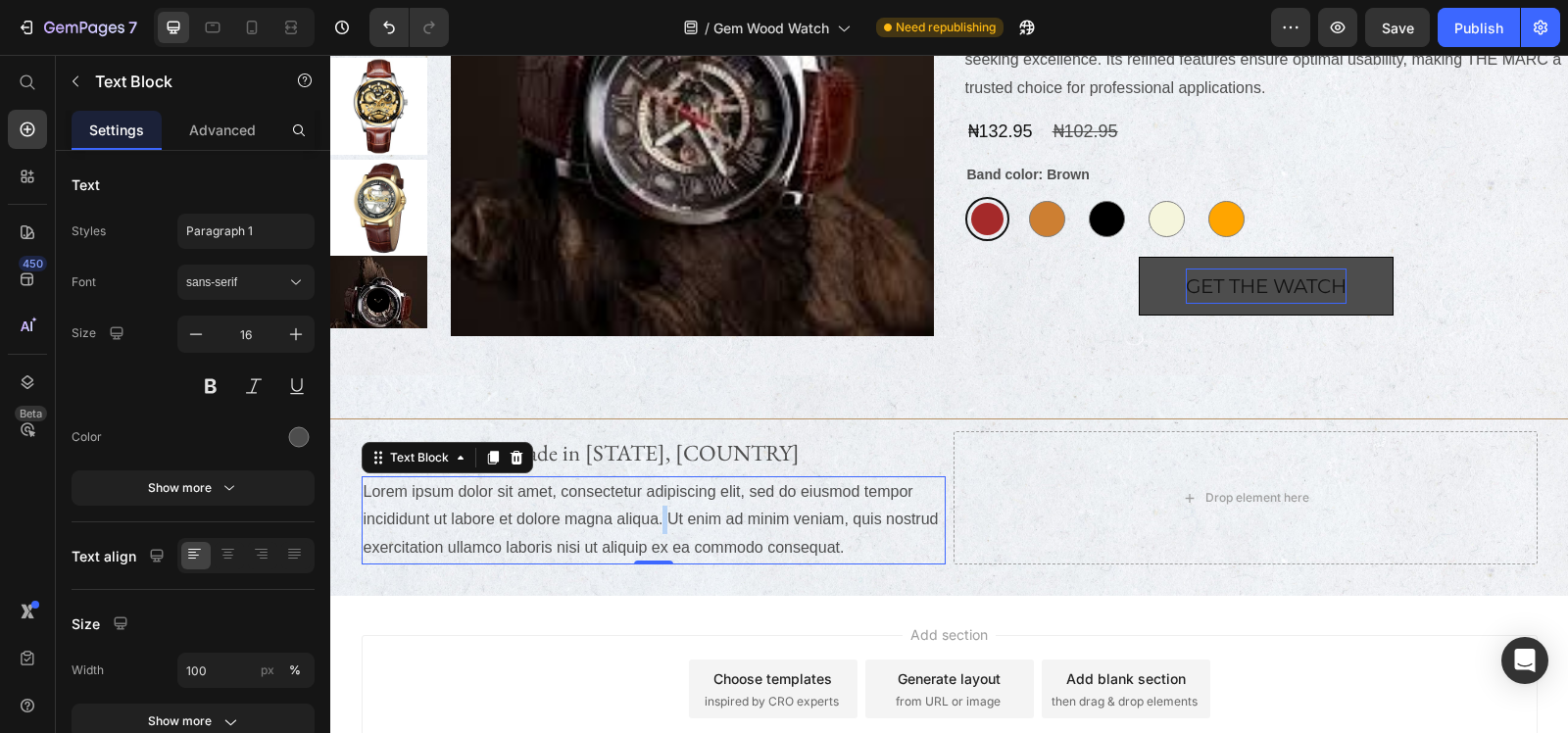 click on "Lorem ipsum dolor sit amet, consectetur adipiscing elit, sed do eiusmod tempor incididunt ut labore et dolore magna aliqua. Ut enim ad minim veniam, quis nostrud exercitation ullamco laboris nisi ut aliquip ex ea commodo consequat." at bounding box center (654, 520) 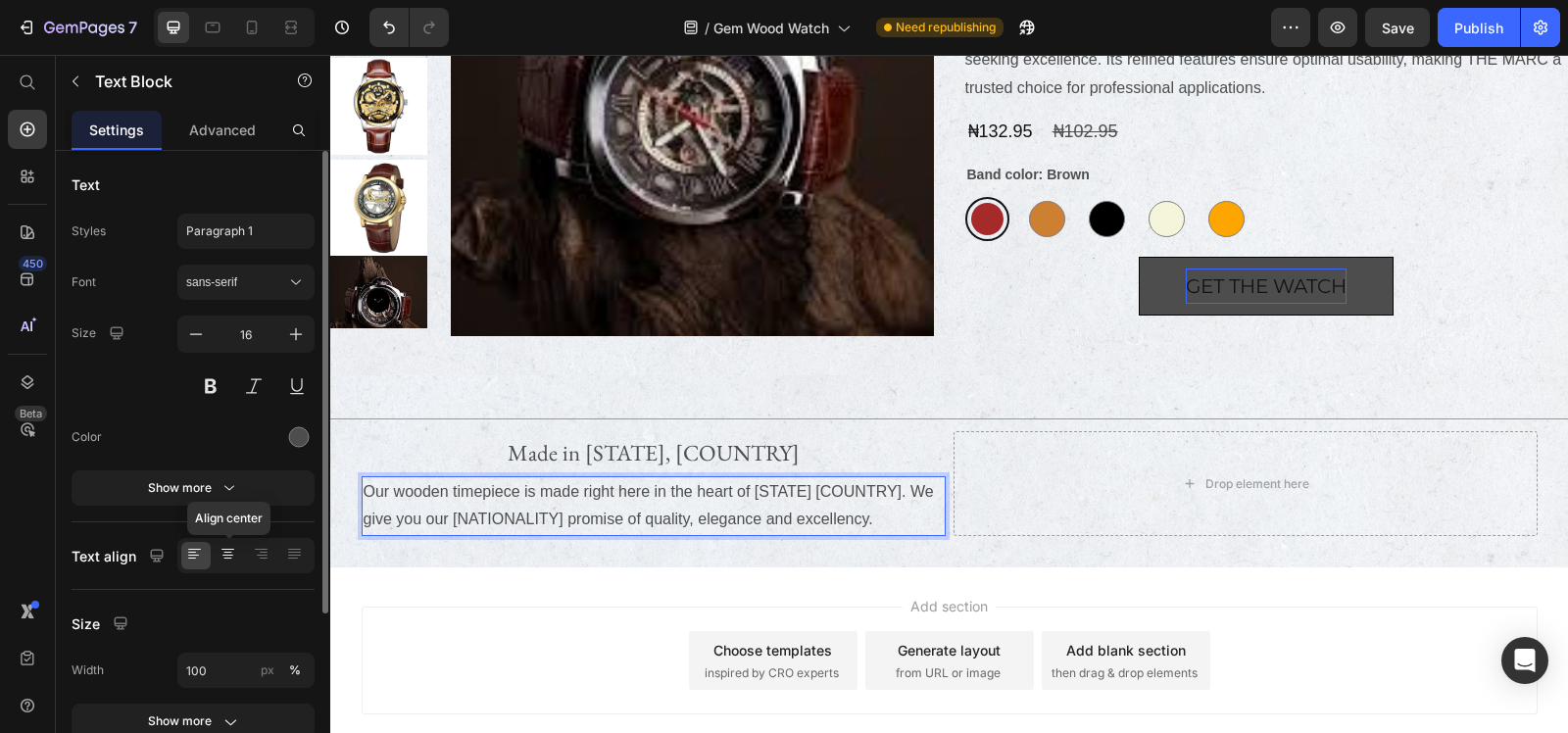 click 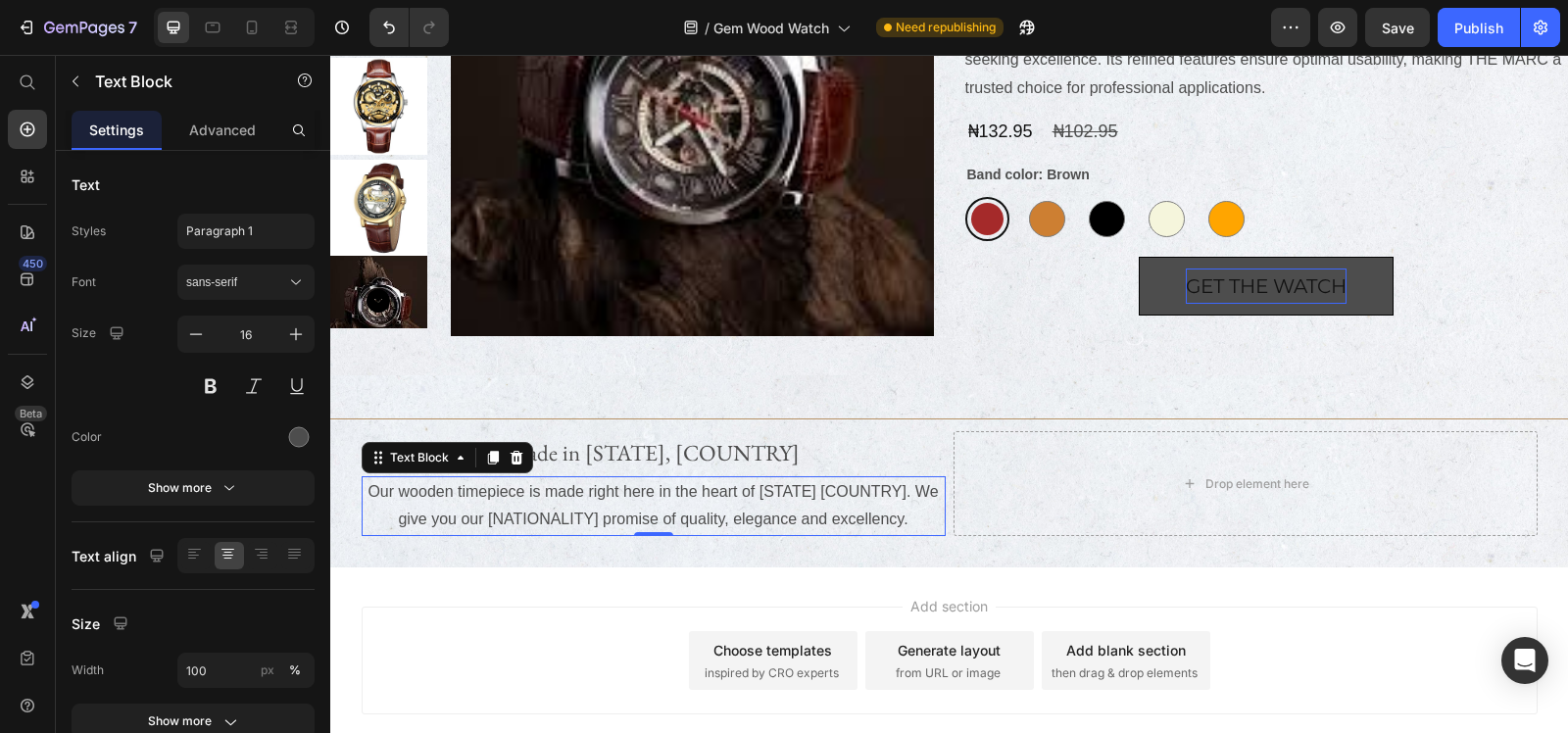 click on "Add section Choose templates inspired by CRO experts Generate layout from URL or image Add blank section then drag & drop elements" at bounding box center (950, 660) 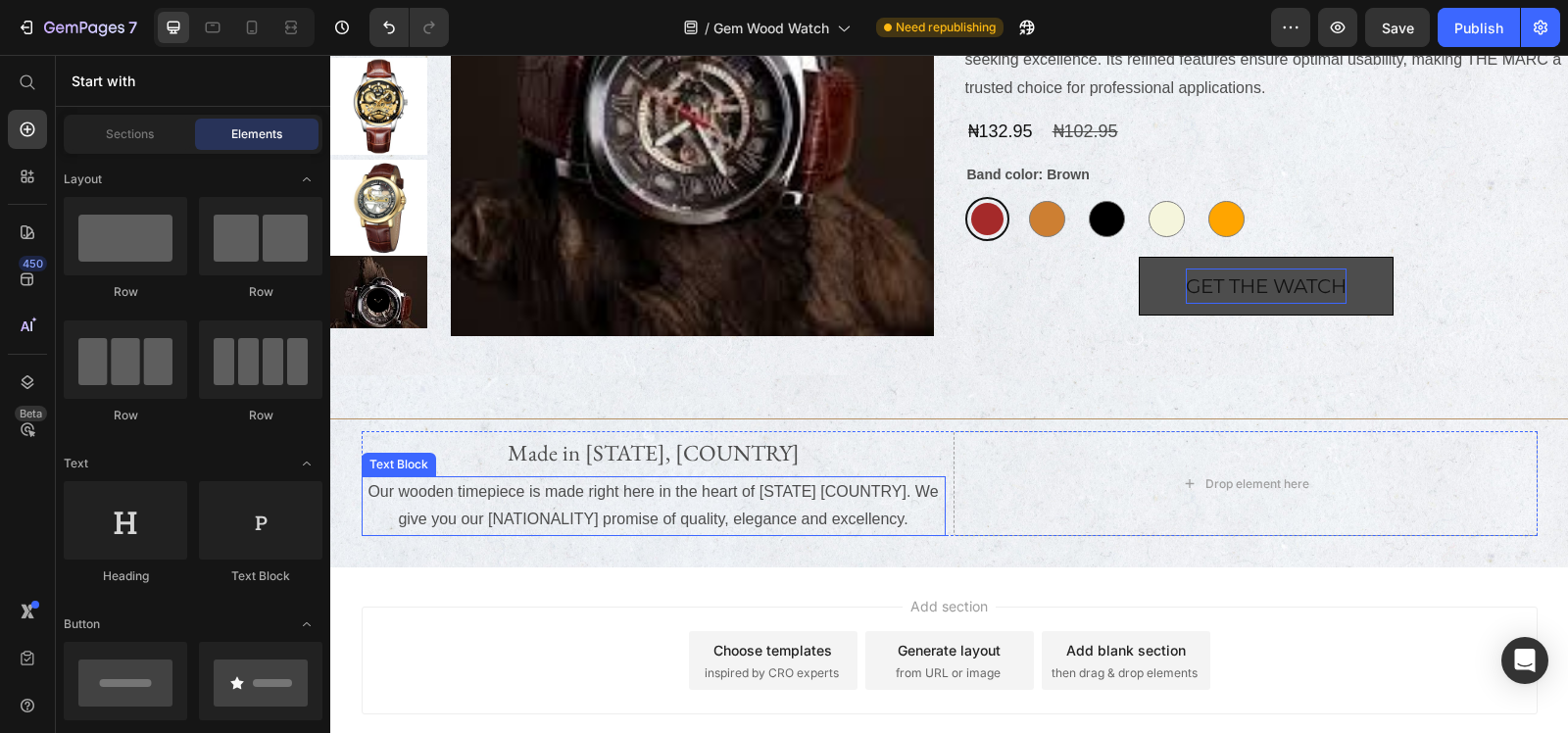 click on "Our wooden timepiece is made right here in the heart of [STATE] [COUNTRY]. We give you our American promise of quality, elegance and excellency." at bounding box center (654, 507) 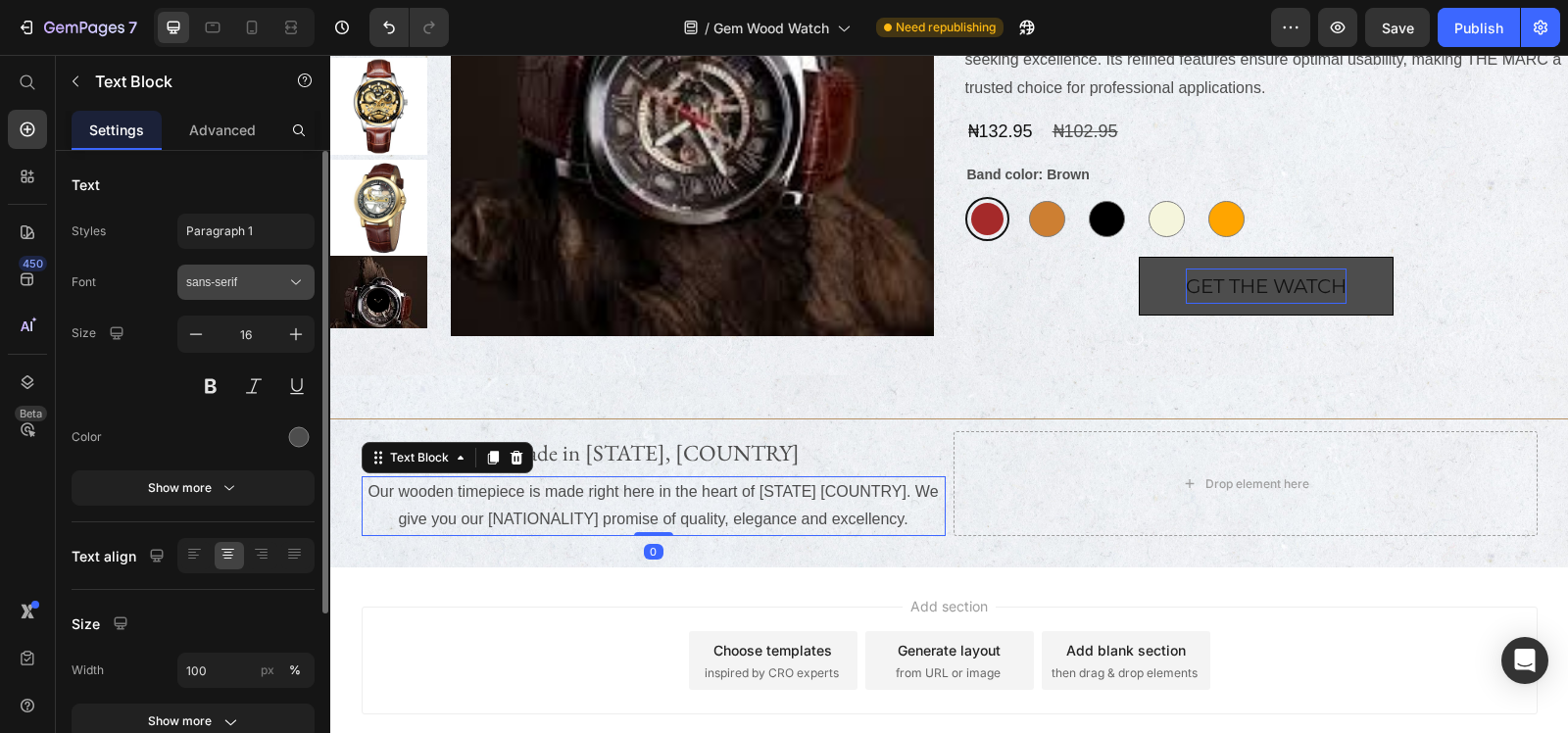 click on "sans-serif" at bounding box center (236, 282) 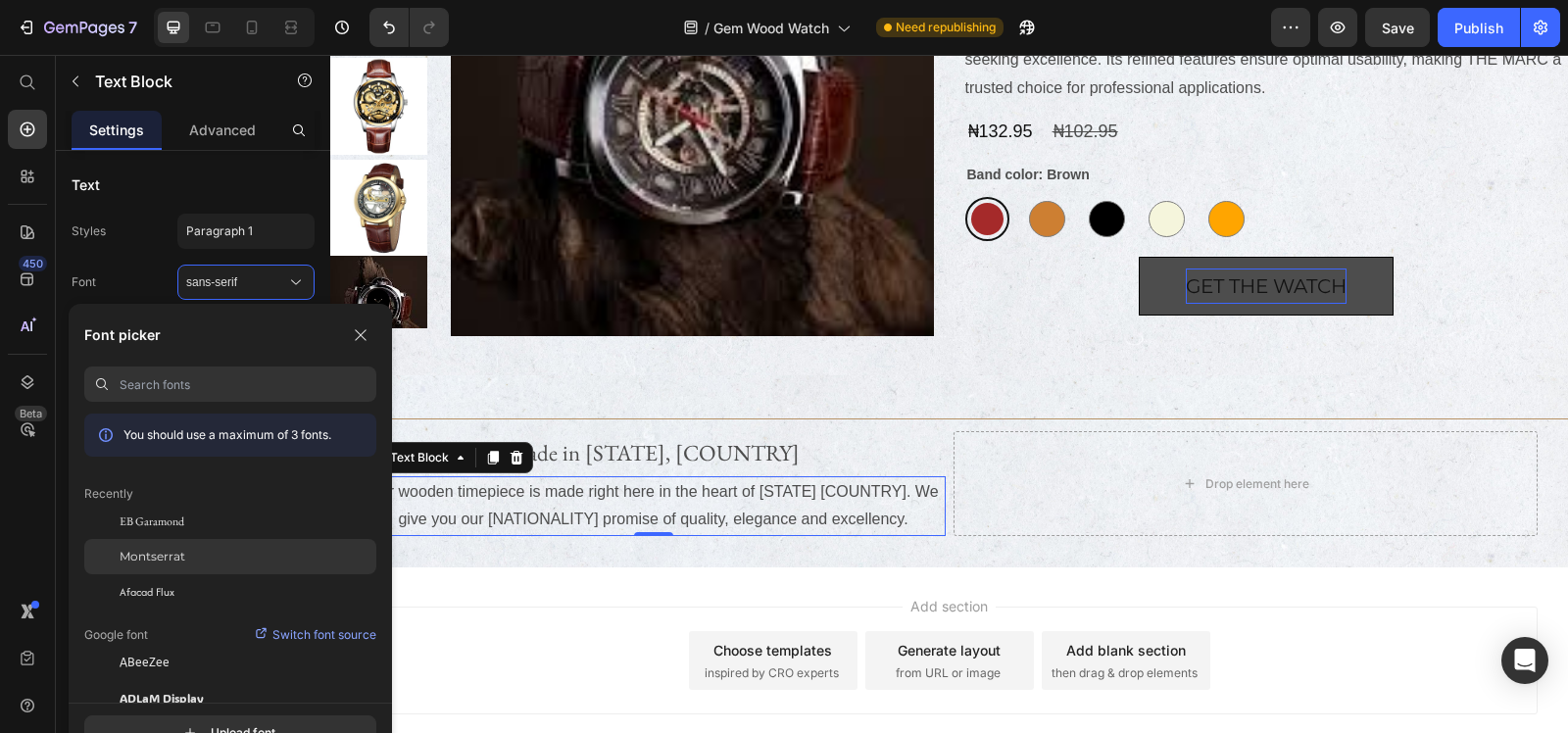 click on "Montserrat" at bounding box center (152, 557) 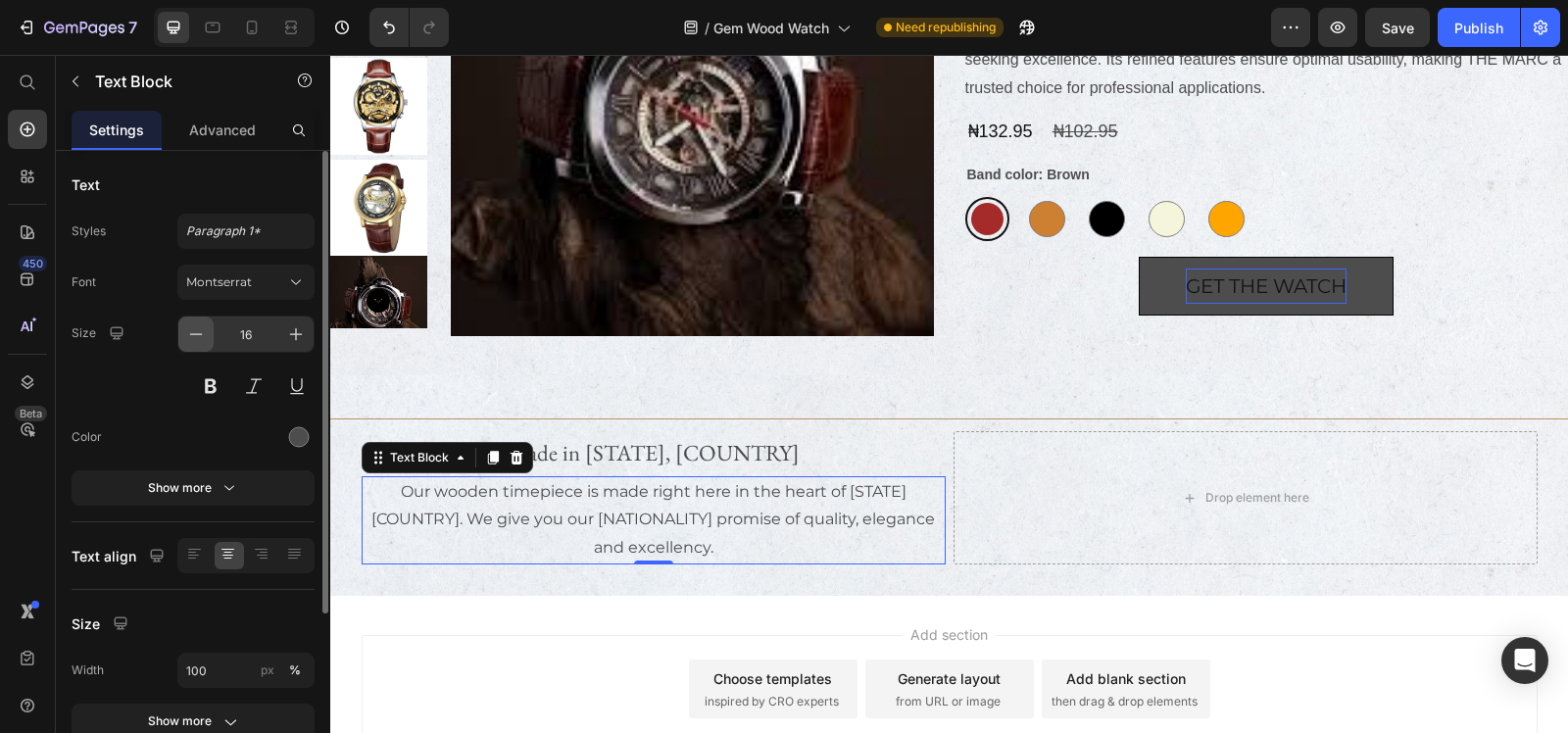 click 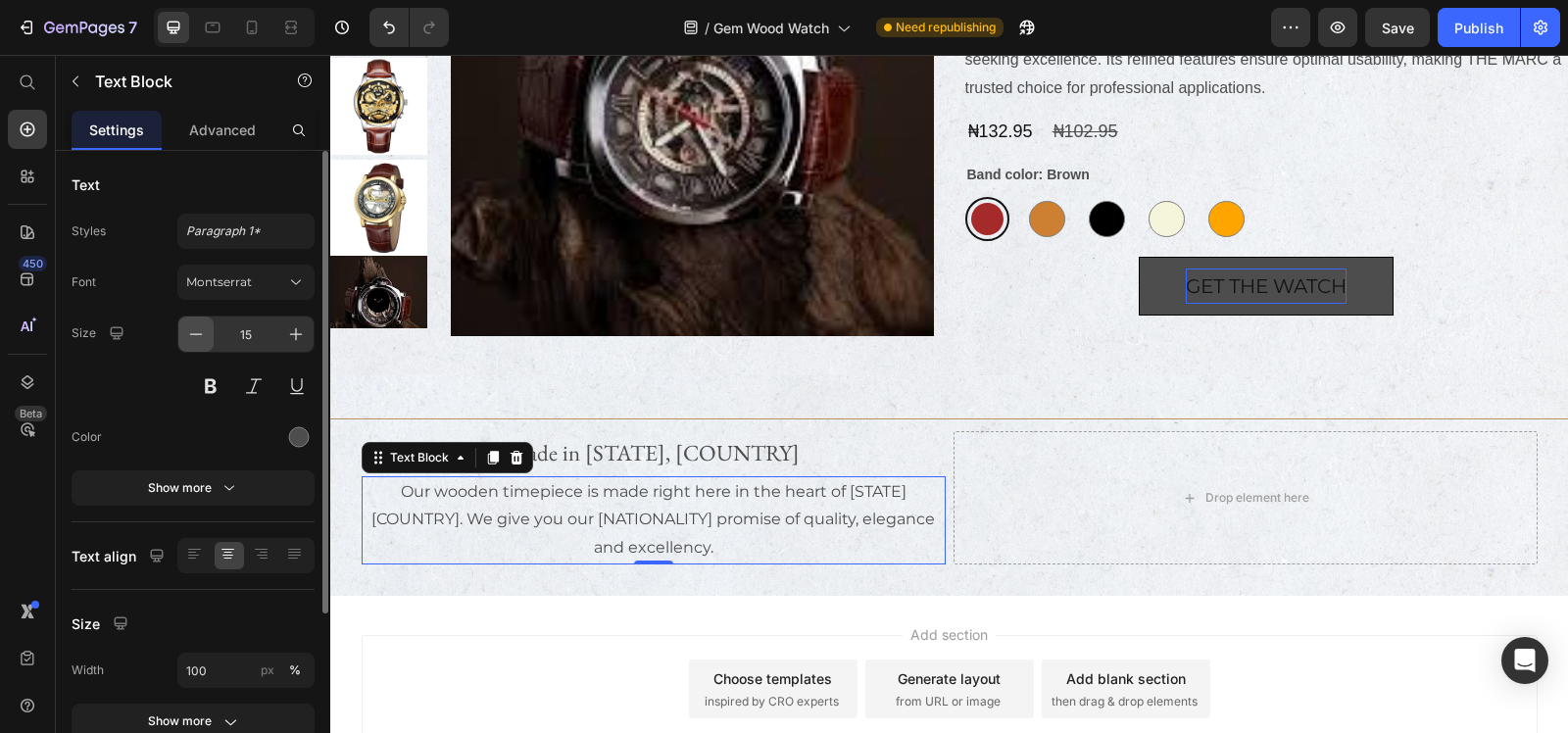 click 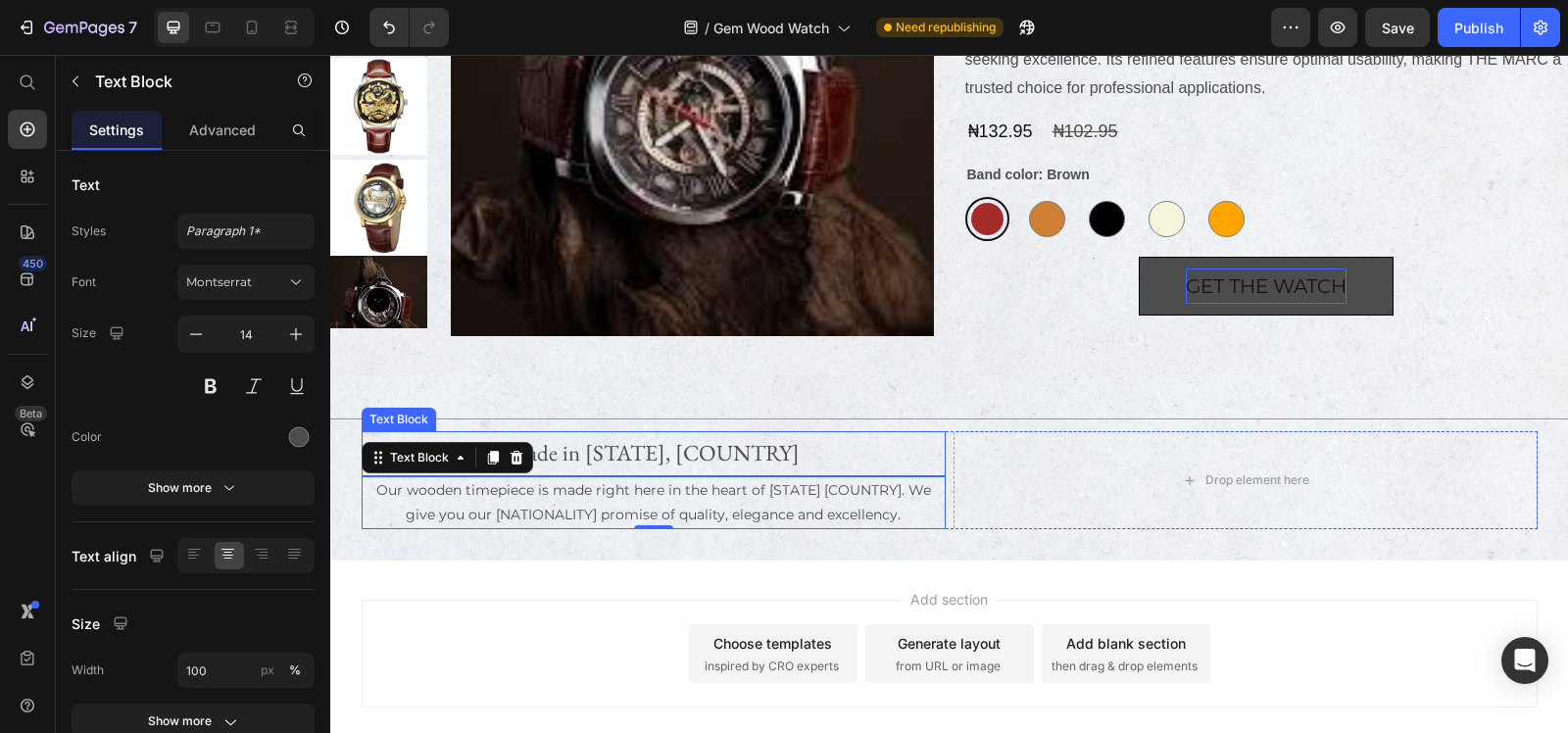 click on "Made in [STATE], [COUNTRY]" at bounding box center (654, 453) 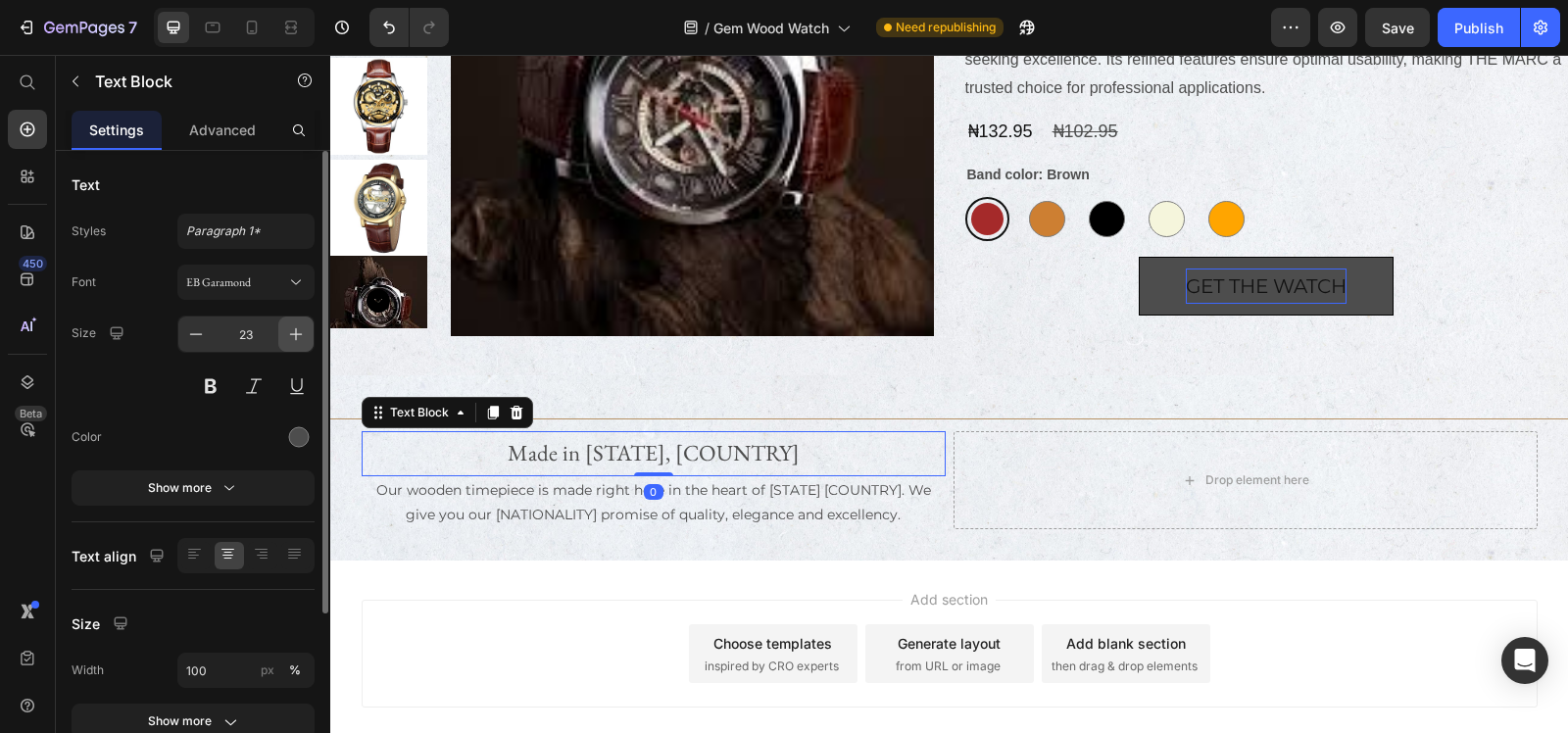 click 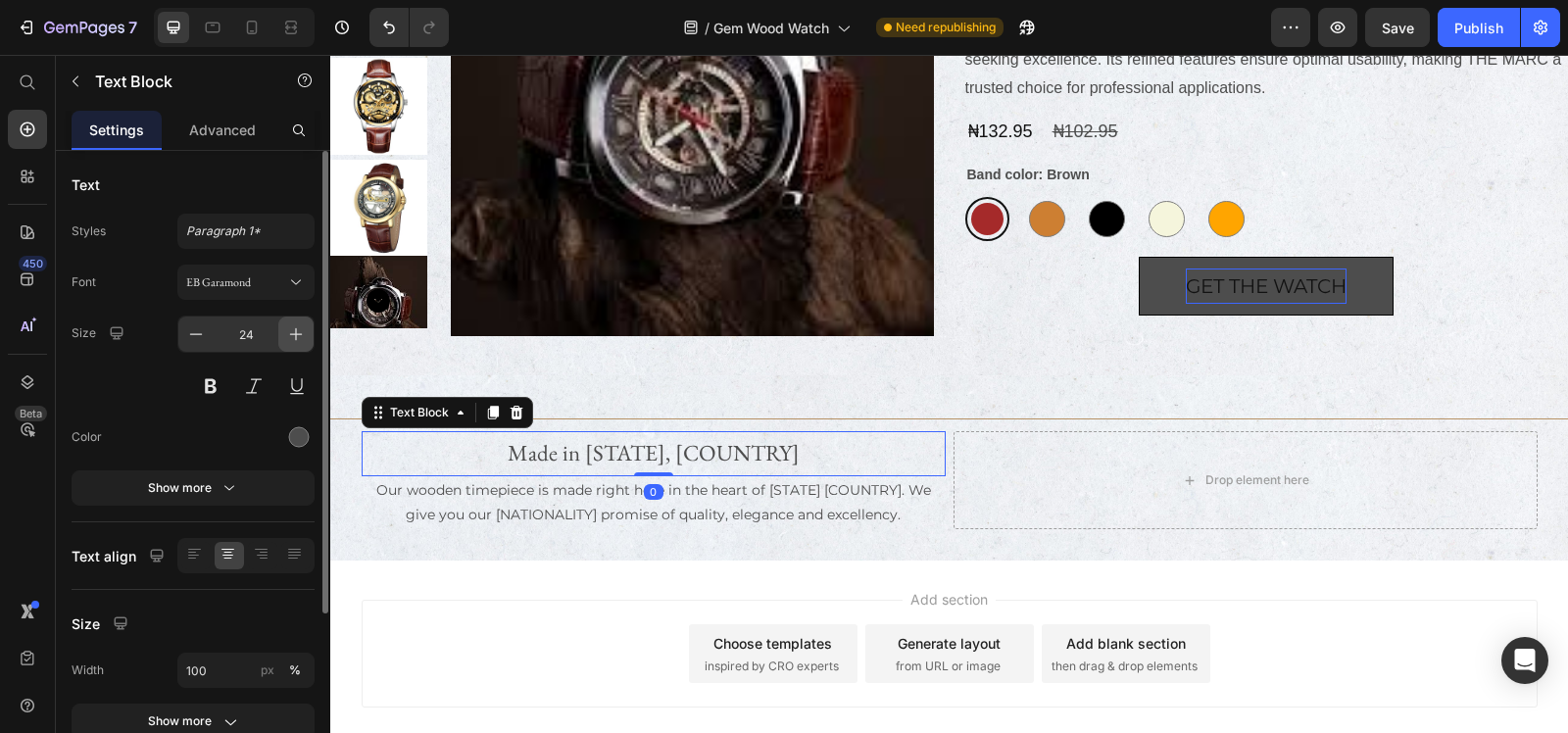 click 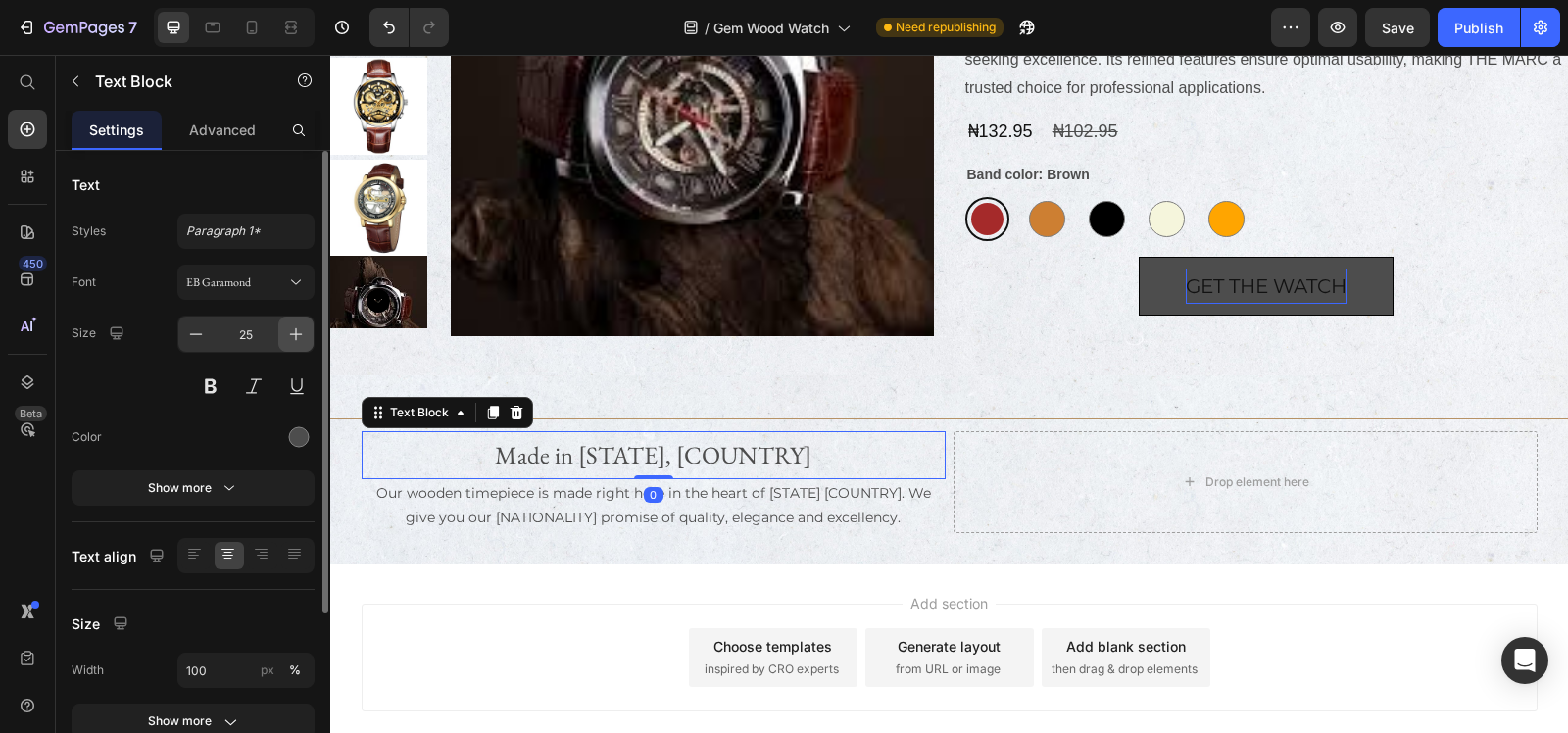 click 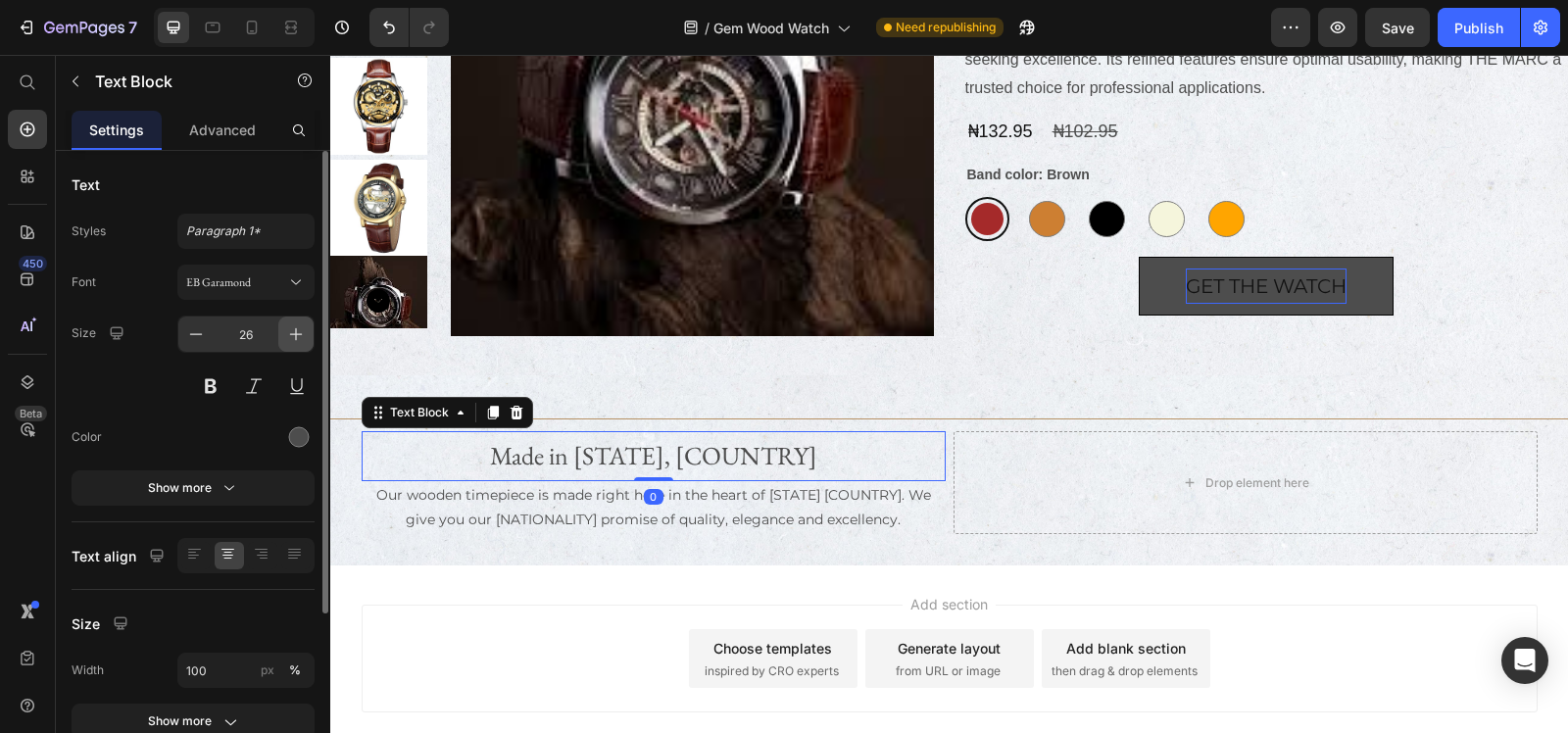 click 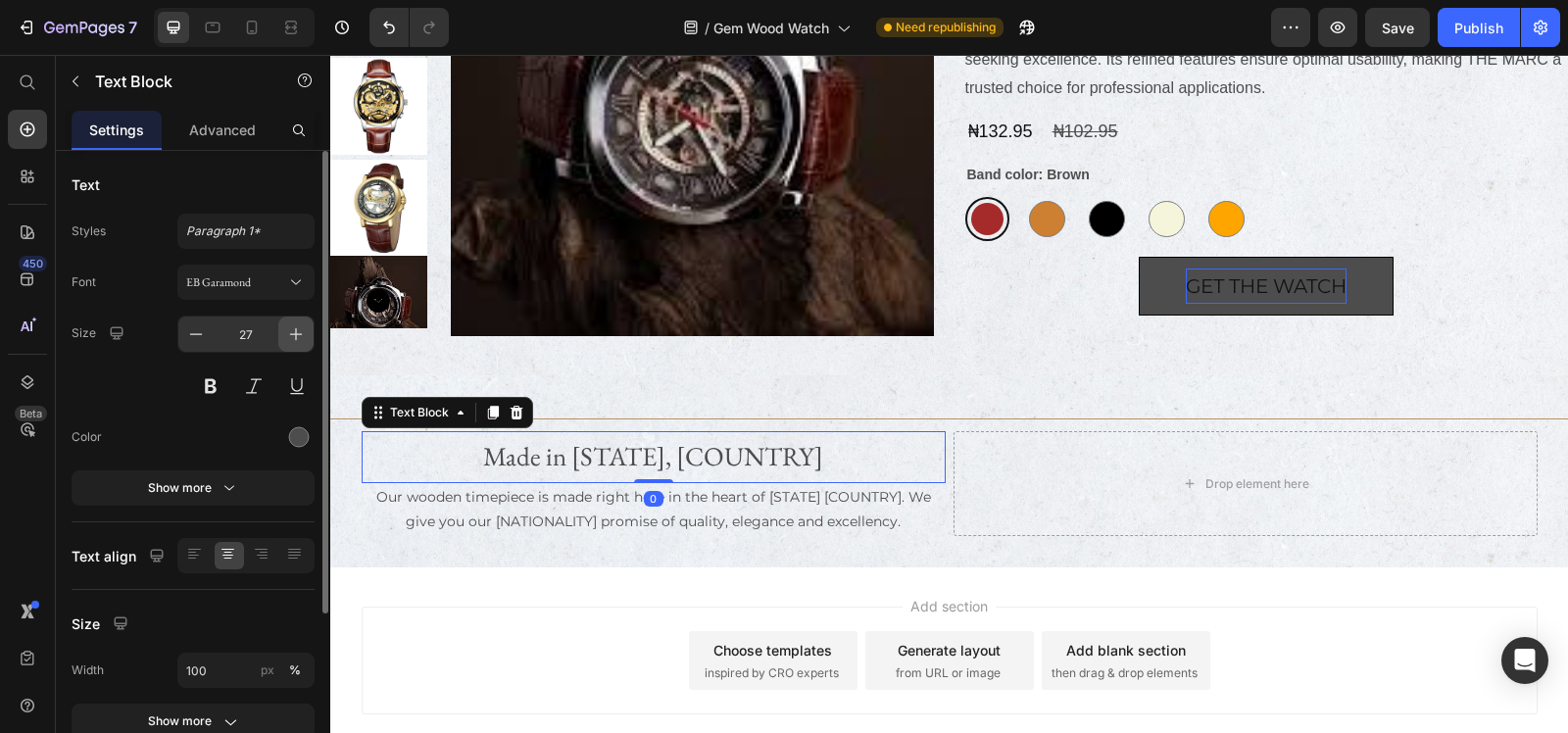click 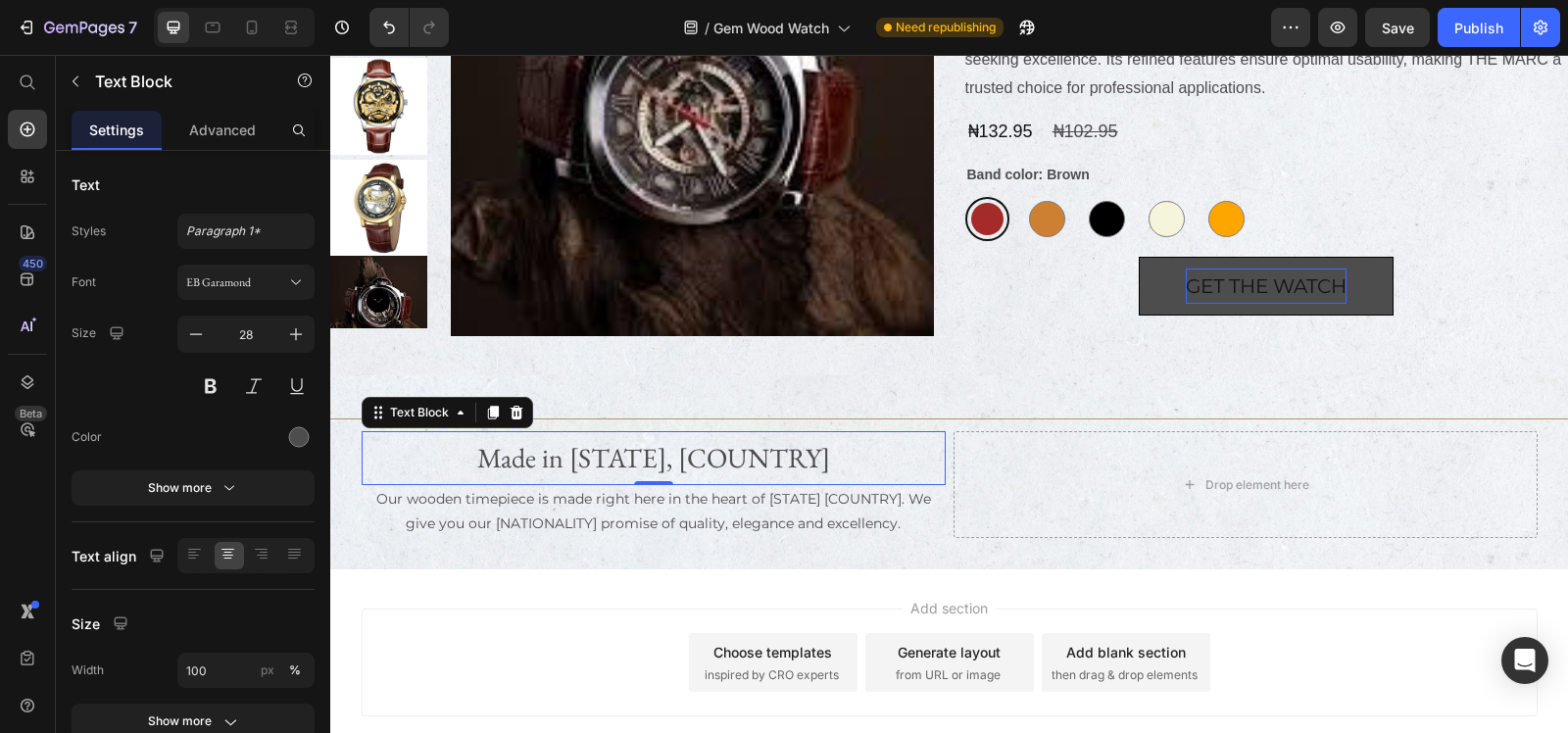 click on "Add section Choose templates inspired by CRO experts Generate layout from URL or image Add blank section then drag & drop elements" at bounding box center (949, 690) 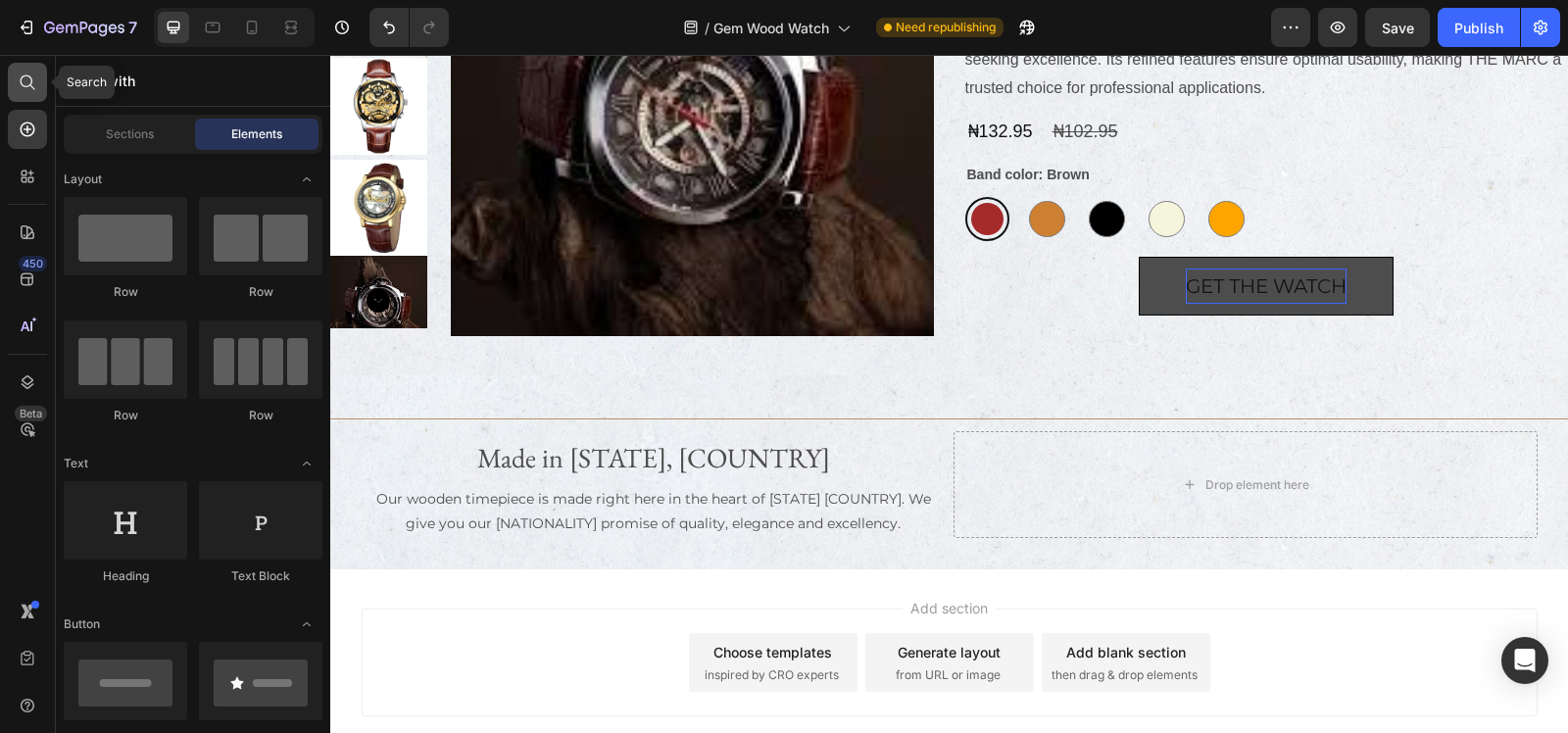 click 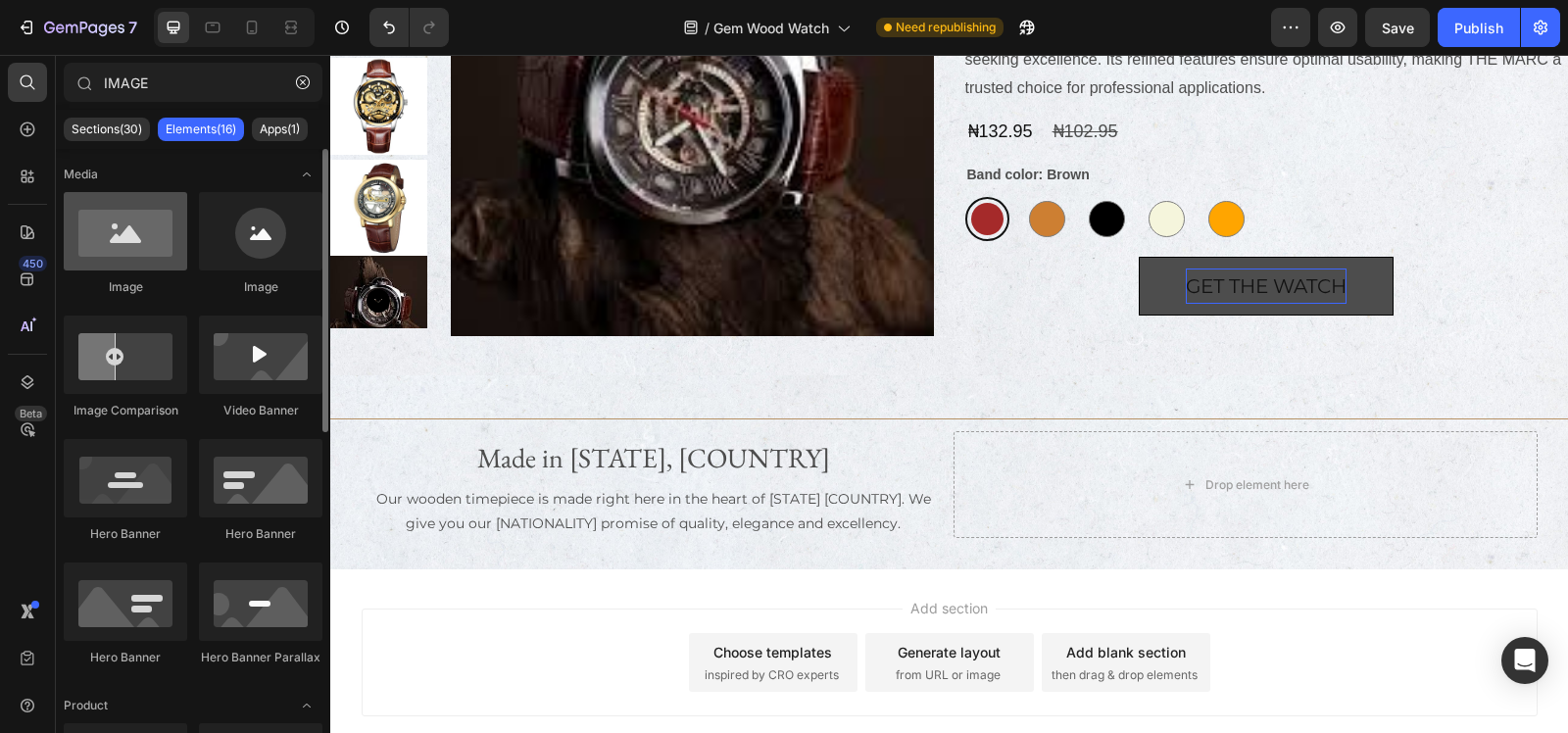 type on "IMAGE" 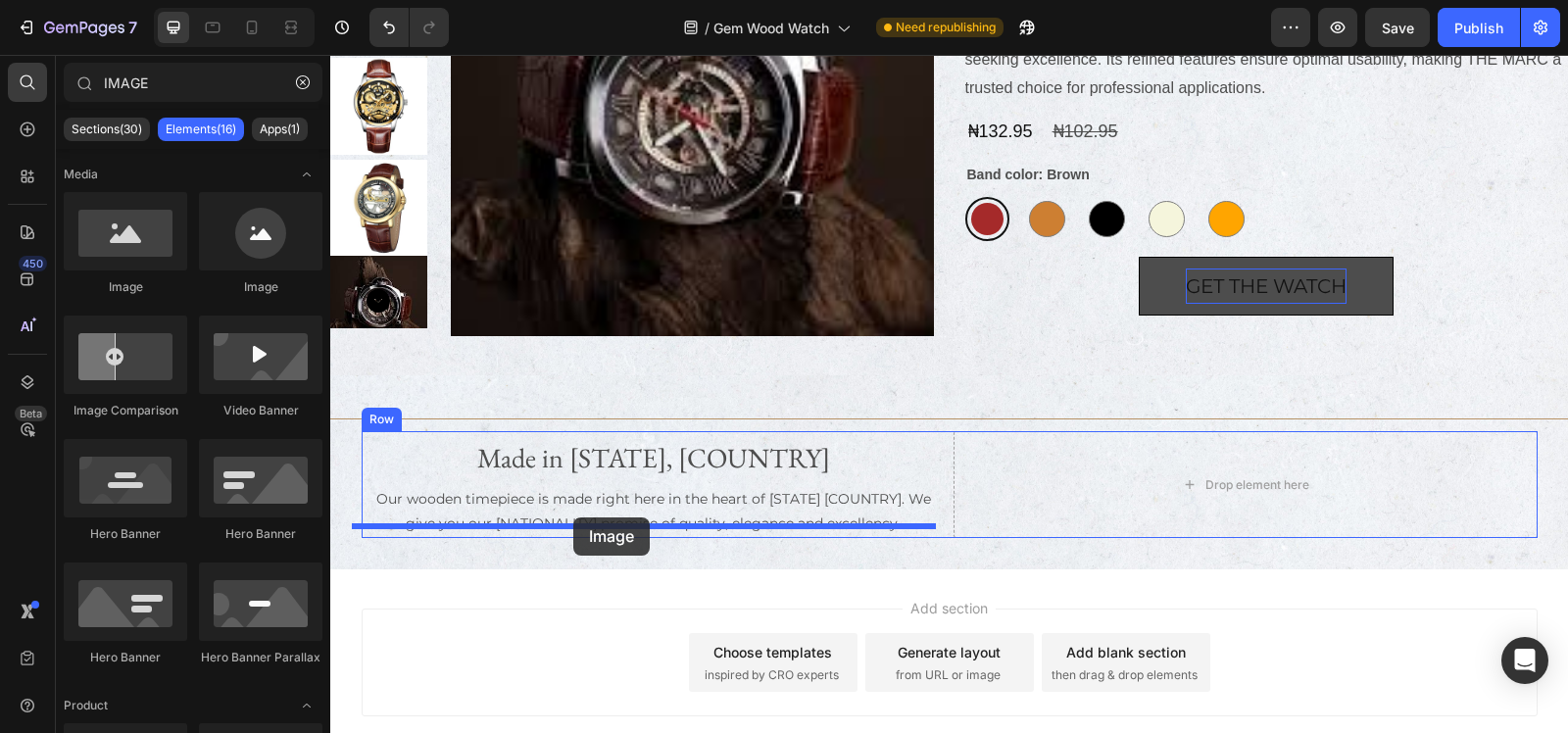 drag, startPoint x: 470, startPoint y: 288, endPoint x: 573, endPoint y: 517, distance: 251.09759 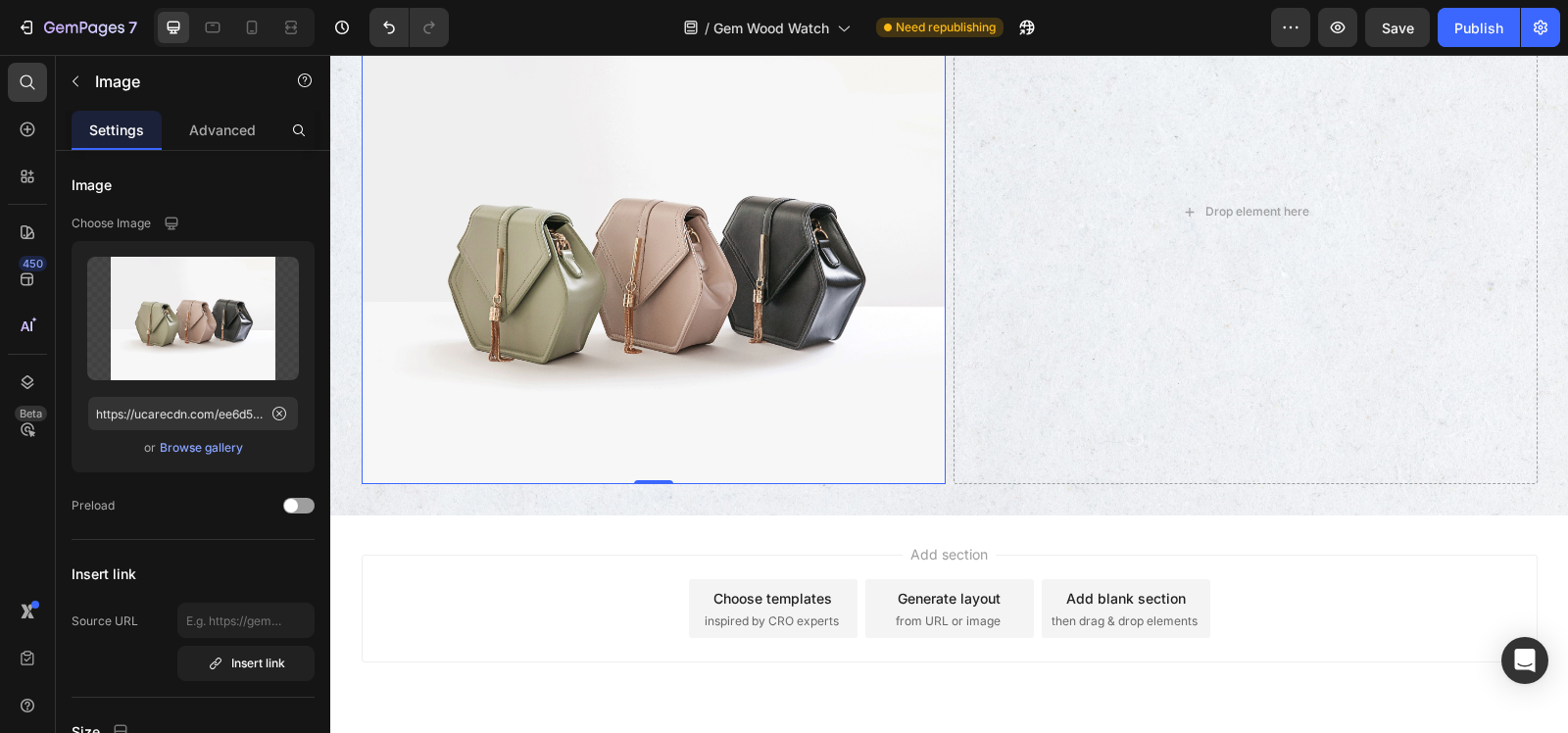 scroll, scrollTop: 1589, scrollLeft: 0, axis: vertical 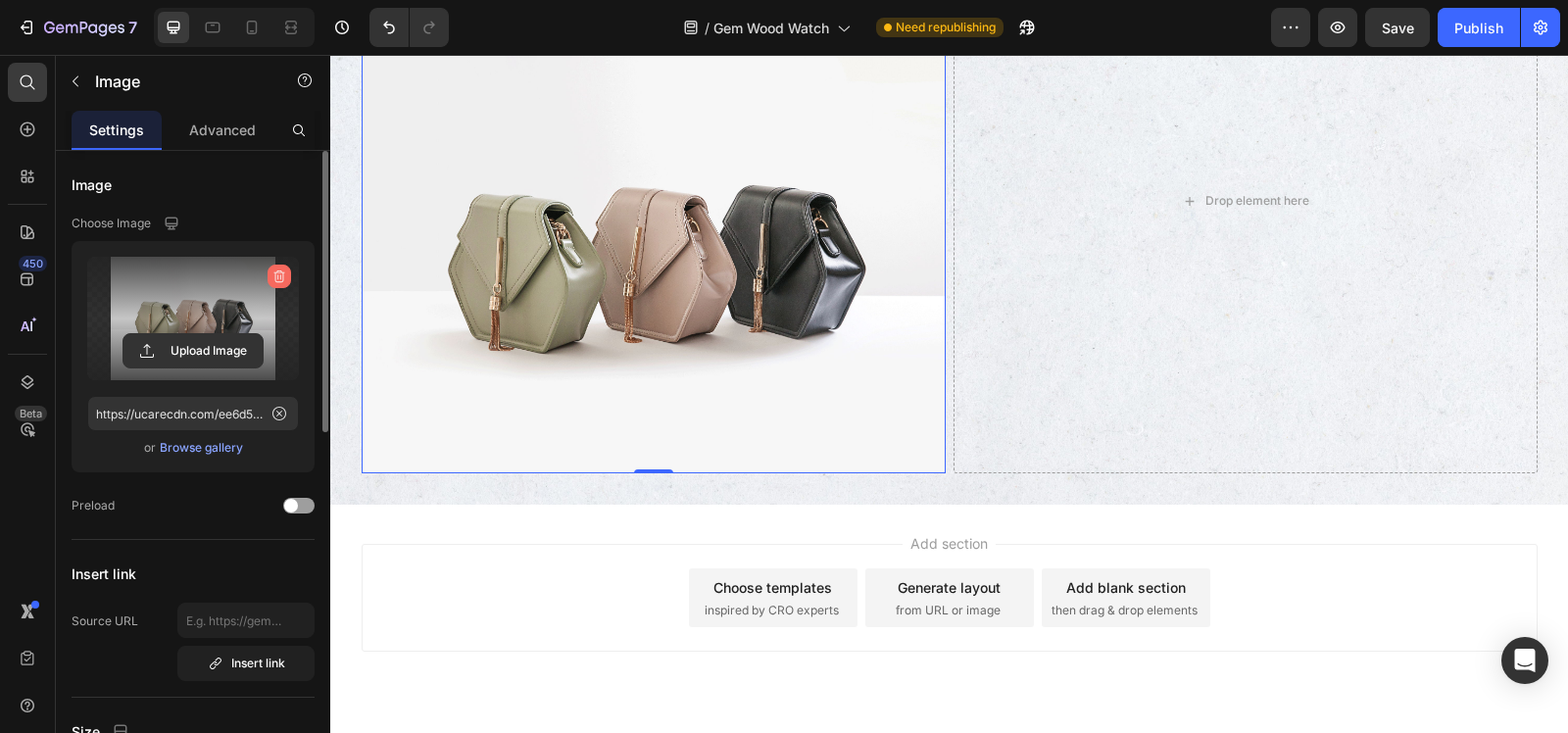 click at bounding box center [279, 276] 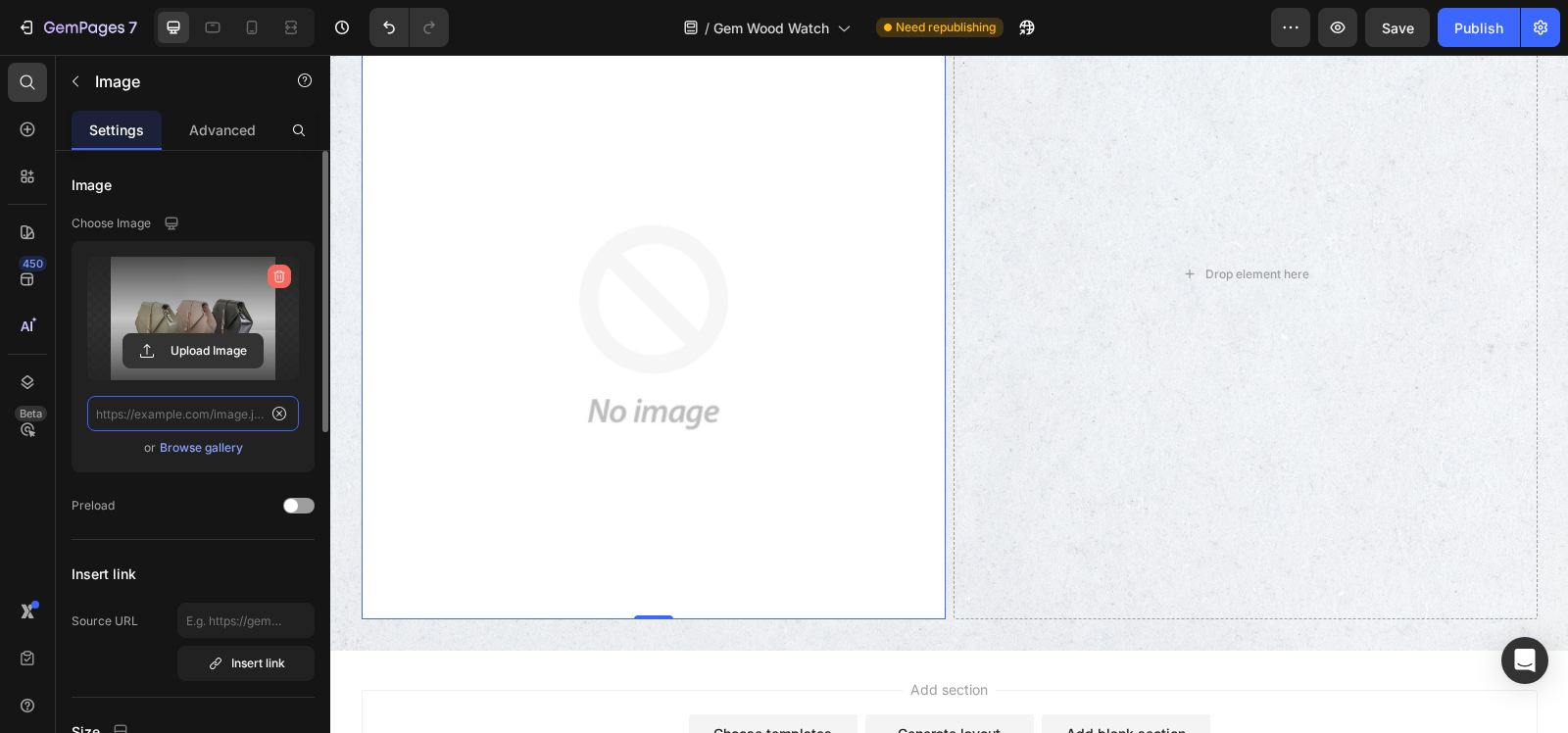 scroll, scrollTop: 0, scrollLeft: 0, axis: both 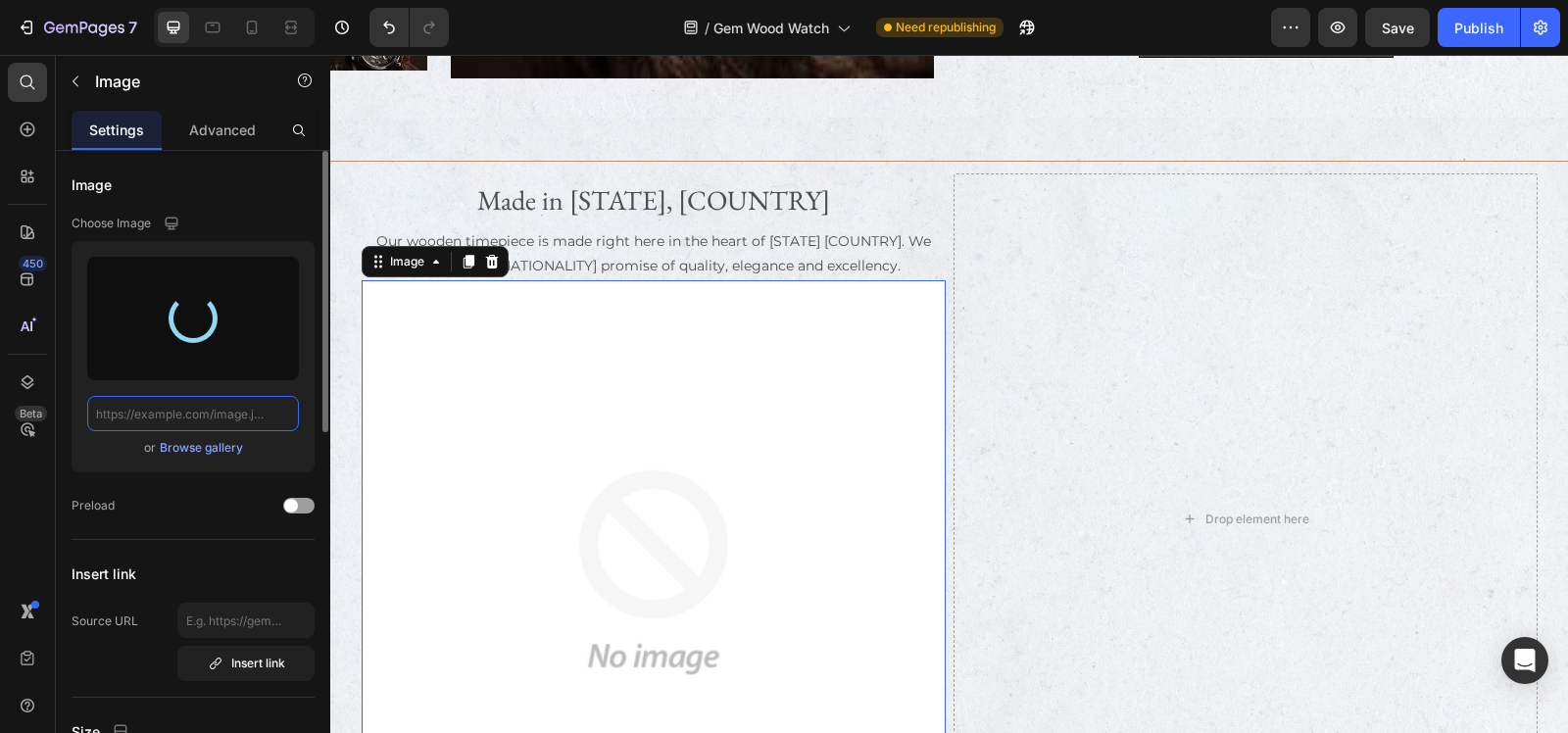 type on "https://cdn.shopify.com/s/files/1/0765/5705/8296/files/gempages_574400310076769124-30340912-31a2-4da5-900b-6edd41d2e85d.png" 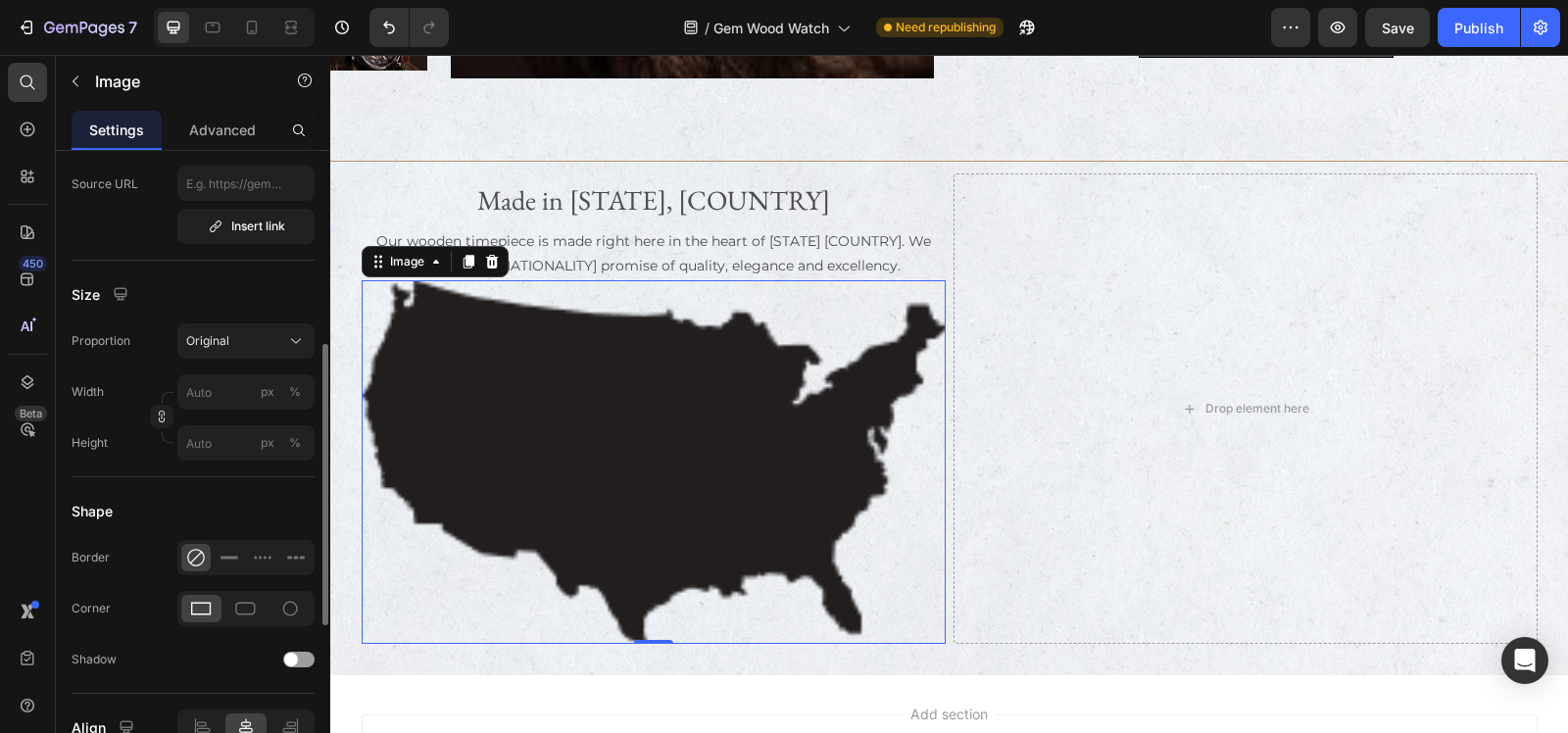 scroll, scrollTop: 70, scrollLeft: 0, axis: vertical 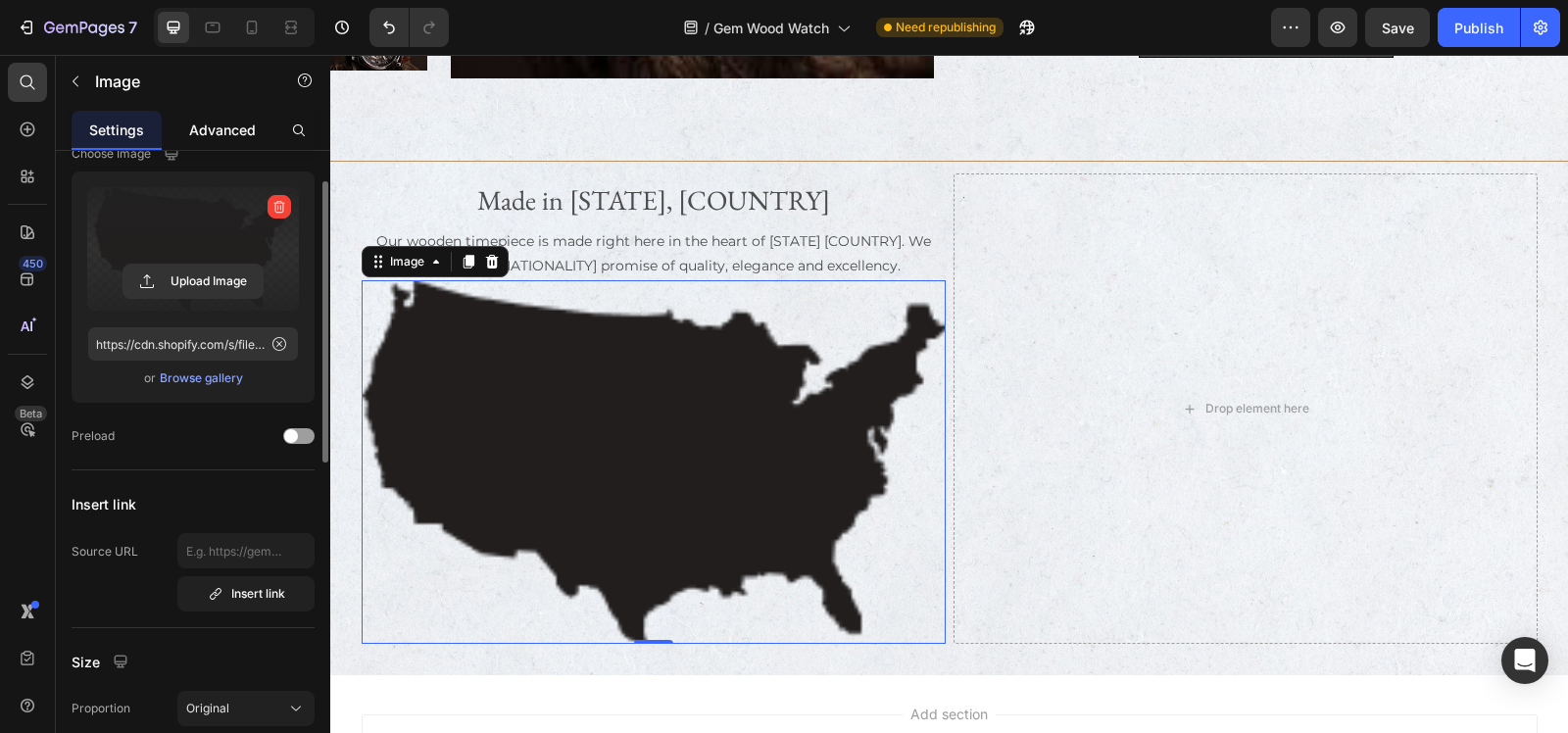 click on "Advanced" at bounding box center (222, 129) 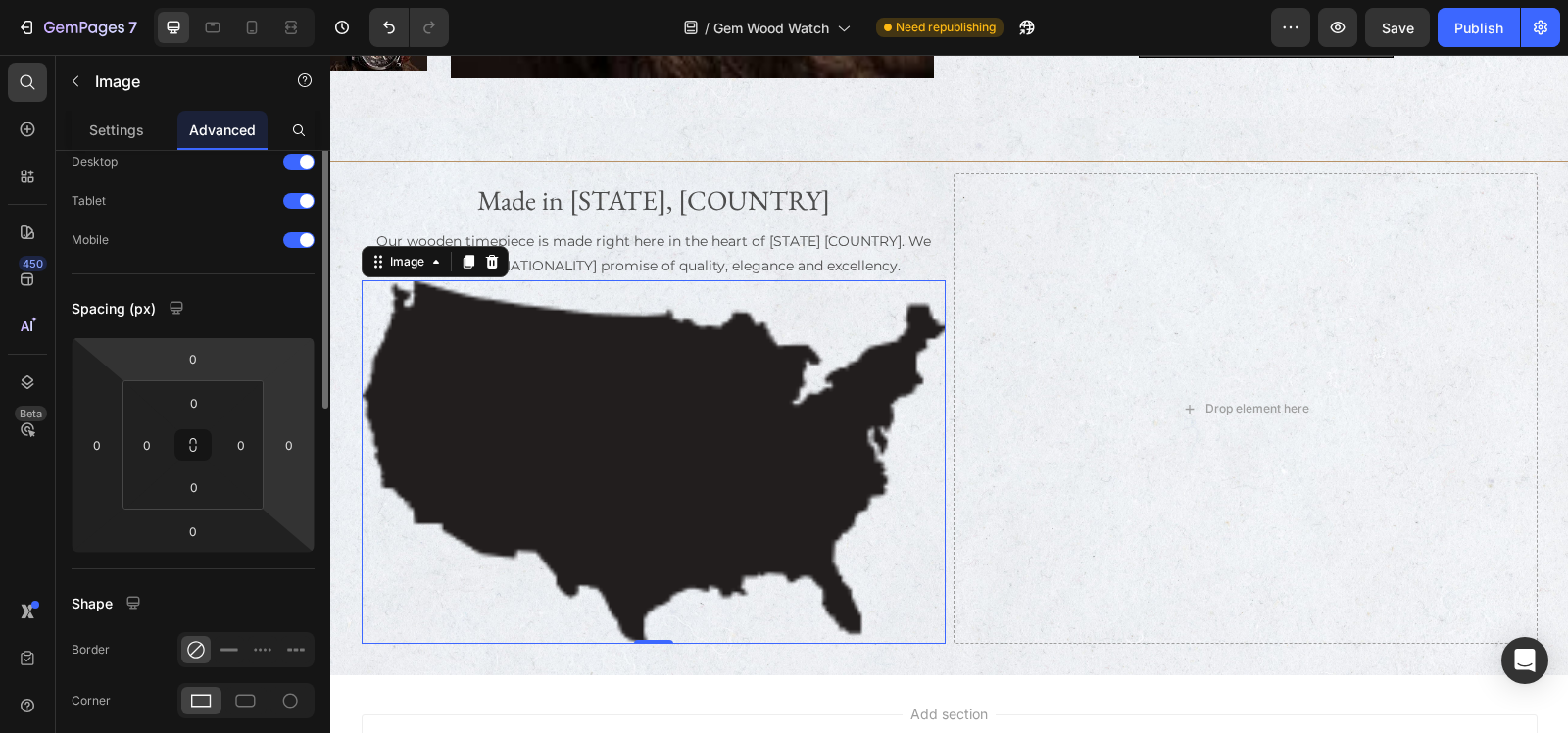 scroll, scrollTop: 0, scrollLeft: 0, axis: both 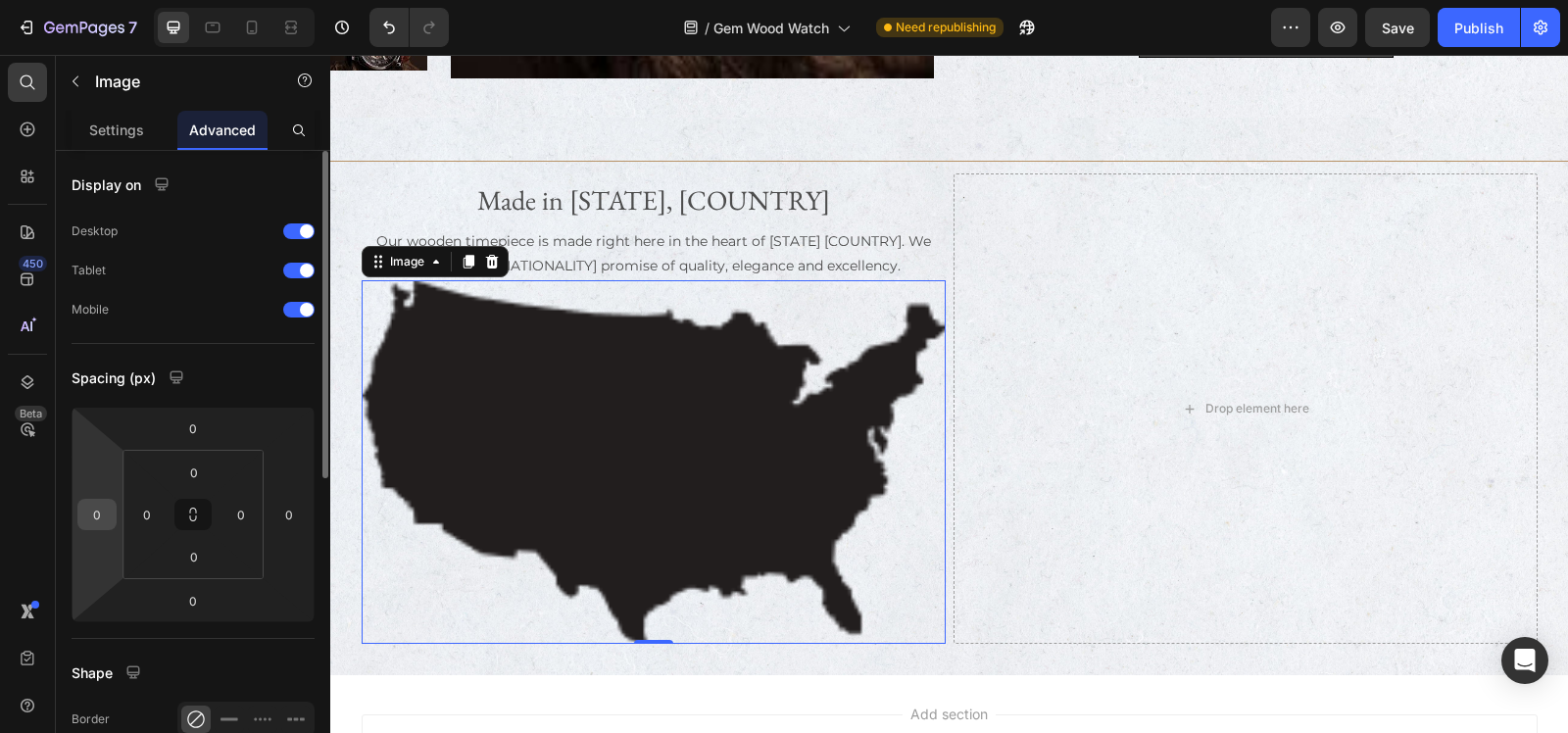 click on "0" at bounding box center [97, 514] 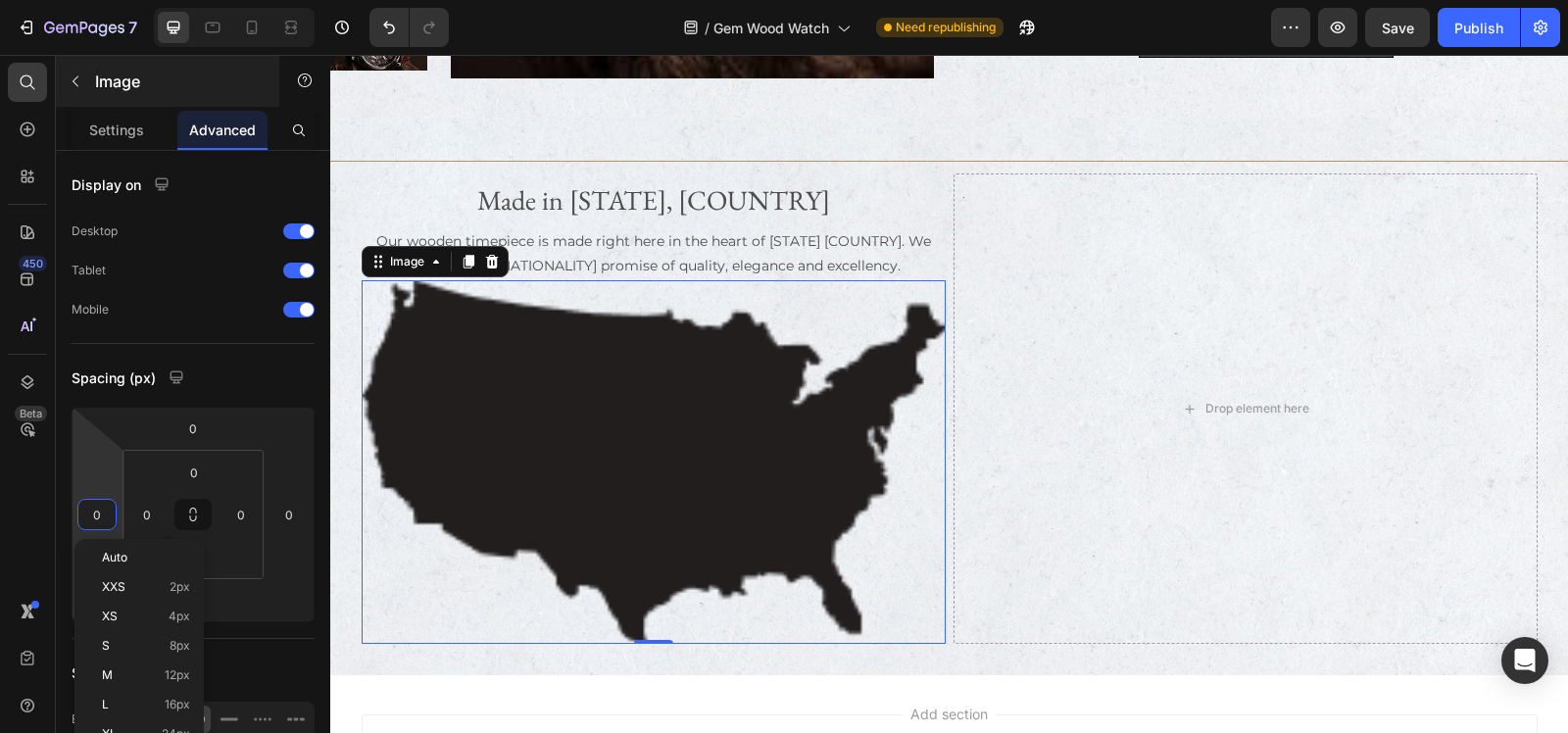 click on "Image" at bounding box center (168, 81) 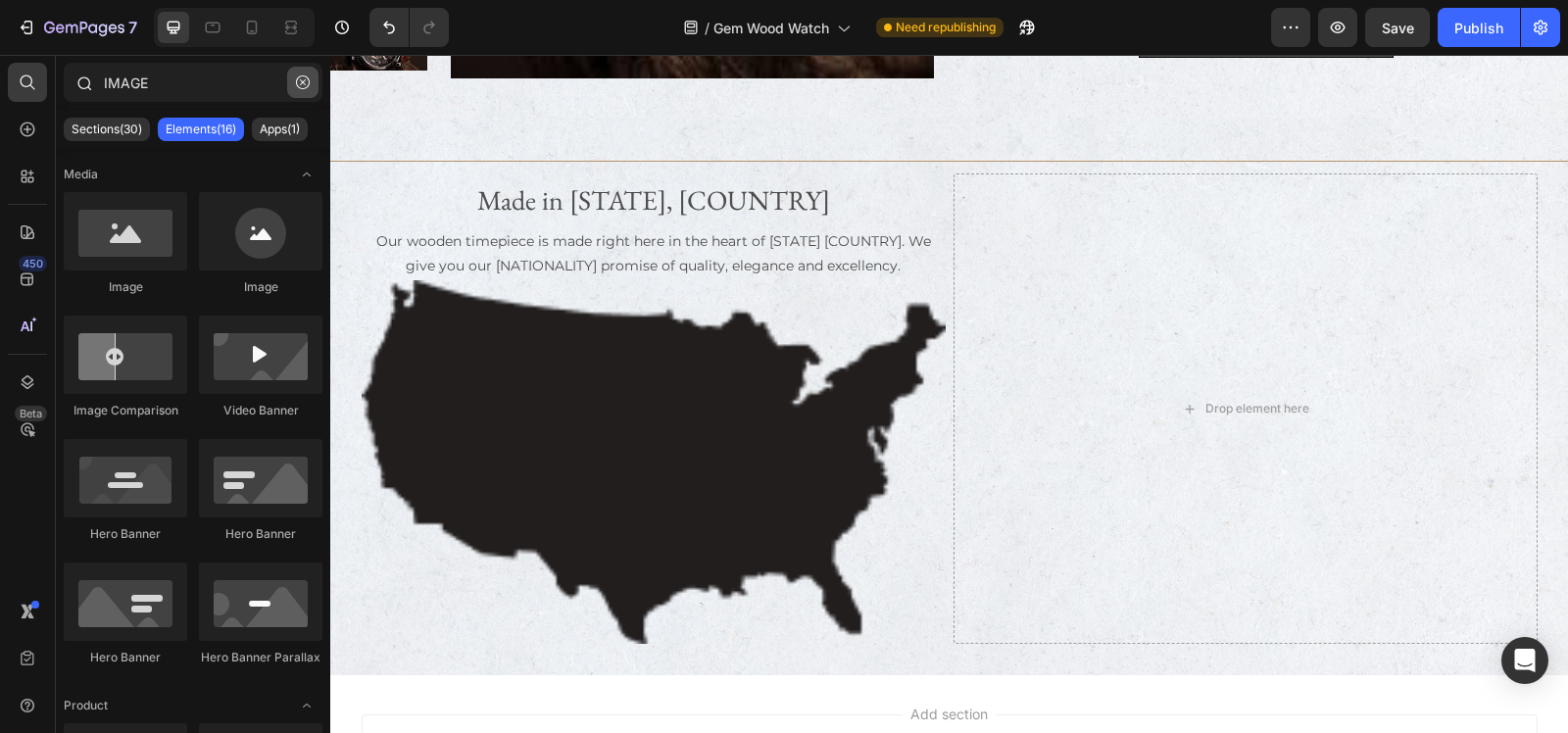 click 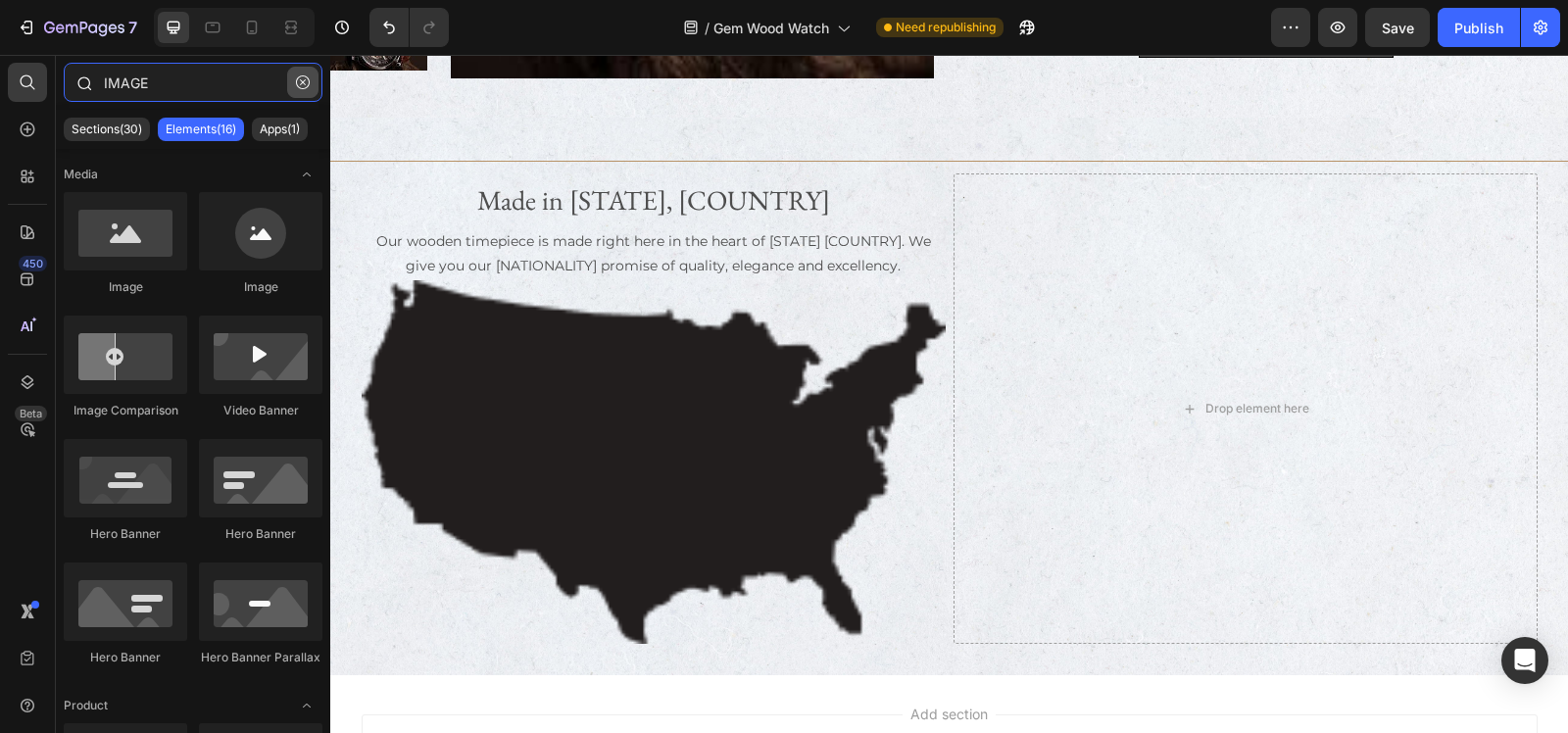 type 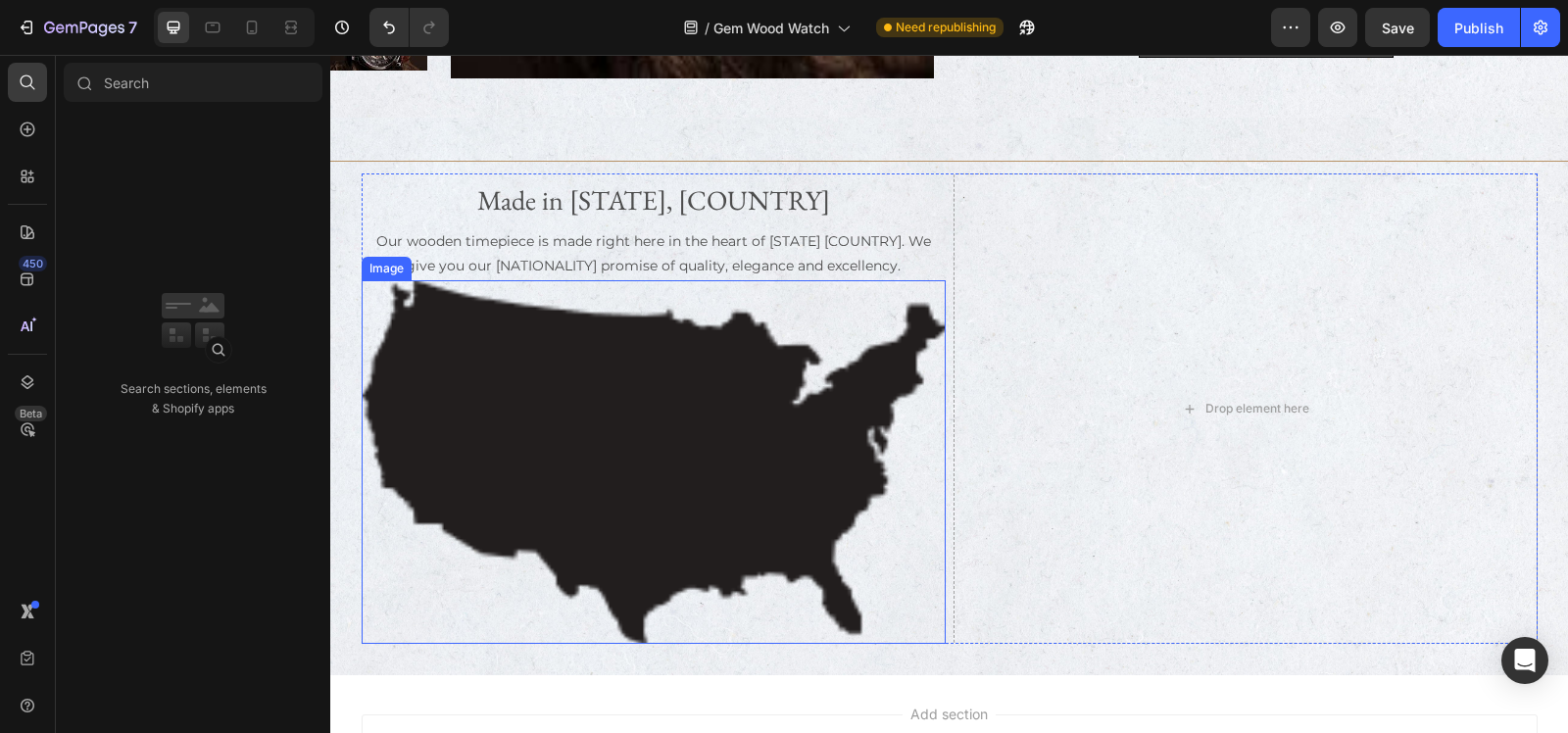 click at bounding box center (654, 462) 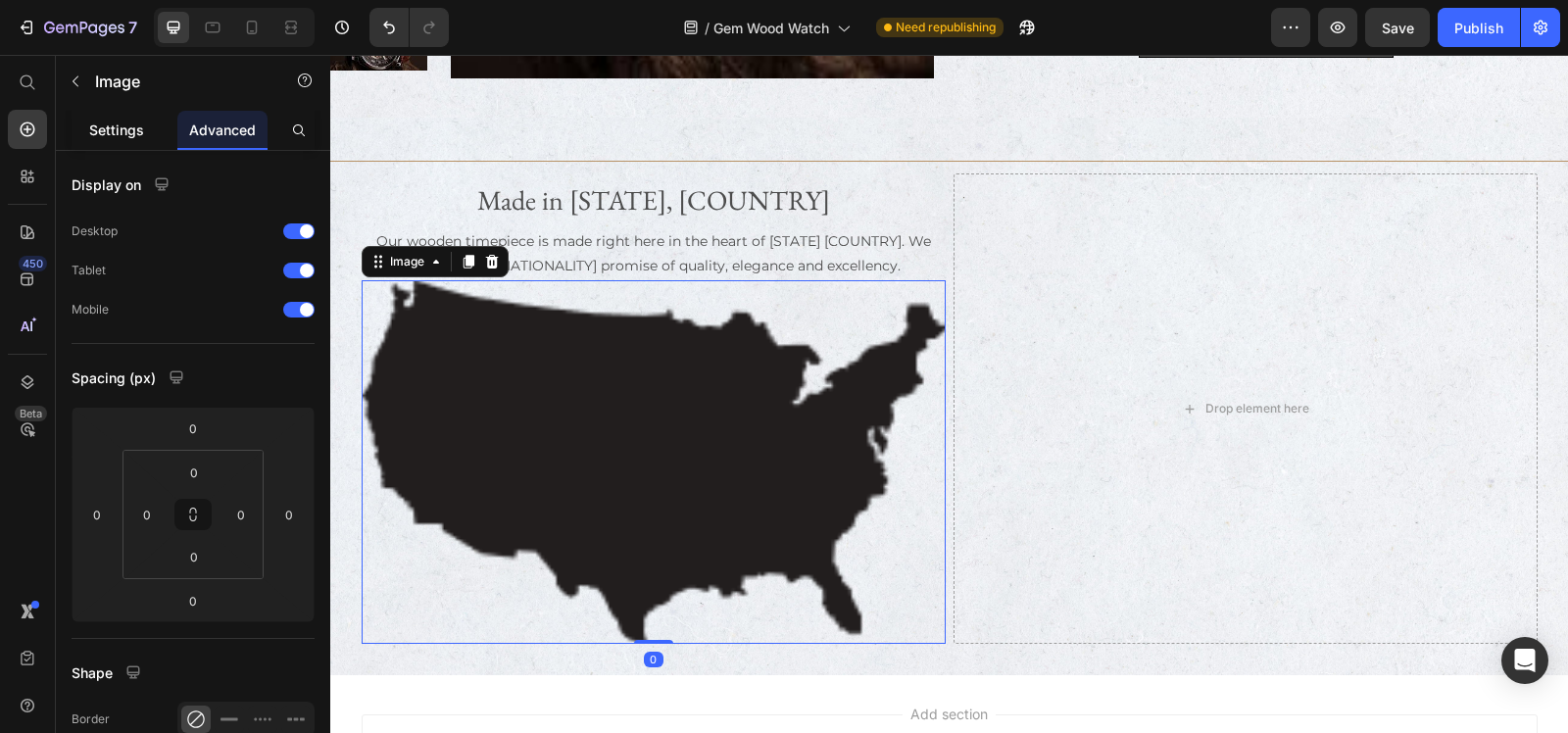 click on "Settings" at bounding box center (117, 129) 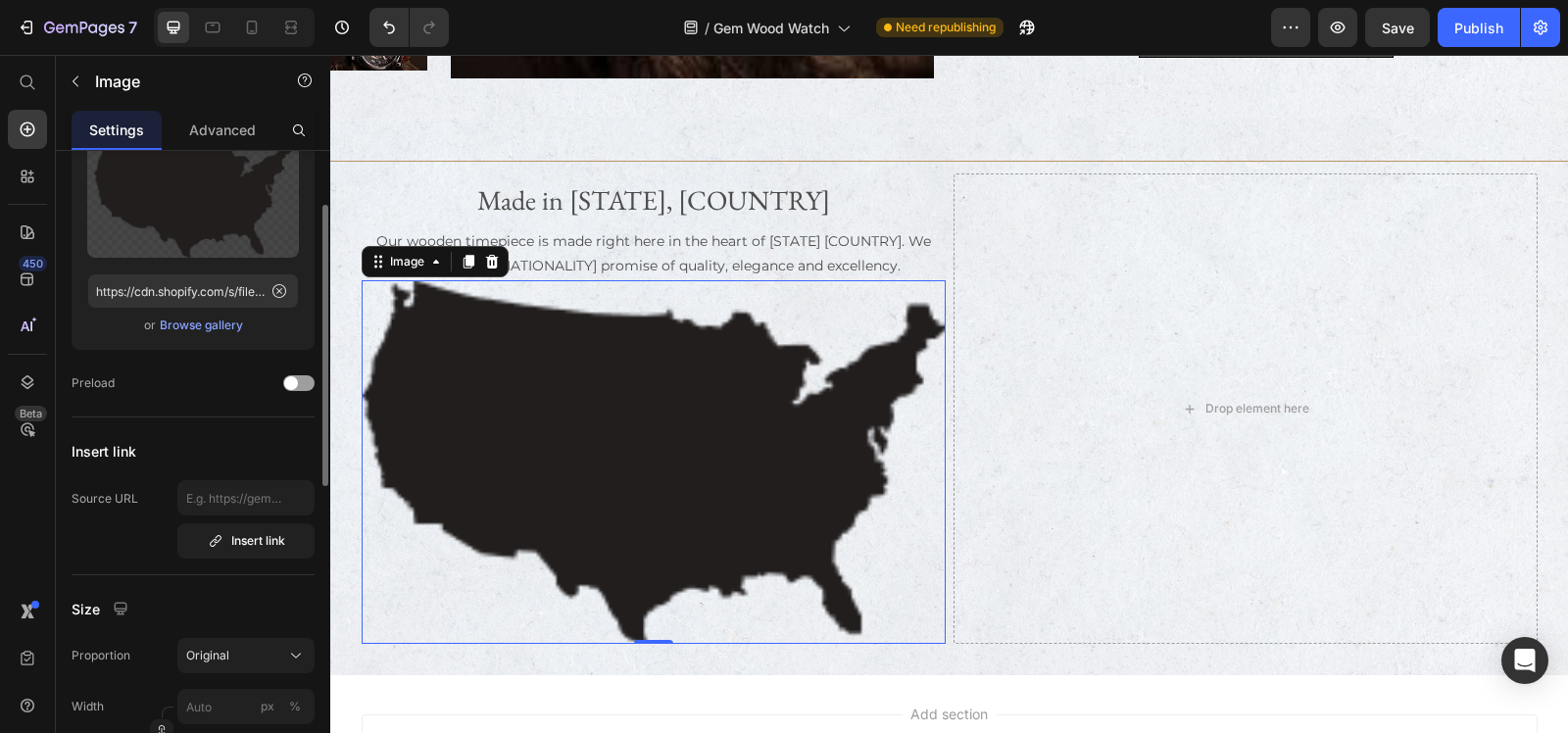 scroll, scrollTop: 245, scrollLeft: 0, axis: vertical 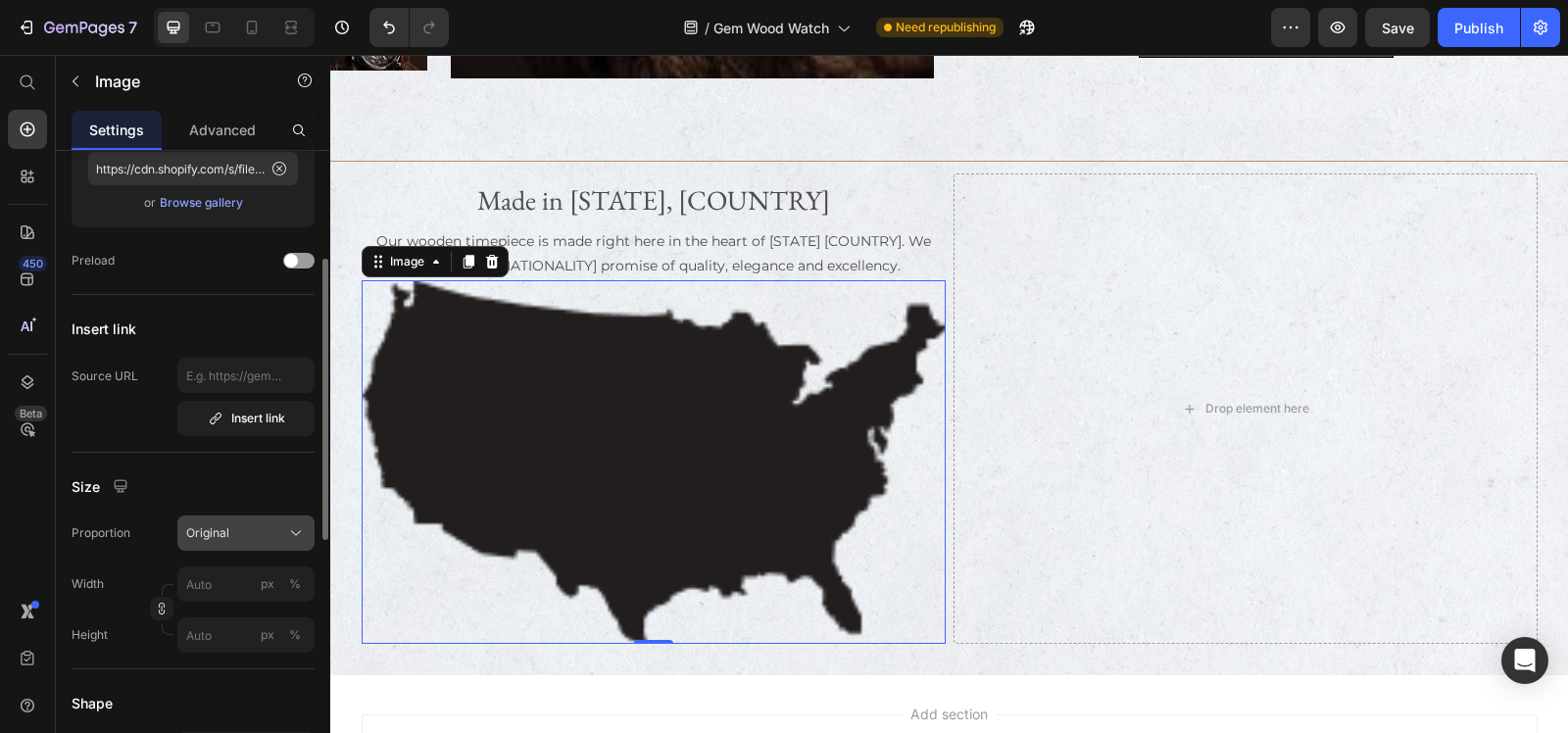 click 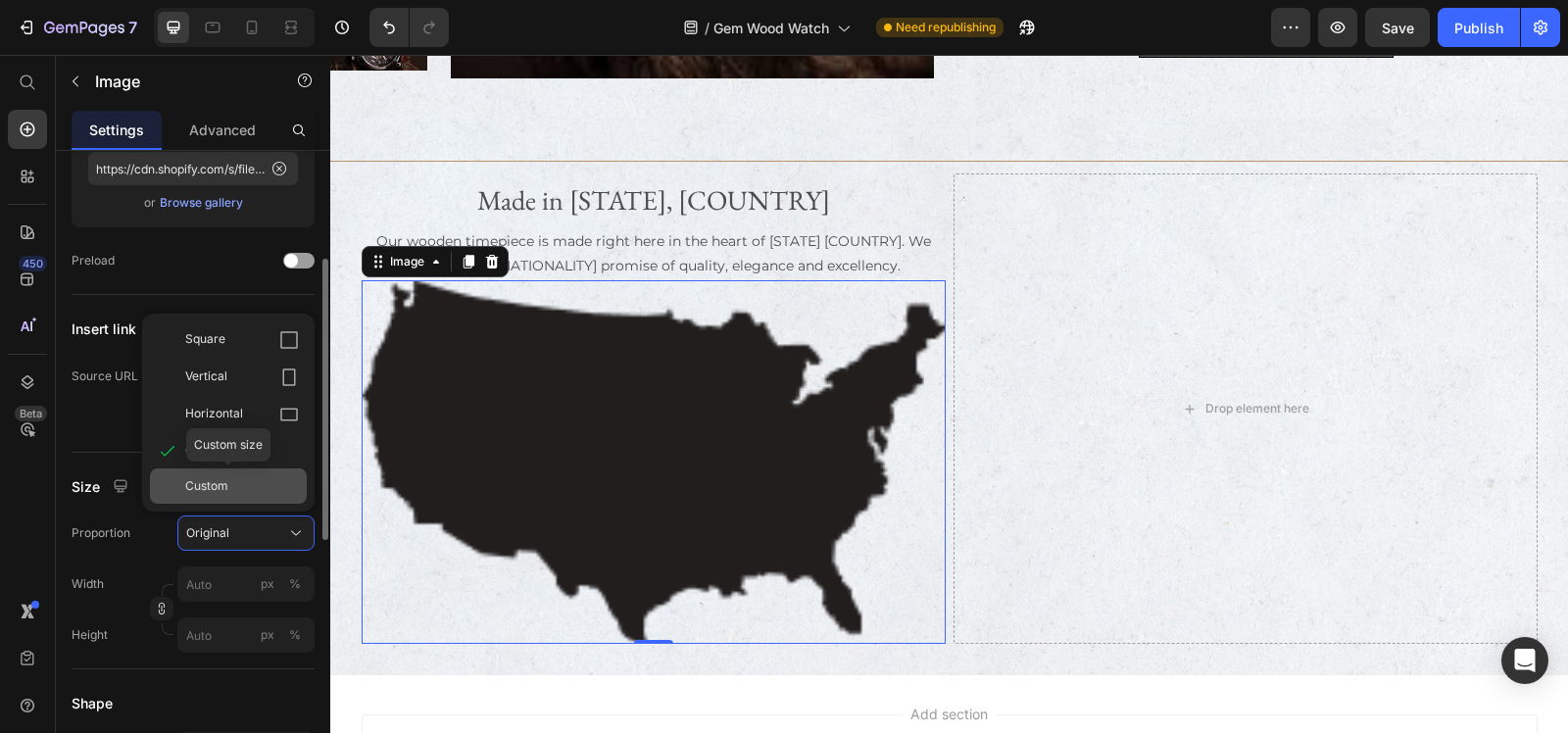 click on "Custom" at bounding box center [207, 486] 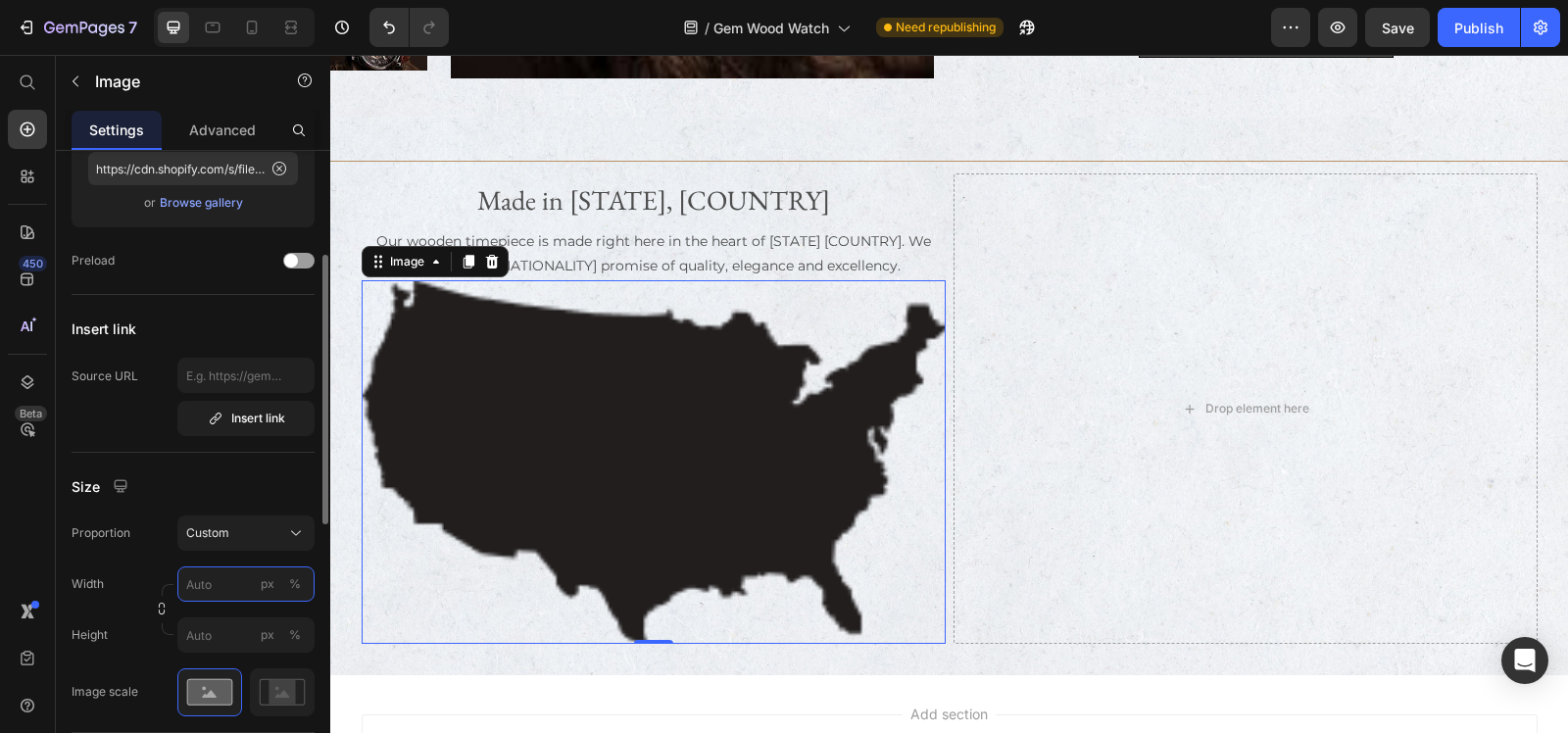 click on "px %" at bounding box center (246, 584) 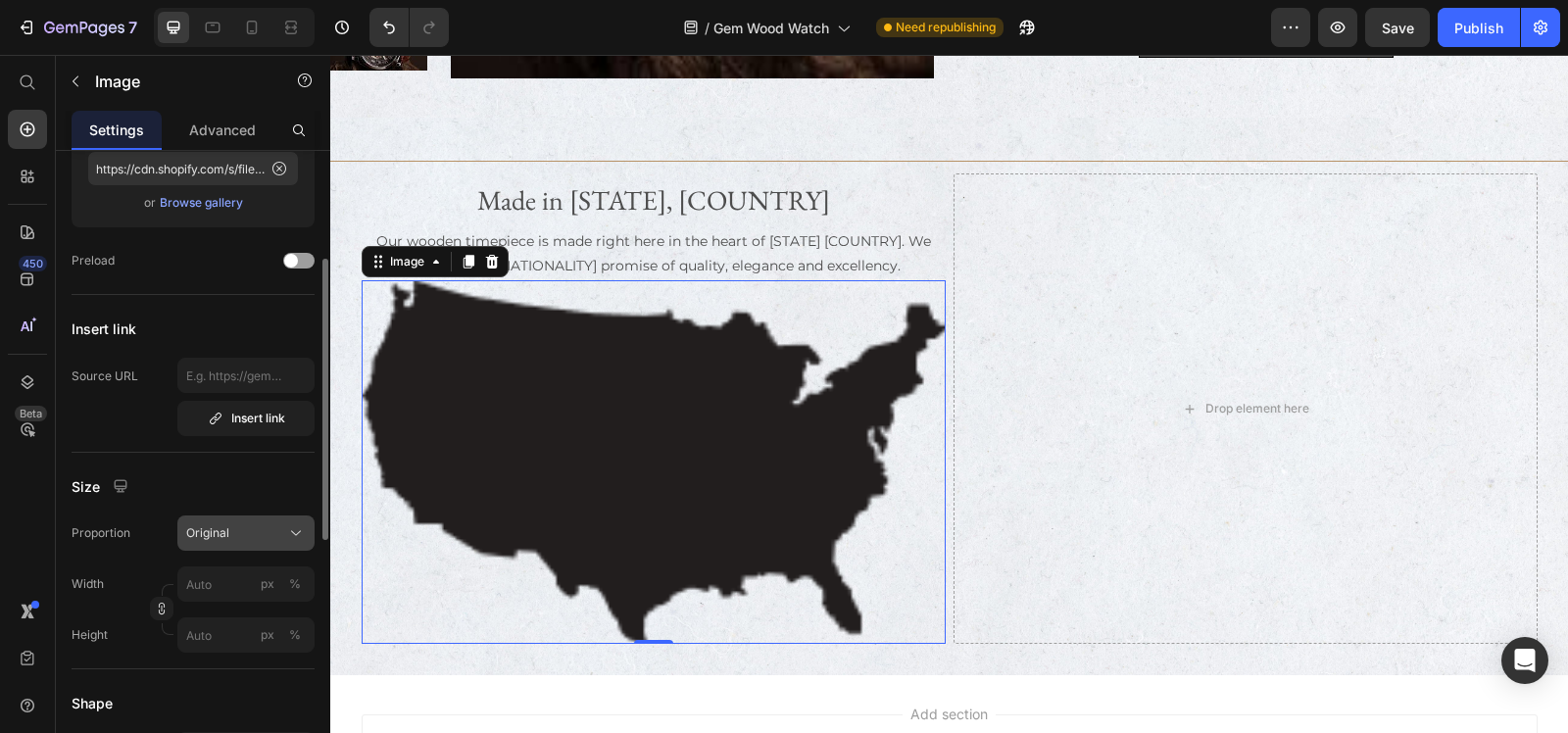 click on "Original" at bounding box center [246, 533] 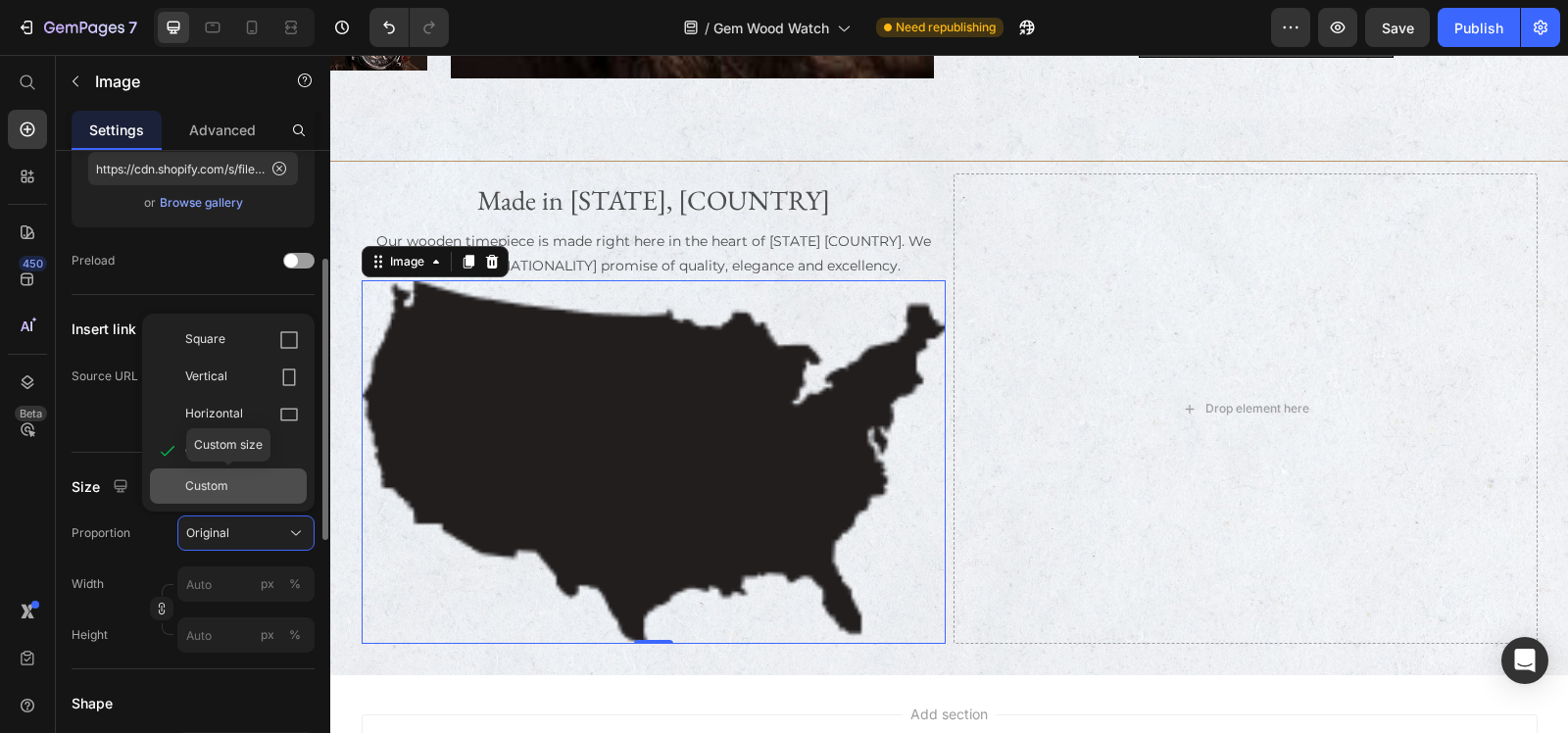 click on "Custom" 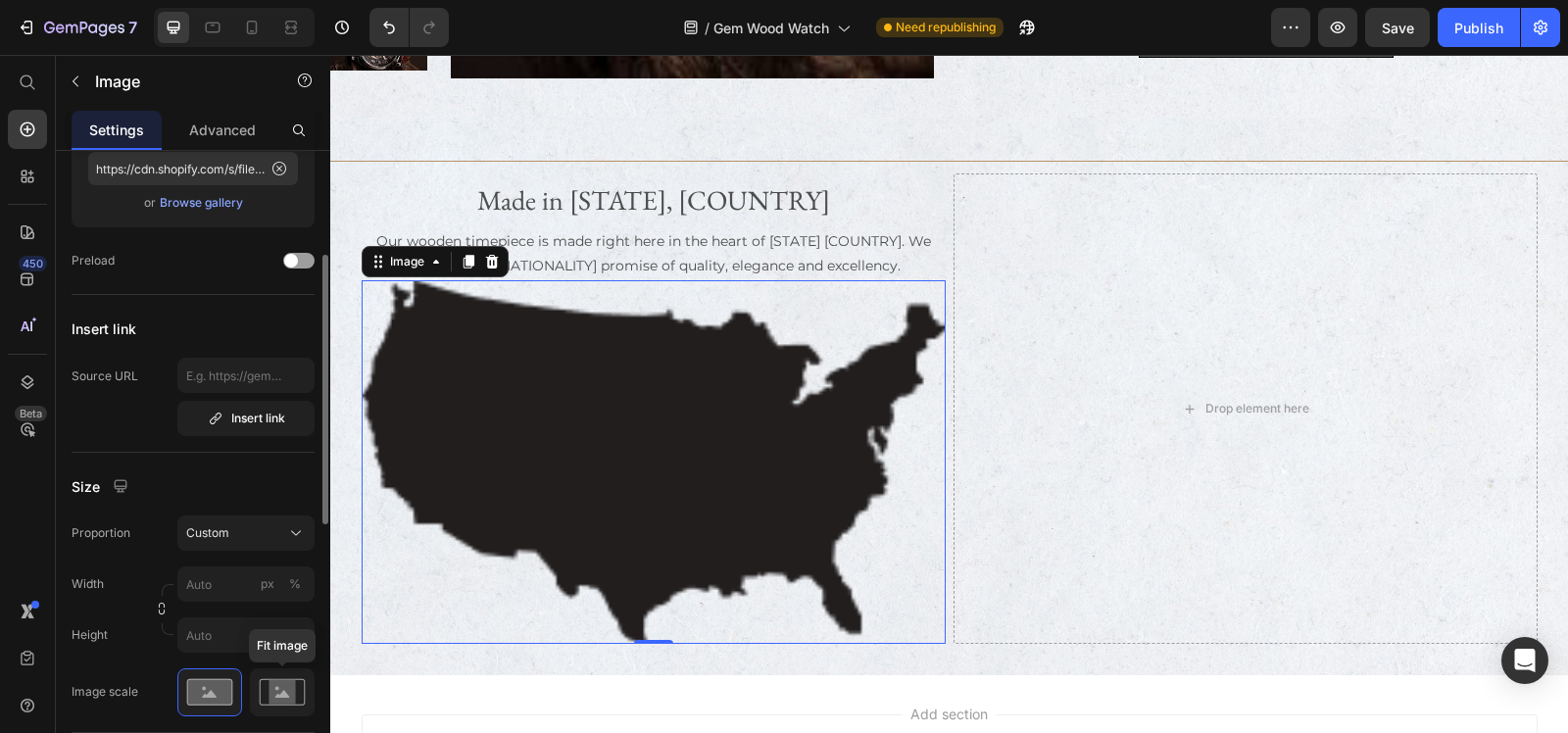 click 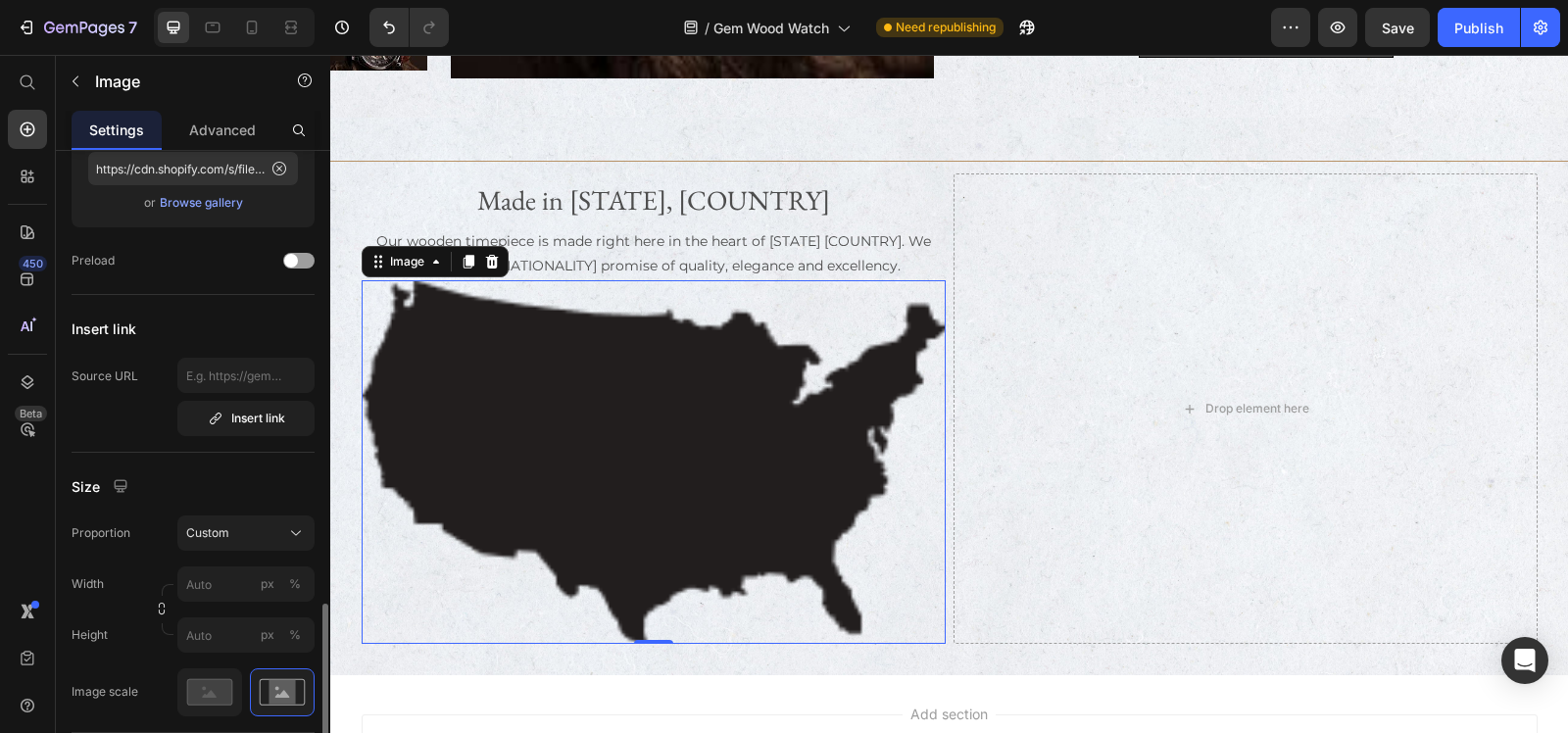 scroll, scrollTop: 490, scrollLeft: 0, axis: vertical 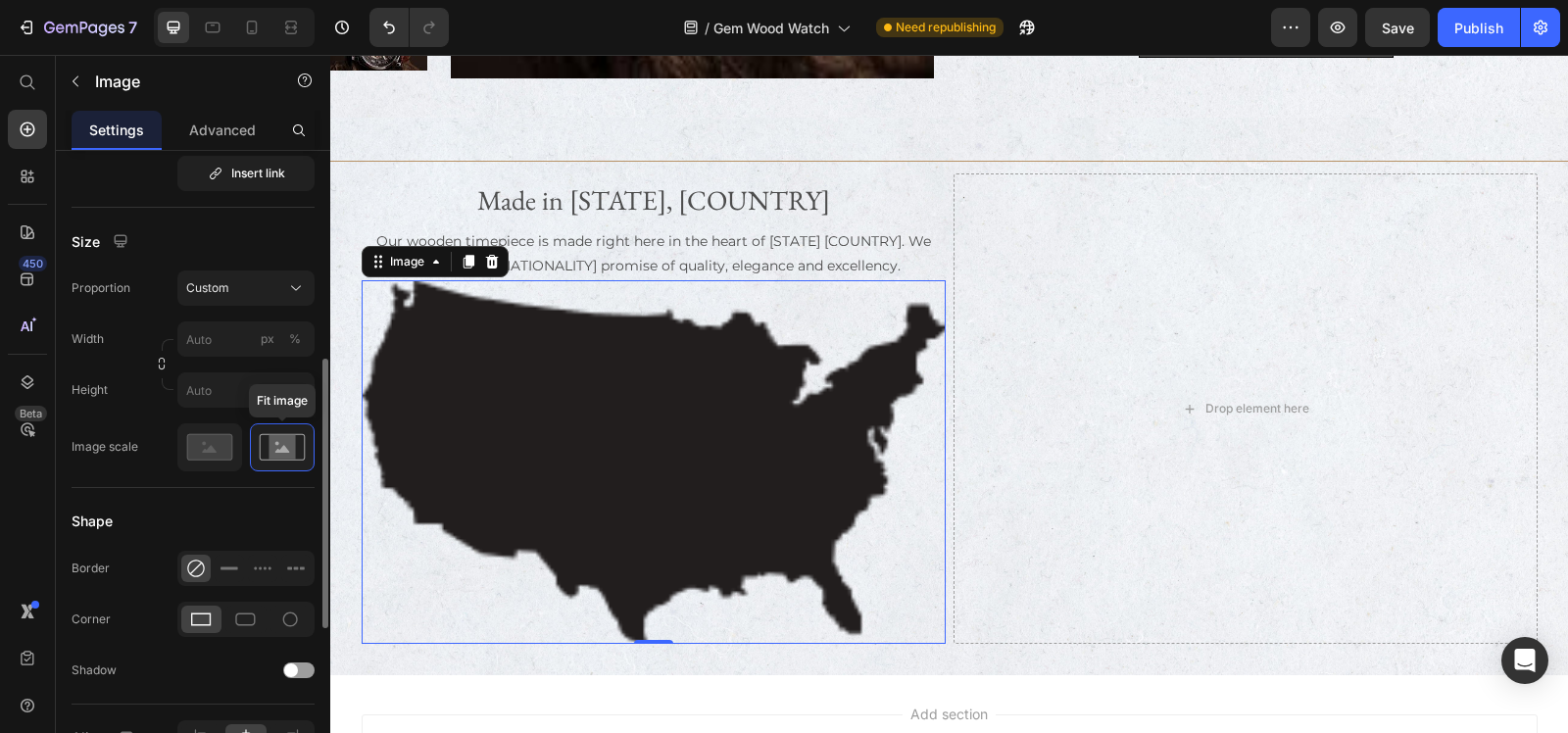 click 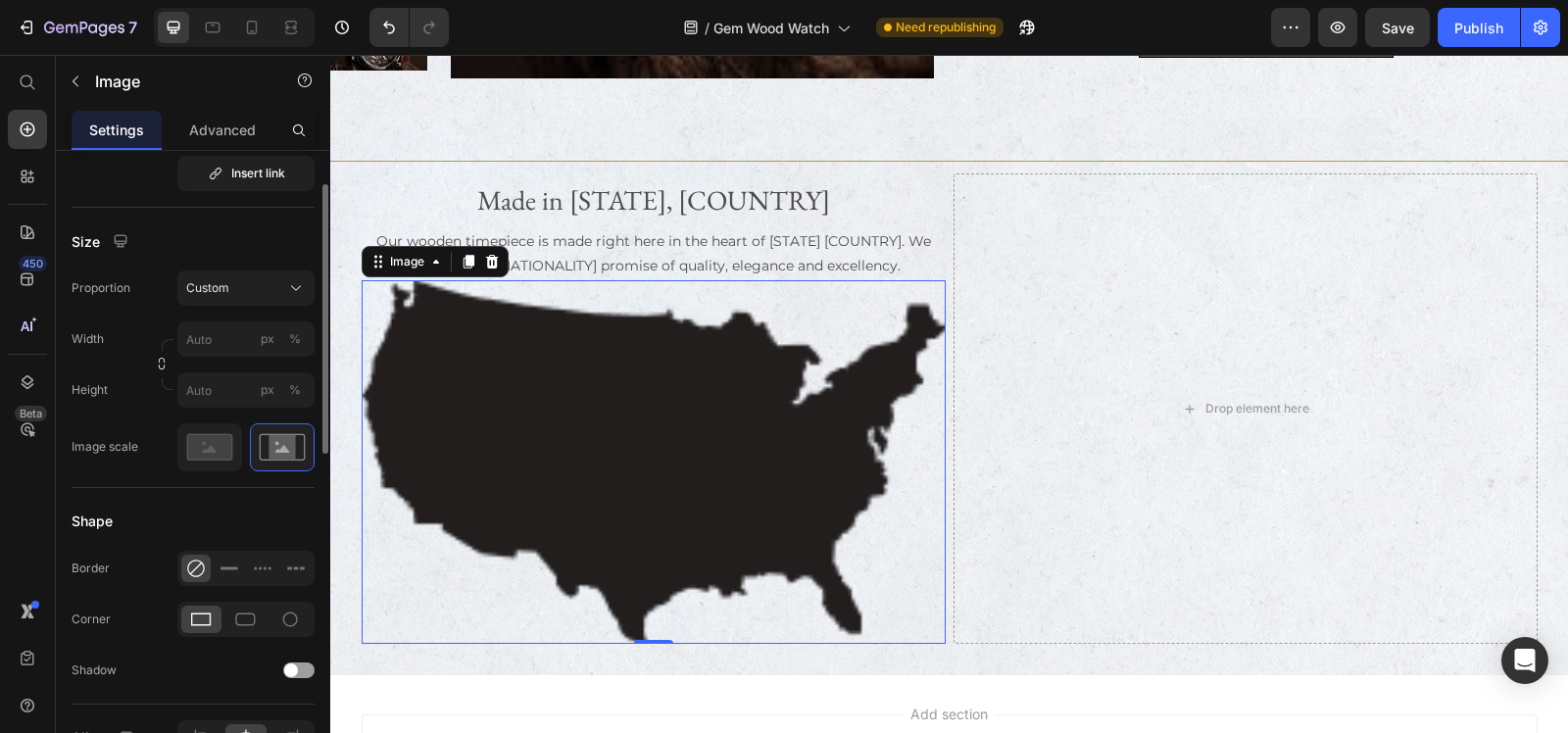 scroll, scrollTop: 367, scrollLeft: 0, axis: vertical 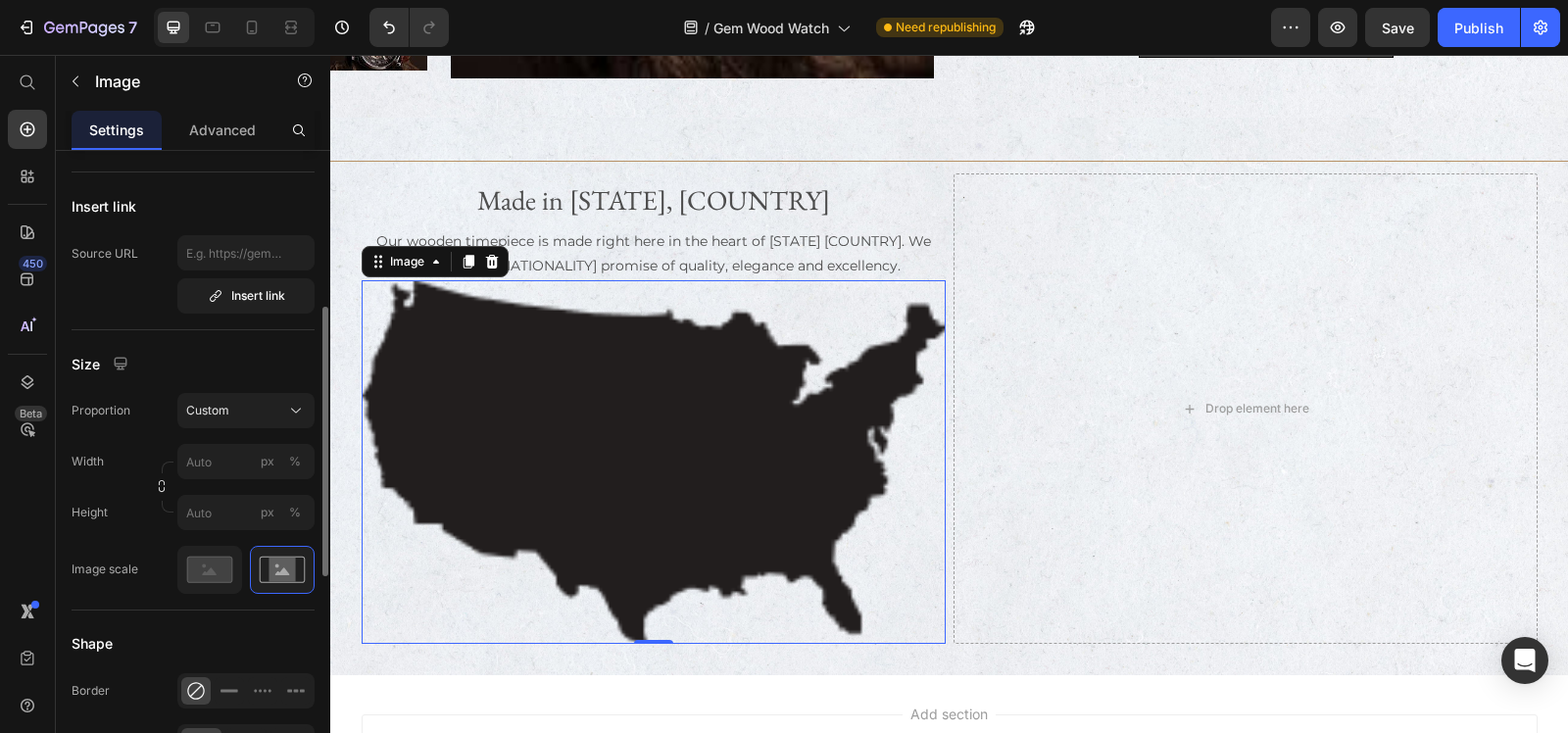 click on "Width px % Height px %" 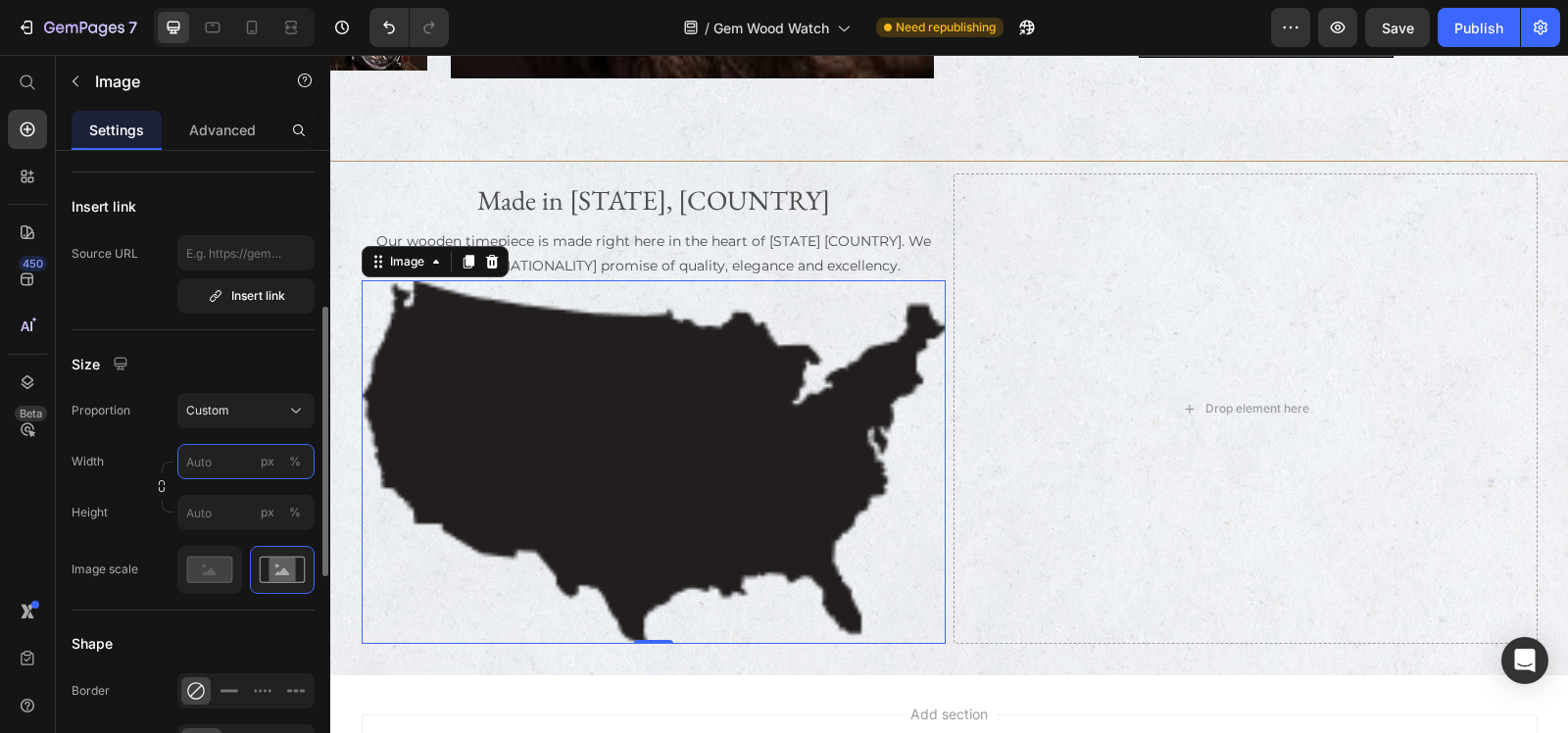click on "px %" at bounding box center [246, 462] 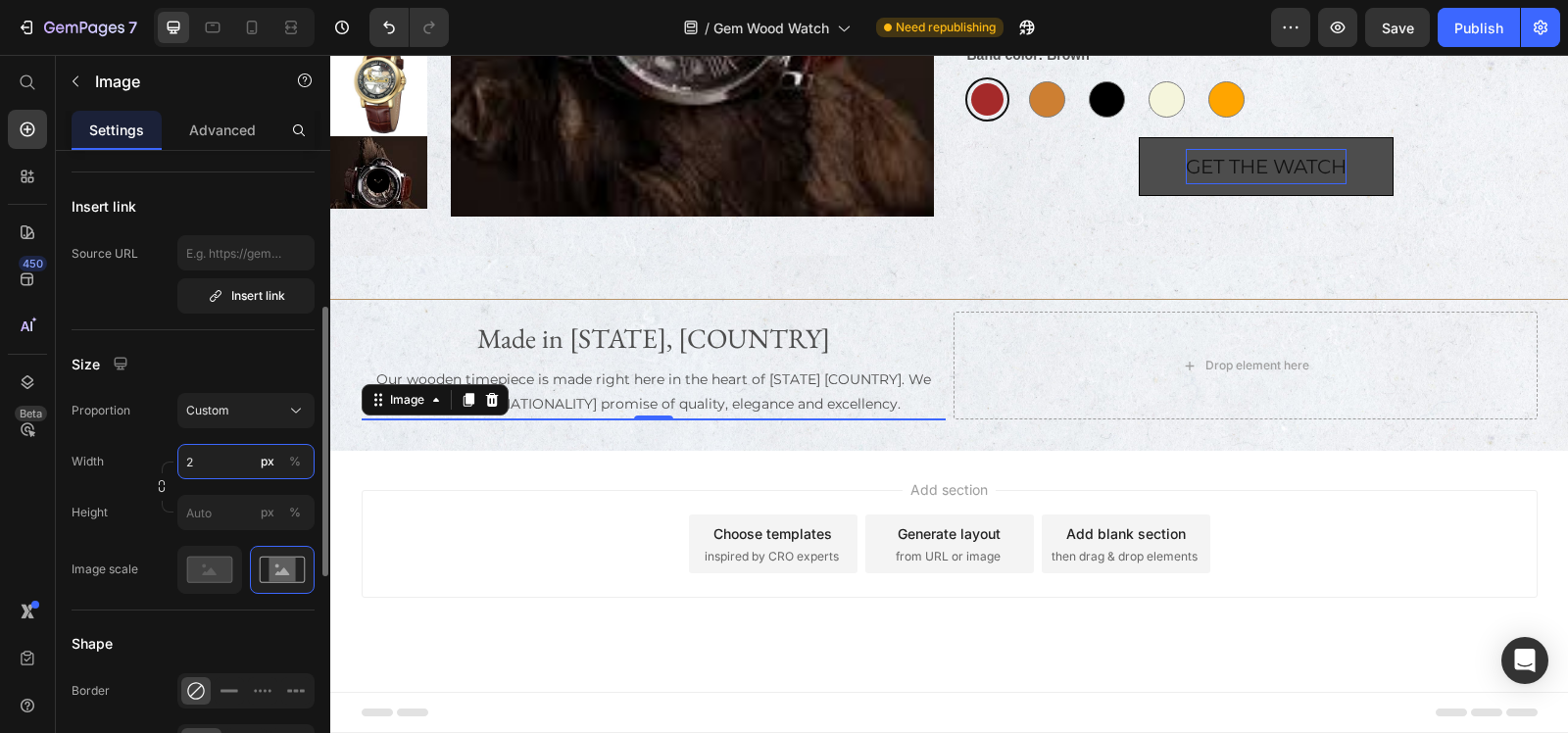 scroll, scrollTop: 1206, scrollLeft: 0, axis: vertical 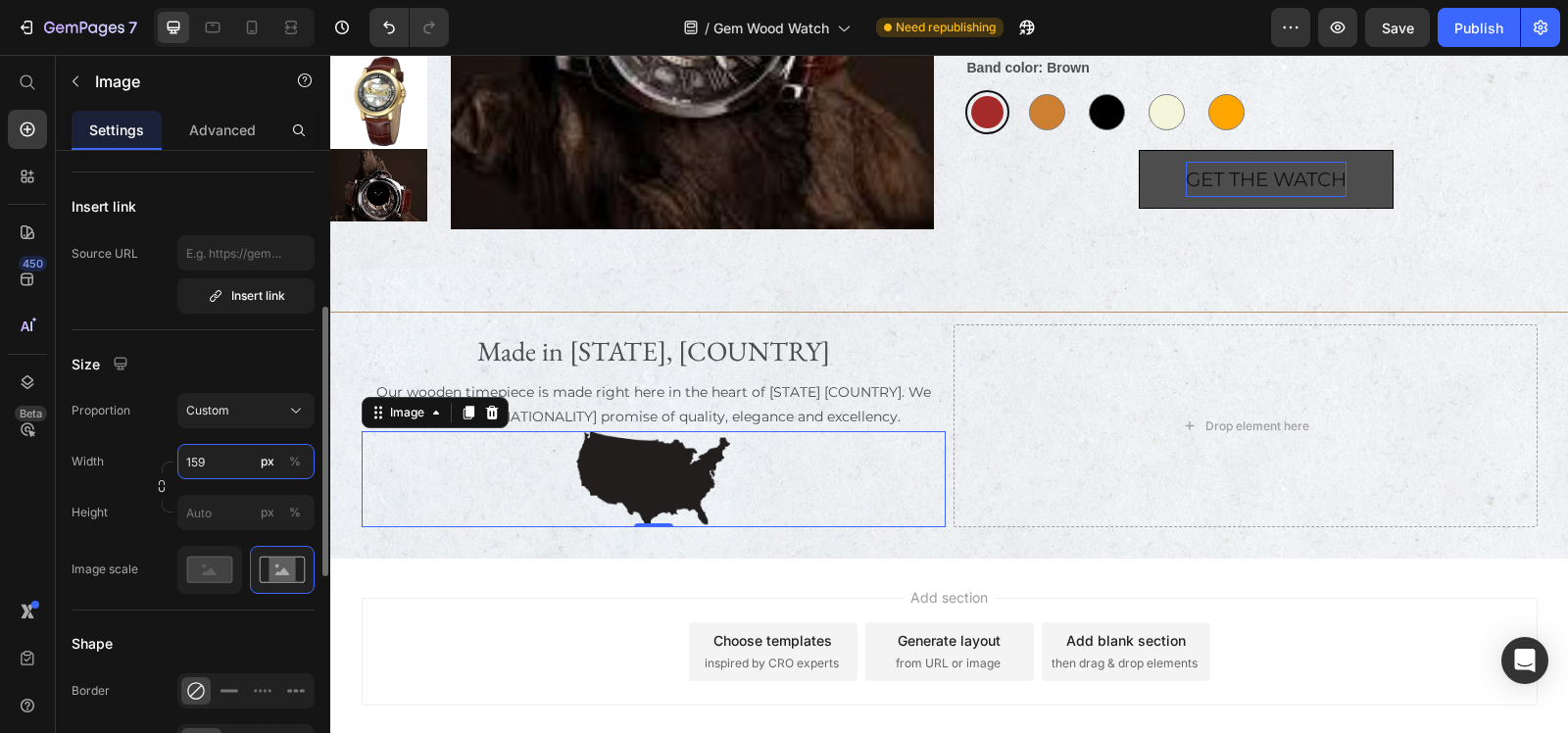 type on "160" 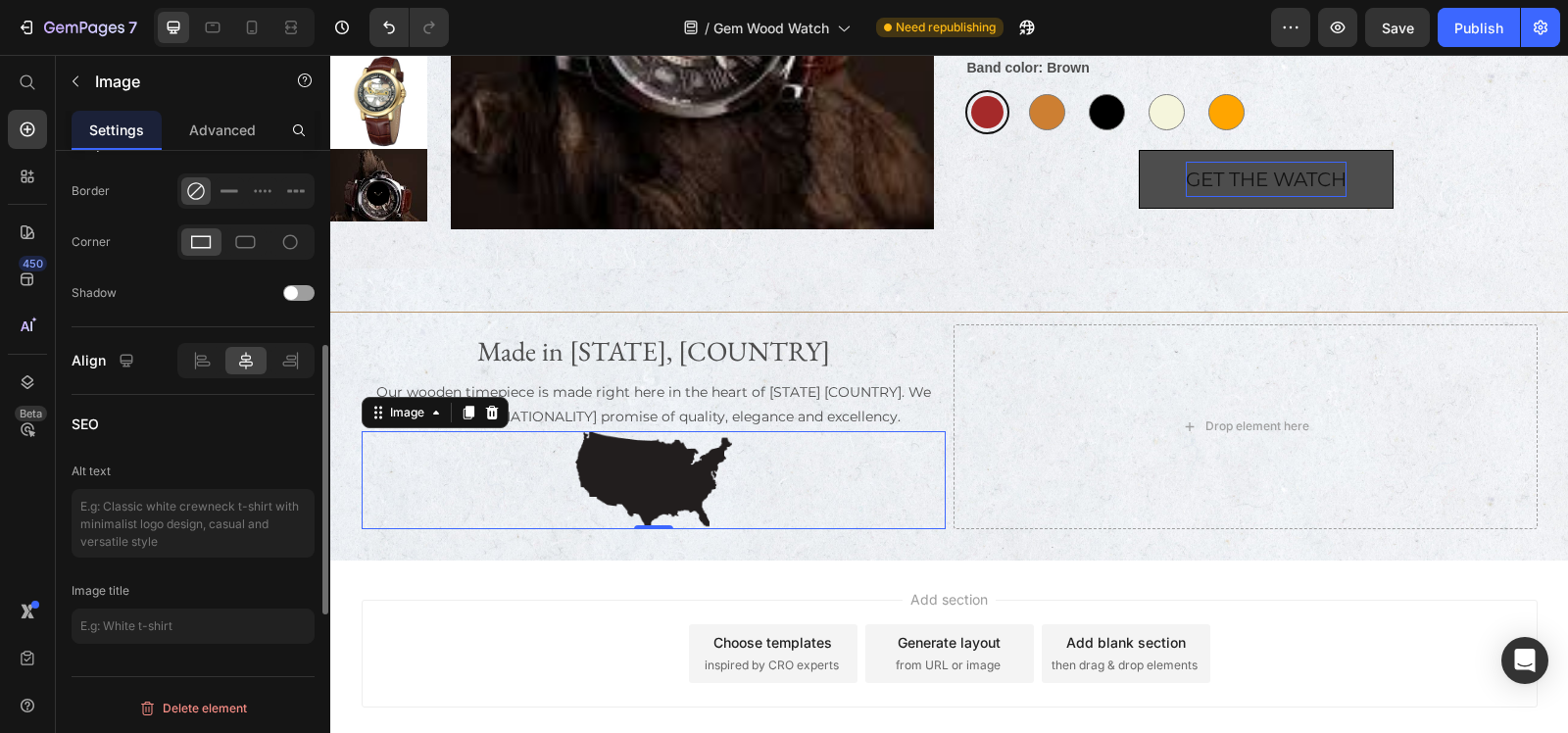 scroll, scrollTop: 256, scrollLeft: 0, axis: vertical 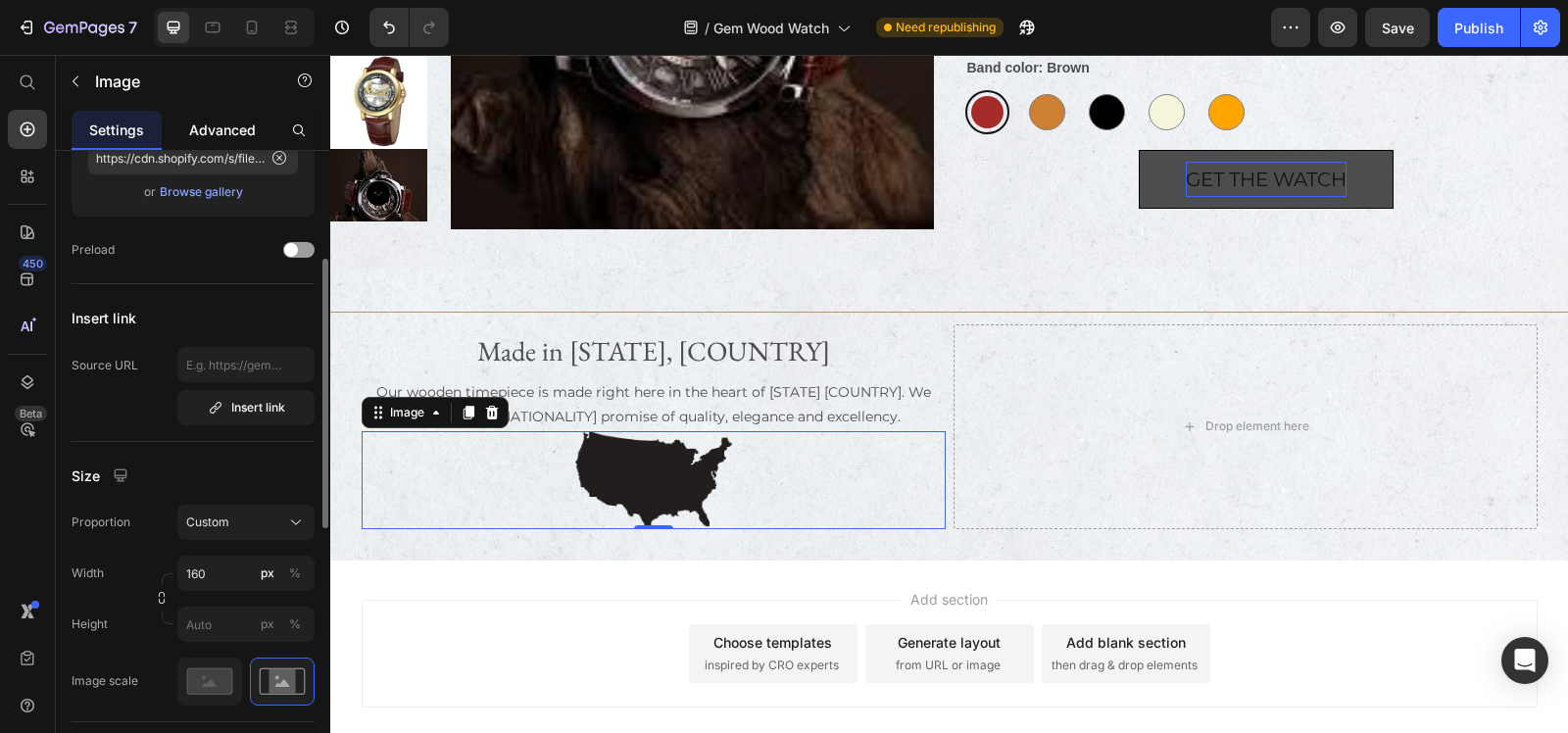 click on "Advanced" 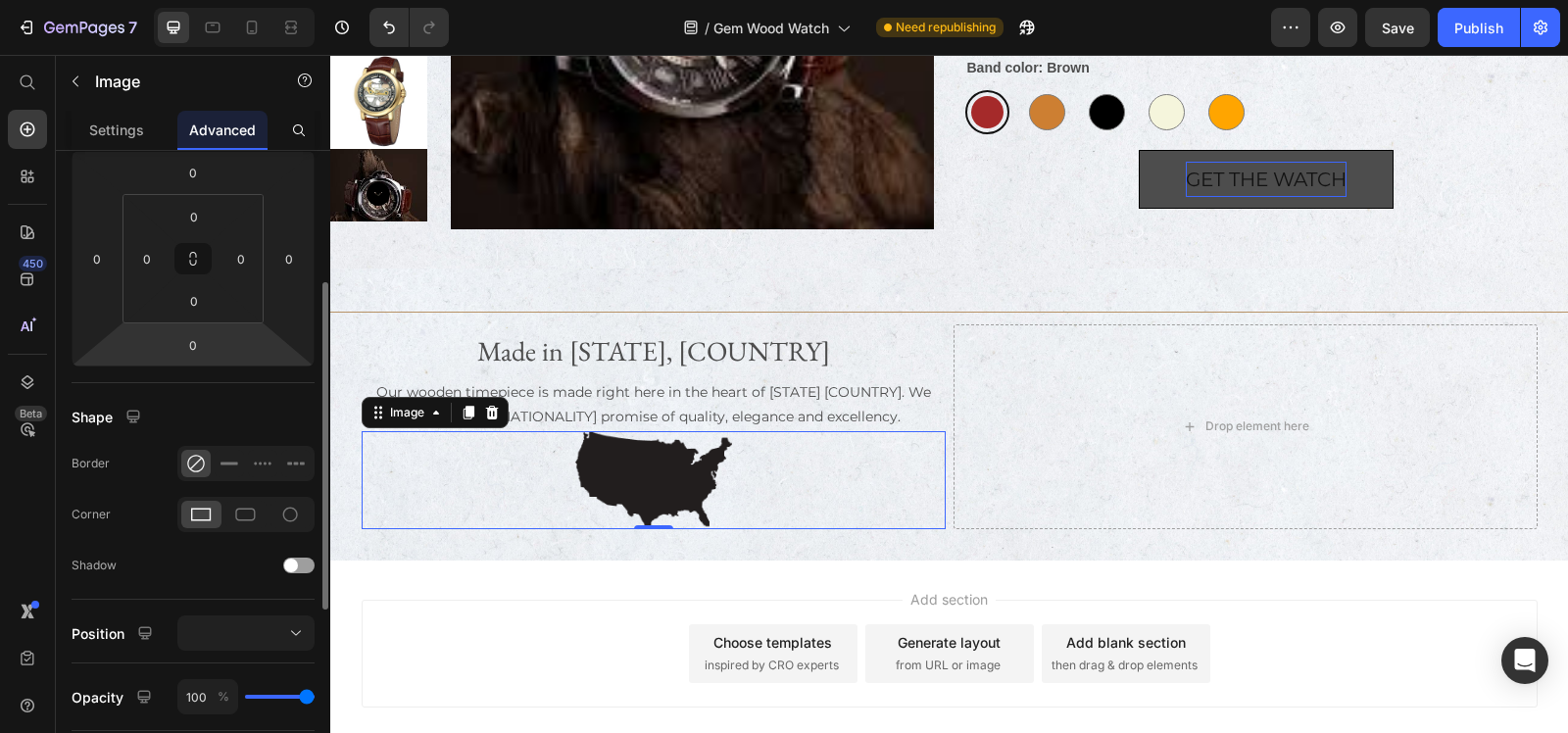 scroll, scrollTop: 0, scrollLeft: 0, axis: both 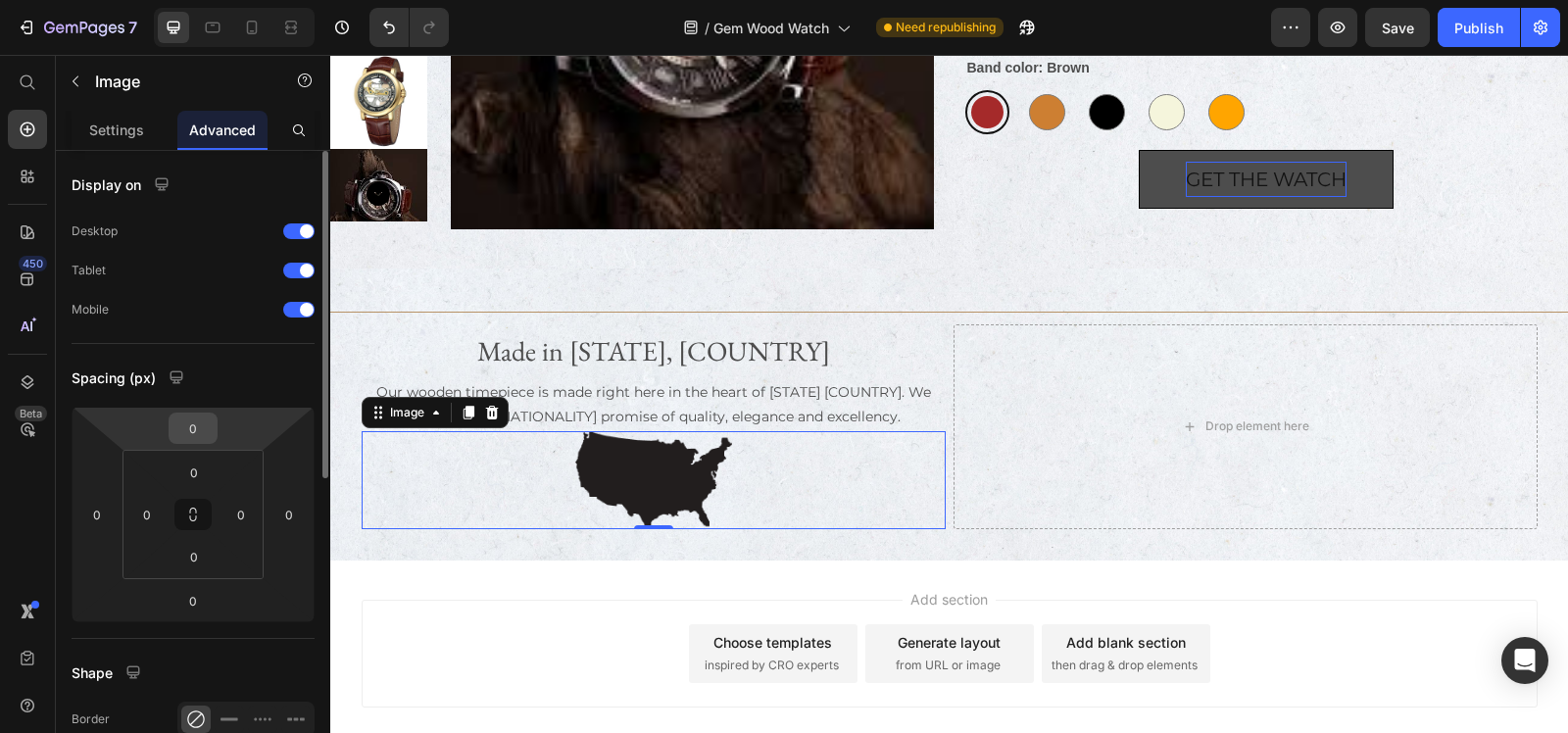 click on "0" at bounding box center (193, 428) 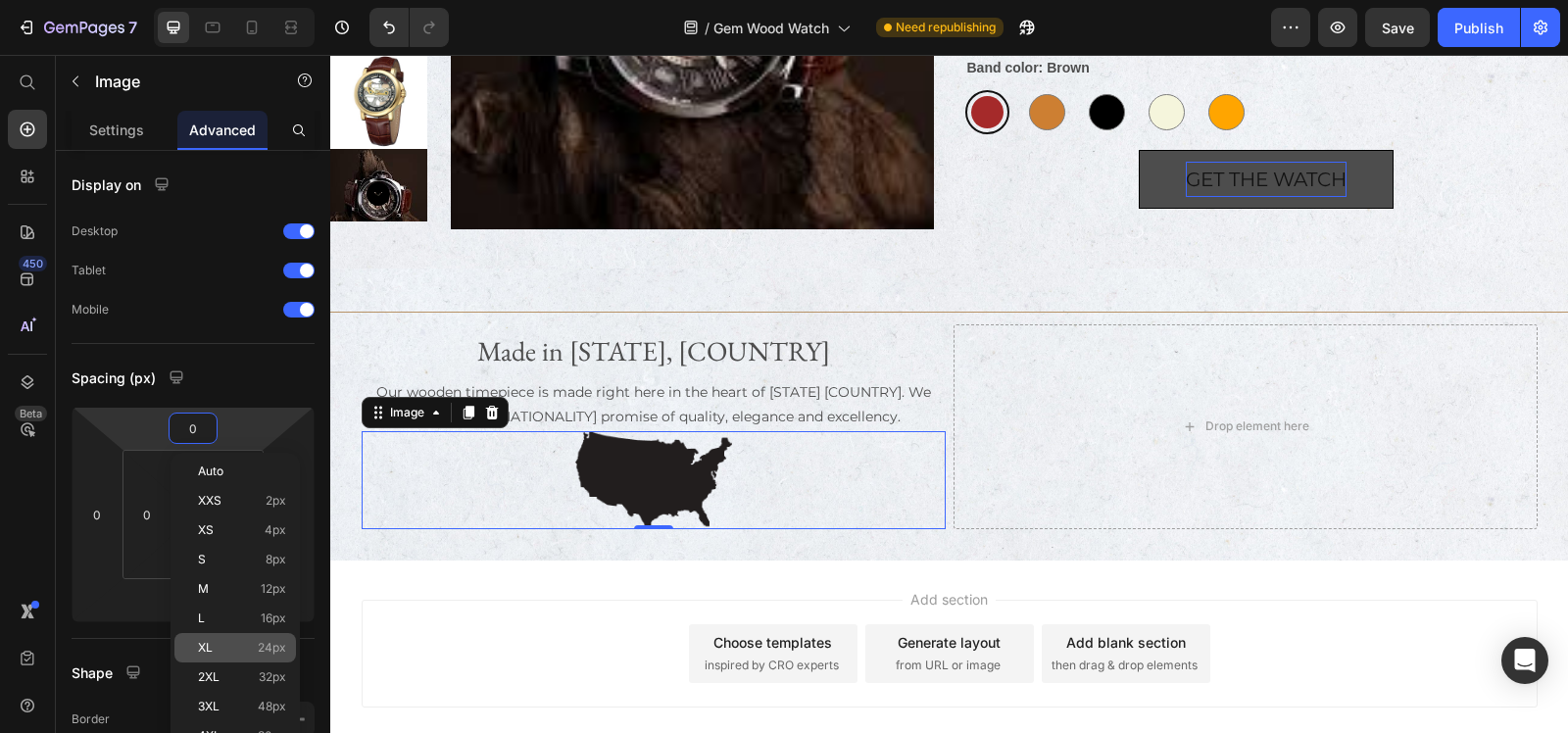 click on "XL 24px" 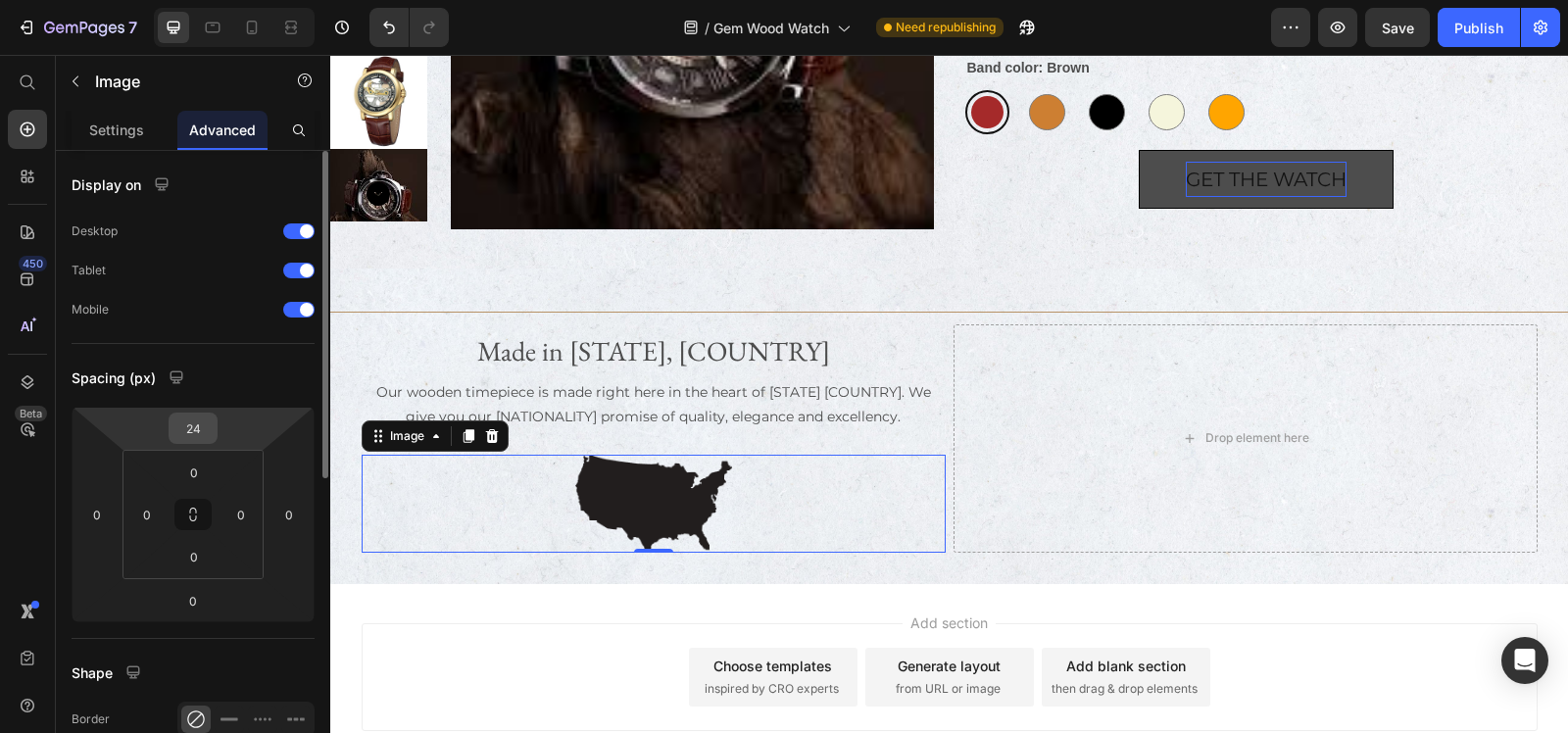 click on "24" at bounding box center [193, 428] 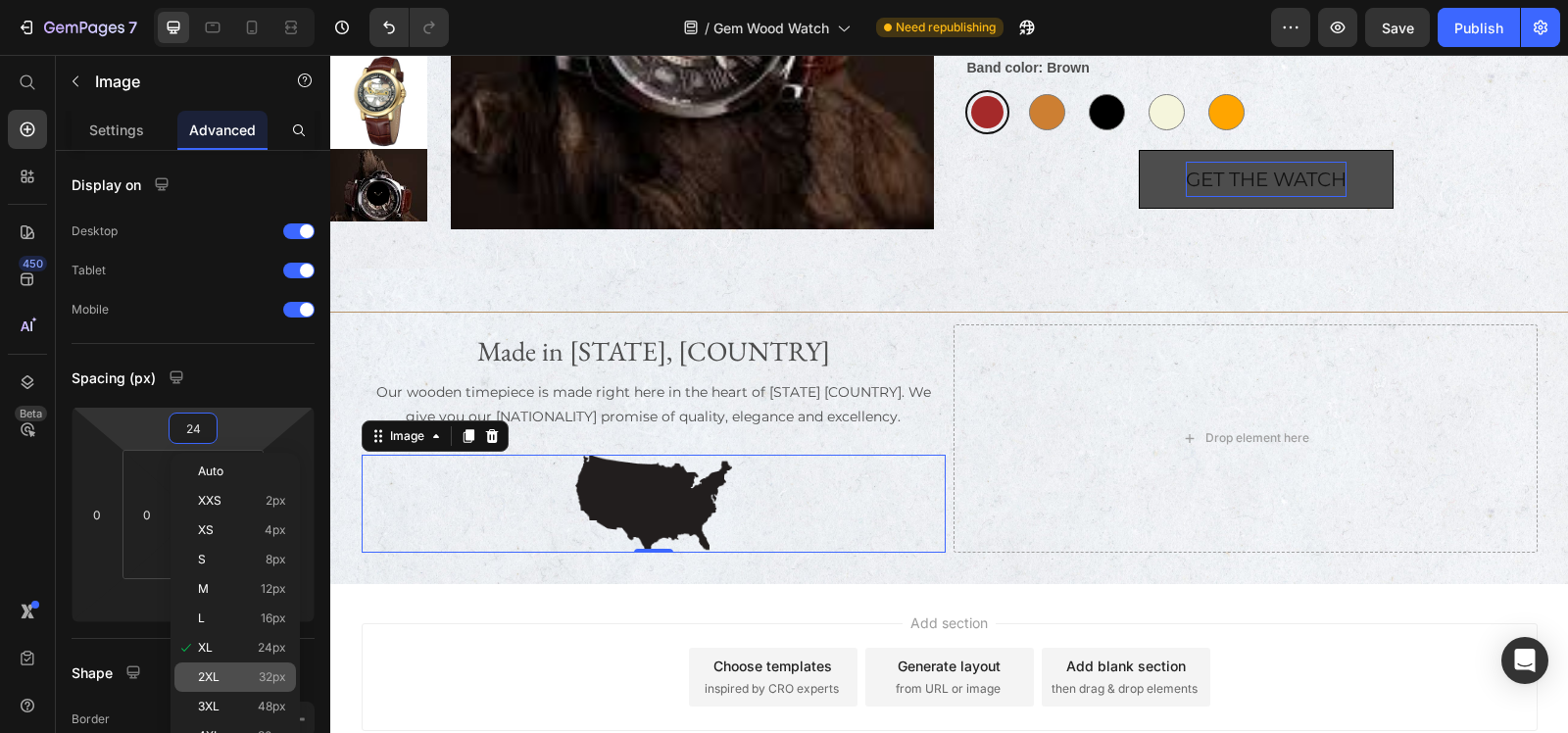 click on "2XL" at bounding box center (209, 677) 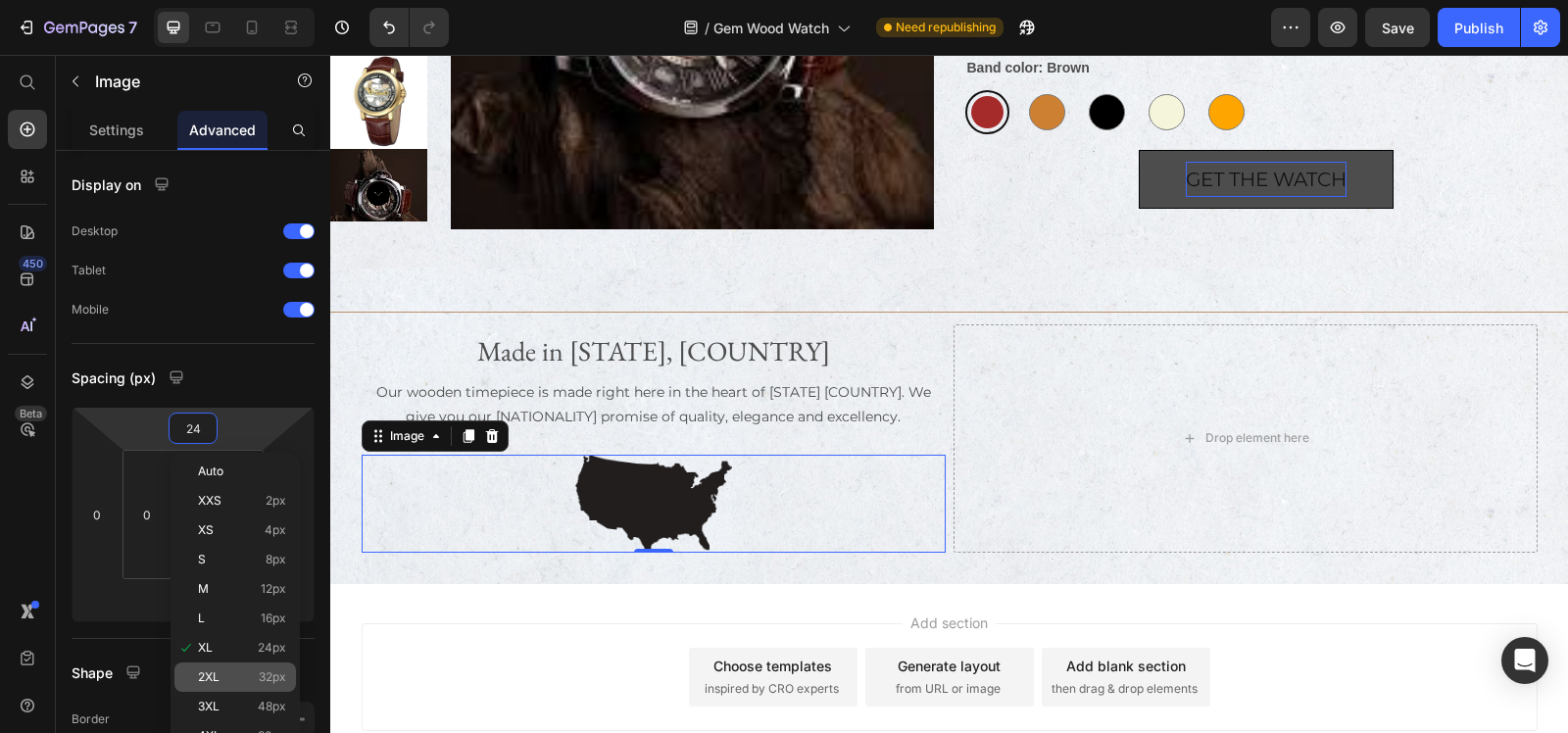 type on "32" 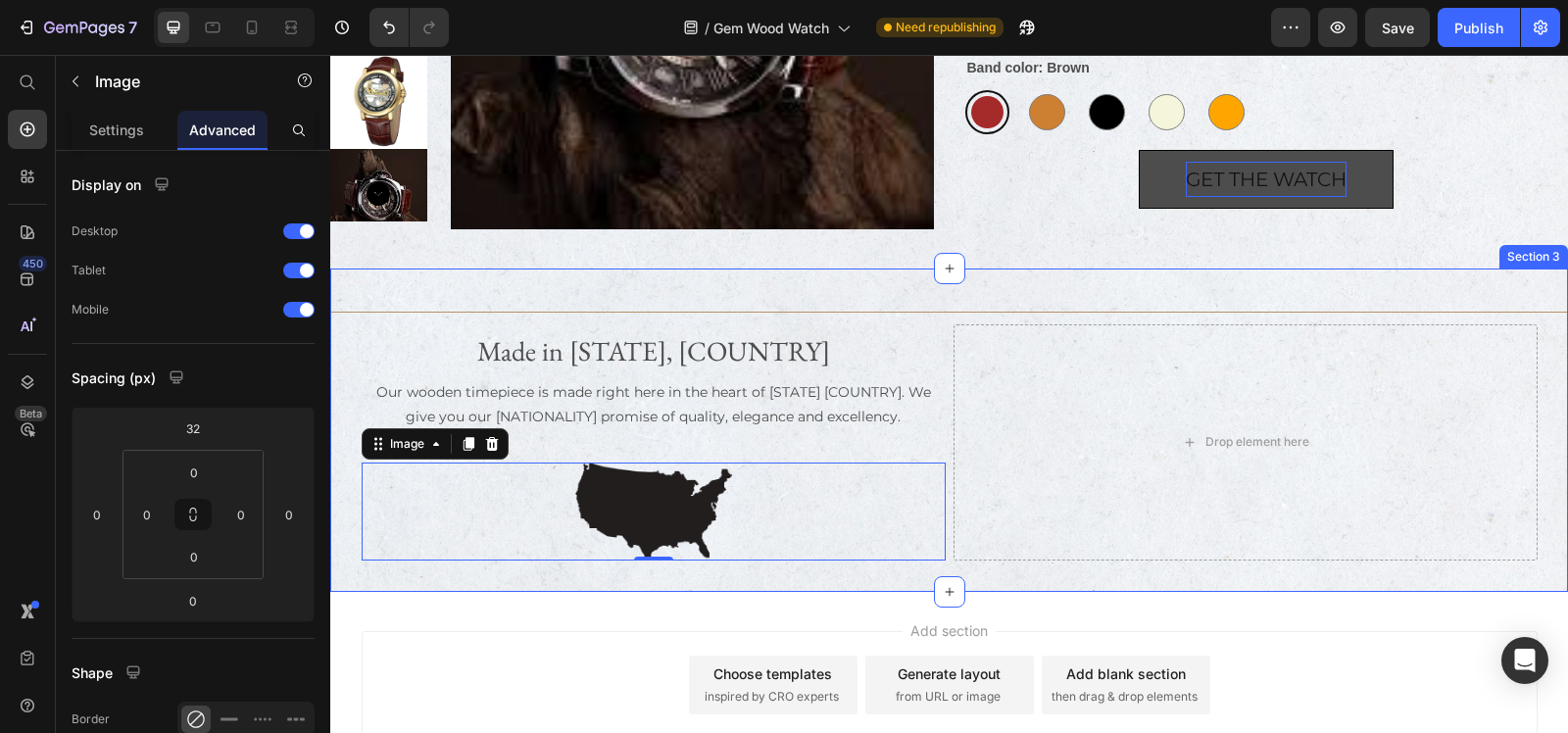 click on "Title Line Made in TEXAS, USA Text Block Our wooden timepiece is made right here in the heart of Texas USA. We give you our American promise of quality, elegance and excellency. Text Block Image   0
Drop element here Row Section 3" at bounding box center (949, 429) 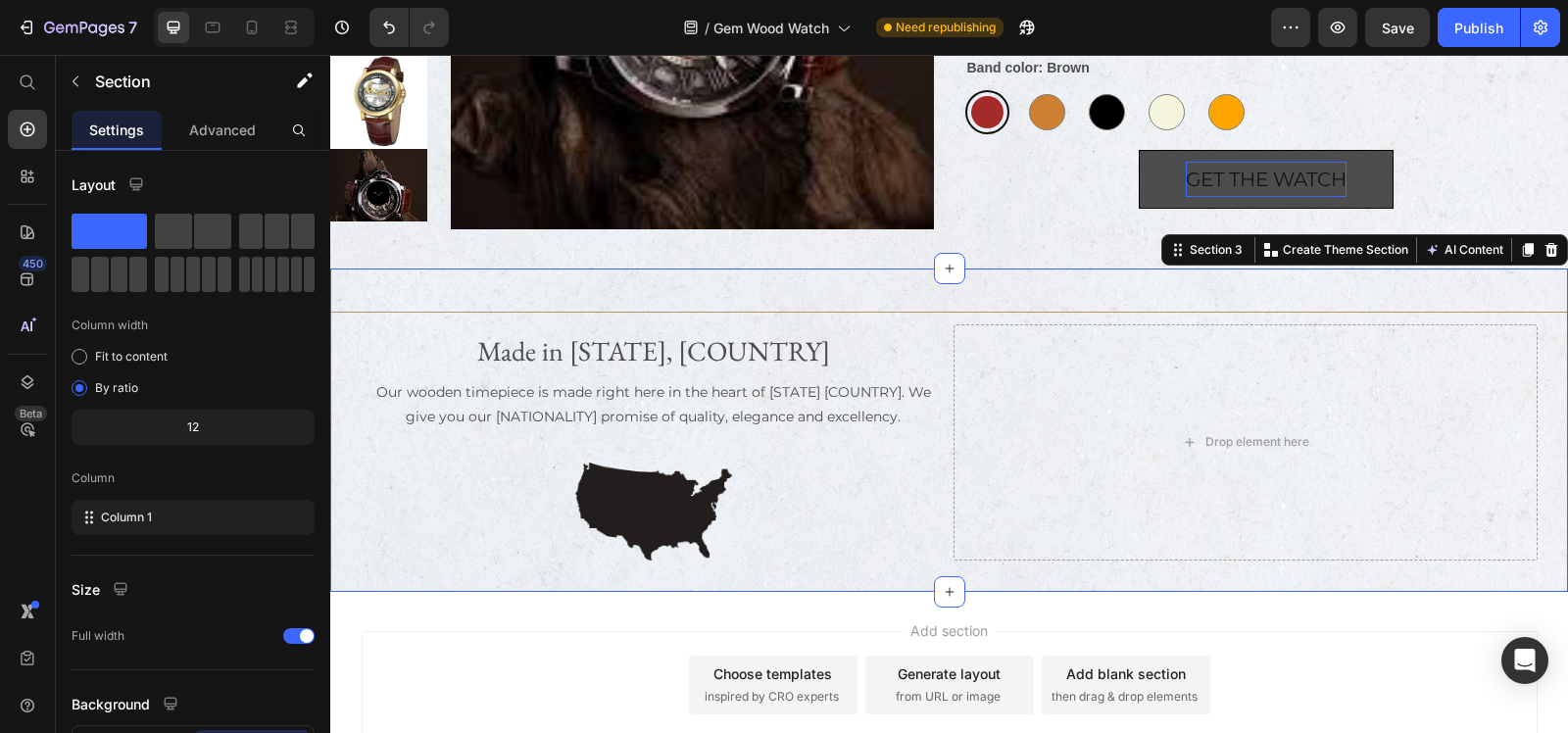 click on "Drop element here" at bounding box center (1246, 442) 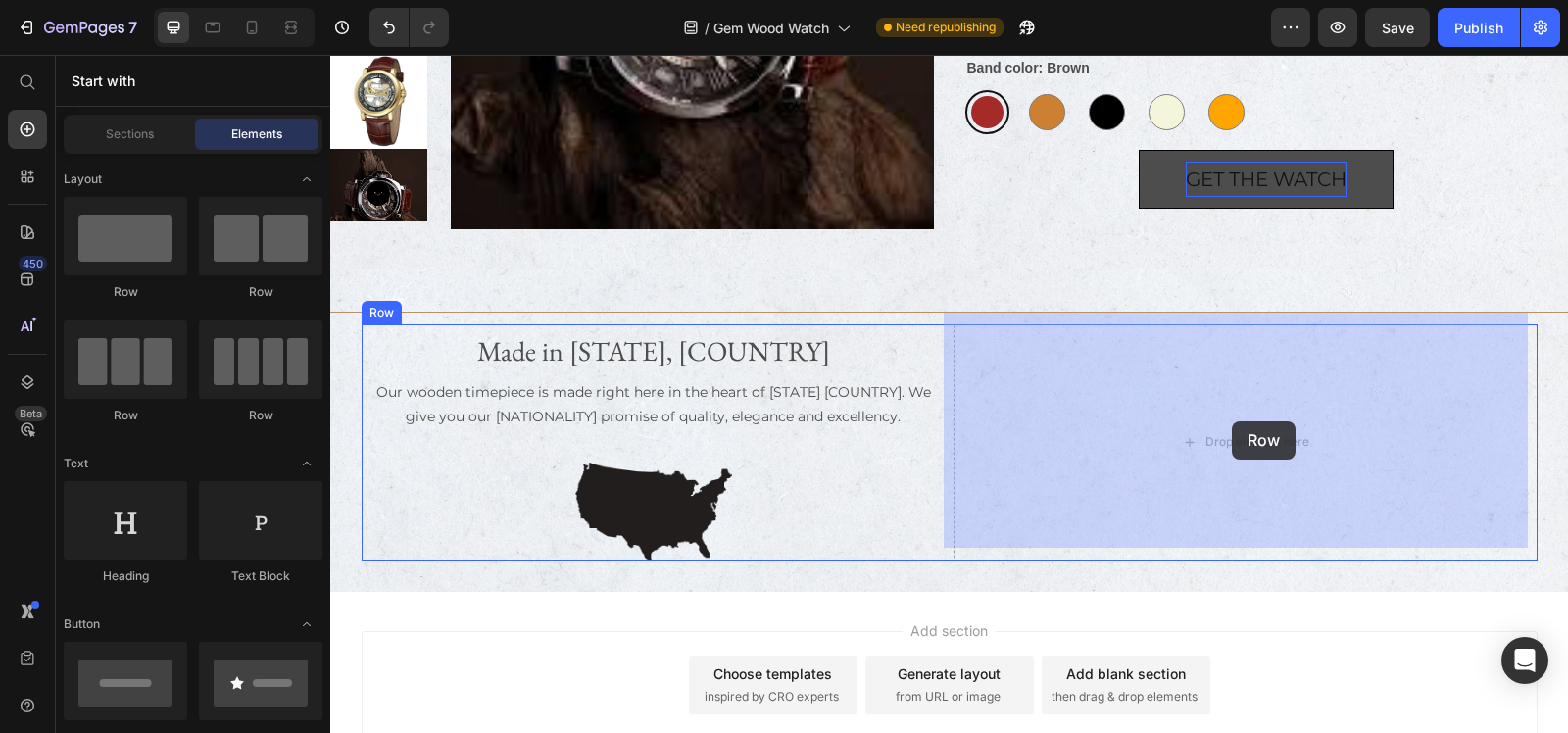 drag, startPoint x: 601, startPoint y: 307, endPoint x: 1232, endPoint y: 421, distance: 641.2153 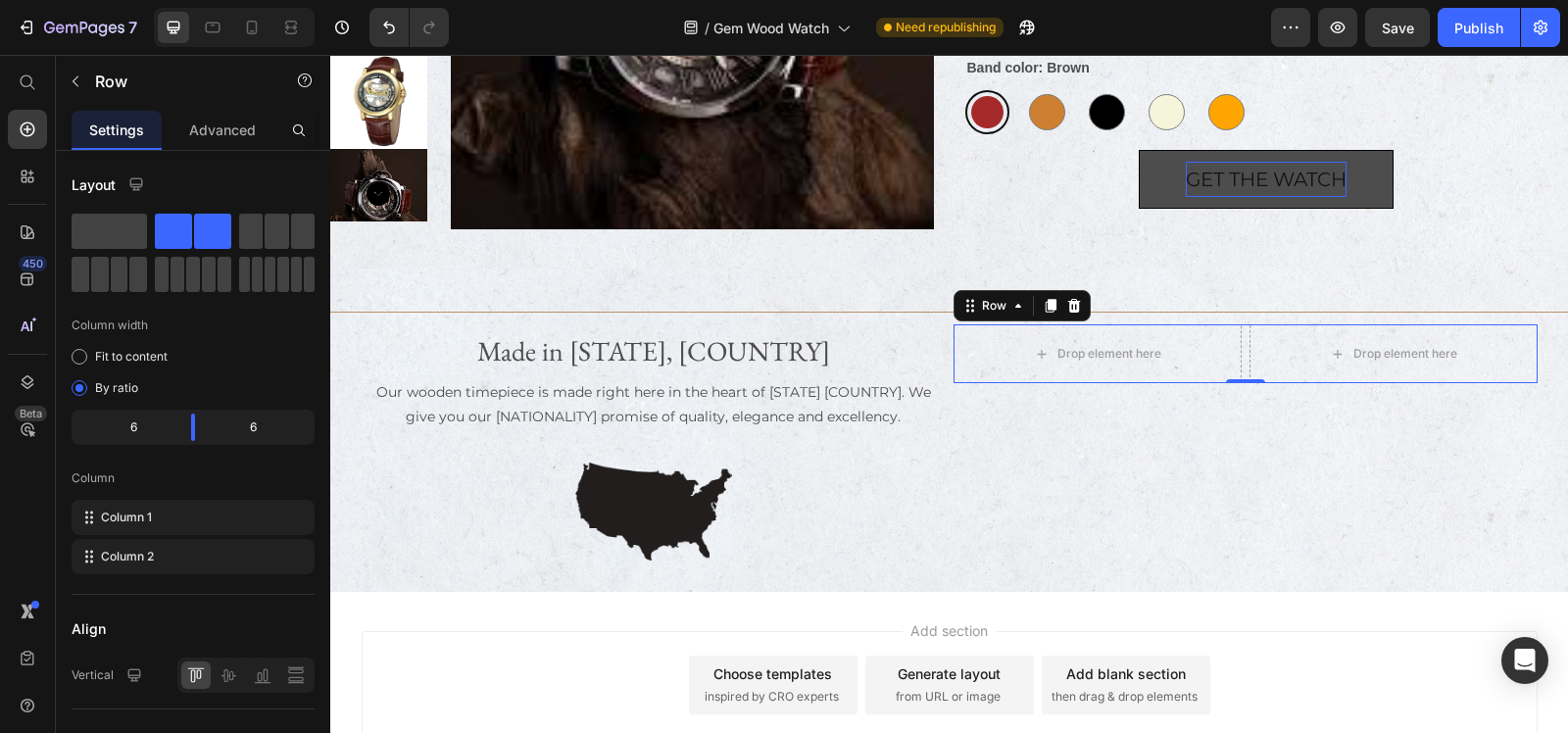 click on "Drop element here
Drop element here Row   0" at bounding box center (1246, 354) 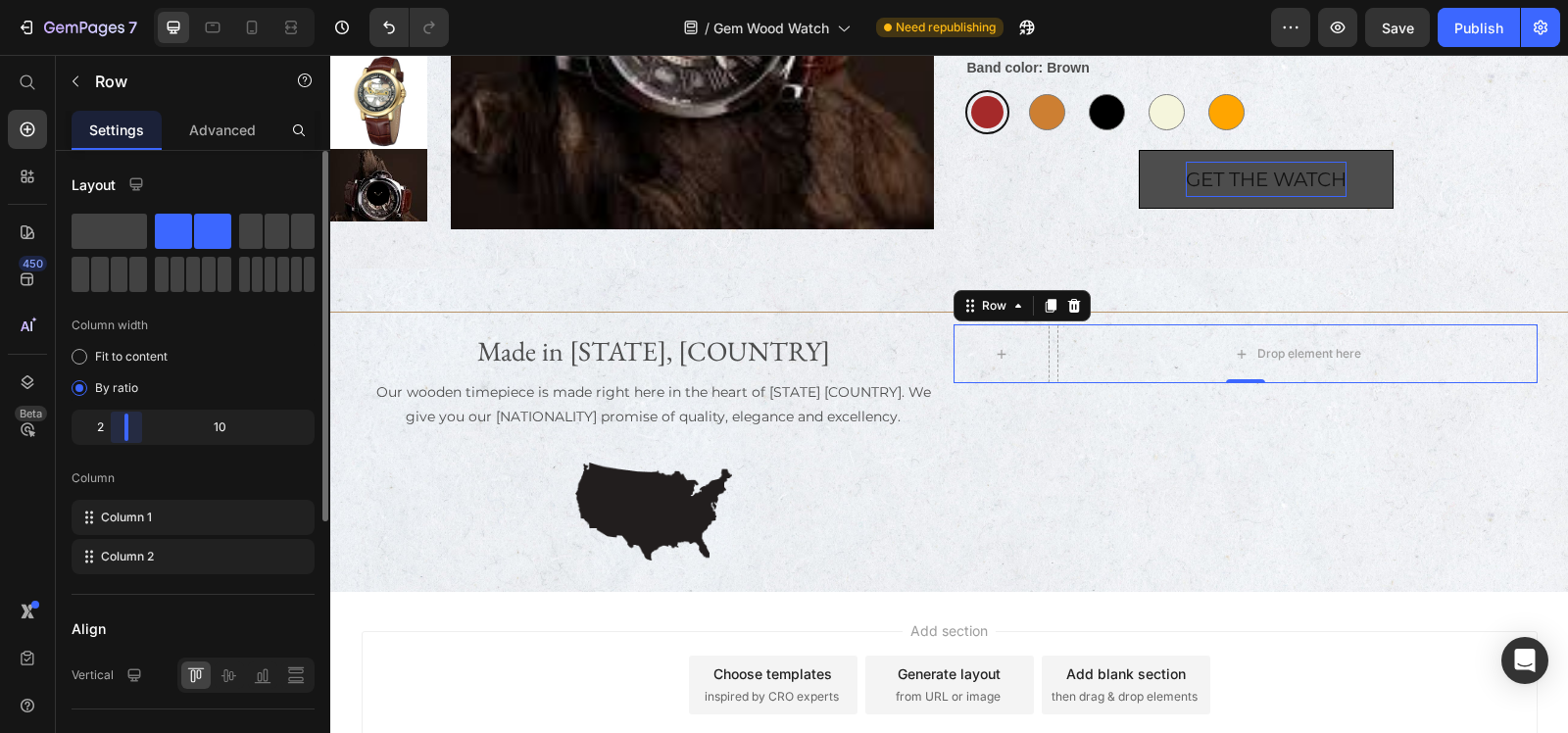 drag, startPoint x: 197, startPoint y: 427, endPoint x: 116, endPoint y: 427, distance: 81 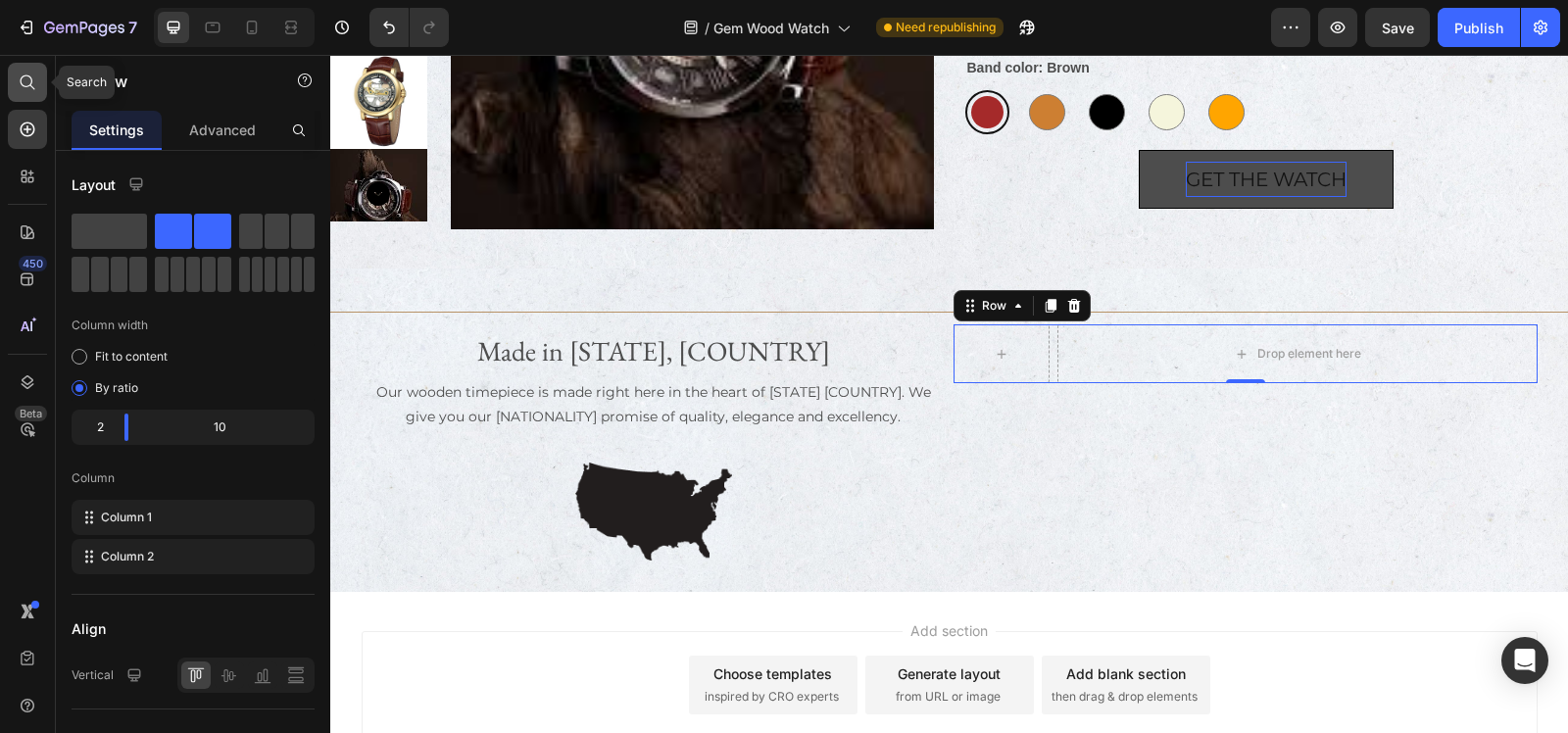 click 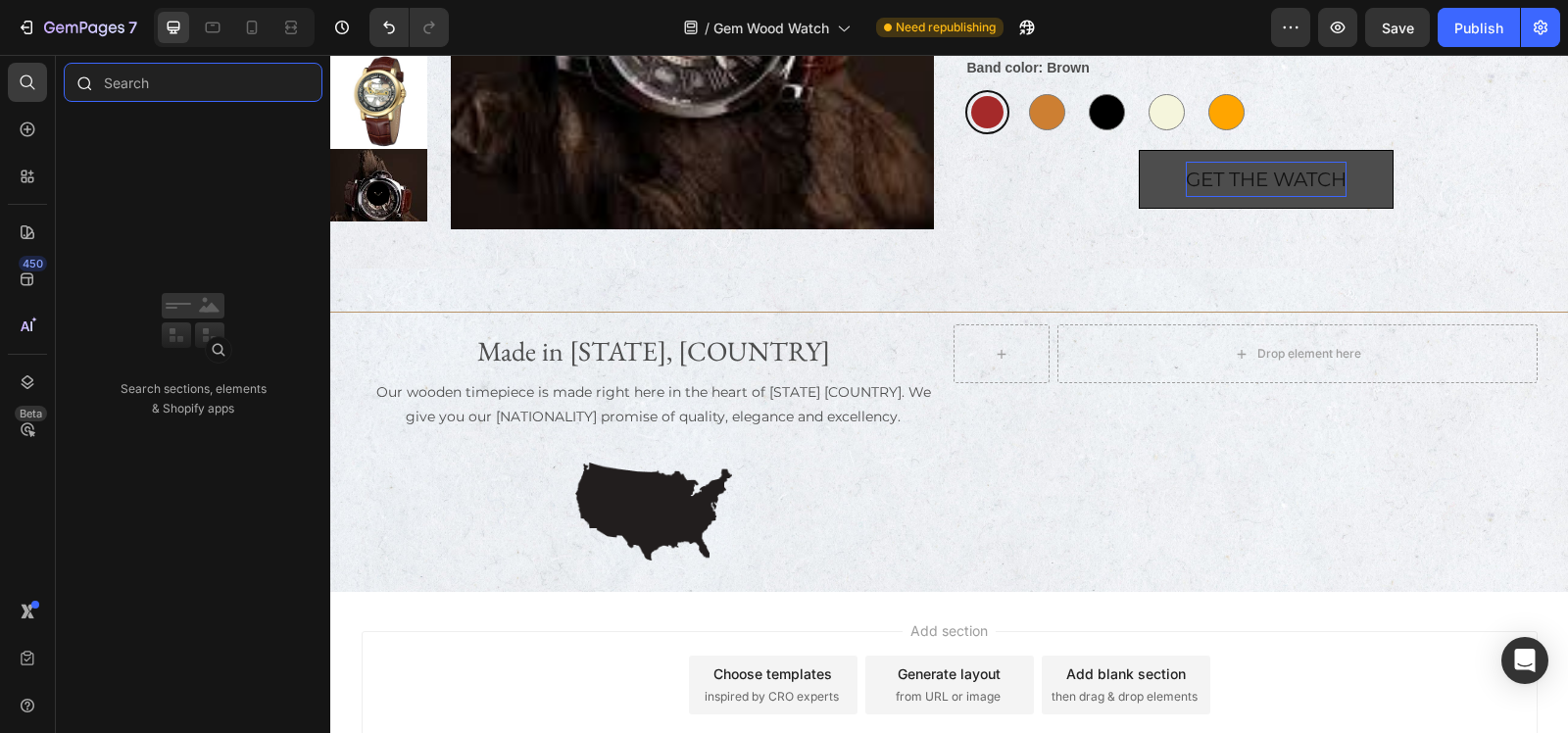 click at bounding box center (193, 82) 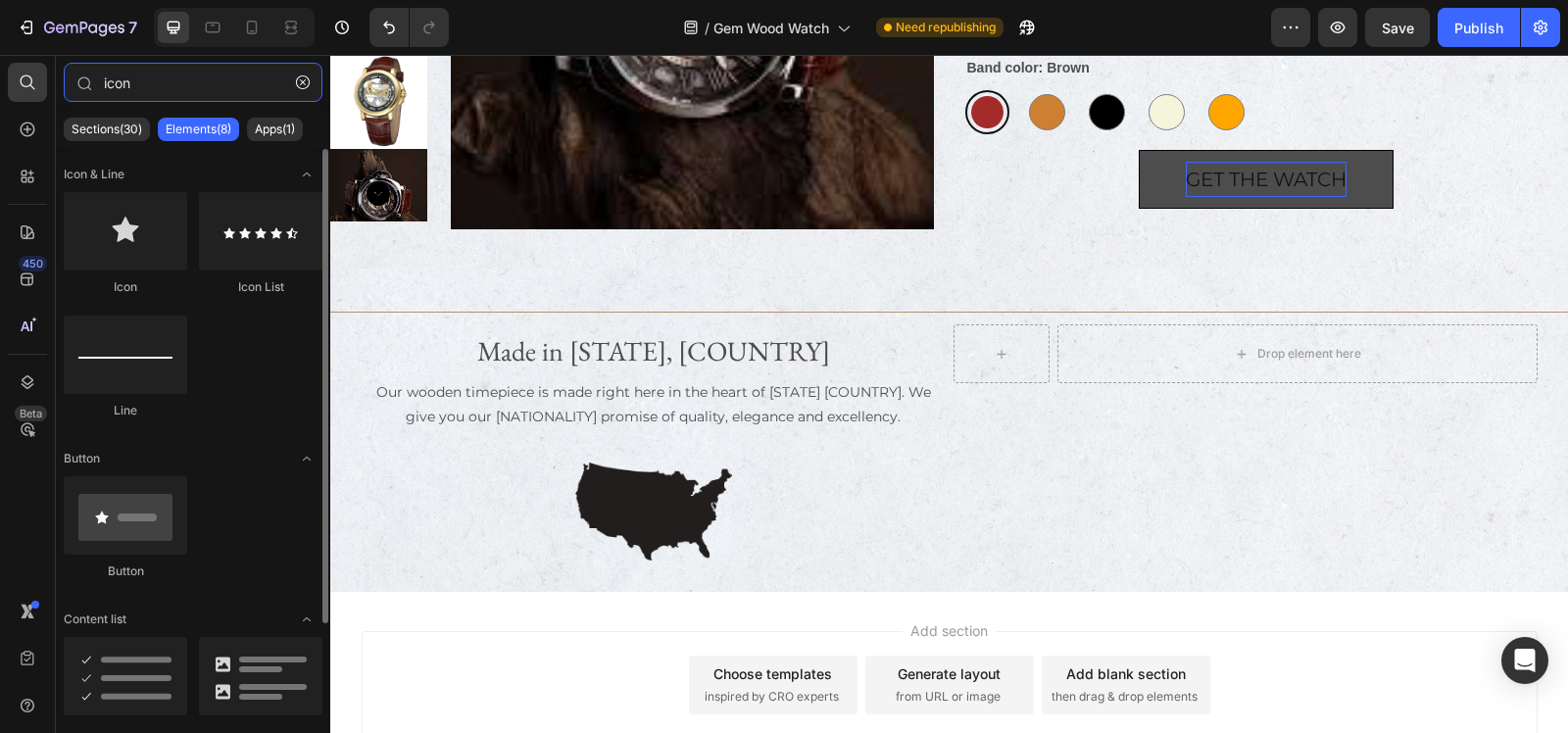 type on "icon" 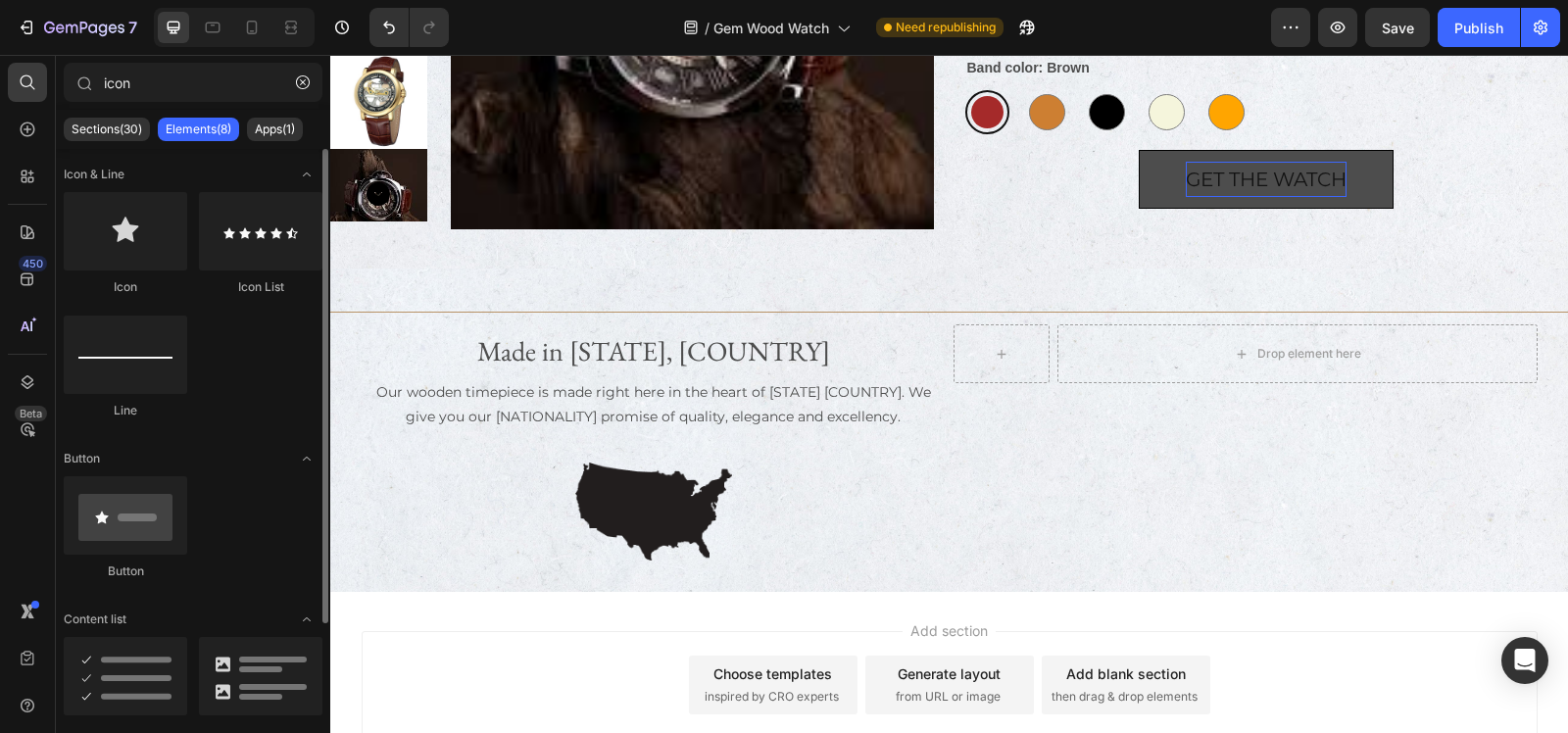 click on "Icon" 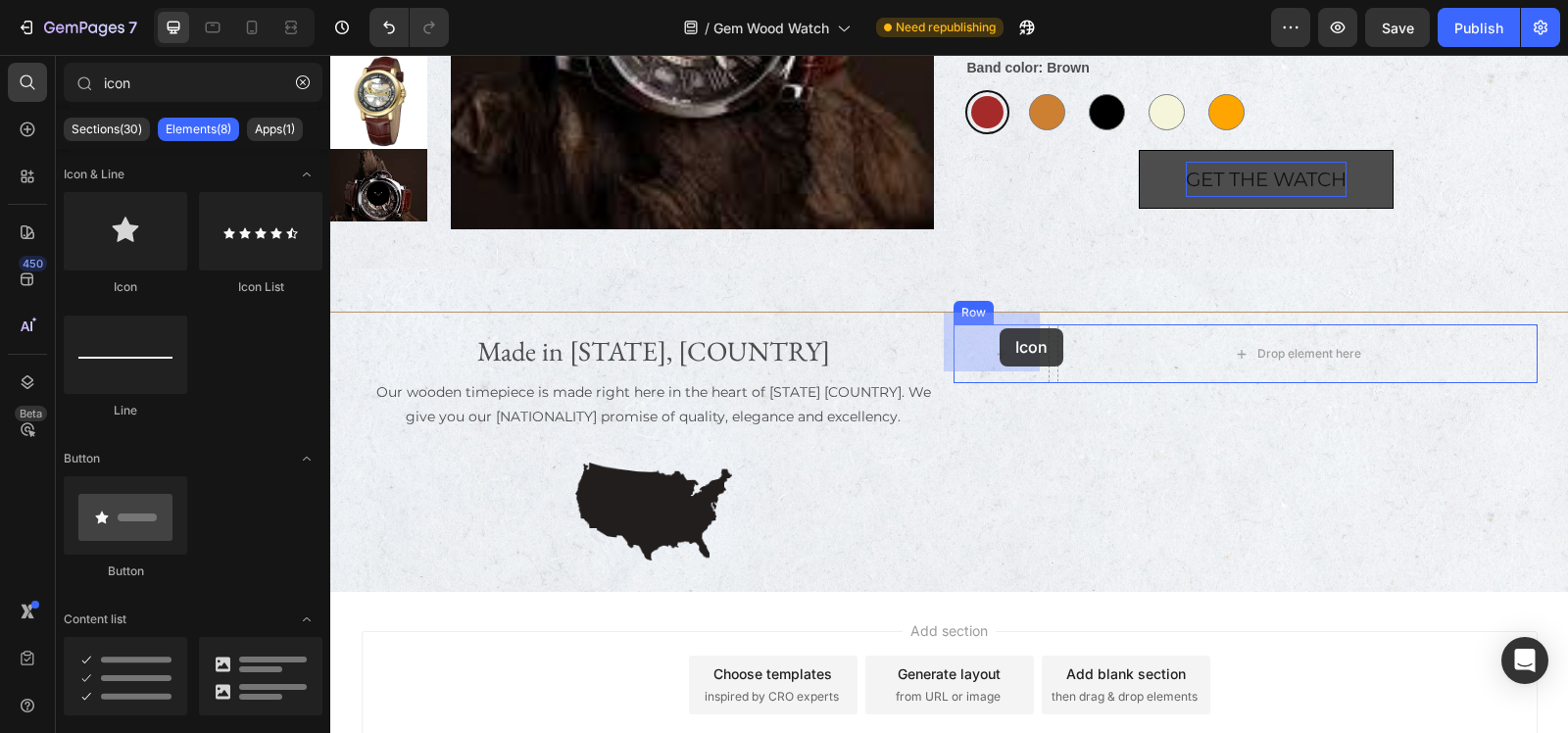 drag, startPoint x: 453, startPoint y: 301, endPoint x: 1000, endPoint y: 328, distance: 547.666 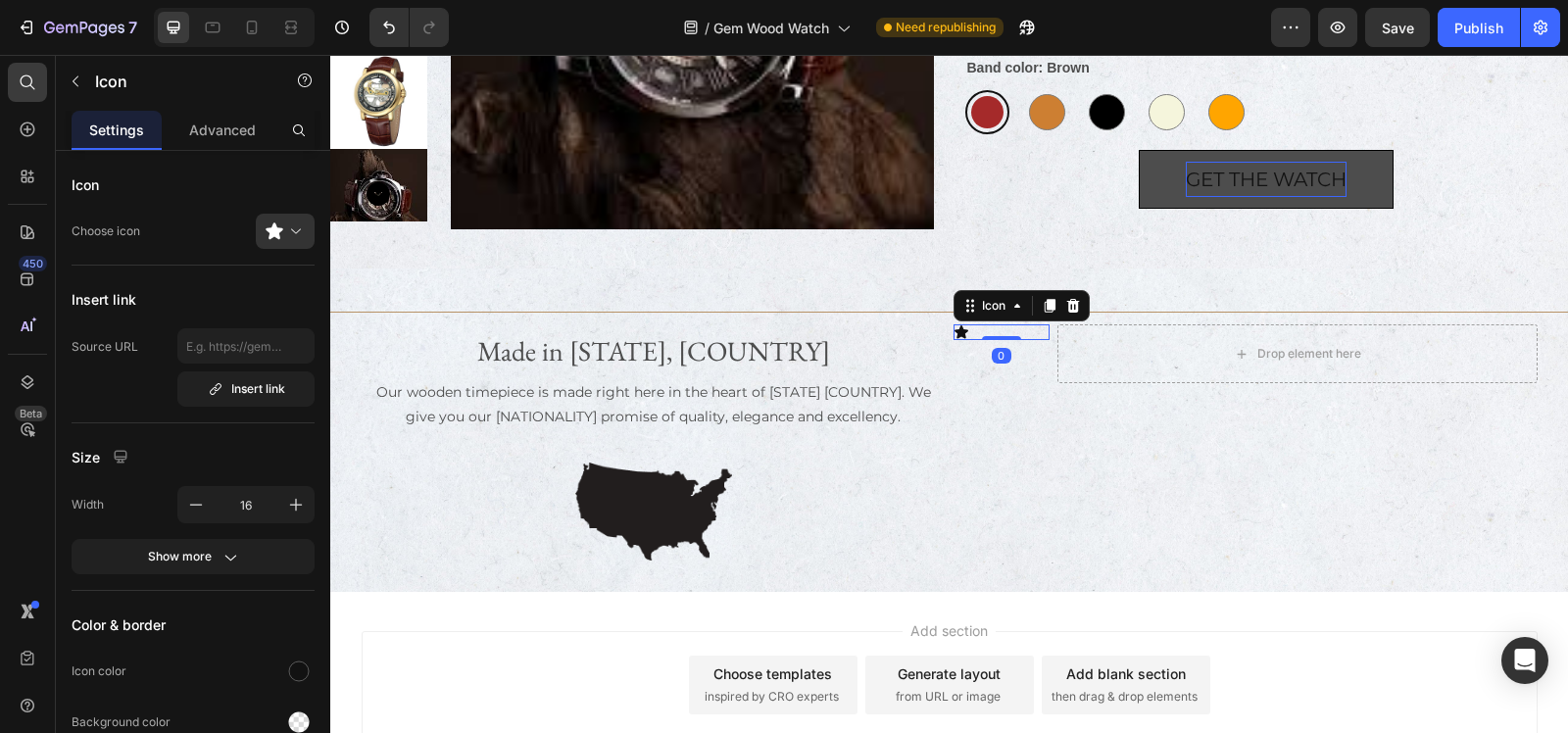 click on "Icon   0" at bounding box center (1002, 332) 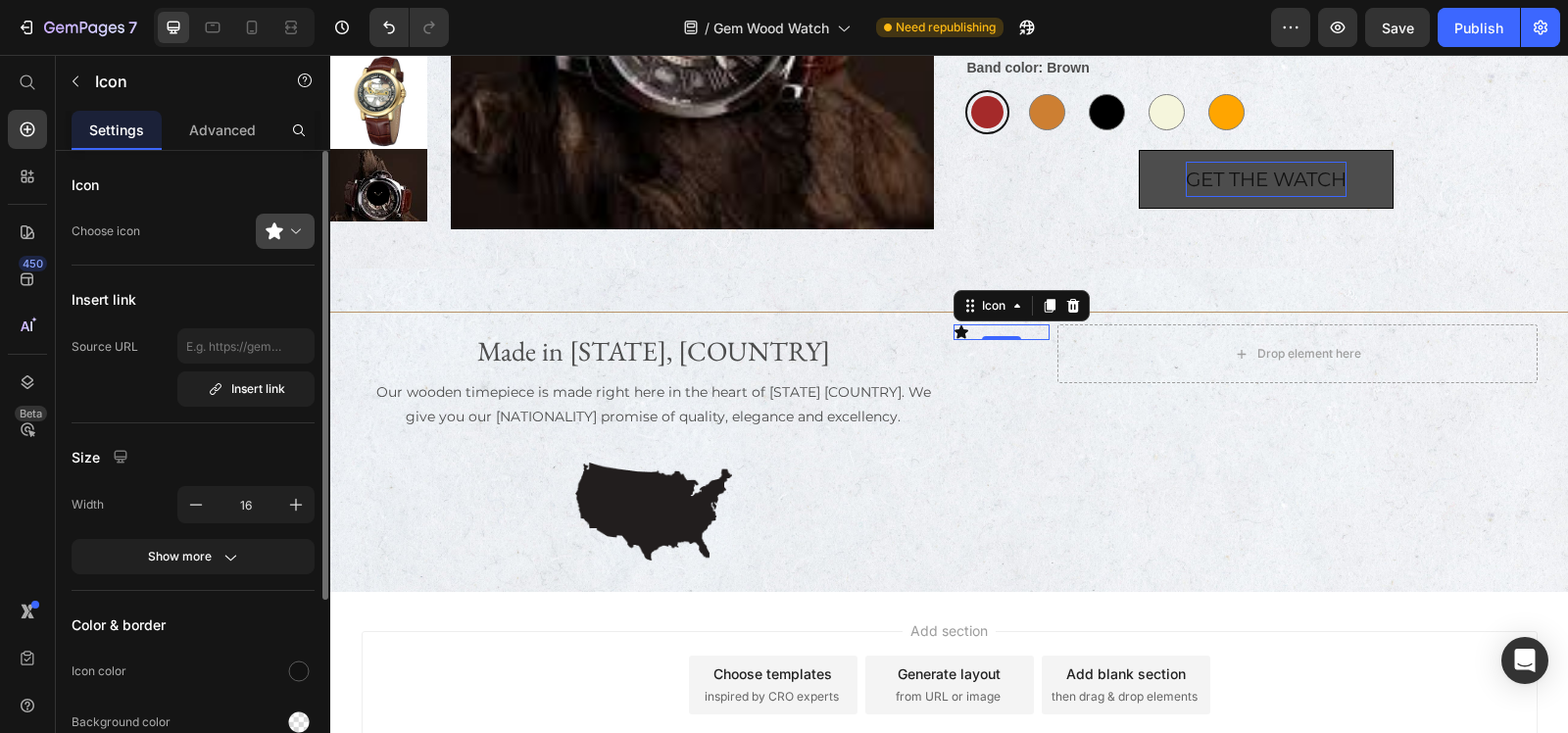 click at bounding box center (293, 231) 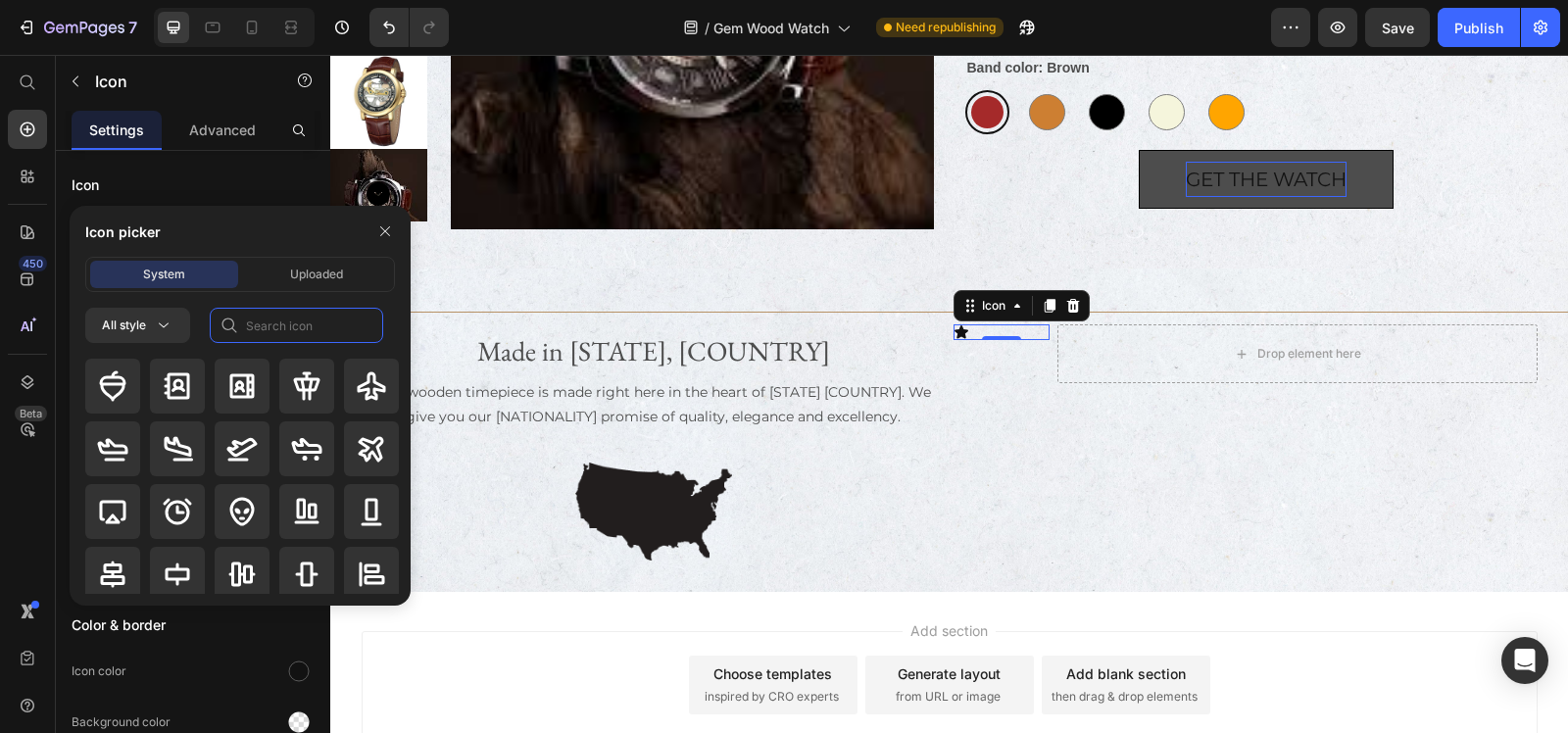 click 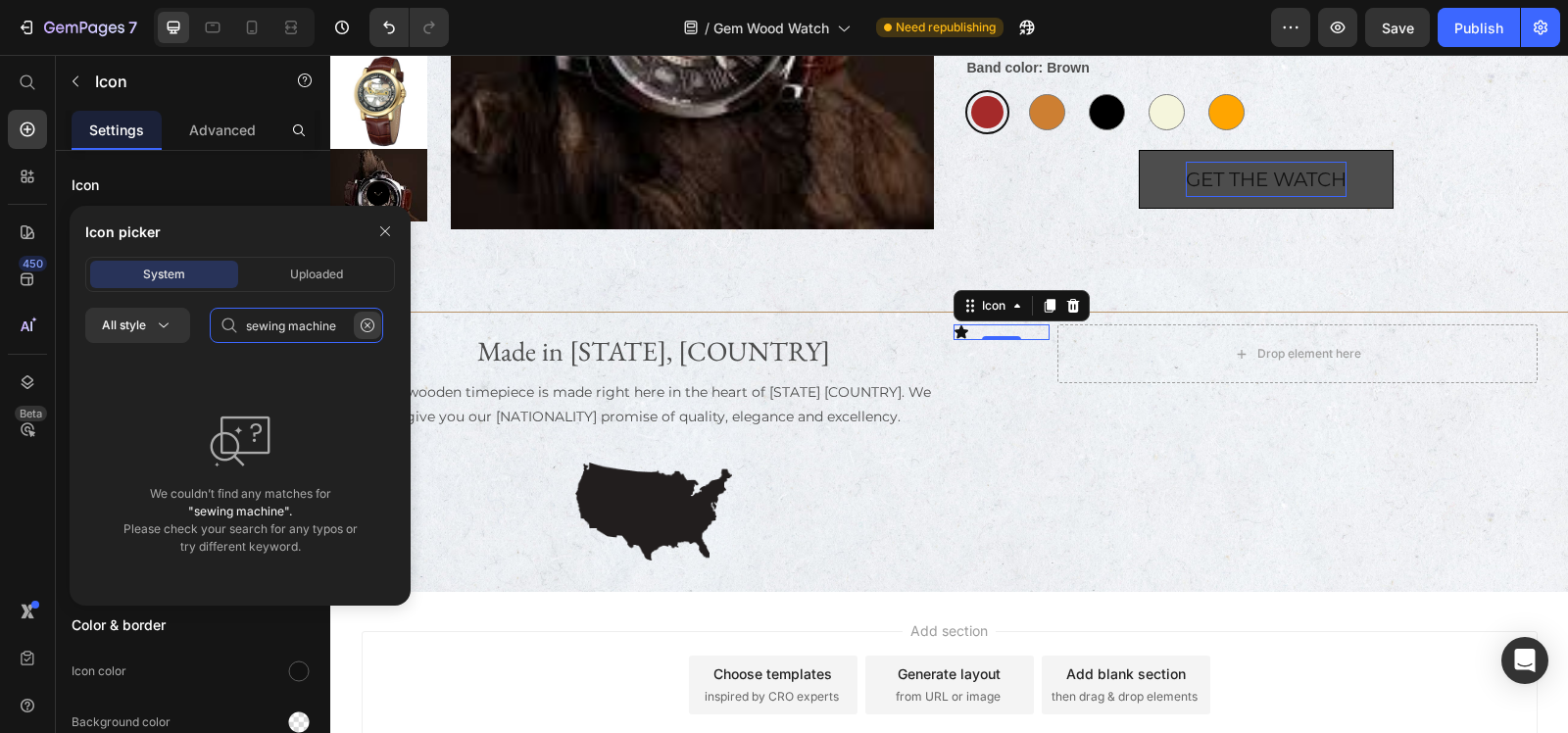 type on "sewing machine" 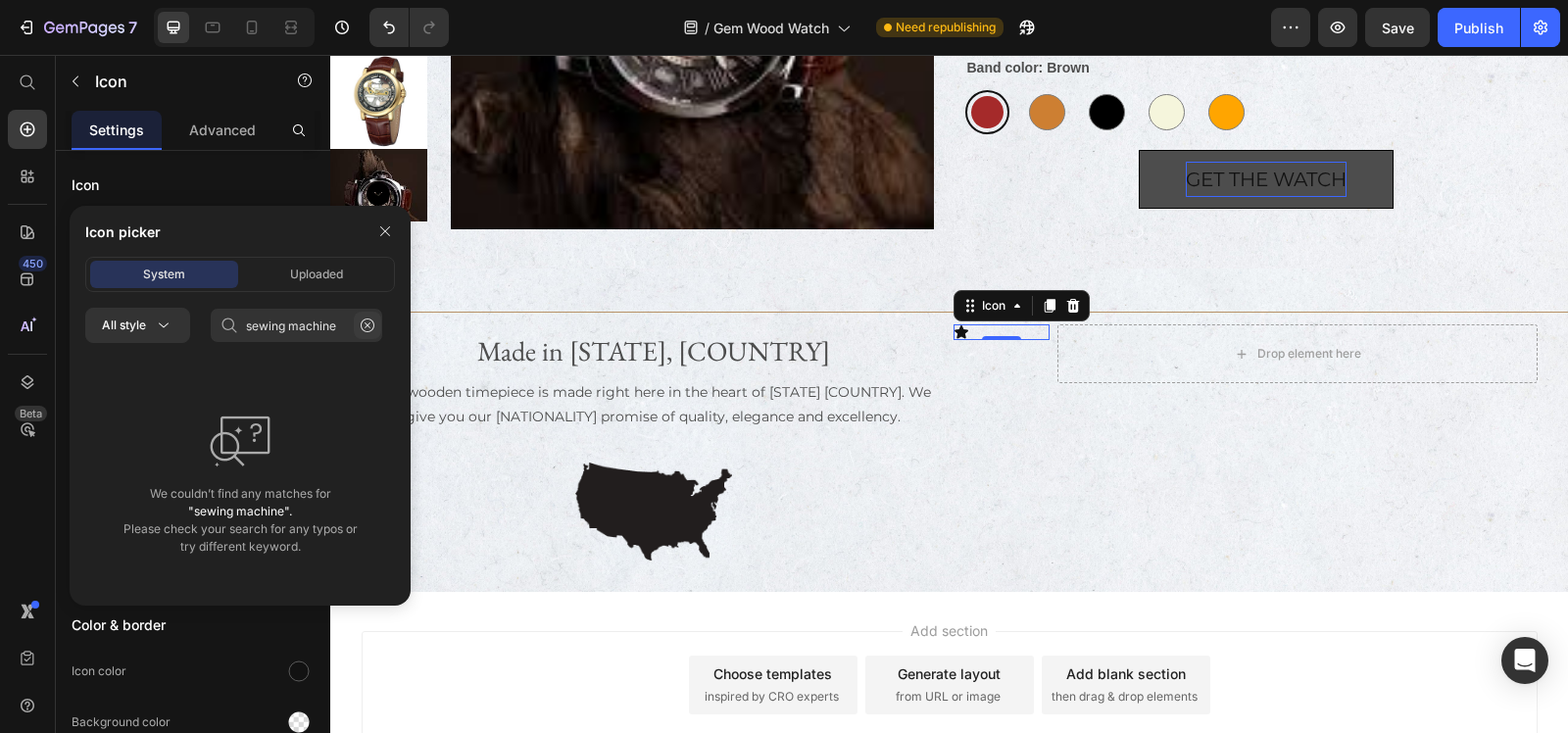 click 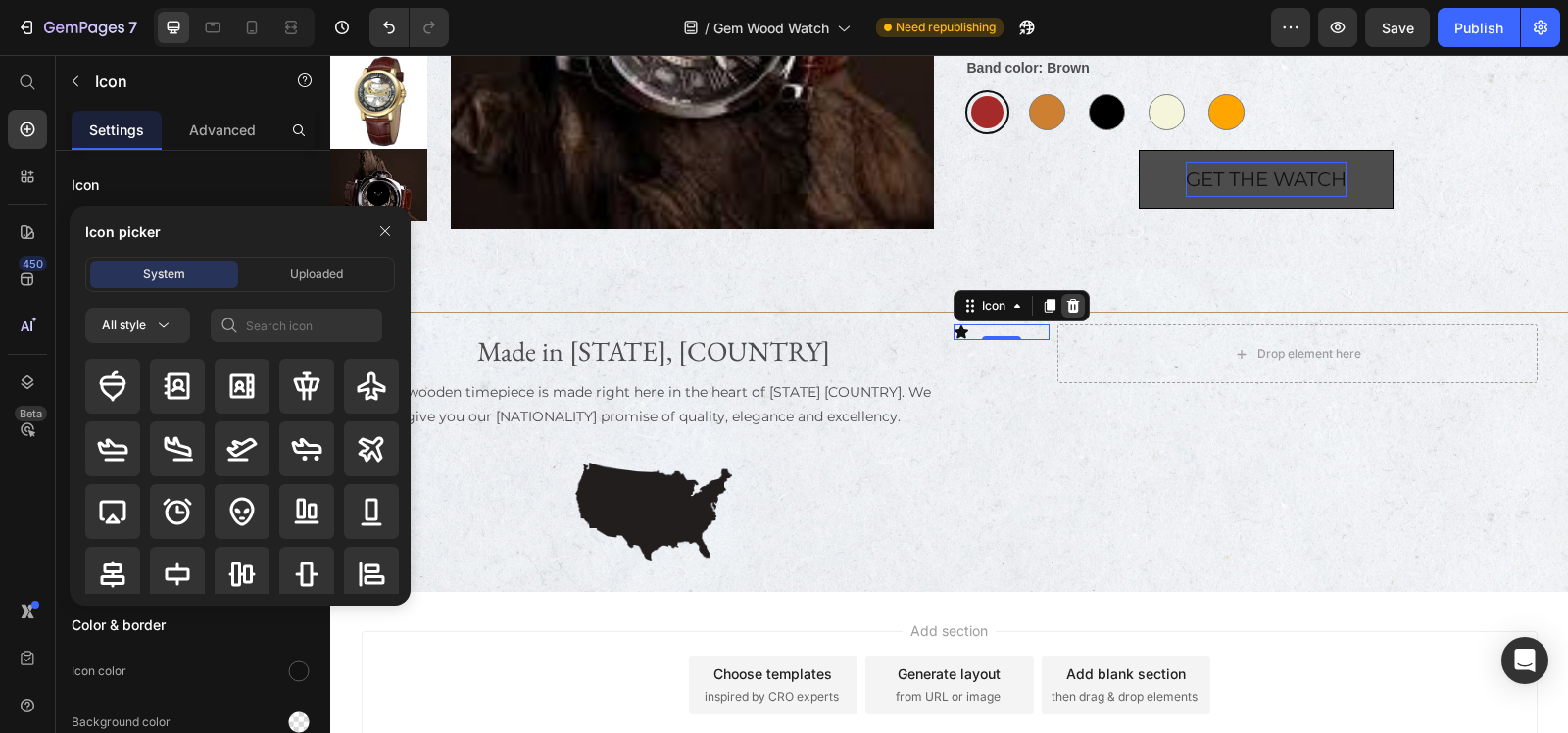 click 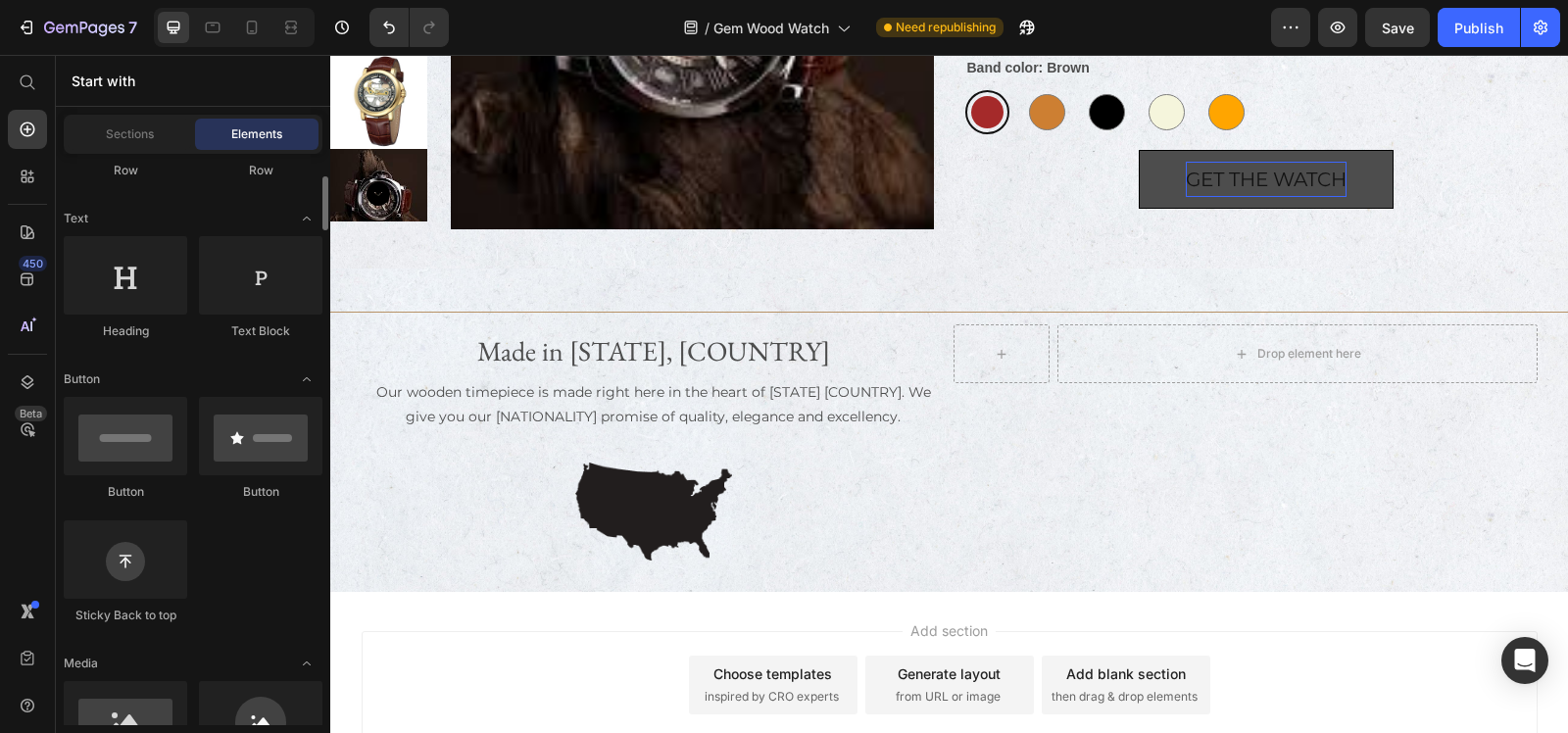 scroll, scrollTop: 612, scrollLeft: 0, axis: vertical 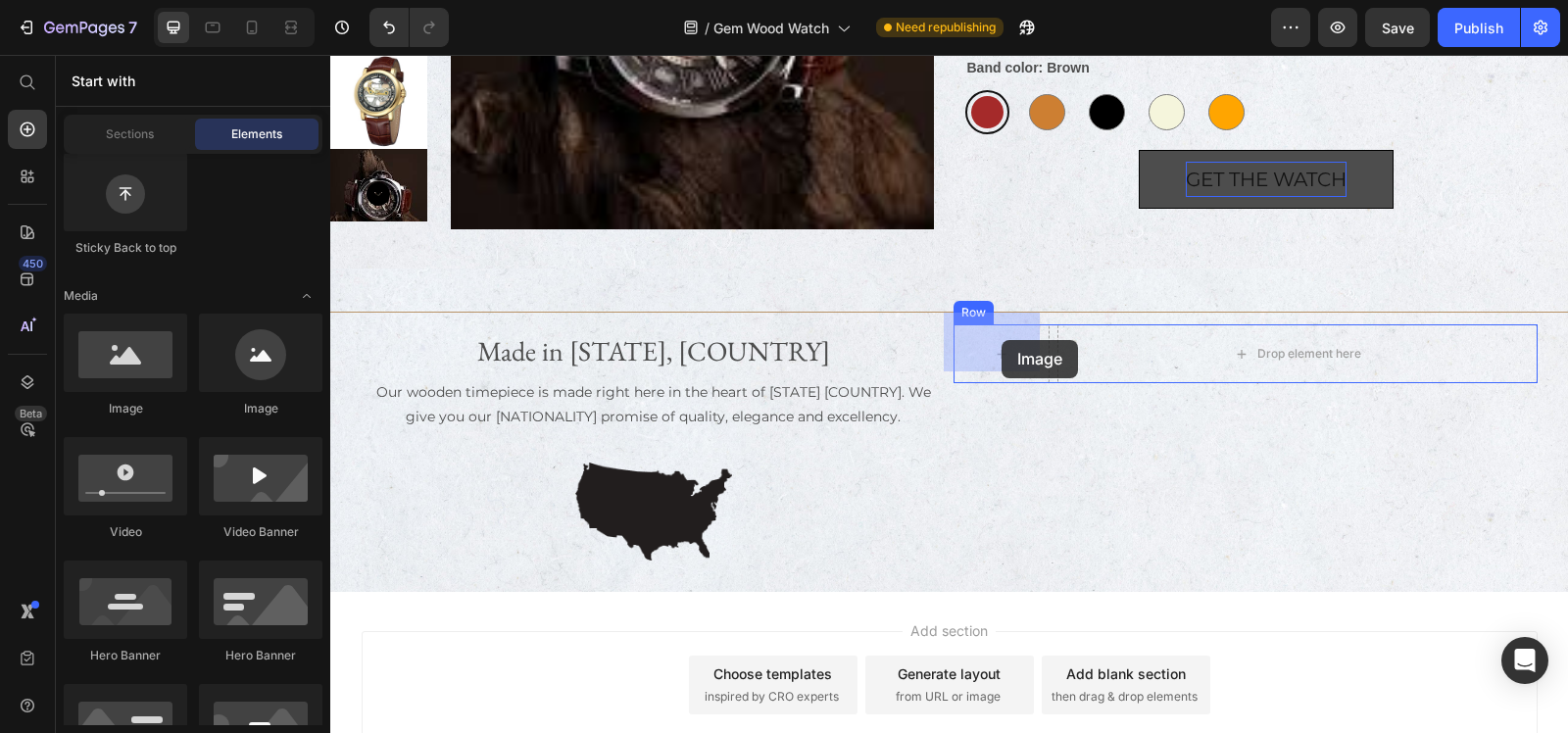 drag, startPoint x: 494, startPoint y: 415, endPoint x: 1002, endPoint y: 340, distance: 513.5066 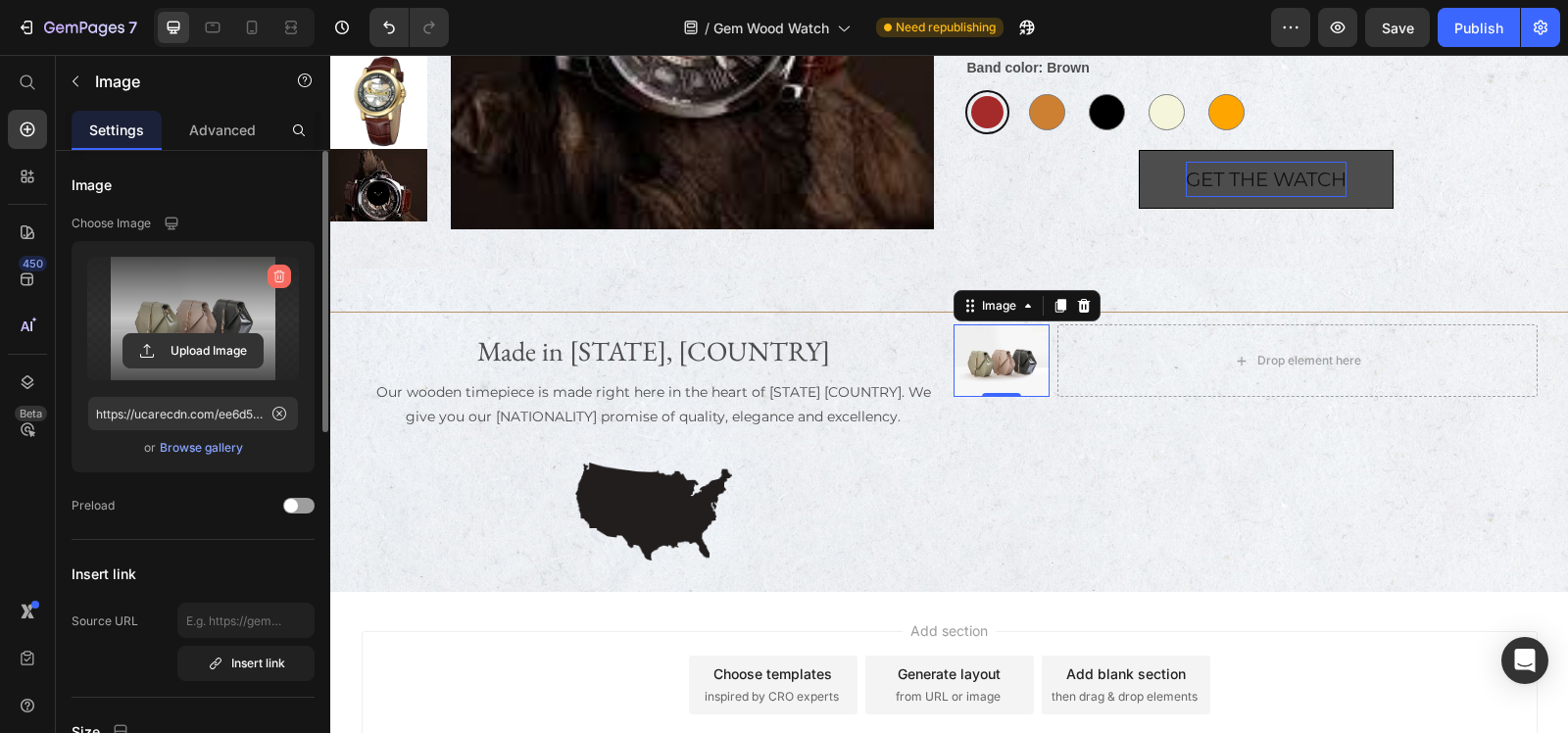 click 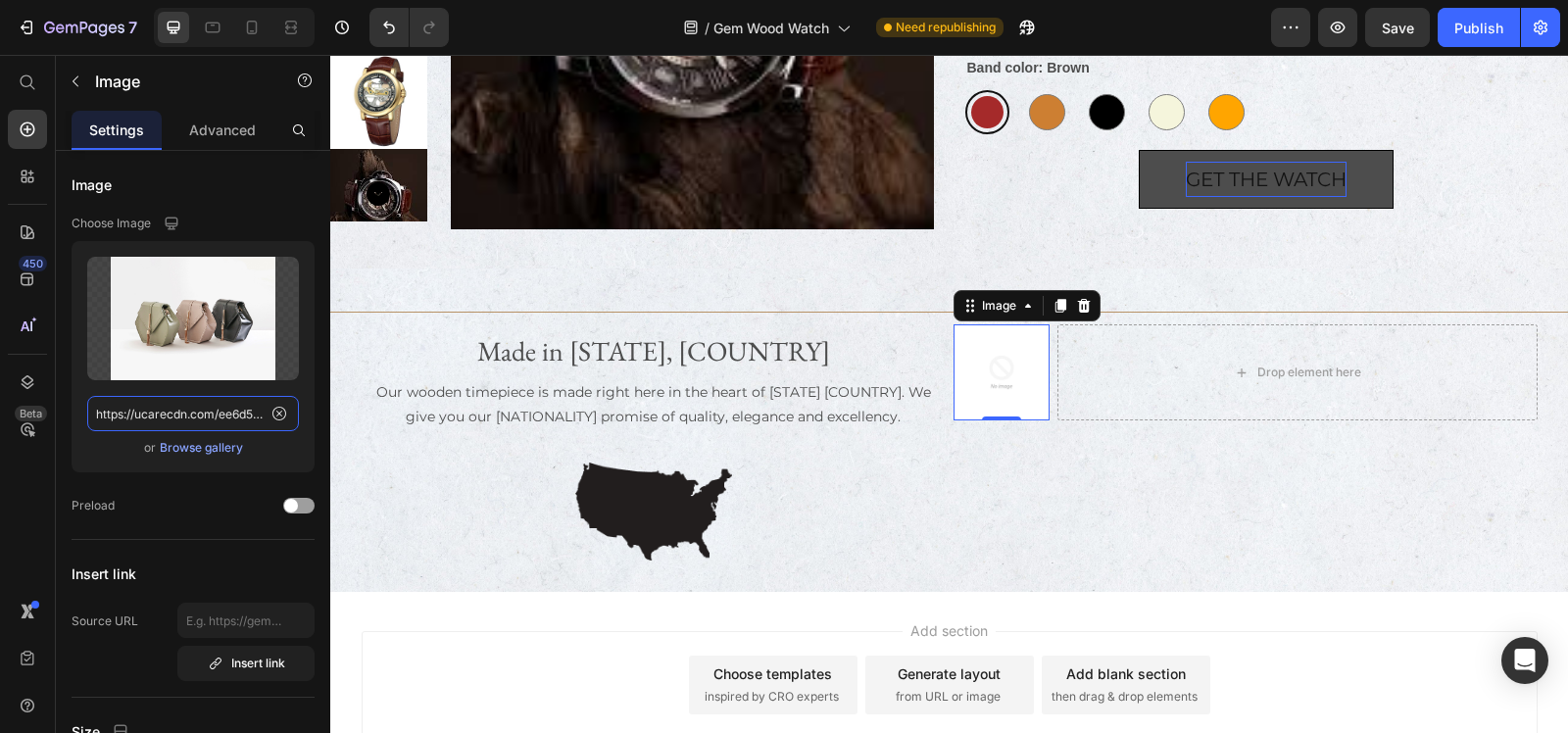 type 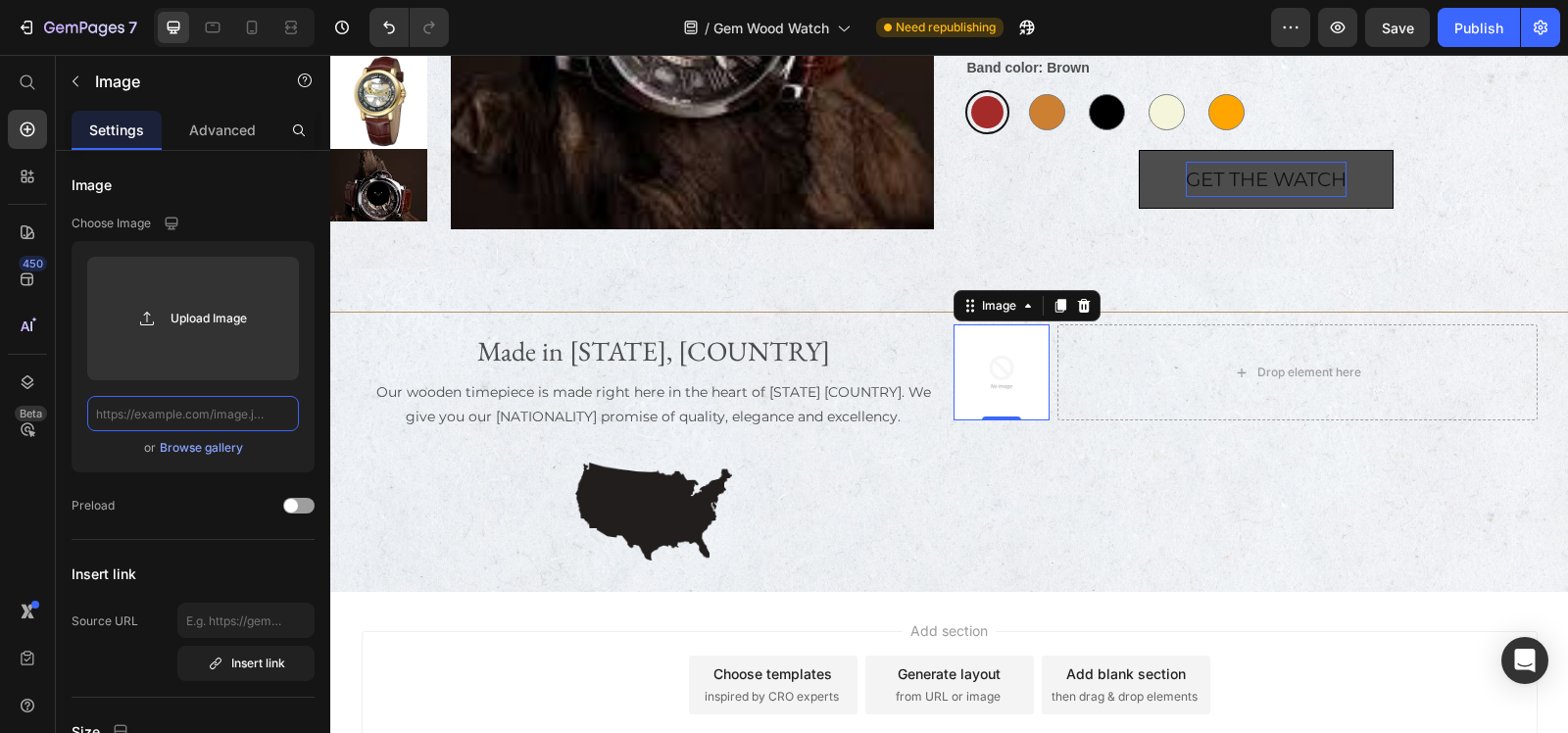 scroll, scrollTop: 0, scrollLeft: 0, axis: both 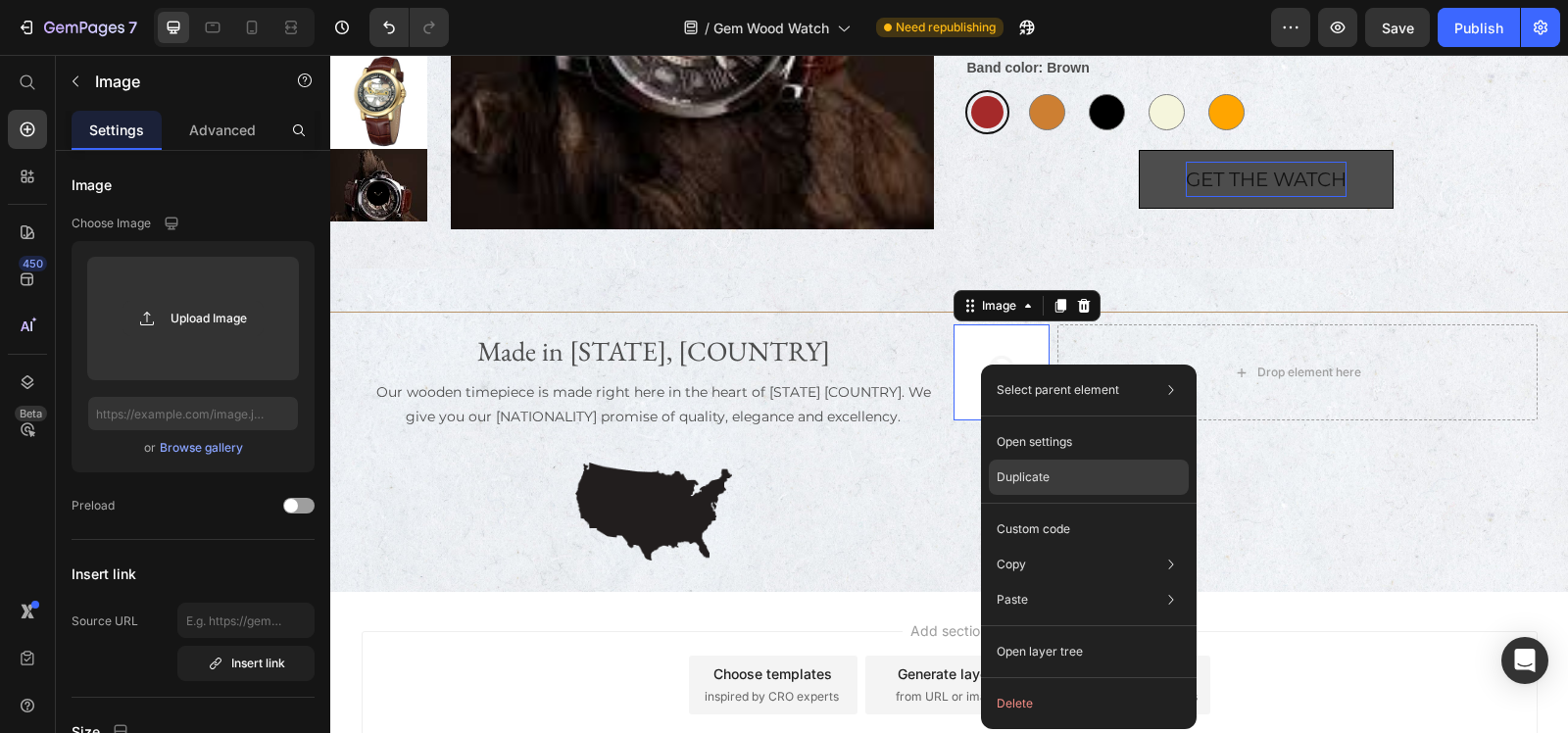 click on "Duplicate" at bounding box center (1023, 477) 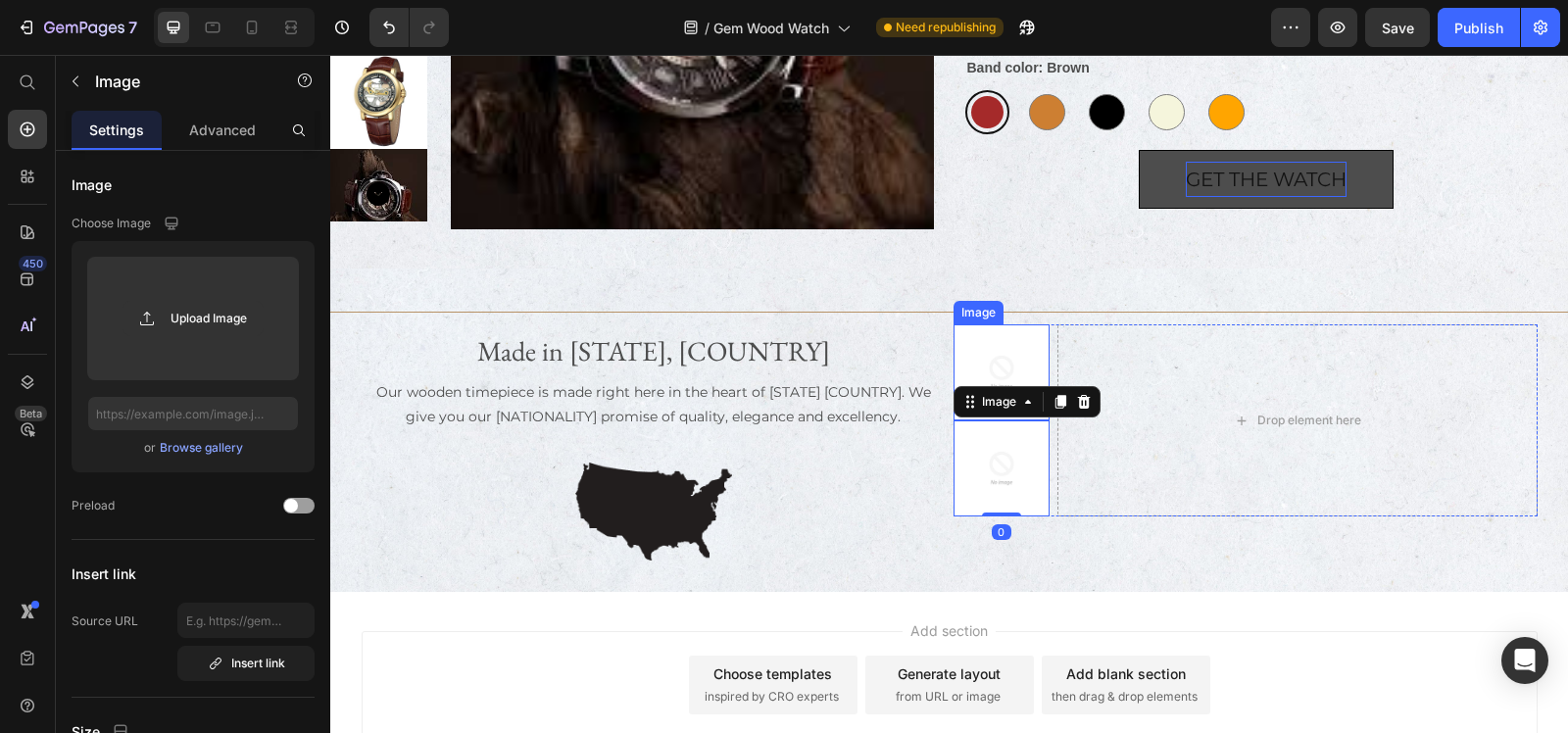 click at bounding box center (1002, 372) 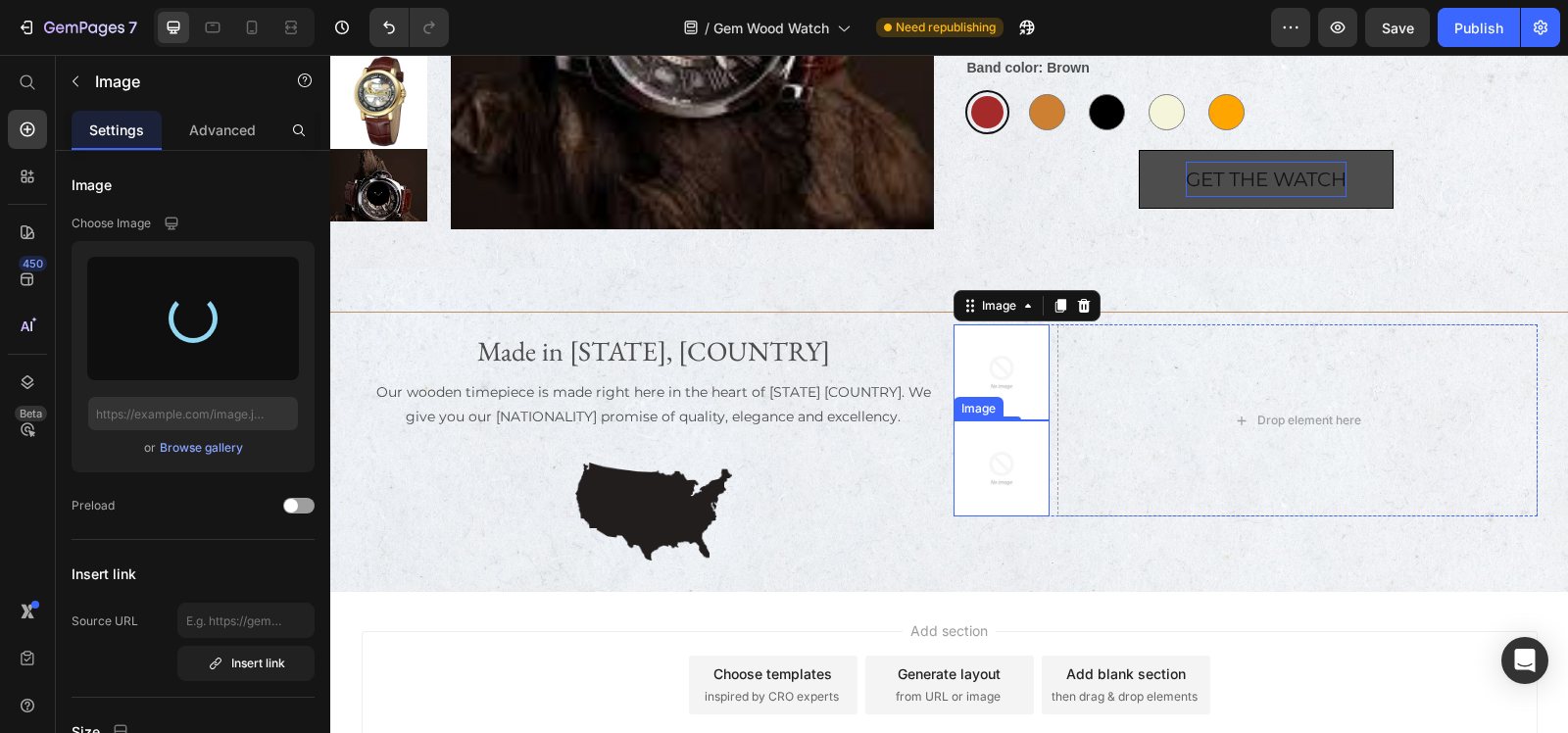 click at bounding box center (1002, 468) 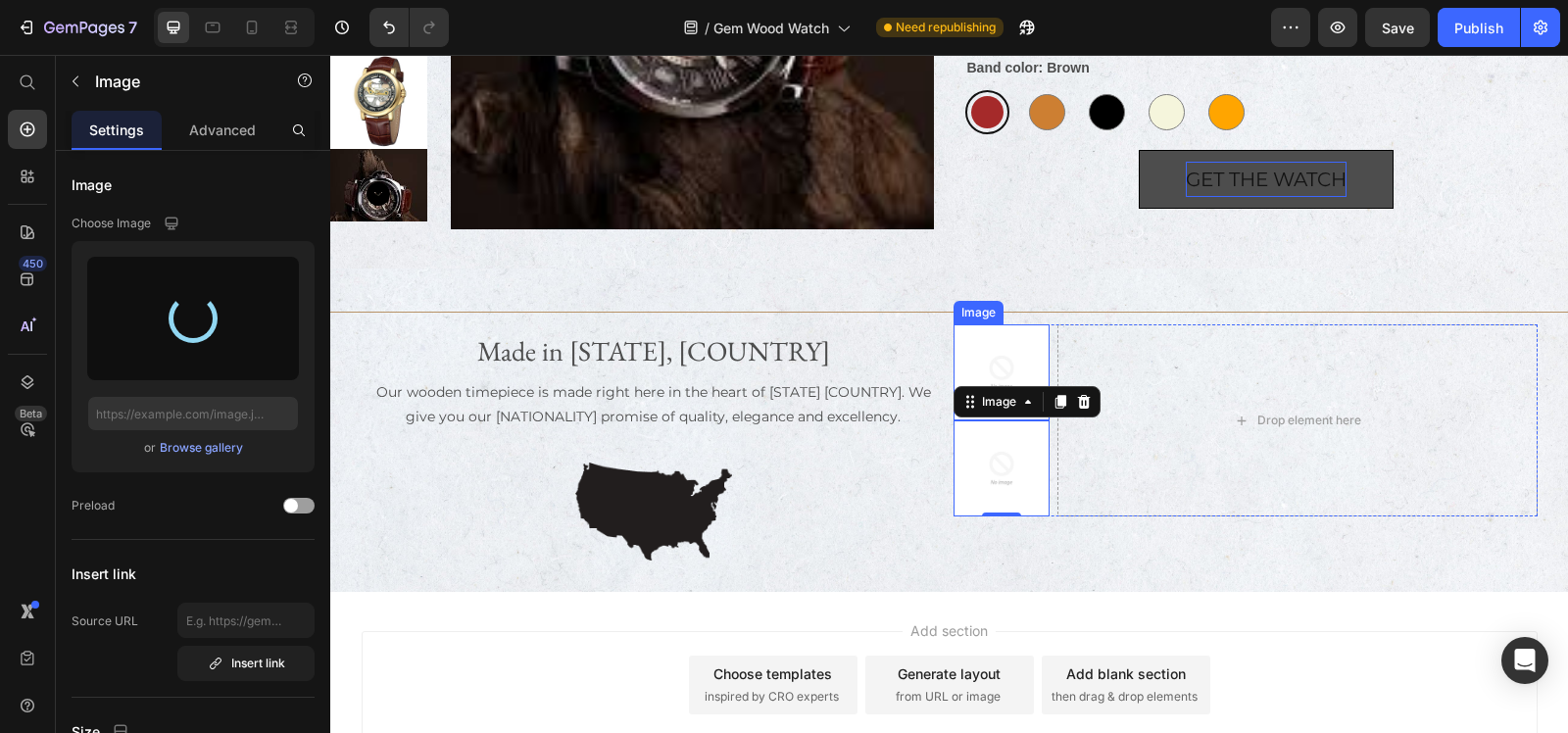click at bounding box center (1002, 372) 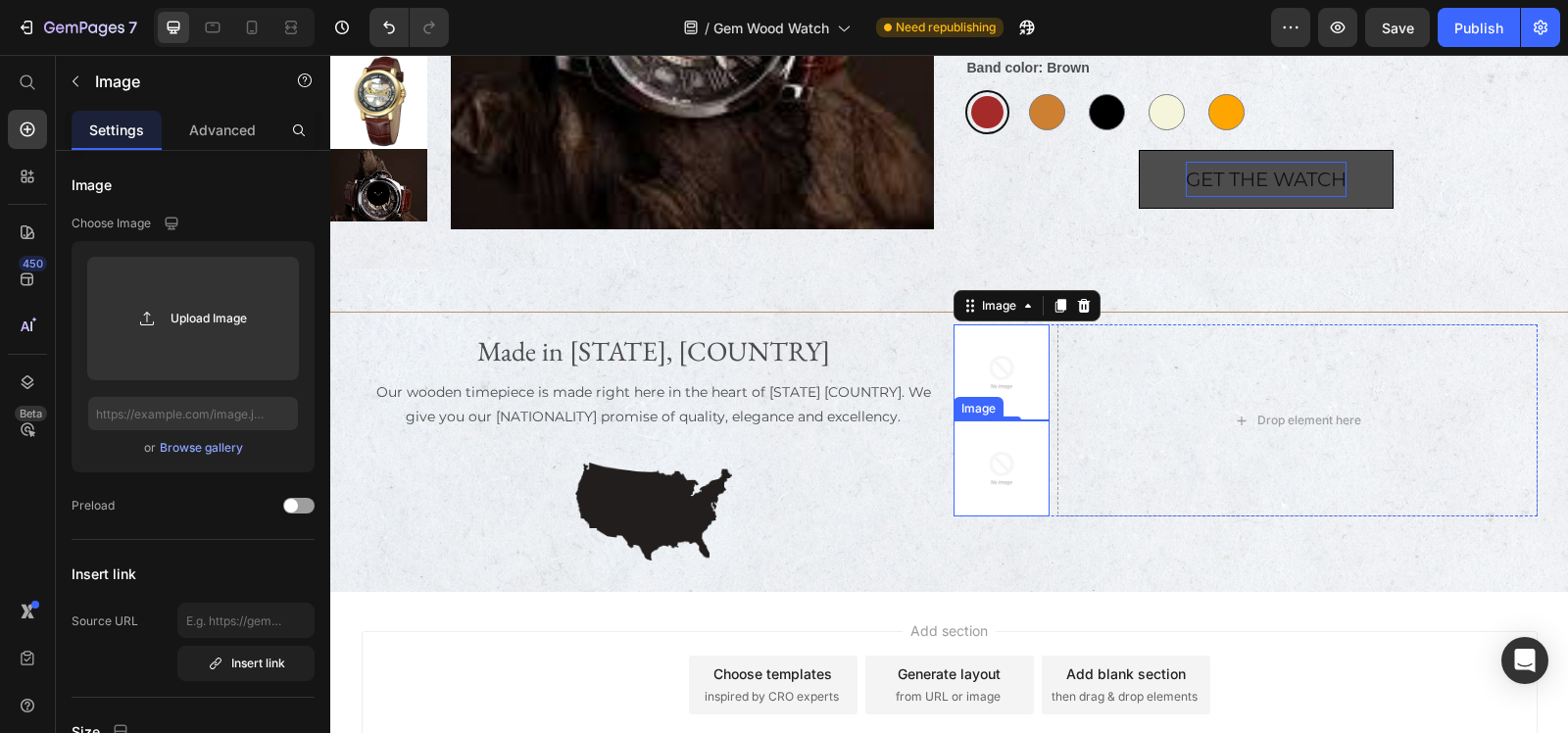 click at bounding box center (1002, 468) 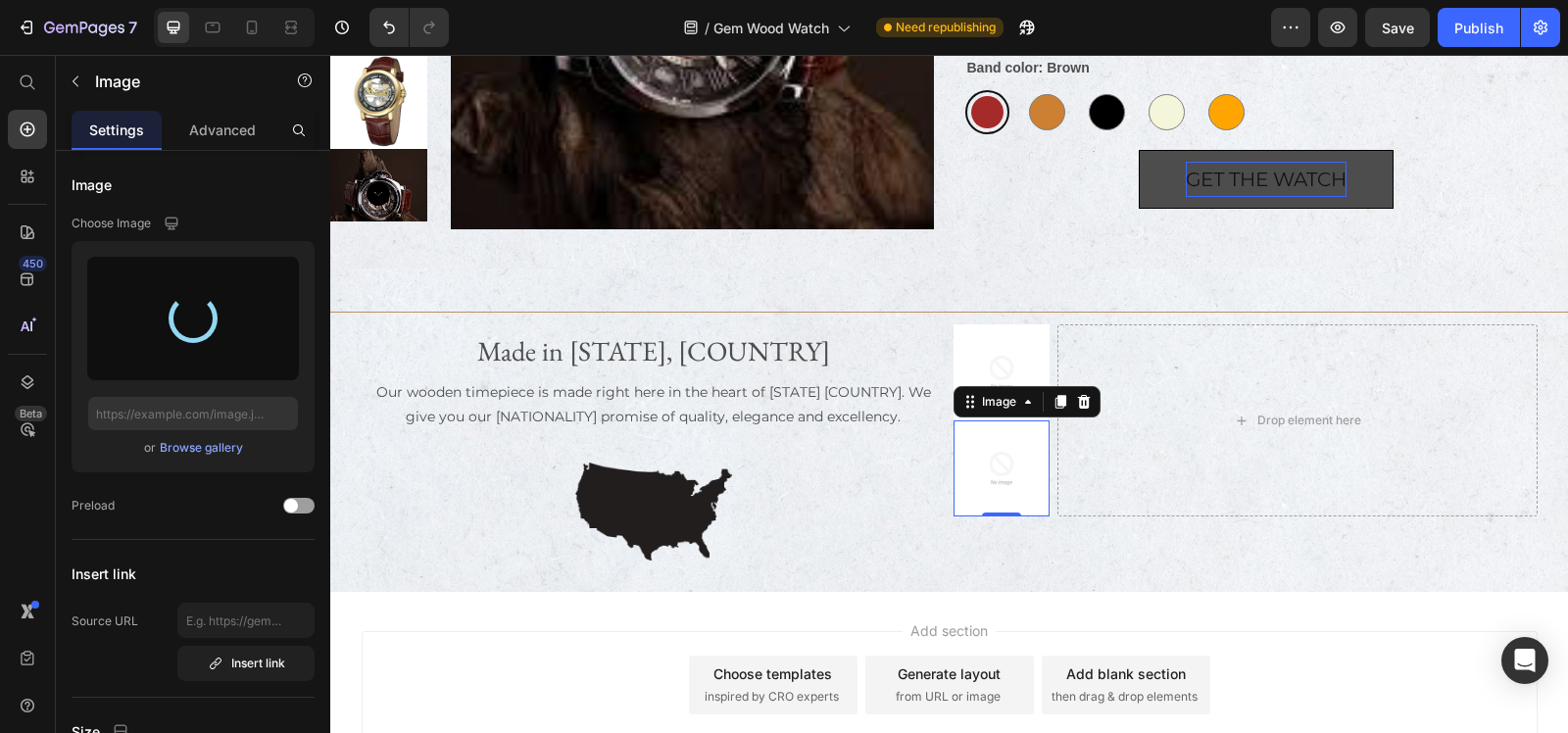 type on "https://cdn.shopify.com/s/files/1/0765/5705/8296/files/gempages_574400310076769124-9545ad81-d981-4e4a-9d89-19e6d57ed25c.png" 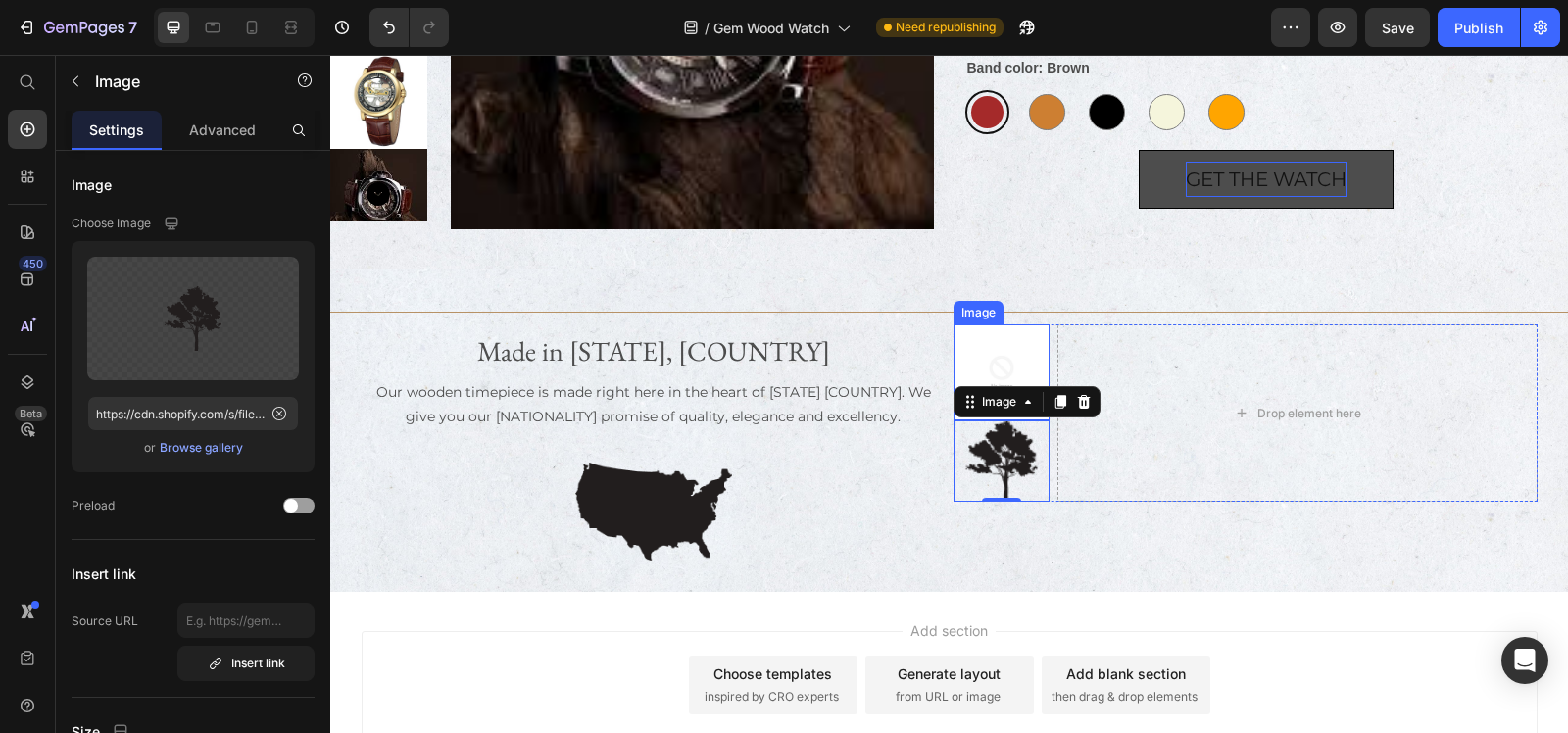 click at bounding box center (1002, 372) 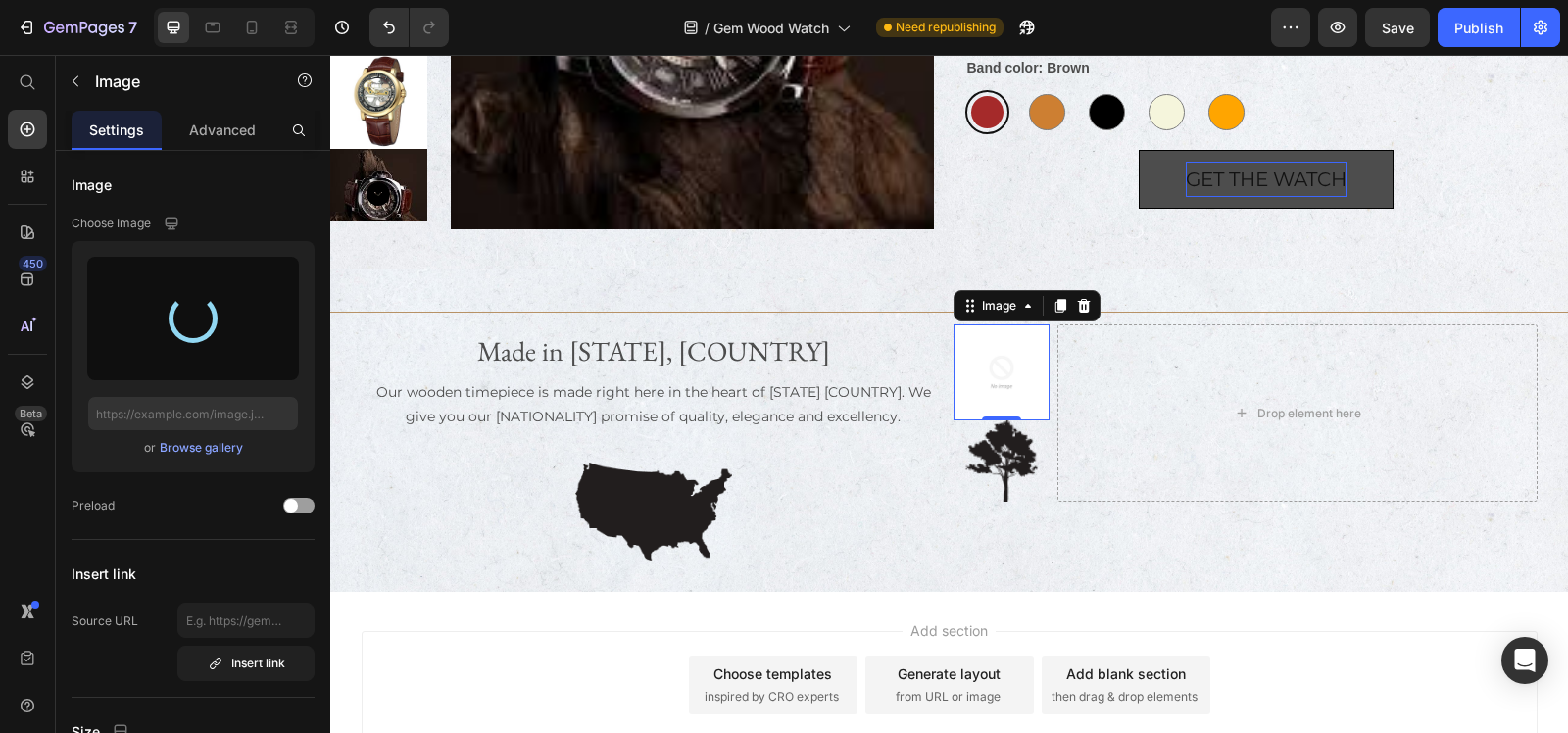 type on "https://cdn.shopify.com/s/files/1/0765/5705/8296/files/gempages_574400310076769124-9545ad81-d981-4e4a-9d89-19e6d57ed25c.png" 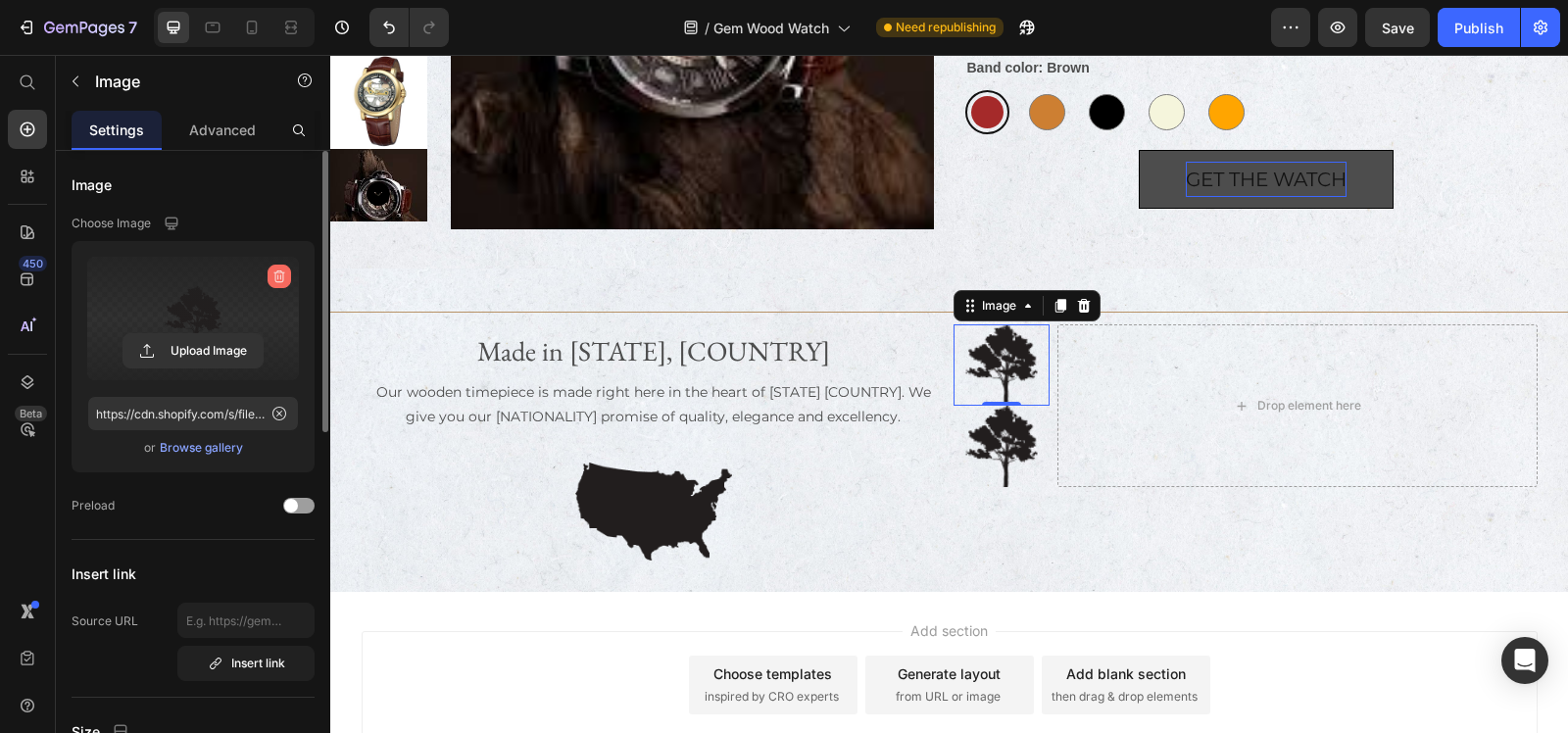 click at bounding box center [279, 276] 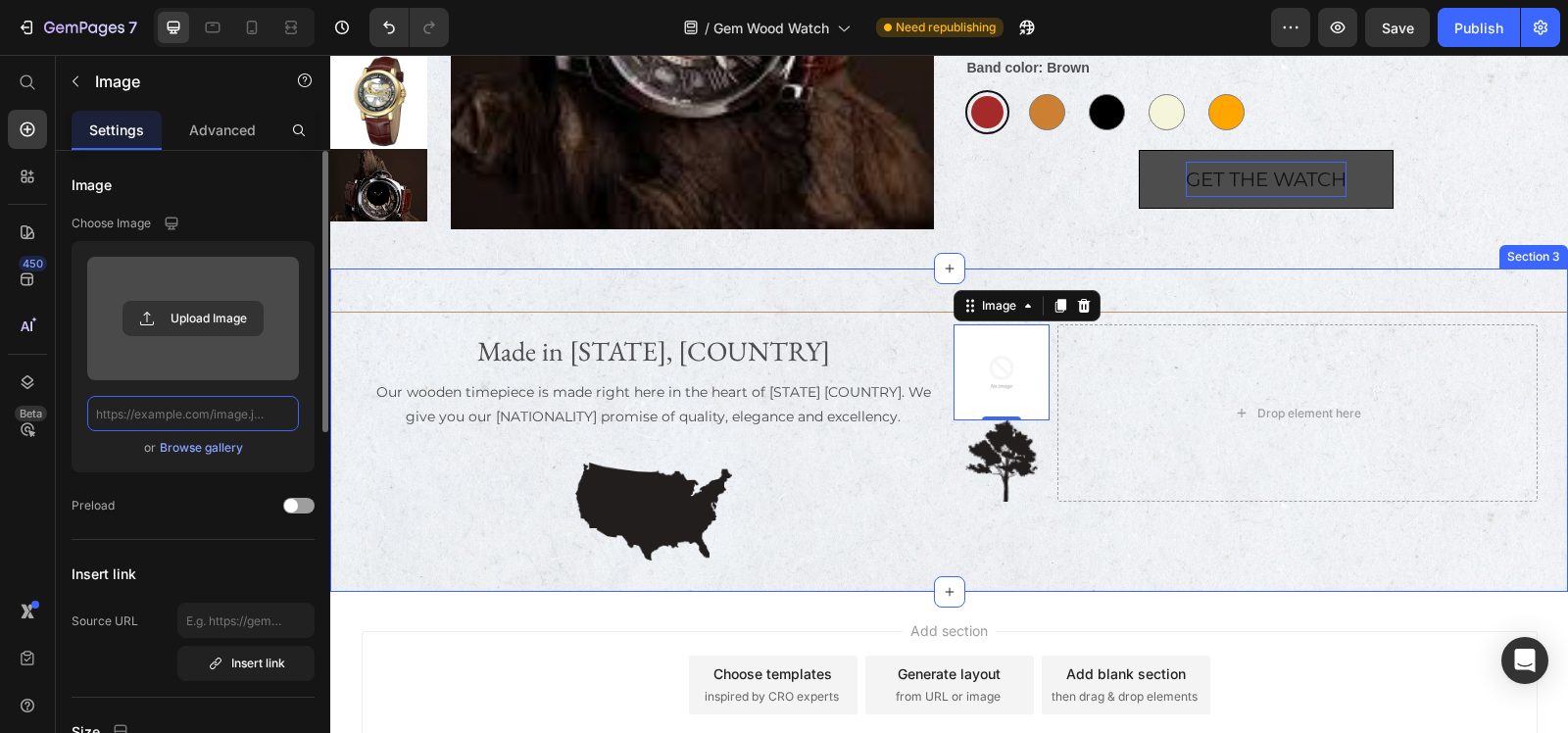 scroll, scrollTop: 0, scrollLeft: 0, axis: both 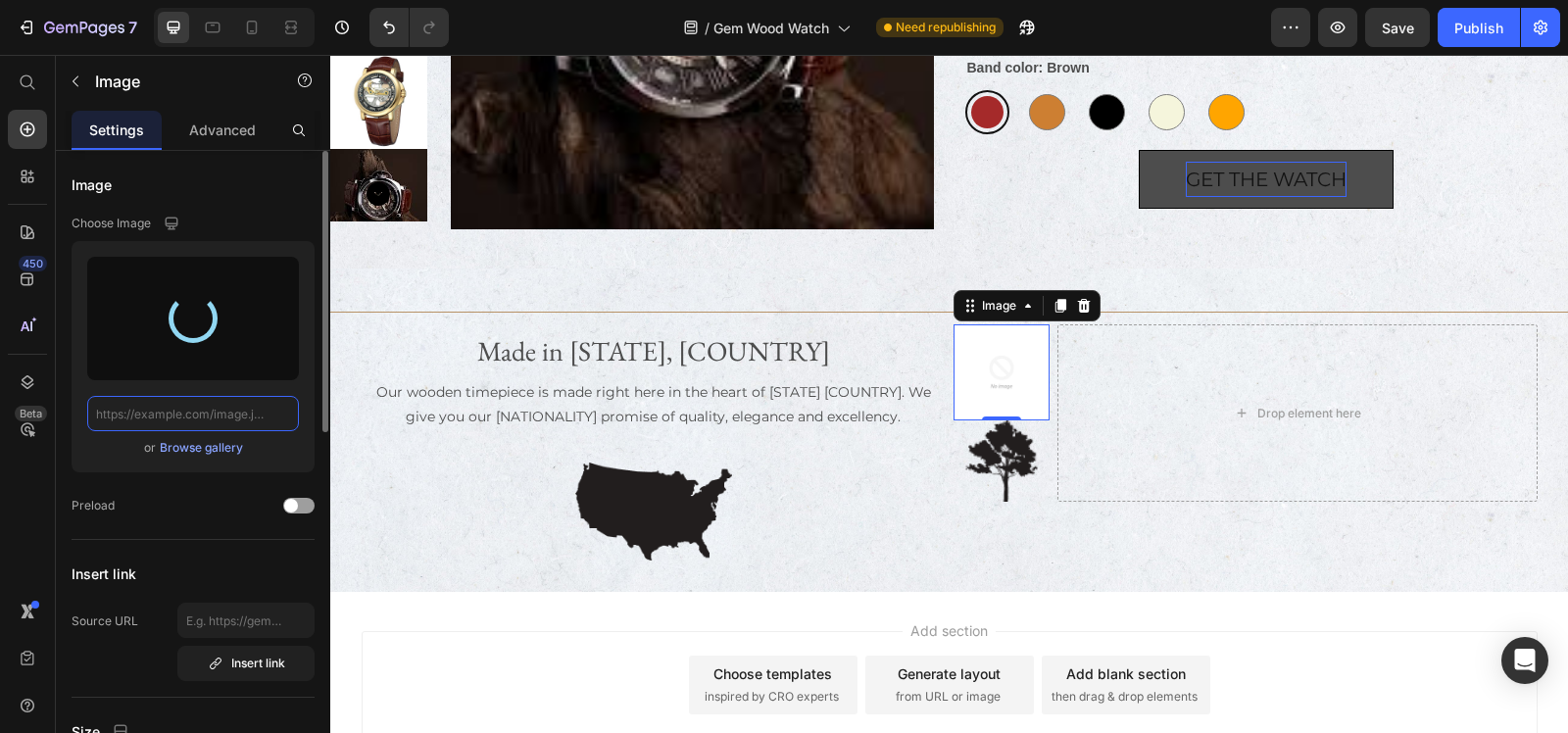 type on "https://cdn.shopify.com/s/files/1/0765/5705/8296/files/gempages_574400310076769124-8a352777-52a2-48d6-9493-331286bc02a7.png" 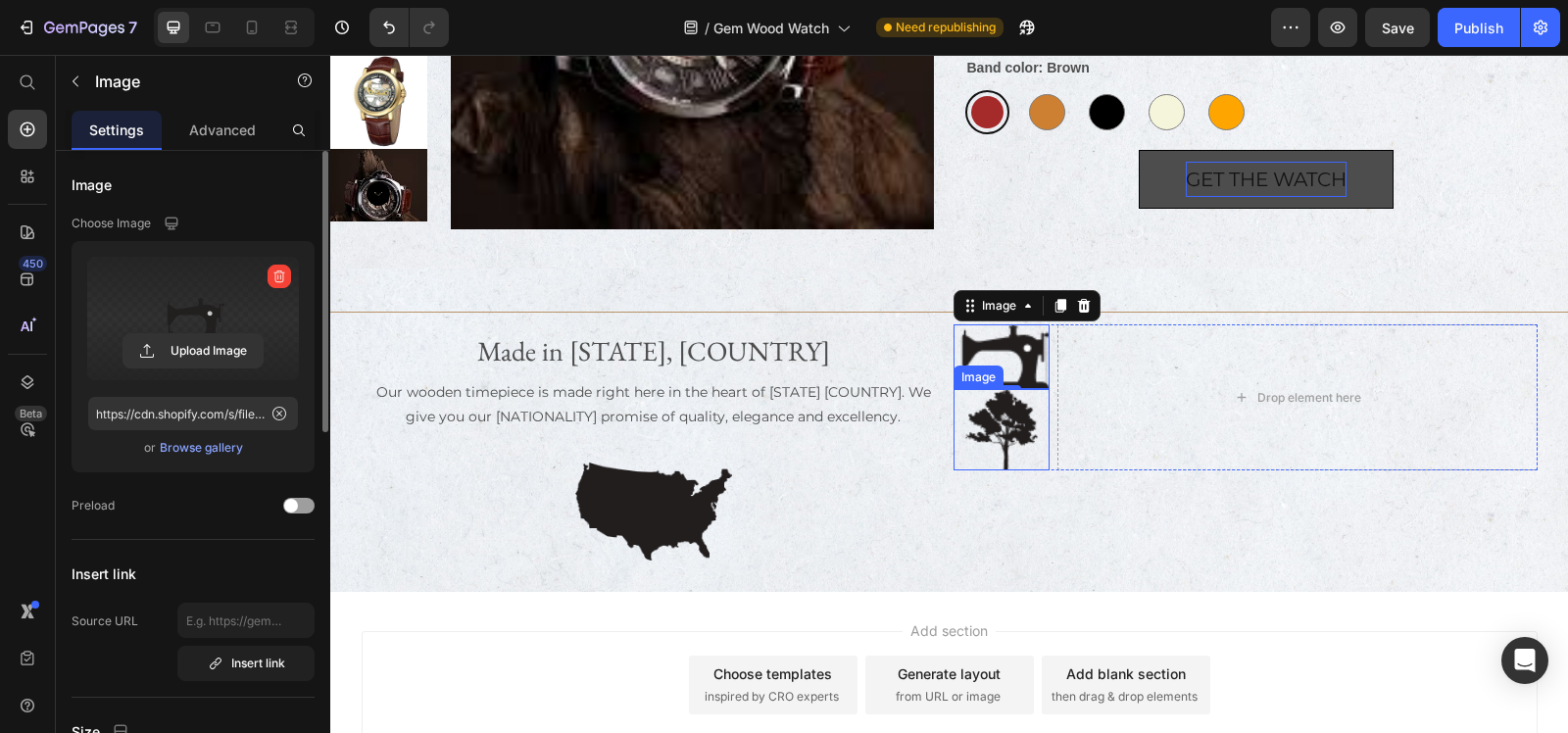 click at bounding box center [1002, 429] 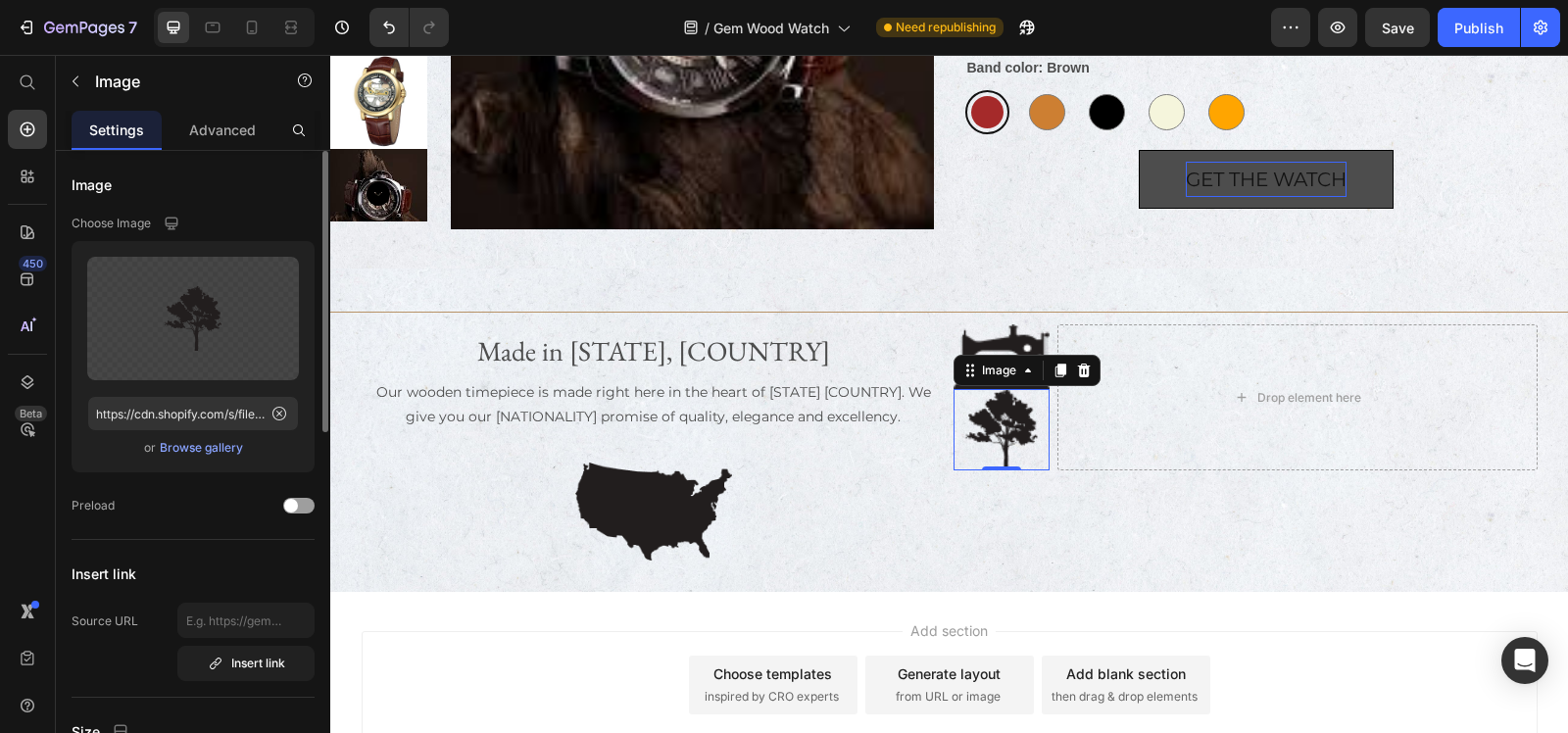 click on "450 Beta" at bounding box center (27, 394) 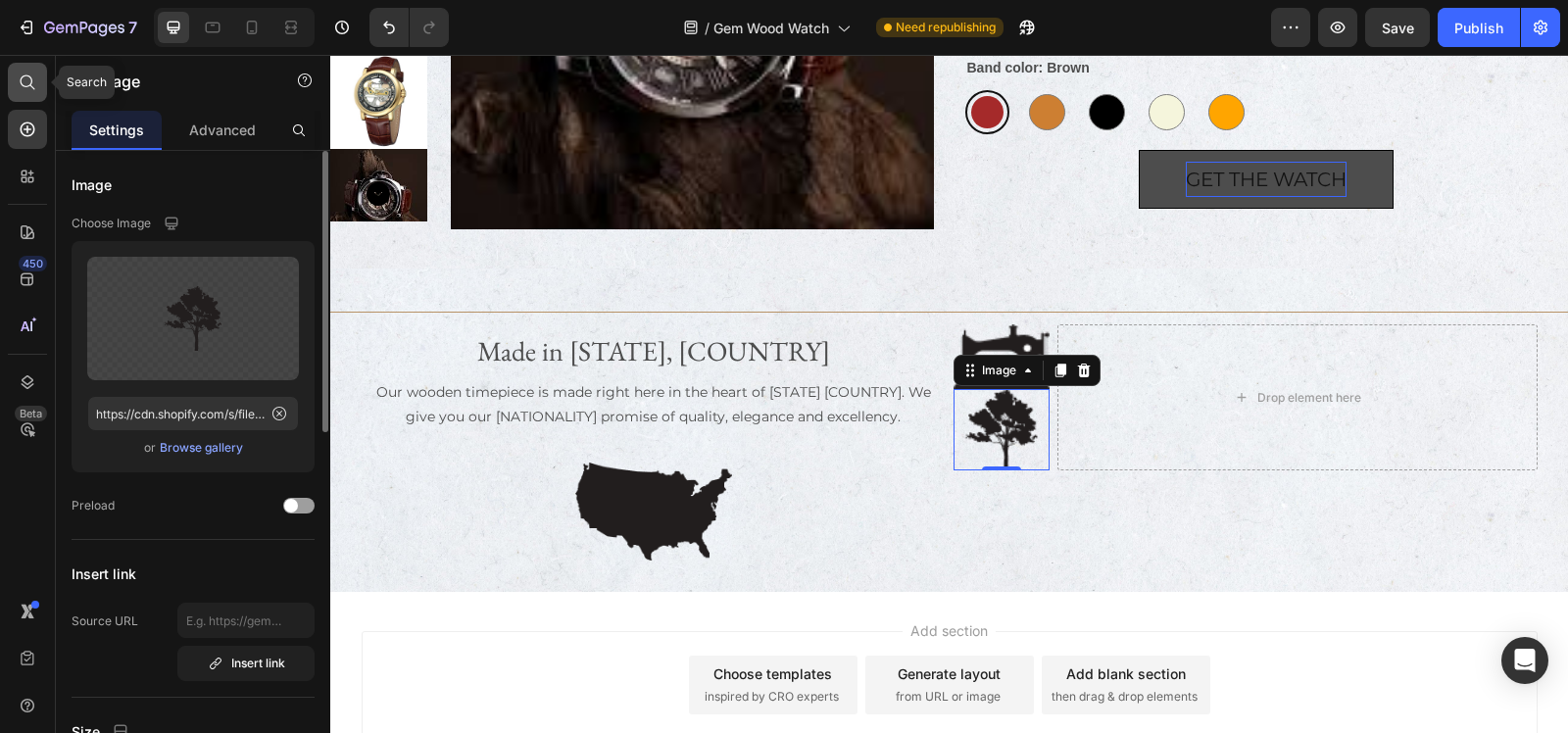 click 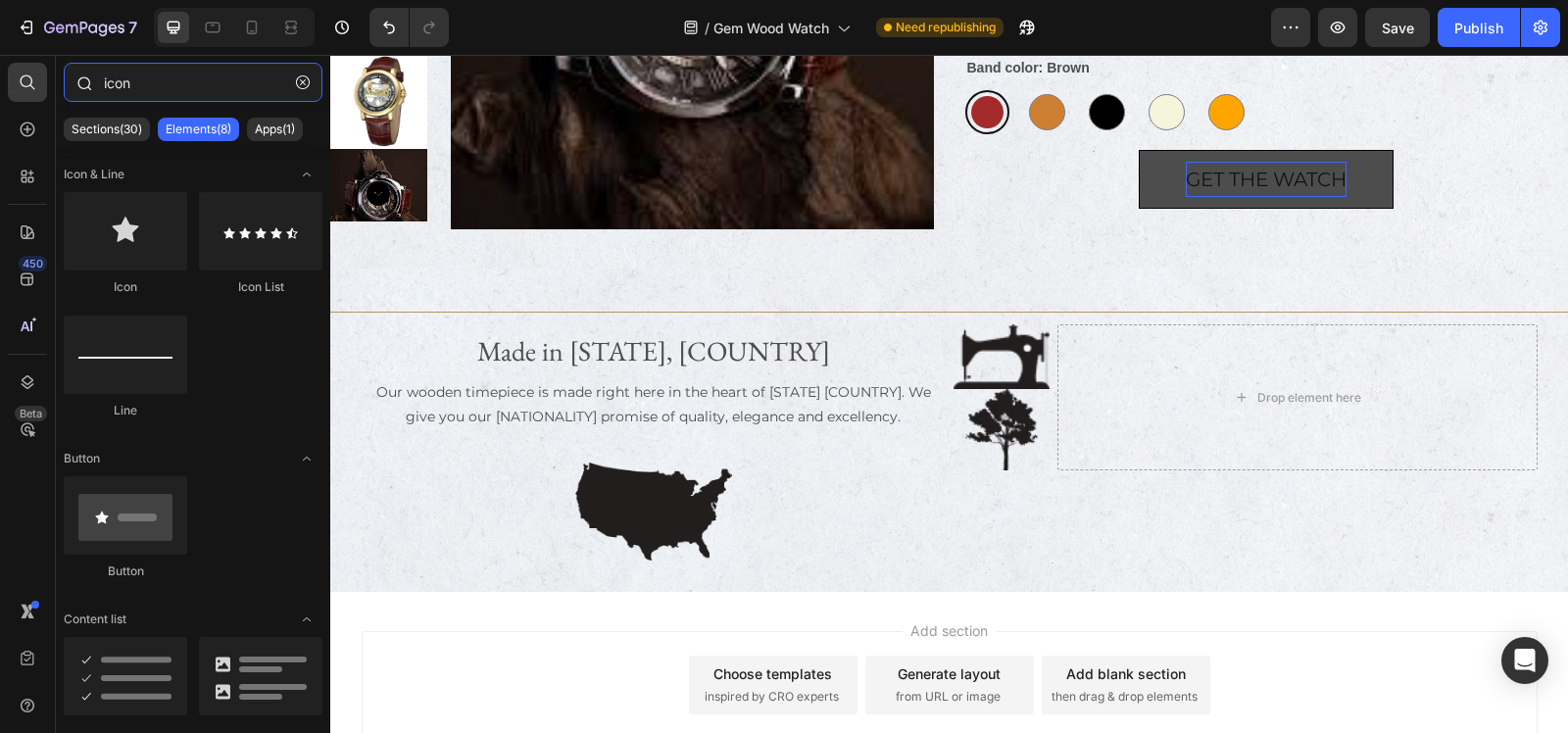 click on "icon" at bounding box center [193, 82] 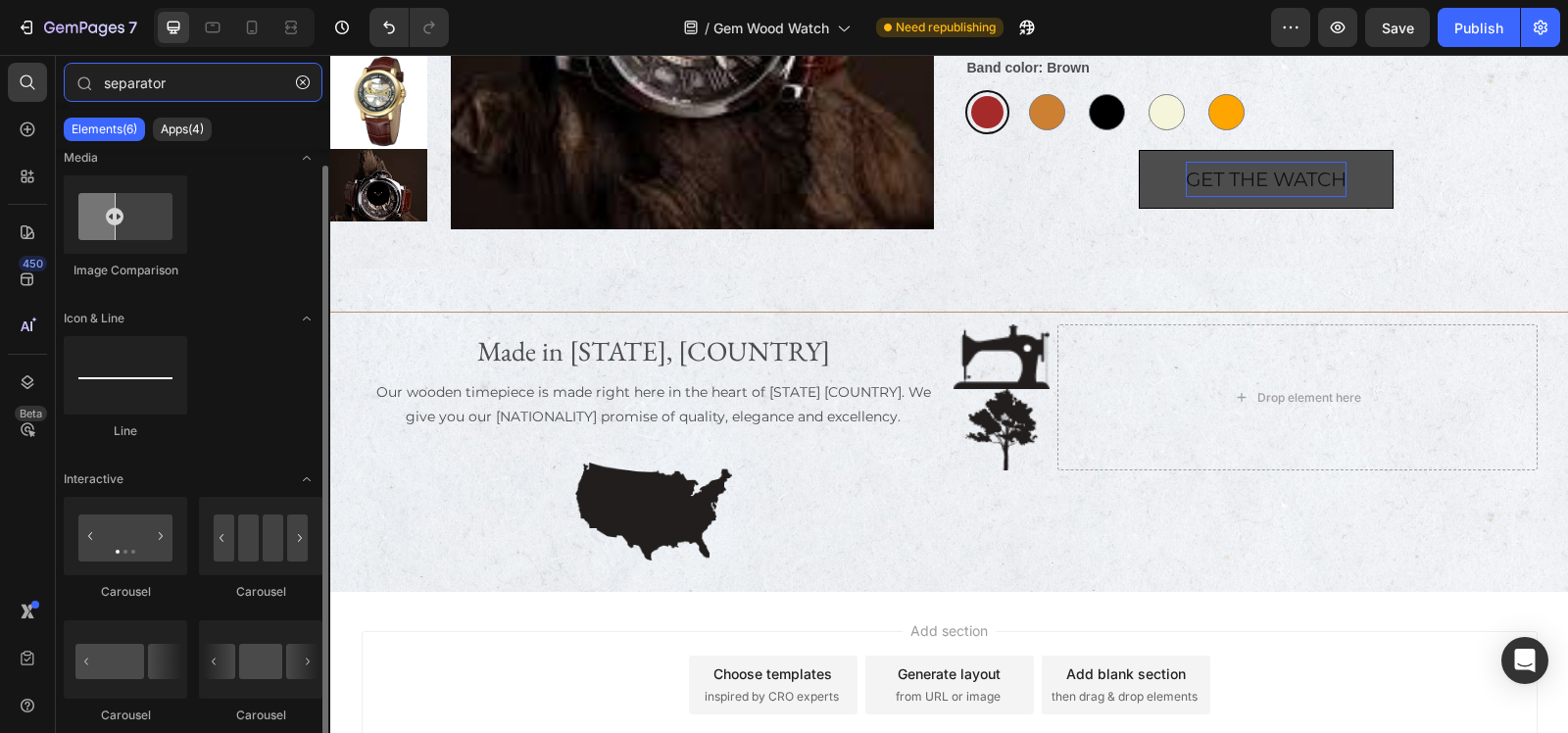 scroll, scrollTop: 0, scrollLeft: 0, axis: both 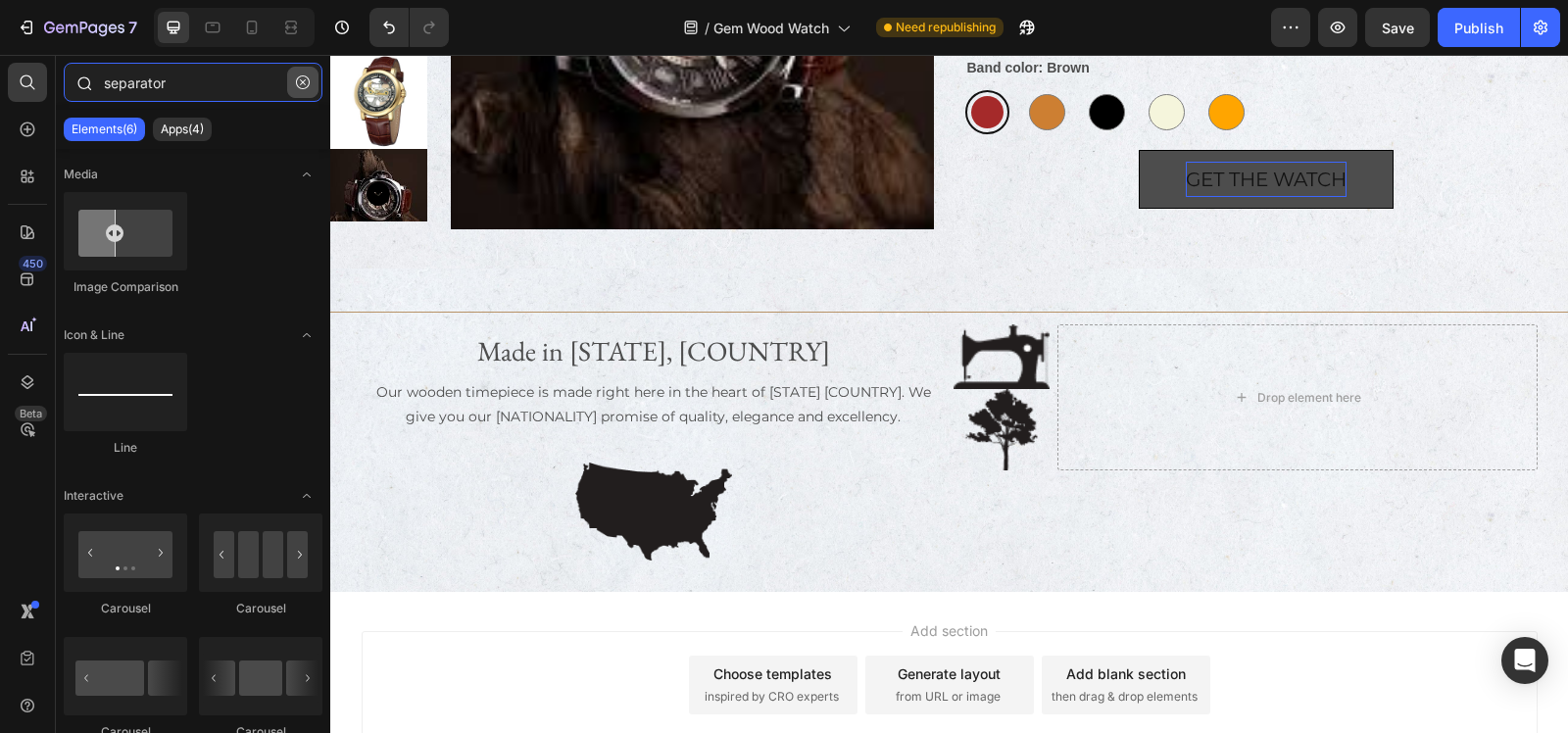 type on "separator" 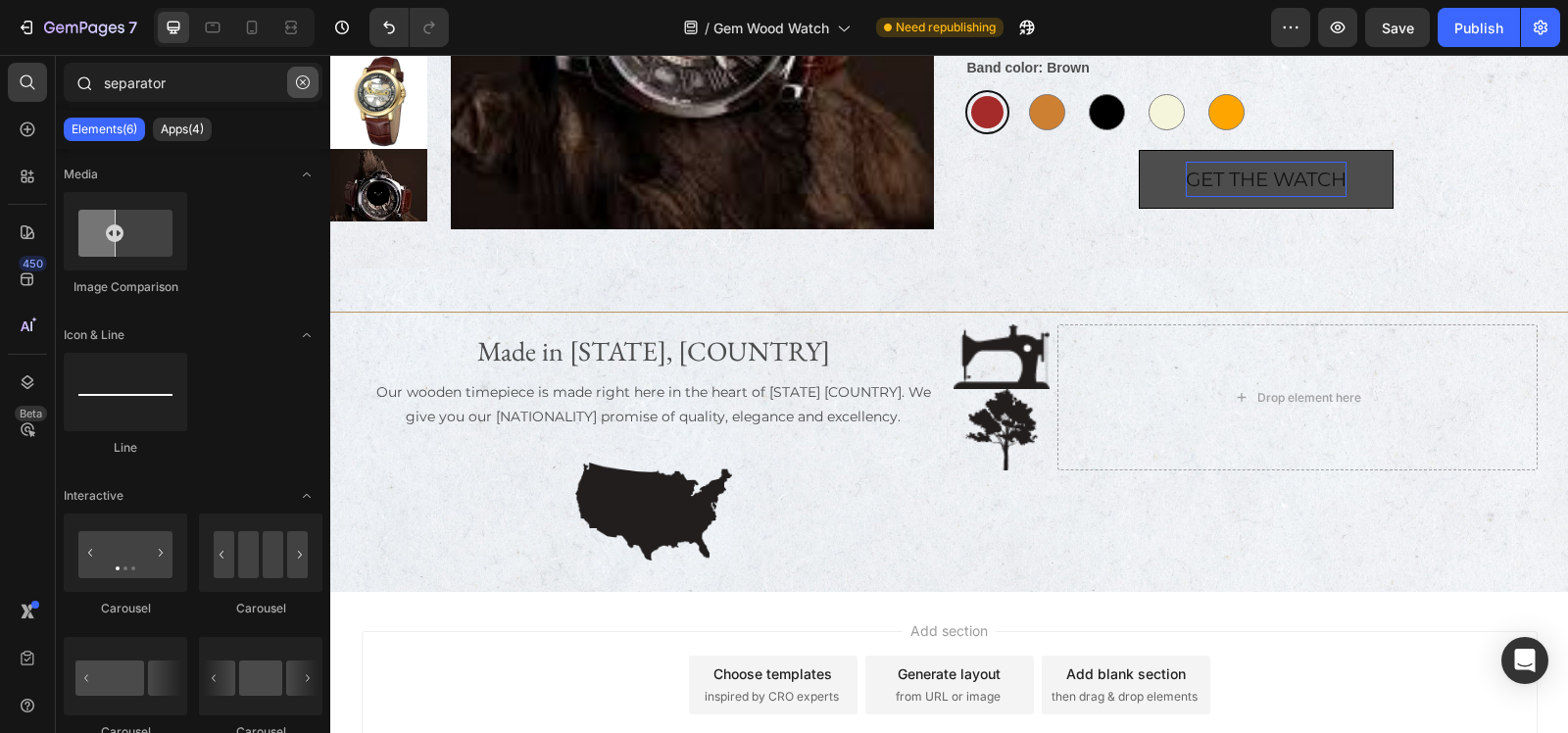 click at bounding box center (303, 82) 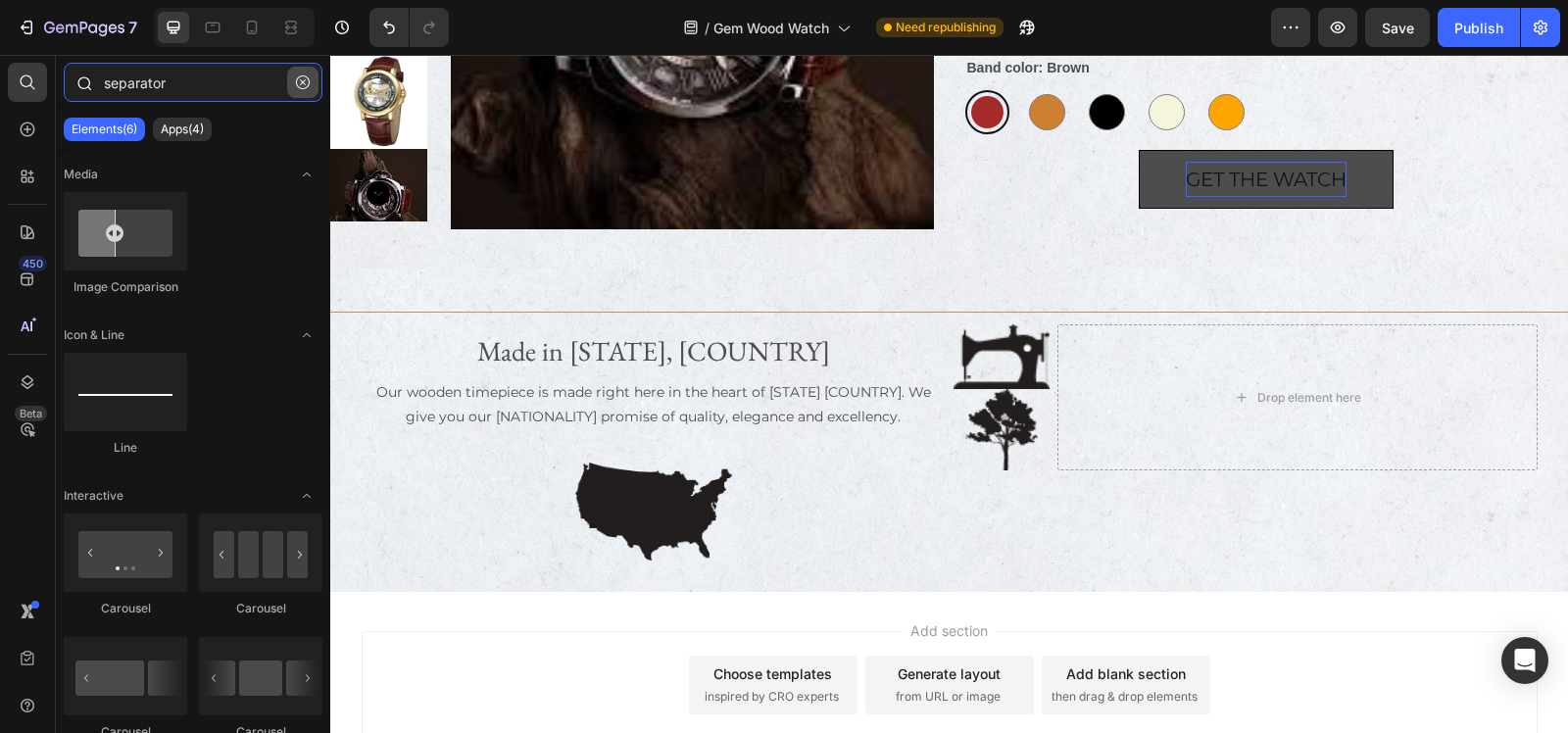 type 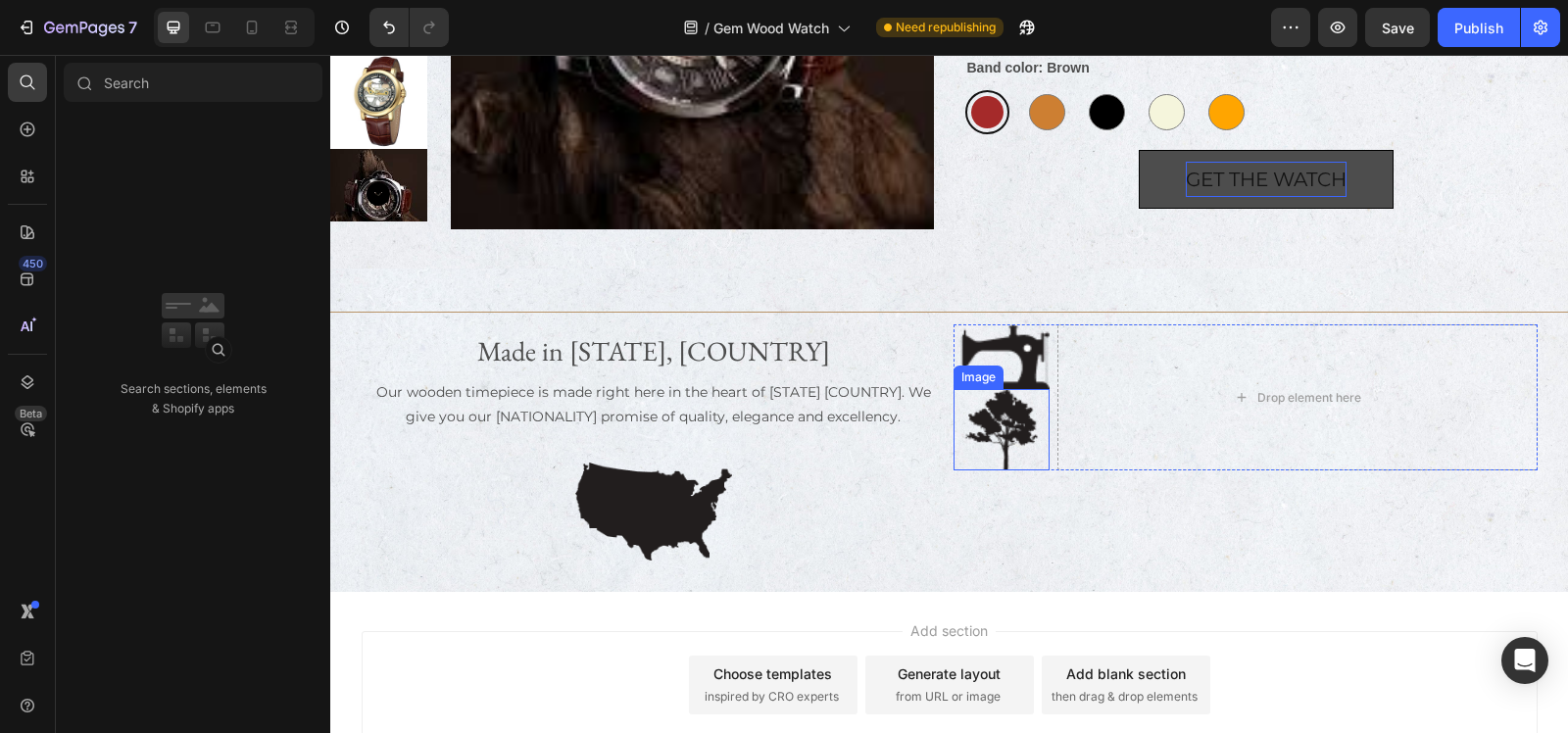 click at bounding box center (1002, 429) 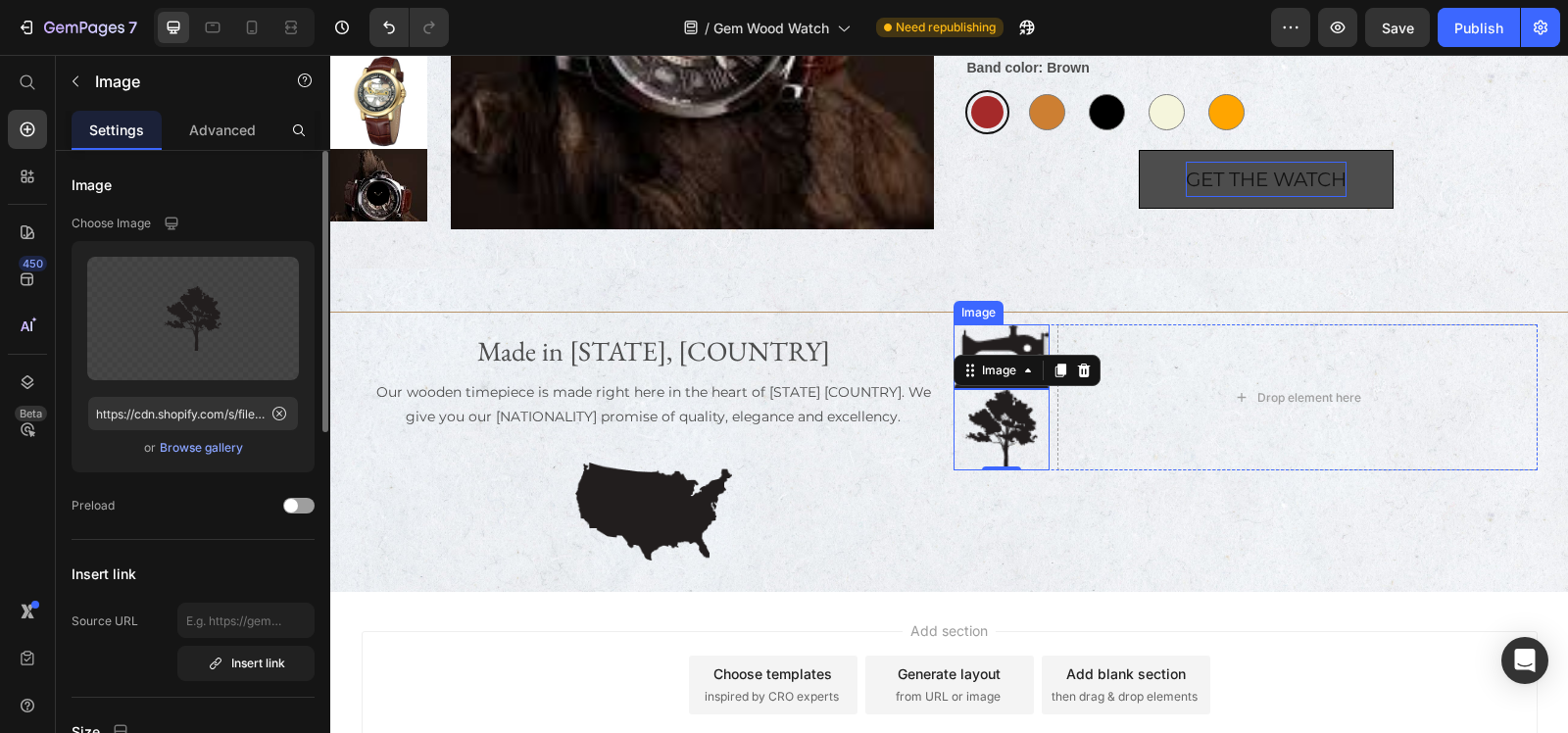 click at bounding box center (1002, 357) 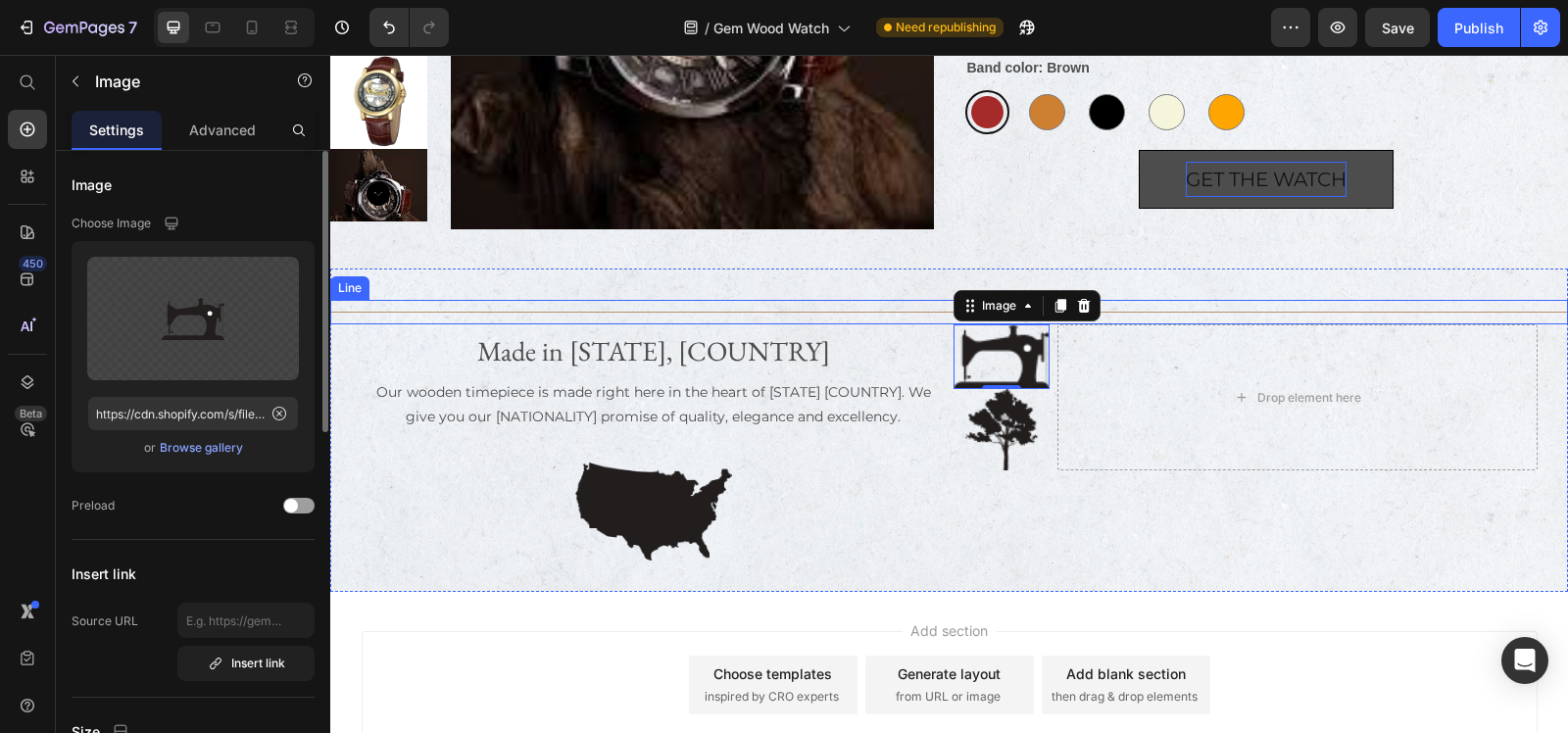 click on "Title Line" at bounding box center (949, 312) 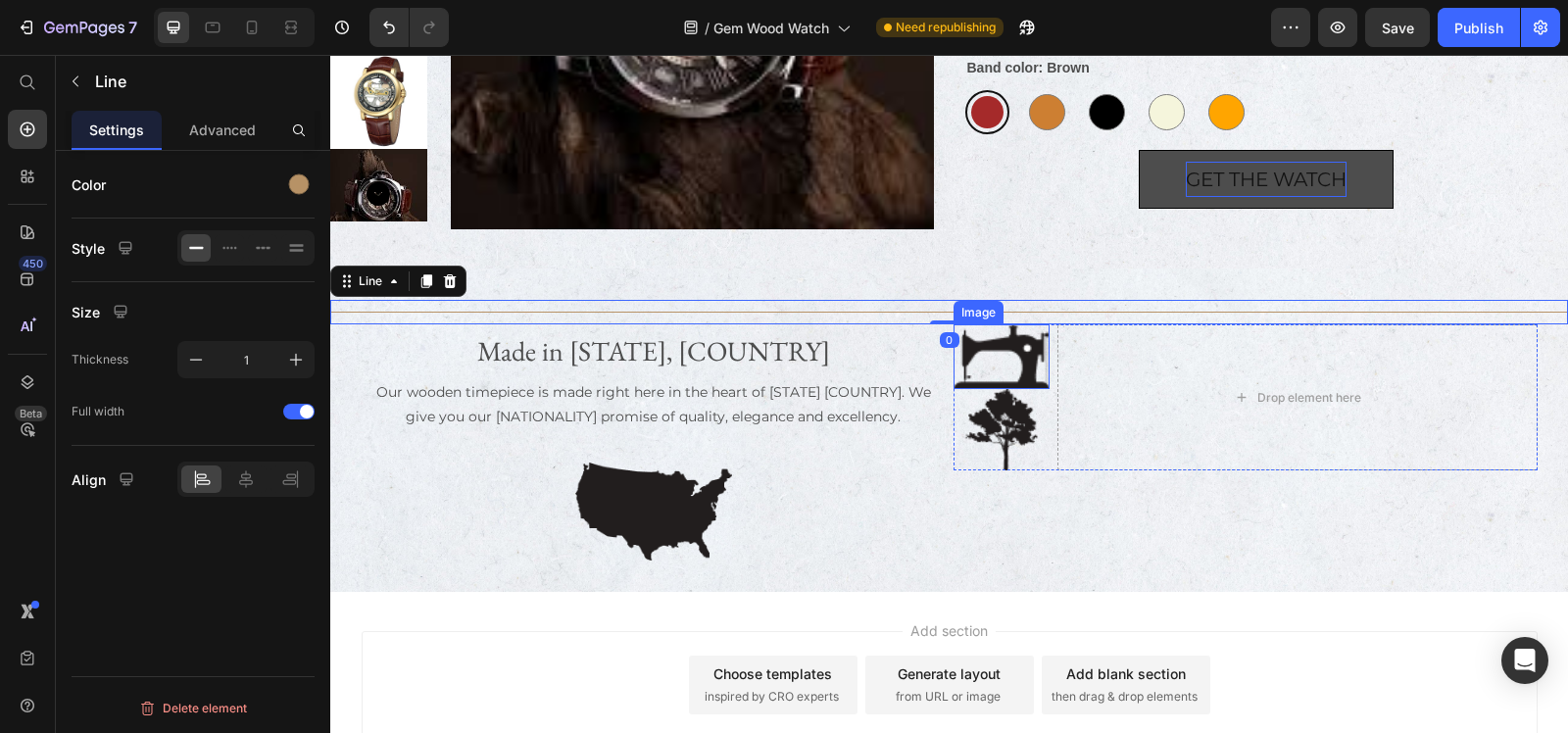 click at bounding box center [1002, 357] 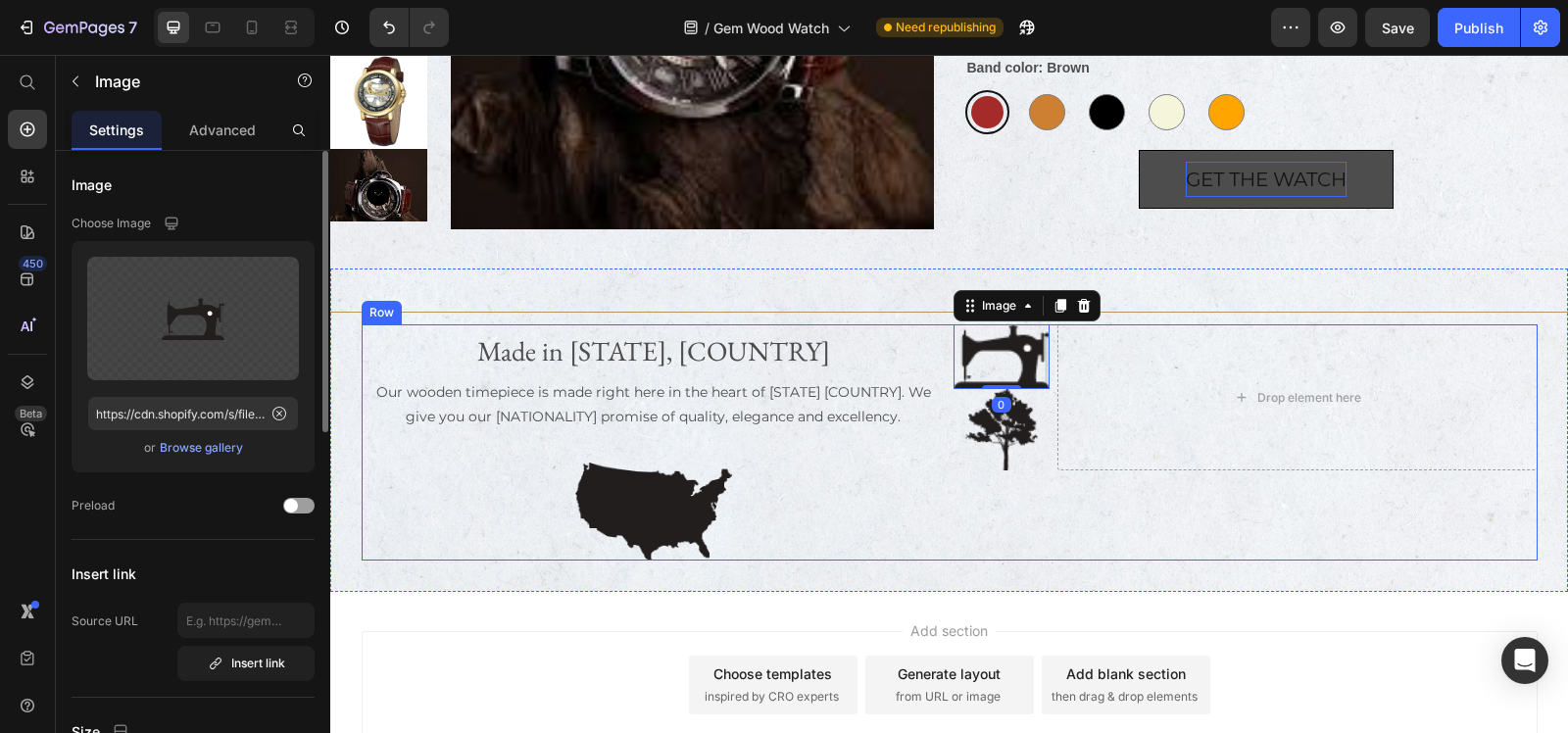click on "Image   0 Image
Drop element here Row" at bounding box center [1246, 442] 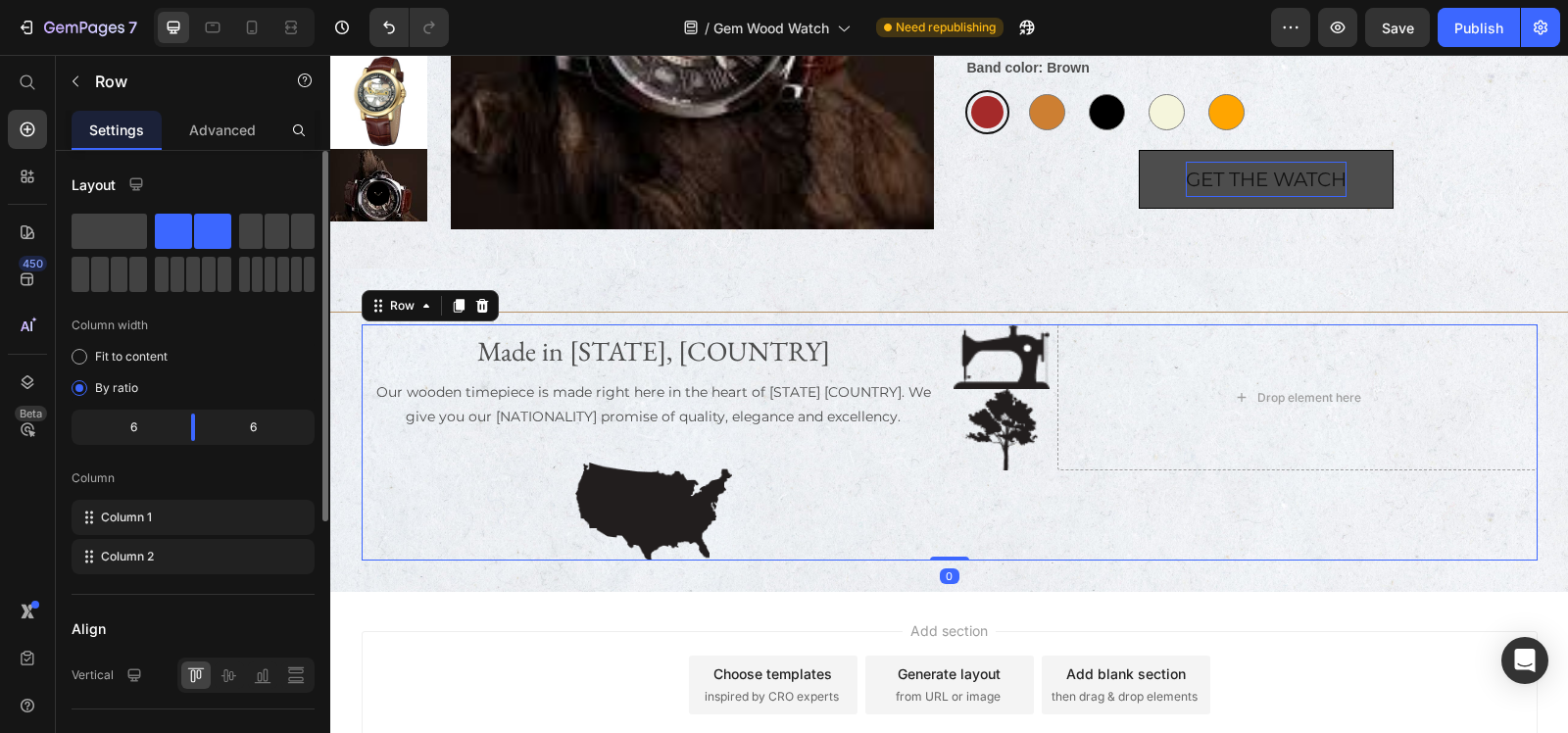 click on "Image Image
Drop element here Row" at bounding box center (1246, 442) 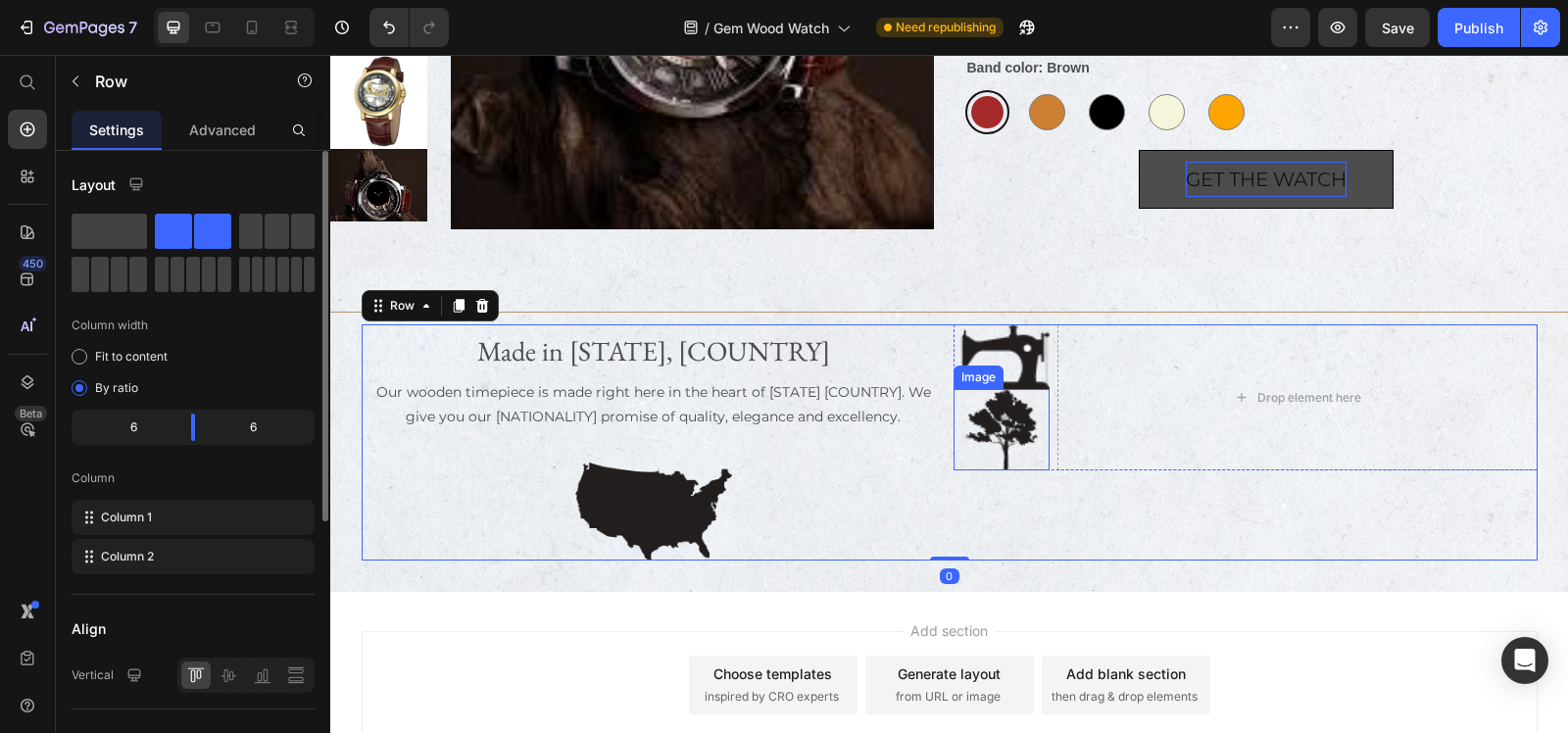 click at bounding box center [1002, 429] 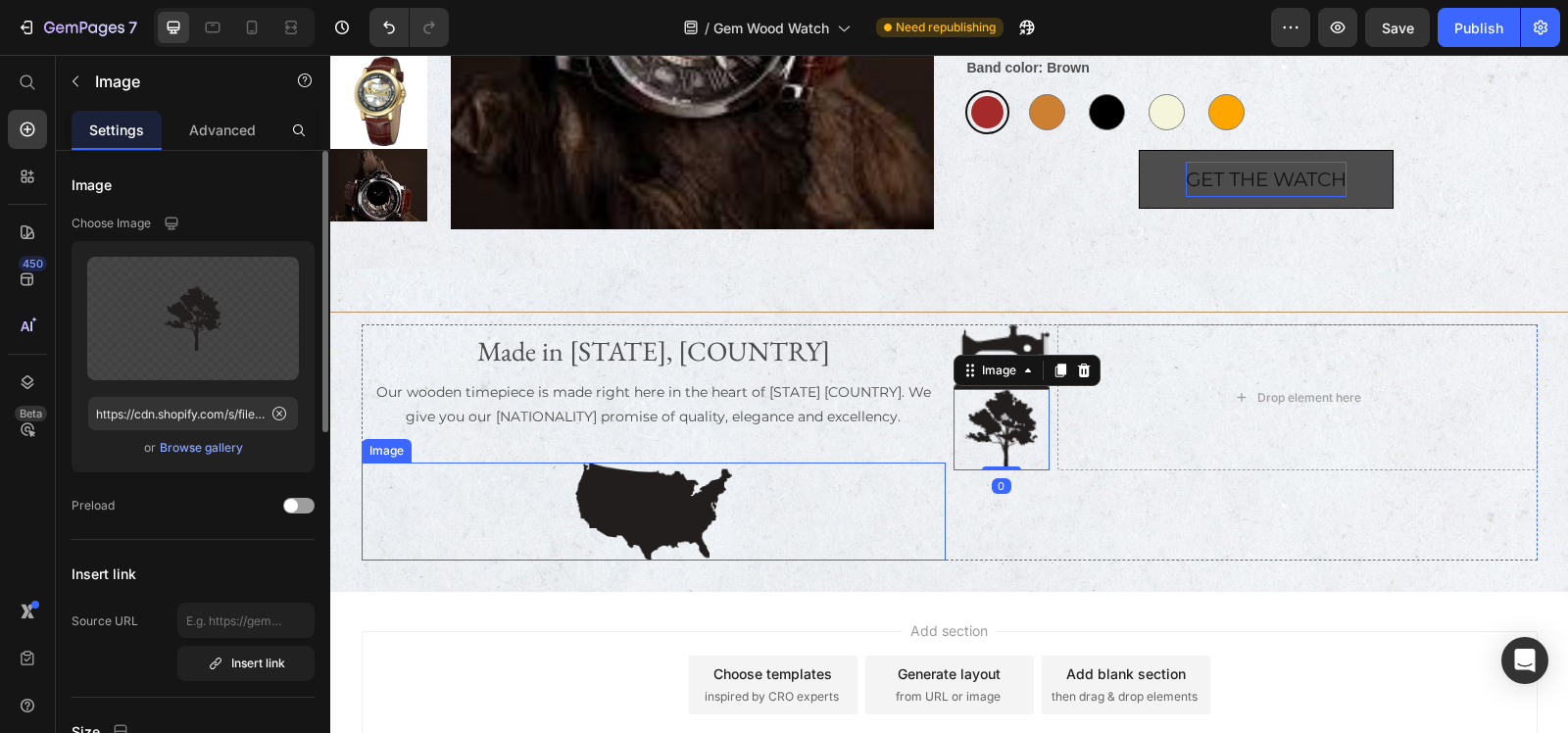 click at bounding box center (654, 512) 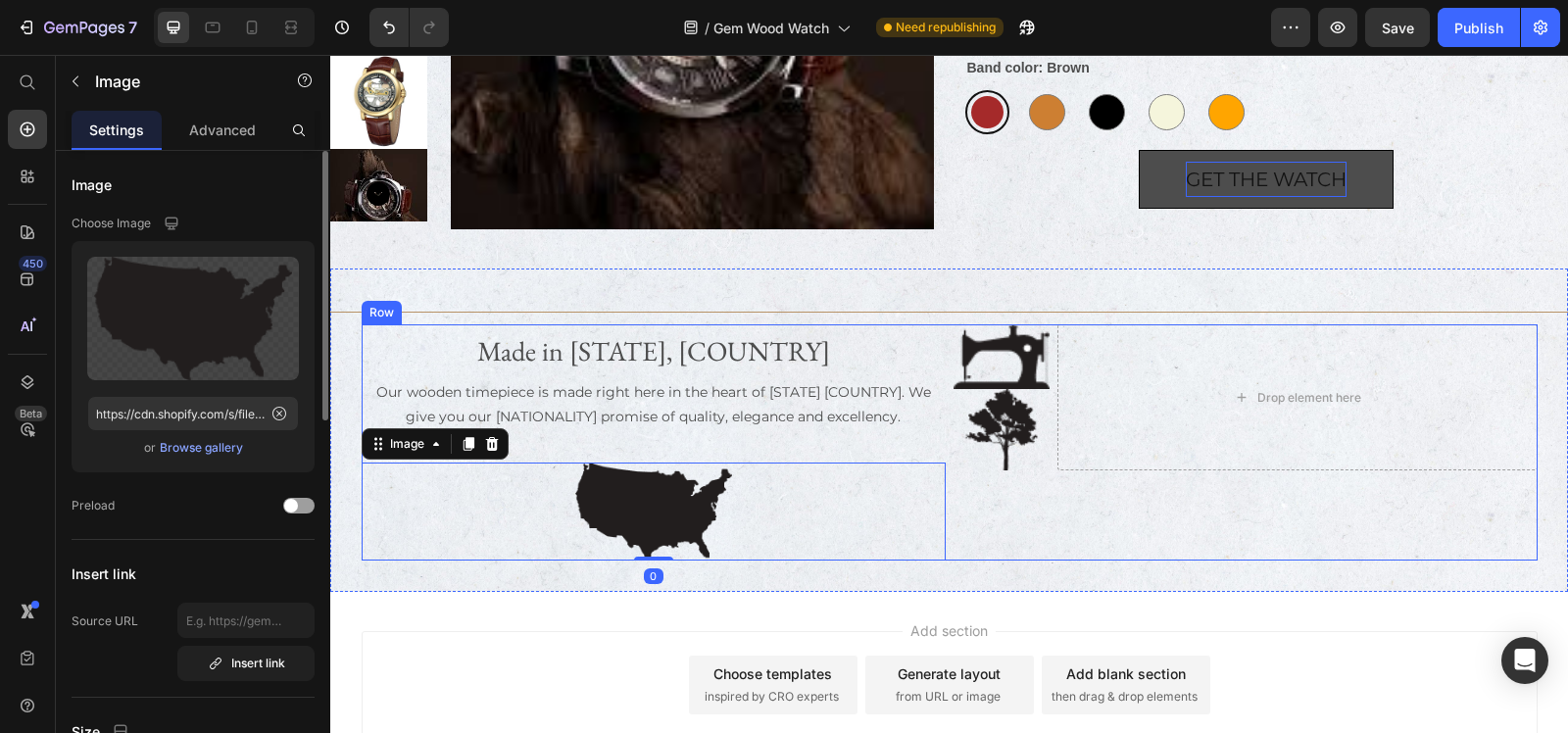 click on "Image Image
Drop element here Row" at bounding box center [1246, 442] 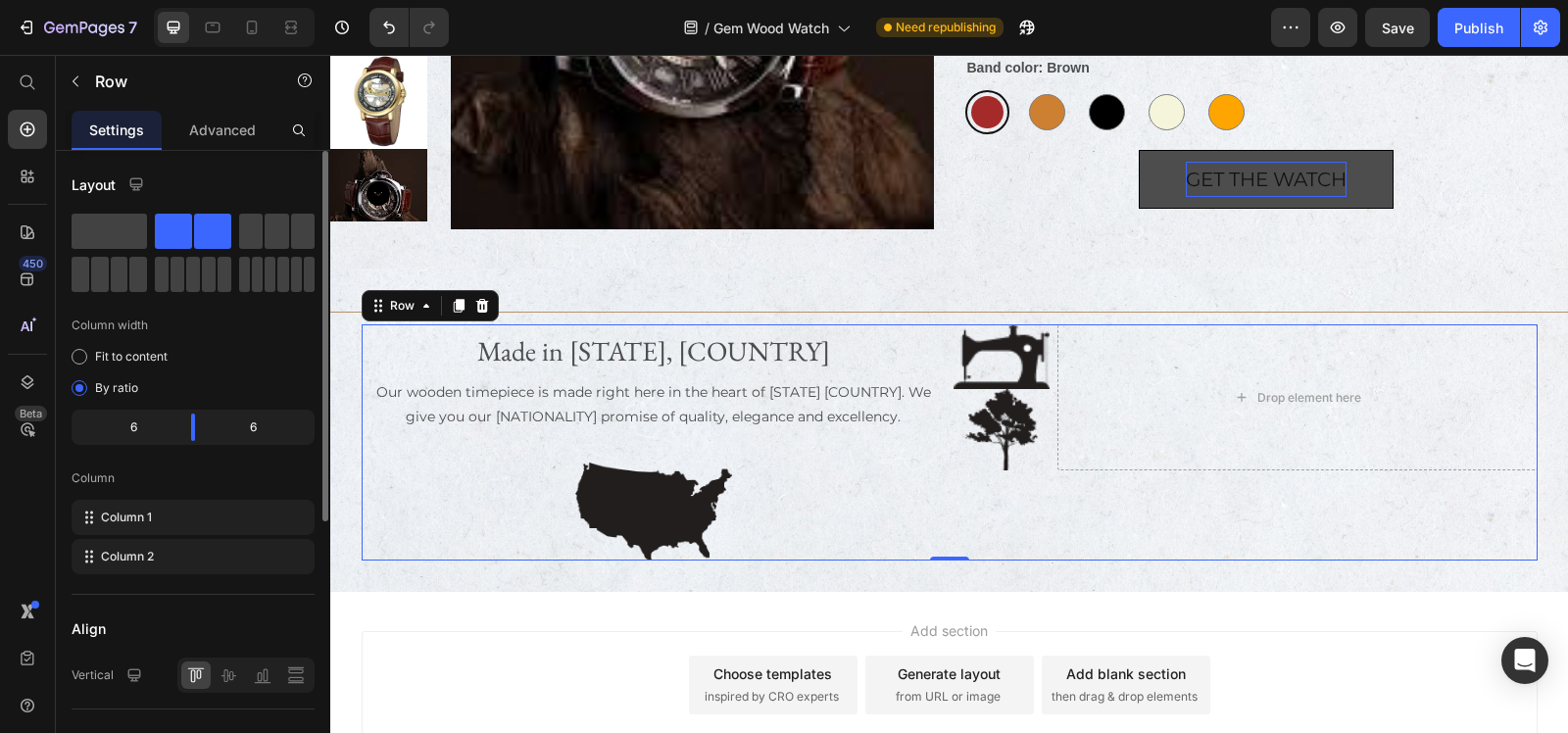 click on "Image Image
Drop element here Row" at bounding box center [1246, 442] 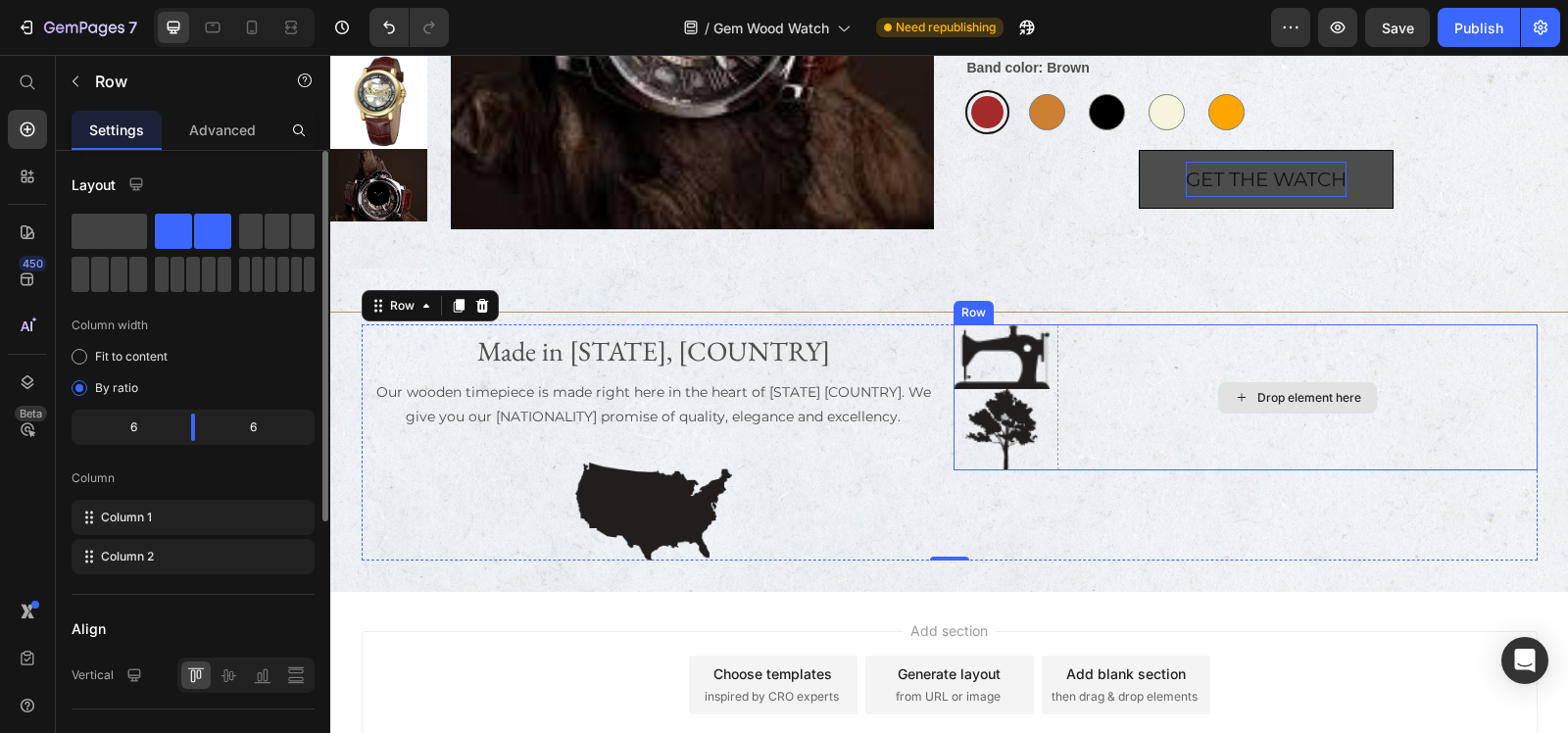click on "Drop element here" at bounding box center [1298, 397] 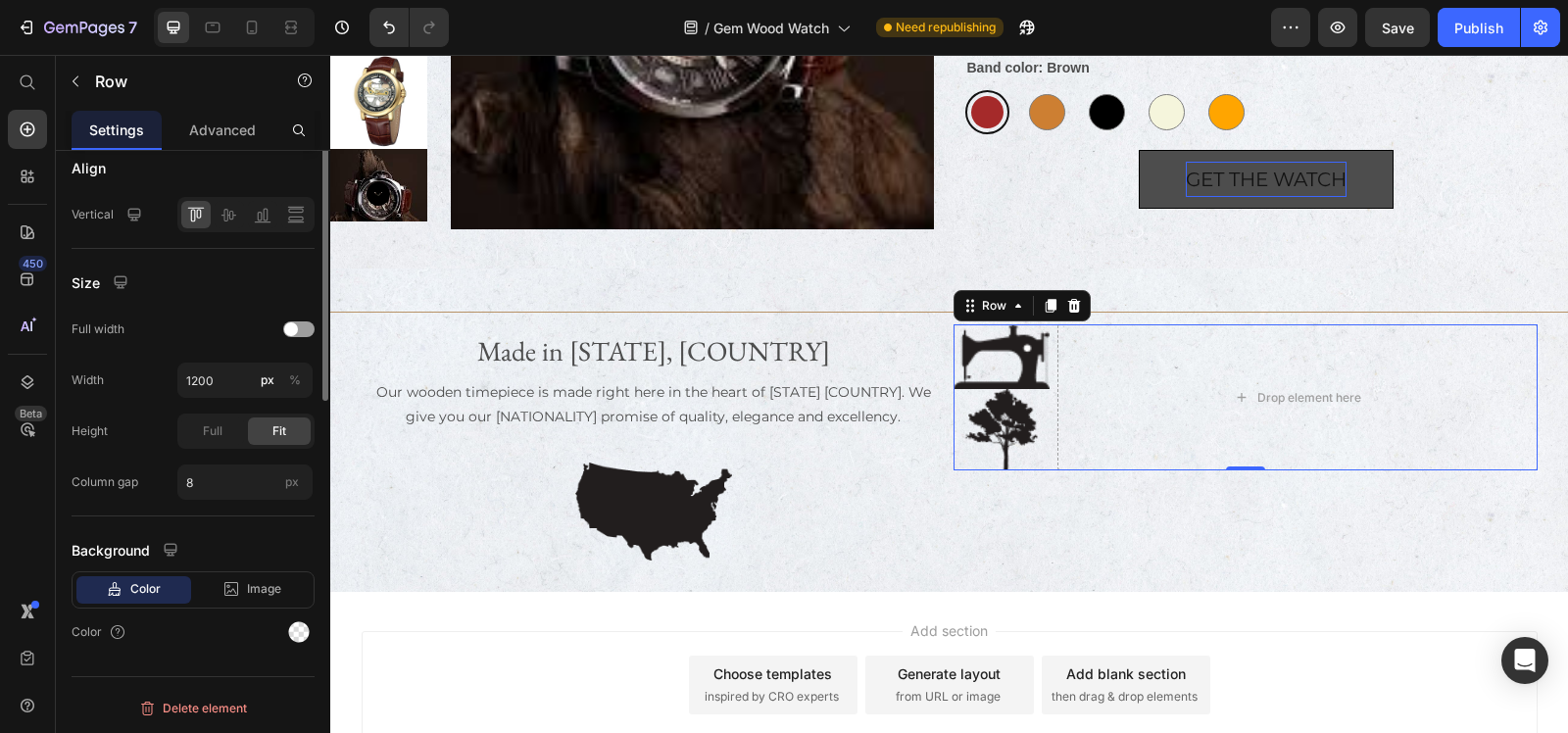 scroll, scrollTop: 216, scrollLeft: 0, axis: vertical 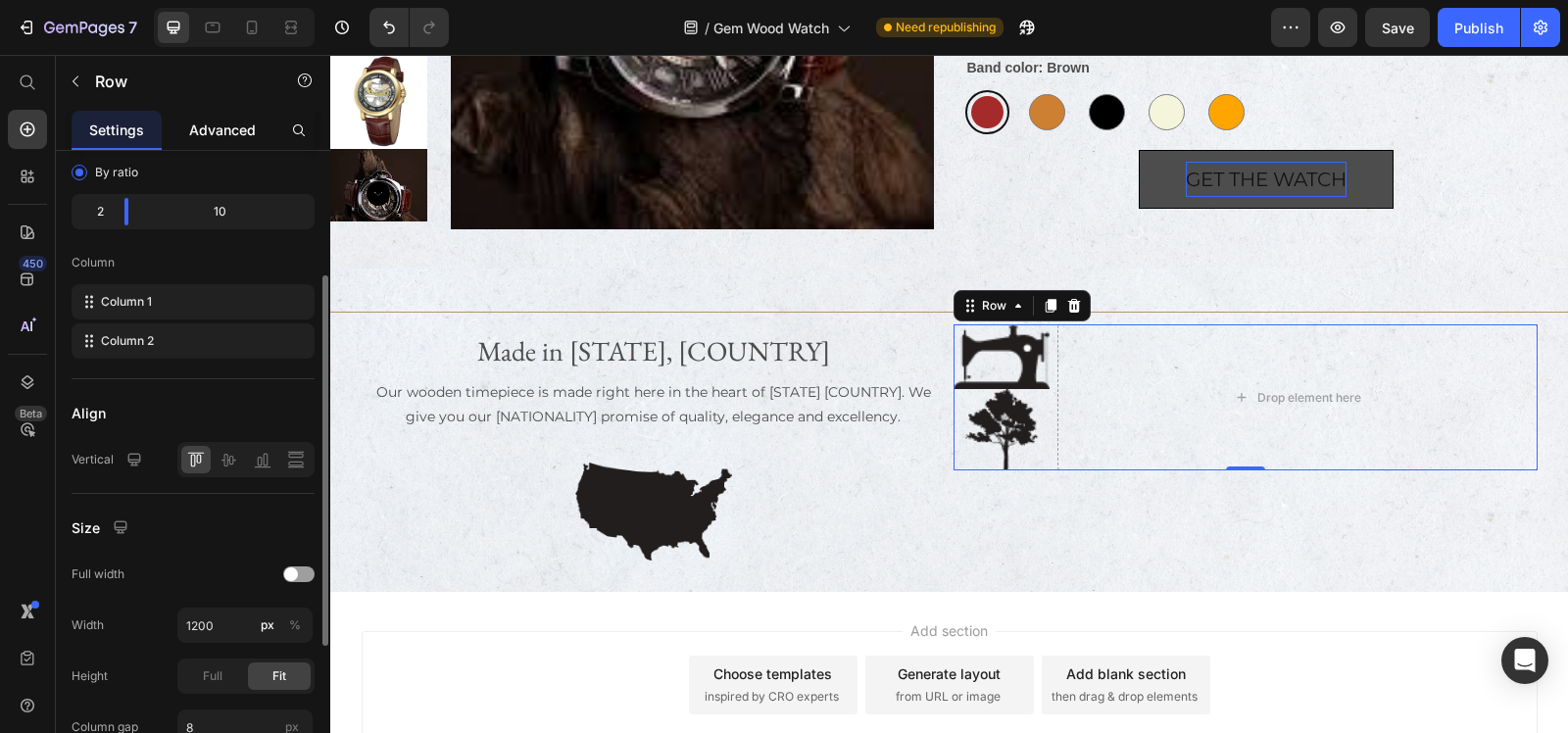 click on "Advanced" at bounding box center [222, 129] 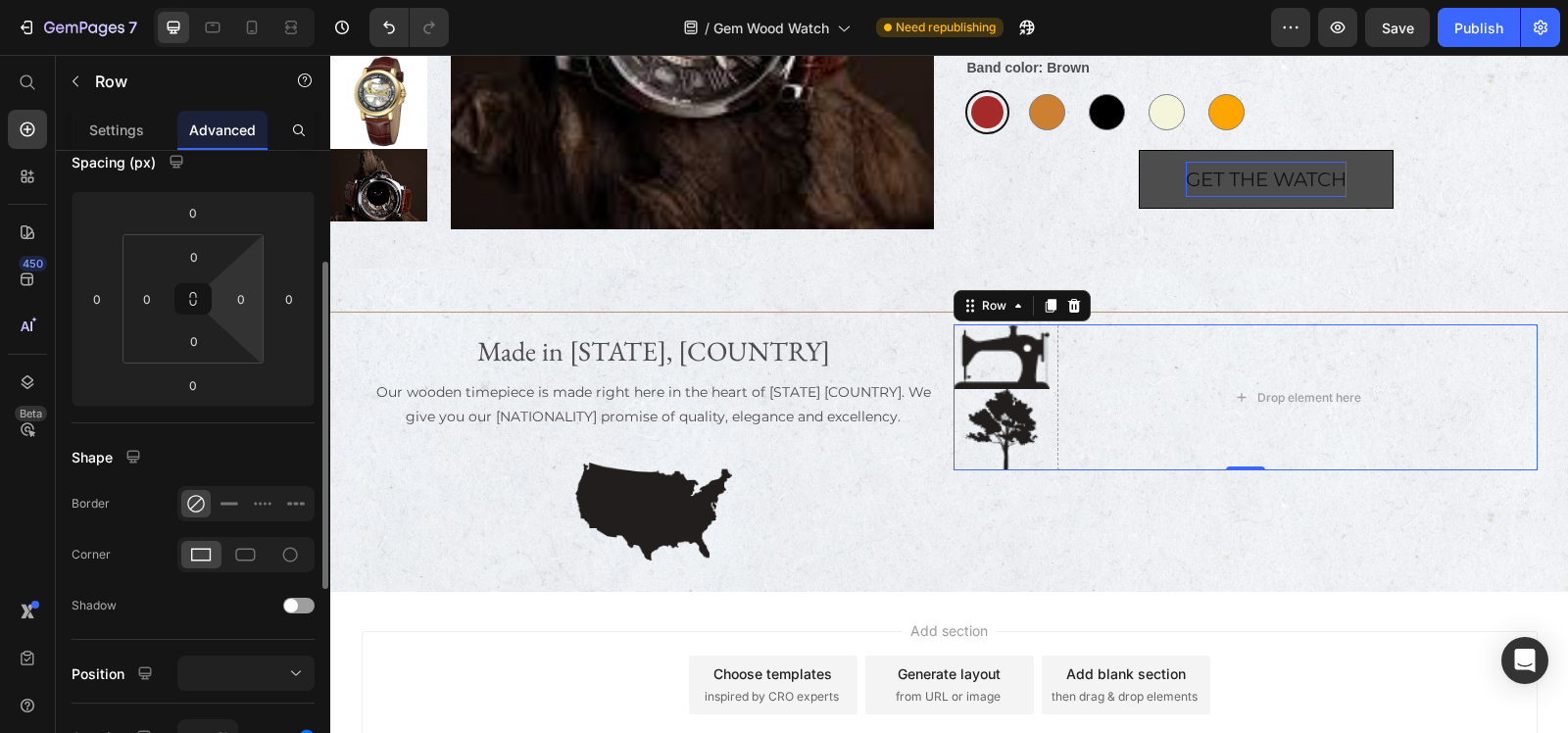 scroll, scrollTop: 0, scrollLeft: 0, axis: both 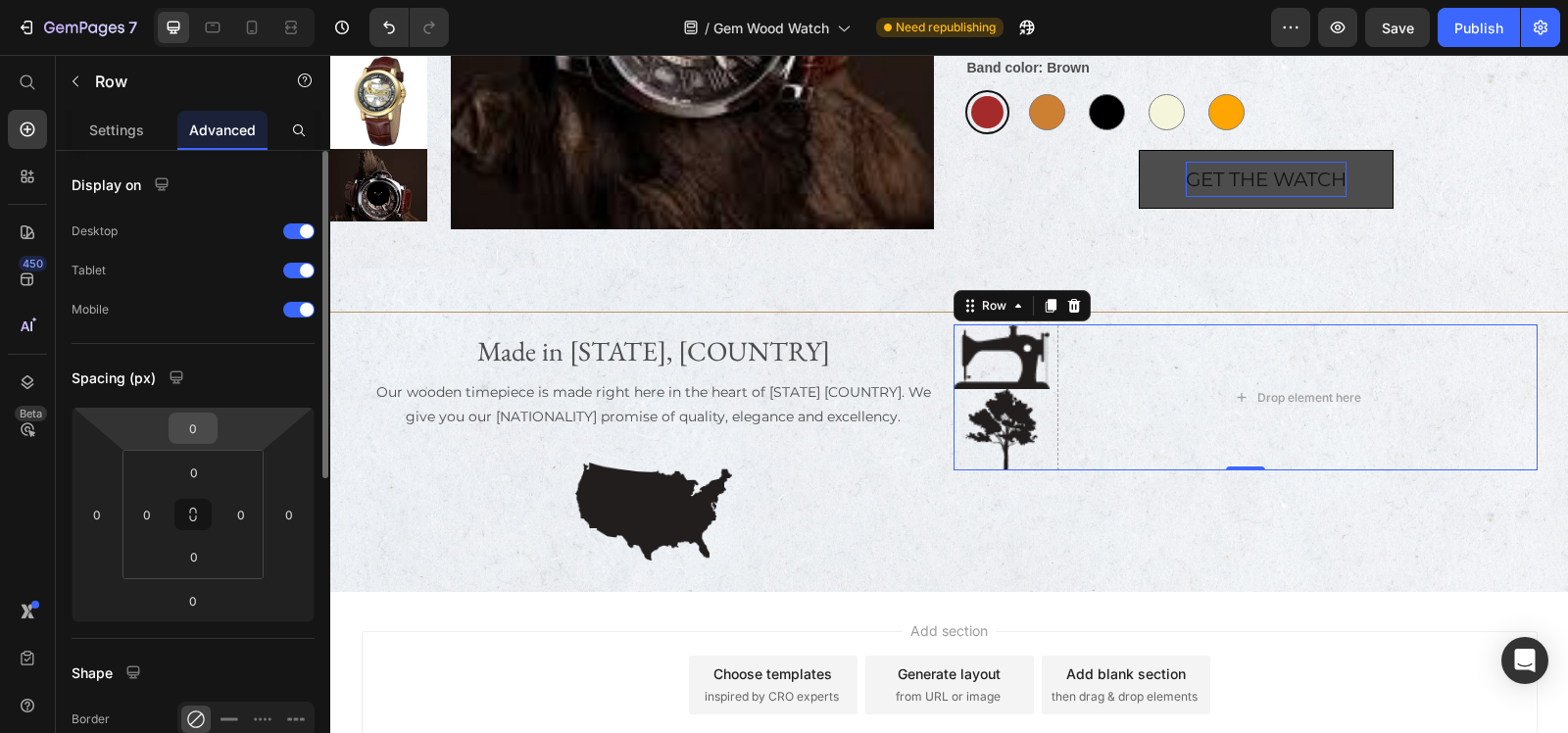 click on "0" at bounding box center (193, 428) 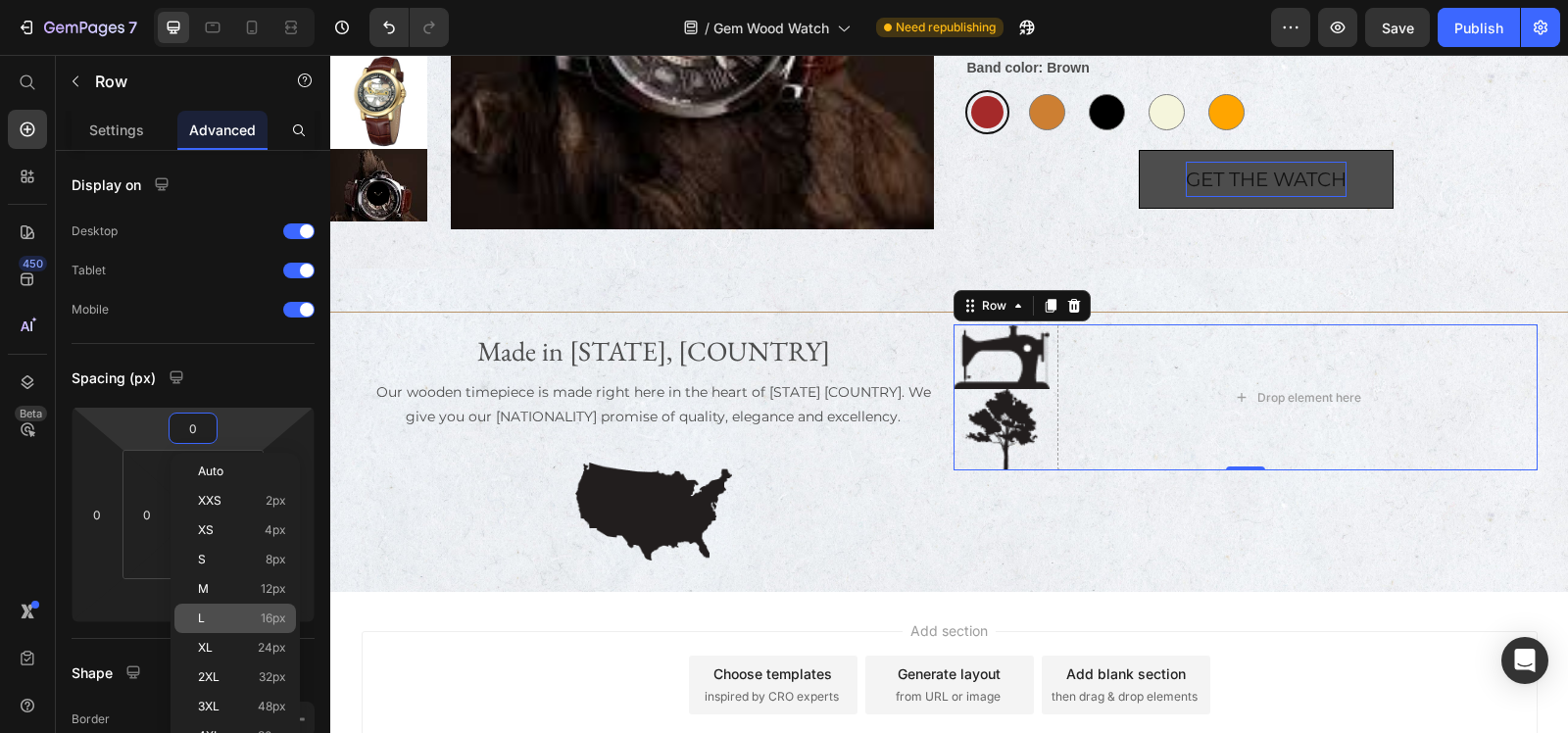 click on "L 16px" 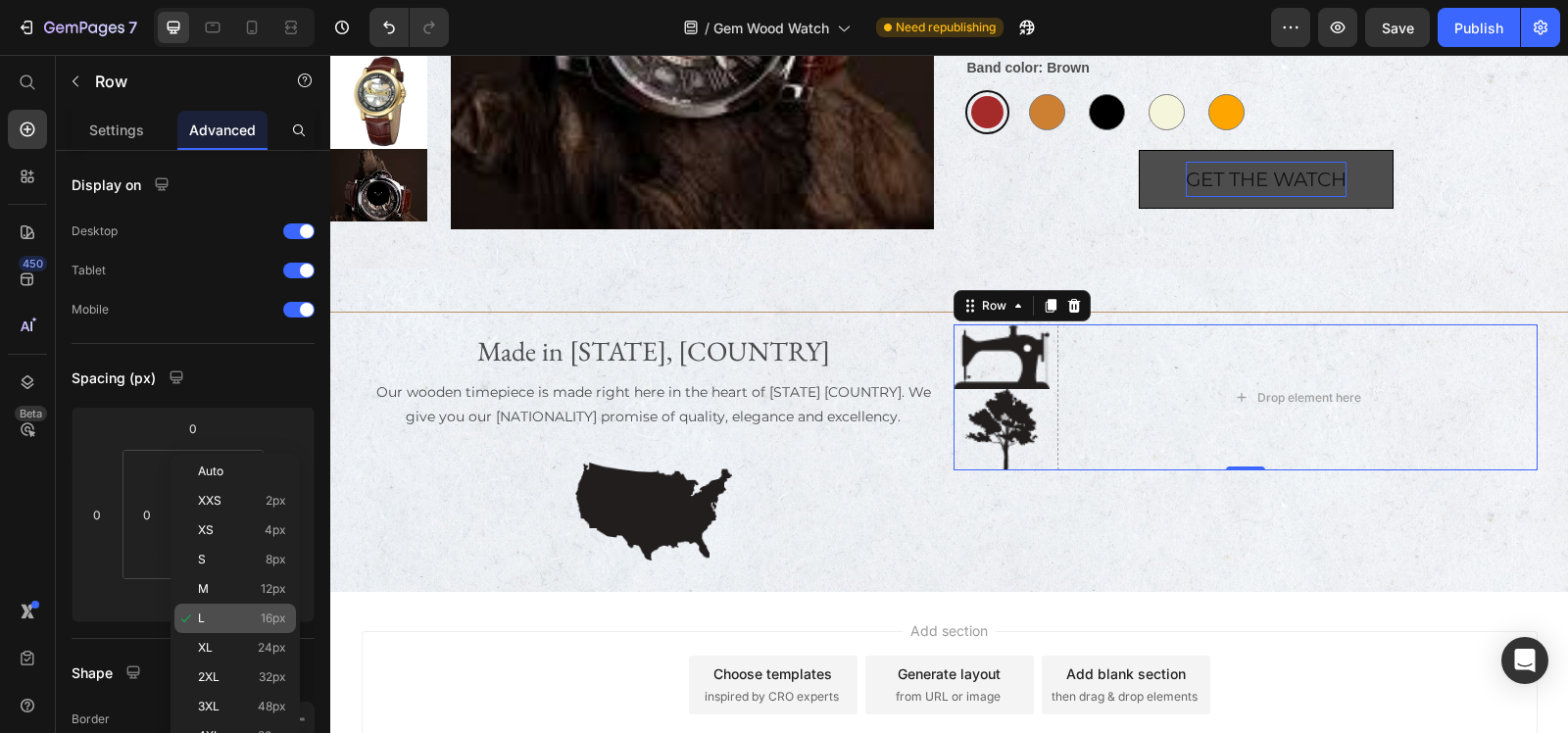 type on "16" 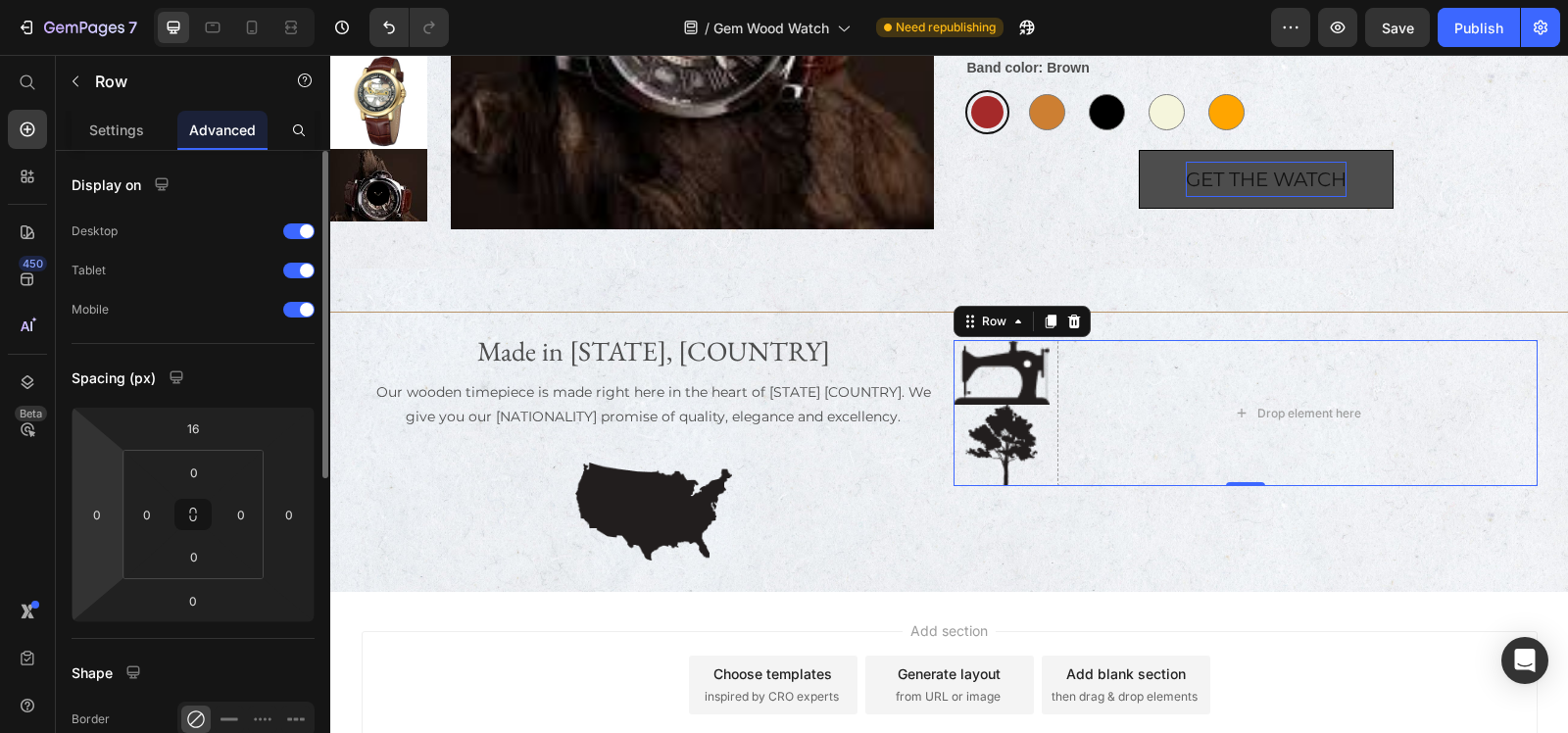 click on "7  Version history  /  Gem Wood Watch Need republishing Preview  Save   Publish  450 Beta Start with Sections Elements Hero Section Product Detail Brands Trusted Badges Guarantee Product Breakdown How to use Testimonials Compare Bundle FAQs Social Proof Brand Story Product List Collection Blog List Contact Sticky Add to Cart Custom Footer Browse Library 450 Layout
Row
Row
Row
Row Text
Heading
Text Block Button
Button
Button
Sticky Back to top Media
Image" at bounding box center [784, 0] 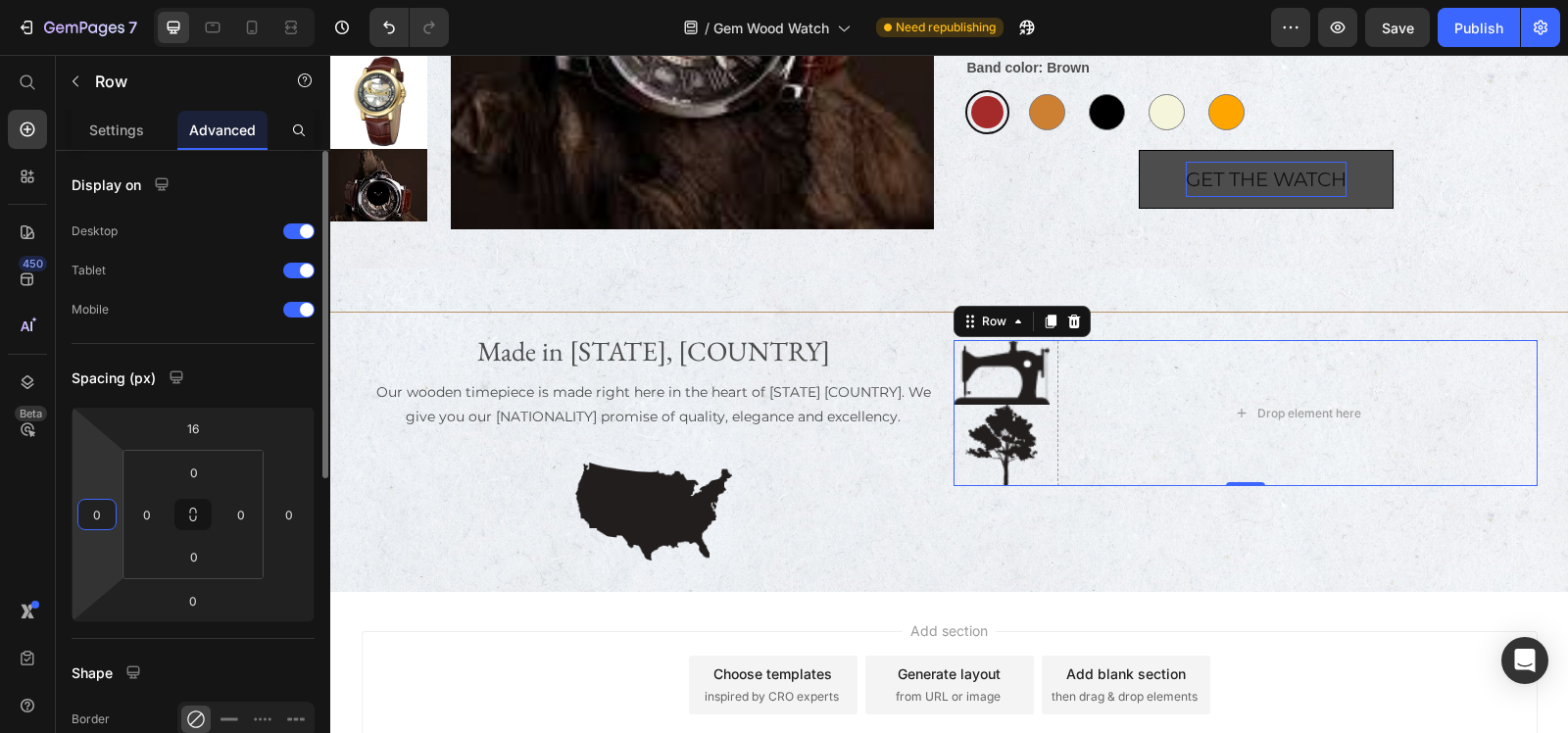 click on "0" at bounding box center (97, 514) 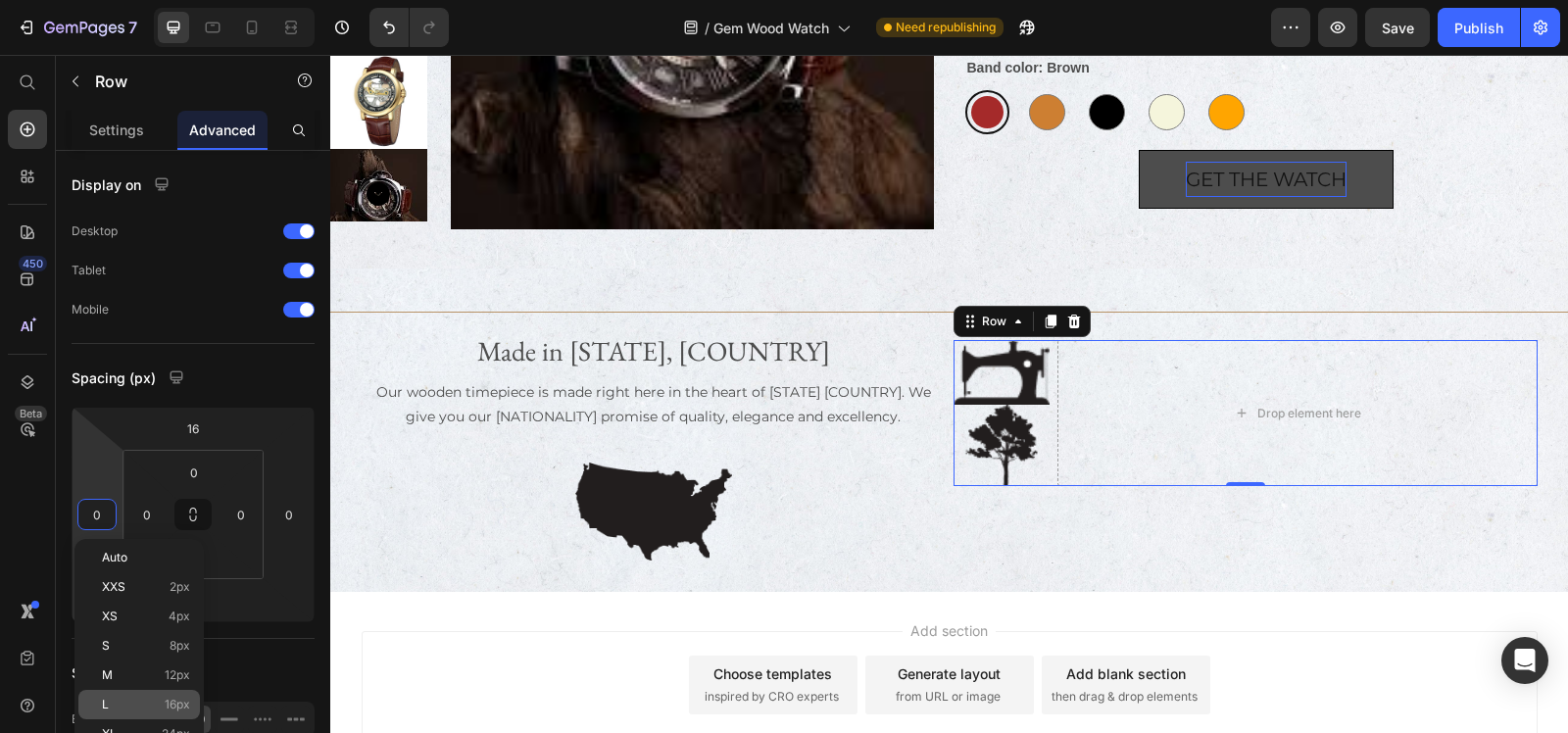 click on "L 16px" at bounding box center (146, 705) 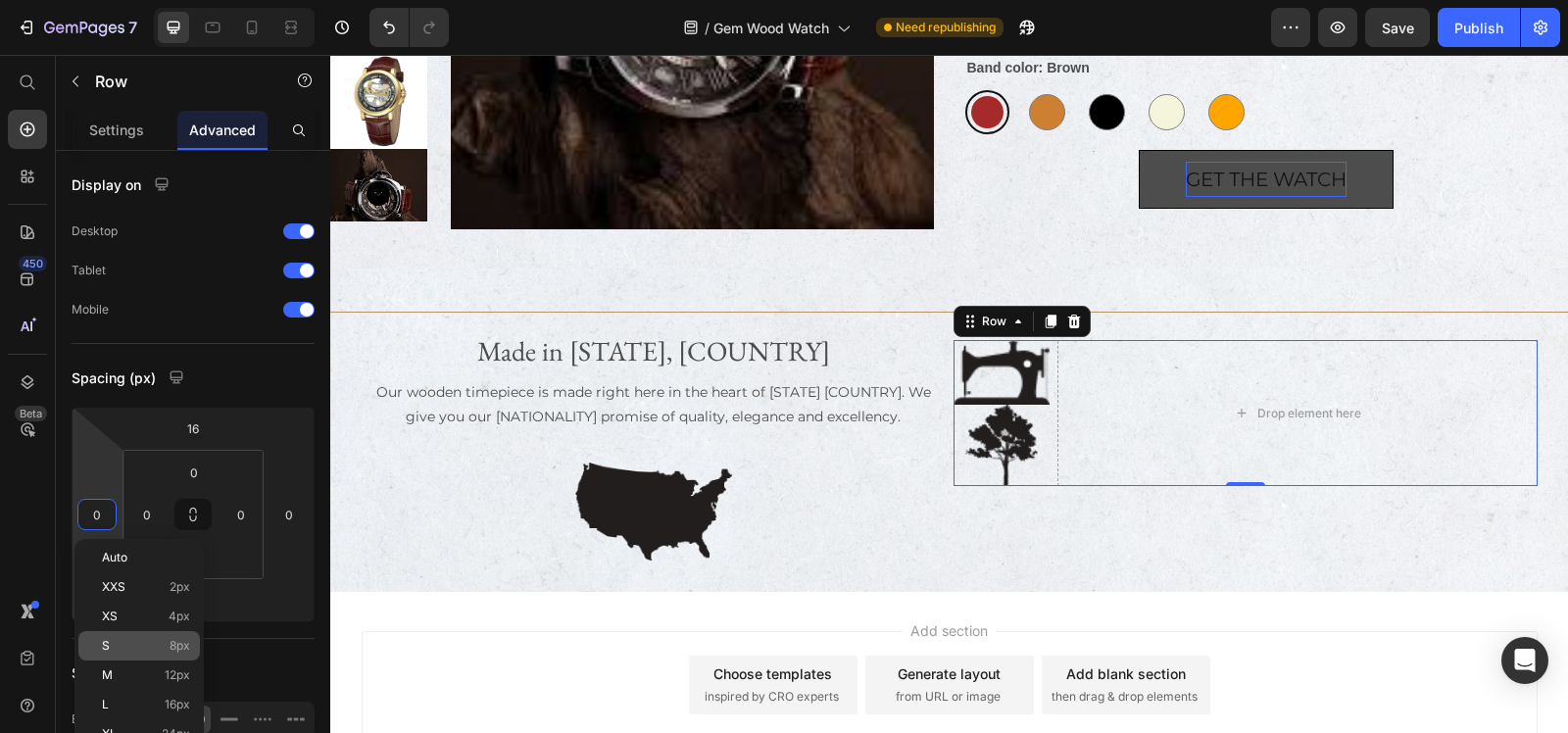 type on "16" 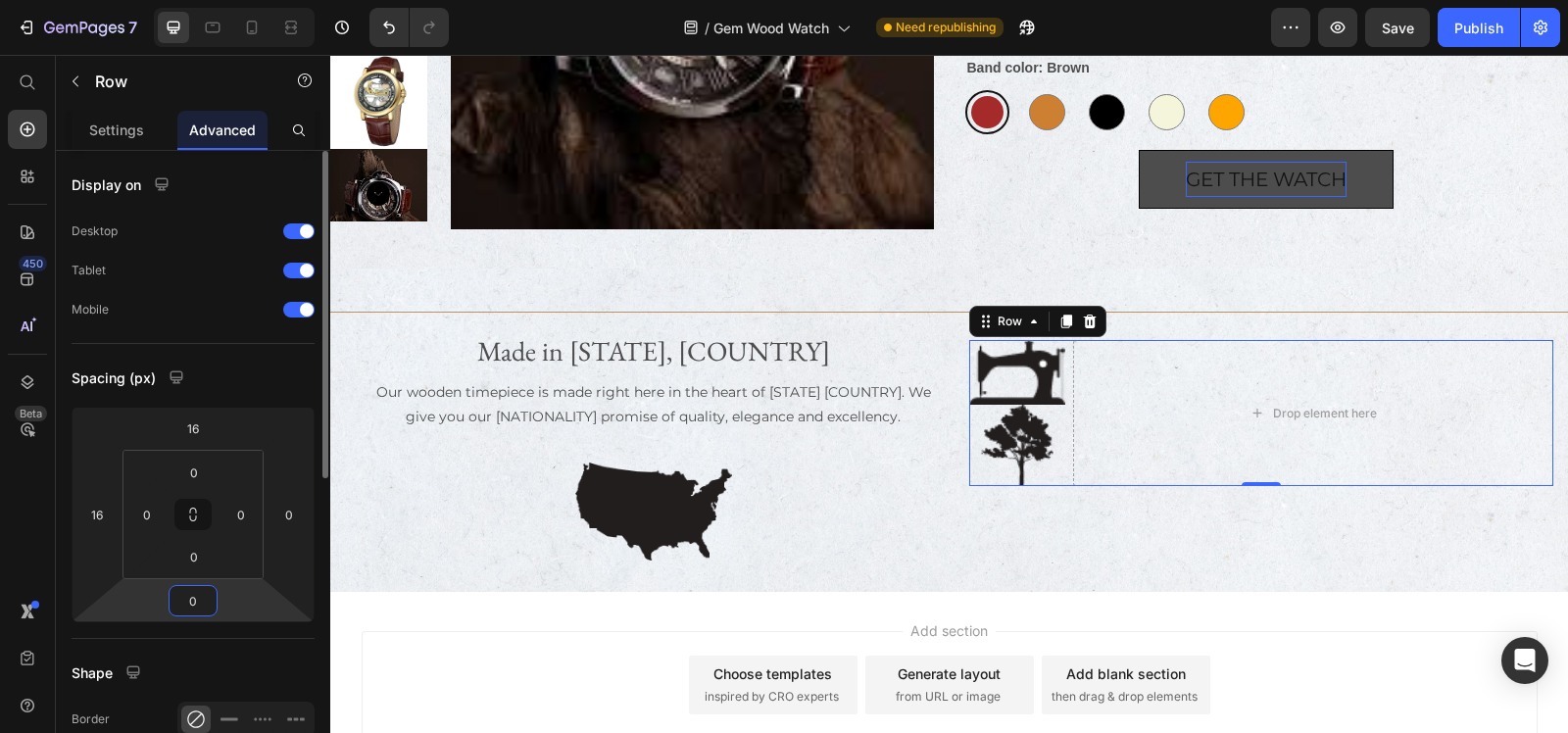 click on "0" at bounding box center [193, 601] 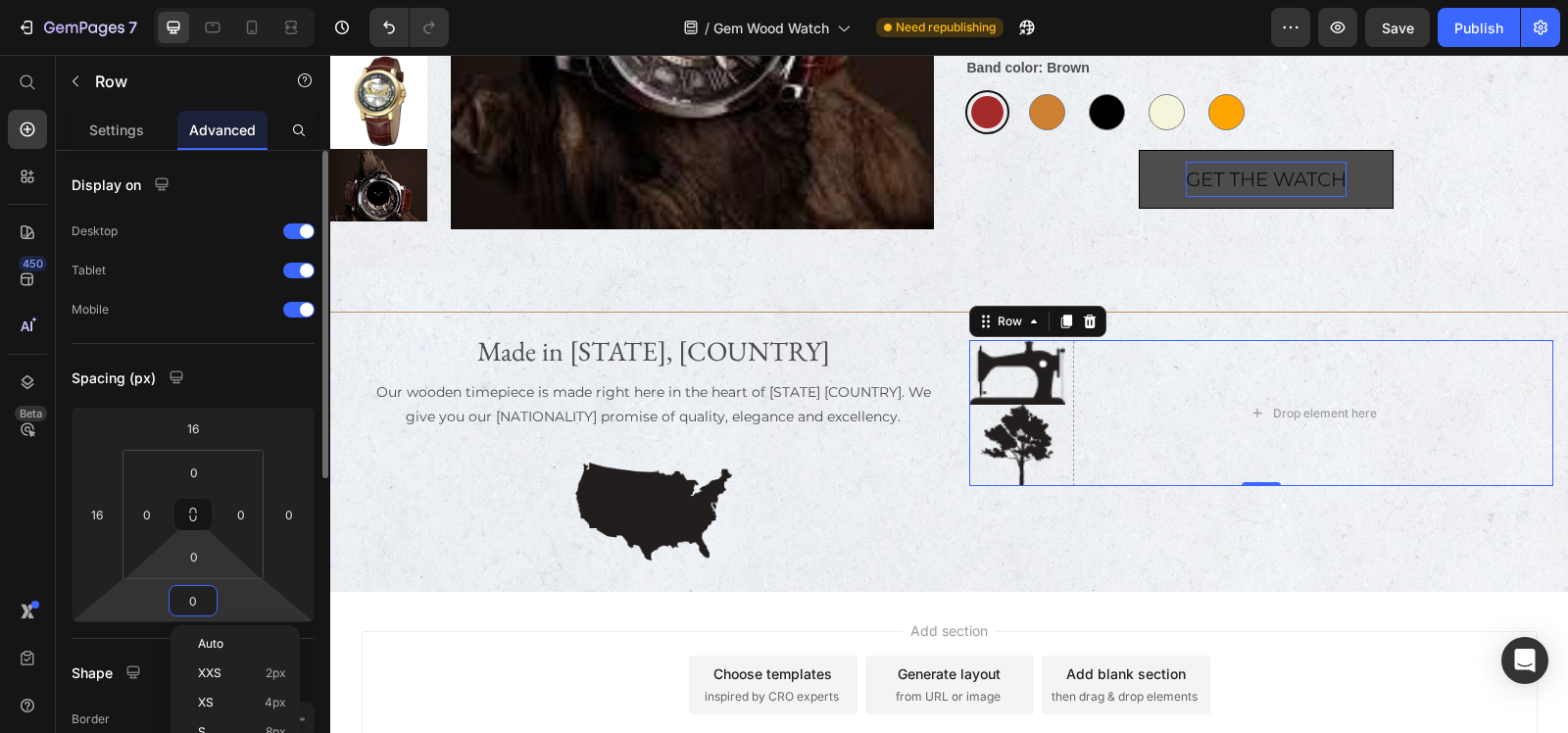 scroll, scrollTop: 122, scrollLeft: 0, axis: vertical 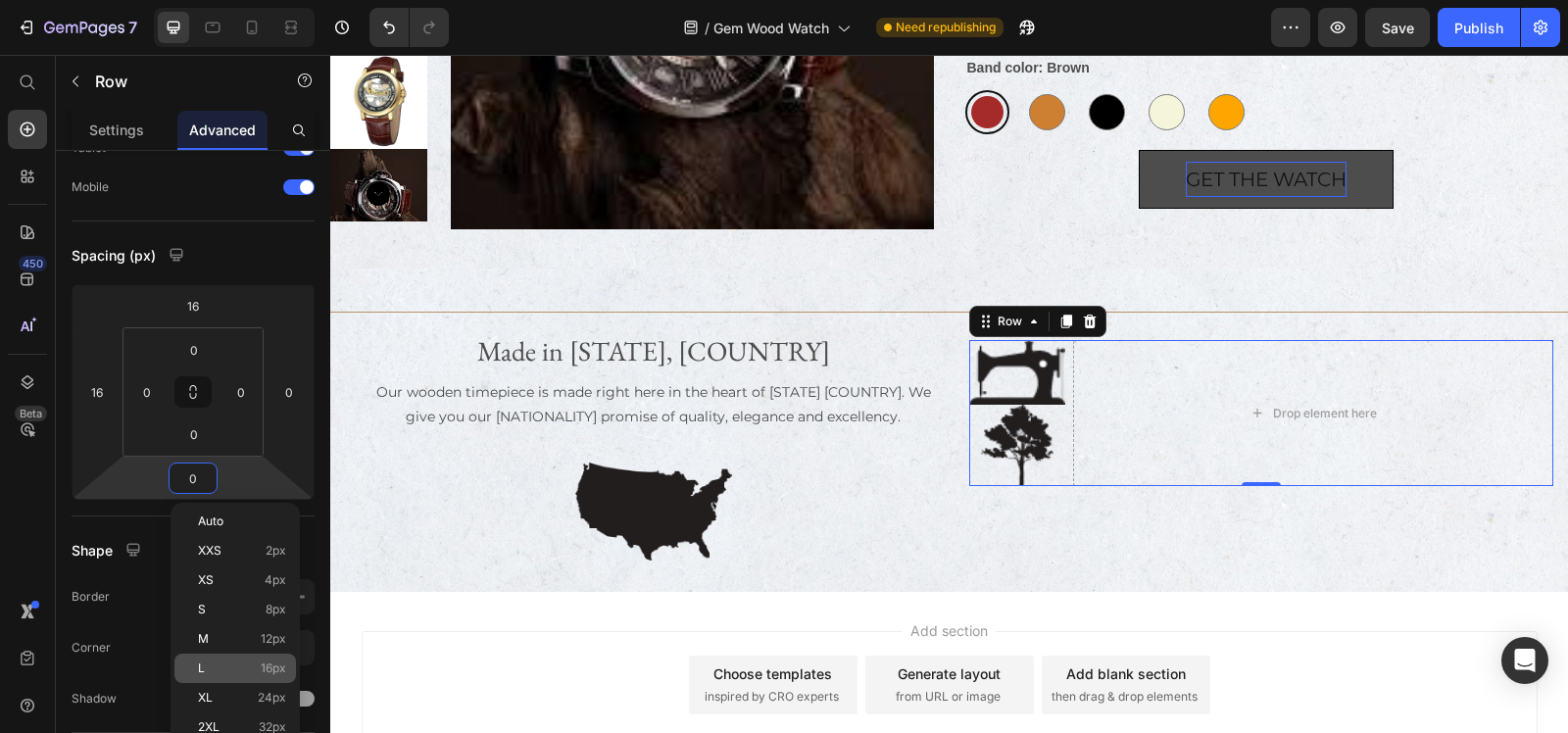 click on "L 16px" 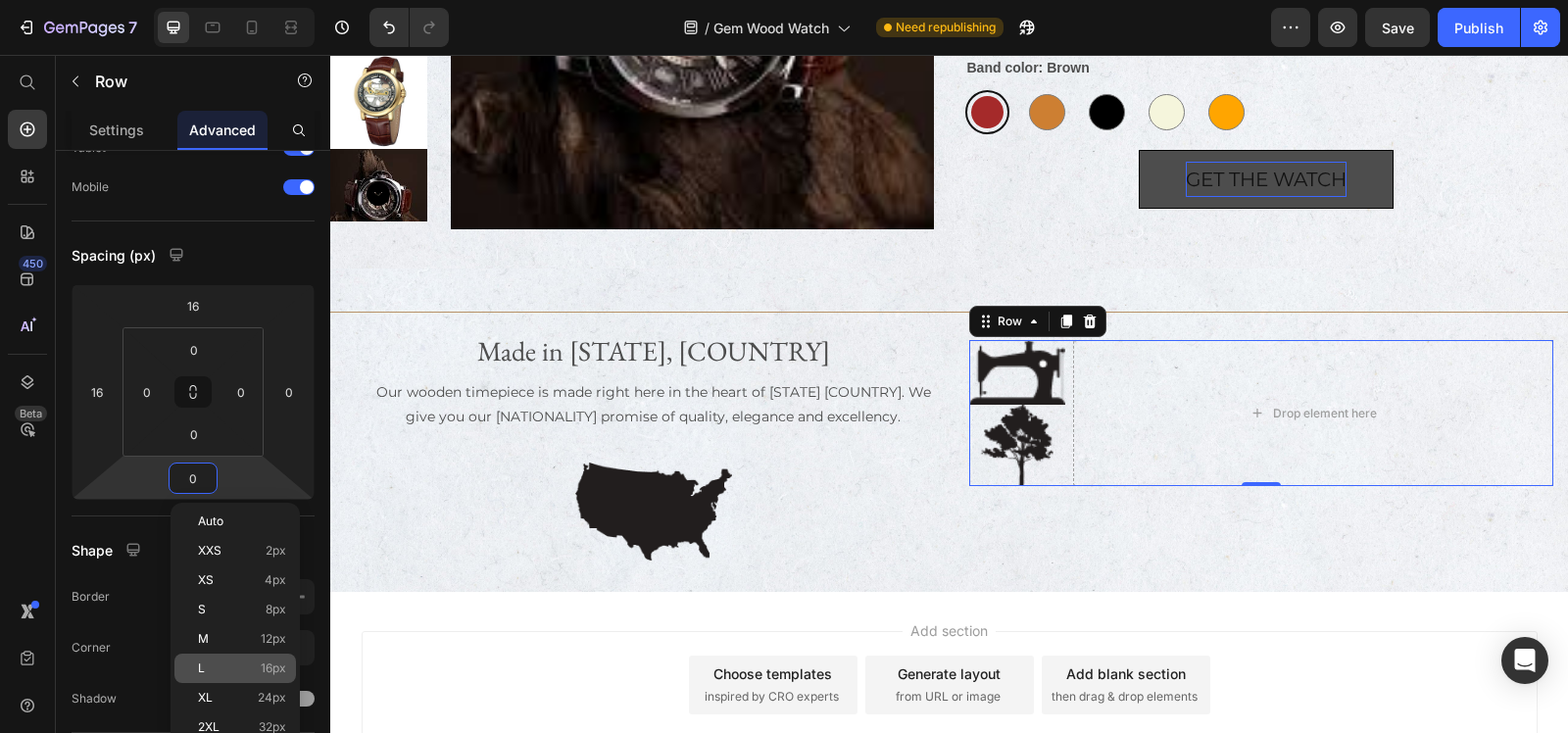 type on "16" 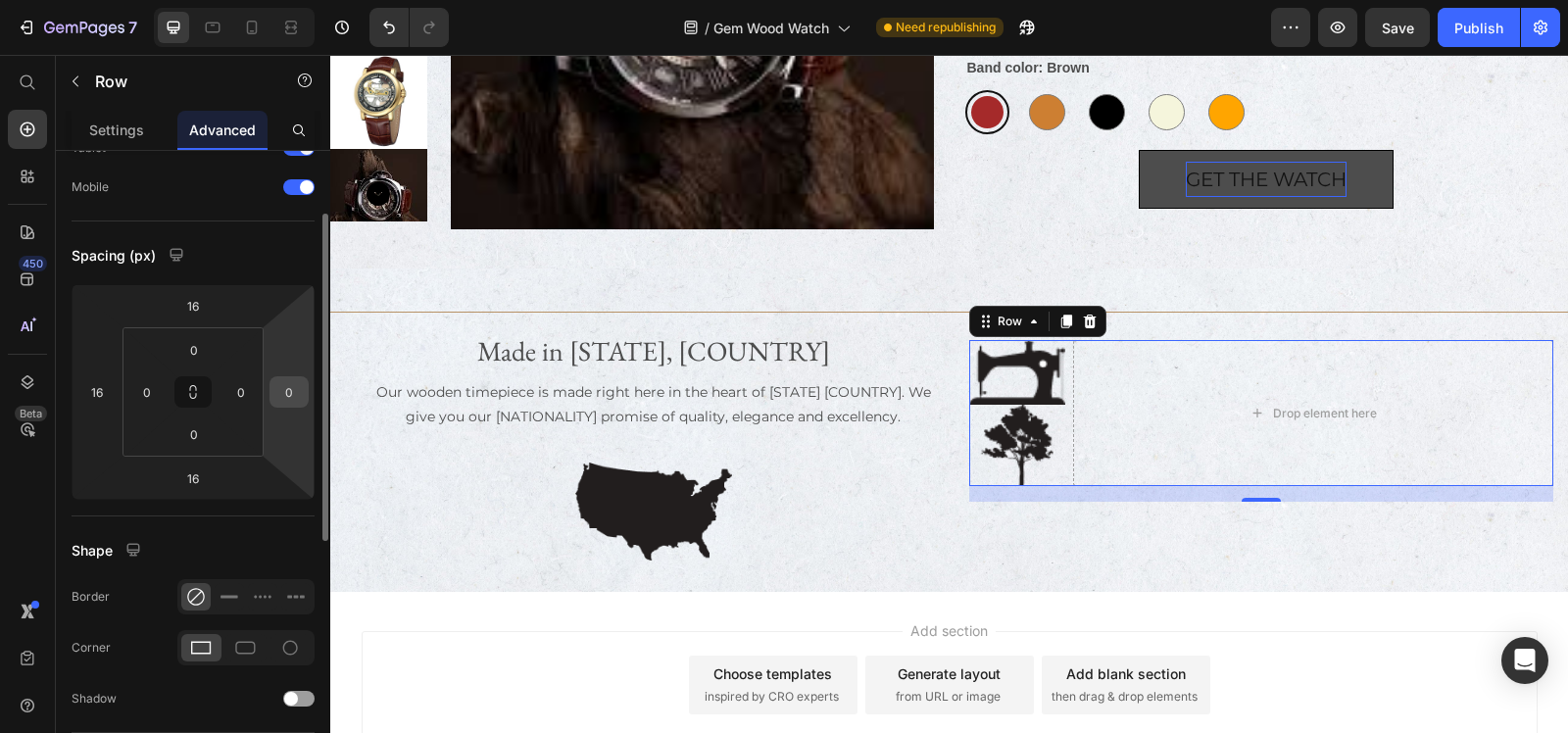 click on "0" at bounding box center (289, 392) 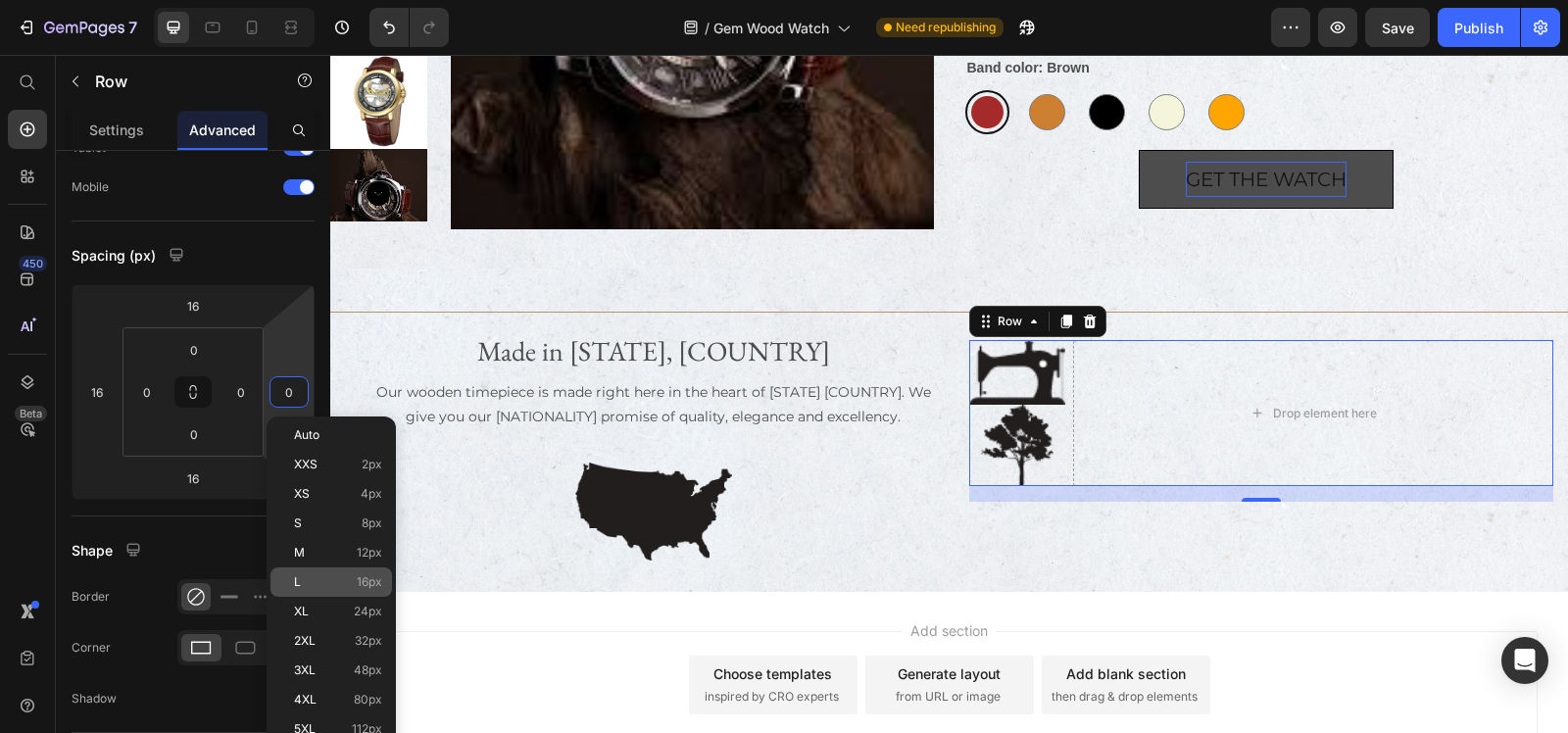 click on "L 16px" 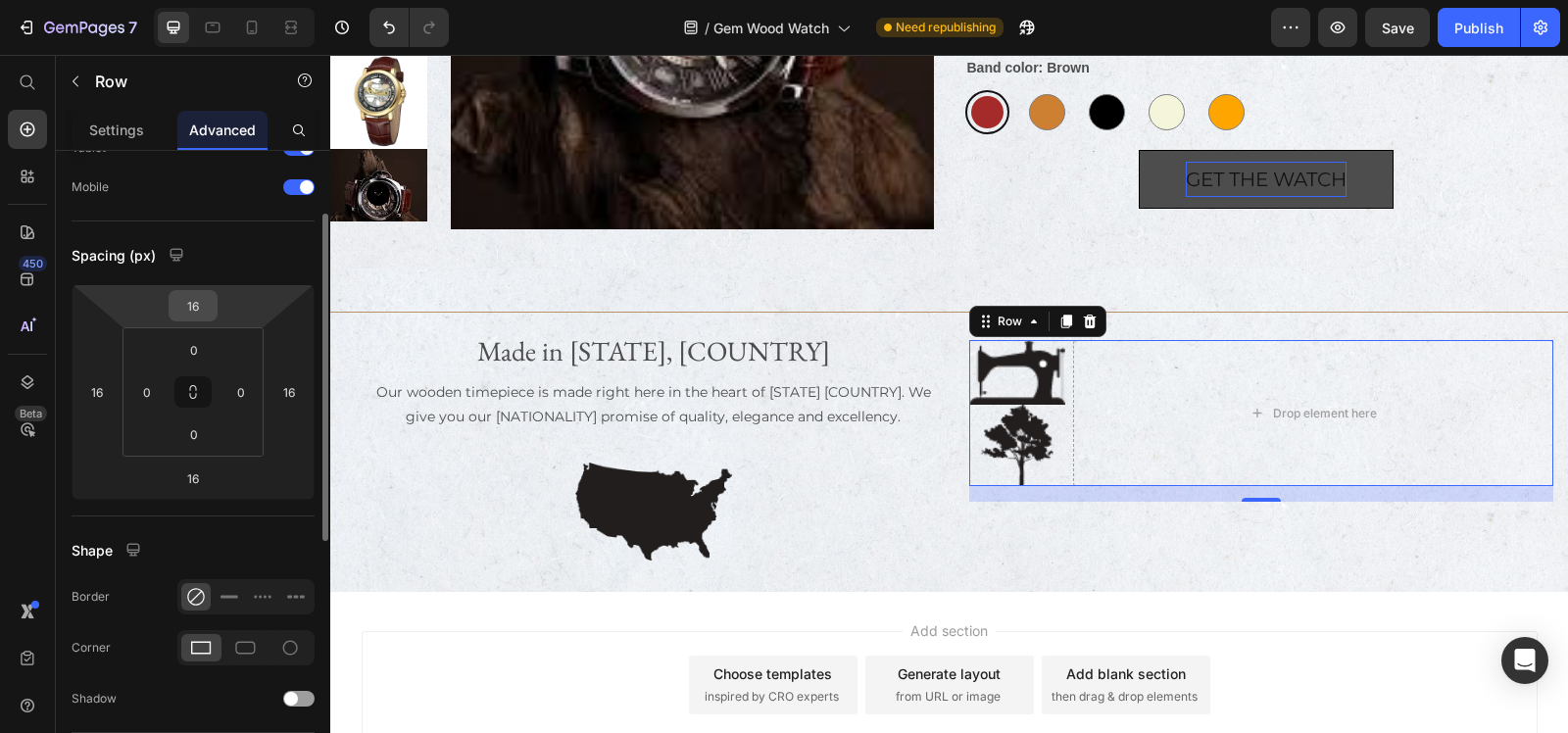 click on "16" at bounding box center [193, 306] 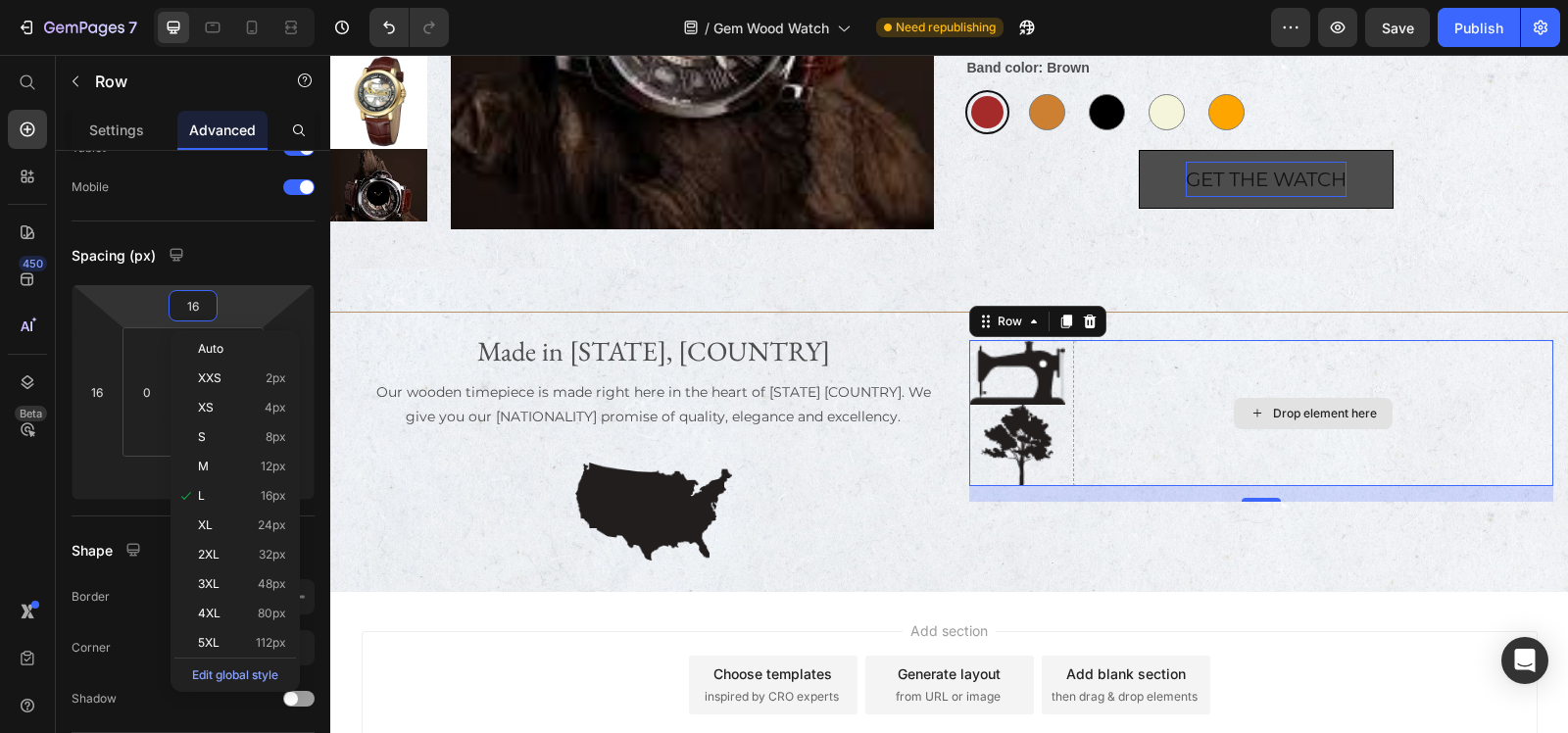 click on "Drop element here" at bounding box center [1313, 413] 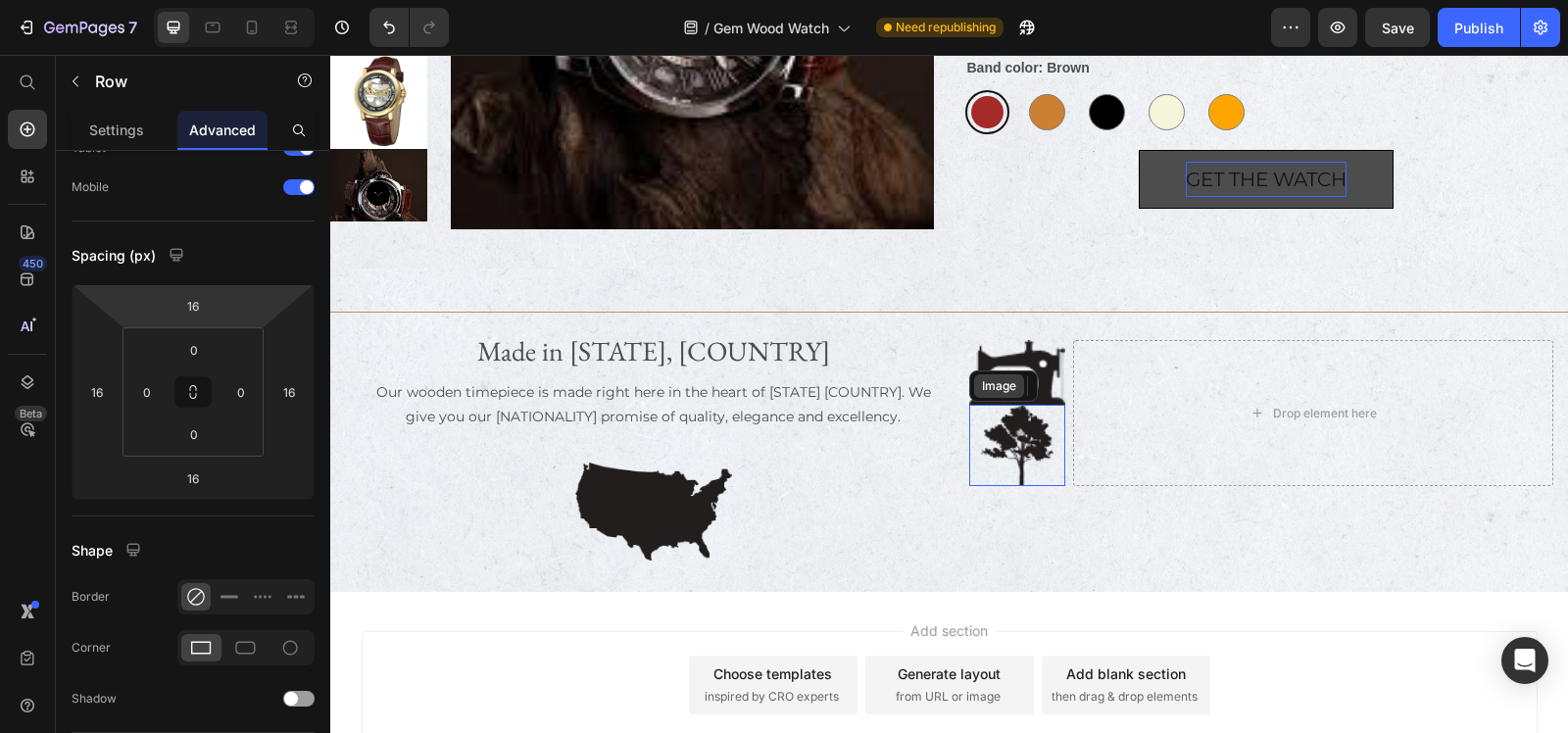 drag, startPoint x: 1031, startPoint y: 393, endPoint x: 1011, endPoint y: 367, distance: 32.80244 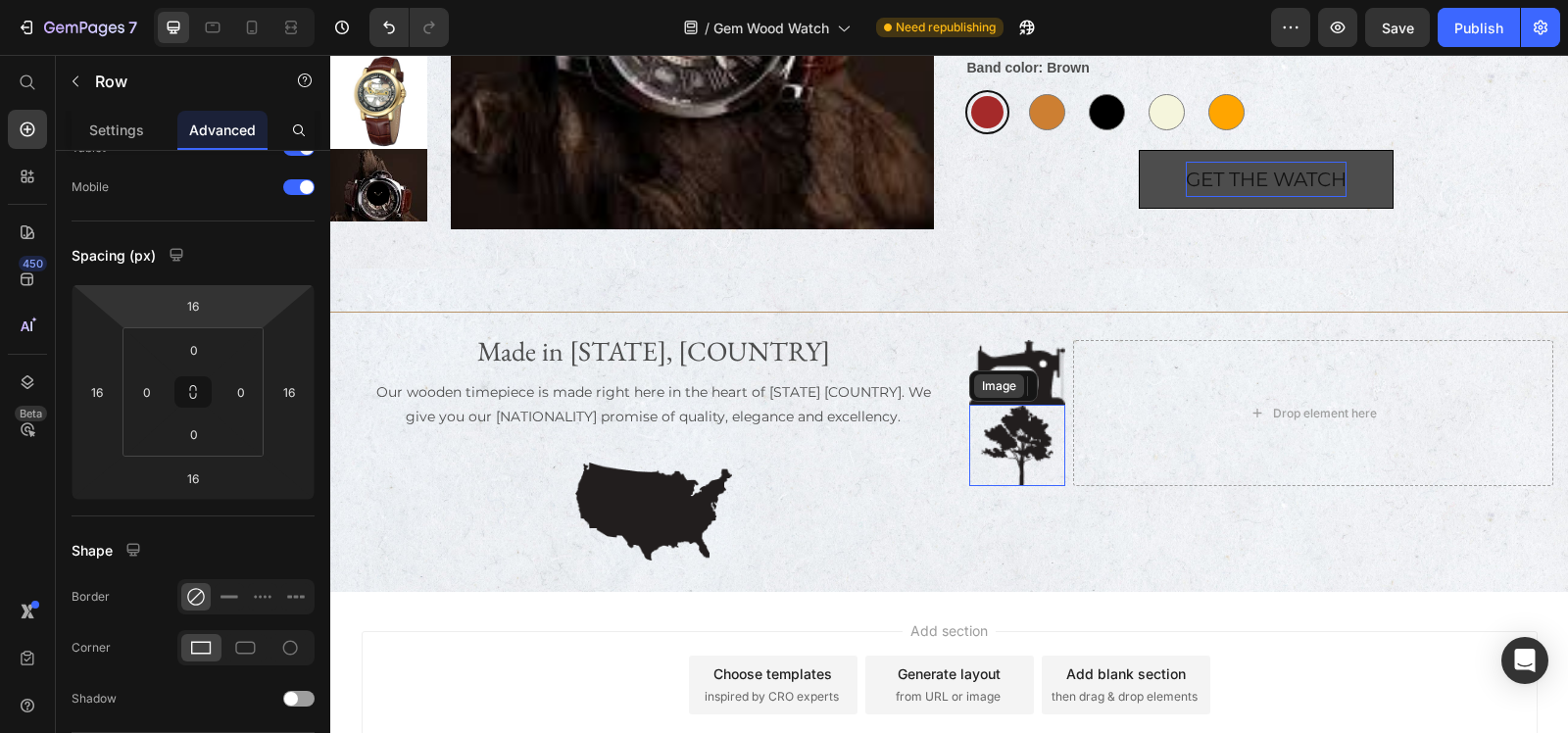 click at bounding box center [1017, 445] 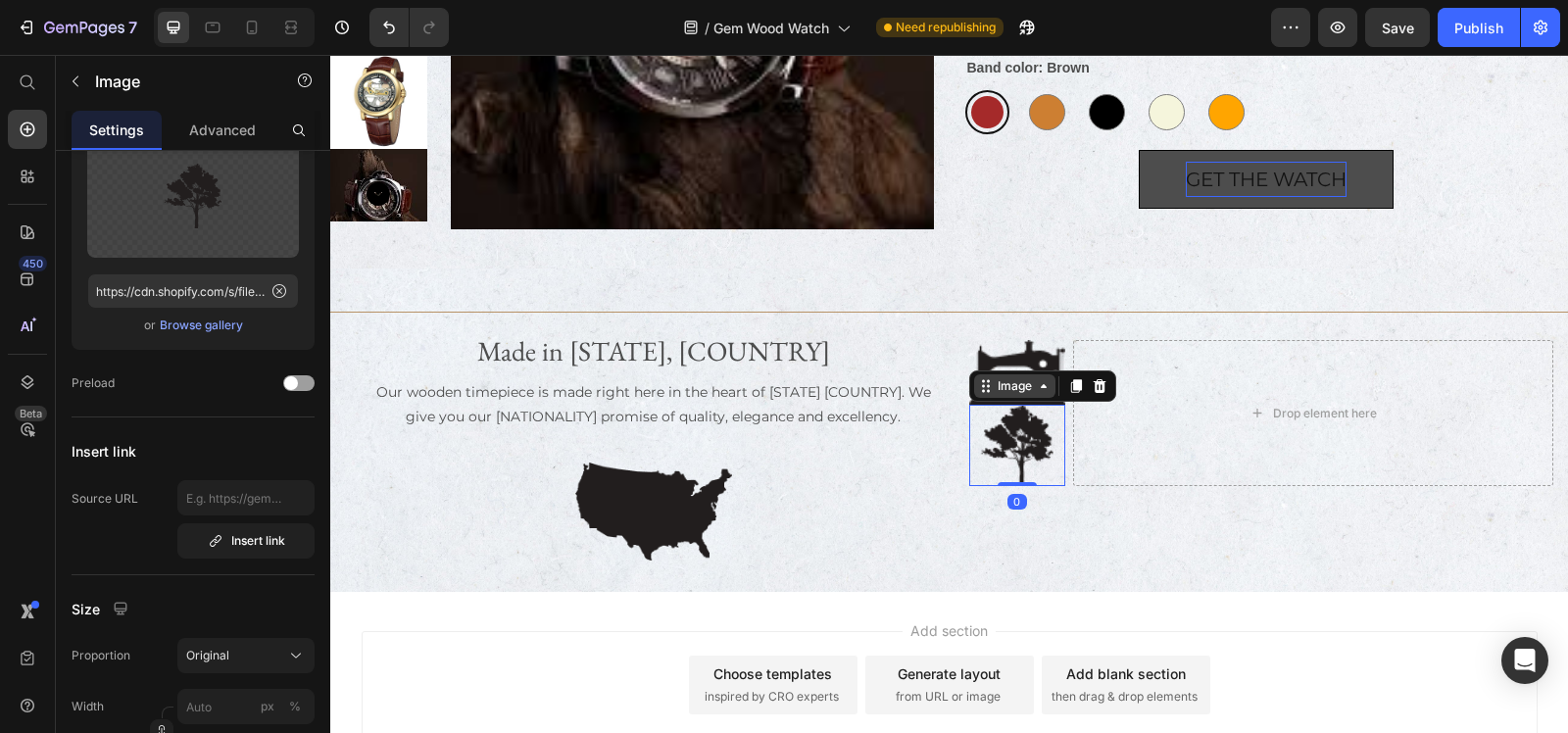 click on "Image" at bounding box center (1014, 386) 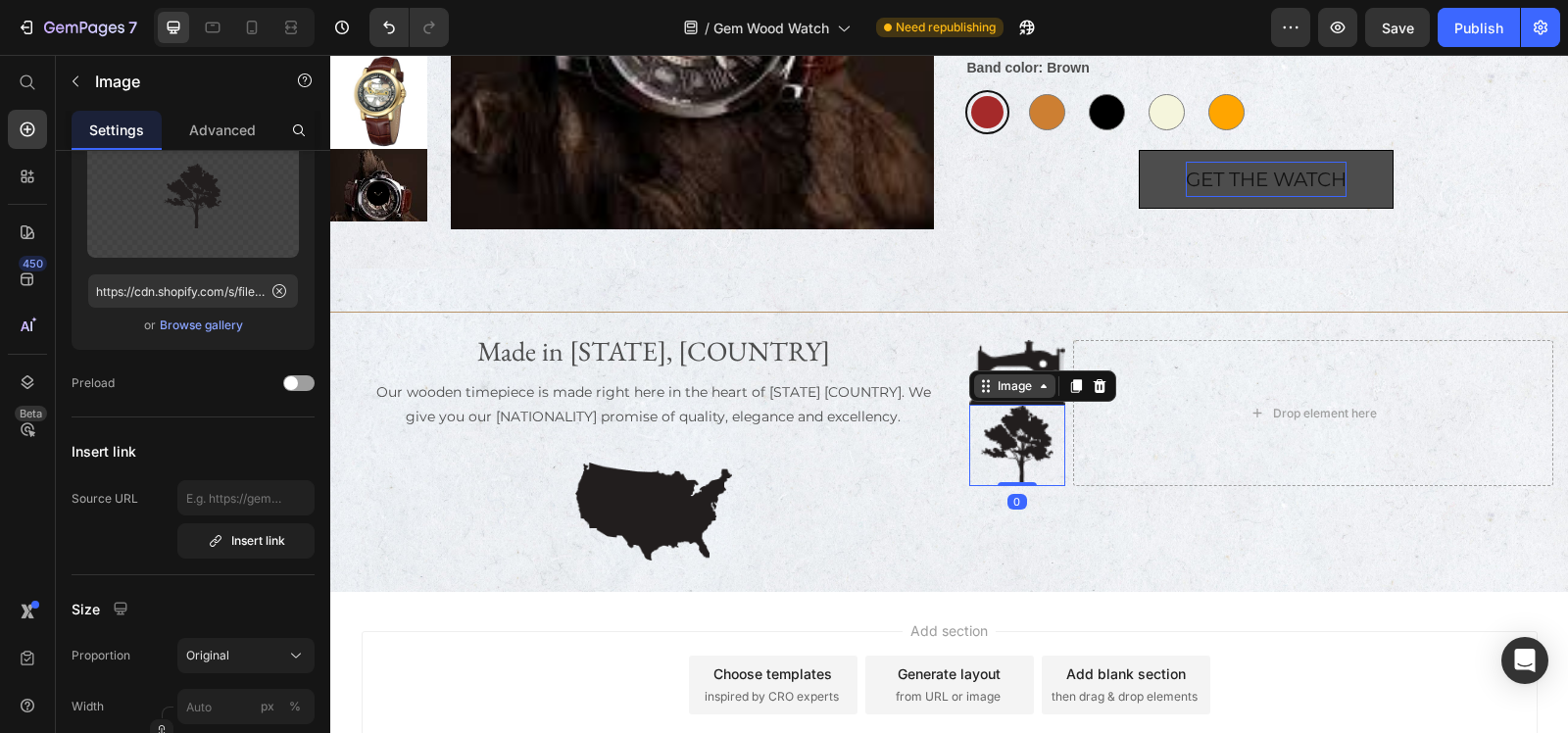 scroll, scrollTop: 0, scrollLeft: 0, axis: both 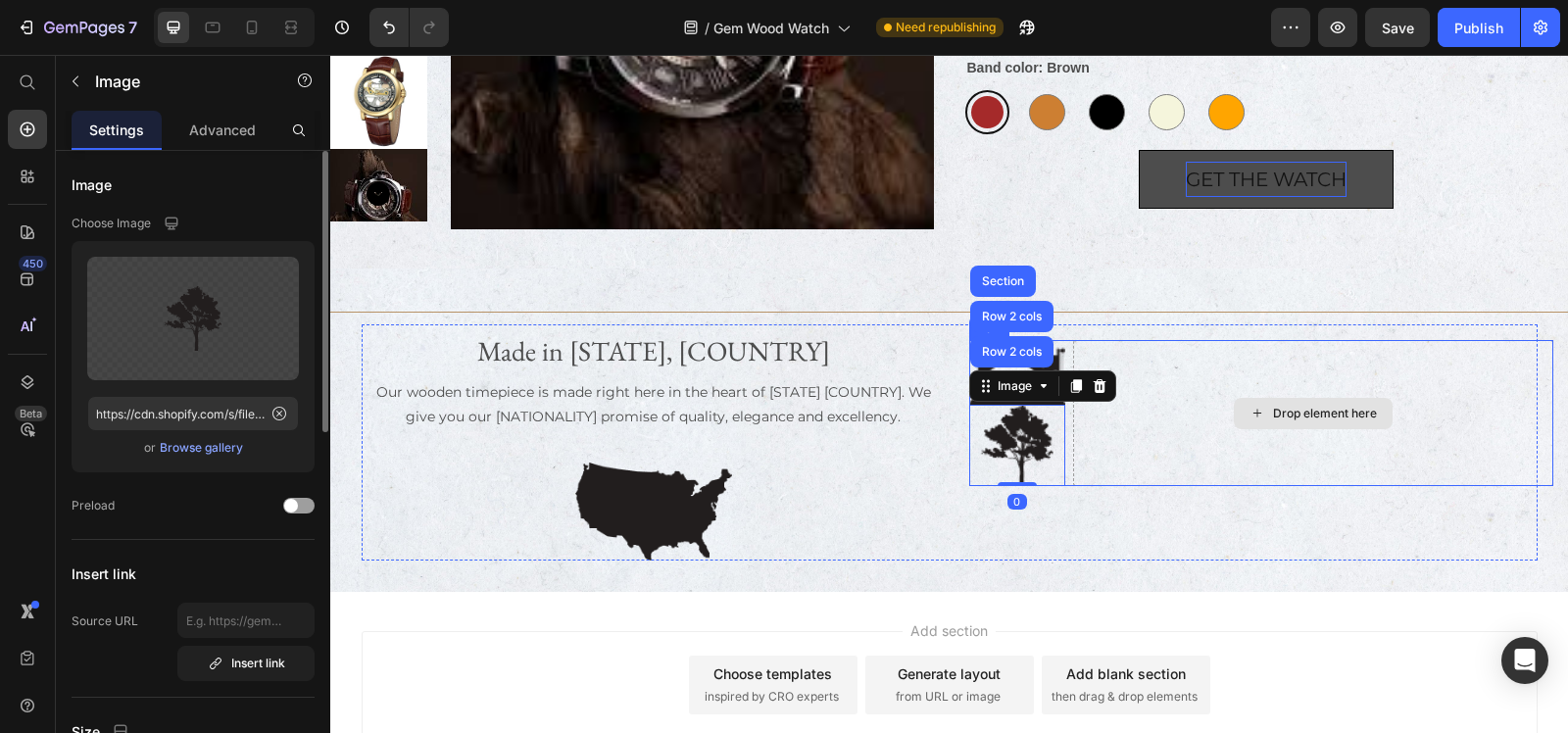 click on "Drop element here" at bounding box center (1313, 413) 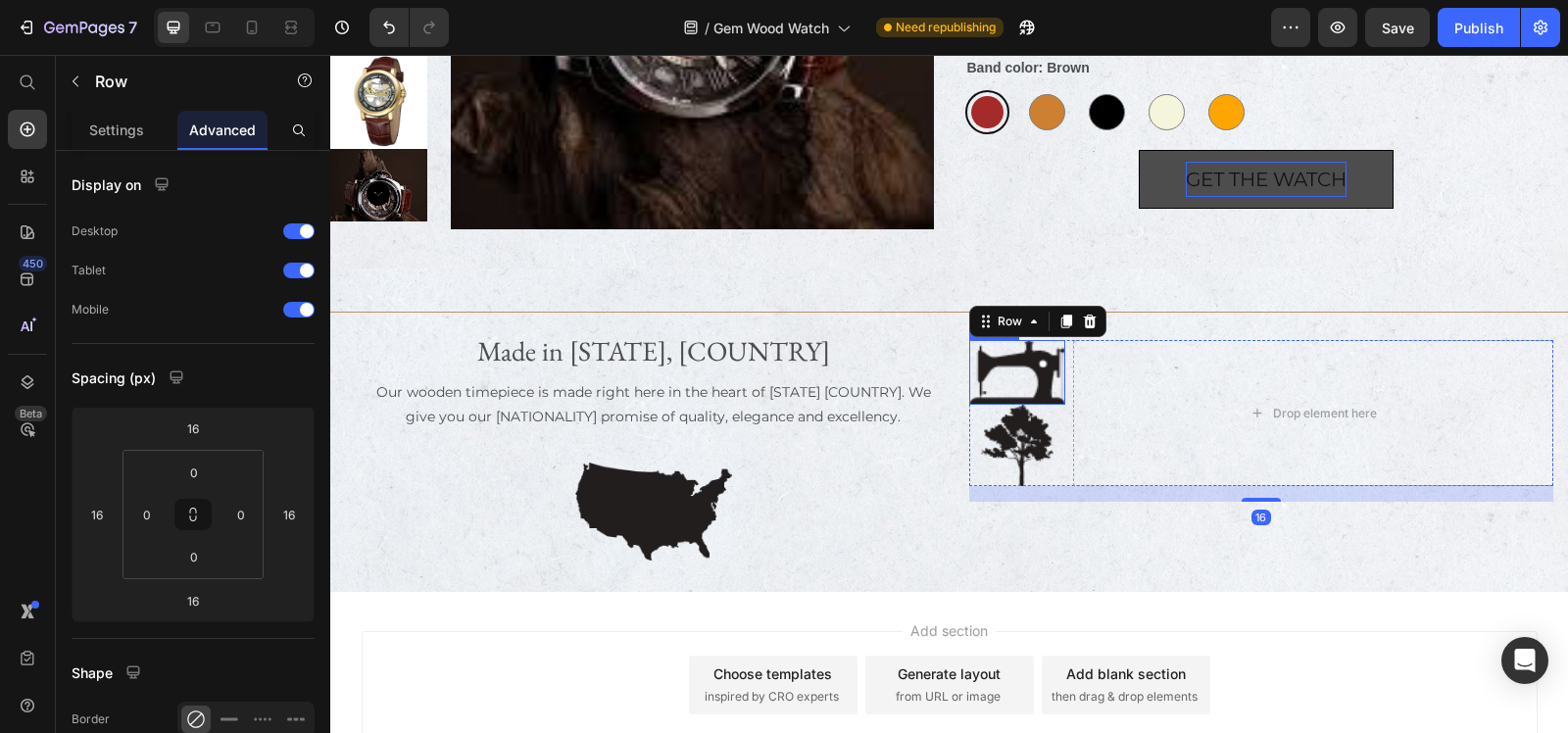 click at bounding box center [1017, 372] 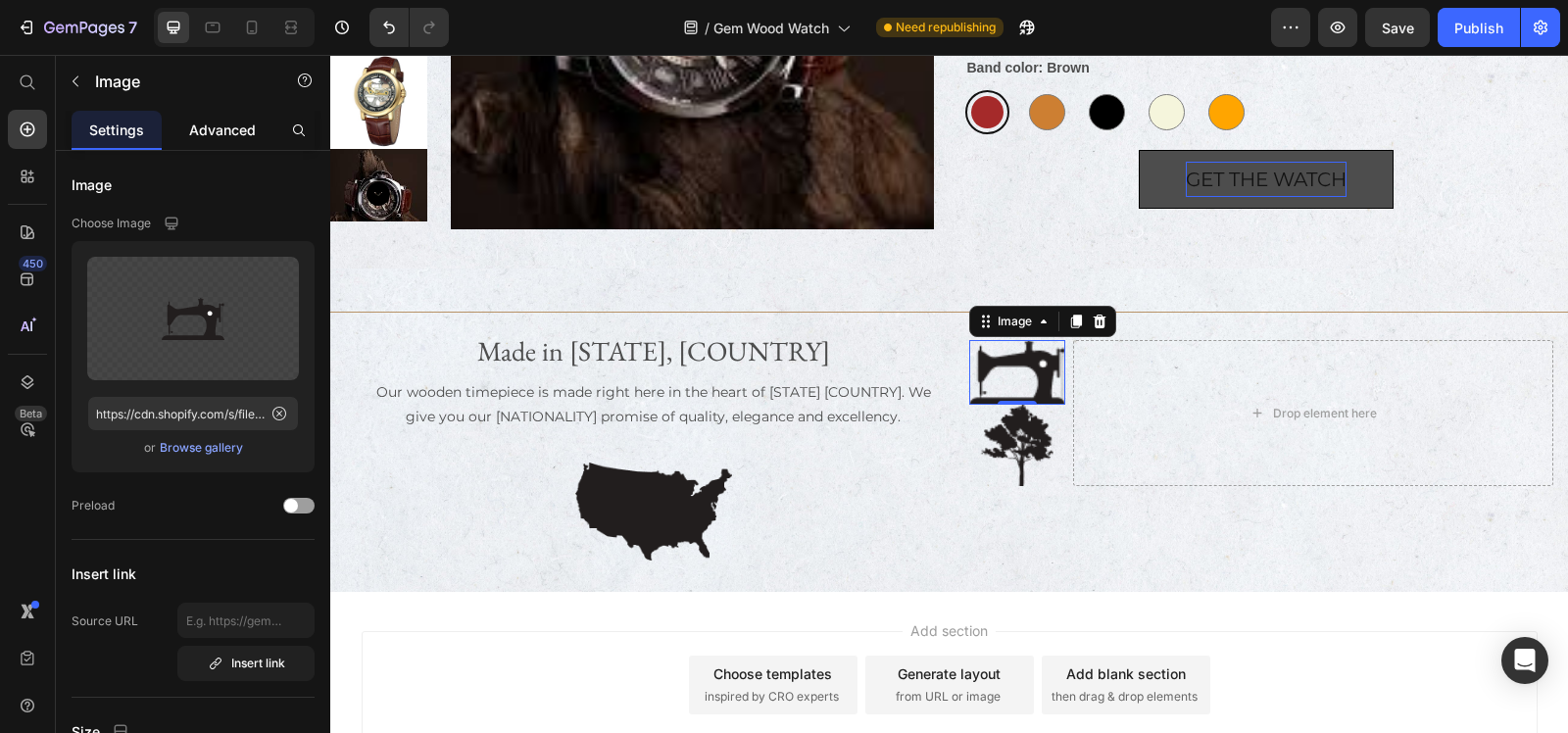 click on "Advanced" at bounding box center (222, 129) 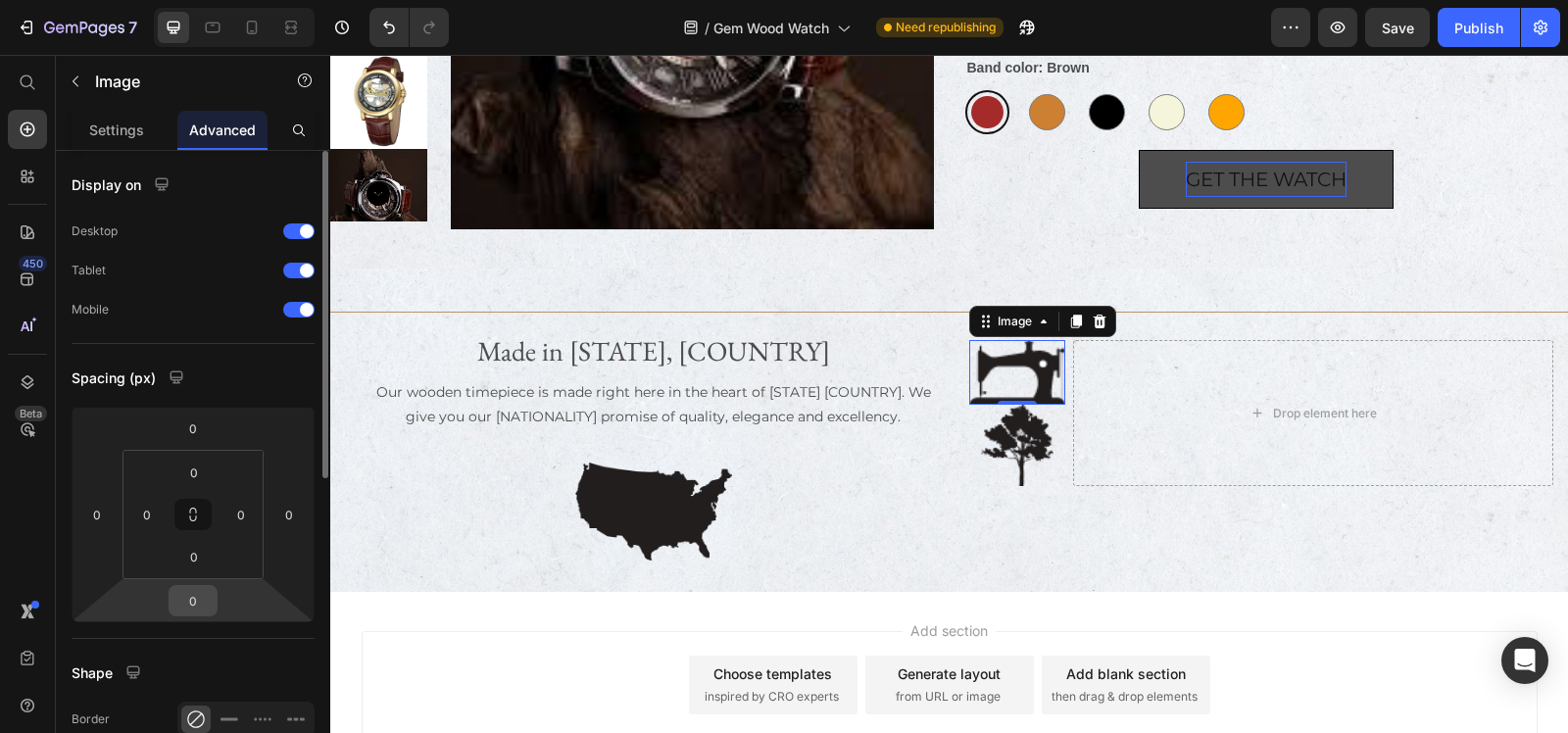 click on "0" at bounding box center (193, 601) 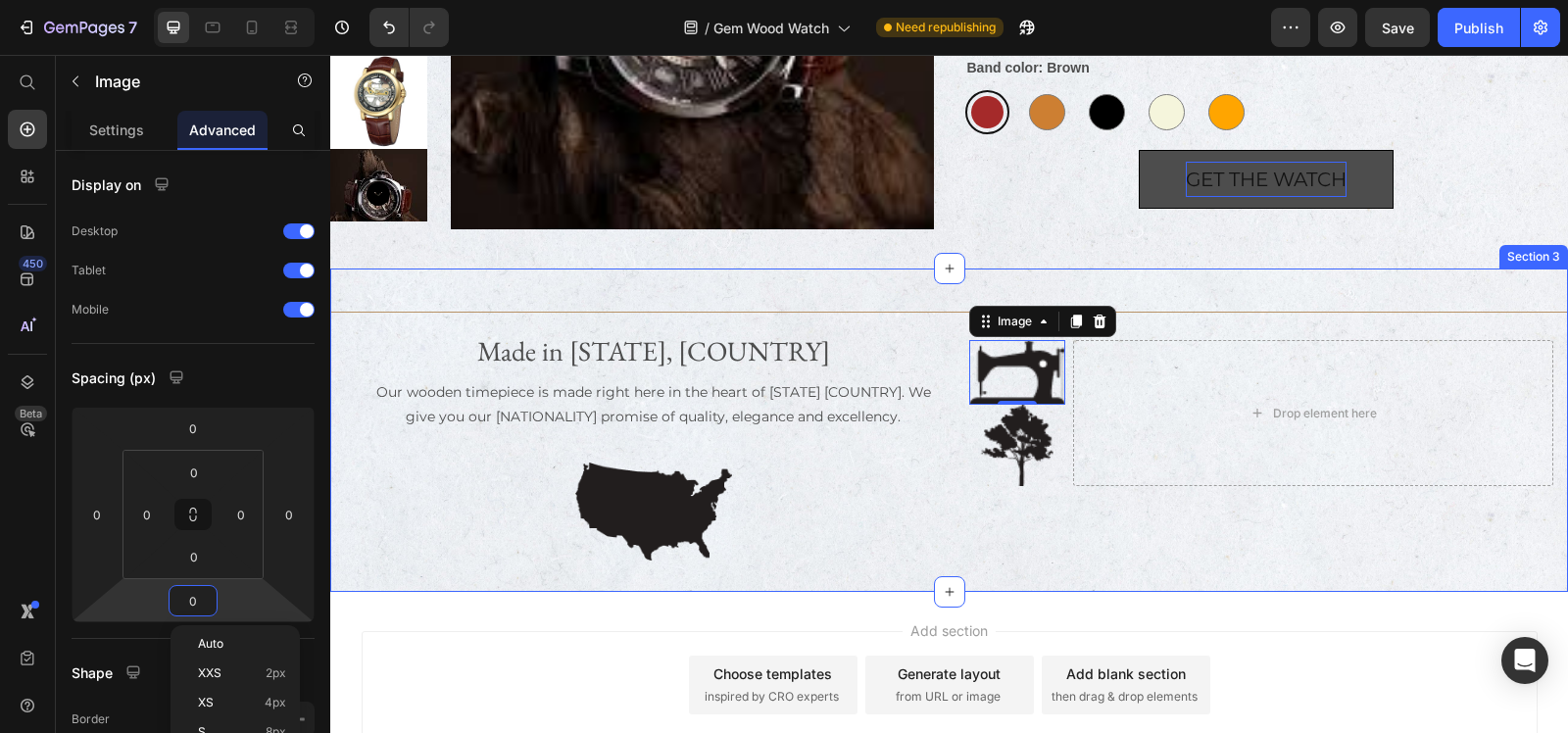 scroll, scrollTop: 1335, scrollLeft: 0, axis: vertical 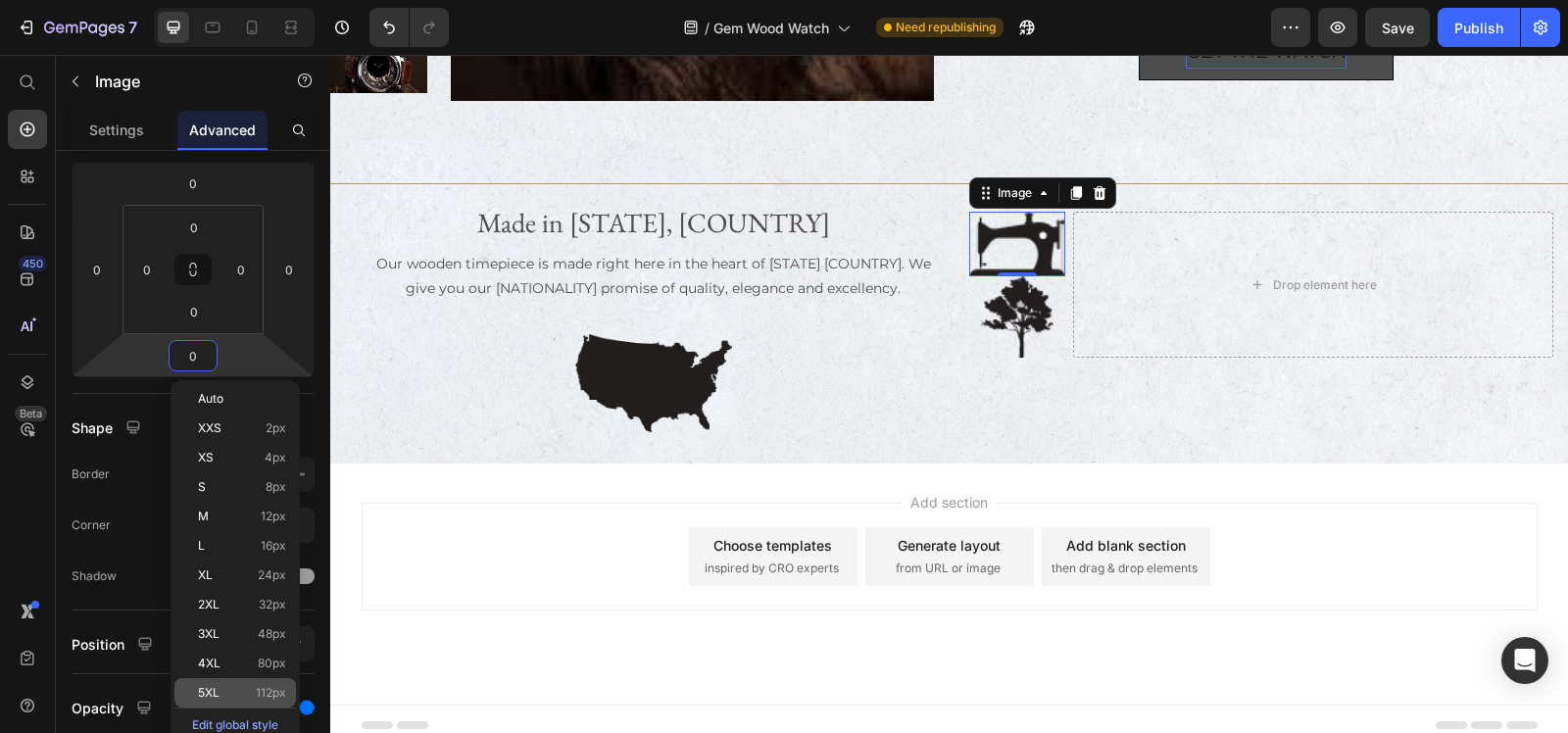 click on "5XL 112px" at bounding box center (242, 693) 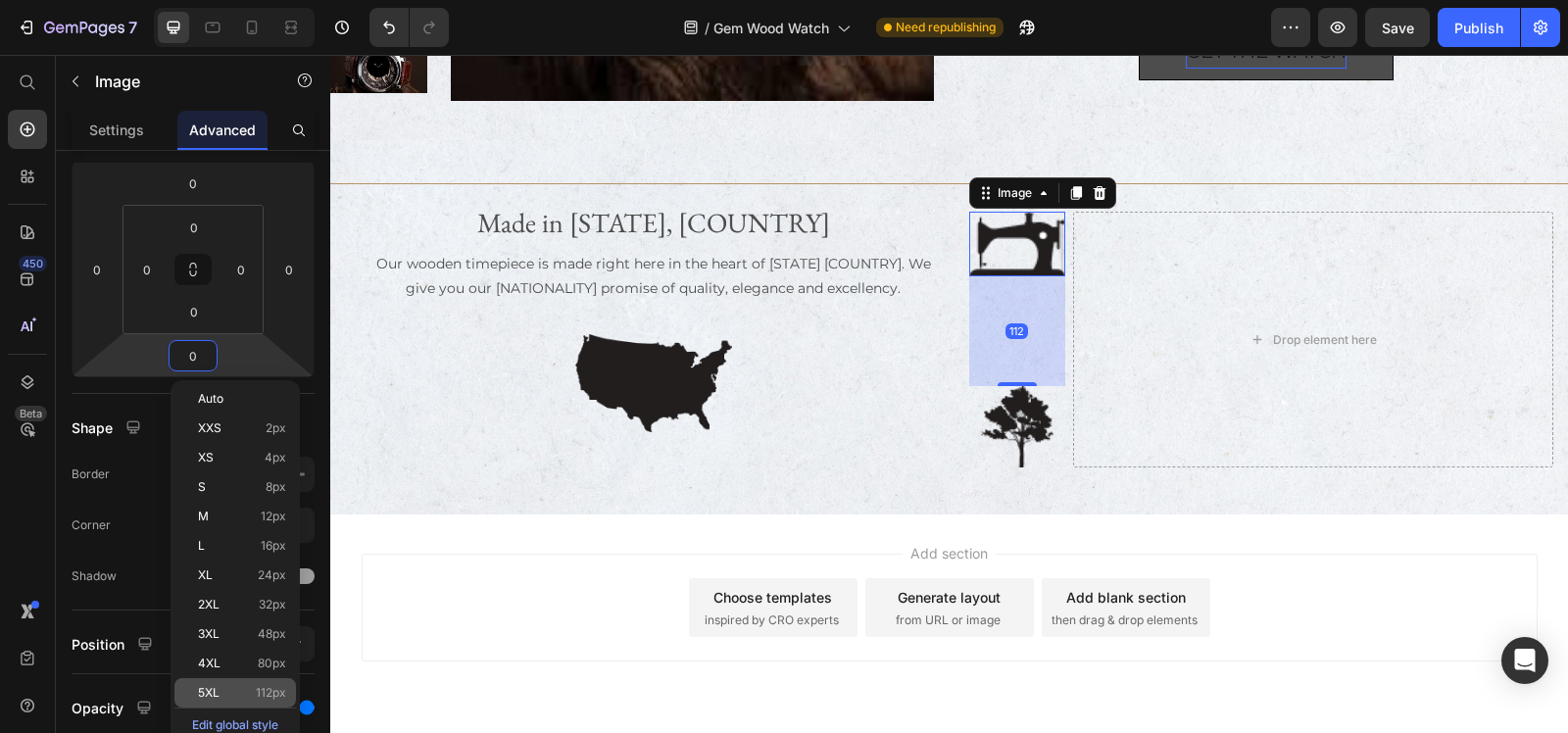 type on "112" 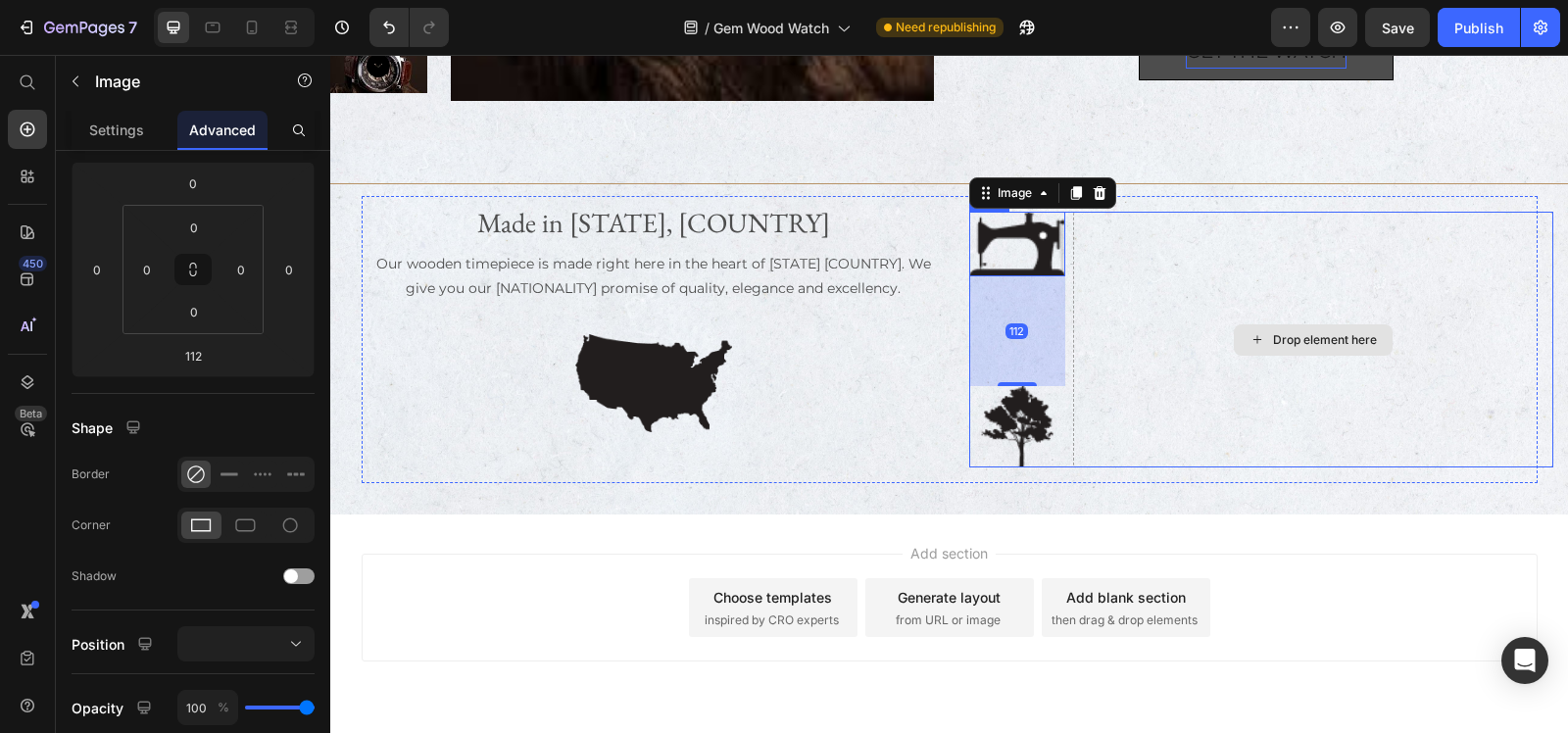 click on "Drop element here" at bounding box center [1313, 339] 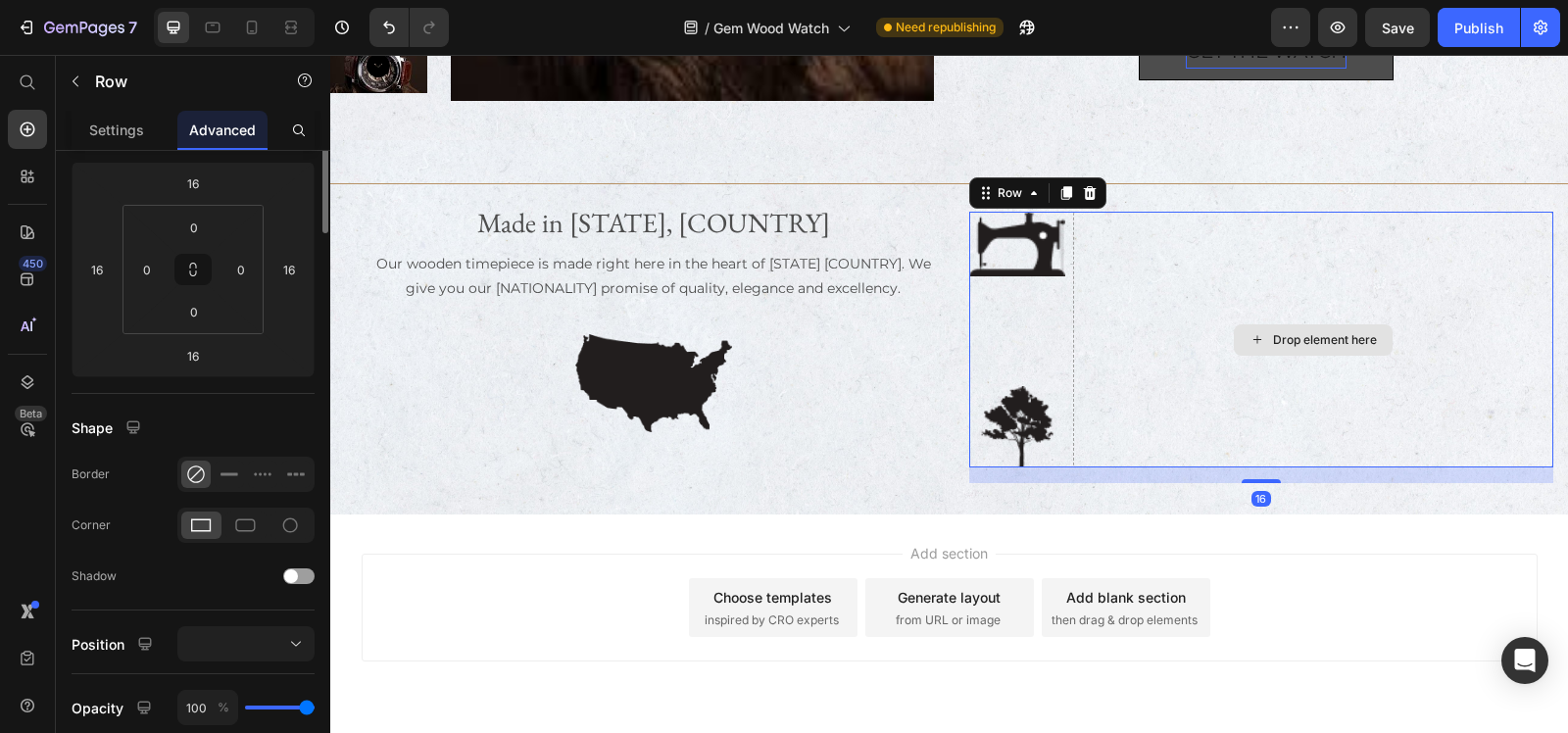 scroll, scrollTop: 0, scrollLeft: 0, axis: both 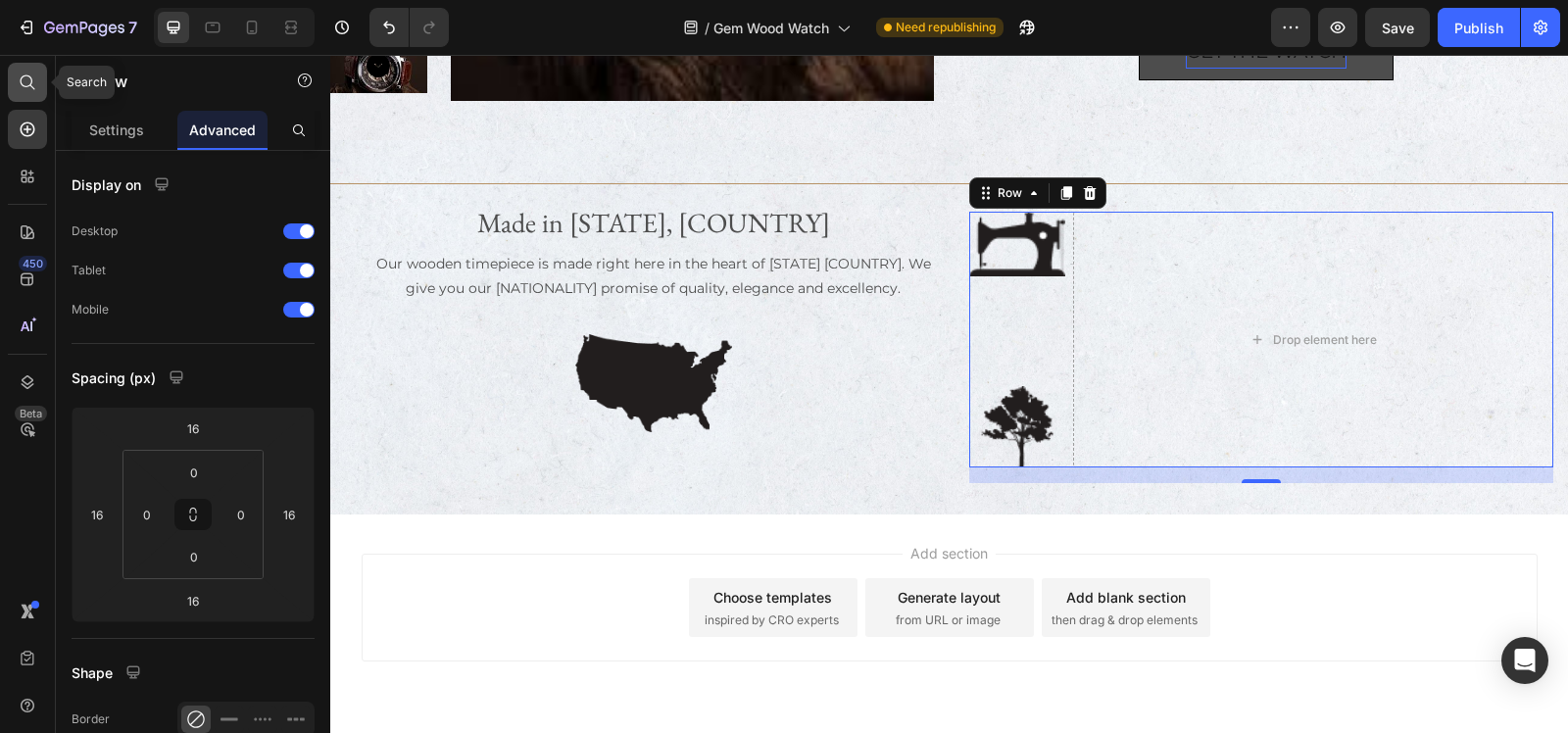 click 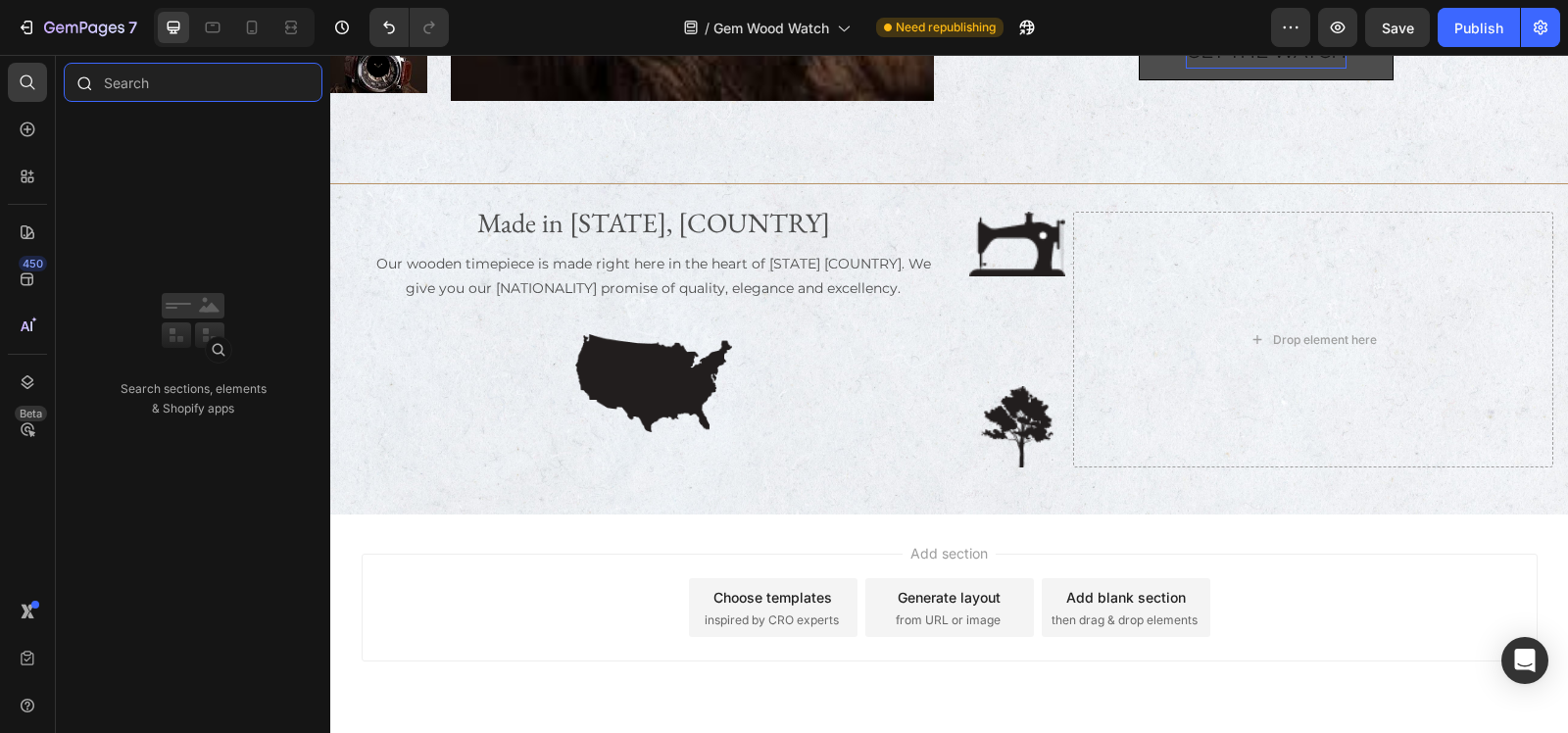 click at bounding box center [193, 82] 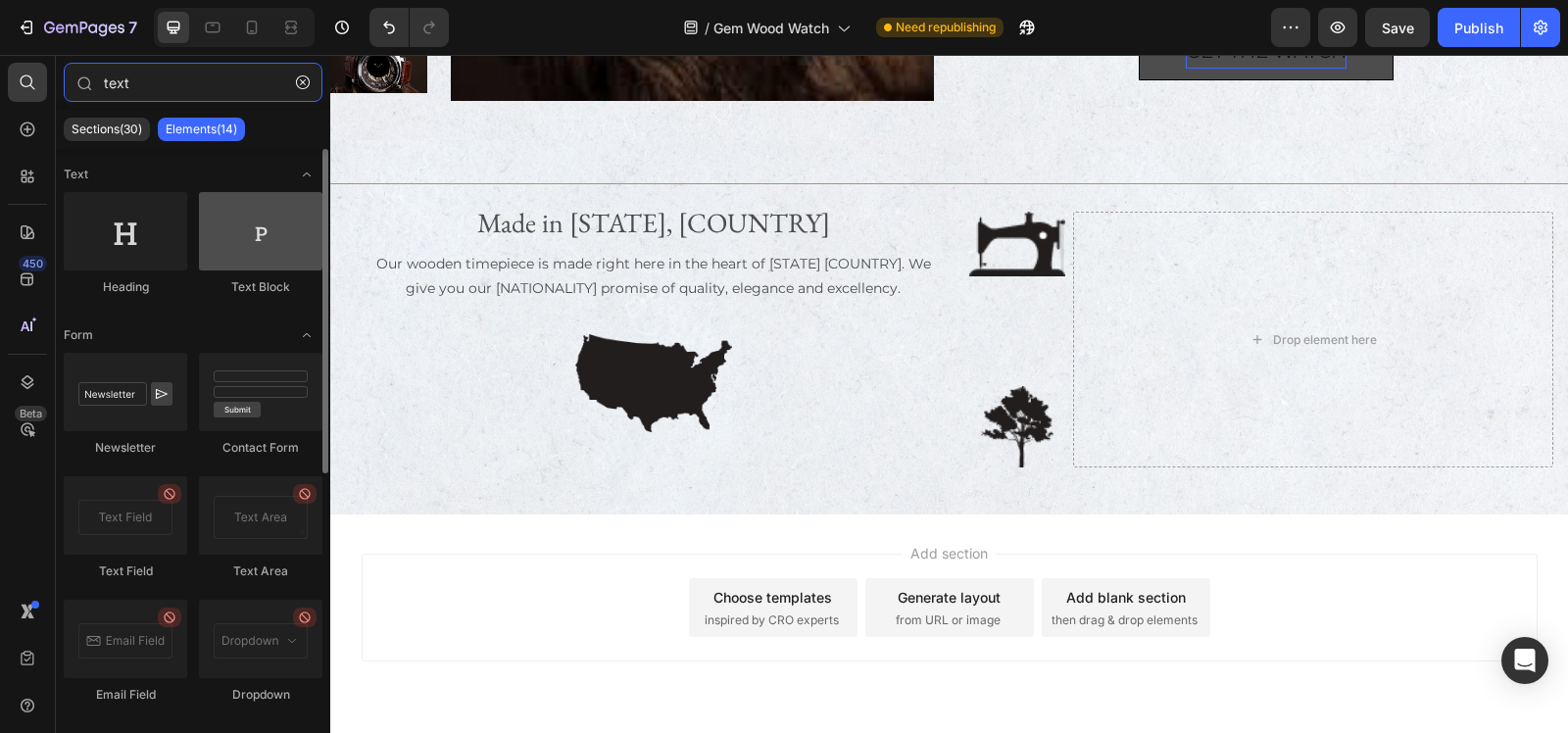 type on "text" 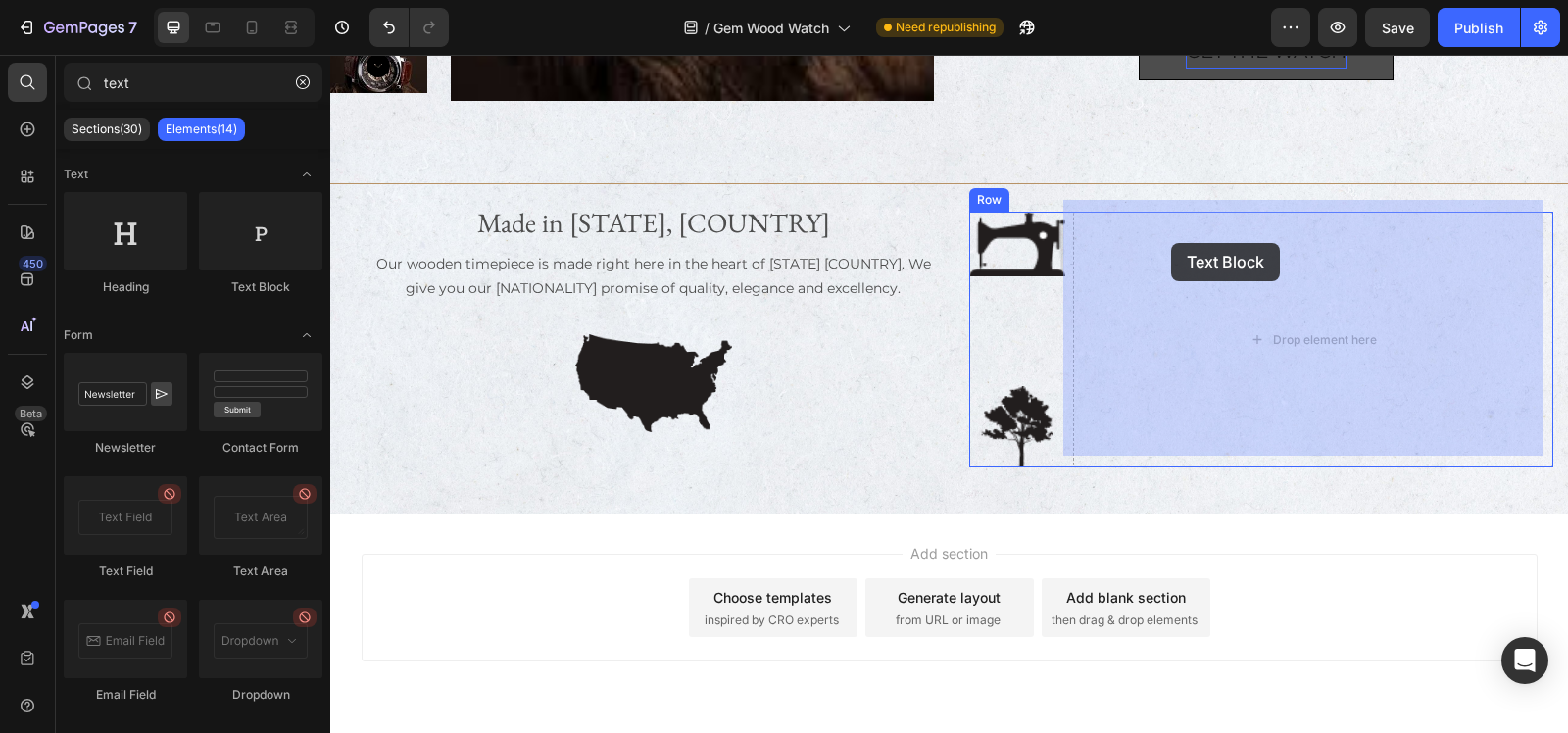 drag, startPoint x: 598, startPoint y: 320, endPoint x: 1171, endPoint y: 243, distance: 578.1505 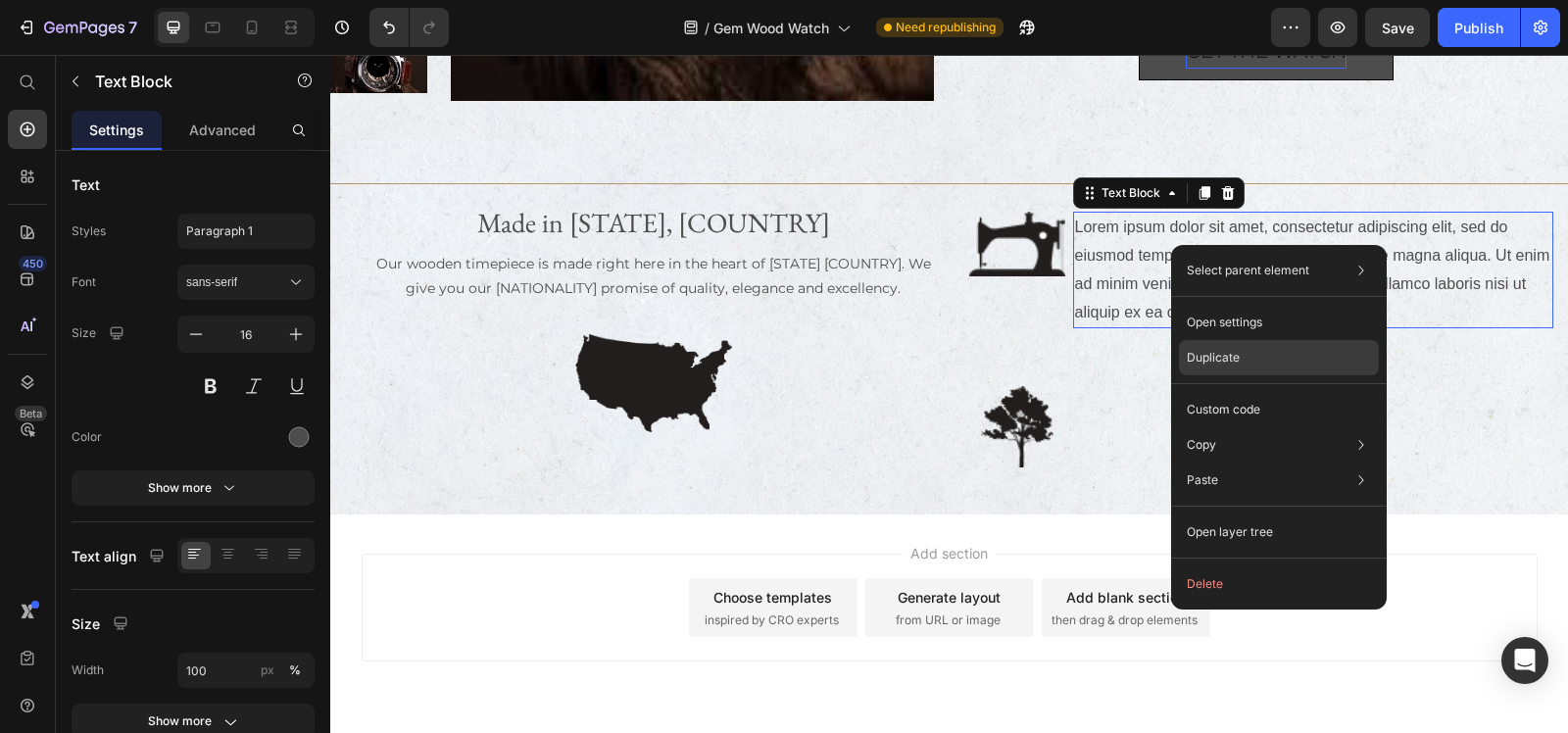 click on "Duplicate" 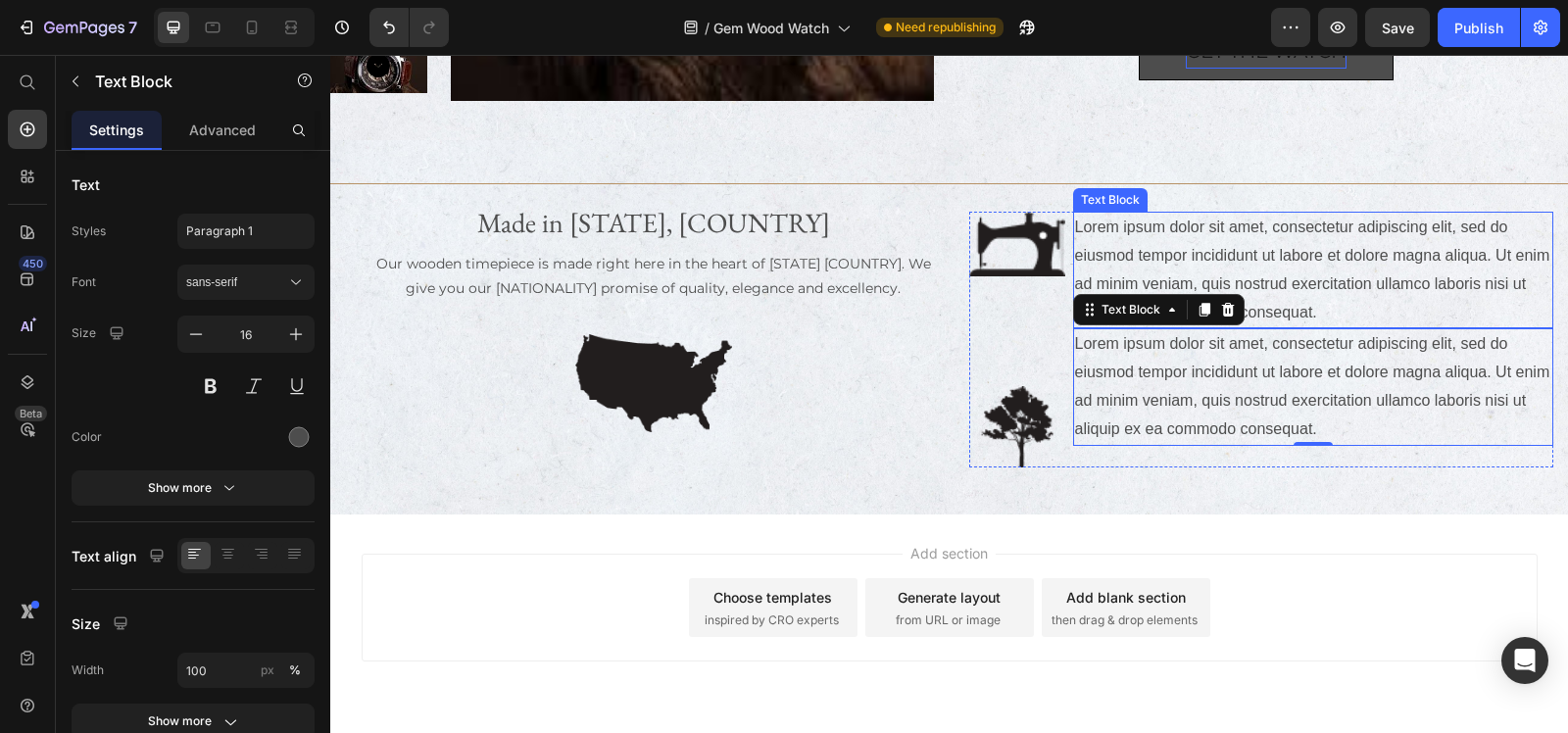 click on "Lorem ipsum dolor sit amet, consectetur adipiscing elit, sed do eiusmod tempor incididunt ut labore et dolore magna aliqua. Ut enim ad minim veniam, quis nostrud exercitation ullamco laboris nisi ut aliquip ex ea commodo consequat." at bounding box center (1313, 269) 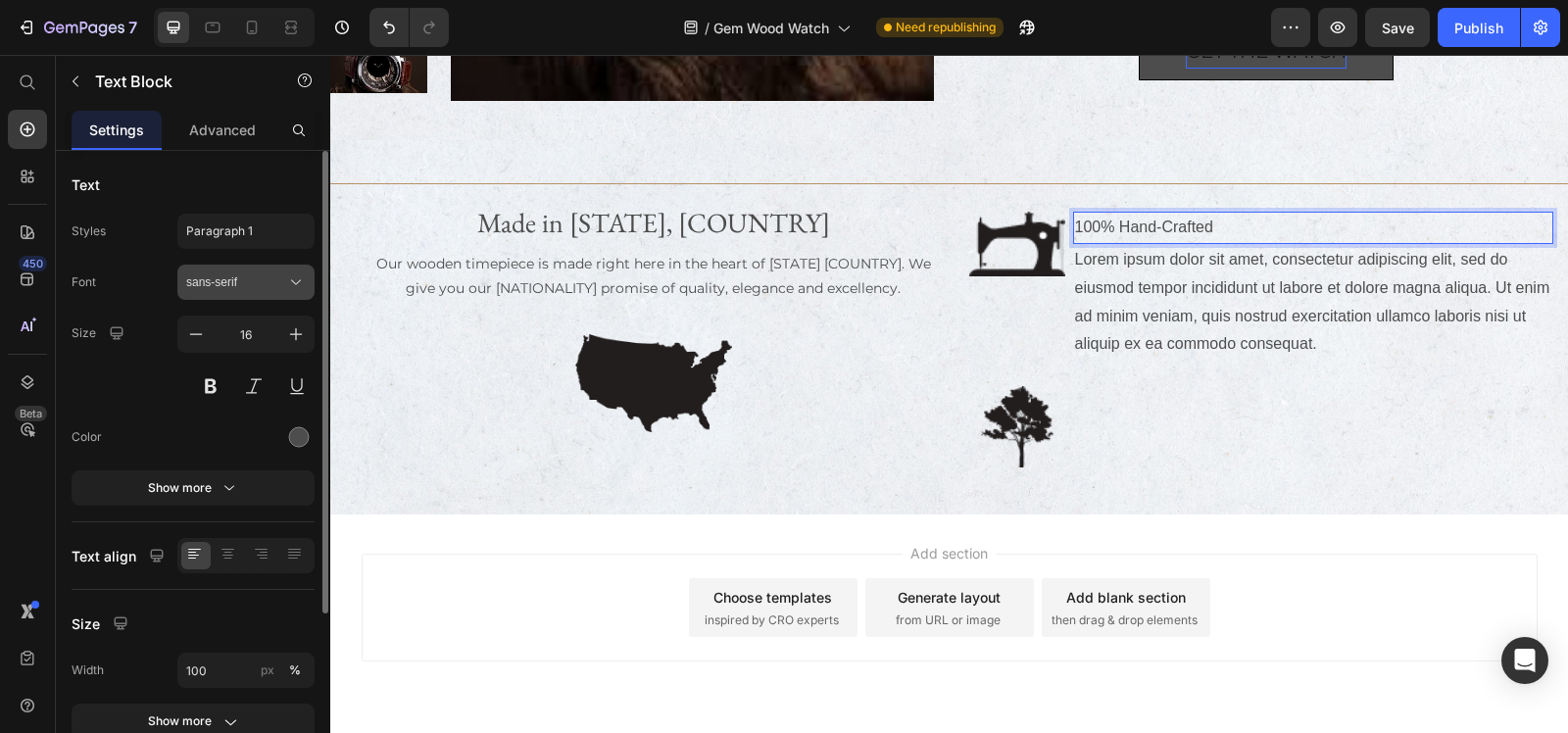 click on "sans-serif" at bounding box center (246, 282) 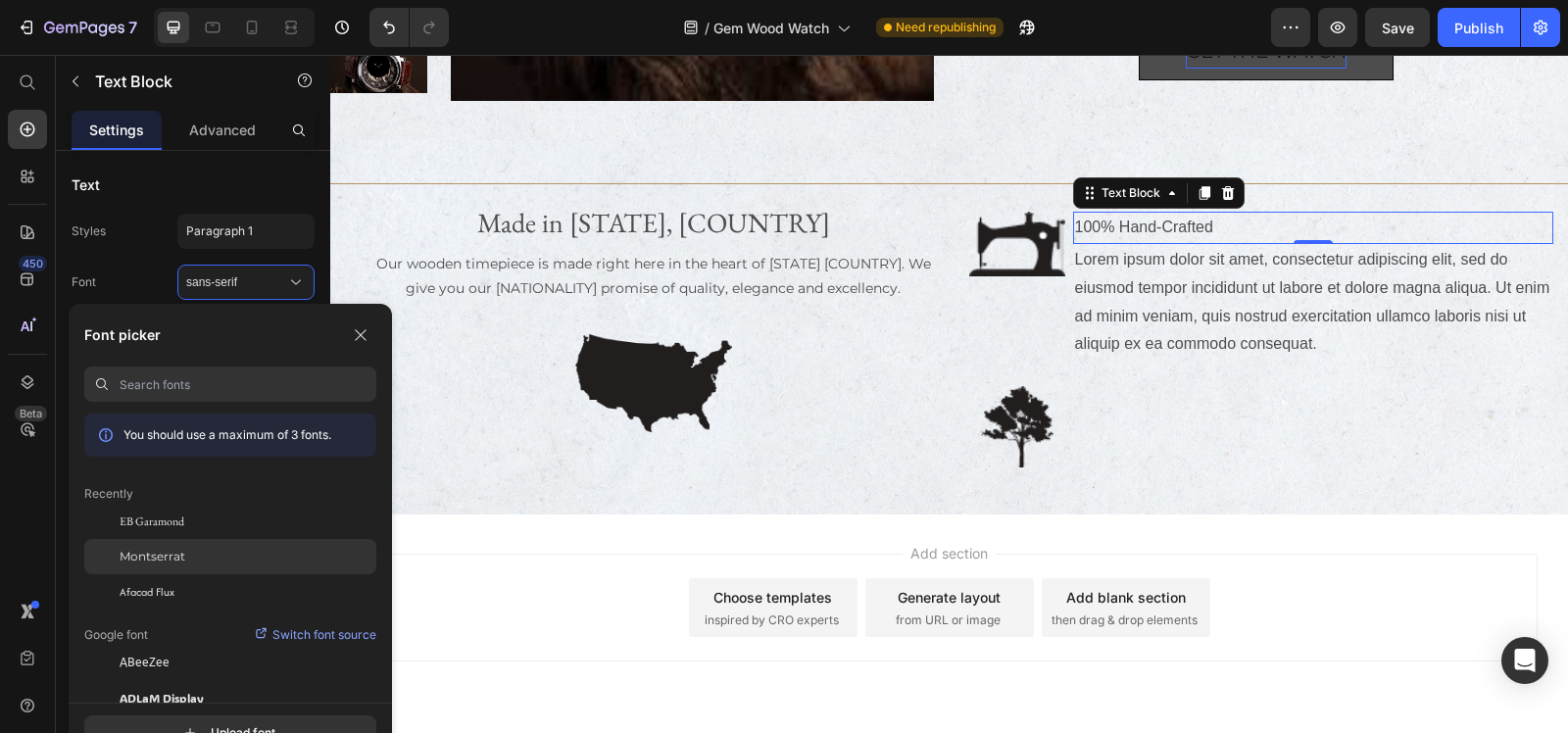 click on "Montserrat" 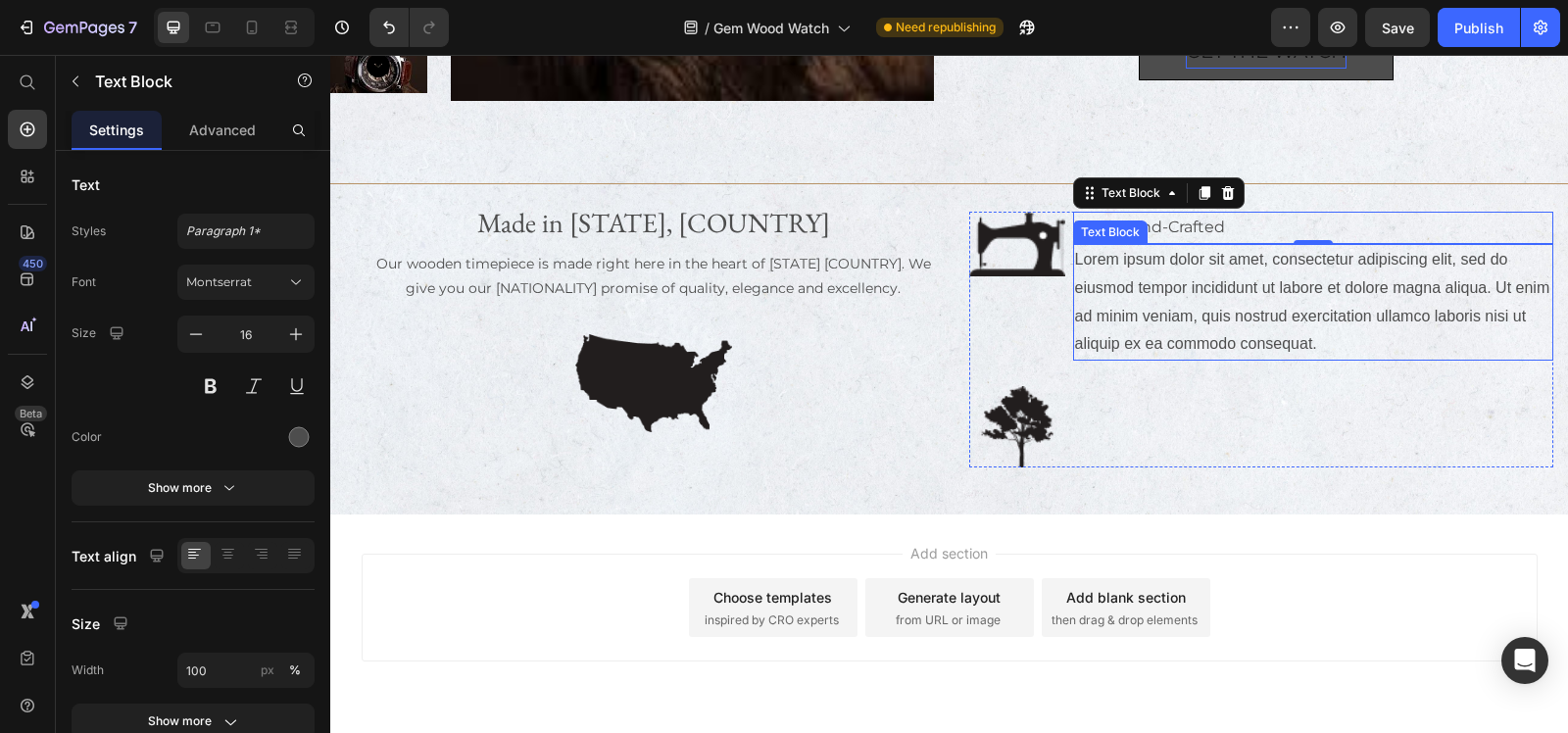 click on "Lorem ipsum dolor sit amet, consectetur adipiscing elit, sed do eiusmod tempor incididunt ut labore et dolore magna aliqua. Ut enim ad minim veniam, quis nostrud exercitation ullamco laboris nisi ut aliquip ex ea commodo consequat." at bounding box center [1313, 302] 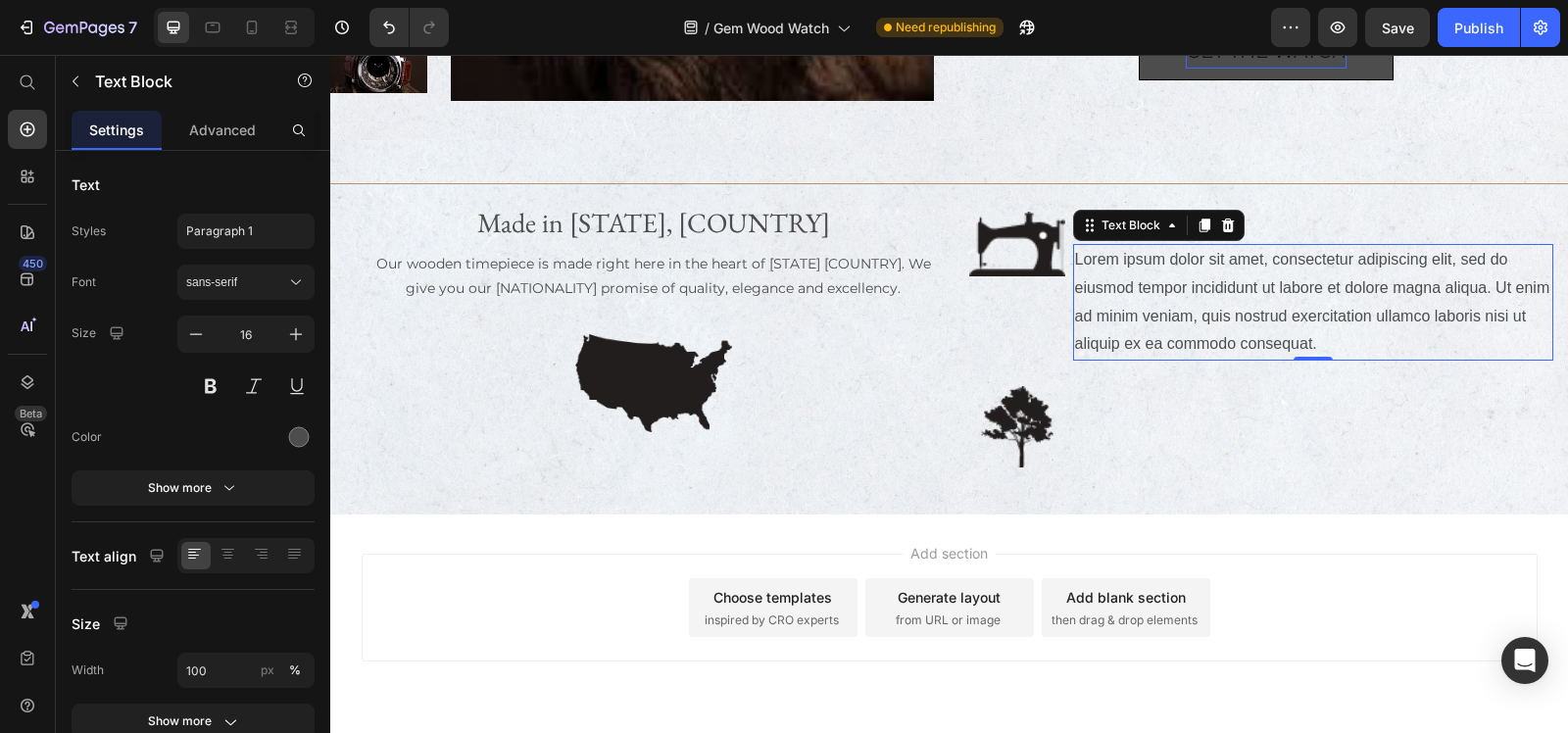 click on "Lorem ipsum dolor sit amet, consectetur adipiscing elit, sed do eiusmod tempor incididunt ut labore et dolore magna aliqua. Ut enim ad minim veniam, quis nostrud exercitation ullamco laboris nisi ut aliquip ex ea commodo consequat." at bounding box center [1313, 302] 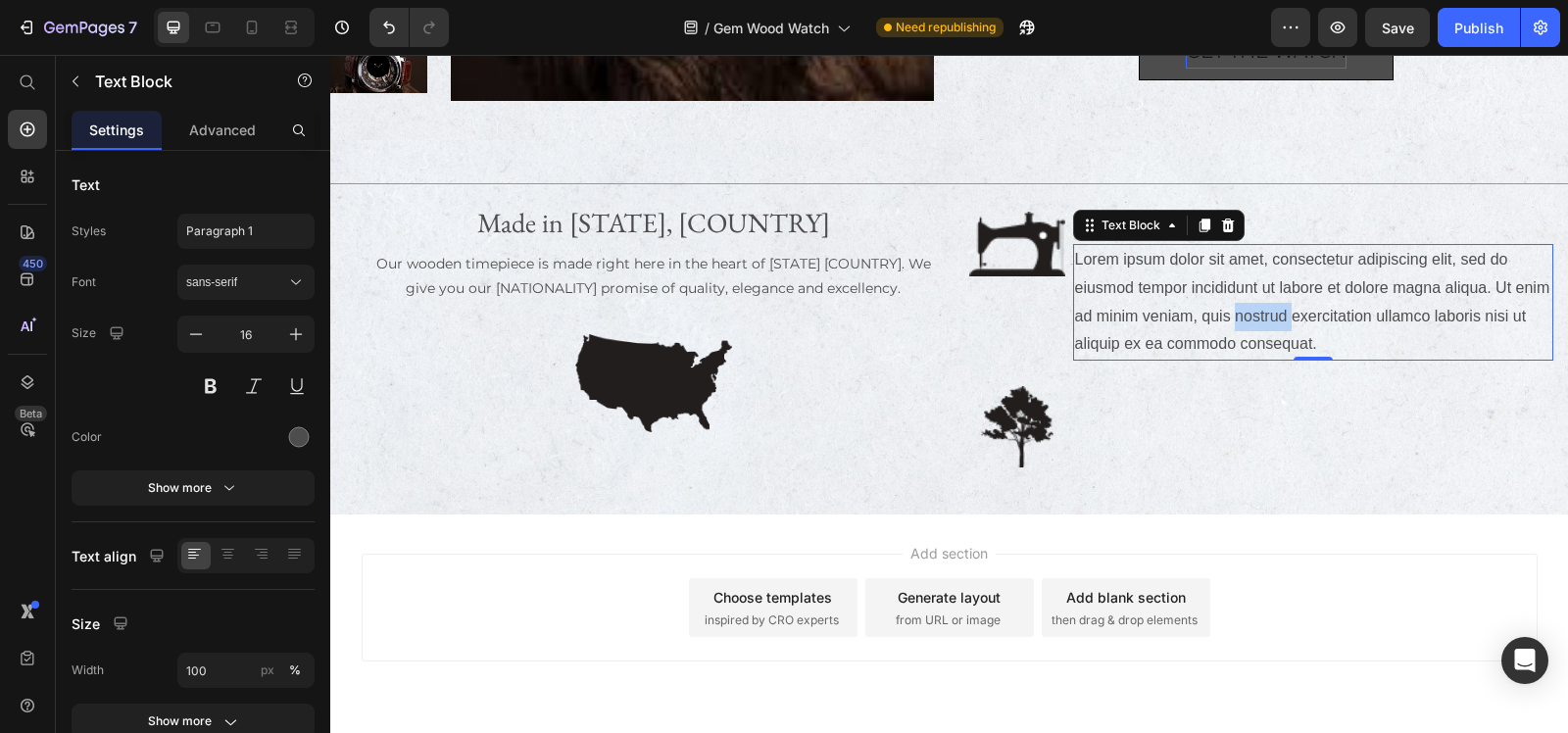 click on "Lorem ipsum dolor sit amet, consectetur adipiscing elit, sed do eiusmod tempor incididunt ut labore et dolore magna aliqua. Ut enim ad minim veniam, quis nostrud exercitation ullamco laboris nisi ut aliquip ex ea commodo consequat." at bounding box center [1313, 302] 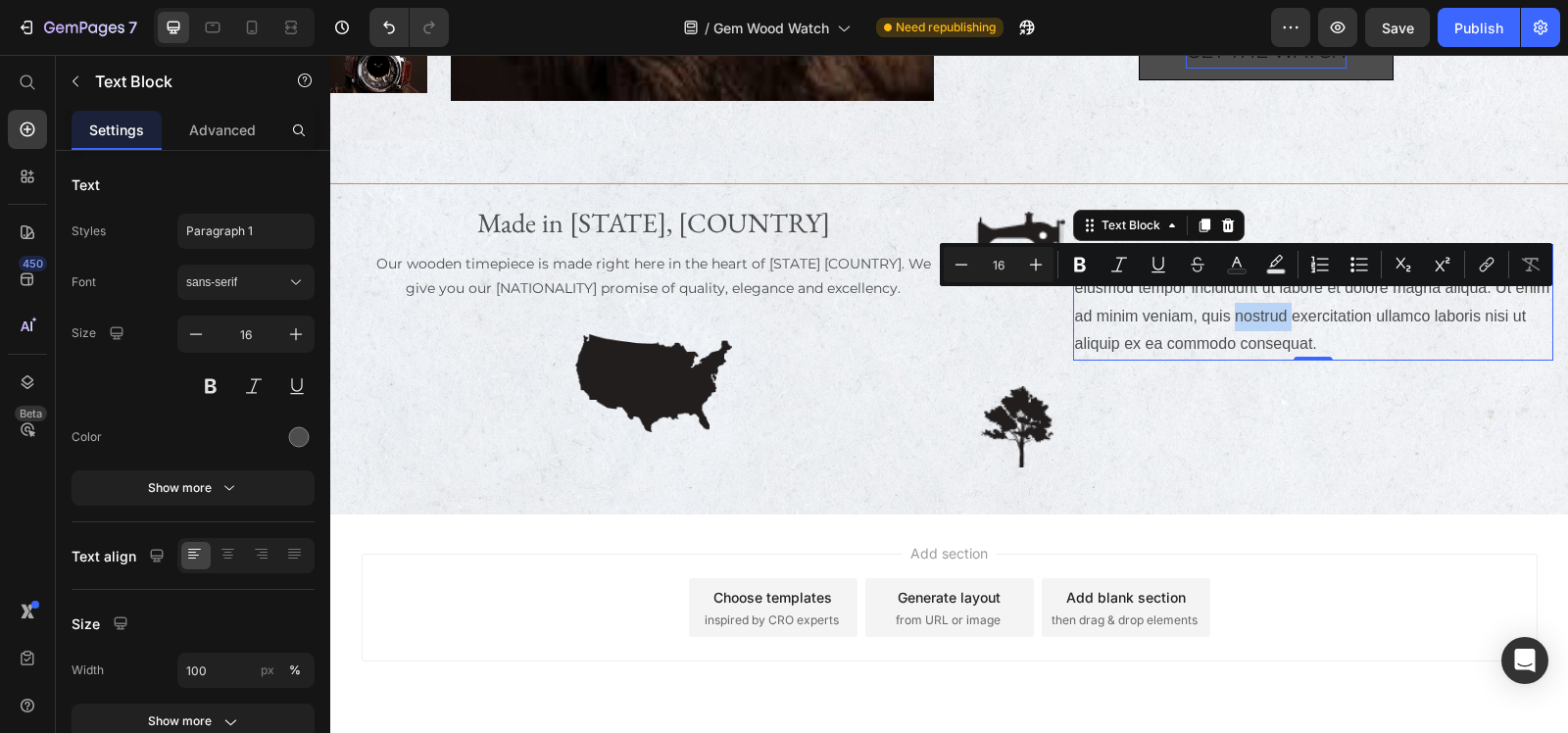 click on "Lorem ipsum dolor sit amet, consectetur adipiscing elit, sed do eiusmod tempor incididunt ut labore et dolore magna aliqua. Ut enim ad minim veniam, quis nostrud exercitation ullamco laboris nisi ut aliquip ex ea commodo consequat." at bounding box center [1313, 302] 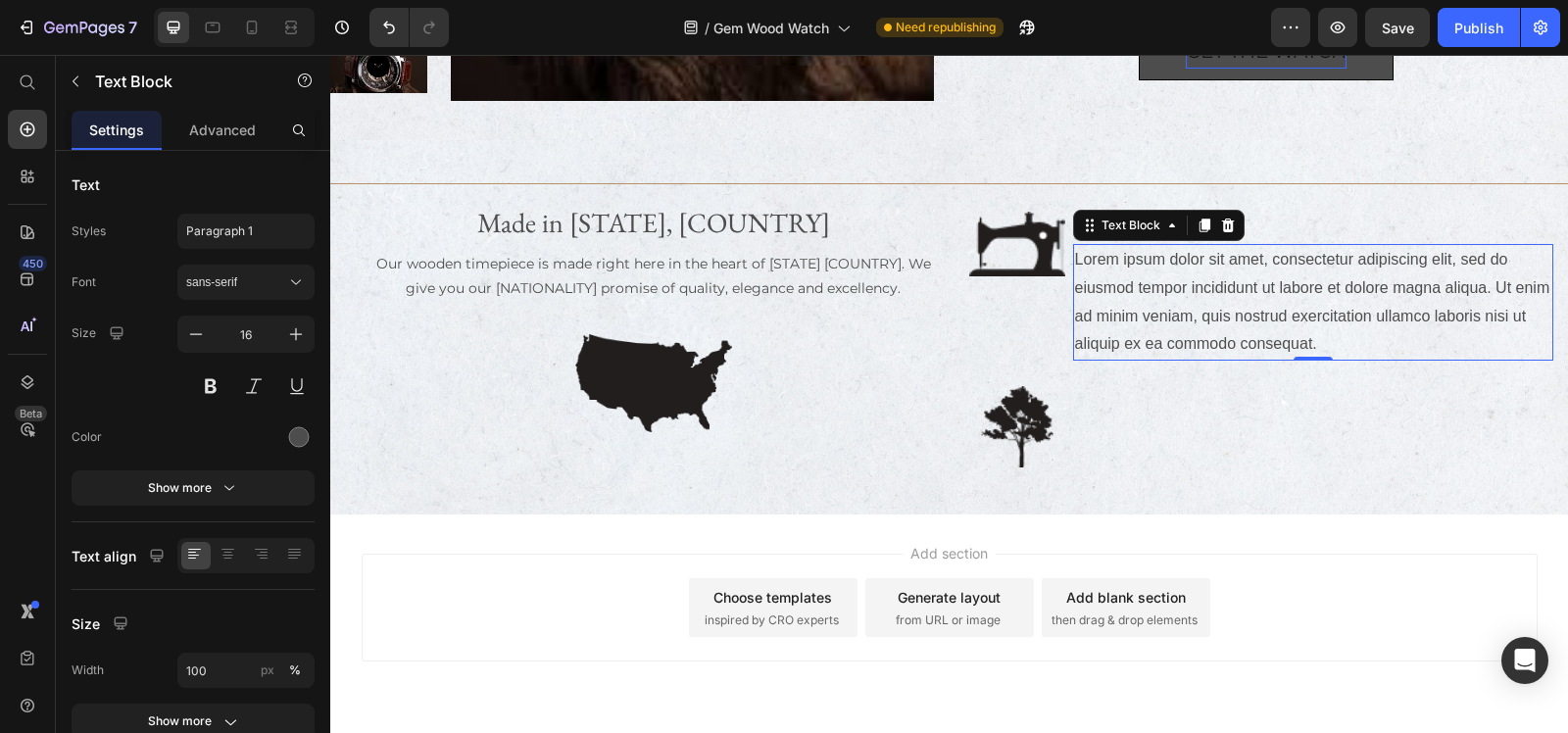 click on "Lorem ipsum dolor sit amet, consectetur adipiscing elit, sed do eiusmod tempor incididunt ut labore et dolore magna aliqua. Ut enim ad minim veniam, quis nostrud exercitation ullamco laboris nisi ut aliquip ex ea commodo consequat." at bounding box center (1313, 302) 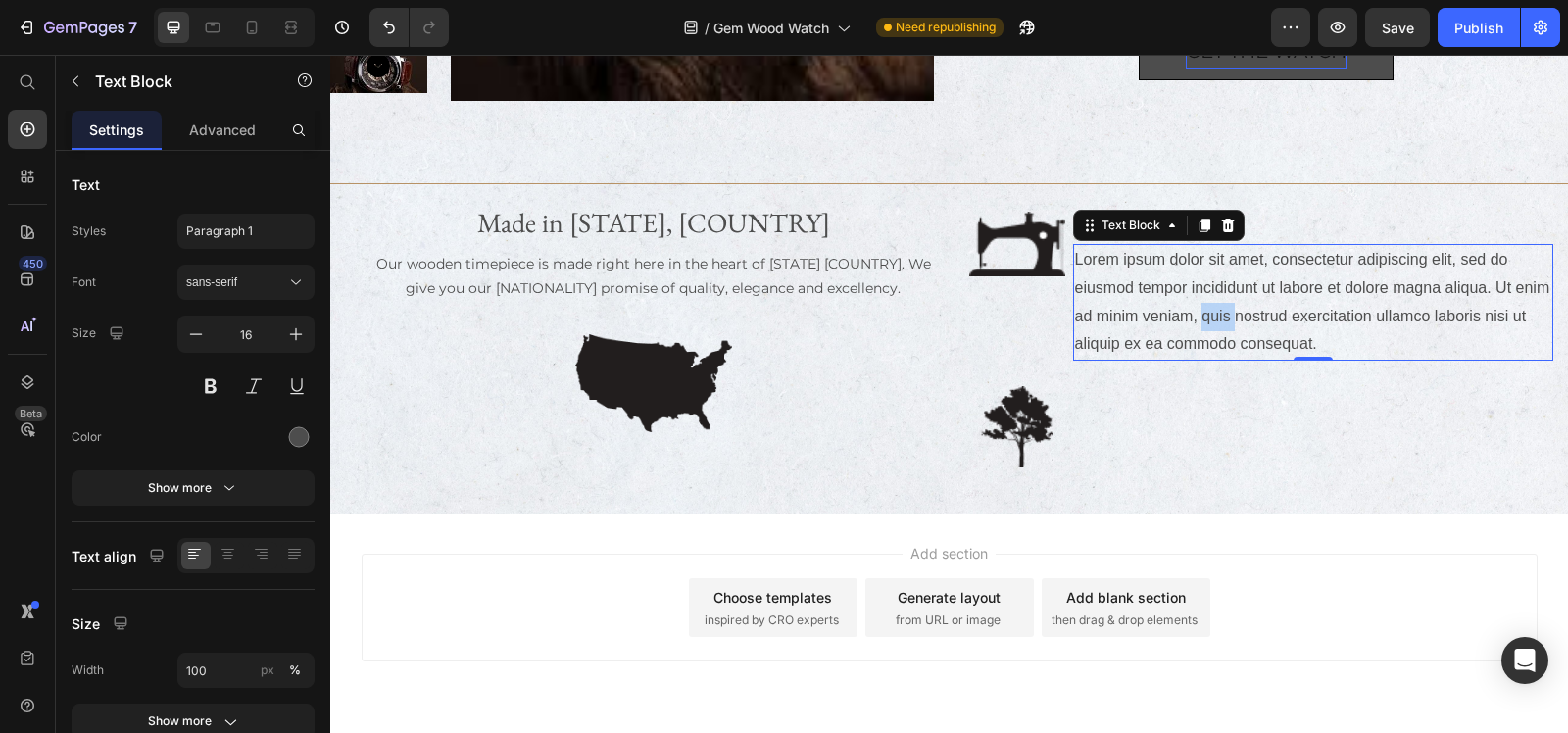 click on "Lorem ipsum dolor sit amet, consectetur adipiscing elit, sed do eiusmod tempor incididunt ut labore et dolore magna aliqua. Ut enim ad minim veniam, quis nostrud exercitation ullamco laboris nisi ut aliquip ex ea commodo consequat." at bounding box center [1313, 302] 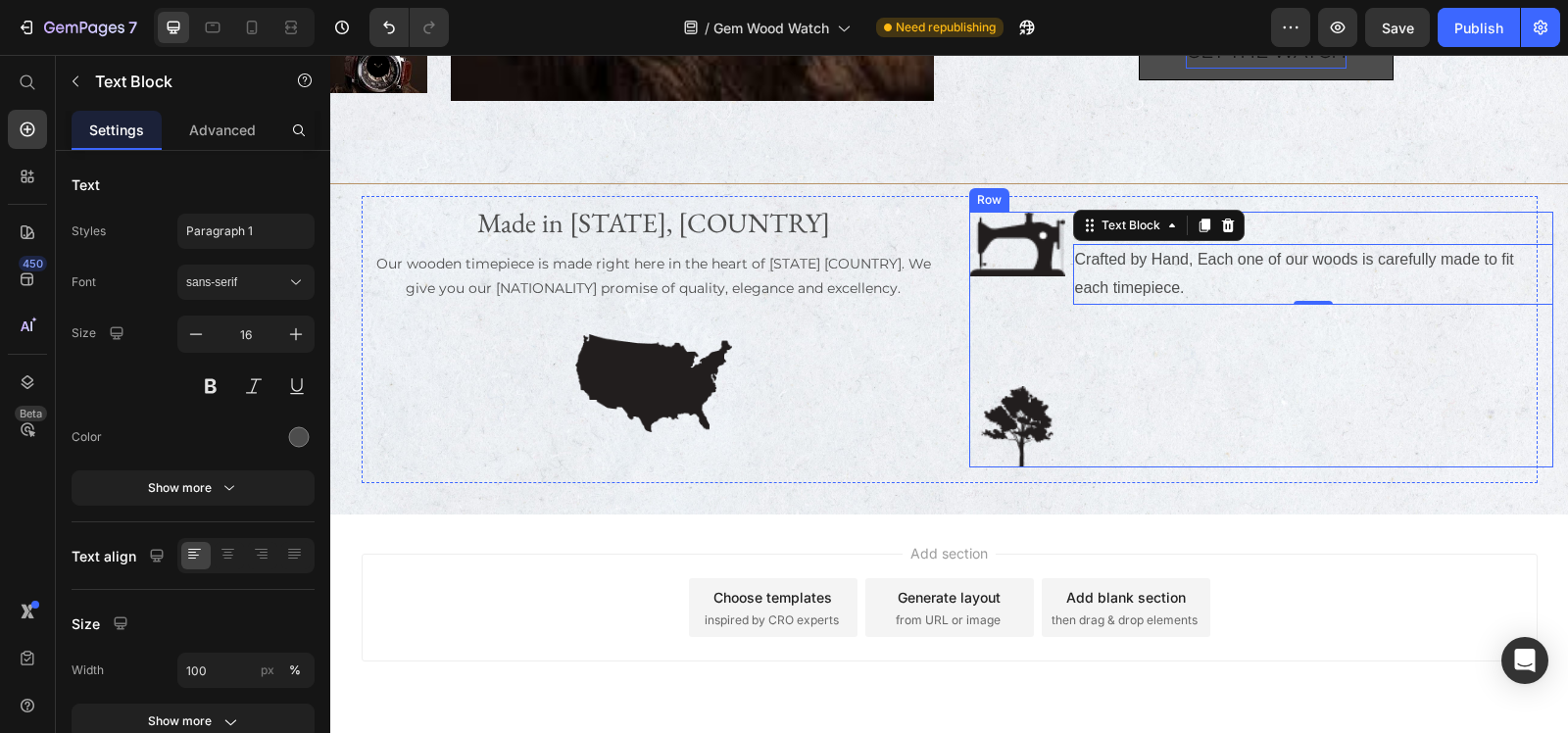 click on "100% Hand-Crafted Text Block Crafted by Hand, Each one of our woods is carefully made to fit each timepiece. Text Block   0" at bounding box center [1313, 339] 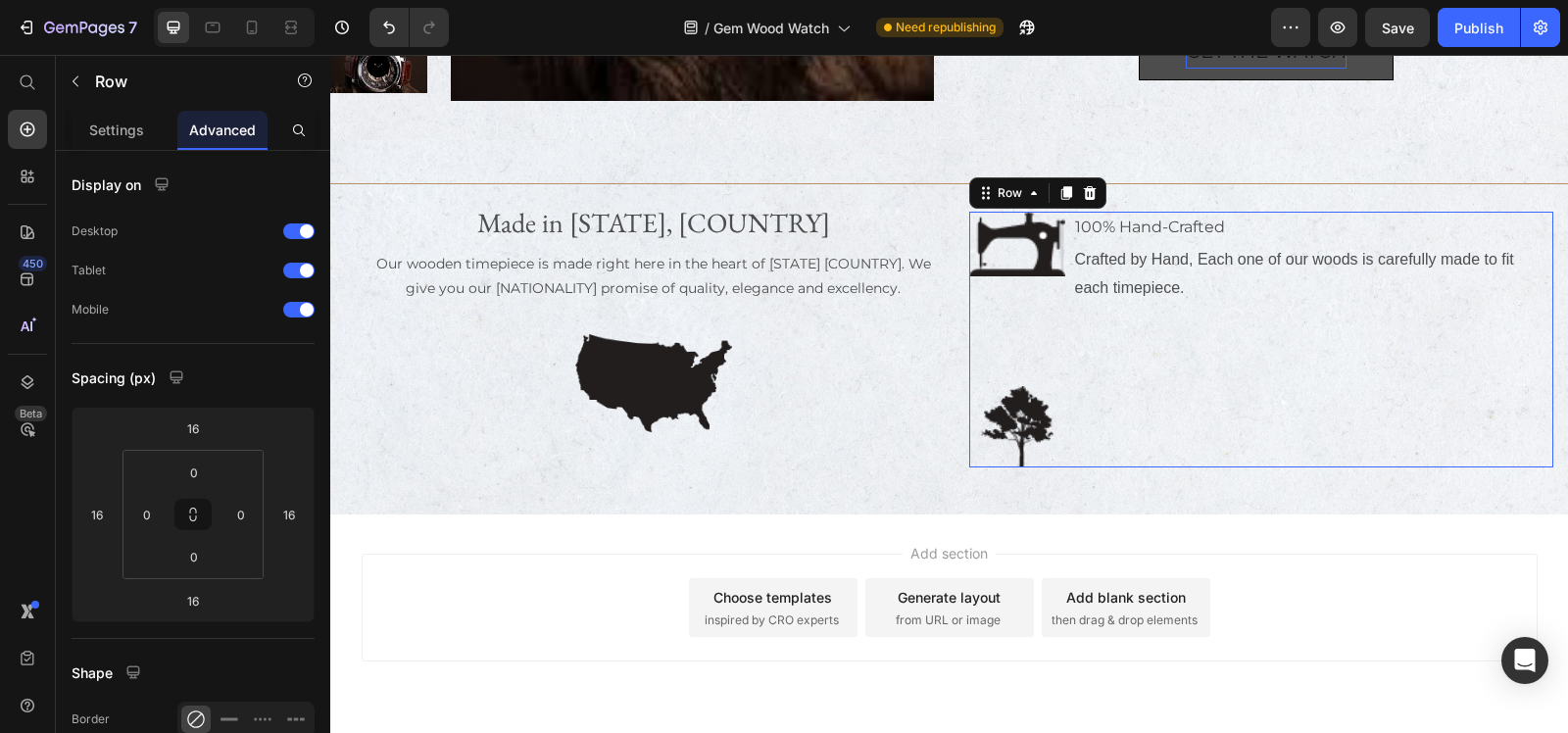 click on "100% Hand-Crafted Text Block Crafted by Hand, Each one of our woods is carefully made to fit each timepiece. Text Block" at bounding box center (1313, 339) 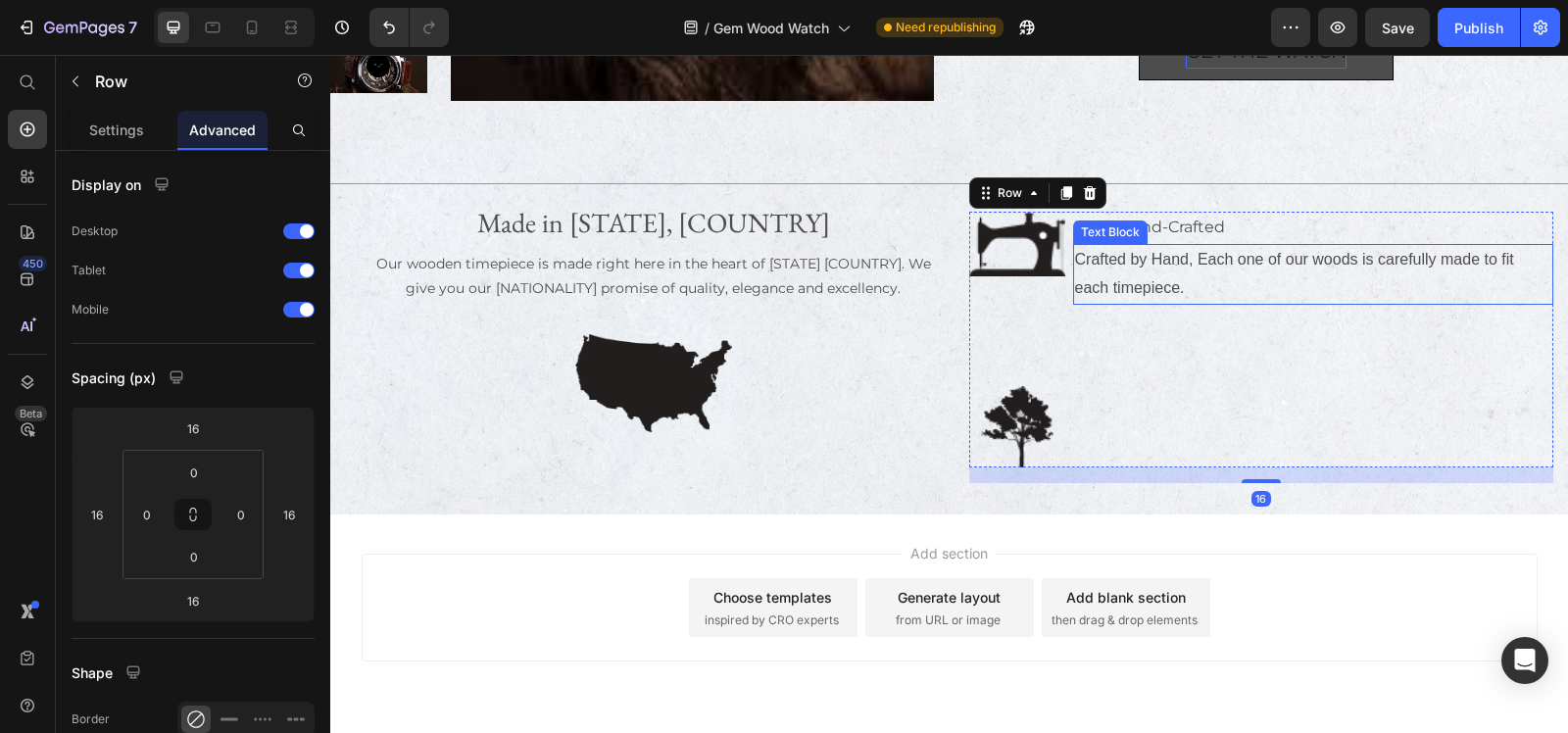 click on "Crafted by Hand, Each one of our woods is carefully made to fit each timepiece." at bounding box center (1313, 274) 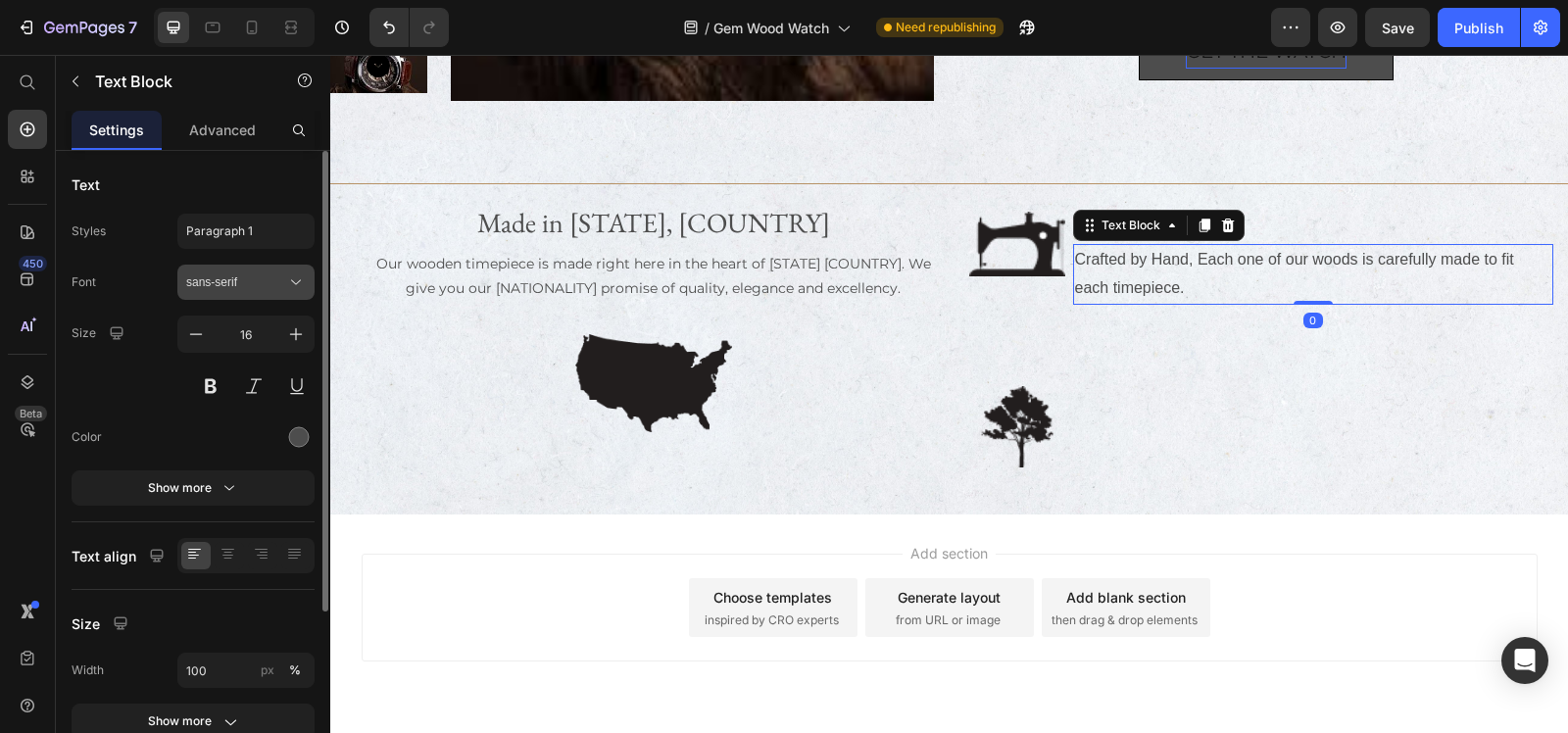 click on "sans-serif" at bounding box center [236, 282] 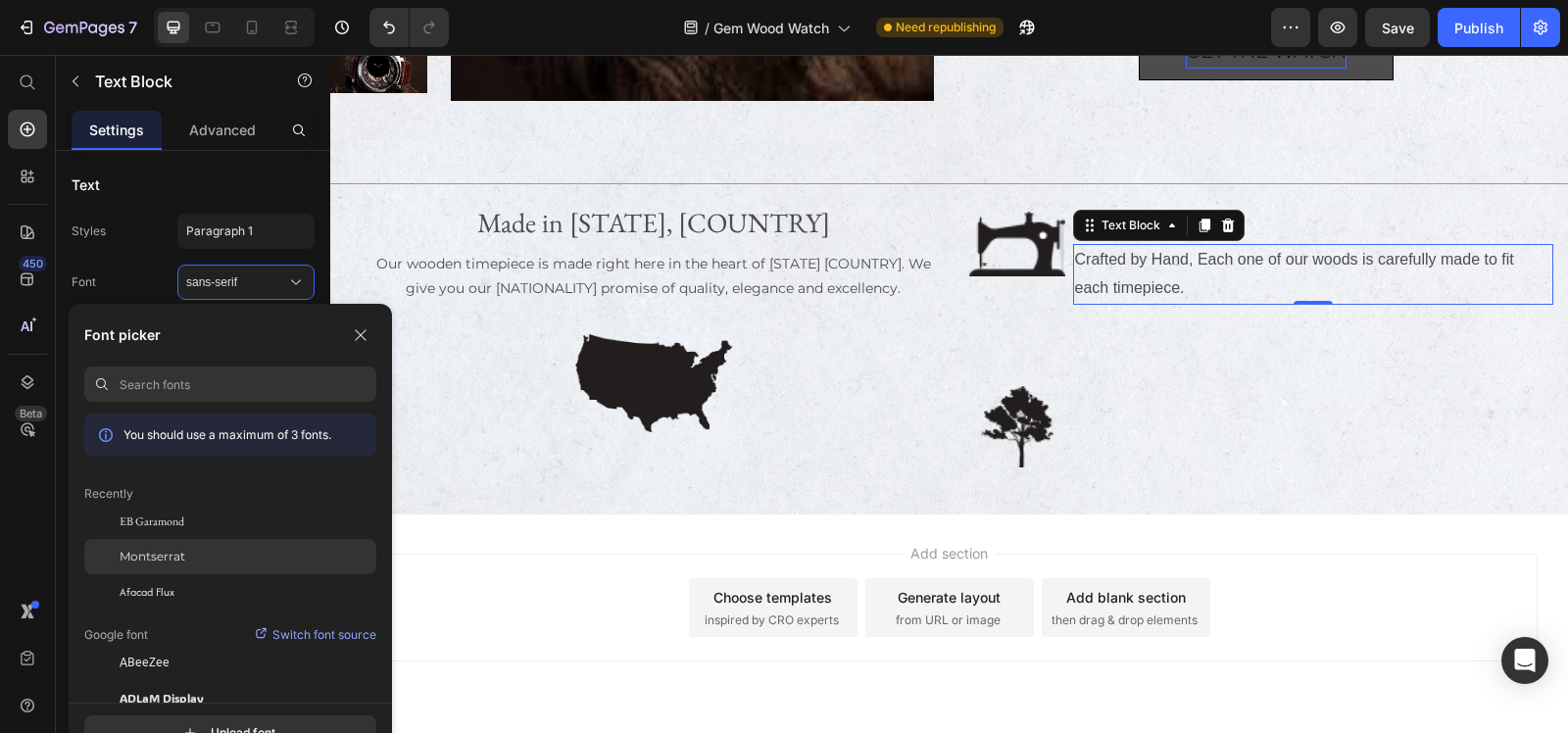 click on "Montserrat" at bounding box center (152, 557) 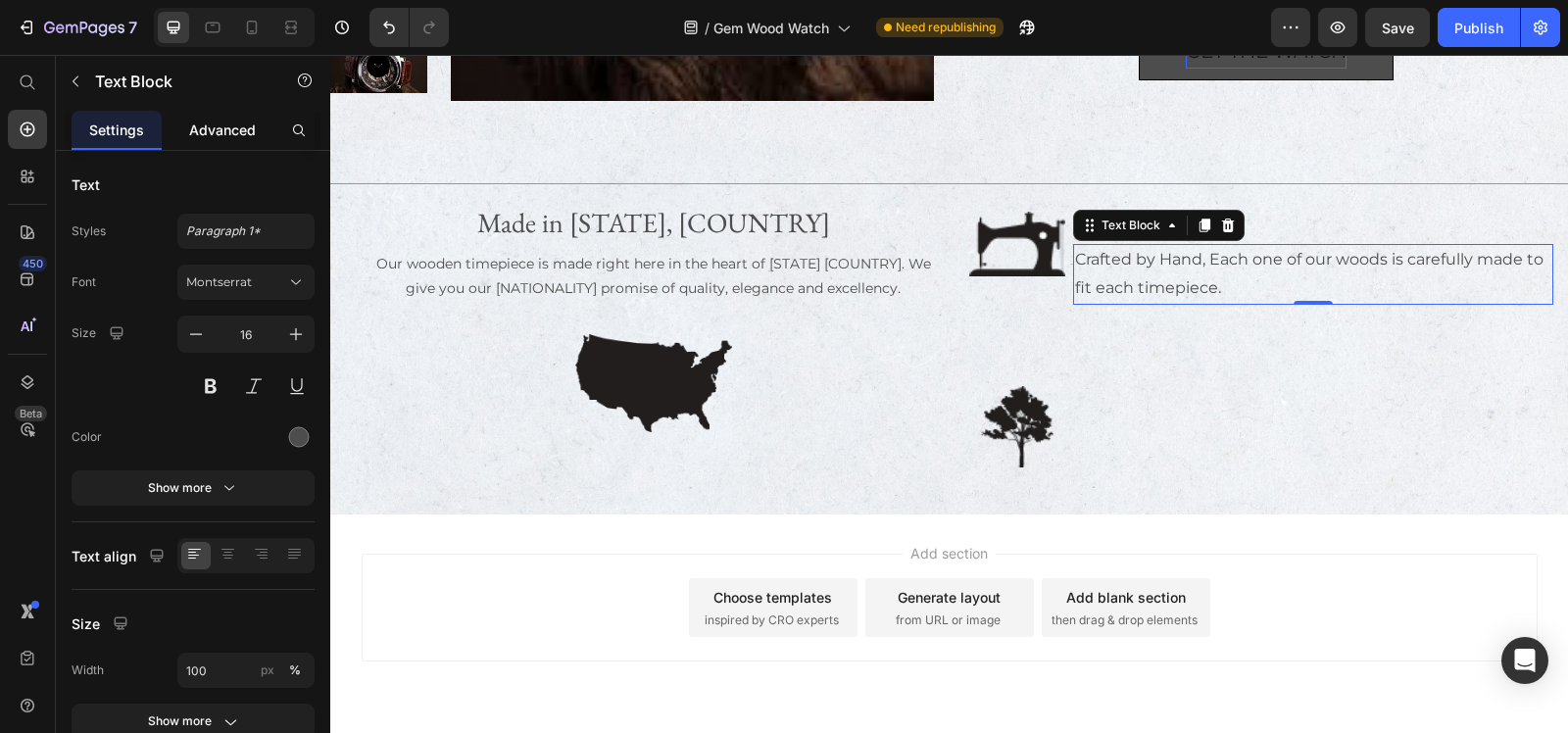 click on "Advanced" at bounding box center [222, 129] 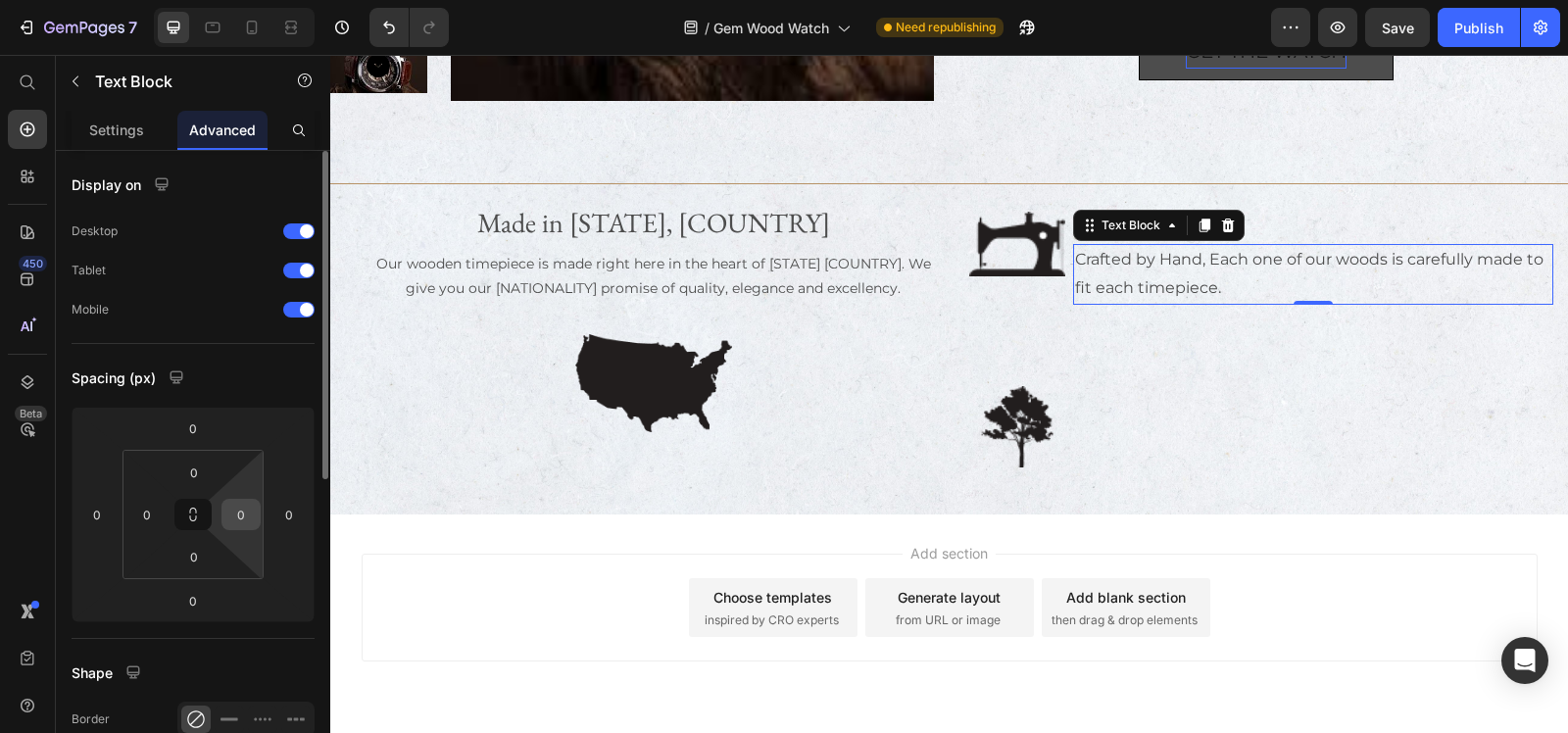 click on "0" at bounding box center [241, 514] 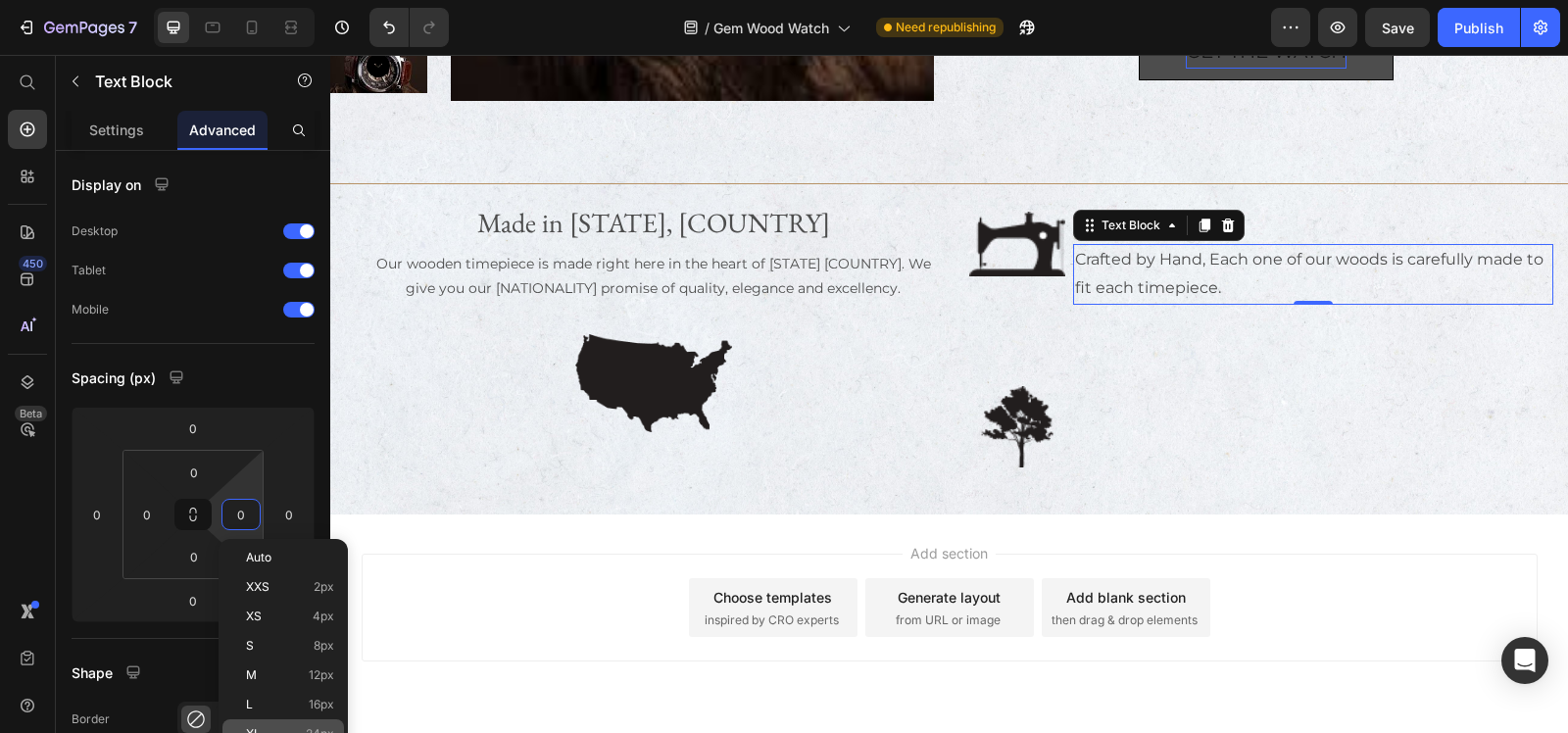 click on "XL" at bounding box center (253, 734) 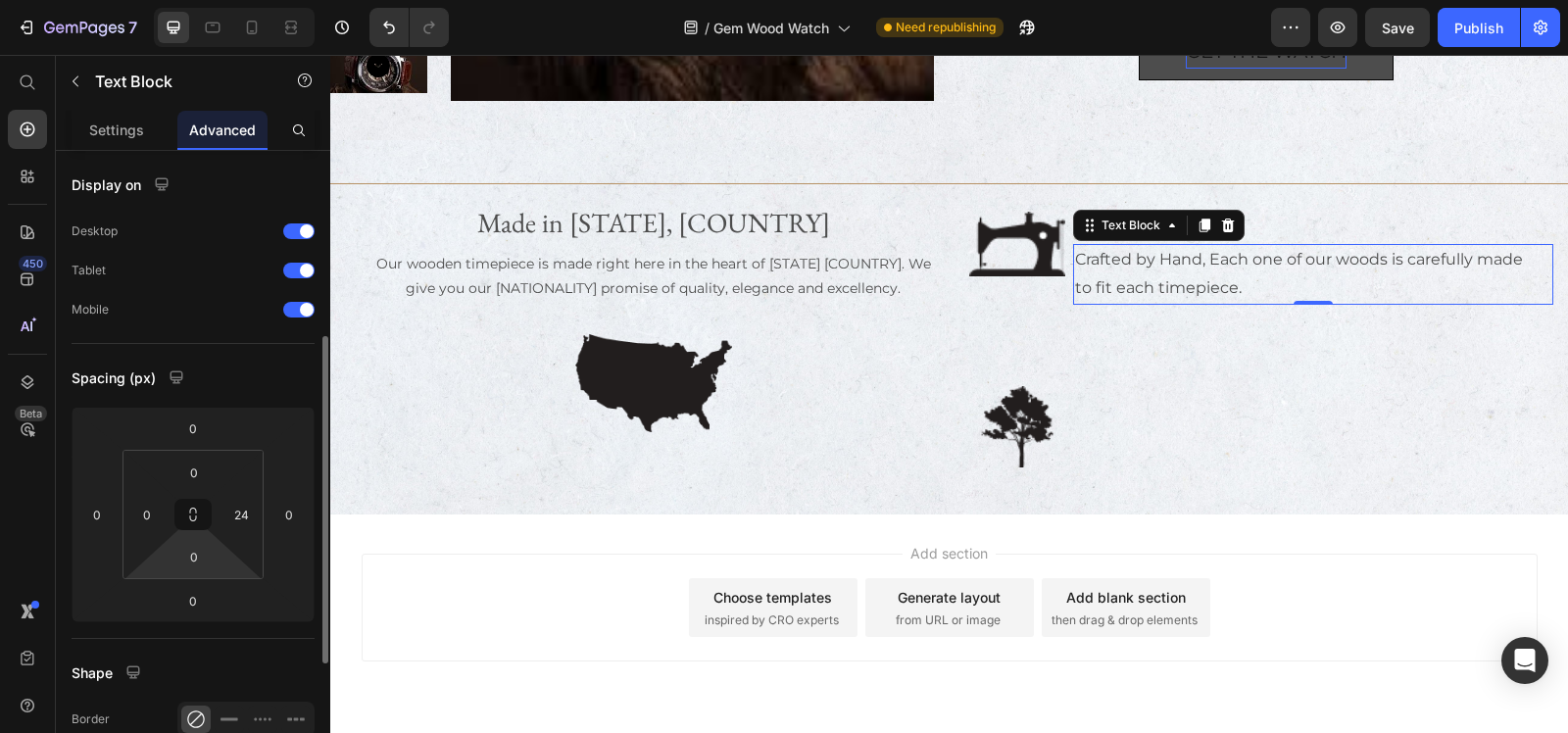 scroll, scrollTop: 245, scrollLeft: 0, axis: vertical 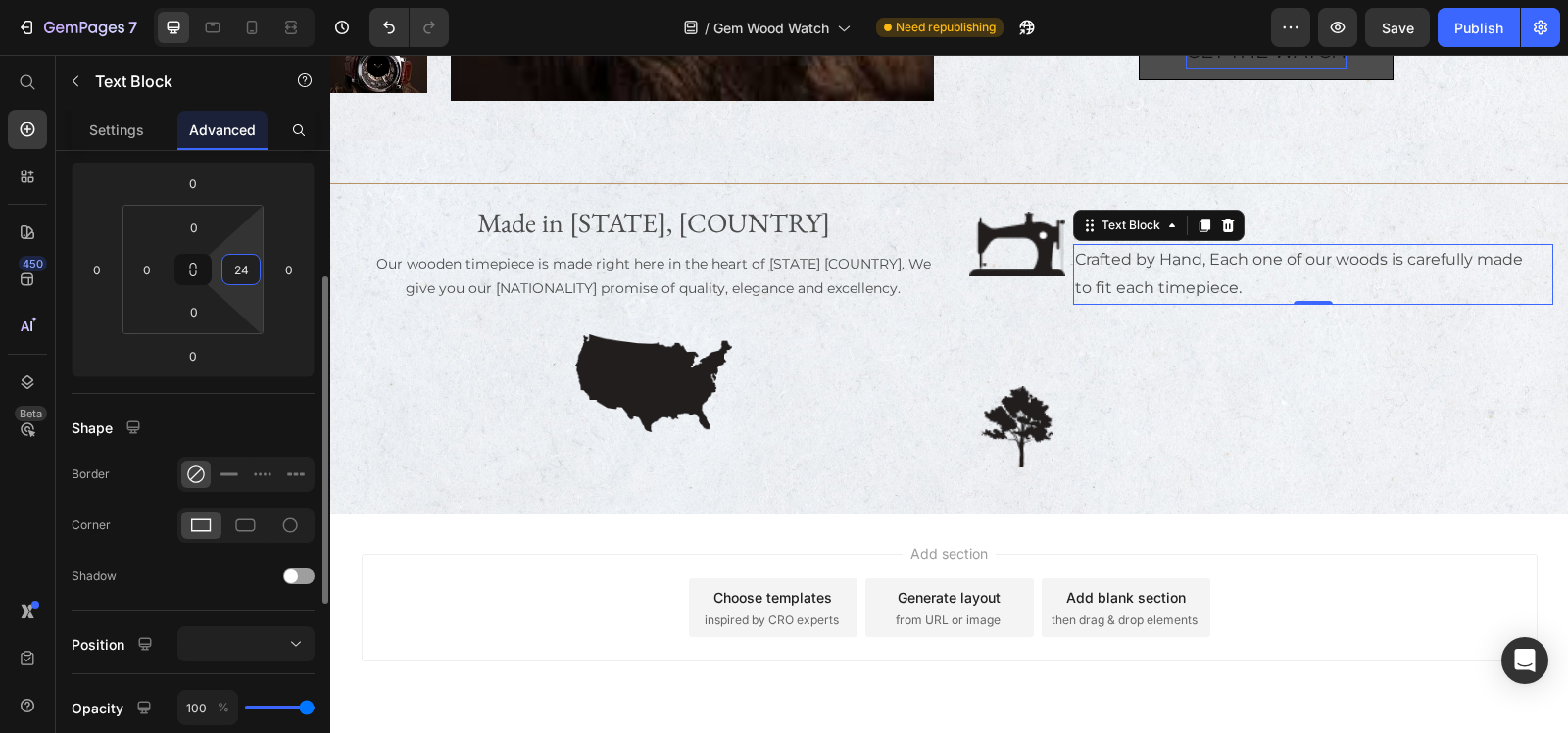click on "24" at bounding box center (241, 269) 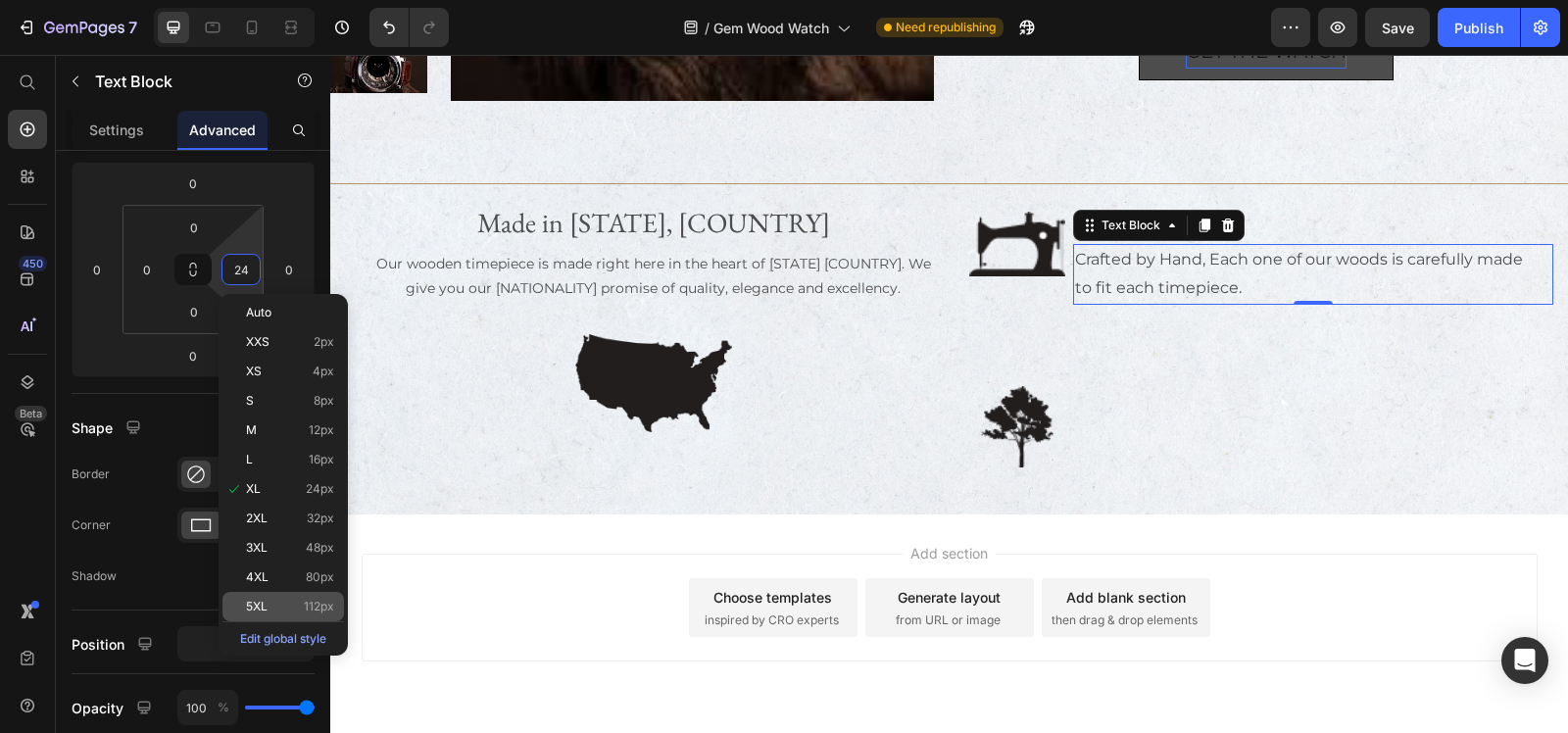 click on "5XL 112px" 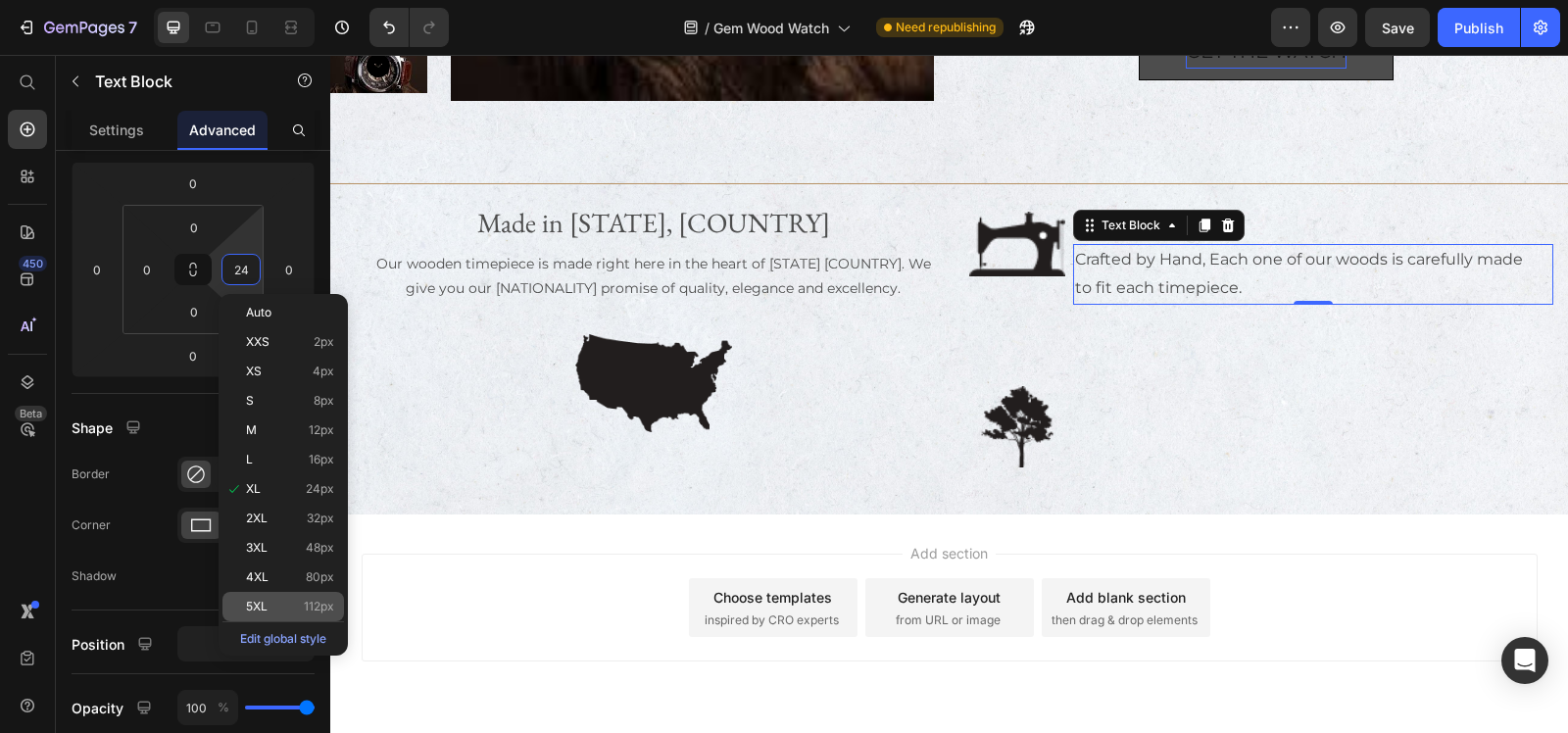 type on "112" 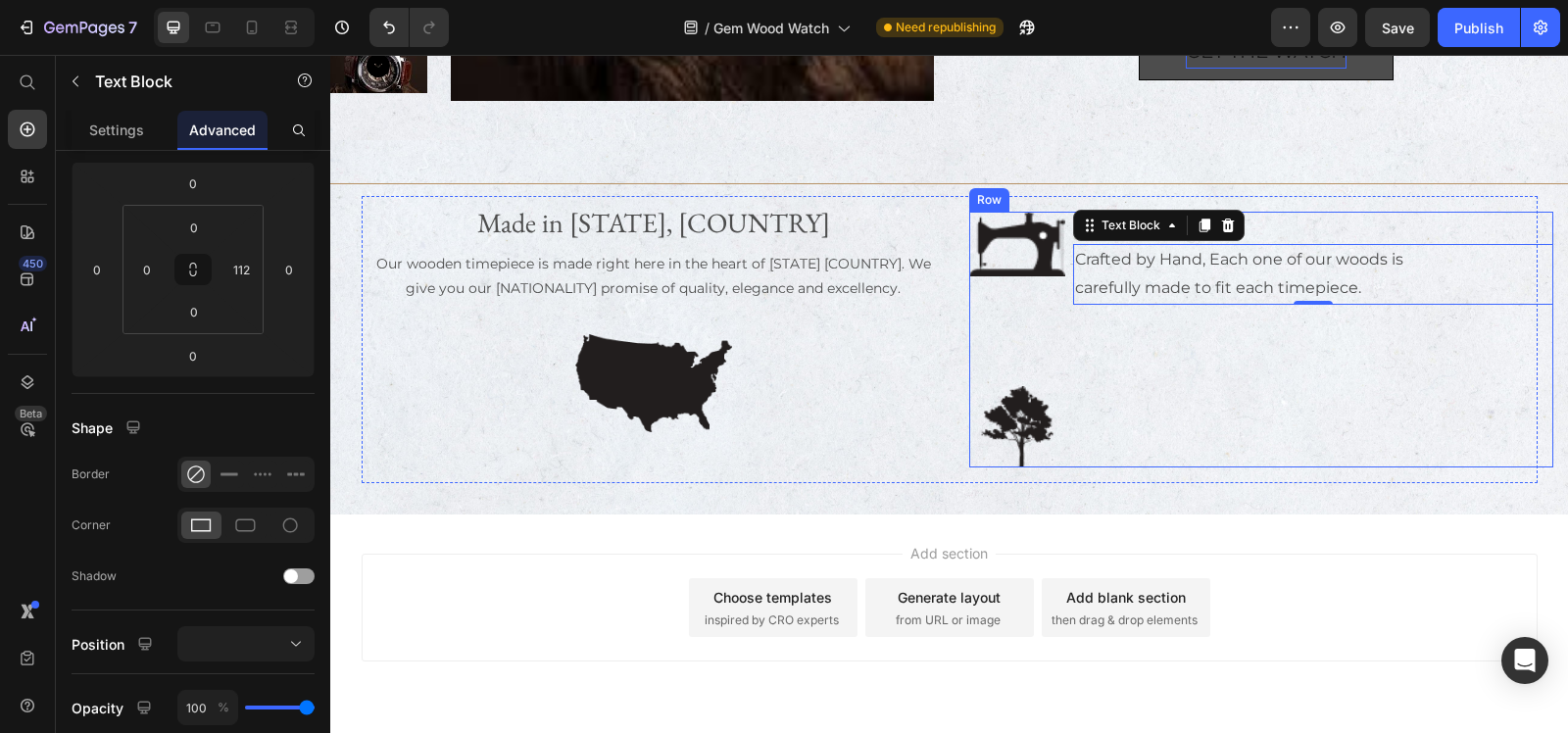 click on "100% Hand-Crafted Text Block Crafted by Hand, Each one of our woods is carefully made to fit each timepiece. Text Block   0" at bounding box center (1313, 339) 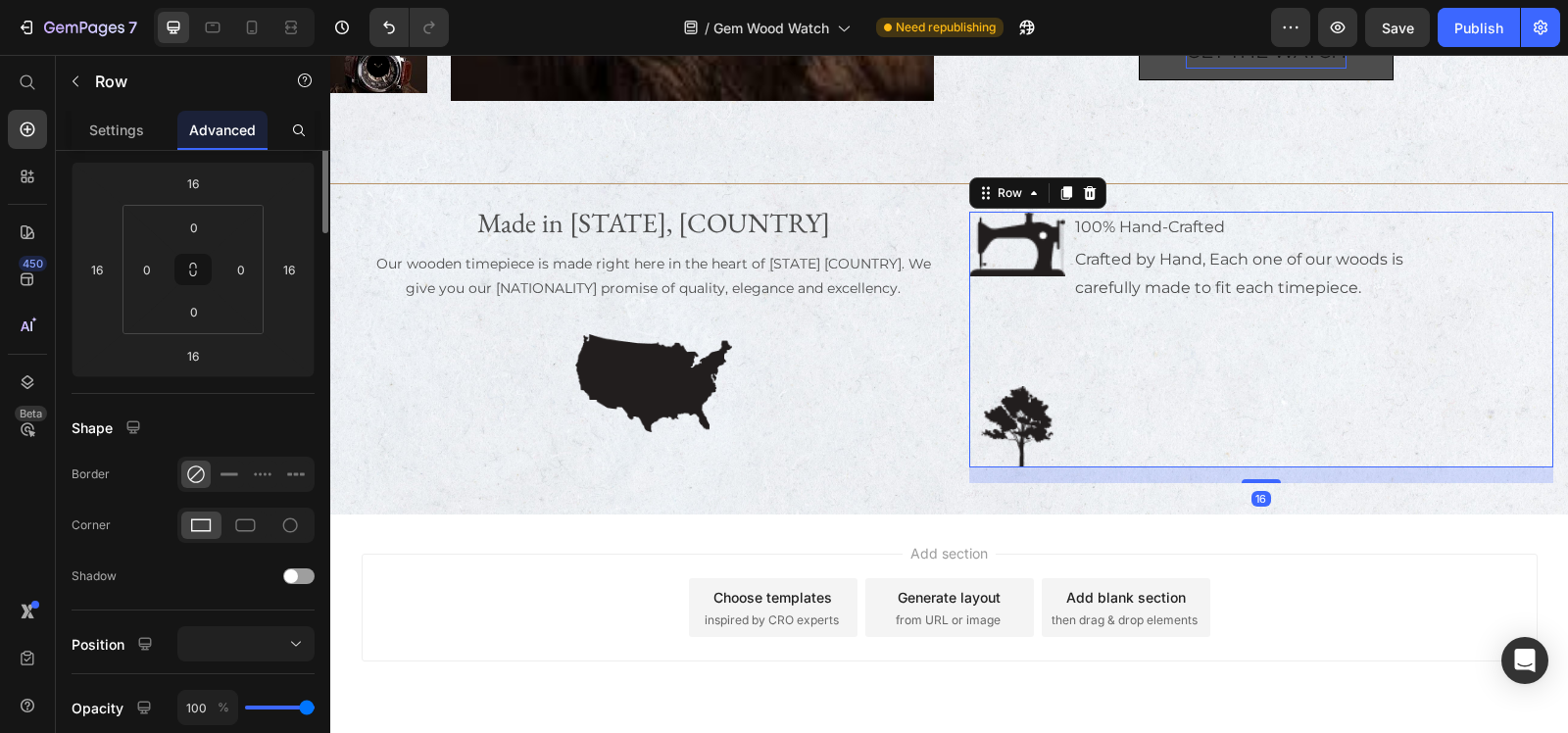 scroll, scrollTop: 0, scrollLeft: 0, axis: both 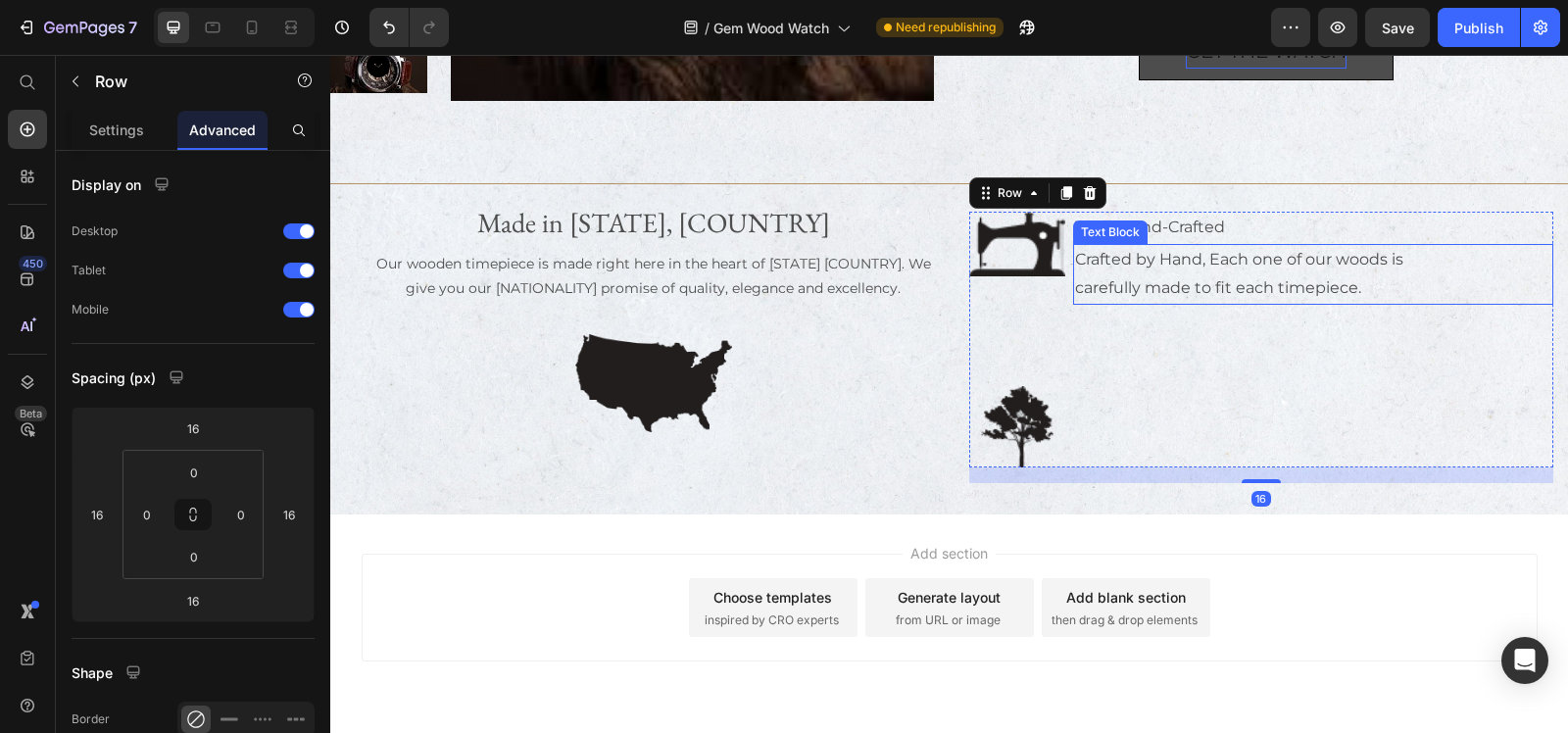 click on "Crafted by Hand, Each one of our woods is carefully made to fit each timepiece." at bounding box center [1258, 274] 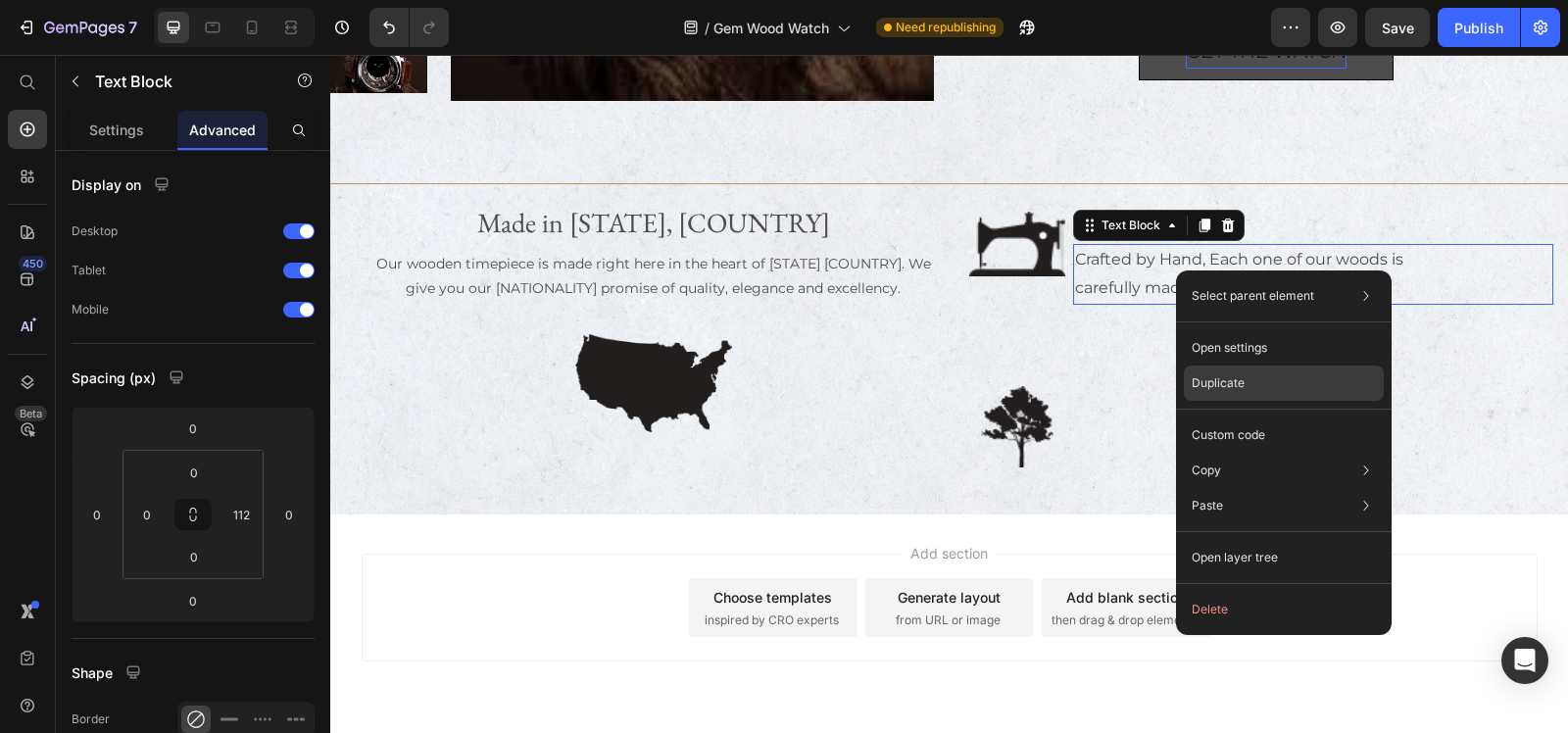 drag, startPoint x: 1254, startPoint y: 370, endPoint x: 892, endPoint y: 320, distance: 365.43673 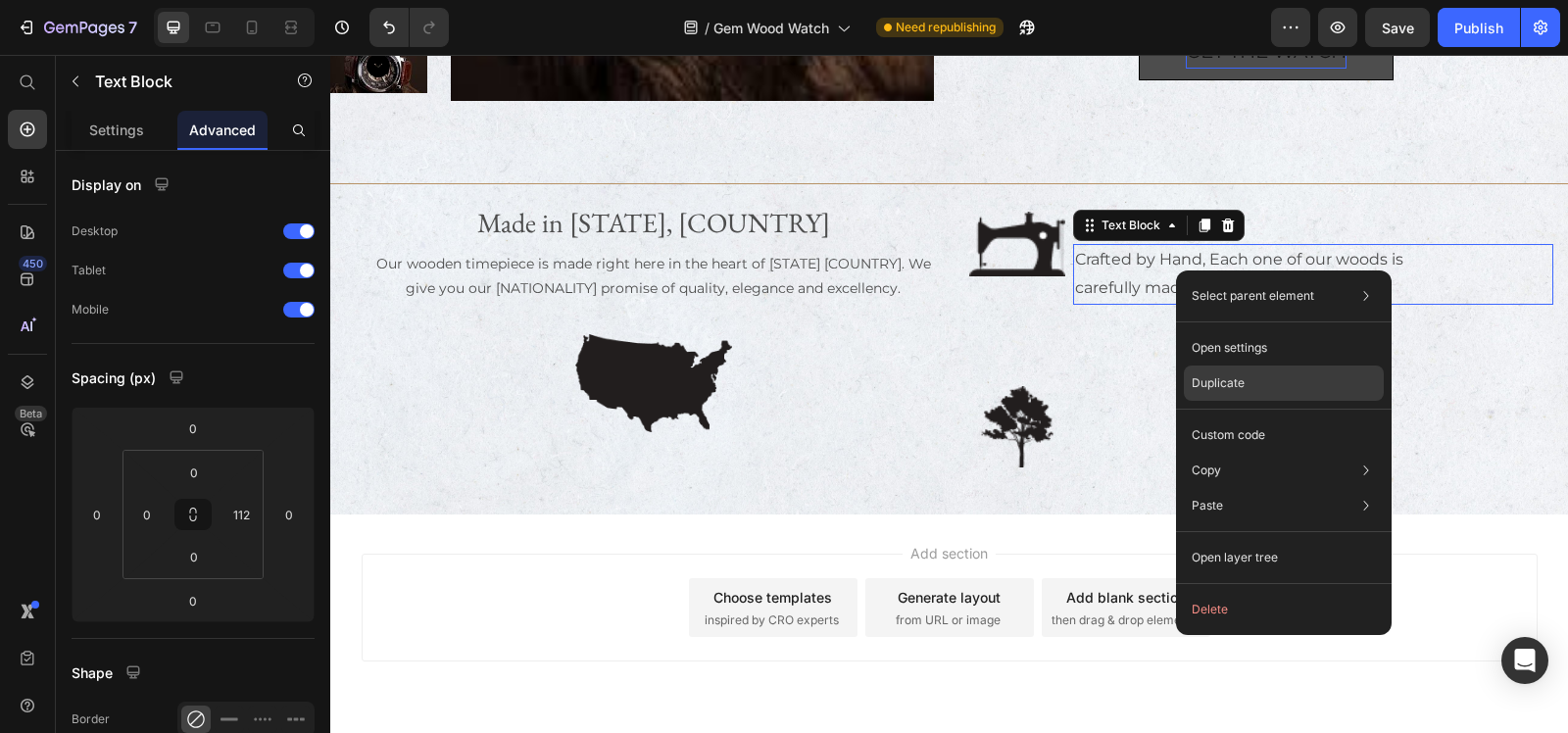 click on "Duplicate" 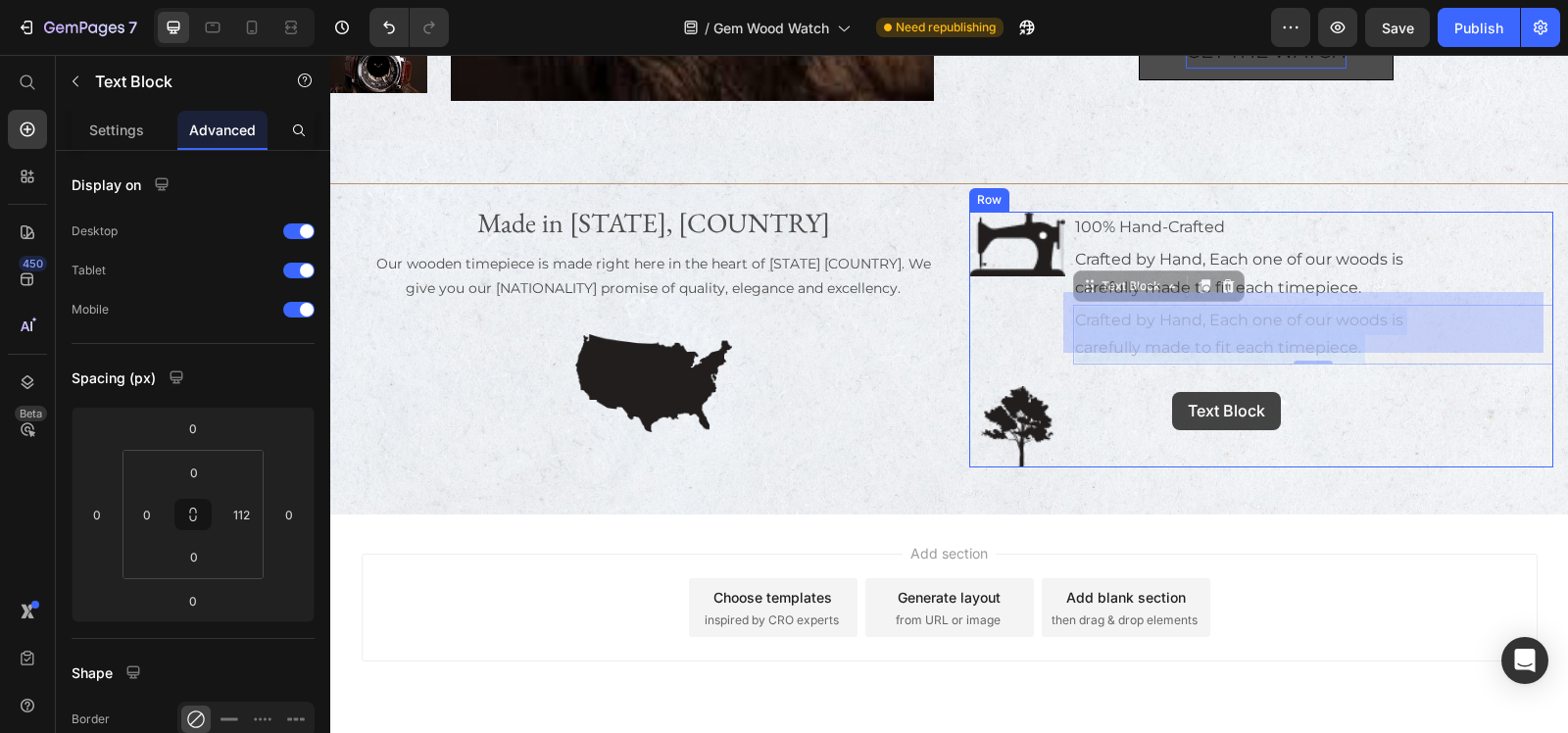 drag, startPoint x: 1171, startPoint y: 306, endPoint x: 1181, endPoint y: 350, distance: 45.12206 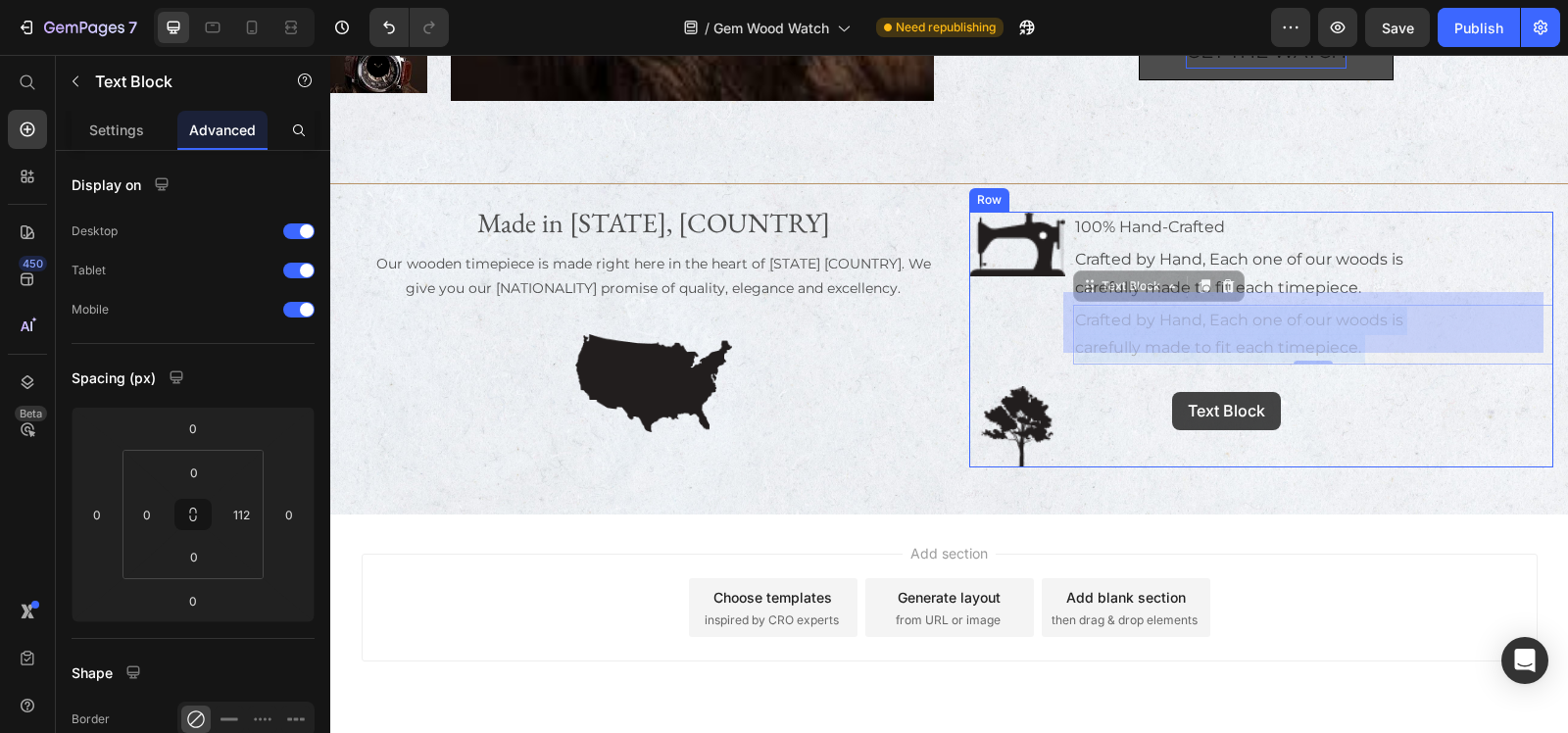 click on "Header Image Hand Crafted Oak Series Text Block                Title Line Making Changes to the World One Wrist At A Time Heading SCROLL TO DISCOVER Text Block
Icon Hero Banner Section 1
Product Images LIMITED EDITION Text Block THE MARC Product Title THE MARC combines sophisticated design with expert craftsmanship, delivering a product that meets high standards of quality and performance. Engineered for durability and precision, it offers reliable functionality suited for discerning users seeking excellence. Its refined features ensure optimal usability, making THE MARC a trusted choice for professional applications. Product Description ₦132.95 Product Price ₦102.95 Product Price Row Band color: Brown Brown Brown Bronze Bronze Black Black Beige Beige Orange Orange Product Variants & Swatches GET THE WATCH Button Product Section 2                Title Line Made in TEXAS, USA Text Block Text Block Image Image Image 100% Hand-Crafted Text Block Text Block Text Block" at bounding box center (949, -242) 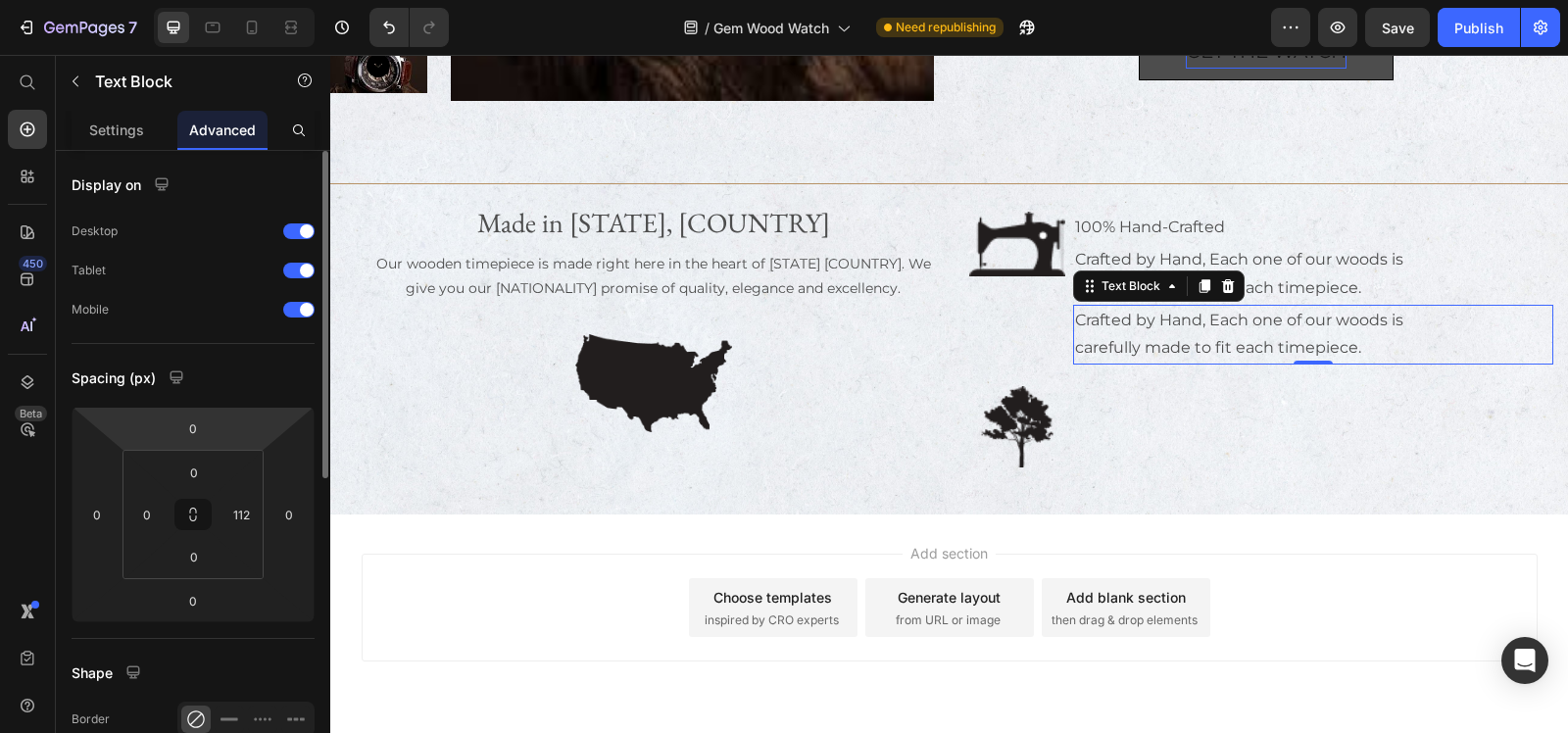 click on "7  Version history  /  Gem Wood Watch Need republishing Preview  Save   Publish  450 Beta Start with Sections Elements Hero Section Product Detail Brands Trusted Badges Guarantee Product Breakdown How to use Testimonials Compare Bundle FAQs Social Proof Brand Story Product List Collection Blog List Contact Sticky Add to Cart Custom Footer Browse Library 450 Layout
Row
Row
Row
Row Text
Heading
Text Block Button
Button
Button
Sticky Back to top Media
Image" at bounding box center [784, 0] 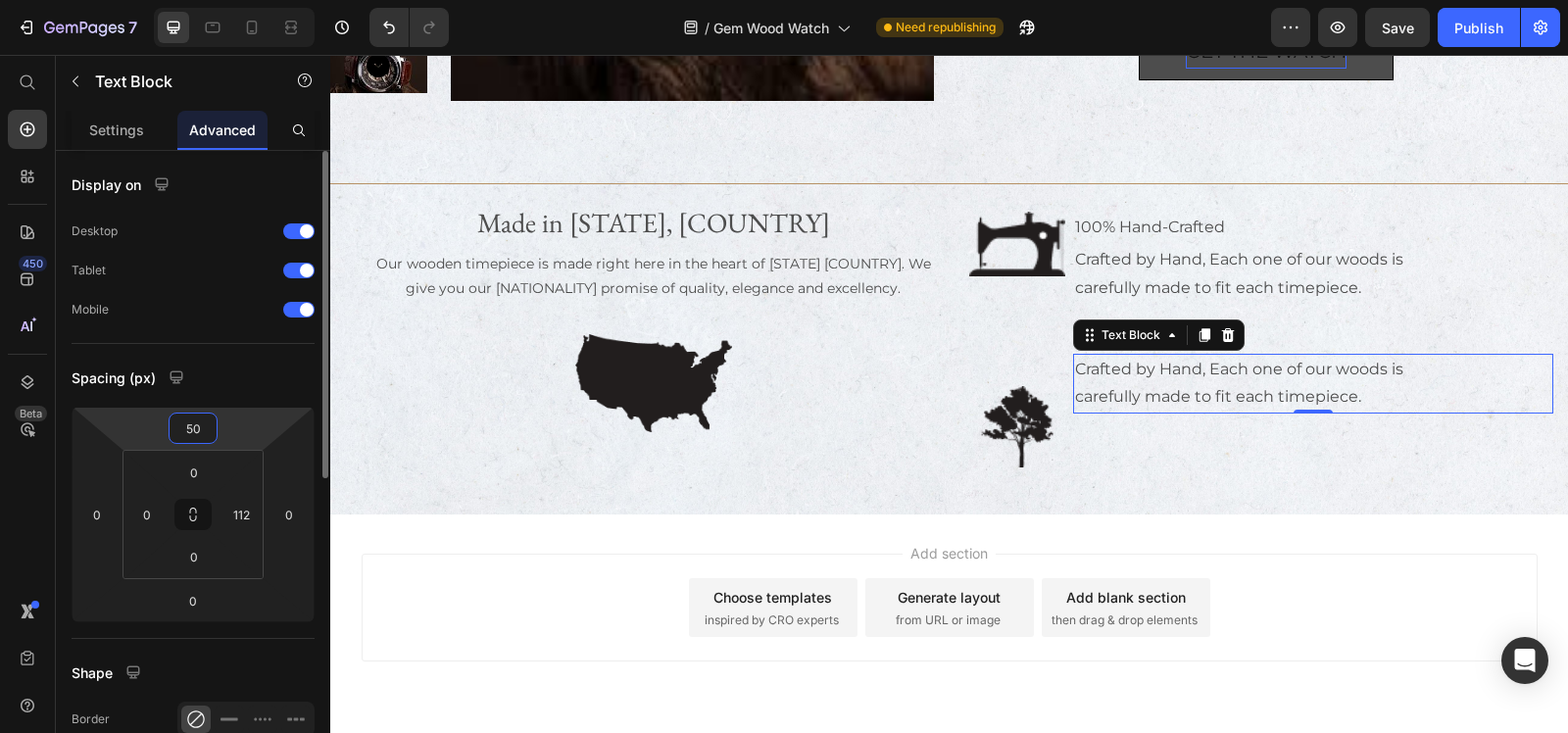 click on "50" at bounding box center [193, 428] 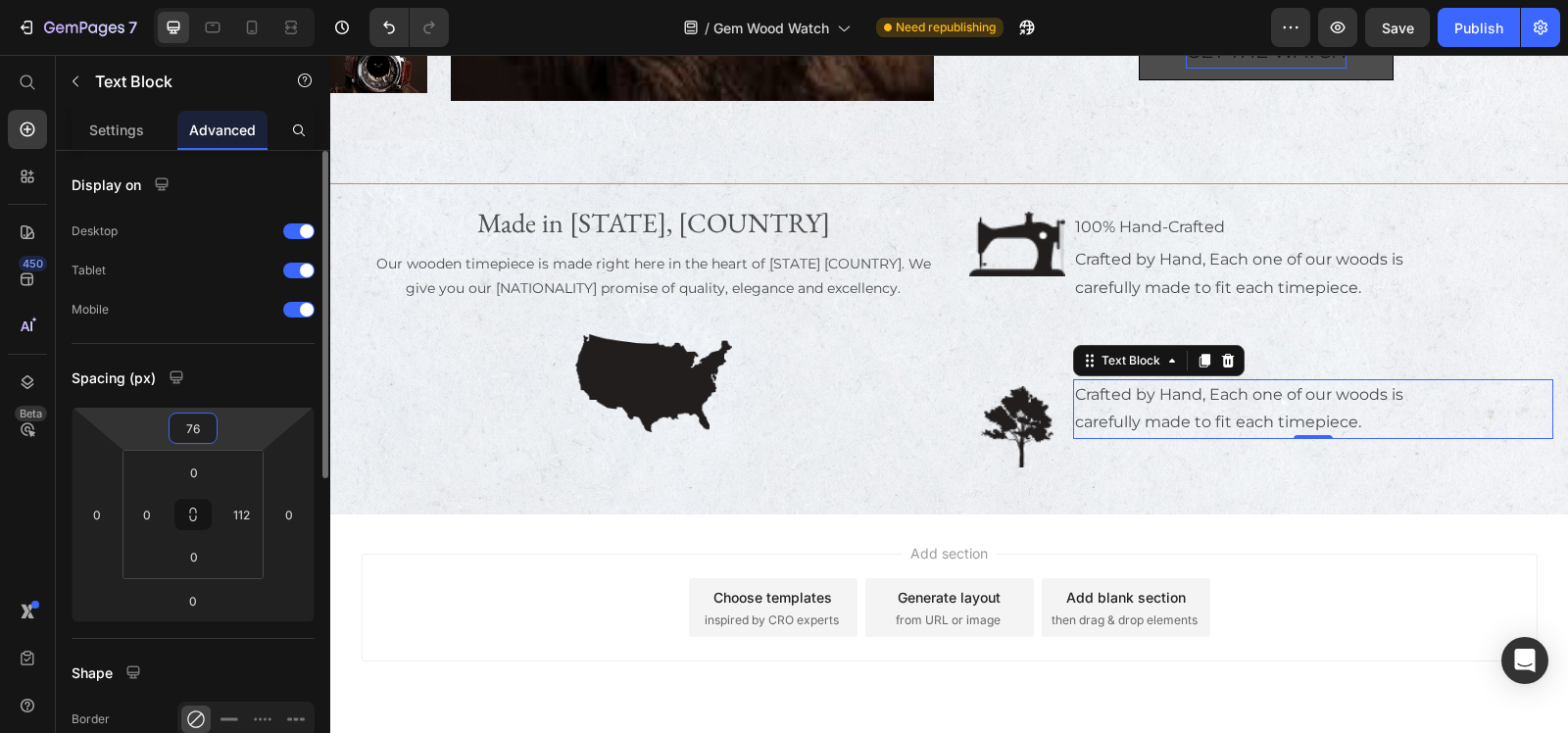 type on "75" 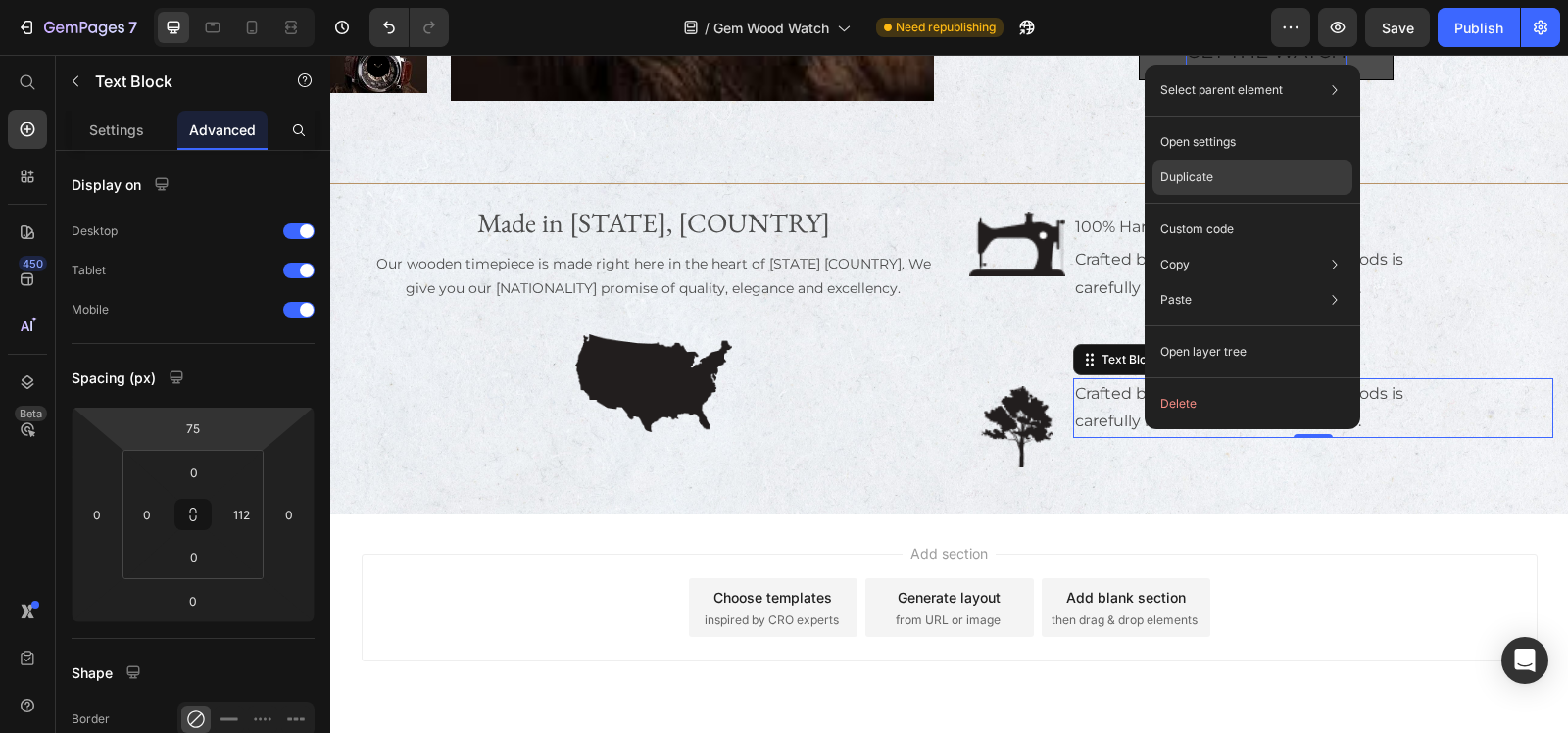 drag, startPoint x: 1211, startPoint y: 172, endPoint x: 921, endPoint y: 427, distance: 386.1671 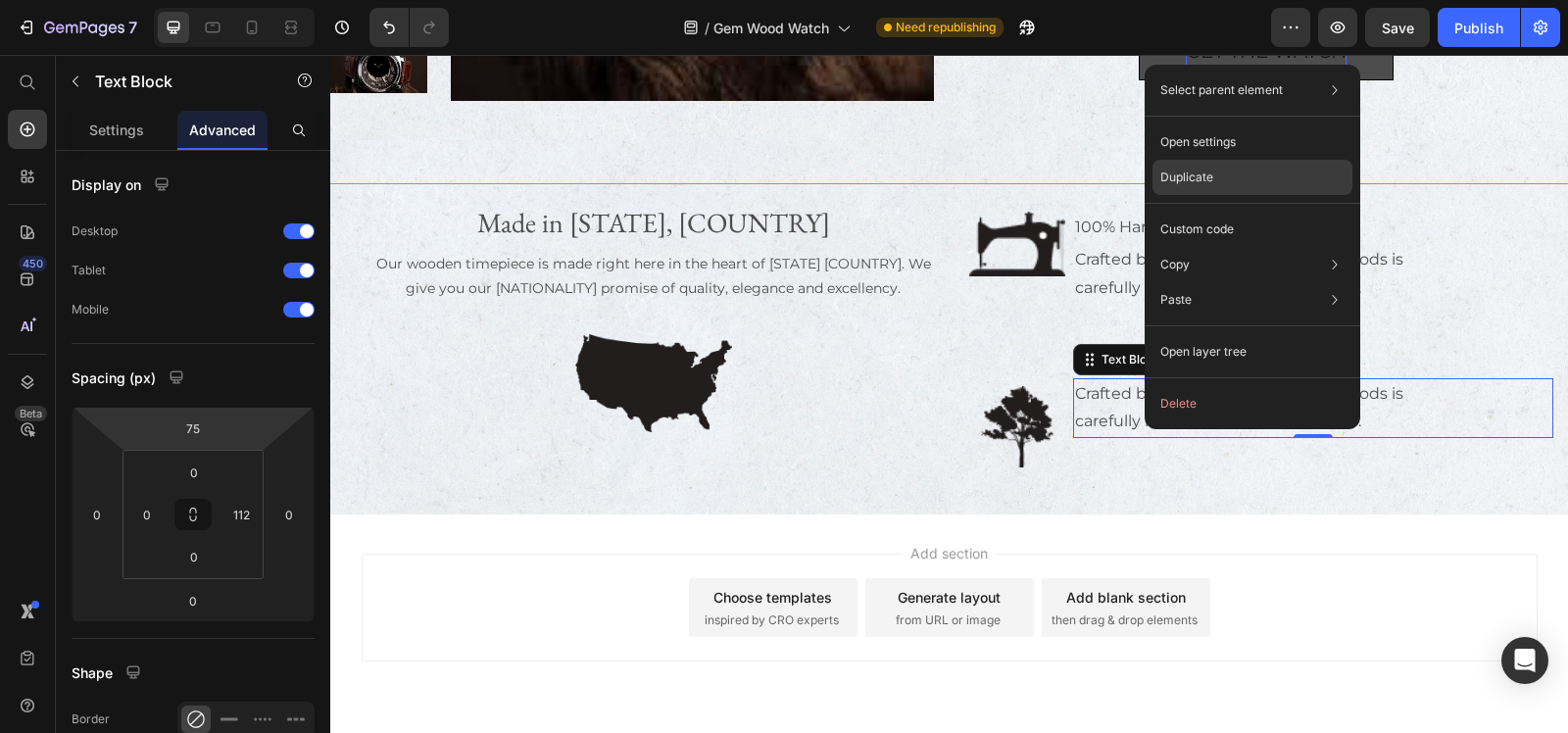 click on "Duplicate" at bounding box center (1187, 177) 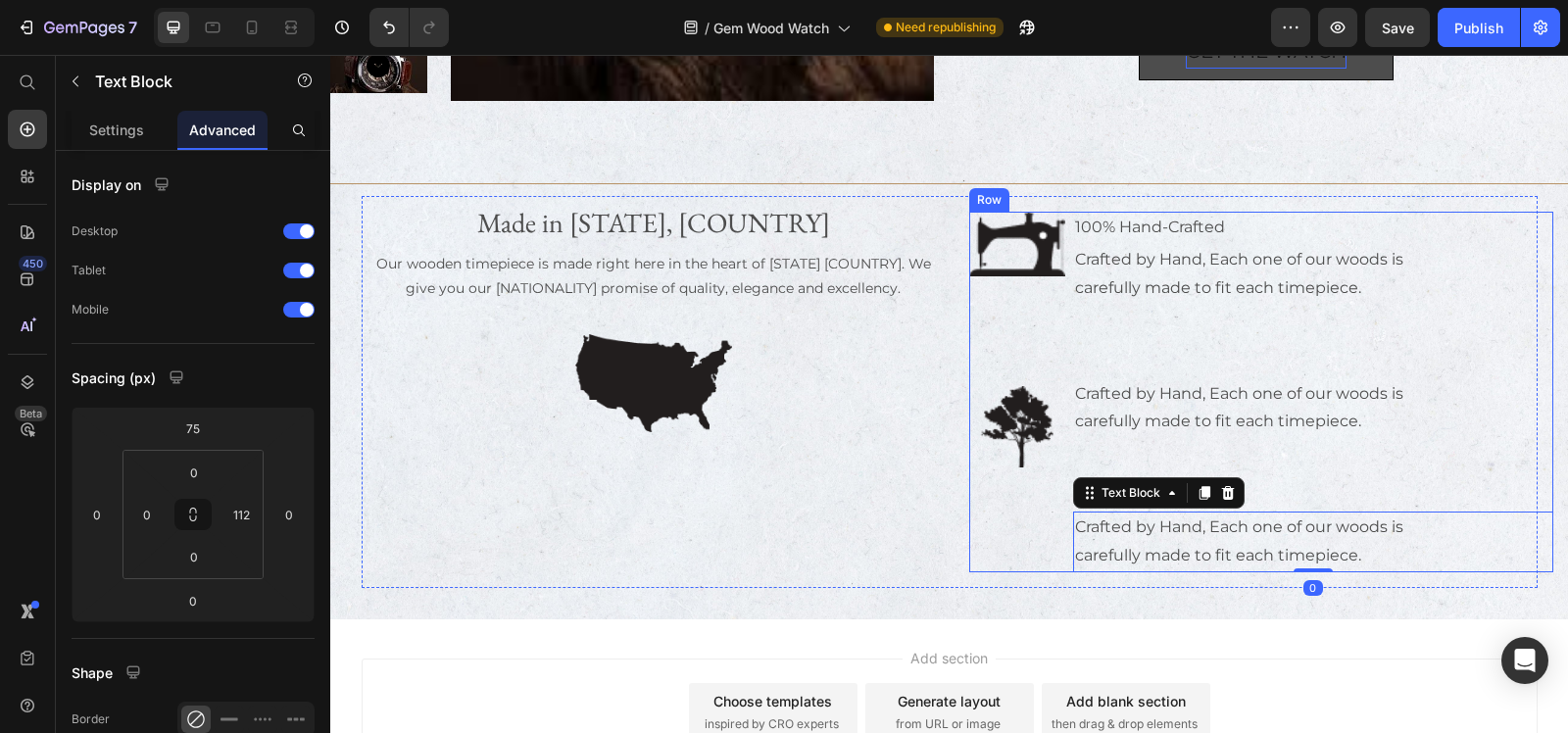 click on "100% Hand-Crafted Text Block Crafted by Hand, Each one of our woods is carefully made to fit each timepiece. Text Block Crafted by Hand, Each one of our woods is carefully made to fit each timepiece. Text Block Crafted by Hand, Each one of our woods is carefully made to fit each timepiece. Text Block   0" at bounding box center (1313, 392) 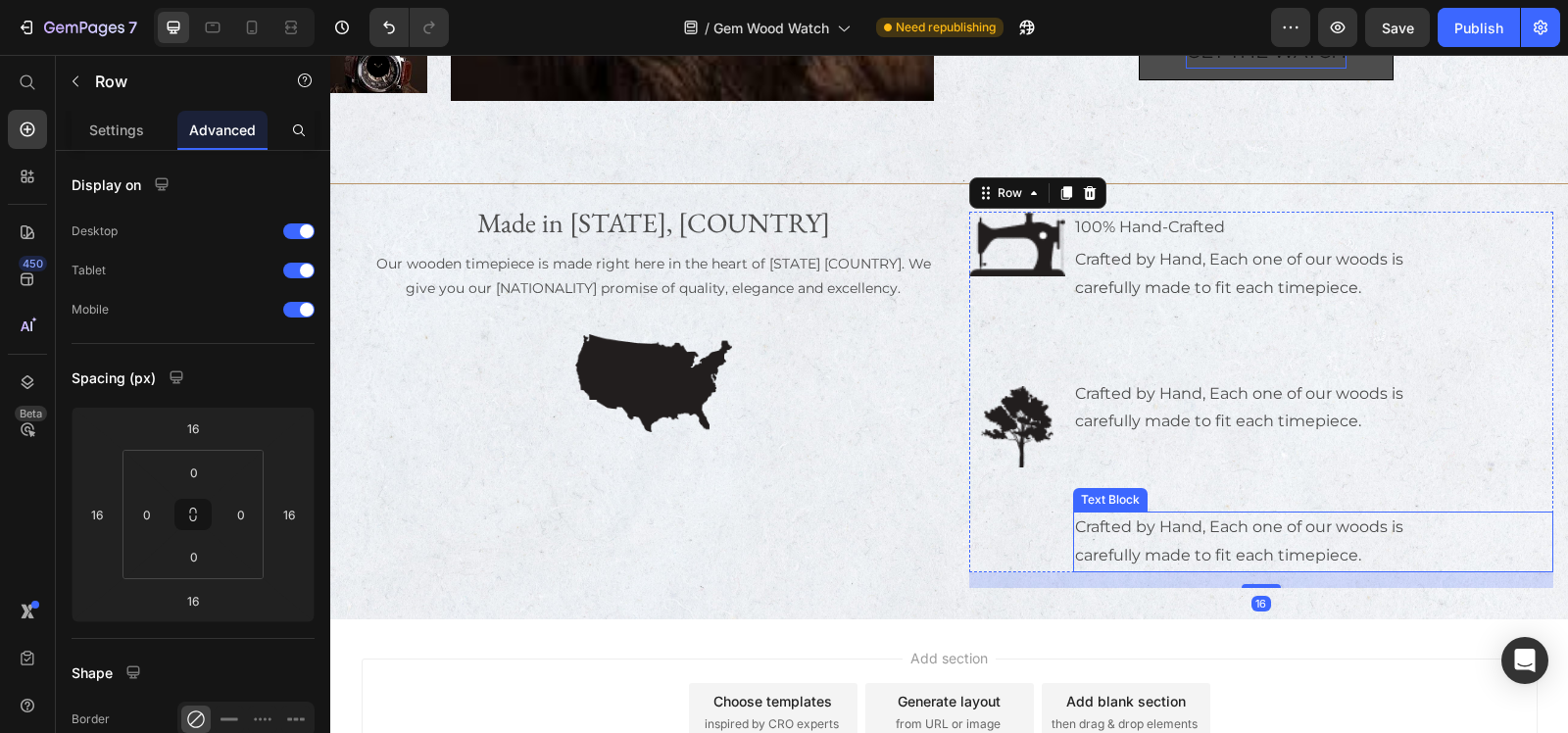 click on "Crafted by Hand, Each one of our woods is carefully made to fit each timepiece." at bounding box center [1258, 542] 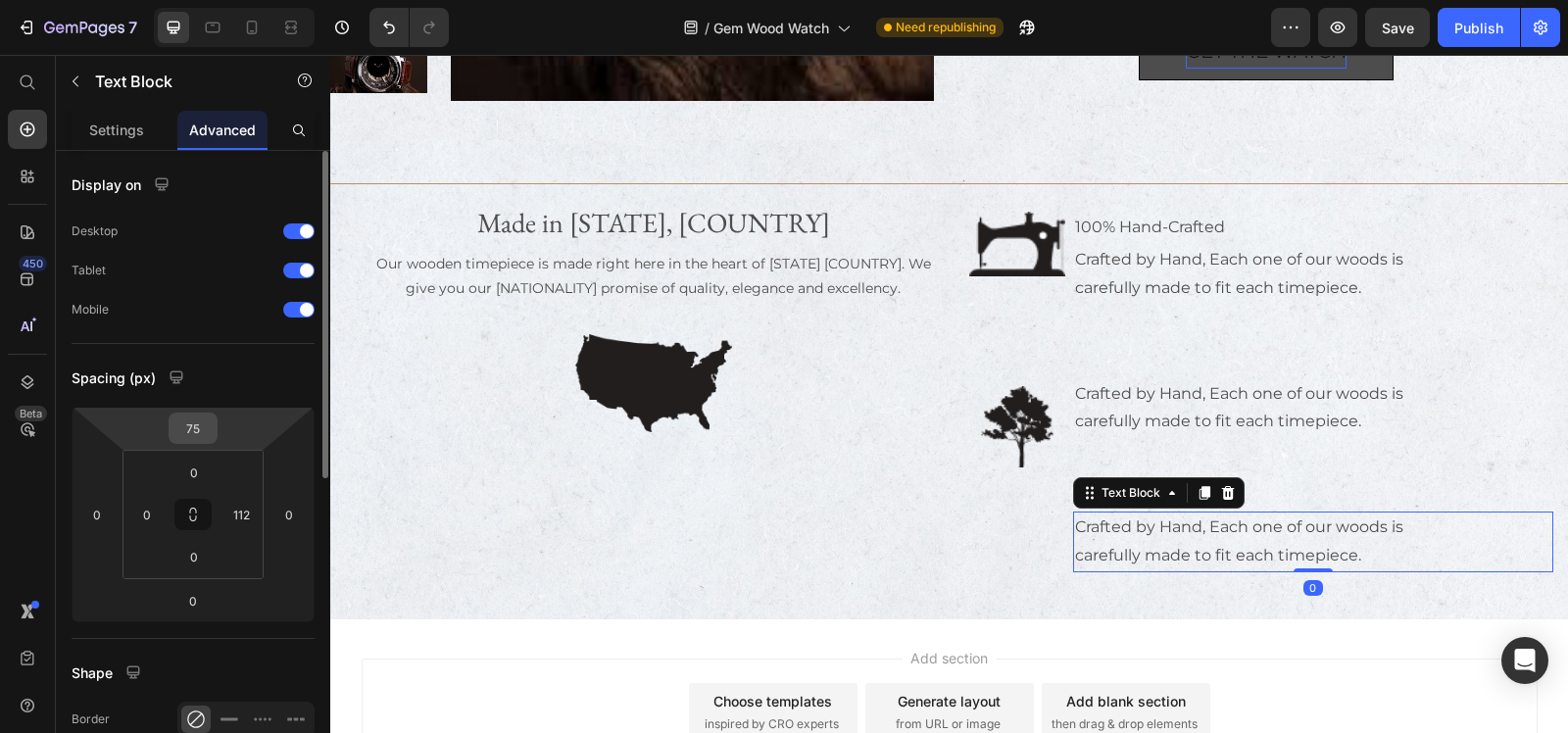 click on "75" at bounding box center (193, 428) 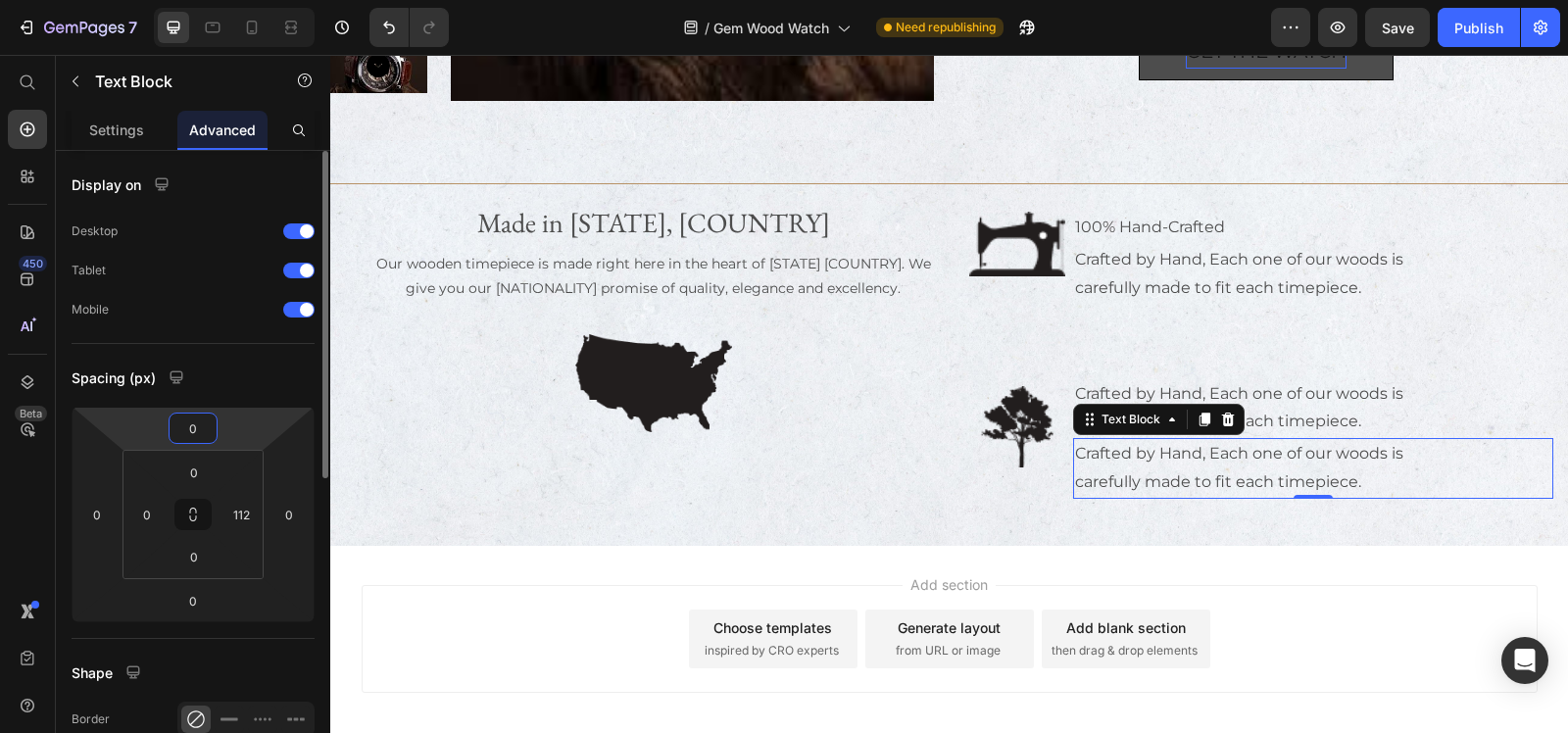 type on "0" 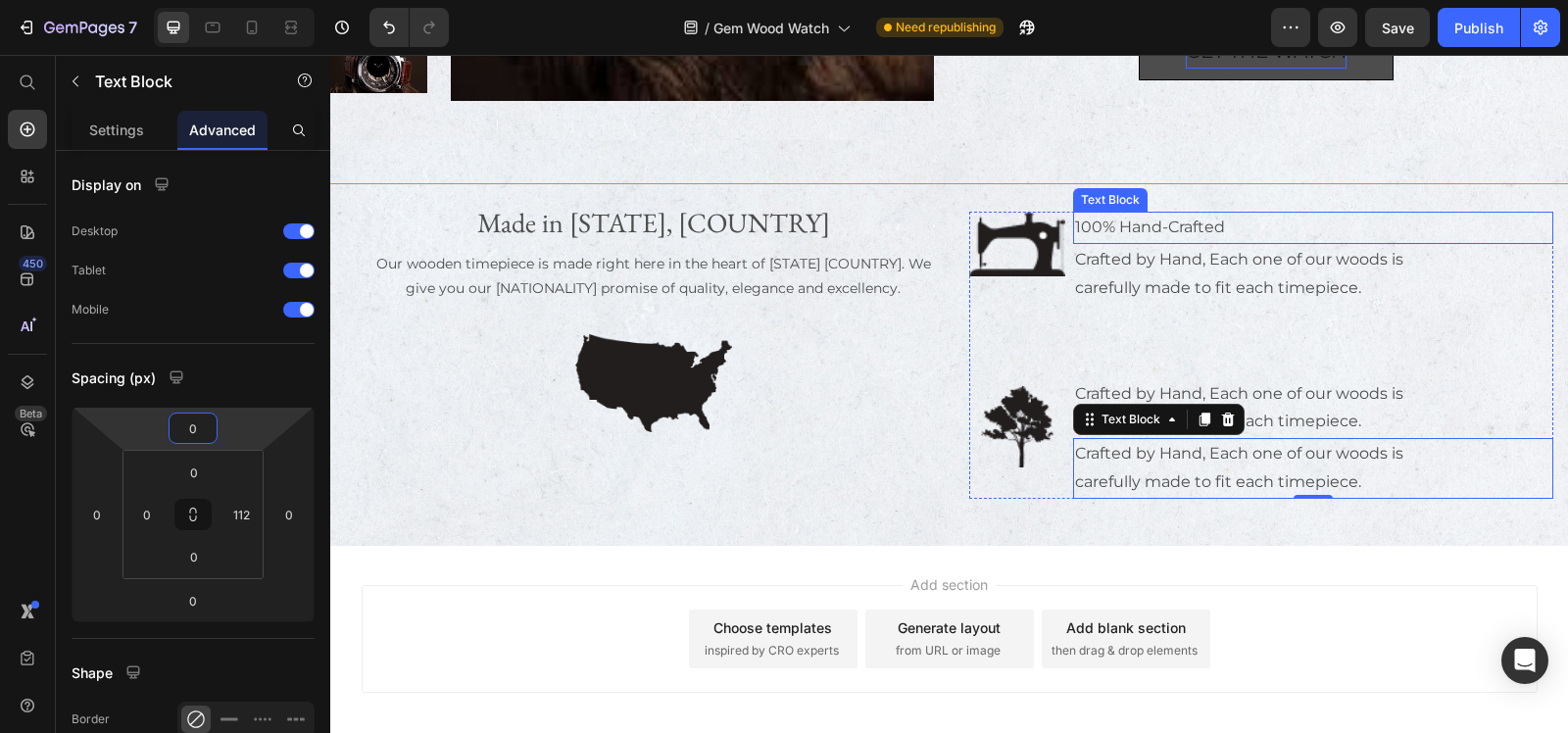 click on "100% Hand-Crafted" at bounding box center [1313, 227] 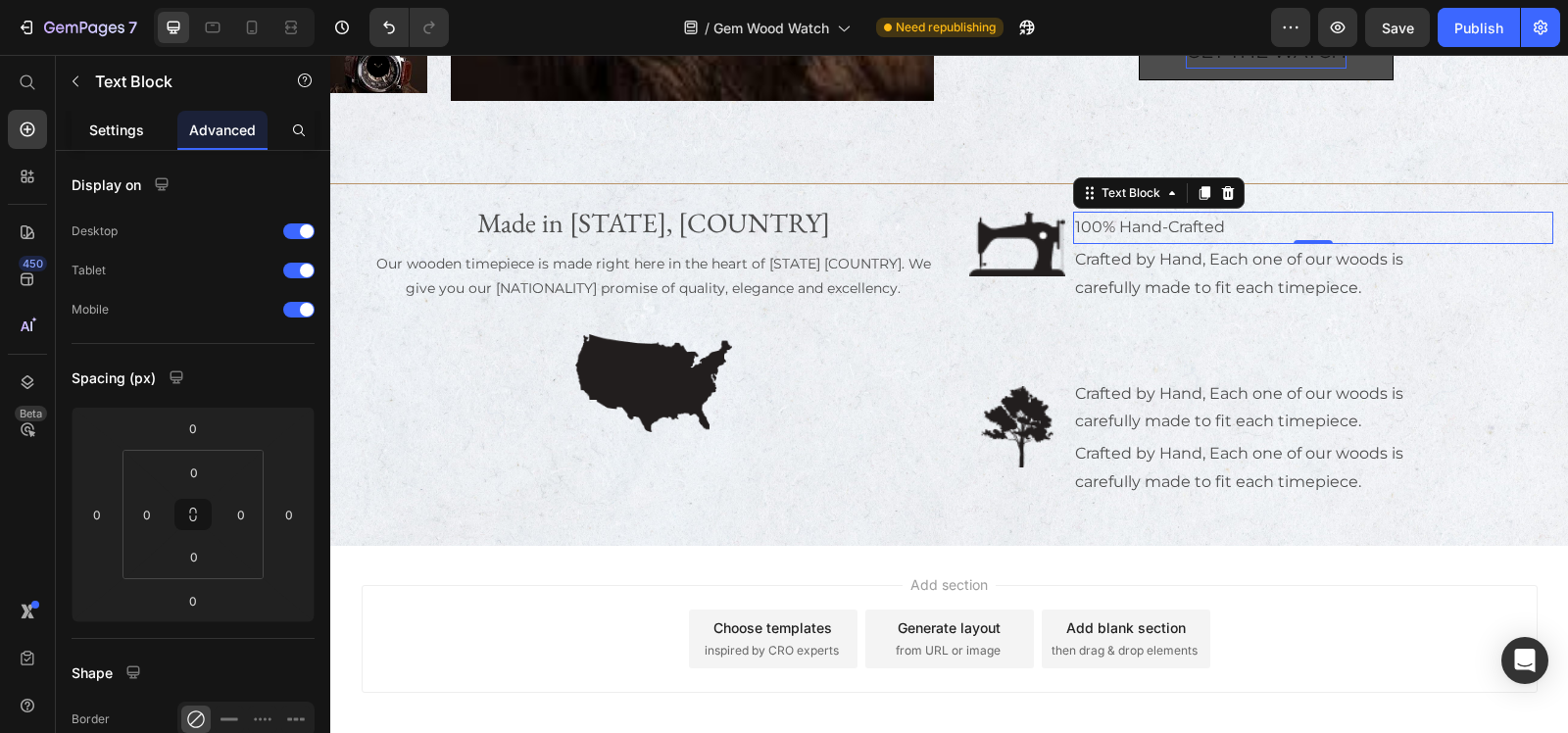 click on "Settings" at bounding box center [117, 129] 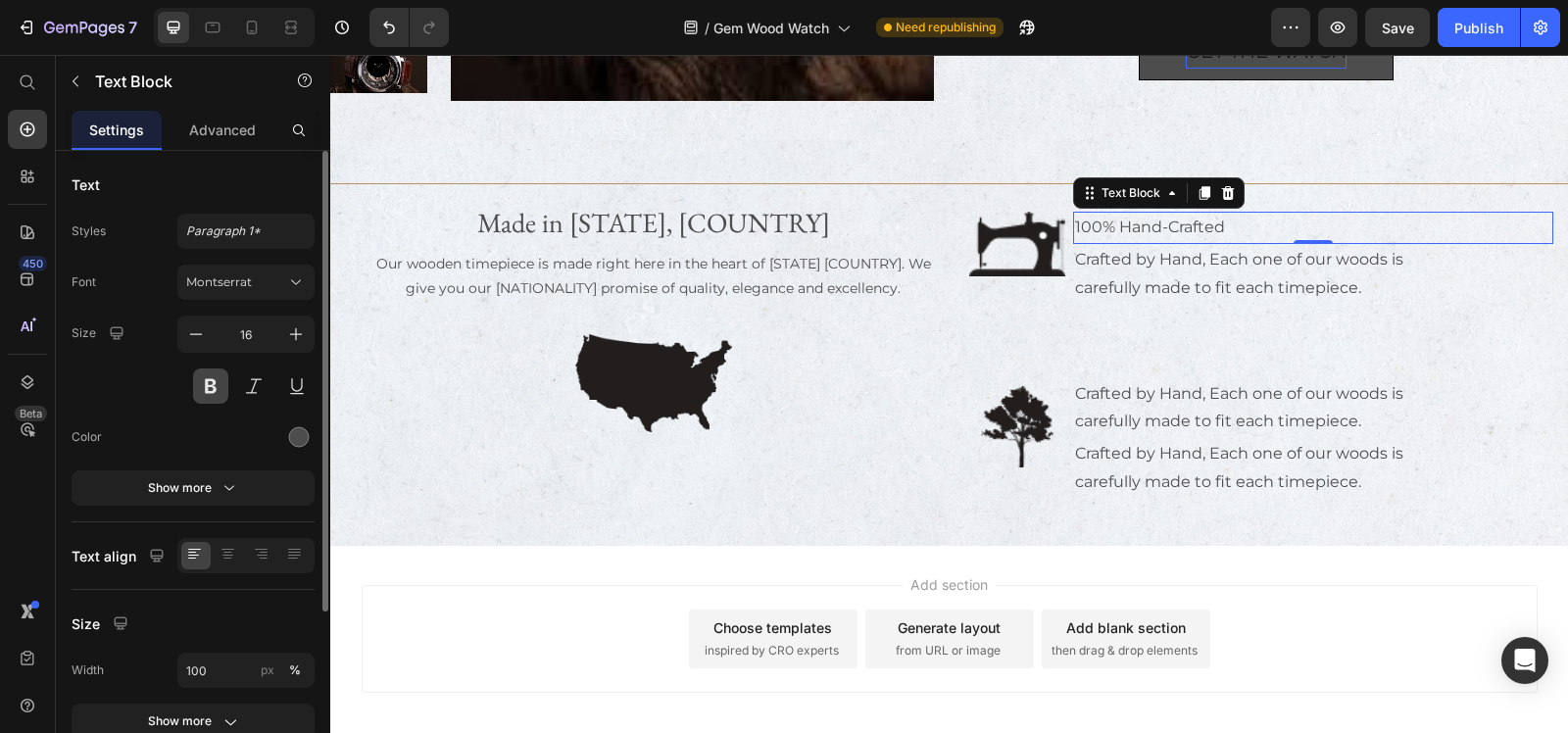 click at bounding box center [211, 386] 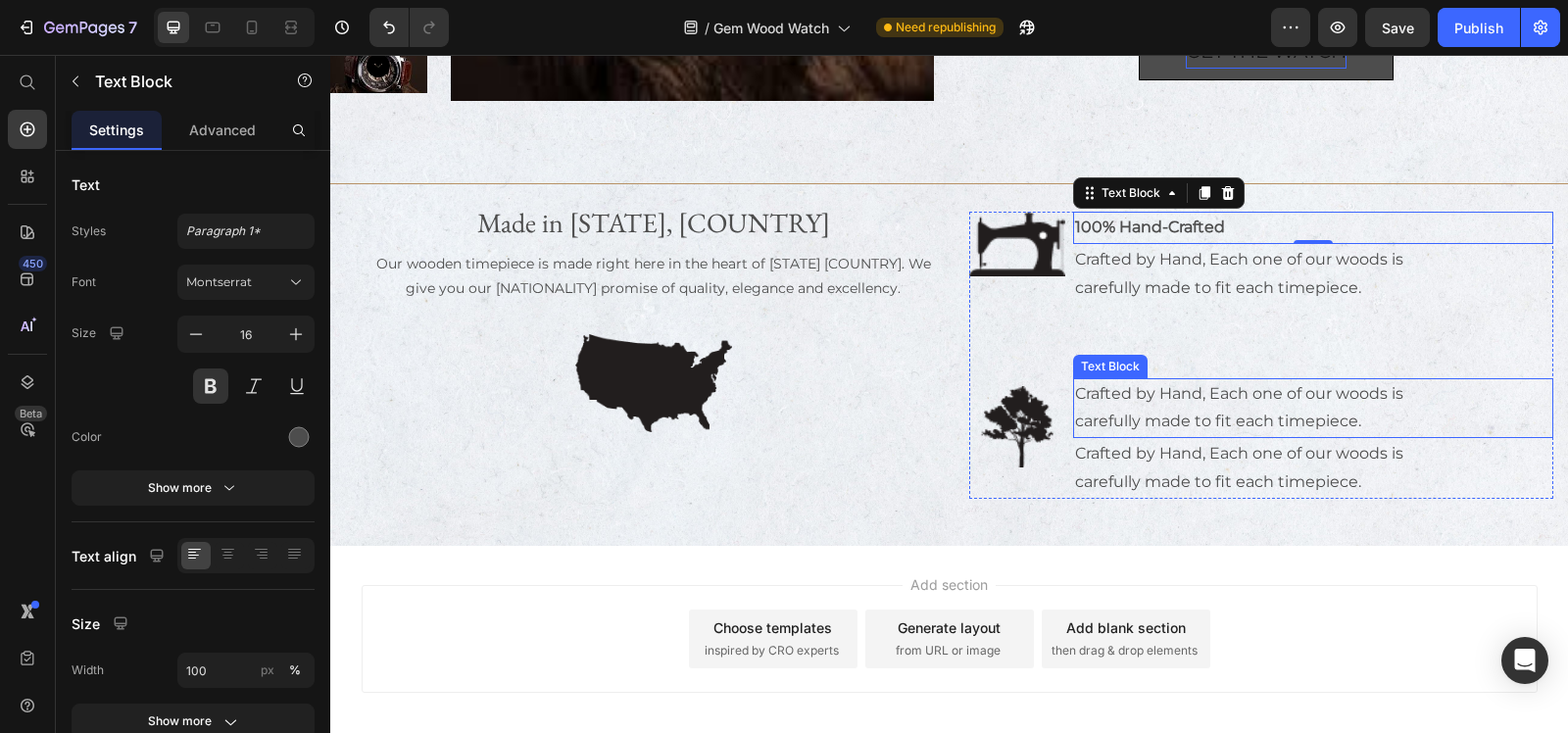 click on "Crafted by Hand, Each one of our woods is carefully made to fit each timepiece." at bounding box center [1258, 409] 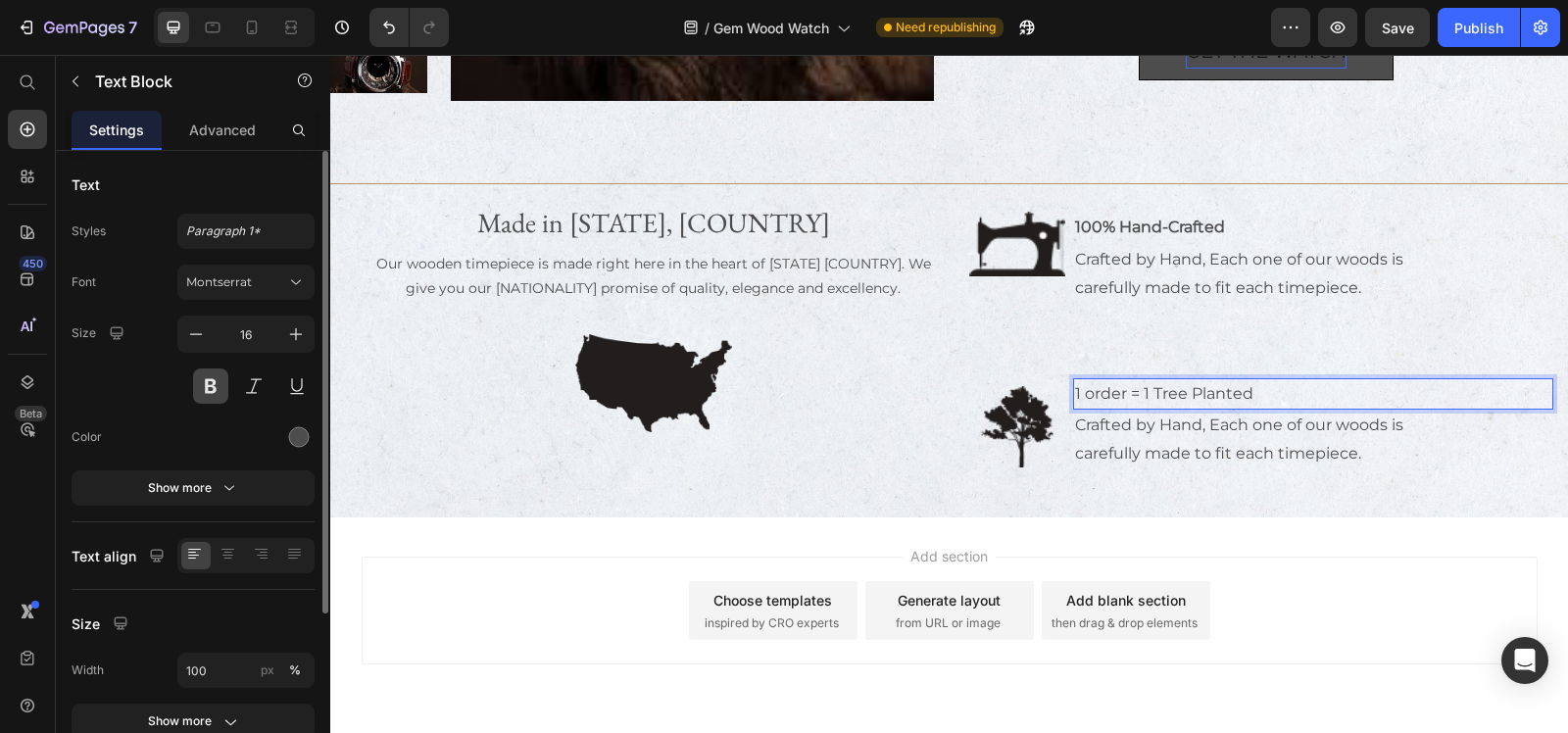 click at bounding box center [211, 386] 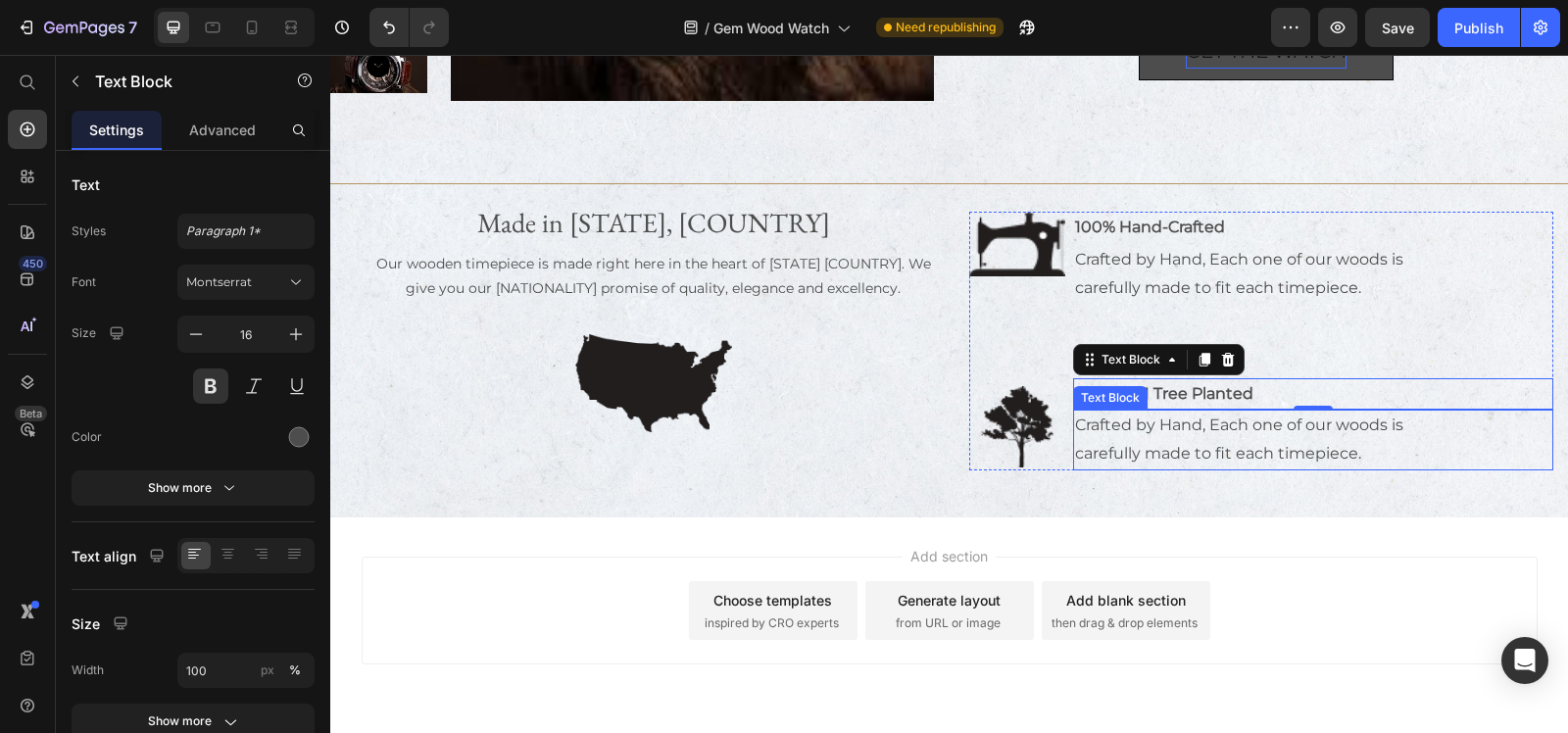 click on "Crafted by Hand, Each one of our woods is carefully made to fit each timepiece." at bounding box center (1258, 440) 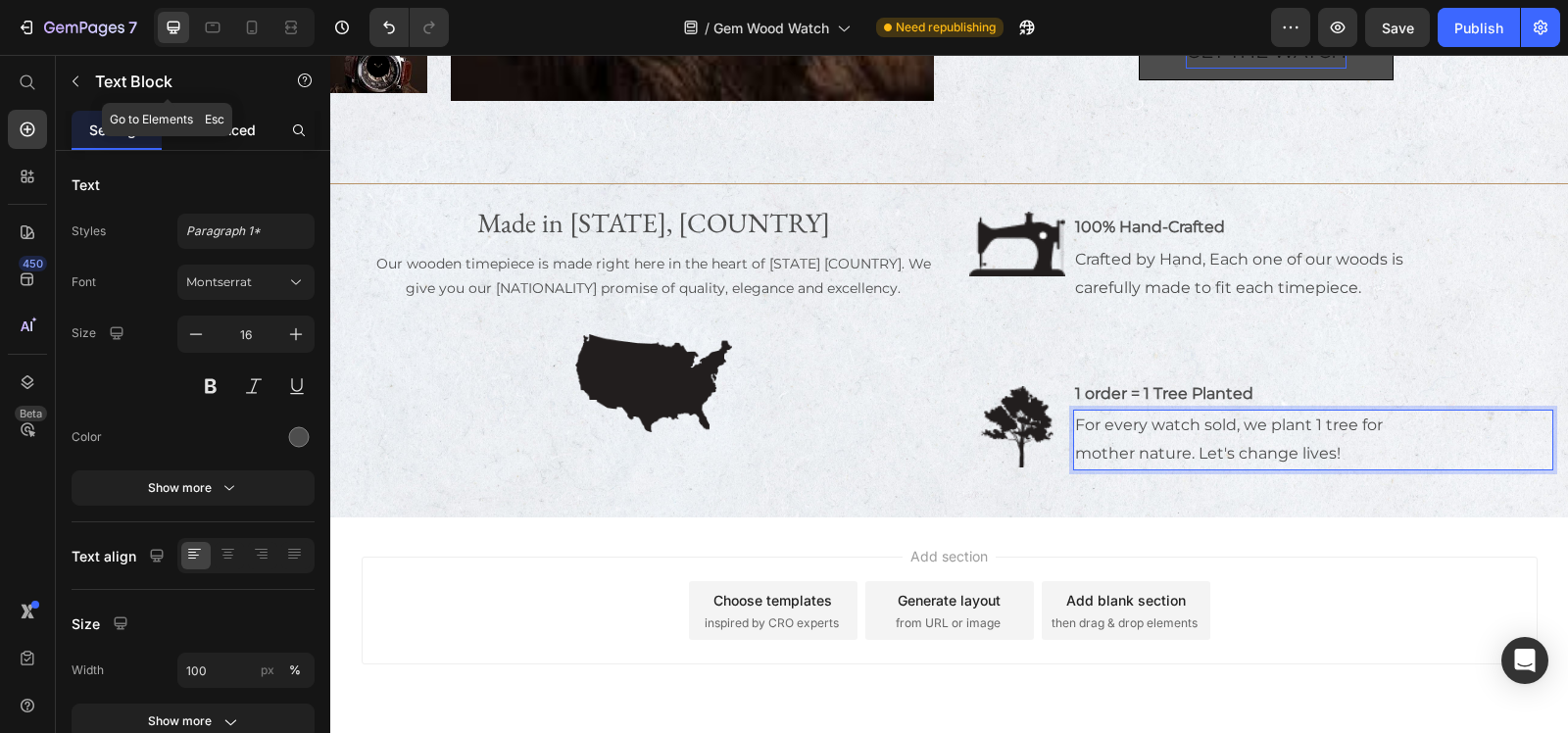 click on "Advanced" at bounding box center [222, 129] 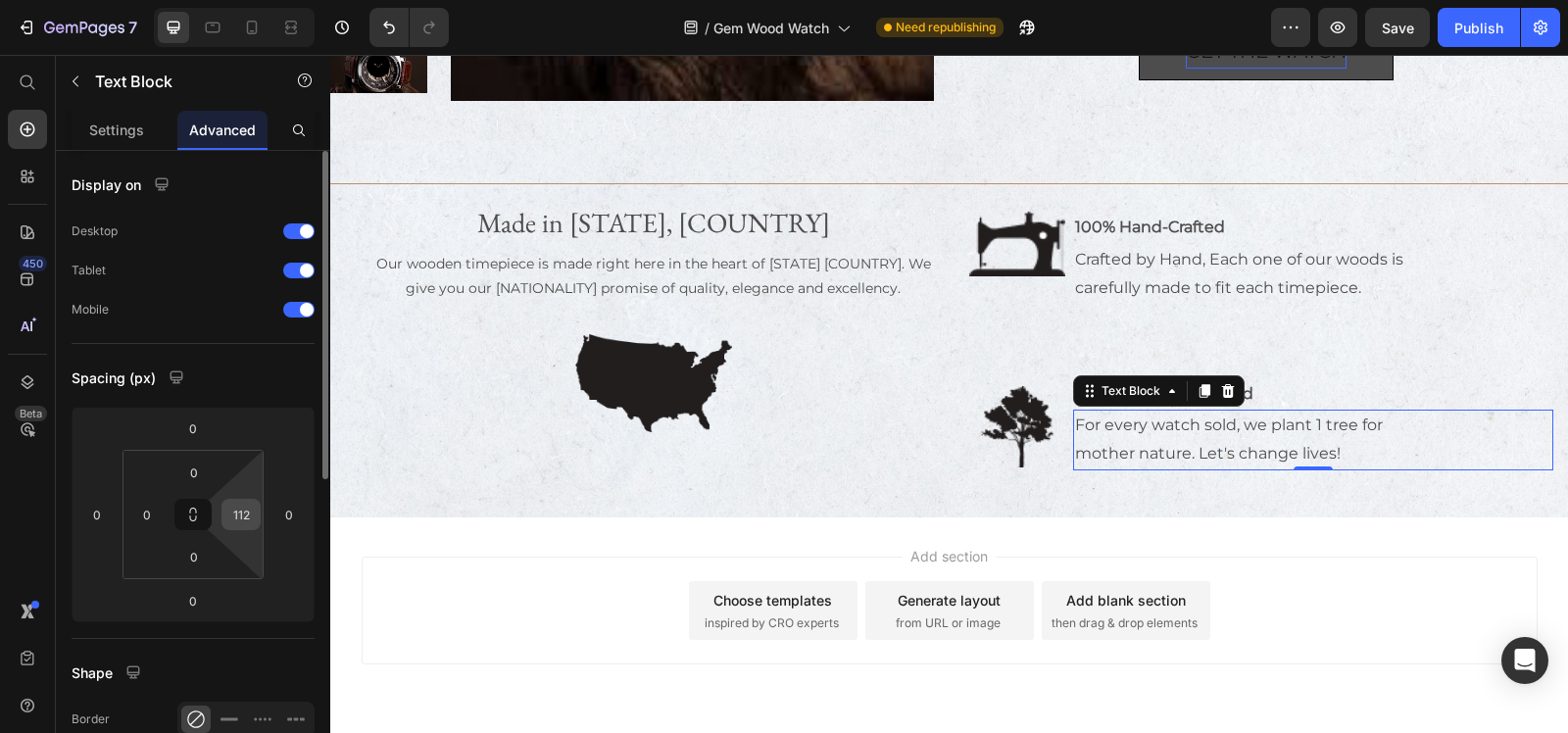 click on "112" at bounding box center [241, 514] 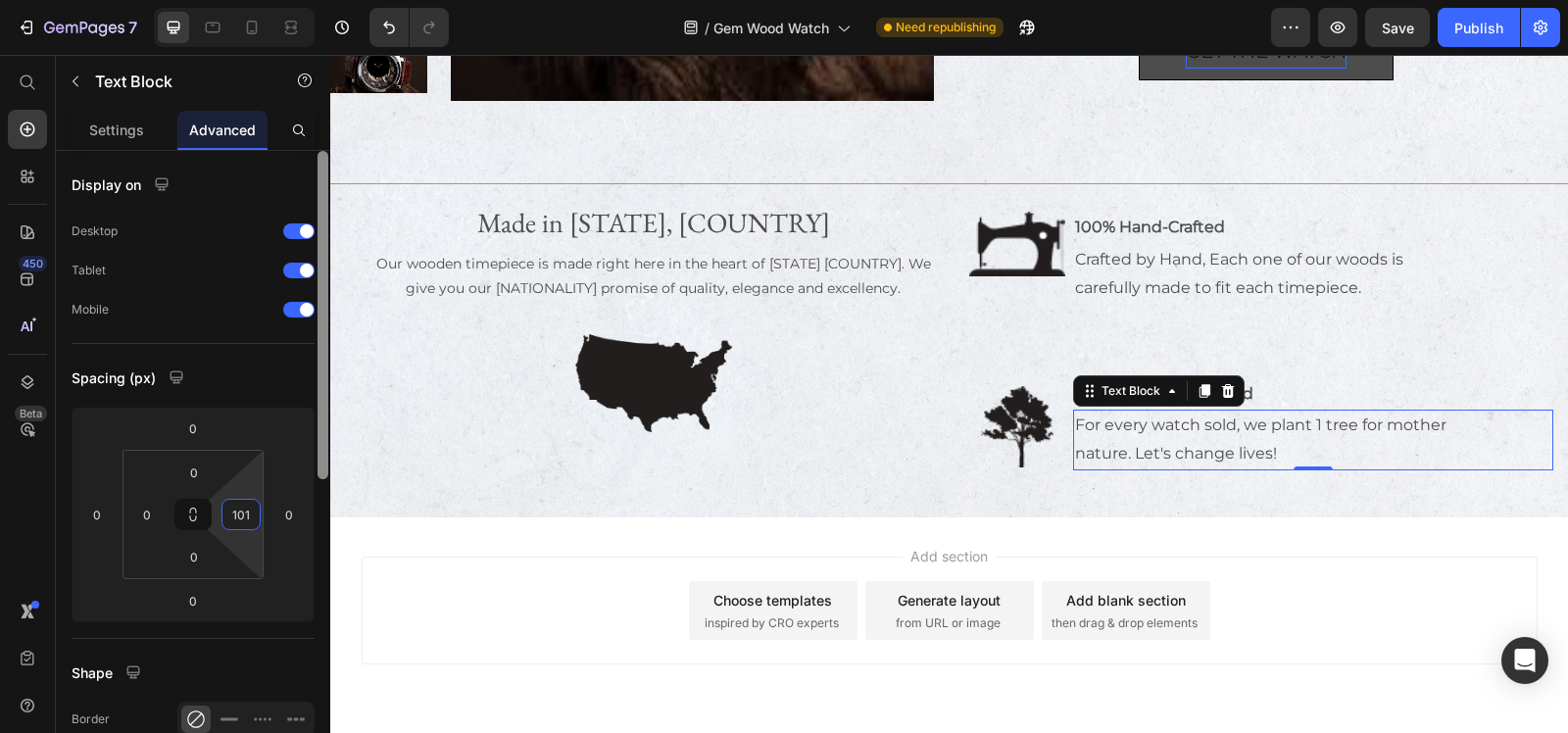 type on "100" 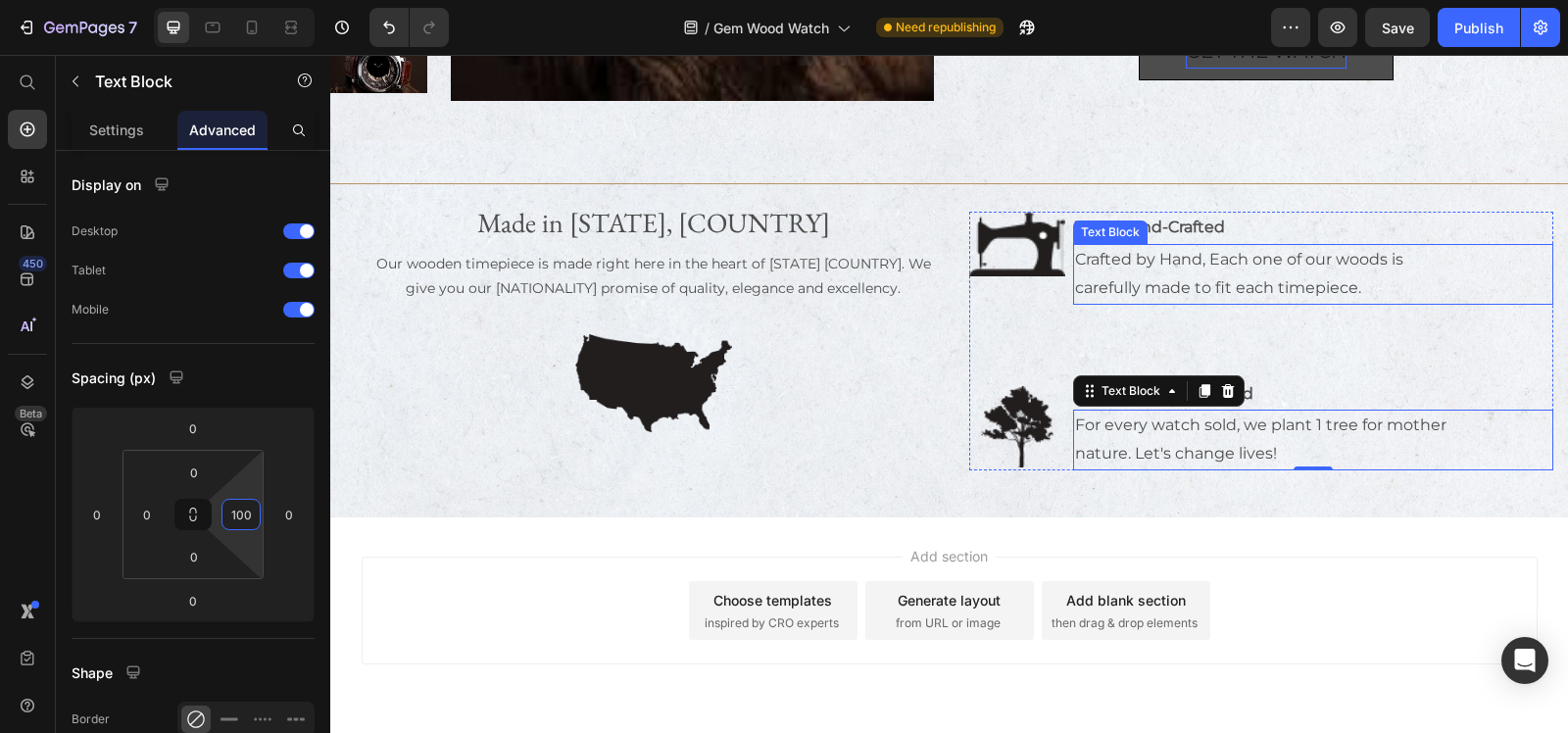click on "Crafted by Hand, Each one of our woods is carefully made to fit each timepiece." at bounding box center (1258, 274) 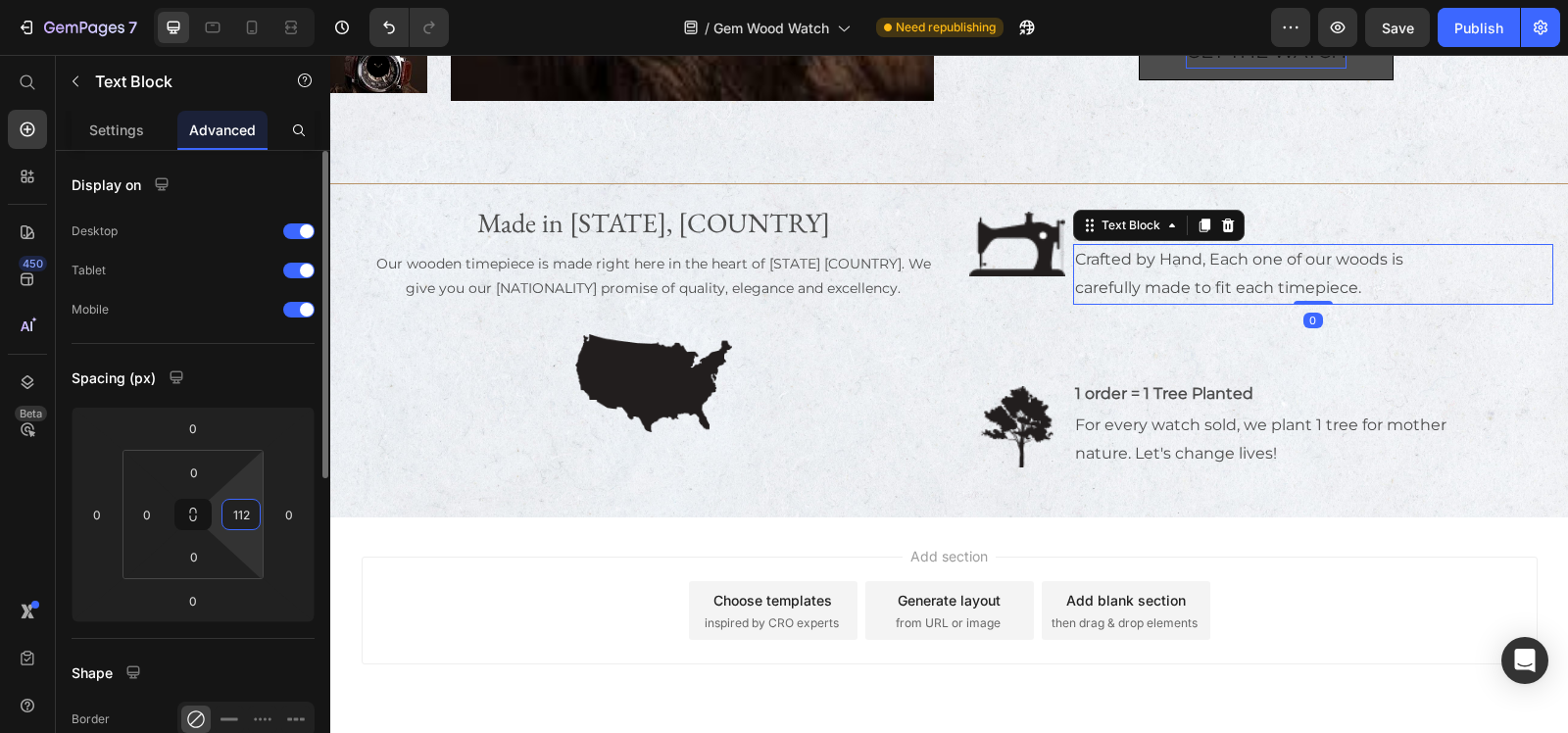 click on "112" at bounding box center (241, 514) 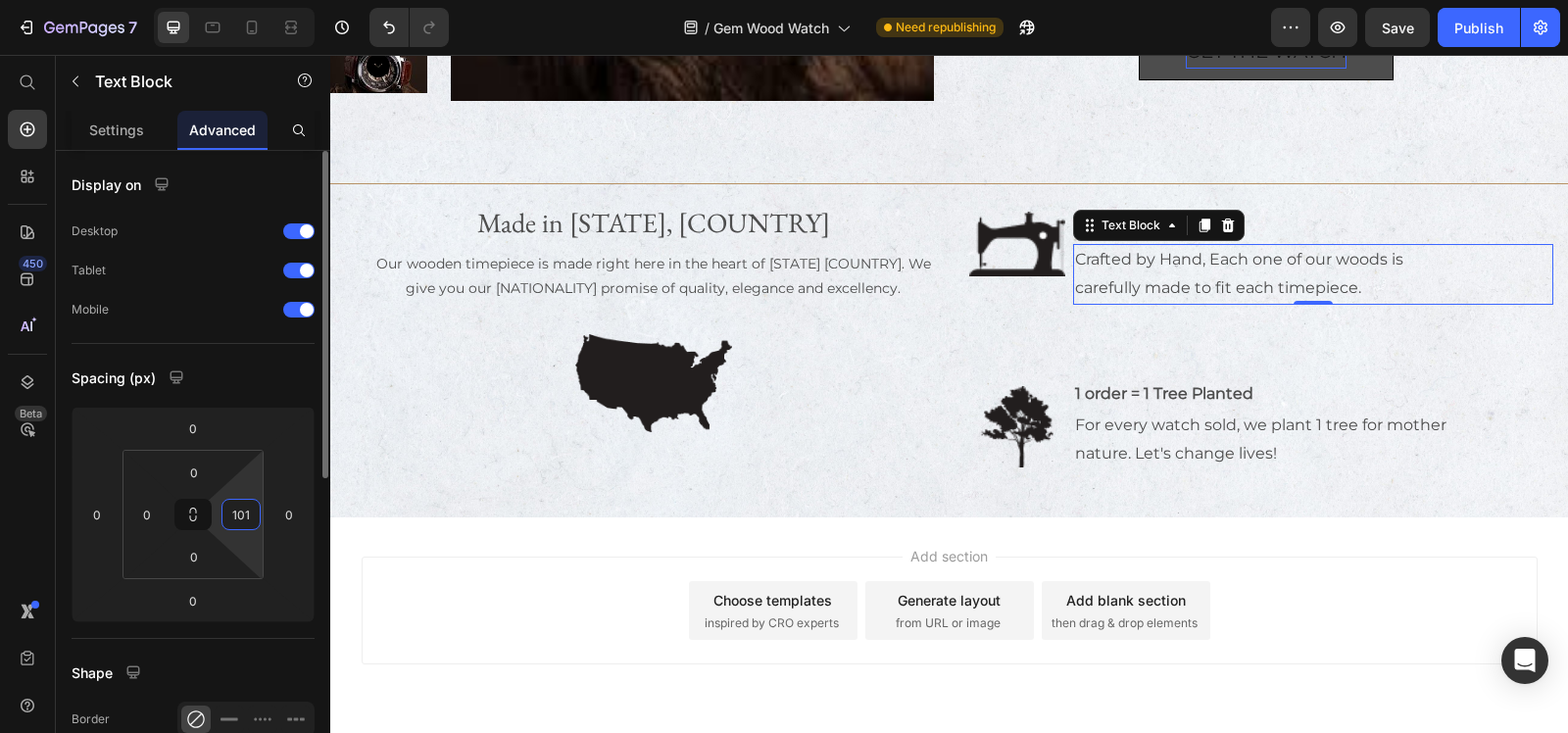 type on "100" 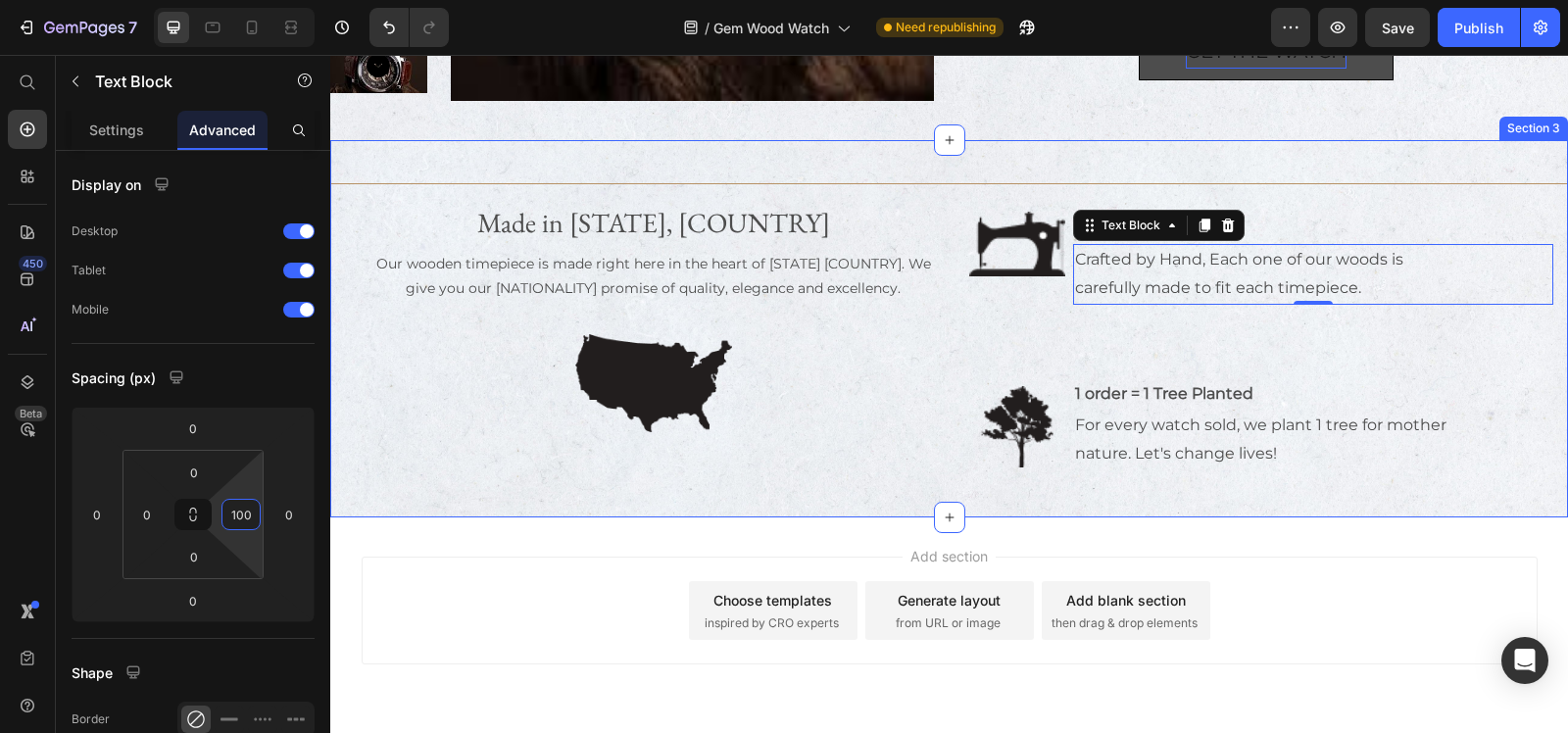 click on "Title Line Made in TEXAS, USA Text Block Our wooden timepiece is made right here in the heart of Texas USA. We give you our American promise of quality, elegance and excellency. Text Block Image Image Image 100% Hand-Crafted Text Block Crafted by Hand, Each one of our woods is carefully made to fit each timepiece. Text Block   0 1 order = 1 Tree Planted Text Block For every watch sold, we plant 1 tree for mother nature. Let's change lives! Text Block Row Row Section 3" at bounding box center [949, 328] 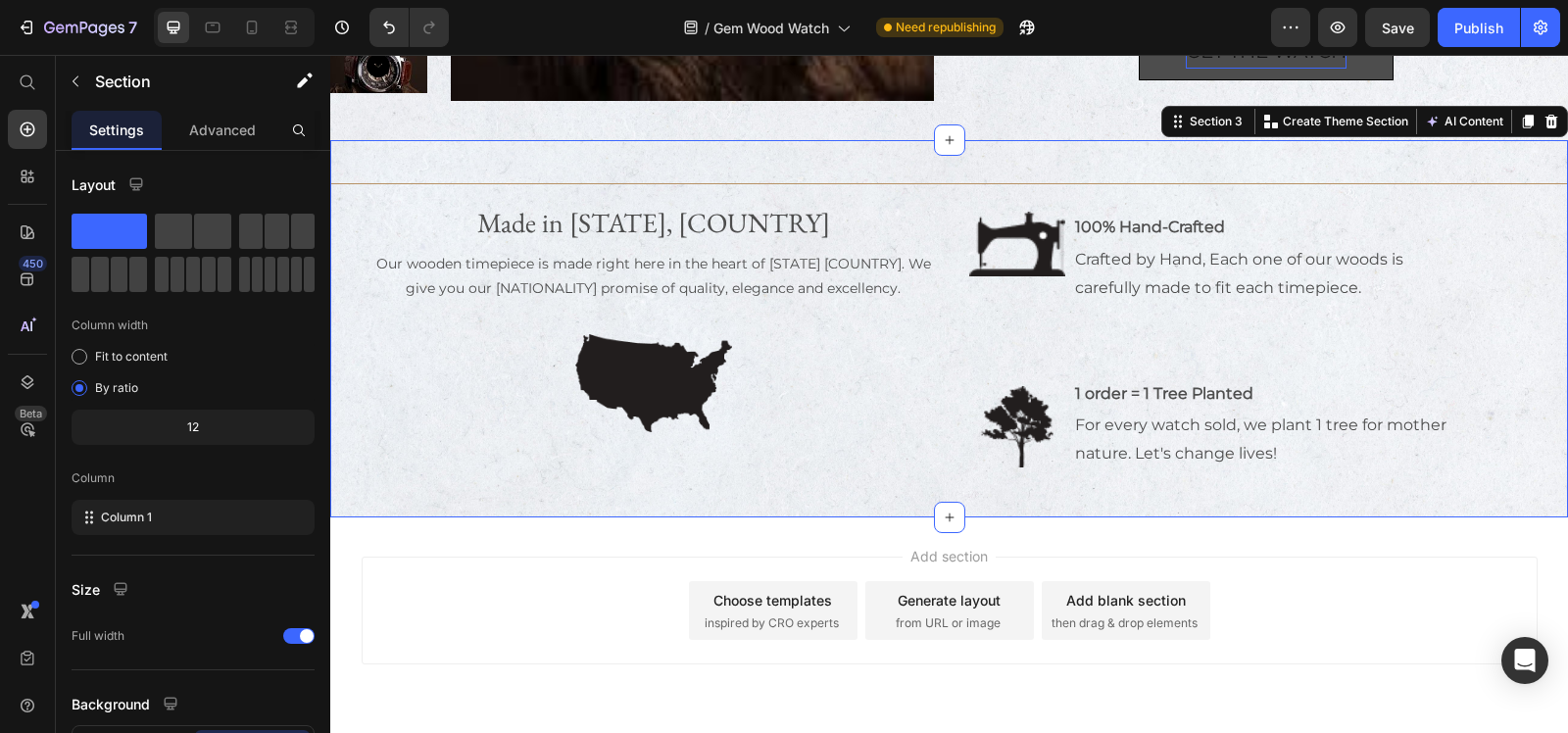 click on "Add section" at bounding box center [949, 556] 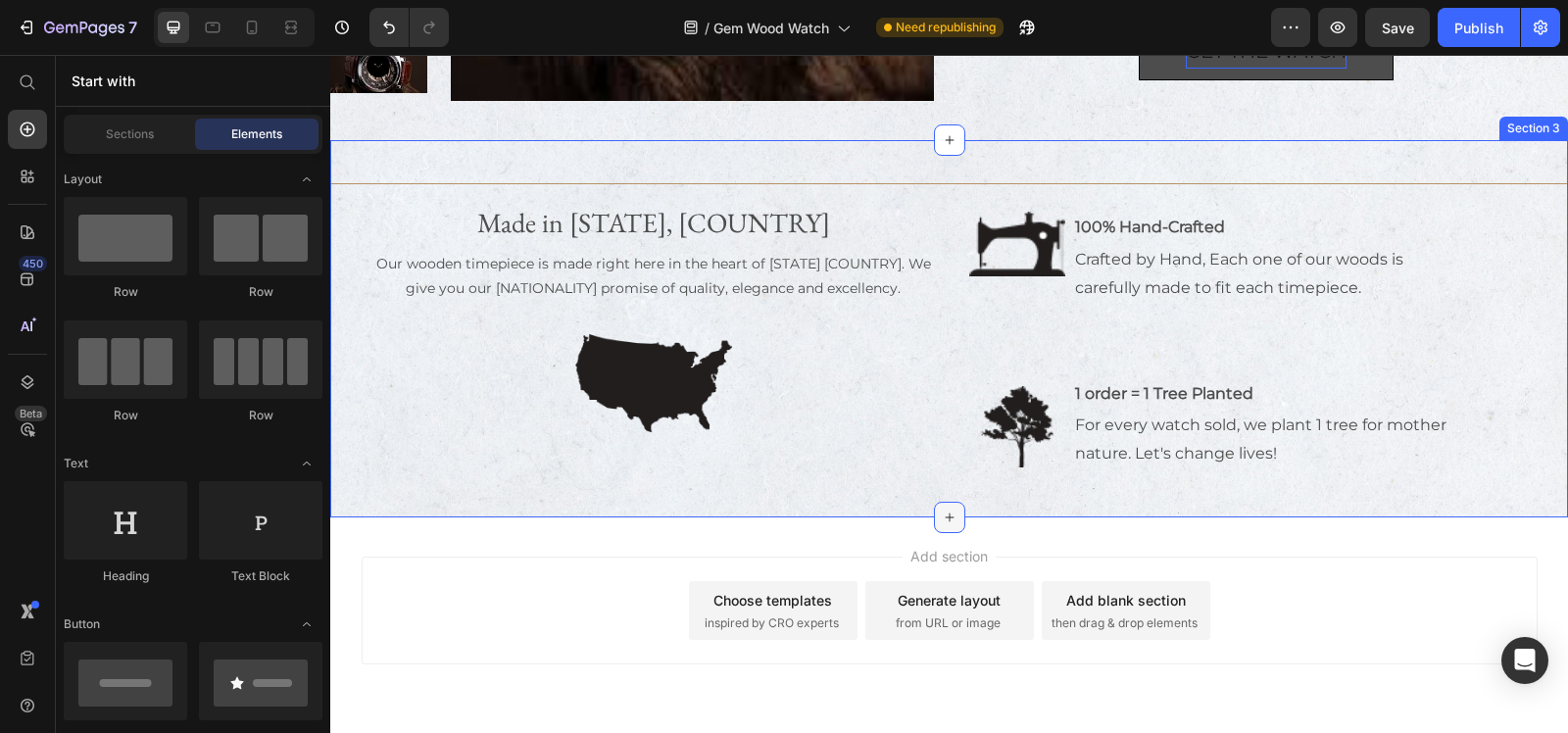 click 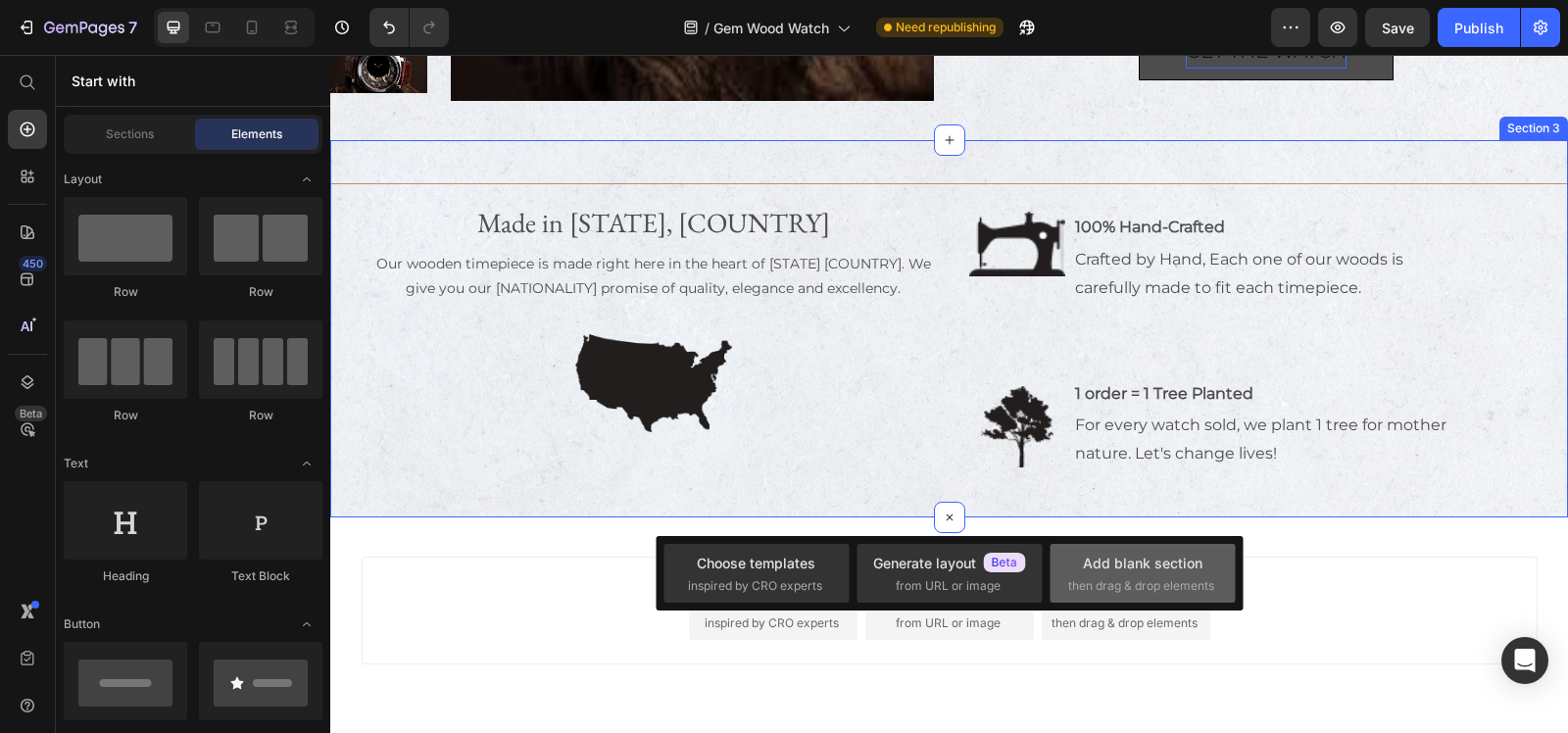 click on "Add blank section" at bounding box center [1143, 562] 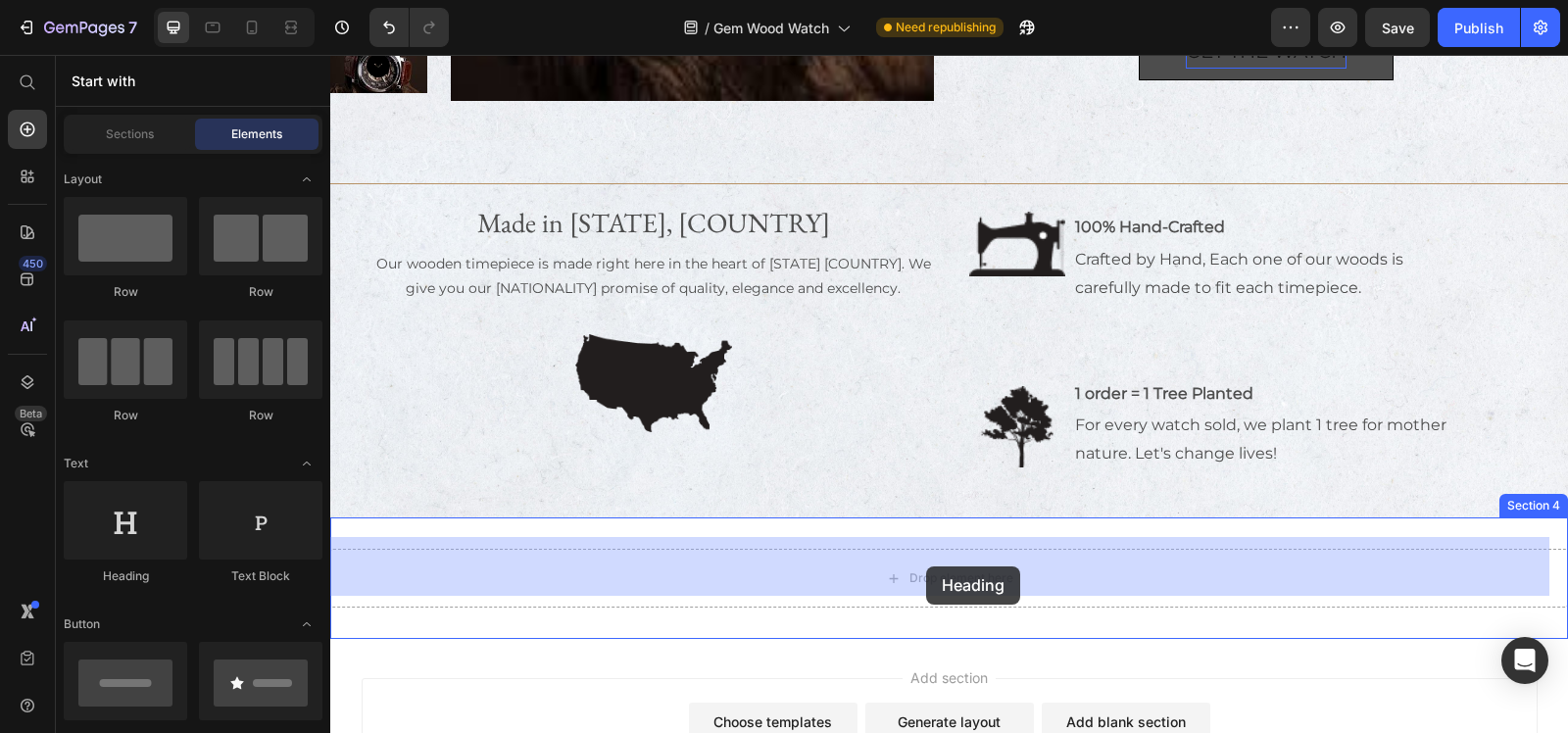 drag, startPoint x: 446, startPoint y: 585, endPoint x: 926, endPoint y: 566, distance: 480.37589 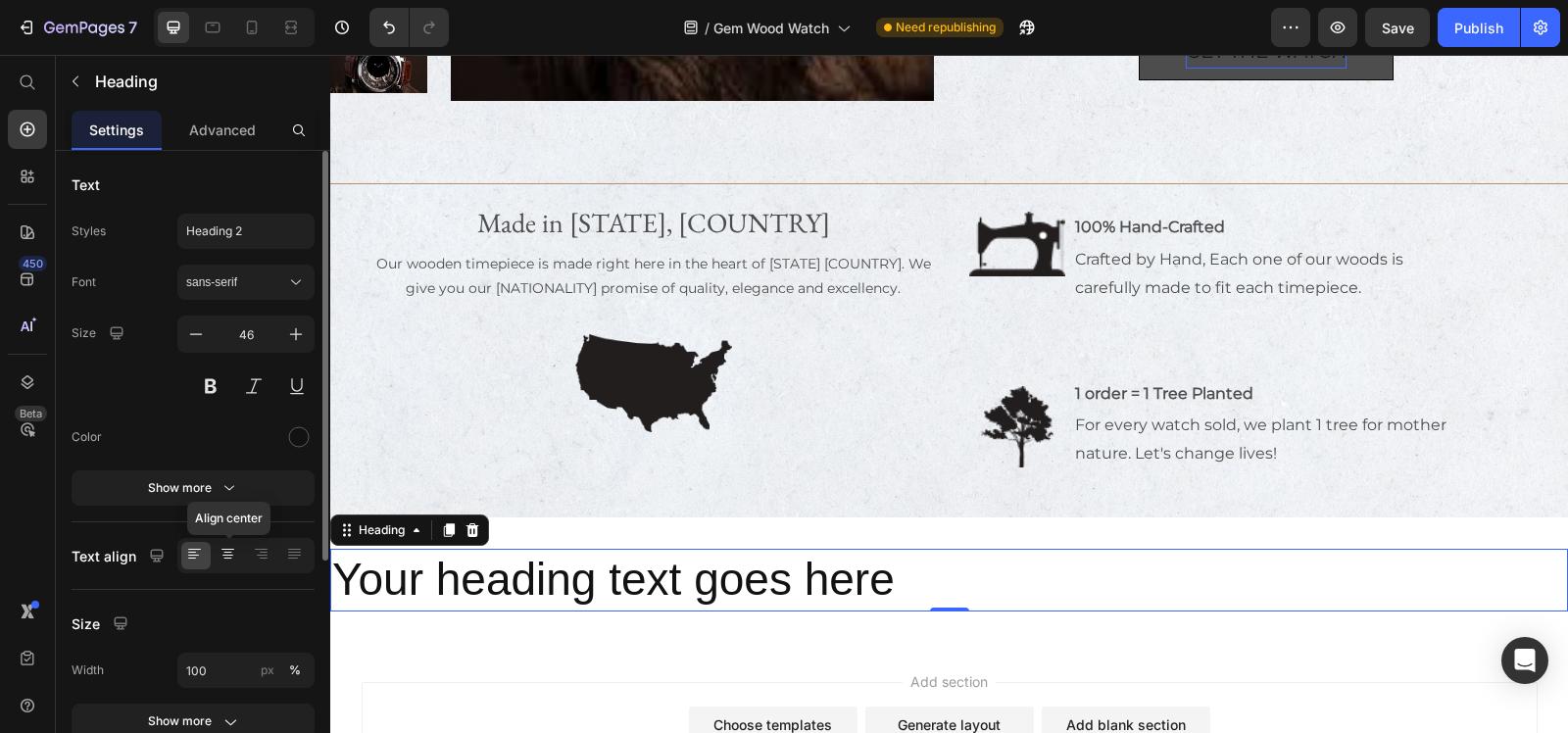 click 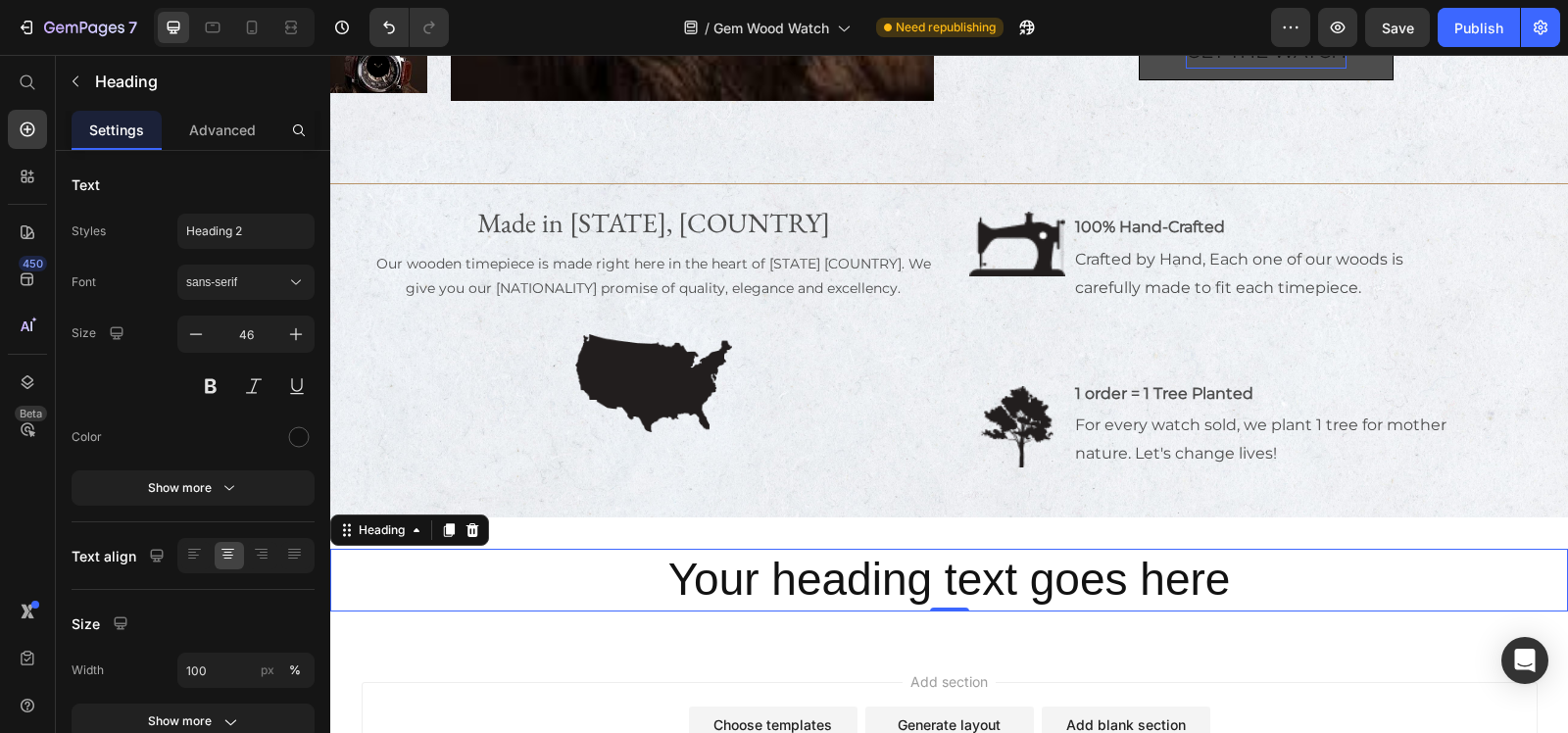 click on "Your heading text goes here" at bounding box center (949, 580) 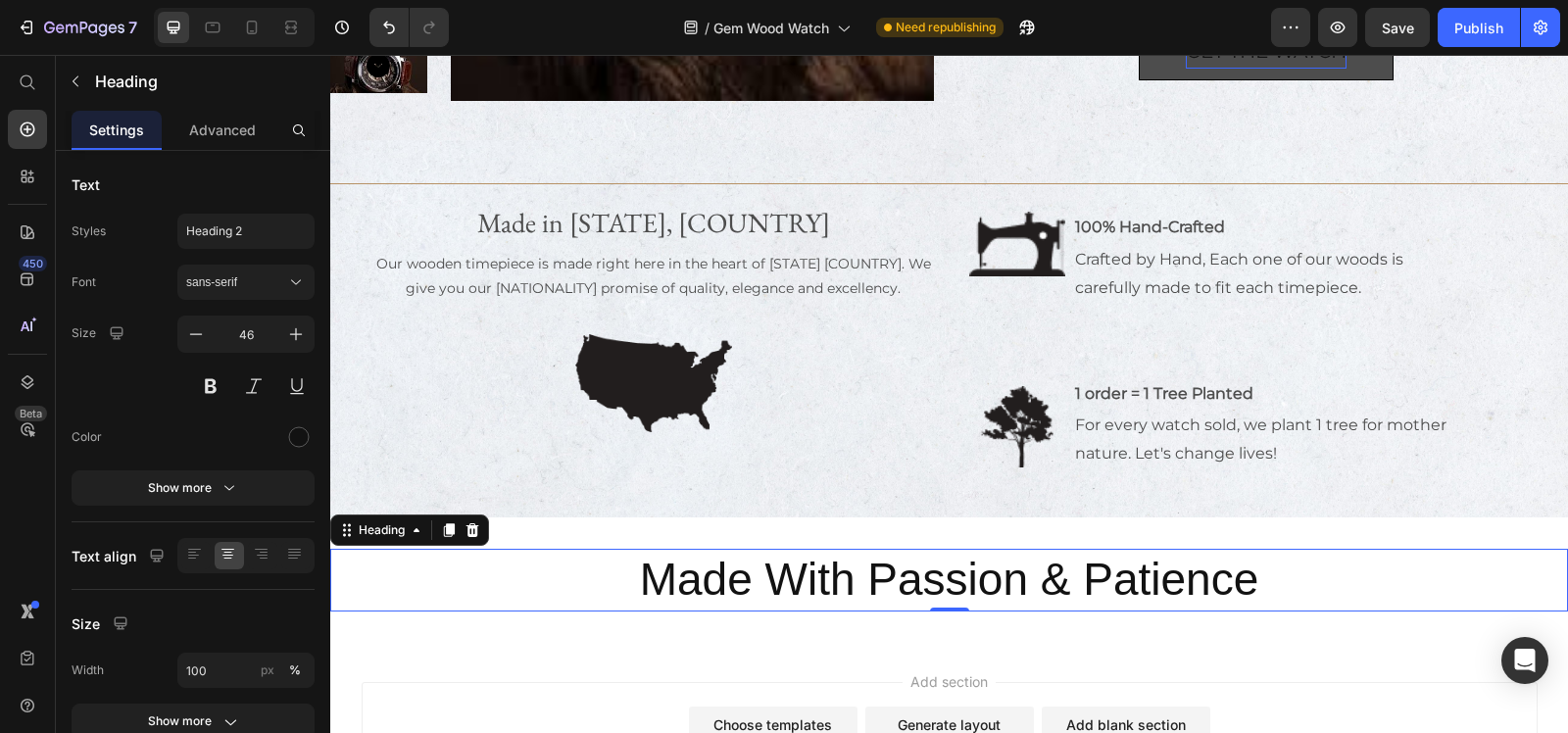 drag, startPoint x: 975, startPoint y: 583, endPoint x: 953, endPoint y: 583, distance: 22 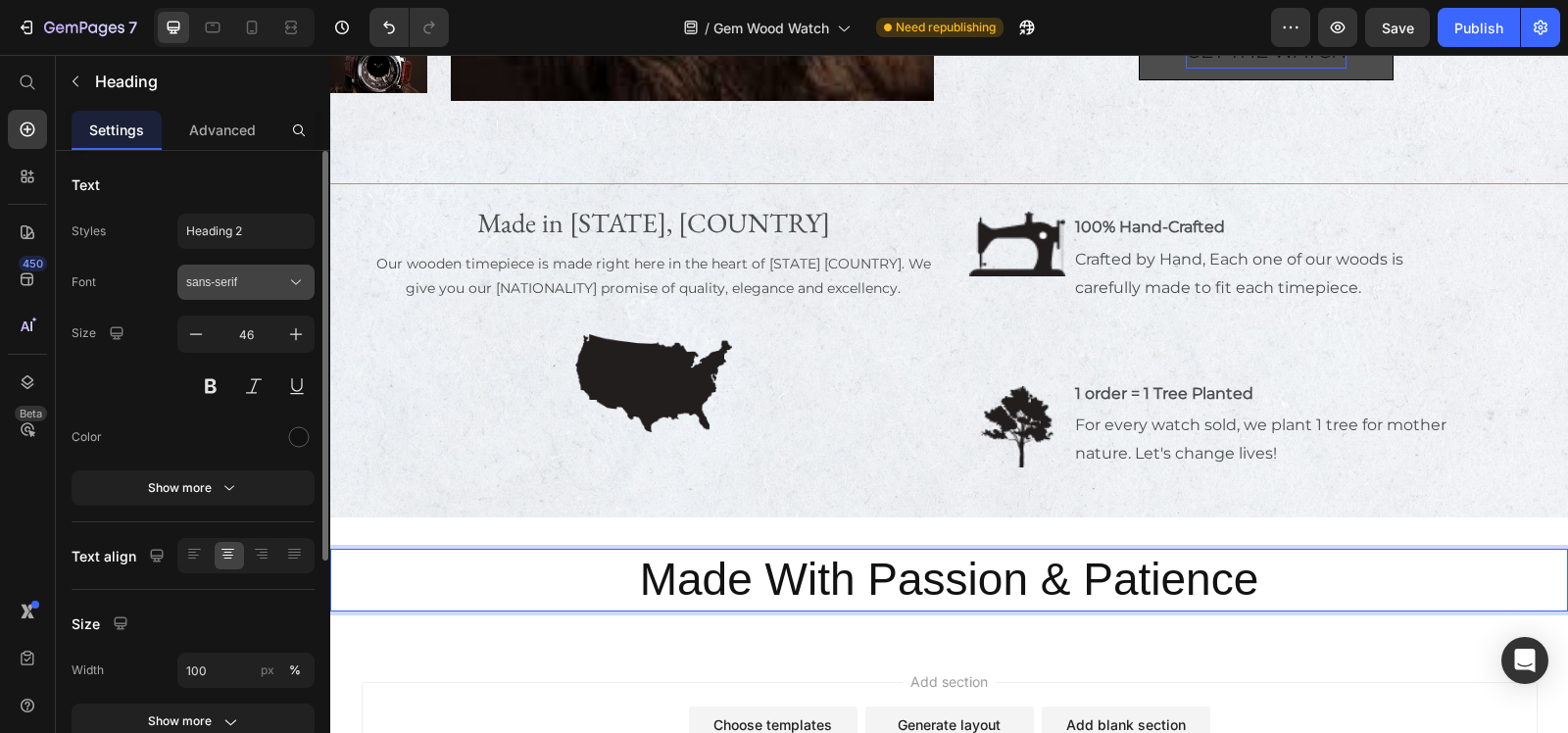click on "sans-serif" at bounding box center (246, 282) 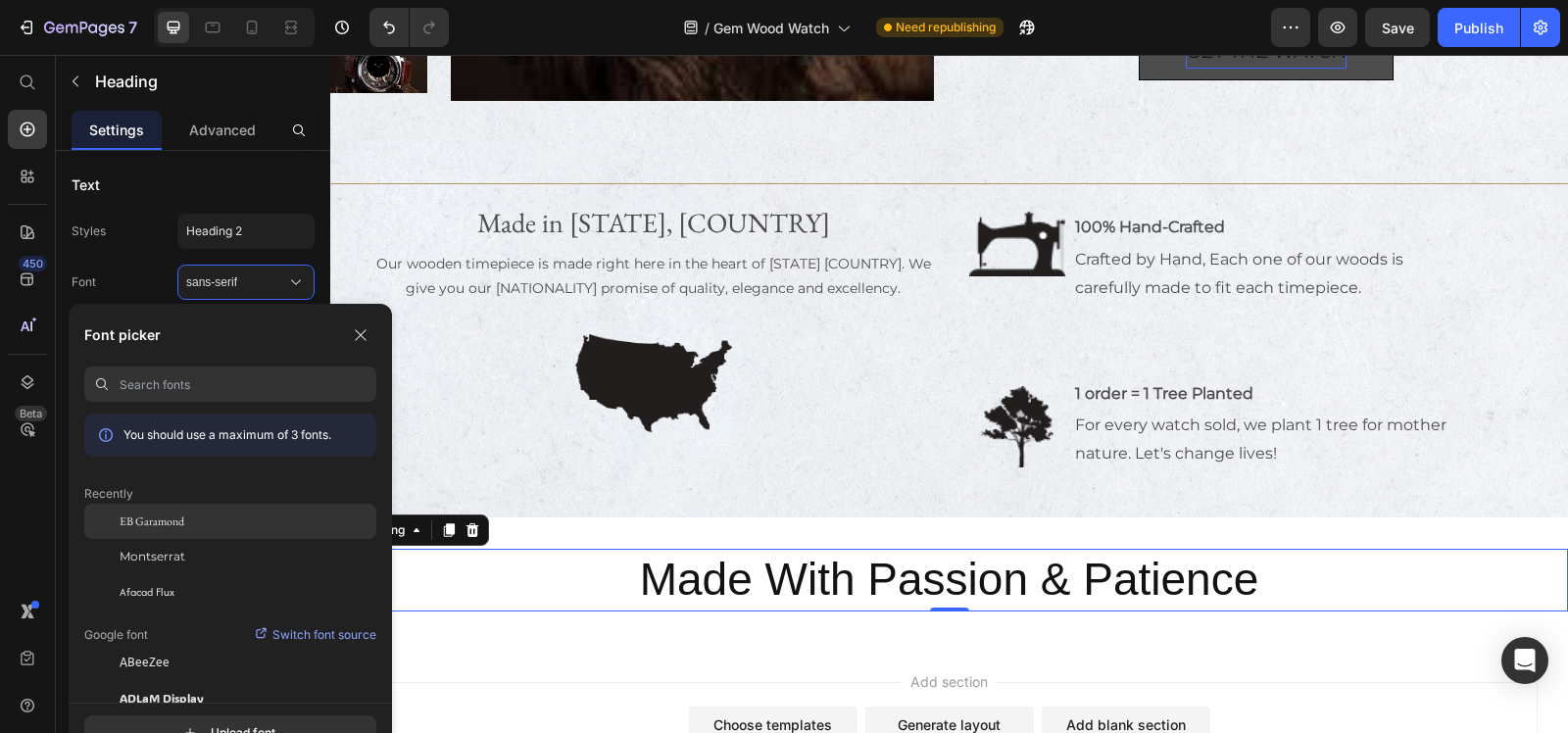 click on "EB Garamond" at bounding box center [152, 521] 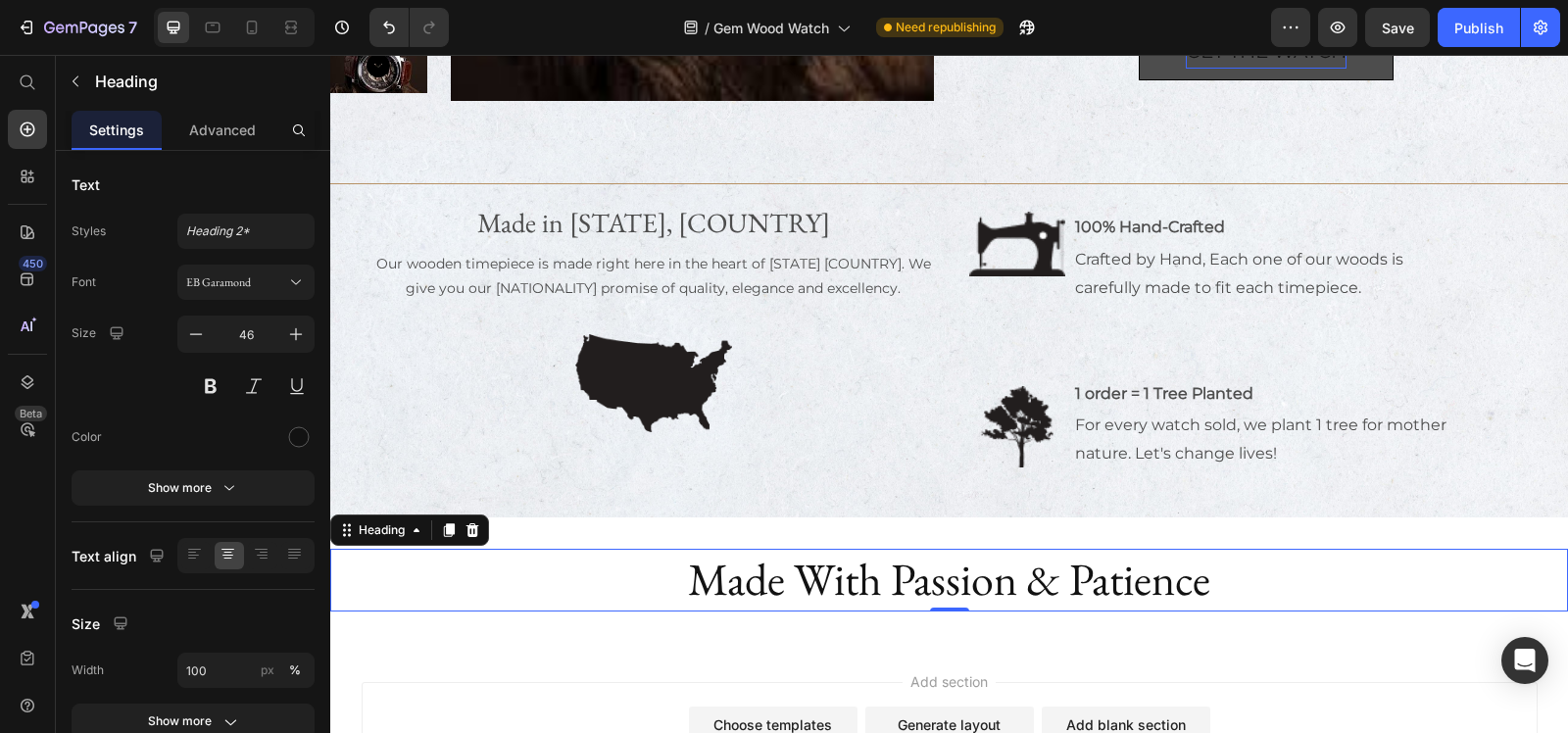 scroll, scrollTop: 1457, scrollLeft: 0, axis: vertical 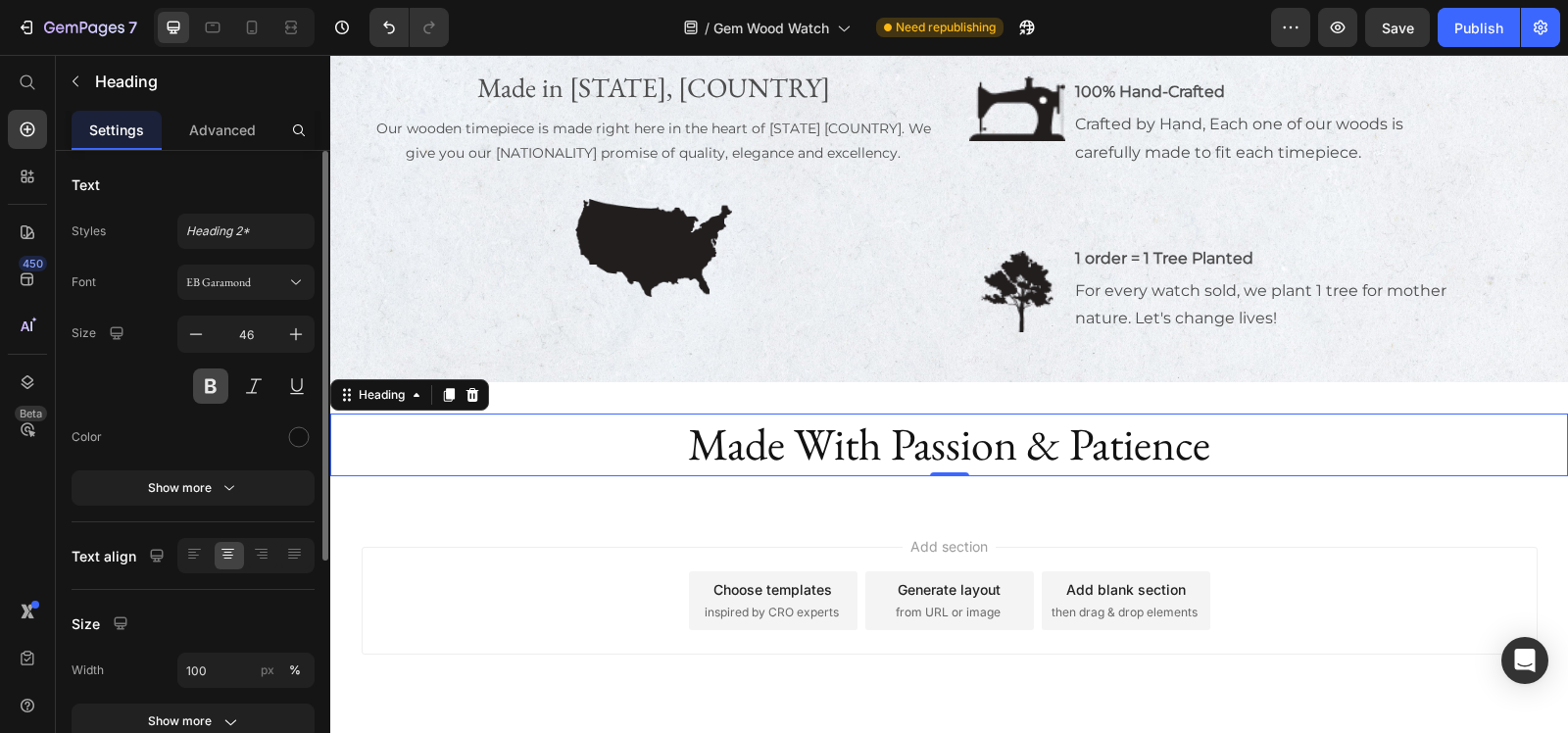 click at bounding box center (211, 386) 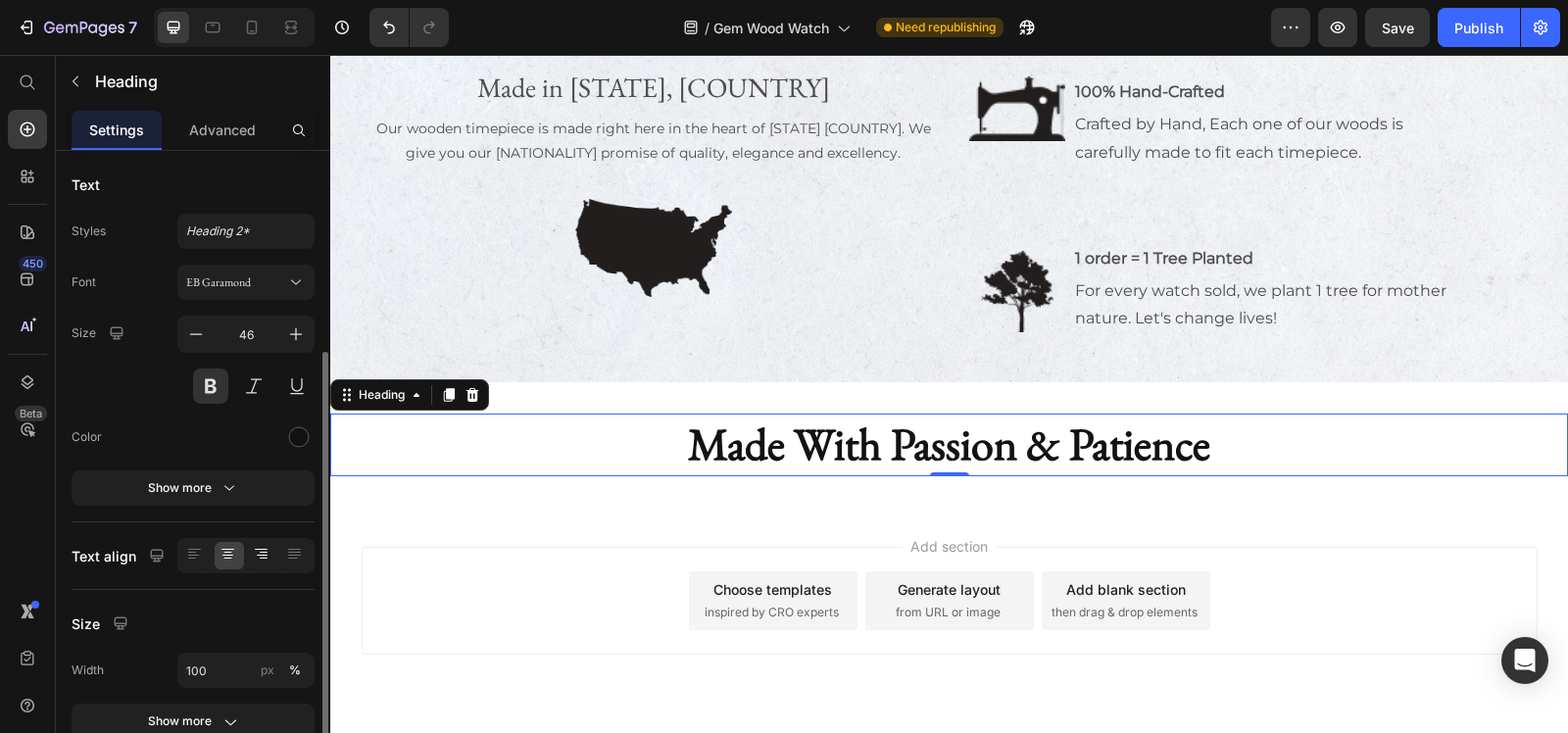 scroll, scrollTop: 245, scrollLeft: 0, axis: vertical 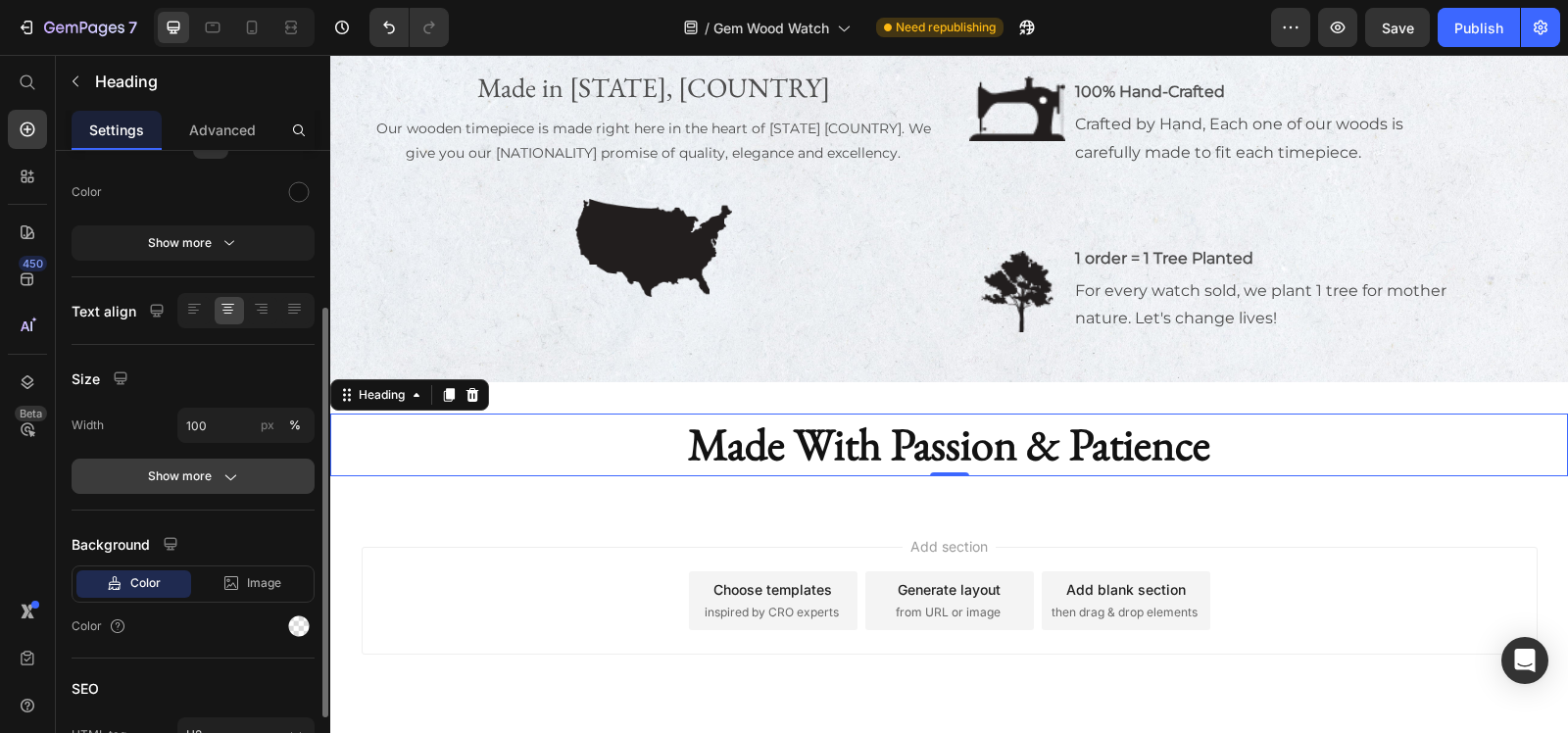 click on "Show more" 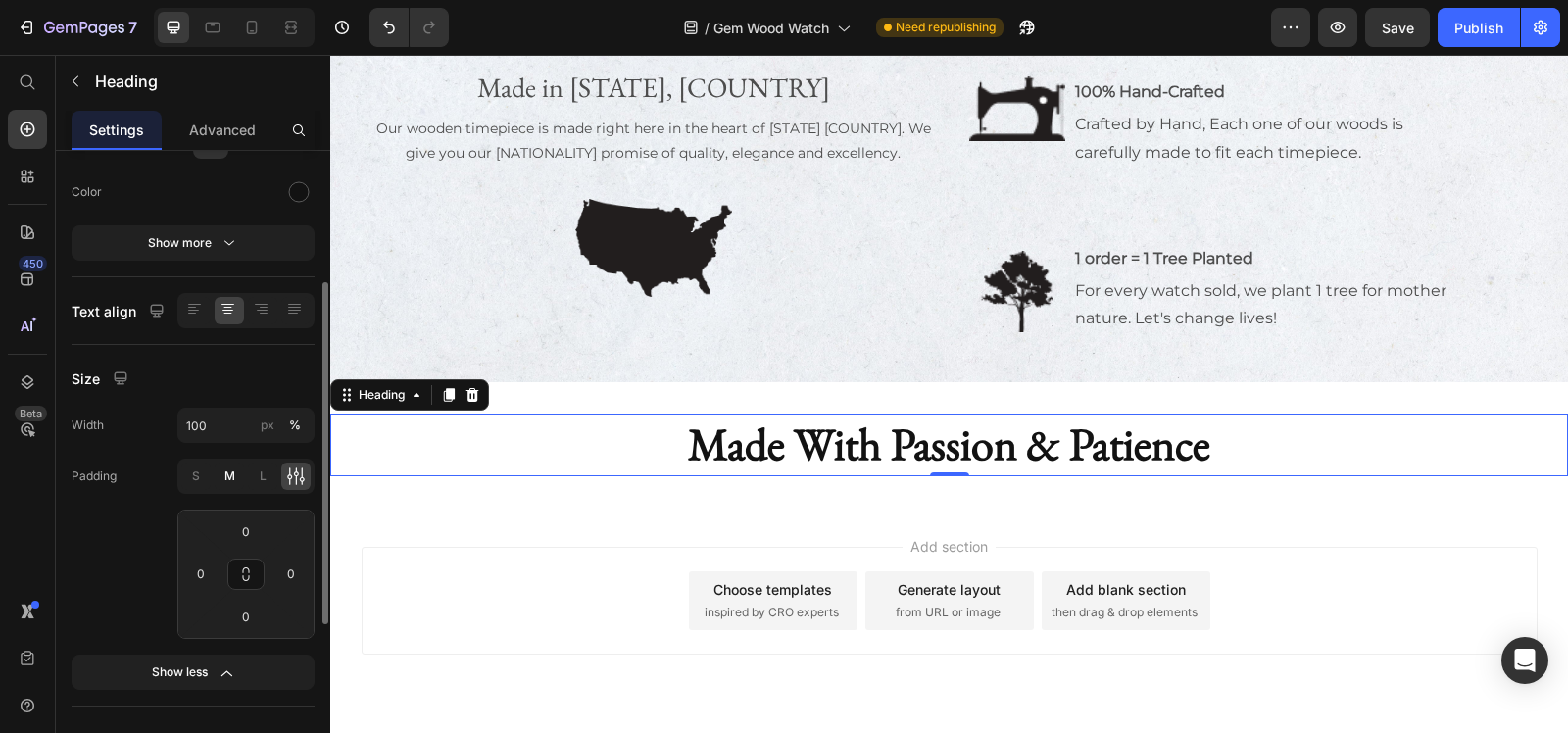 click on "M" 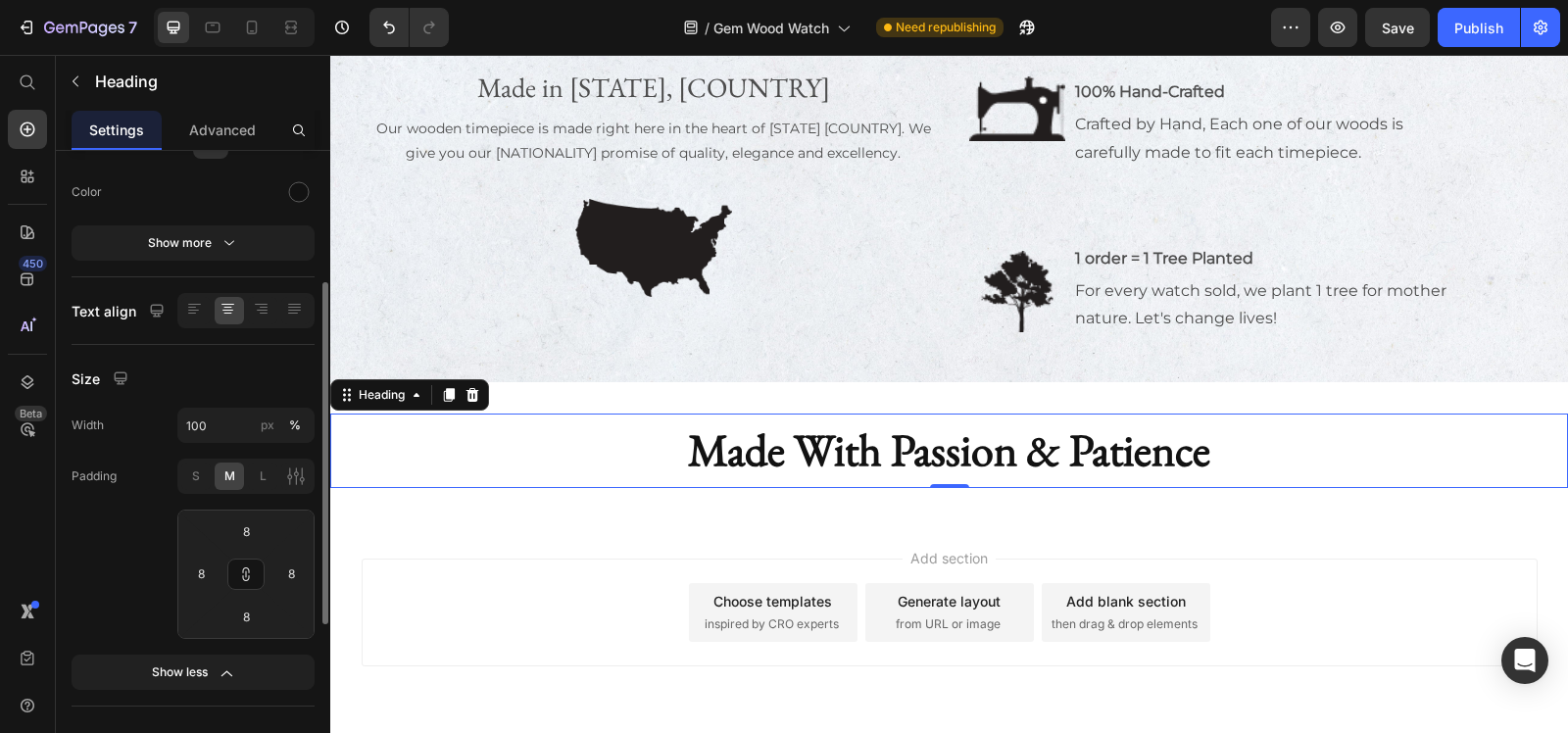 click on "M" 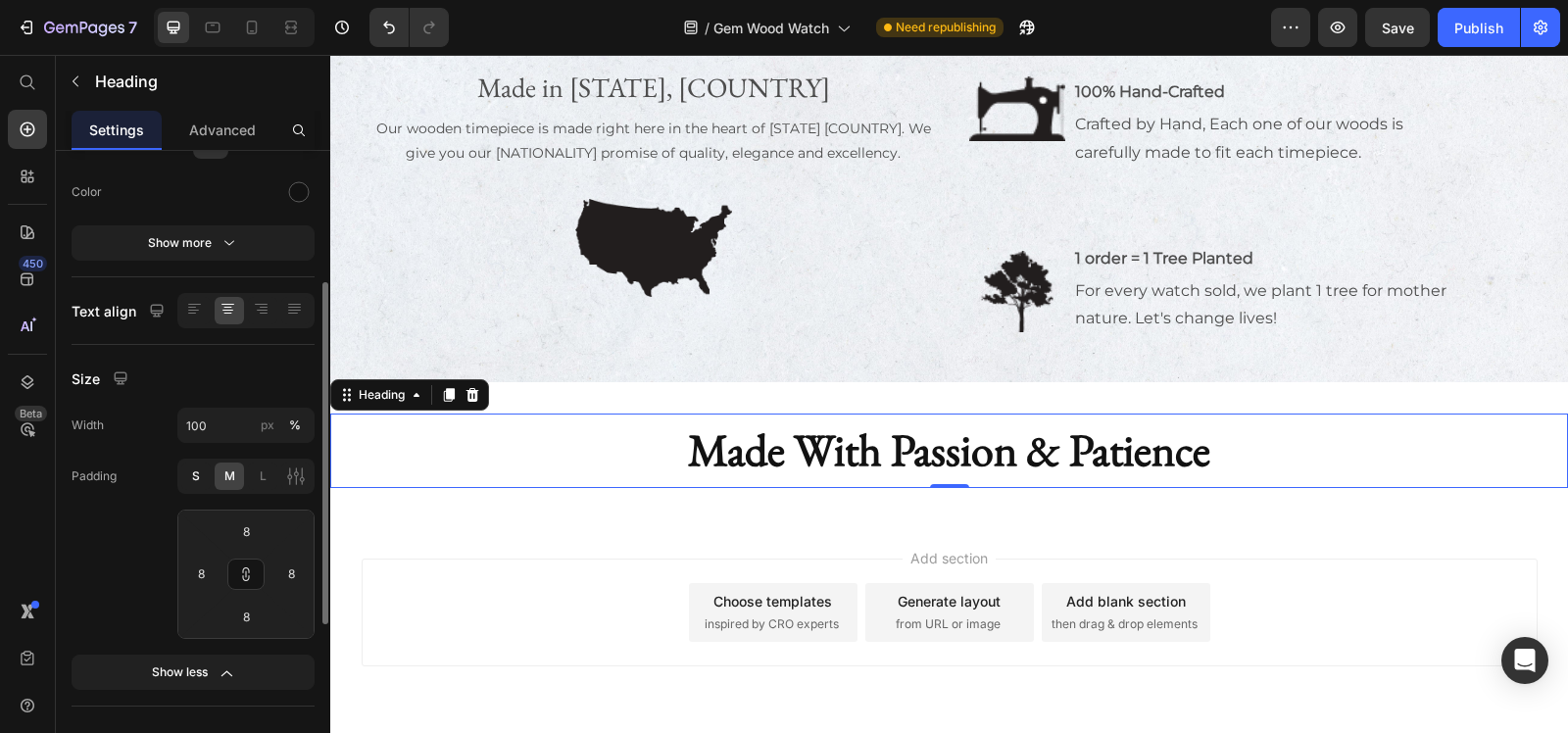 click on "S" 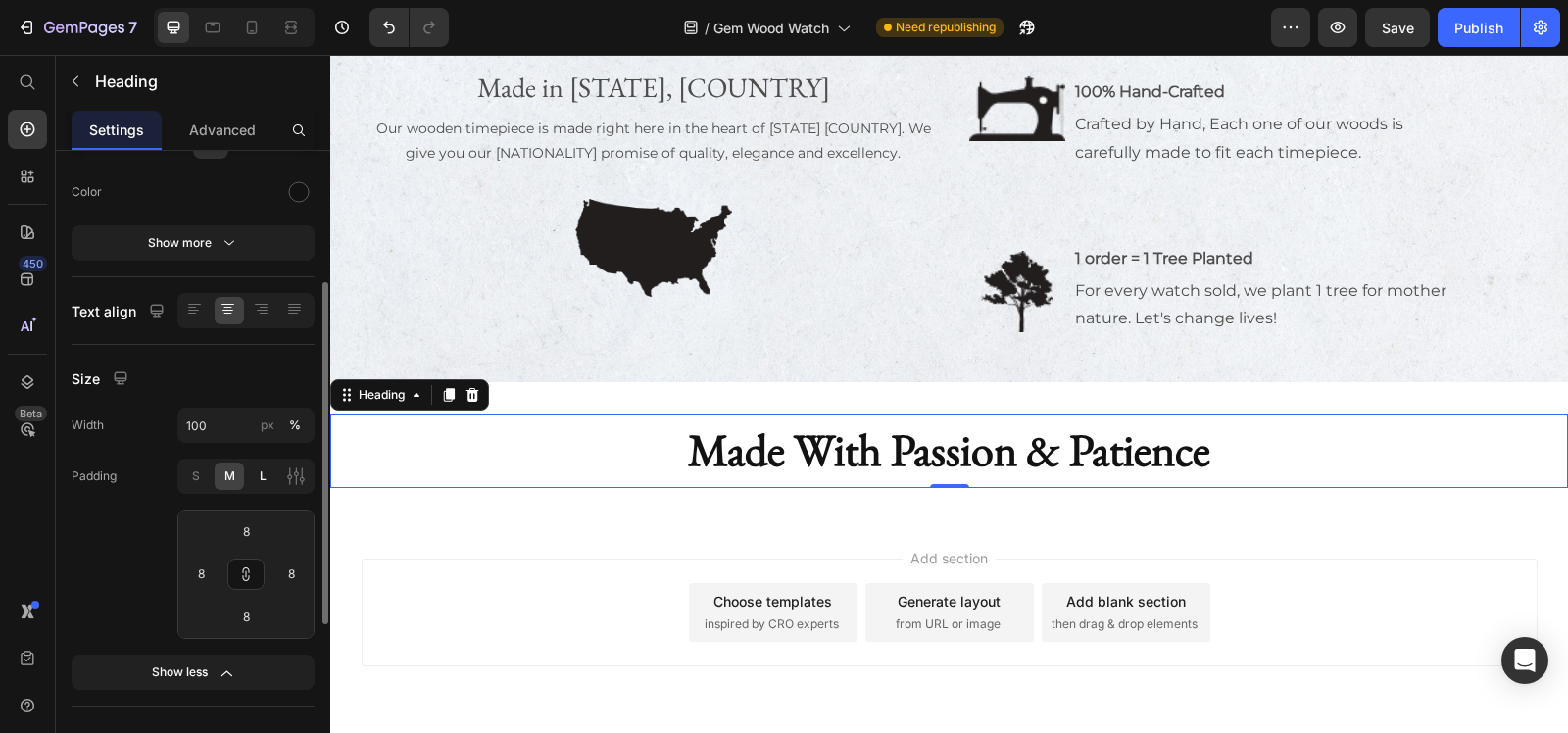 type on "4" 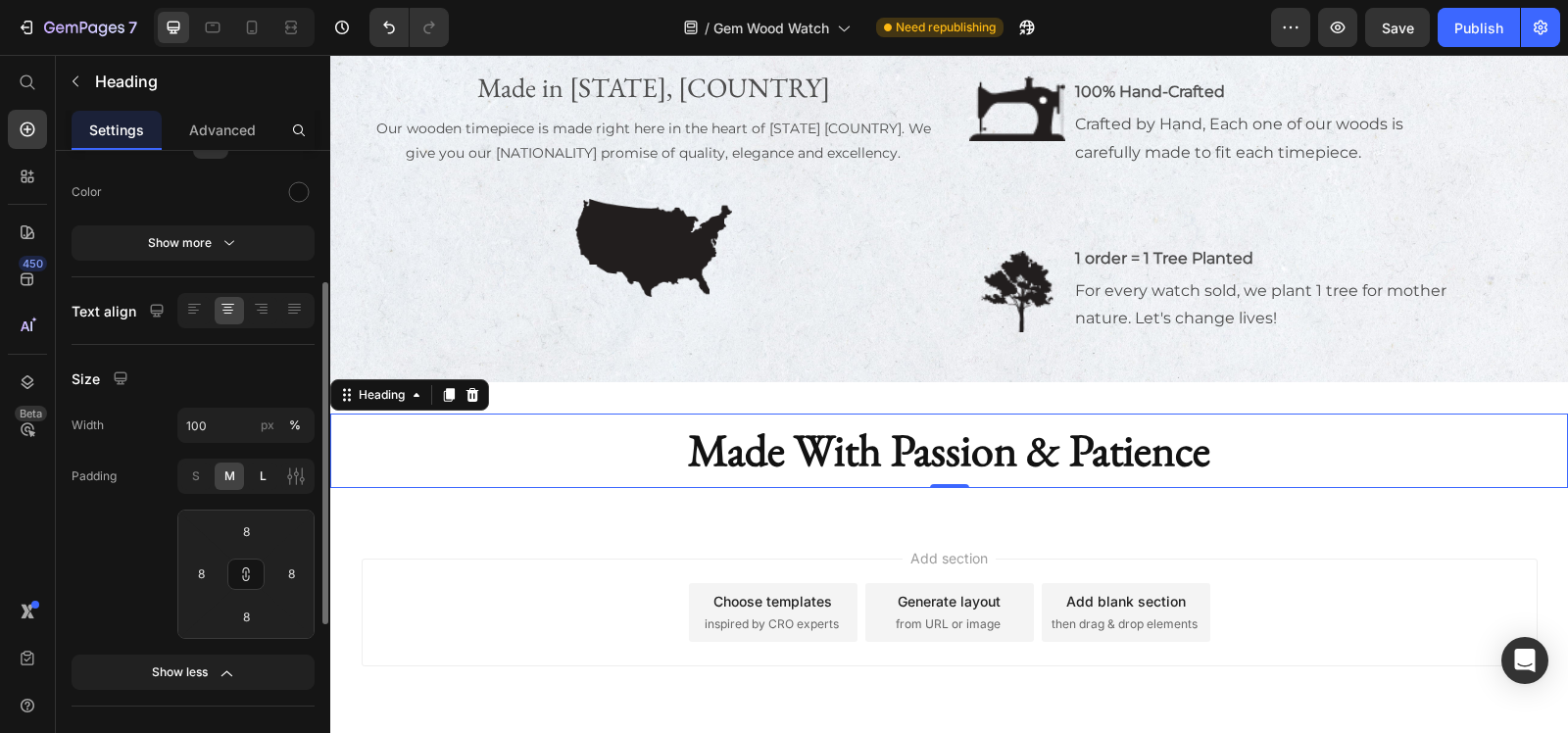 type on "4" 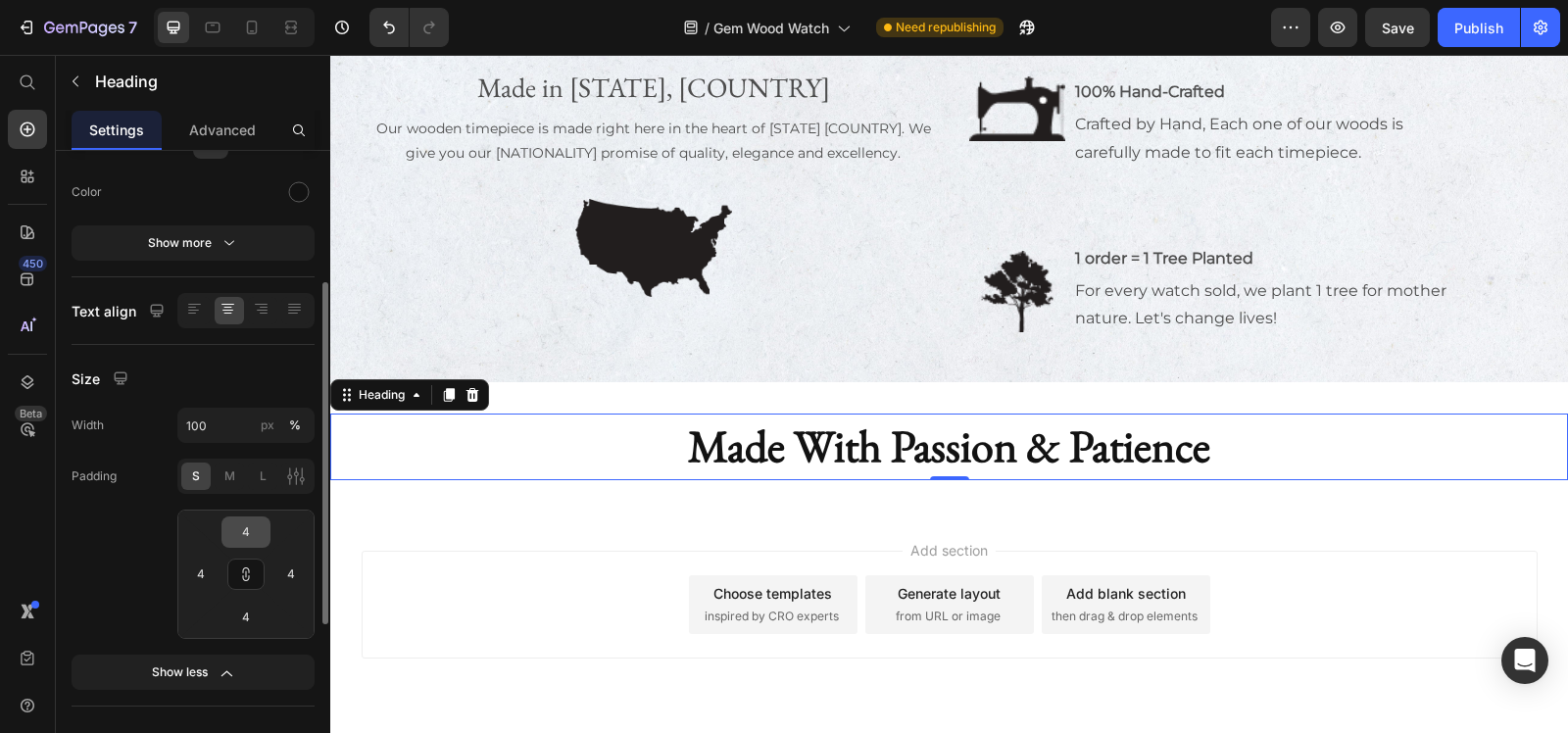 click on "4" at bounding box center [246, 532] 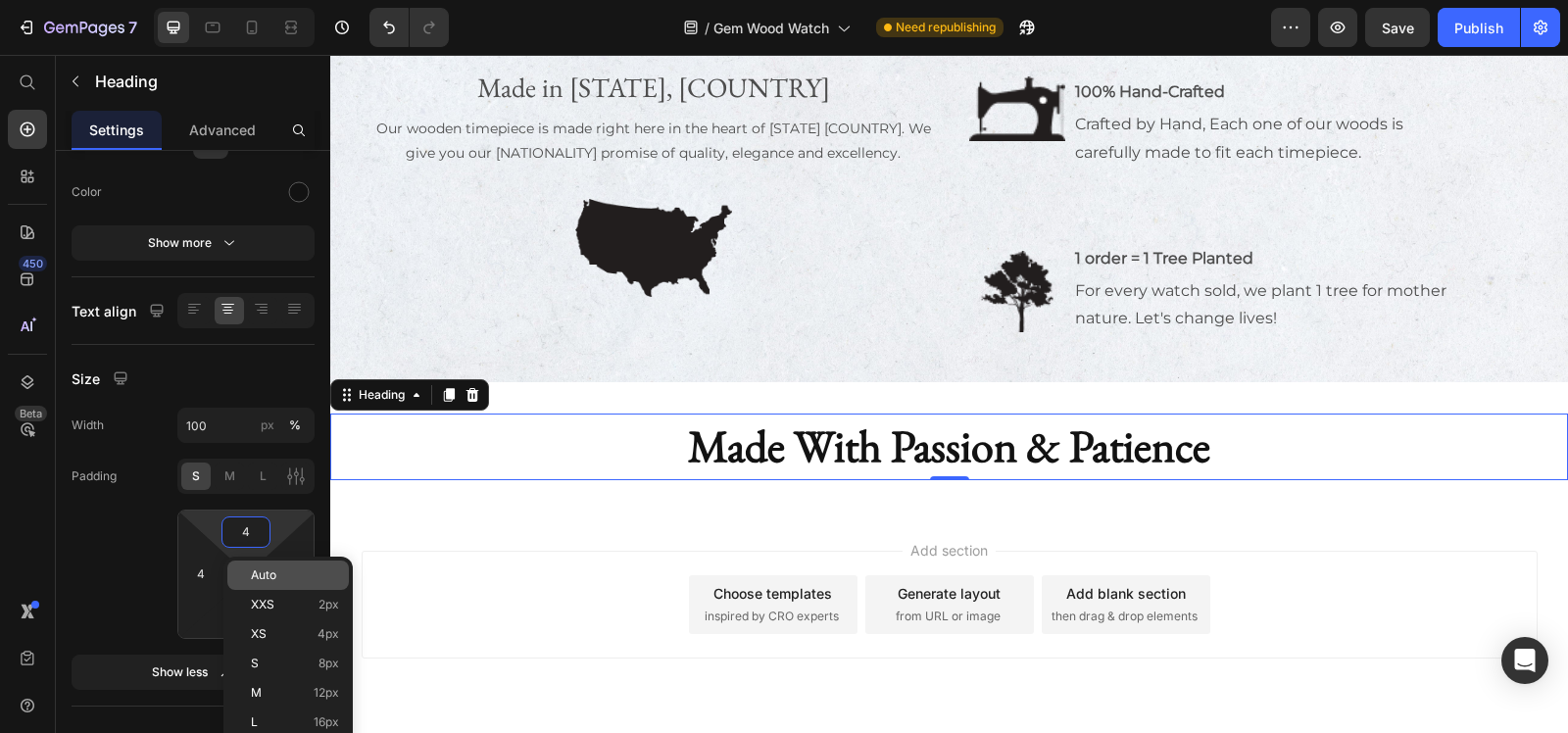 click on "Auto" at bounding box center (264, 575) 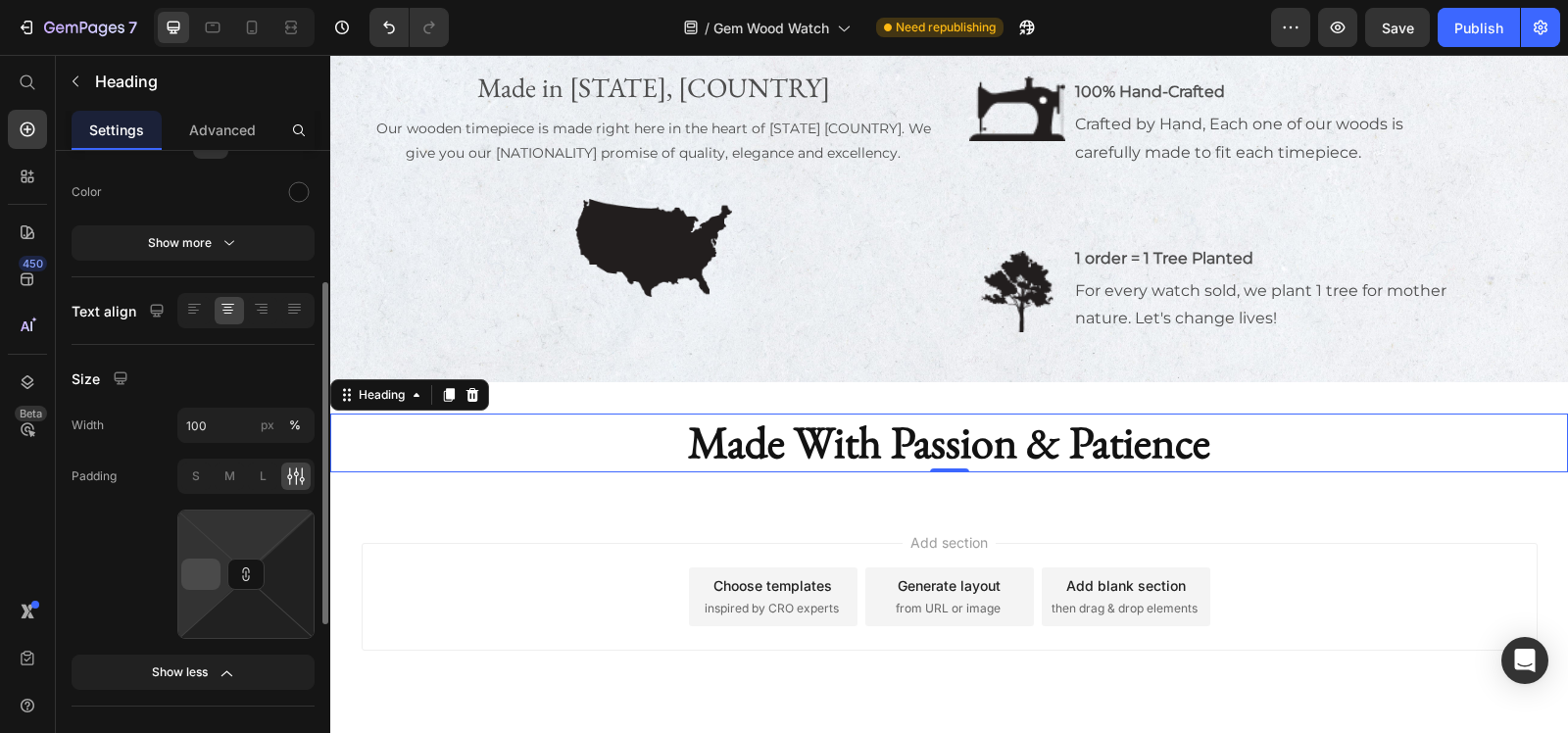 click at bounding box center (201, 574) 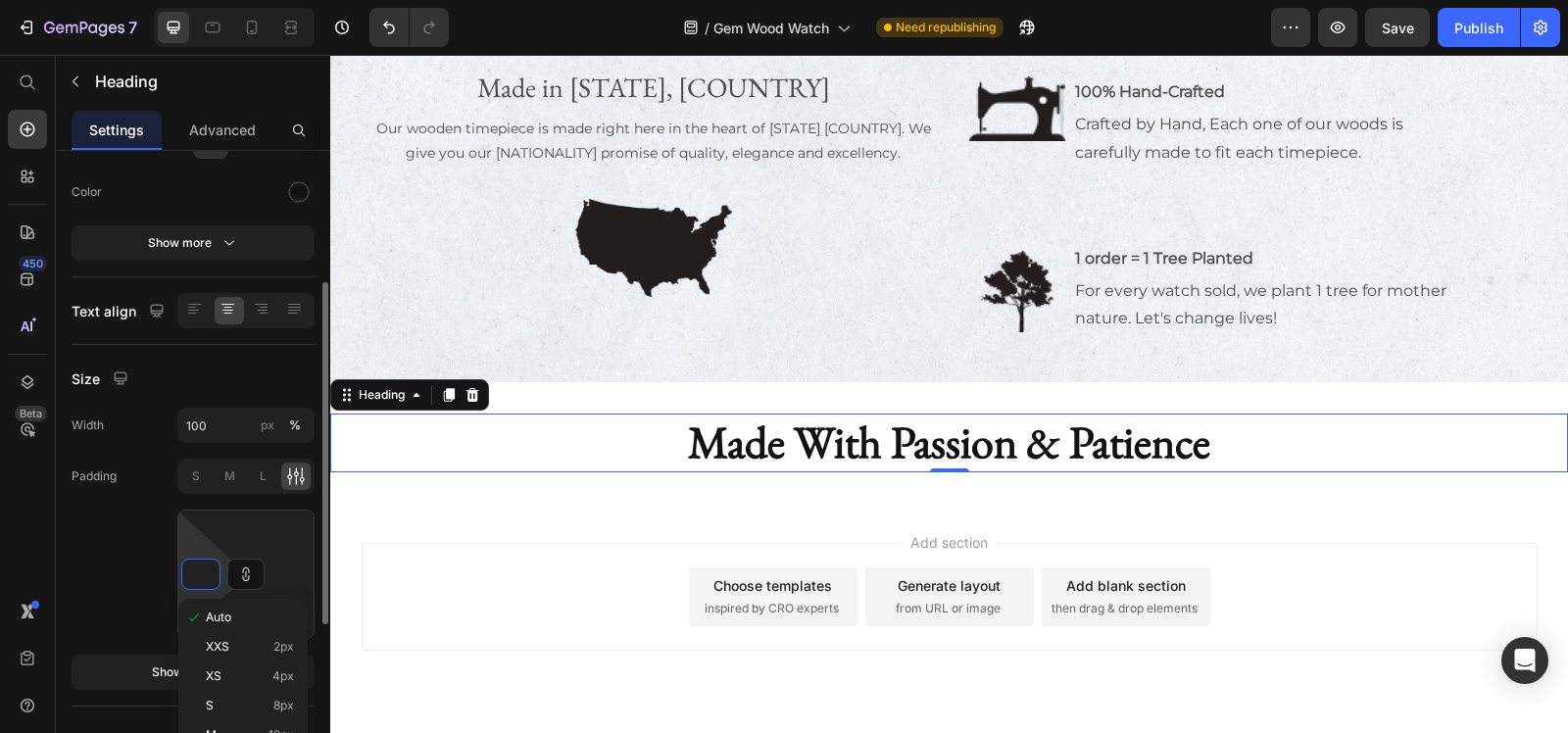 click on "Padding S M L" 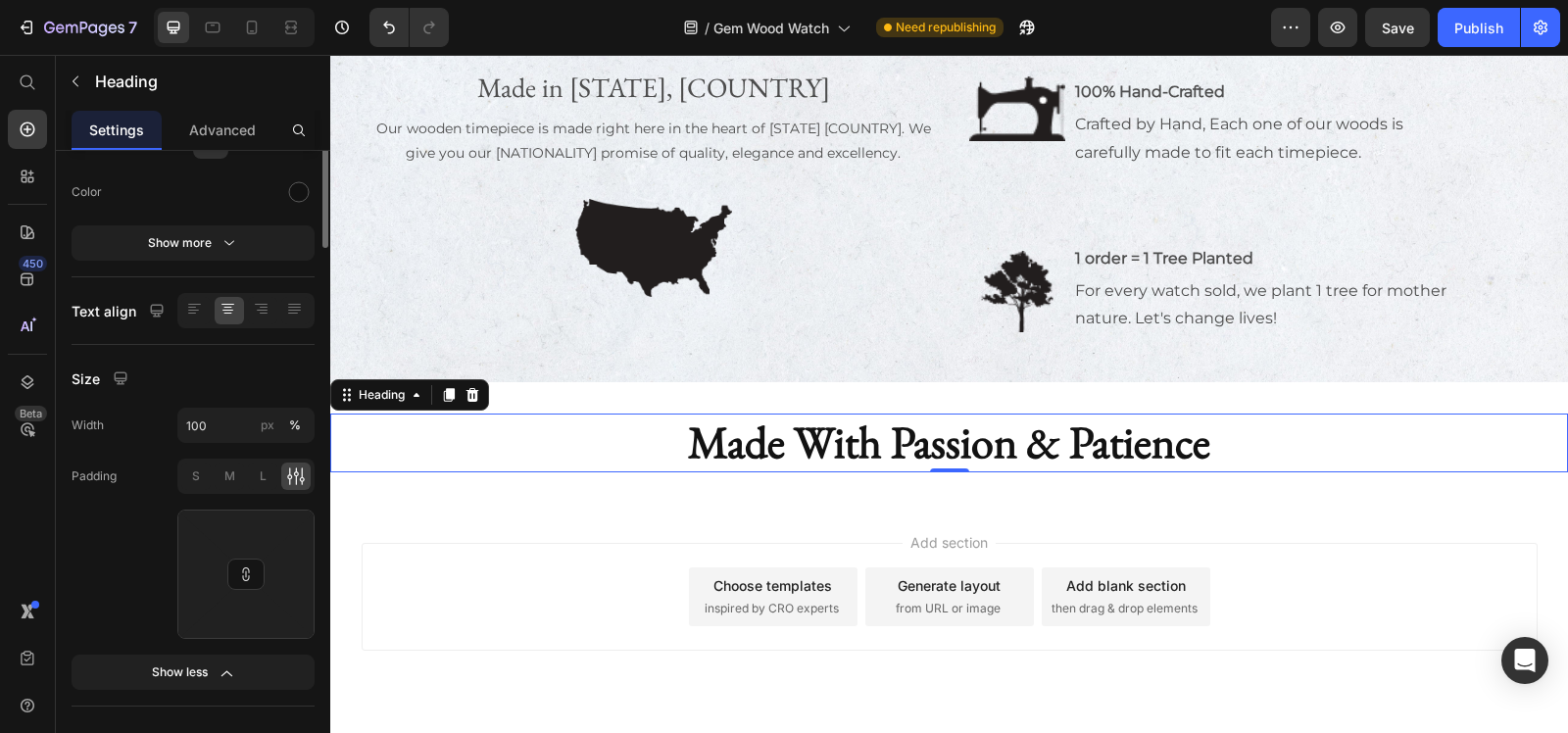 scroll, scrollTop: 0, scrollLeft: 0, axis: both 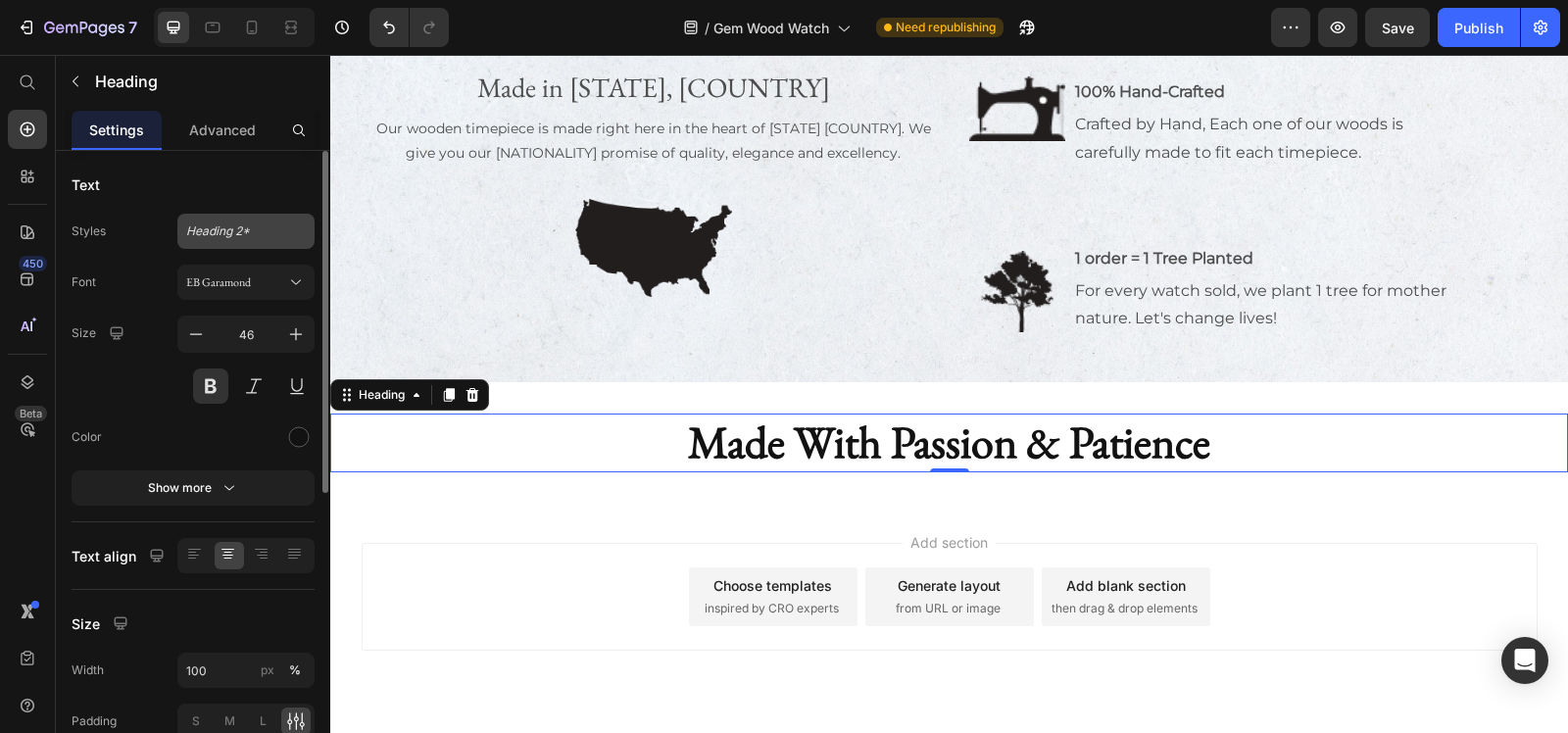 click on "Heading 2*" 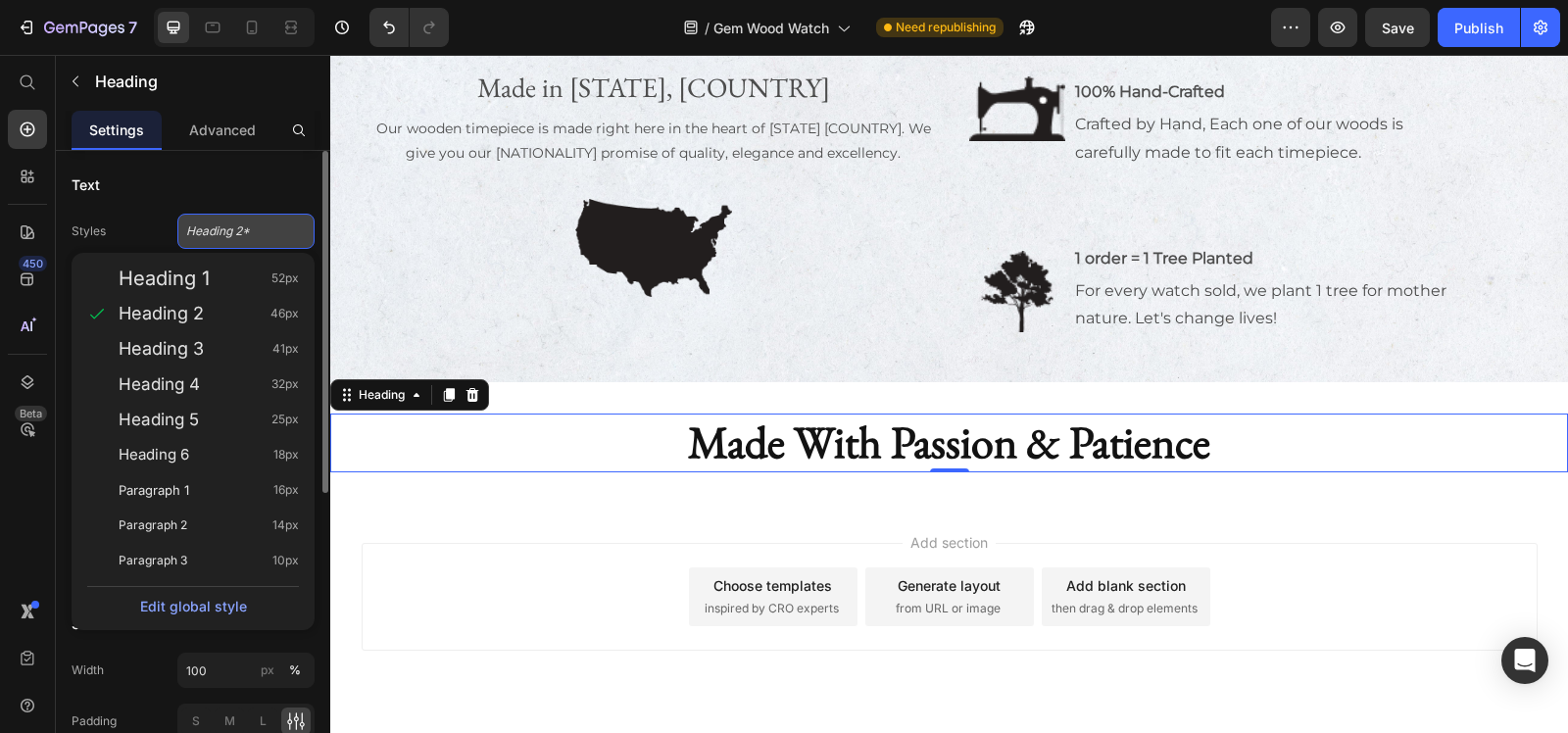 click on "Heading 2*" 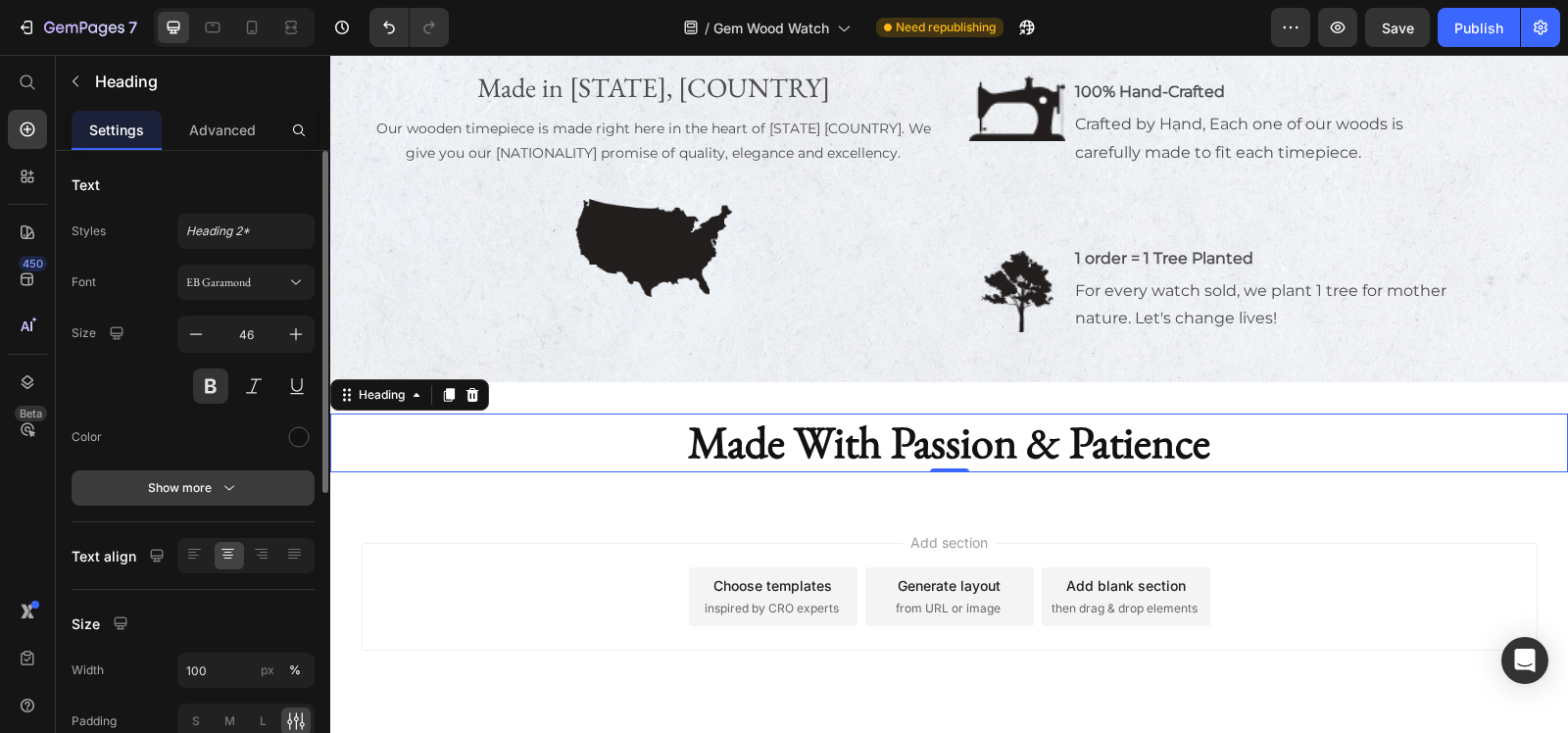 click on "Show more" at bounding box center [193, 488] 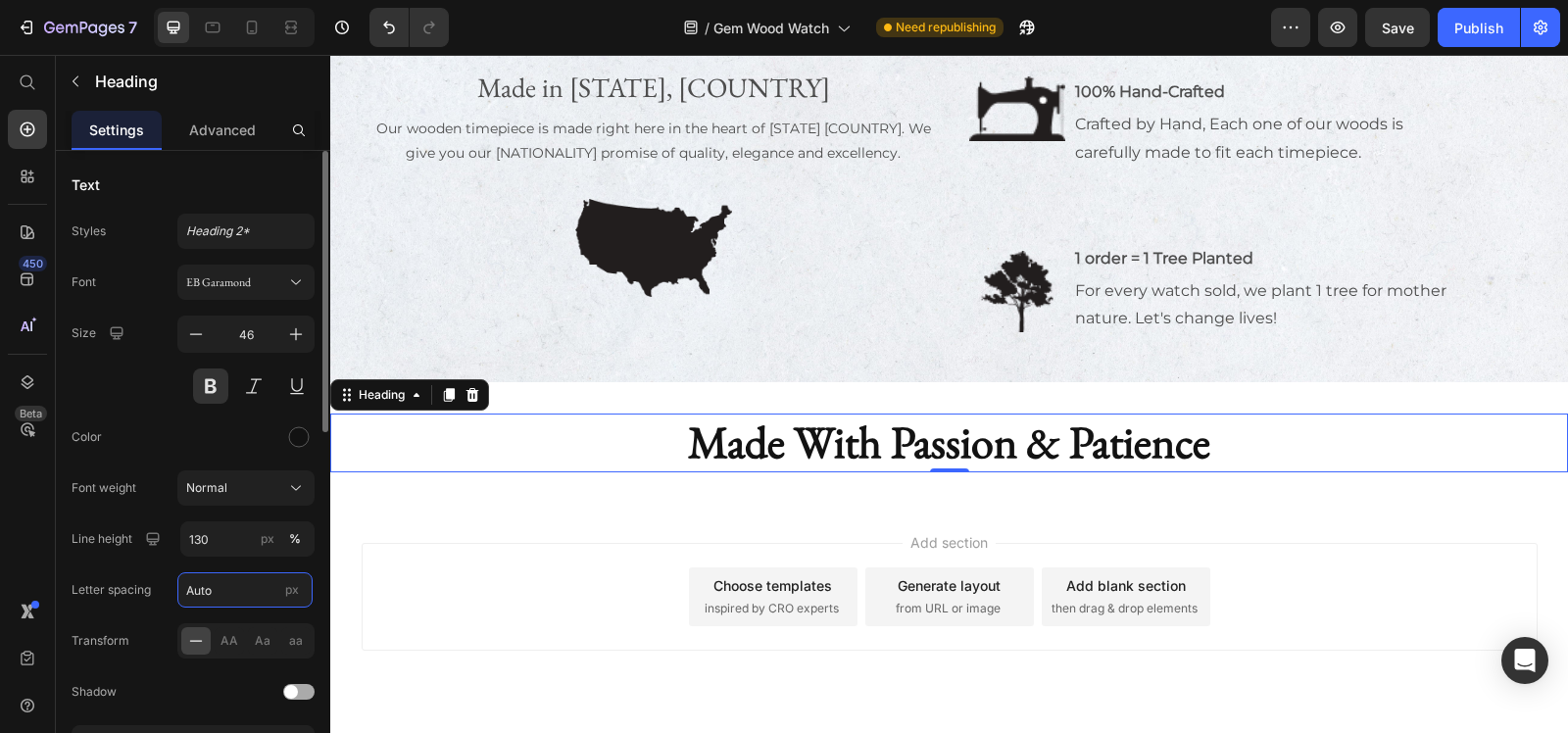click on "Auto" at bounding box center [245, 590] 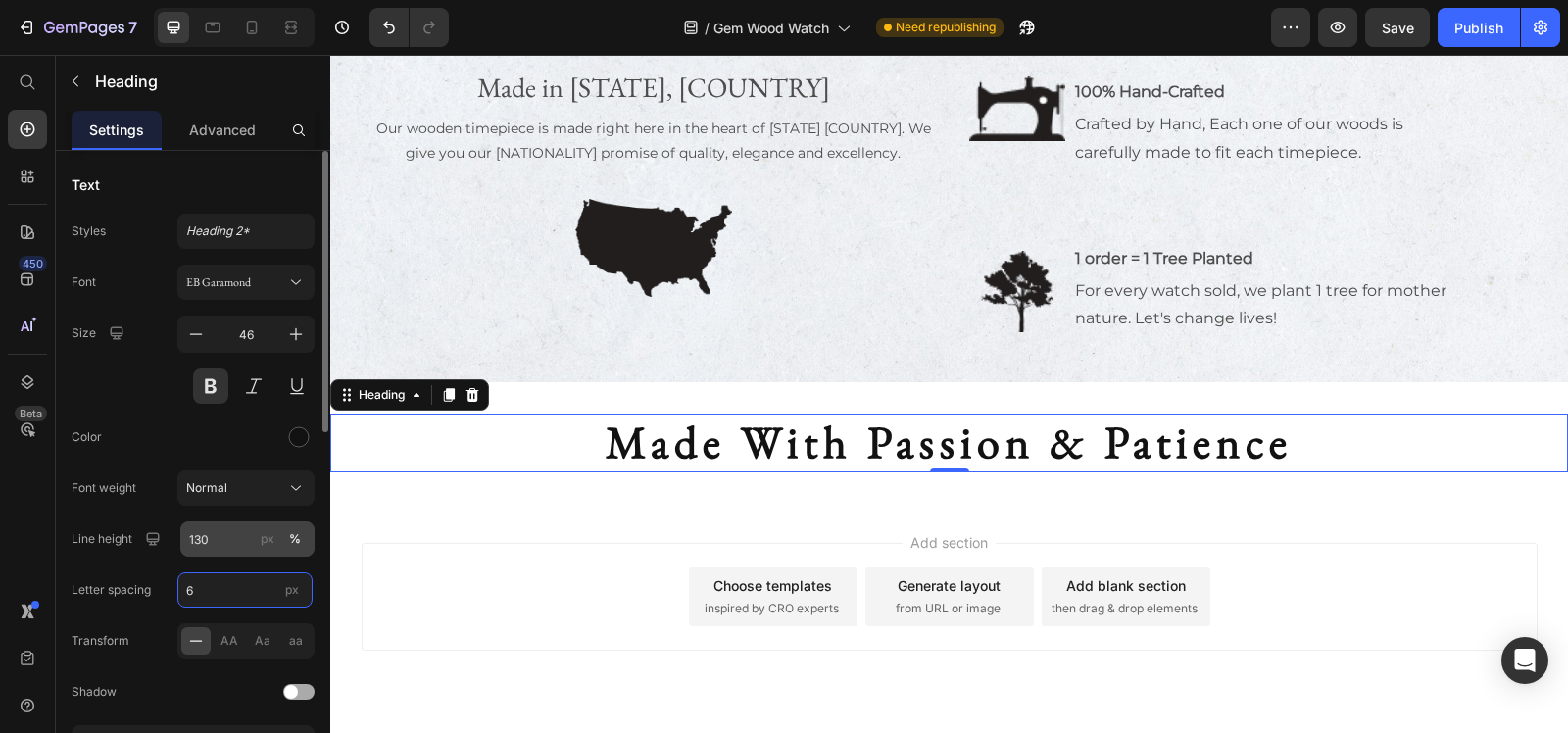 type on "5" 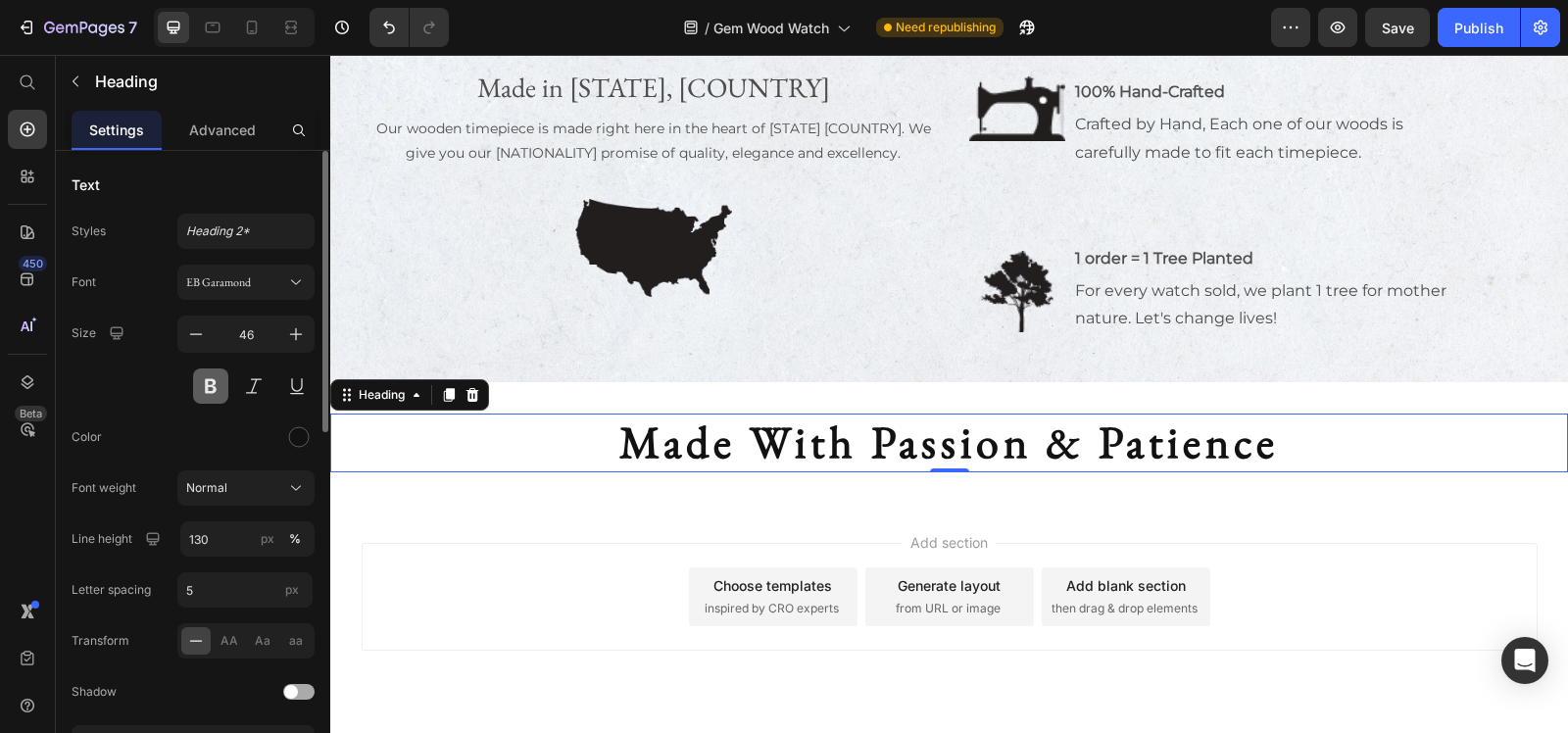 click at bounding box center [211, 386] 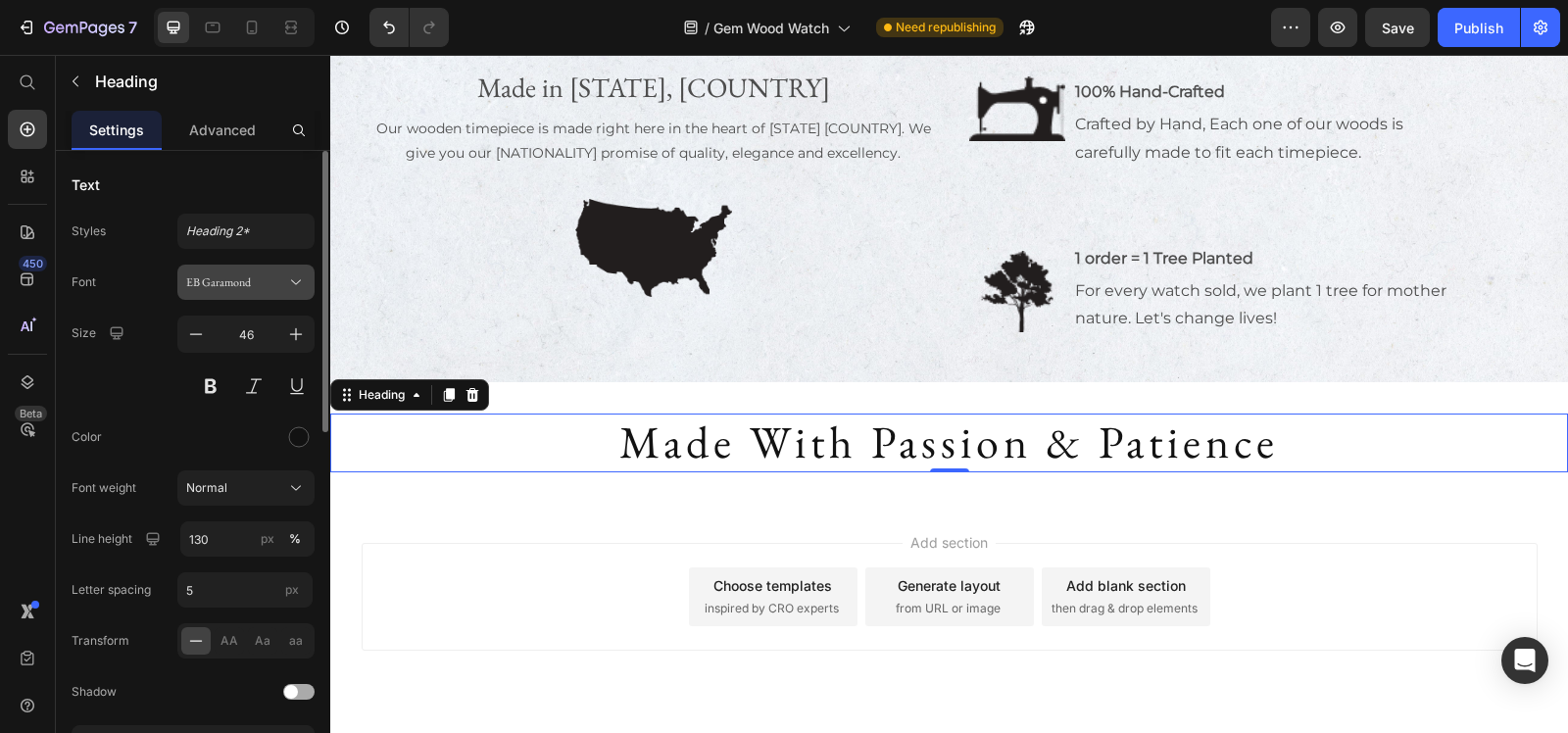 click 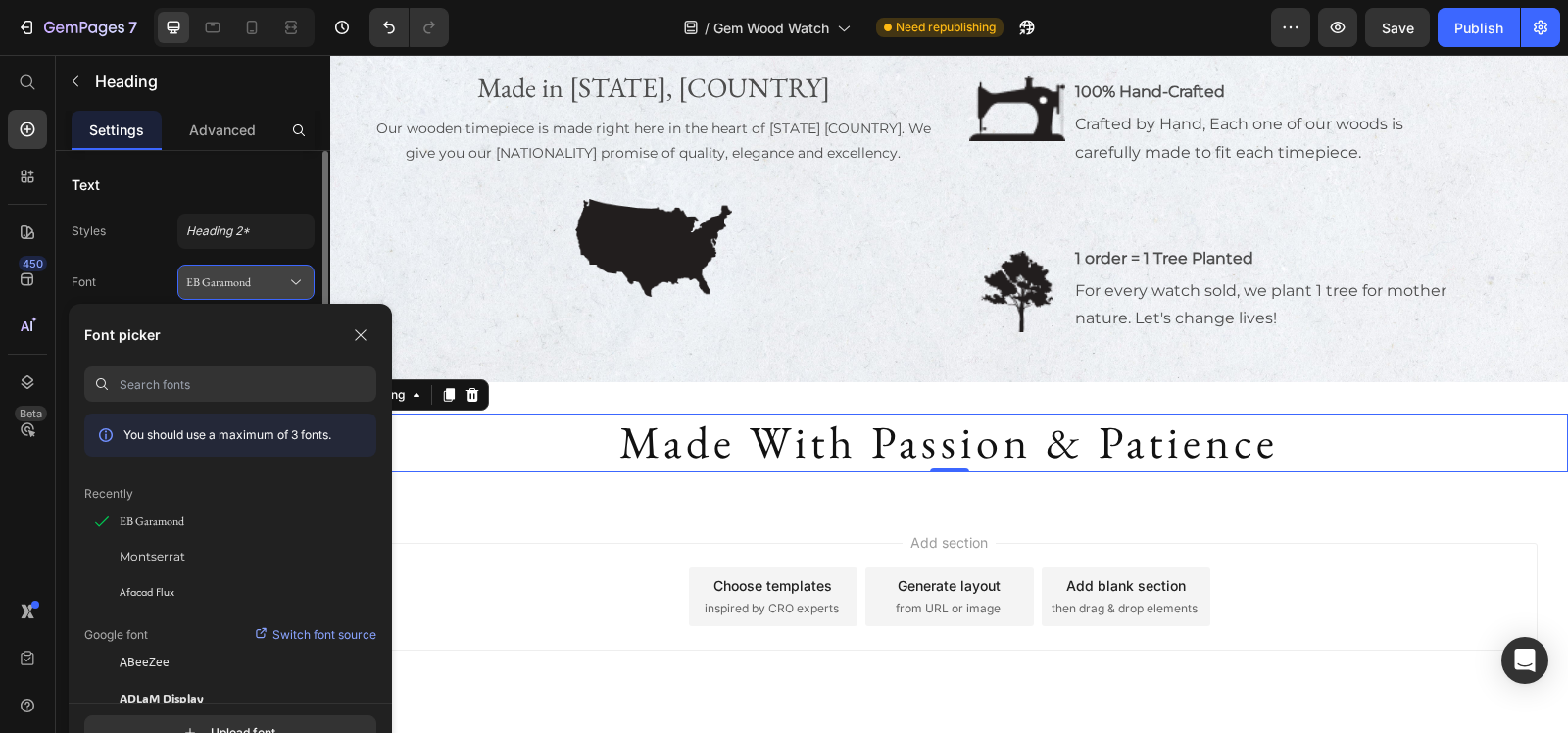 click 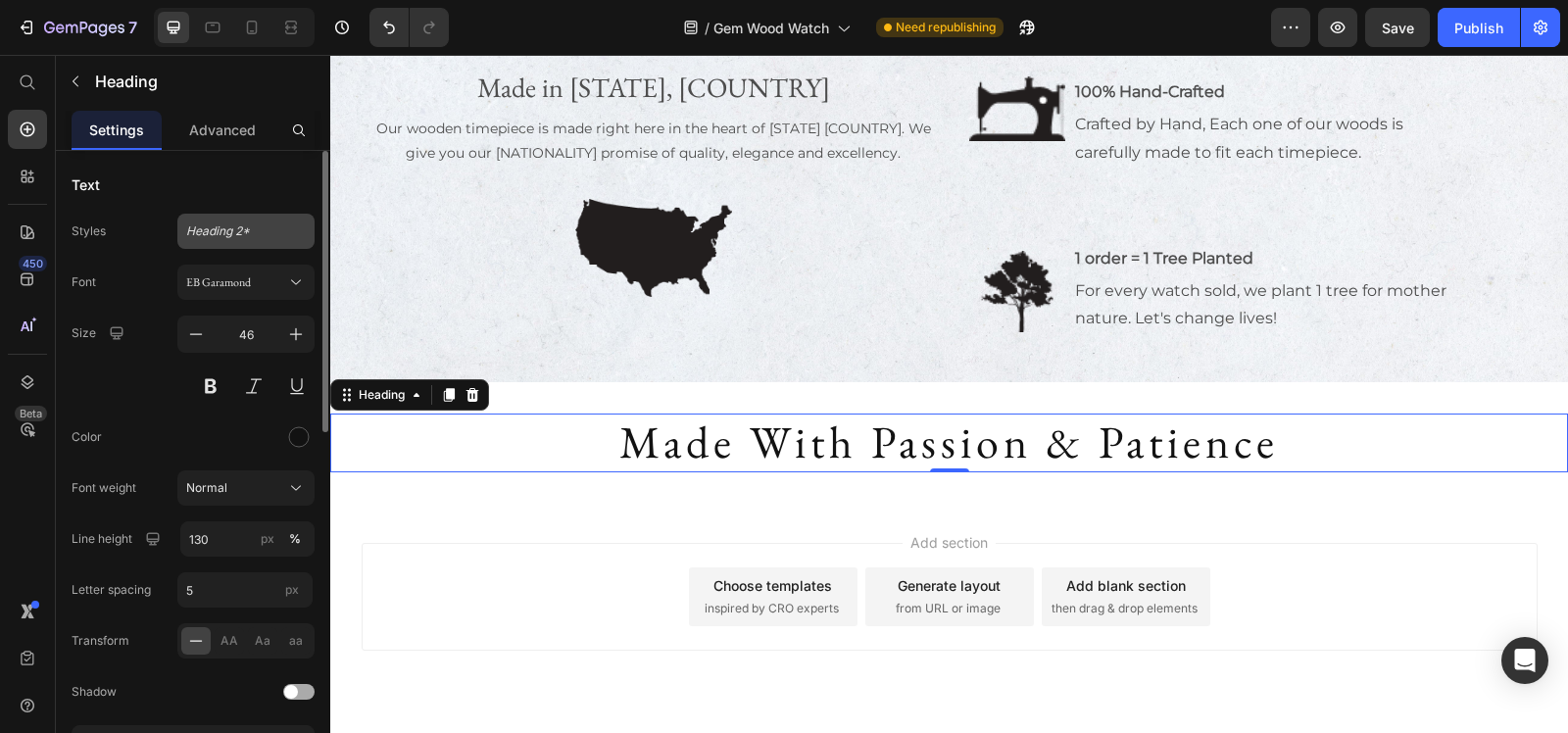 click on "Heading 2*" at bounding box center (246, 231) 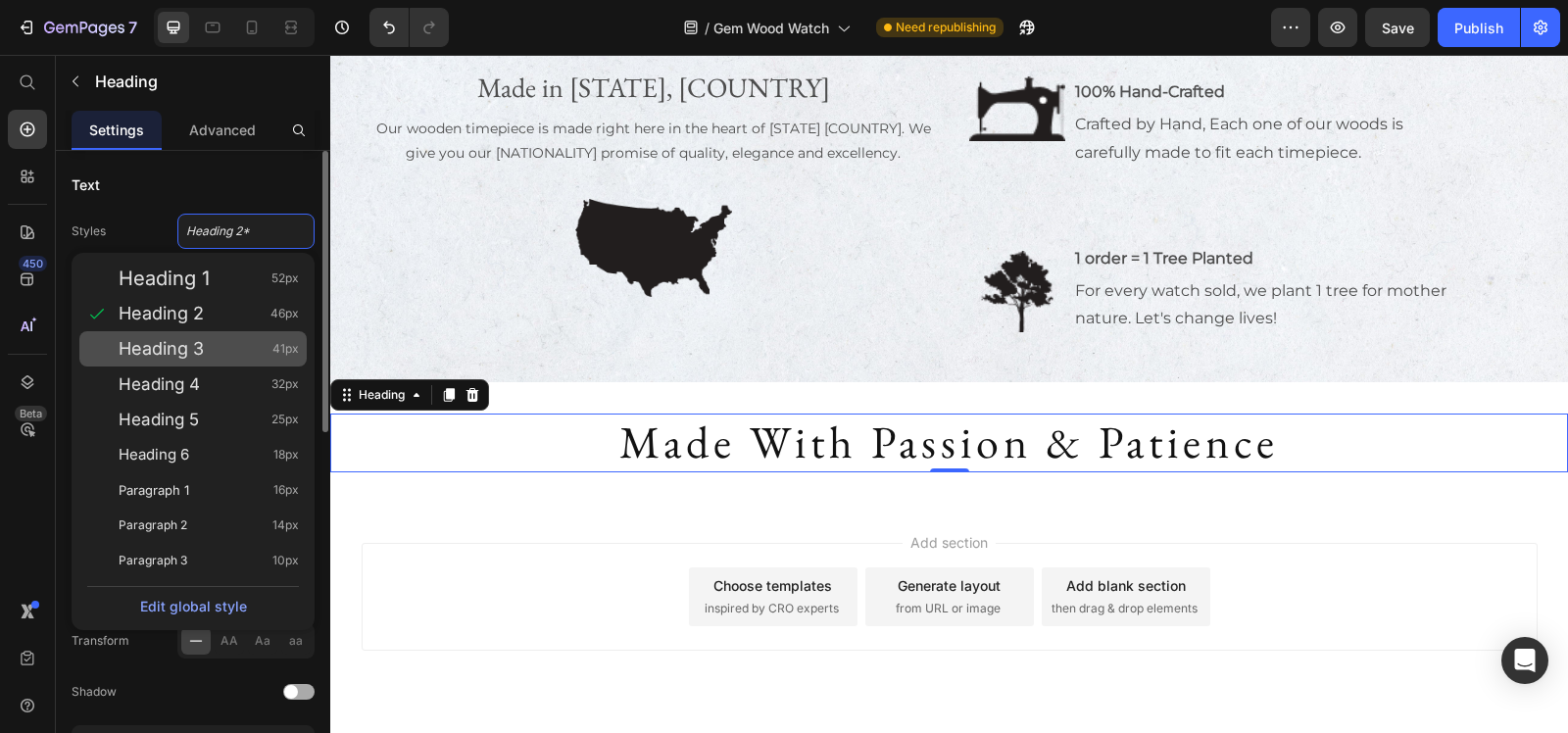 click on "Heading 3 41px" at bounding box center (209, 349) 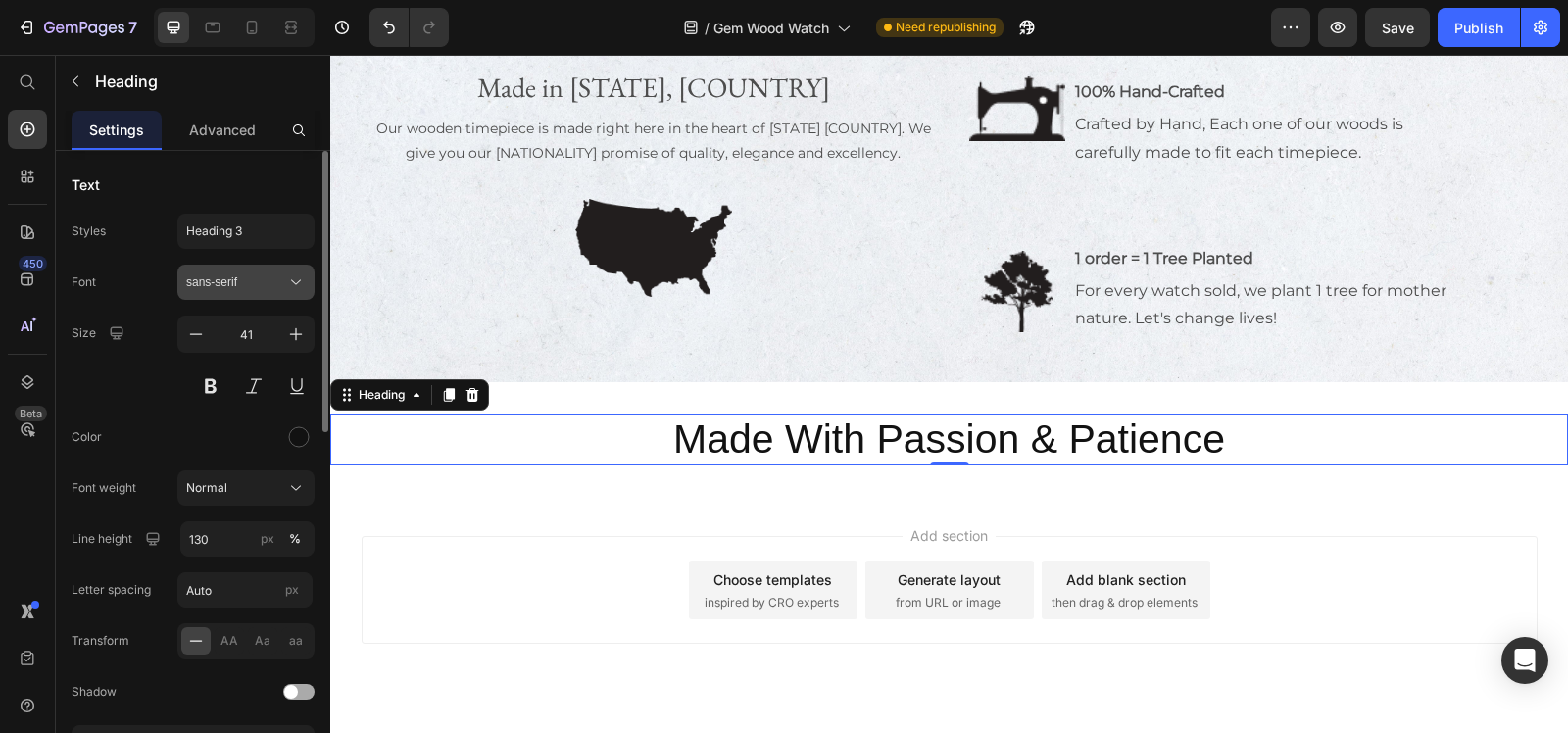 click 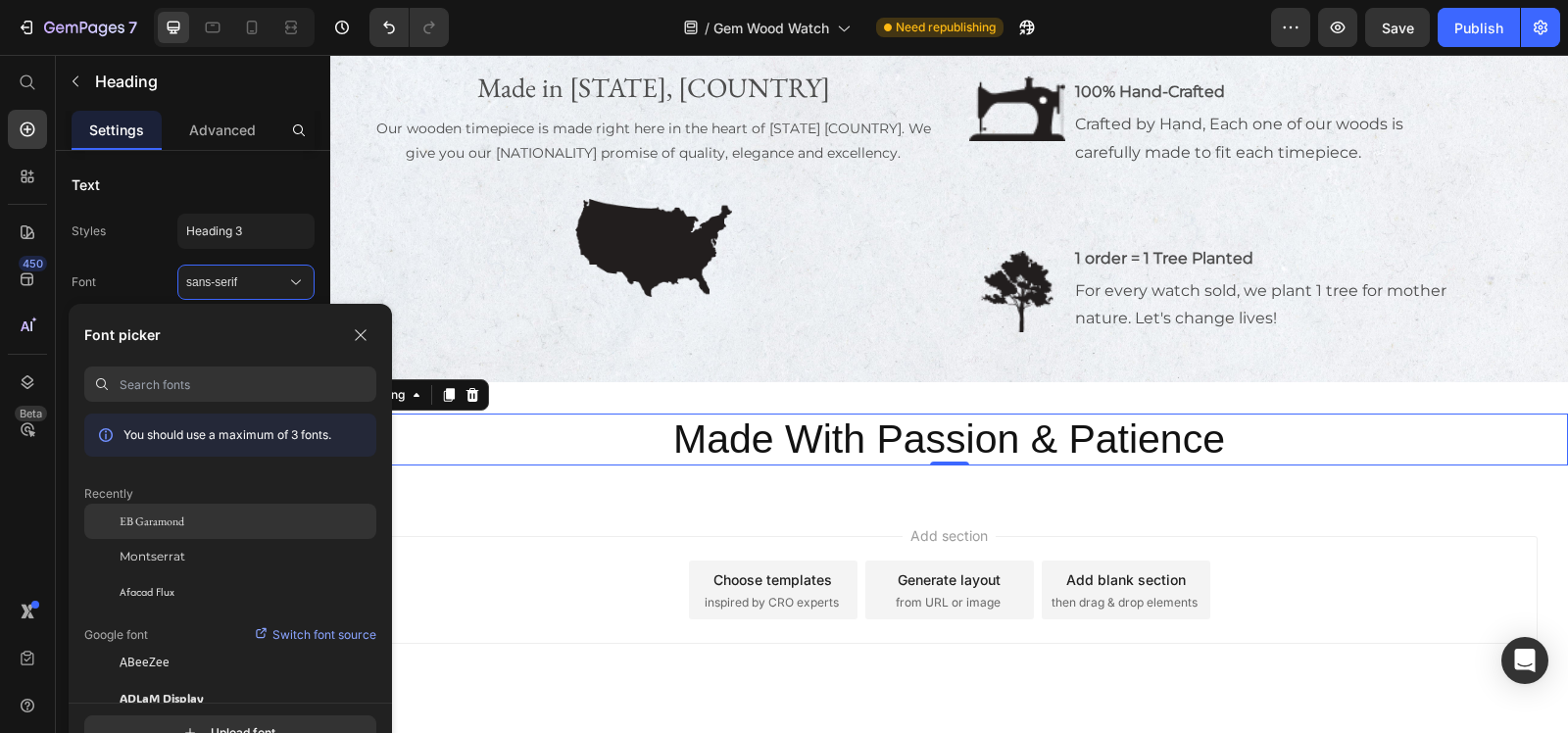 click on "EB Garamond" at bounding box center (152, 521) 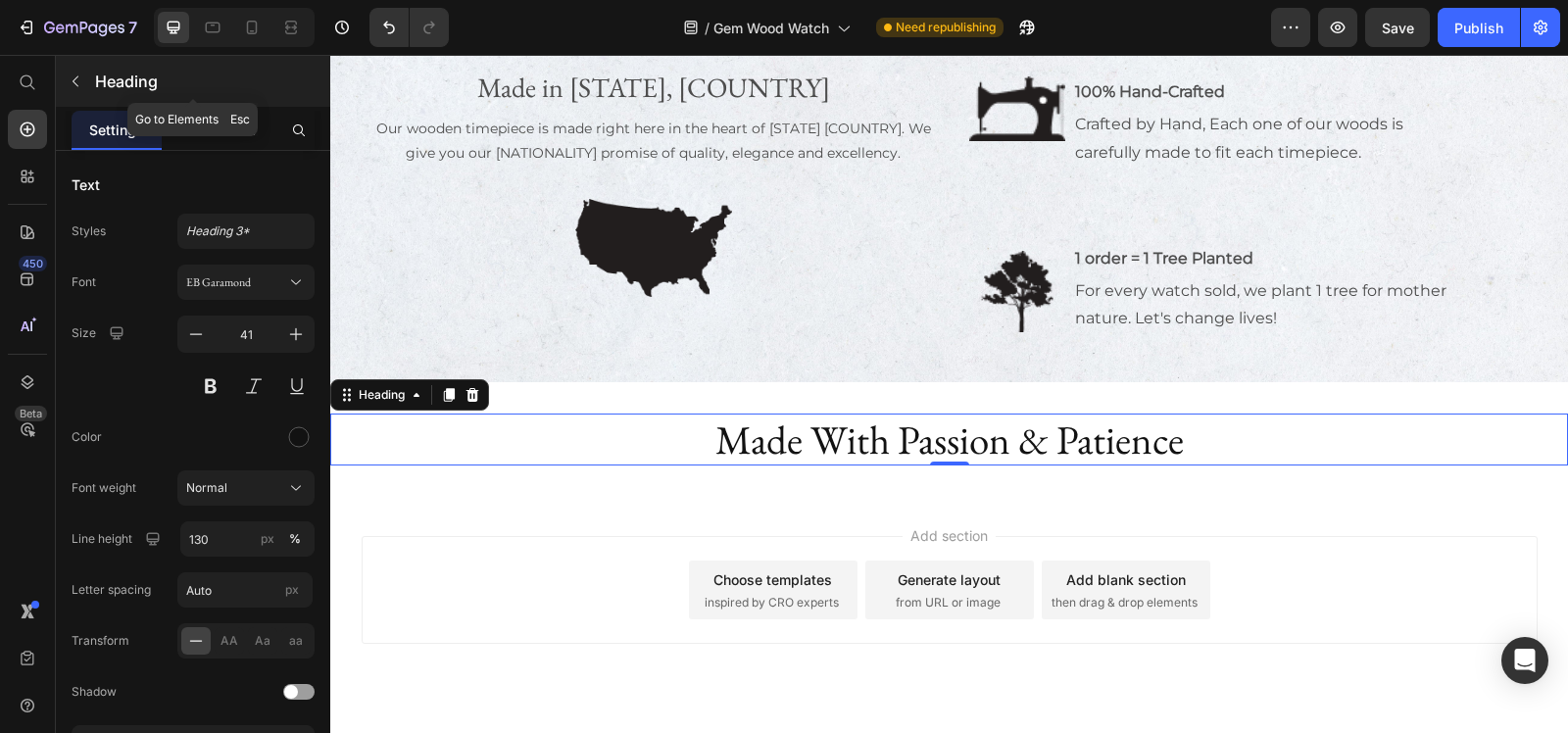click at bounding box center [75, 81] 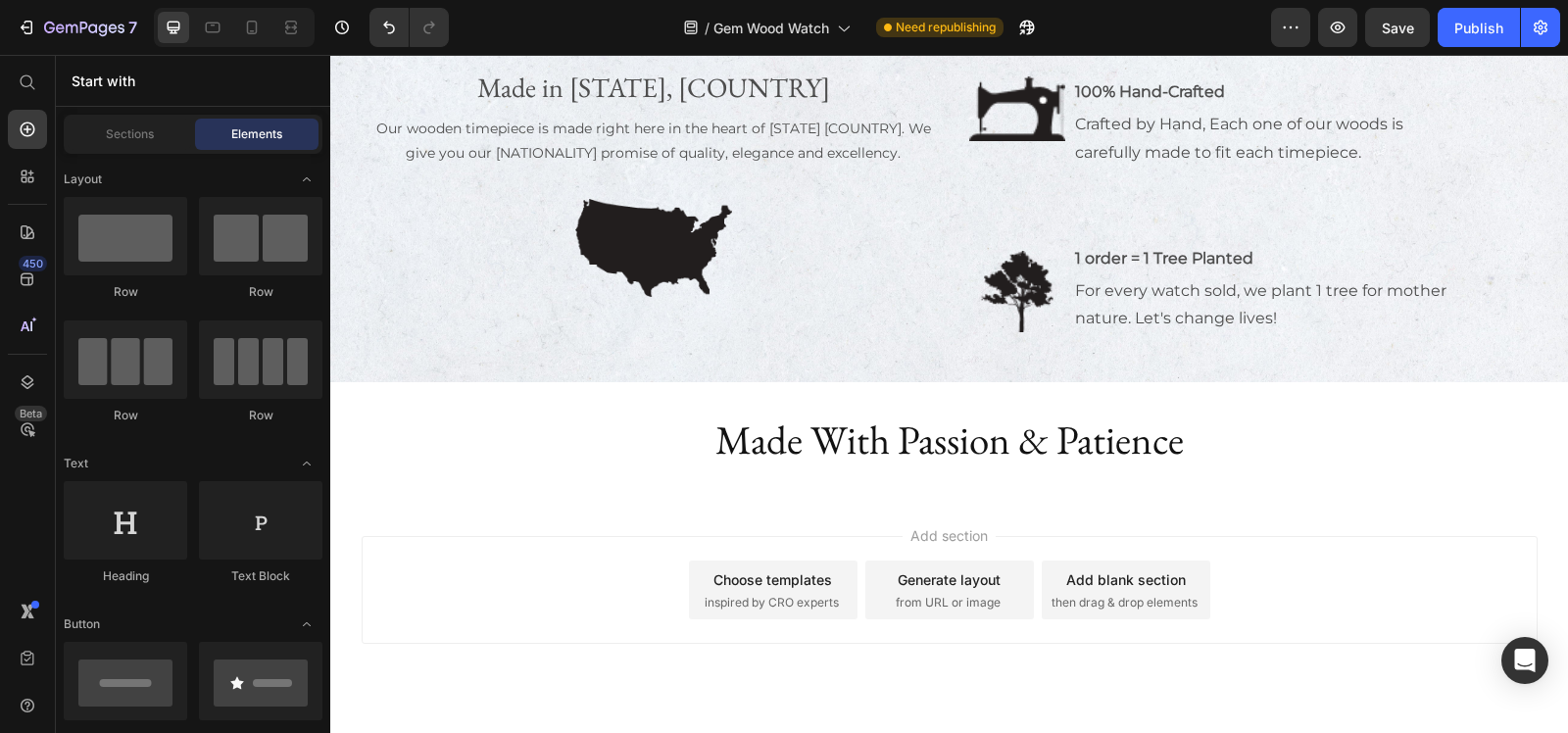 click on "Start with" at bounding box center [193, 80] 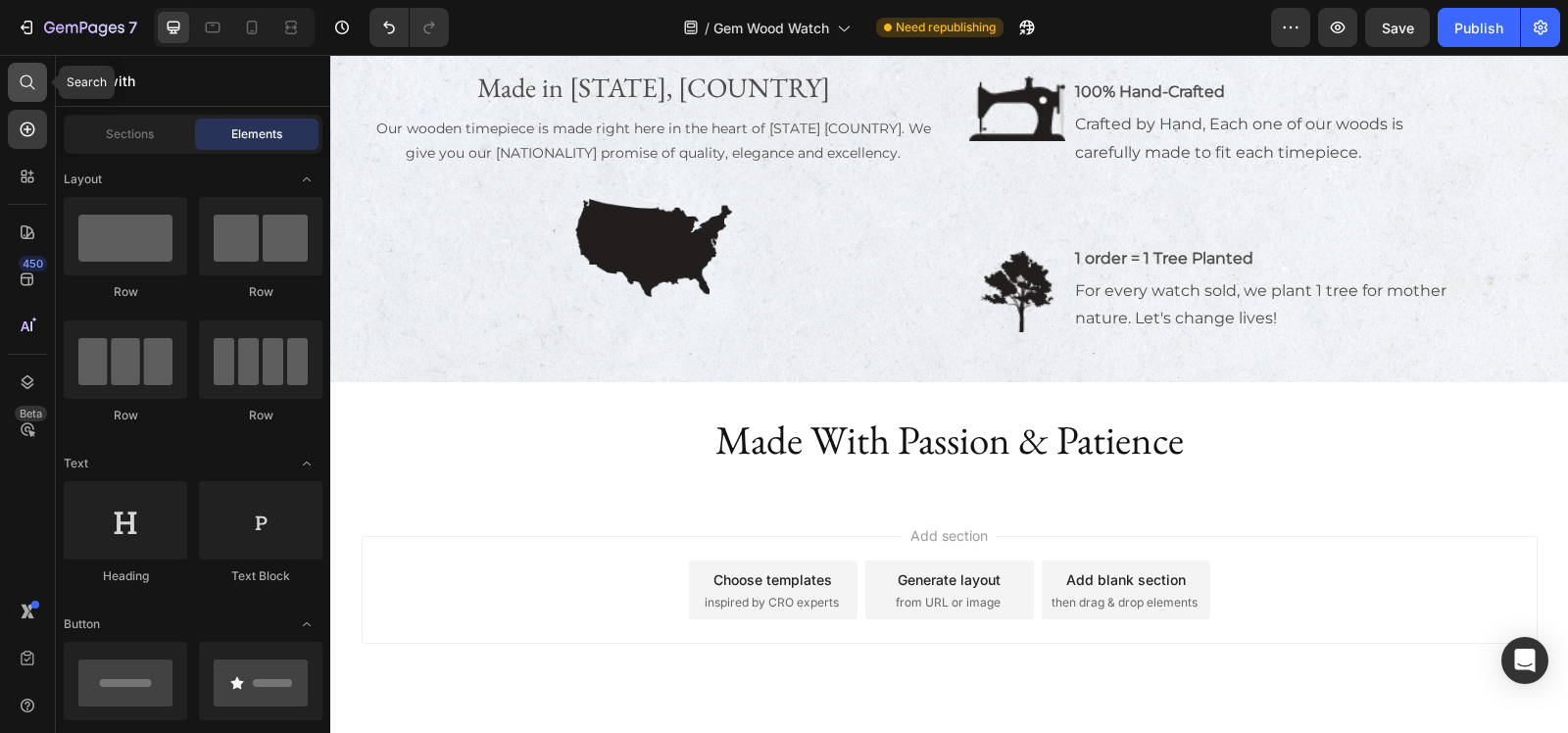click 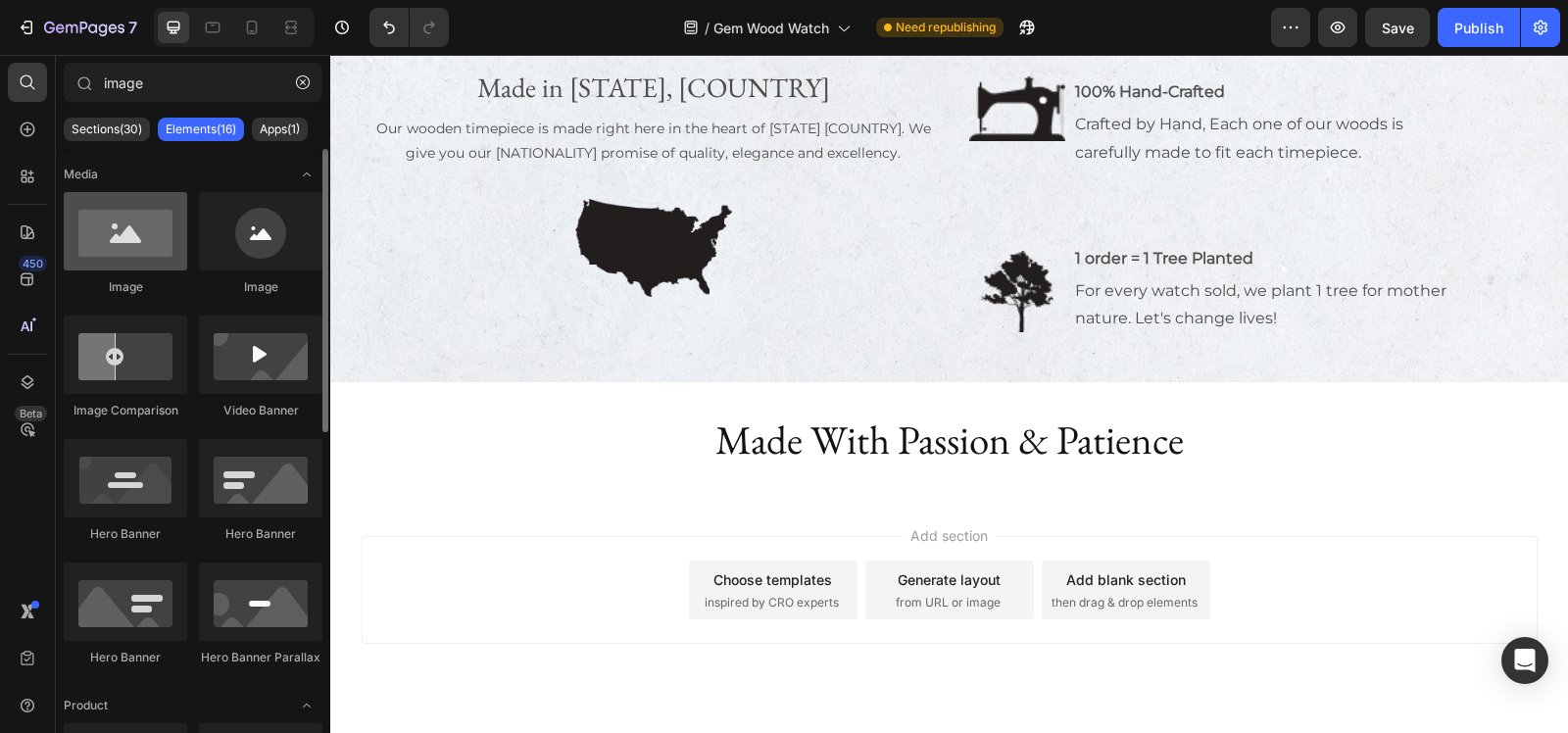 type on "image" 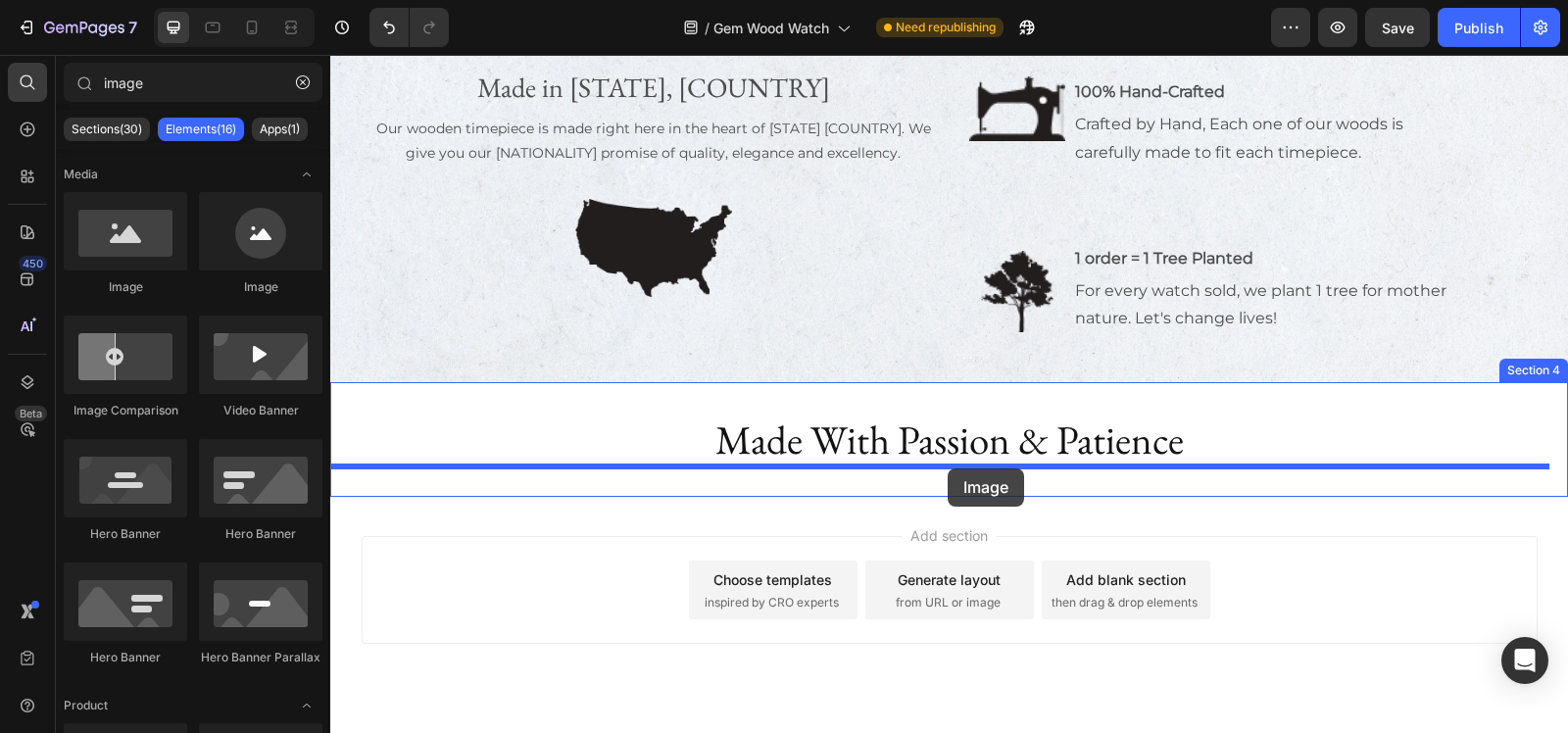 drag, startPoint x: 470, startPoint y: 306, endPoint x: 948, endPoint y: 468, distance: 504.70585 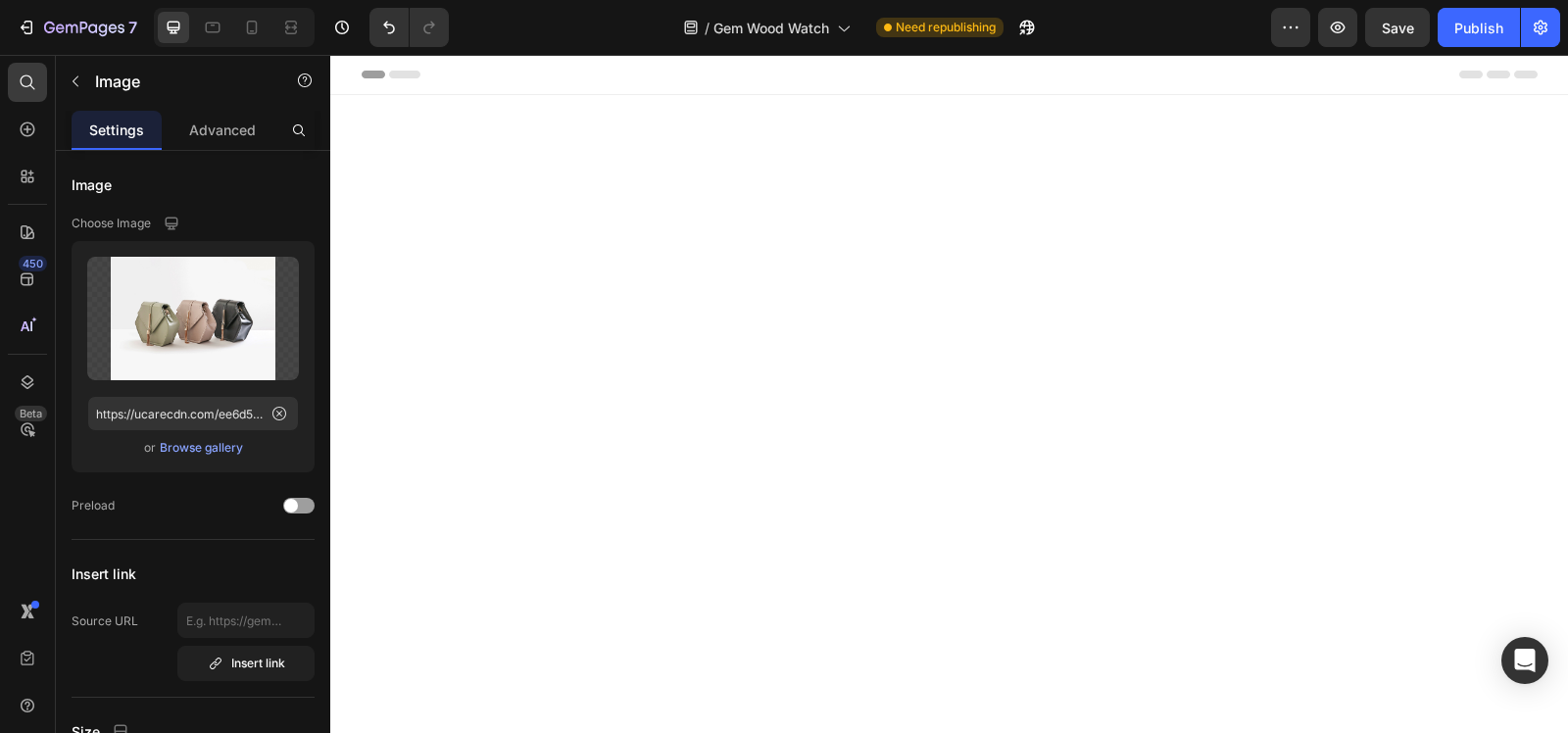 scroll, scrollTop: 1457, scrollLeft: 0, axis: vertical 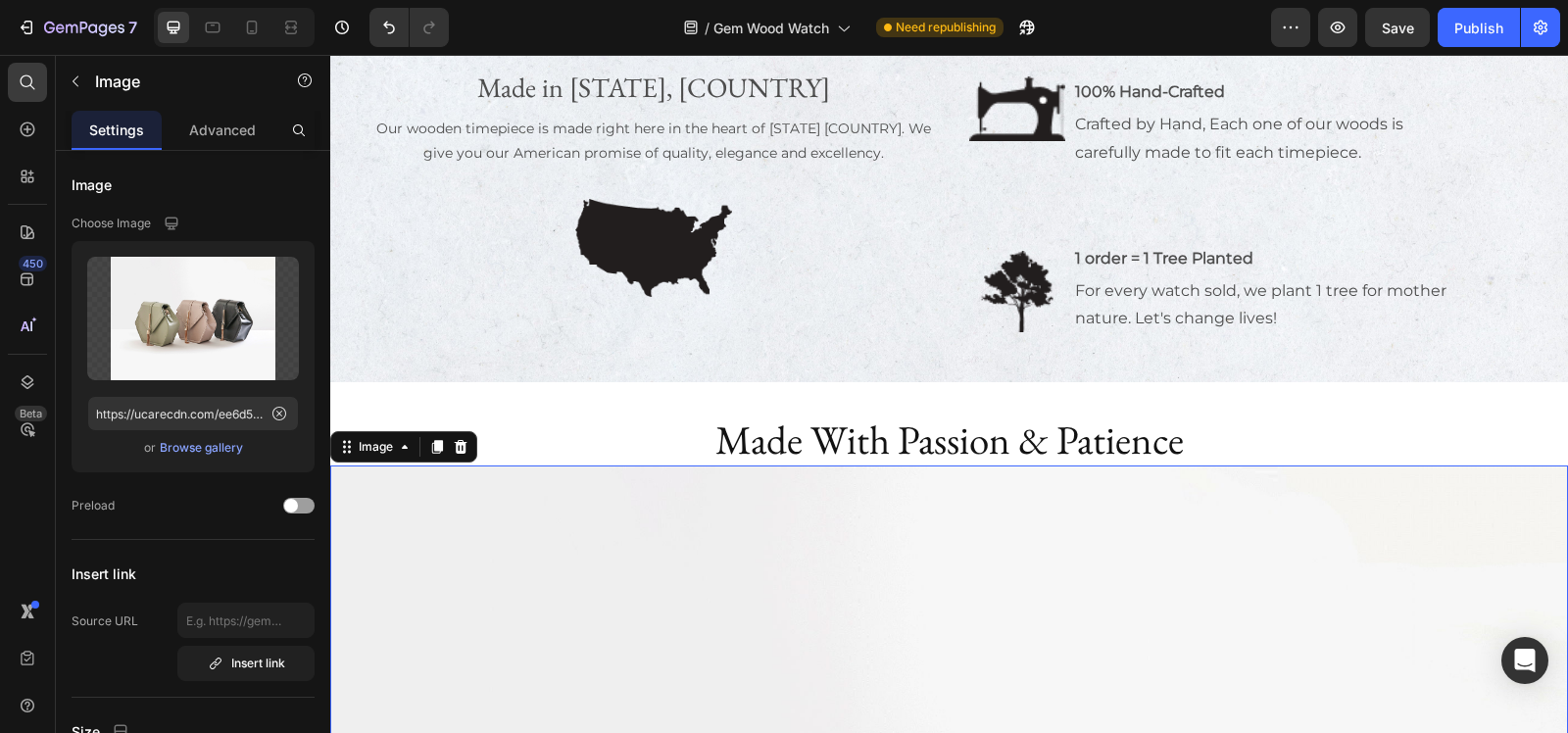 click at bounding box center [949, 929] 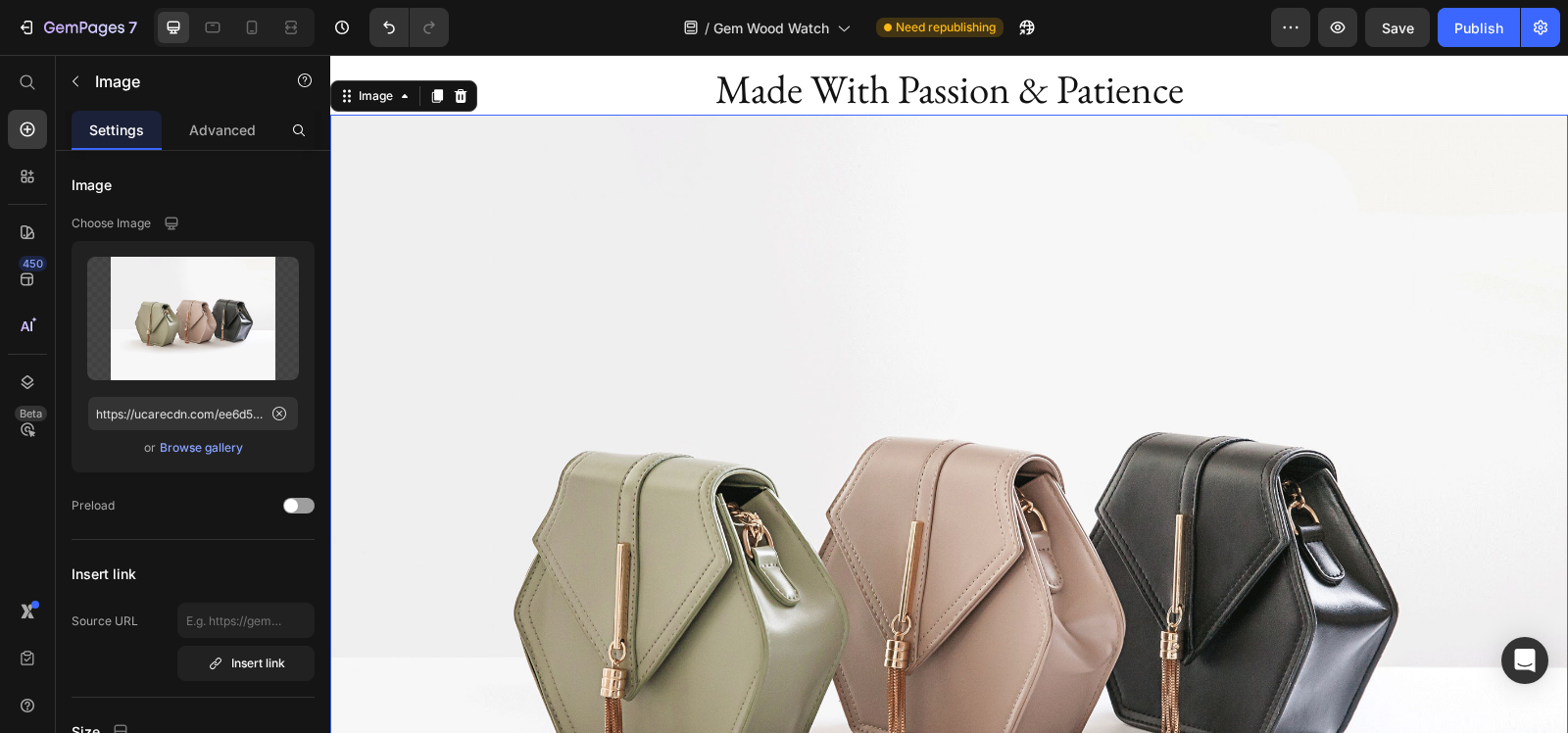 scroll, scrollTop: 1947, scrollLeft: 0, axis: vertical 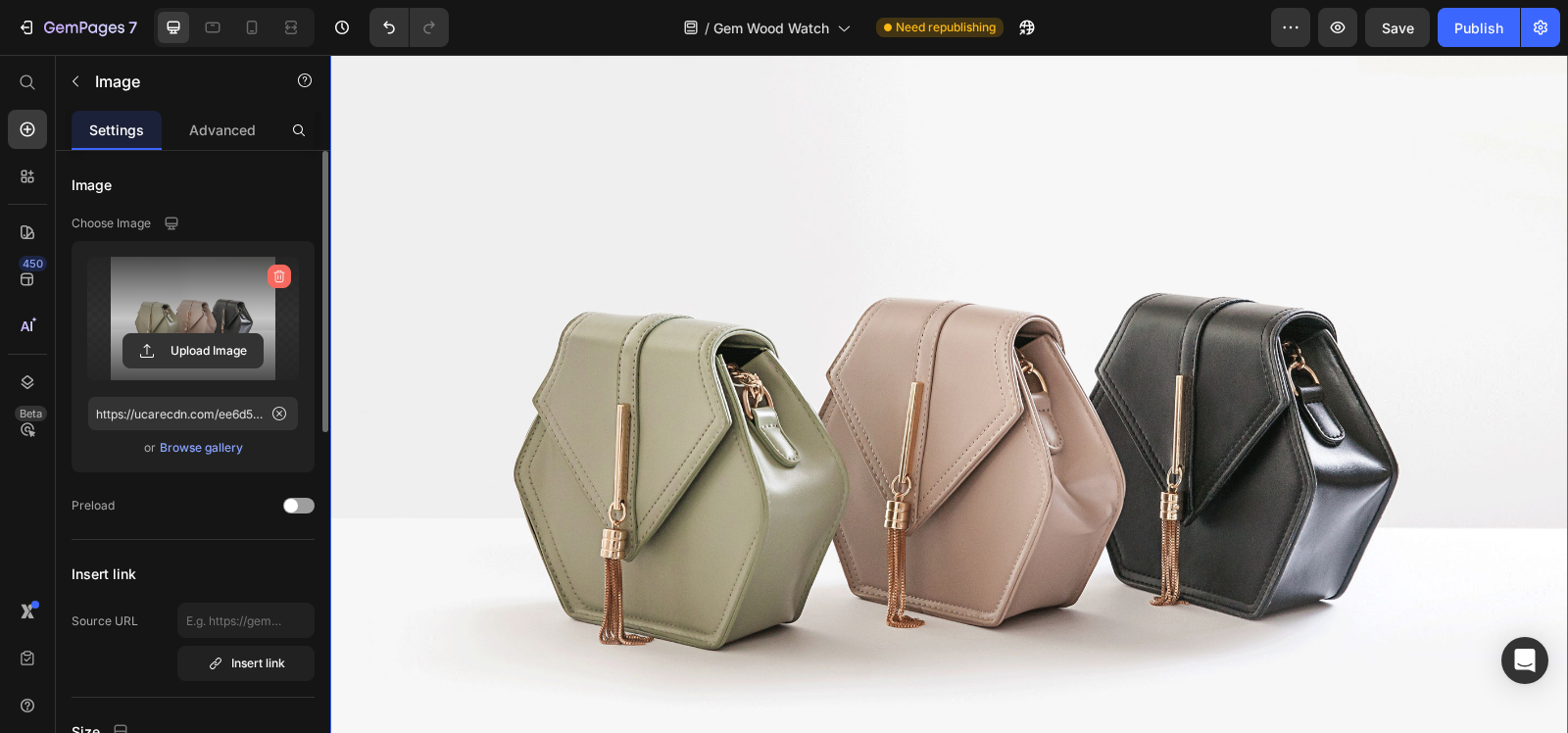 click at bounding box center (279, 276) 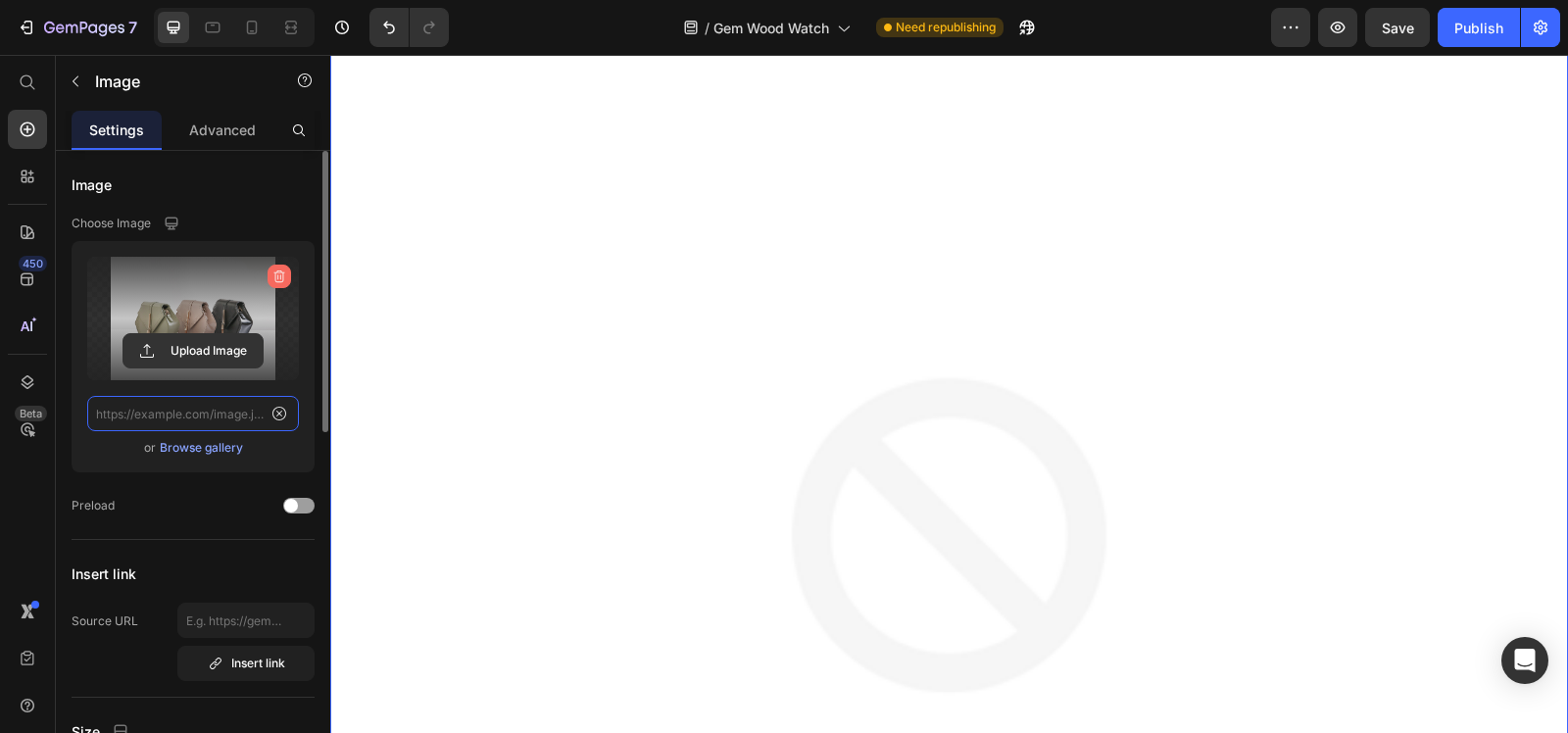 scroll, scrollTop: 0, scrollLeft: 0, axis: both 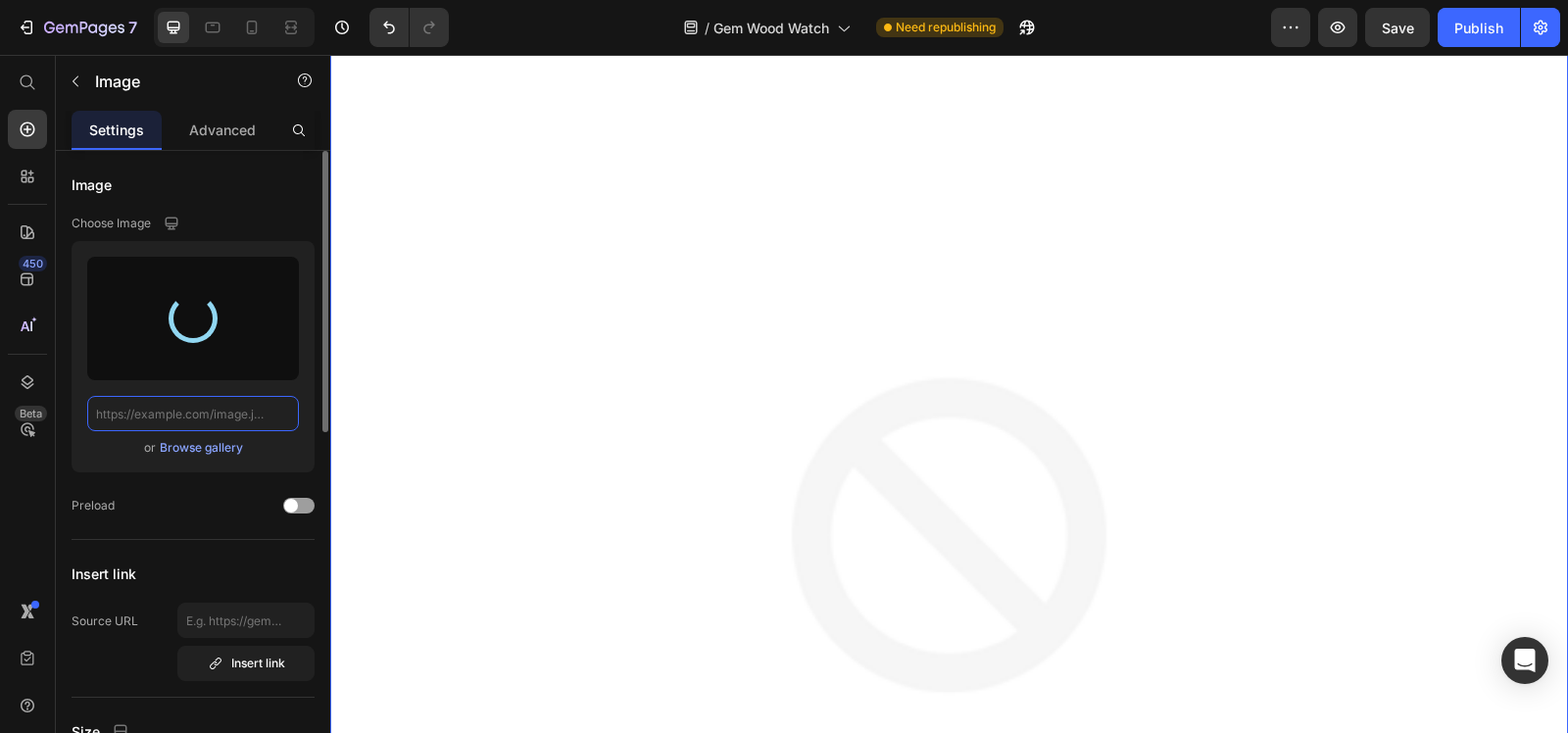 type on "https://cdn.shopify.com/s/files/1/0765/5705/8296/files/gempages_574400310076769124-4408cdfe-5c58-4246-b6e5-80e5cfdbca9e.png" 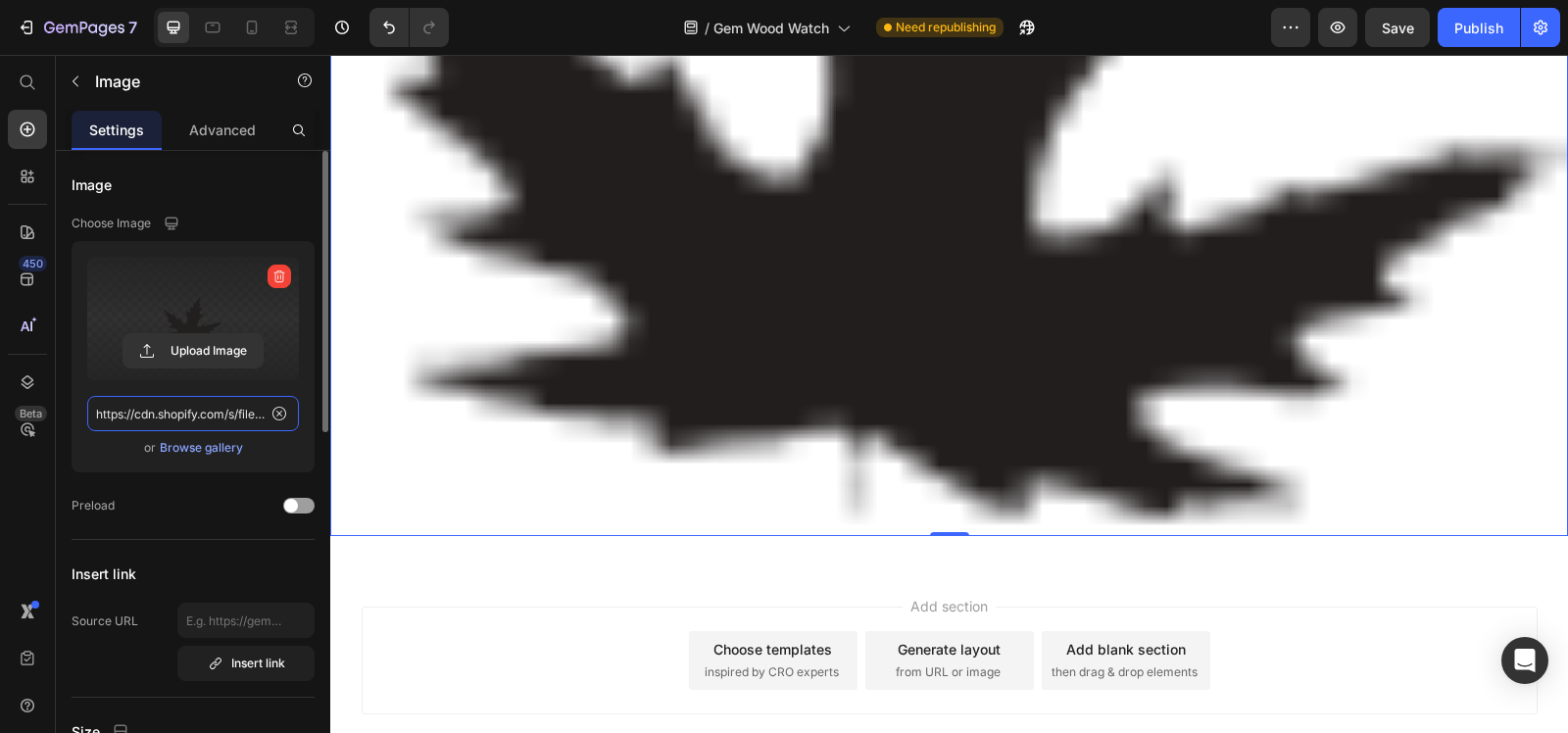scroll, scrollTop: 2419, scrollLeft: 0, axis: vertical 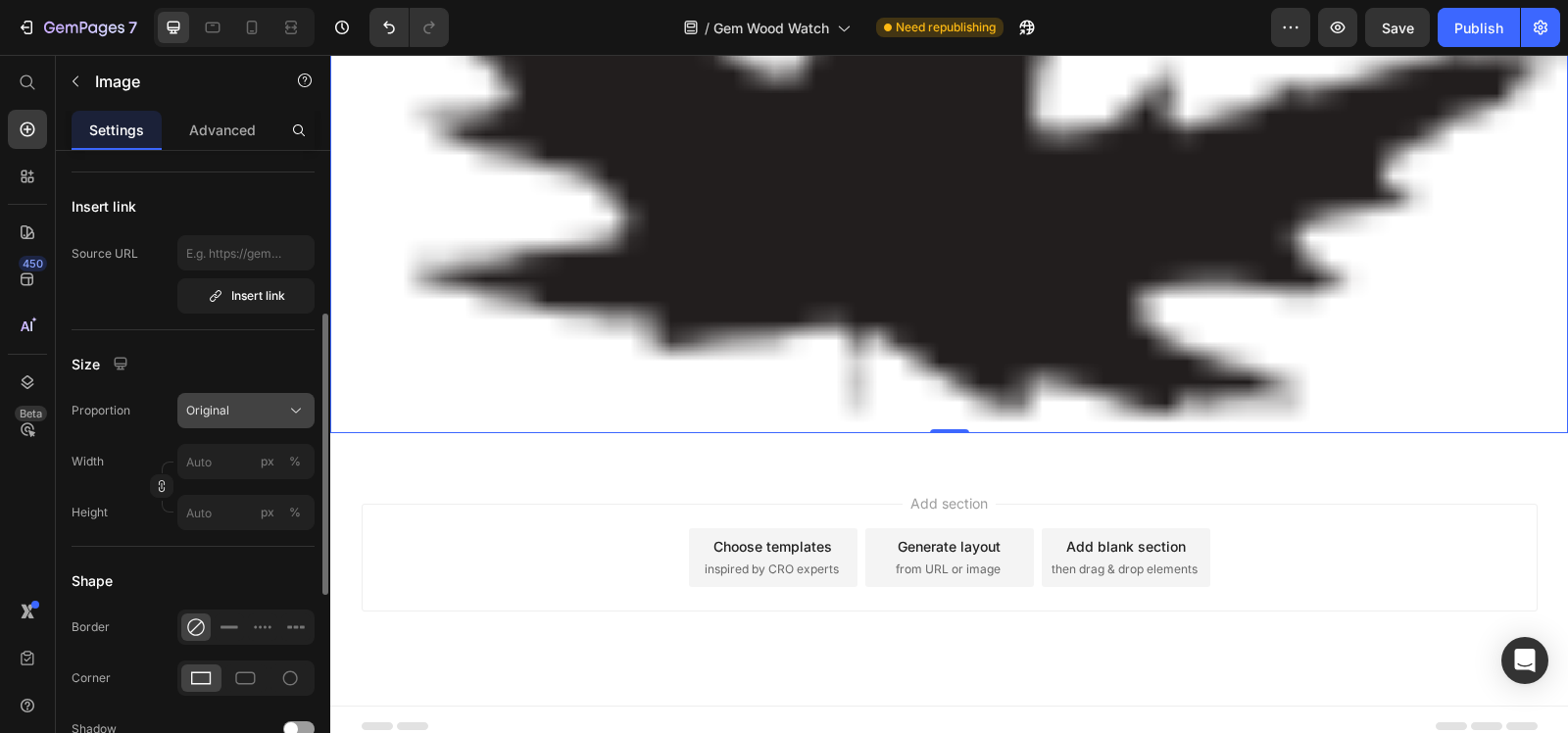 click on "Original" at bounding box center (246, 411) 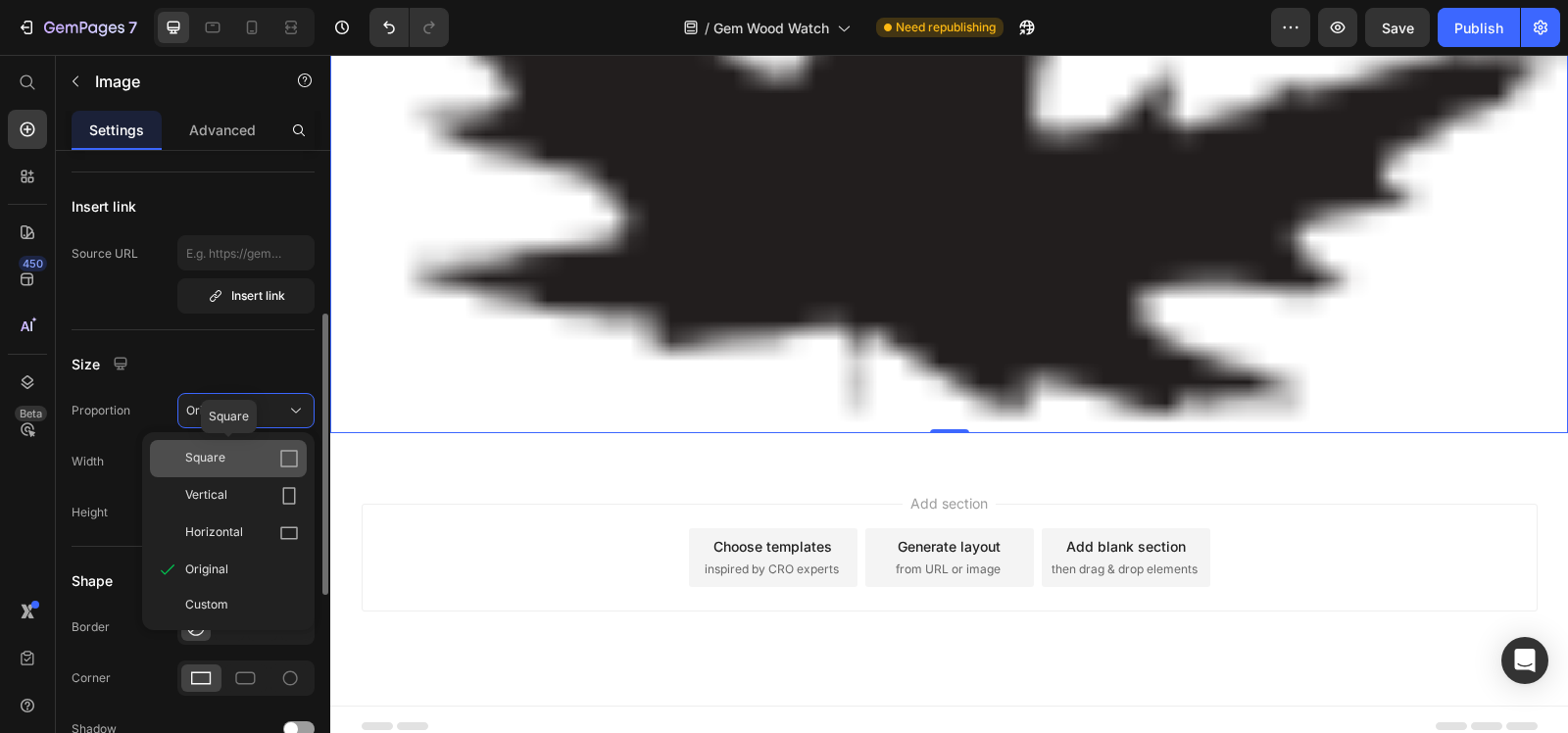 click 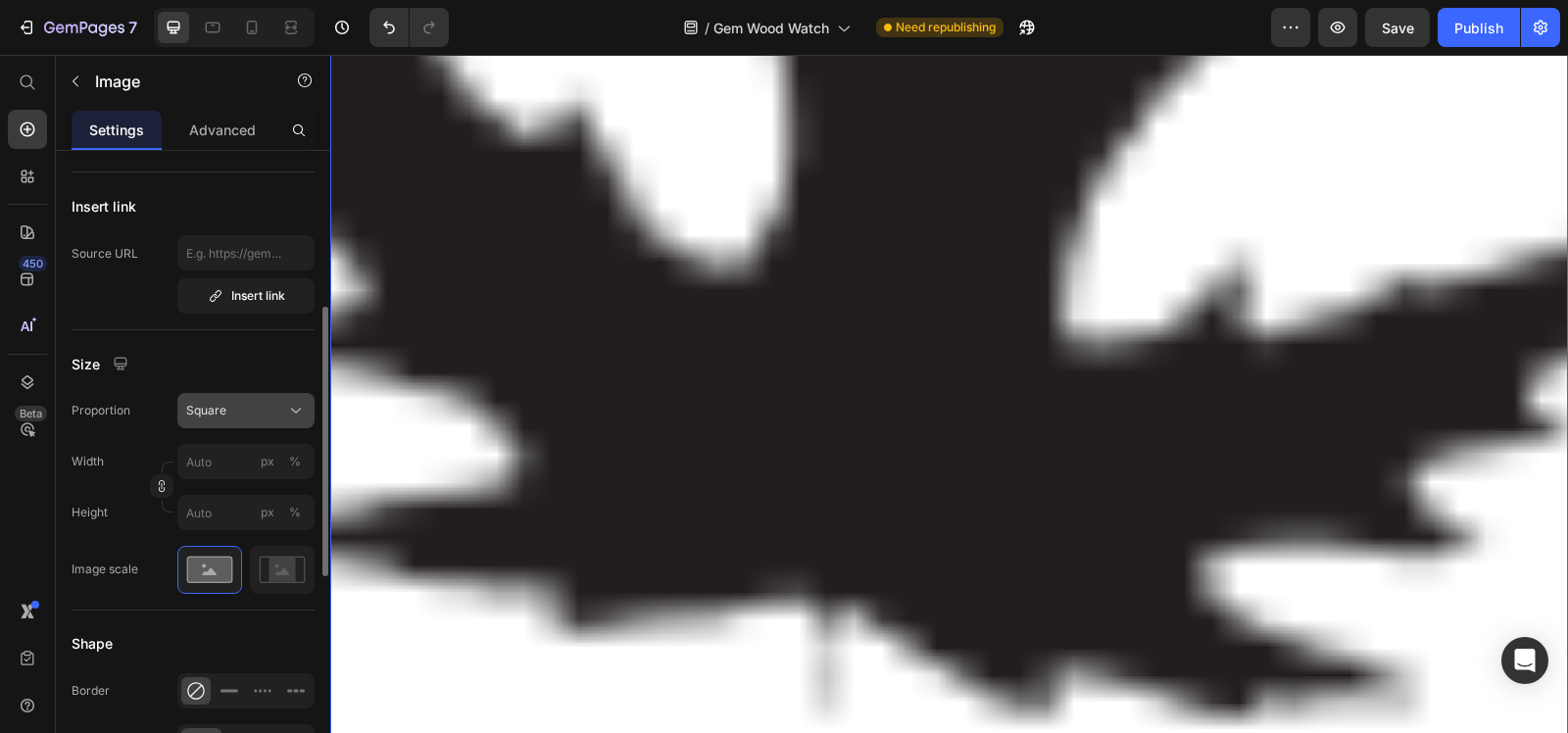 click on "Square" 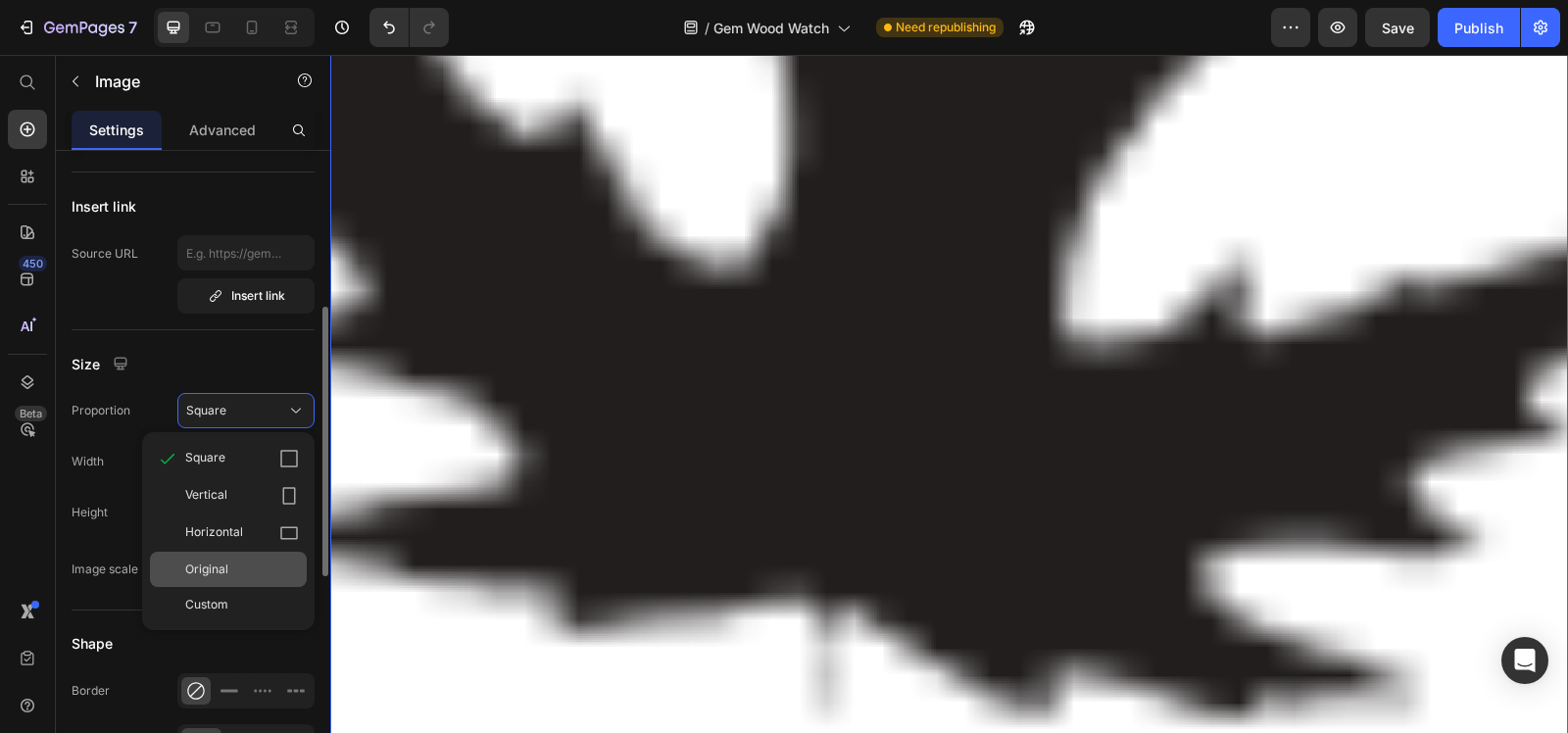 click on "Original" 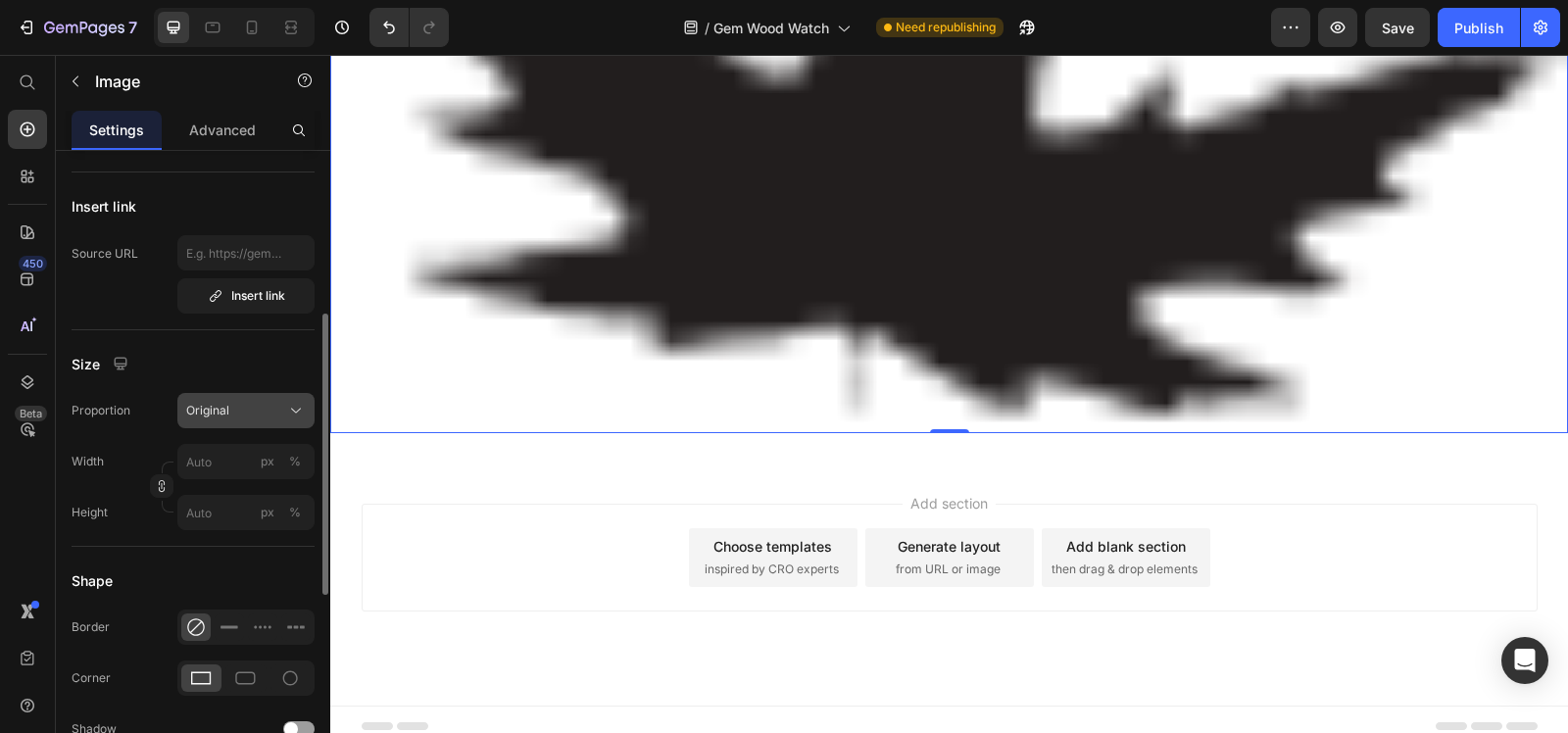 click 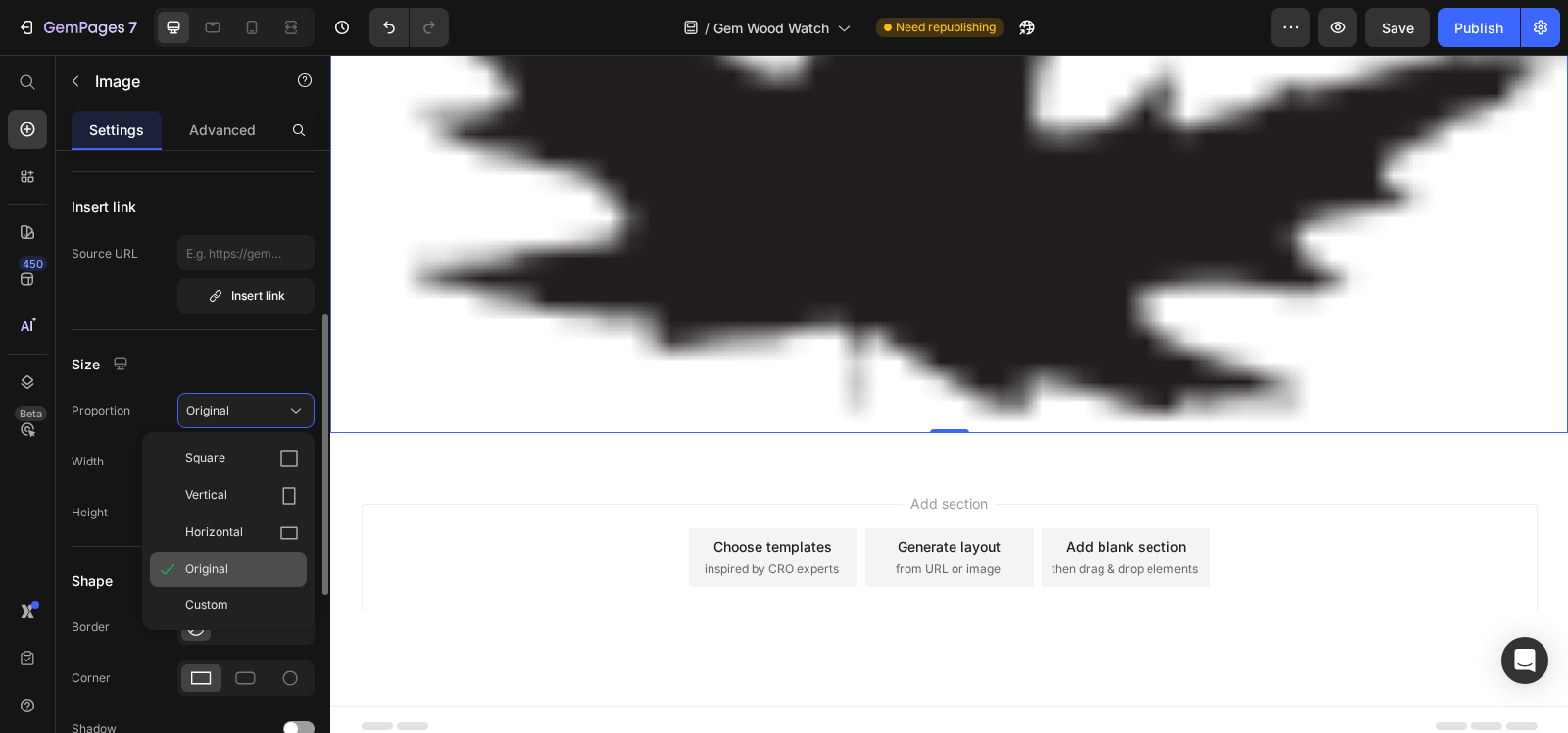 click on "Original" at bounding box center [207, 569] 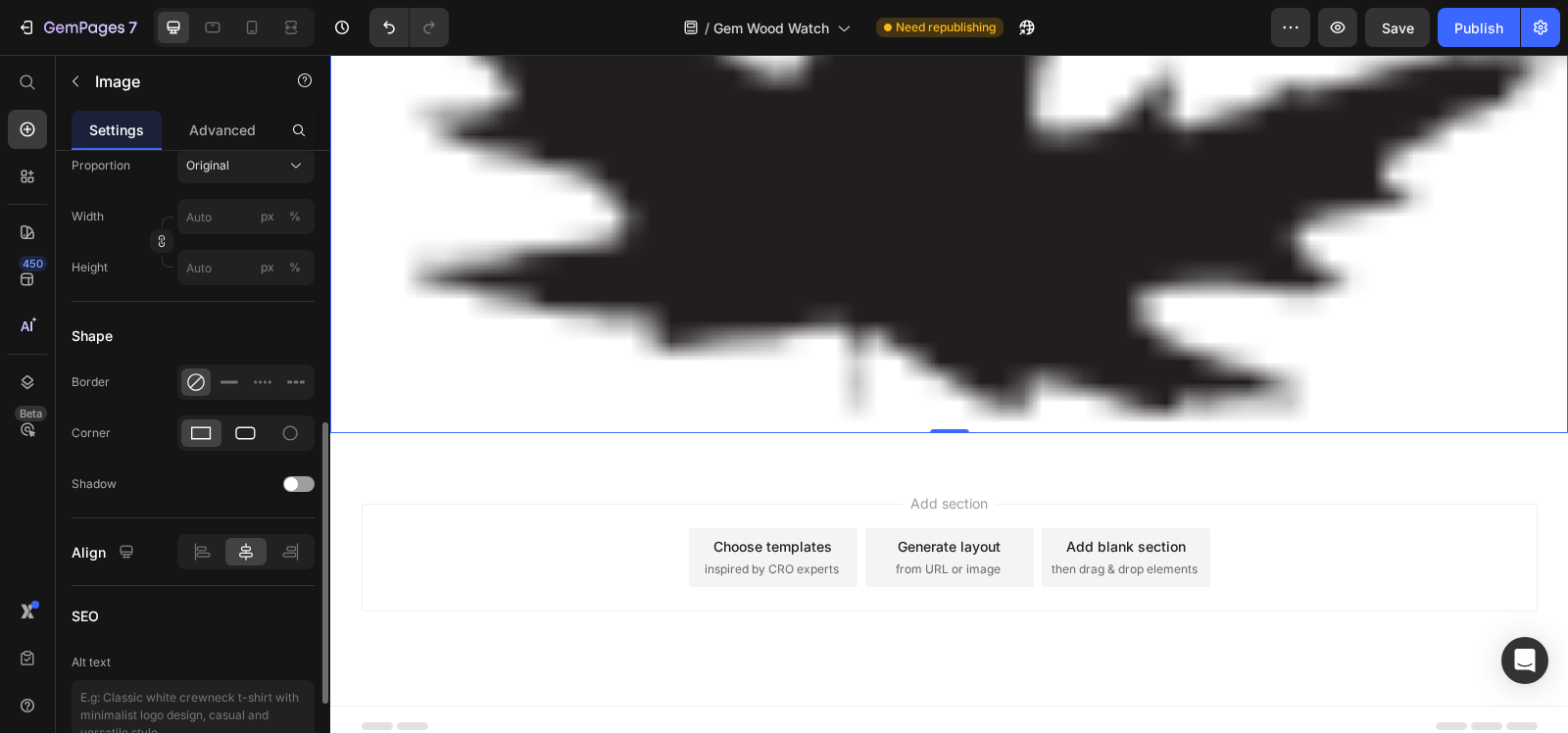 scroll, scrollTop: 490, scrollLeft: 0, axis: vertical 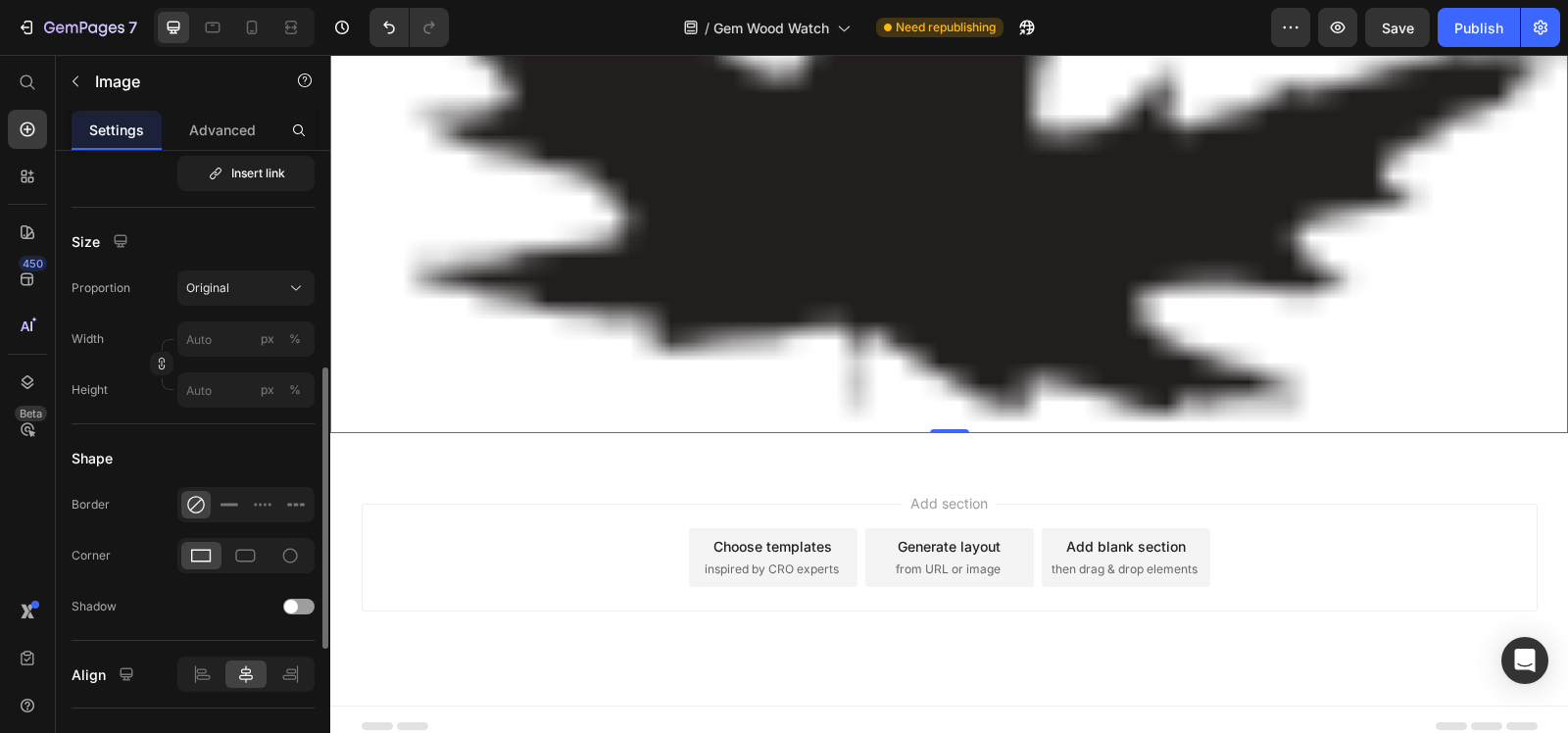 click on "Shape" at bounding box center [193, 458] 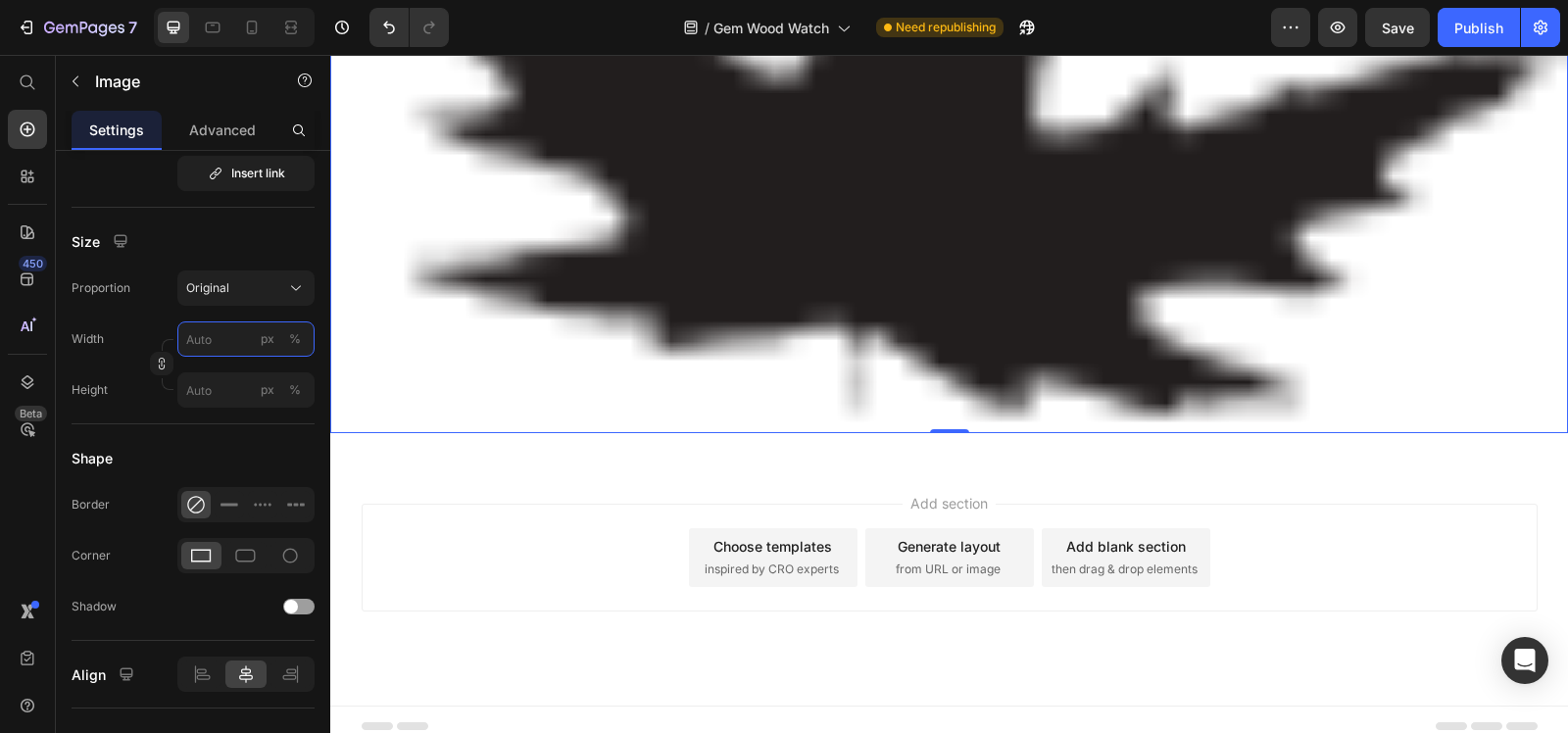 click on "px %" at bounding box center [246, 339] 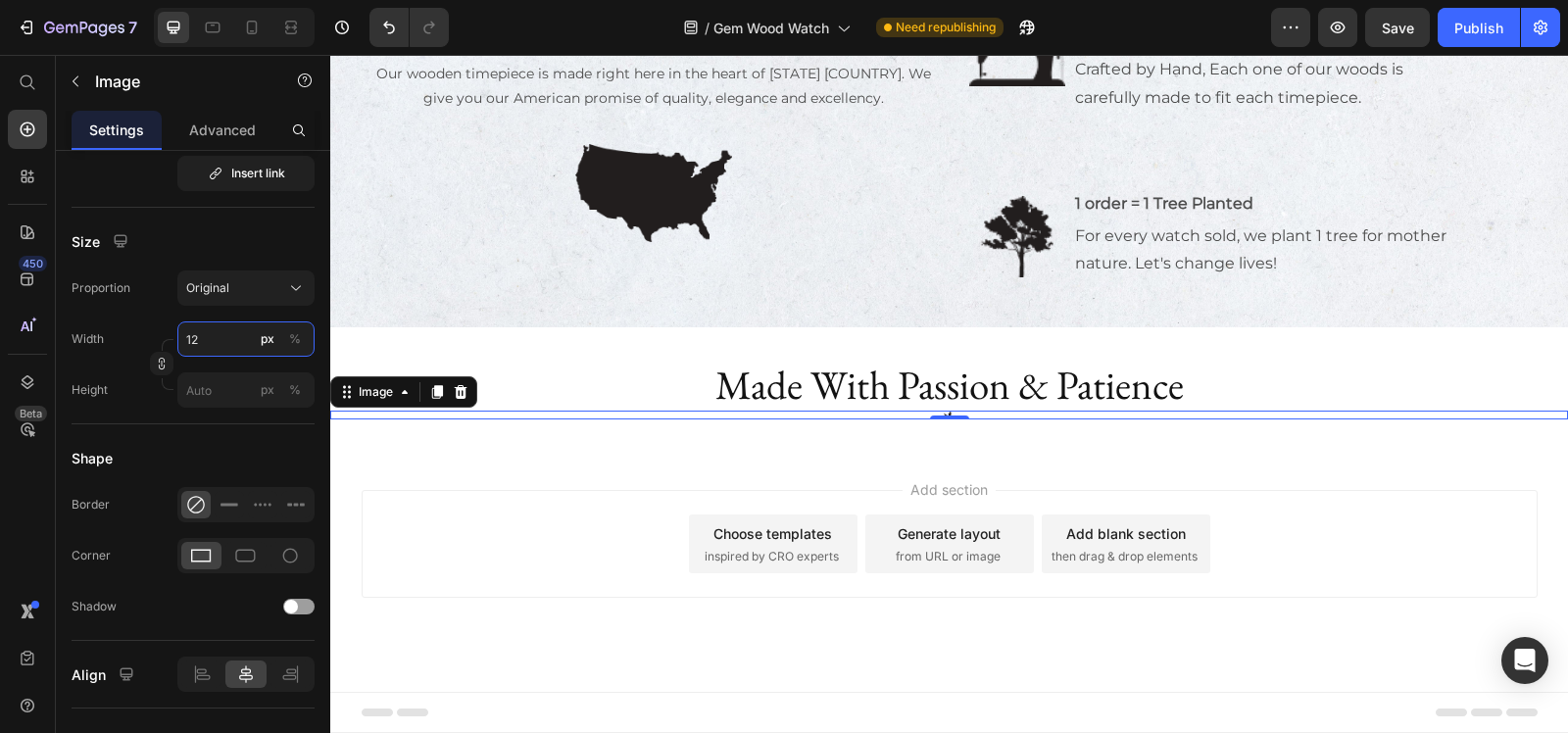 scroll, scrollTop: 1505, scrollLeft: 0, axis: vertical 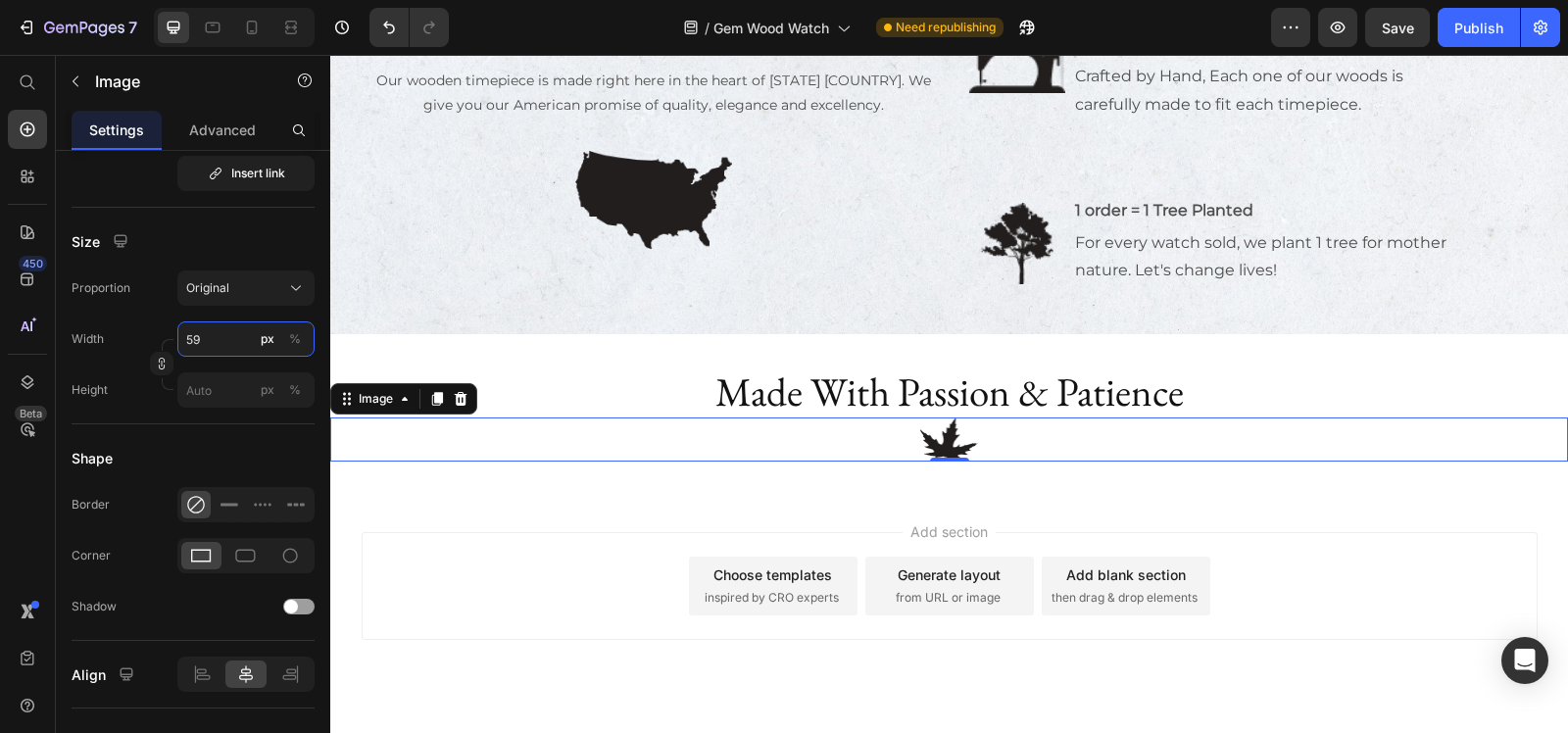 type on "60" 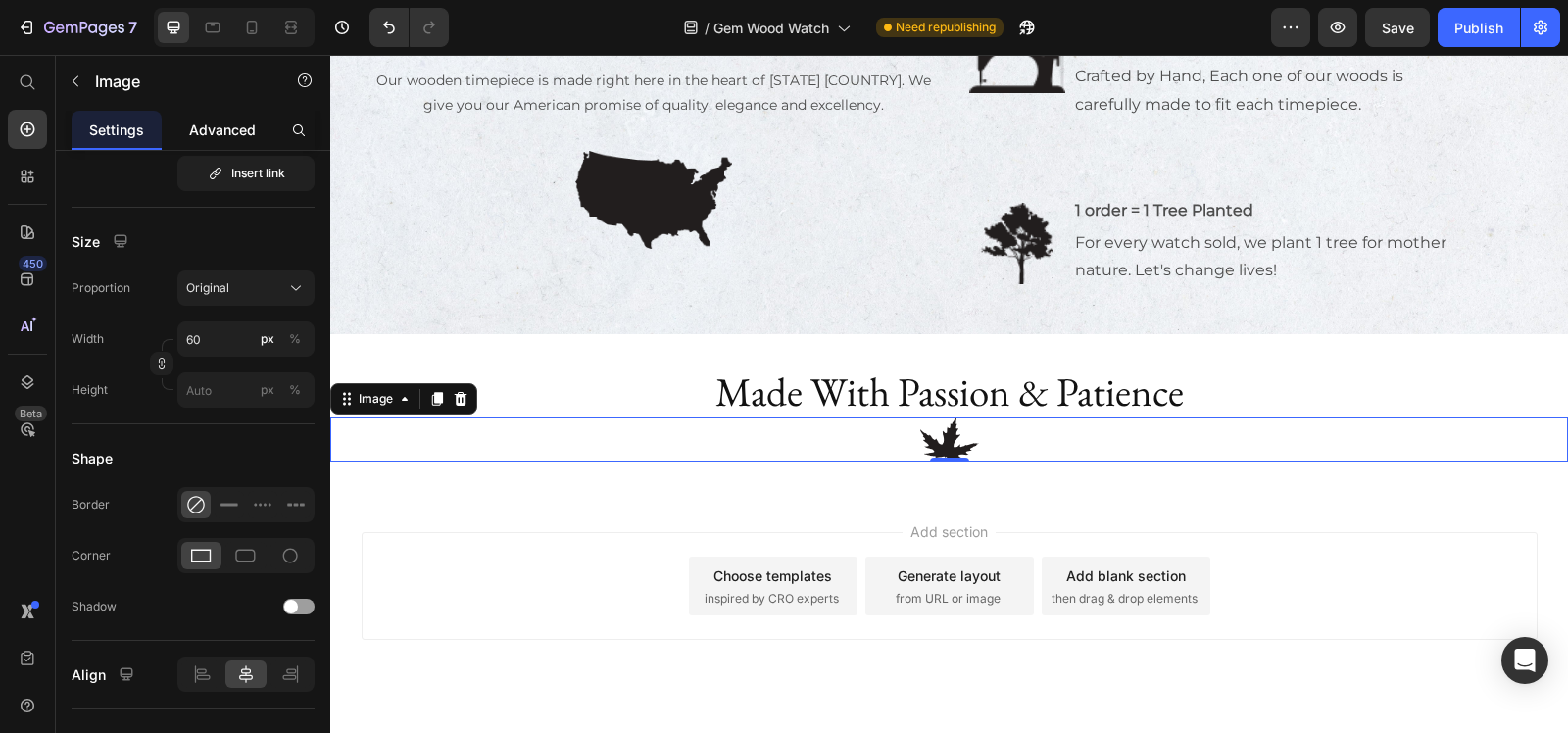 click on "Advanced" at bounding box center (222, 129) 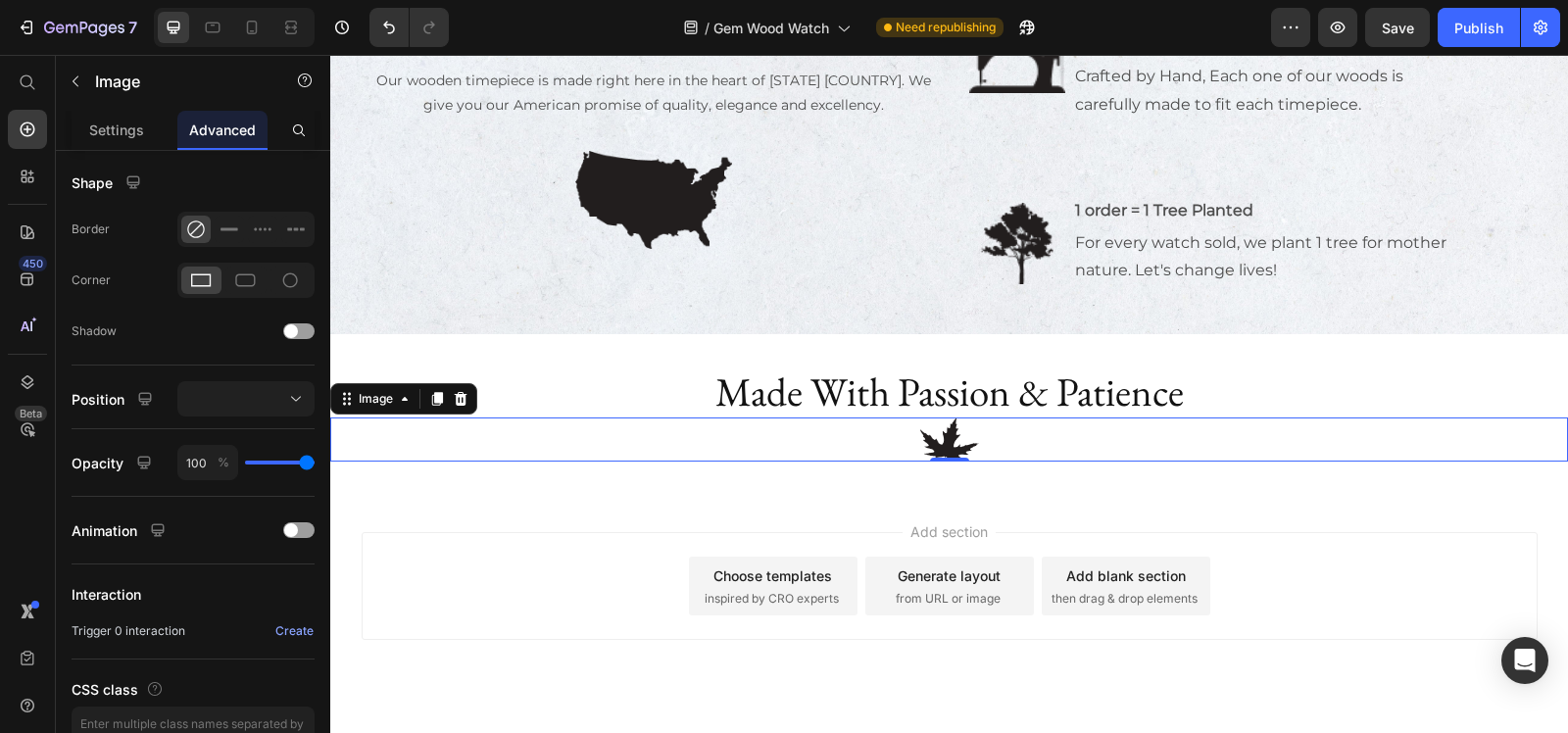 scroll, scrollTop: 0, scrollLeft: 0, axis: both 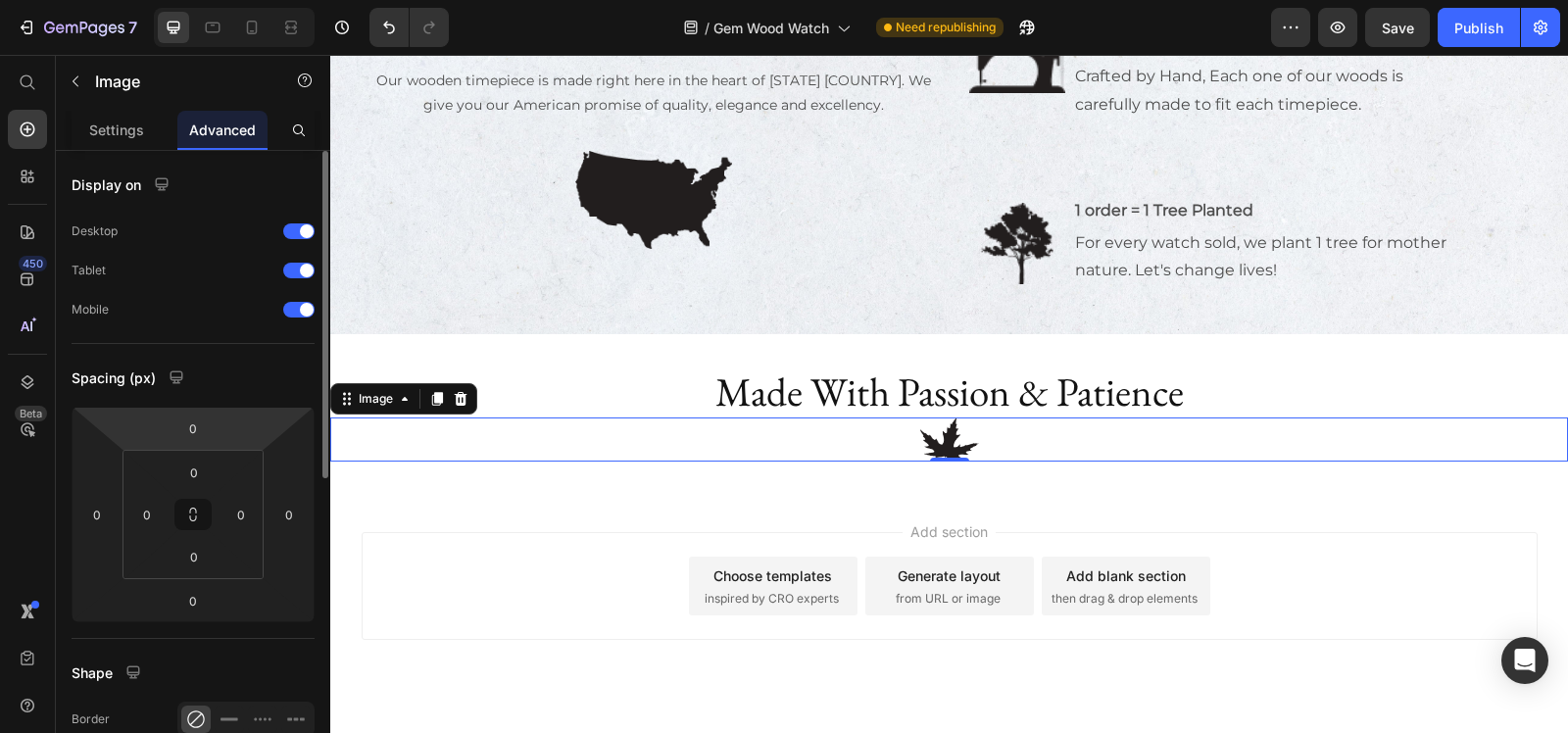 click on "7  Version history  /  Gem Wood Watch Need republishing Preview  Save   Publish  450 Beta Start with Sections Elements Hero Section Product Detail Brands Trusted Badges Guarantee Product Breakdown How to use Testimonials Compare Bundle FAQs Social Proof Brand Story Product List Collection Blog List Contact Sticky Add to Cart Custom Footer Browse Library 450 Layout
Row
Row
Row
Row Text
Heading
Text Block Button
Button
Button
Sticky Back to top Media
Image" at bounding box center (784, 0) 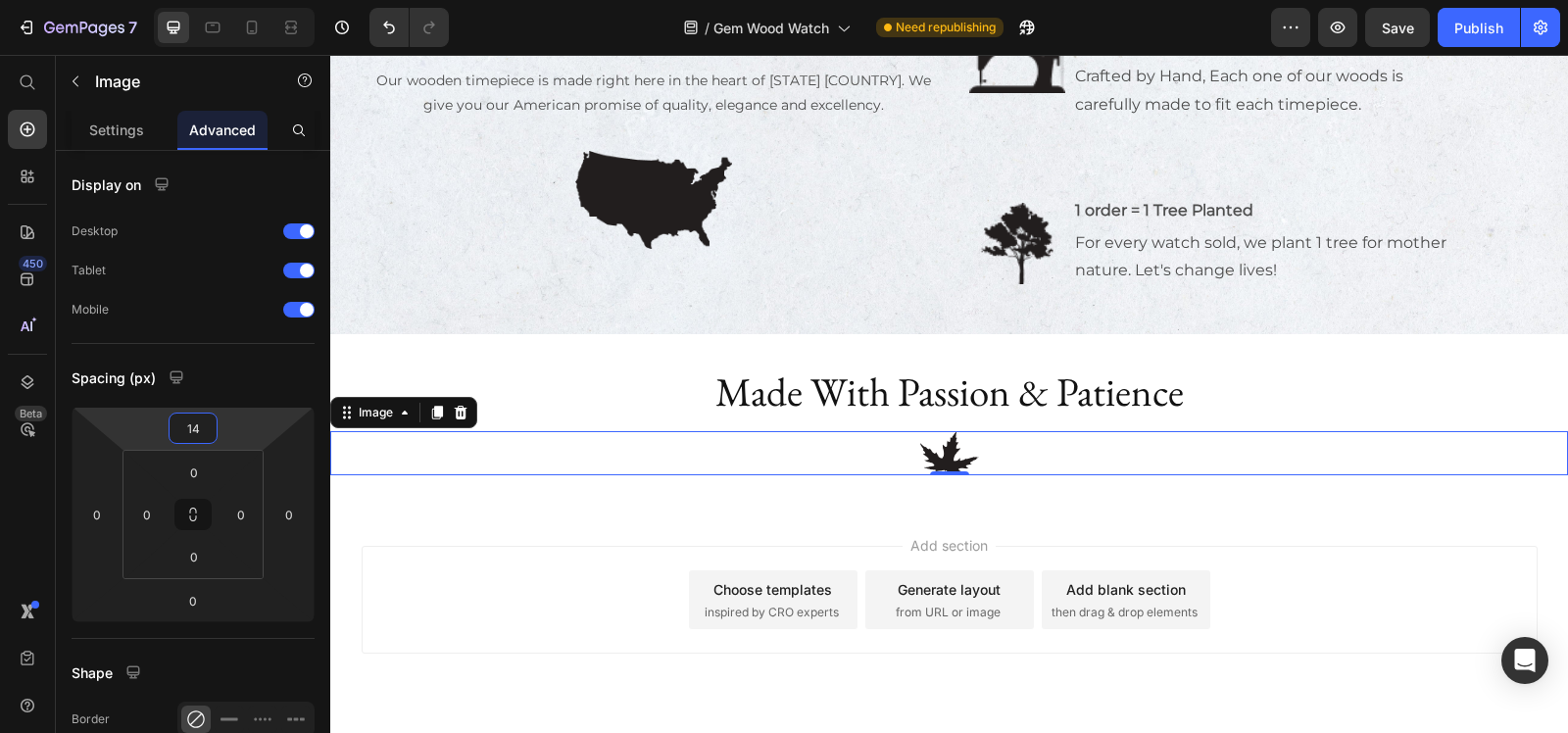 type on "15" 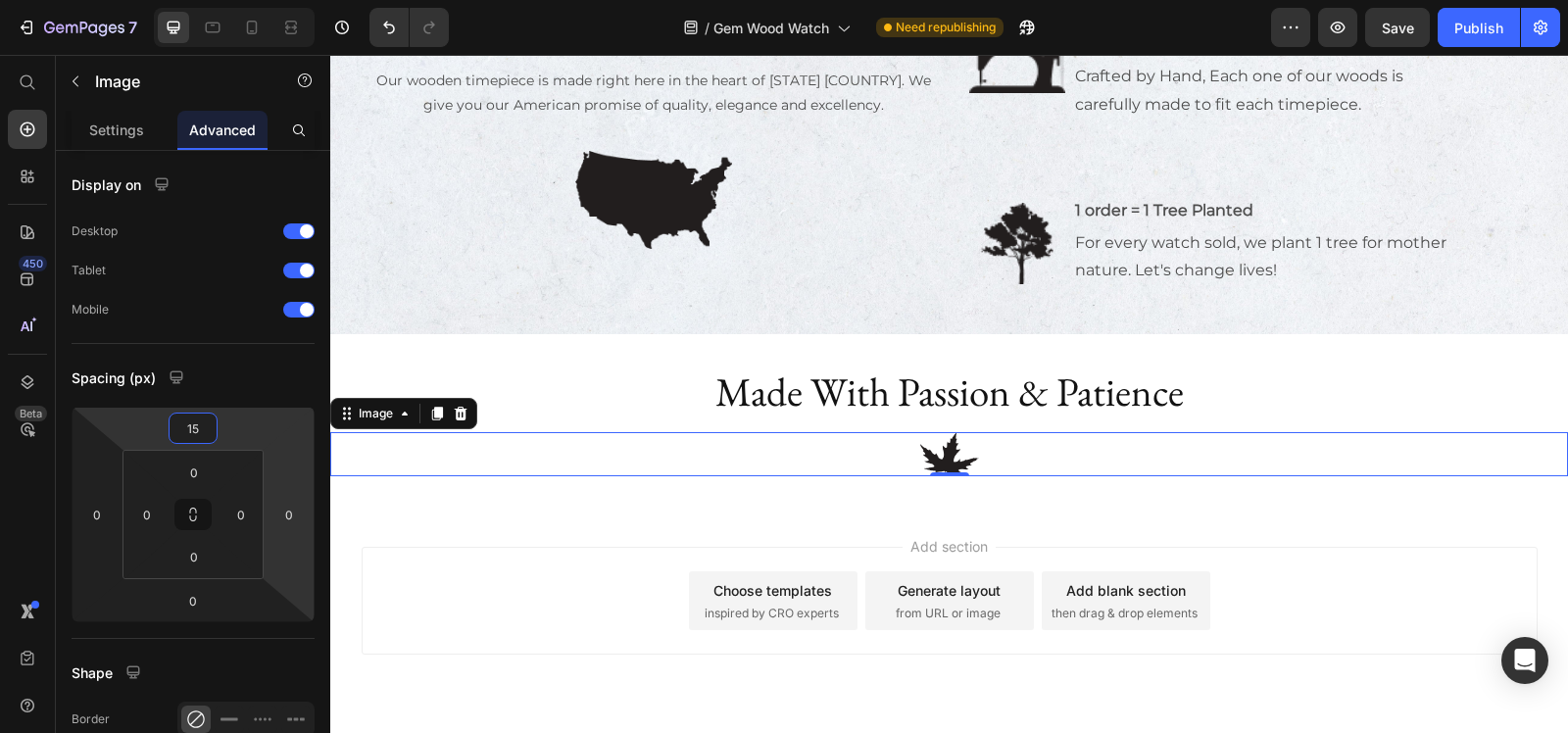 click on "Add section Choose templates inspired by CRO experts Generate layout from URL or image Add blank section then drag & drop elements" at bounding box center (949, 628) 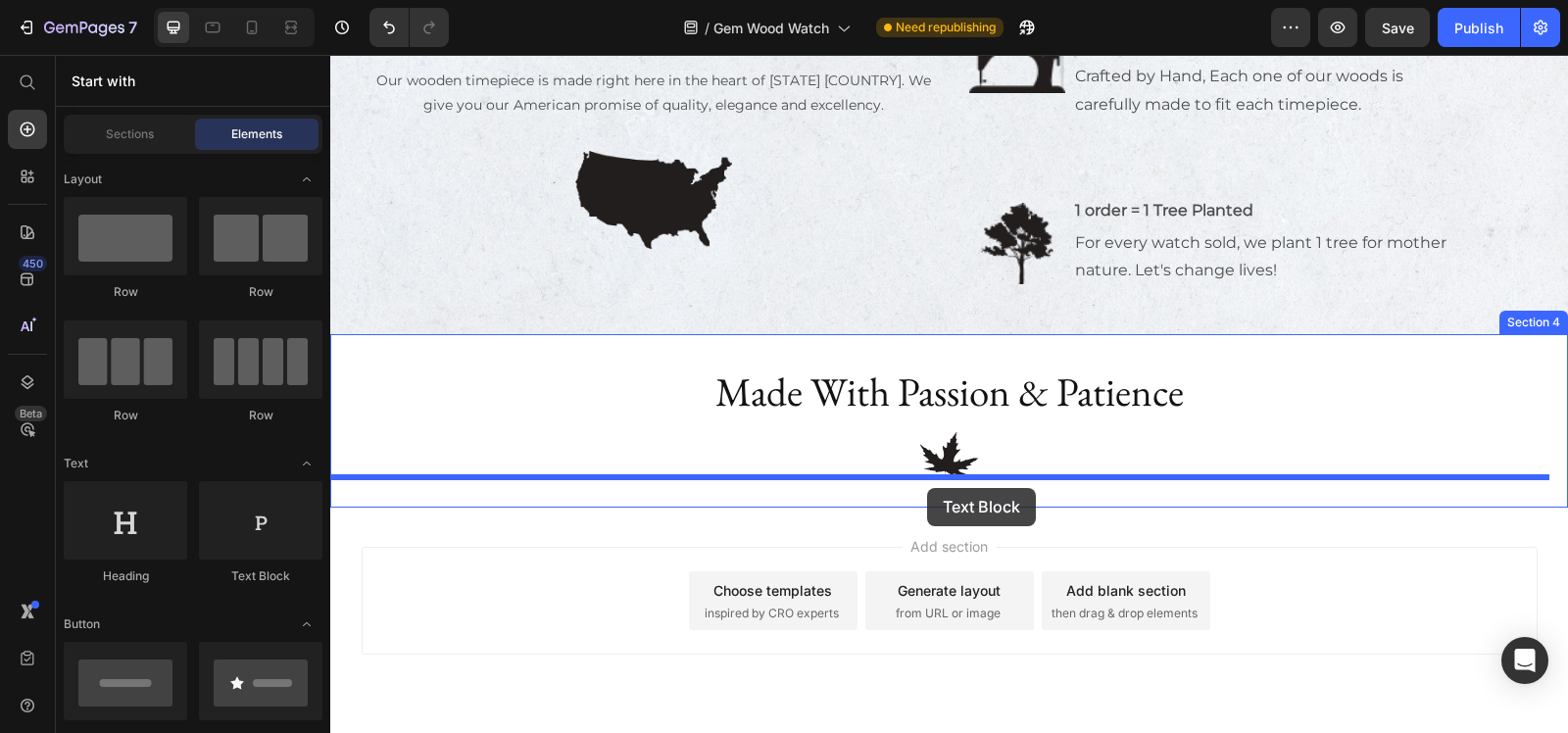 drag, startPoint x: 684, startPoint y: 592, endPoint x: 927, endPoint y: 488, distance: 264.31988 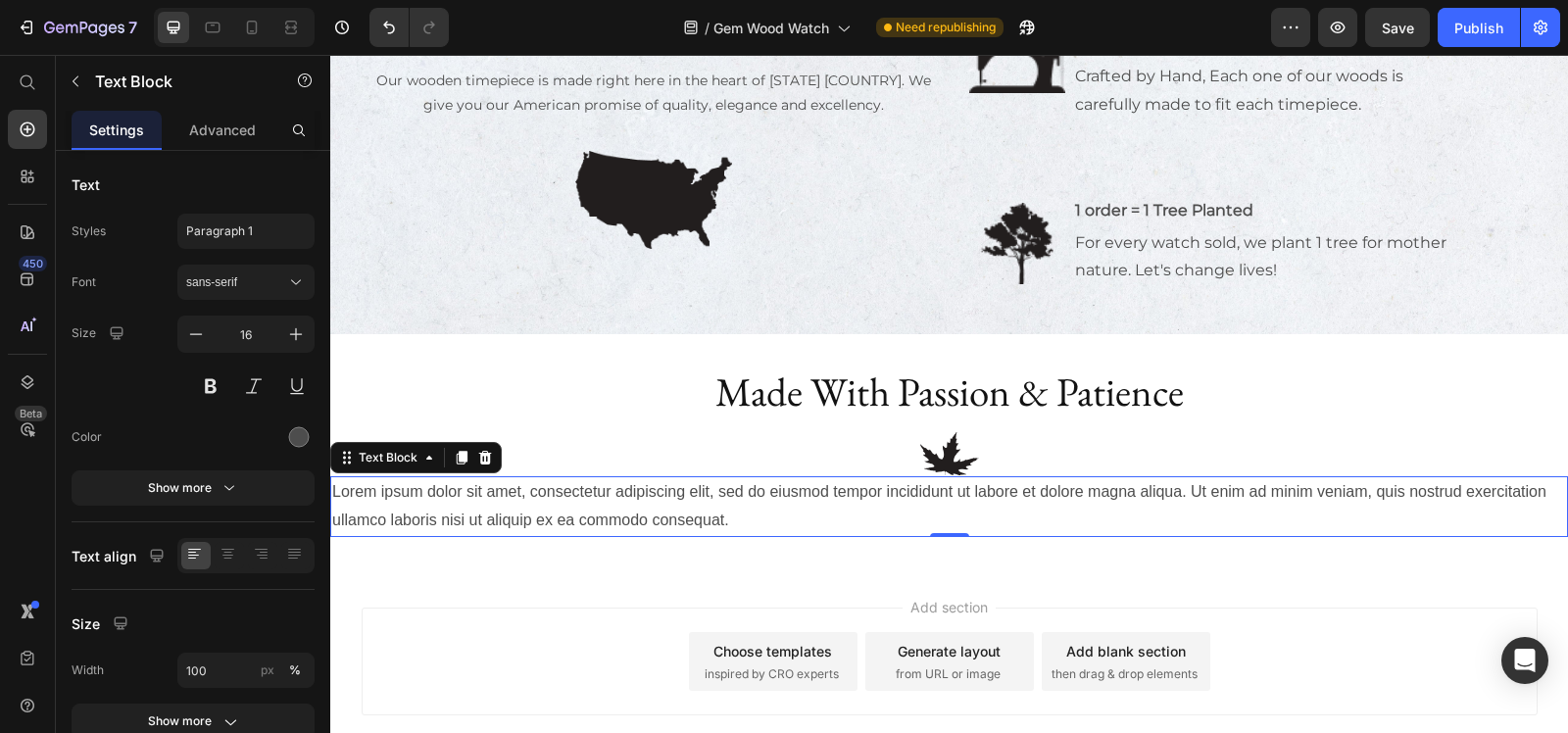 click on "Lorem ipsum dolor sit amet, consectetur adipiscing elit, sed do eiusmod tempor incididunt ut labore et dolore magna aliqua. Ut enim ad minim veniam, quis nostrud exercitation ullamco laboris nisi ut aliquip ex ea commodo consequat." at bounding box center (949, 507) 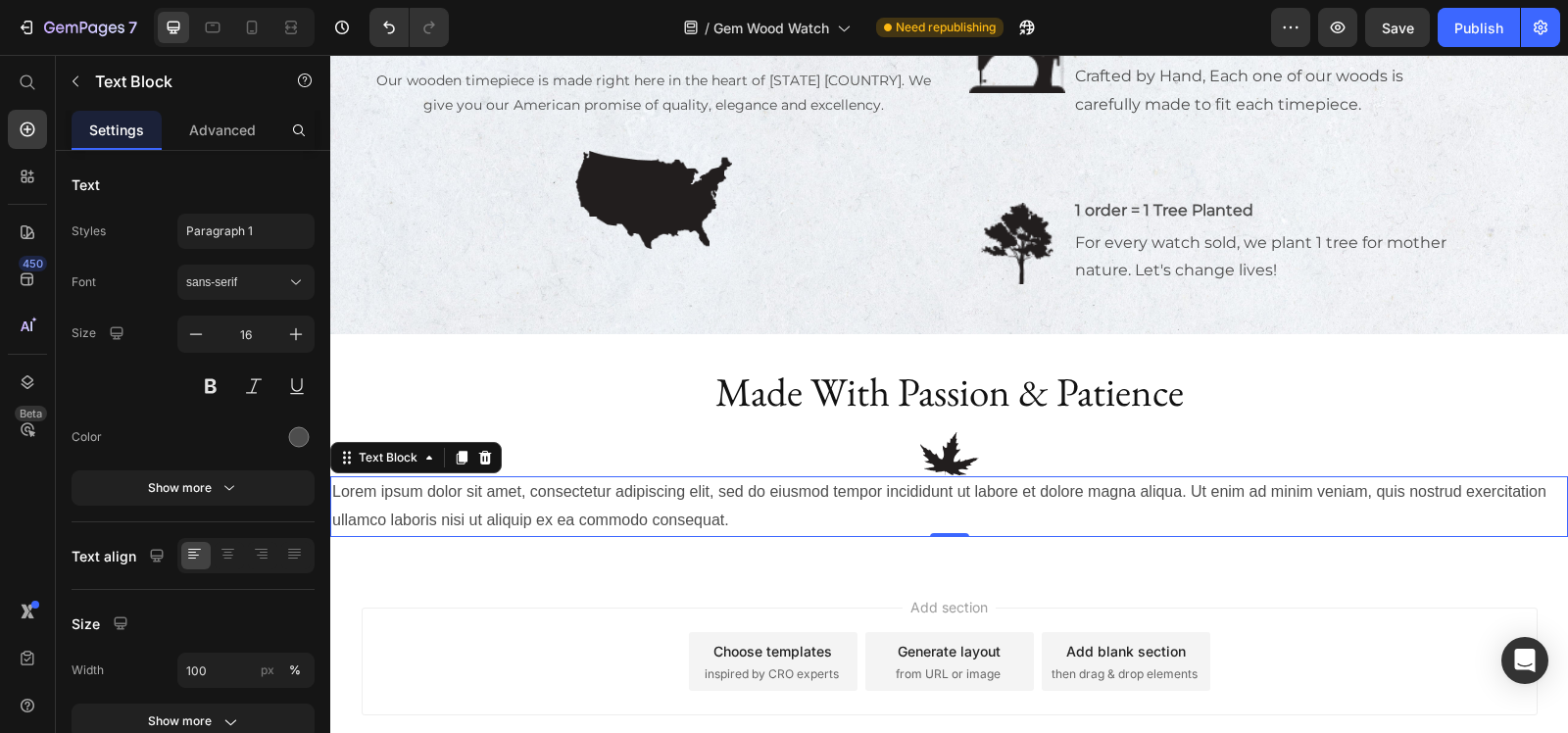 click on "Lorem ipsum dolor sit amet, consectetur adipiscing elit, sed do eiusmod tempor incididunt ut labore et dolore magna aliqua. Ut enim ad minim veniam, quis nostrud exercitation ullamco laboris nisi ut aliquip ex ea commodo consequat." at bounding box center [949, 507] 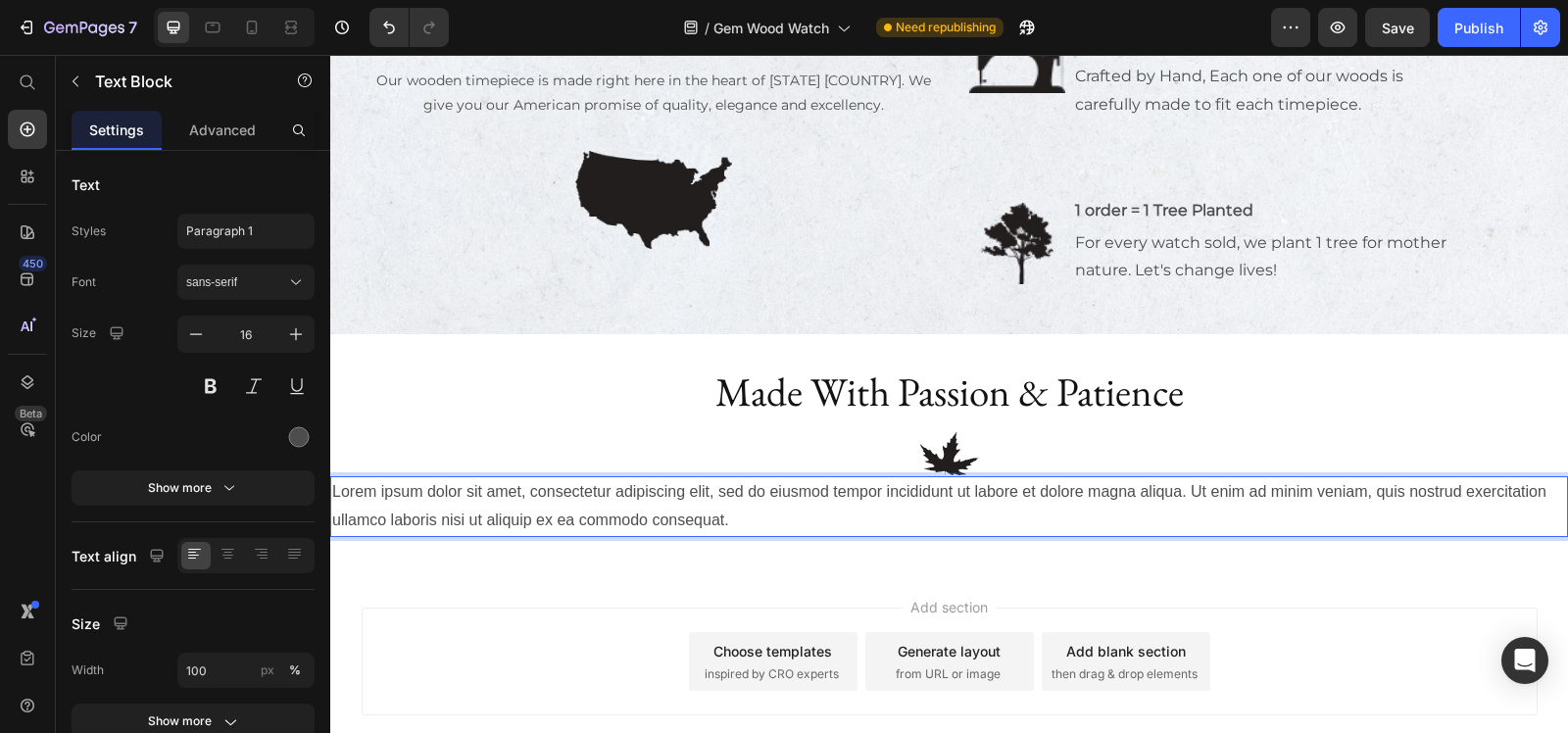 click on "Lorem ipsum dolor sit amet, consectetur adipiscing elit, sed do eiusmod tempor incididunt ut labore et dolore magna aliqua. Ut enim ad minim veniam, quis nostrud exercitation ullamco laboris nisi ut aliquip ex ea commodo consequat." at bounding box center (949, 507) 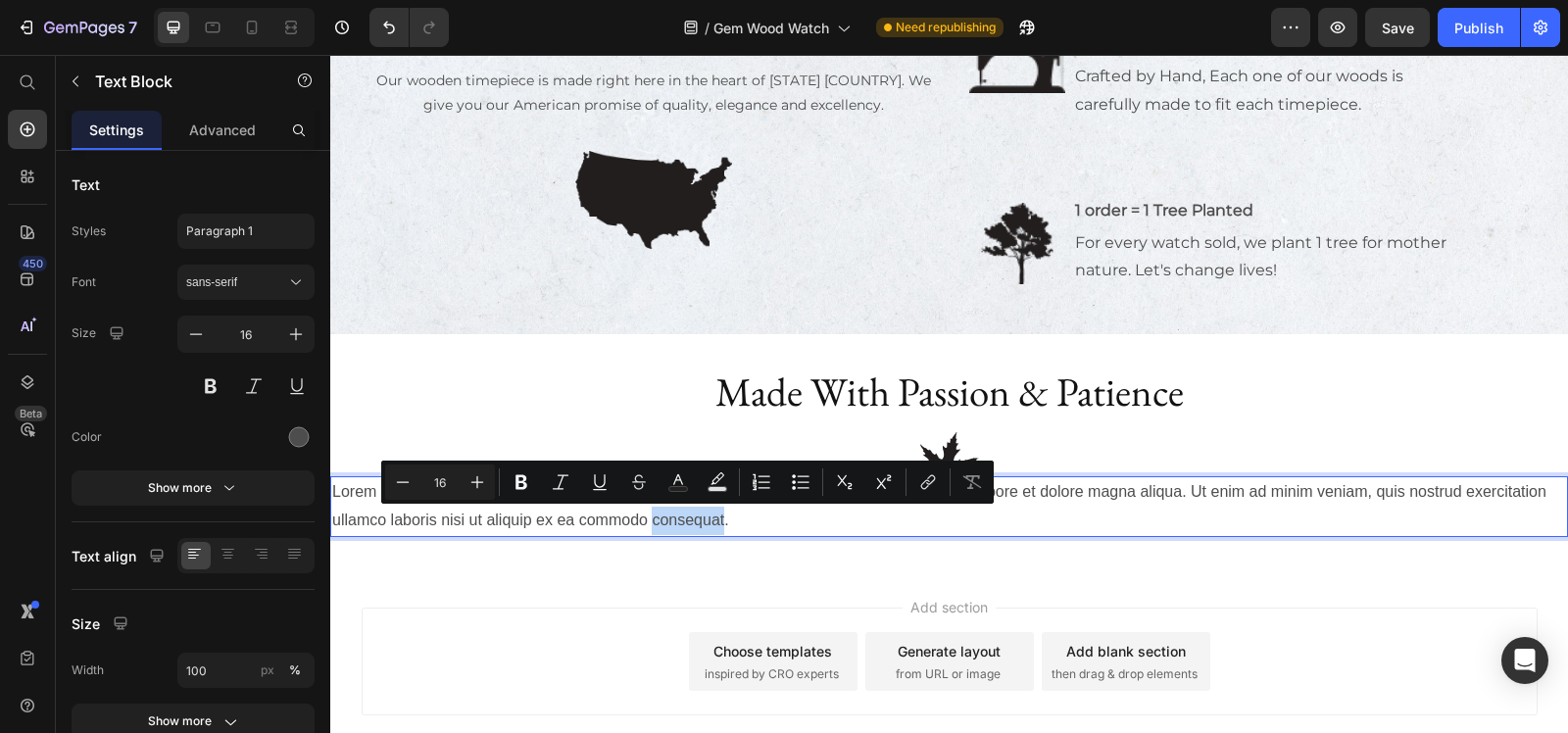 click on "Lorem ipsum dolor sit amet, consectetur adipiscing elit, sed do eiusmod tempor incididunt ut labore et dolore magna aliqua. Ut enim ad minim veniam, quis nostrud exercitation ullamco laboris nisi ut aliquip ex ea commodo consequat." at bounding box center [949, 507] 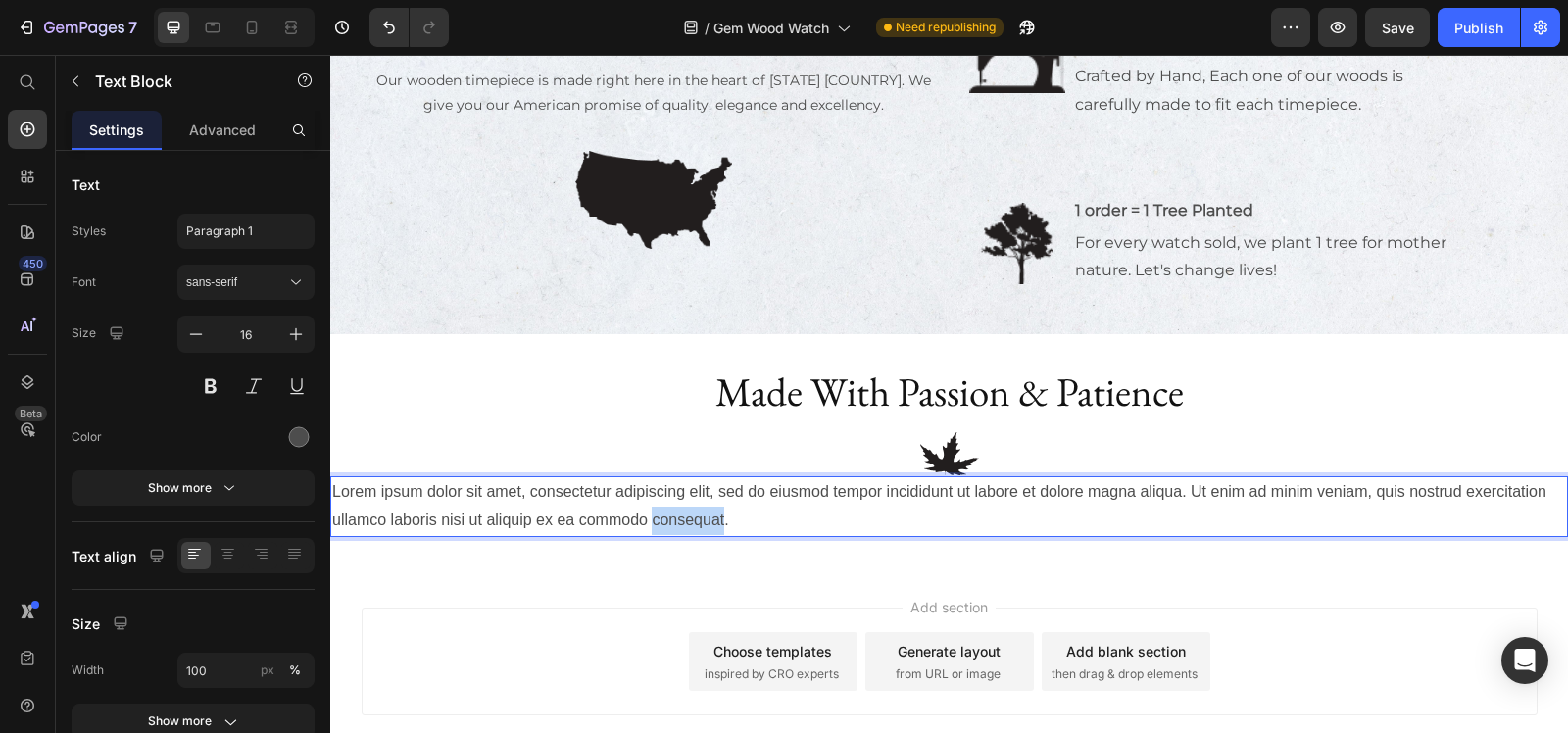 click on "Lorem ipsum dolor sit amet, consectetur adipiscing elit, sed do eiusmod tempor incididunt ut labore et dolore magna aliqua. Ut enim ad minim veniam, quis nostrud exercitation ullamco laboris nisi ut aliquip ex ea commodo consequat." at bounding box center (949, 507) 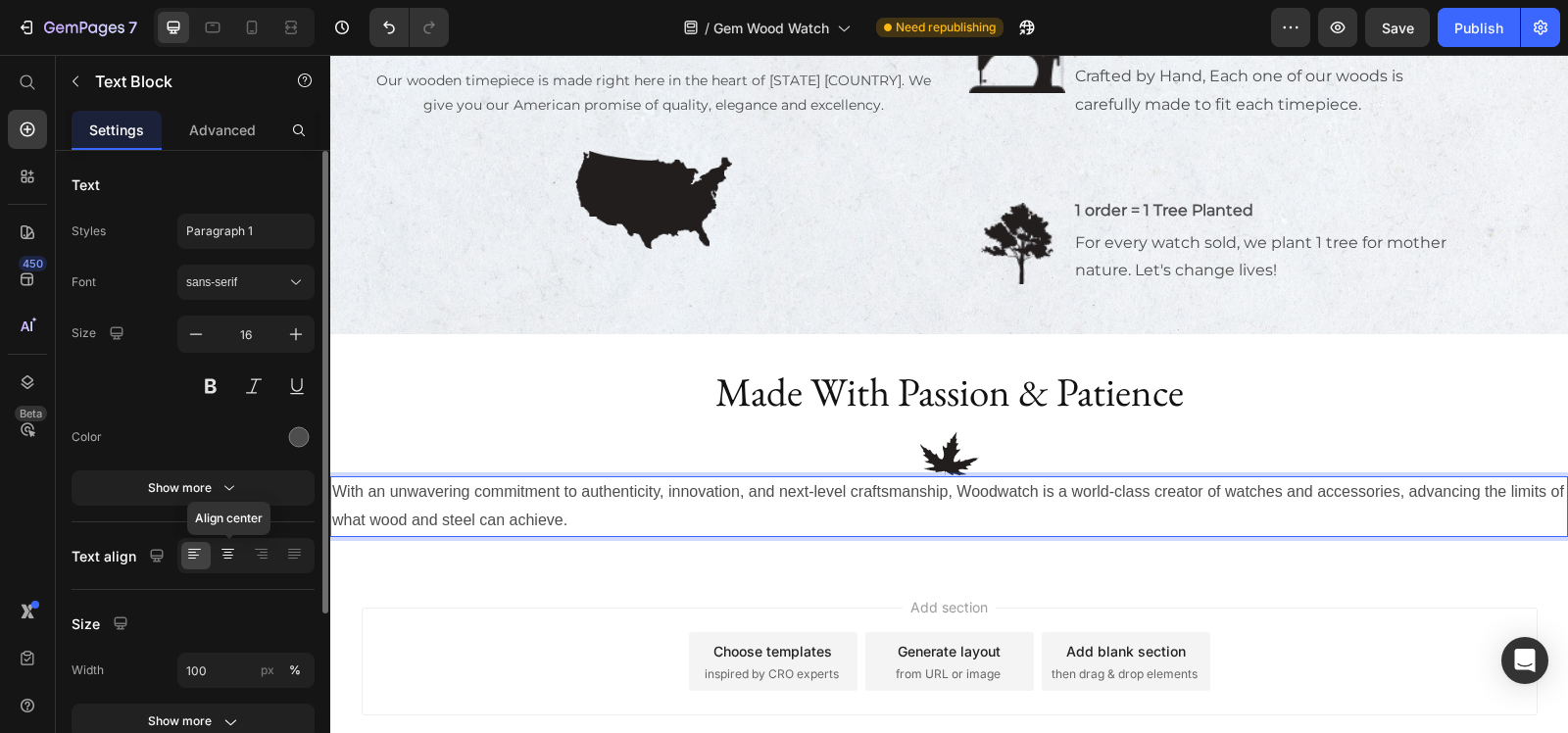 click 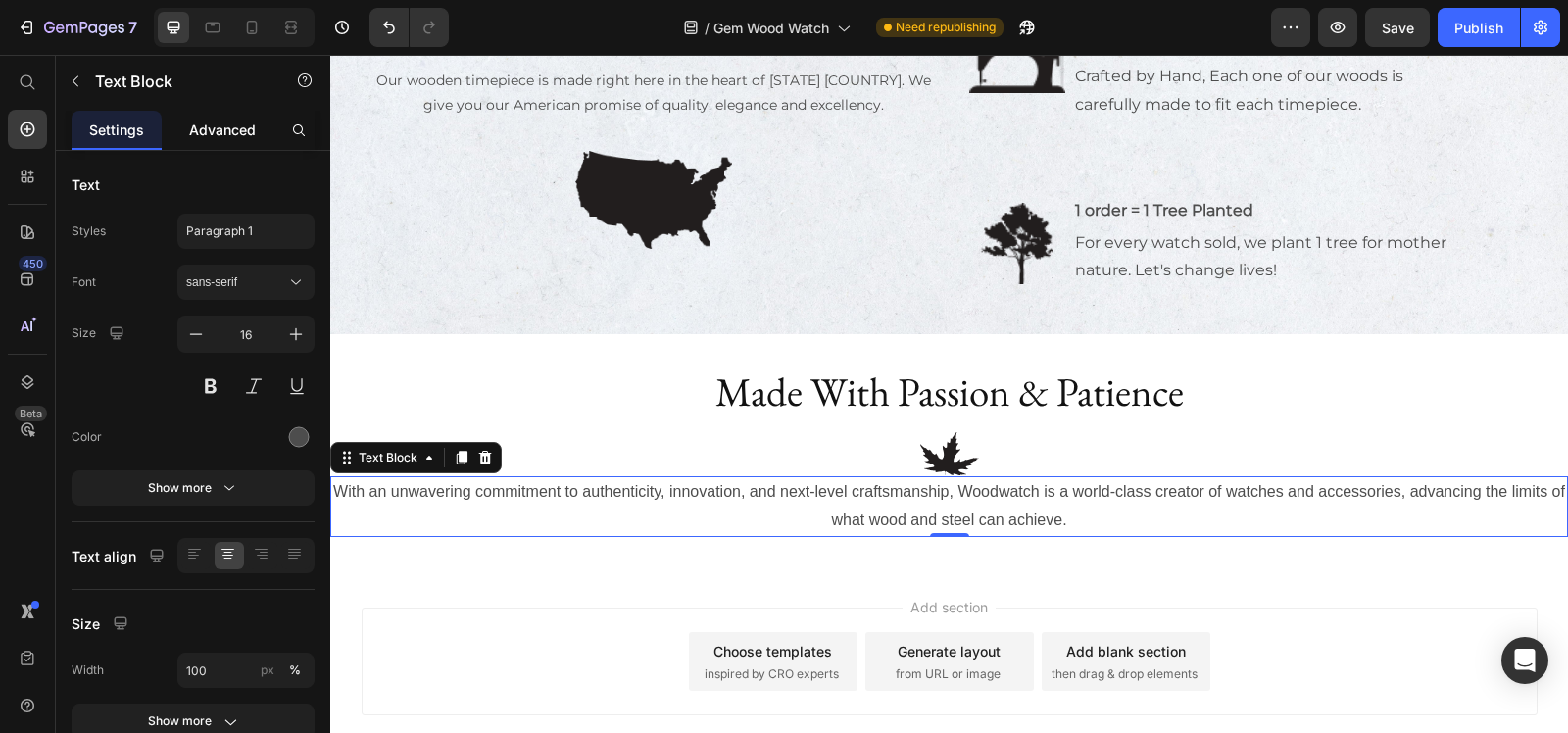 click on "Advanced" at bounding box center [222, 129] 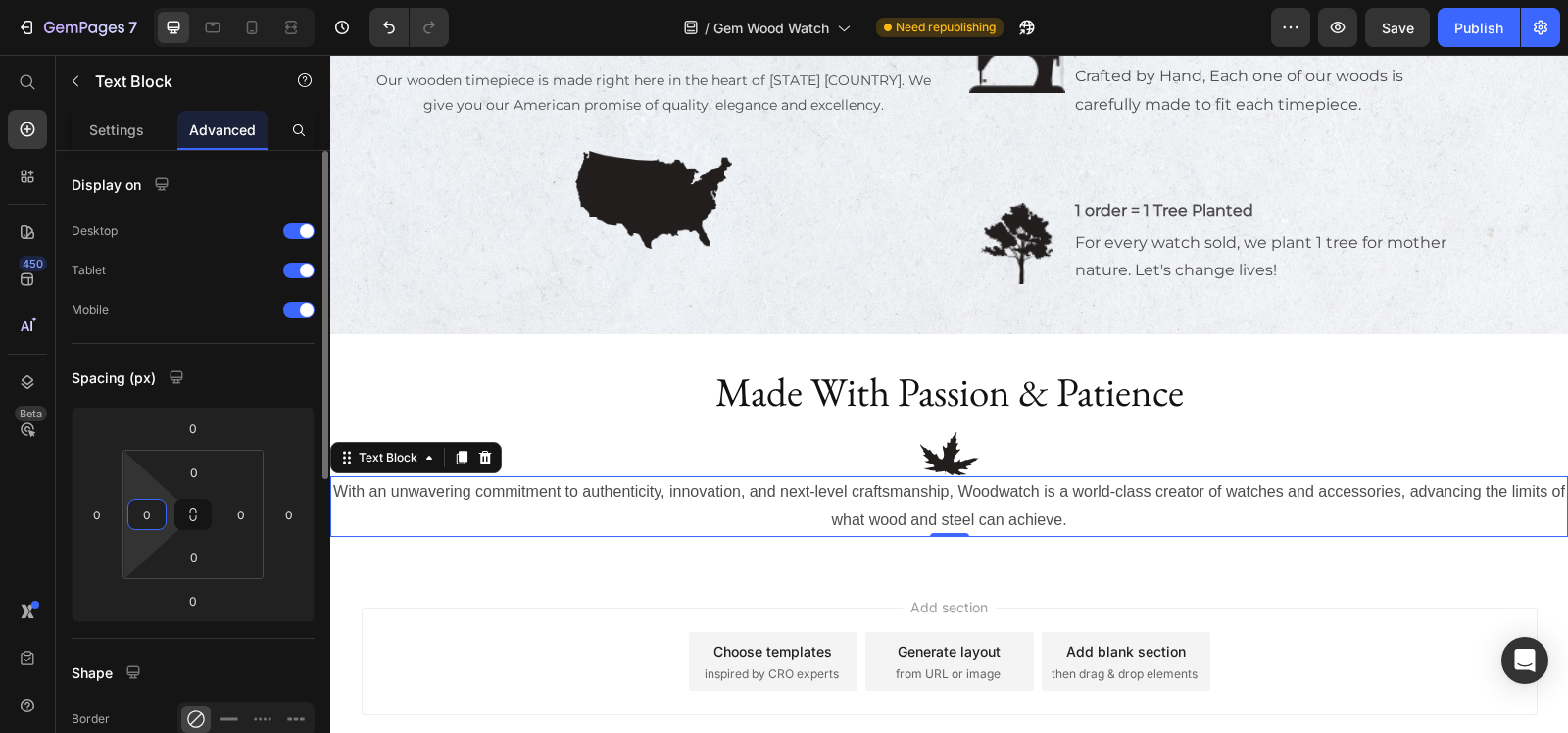 click on "0" at bounding box center [147, 514] 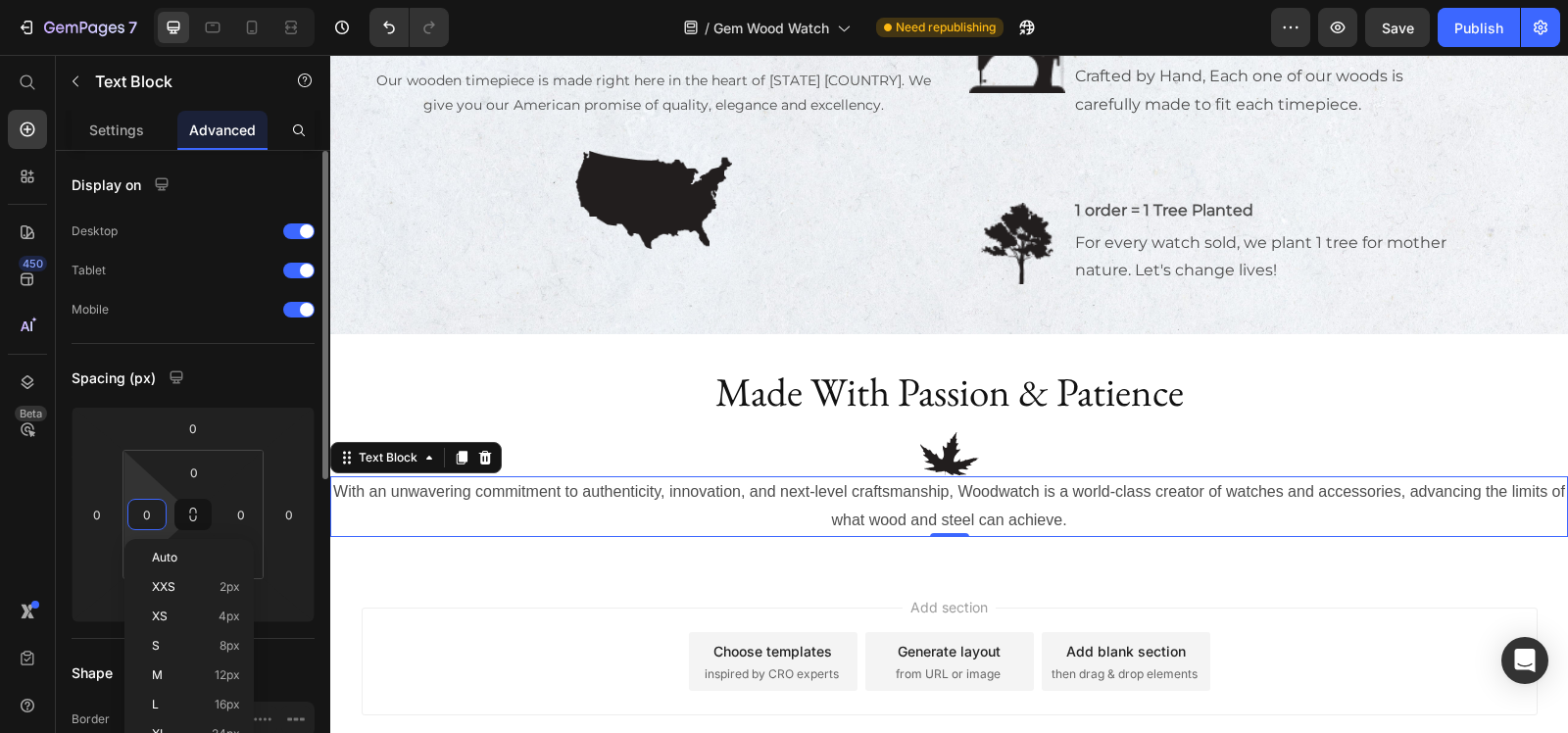 scroll, scrollTop: 122, scrollLeft: 0, axis: vertical 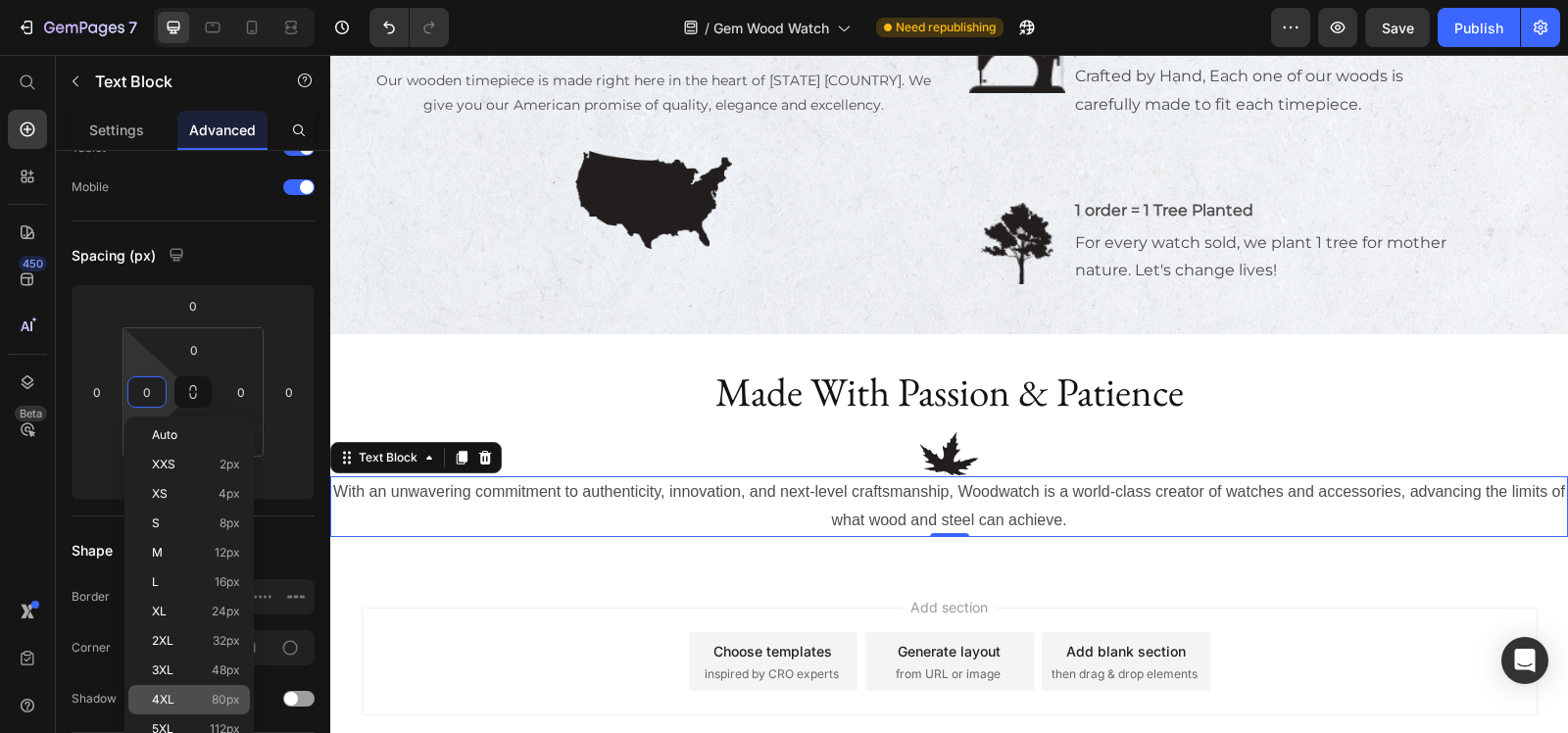 click on "4XL 80px" 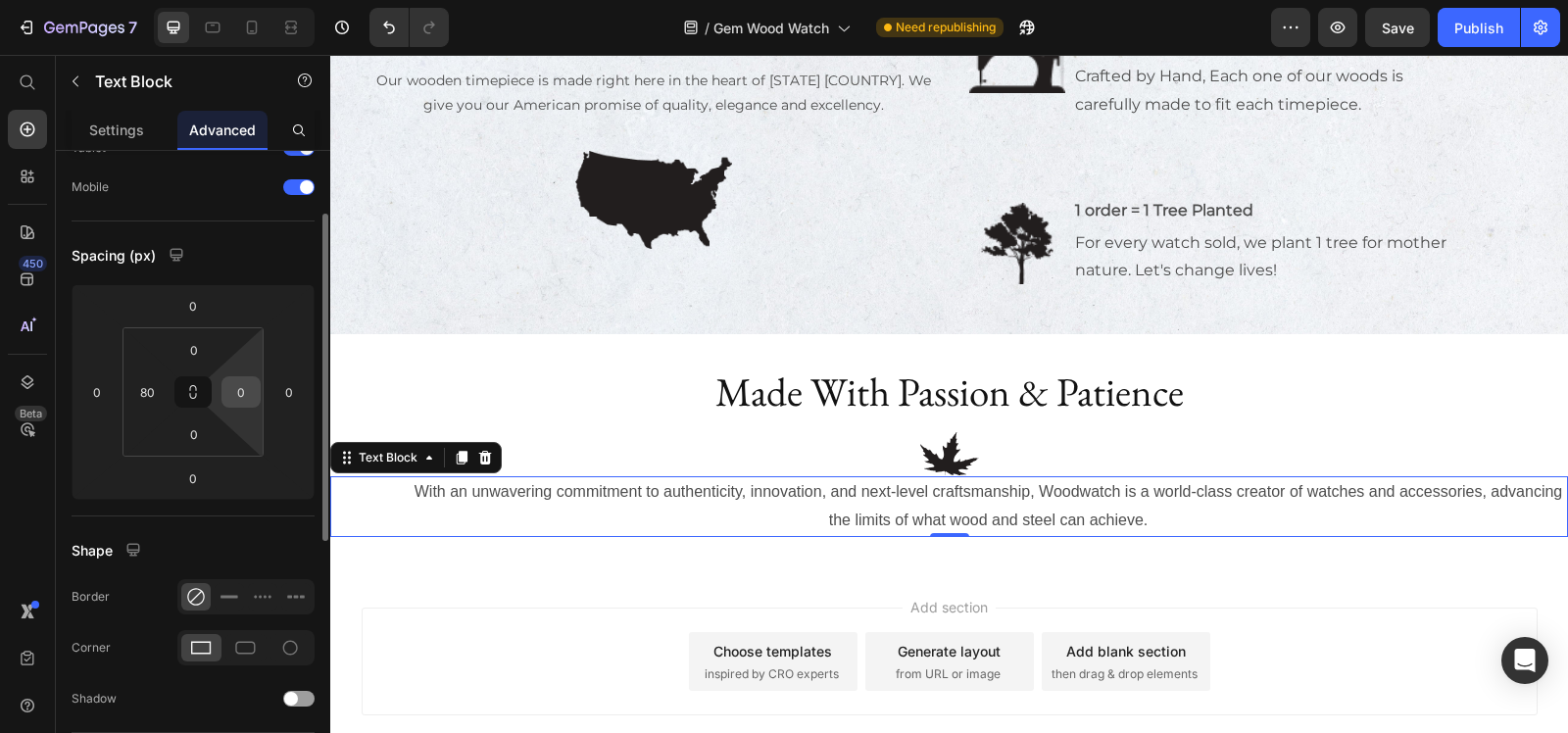 click on "0" at bounding box center [241, 392] 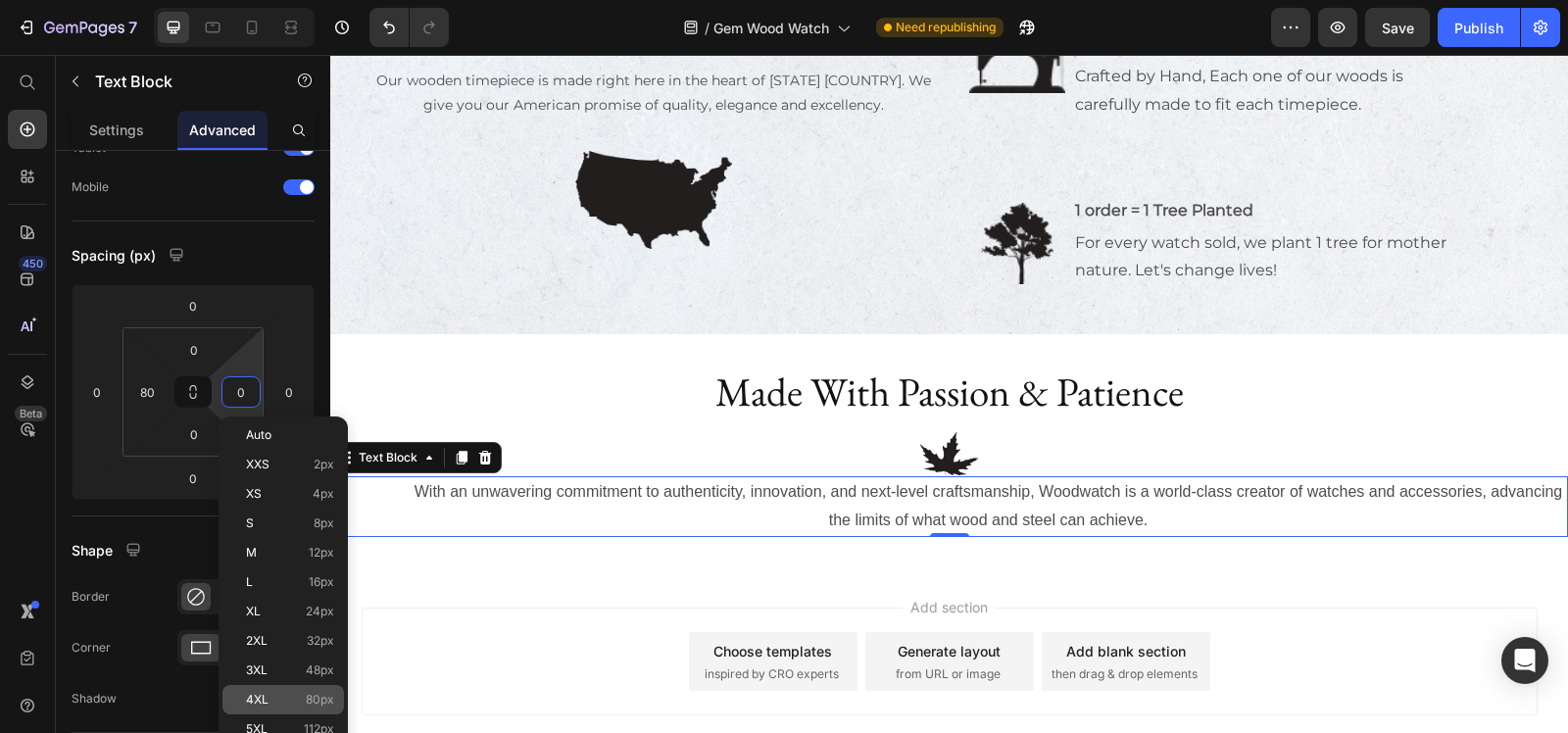 click on "4XL 80px" 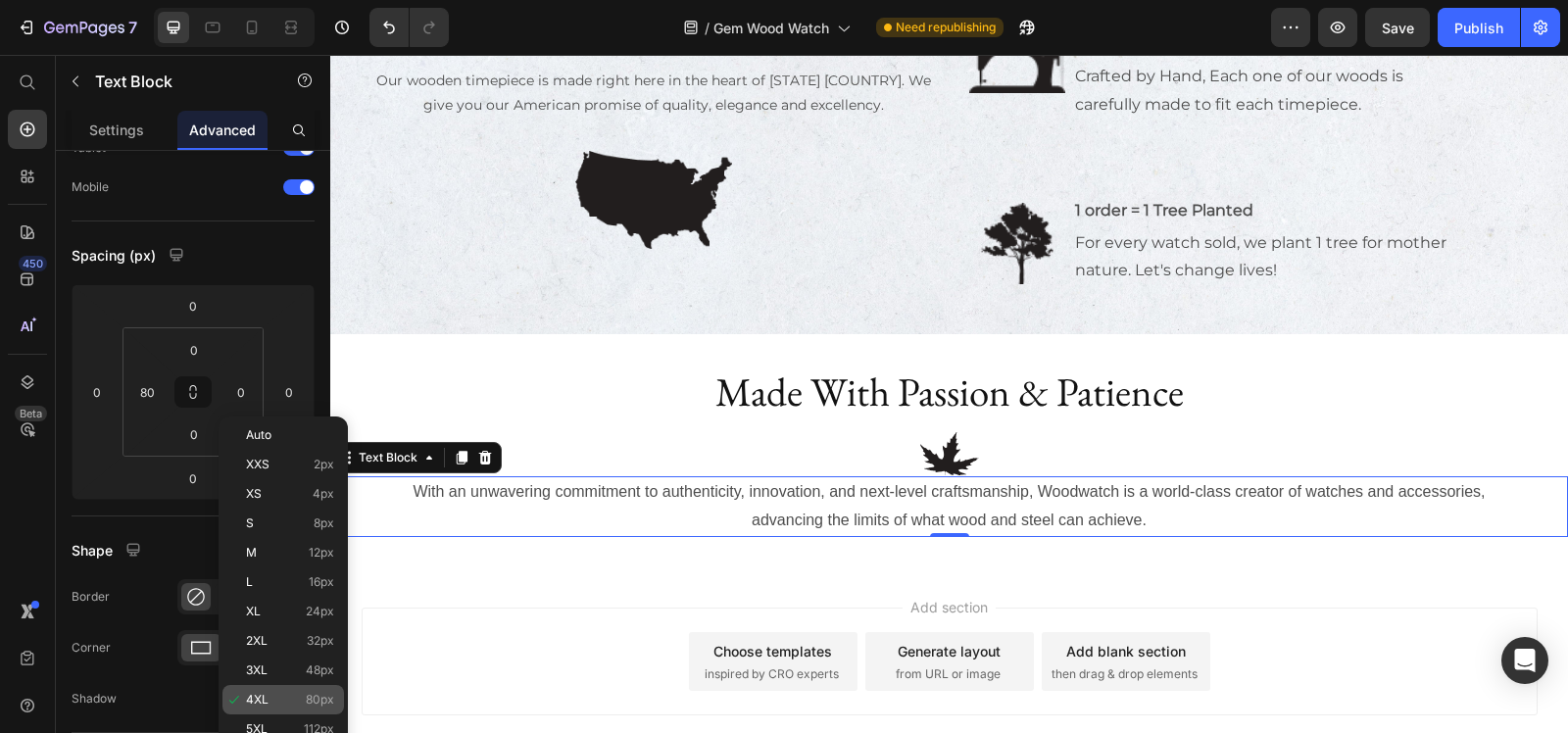 type on "80" 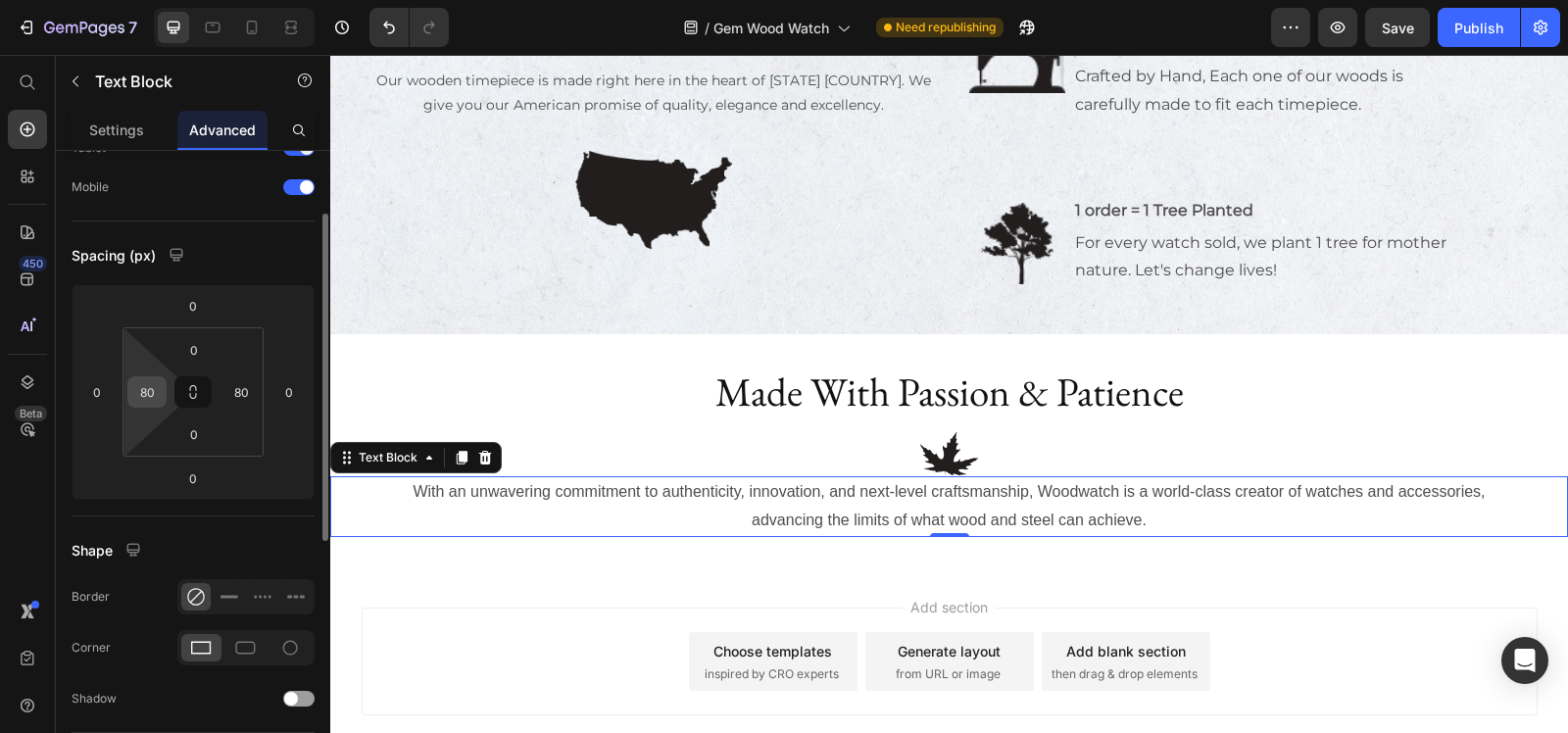 click on "80" at bounding box center (147, 392) 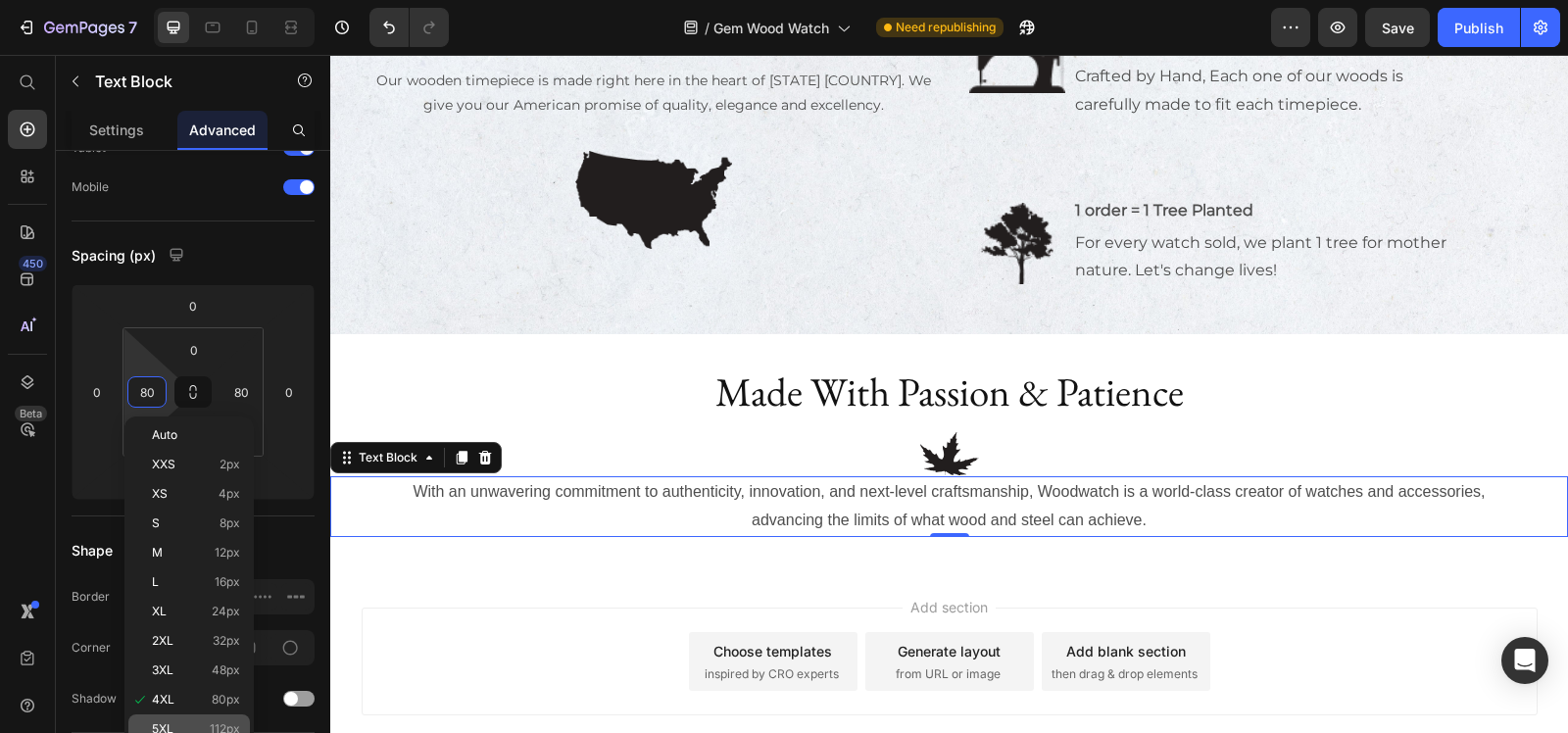 click on "5XL 112px" at bounding box center (196, 729) 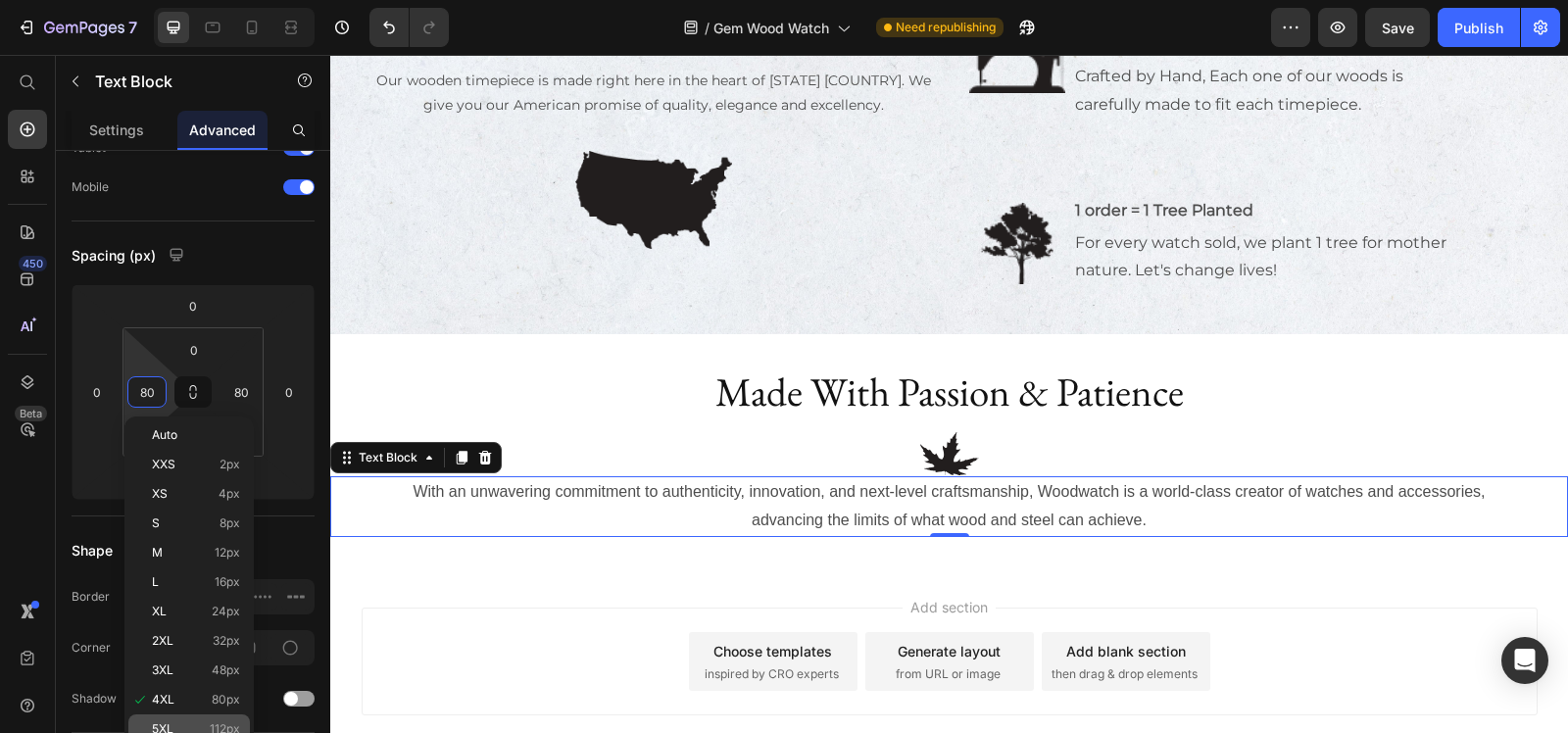 type on "112" 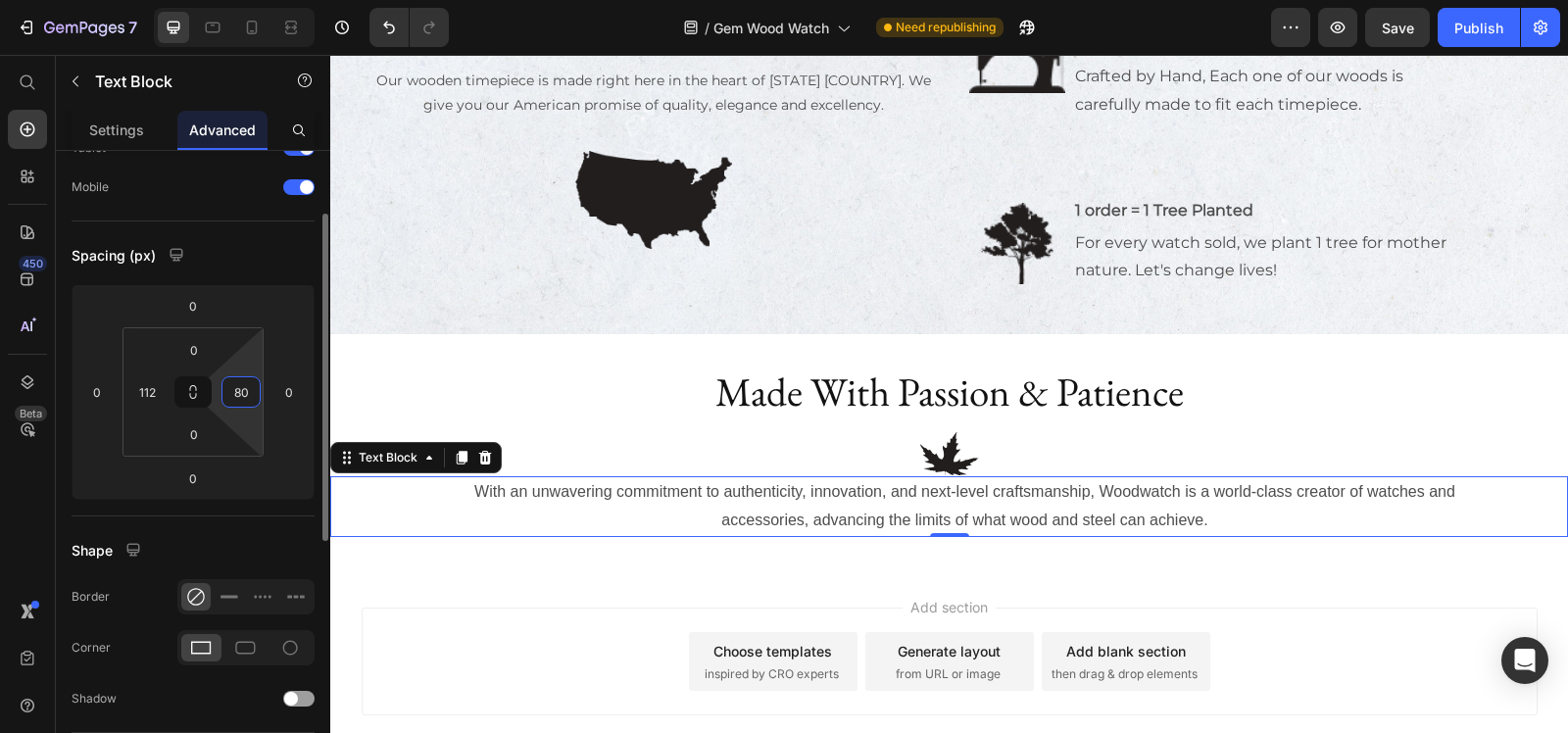 click on "80" at bounding box center [241, 392] 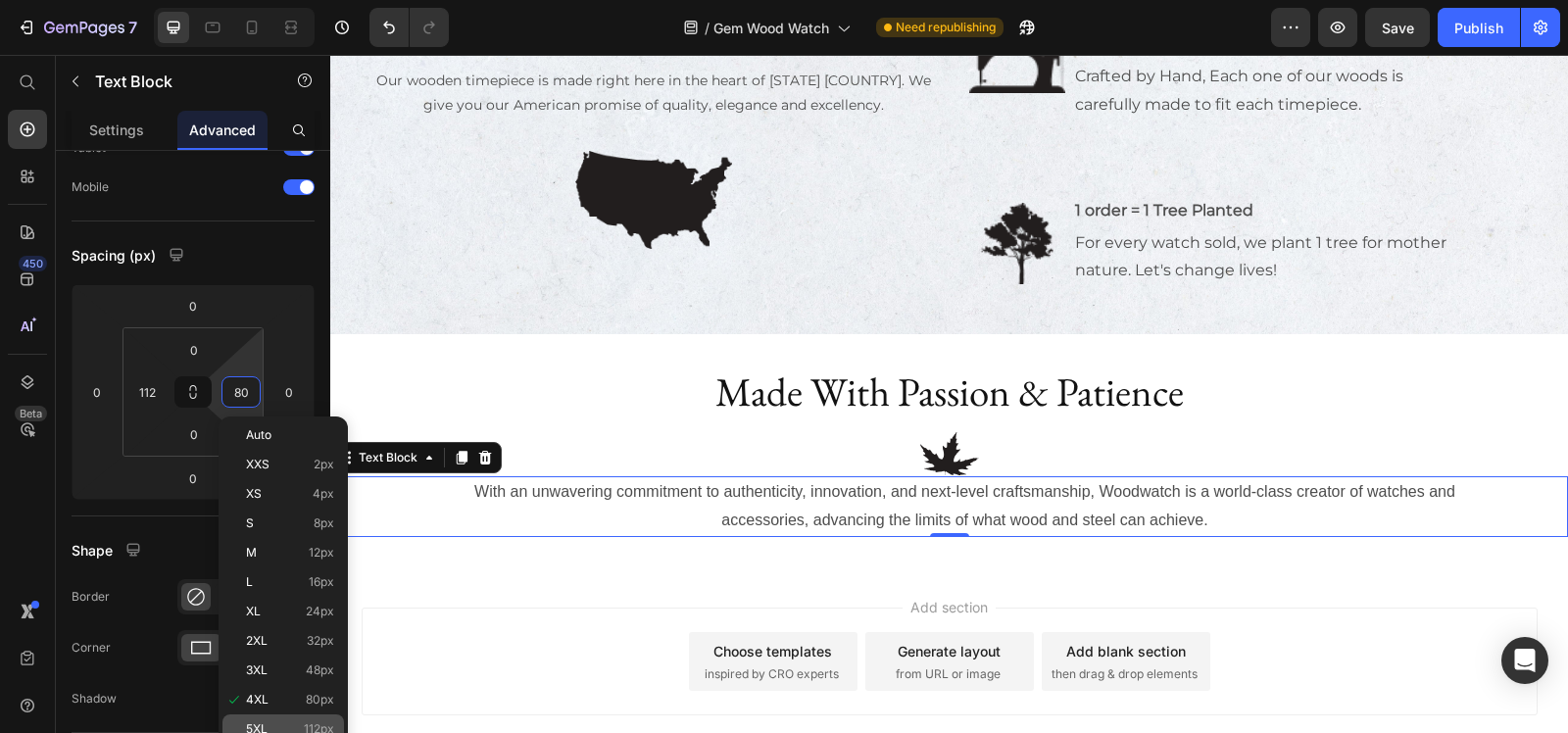 click on "5XL 112px" at bounding box center [290, 729] 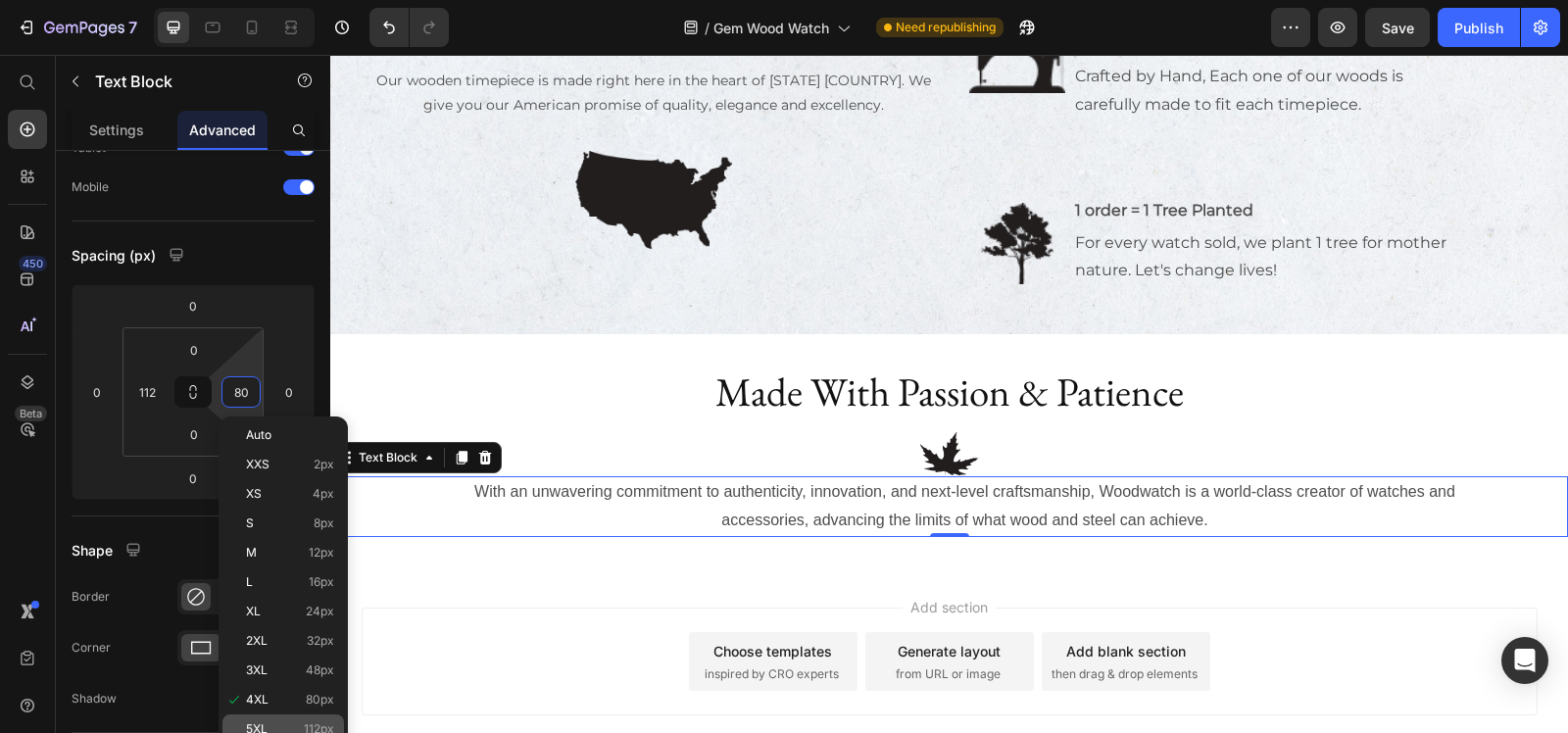 type on "112" 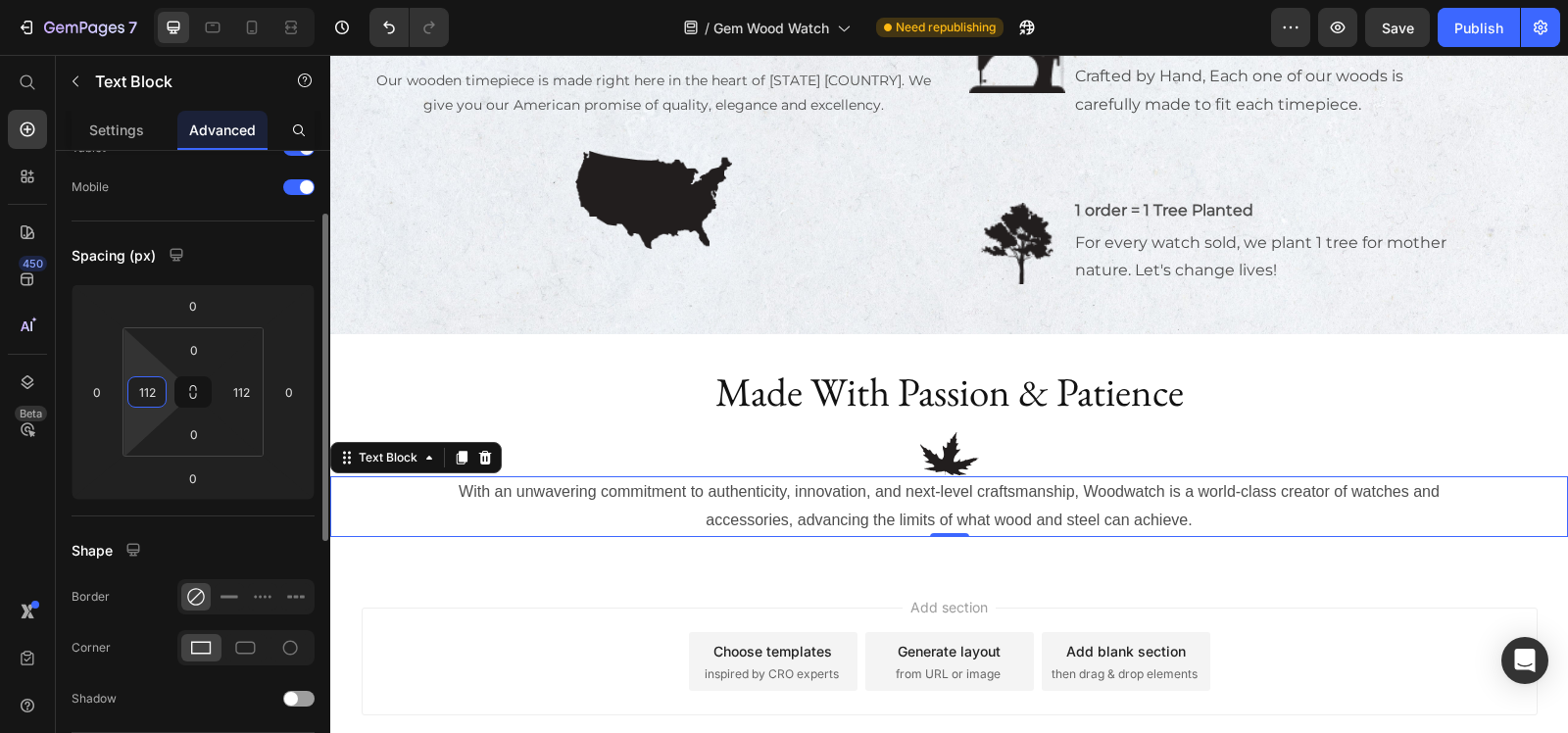 click on "112" at bounding box center [147, 392] 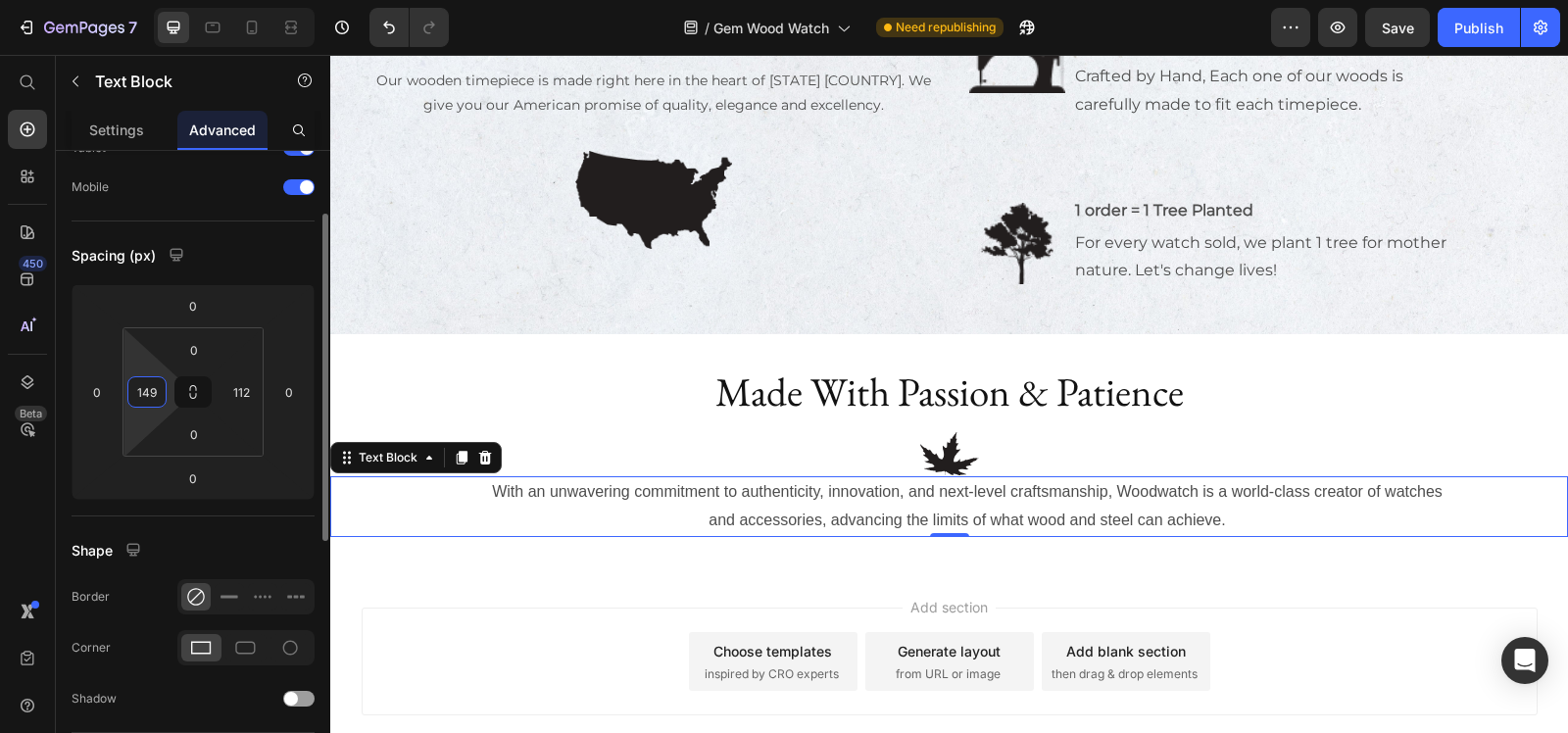 type on "150" 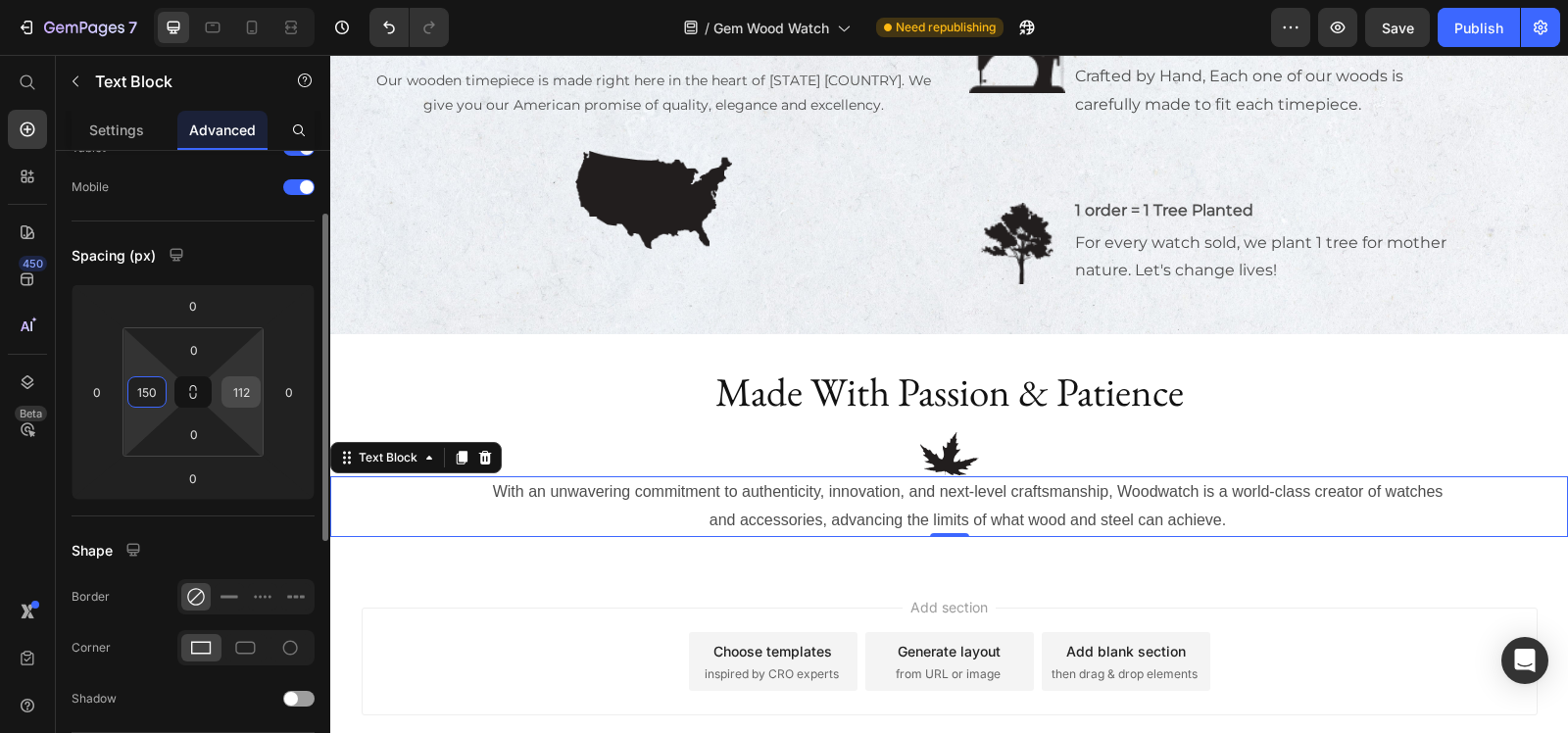 click on "112" at bounding box center (241, 392) 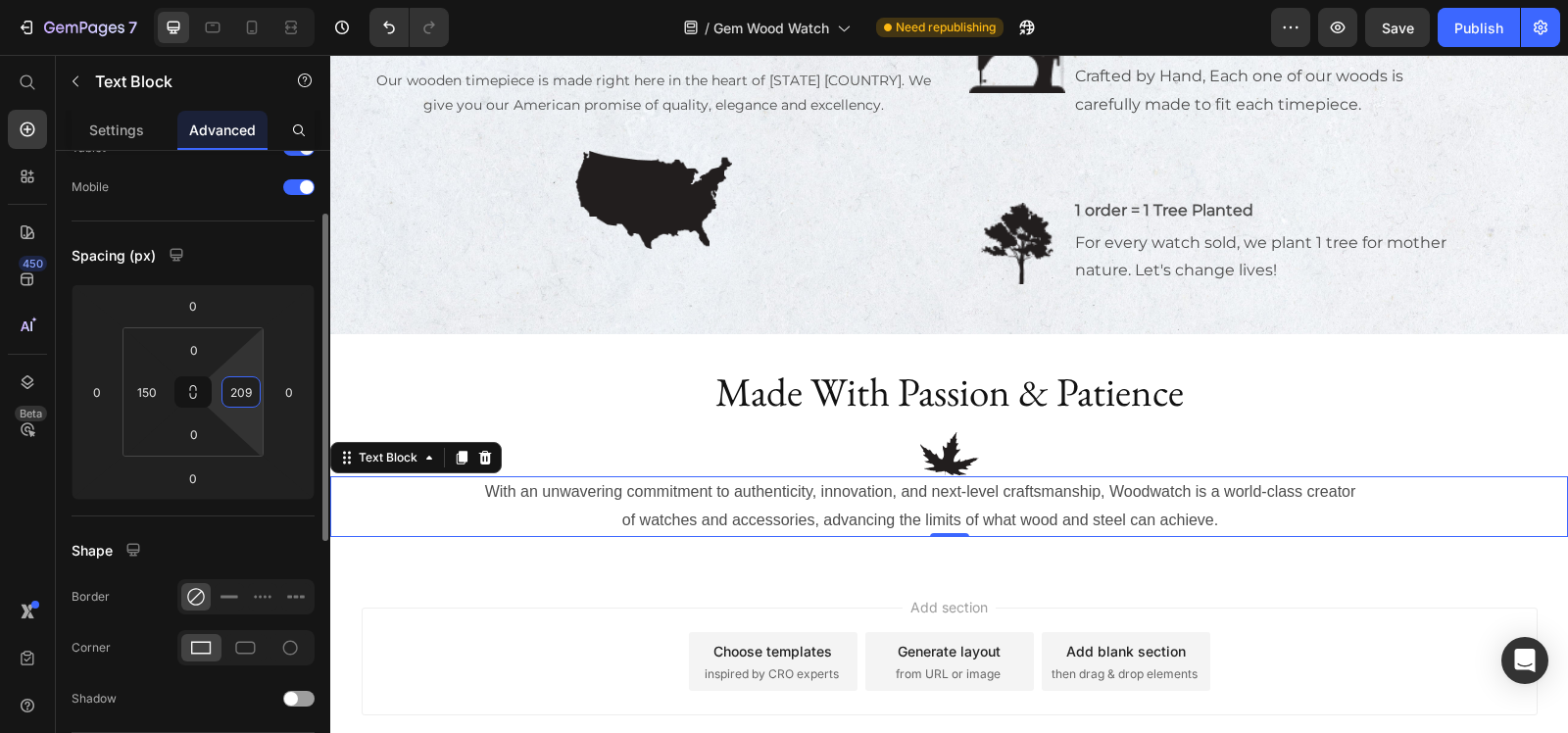 type on "210" 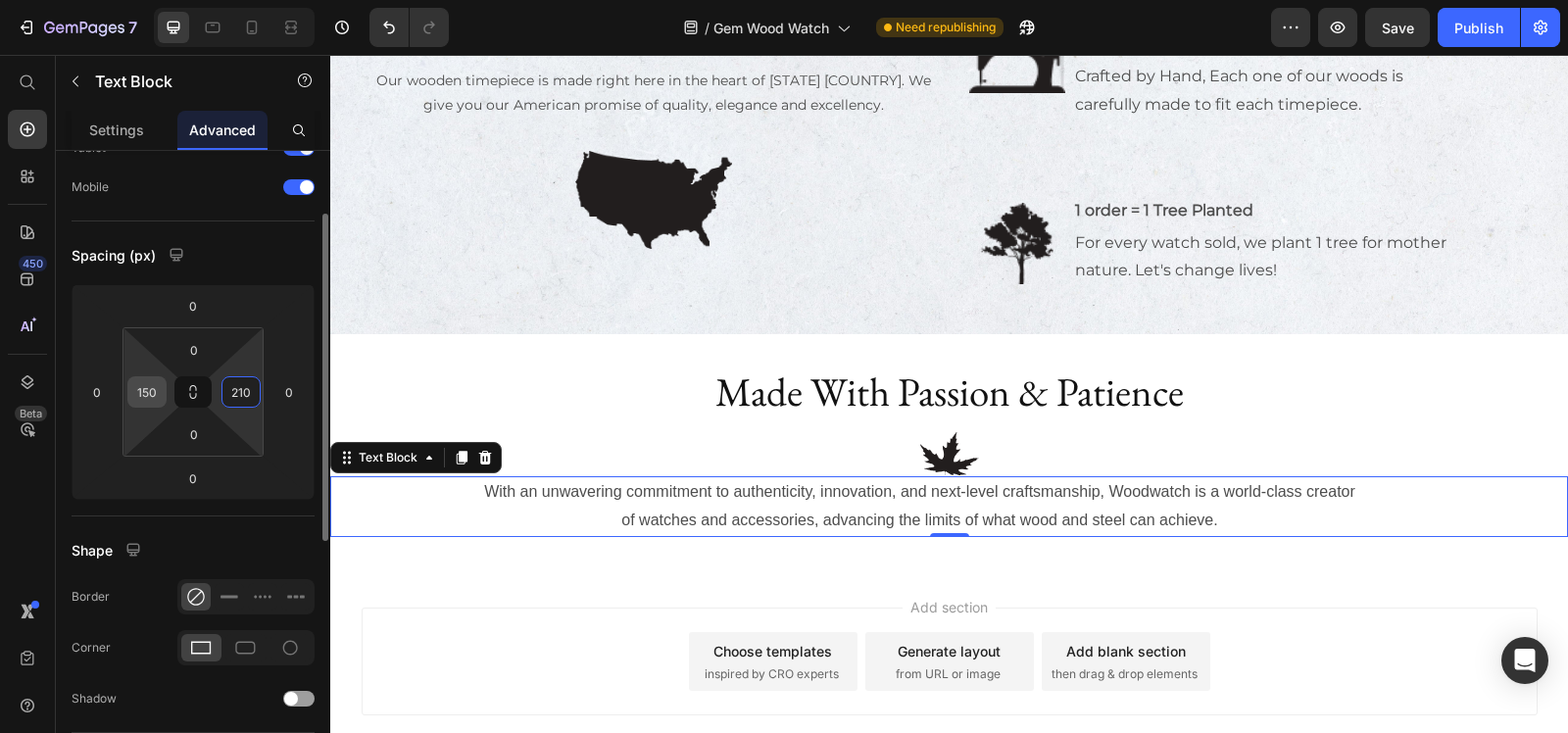 click on "150" at bounding box center [147, 392] 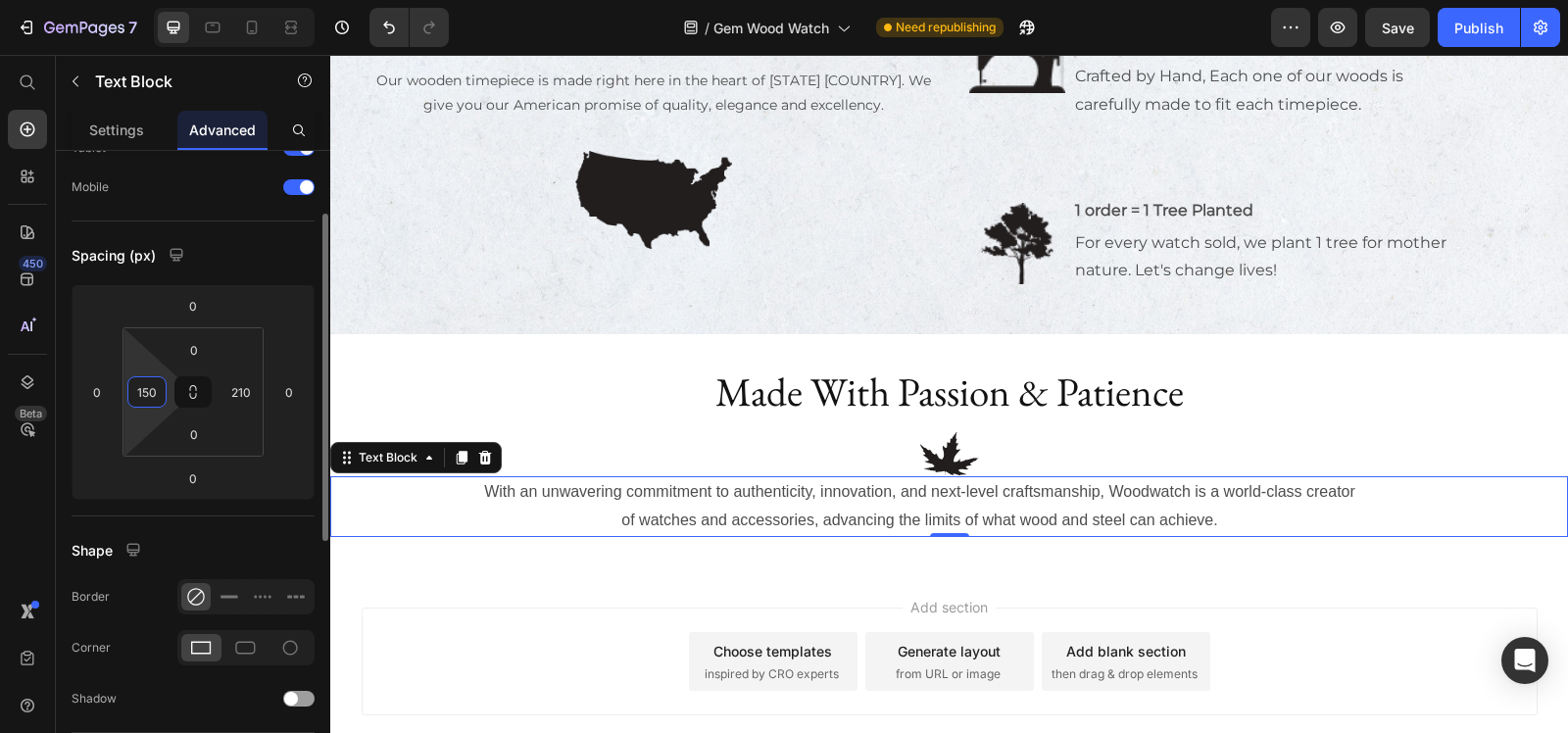 click on "150" at bounding box center [147, 392] 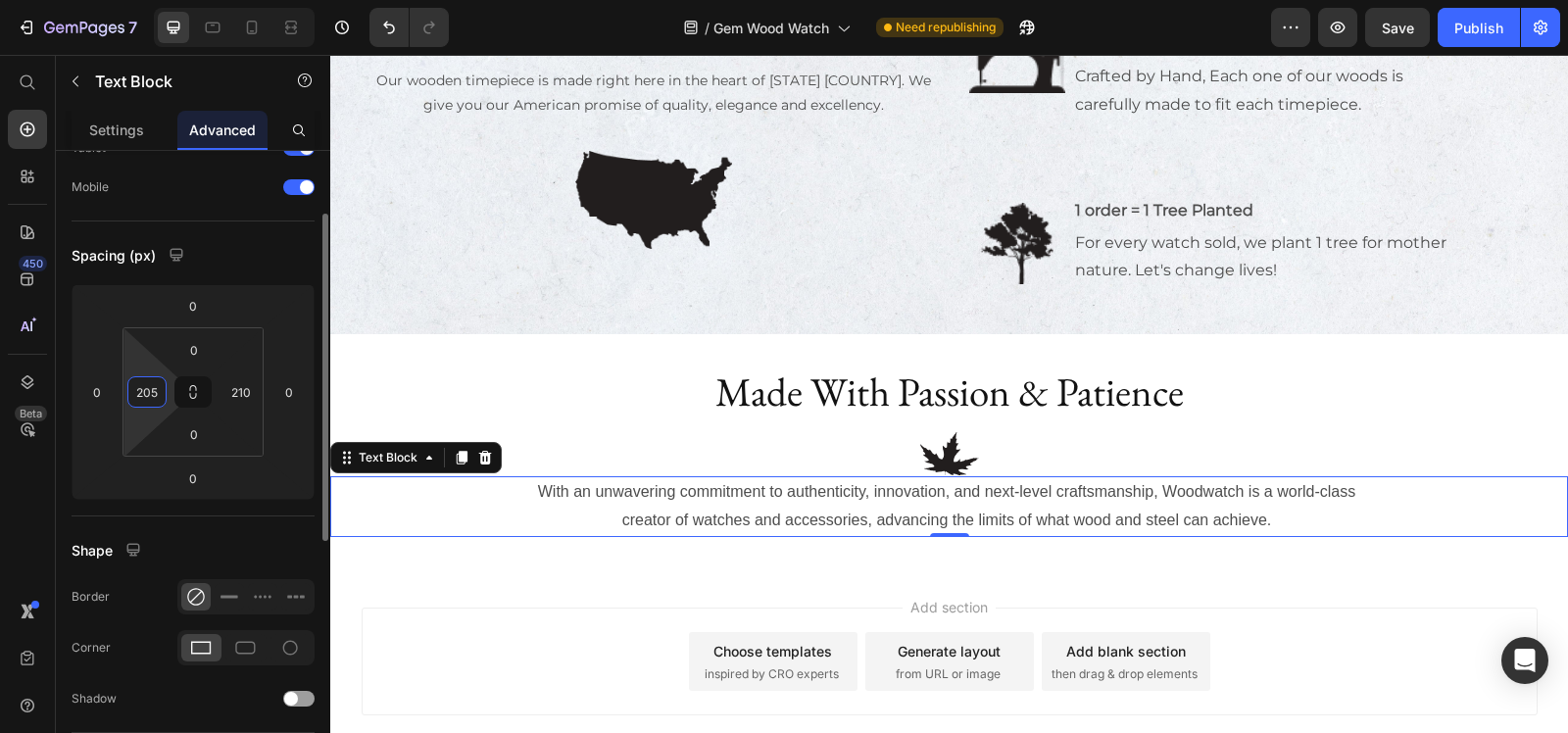 type on "206" 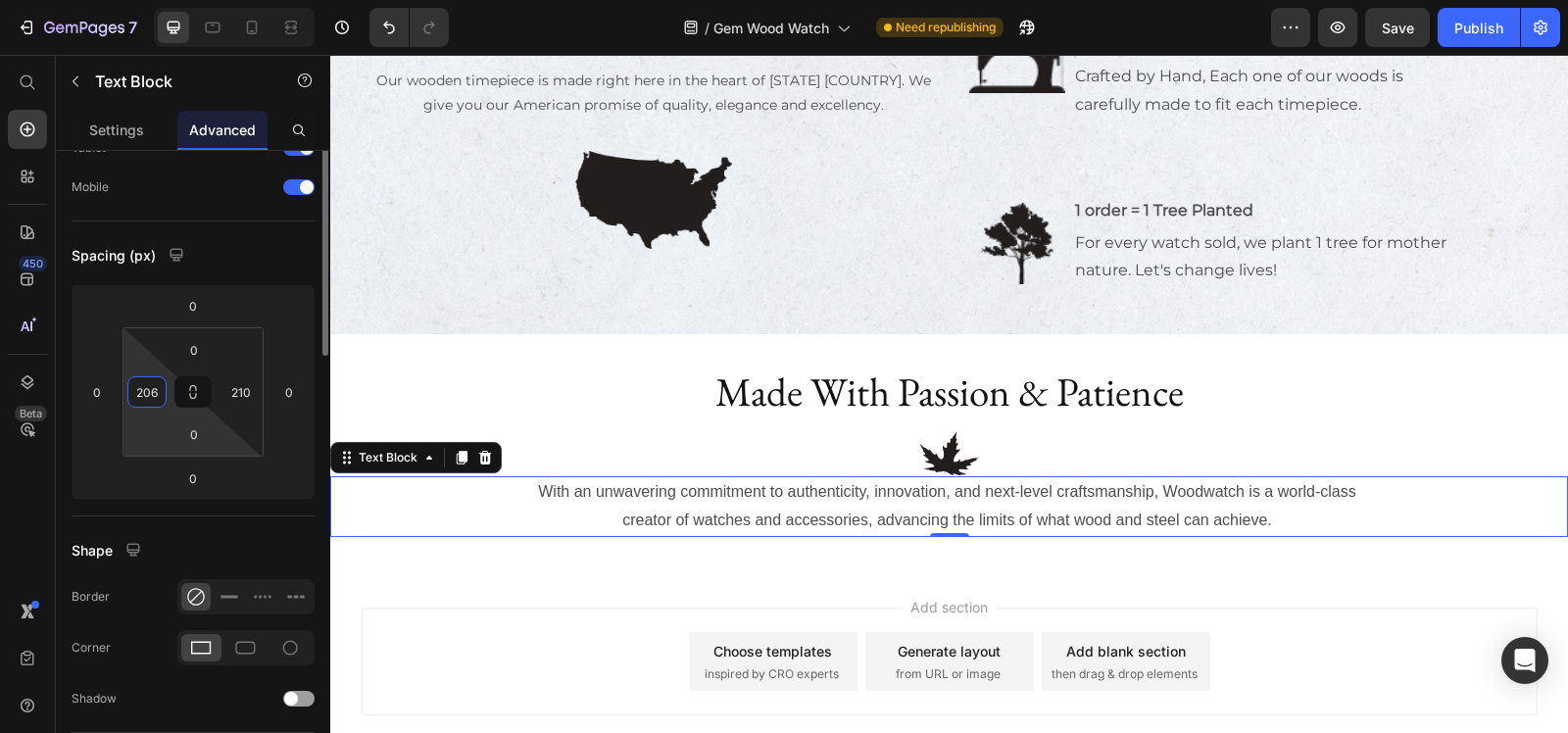 scroll, scrollTop: 0, scrollLeft: 0, axis: both 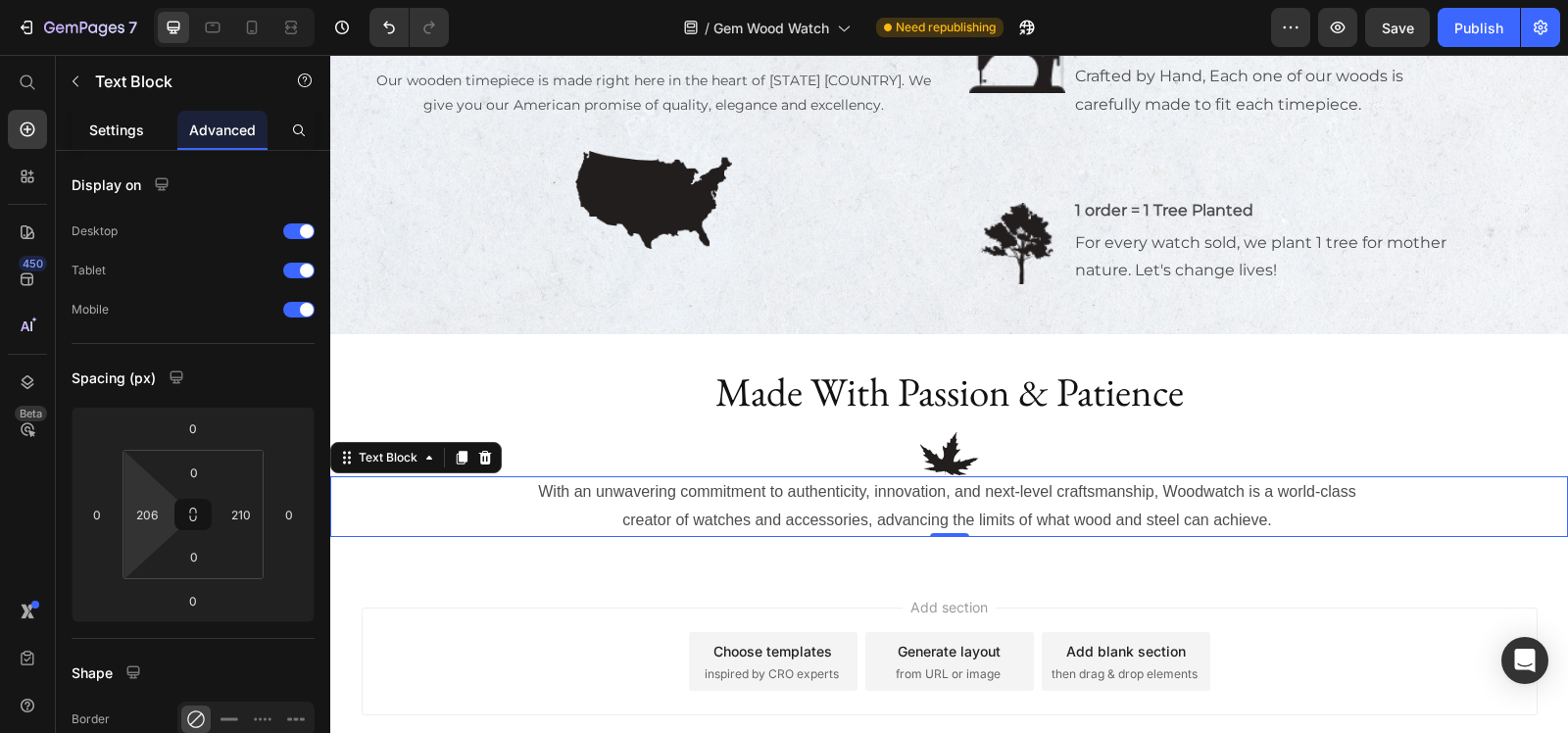 click on "Settings" 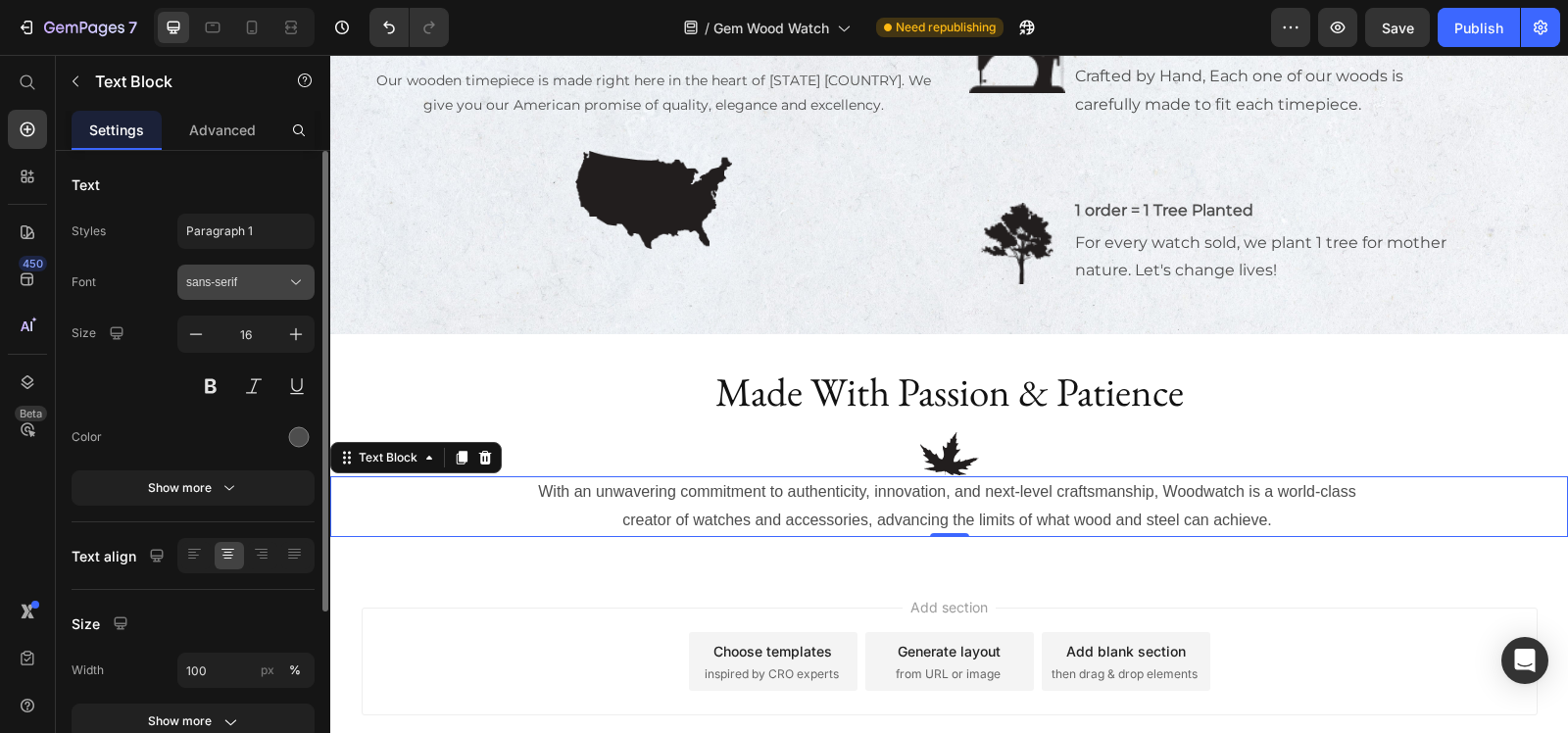 click 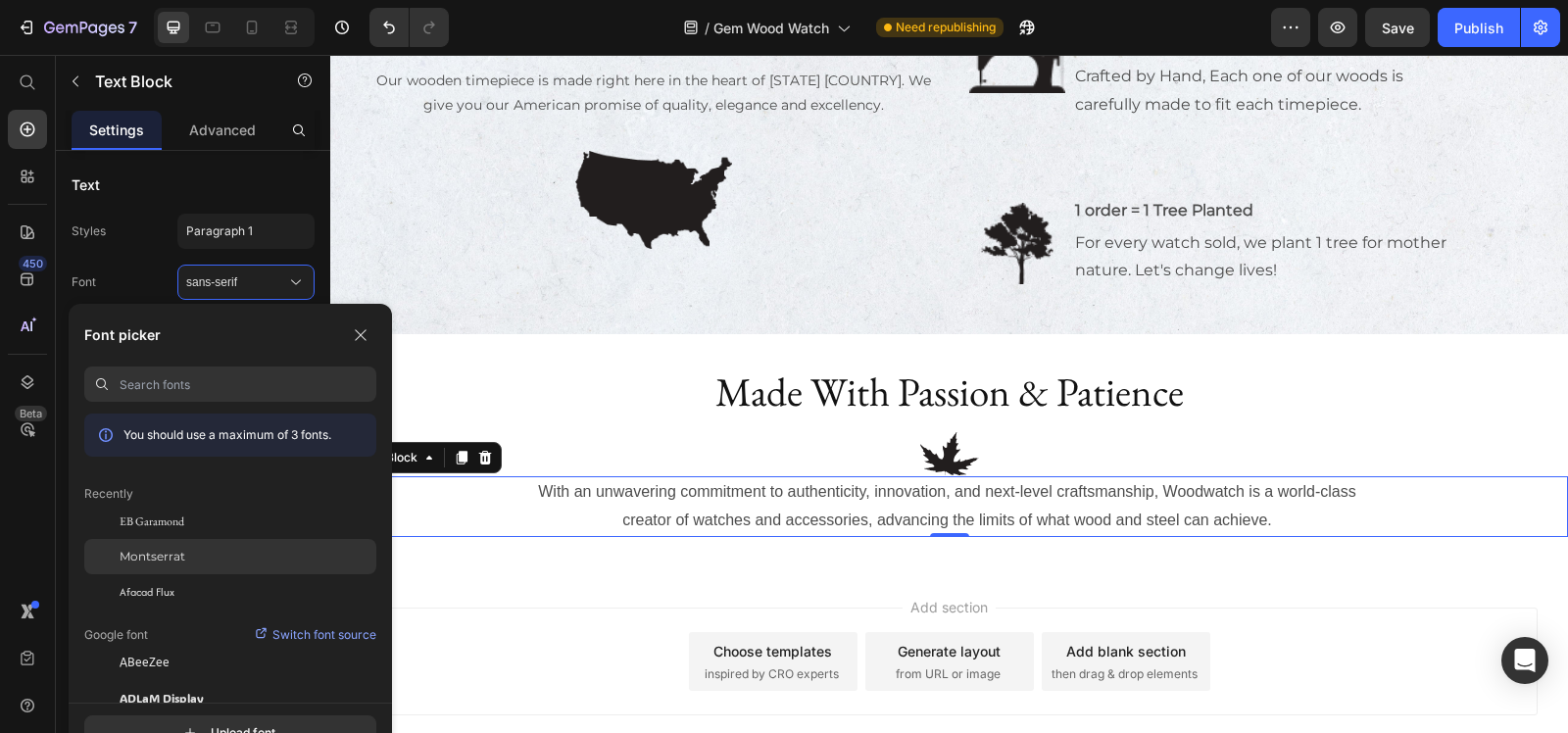click on "Montserrat" at bounding box center (152, 557) 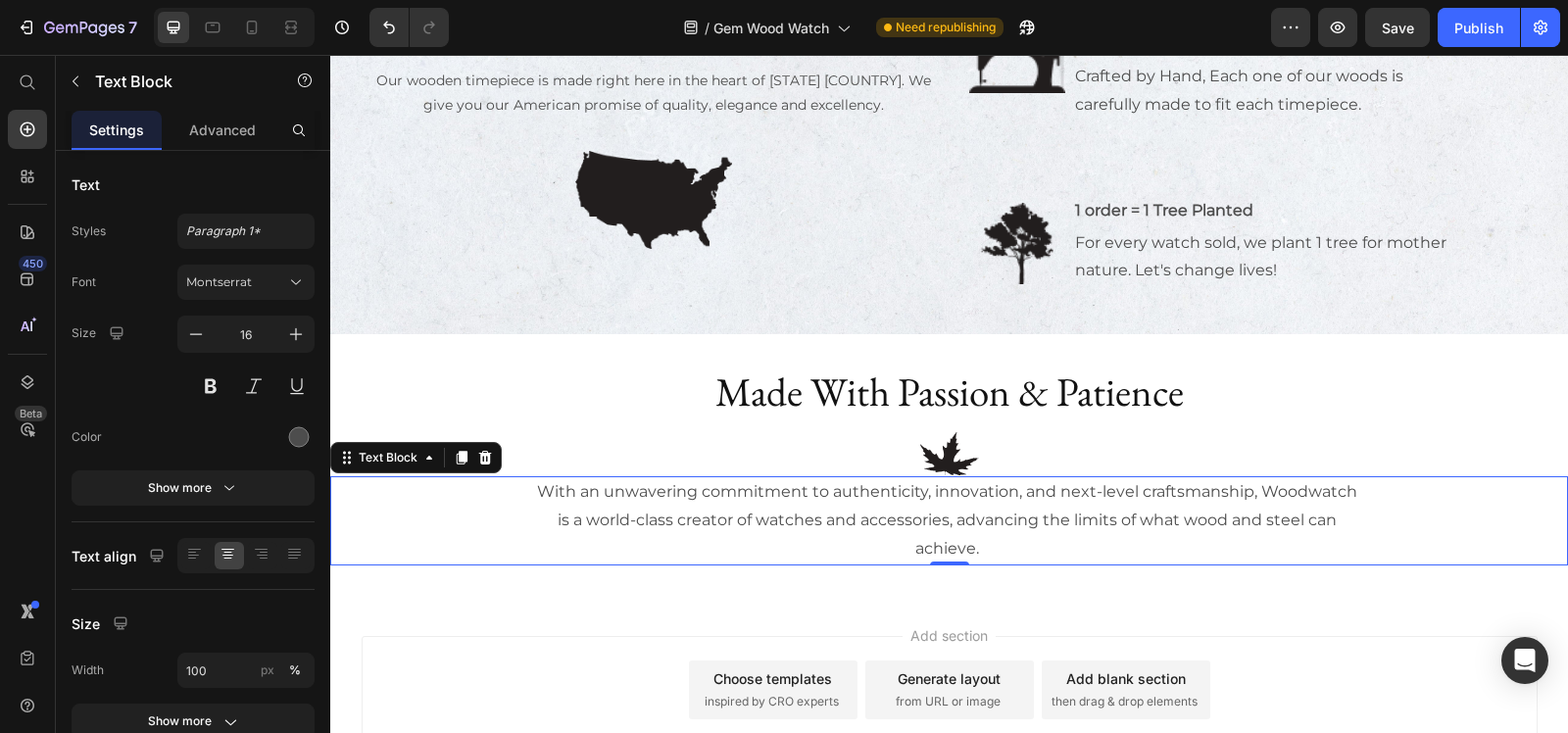 scroll, scrollTop: 1652, scrollLeft: 0, axis: vertical 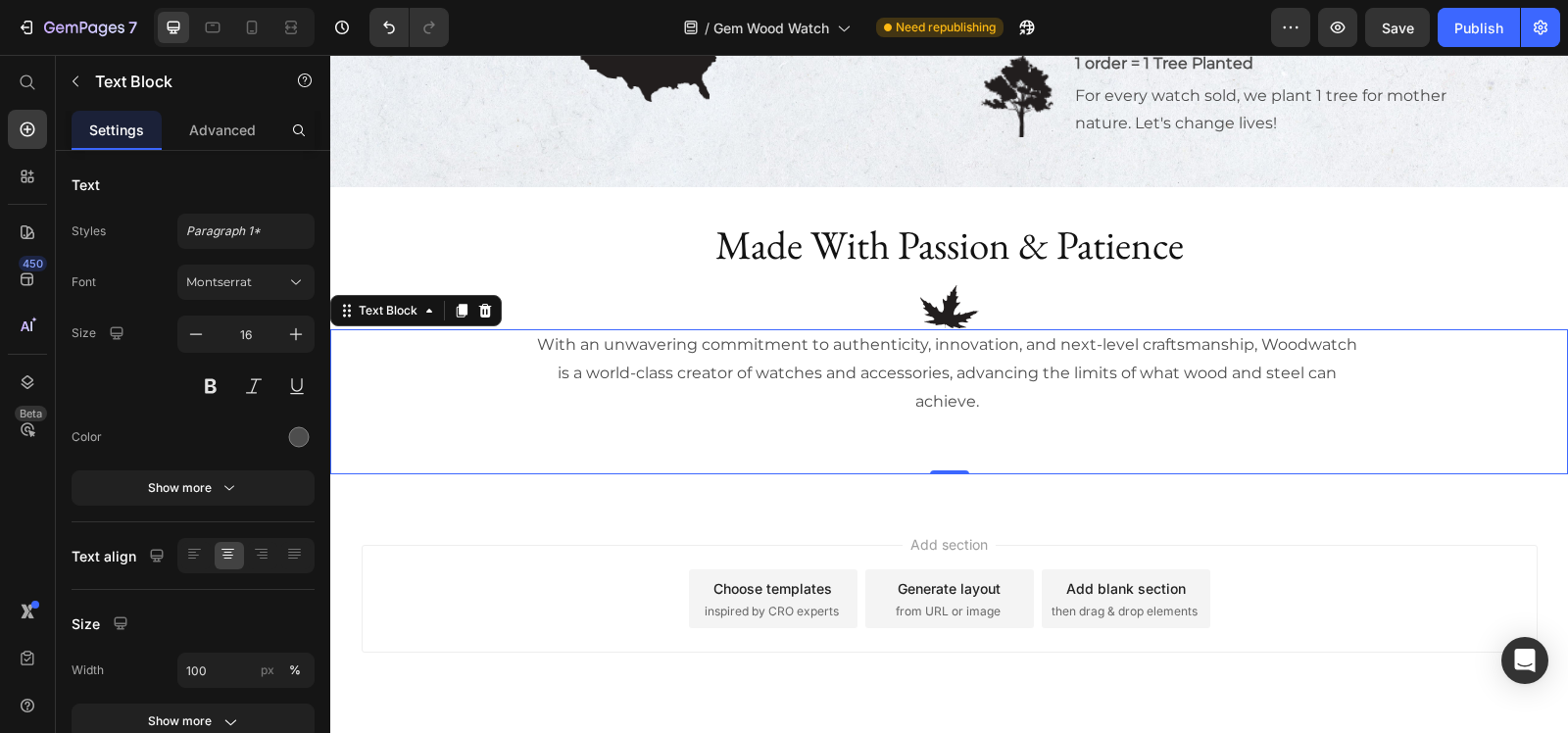 click at bounding box center (947, 459) 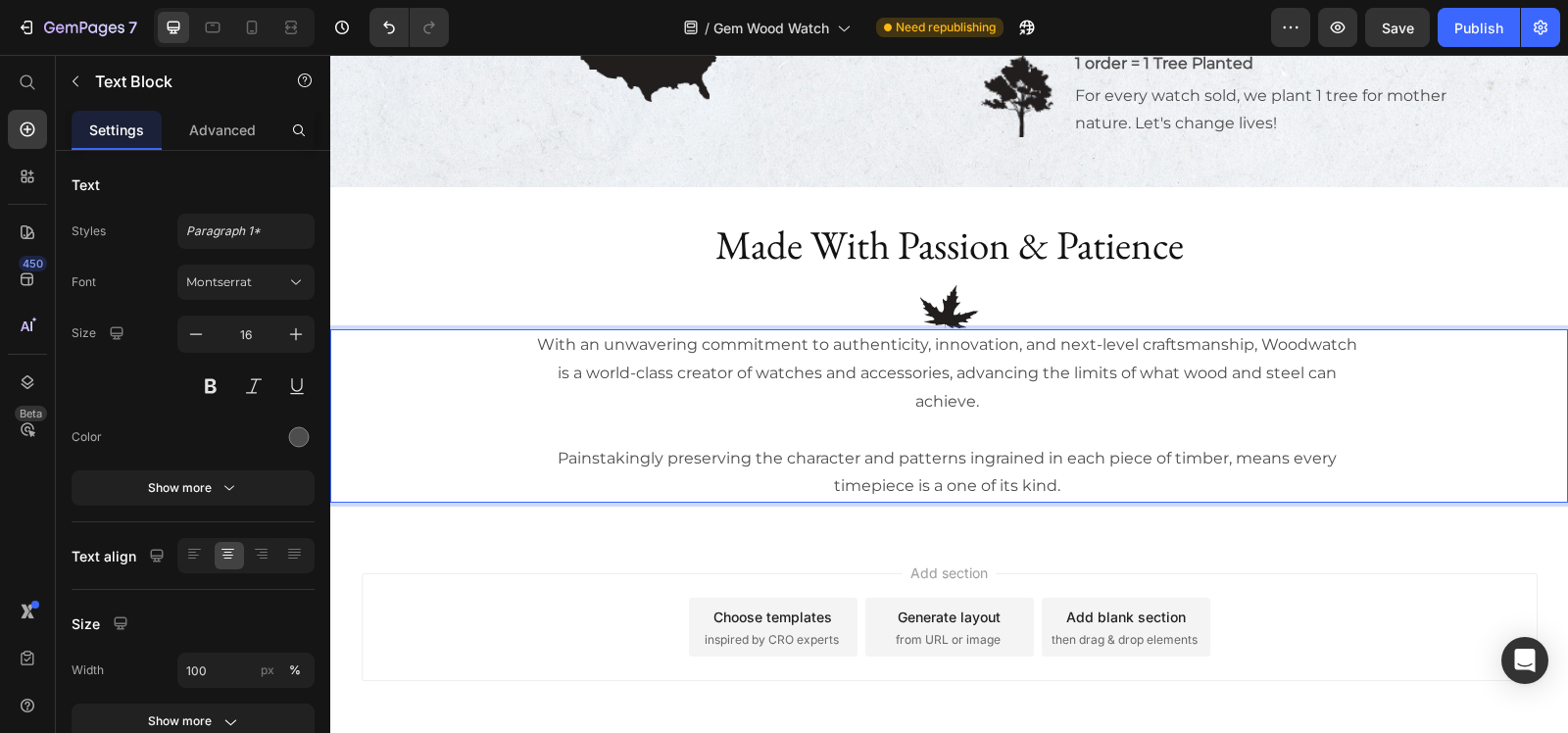 click on "Add section Choose templates inspired by CRO experts Generate layout from URL or image Add blank section then drag & drop elements" at bounding box center [949, 655] 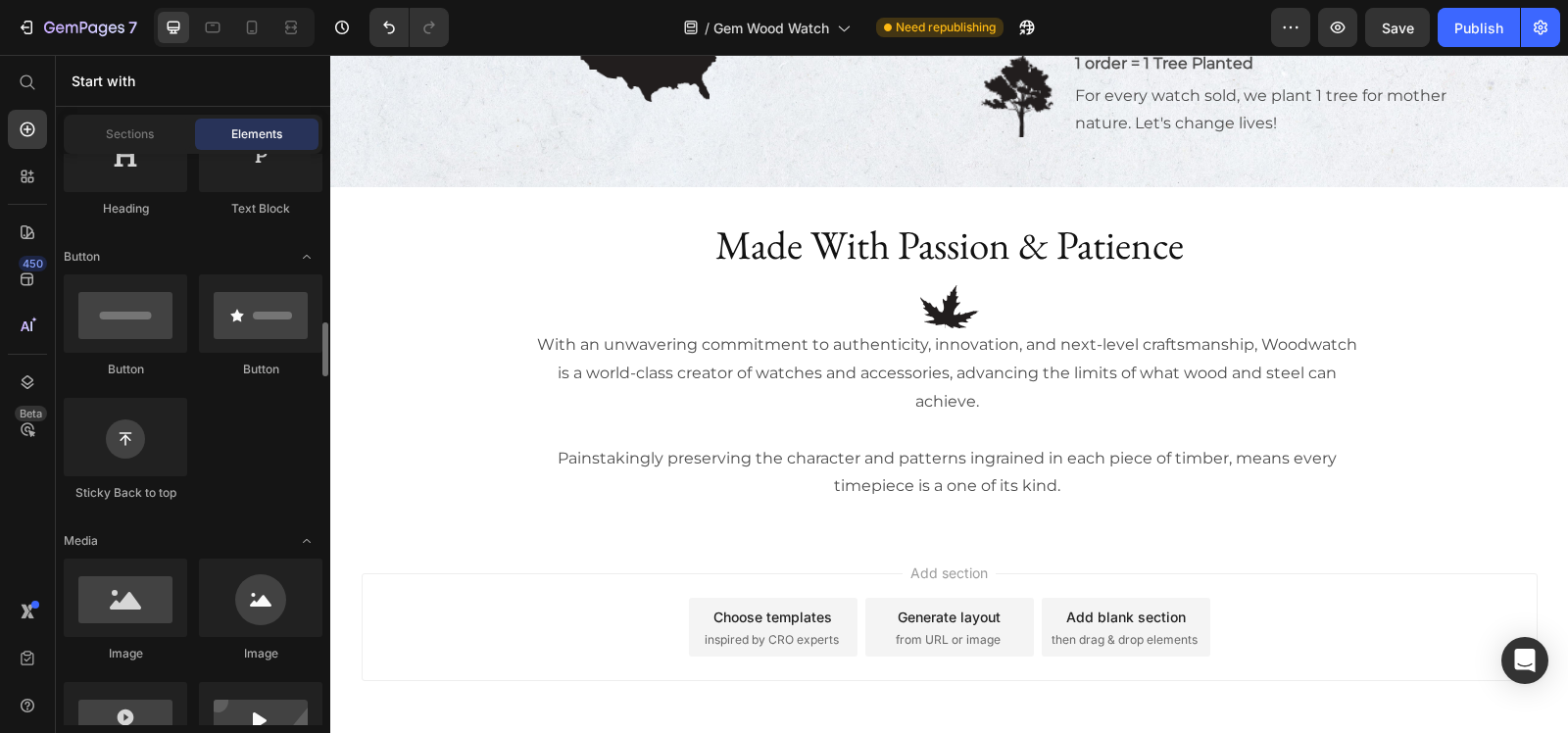 scroll, scrollTop: 490, scrollLeft: 0, axis: vertical 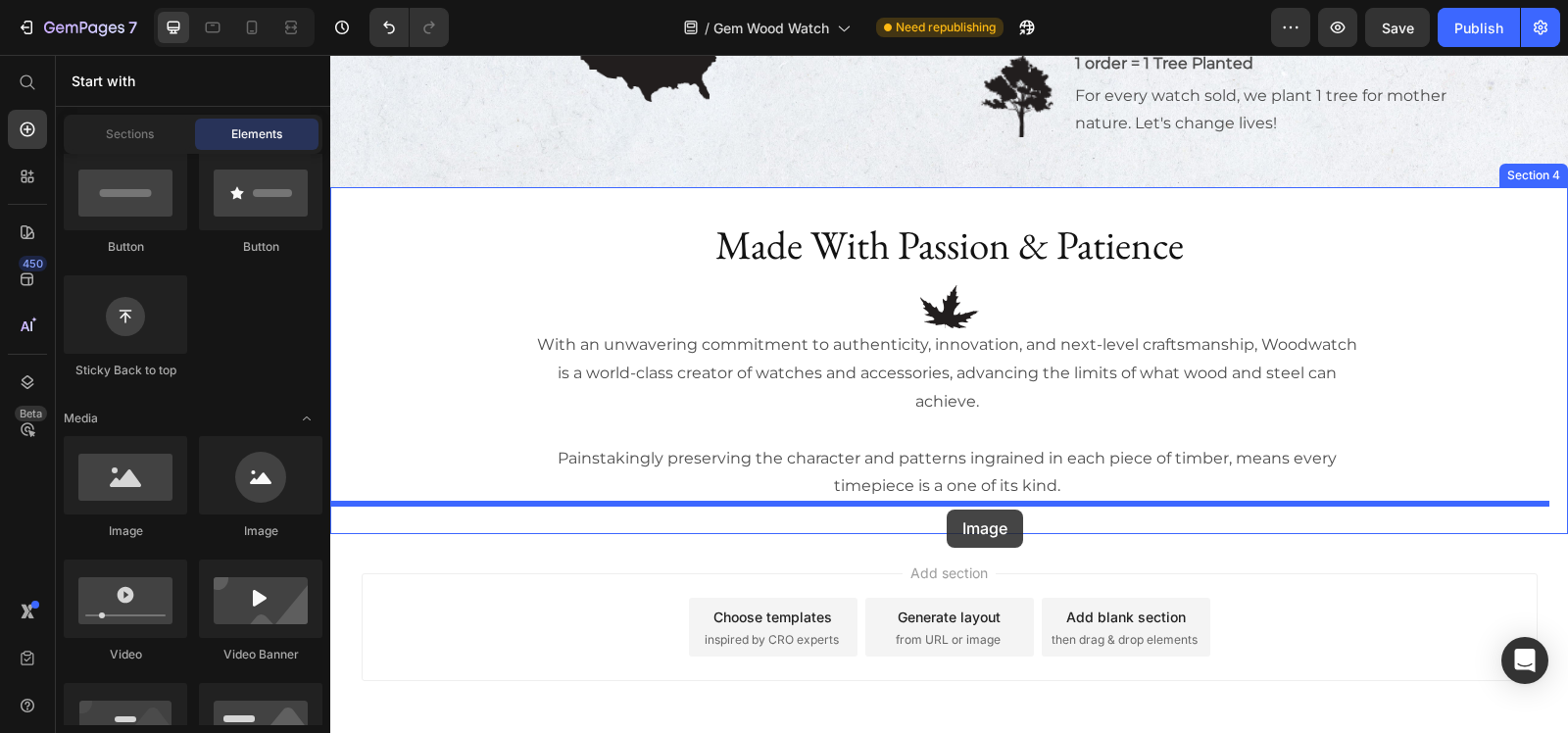 drag, startPoint x: 463, startPoint y: 528, endPoint x: 947, endPoint y: 510, distance: 484.3346 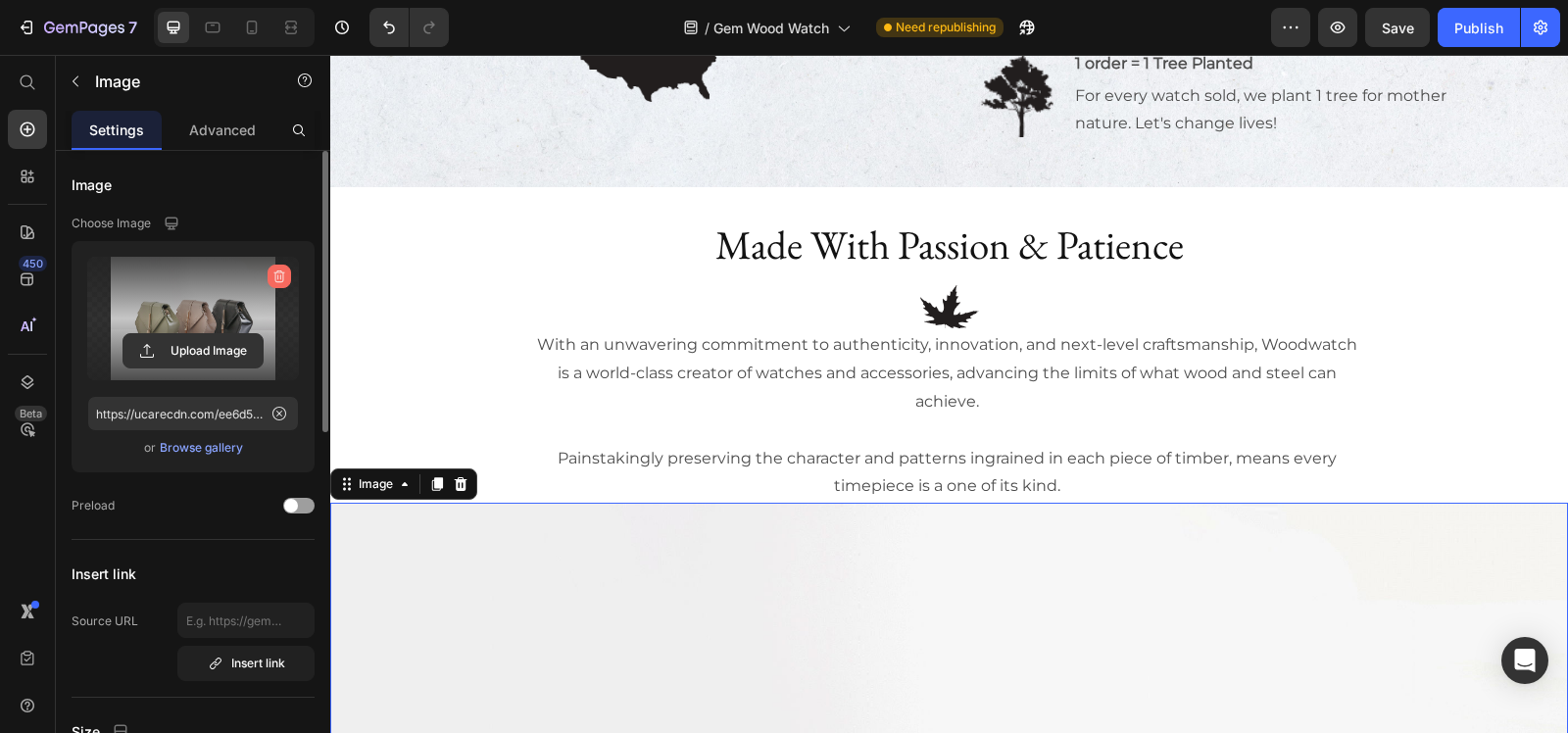 click 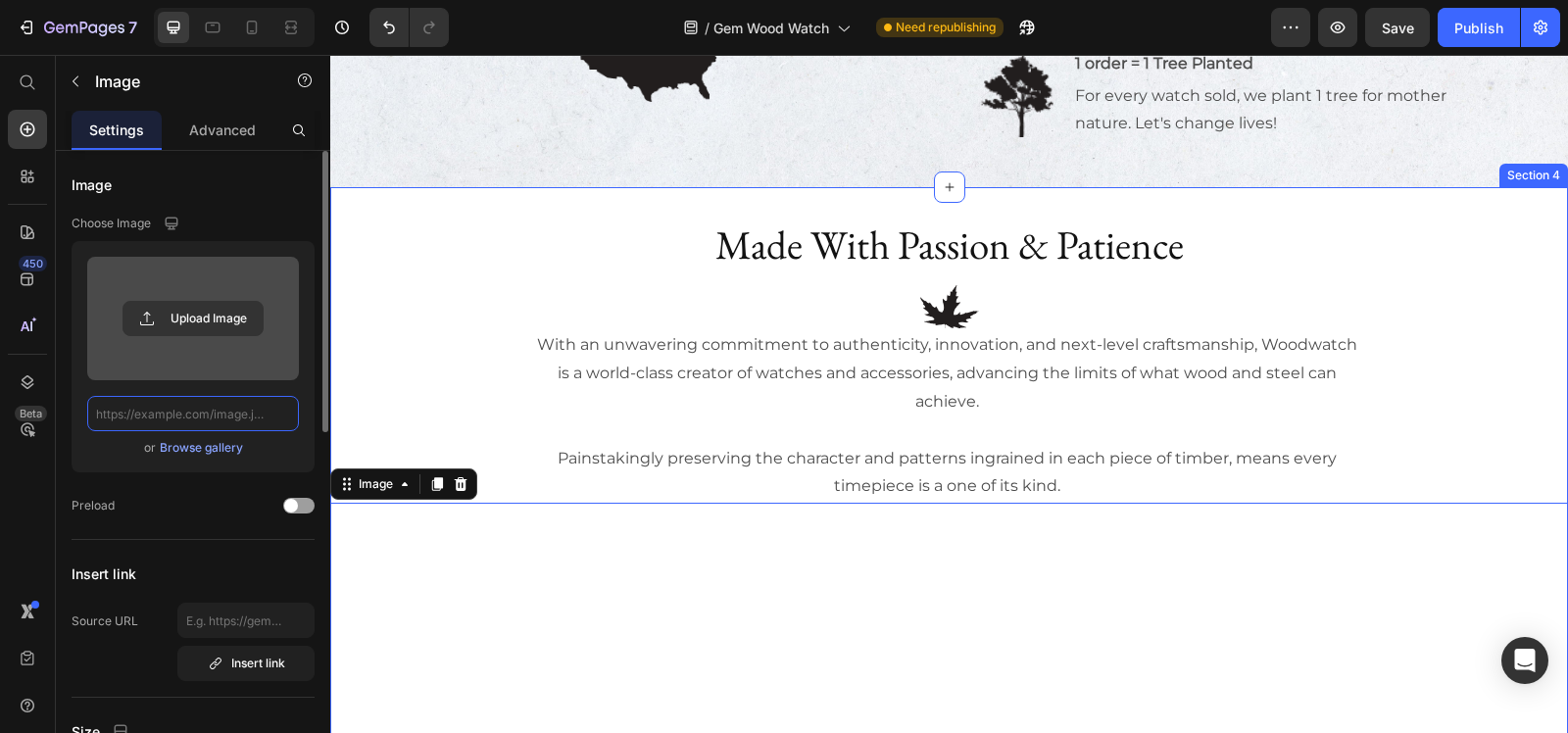 scroll, scrollTop: 0, scrollLeft: 0, axis: both 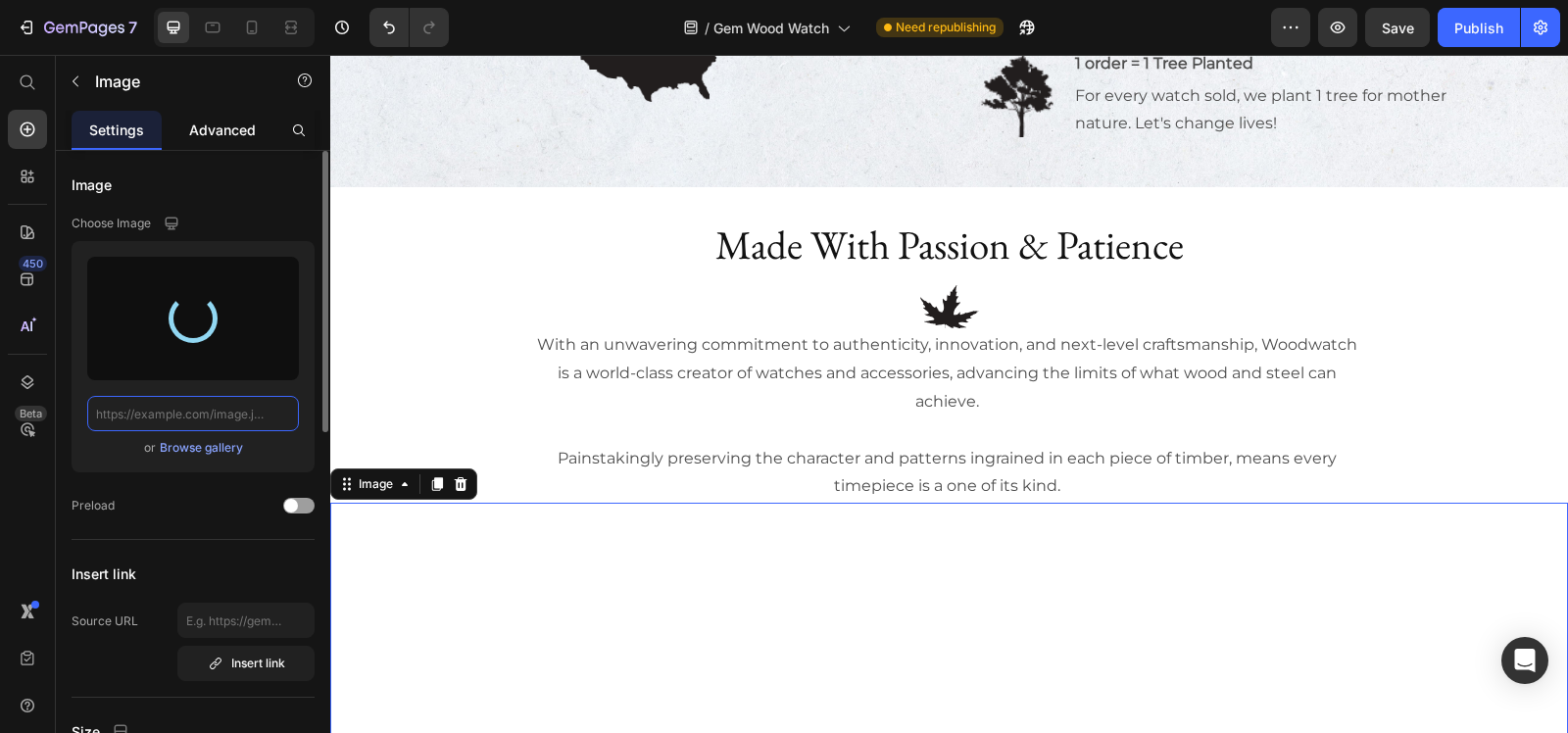 type on "https://cdn.shopify.com/s/files/1/0765/5705/8296/files/gempages_574400310076769124-890fa4c7-0807-4a81-9d6c-8c55047afd63.png" 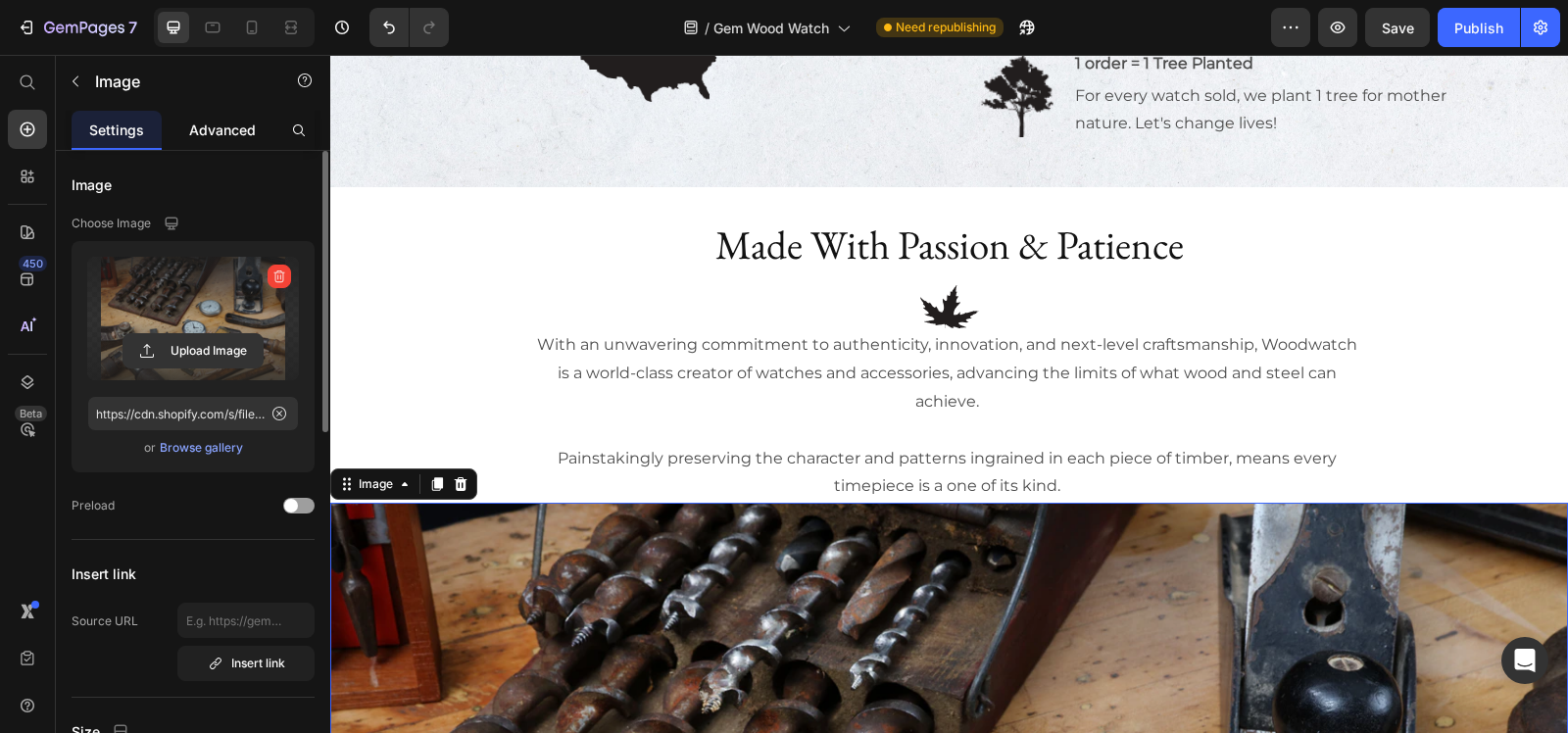 click on "Advanced" at bounding box center (222, 129) 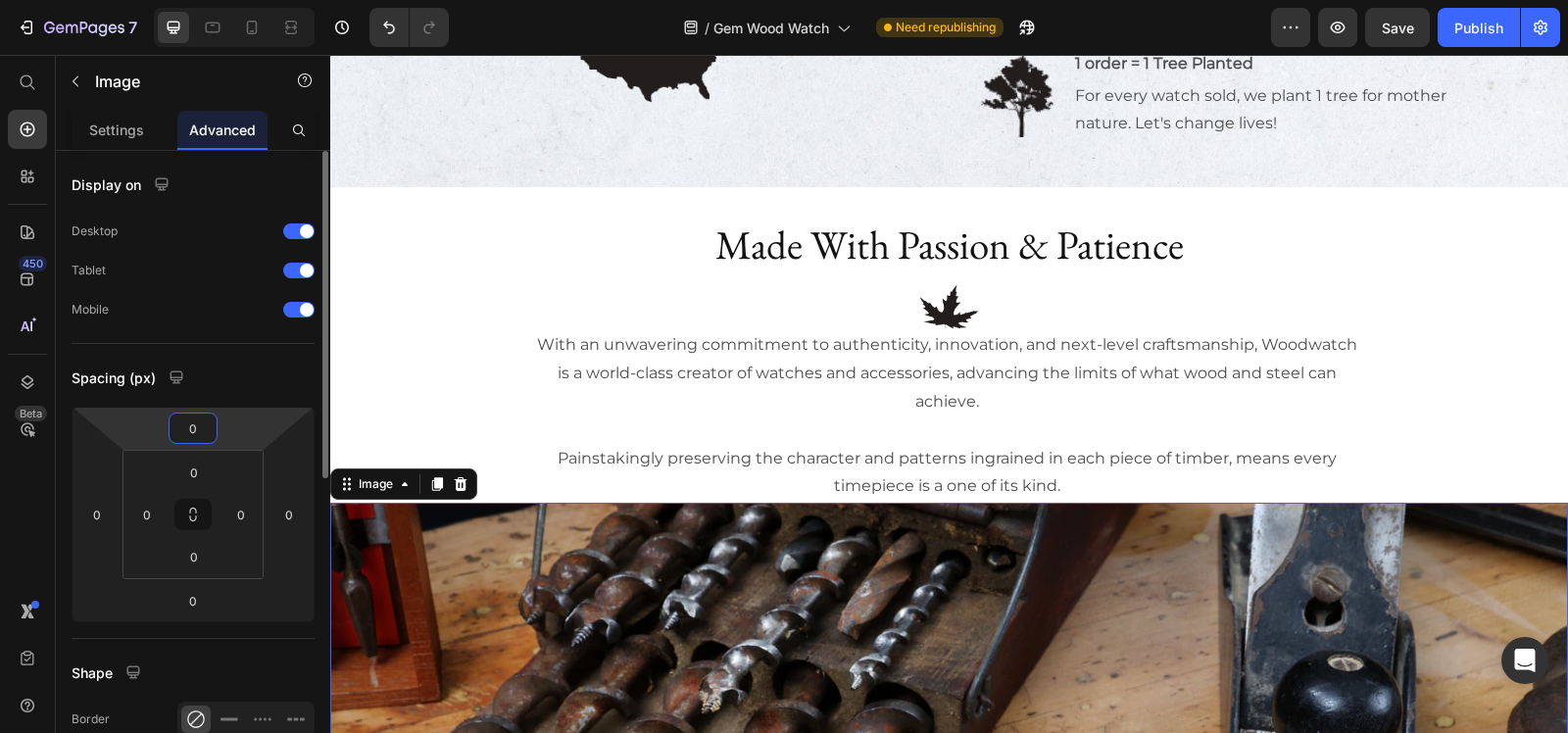 click on "0" at bounding box center [193, 428] 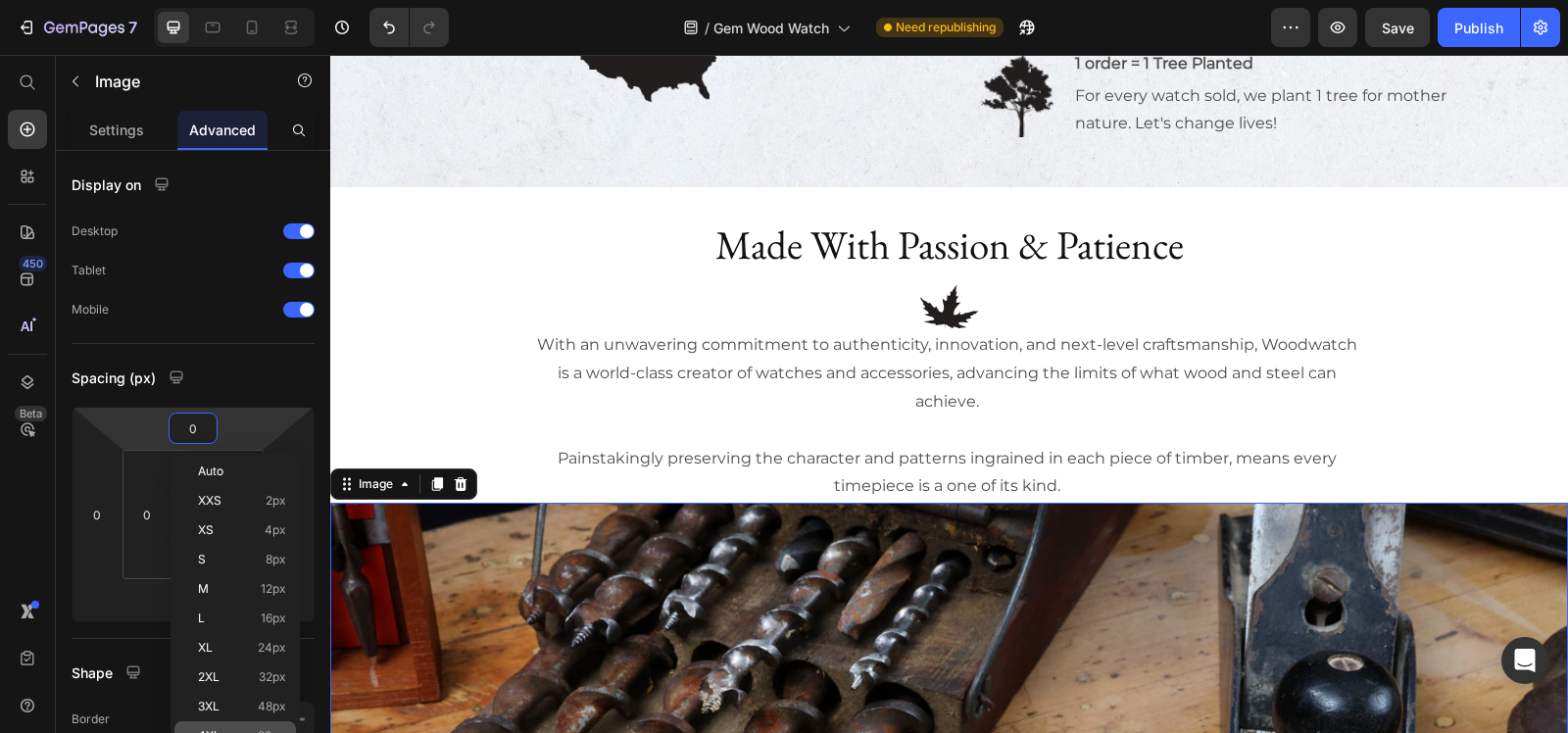 click on "4XL 80px" at bounding box center (242, 736) 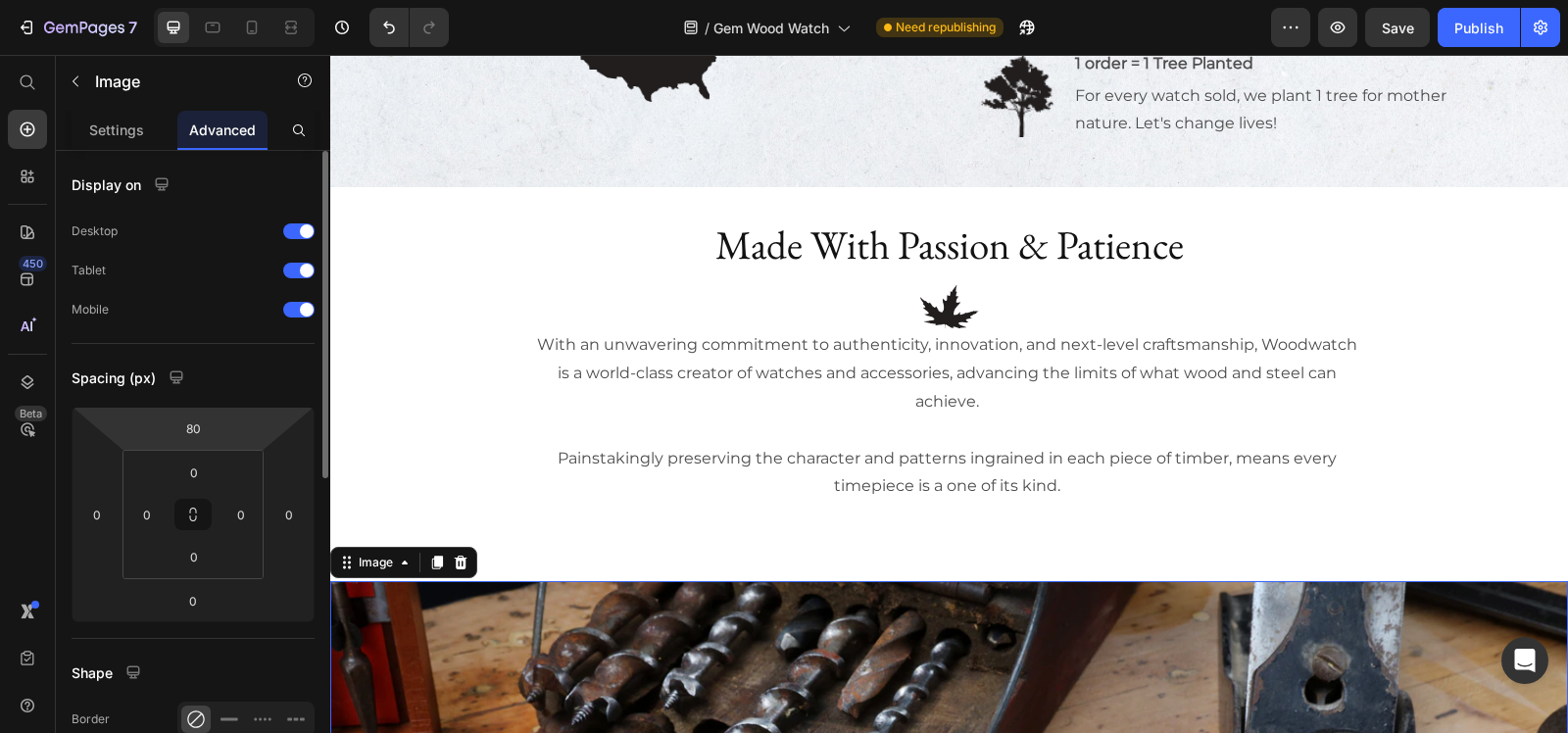 click on "7  Version history  /  Gem Wood Watch Need republishing Preview  Save   Publish  450 Beta Start with Sections Elements Hero Section Product Detail Brands Trusted Badges Guarantee Product Breakdown How to use Testimonials Compare Bundle FAQs Social Proof Brand Story Product List Collection Blog List Contact Sticky Add to Cart Custom Footer Browse Library 450 Layout
Row
Row
Row
Row Text
Heading
Text Block Button
Button
Button
Sticky Back to top Media
Image" at bounding box center (784, 0) 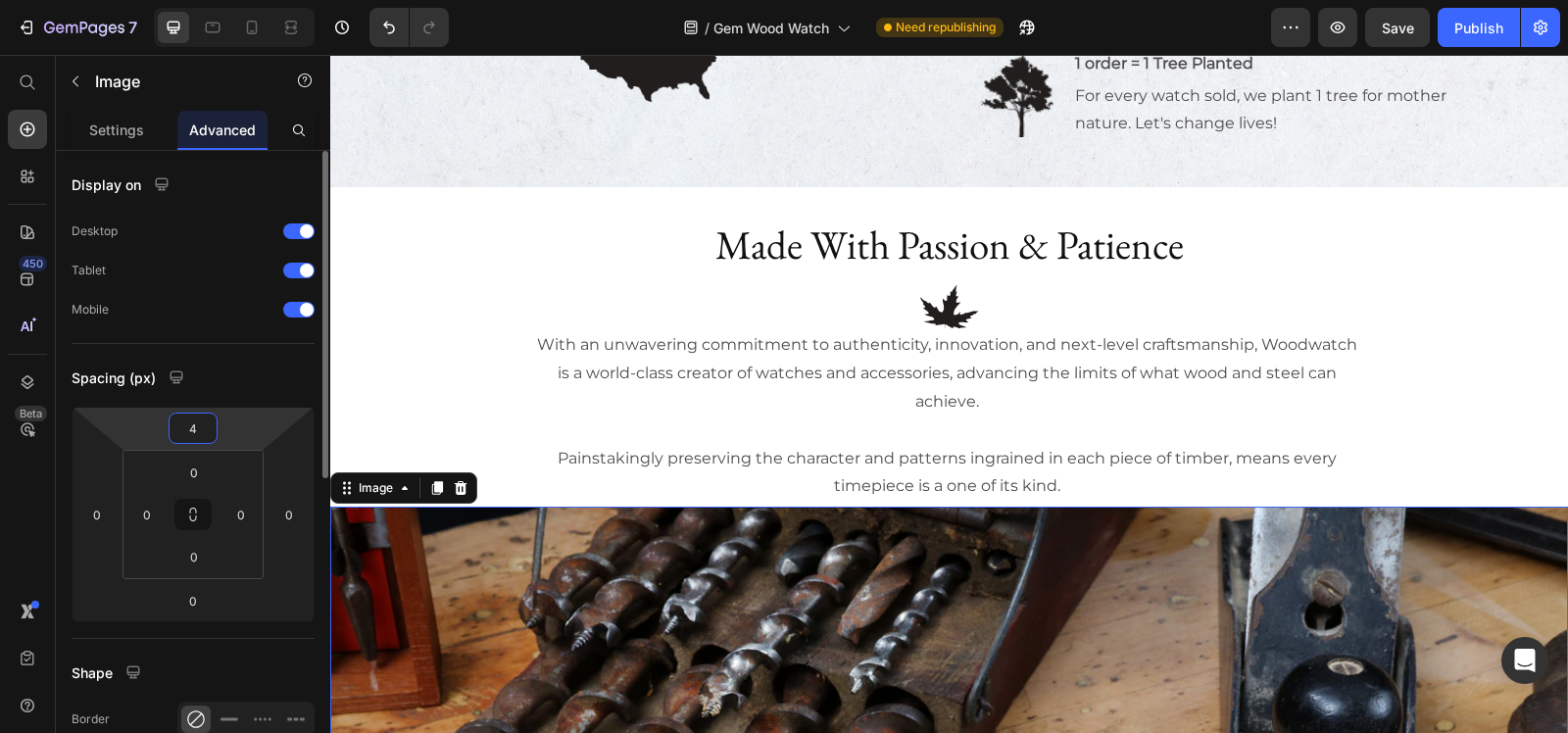 click on "4" at bounding box center [193, 428] 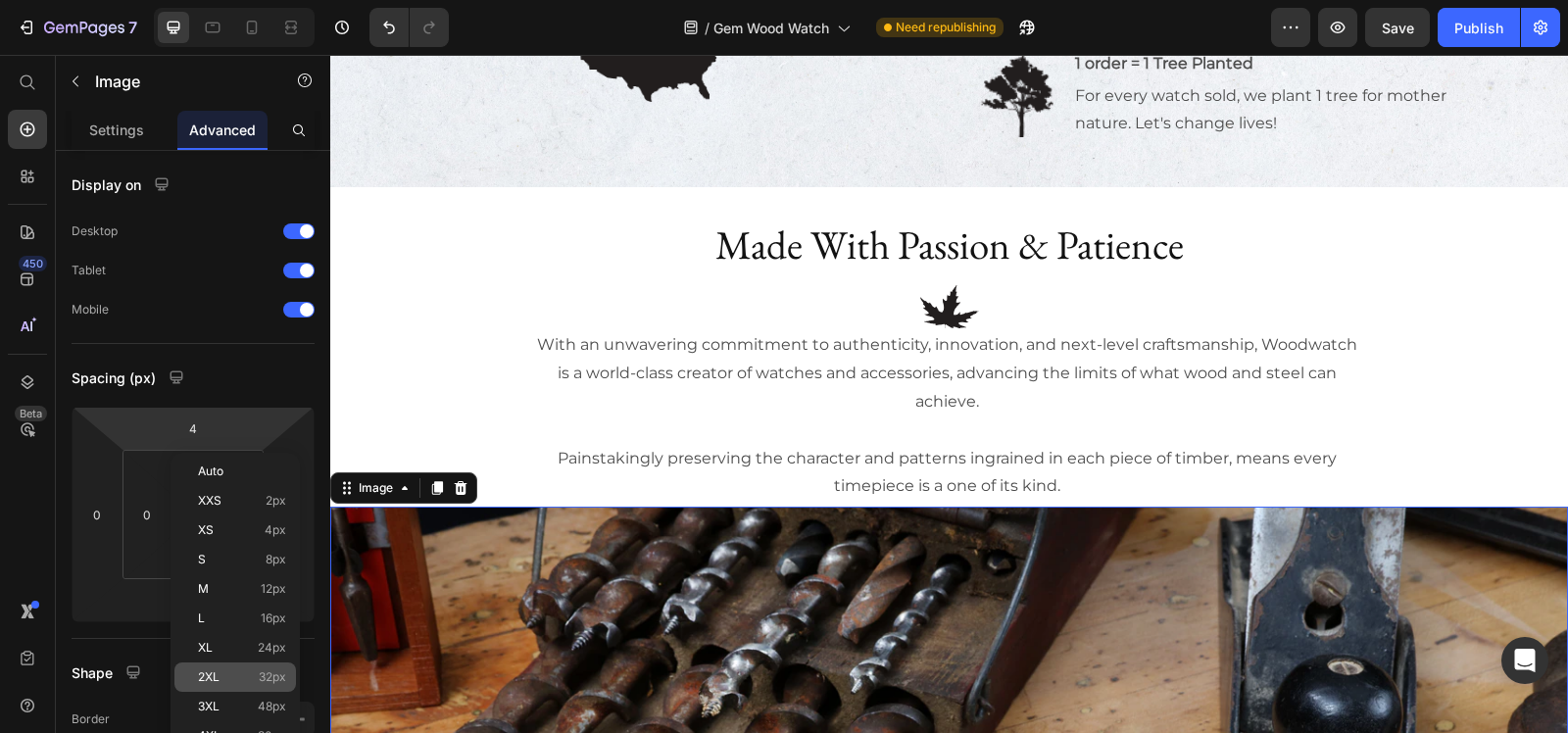 click on "2XL 32px" 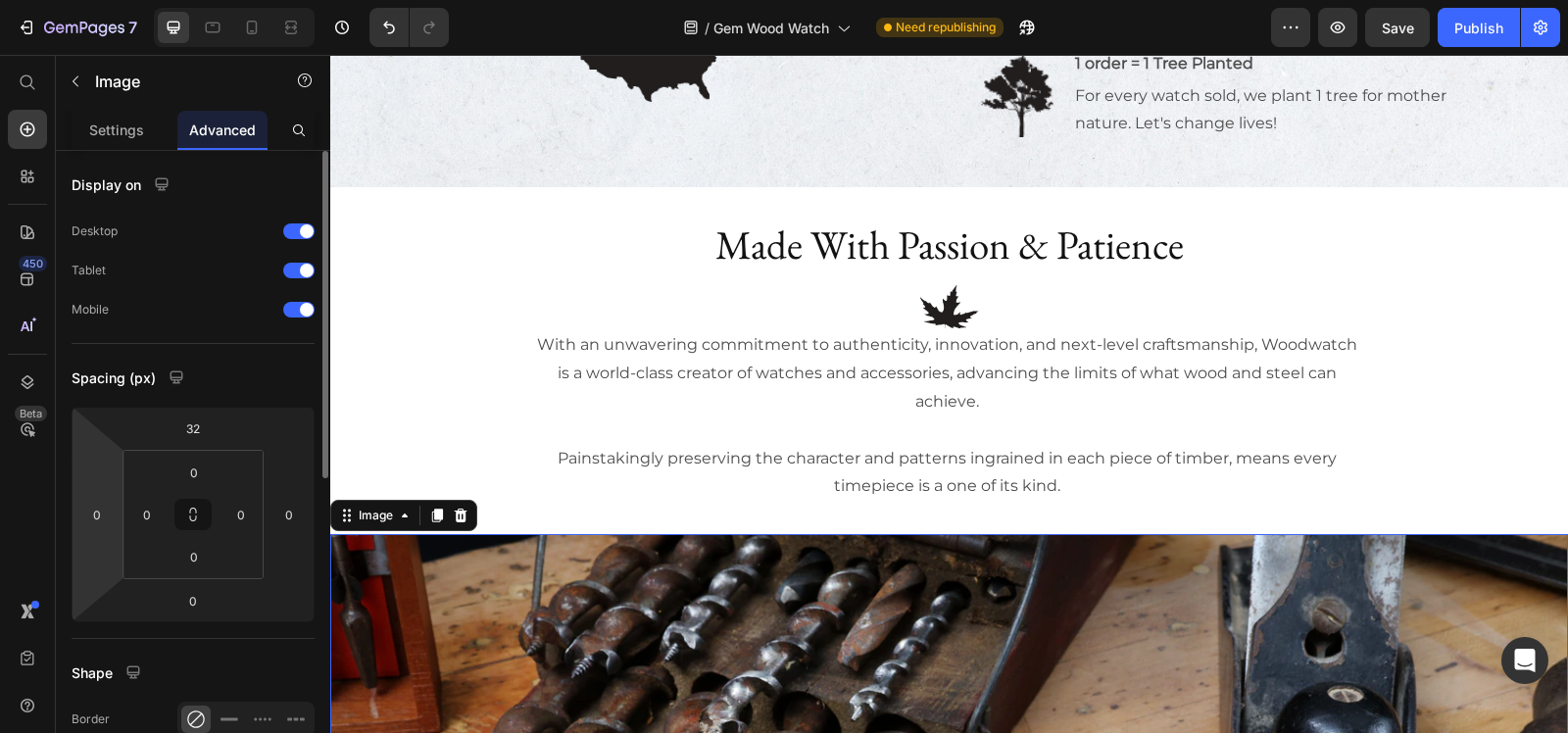click on "0" at bounding box center [97, 514] 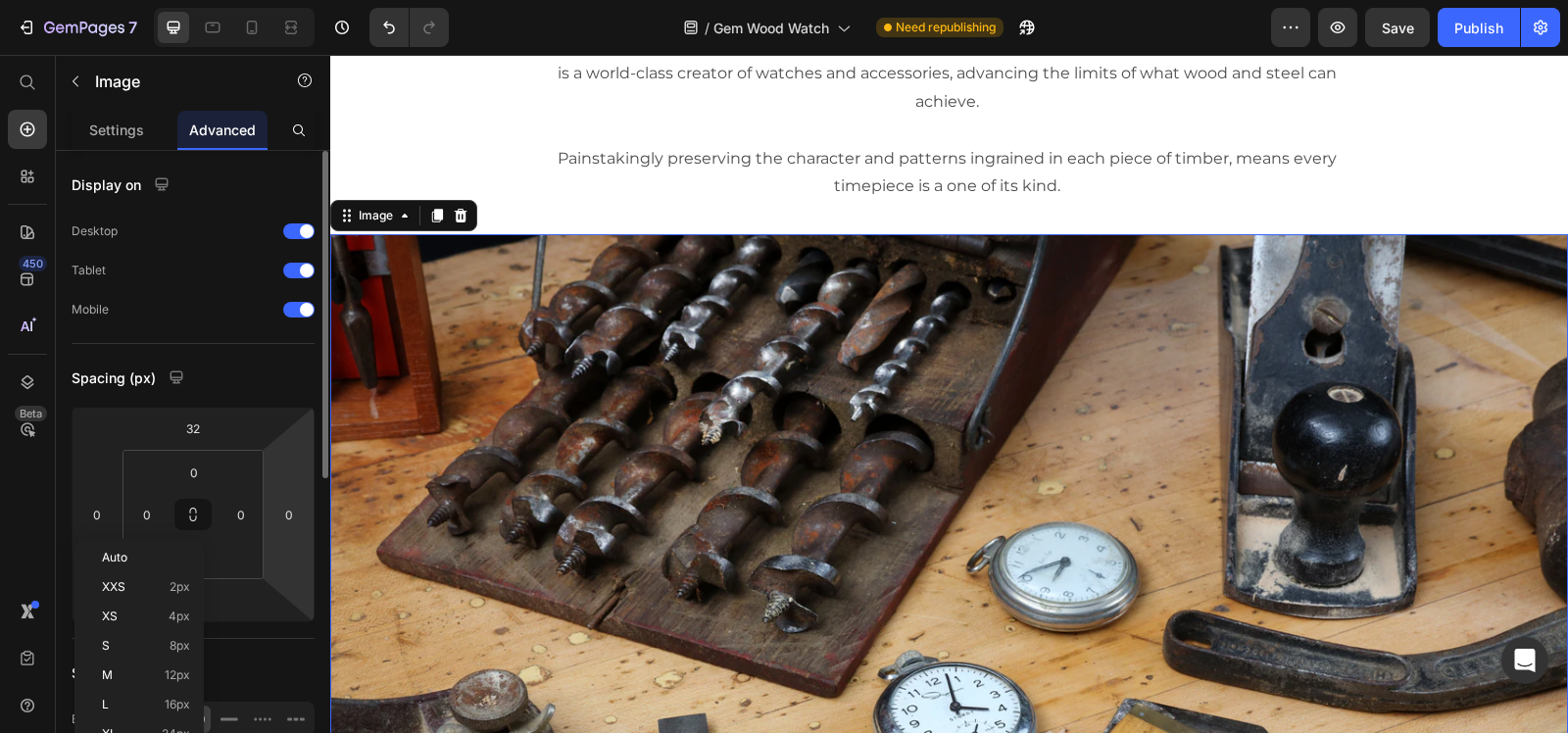 scroll, scrollTop: 2142, scrollLeft: 0, axis: vertical 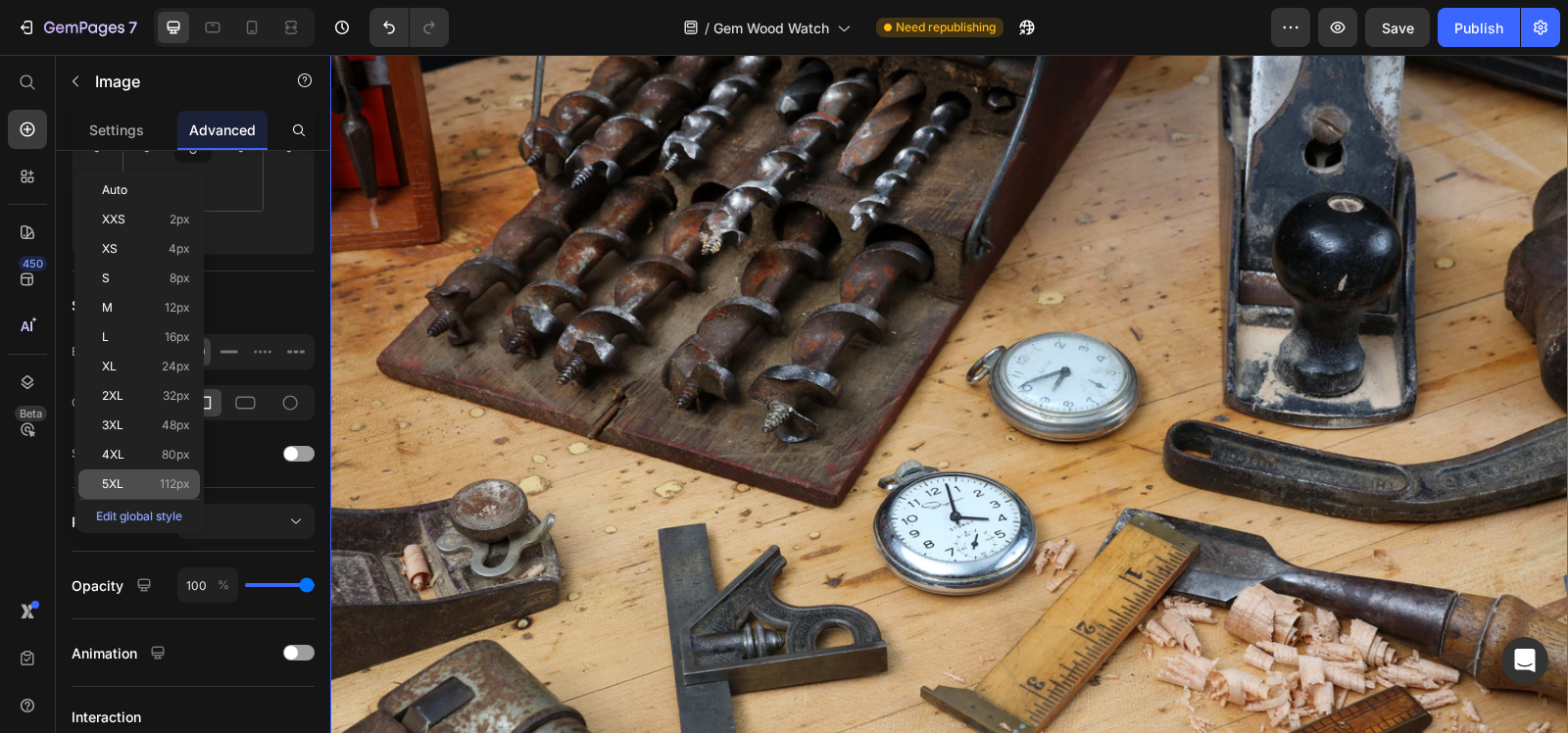 click on "5XL 112px" 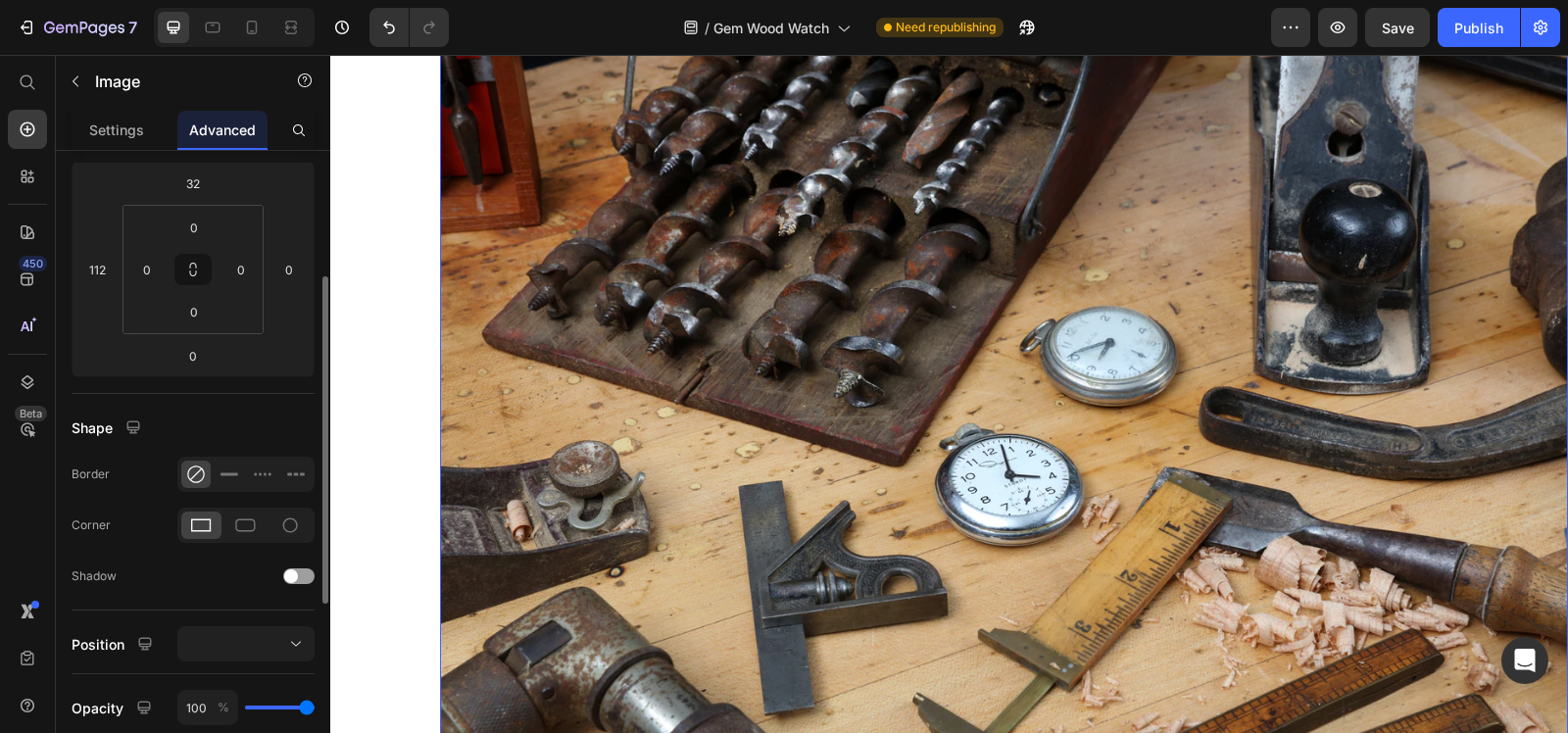 scroll, scrollTop: 122, scrollLeft: 0, axis: vertical 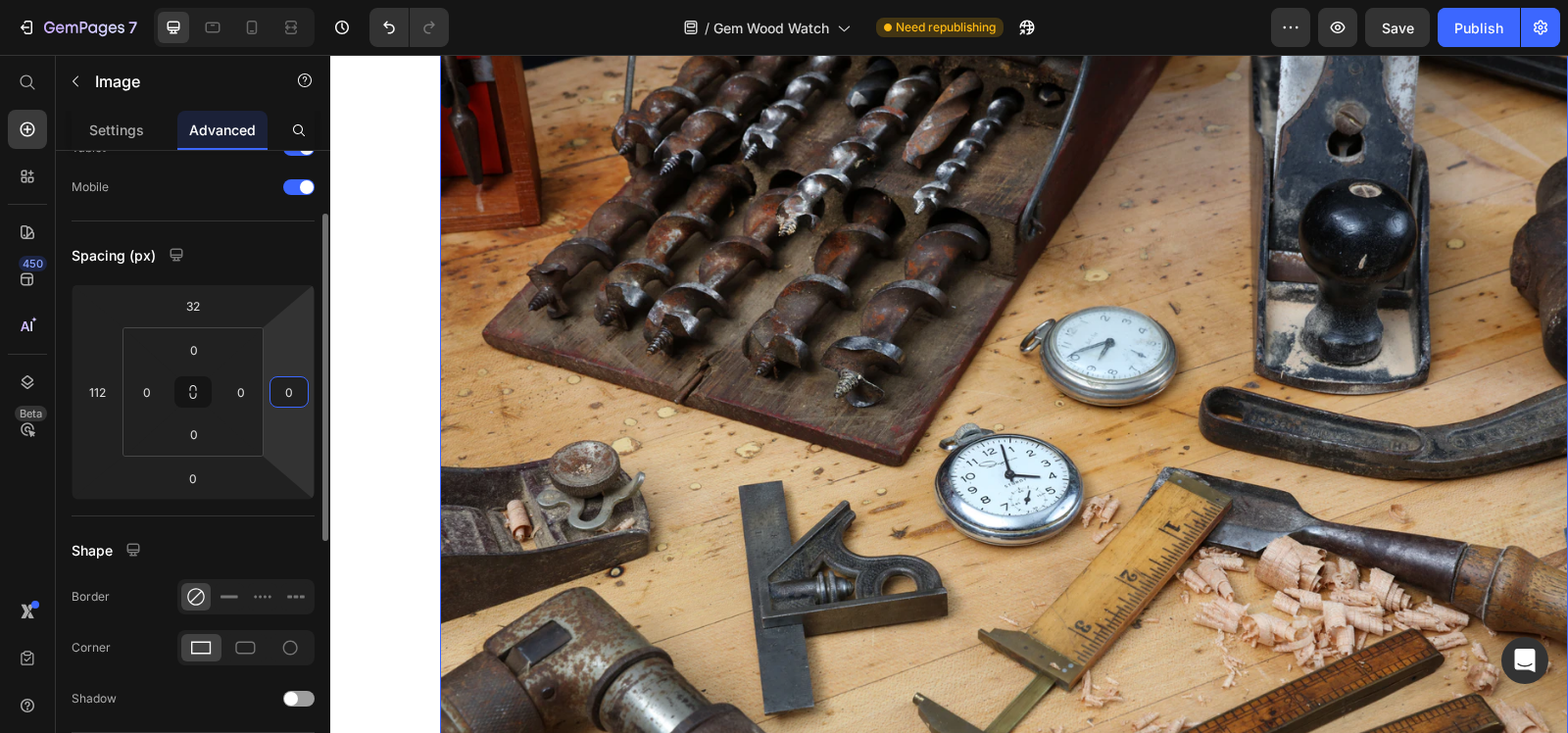 click on "0" at bounding box center (289, 392) 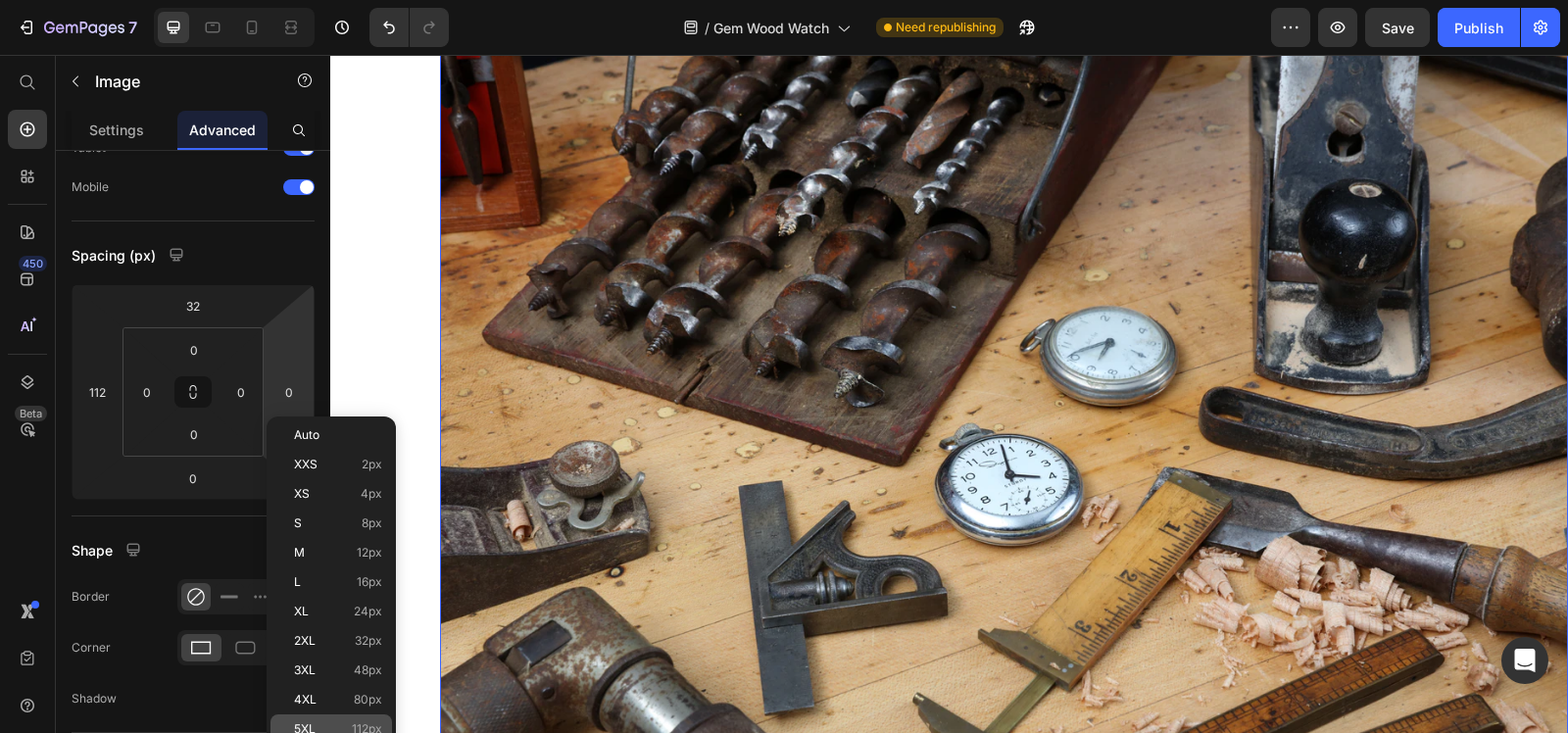 click on "5XL 112px" 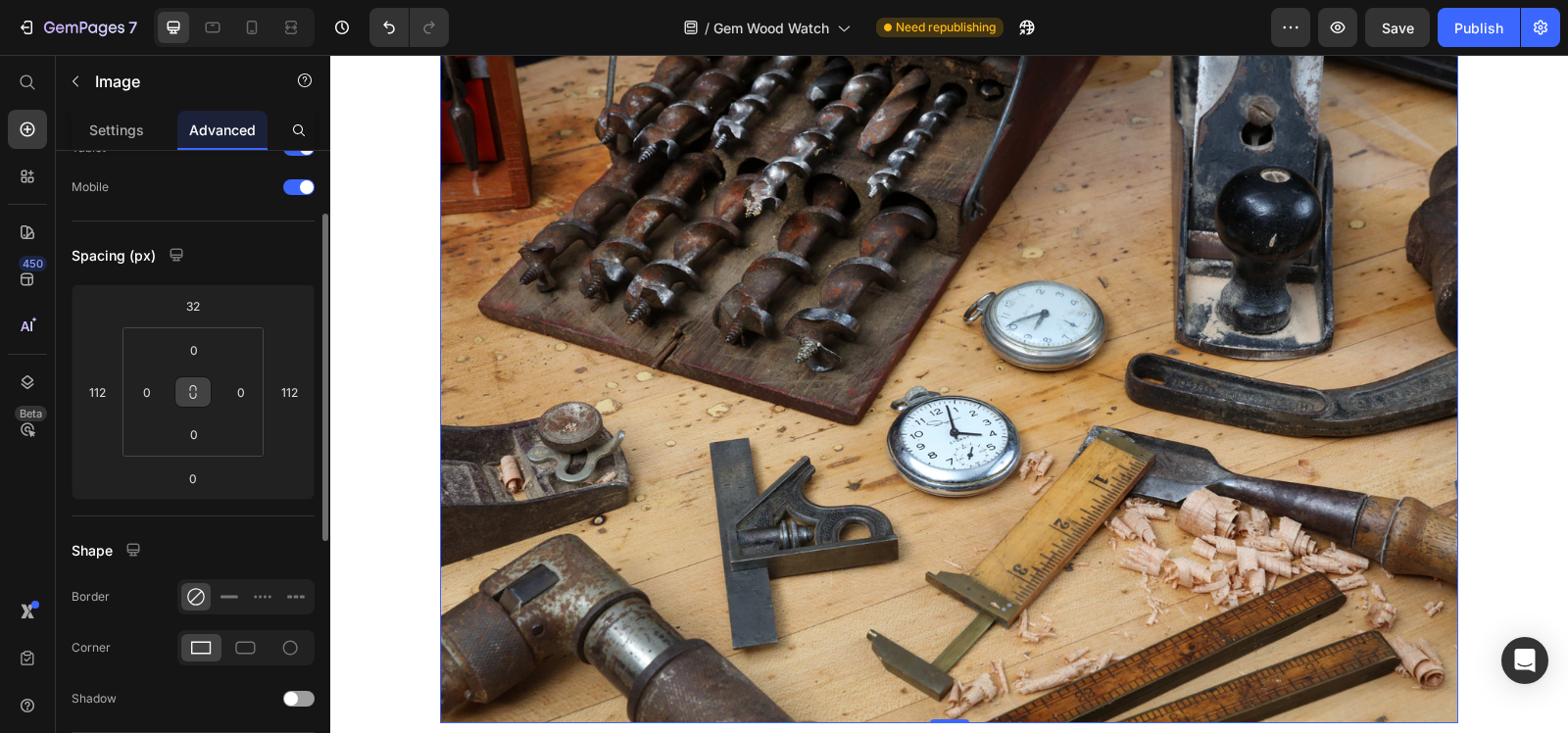 scroll, scrollTop: 367, scrollLeft: 0, axis: vertical 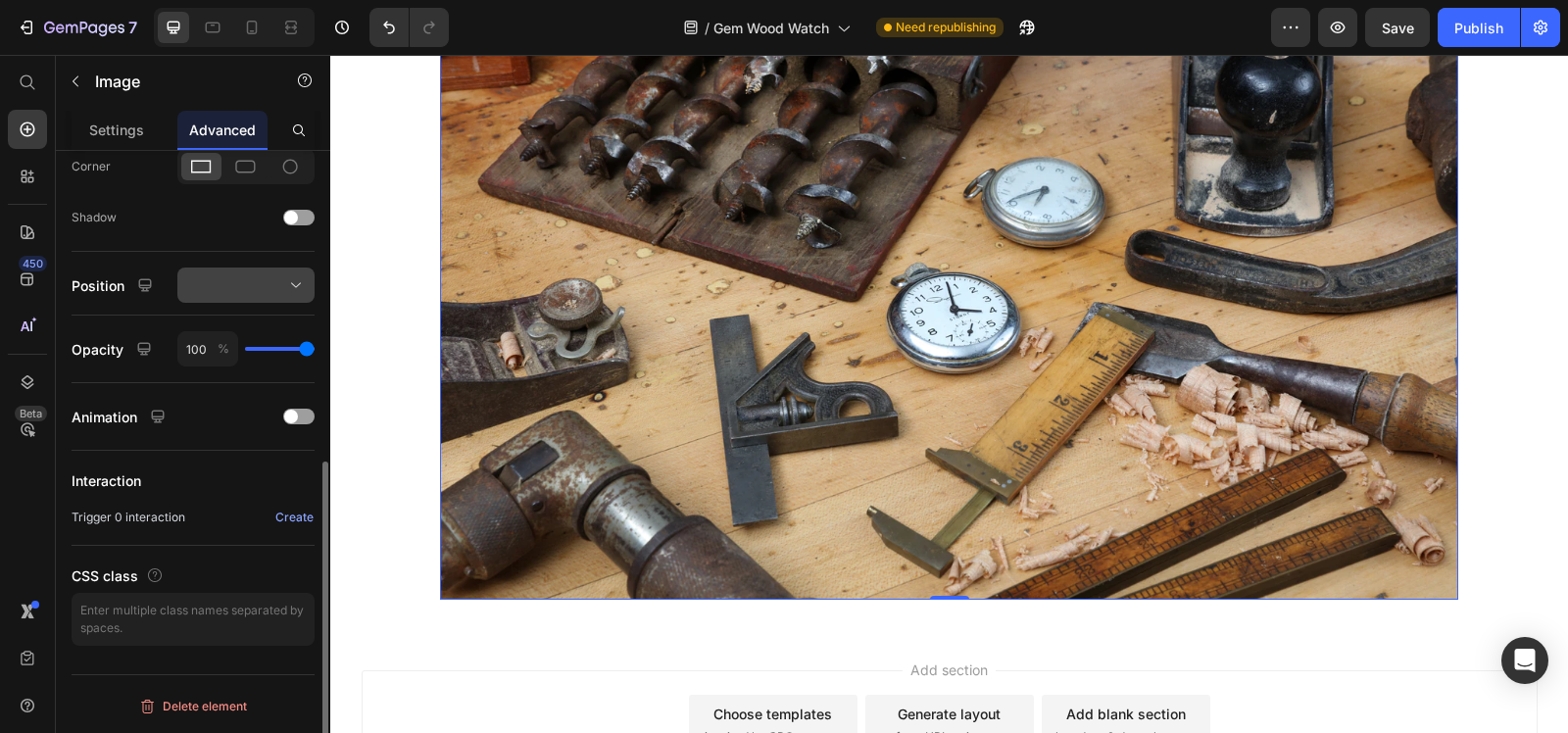 click 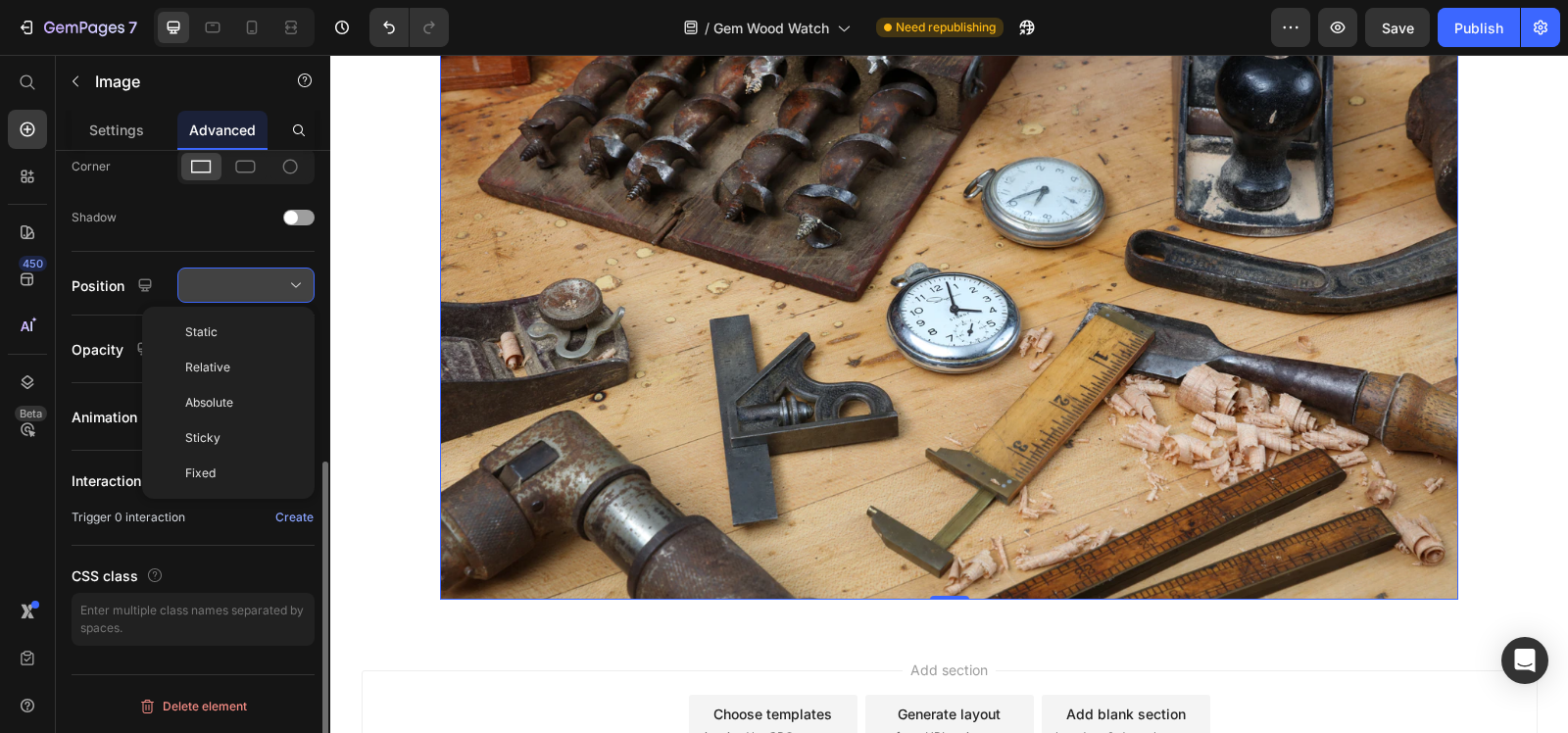 click 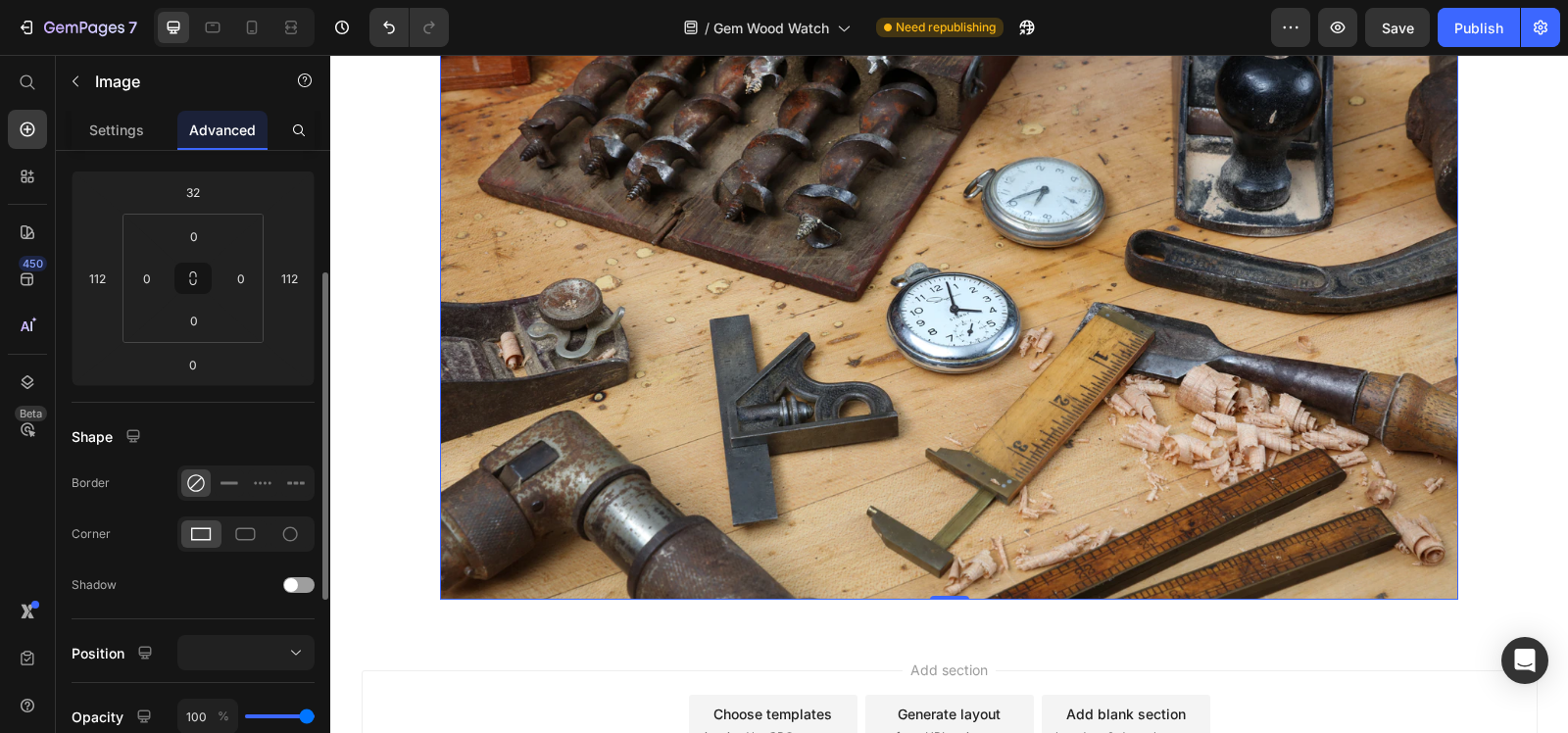 scroll, scrollTop: 0, scrollLeft: 0, axis: both 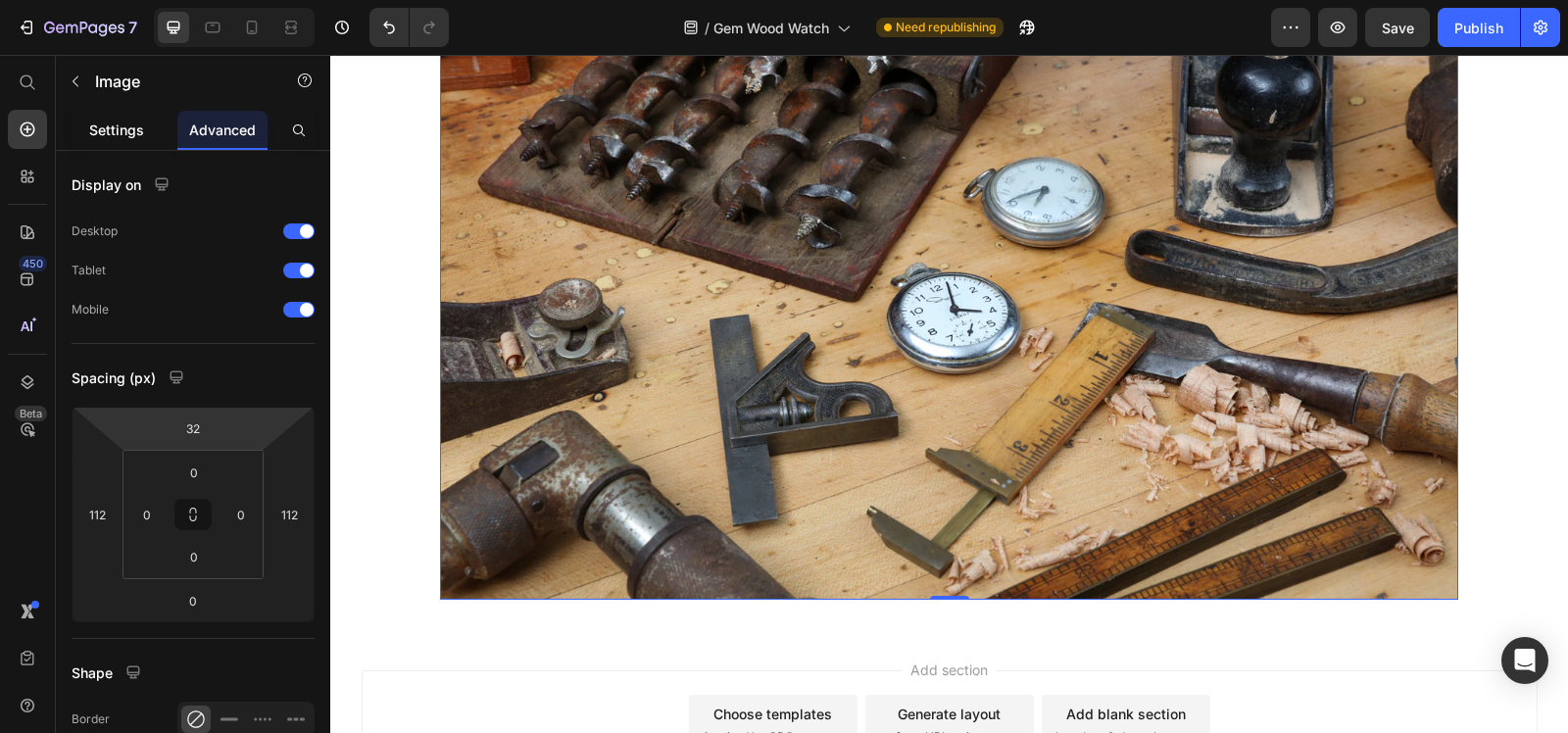 click on "Settings" at bounding box center [117, 129] 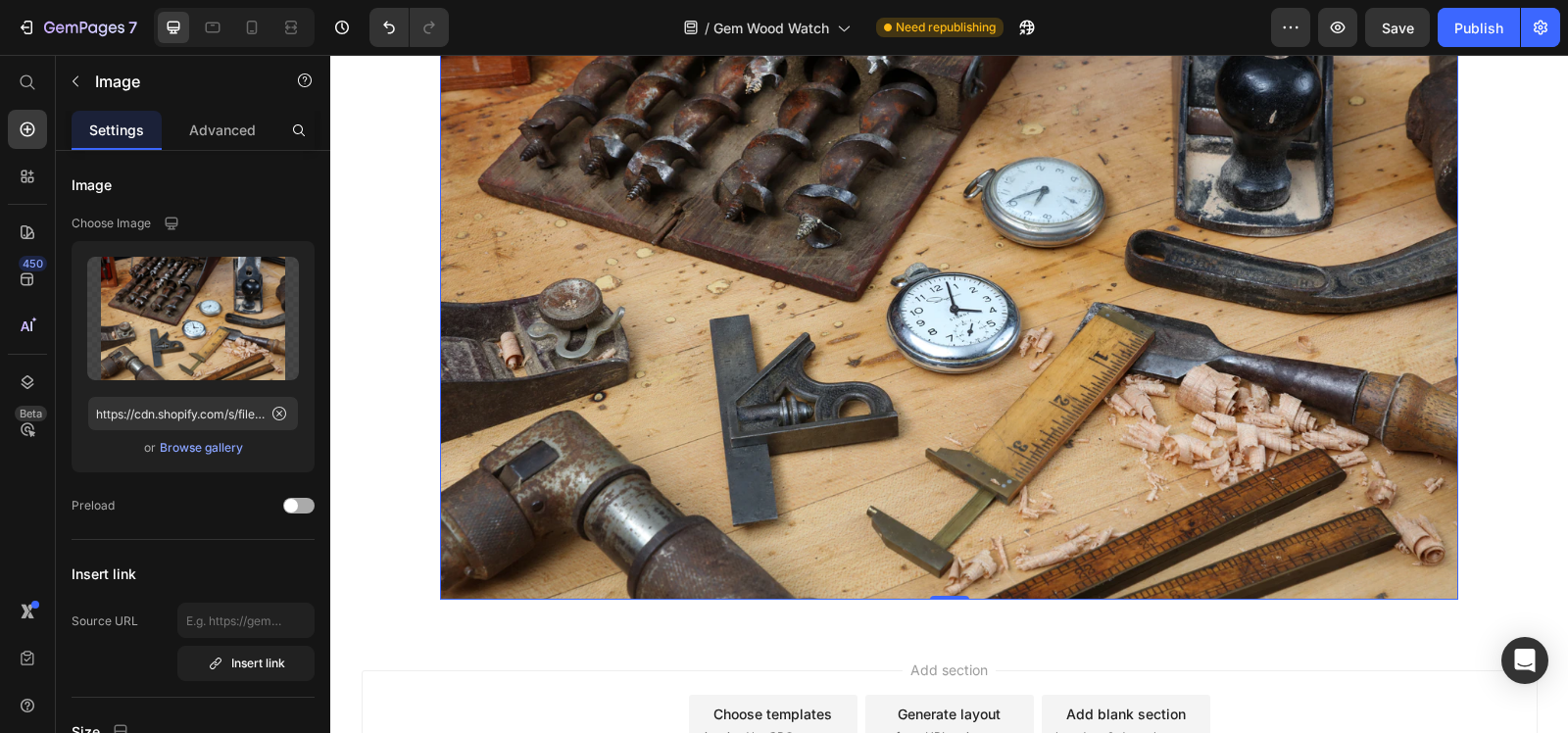 scroll, scrollTop: 367, scrollLeft: 0, axis: vertical 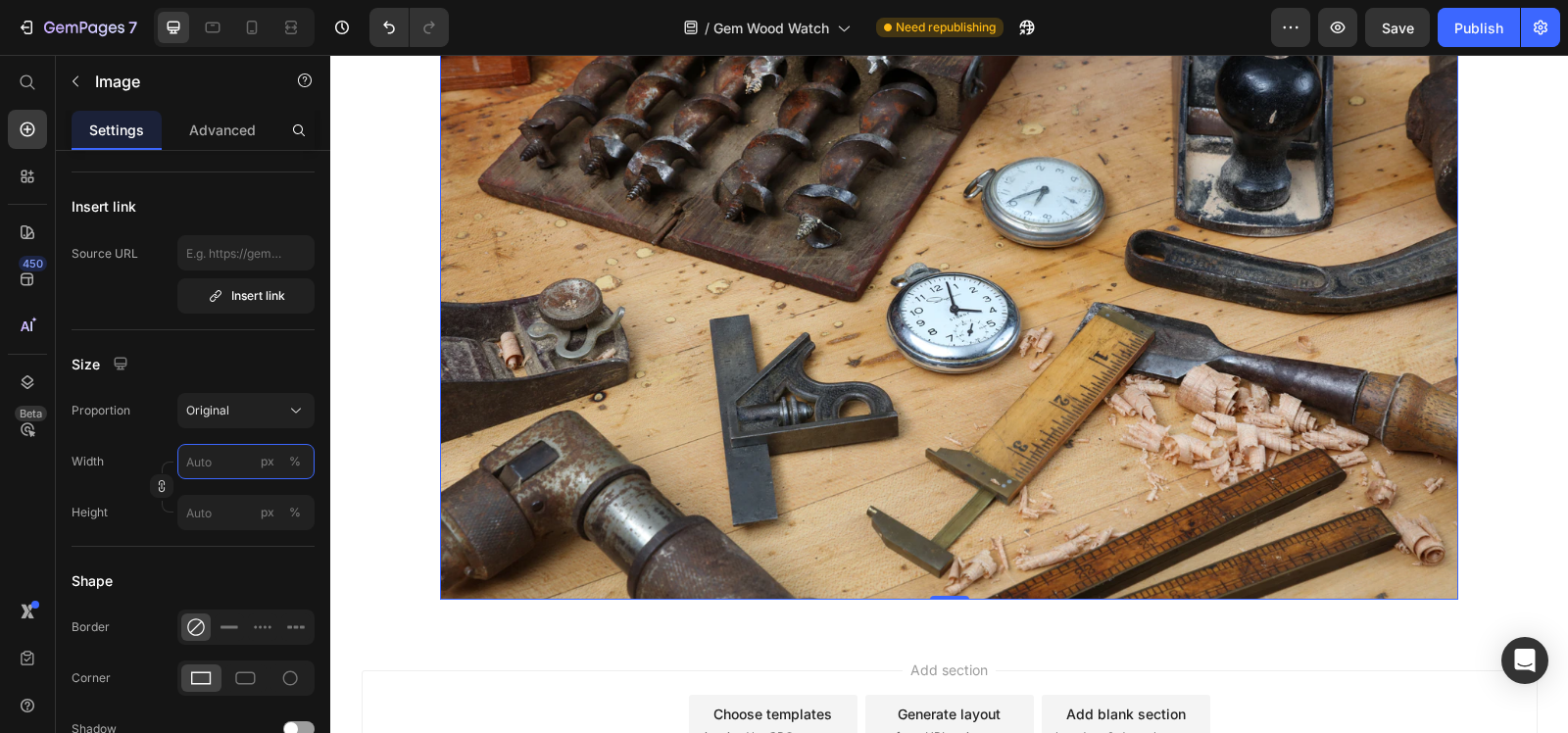 click on "px %" at bounding box center (246, 462) 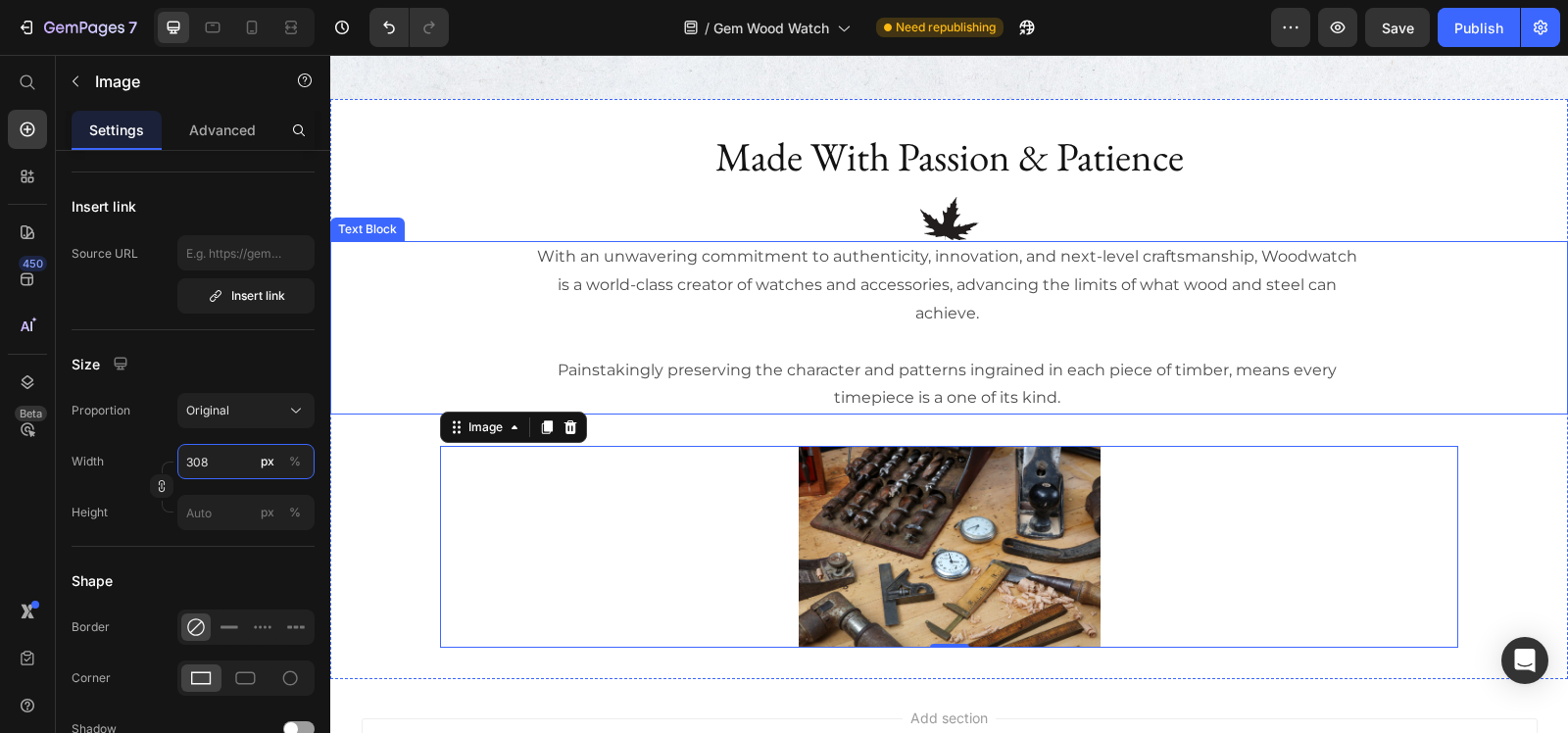 scroll, scrollTop: 1769, scrollLeft: 0, axis: vertical 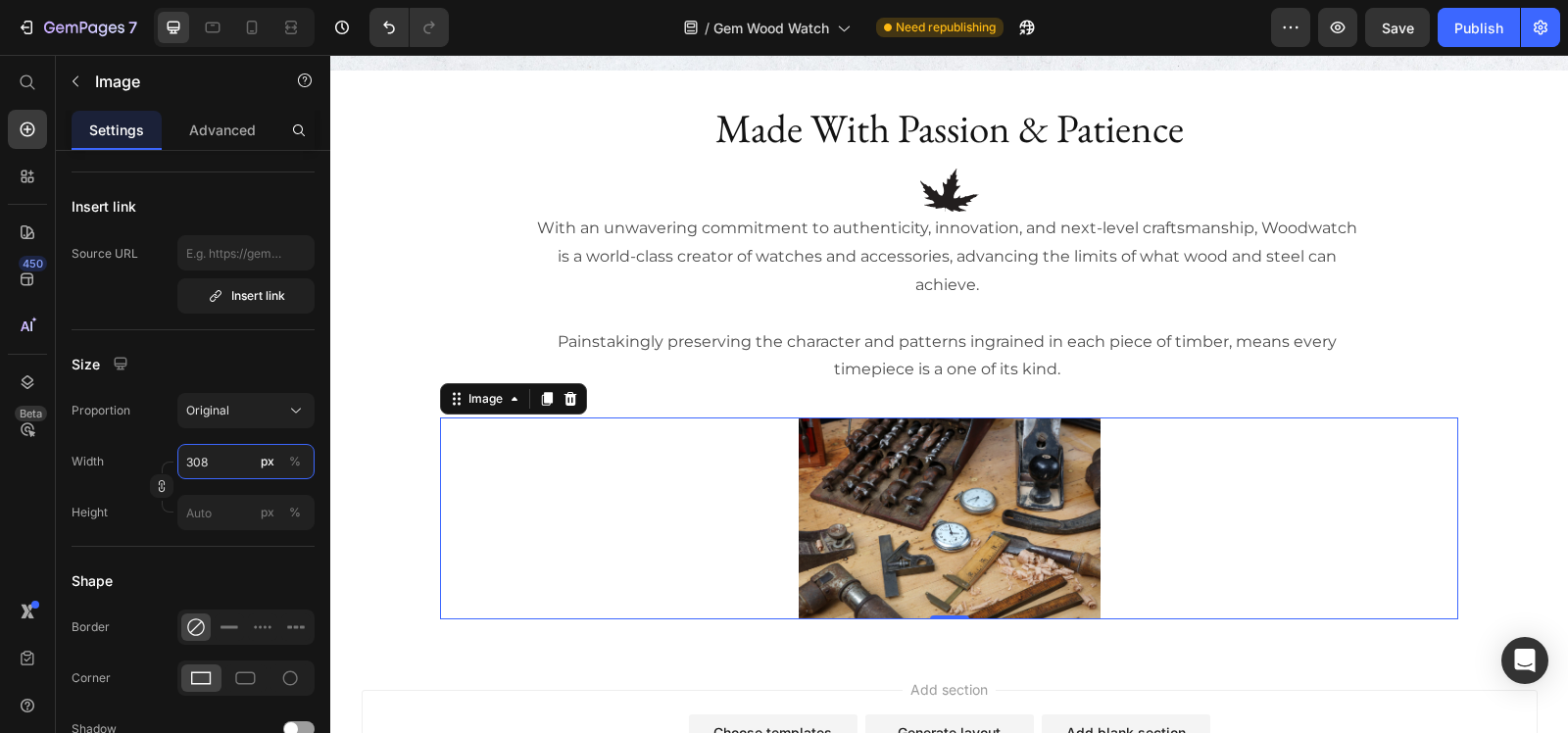 click on "308" at bounding box center [246, 462] 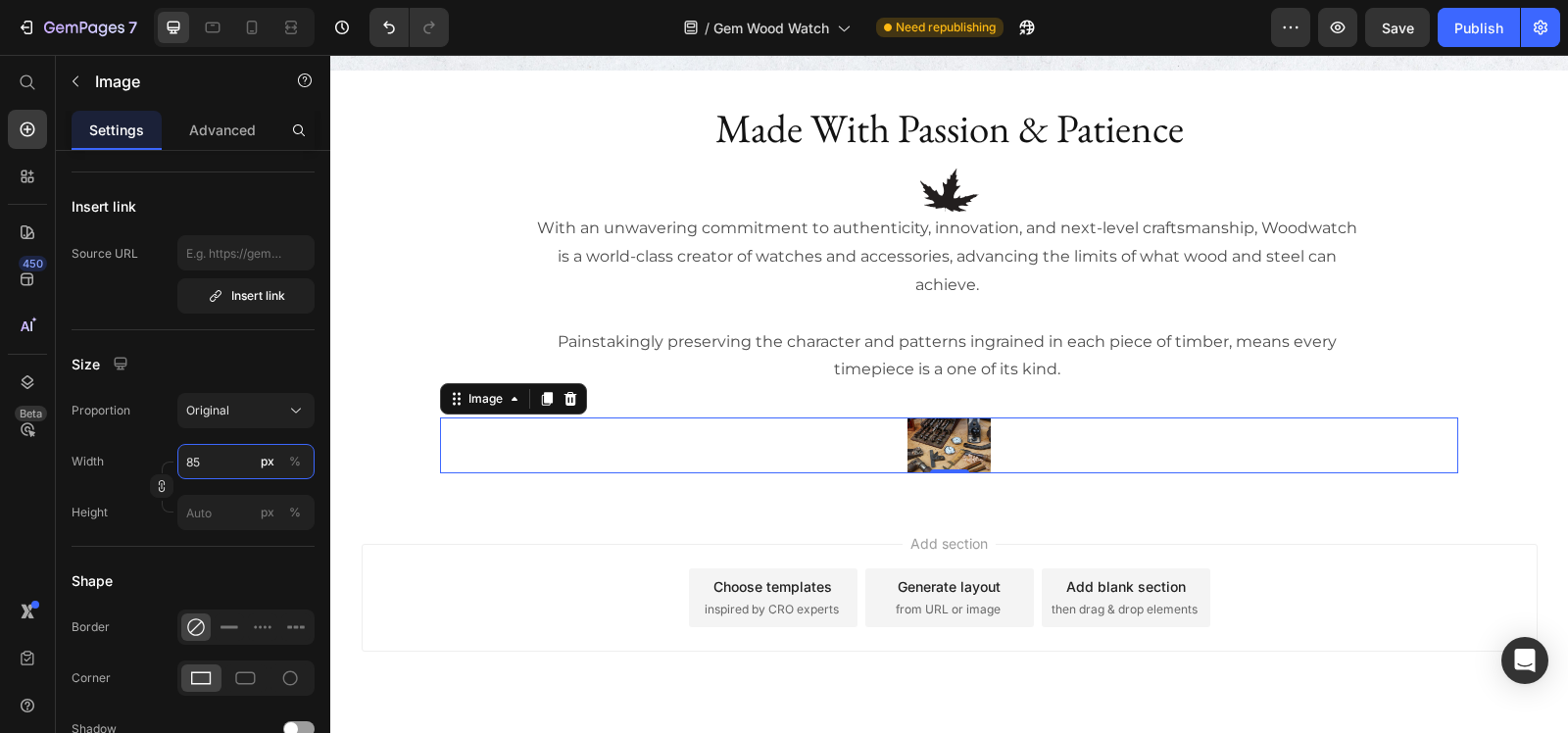type on "850" 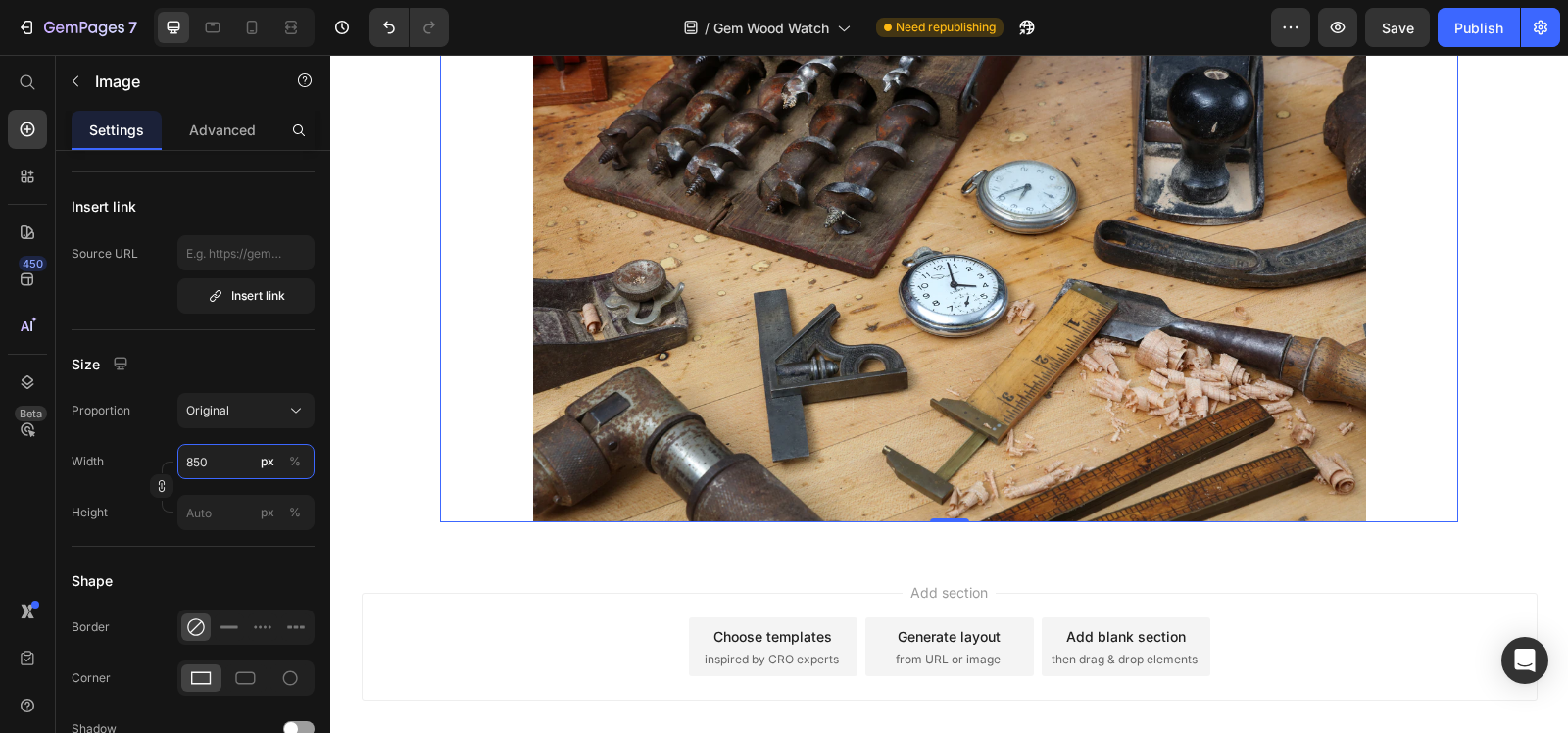 scroll, scrollTop: 2259, scrollLeft: 0, axis: vertical 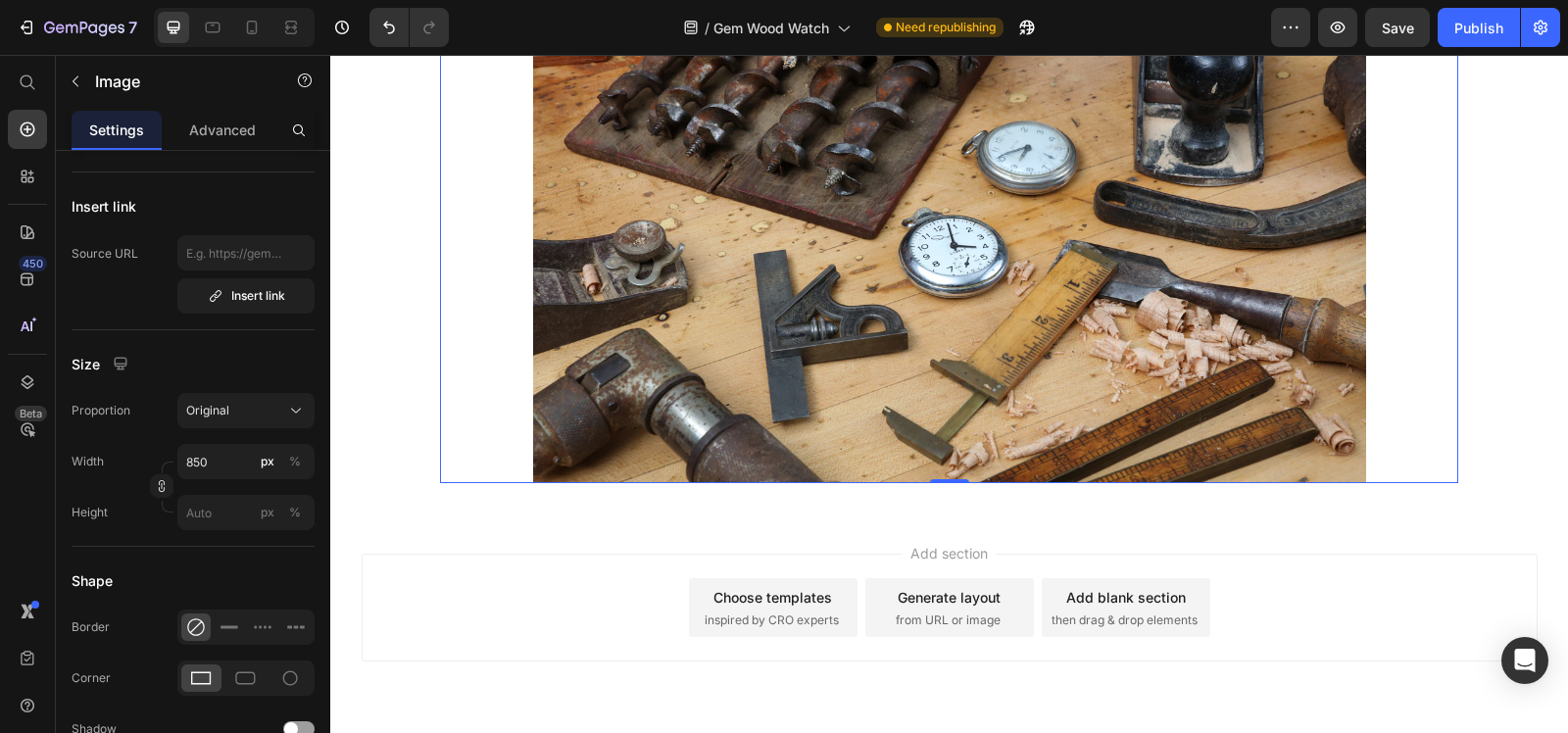 click on "Add section Choose templates inspired by CRO experts Generate layout from URL or image Add blank section then drag & drop elements" at bounding box center [949, 635] 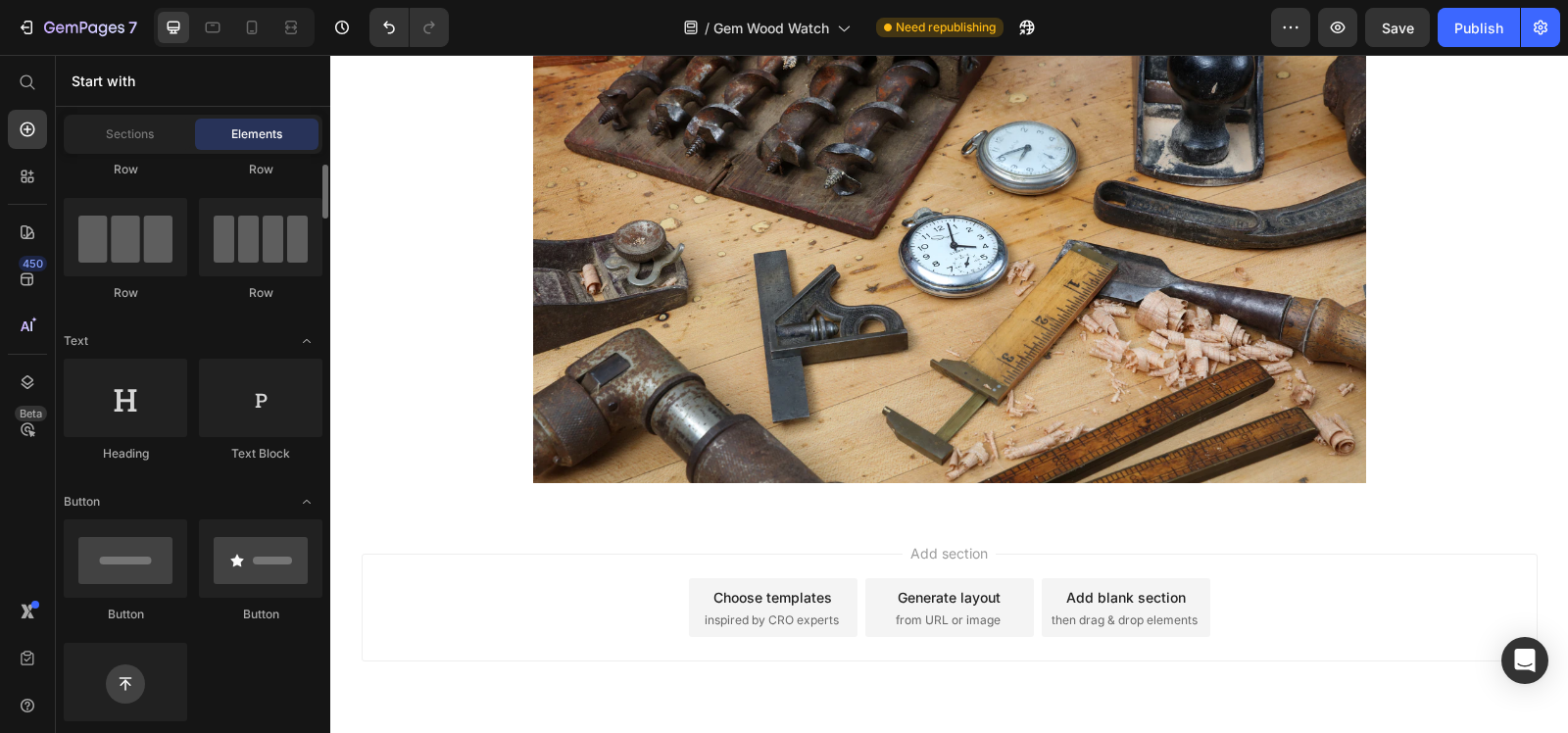 scroll, scrollTop: 0, scrollLeft: 0, axis: both 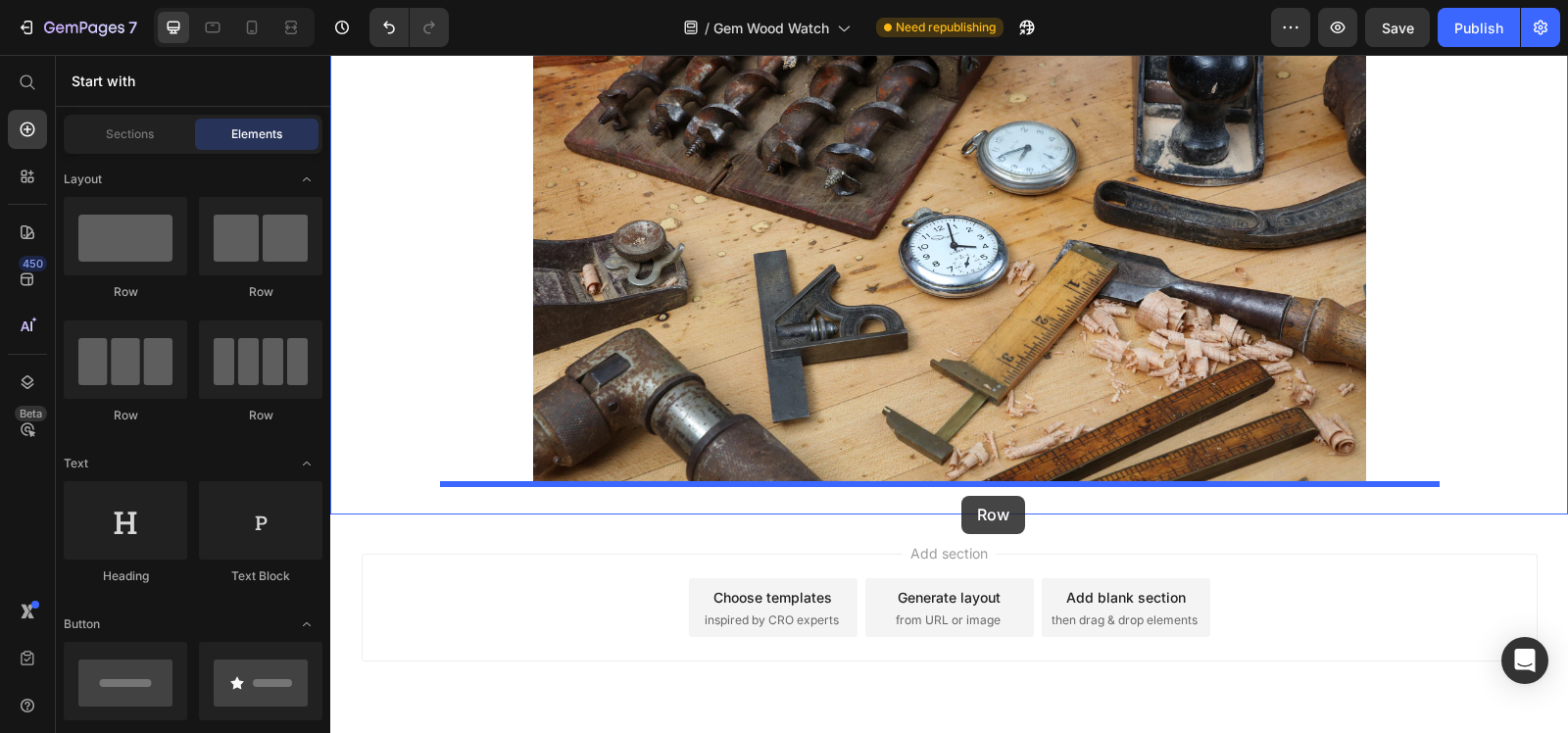 drag, startPoint x: 601, startPoint y: 301, endPoint x: 961, endPoint y: 496, distance: 409.4203 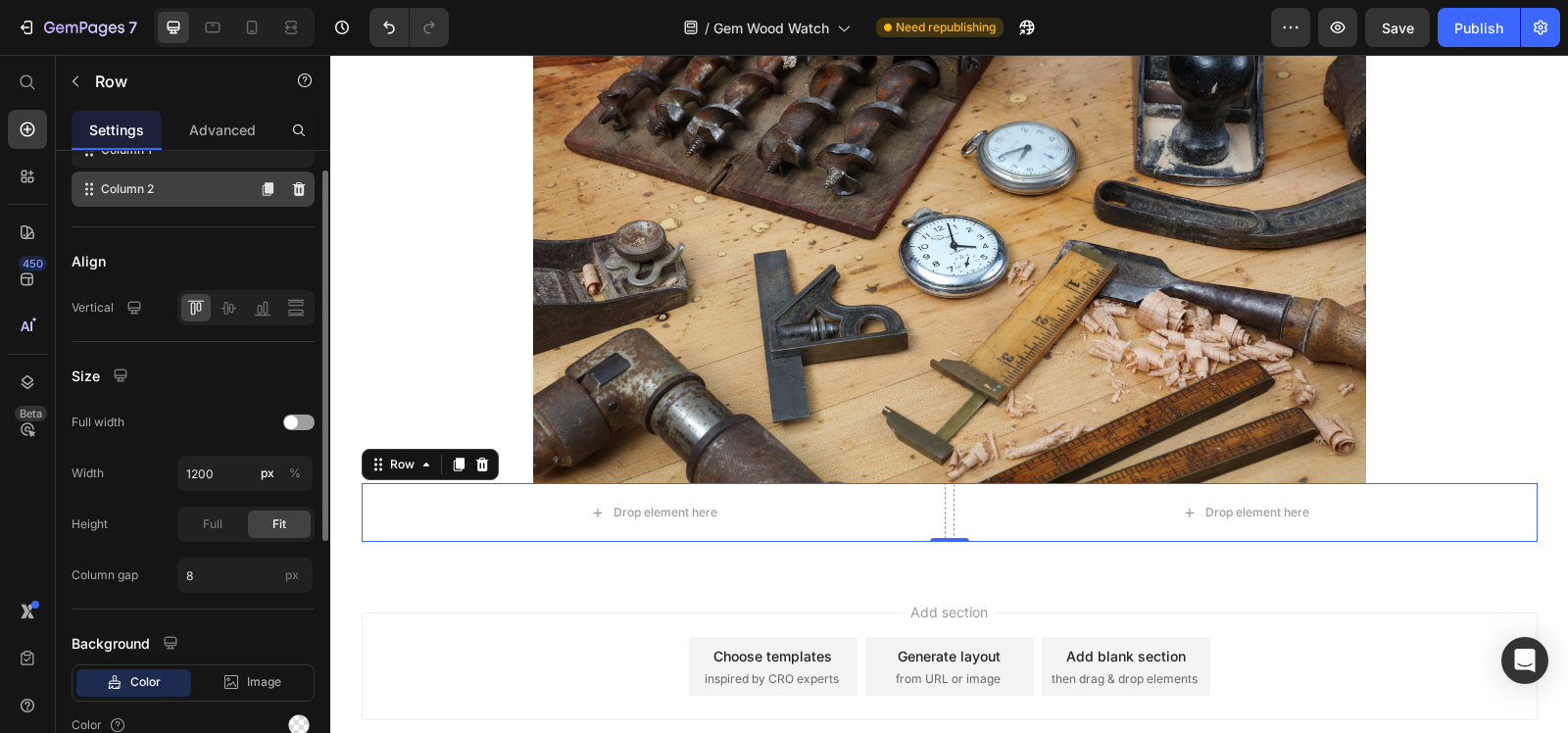 scroll, scrollTop: 0, scrollLeft: 0, axis: both 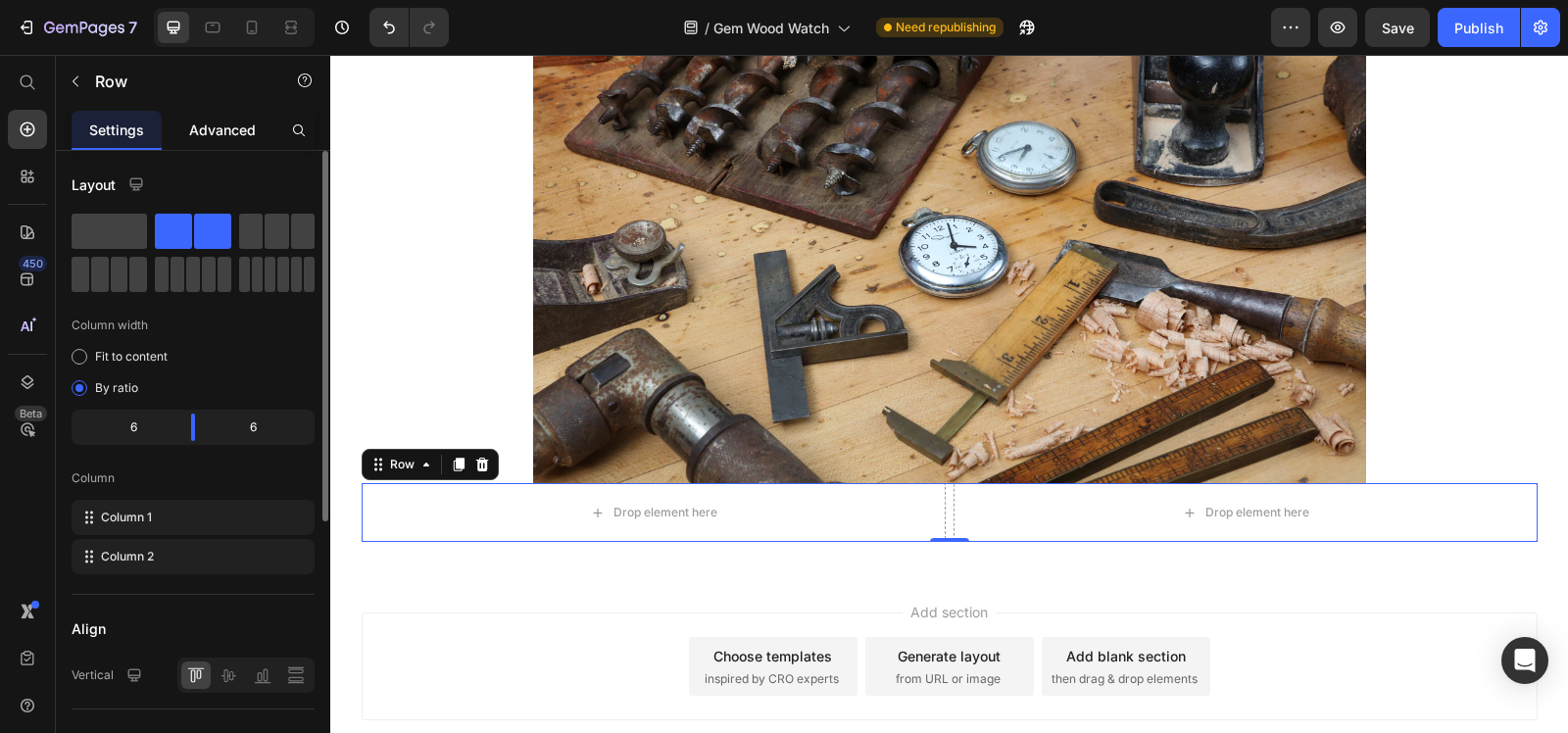 click on "Advanced" 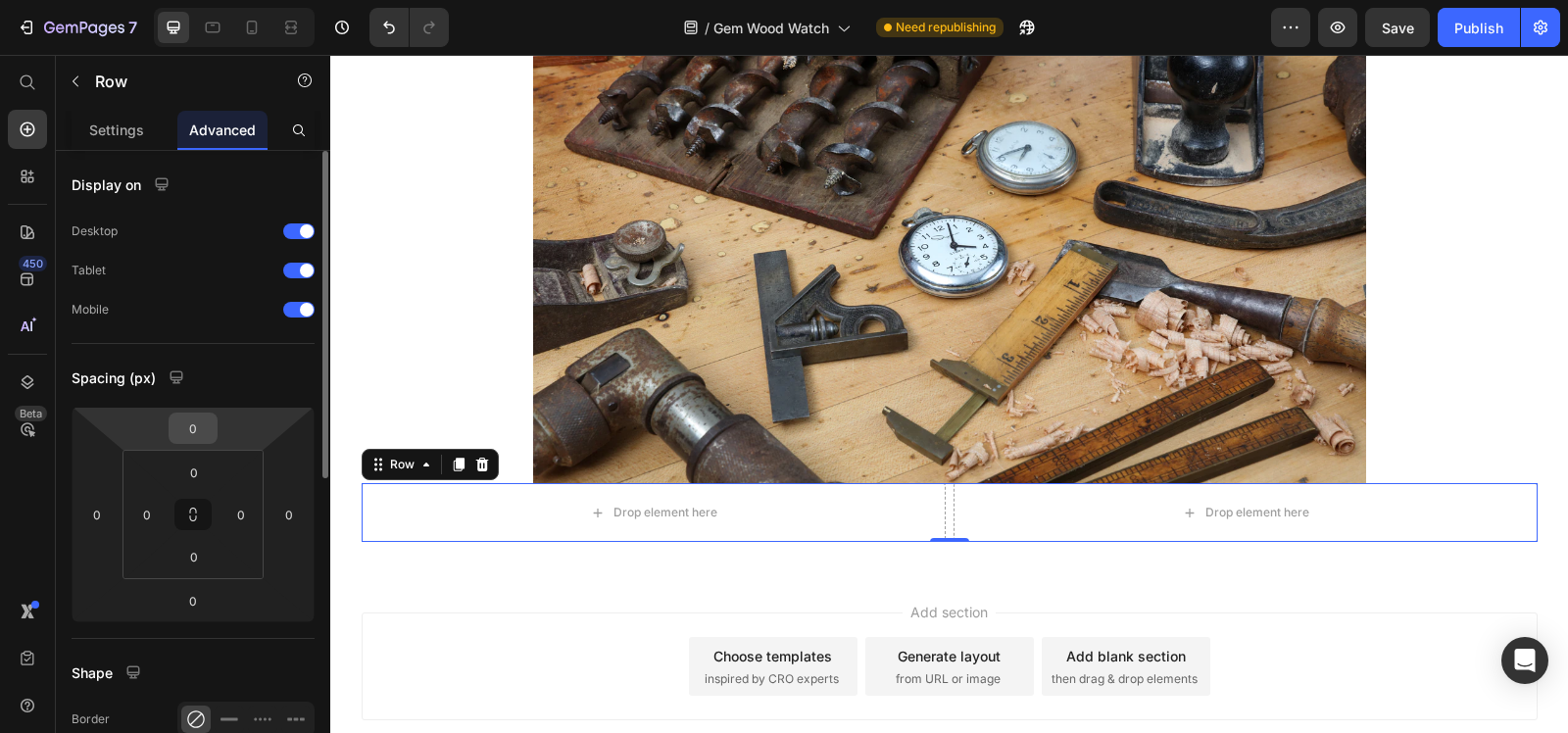 click on "0" at bounding box center [193, 428] 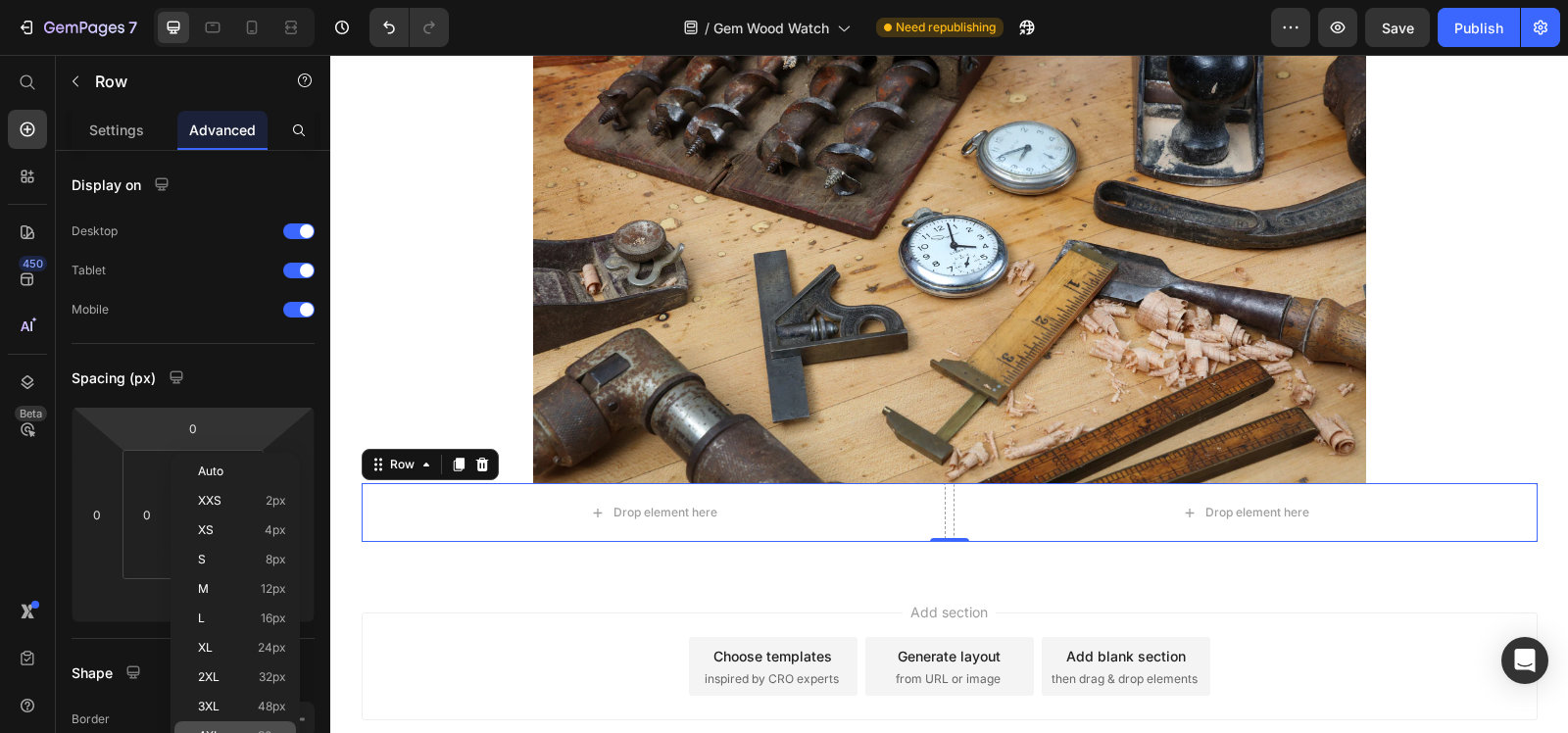 click on "4XL 80px" 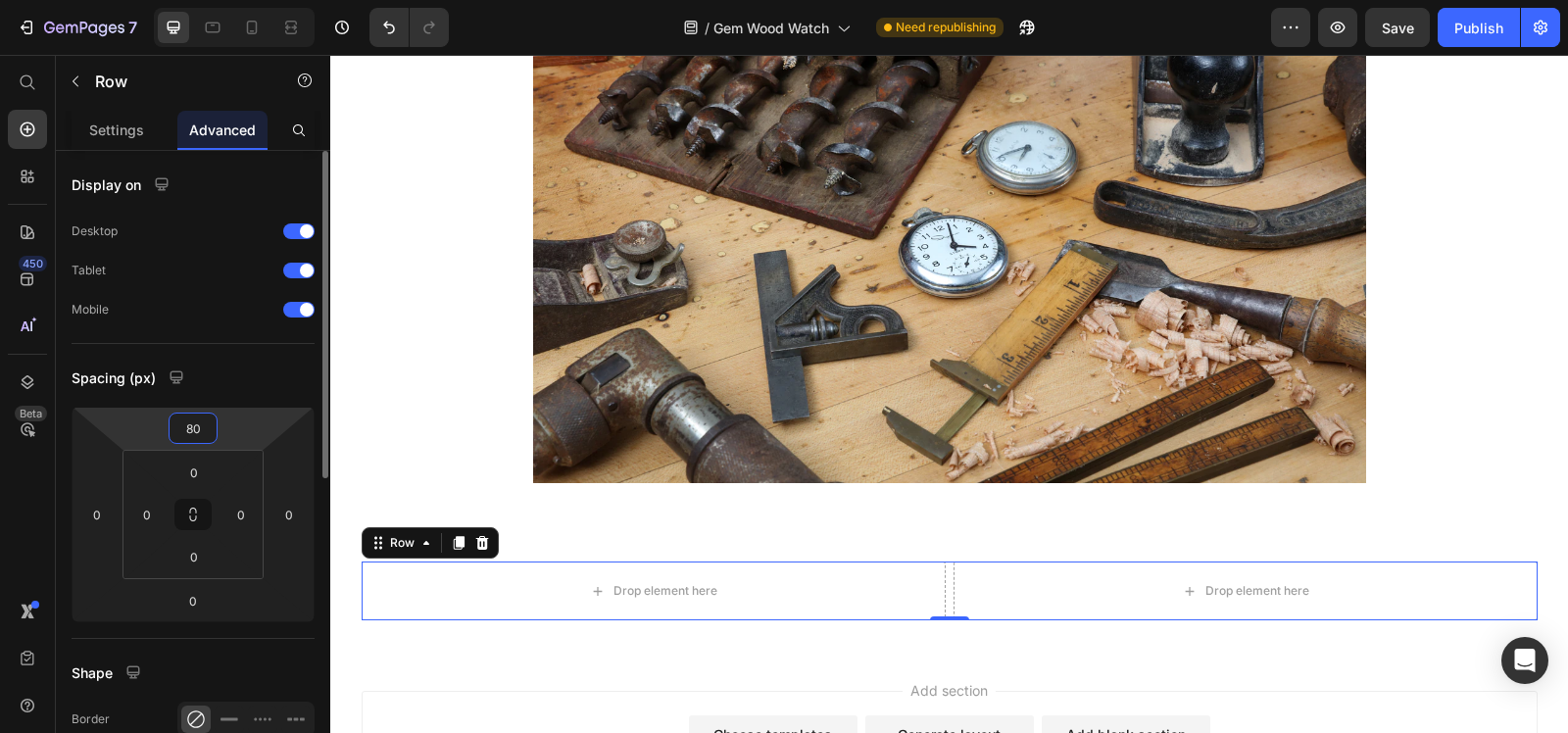 click on "80" at bounding box center (193, 428) 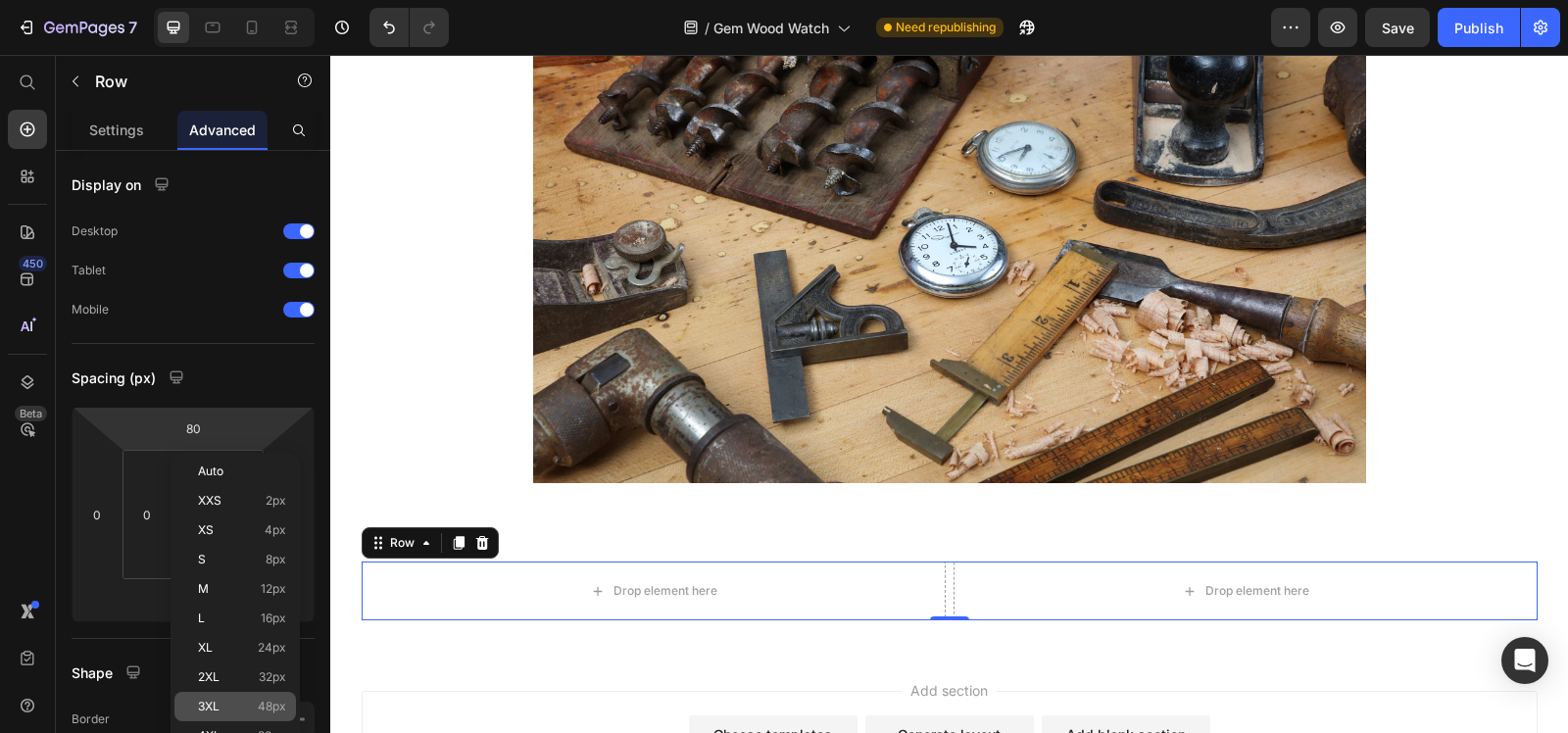 click on "3XL" at bounding box center [209, 707] 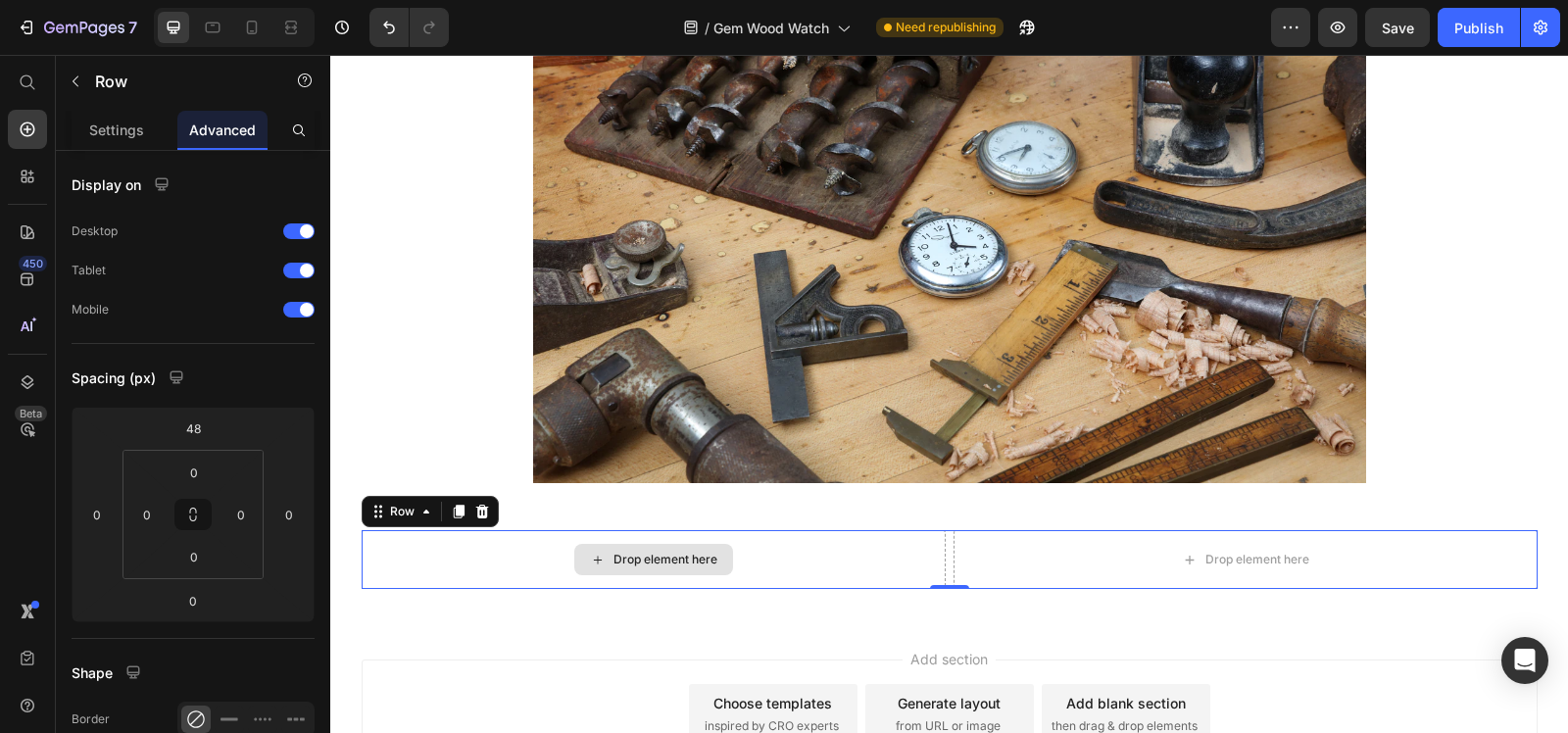 click on "Drop element here" at bounding box center [654, 560] 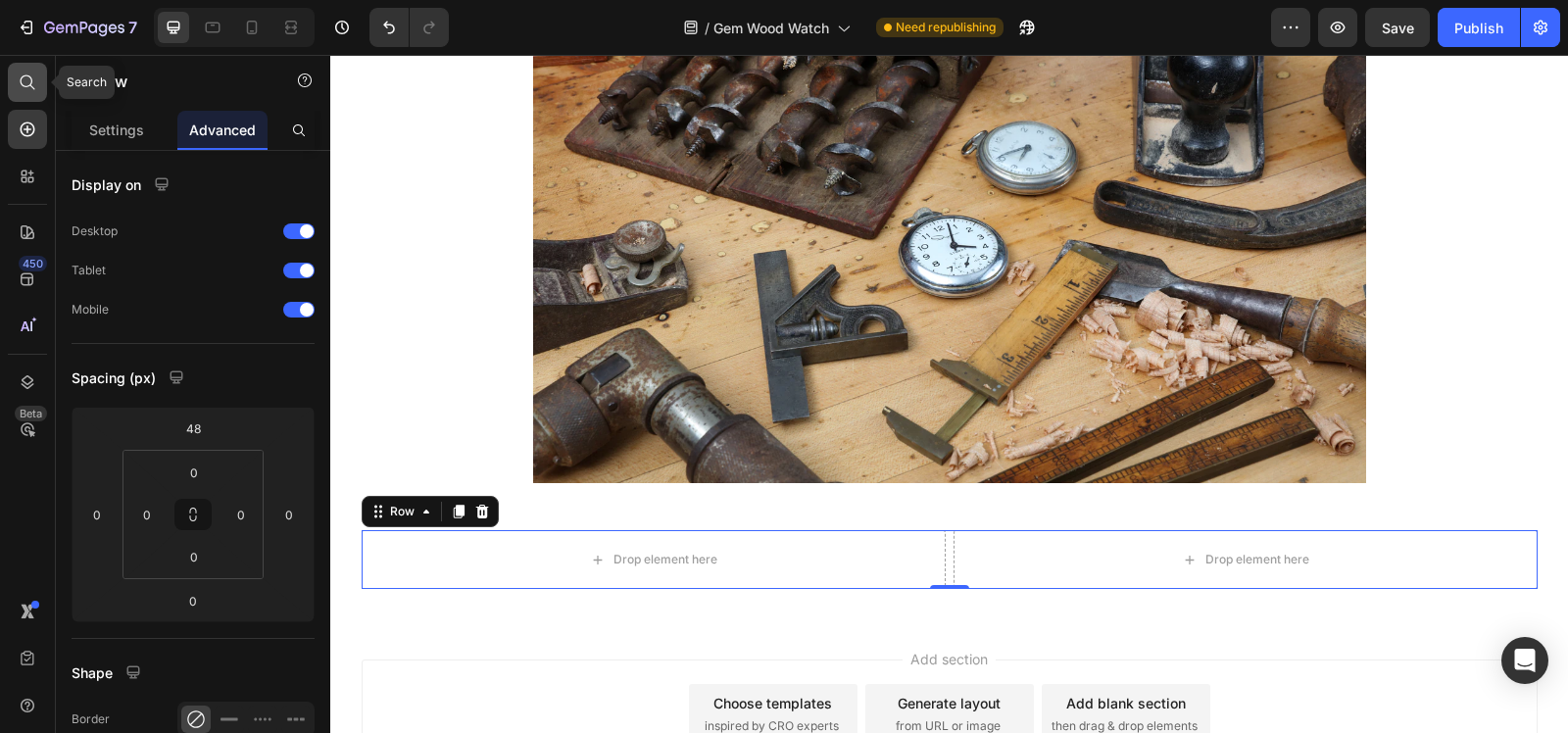 click 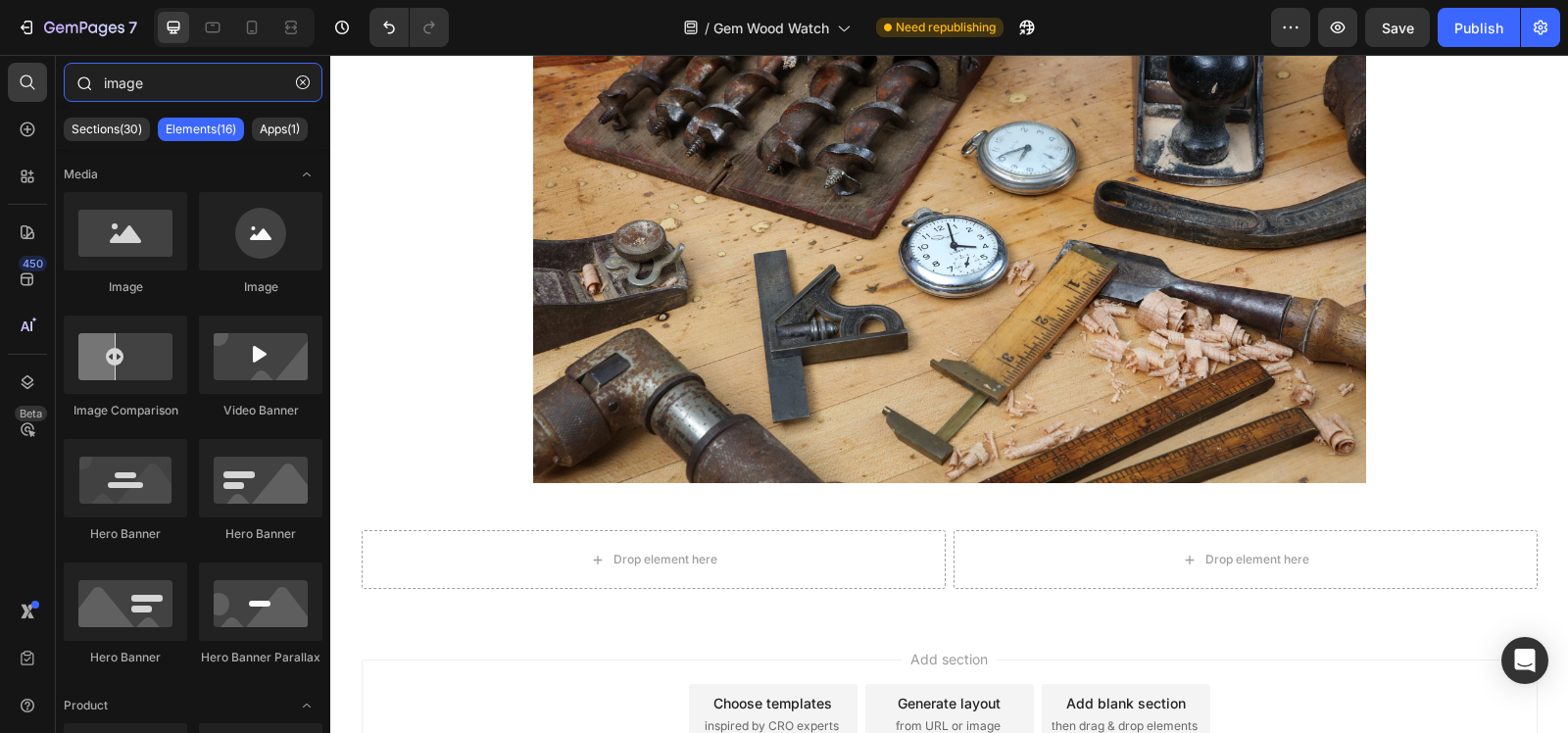 click on "image" at bounding box center [193, 82] 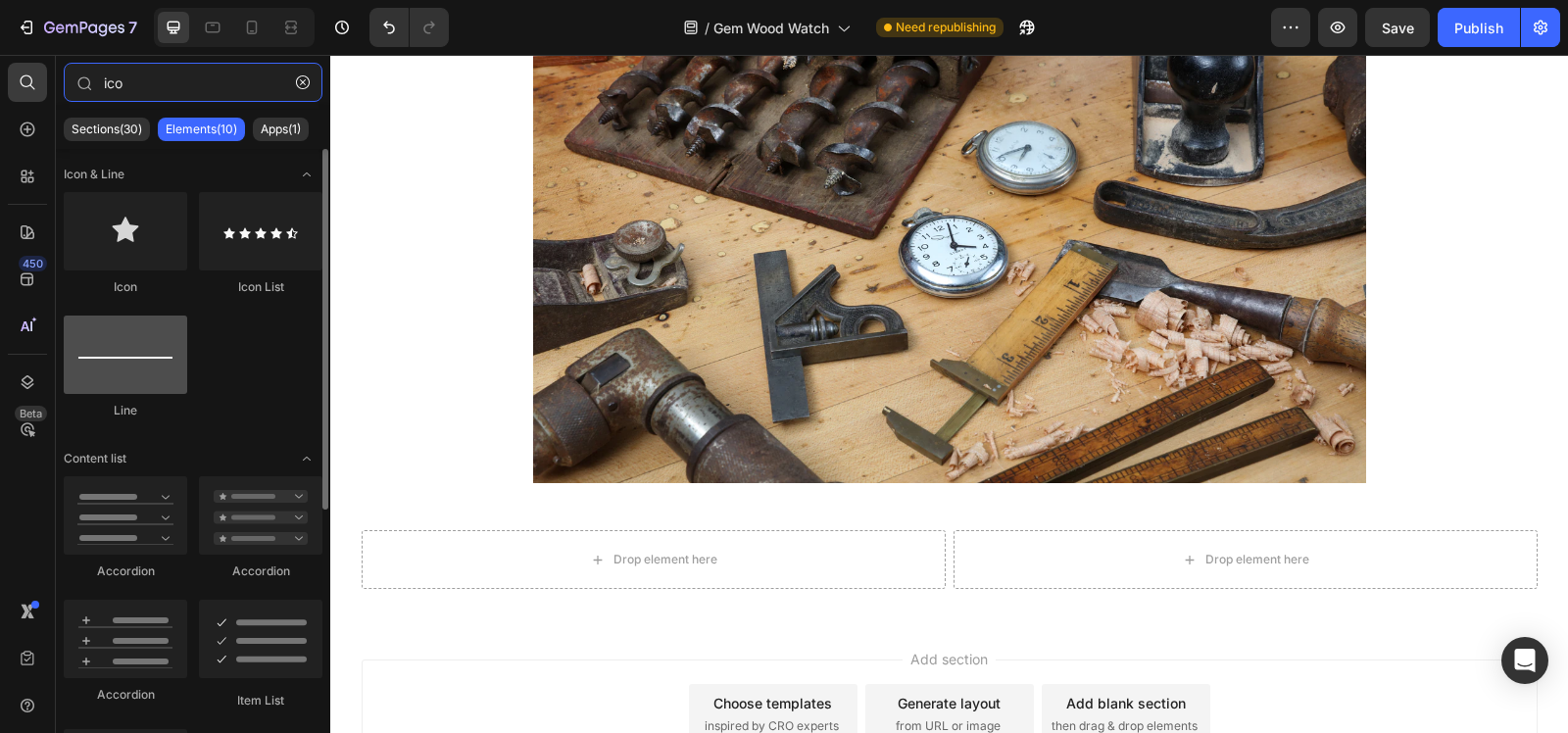 type on "ico" 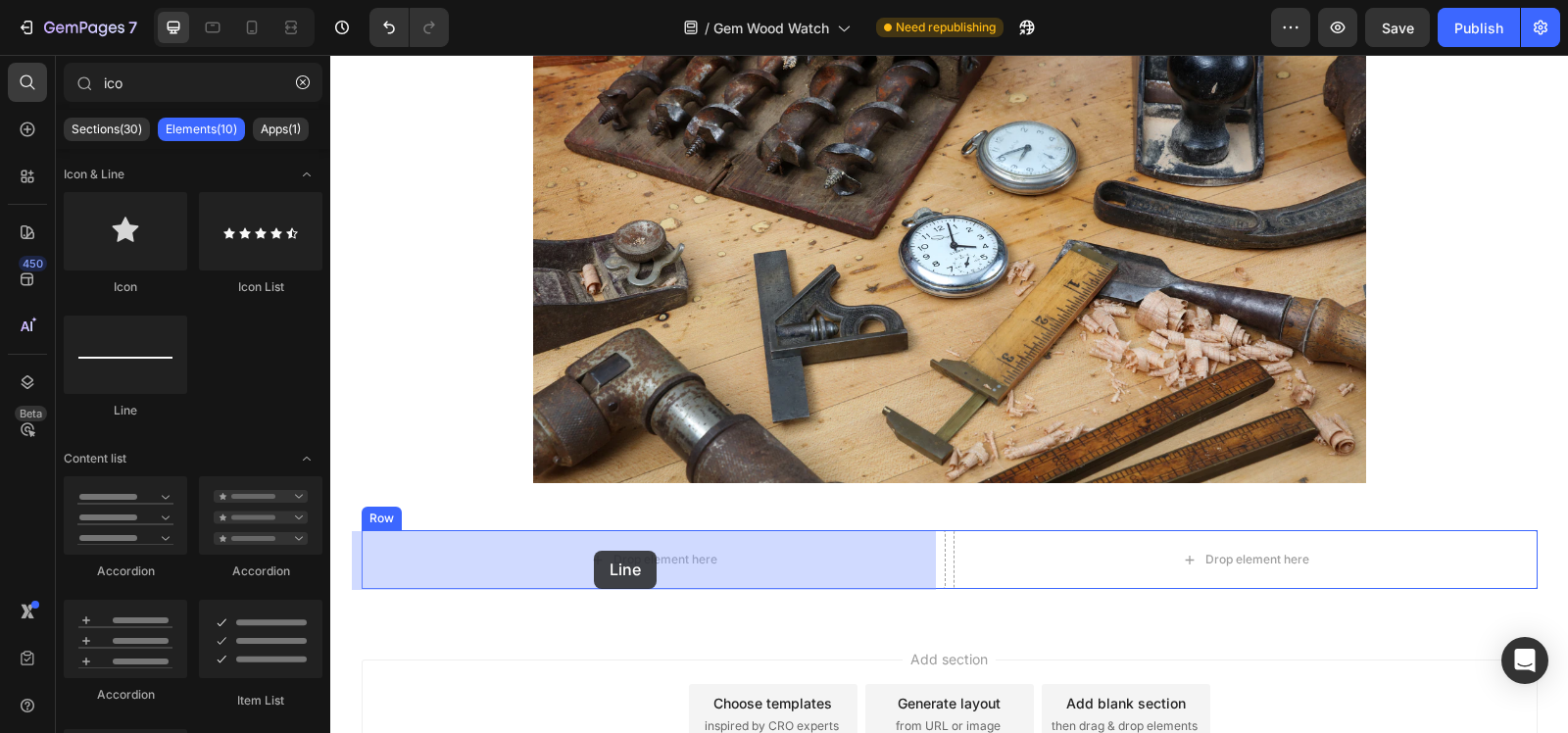 drag, startPoint x: 477, startPoint y: 444, endPoint x: 594, endPoint y: 551, distance: 158.54968 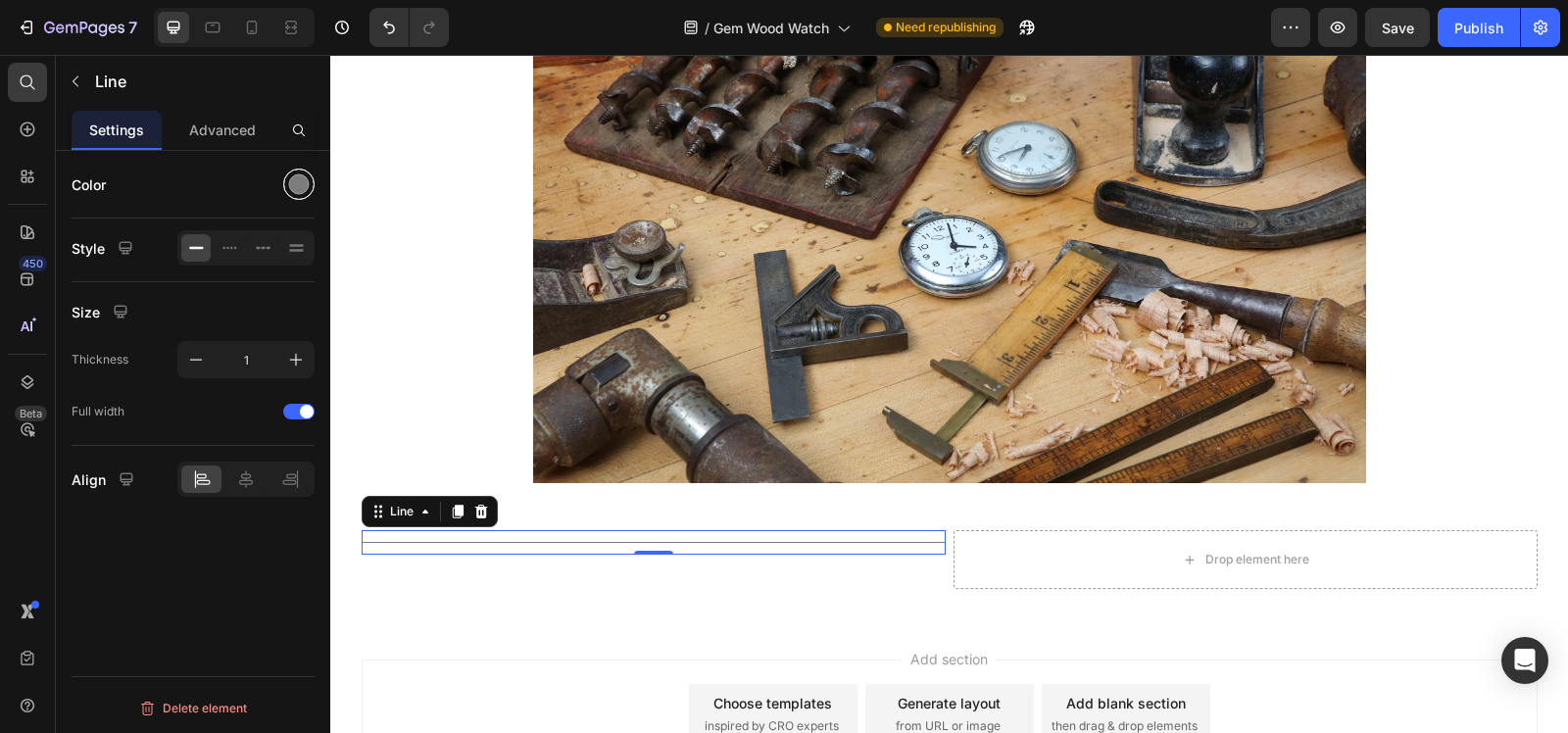 click at bounding box center [299, 184] 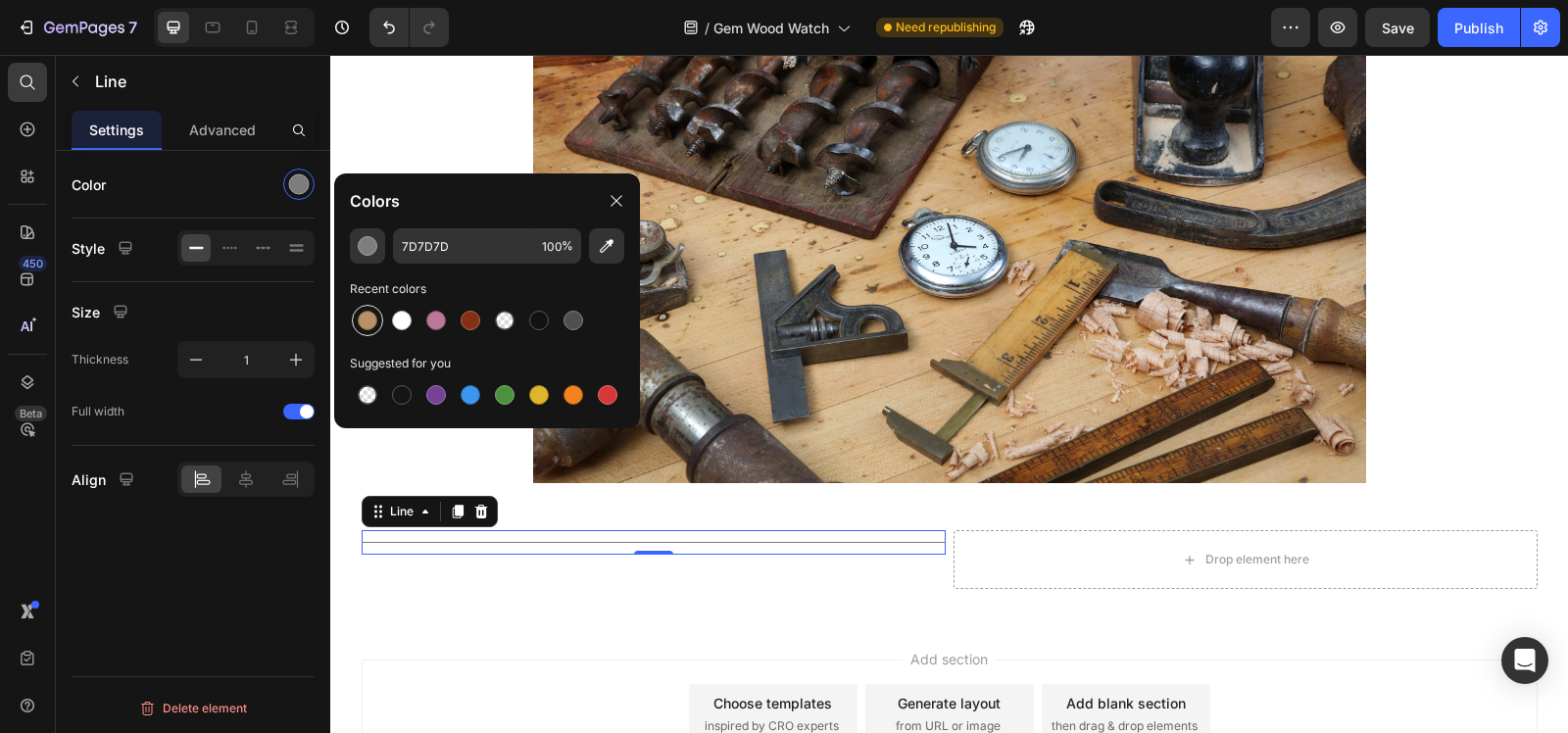 click at bounding box center (368, 320) 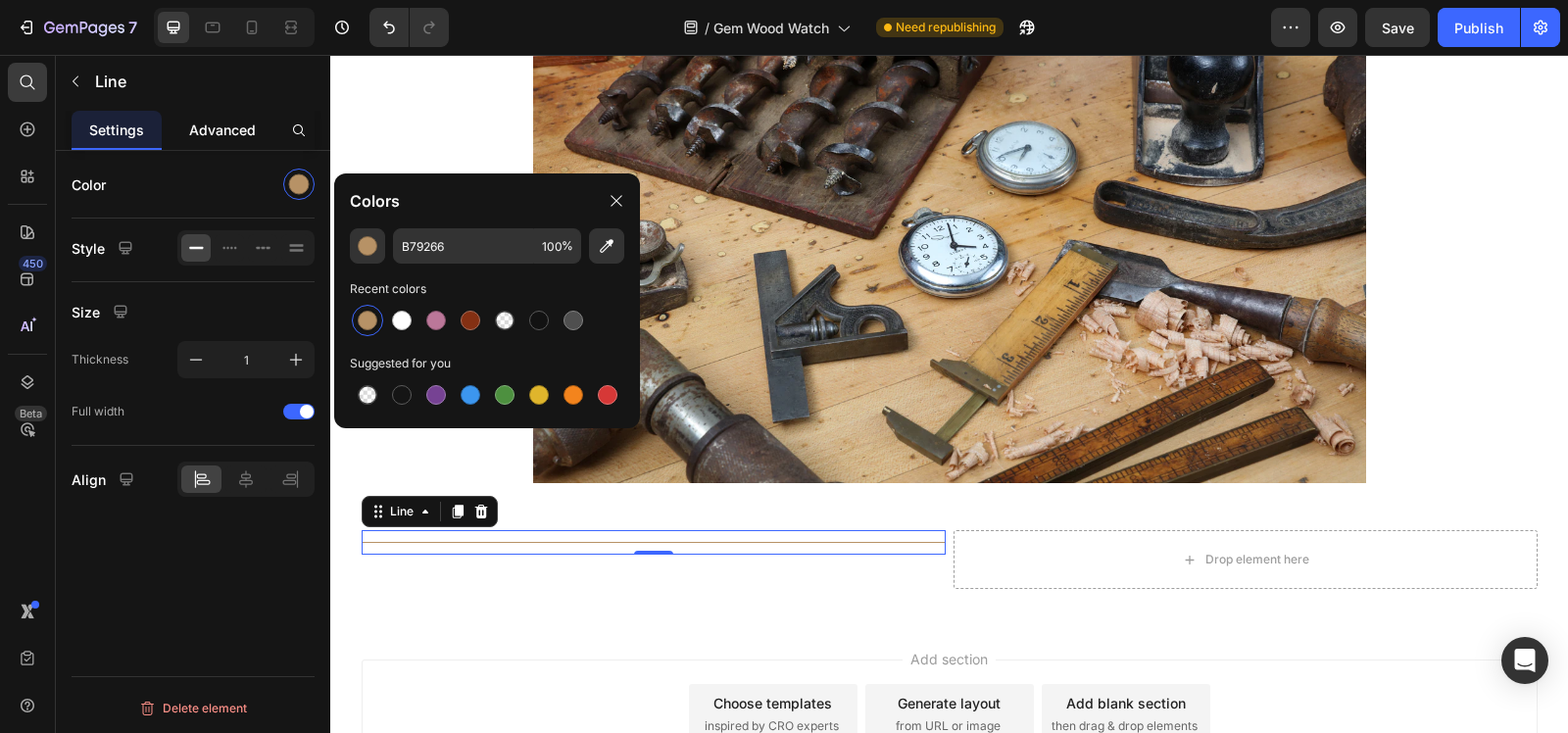 click on "Advanced" at bounding box center (222, 129) 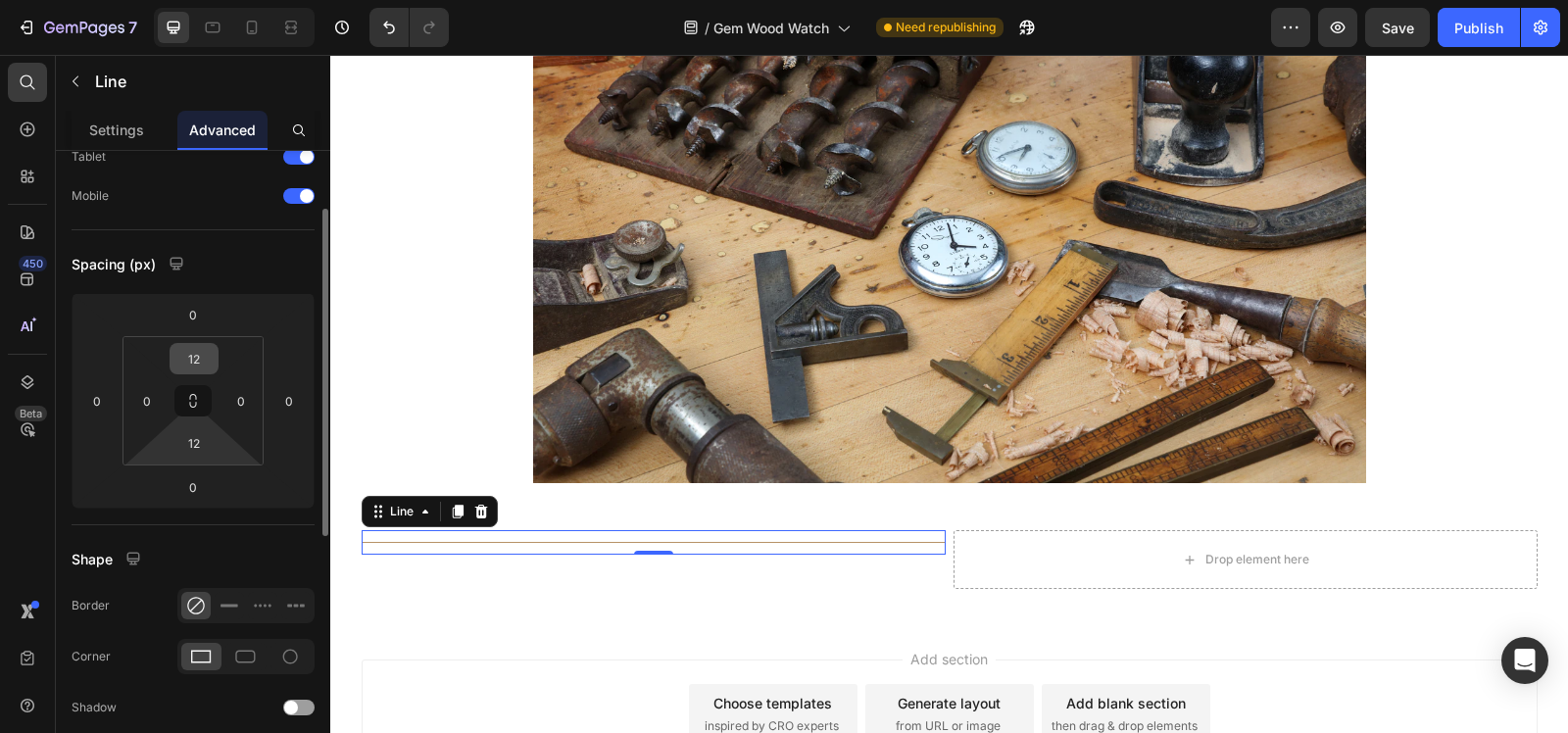 scroll, scrollTop: 0, scrollLeft: 0, axis: both 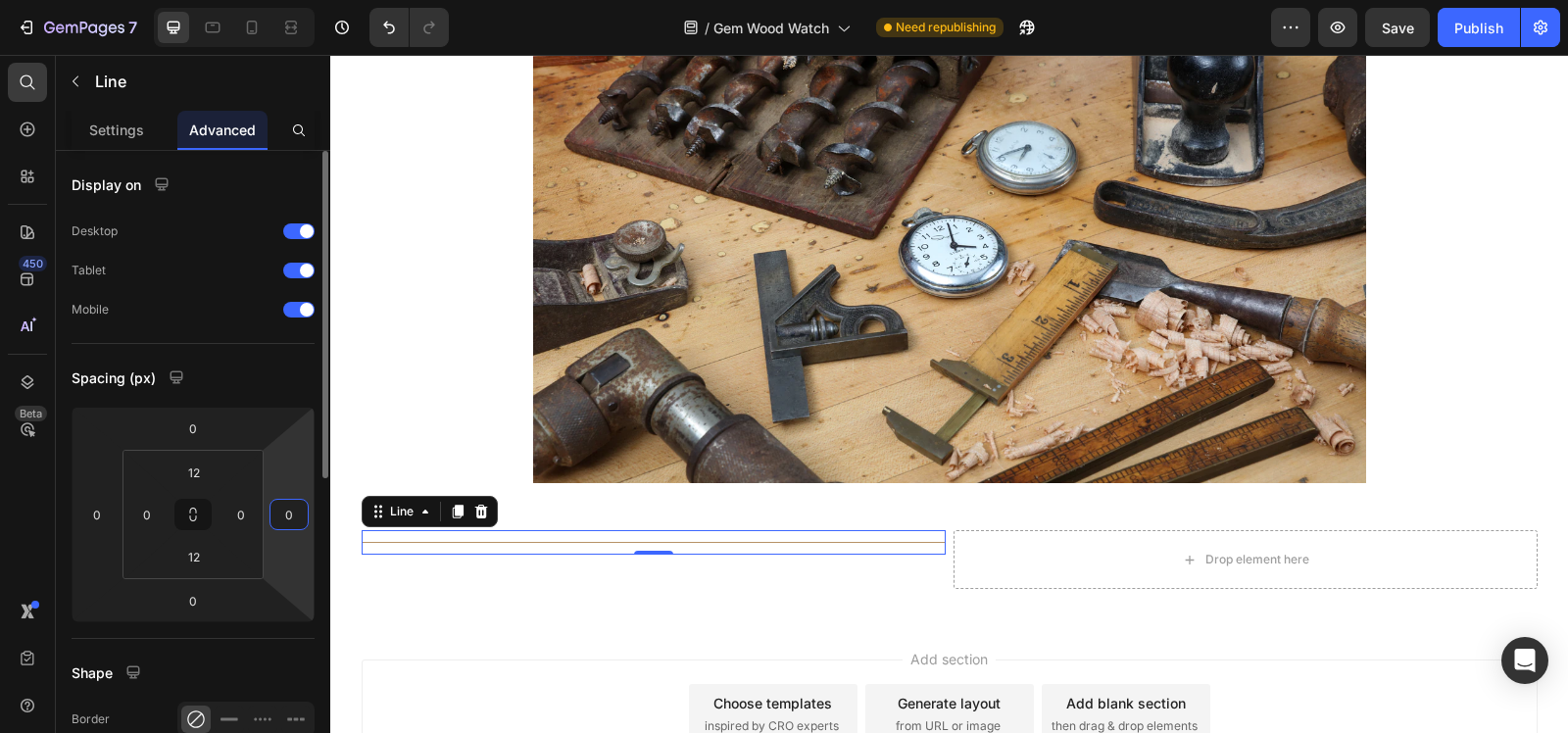 click on "0" at bounding box center (289, 514) 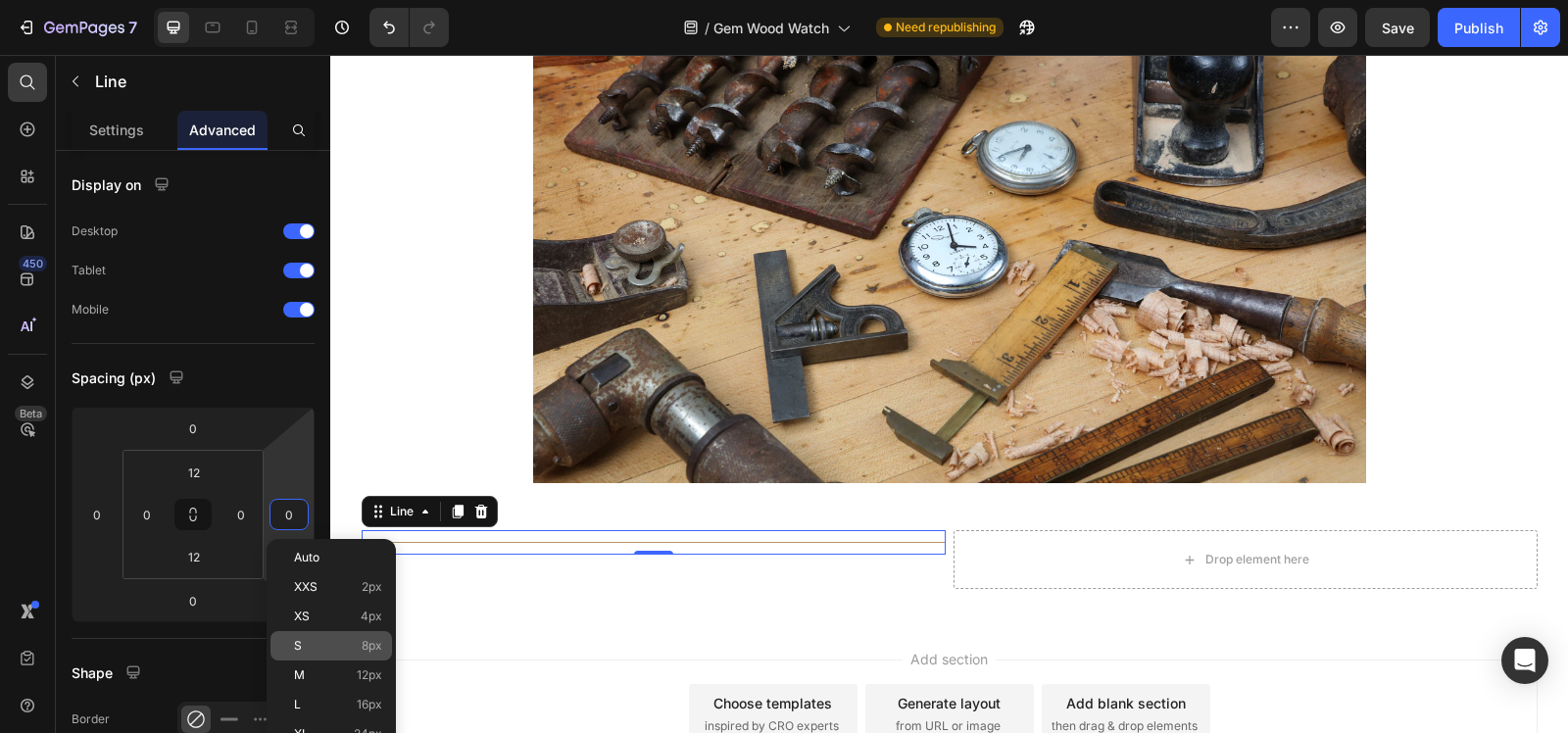 scroll, scrollTop: 2428, scrollLeft: 0, axis: vertical 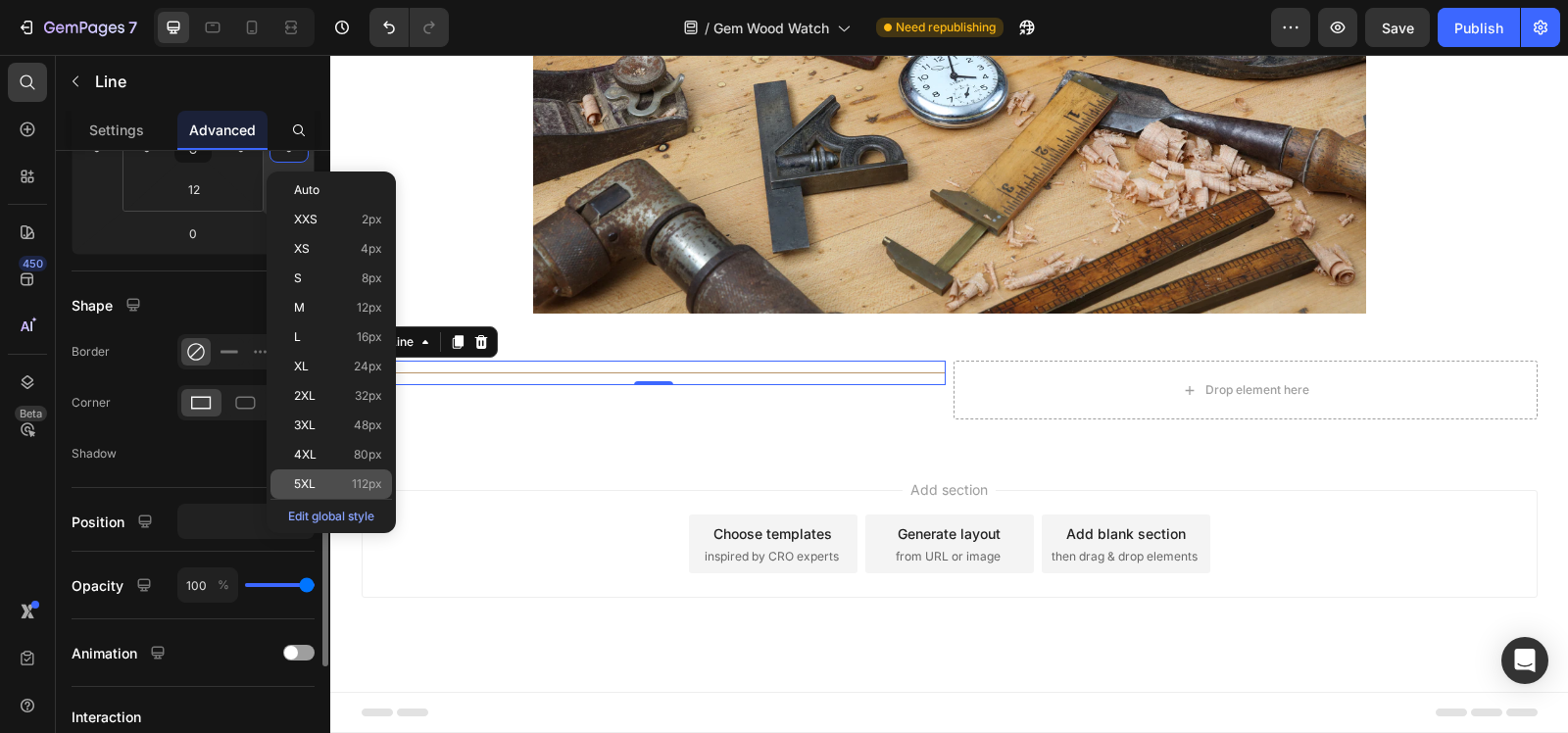 click on "5XL" at bounding box center [305, 484] 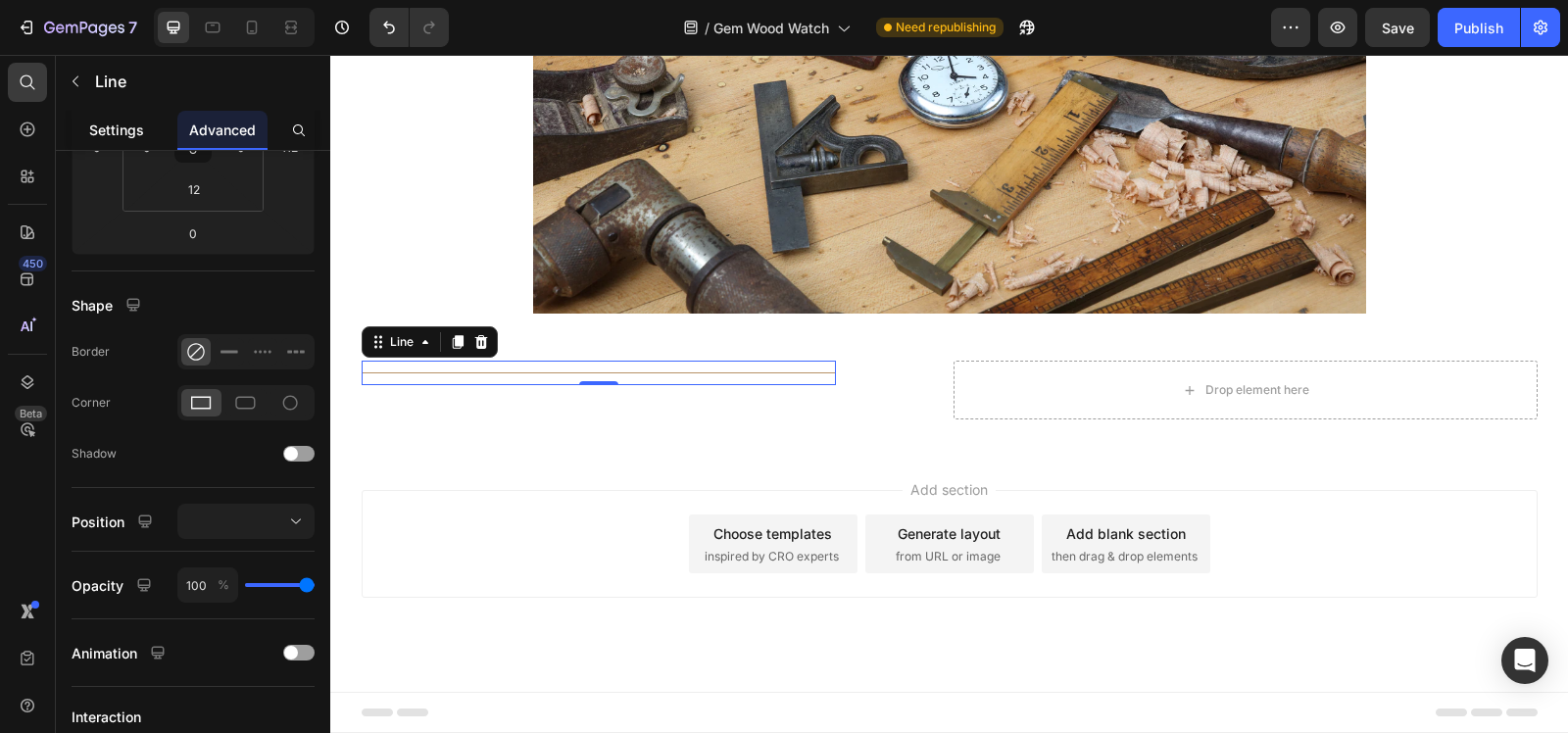 click on "Settings" at bounding box center [117, 129] 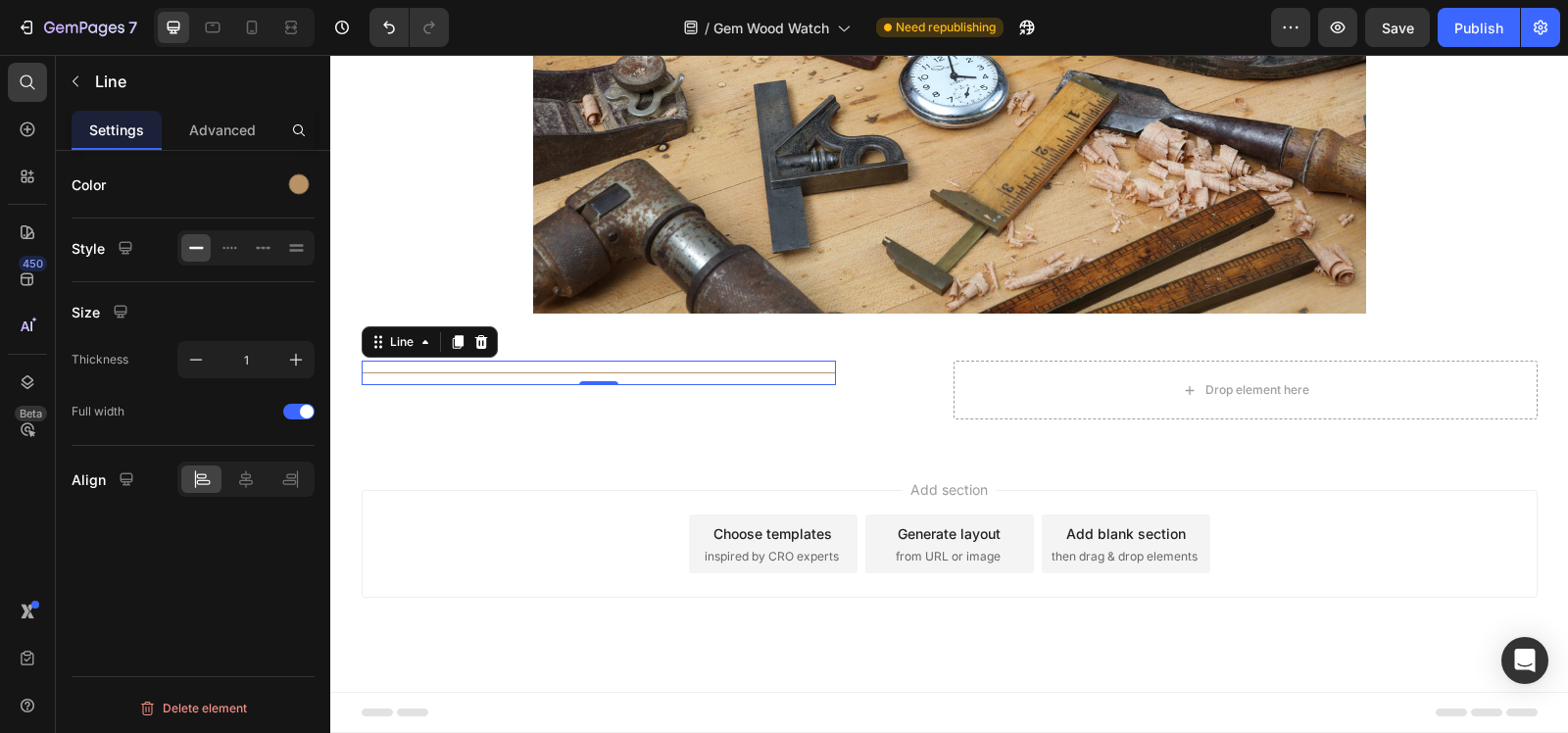 scroll, scrollTop: 0, scrollLeft: 0, axis: both 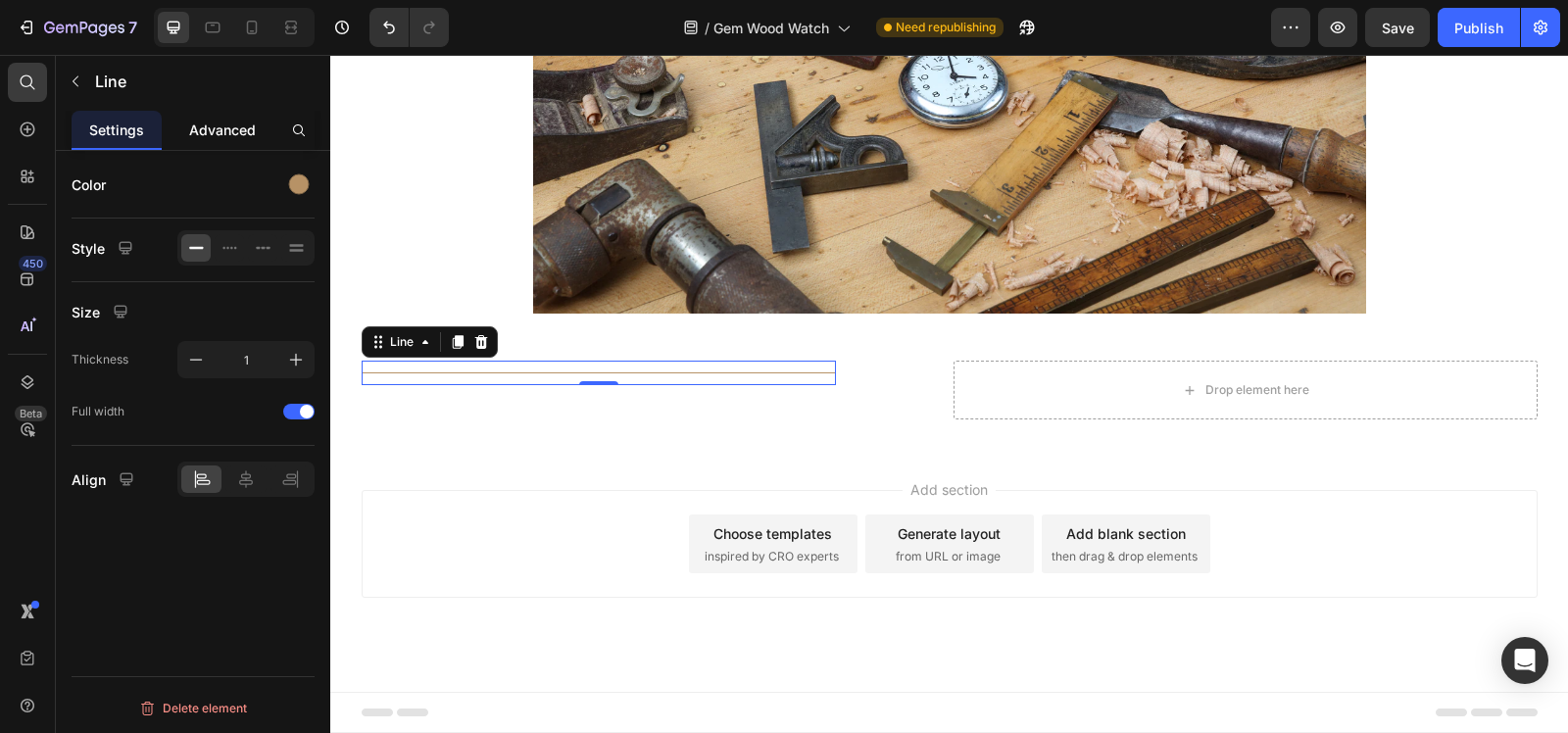 click on "Advanced" at bounding box center (222, 129) 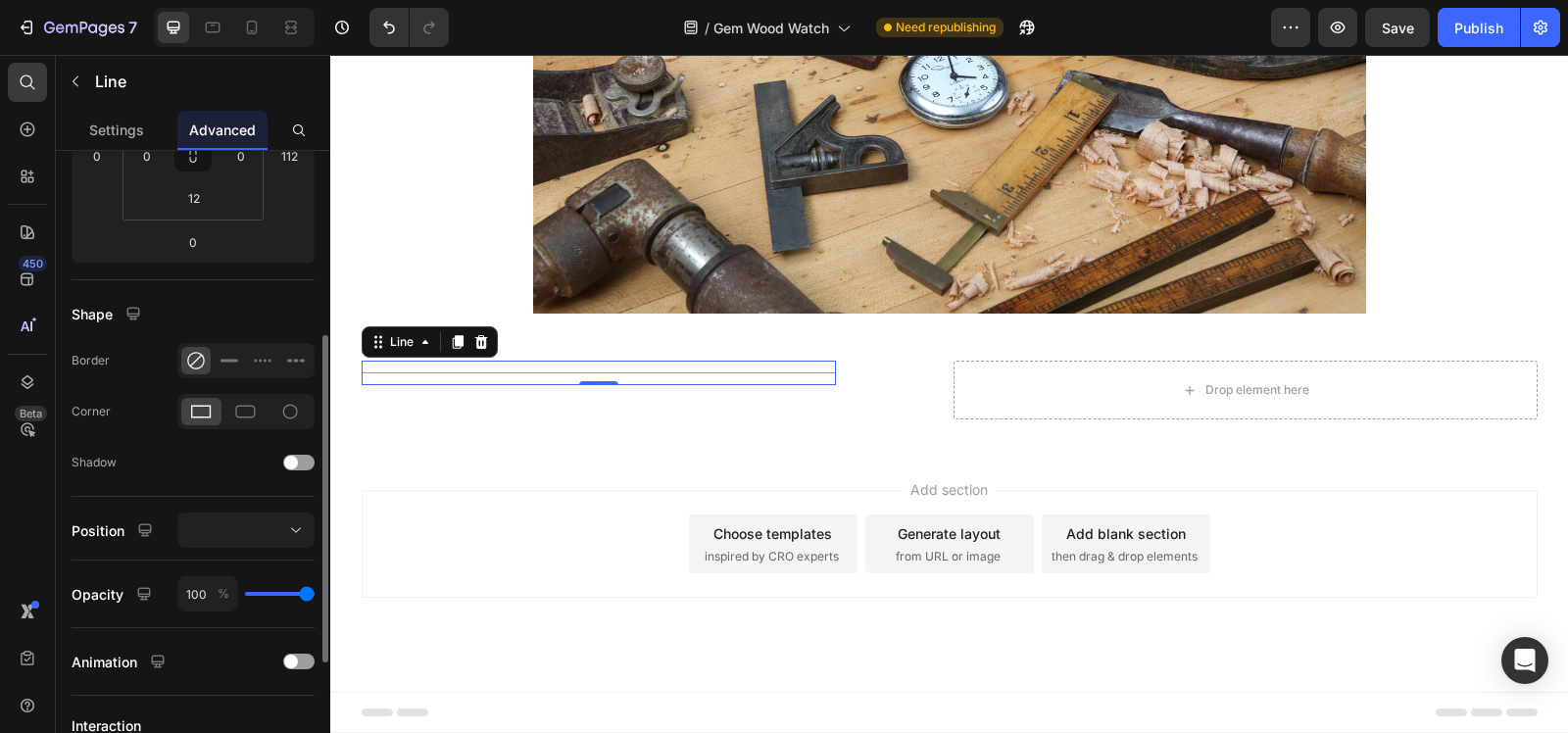 scroll, scrollTop: 236, scrollLeft: 0, axis: vertical 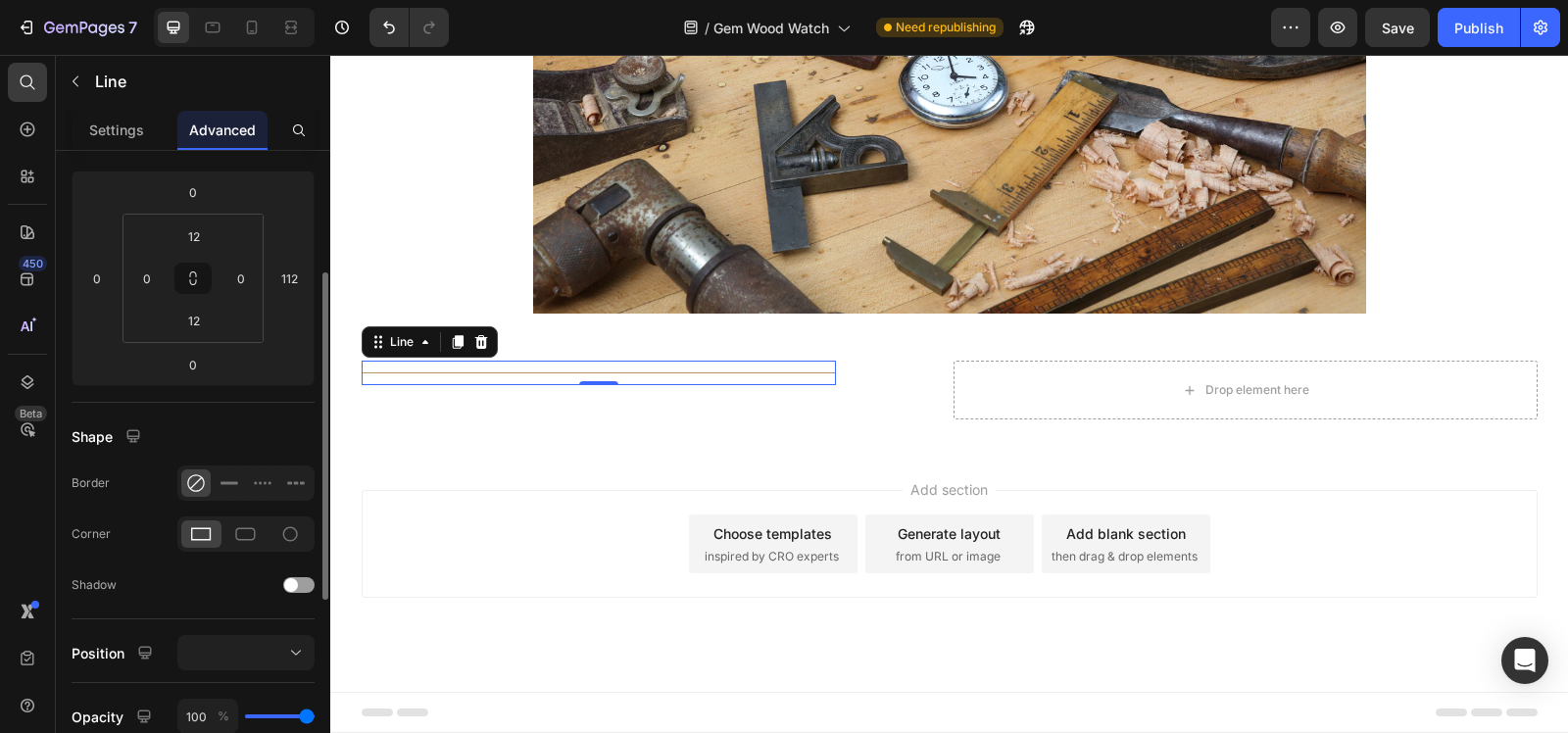 click on "Title Line   0" at bounding box center [599, 372] 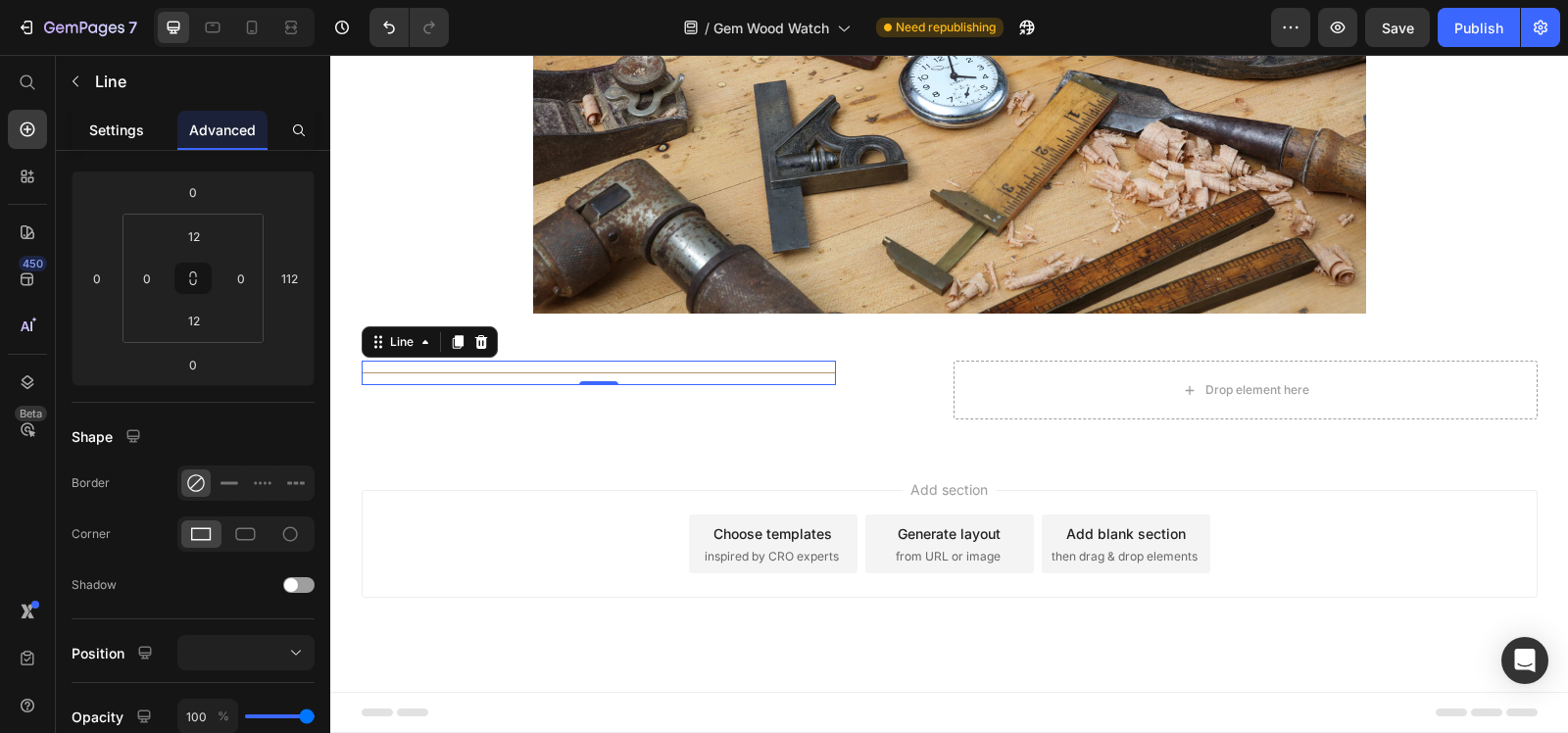 click on "Settings" 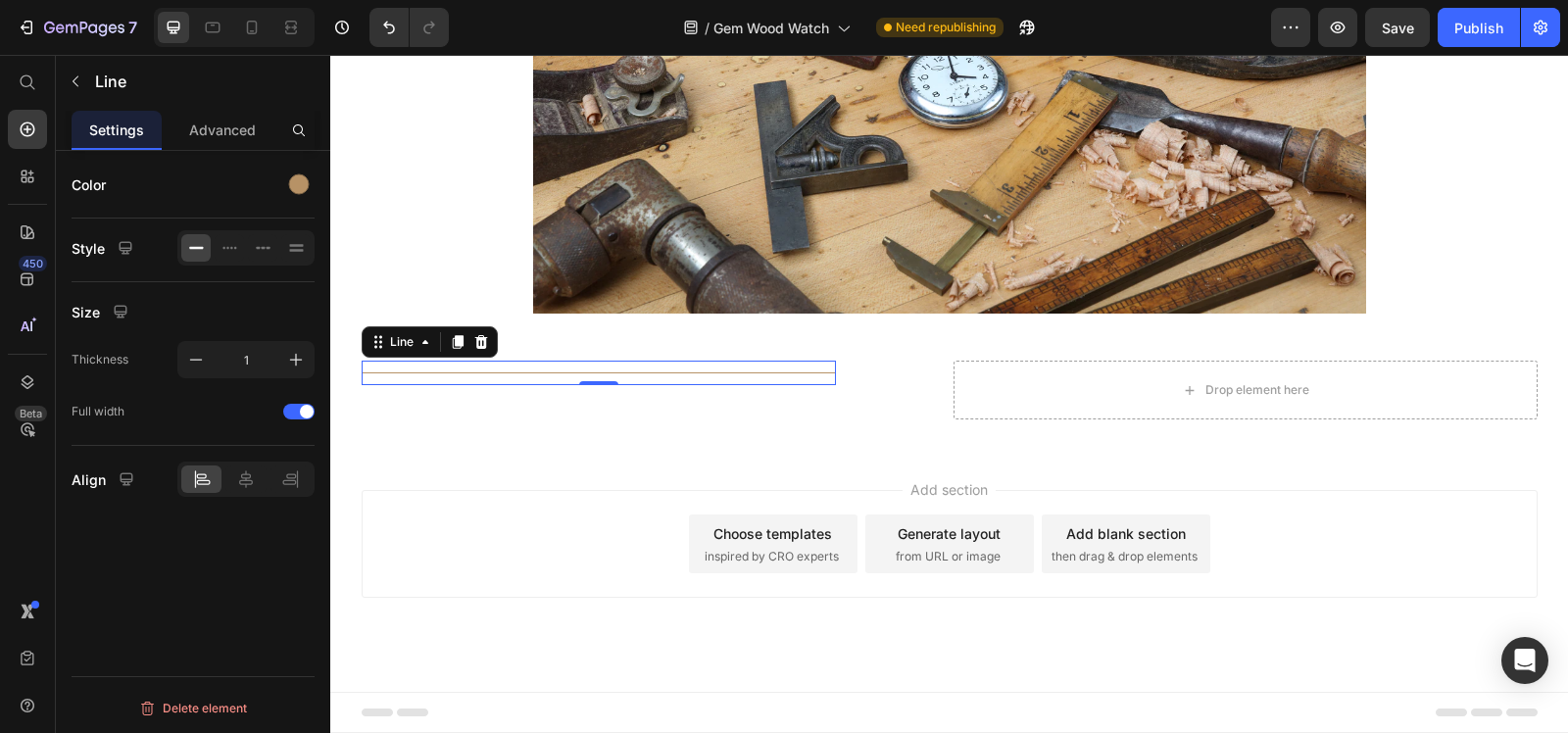 scroll, scrollTop: 0, scrollLeft: 0, axis: both 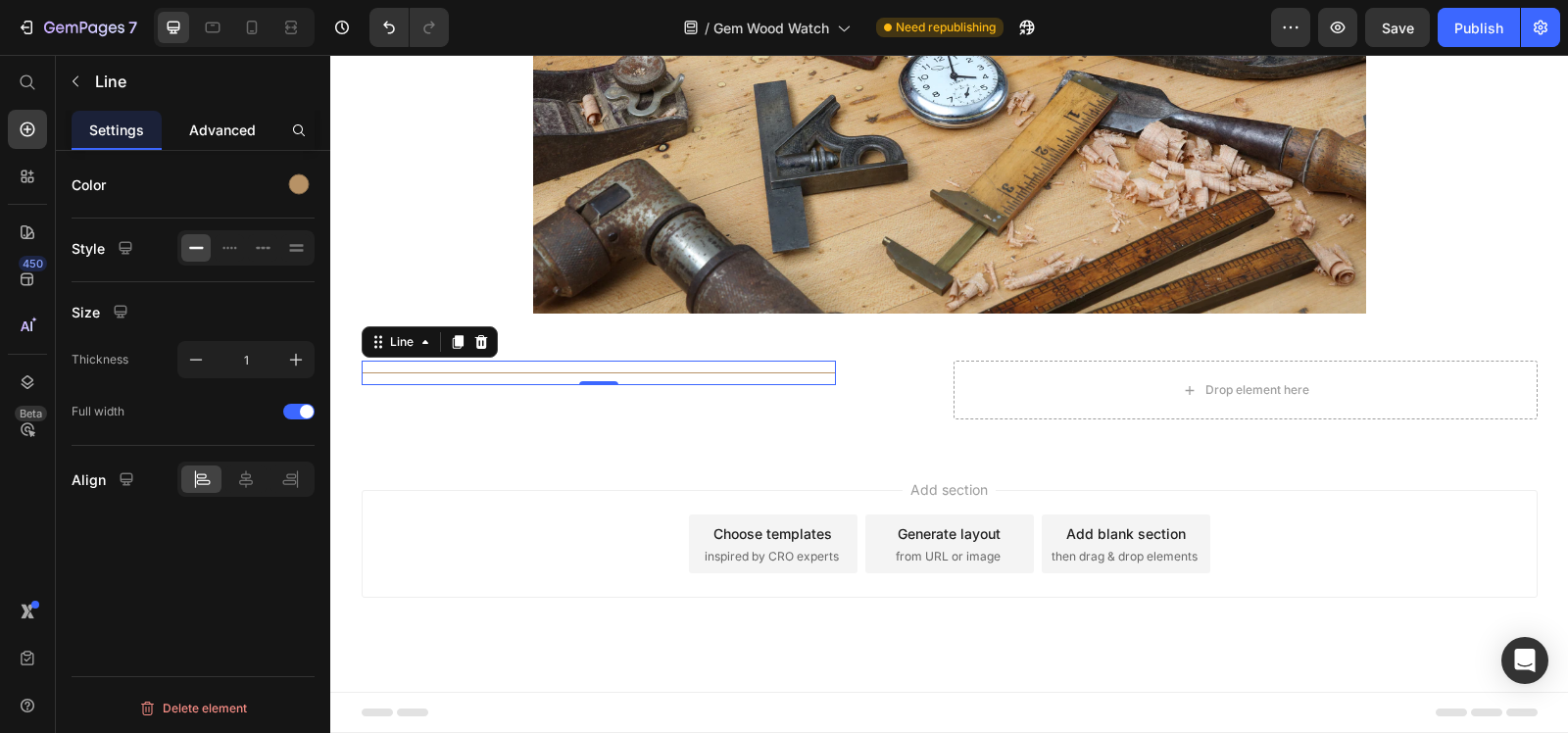 click on "Advanced" at bounding box center [222, 129] 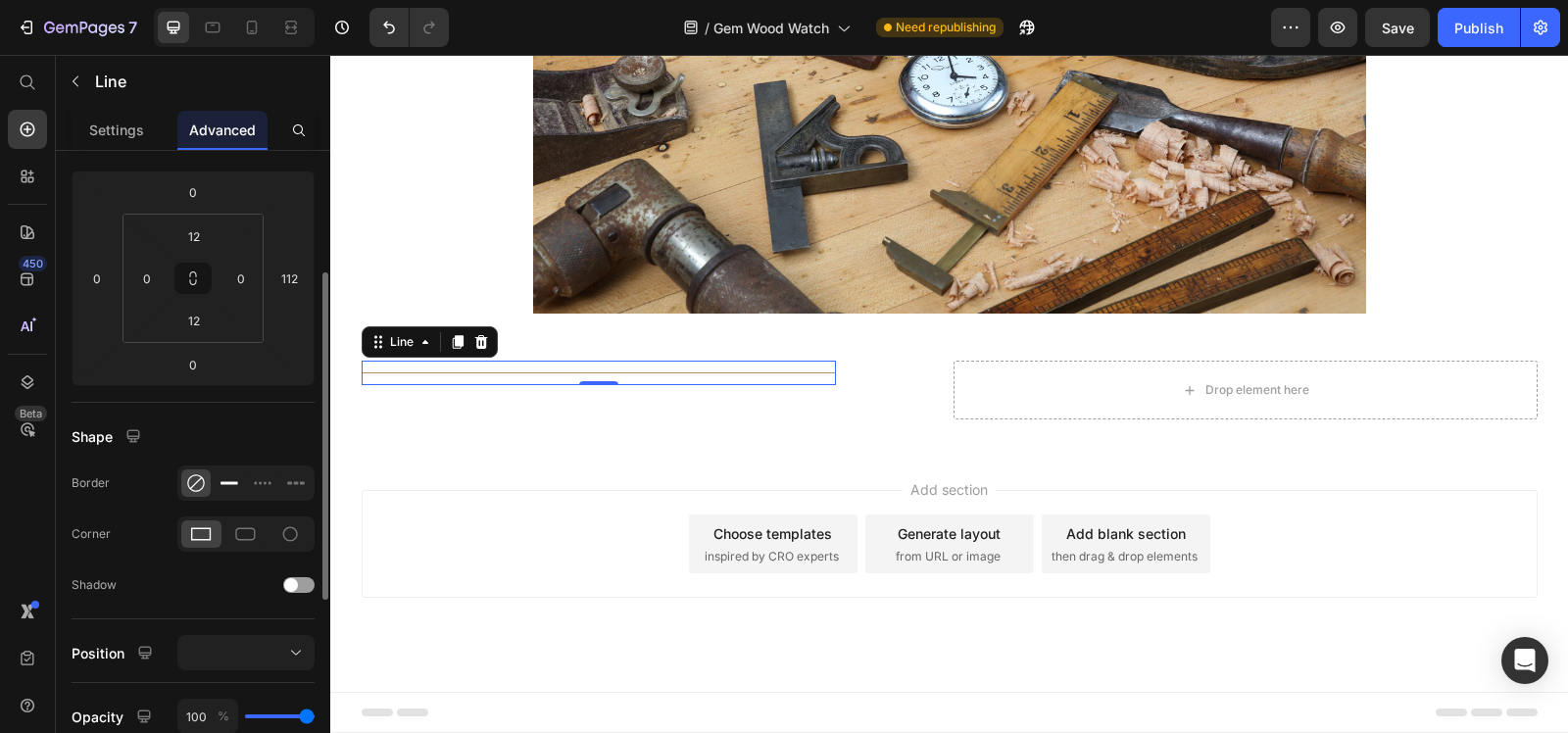 scroll, scrollTop: 0, scrollLeft: 0, axis: both 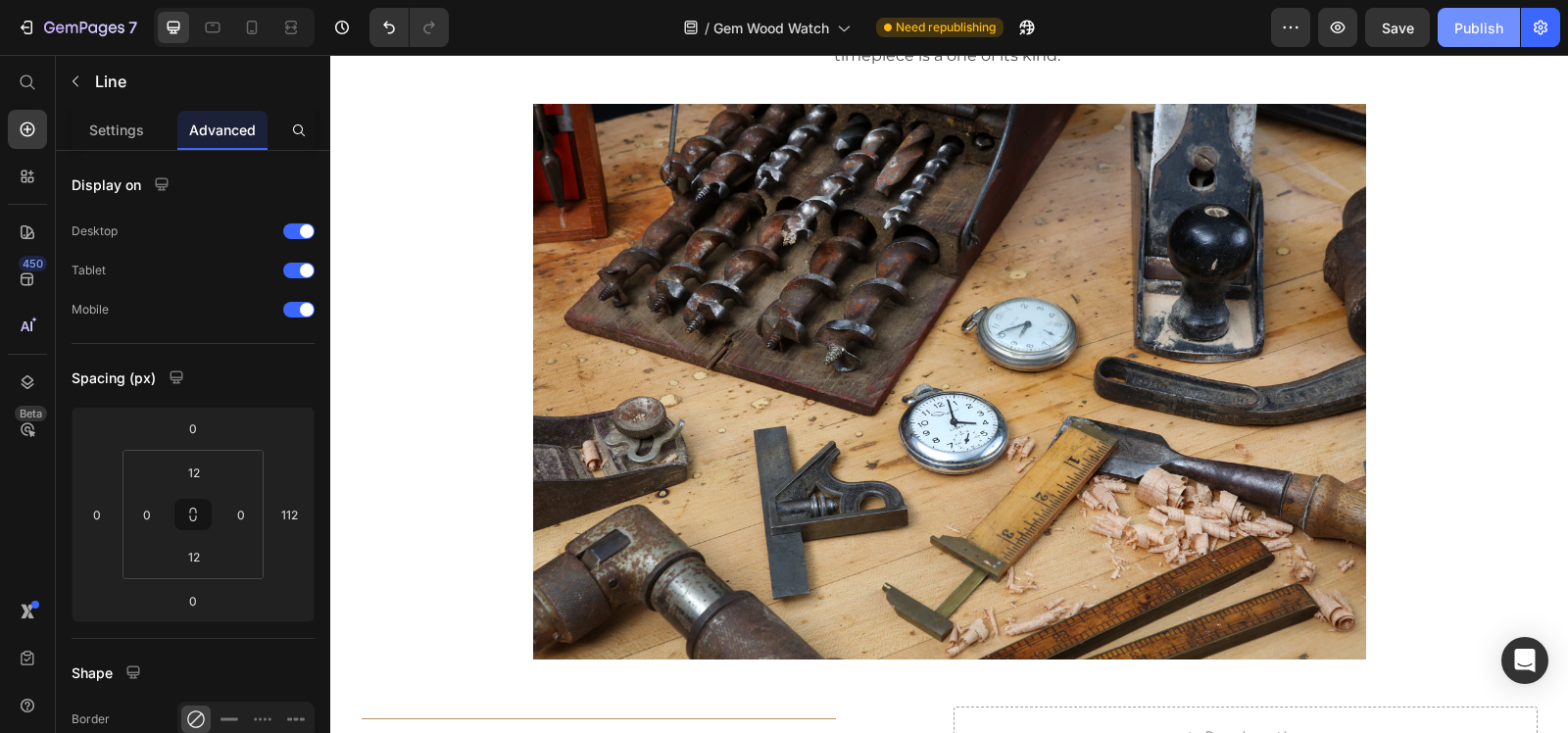 click on "Publish" at bounding box center [1479, 27] 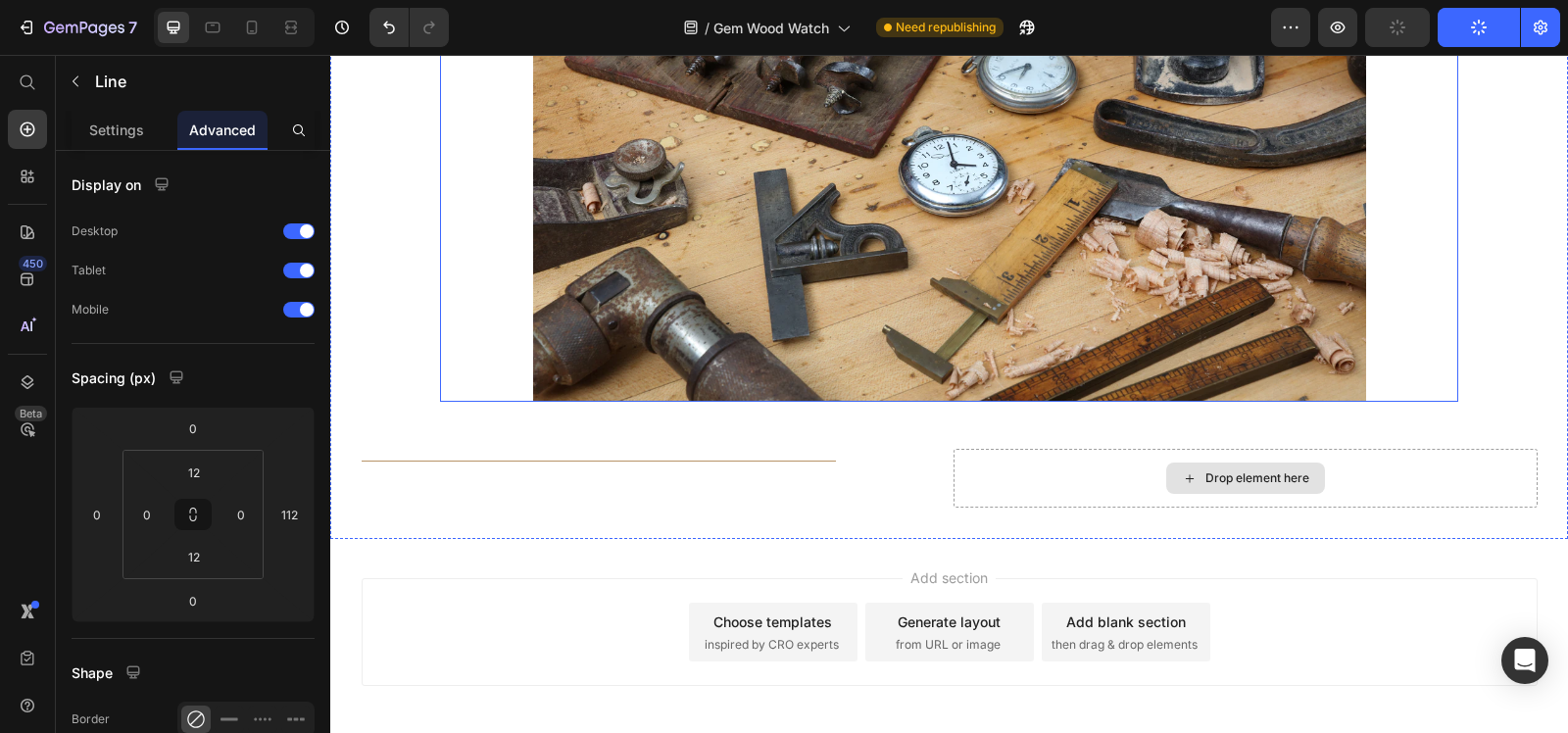 scroll, scrollTop: 2428, scrollLeft: 0, axis: vertical 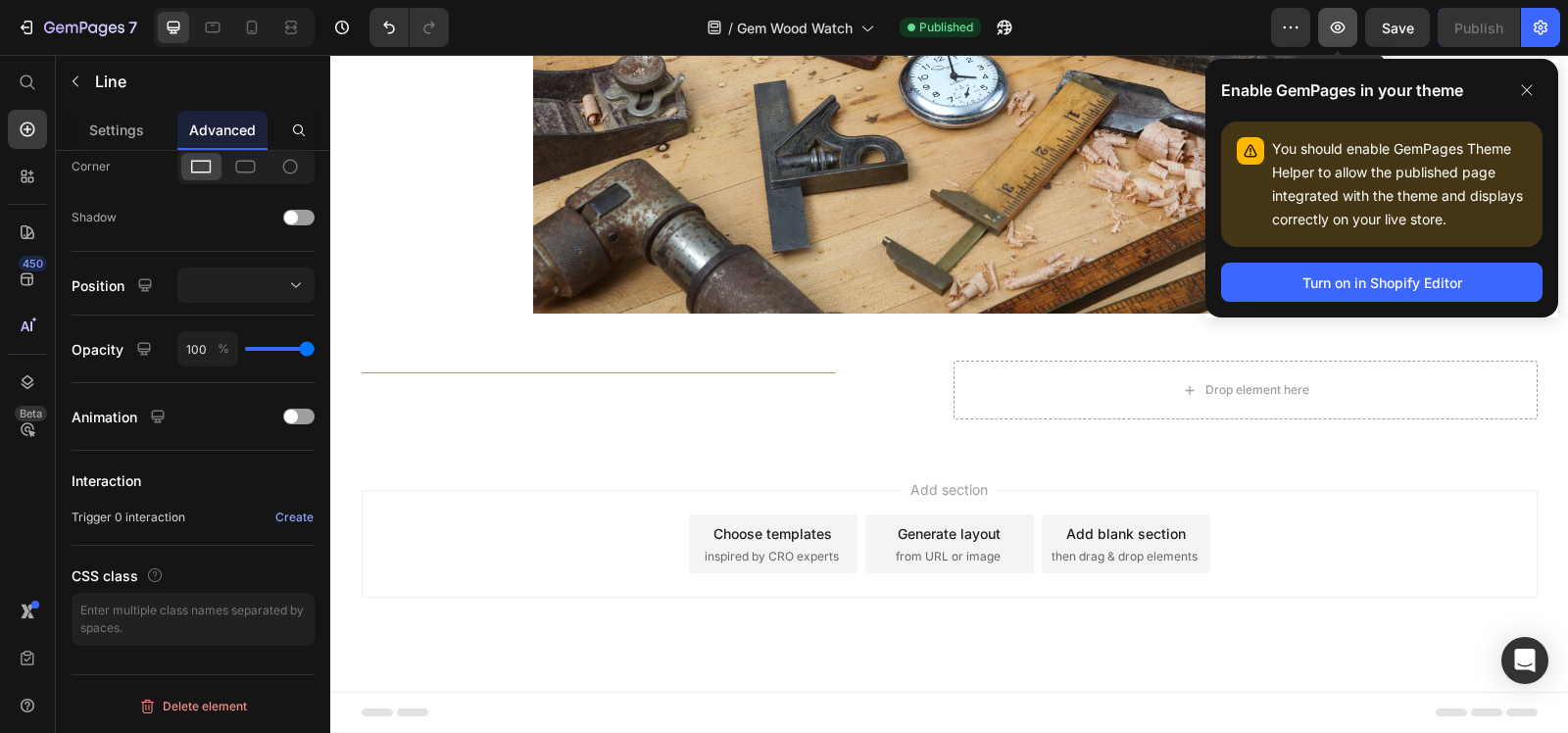 click 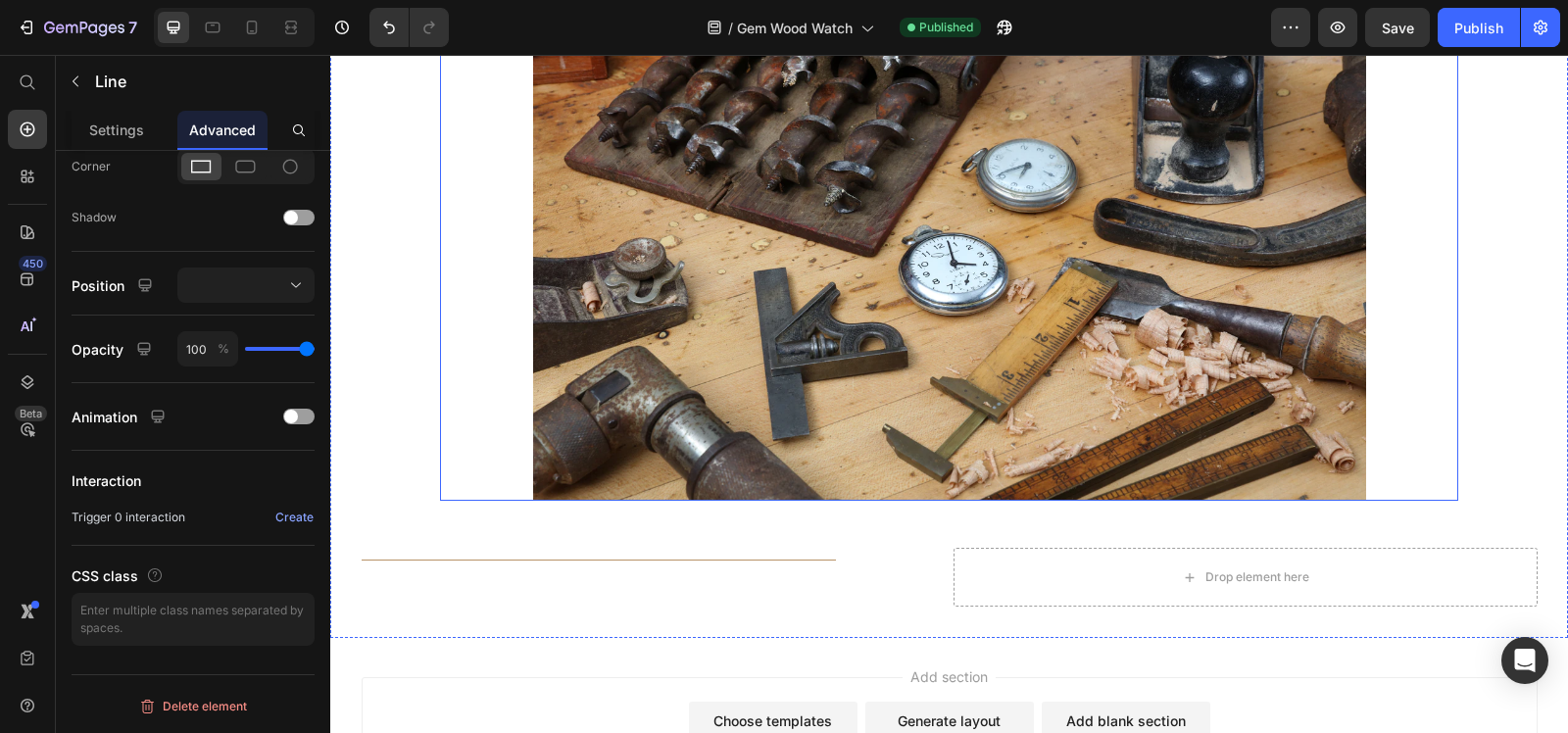 scroll, scrollTop: 2401, scrollLeft: 0, axis: vertical 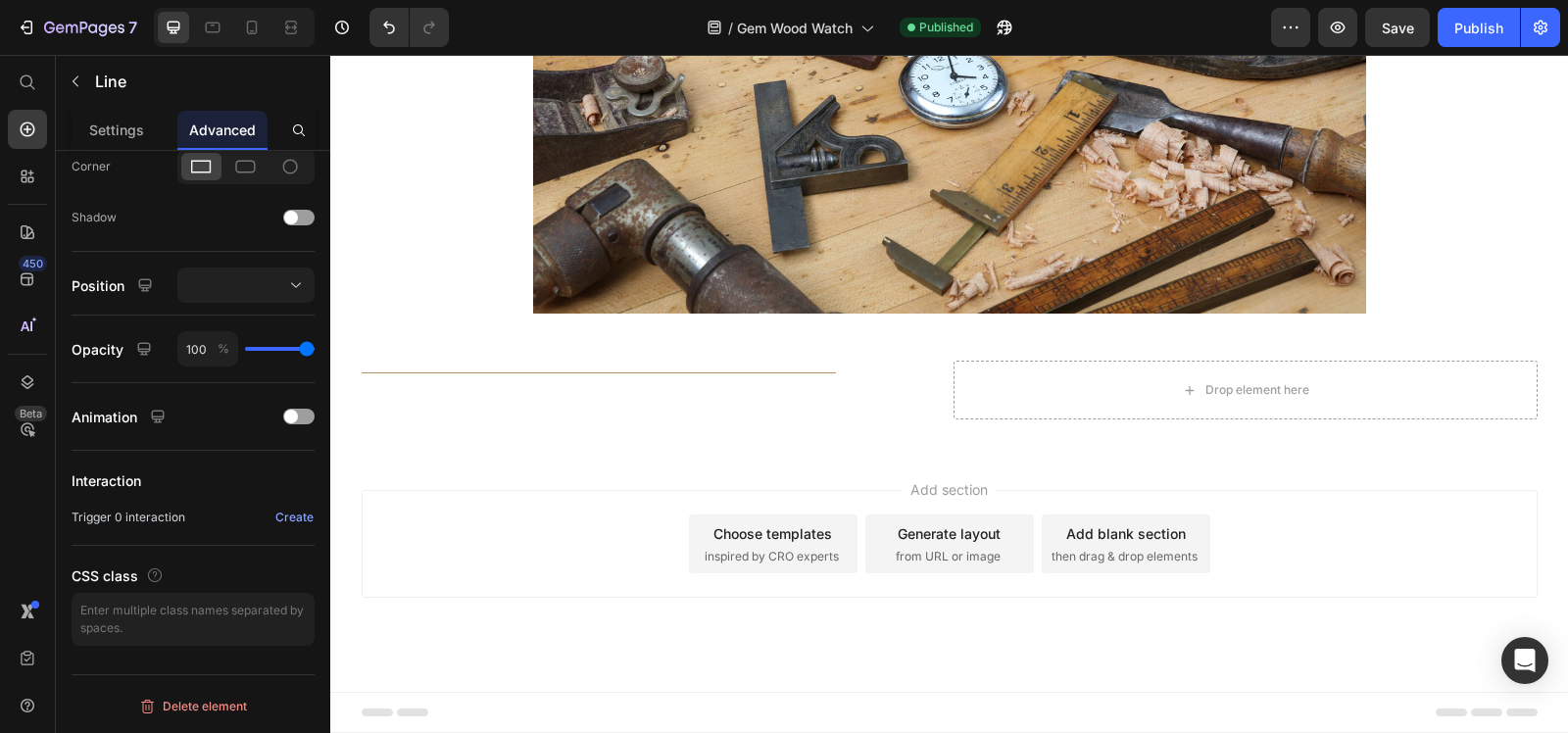 click at bounding box center (599, 372) 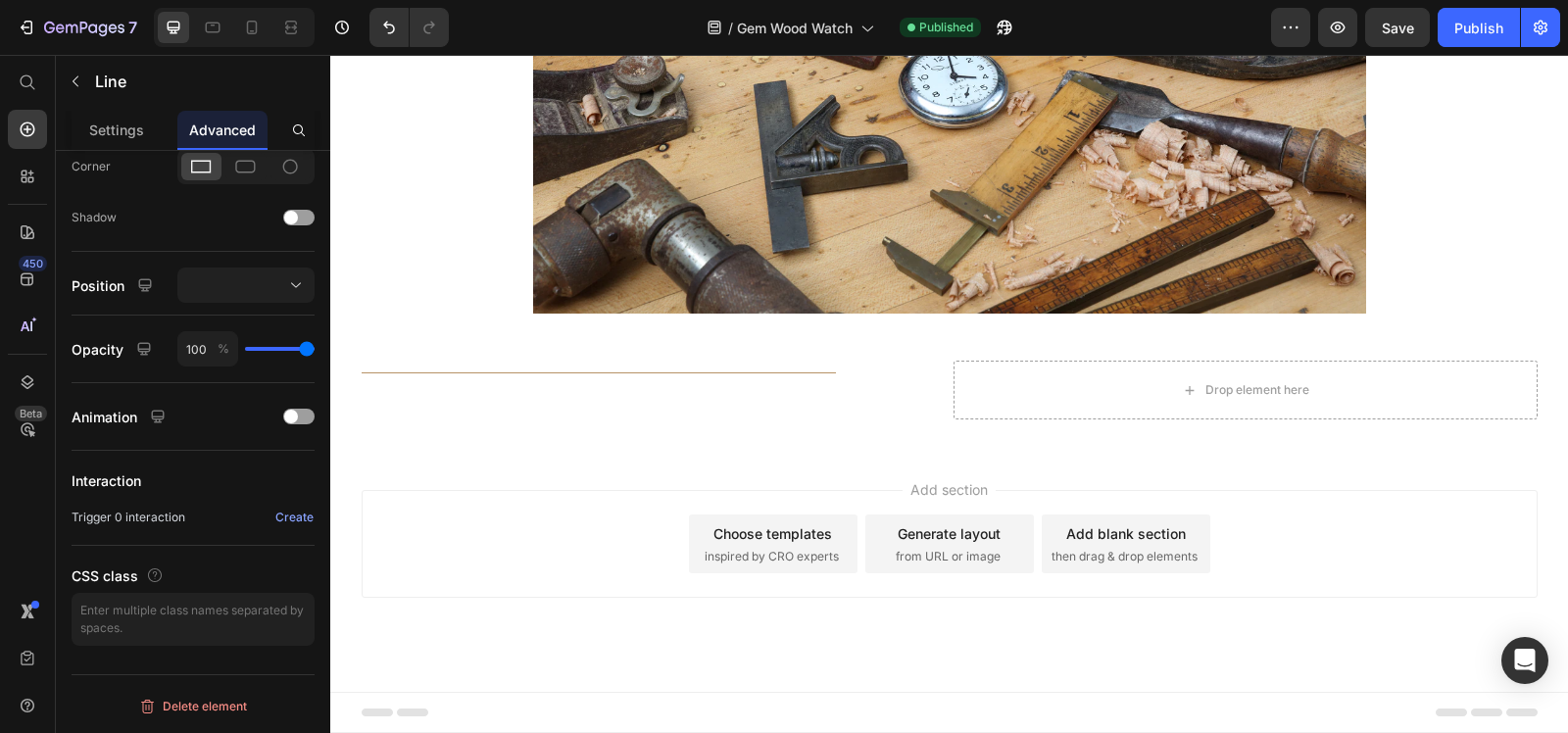 click on "Title Line" at bounding box center [599, 372] 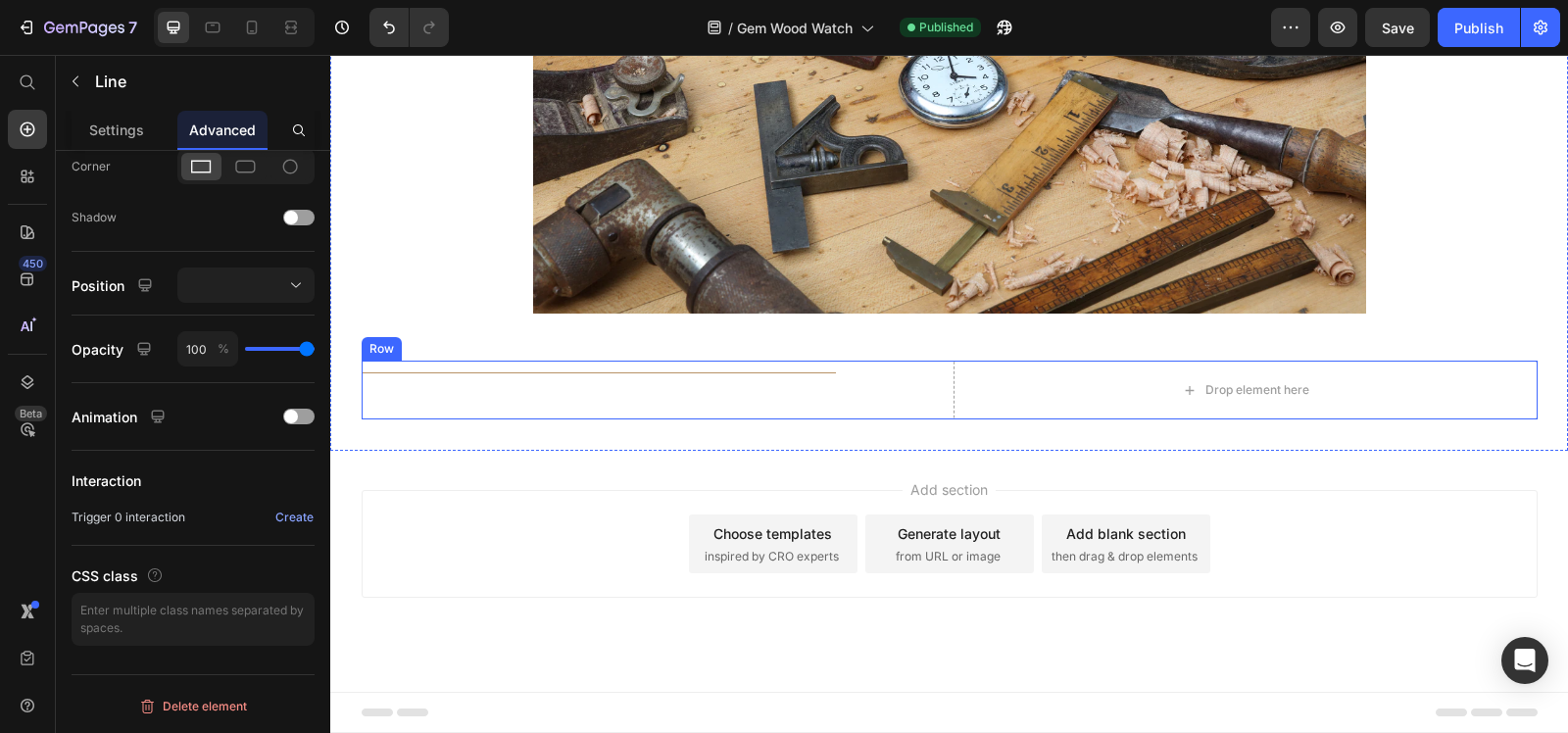 click on "Title Line" at bounding box center [654, 390] 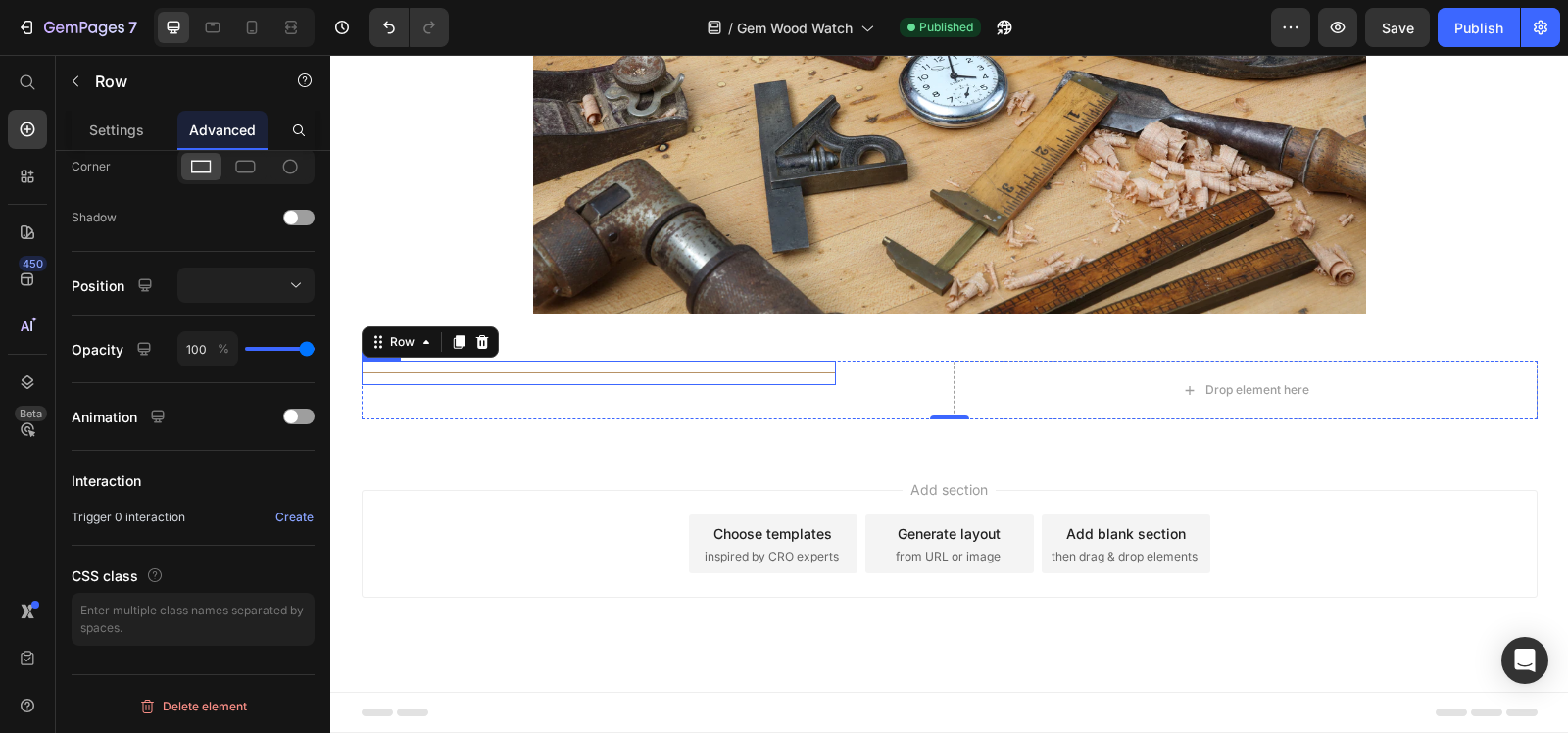 click on "Title Line" at bounding box center [599, 372] 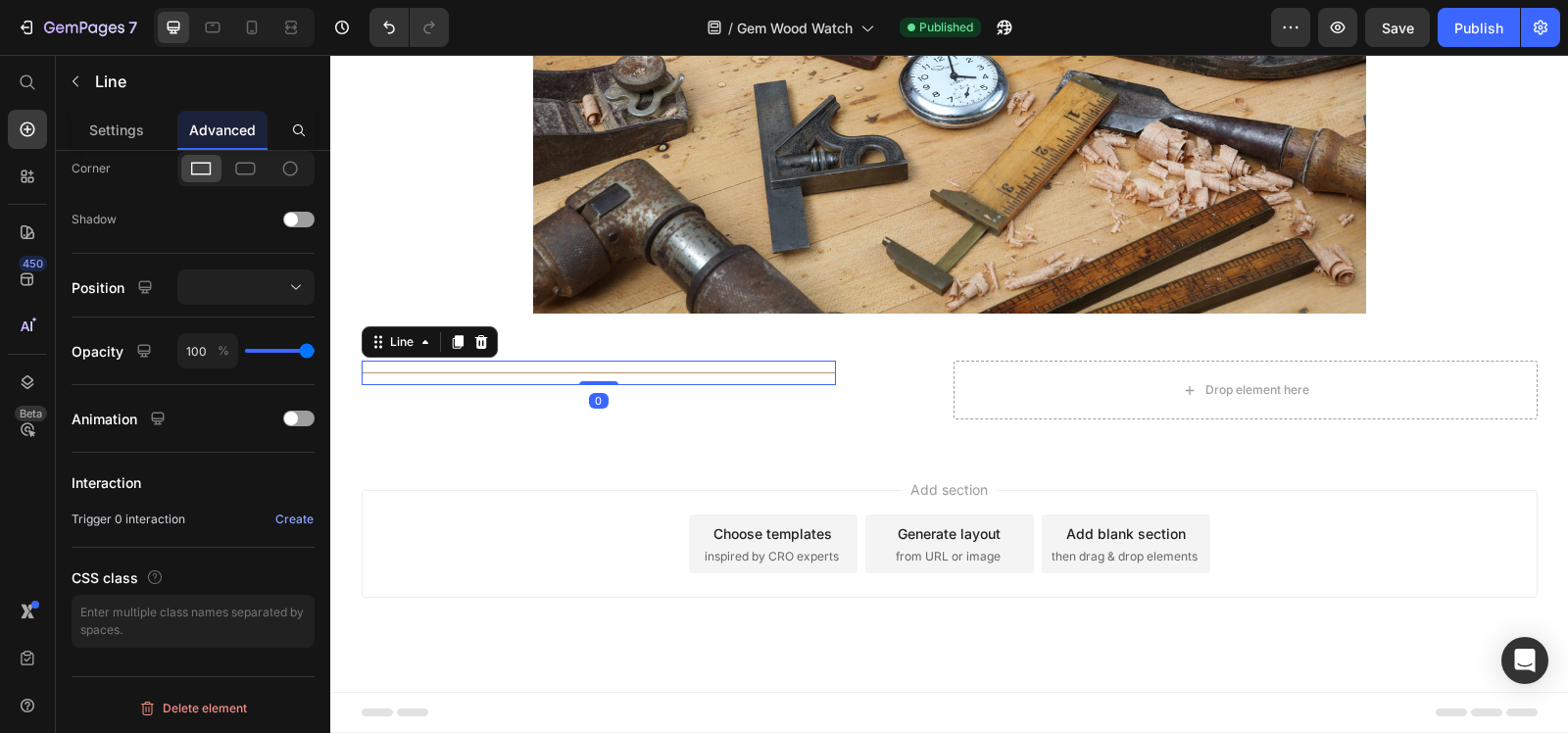 scroll, scrollTop: 0, scrollLeft: 0, axis: both 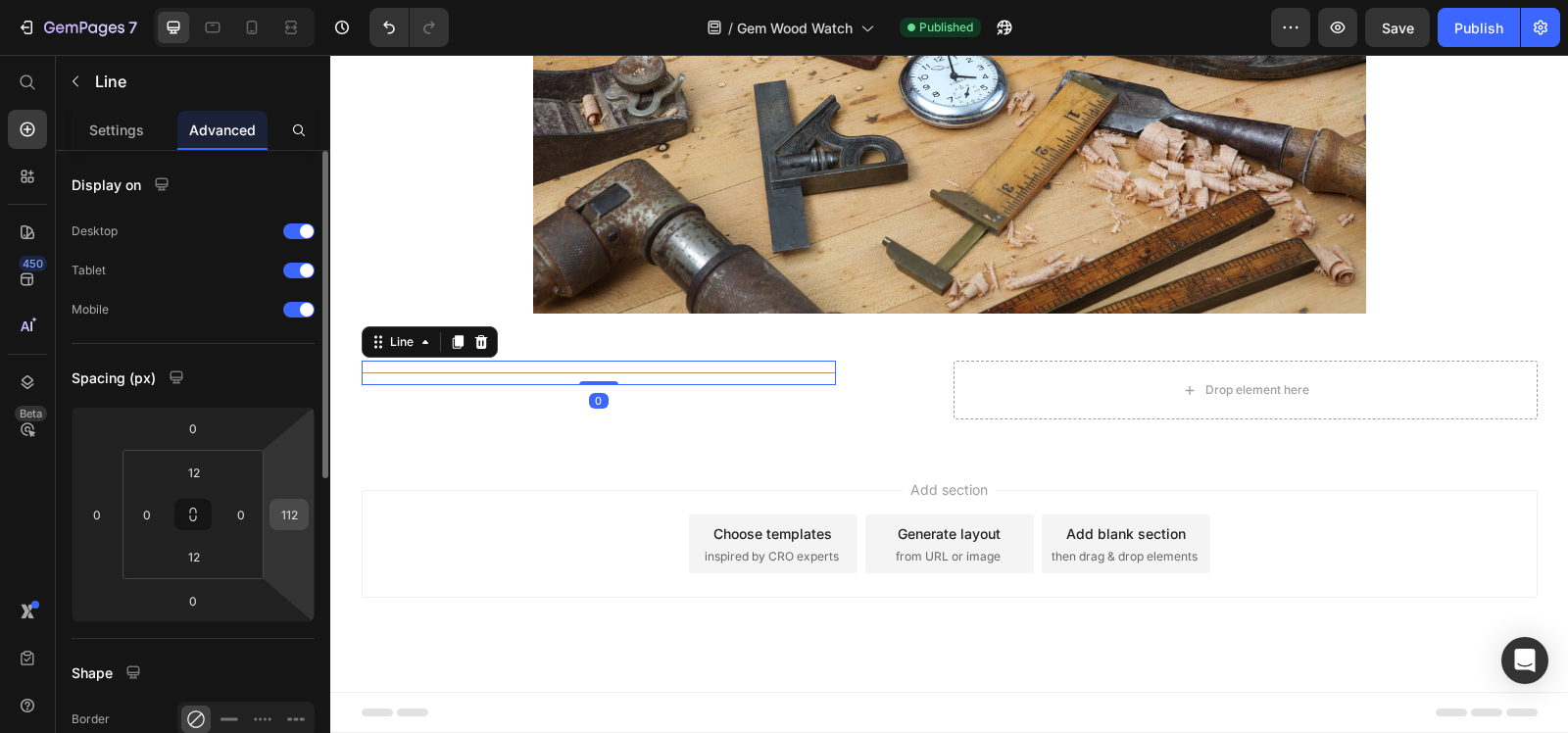 click on "112" at bounding box center (289, 514) 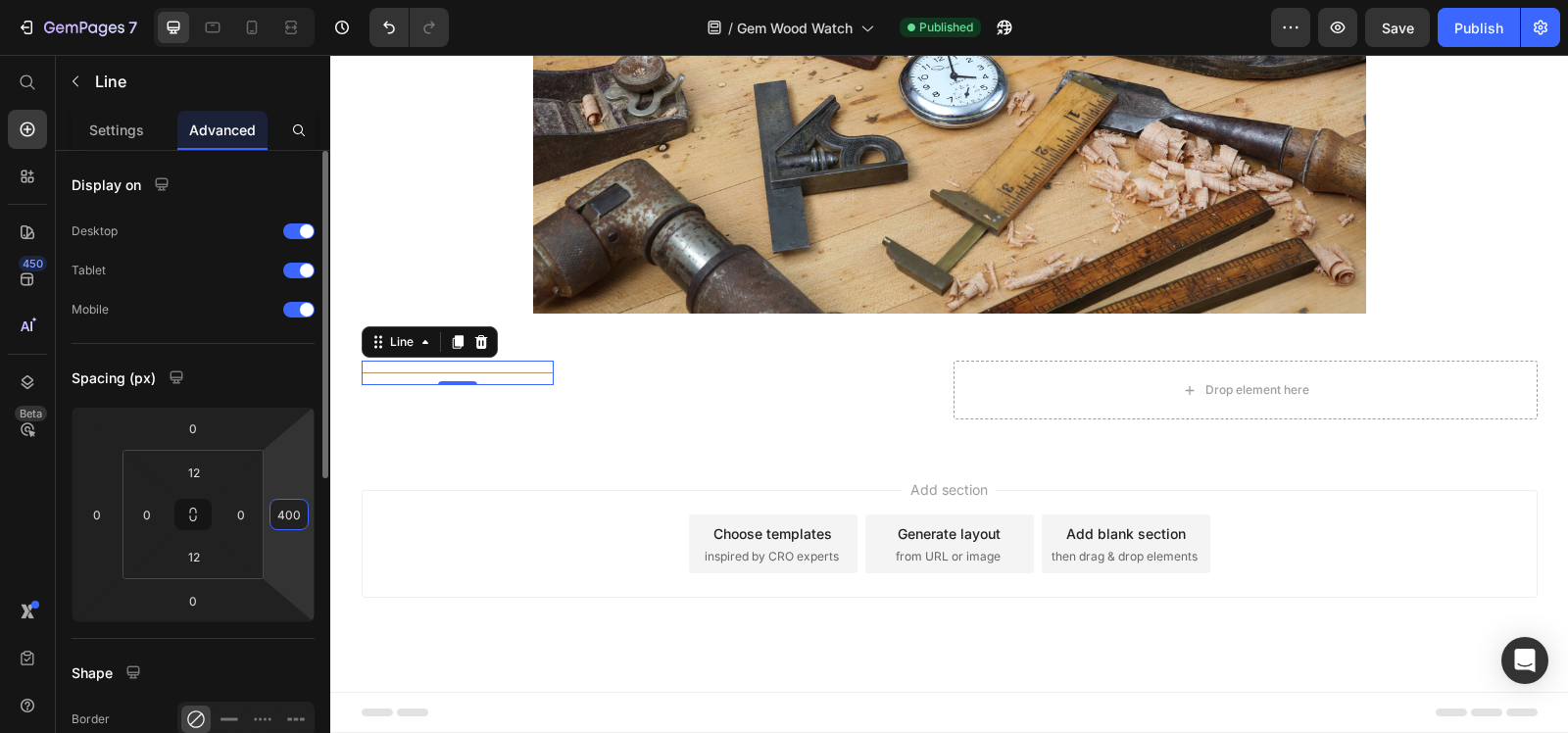 type on "400" 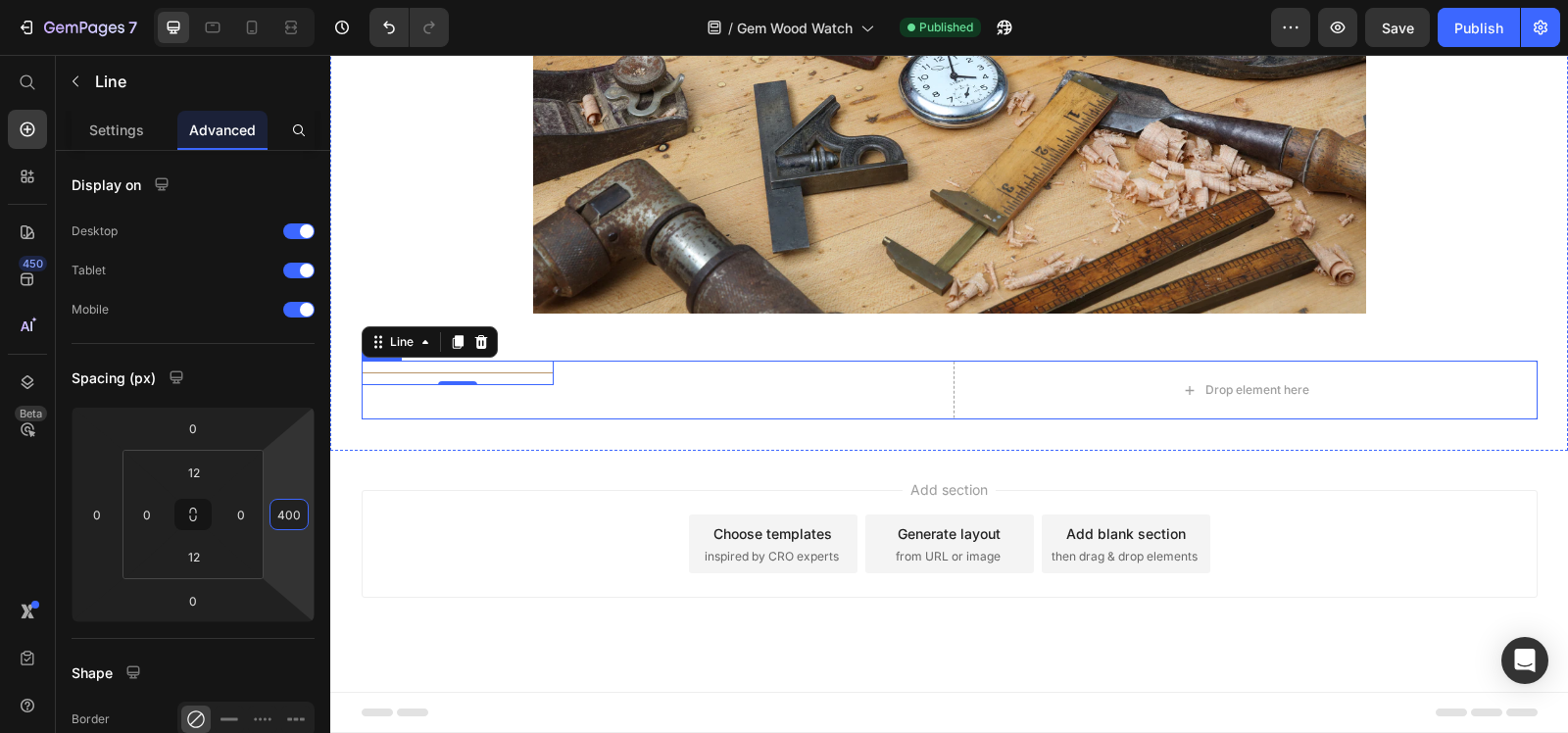 click on "Title Line   0" at bounding box center [654, 390] 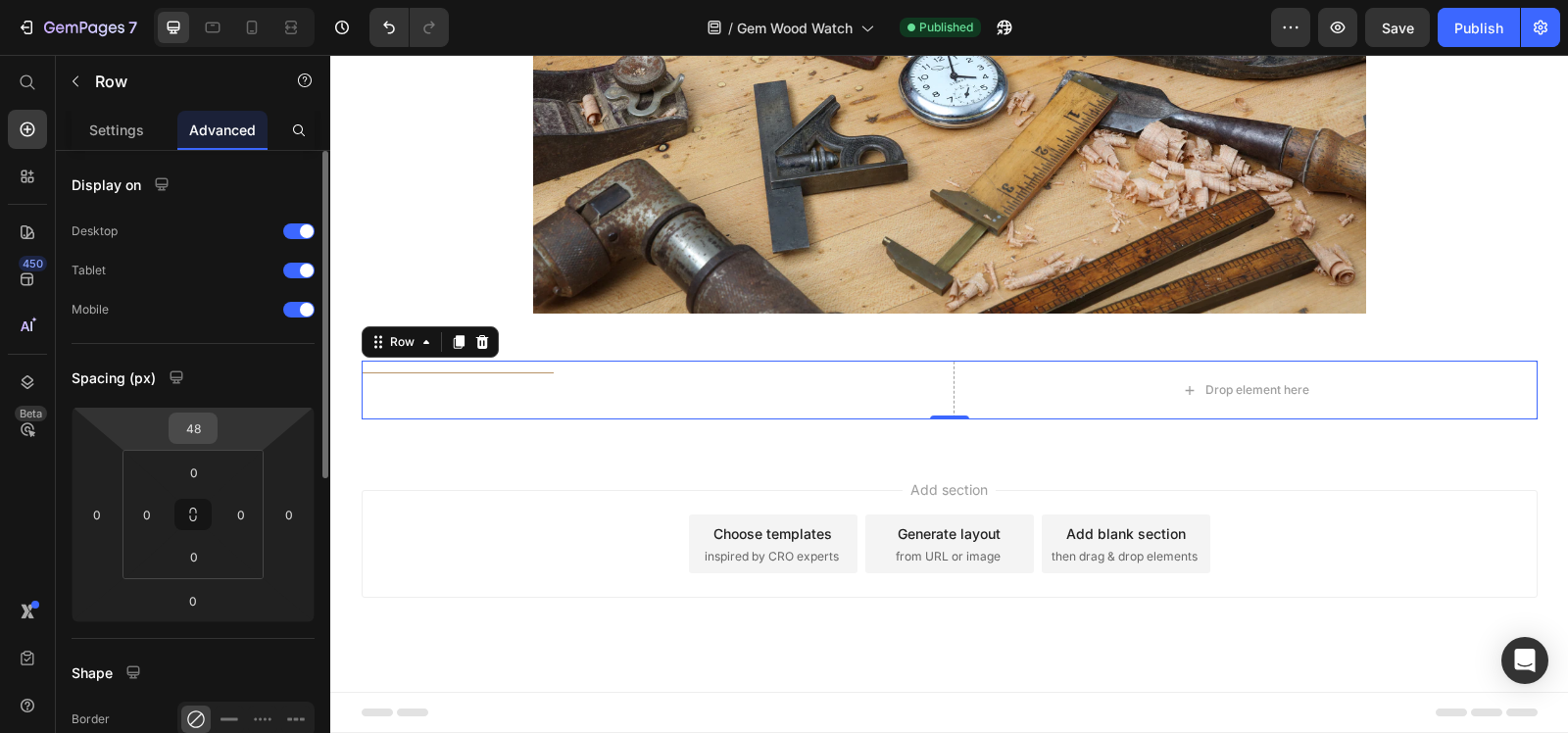 click on "48" at bounding box center [193, 428] 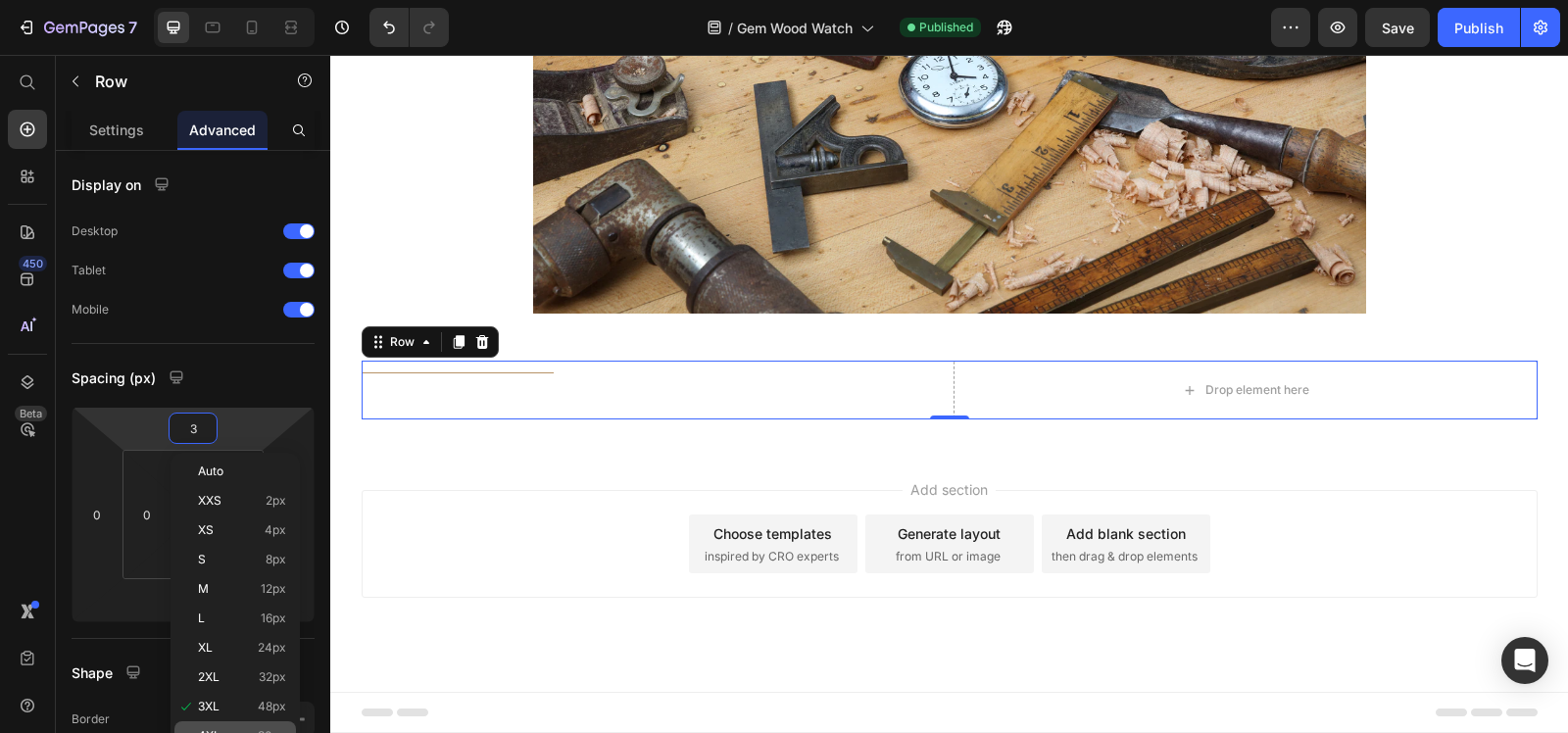 click on "4XL 80px" 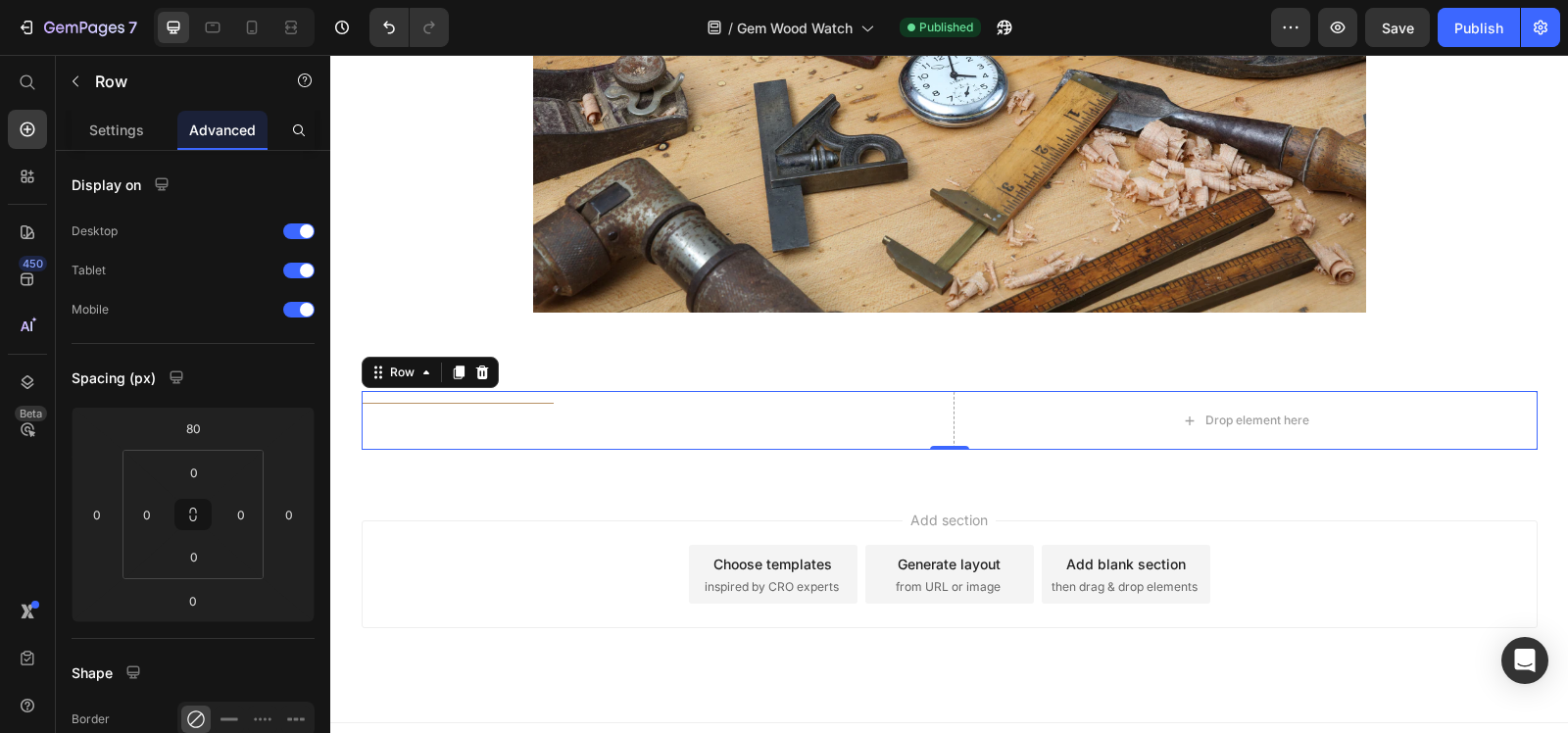 type on "3" 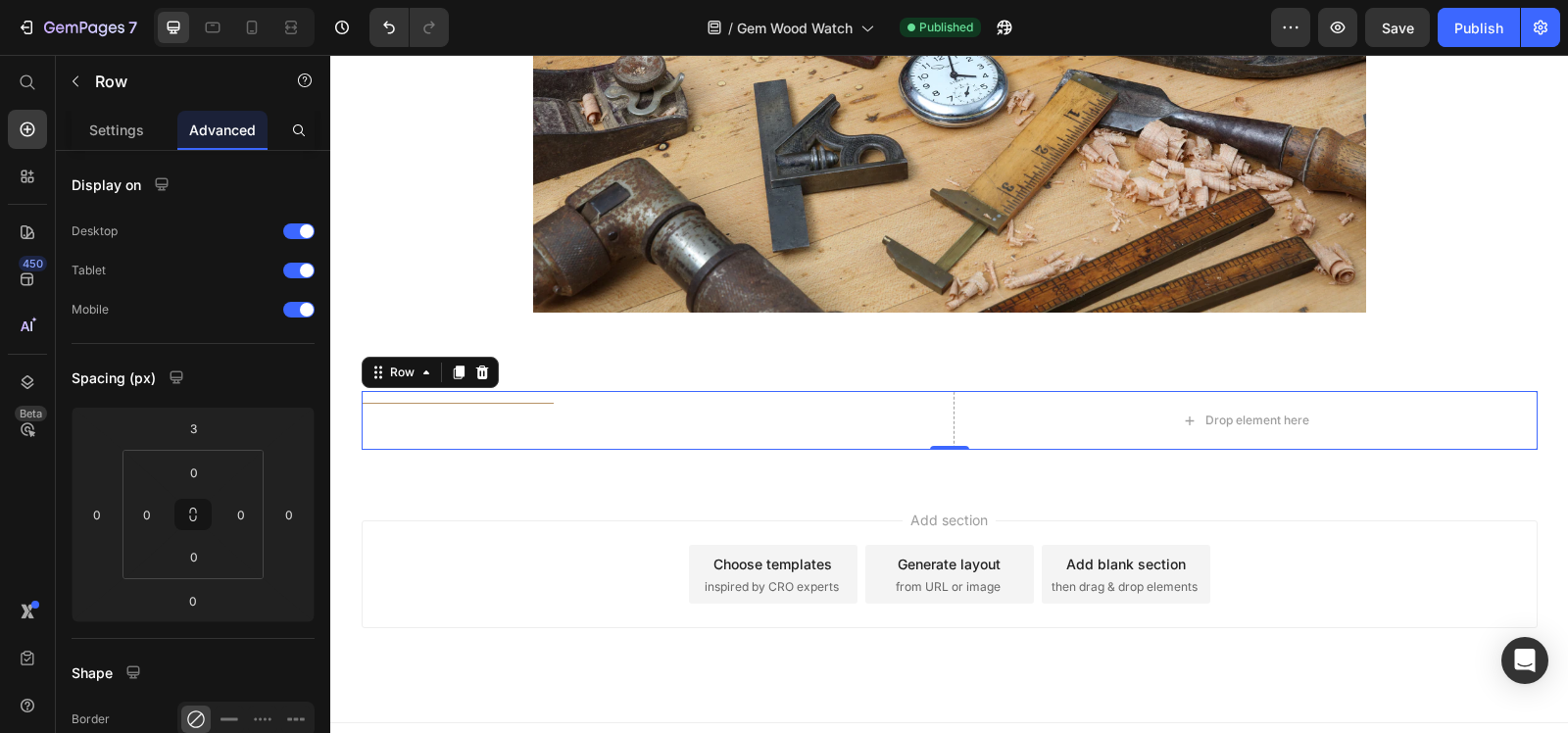 scroll, scrollTop: 2357, scrollLeft: 0, axis: vertical 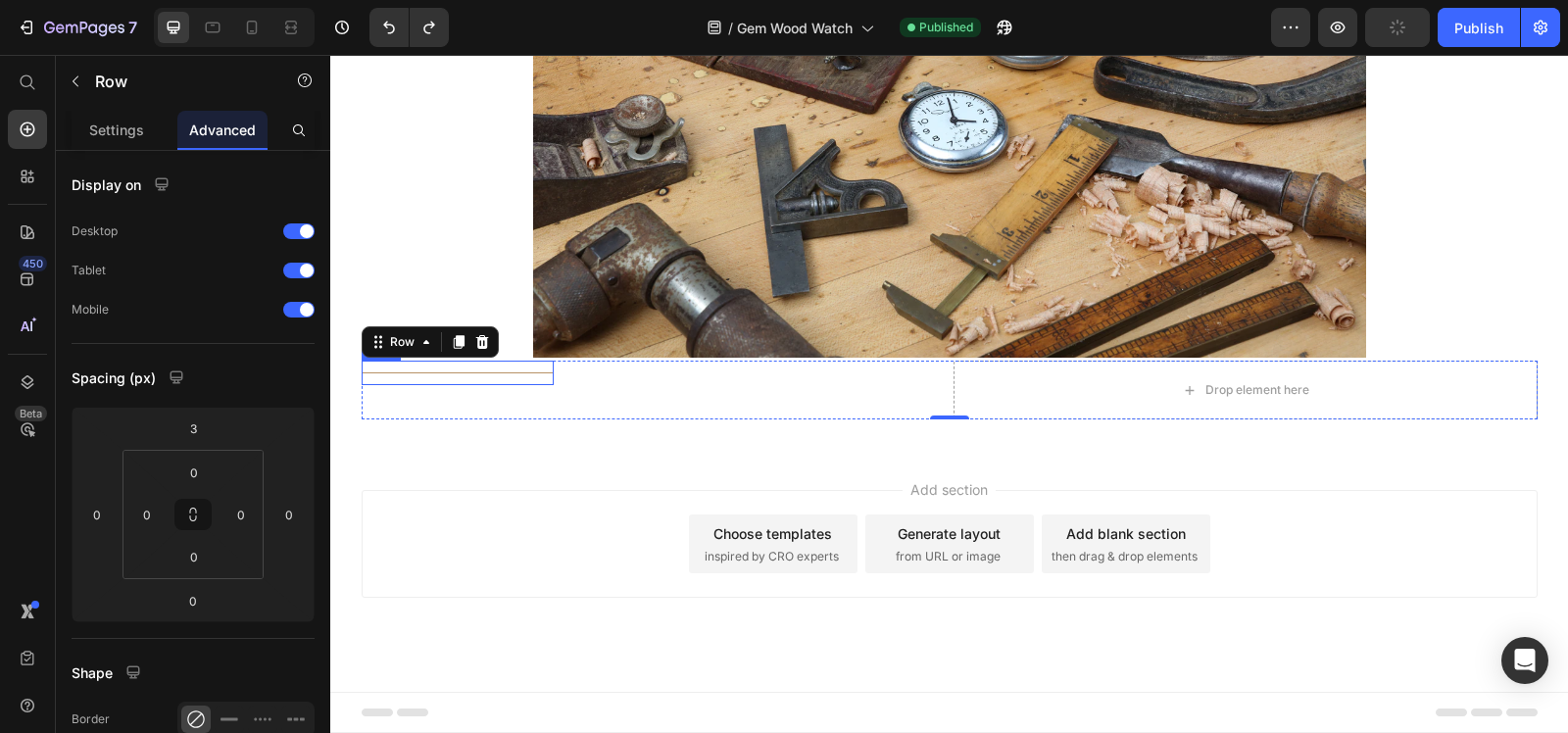 click at bounding box center [458, 372] 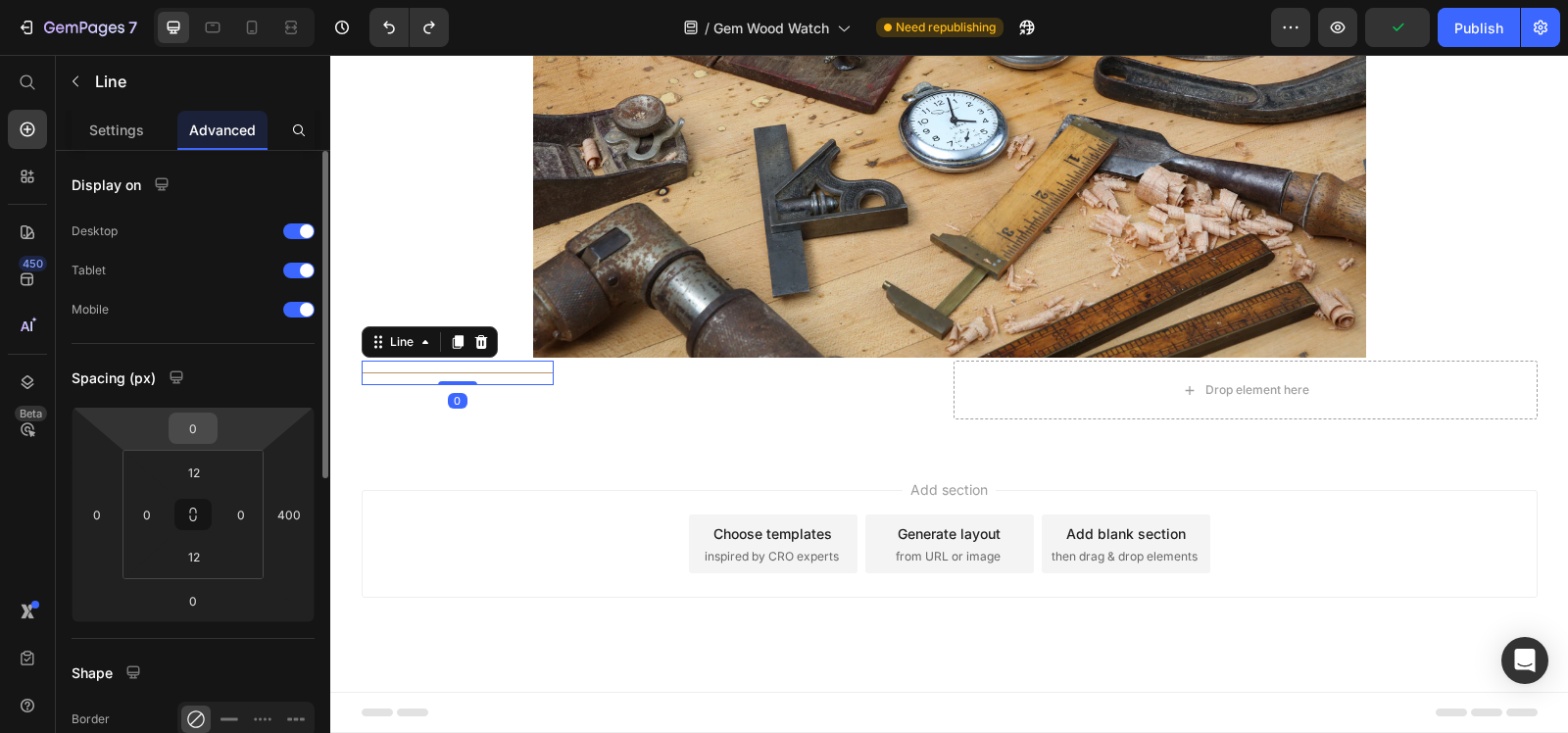 click on "0" at bounding box center [193, 428] 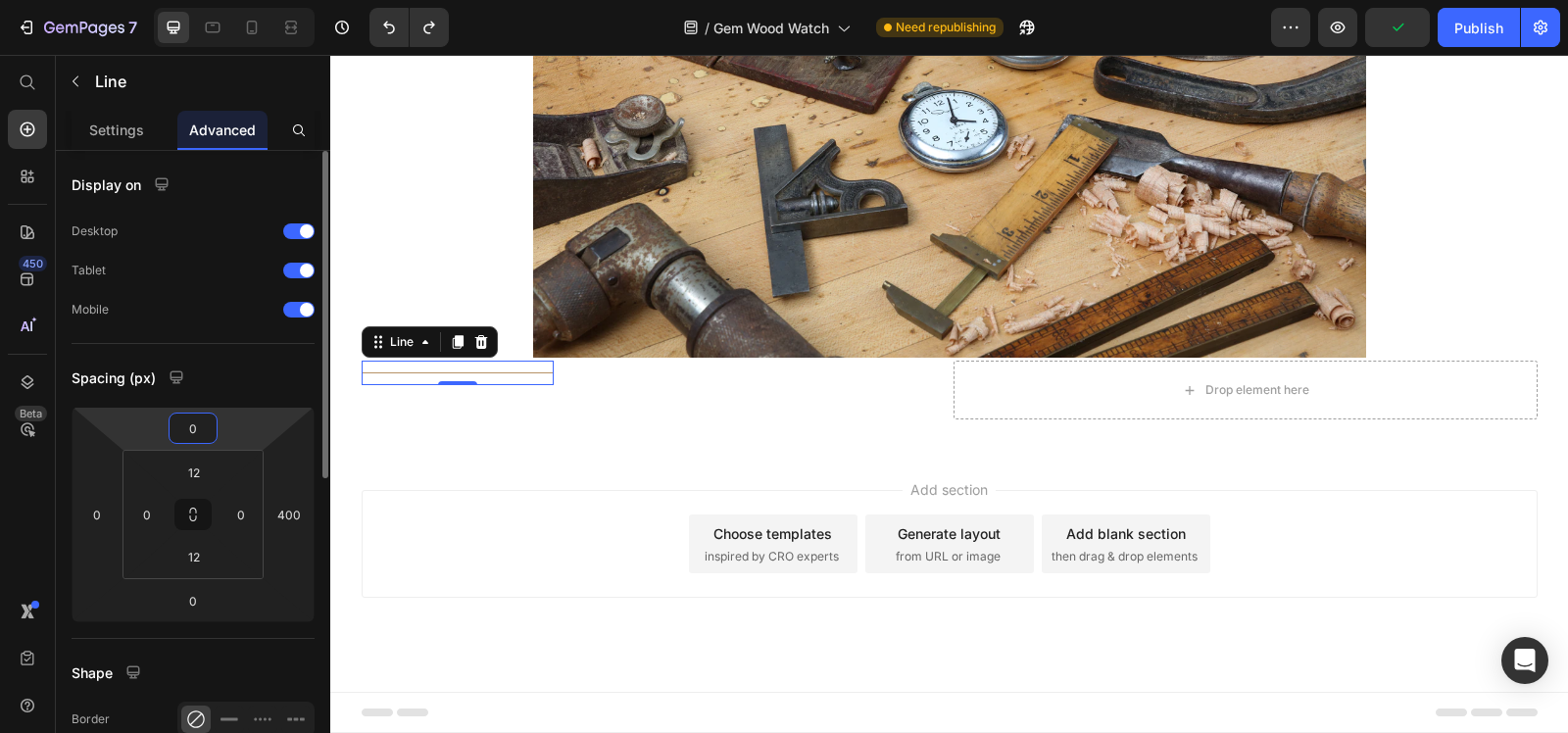 click on "0" at bounding box center (193, 428) 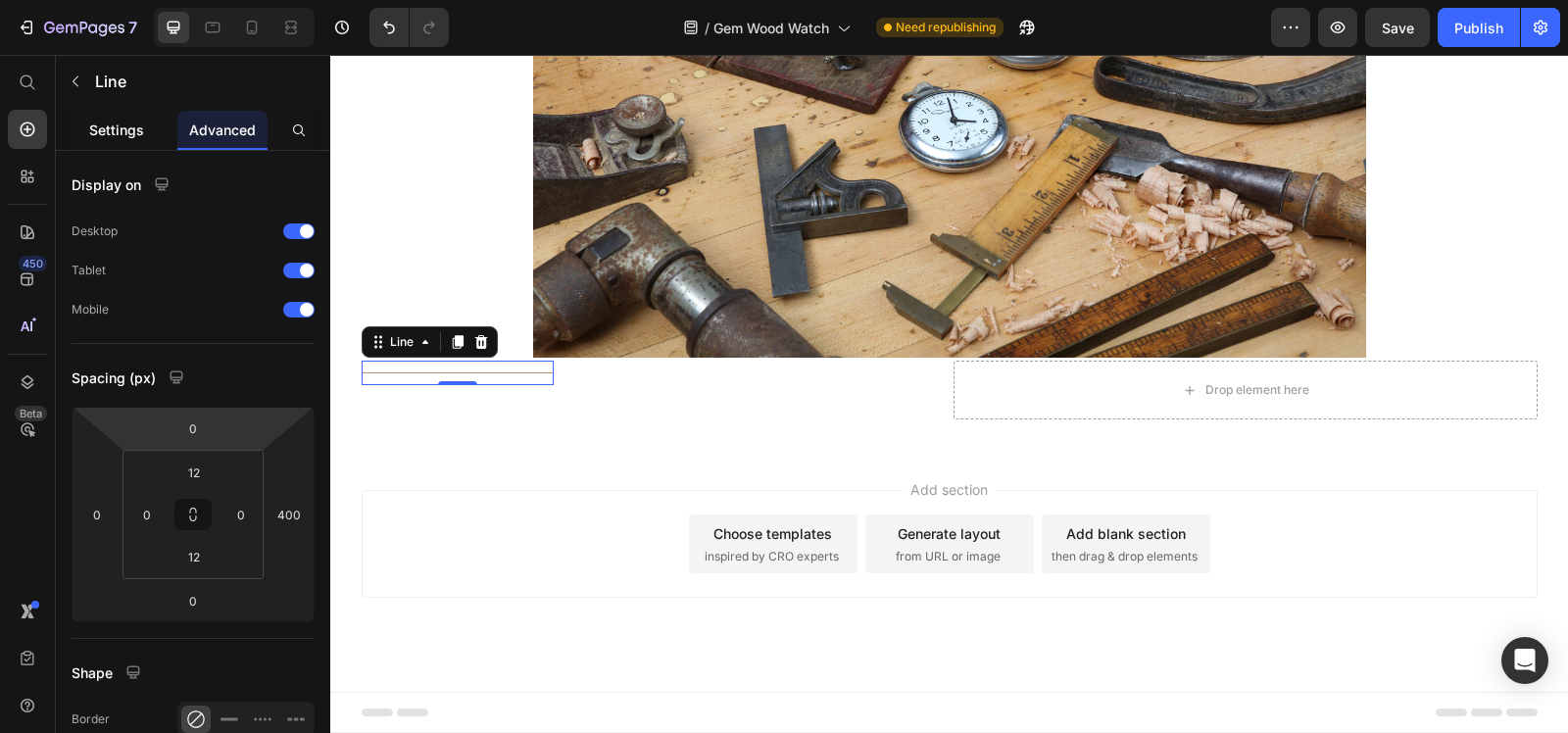 click on "Settings" at bounding box center (117, 129) 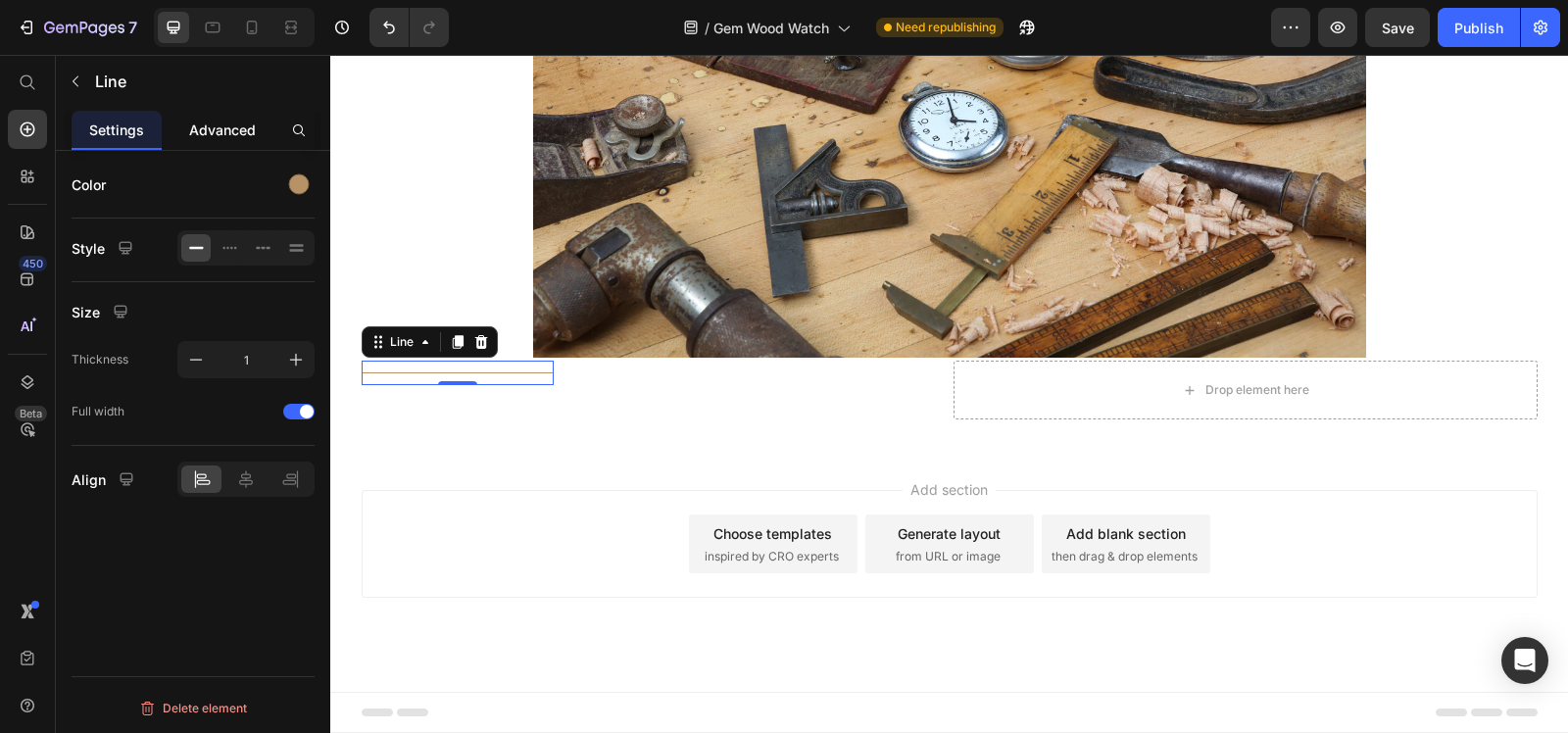 click on "Advanced" at bounding box center (222, 129) 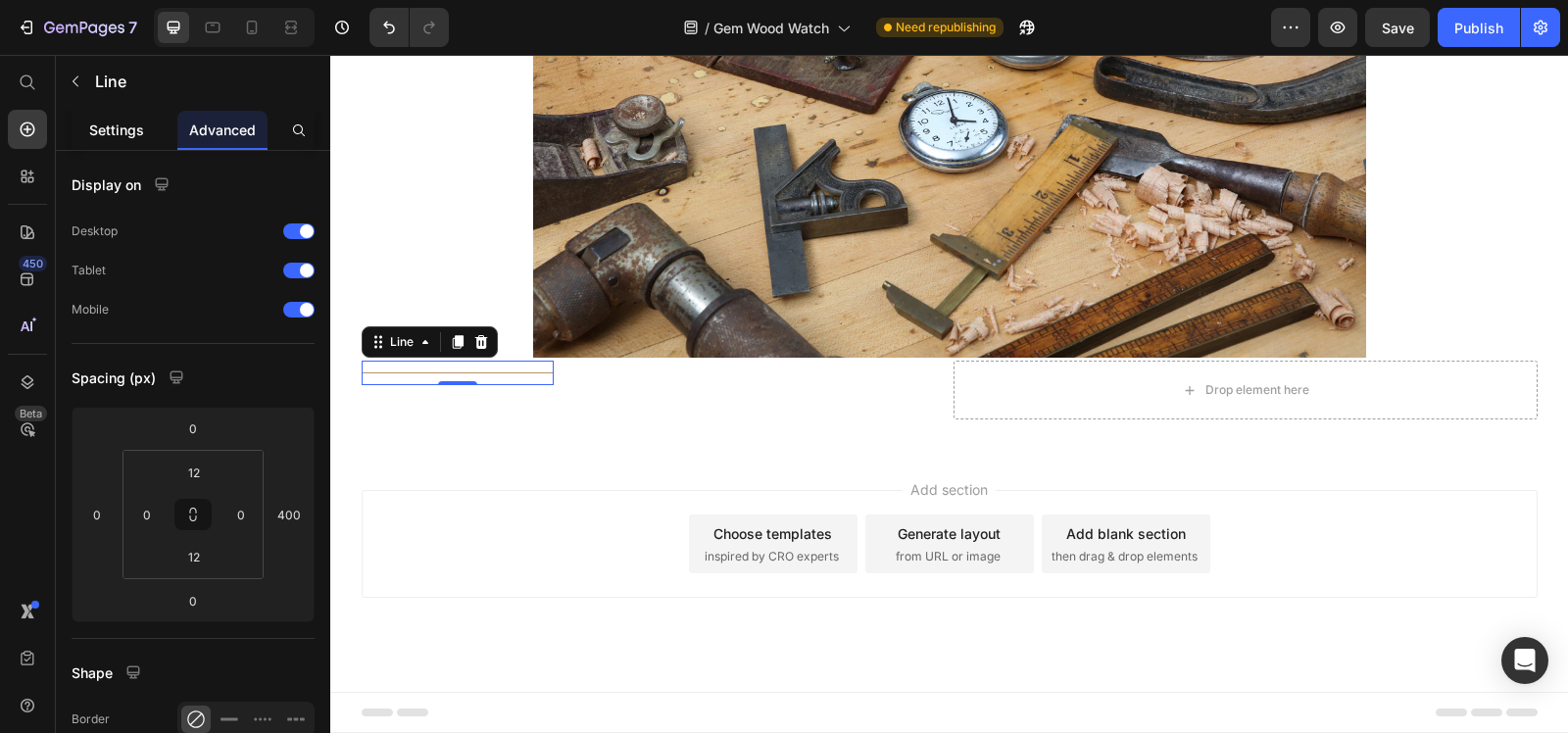click on "Settings" at bounding box center (117, 129) 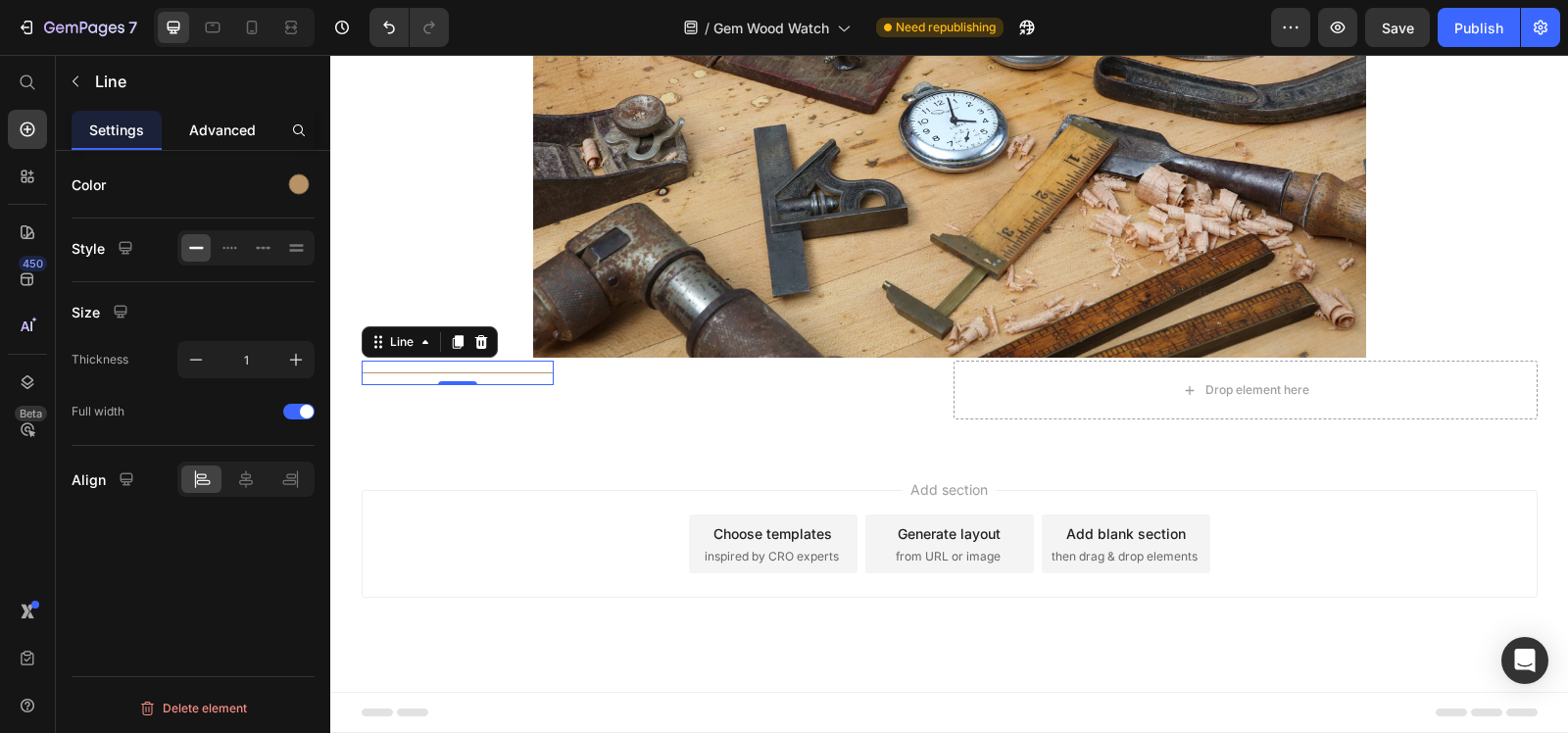 click on "Advanced" at bounding box center (222, 129) 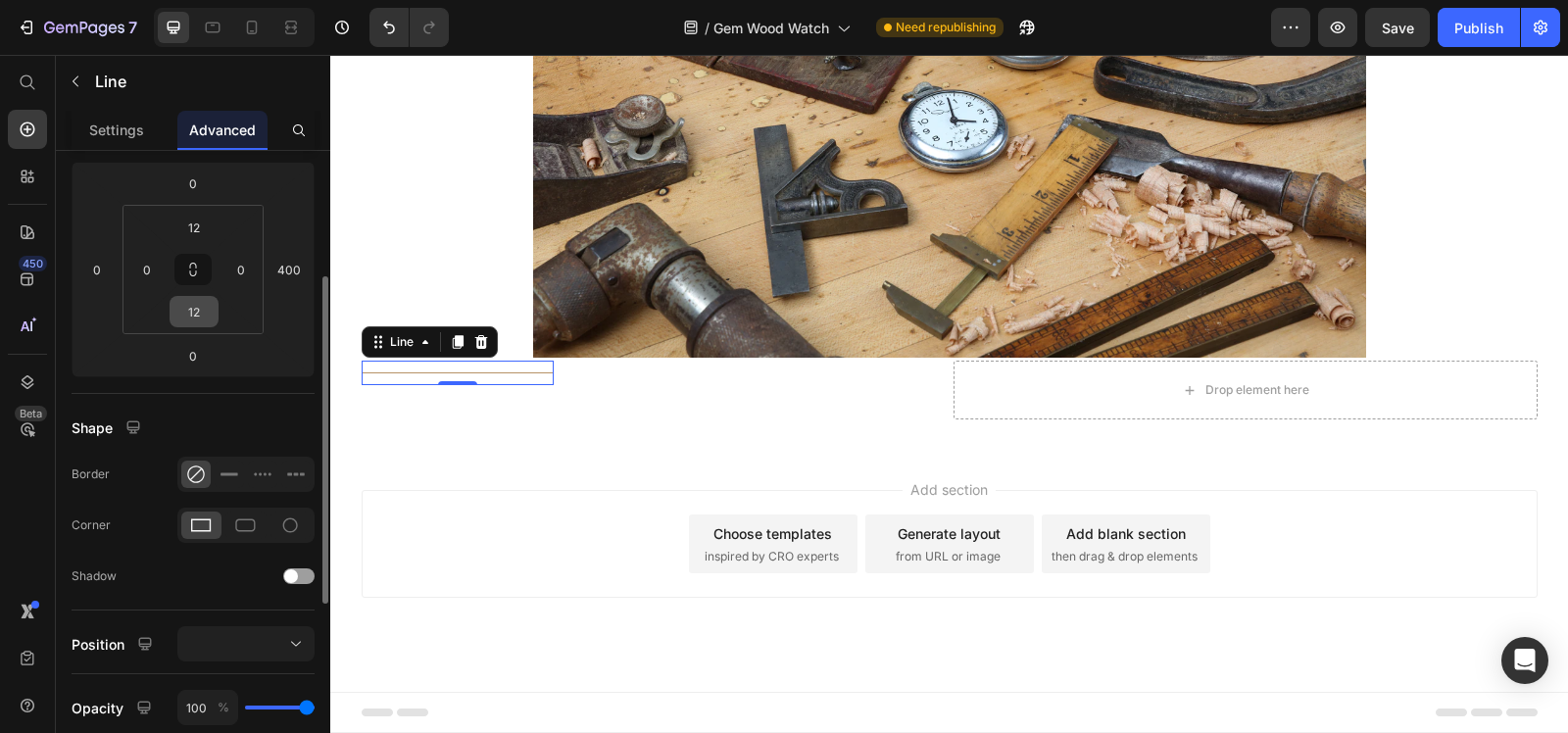 scroll, scrollTop: 0, scrollLeft: 0, axis: both 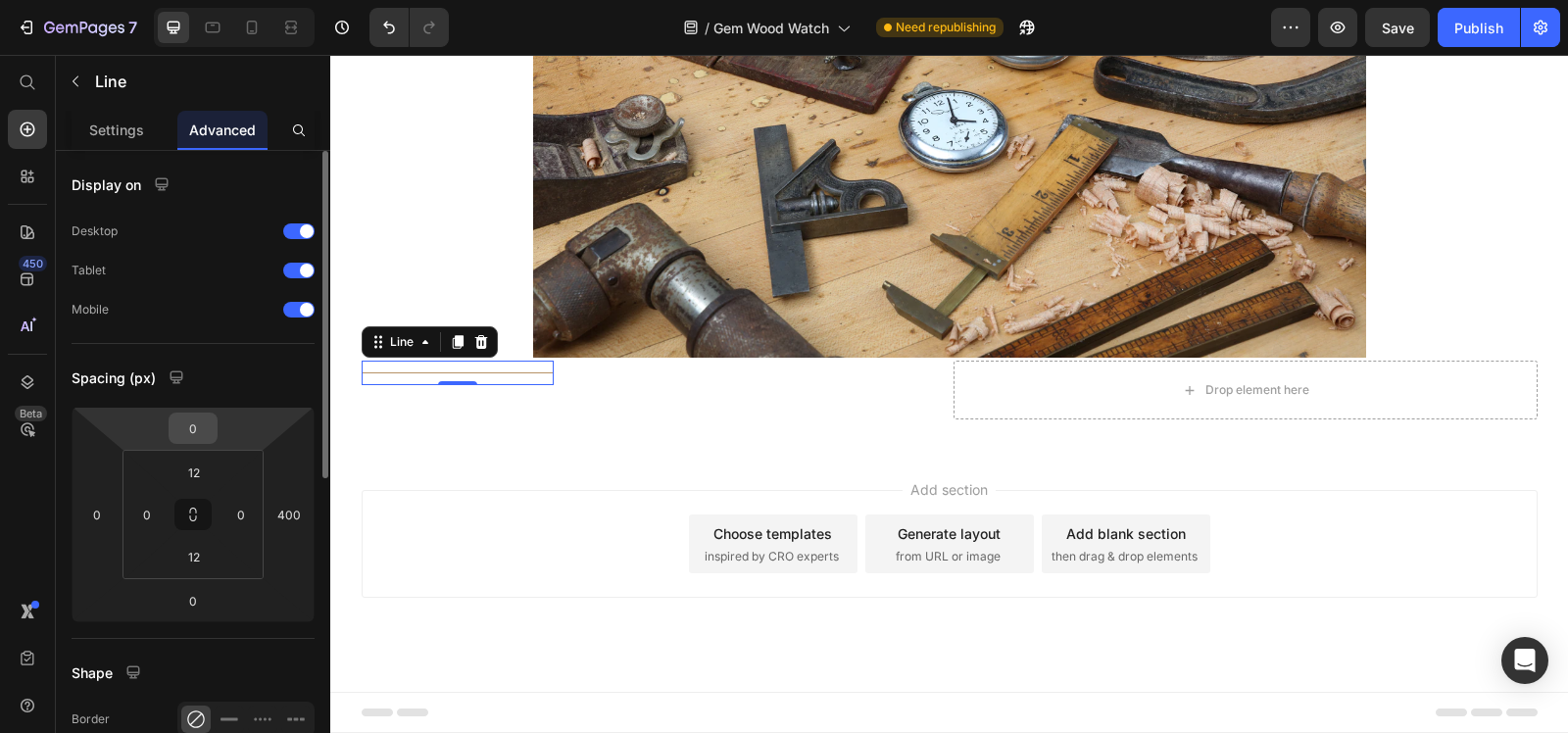 click on "0" at bounding box center (193, 428) 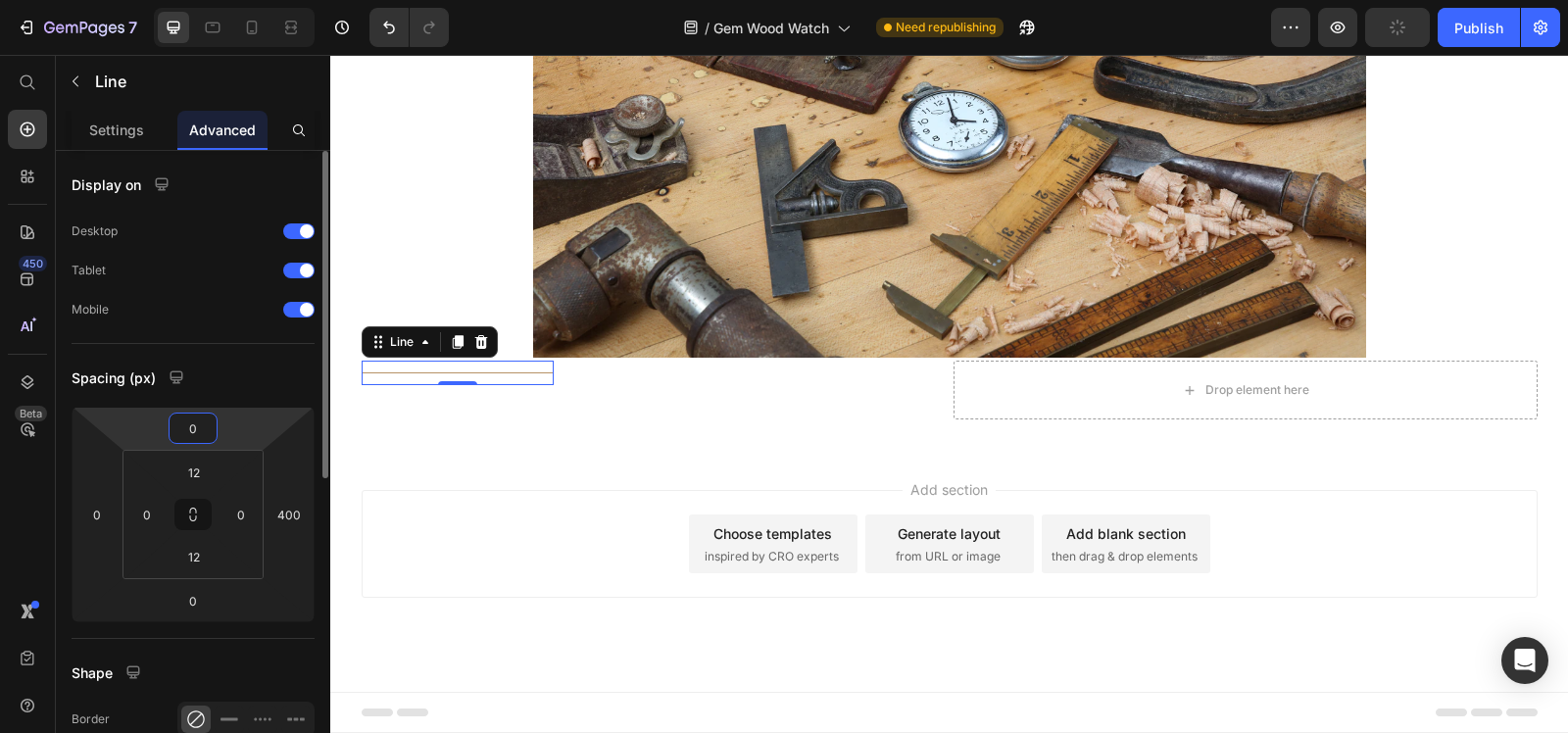 click on "0" at bounding box center (193, 428) 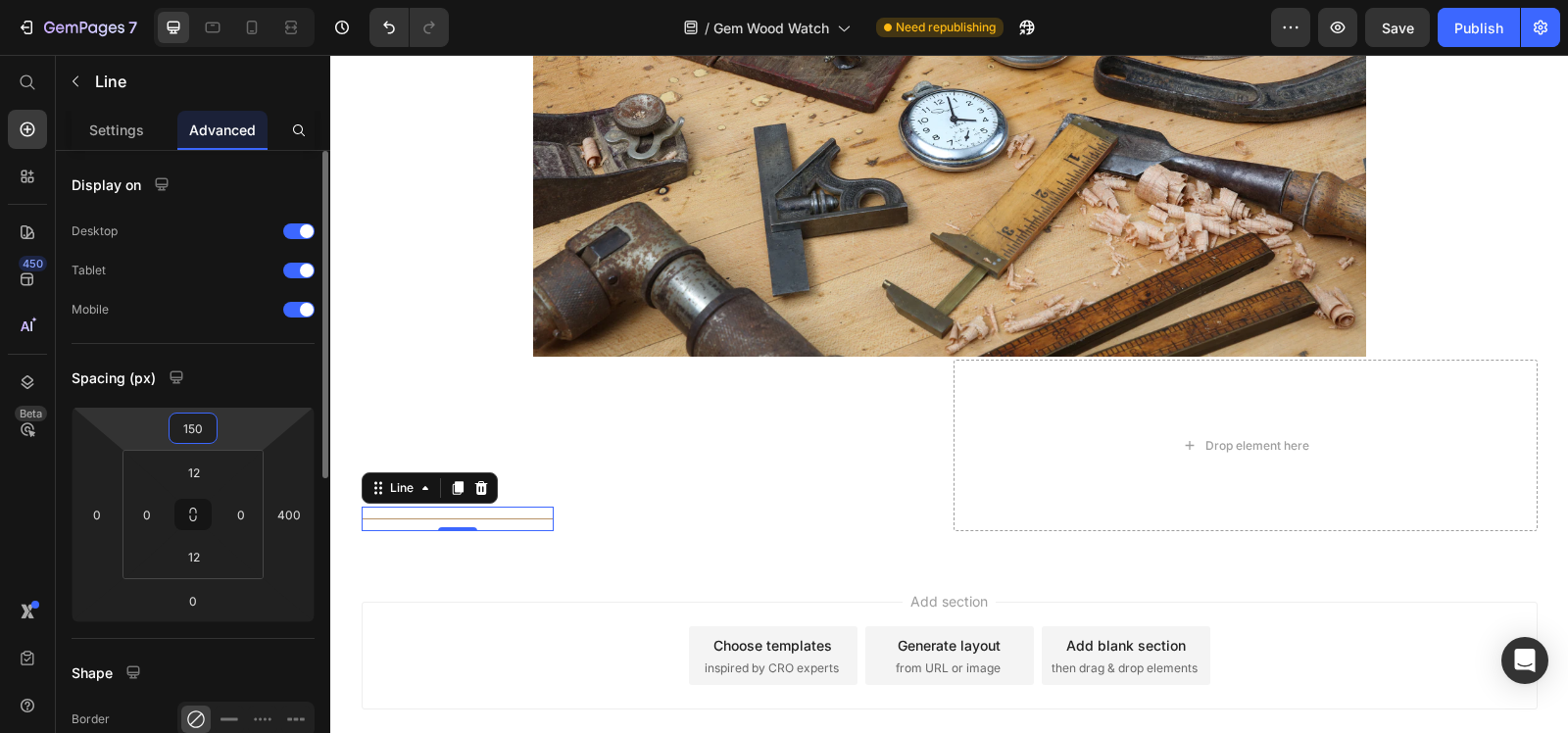 scroll, scrollTop: 2401, scrollLeft: 0, axis: vertical 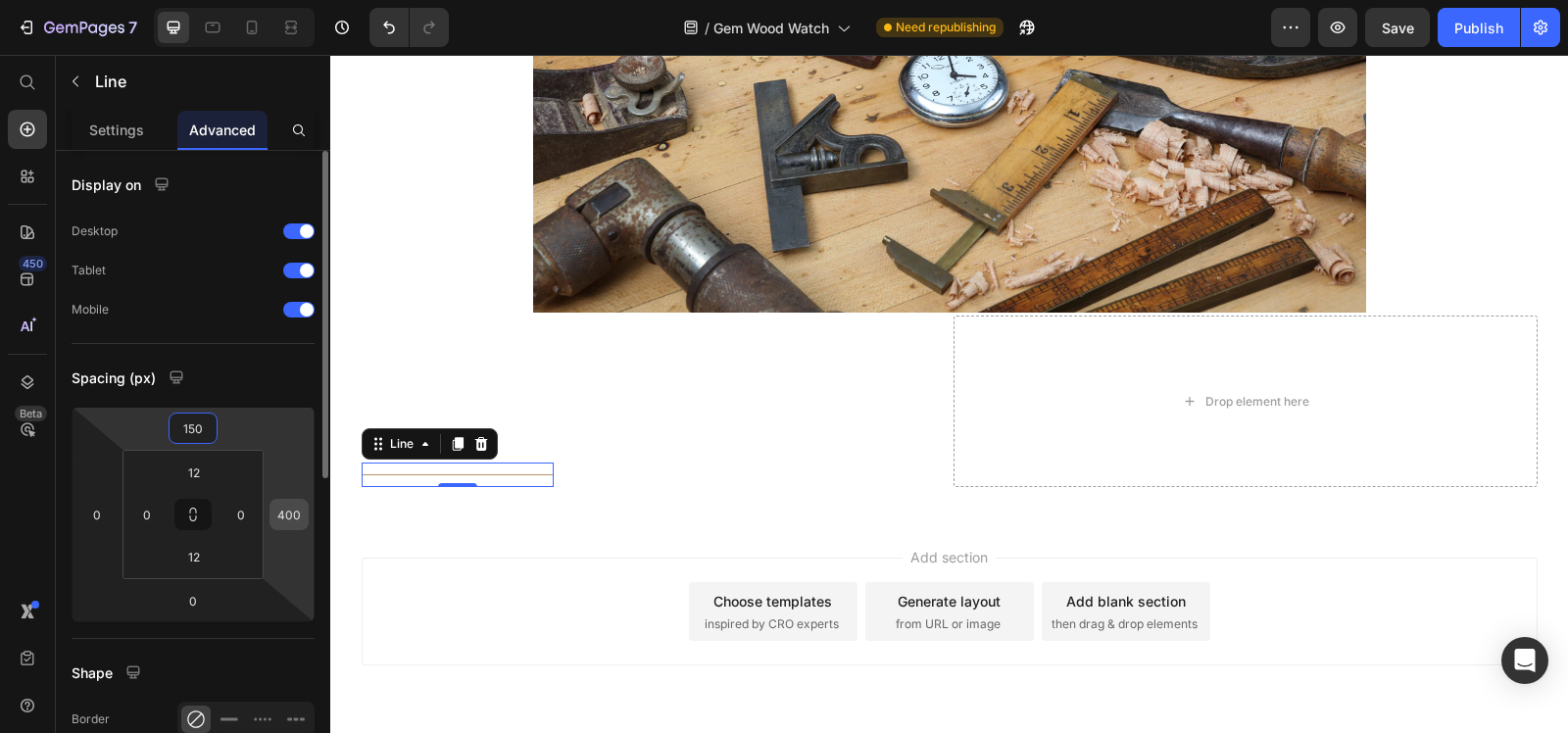 type on "150" 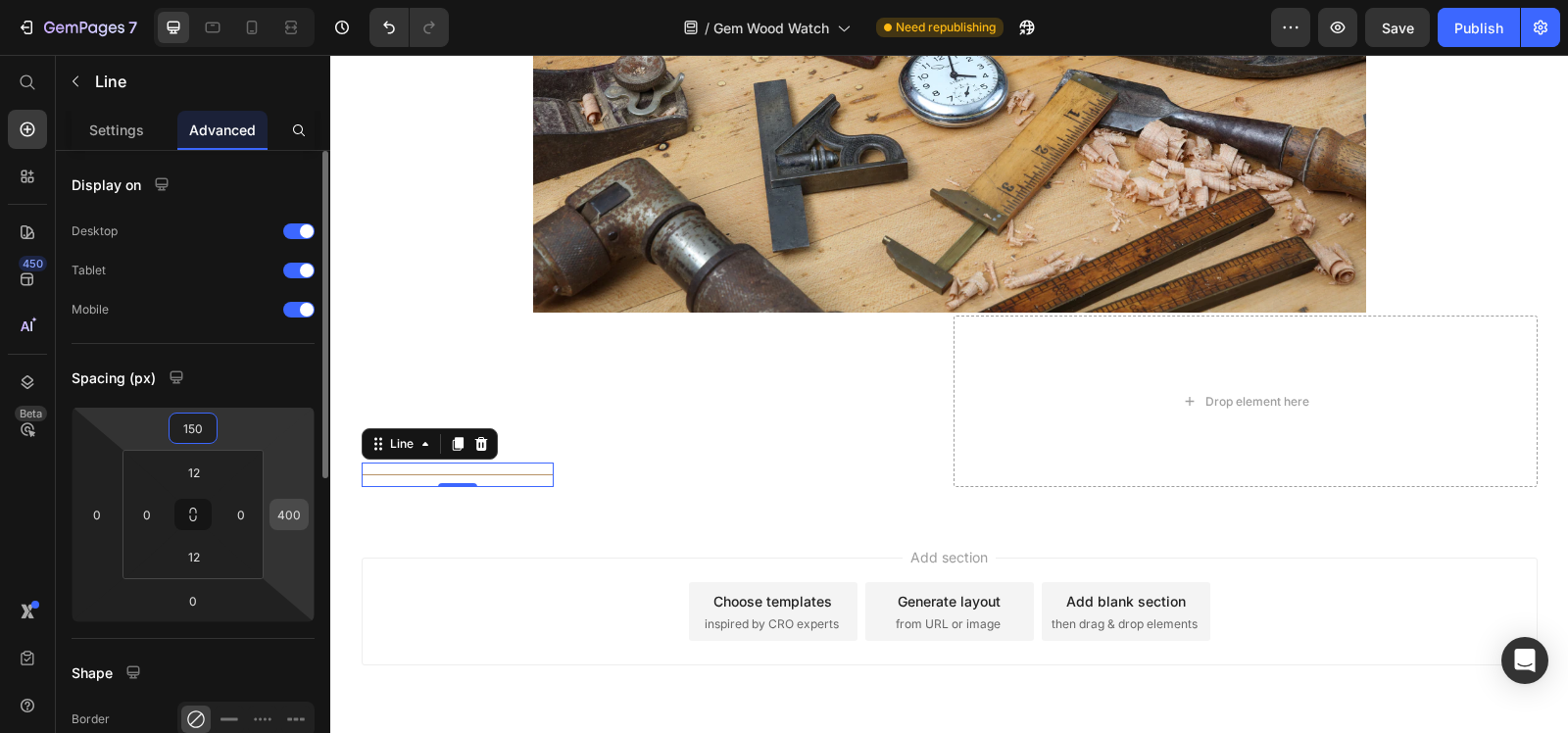 click on "400" at bounding box center [289, 514] 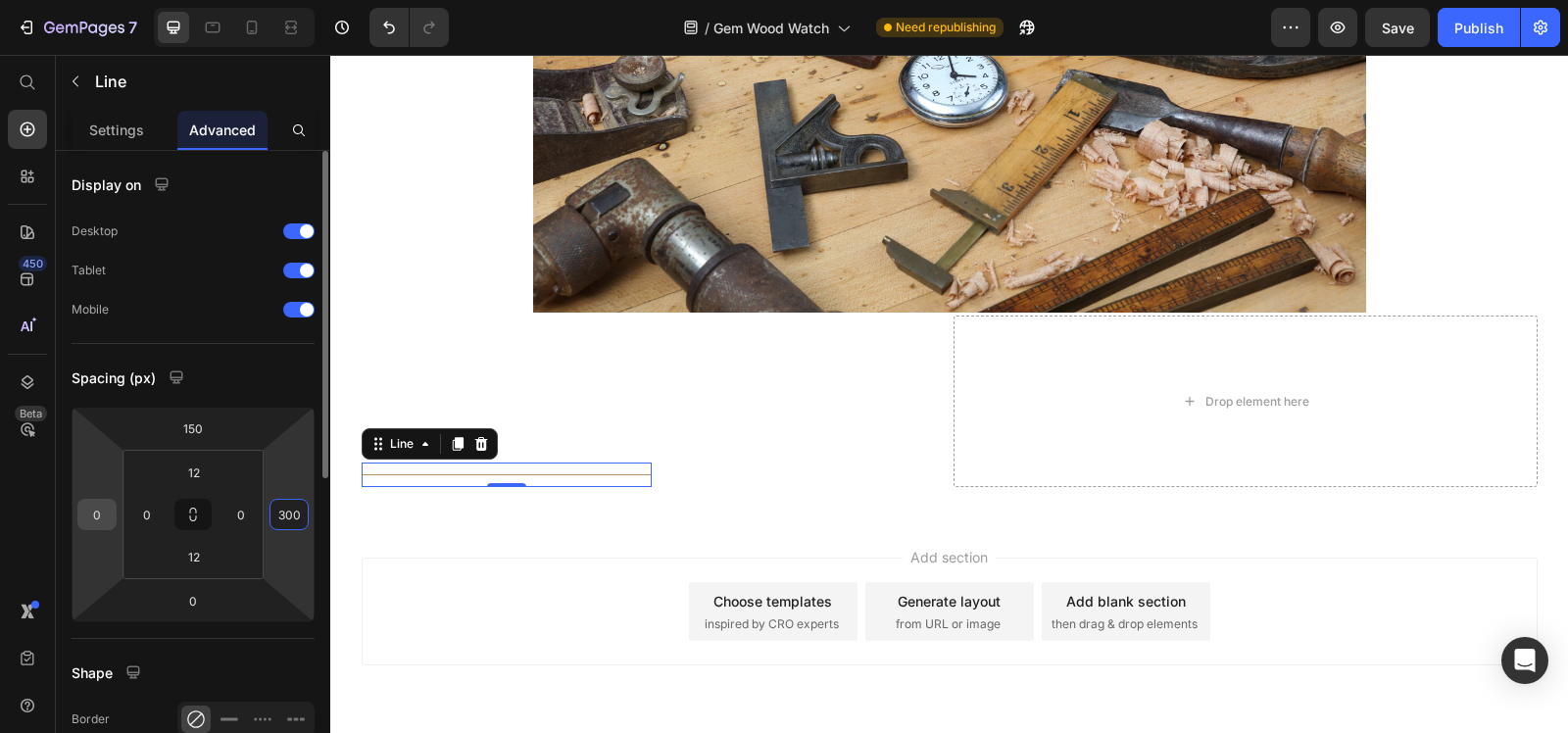 type on "300" 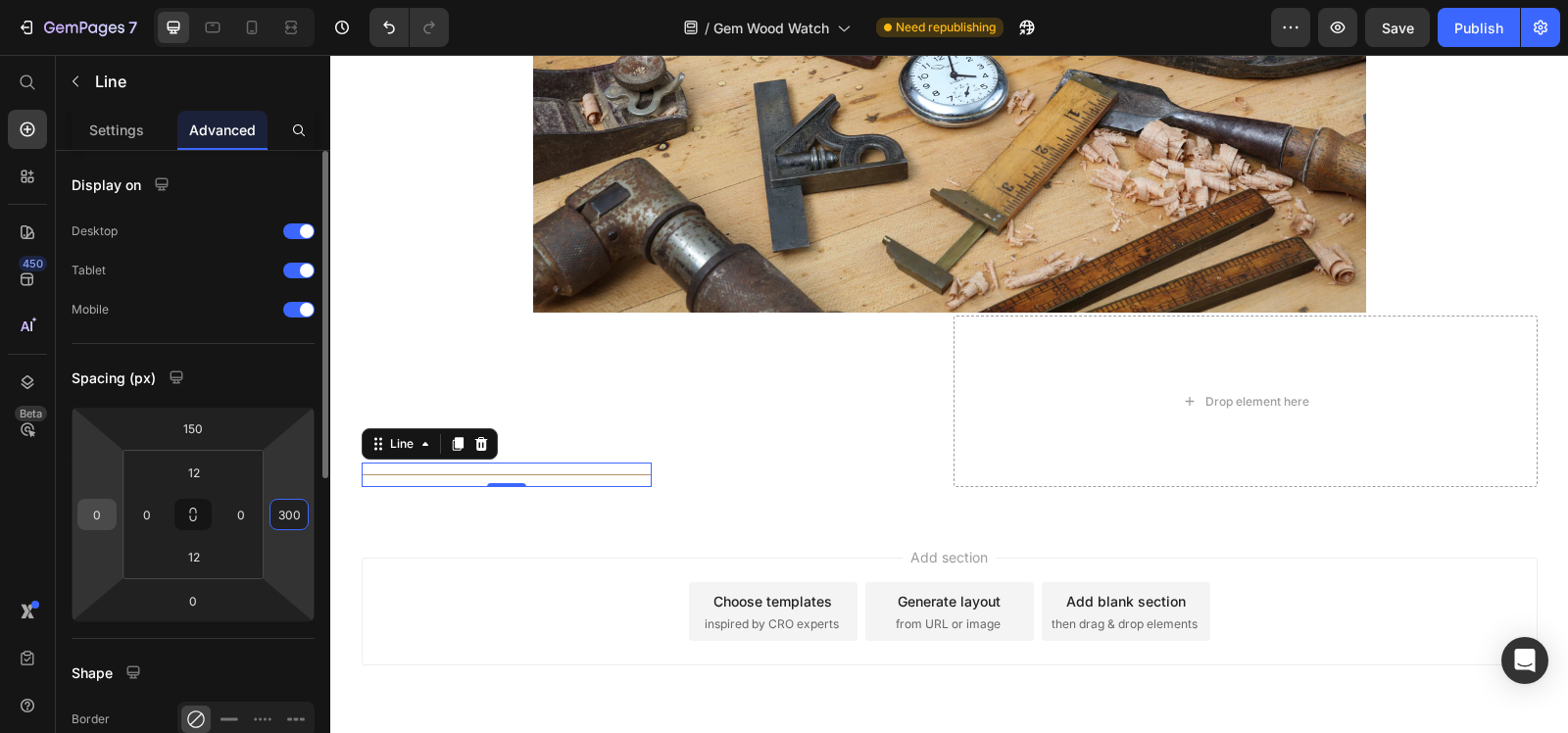 click on "0" at bounding box center (97, 514) 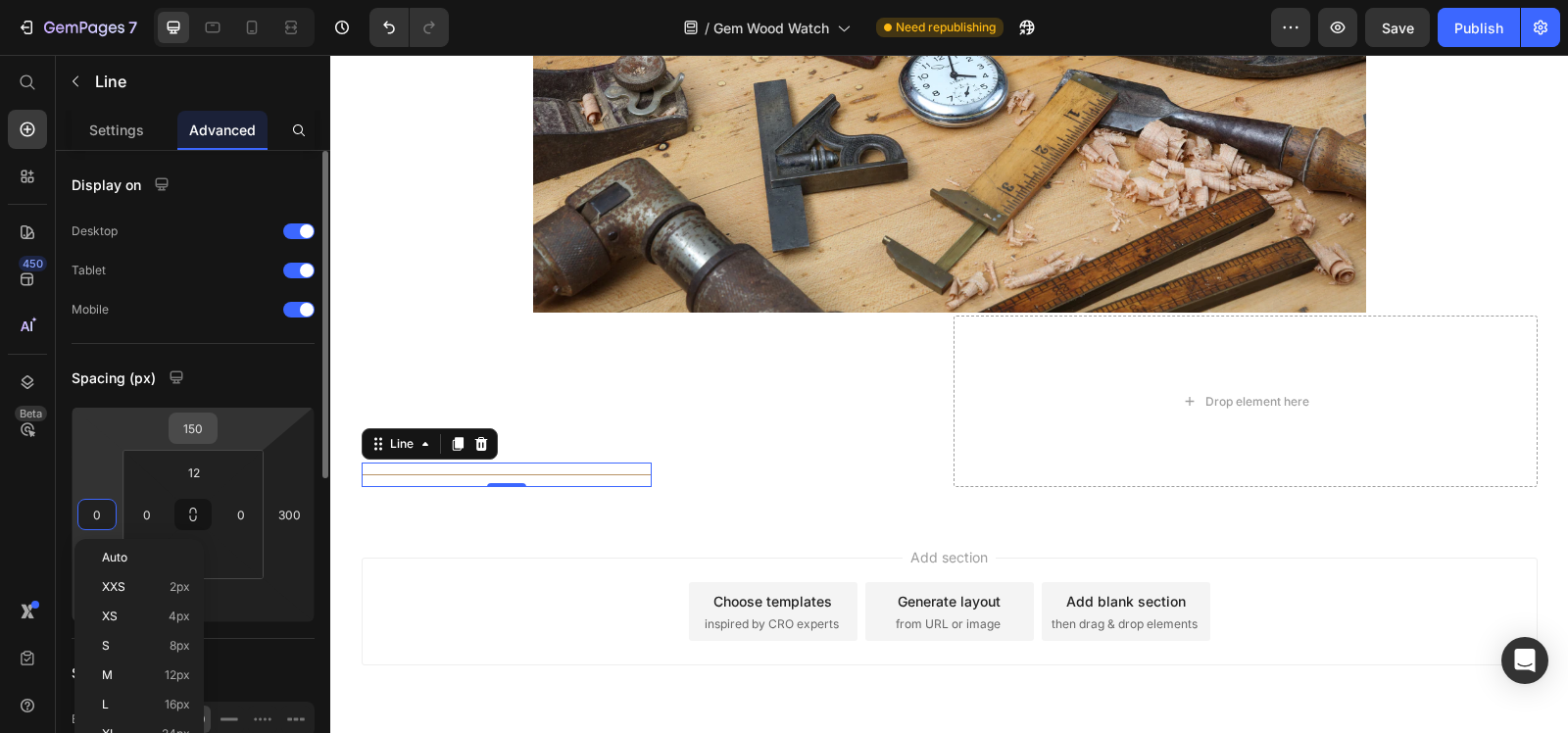 click on "150" at bounding box center (193, 428) 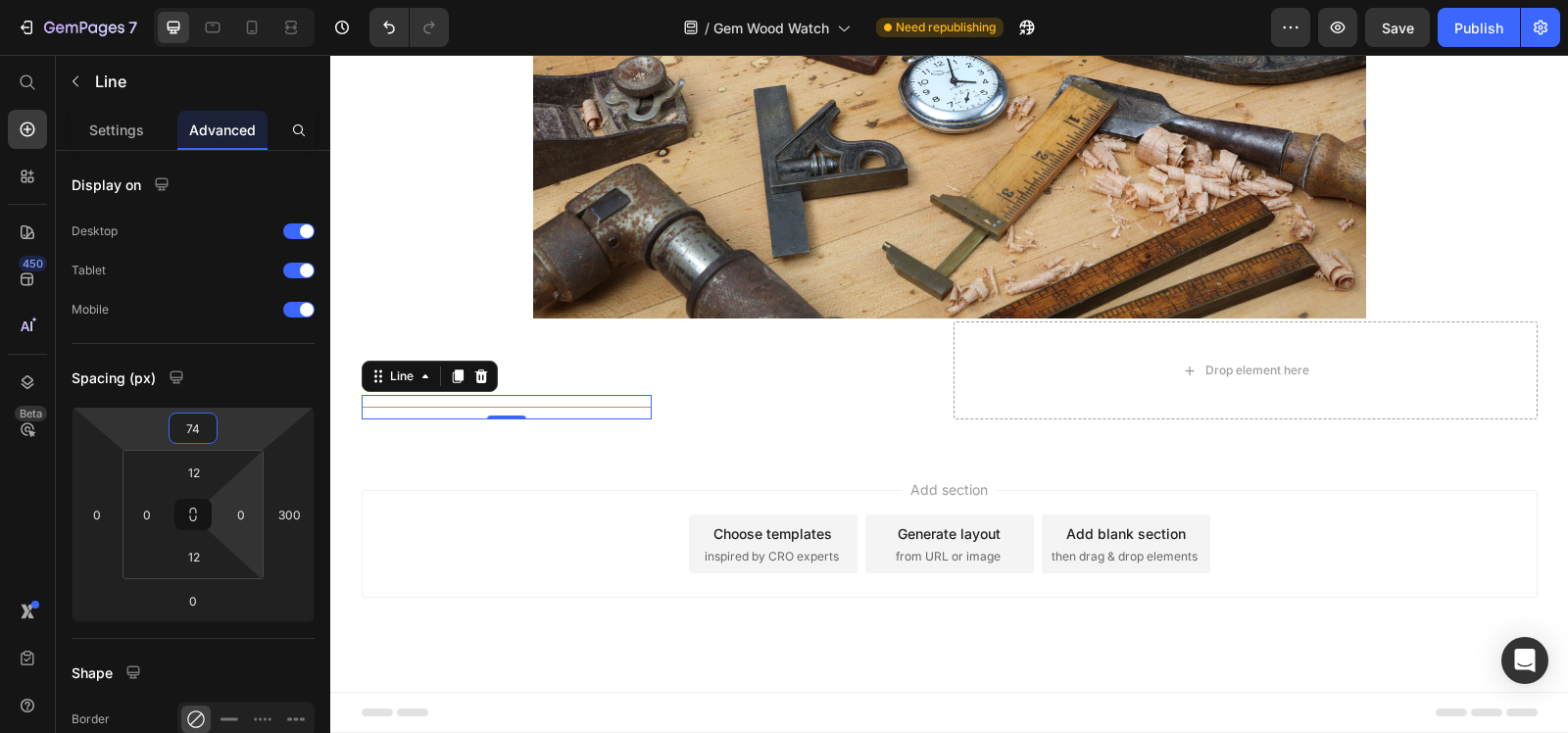 scroll, scrollTop: 2394, scrollLeft: 0, axis: vertical 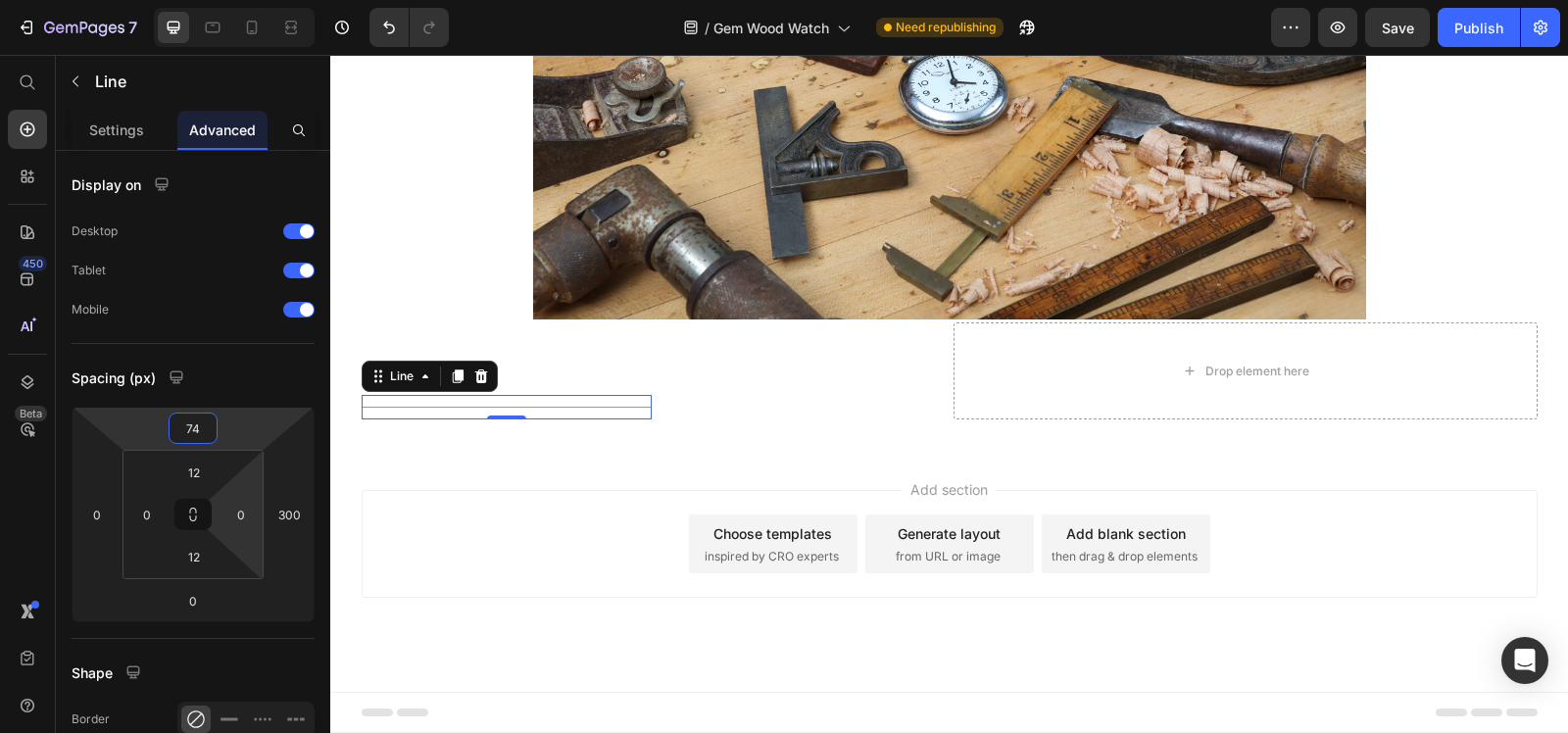type on "73" 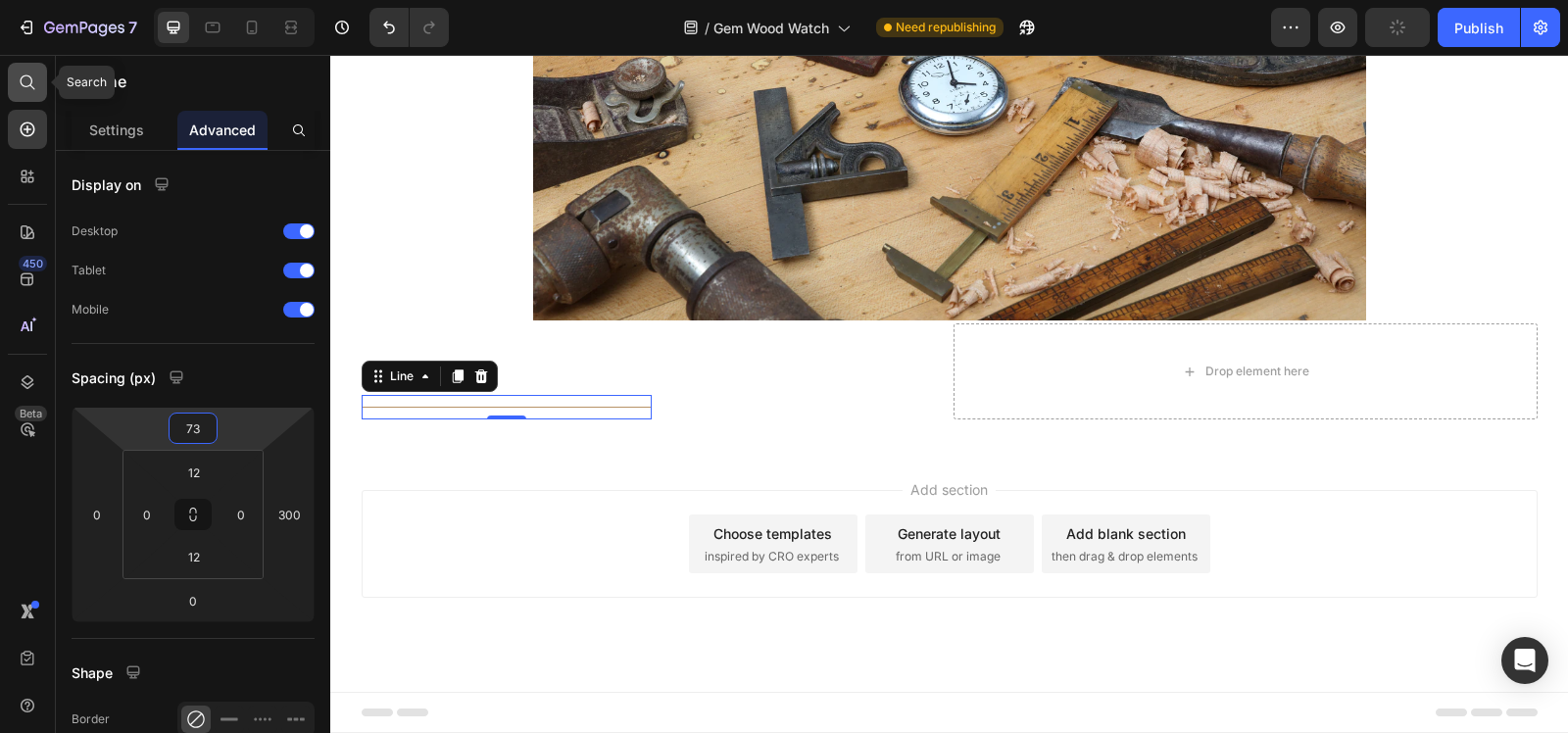 click 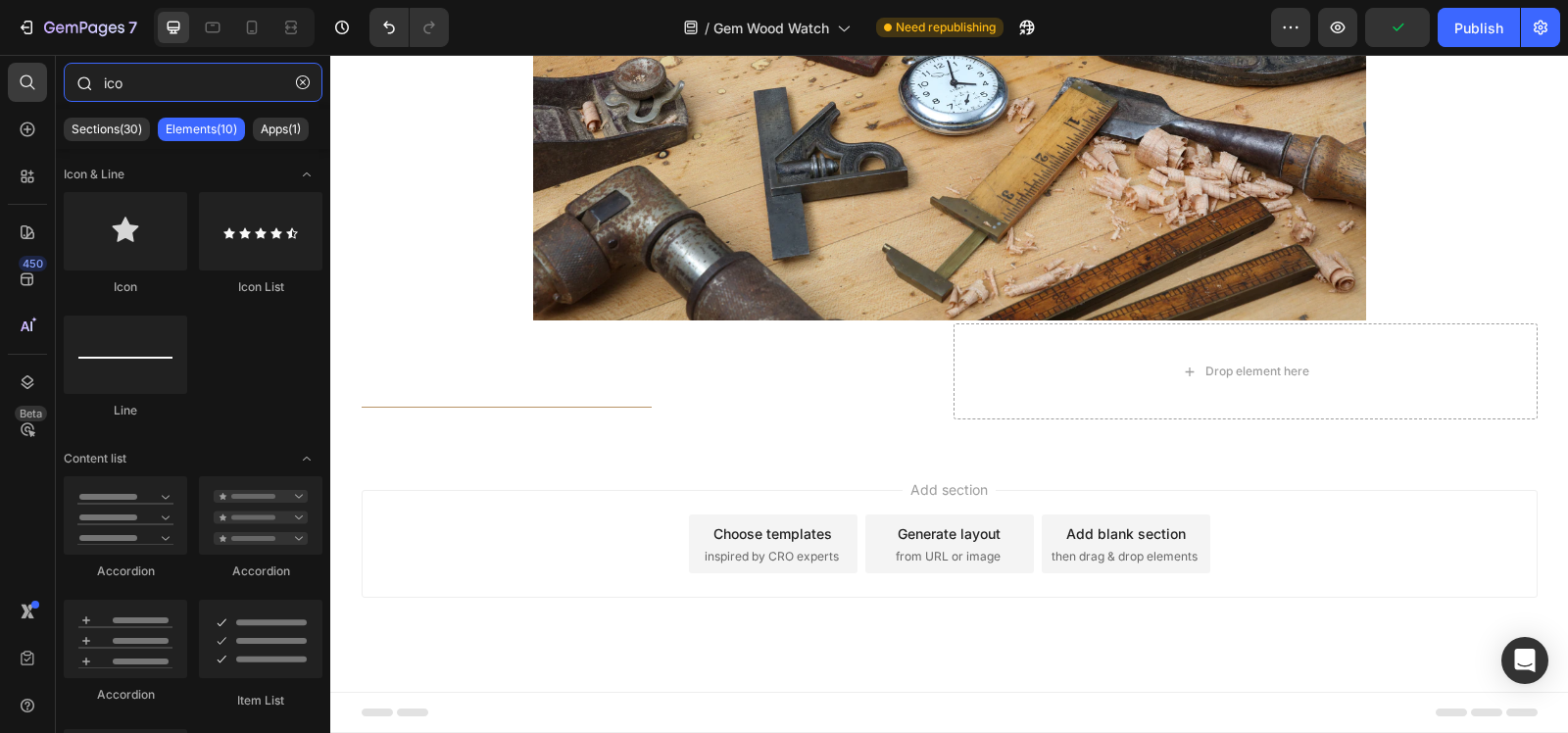click on "ico" at bounding box center (193, 82) 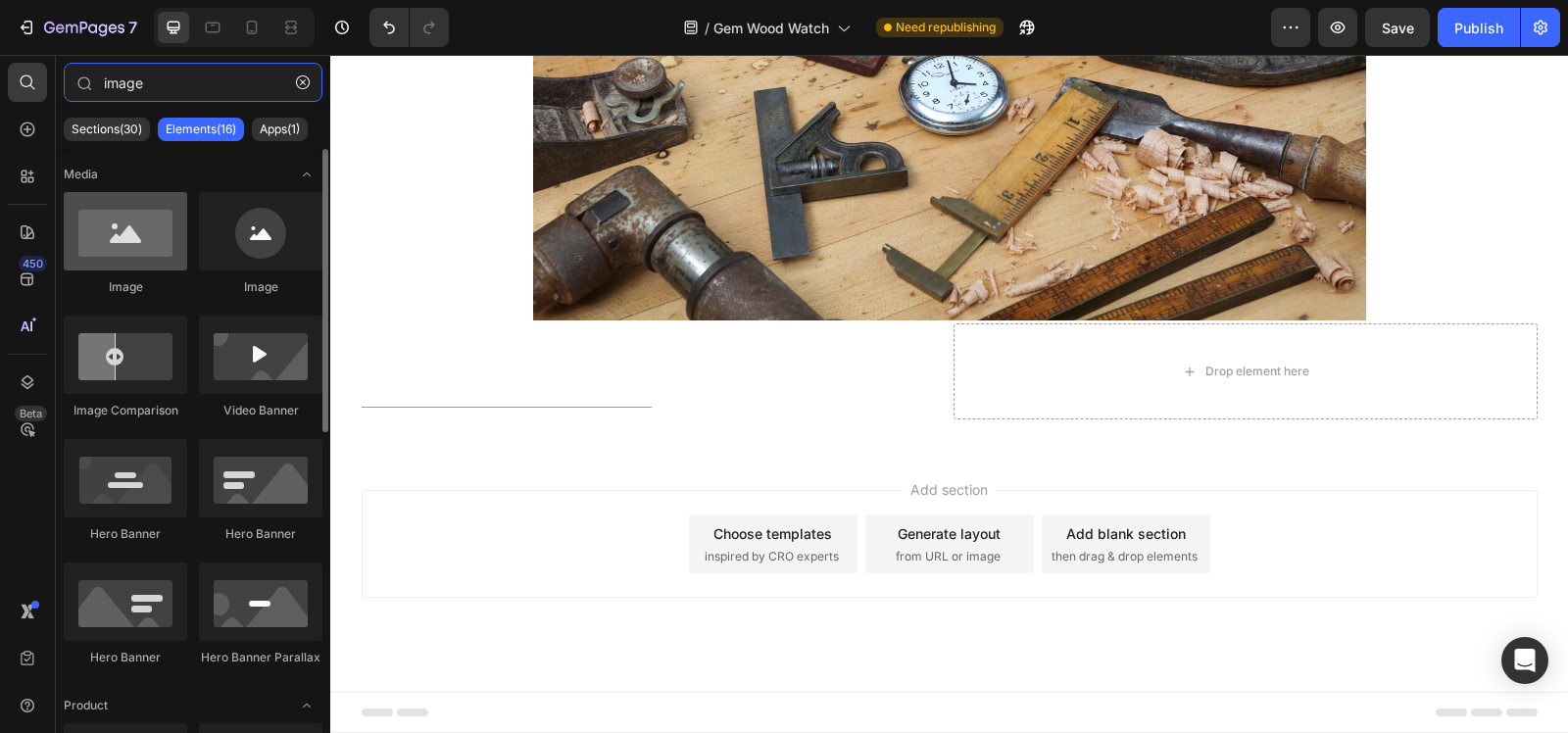 type on "image" 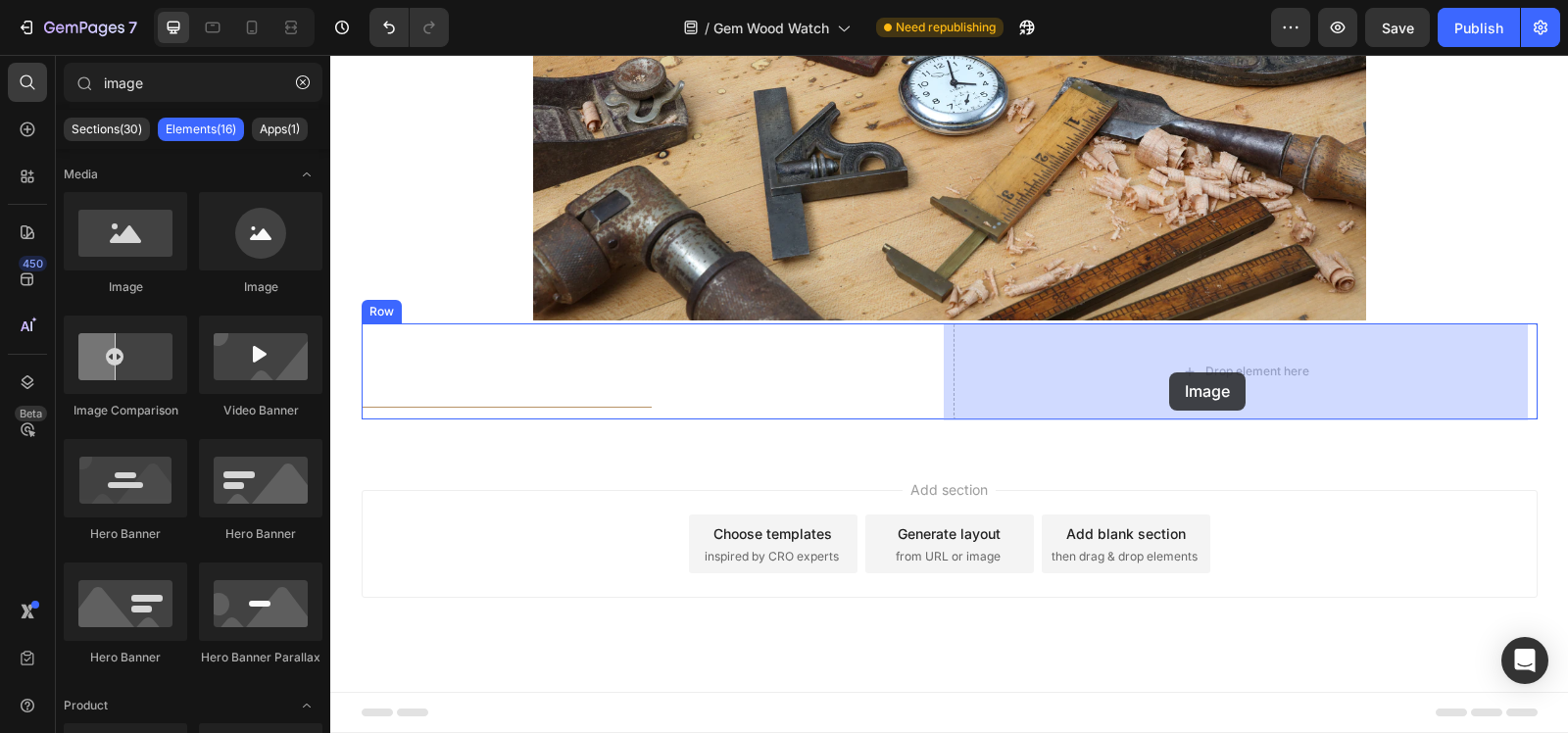 drag, startPoint x: 460, startPoint y: 317, endPoint x: 1169, endPoint y: 372, distance: 711.1301 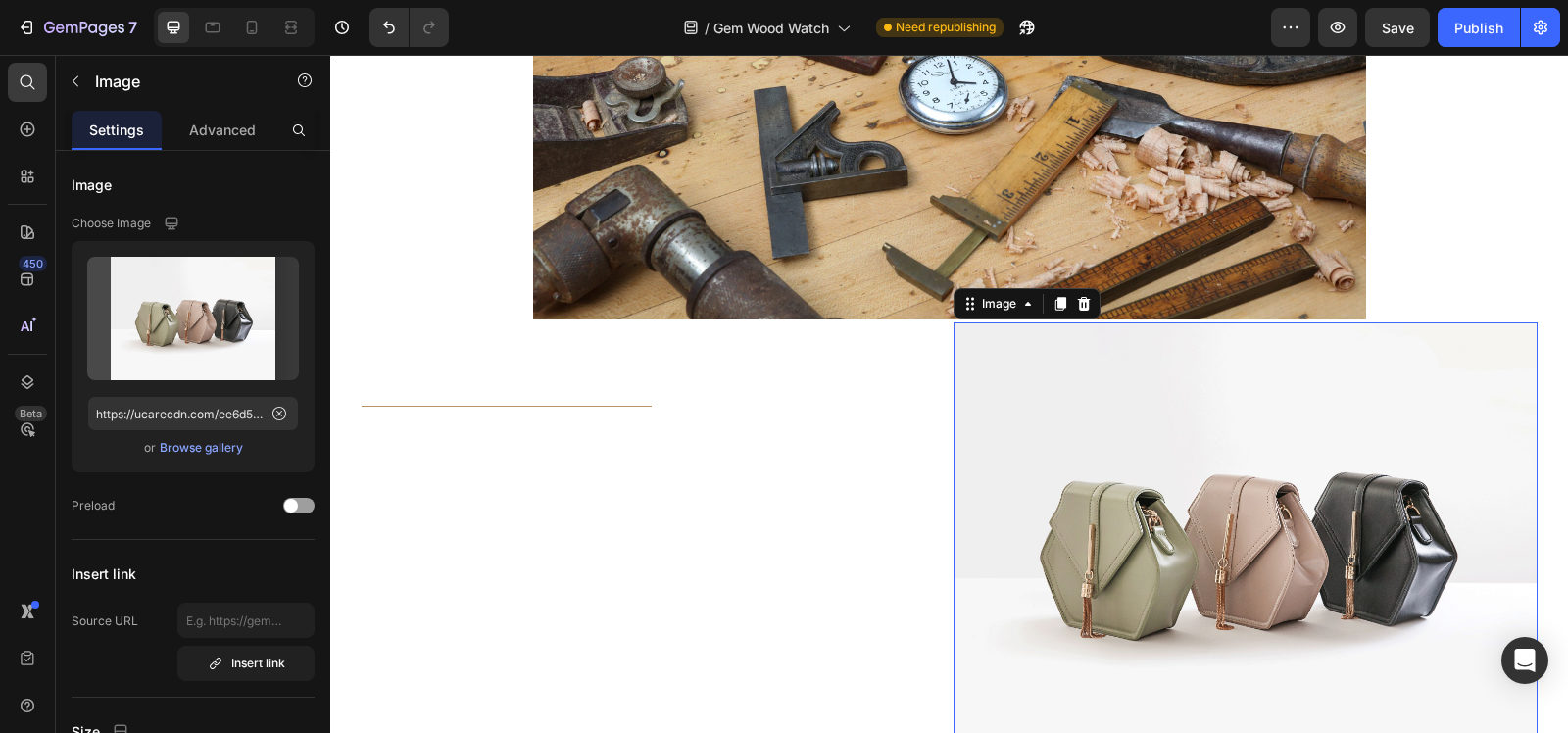 scroll, scrollTop: 2401, scrollLeft: 0, axis: vertical 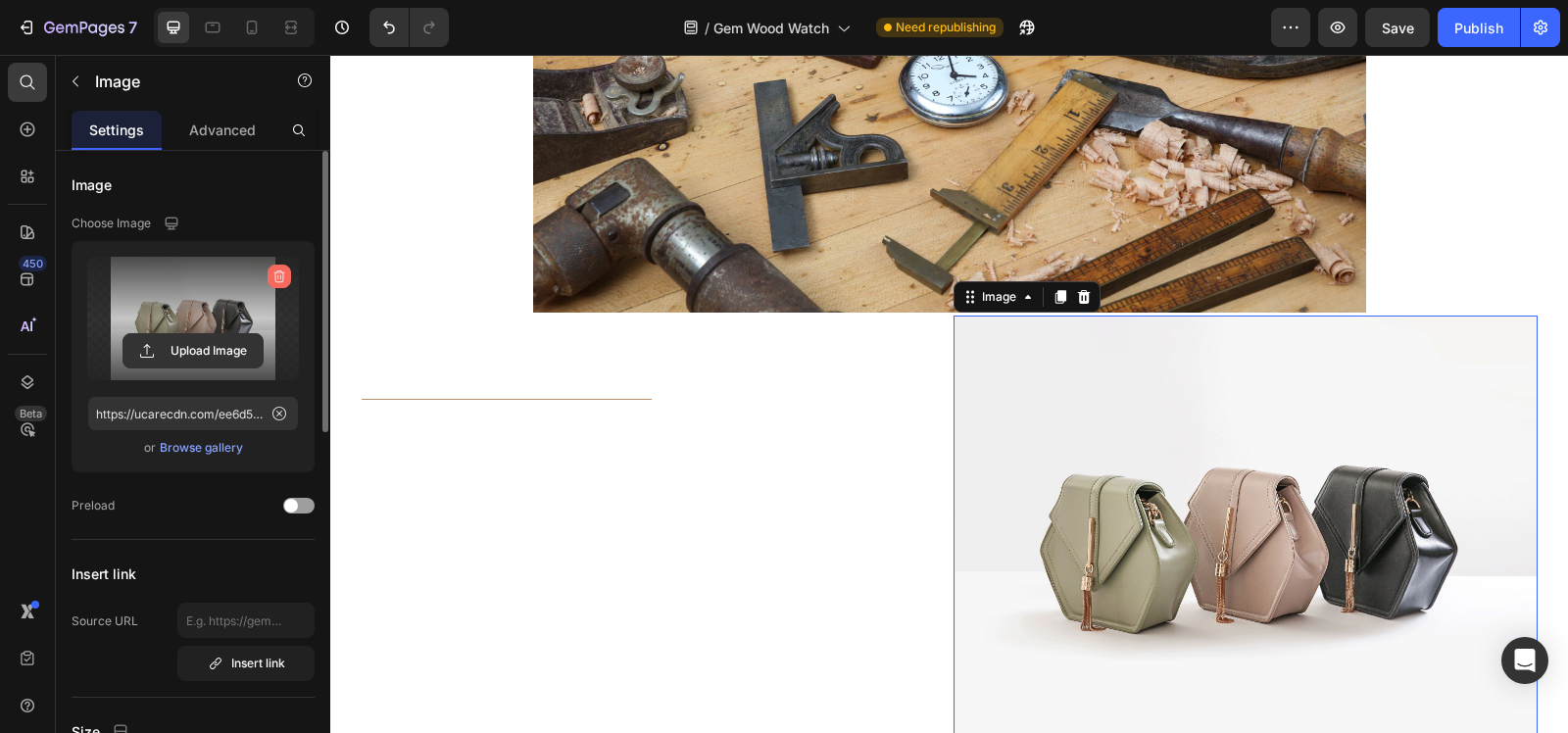click 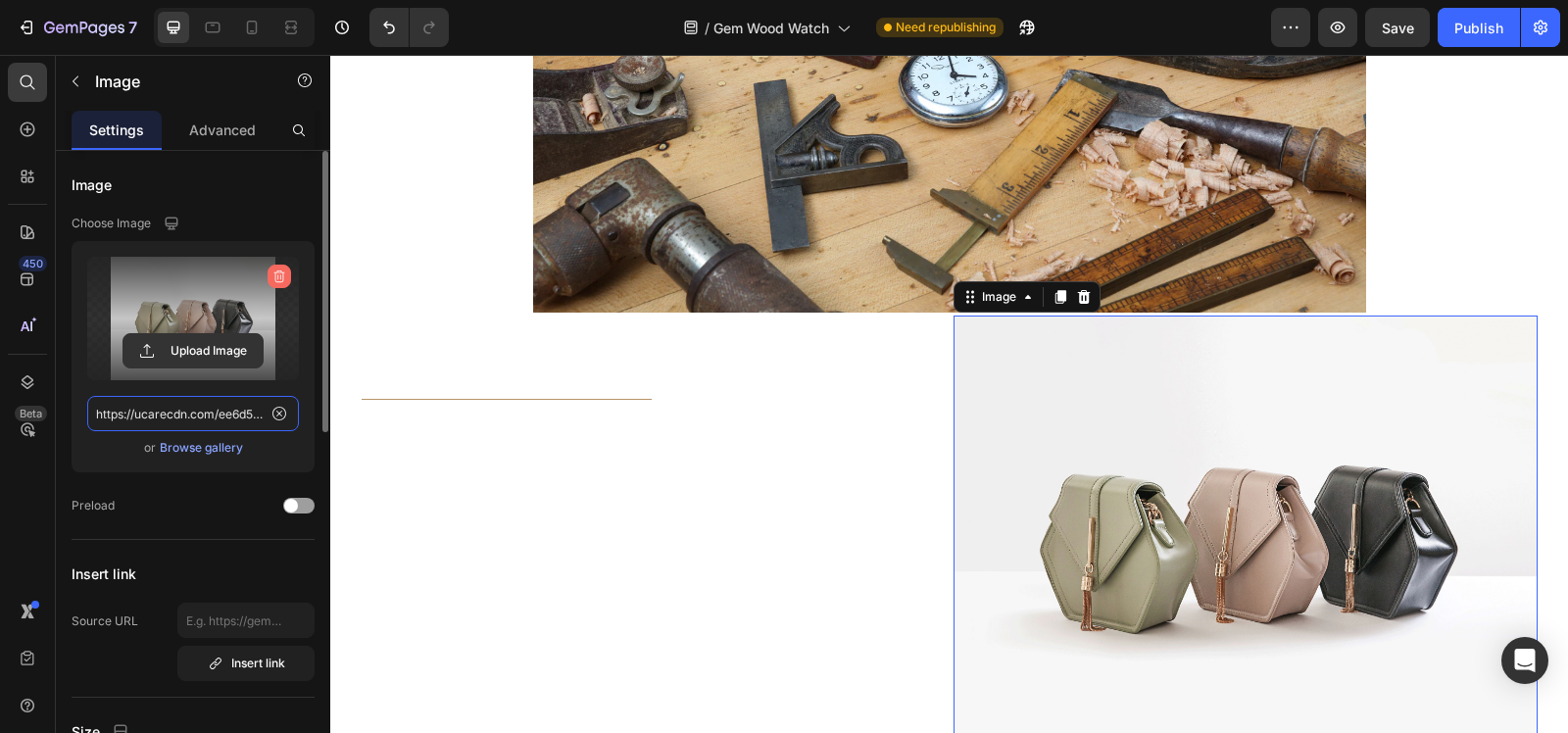 type 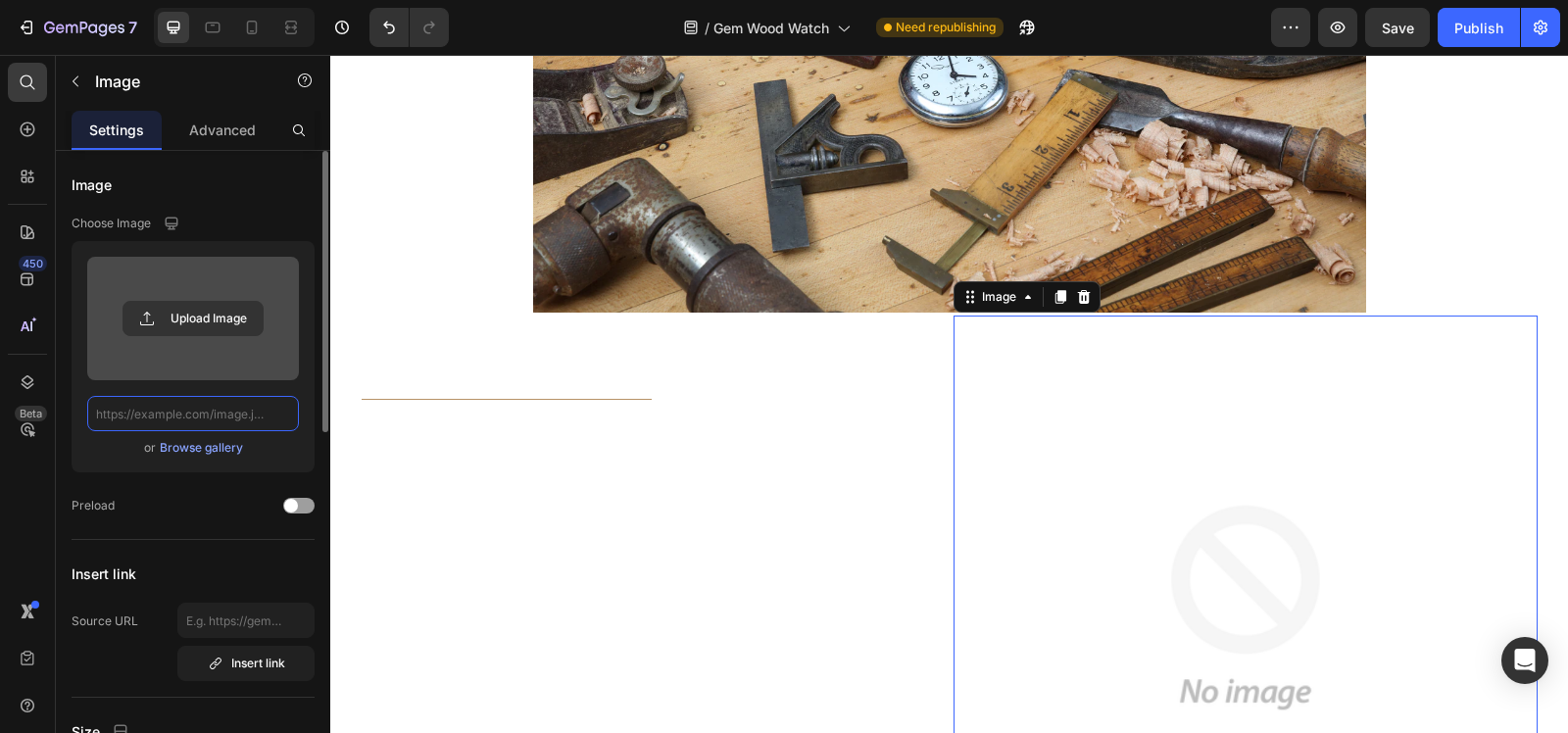 scroll, scrollTop: 0, scrollLeft: 0, axis: both 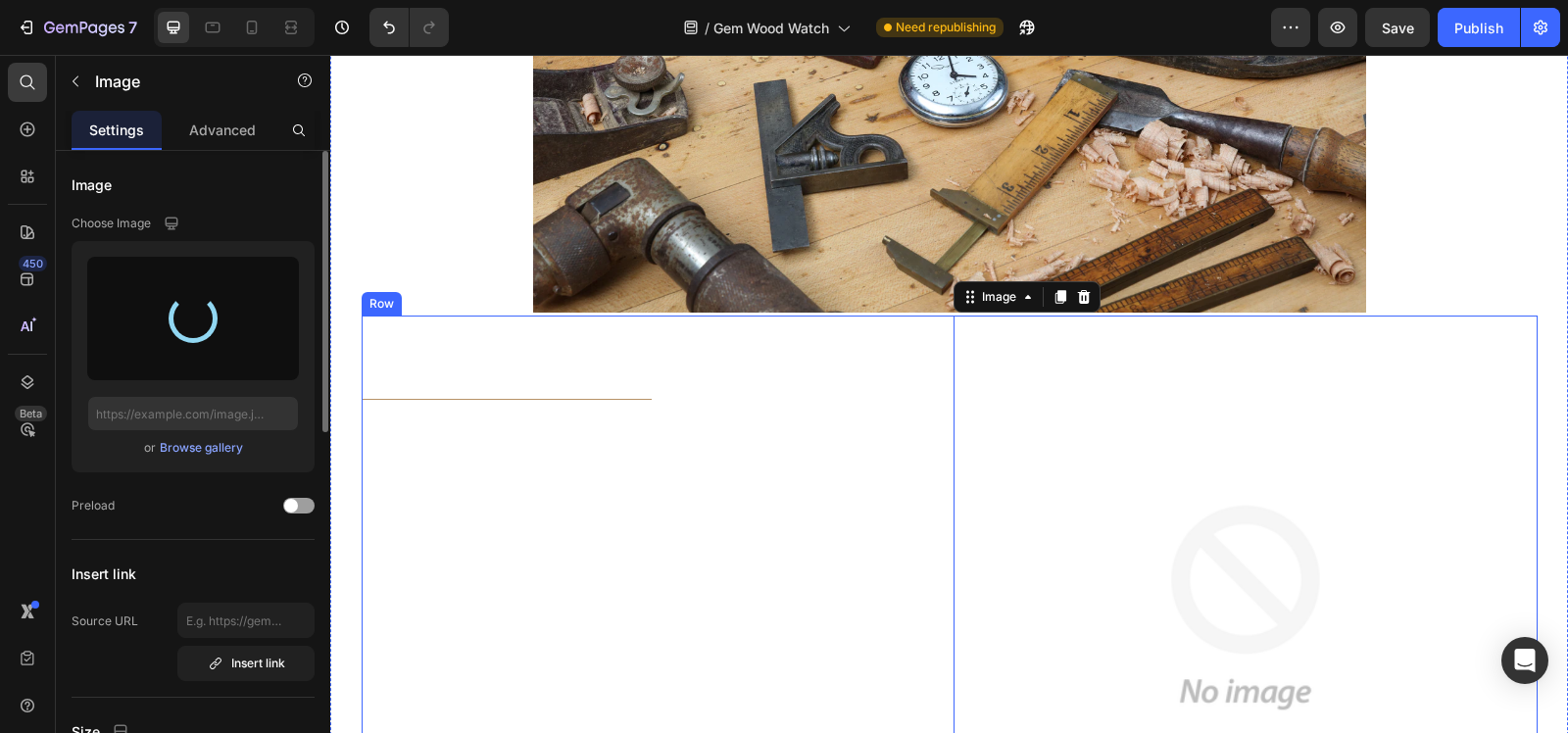 click on "Title Line" at bounding box center (654, 608) 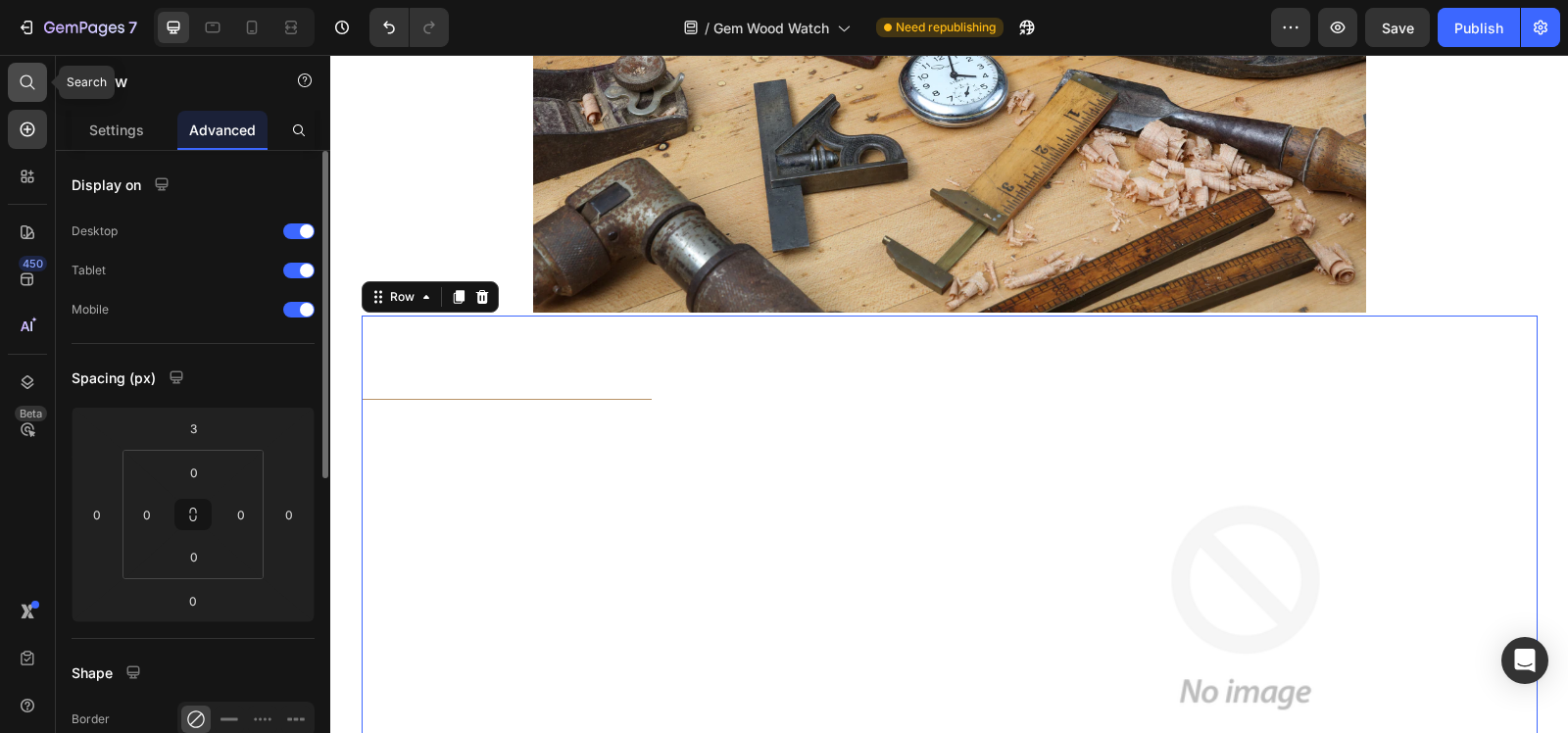 click 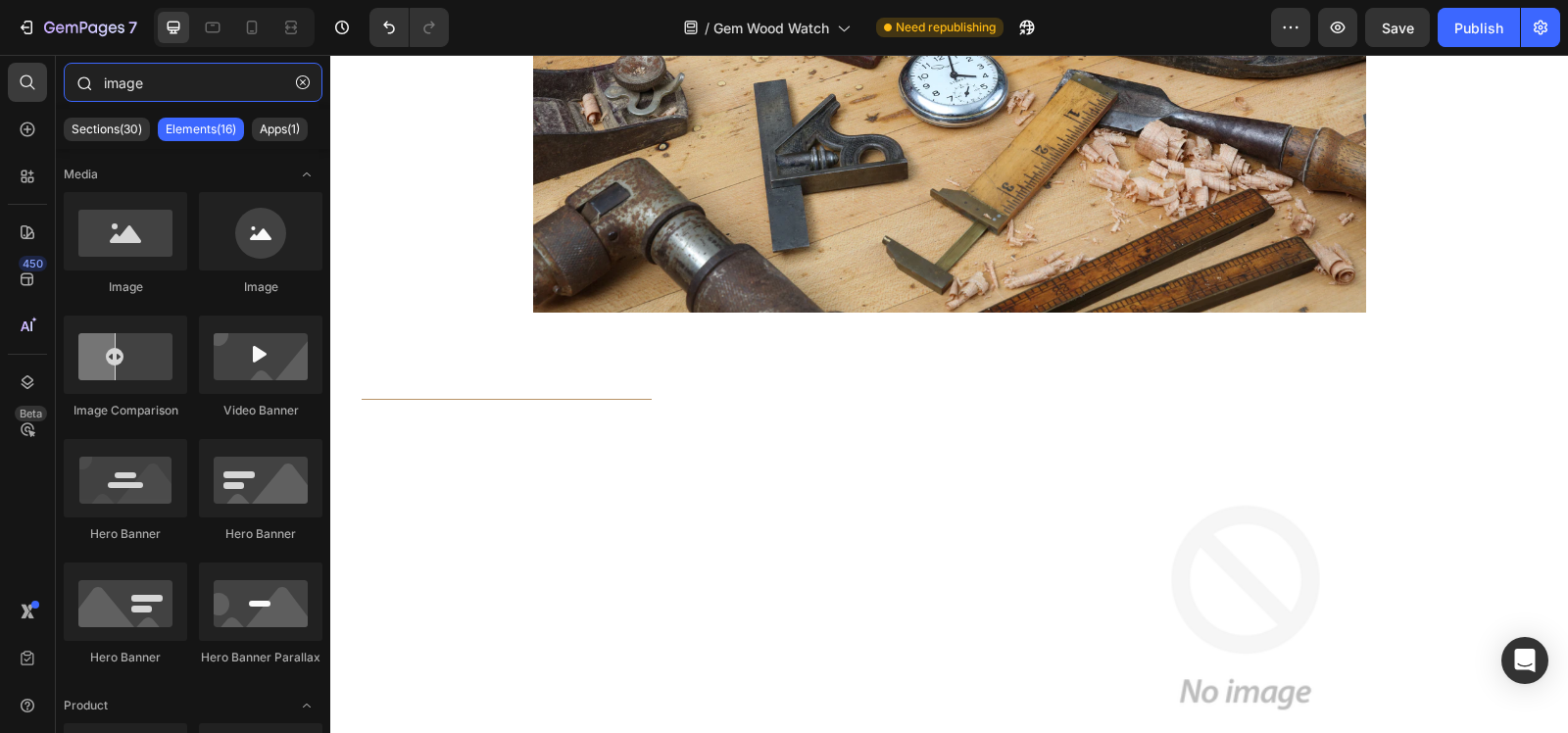 click on "image" at bounding box center [193, 82] 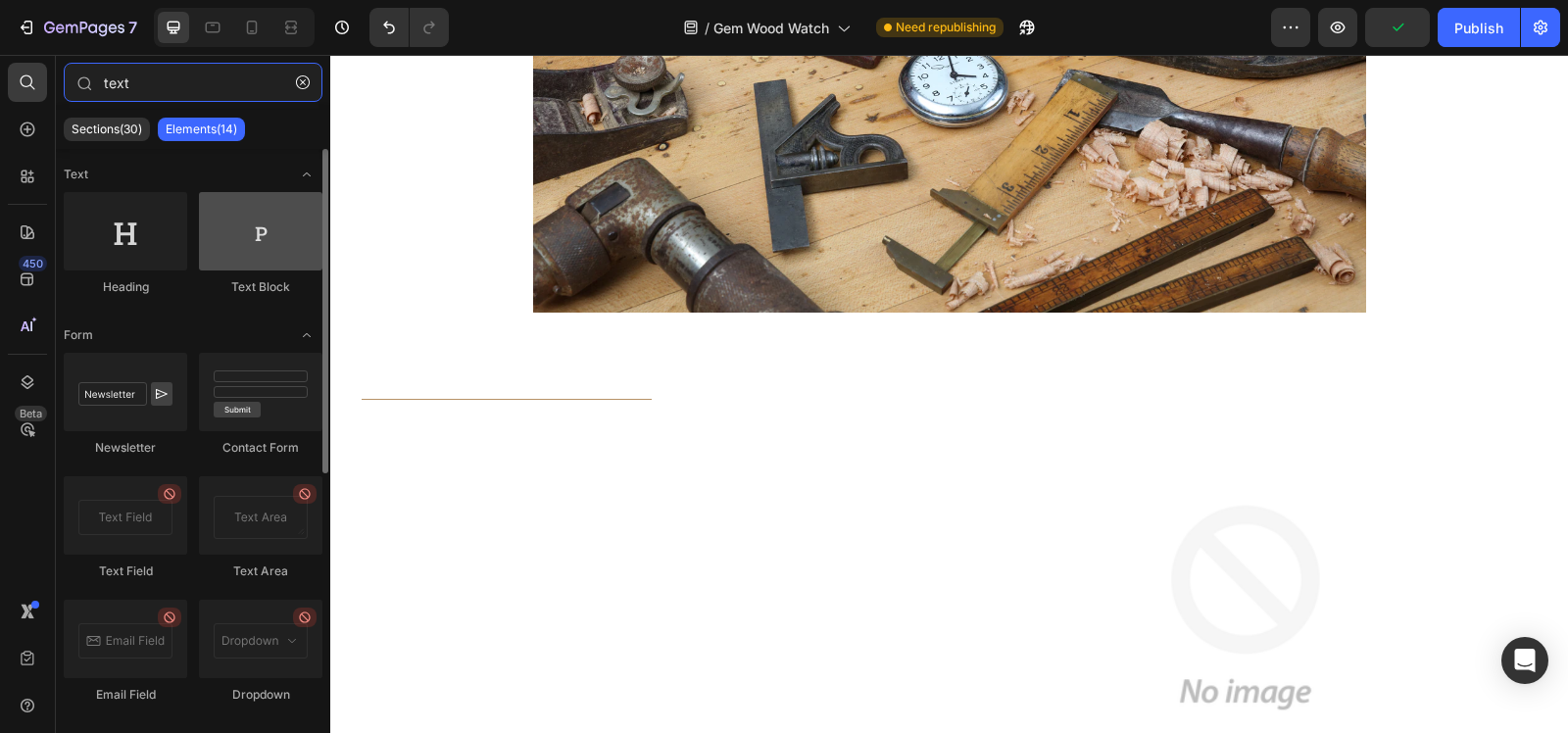 type on "text" 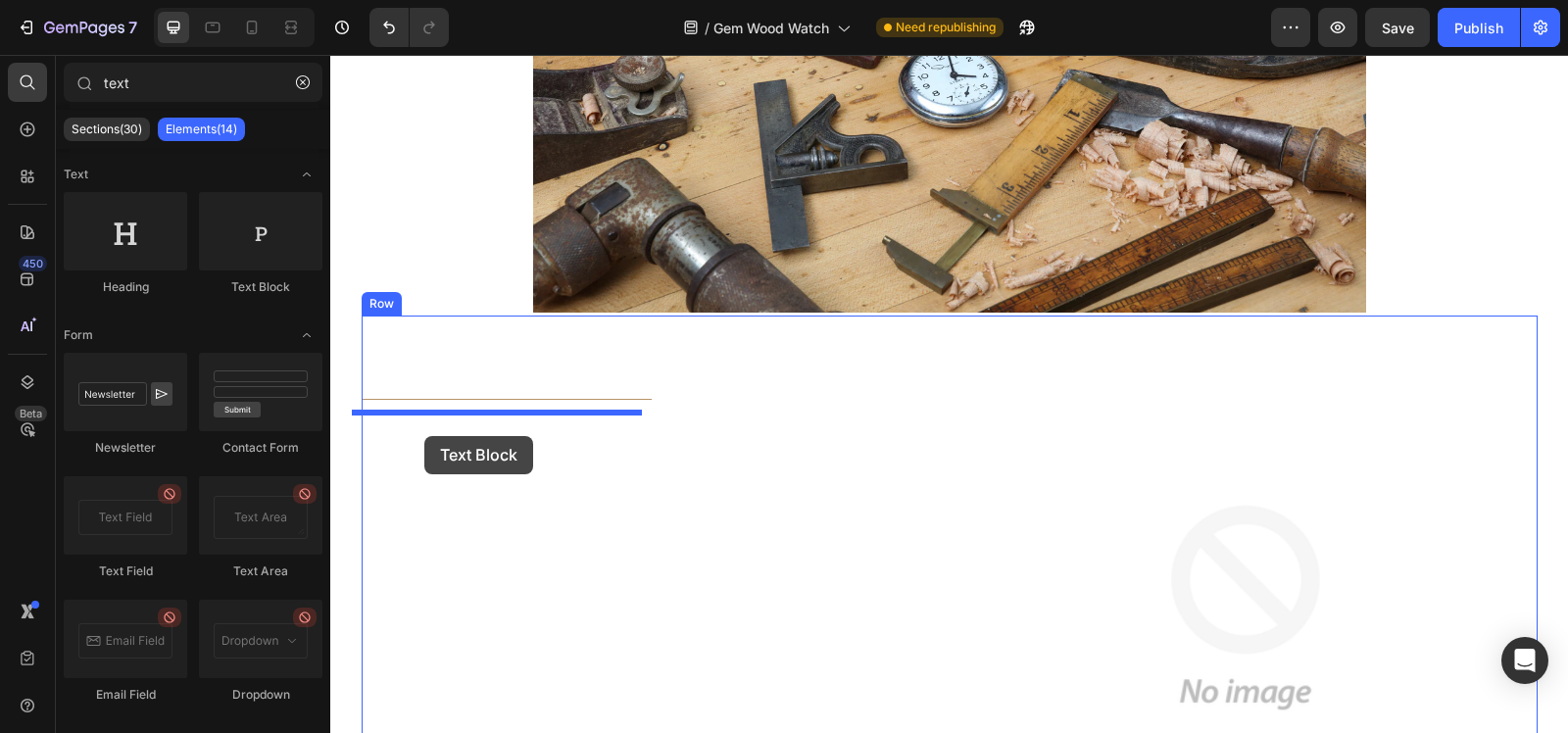 drag, startPoint x: 583, startPoint y: 316, endPoint x: 424, endPoint y: 436, distance: 199.2009 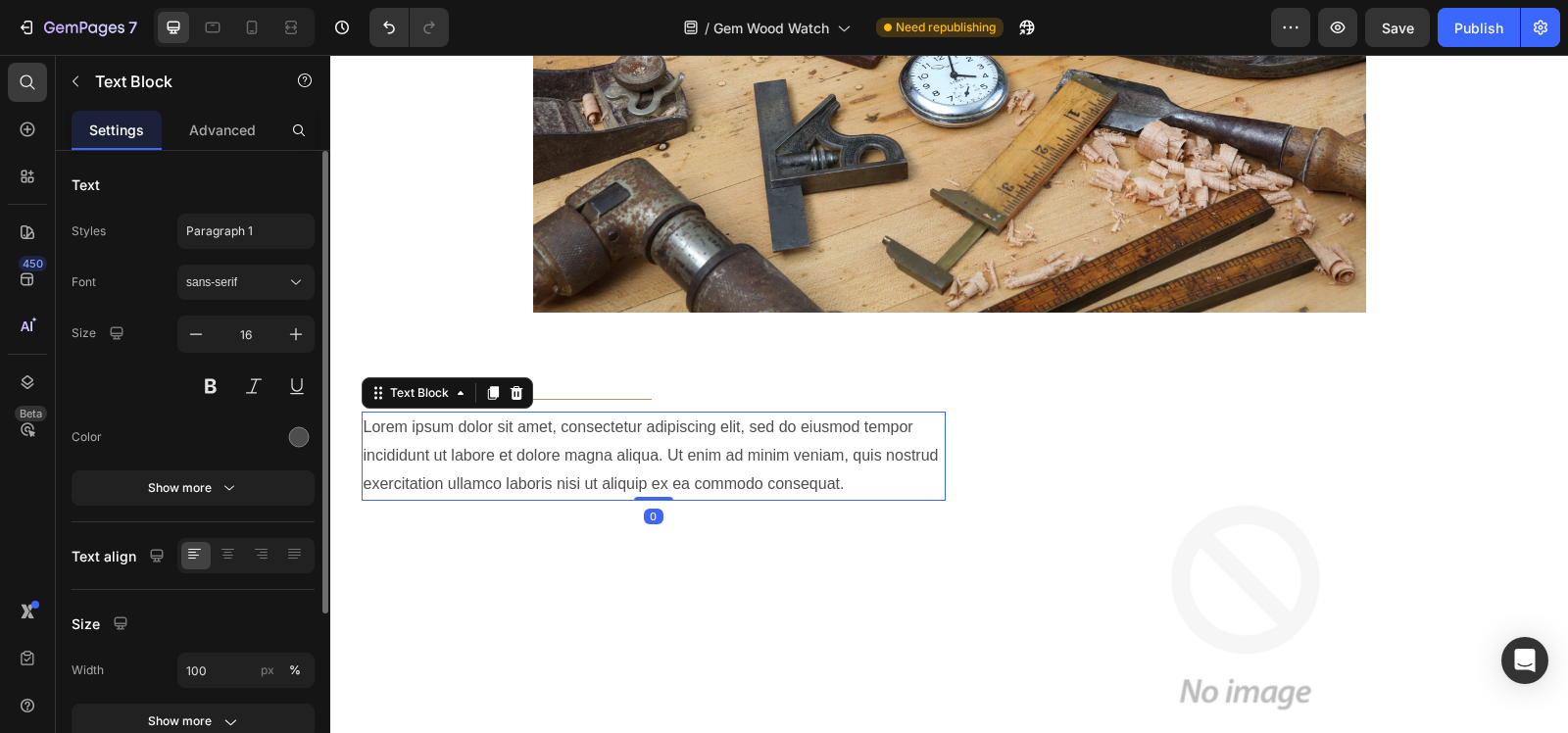 click on "Lorem ipsum dolor sit amet, consectetur adipiscing elit, sed do eiusmod tempor incididunt ut labore et dolore magna aliqua. Ut enim ad minim veniam, quis nostrud exercitation ullamco laboris nisi ut aliquip ex ea commodo consequat." at bounding box center [654, 456] 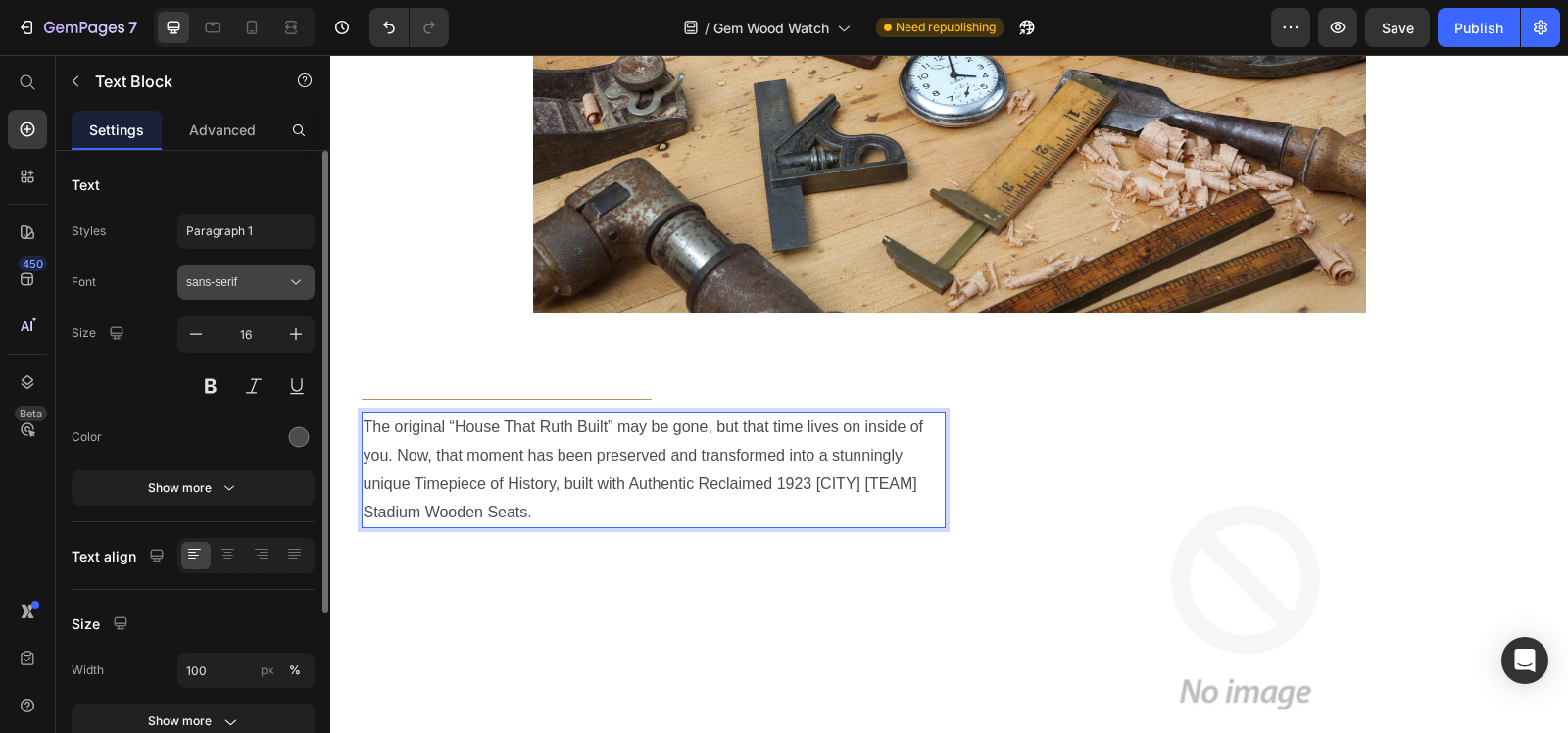 click on "sans-serif" at bounding box center [236, 282] 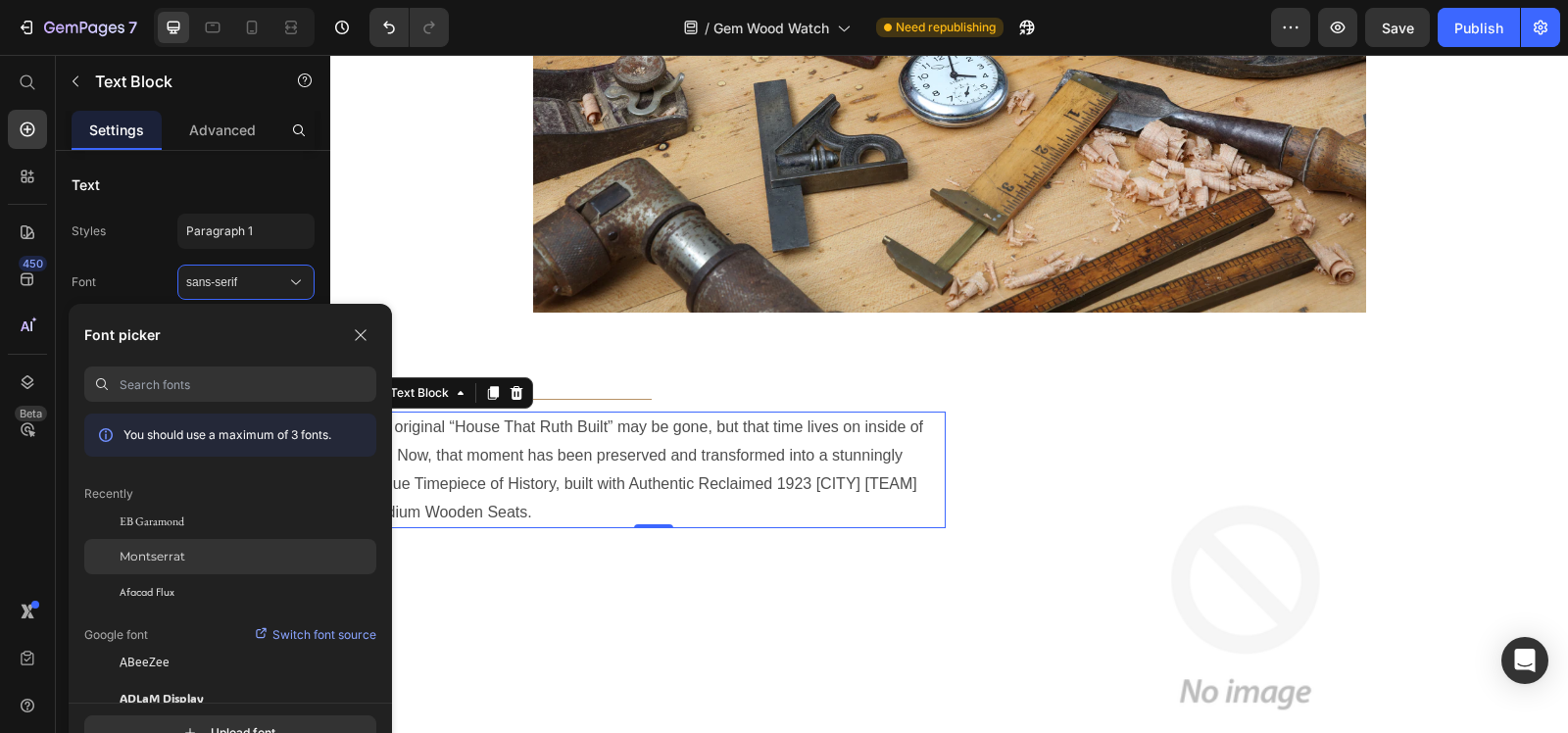 click on "Montserrat" at bounding box center (152, 557) 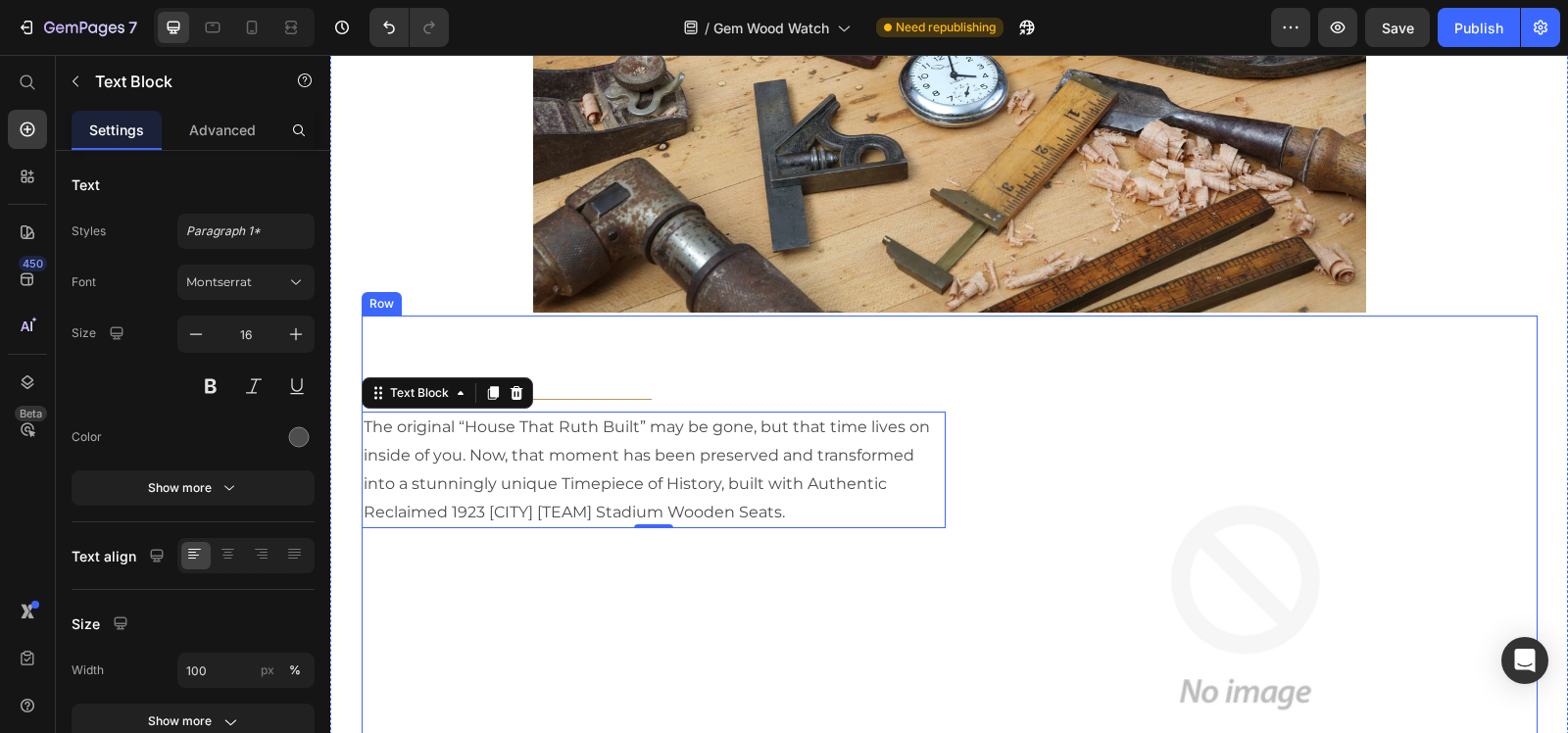 click on "Title Line The original “House That Ruth Built” may be gone, but that time lives on inside of you. Now, that moment has been preserved and transformed into a stunningly unique Timepiece of History, built with Authentic Reclaimed 1923 [CITY] [TEAM] Stadium Wooden Seats.  Text Block   0" at bounding box center [654, 608] 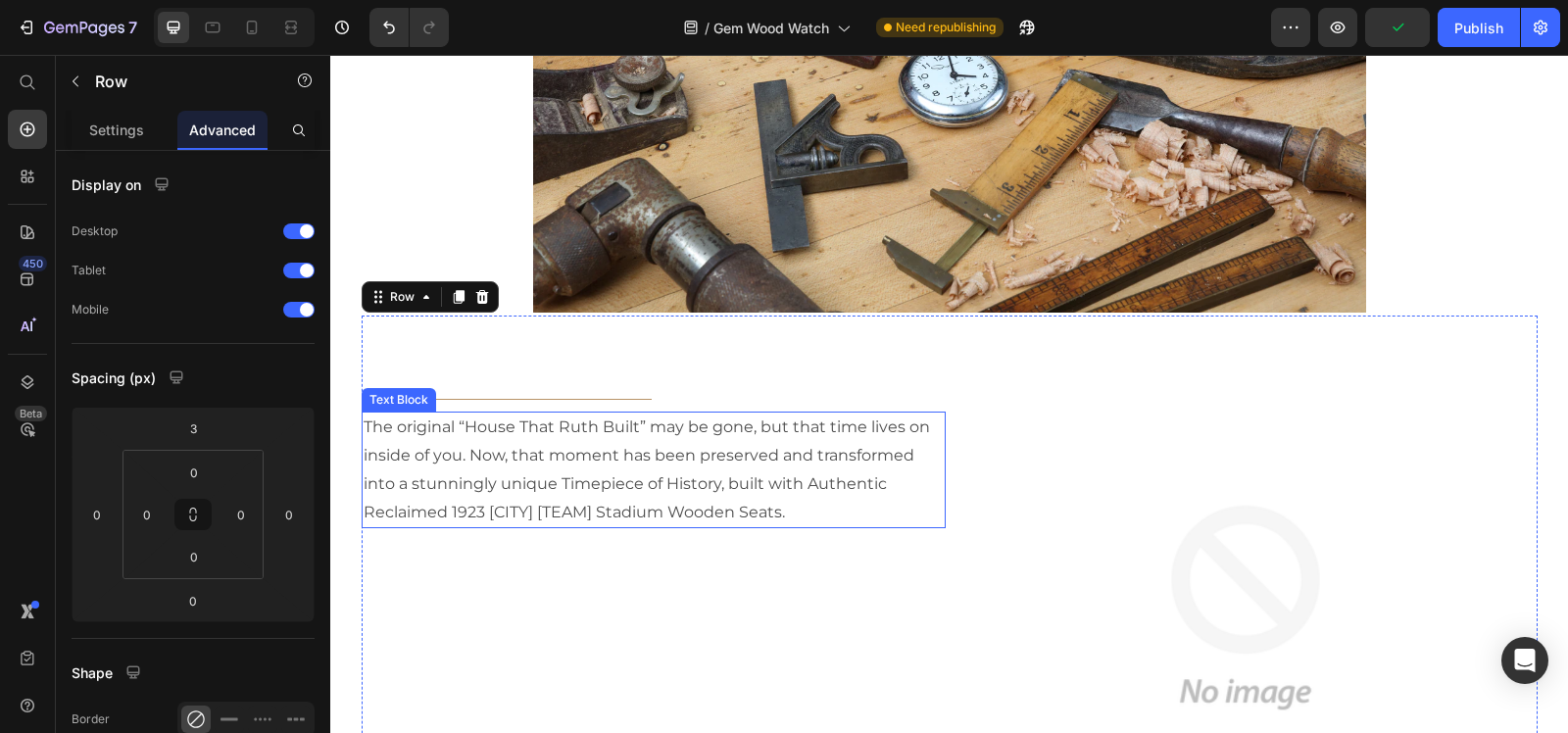 click on "The original “House That Ruth Built” may be gone, but that time lives on inside of you. Now, that moment has been preserved and transformed into a stunningly unique Timepiece of History, built with Authentic Reclaimed 1923 [CITY] [TEAM] Stadium Wooden Seats." at bounding box center [654, 469] 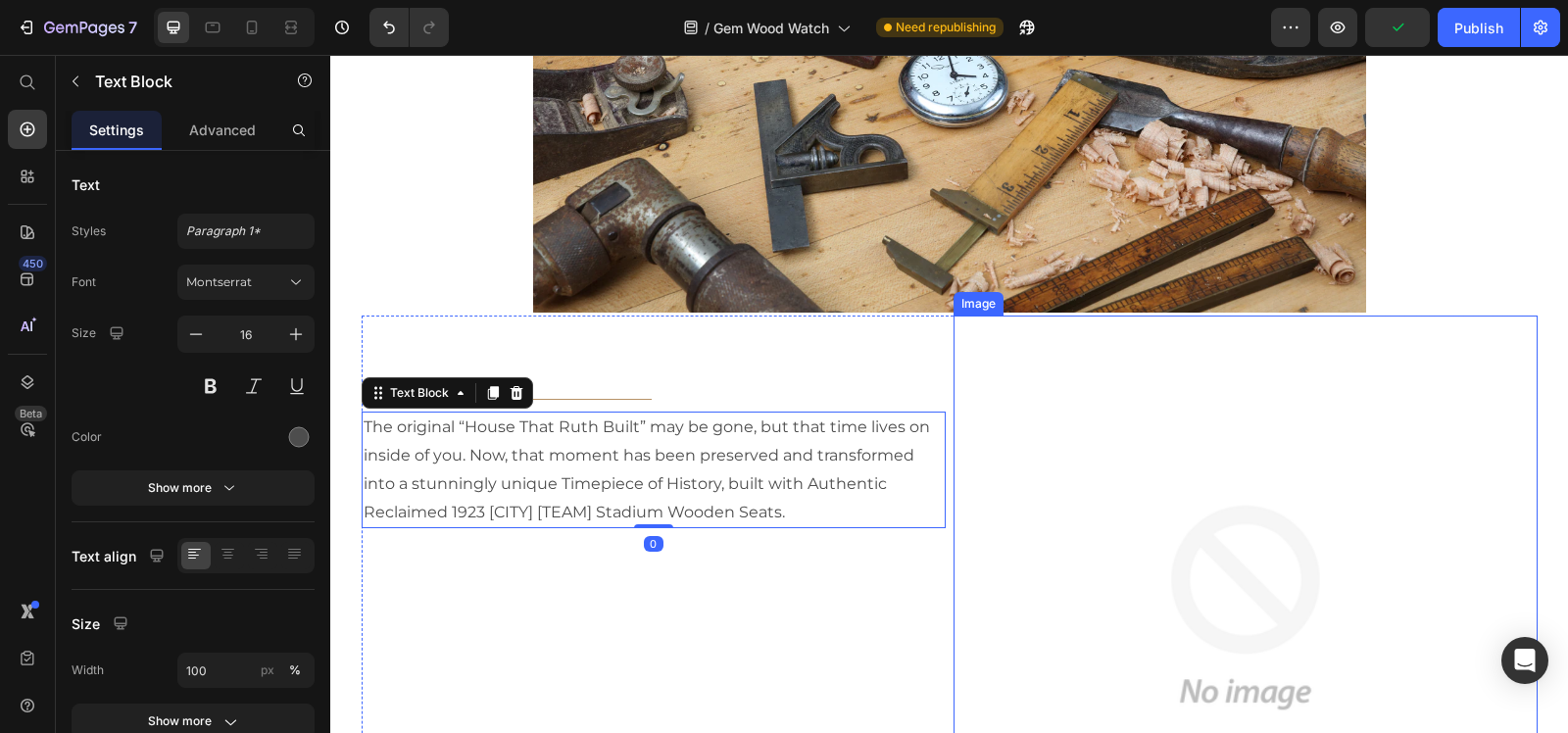 click at bounding box center (1246, 608) 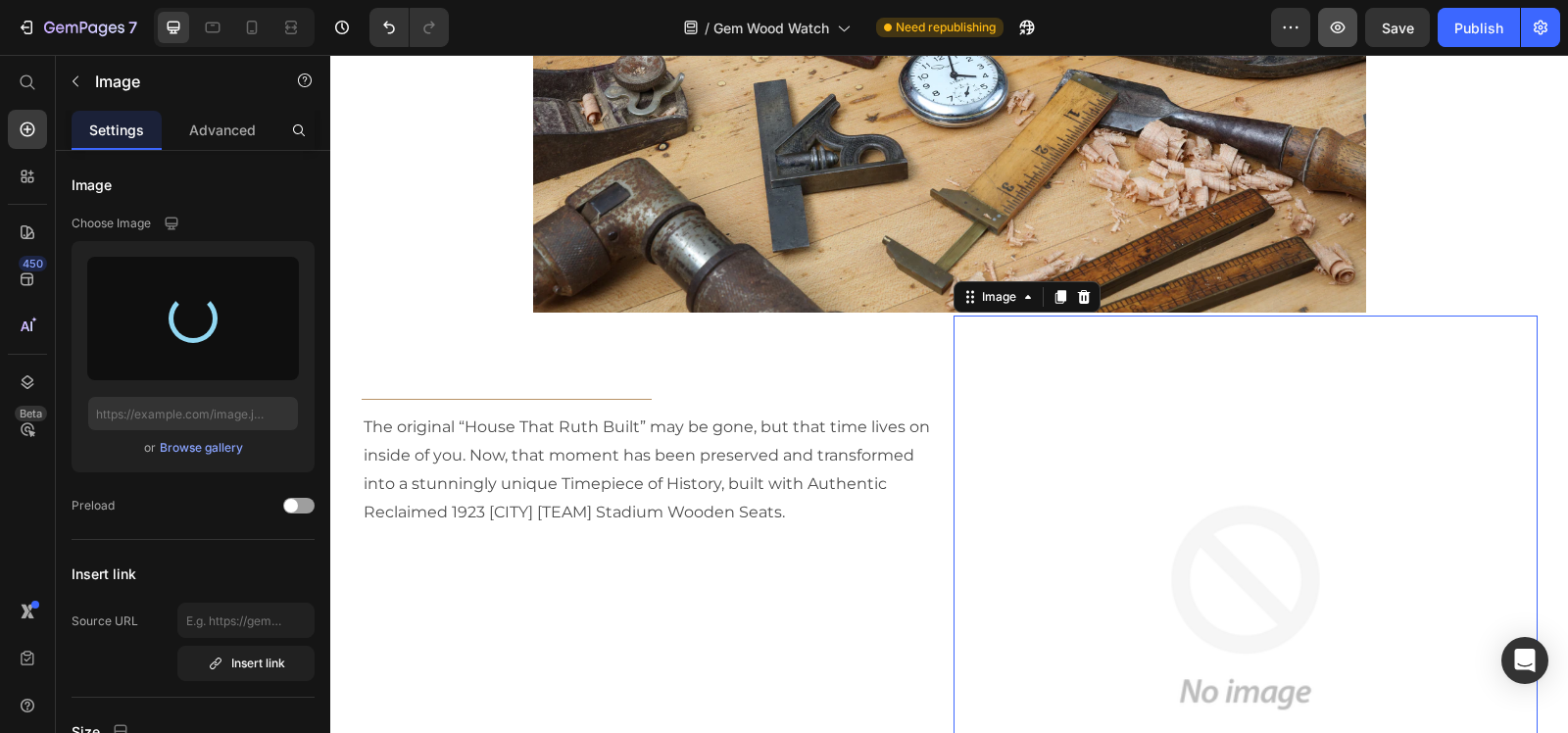 type on "https://cdn.shopify.com/s/files/1/0765/5705/8296/files/gempages_574400310076769124-c4701298-2f93-462c-ae79-ec41a39962e1.jpg" 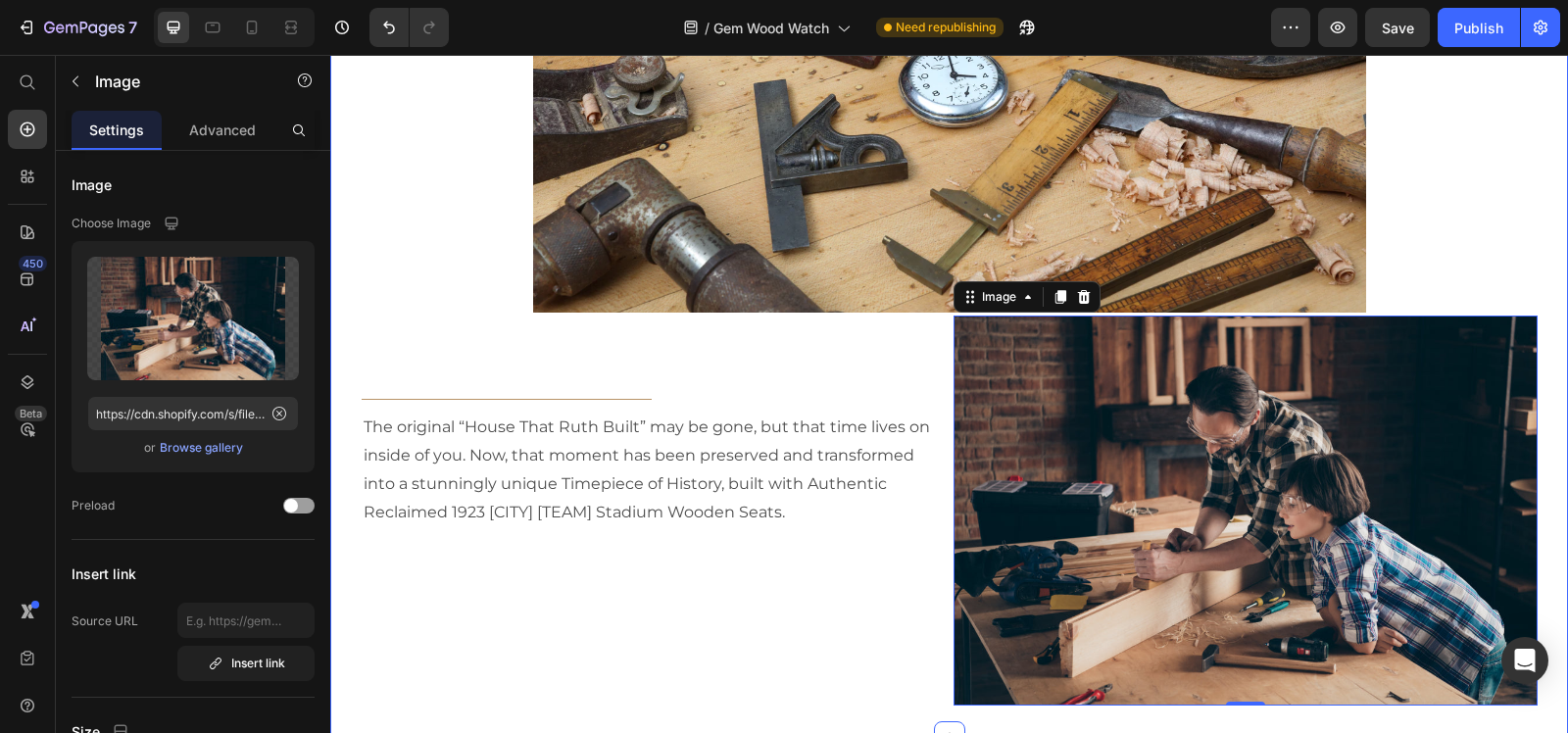 click on "Made With Passion  &  Patience Heading Image With an unwavering commitment to authenticity, innovation, and next-level craftsmanship, Woodwatch is a world-class creator of watches and accessories, advancing the limits of what wood and steel can achieve.    Painstakingly preserving the character and patterns ingrained in each piece of timber, means every timepiece is a one of its kind.  Text Block Image                Title Line The original “House That Ruth Built” may be gone, but that time lives on inside of you. Now, that moment has been preserved and transformed into a stunningly unique Timepiece of History, built with Authentic Reclaimed 1923 [CITY] [TEAM] Stadium Wooden Seats.  Text Block Image   0 Row" at bounding box center (949, 73) 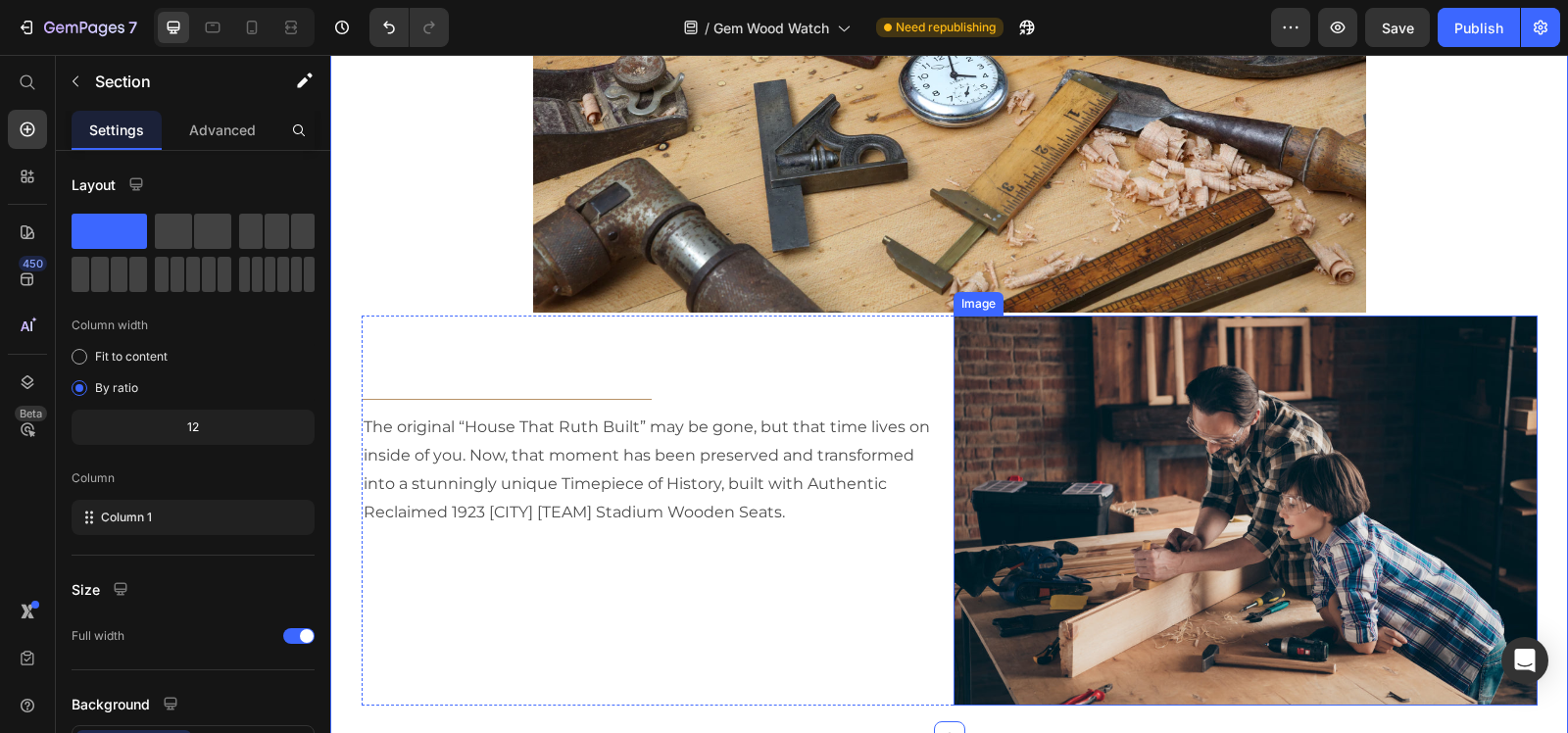 scroll, scrollTop: 2687, scrollLeft: 0, axis: vertical 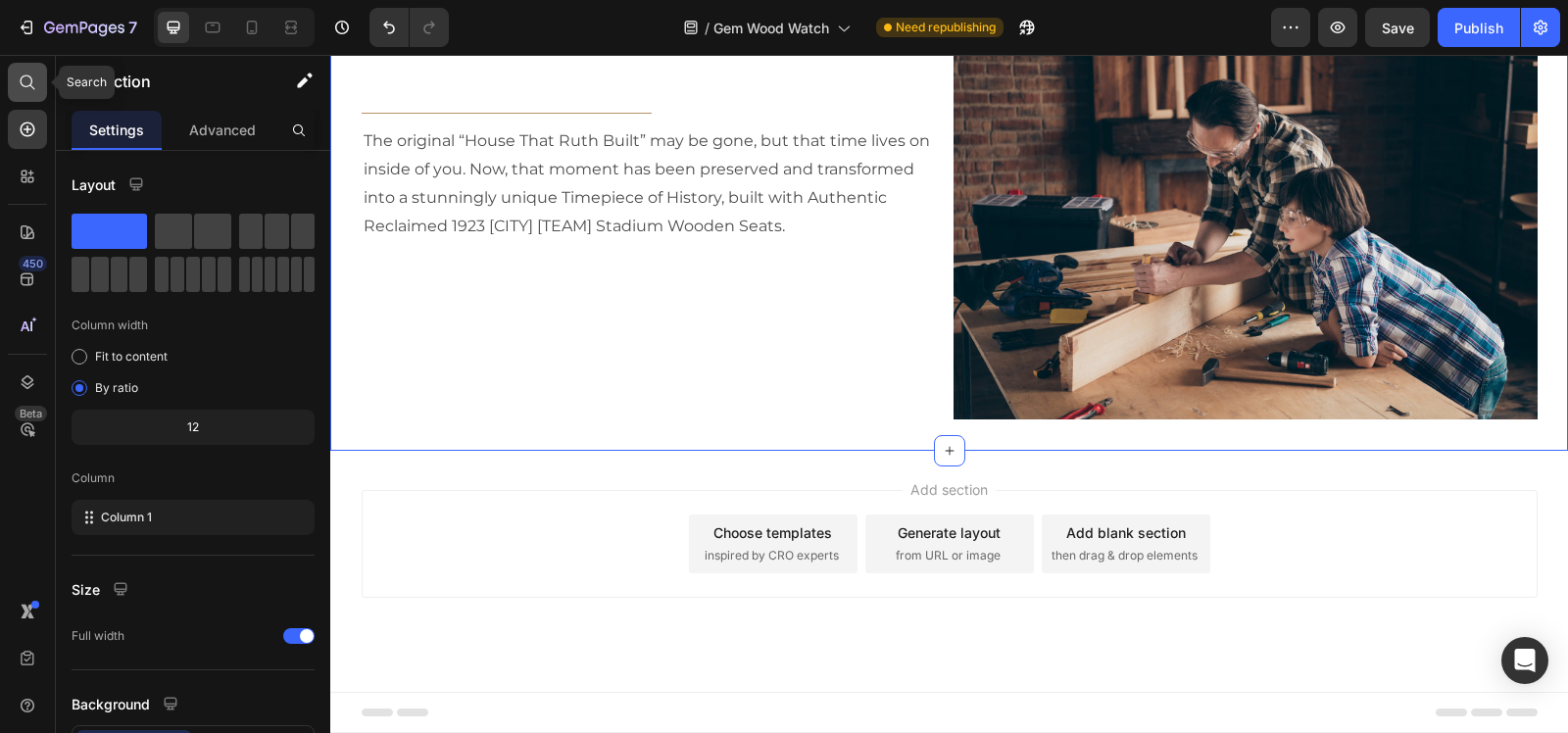 click 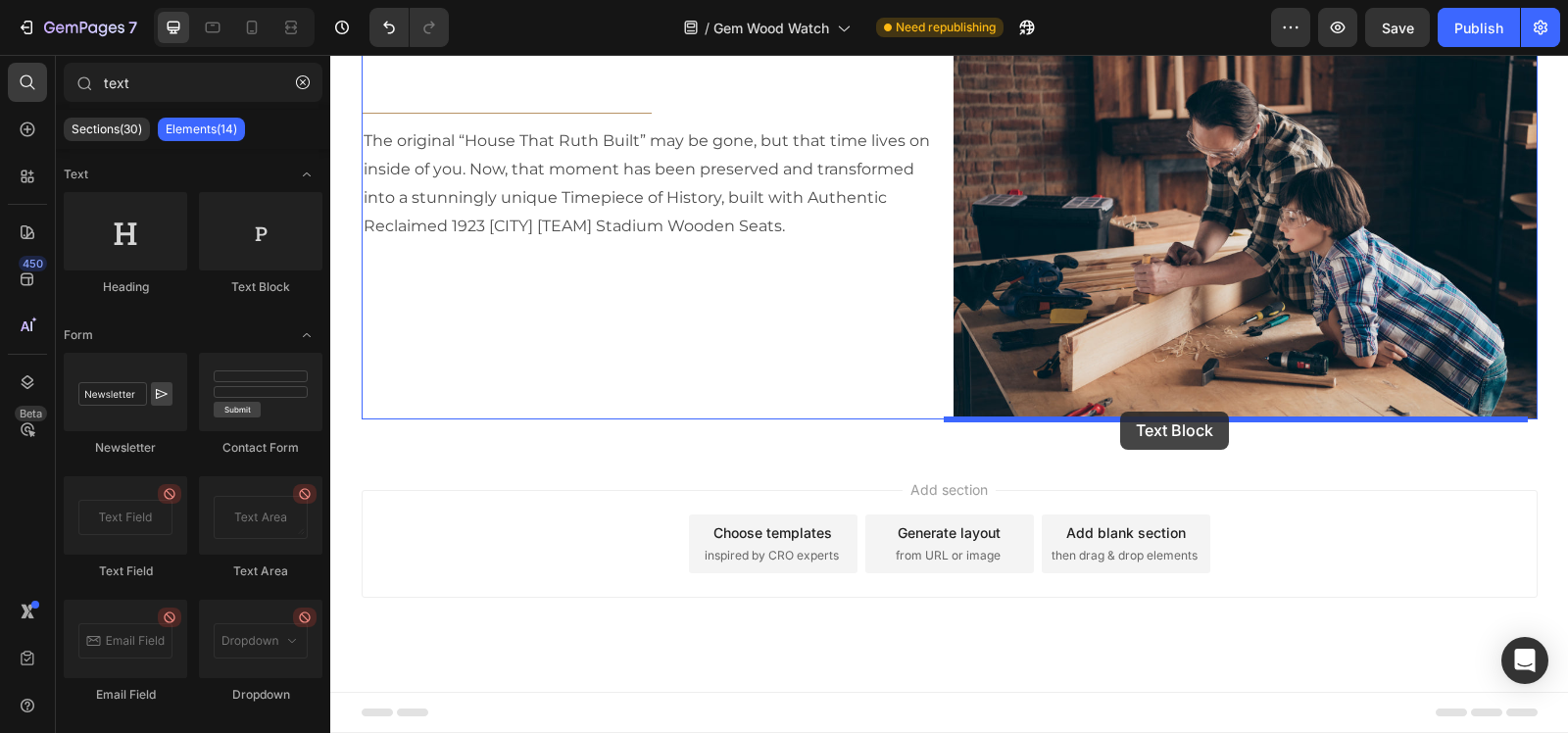 drag, startPoint x: 585, startPoint y: 292, endPoint x: 1120, endPoint y: 412, distance: 548.2928 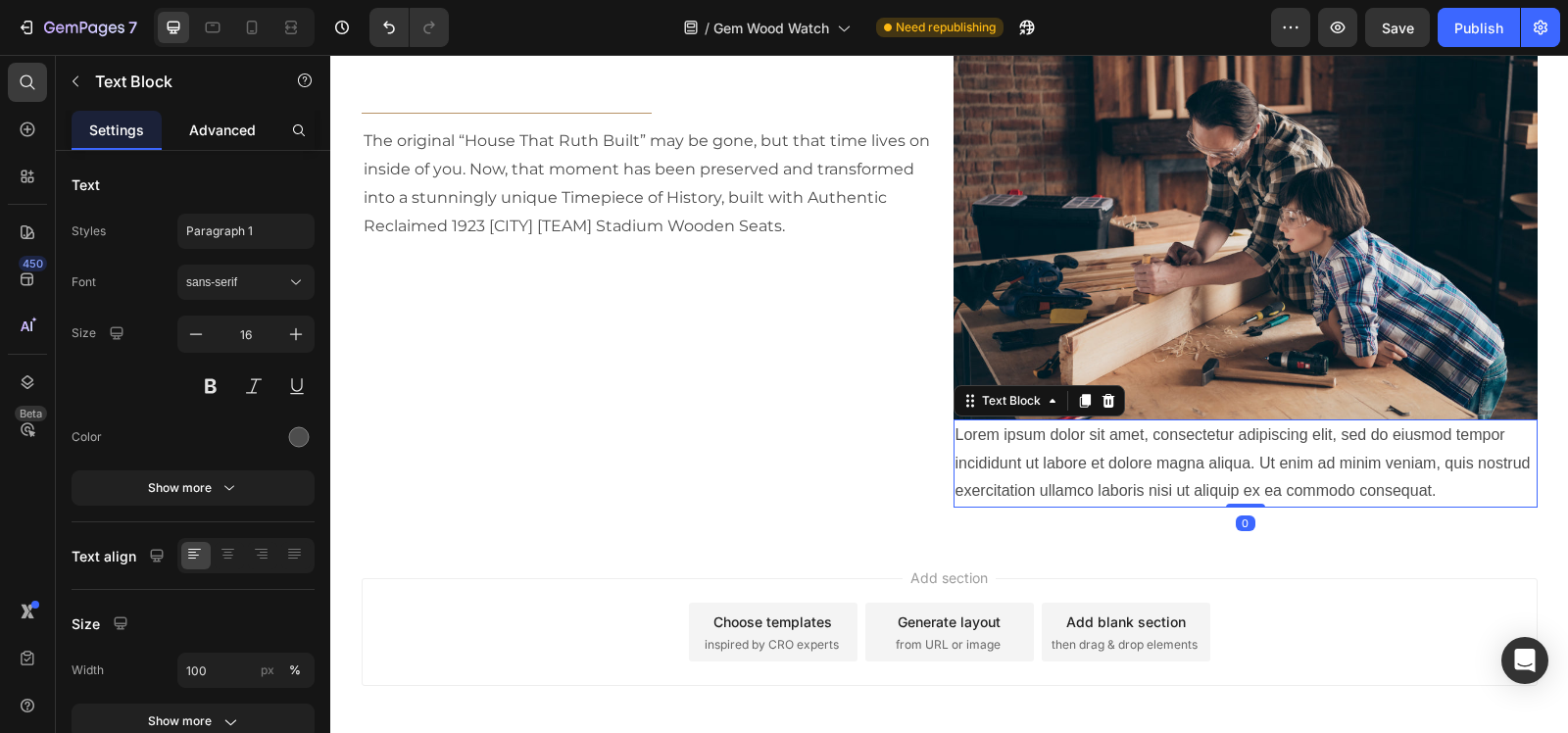 click on "Advanced" 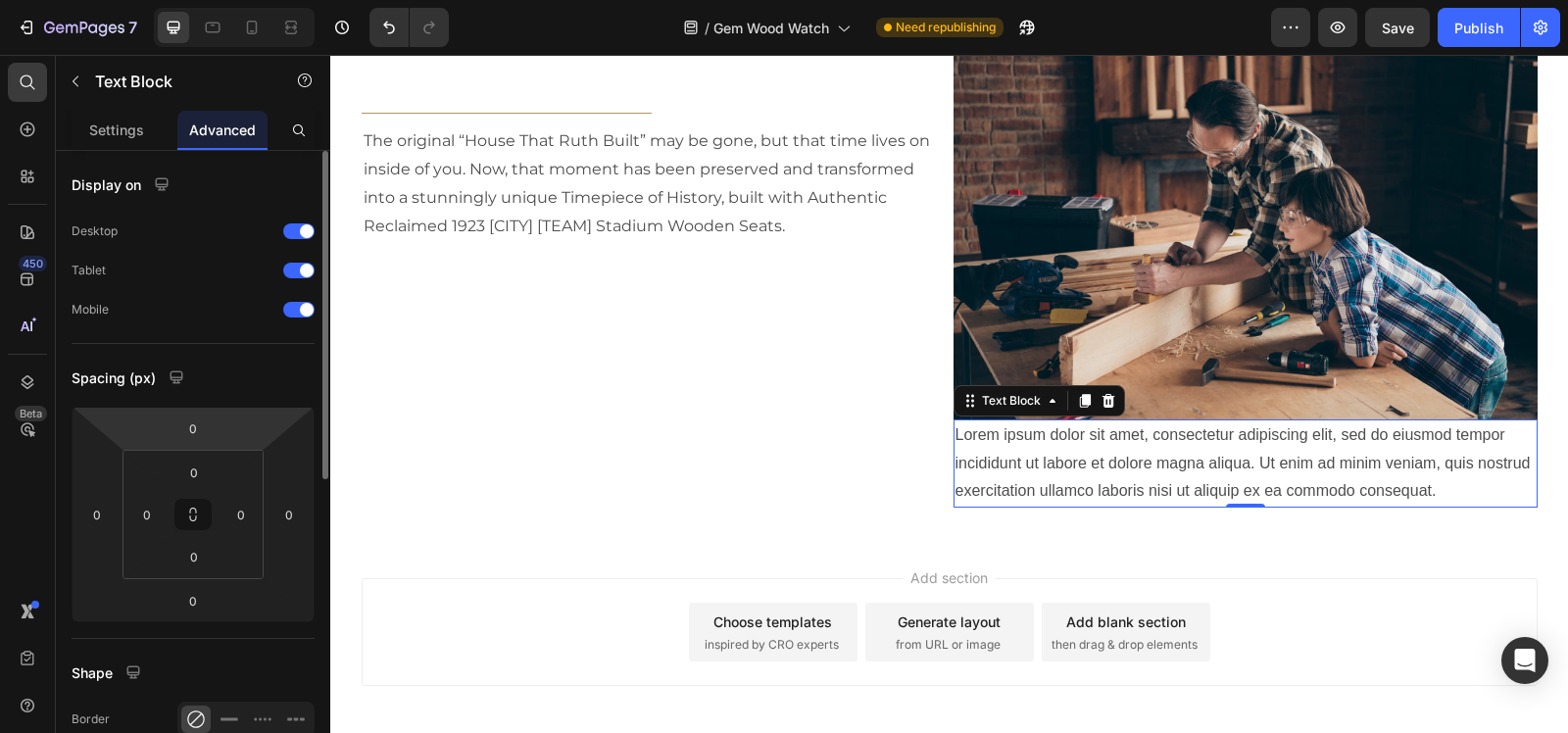 click on "7  Version history  /  Gem Wood Watch Need republishing Preview  Save   Publish  450 Beta text Sections(30) Elements(14) Apps(0) Text
Heading
Text Block Form
Newsletter
Contact Form
Text Field
Text Area
Email Field
Dropdown Media
Video Banner
Hero Banner
Hero Banner" at bounding box center [784, 0] 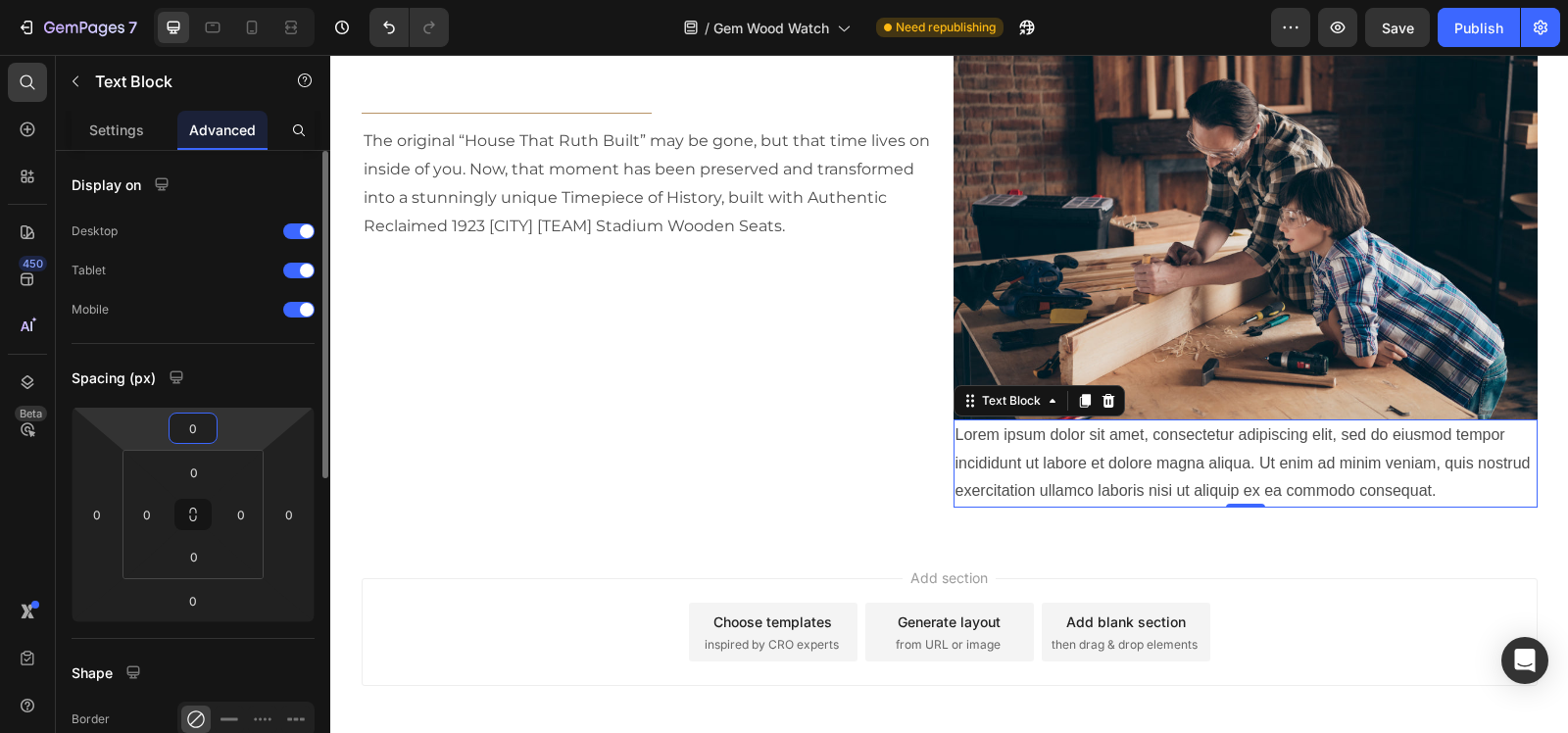 click on "0" at bounding box center [193, 428] 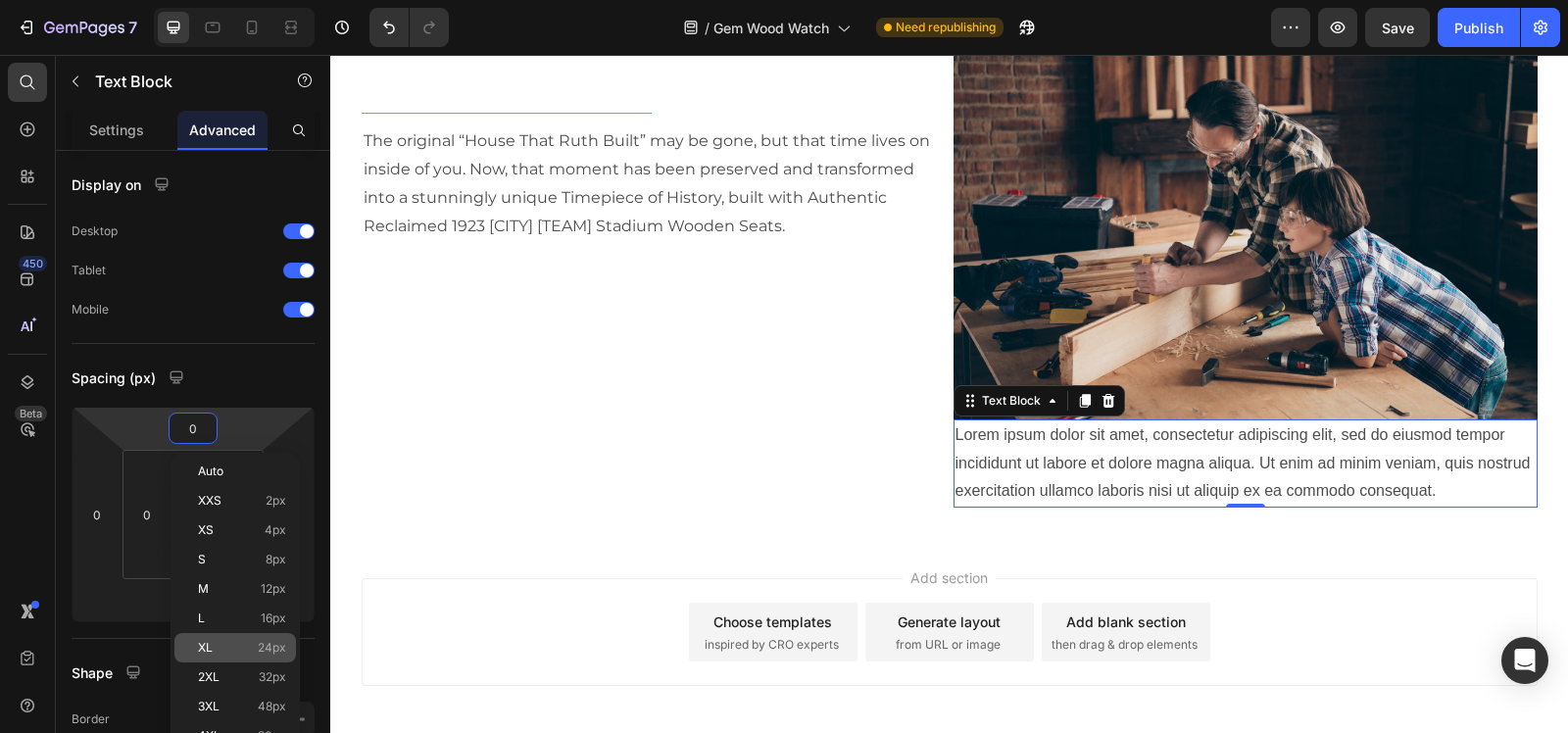 click on "XL 24px" at bounding box center [242, 648] 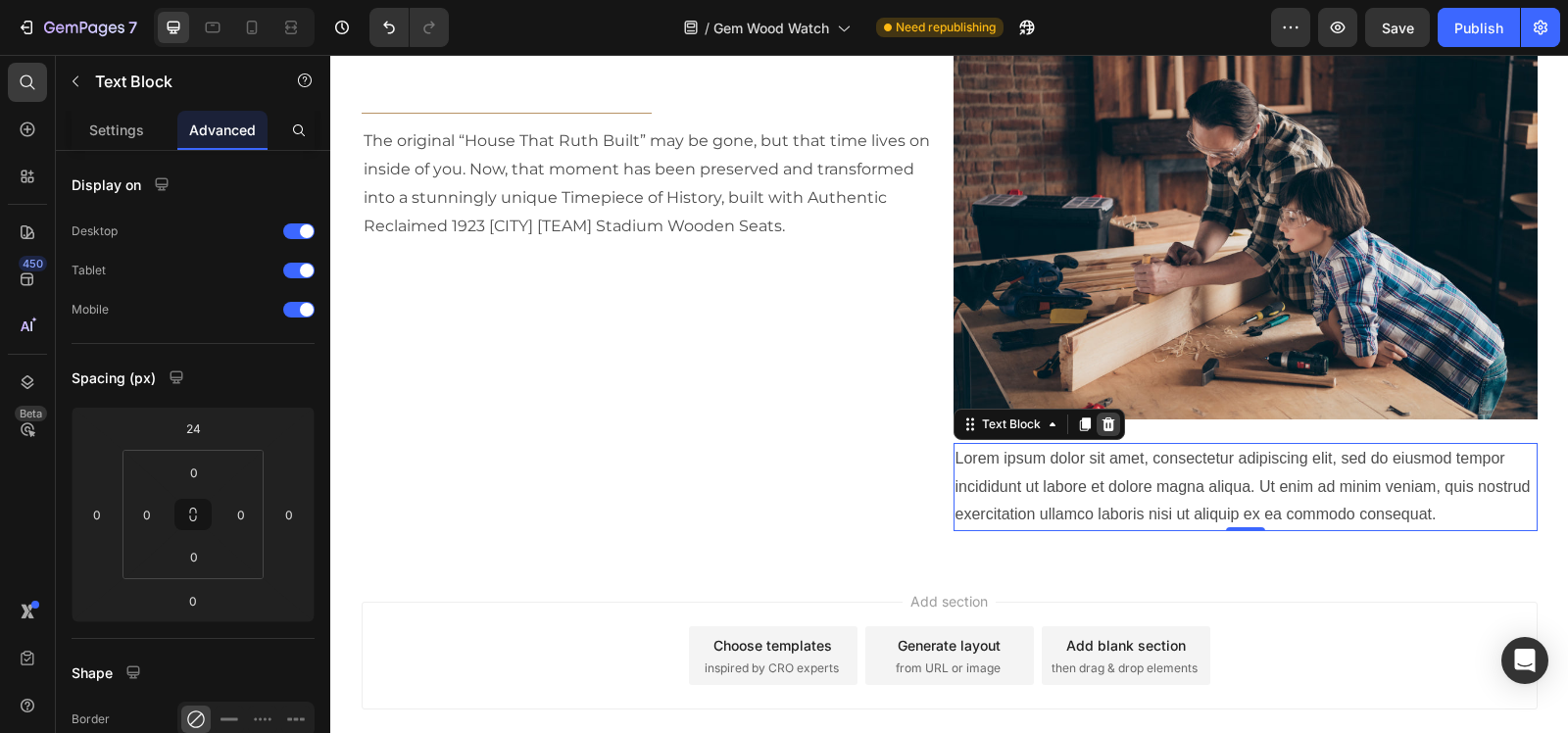 click 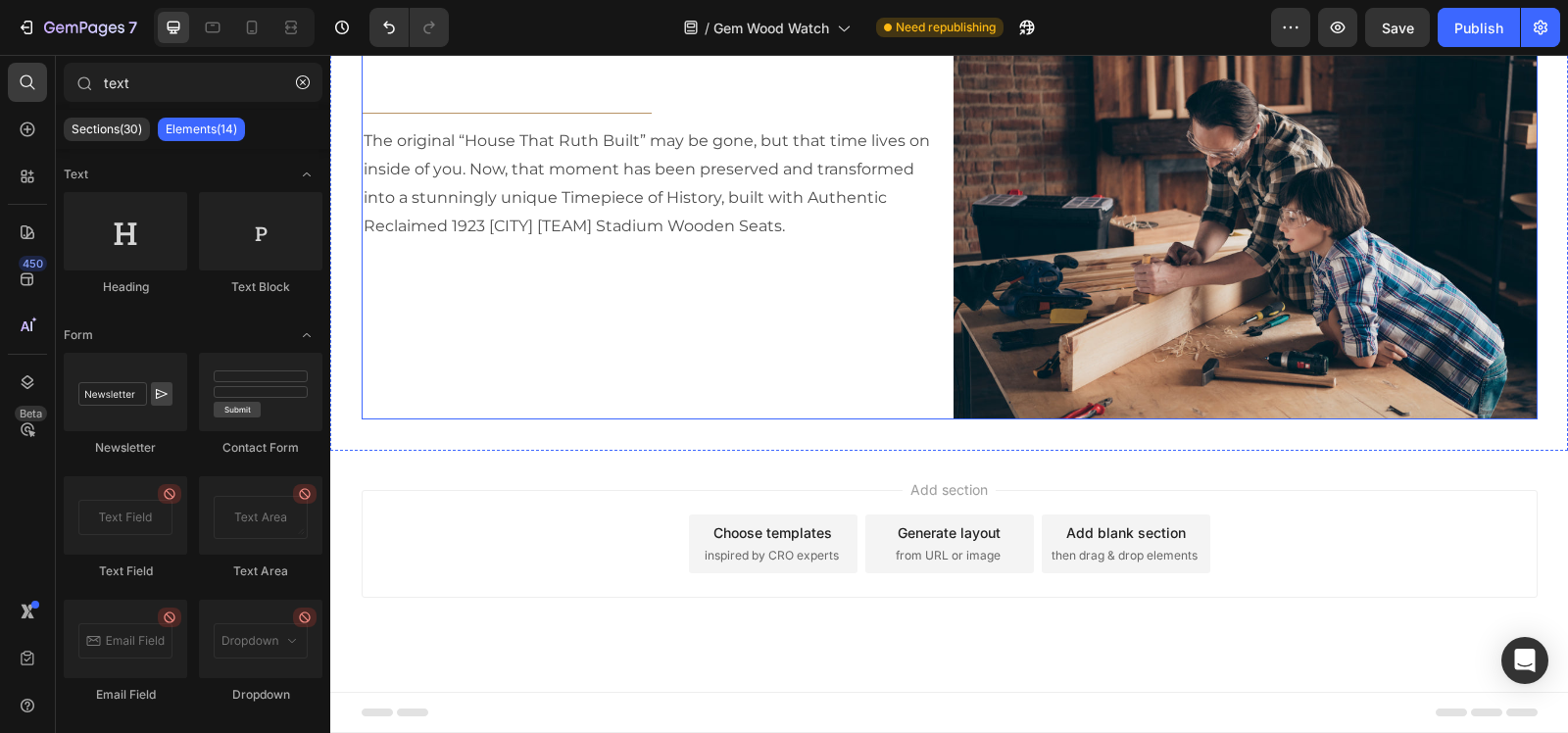 click on "Title Line The original “House That Ruth Built” may be gone, but that time lives on inside of you. Now, that moment has been preserved and transformed into a stunningly unique Timepiece of History, built with Authentic Reclaimed 1923 [CITY] [TEAM] Stadium Wooden Seats.  Text Block Image" at bounding box center (654, 224) 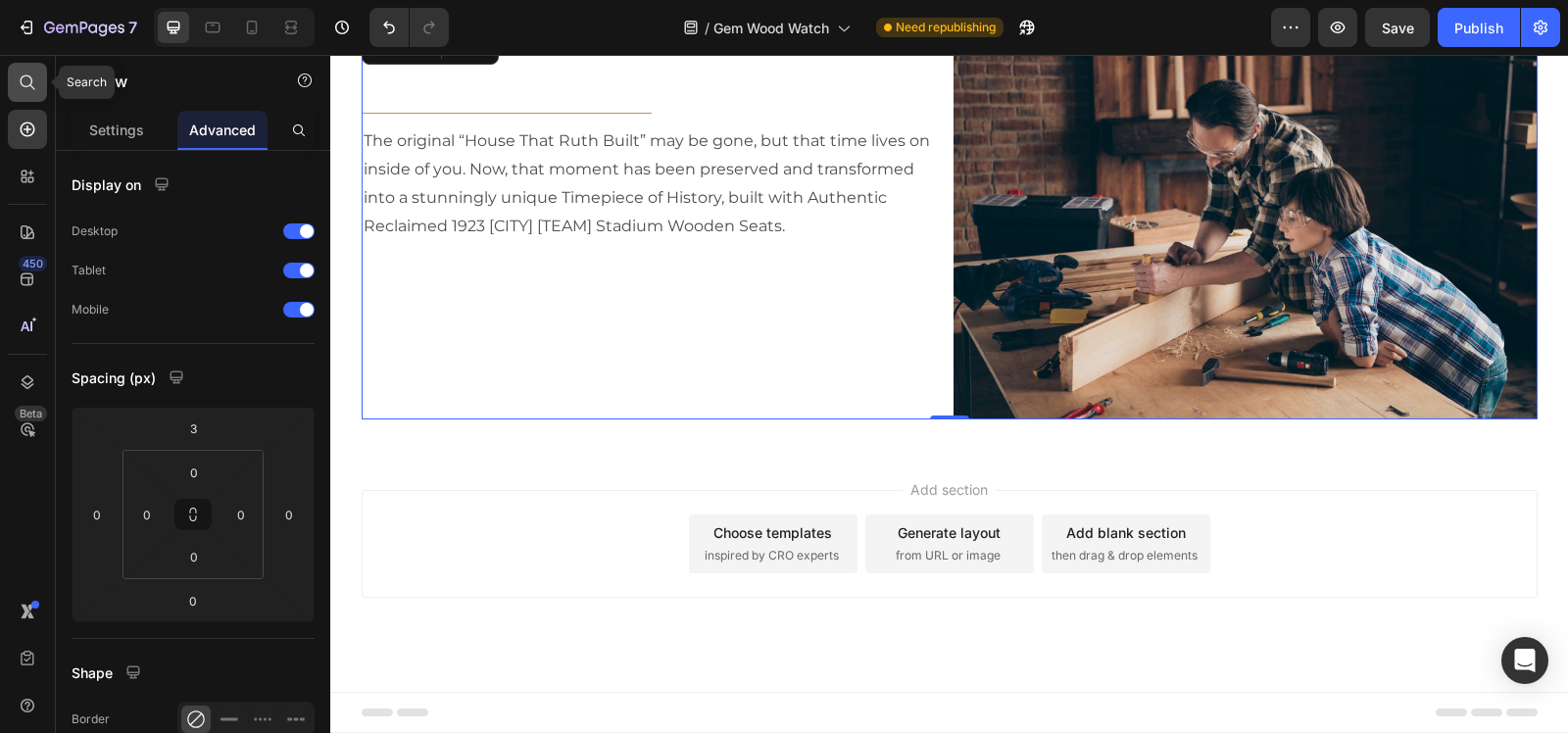 click 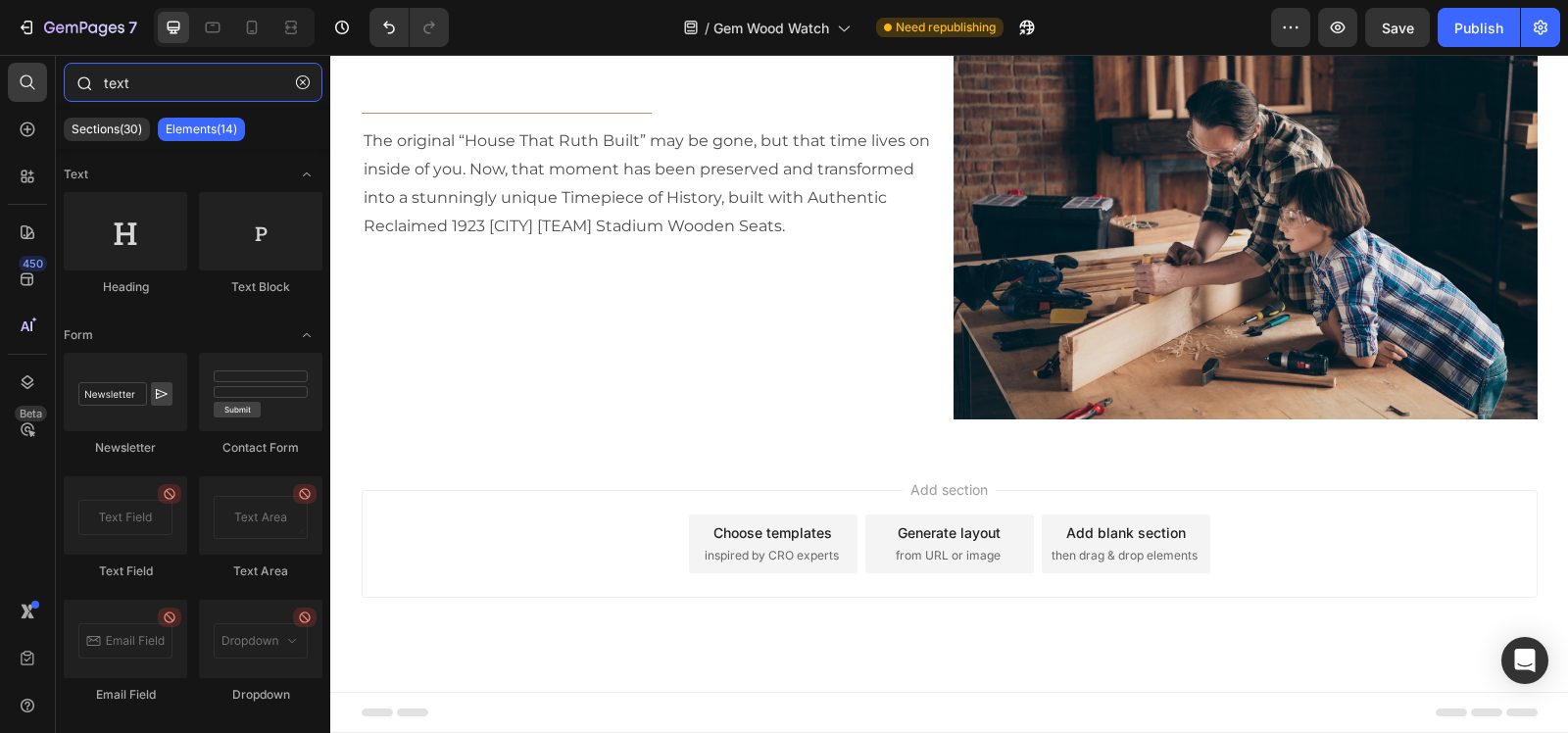 click on "text" at bounding box center [193, 82] 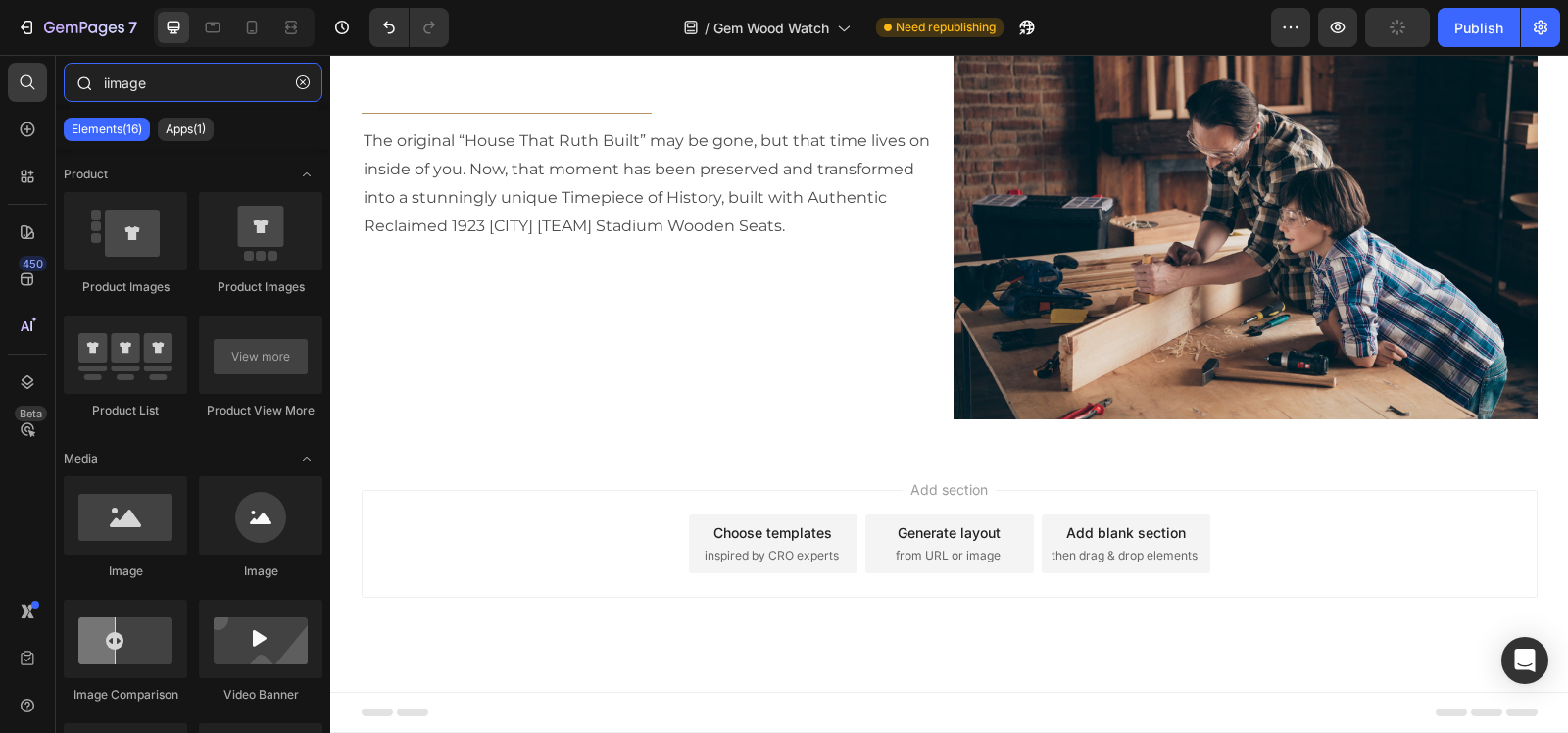 click on "iimage" at bounding box center [193, 82] 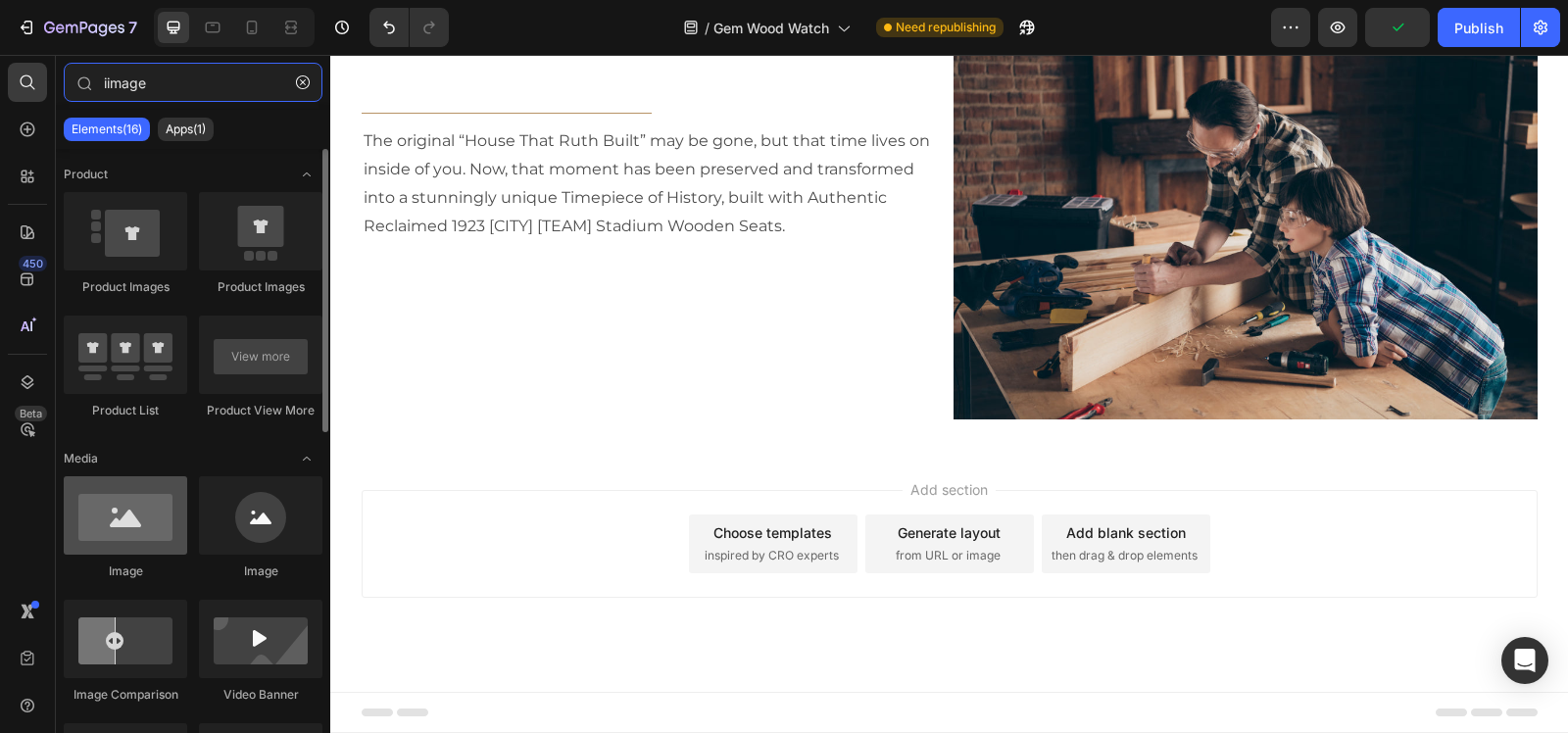 type on "iimage" 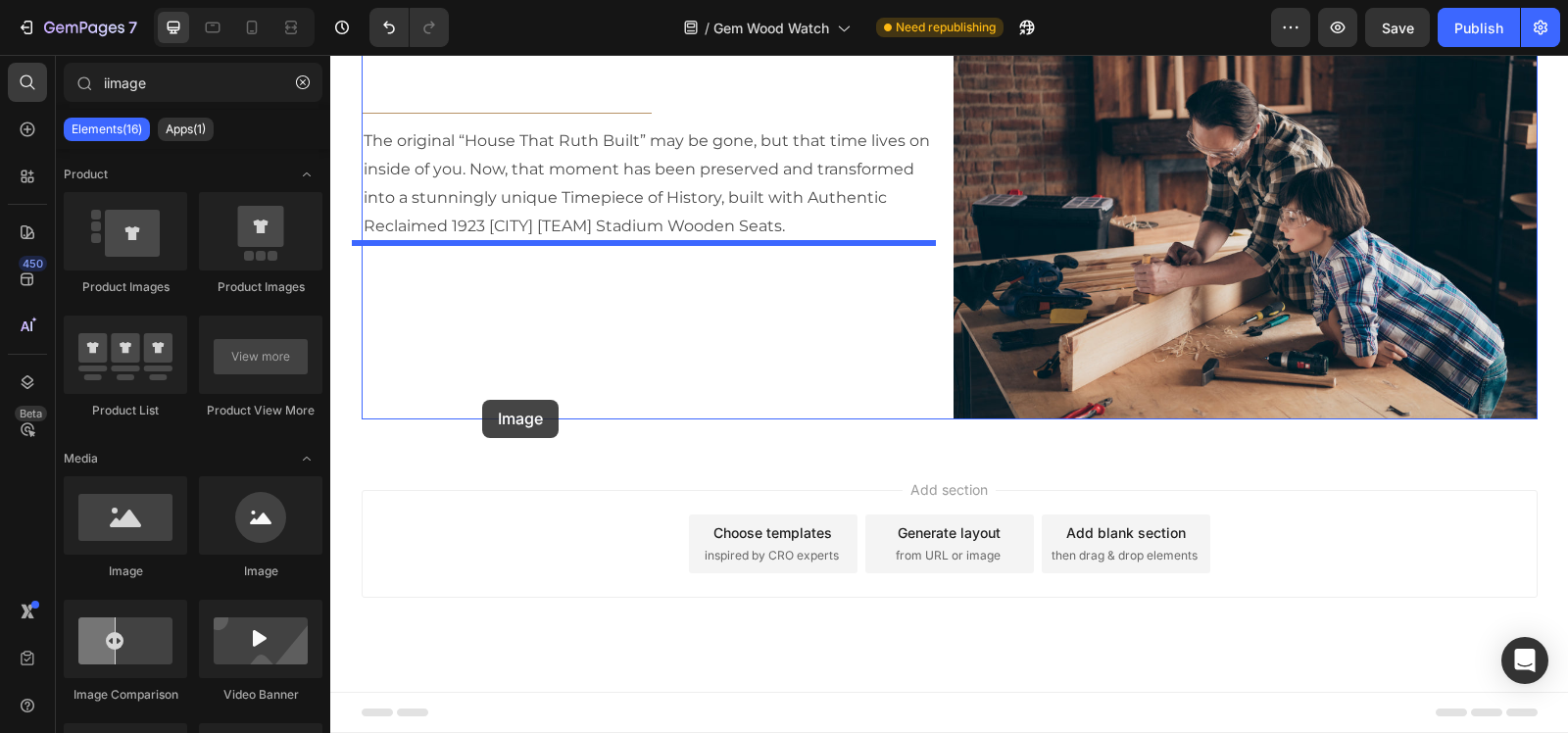 drag, startPoint x: 464, startPoint y: 579, endPoint x: 482, endPoint y: 400, distance: 179.90275 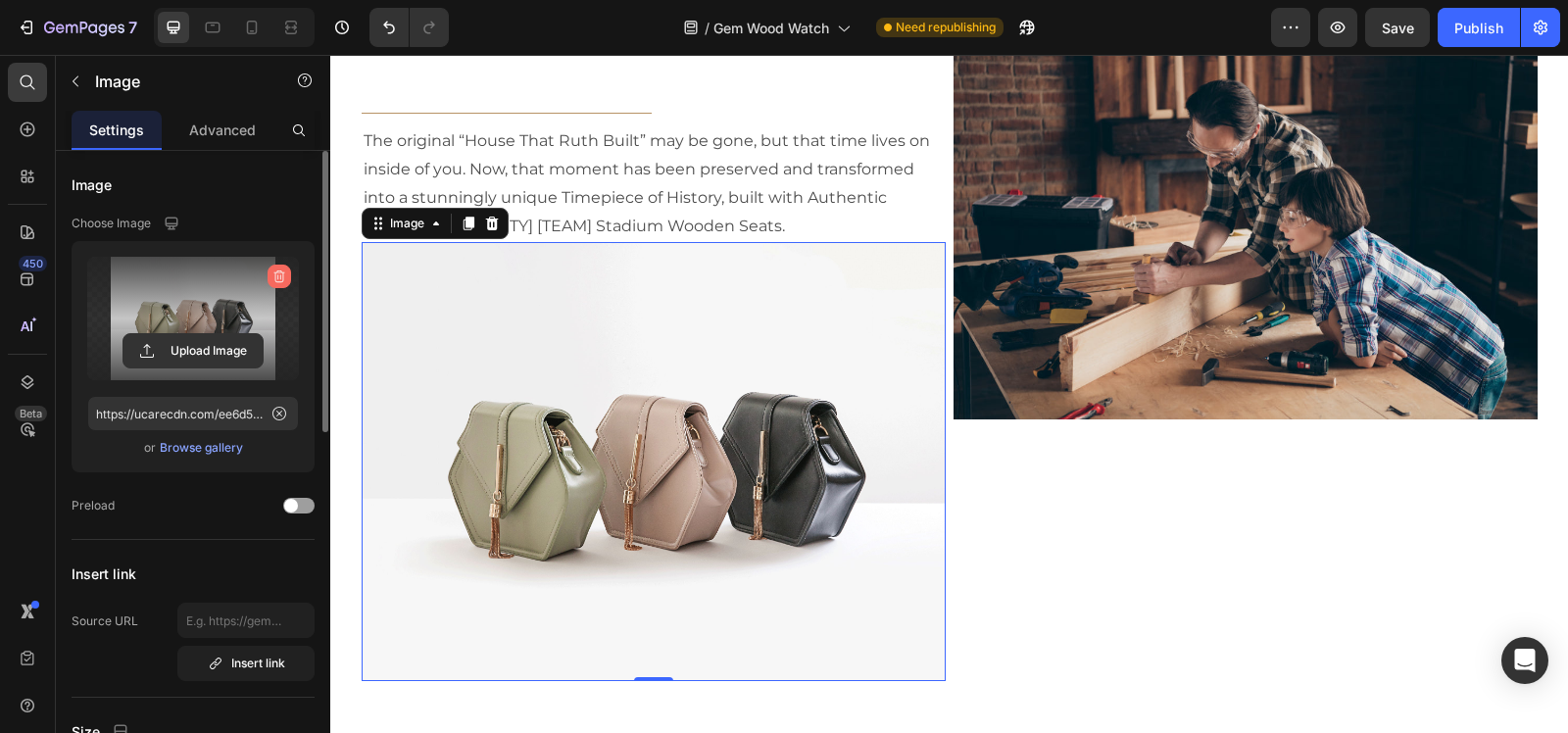 click 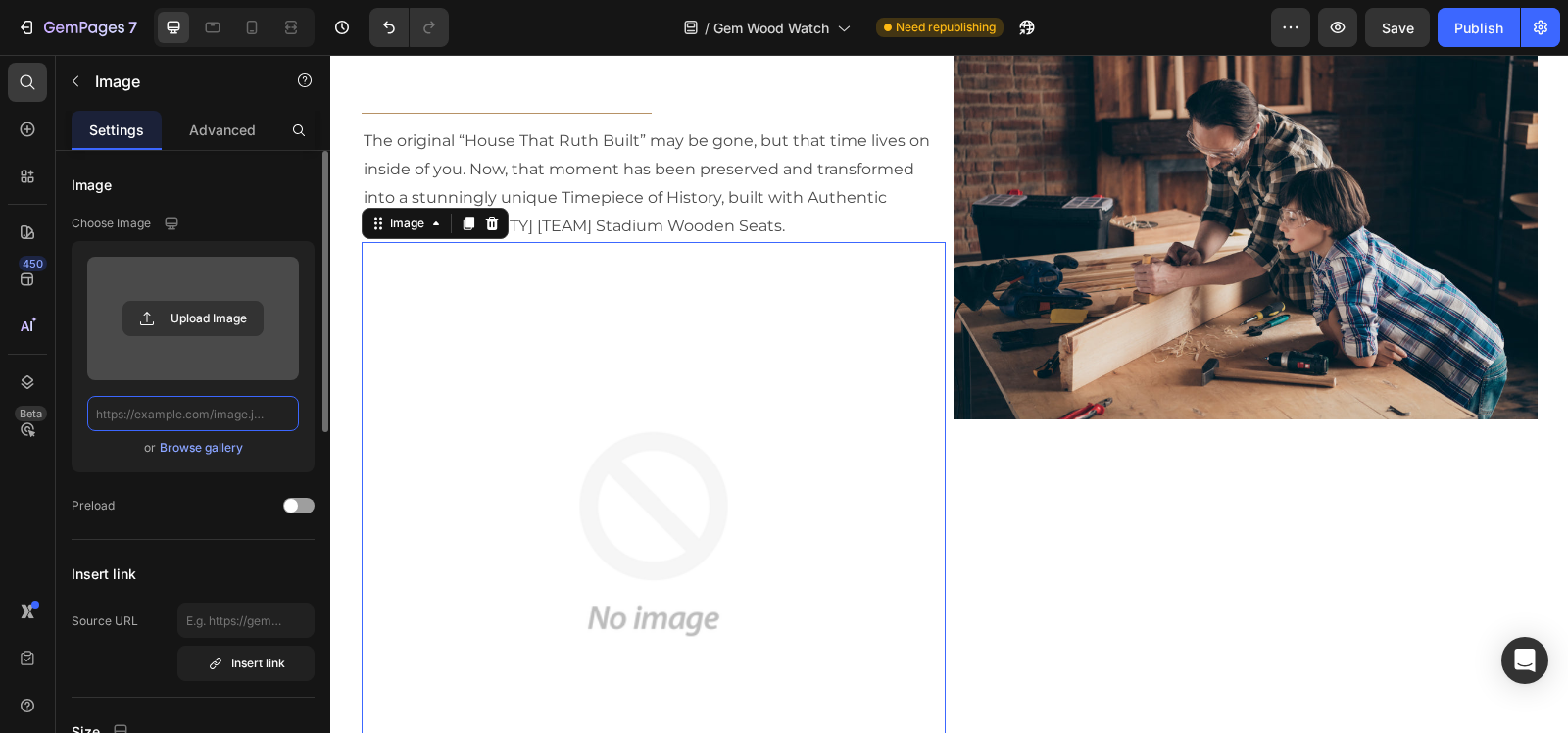 scroll, scrollTop: 0, scrollLeft: 0, axis: both 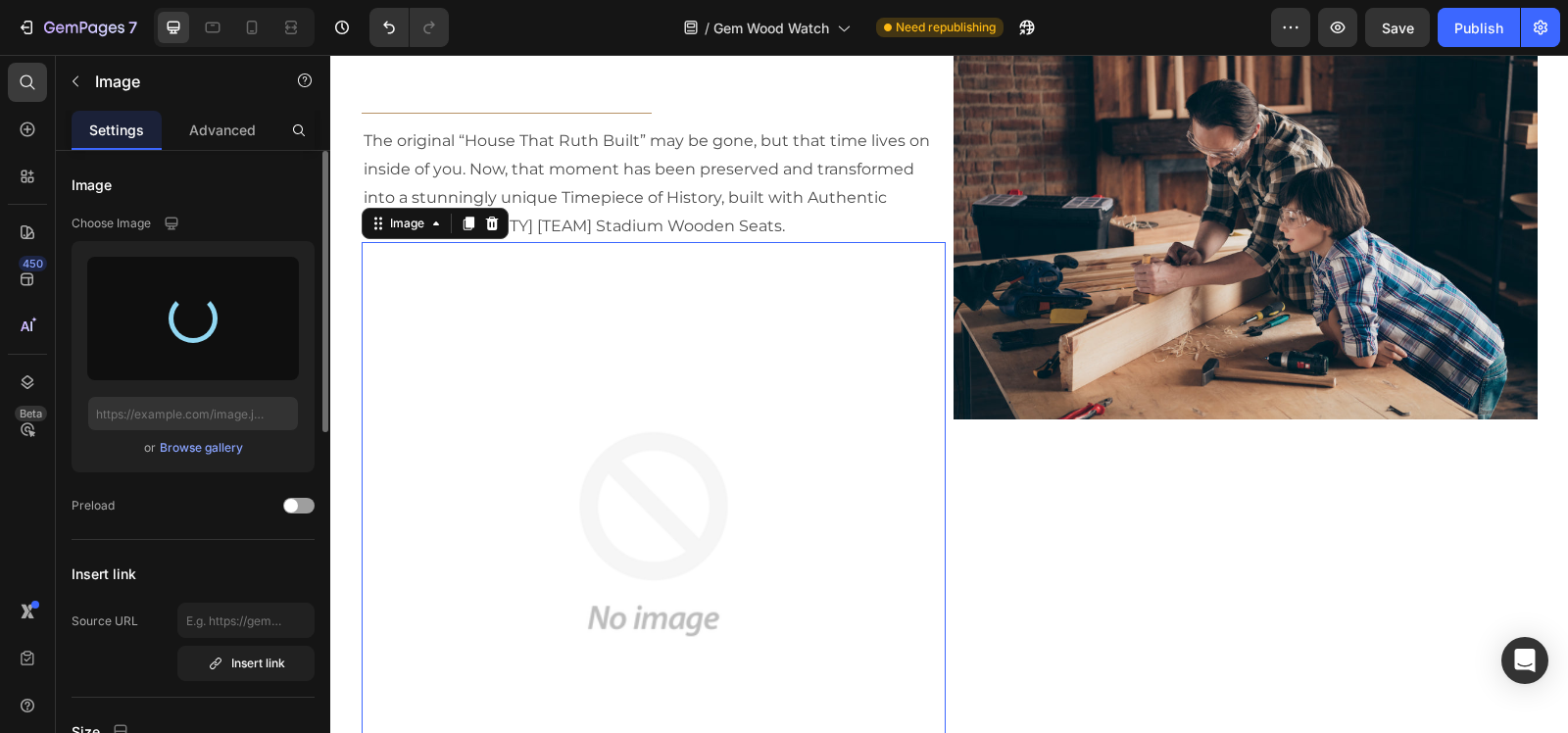 type on "https://cdn.shopify.com/s/files/1/0765/5705/8296/files/gempages_574400310076769124-a7cff090-0b1d-45dd-8c9a-bda1c3fb5558.jpg" 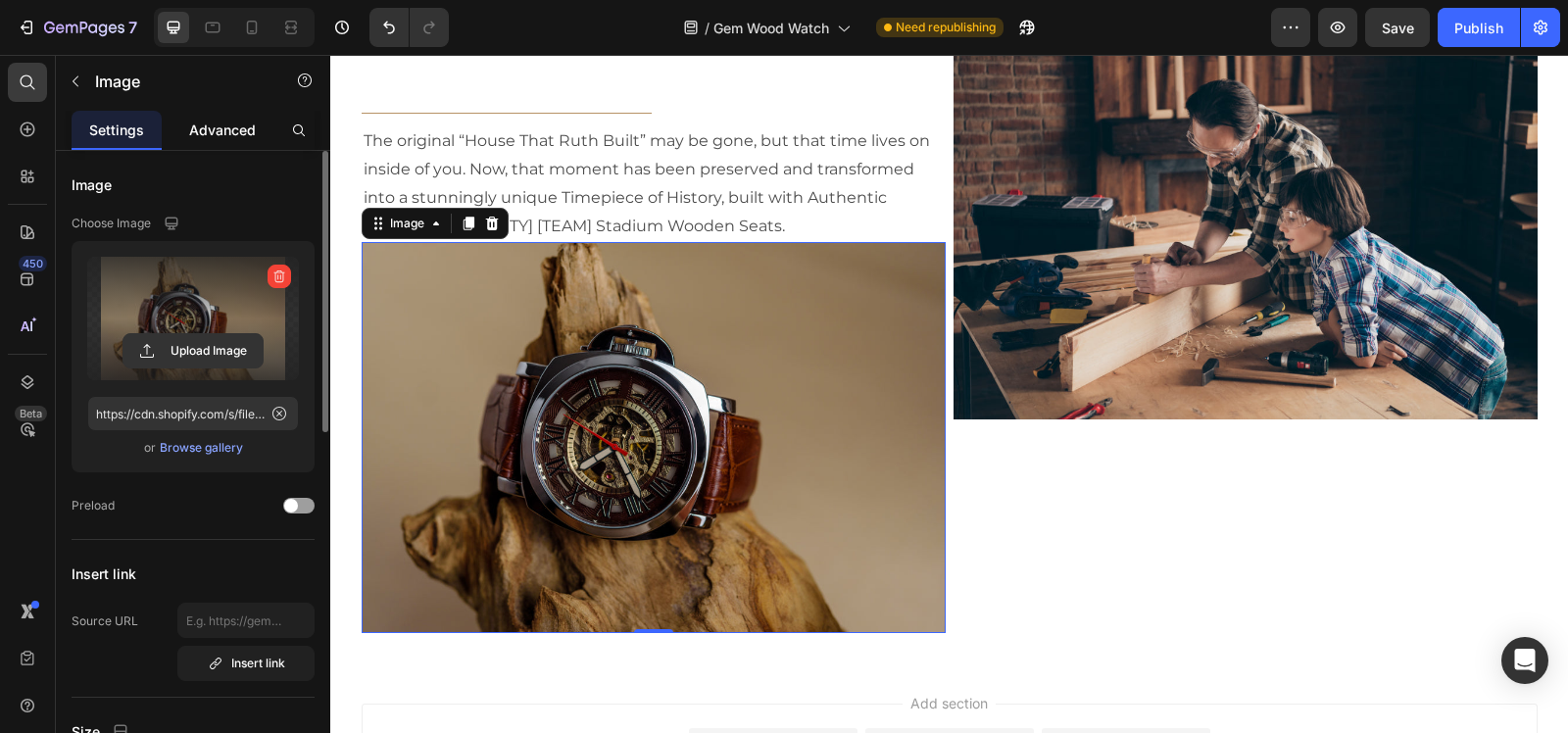 click on "Advanced" at bounding box center [222, 129] 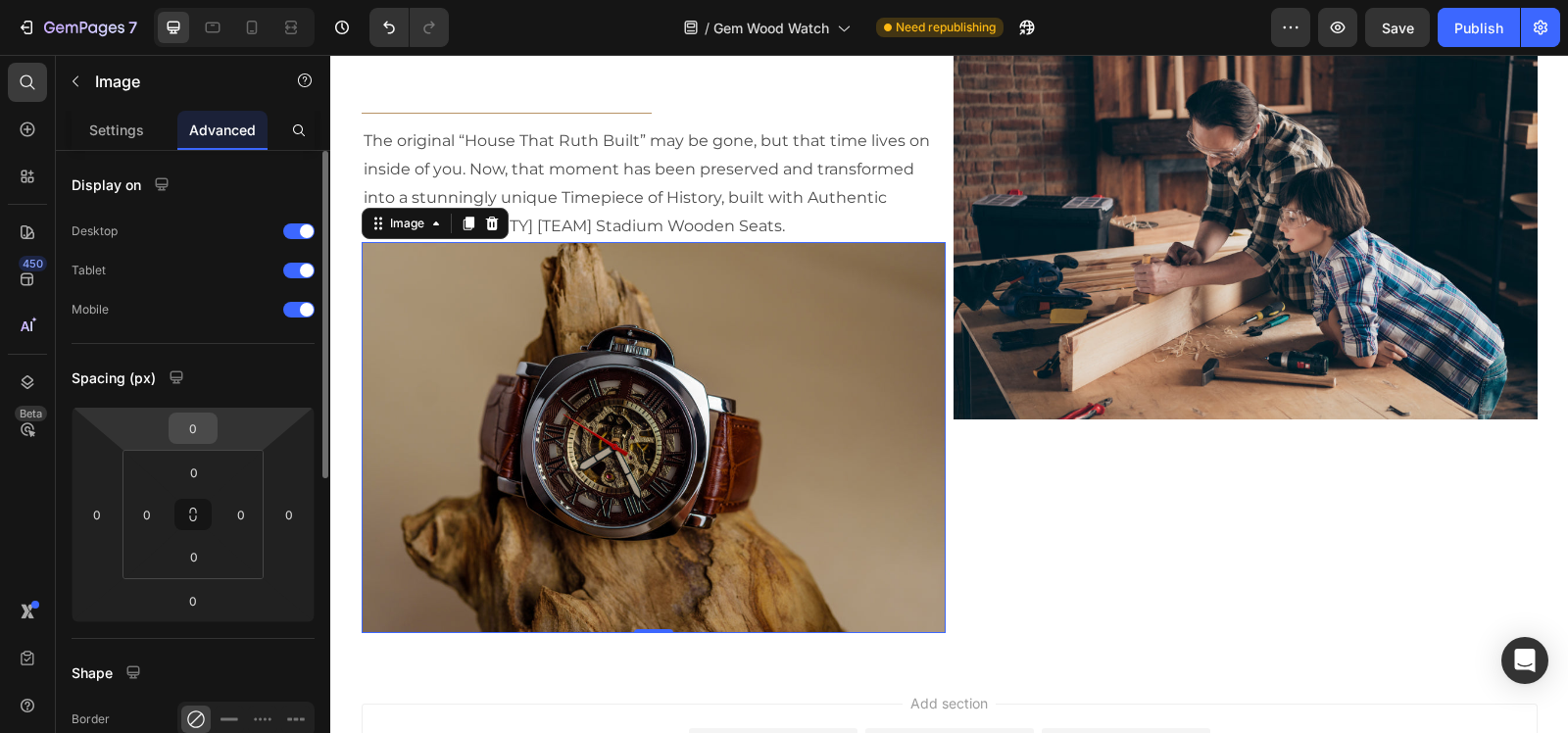 click on "0" at bounding box center [193, 428] 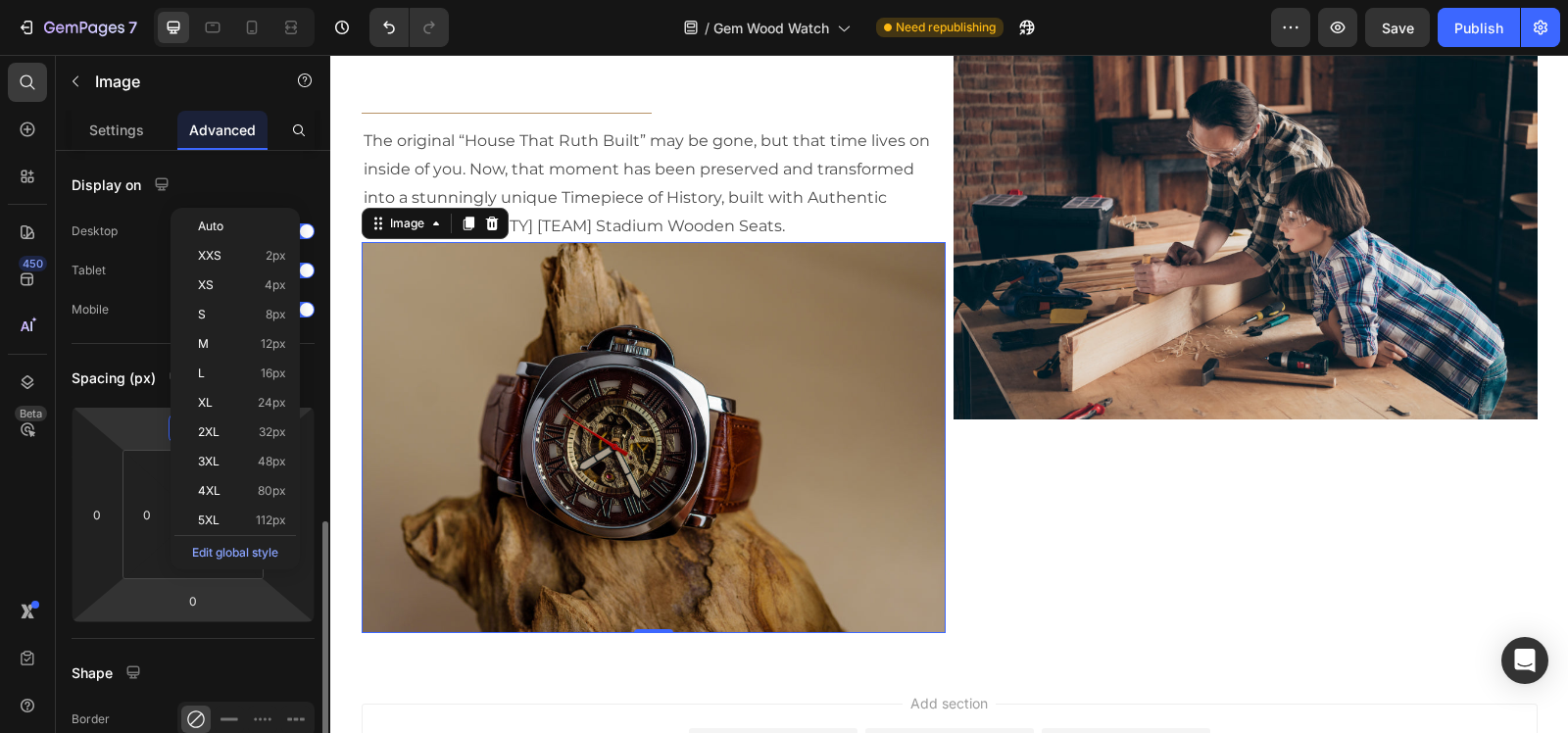 scroll, scrollTop: 245, scrollLeft: 0, axis: vertical 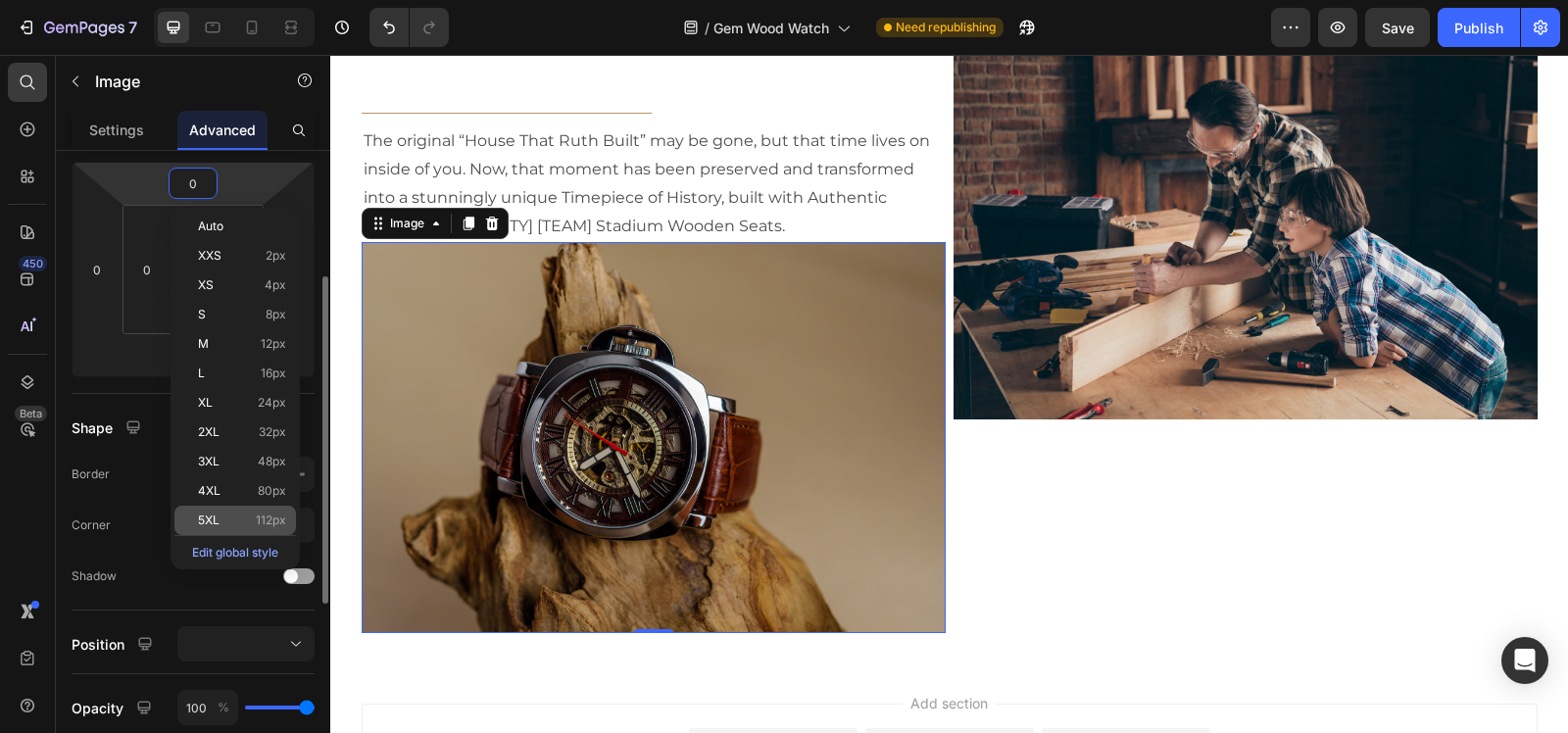 click on "5XL" at bounding box center (209, 520) 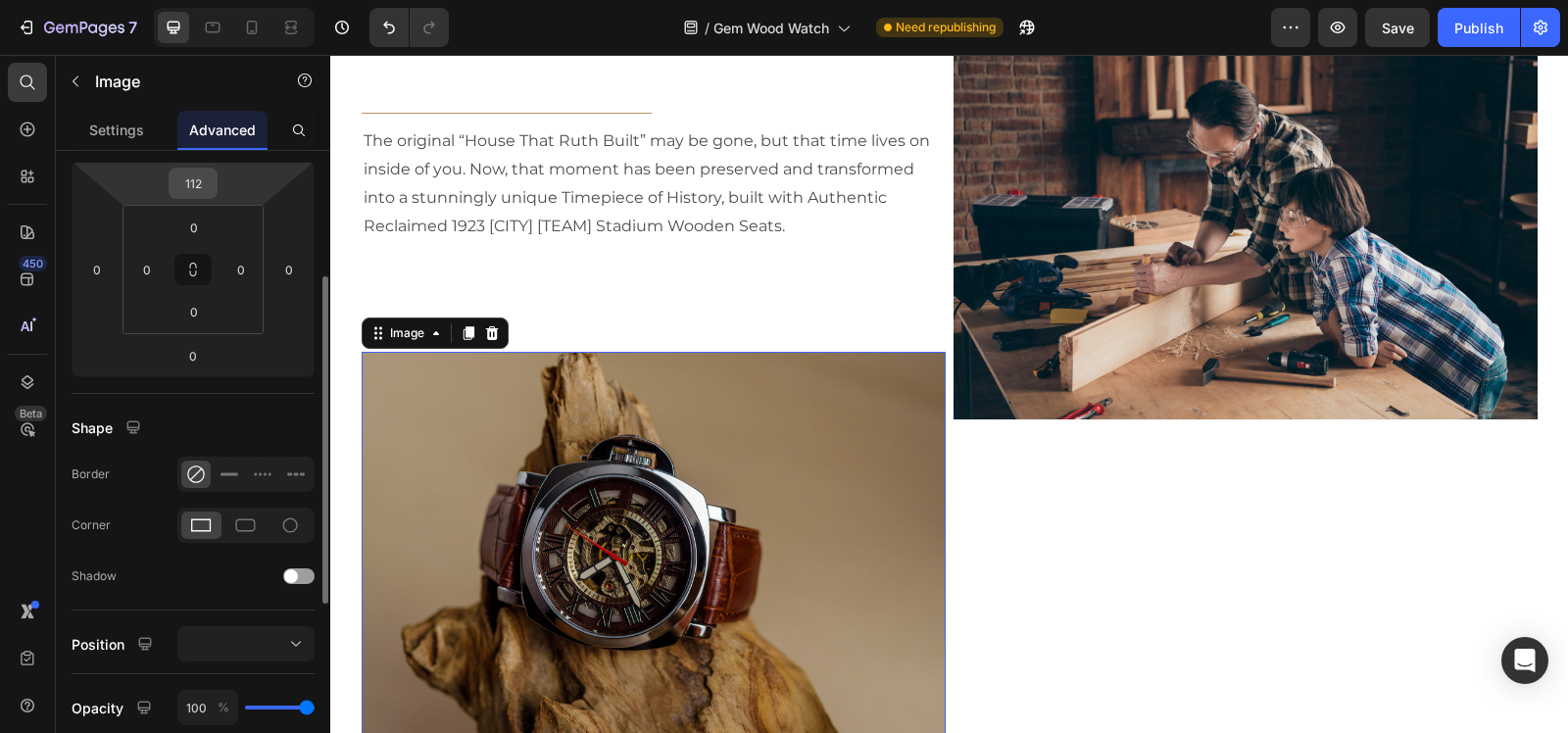 click on "112" at bounding box center [193, 183] 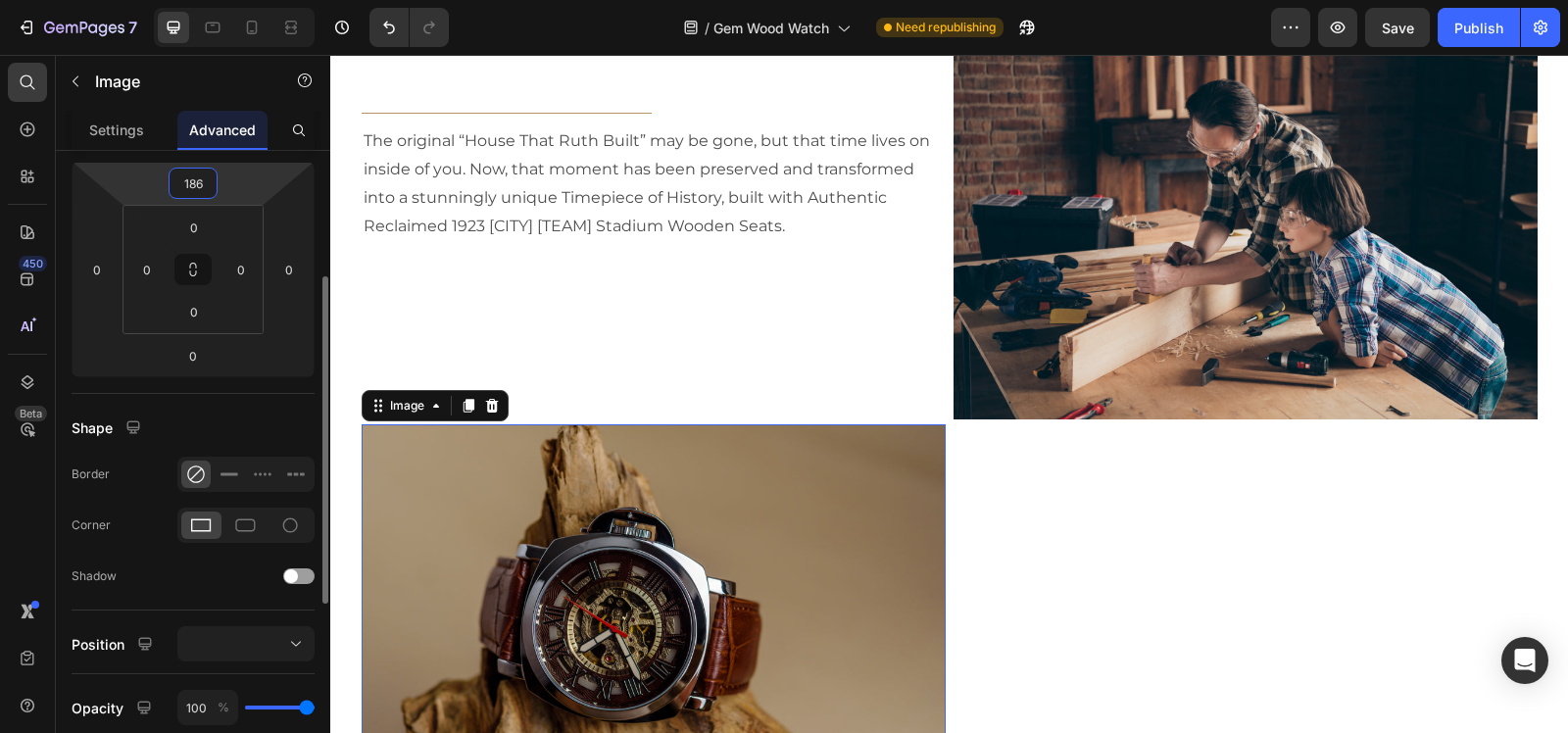 type on "185" 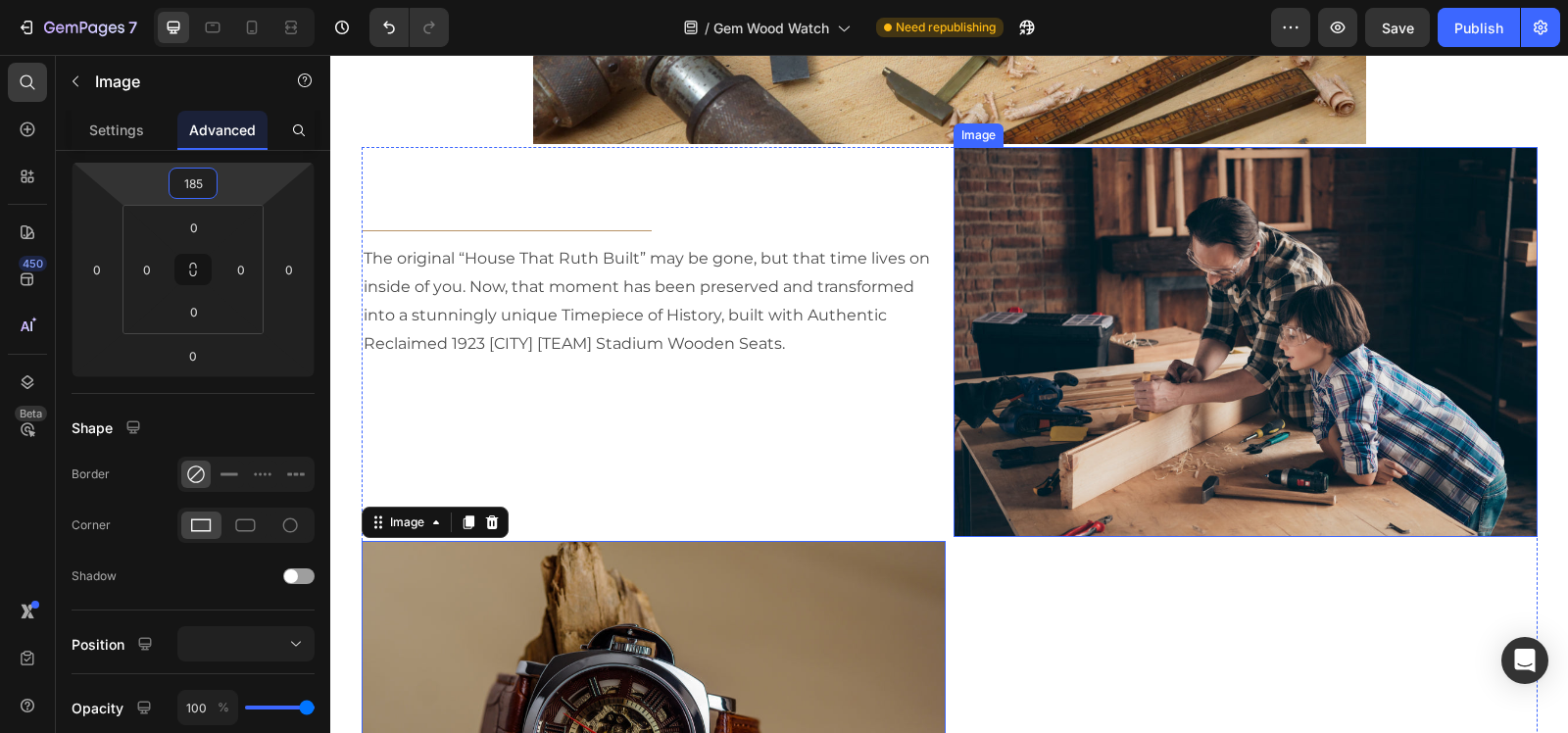 scroll, scrollTop: 2469, scrollLeft: 0, axis: vertical 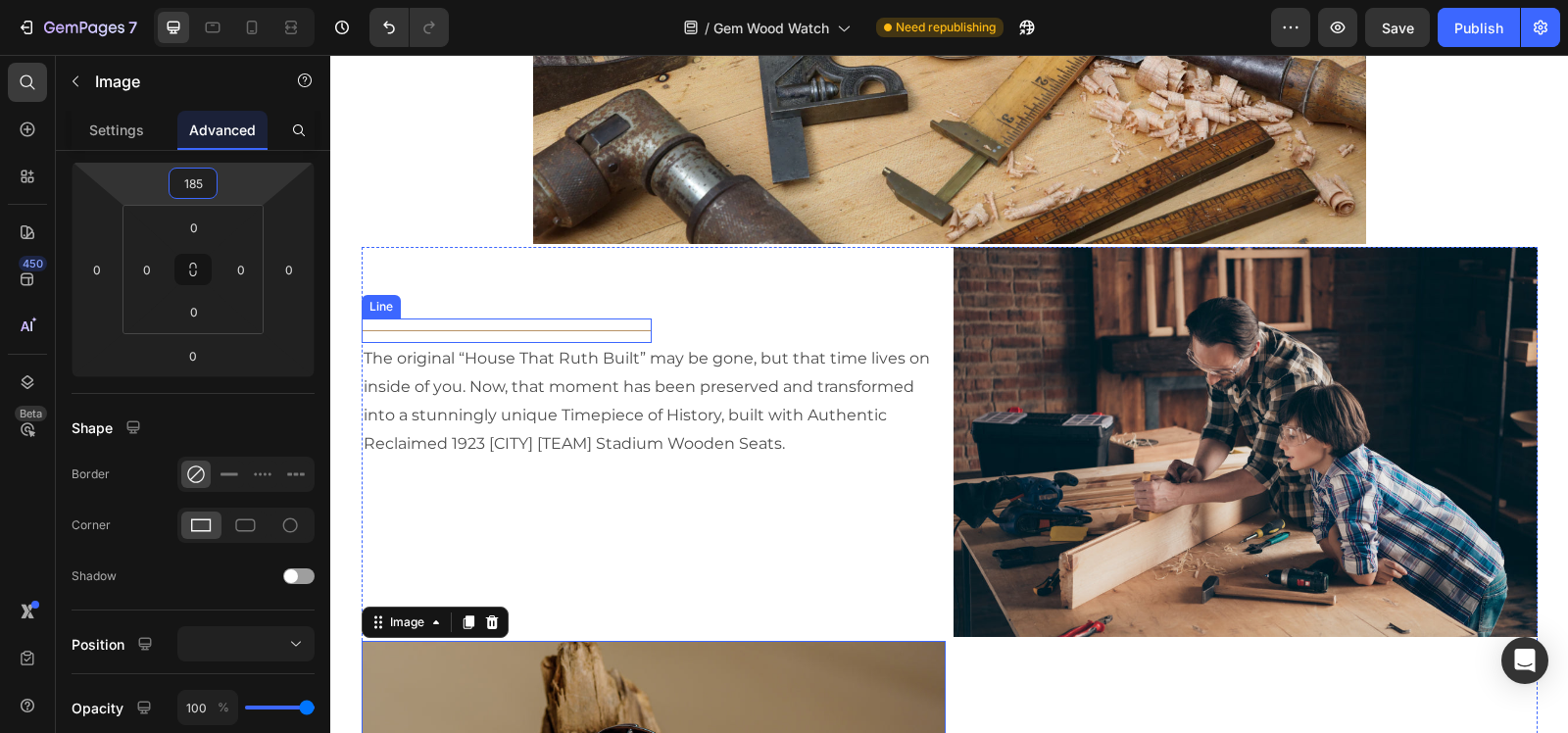 click on "Title Line" at bounding box center [507, 330] 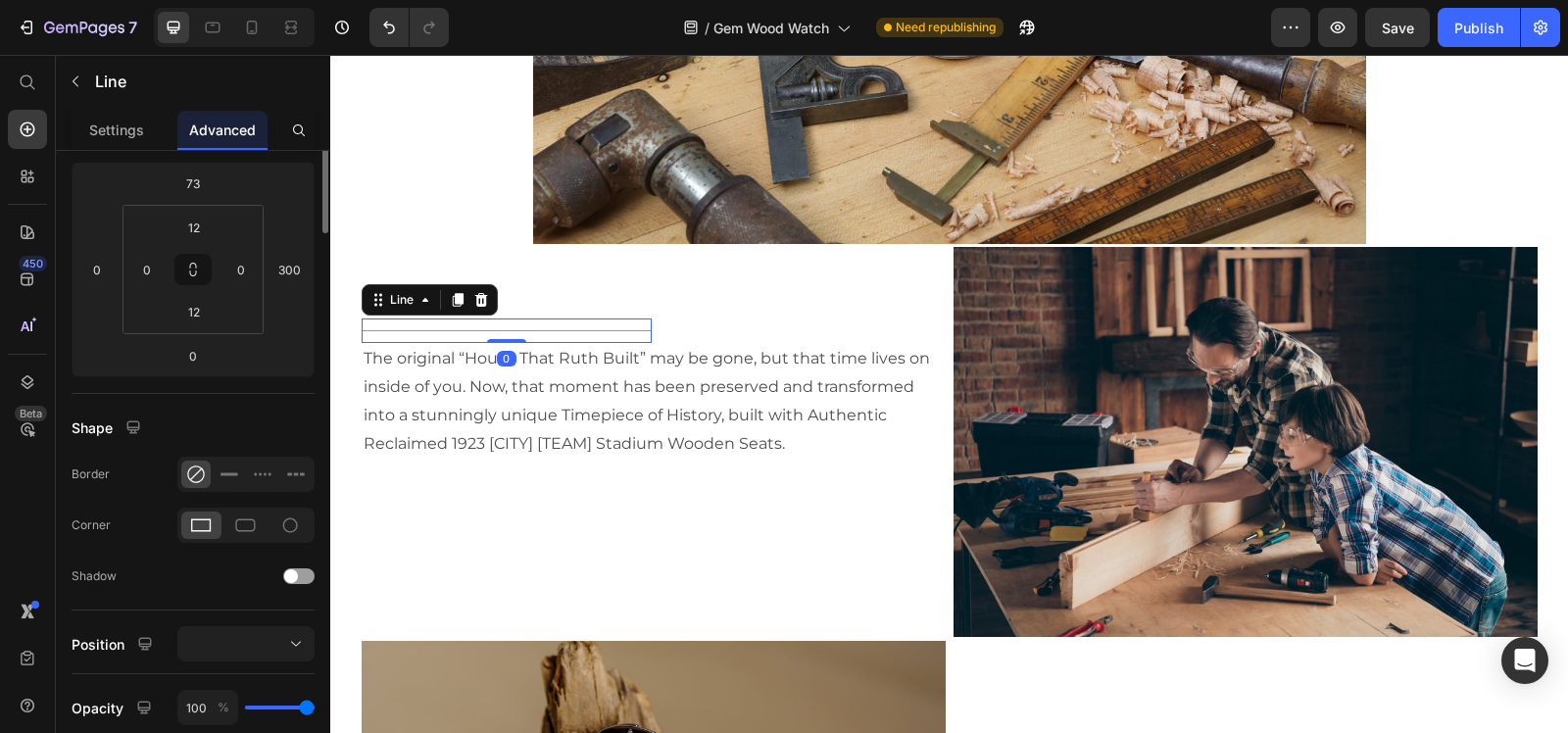 scroll, scrollTop: 0, scrollLeft: 0, axis: both 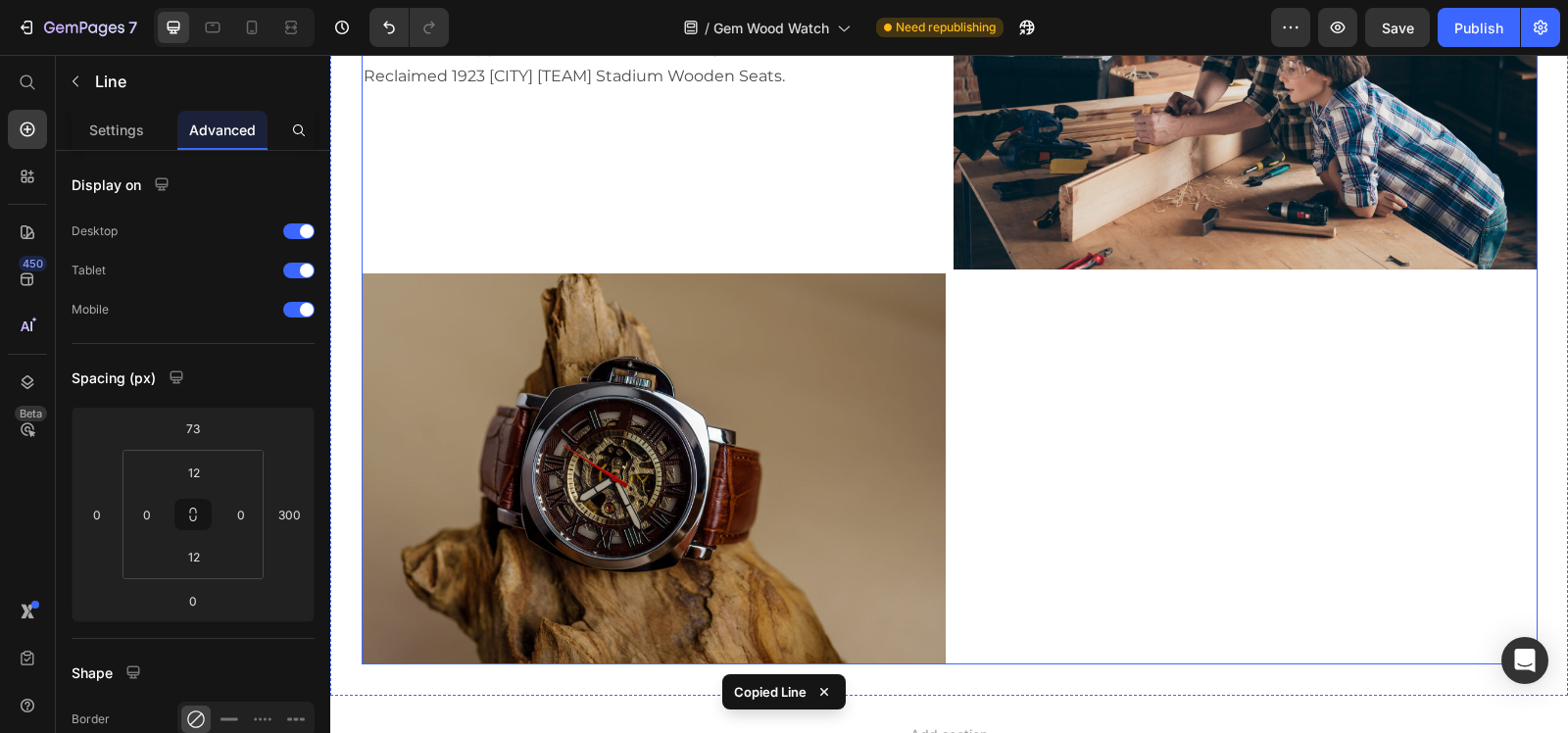 click on "Image" at bounding box center [1246, 271] 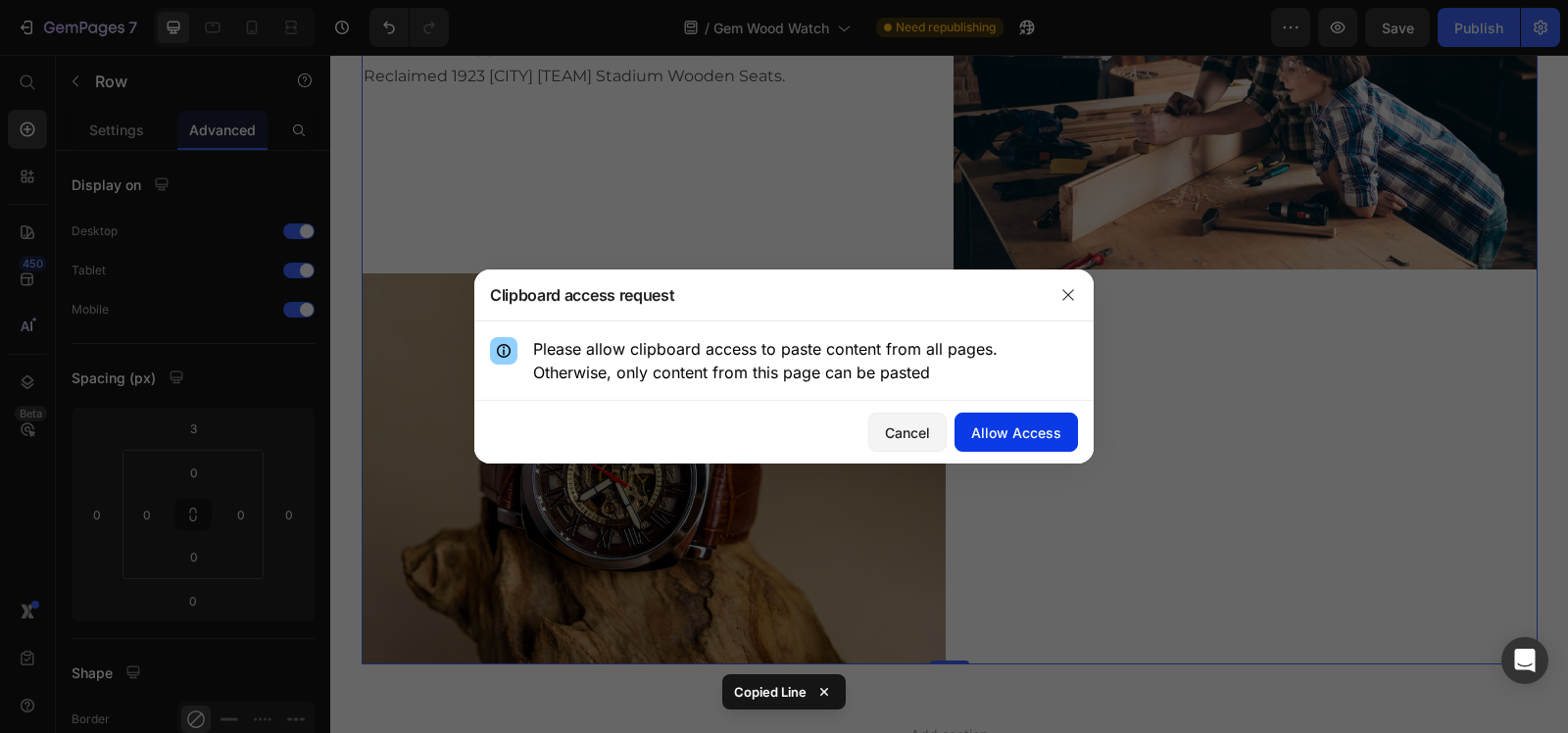 click on "Allow Access" at bounding box center (1016, 432) 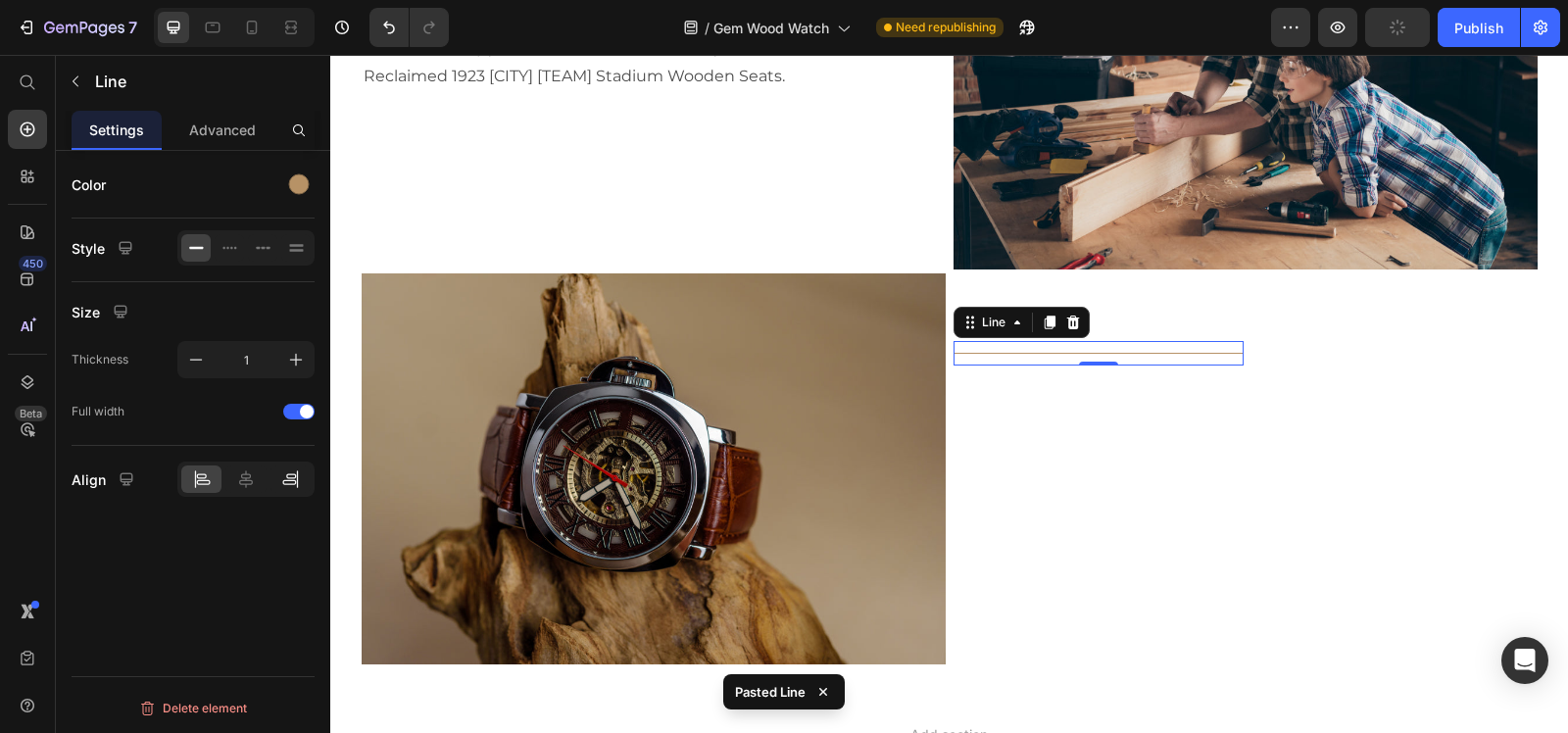 click 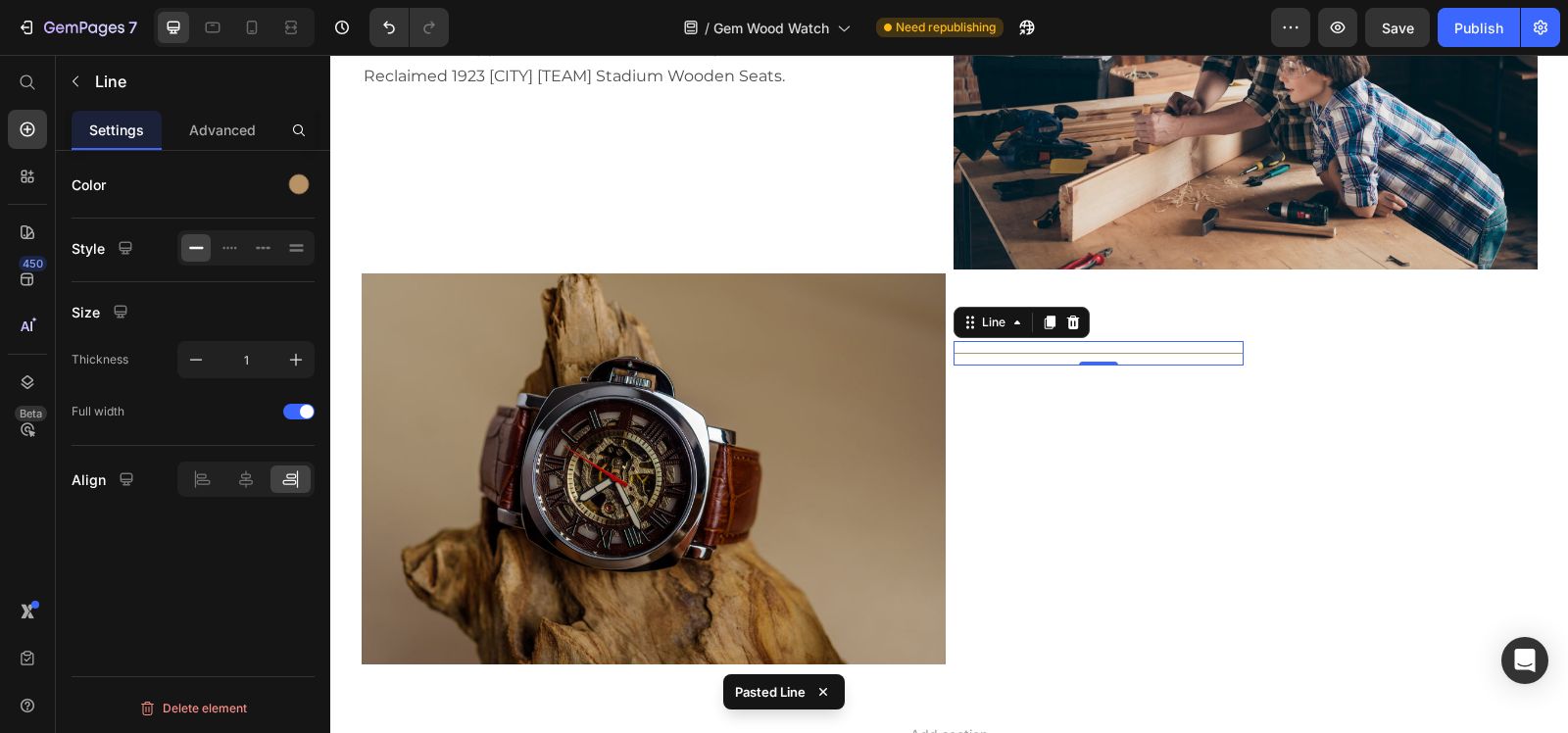 click 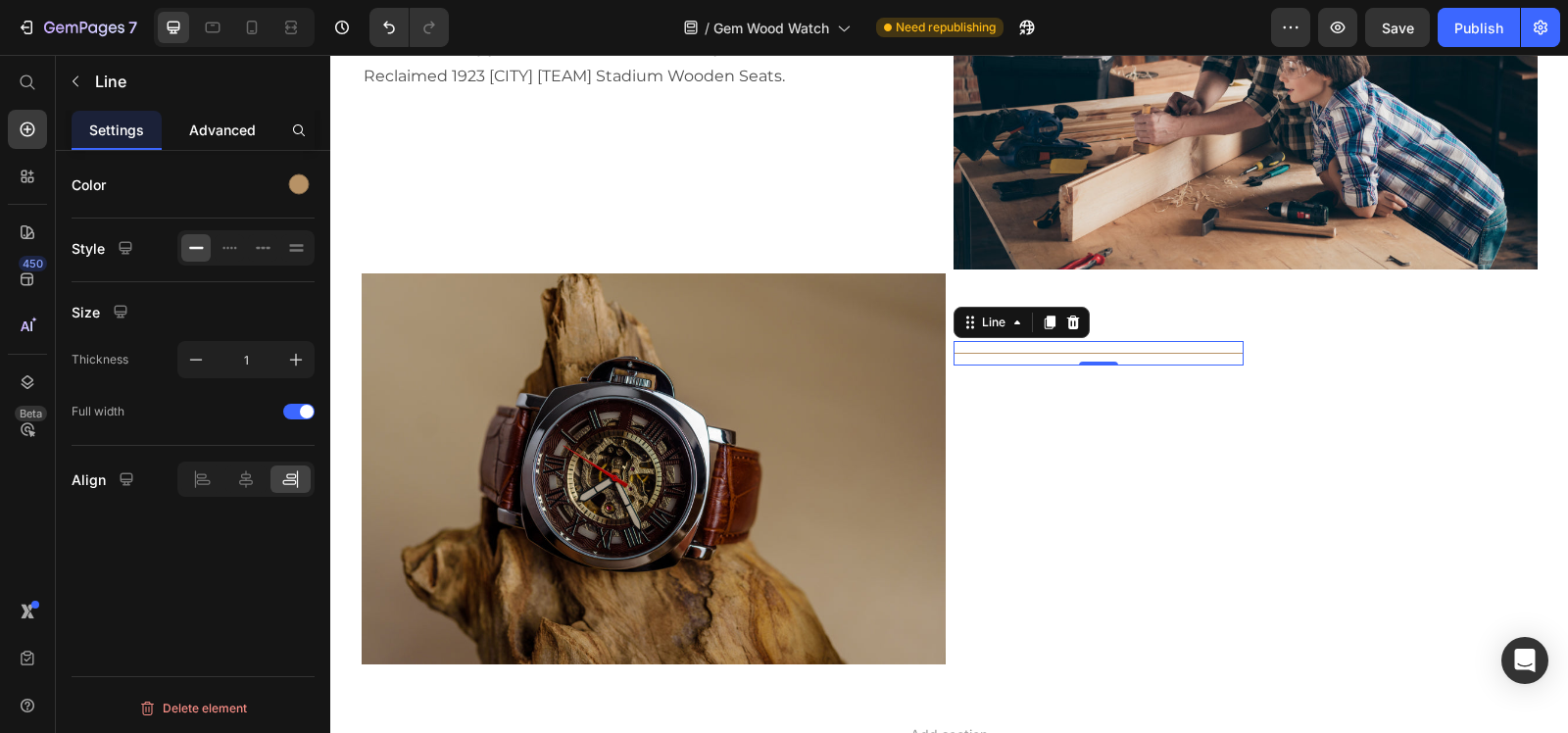 click on "Advanced" 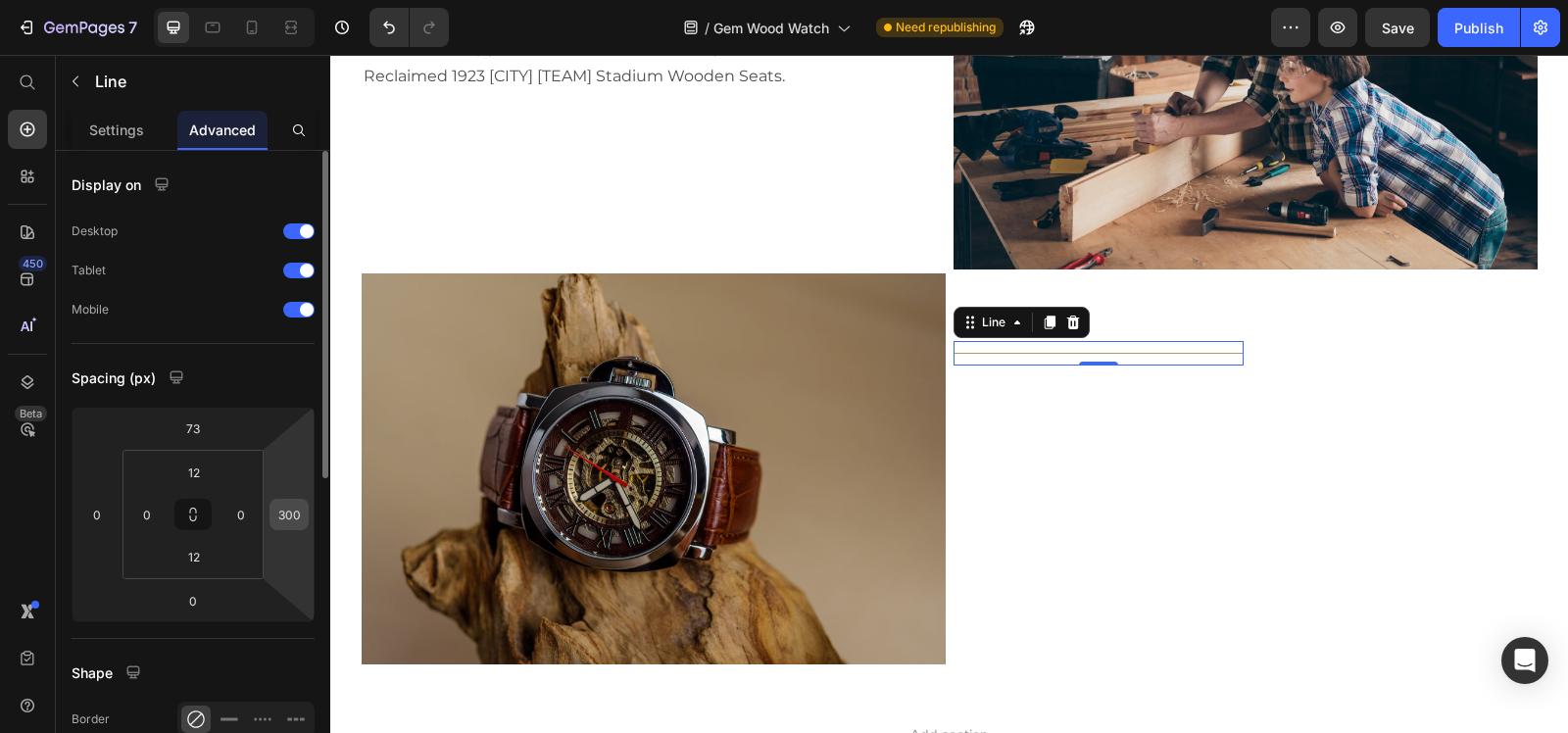 click on "300" at bounding box center [289, 514] 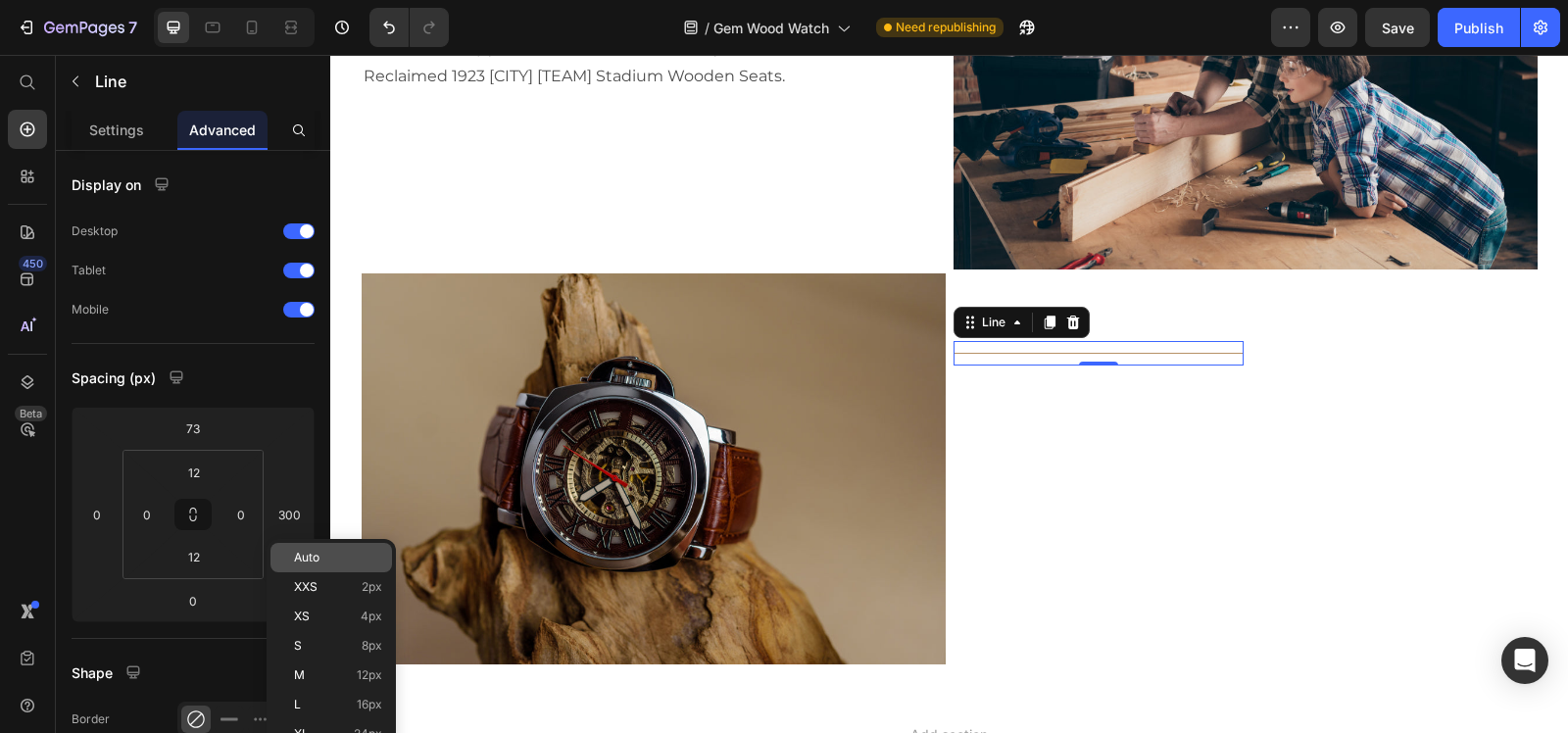 click on "Auto" at bounding box center [307, 558] 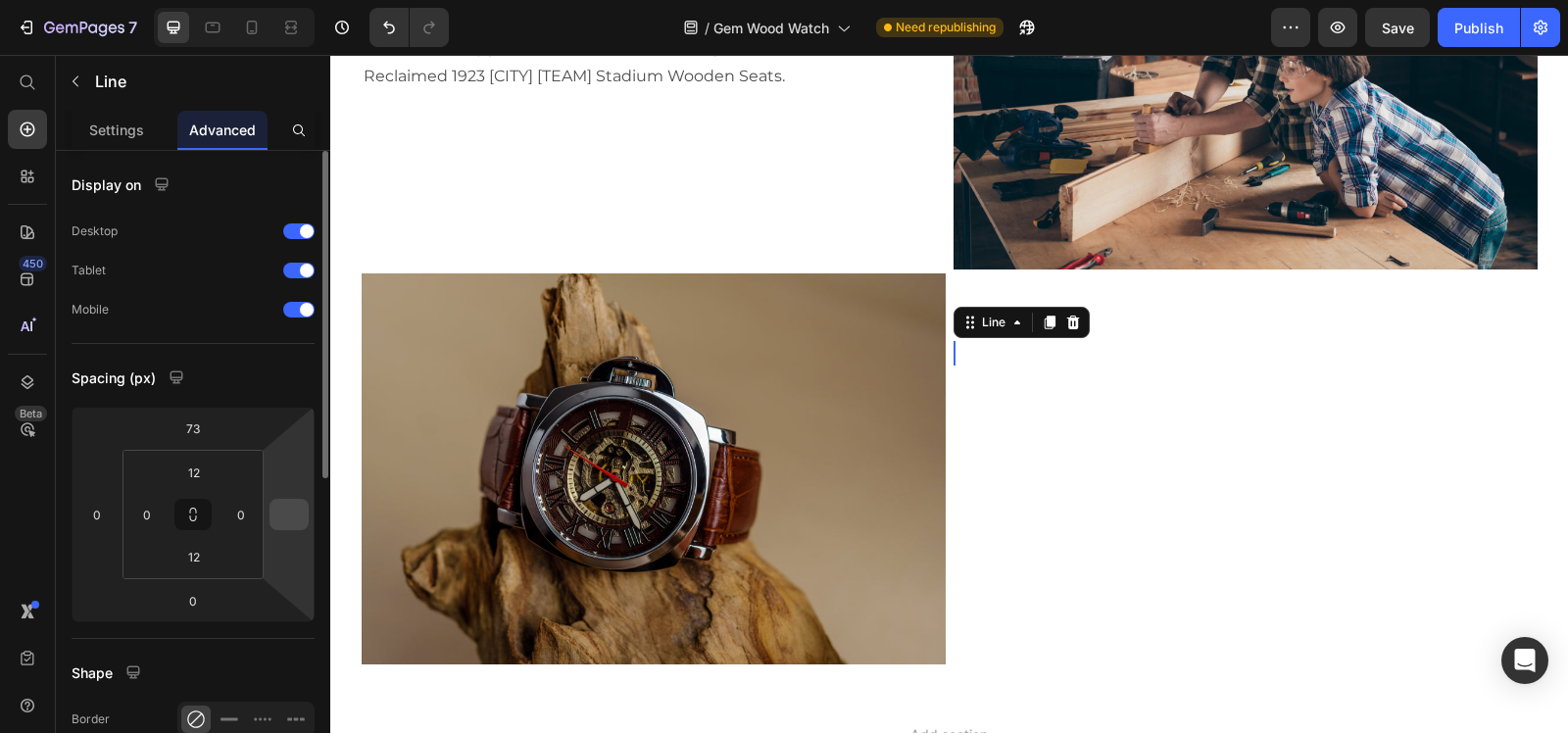 click at bounding box center [289, 514] 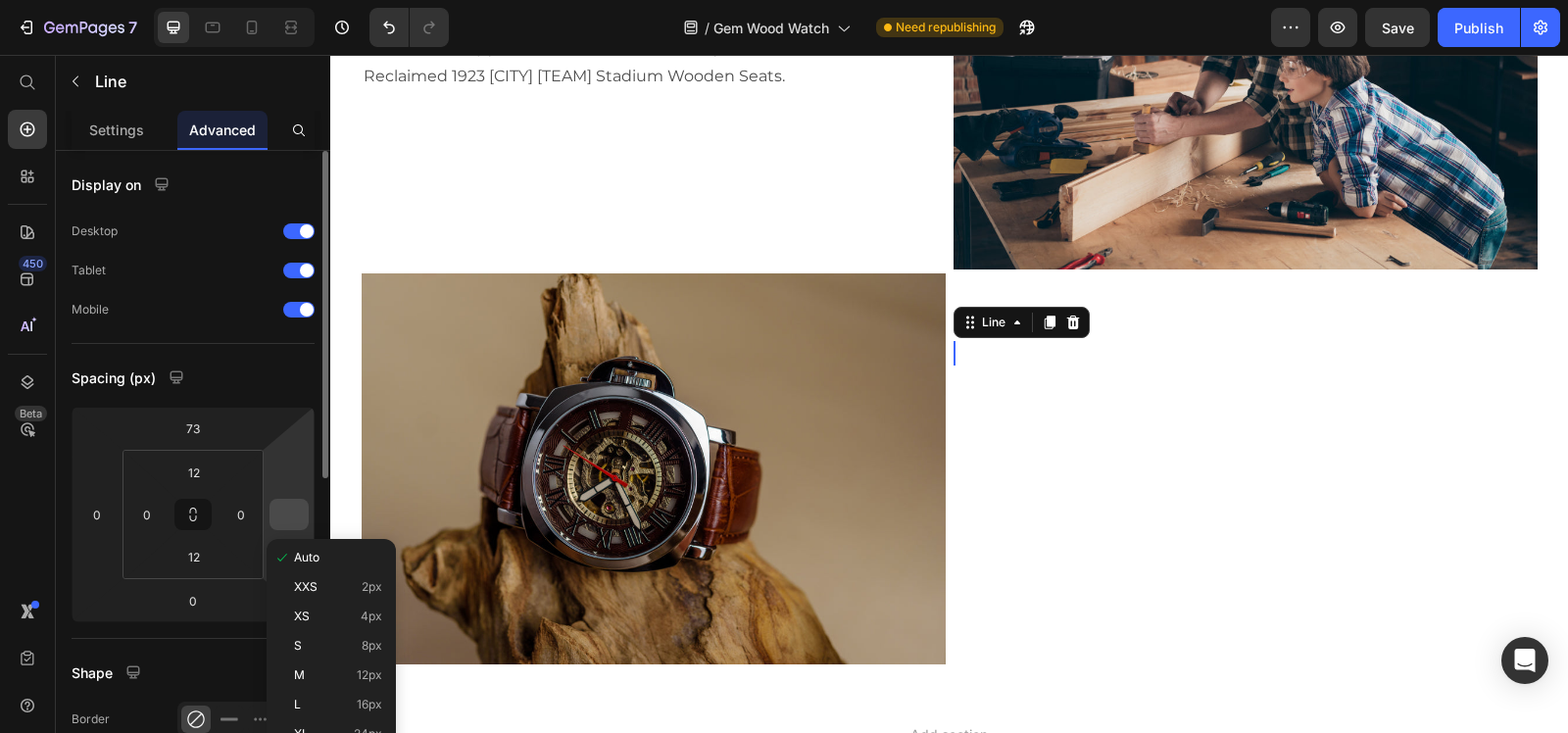 click at bounding box center (289, 514) 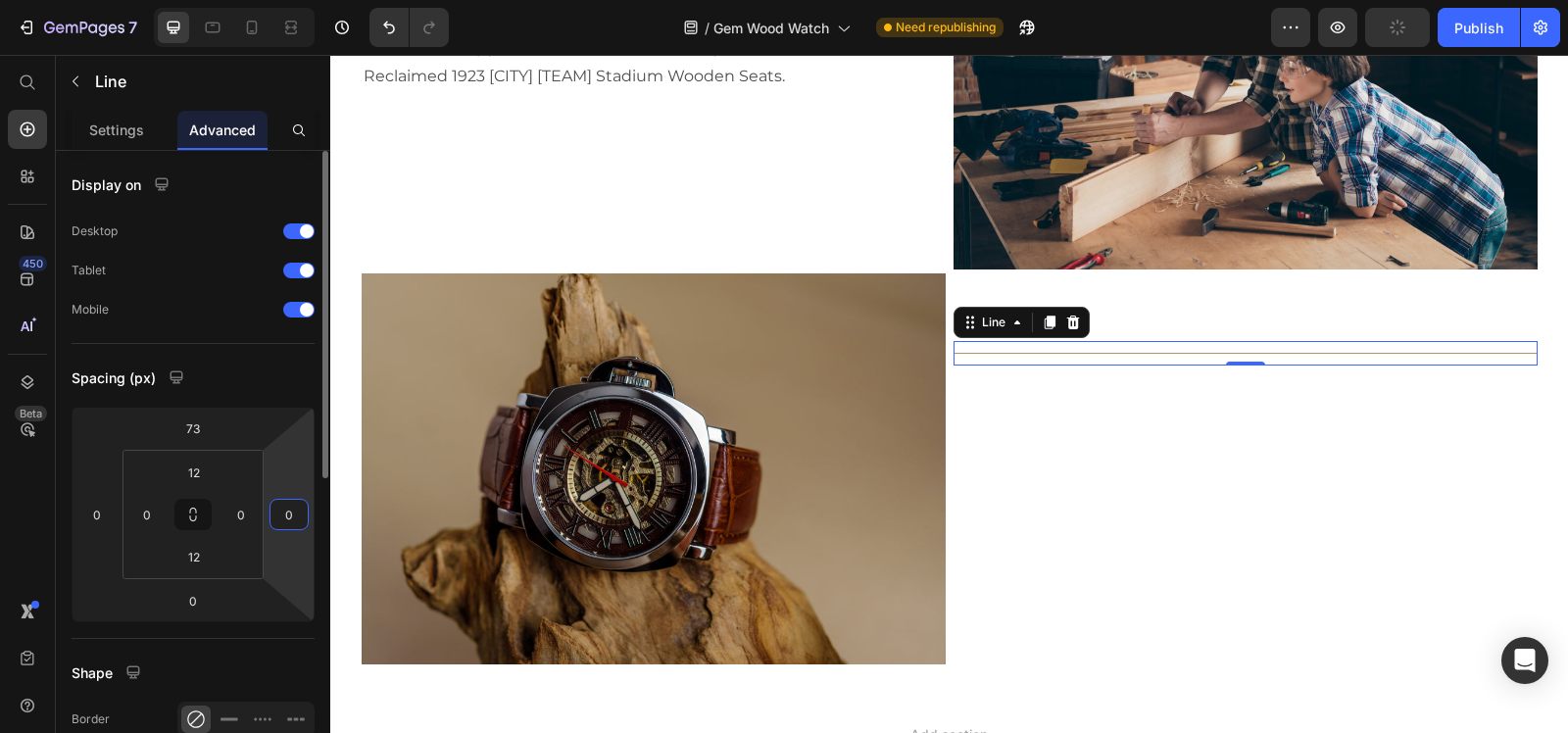 type on "0" 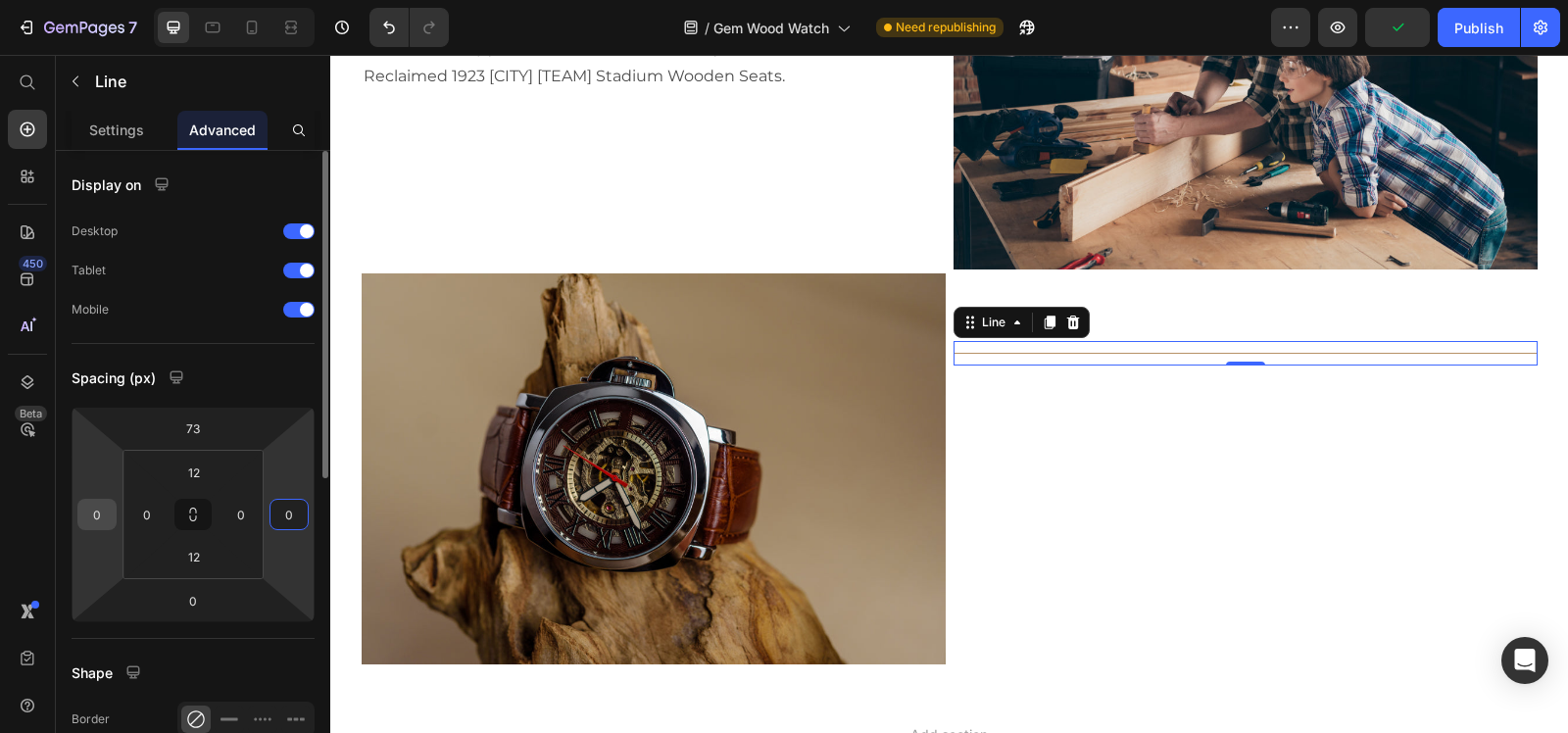 click on "0" at bounding box center [97, 514] 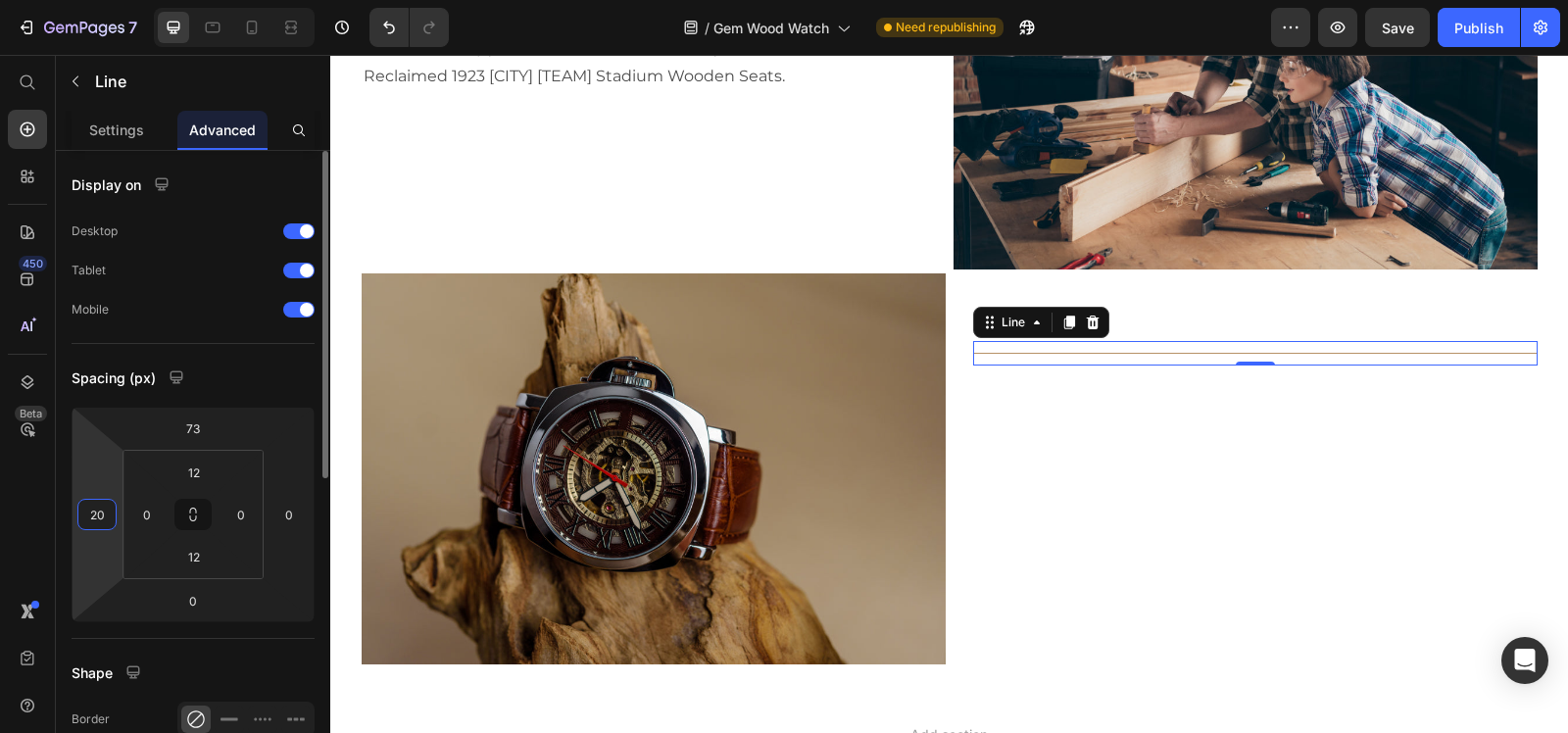 type on "200" 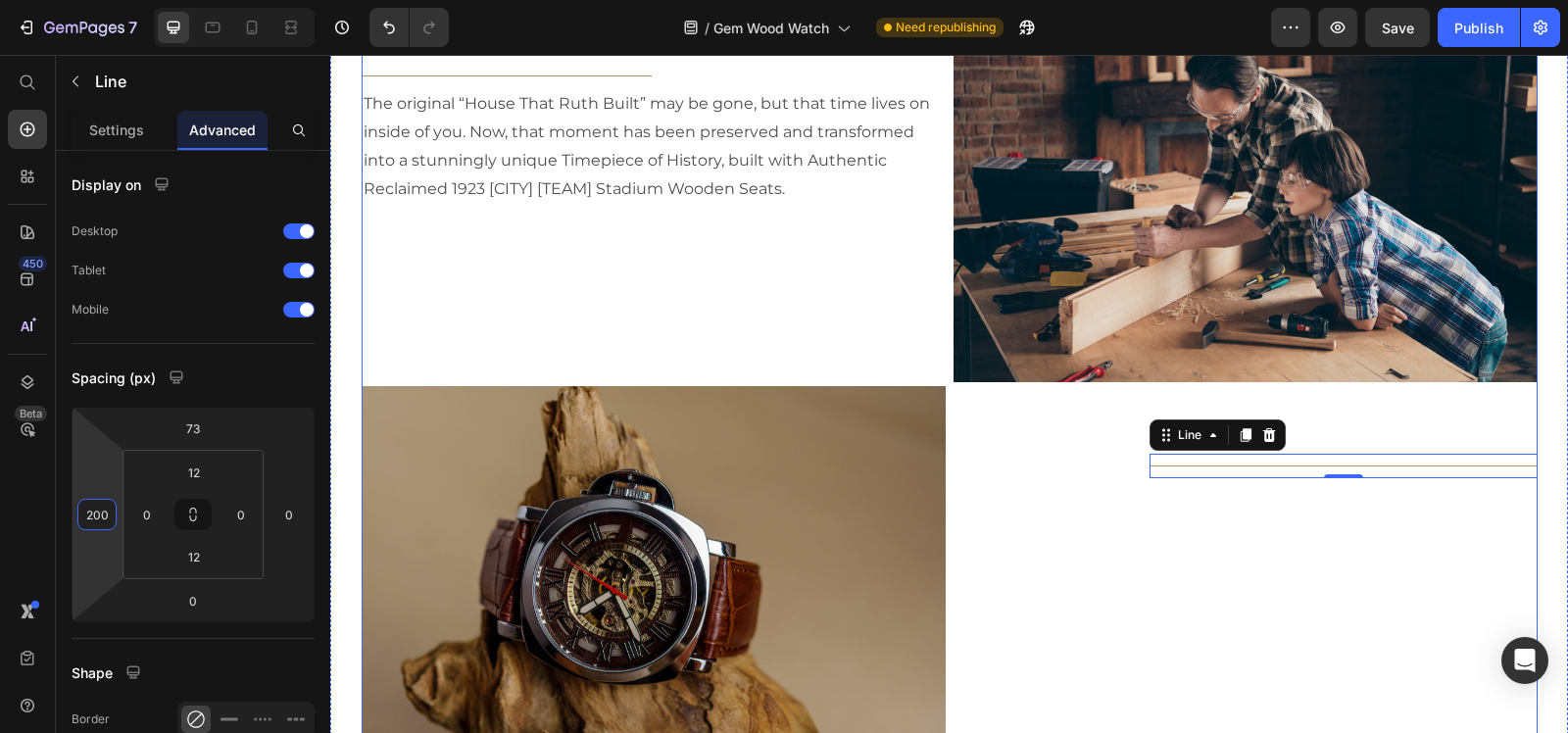scroll, scrollTop: 2592, scrollLeft: 0, axis: vertical 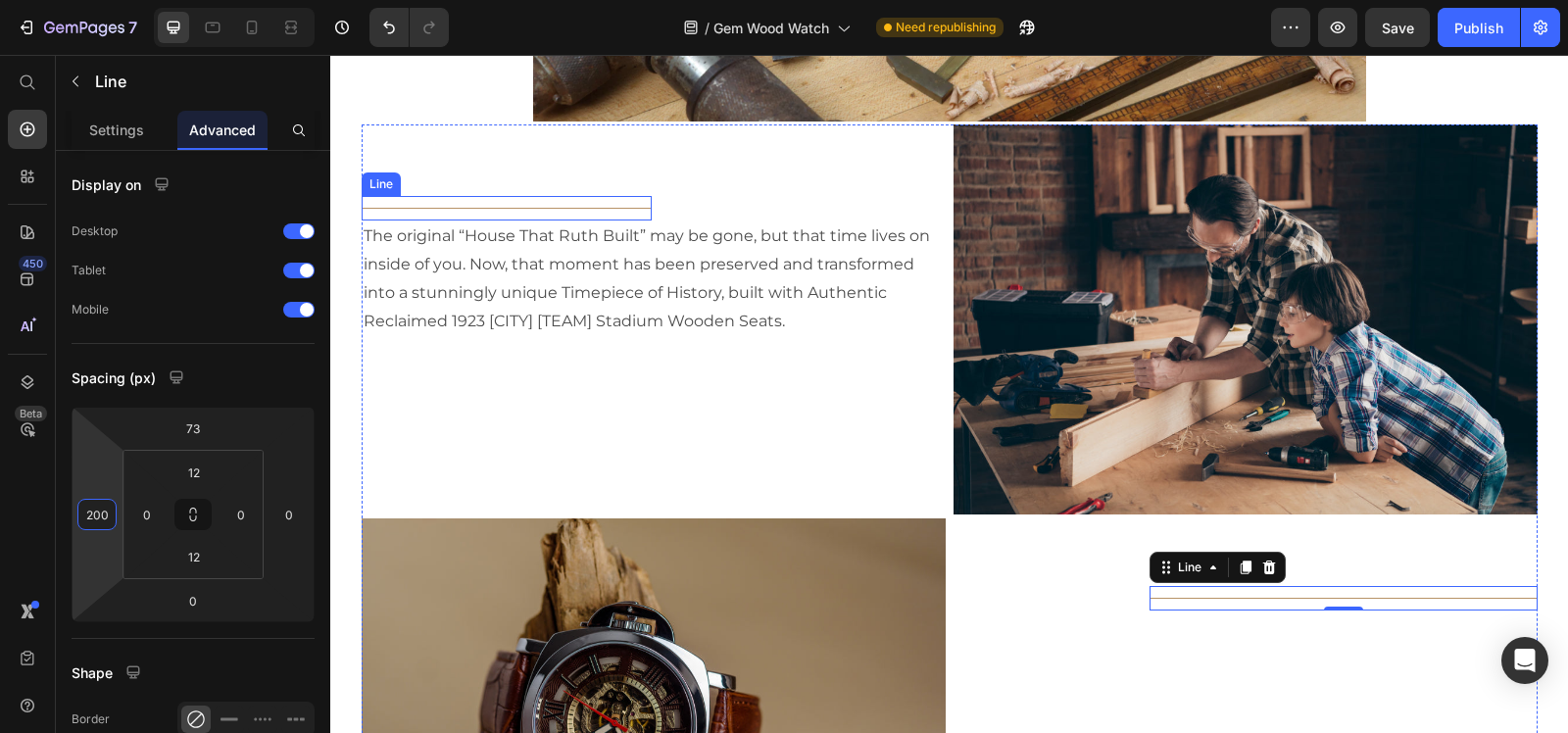 click on "Title Line" at bounding box center (507, 208) 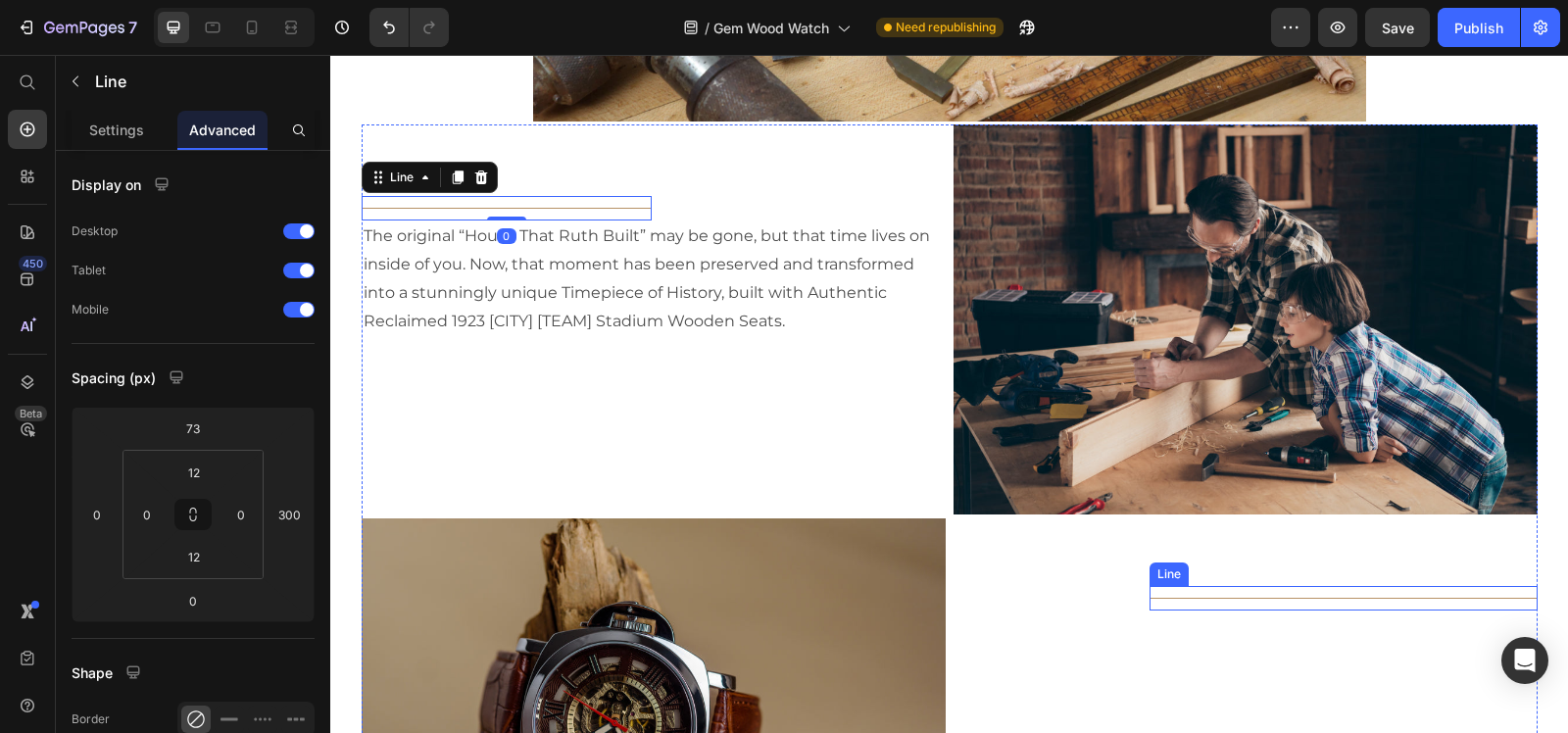 click on "Title Line" at bounding box center (1344, 598) 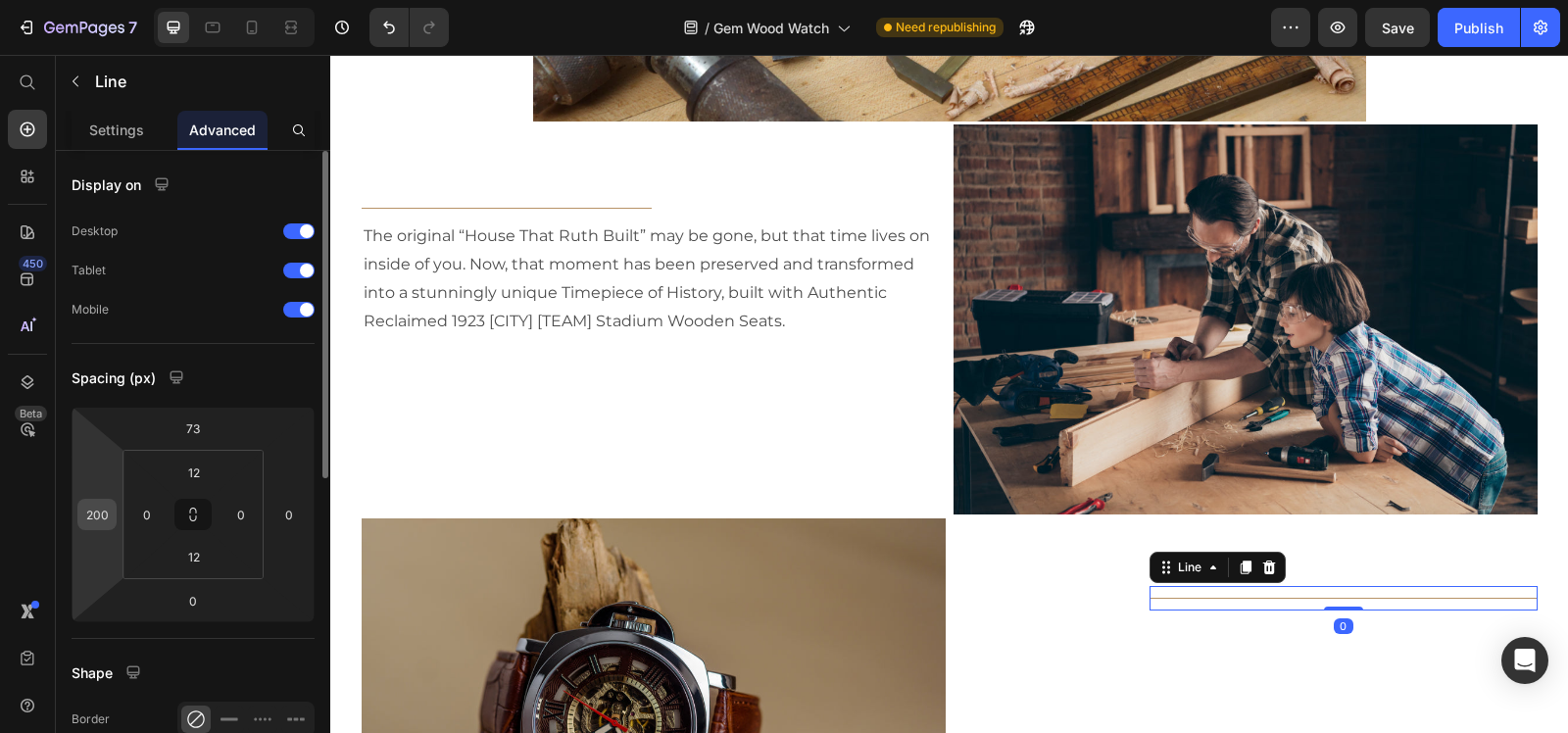 click on "200" at bounding box center (97, 514) 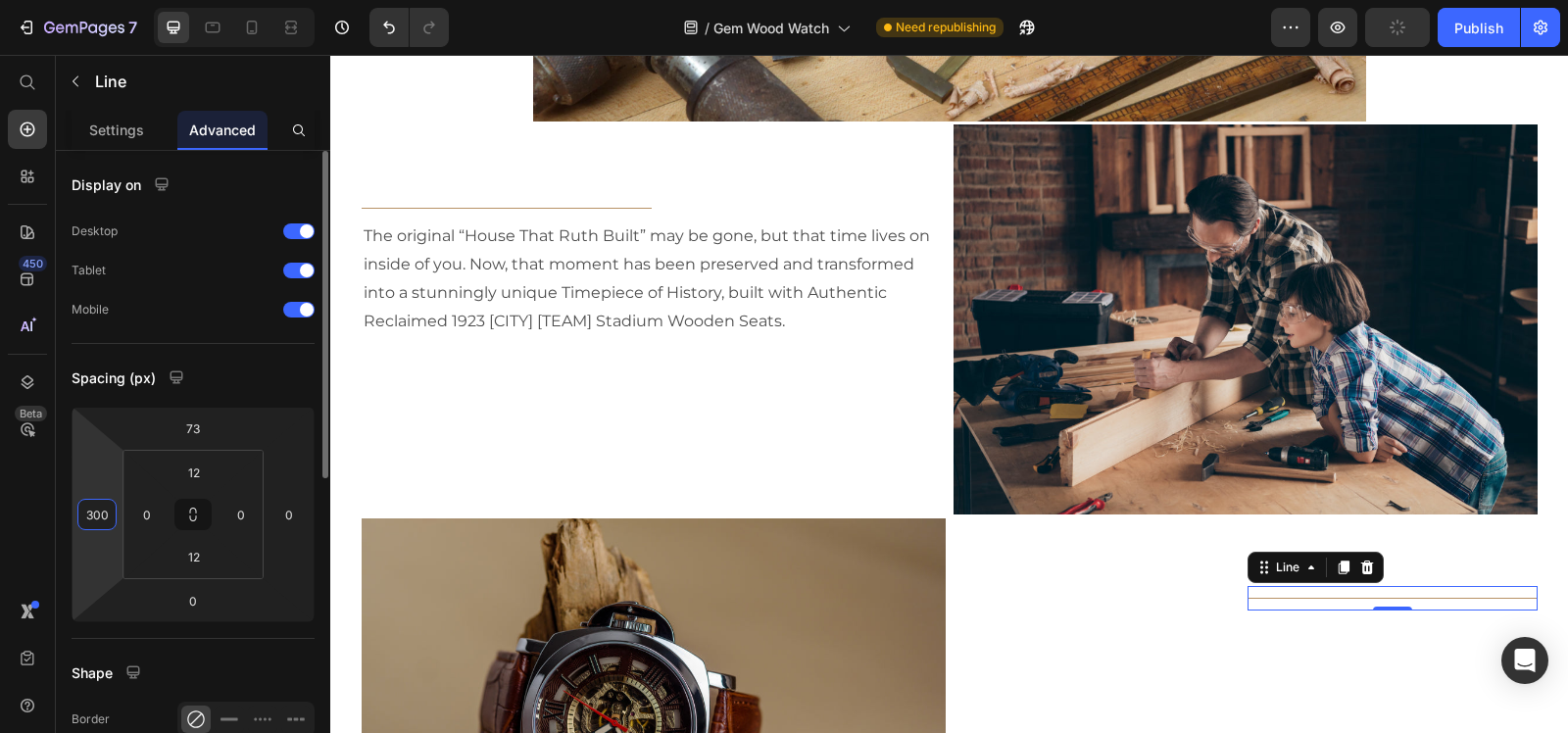 type on "300" 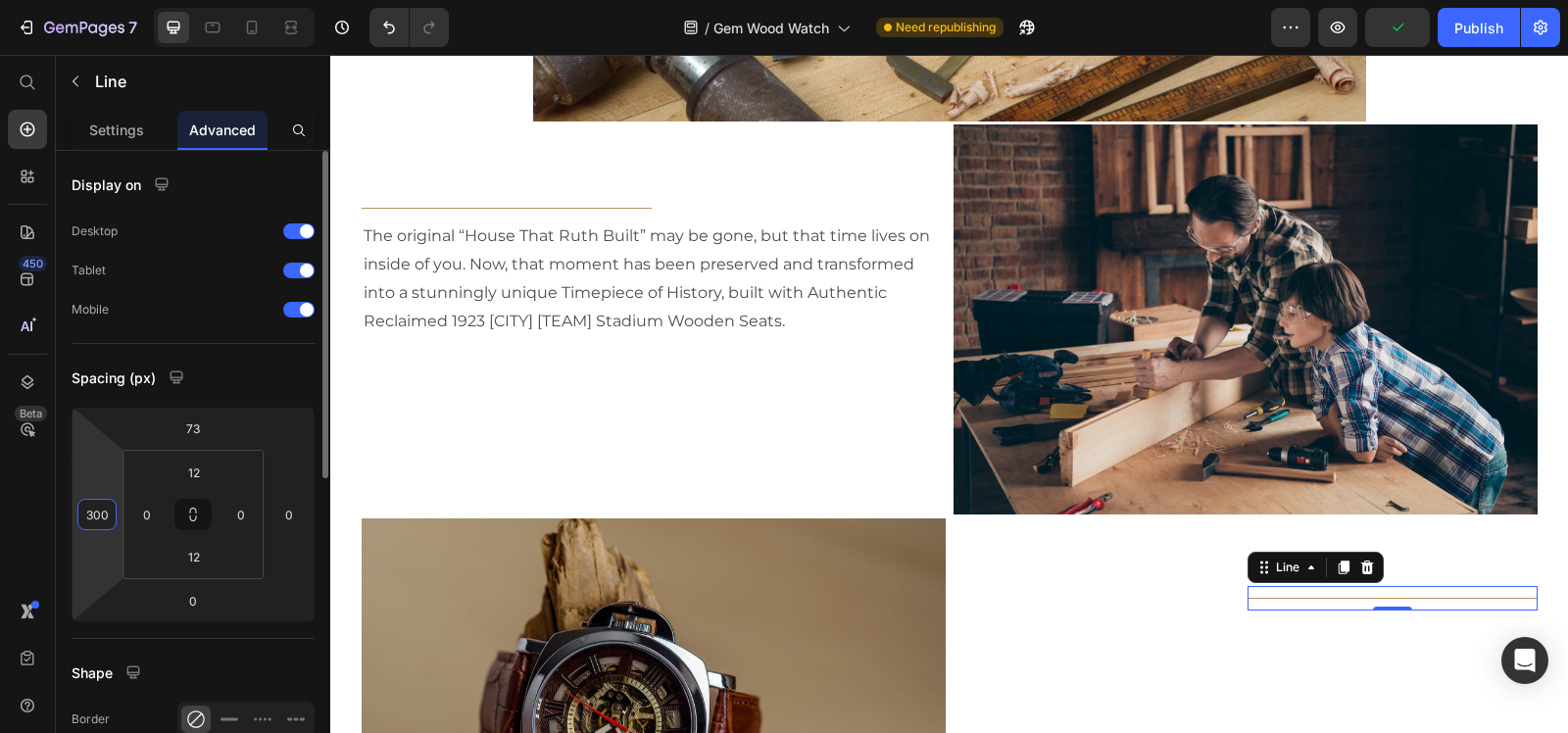click on "Spacing (px)" at bounding box center [193, 377] 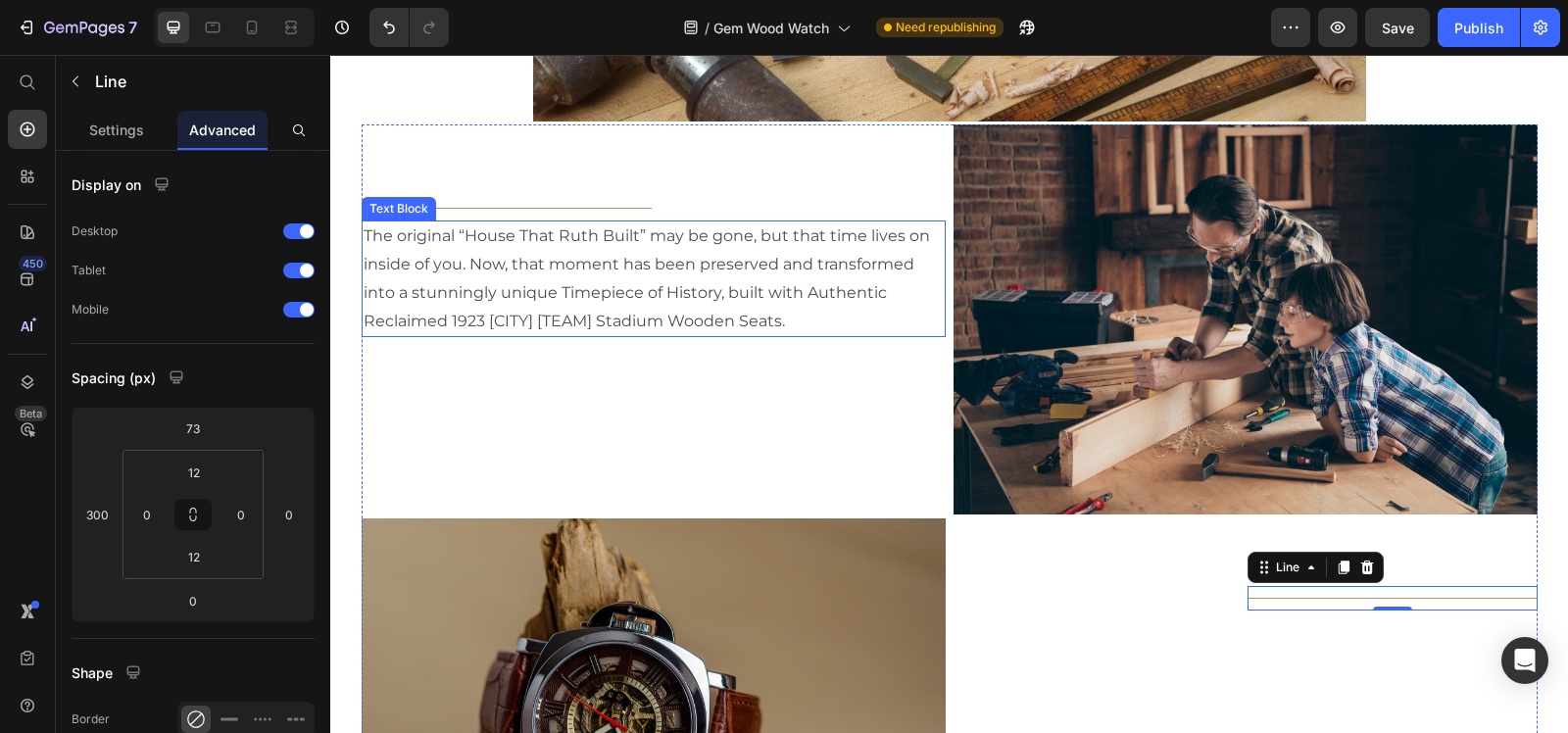 click on "The original “House That Ruth Built” may be gone, but that time lives on inside of you. Now, that moment has been preserved and transformed into a stunningly unique Timepiece of History, built with Authentic Reclaimed 1923 [CITY] [TEAM] Stadium Wooden Seats." at bounding box center [654, 278] 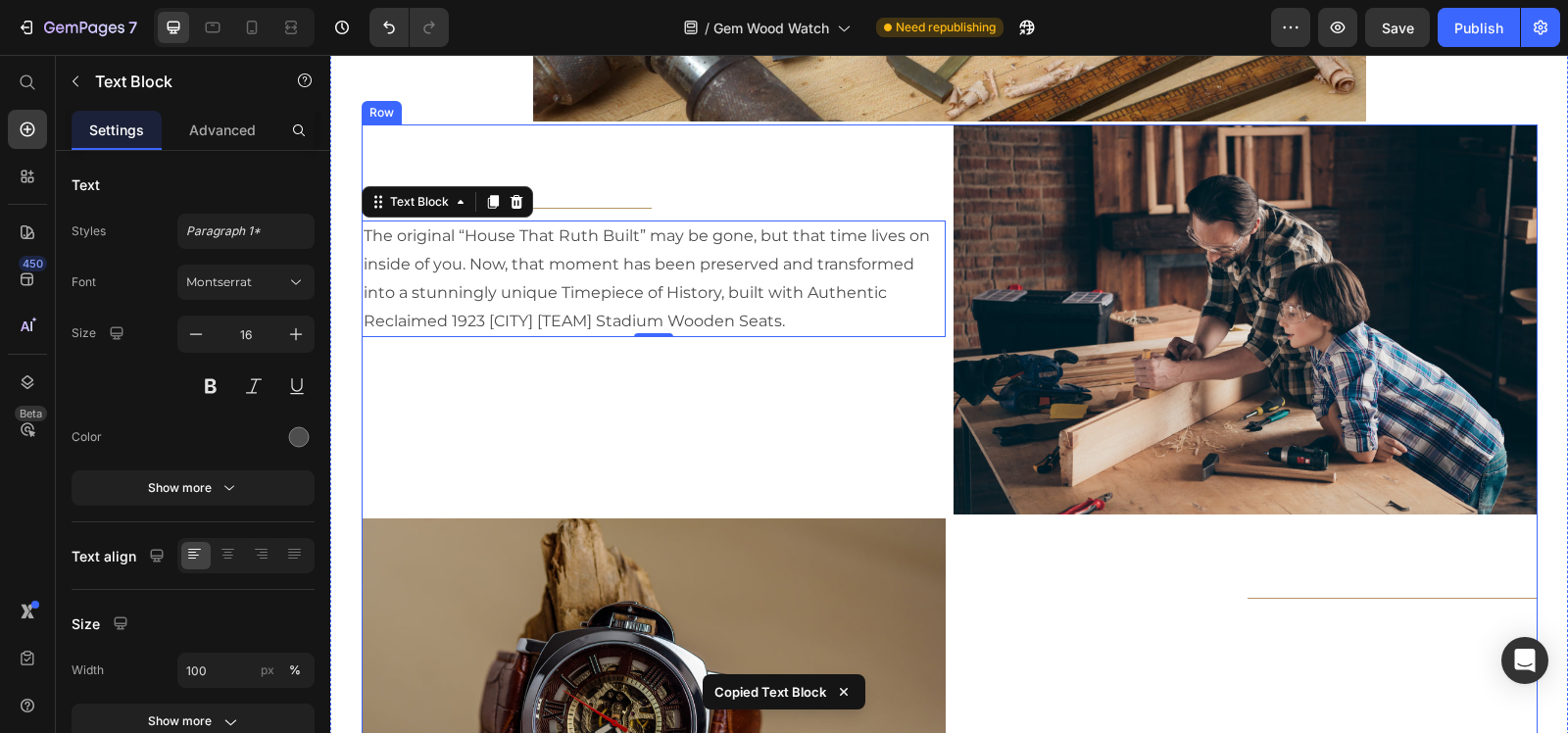 click on "Image                Title Line" at bounding box center (1246, 516) 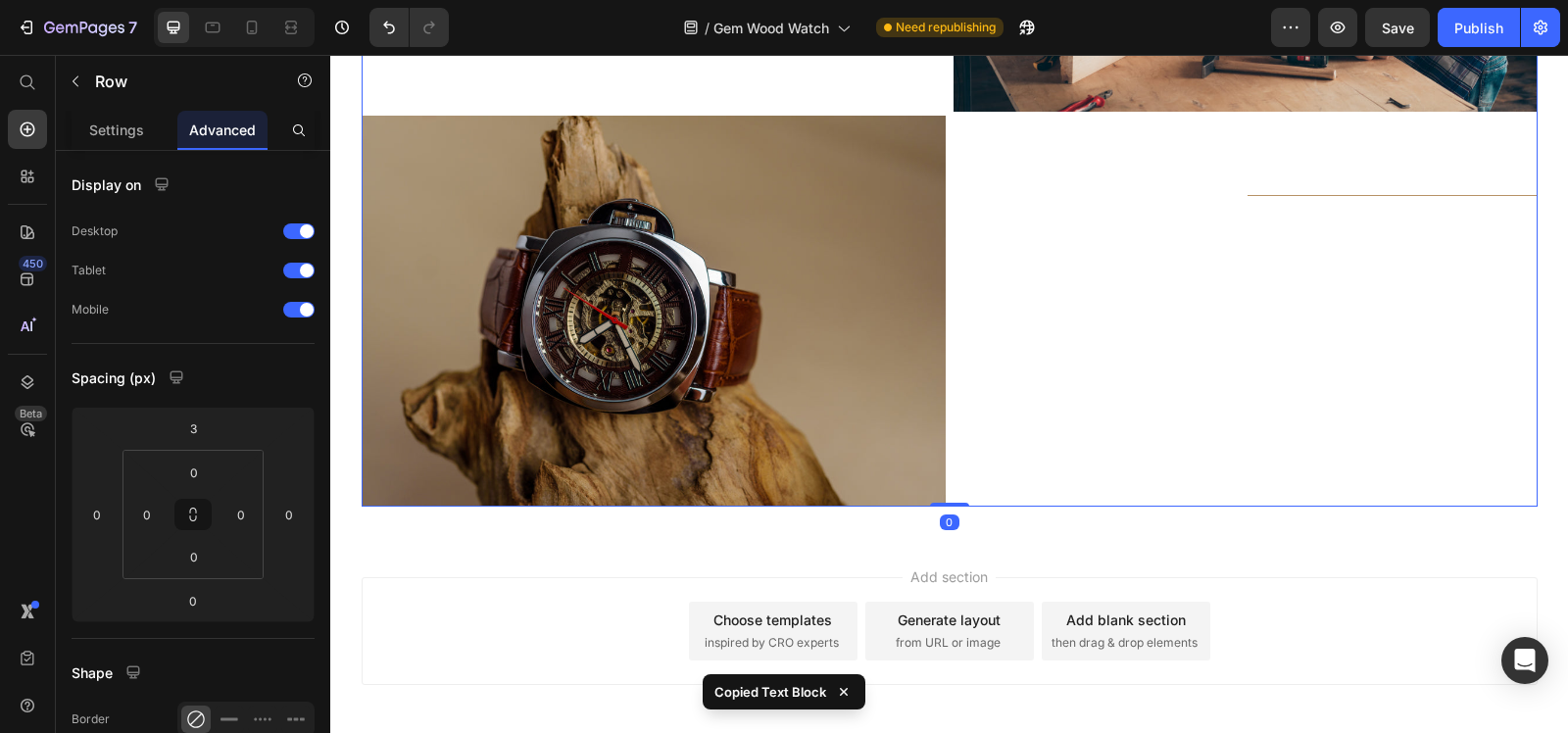 scroll, scrollTop: 3082, scrollLeft: 0, axis: vertical 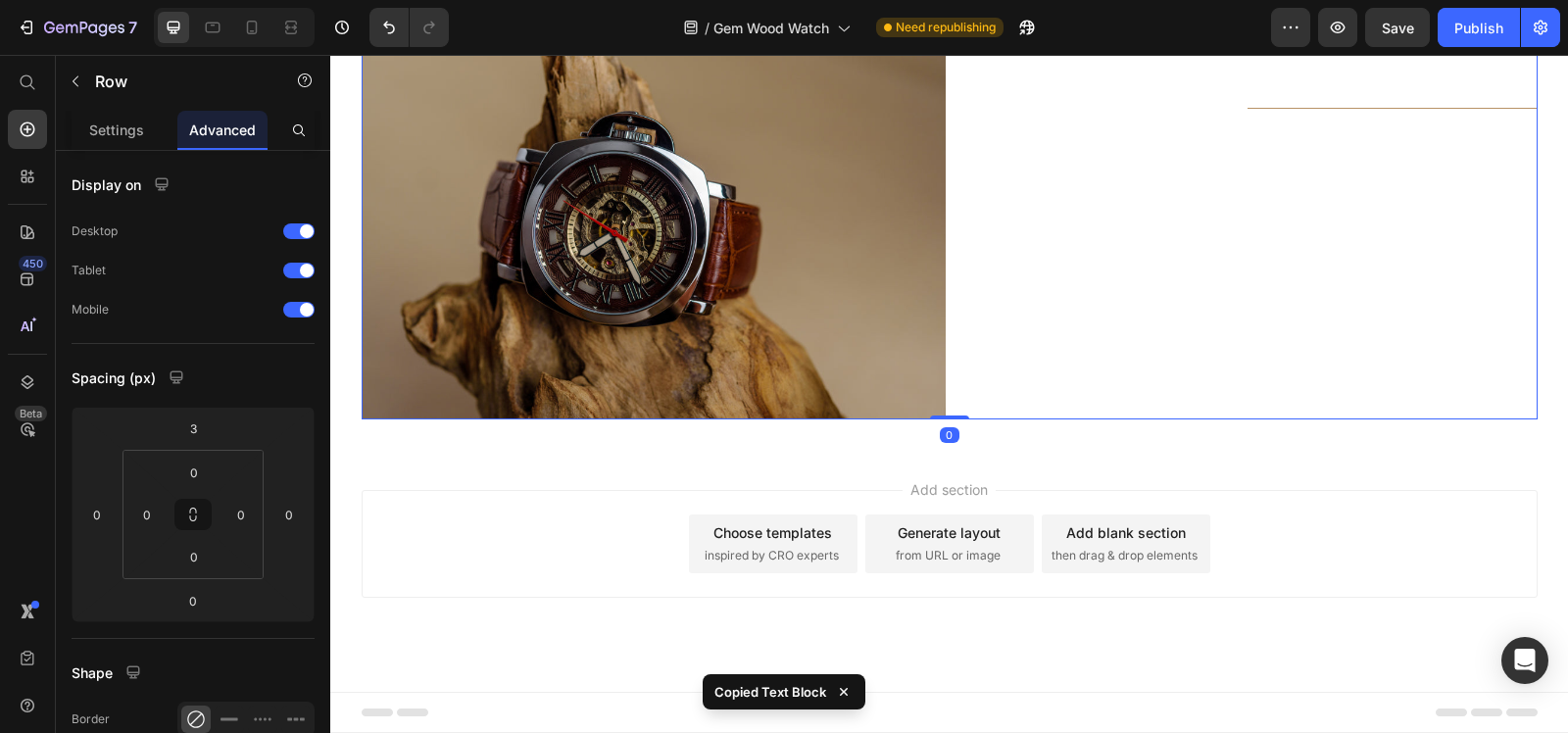 click on "Image                Title Line" at bounding box center (1246, 26) 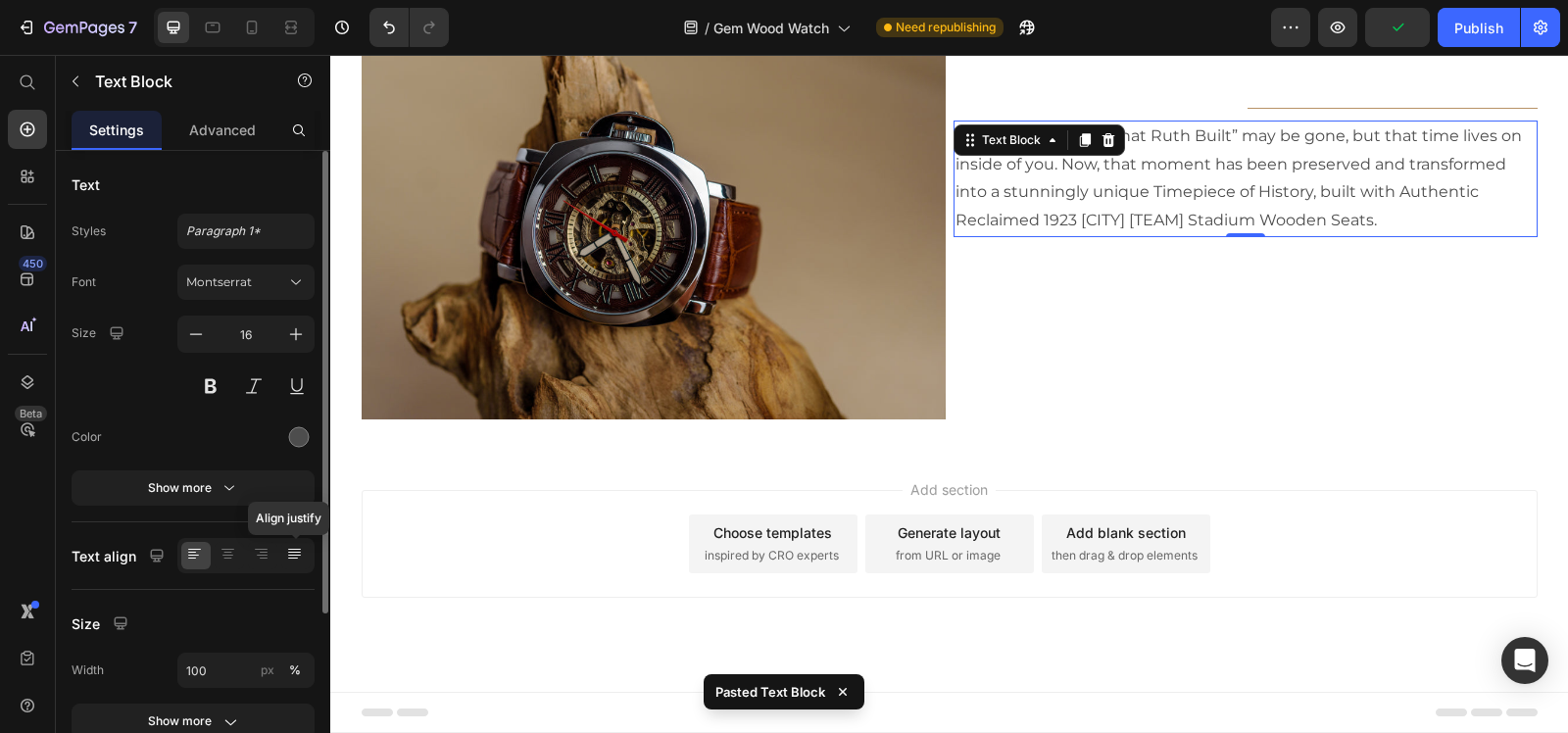 click 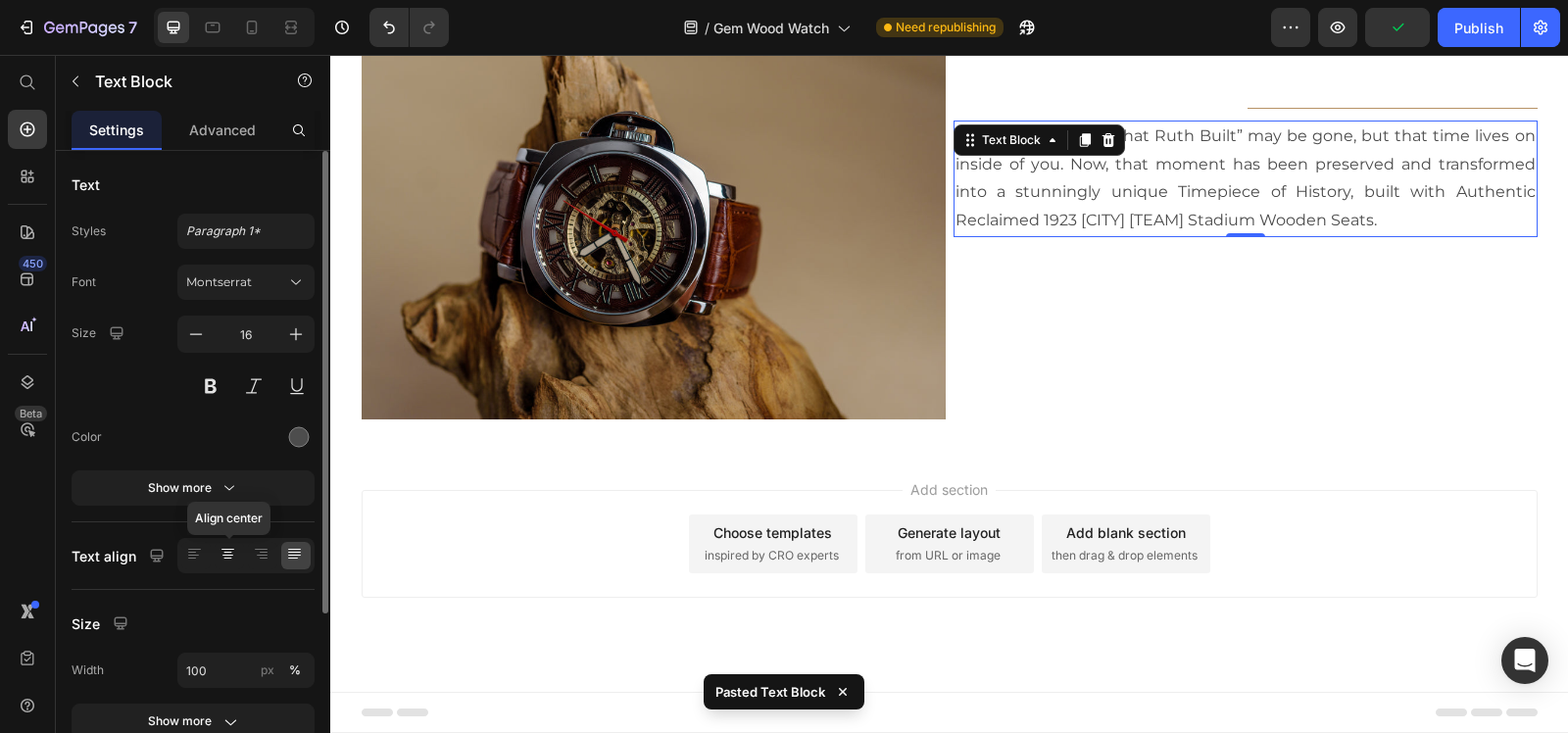 click 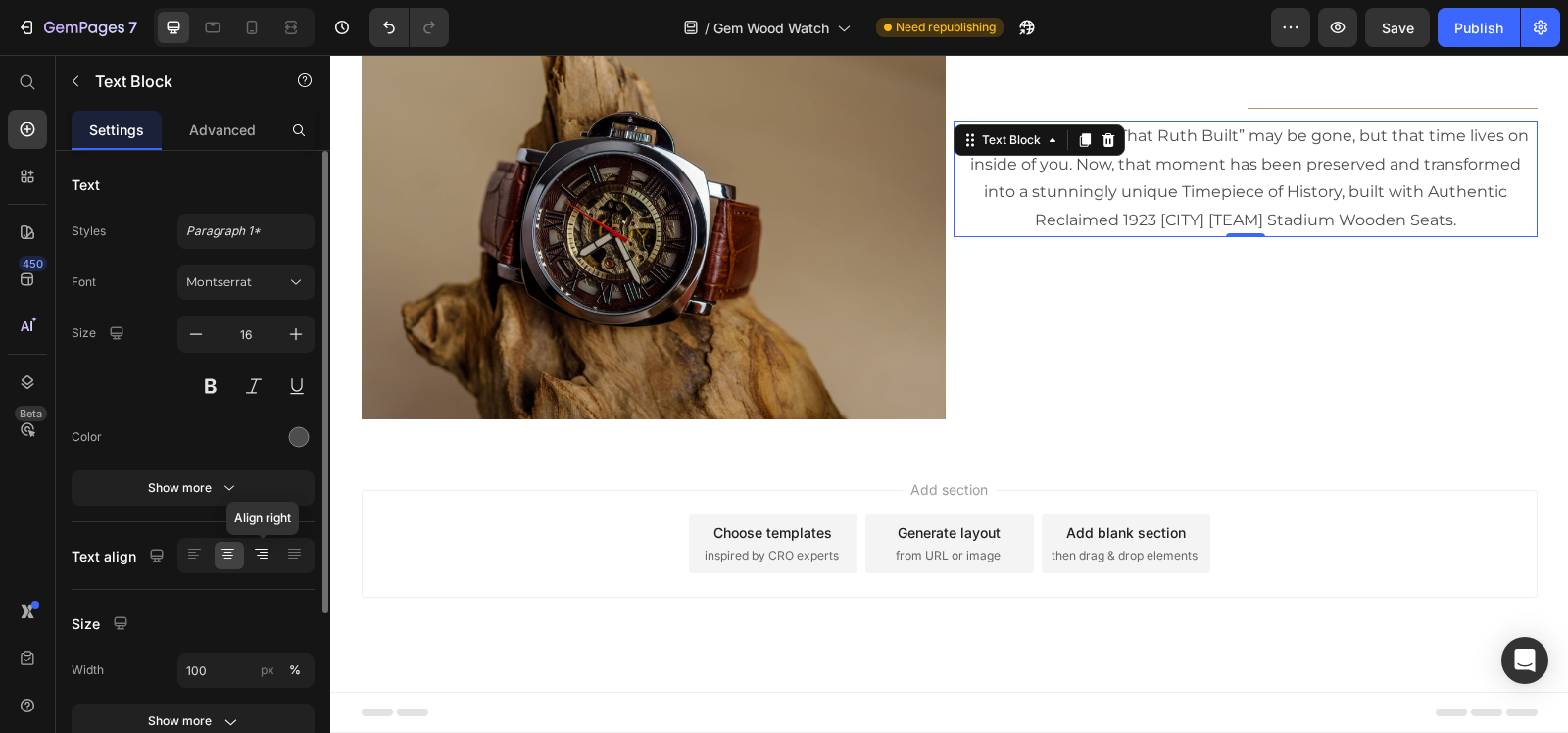 click 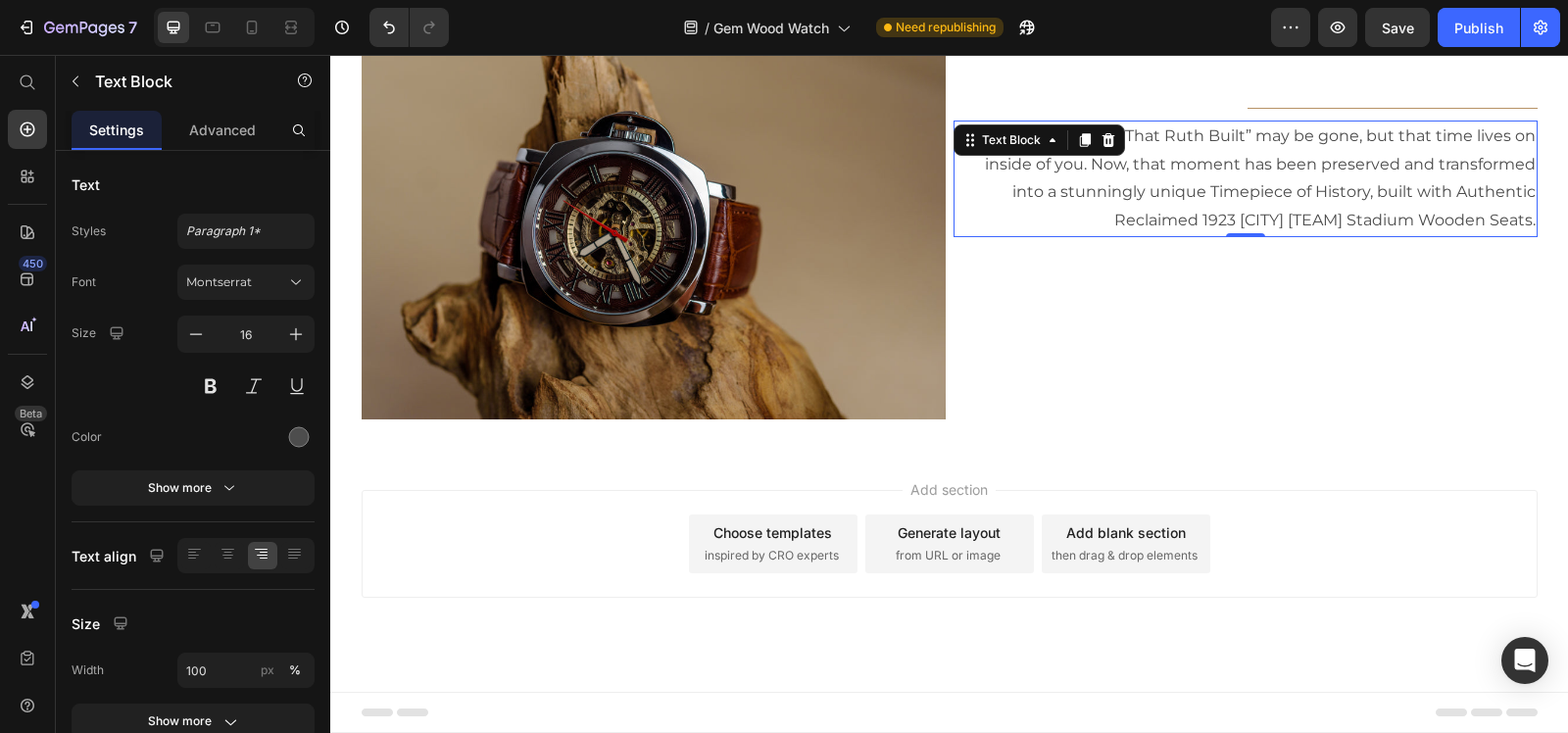 click on "The original “House That Ruth Built” may be gone, but that time lives on inside of you. Now, that moment has been preserved and transformed into a stunningly unique Timepiece of History, built with Authentic Reclaimed 1923 [CITY] [TEAM] Stadium Wooden Seats." at bounding box center (1246, 178) 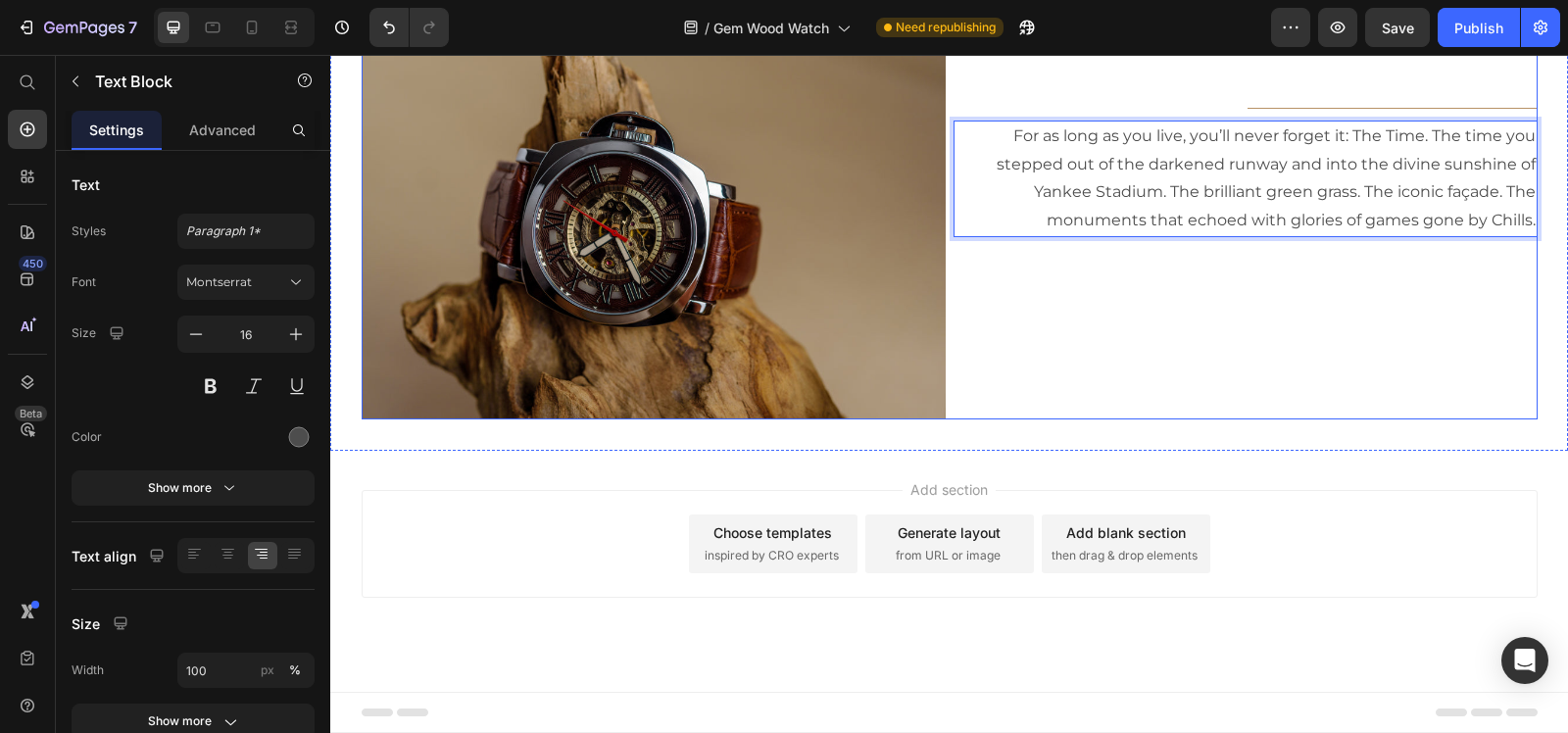 click on "Image                Title Line For as long as you live, you’ll never forget it: The Time. The time you stepped out of the darkened runway and into the divine sunshine of Yankee Stadium. The brilliant green grass. The iconic façade. The monuments that echoed with glories of games gone by Chills. Text Block   0" at bounding box center (1246, 26) 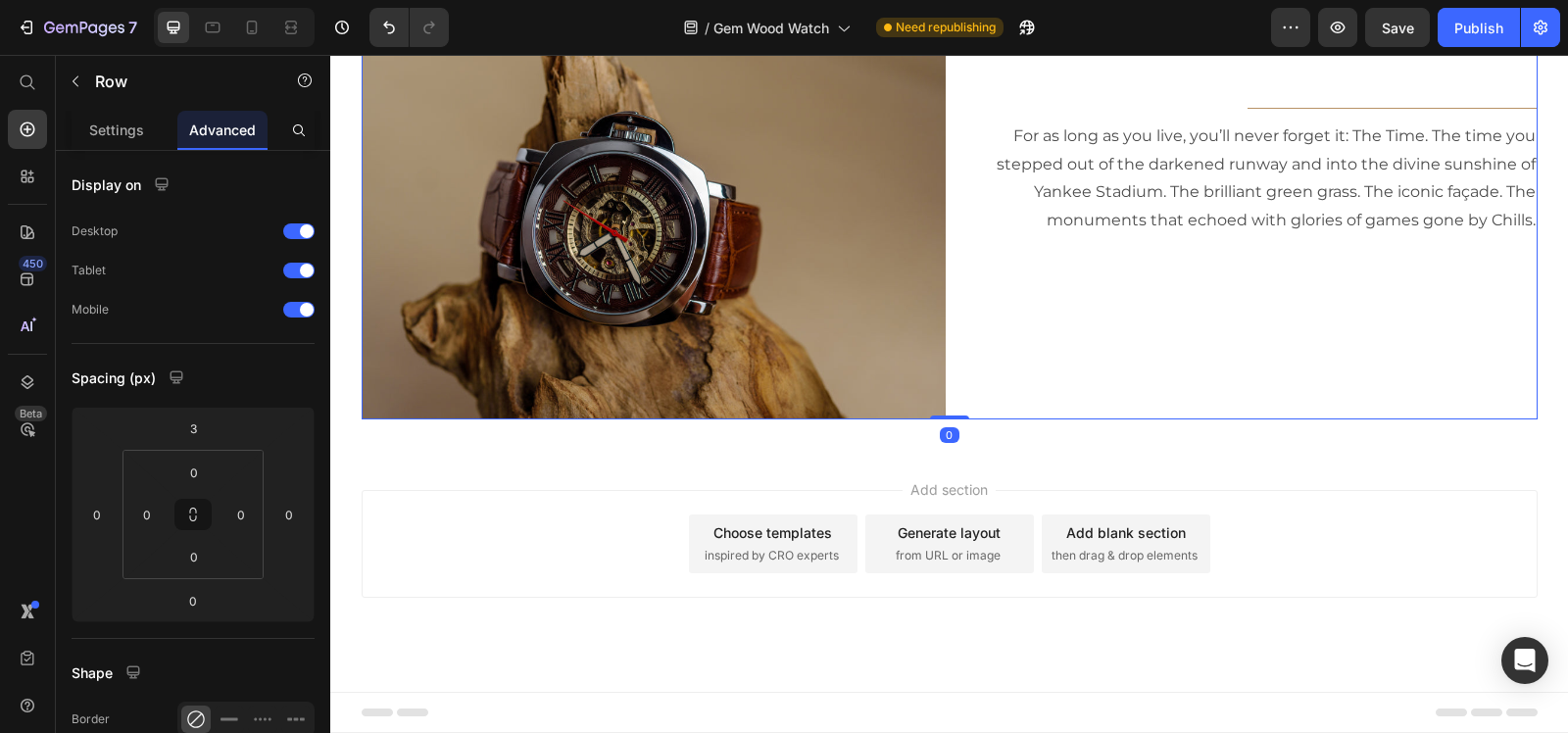 click on "Image                Title Line For as long as you live, you’ll never forget it: The Time. The time you stepped out of the darkened runway and into the divine sunshine of [TEAM] Stadium. The brilliant green grass. The iconic façade. The monuments that echoed with glories of games gone by Chills. Text Block" at bounding box center [1246, 26] 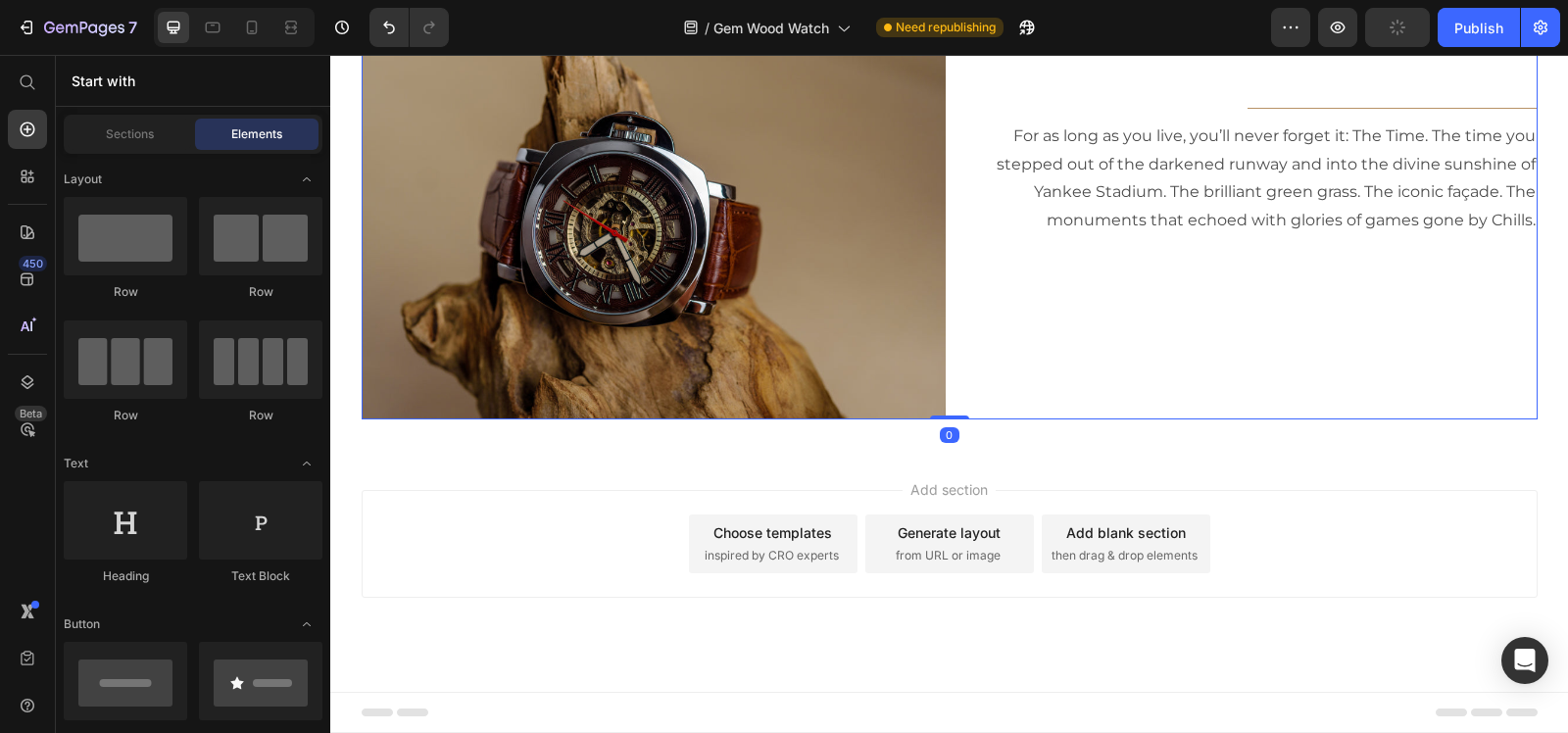 click on "Add section Choose templates inspired by CRO experts Generate layout from URL or image Add blank section then drag & drop elements" at bounding box center (950, 544) 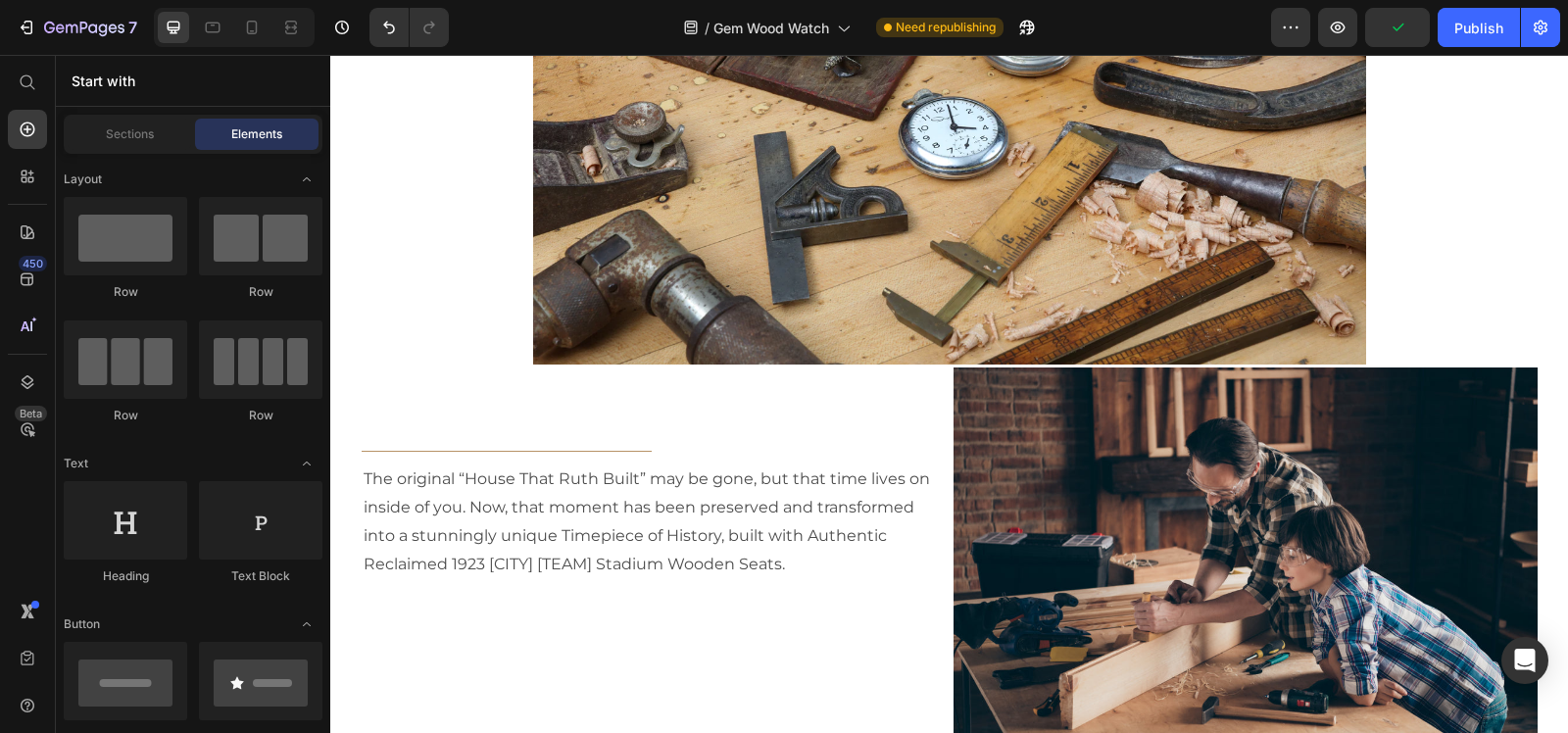 scroll, scrollTop: 2347, scrollLeft: 0, axis: vertical 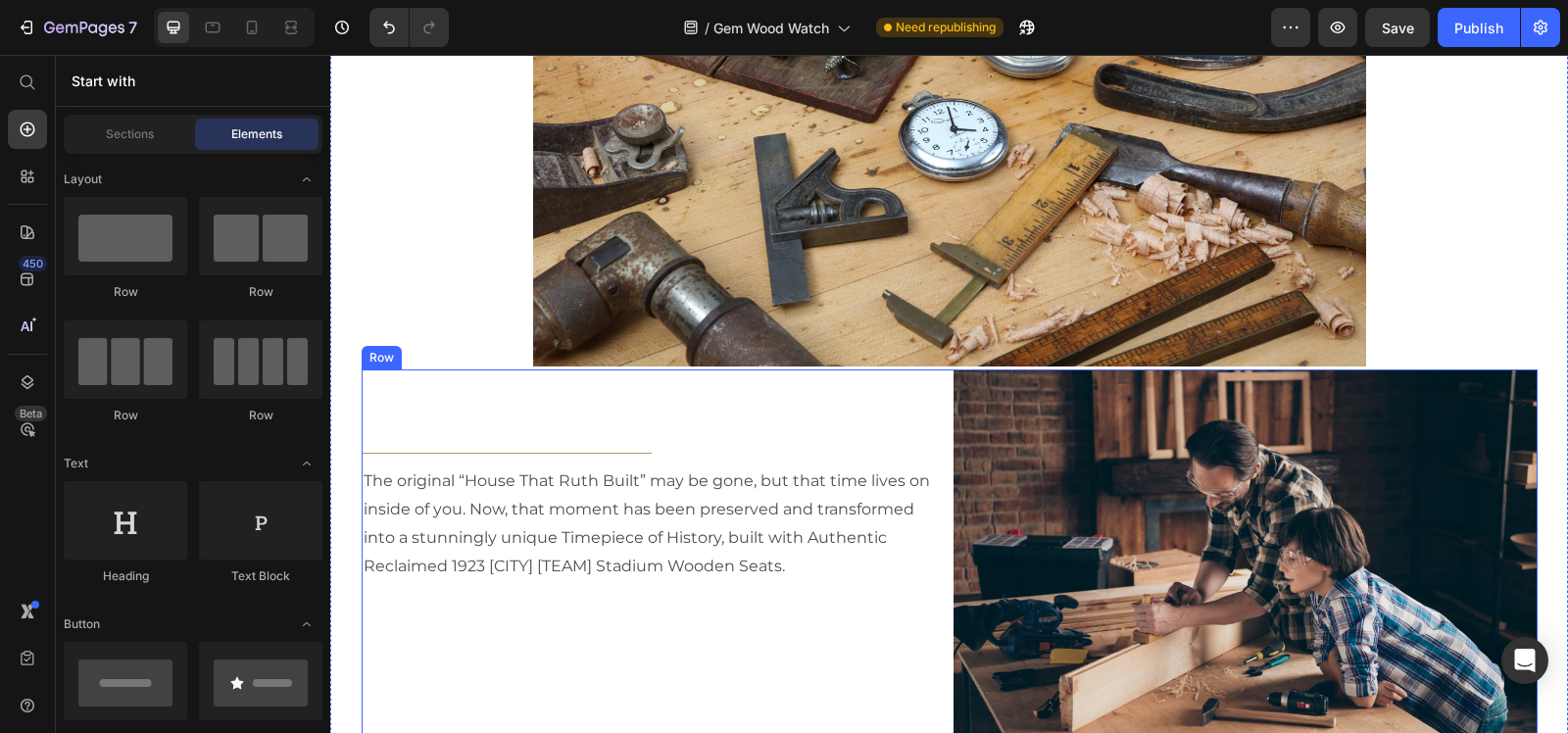 click on "Title Line The original “House That Ruth Built” may be gone, but that time lives on inside of you. Now, that moment has been preserved and transformed into a stunningly unique Timepiece of History, built with Authentic Reclaimed 1923 [CITY] [TEAM] Stadium Wooden Seats.  Text Block Image" at bounding box center [654, 761] 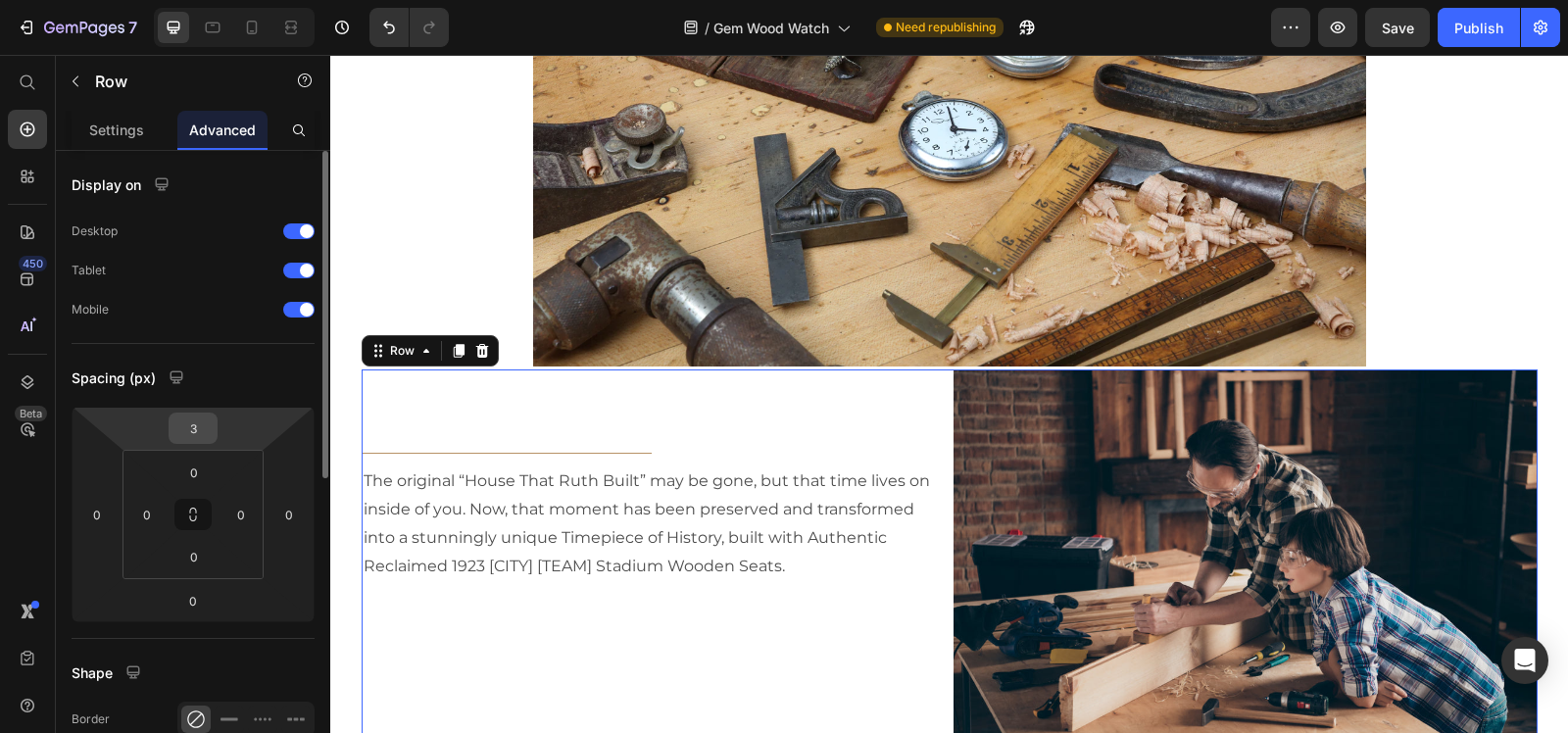 click on "3" at bounding box center [193, 428] 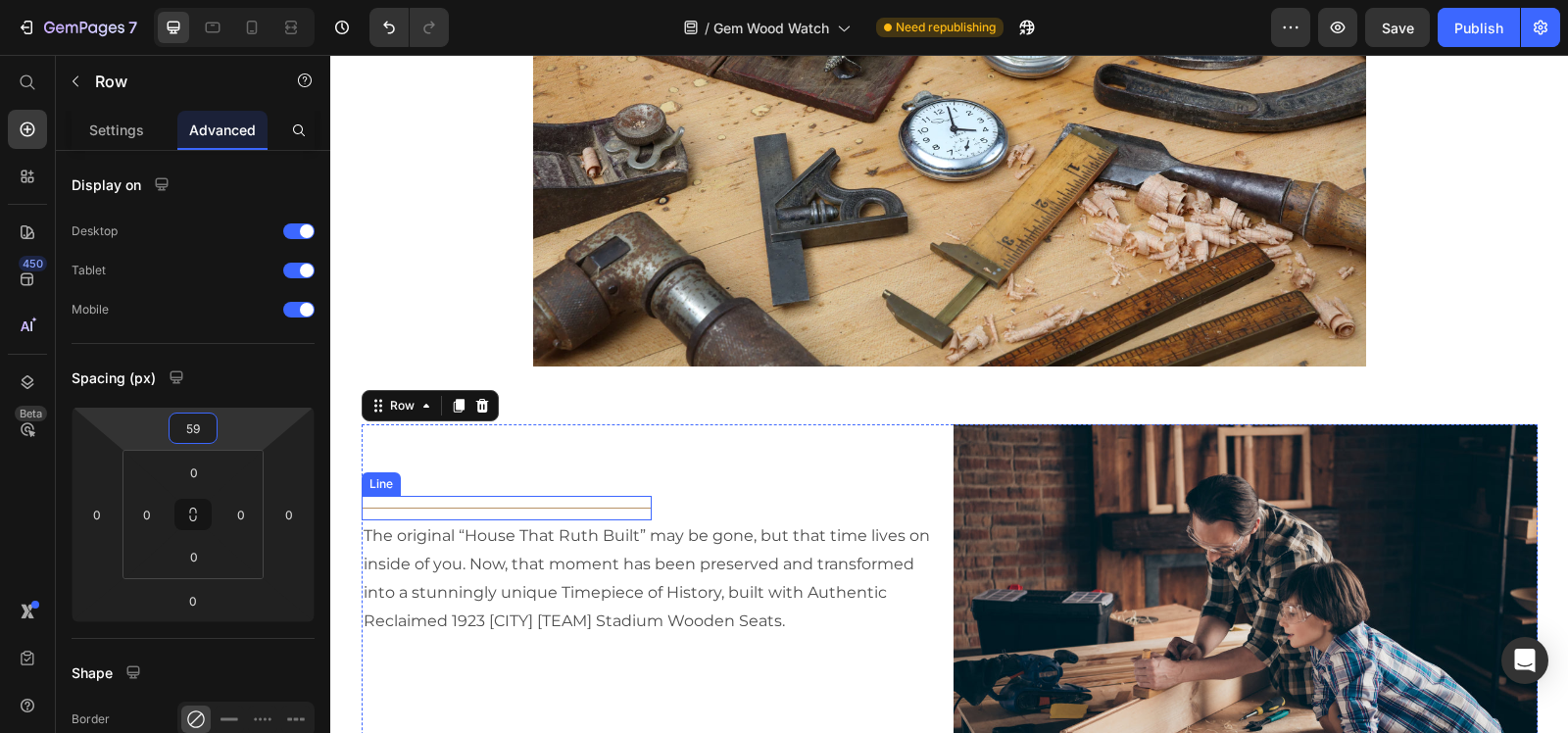 type on "60" 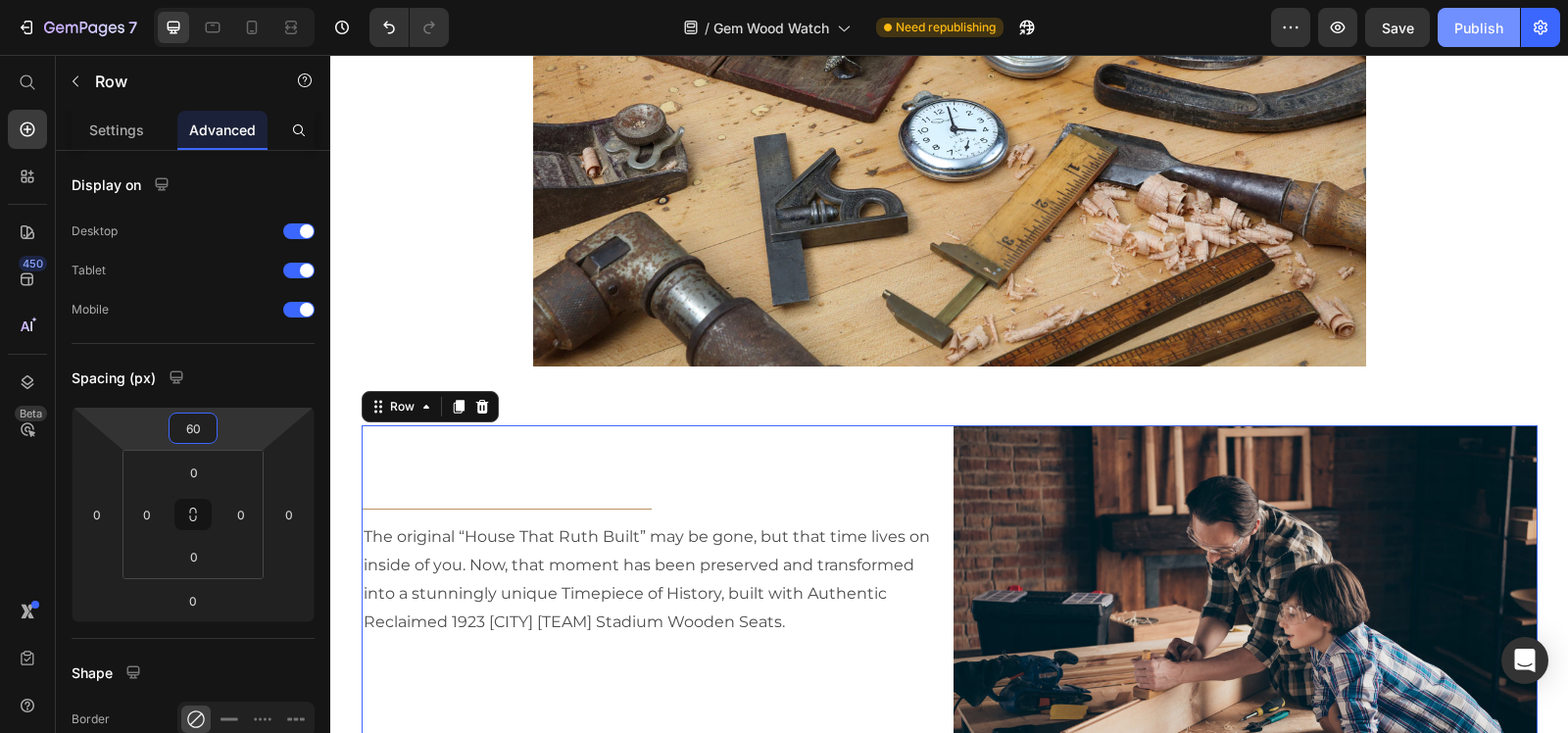 click on "Publish" at bounding box center (1479, 27) 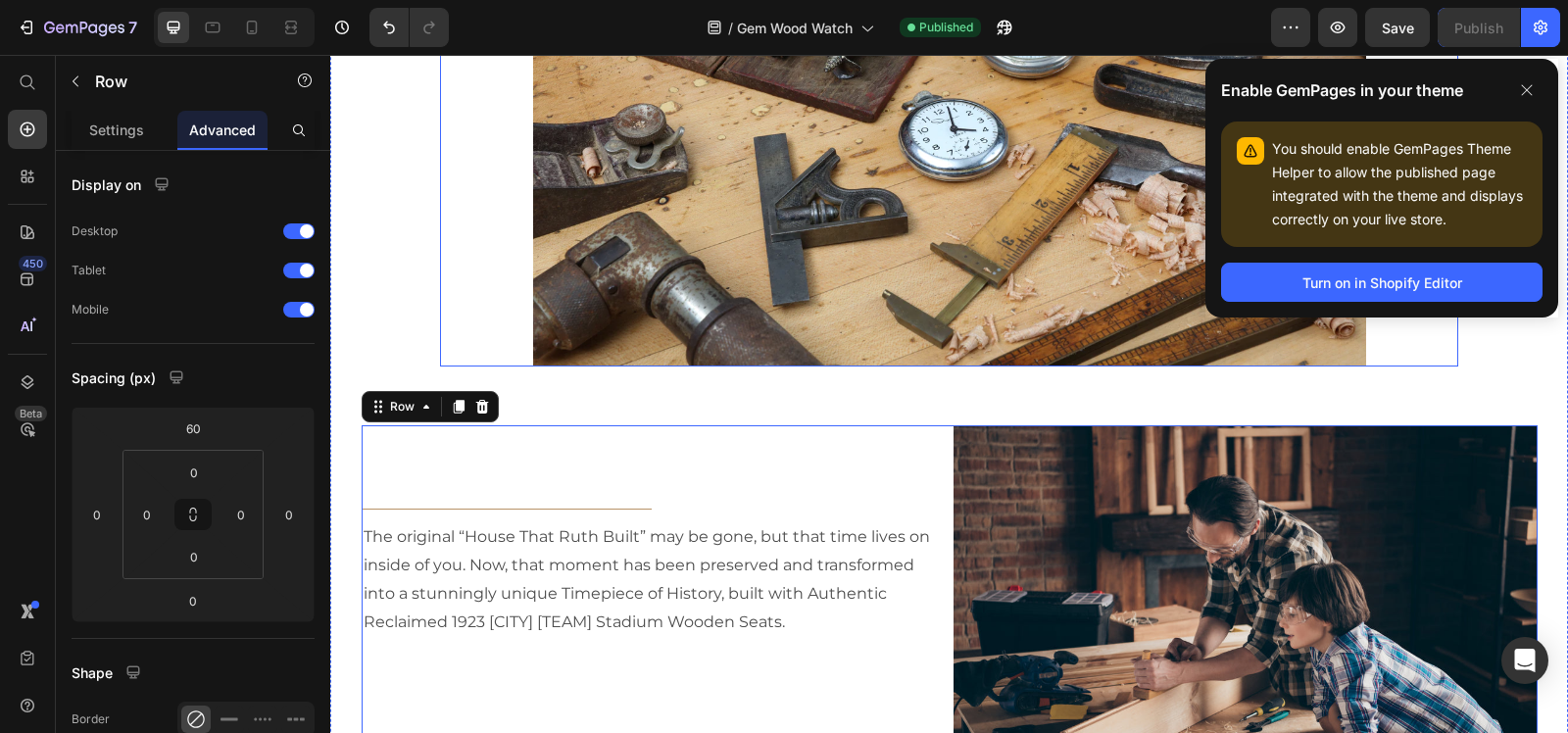 scroll, scrollTop: 2164, scrollLeft: 0, axis: vertical 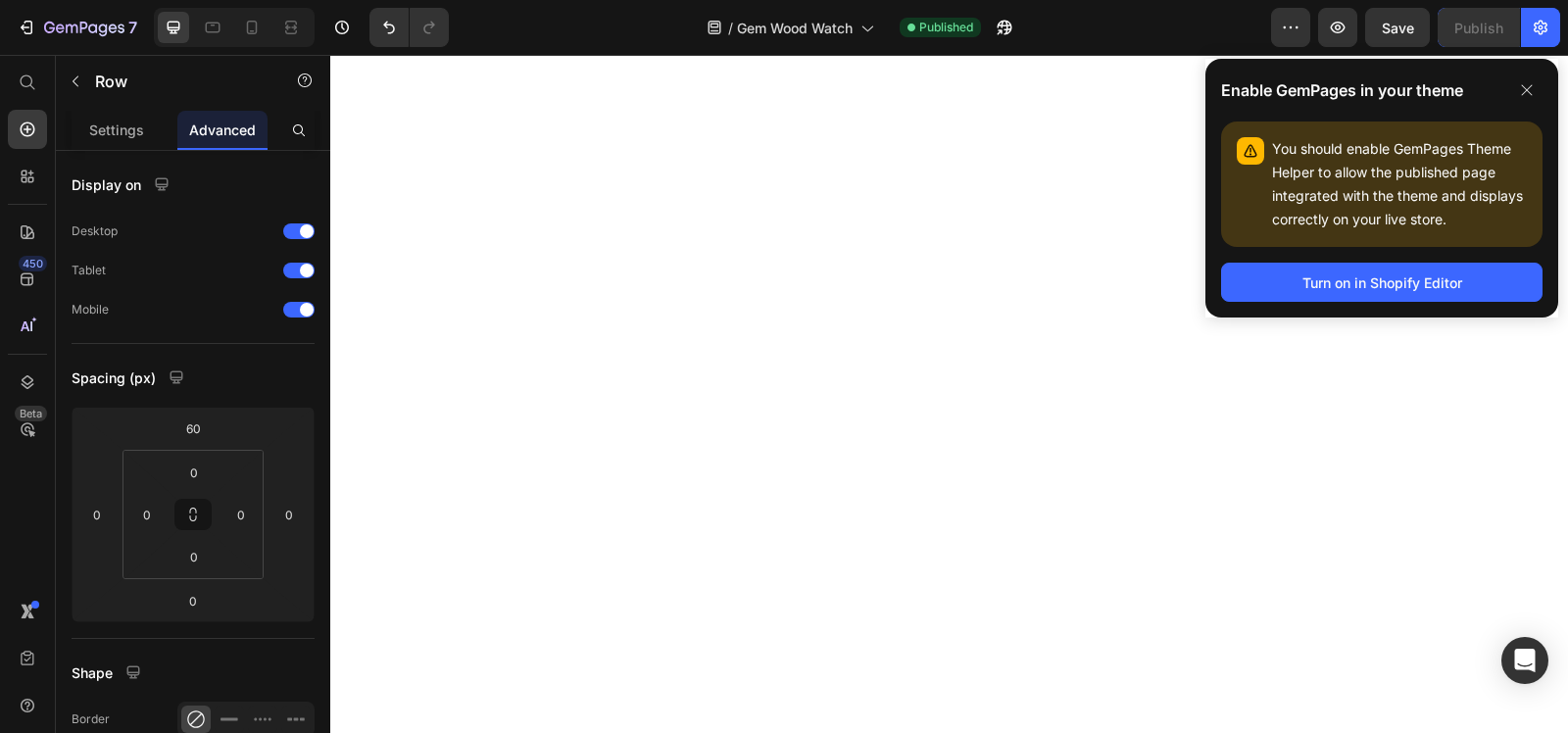 click on "Header" at bounding box center [386, -2089] 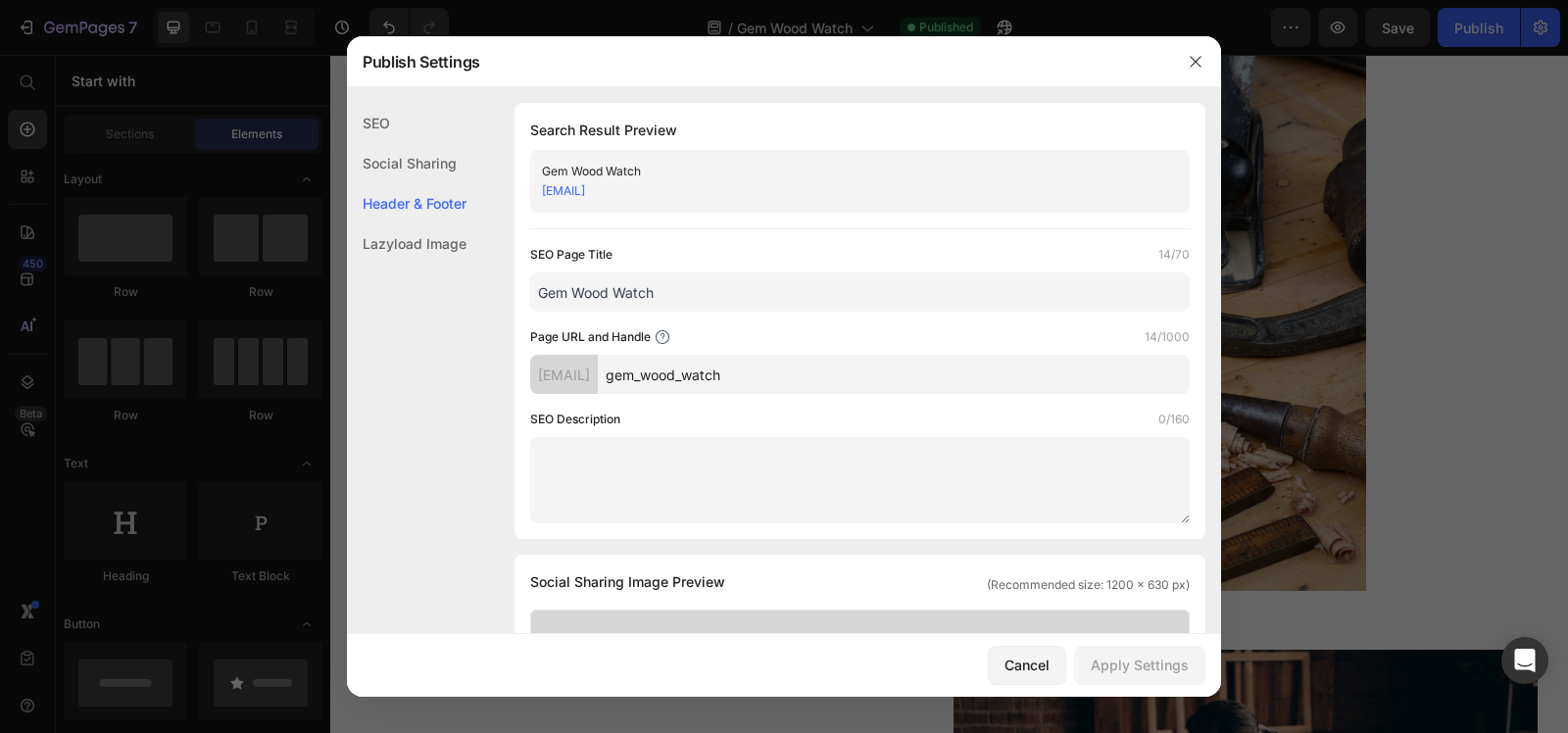 scroll, scrollTop: 0, scrollLeft: 0, axis: both 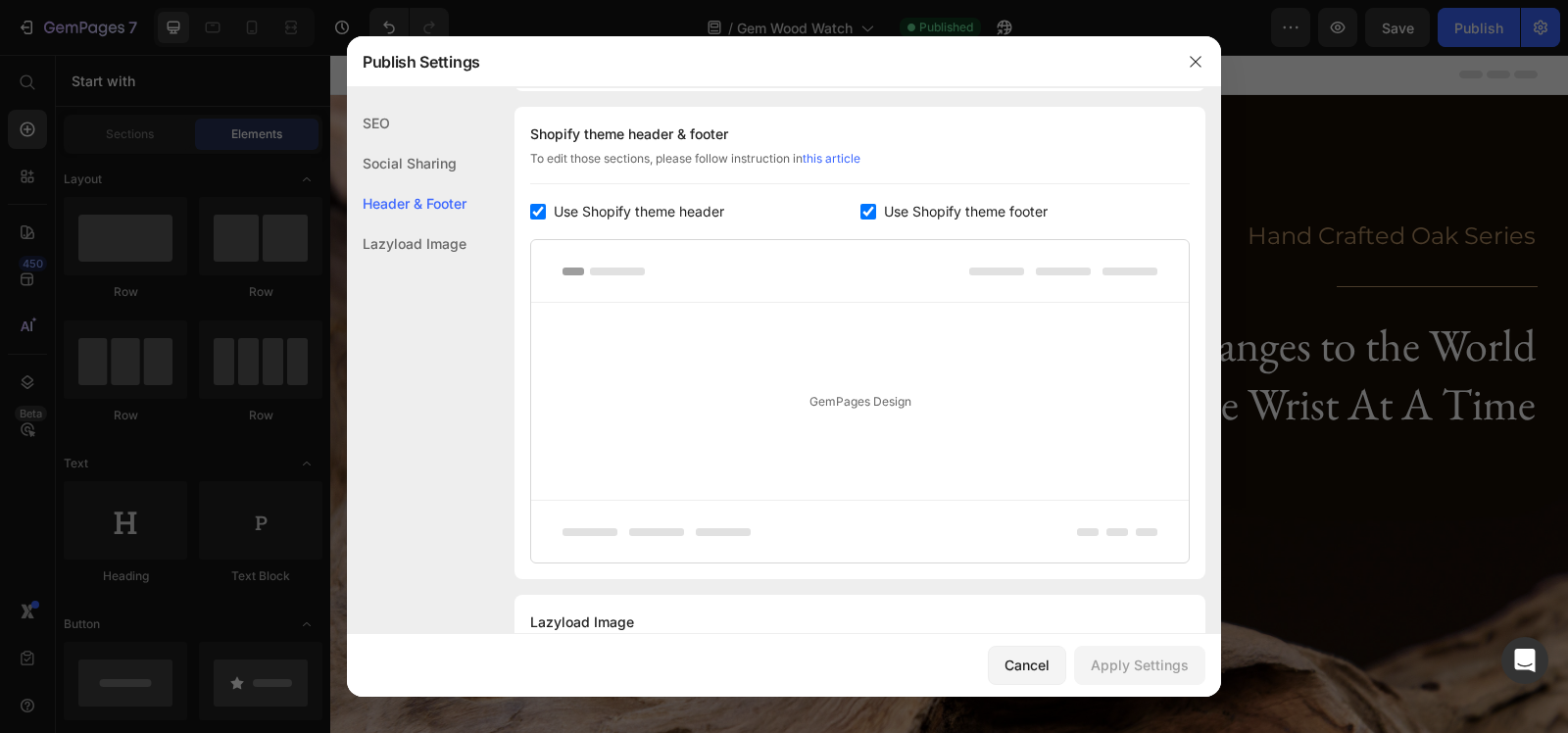 click at bounding box center (538, 212) 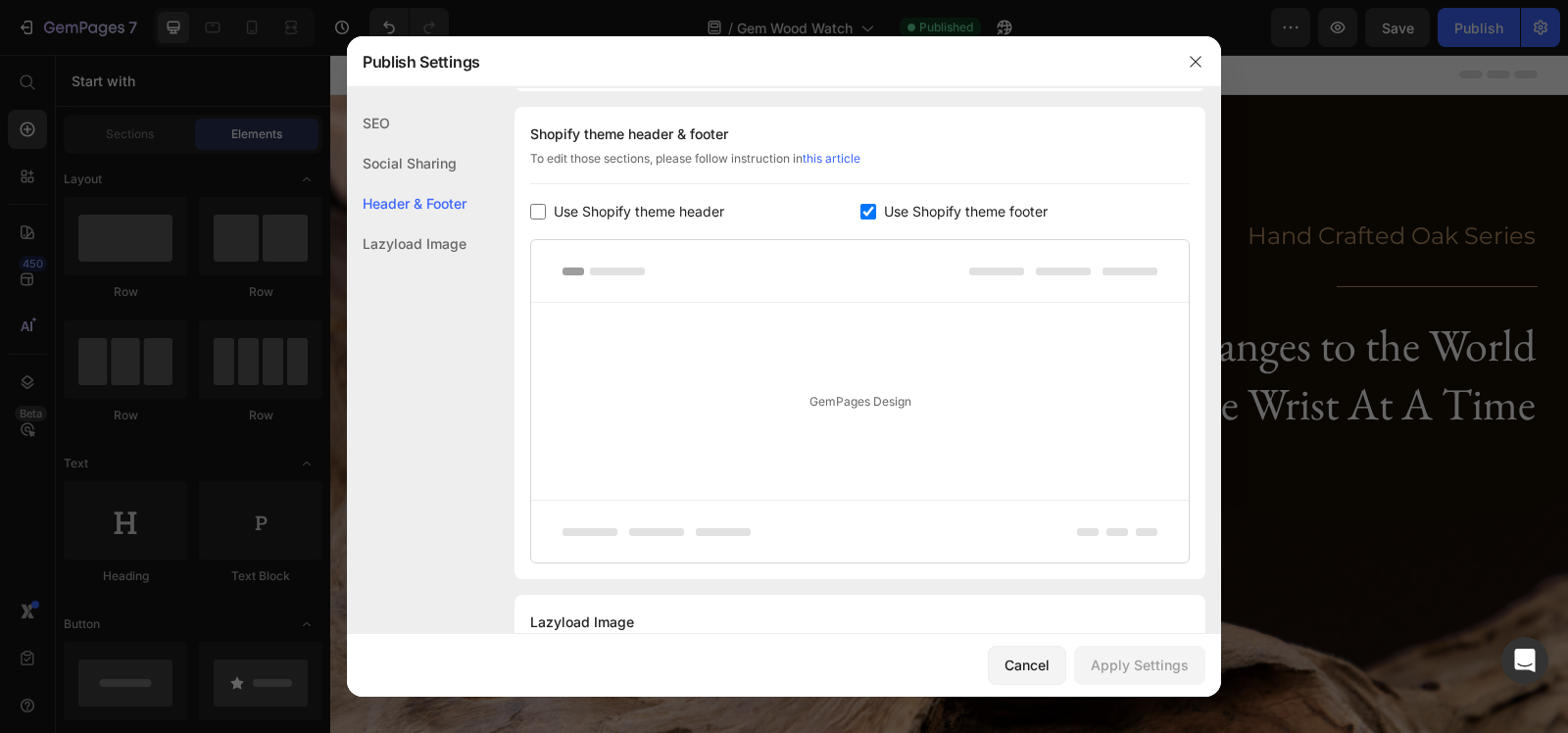 checkbox on "false" 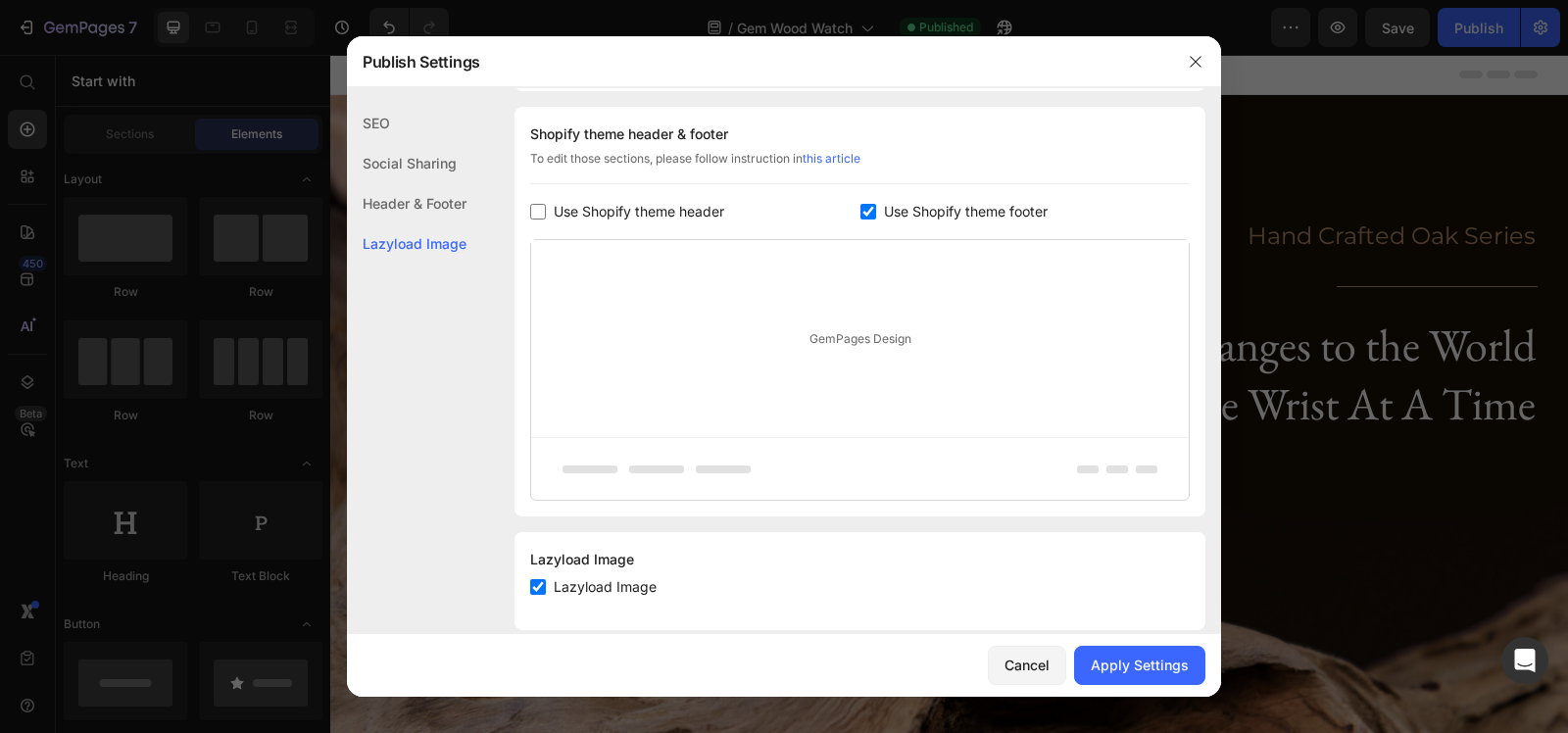 click on "Use Shopify theme footer" at bounding box center (961, 212) 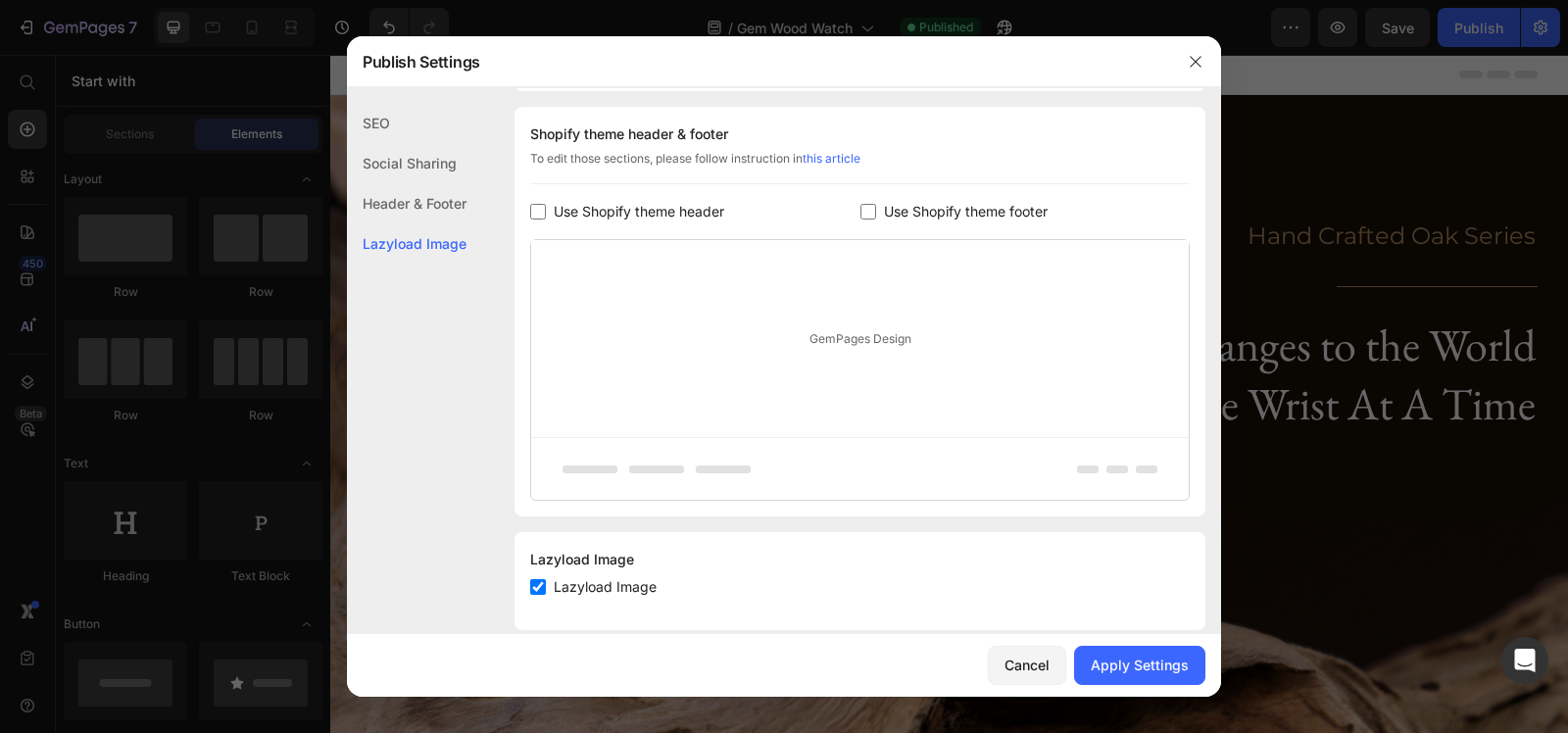 checkbox on "false" 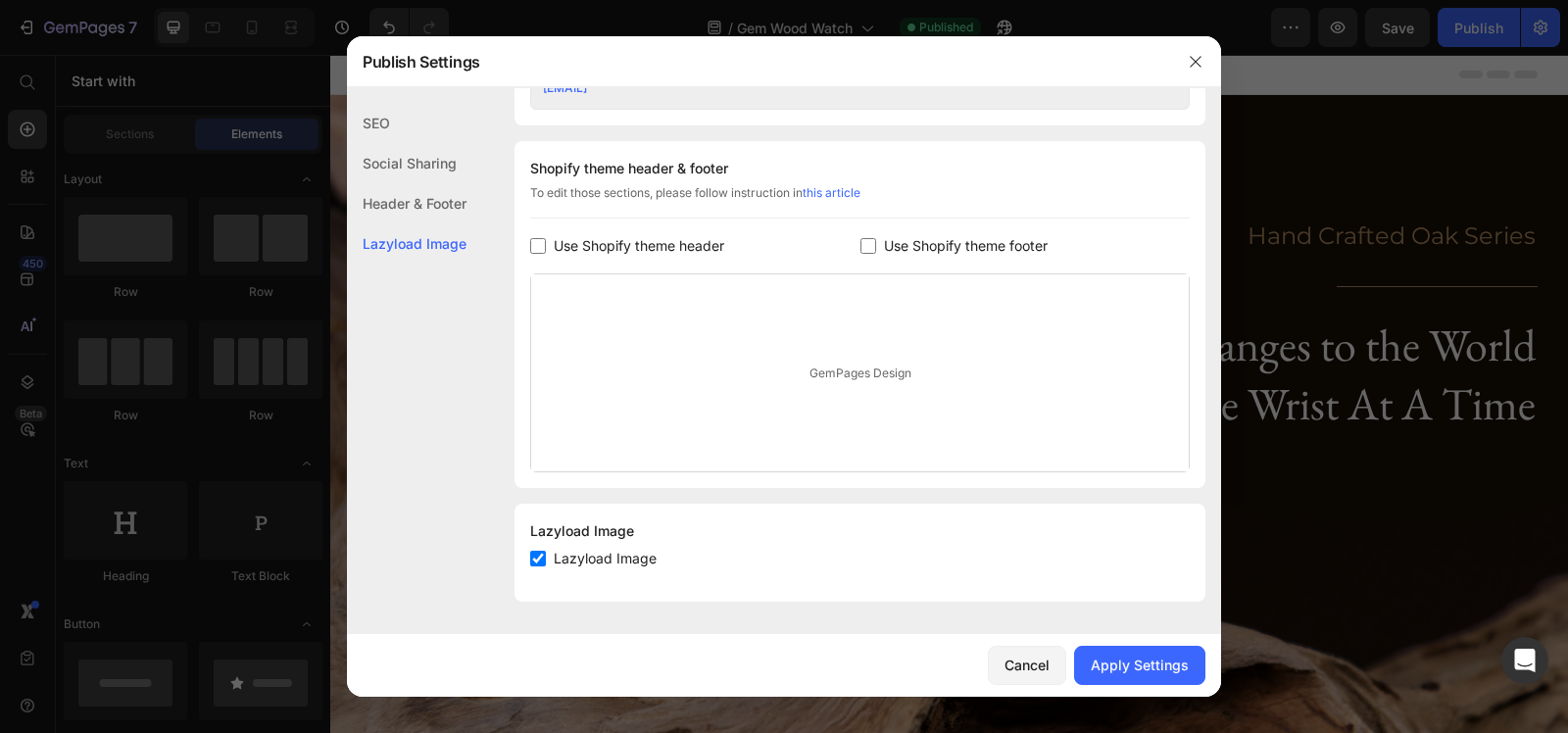 scroll, scrollTop: 884, scrollLeft: 0, axis: vertical 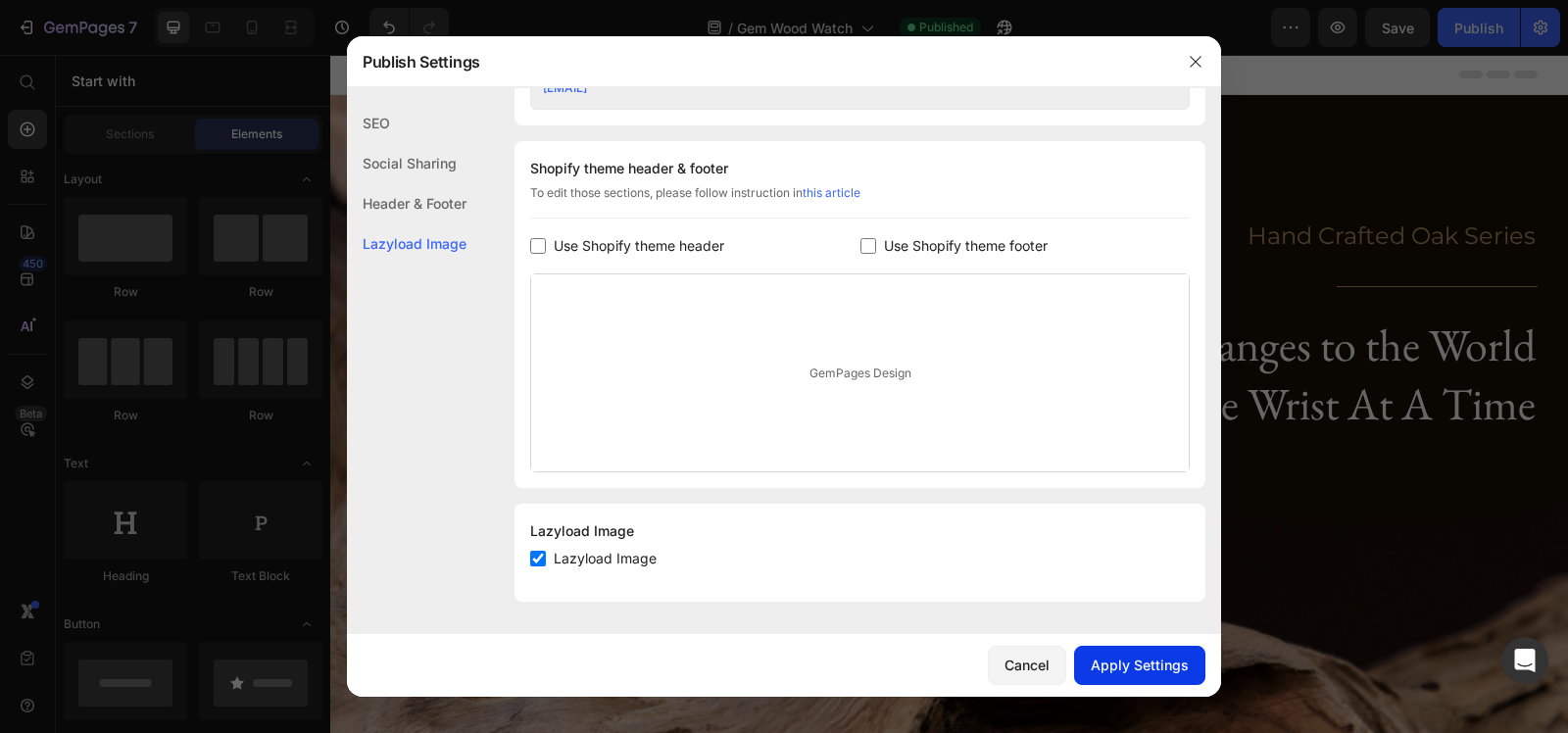 click on "Apply Settings" at bounding box center [1140, 664] 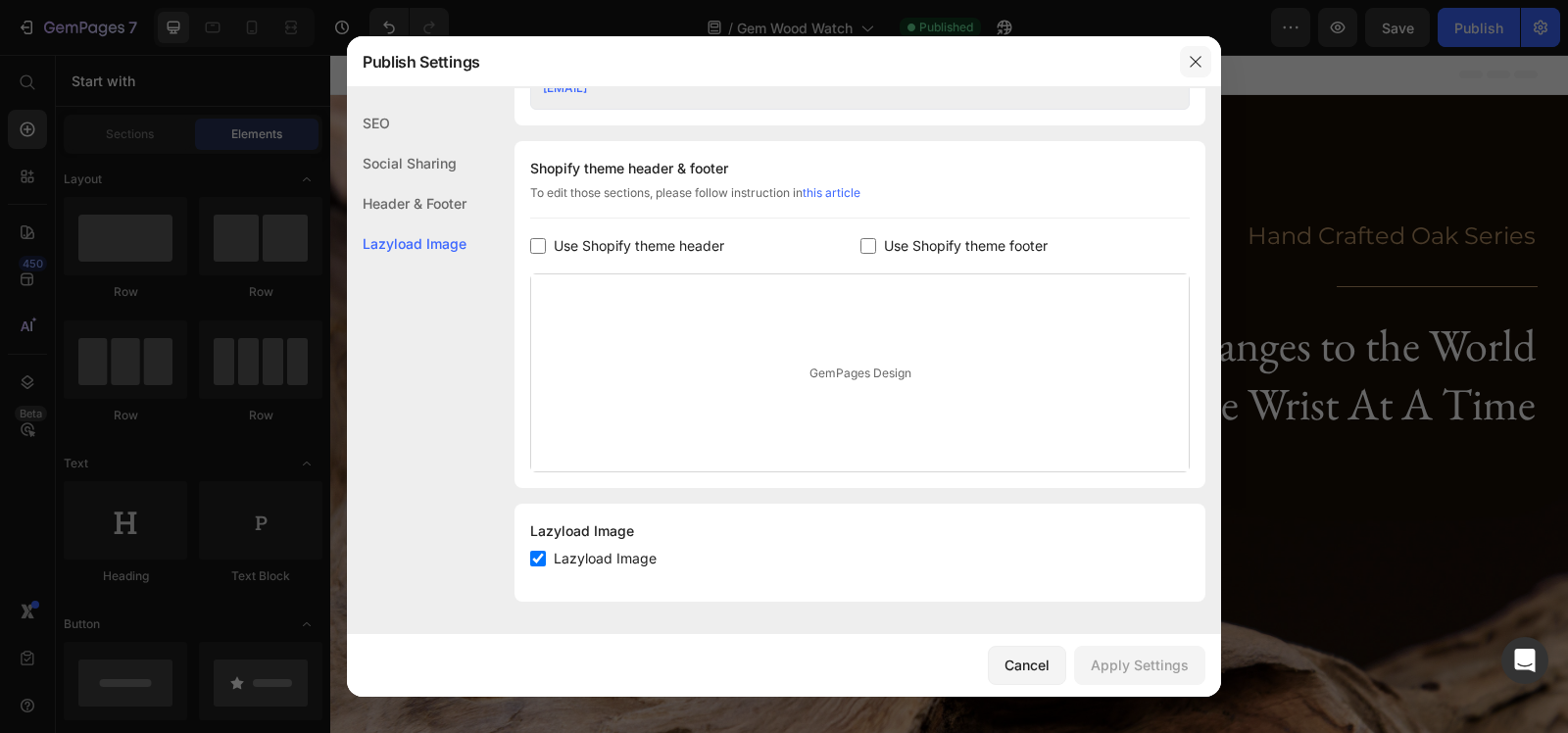 click 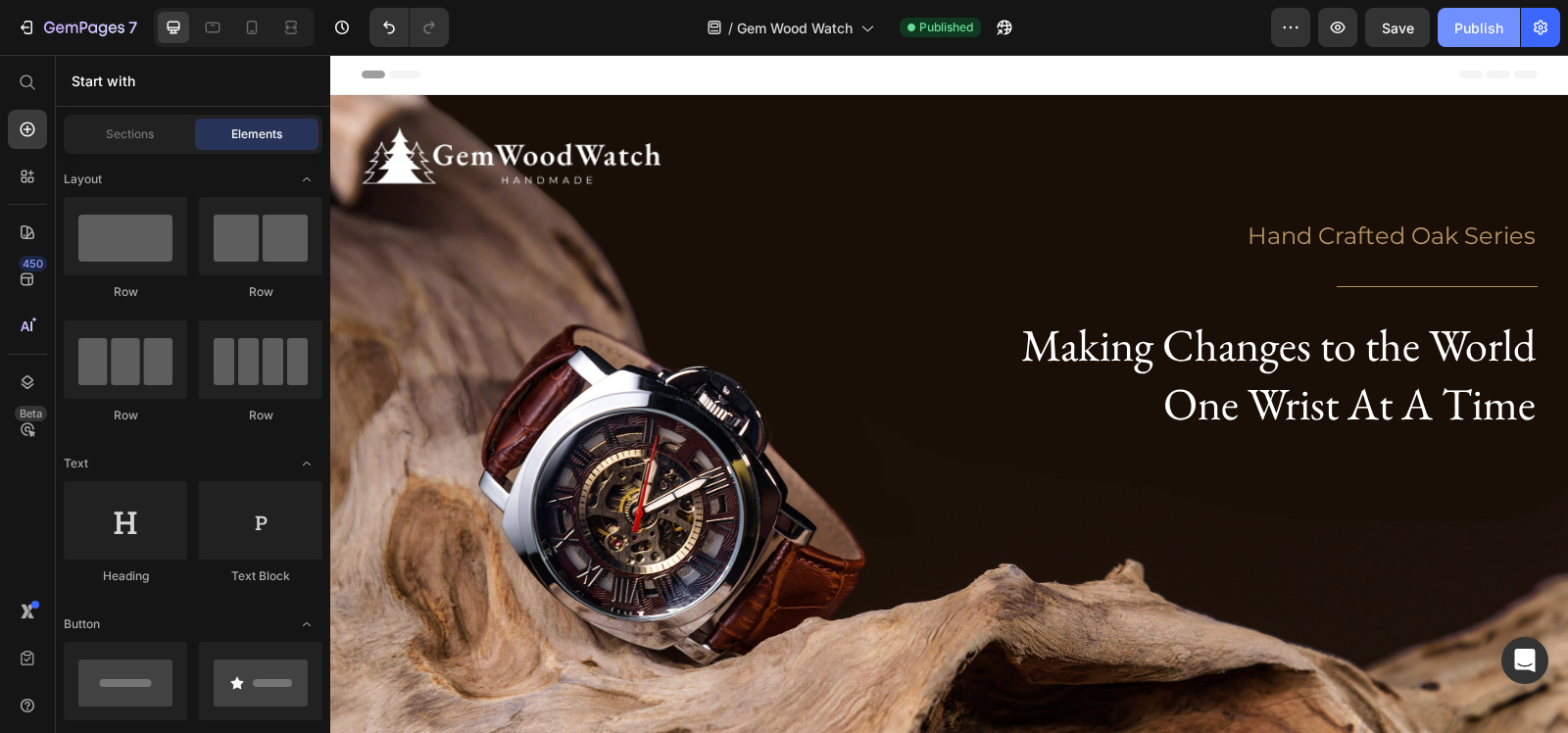 click on "Publish" at bounding box center (1479, 27) 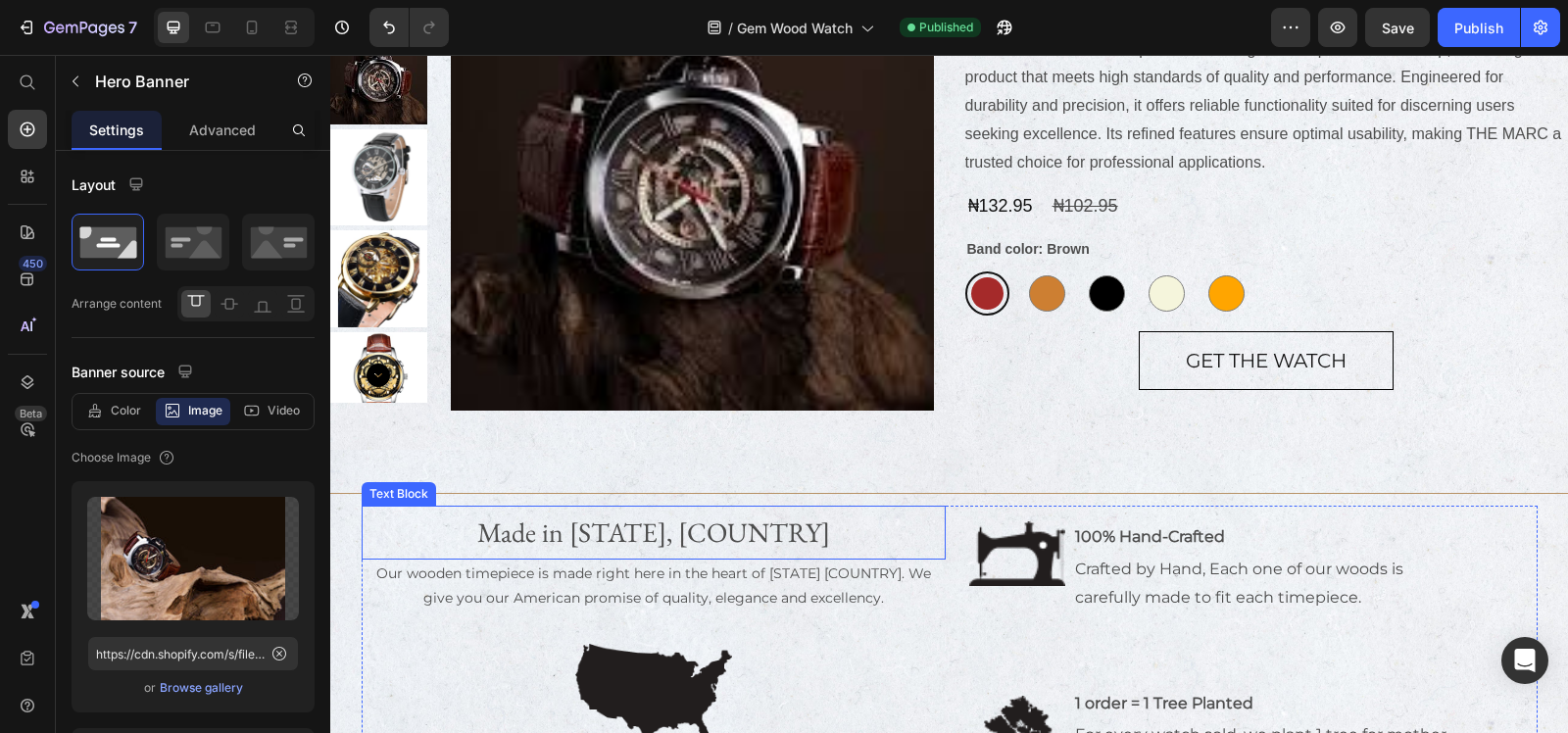 scroll, scrollTop: 1081, scrollLeft: 0, axis: vertical 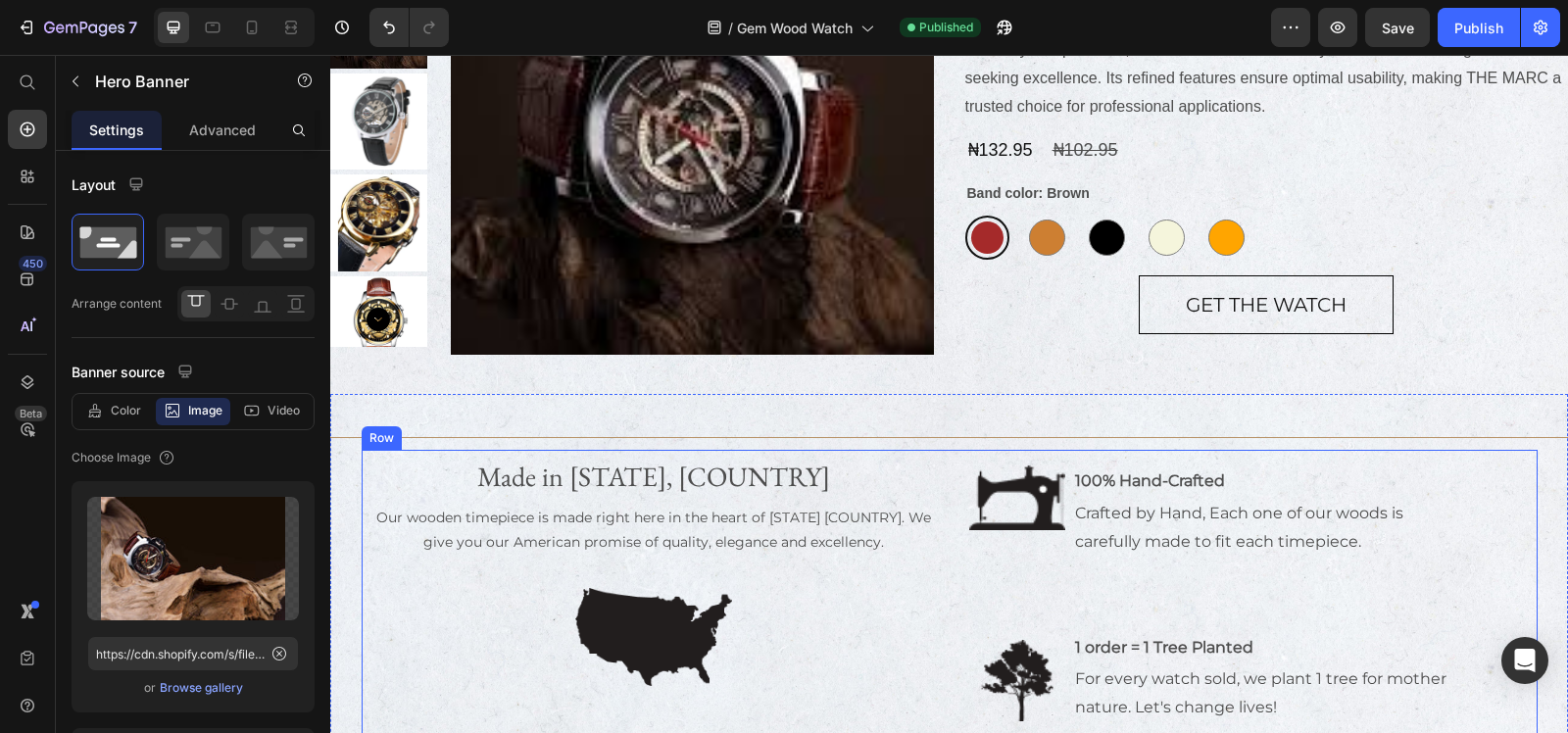 click on "Made in TEXAS, USA Text Block Our wooden timepiece is made right here in the heart of Texas USA. We give you our American promise of quality, elegance and excellency. Text Block Image" at bounding box center (654, 595) 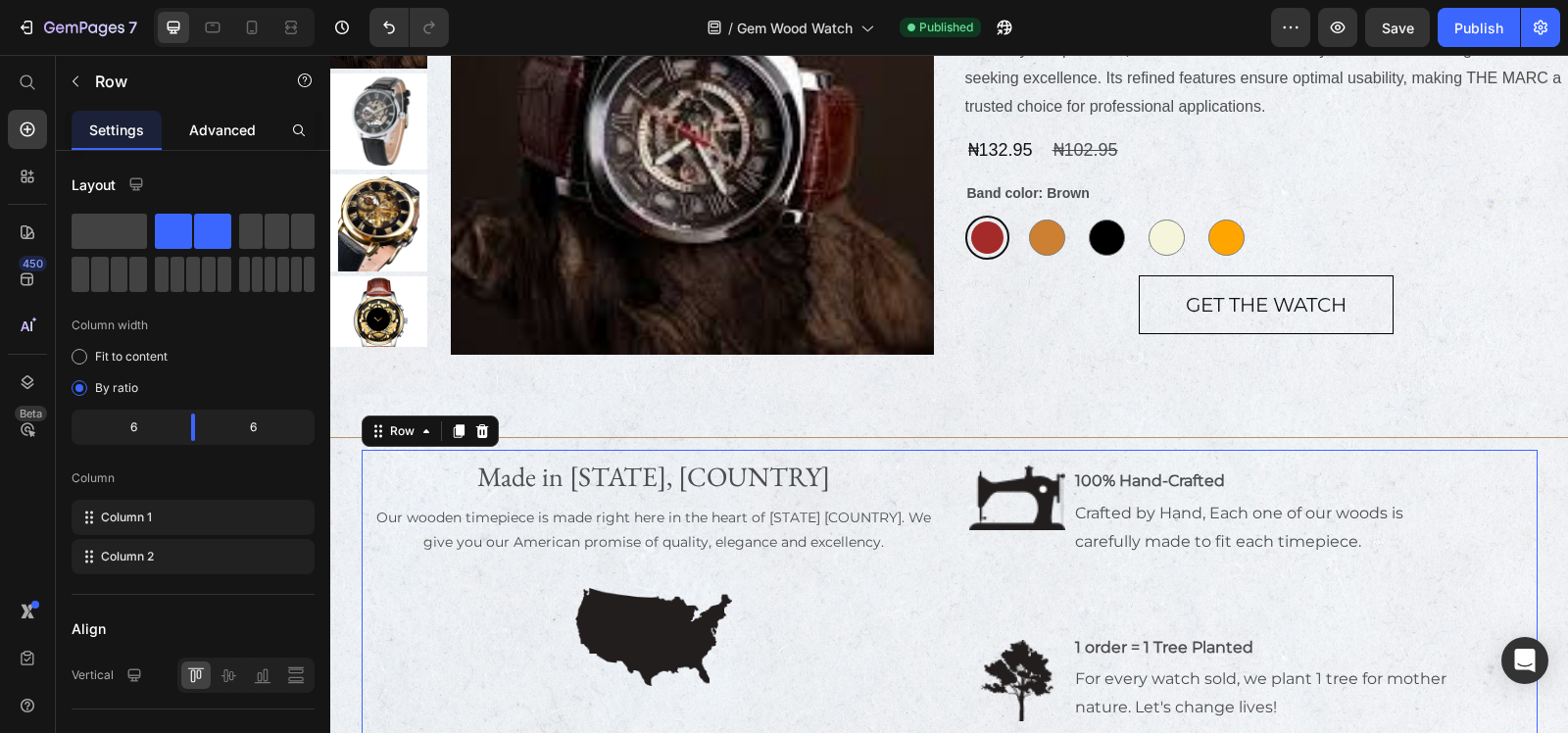 click on "Advanced" 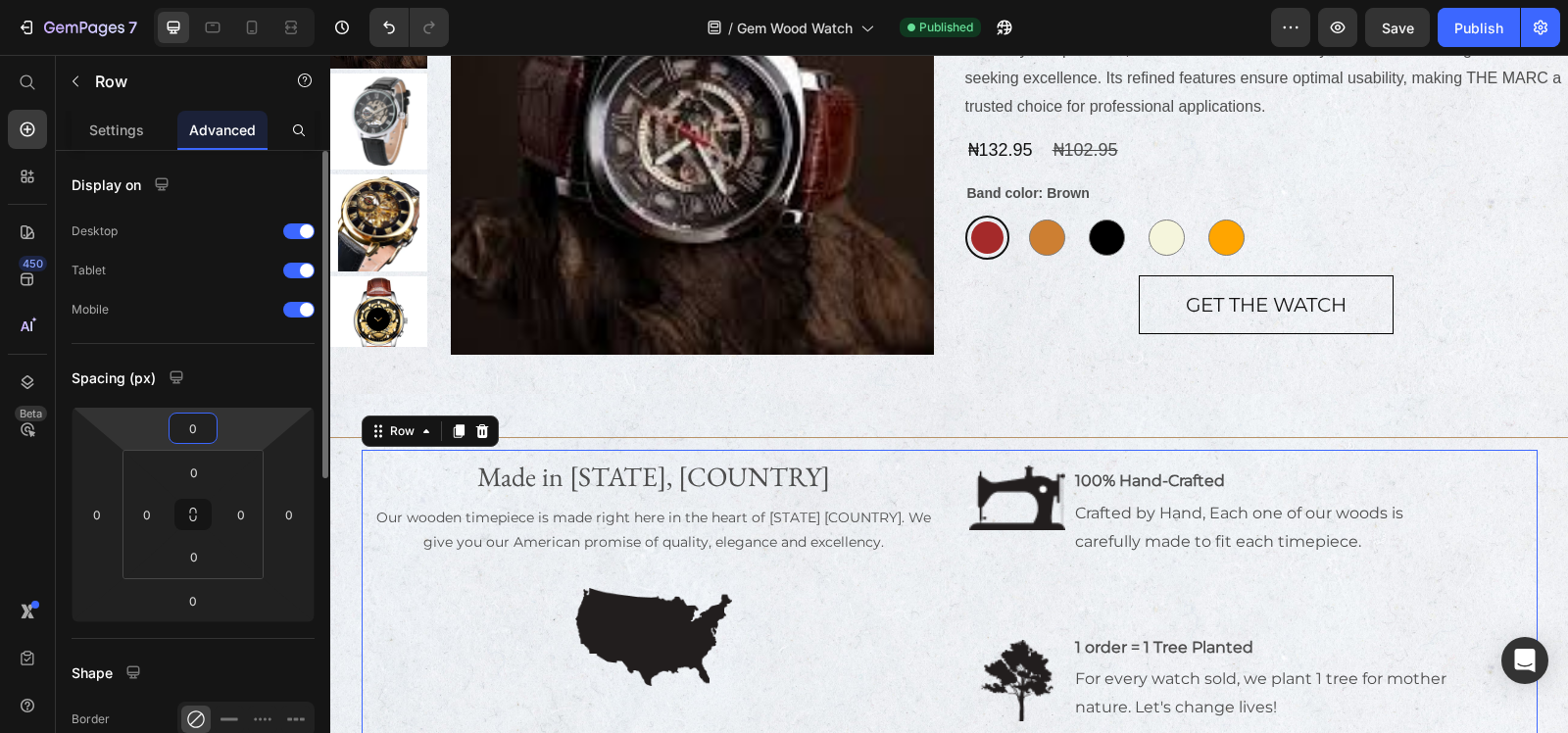 click on "0" at bounding box center (193, 428) 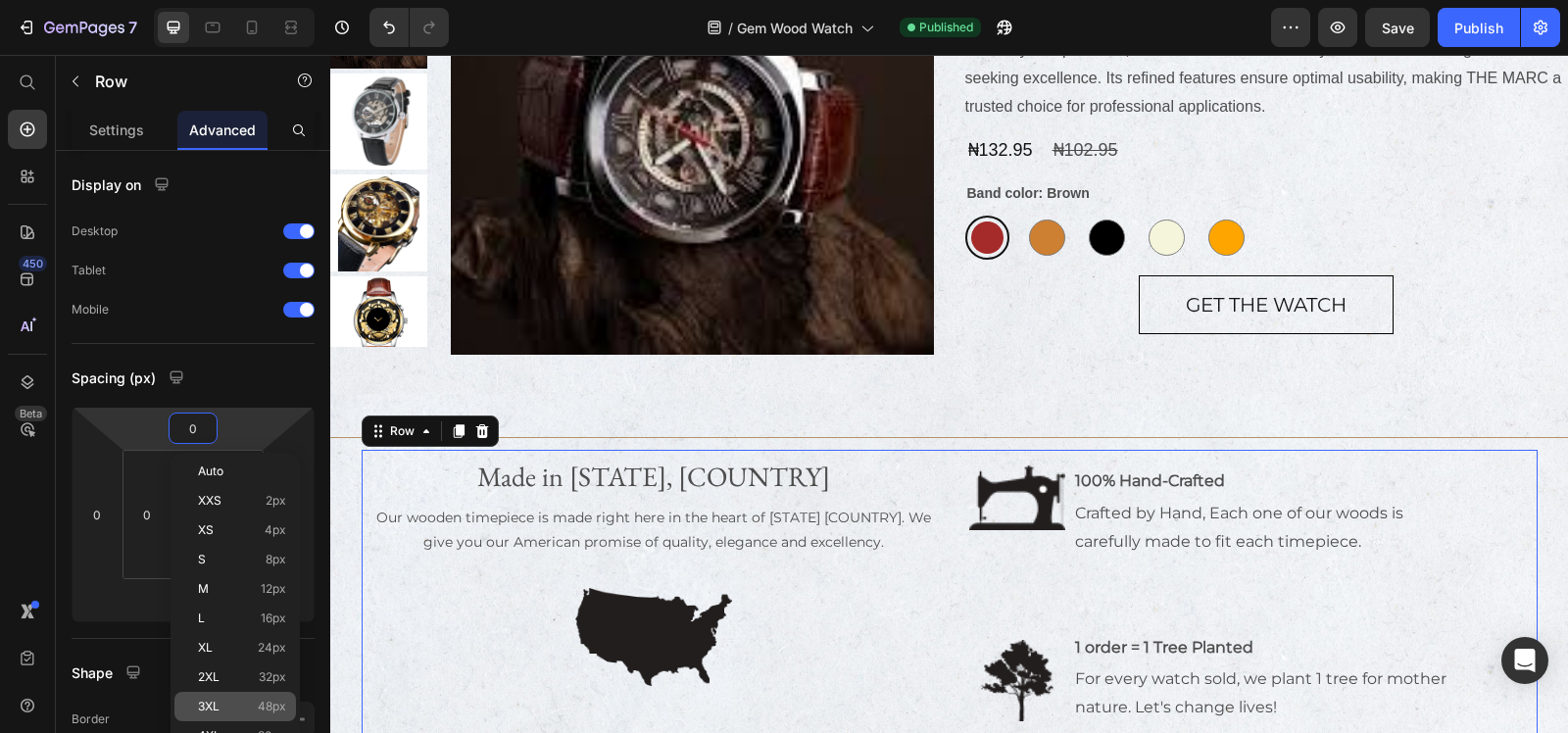 click on "3XL" at bounding box center (209, 707) 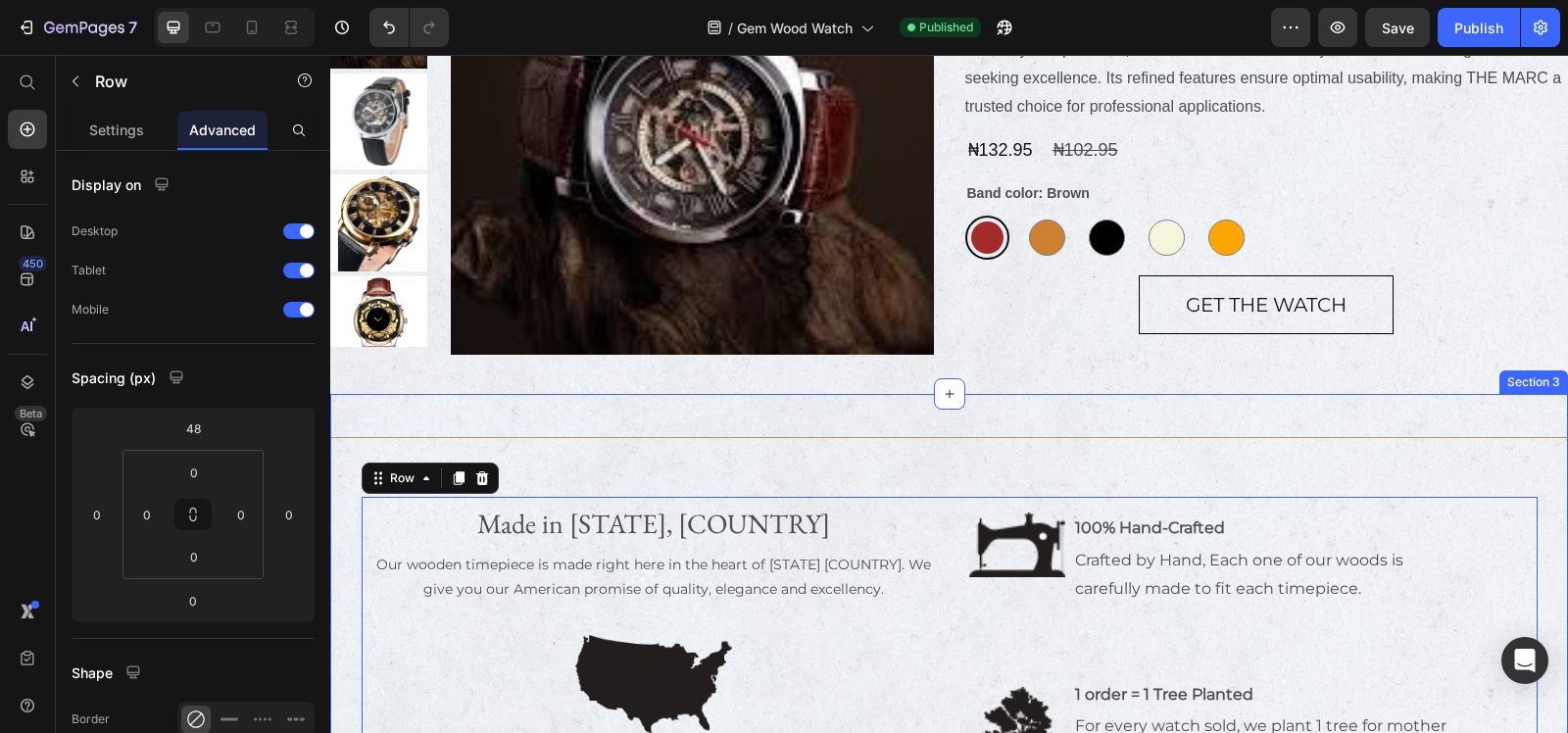 click on "Title Line Made in TEXAS, USA Text Block Our wooden timepiece is made right here in the heart of Texas USA. We give you our American promise of quality, elegance and excellency. Text Block Image Image Image 100% Hand-Crafted Text Block Crafted by Hand, Each one of our woods is carefully made to fit each timepiece. Text Block 1 order = 1 Tree Planted Text Block For every watch sold, we plant 1 tree for mother nature. Let's change lives! Text Block Row Row   0 Section 3" at bounding box center [949, 606] 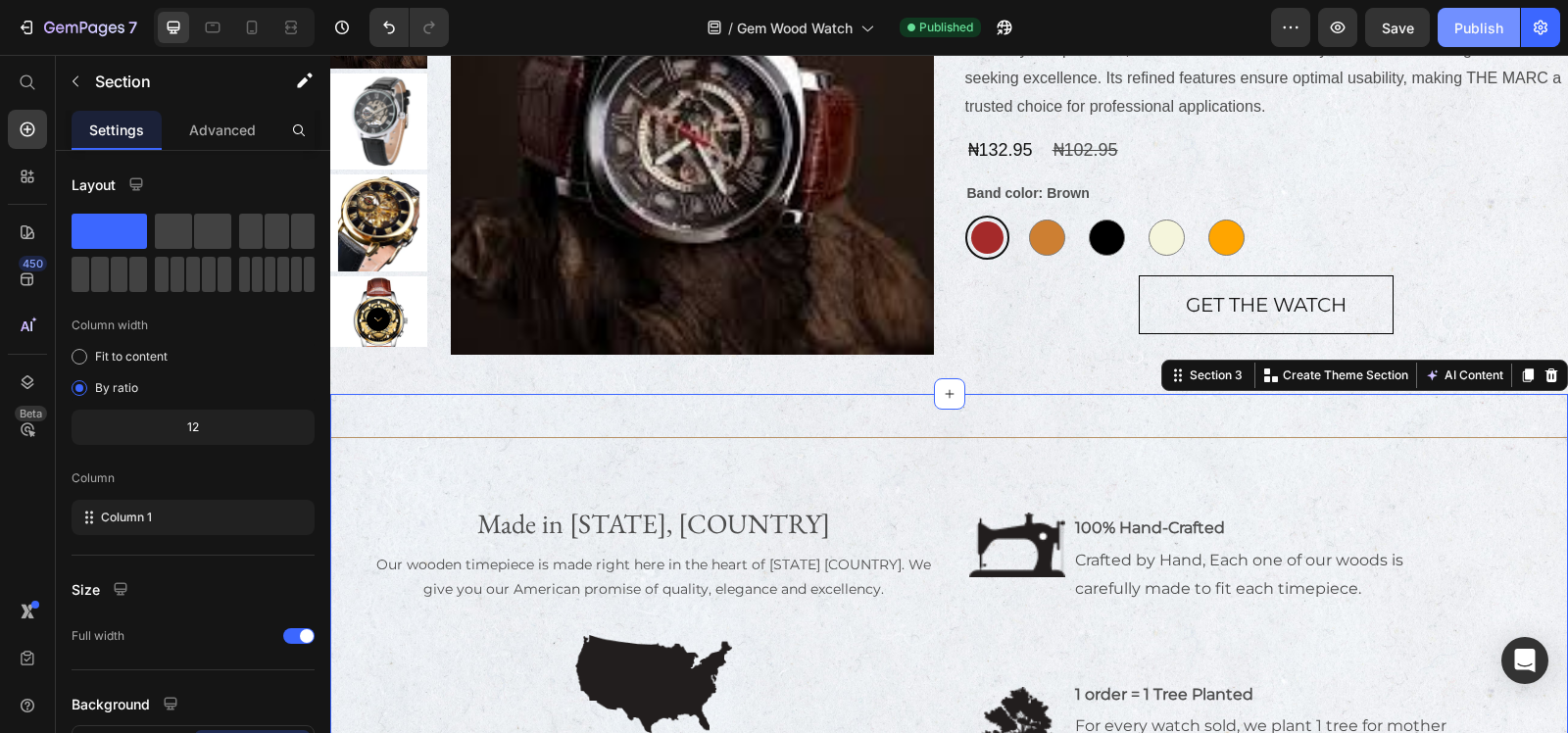click on "Publish" 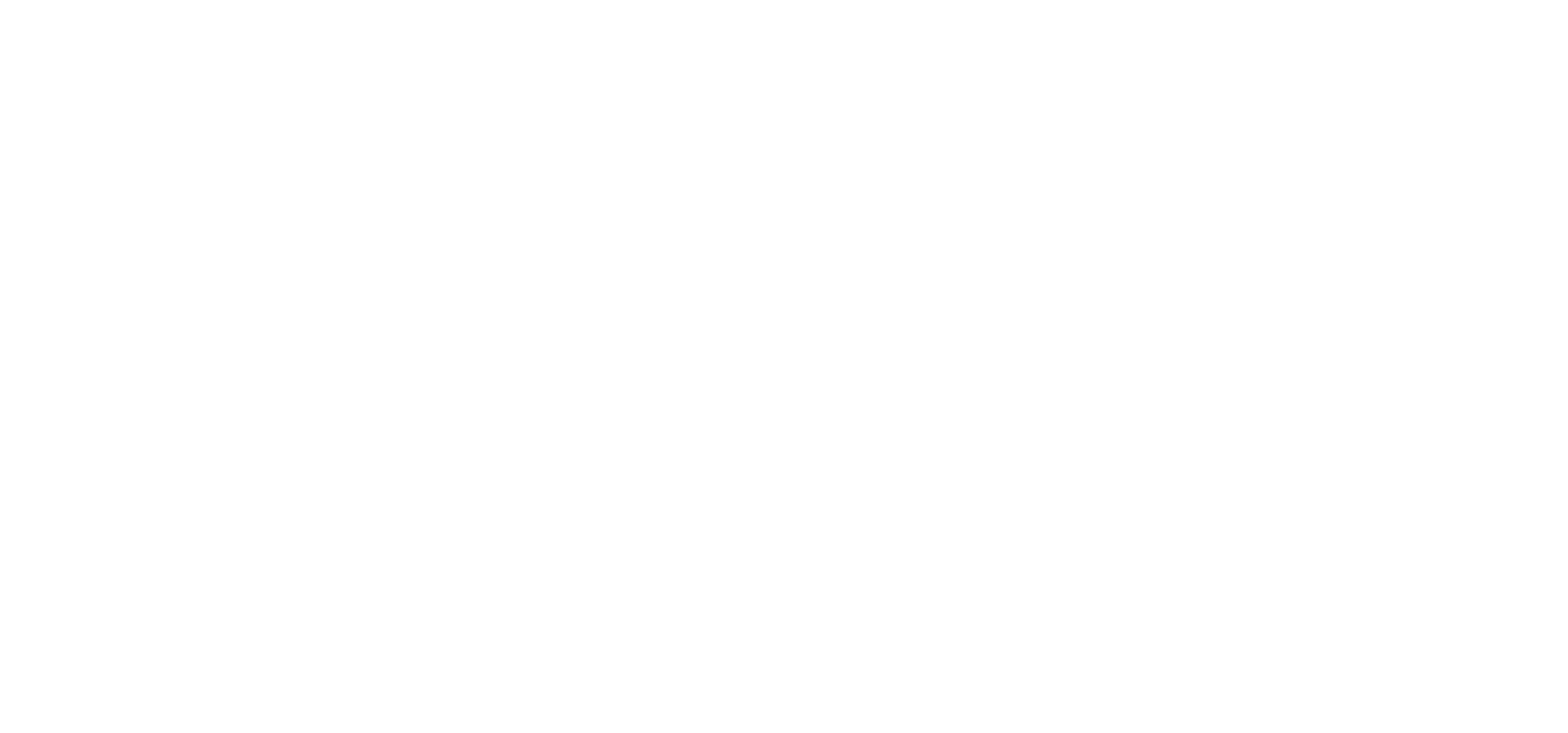 scroll, scrollTop: 0, scrollLeft: 0, axis: both 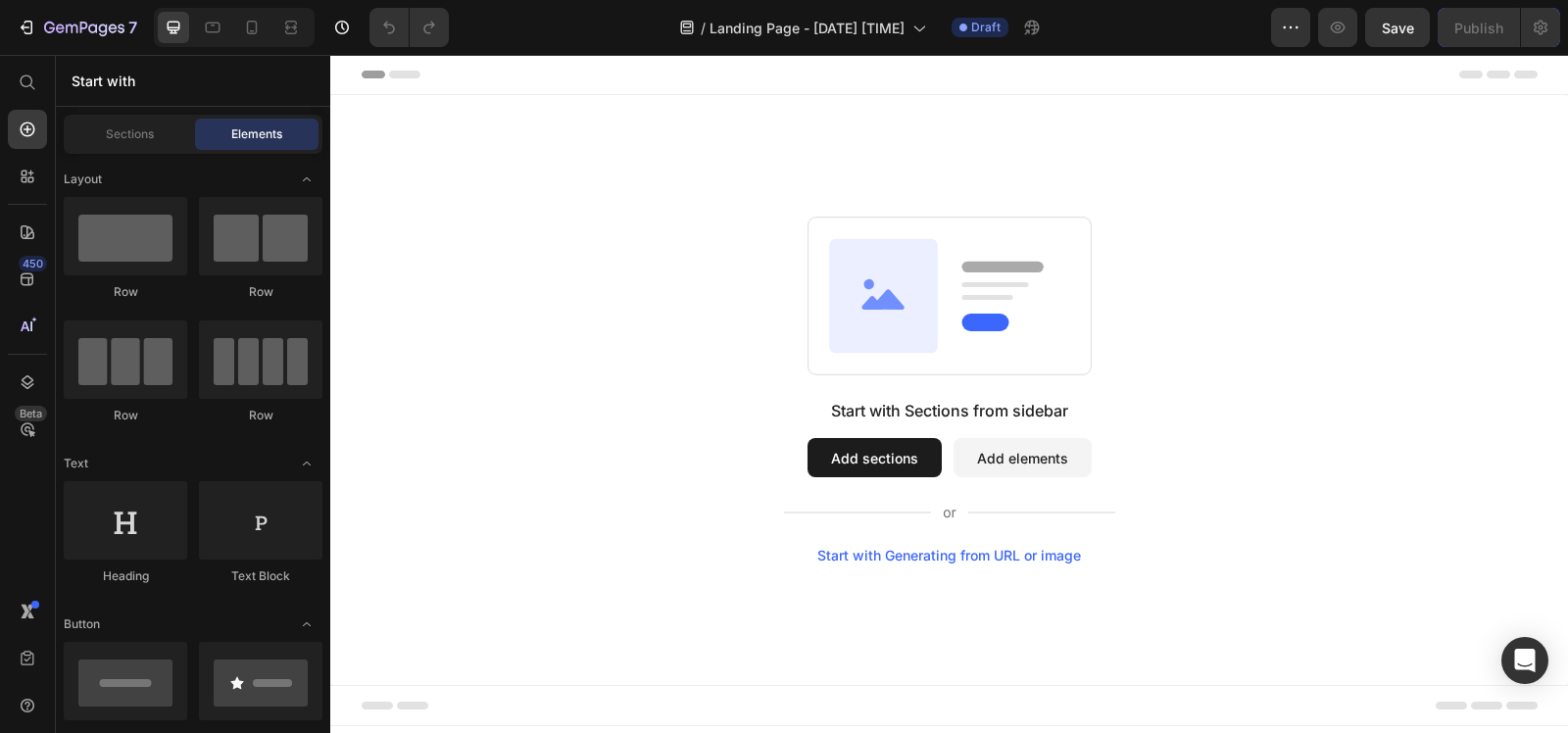 click on "Add sections" at bounding box center [874, 458] 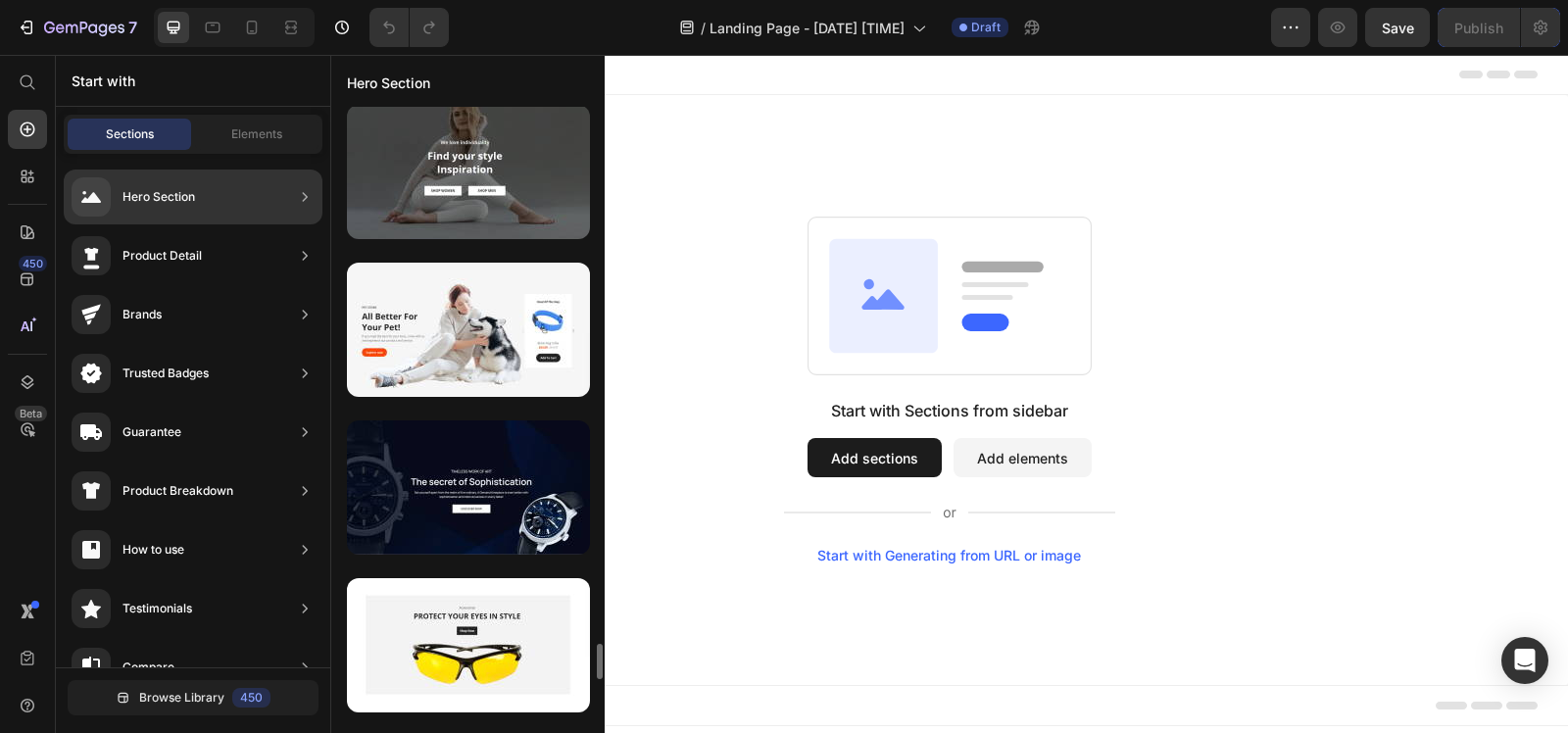 scroll, scrollTop: 9439, scrollLeft: 0, axis: vertical 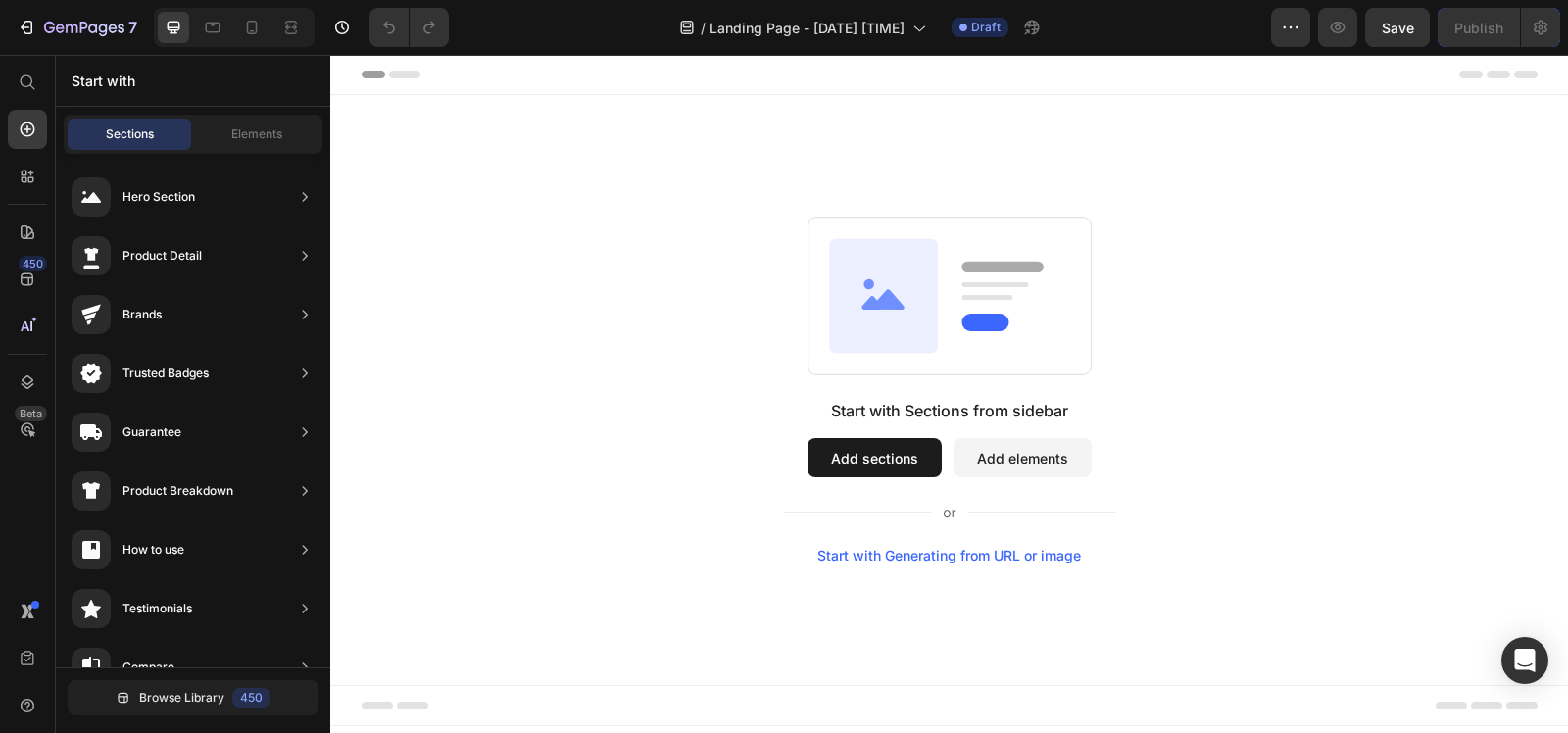 drag, startPoint x: 788, startPoint y: 424, endPoint x: 905, endPoint y: 318, distance: 157.87653 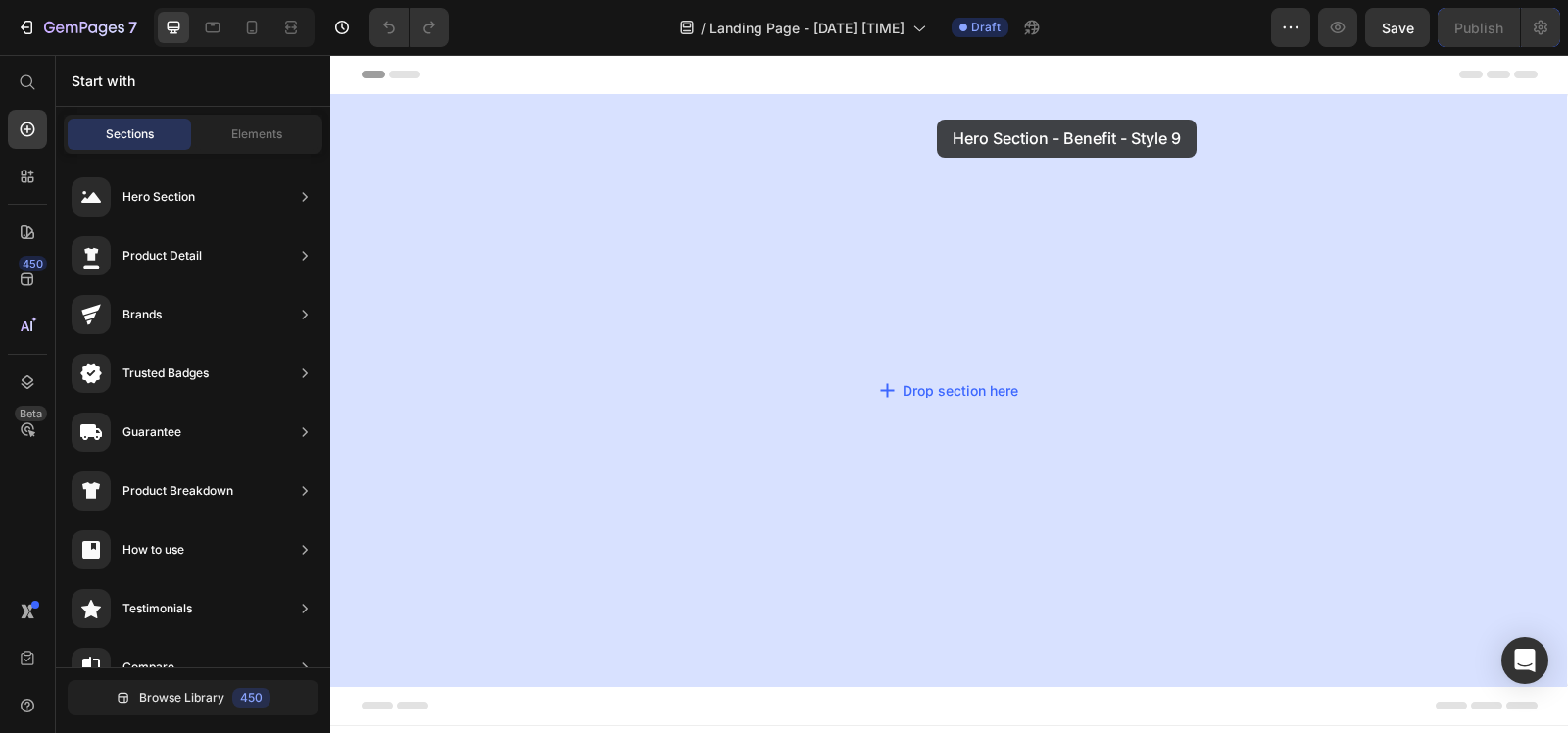 drag, startPoint x: 820, startPoint y: 442, endPoint x: 1101, endPoint y: 336, distance: 300.32815 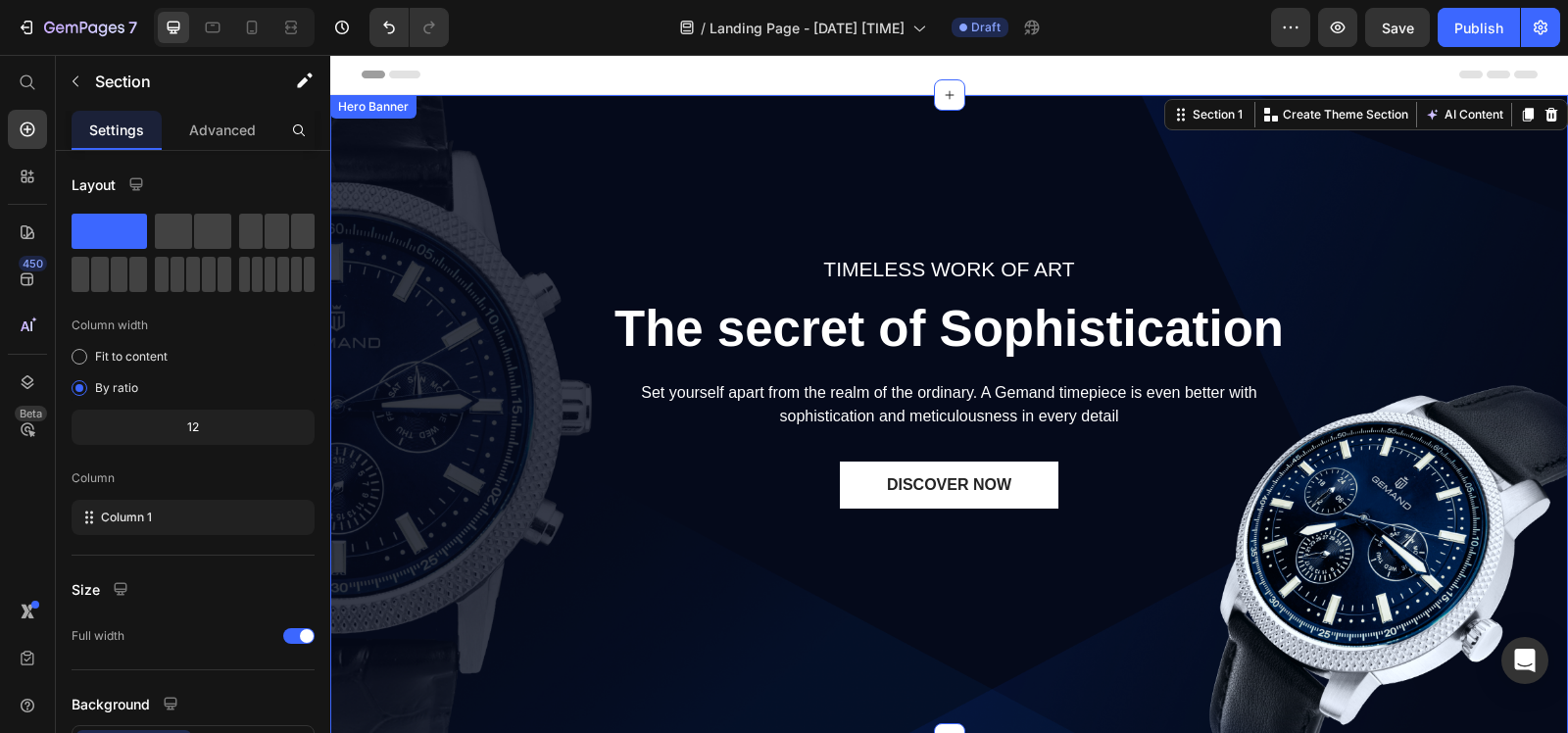 click on "TIMELESS WORK OF ART Text block The secret of Sophistication Heading Set yourself apart from the realm of the ordinary. A Gemand timepiece is even better with sophistication and meticulousness in every detail  Text block DISCOVER NOW Button Row" at bounding box center [949, 416] 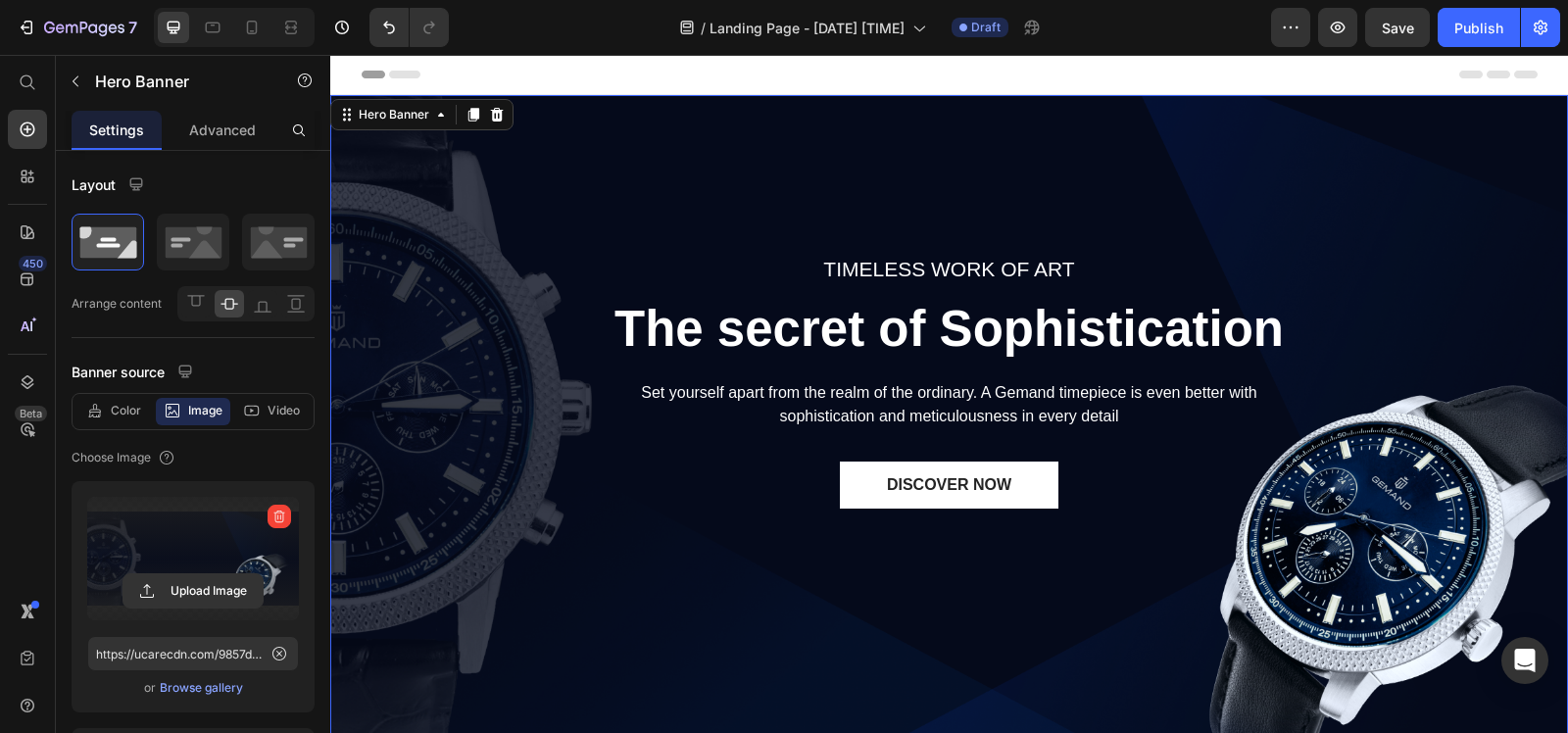 scroll, scrollTop: 0, scrollLeft: 0, axis: both 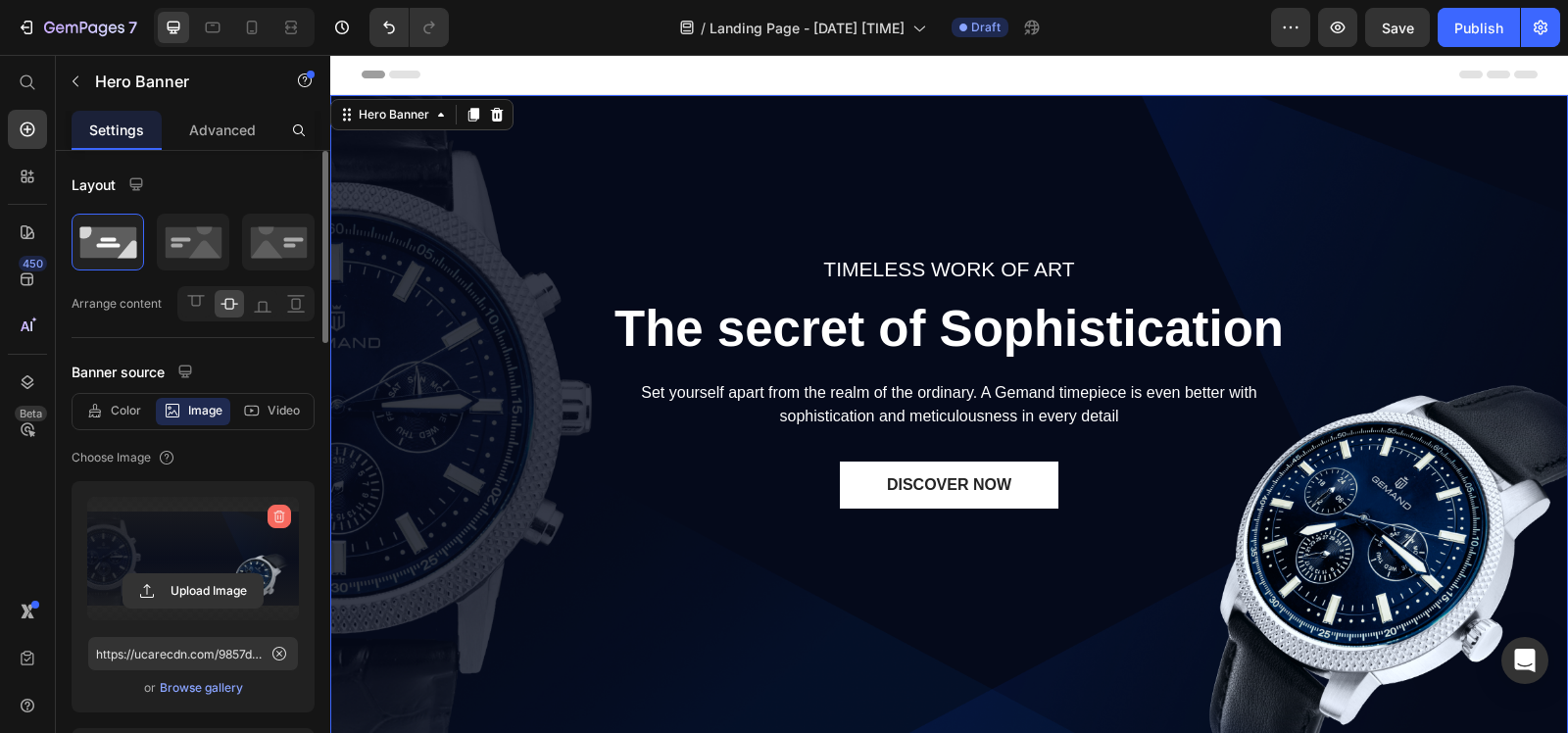 click at bounding box center [279, 516] 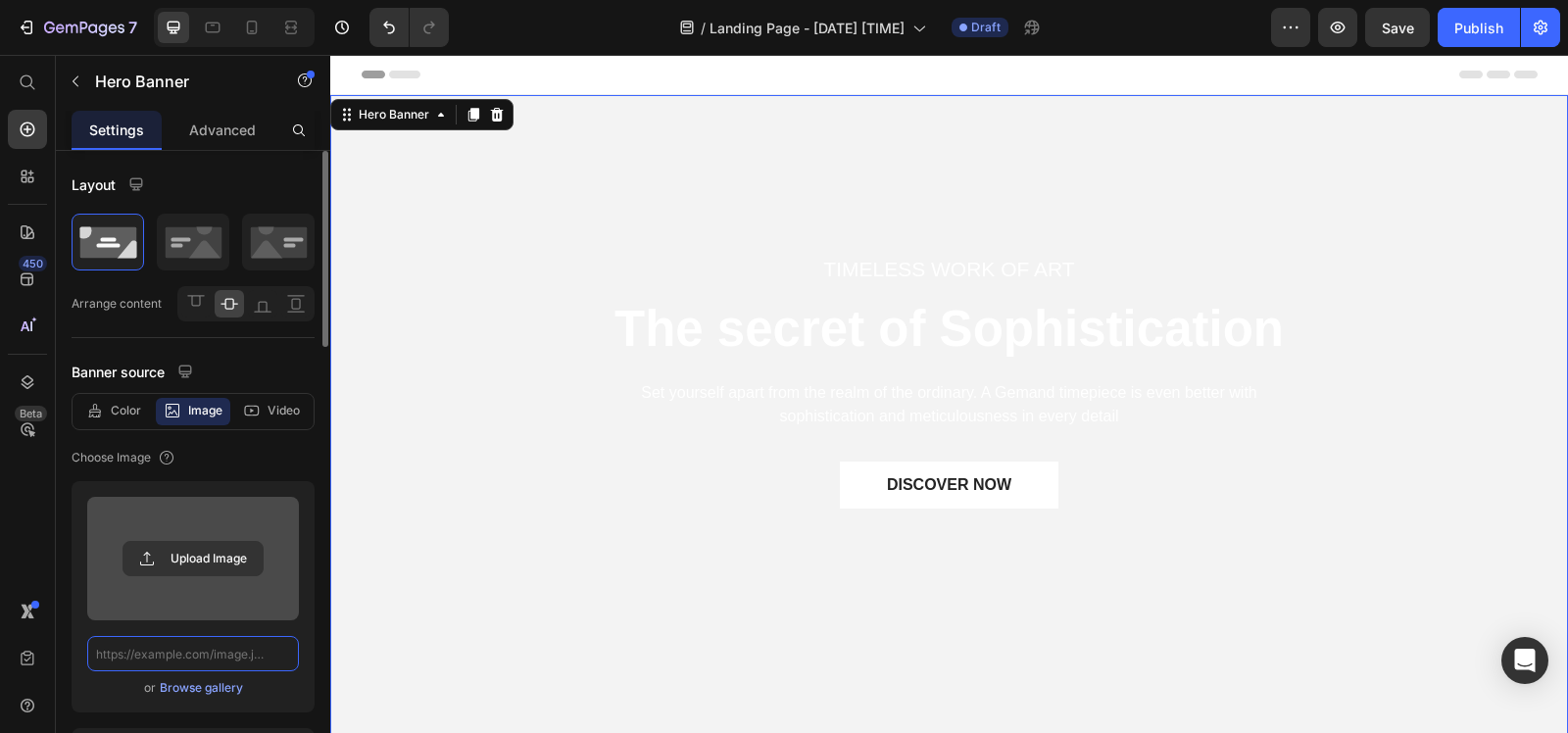 scroll, scrollTop: 0, scrollLeft: 0, axis: both 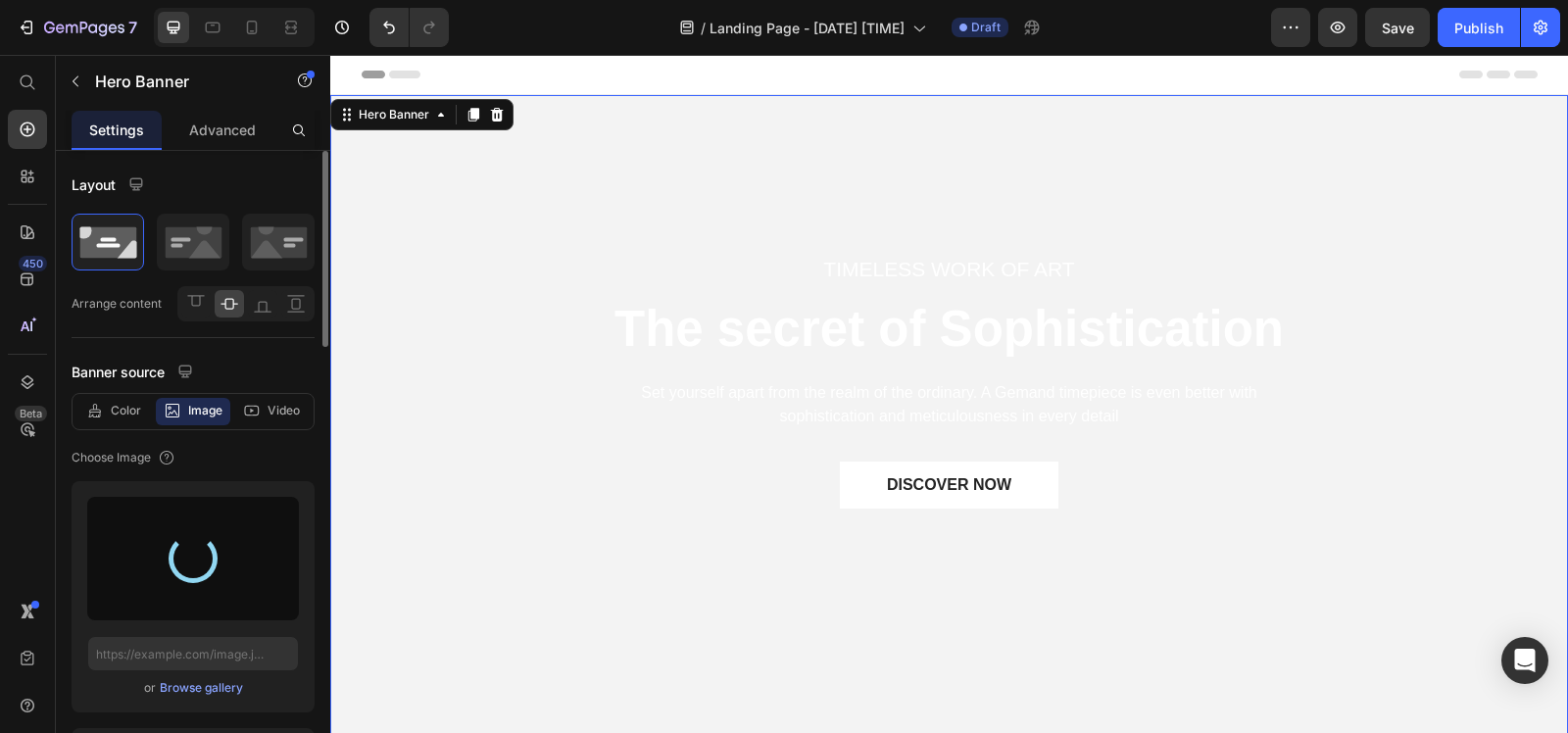 type on "https://cdn.shopify.com/s/files/1/0765/5705/8296/files/gempages_574400310076769124-29ad7826-ee23-408a-bf8b-c2edf4690b2a.jpg" 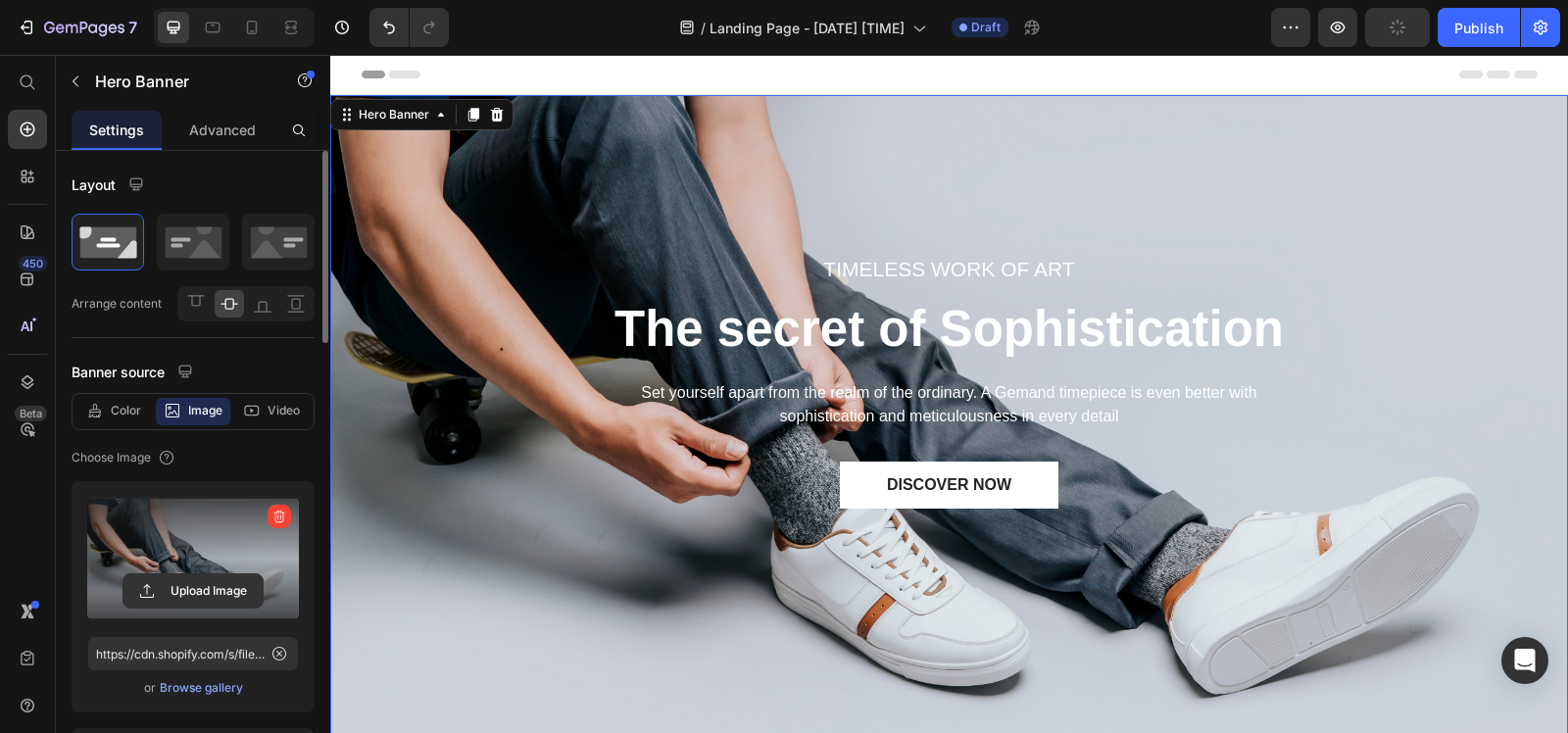 scroll, scrollTop: 245, scrollLeft: 0, axis: vertical 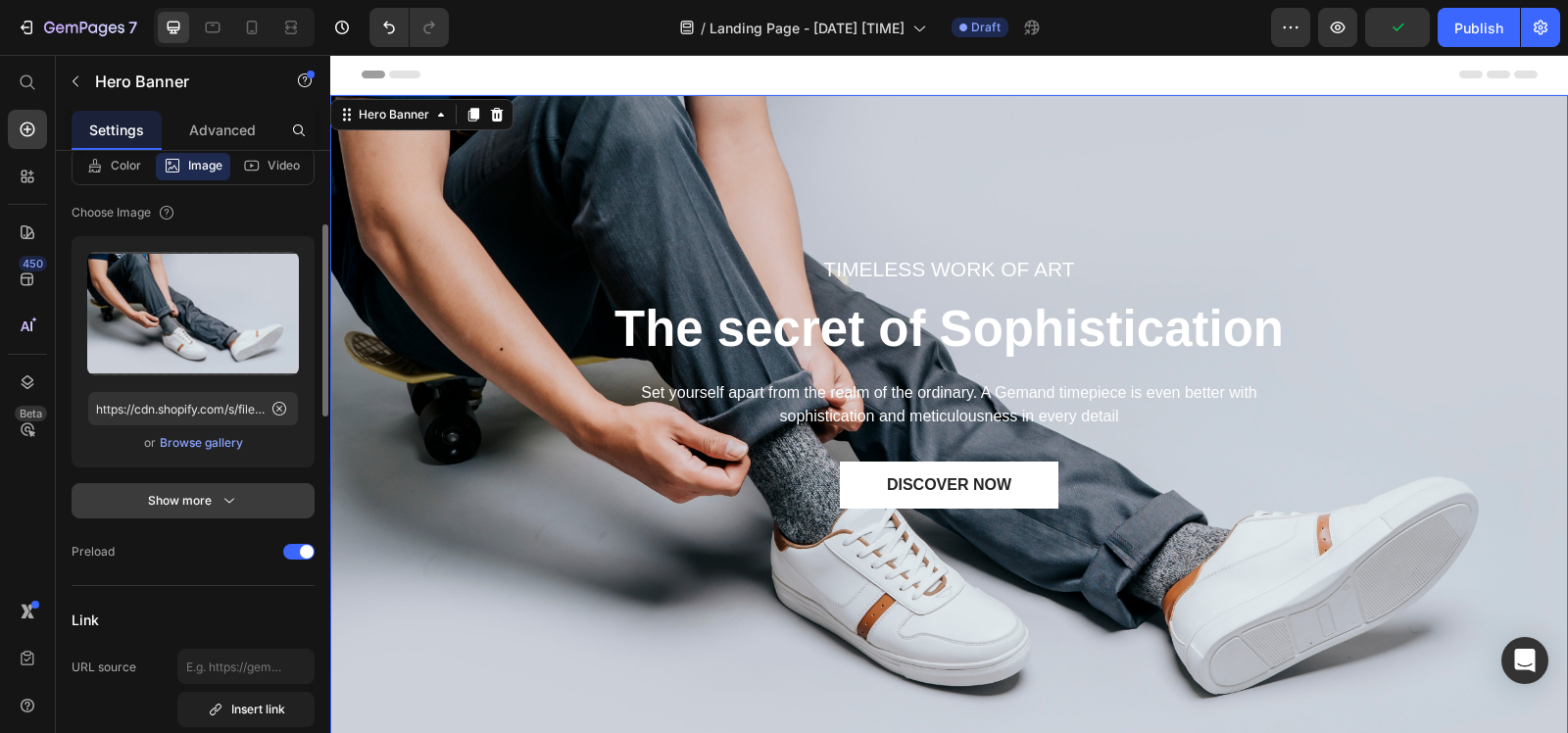 click 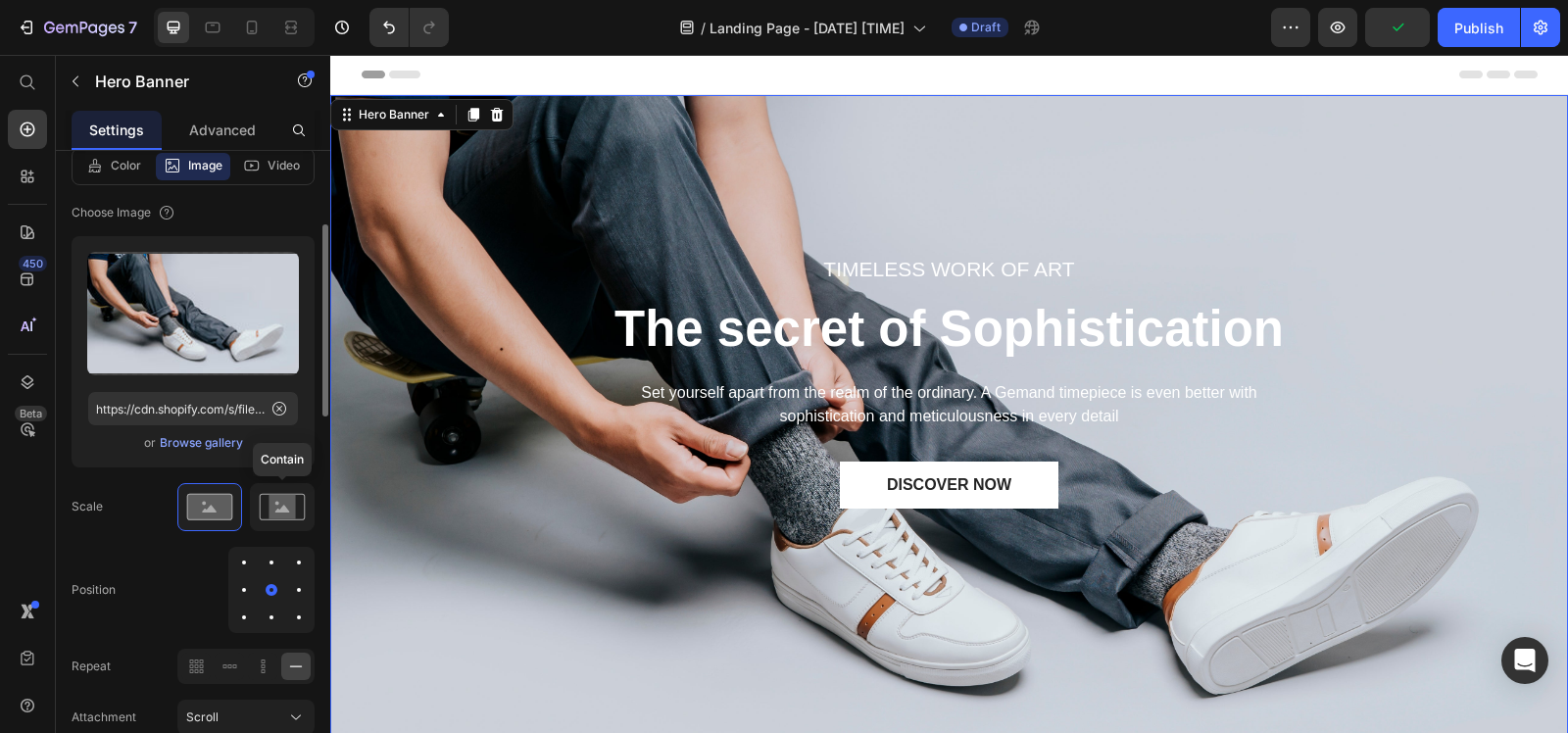 click 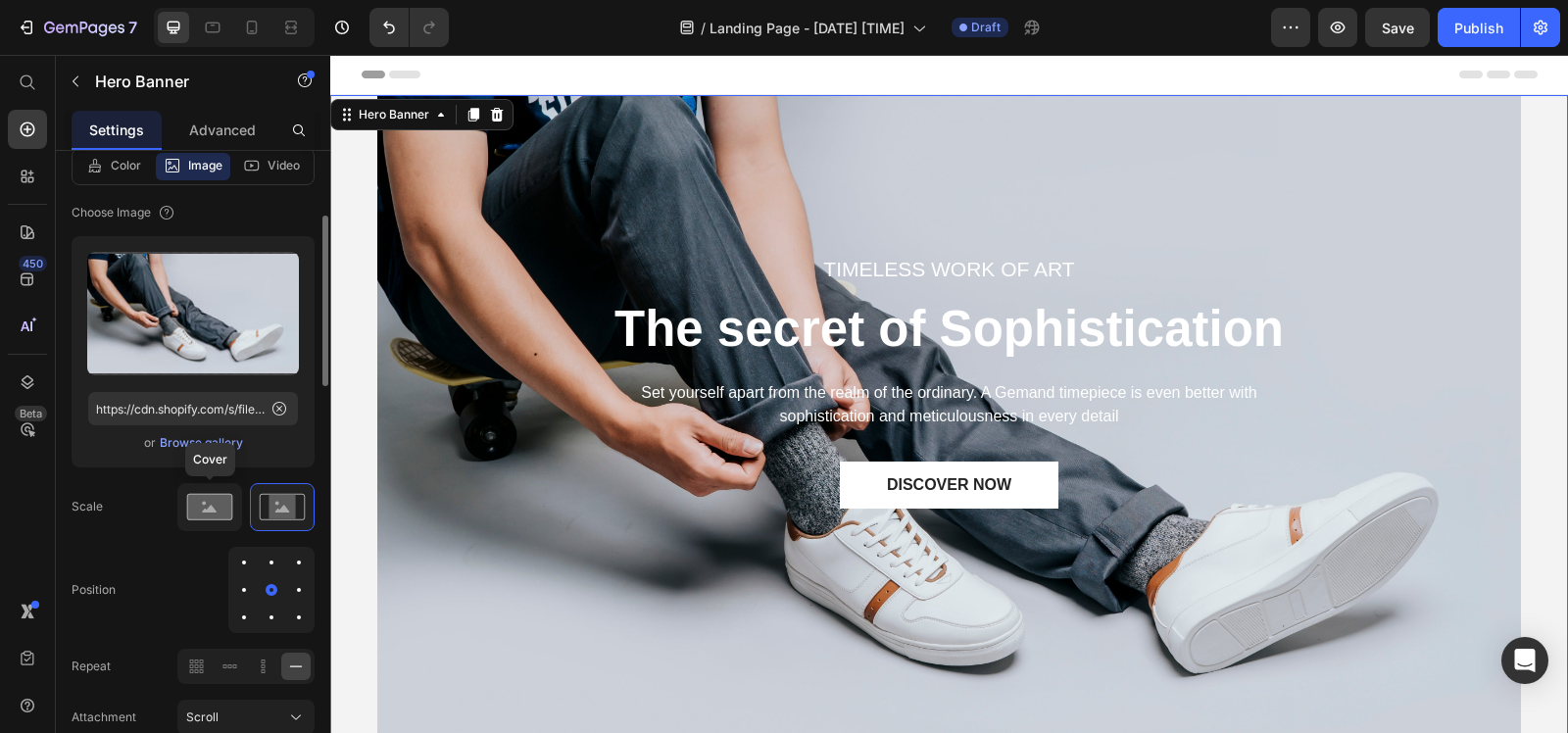 click 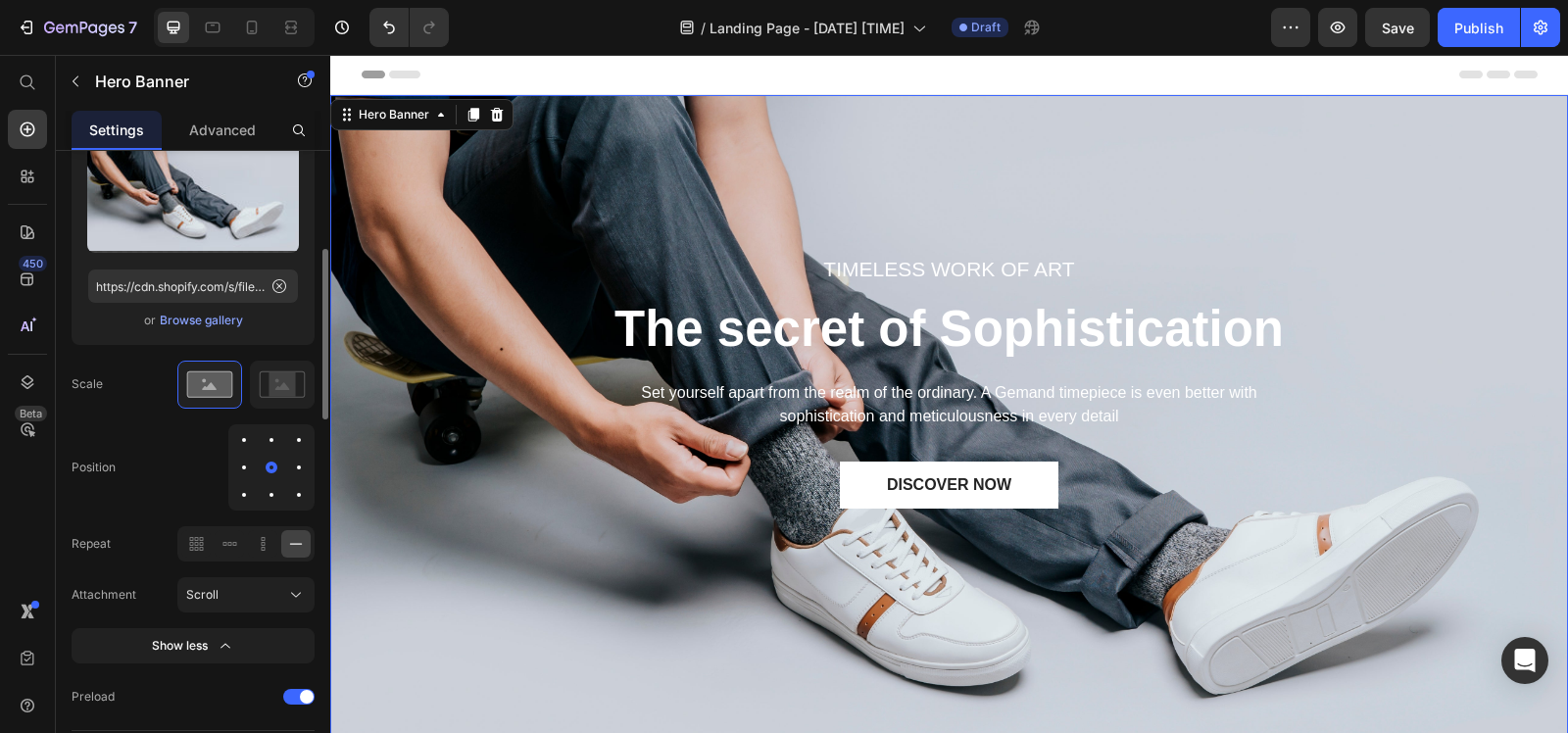 scroll, scrollTop: 490, scrollLeft: 0, axis: vertical 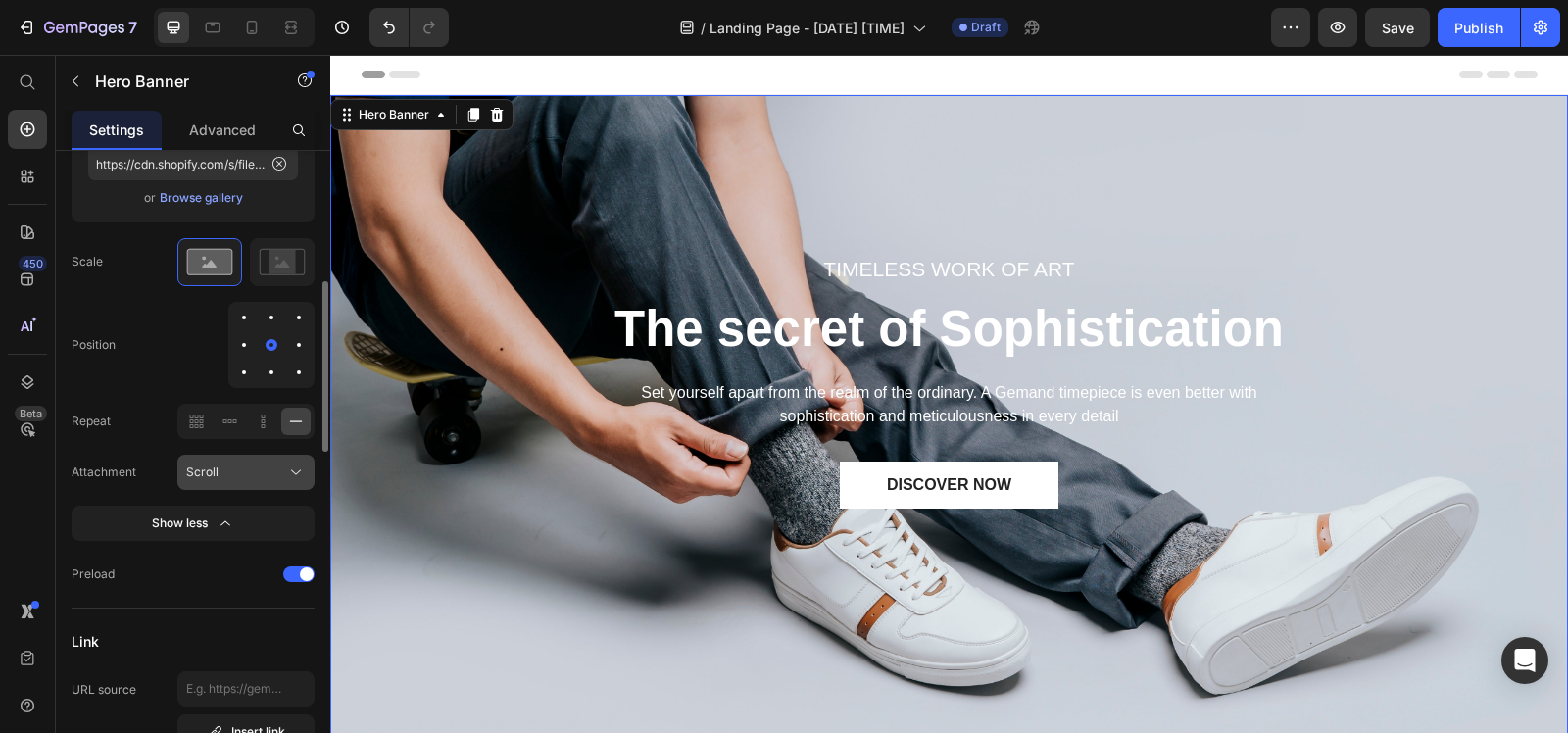 click on "Scroll" at bounding box center (246, 472) 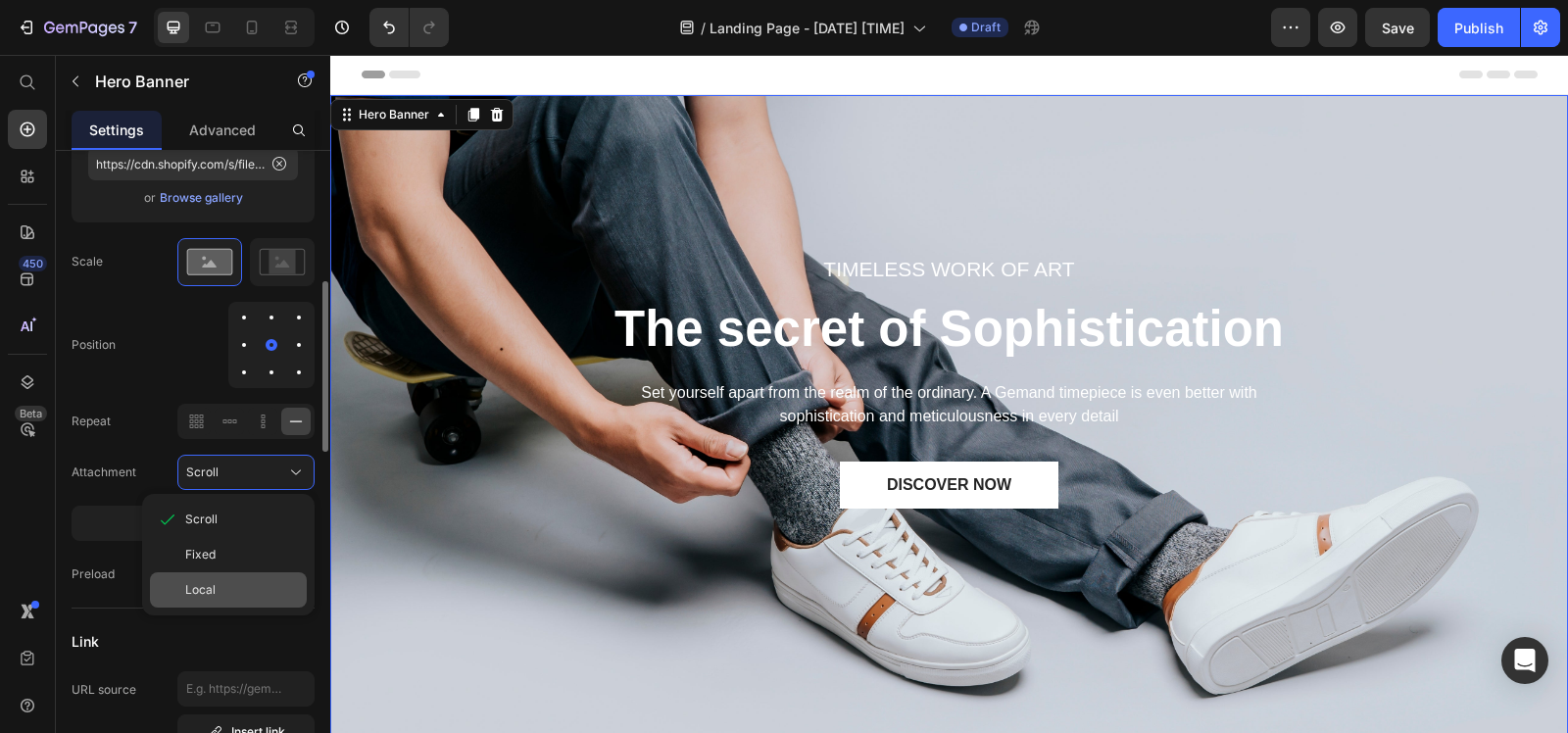 click on "Local" at bounding box center [242, 590] 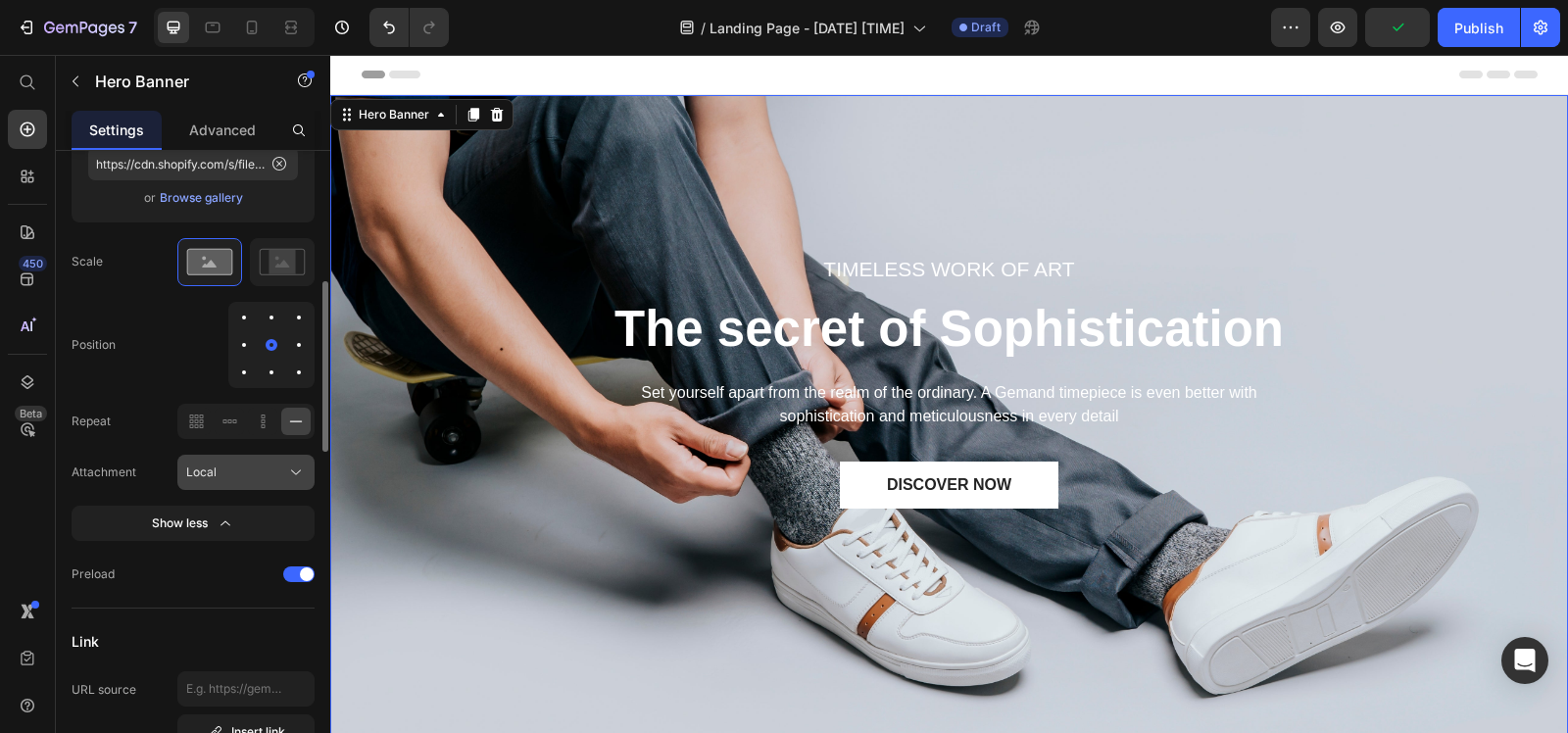 click on "Local" 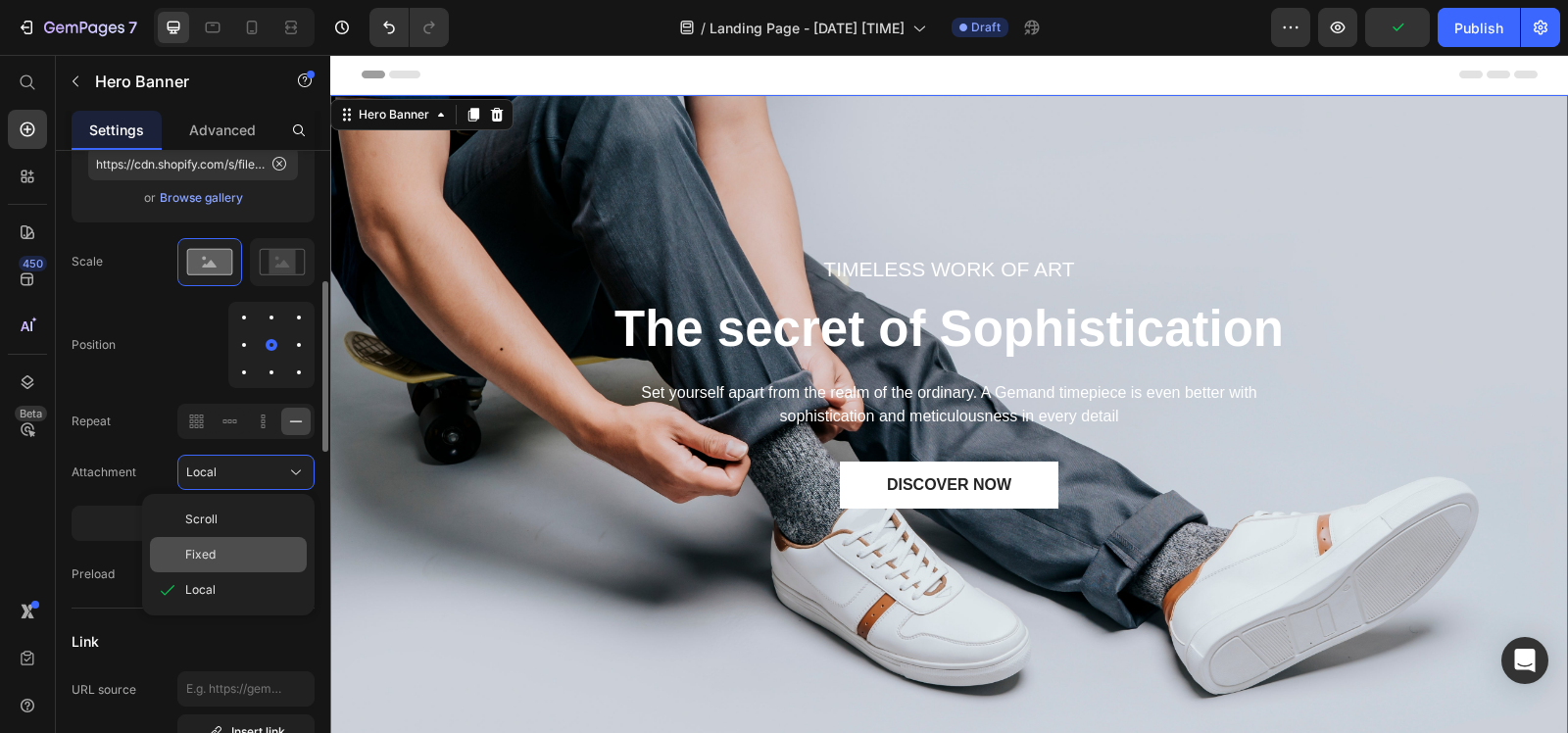 click on "Fixed" at bounding box center [242, 555] 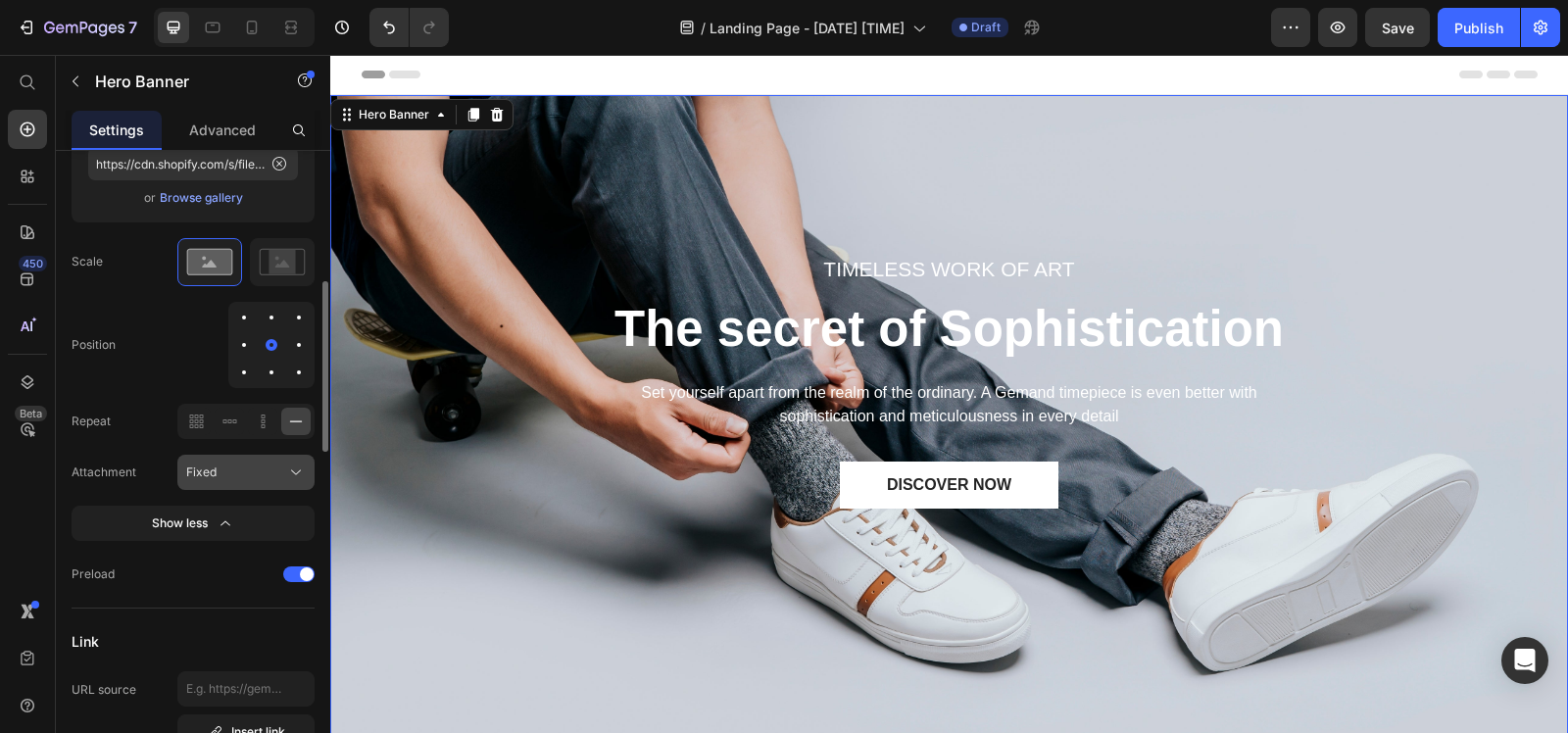 click on "Fixed" 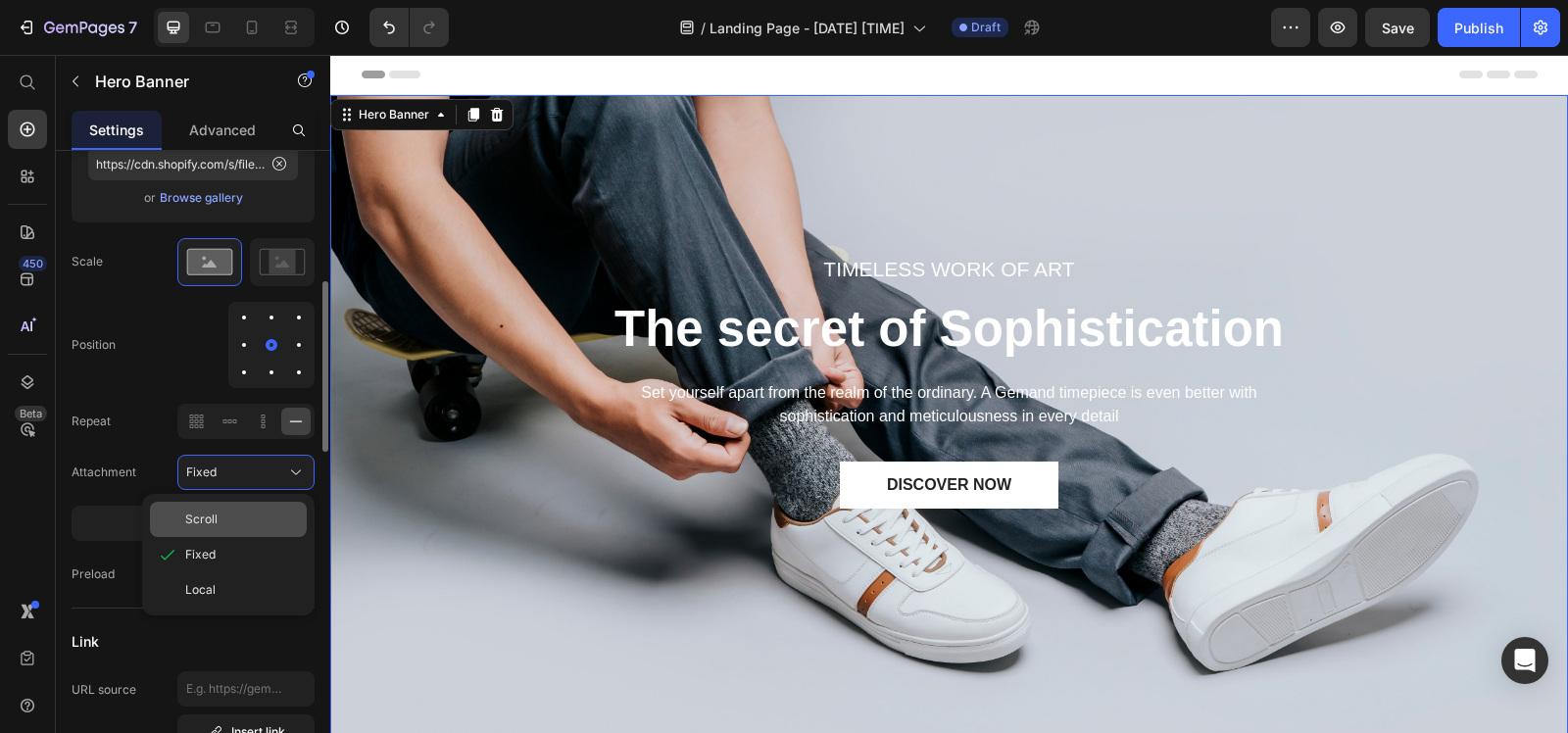 click on "Scroll" at bounding box center [201, 519] 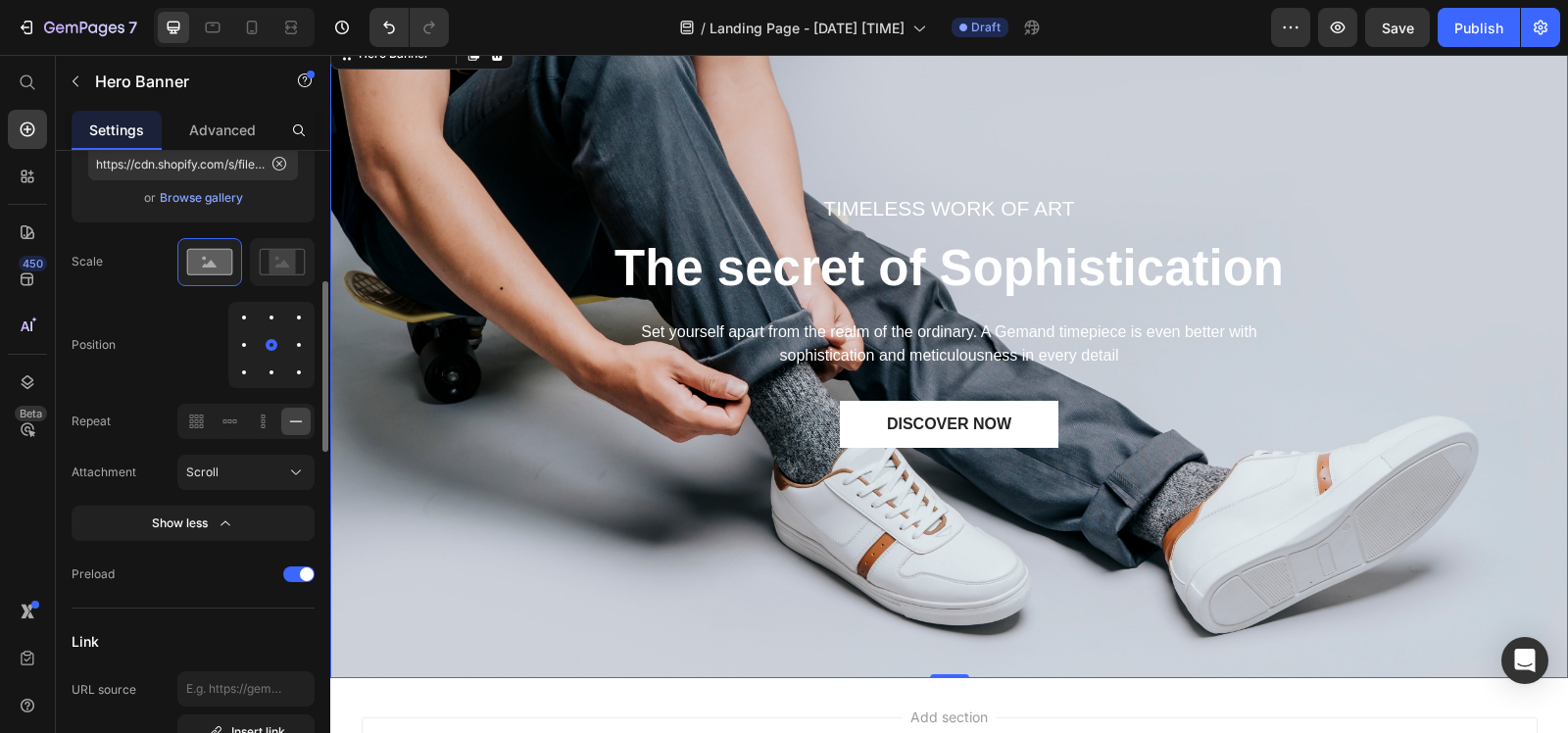 scroll, scrollTop: 0, scrollLeft: 0, axis: both 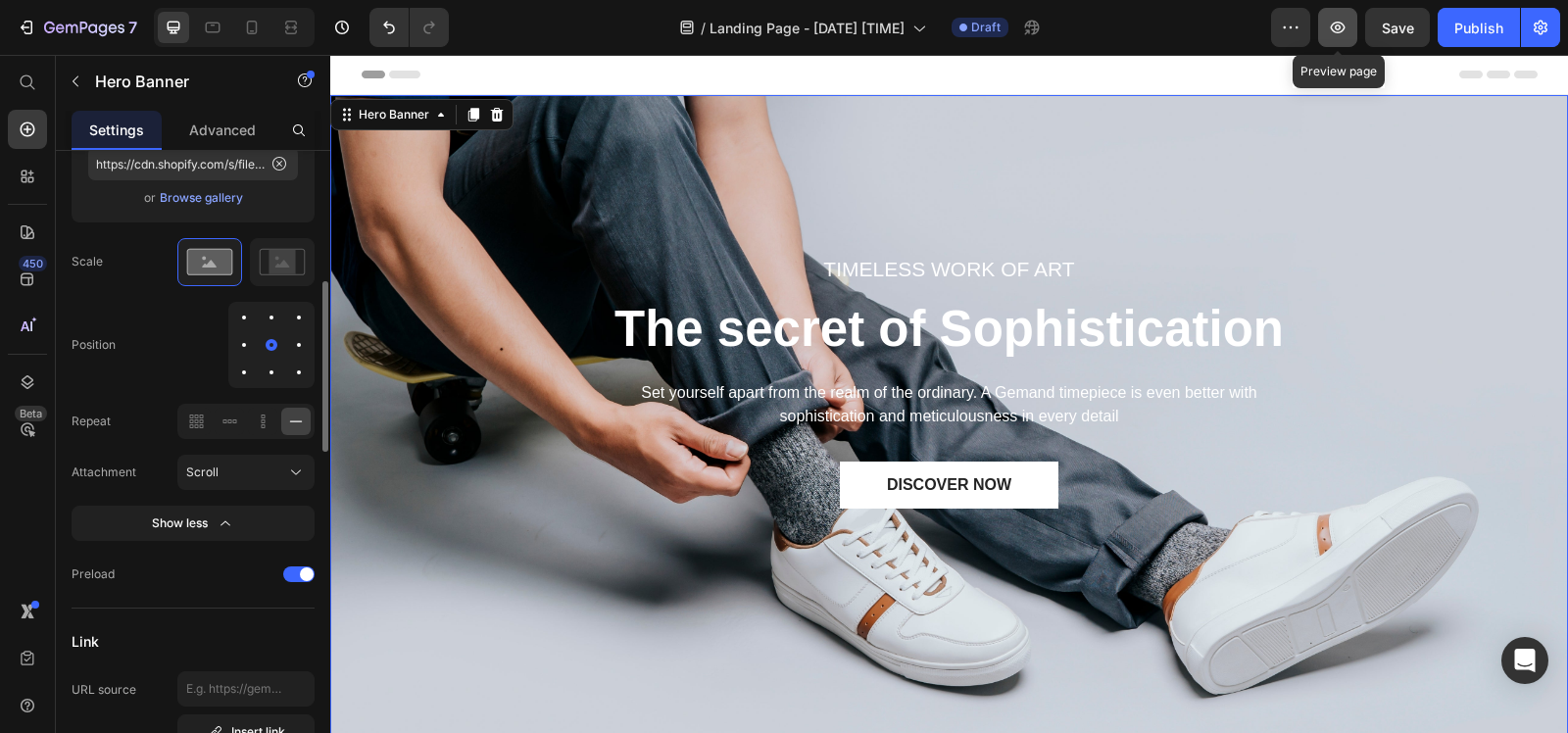 click 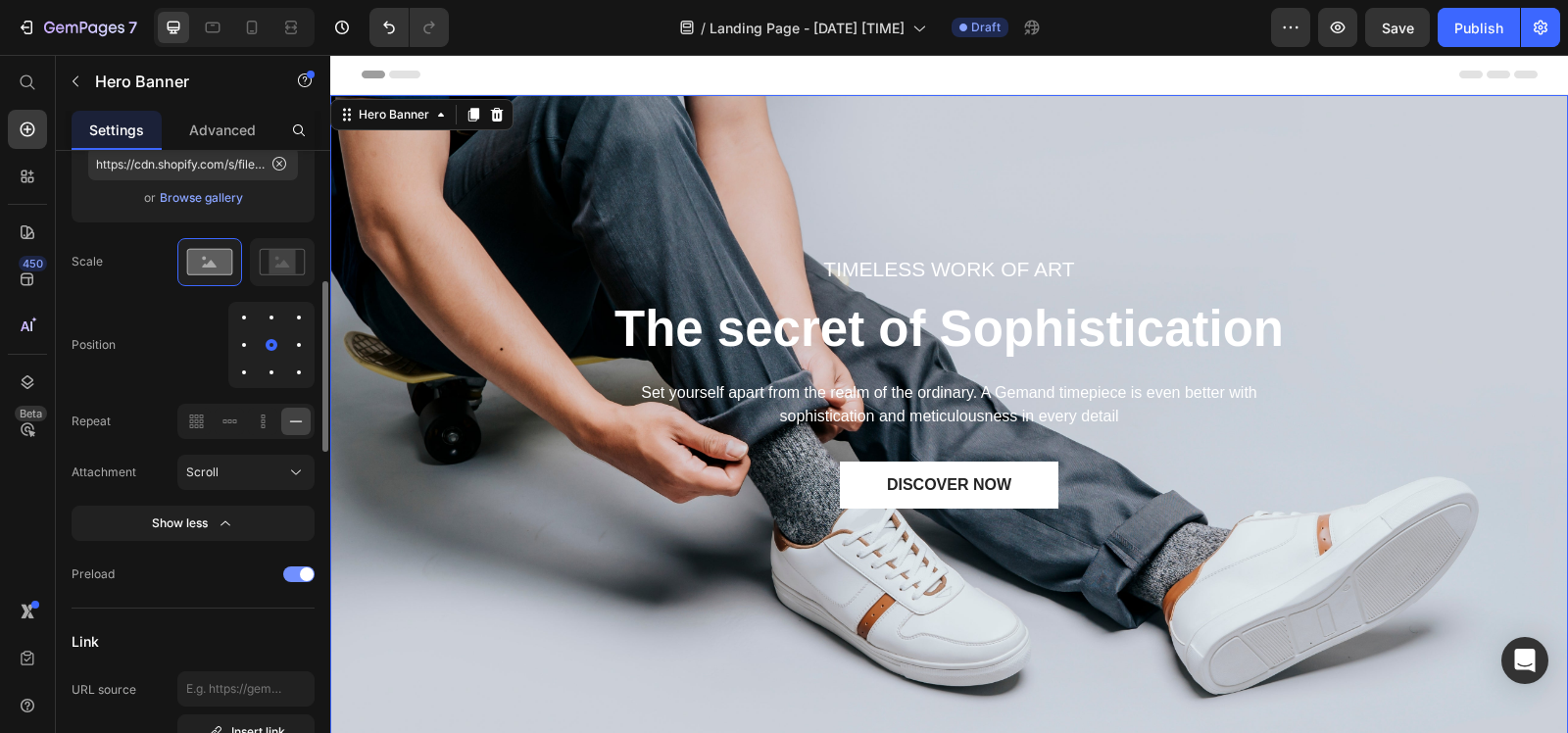 click at bounding box center (299, 574) 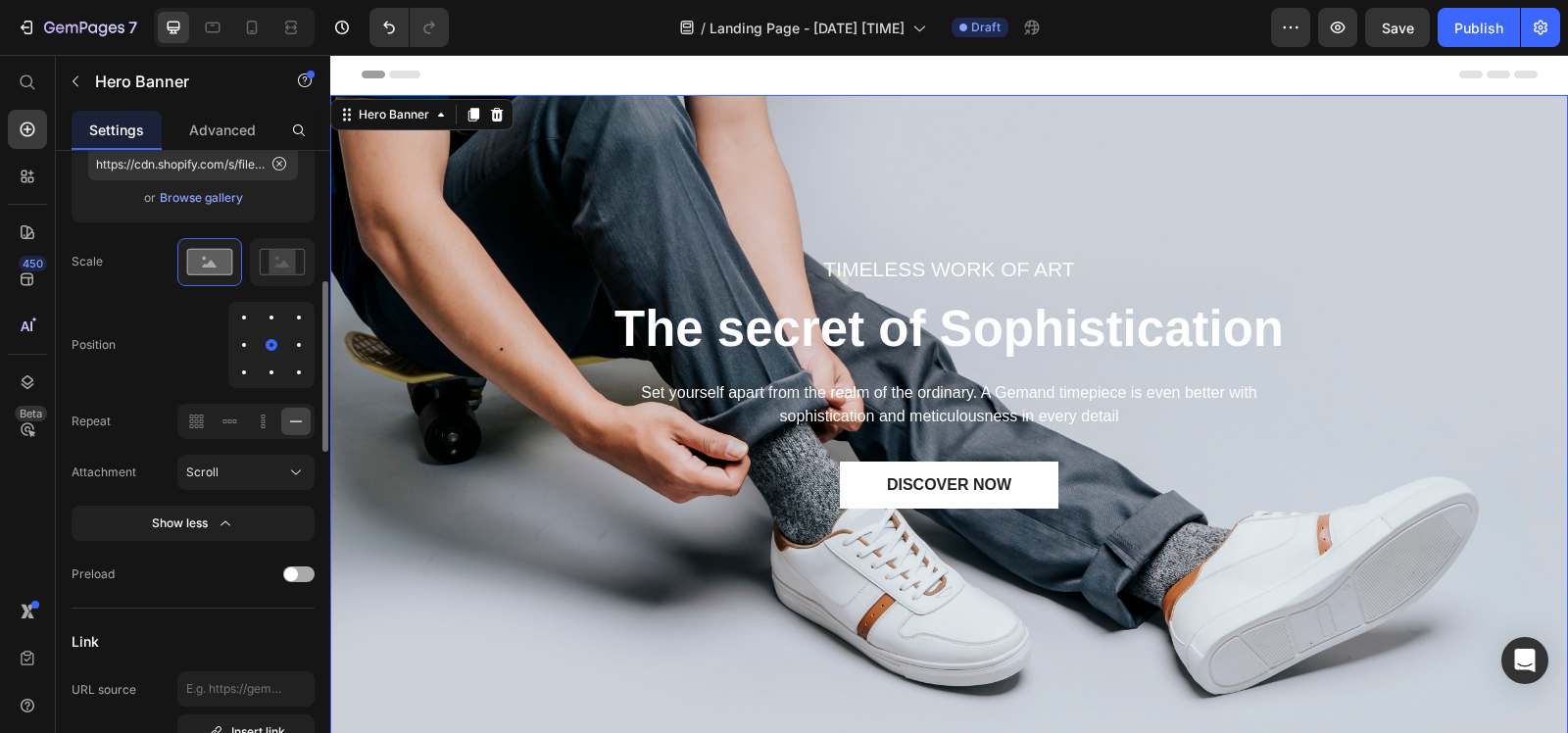 click at bounding box center [291, 574] 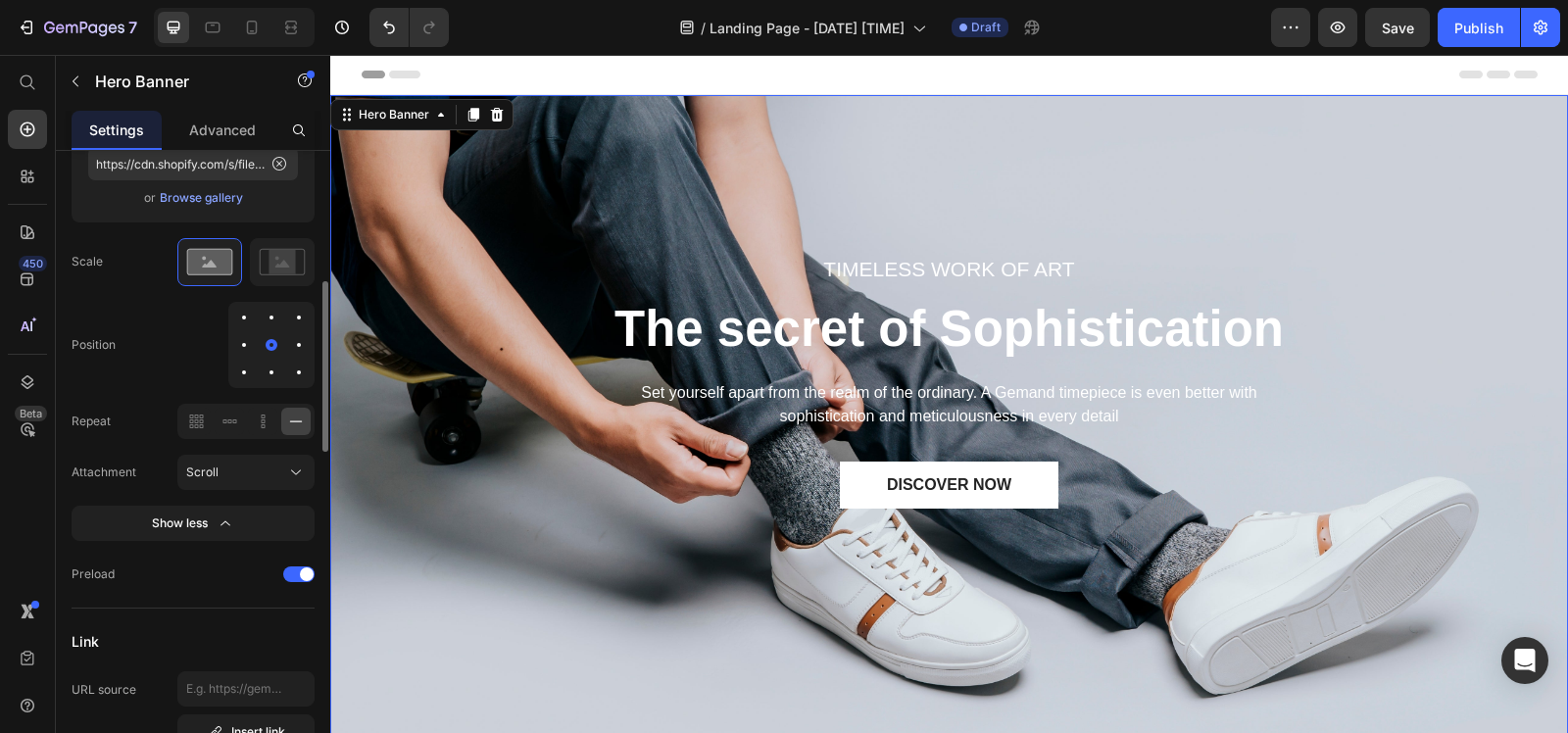 scroll, scrollTop: 857, scrollLeft: 0, axis: vertical 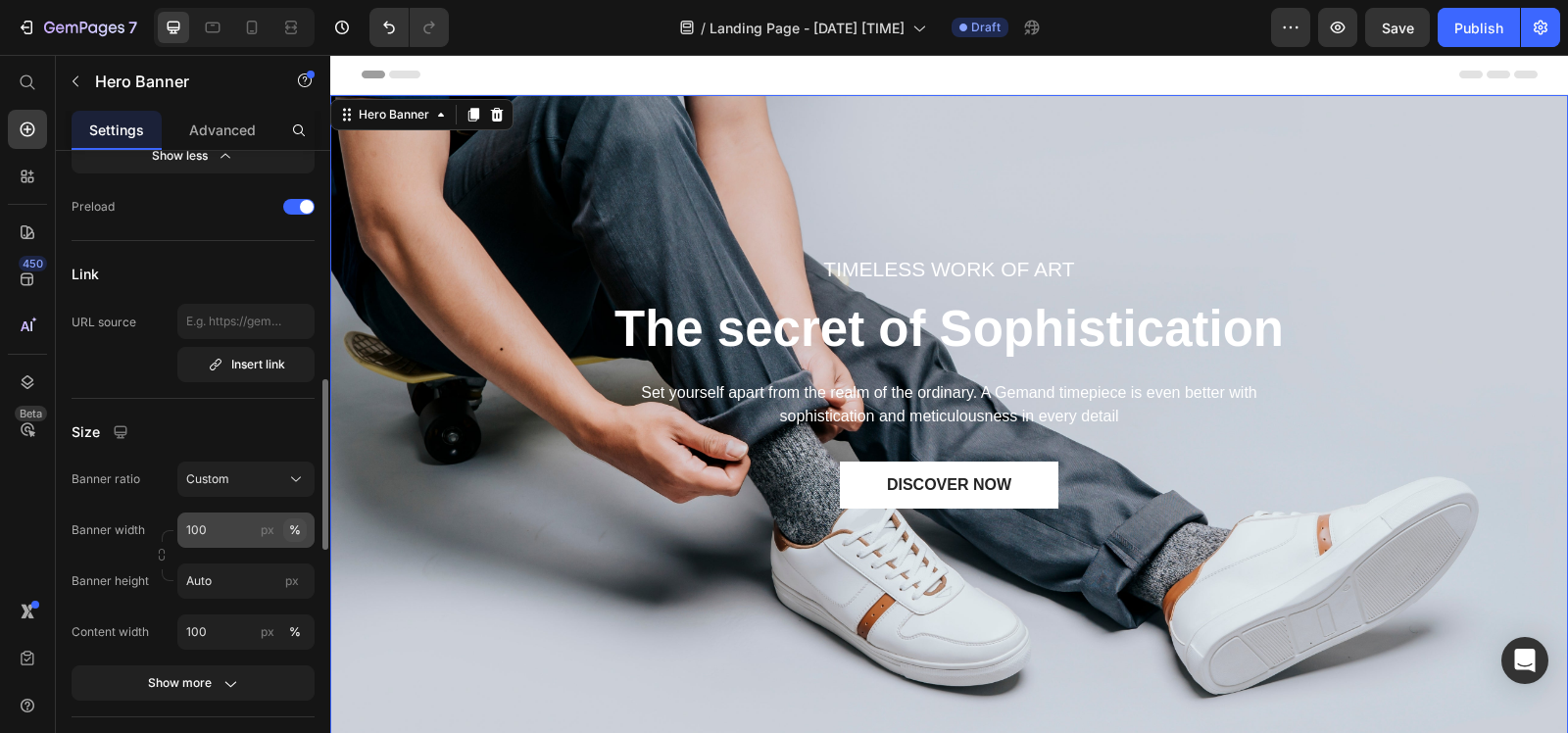click on "%" at bounding box center [295, 530] 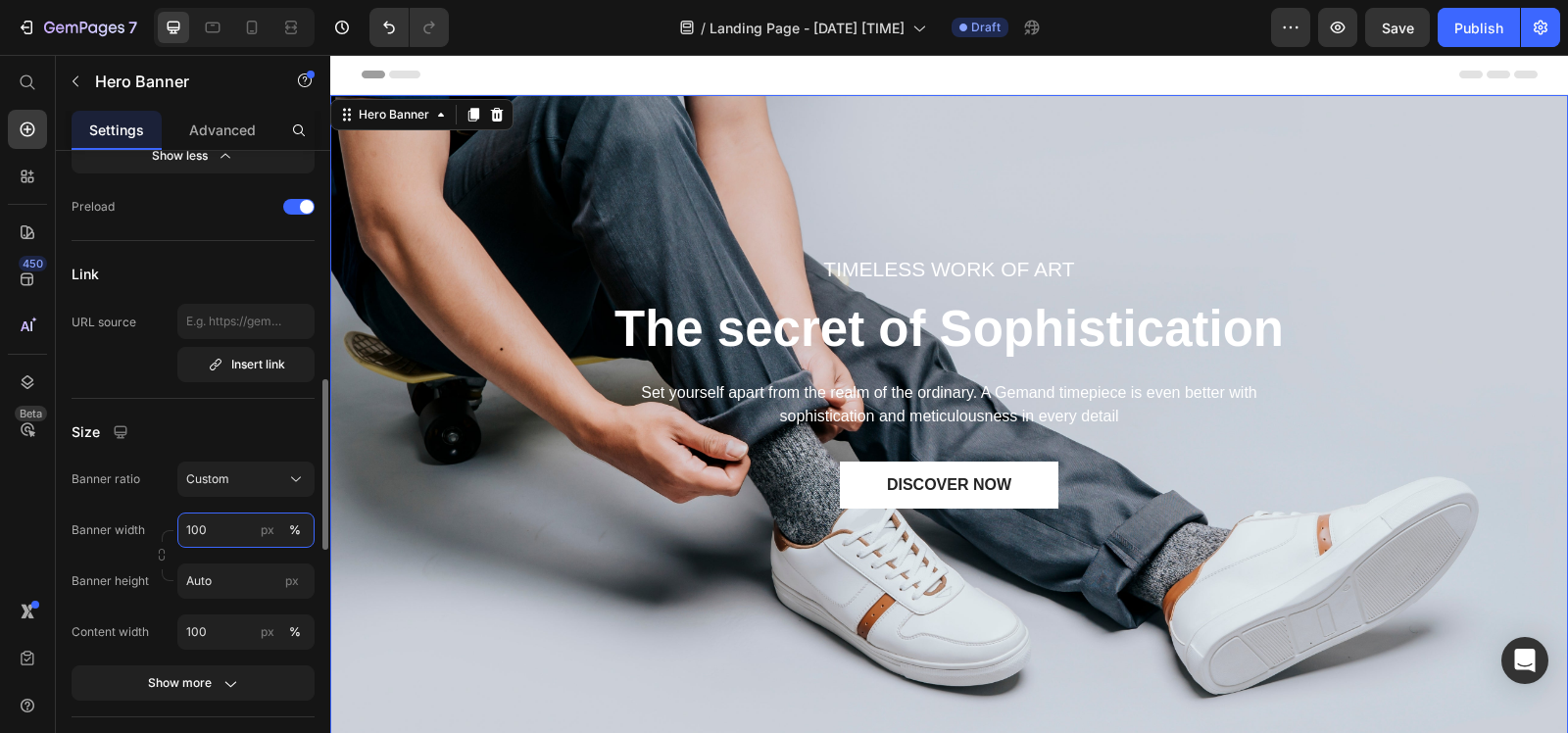 click on "100" at bounding box center [246, 530] 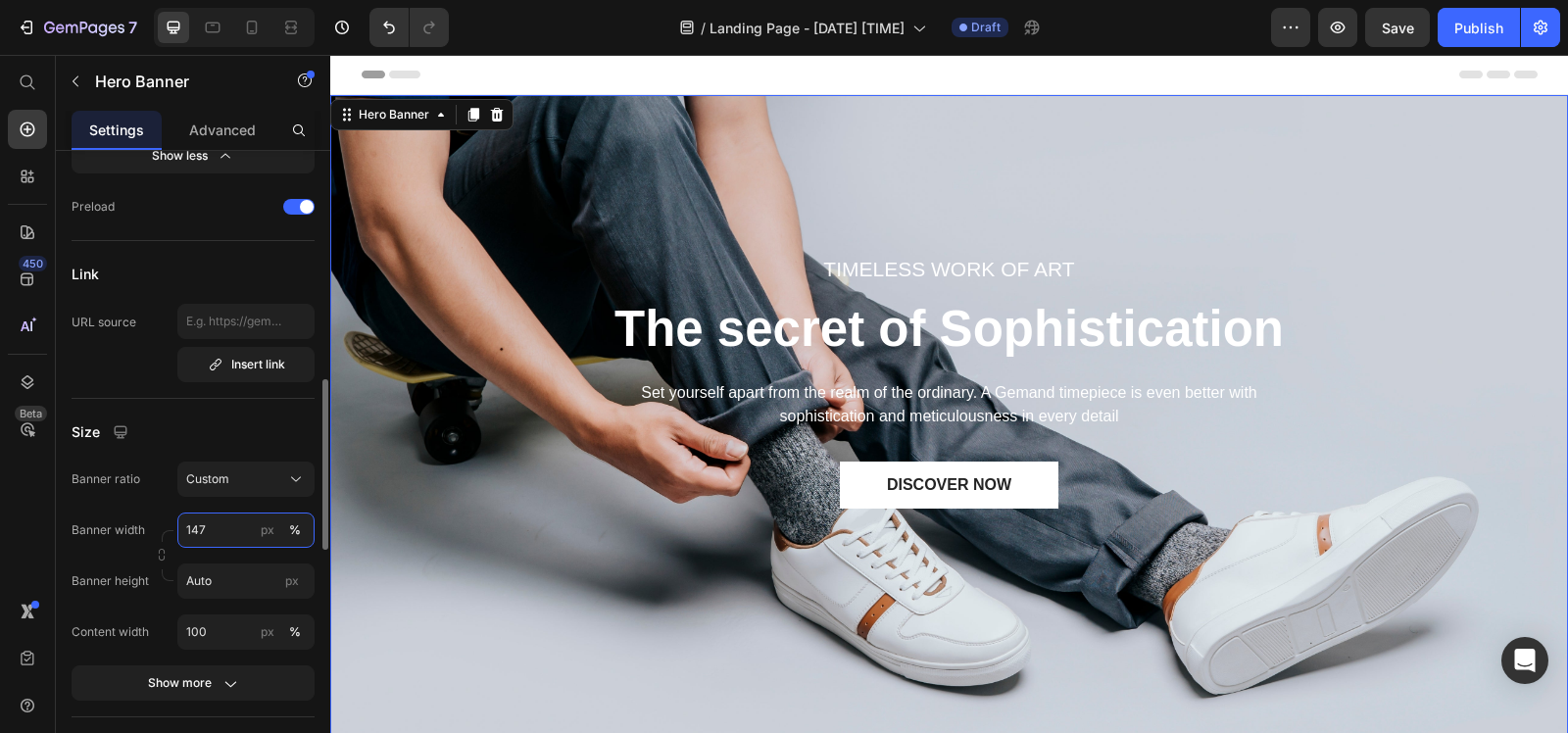 type on "100" 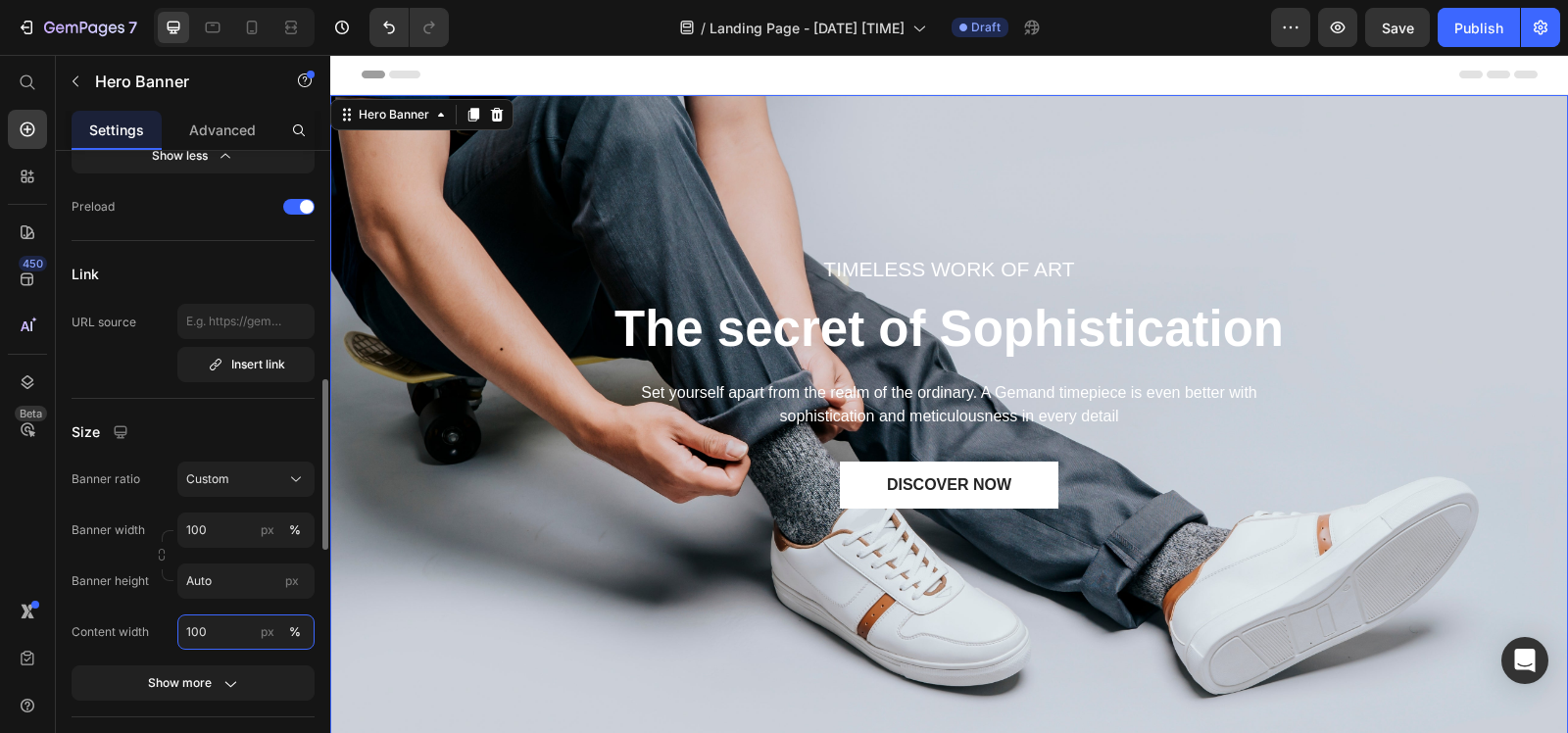 click on "100" at bounding box center (246, 632) 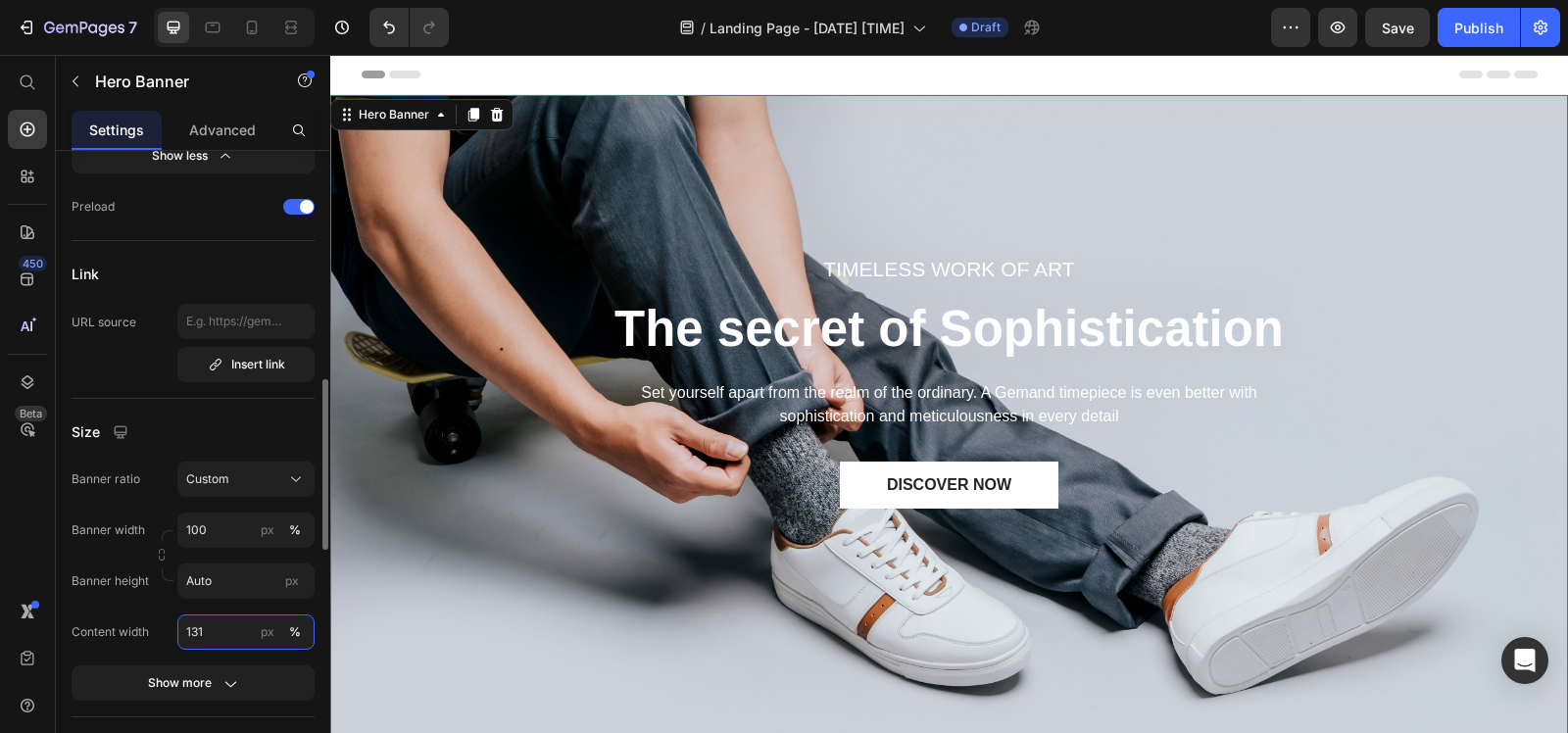 type on "132" 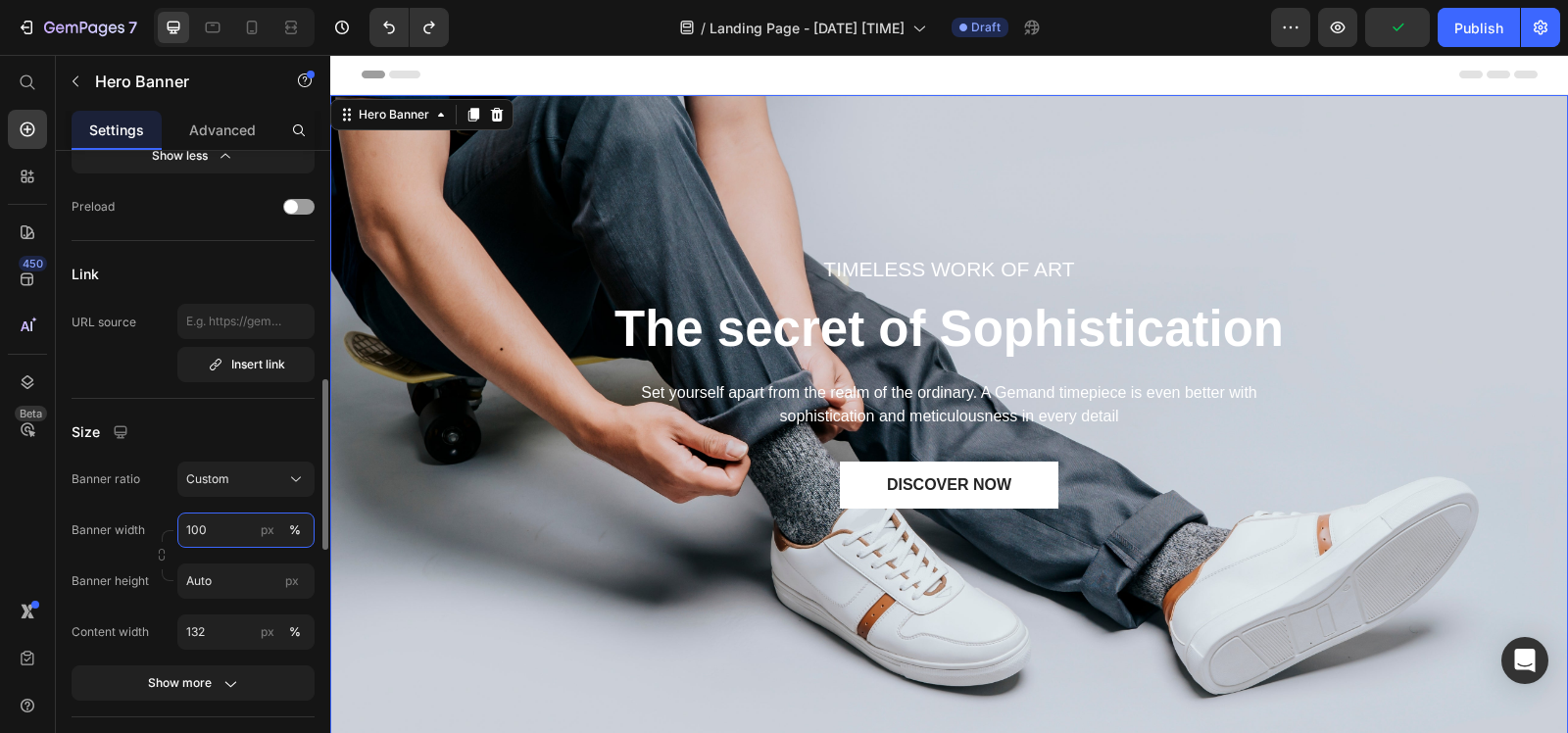 click on "100" at bounding box center [246, 530] 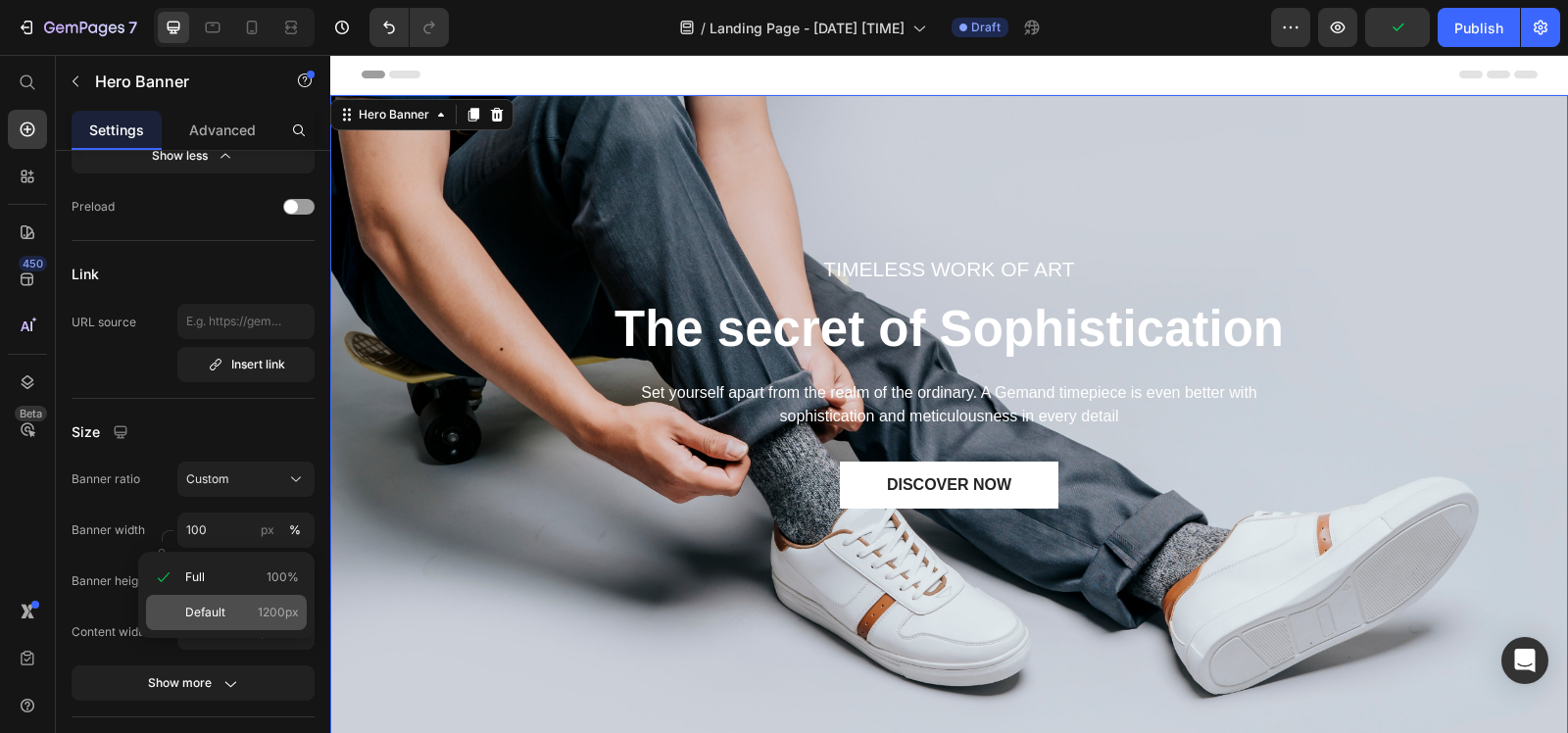 click on "Default 1200px" 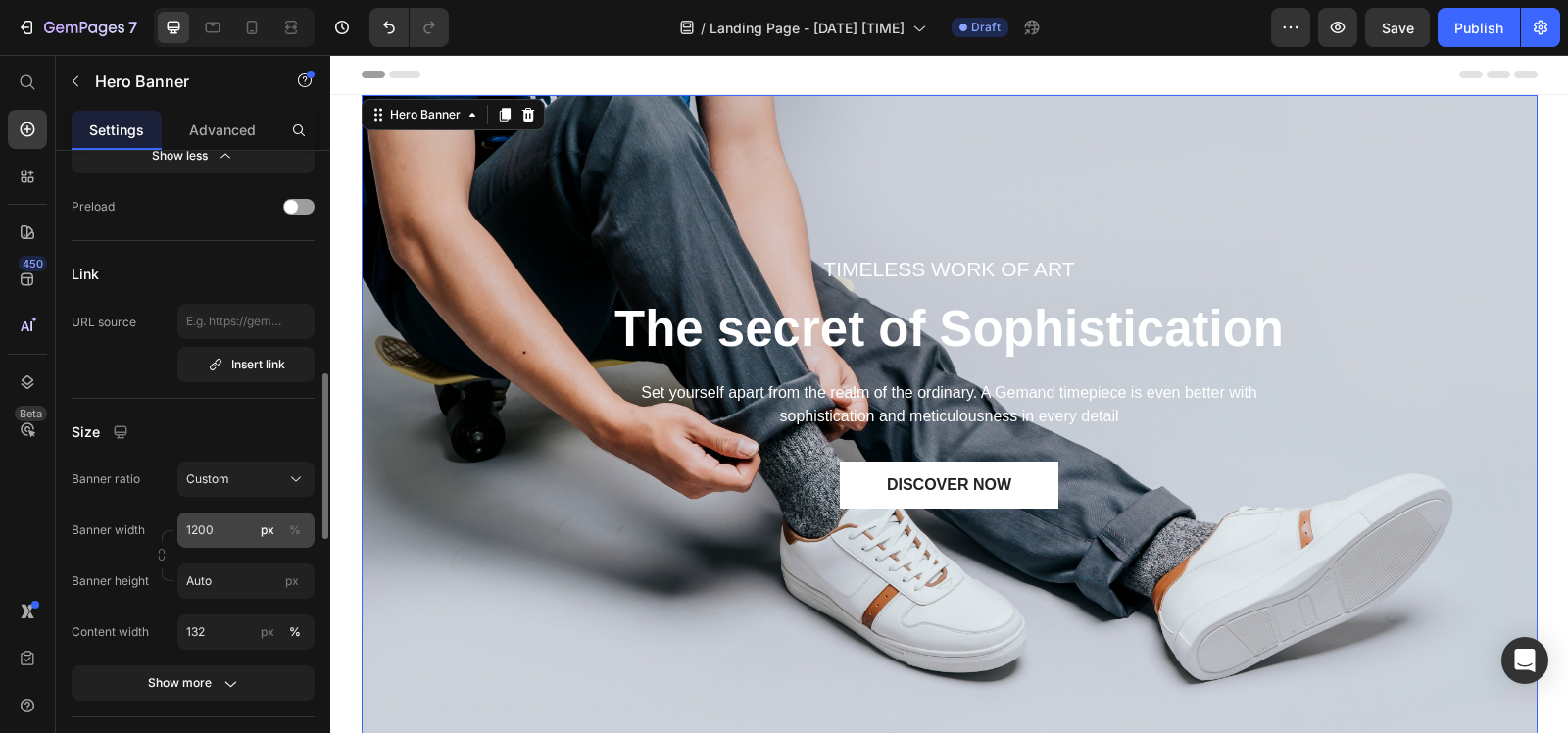 type on "100" 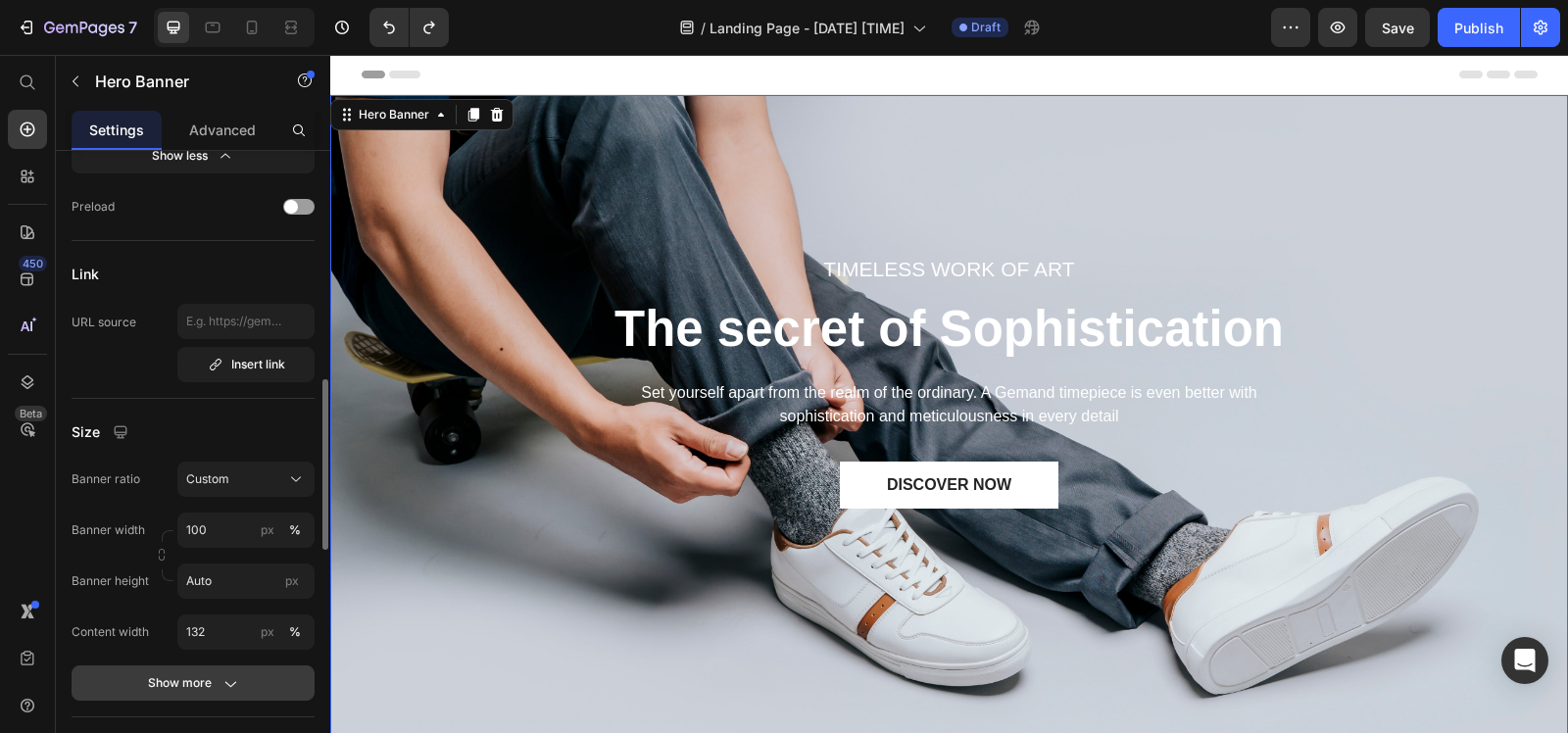 click on "Show more" 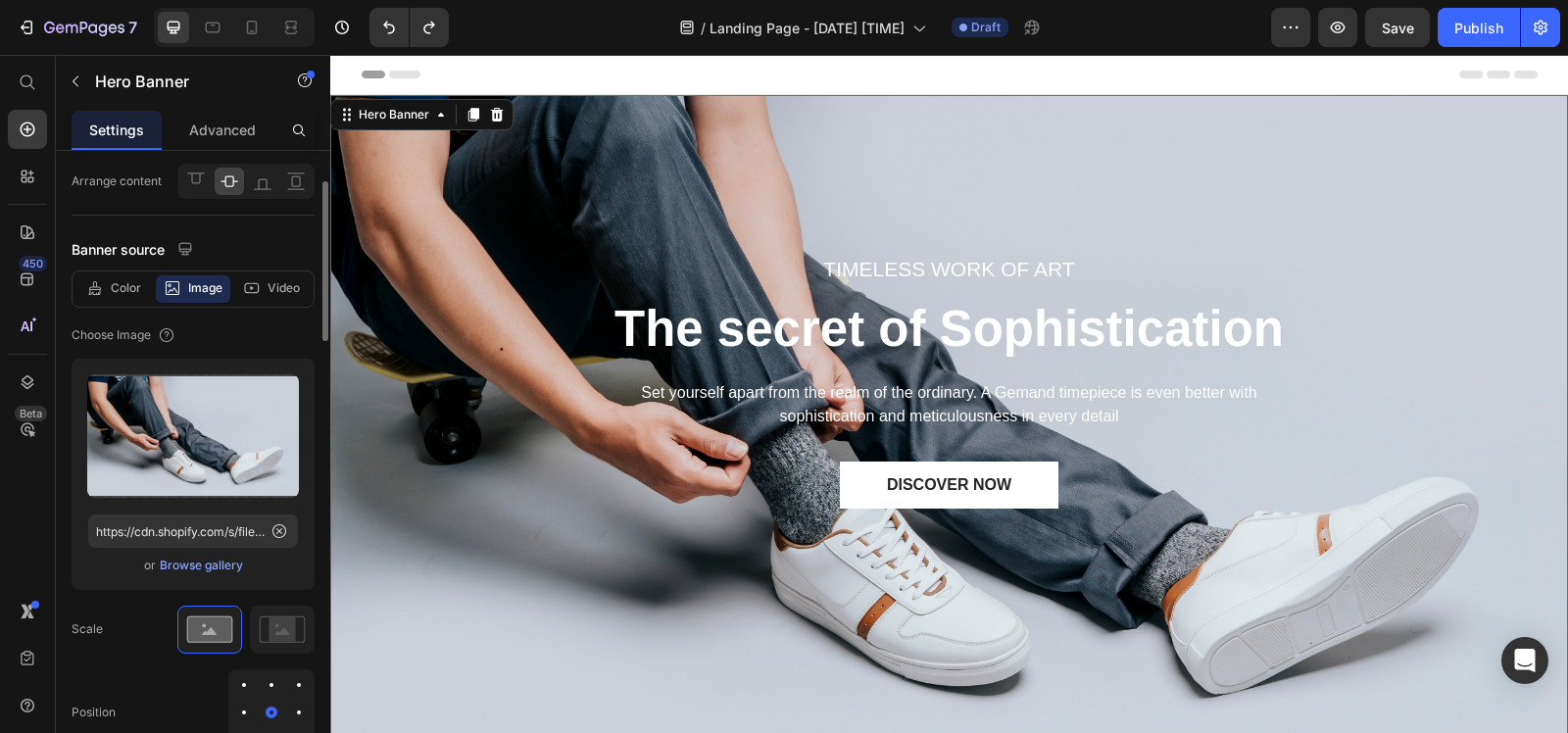 scroll, scrollTop: 0, scrollLeft: 0, axis: both 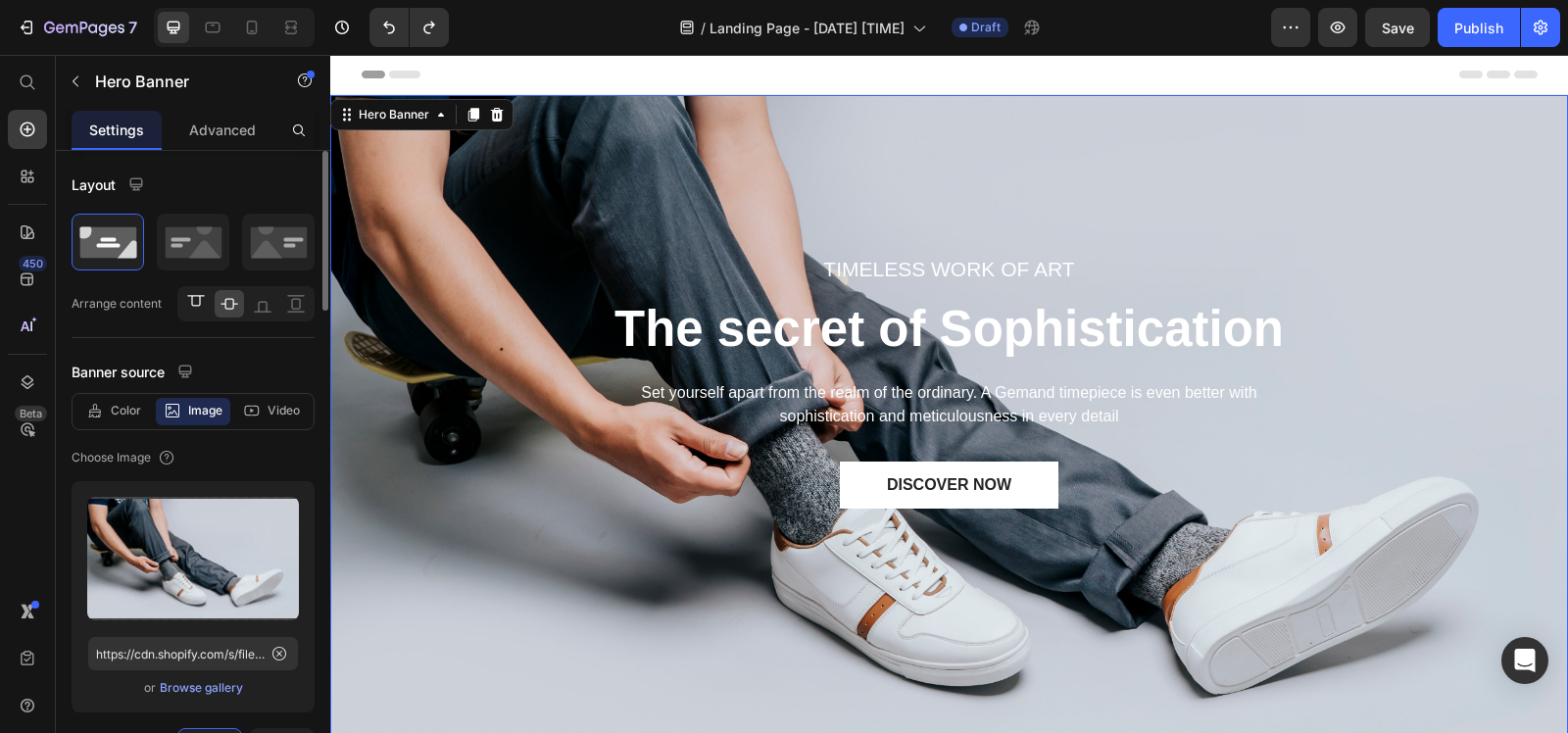 click 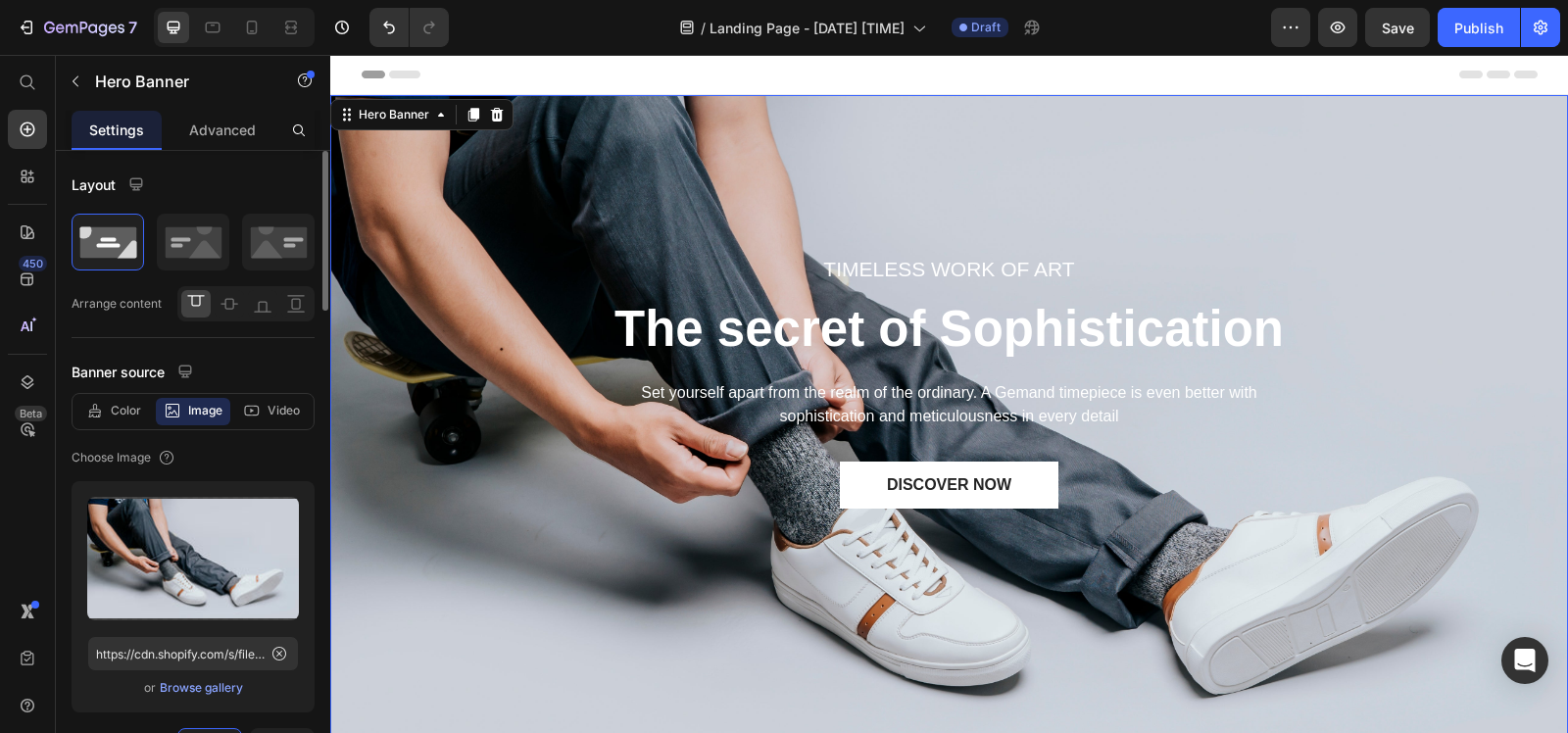 click 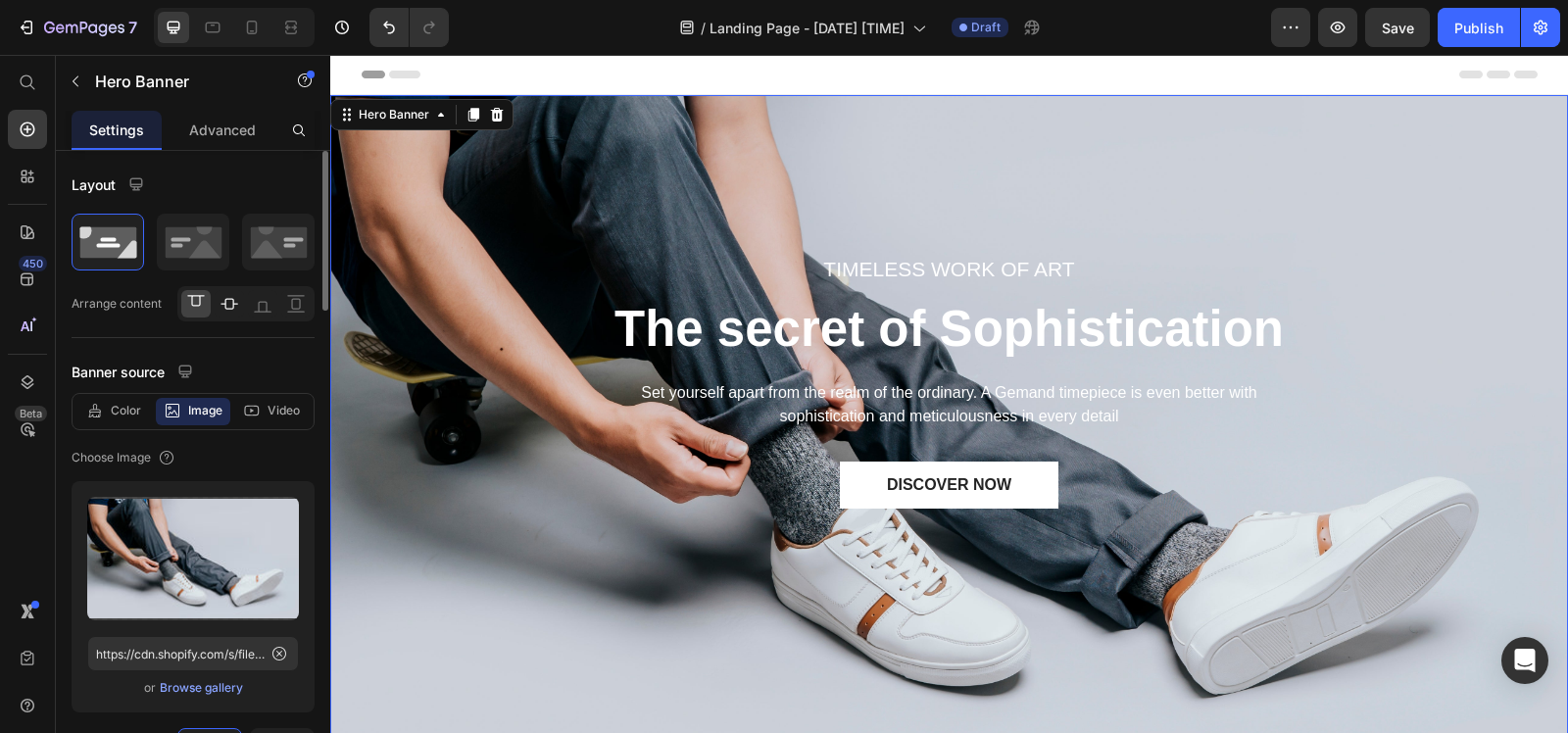 click 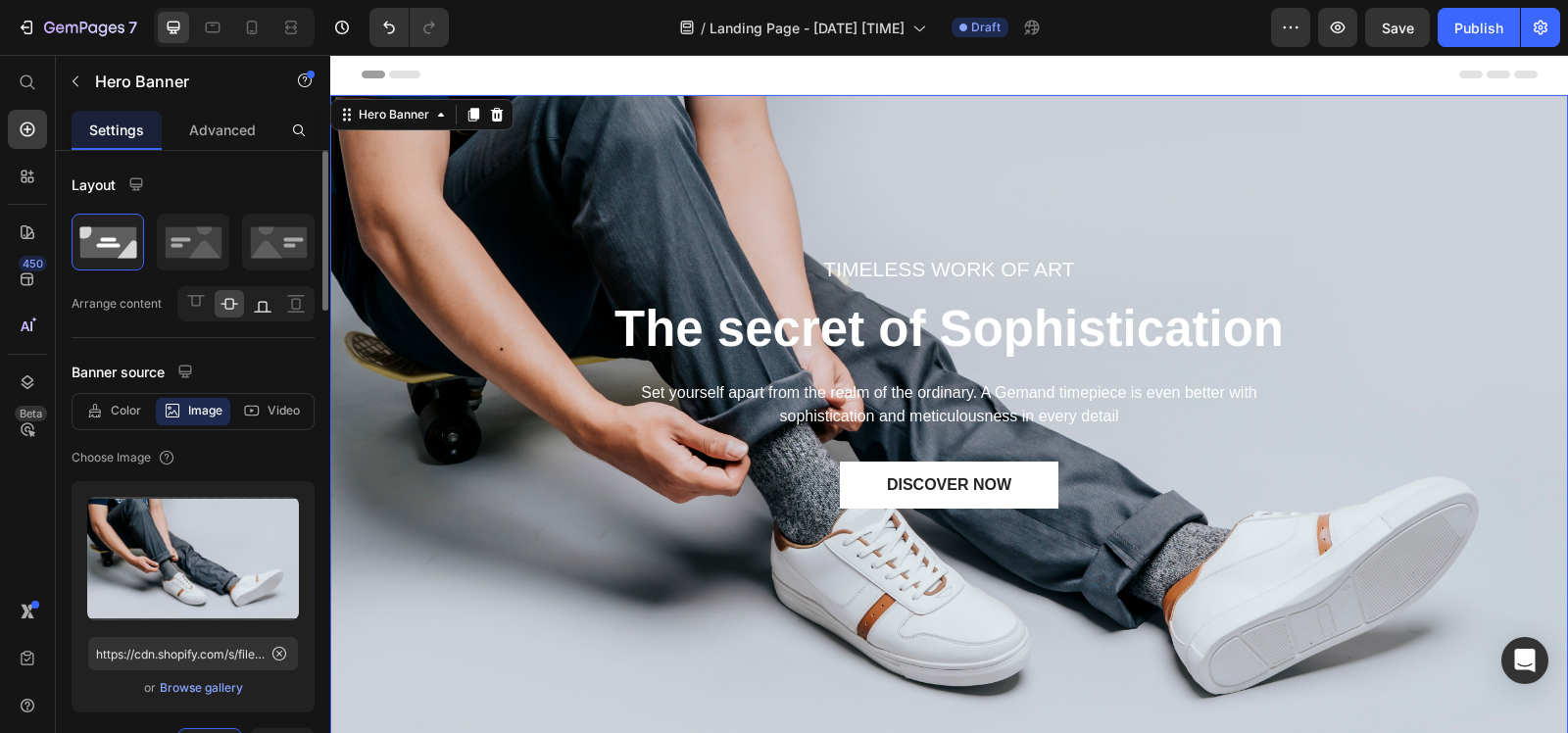 click 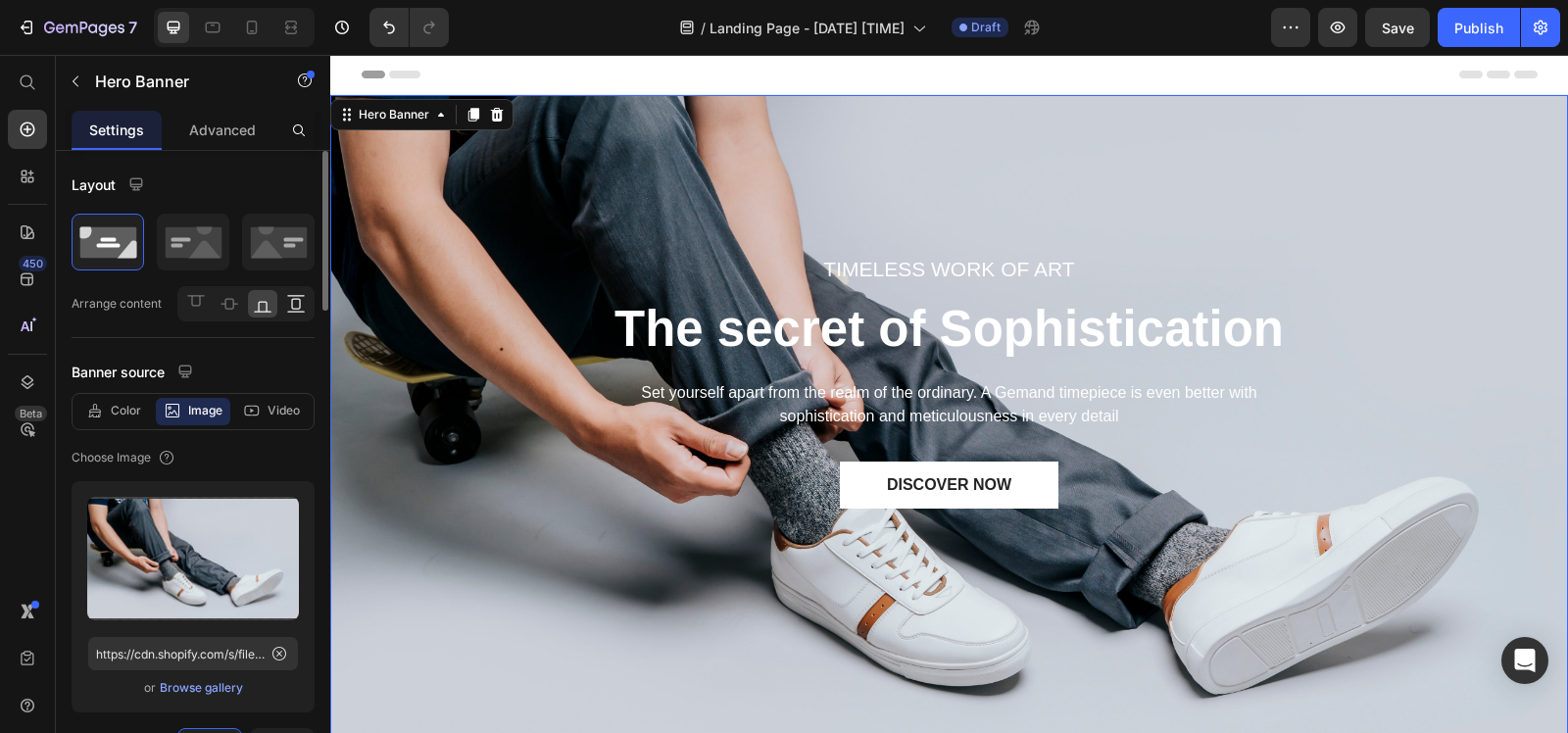 click 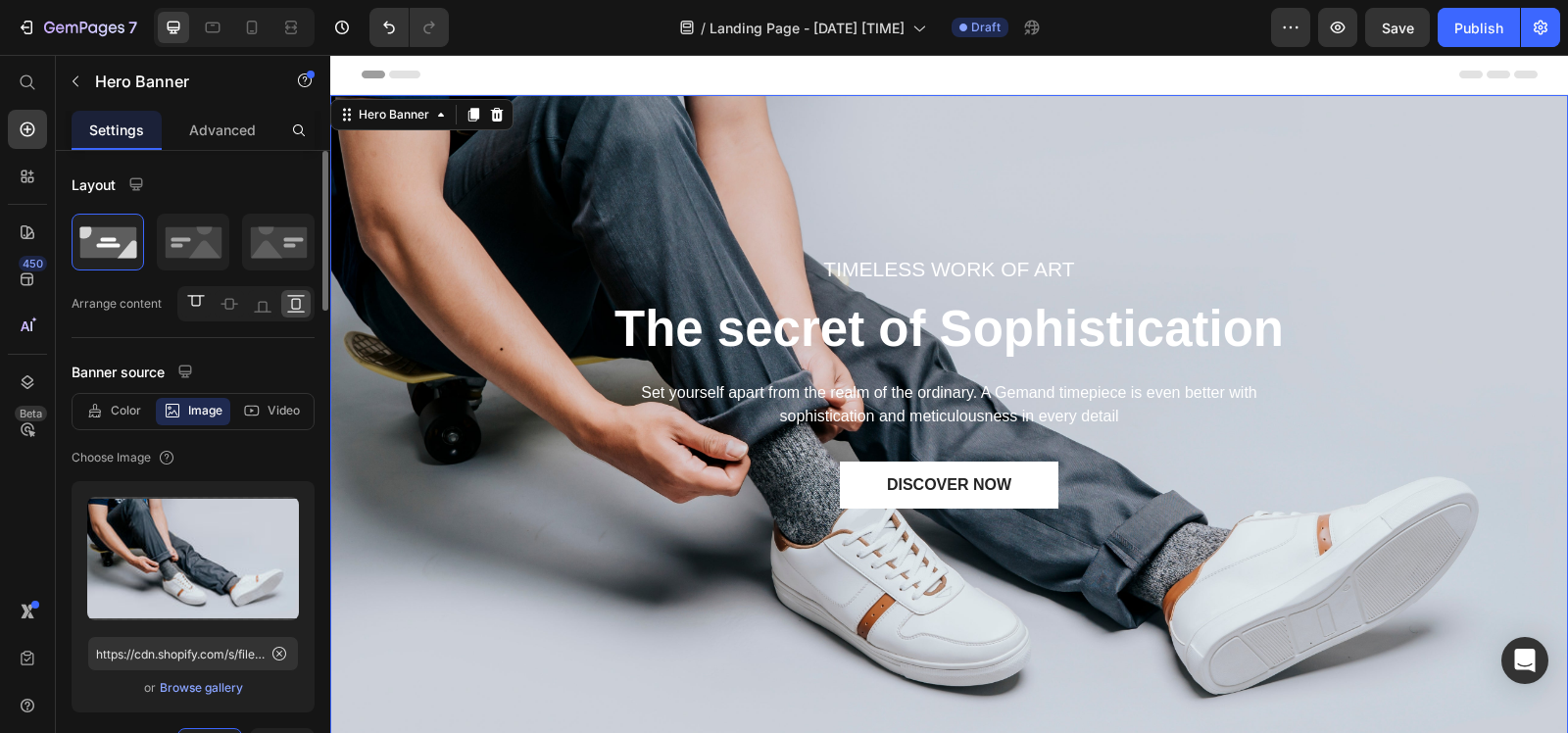 click 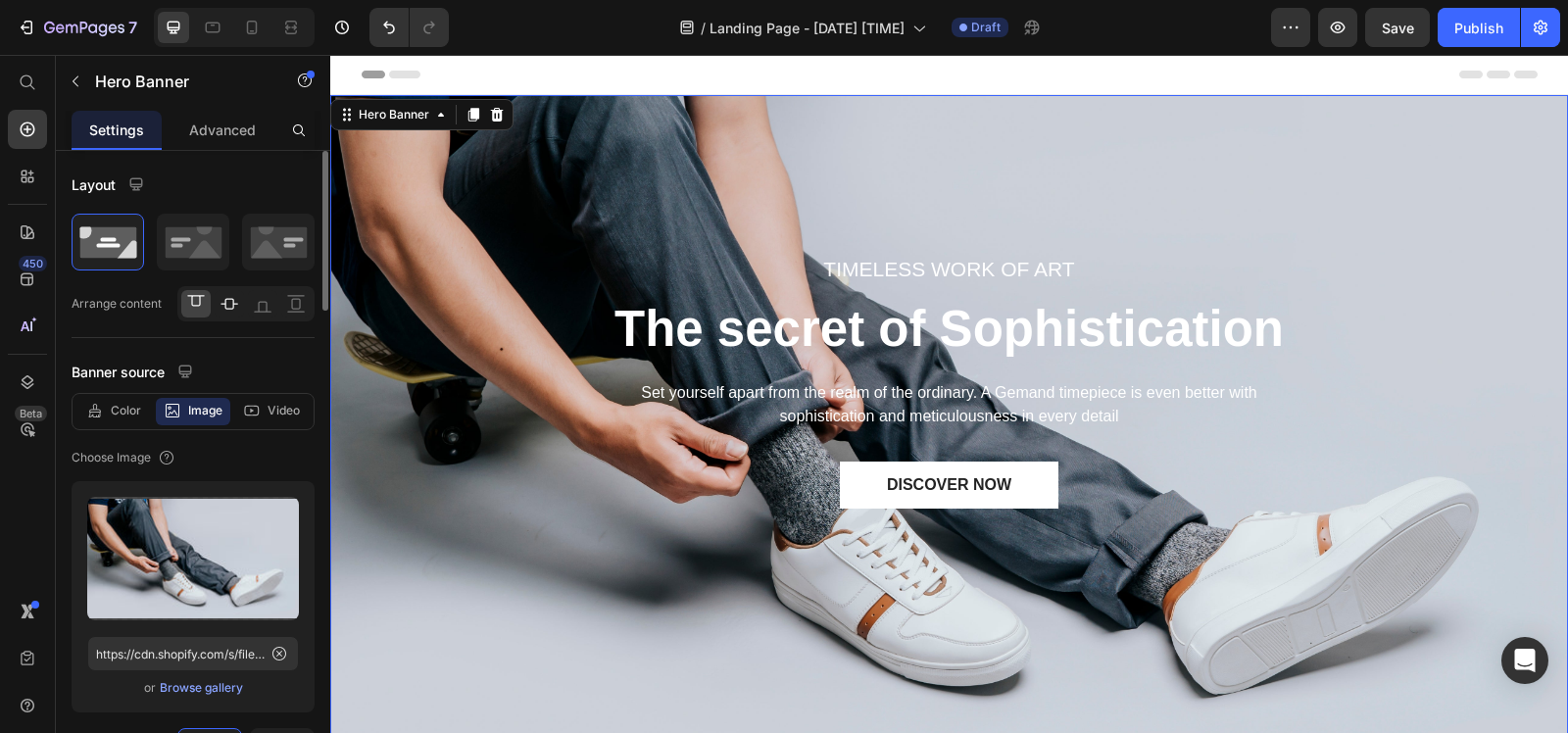 click 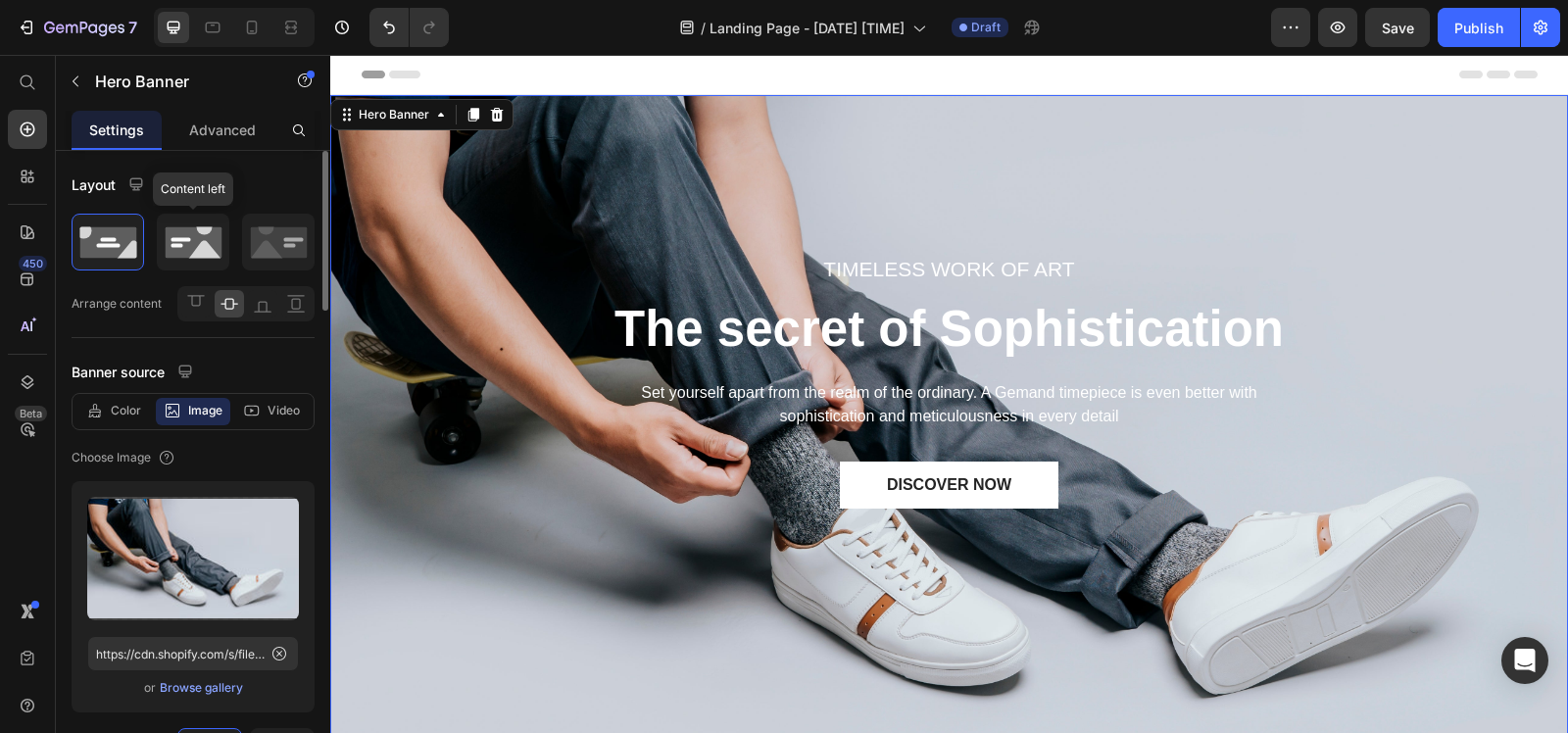 click 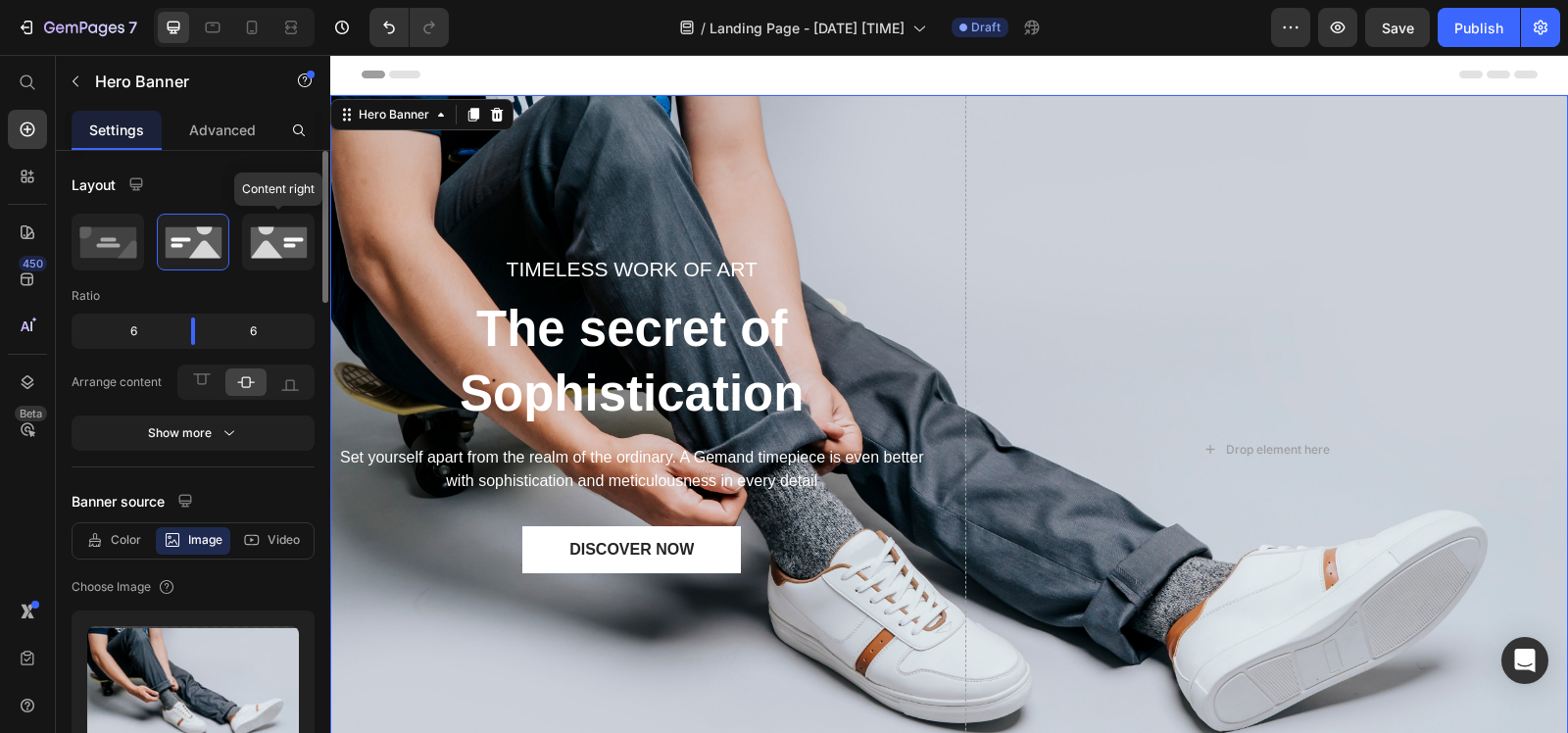 click 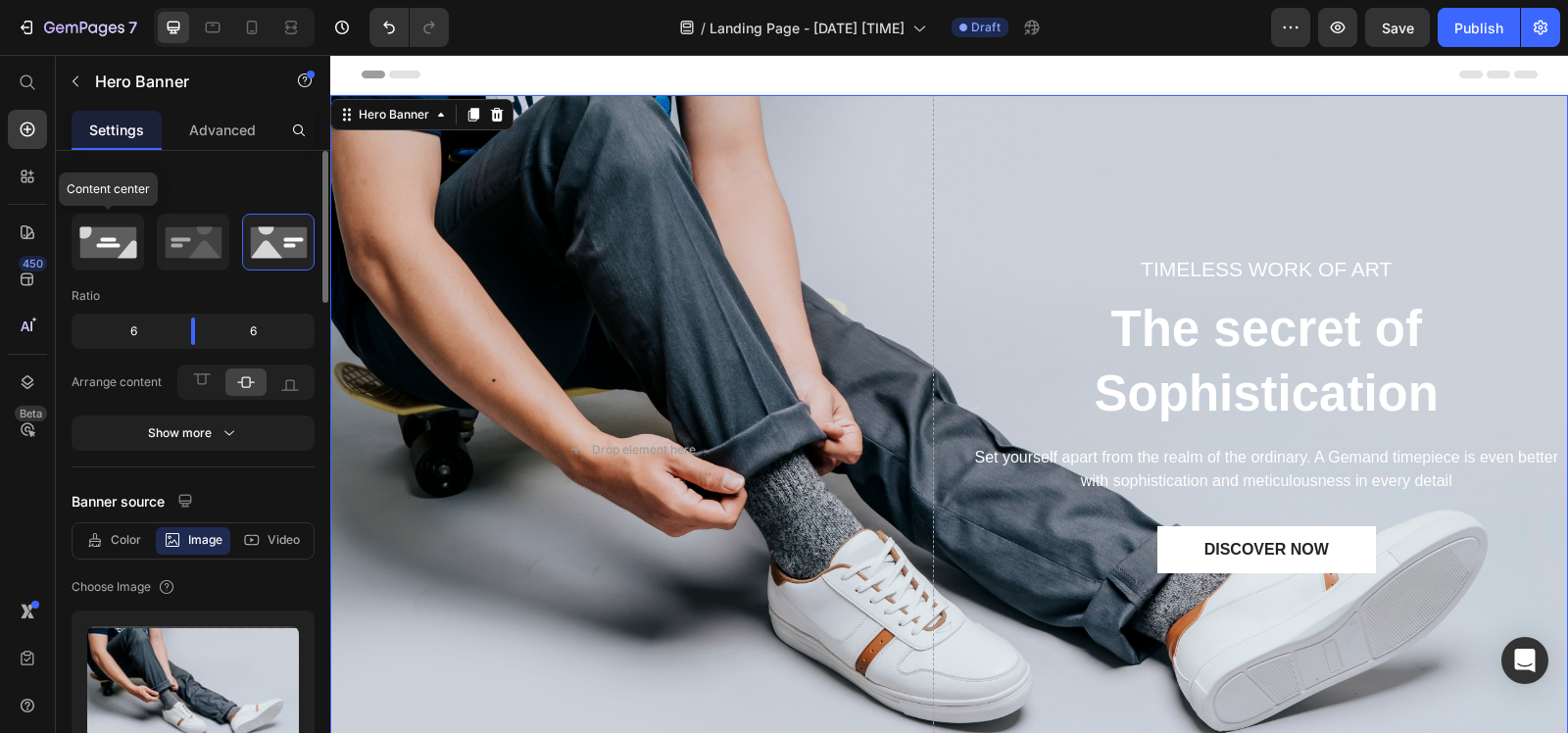 click 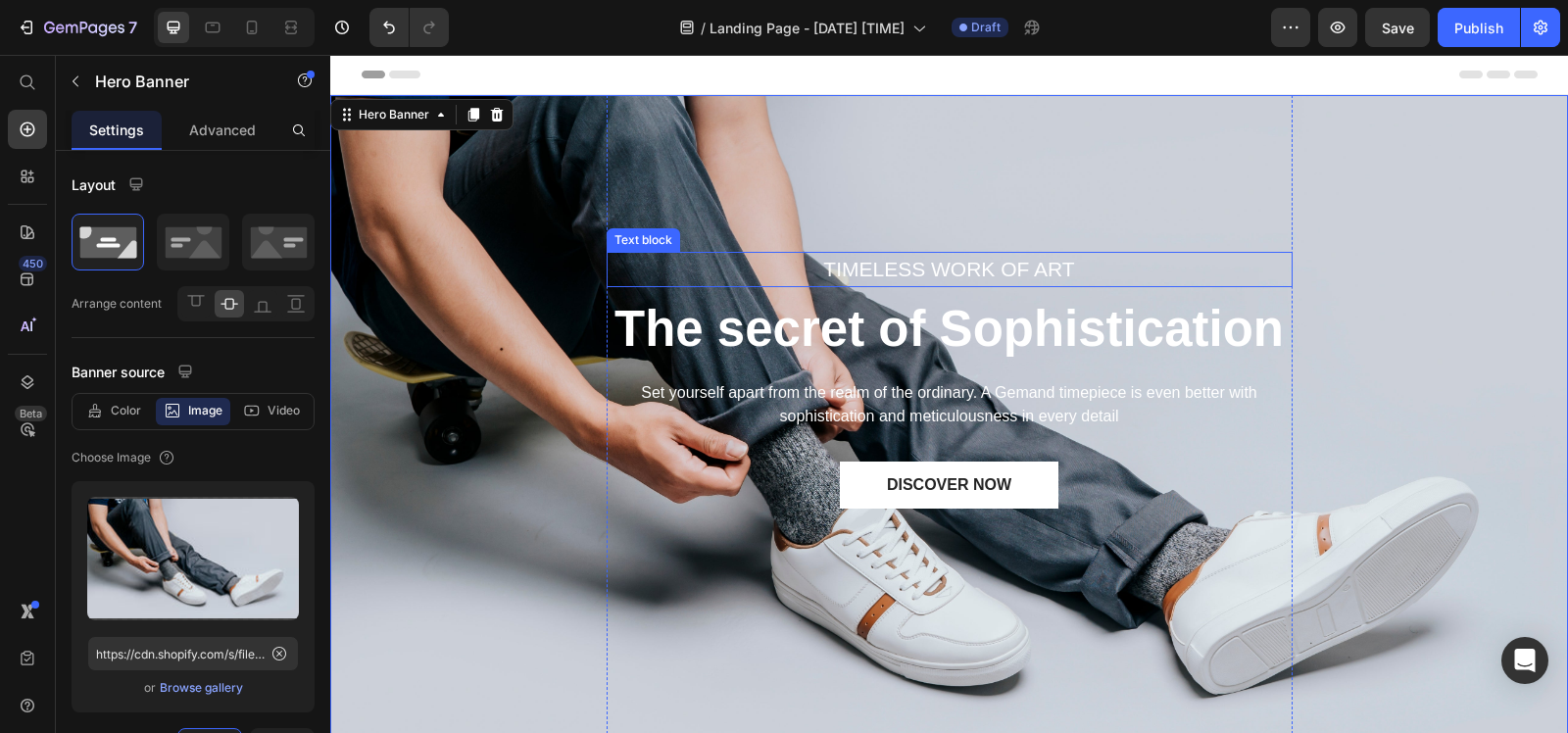 click on "TIMELESS WORK OF ART" at bounding box center (950, 269) 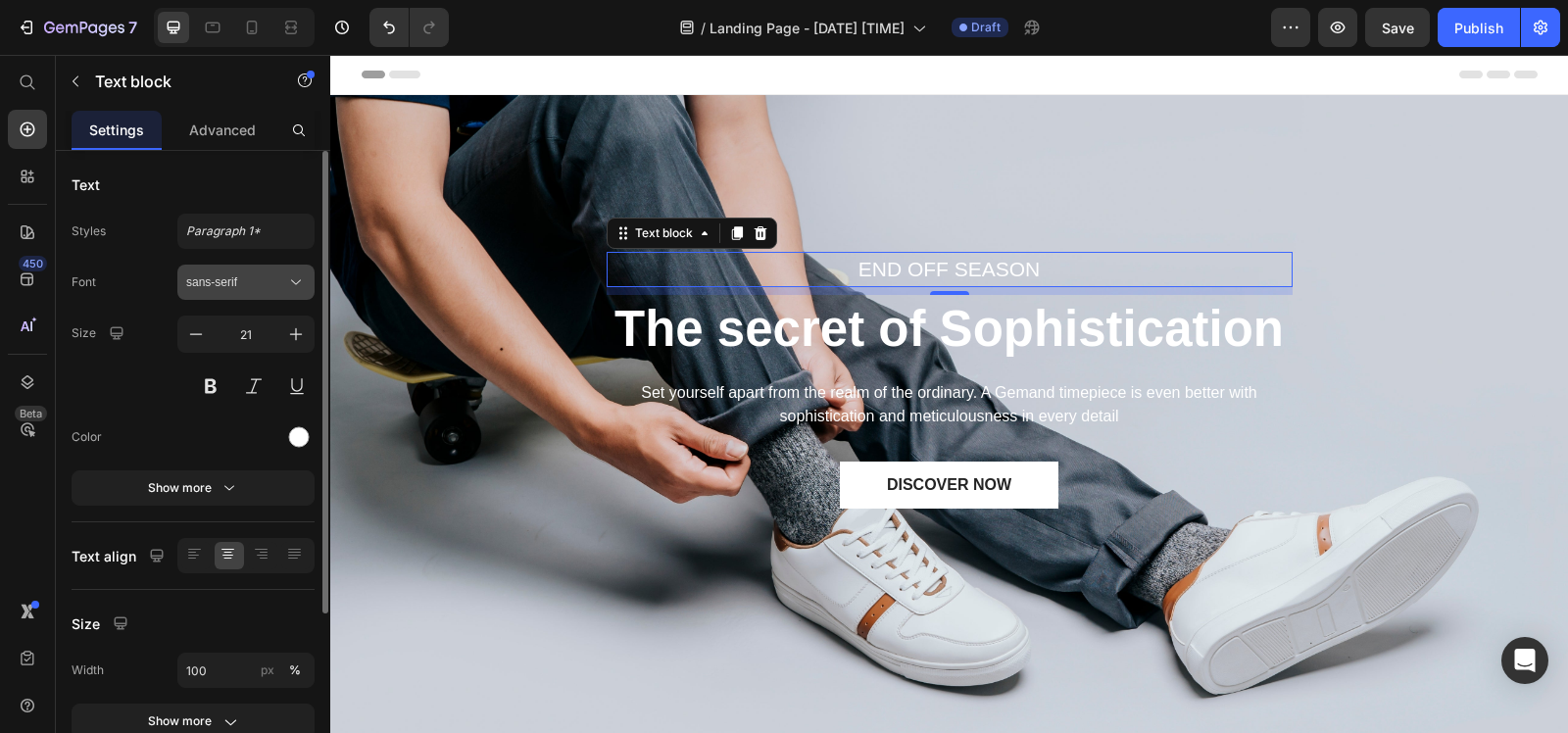 click on "sans-serif" at bounding box center (246, 282) 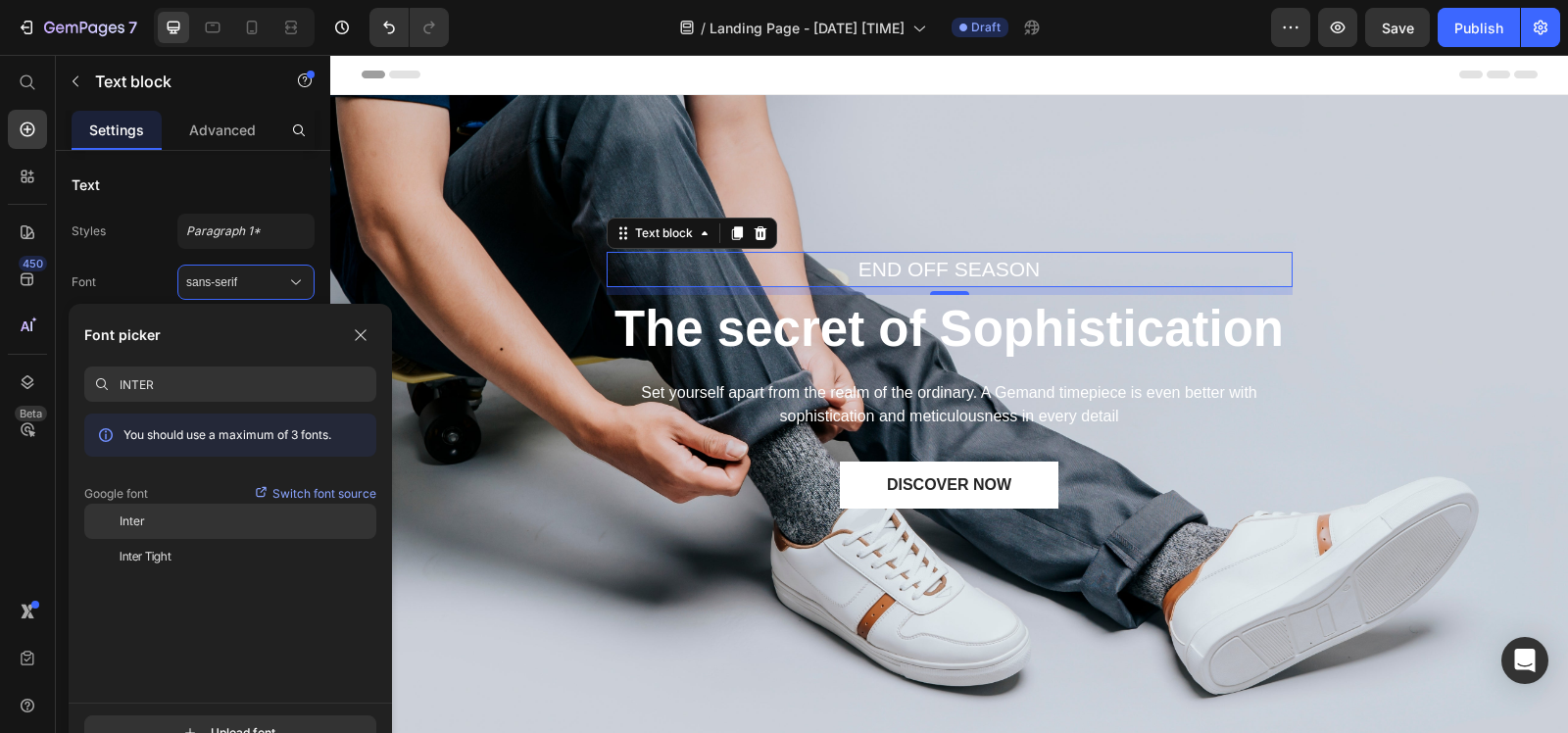 type on "INTER" 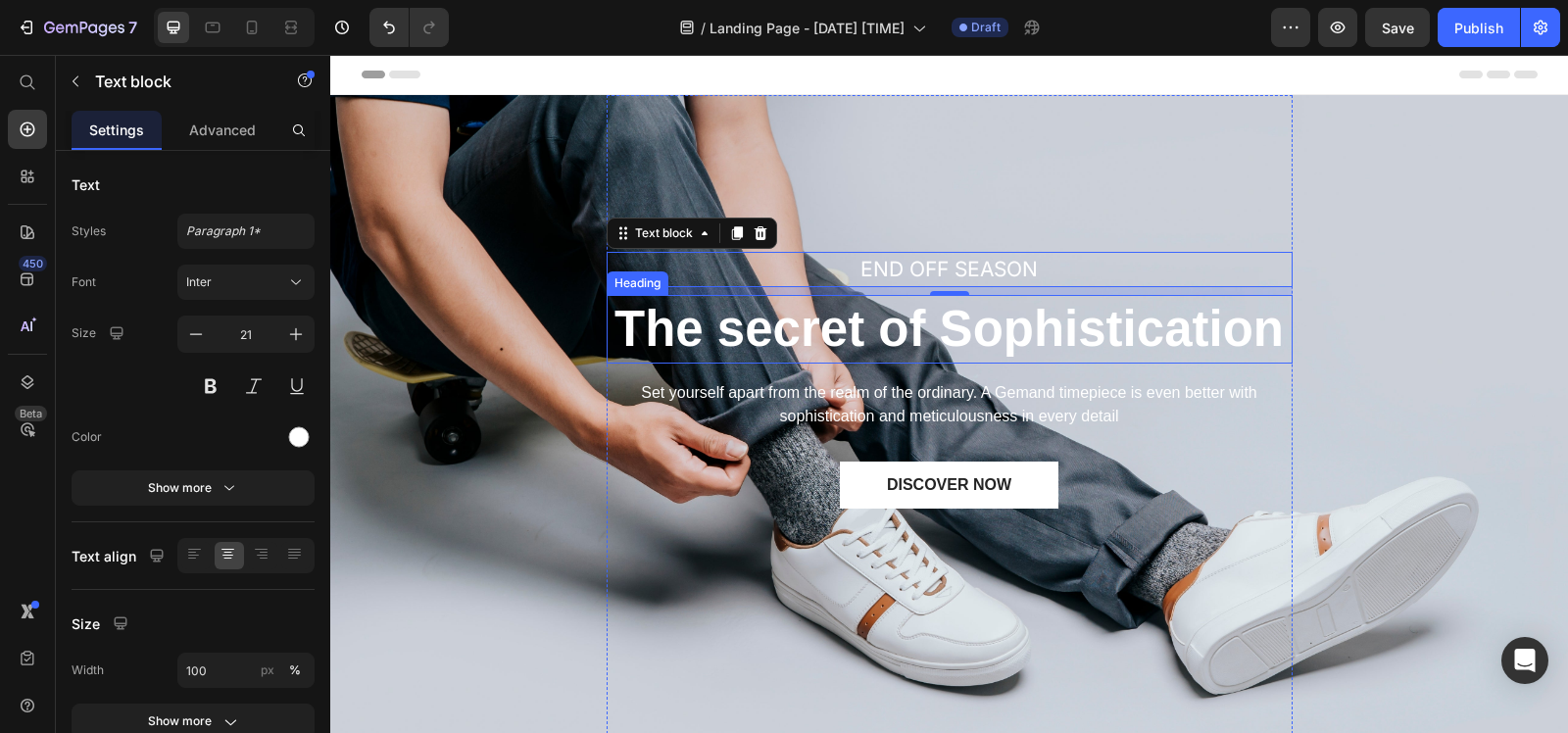 click on "The secret of Sophistication" at bounding box center [950, 329] 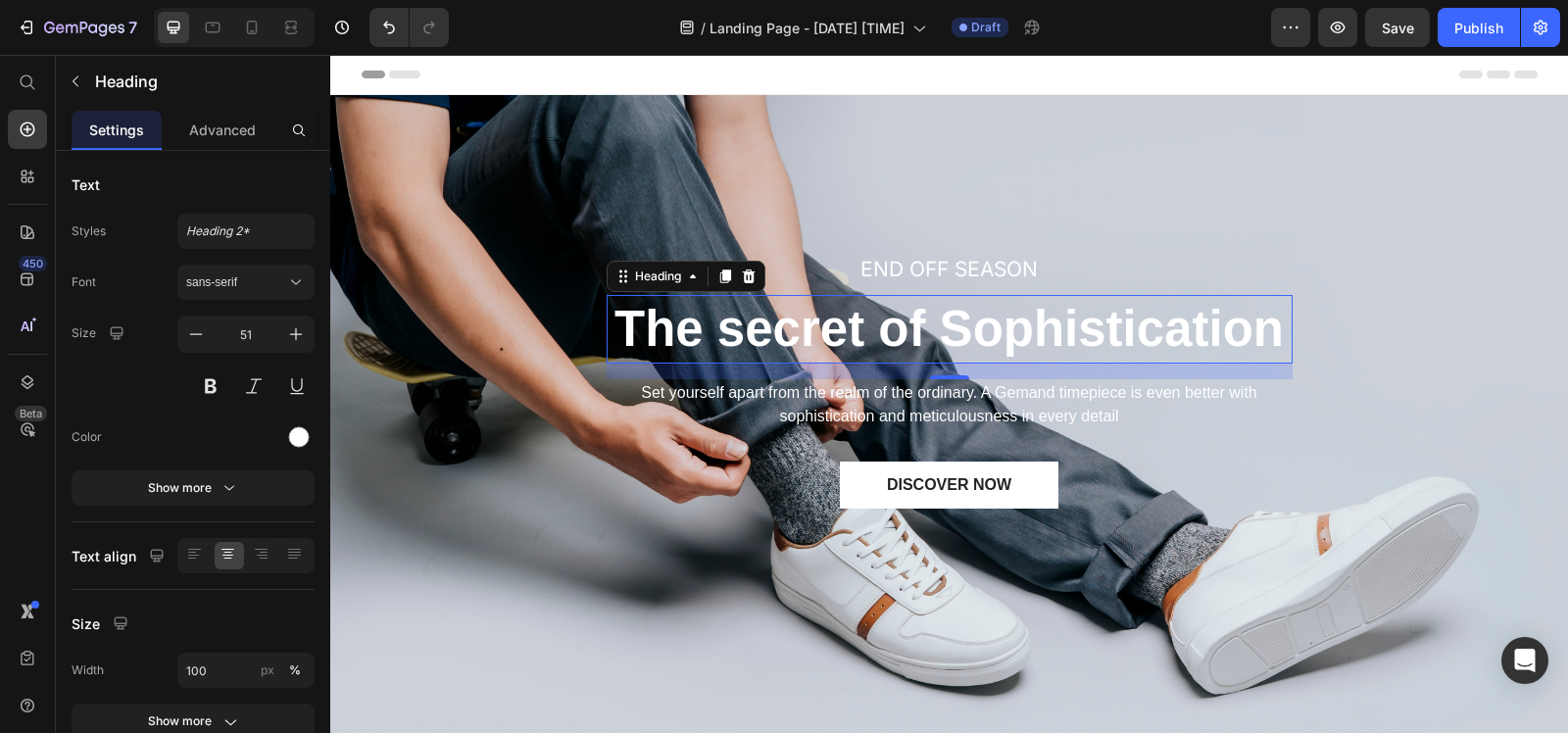 click on "The secret of Sophistication" at bounding box center (950, 329) 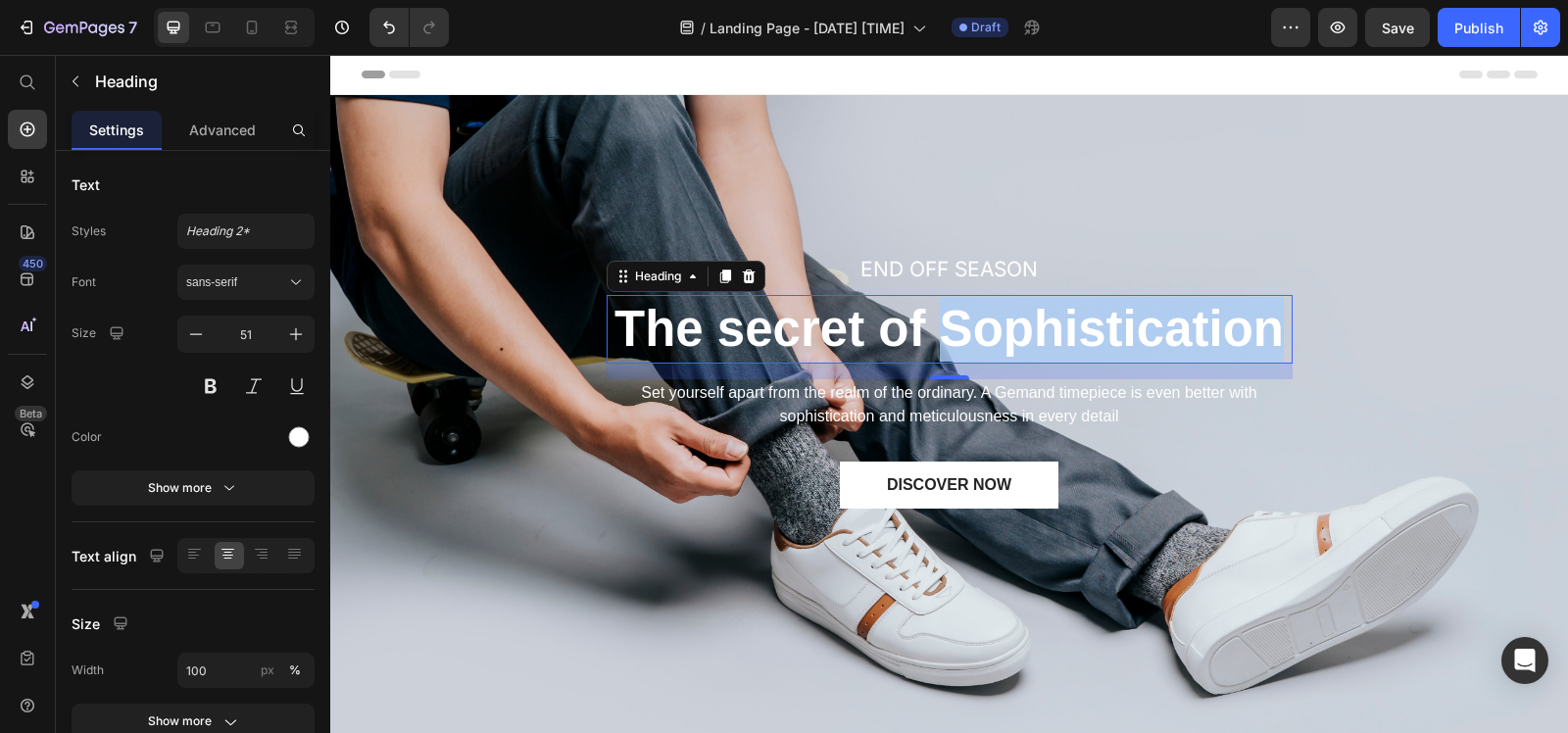 click on "The secret of Sophistication" at bounding box center (950, 329) 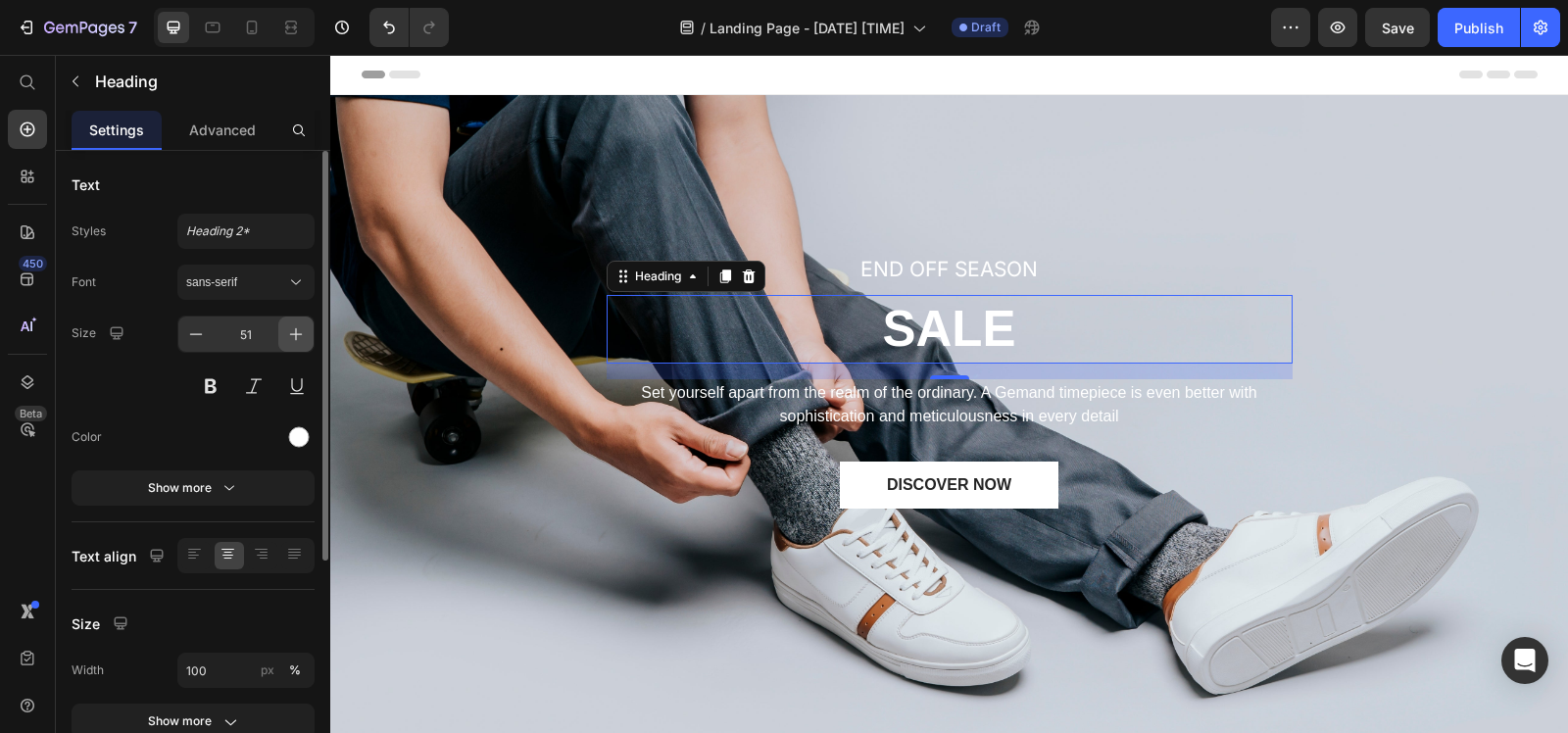click 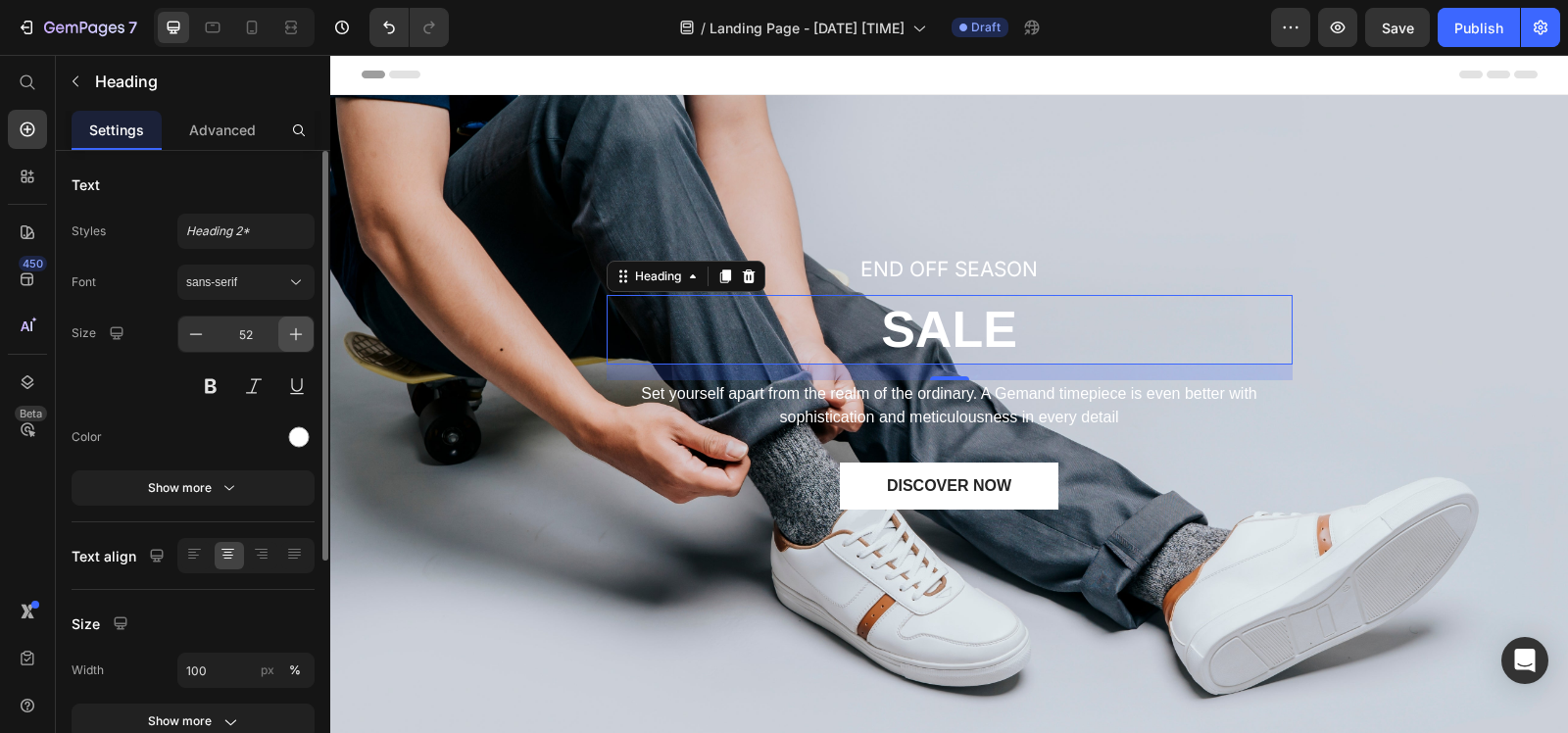 click 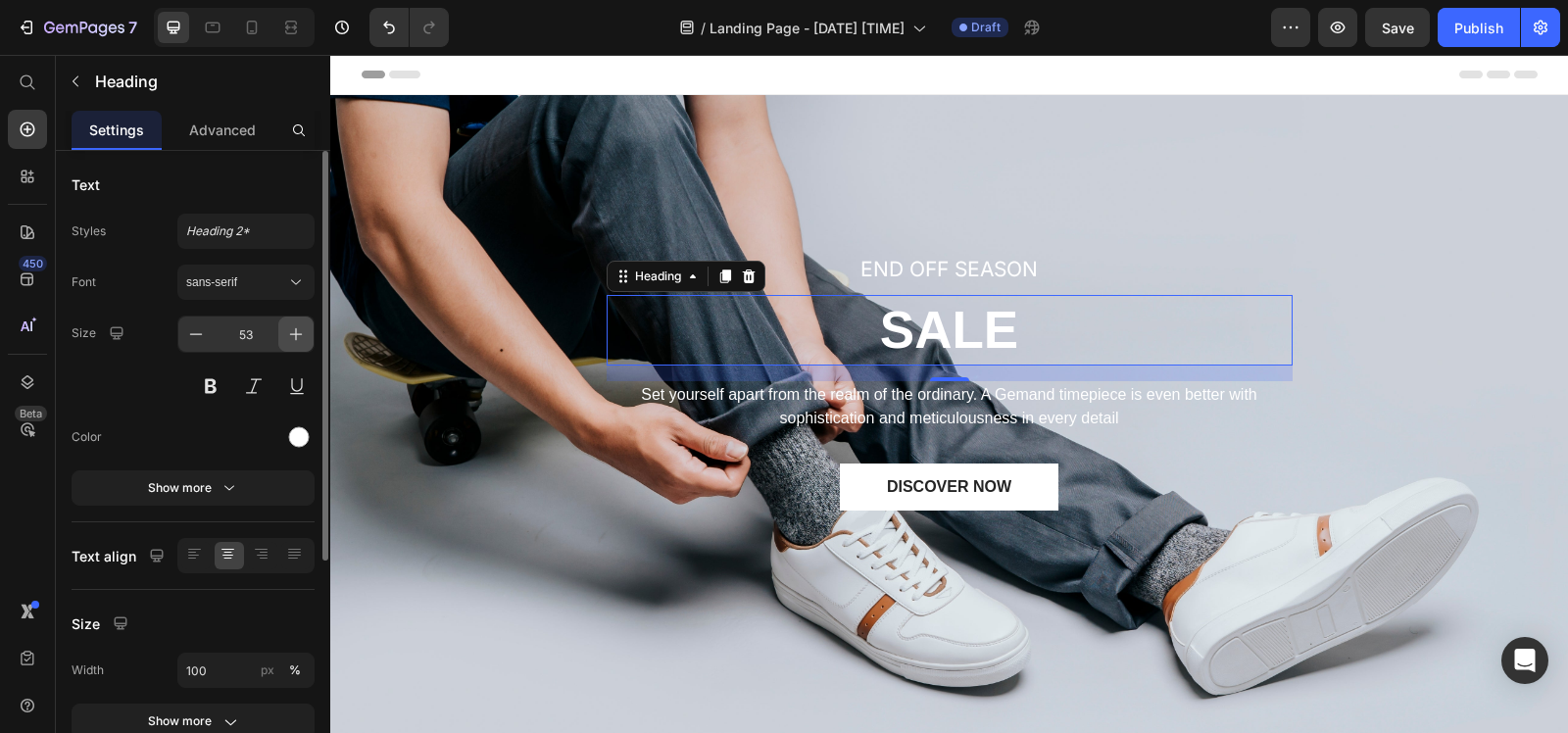 click 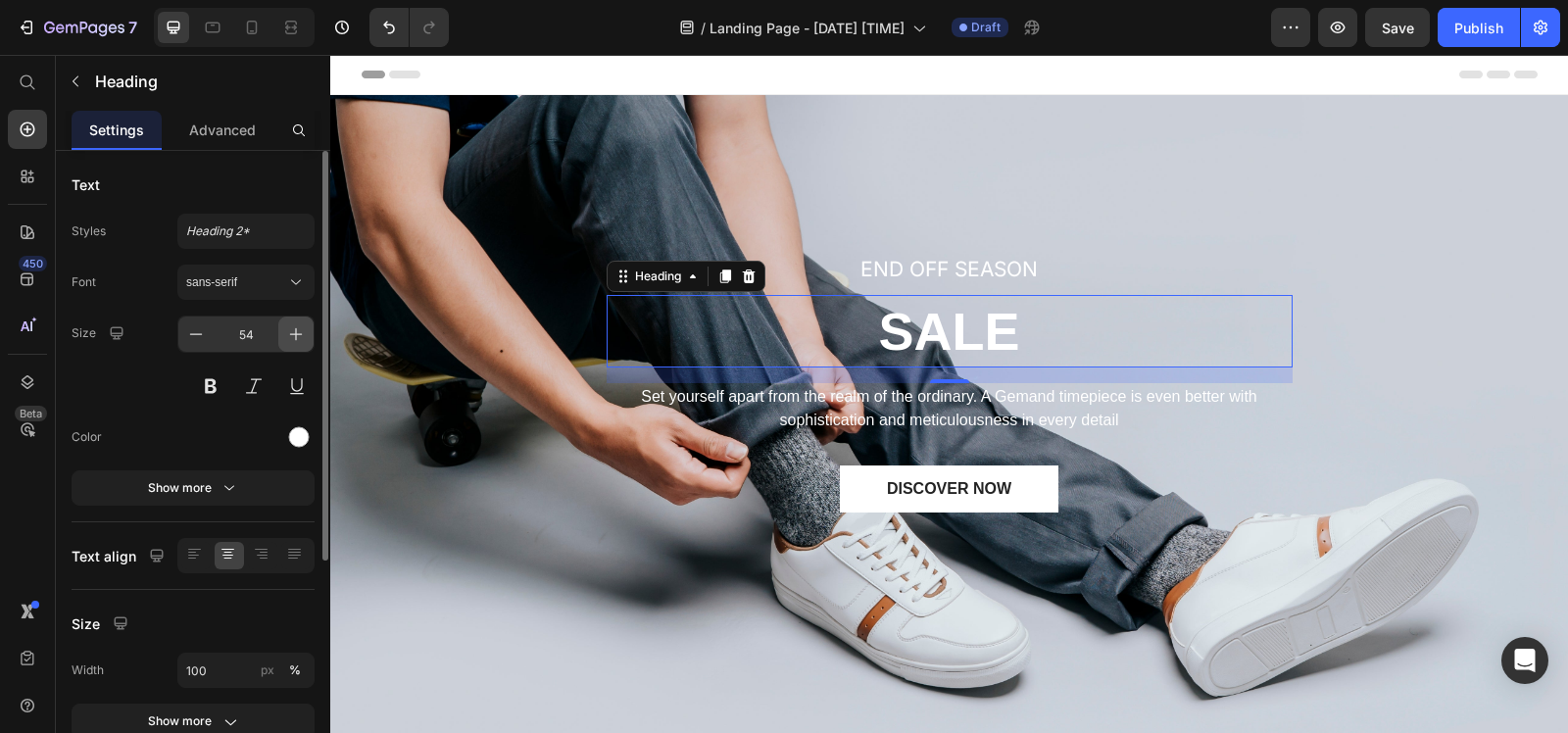 click 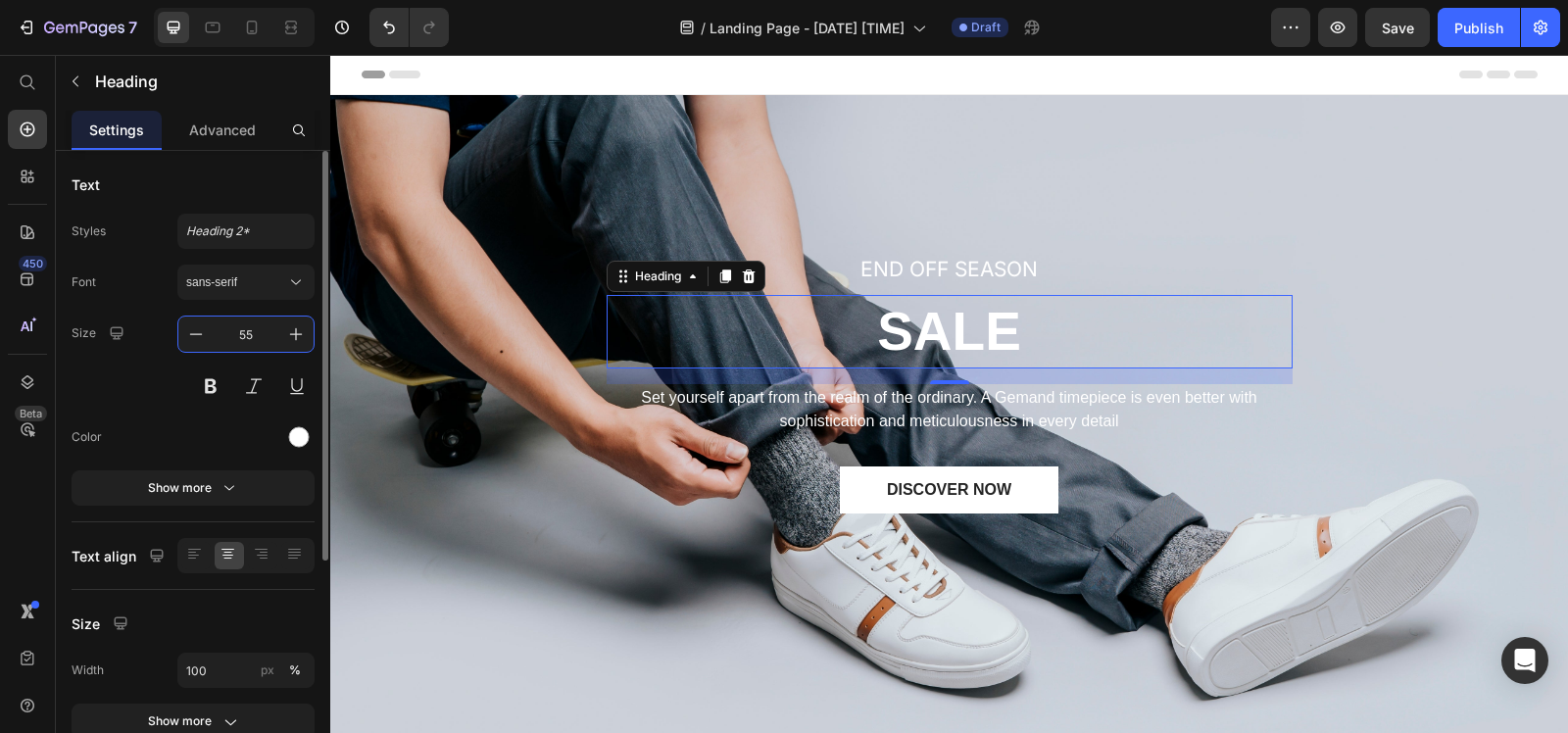 click on "55" at bounding box center (246, 334) 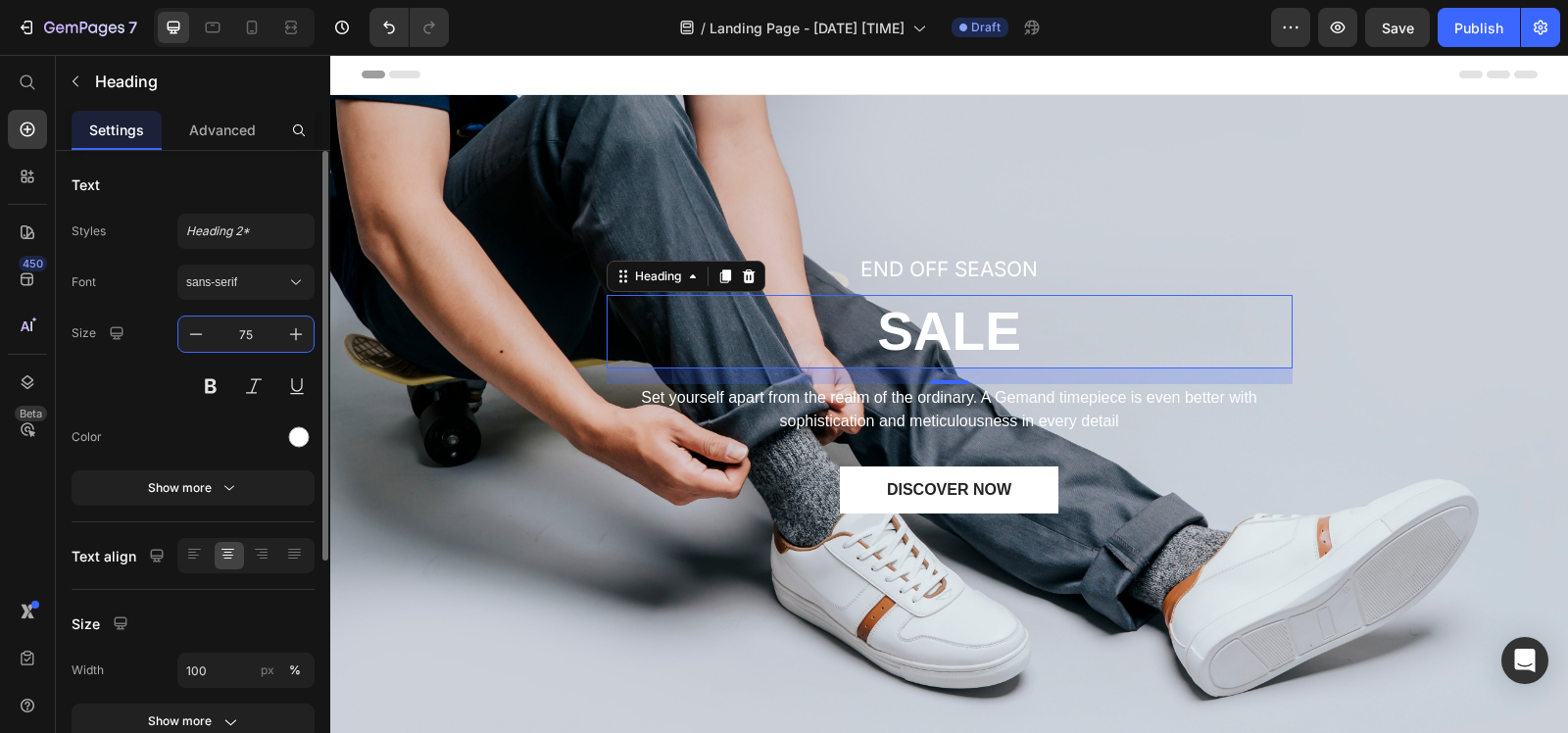 type on "75" 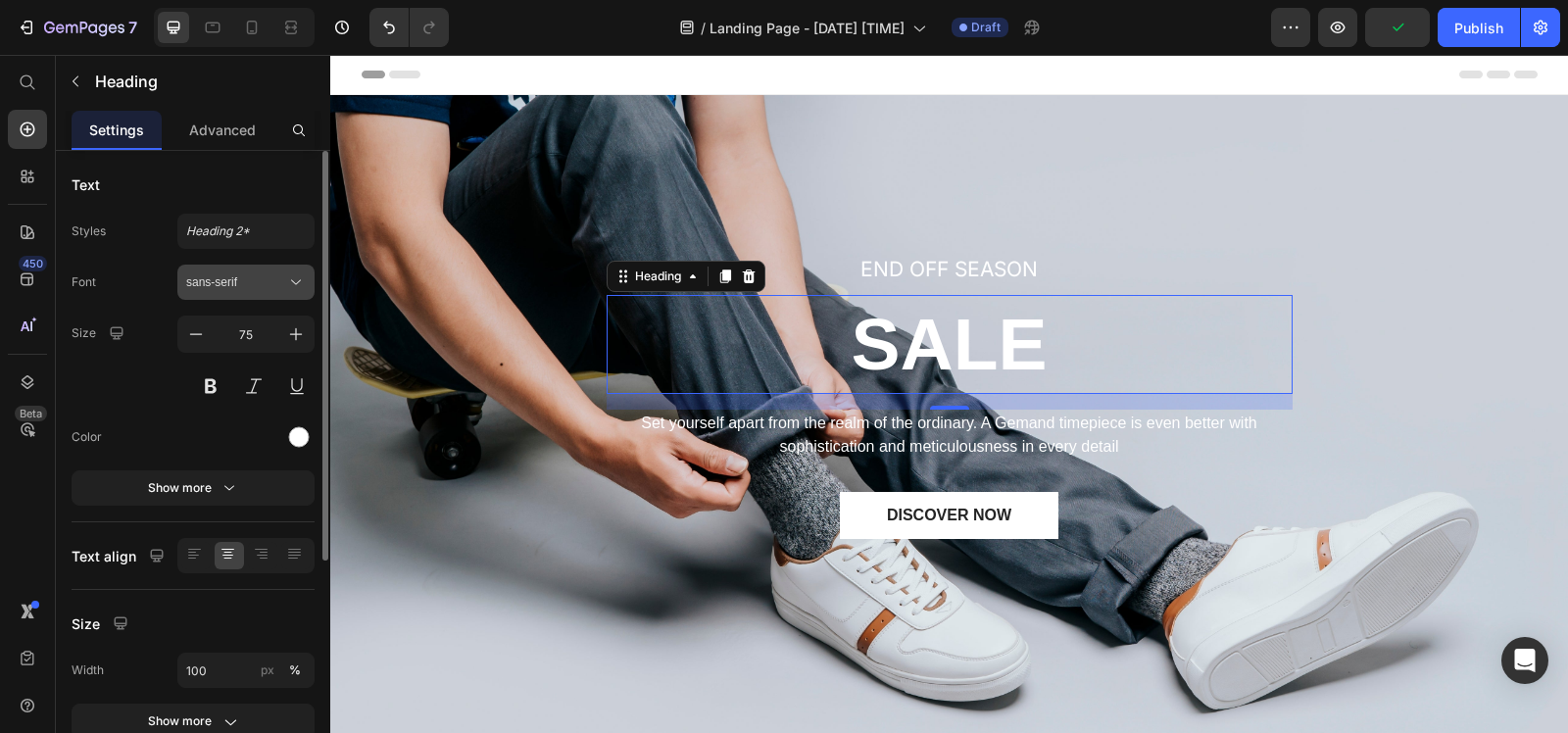 click on "sans-serif" at bounding box center [236, 282] 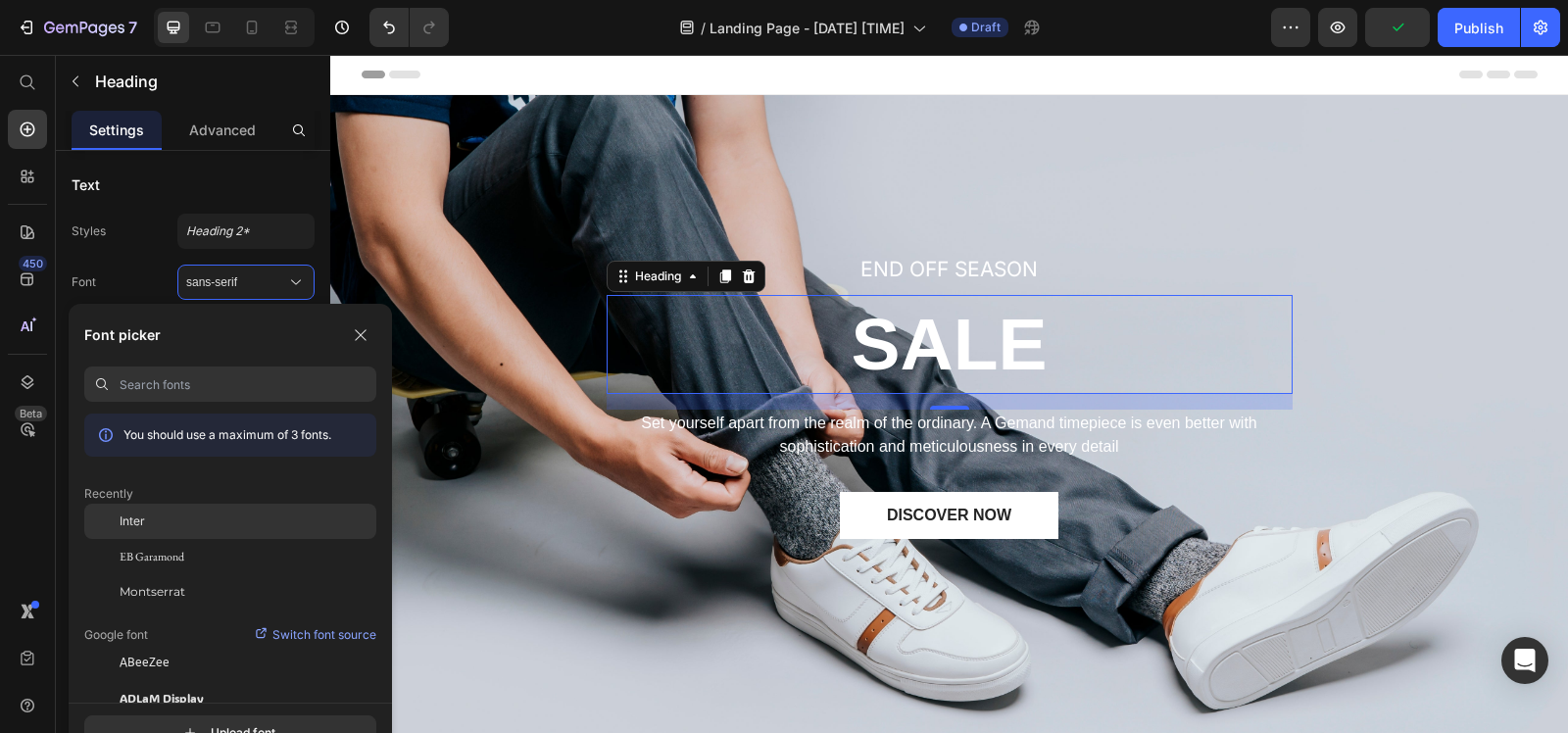 click on "Inter" 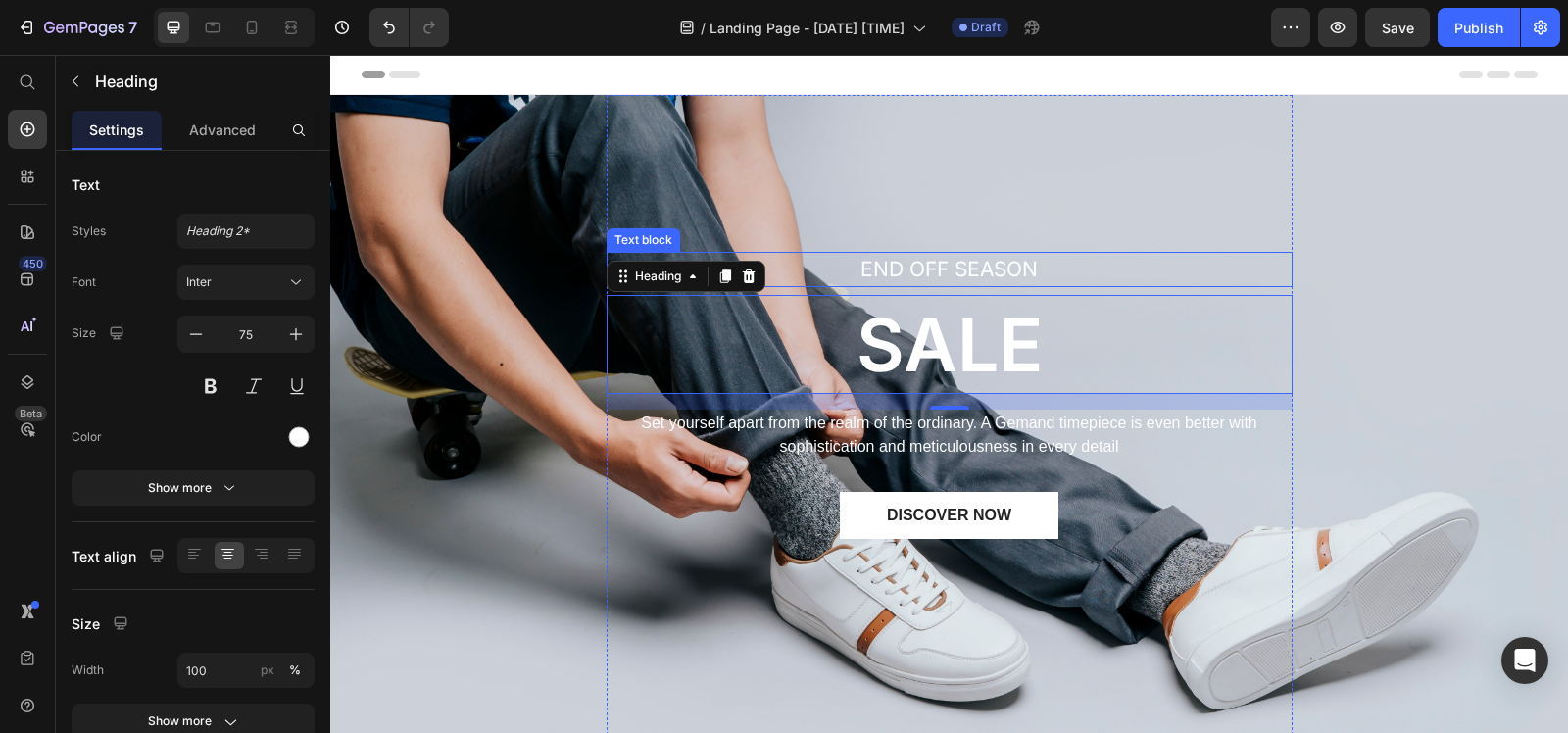 click on "END OFF SEASON" at bounding box center (950, 269) 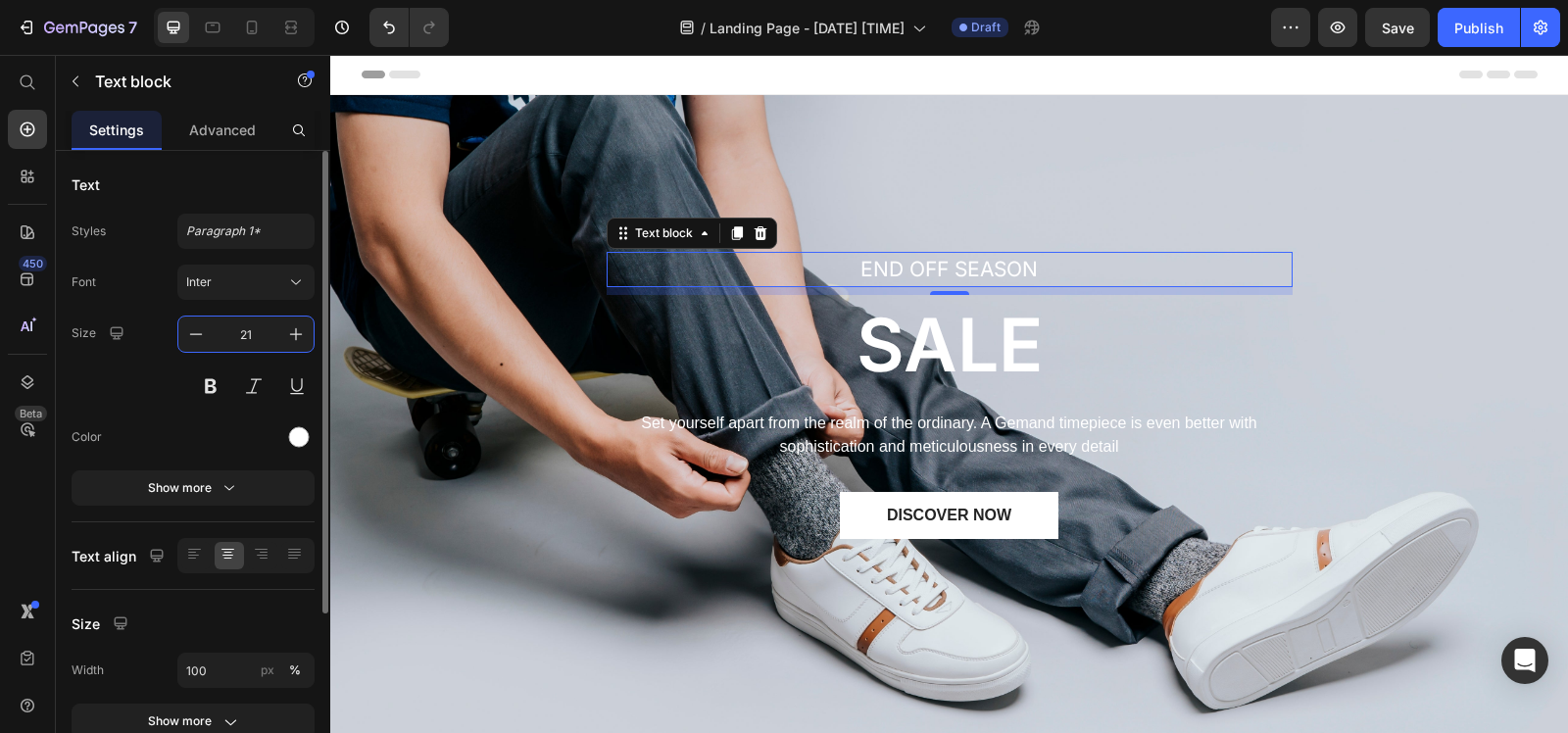 click on "21" at bounding box center [246, 334] 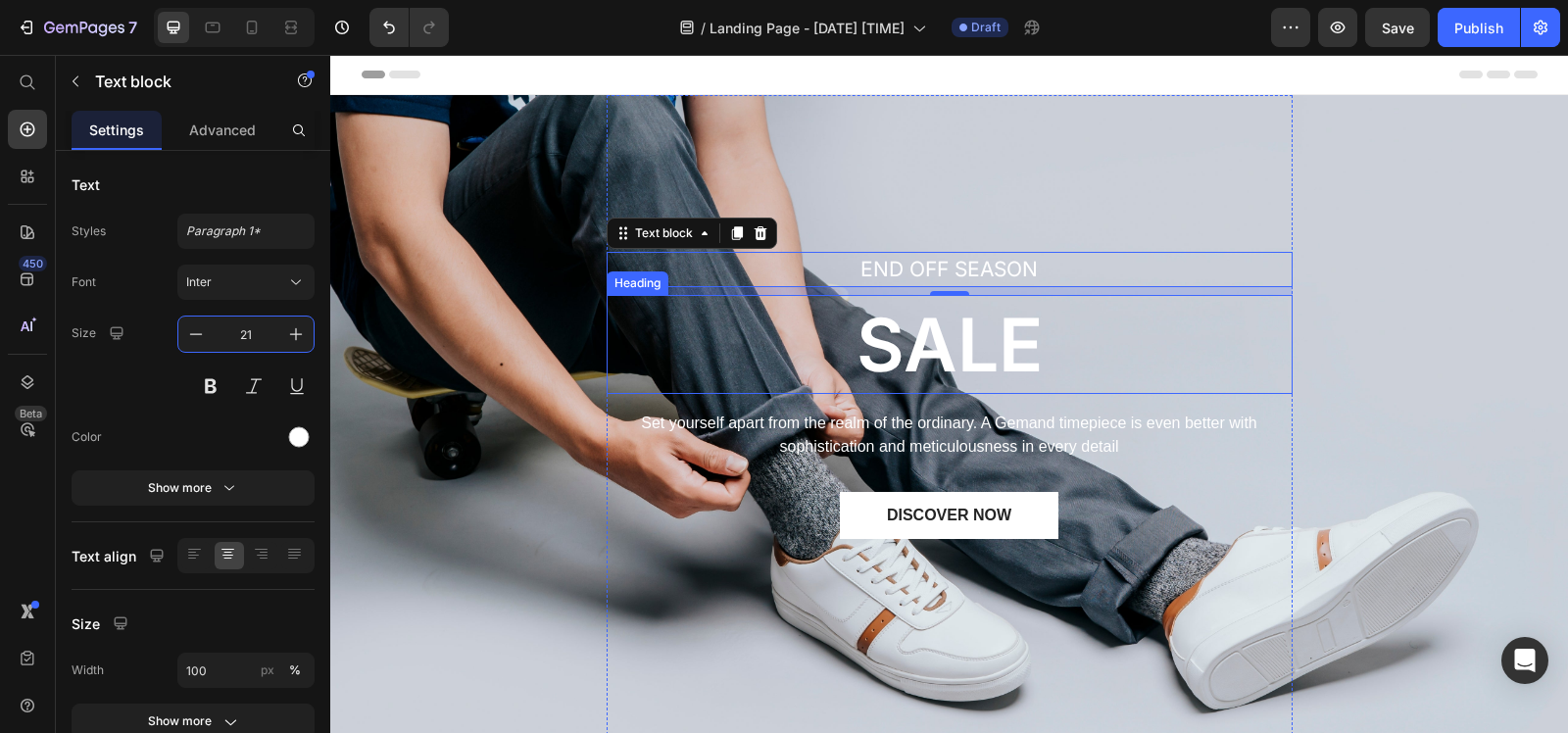 click on "SALE" at bounding box center [950, 345] 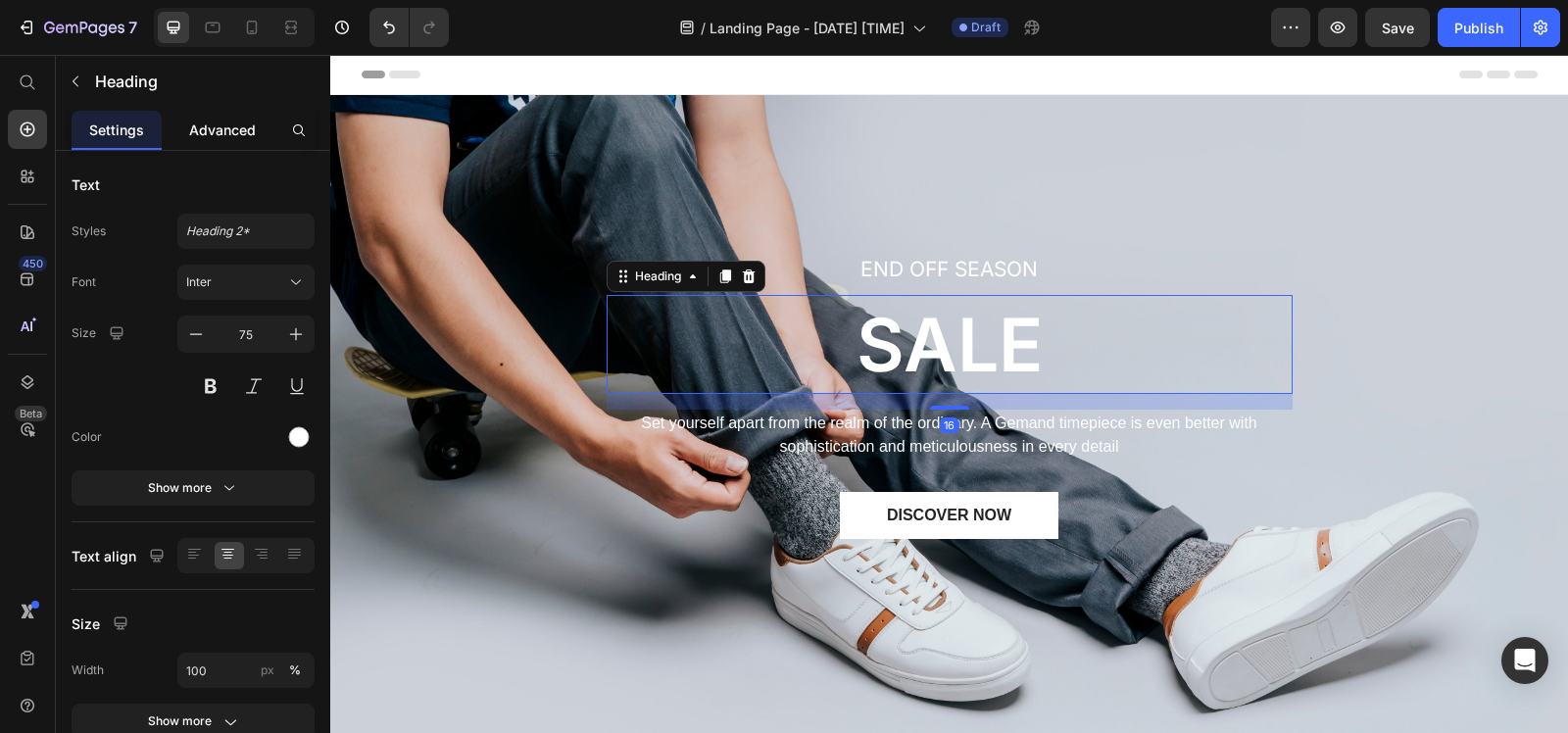 click on "Advanced" at bounding box center (222, 129) 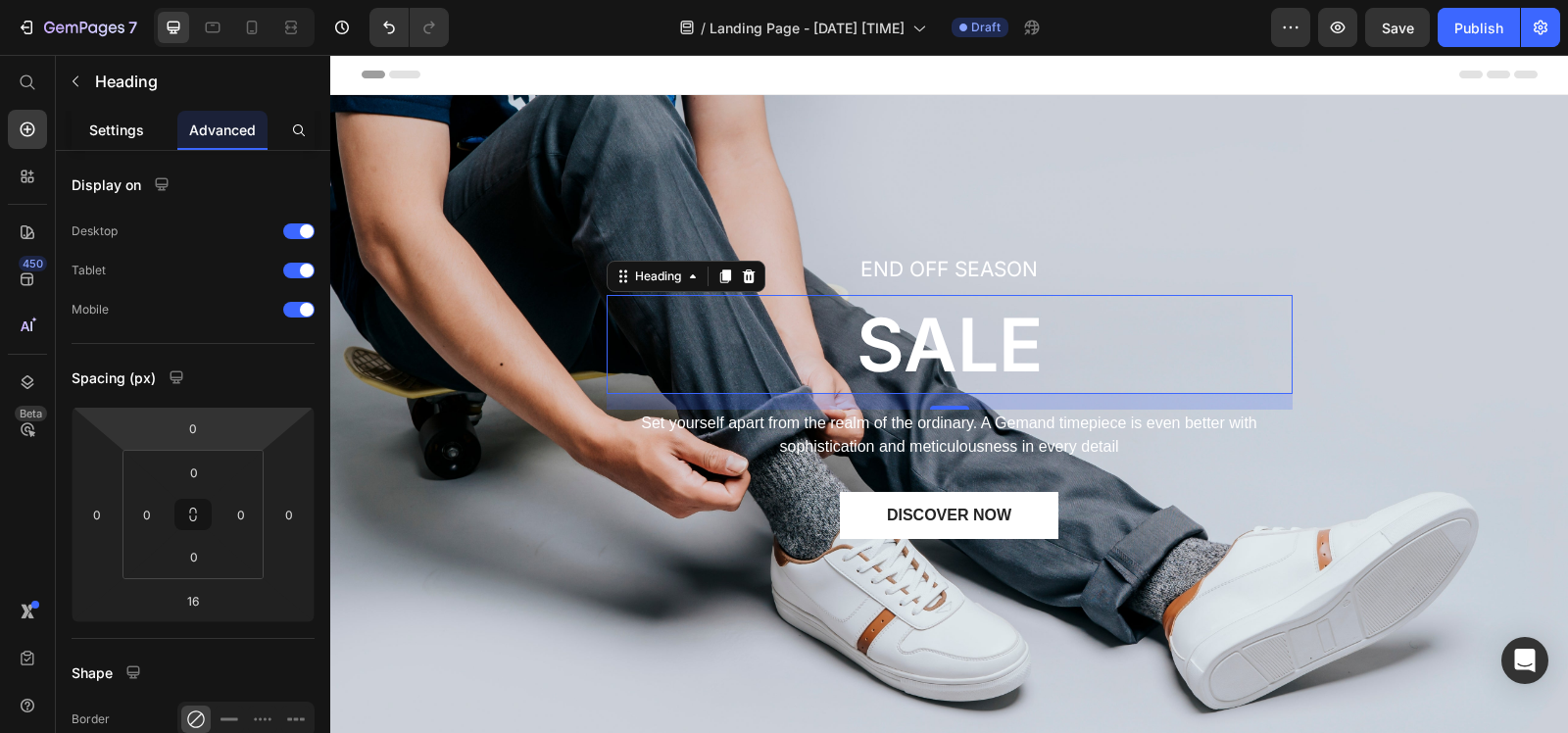 click on "Settings" at bounding box center (117, 129) 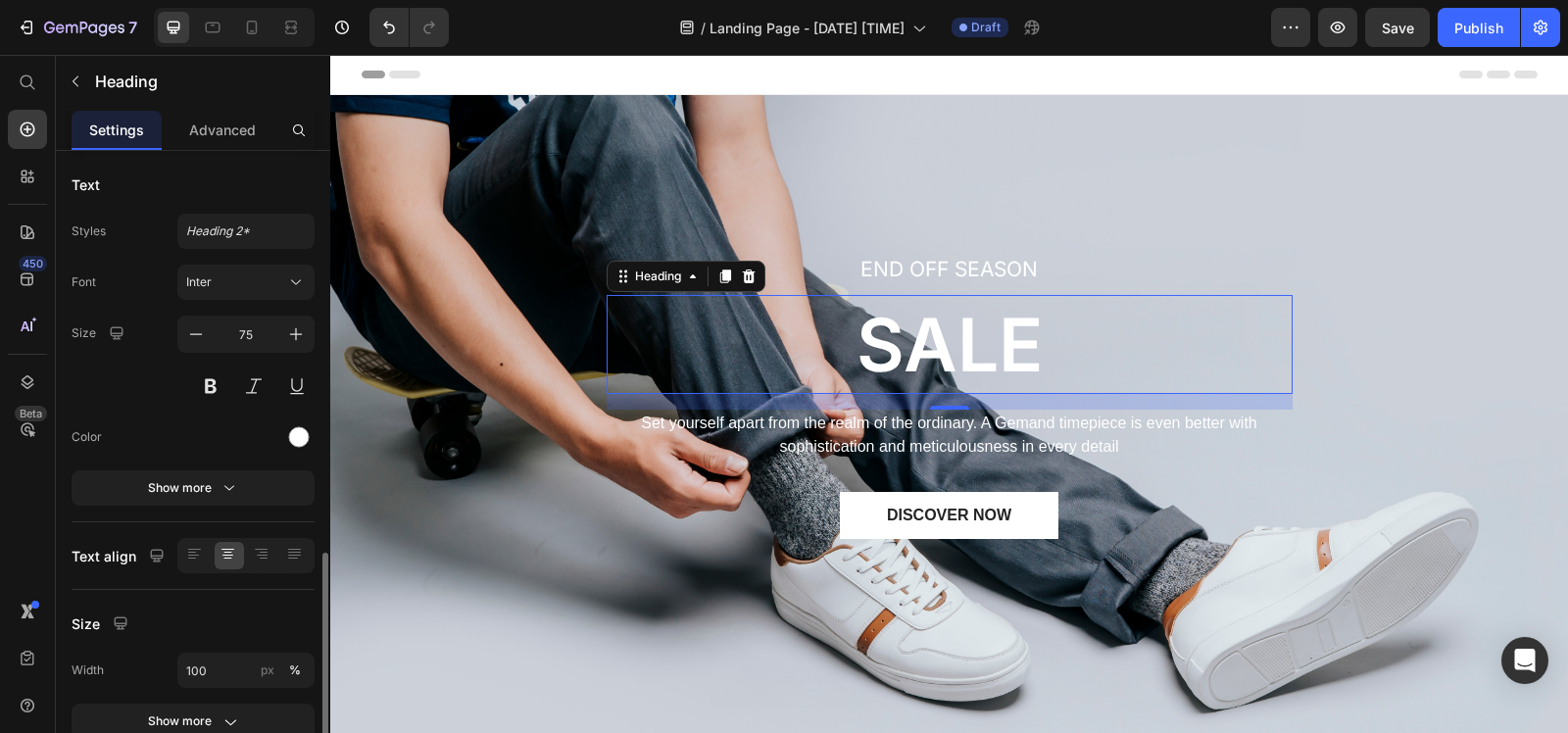 scroll, scrollTop: 355, scrollLeft: 0, axis: vertical 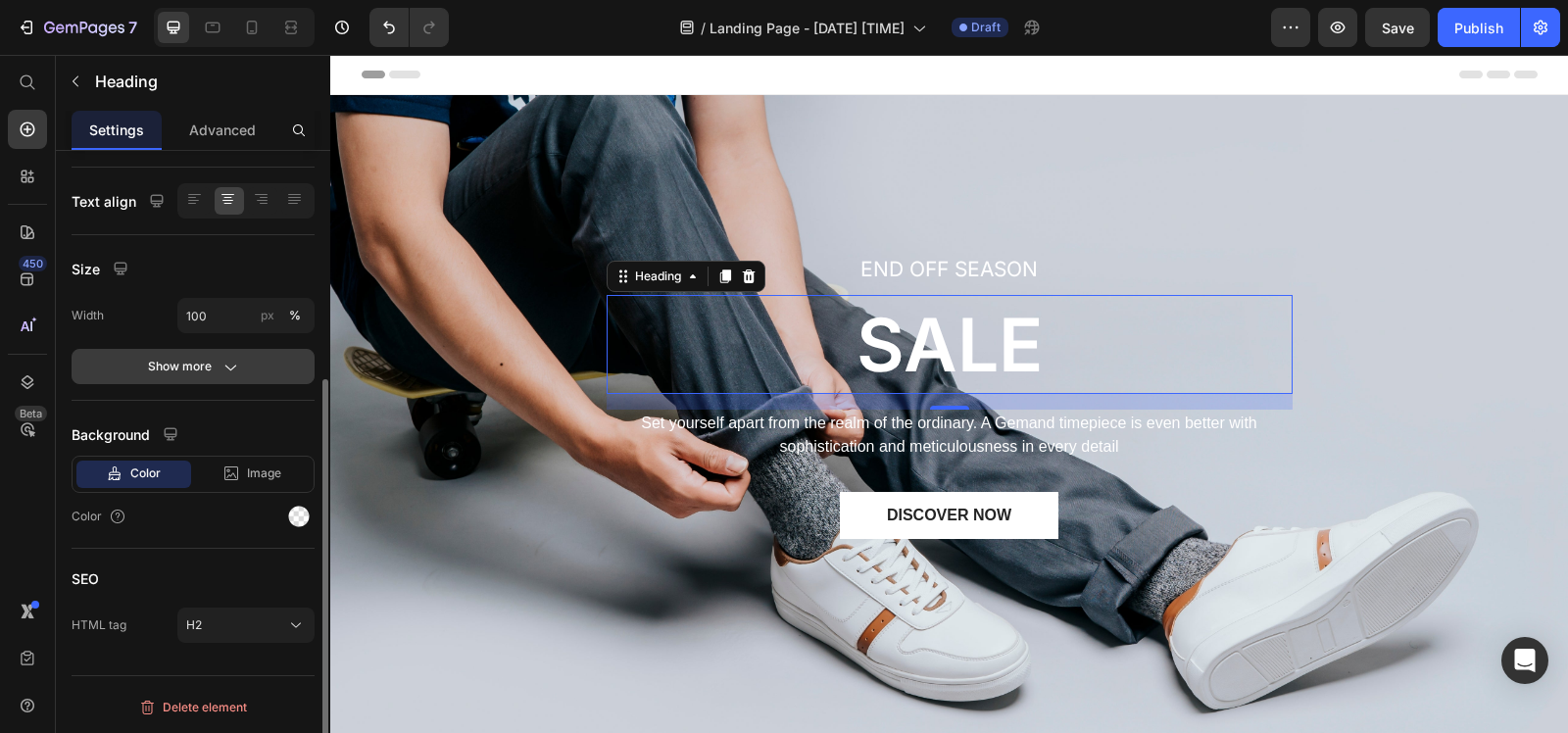 click on "Show more" at bounding box center [193, 366] 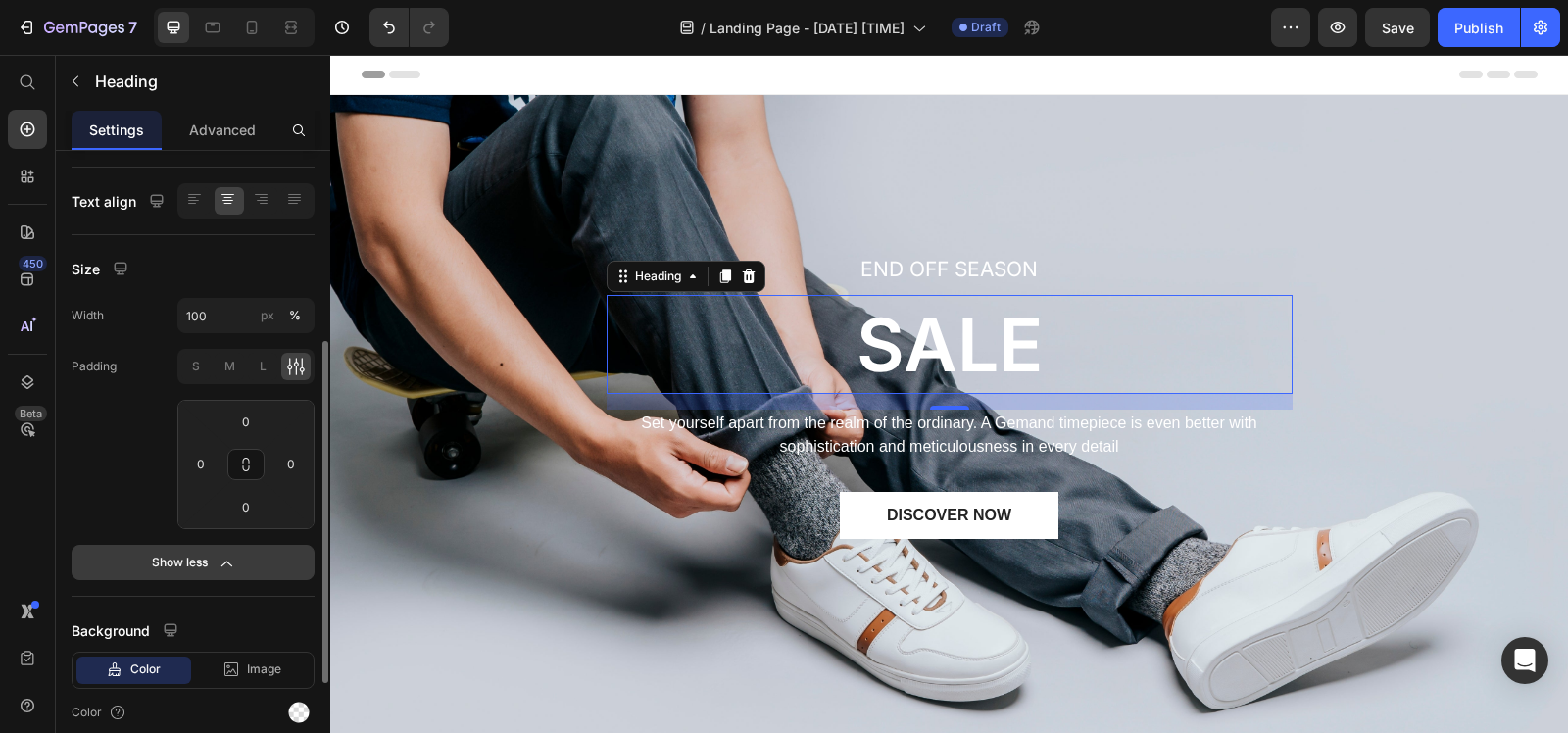 click on "Show less" at bounding box center [193, 562] 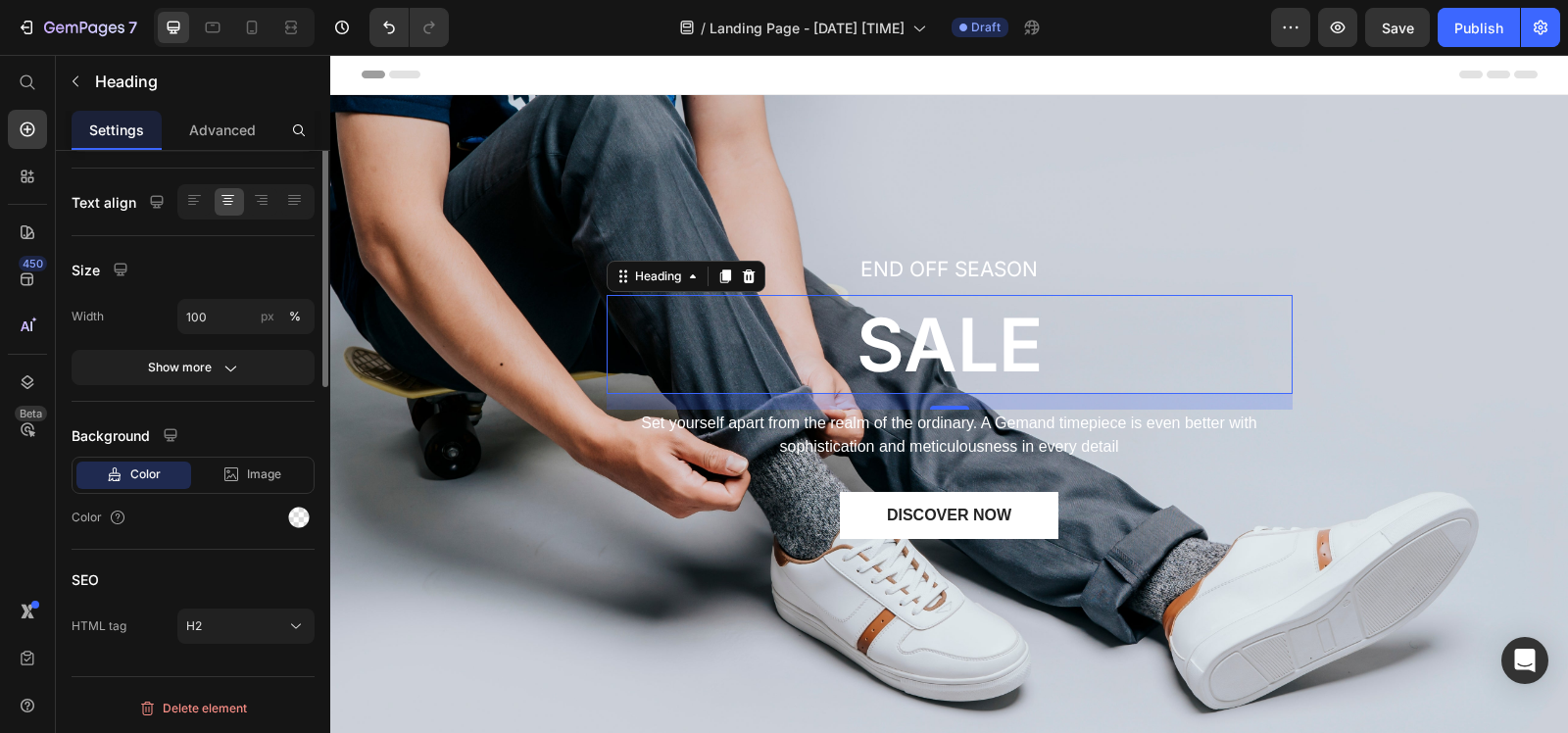 scroll, scrollTop: 0, scrollLeft: 0, axis: both 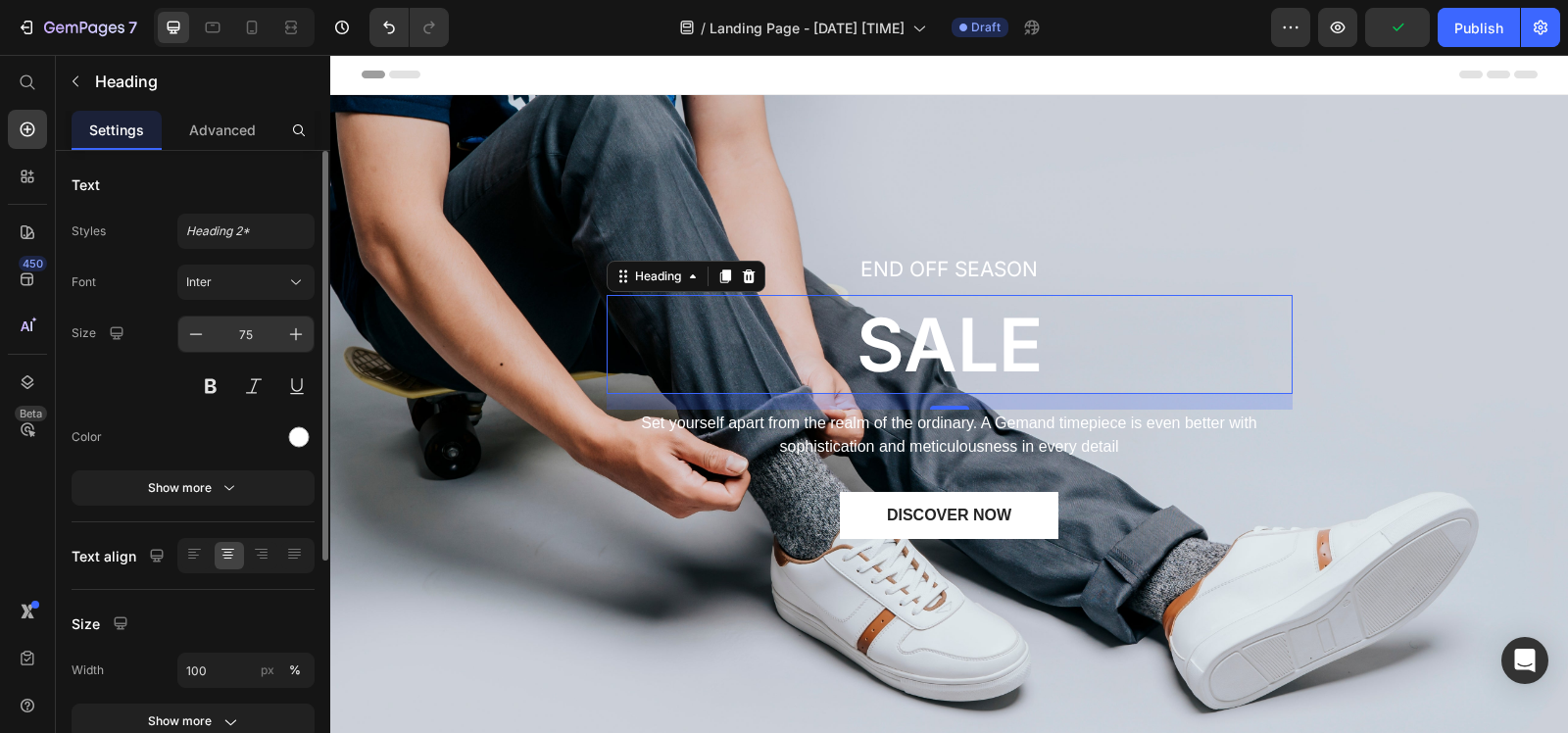 click on "75" at bounding box center (246, 334) 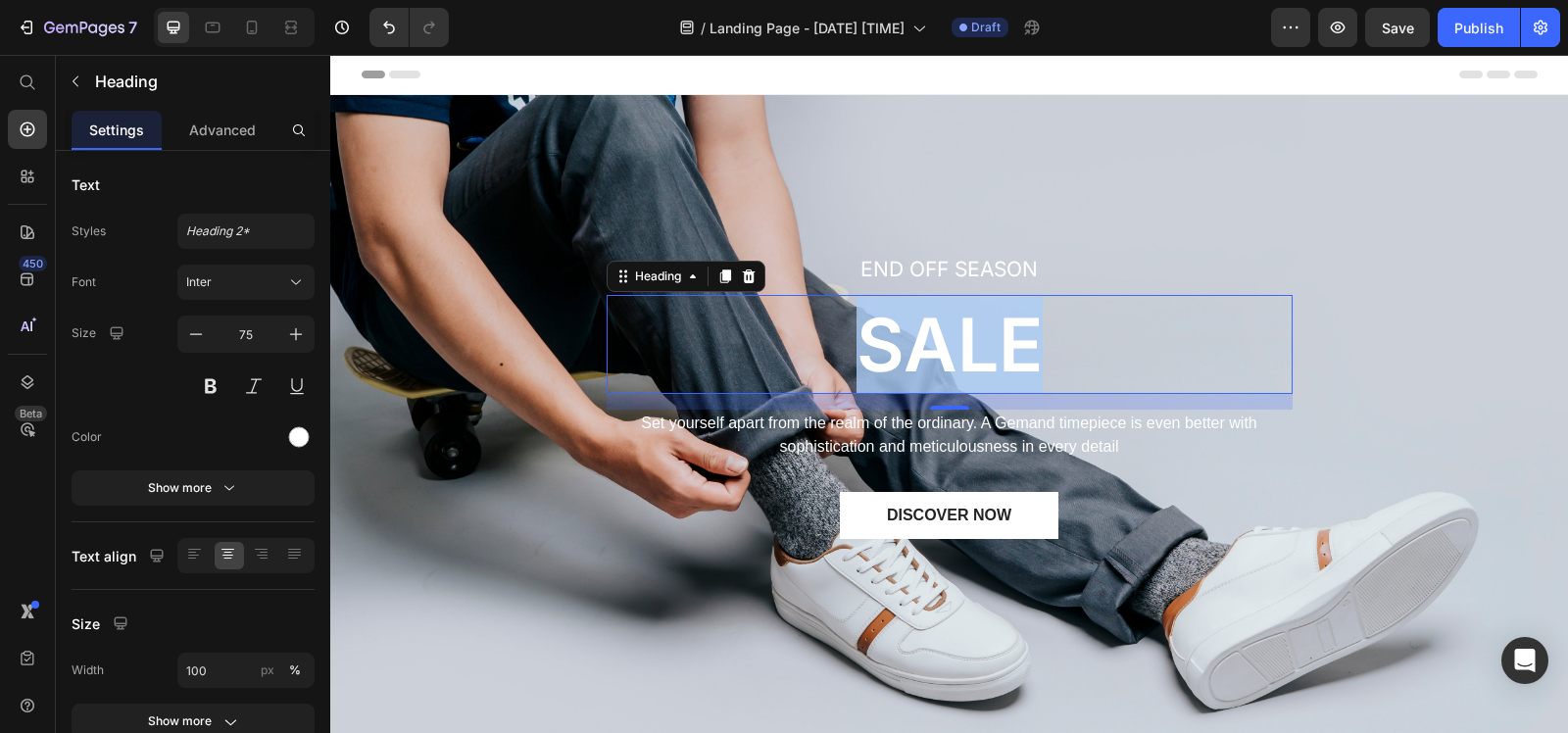 click on "SALE" at bounding box center (950, 345) 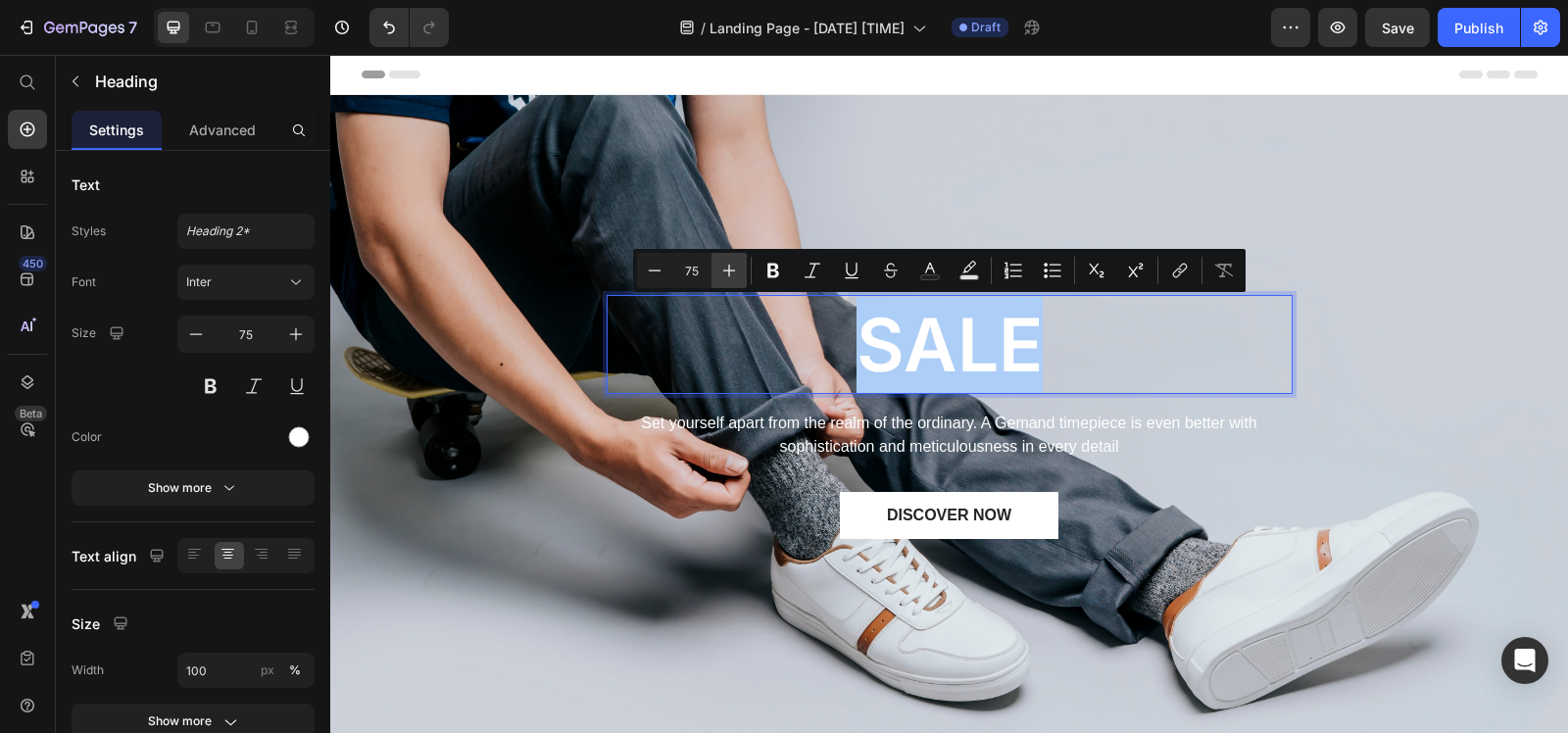 click 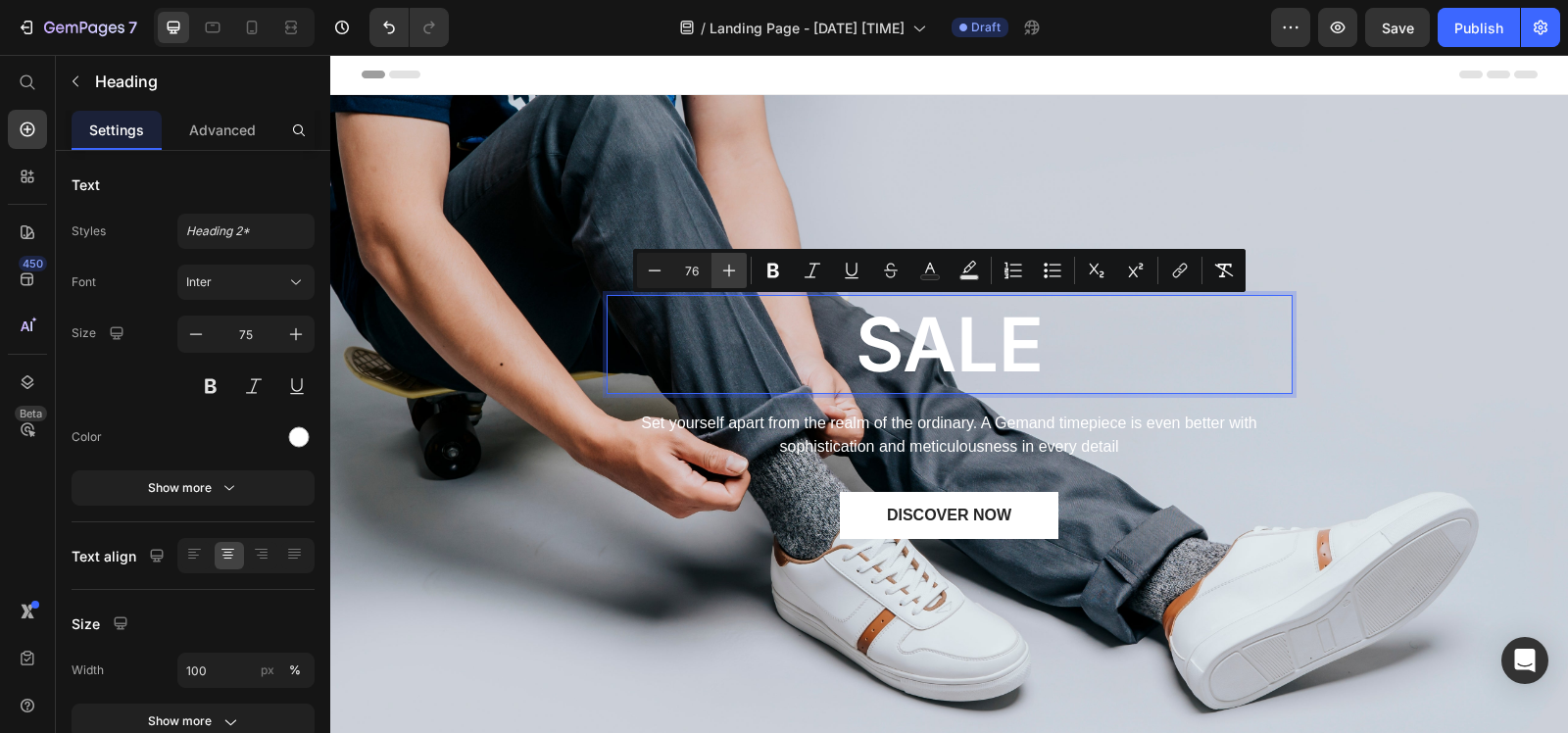click 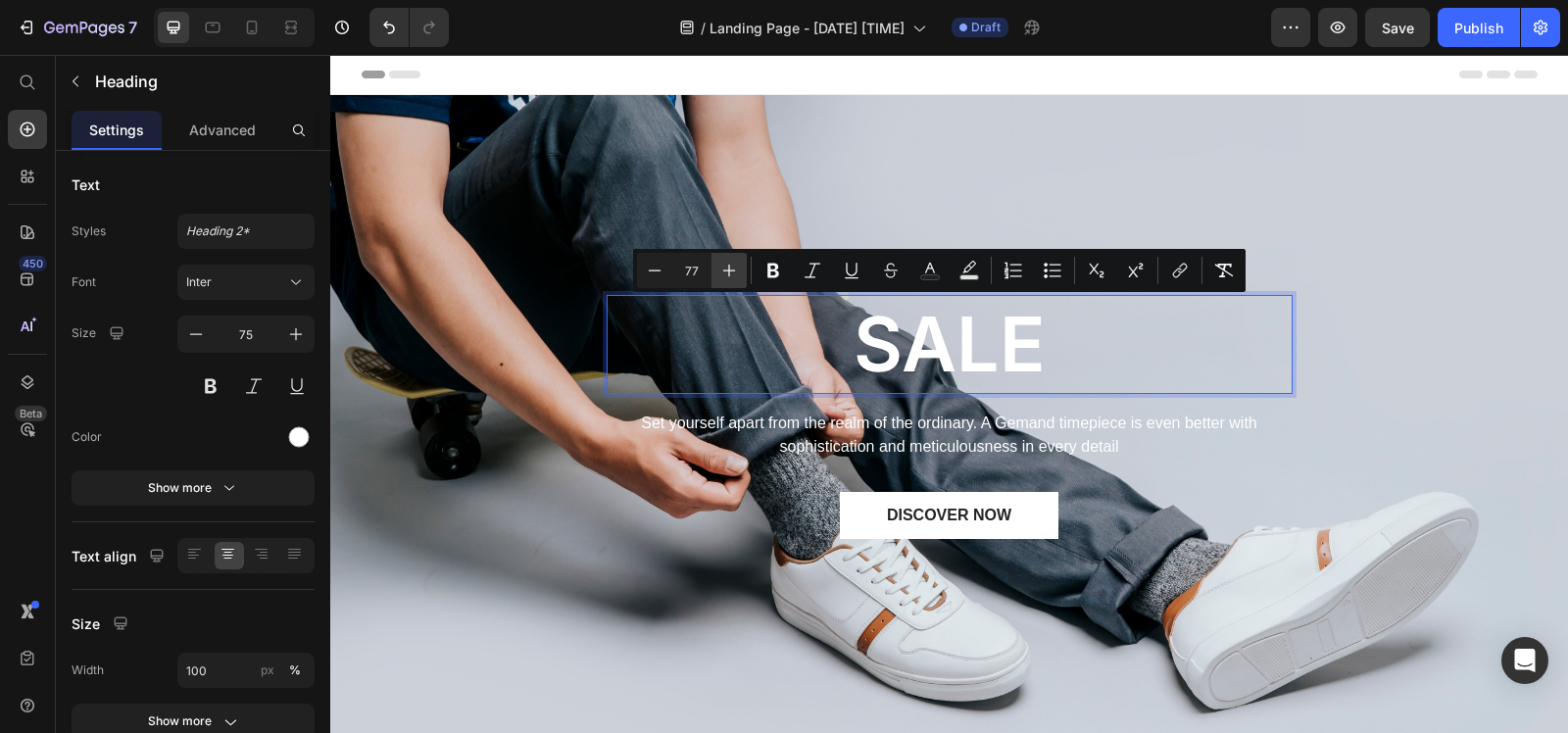 click 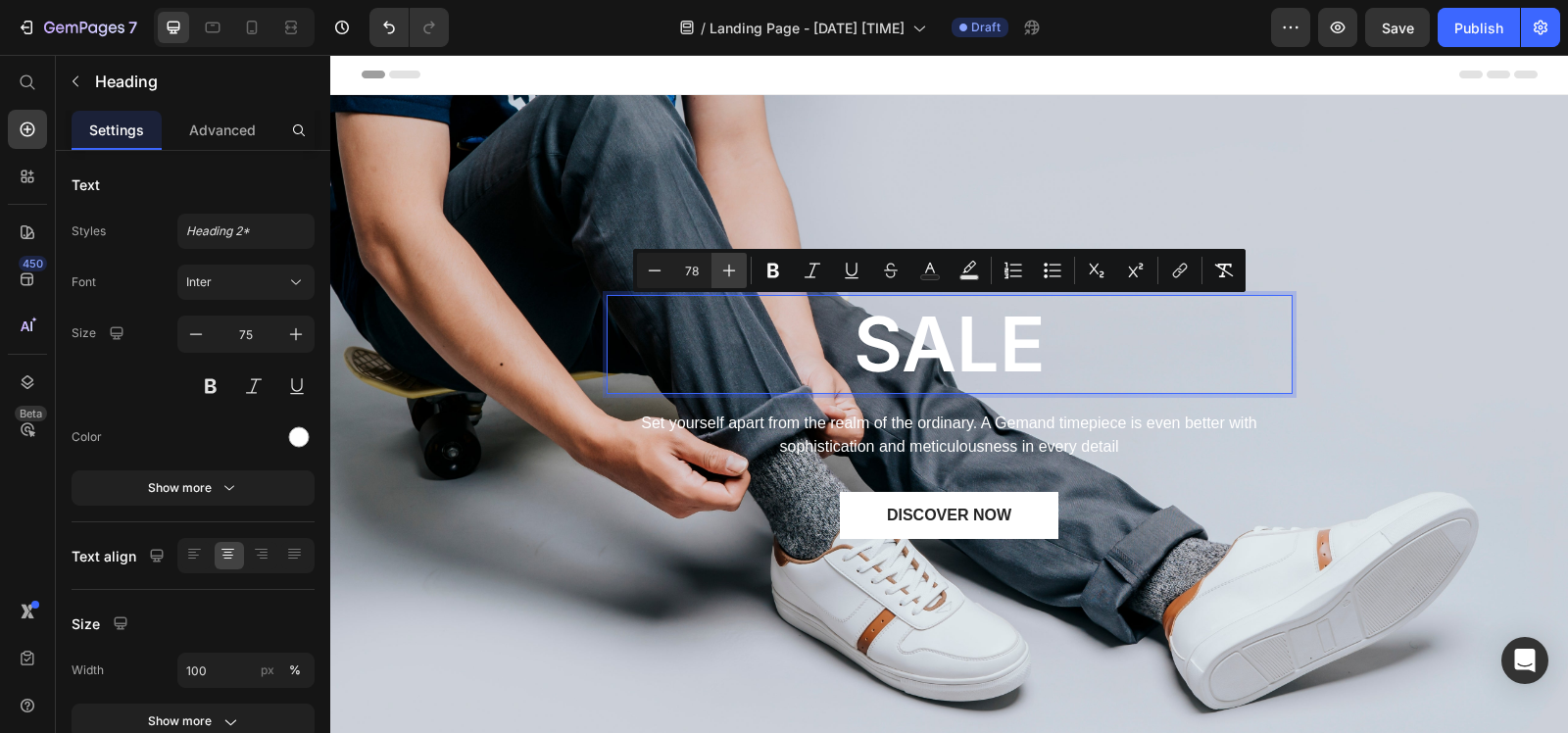 click 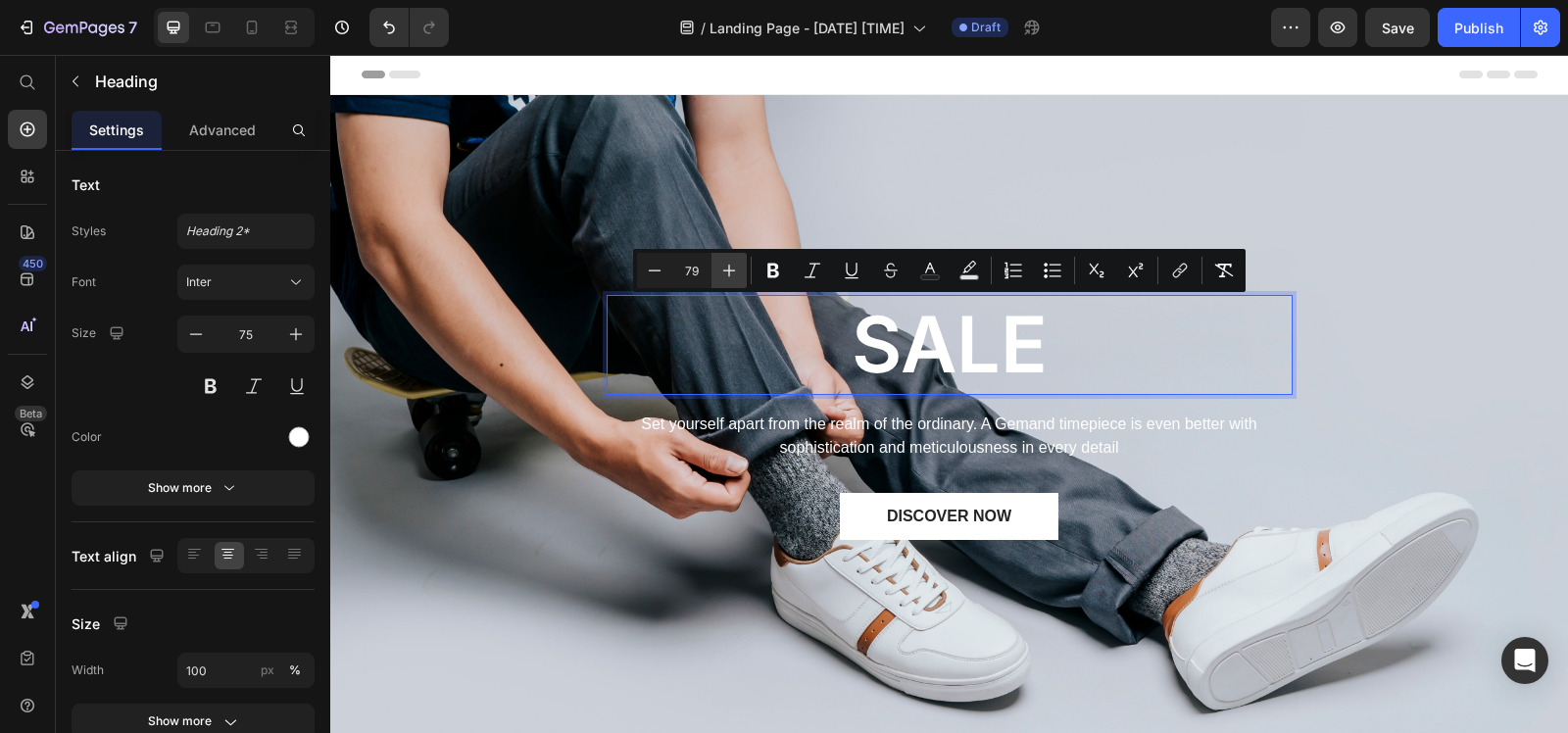 click 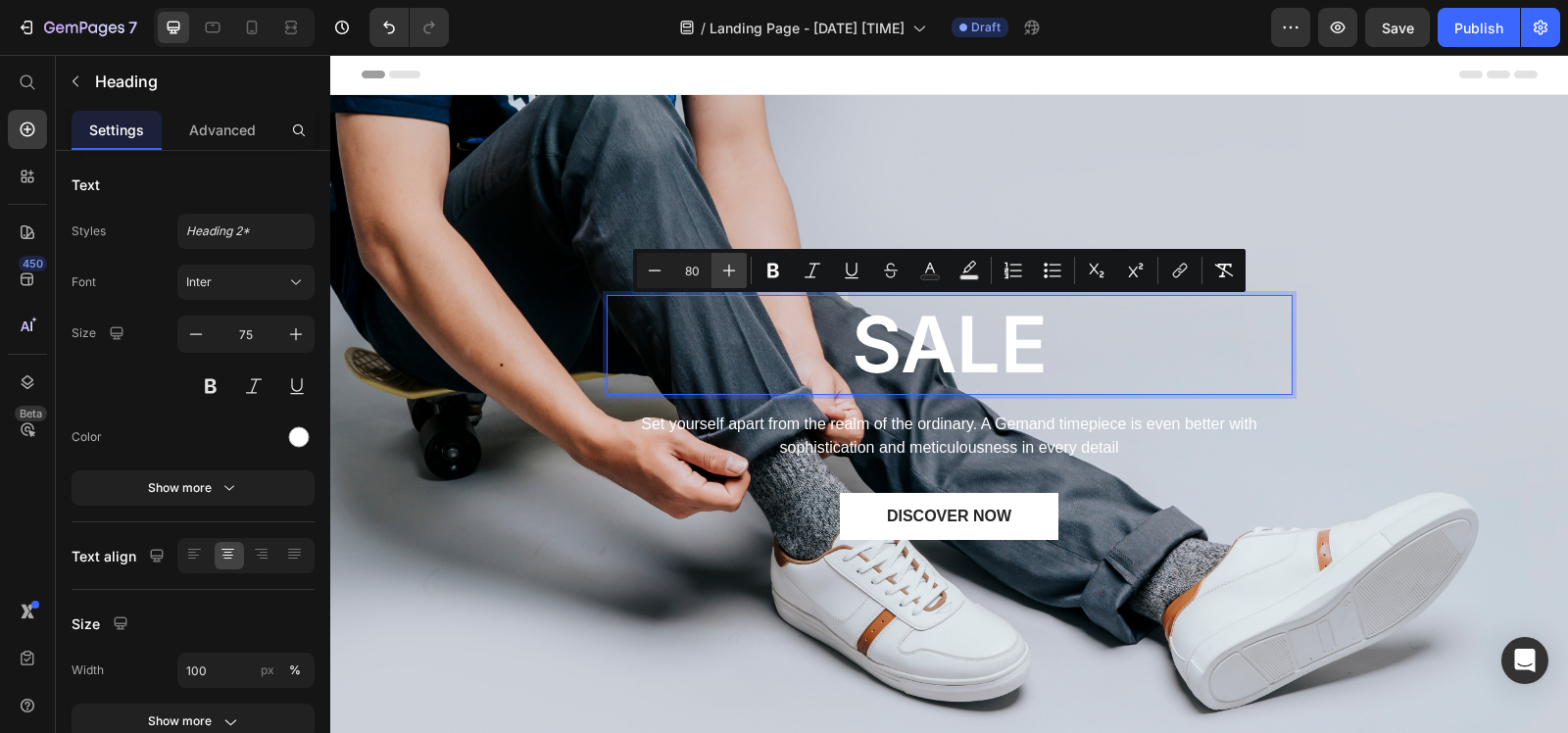 click 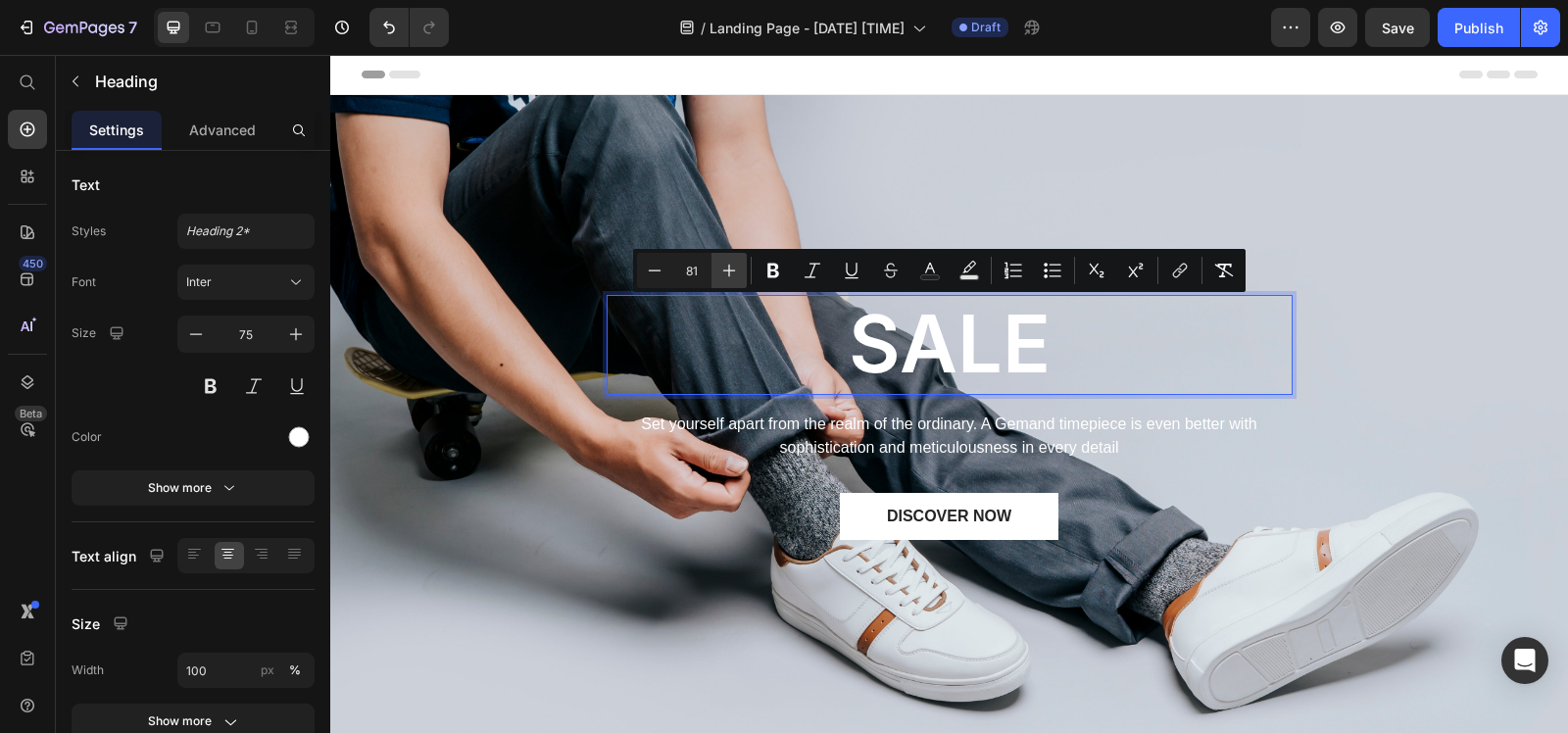 click 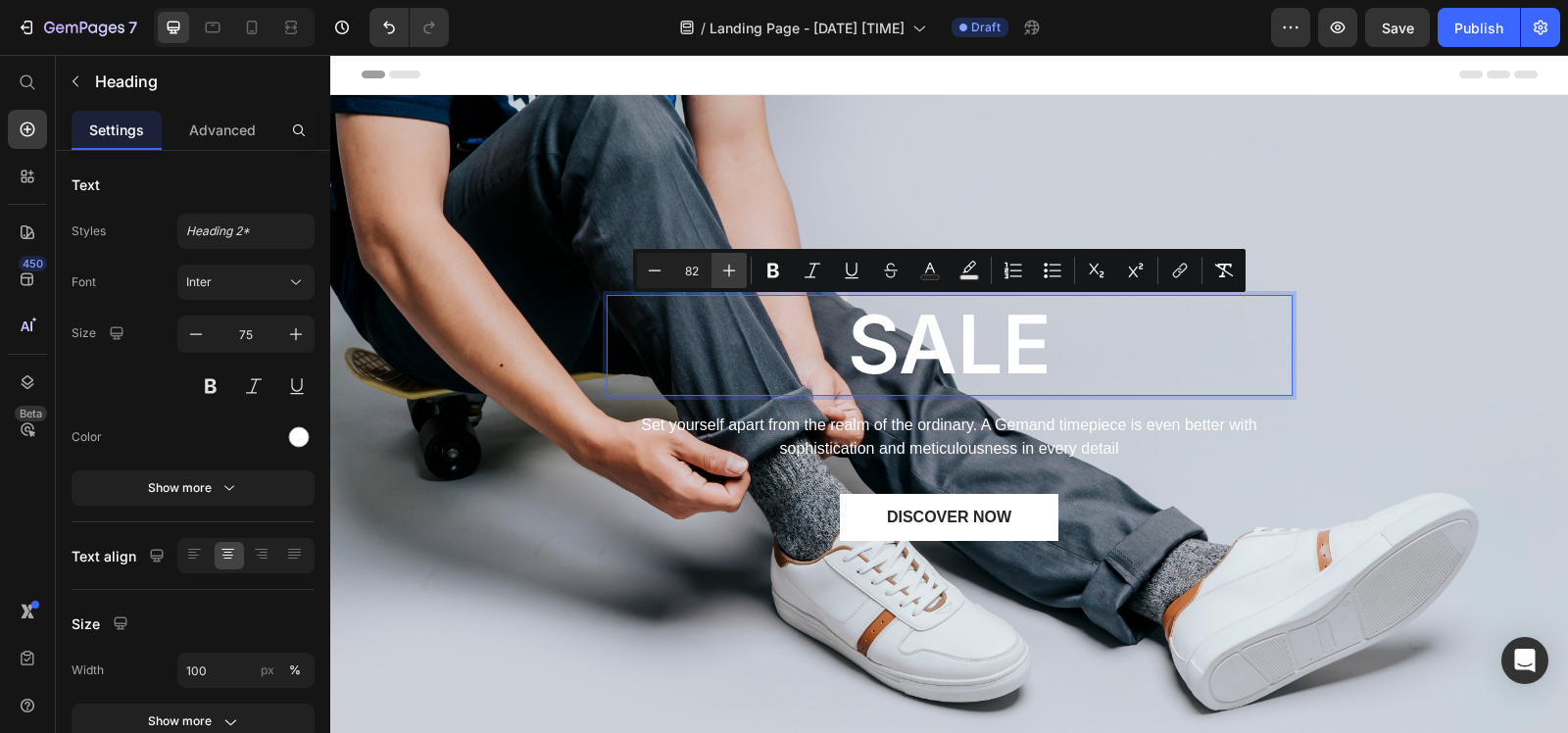 click 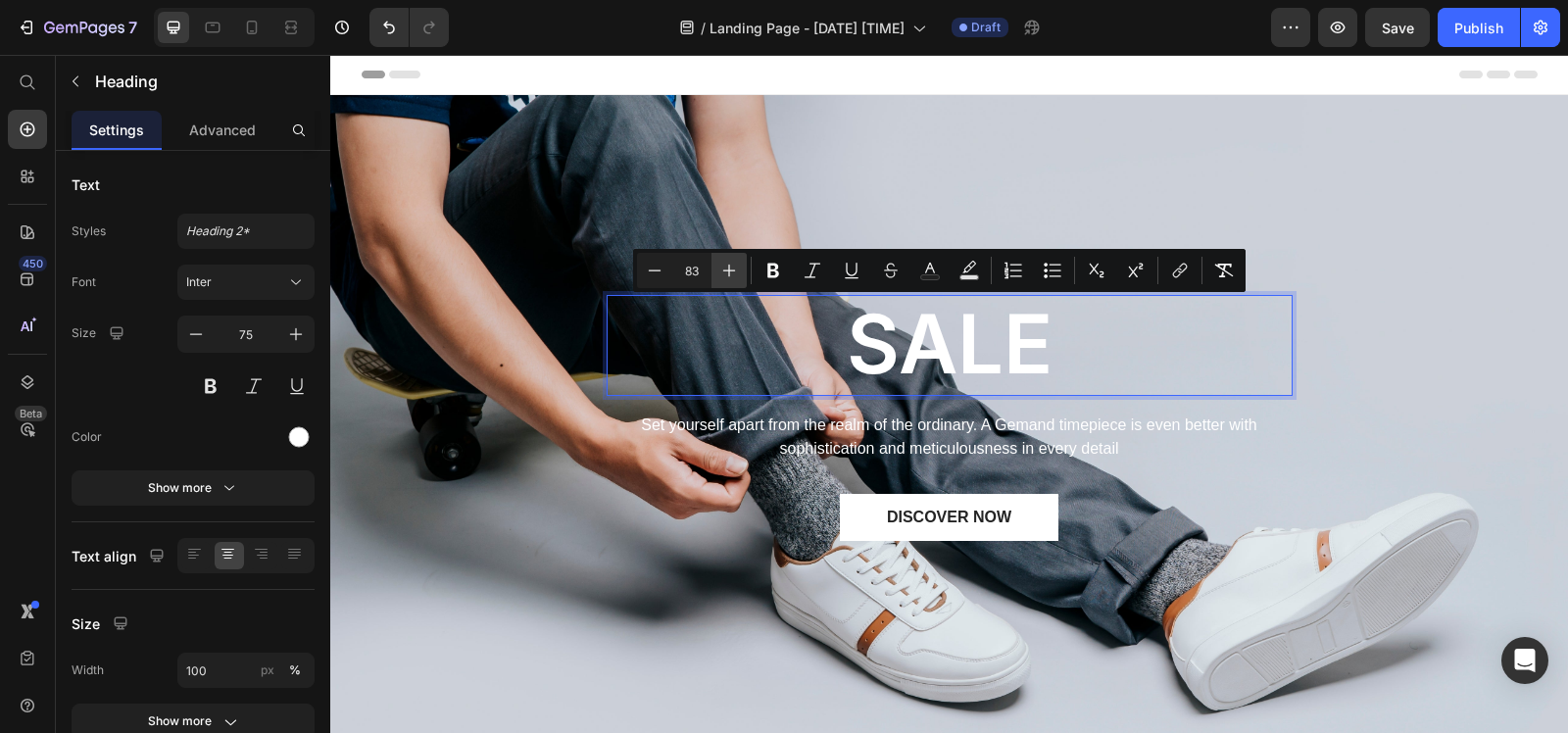 click 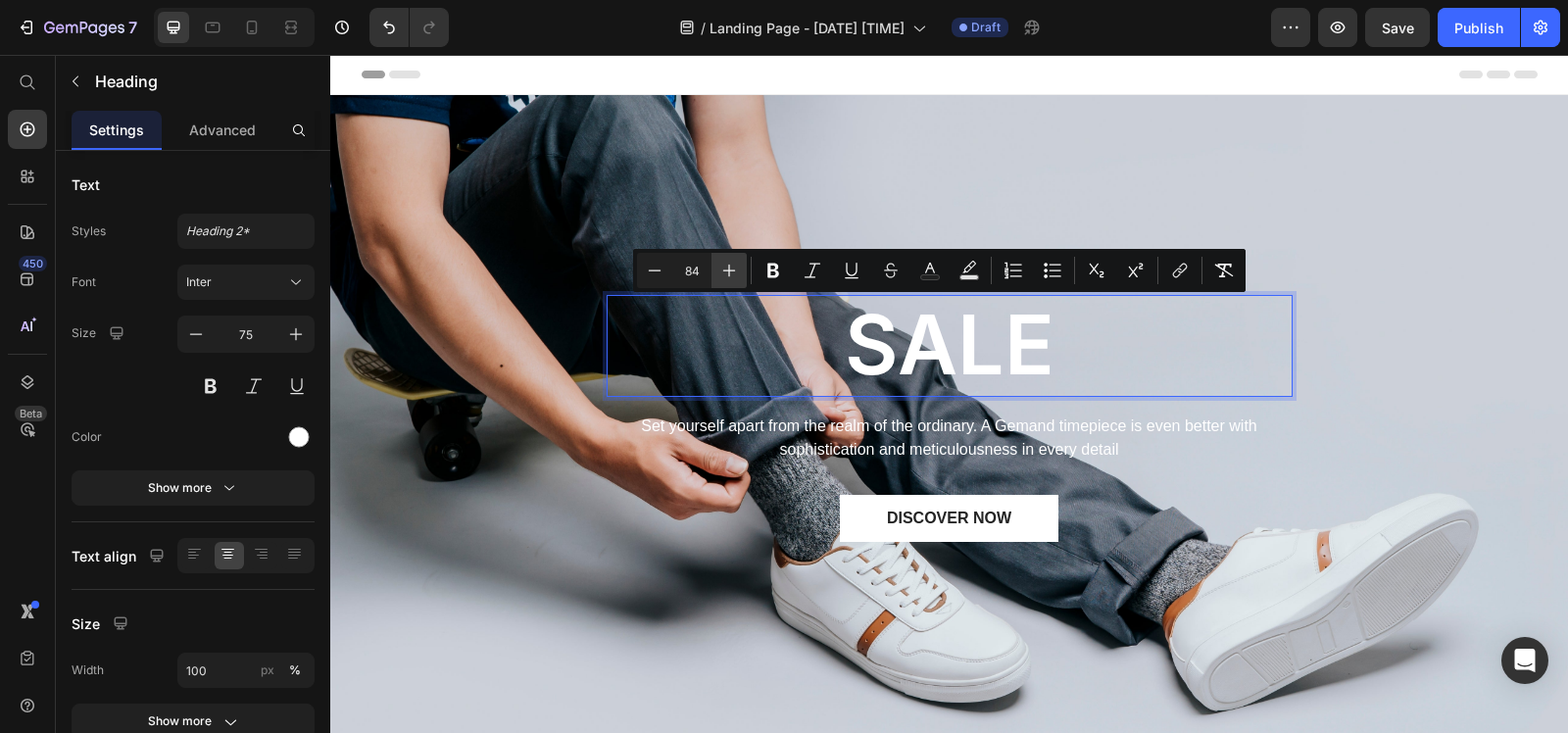 click 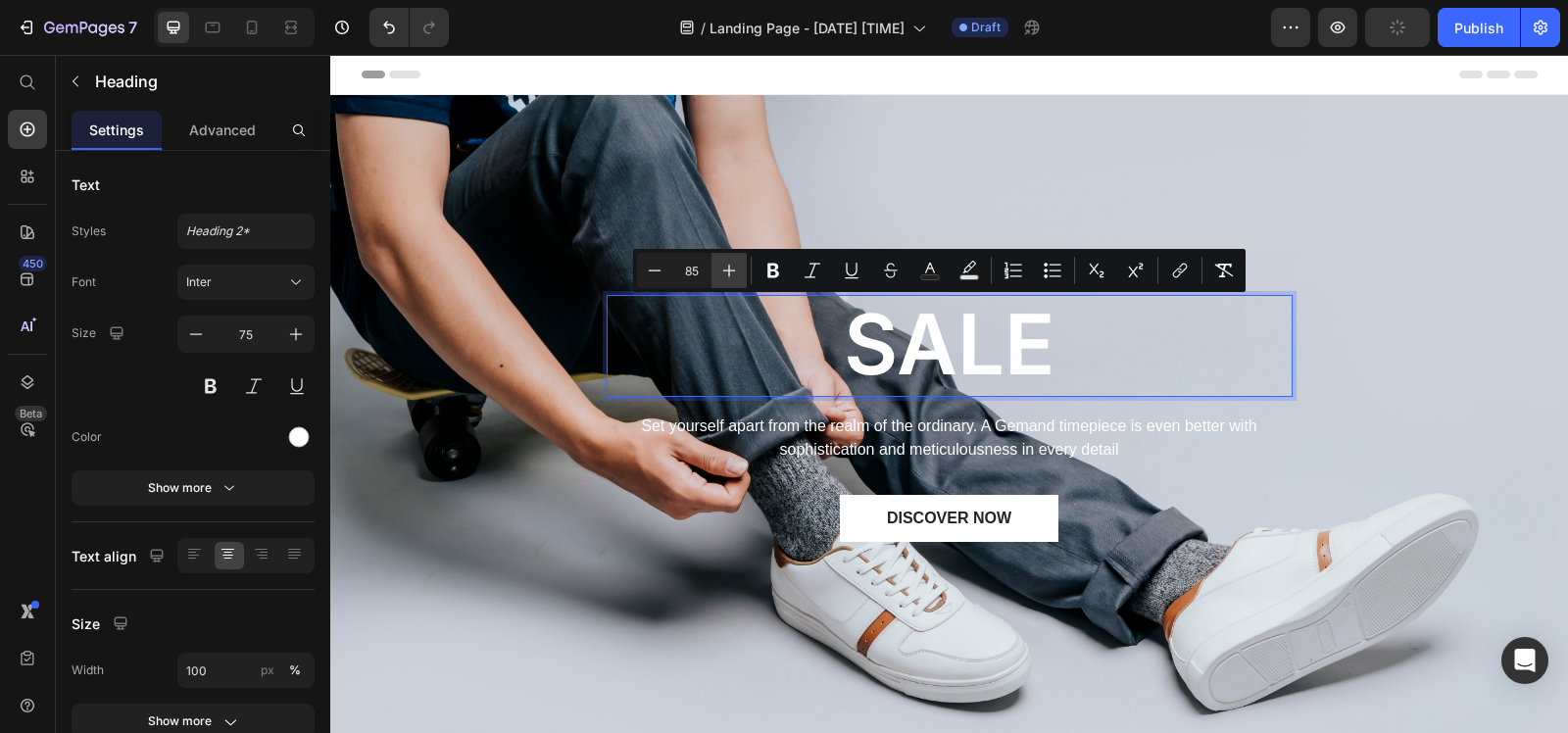 click 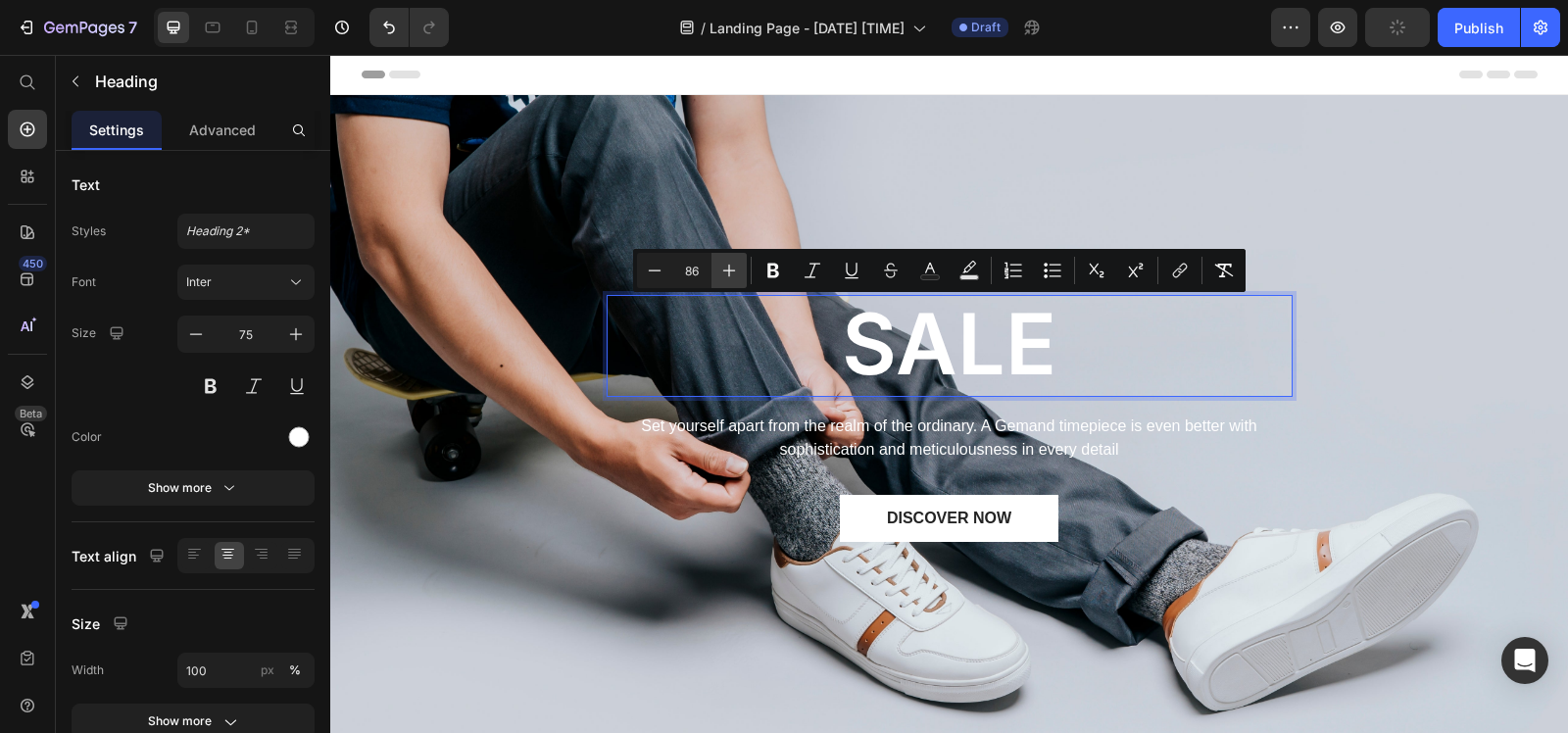 click 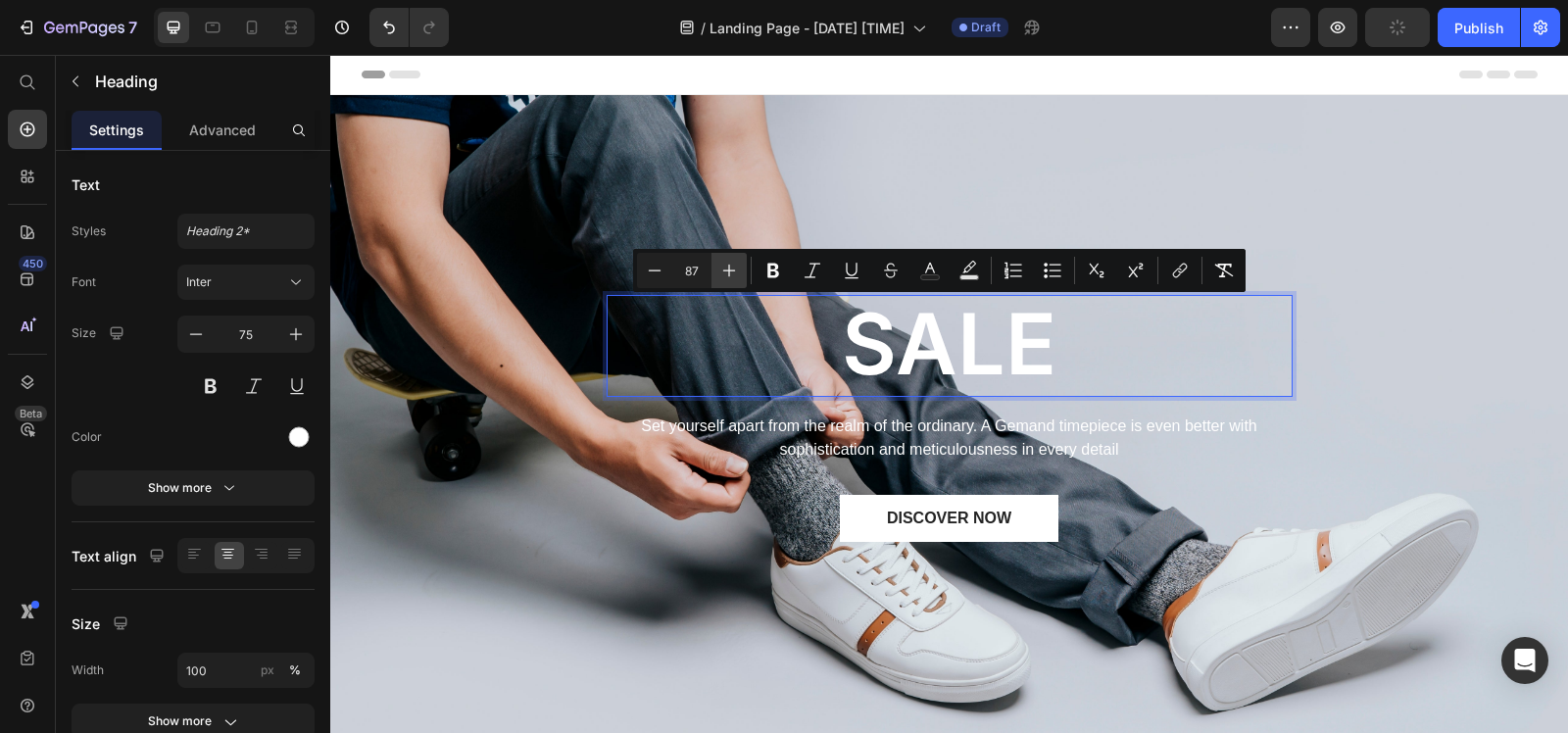 click 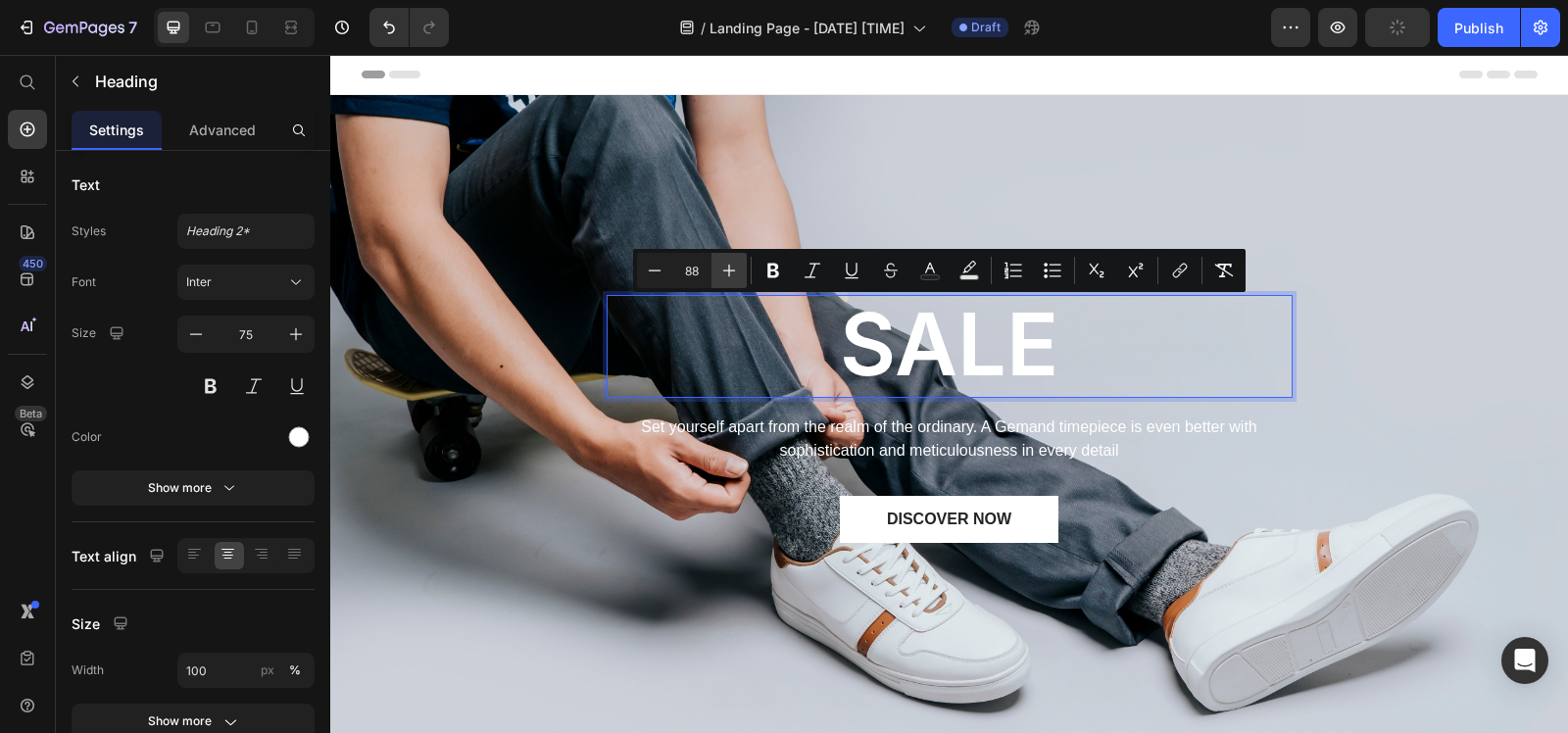 click 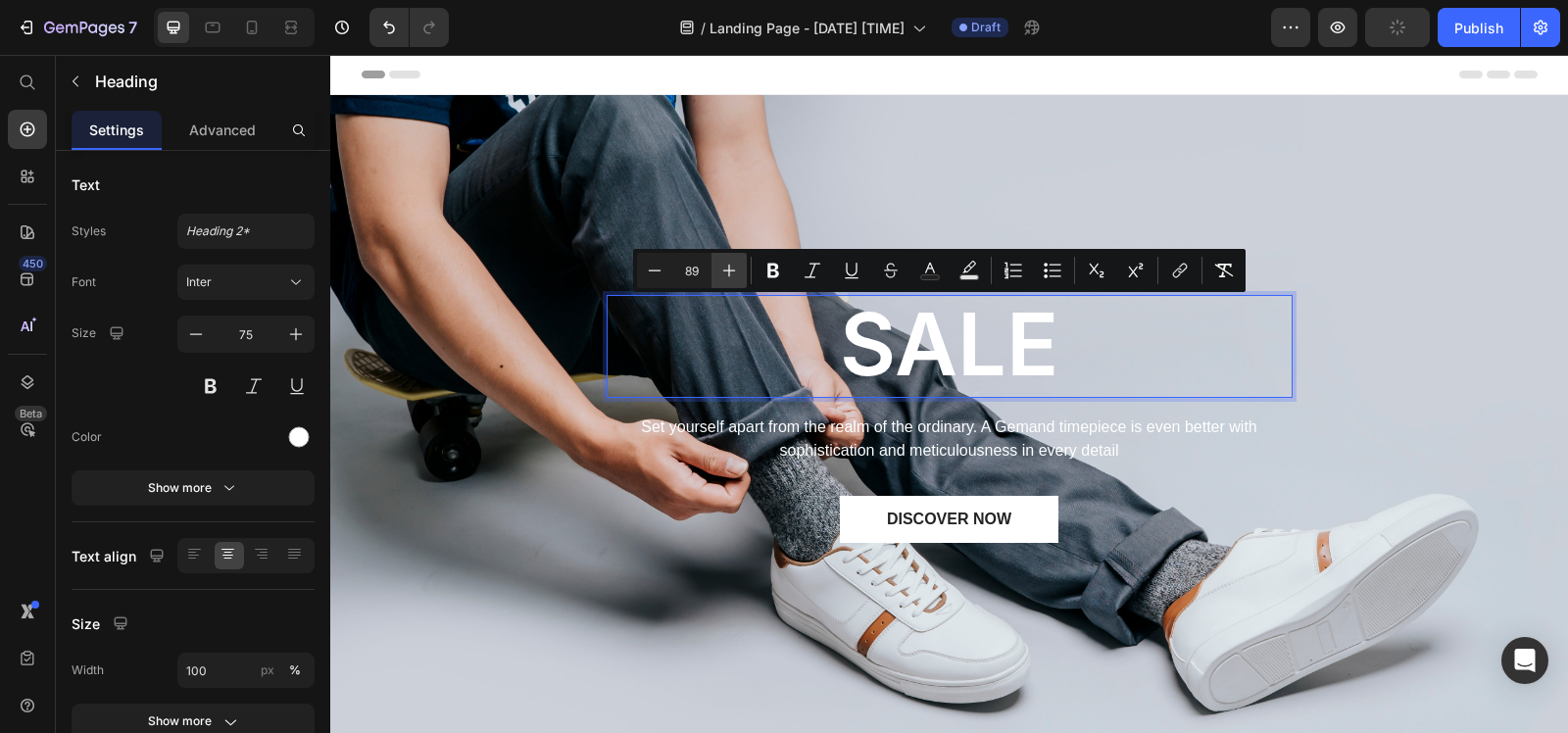 click 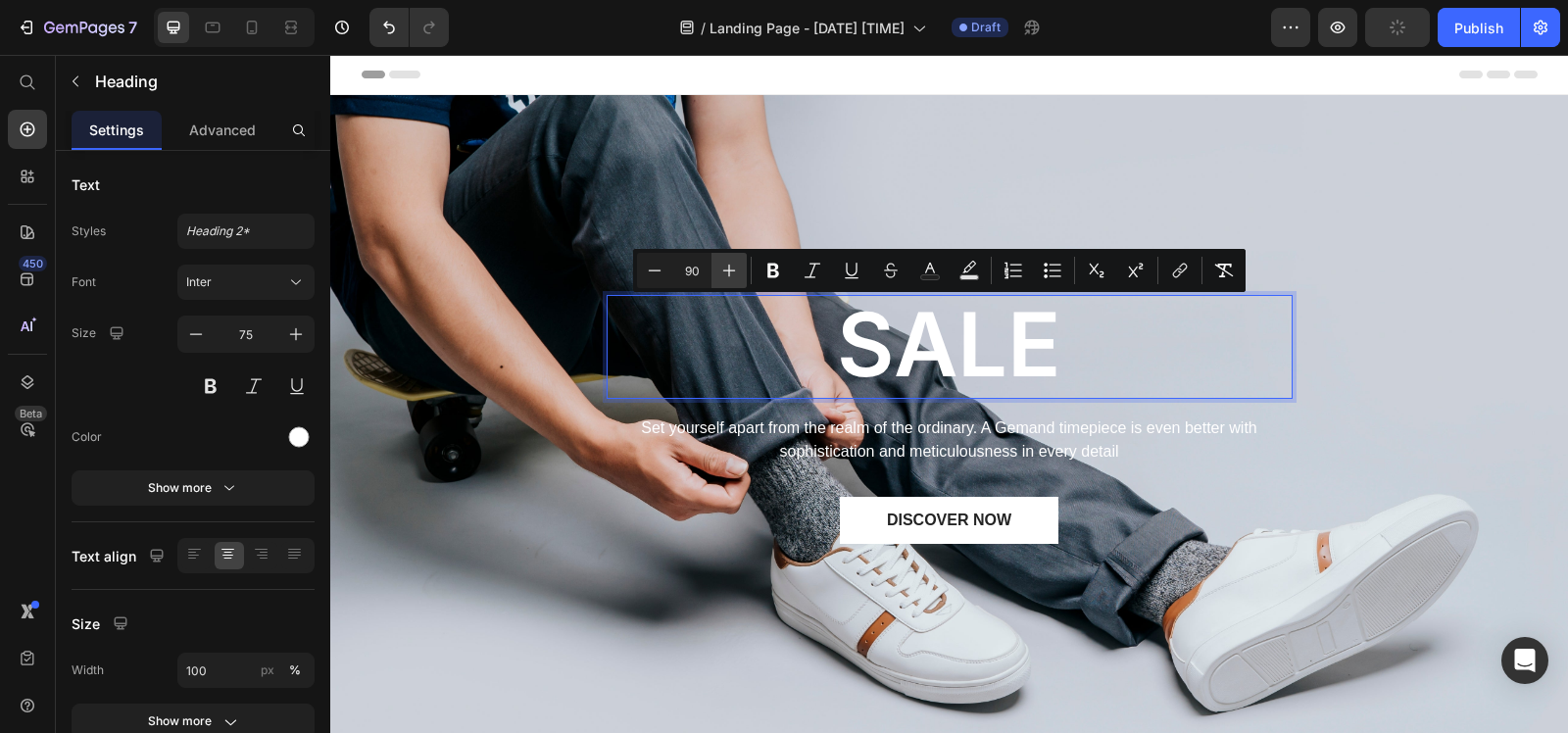 click 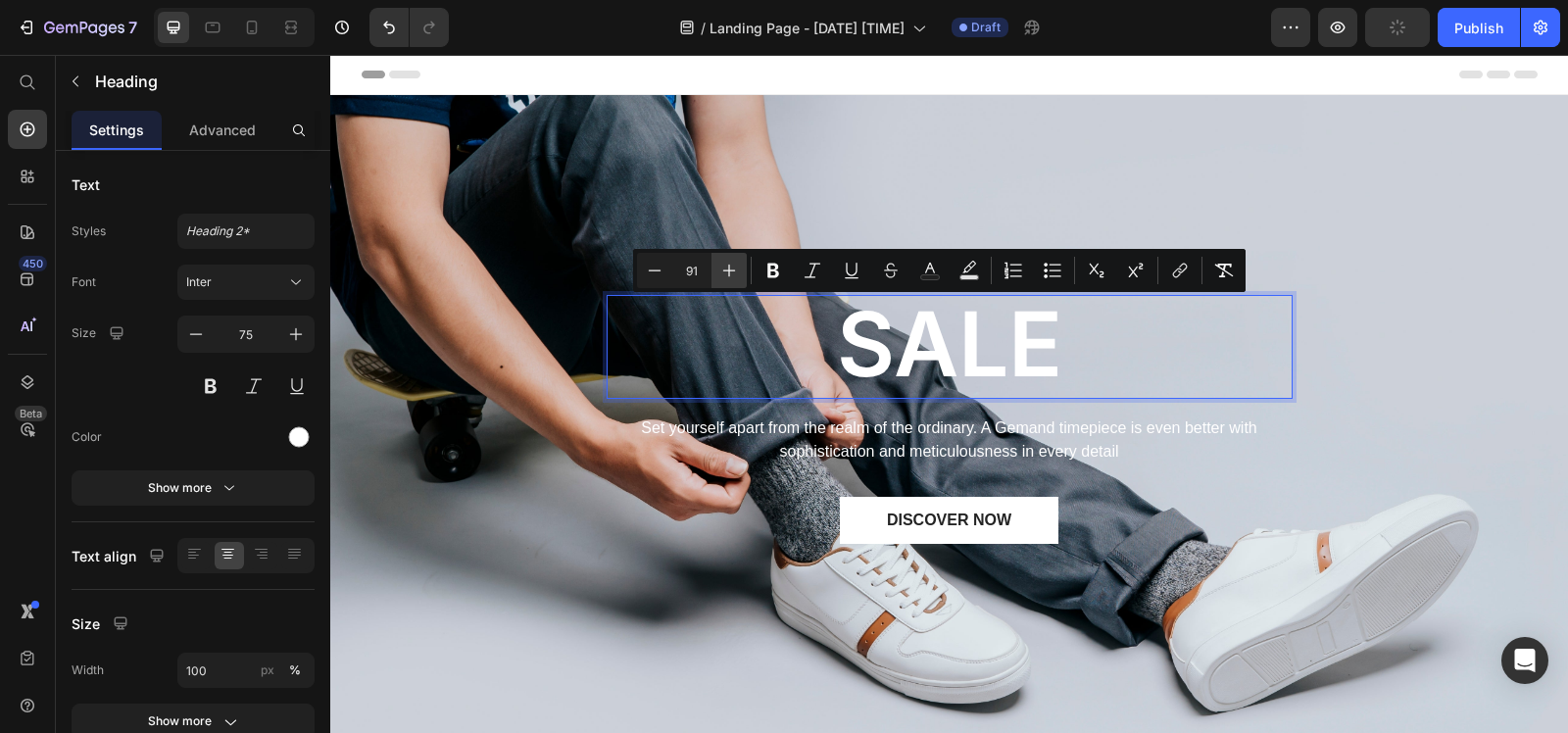 click 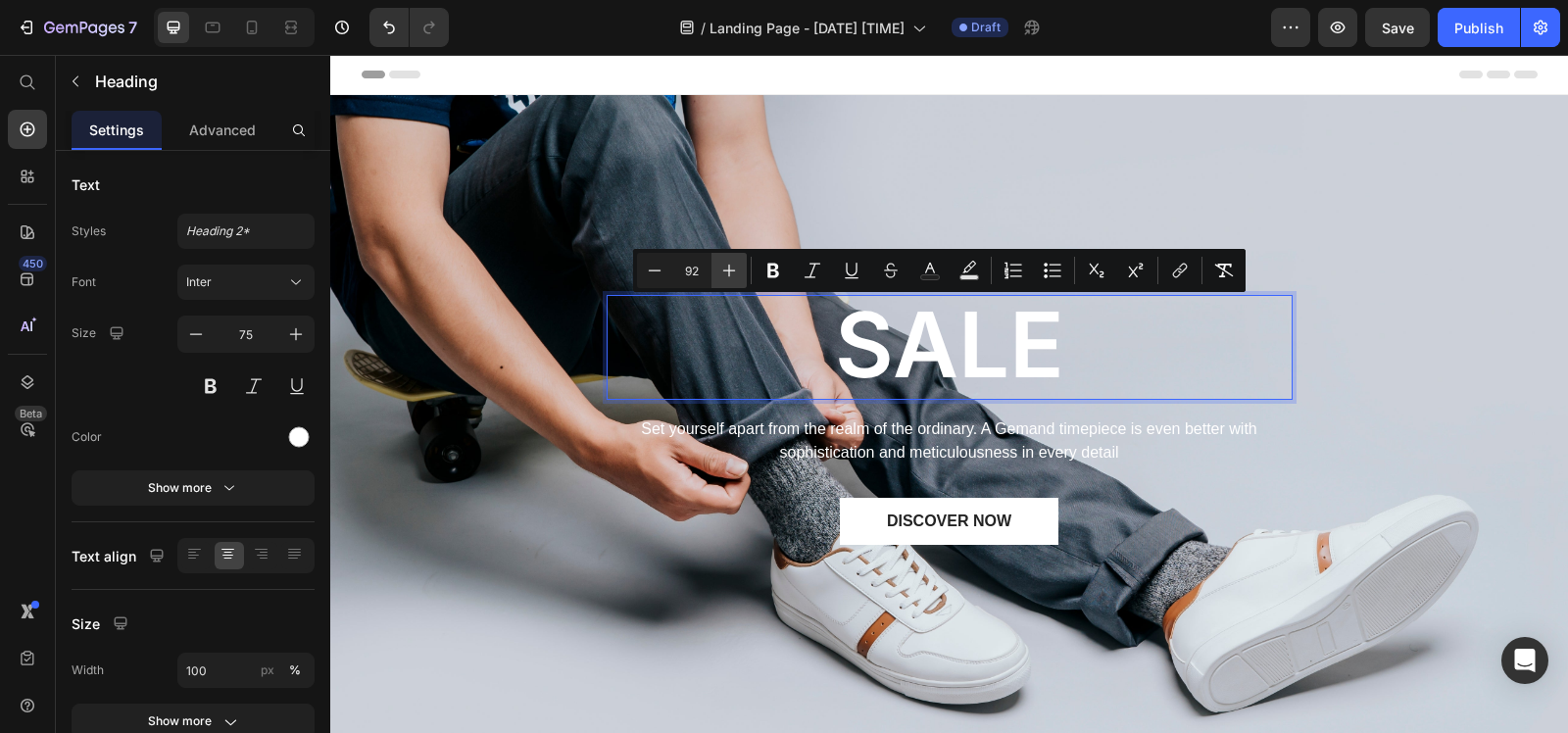 click 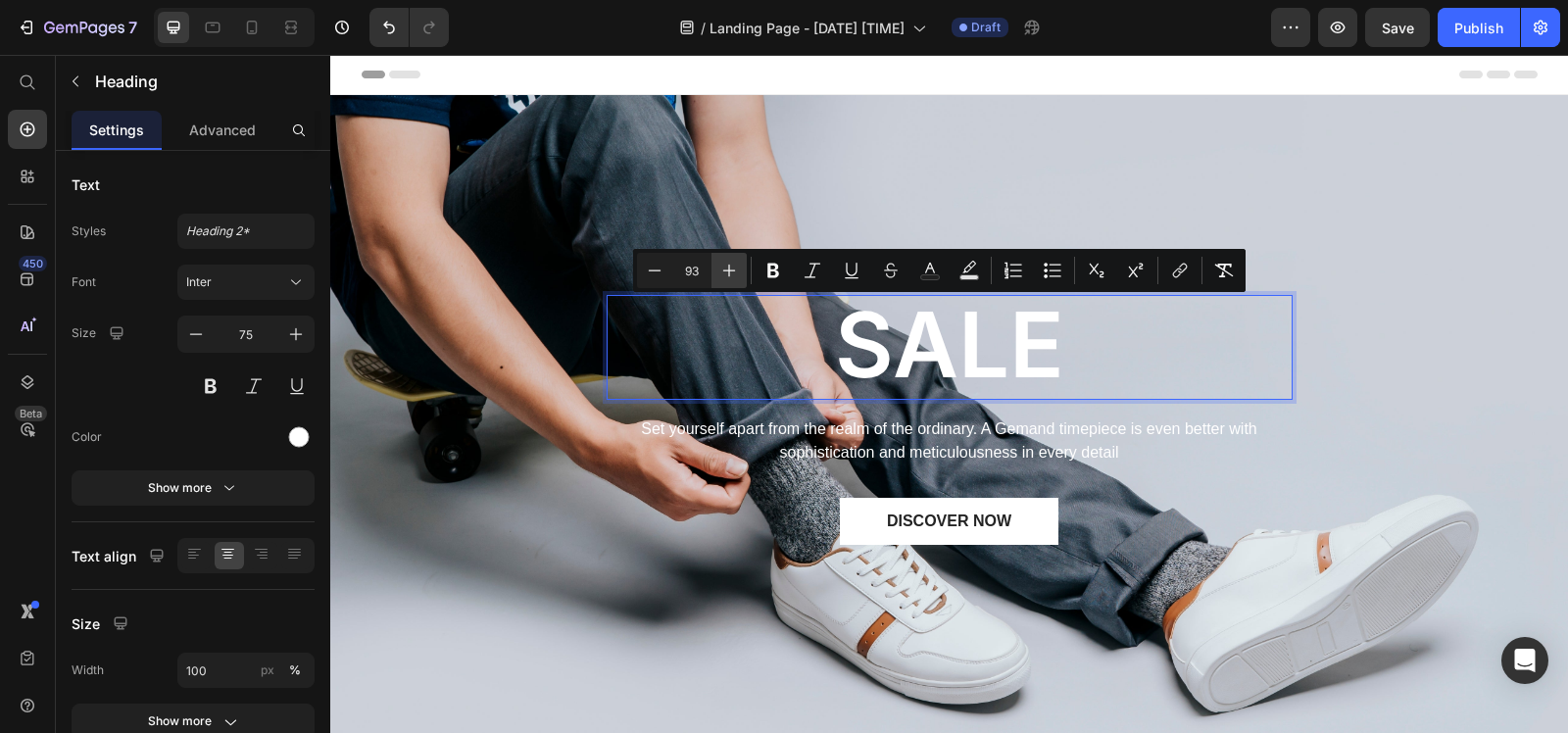 click 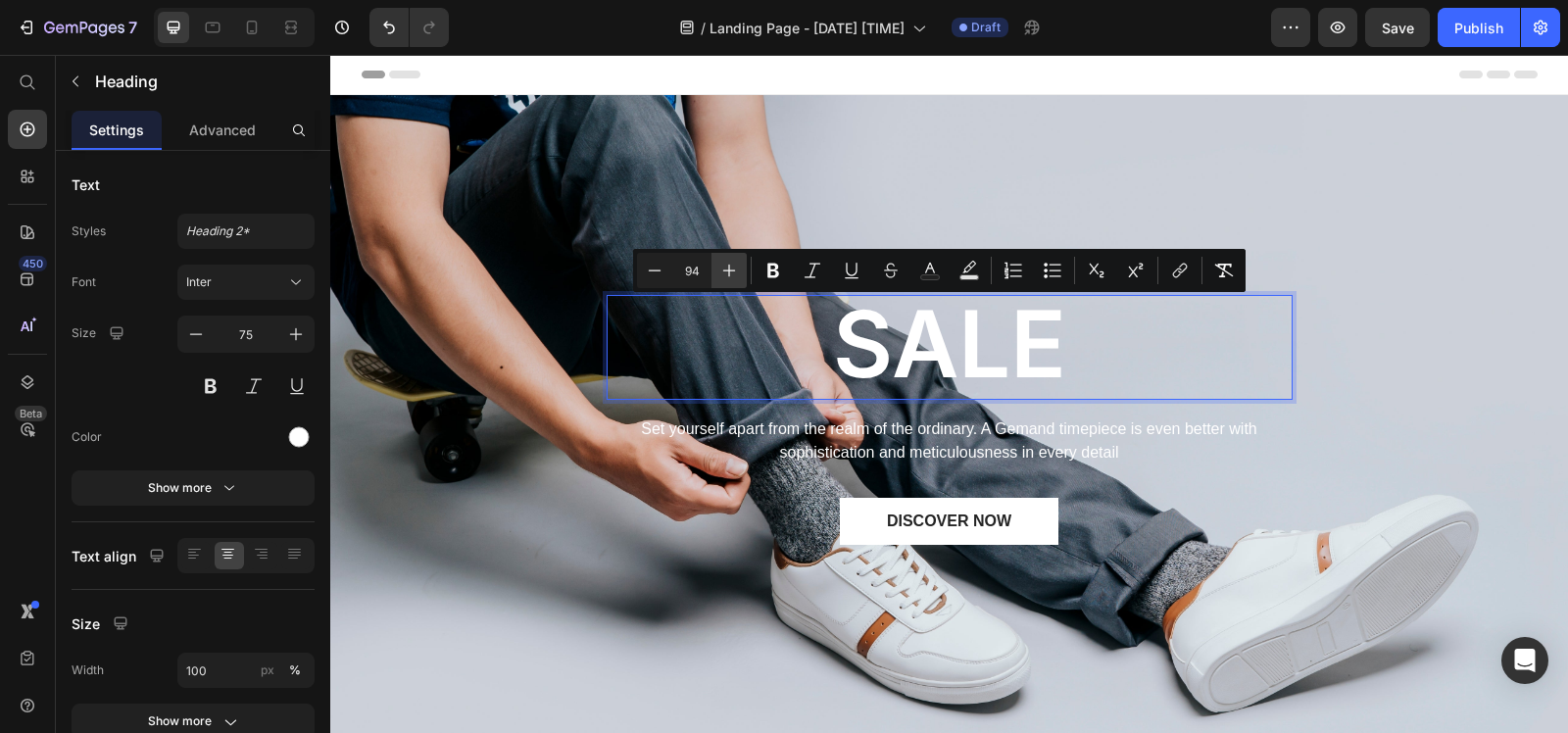 click 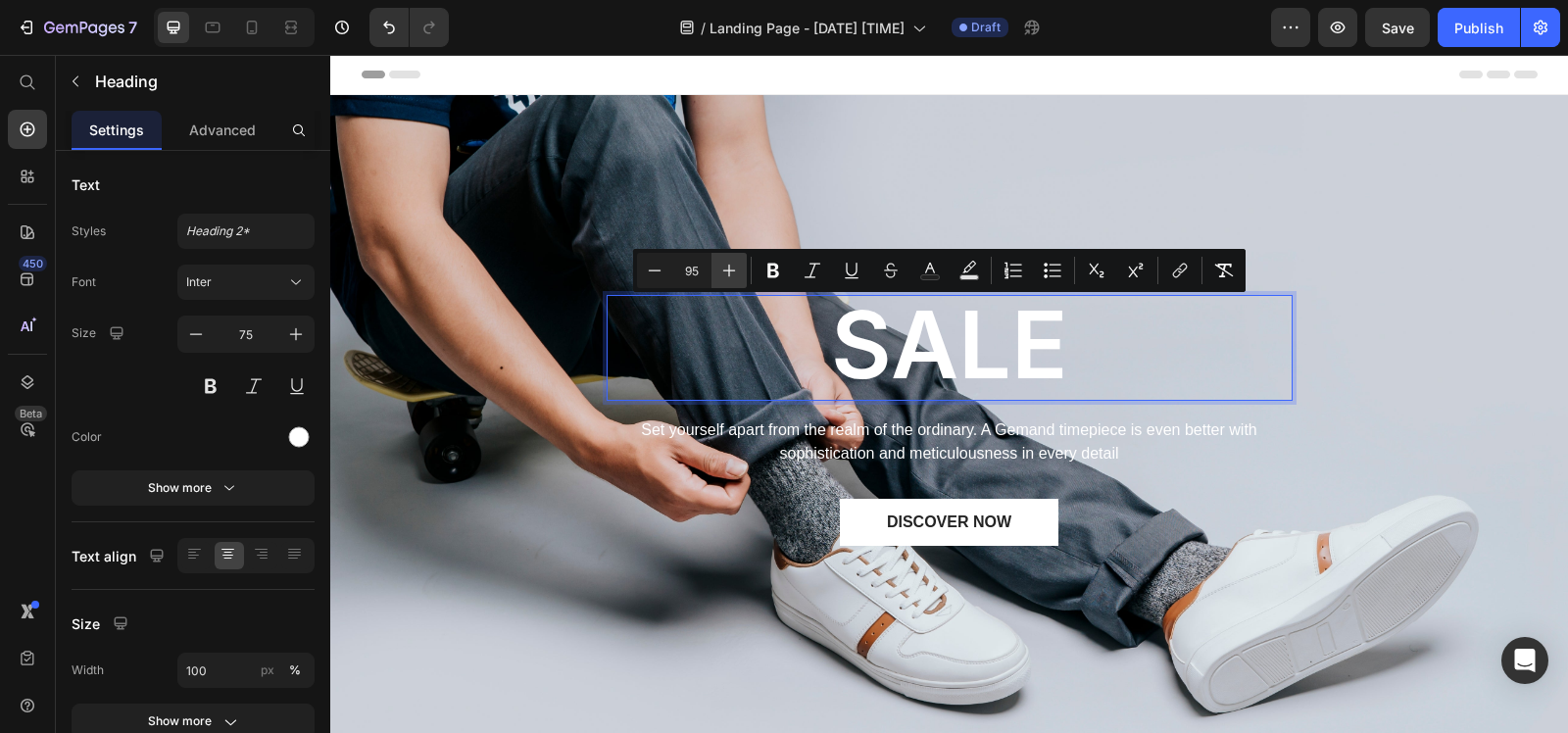 click 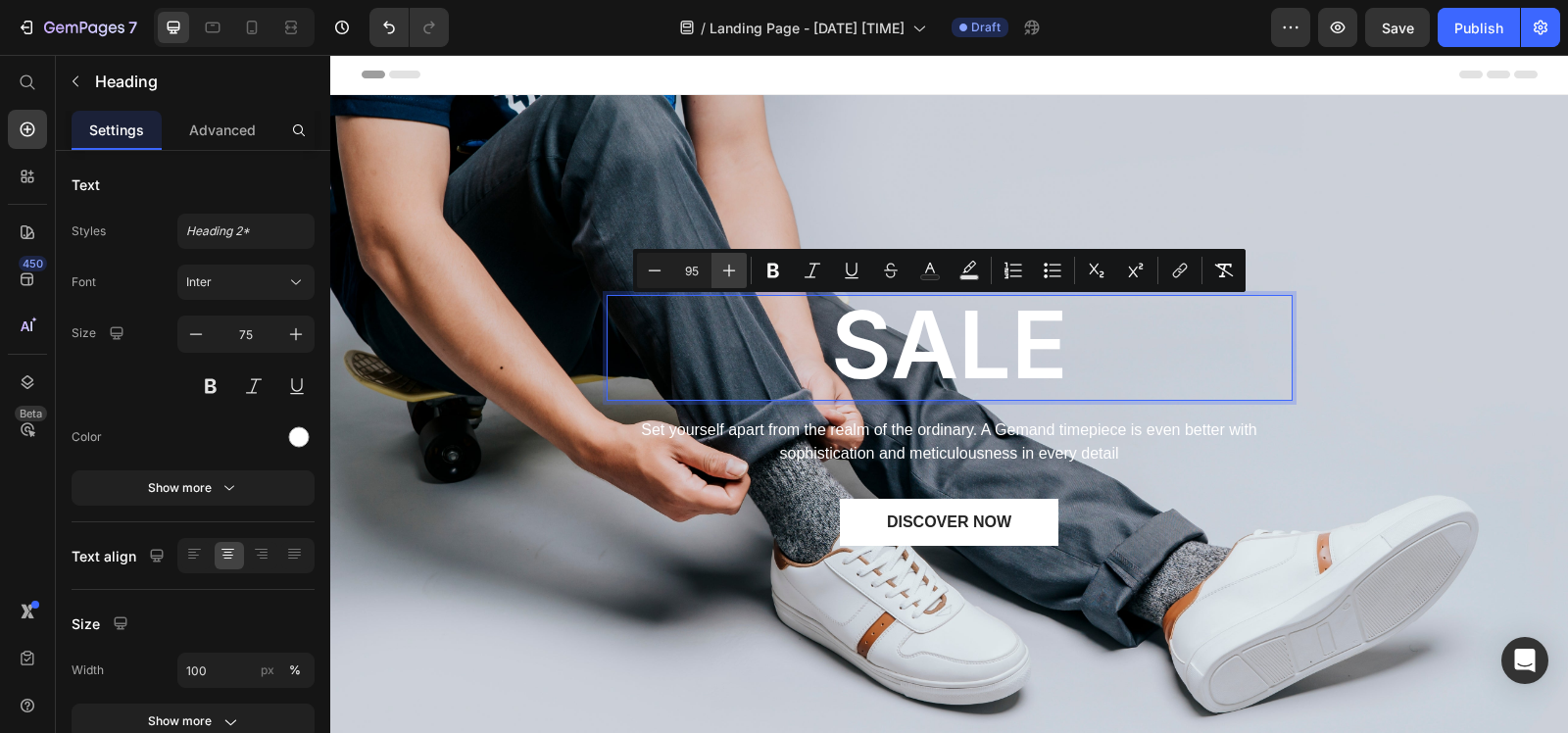 type on "96" 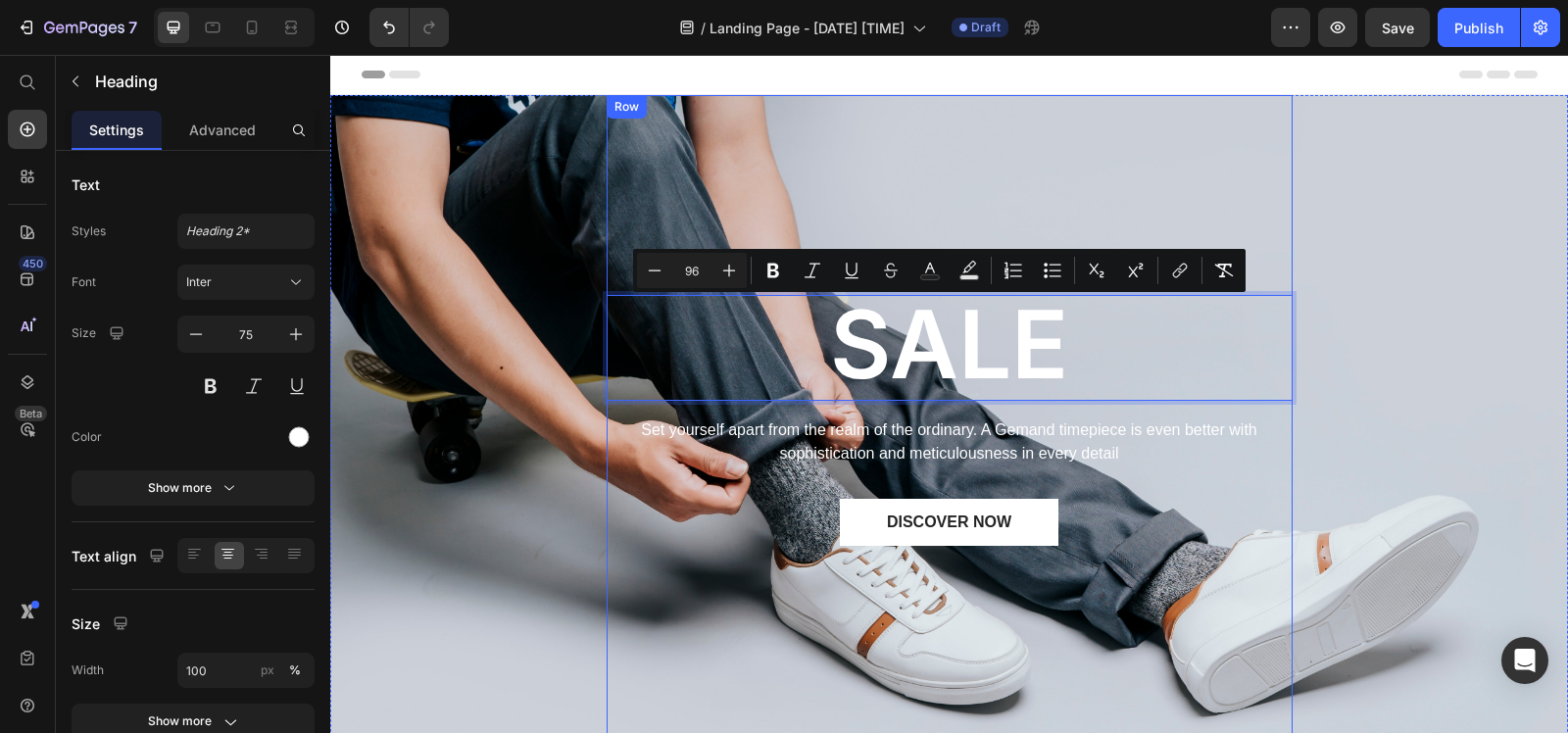 click on "END OFF SEASON Text block SALE Heading   16 Set yourself apart from the realm of the ordinary. A Gemand timepiece is even better with sophistication and meticulousness in every detail  Text block DISCOVER NOW Button Row" at bounding box center [950, 435] 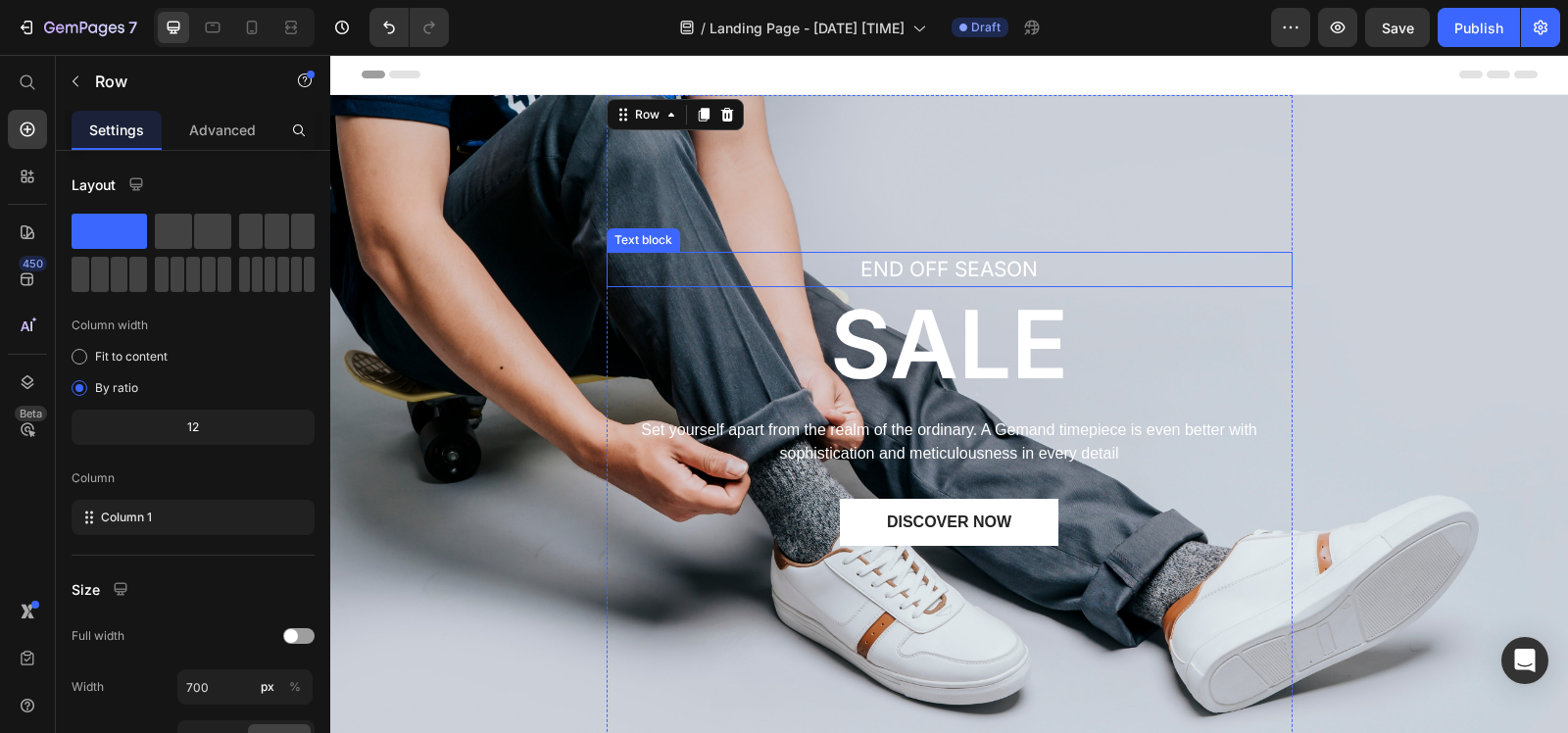 click on "END OFF SEASON" at bounding box center [950, 269] 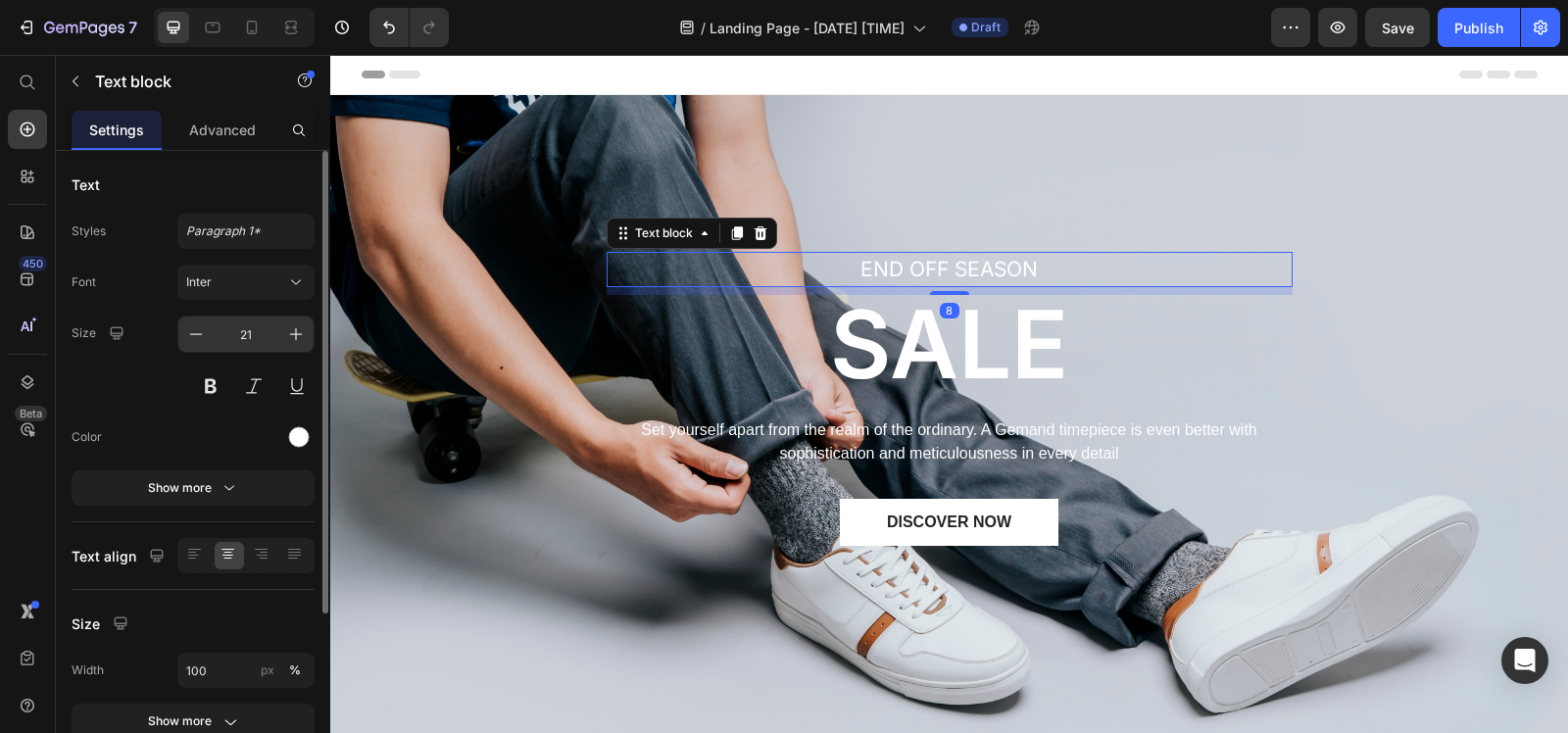 click on "21" at bounding box center [246, 334] 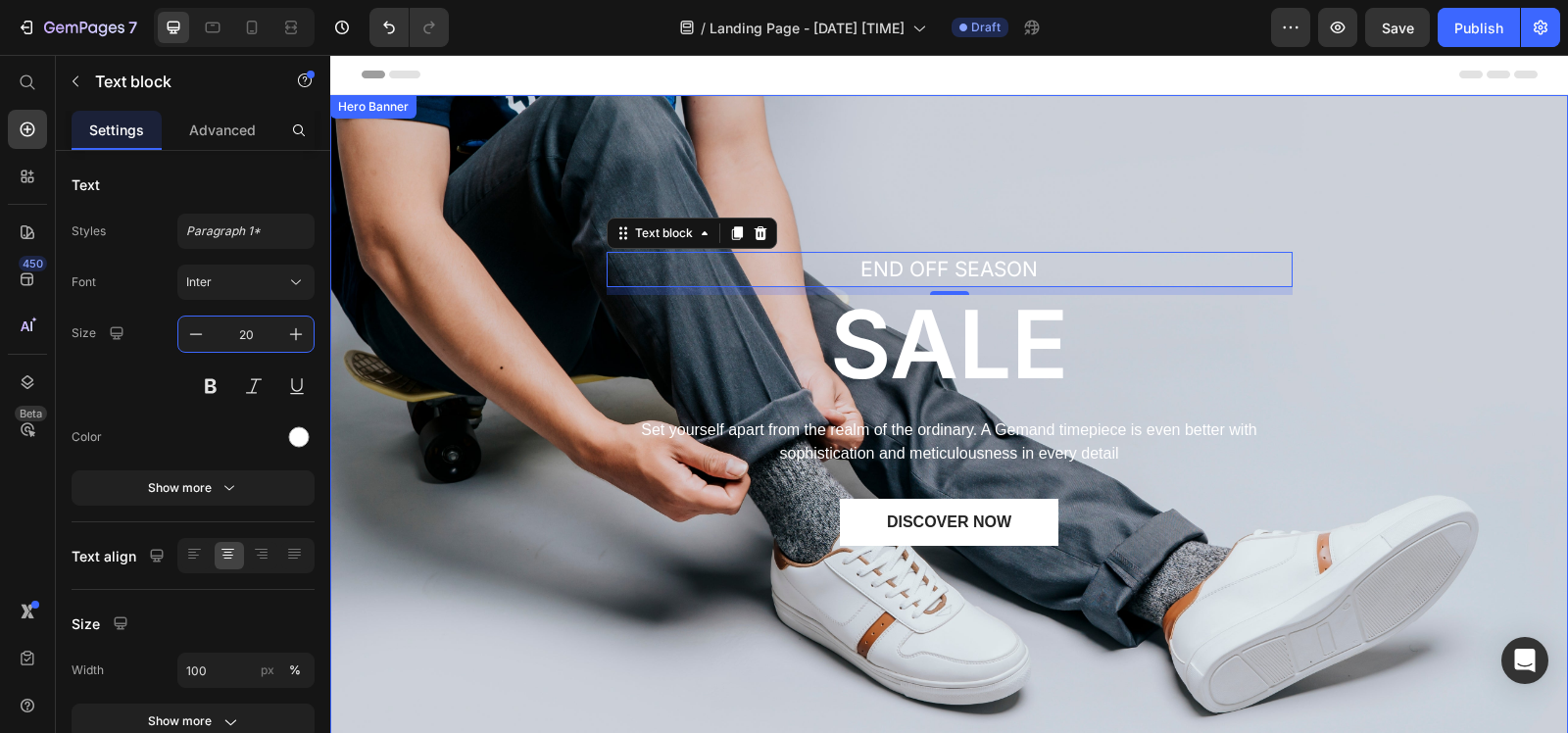 type on "19" 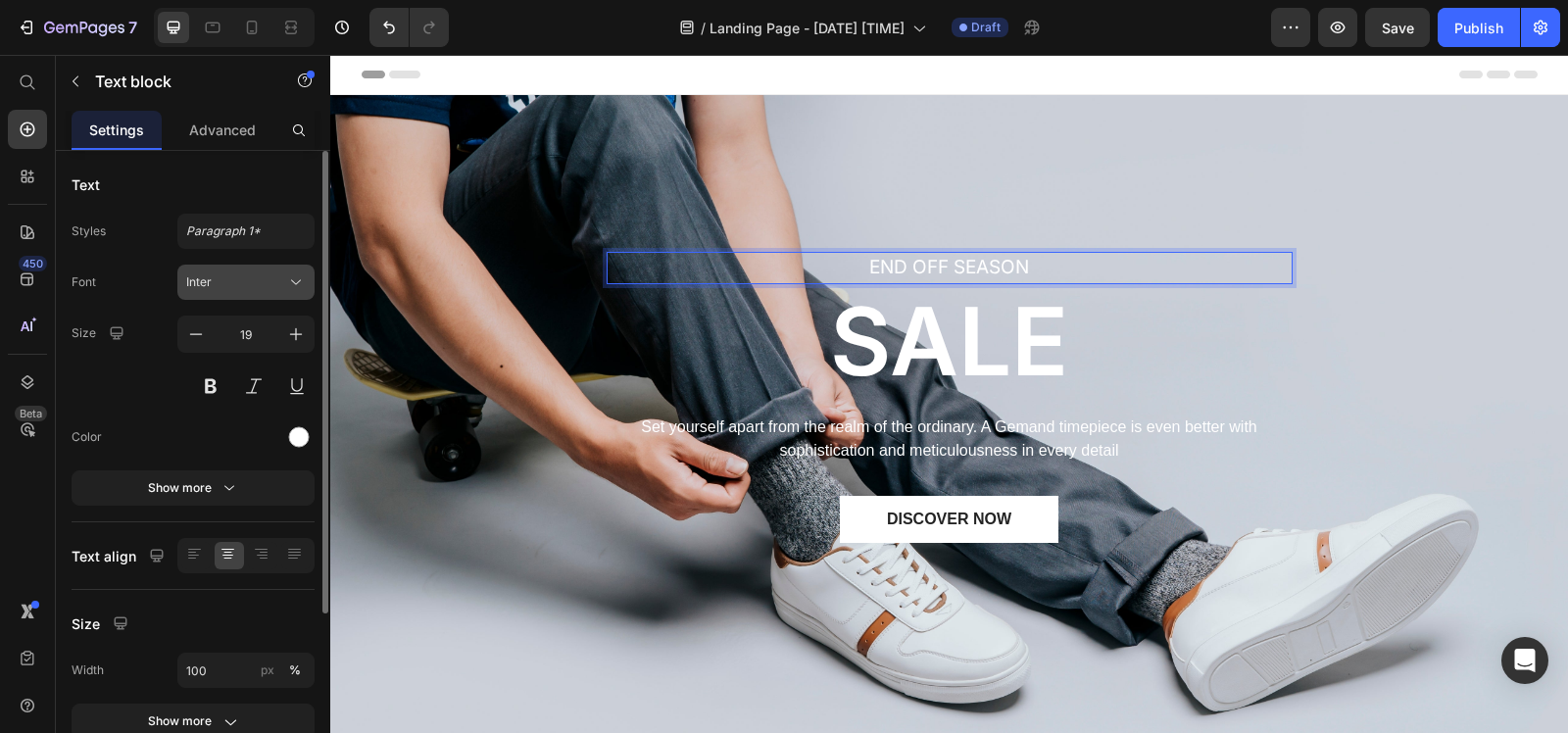 click on "Inter" at bounding box center (236, 282) 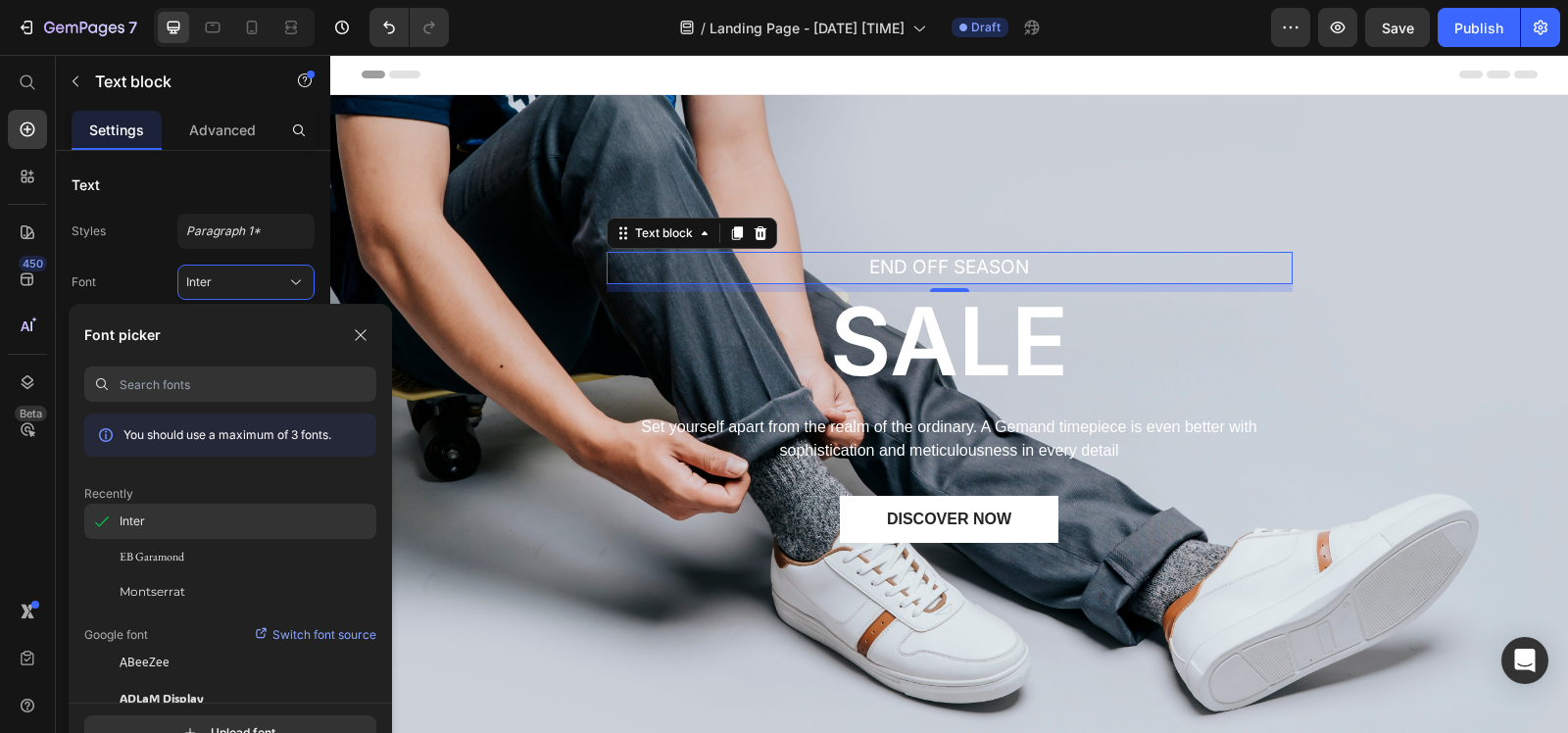 click on "Inter" 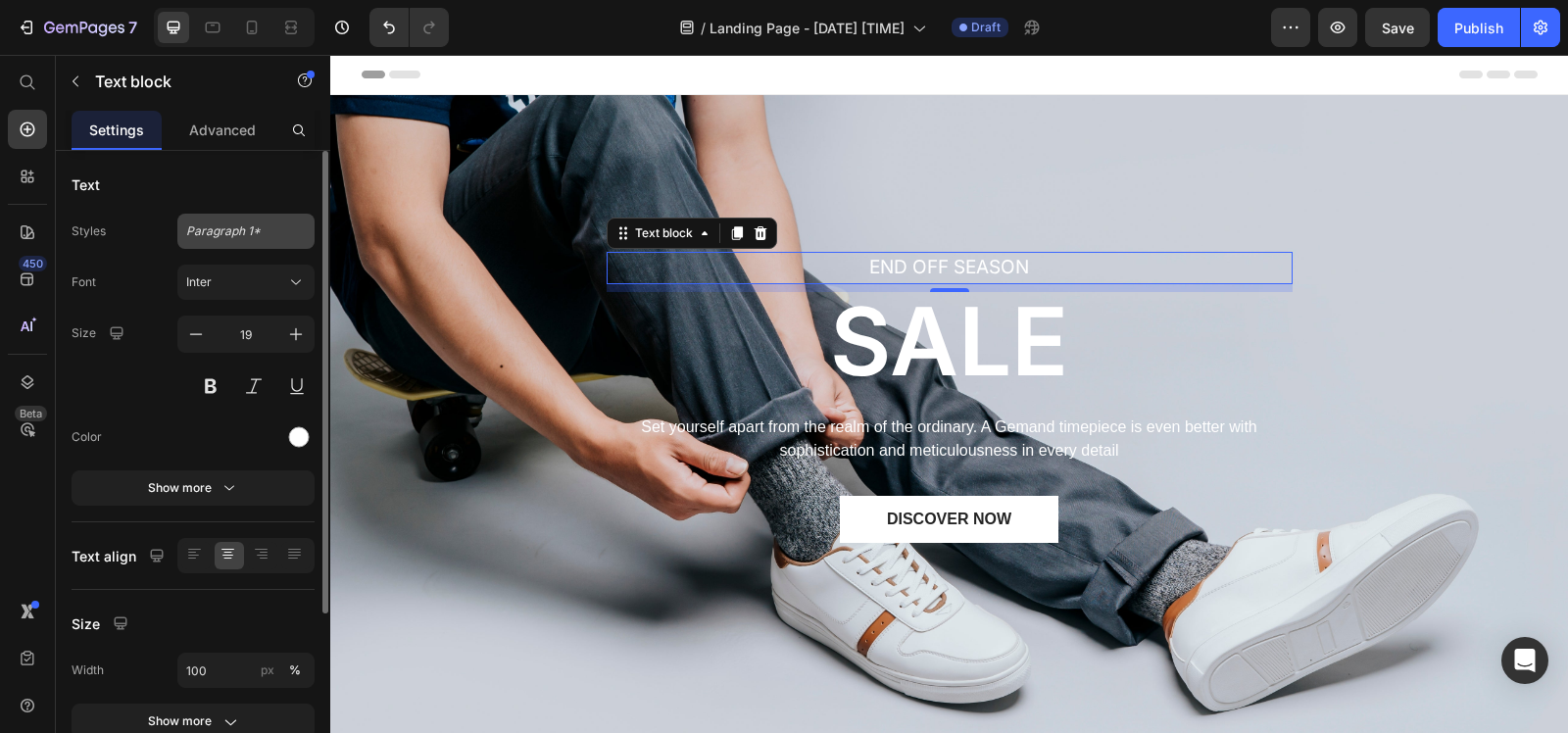 click on "Paragraph 1*" 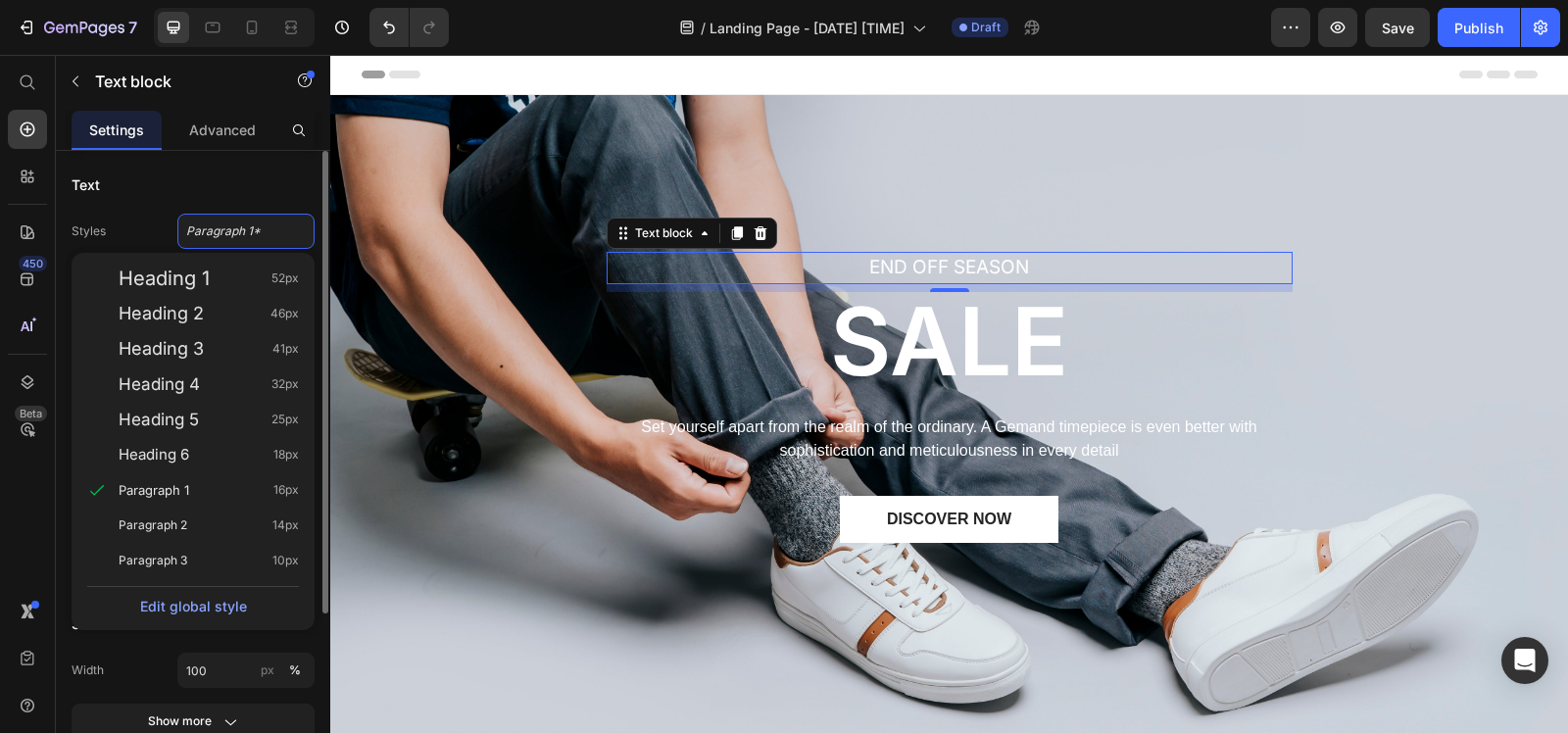 click on "Text" at bounding box center [193, 184] 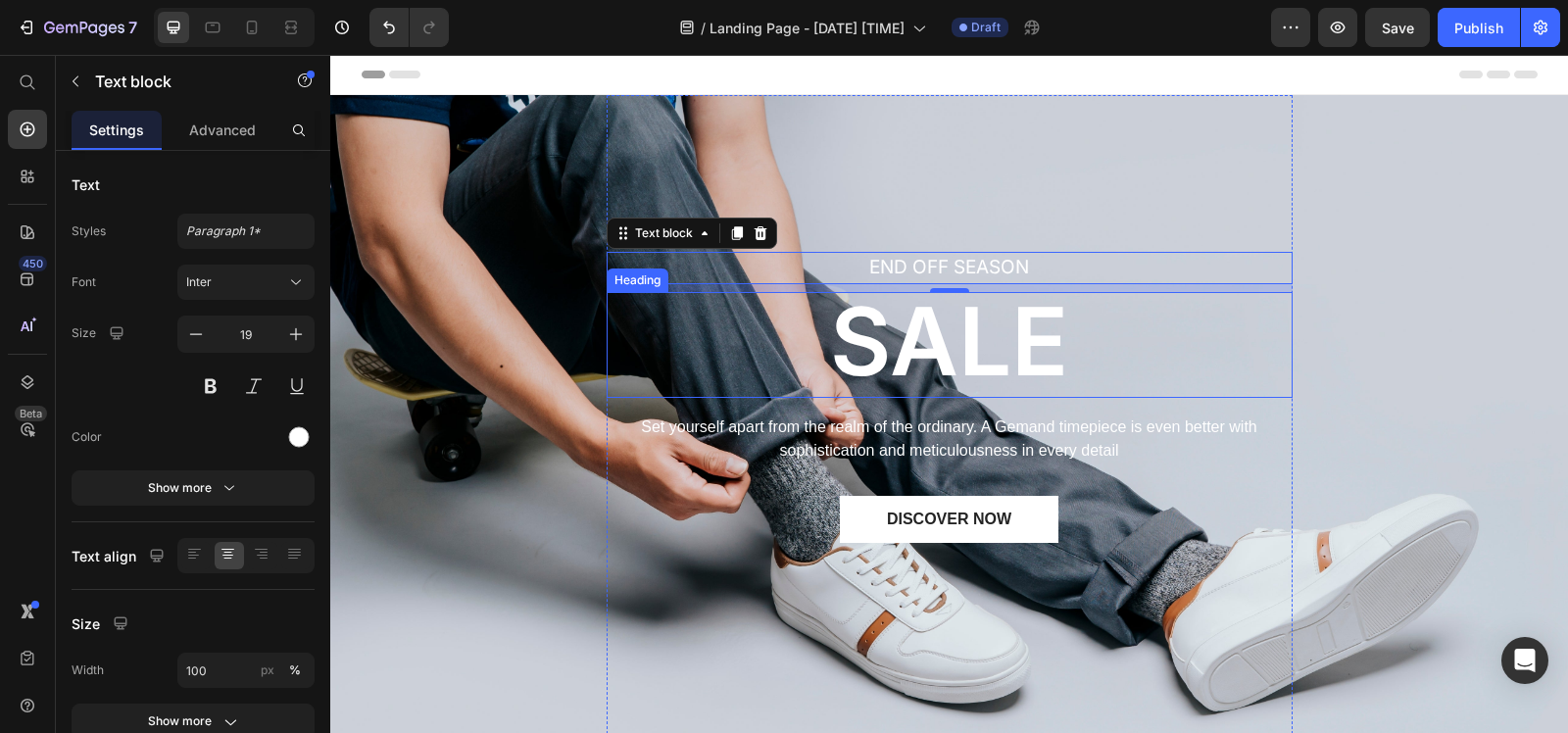 drag, startPoint x: 962, startPoint y: 335, endPoint x: 936, endPoint y: 336, distance: 26.019224 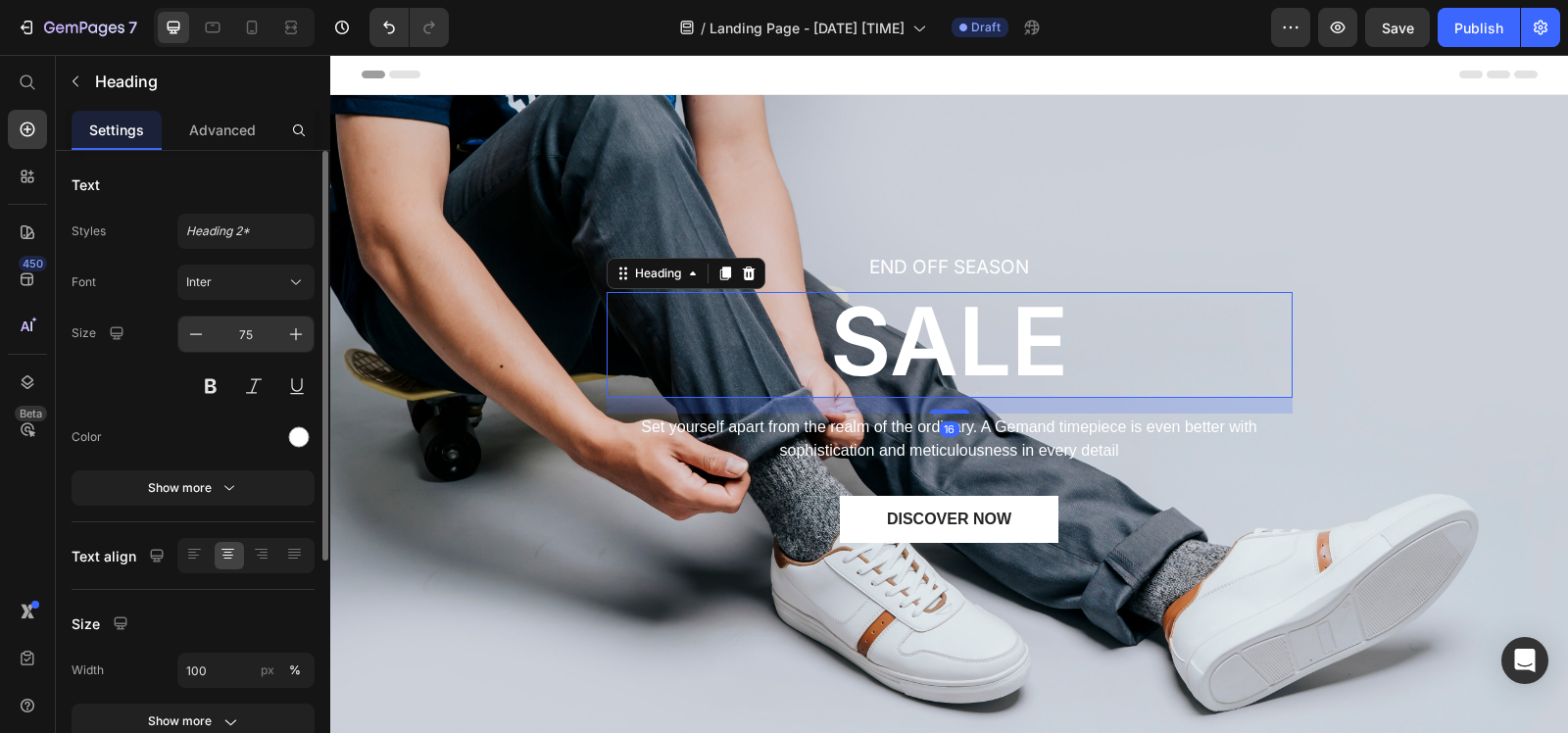 click on "75" at bounding box center [246, 334] 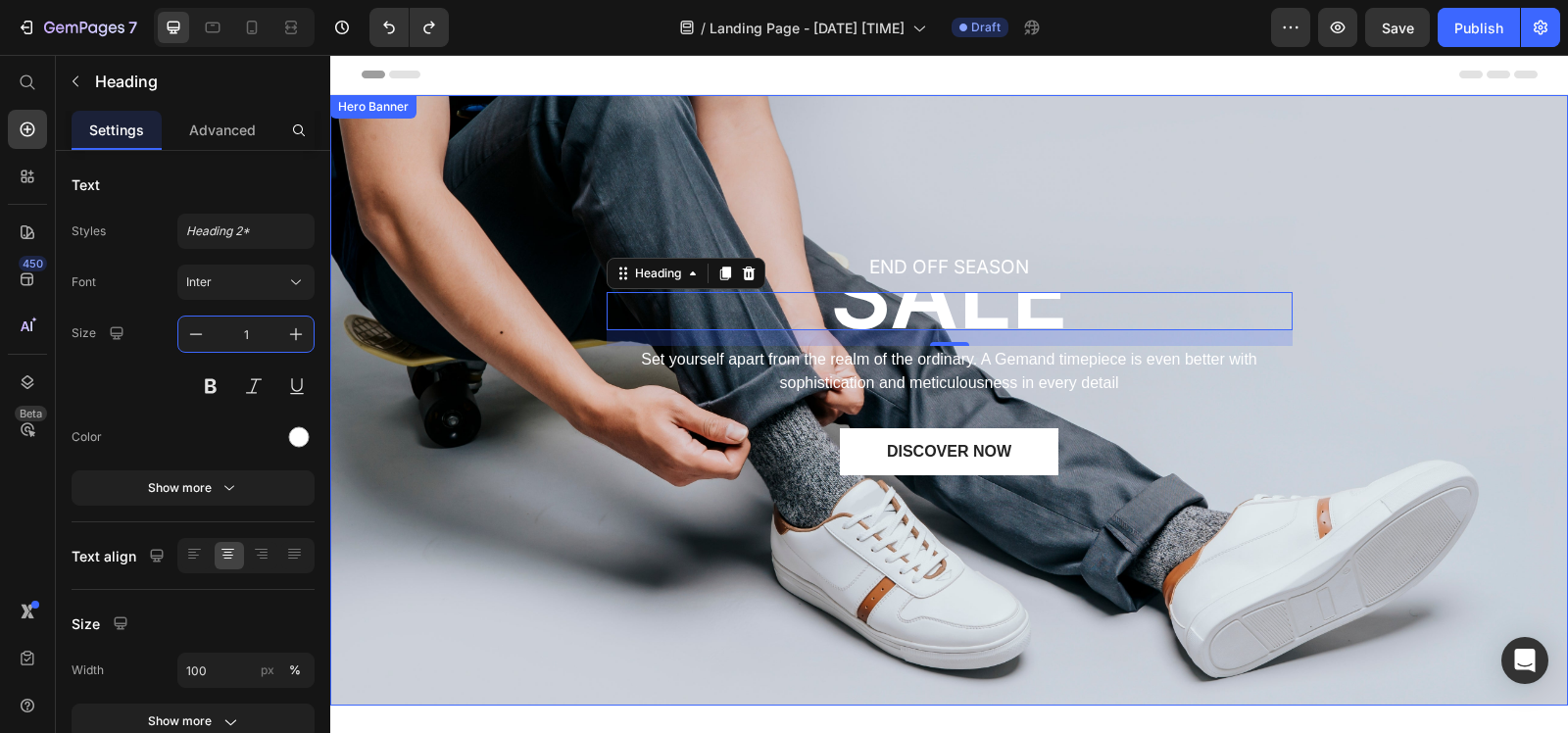 type on "75" 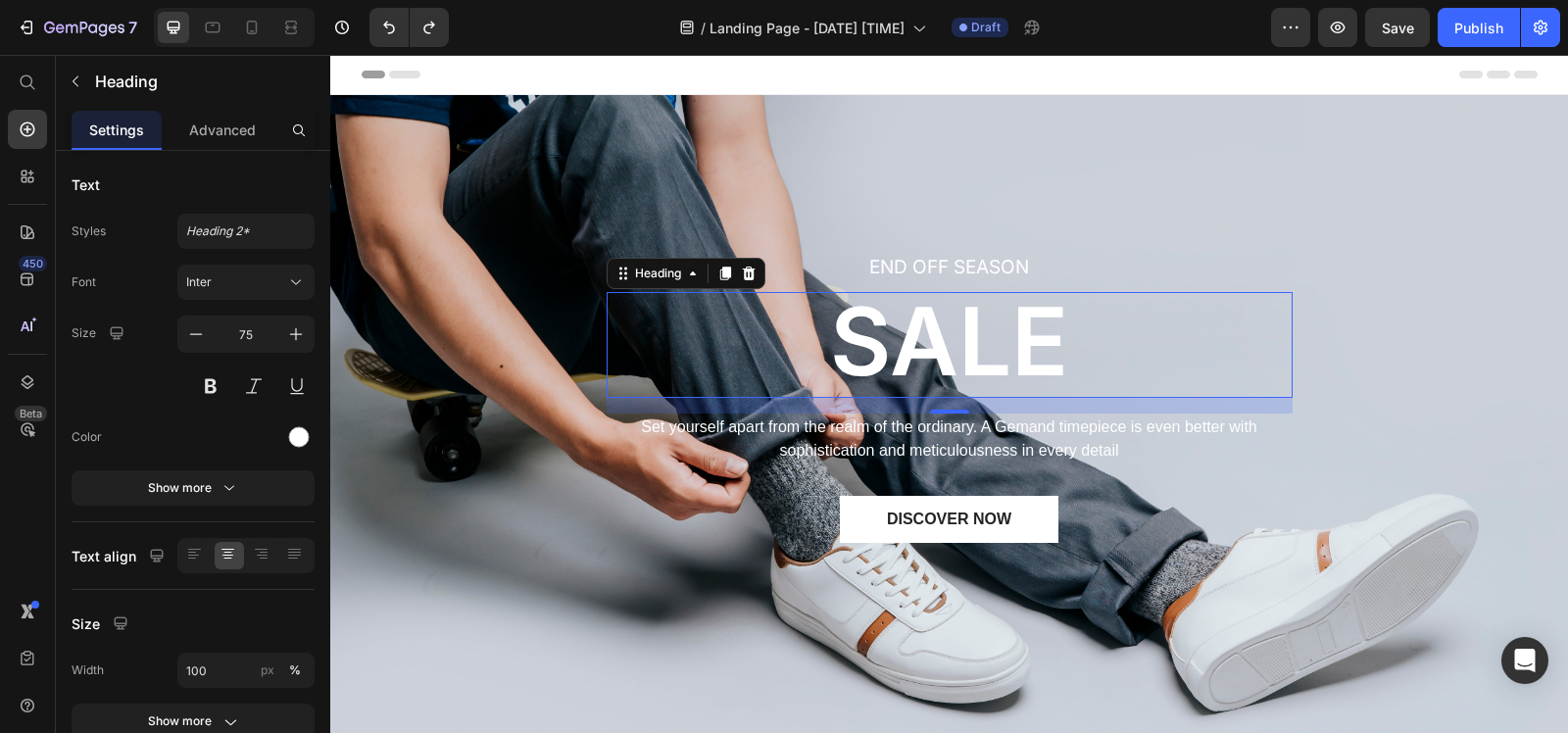click on "SALE" at bounding box center (949, 341) 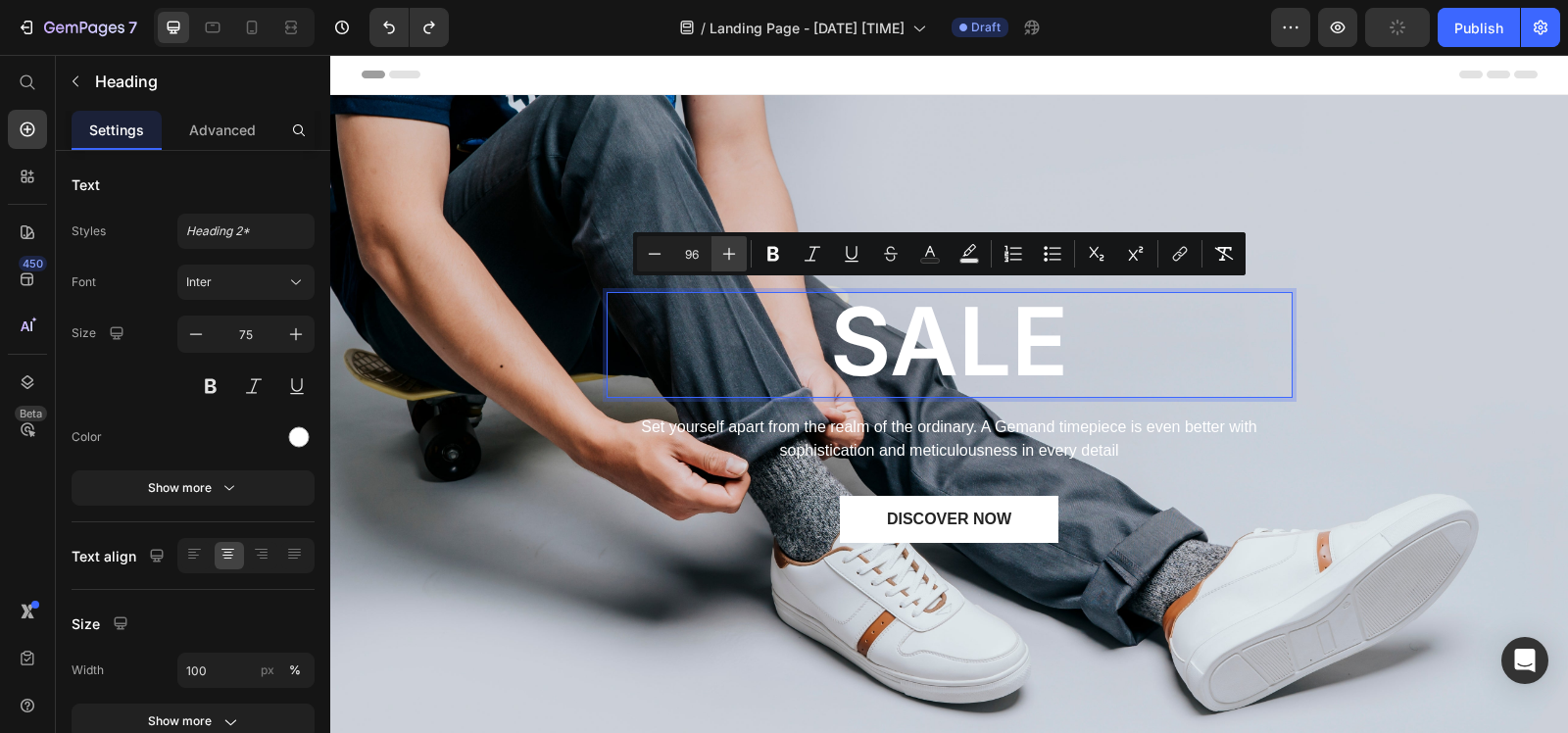 click on "Plus" at bounding box center [729, 254] 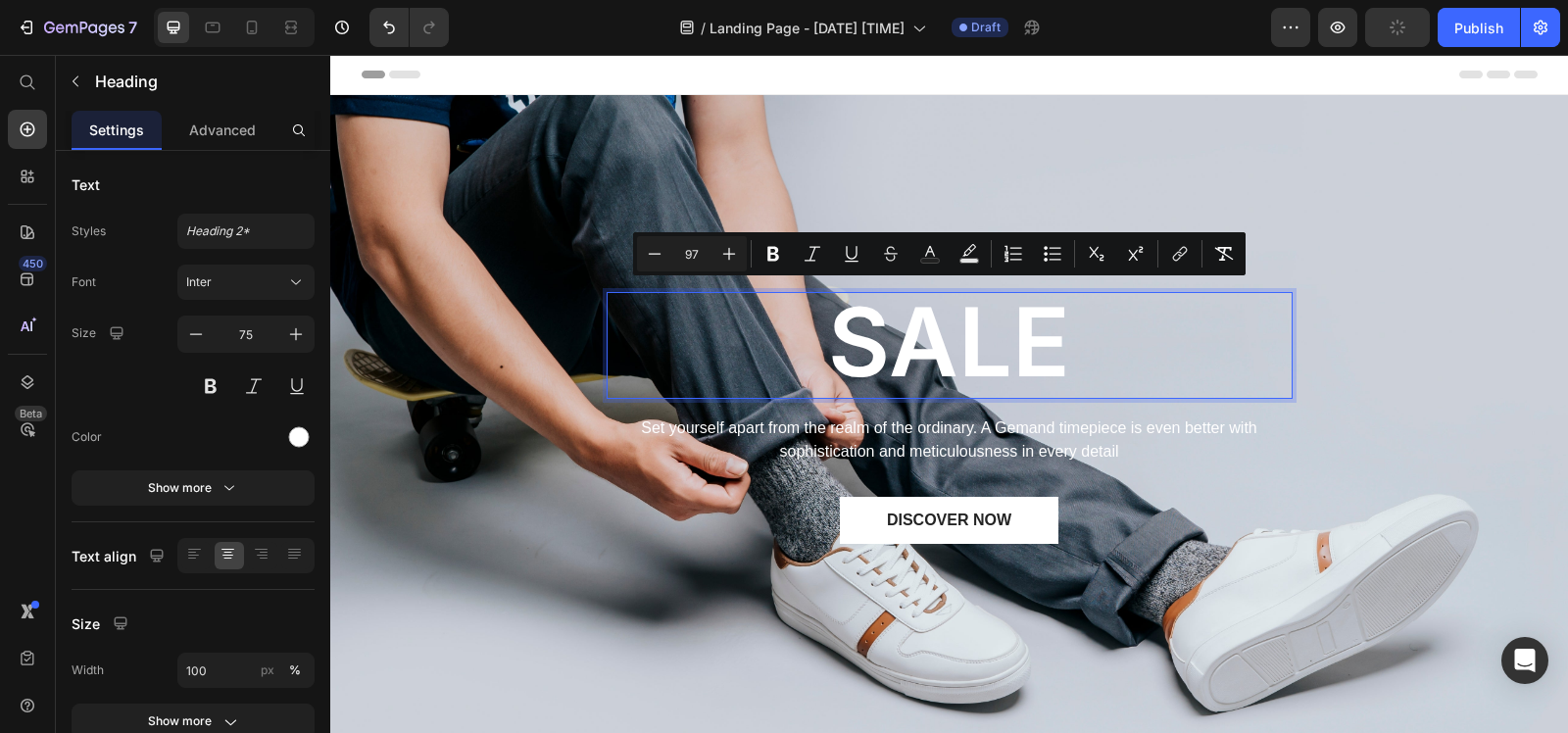 click on "97" at bounding box center (692, 254) 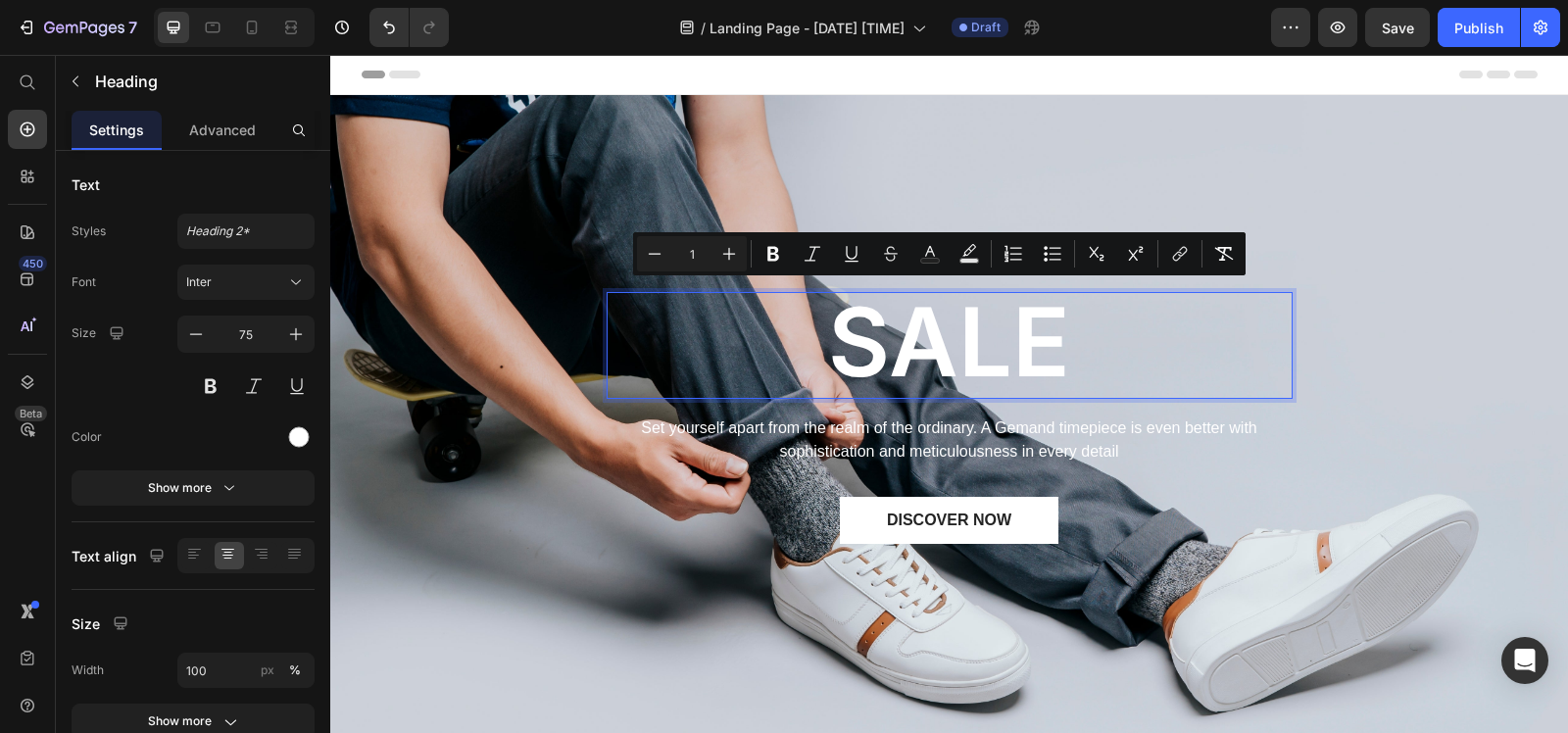 type on "1" 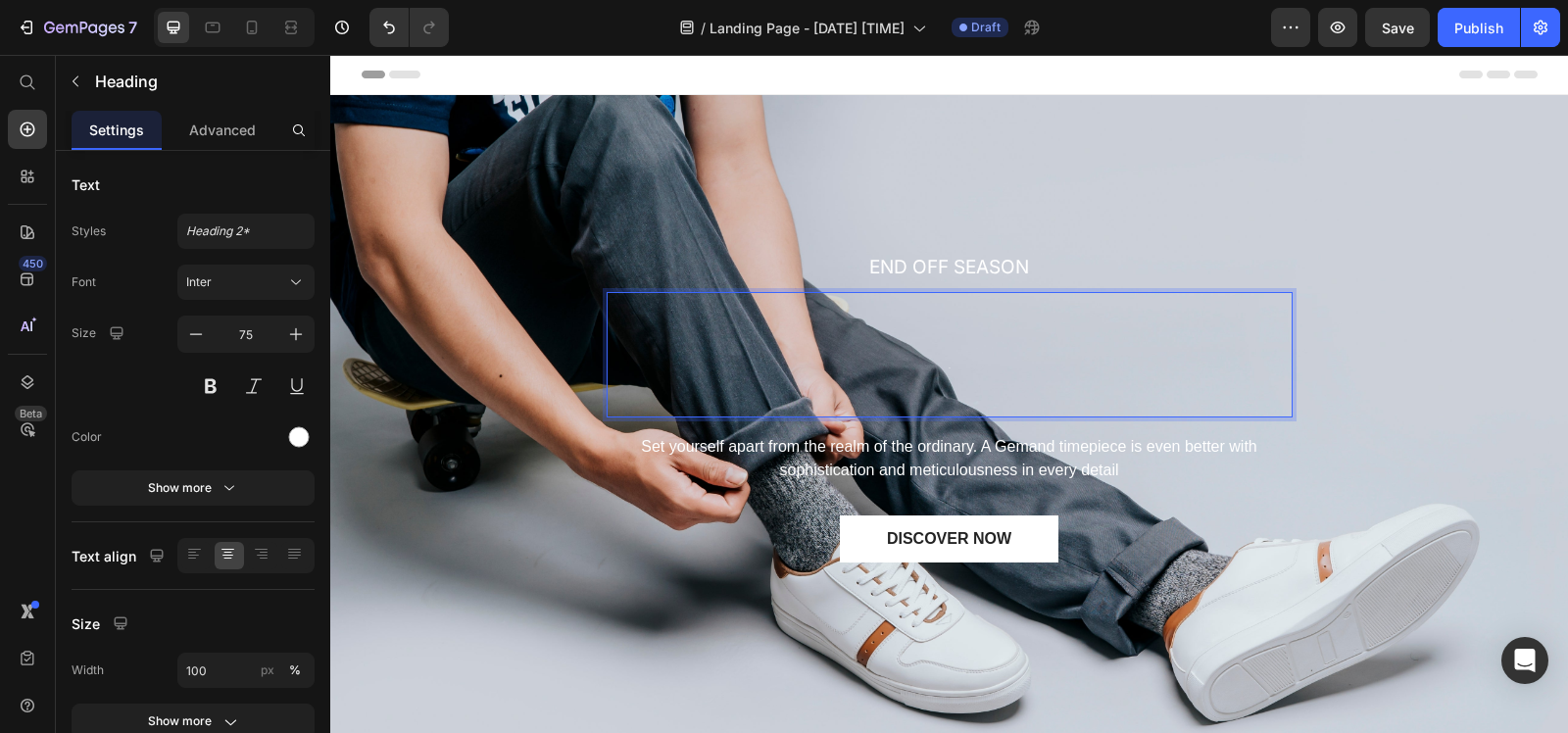 click on "50" at bounding box center [950, 355] 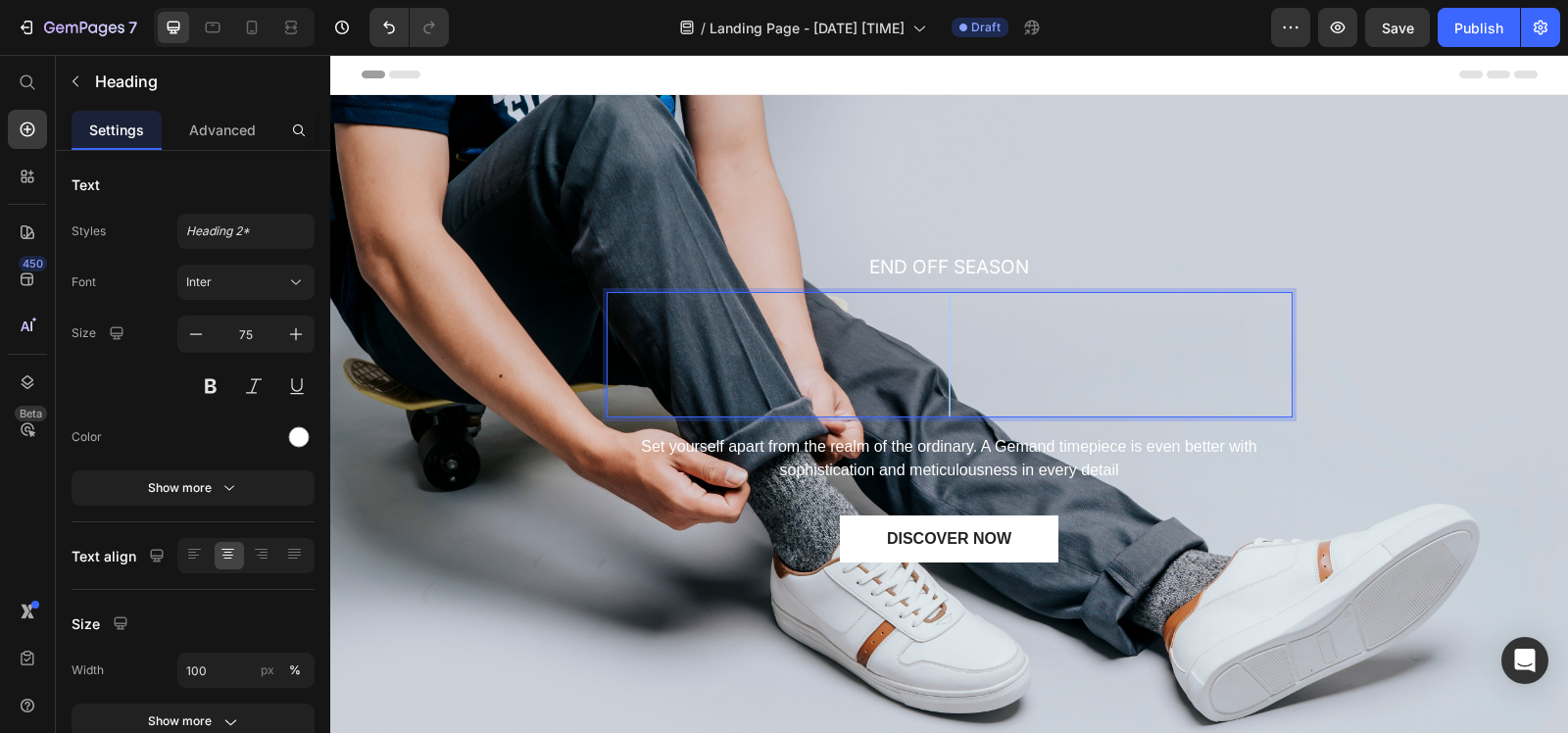 click on "50" at bounding box center [950, 355] 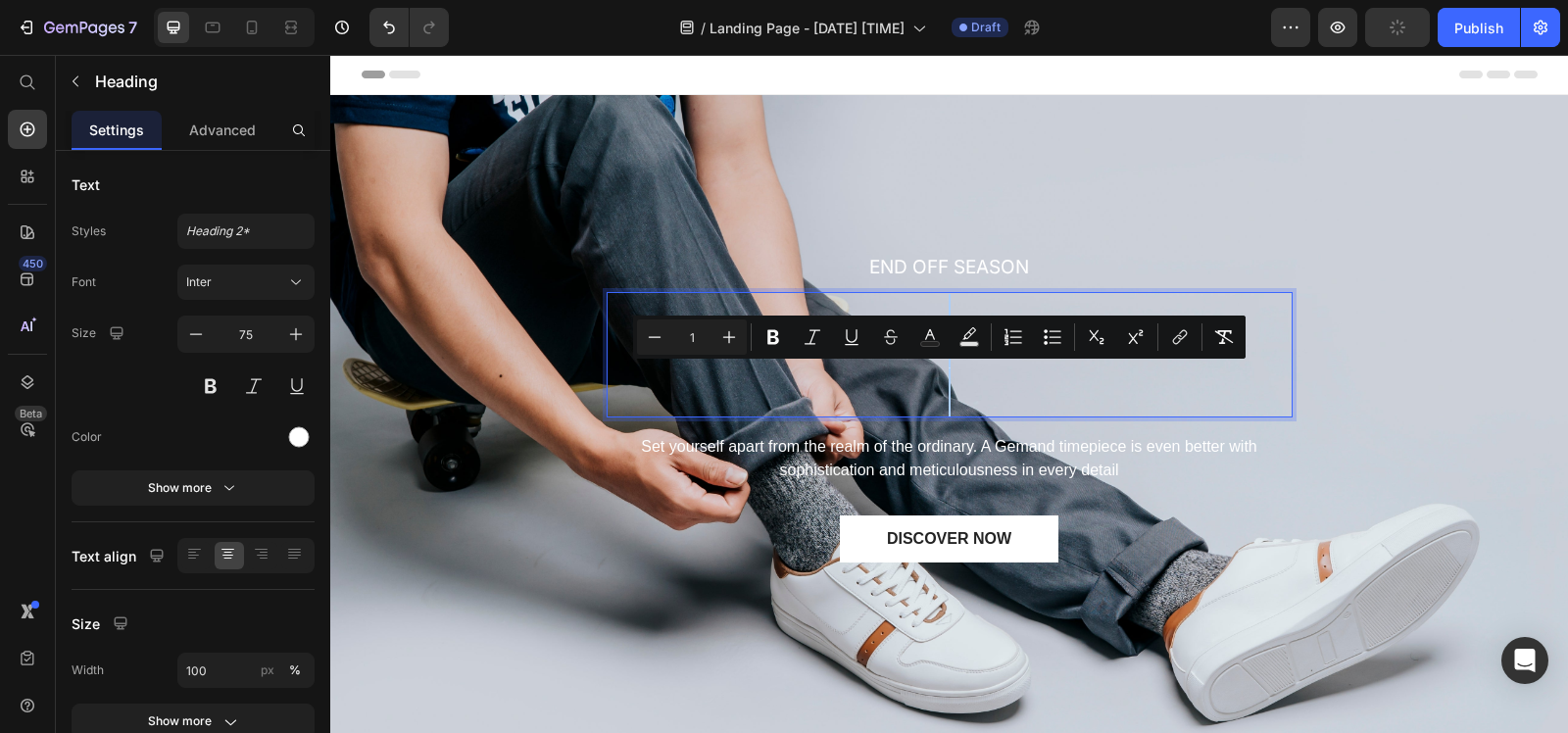 click on "1" at bounding box center (692, 337) 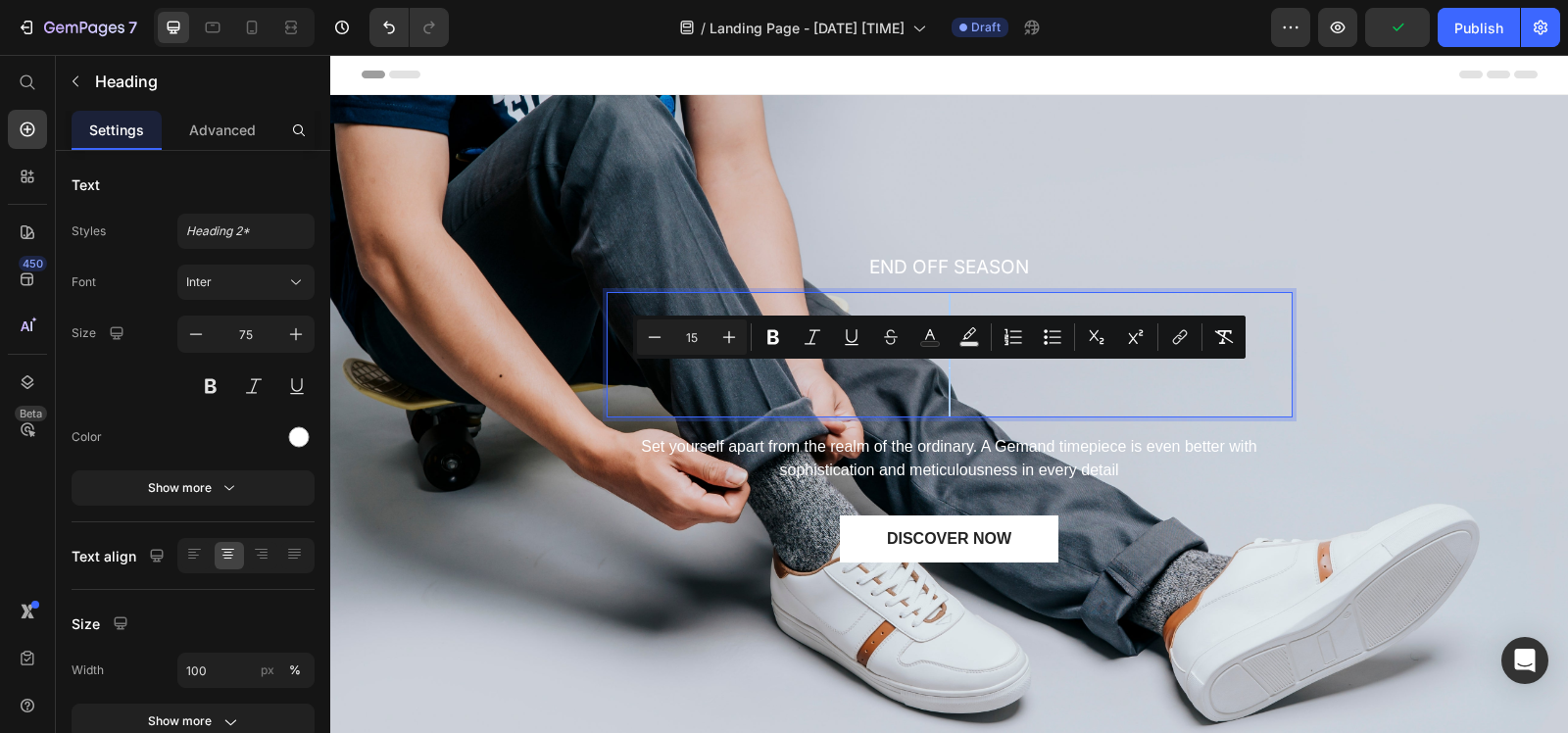 type on "150" 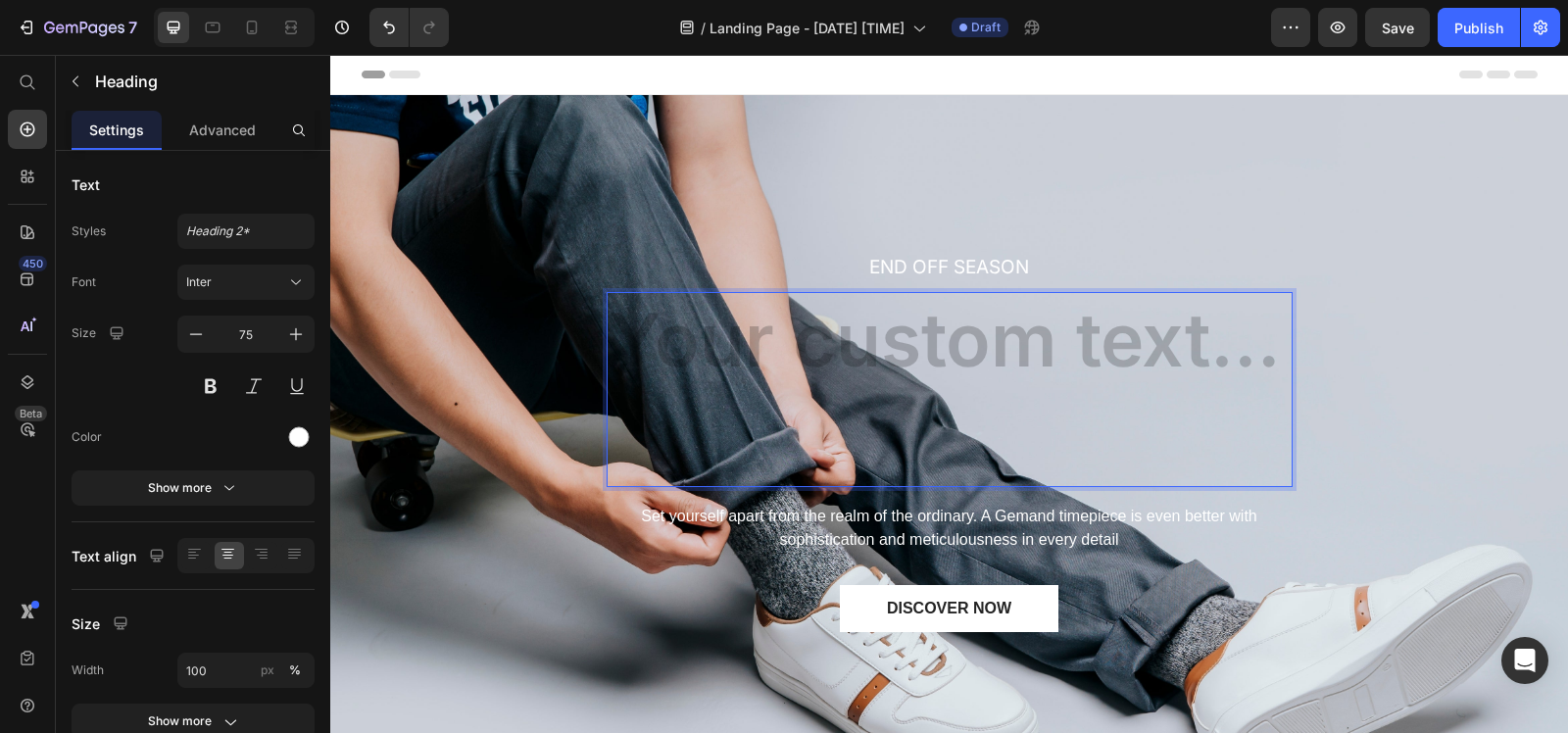 click at bounding box center [950, 389] 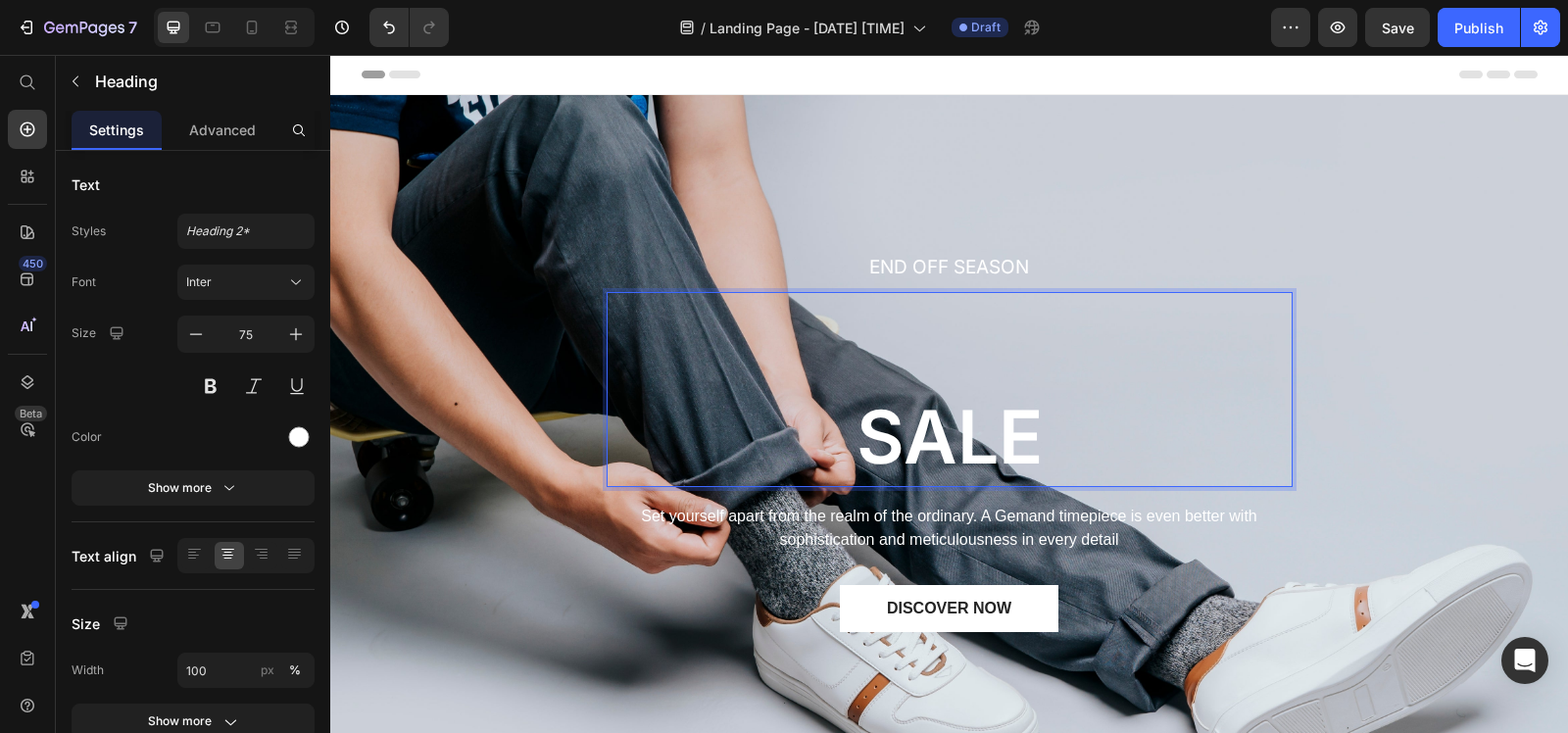 click on "SALE" at bounding box center (950, 389) 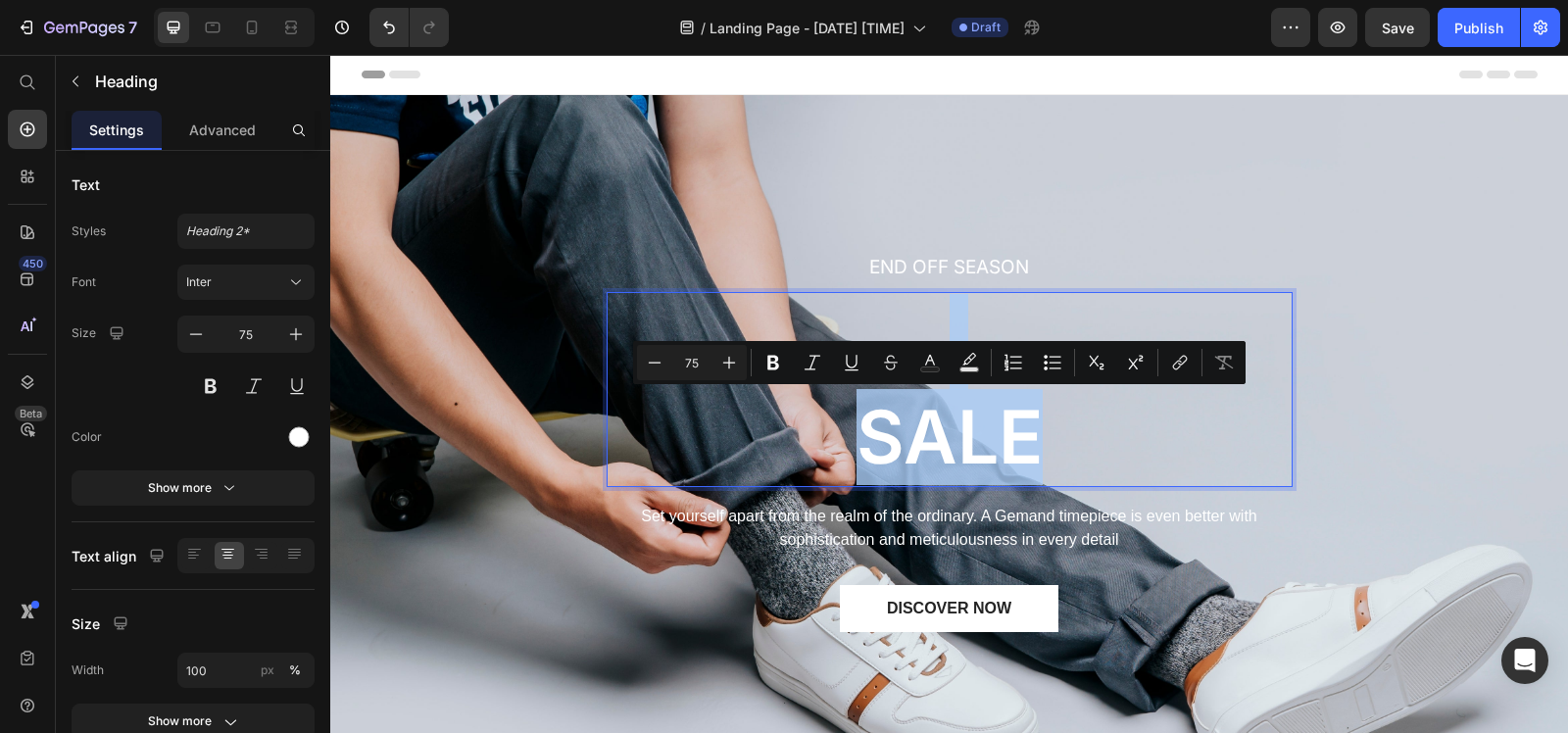 click on "SALE" at bounding box center (950, 389) 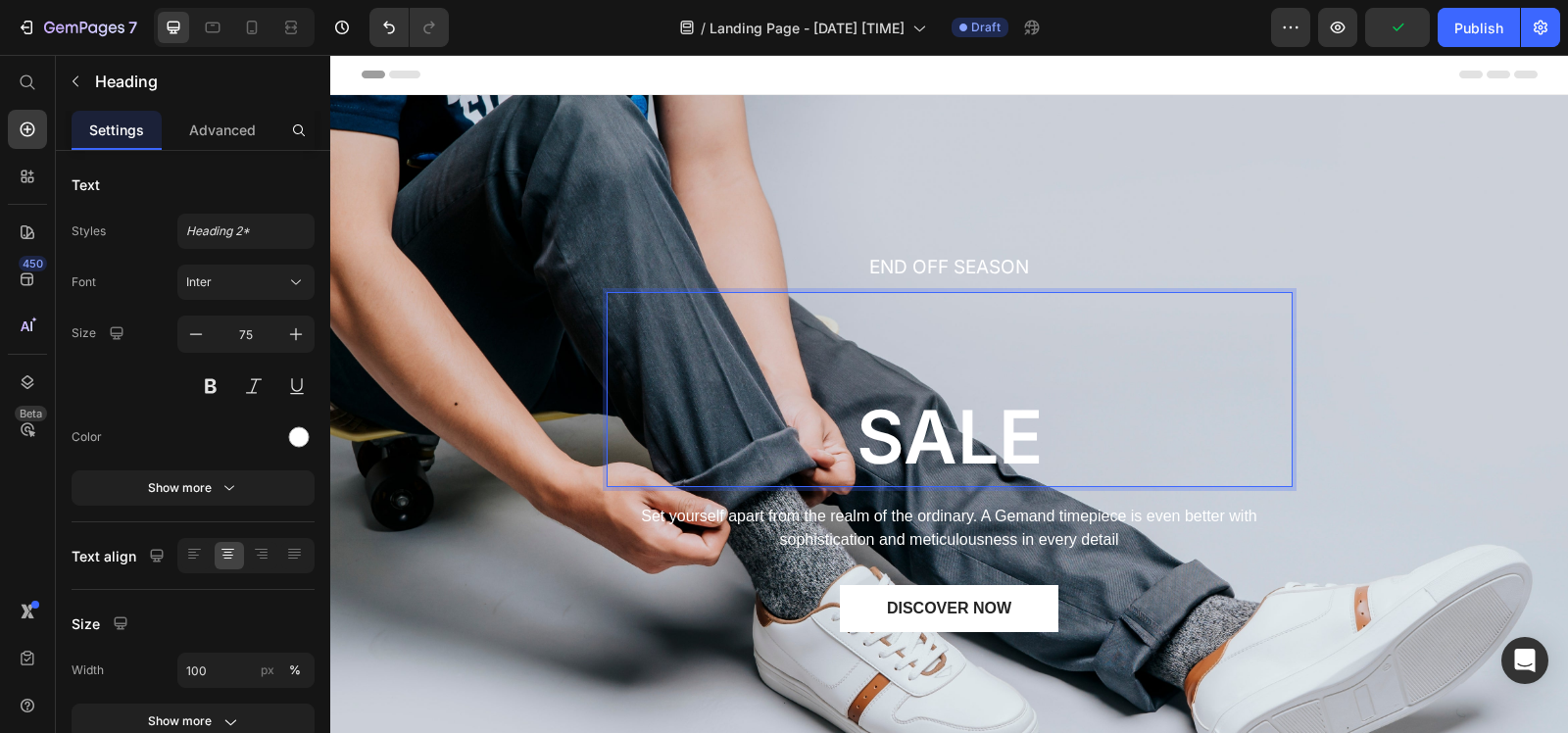 click on "⁠⁠⁠⁠⁠⁠⁠ SALE" at bounding box center [950, 389] 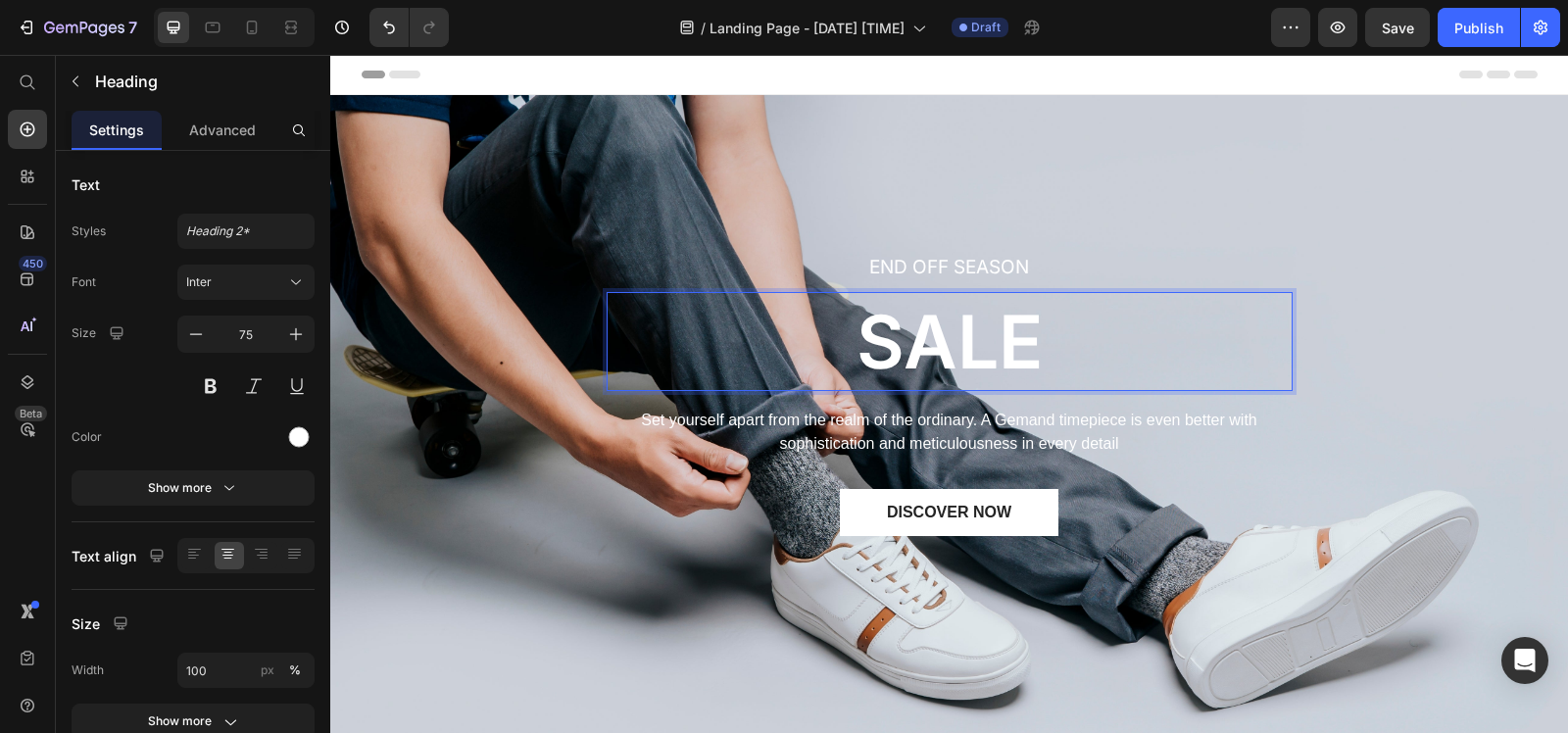 click on "SALE" at bounding box center [950, 342] 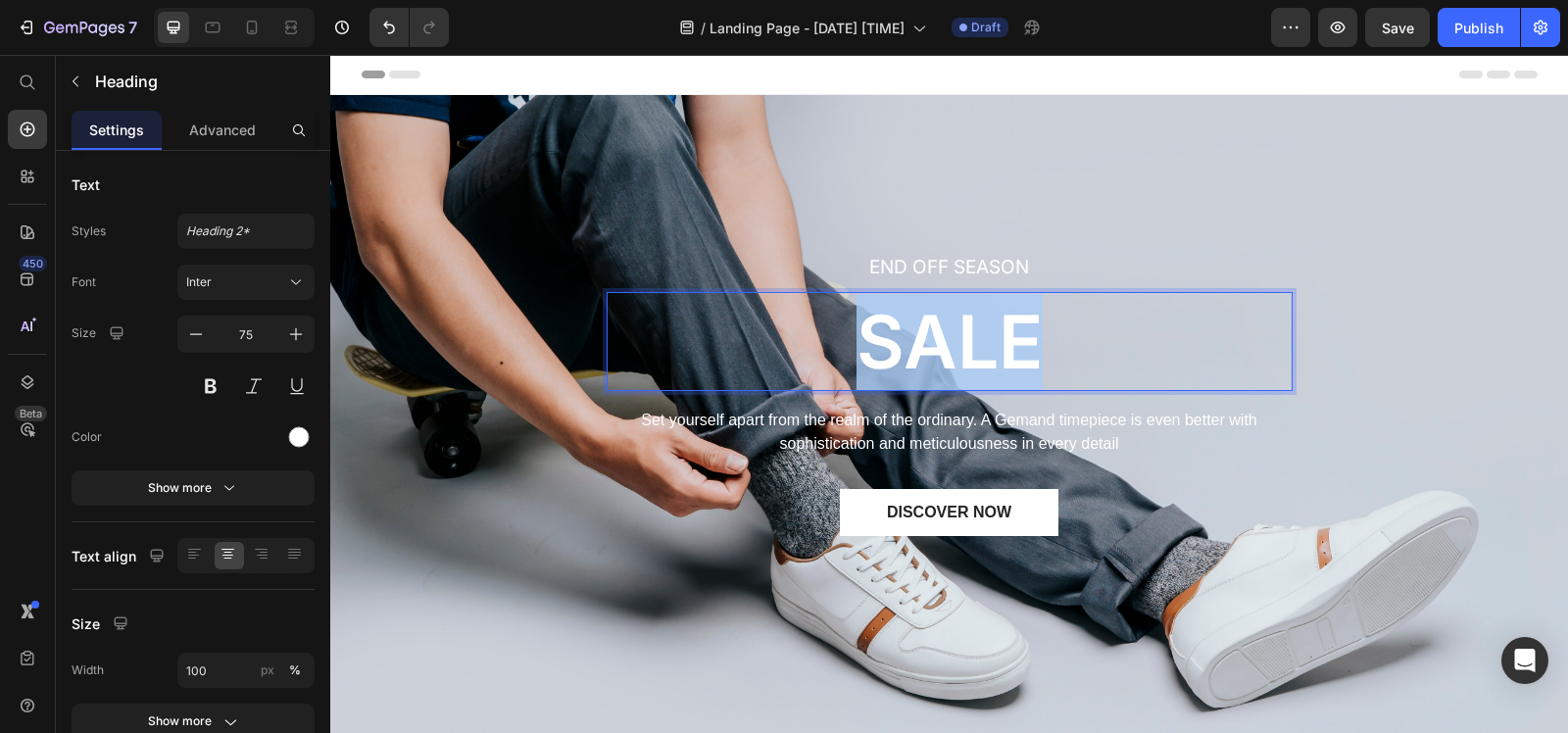 click on "SALE" at bounding box center (950, 342) 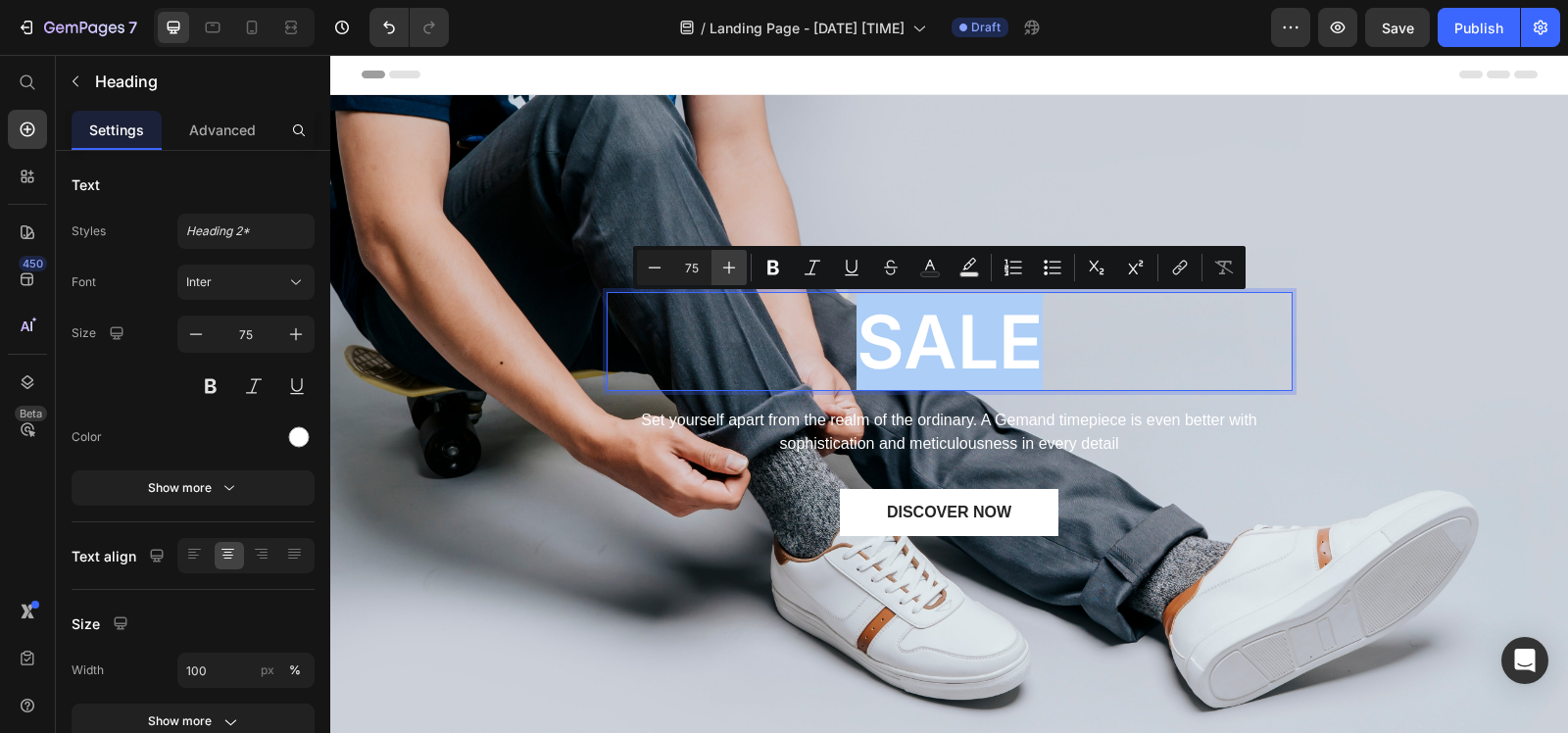 click 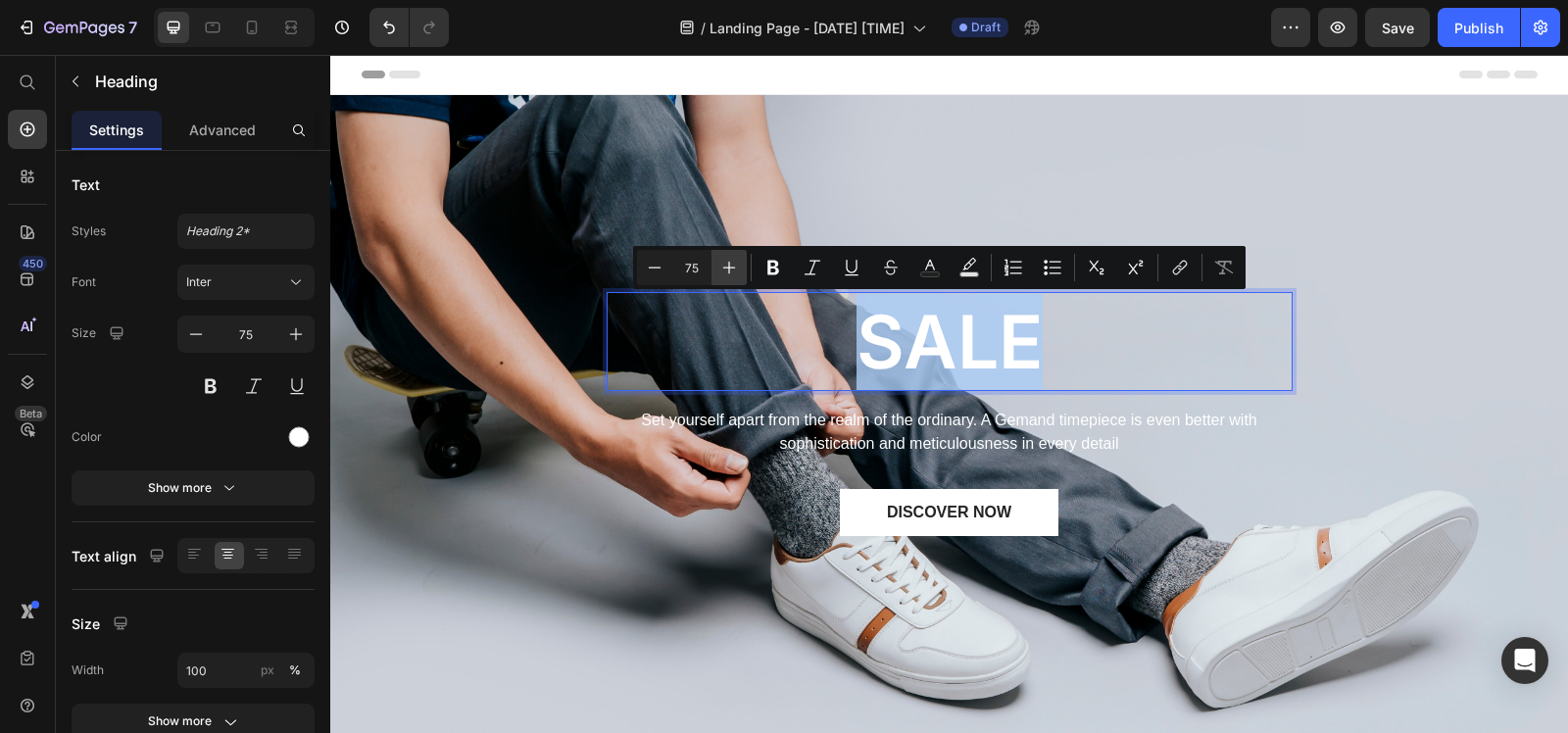 type on "76" 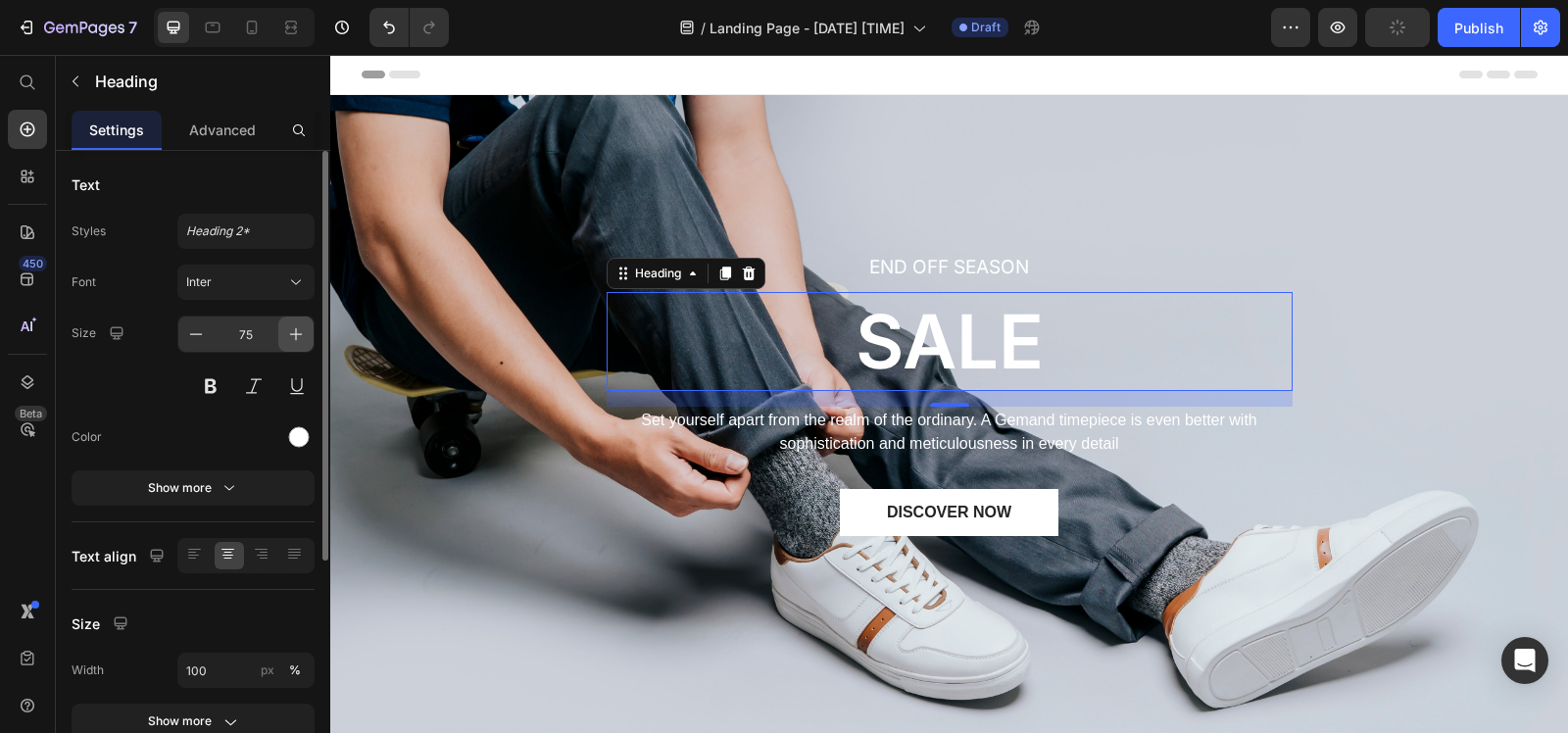 click 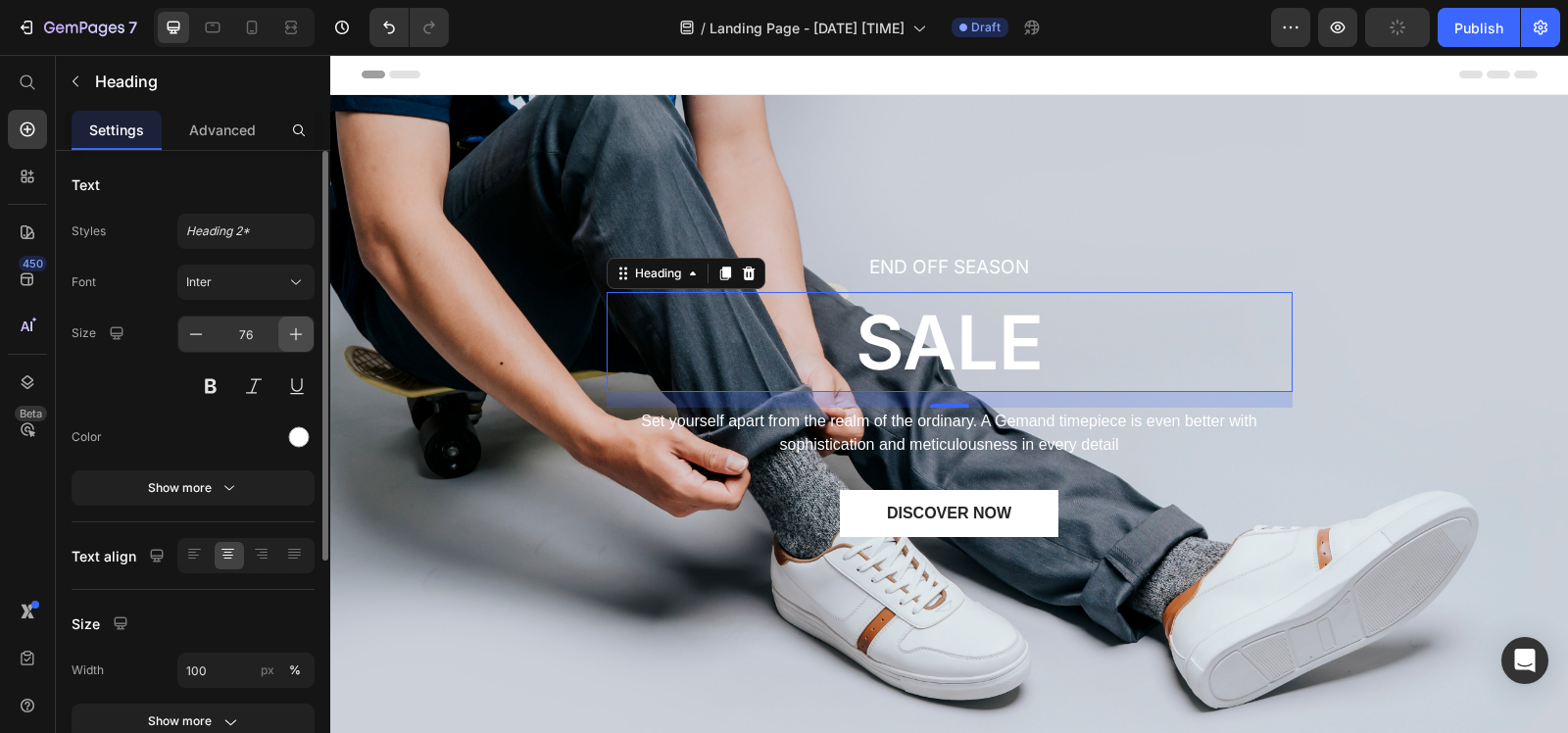 click 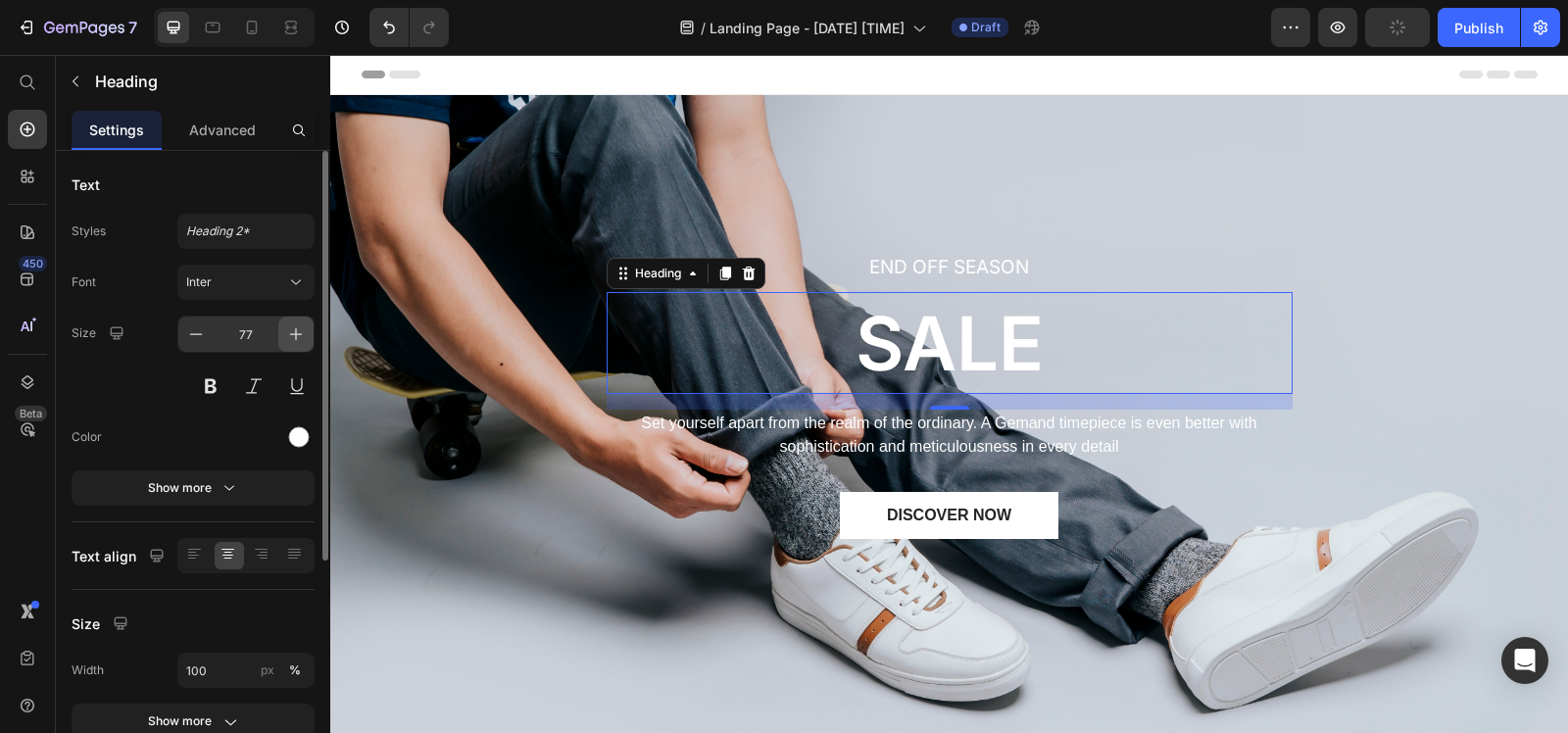 click 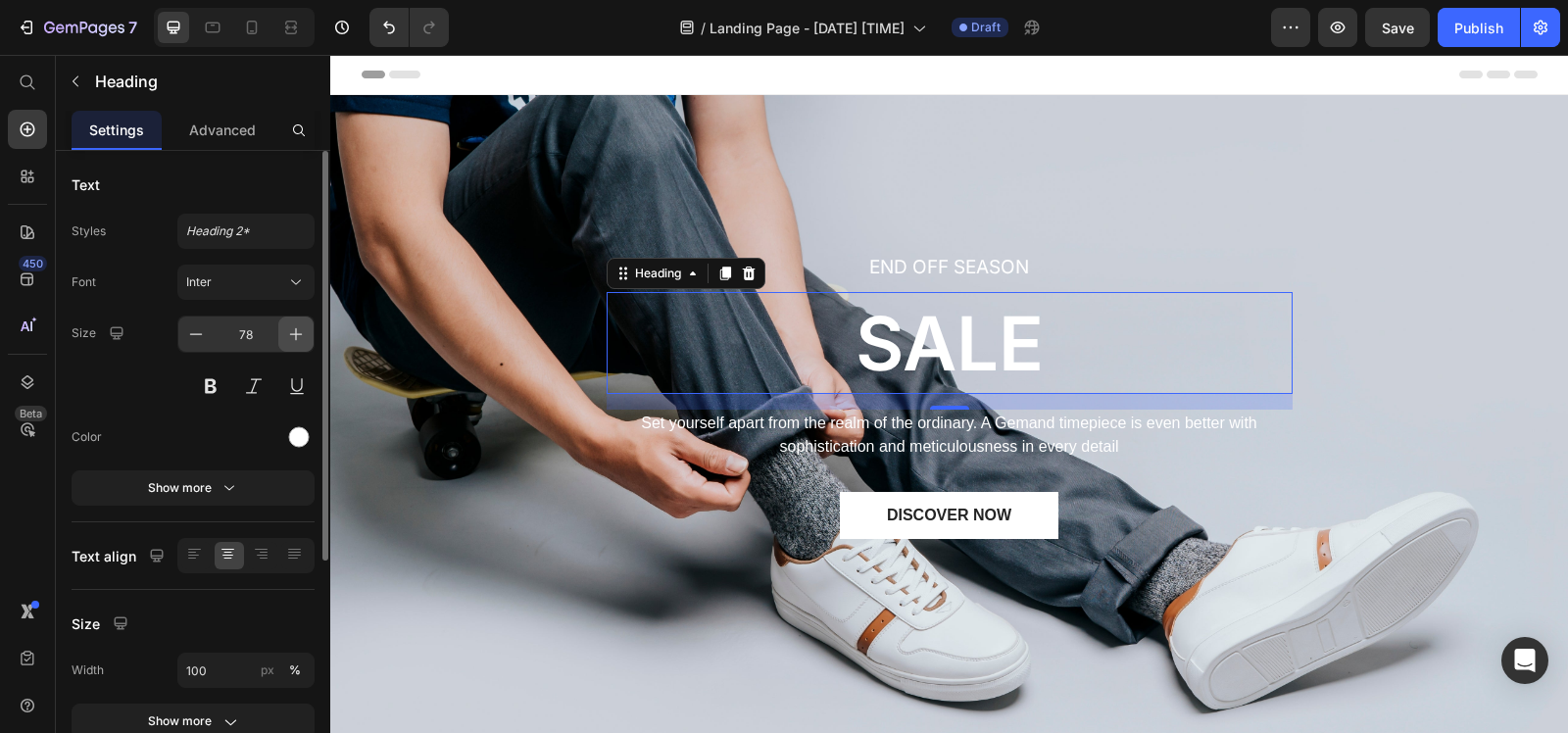 click 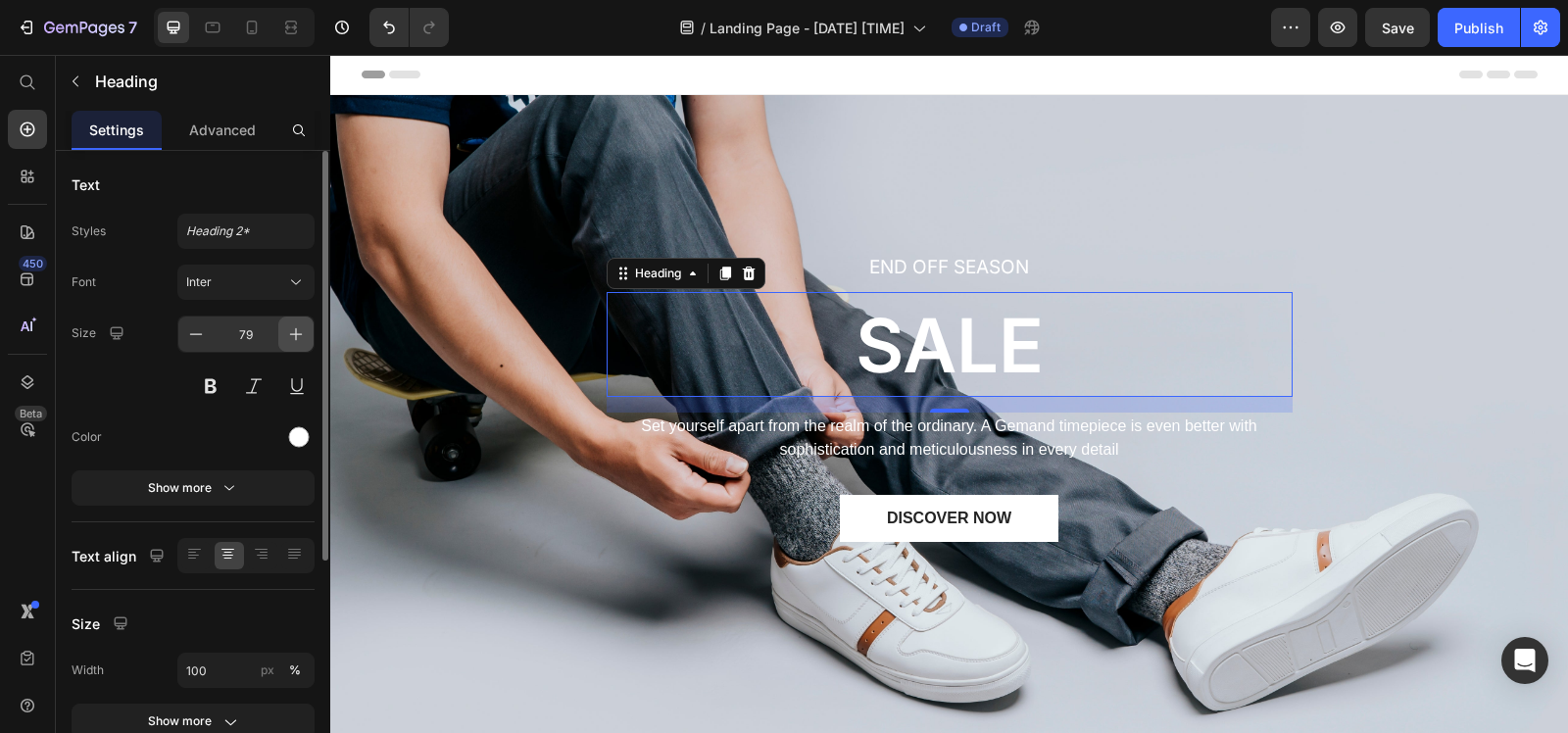 click 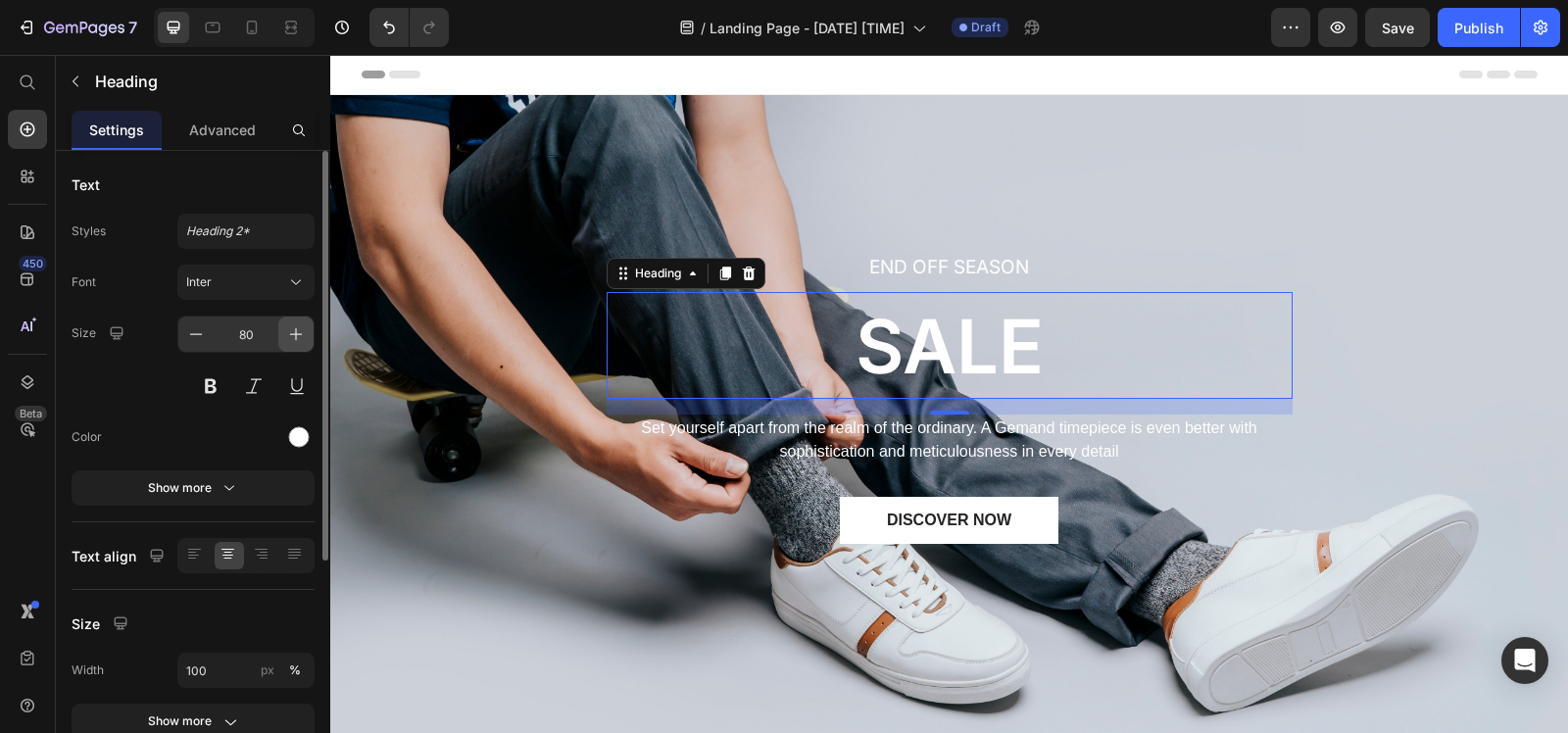 click 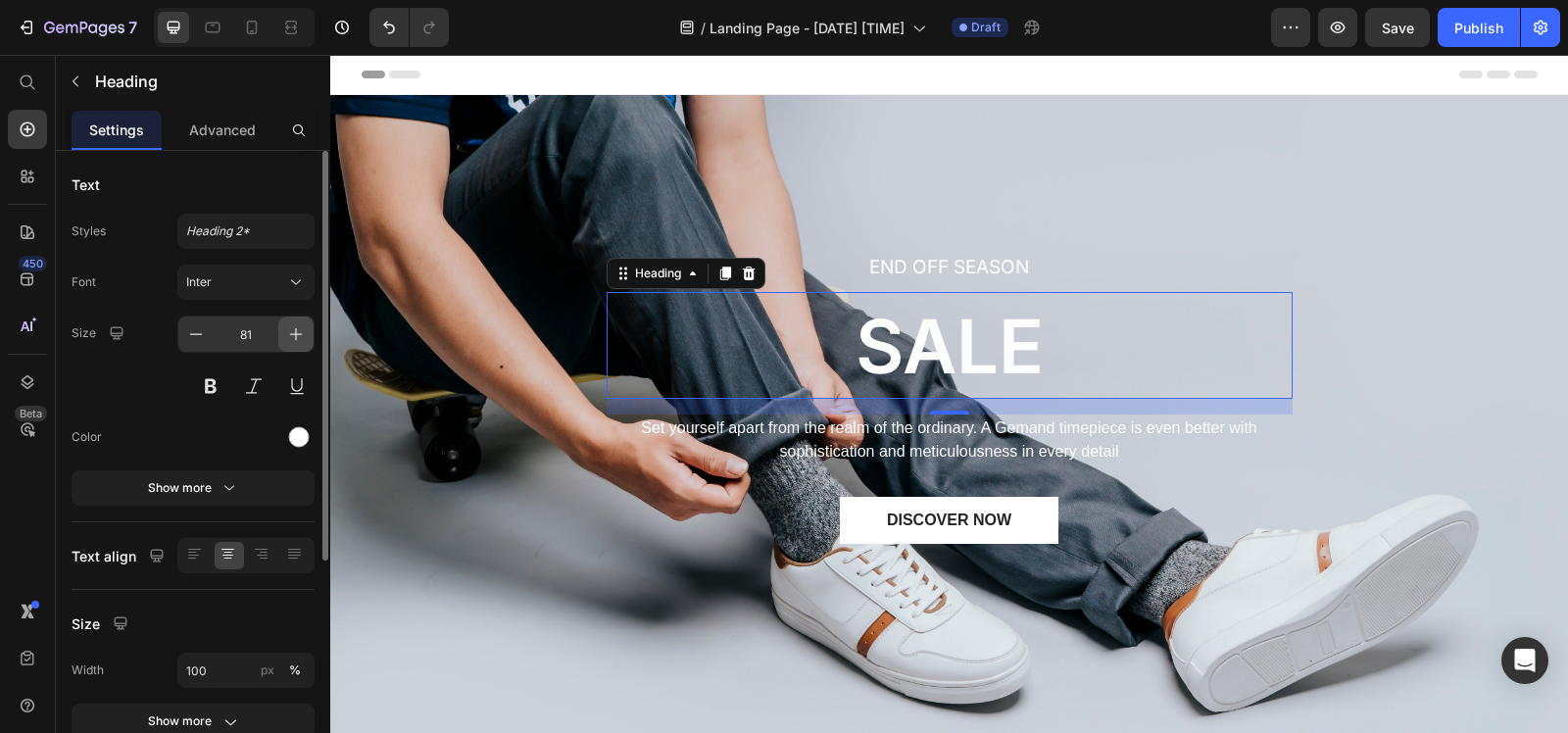 click 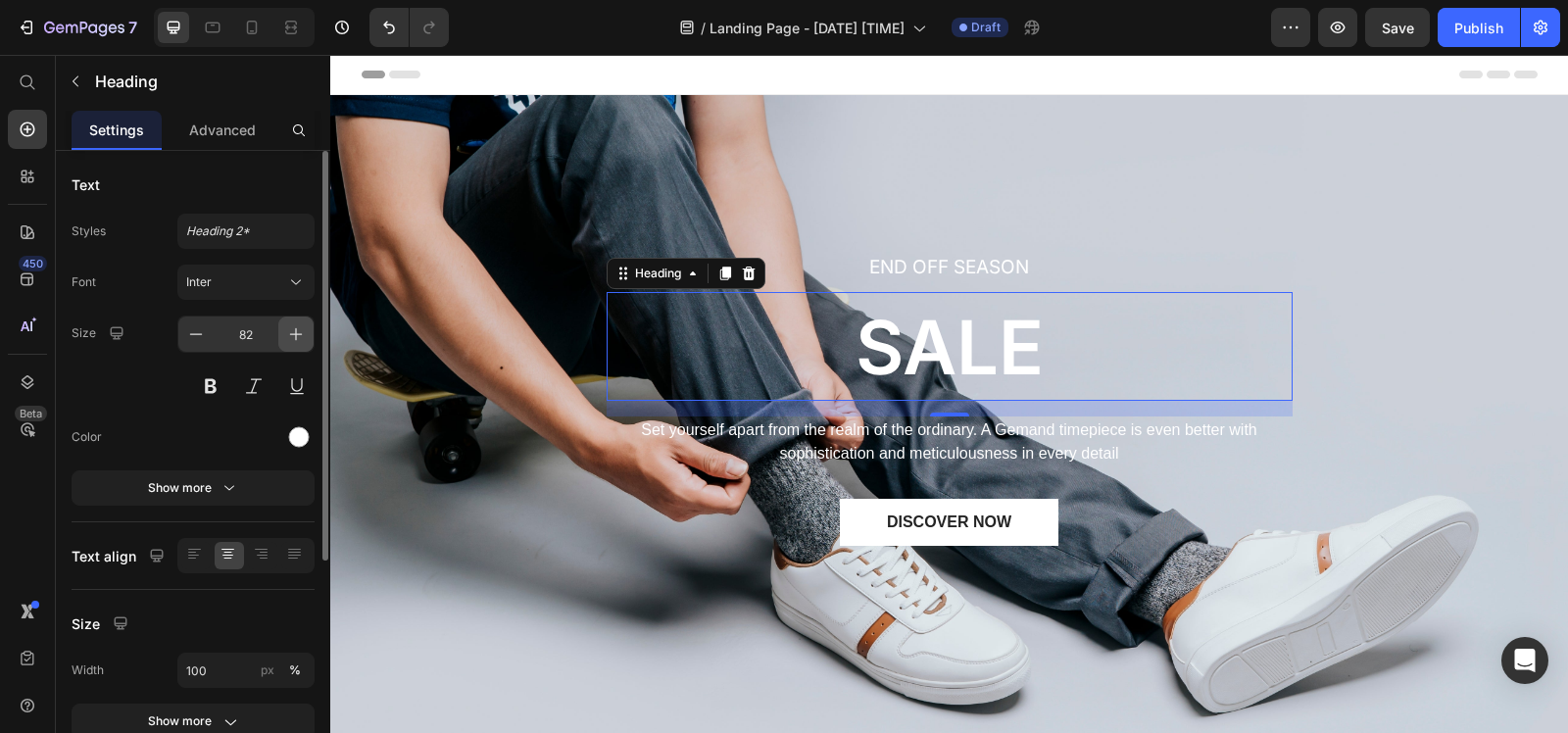 click 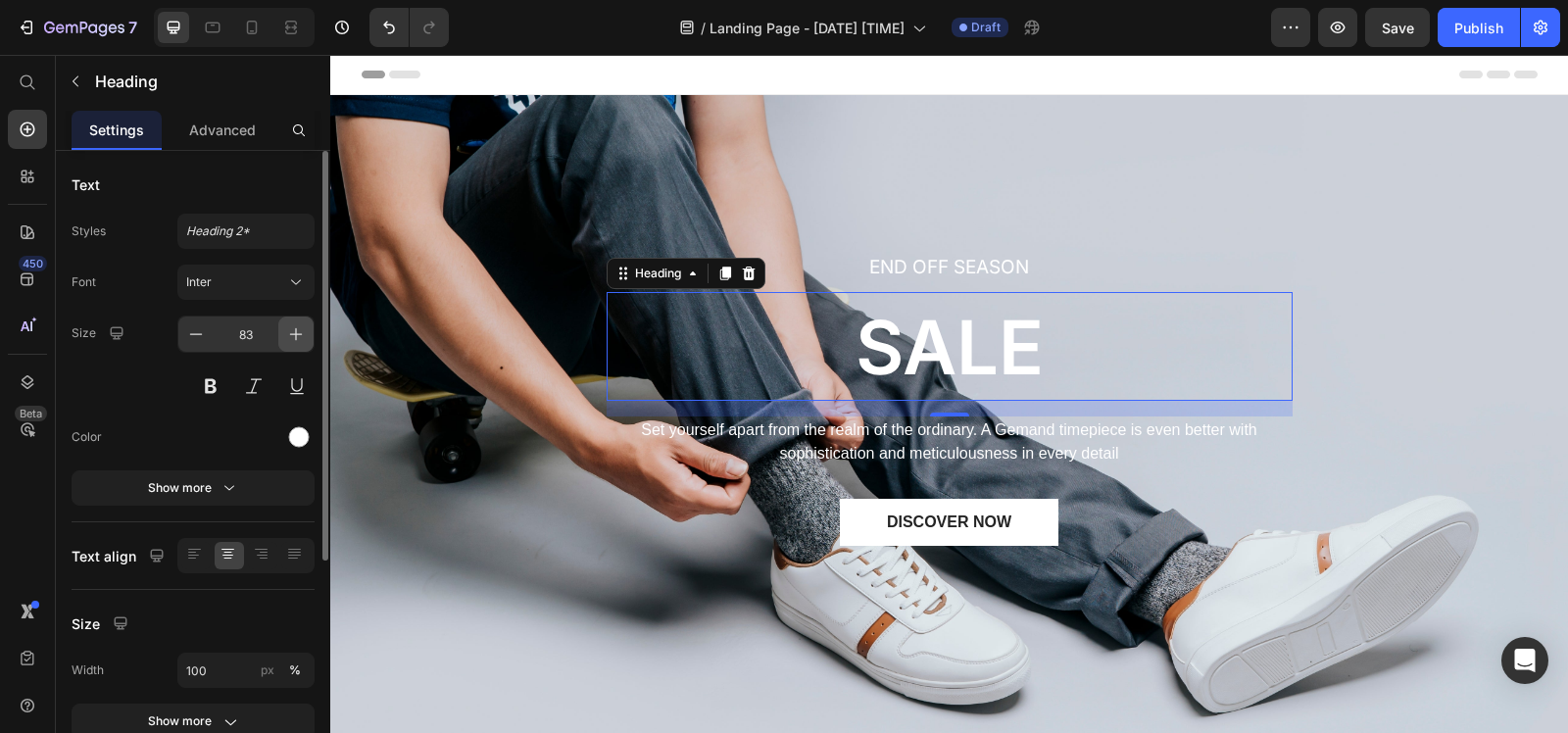 click 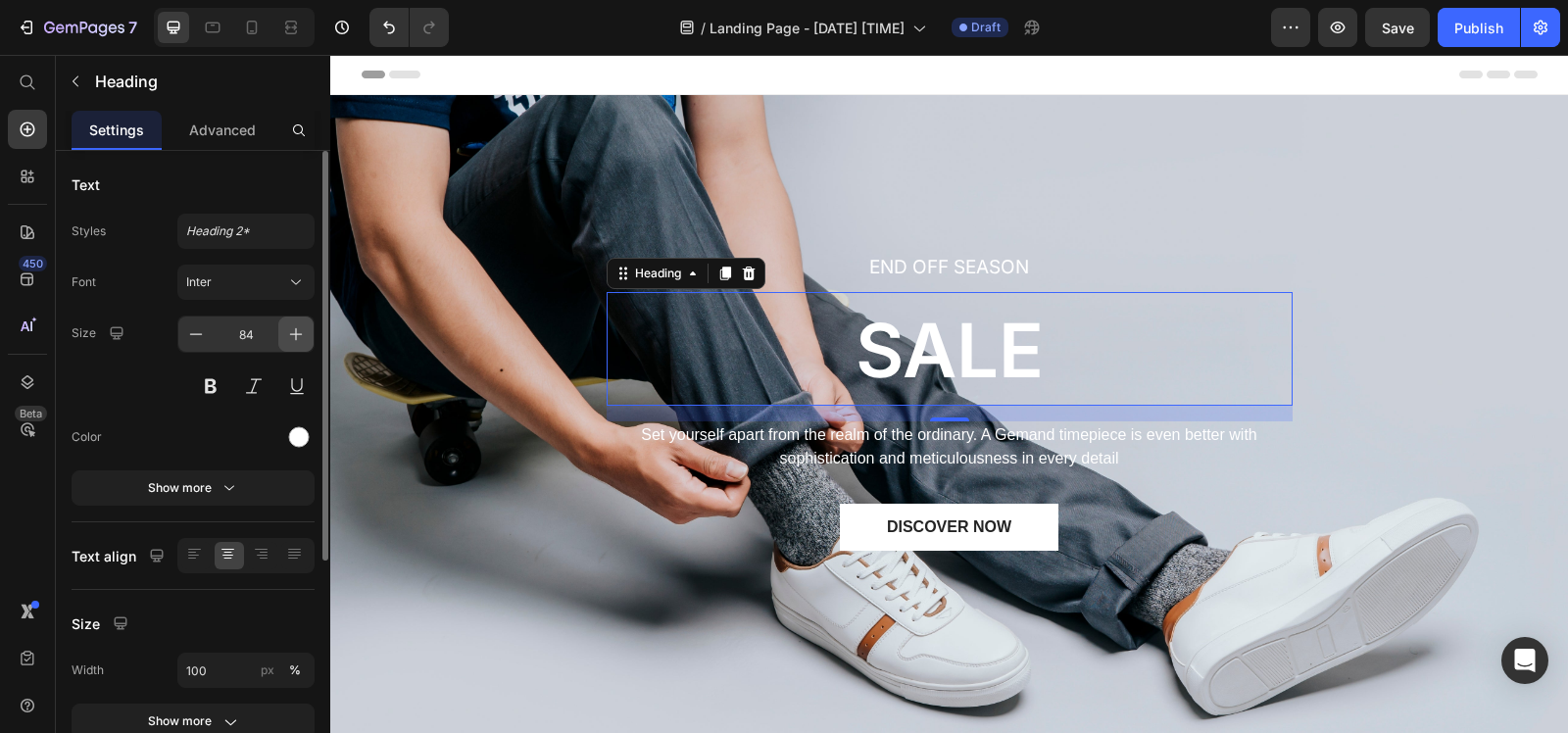 click 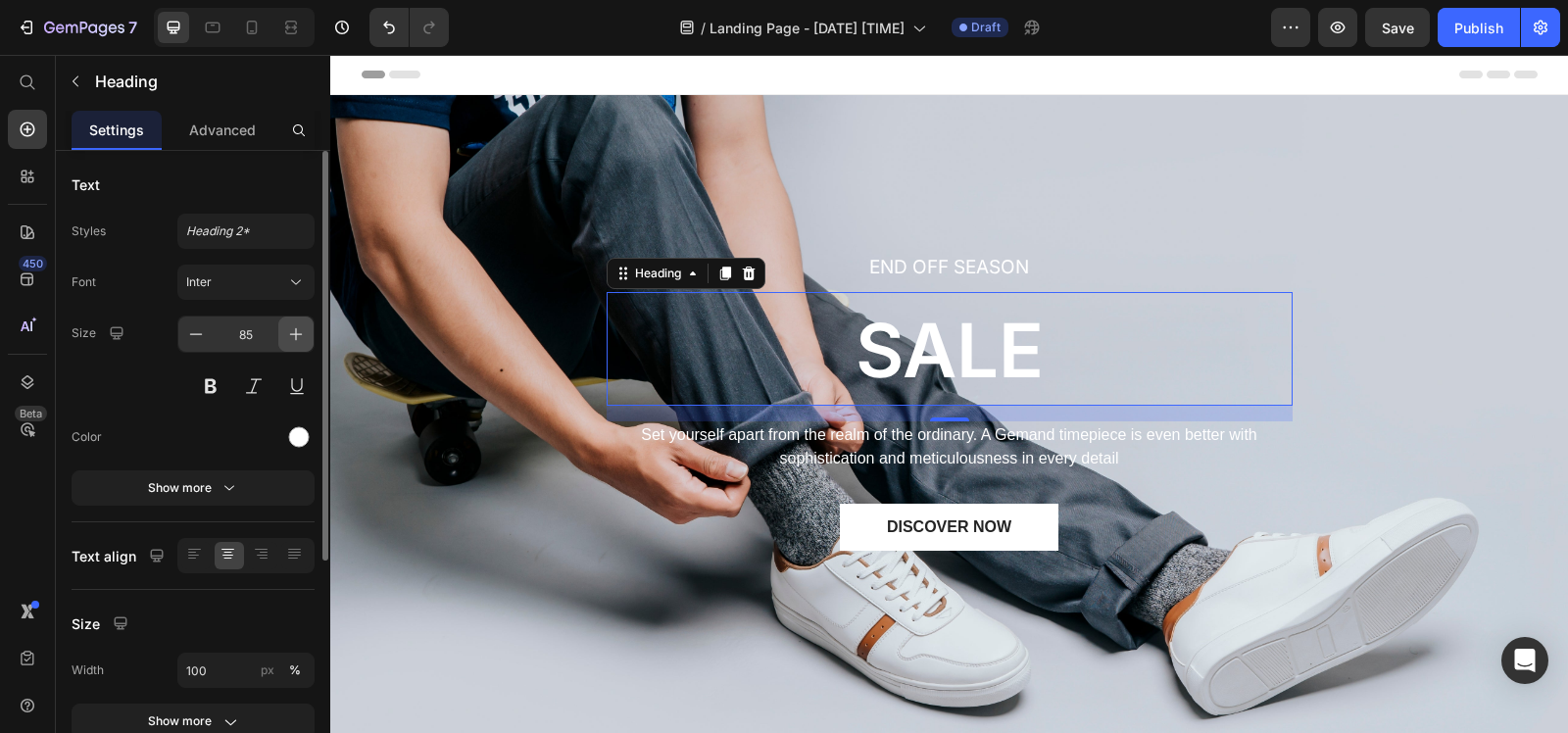 click 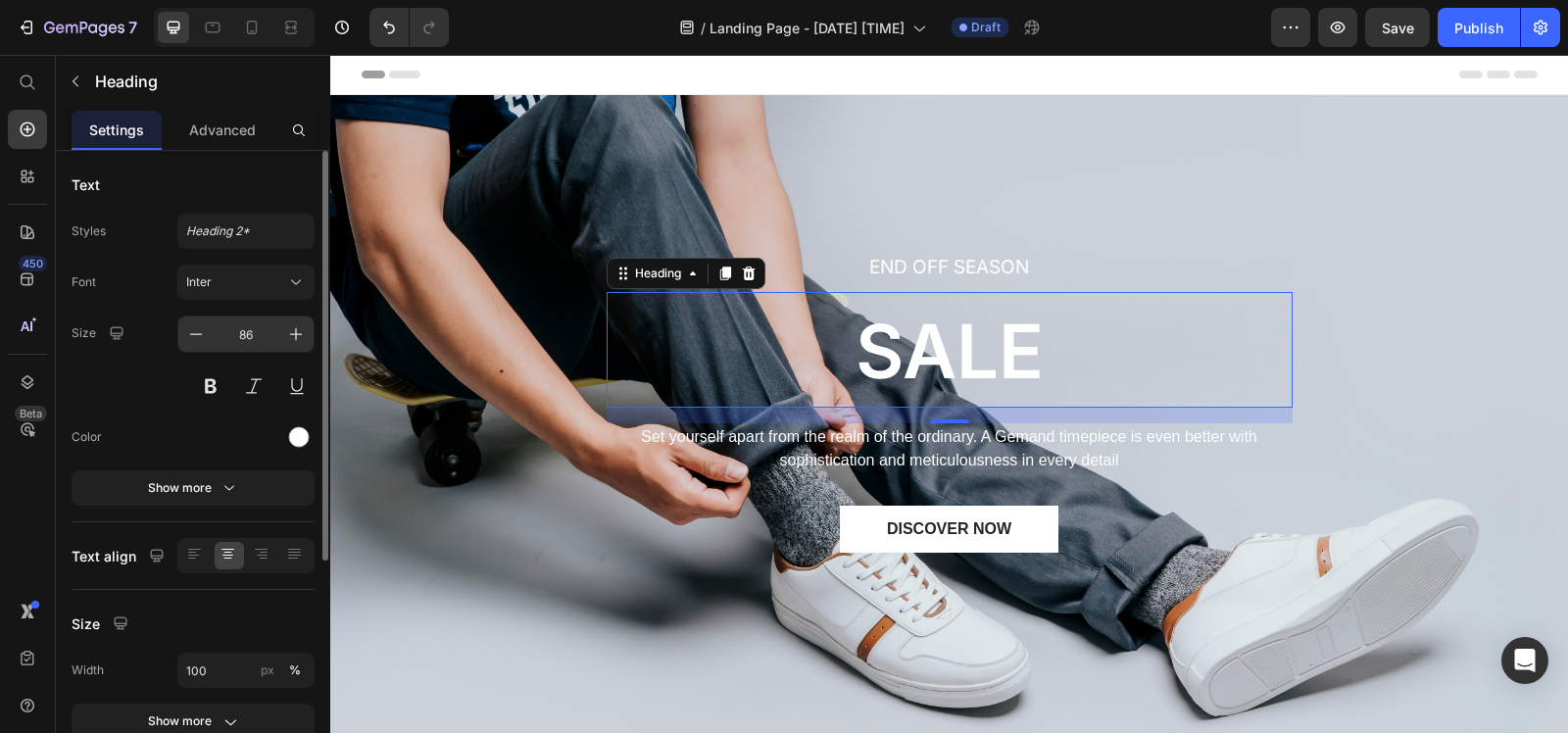 click on "86" at bounding box center (246, 334) 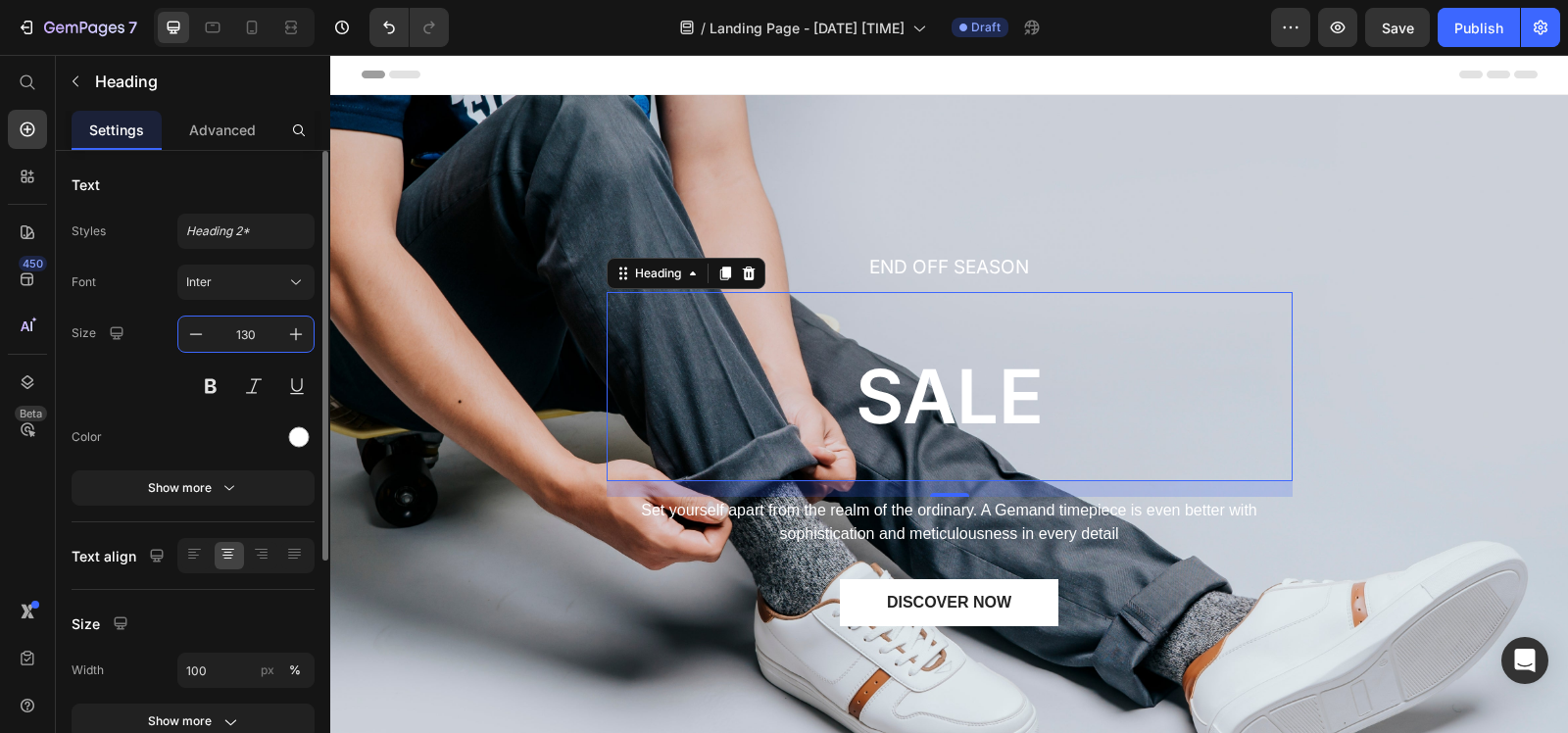type on "130" 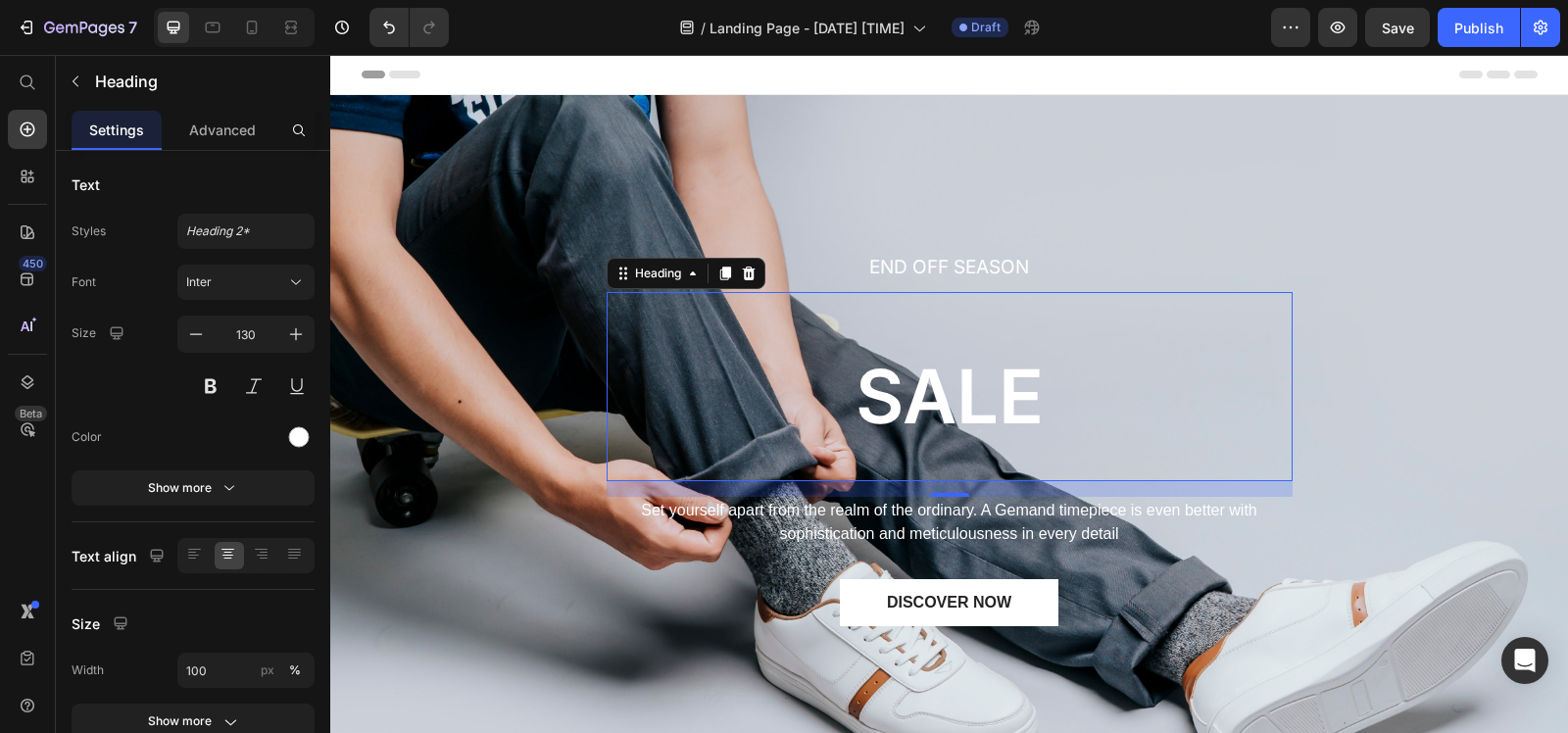 click on "SALE" at bounding box center (950, 396) 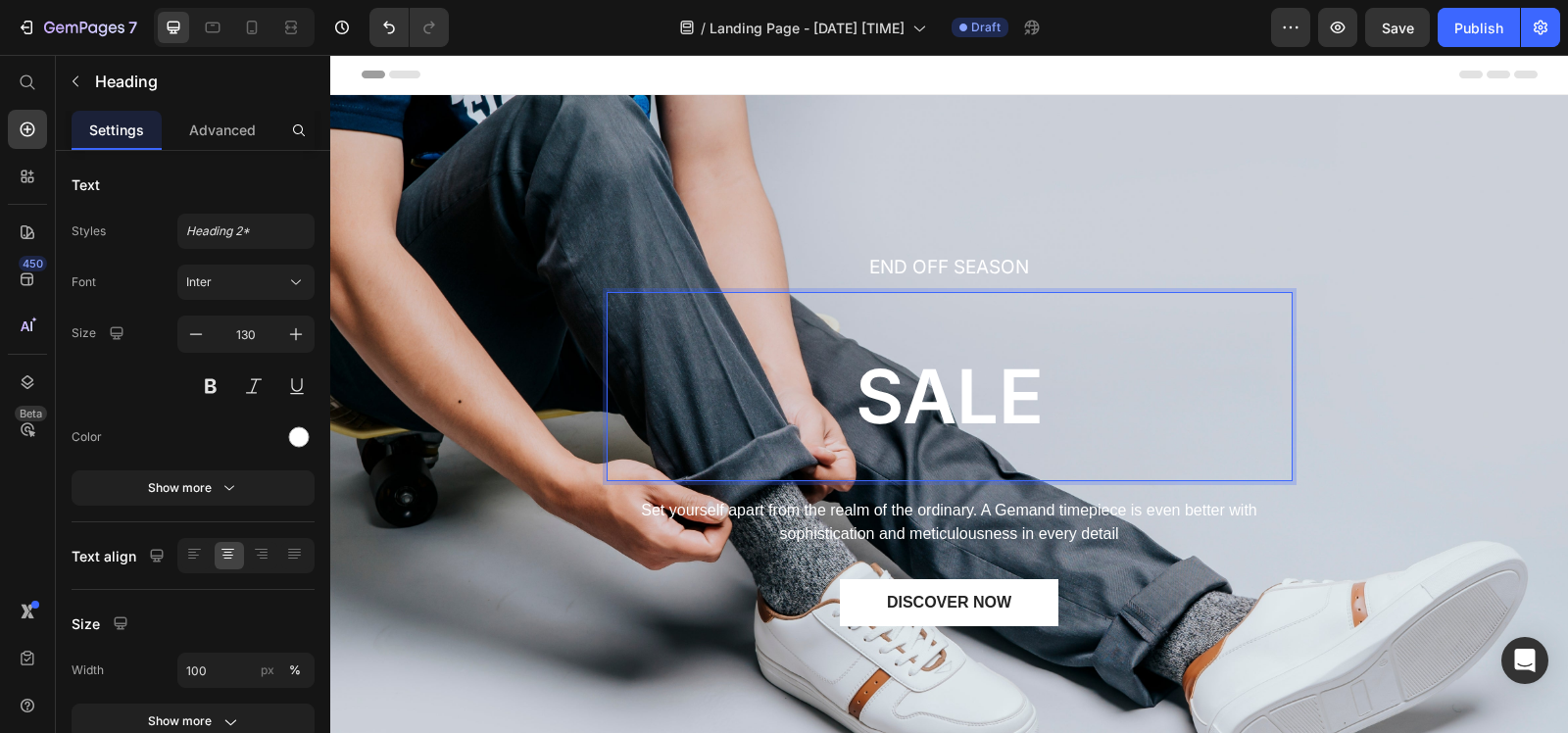 click on "SALE" at bounding box center [950, 396] 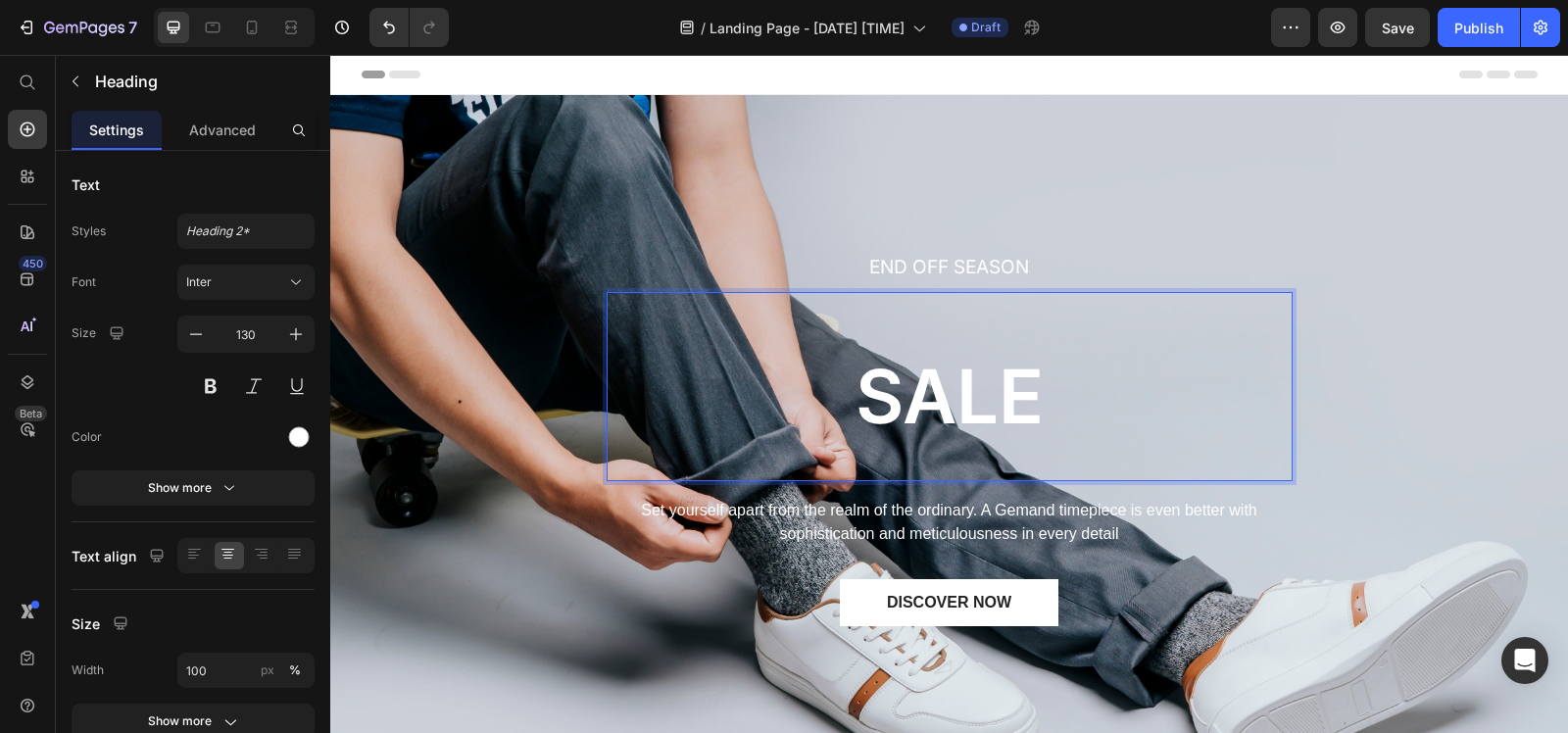 click on "SALE" at bounding box center [950, 396] 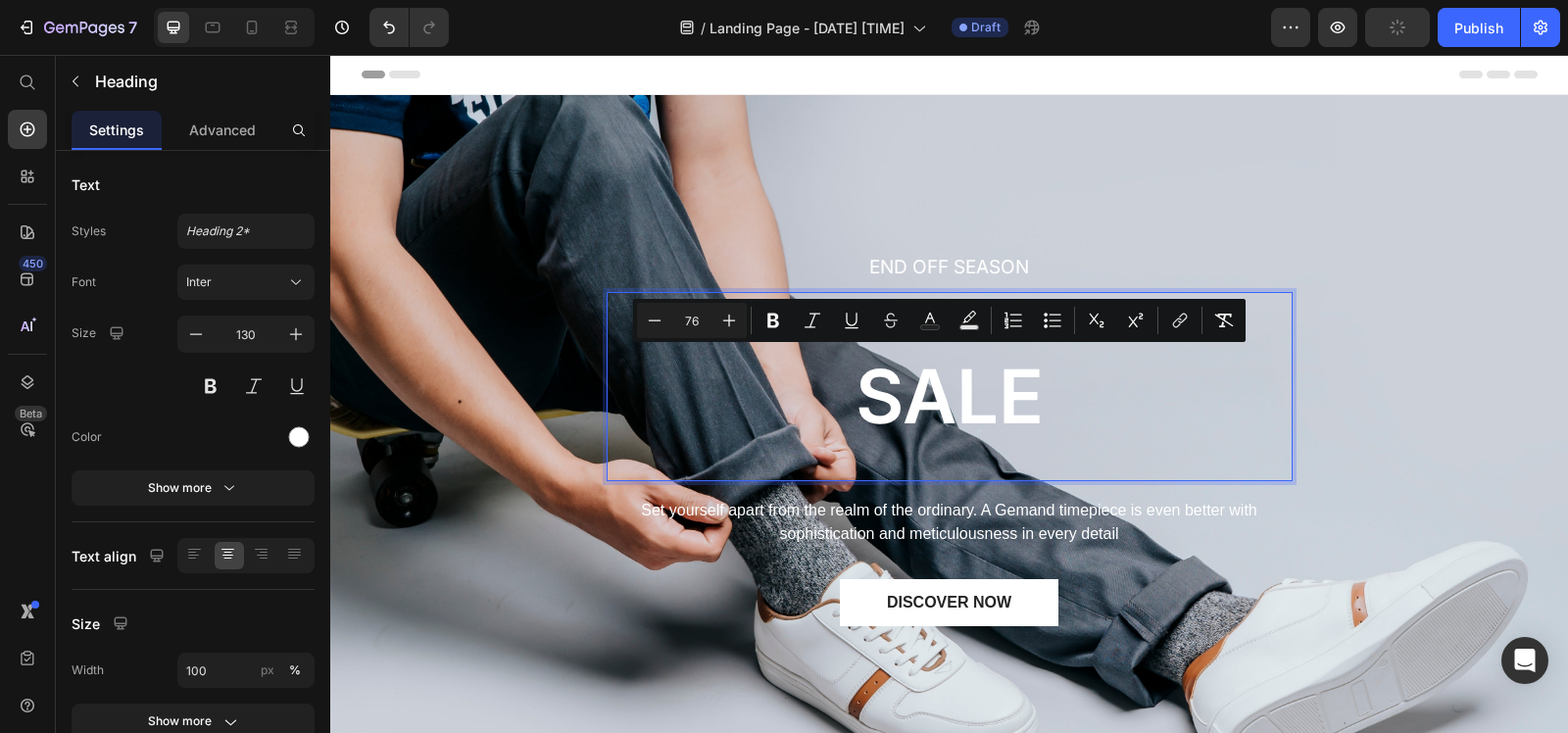 click on "76" at bounding box center [692, 320] 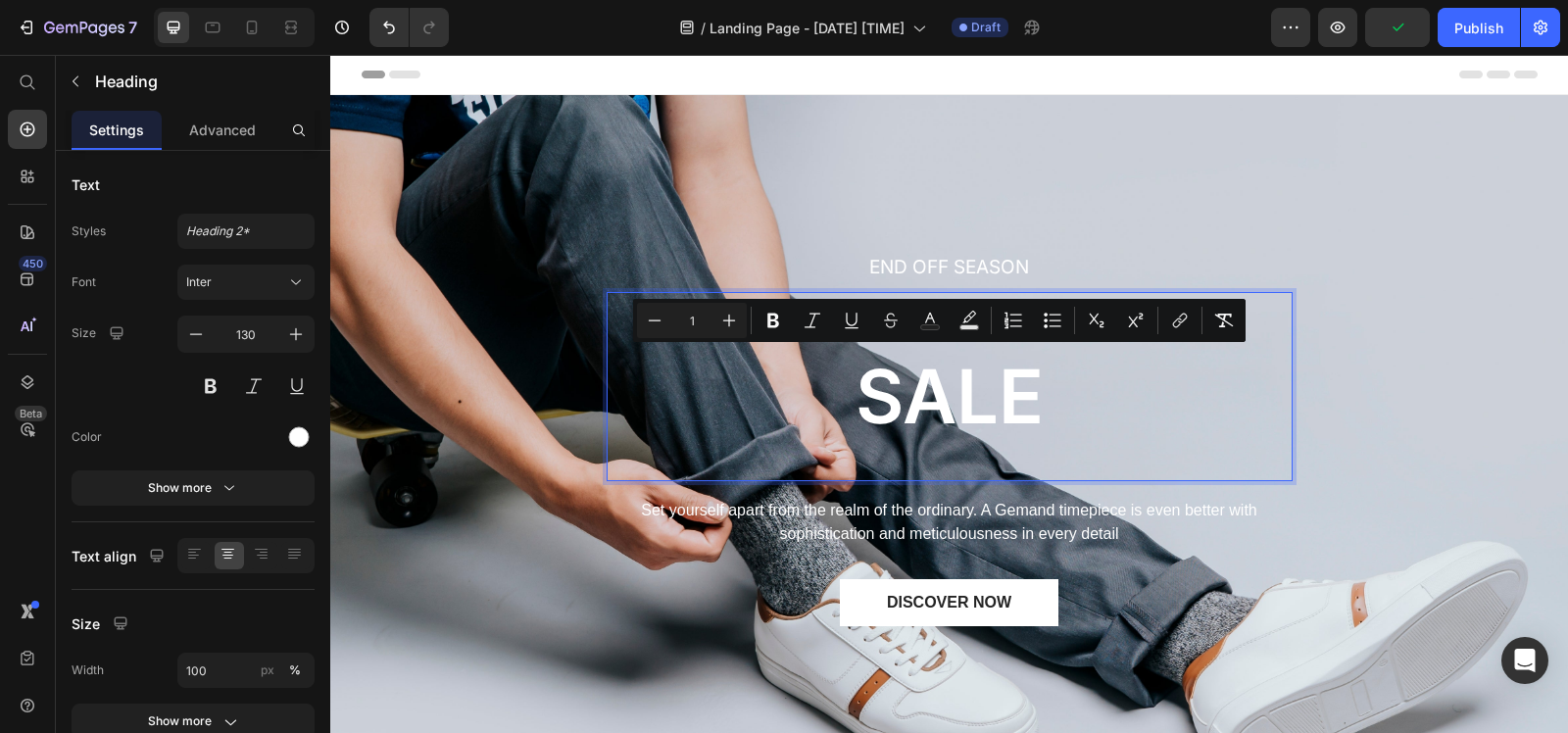 type on "1" 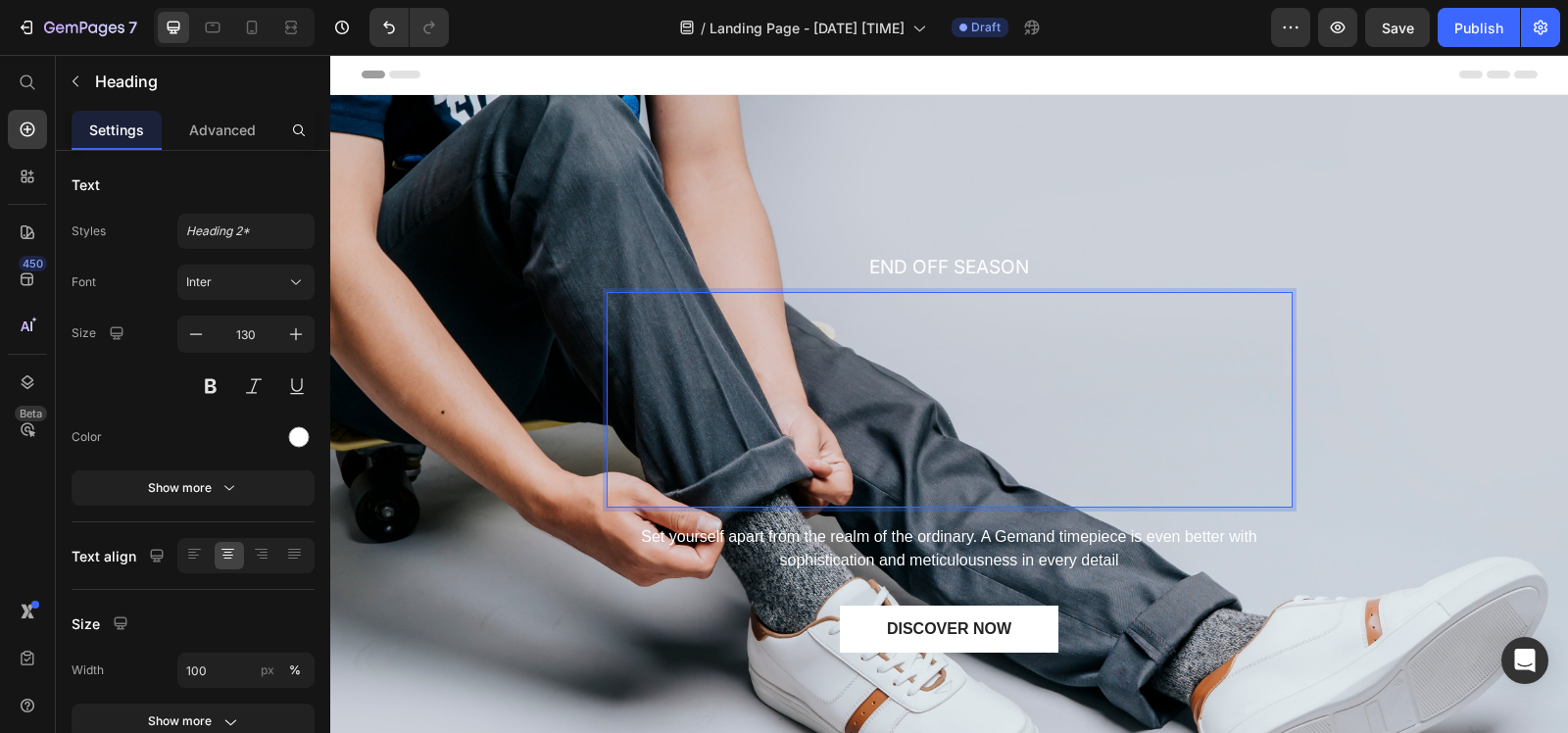 click on "30" at bounding box center [950, 400] 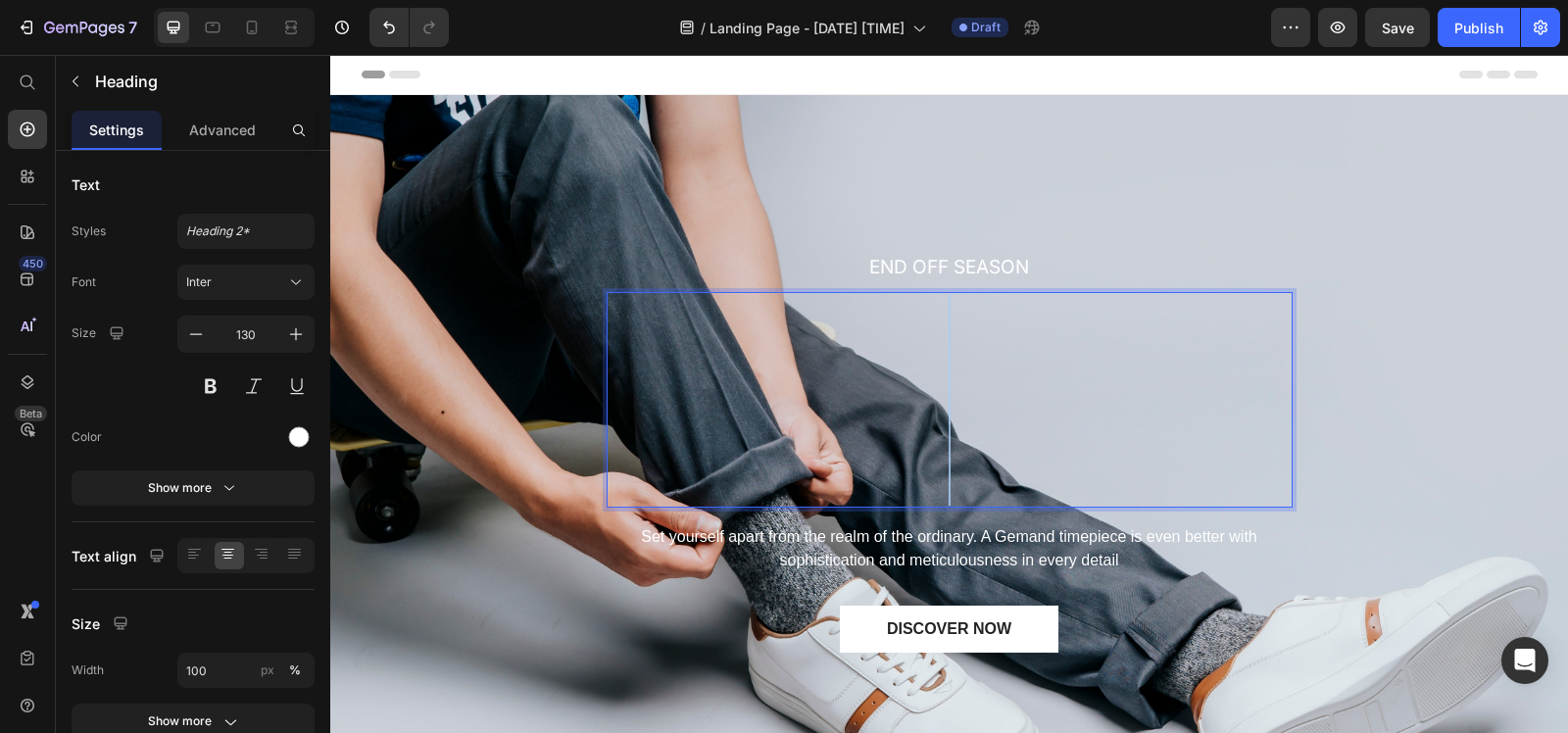 click on "30" at bounding box center (950, 400) 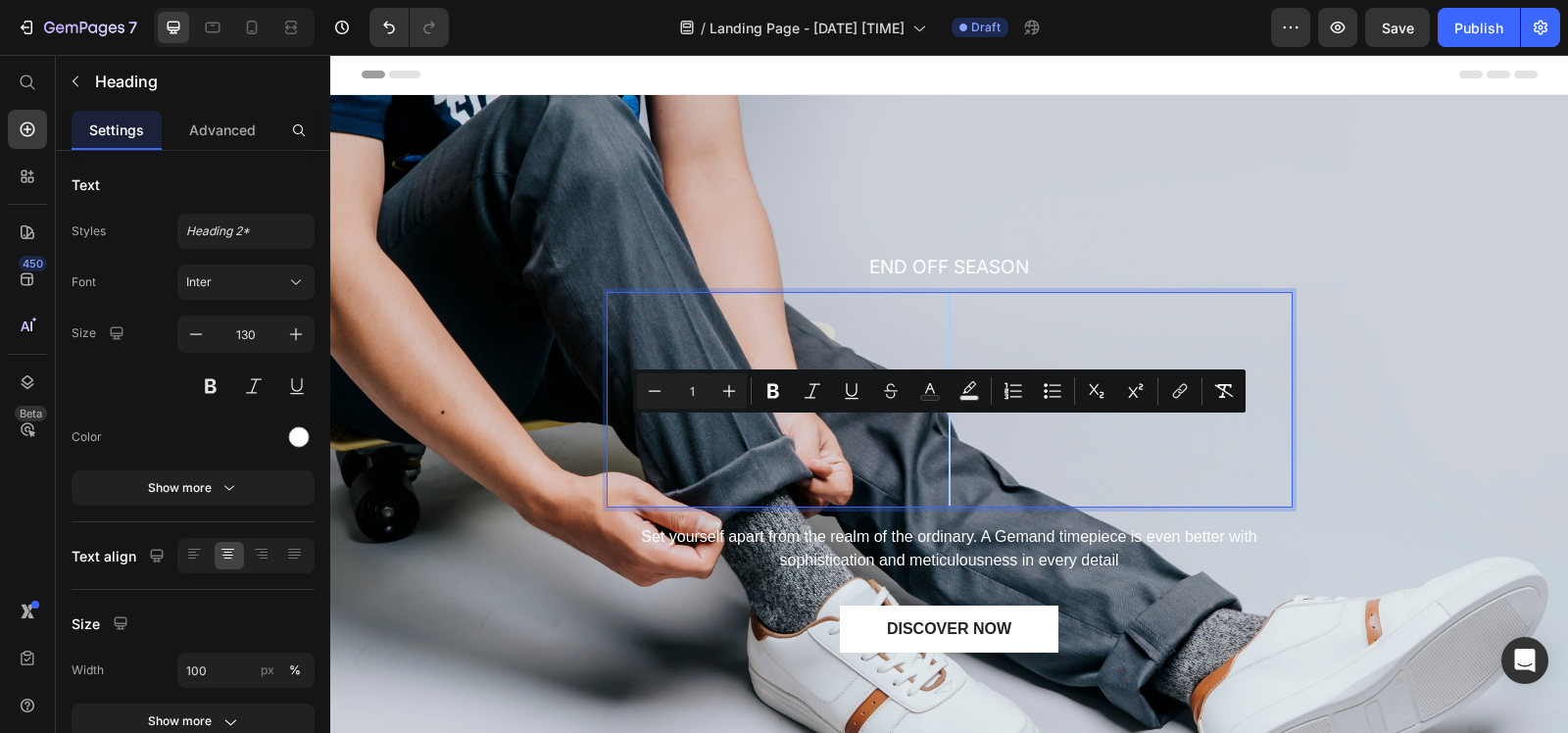 click on "1" at bounding box center [692, 391] 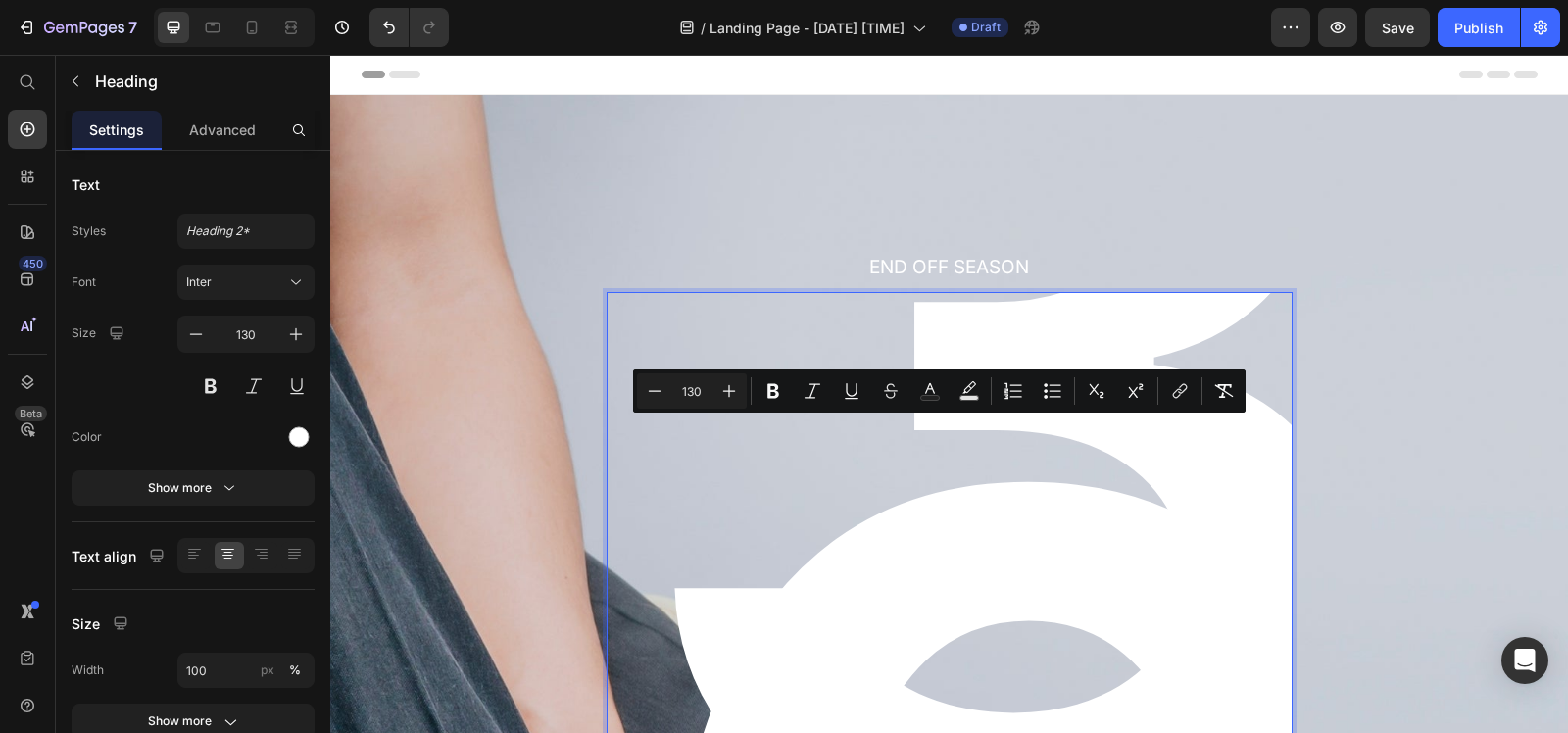 type on "130" 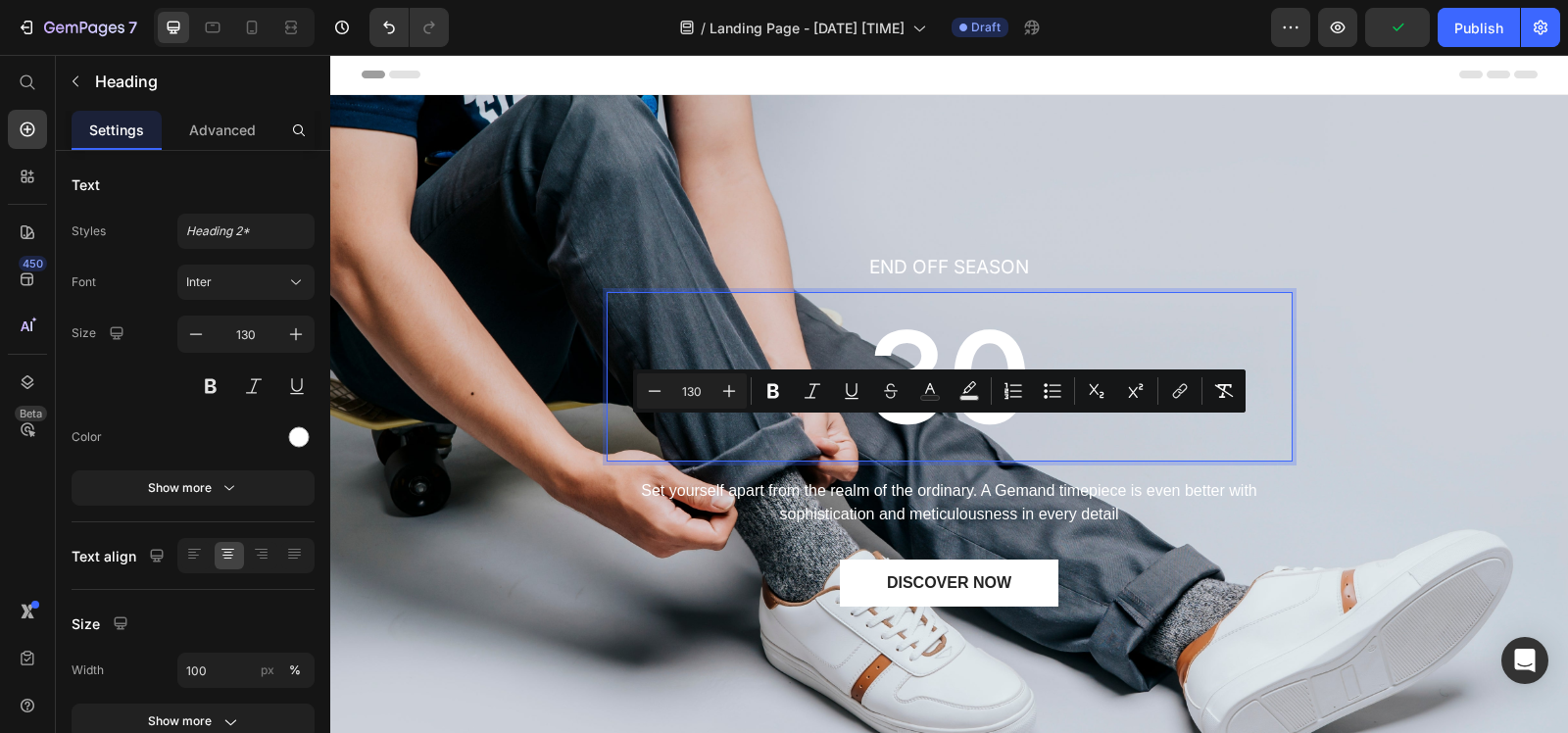 click on "30" at bounding box center [949, 376] 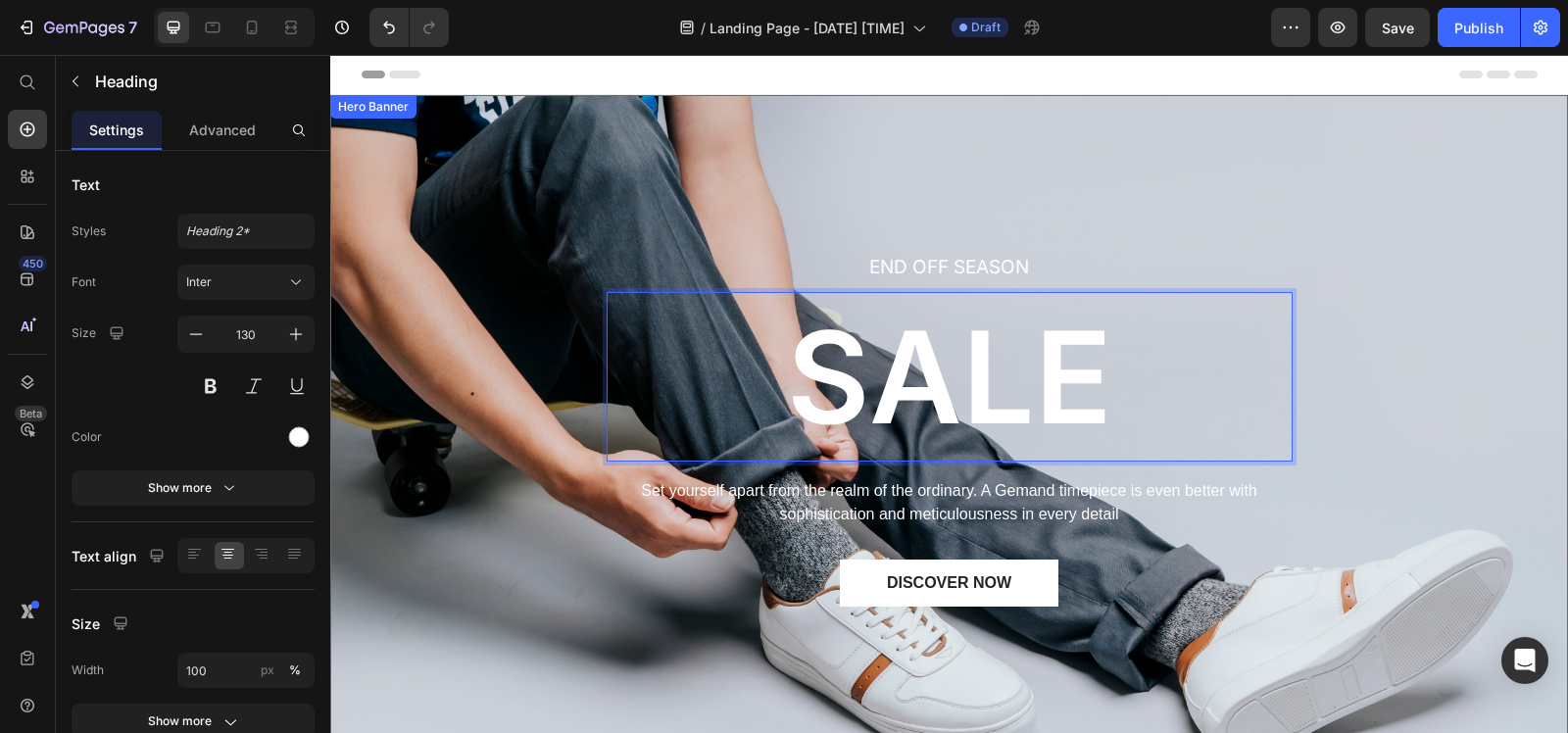 click on "END OFF SEASON Text block SALE Heading   16 Set yourself apart from the realm of the ordinary. A Gemand timepiece is even better with sophistication and meticulousness in every detail  Text block DISCOVER NOW Button Row" at bounding box center (949, 465) 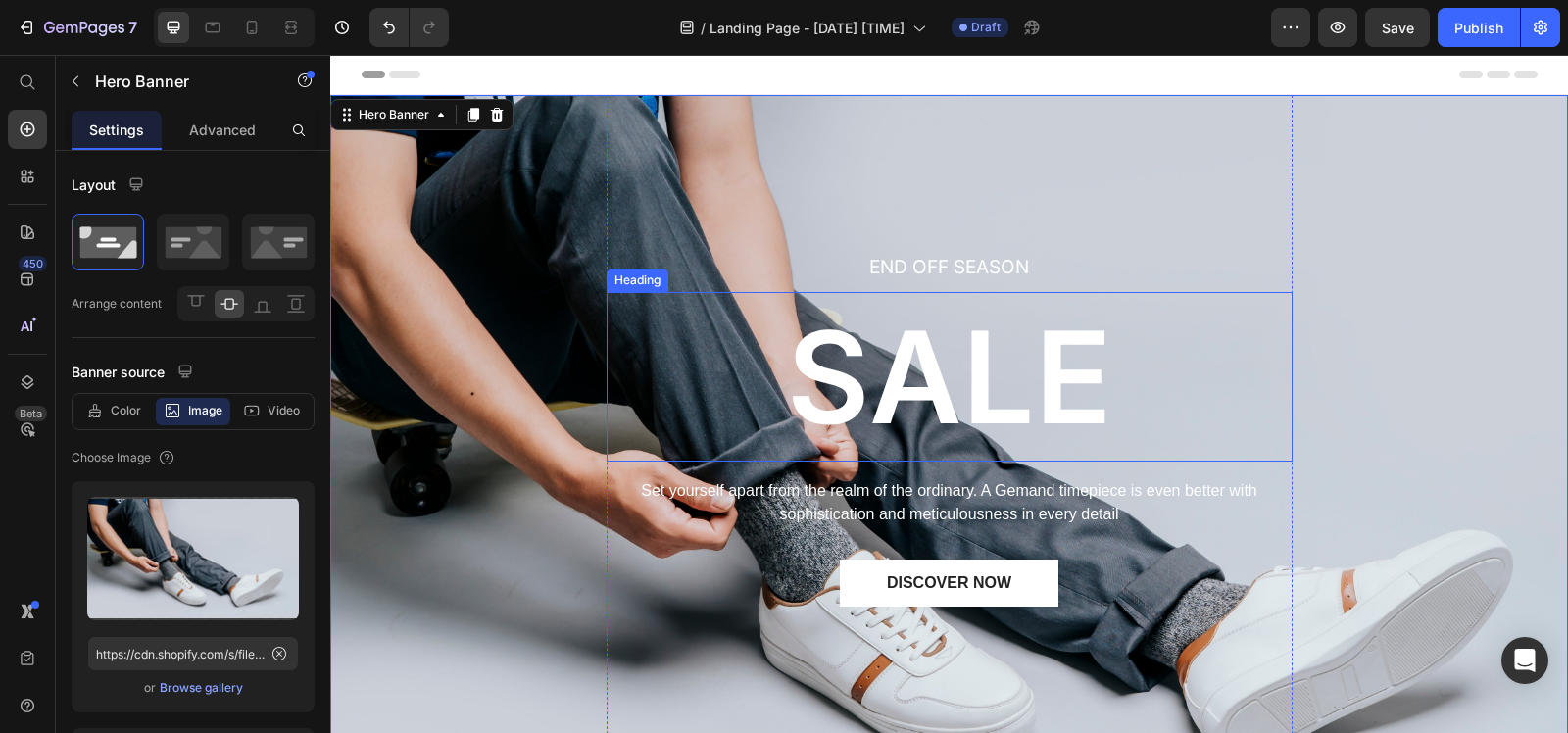 click on "SALE" at bounding box center [950, 376] 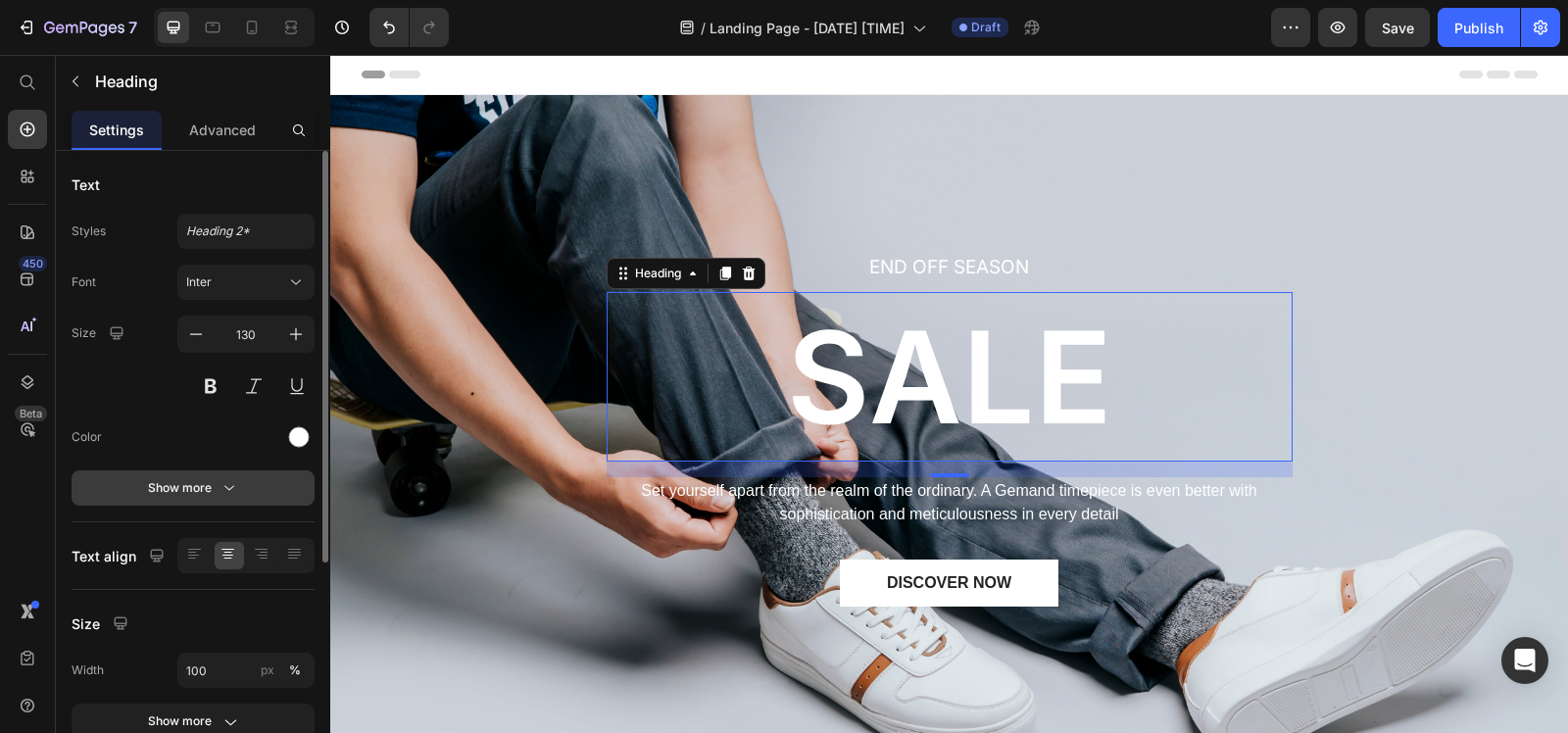 click 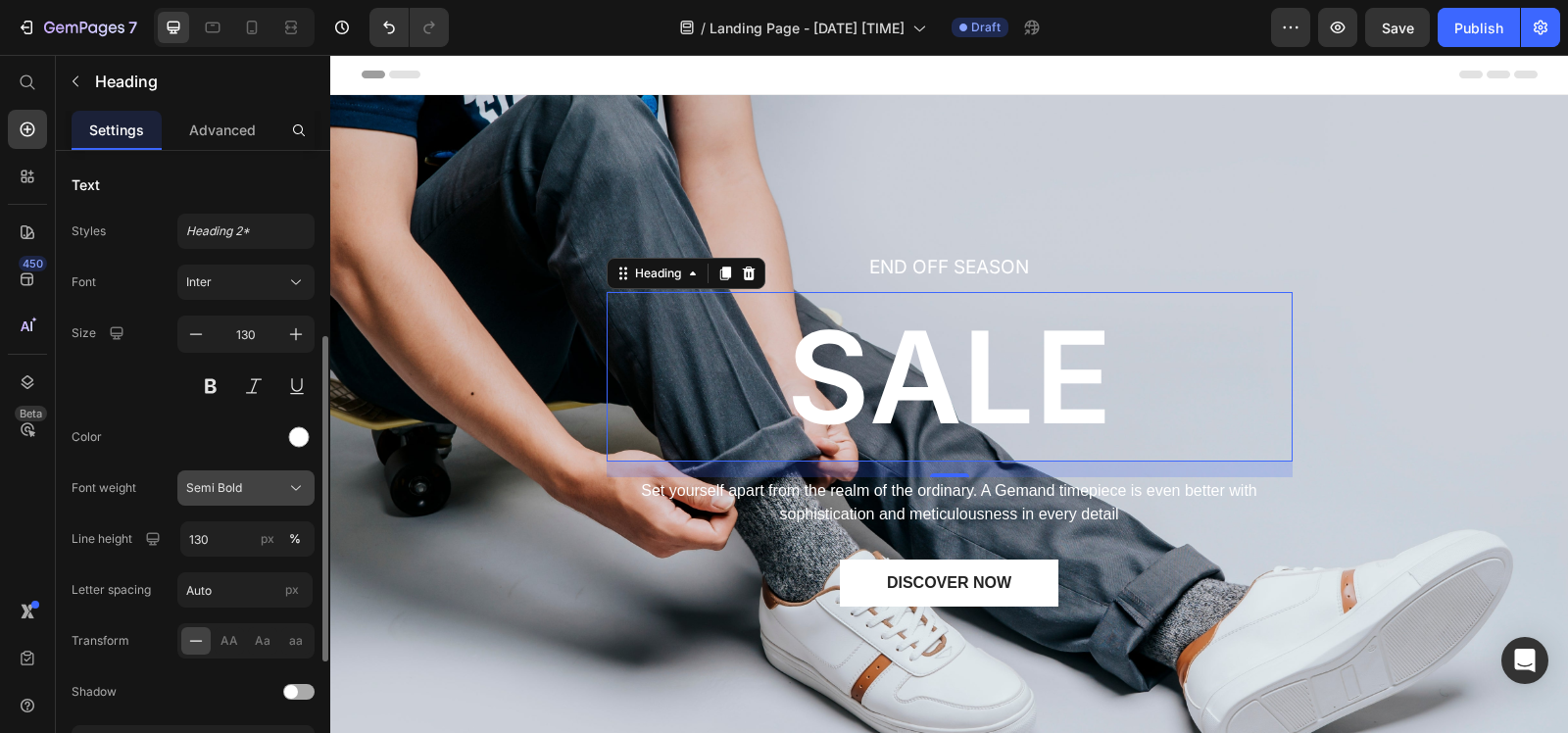scroll, scrollTop: 122, scrollLeft: 0, axis: vertical 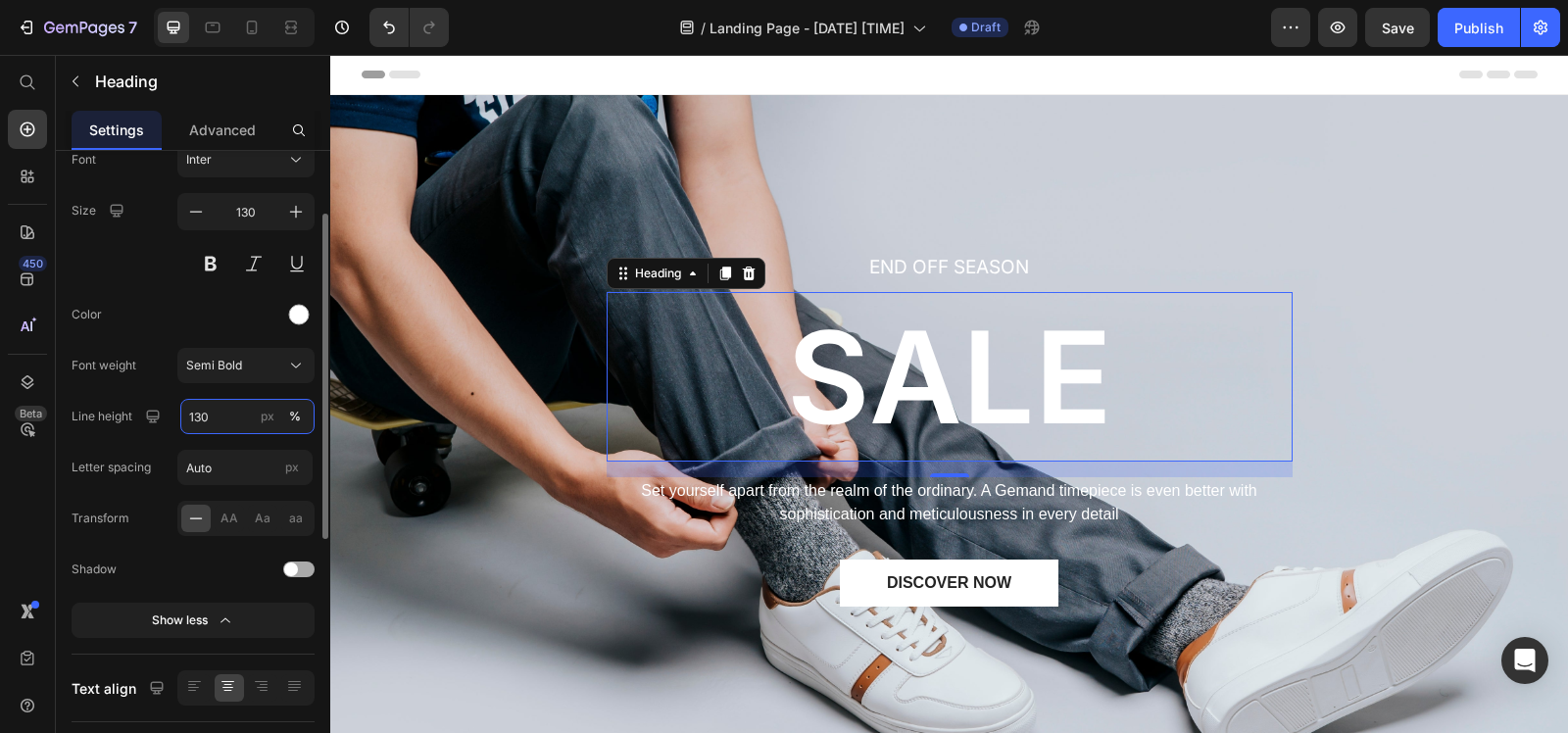 click on "130" at bounding box center [247, 416] 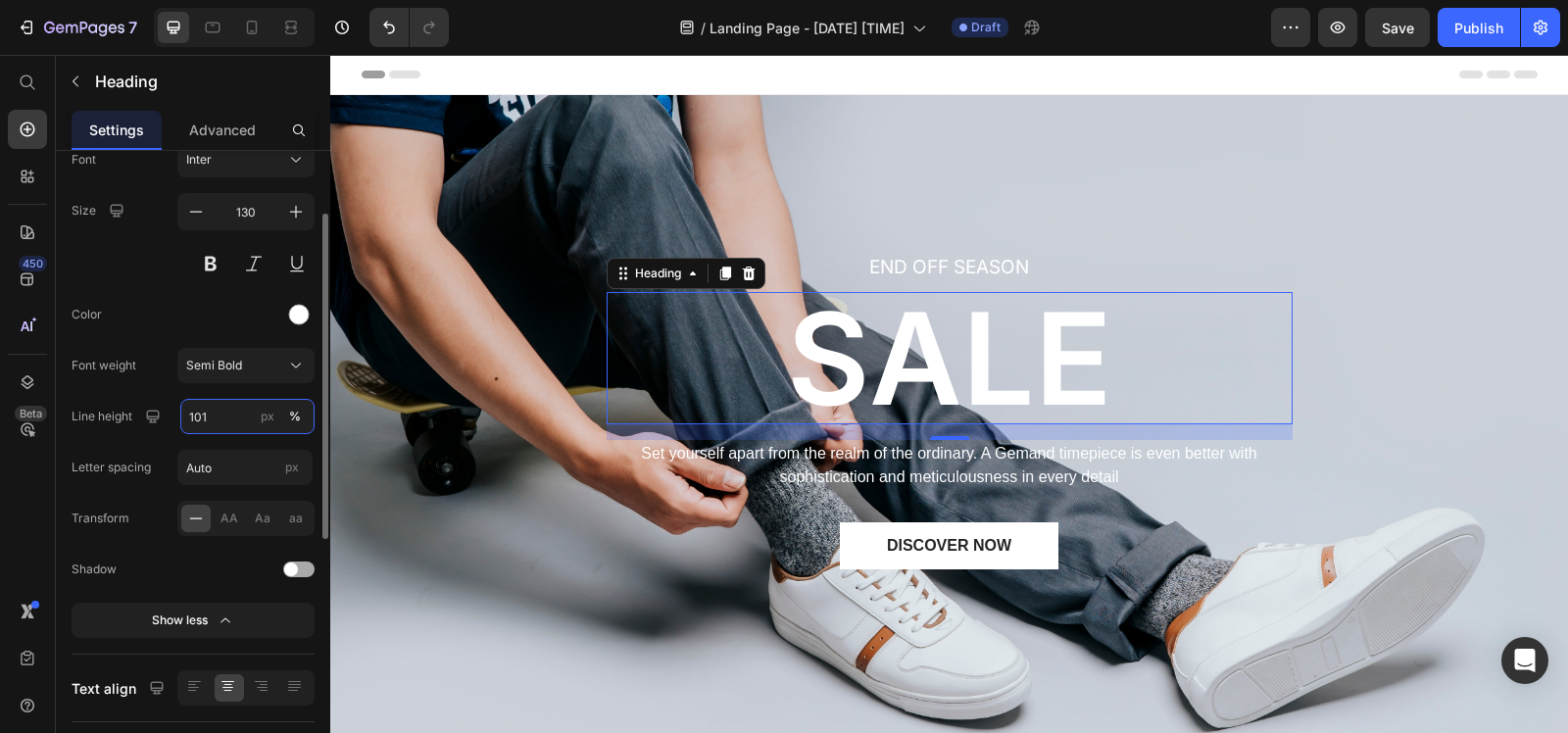 type on "100" 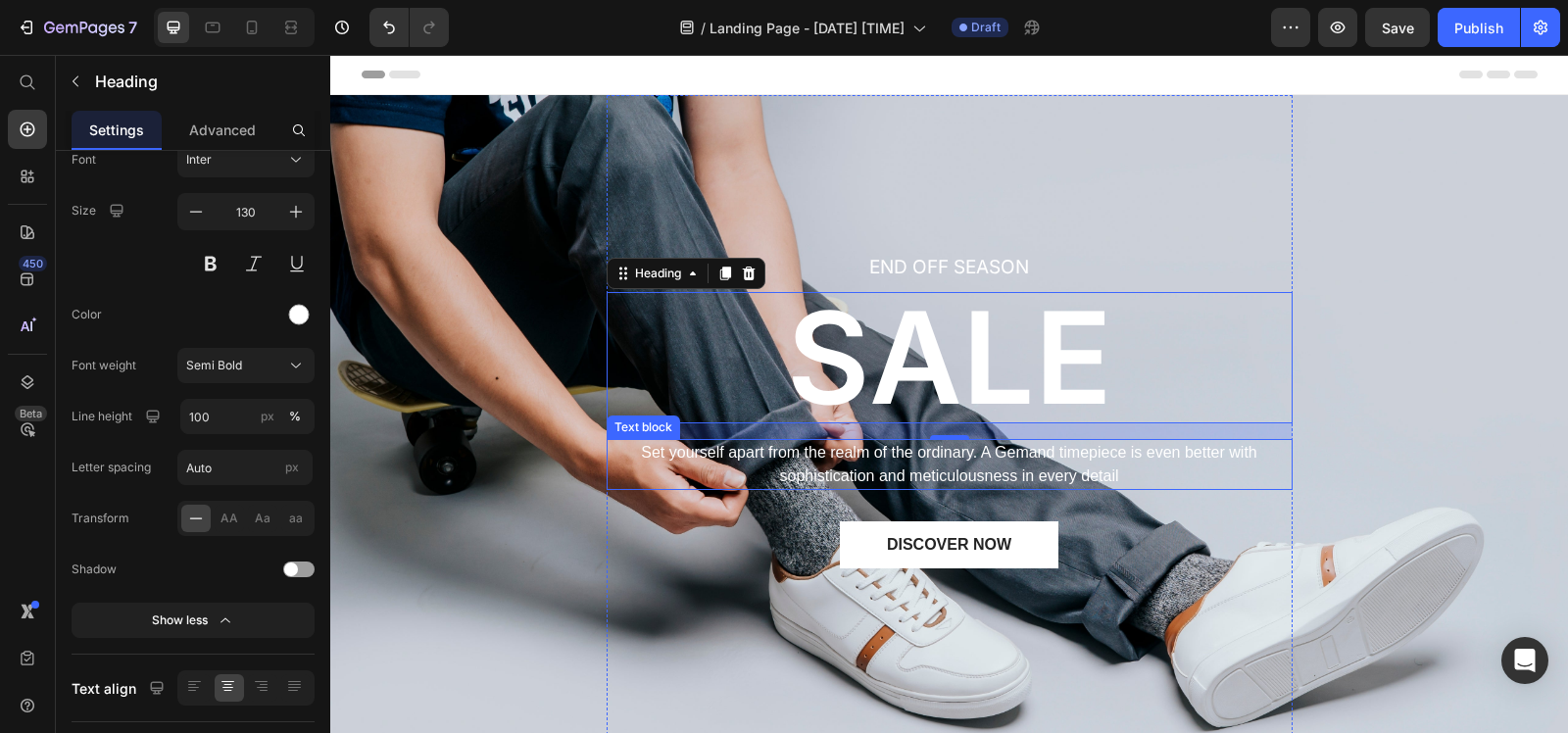 click on "Set yourself apart from the realm of the ordinary. A Gemand timepiece is even better with sophistication and meticulousness in every detail" at bounding box center [950, 464] 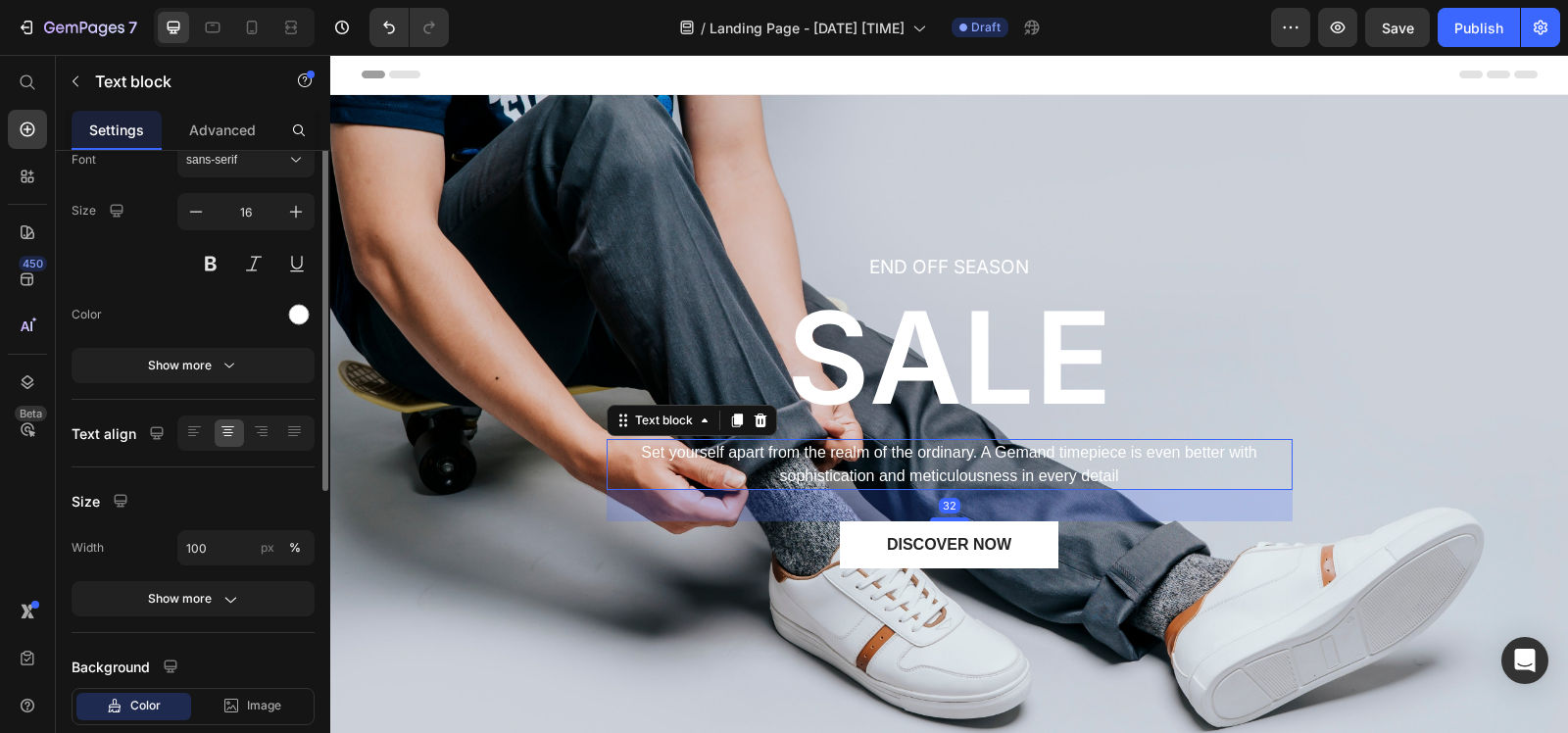 scroll, scrollTop: 0, scrollLeft: 0, axis: both 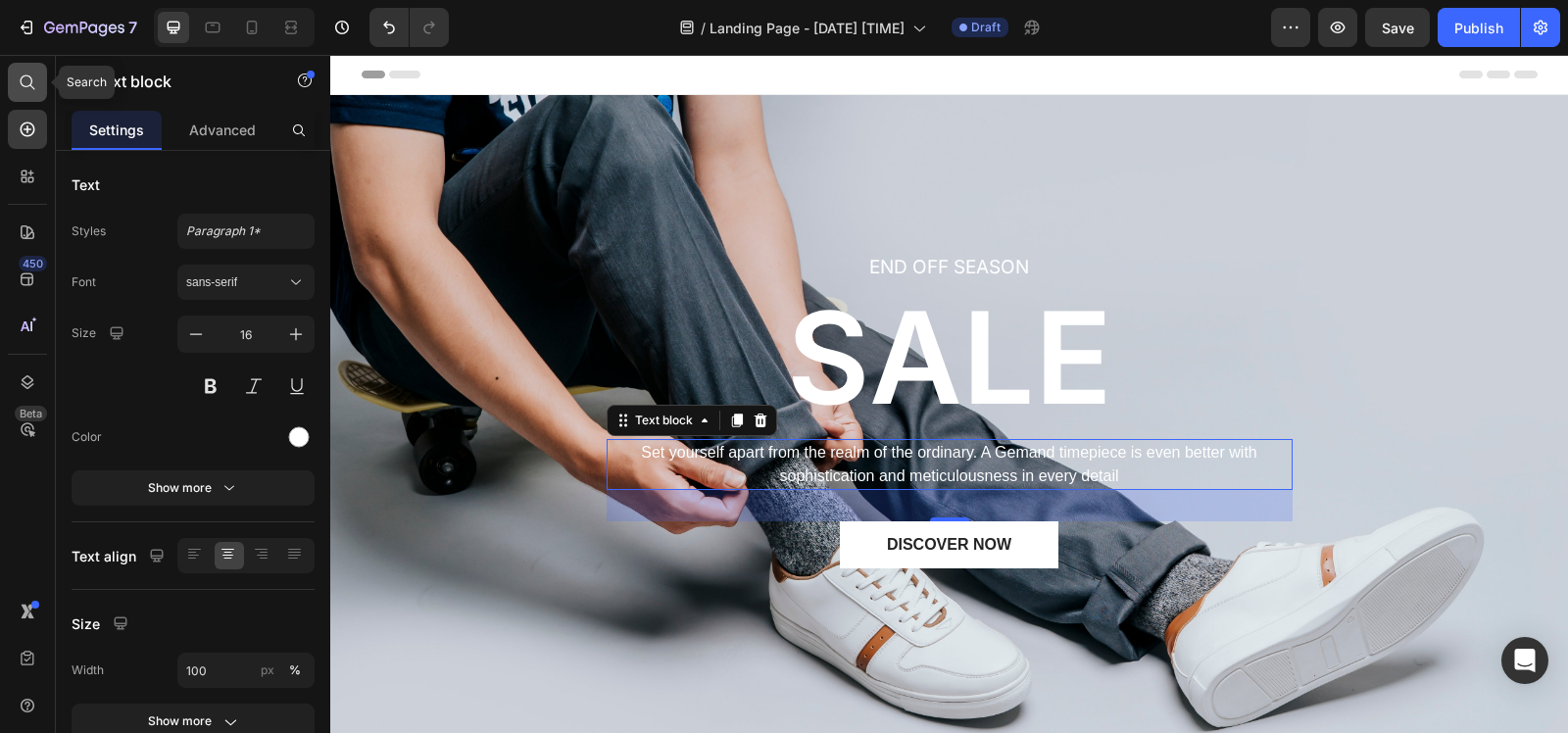 click 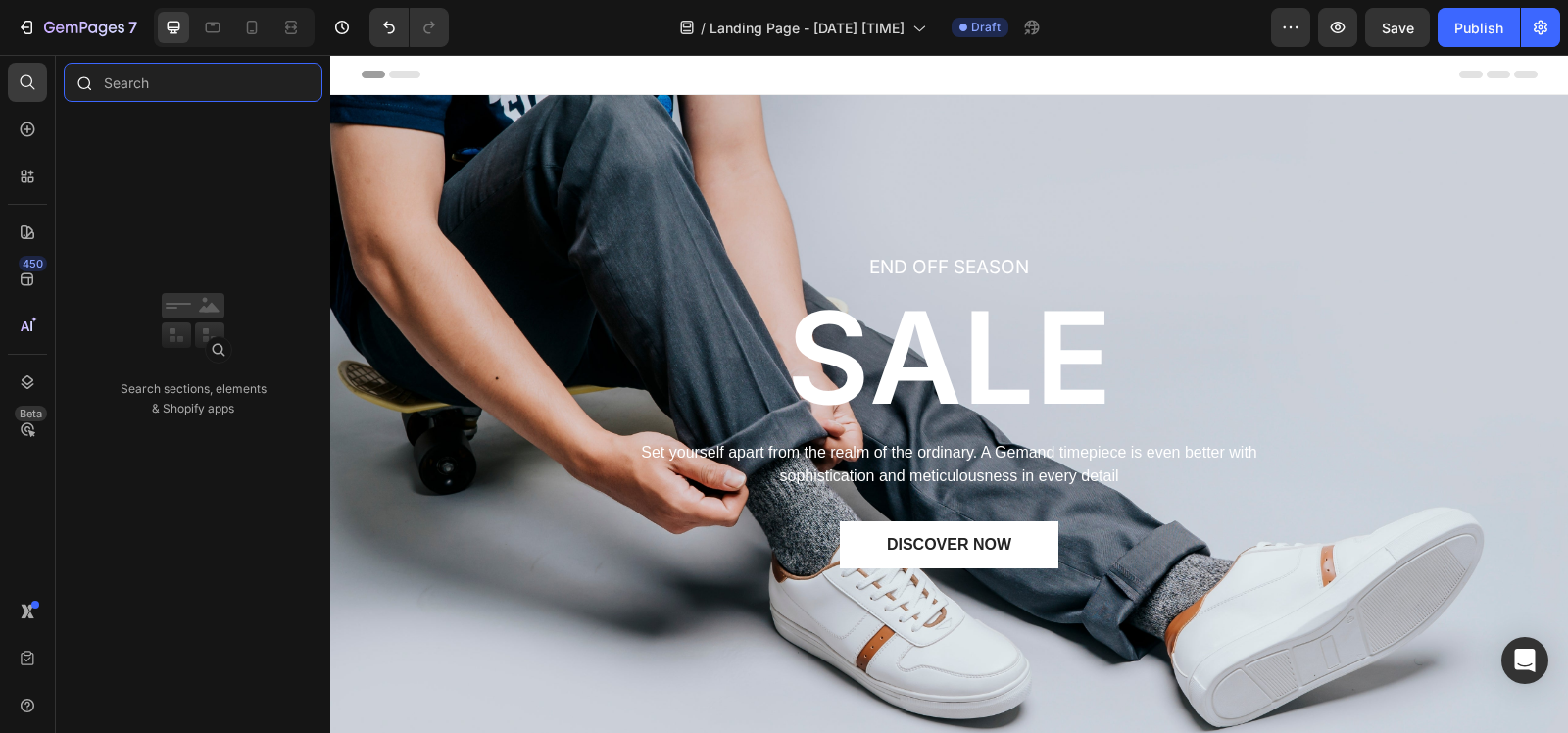 click at bounding box center [193, 82] 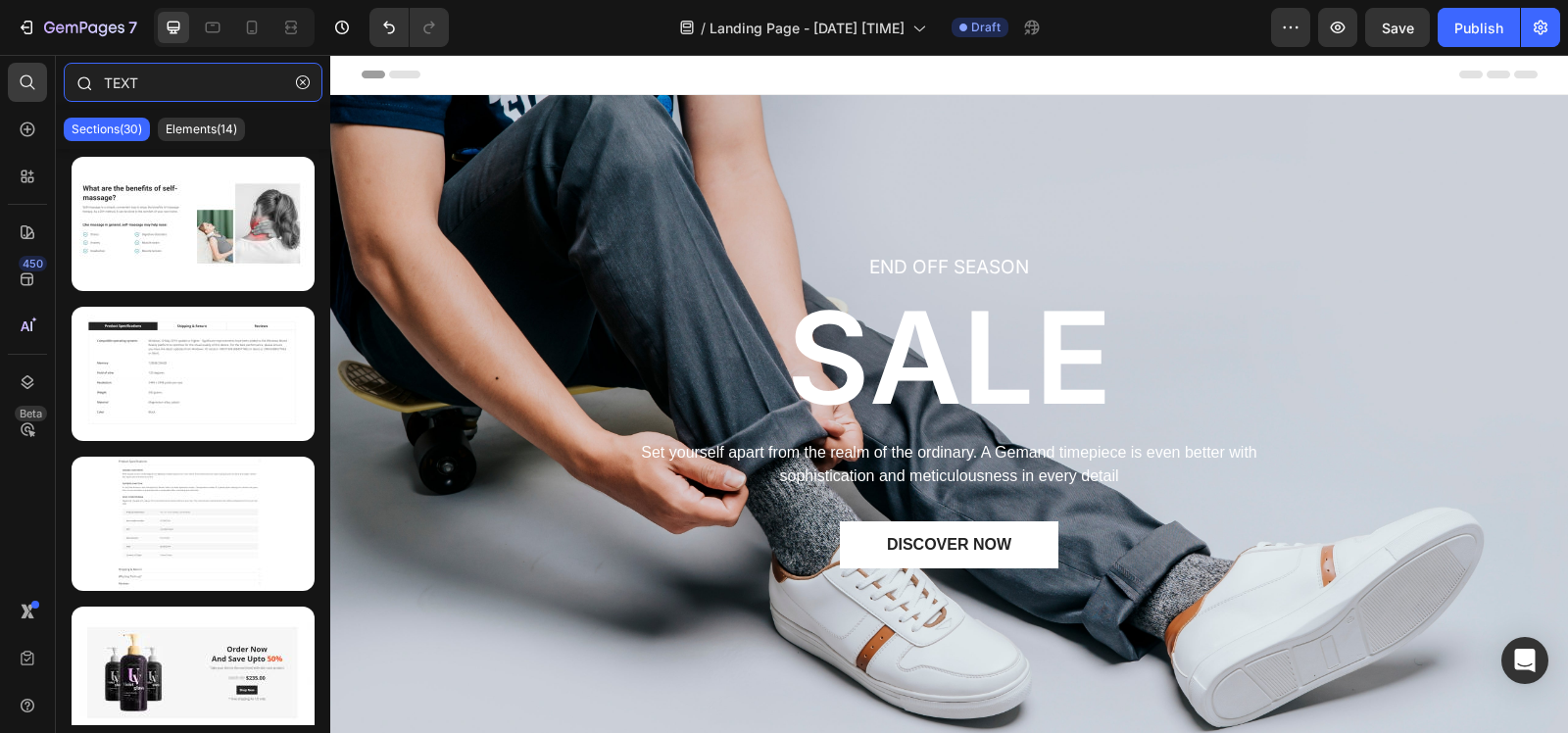 click on "TEXT" at bounding box center (193, 82) 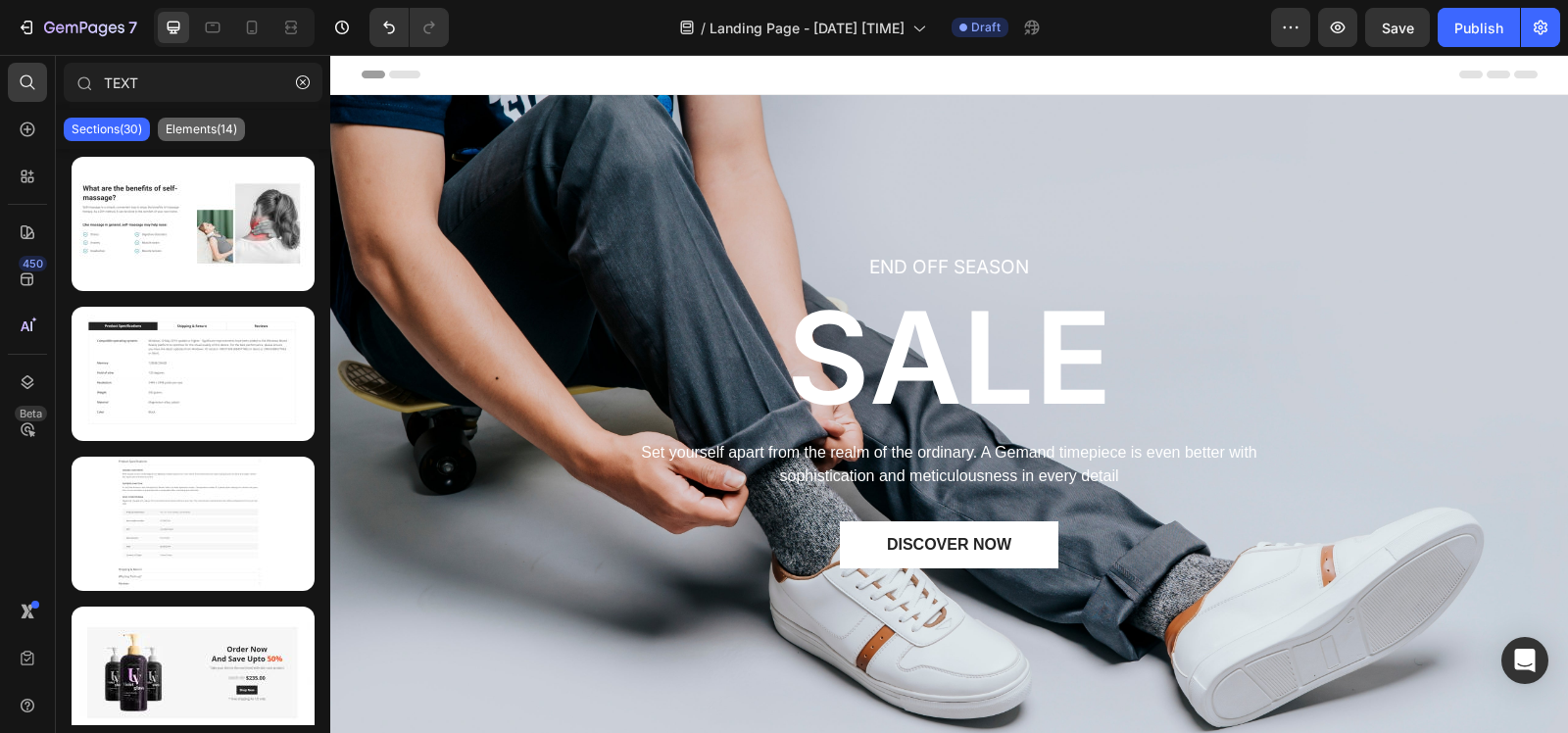 click on "Elements(14)" at bounding box center [201, 129] 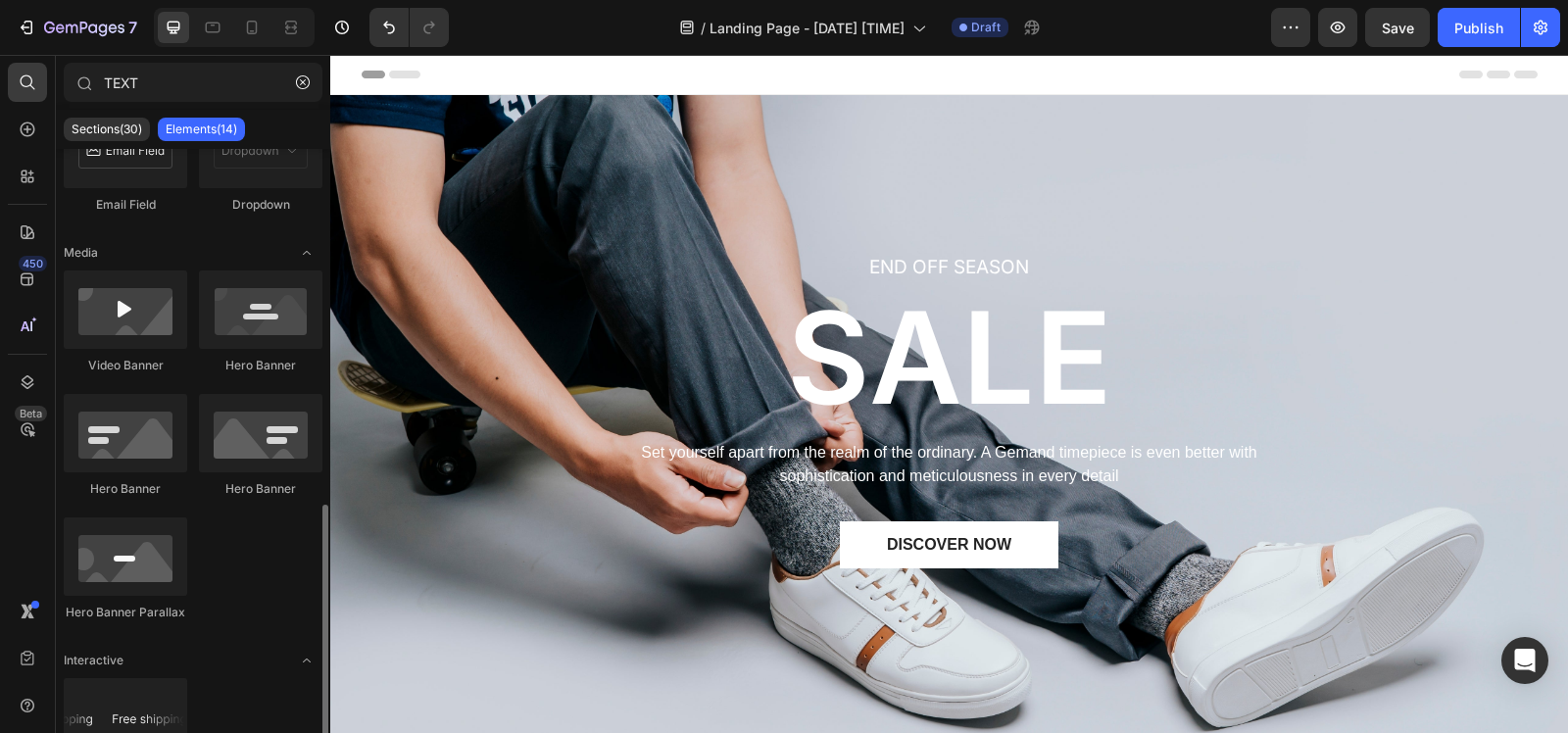 scroll, scrollTop: 554, scrollLeft: 0, axis: vertical 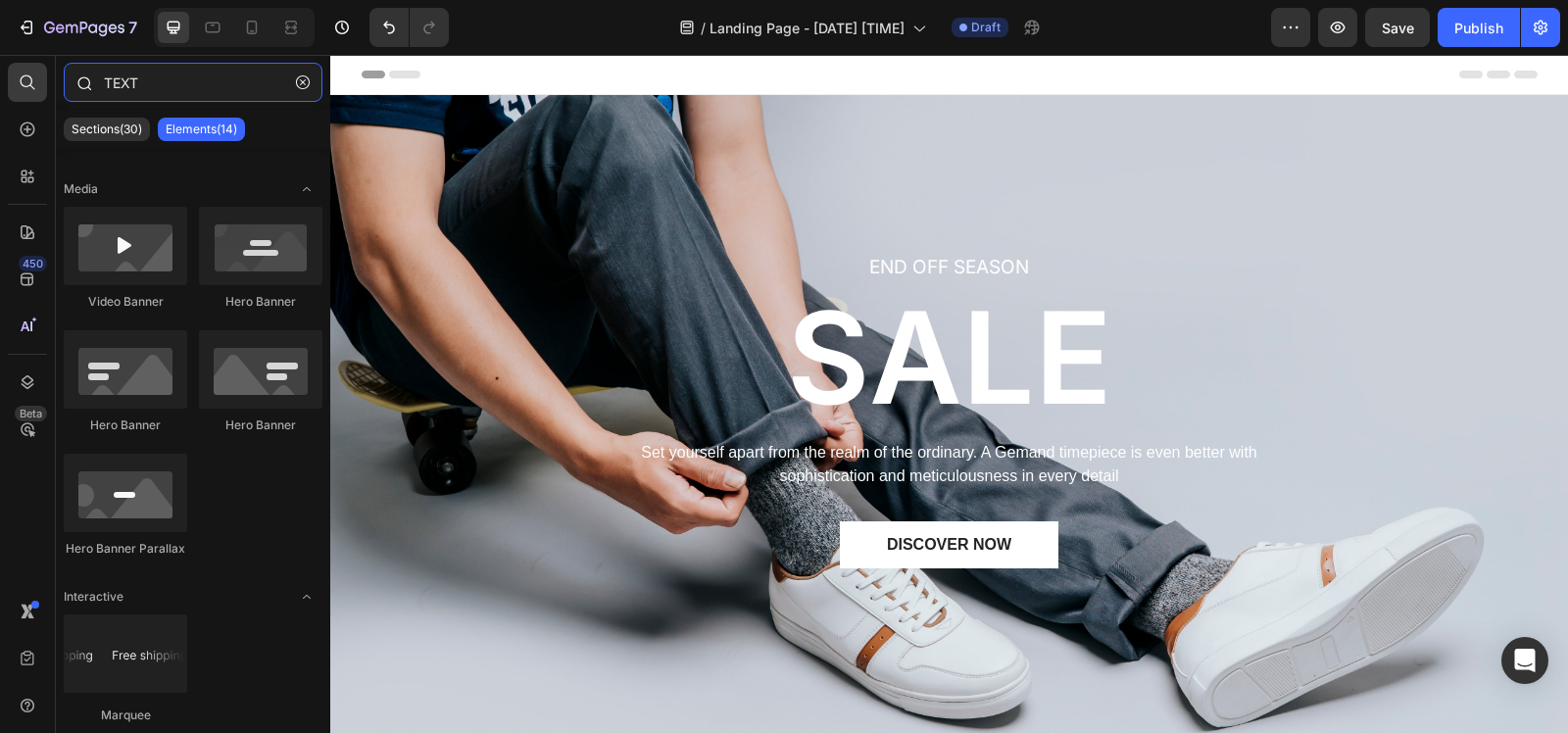 click on "TEXT" at bounding box center (193, 82) 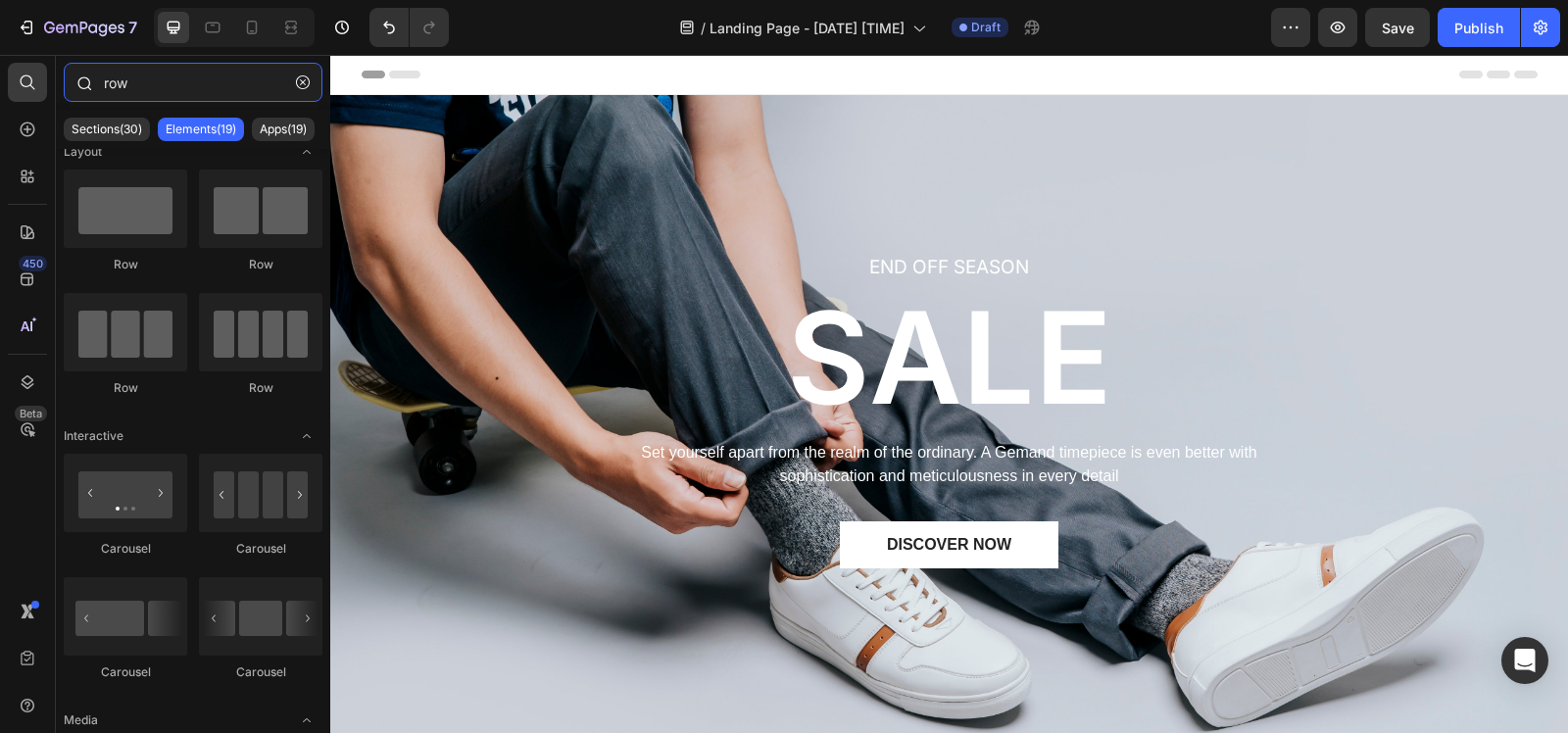 scroll, scrollTop: 0, scrollLeft: 0, axis: both 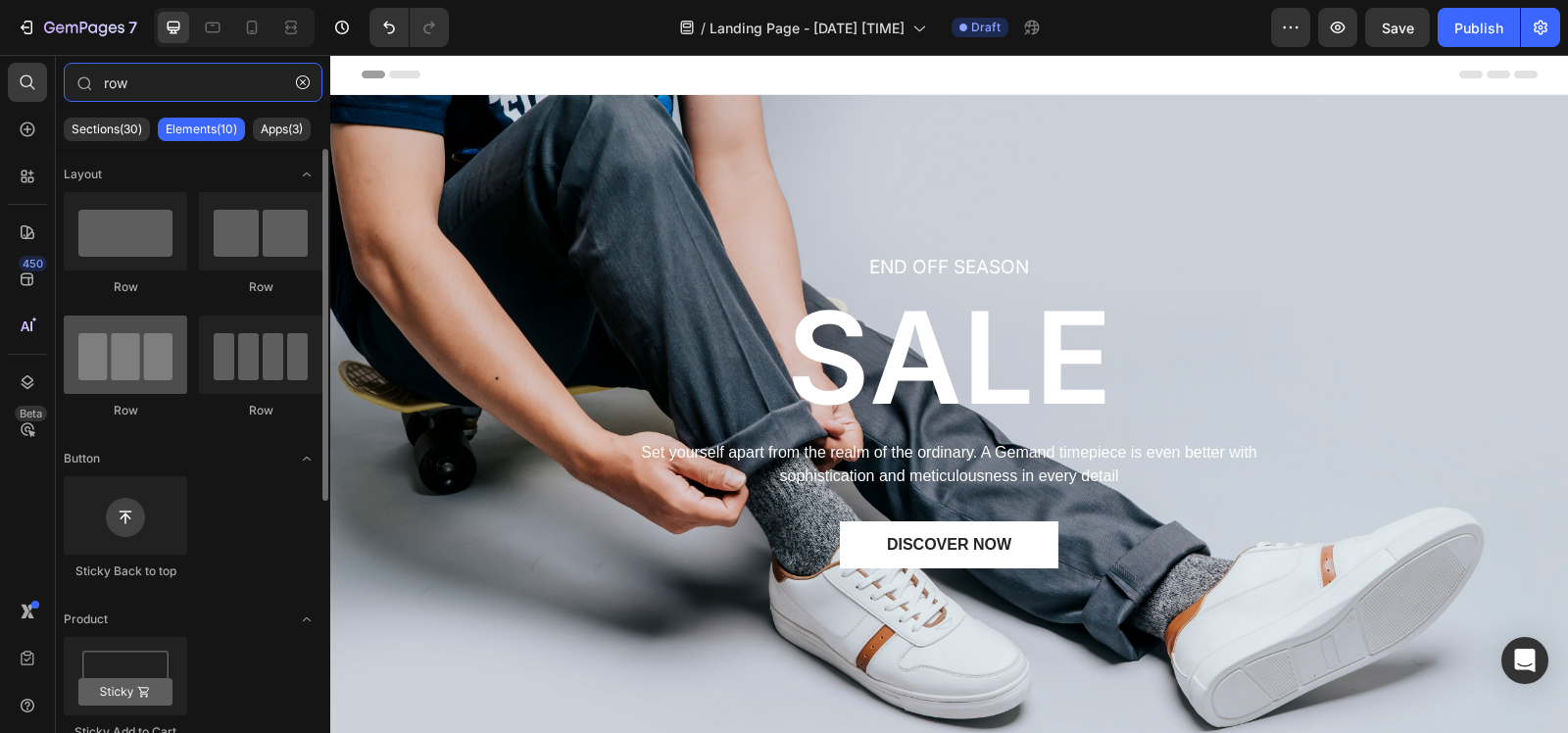 type on "row" 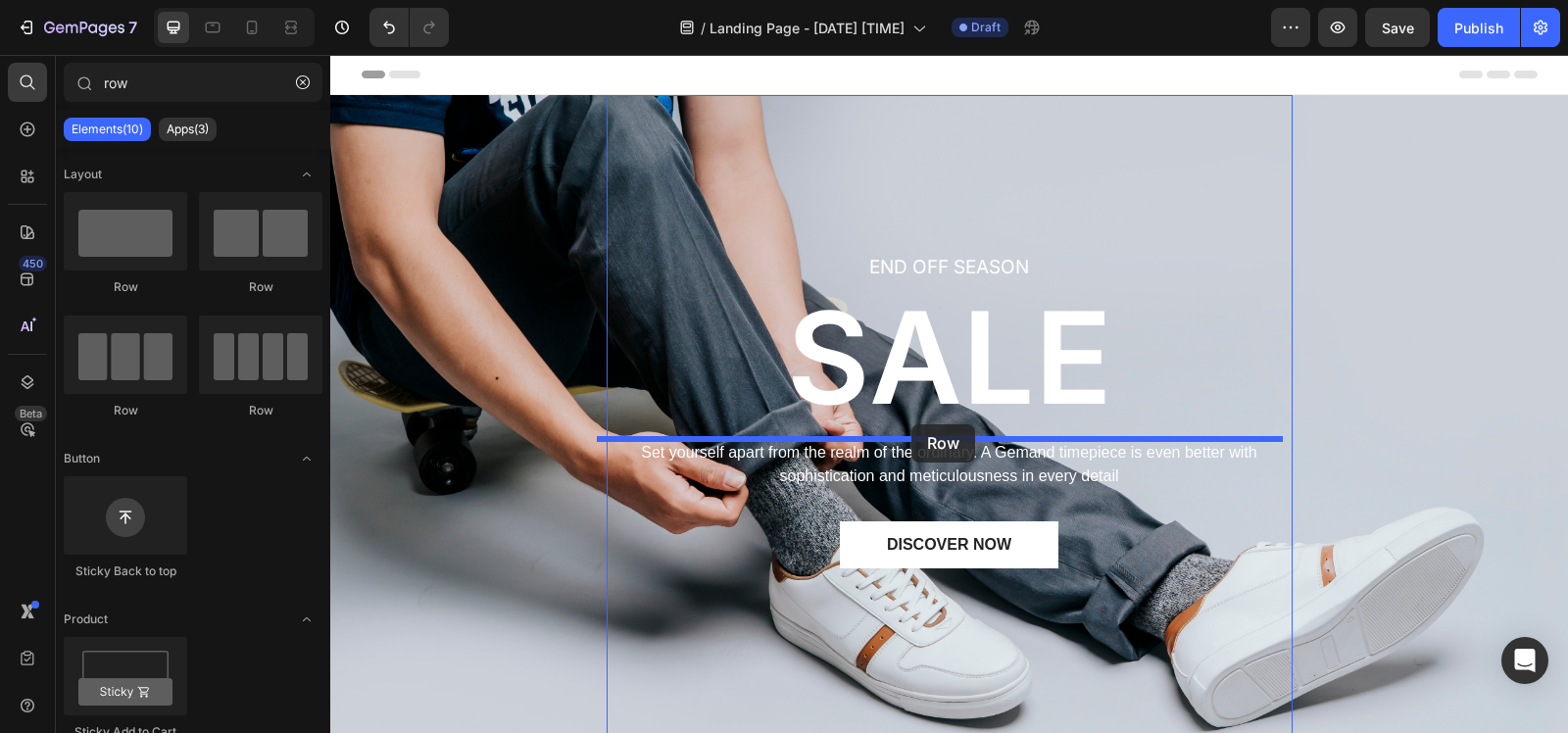drag, startPoint x: 440, startPoint y: 429, endPoint x: 911, endPoint y: 424, distance: 471.027 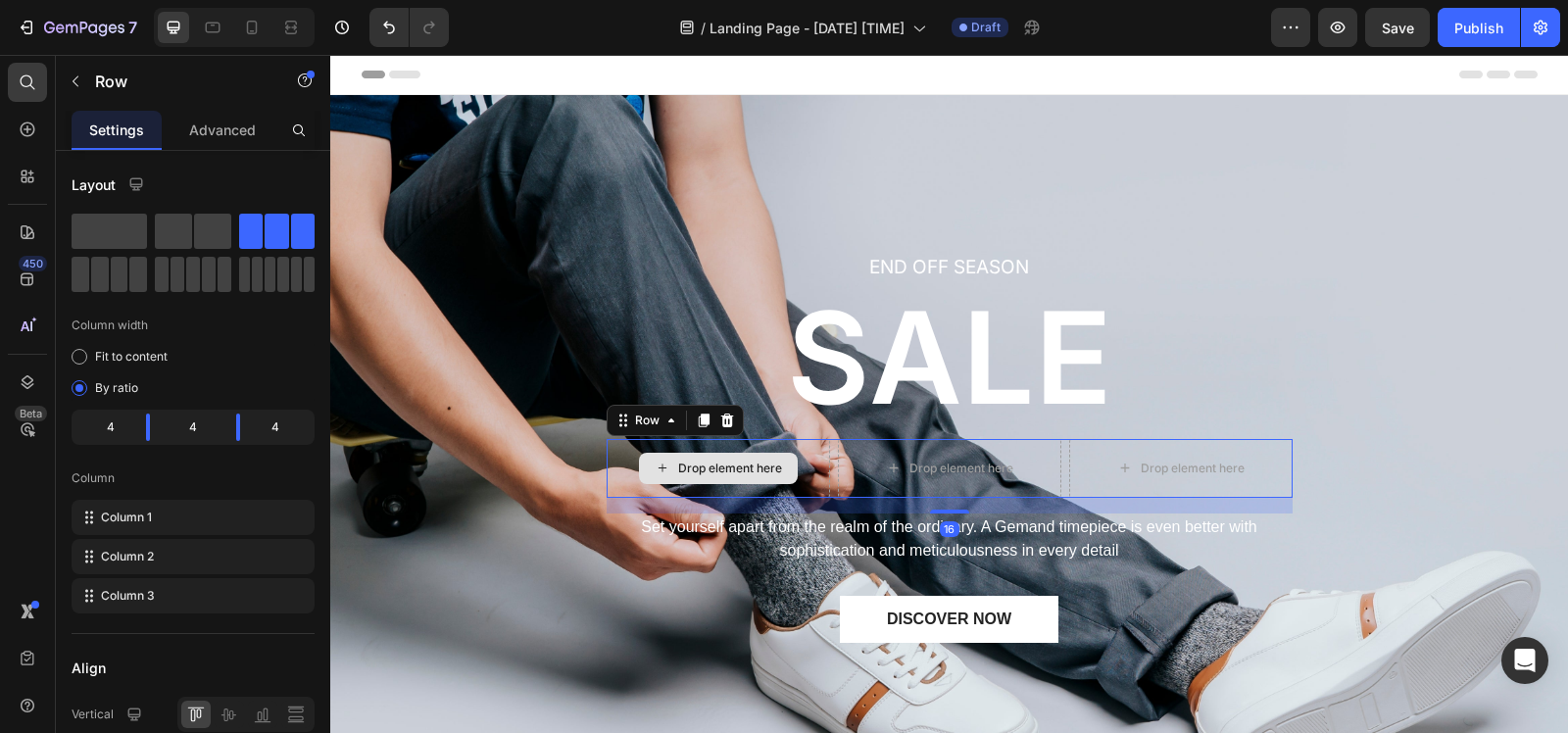 click on "Drop element here" at bounding box center [730, 468] 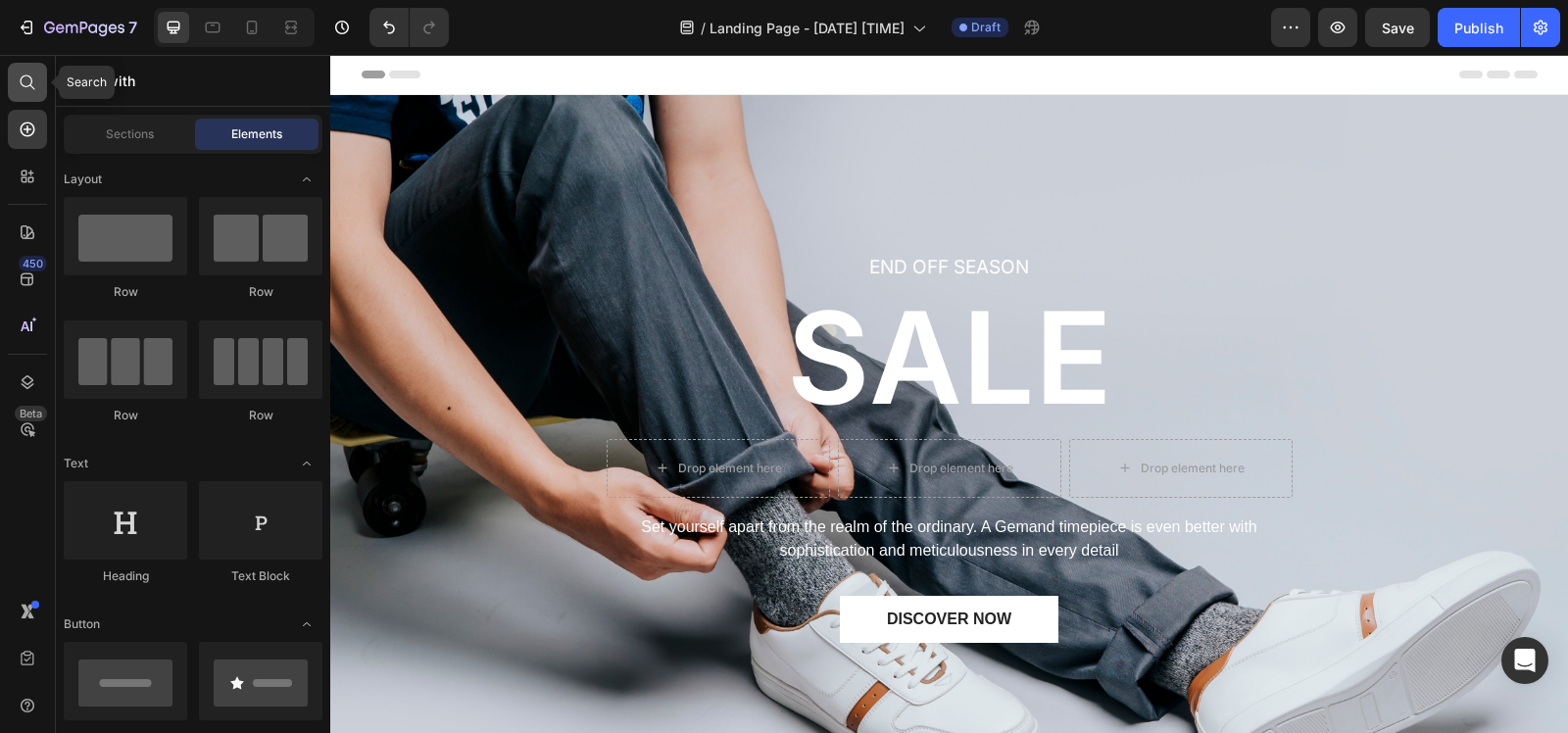 click 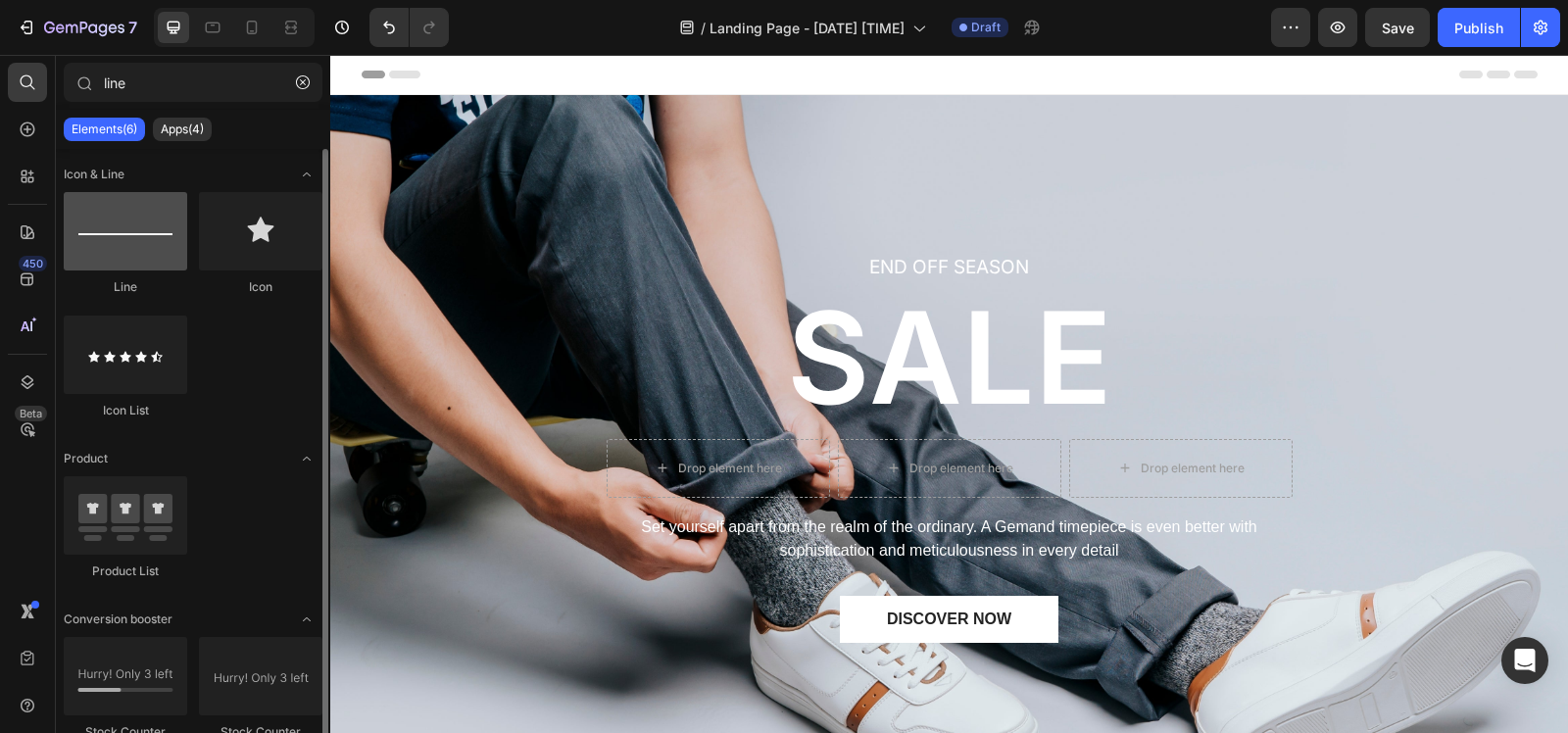 type on "line" 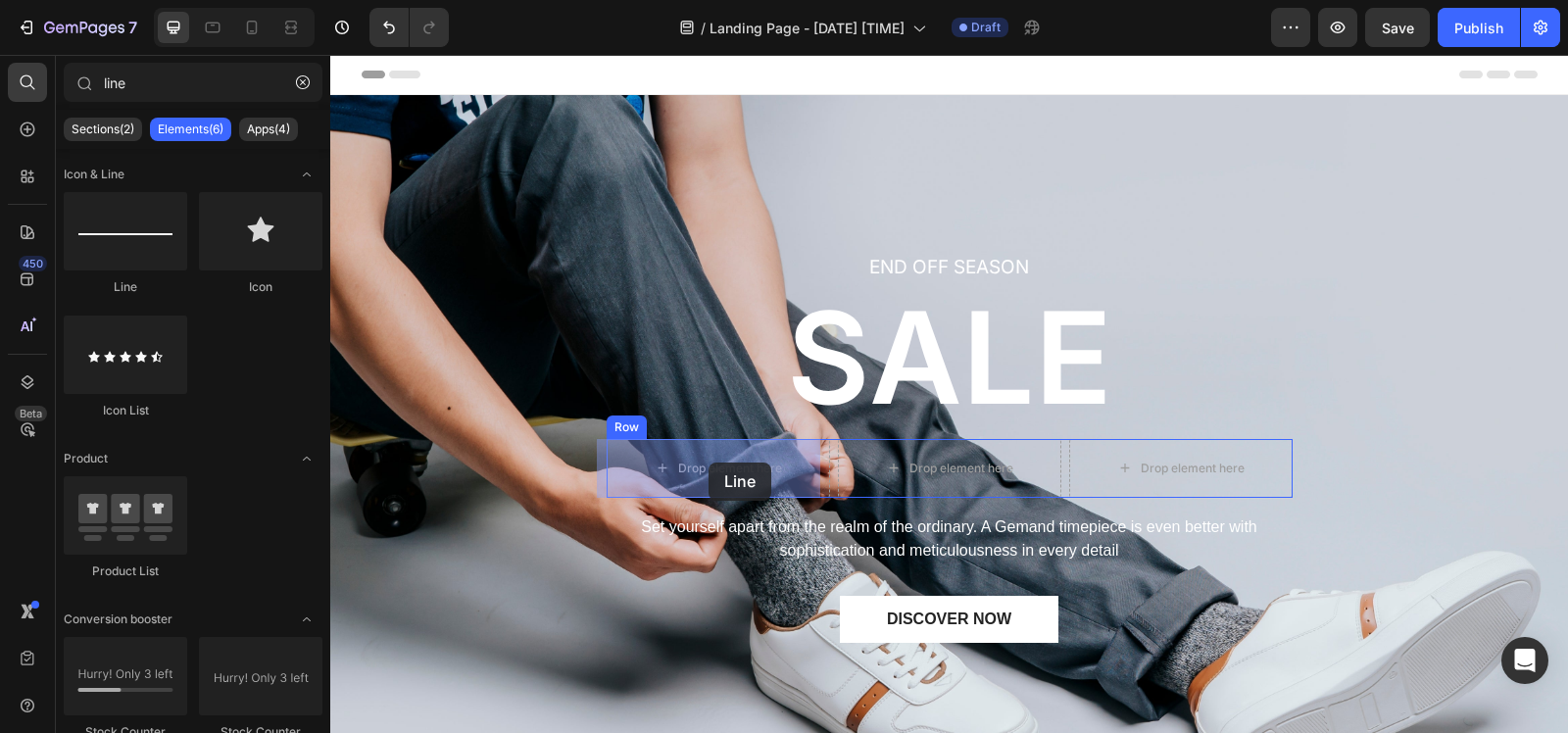 drag, startPoint x: 480, startPoint y: 301, endPoint x: 531, endPoint y: 340, distance: 64.2028 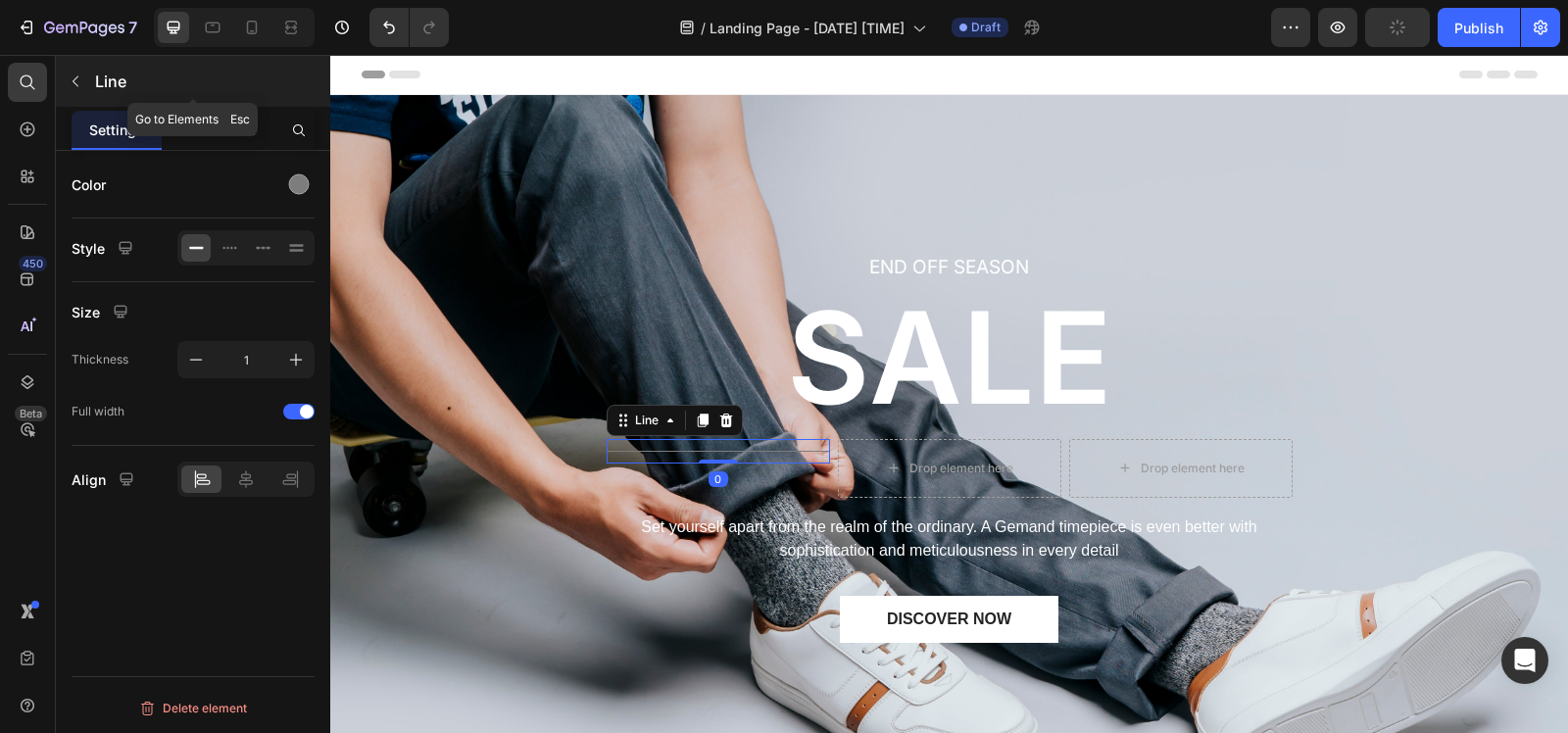 click 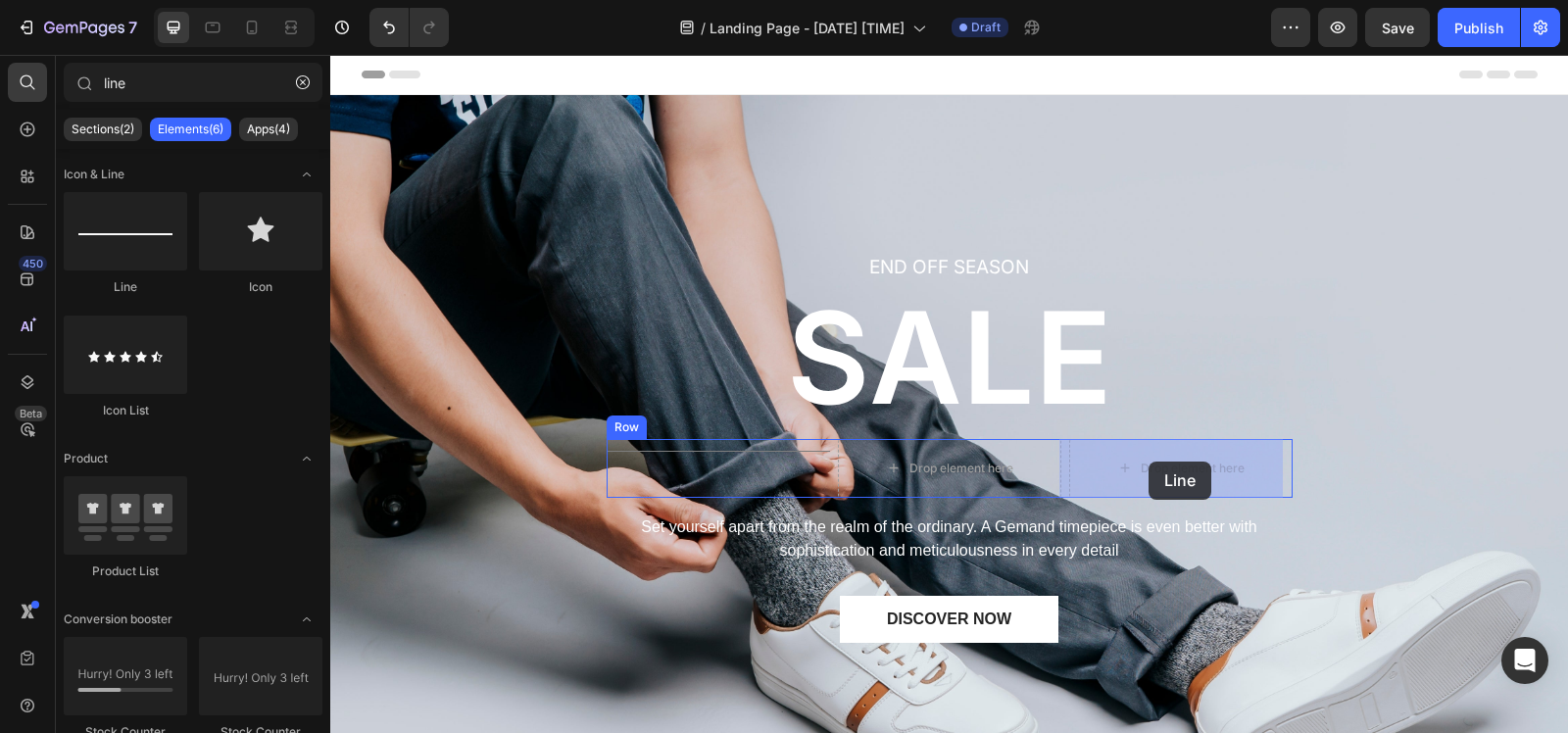 drag, startPoint x: 450, startPoint y: 297, endPoint x: 1150, endPoint y: 462, distance: 719.1836 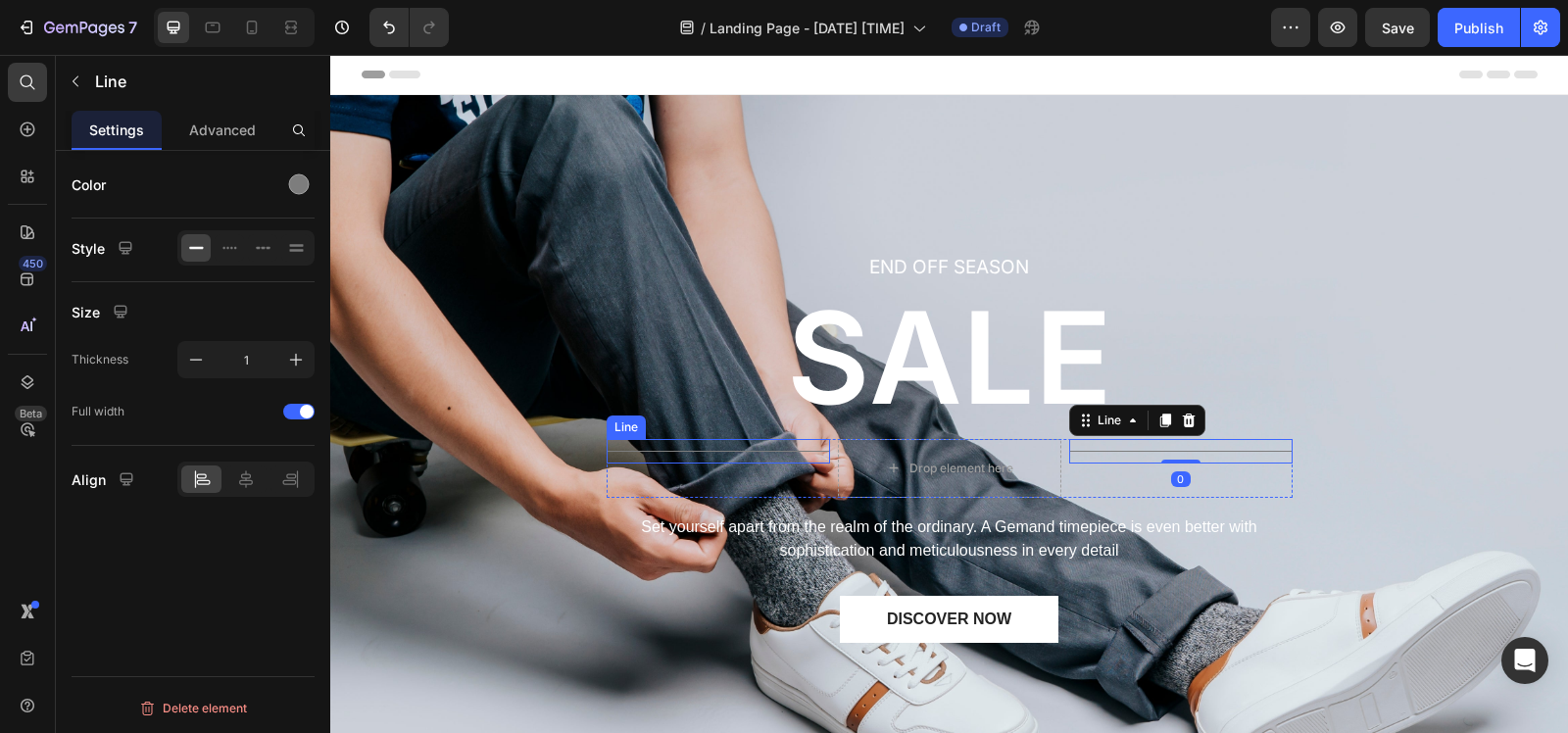 click on "Title Line" at bounding box center [718, 451] 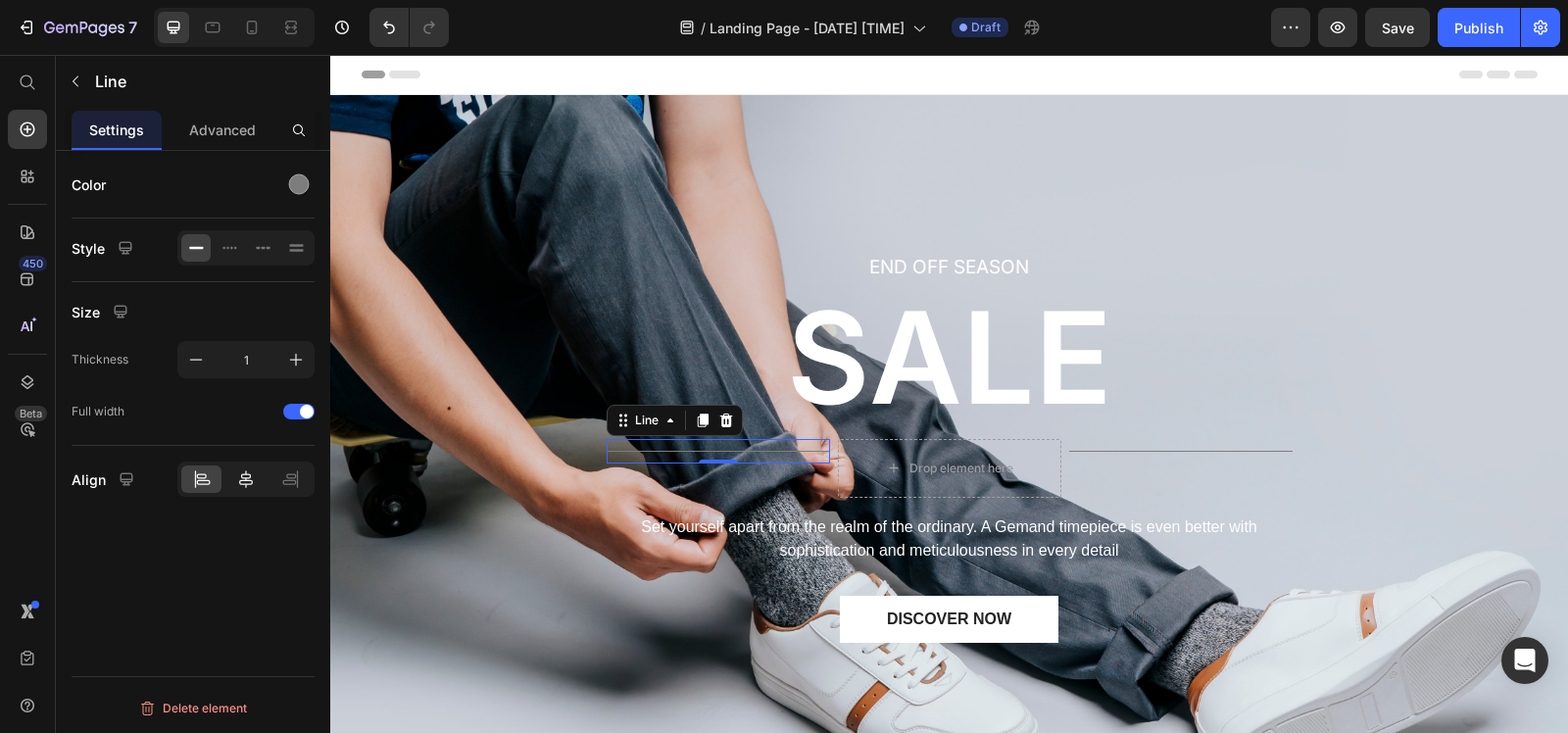 click 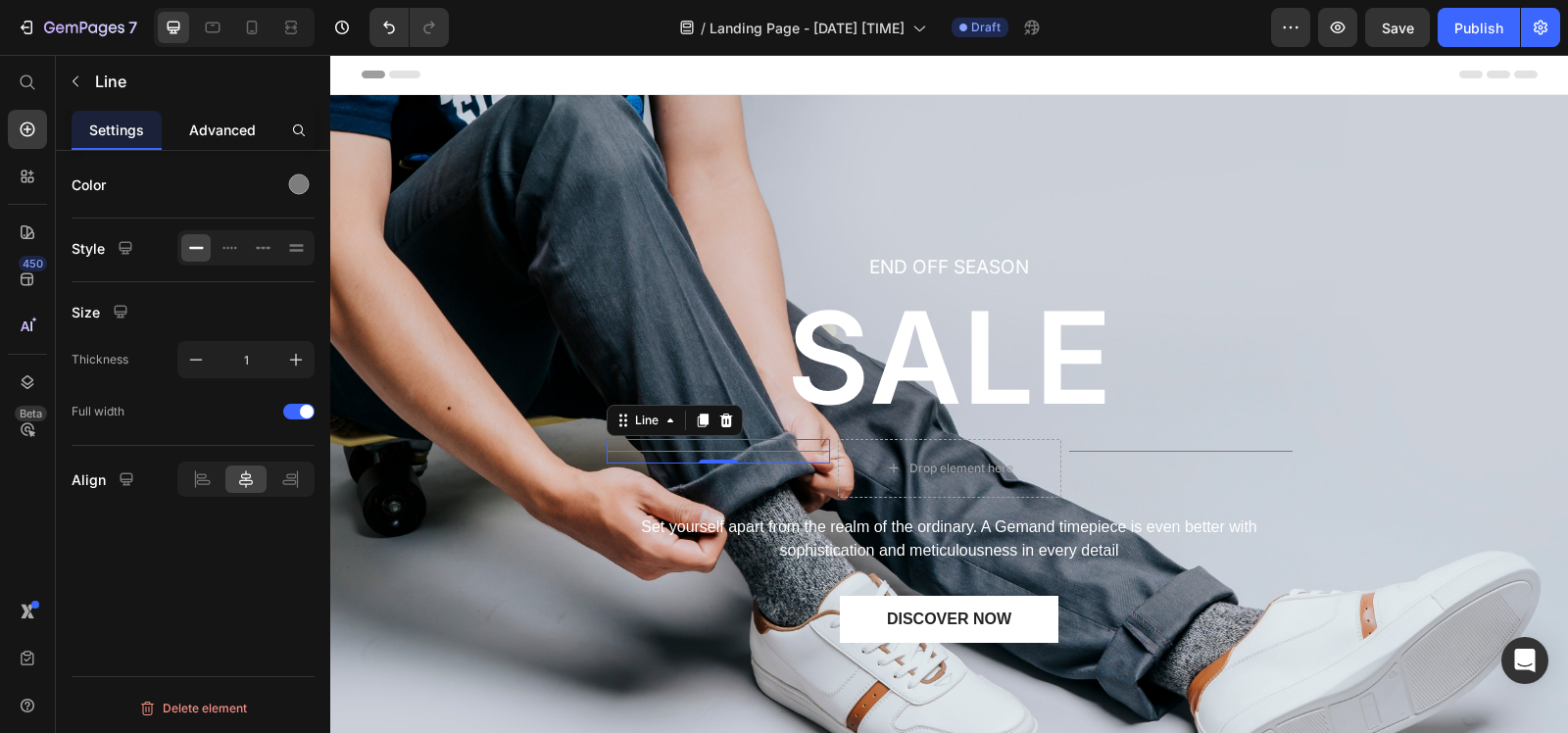click on "Advanced" at bounding box center (222, 129) 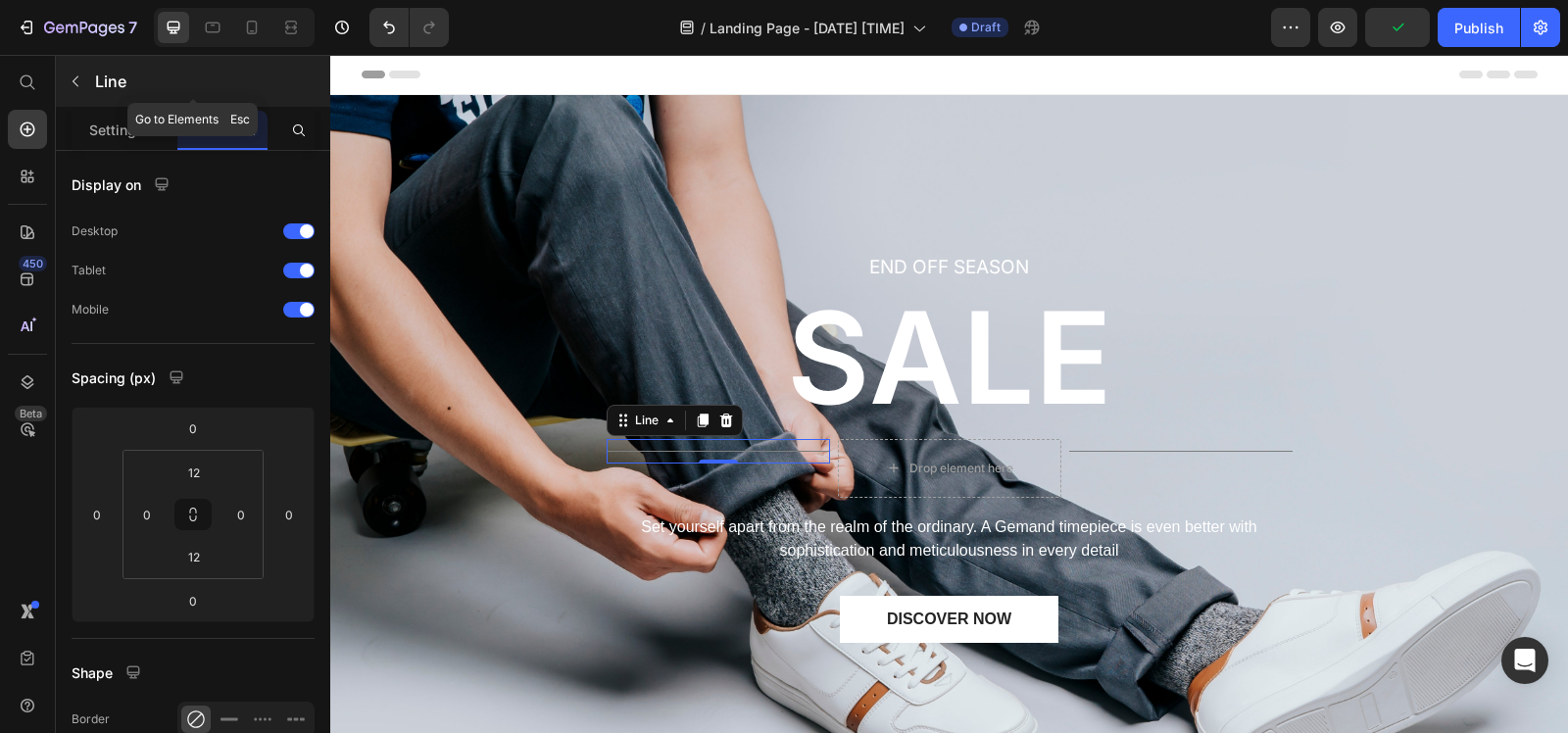 click on "Line" at bounding box center (211, 81) 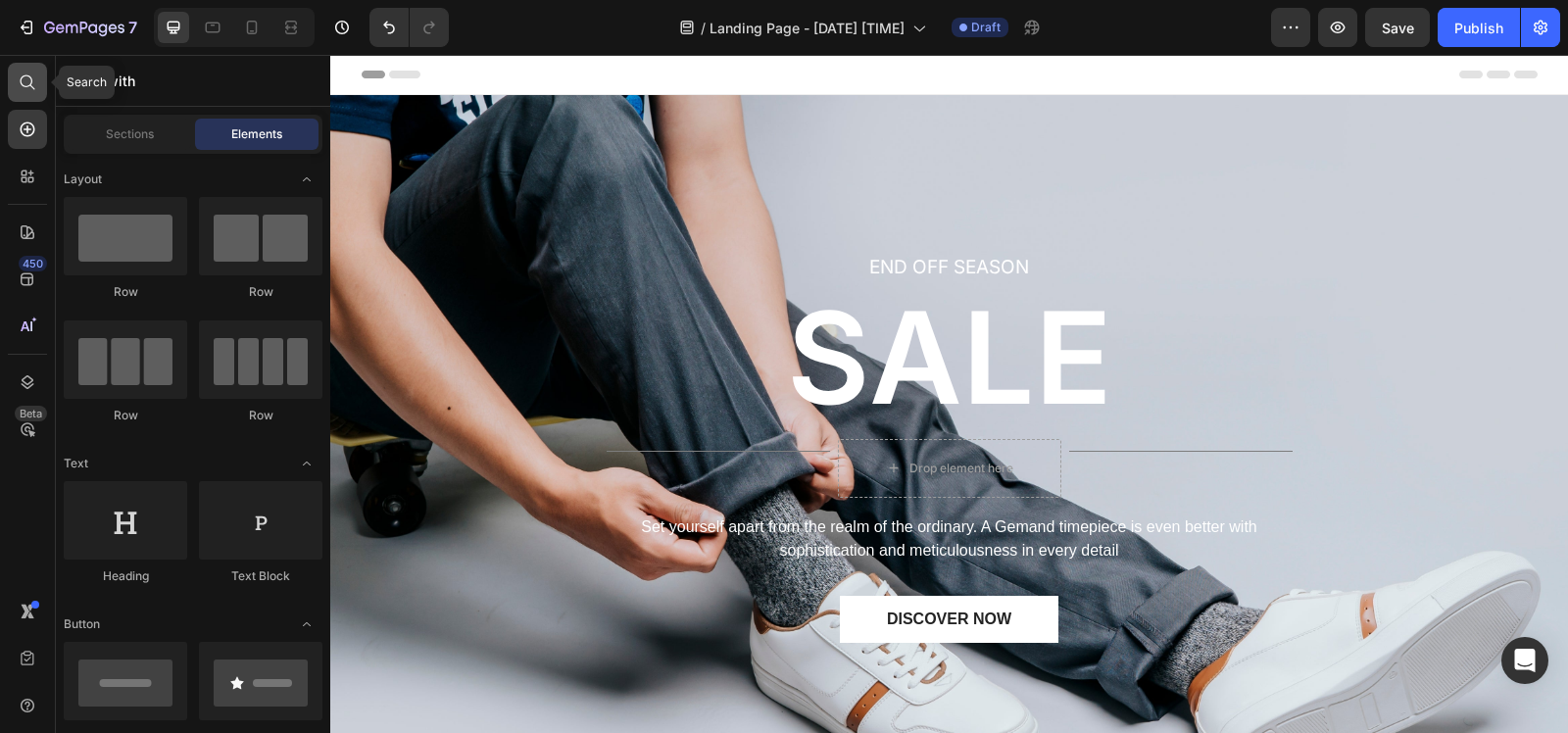 click 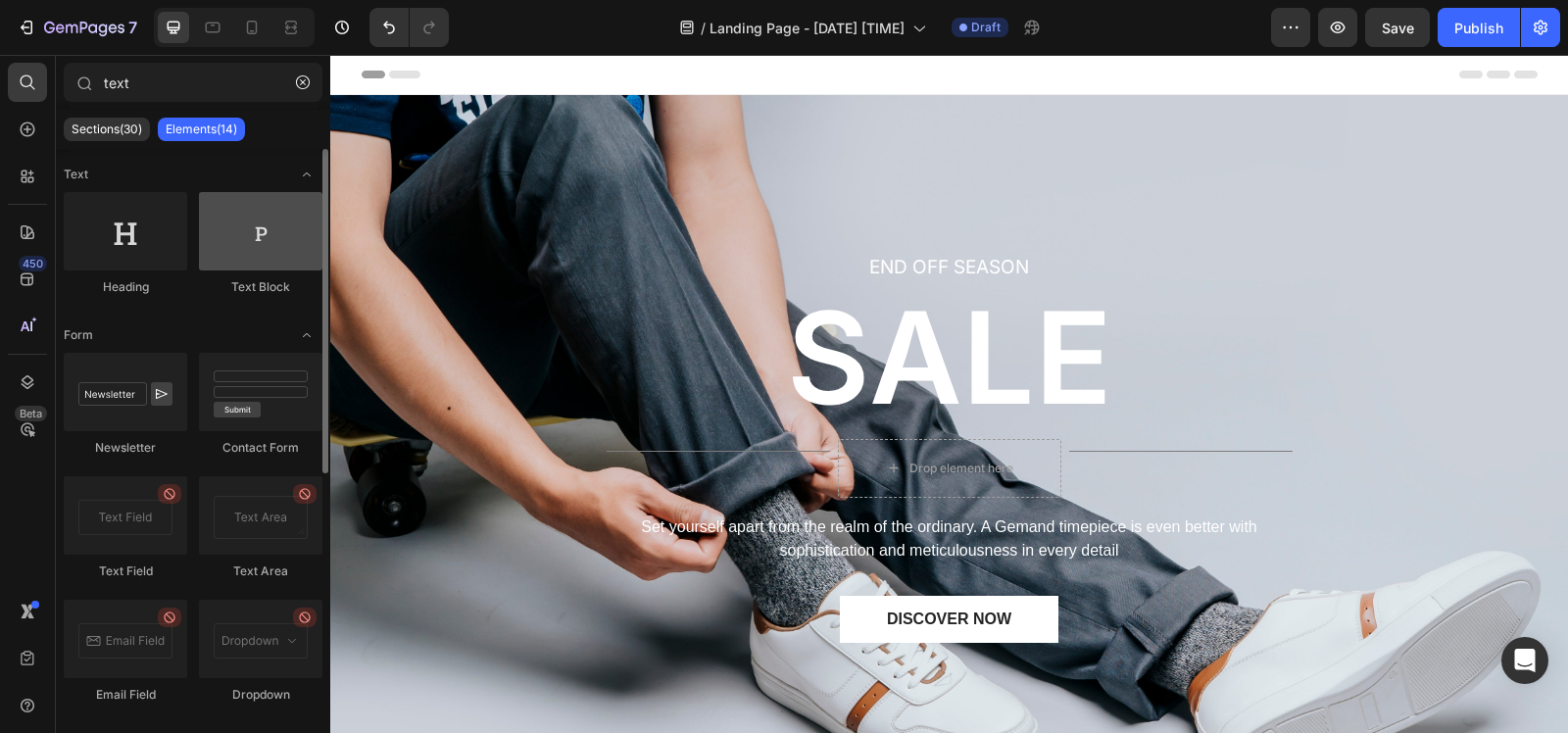 type on "text" 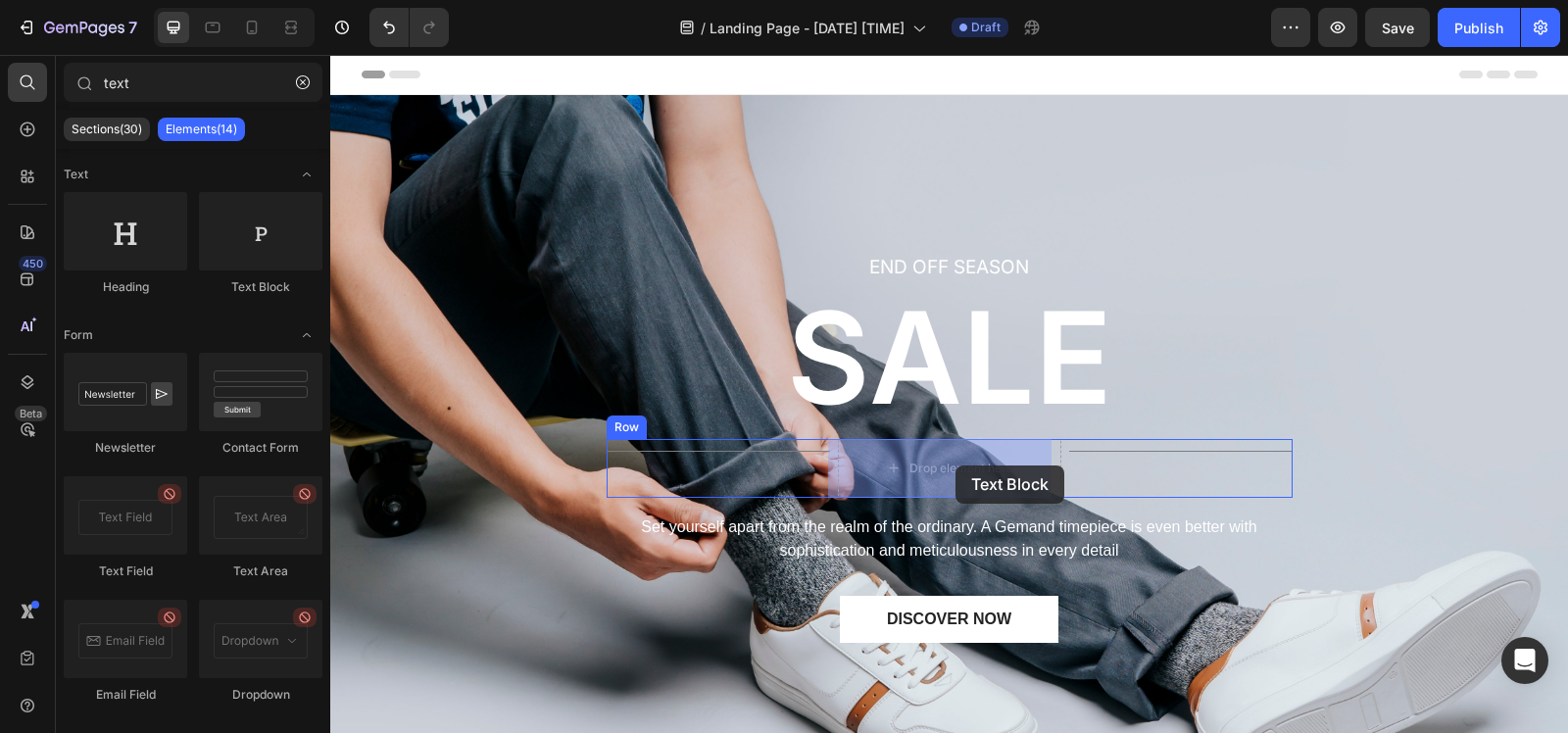 drag, startPoint x: 581, startPoint y: 303, endPoint x: 956, endPoint y: 465, distance: 408.496 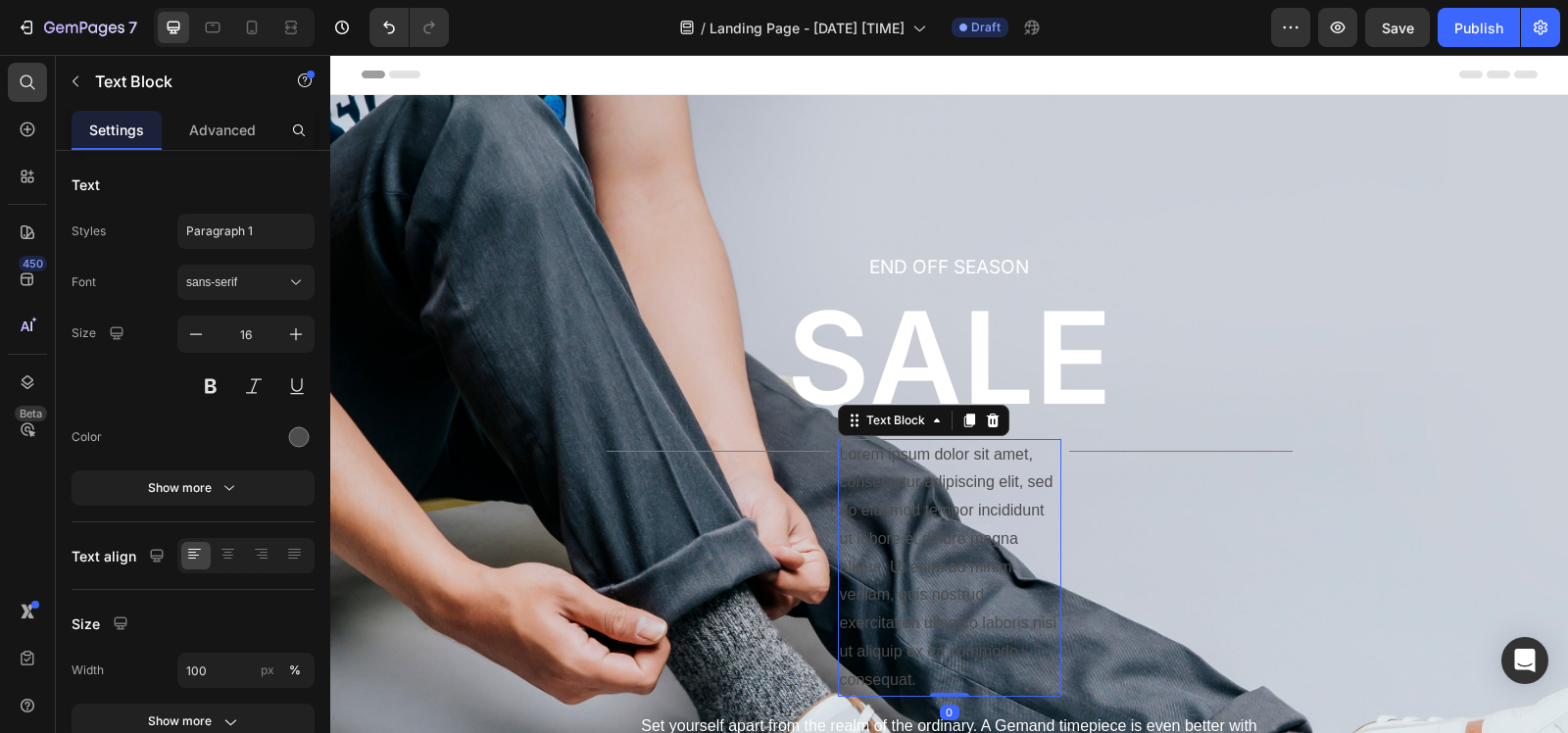 click on "Lorem ipsum dolor sit amet, consectetur adipiscing elit, sed do eiusmod tempor incididunt ut labore et dolore magna aliqua. Ut enim ad minim veniam, quis nostrud exercitation ullamco laboris nisi ut aliquip ex ea commodo consequat." at bounding box center [950, 567] 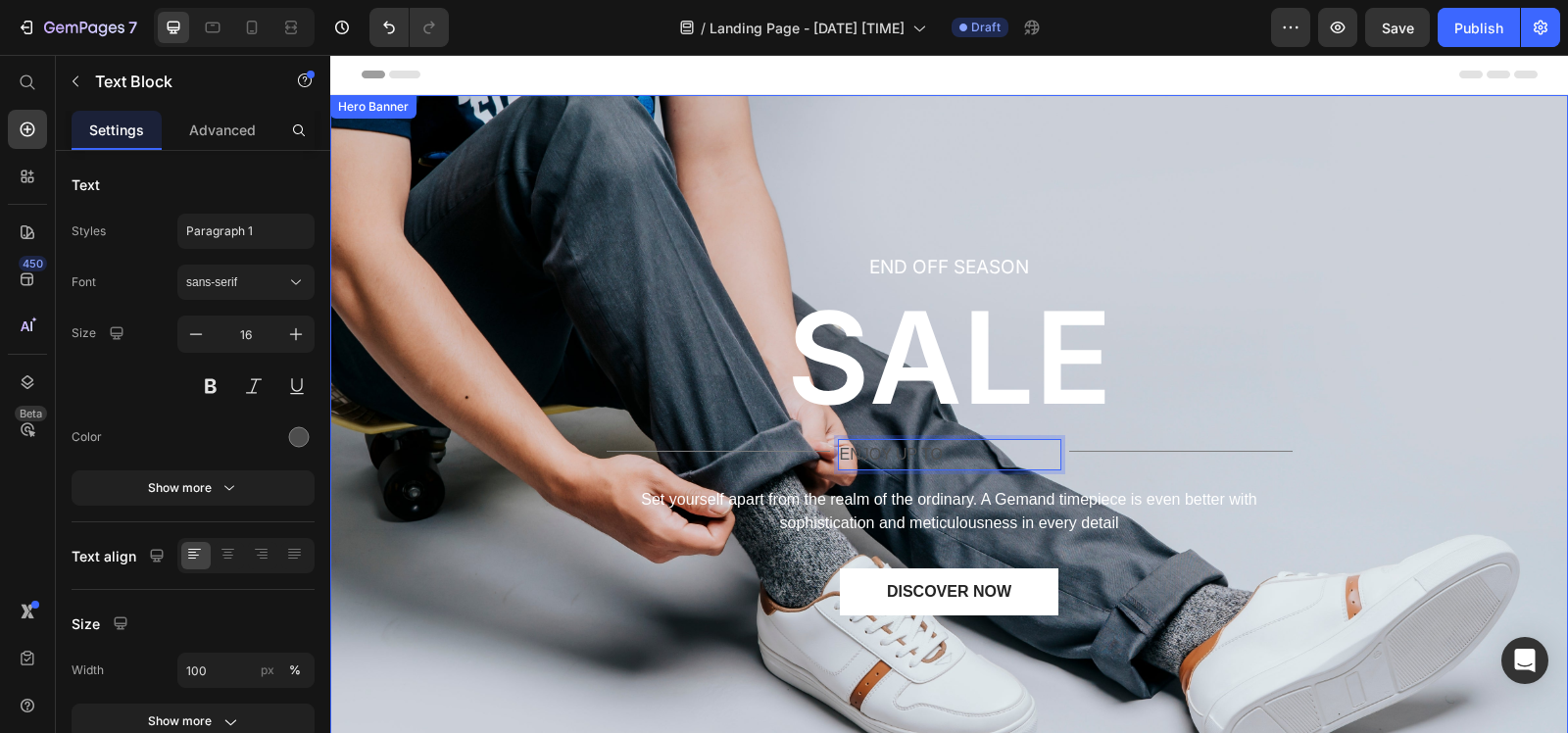 click on "END OFF SEASON Text block ⁠⁠⁠⁠⁠⁠⁠ SALE Heading                Title Line ENJOY UP TO Text Block   0                Title Line Row Set yourself apart from the realm of the ordinary. A Gemand timepiece is even better with sophistication and meticulousness in every detail  Text block DISCOVER NOW Button Row" at bounding box center (949, 470) 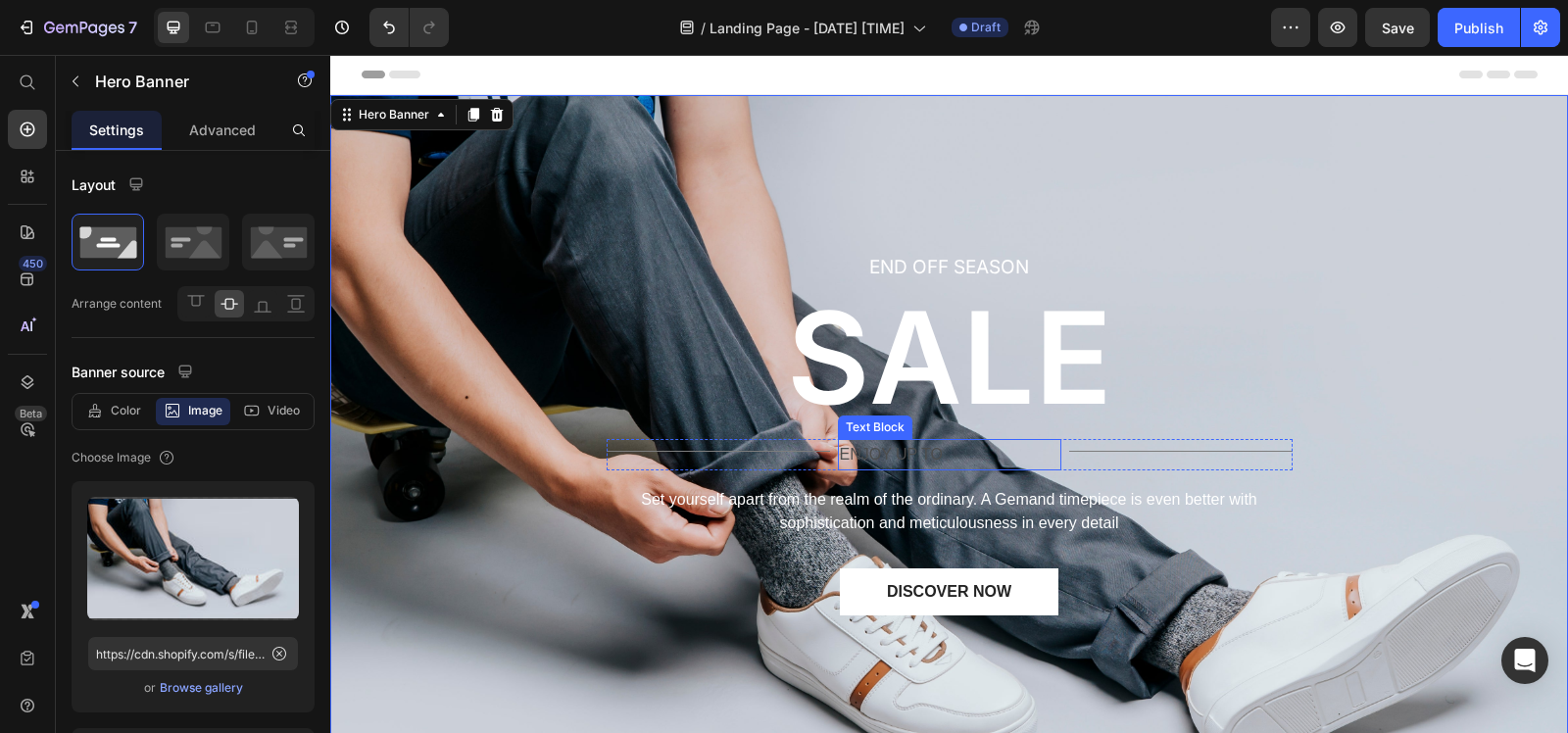 click on "ENJOY UP TO" at bounding box center (950, 455) 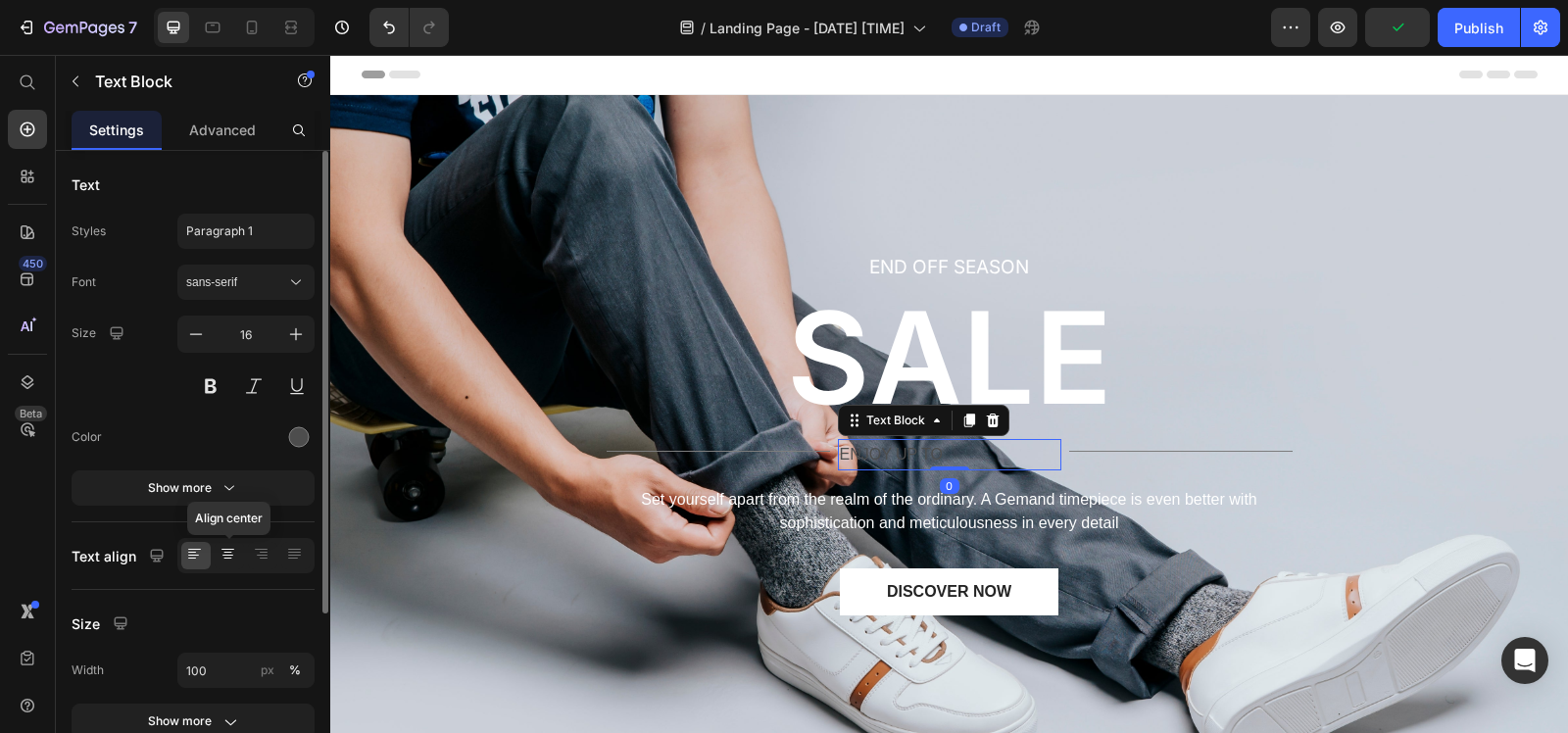click 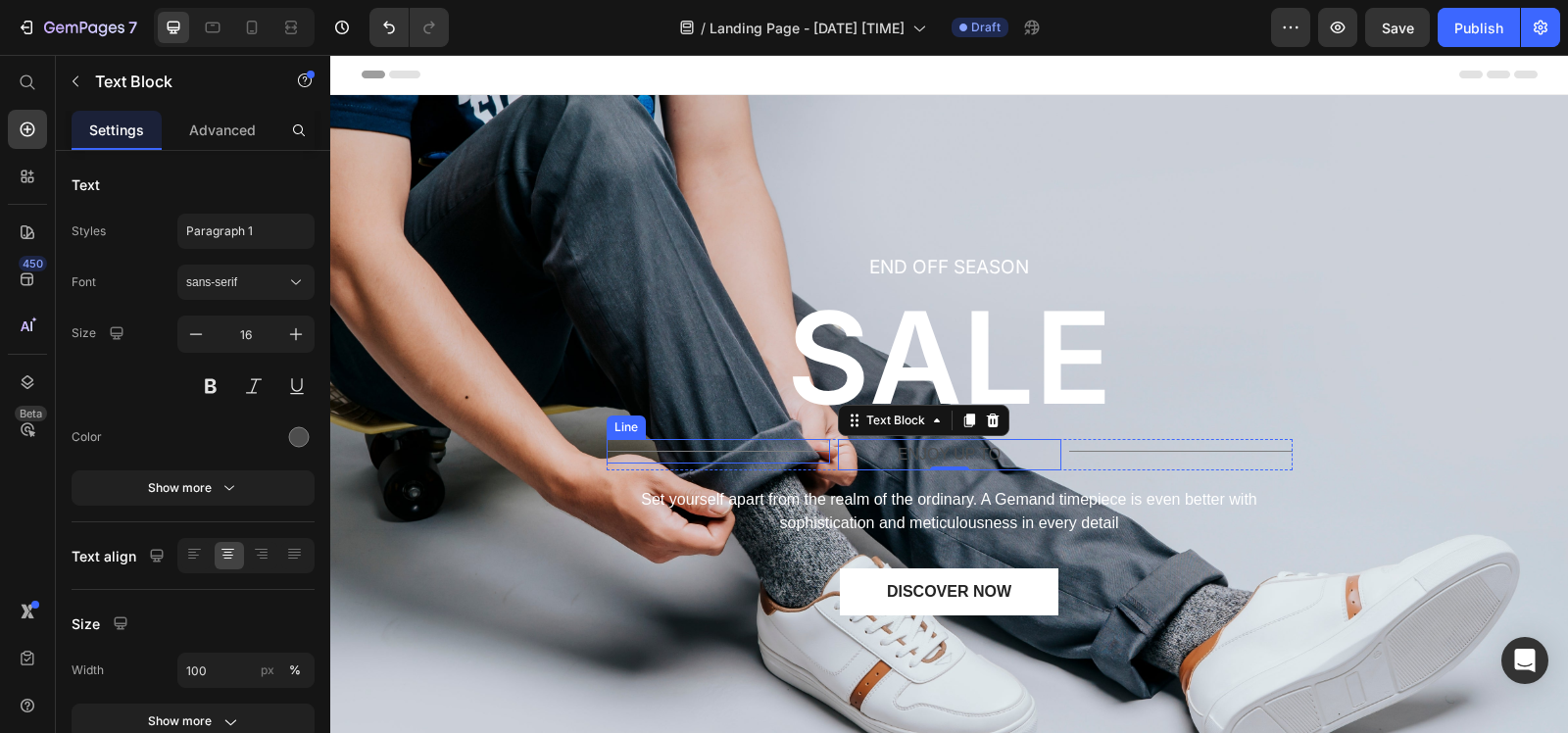 click on "Title Line" at bounding box center [718, 451] 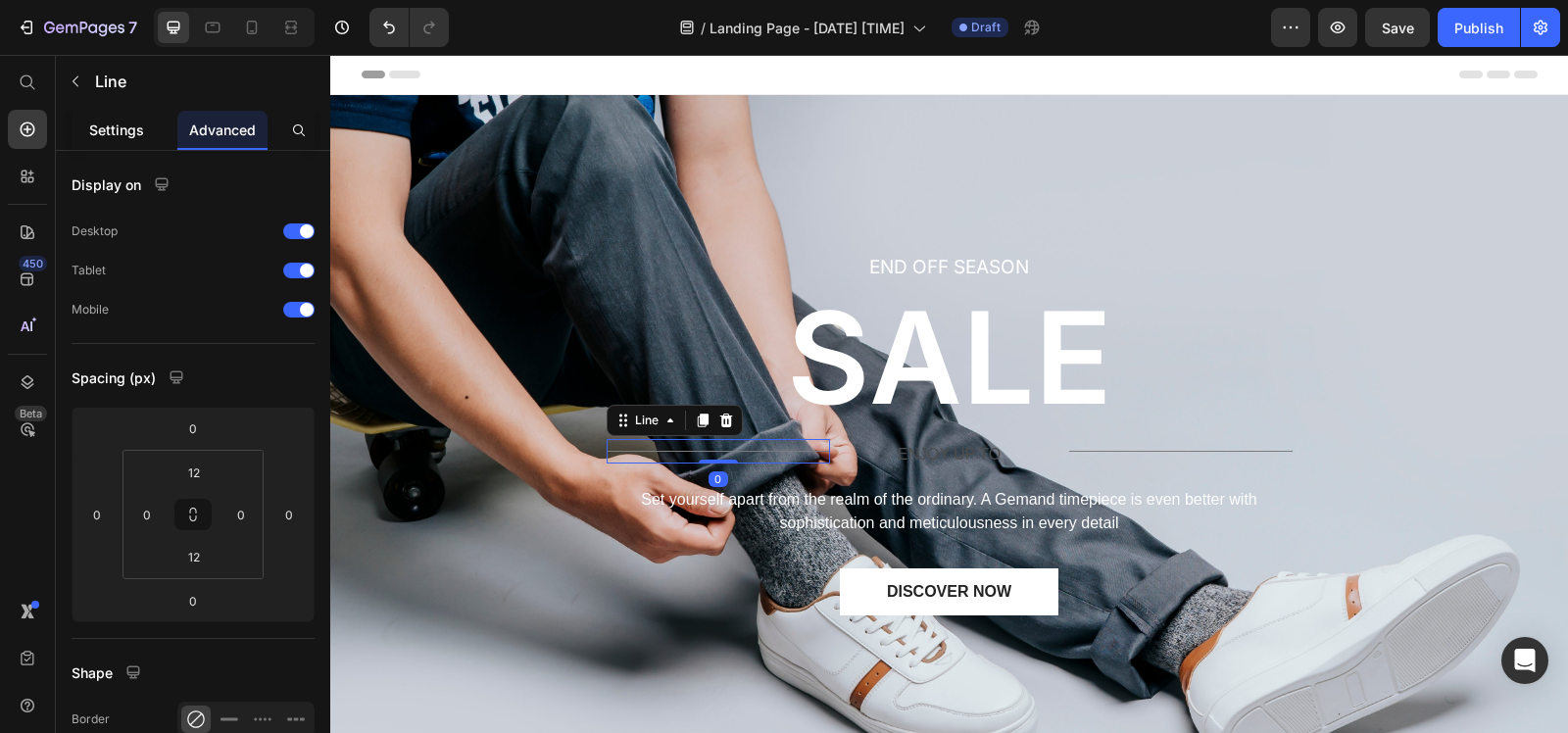 click on "Settings" at bounding box center (117, 129) 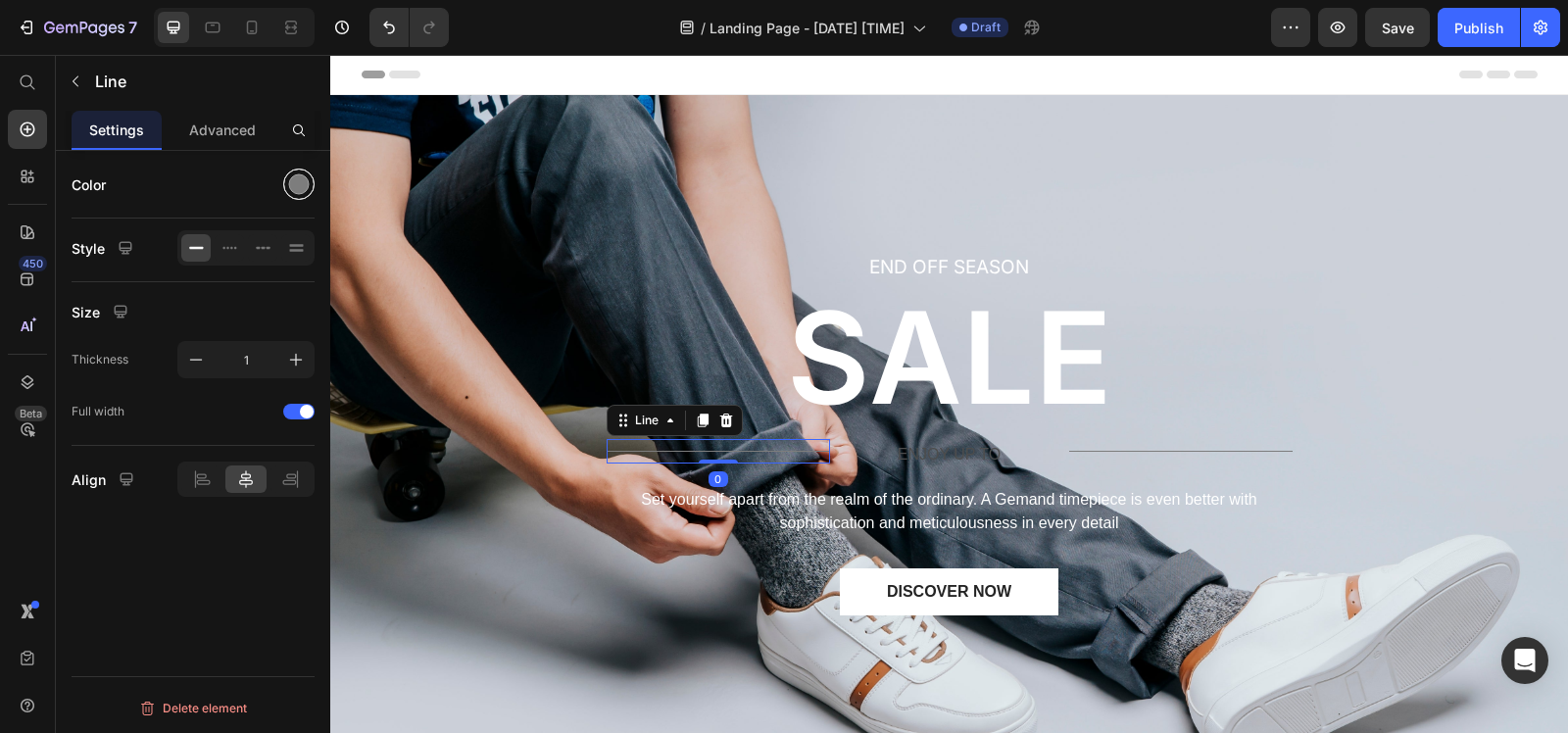 click at bounding box center (299, 184) 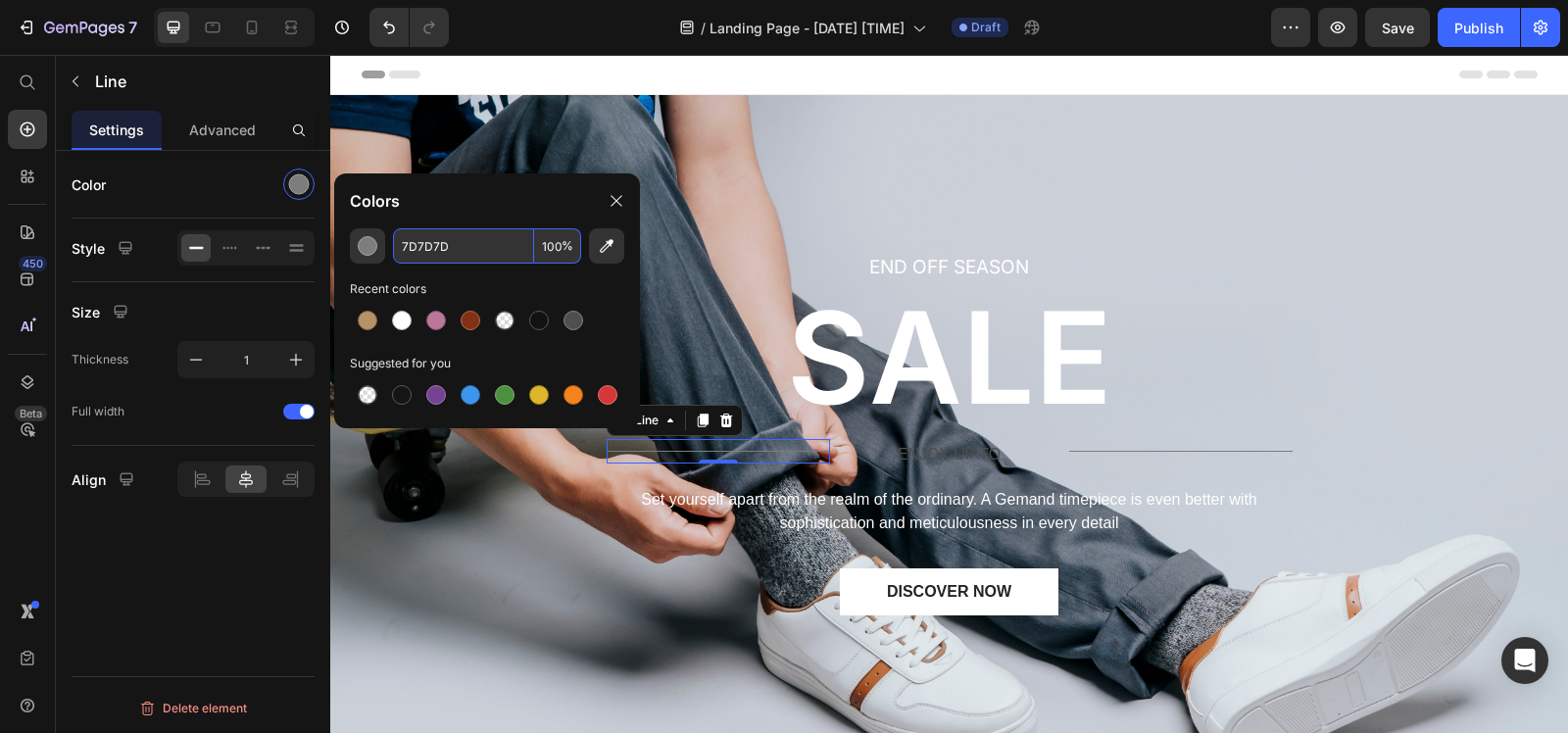click on "7D7D7D" at bounding box center (464, 246) 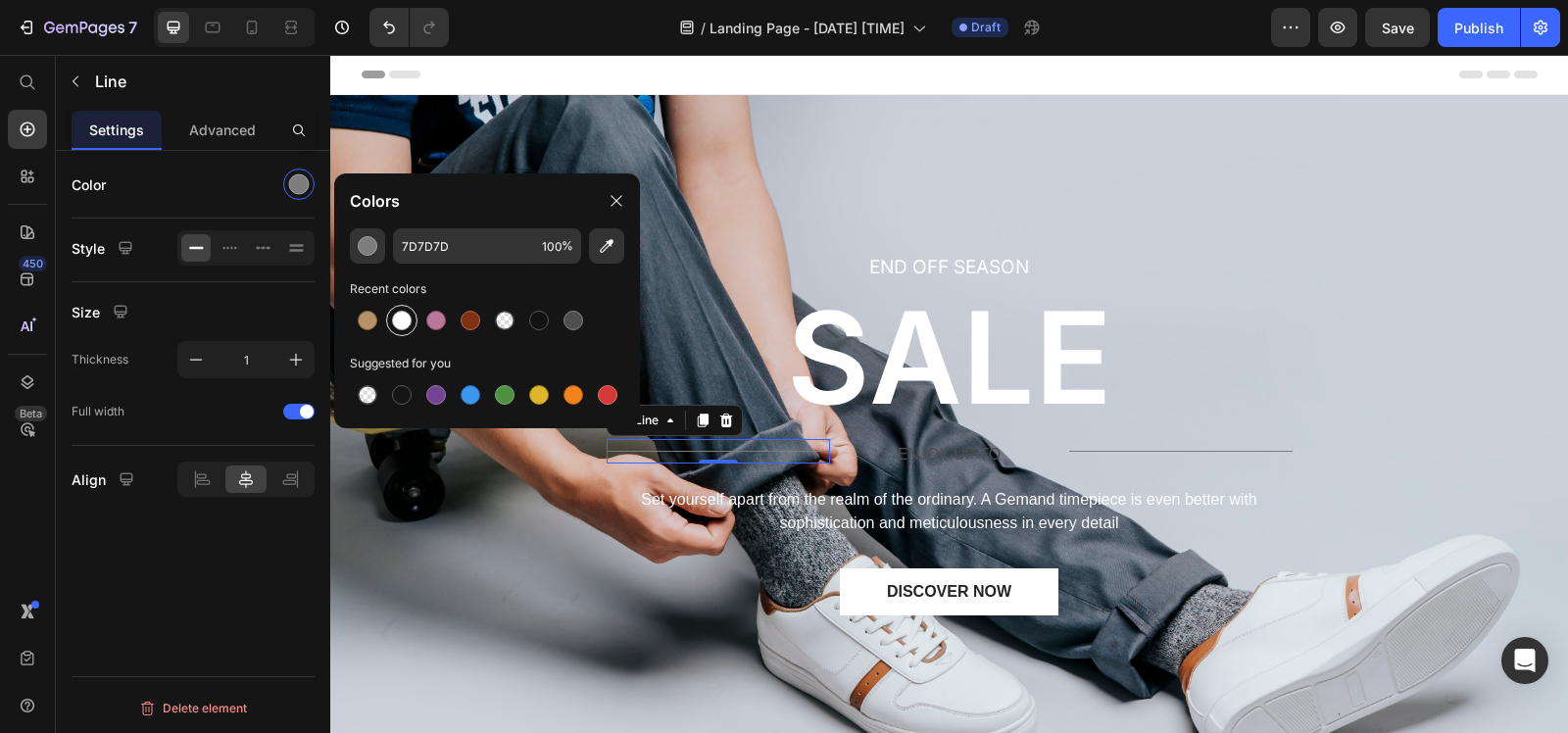 click at bounding box center [402, 320] 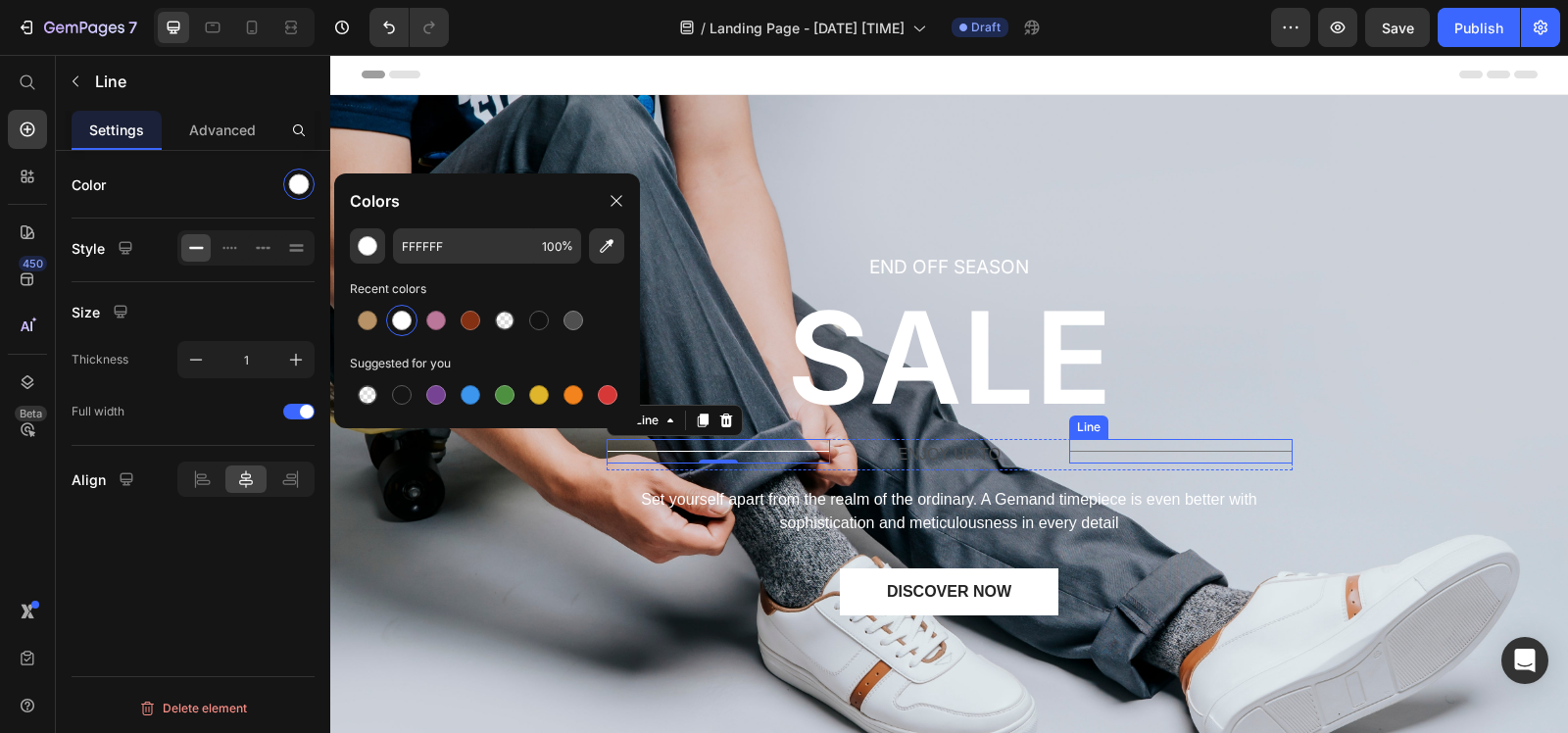 click at bounding box center [1181, 451] 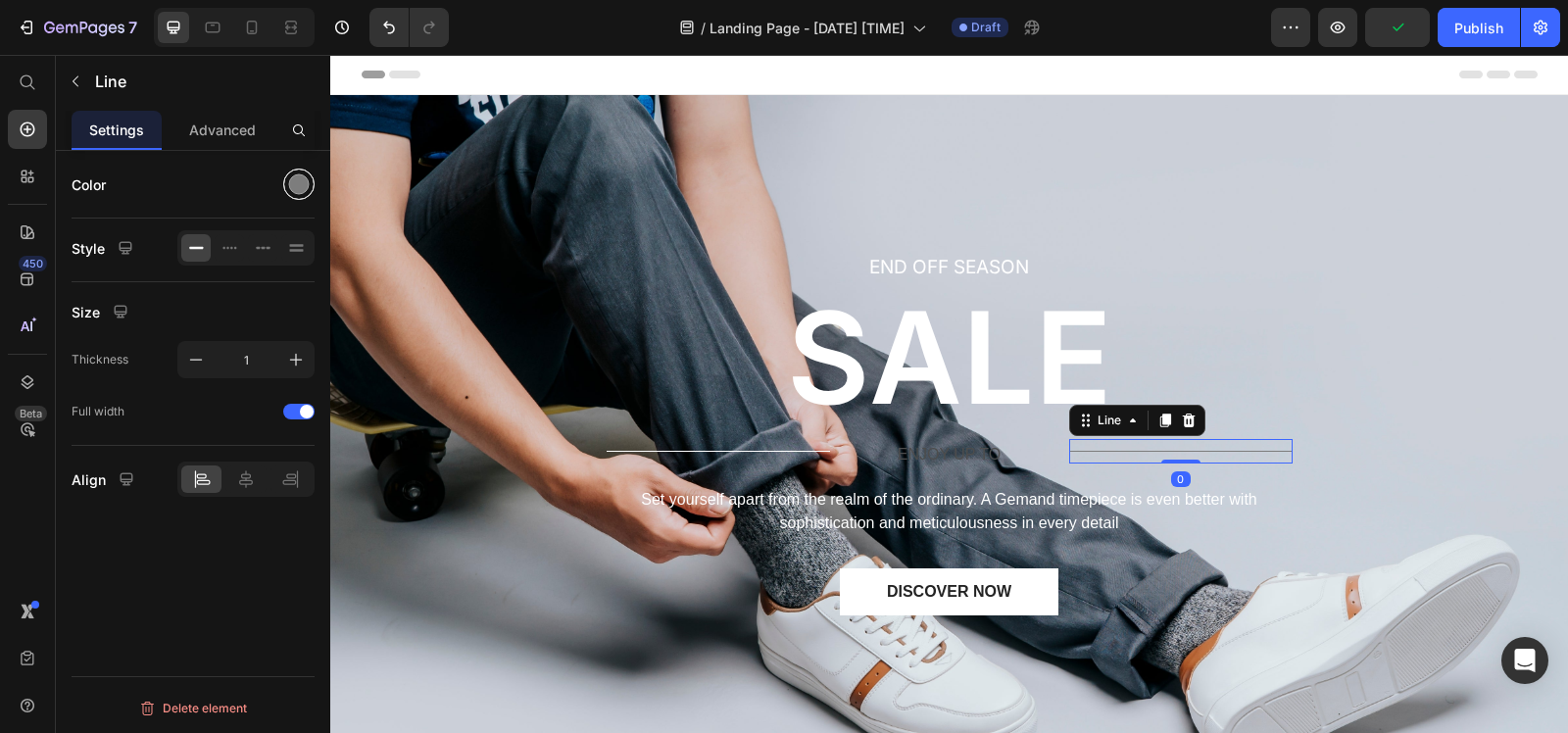 click at bounding box center (299, 184) 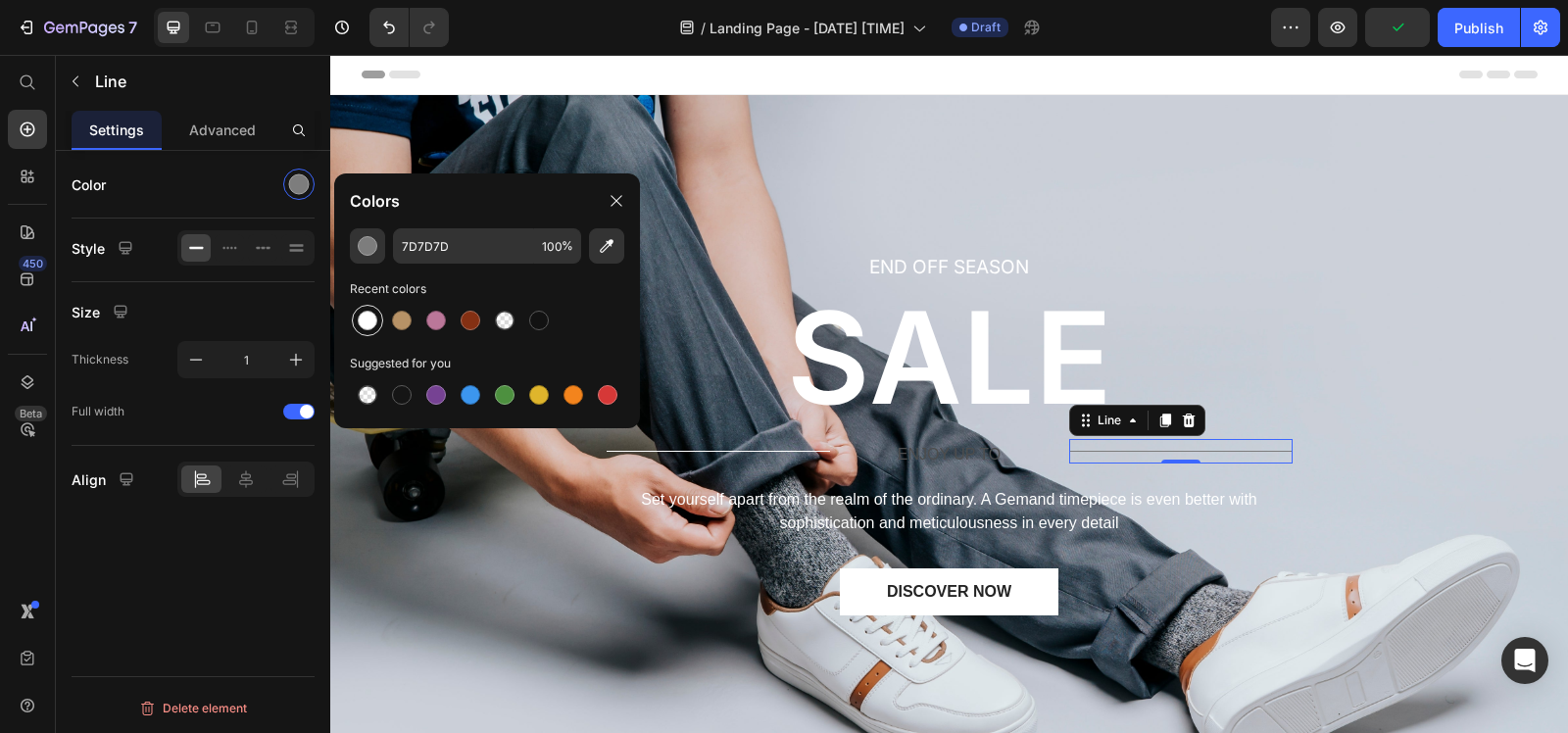 click at bounding box center [368, 320] 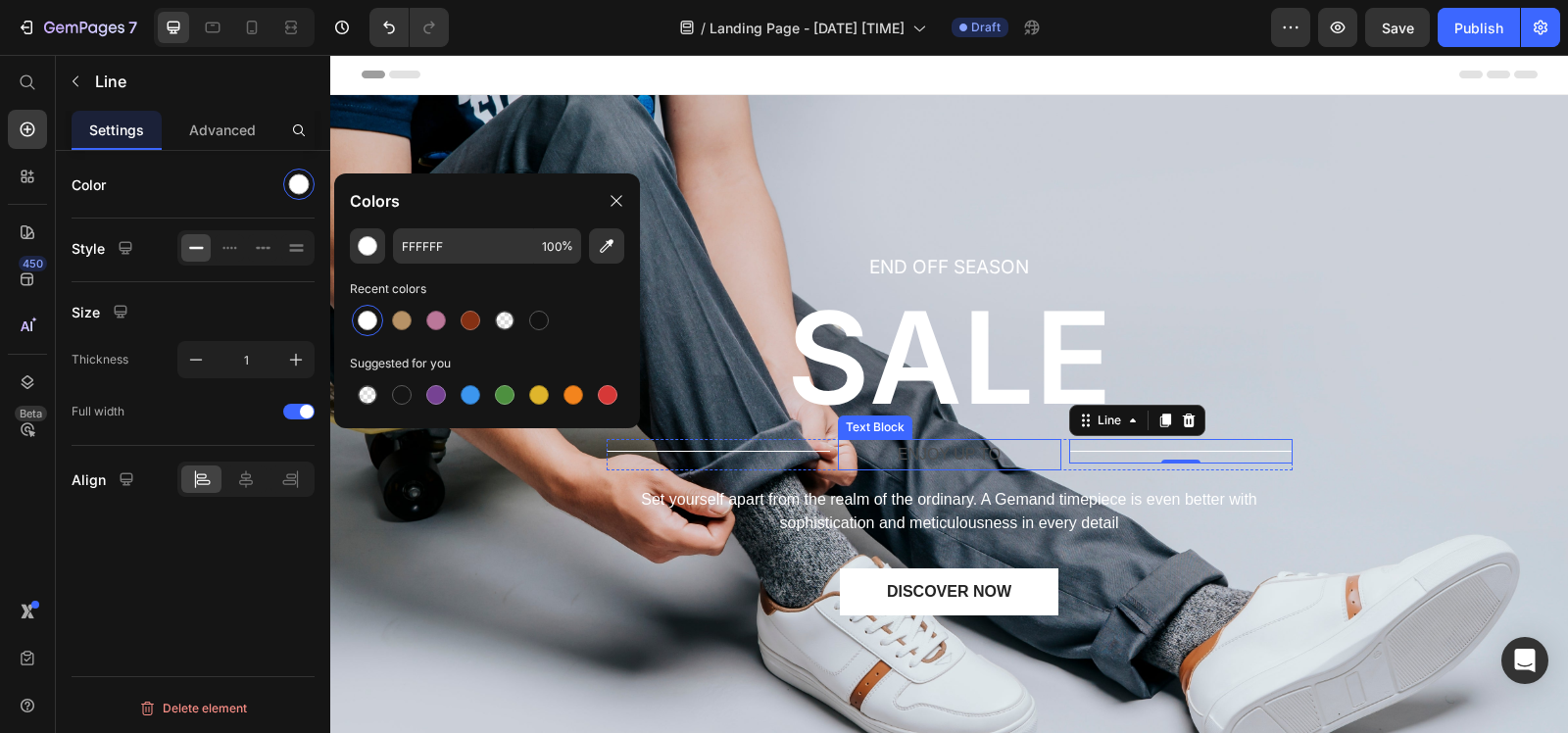 click on "ENJOY UP TO" at bounding box center (950, 455) 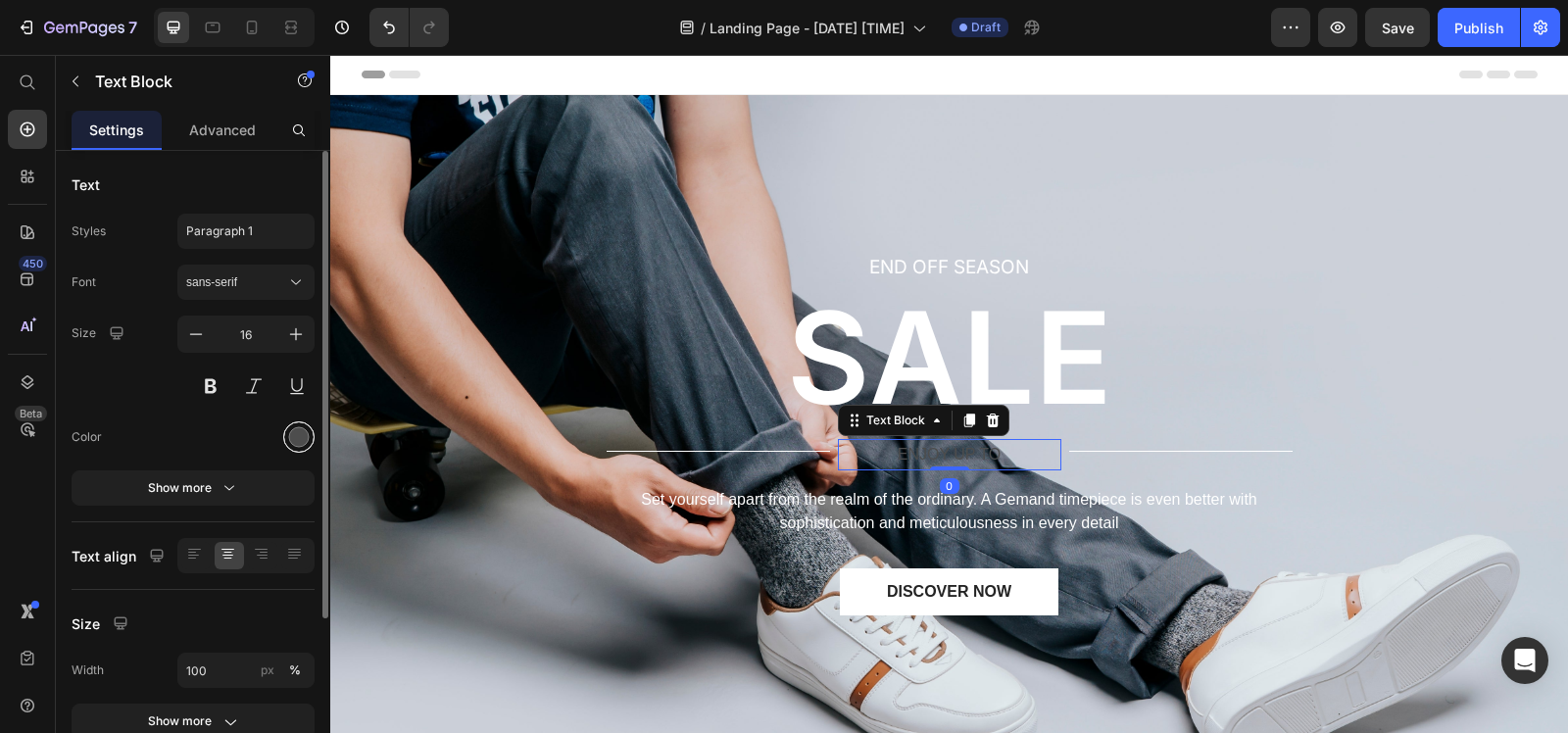 click at bounding box center [299, 437] 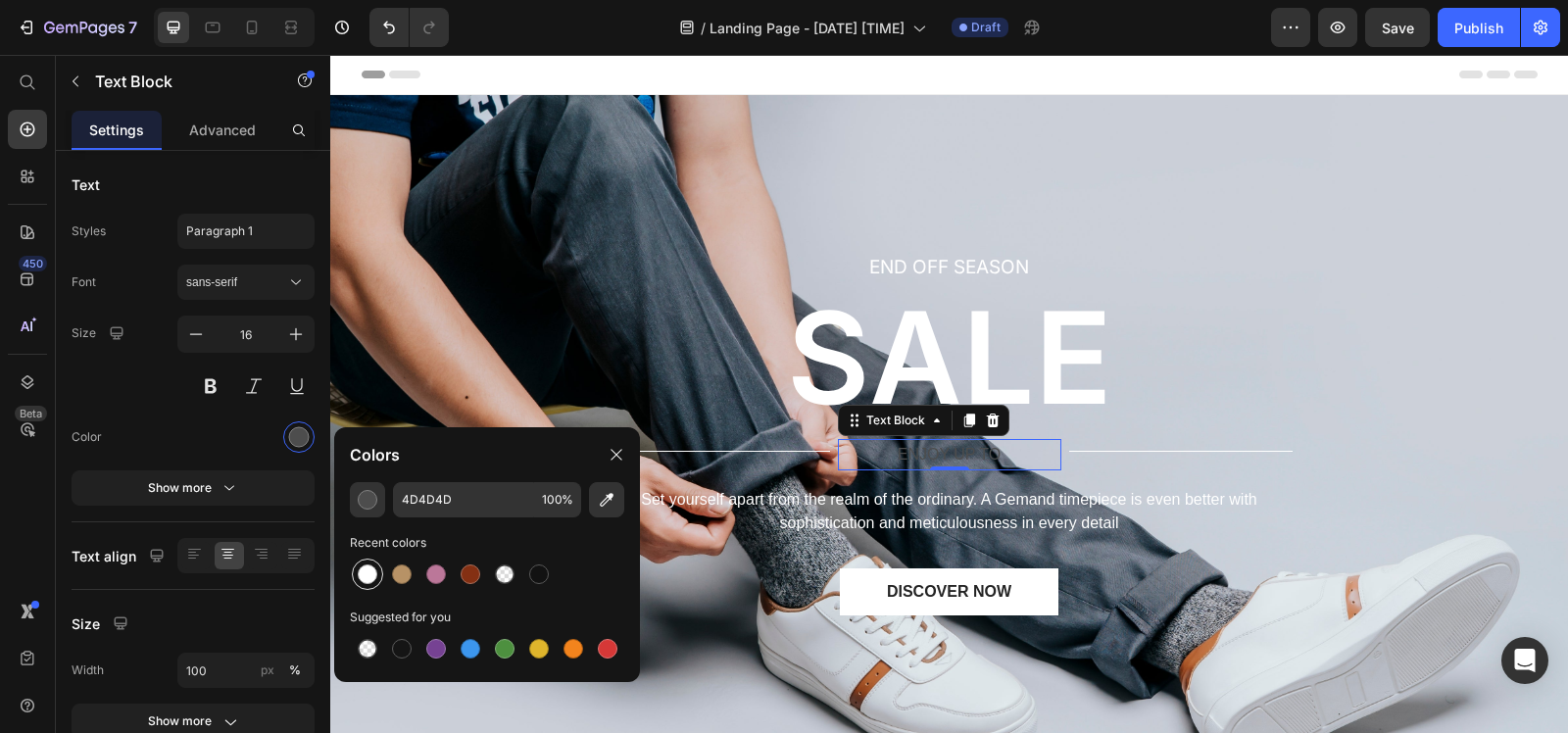 click at bounding box center (368, 574) 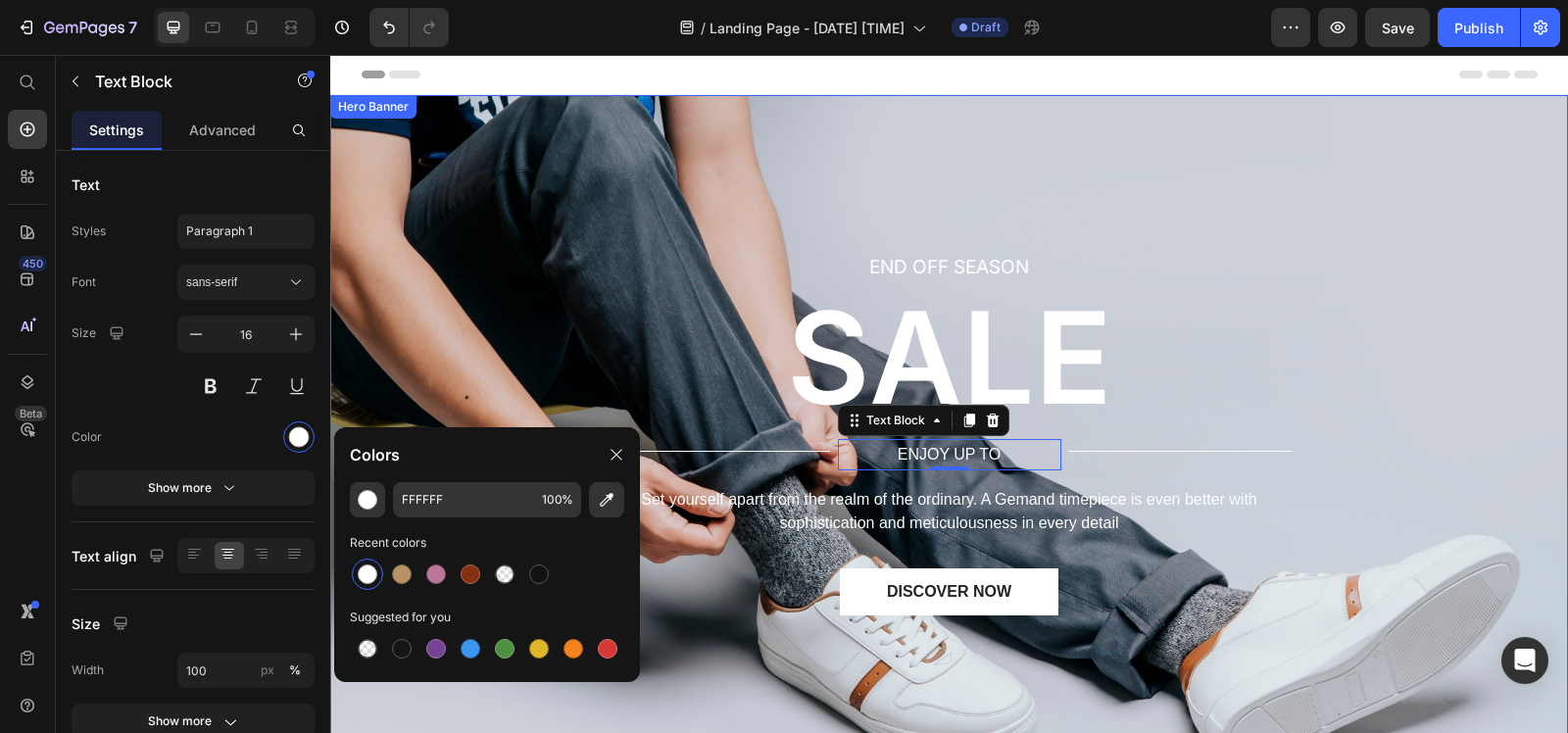 click on "END OFF SEASON Text block ⁠⁠⁠⁠⁠⁠⁠ SALE Heading                Title Line ENJOY UP TO Text Block   0                Title Line Row Set yourself apart from the realm of the ordinary. A Gemand timepiece is even better with sophistication and meticulousness in every detail  Text block DISCOVER NOW Button Row" at bounding box center [949, 470] 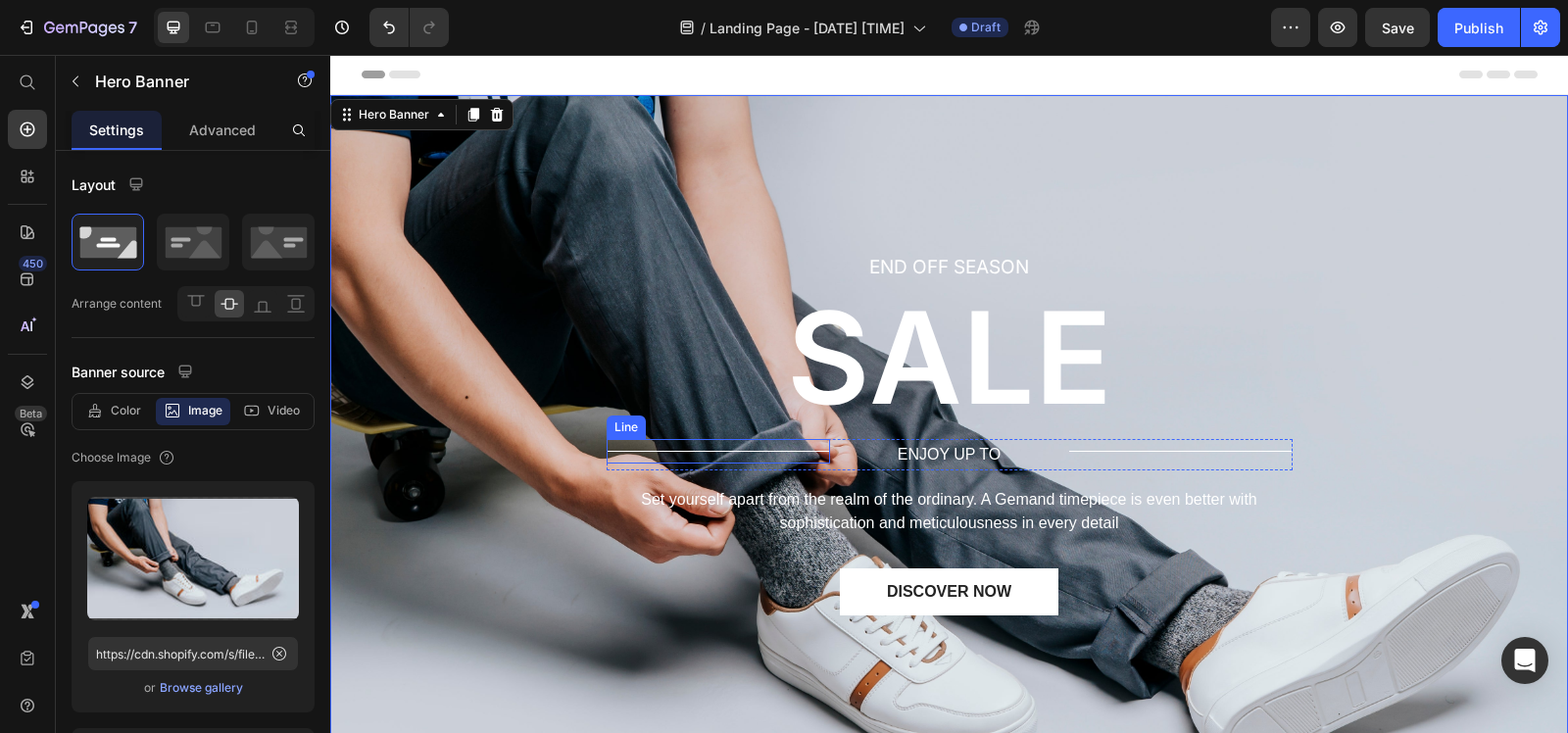 click on "Title Line" at bounding box center [718, 451] 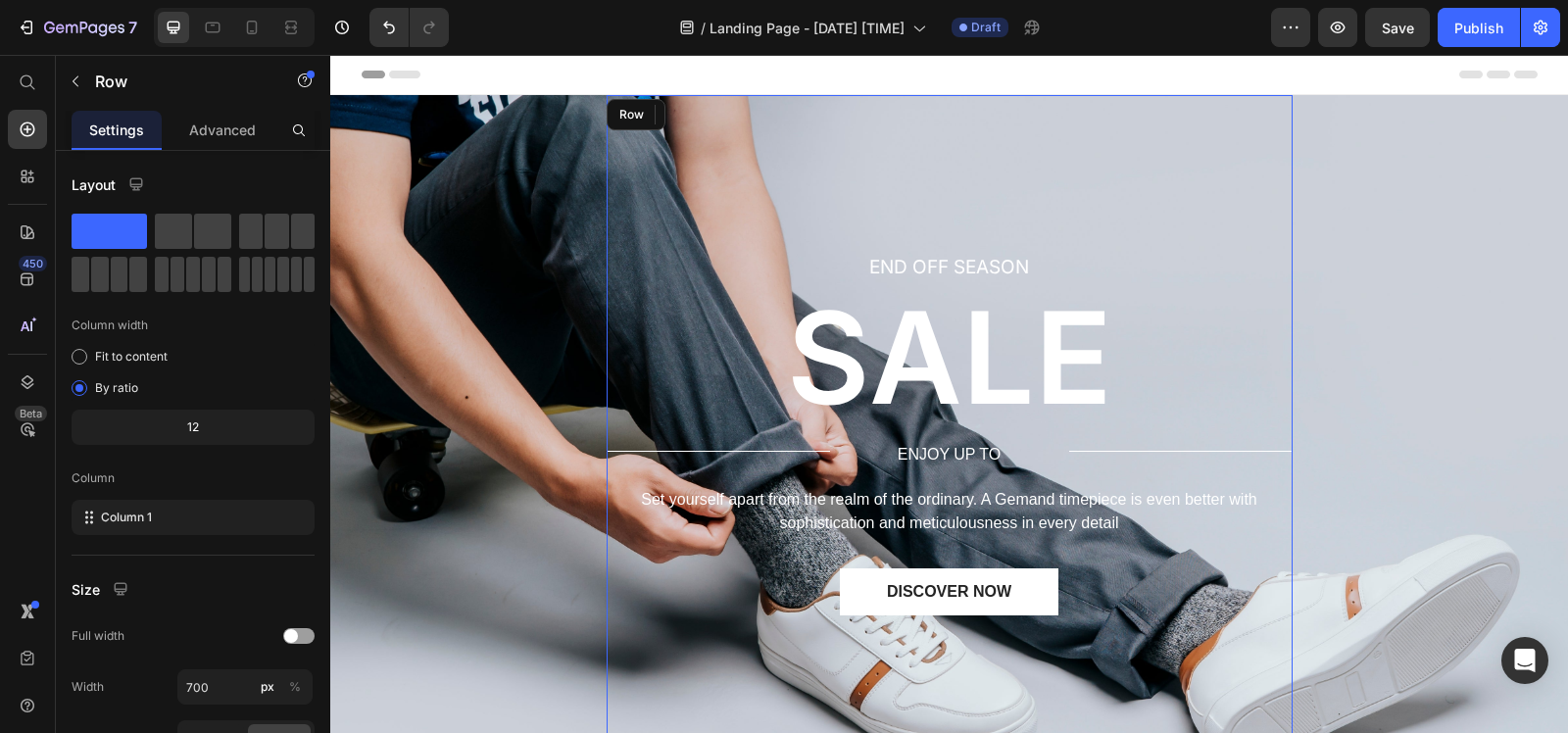 click on "END OFF SEASON Text block ⁠⁠⁠⁠⁠⁠⁠ SALE Heading                Title Line   0 ENJOY UP TO Text Block                Title Line Row Set yourself apart from the realm of the ordinary. A Gemand timepiece is even better with sophistication and meticulousness in every detail  Text block DISCOVER NOW Button" at bounding box center (950, 433) 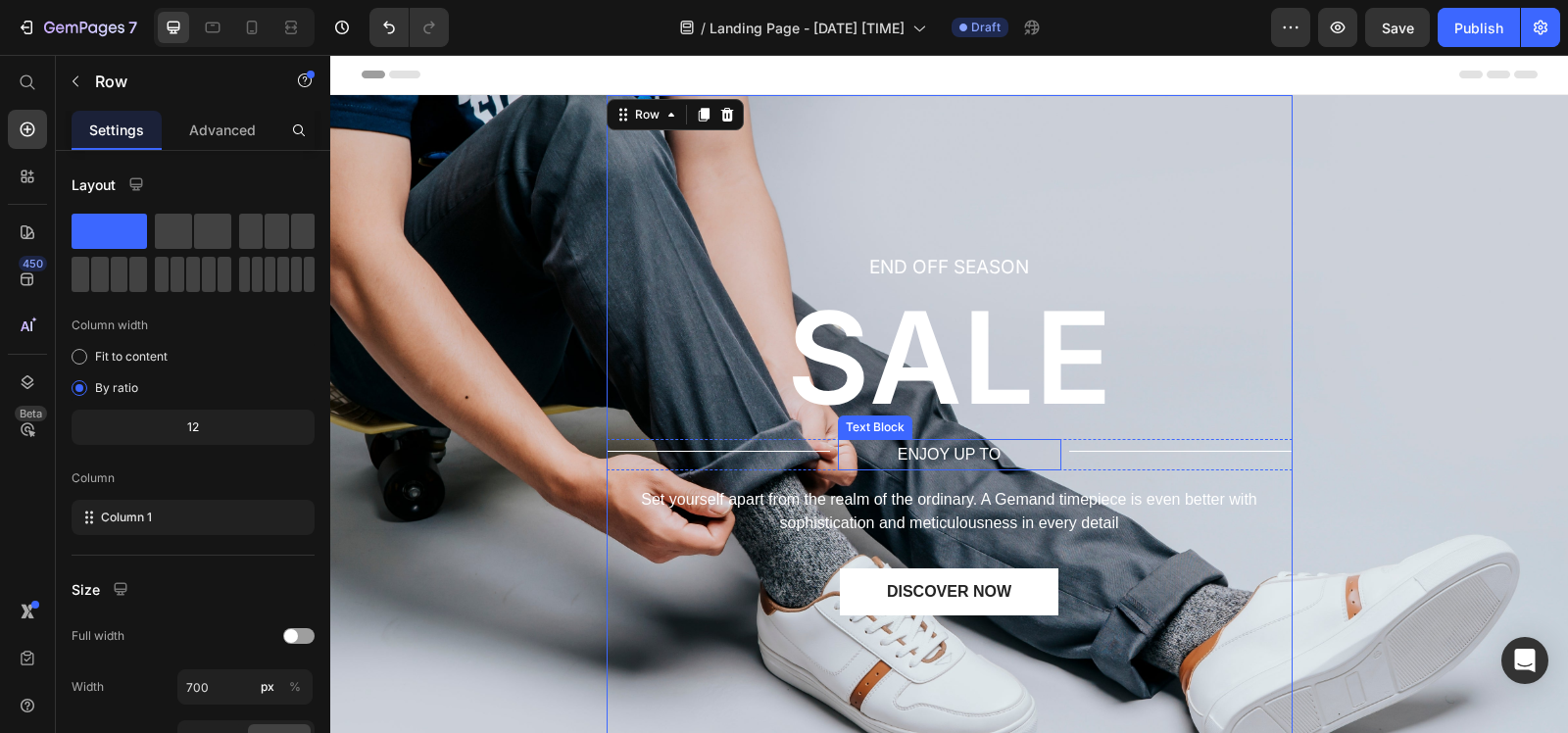 click on "ENJOY UP TO" at bounding box center (950, 455) 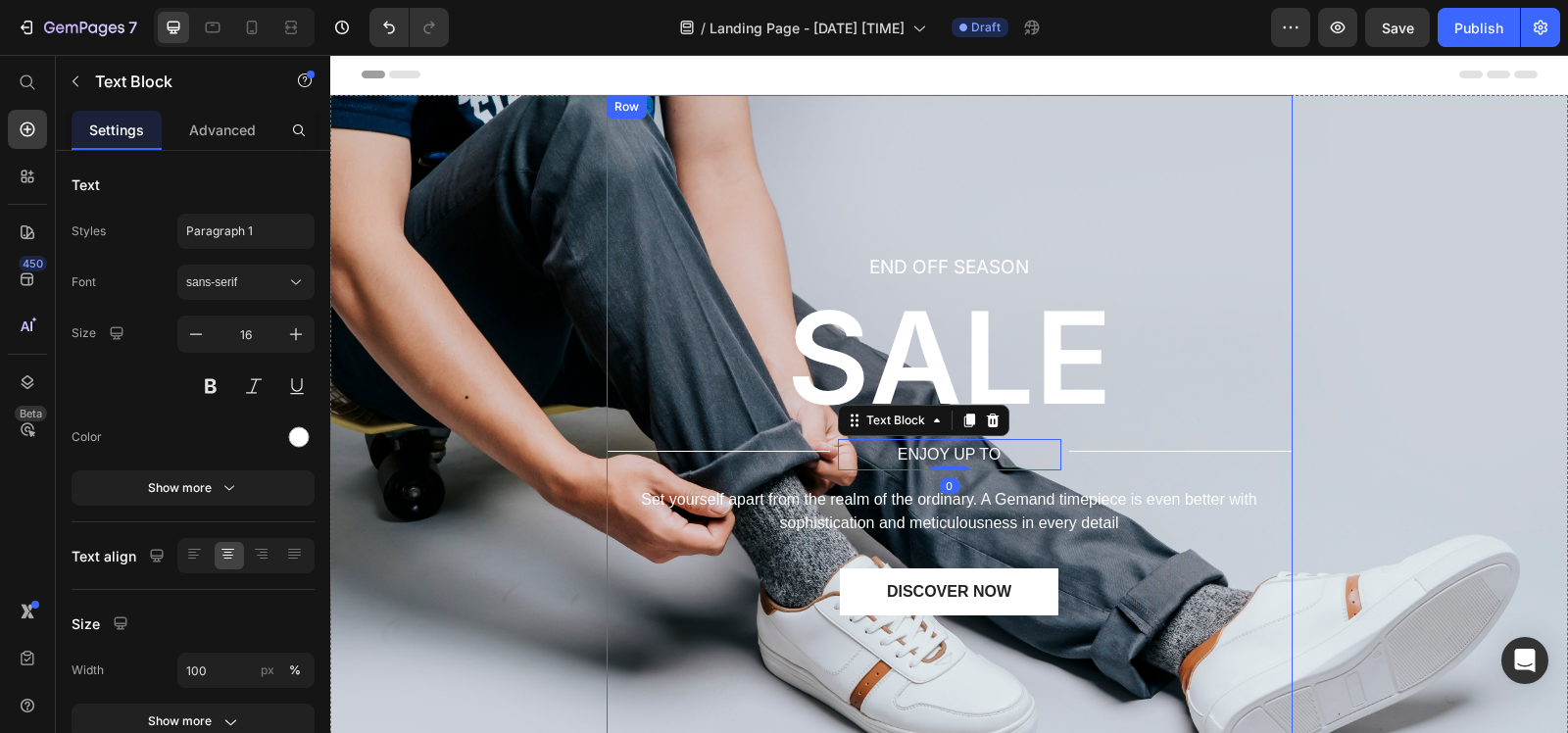 click on "END OFF SEASON Text block ⁠⁠⁠⁠⁠⁠⁠ SALE Heading                Title Line ENJOY UP TO Text Block   0                Title Line Row Set yourself apart from the realm of the ordinary. A Gemand timepiece is even better with sophistication and meticulousness in every detail  Text block DISCOVER NOW Button" at bounding box center (950, 433) 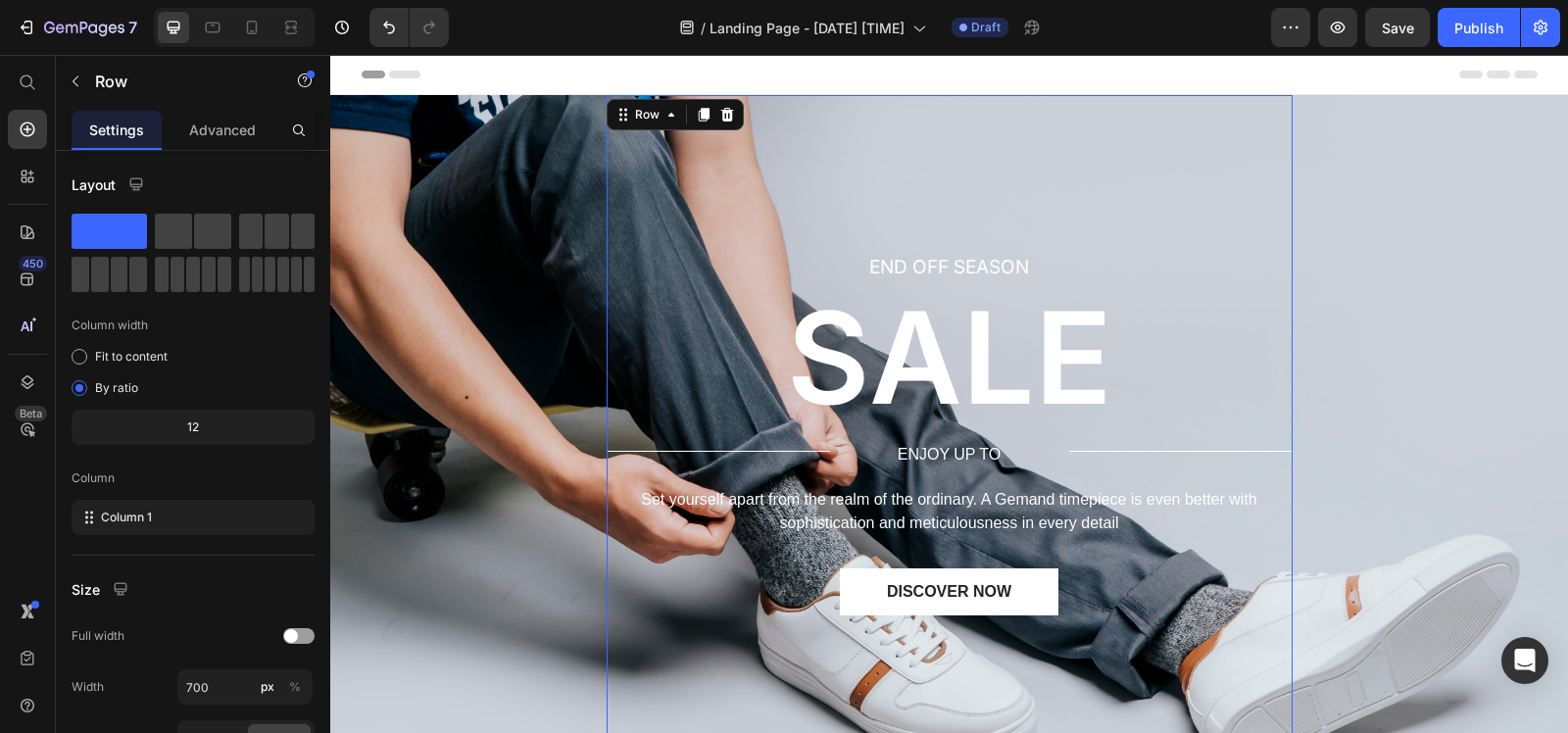 click on "END OFF SEASON Text block ⁠⁠⁠⁠⁠⁠⁠ SALE Heading                Title Line ENJOY UP TO Text Block                Title Line Row Set yourself apart from the realm of the ordinary. A Gemand timepiece is even better with sophistication and meticulousness in every detail  Text block DISCOVER NOW Button" at bounding box center [950, 433] 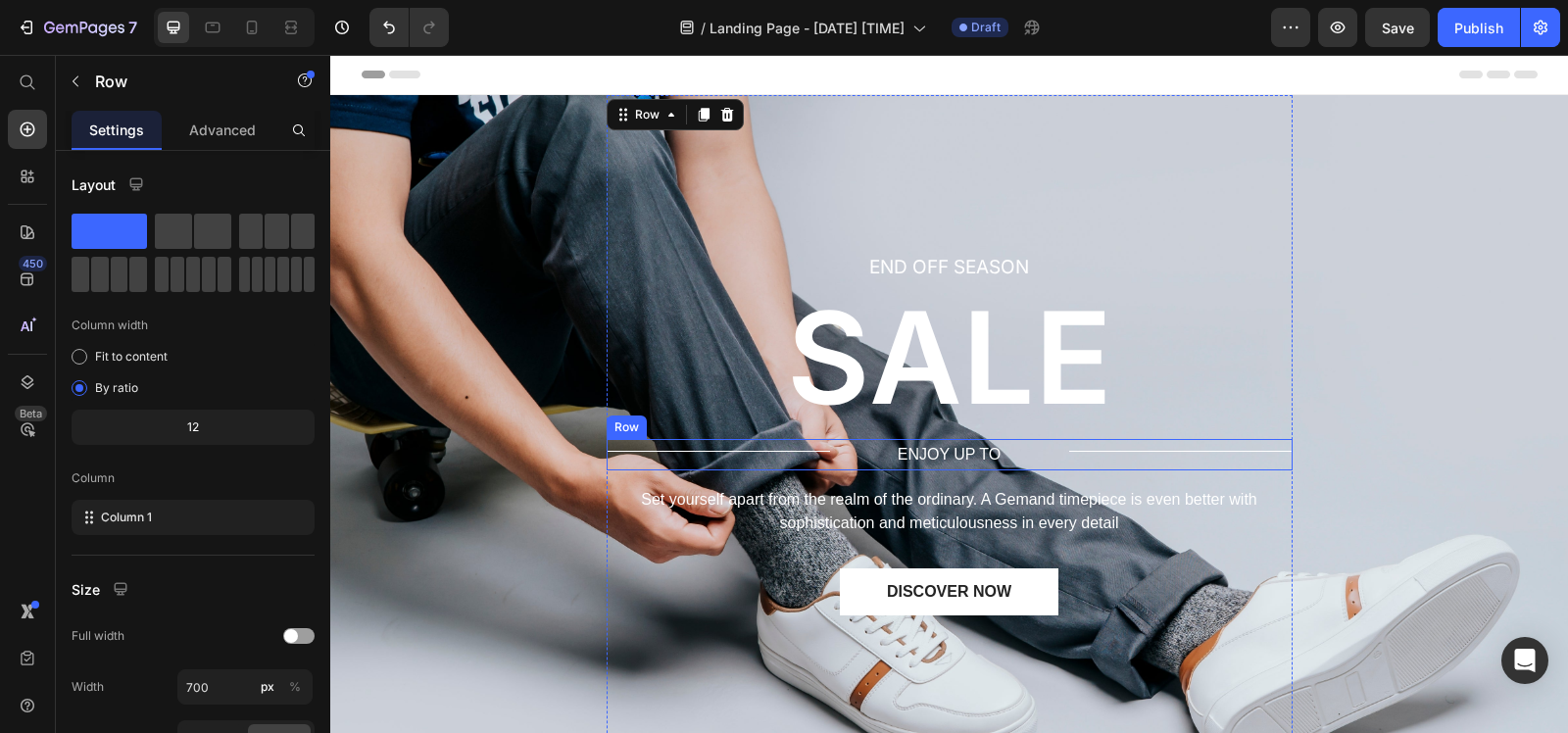 click on "Title Line" at bounding box center [718, 455] 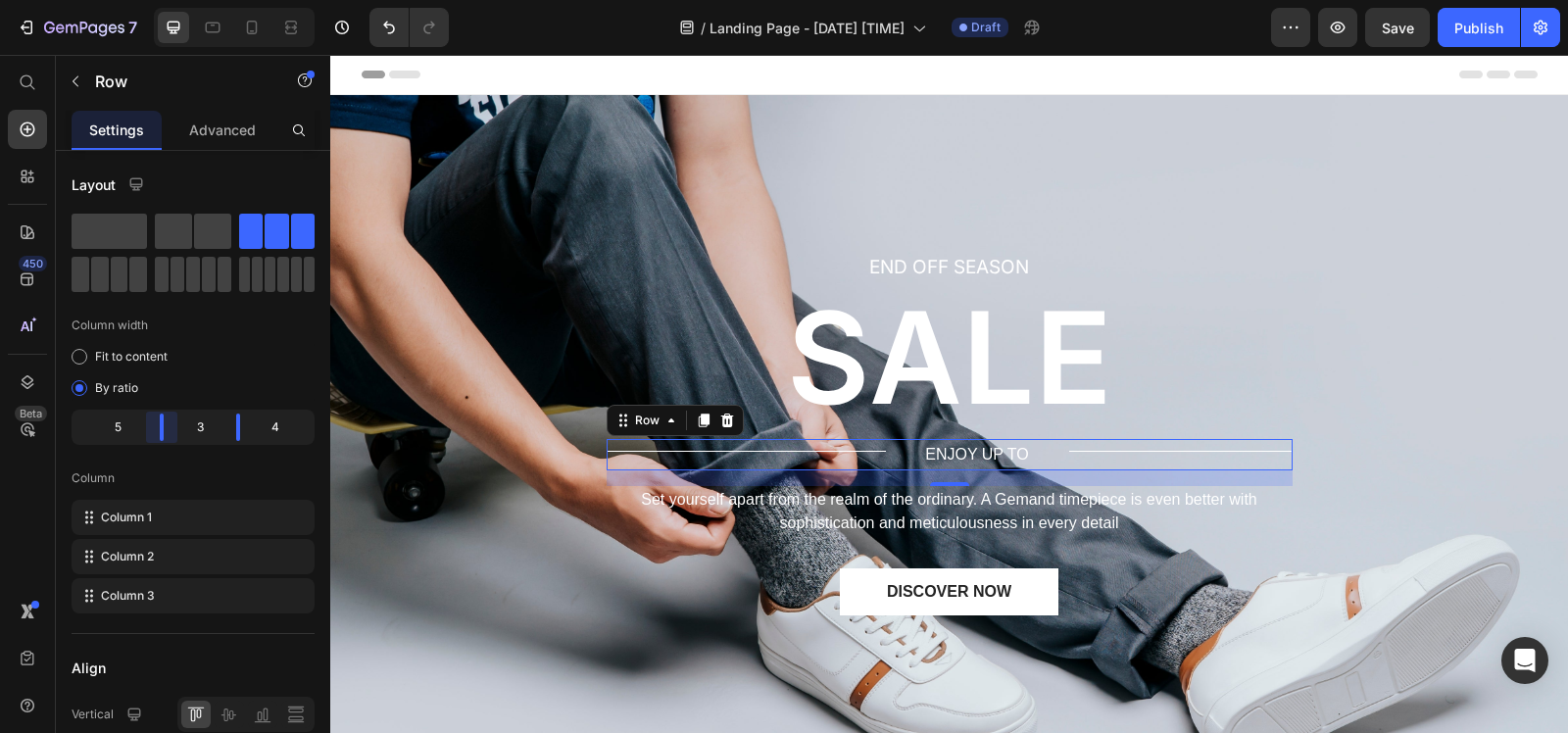 drag, startPoint x: 140, startPoint y: 422, endPoint x: 174, endPoint y: 422, distance: 34 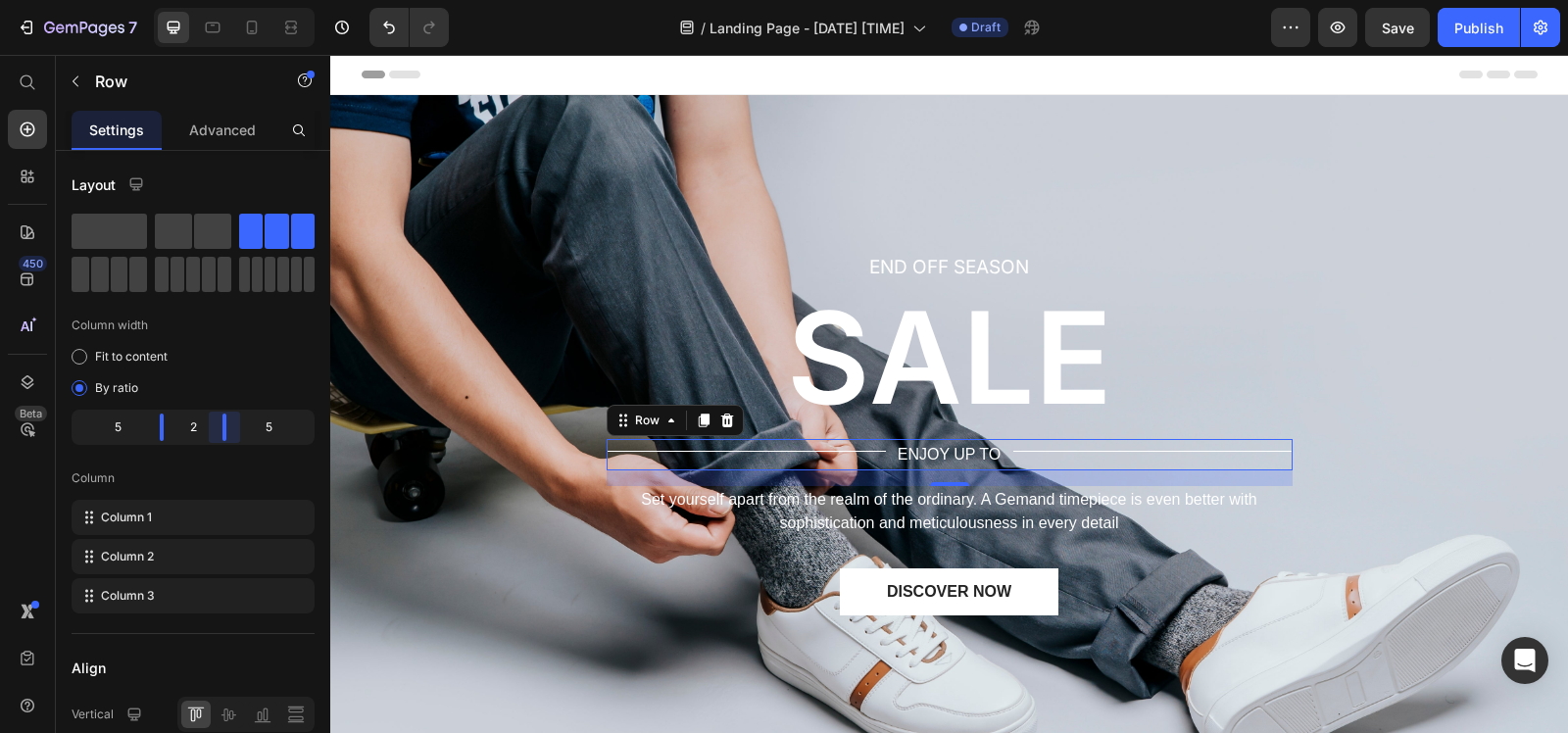 drag, startPoint x: 250, startPoint y: 421, endPoint x: 221, endPoint y: 421, distance: 29 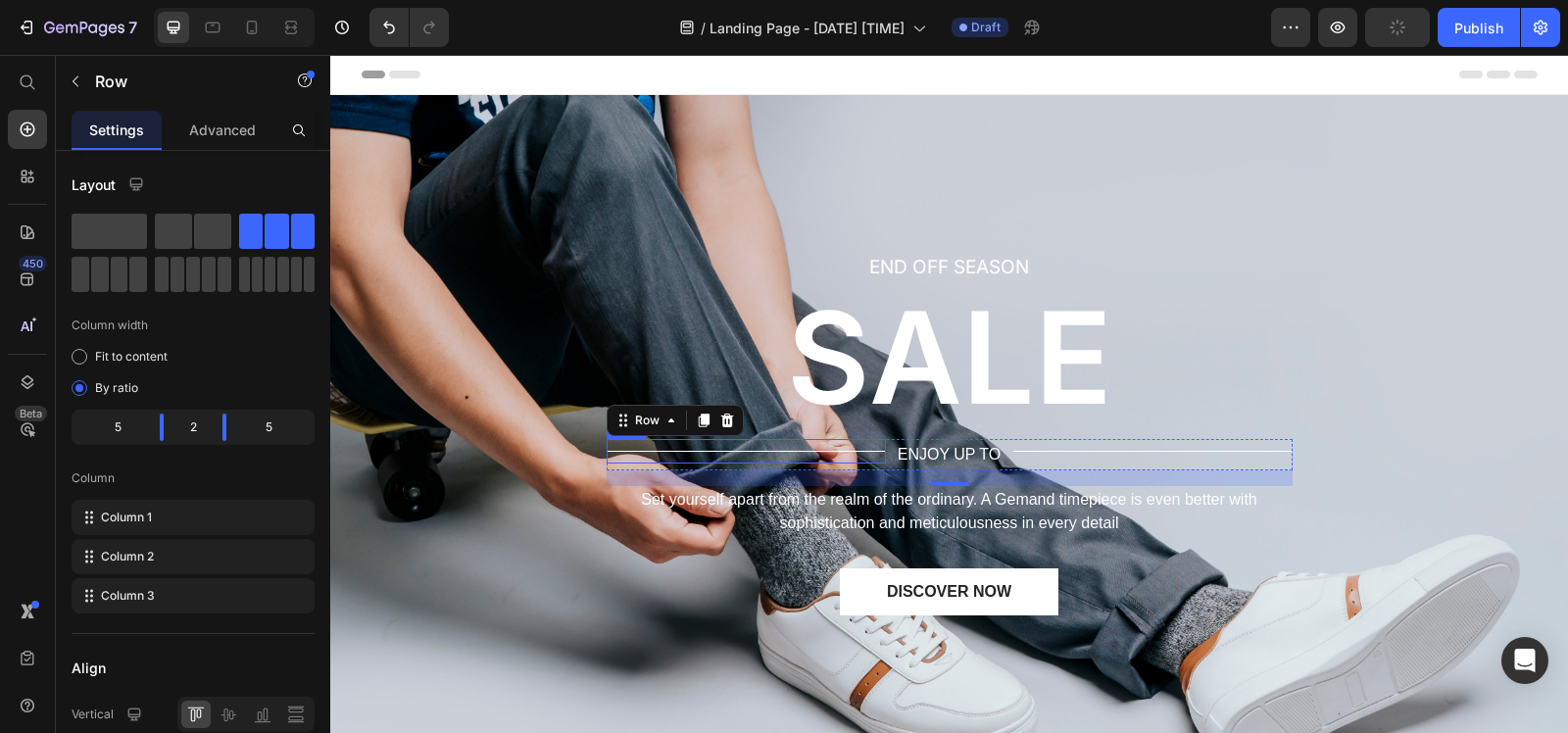 click on "Title Line" at bounding box center (746, 451) 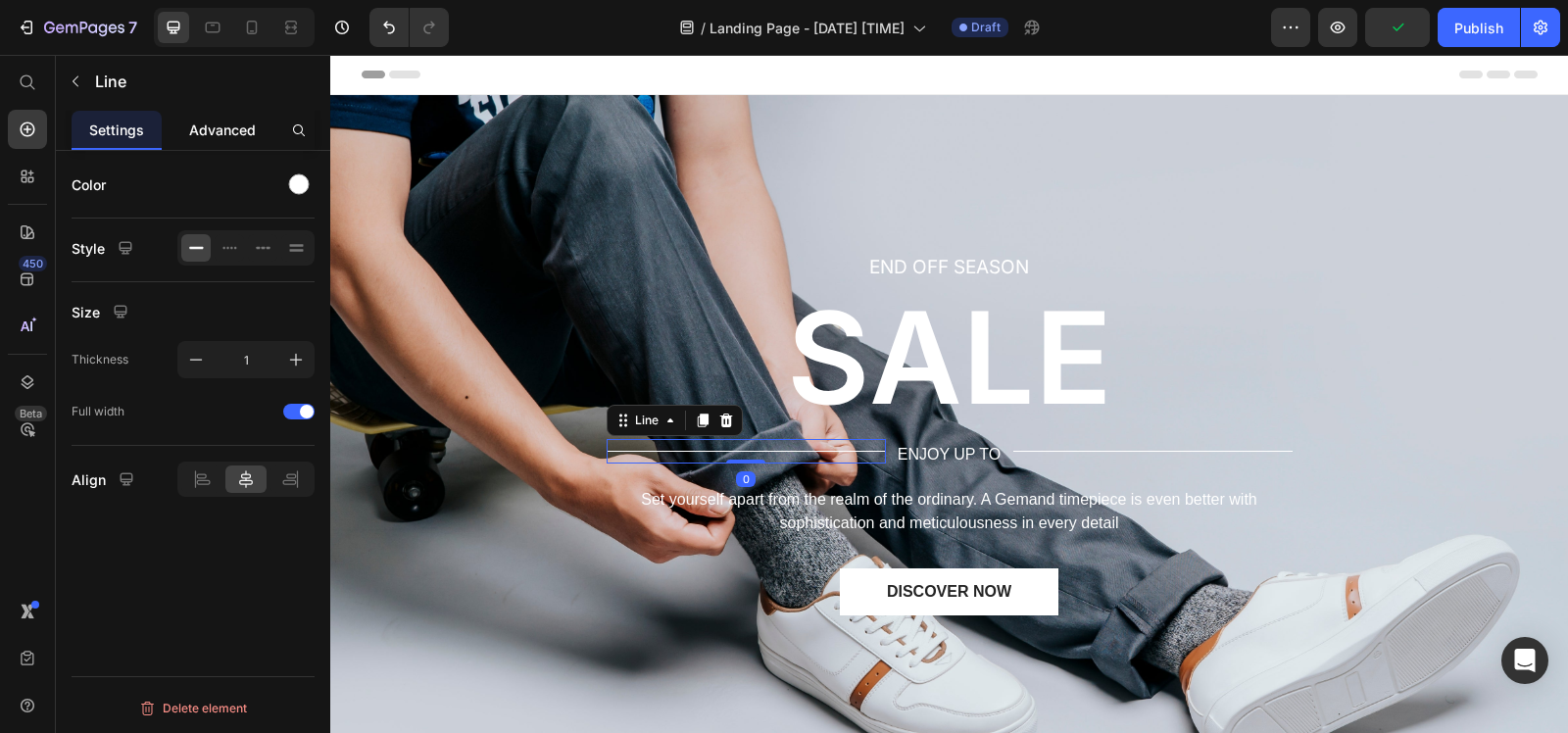 click on "Advanced" at bounding box center (222, 129) 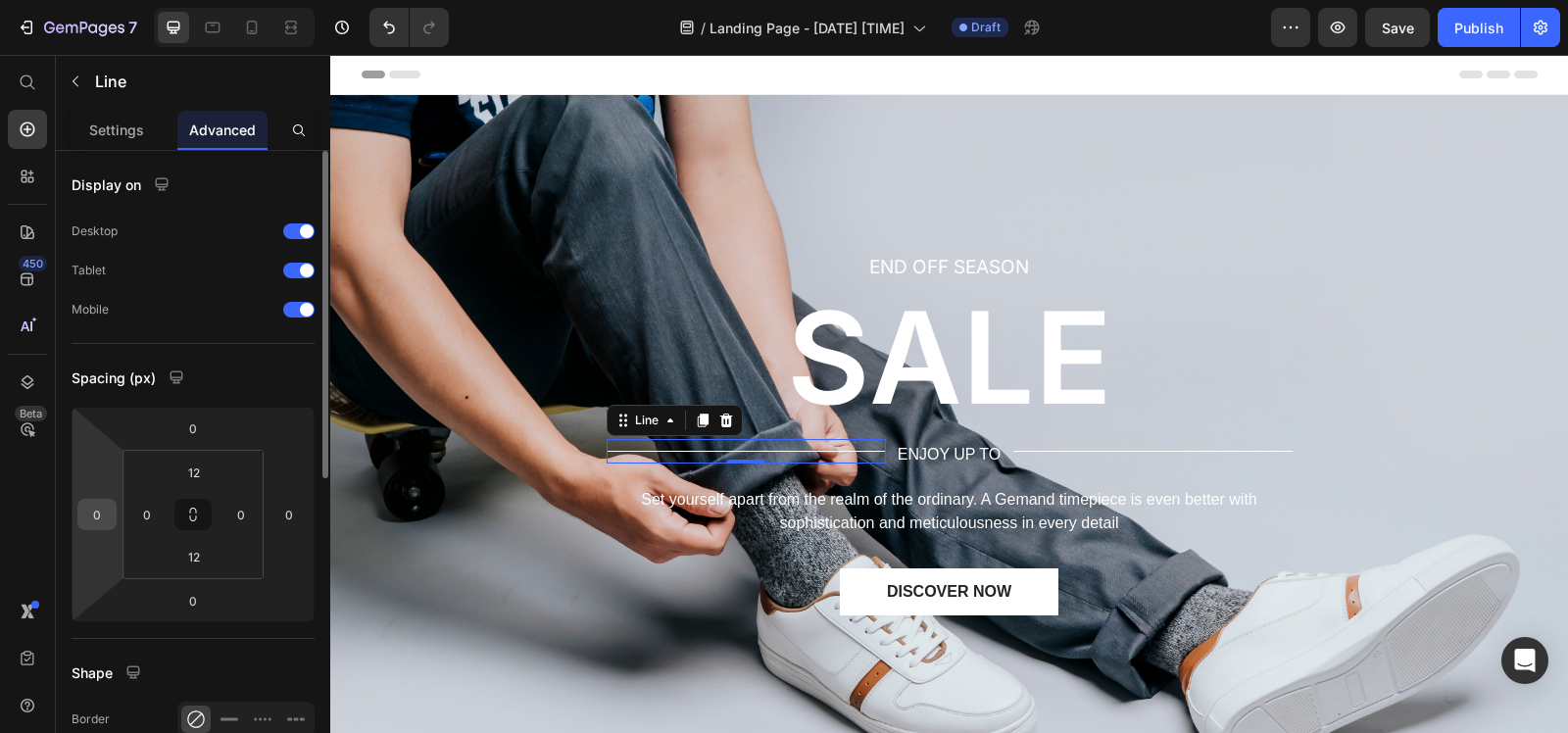 click on "0" at bounding box center [97, 514] 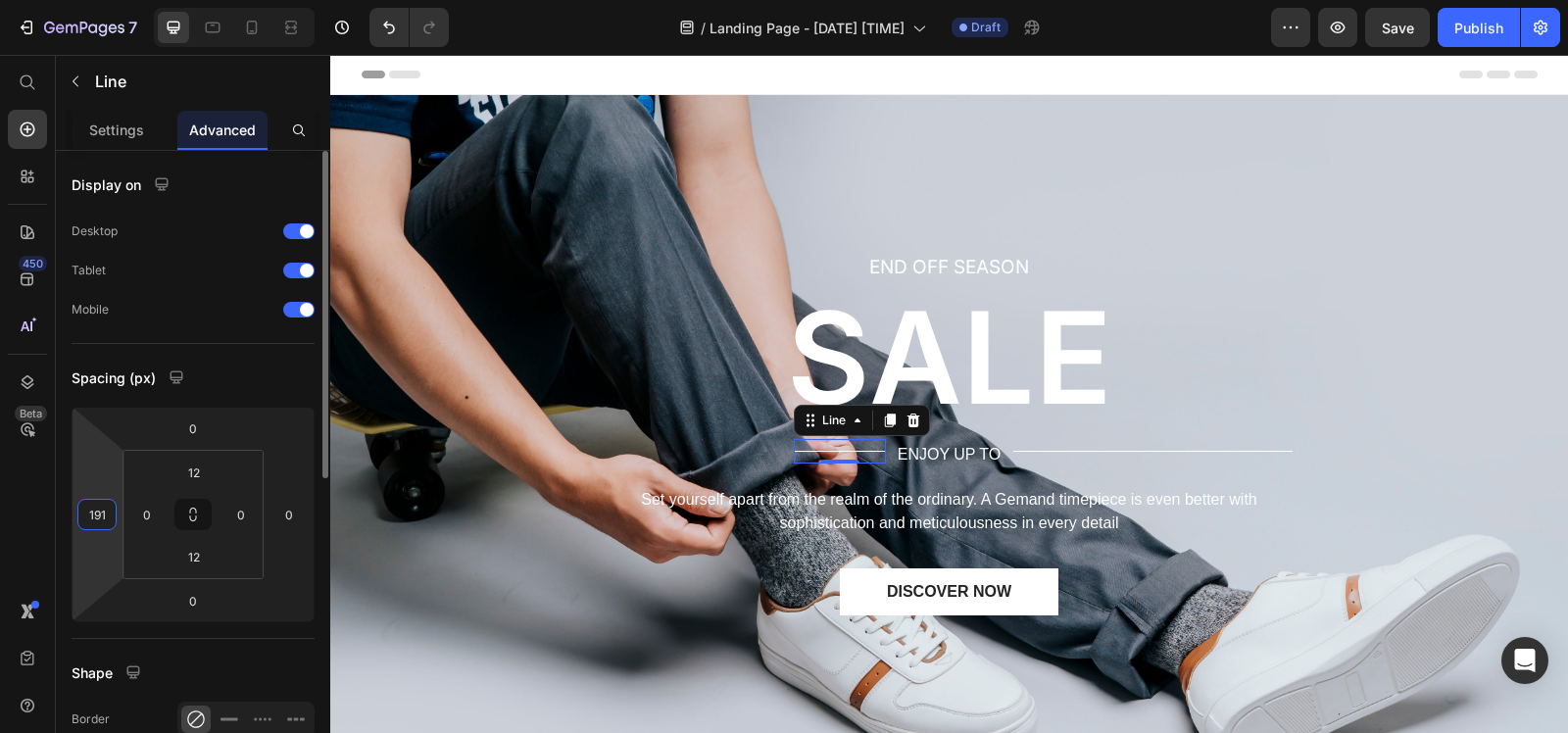 type on "190" 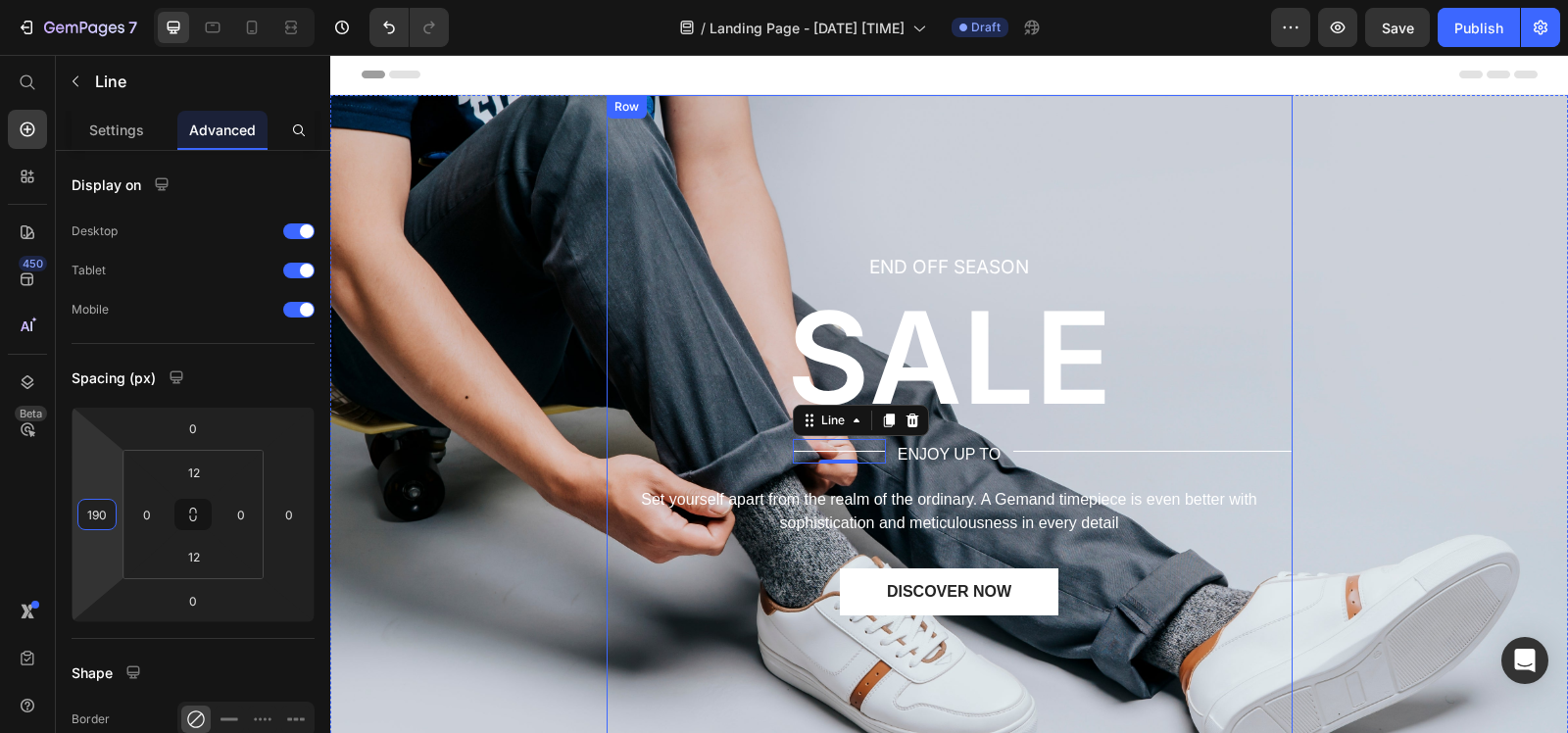 click on "Title Line" at bounding box center (1152, 451) 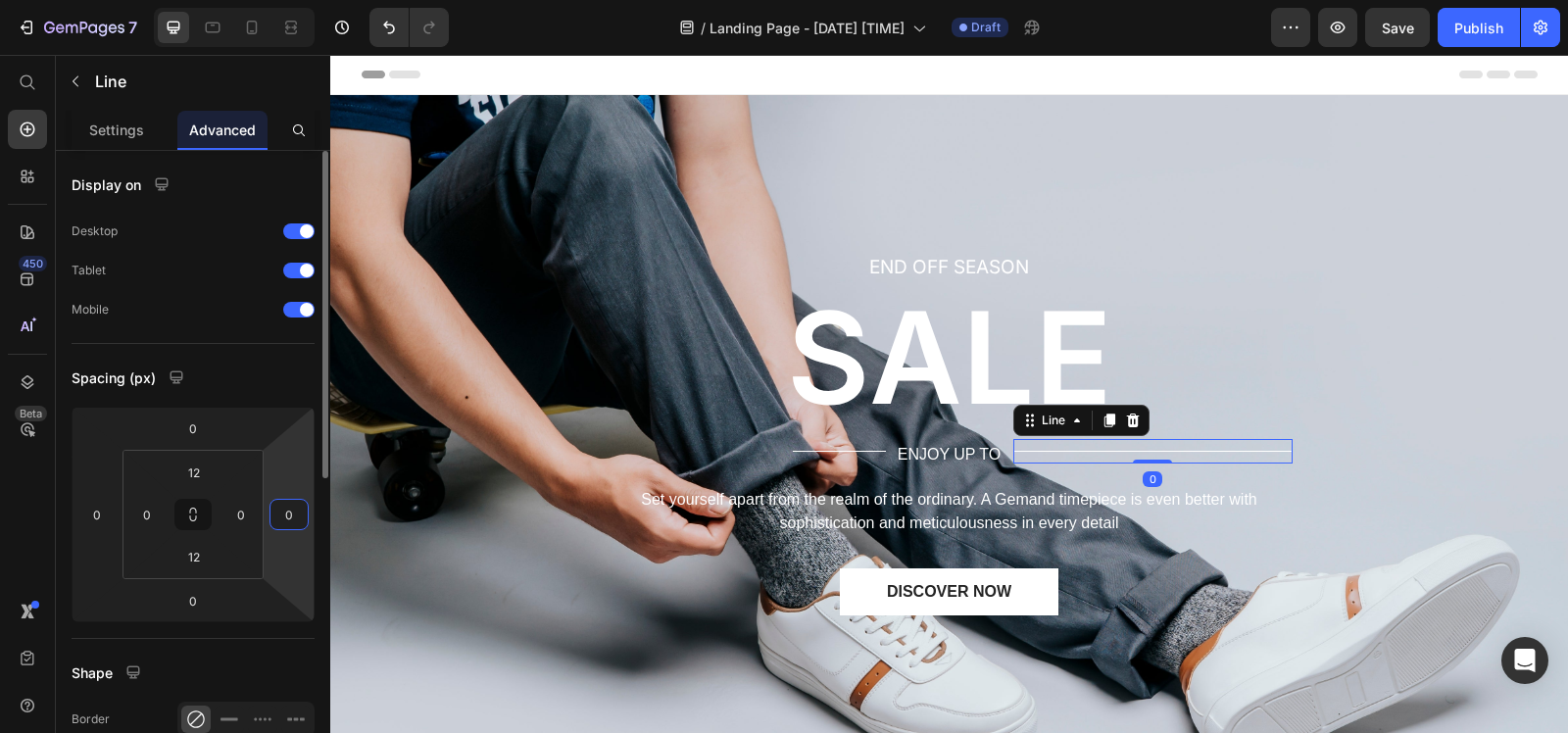 click on "0" at bounding box center [289, 514] 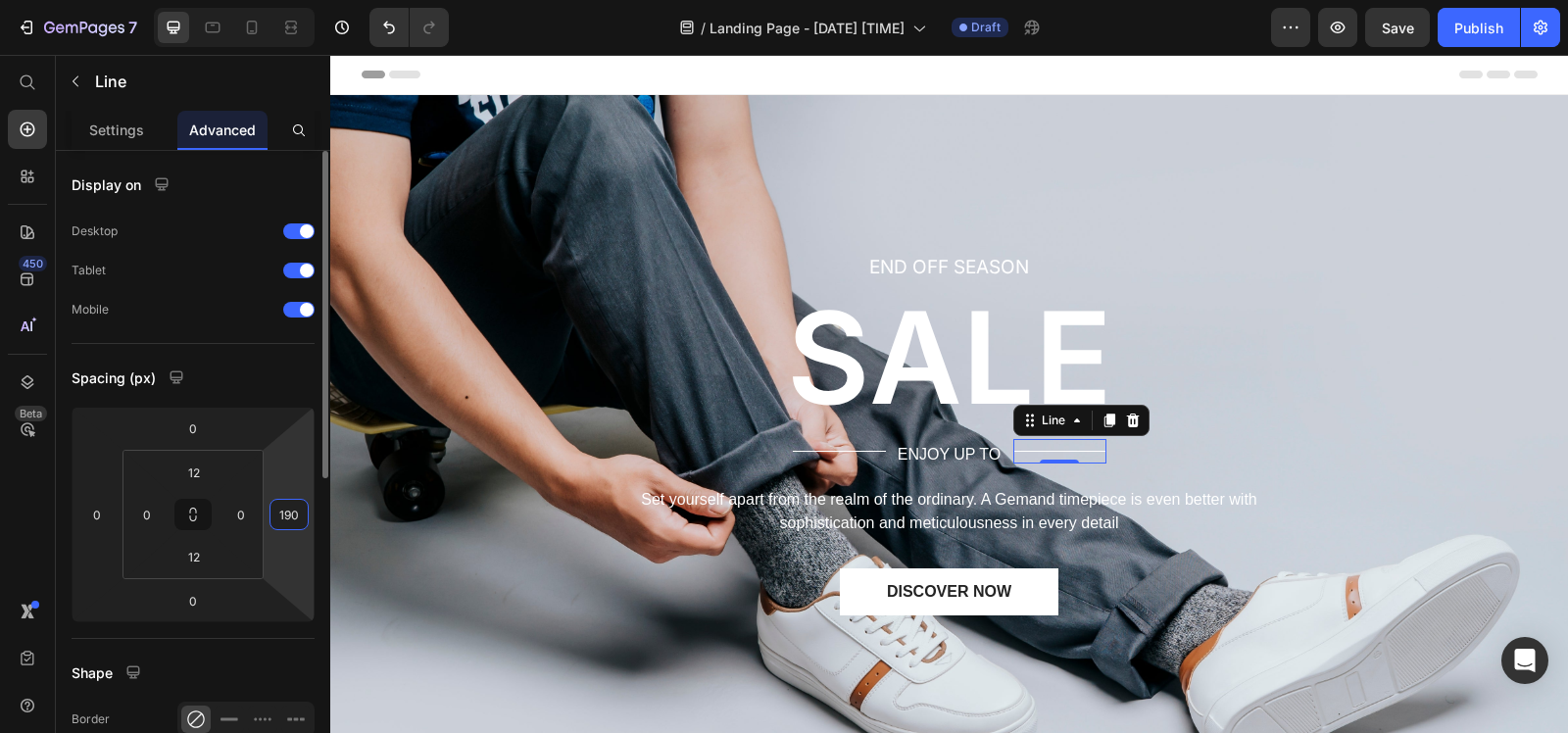 type on "190" 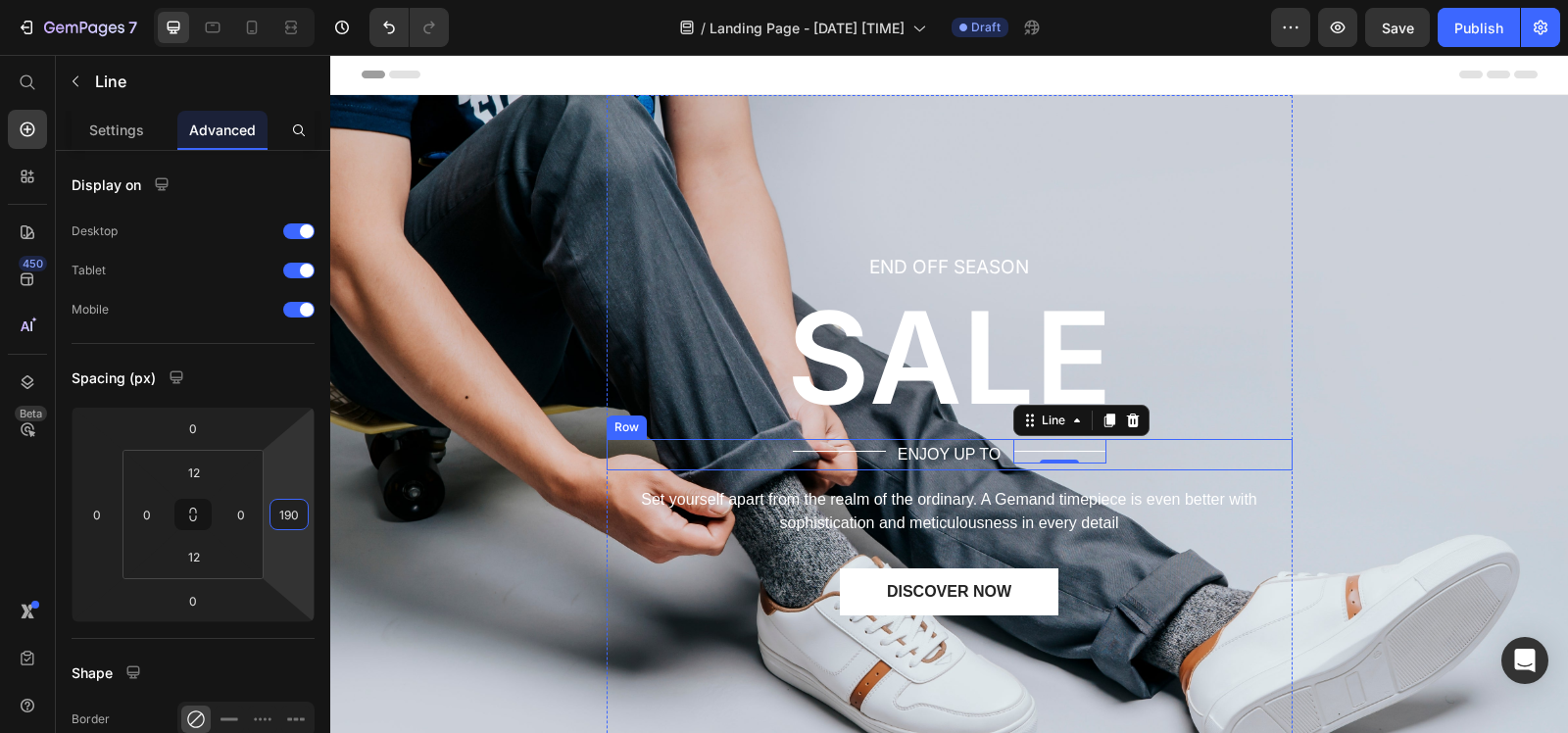 click on "Set yourself apart from the realm of the ordinary. A Gemand timepiece is even better with sophistication and meticulousness in every detail" at bounding box center (950, 512) 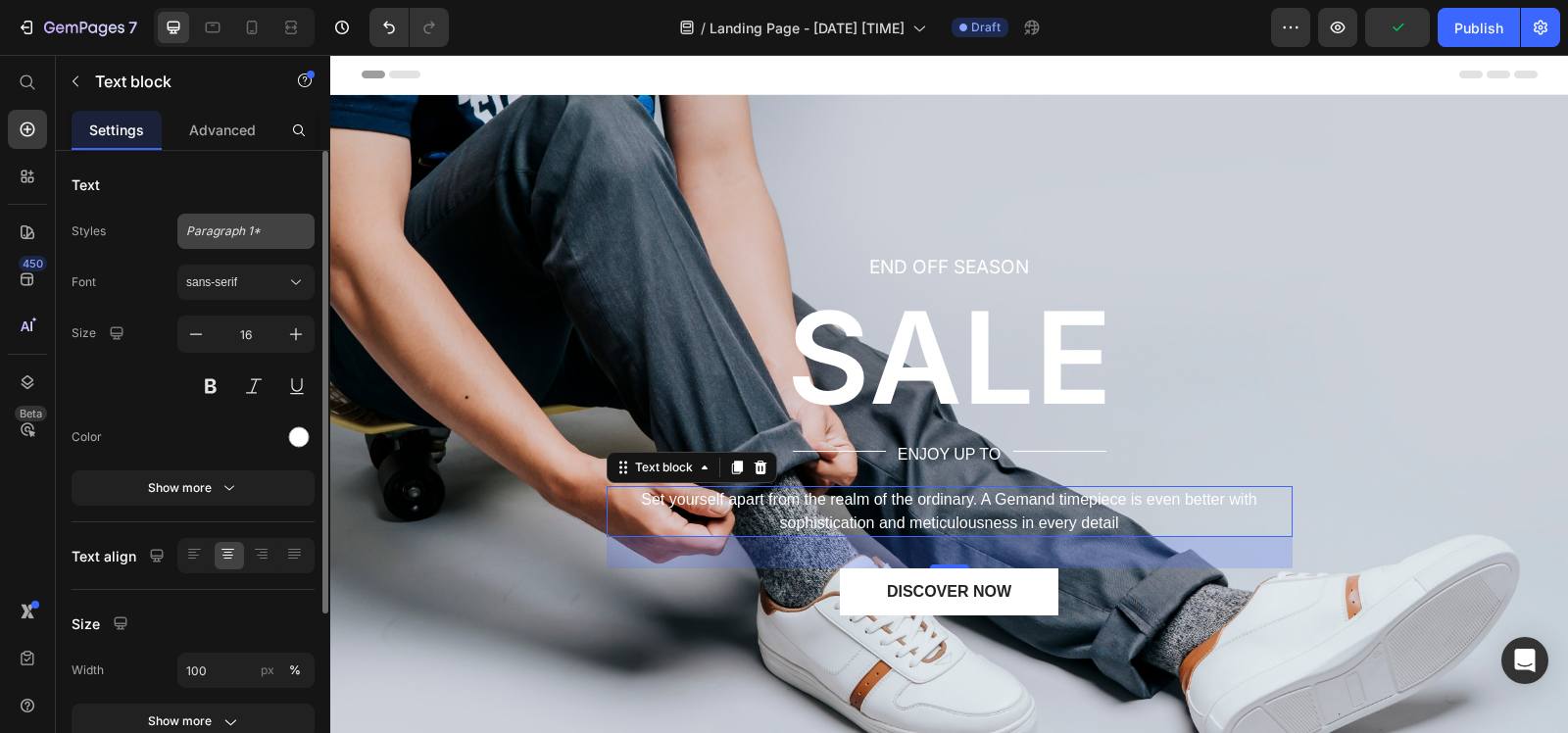 click on "Paragraph 1*" 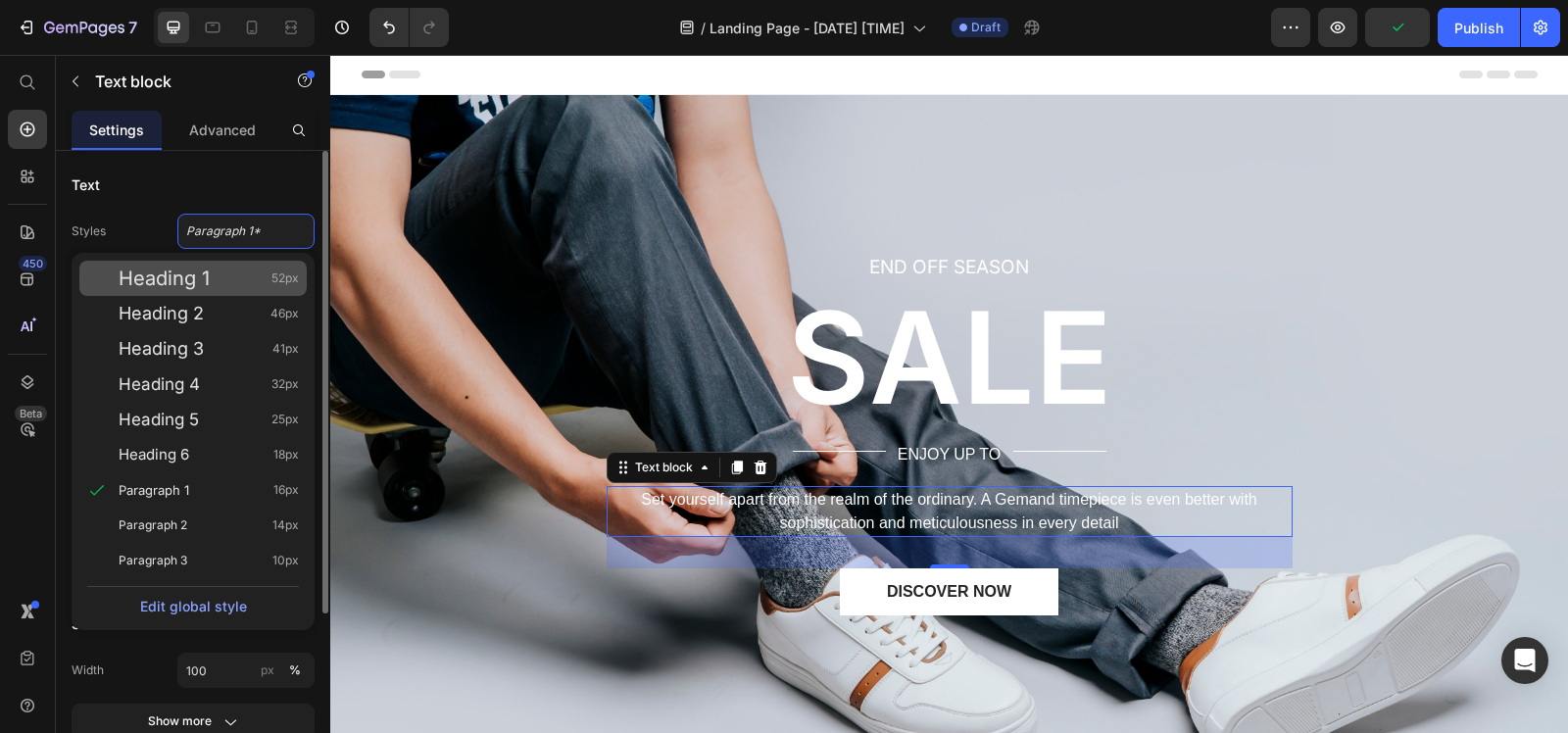 click on "Heading 1" at bounding box center [164, 278] 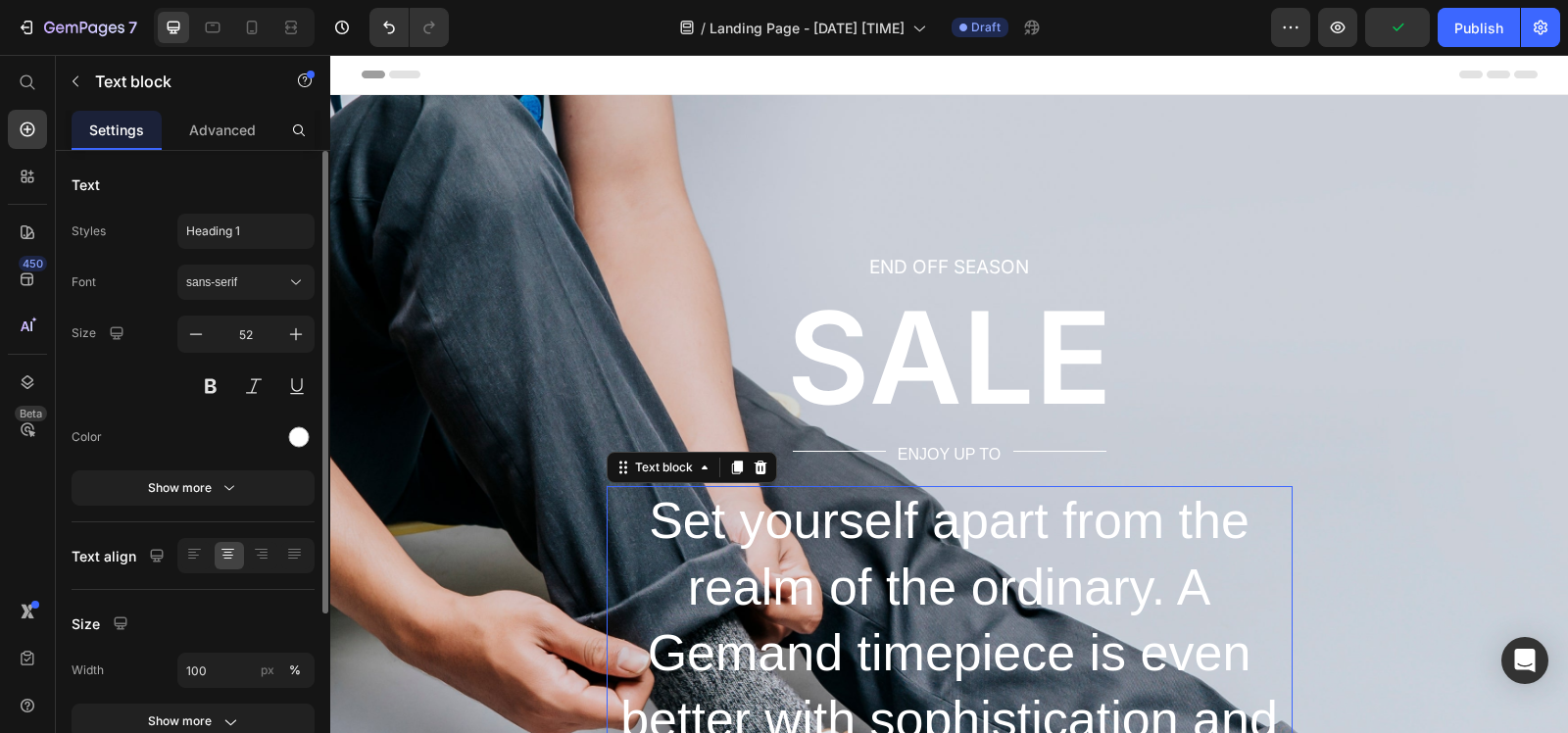 click on "Set yourself apart from the realm of the ordinary. A Gemand timepiece is even better with sophistication and meticulousness in every detail" at bounding box center (950, 654) 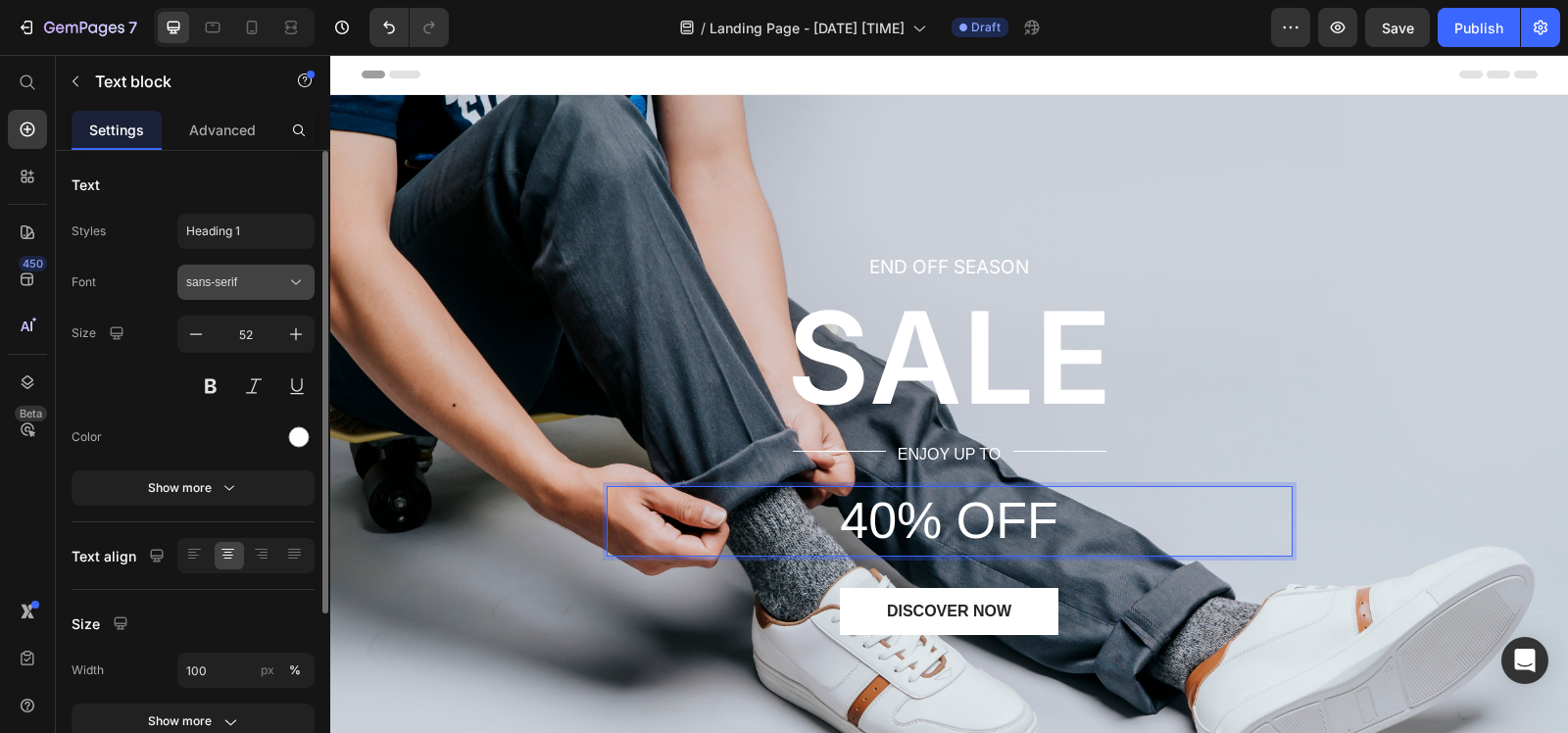 click on "sans-serif" at bounding box center (236, 282) 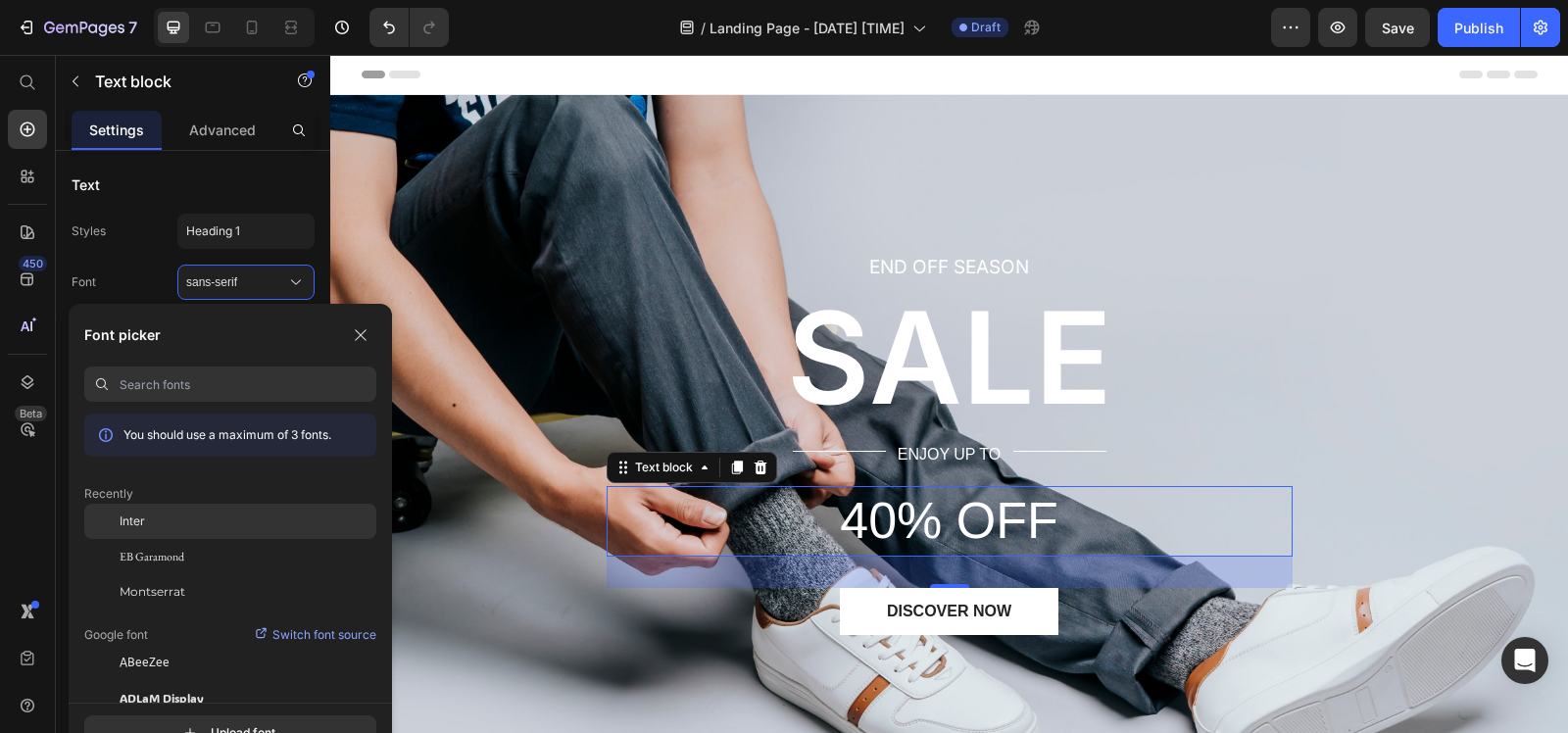 click on "Inter" 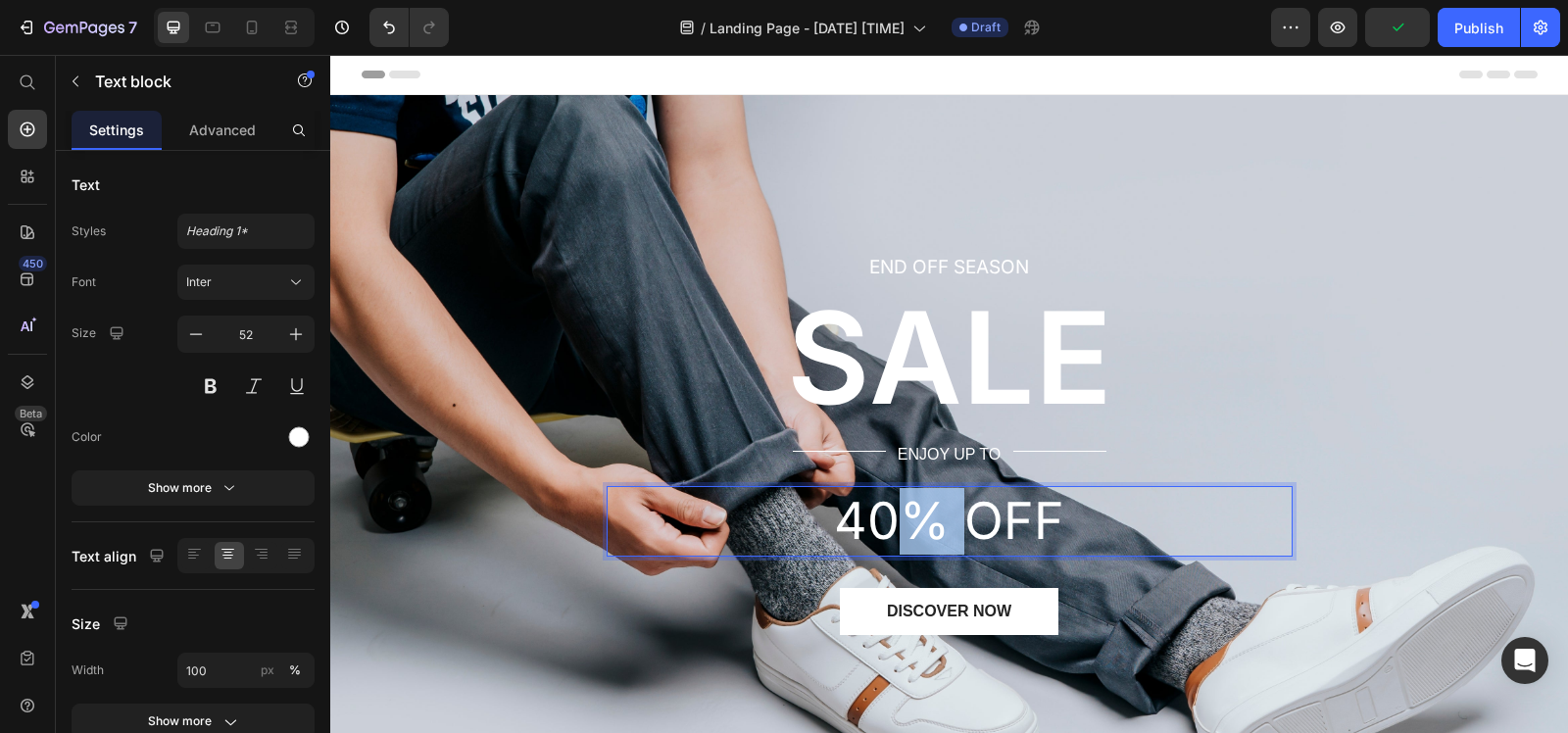 click on "40% OFF" at bounding box center [950, 521] 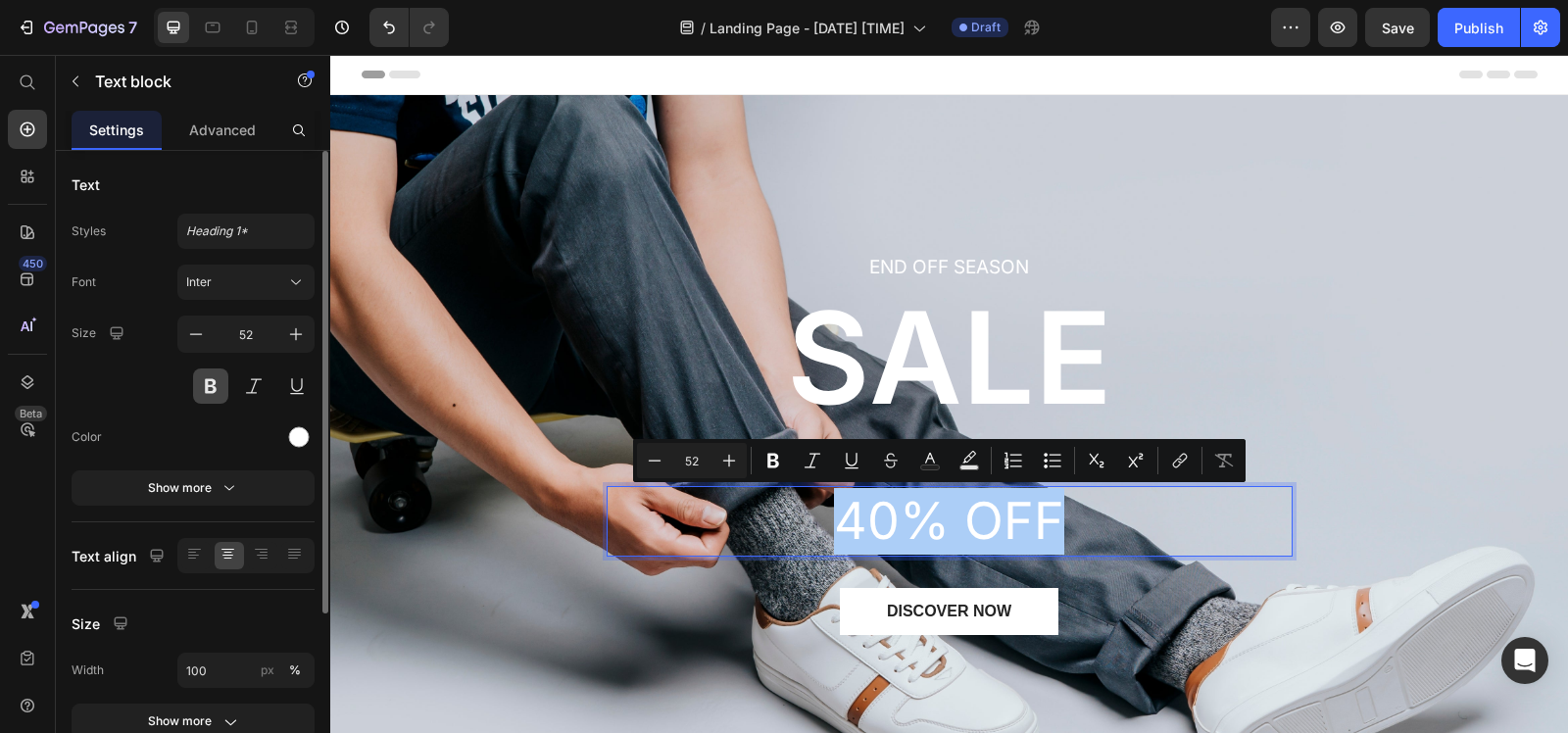 click at bounding box center (211, 386) 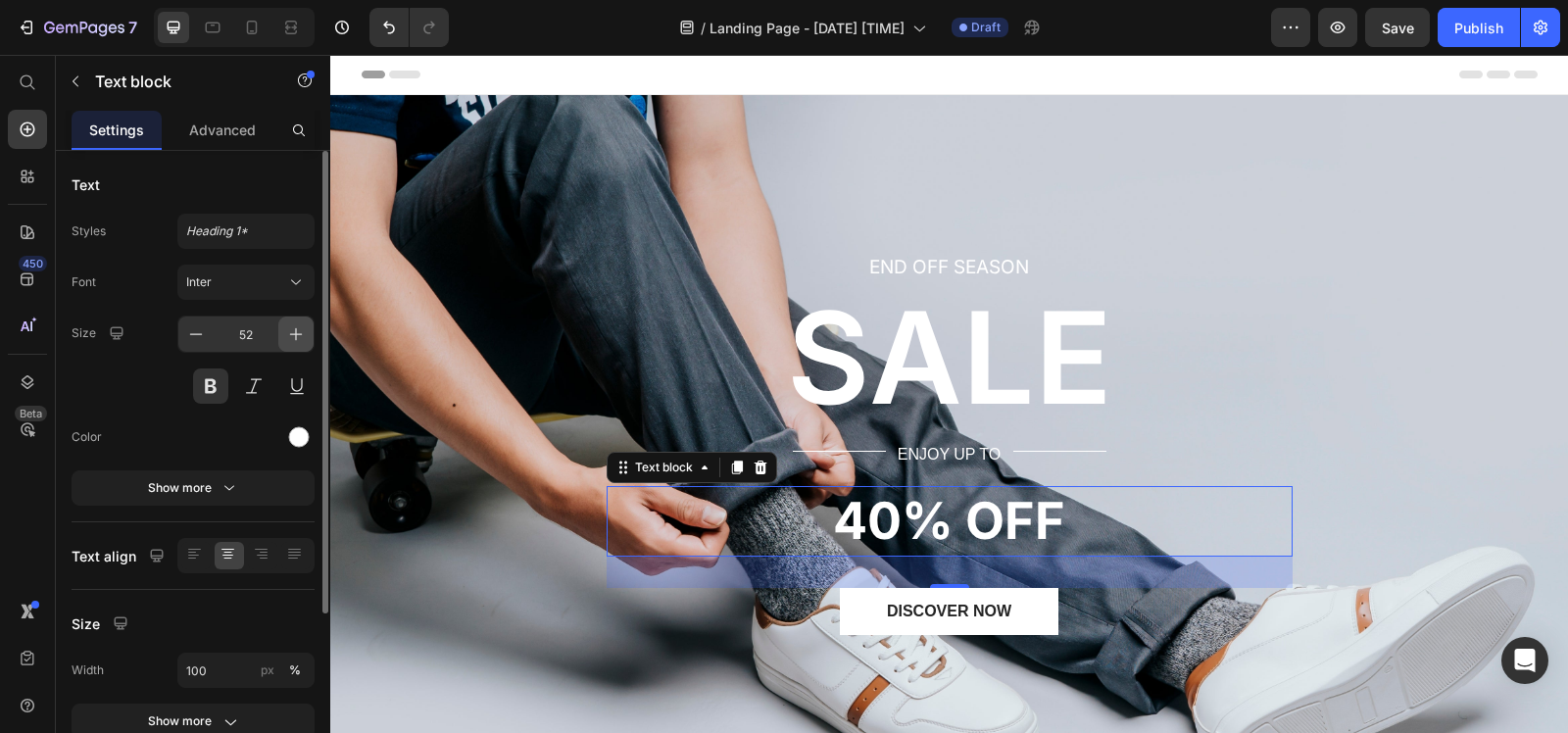 click 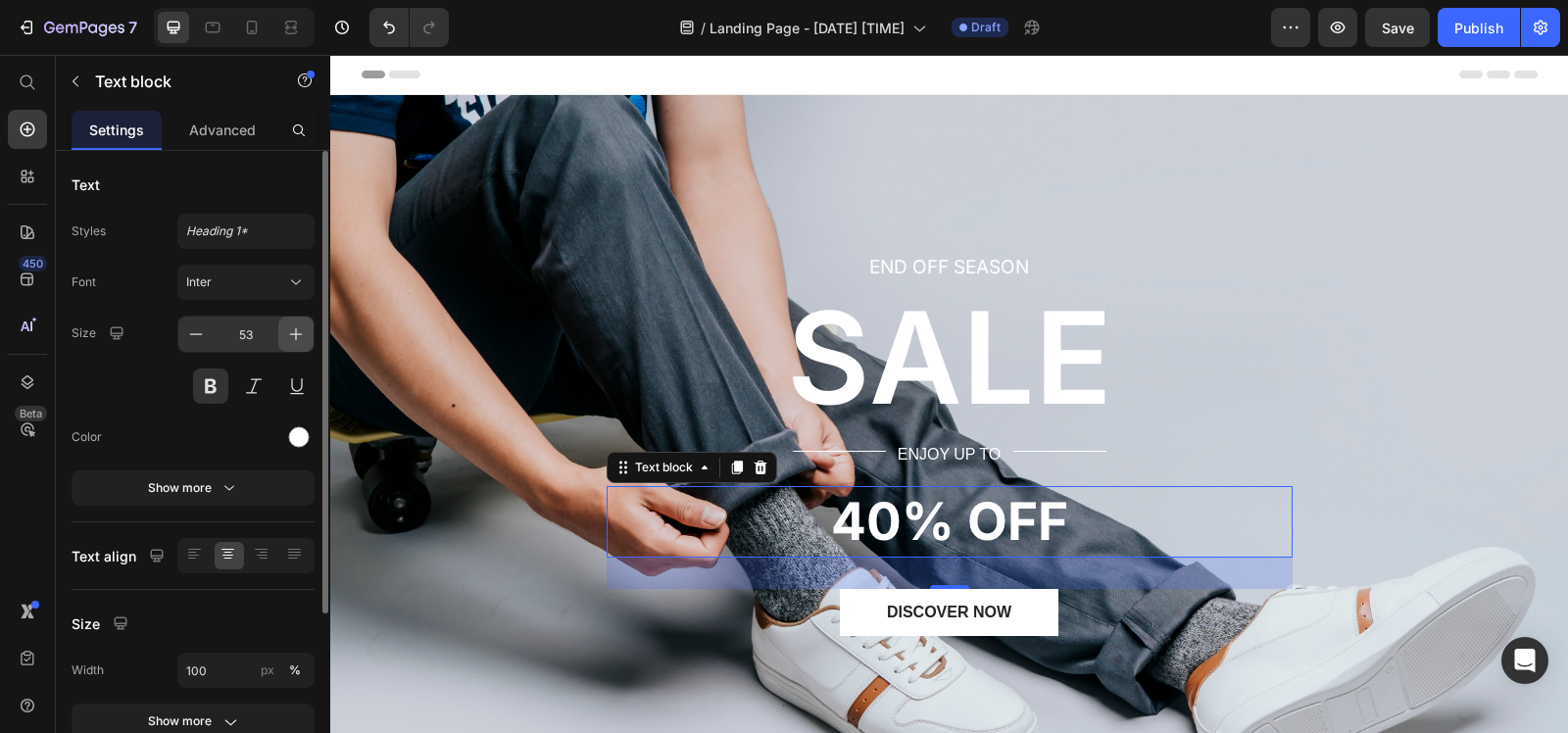 click 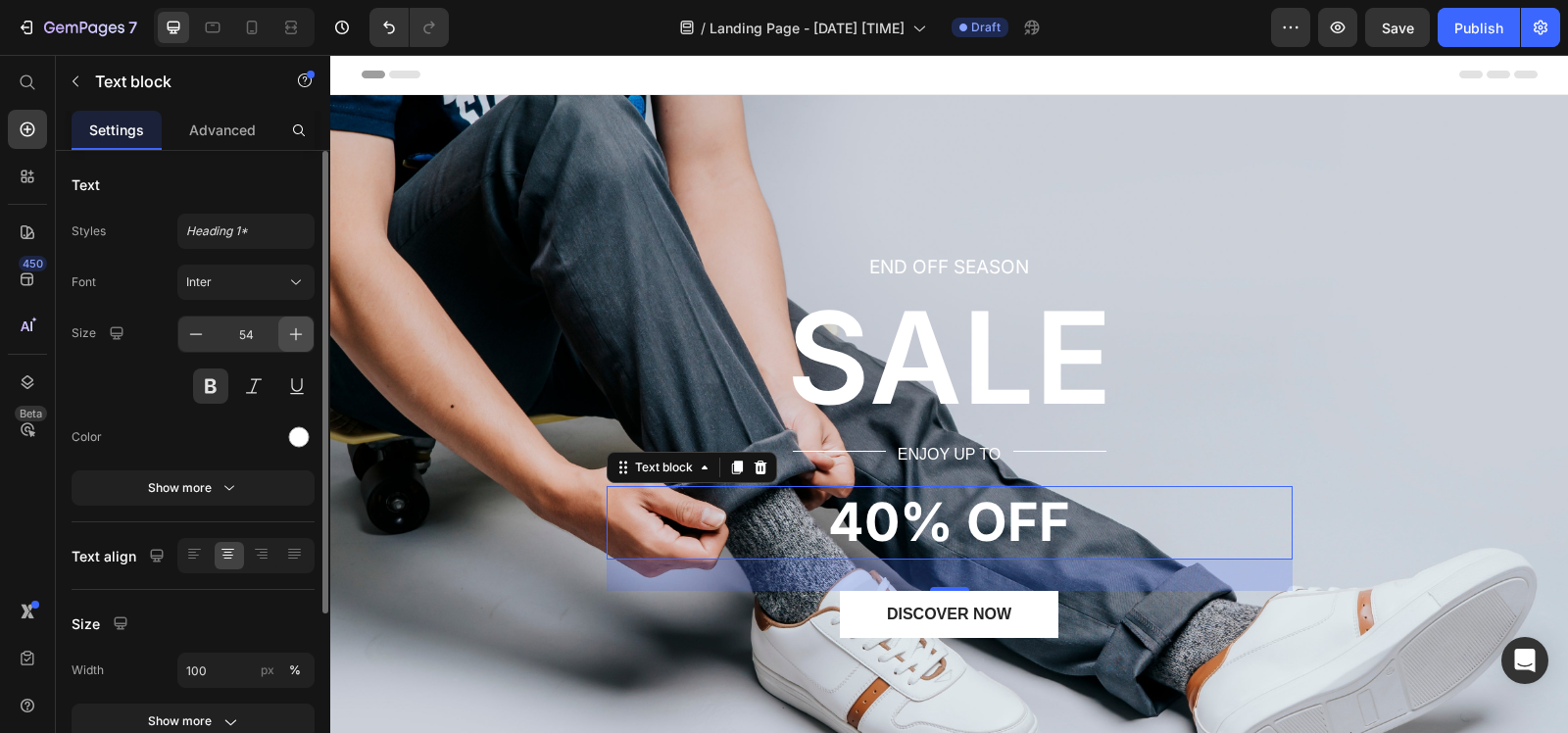 click 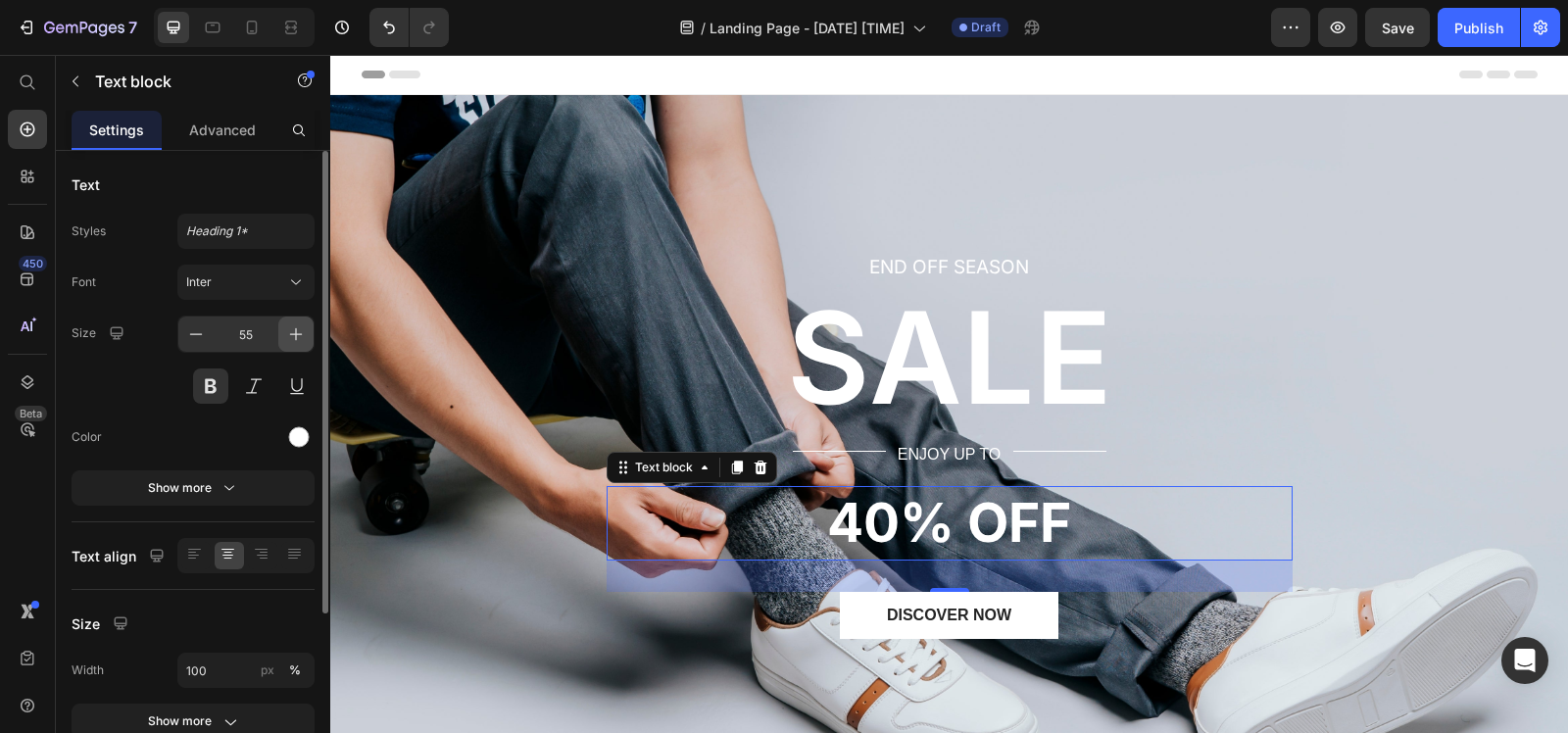 click 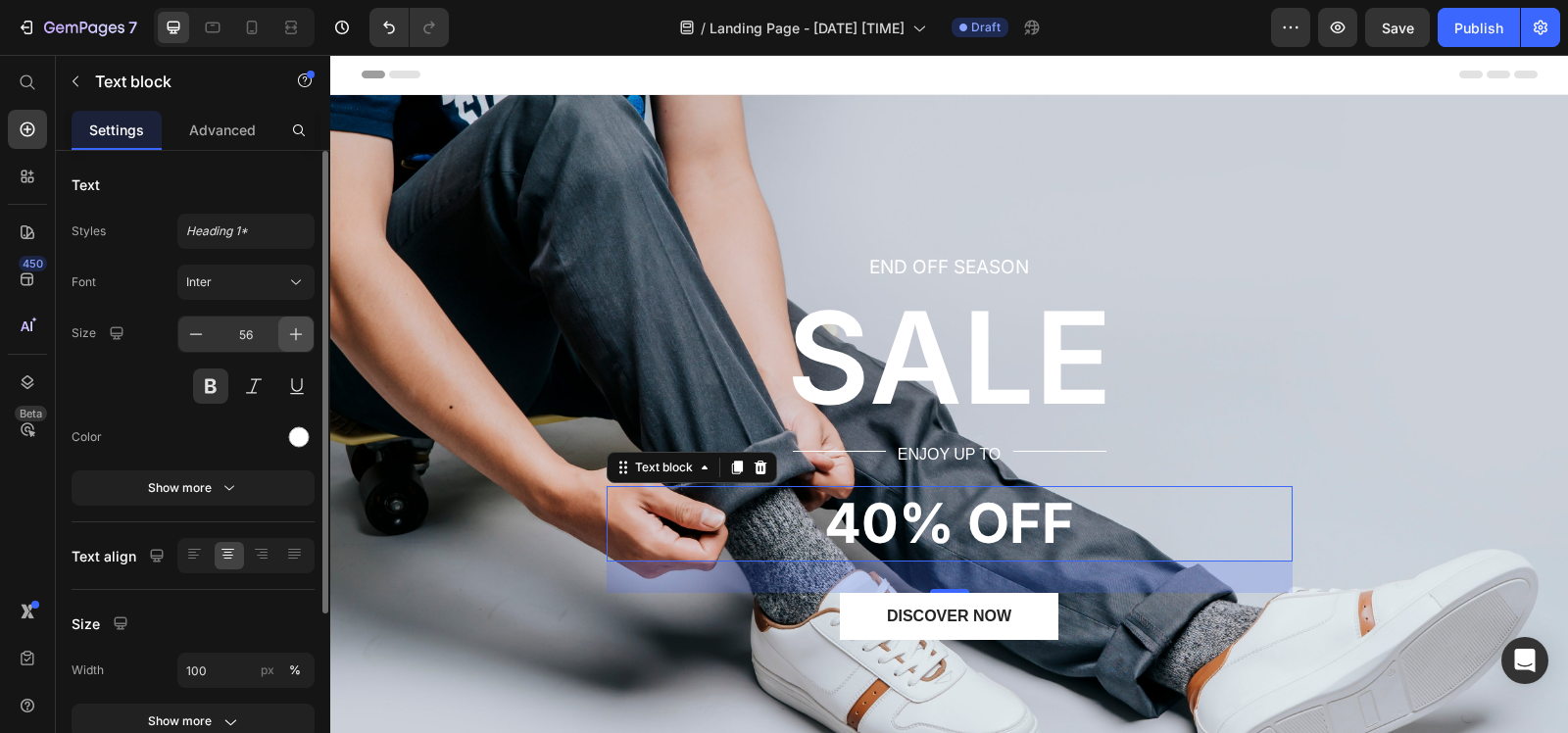 click 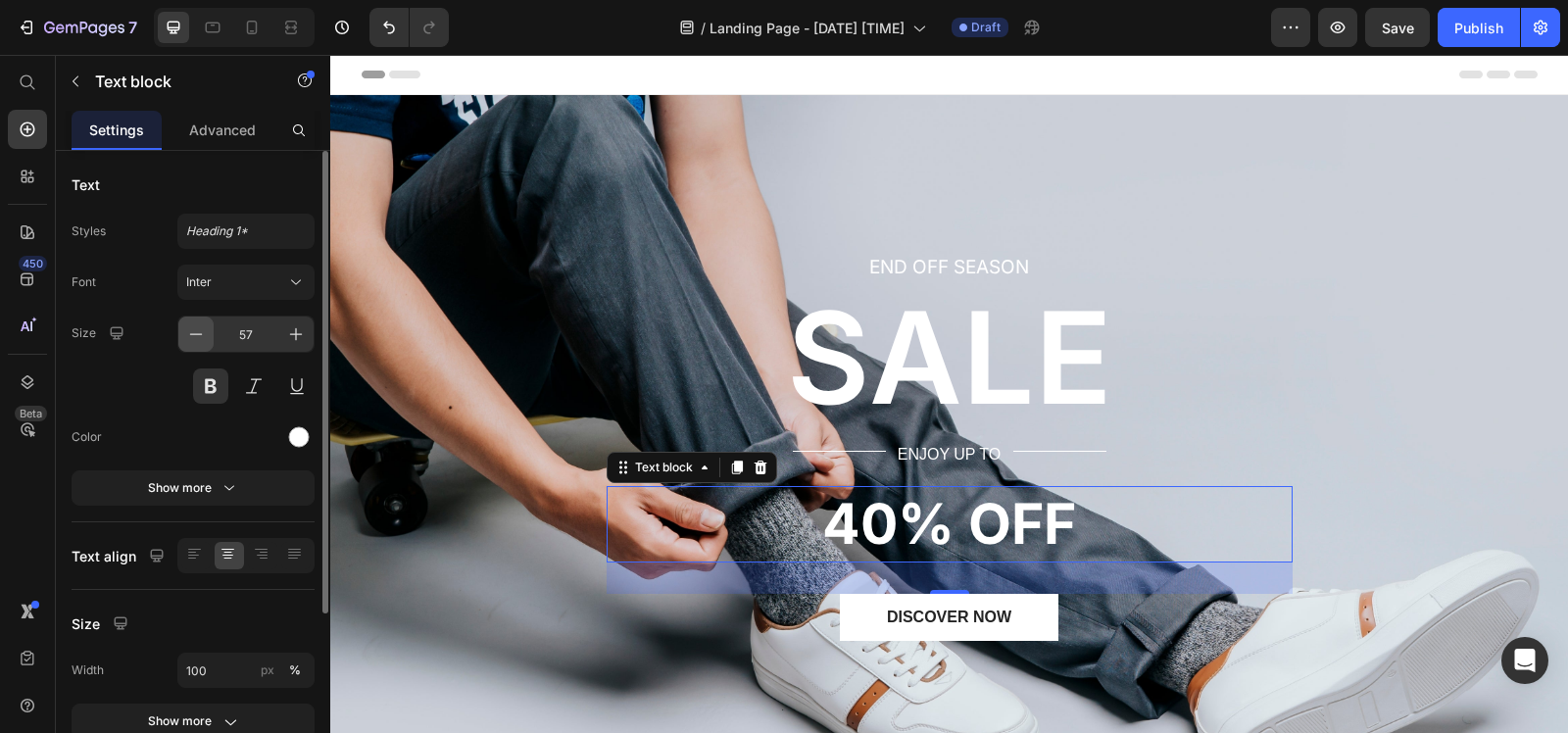 click at bounding box center (196, 334) 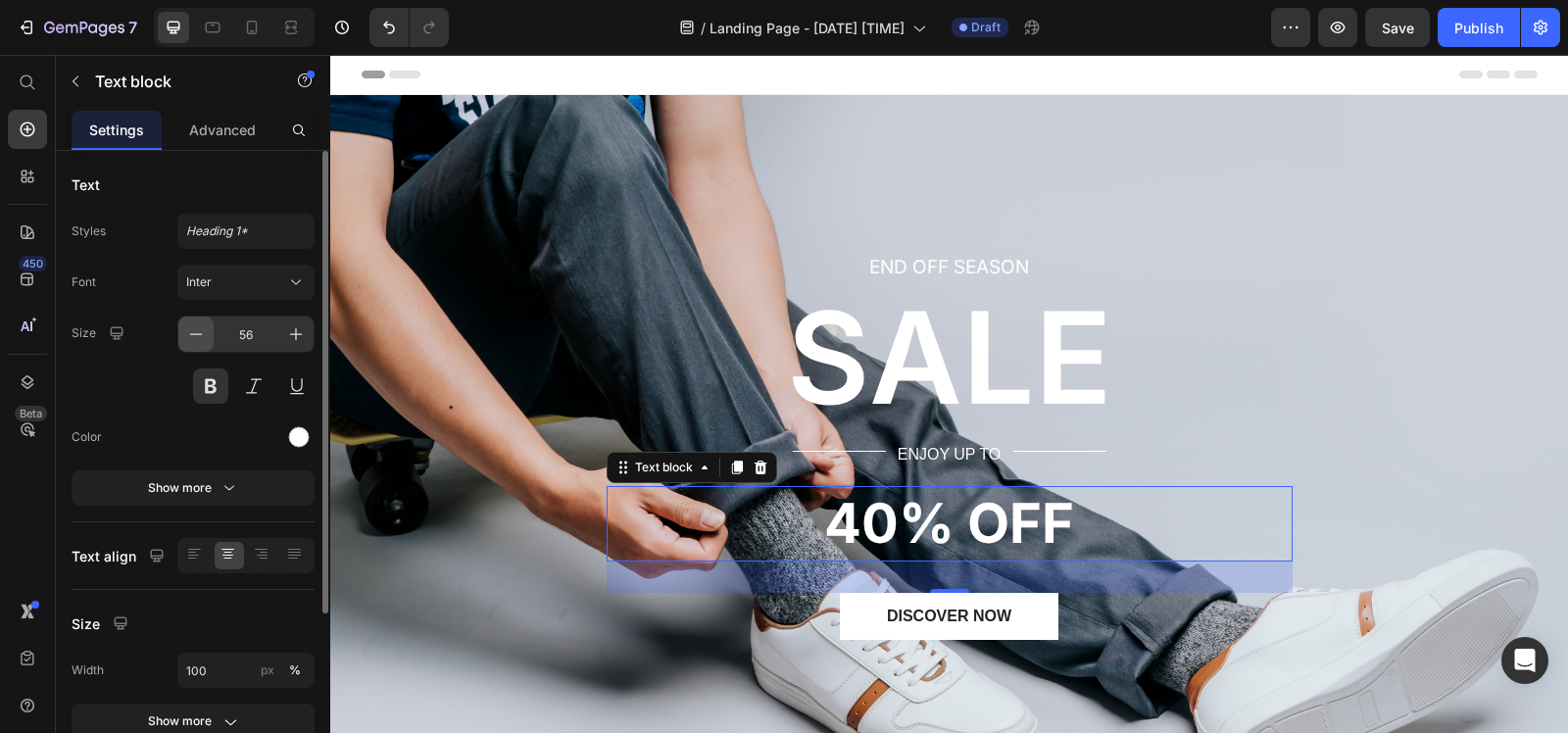 click at bounding box center (196, 334) 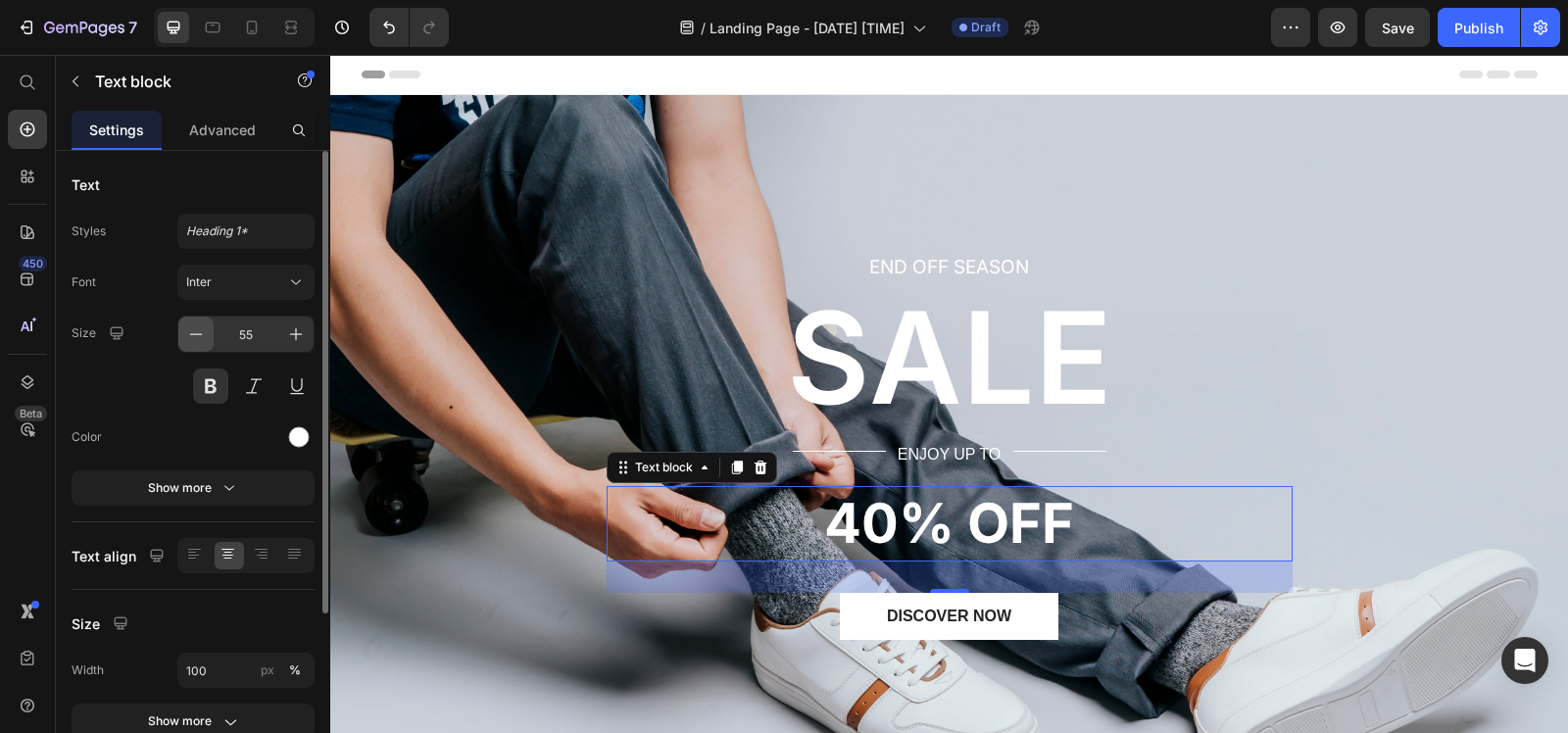 click at bounding box center (196, 334) 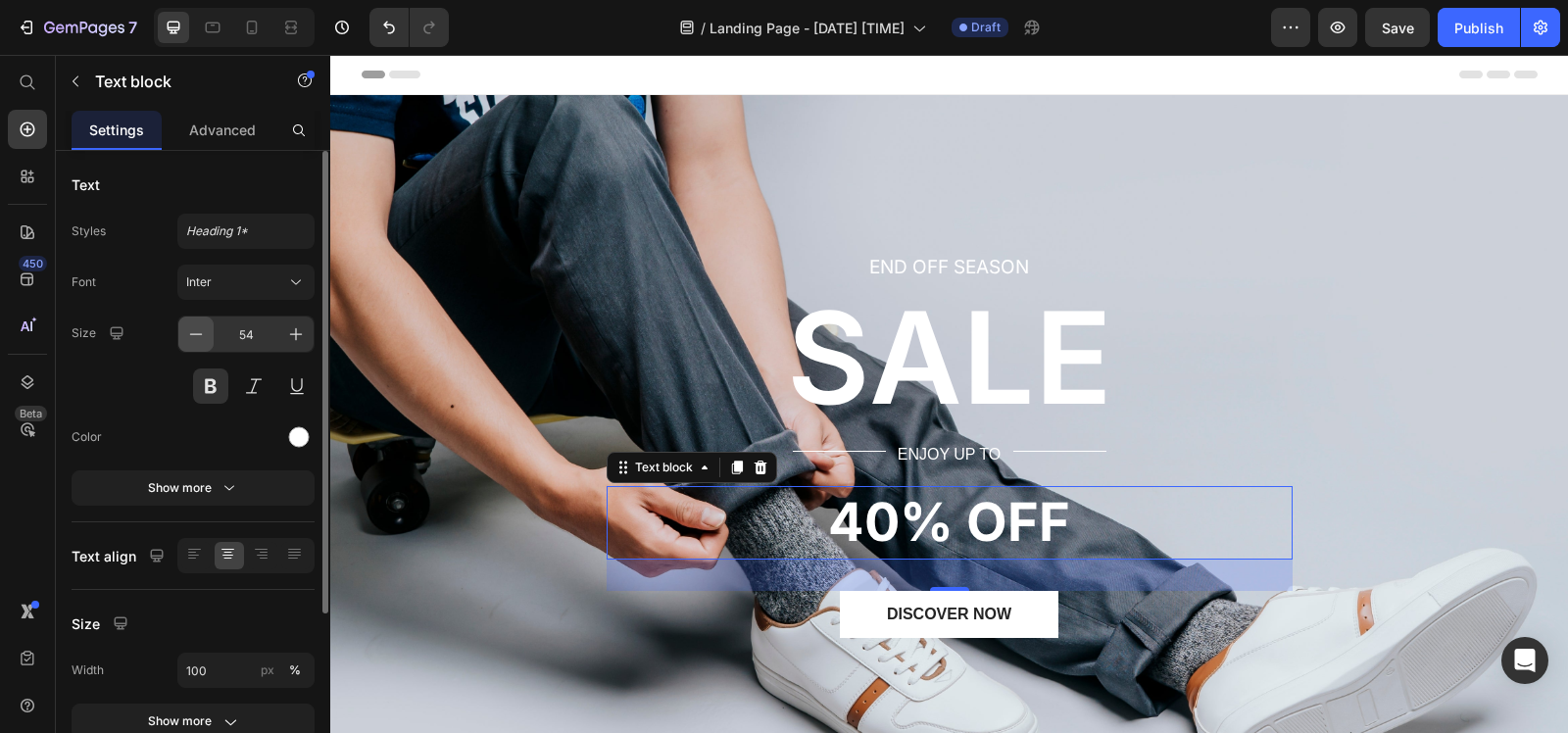click at bounding box center (196, 334) 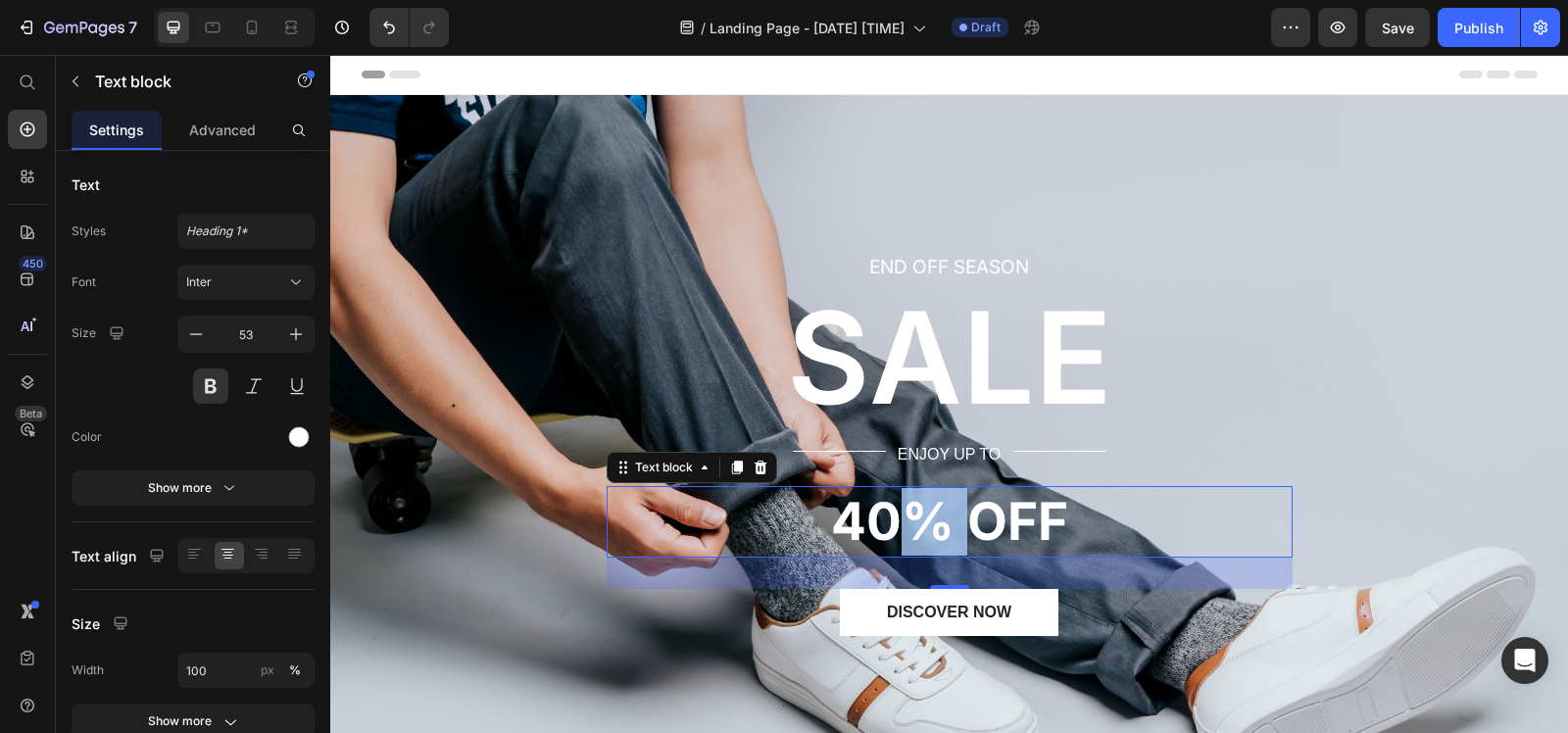 click on "40% OFF" at bounding box center [950, 521] 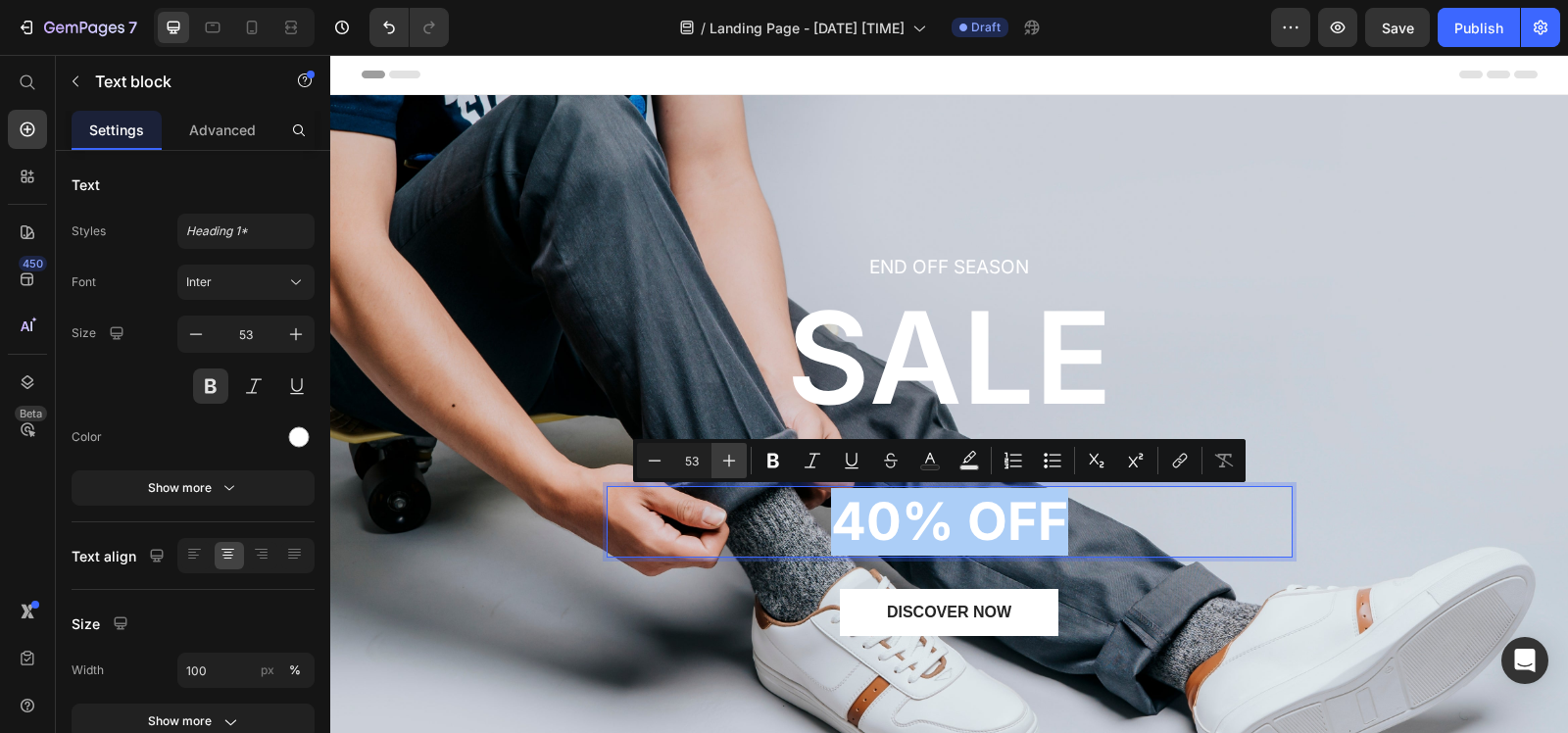 click on "Plus" at bounding box center [729, 461] 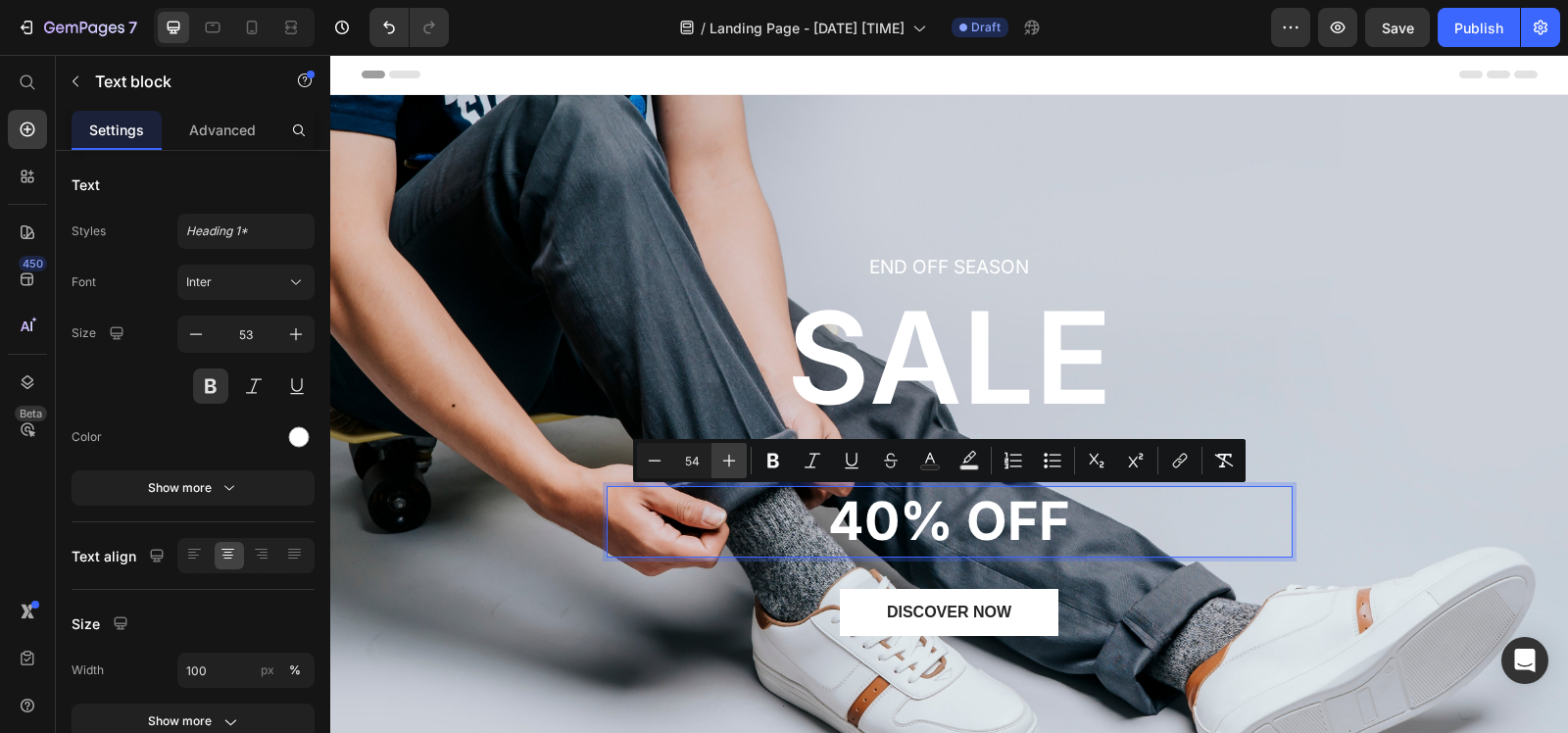 click on "Plus" at bounding box center [729, 461] 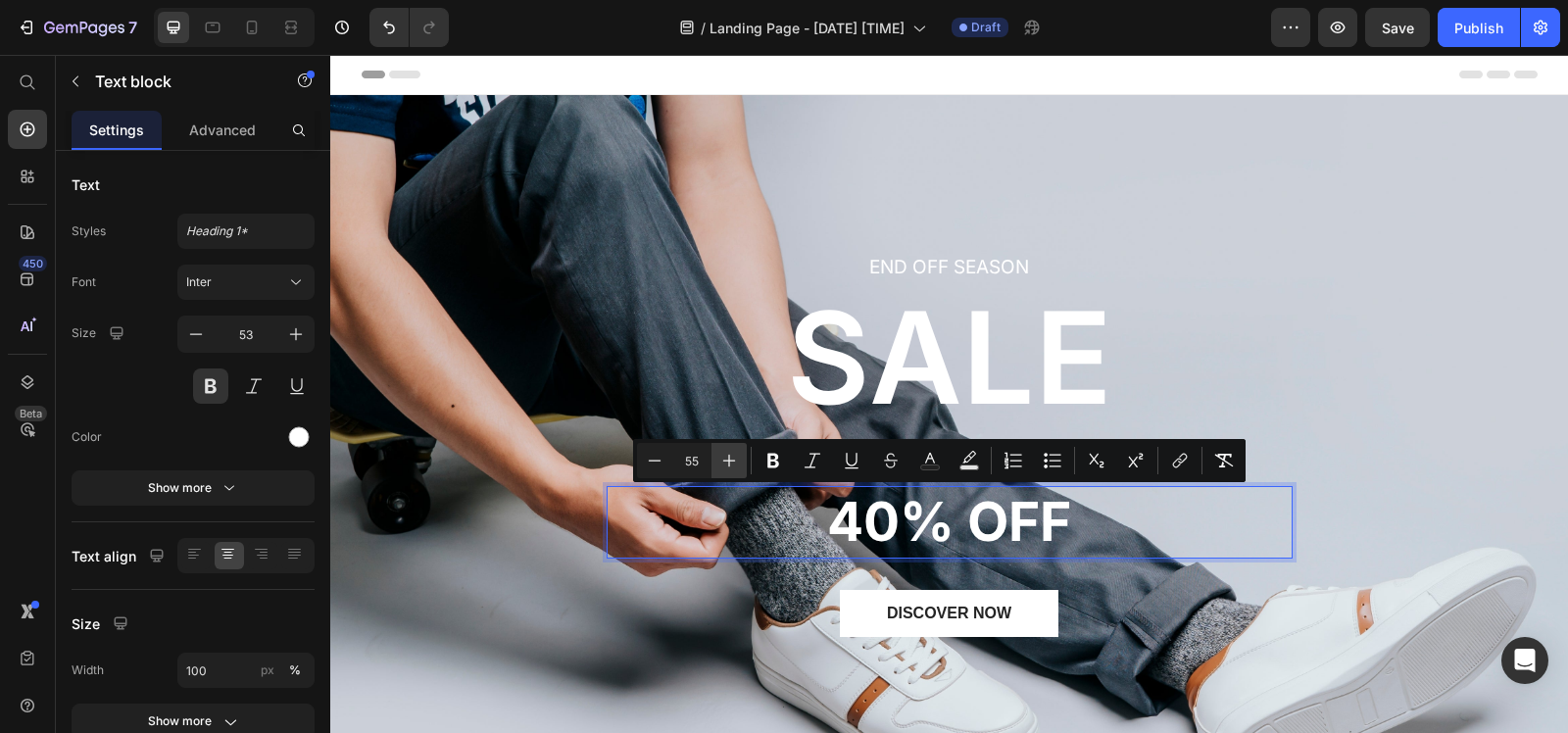 click on "Plus" at bounding box center [729, 461] 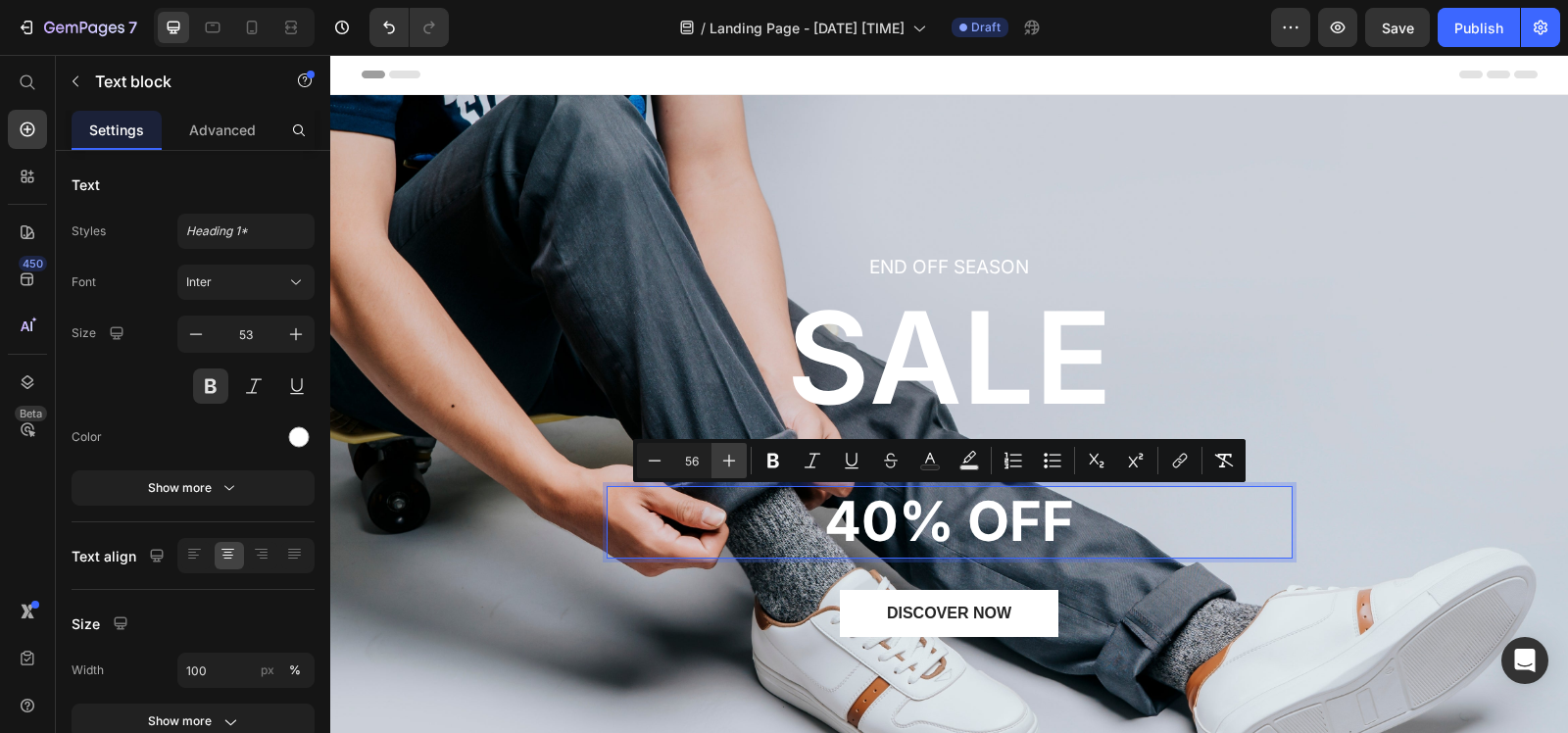 click on "Plus" at bounding box center [729, 461] 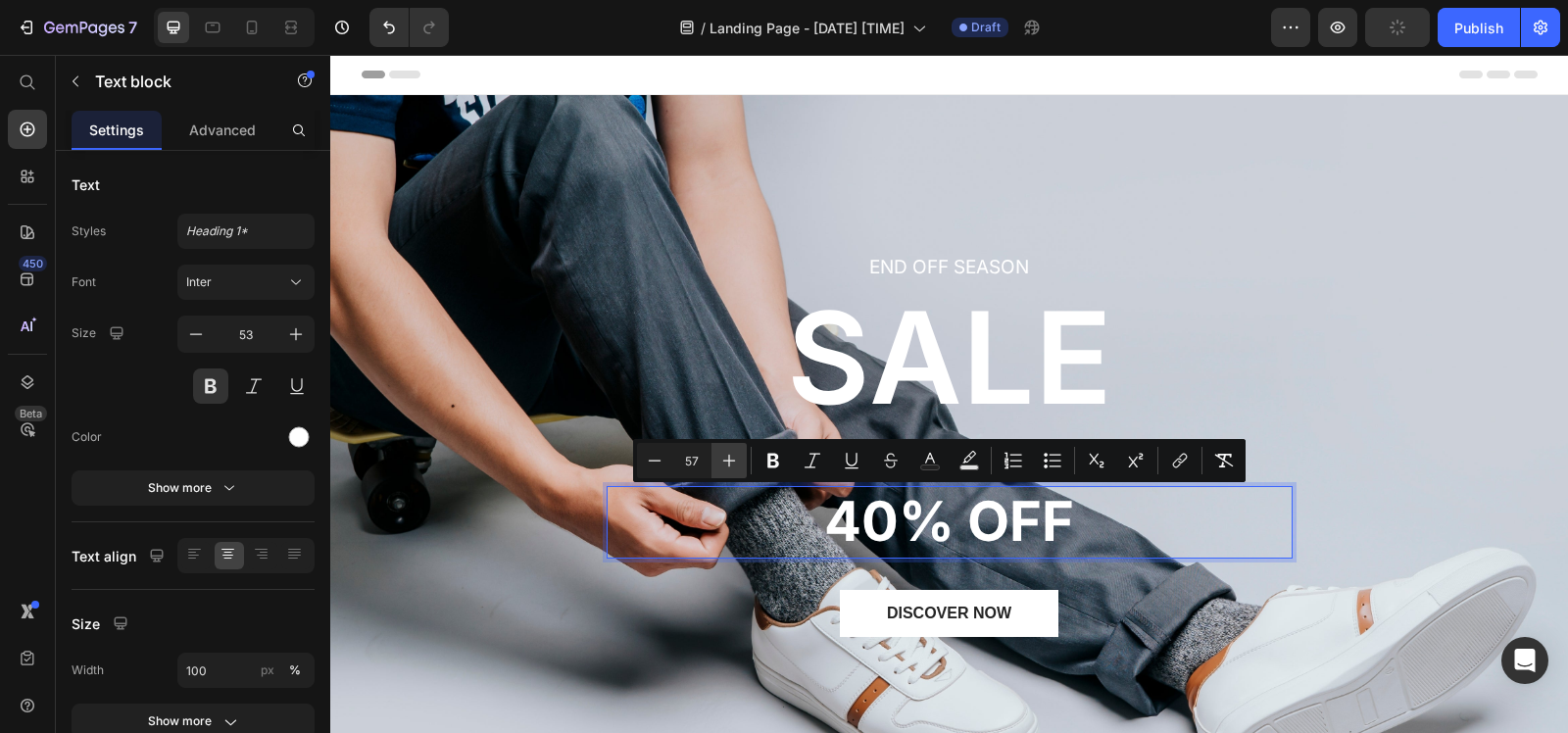 click on "Plus" at bounding box center [729, 461] 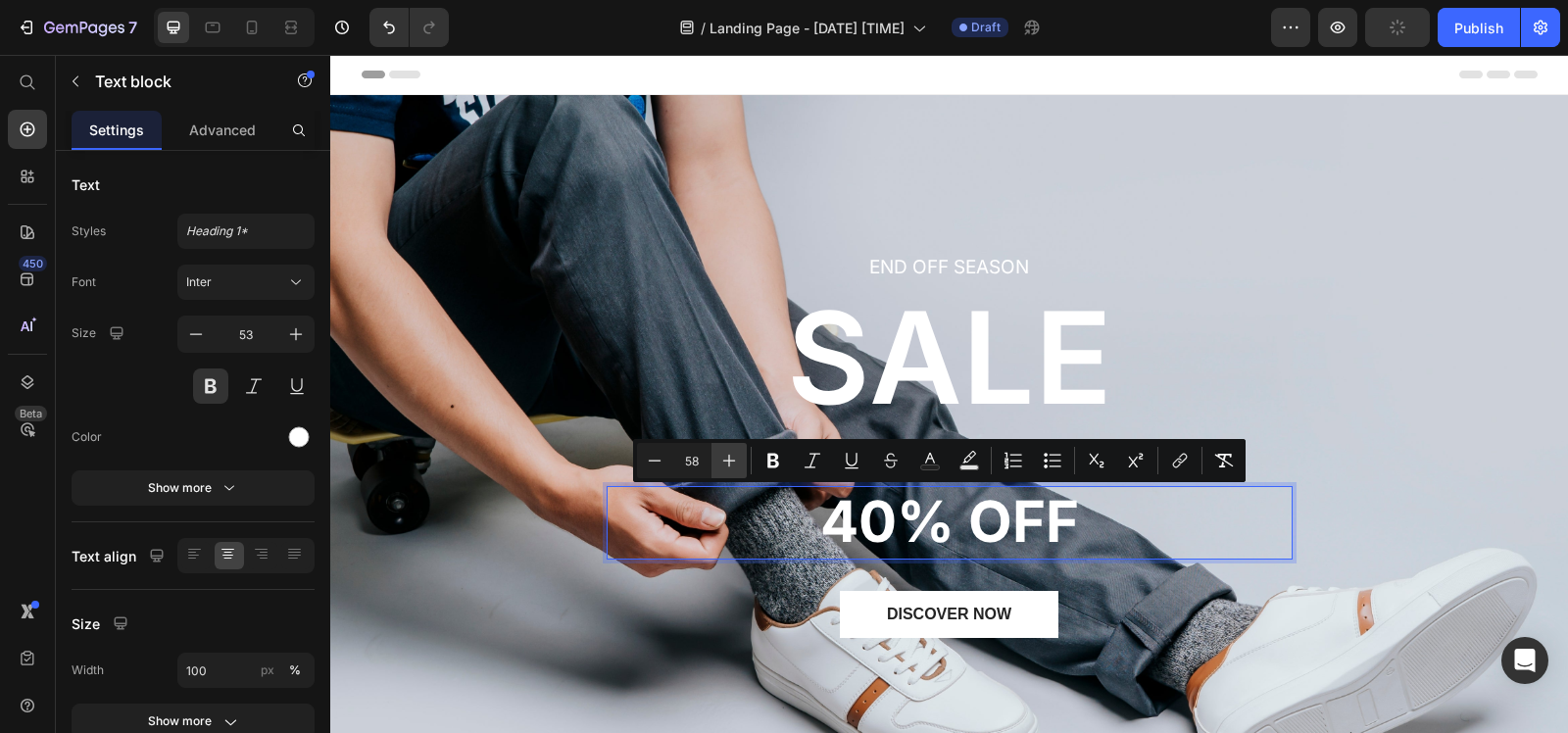 click on "Plus" at bounding box center [729, 461] 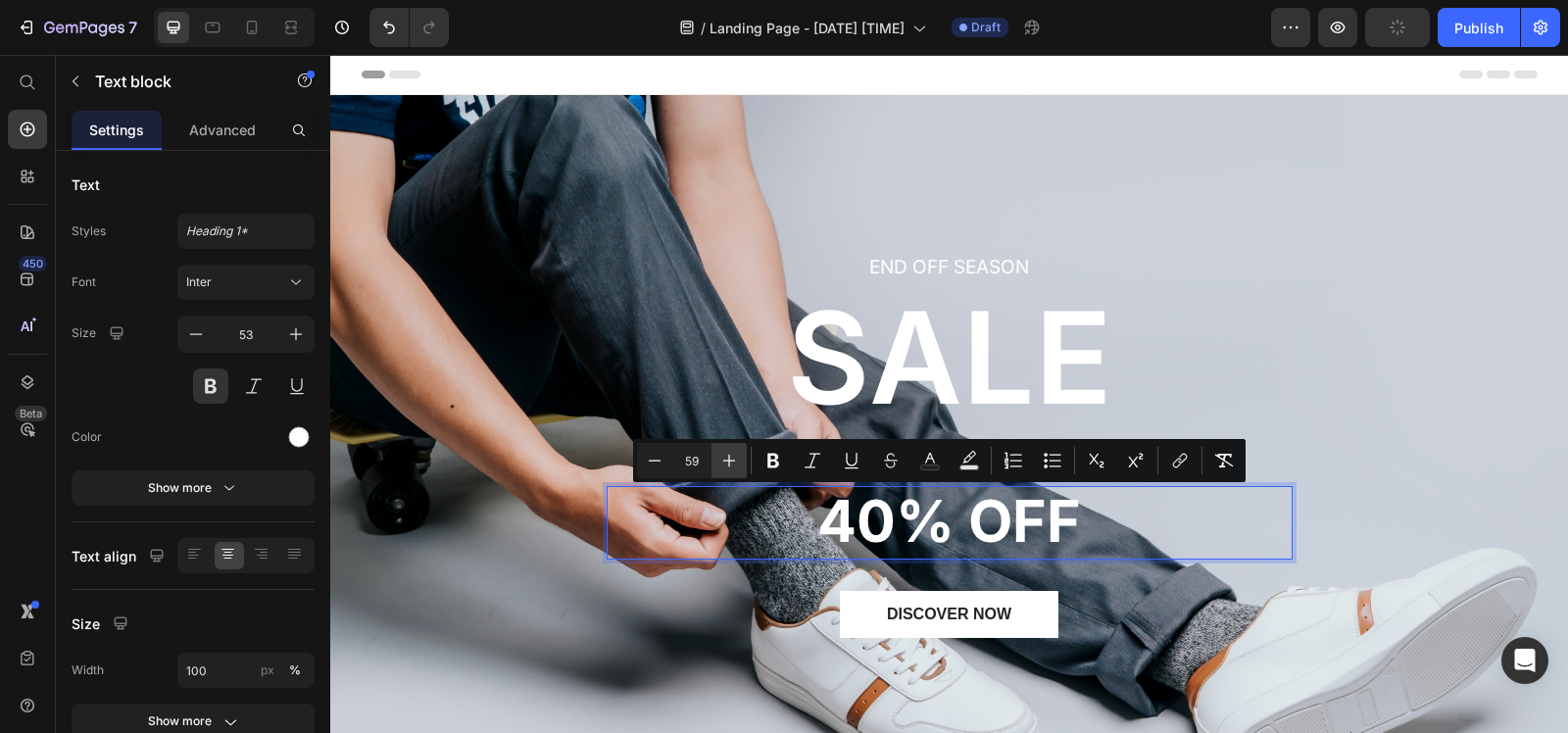 click on "Plus" at bounding box center [729, 461] 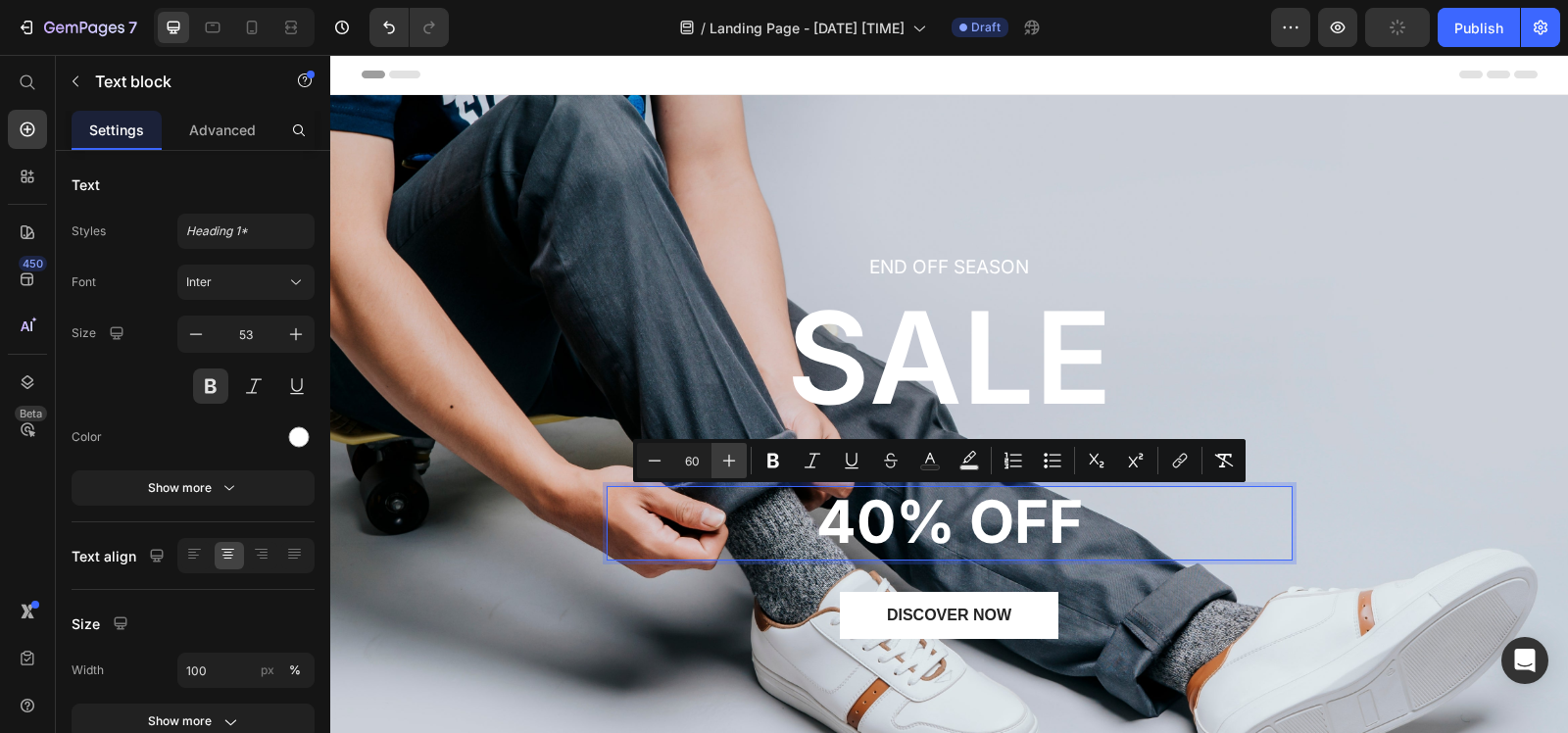 click on "Plus" at bounding box center (729, 461) 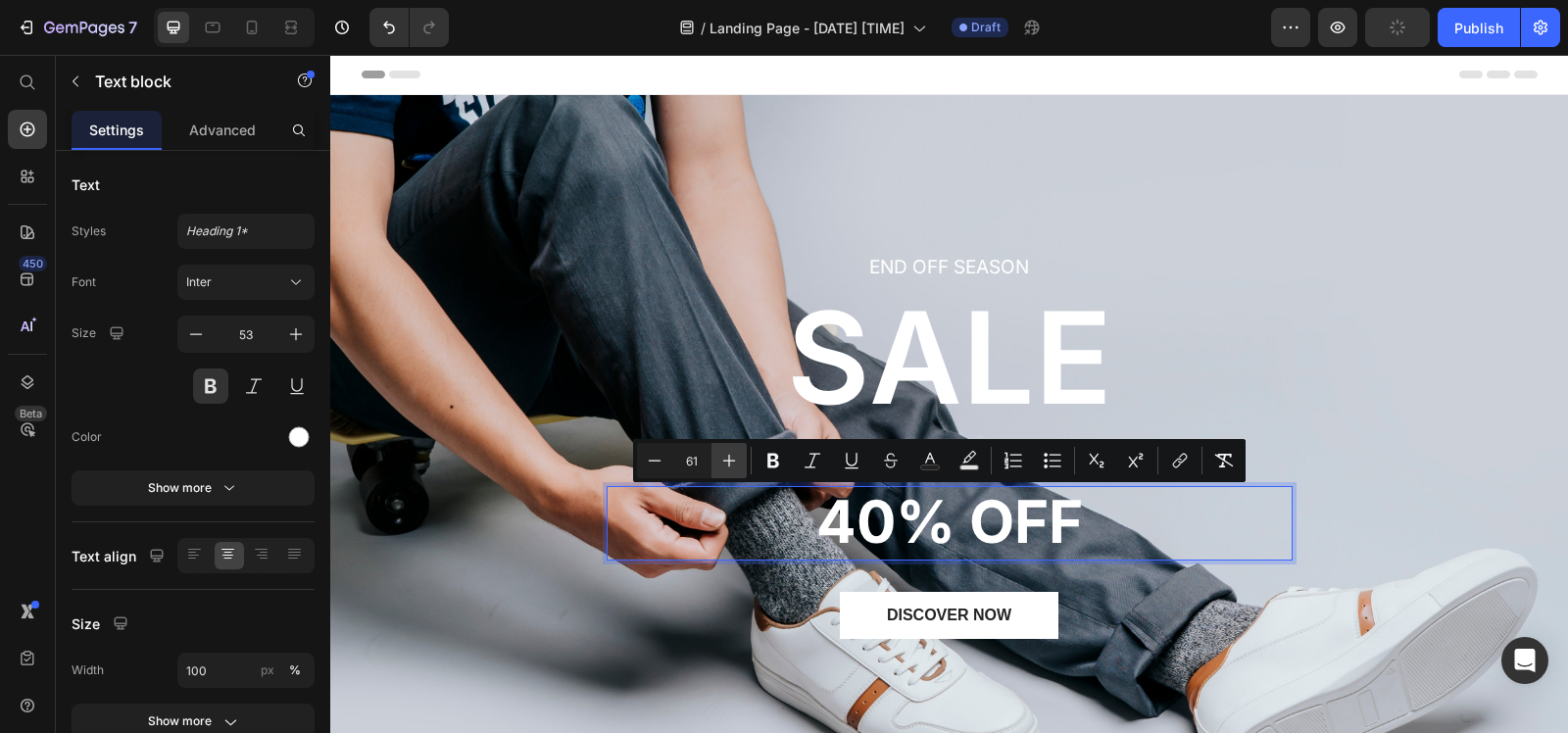 click on "Plus" at bounding box center (729, 461) 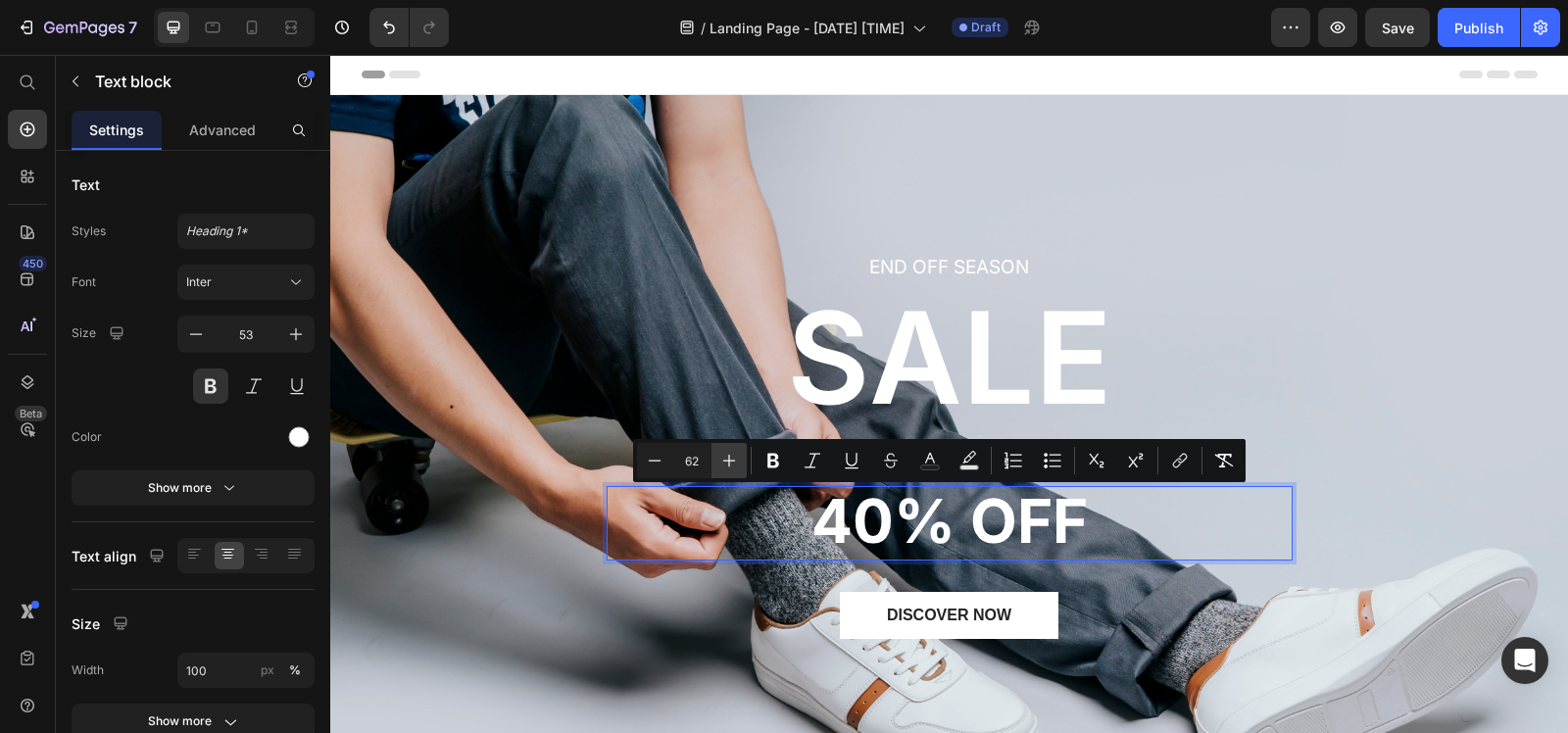 click on "Plus" at bounding box center (729, 461) 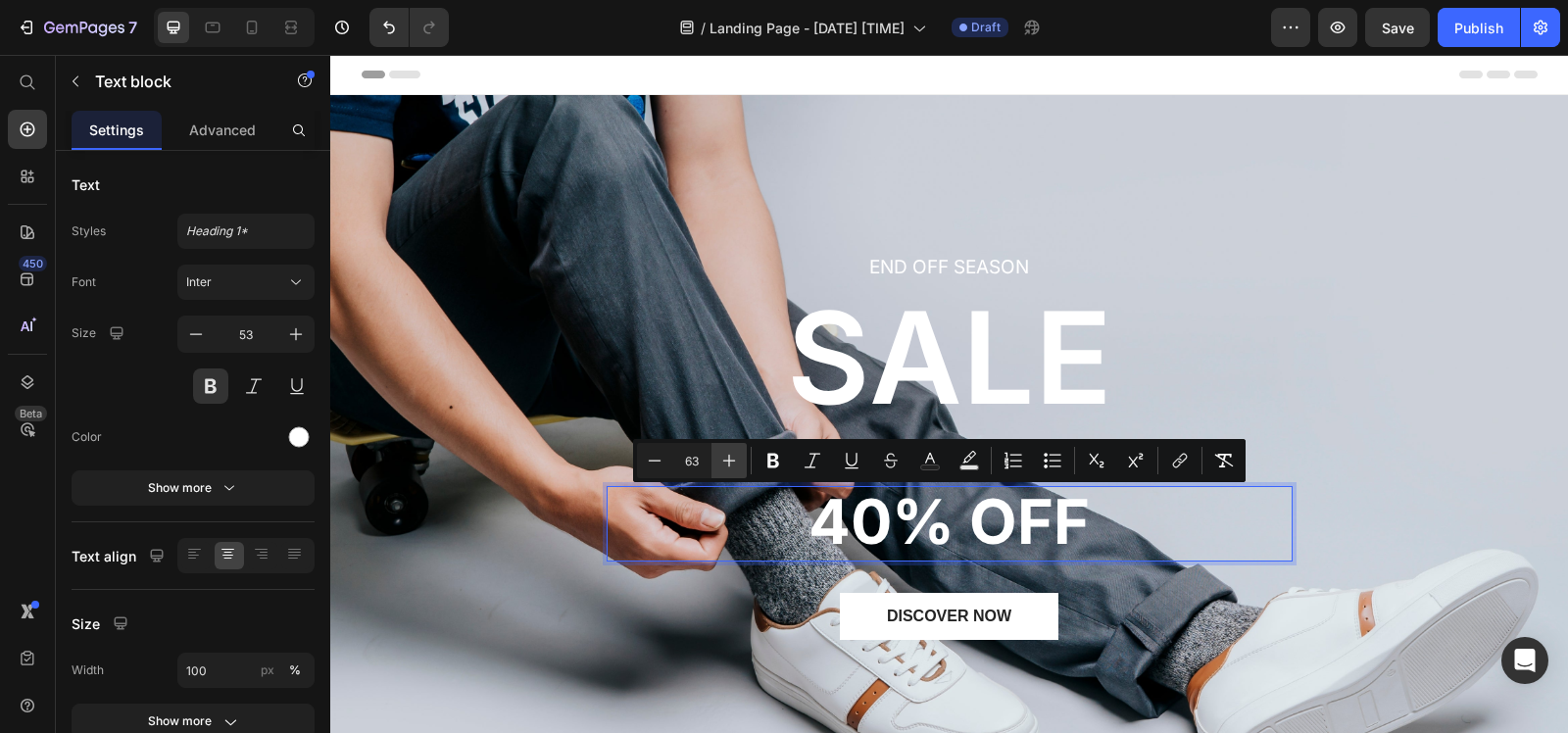 click on "Plus" at bounding box center [729, 461] 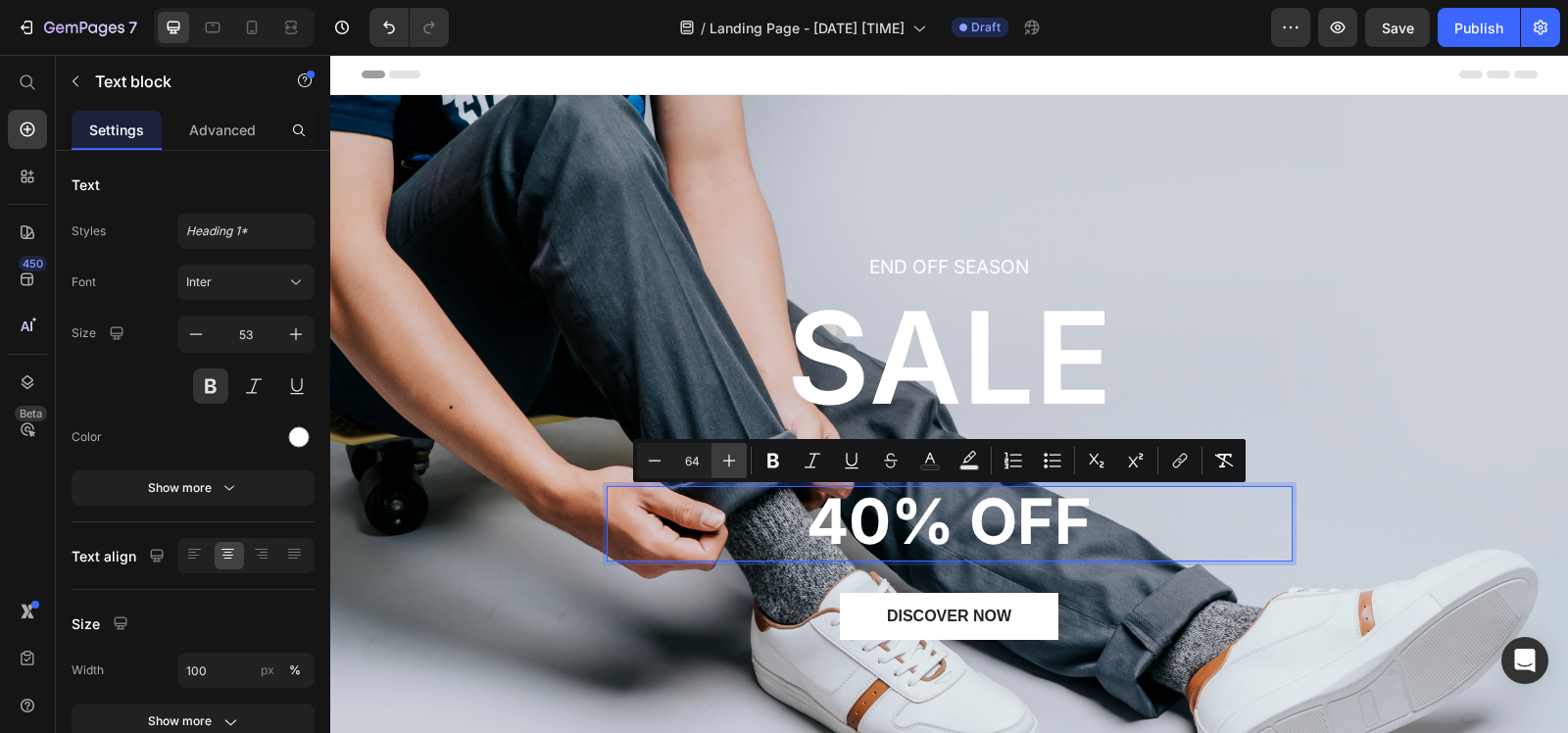 click on "Plus" at bounding box center (729, 461) 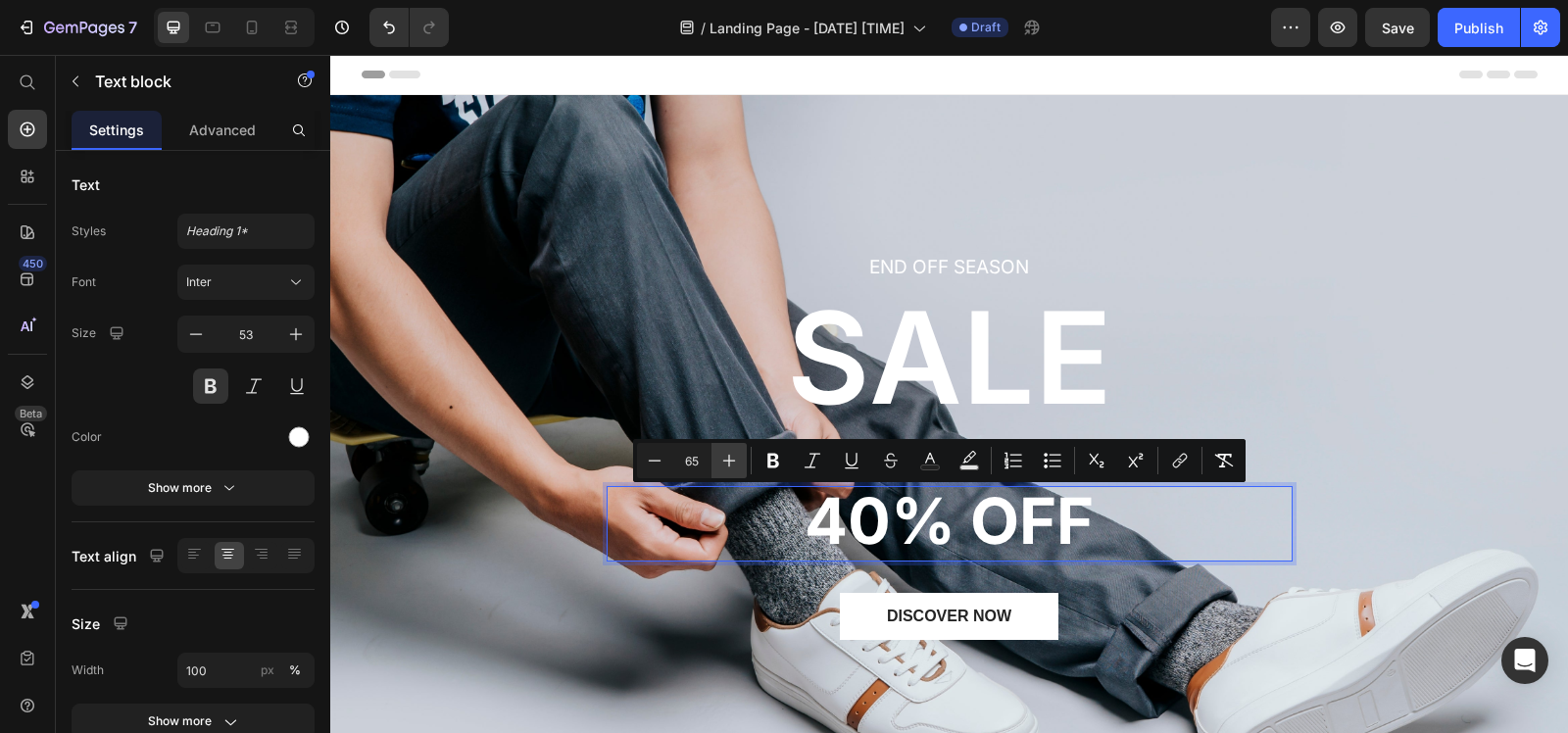 click on "Plus" at bounding box center [729, 461] 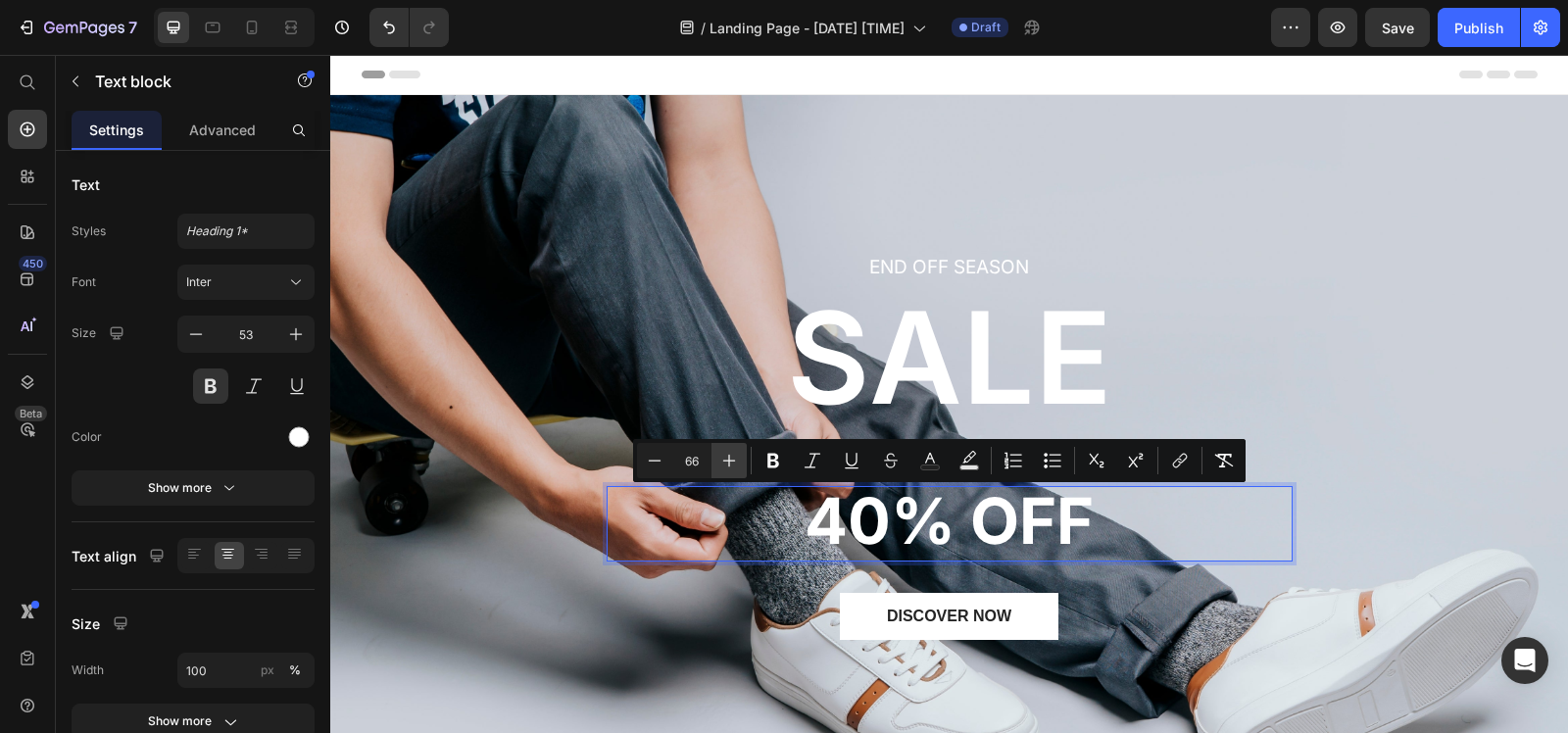click on "Plus" at bounding box center (729, 461) 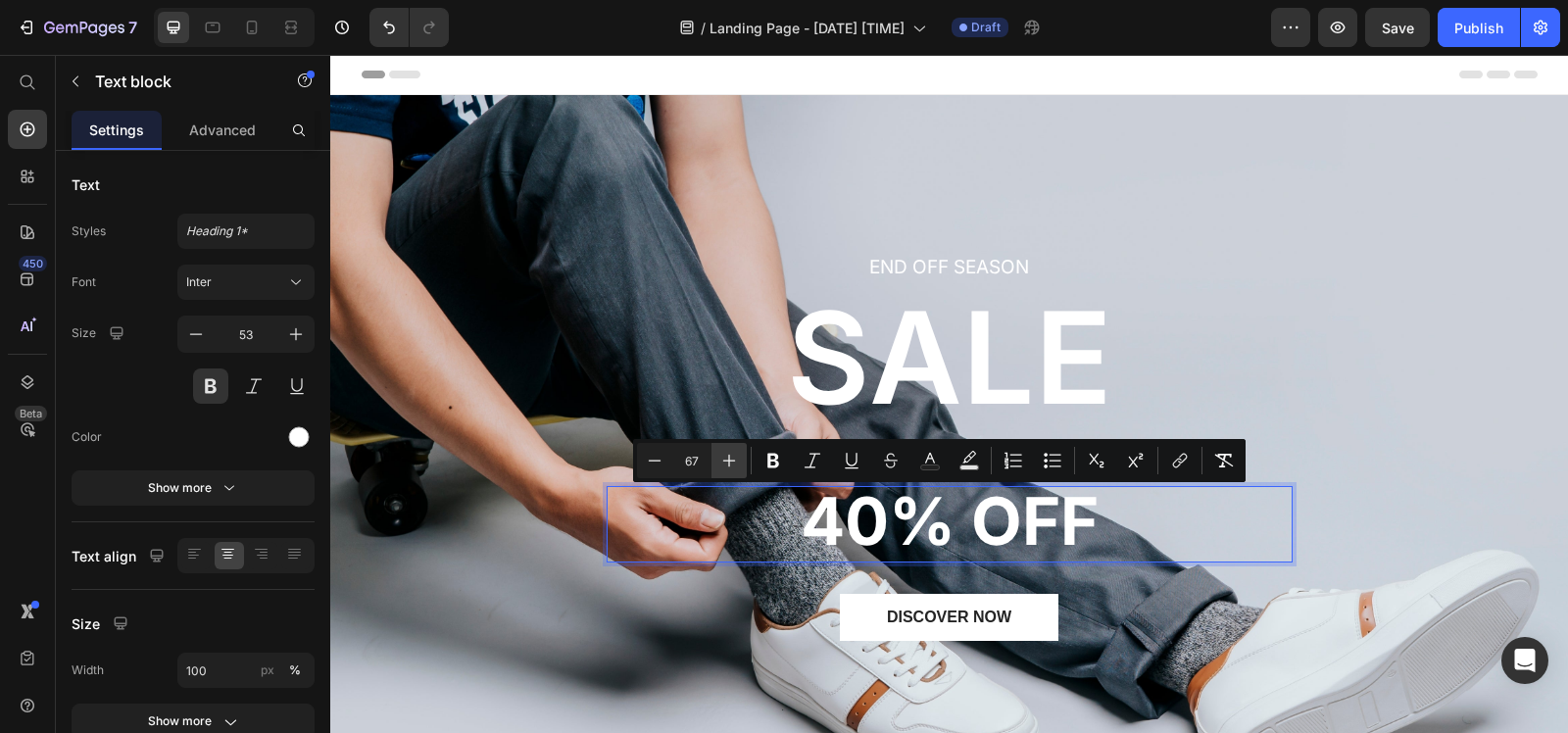 click on "Plus" at bounding box center [729, 461] 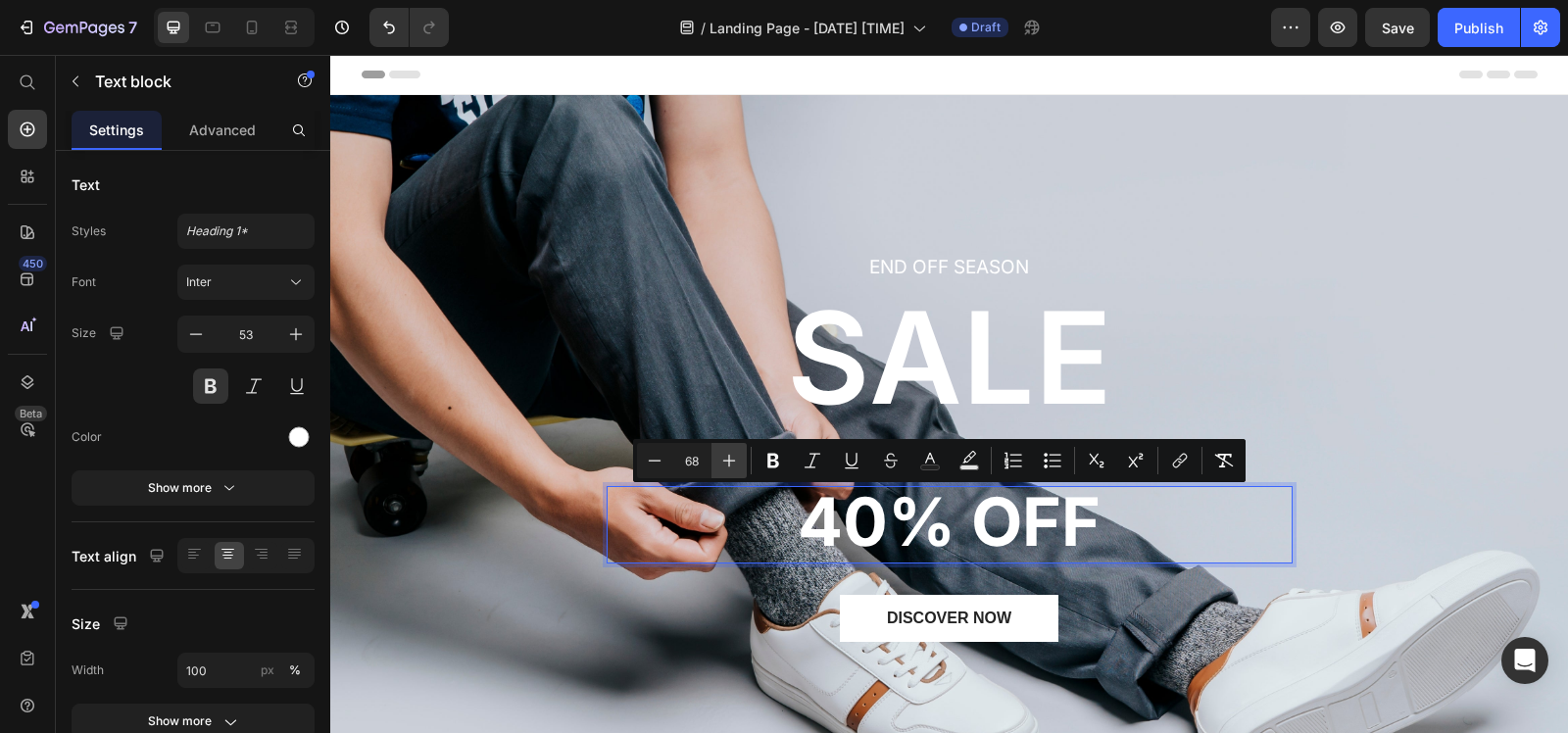 click on "Plus" at bounding box center [729, 461] 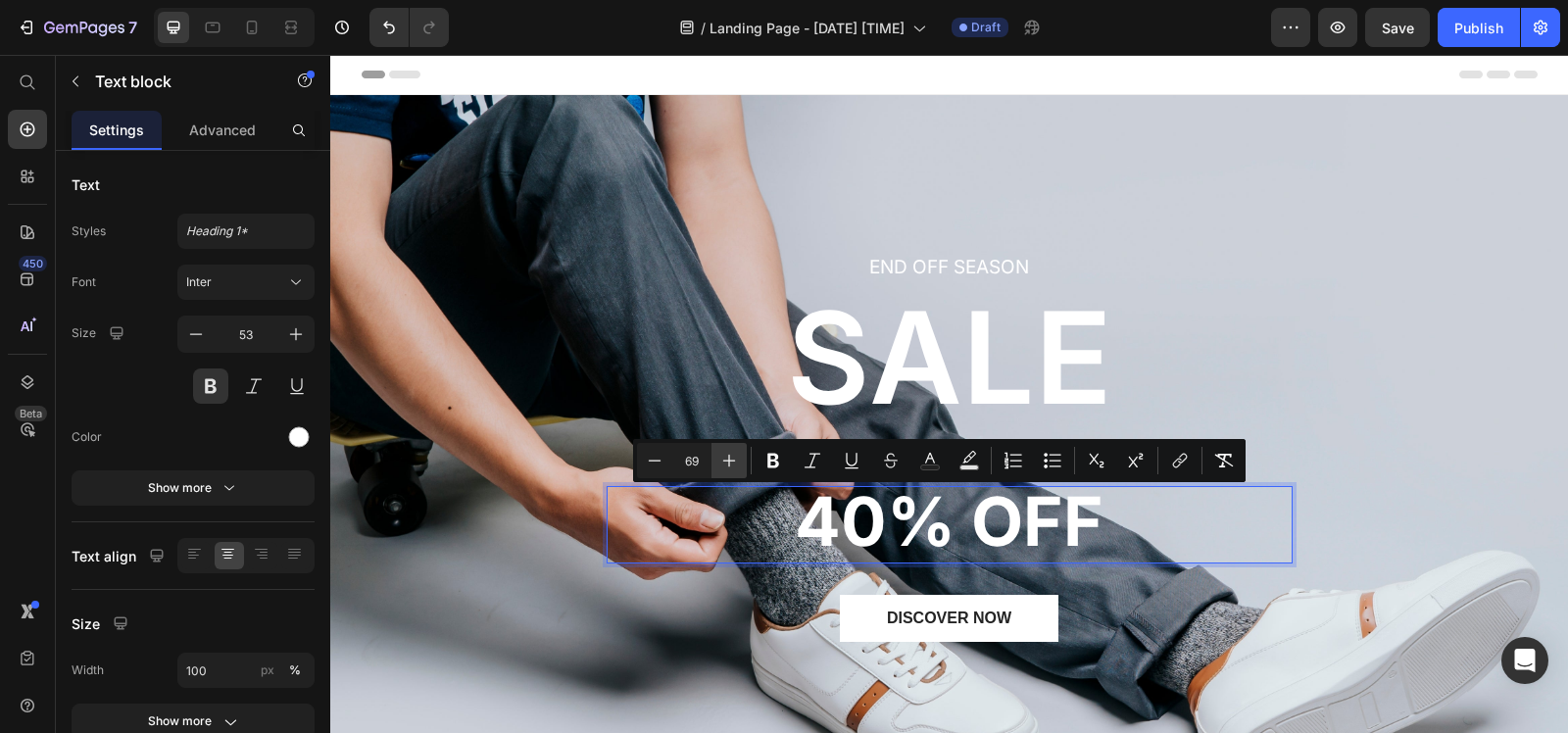 click on "Plus" at bounding box center [729, 461] 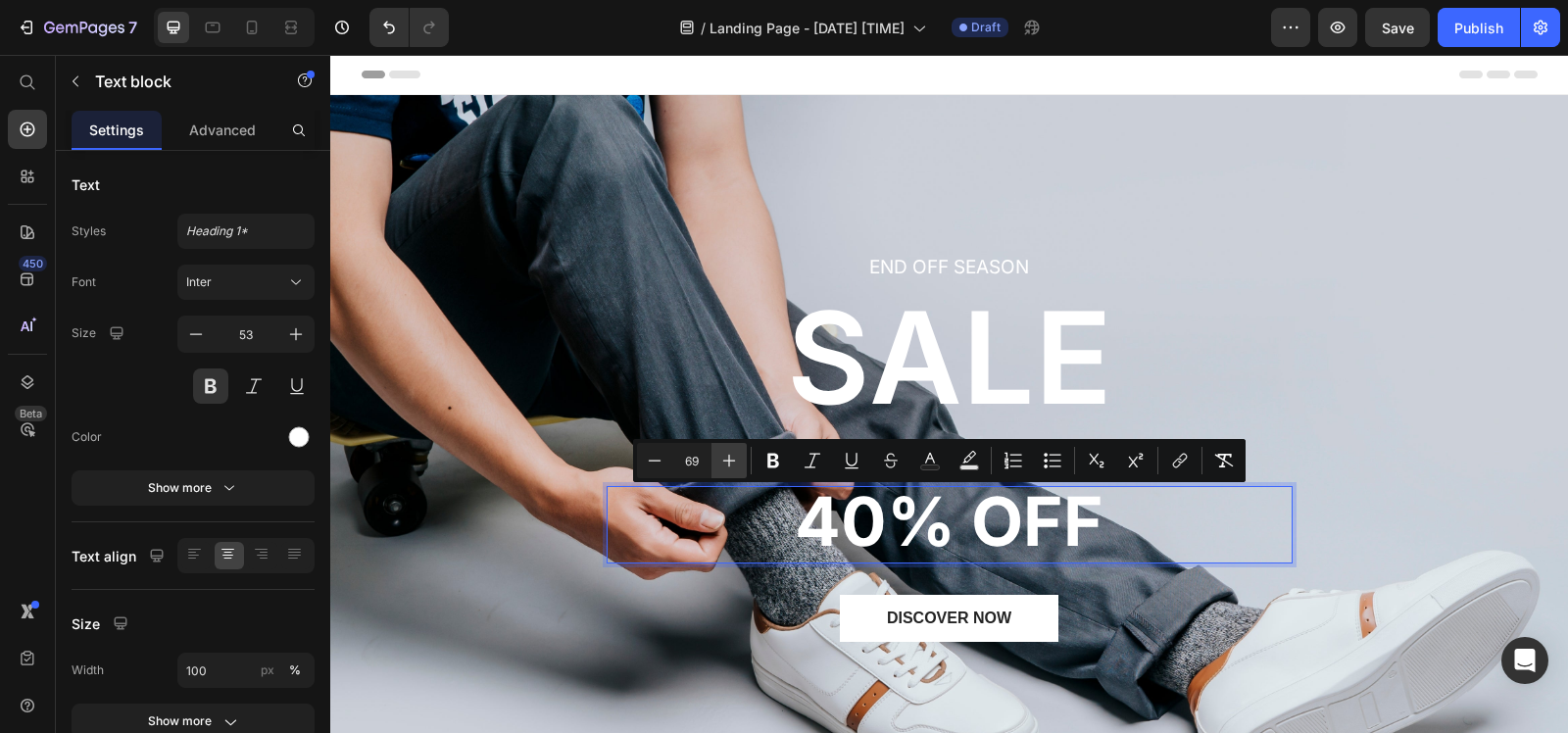 type on "70" 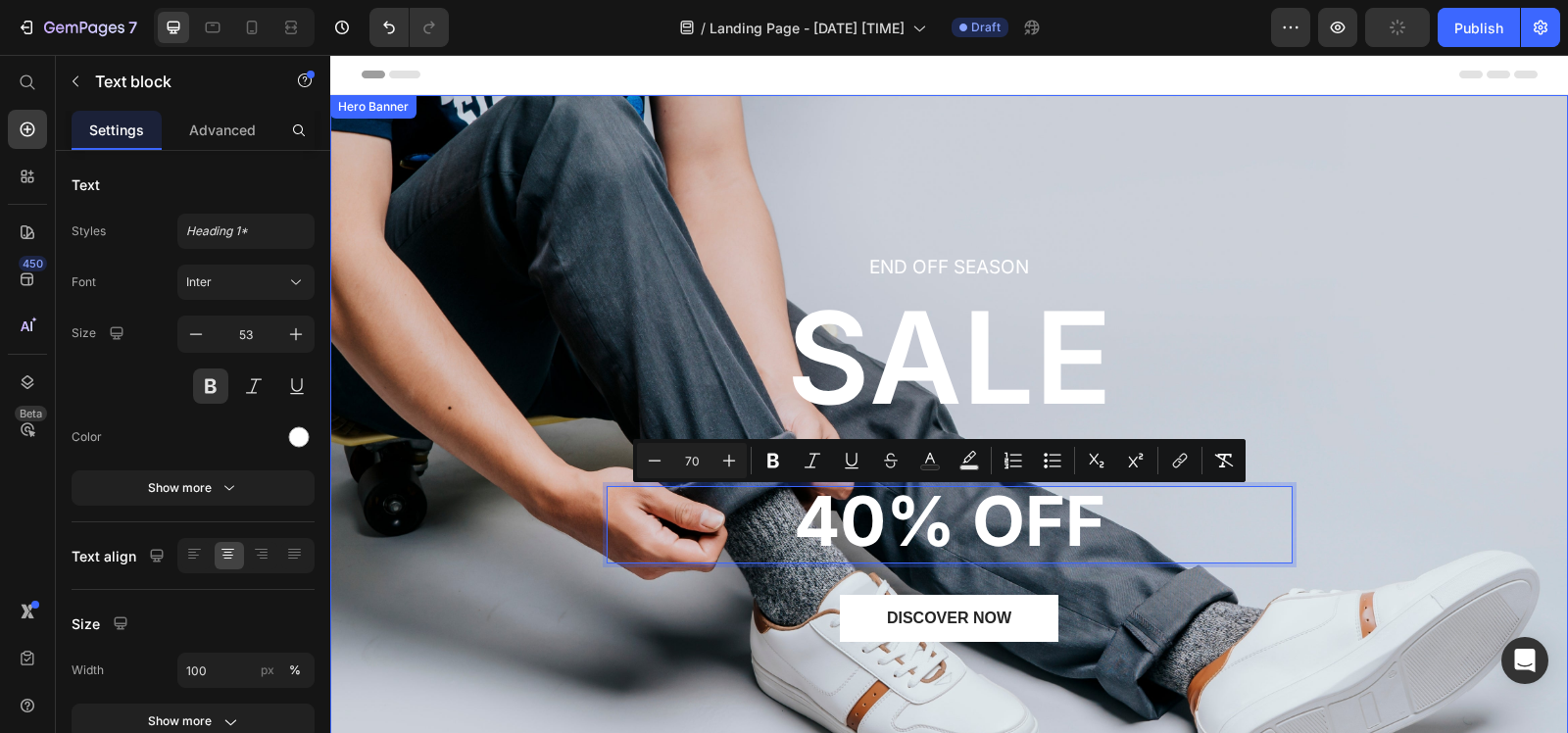 click on "END OFF SEASON Text block ⁠⁠⁠⁠⁠⁠⁠ SALE Heading                Title Line ENJOY UP TO Text Block                Title Line Row 40% OFF Text block   32 DISCOVER NOW Button Row" at bounding box center (949, 483) 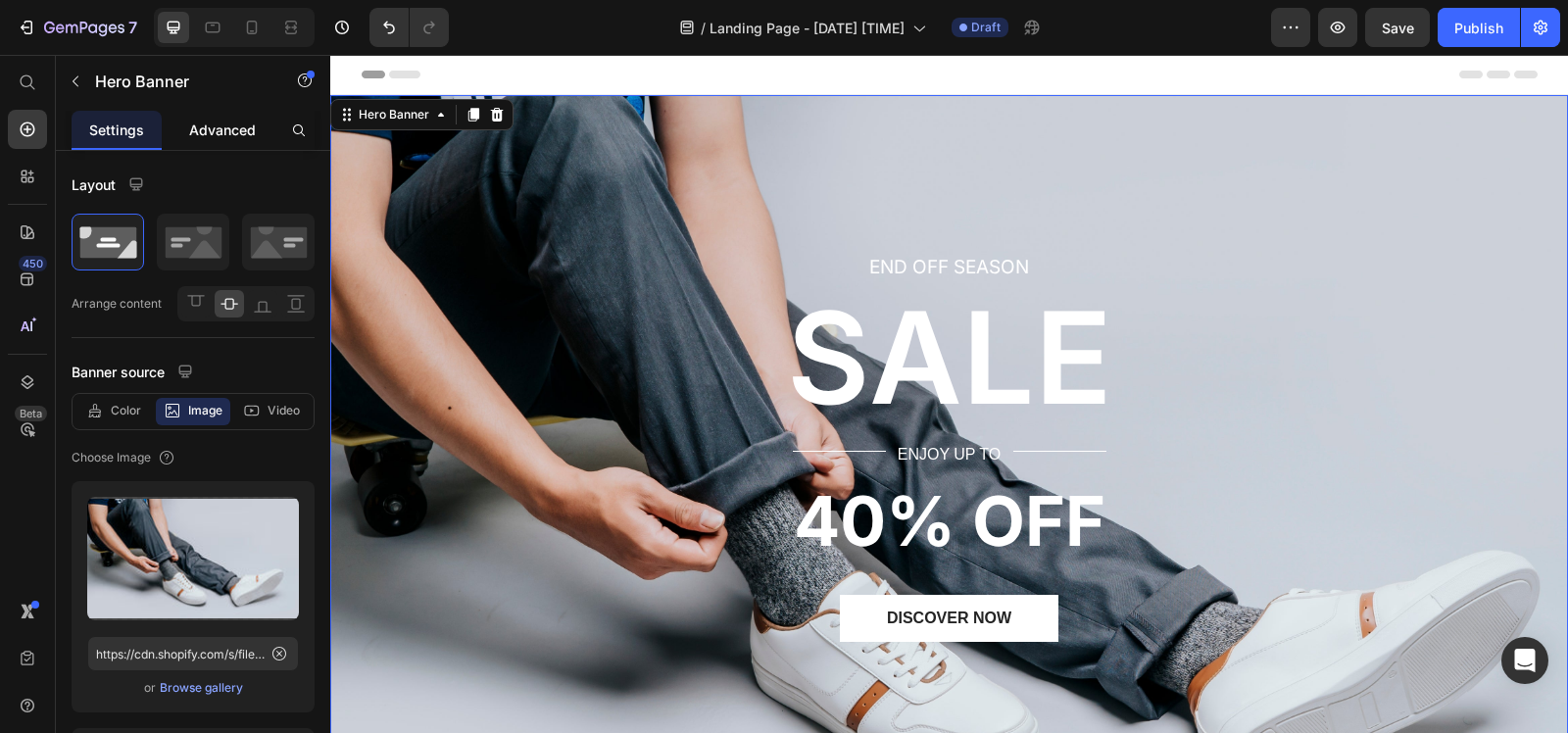 click on "Advanced" at bounding box center (222, 129) 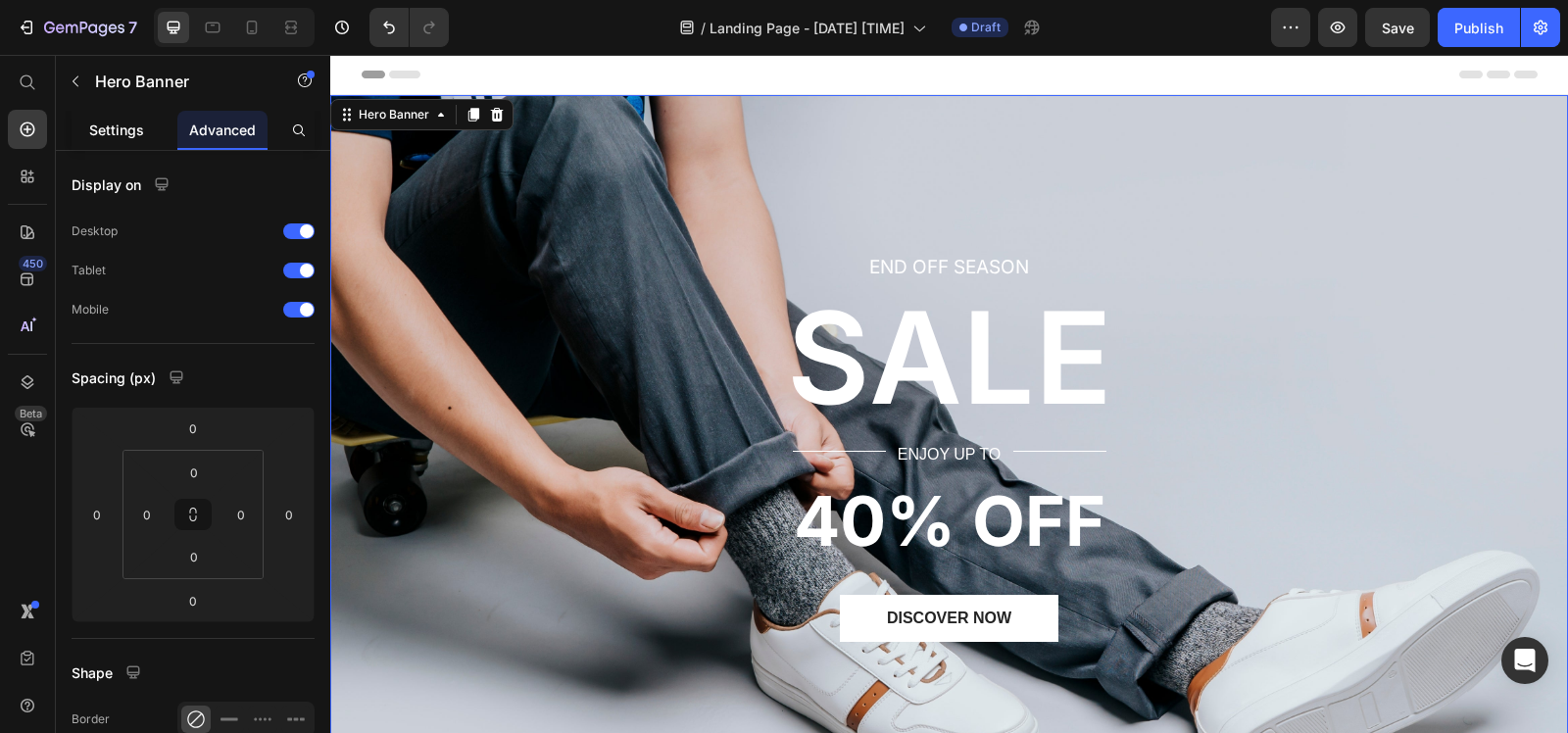 click on "Settings" at bounding box center [117, 129] 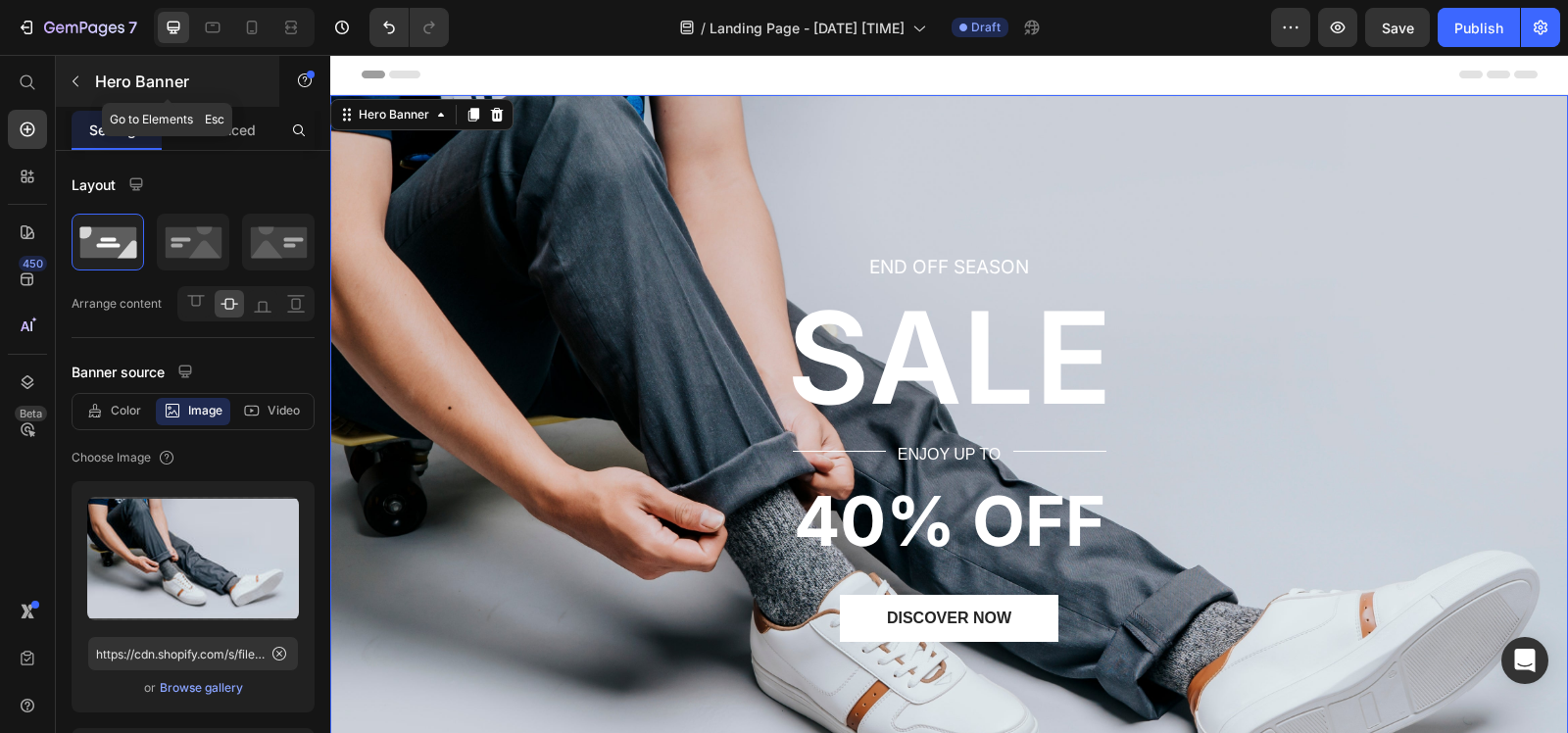 click 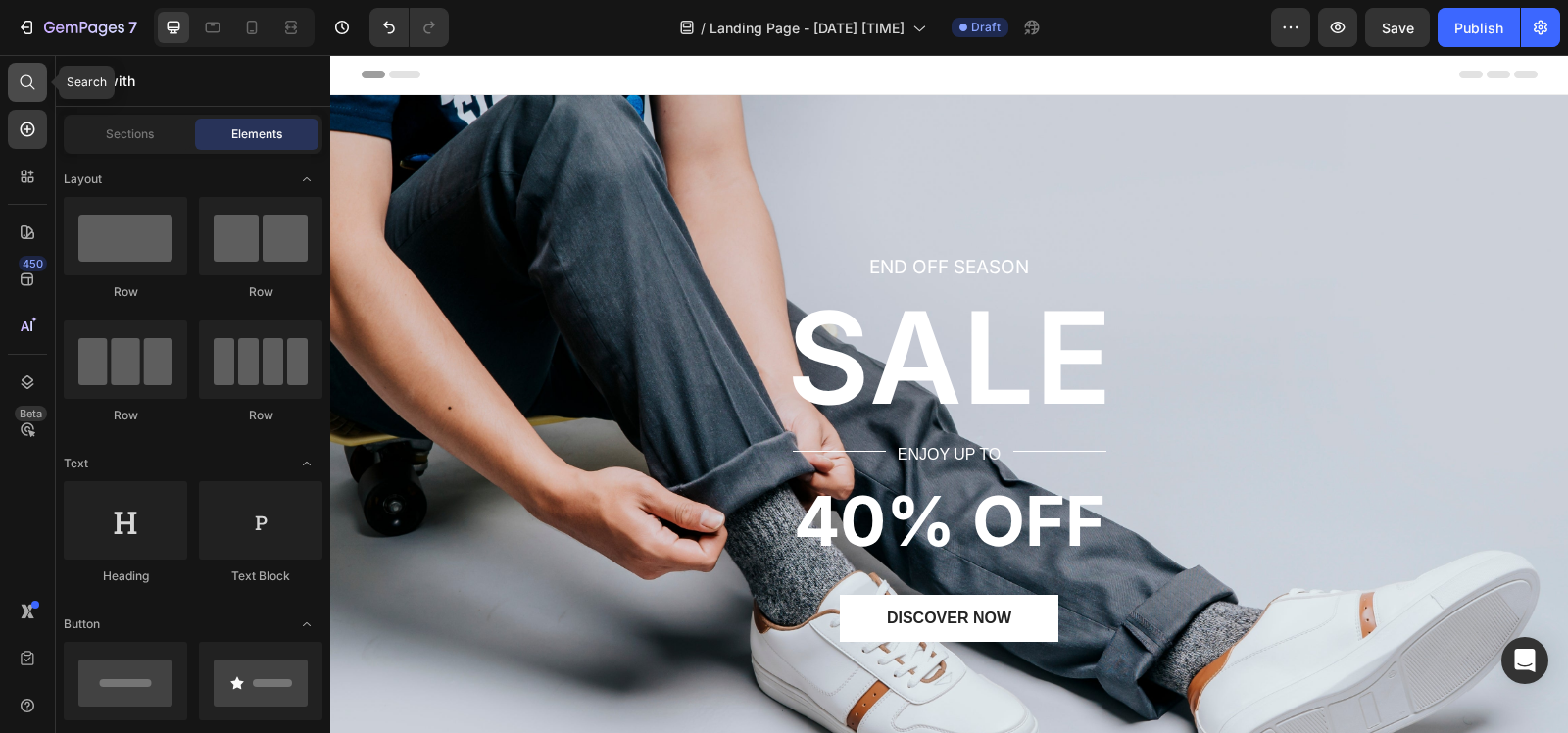 click 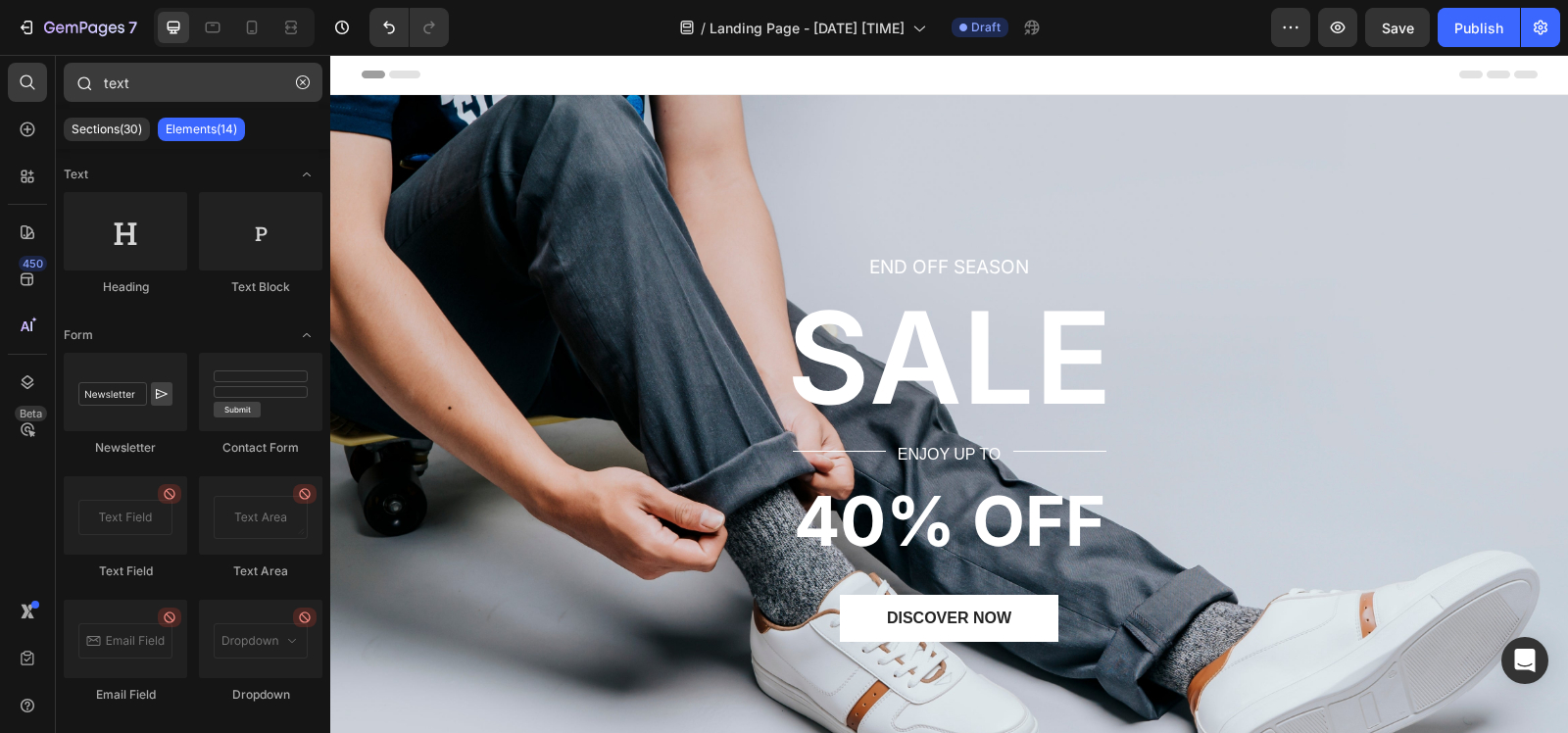 click on "text" at bounding box center [193, 82] 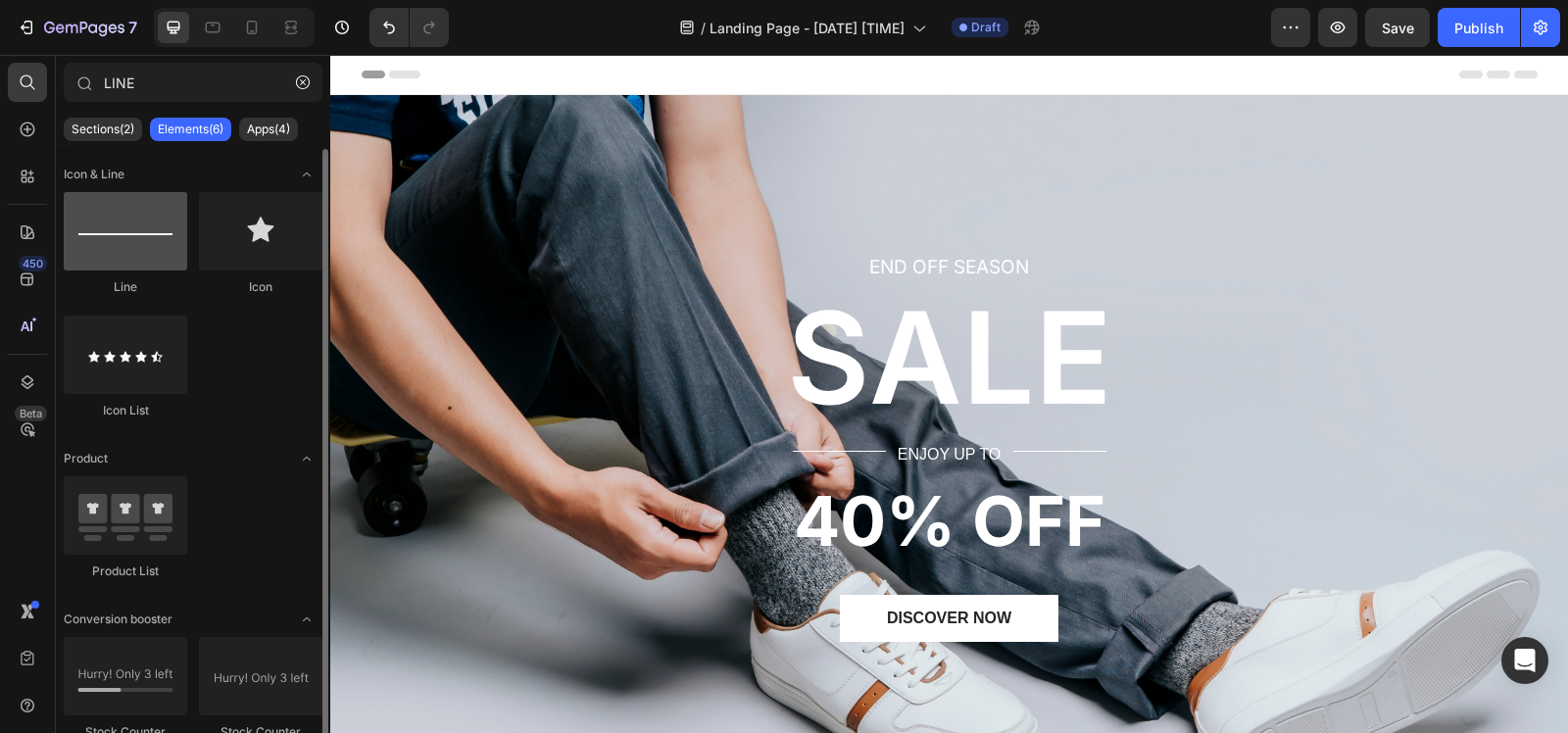 type on "LINE" 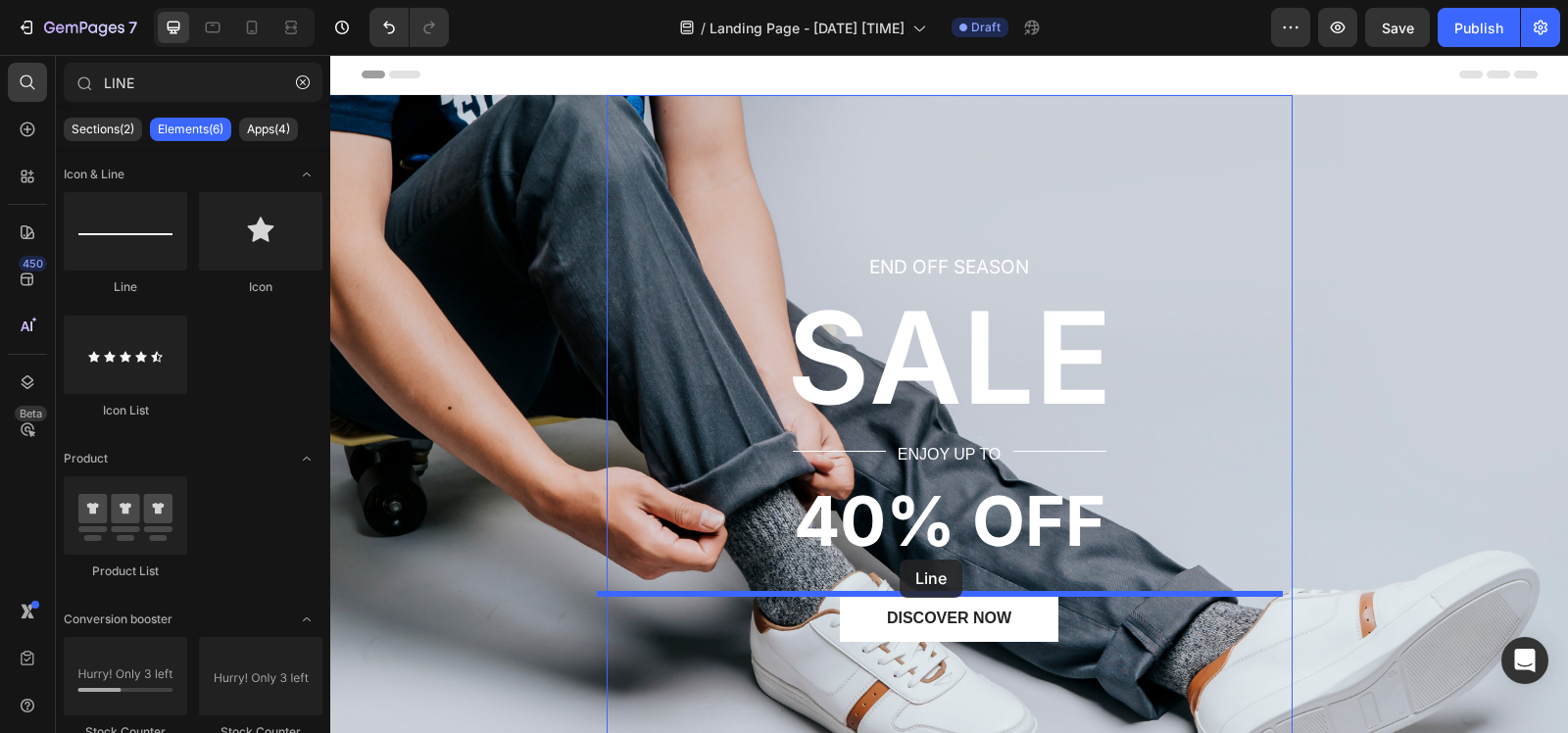 drag, startPoint x: 466, startPoint y: 290, endPoint x: 900, endPoint y: 560, distance: 511.1321 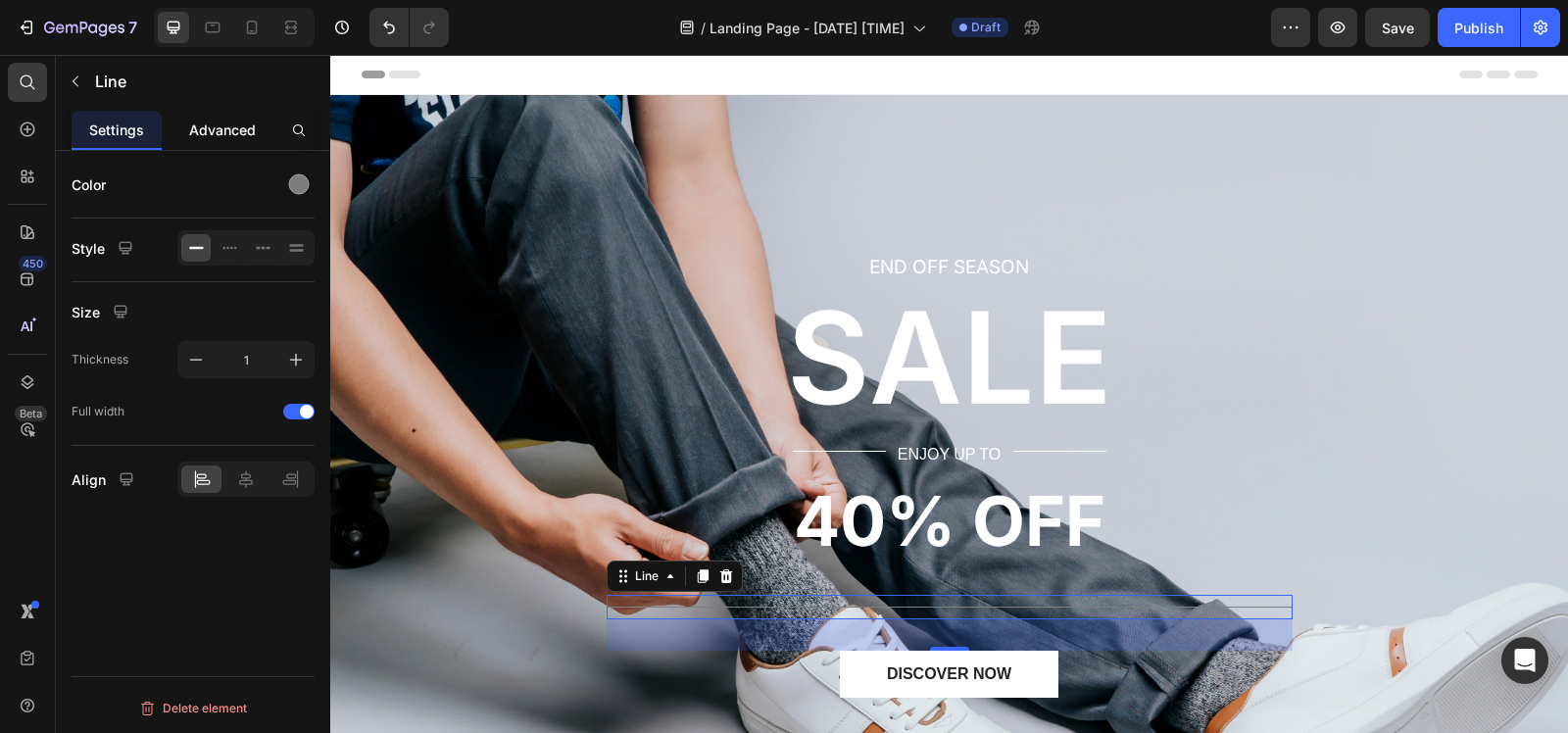 click on "Advanced" 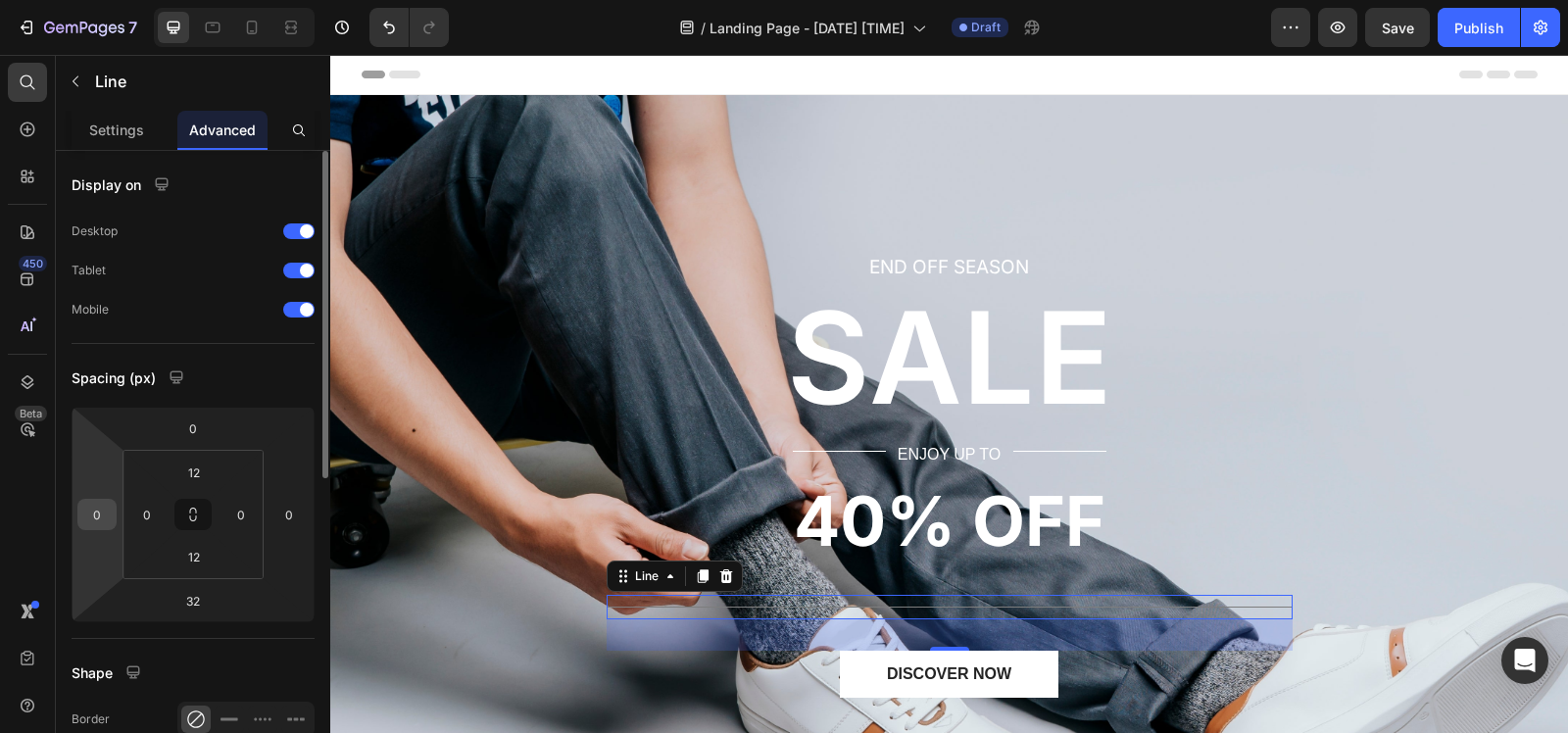 click on "0" at bounding box center (97, 514) 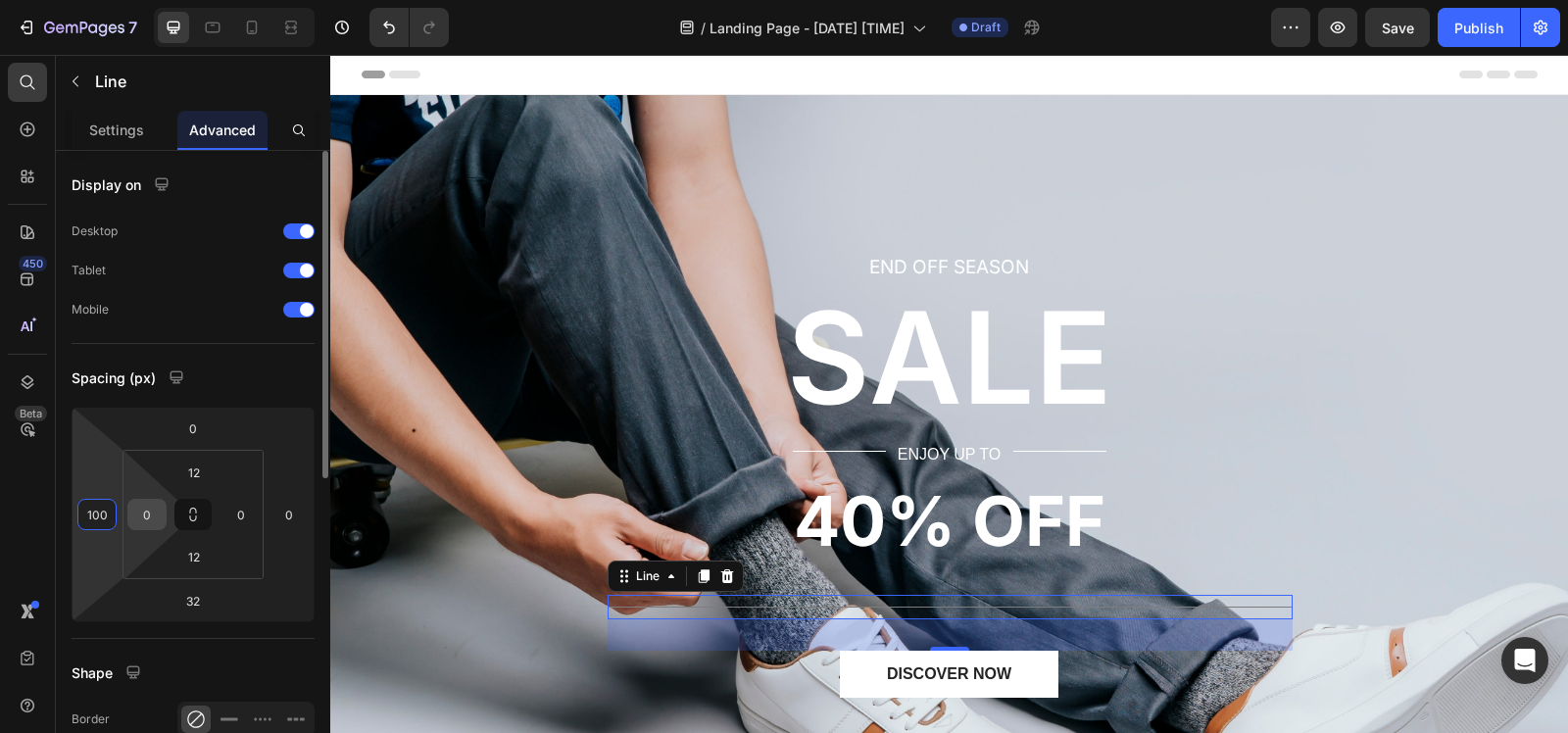 type on "100" 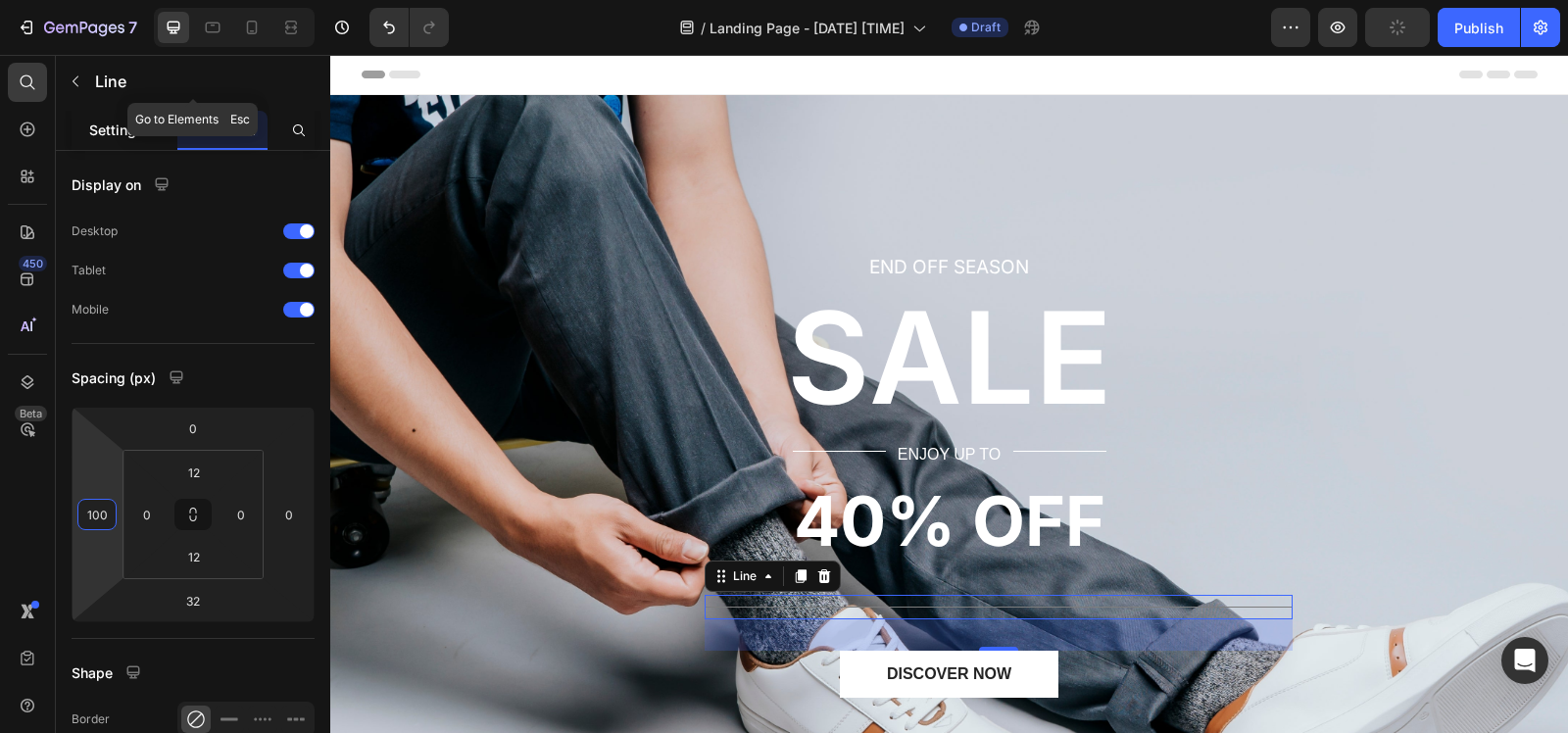 click on "Settings" 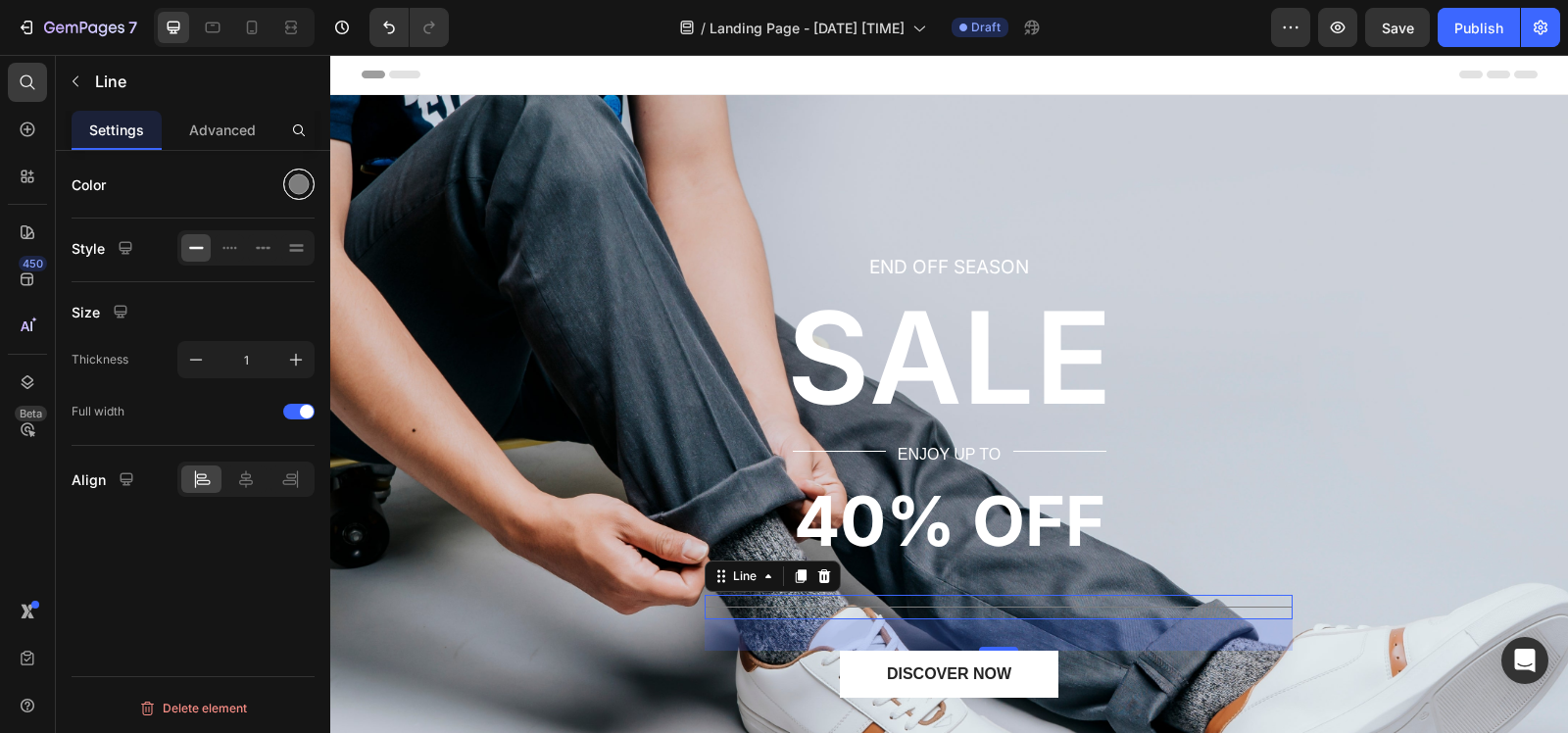 click at bounding box center (299, 184) 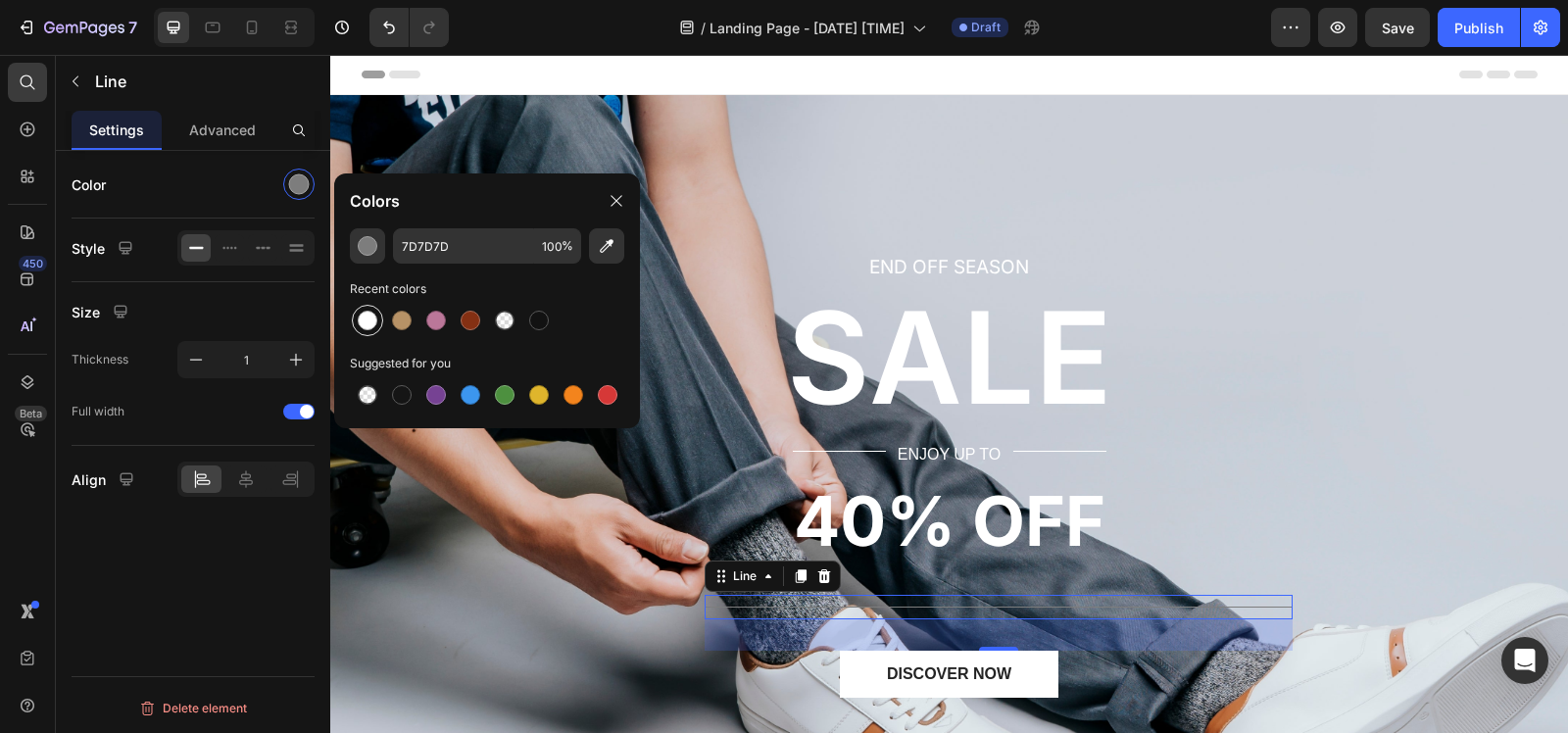 click at bounding box center [368, 320] 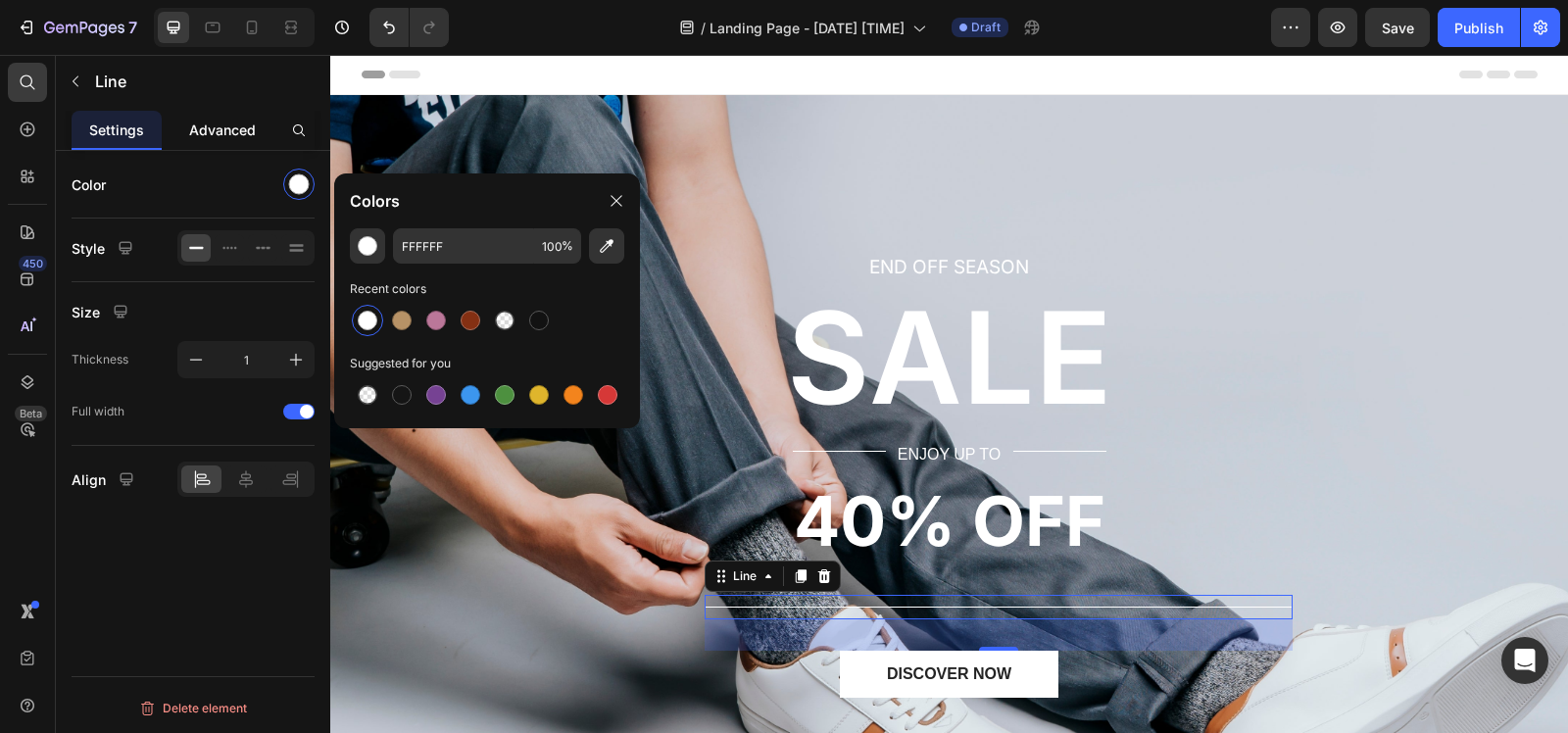 click on "Advanced" at bounding box center [222, 129] 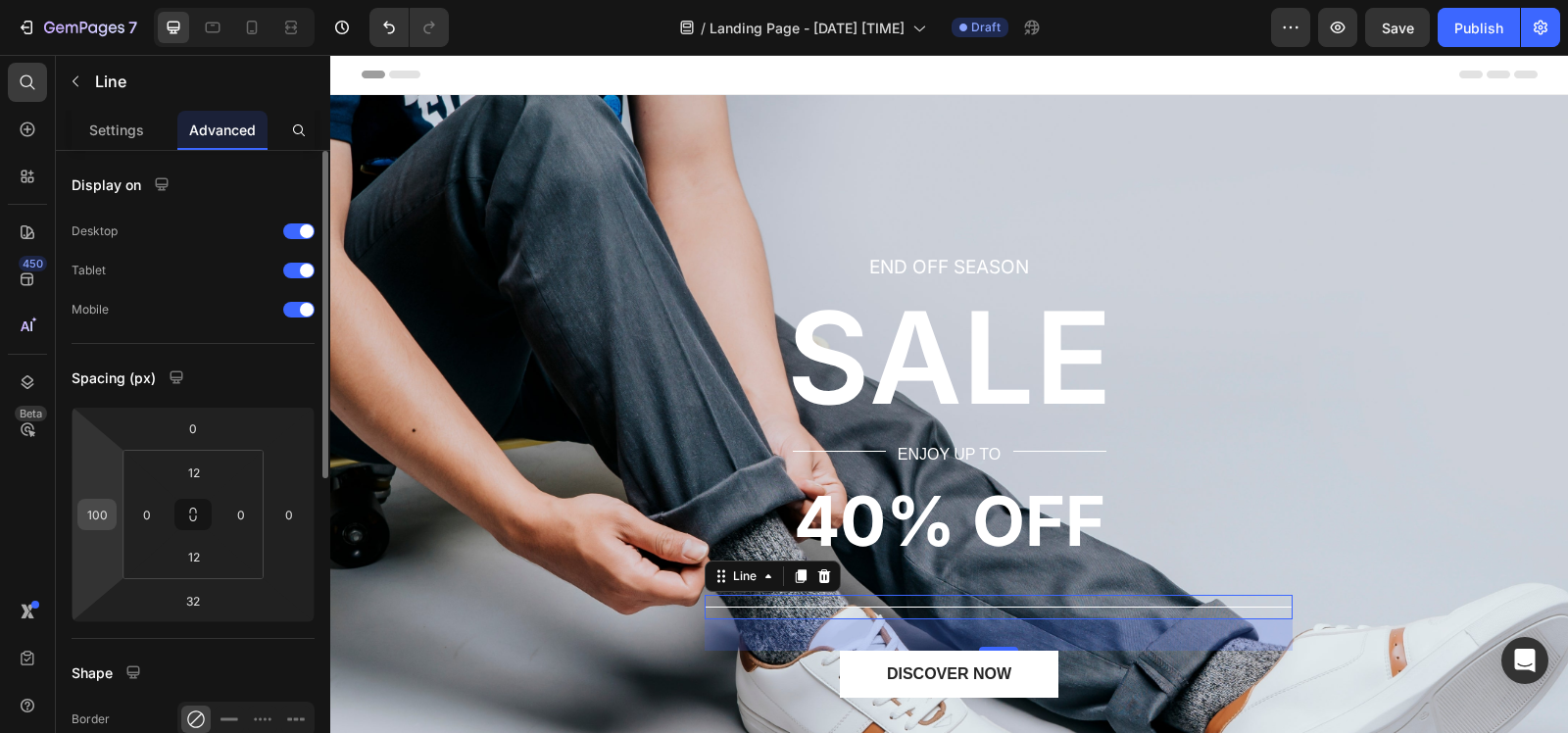click on "100" at bounding box center [97, 514] 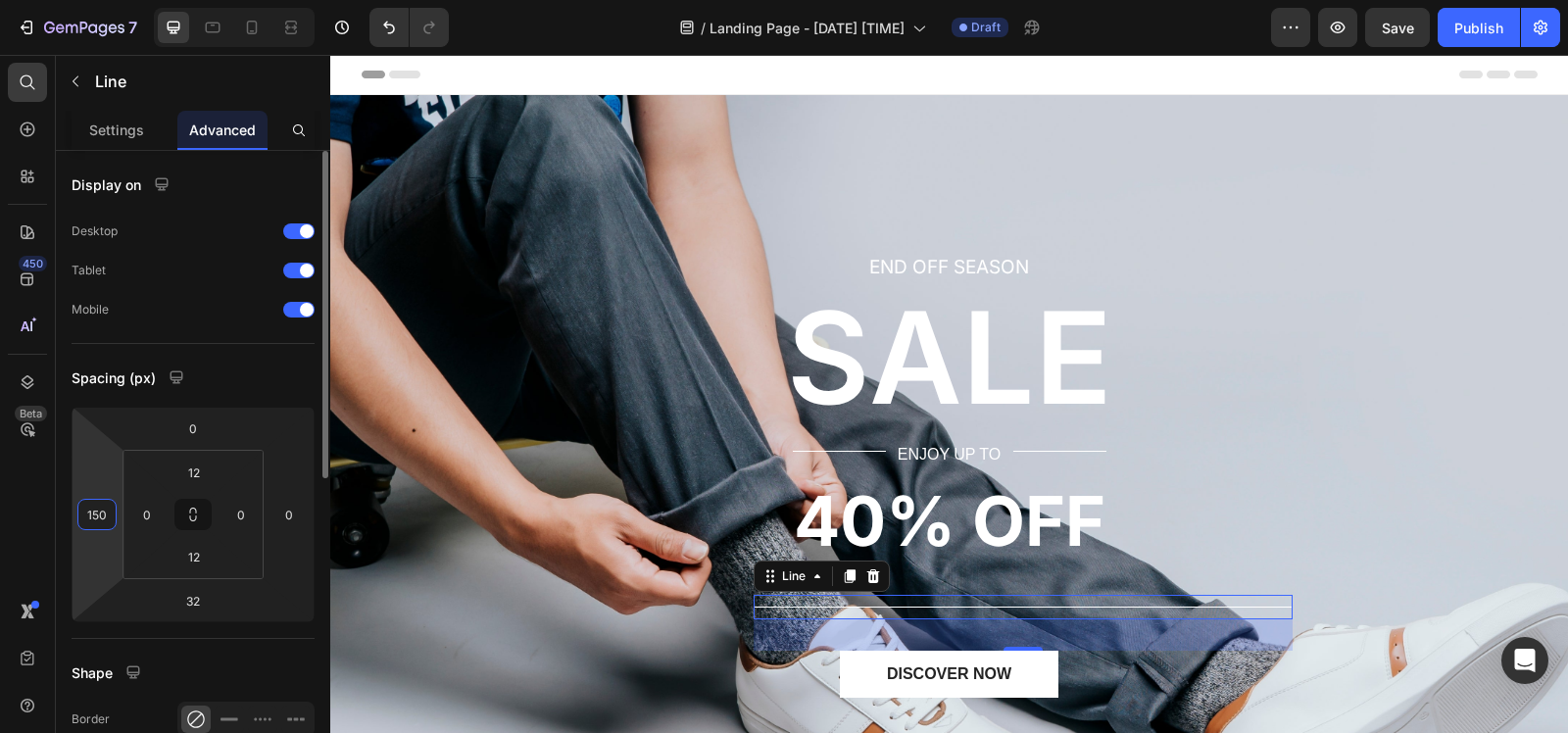 type on "150" 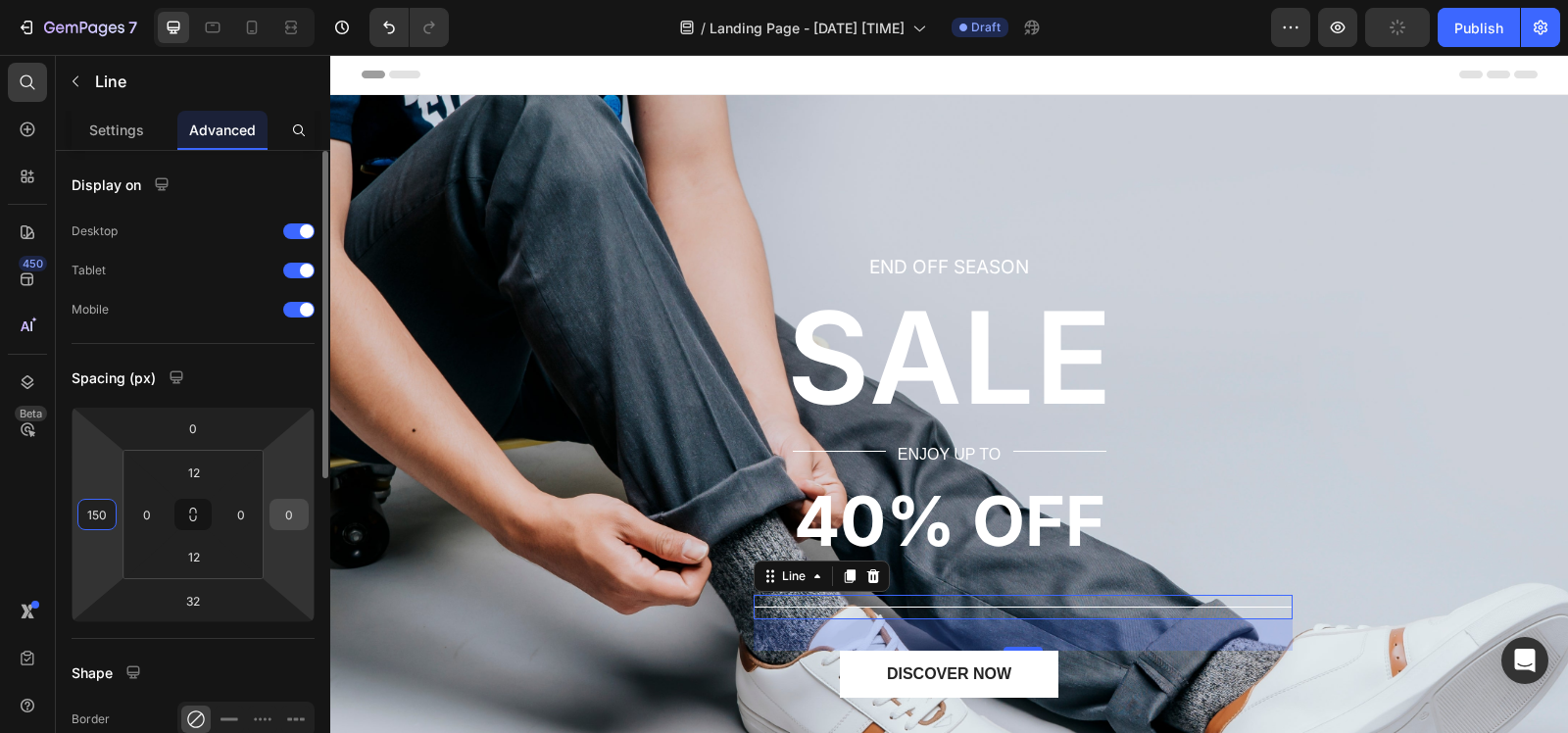 click on "0" at bounding box center [289, 514] 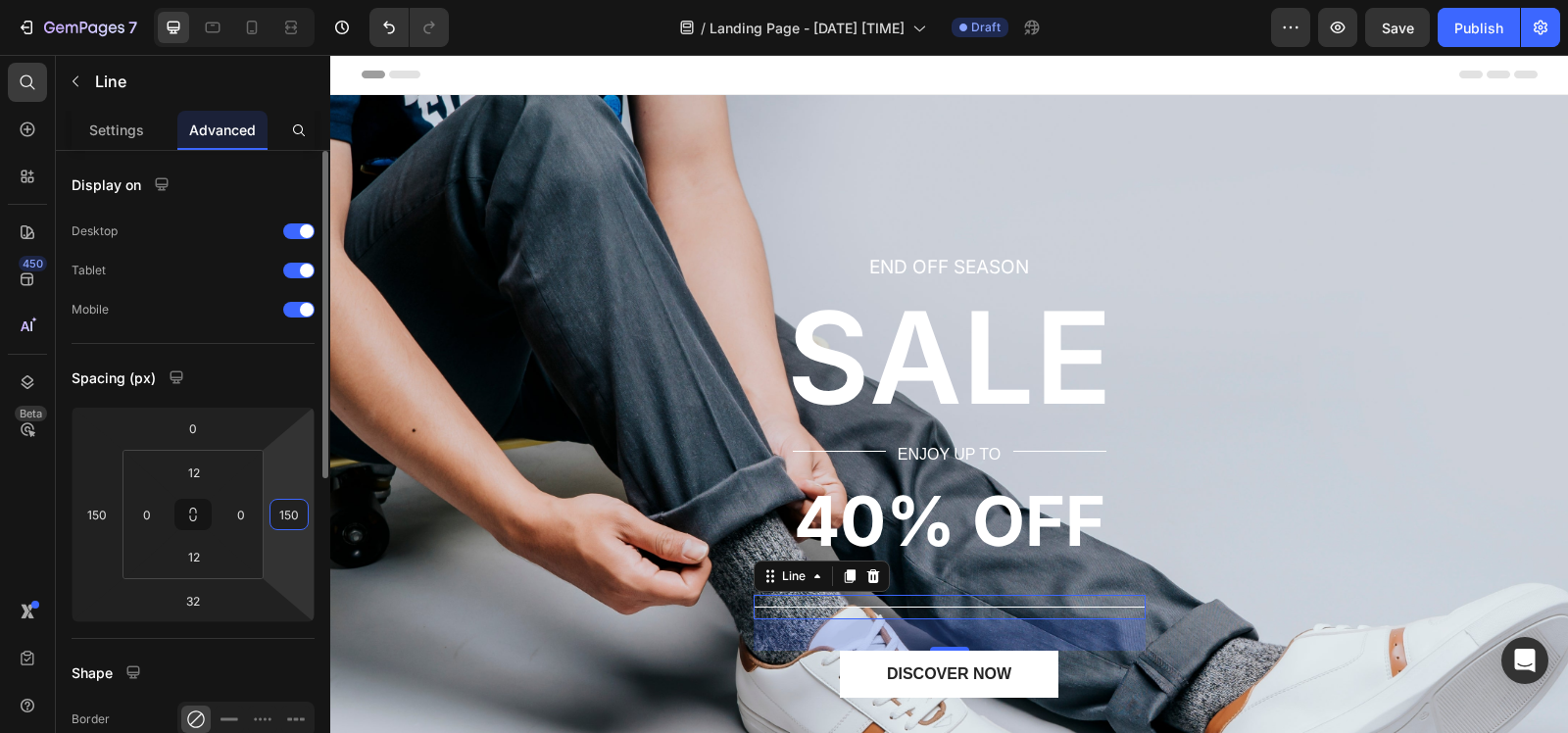 click on "150" at bounding box center [289, 514] 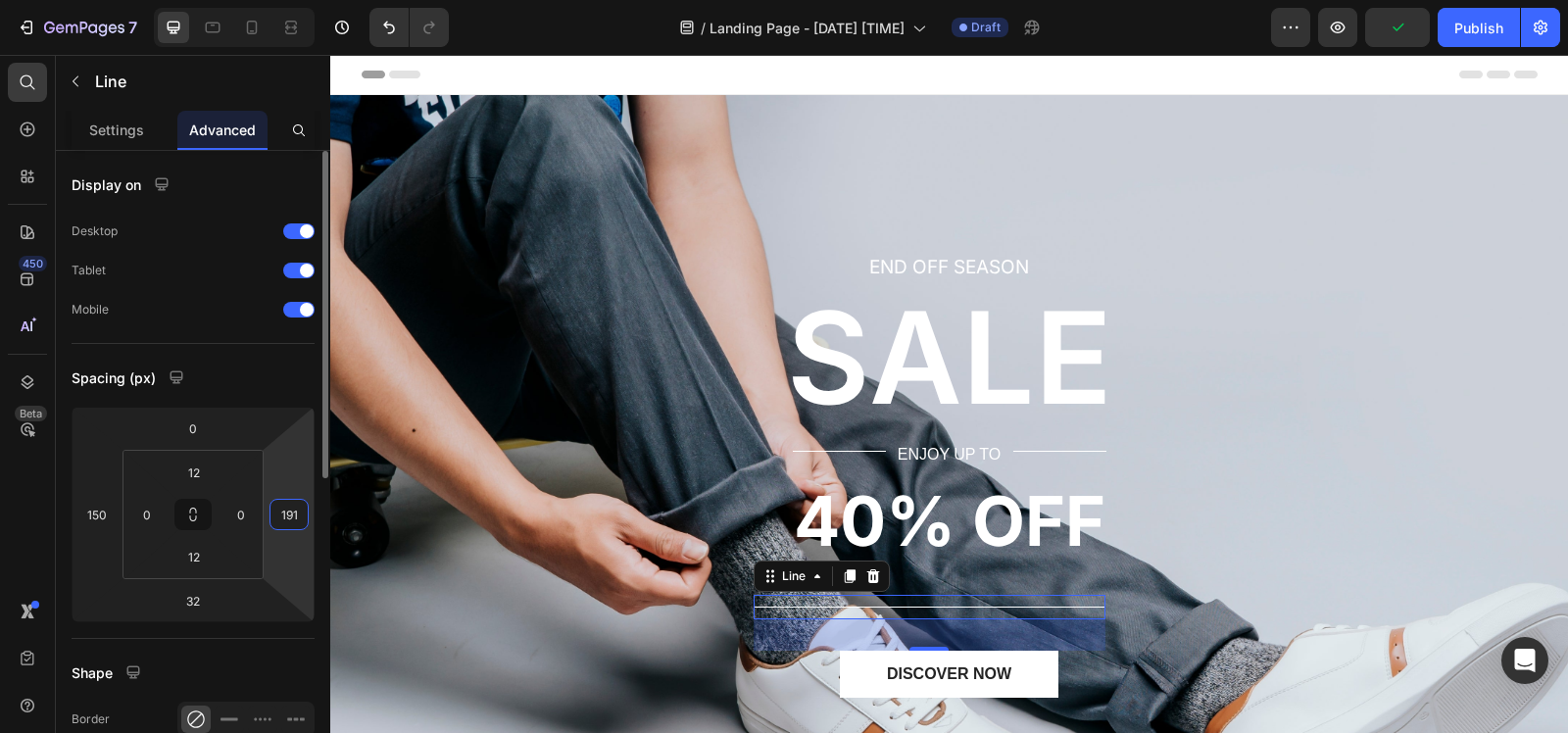 type on "190" 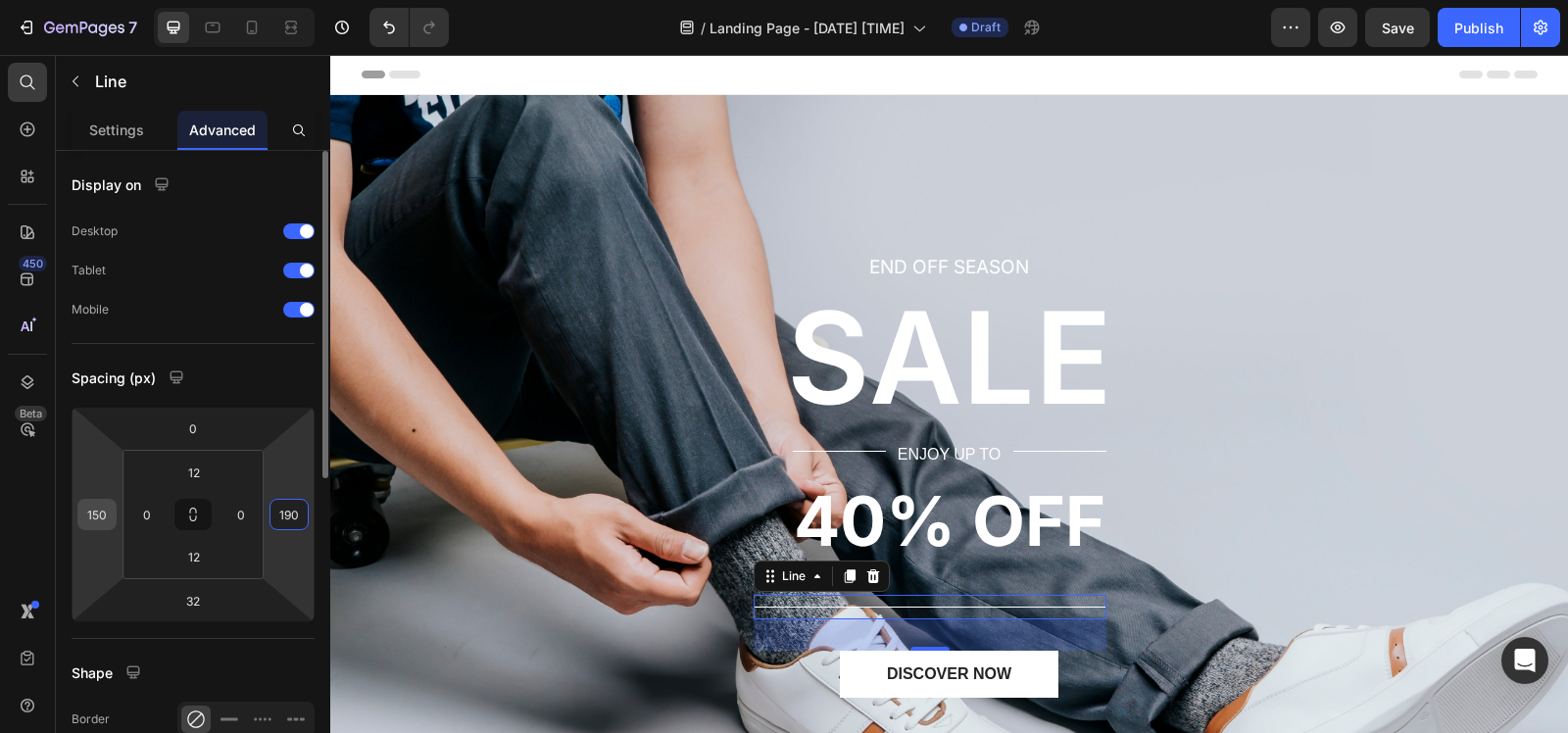 click on "150" at bounding box center (97, 514) 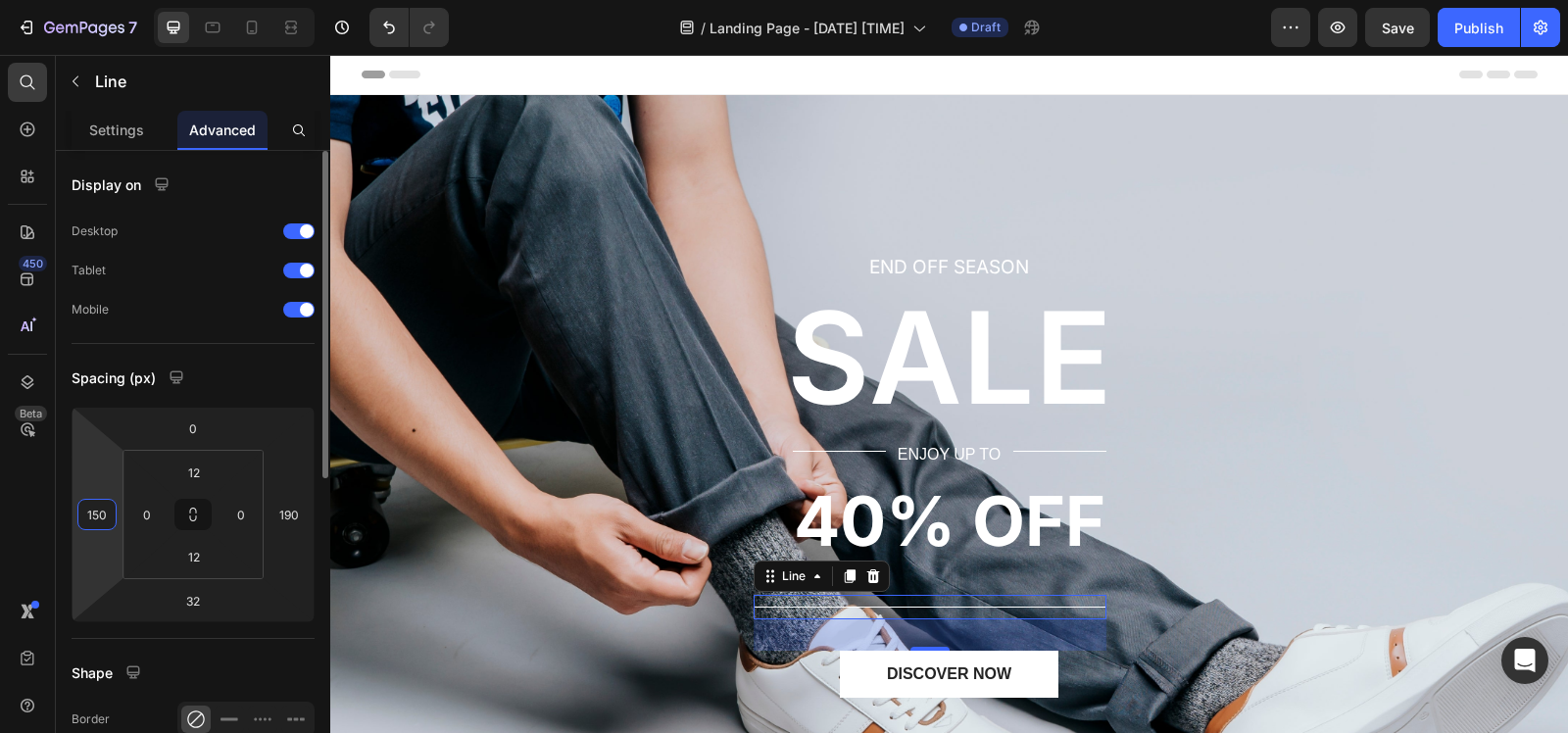 click on "150" at bounding box center (97, 514) 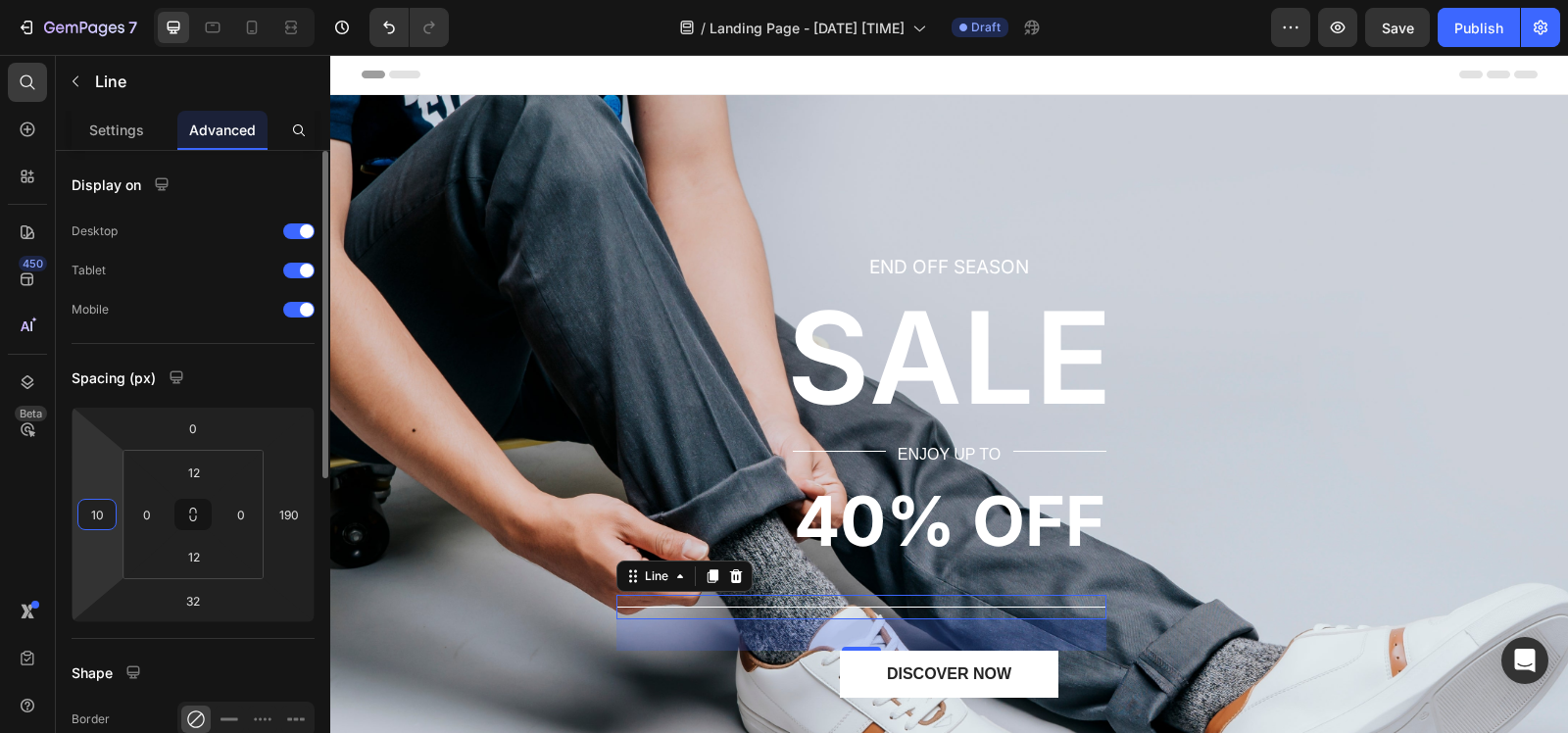 type on "190" 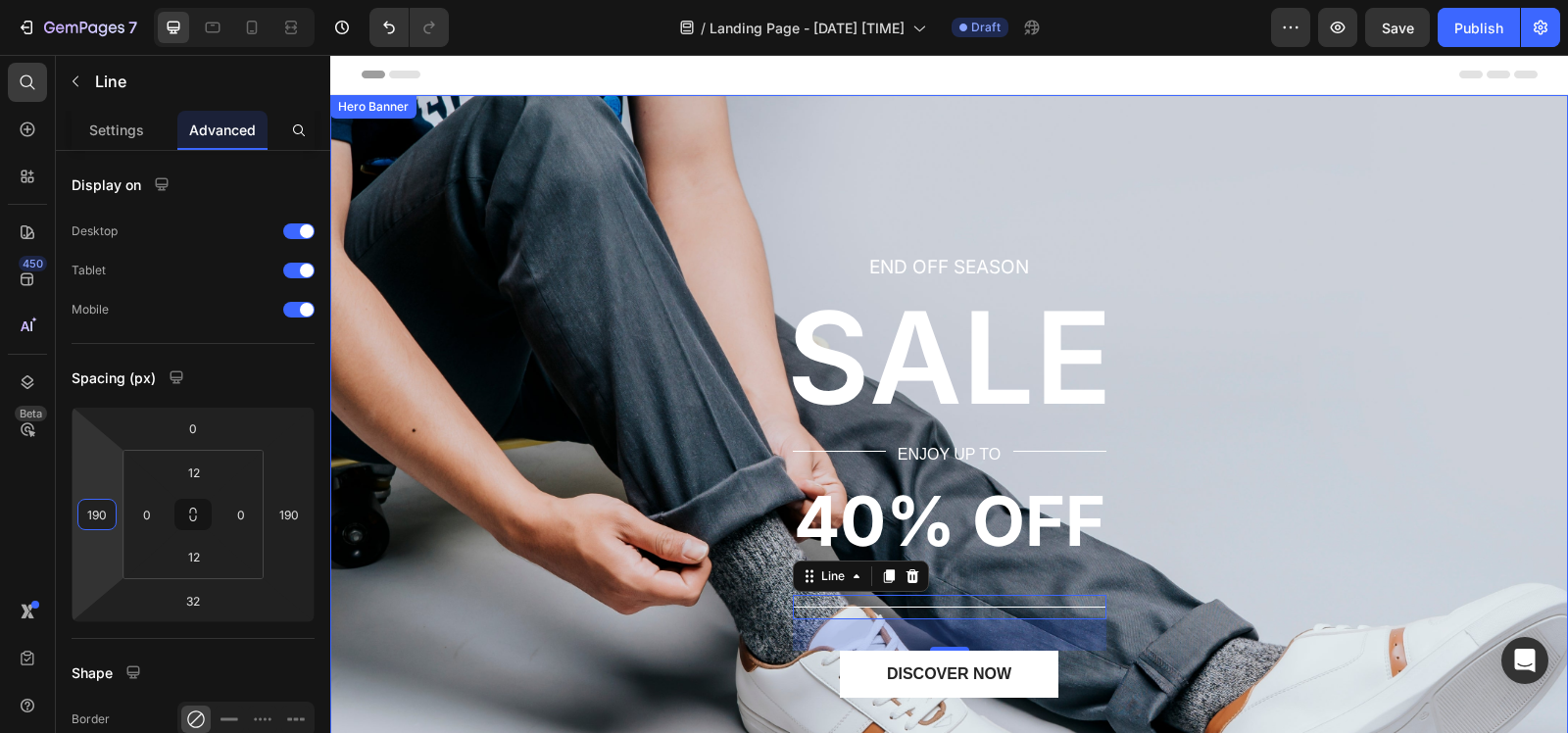 click on "END OFF SEASON Text block ⁠⁠⁠⁠⁠⁠⁠ SALE Heading                Title Line ENJOY UP TO Text Block                Title Line Row 40% OFF Text block                Title Line   32 DISCOVER NOW Button Row" at bounding box center (949, 512) 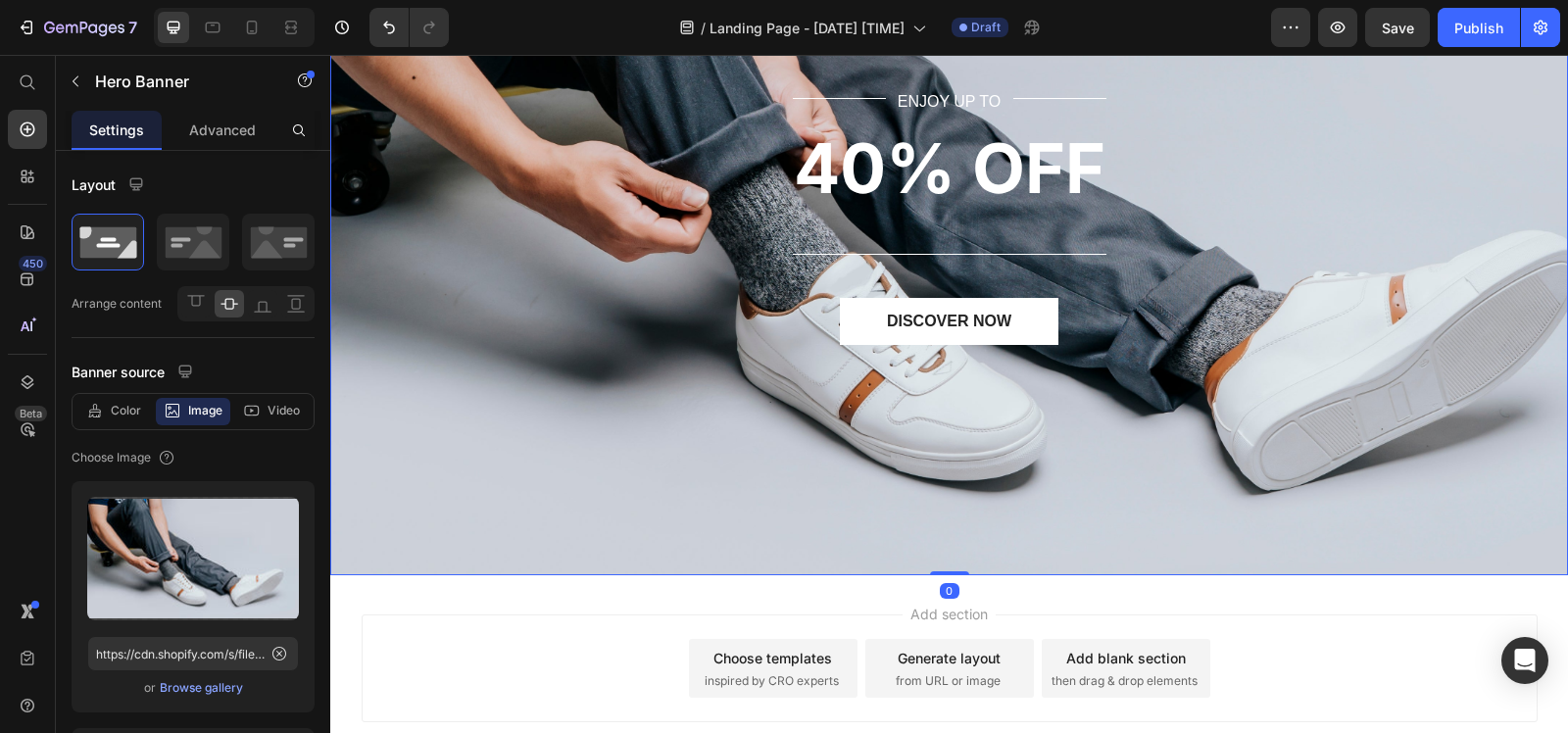 scroll, scrollTop: 355, scrollLeft: 0, axis: vertical 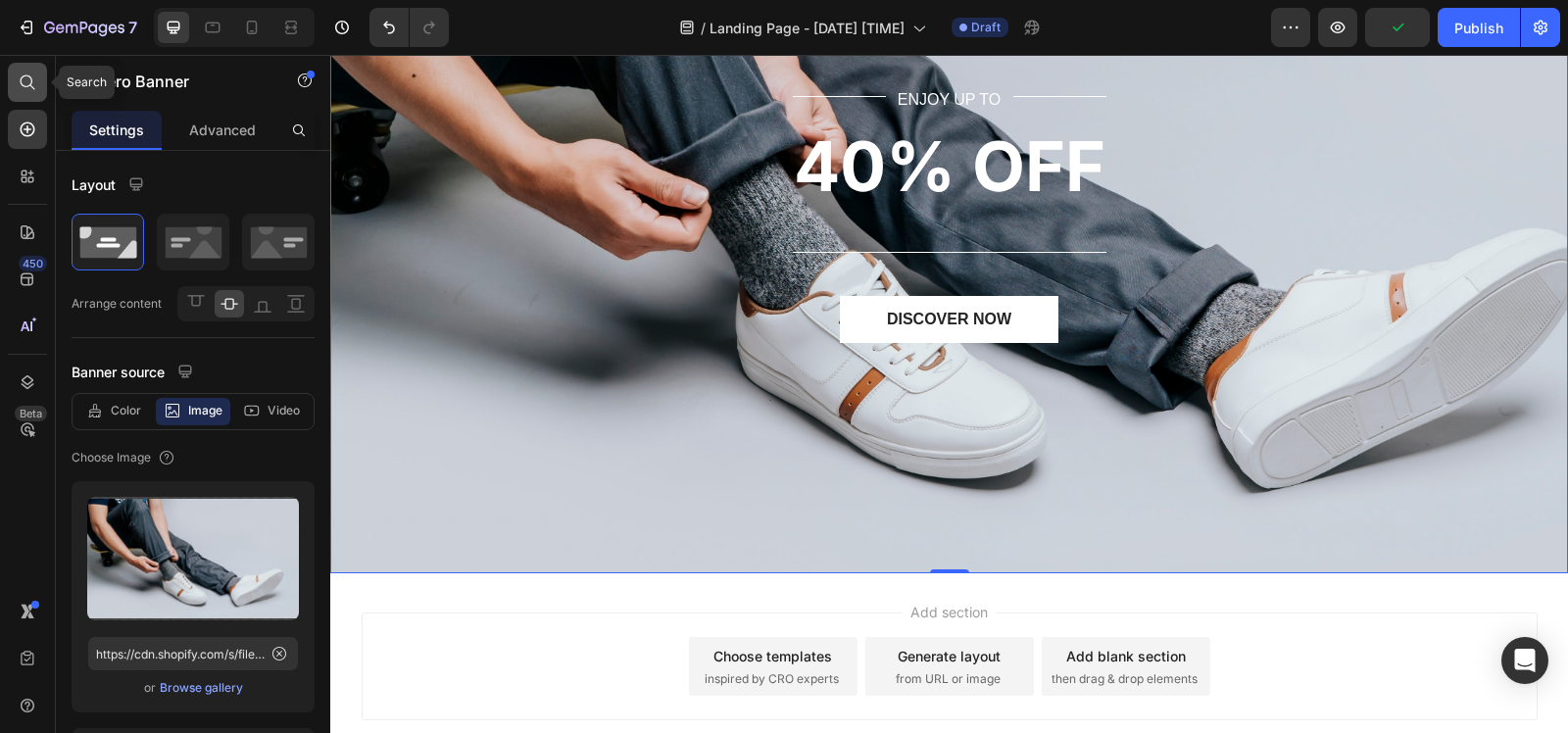 click 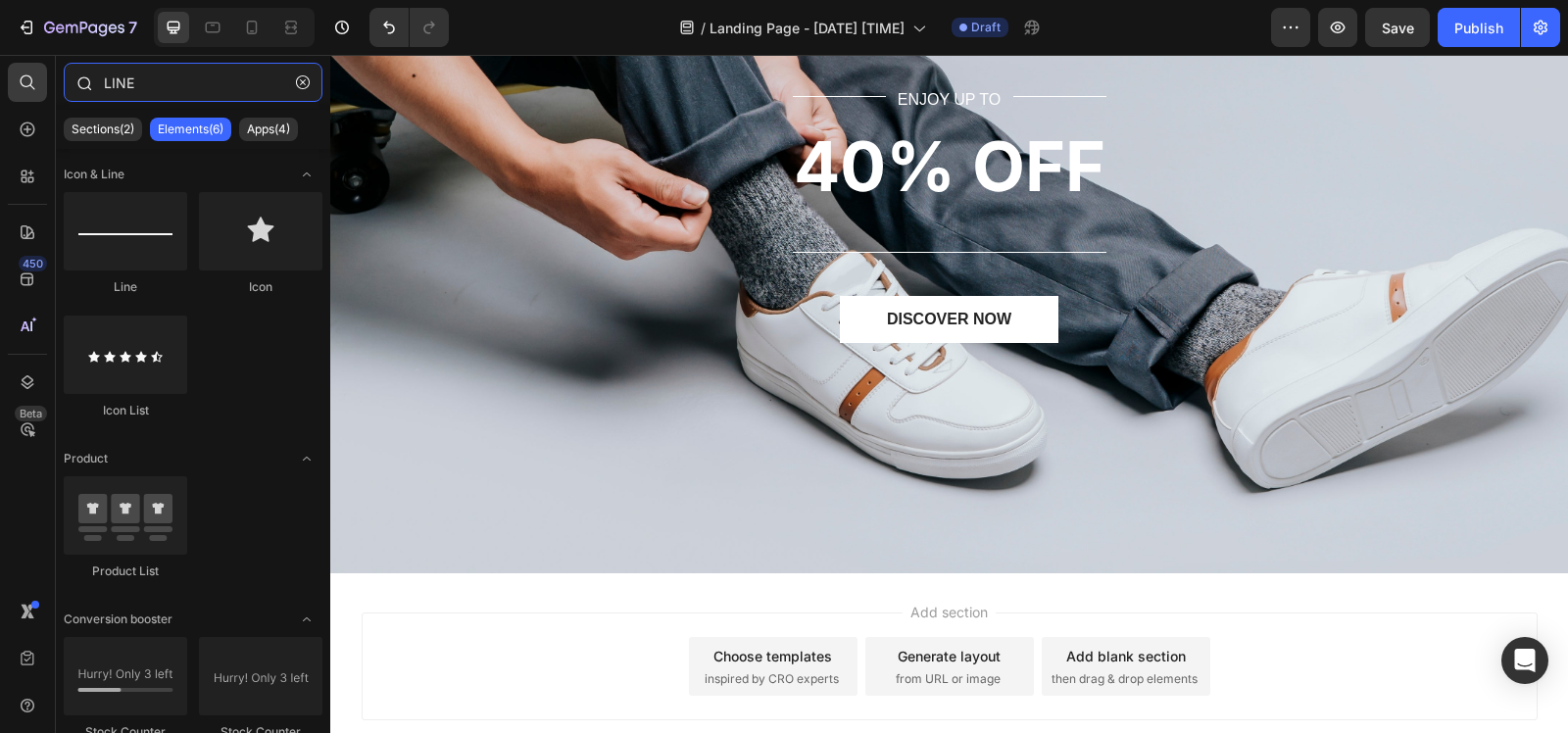 click on "LINE" at bounding box center (193, 82) 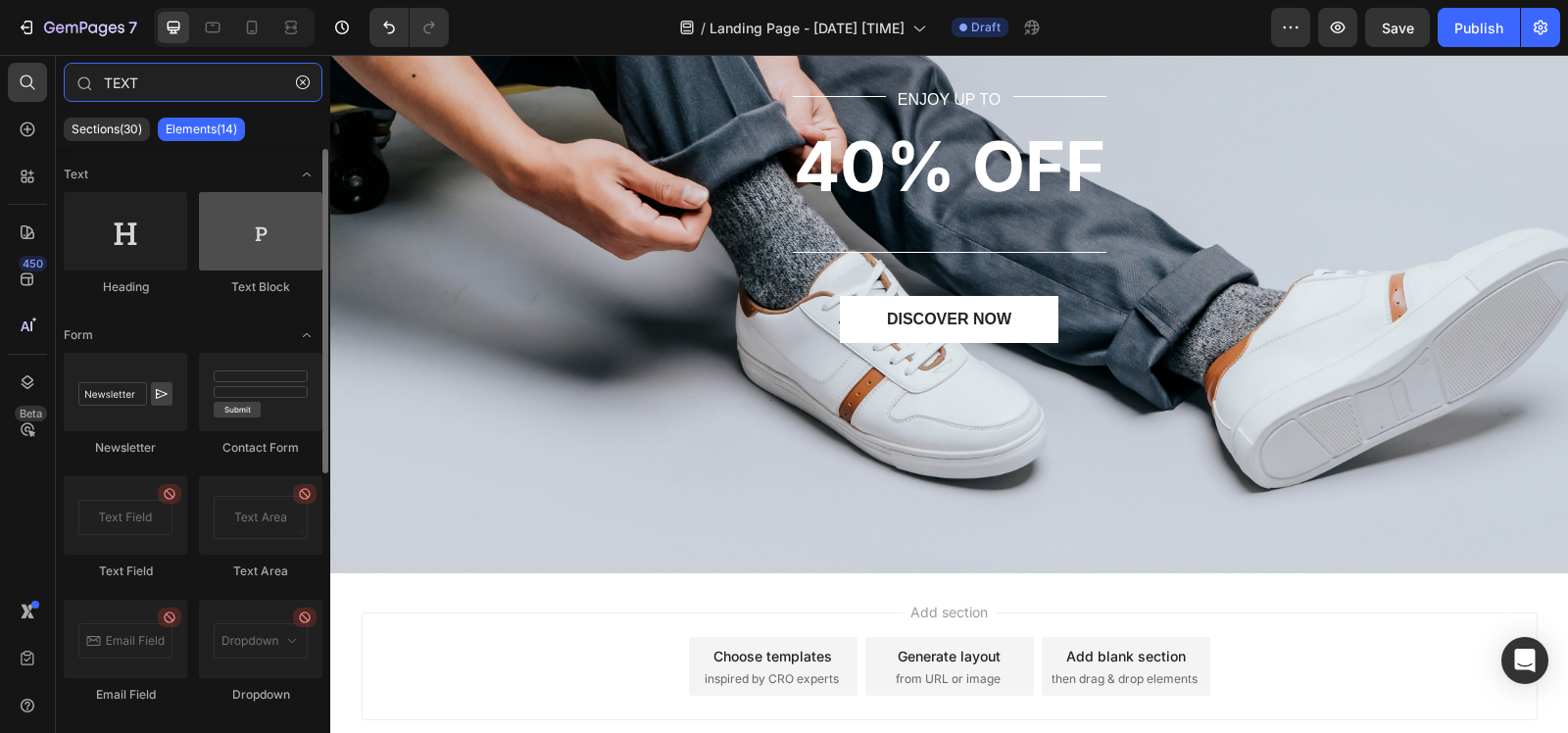 type on "TEXT" 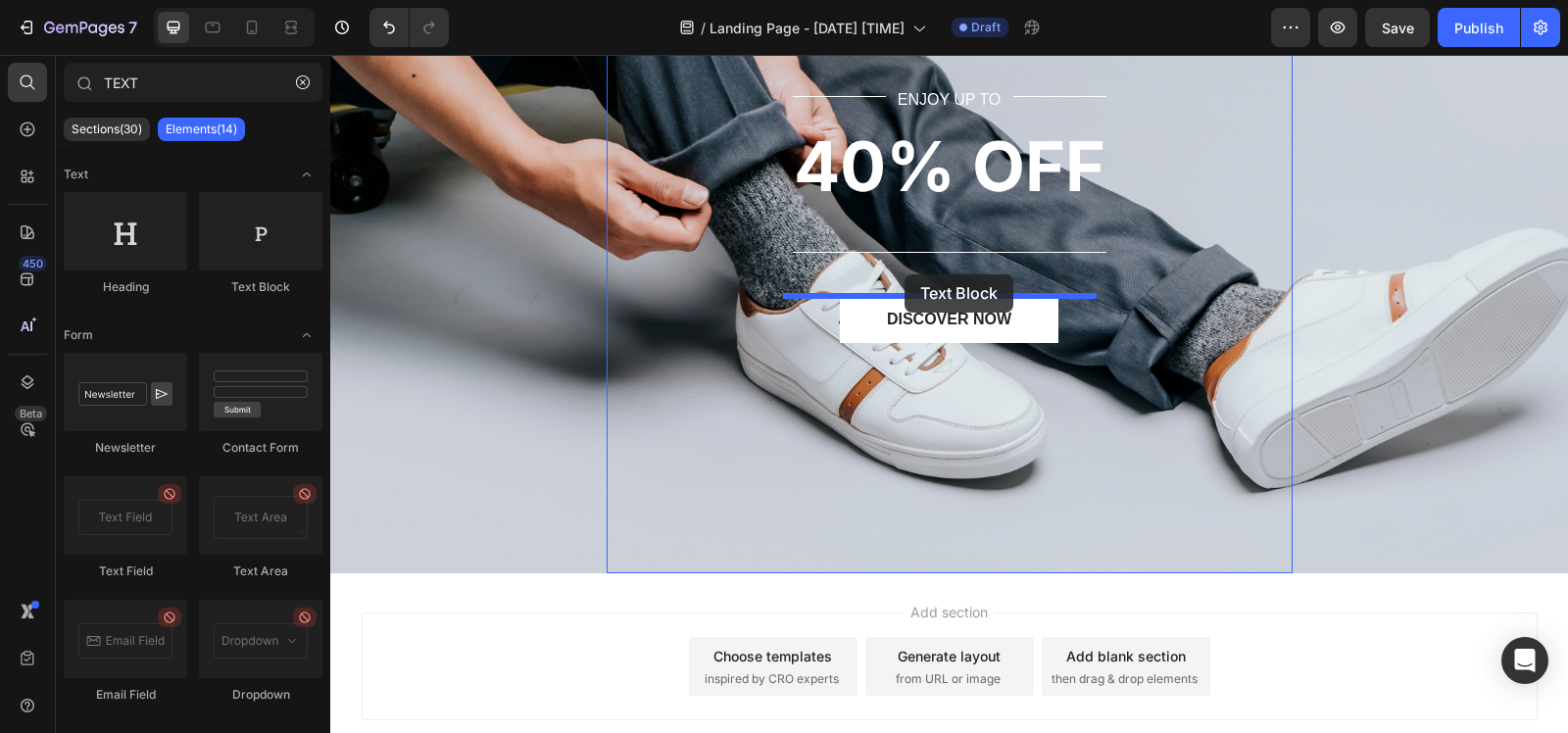 drag, startPoint x: 590, startPoint y: 306, endPoint x: 905, endPoint y: 274, distance: 316.62122 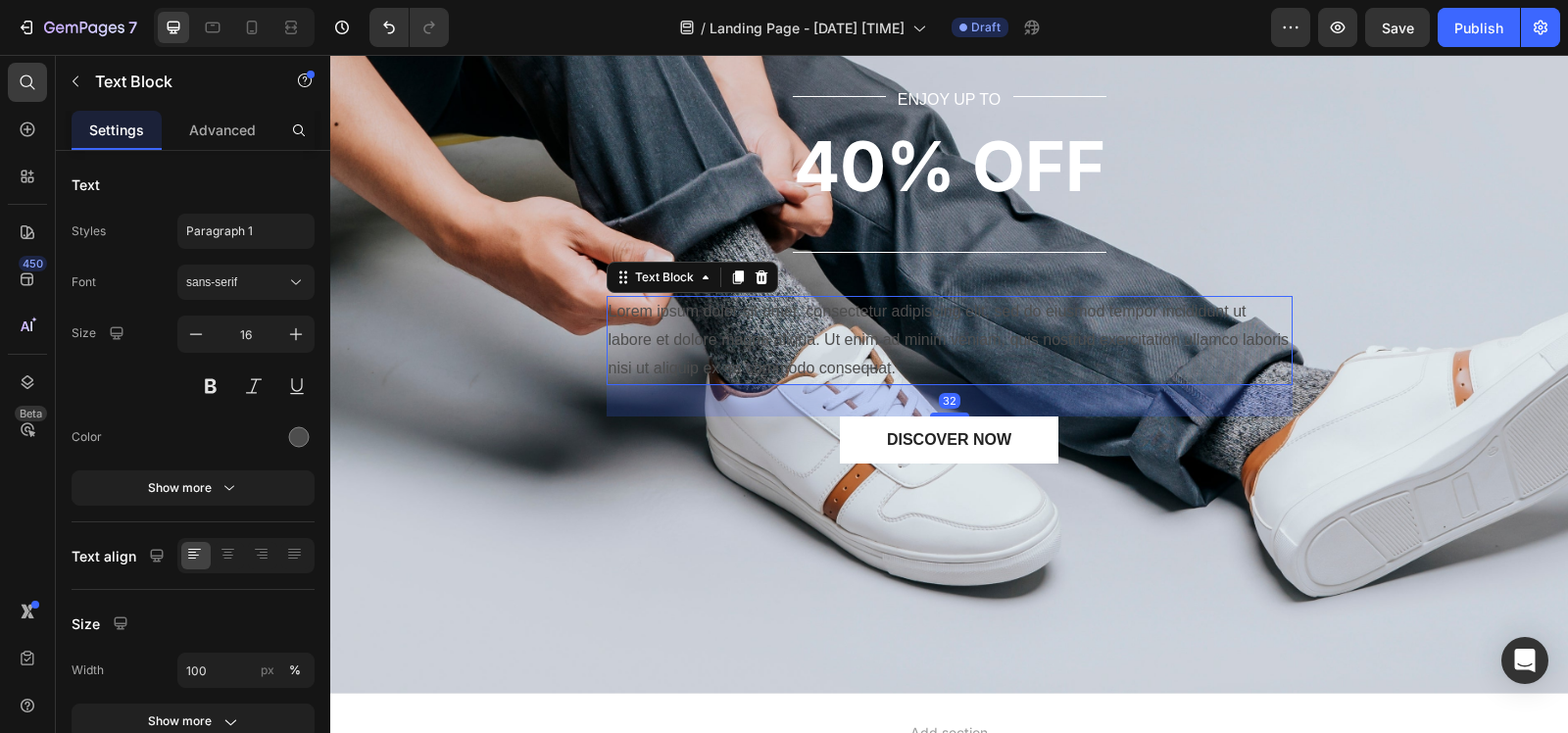 click on "Lorem ipsum dolor sit amet, consectetur adipiscing elit, sed do eiusmod tempor incididunt ut labore et dolore magna aliqua. Ut enim ad minim veniam, quis nostrud exercitation ullamco laboris nisi ut aliquip ex ea commodo consequat." at bounding box center (950, 340) 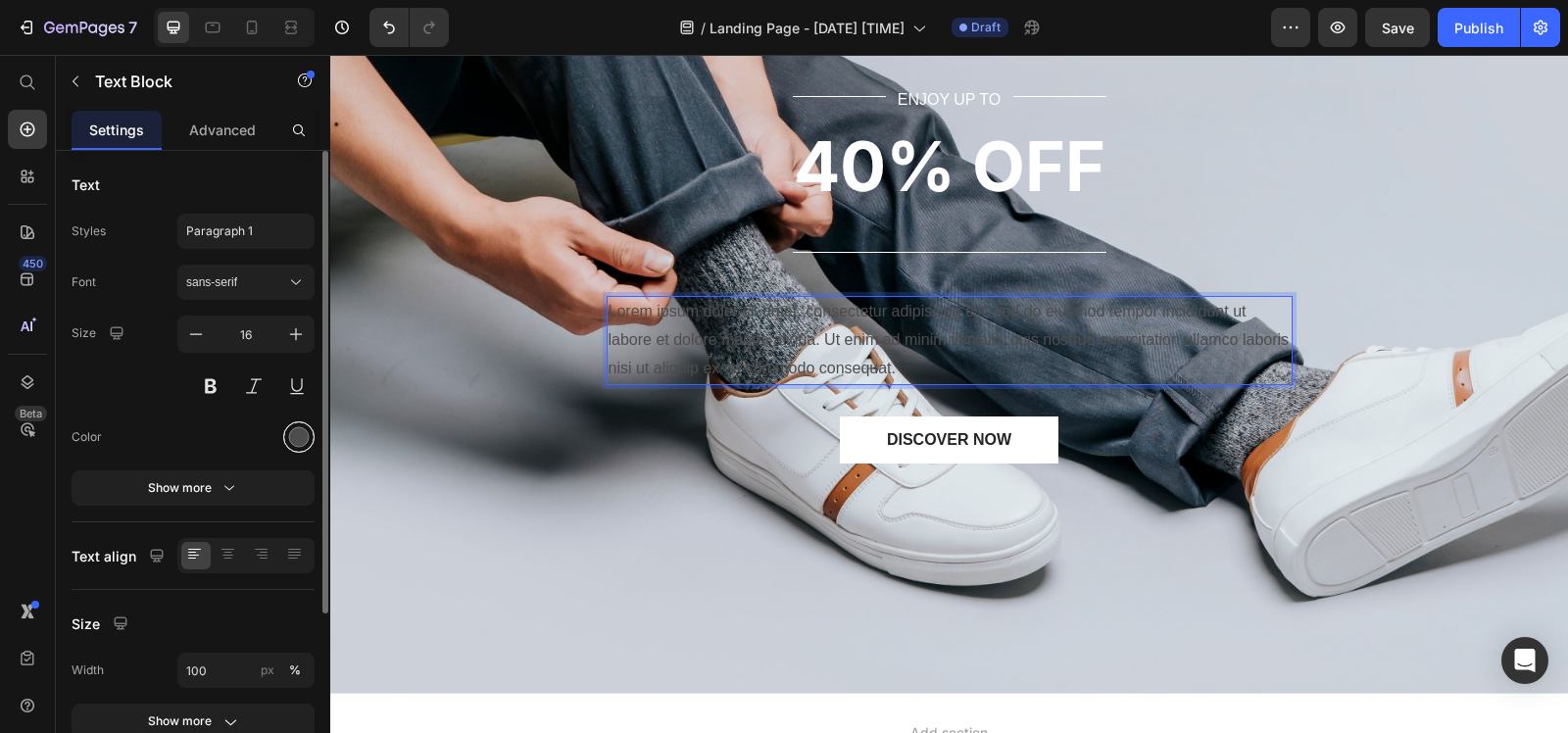 click at bounding box center (299, 437) 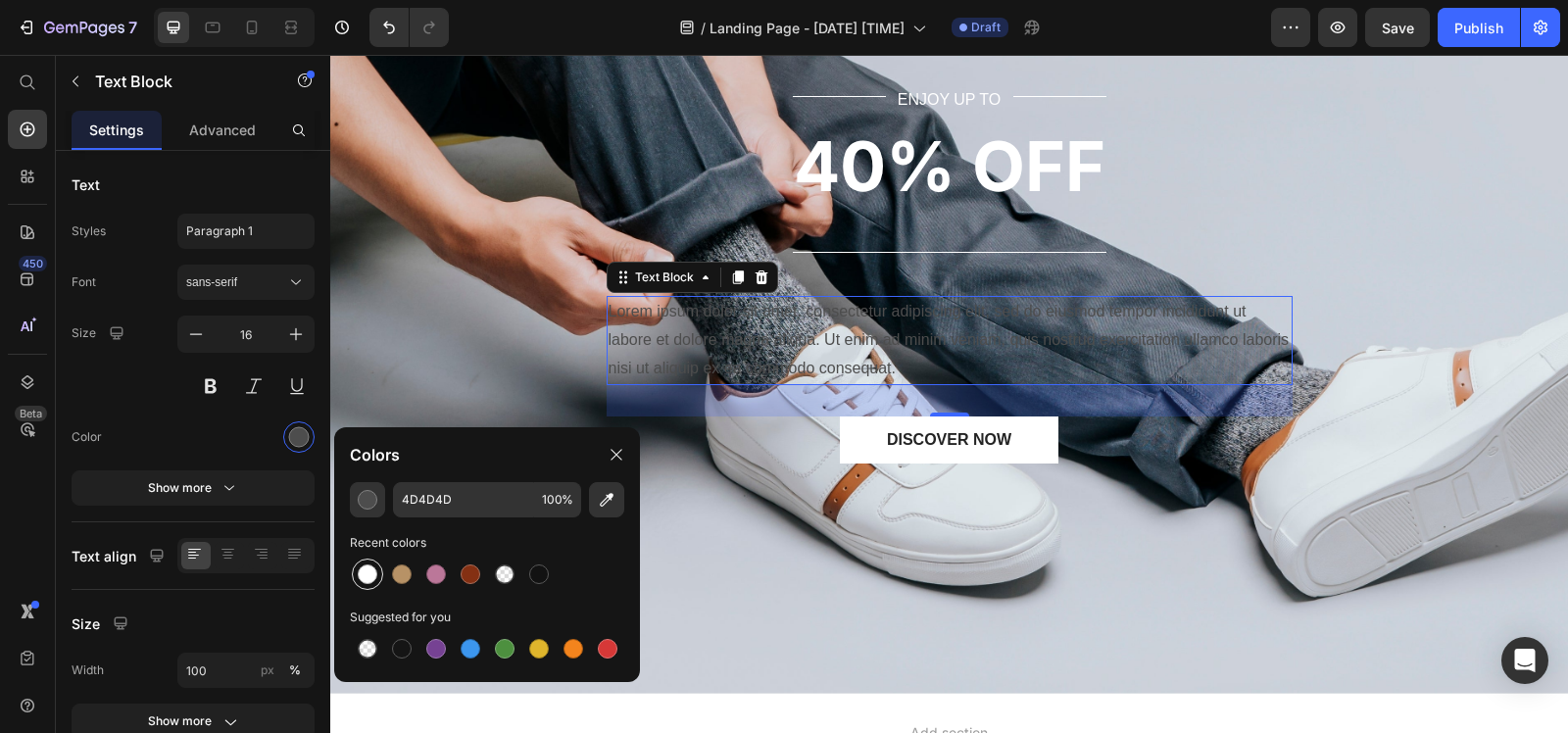 click at bounding box center (368, 574) 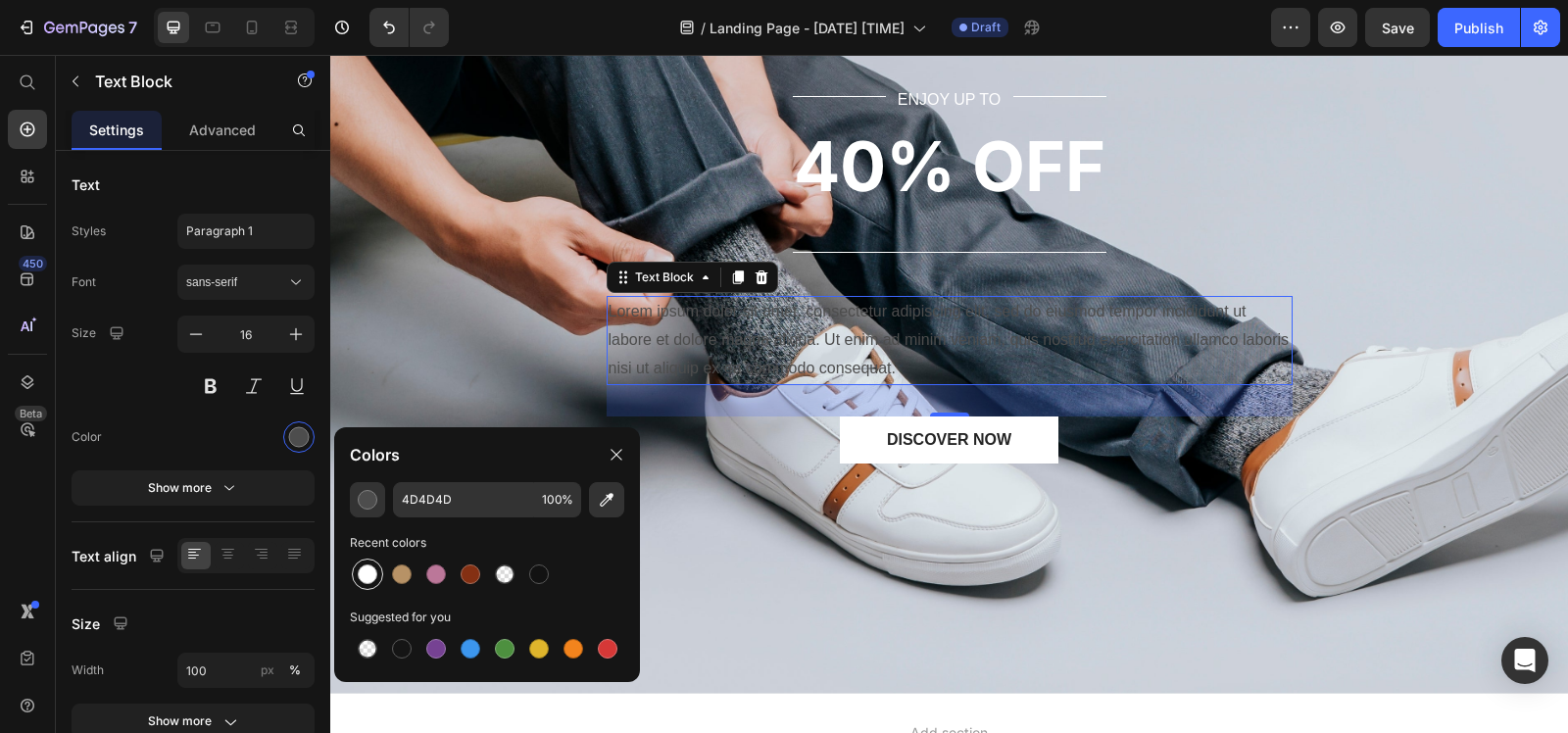 type on "FFFFFF" 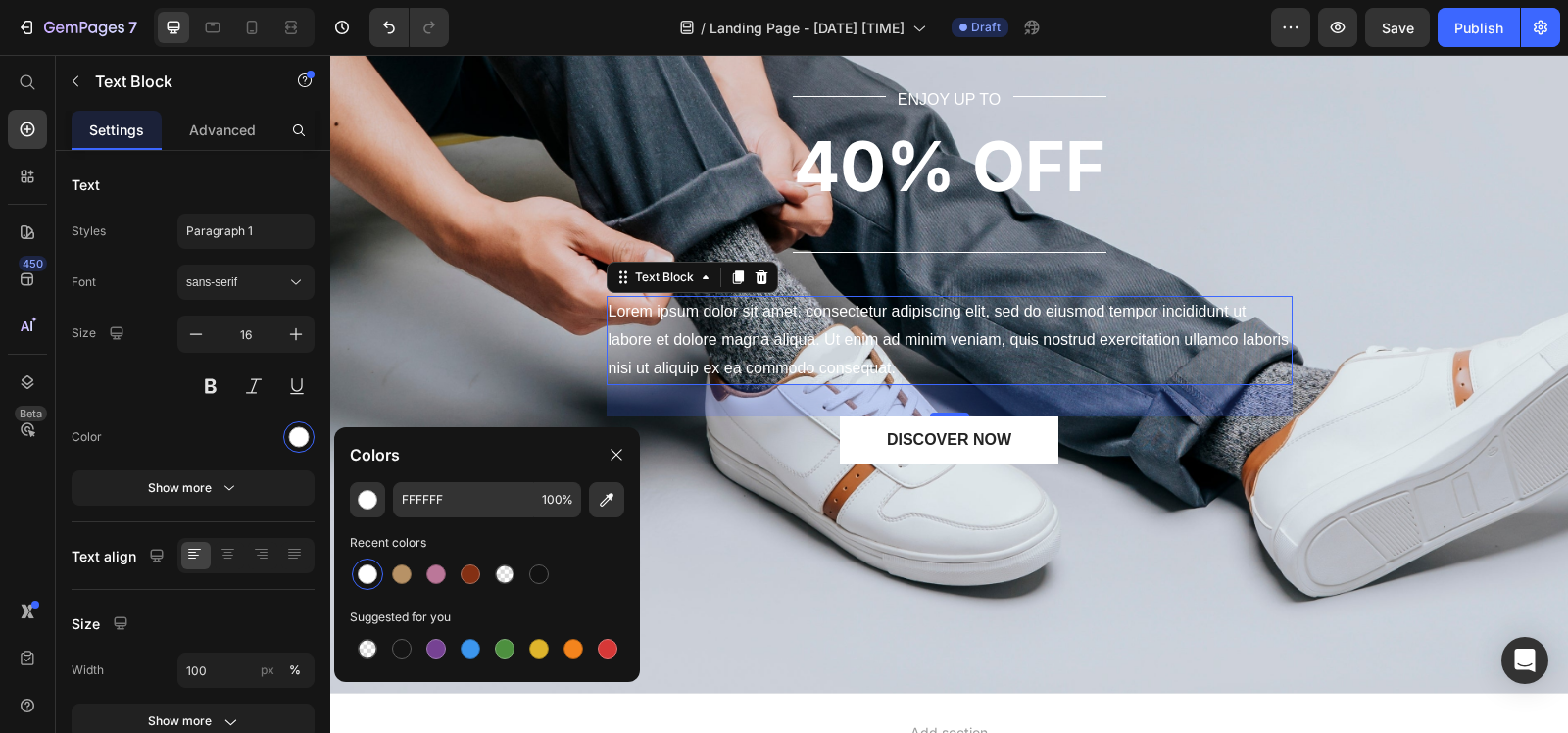 click on "Lorem ipsum dolor sit amet, consectetur adipiscing elit, sed do eiusmod tempor incididunt ut labore et dolore magna aliqua. Ut enim ad minim veniam, quis nostrud exercitation ullamco laboris nisi ut aliquip ex ea commodo consequat." at bounding box center [950, 340] 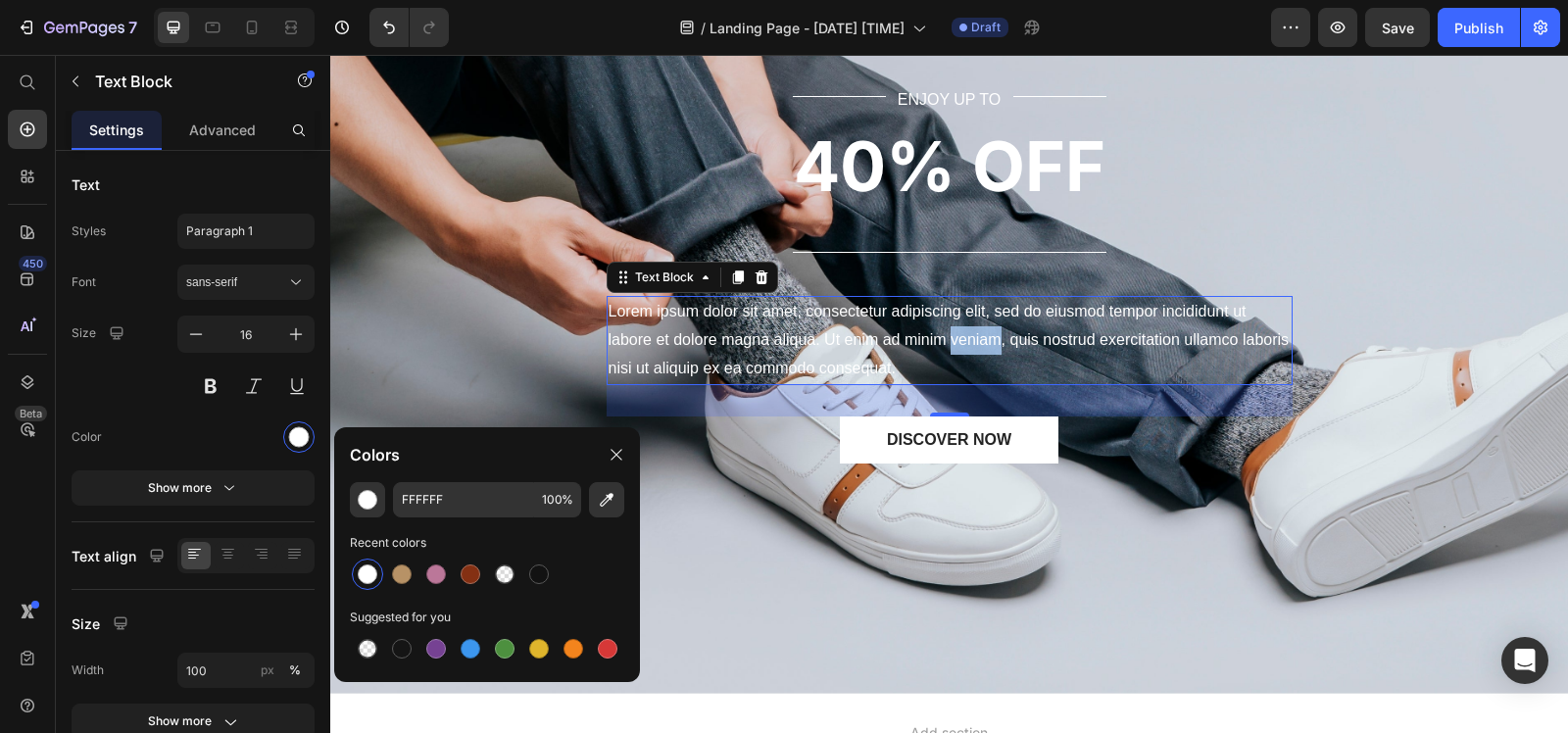 click on "Lorem ipsum dolor sit amet, consectetur adipiscing elit, sed do eiusmod tempor incididunt ut labore et dolore magna aliqua. Ut enim ad minim veniam, quis nostrud exercitation ullamco laboris nisi ut aliquip ex ea commodo consequat." at bounding box center (950, 340) 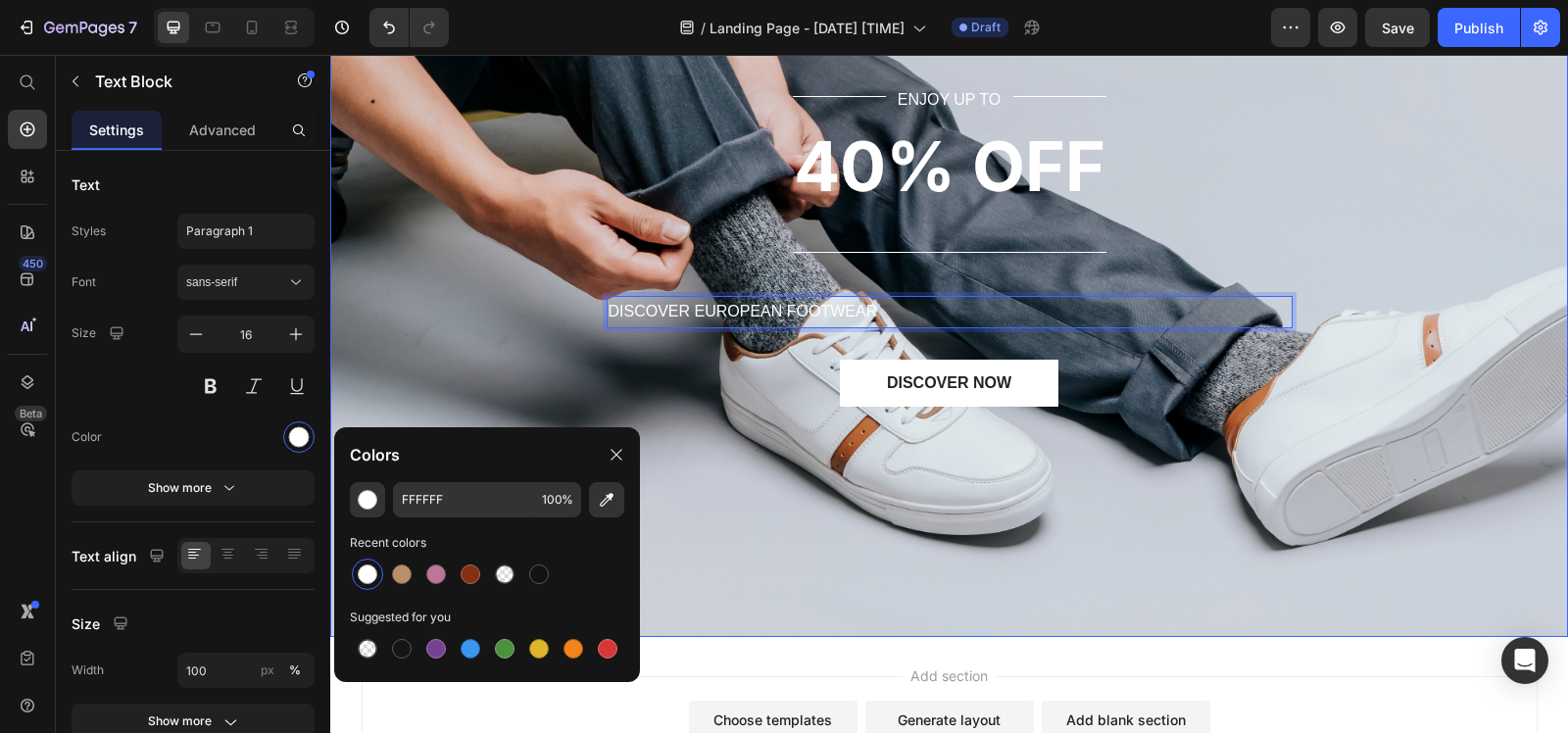 click on "END OFF SEASON Text block ⁠⁠⁠⁠⁠⁠⁠ SALE Heading                Title Line ENJOY UP TO Text Block                Title Line Row 40% OFF Text block                Title Line DISCOVER EUROPEAN FOOTWEAR Text Block   32 DISCOVER NOW Button Row" at bounding box center [949, 188] 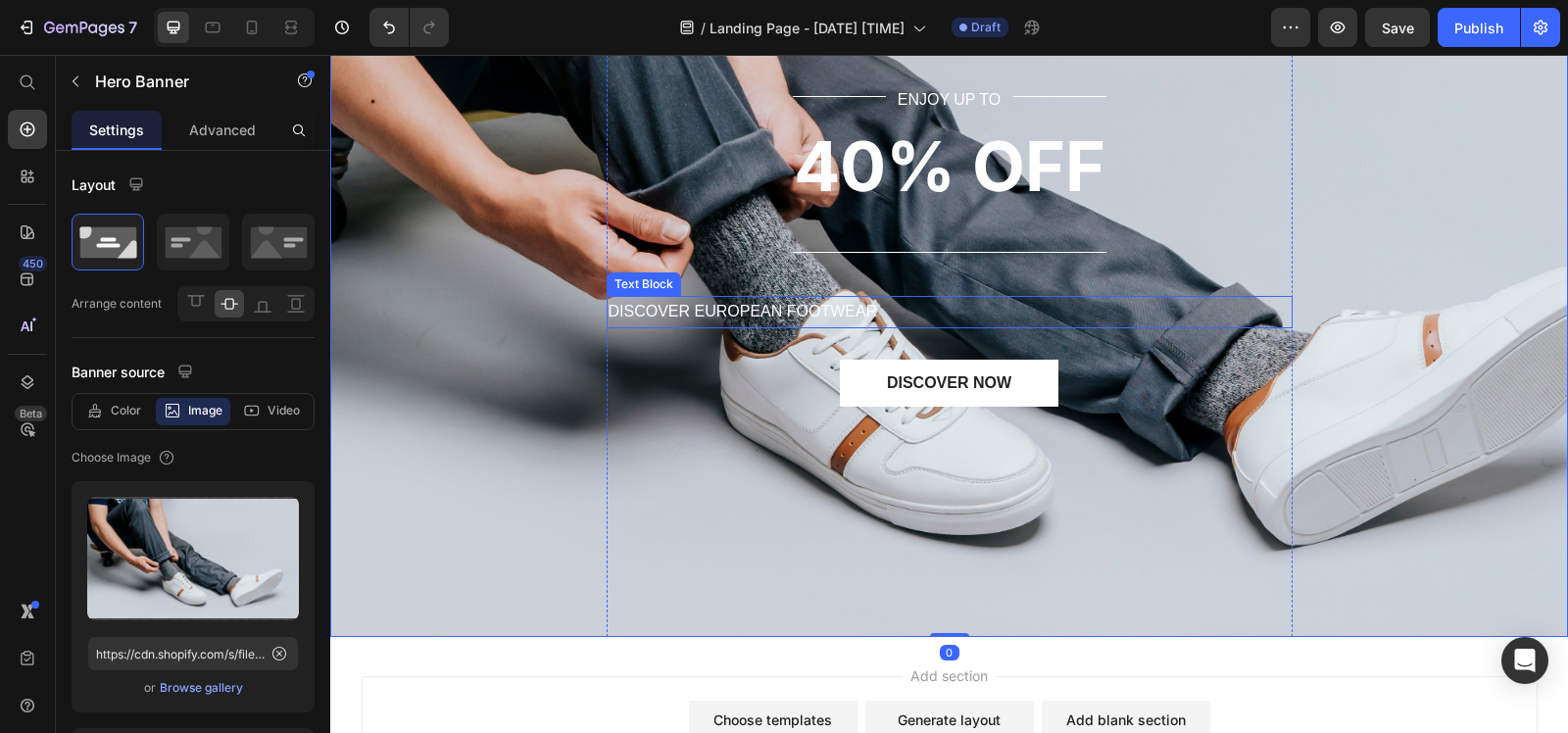 click on "DISCOVER EUROPEAN FOOTWEAR" at bounding box center (950, 312) 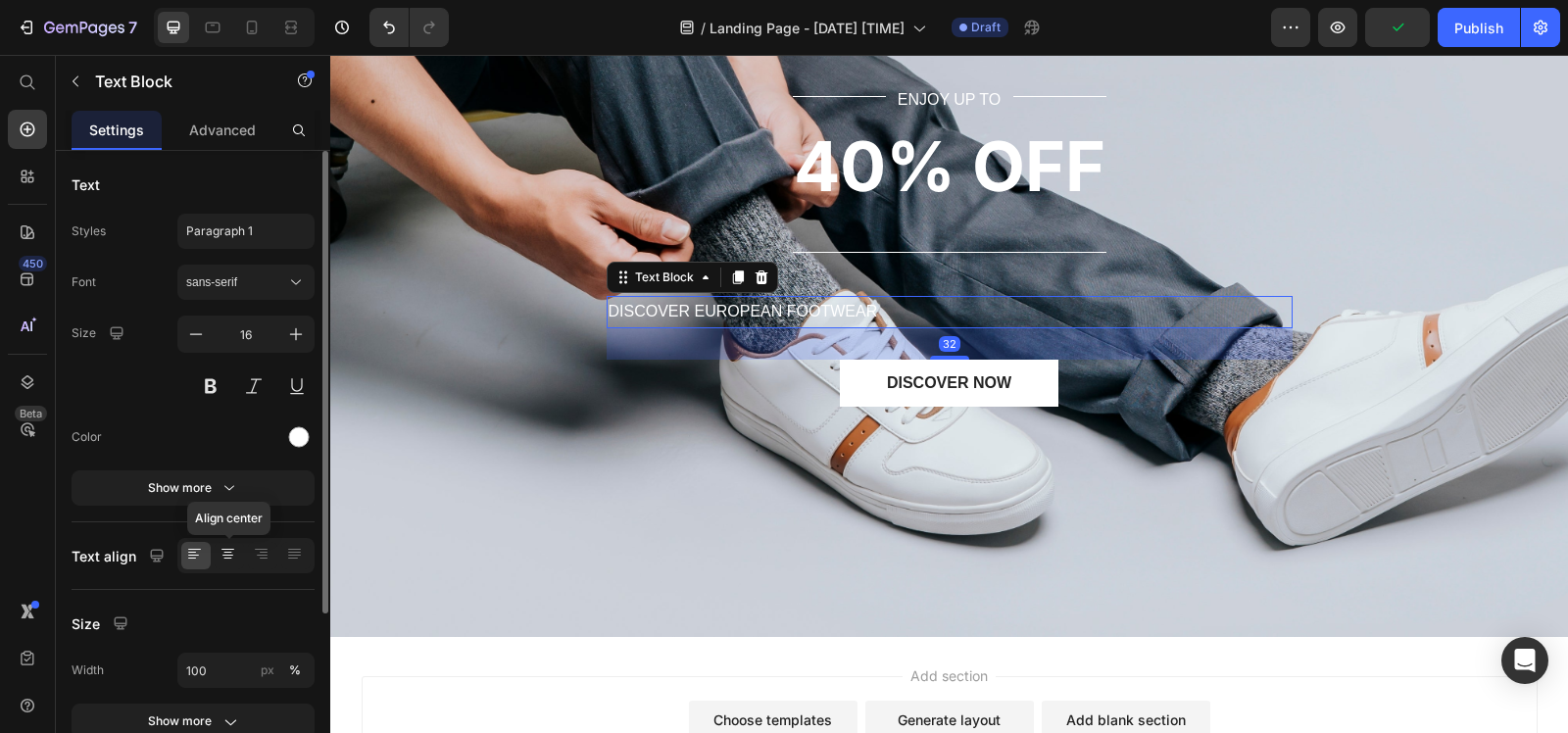 click 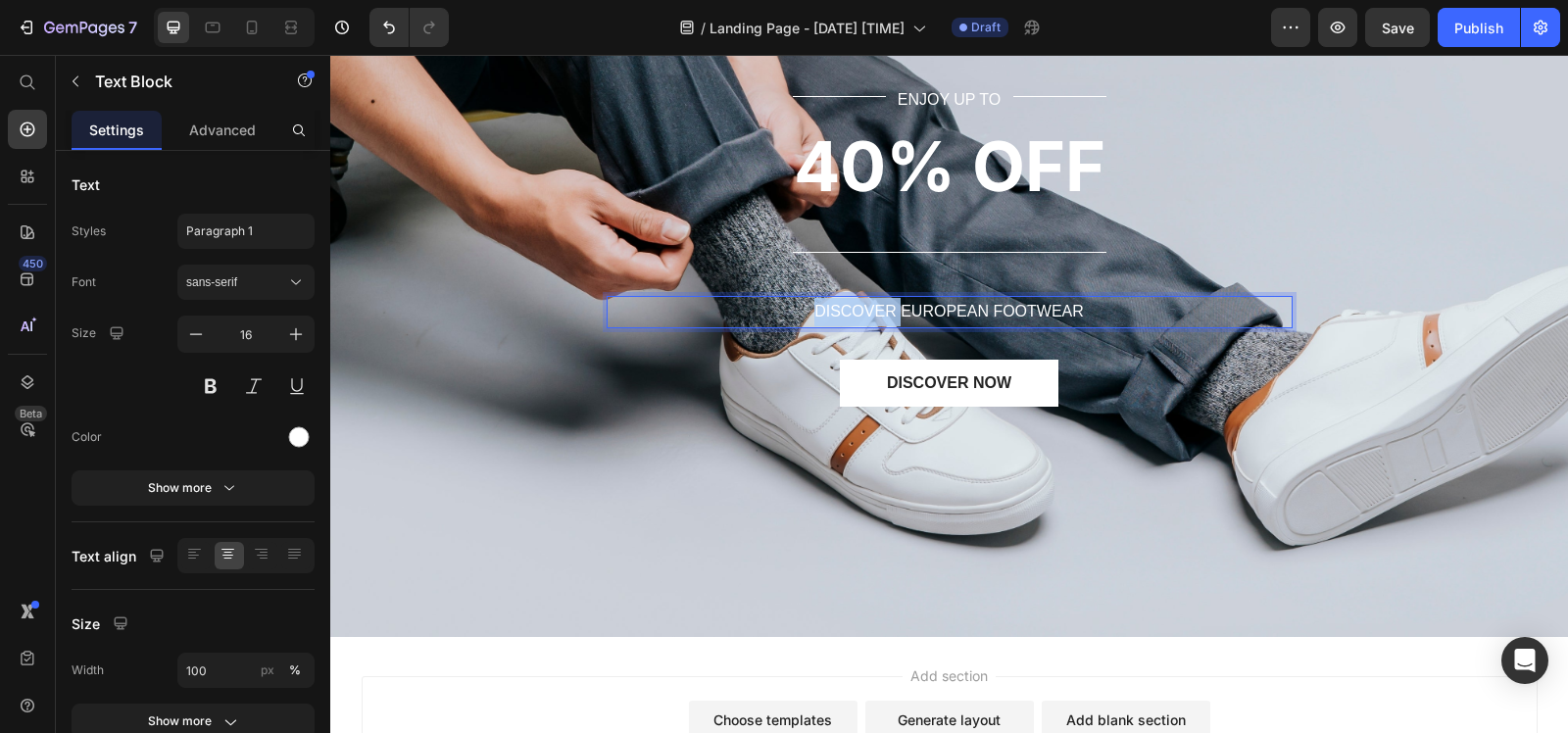 click on "DISCOVER EUROPEAN FOOTWEAR" at bounding box center (950, 312) 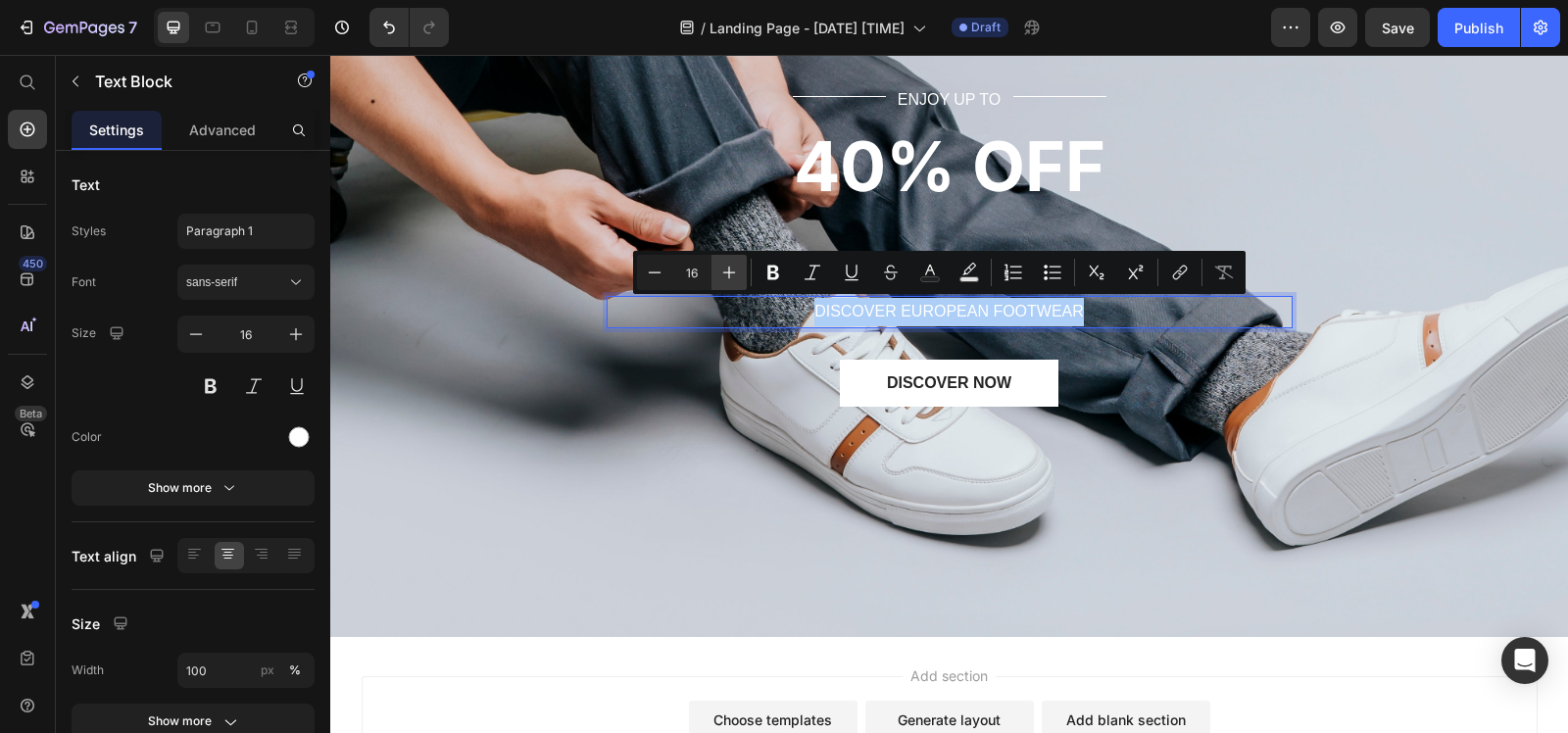 click 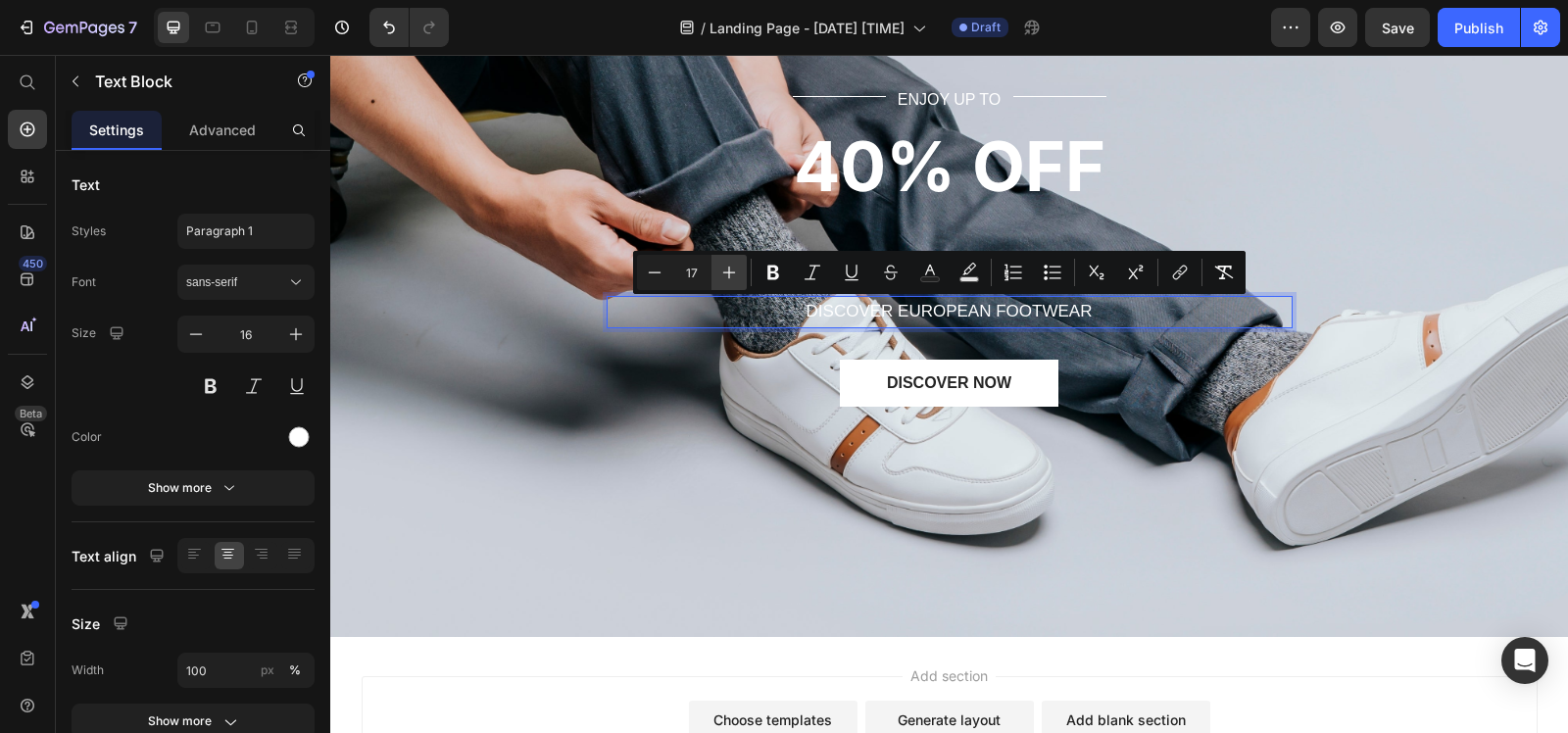 click 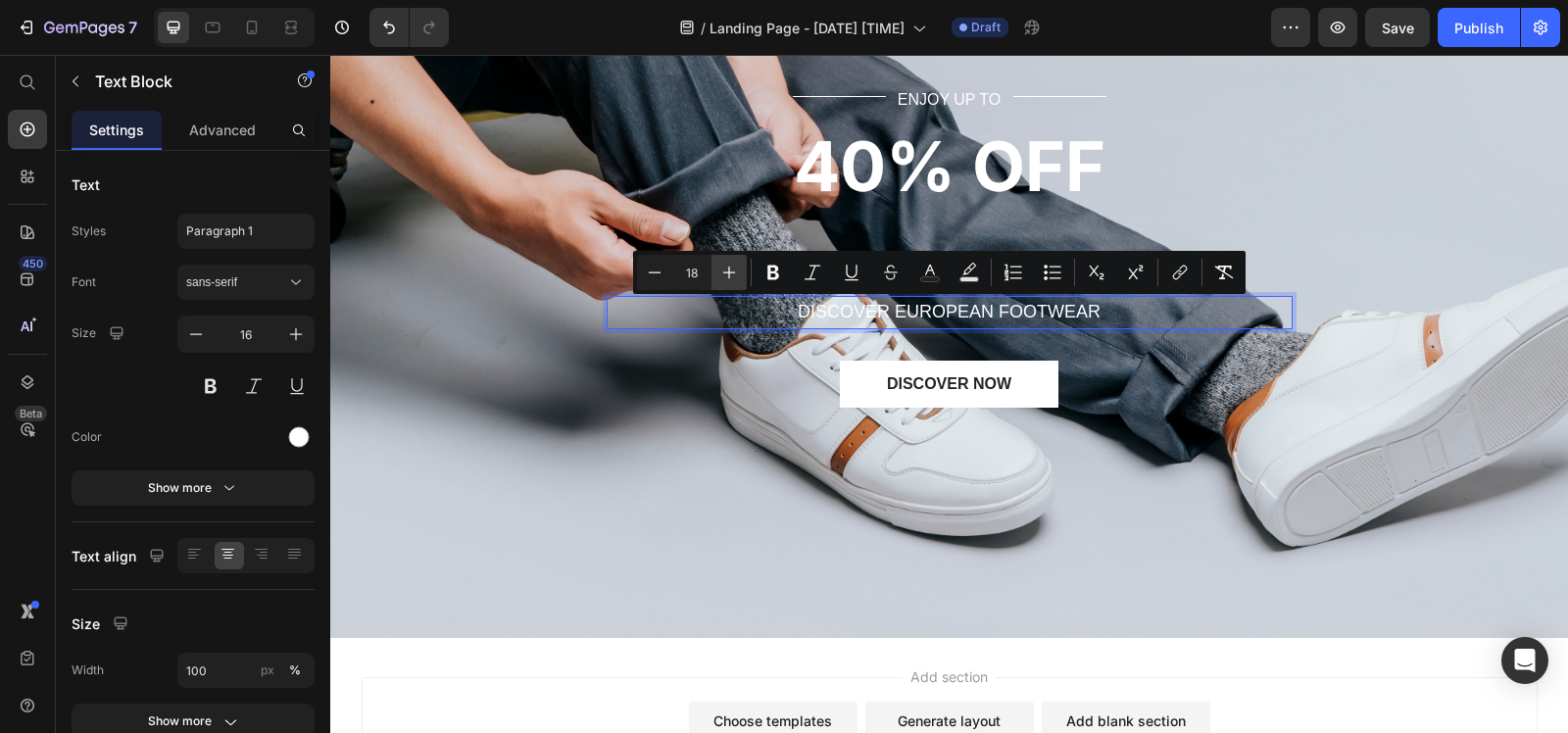 click 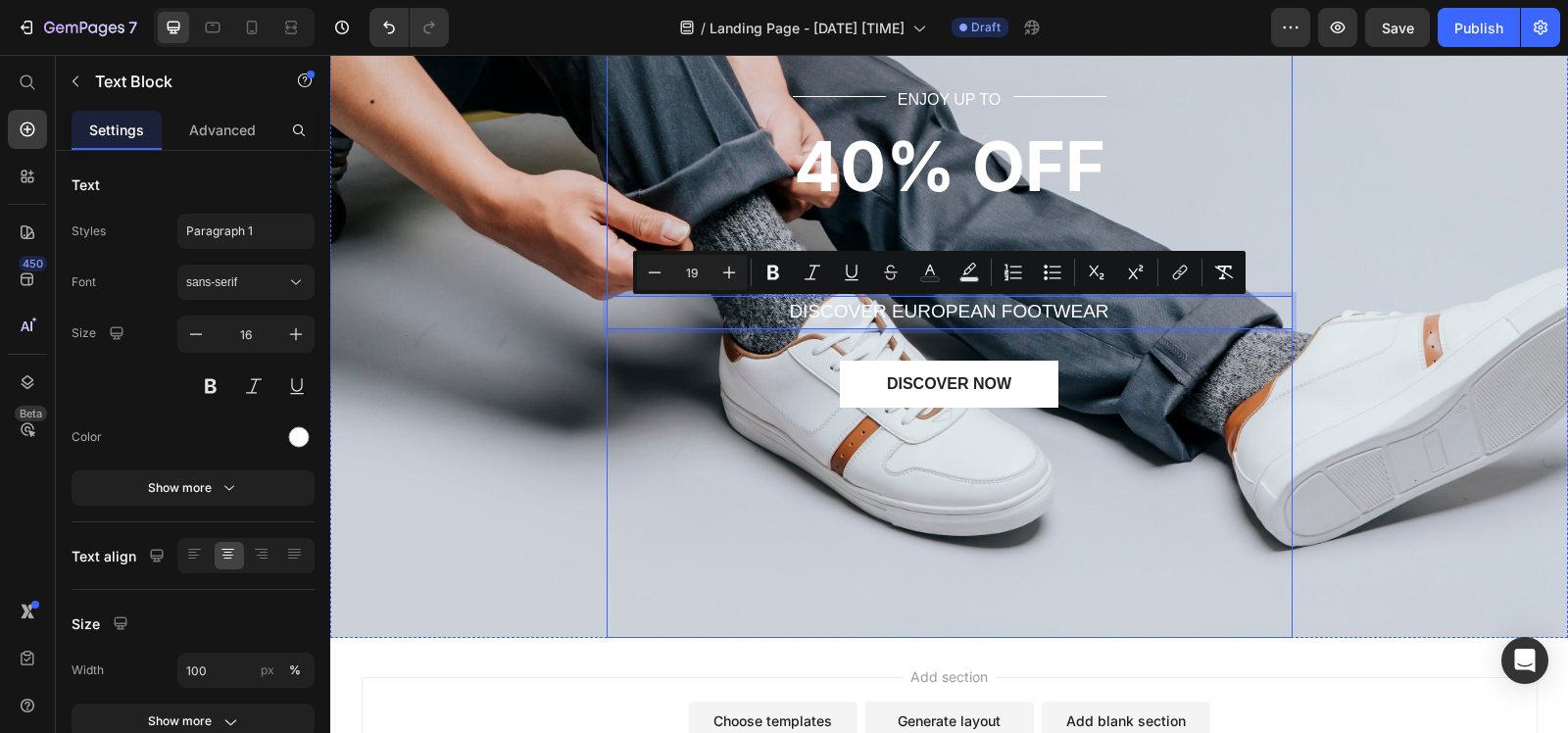 click on "END OFF SEASON Text block ⁠⁠⁠⁠⁠⁠⁠ SALE Heading                Title Line ENJOY UP TO Text Block                Title Line Row 40% OFF Text block                Title Line DISCOVER EUROPEAN FOOTWEAR Text Block   32 DISCOVER NOW Button Row" at bounding box center [950, 189] 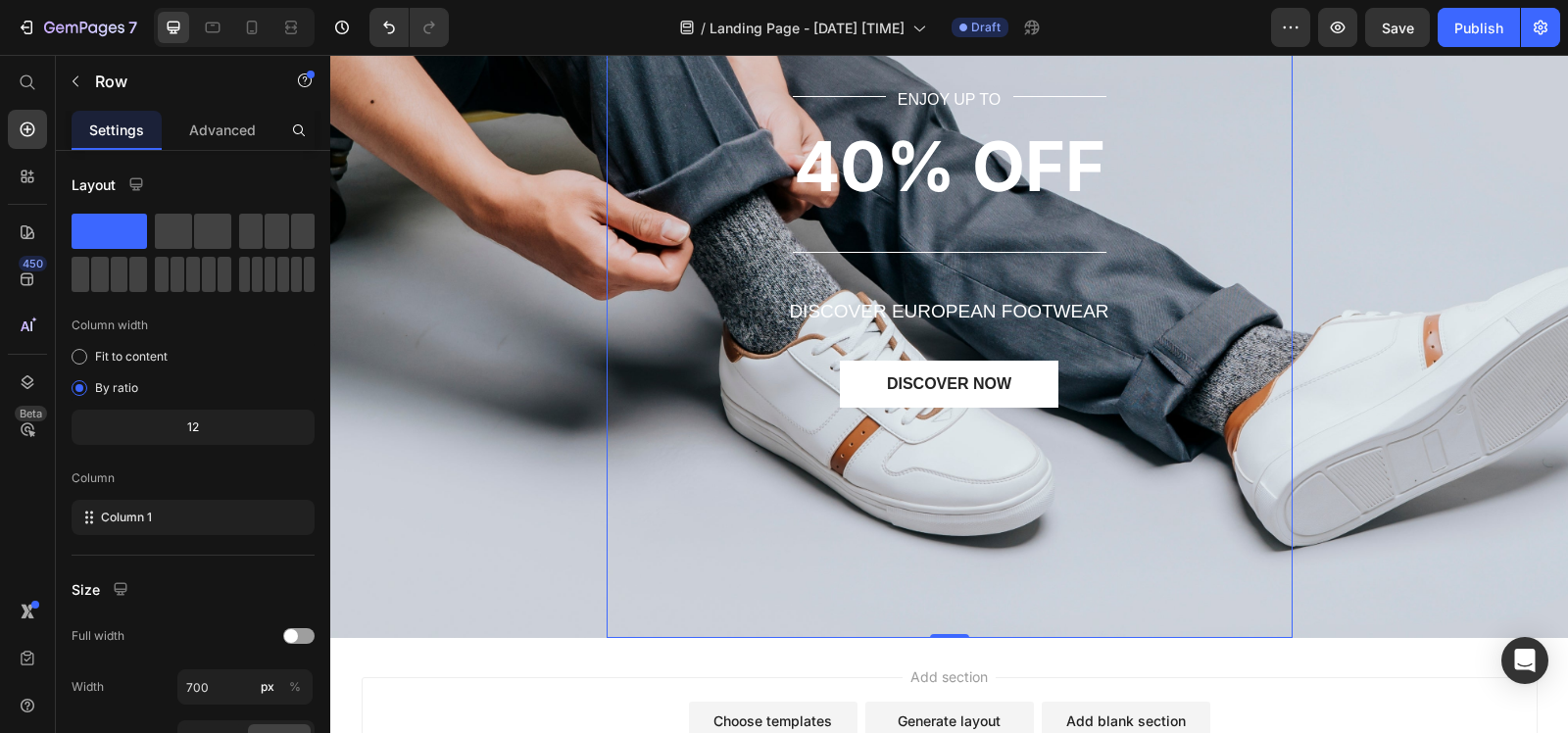 click on "DISCOVER EUROPEAN FOOTWEAR" at bounding box center (949, 311) 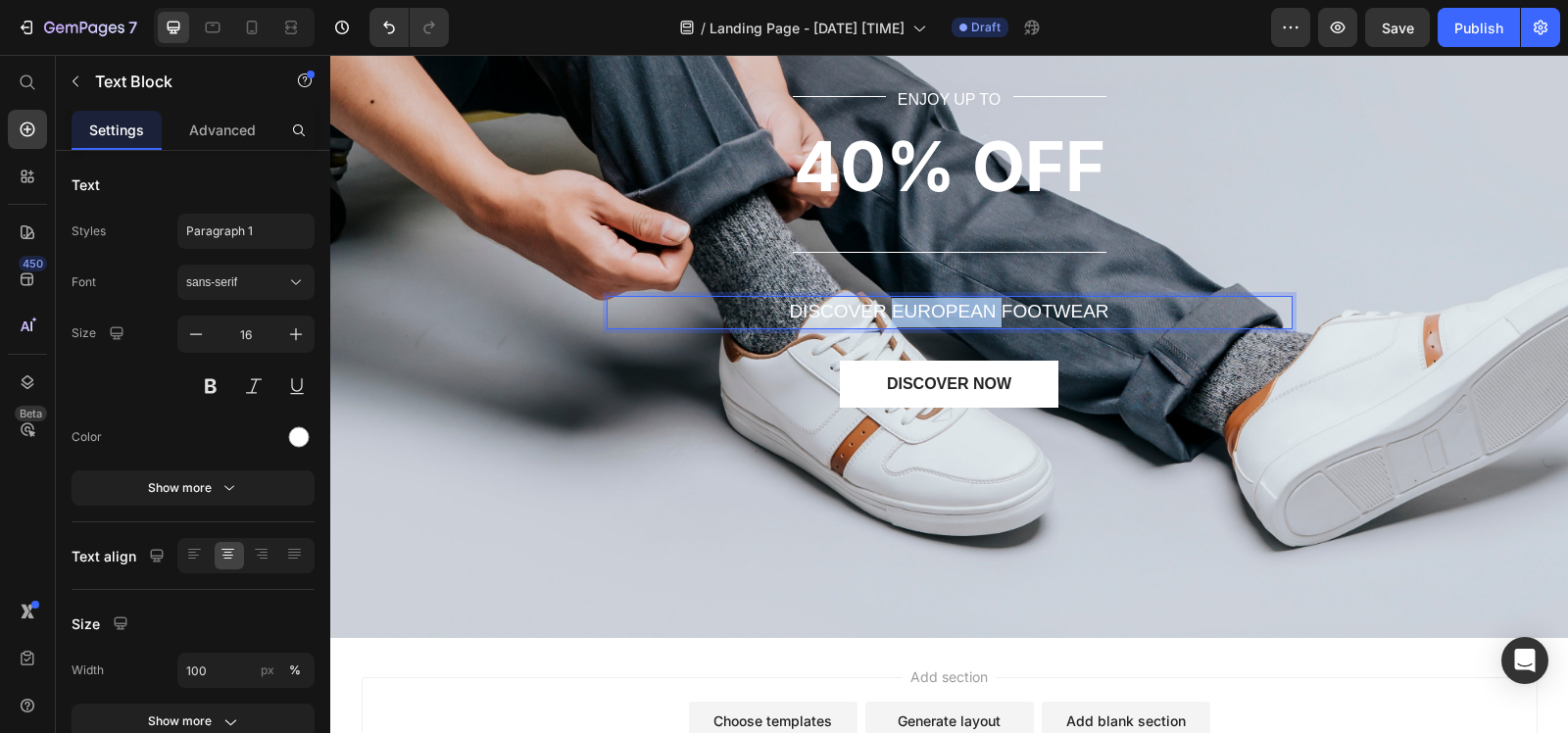 click on "DISCOVER EUROPEAN FOOTWEAR" at bounding box center [949, 311] 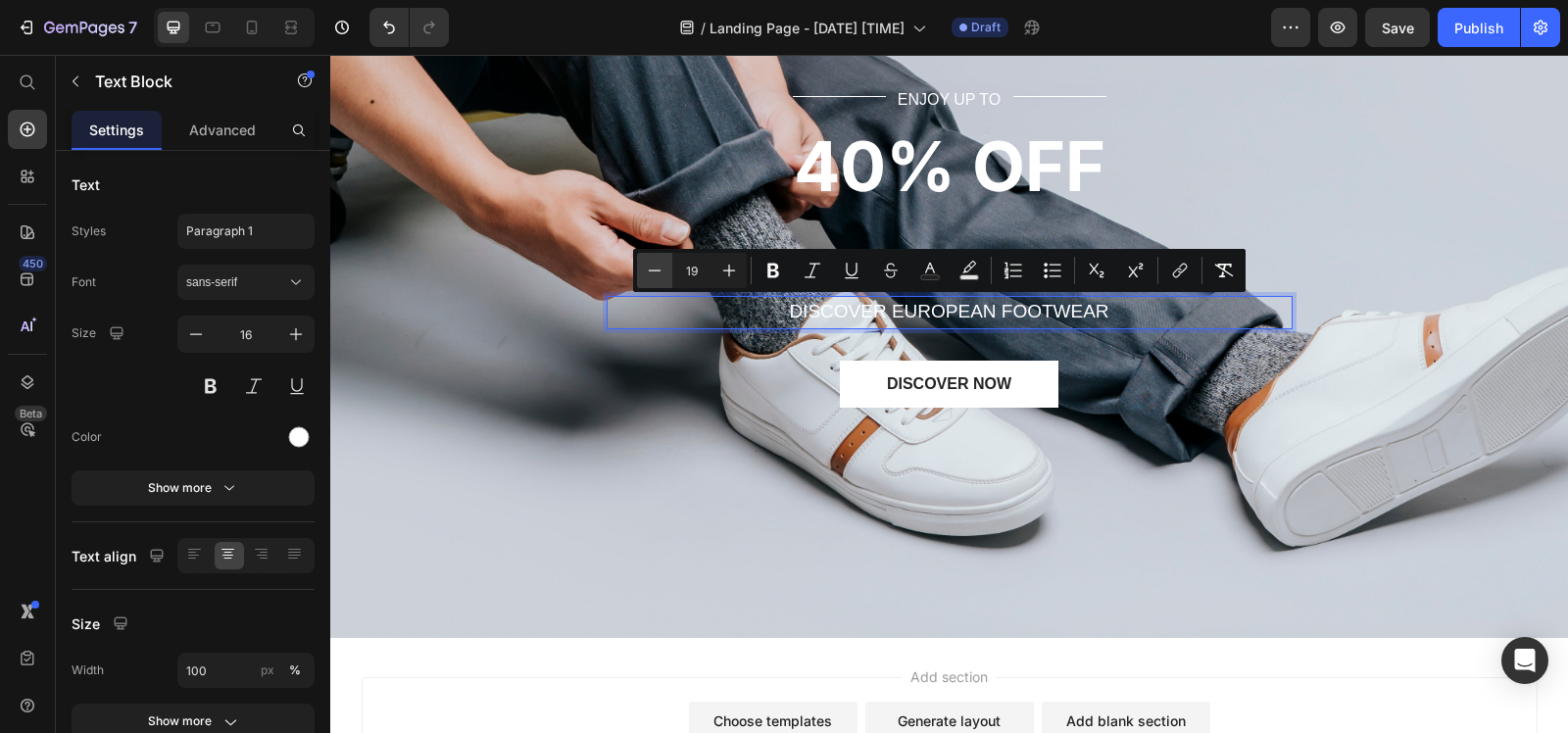 click 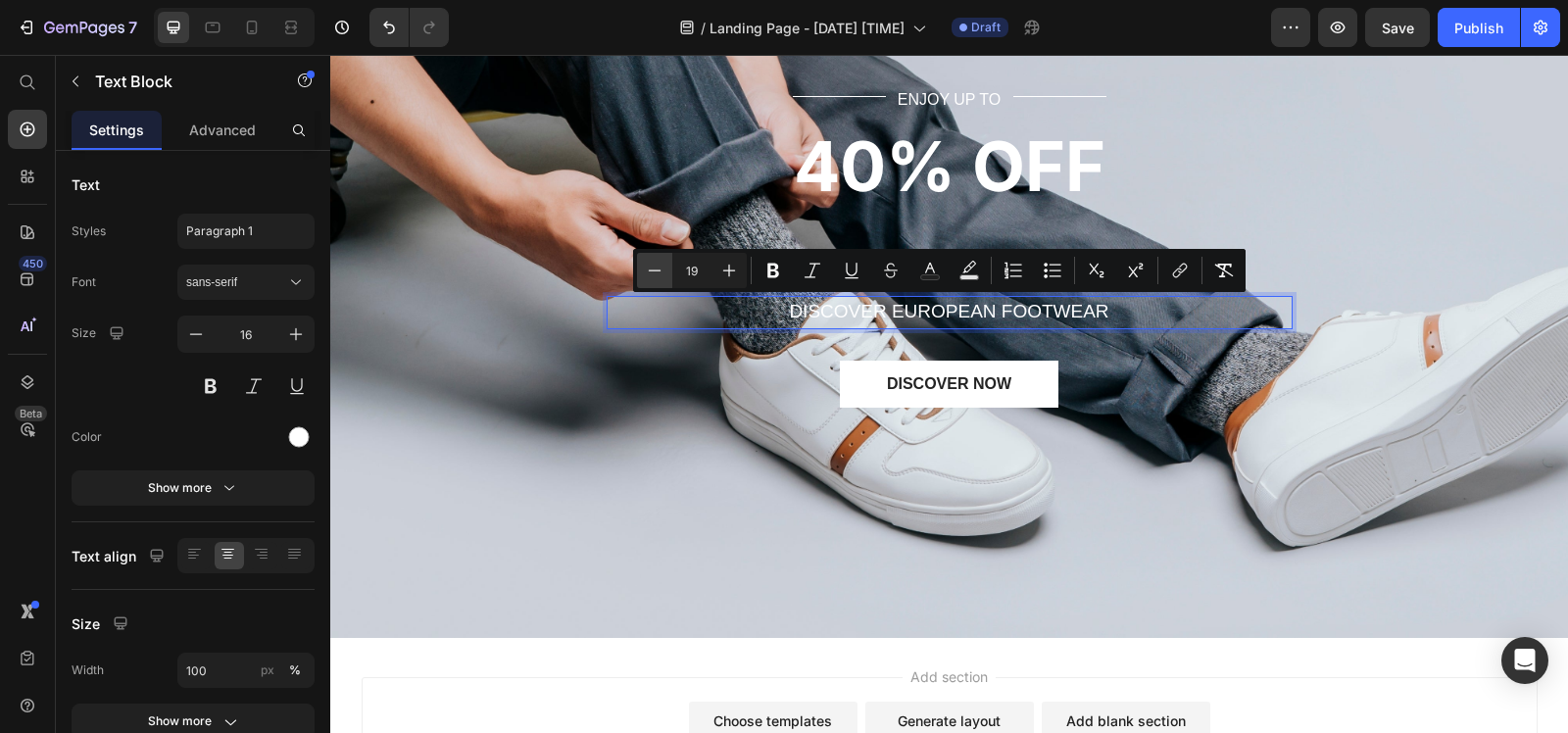 type on "18" 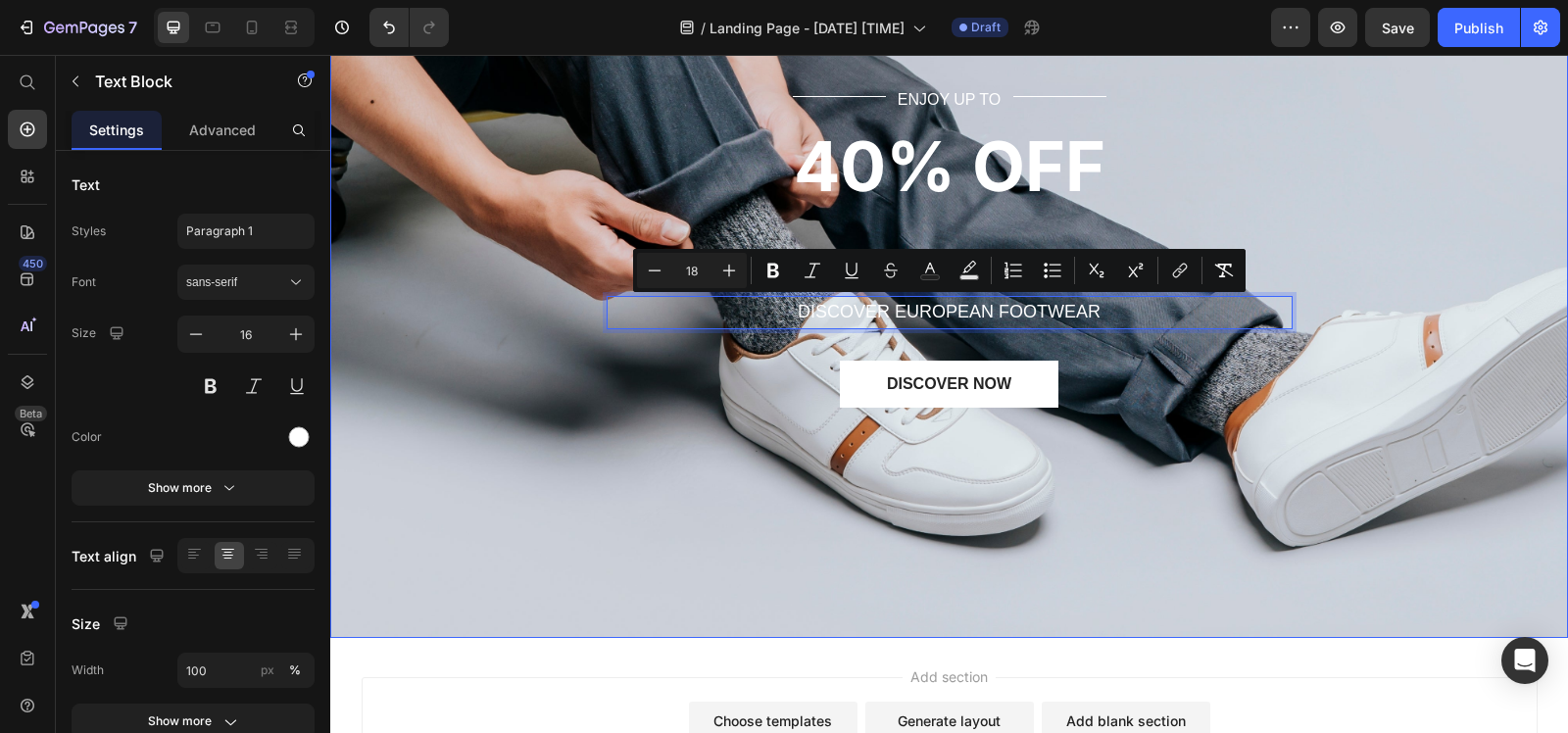 click on "END OFF SEASON Text block ⁠⁠⁠⁠⁠⁠⁠ SALE Heading                Title Line ENJOY UP TO Text Block                Title Line Row 40% OFF Text block                Title Line DISCOVER EUROPEAN FOOTWEAR Text Block   32 DISCOVER NOW Button Row" at bounding box center [949, 189] 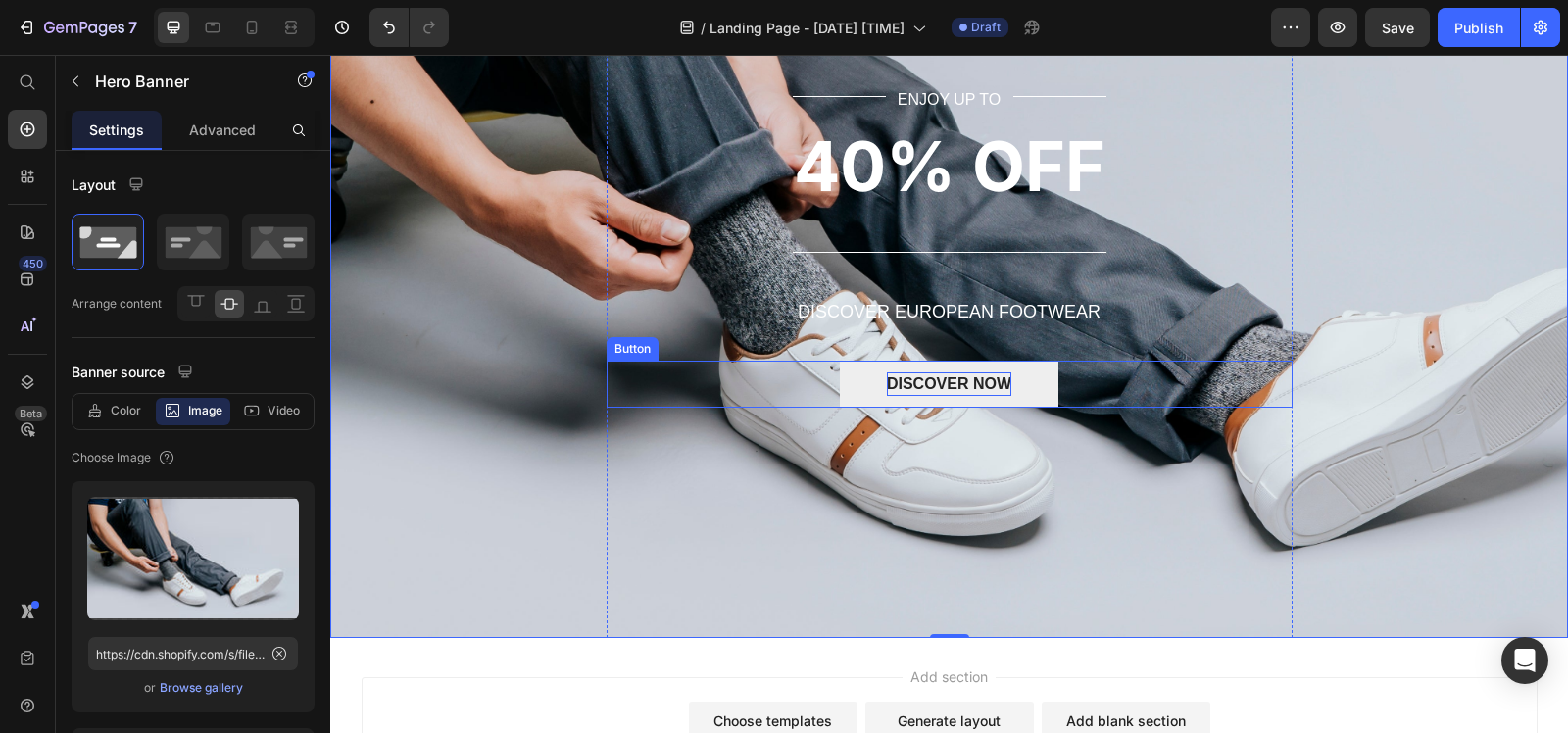 click on "DISCOVER NOW" at bounding box center (949, 384) 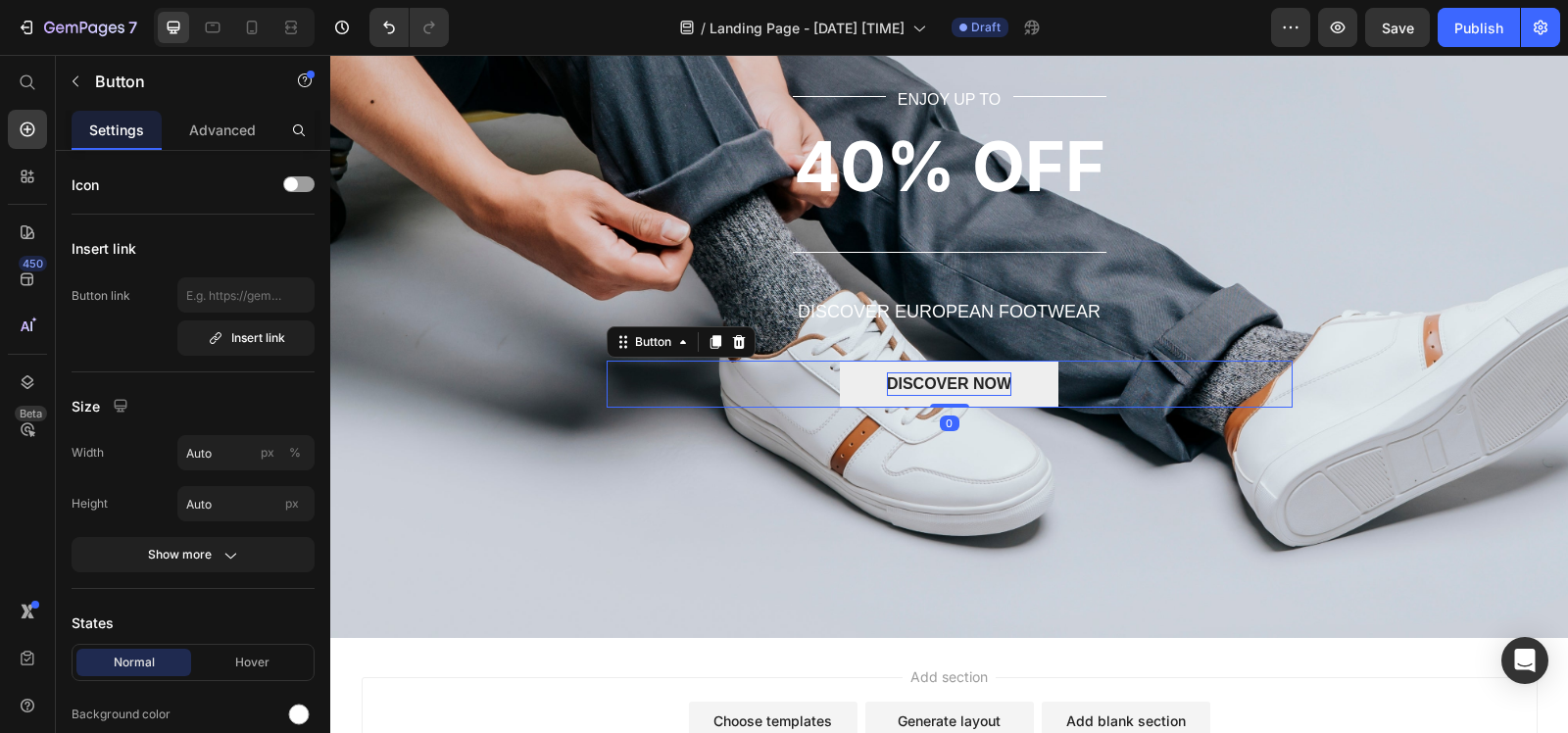 click on "DISCOVER NOW" at bounding box center [949, 384] 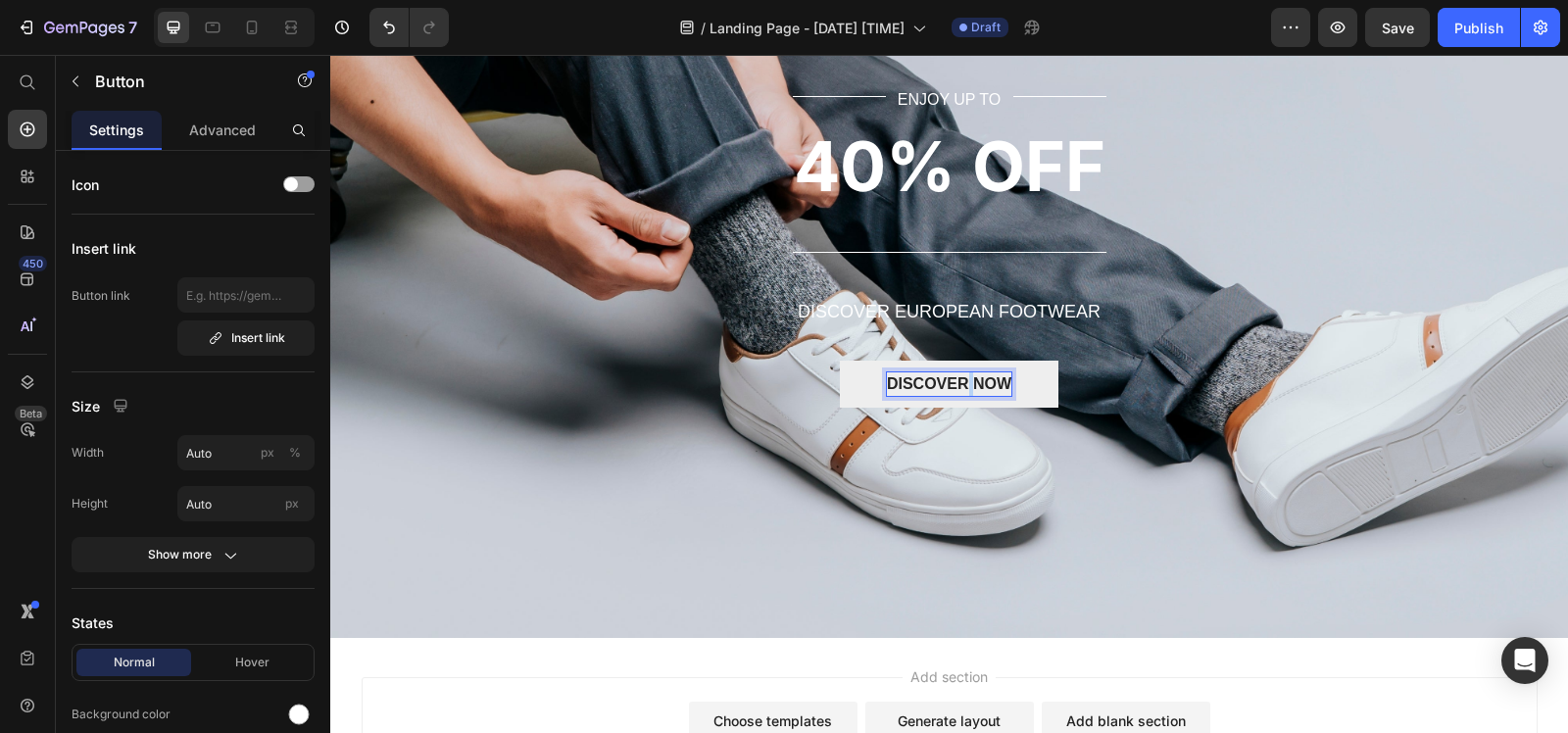 click on "DISCOVER NOW" at bounding box center [949, 384] 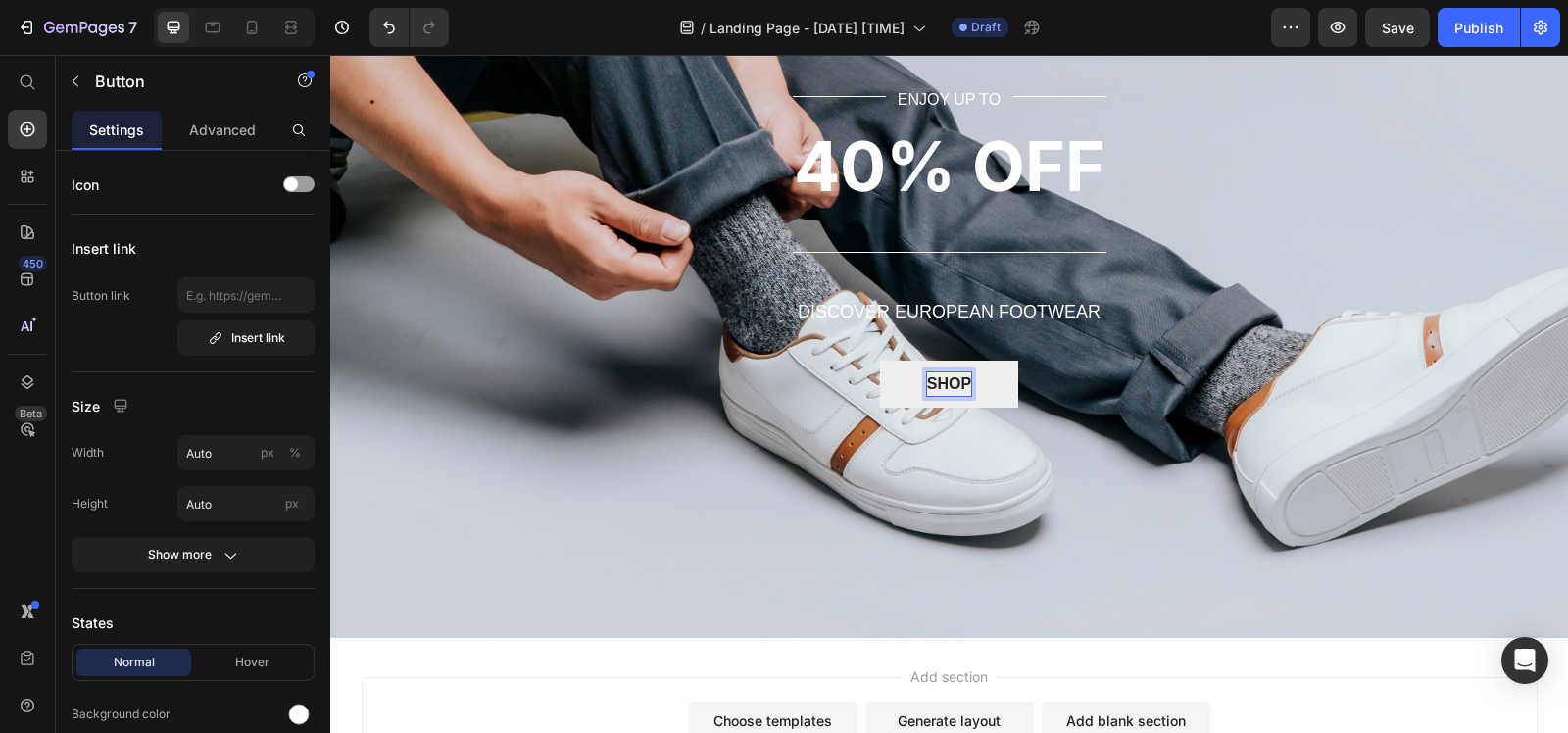 click on "SHOP" at bounding box center [949, 384] 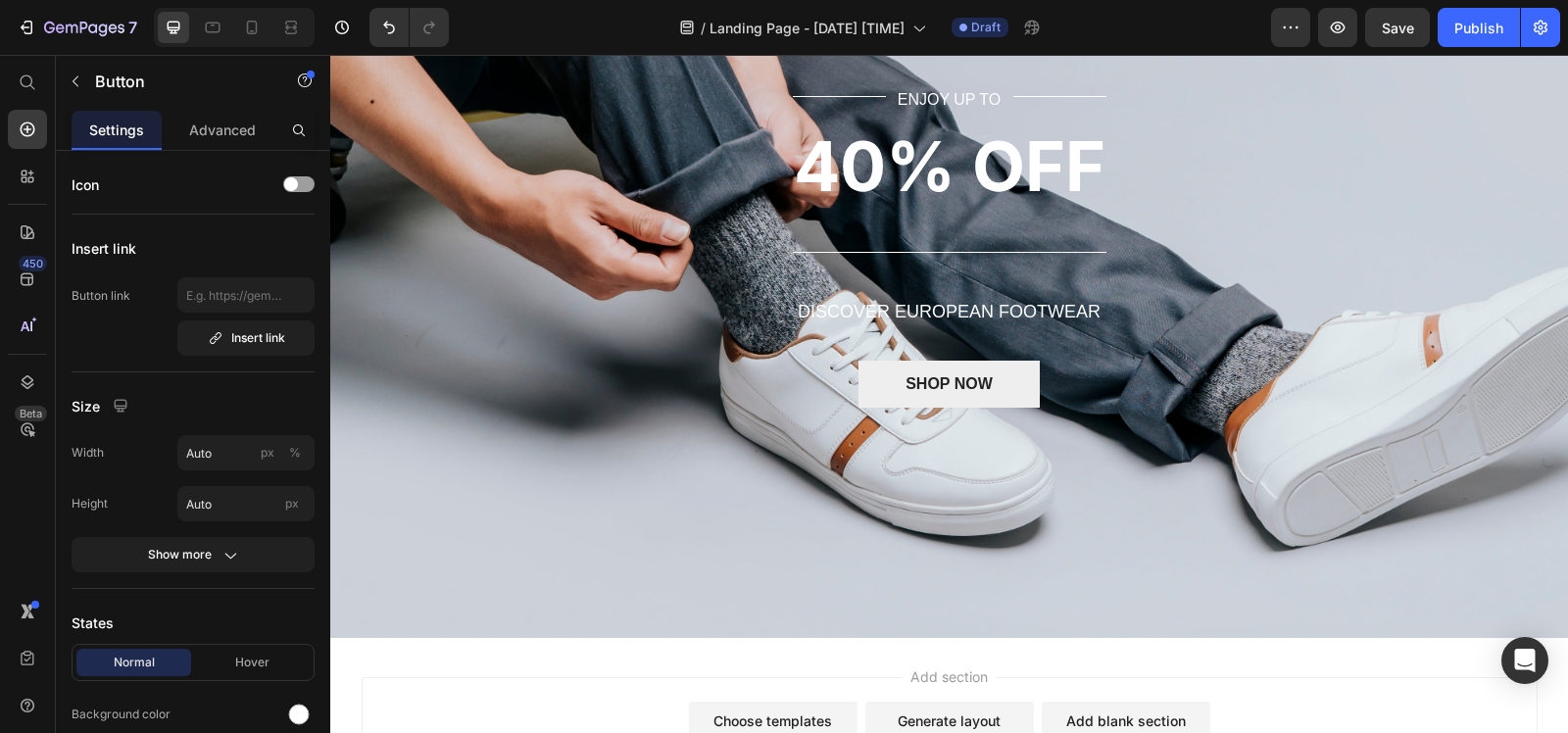 click on "SHOP NOW" at bounding box center [949, 384] 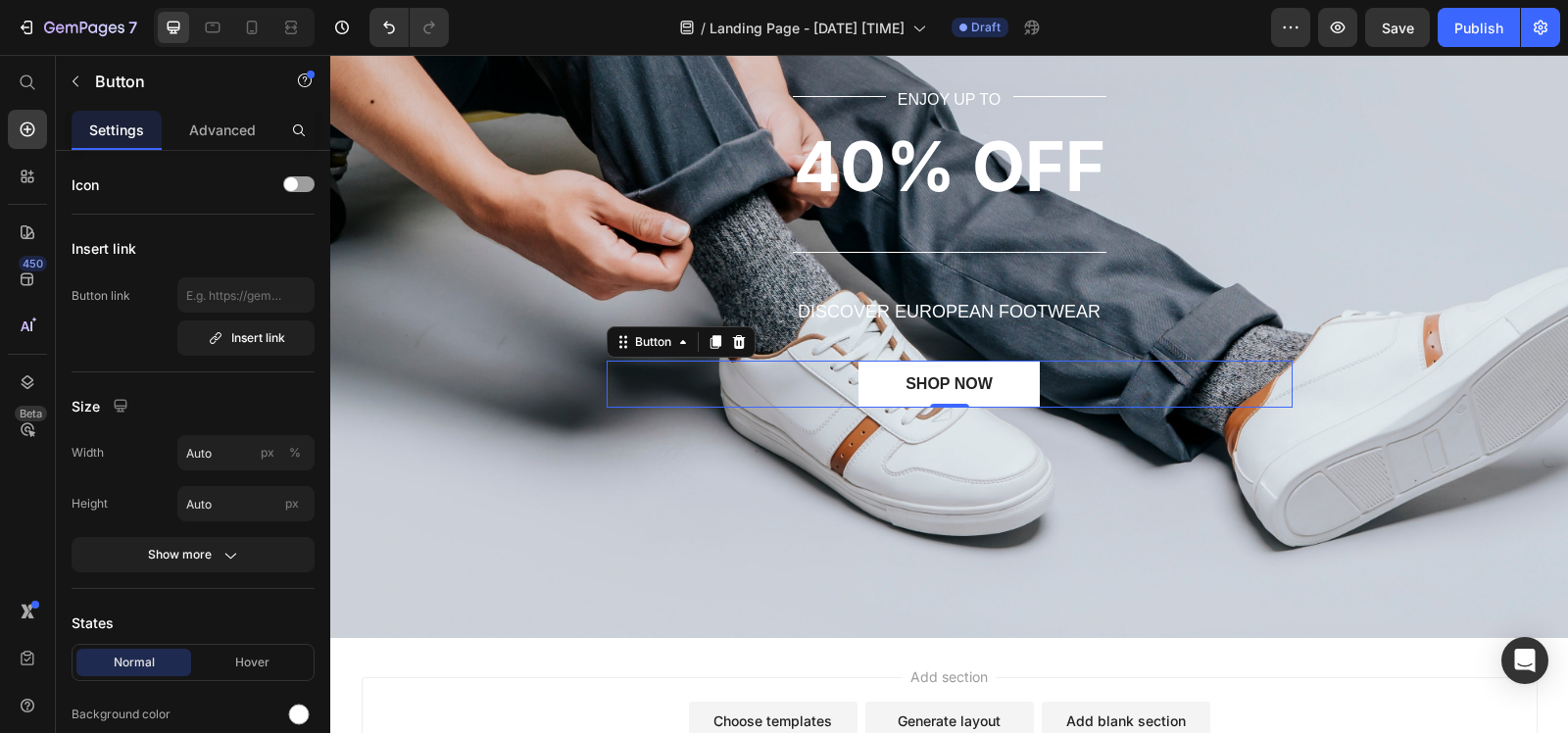 scroll, scrollTop: 490, scrollLeft: 0, axis: vertical 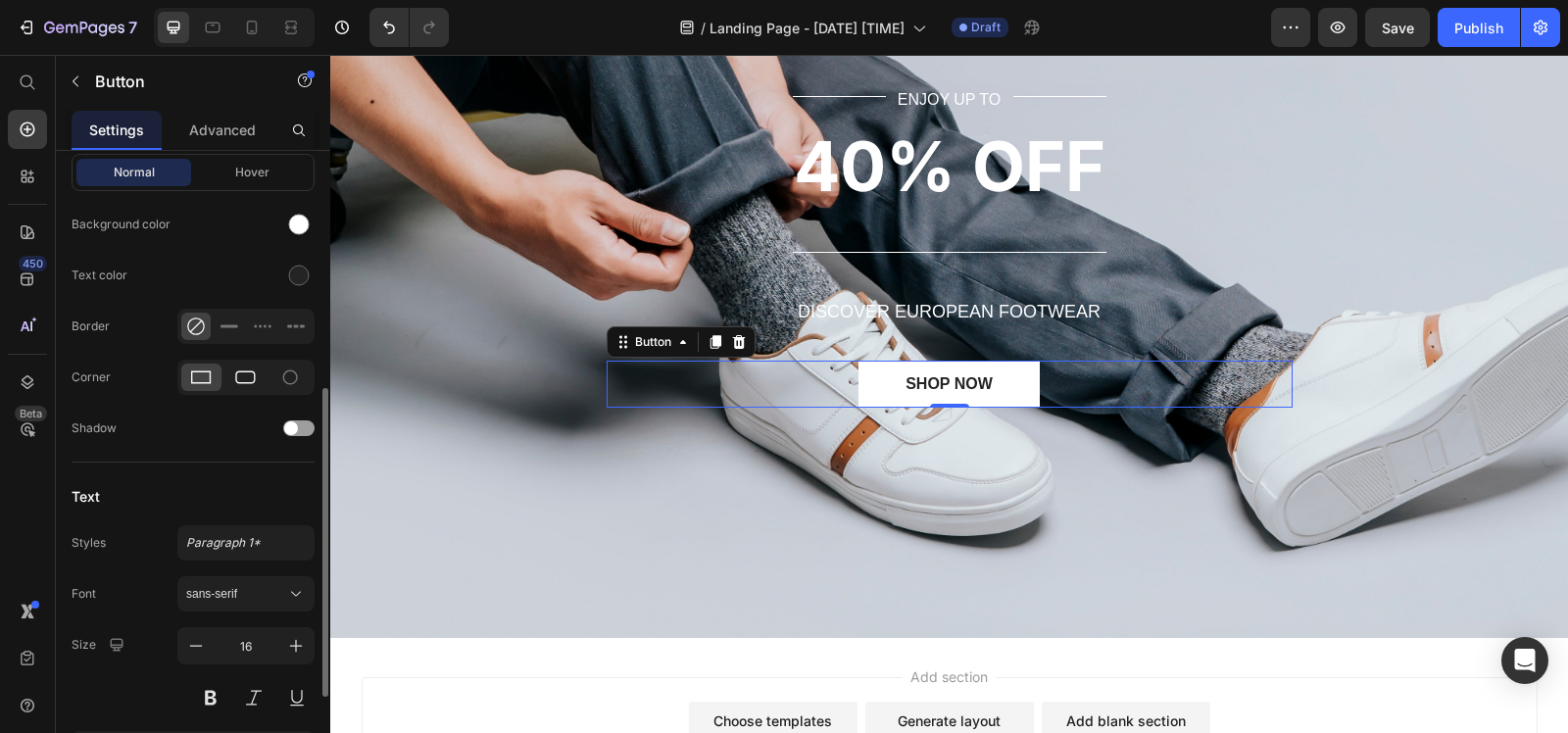 click 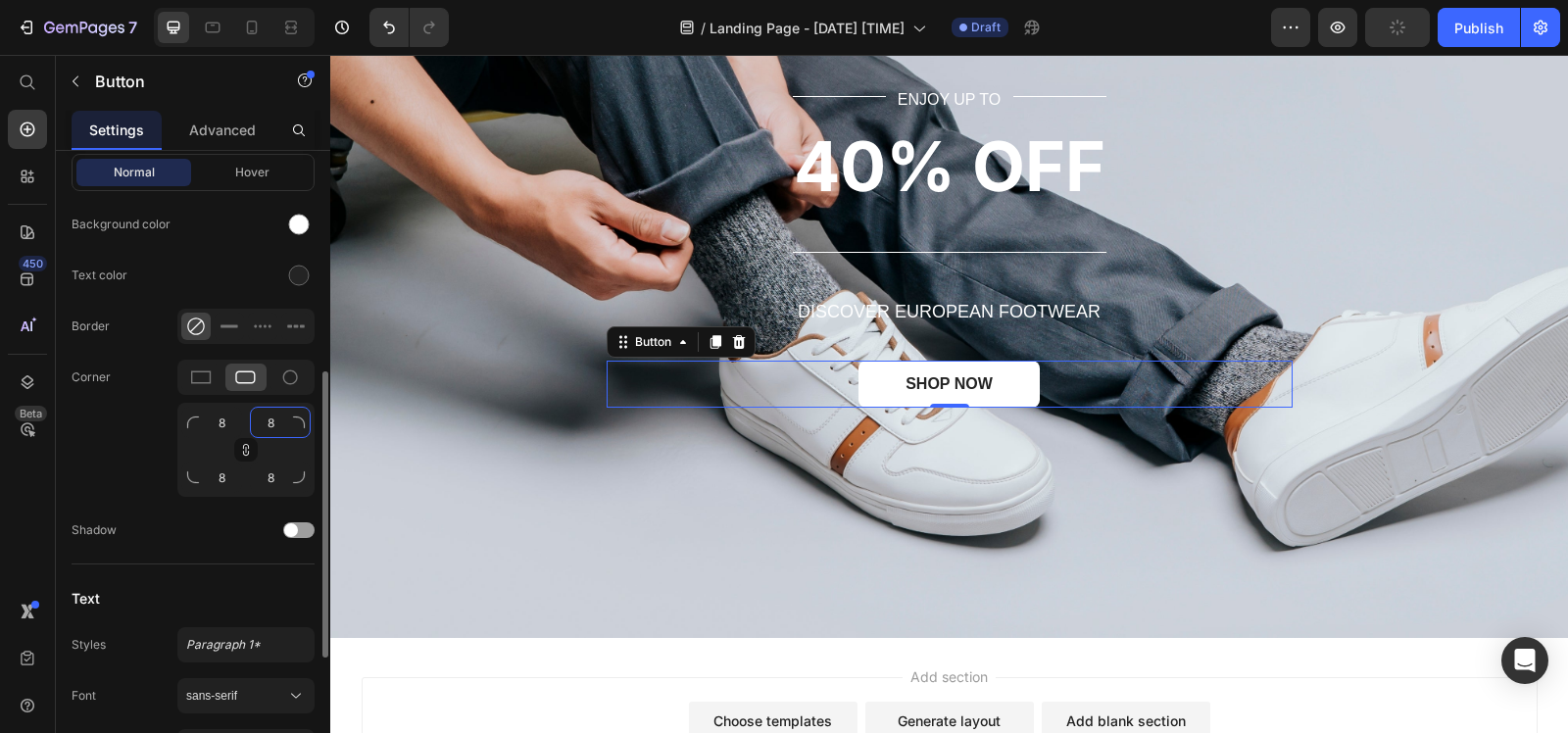 click on "8" 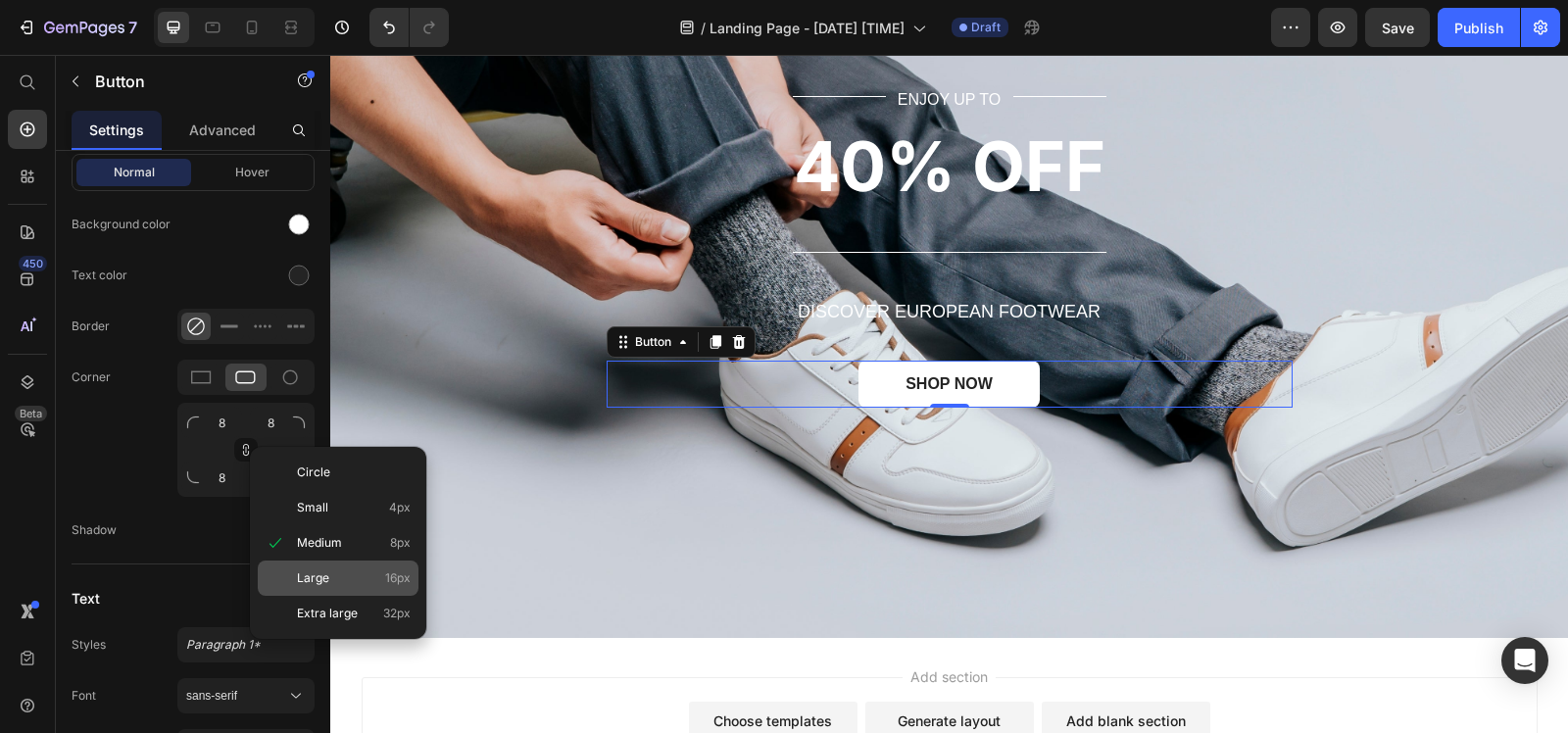 click on "Large 16px" at bounding box center [354, 578] 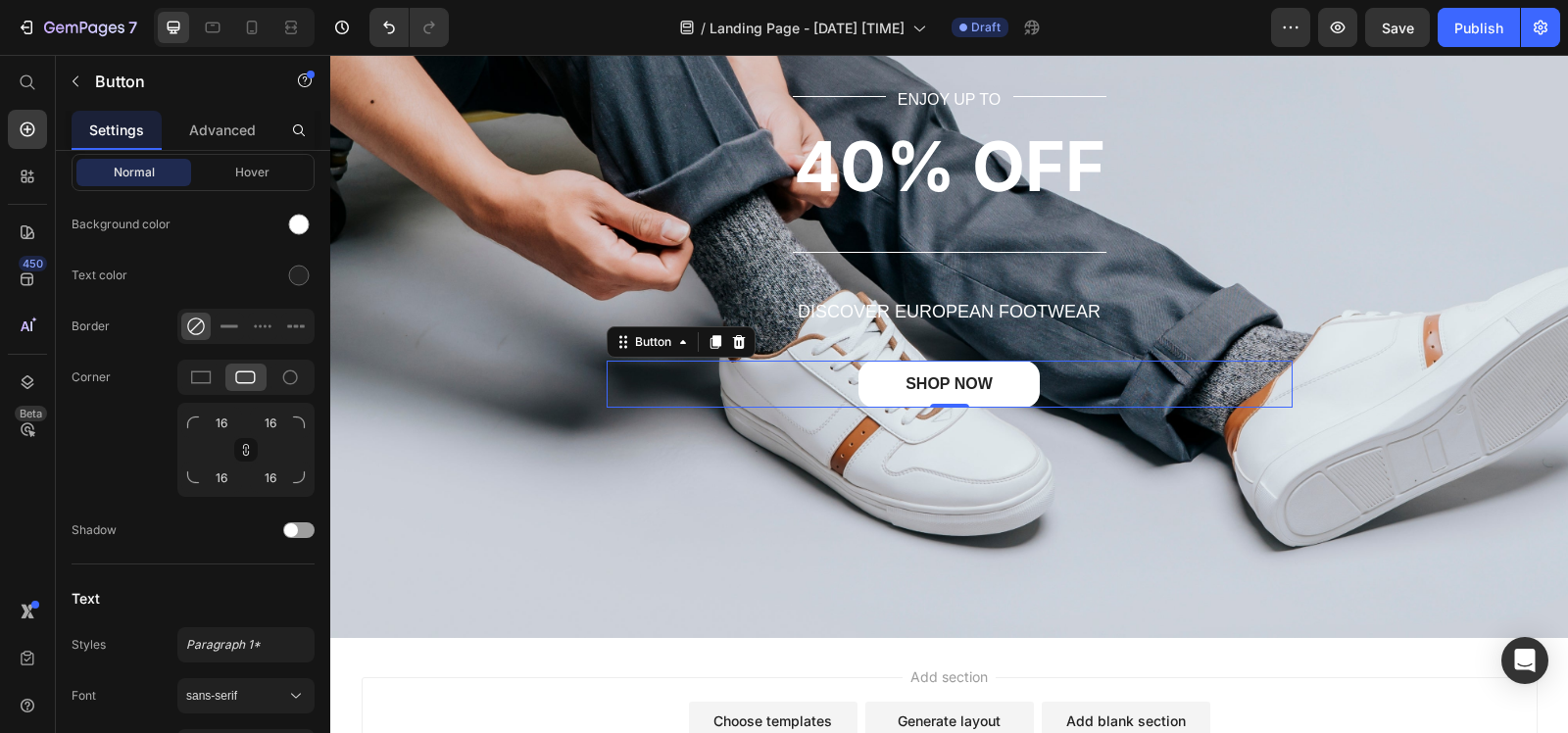 click on "Add section Choose templates inspired by CRO experts Generate layout from URL or image Add blank section then drag & drop elements" at bounding box center (949, 758) 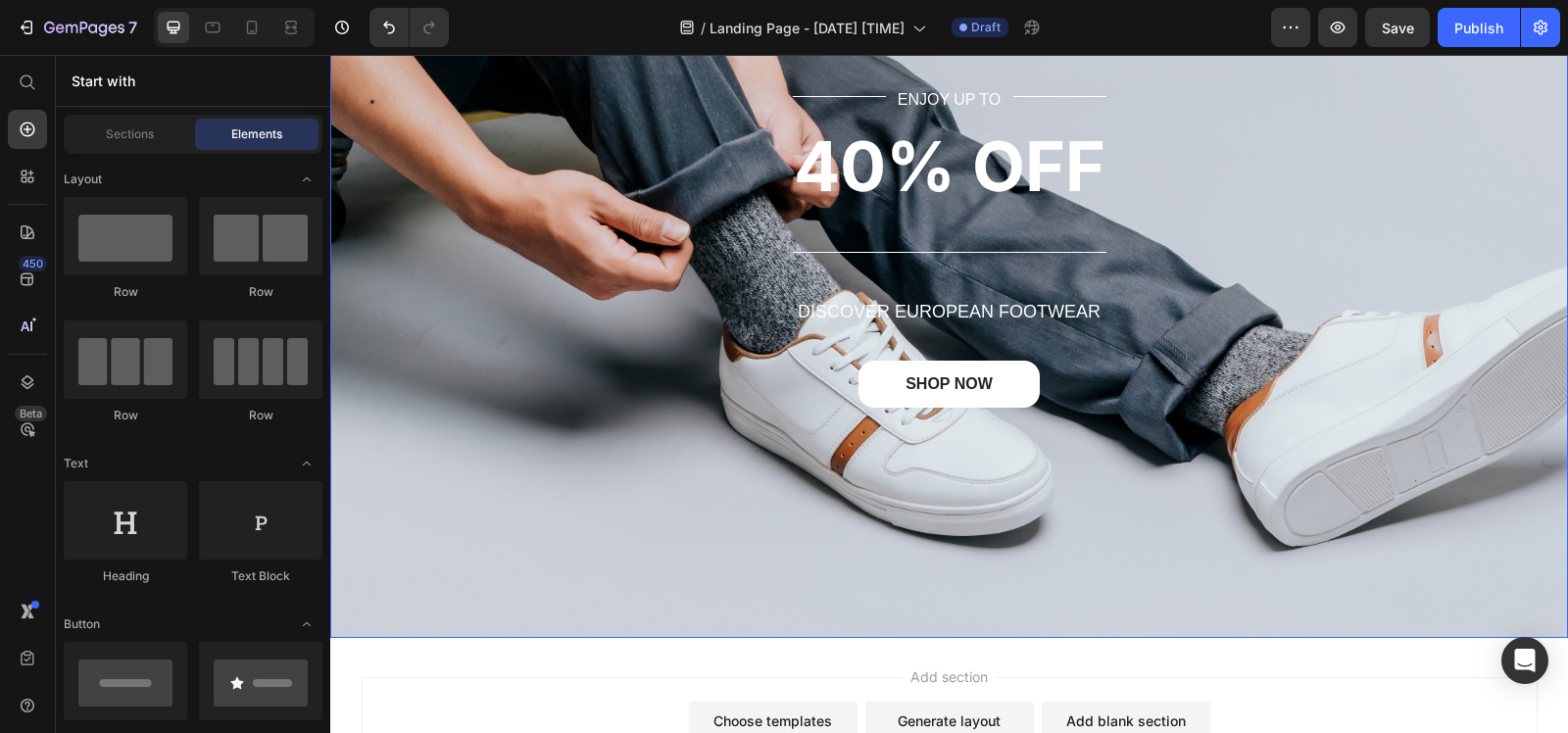scroll, scrollTop: 0, scrollLeft: 0, axis: both 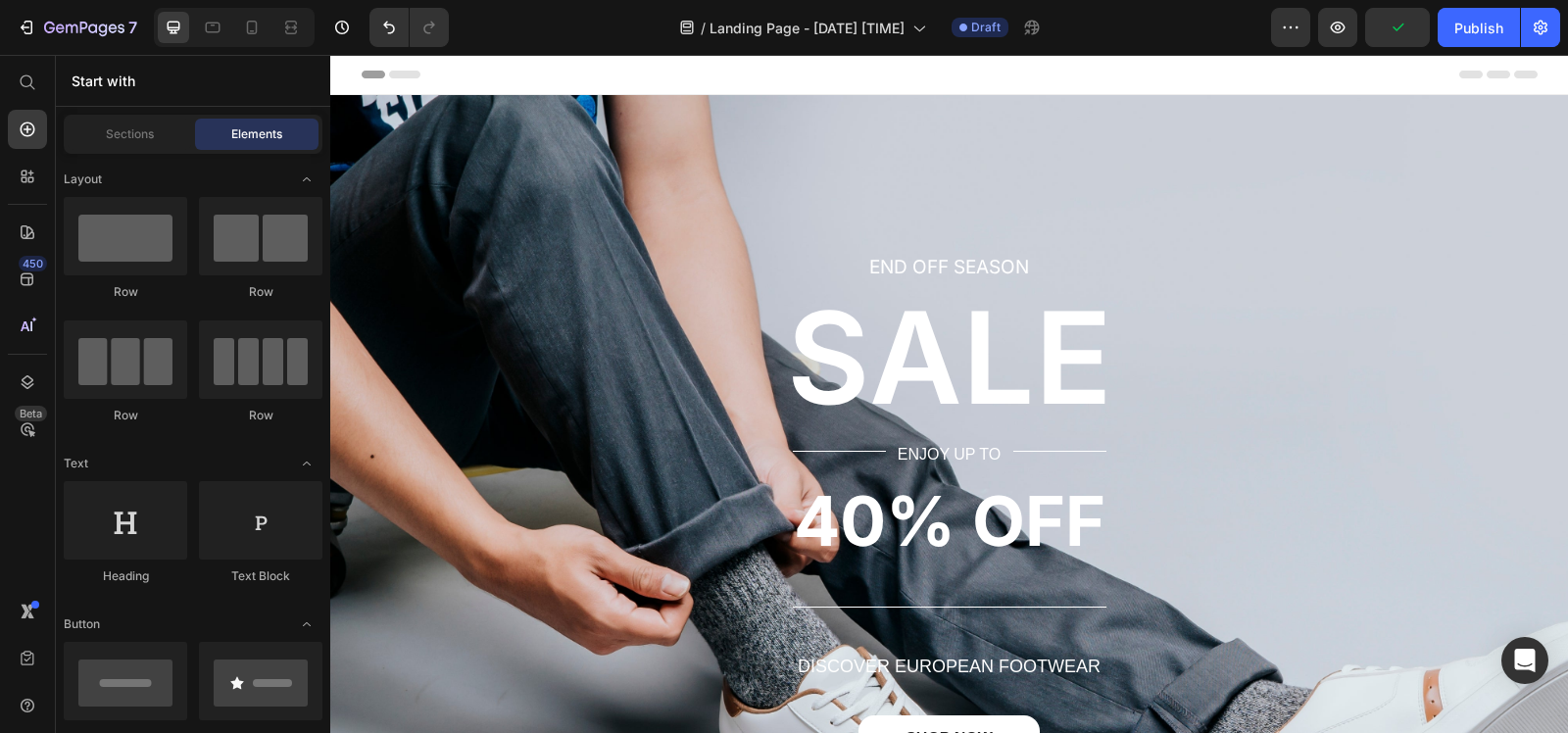 click on "Header" at bounding box center [386, 74] 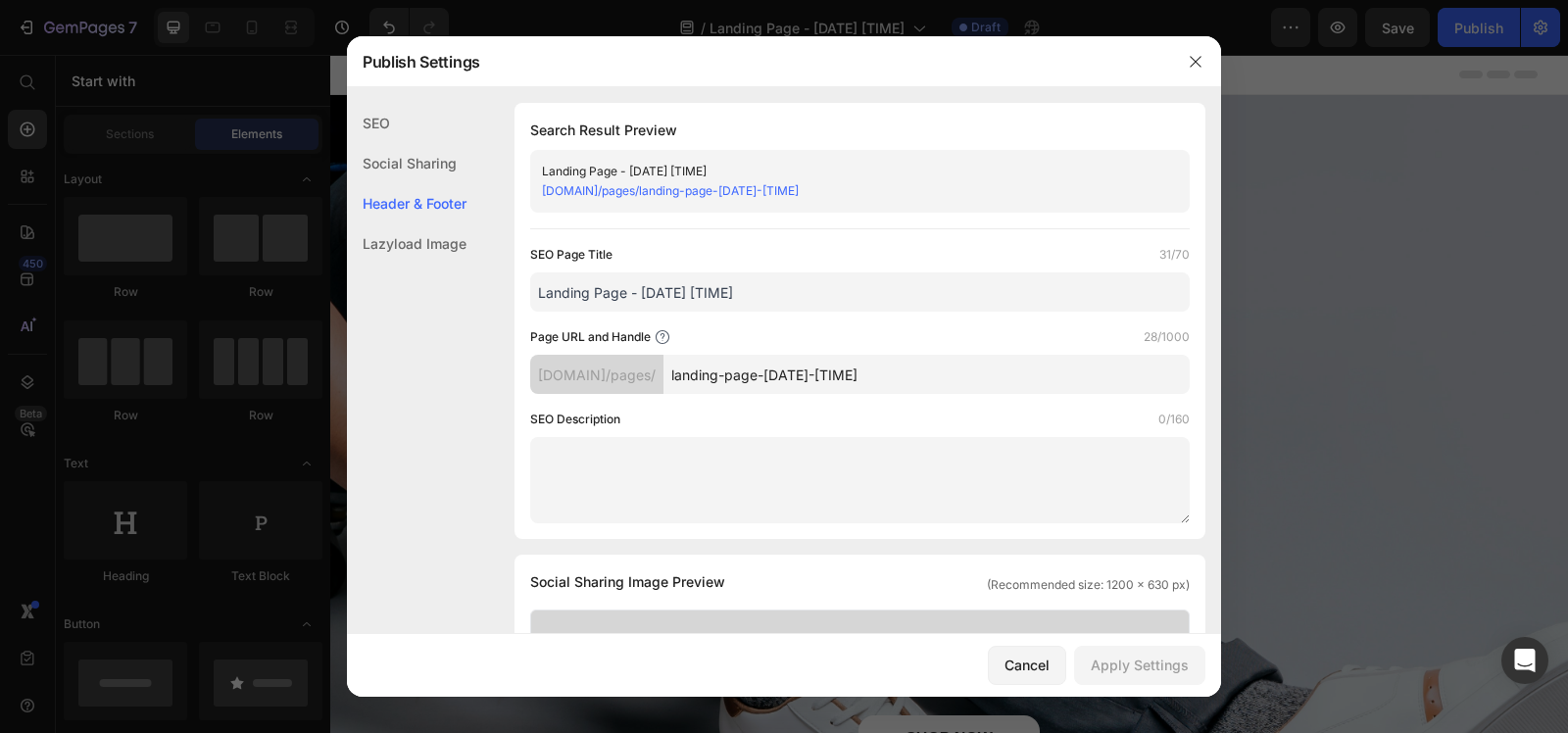 scroll, scrollTop: 918, scrollLeft: 0, axis: vertical 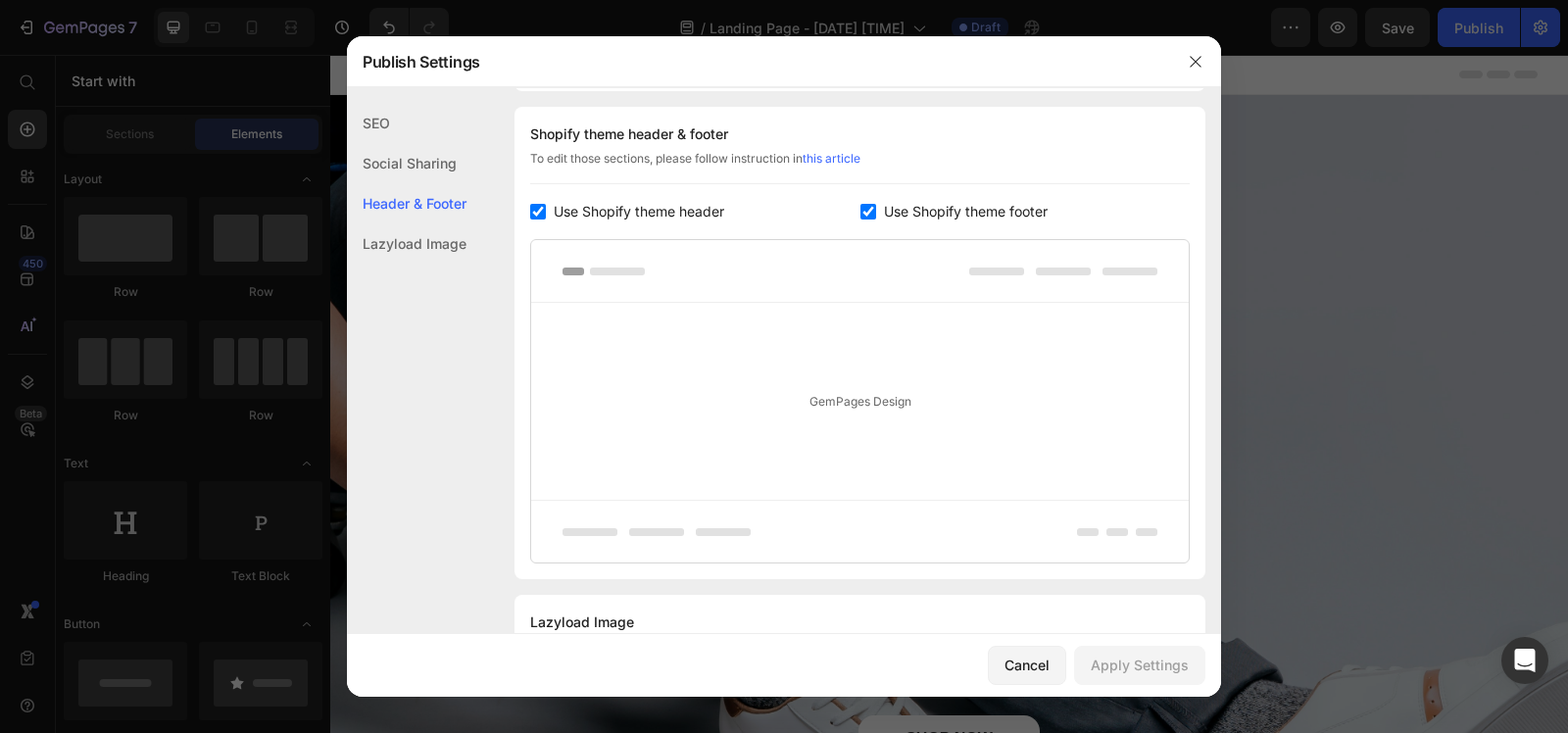 click at bounding box center [538, 212] 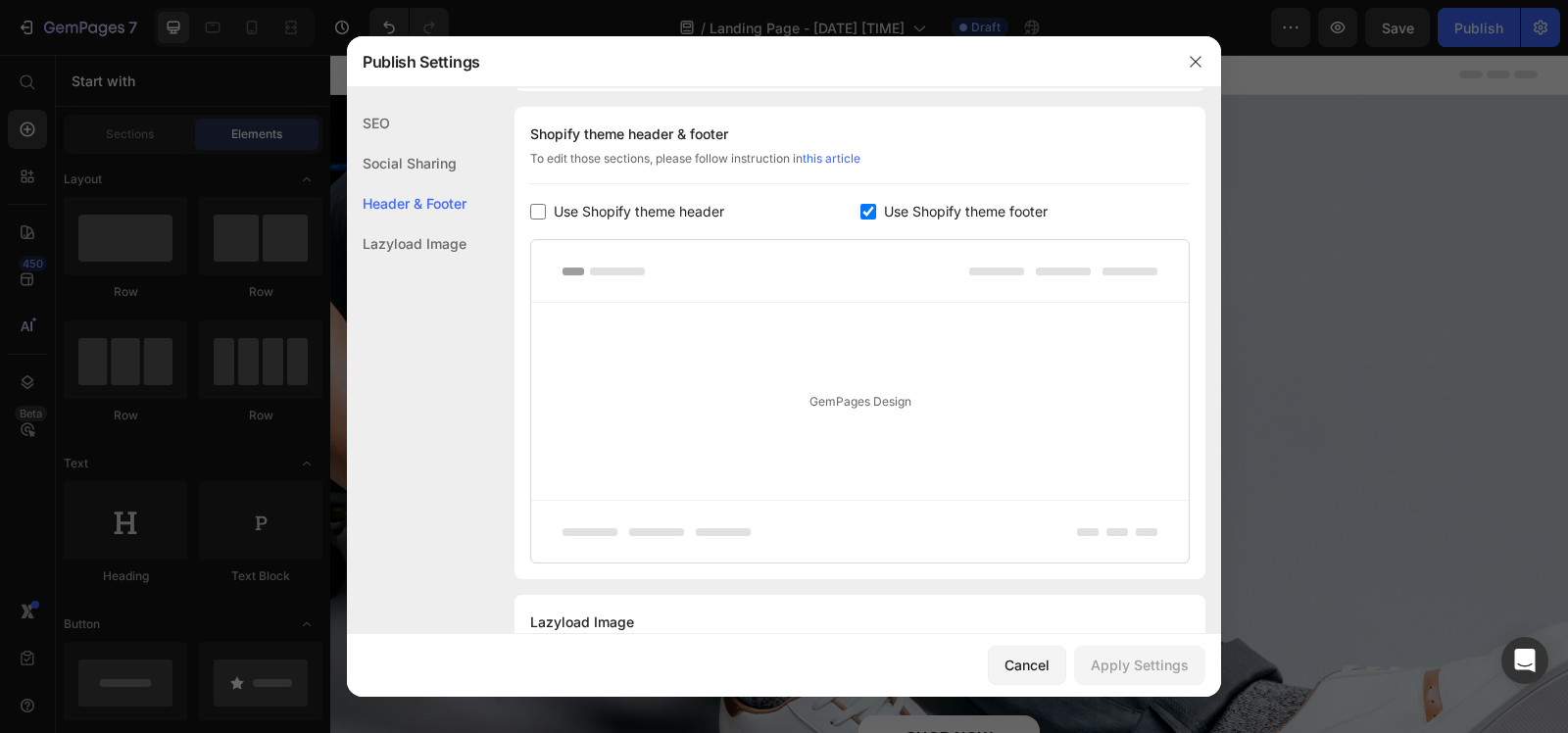 checkbox on "false" 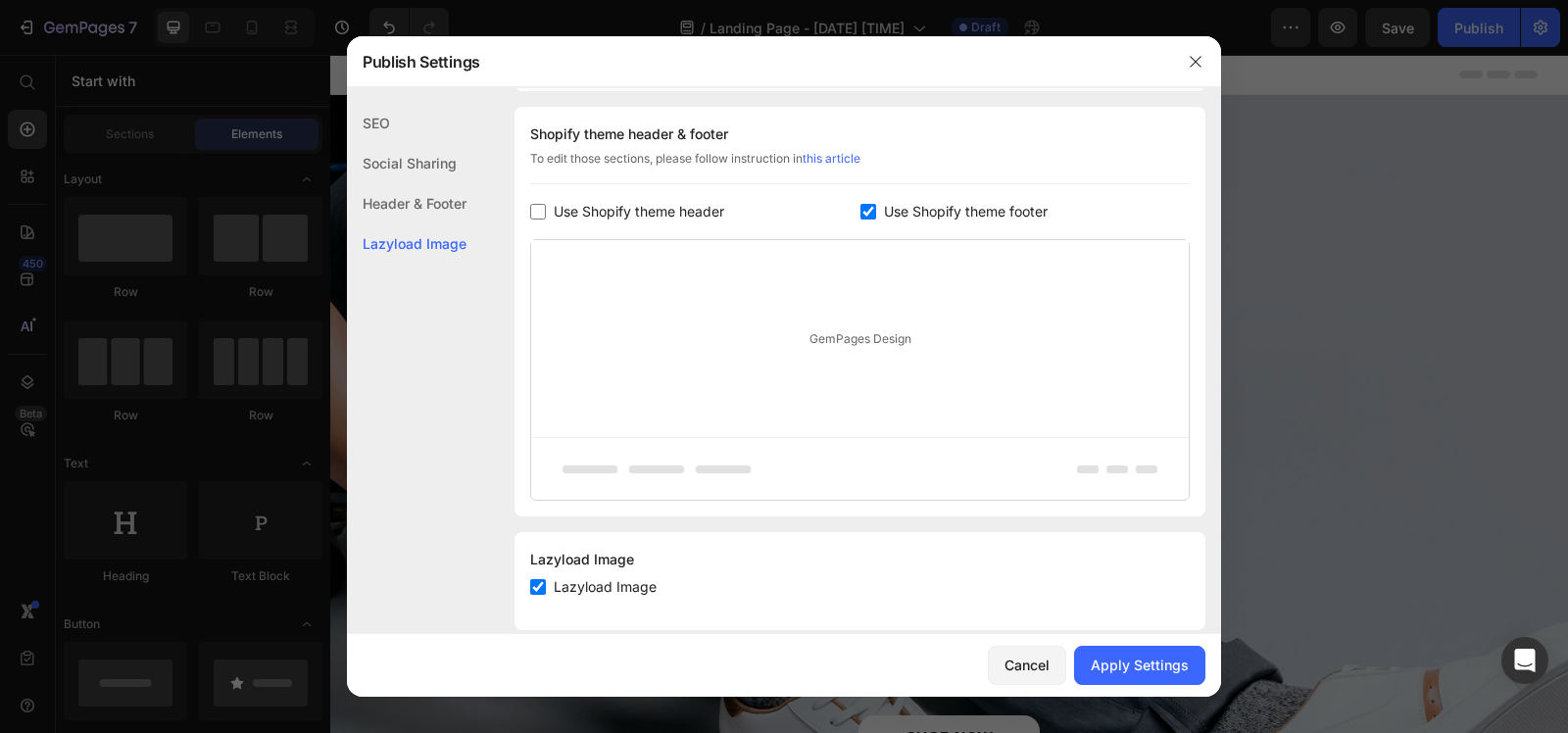 click at bounding box center (868, 212) 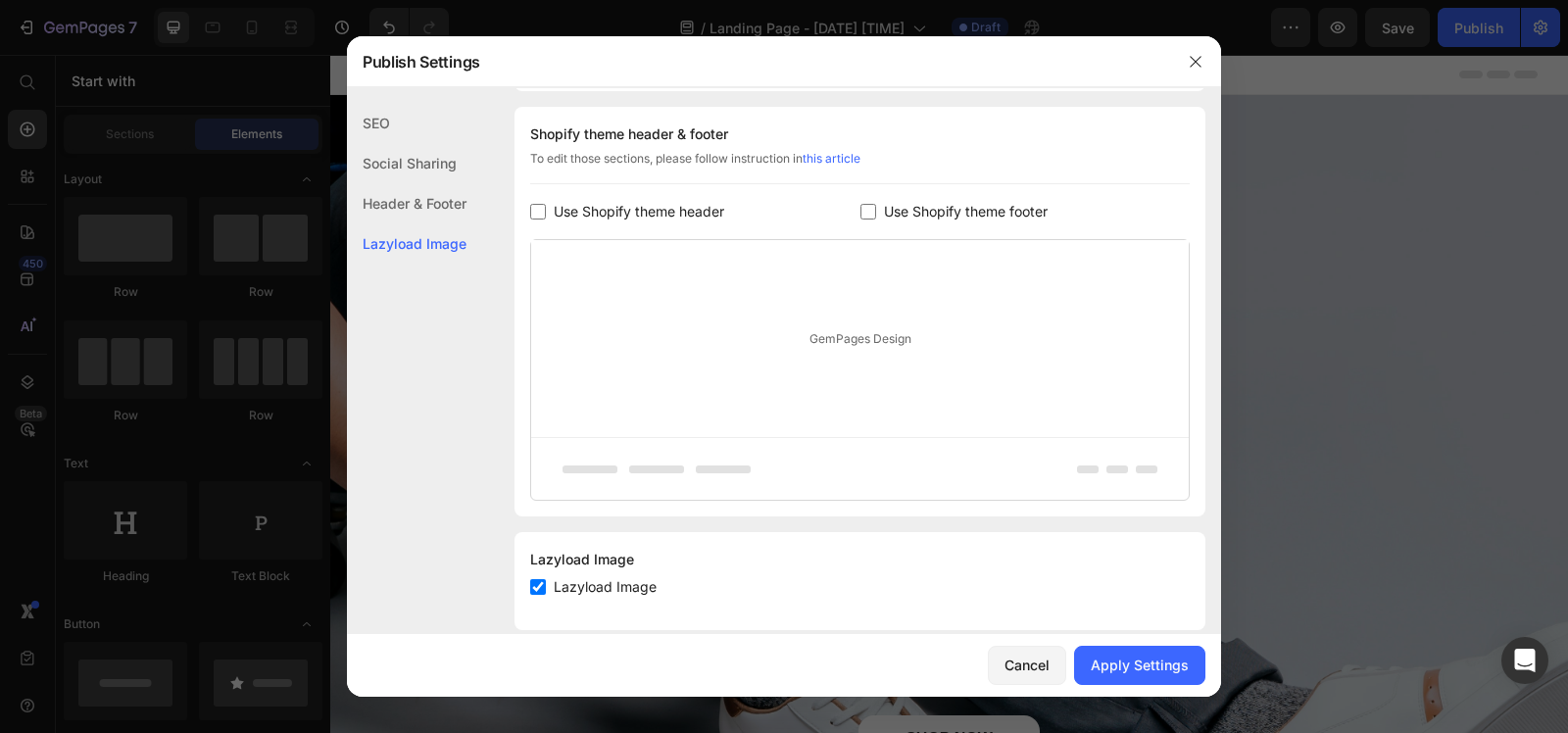 checkbox on "false" 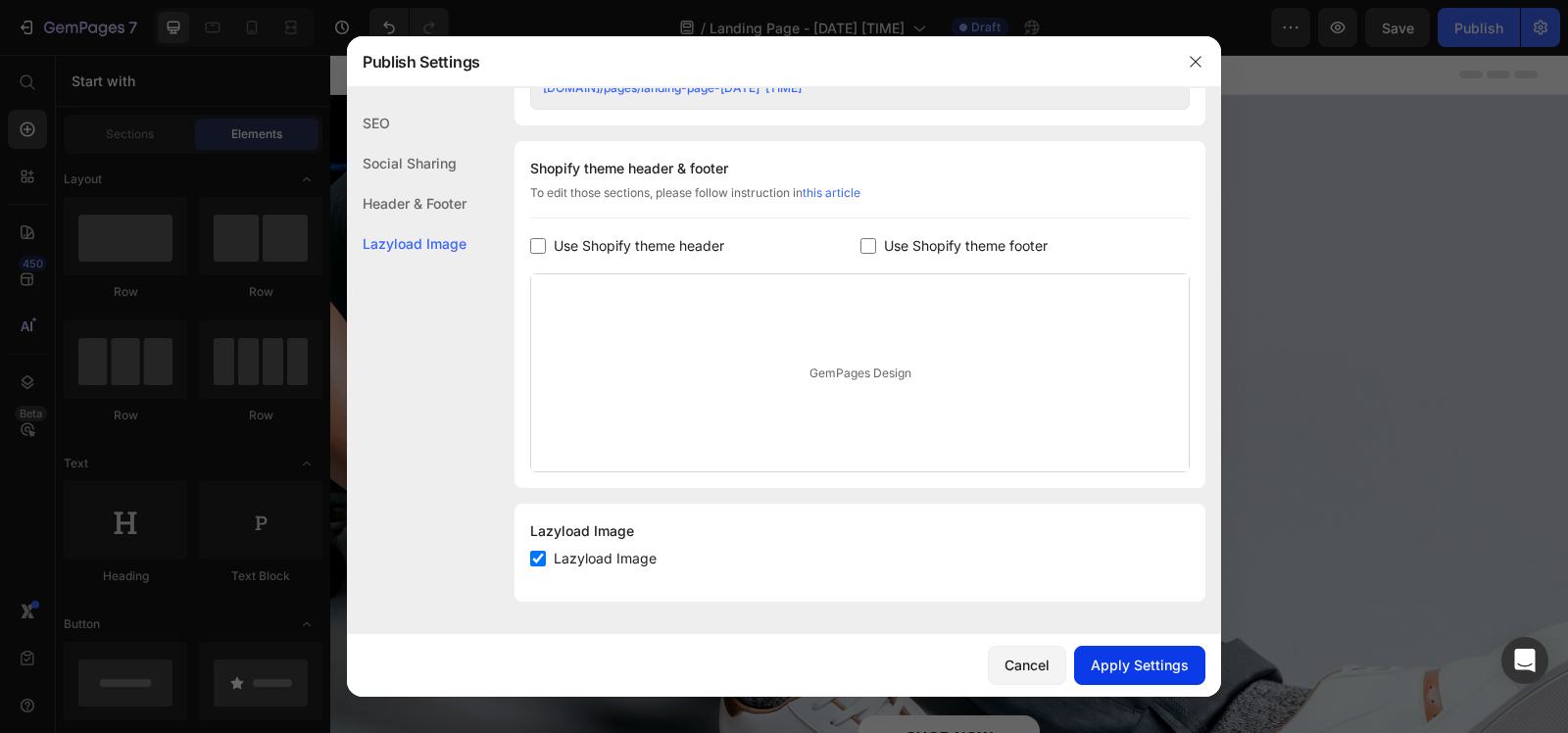 click on "Apply Settings" 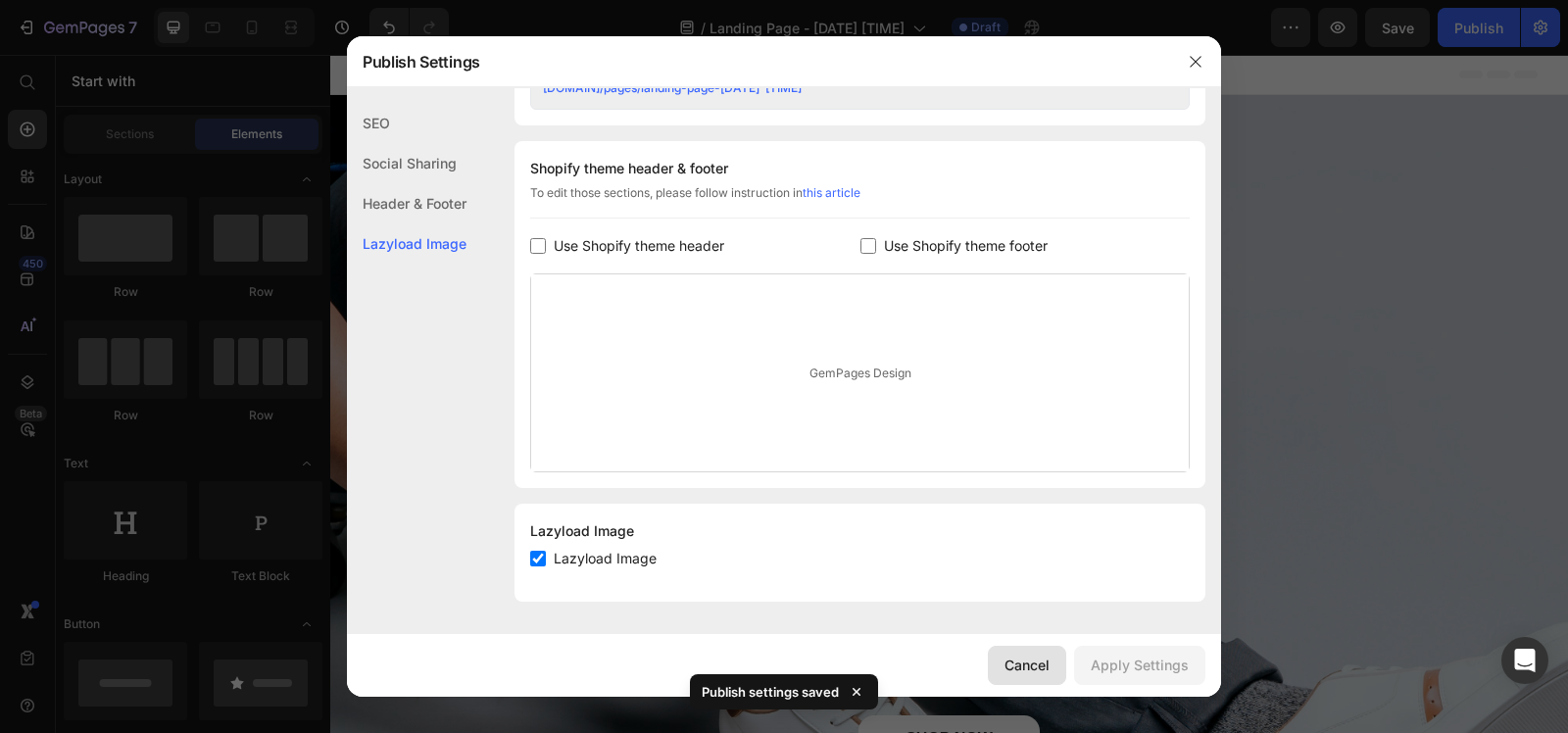 click on "Cancel" 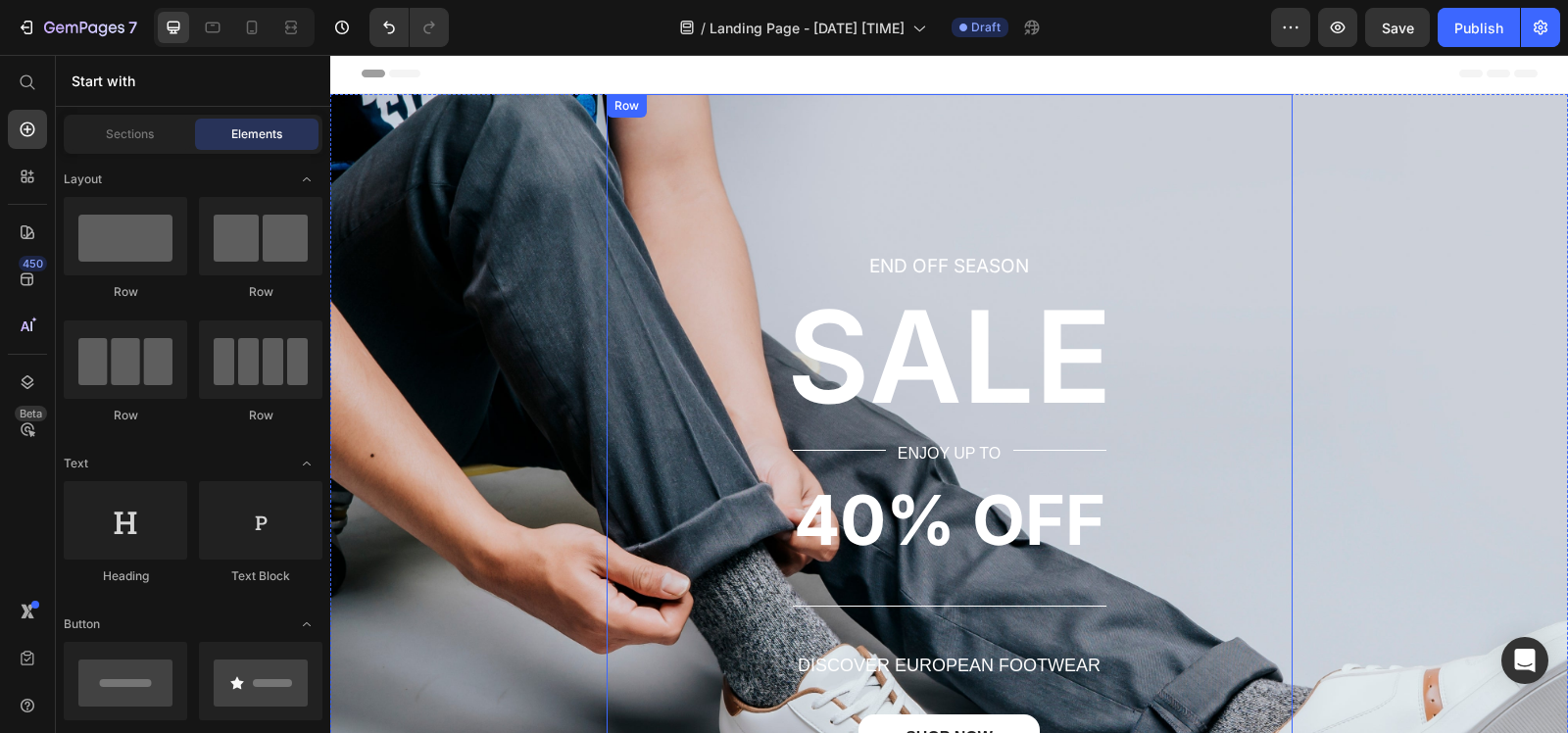 scroll, scrollTop: 0, scrollLeft: 0, axis: both 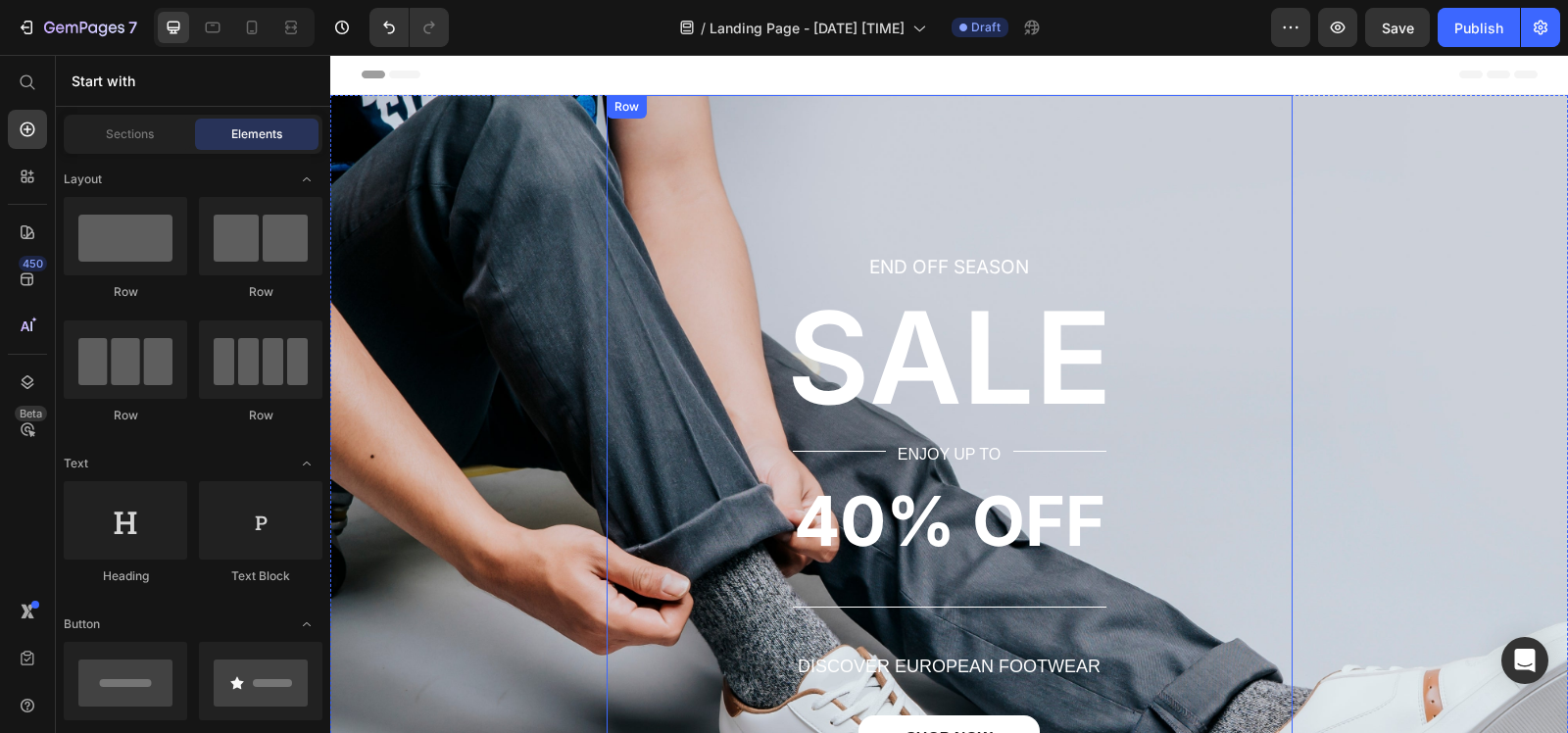 click on "END OFF SEASON Text block ⁠⁠⁠⁠⁠⁠⁠ SALE Heading                Title Line ENJOY UP TO Text Block                Title Line Row 40% OFF Text block                Title Line DISCOVER EUROPEAN FOOTWEAR Text Block SHOP NOW Button Row" at bounding box center [950, 544] 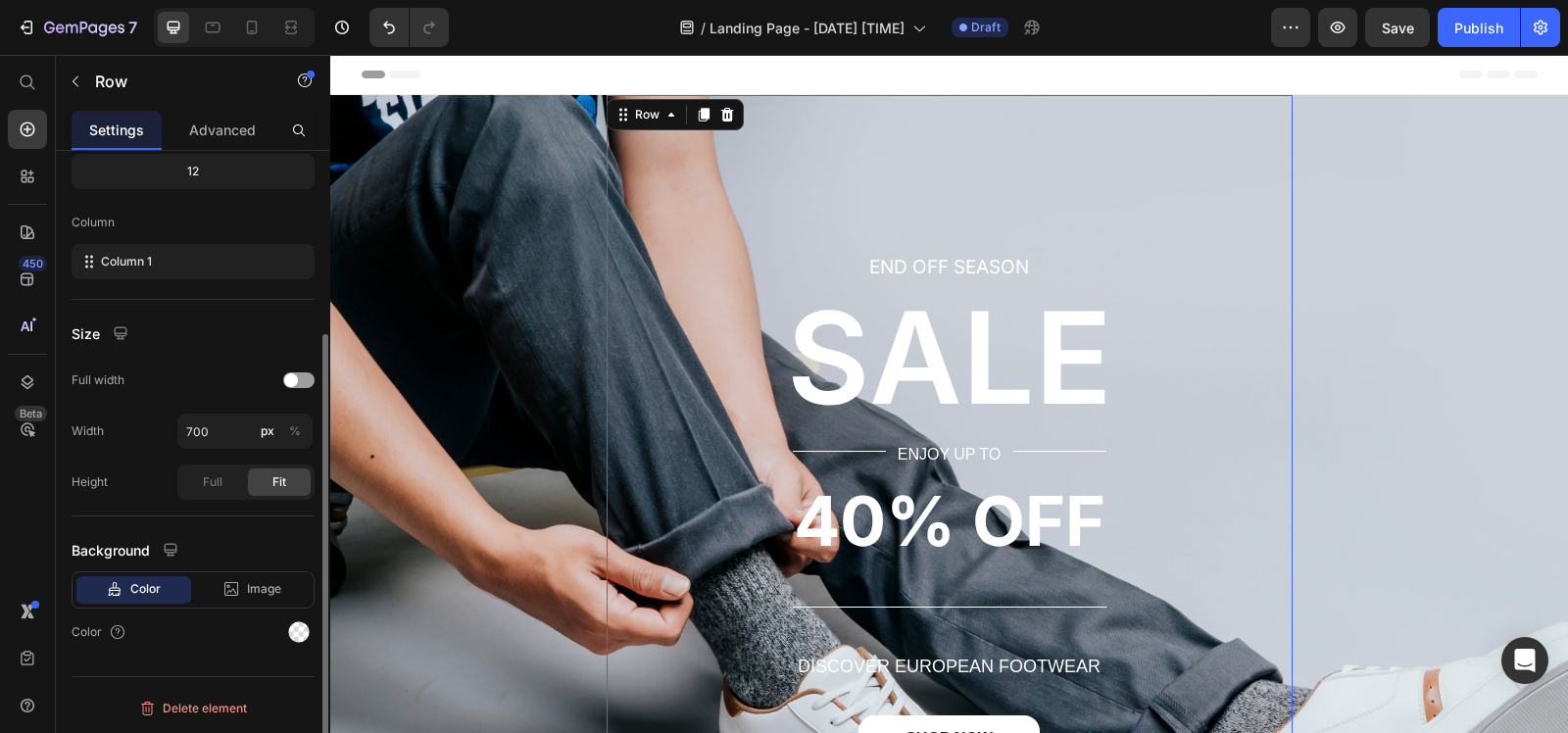 scroll, scrollTop: 0, scrollLeft: 0, axis: both 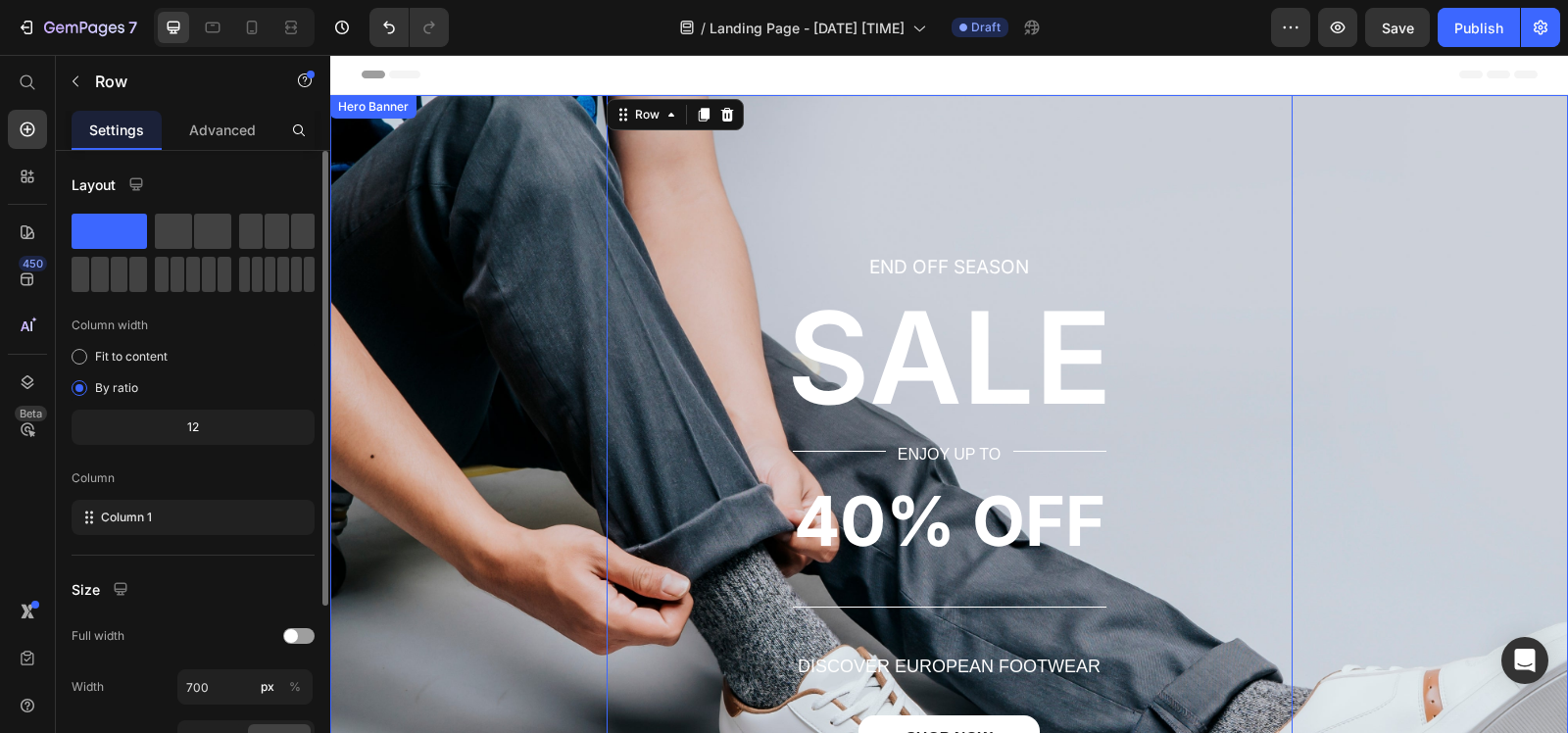 click on "END OFF SEASON Text block ⁠⁠⁠⁠⁠⁠⁠ SALE Heading                Title Line ENJOY UP TO Text Block                Title Line Row 40% OFF Text block                Title Line DISCOVER EUROPEAN FOOTWEAR Text Block SHOP NOW Button Row   0" at bounding box center [949, 544] 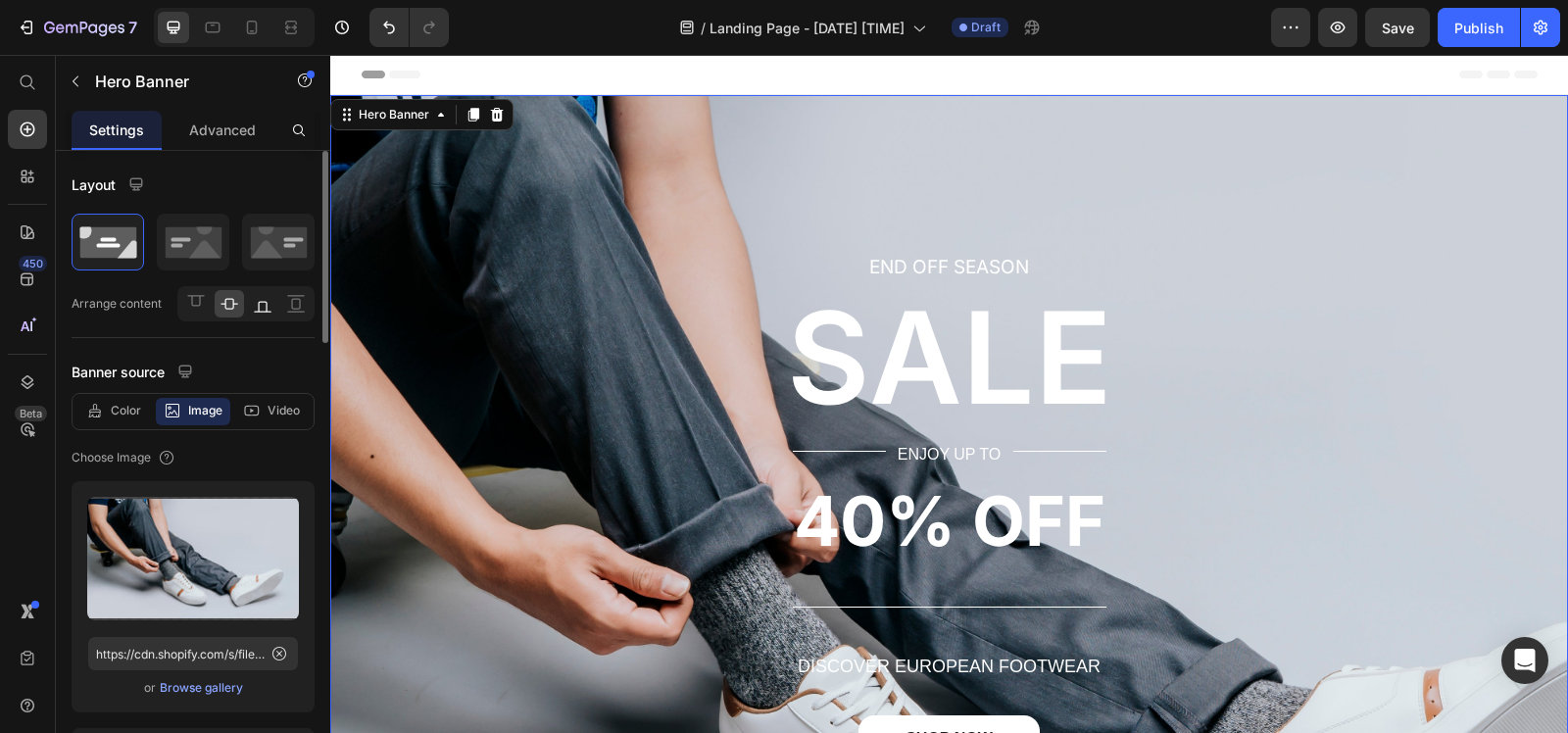 click 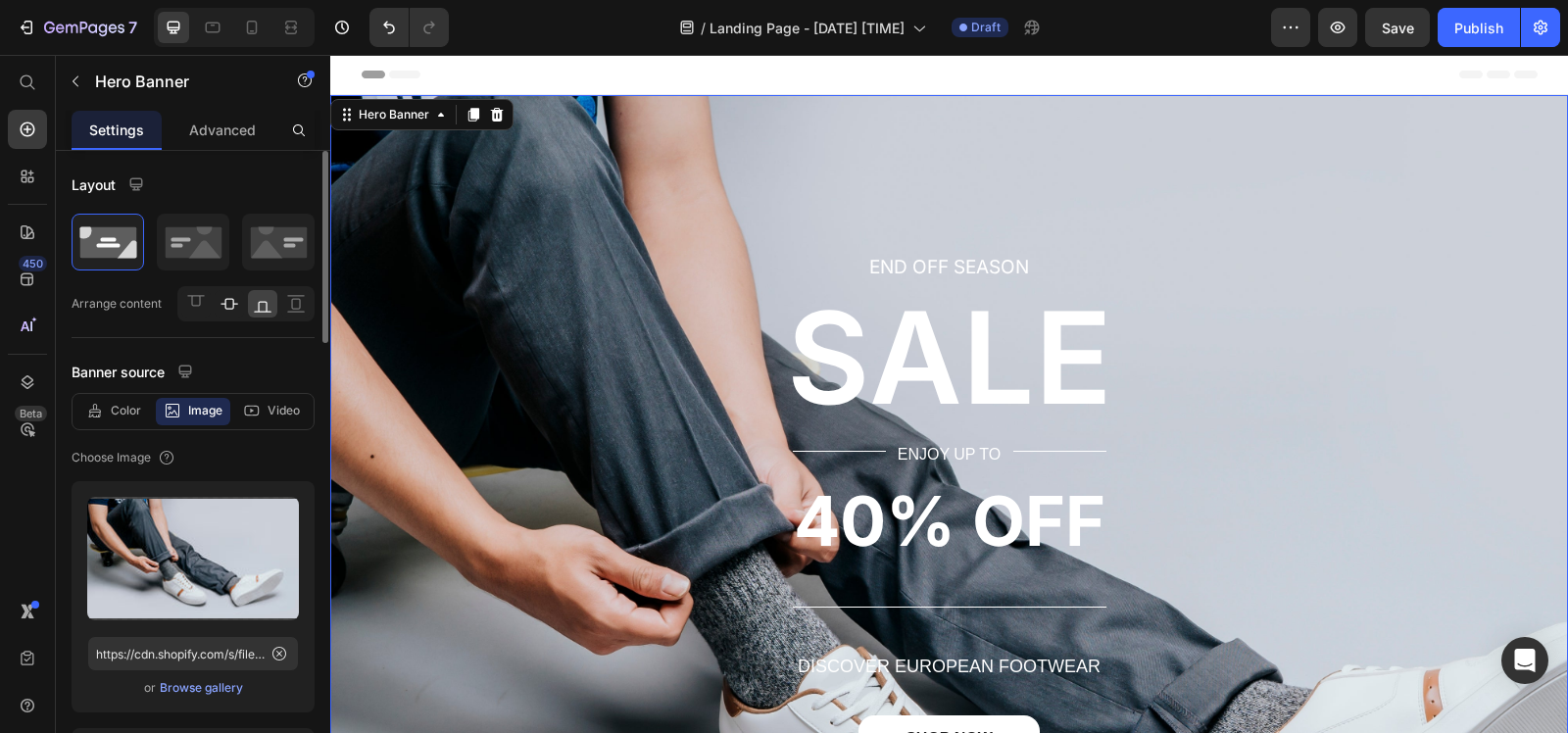 click 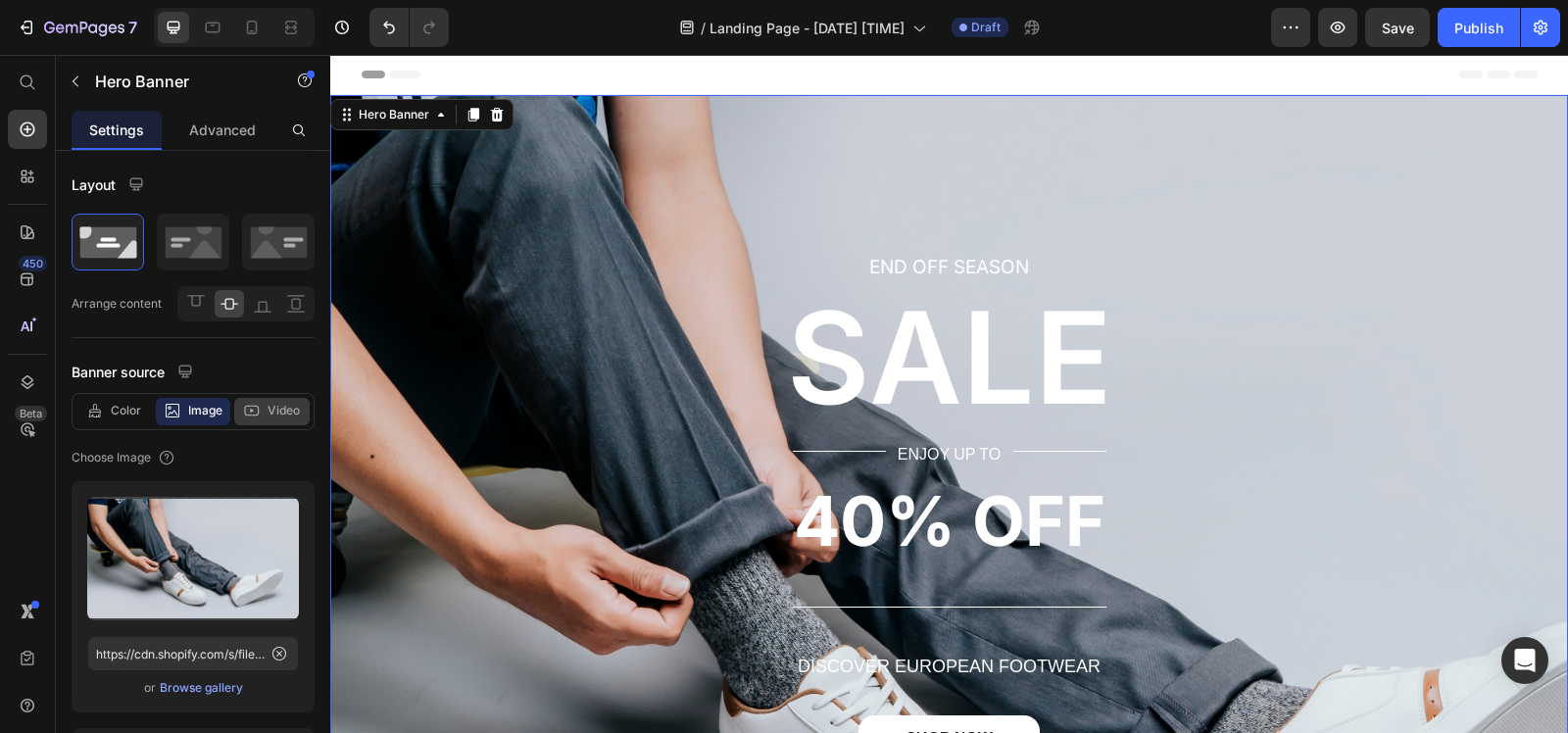 scroll, scrollTop: 490, scrollLeft: 0, axis: vertical 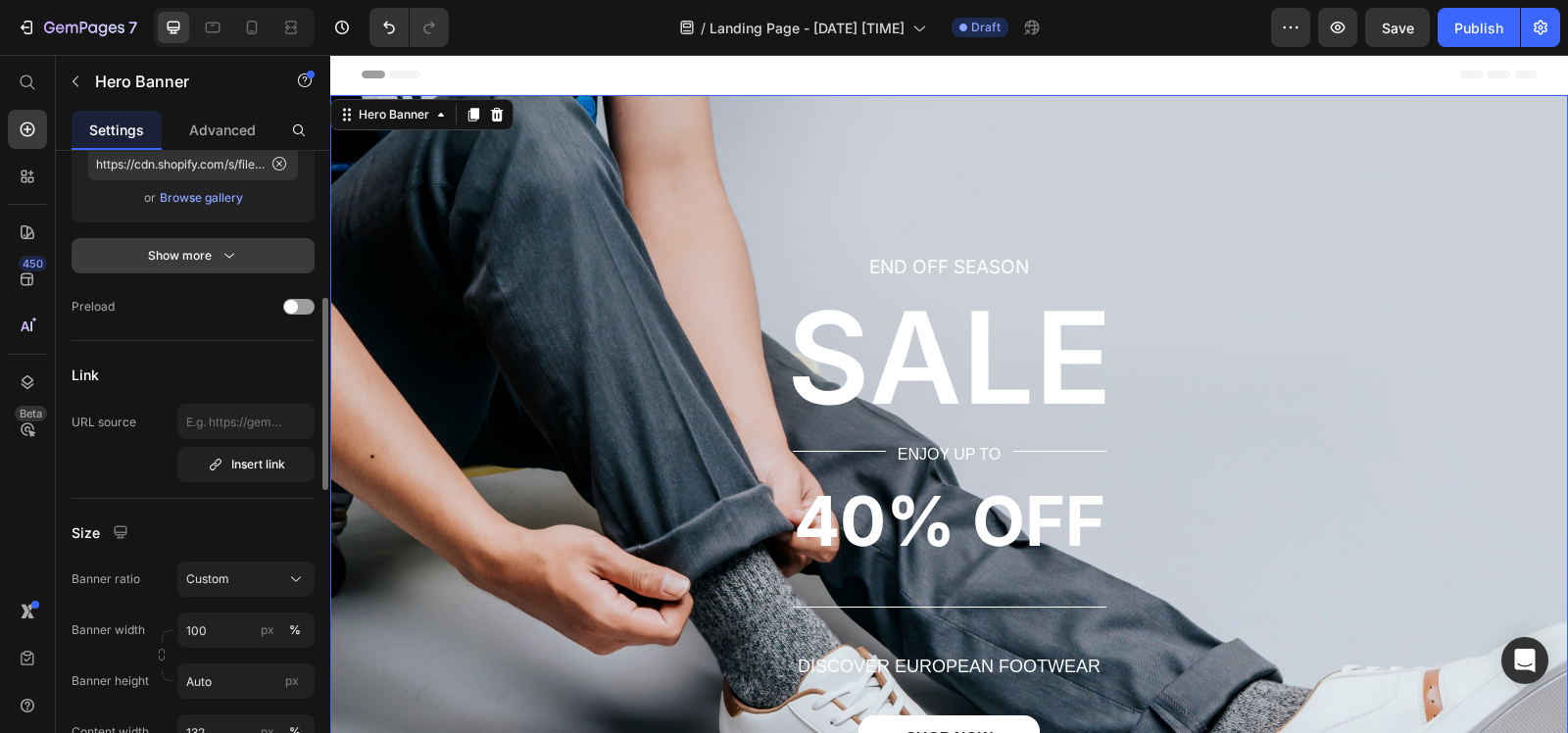 click on "Show more" at bounding box center (193, 256) 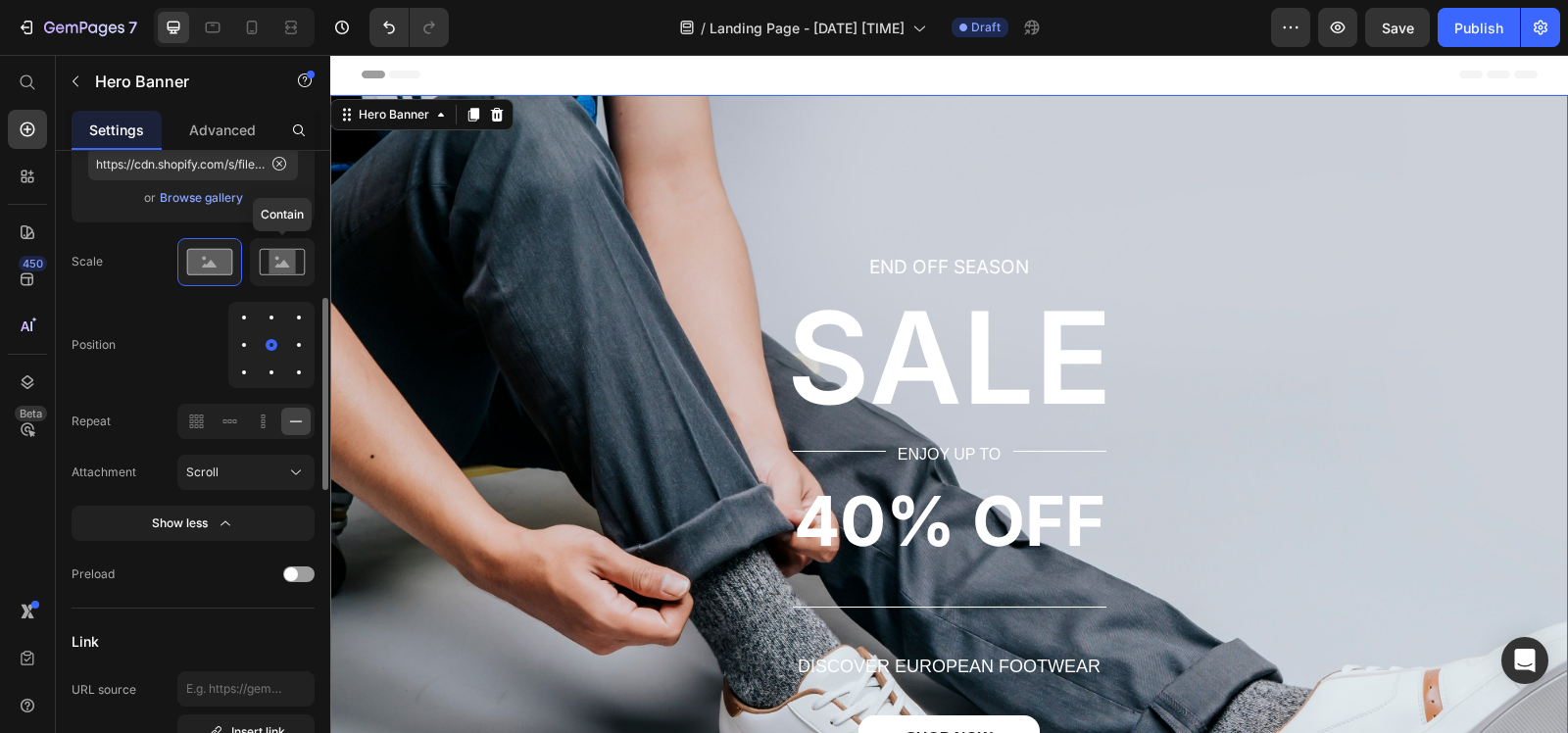 click 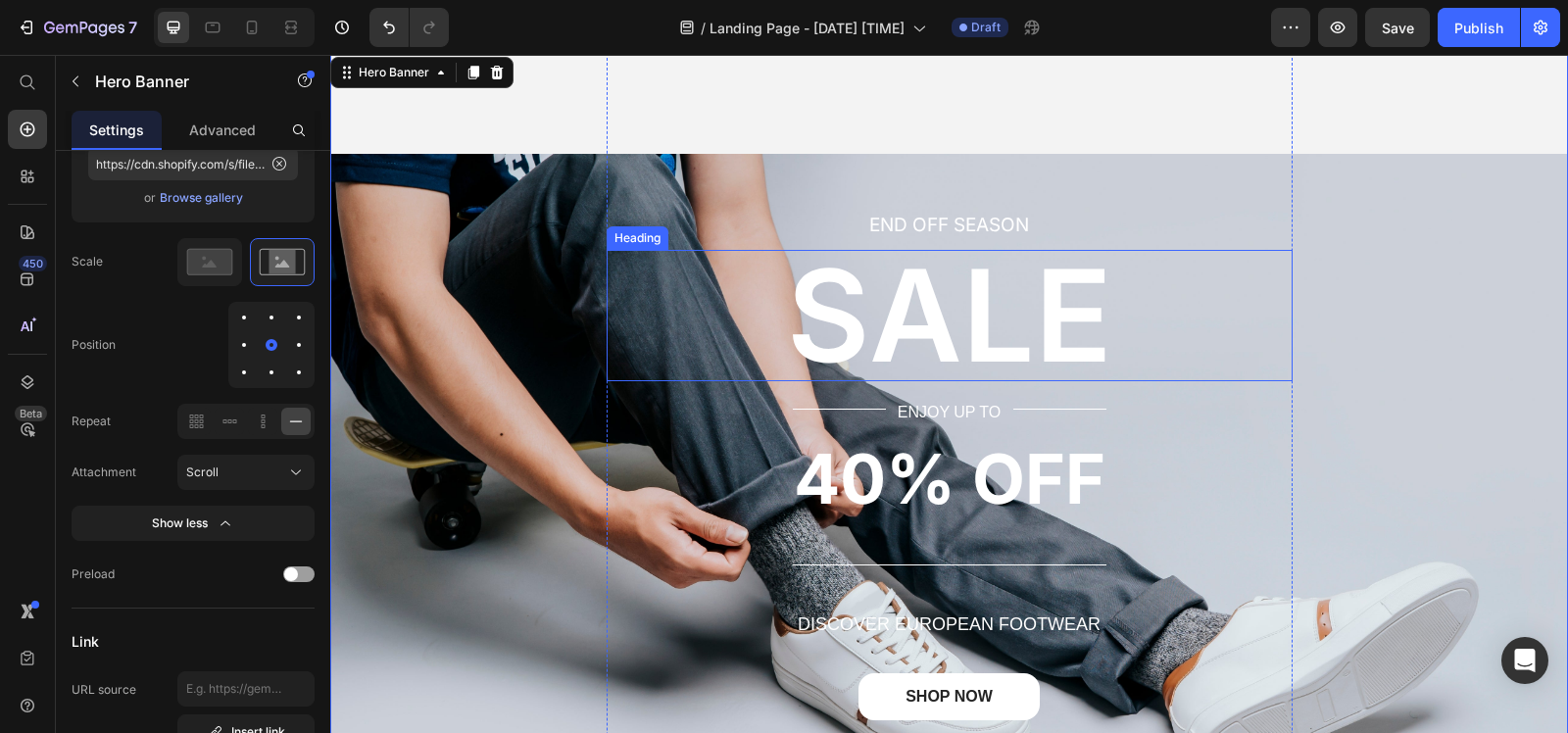 scroll, scrollTop: 0, scrollLeft: 0, axis: both 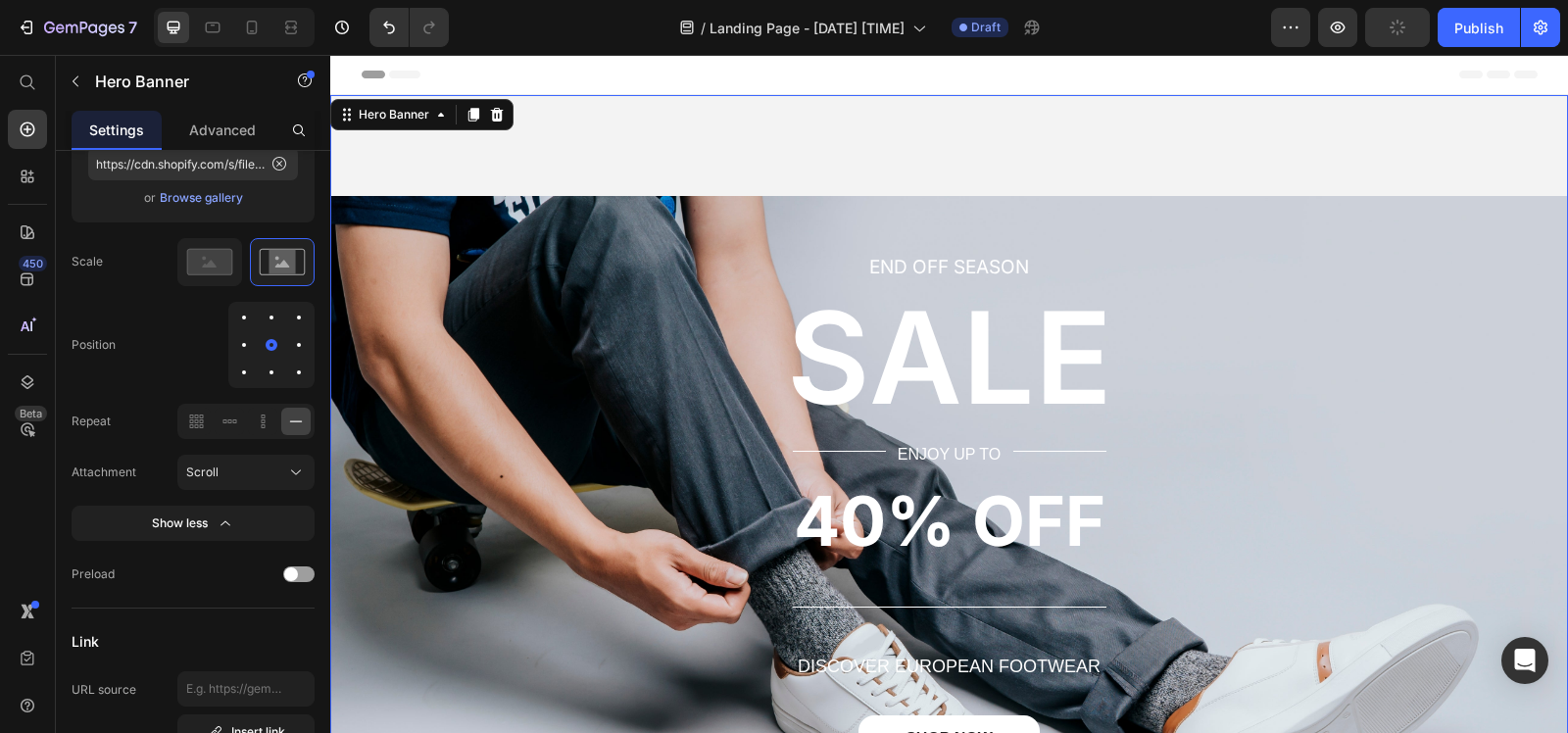 click on "END OFF SEASON Text block ⁠⁠⁠⁠⁠⁠⁠ SALE Heading                Title Line ENJOY UP TO Text Block                Title Line Row 40% OFF Text block                Title Line DISCOVER EUROPEAN FOOTWEAR Text Block SHOP NOW Button Row" at bounding box center [949, 544] 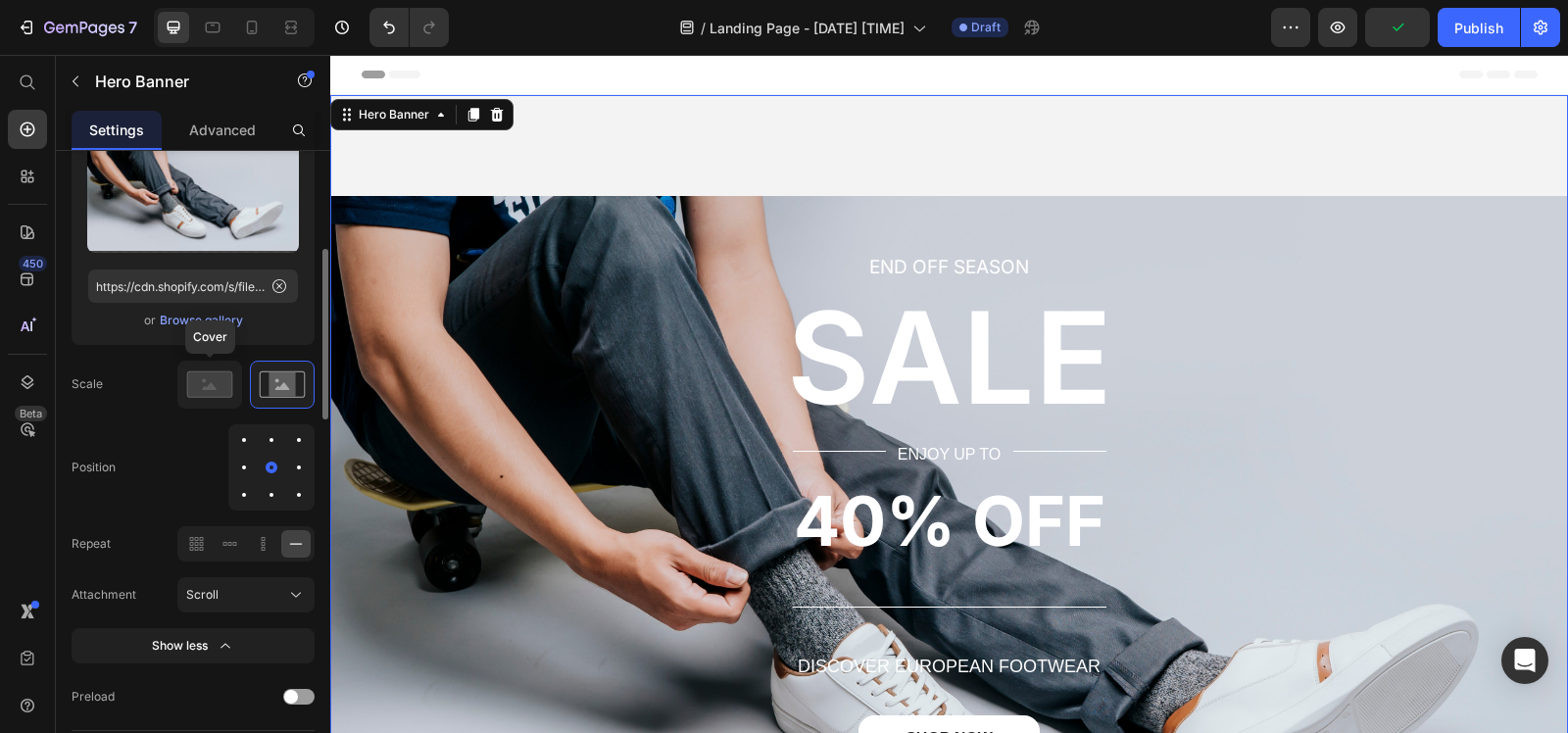 scroll, scrollTop: 122, scrollLeft: 0, axis: vertical 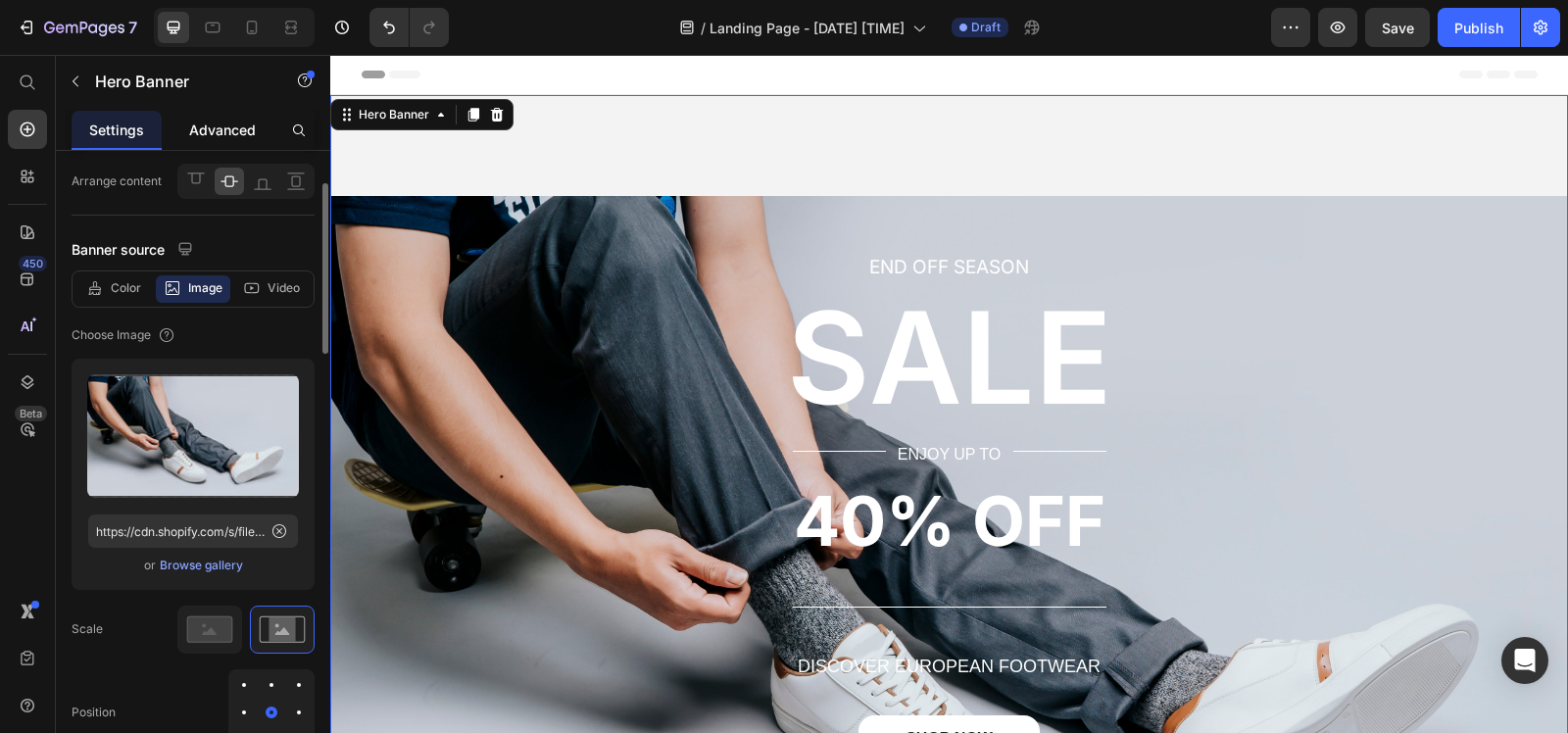 click on "Advanced" at bounding box center [222, 129] 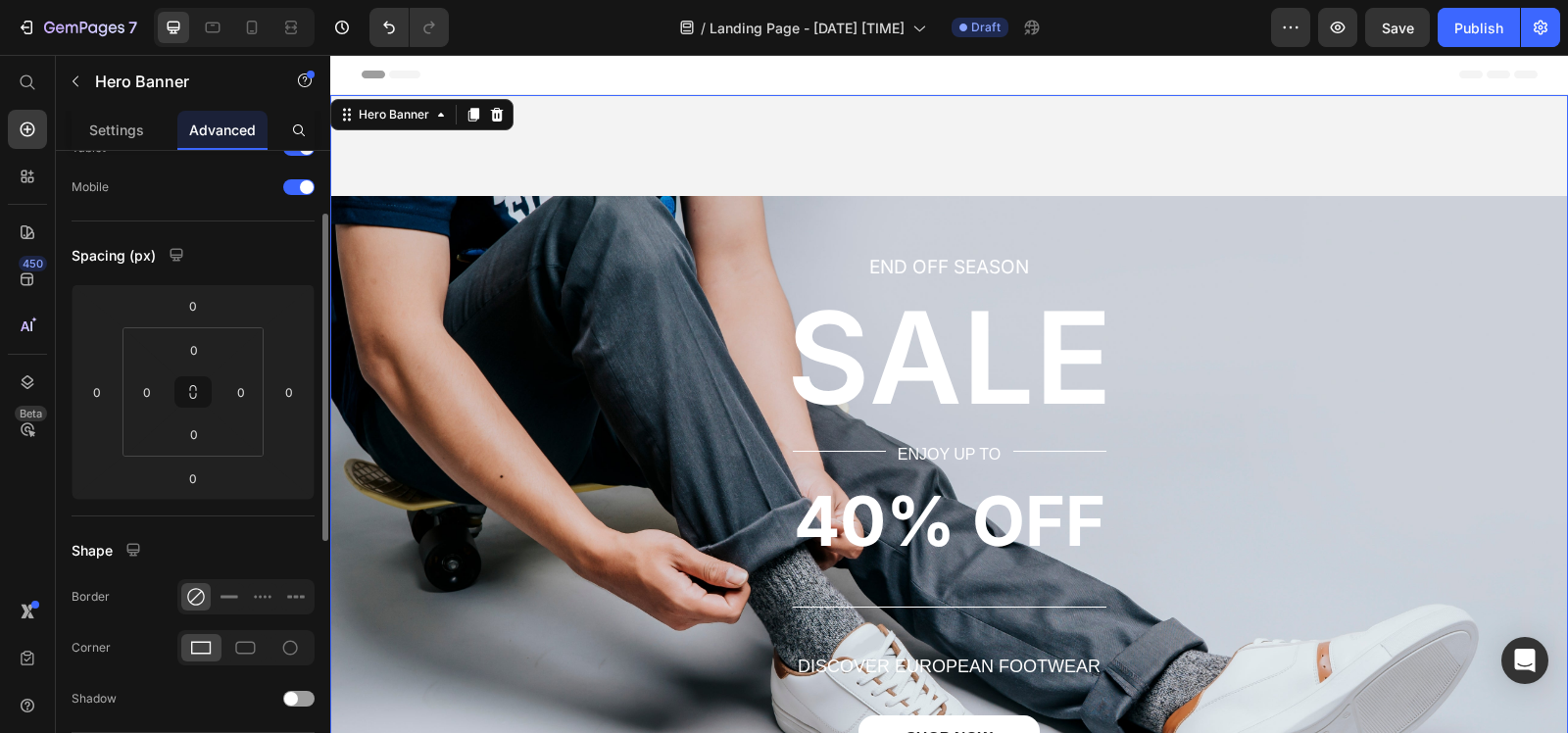 scroll, scrollTop: 0, scrollLeft: 0, axis: both 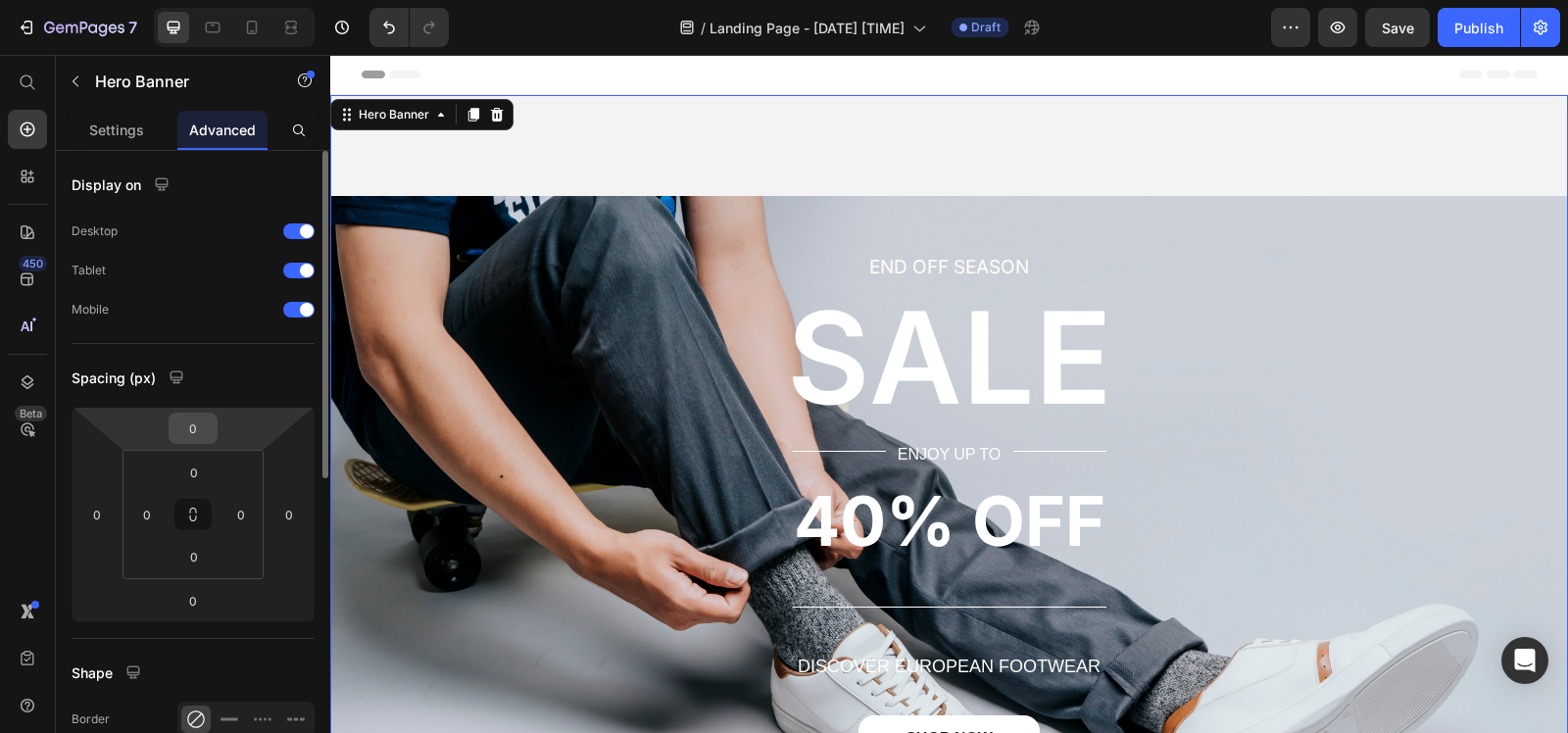 click on "0" at bounding box center (193, 428) 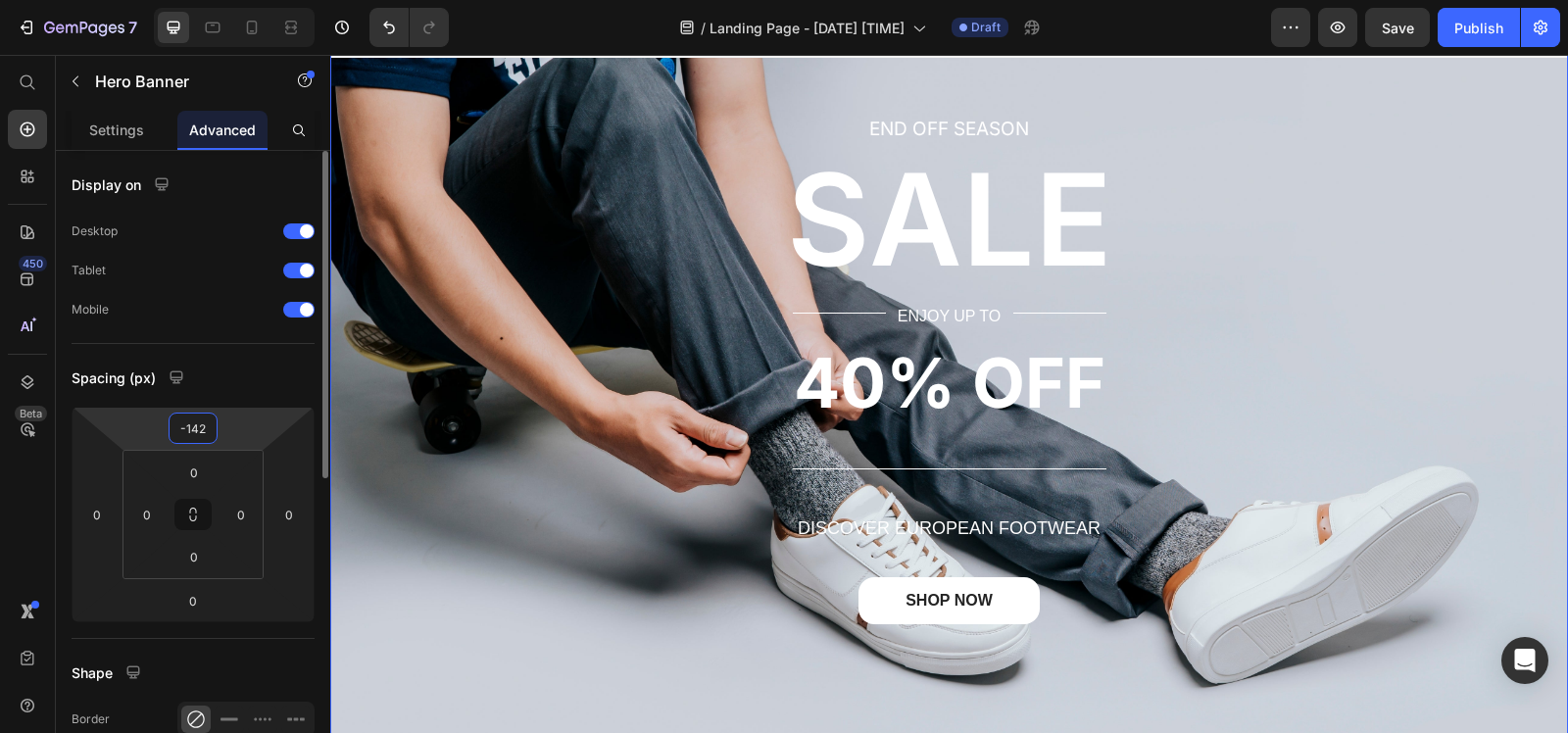 type on "-143" 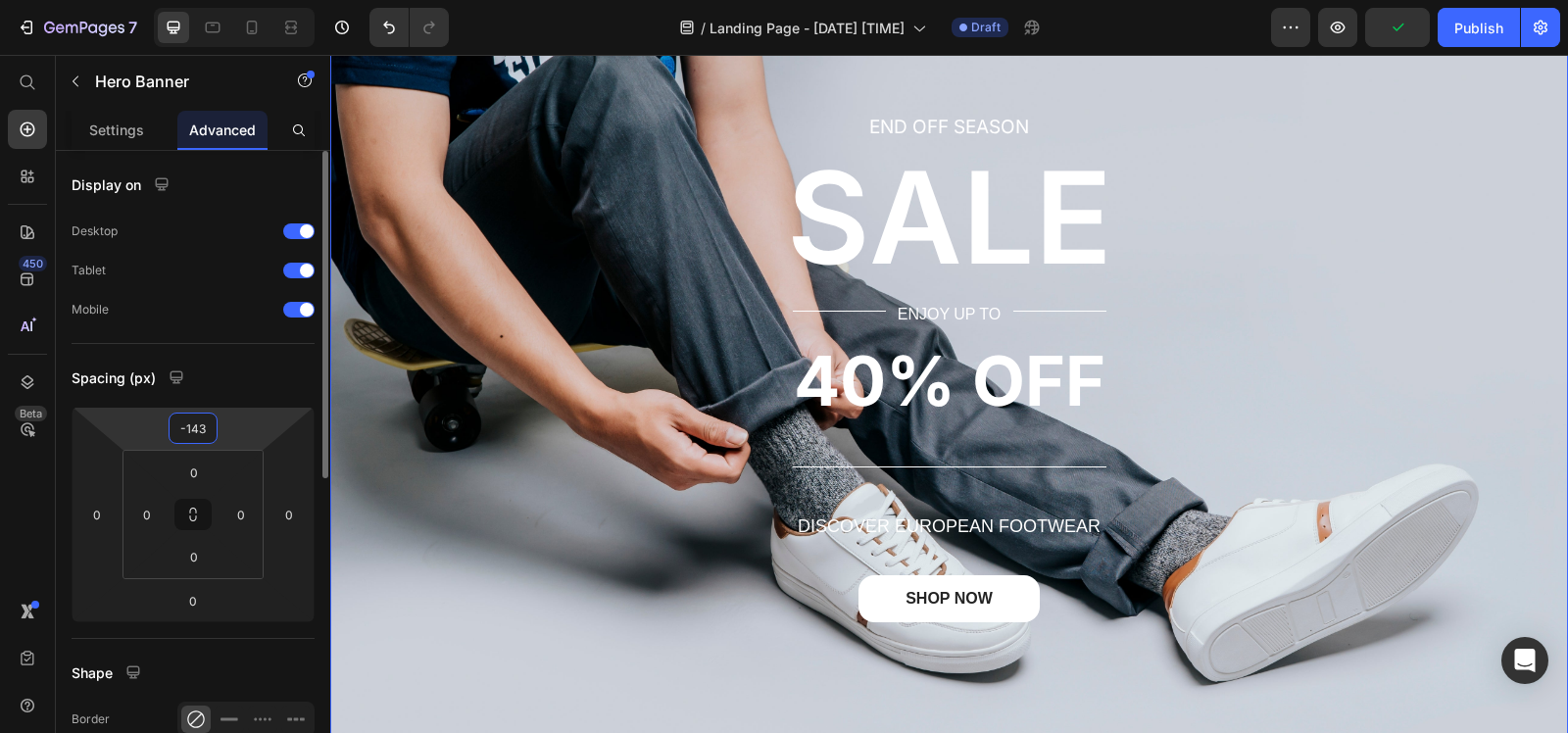 click on "Spacing (px)" at bounding box center [193, 377] 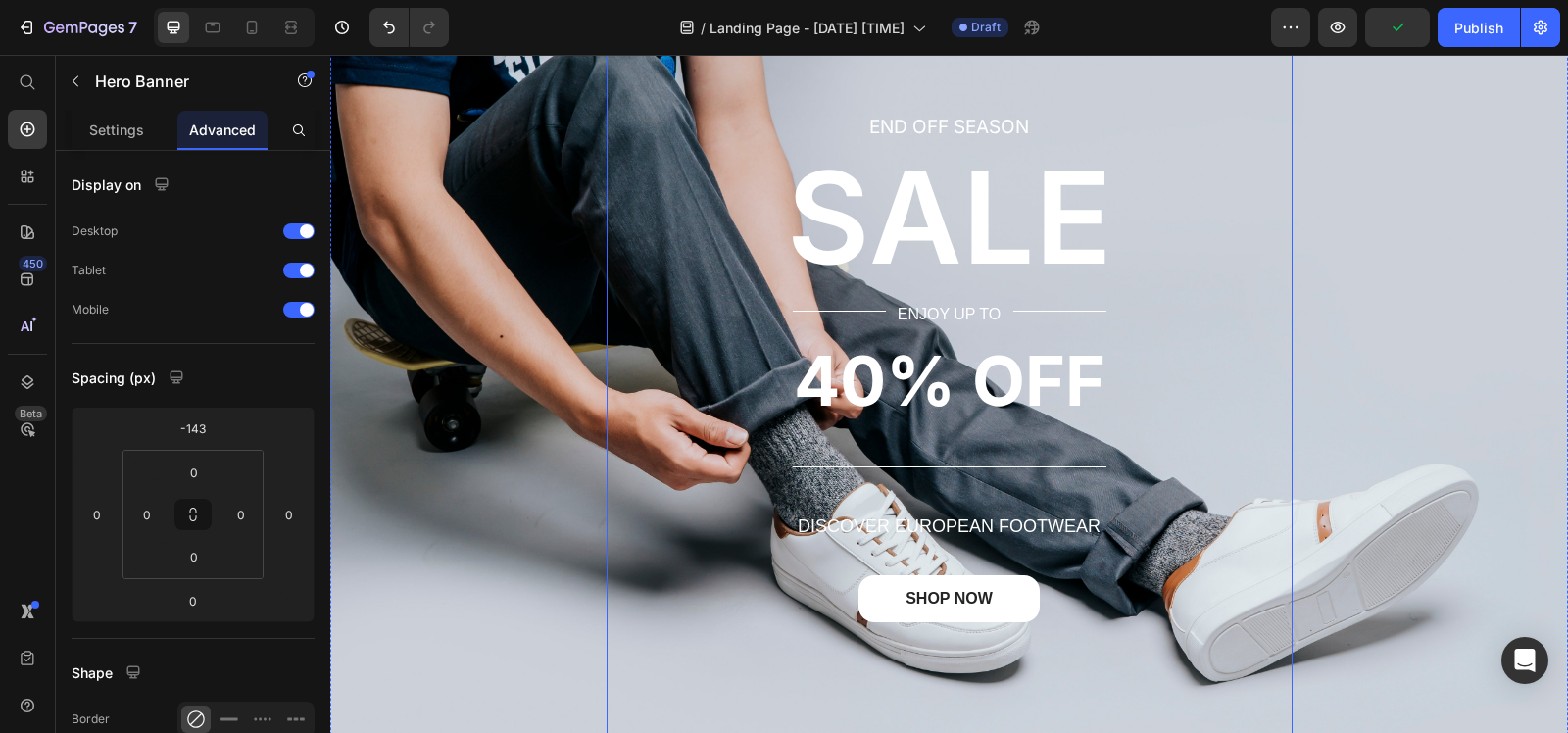 click on "END OFF SEASON Text block ⁠⁠⁠⁠⁠⁠⁠ SALE Heading                Title Line ENJOY UP TO Text Block                Title Line Row 40% OFF Text block                Title Line DISCOVER EUROPEAN FOOTWEAR Text Block SHOP NOW Button Row" at bounding box center (950, 404) 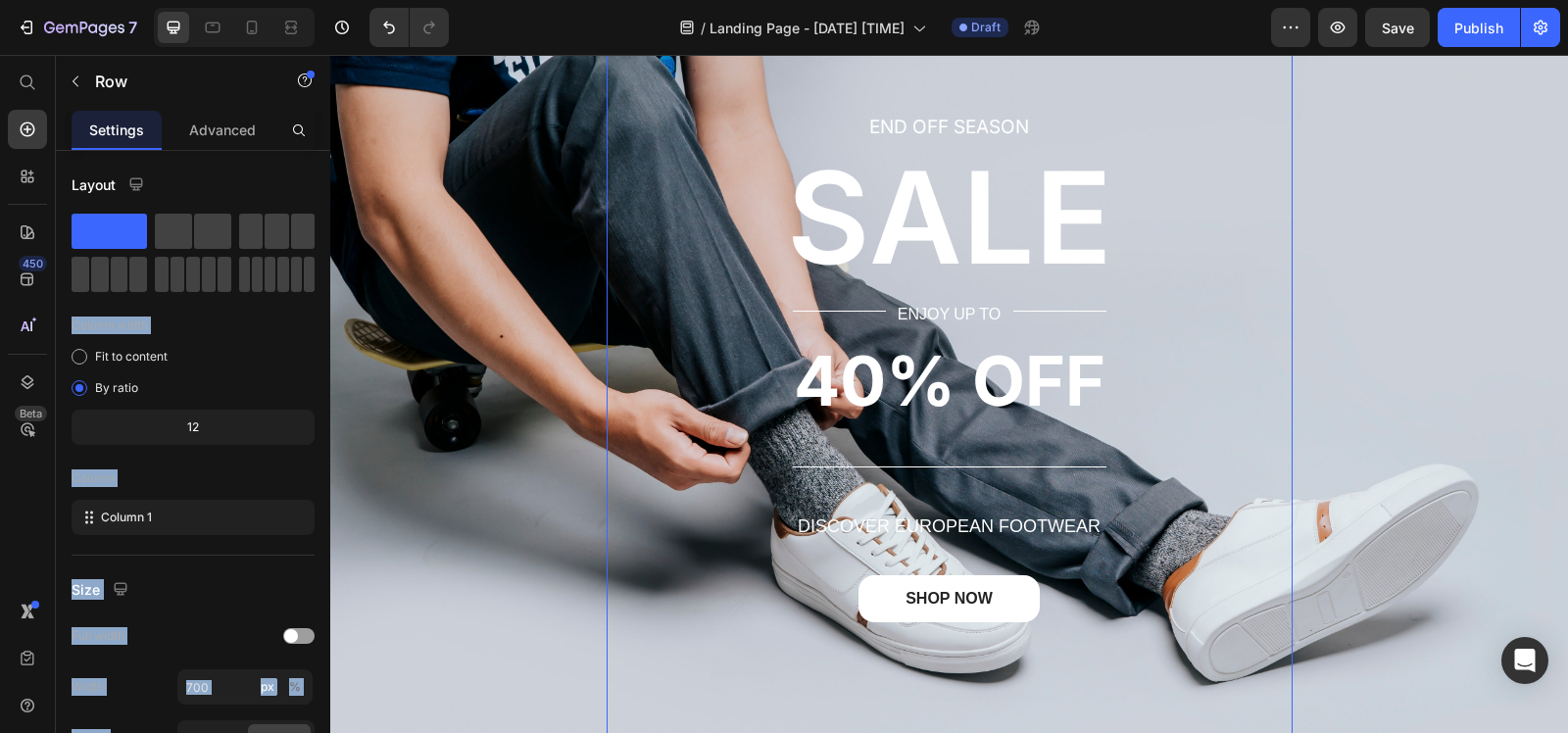 drag, startPoint x: 448, startPoint y: 290, endPoint x: 919, endPoint y: 96, distance: 509.3888 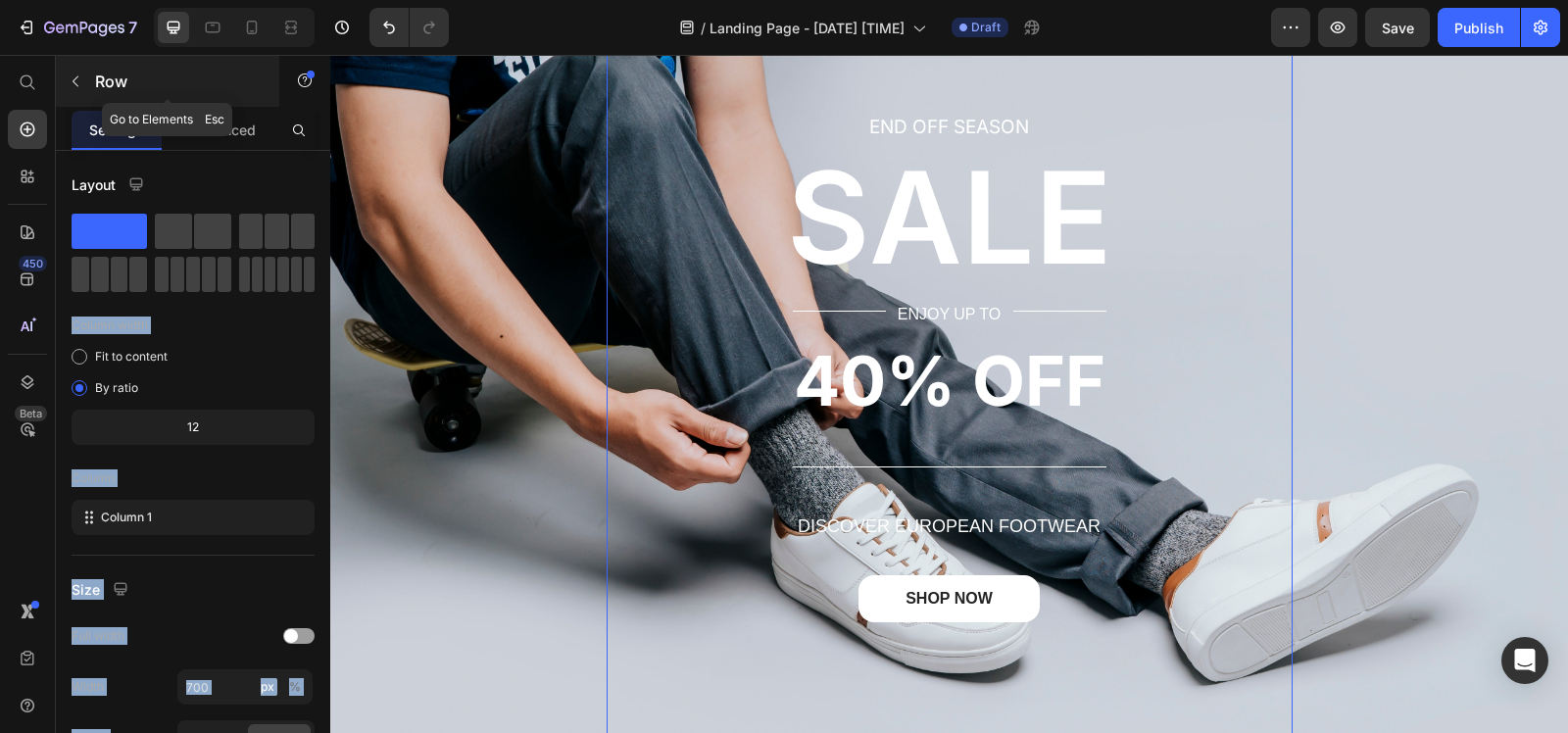 click 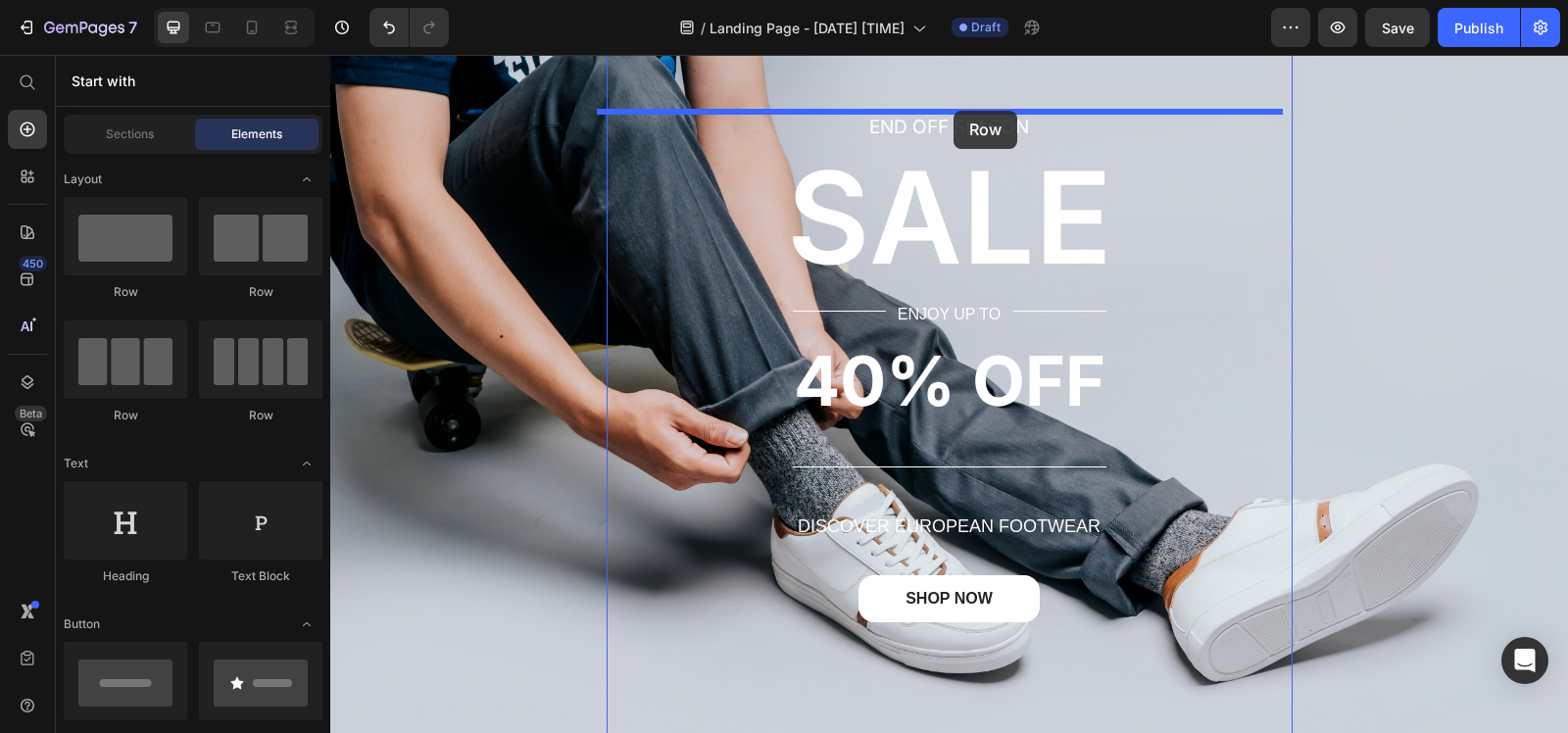 drag, startPoint x: 587, startPoint y: 291, endPoint x: 954, endPoint y: 111, distance: 408.7652 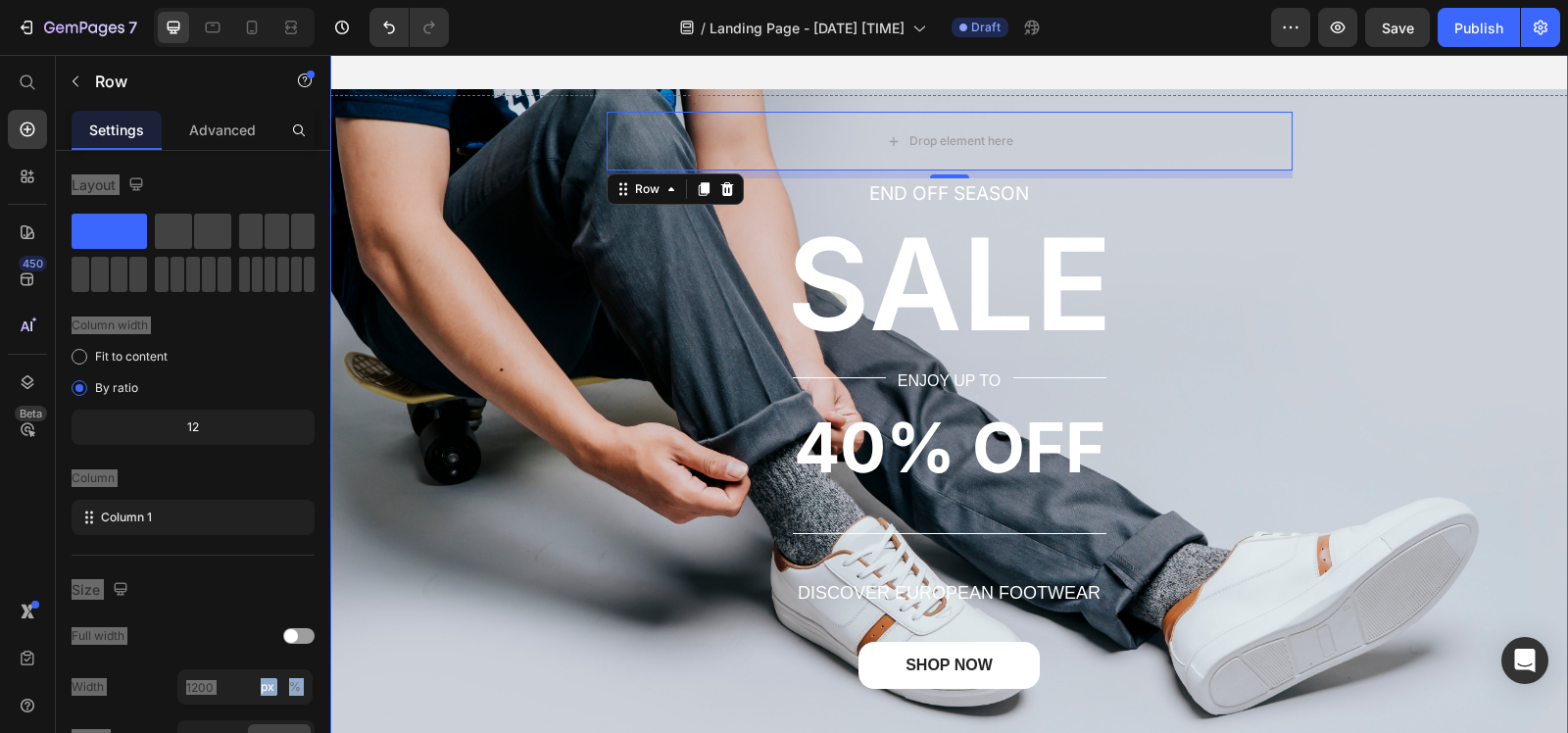 click on "Drop element here Row   8 END OFF SEASON Text block ⁠⁠⁠⁠⁠⁠⁠ SALE Heading                Title Line ENJOY UP TO Text Block                Title Line Row 40% OFF Text block                Title Line DISCOVER EUROPEAN FOOTWEAR Text Block SHOP NOW Button Row" at bounding box center [949, 437] 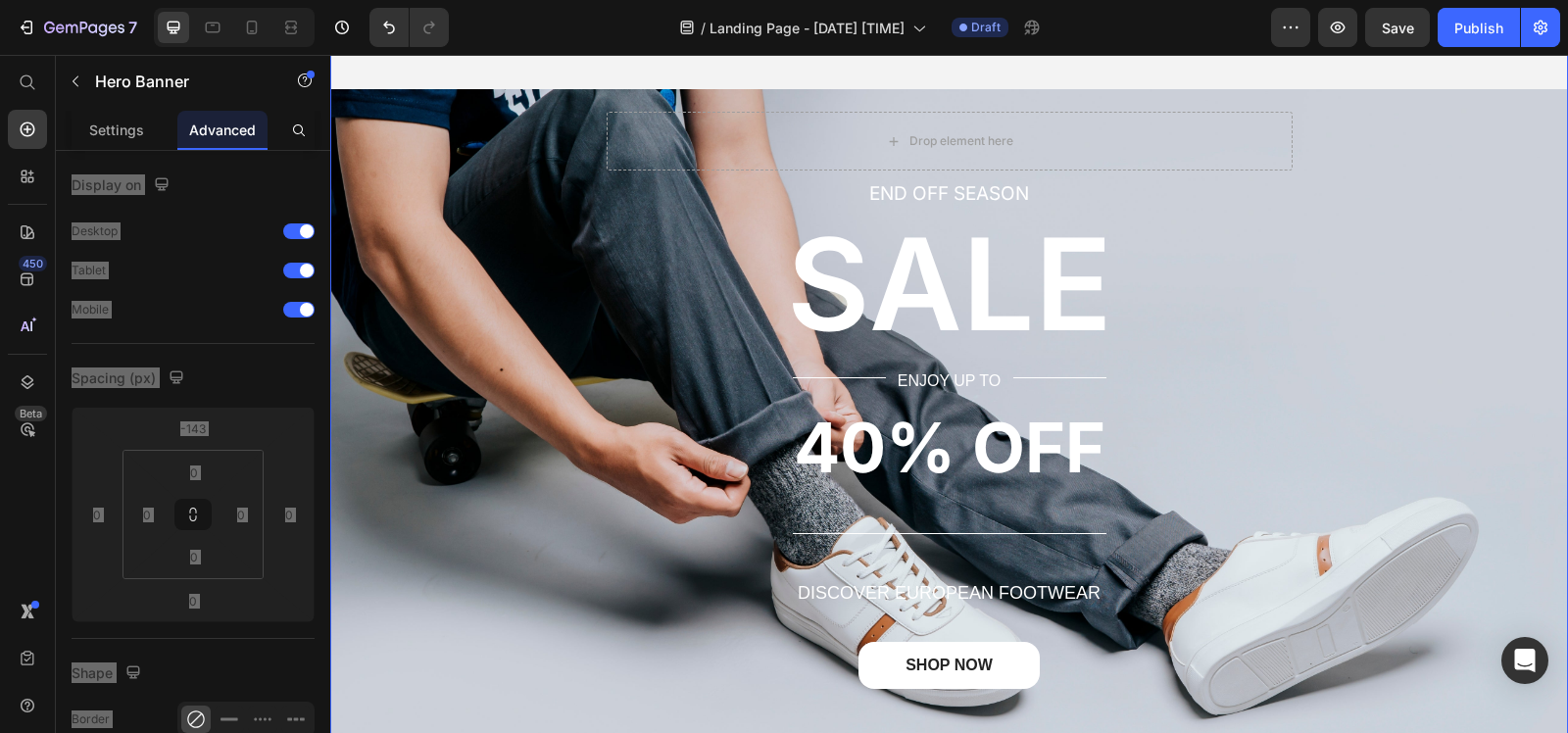 click on "Drop element here Row END OFF SEASON Text block ⁠⁠⁠⁠⁠⁠⁠ SALE Heading                Title Line ENJOY UP TO Text Block                Title Line Row 40% OFF Text block                Title Line DISCOVER EUROPEAN FOOTWEAR Text Block SHOP NOW Button Row" at bounding box center (949, 437) 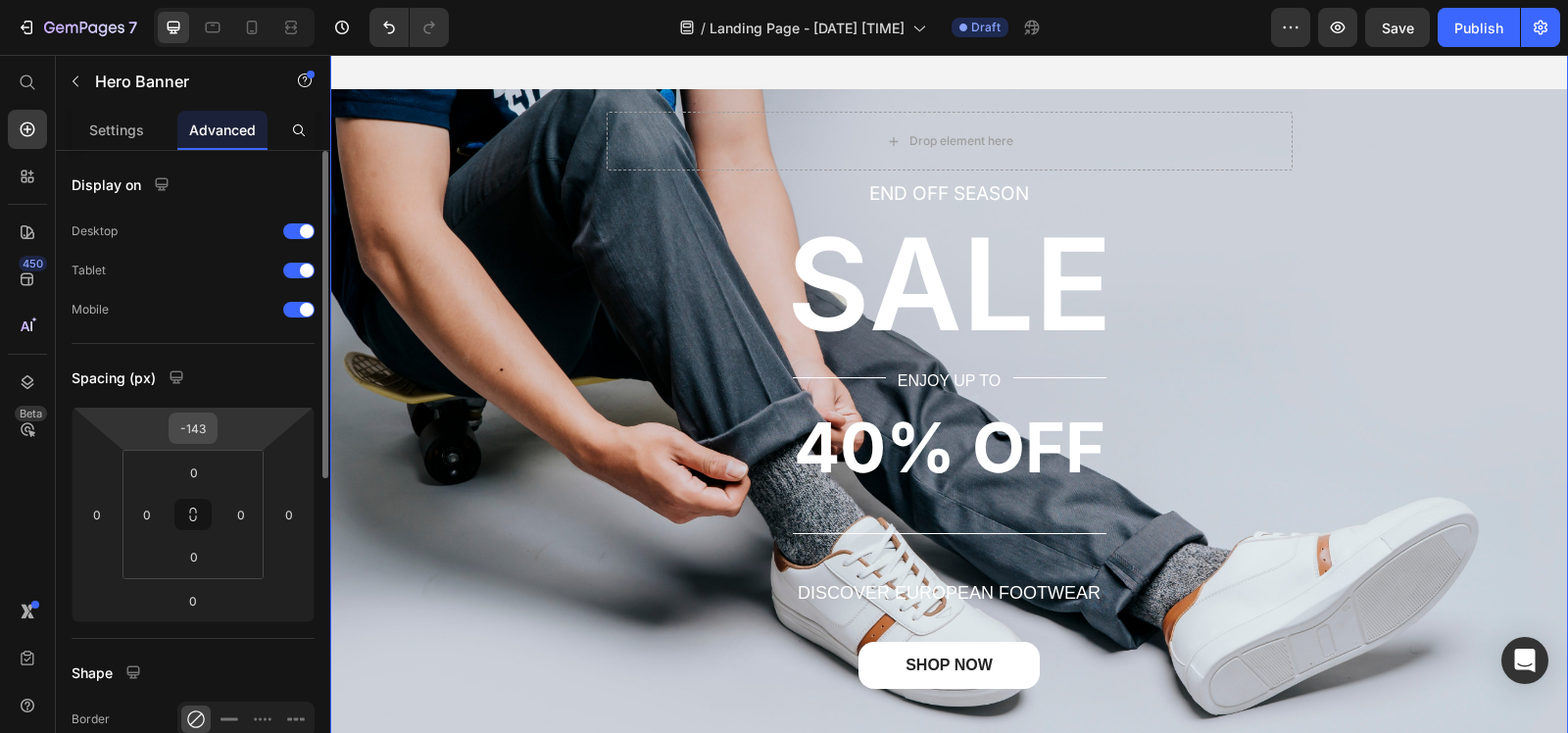 click on "-143" at bounding box center (193, 428) 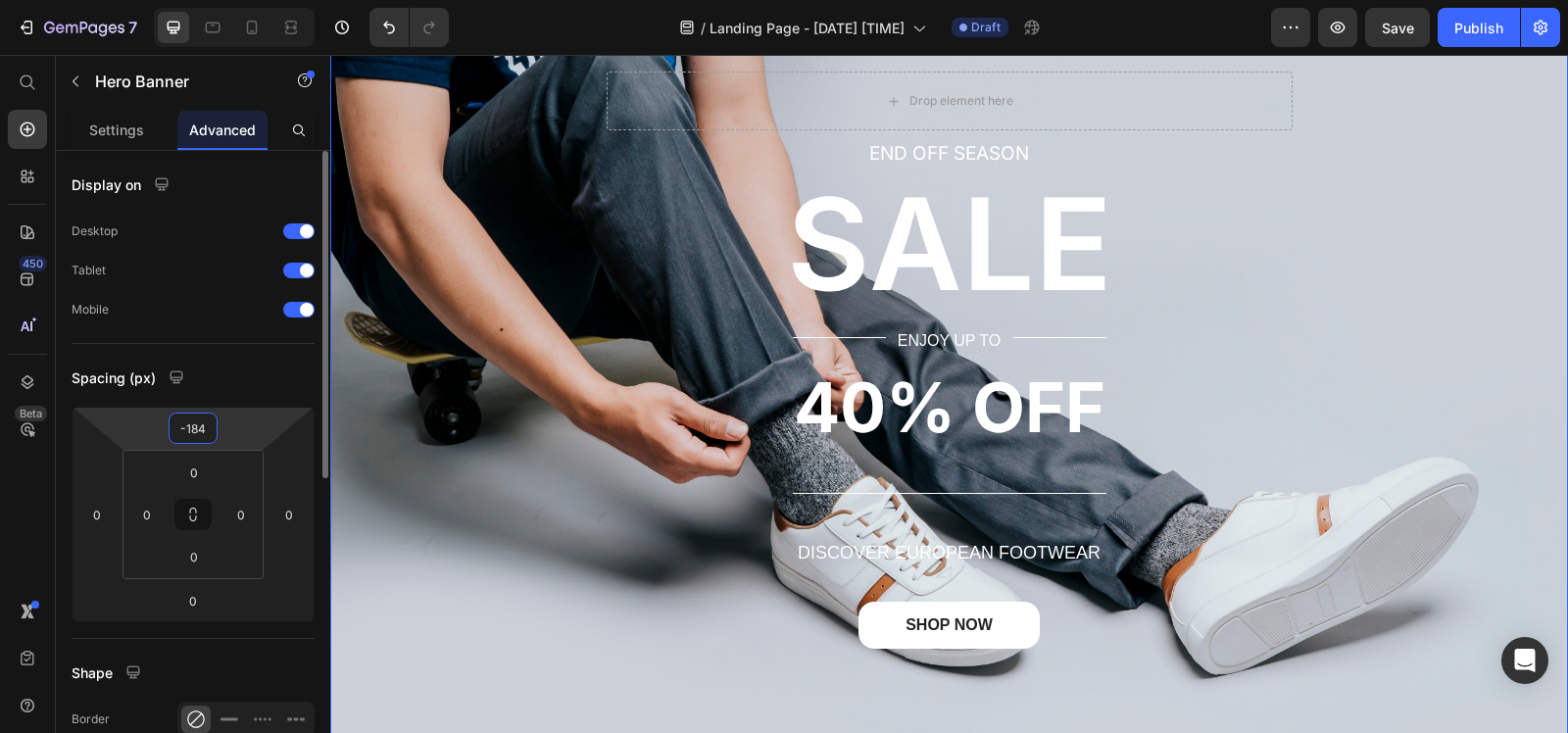 type on "-185" 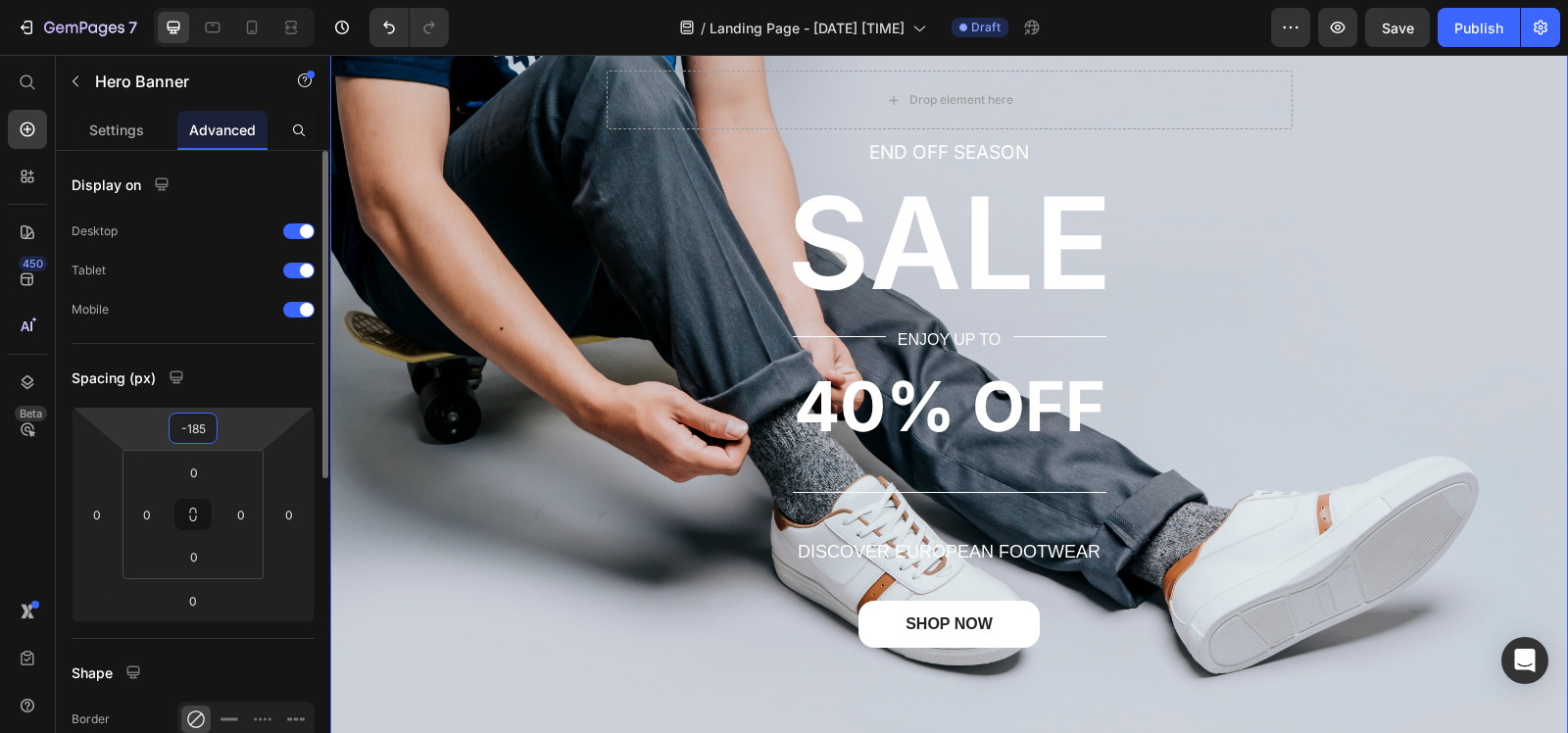 click on "Spacing (px)" at bounding box center [193, 377] 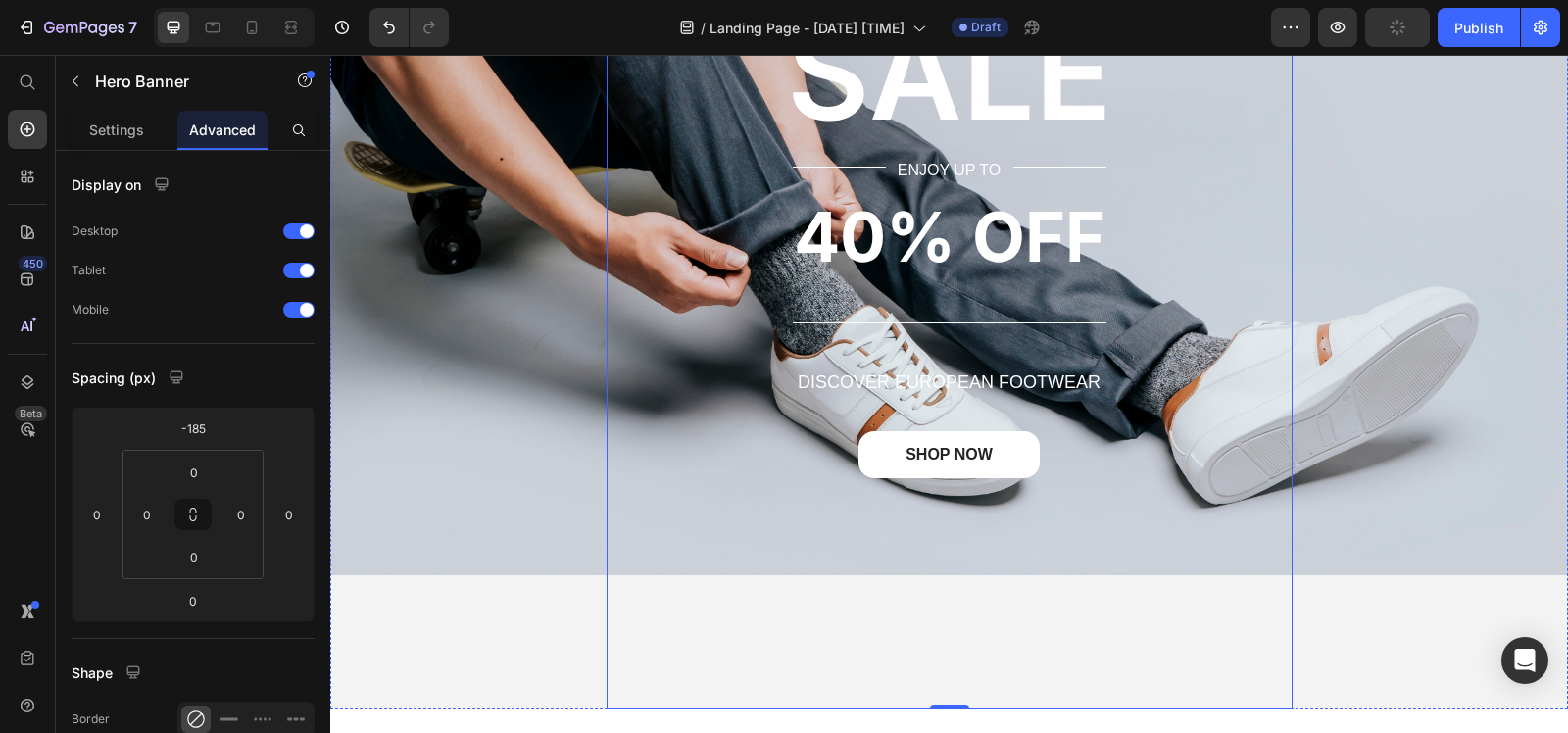 scroll, scrollTop: 378, scrollLeft: 0, axis: vertical 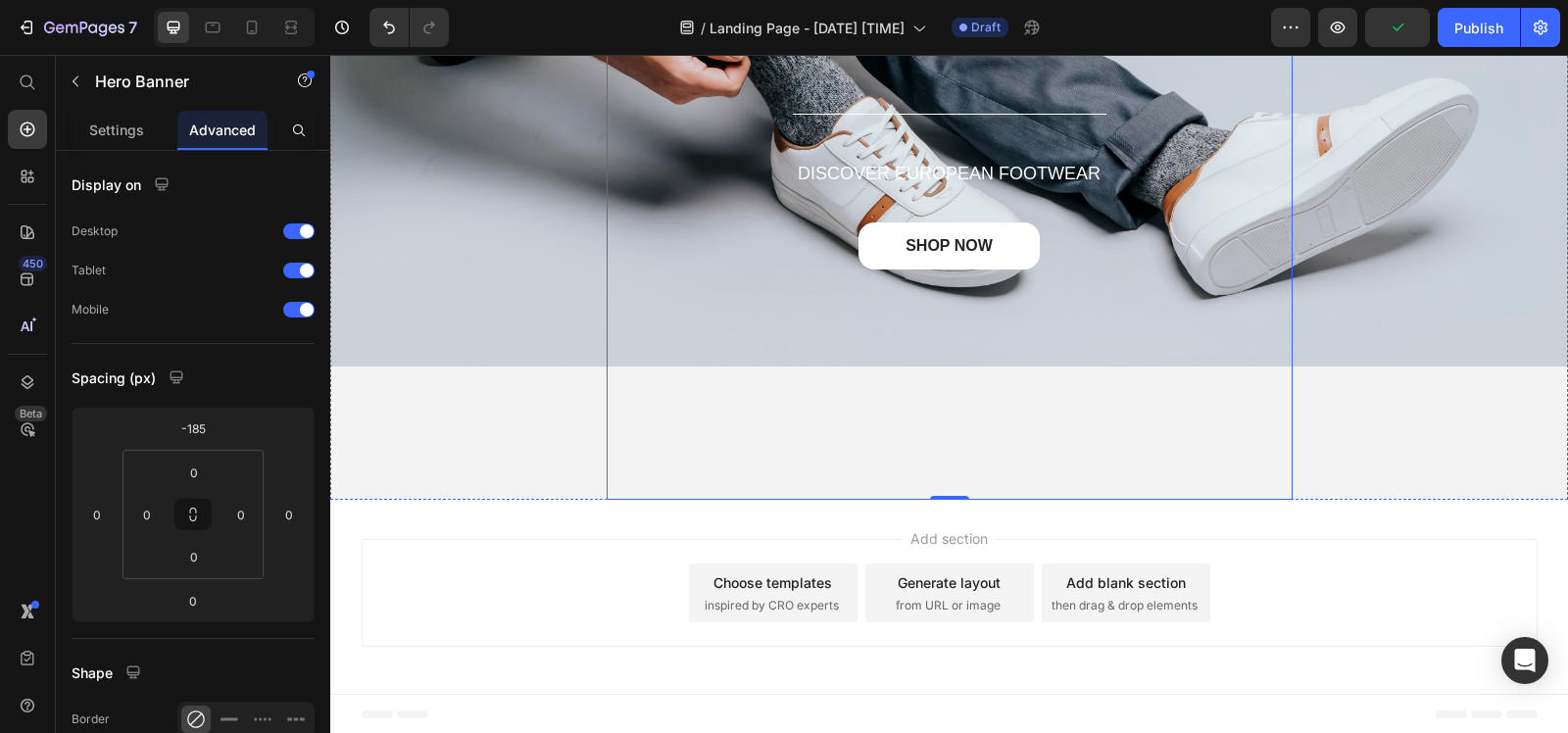 click on "Drop element here Row END OFF SEASON Text block ⁠⁠⁠⁠⁠⁠⁠ SALE Heading                Title Line ENJOY UP TO Text Block                Title Line Row 40% OFF Text block                Title Line DISCOVER EUROPEAN FOOTWEAR Text Block SHOP NOW Button Row" at bounding box center (950, 18) 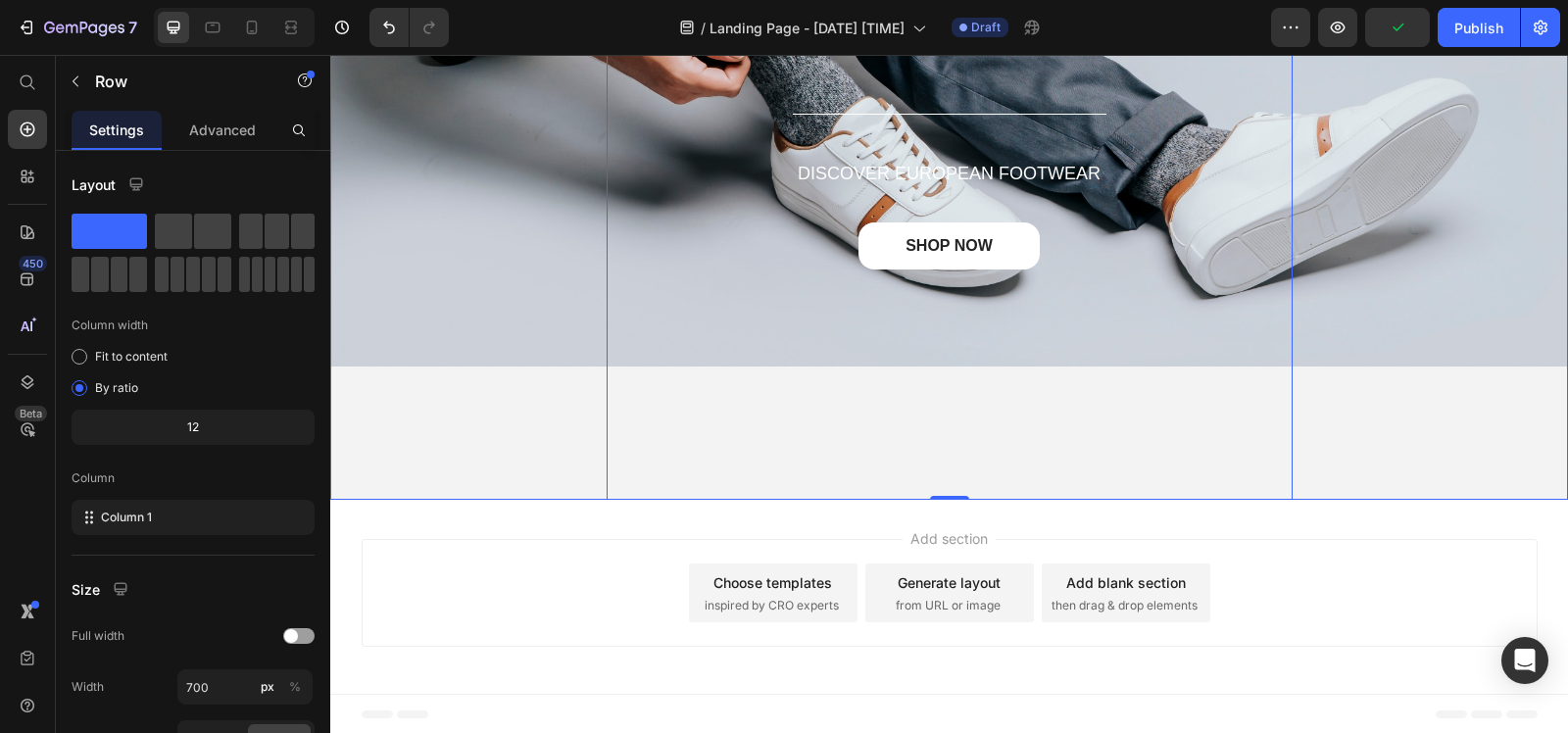 click on "Drop element here Row END OFF SEASON Text block ⁠⁠⁠⁠⁠⁠⁠ SALE Heading                Title Line ENJOY UP TO Text Block                Title Line Row 40% OFF Text block                Title Line DISCOVER EUROPEAN FOOTWEAR Text Block SHOP NOW Button Row   0" at bounding box center (949, 18) 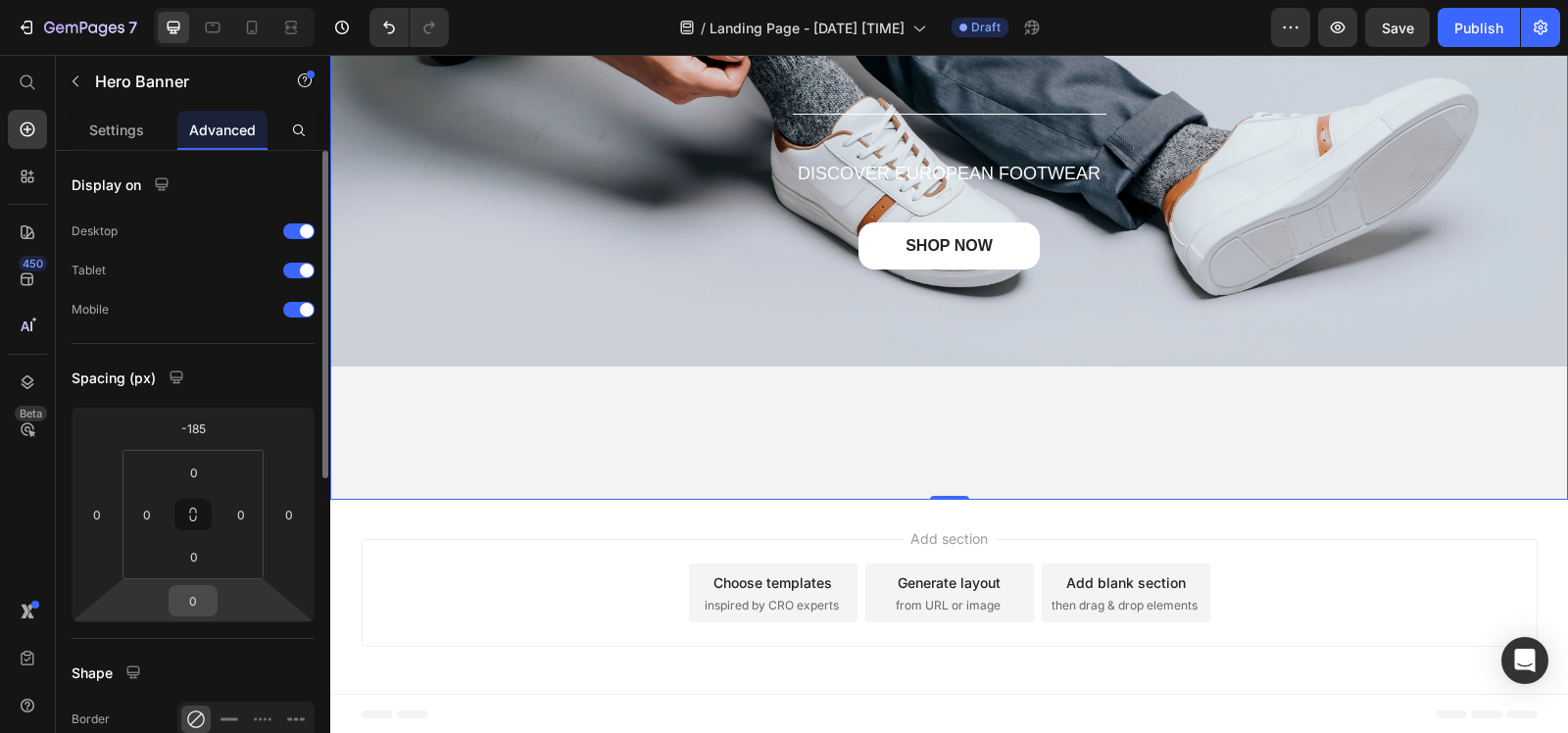 click on "0" at bounding box center (193, 601) 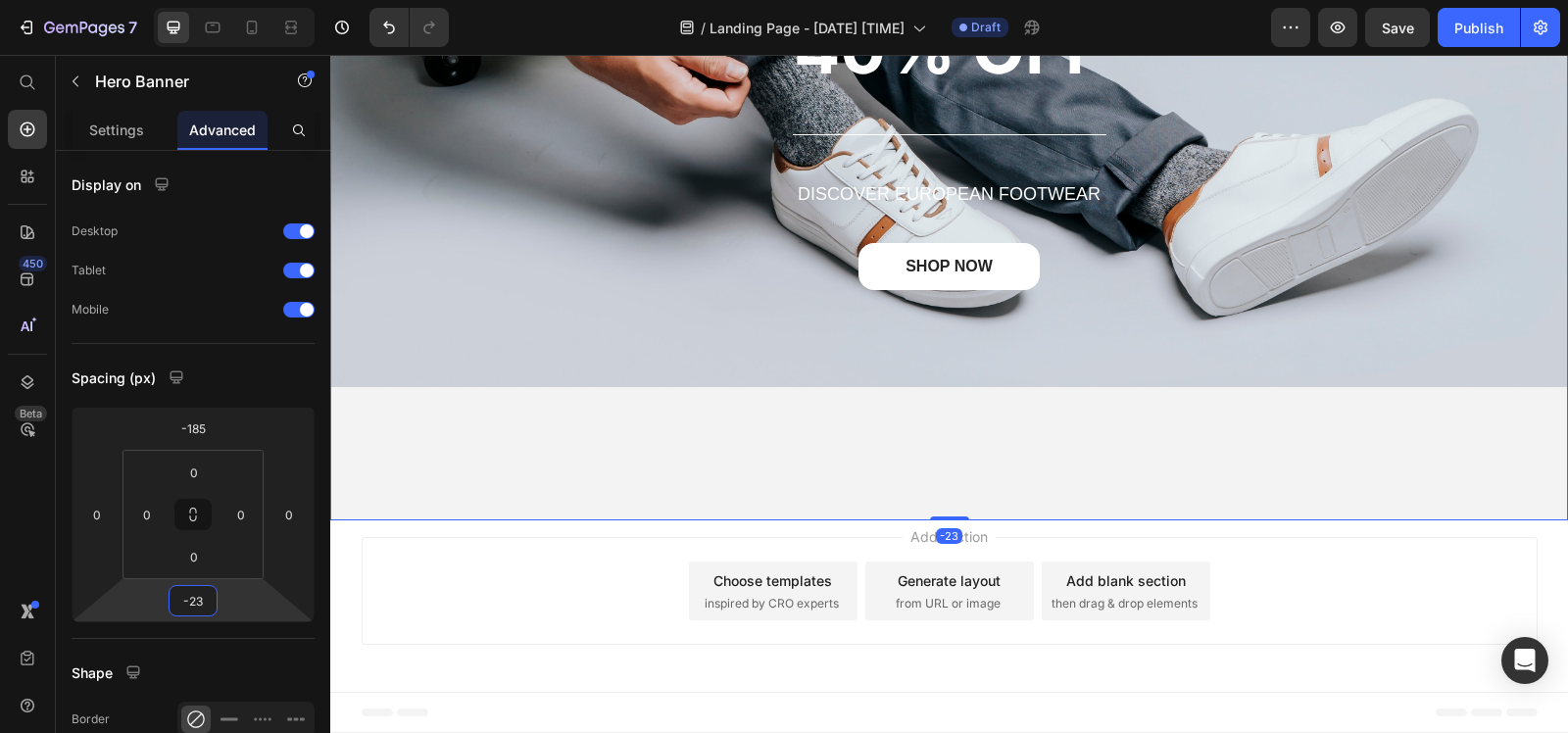 scroll, scrollTop: 356, scrollLeft: 0, axis: vertical 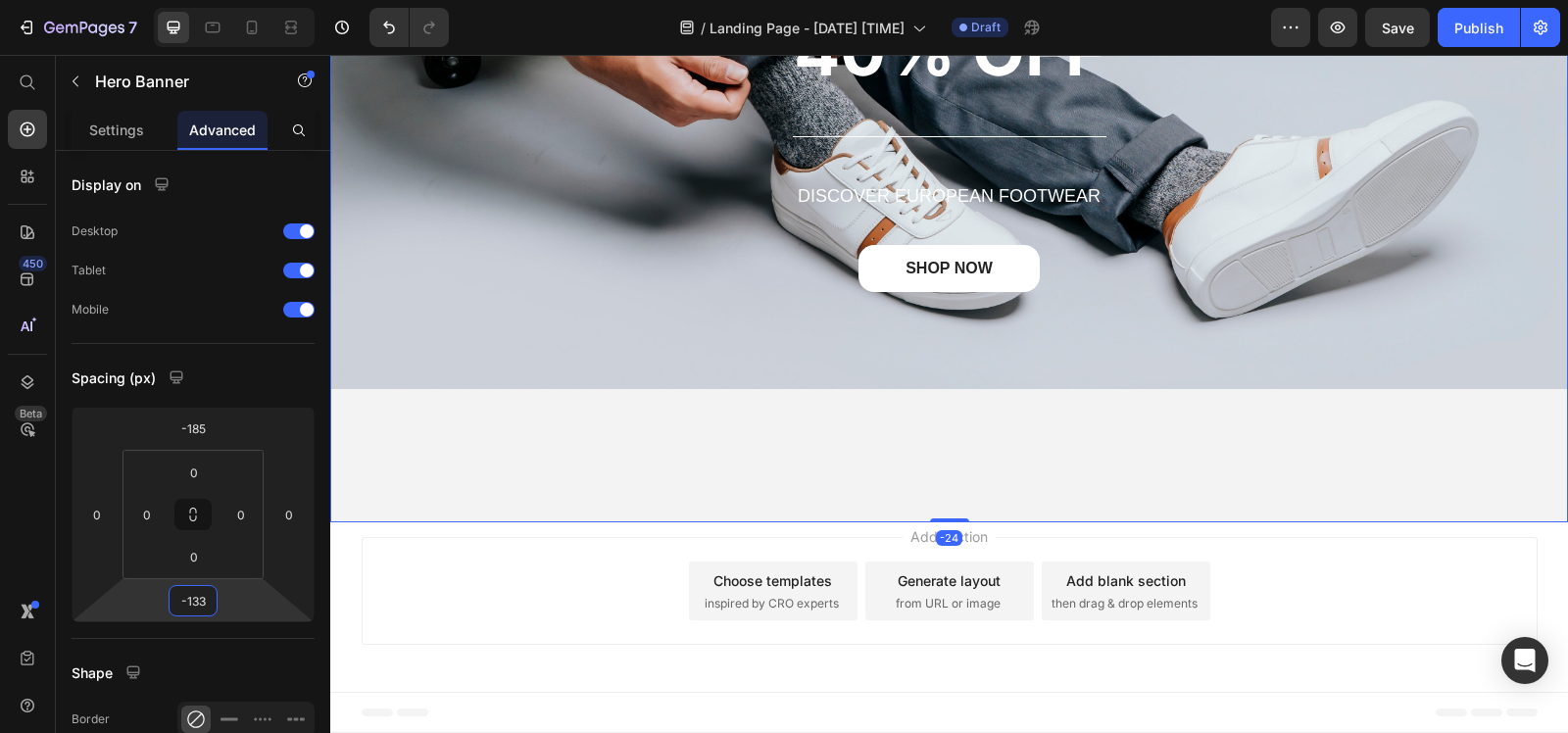 type on "-134" 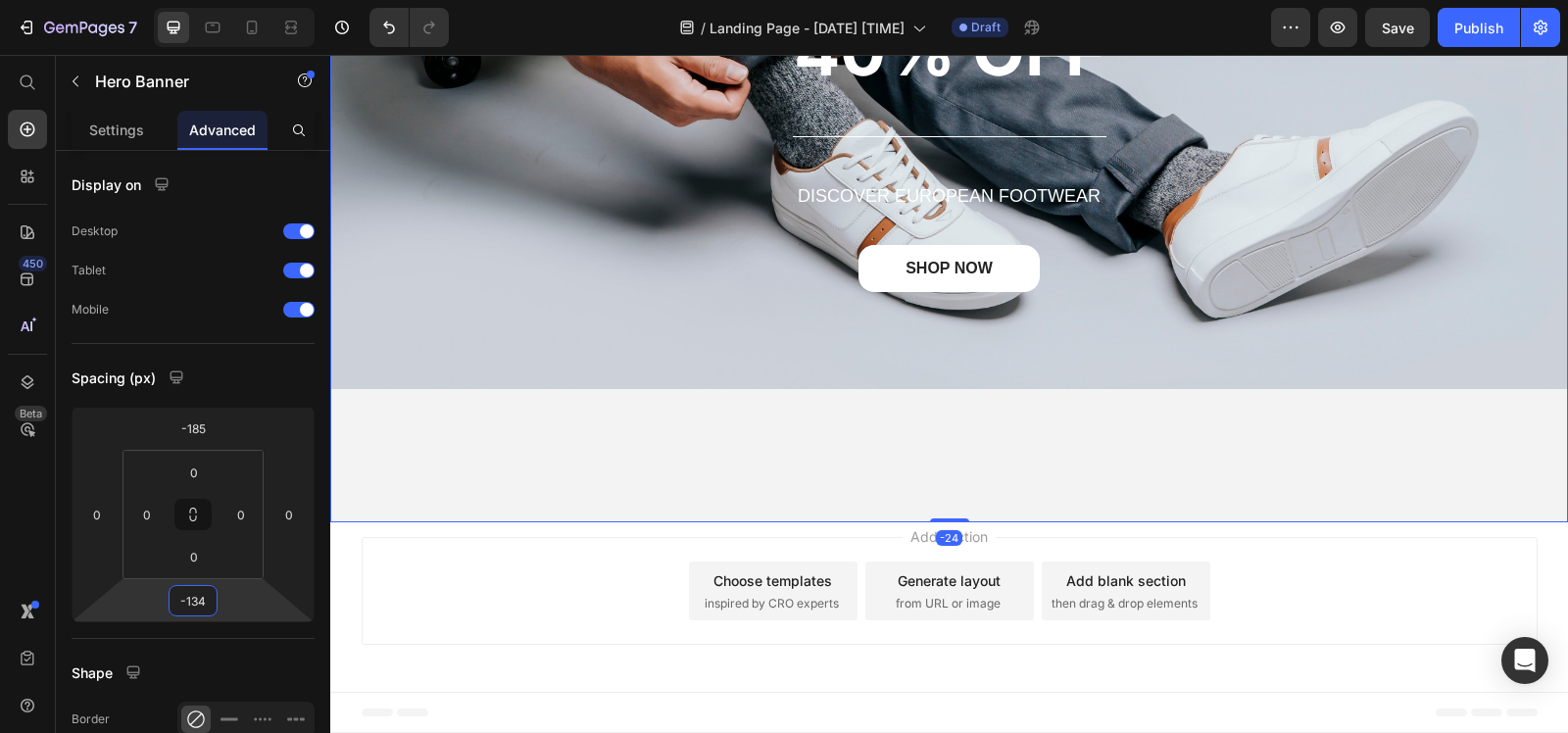 scroll, scrollTop: 247, scrollLeft: 0, axis: vertical 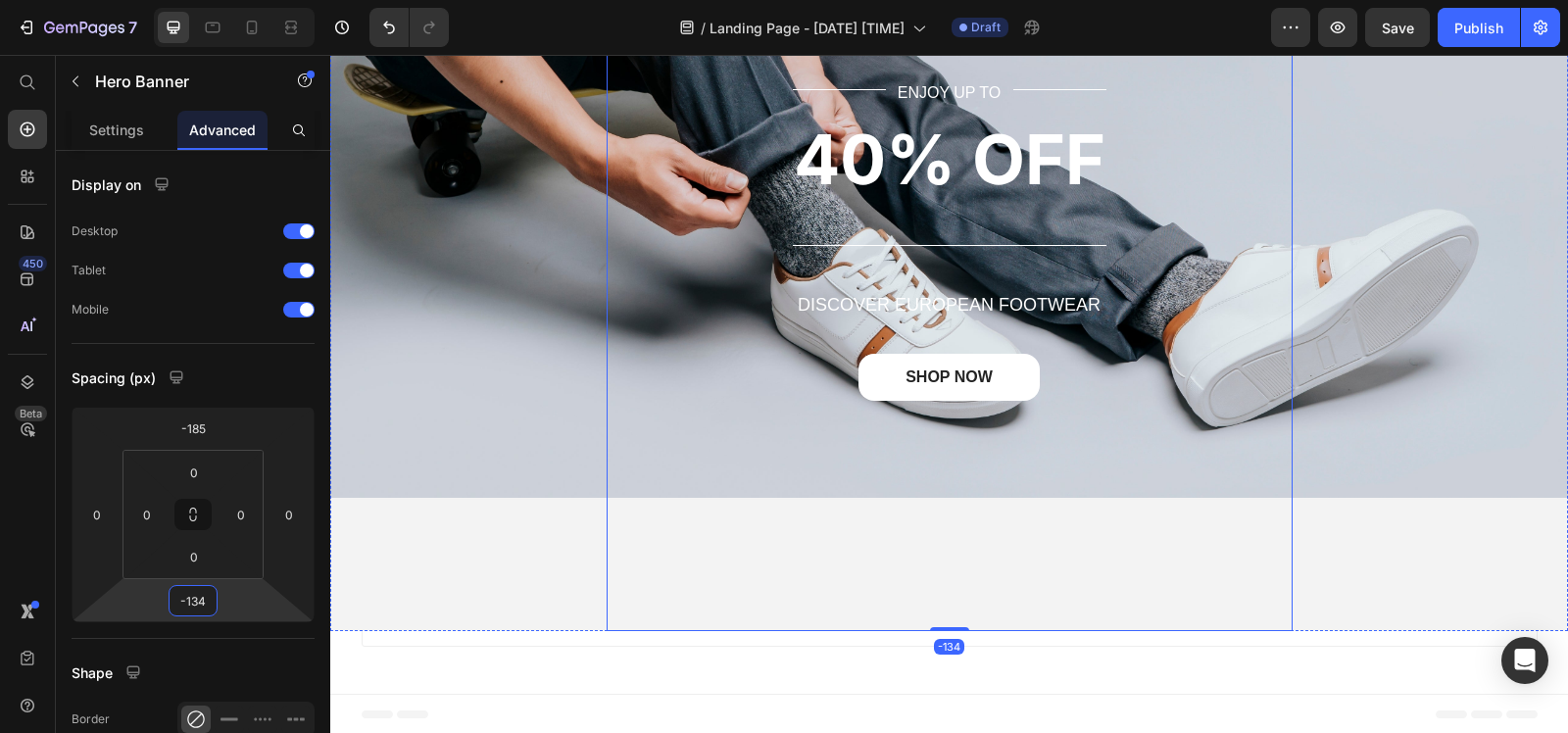 click on "DISCOVER EUROPEAN FOOTWEAR" at bounding box center (950, 306) 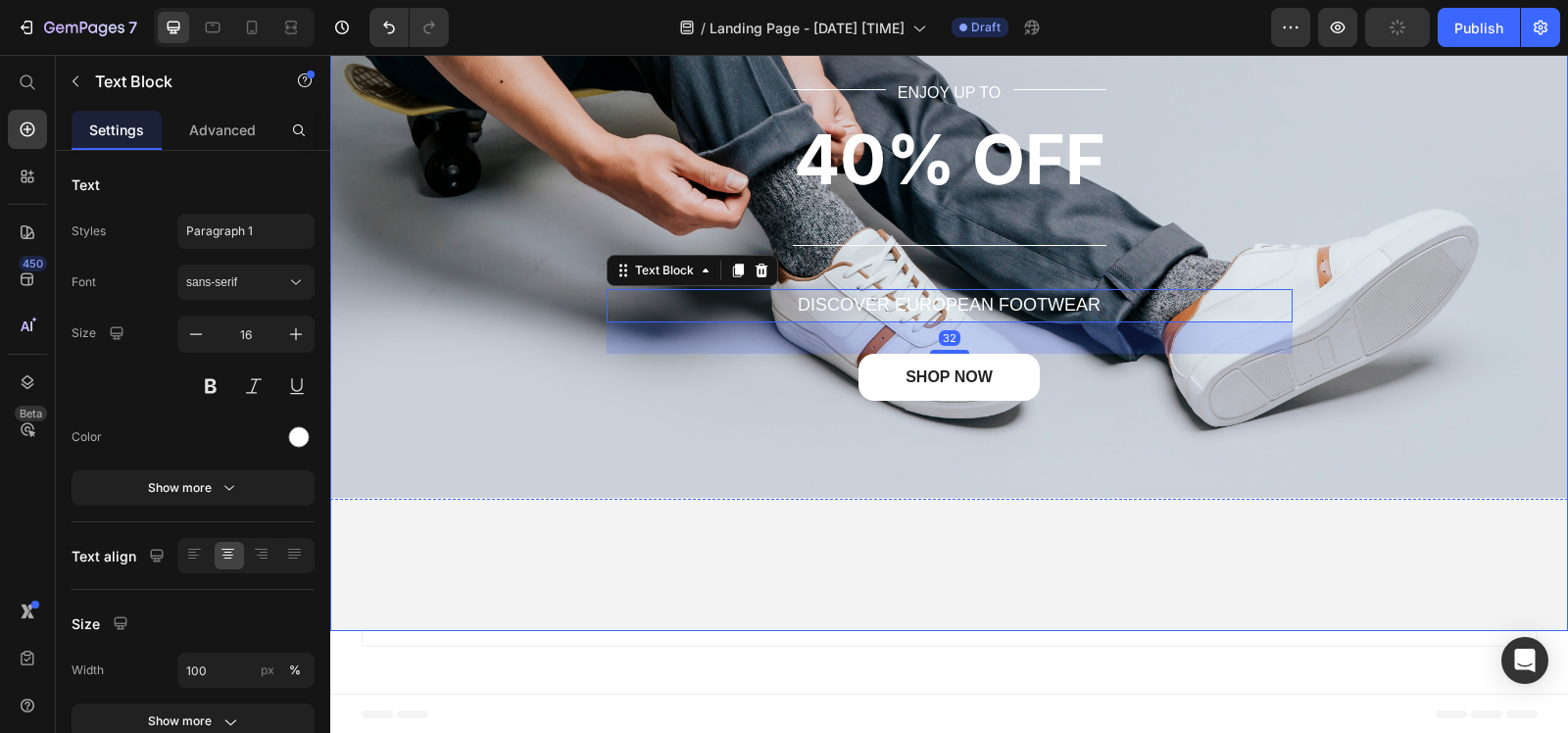 click on "Drop element here Row END OFF SEASON Text block ⁠⁠⁠⁠⁠⁠⁠ SALE Heading                Title Line ENJOY UP TO Text Block                Title Line Row 40% OFF Text block                Title Line DISCOVER EUROPEAN FOOTWEAR Text Block   32 SHOP NOW Button Row" at bounding box center [949, 149] 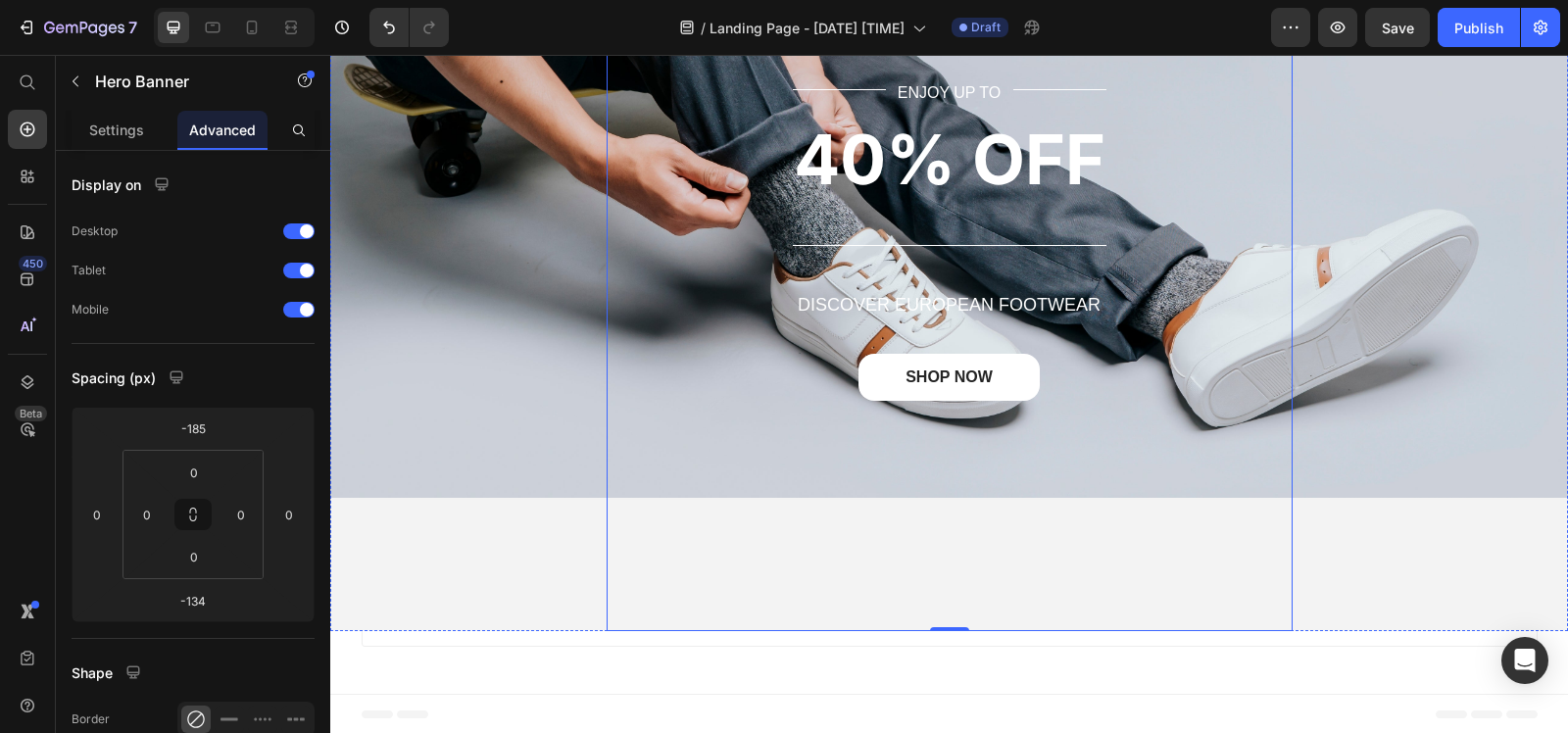 click on "Drop element here Row END OFF SEASON Text block ⁠⁠⁠⁠⁠⁠⁠ SALE Heading                Title Line ENJOY UP TO Text Block                Title Line Row 40% OFF Text block                Title Line DISCOVER EUROPEAN FOOTWEAR Text Block SHOP NOW Button Row" at bounding box center (950, 149) 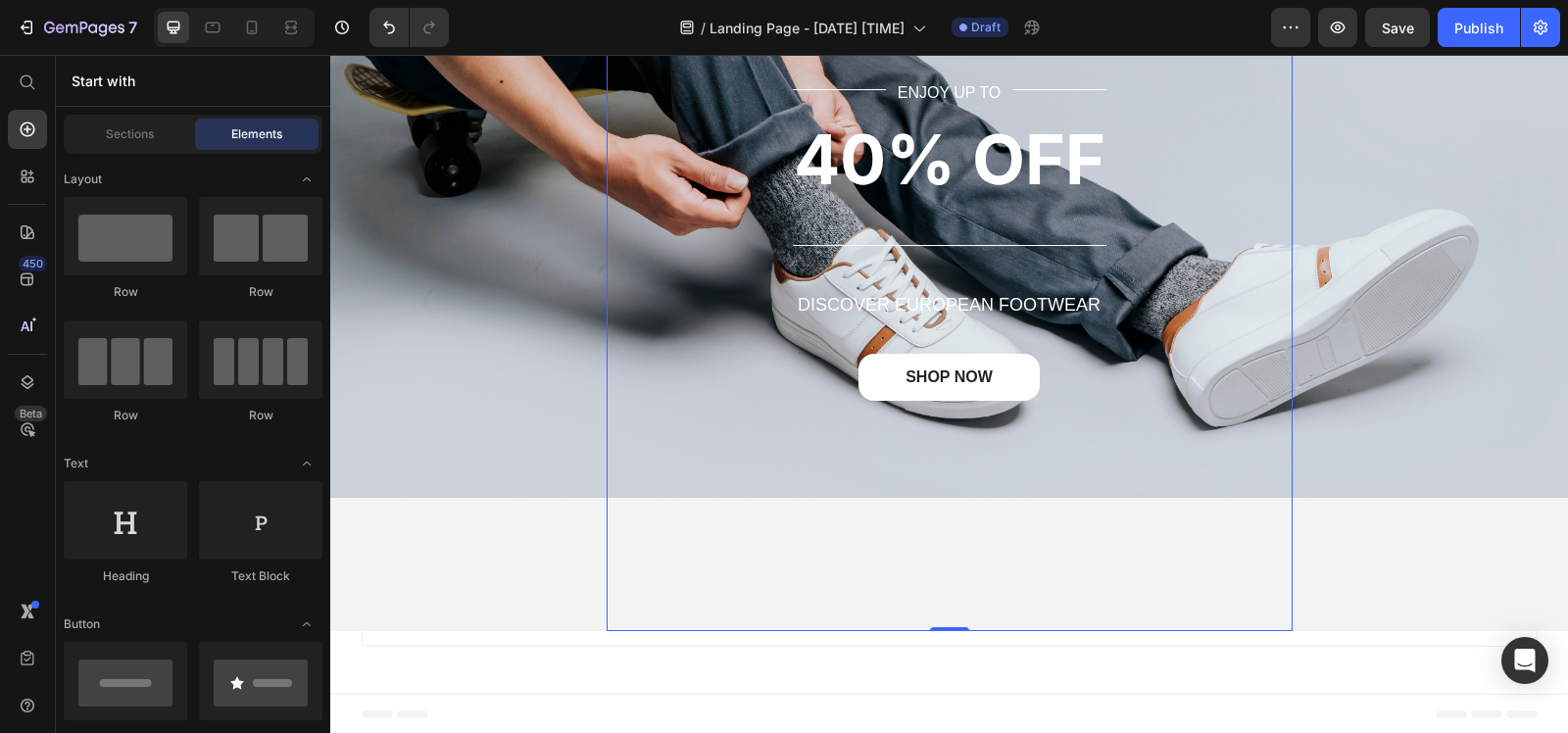 click on "Add section Choose templates inspired by CRO experts Generate layout from URL or image Add blank section then drag & drop elements" at bounding box center [949, 597] 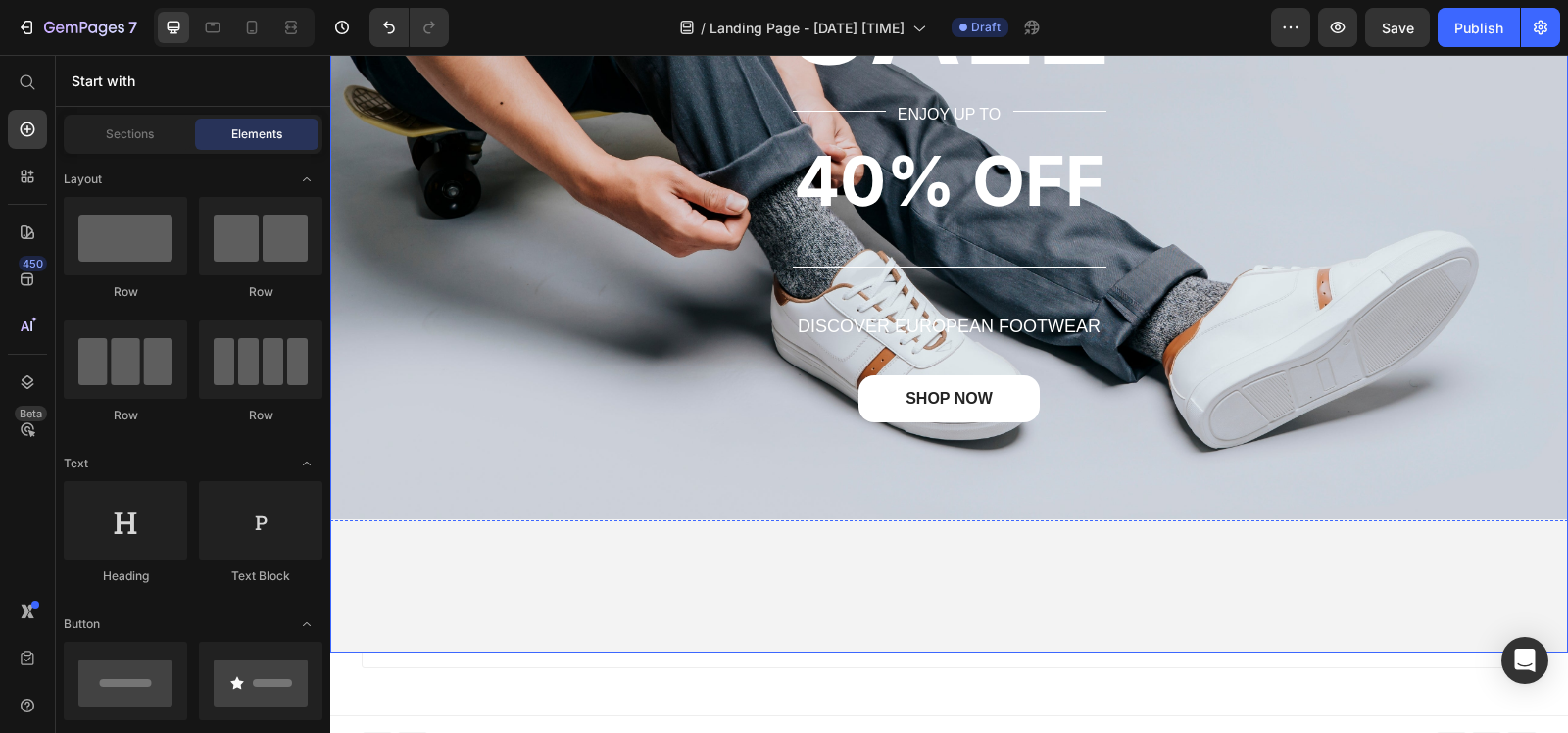 scroll, scrollTop: 247, scrollLeft: 0, axis: vertical 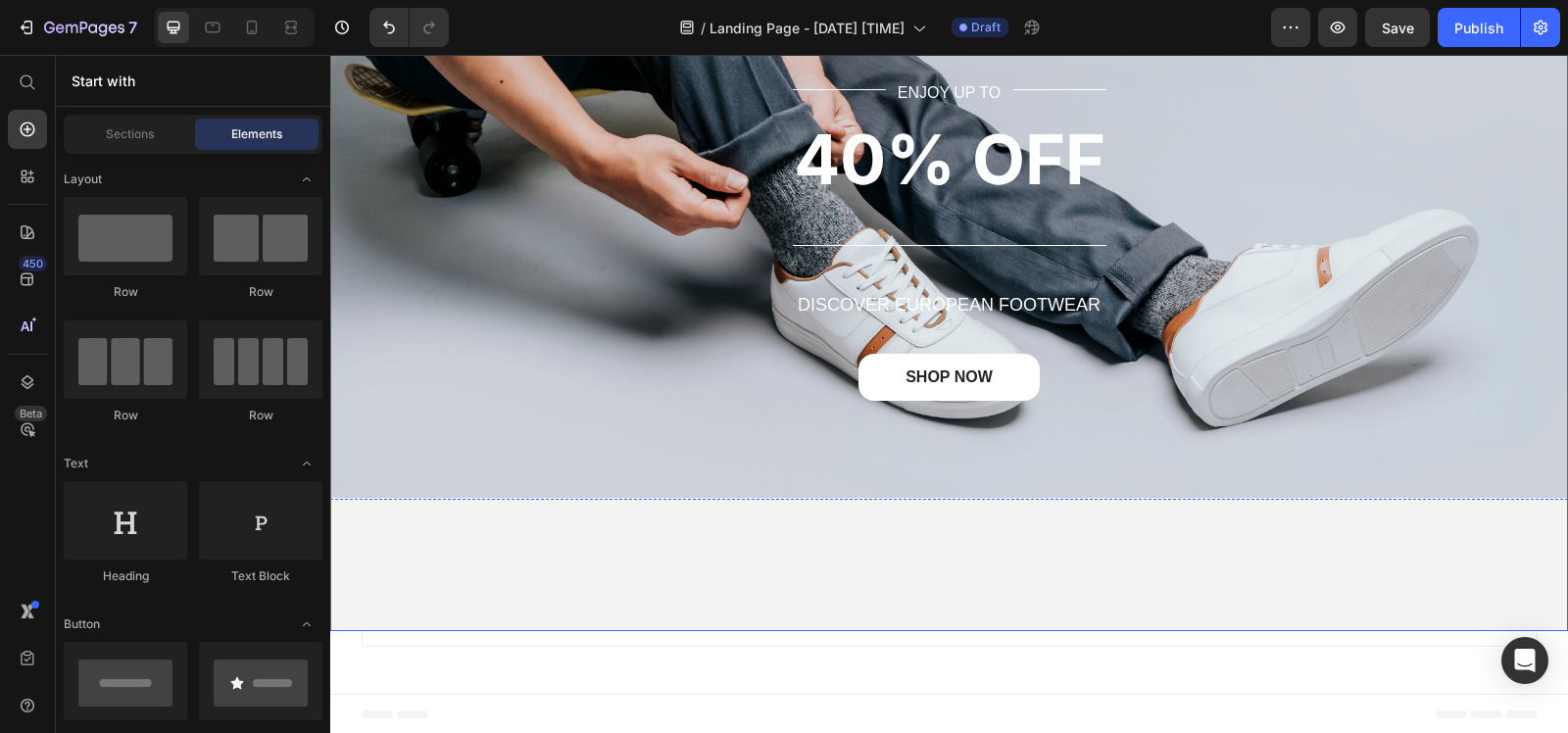 click on "Drop element here Row END OFF SEASON Text block ⁠⁠⁠⁠⁠⁠⁠ SALE Heading                Title Line ENJOY UP TO Text Block                Title Line Row 40% OFF Text block                Title Line DISCOVER EUROPEAN FOOTWEAR Text Block SHOP NOW Button Row" at bounding box center (949, 149) 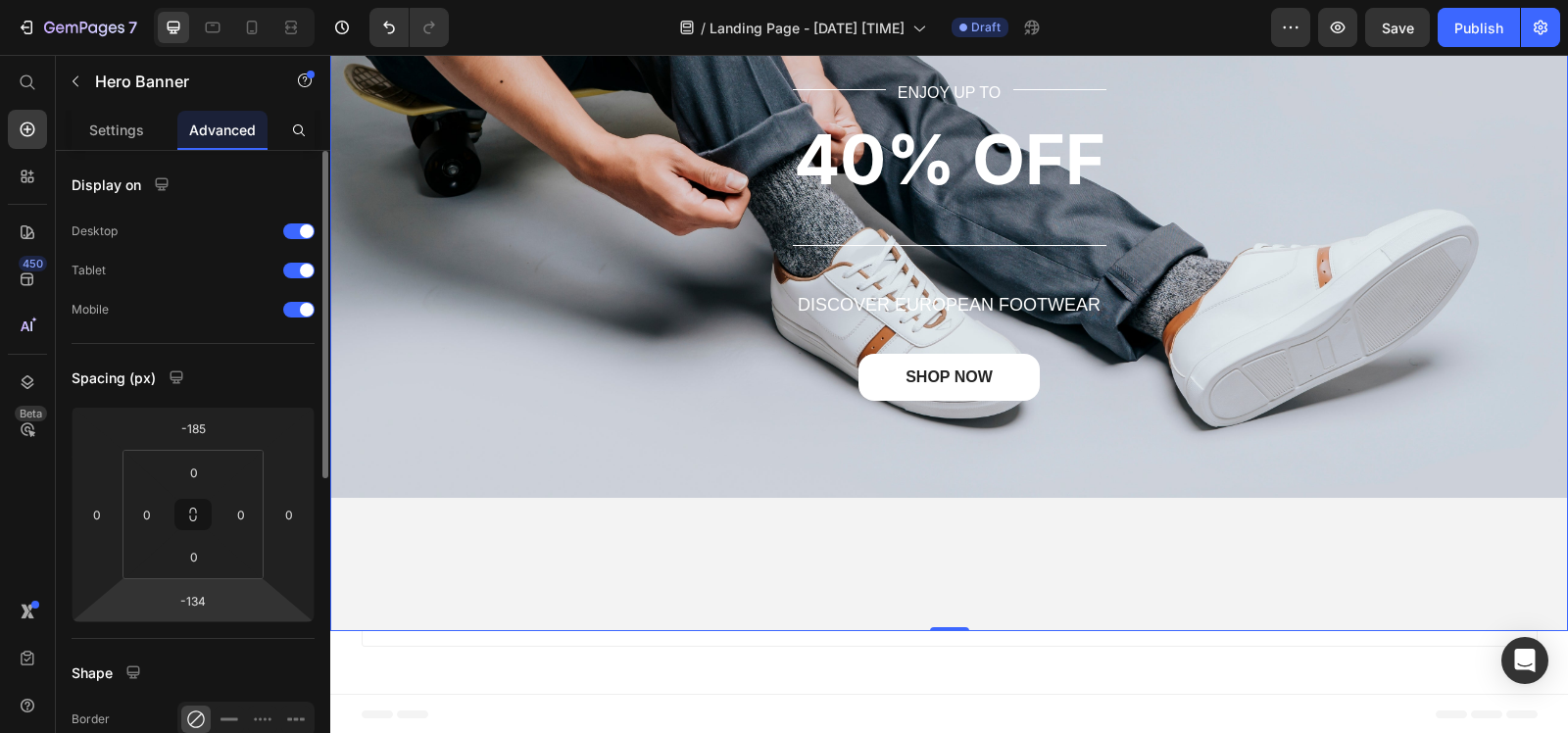 click on "7  Version history  /  Landing Page - Jul 14, 02:57:34 Draft Preview  Save   Publish  450 Beta Start with Sections Elements Hero Section Product Detail Brands Trusted Badges Guarantee Product Breakdown How to use Testimonials Compare Bundle FAQs Social Proof Brand Story Product List Collection Blog List Contact Sticky Add to Cart Custom Footer Browse Library 450 Layout
Row
Row
Row
Row Text
Heading
Text Block Button
Button
Button
Sticky Back to top Media
Image Image" at bounding box center [784, 0] 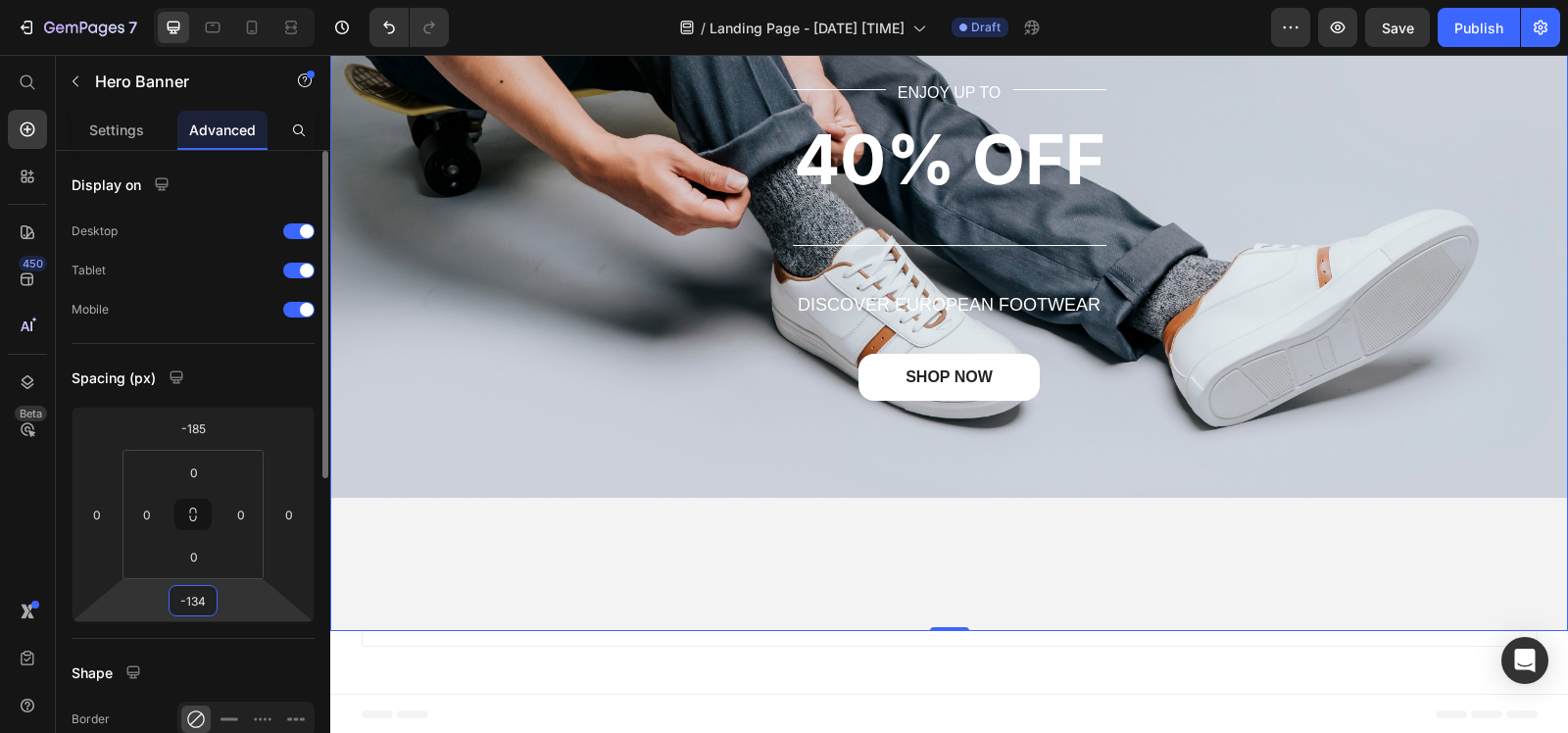 click on "-134" at bounding box center (193, 601) 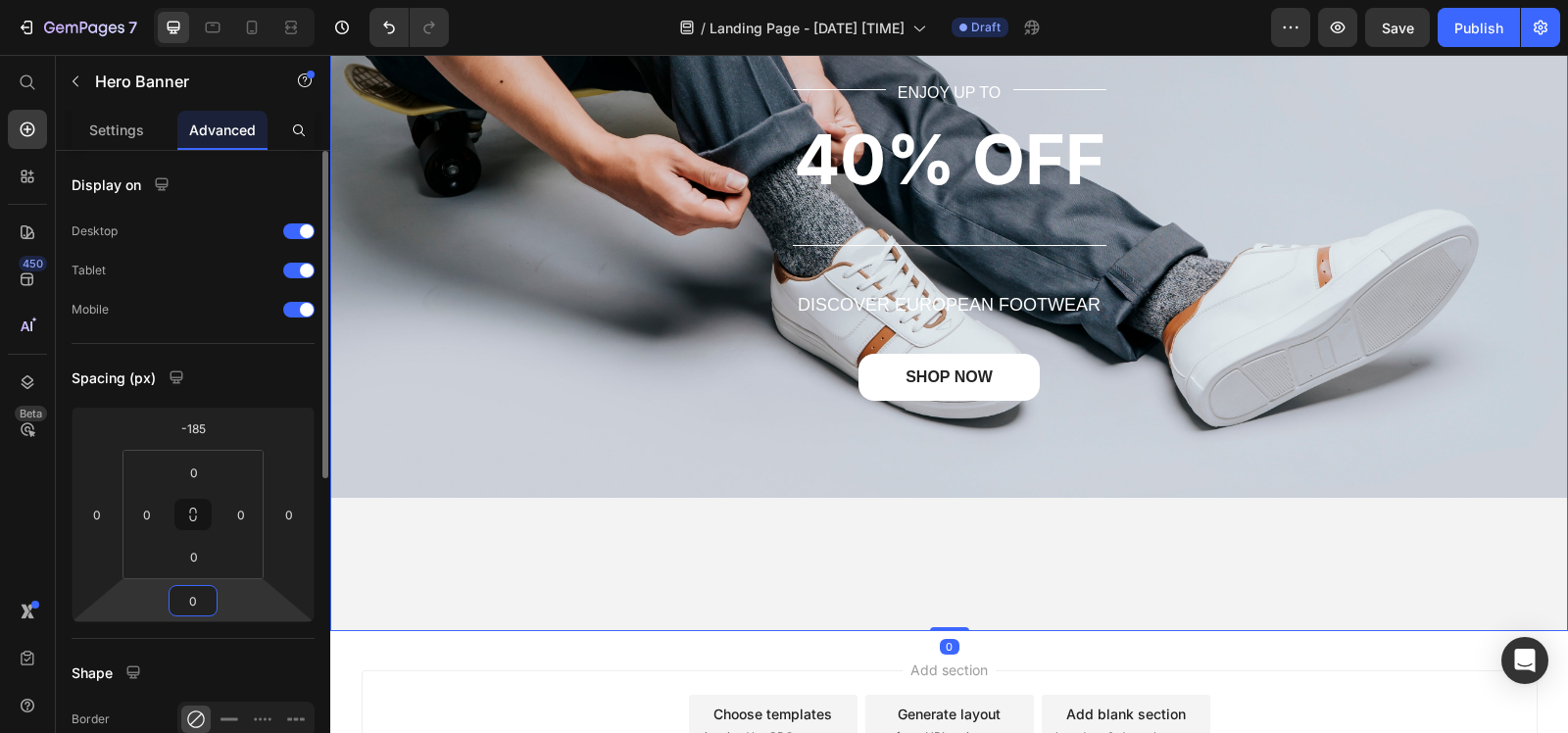 type on "0" 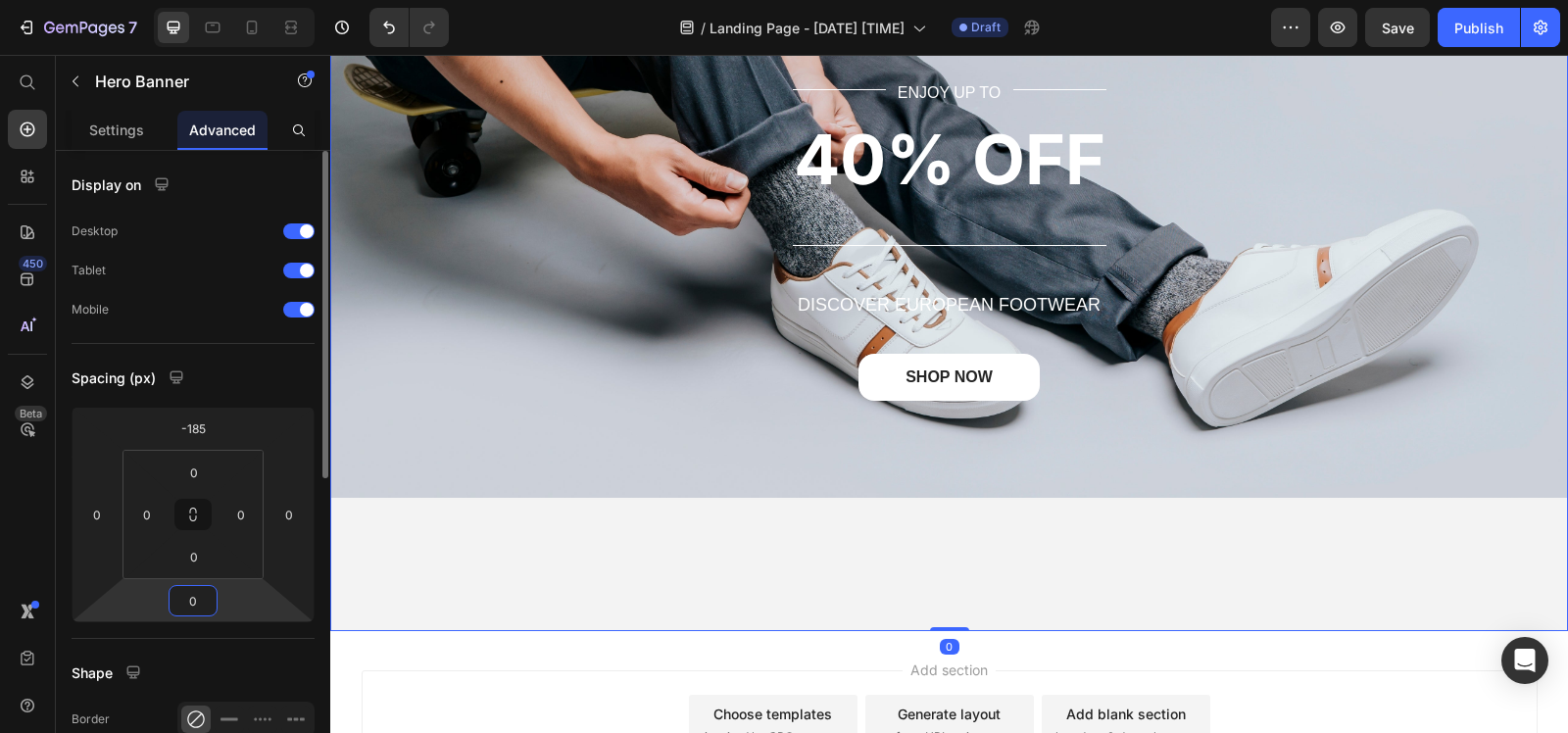 click on "Spacing (px)" at bounding box center (193, 377) 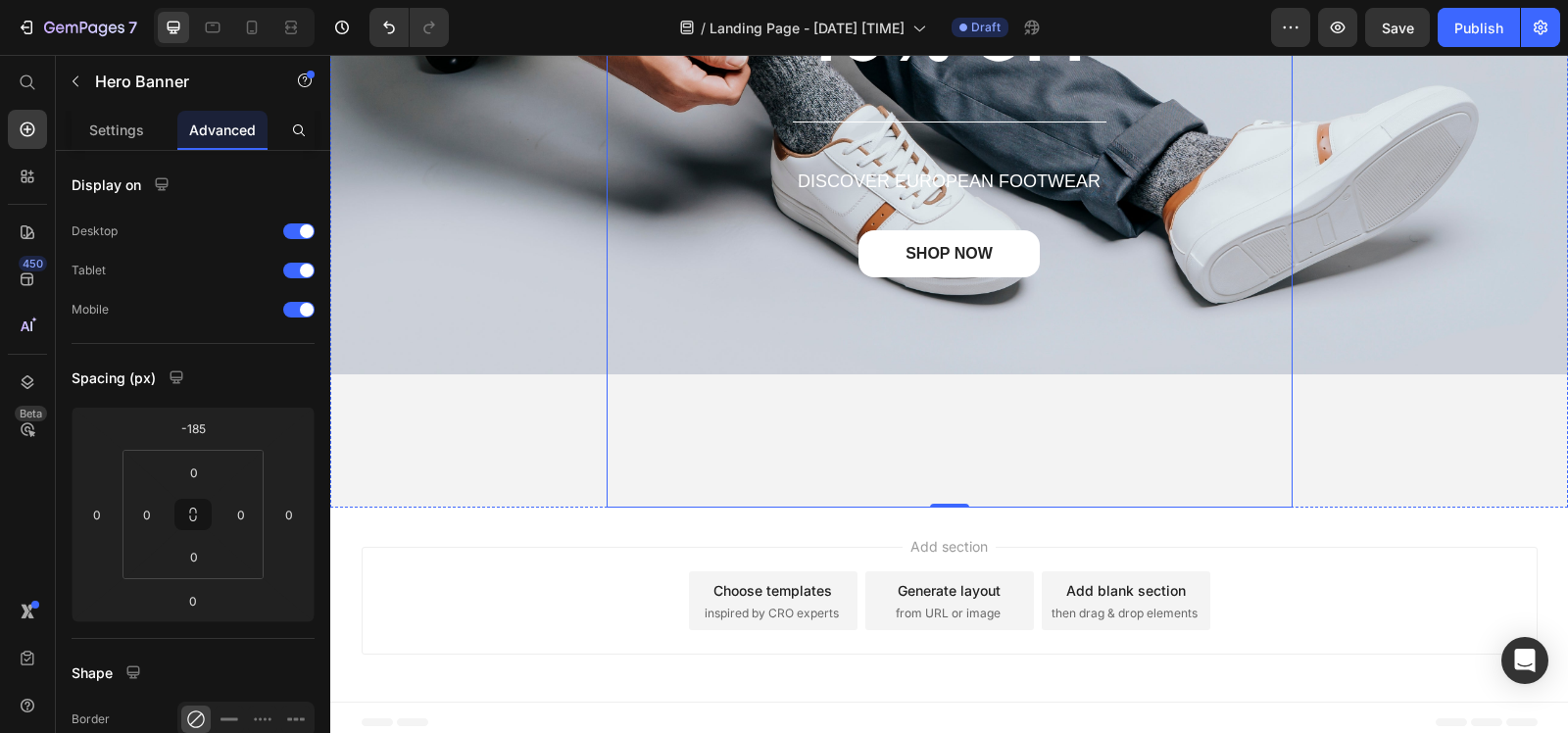 scroll, scrollTop: 378, scrollLeft: 0, axis: vertical 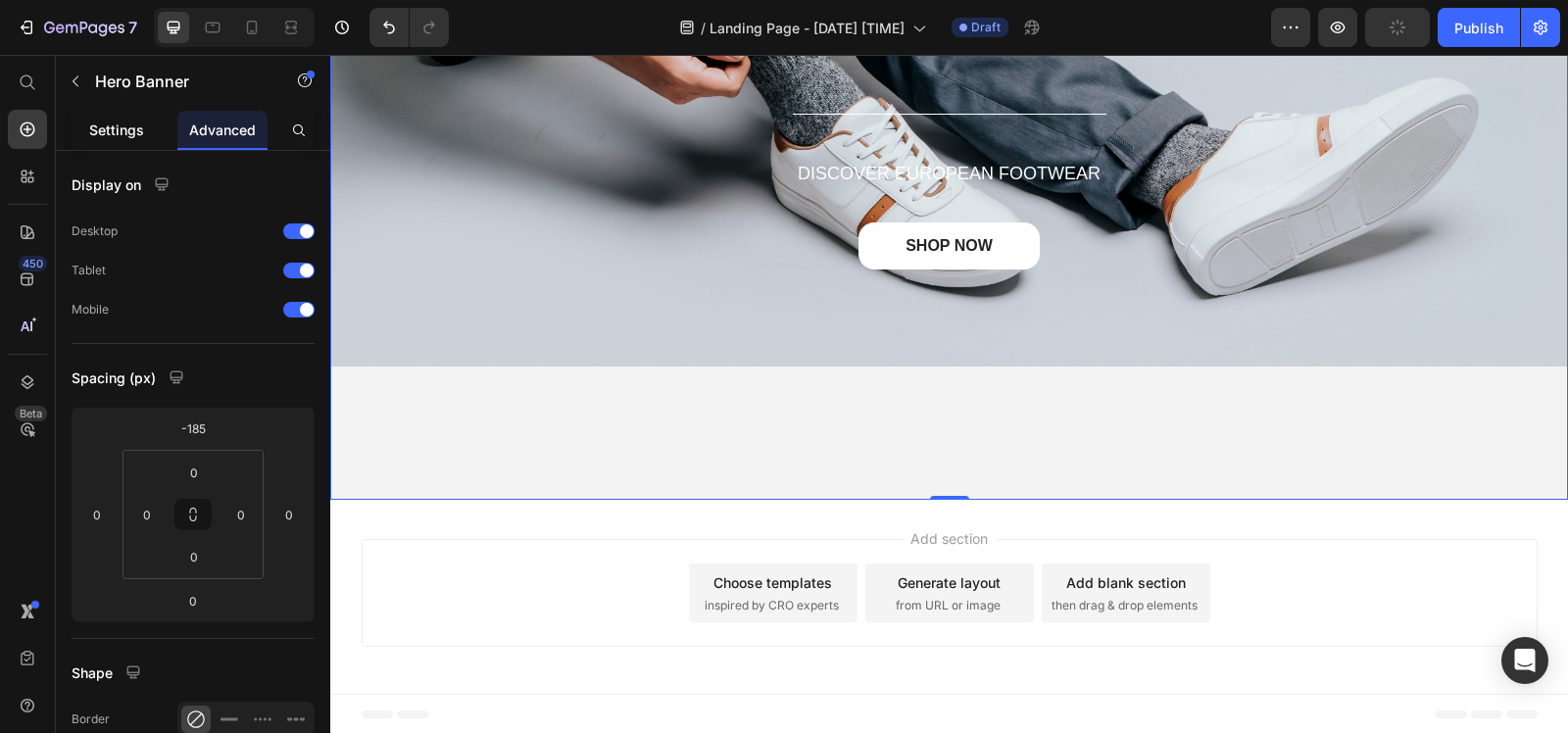 click on "Settings" at bounding box center [117, 129] 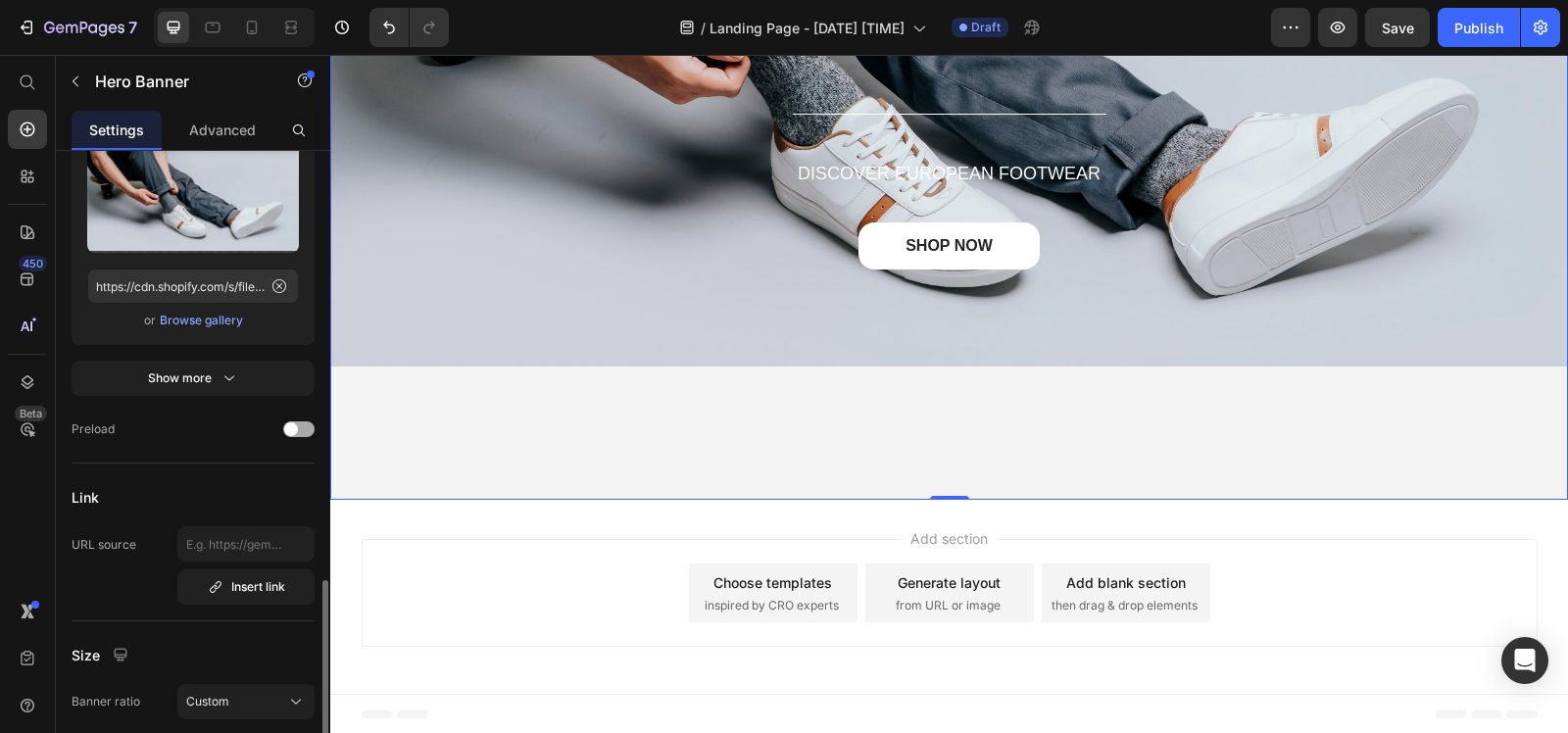 scroll, scrollTop: 612, scrollLeft: 0, axis: vertical 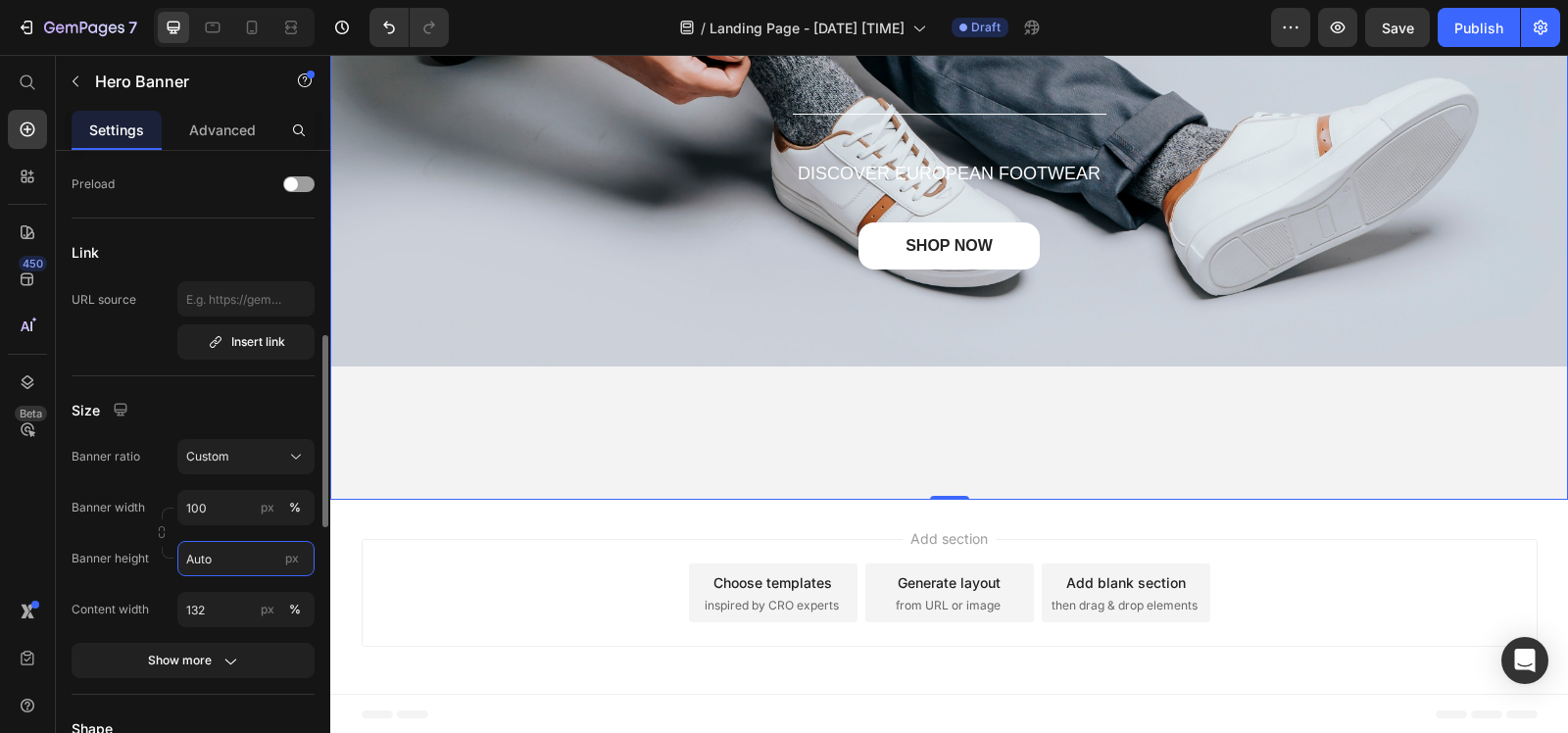 click on "Auto" at bounding box center (246, 559) 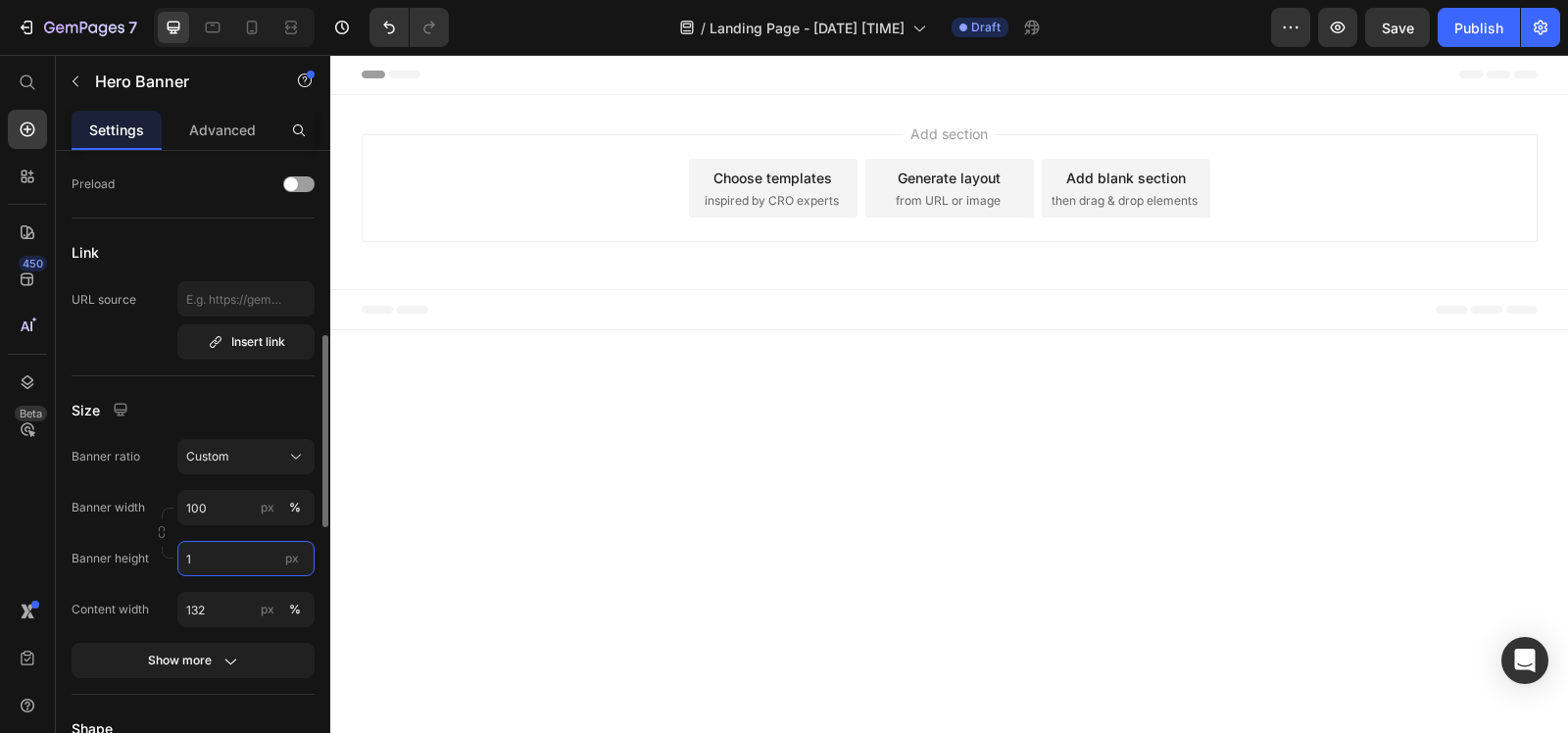 scroll, scrollTop: 0, scrollLeft: 0, axis: both 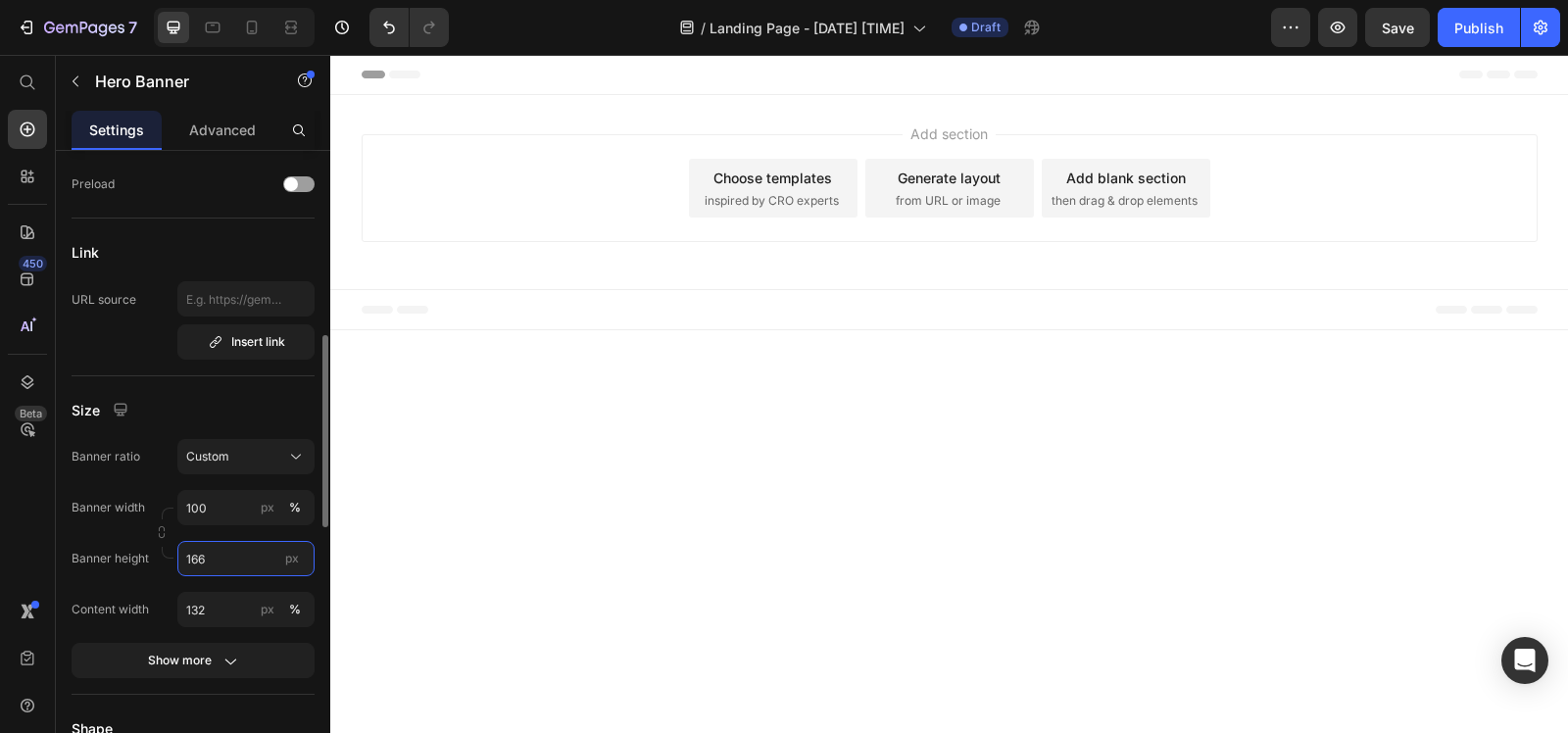 type on "167" 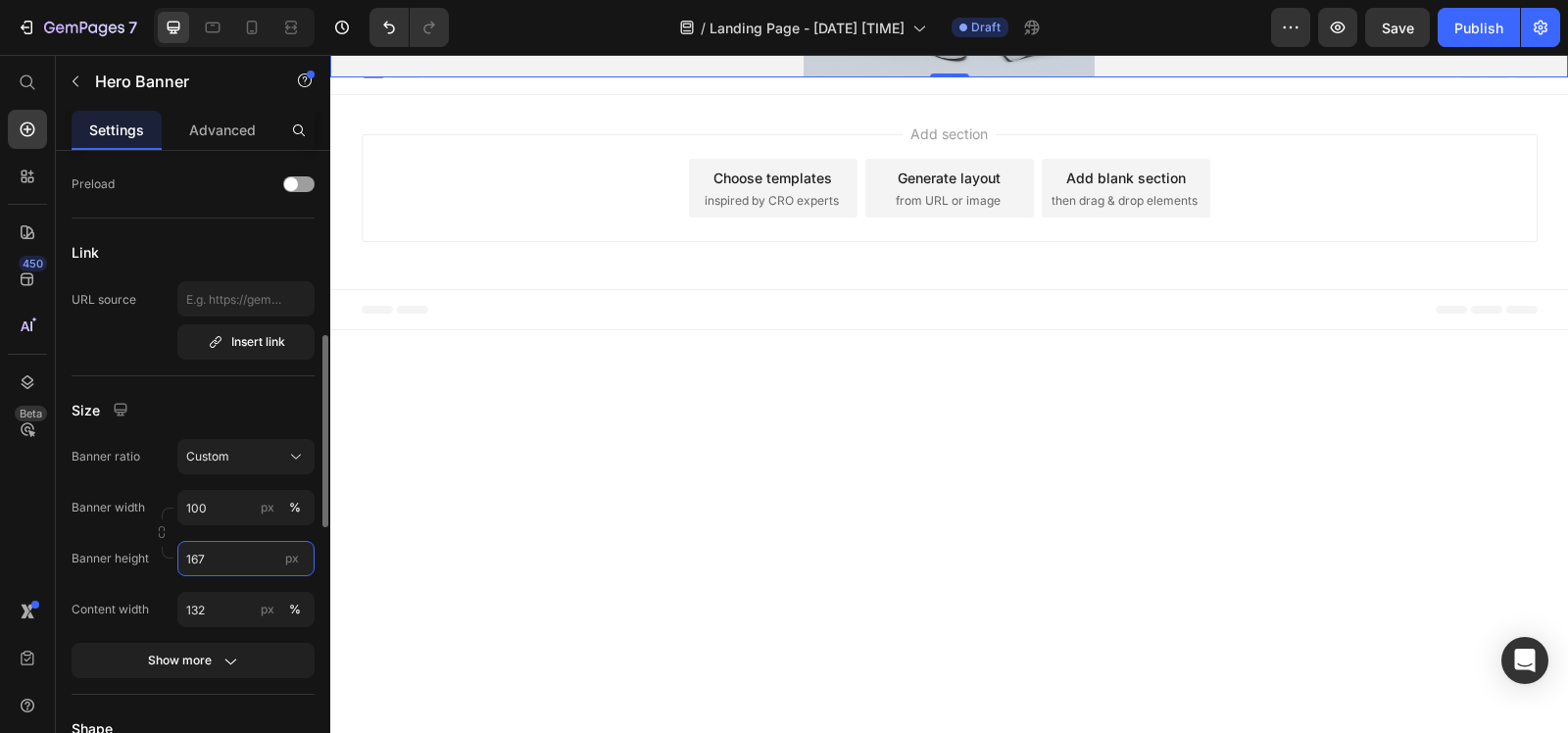 click on "167" at bounding box center (246, 559) 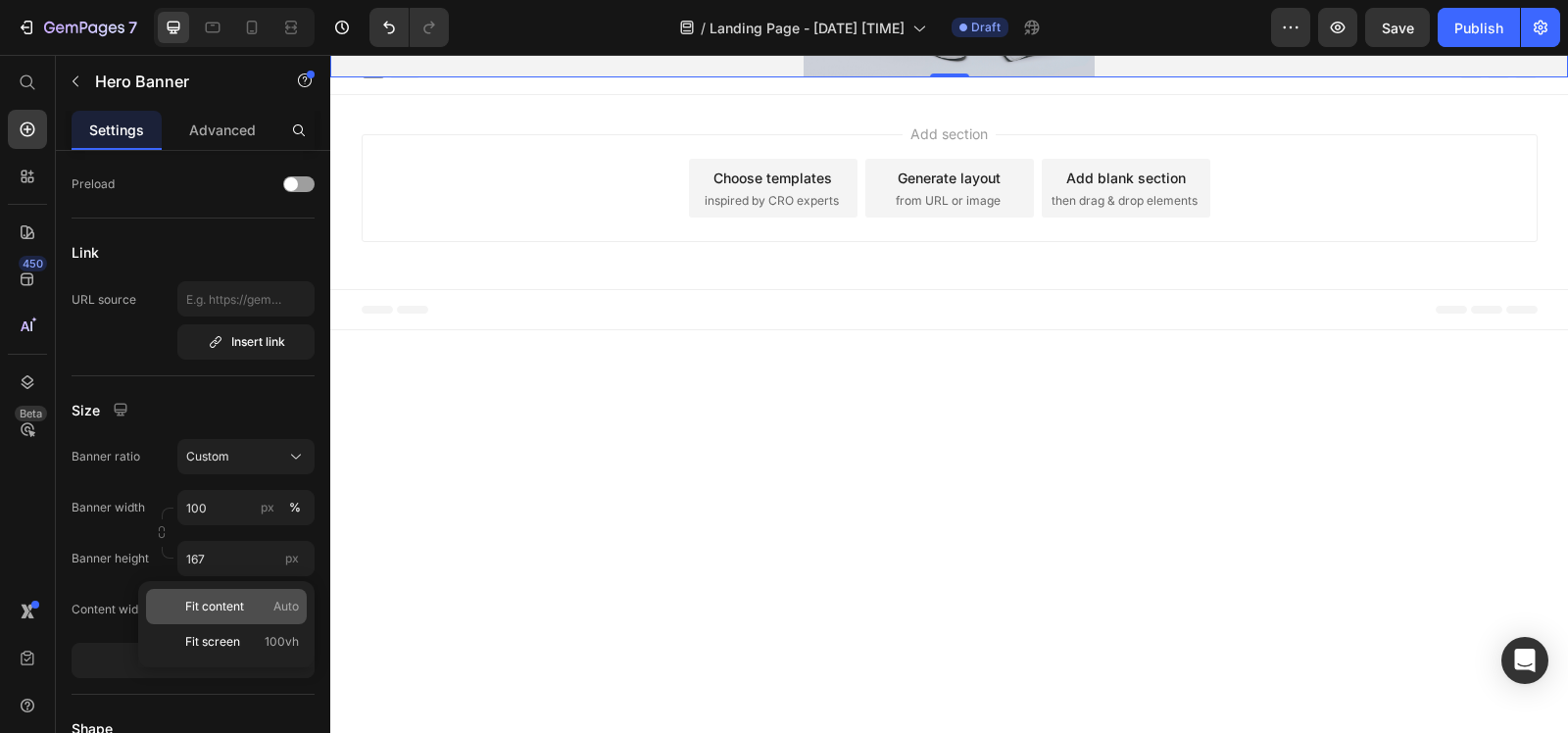 click on "Fit content Auto" 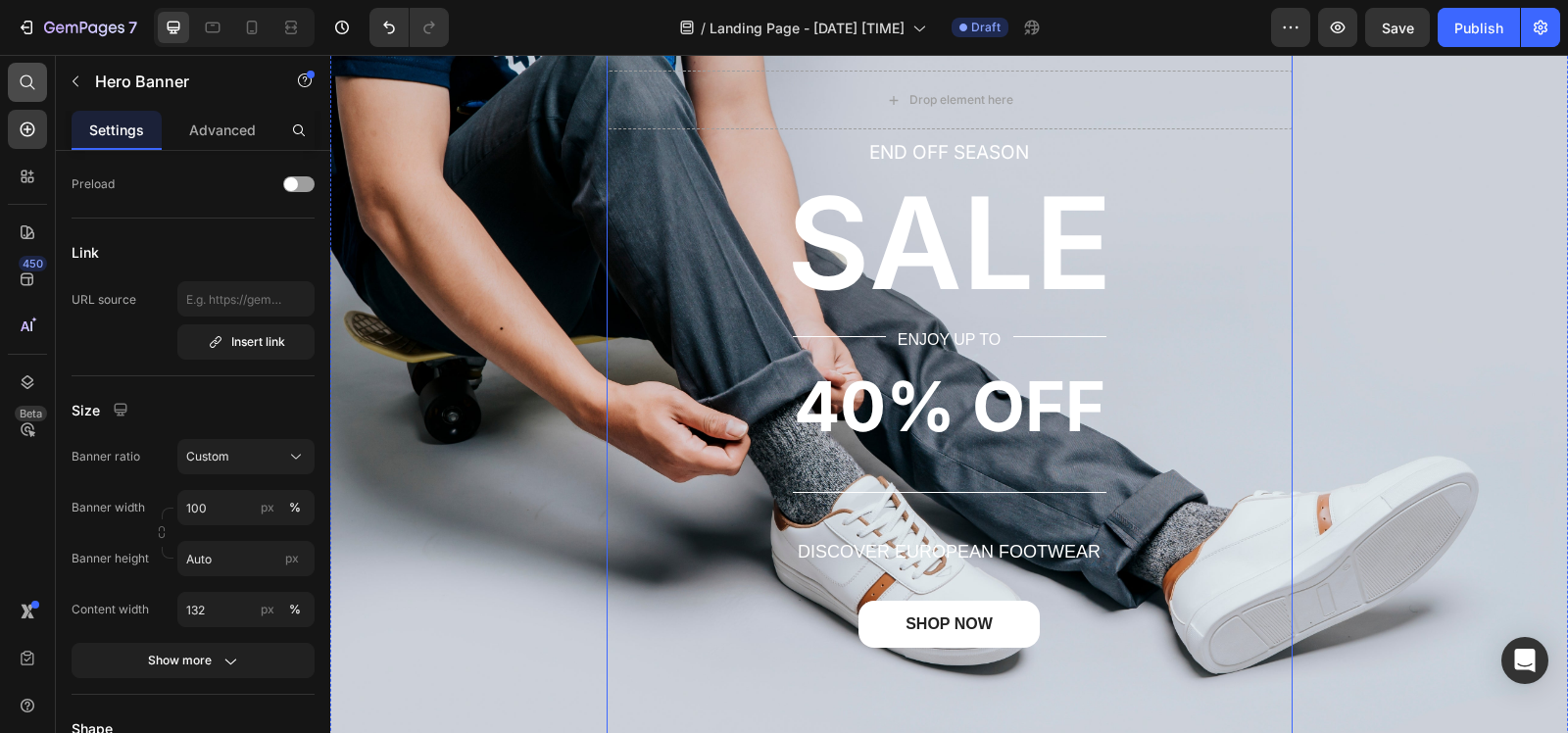 click 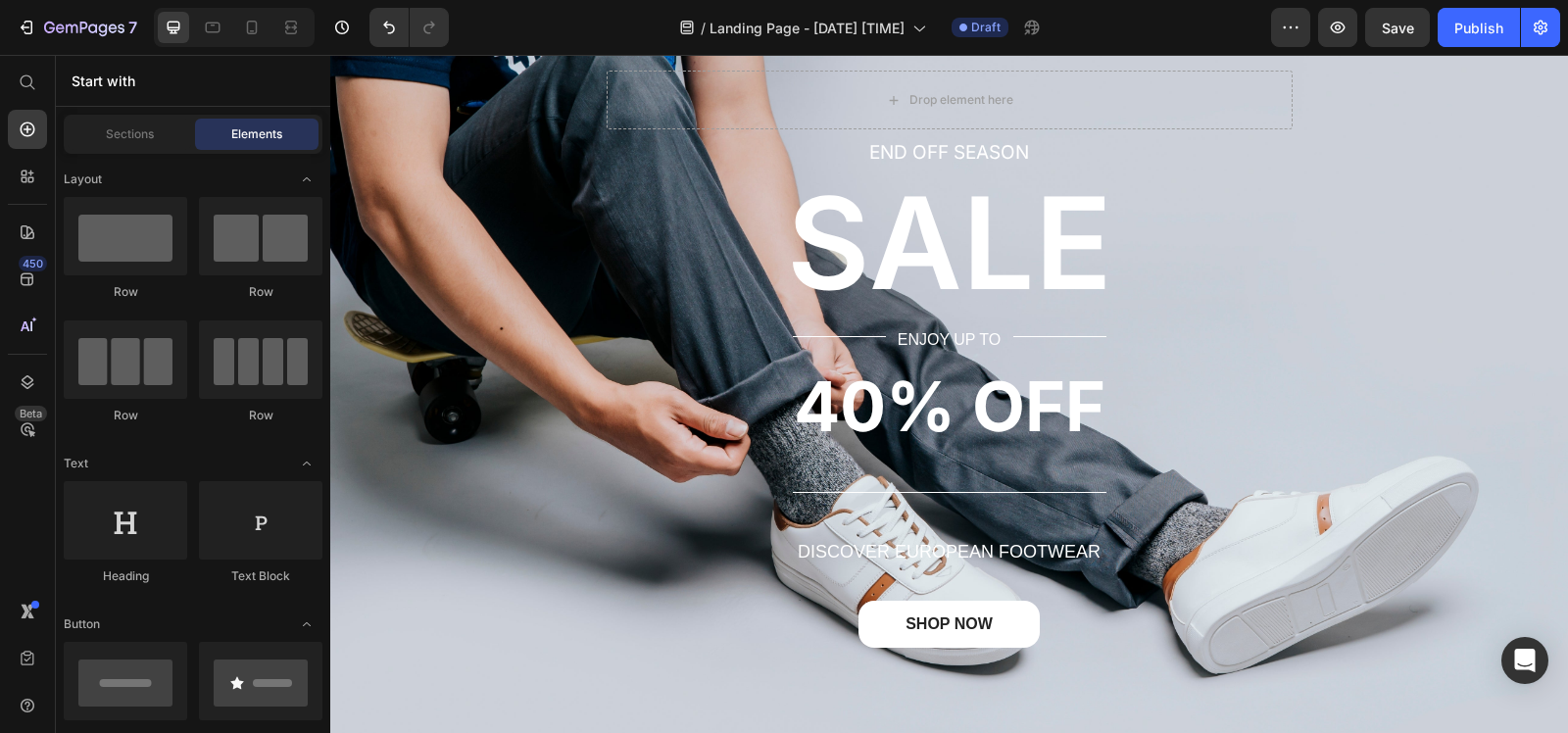click on "then drag & drop elements" at bounding box center [1124, 984] 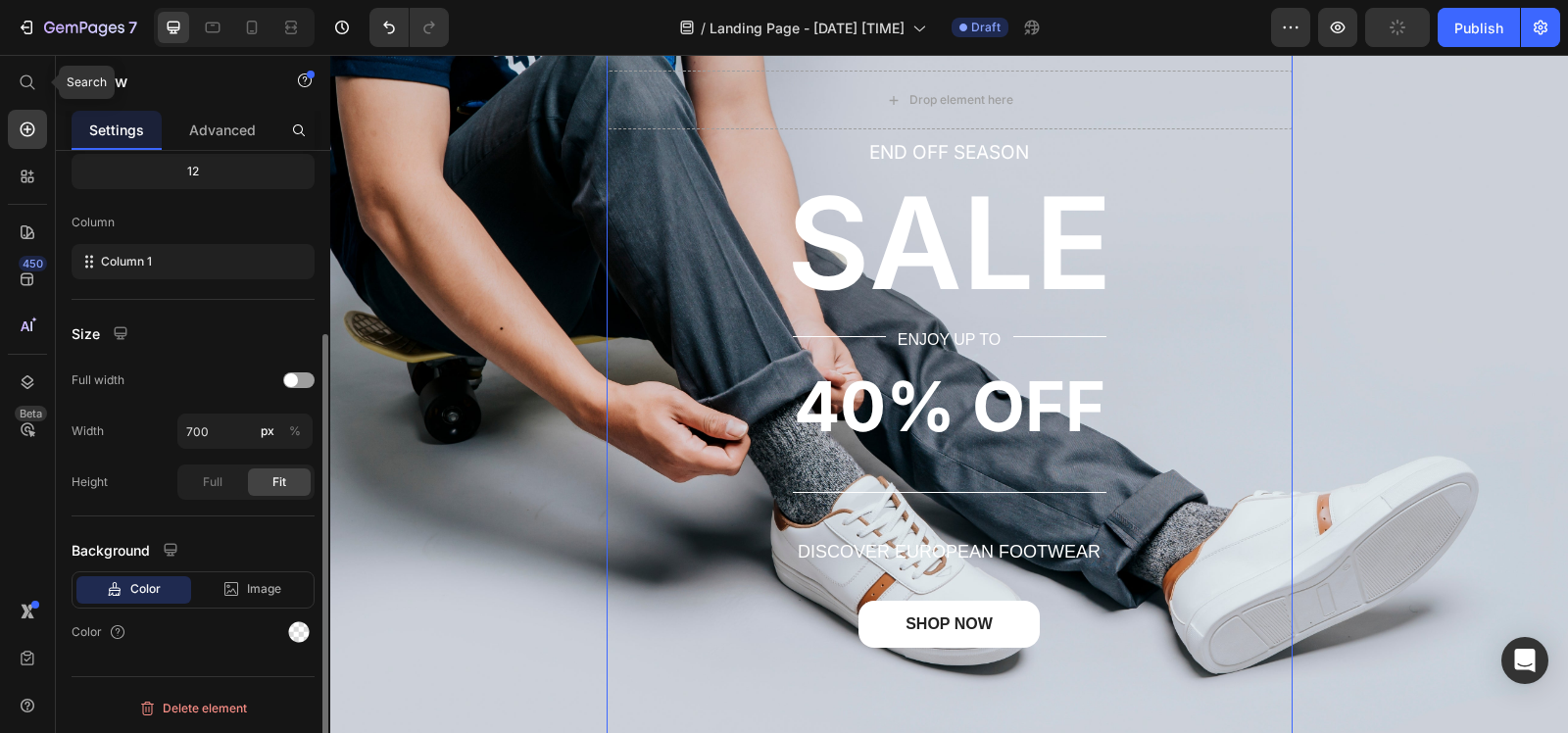 scroll, scrollTop: 256, scrollLeft: 0, axis: vertical 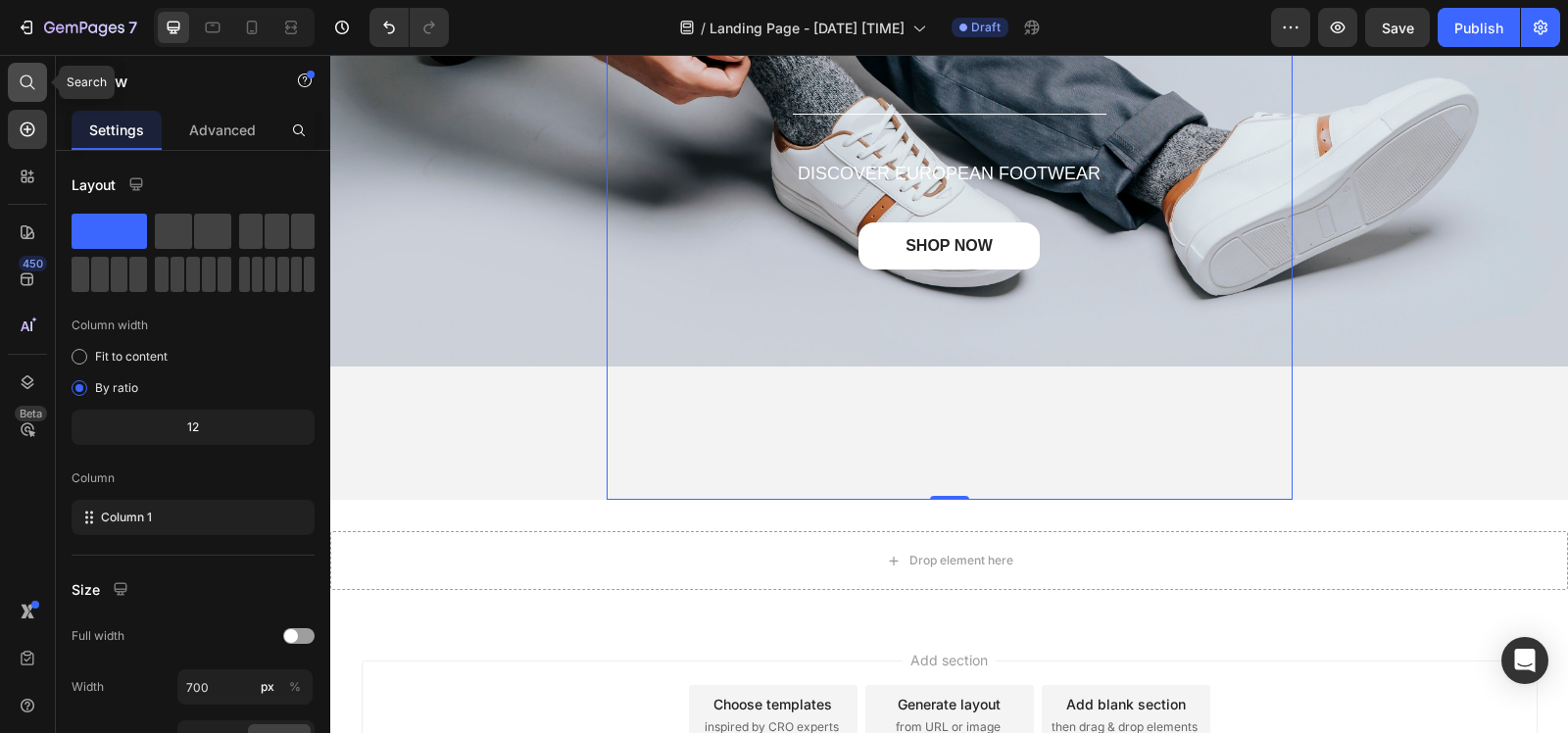 click 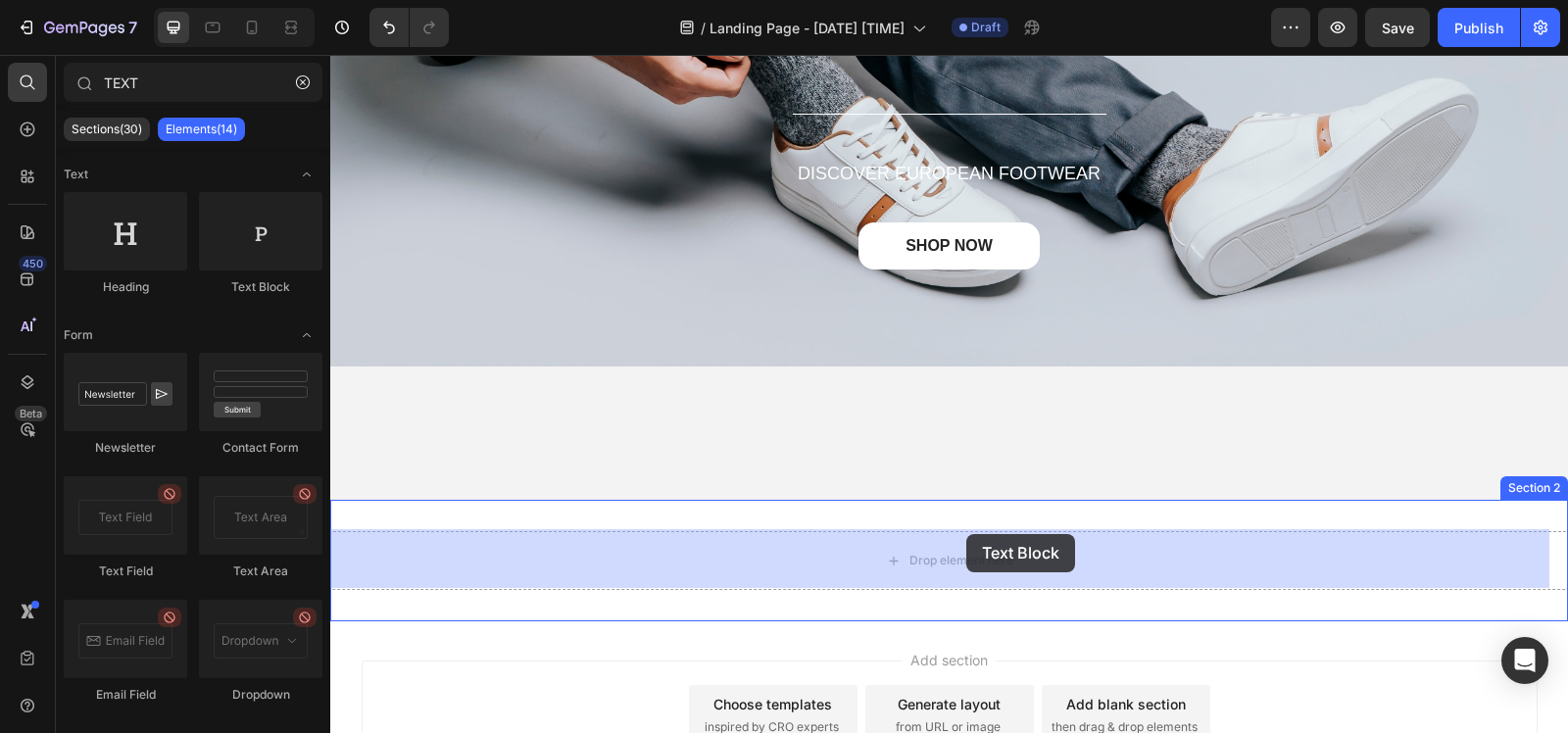 drag, startPoint x: 585, startPoint y: 301, endPoint x: 966, endPoint y: 534, distance: 446.5983 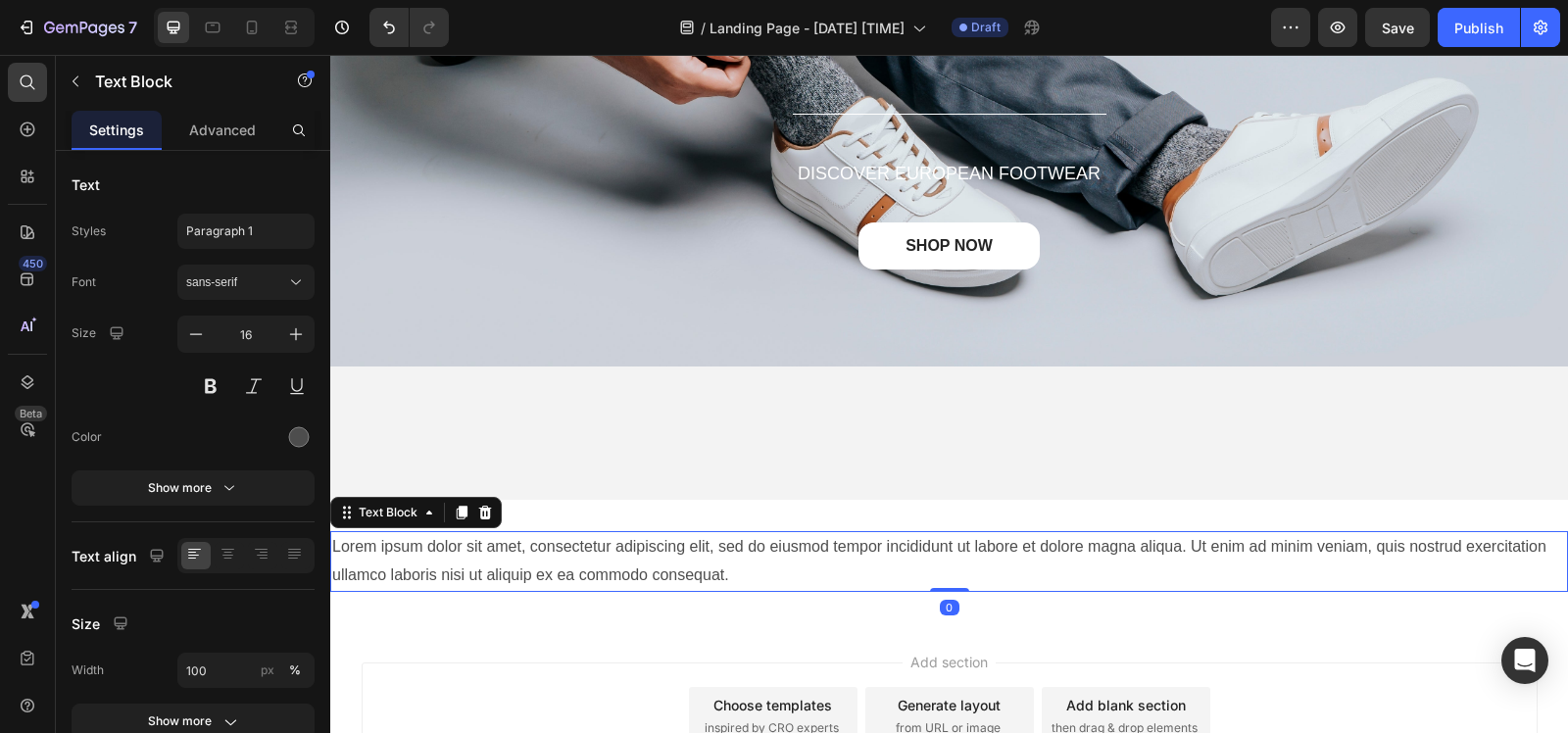 click on "Lorem ipsum dolor sit amet, consectetur adipiscing elit, sed do eiusmod tempor incididunt ut labore et dolore magna aliqua. Ut enim ad minim veniam, quis nostrud exercitation ullamco laboris nisi ut aliquip ex ea commodo consequat." at bounding box center (949, 562) 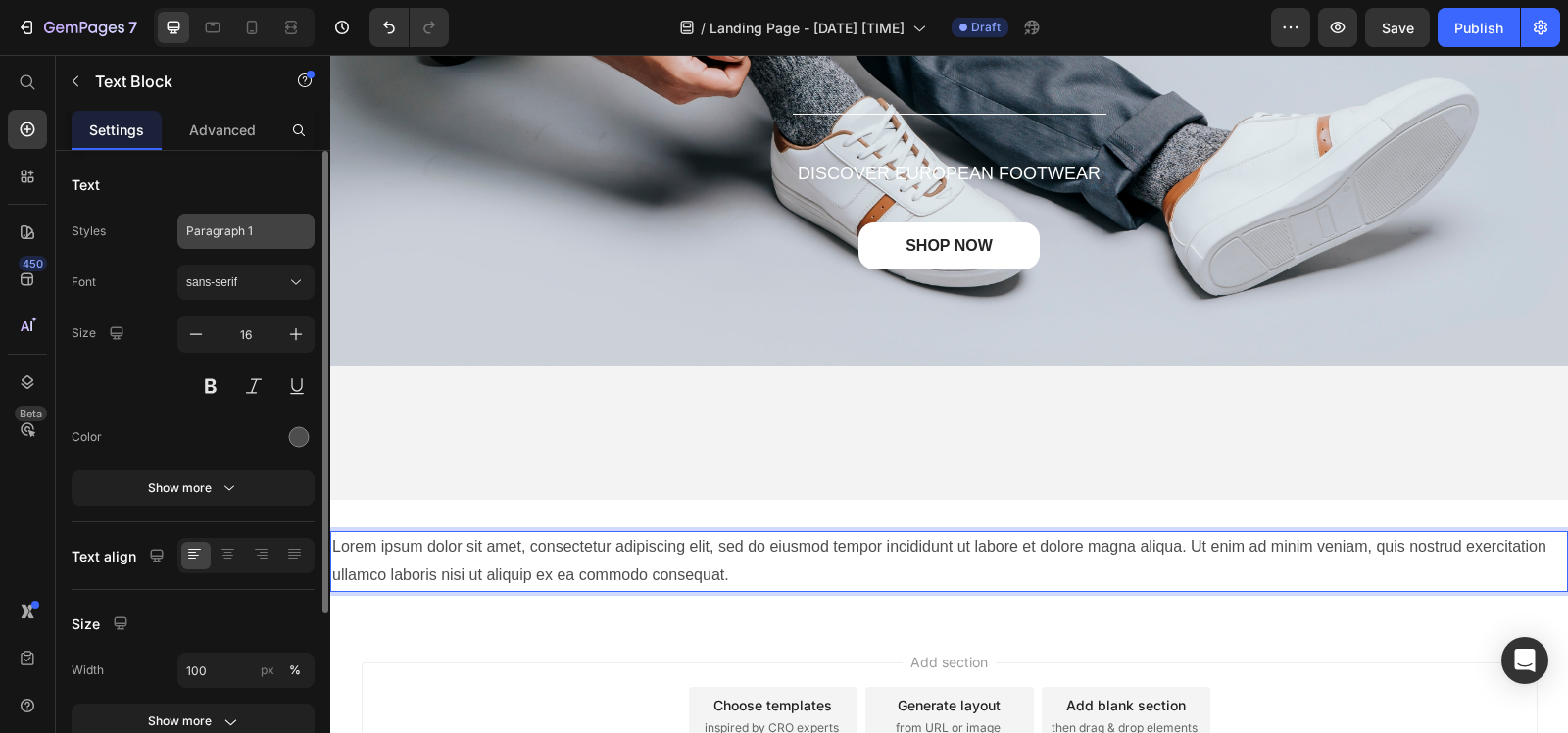 click on "Paragraph 1" at bounding box center [234, 231] 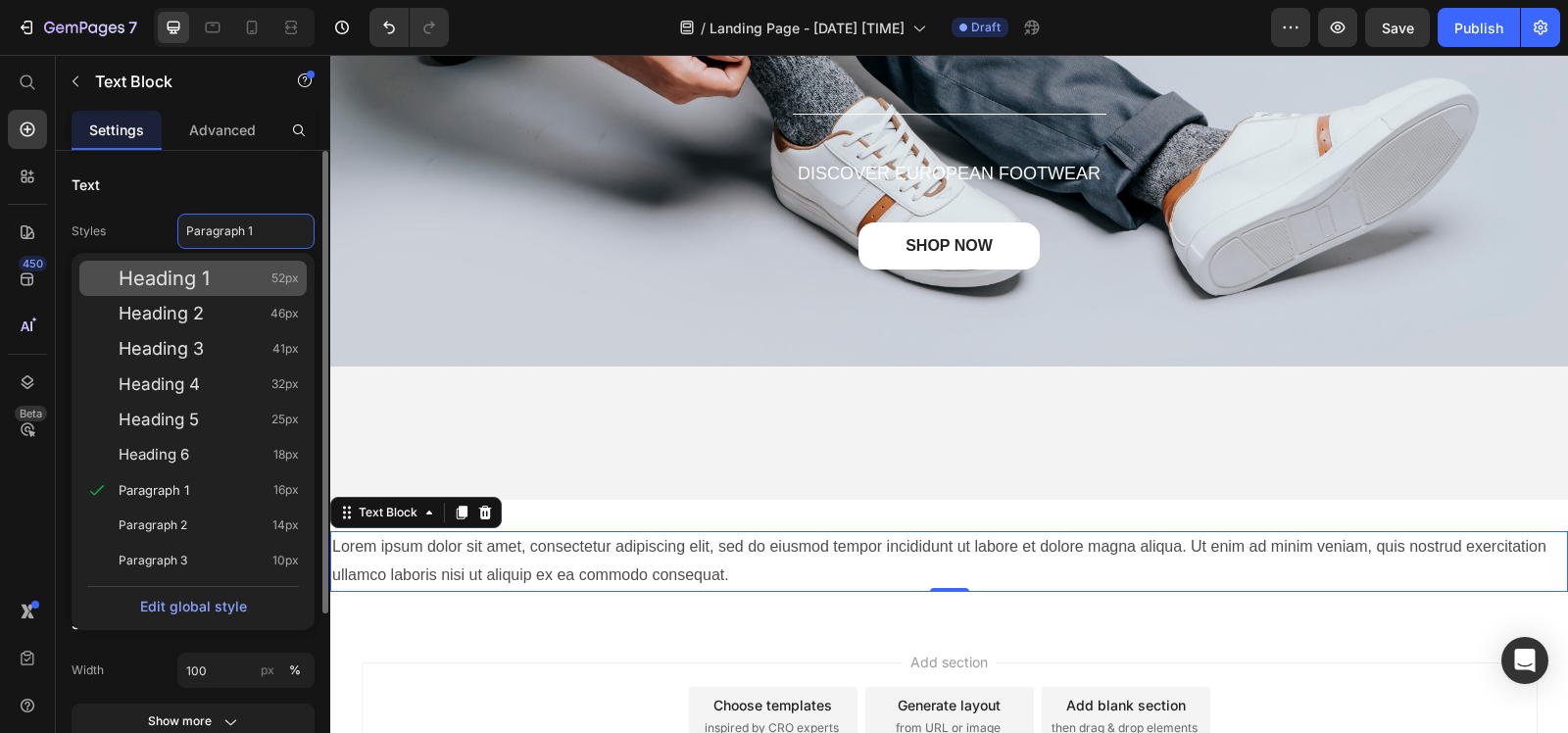 click on "Heading 1 52px" at bounding box center [209, 278] 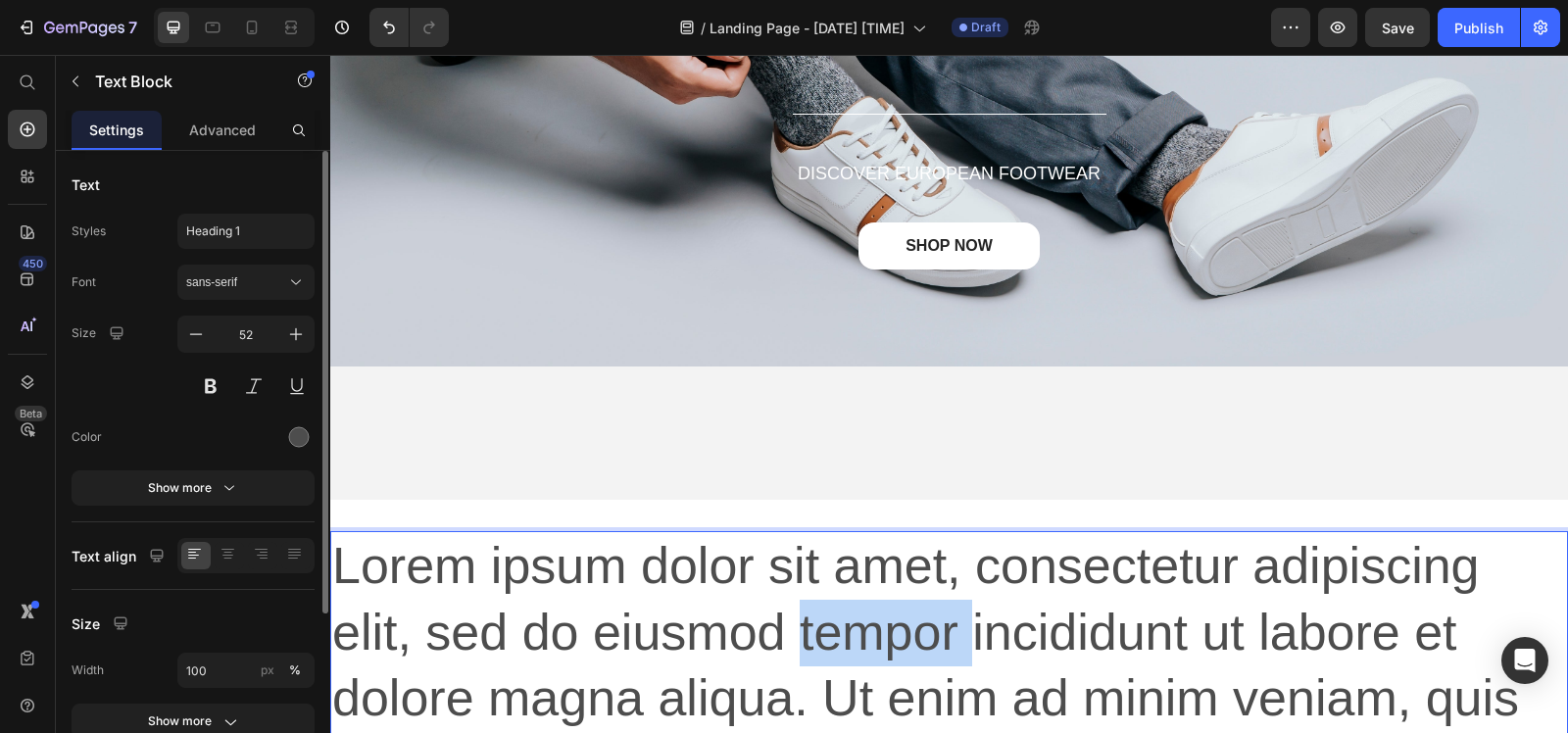 click on "Lorem ipsum dolor sit amet, consectetur adipiscing elit, sed do eiusmod tempor incididunt ut labore et dolore magna aliqua. Ut enim ad minim veniam, quis nostrud exercitation ullamco laboris nisi ut aliquip ex ea commodo consequat." at bounding box center [949, 699] 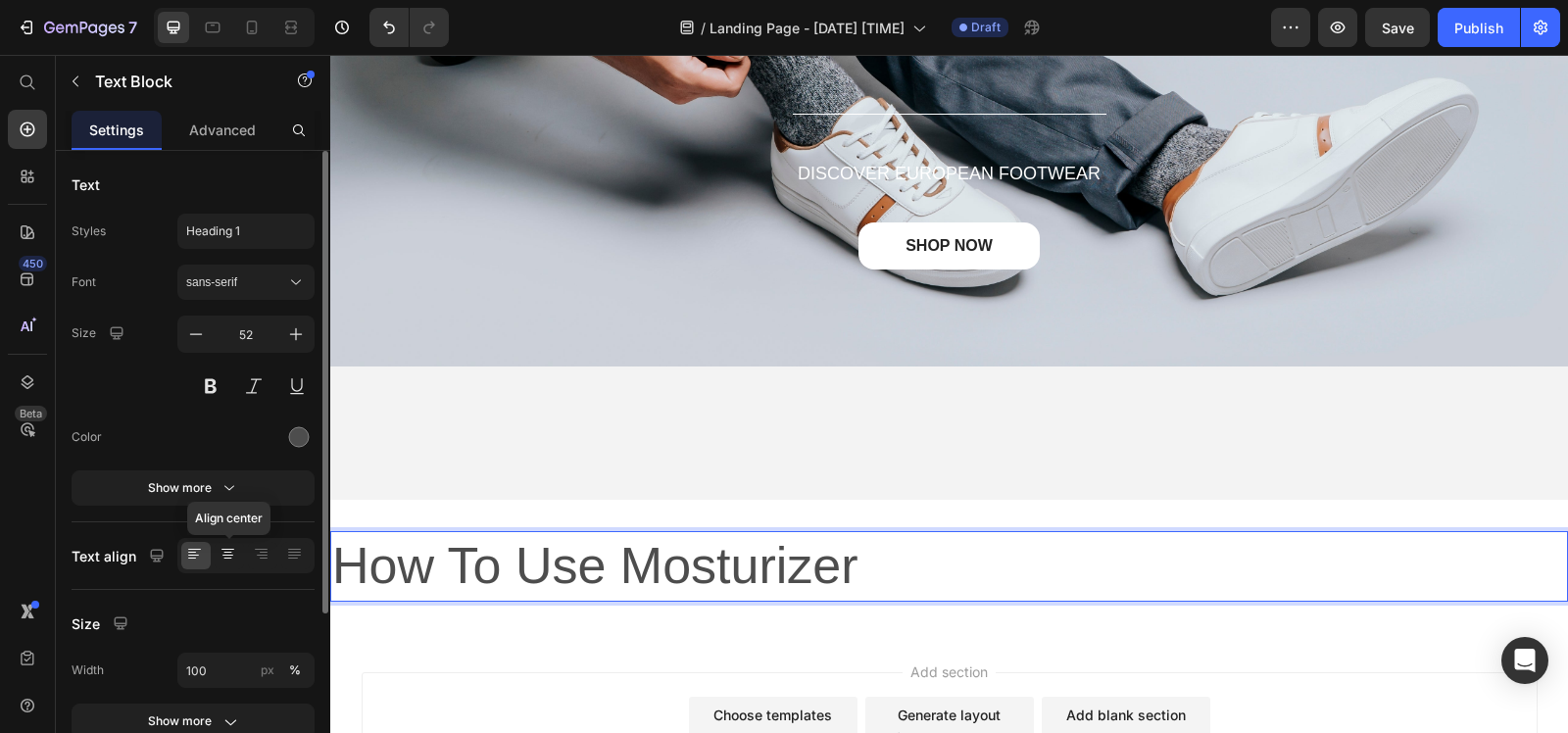 click 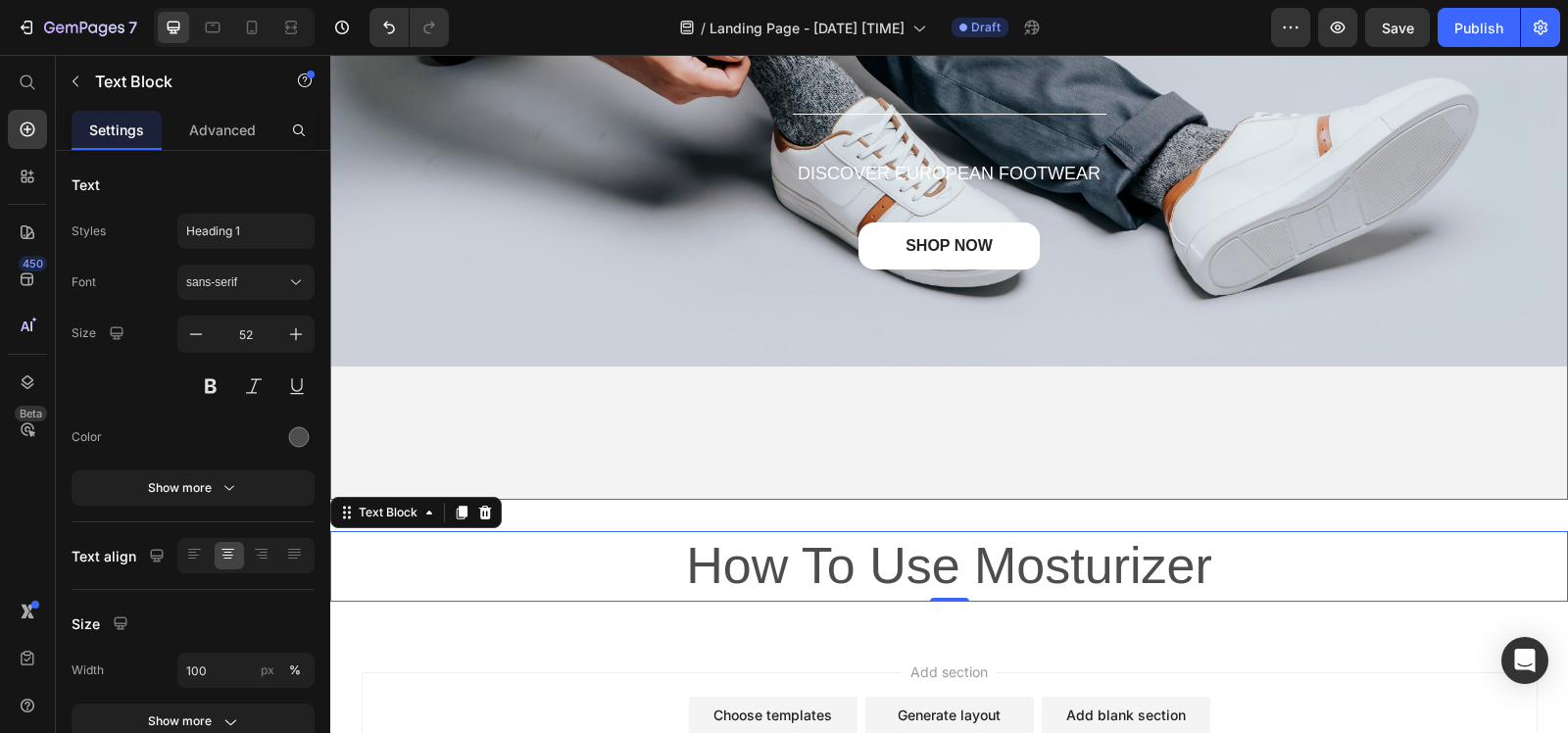 click on "Drop element here Row END OFF SEASON Text block ⁠⁠⁠⁠⁠⁠⁠ SALE Heading                Title Line ENJOY UP TO Text Block                Title Line Row 40% OFF Text block                Title Line DISCOVER EUROPEAN FOOTWEAR Text Block SHOP NOW Button Row" at bounding box center (949, 18) 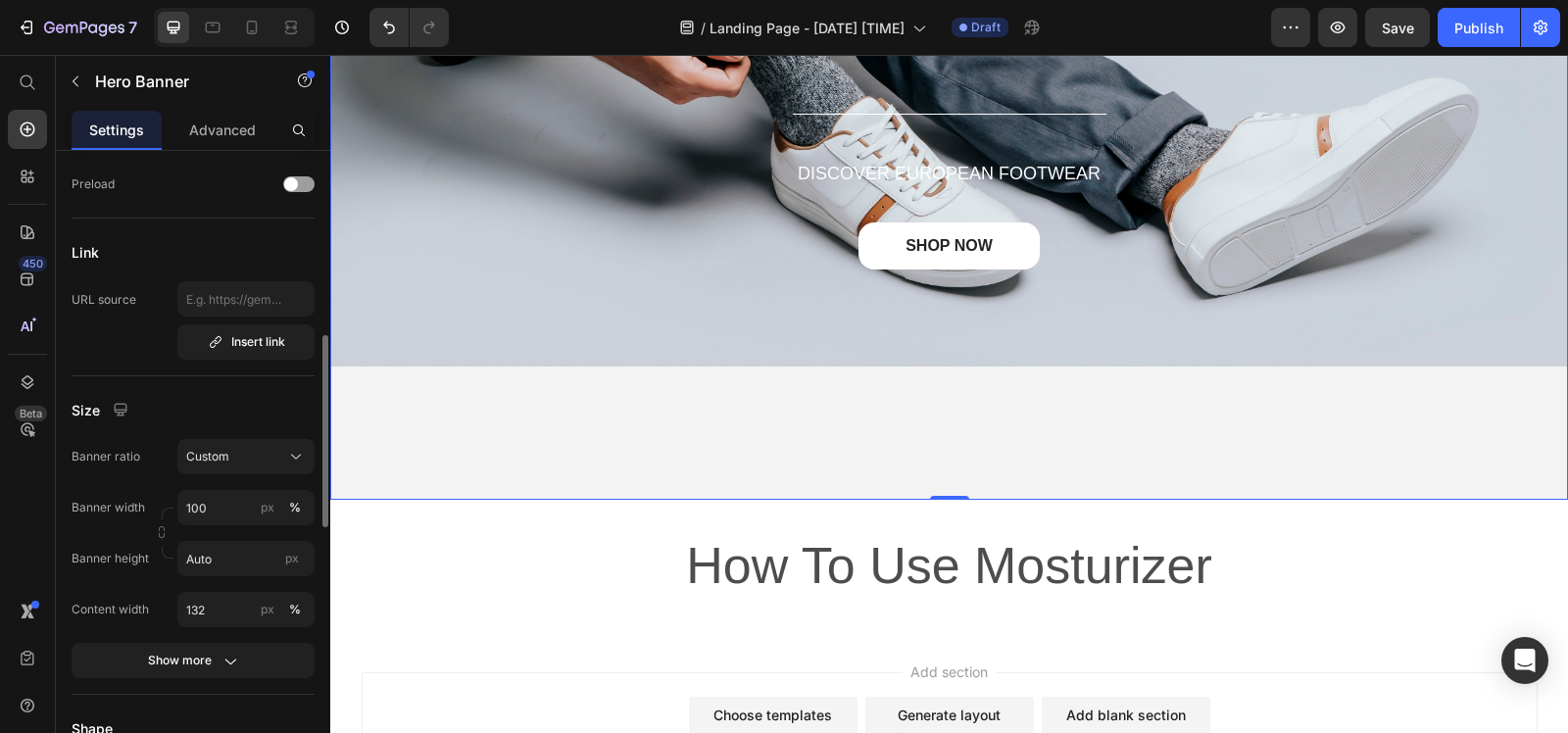 scroll, scrollTop: 490, scrollLeft: 0, axis: vertical 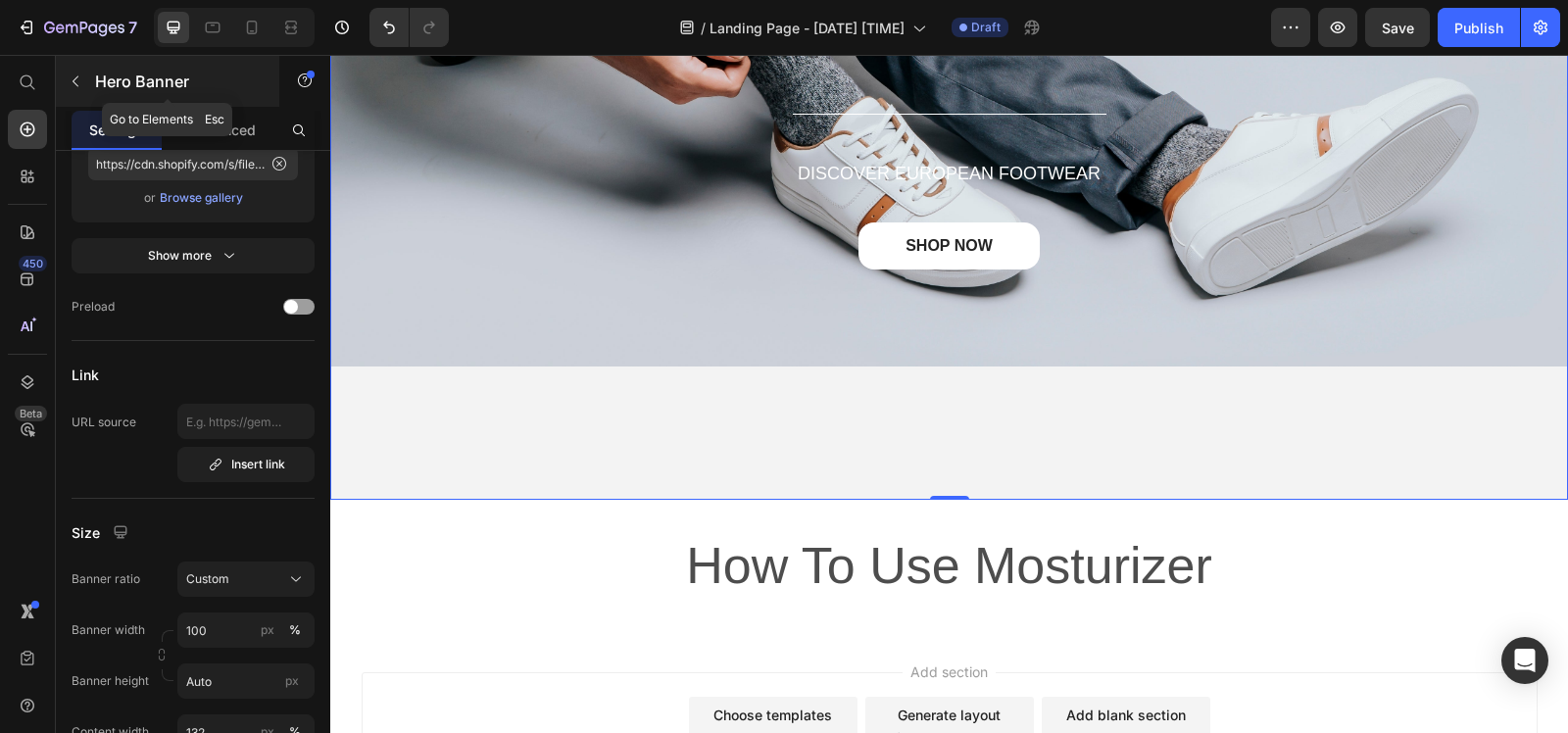 click 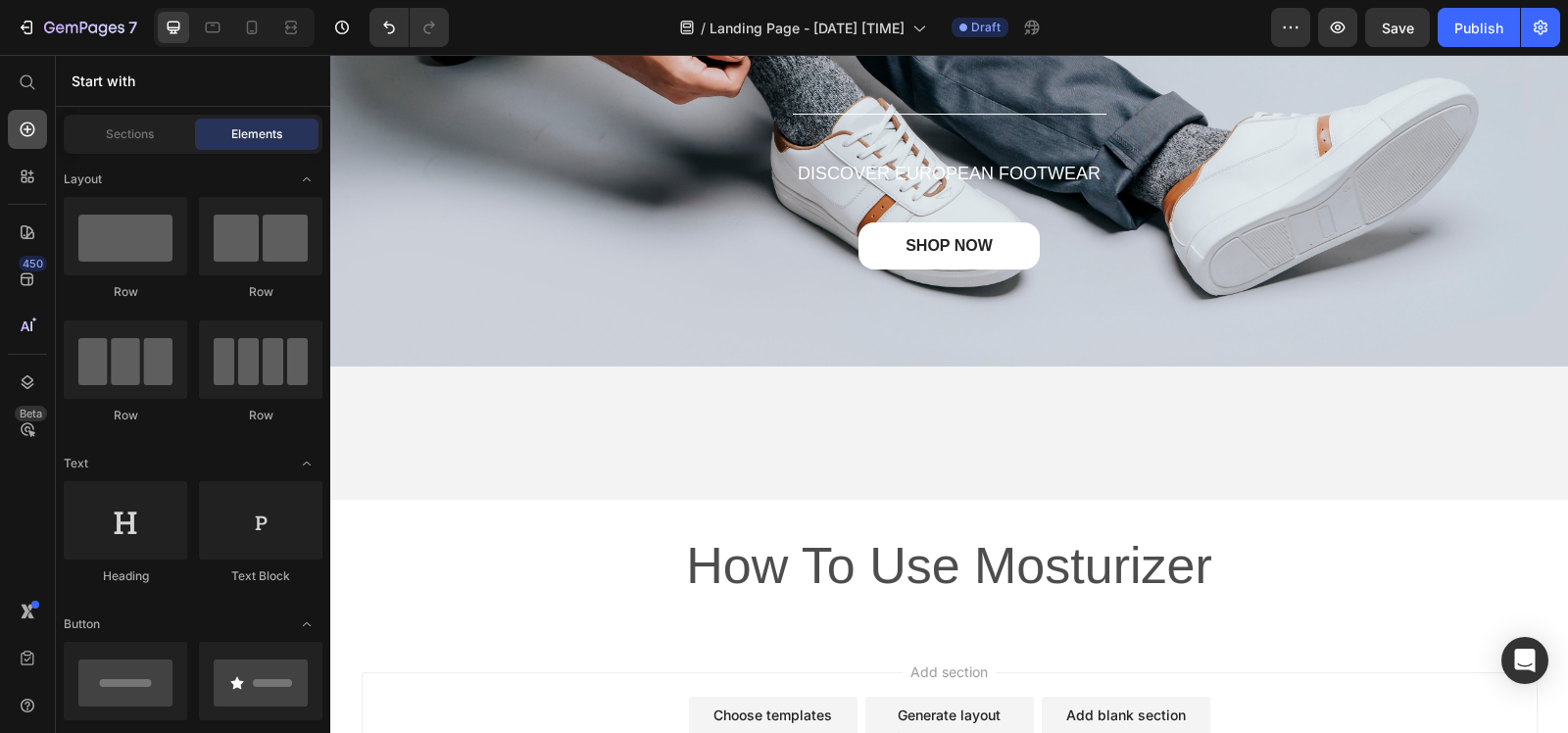 click 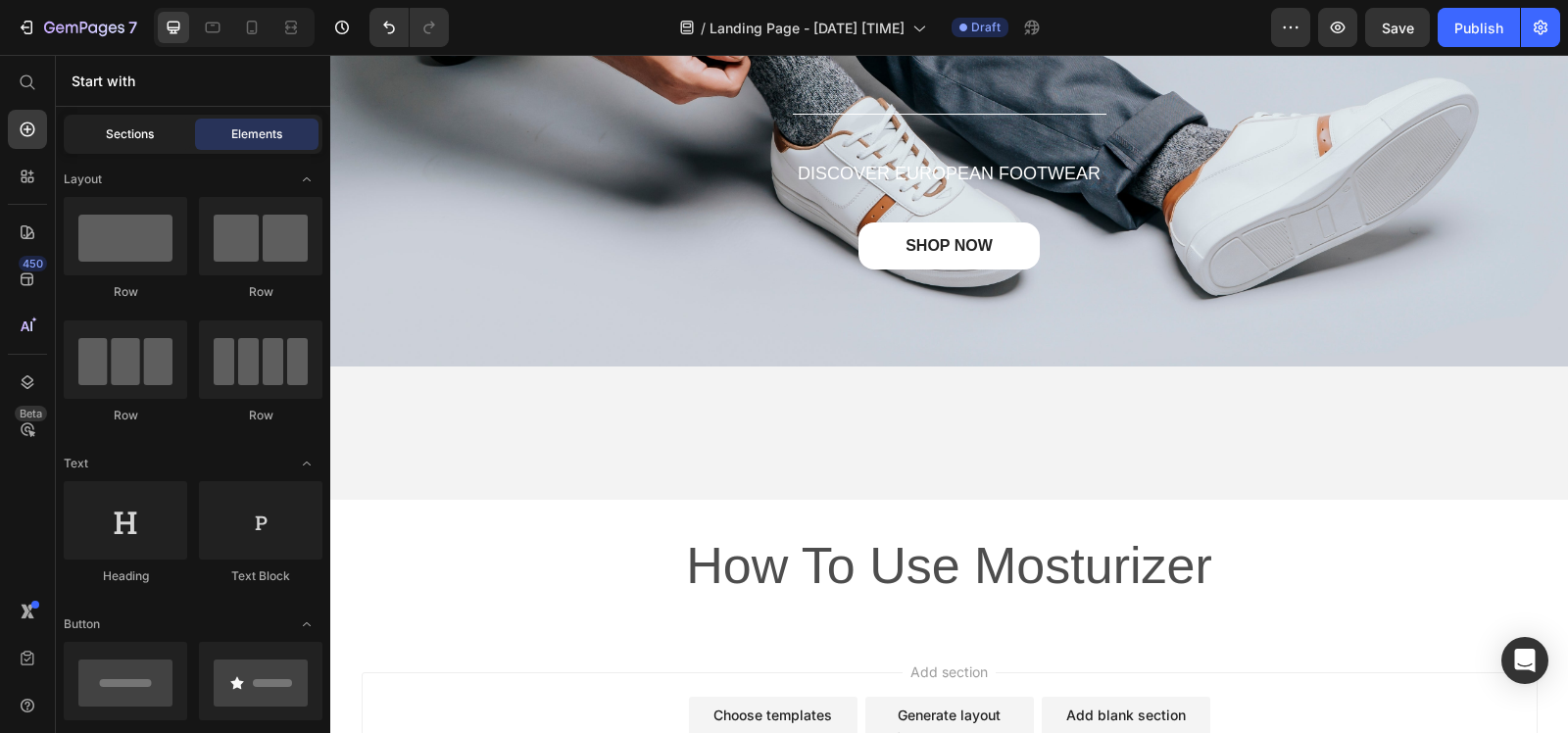 click on "Sections" 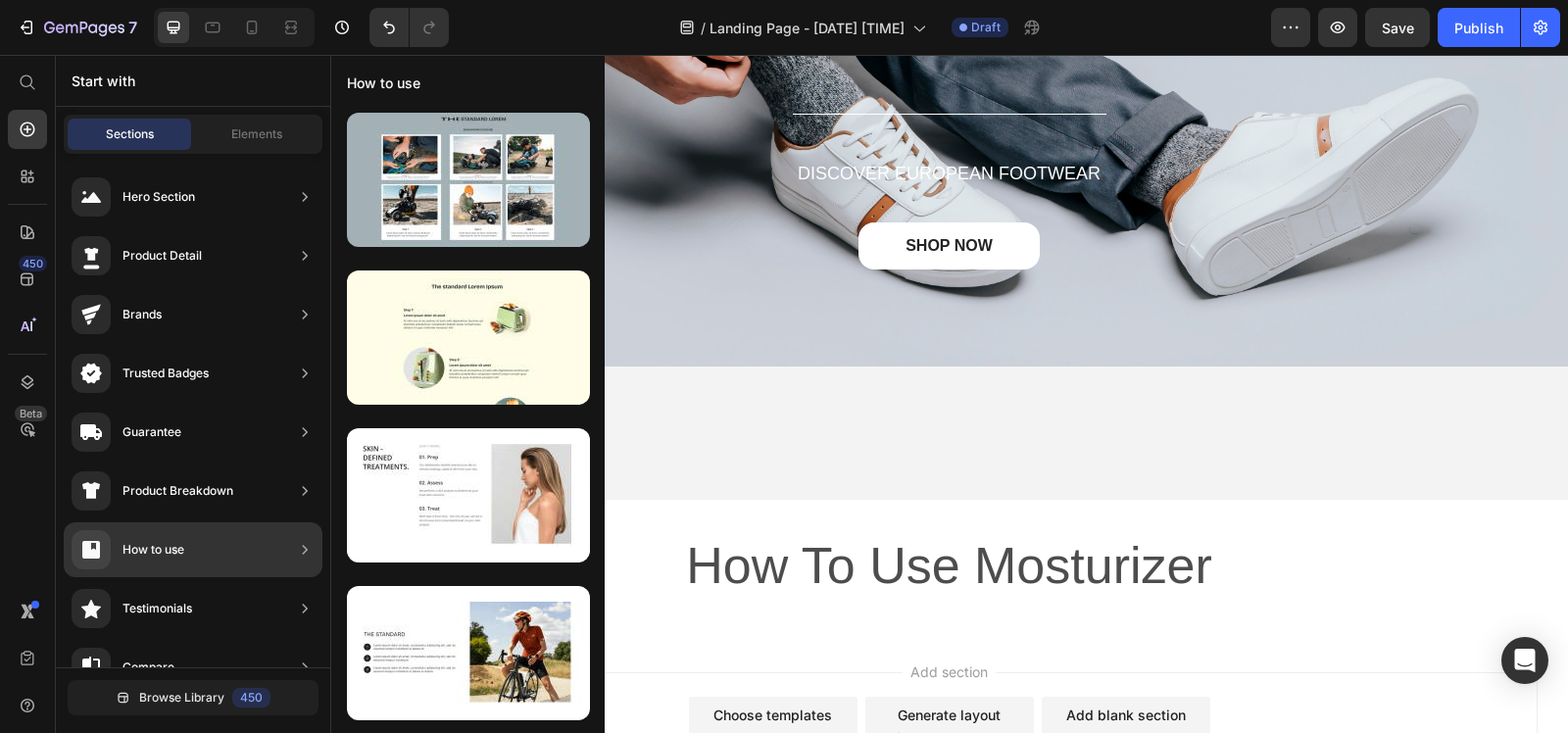 scroll, scrollTop: 0, scrollLeft: 0, axis: both 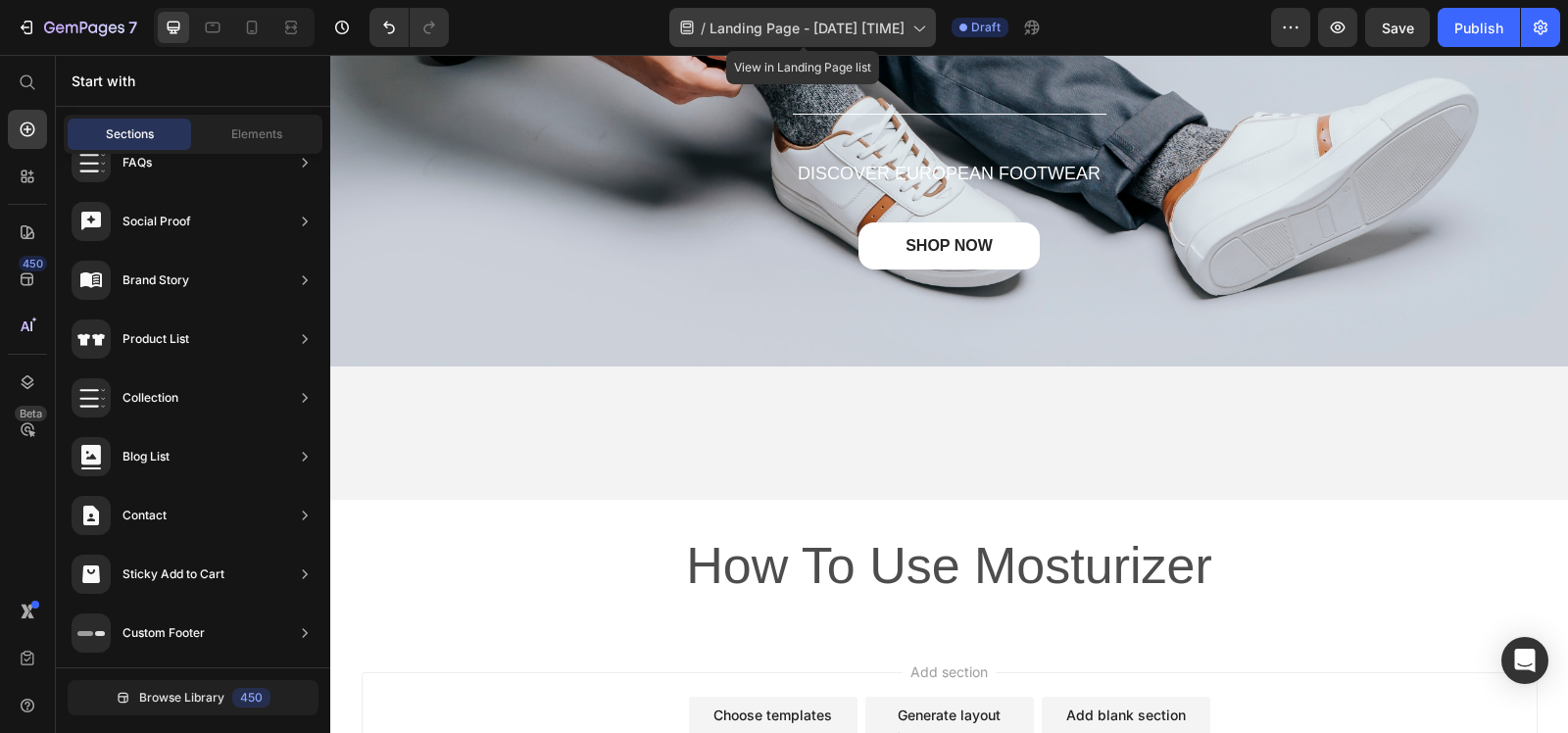 click on "Landing Page - Jul 14, 02:57:34" at bounding box center [807, 27] 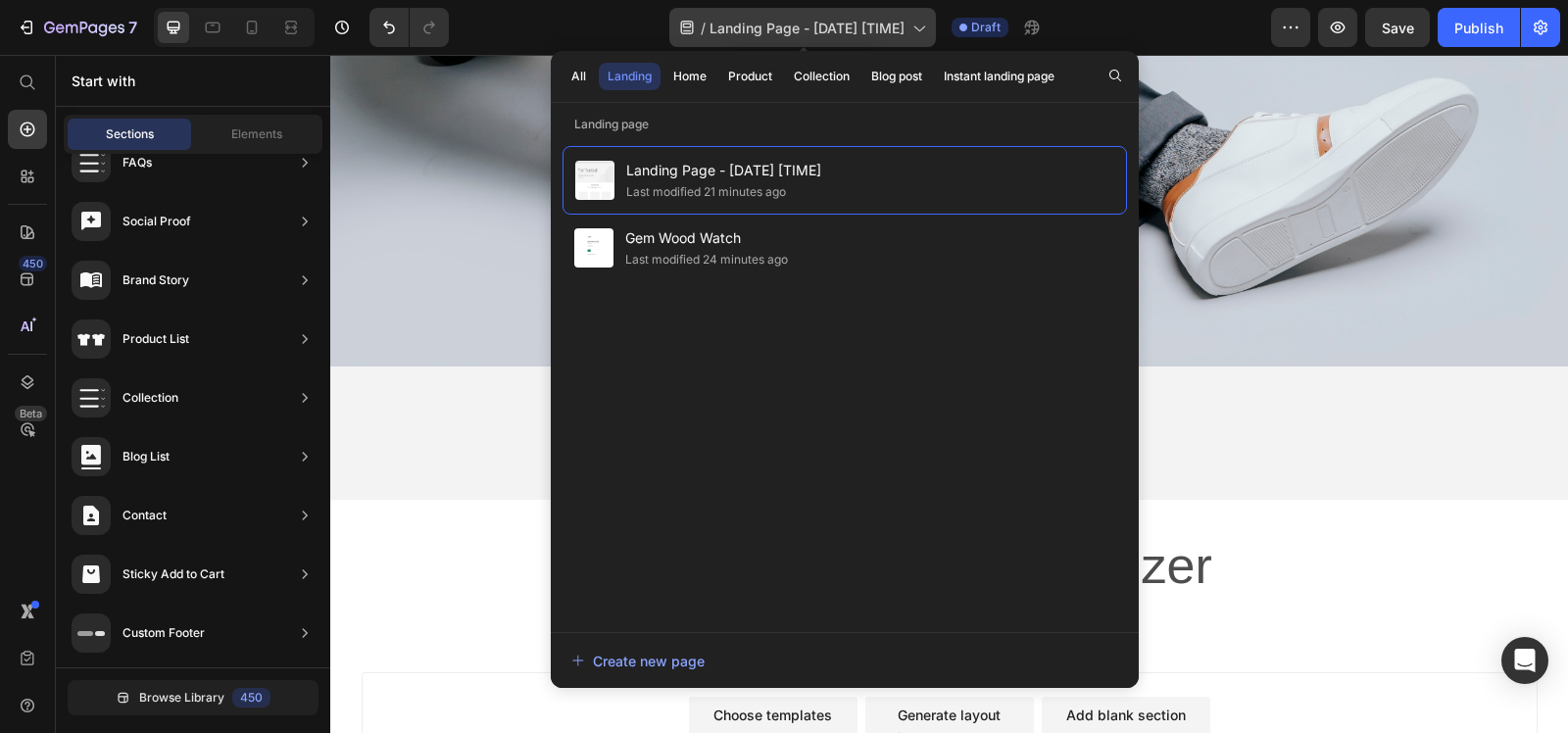 click on "Landing Page - Jul 14, 02:57:34" at bounding box center [807, 27] 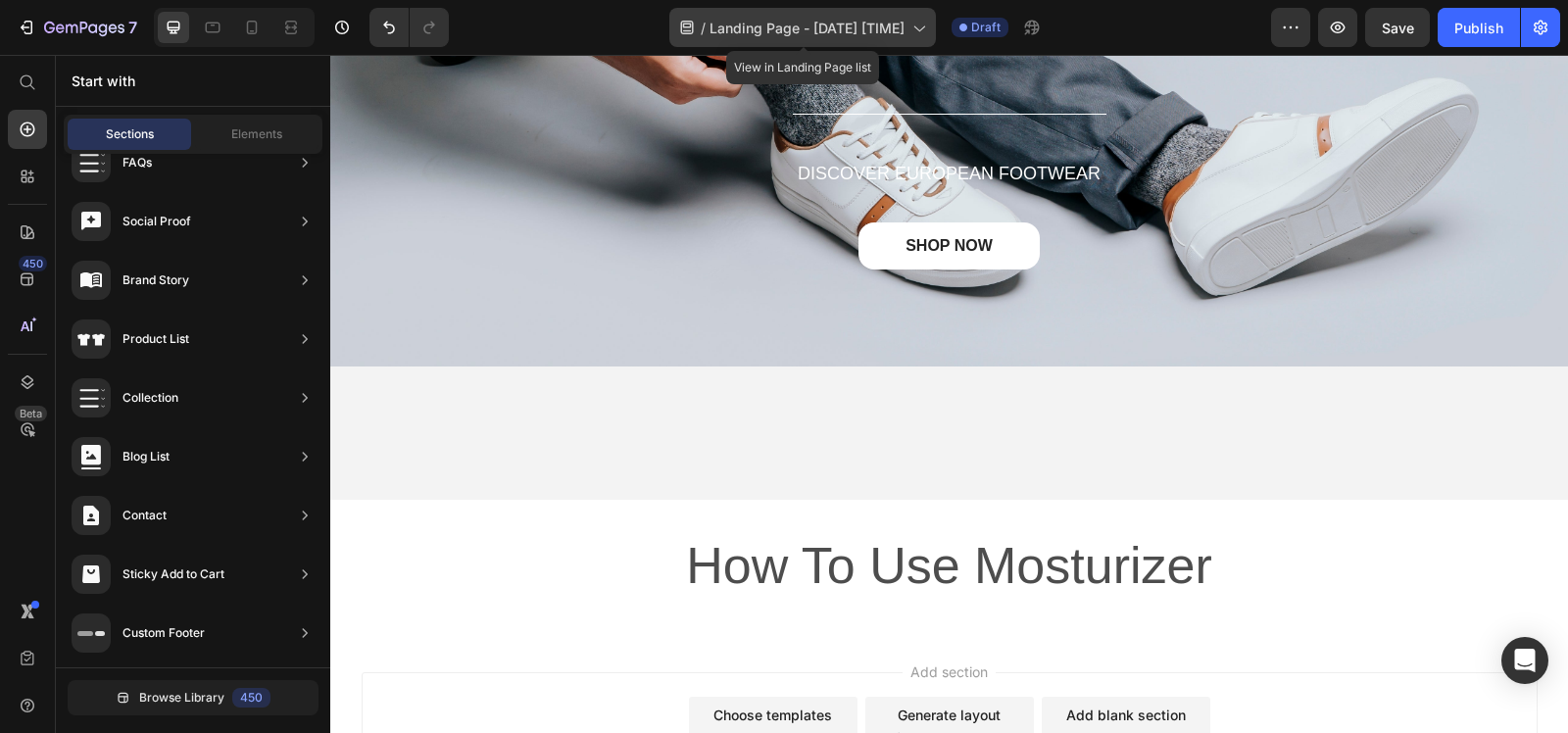 click on "Landing Page - Jul 14, 02:57:34" at bounding box center (807, 27) 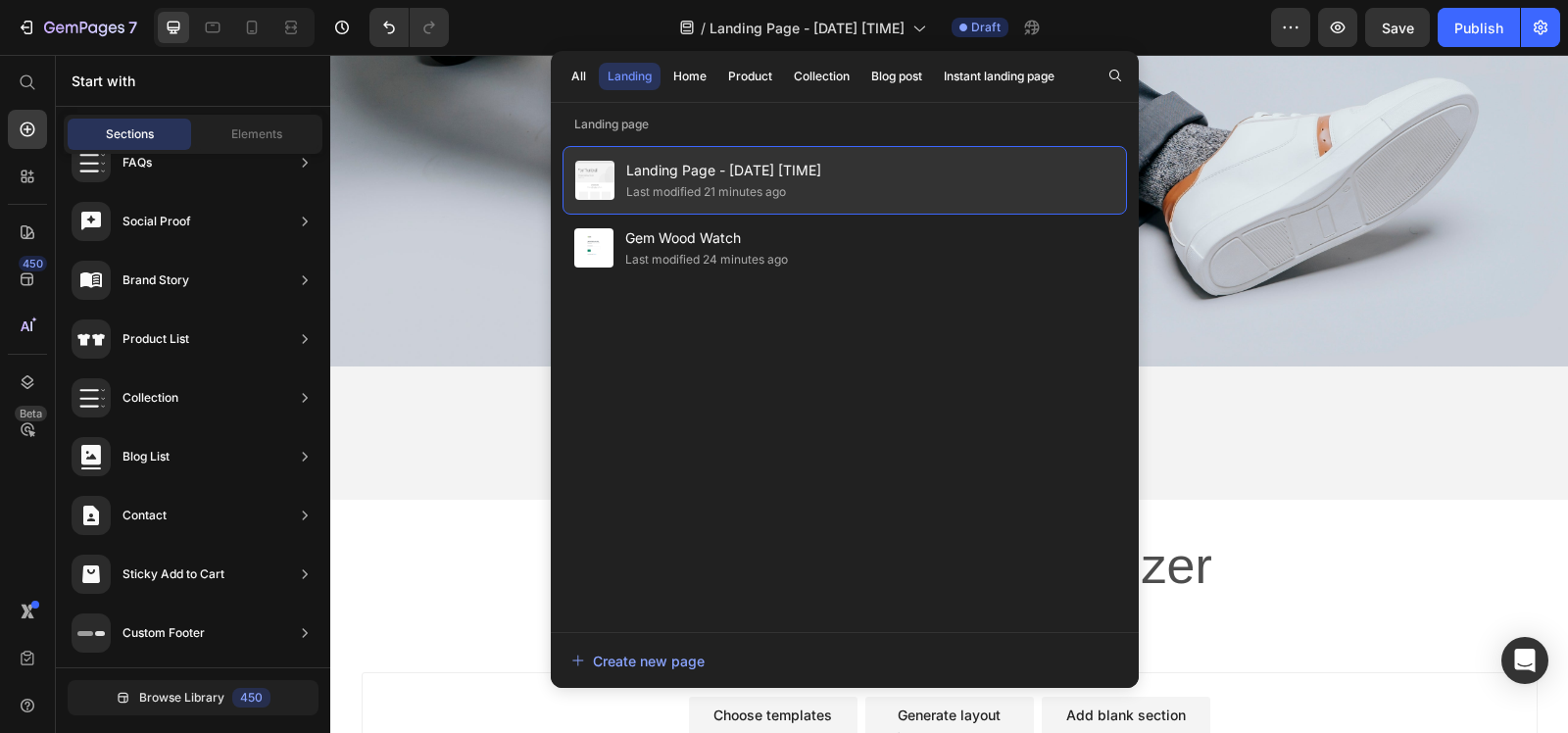 click on "Landing Page - Jul 14, 02:57:34" at bounding box center [723, 171] 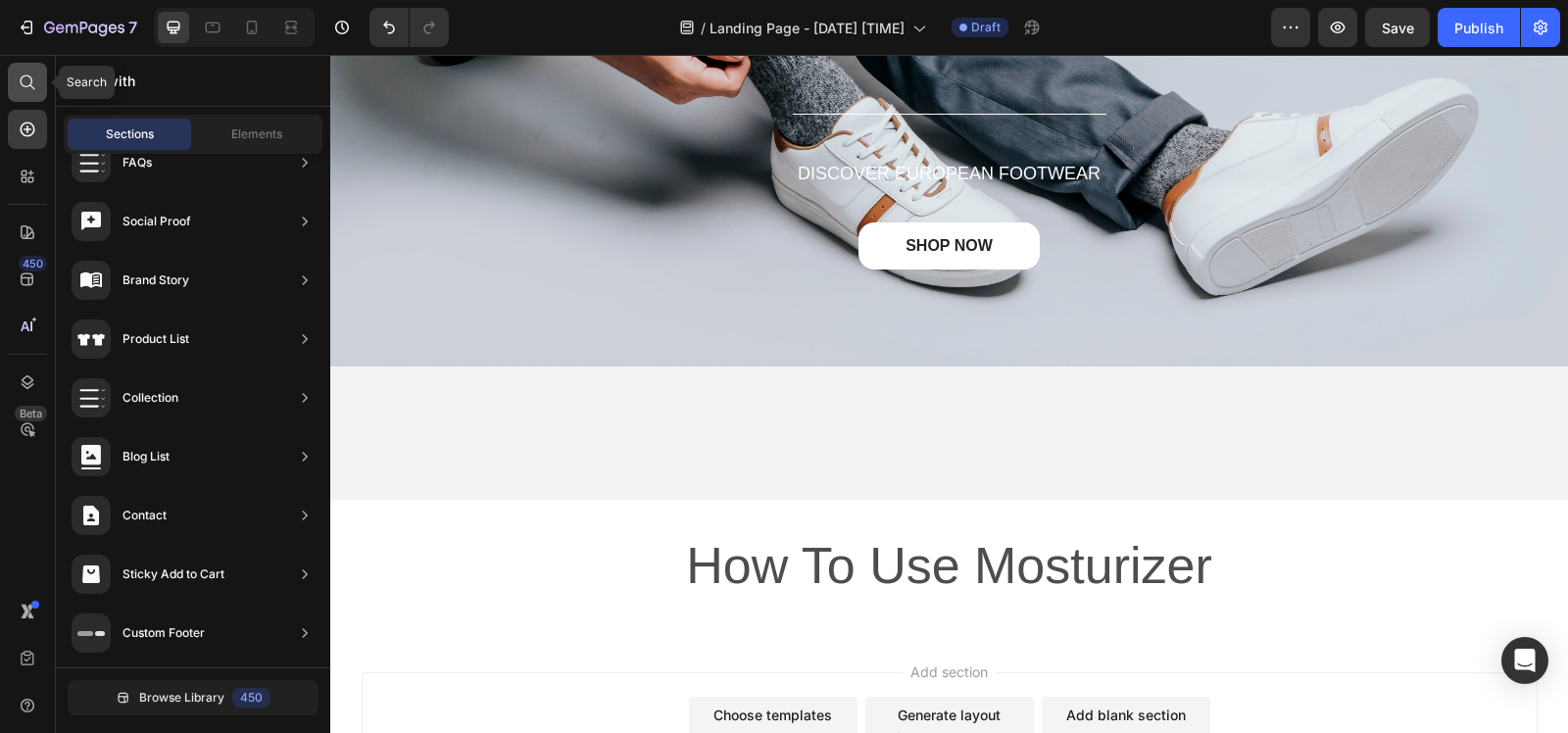 click 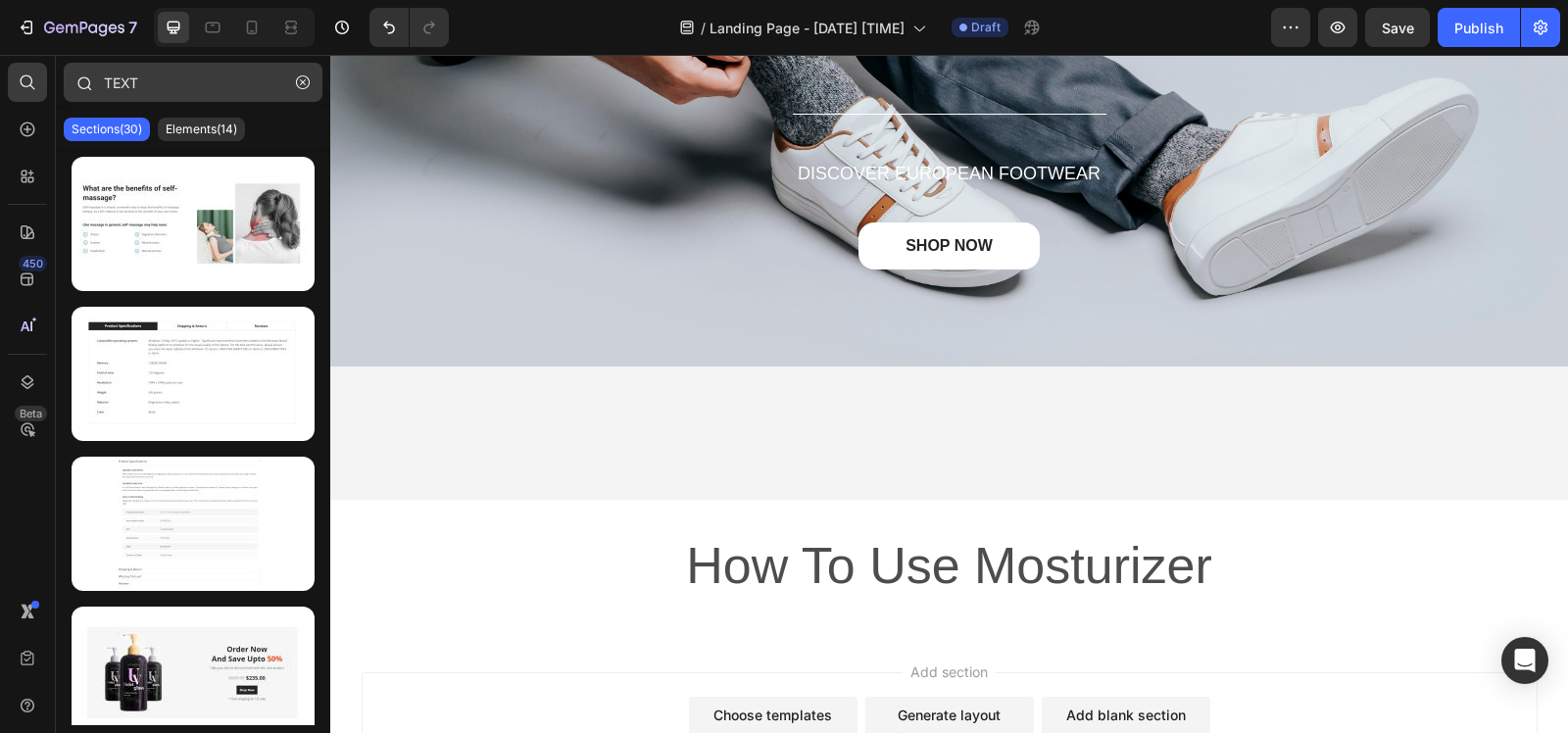 click on "TEXT" at bounding box center (193, 82) 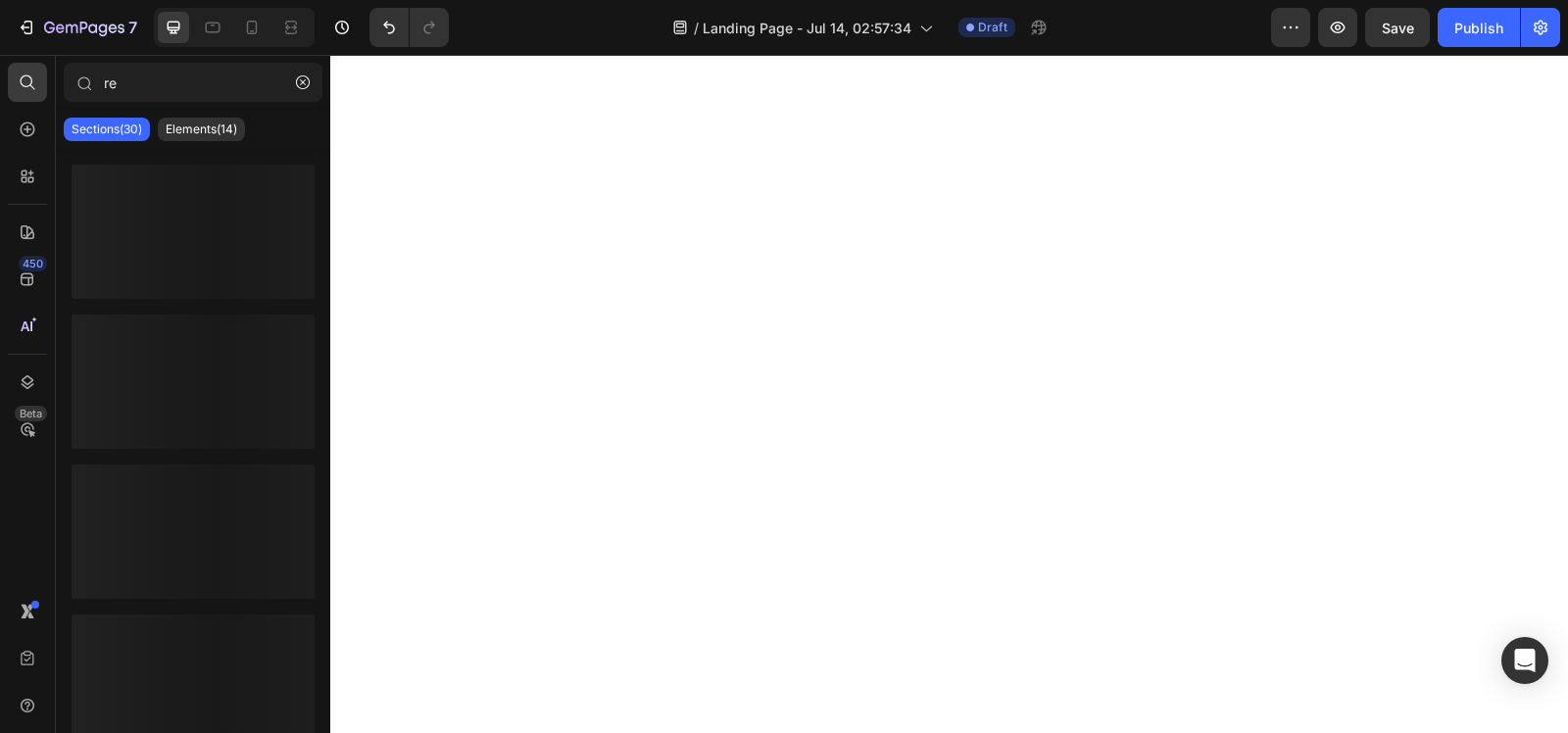 scroll, scrollTop: 0, scrollLeft: 0, axis: both 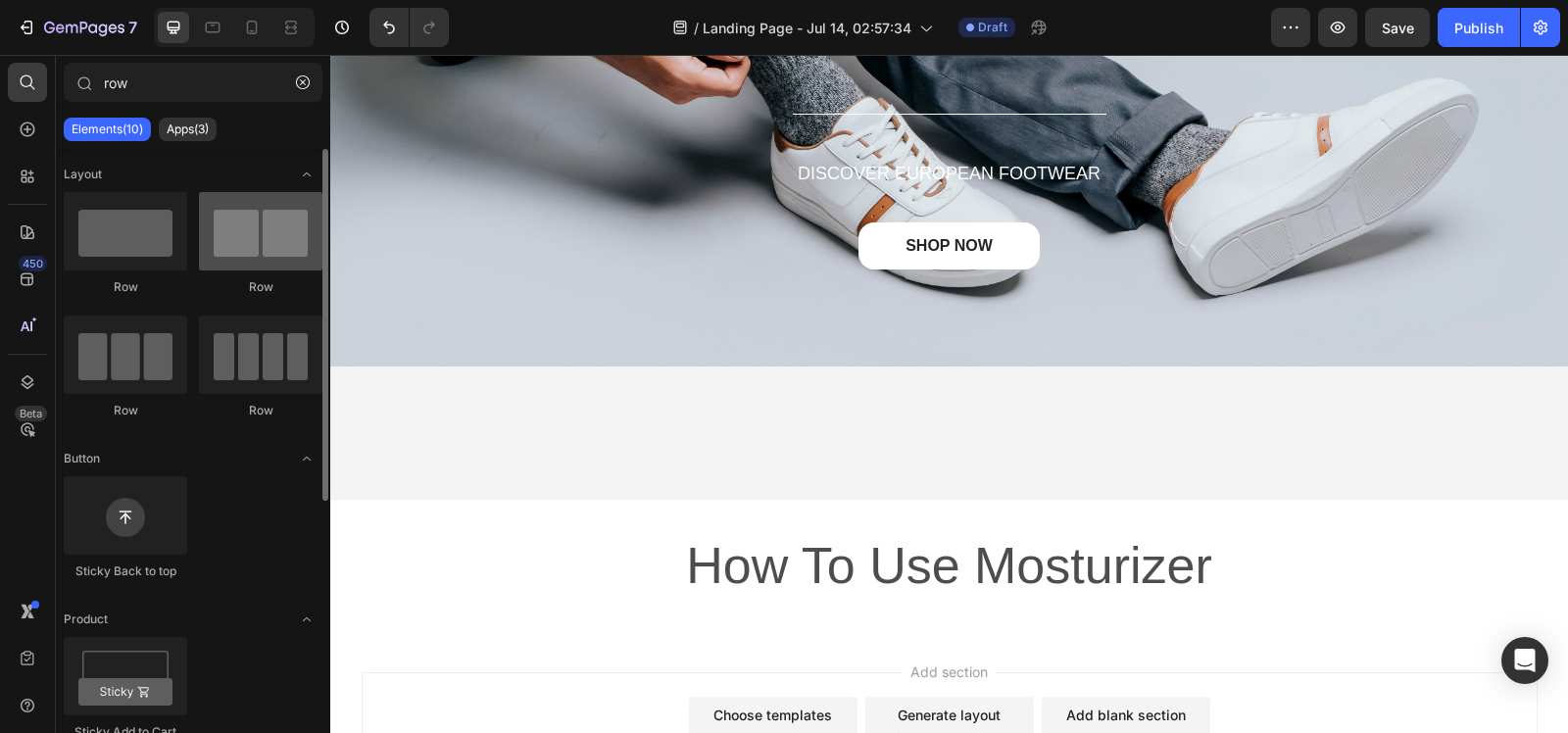 type on "row" 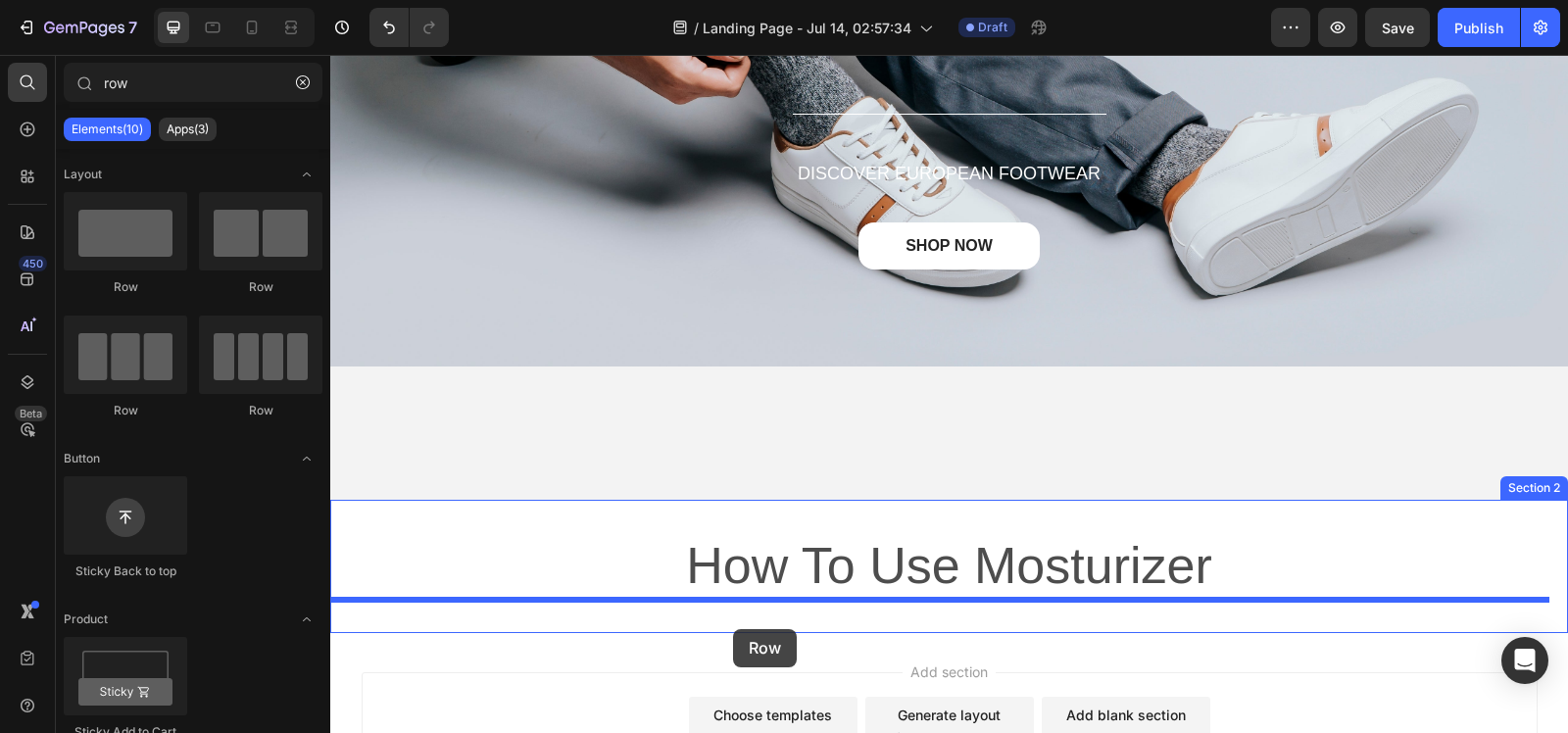 drag, startPoint x: 558, startPoint y: 285, endPoint x: 733, endPoint y: 629, distance: 385.95466 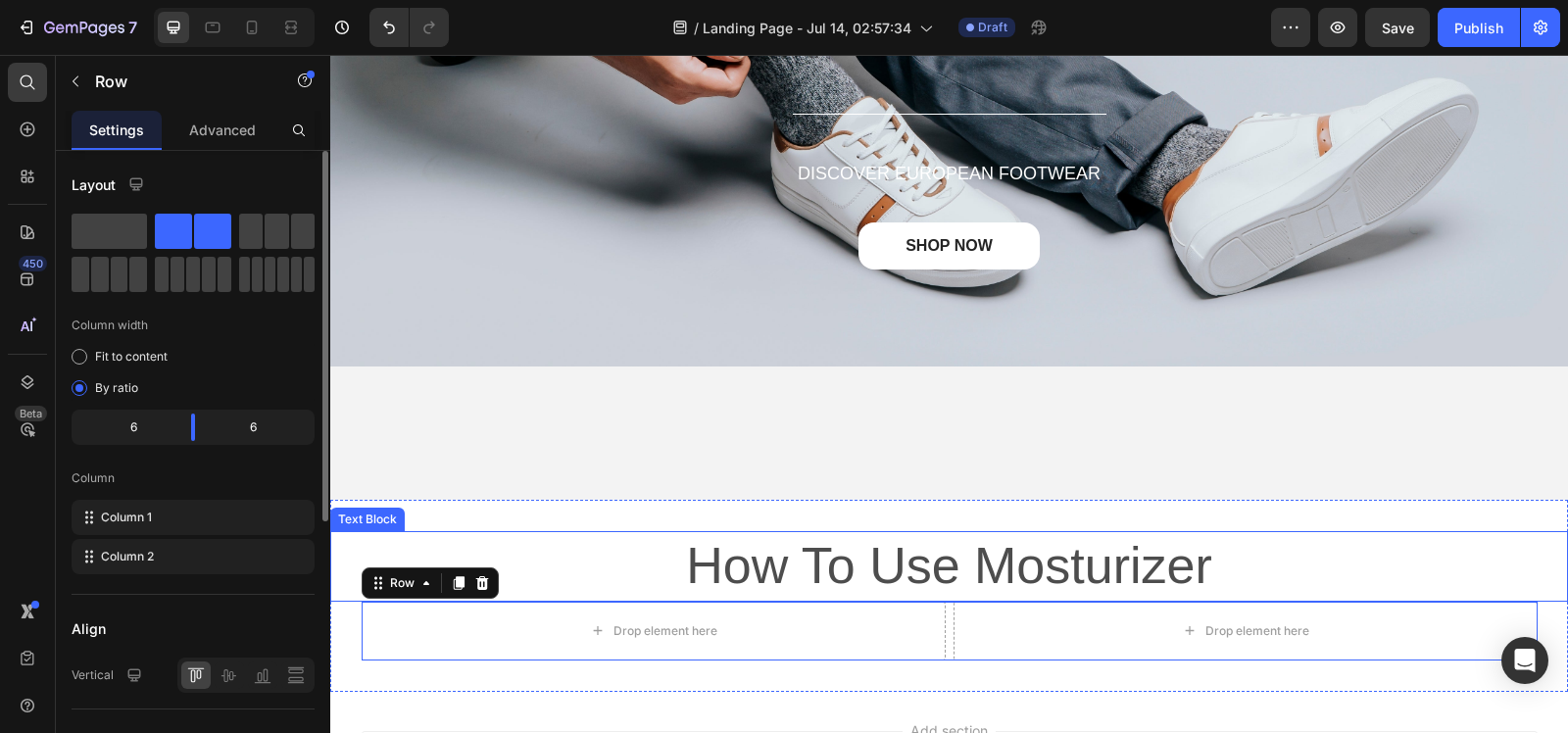 scroll, scrollTop: 0, scrollLeft: 0, axis: both 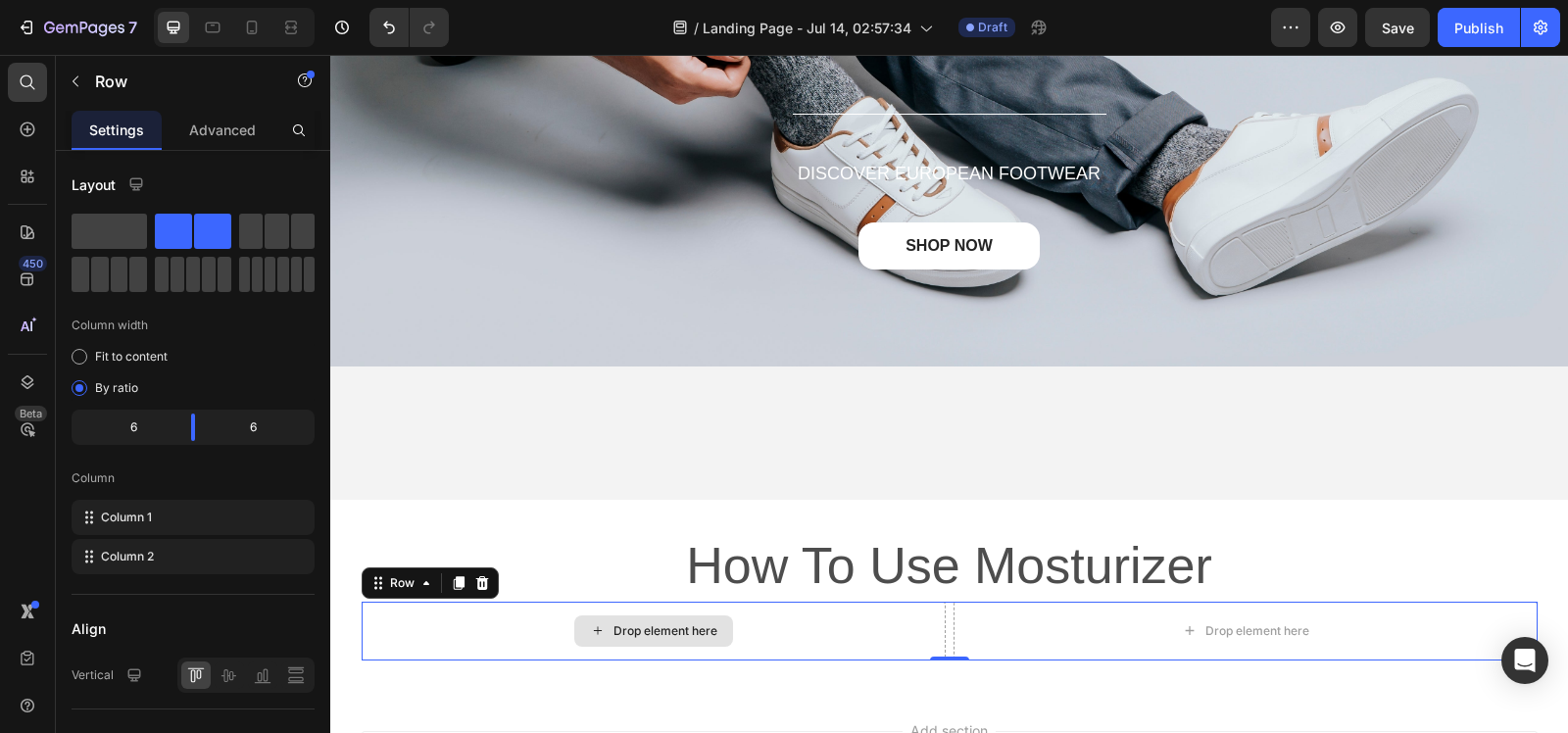 click on "Drop element here" at bounding box center [654, 631] 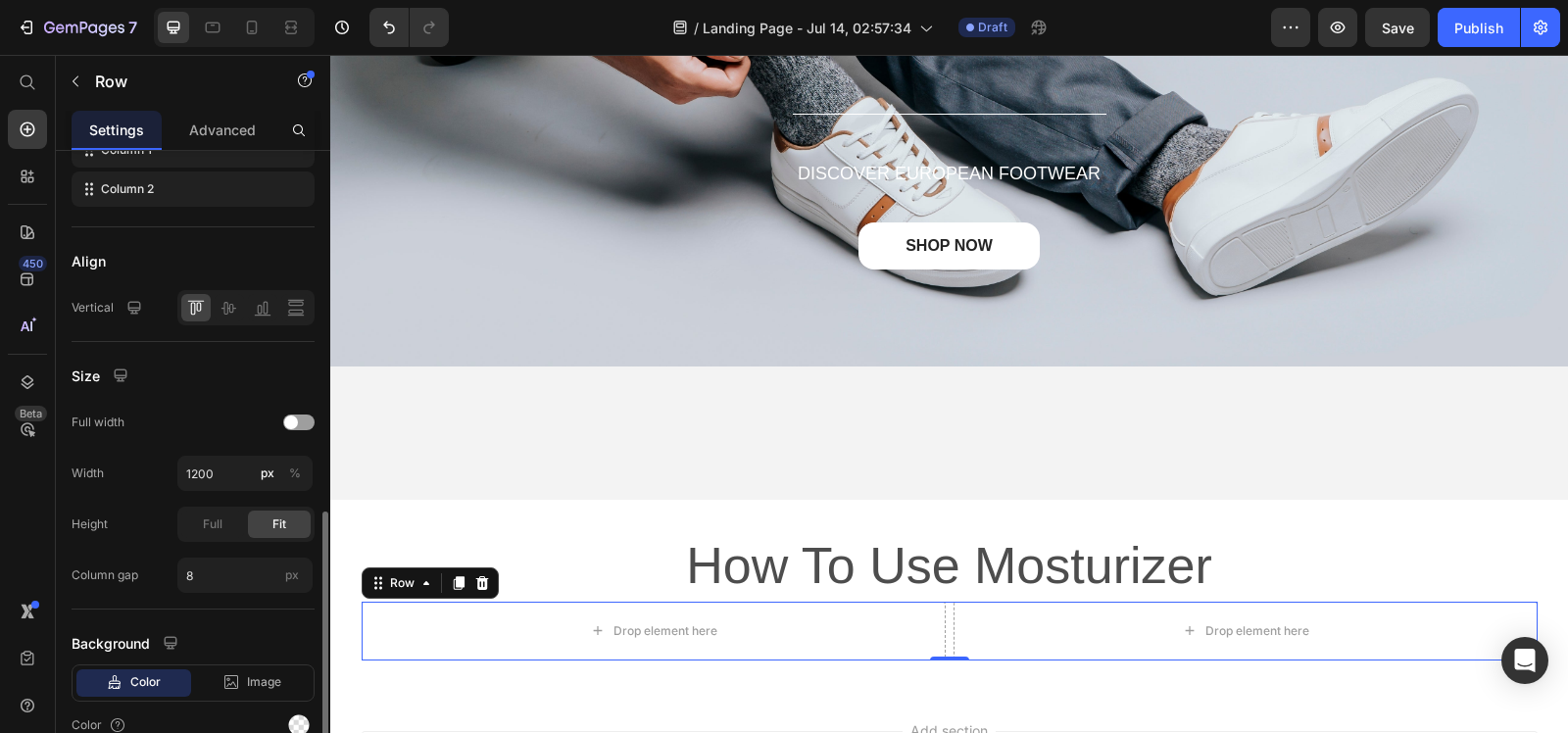 scroll, scrollTop: 461, scrollLeft: 0, axis: vertical 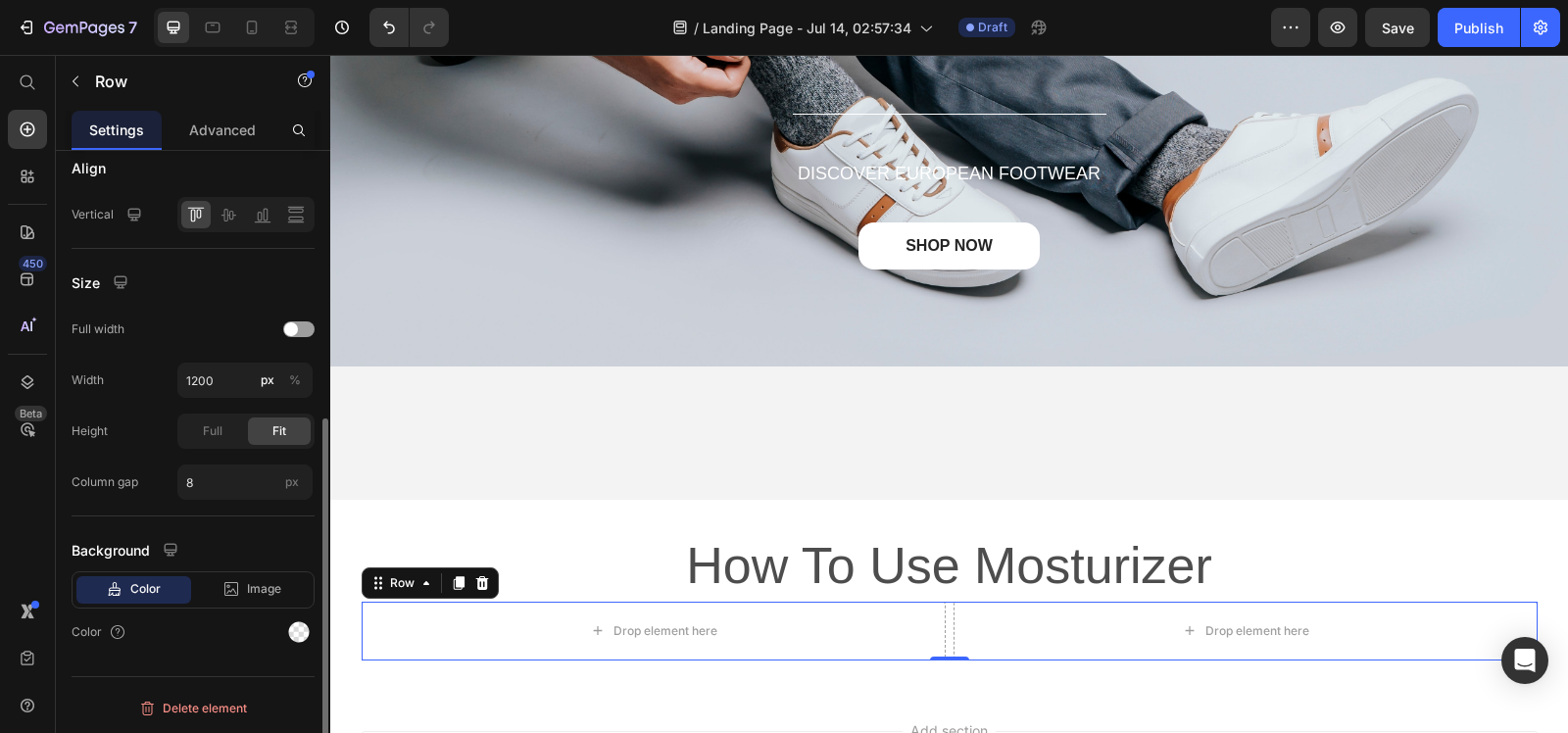 drag, startPoint x: 245, startPoint y: 148, endPoint x: 252, endPoint y: 405, distance: 257.0953 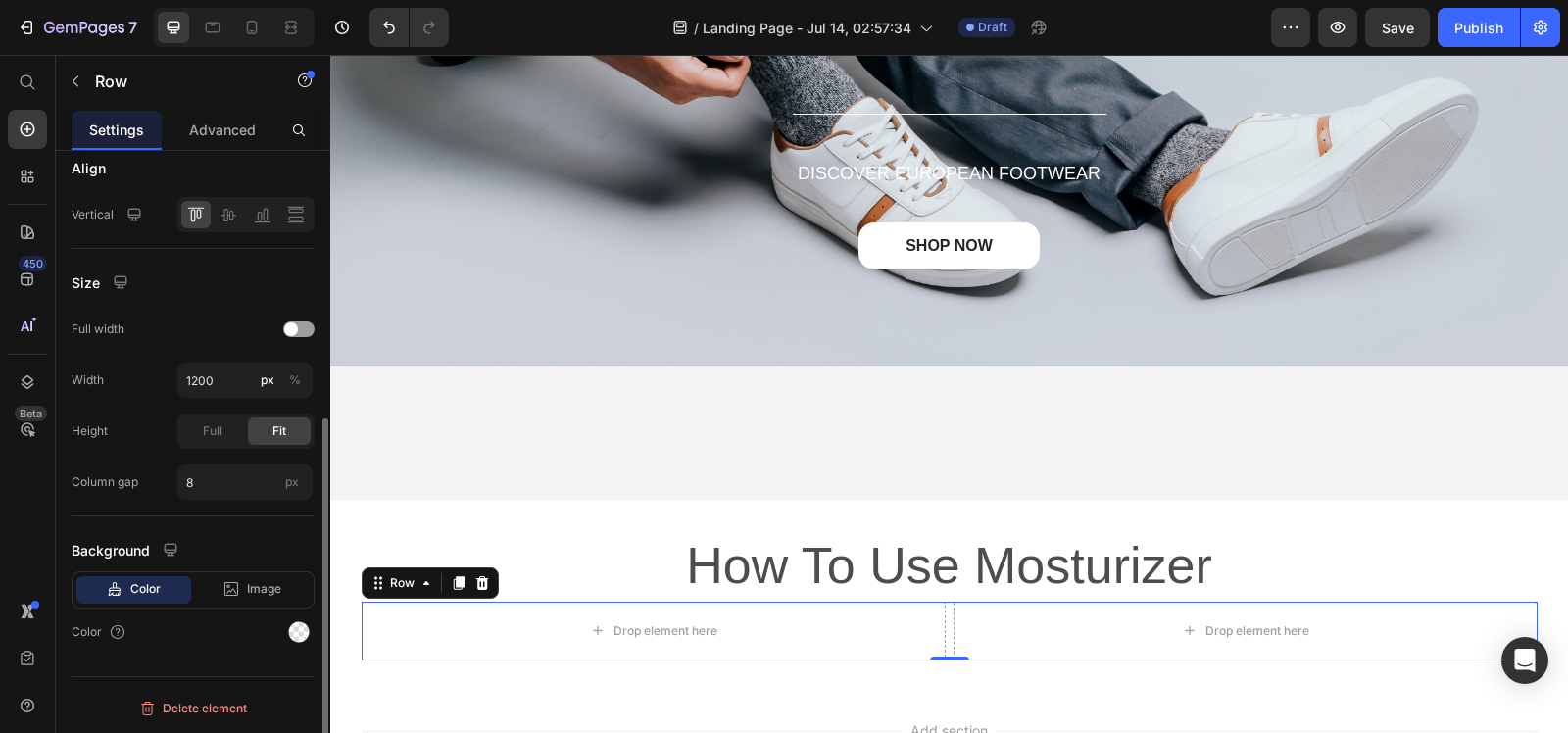 click on "Advanced" 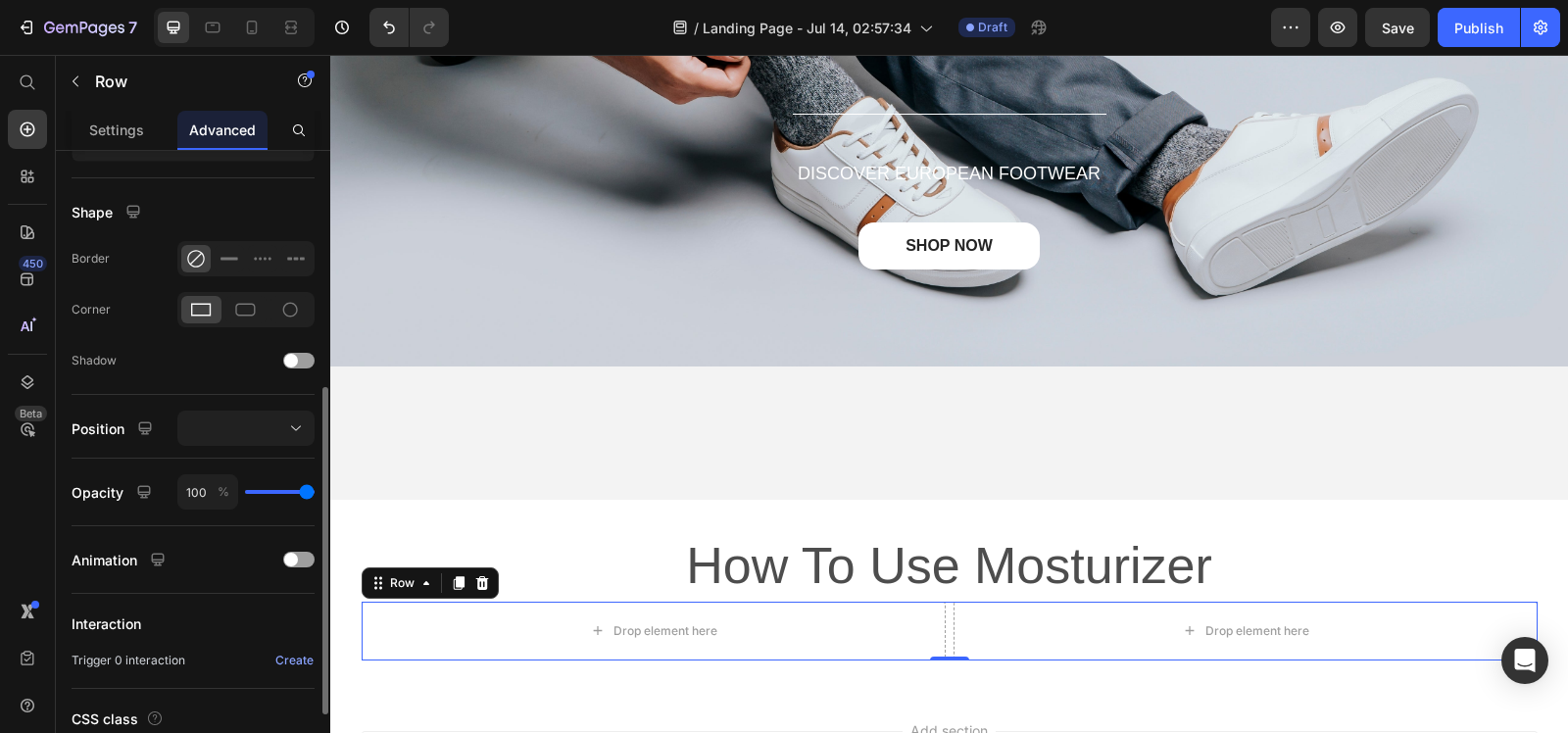 scroll, scrollTop: 0, scrollLeft: 0, axis: both 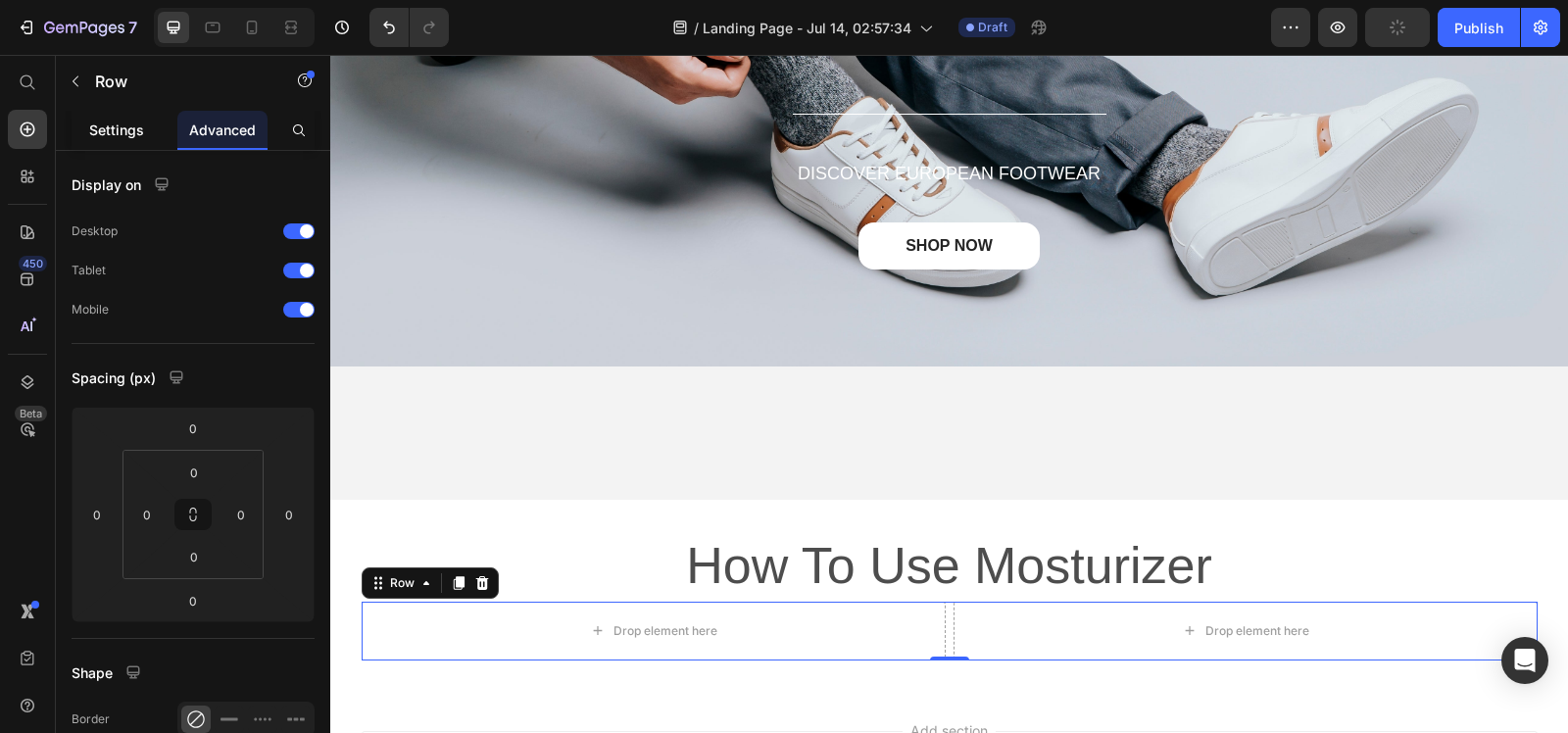 click on "Settings" at bounding box center [117, 129] 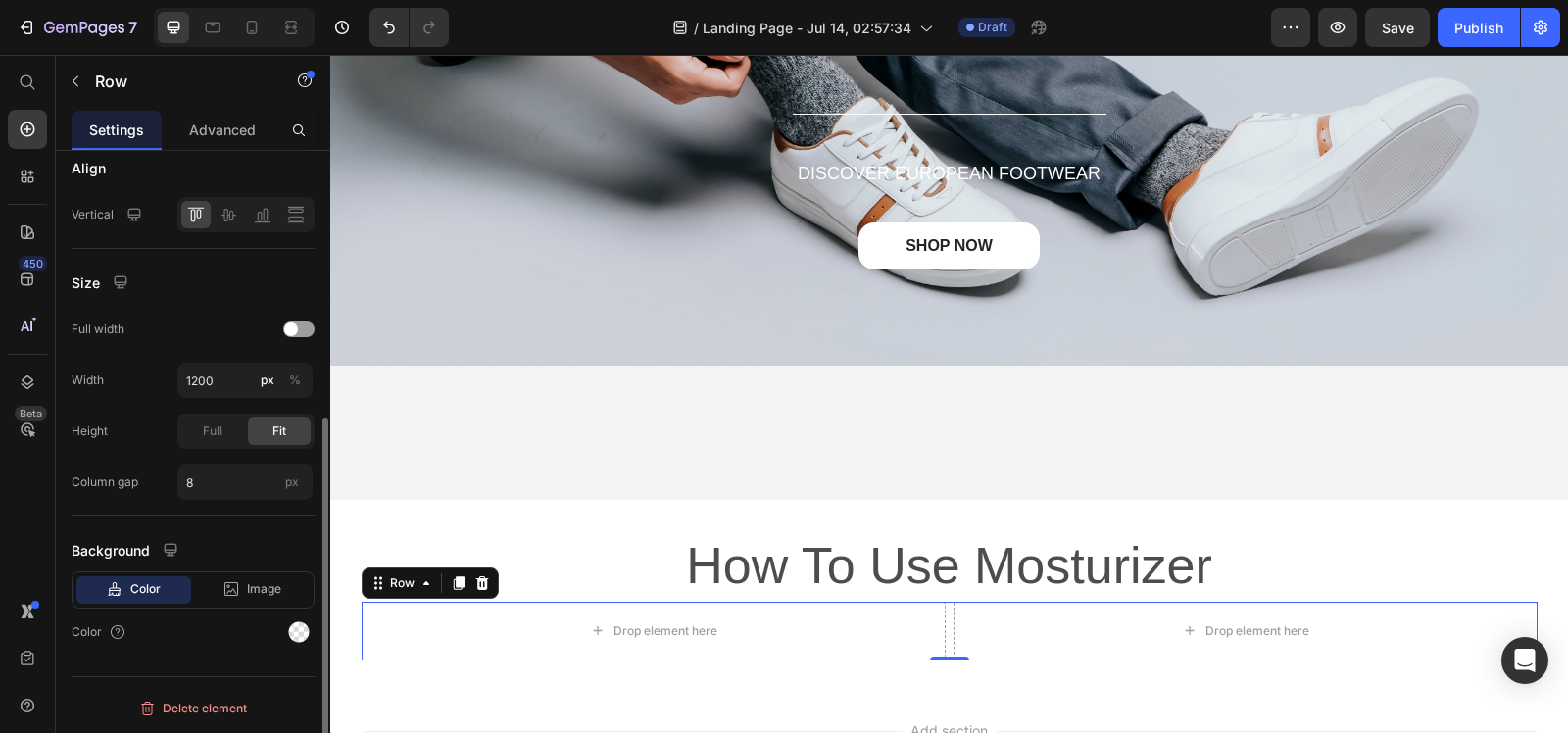 scroll, scrollTop: 0, scrollLeft: 0, axis: both 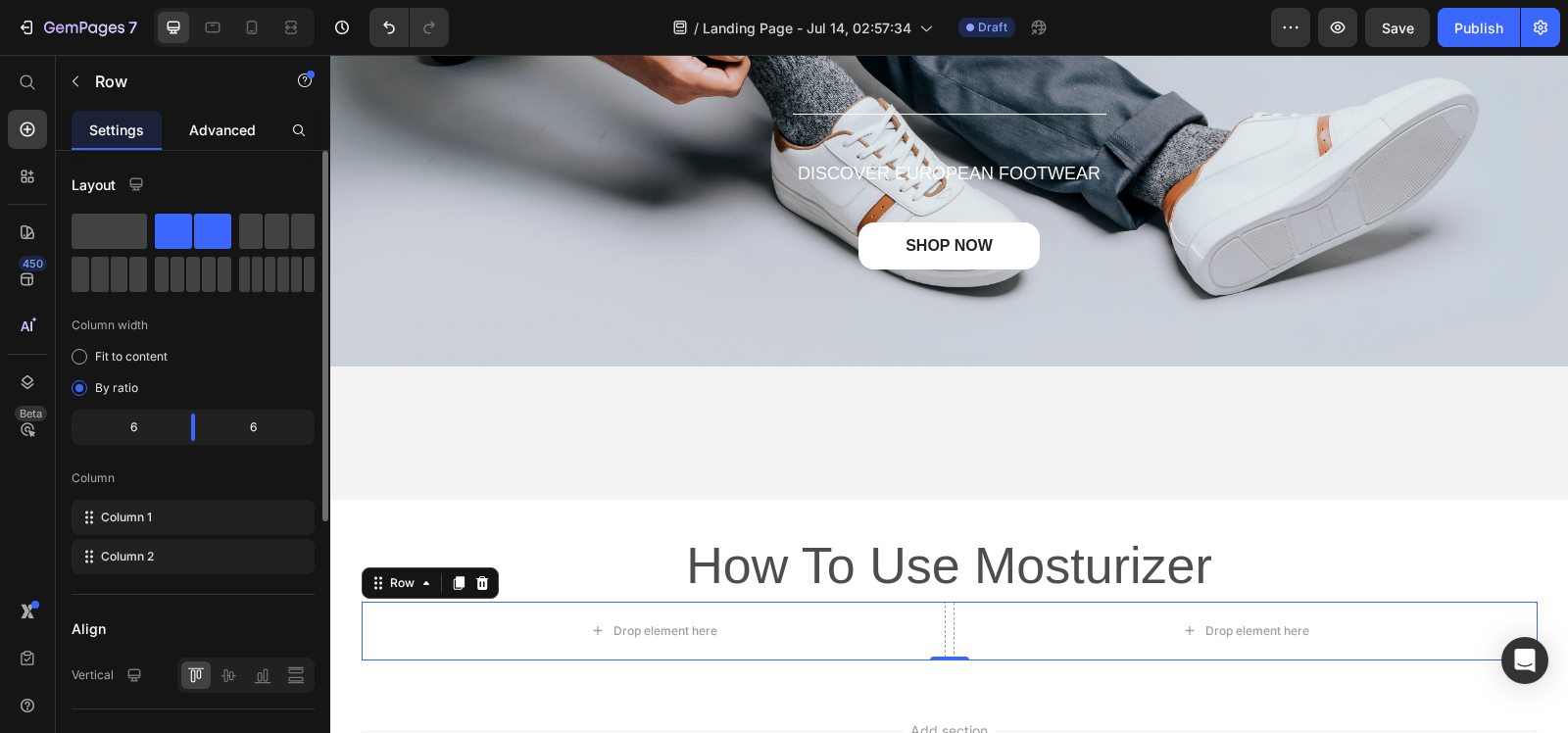 click on "Advanced" at bounding box center [222, 129] 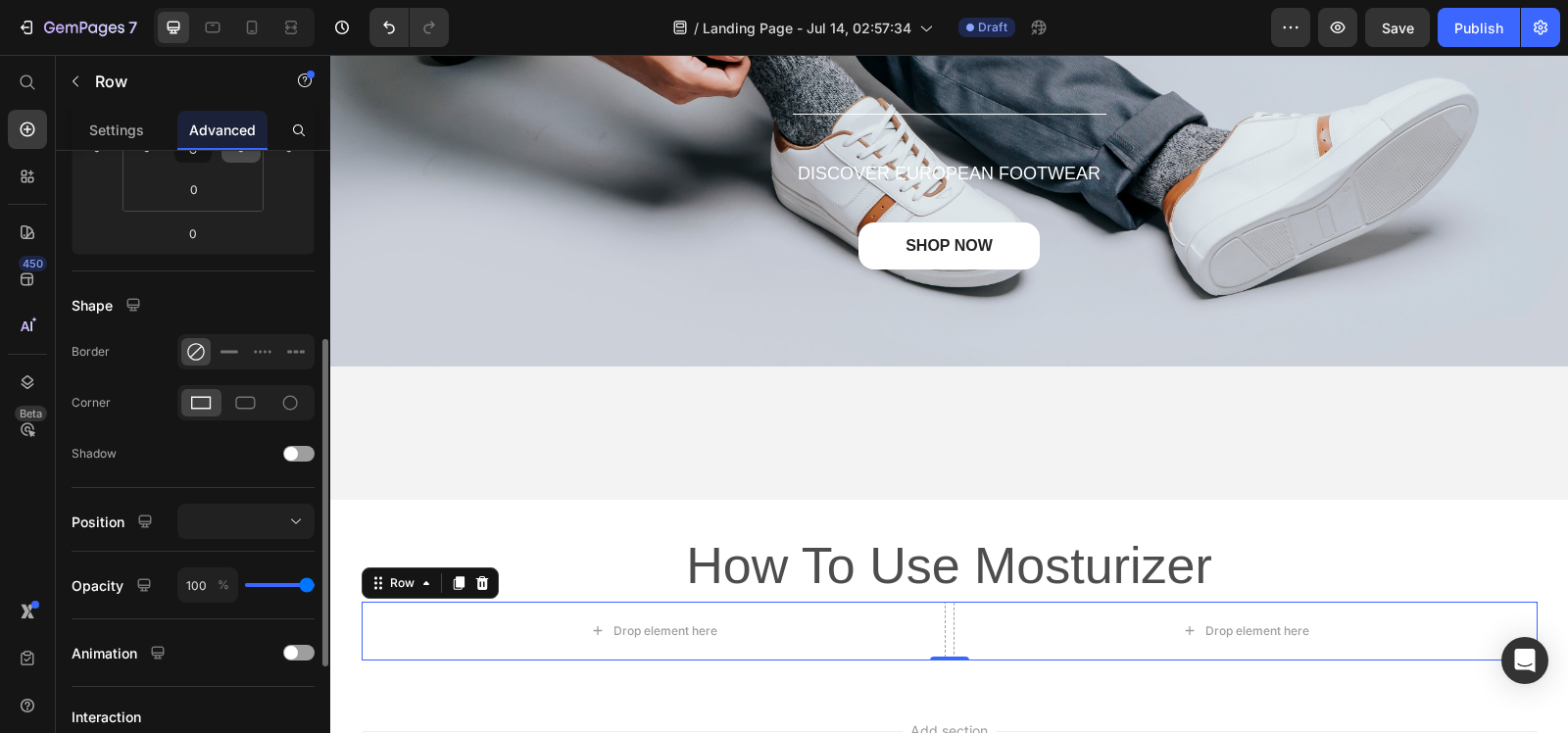 scroll, scrollTop: 490, scrollLeft: 0, axis: vertical 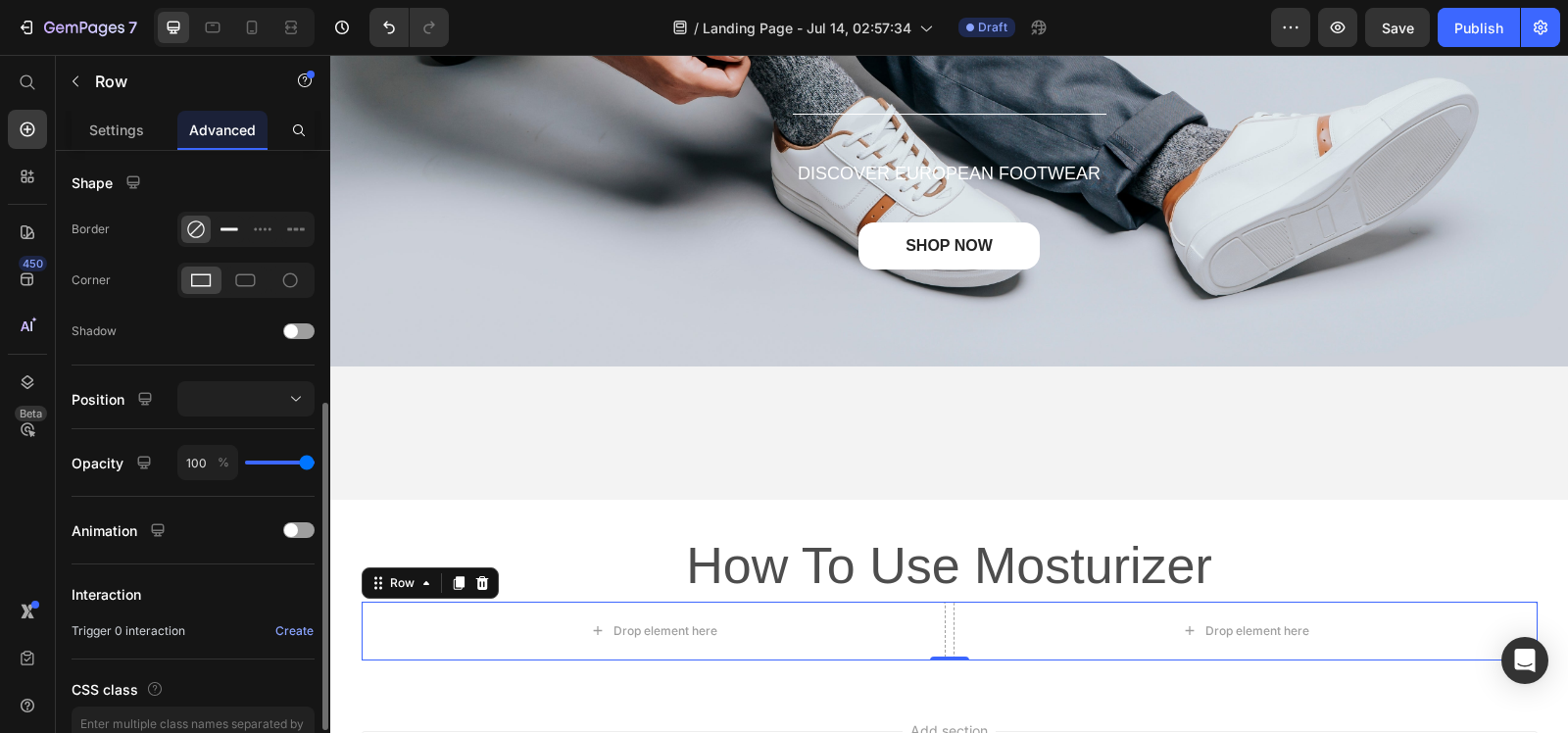 click 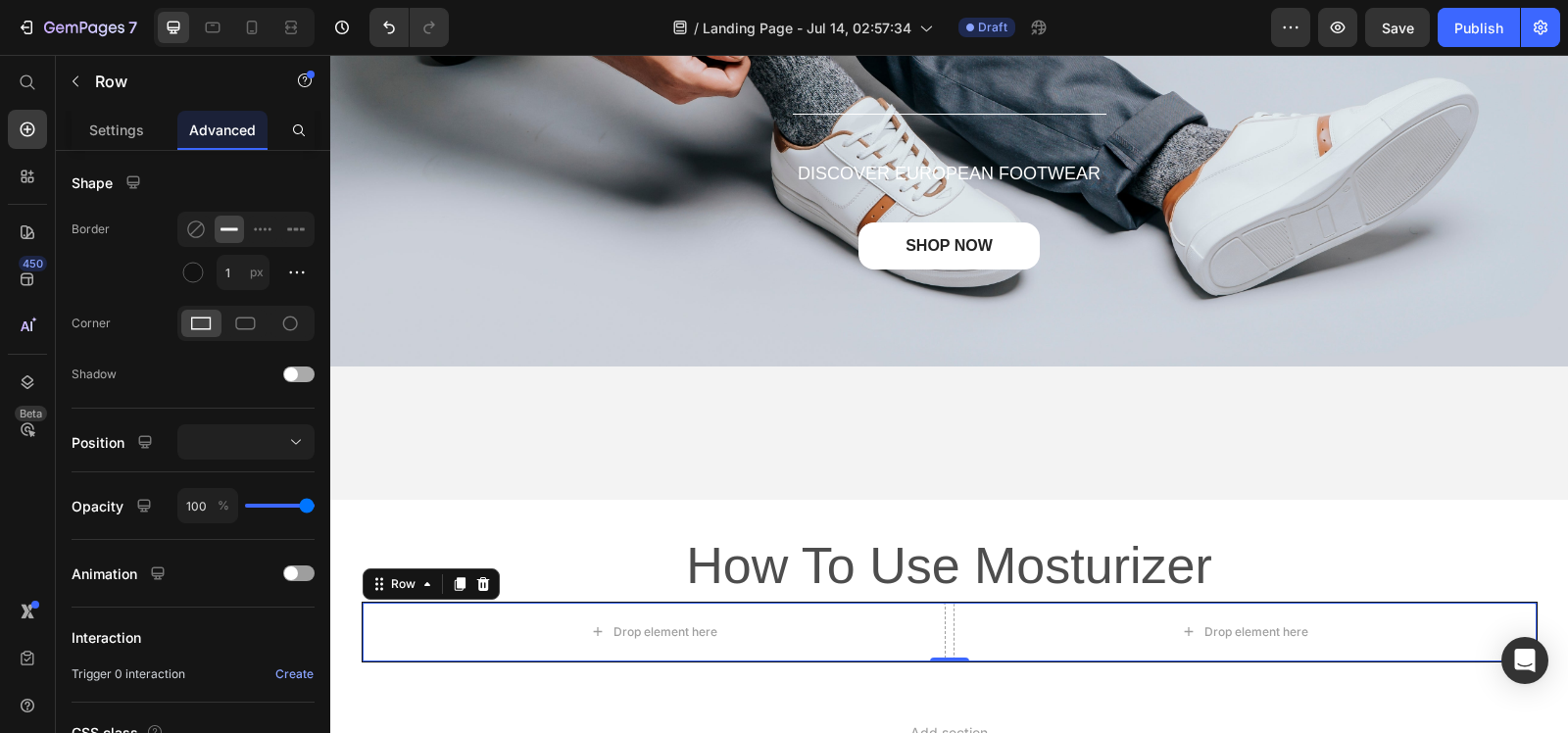 scroll, scrollTop: 0, scrollLeft: 0, axis: both 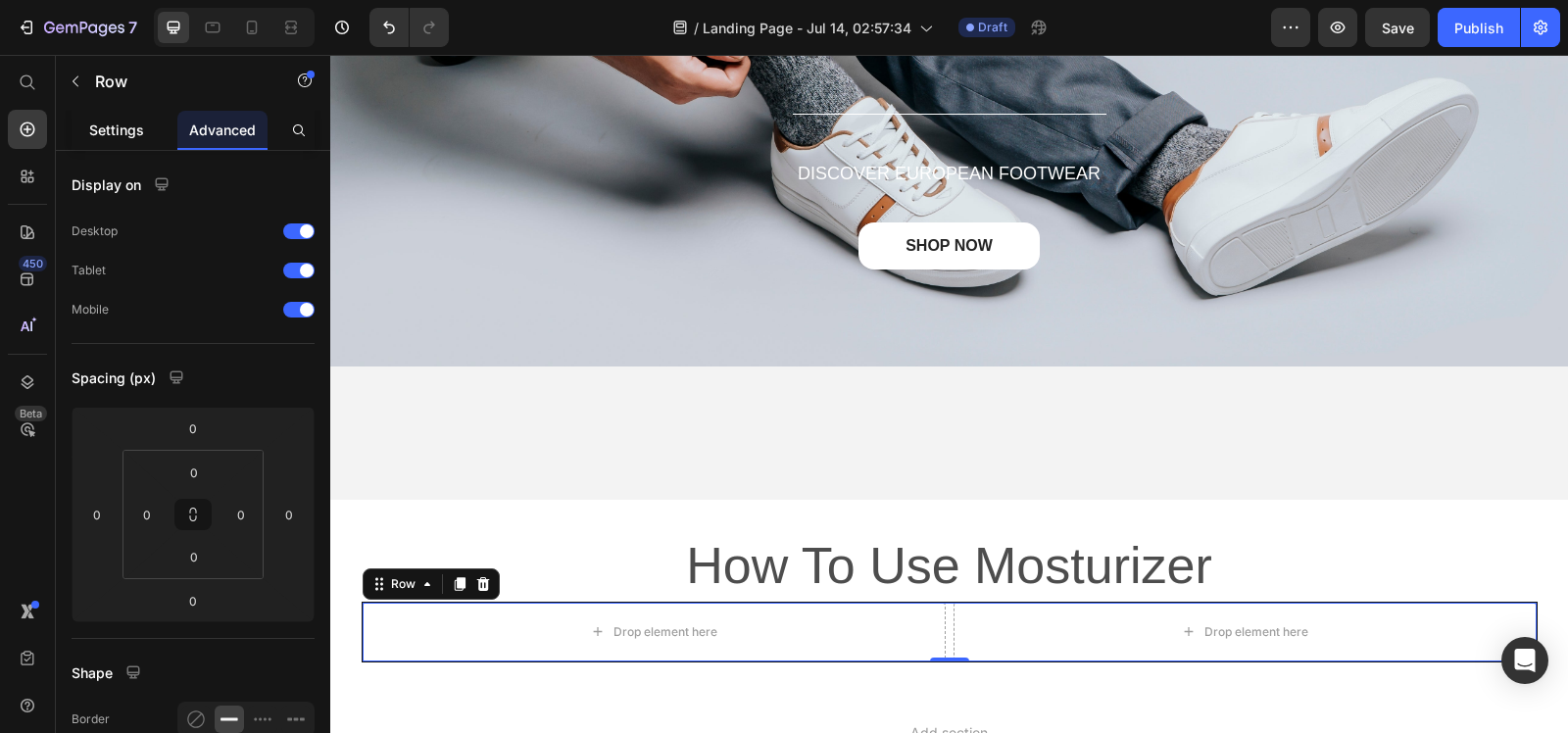 click on "Settings" at bounding box center [117, 129] 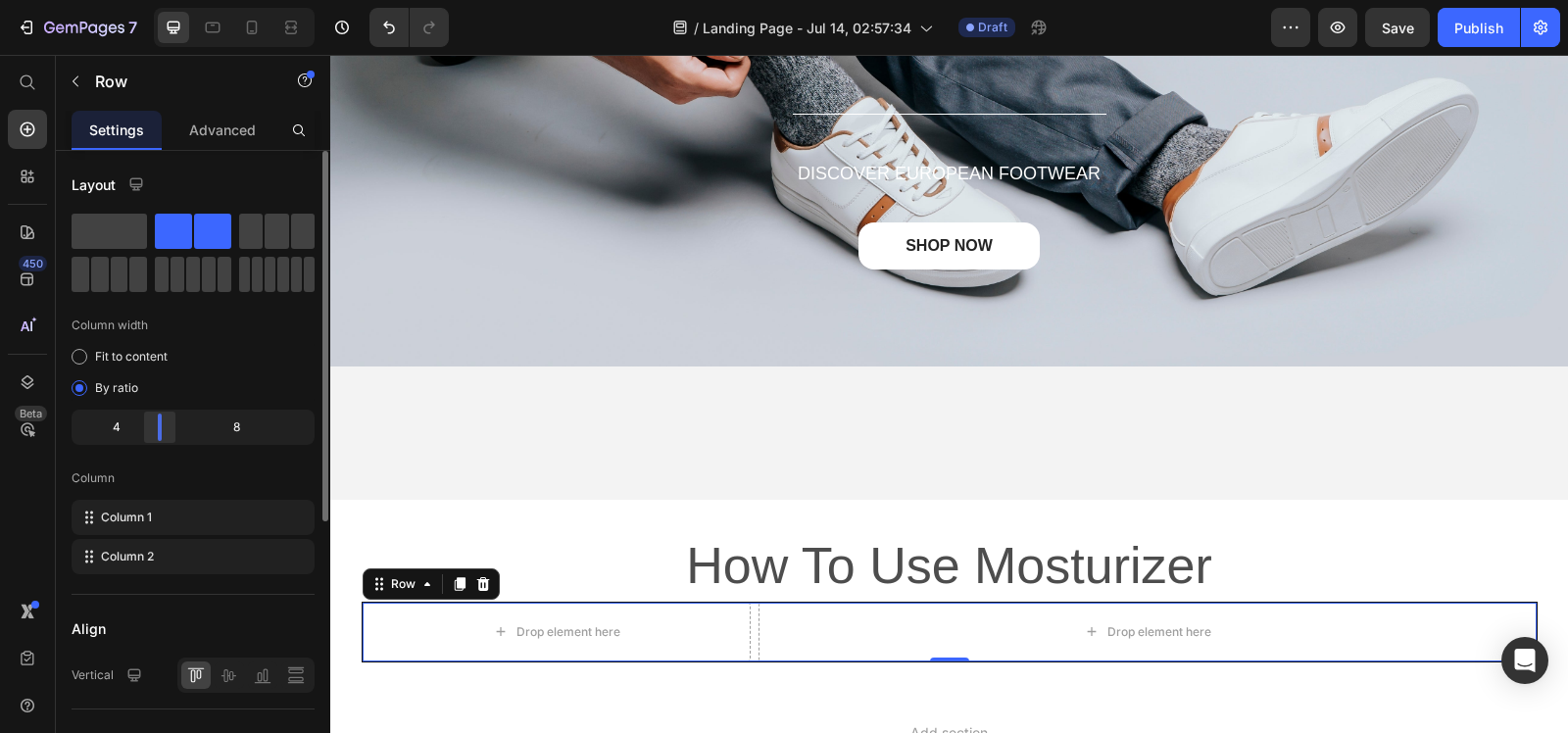 drag, startPoint x: 187, startPoint y: 432, endPoint x: 154, endPoint y: 416, distance: 36.674242 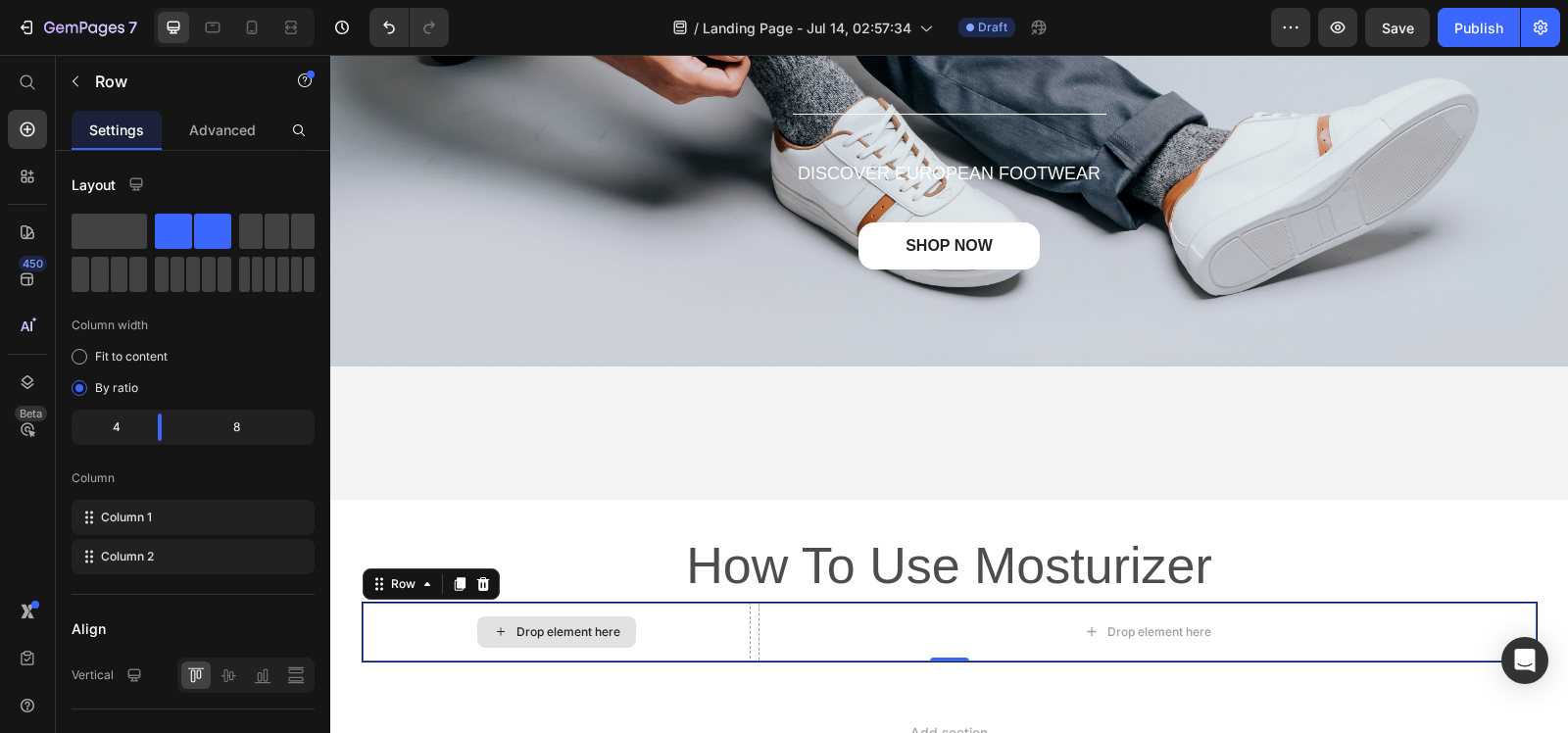 click on "Drop element here" at bounding box center [557, 632] 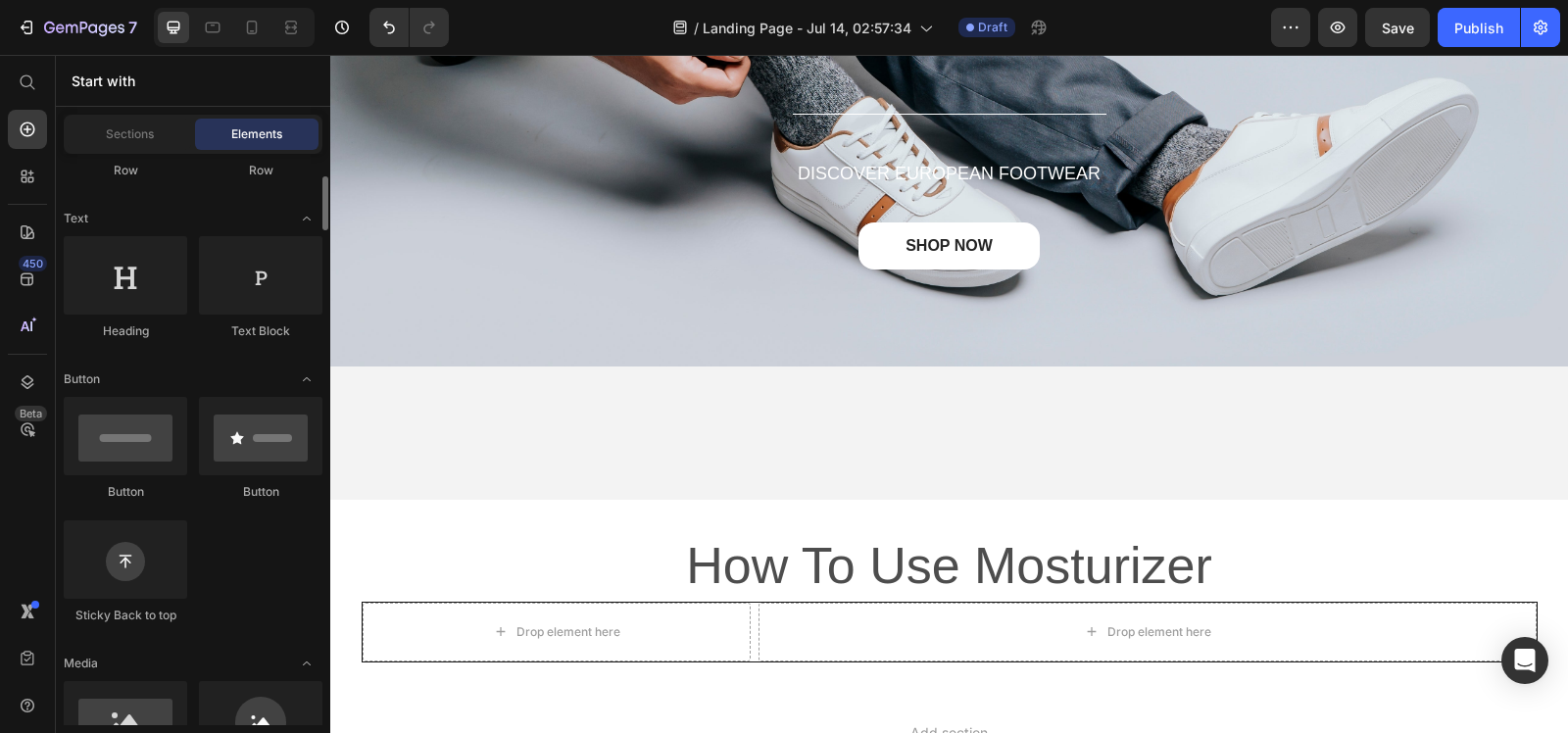 scroll, scrollTop: 367, scrollLeft: 0, axis: vertical 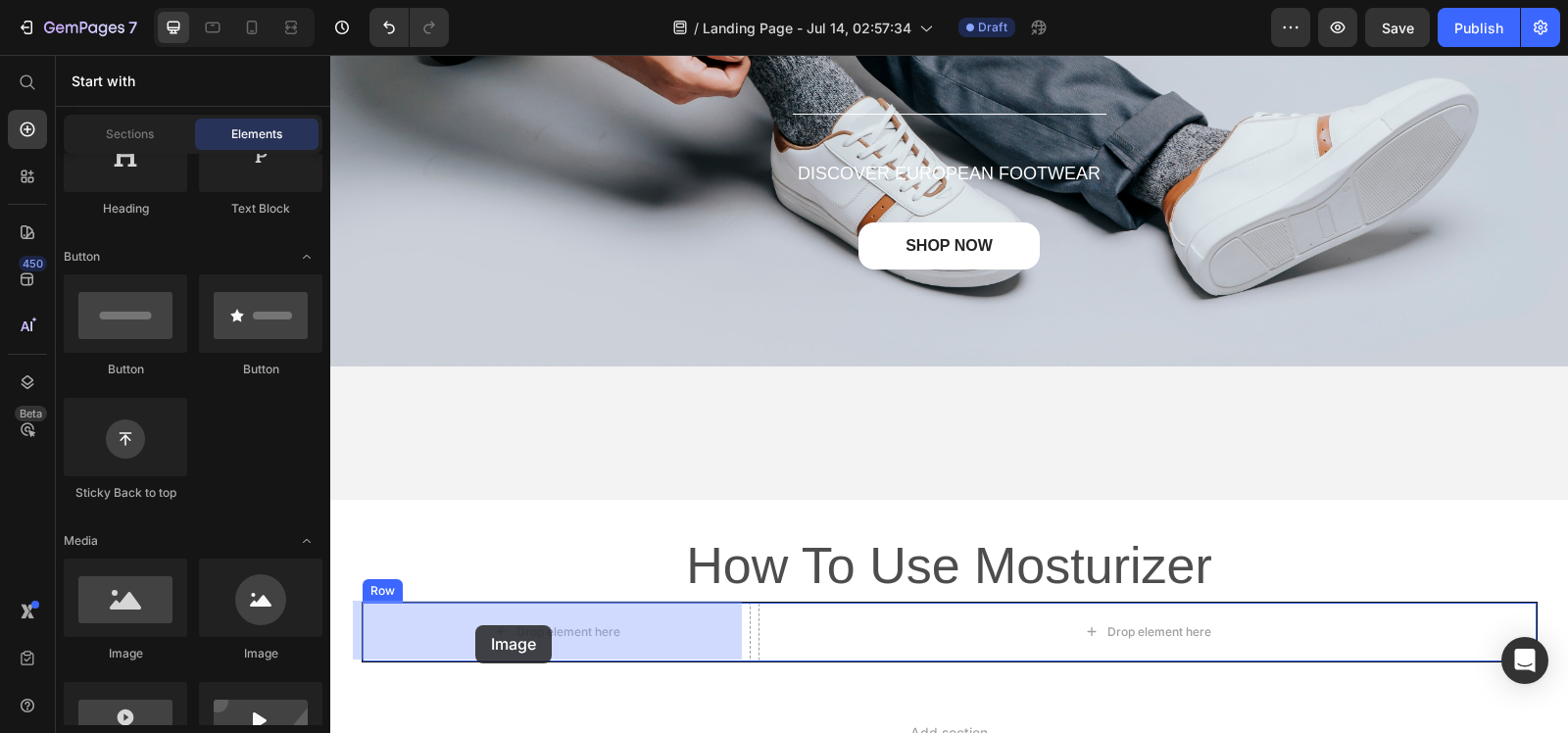 drag, startPoint x: 445, startPoint y: 674, endPoint x: 475, endPoint y: 625, distance: 57.45433 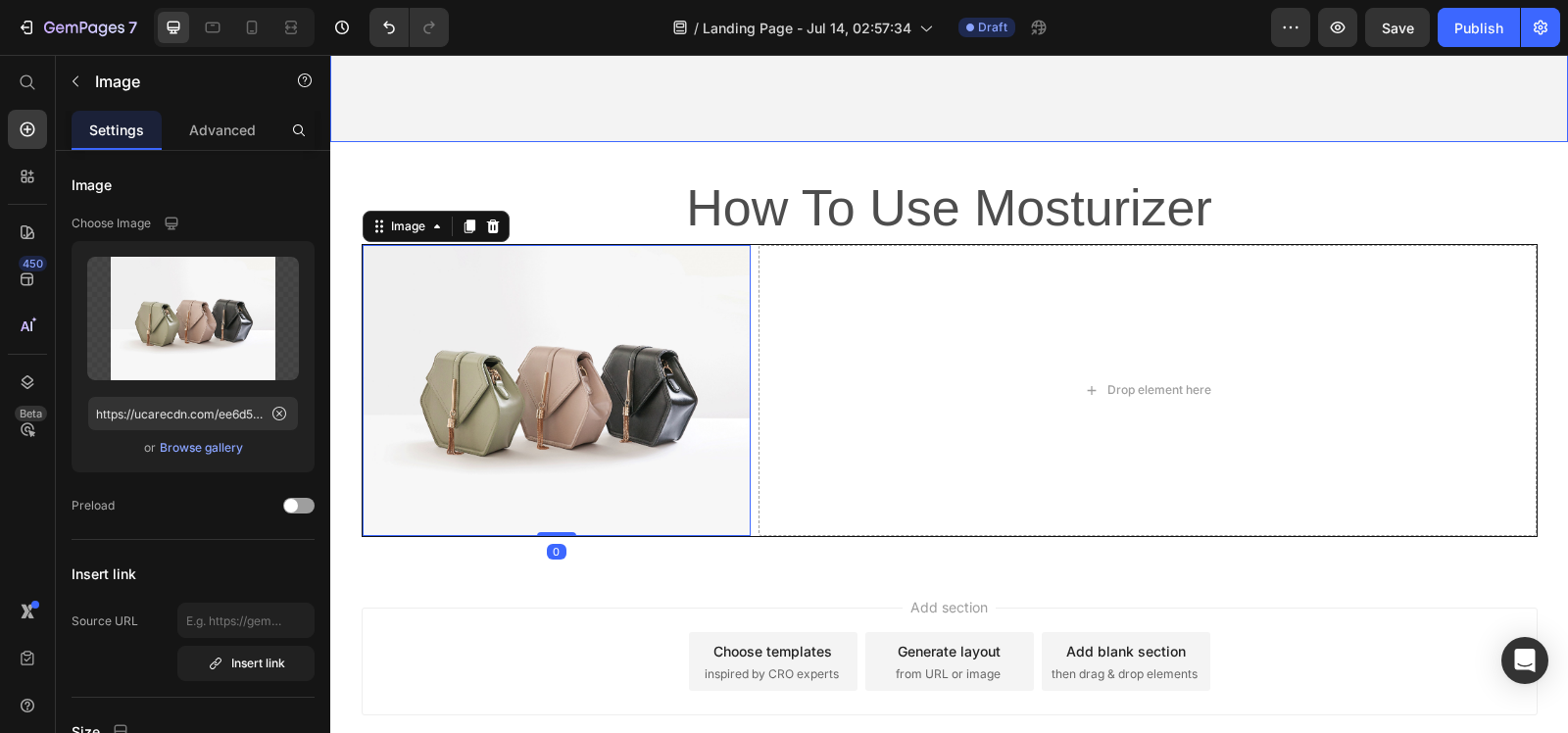 scroll, scrollTop: 746, scrollLeft: 0, axis: vertical 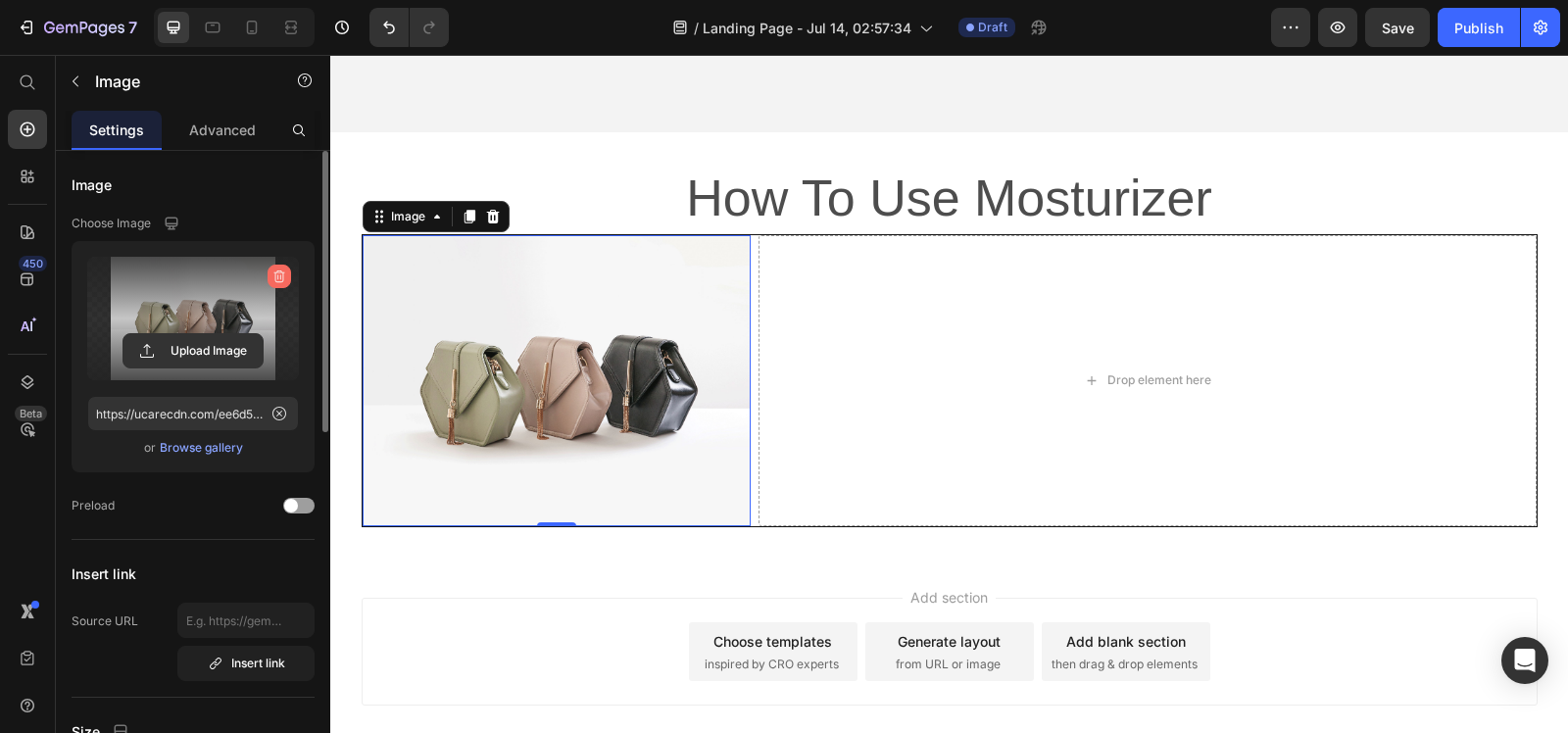 drag, startPoint x: 279, startPoint y: 274, endPoint x: 152, endPoint y: 205, distance: 144.53373 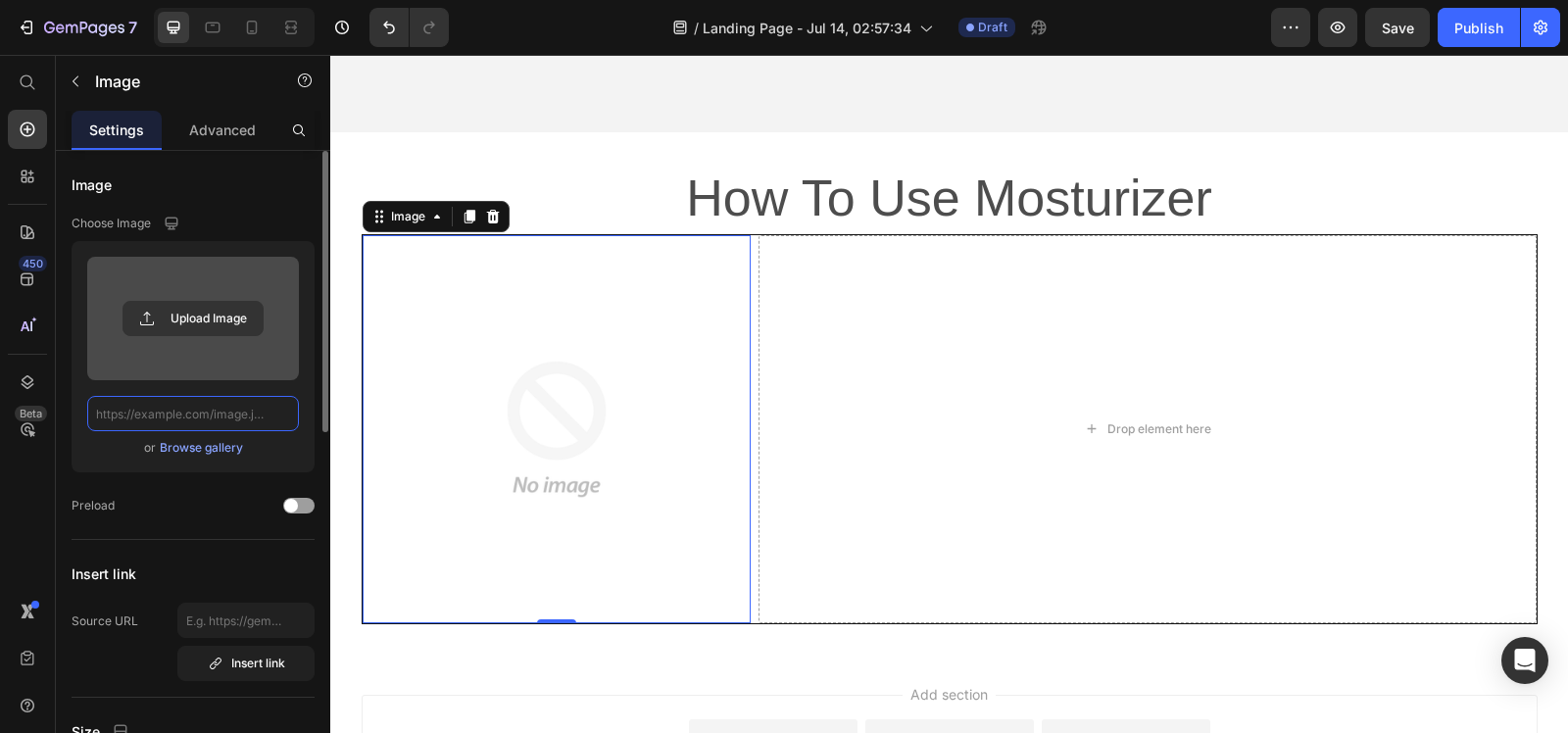 scroll, scrollTop: 0, scrollLeft: 0, axis: both 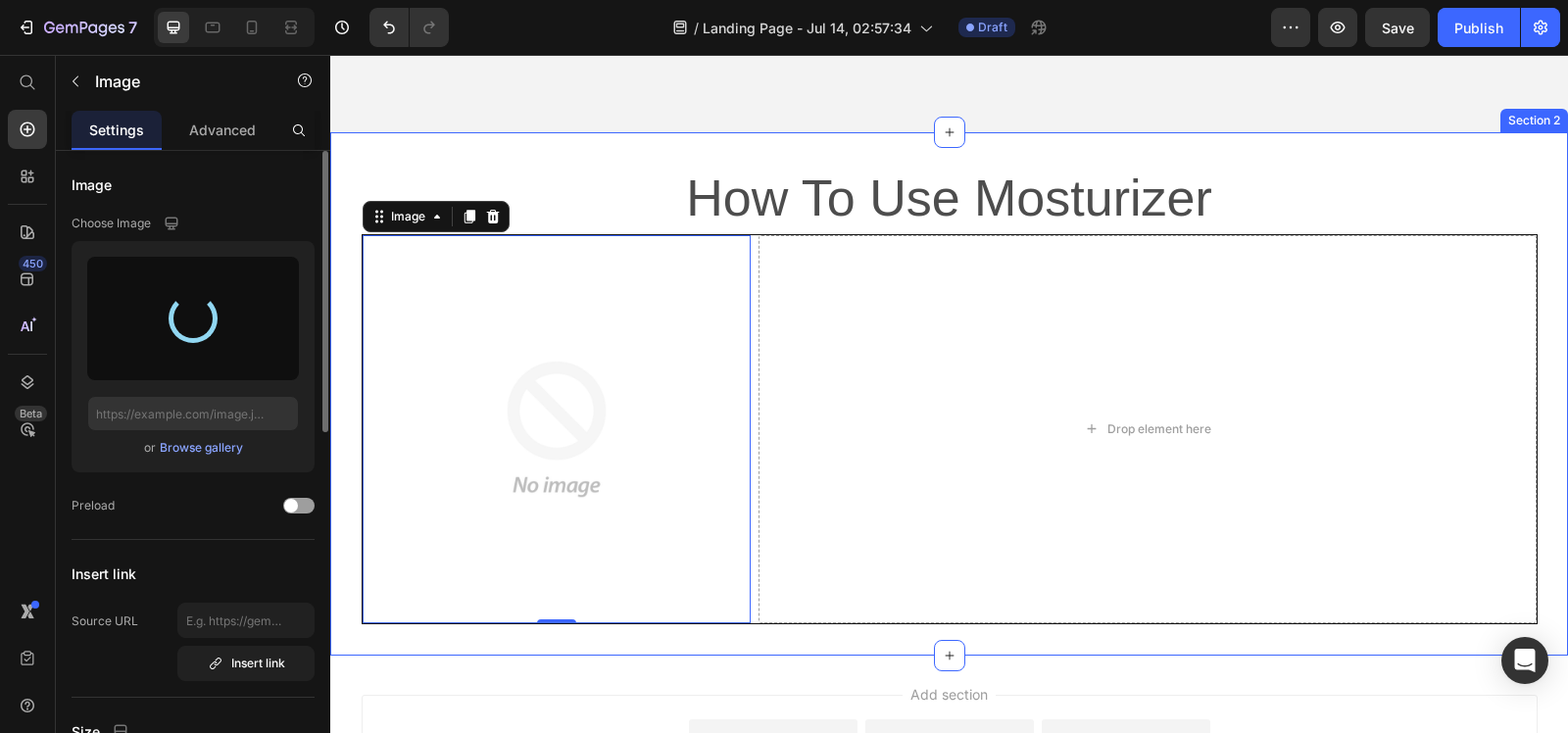 type on "https://cdn.shopify.com/s/files/1/0765/5705/8296/files/gempages_574400310076769124-7cc73869-972a-44aa-aba7-d0082f337356.png" 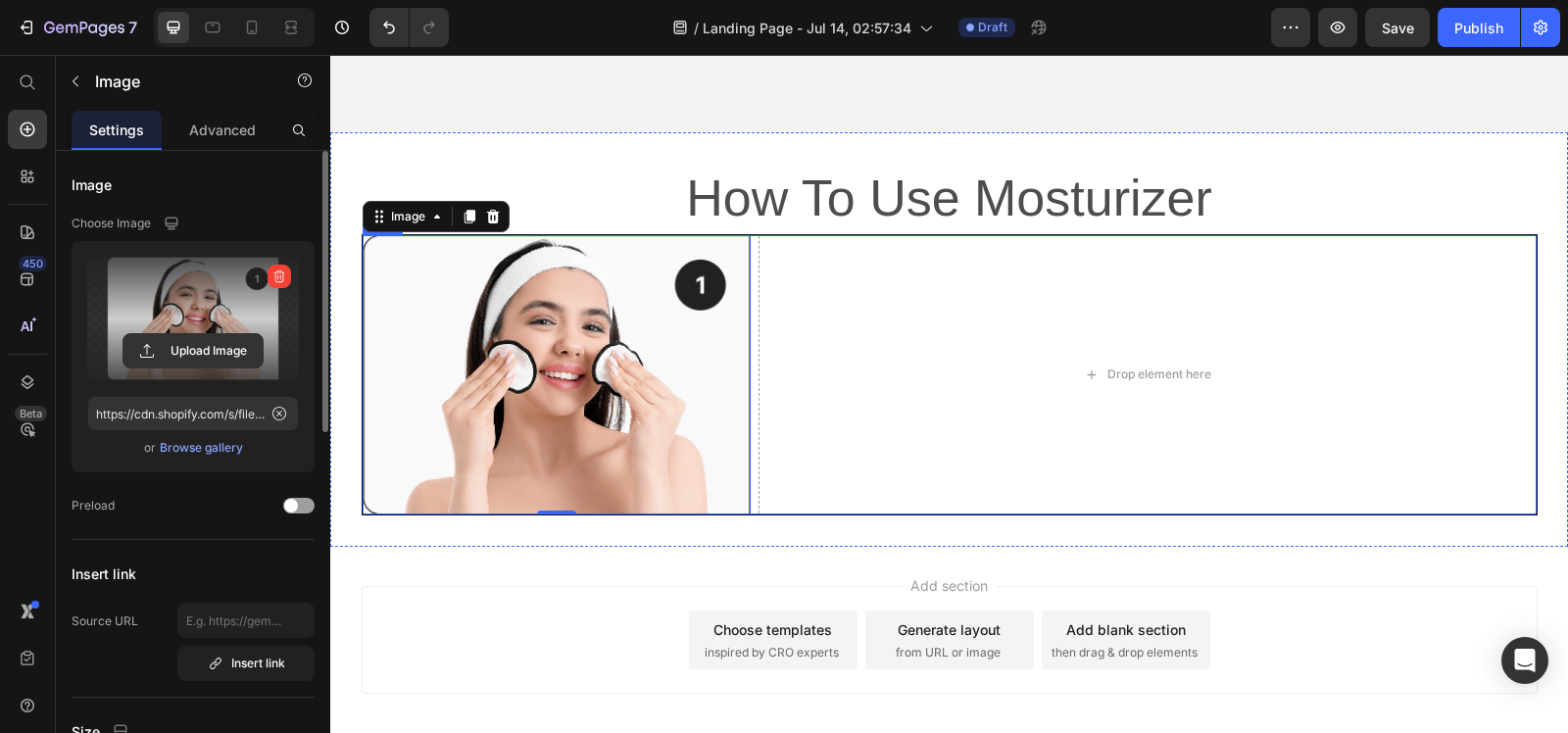 click on "Drop element here" at bounding box center [1147, 375] 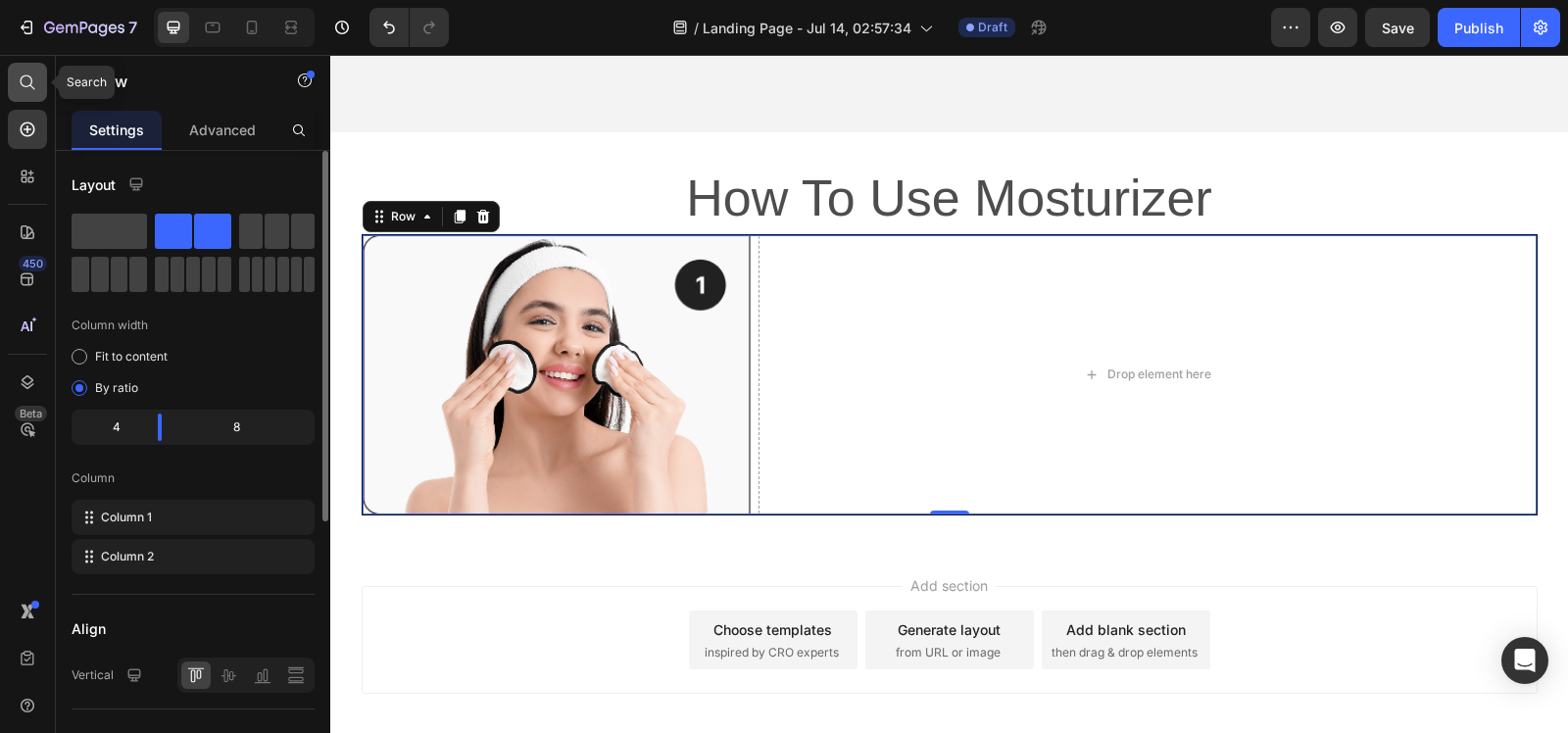 click 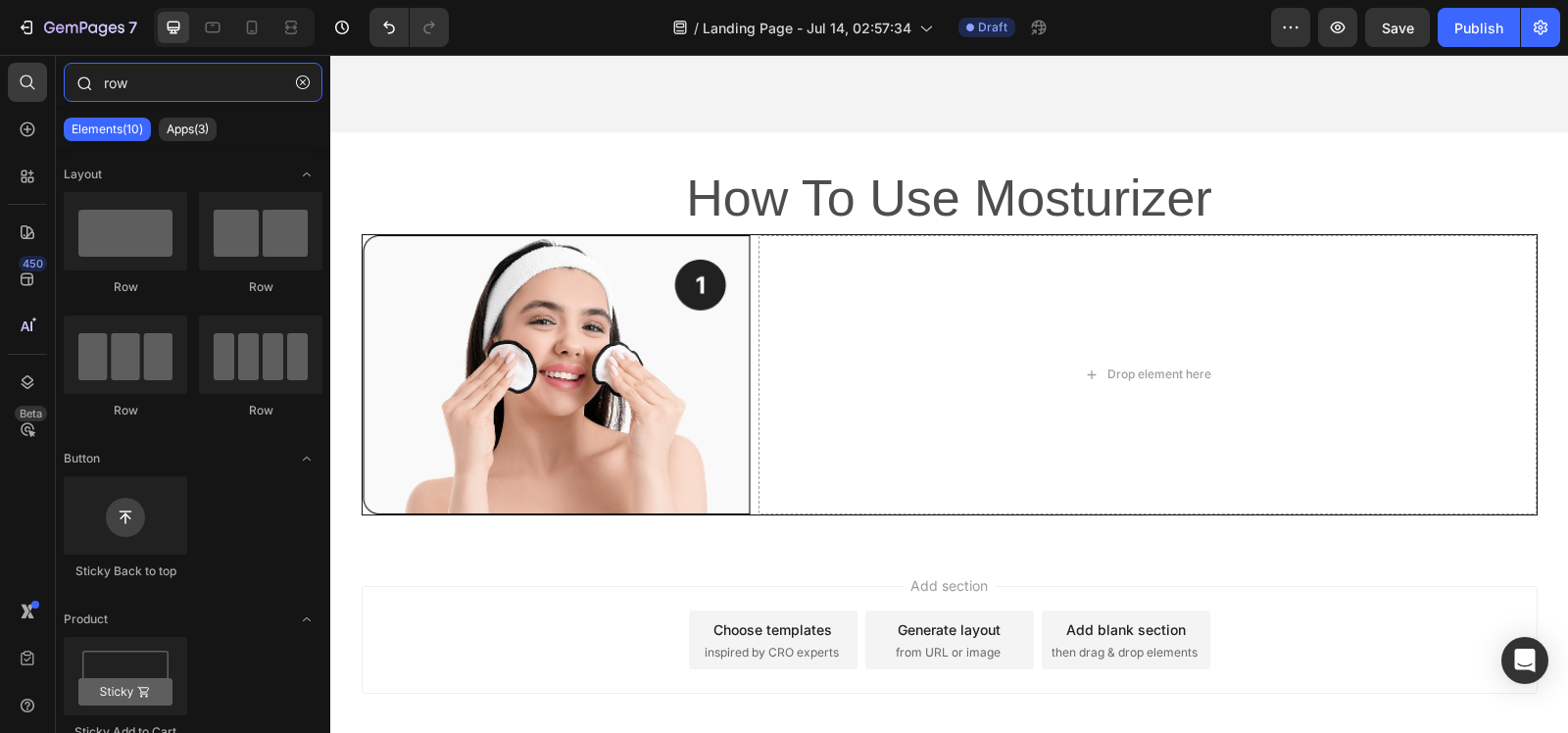 click on "row" at bounding box center (193, 82) 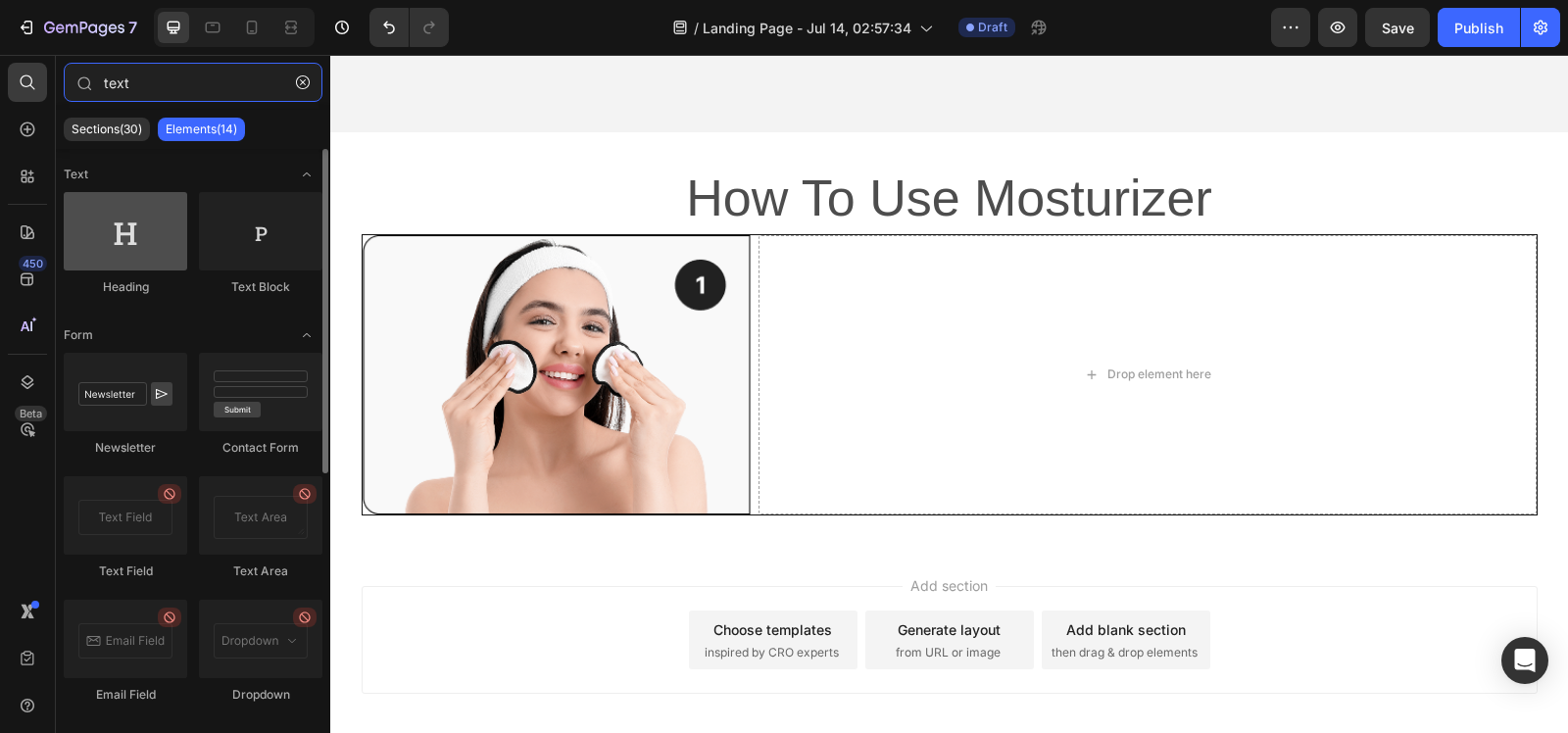 type on "text" 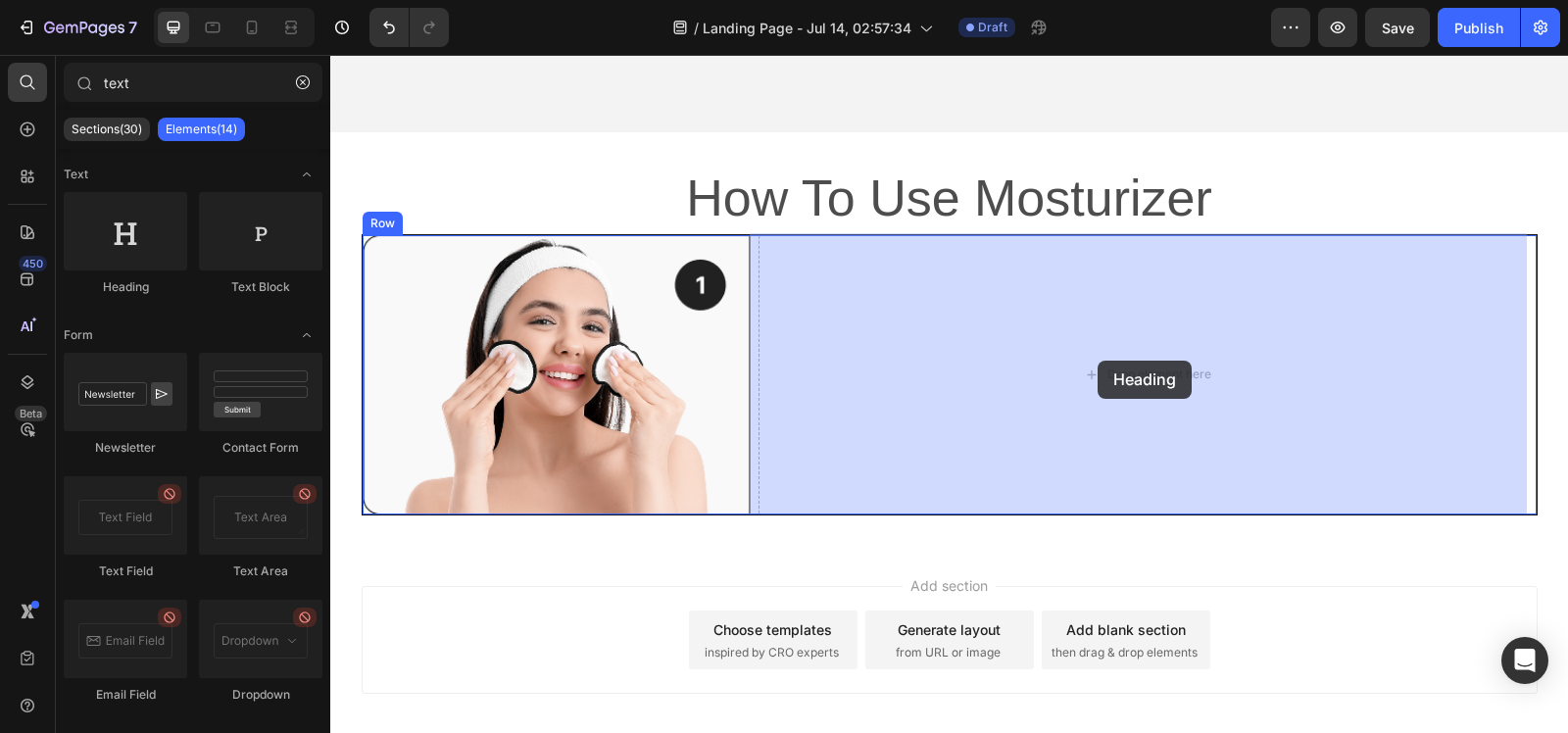 drag, startPoint x: 456, startPoint y: 305, endPoint x: 1098, endPoint y: 361, distance: 644.43774 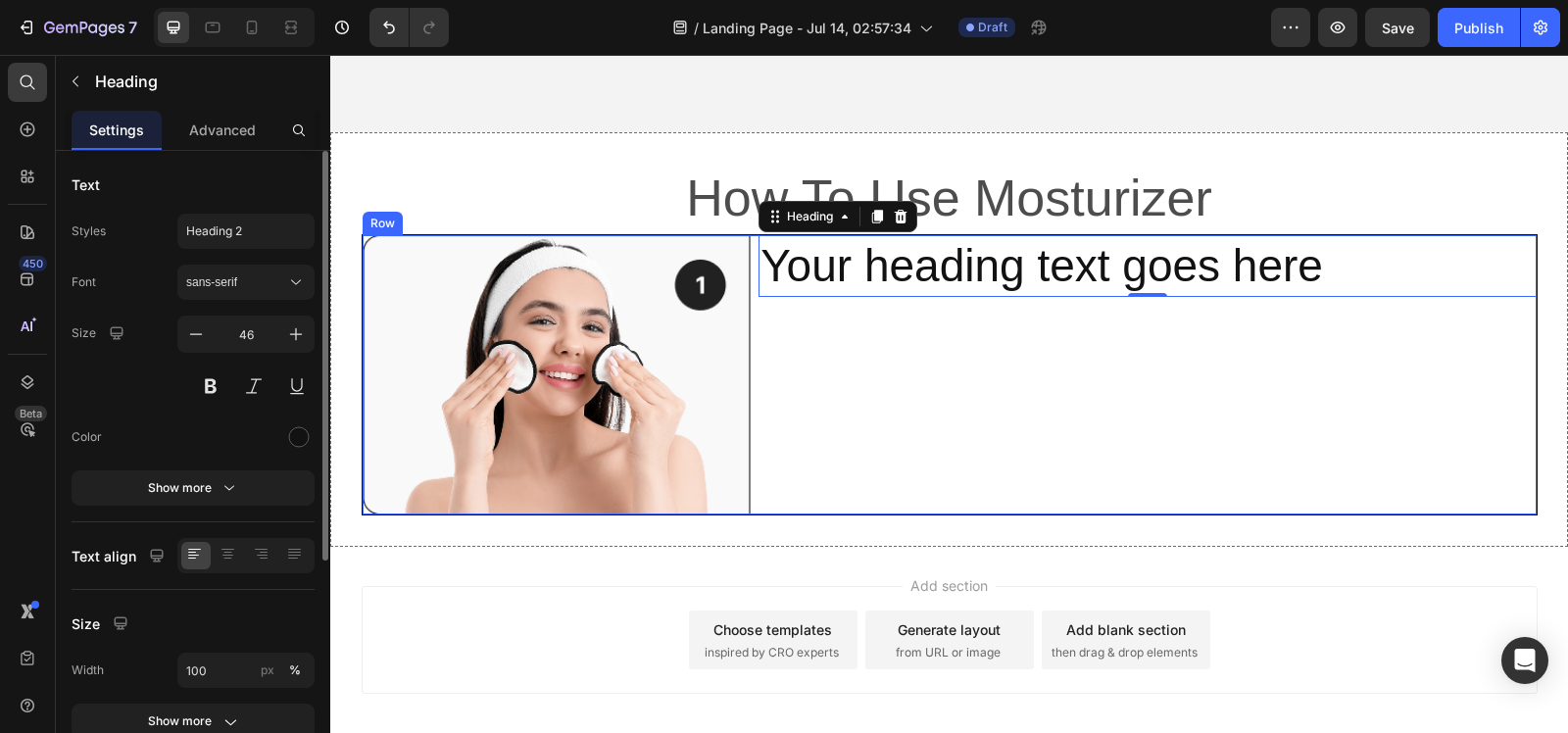 drag, startPoint x: 1098, startPoint y: 361, endPoint x: 1026, endPoint y: 299, distance: 95.01579 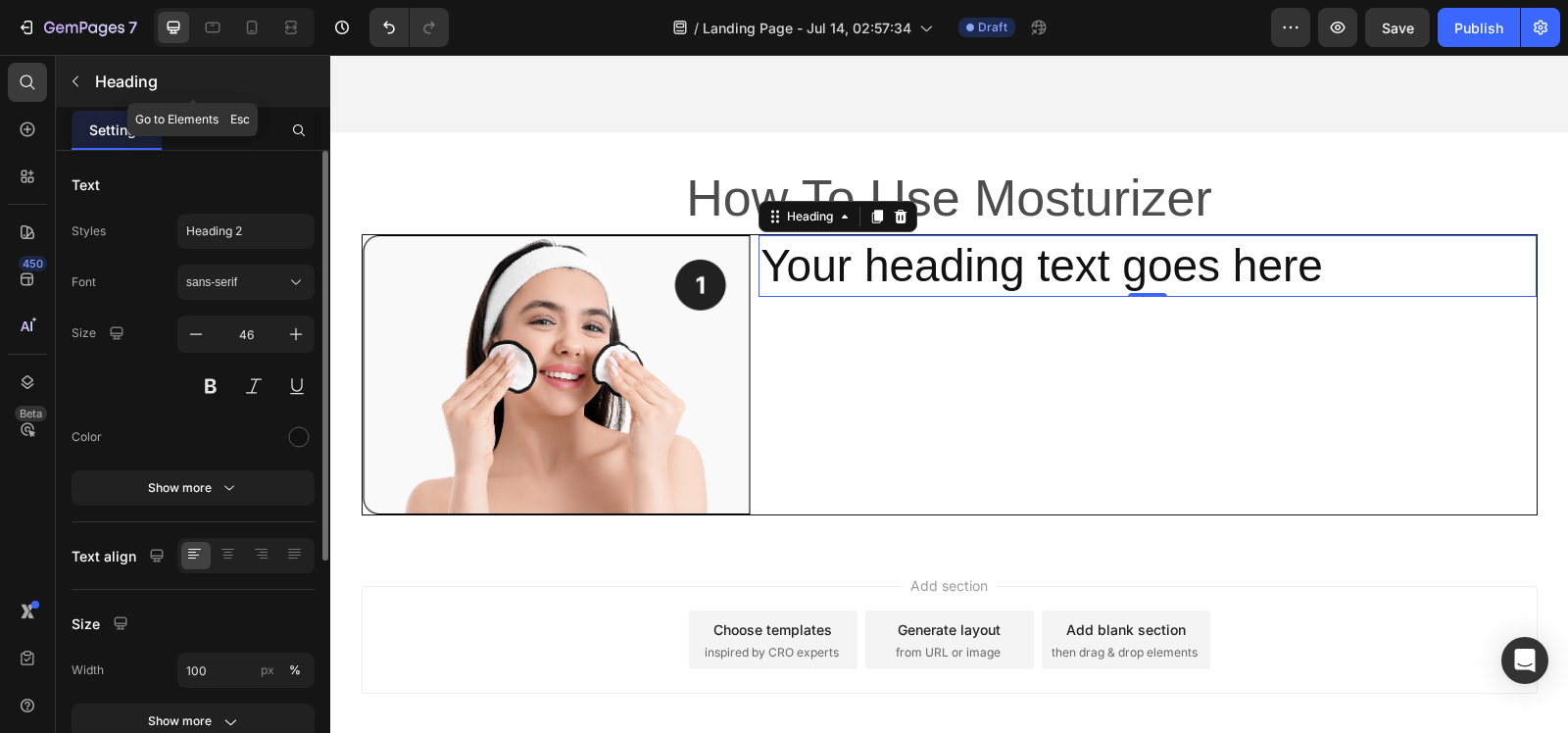 click 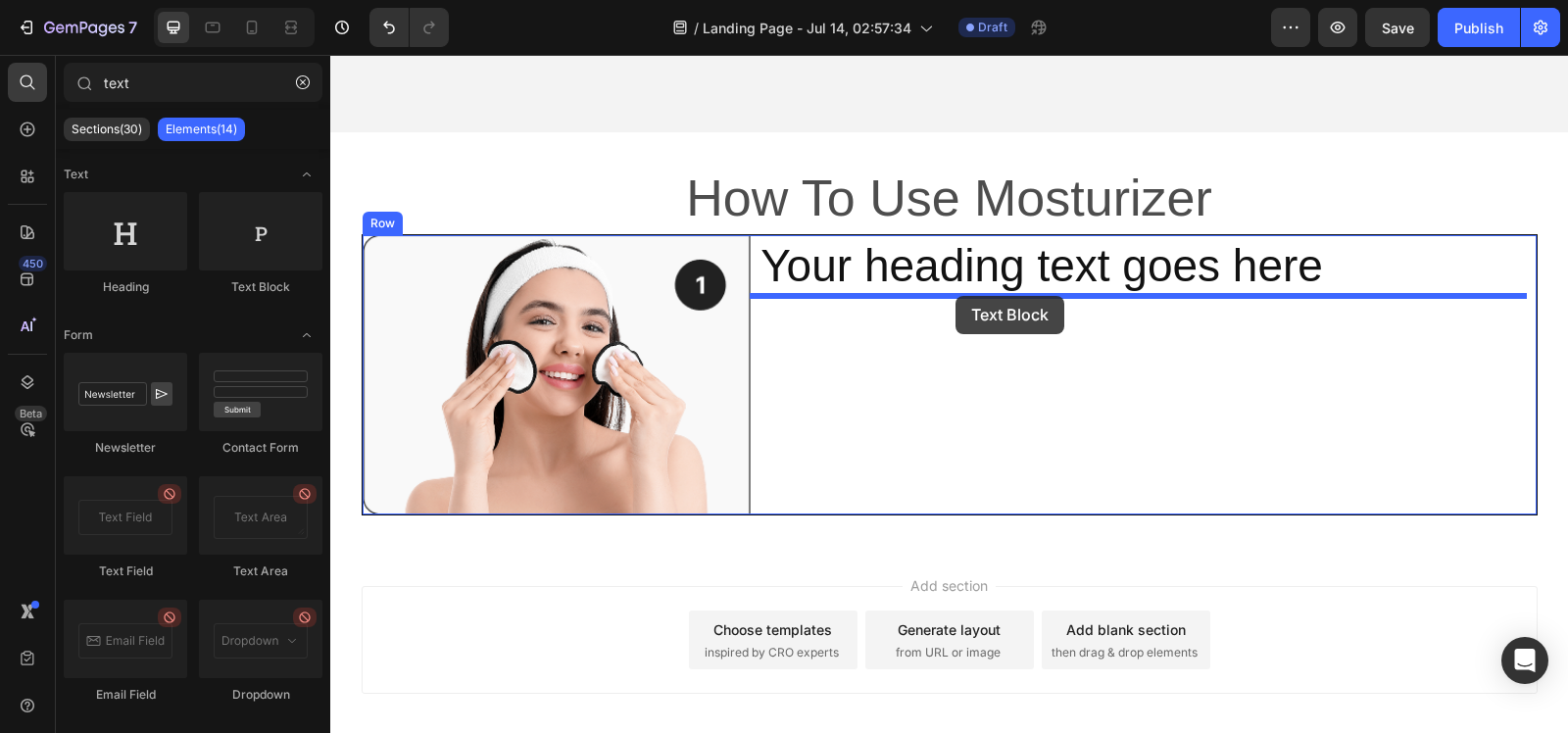 drag, startPoint x: 603, startPoint y: 310, endPoint x: 956, endPoint y: 296, distance: 353.27751 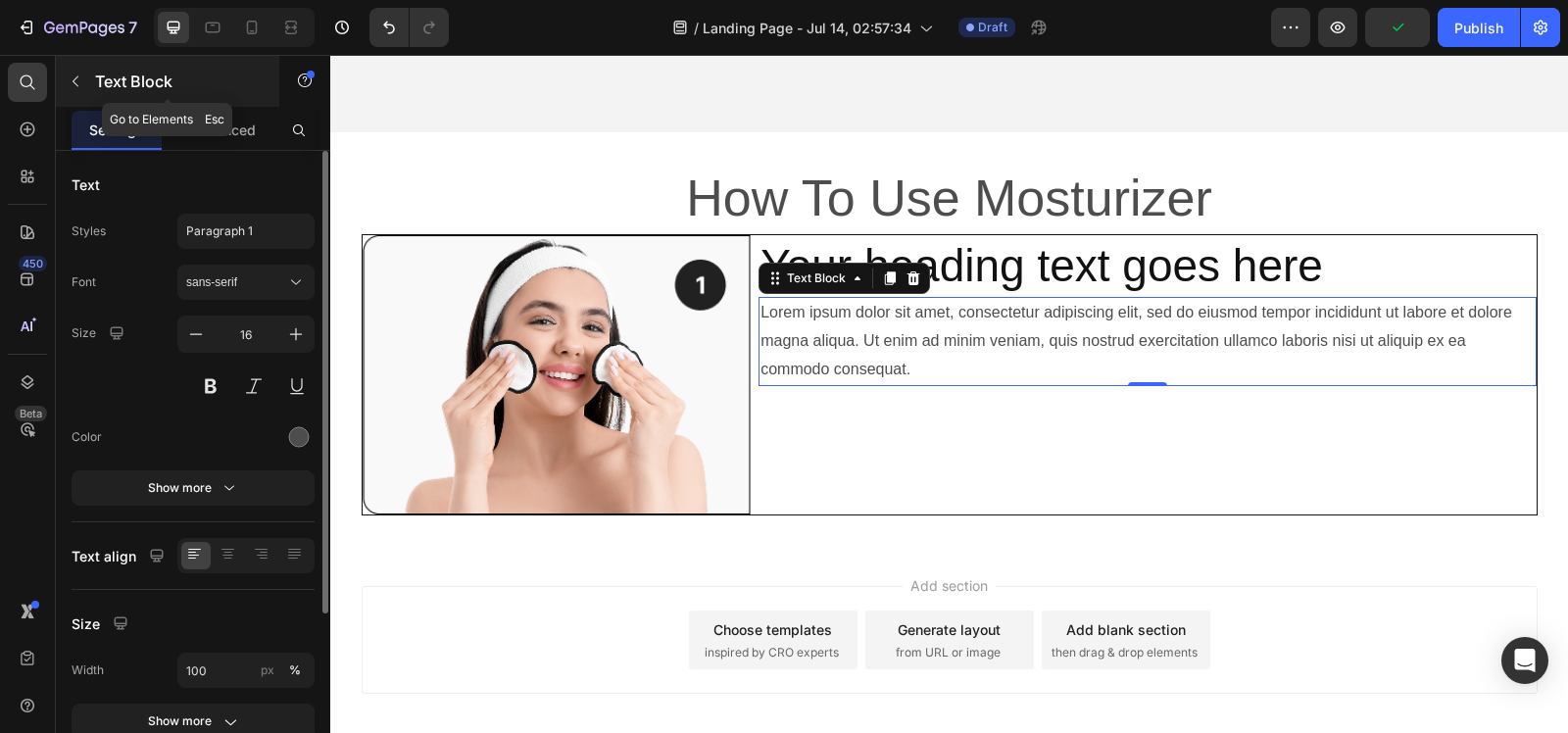 click at bounding box center [75, 81] 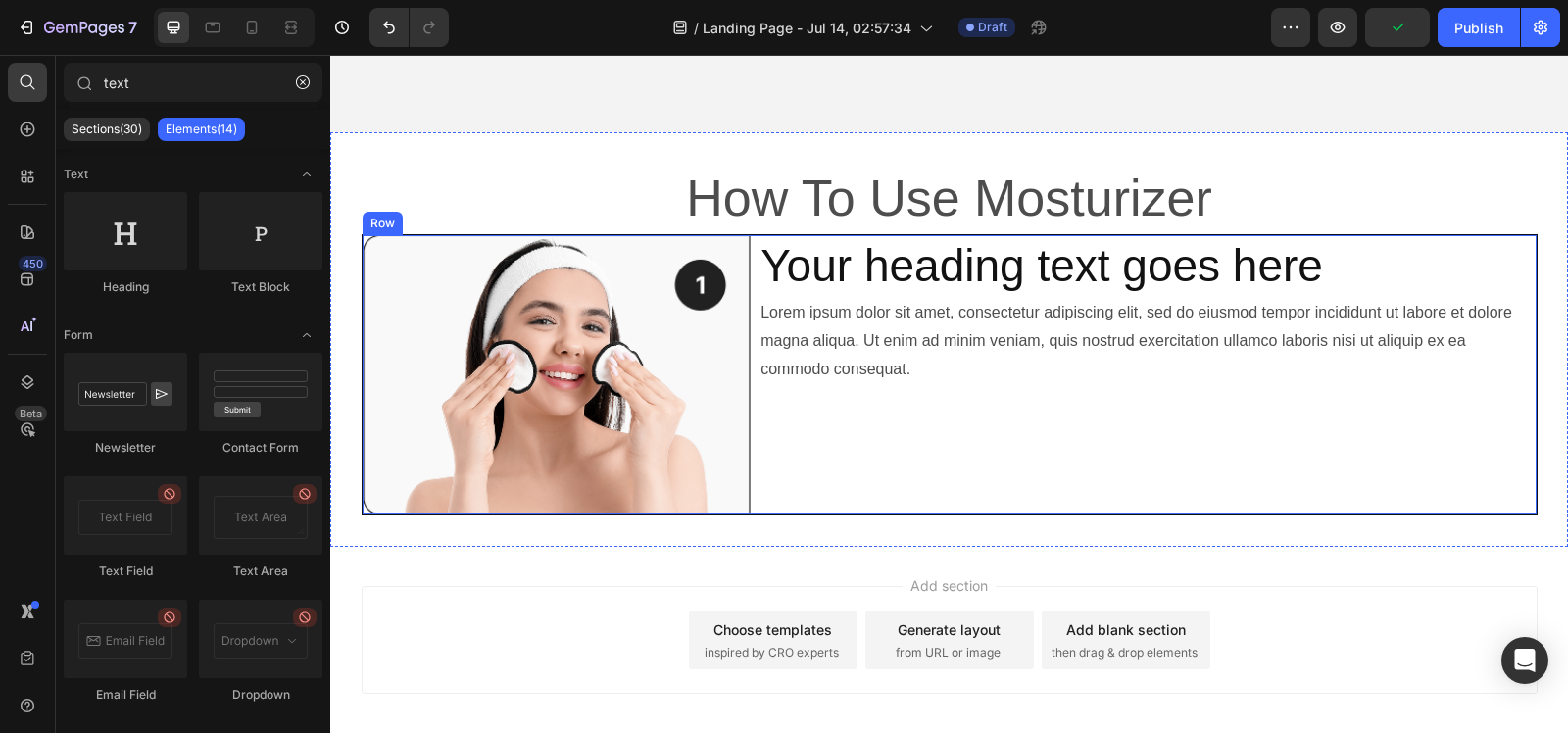 click on "Your heading text goes here Heading Lorem ipsum dolor sit amet, consectetur adipiscing elit, sed do eiusmod tempor incididunt ut labore et dolore magna aliqua. Ut enim ad minim veniam, quis nostrud exercitation ullamco laboris nisi ut aliquip ex ea commodo consequat. Text Block" at bounding box center (1147, 375) 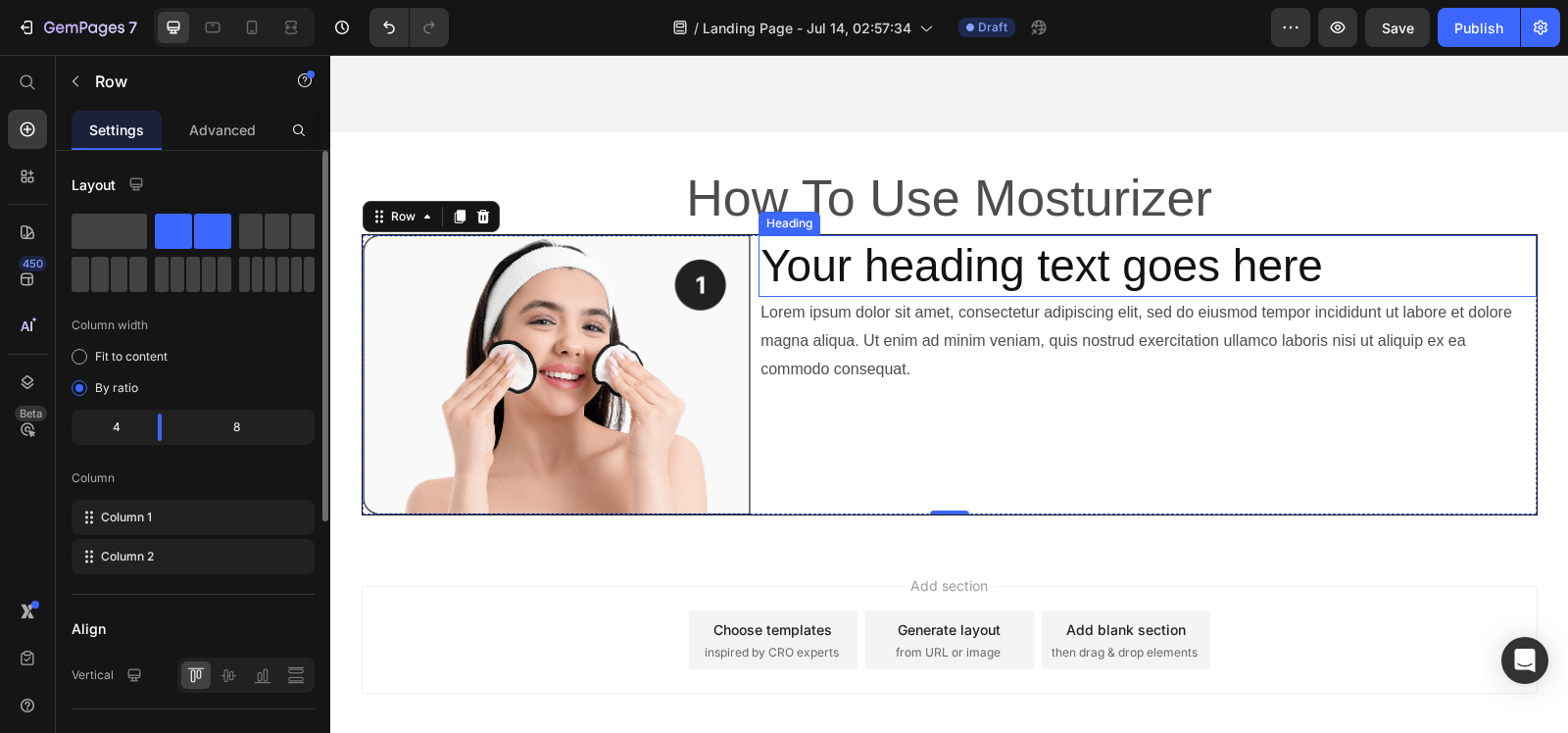 click on "Your heading text goes here" at bounding box center [1147, 267] 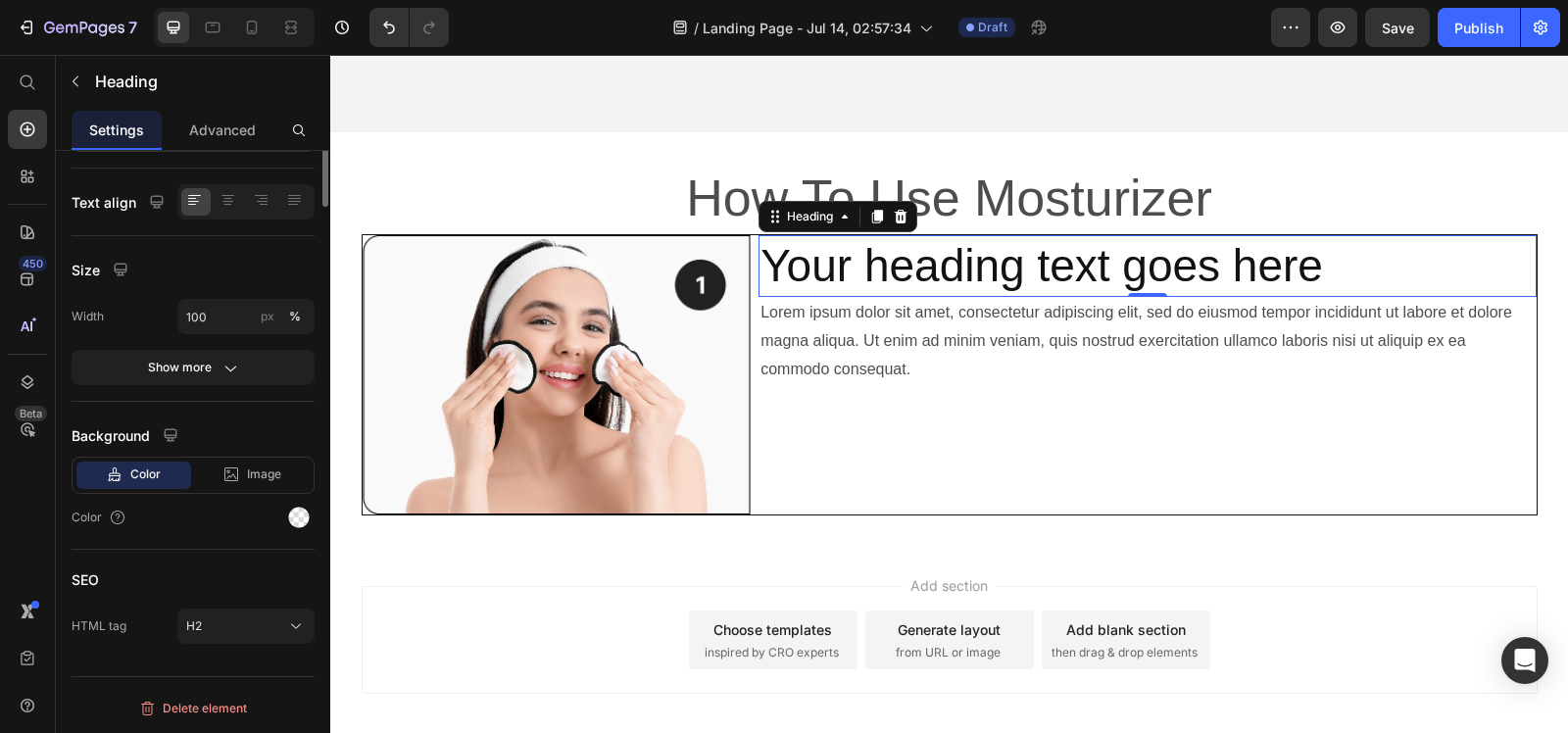 scroll, scrollTop: 0, scrollLeft: 0, axis: both 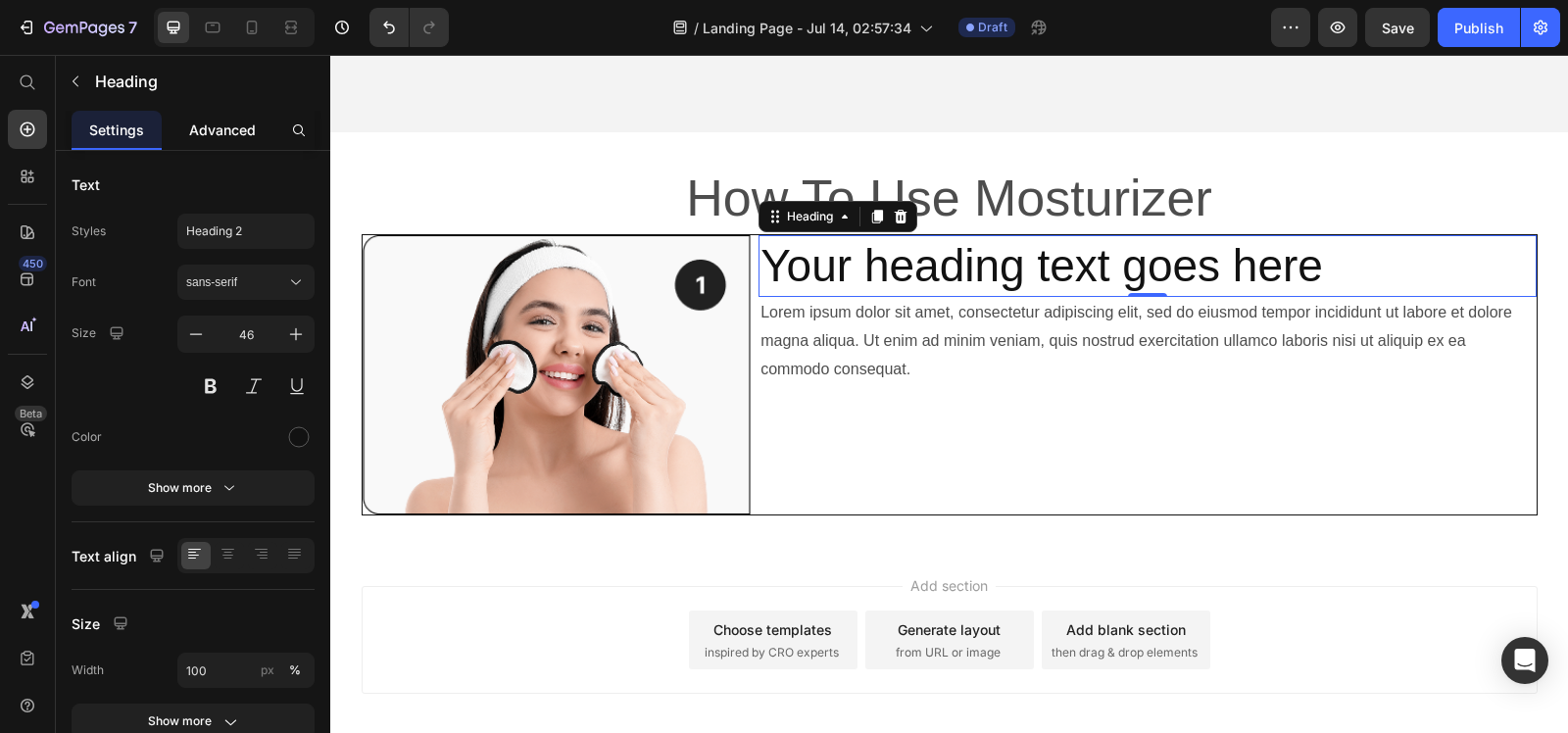 click on "Advanced" at bounding box center (222, 129) 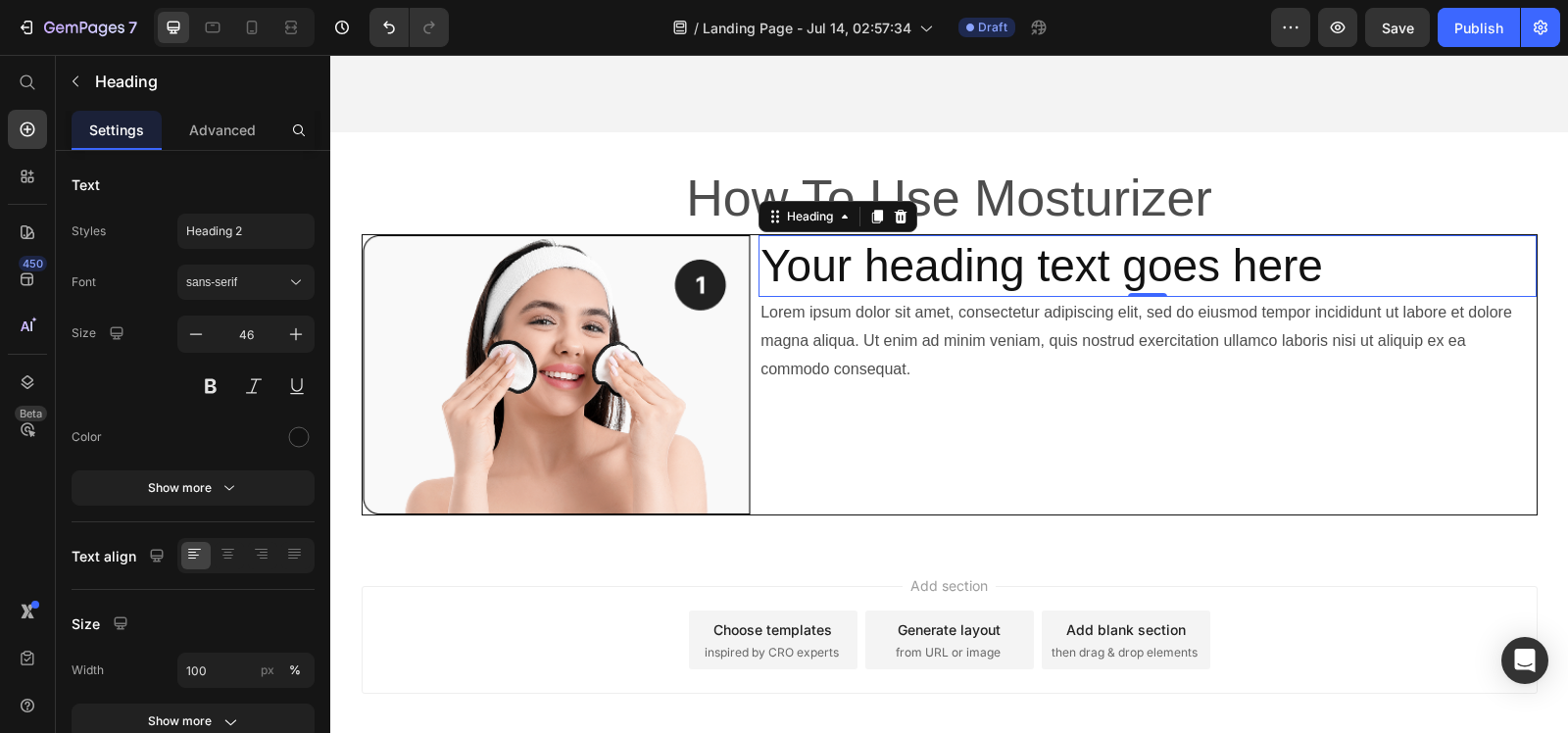 click on "Advanced" at bounding box center (222, 129) 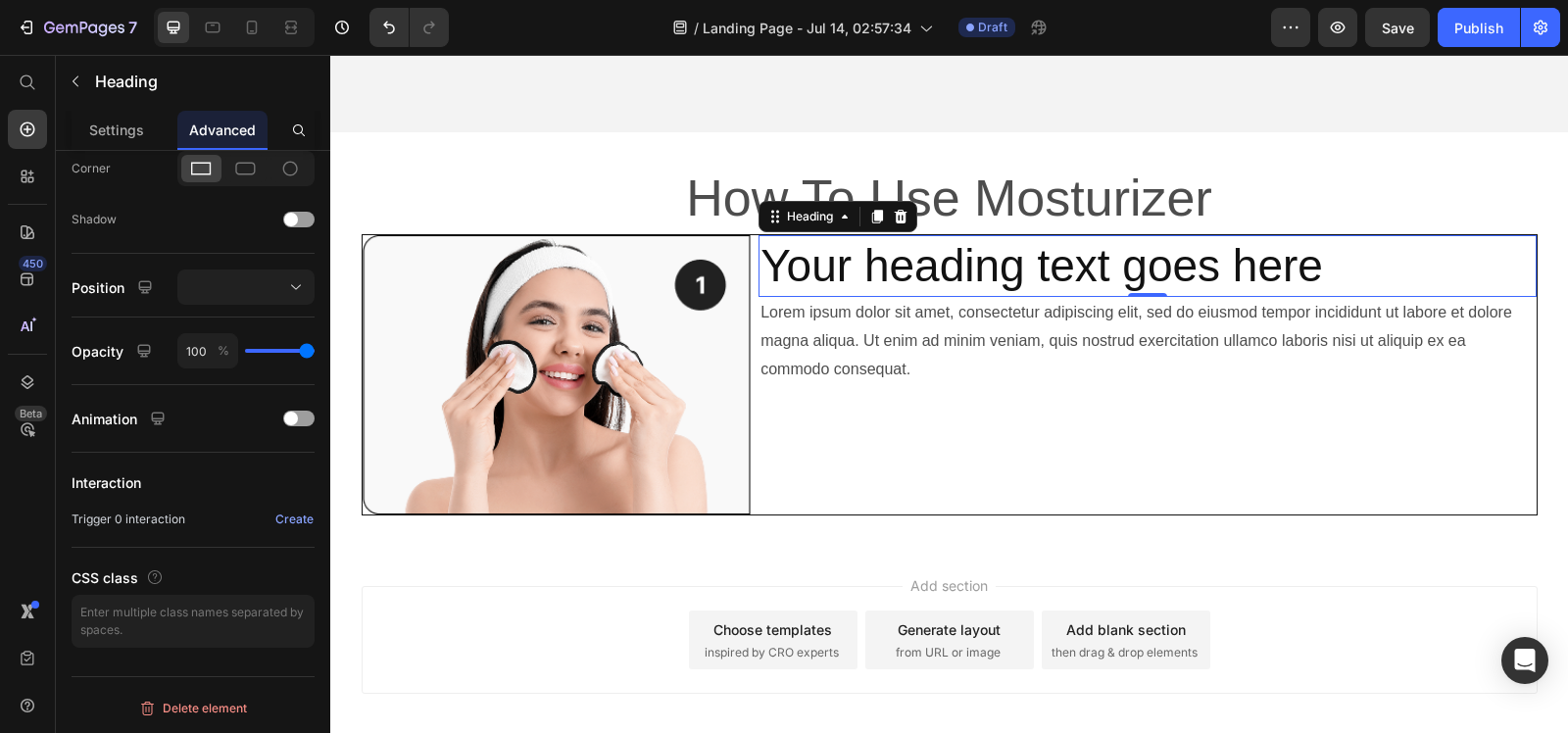 scroll, scrollTop: 114, scrollLeft: 0, axis: vertical 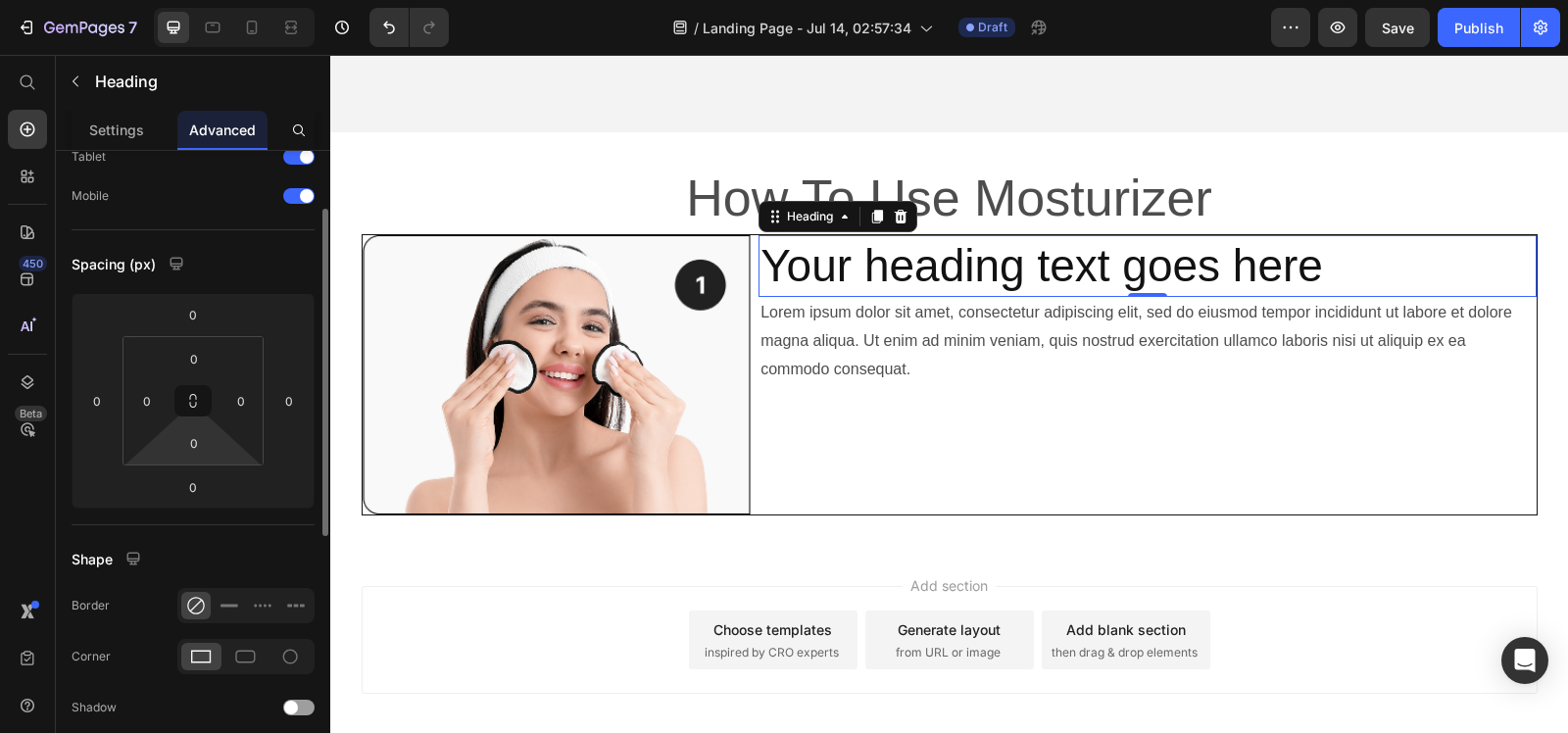click on "0" at bounding box center (193, 315) 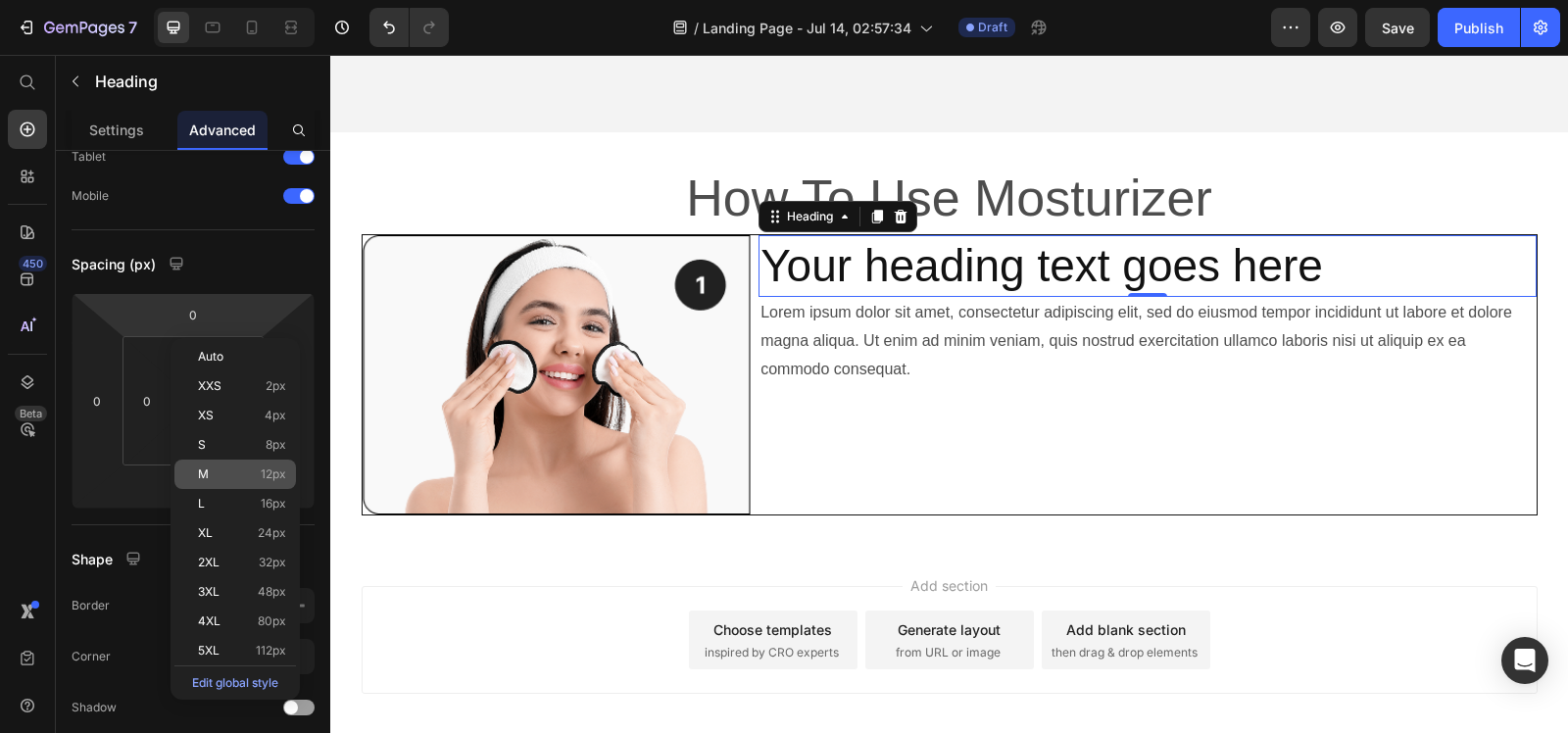 click on "M 12px" at bounding box center [242, 474] 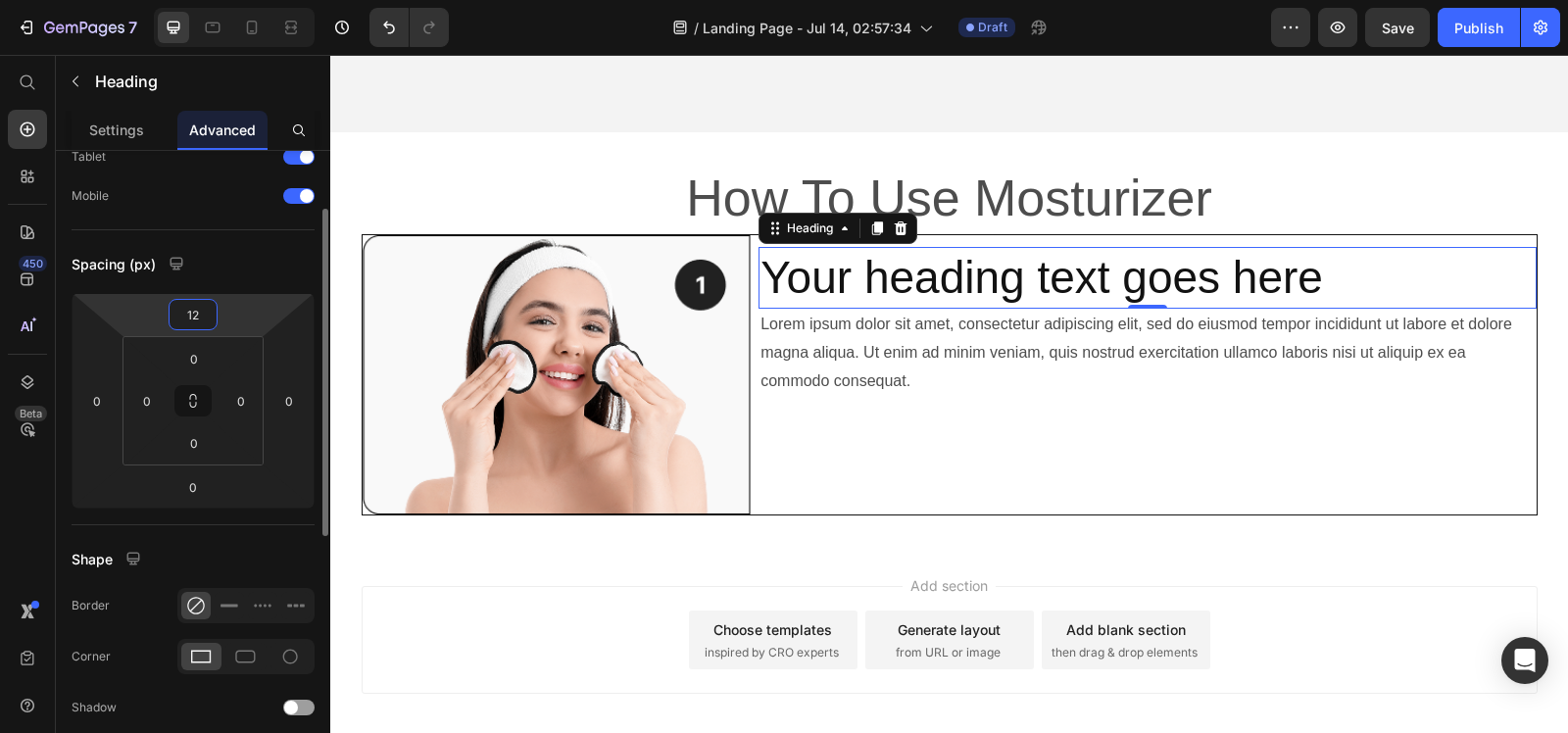 click on "12" at bounding box center [193, 315] 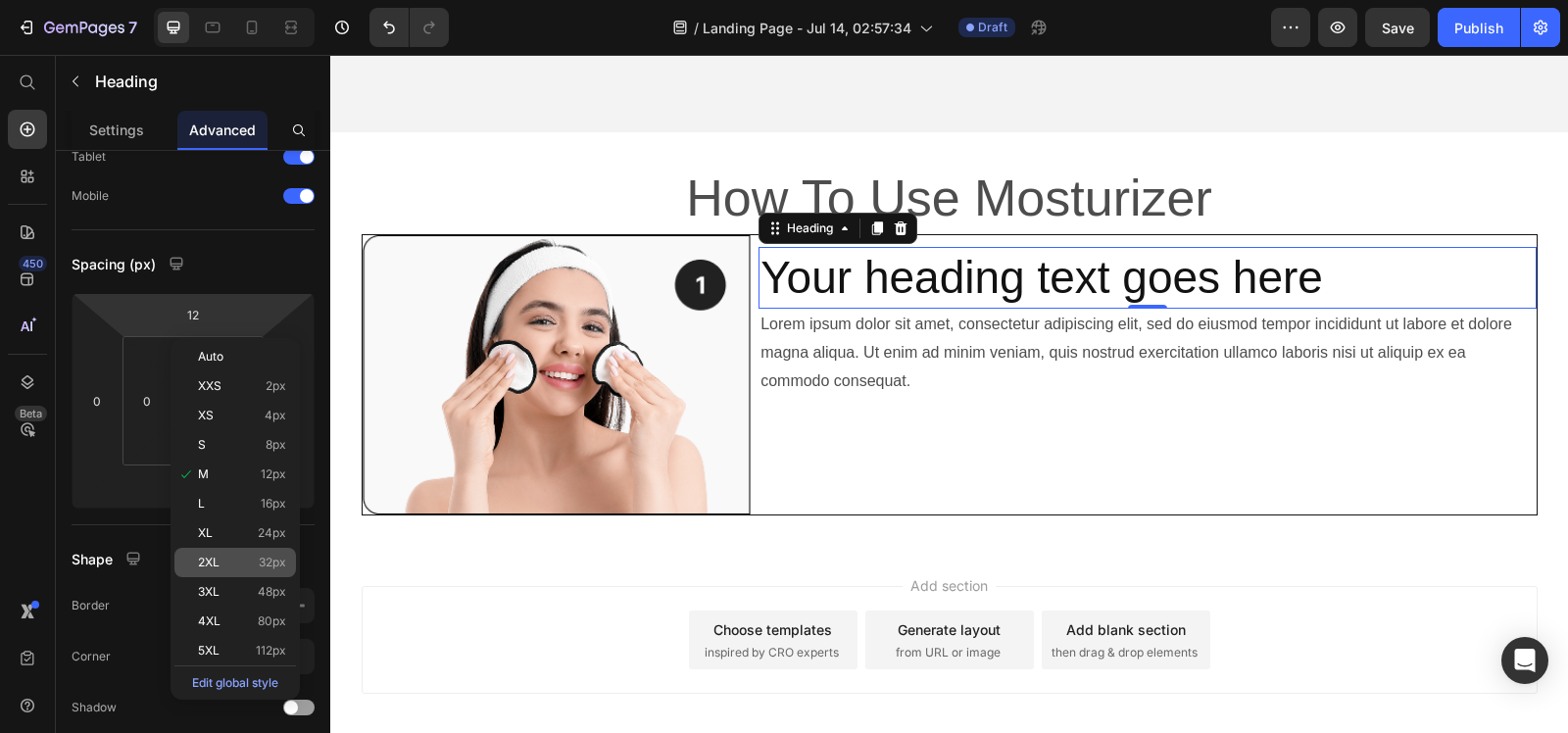 click on "2XL 32px" 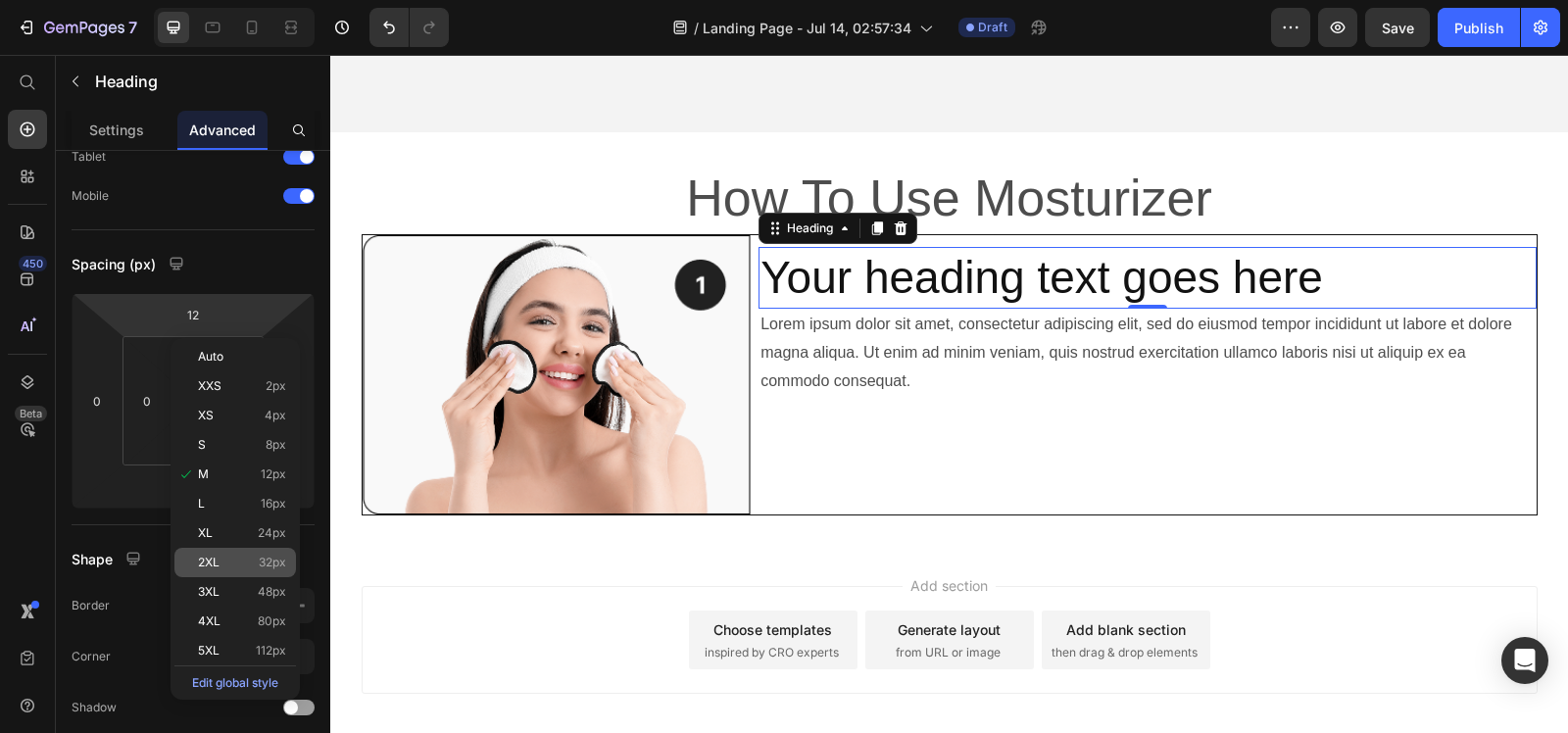 type on "32" 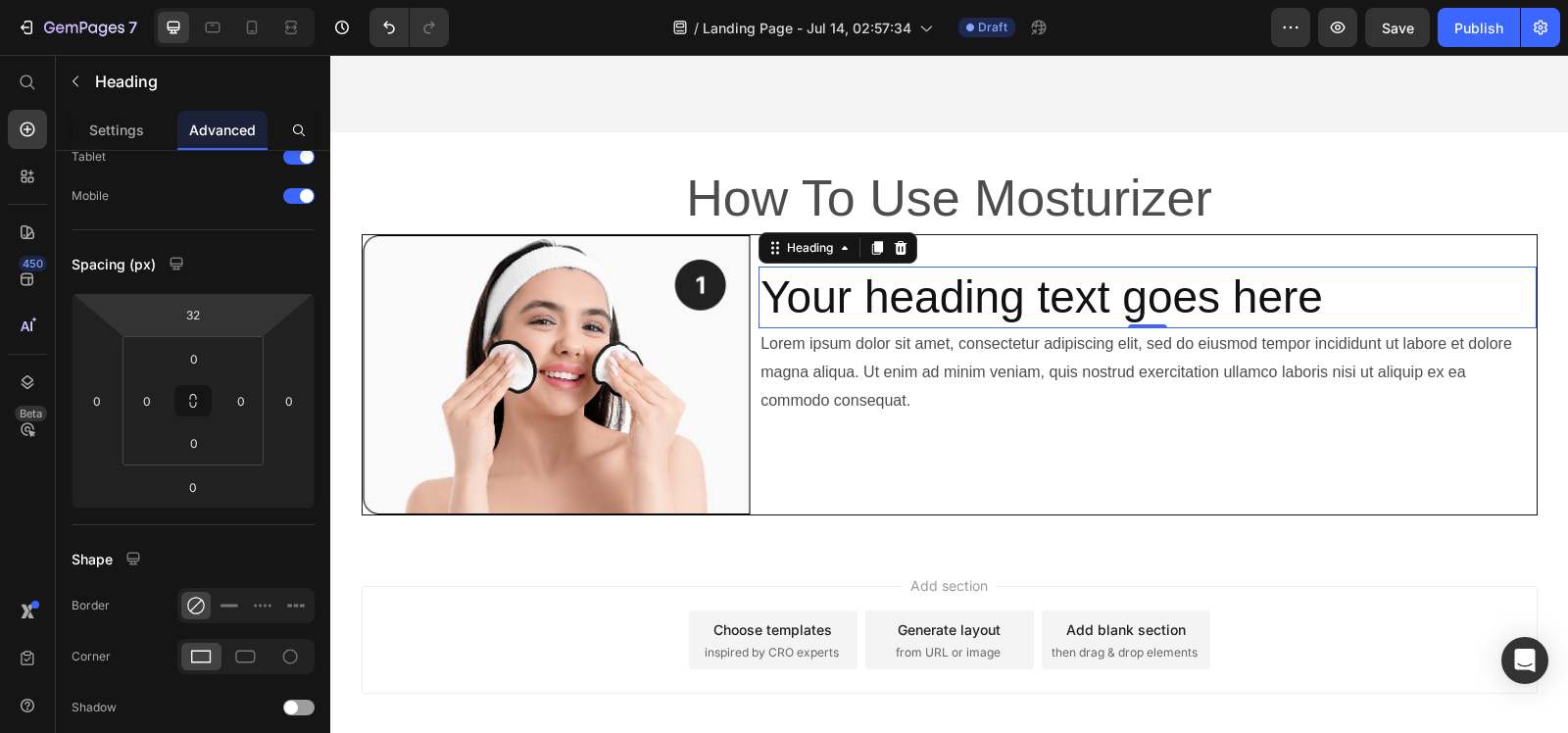 click on "Your heading text goes here" at bounding box center [1147, 298] 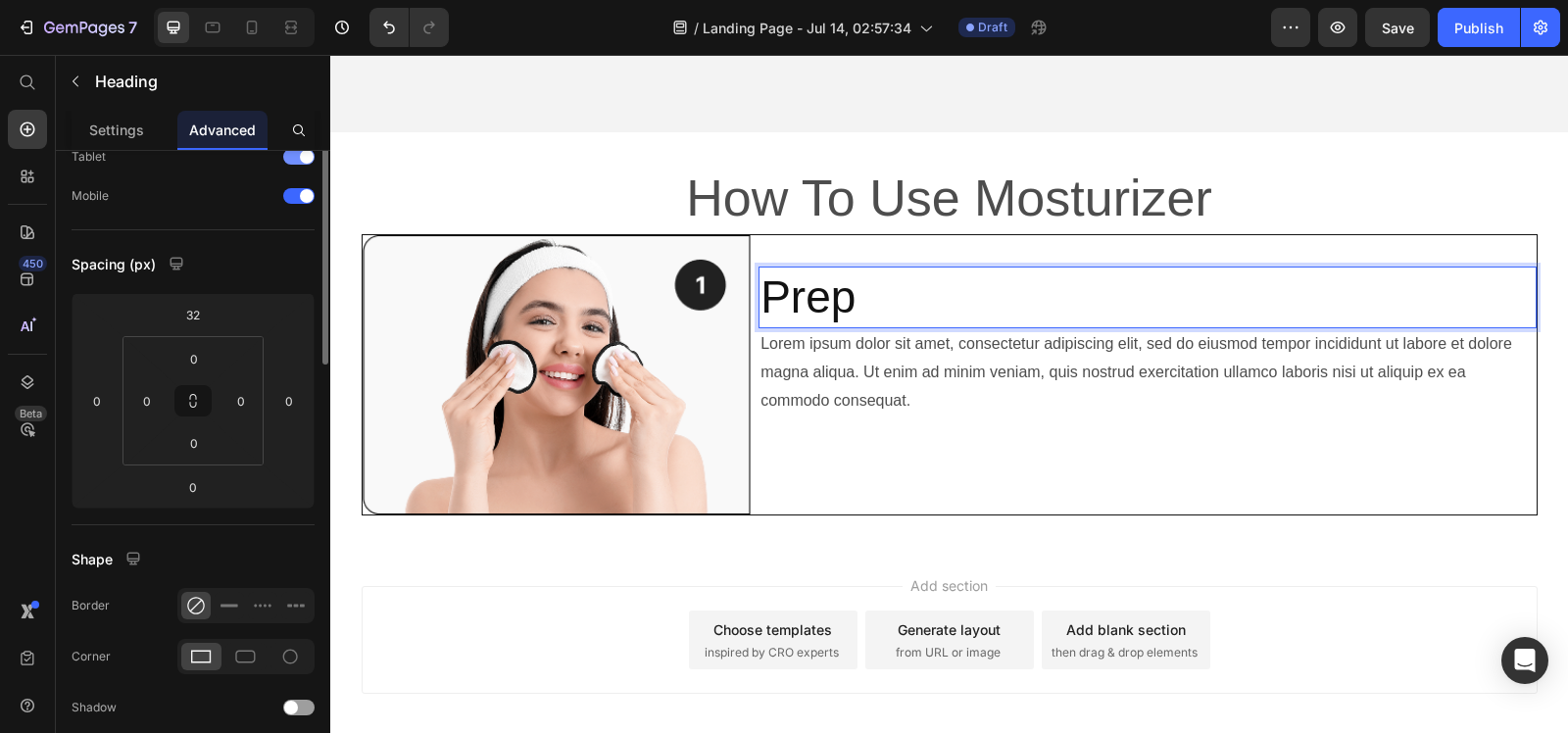 scroll, scrollTop: 0, scrollLeft: 0, axis: both 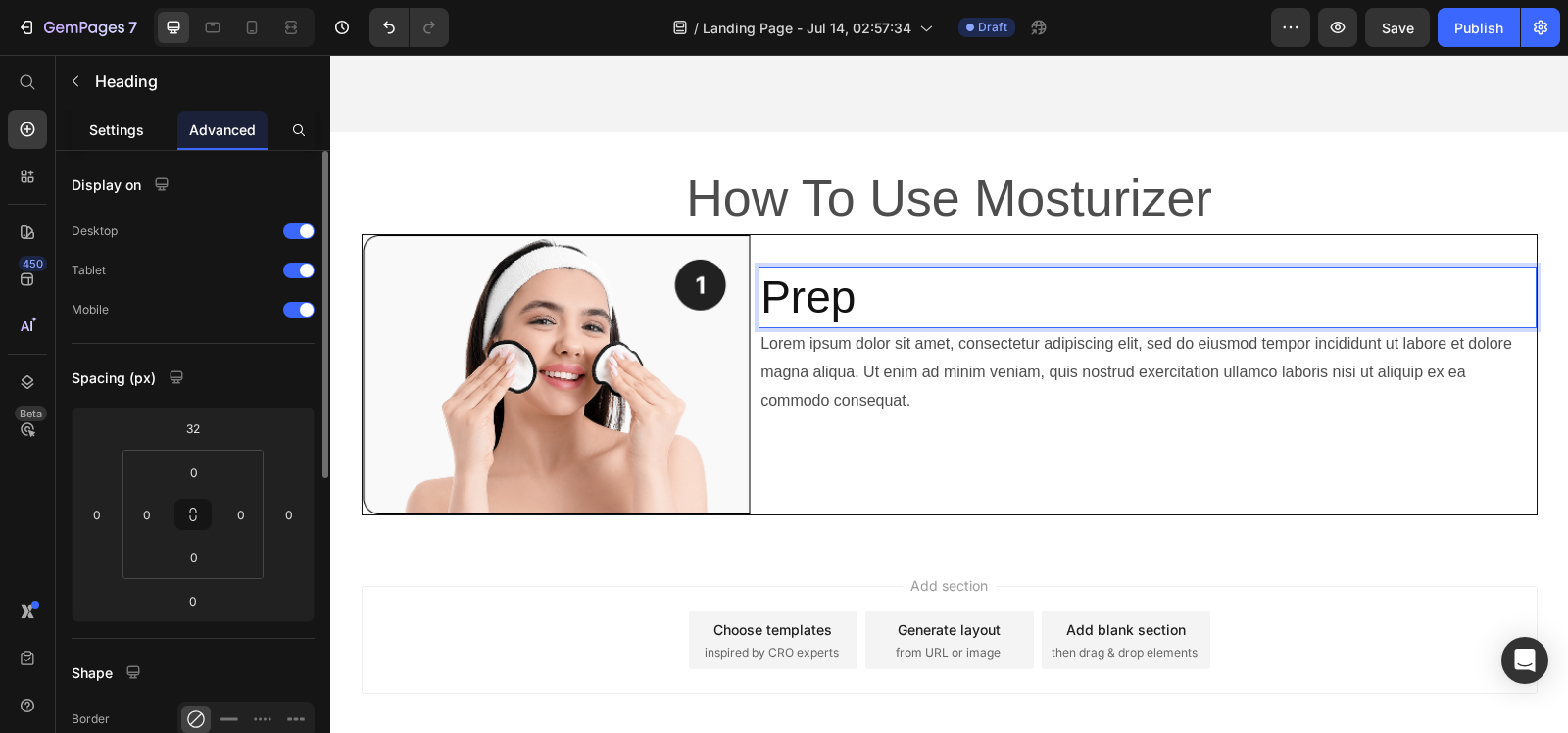 click on "Settings" at bounding box center [117, 129] 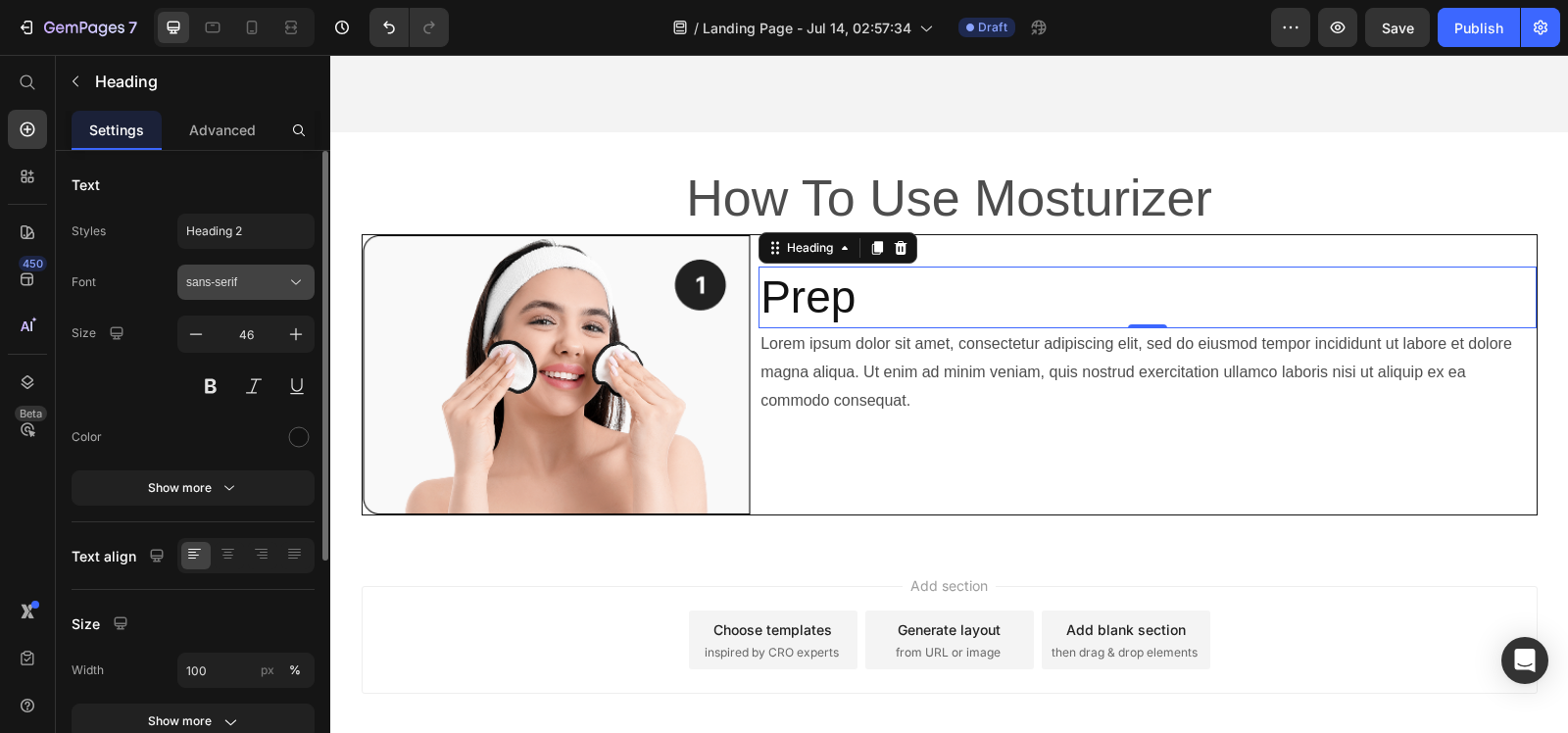 click on "sans-serif" at bounding box center (246, 282) 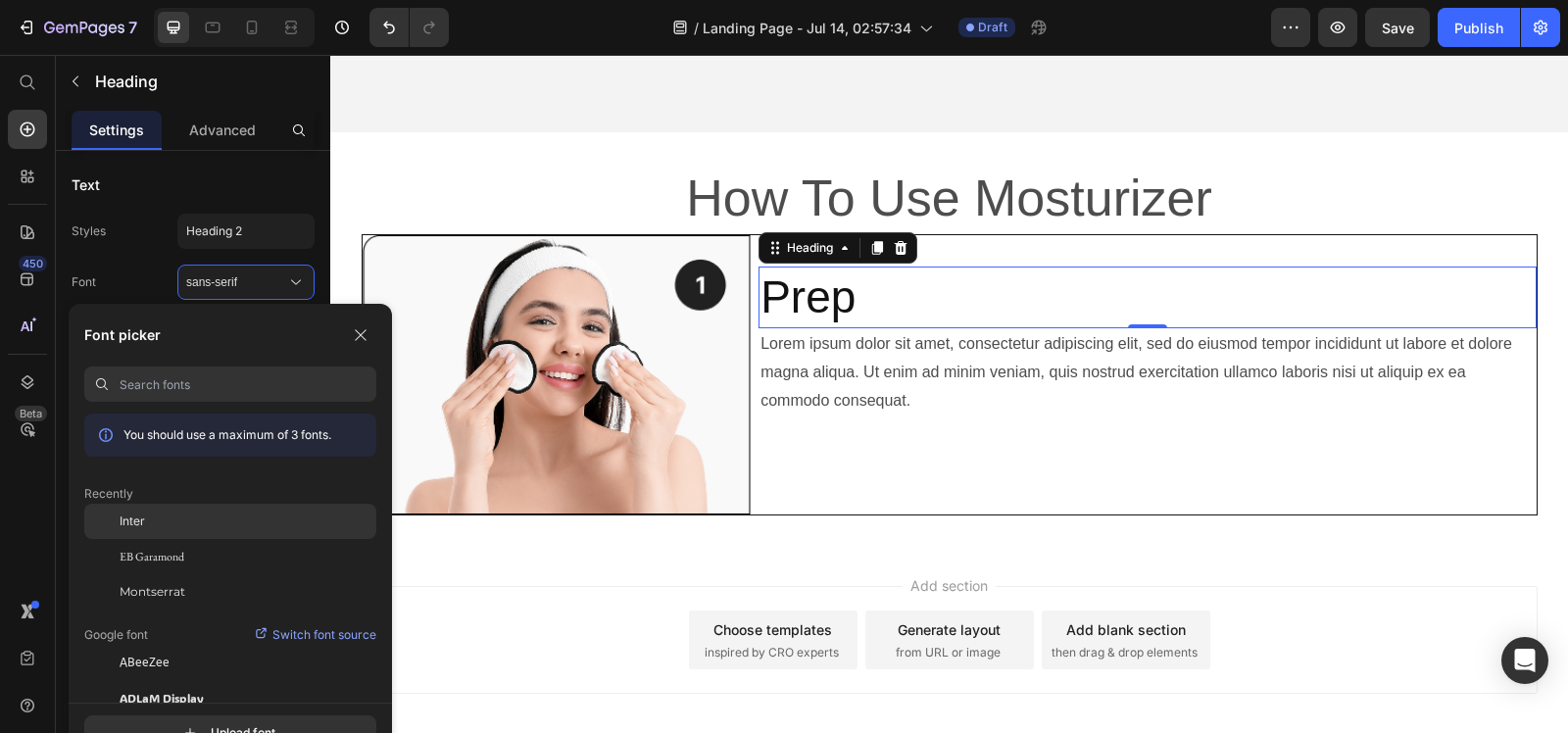 click on "Inter" 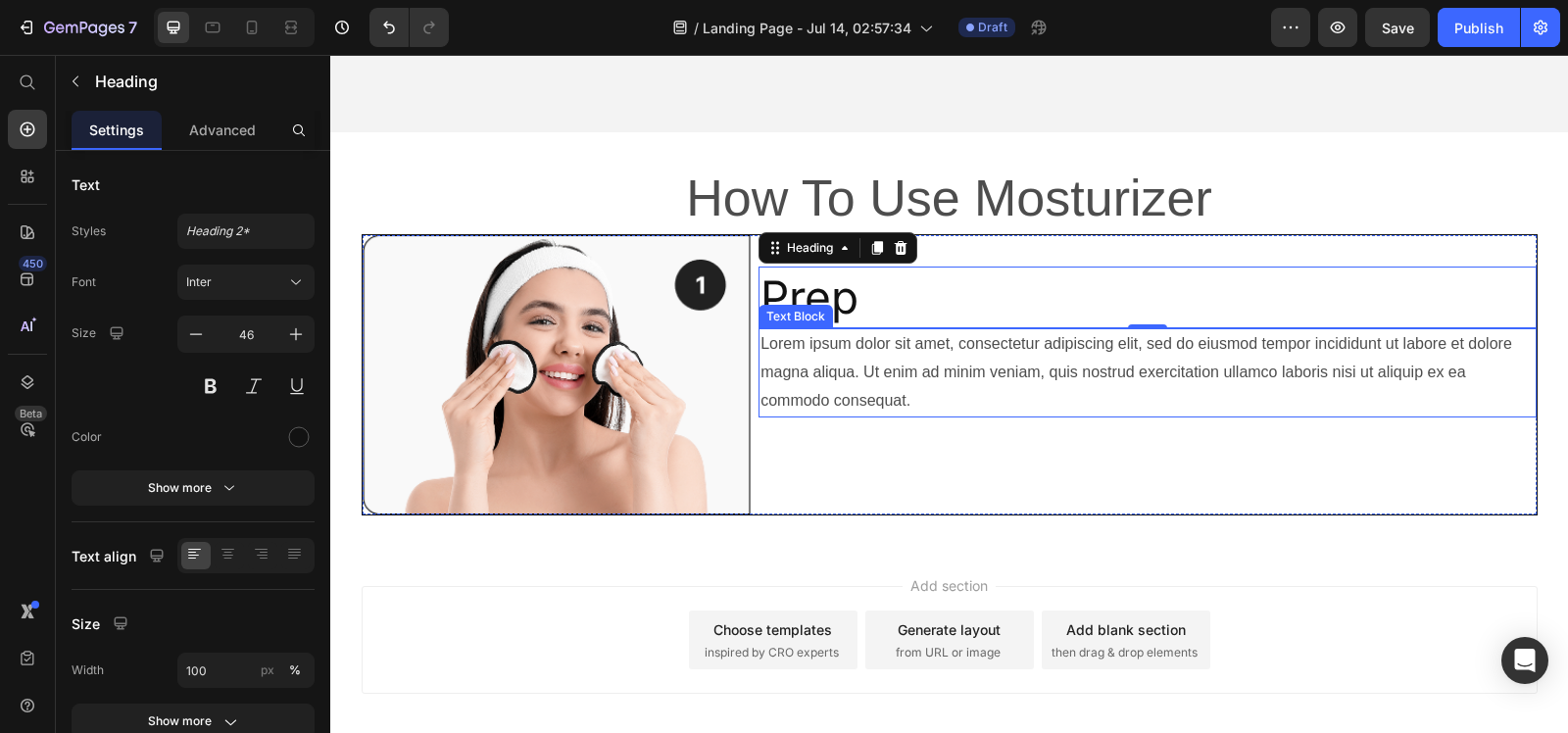click on "Lorem ipsum dolor sit amet, consectetur adipiscing elit, sed do eiusmod tempor incididunt ut labore et dolore magna aliqua. Ut enim ad minim veniam, quis nostrud exercitation ullamco laboris nisi ut aliquip ex ea commodo consequat." at bounding box center [1147, 372] 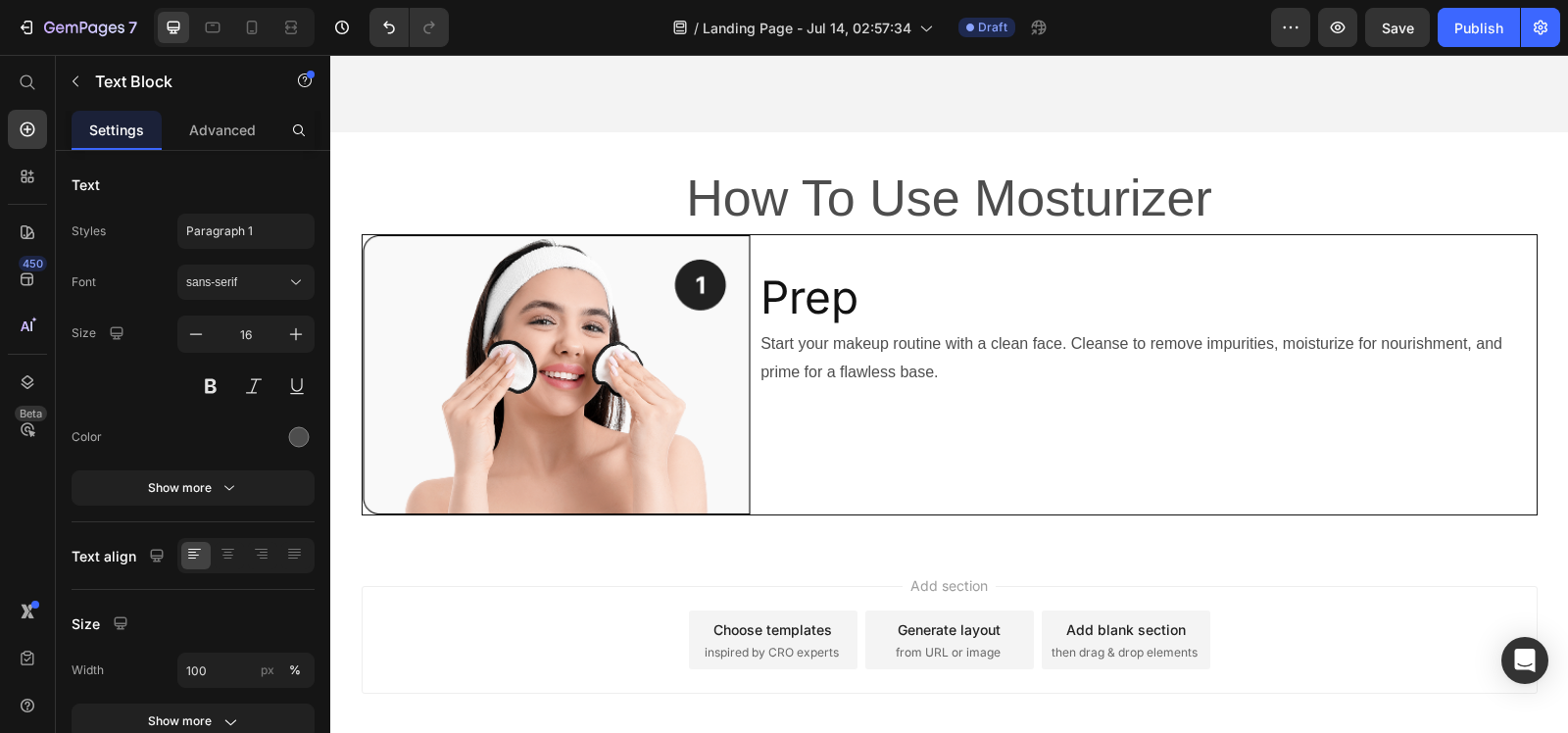 click on "Add section Choose templates inspired by CRO experts Generate layout from URL or image Add blank section then drag & drop elements" at bounding box center (949, 644) 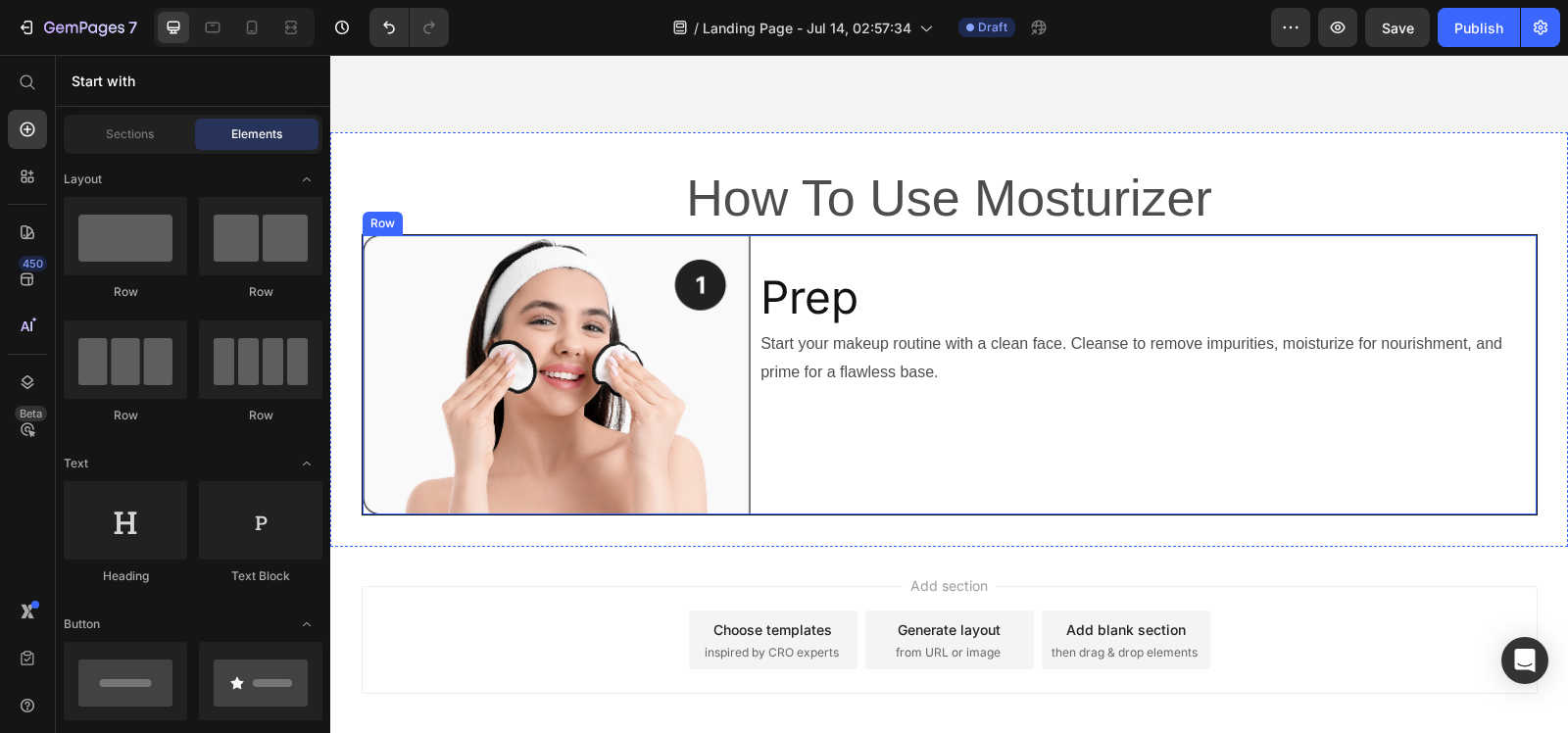 click on "Prep Heading Start your makeup routine with a clean face. Cleanse to remove impurities, moisturize for nourishment, and prime for a flawless base. Text Block" at bounding box center (1147, 375) 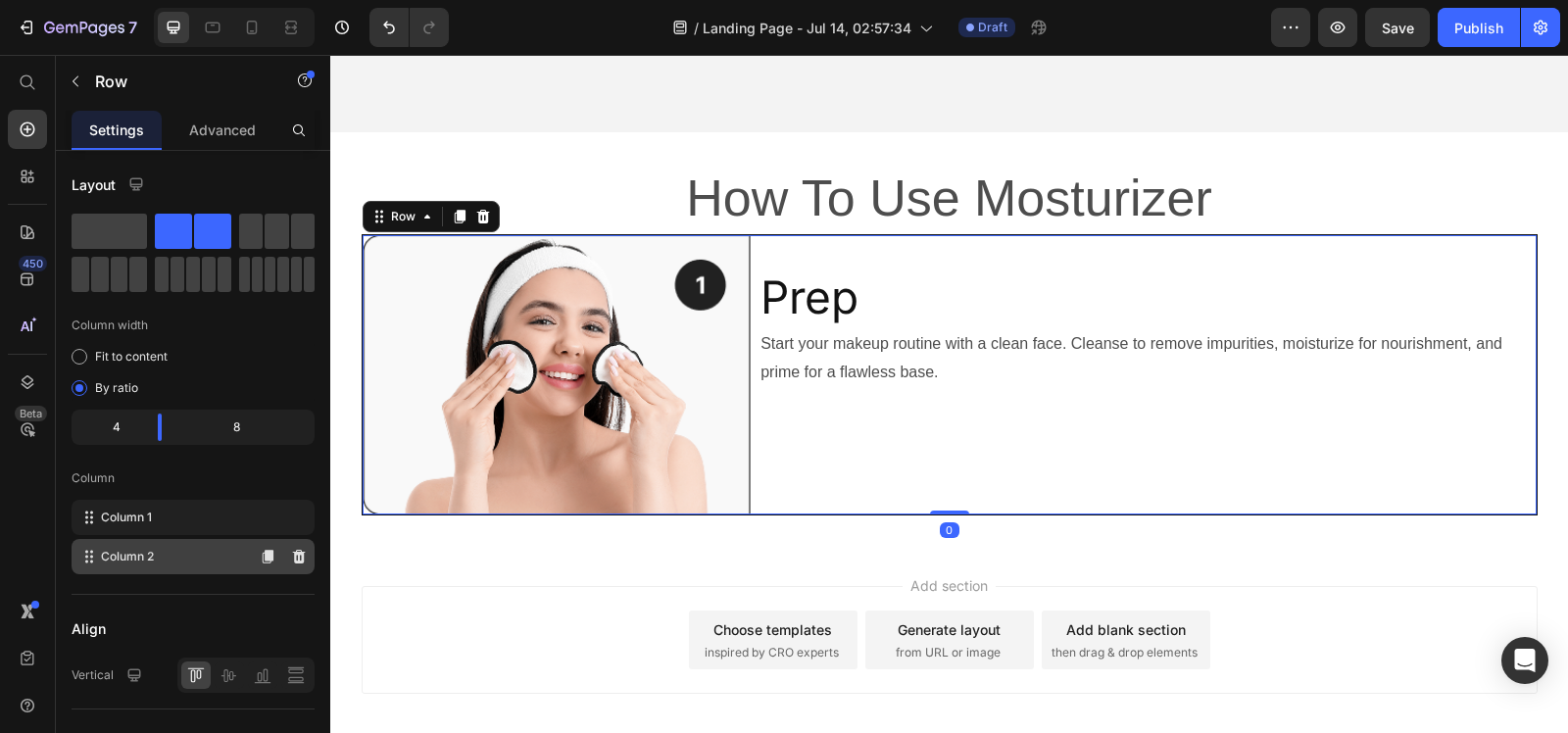 scroll, scrollTop: 461, scrollLeft: 0, axis: vertical 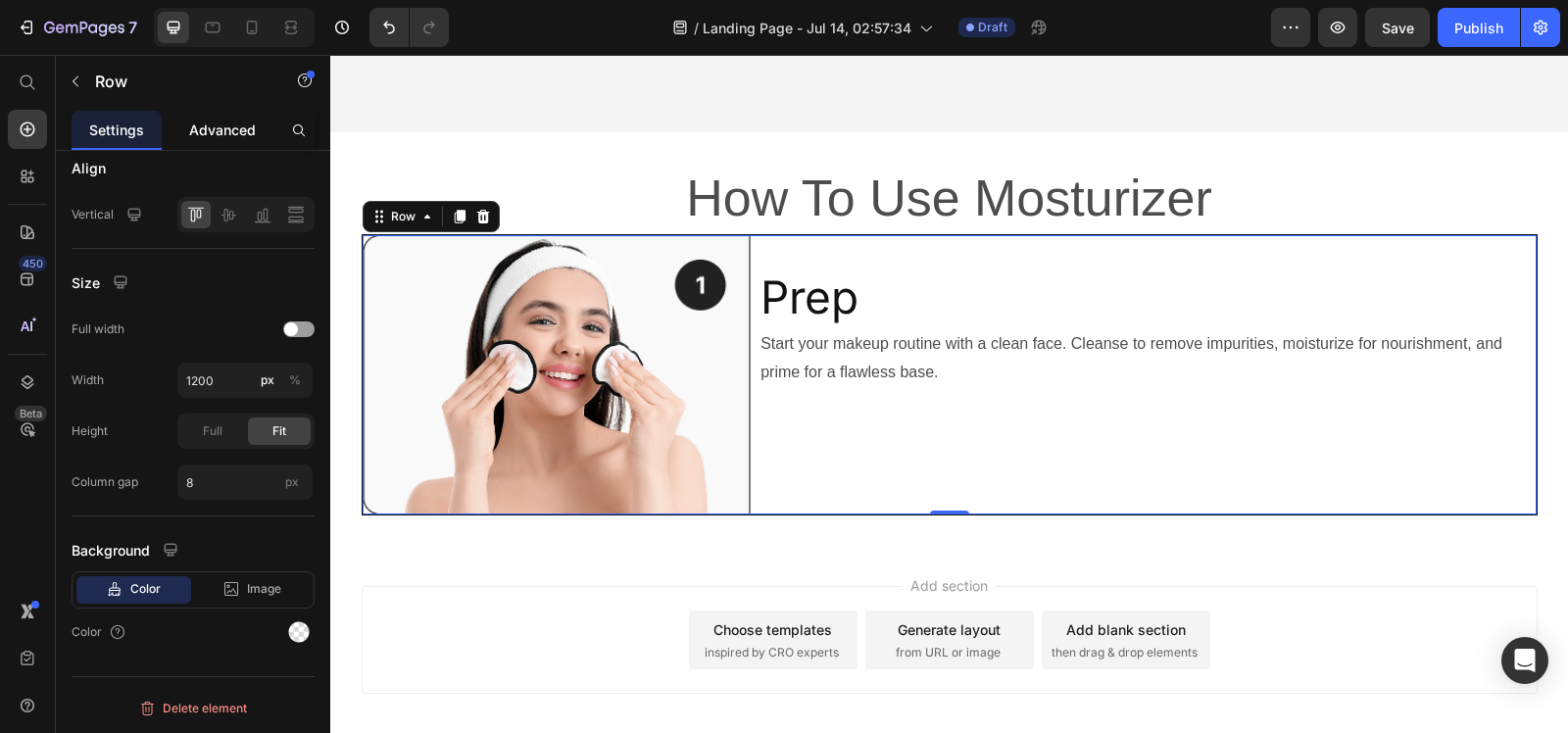 click on "Advanced" at bounding box center (222, 129) 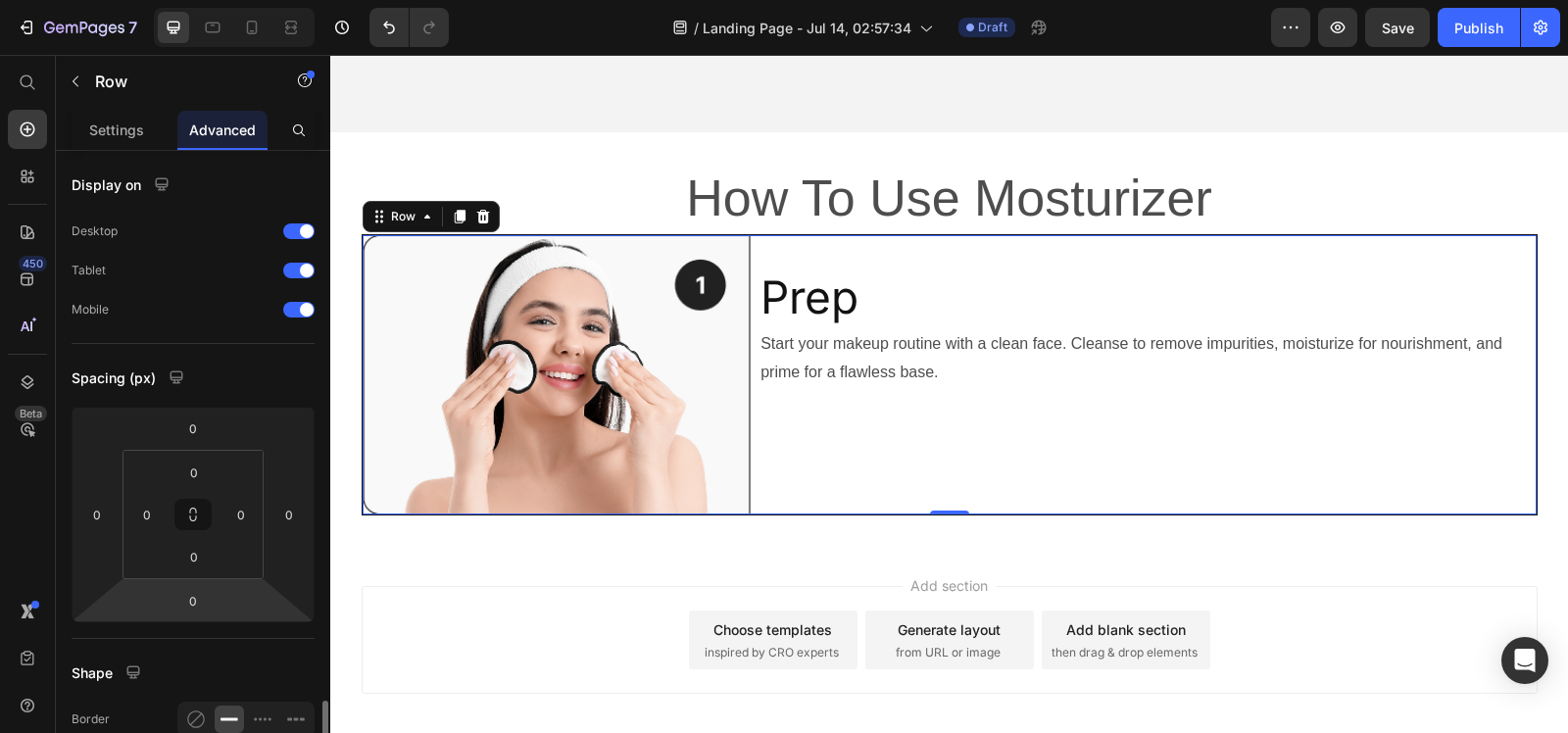 scroll, scrollTop: 367, scrollLeft: 0, axis: vertical 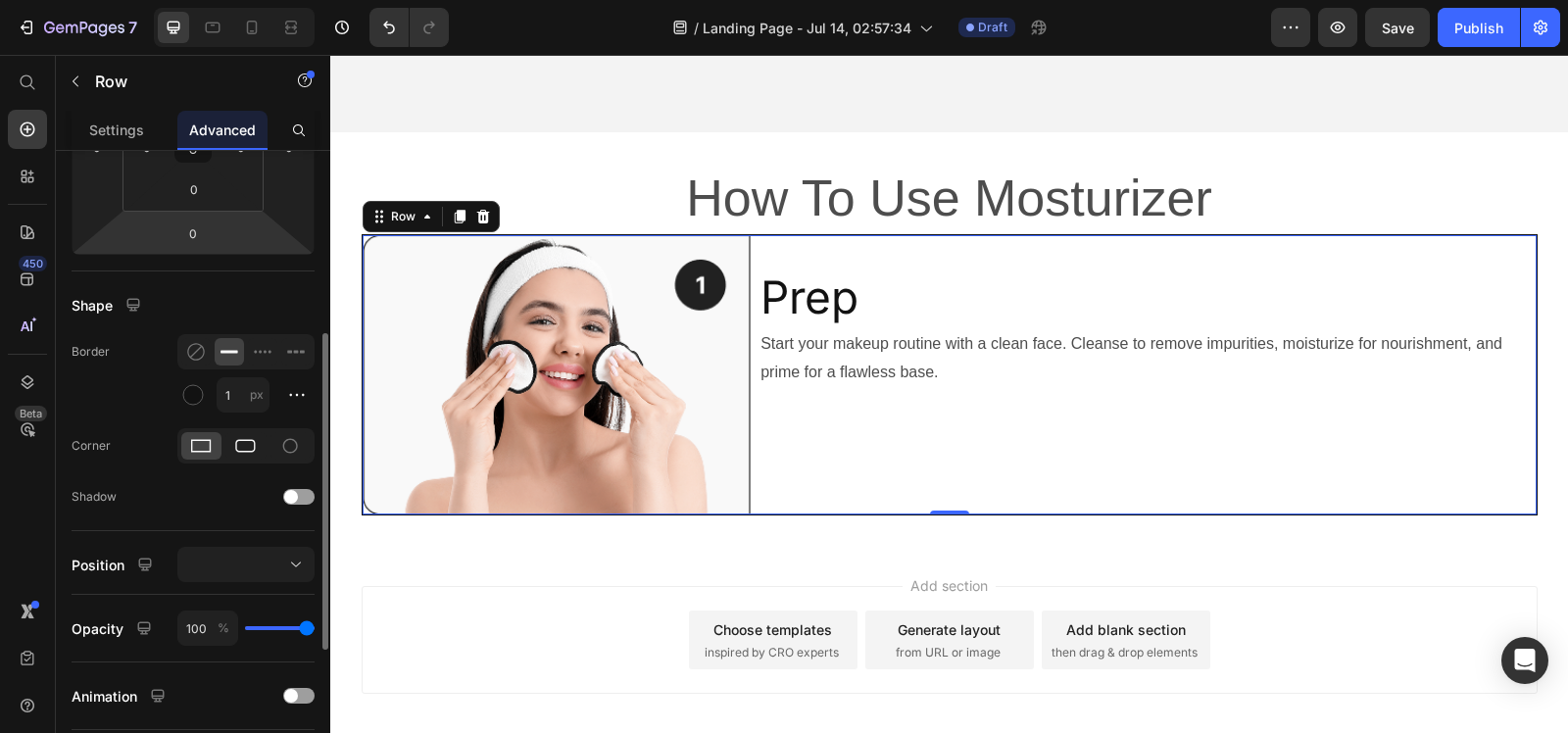click 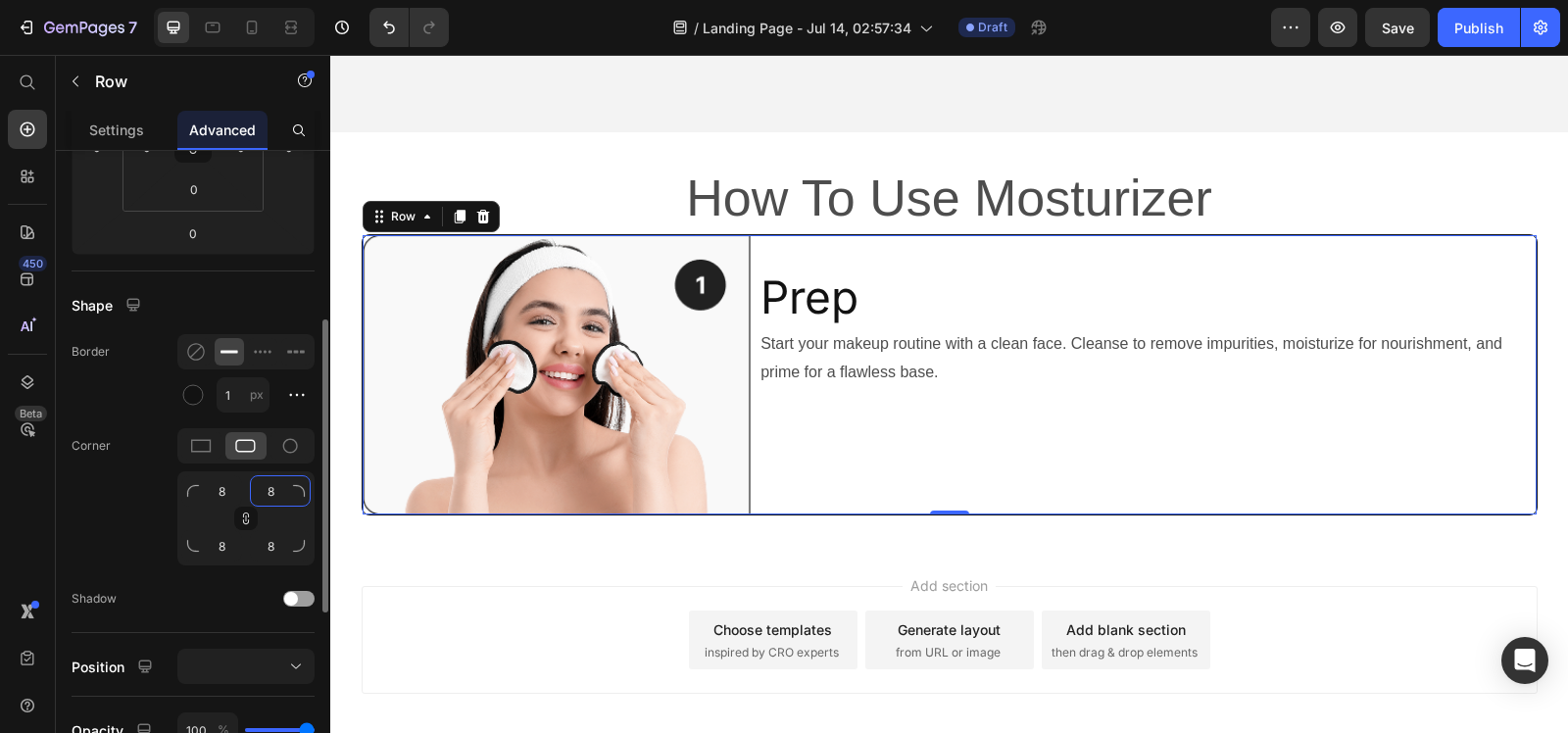 click on "8" 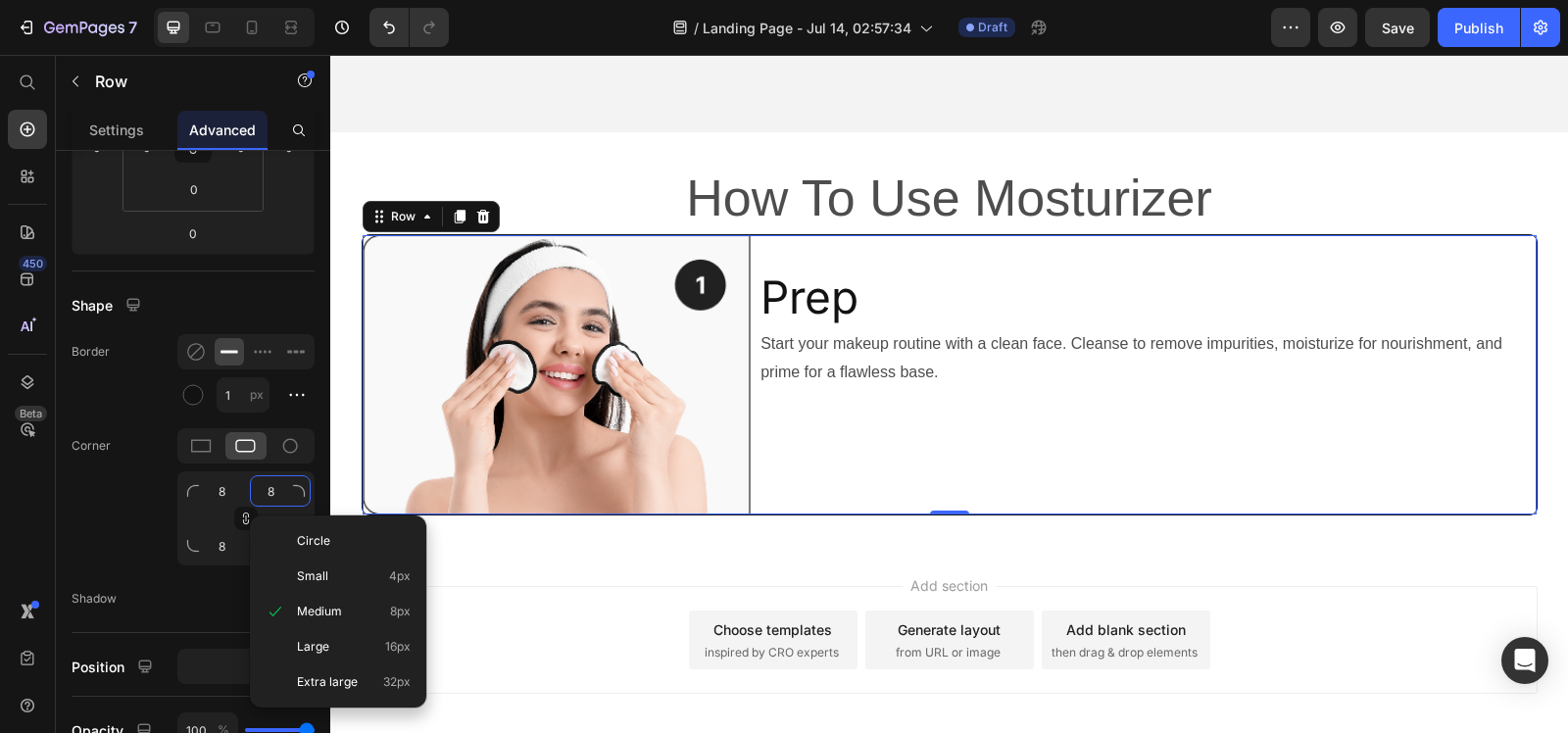 type on "9" 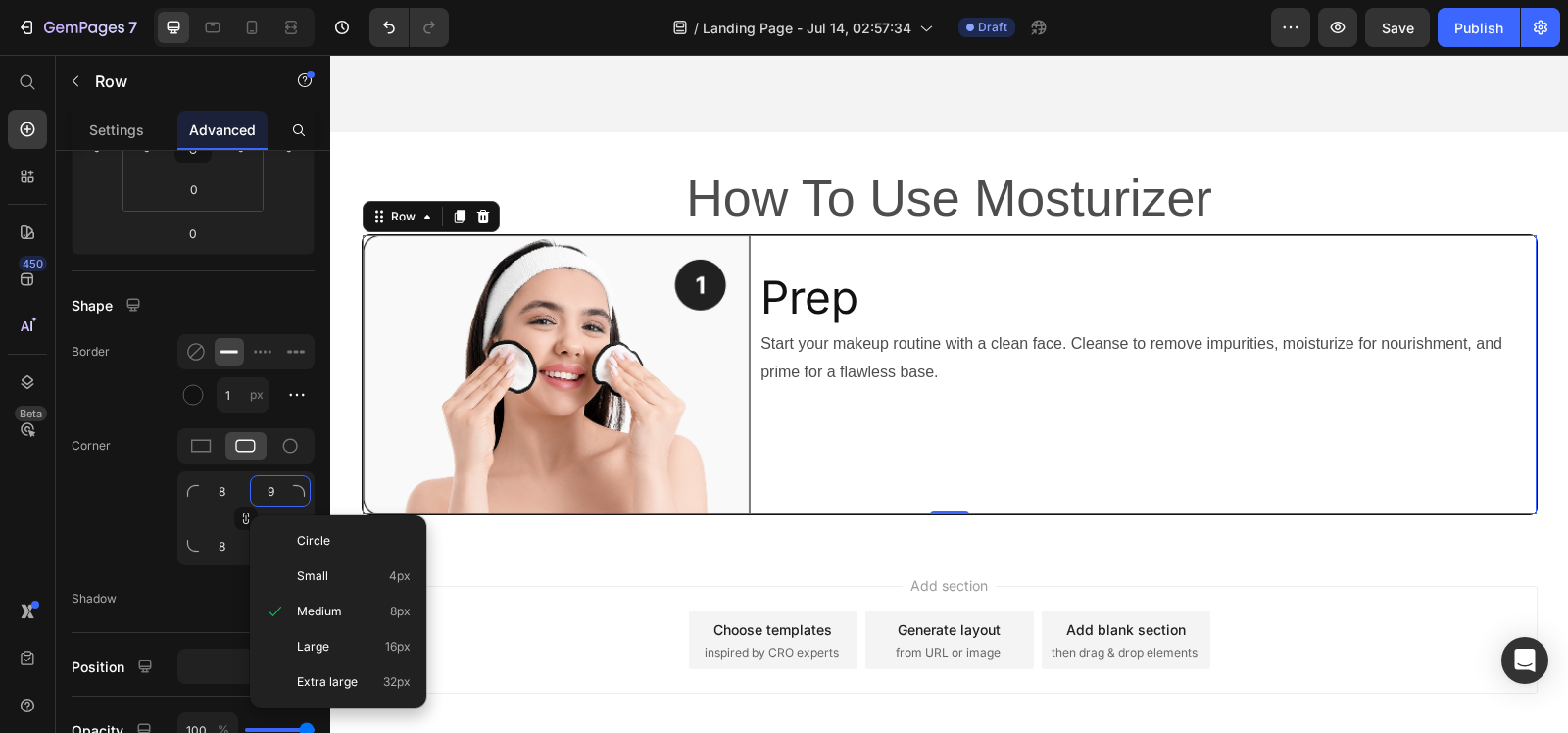 type on "9" 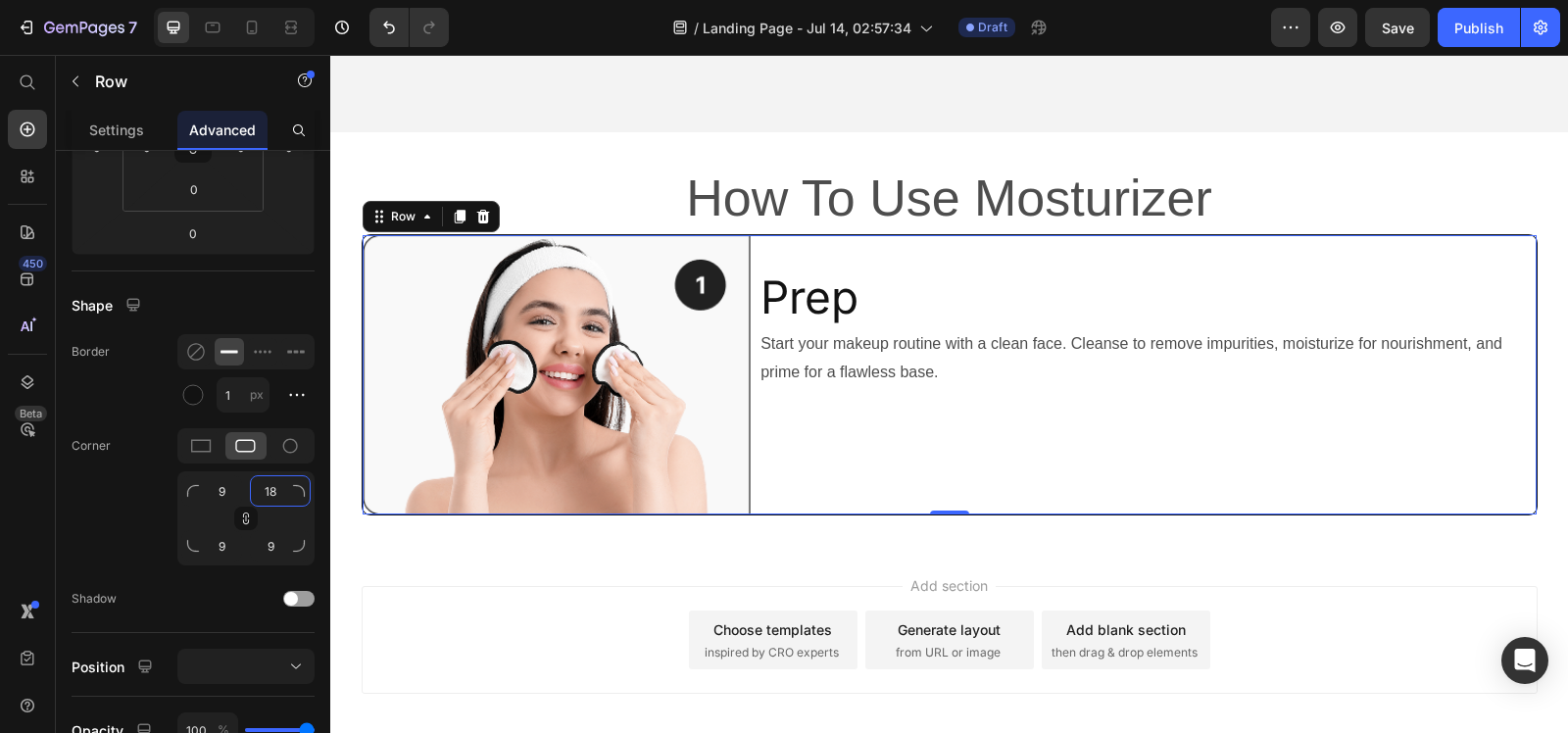 type on "19" 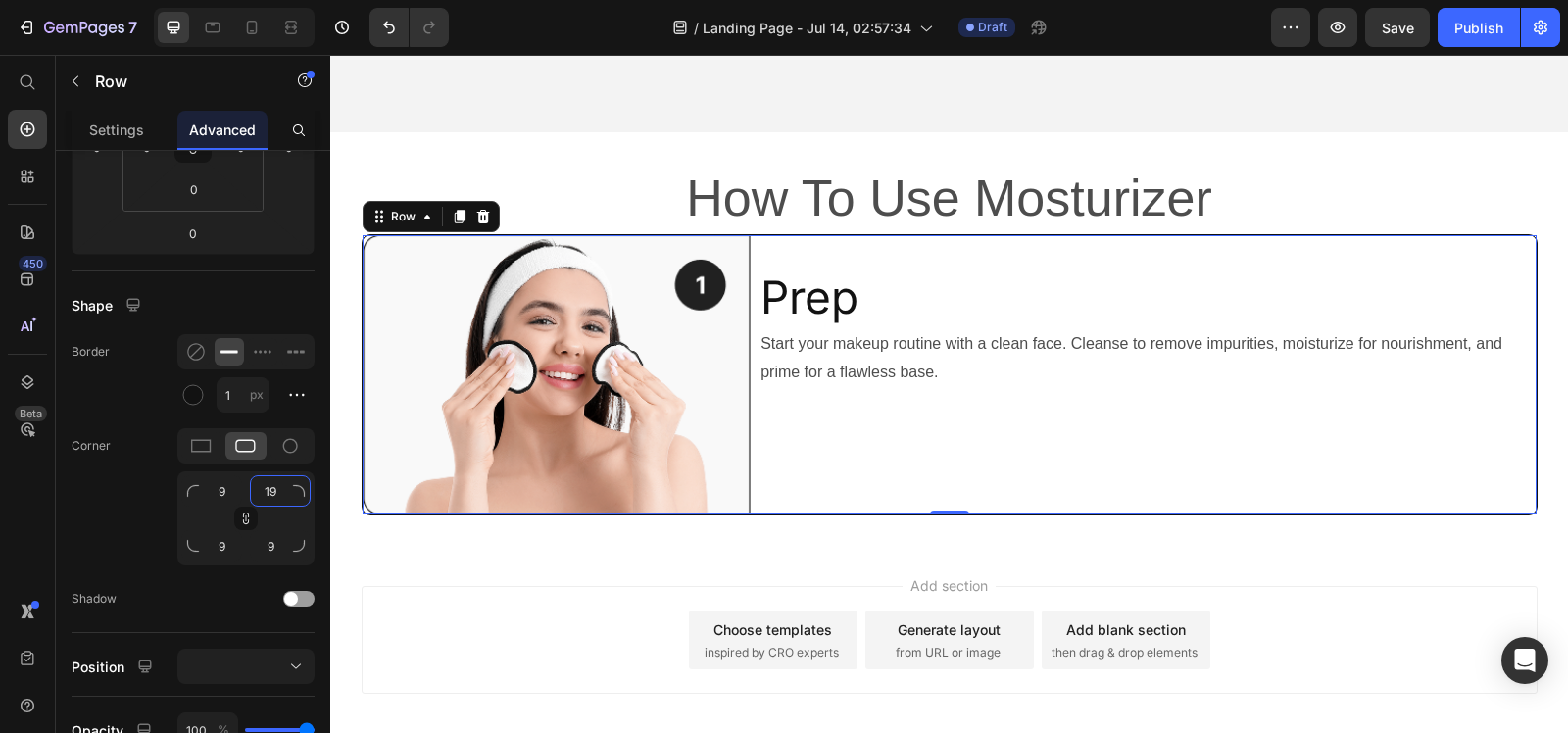 type on "19" 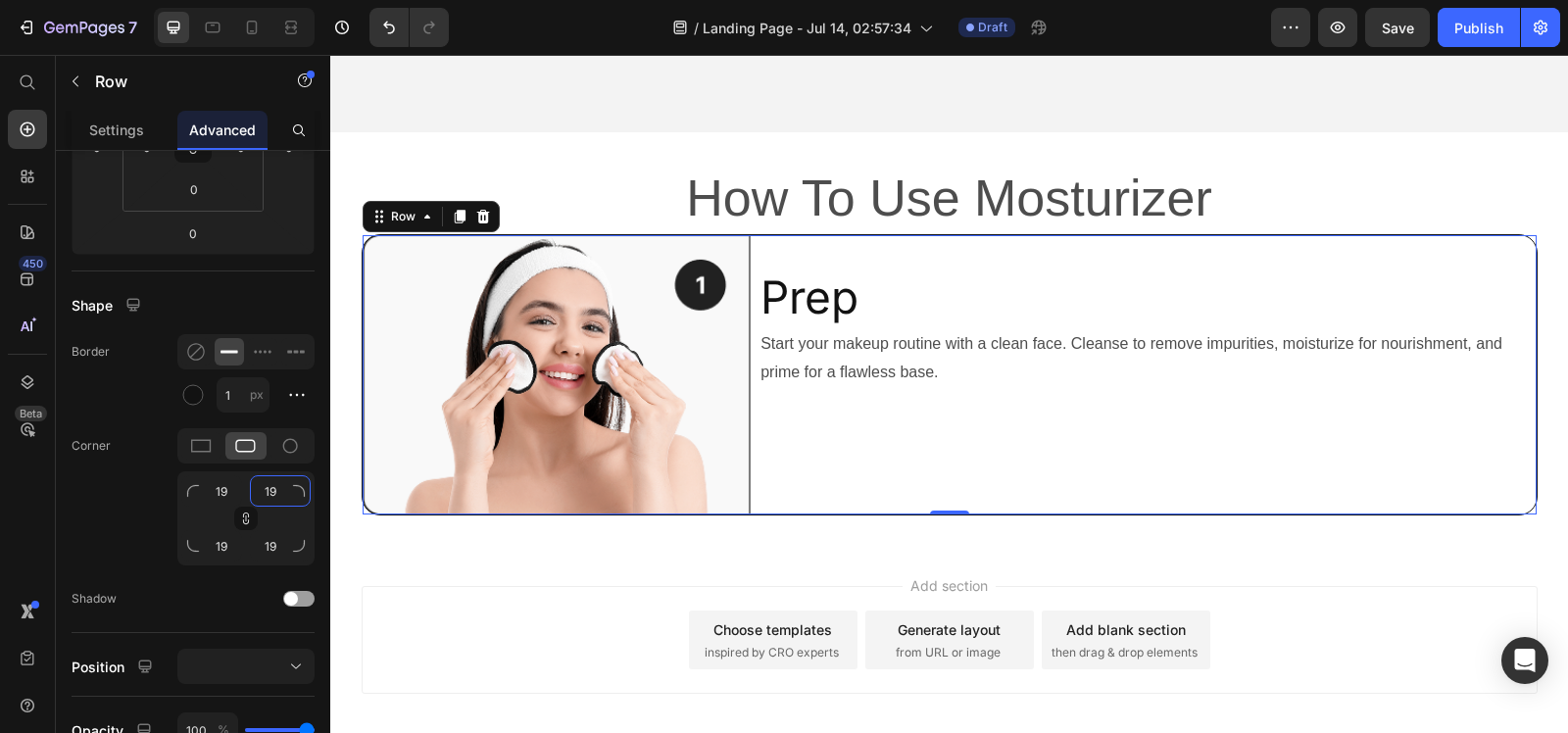 type on "20" 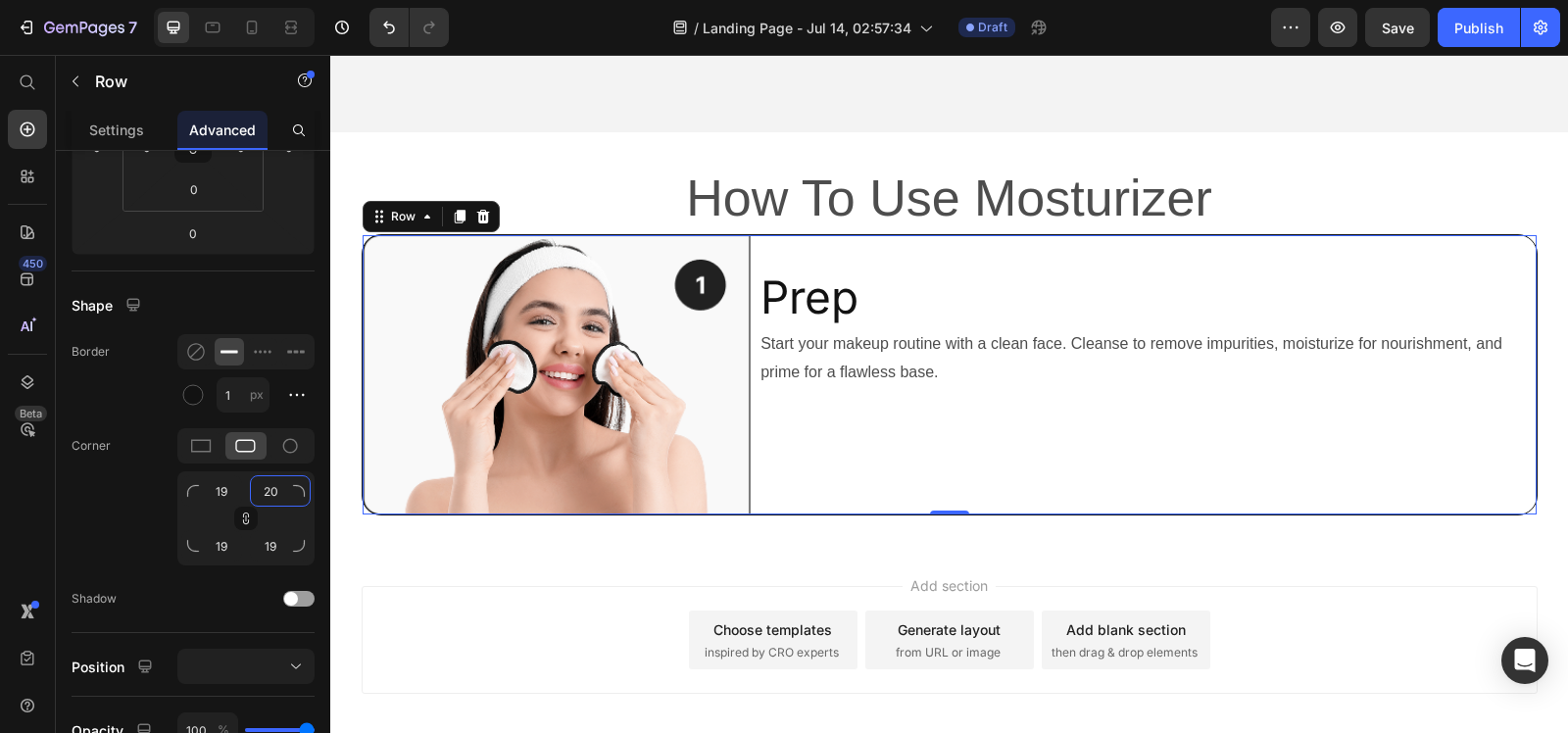 type on "20" 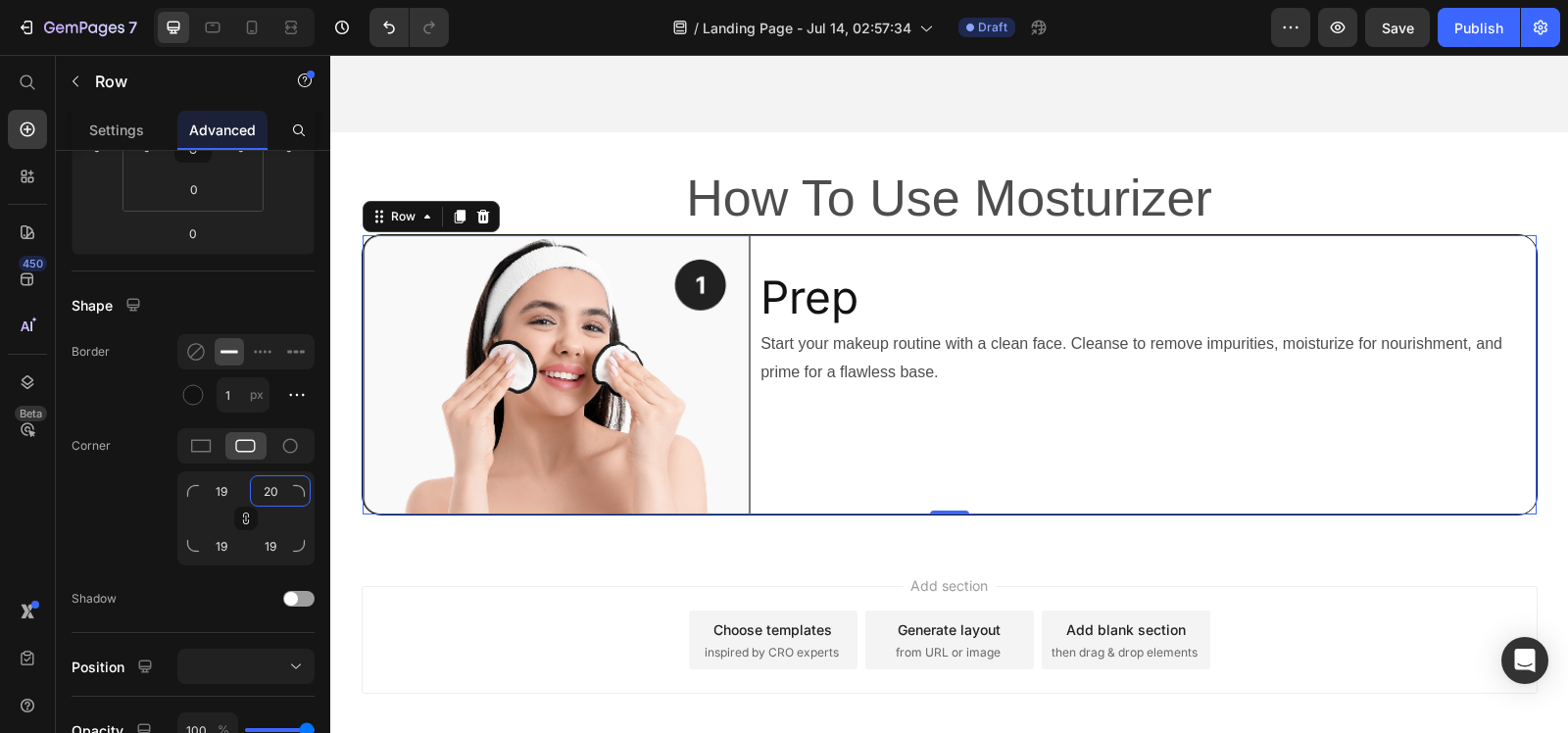 type on "20" 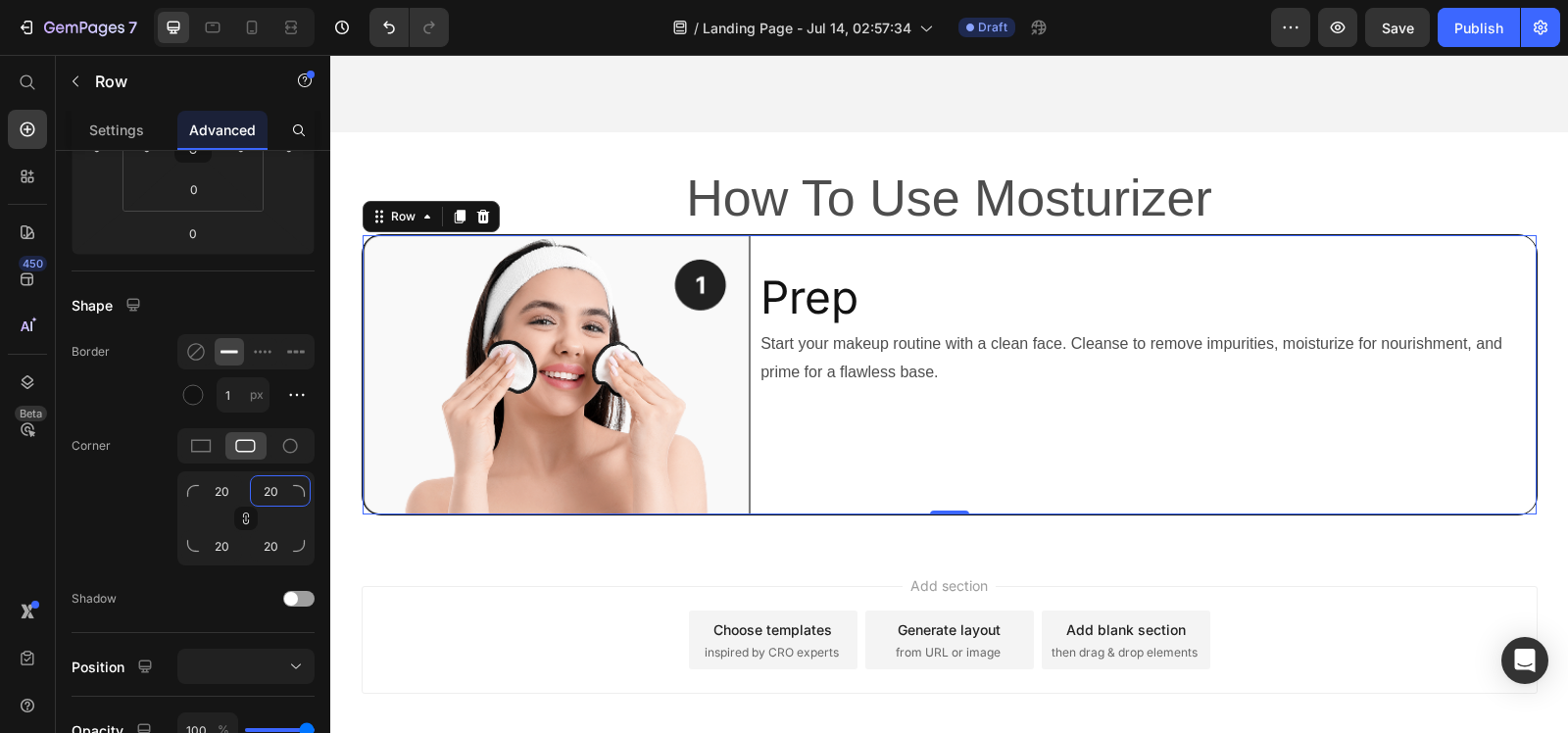 type on "21" 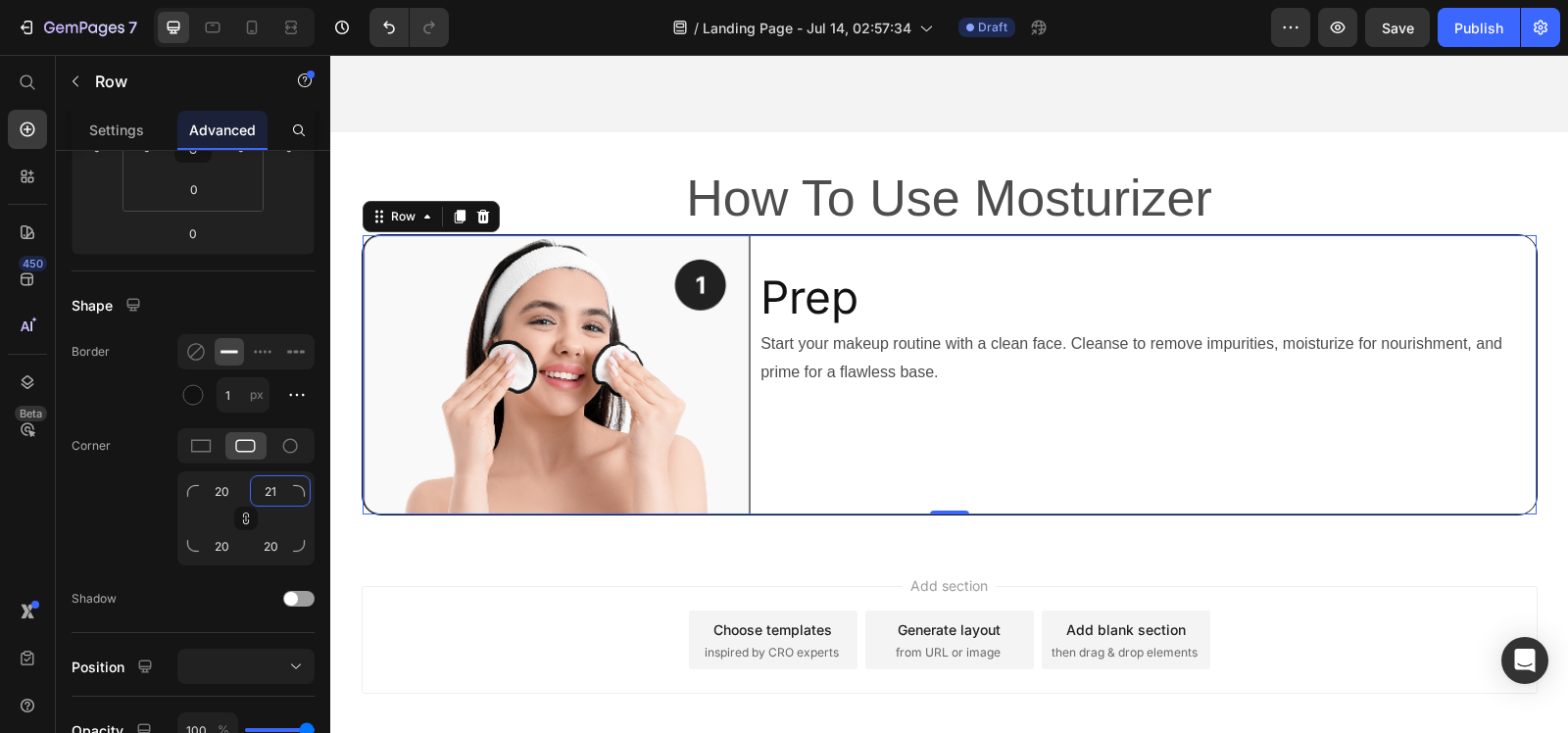 type on "21" 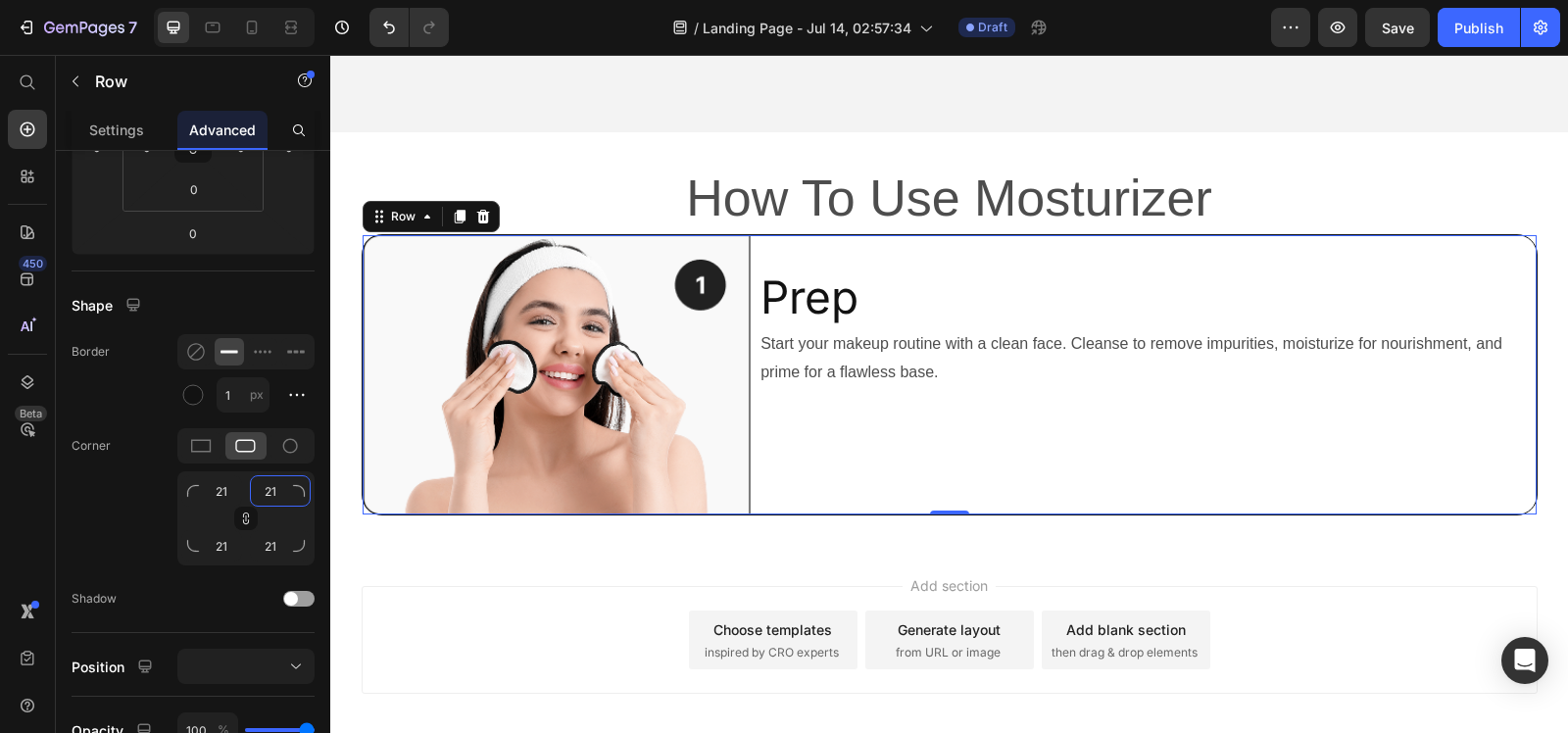 type on "22" 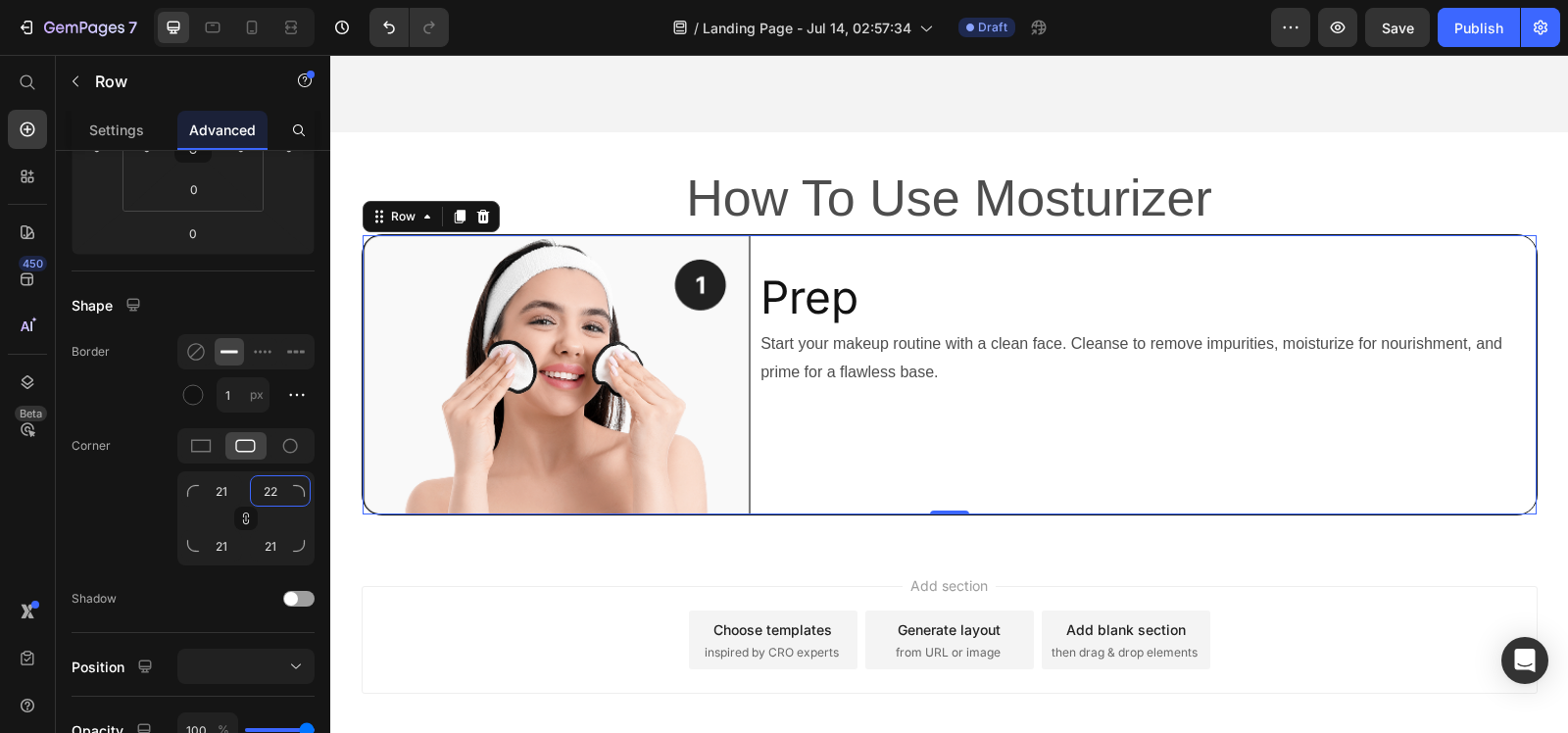 type on "22" 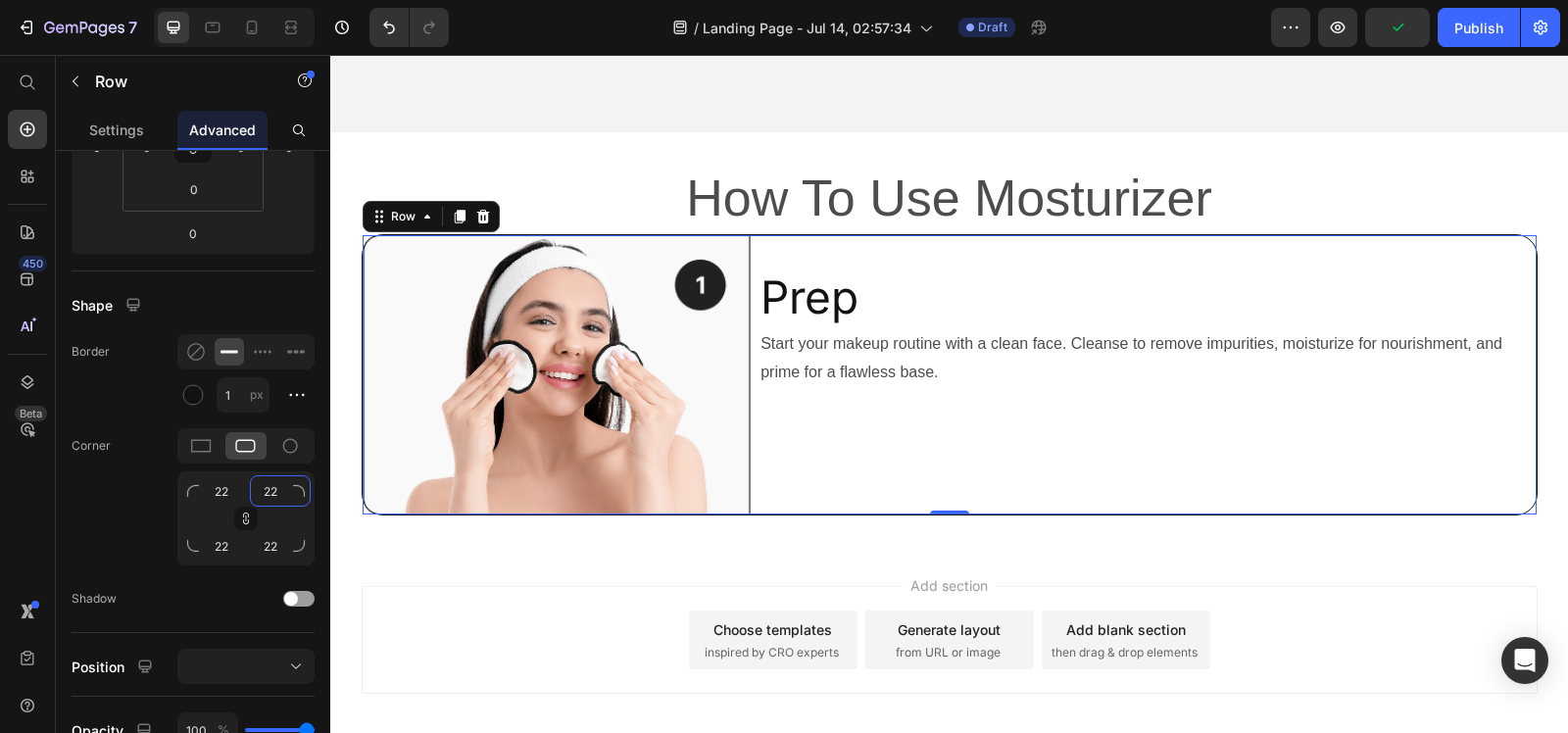 type on "23" 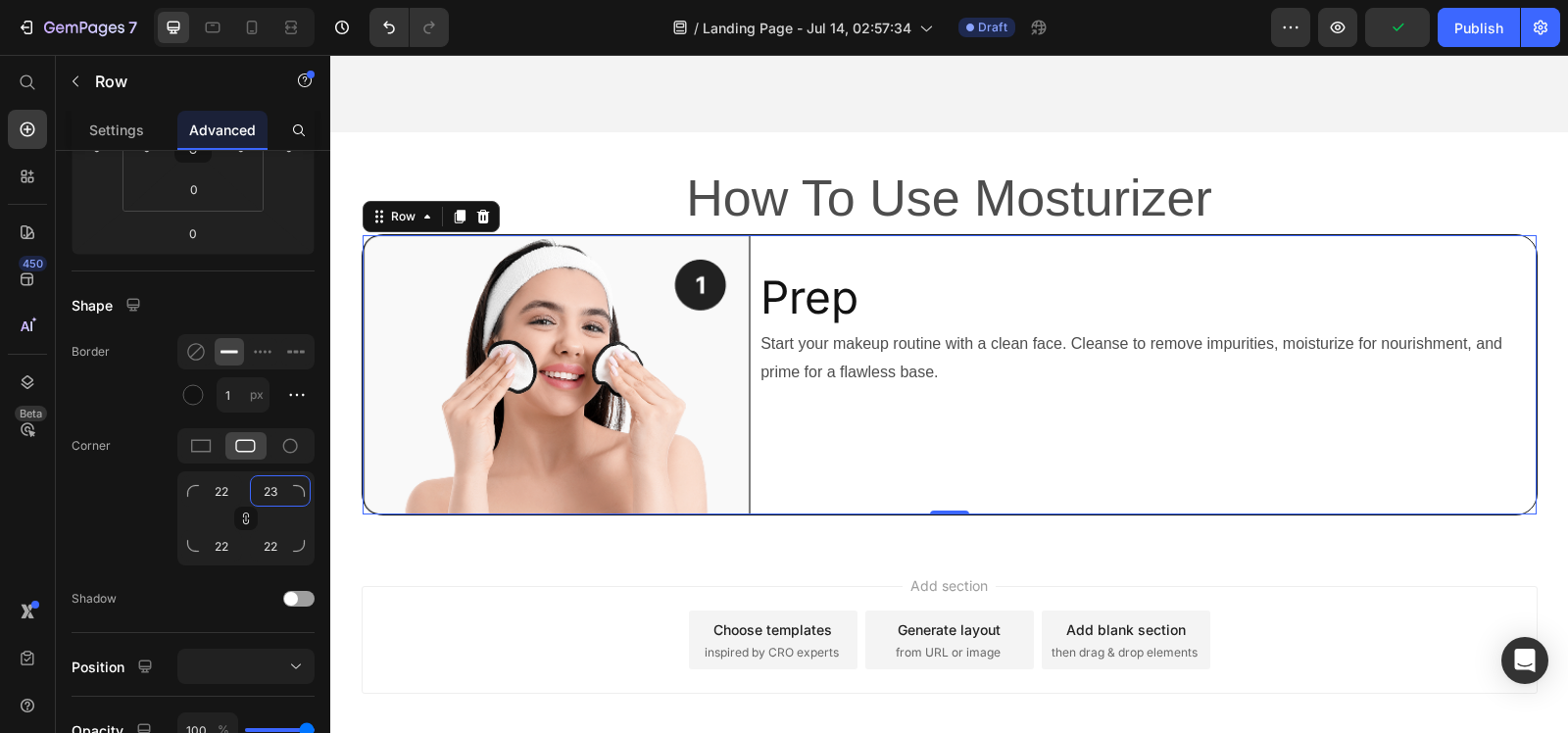 type on "23" 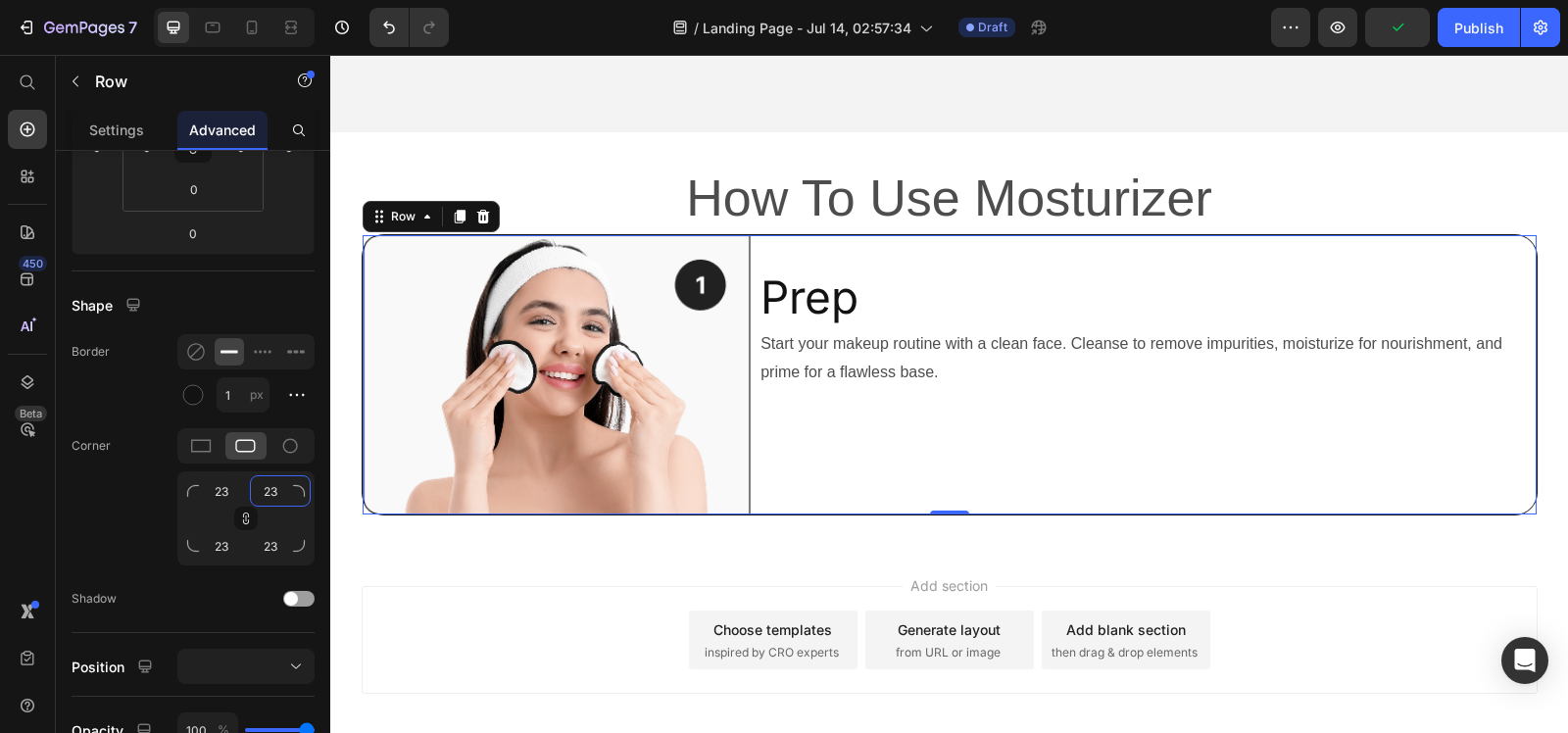 type on "24" 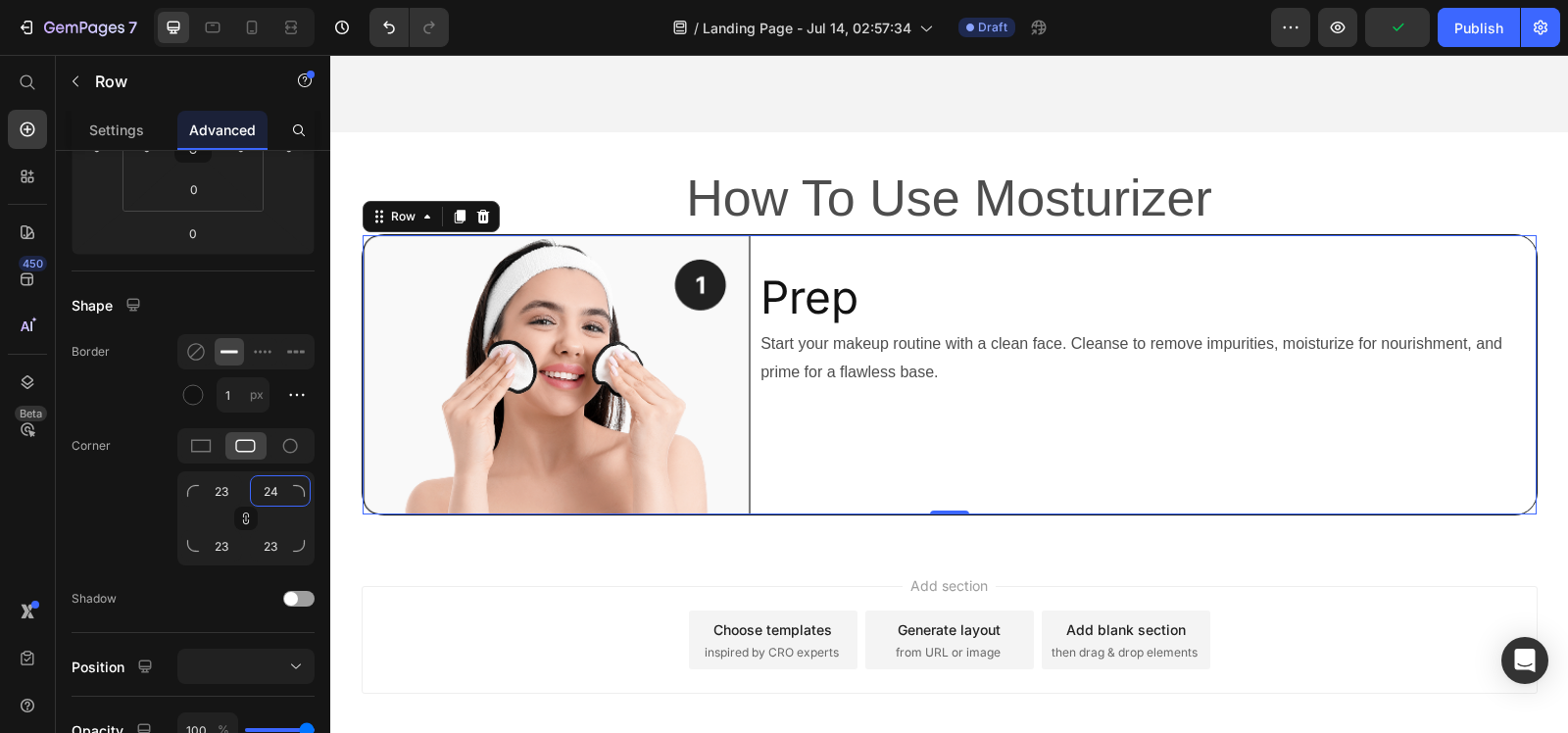 type on "24" 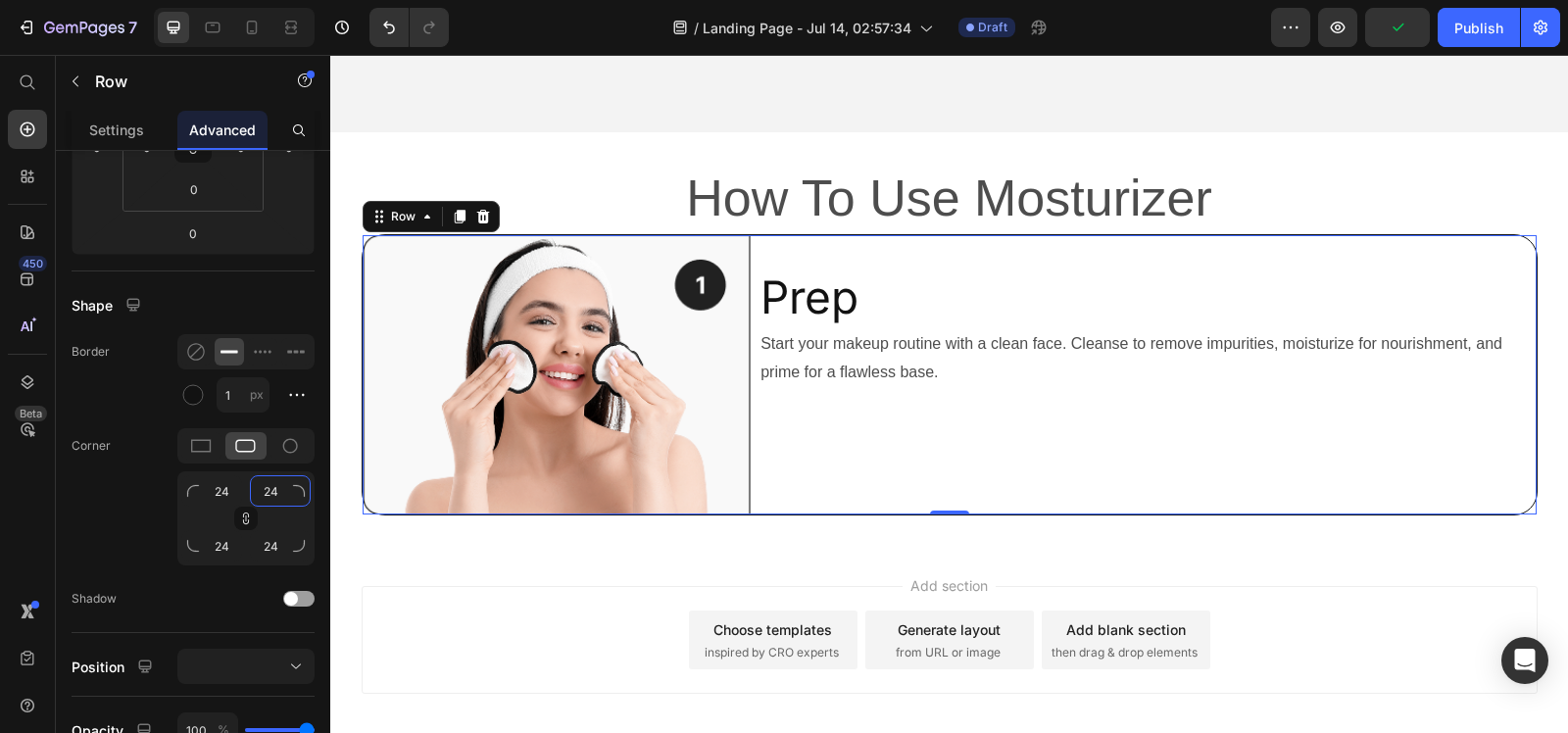 type on "25" 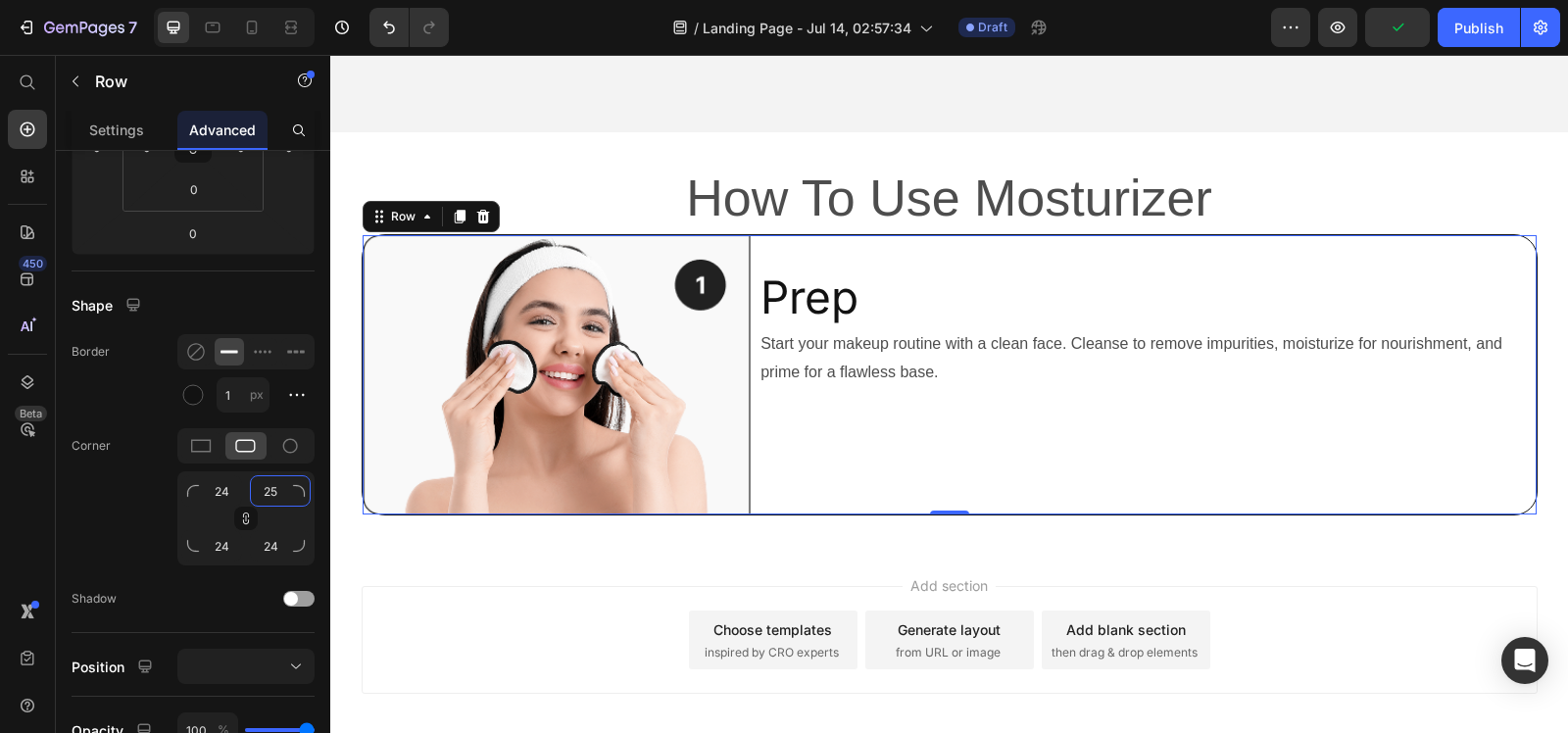 type on "25" 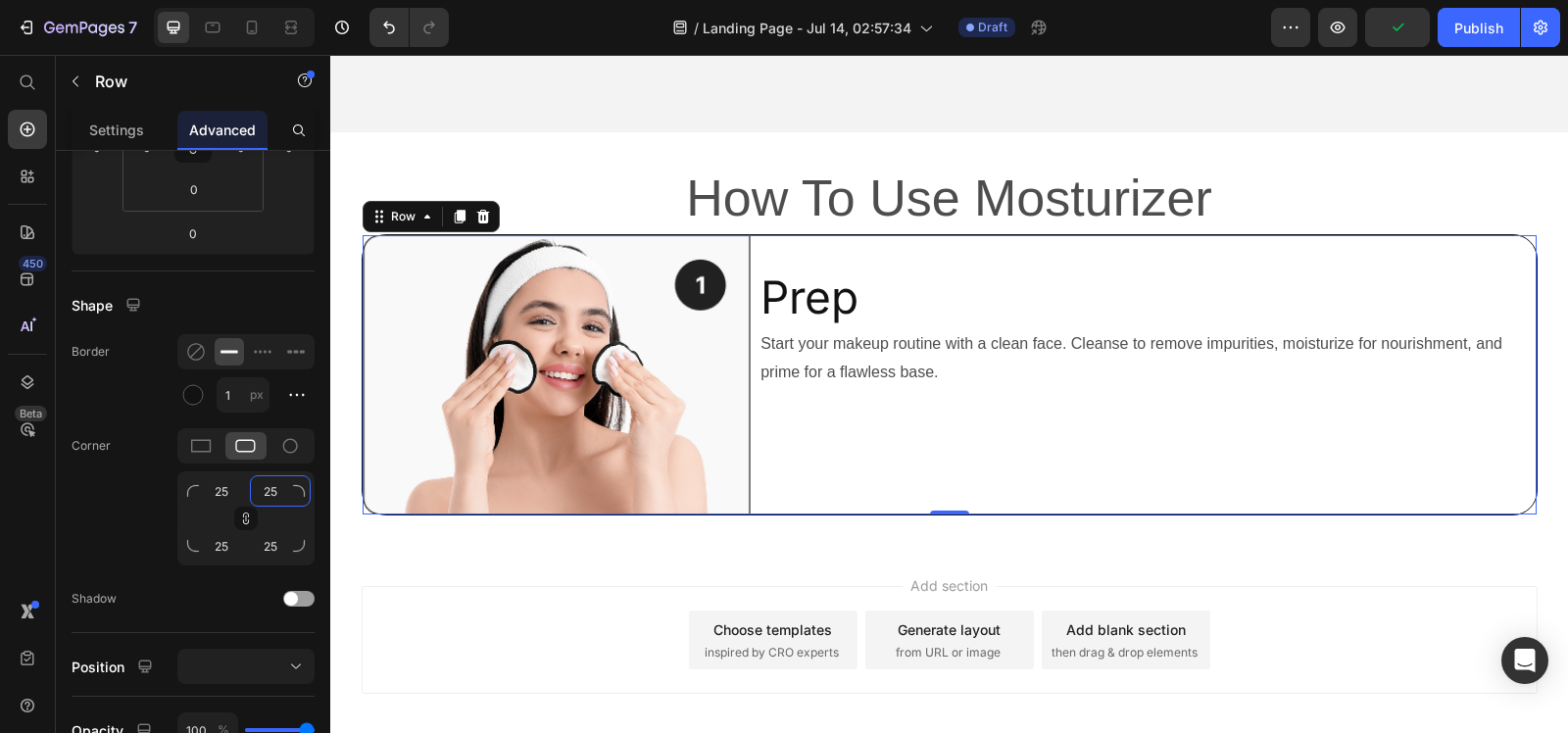 type on "26" 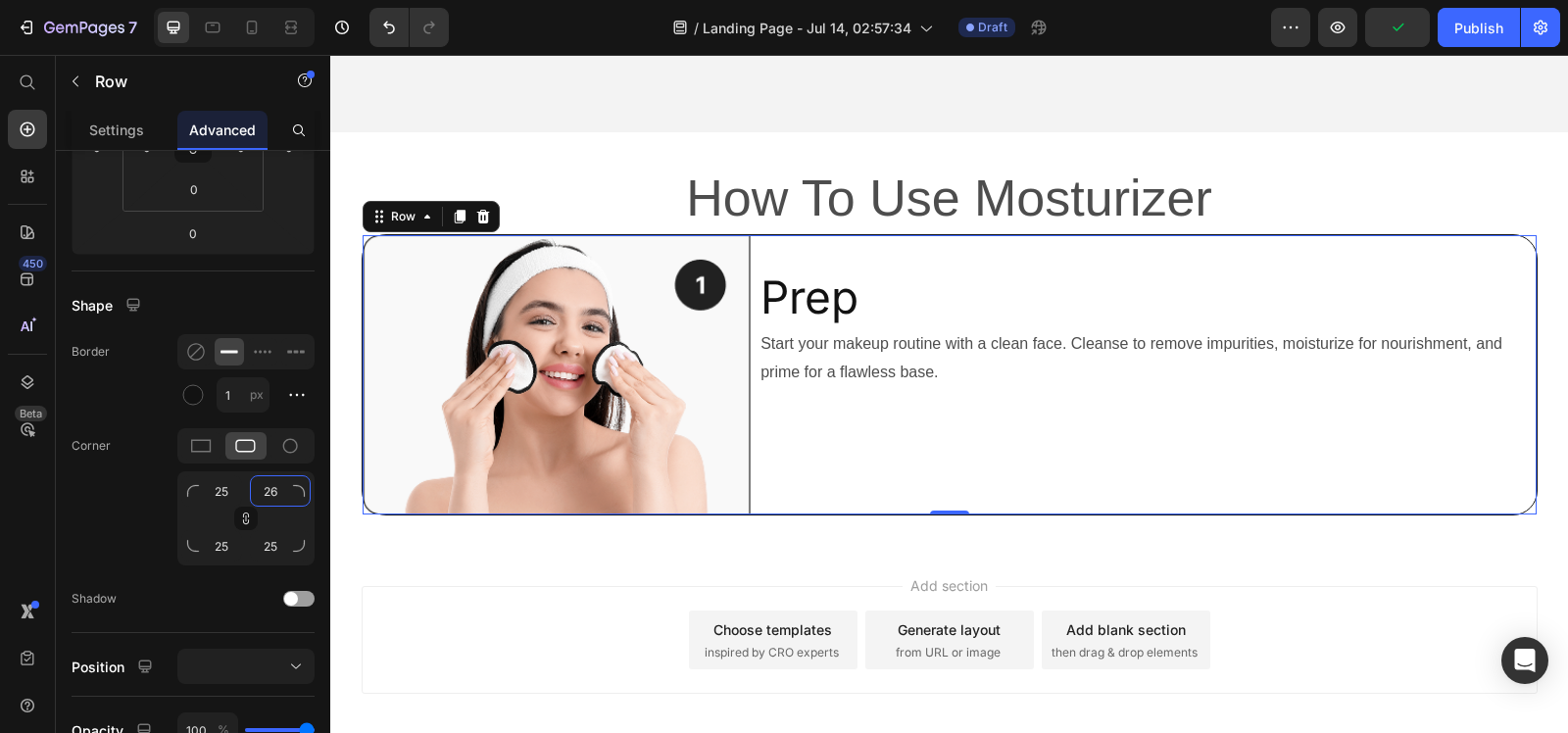 type on "26" 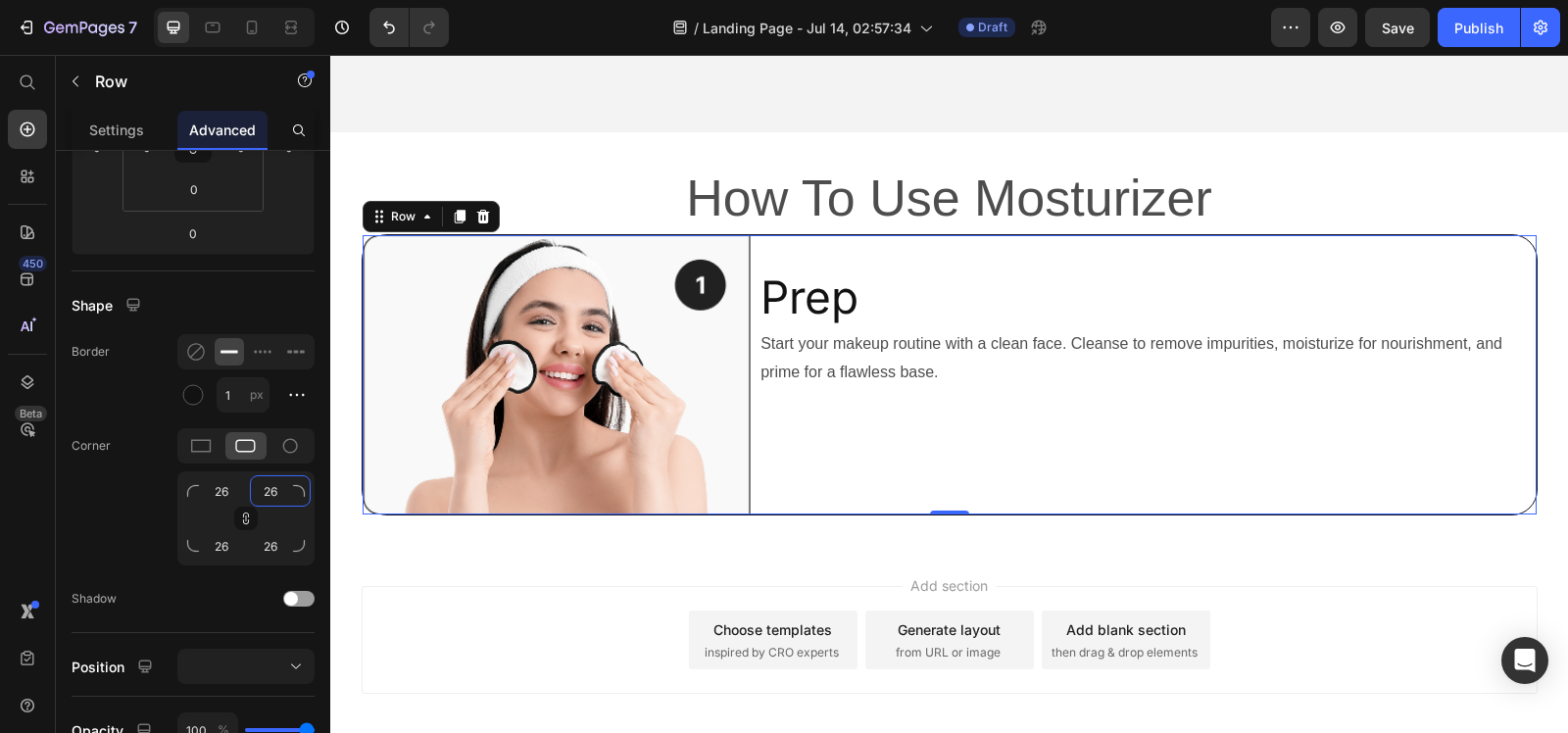 type on "25" 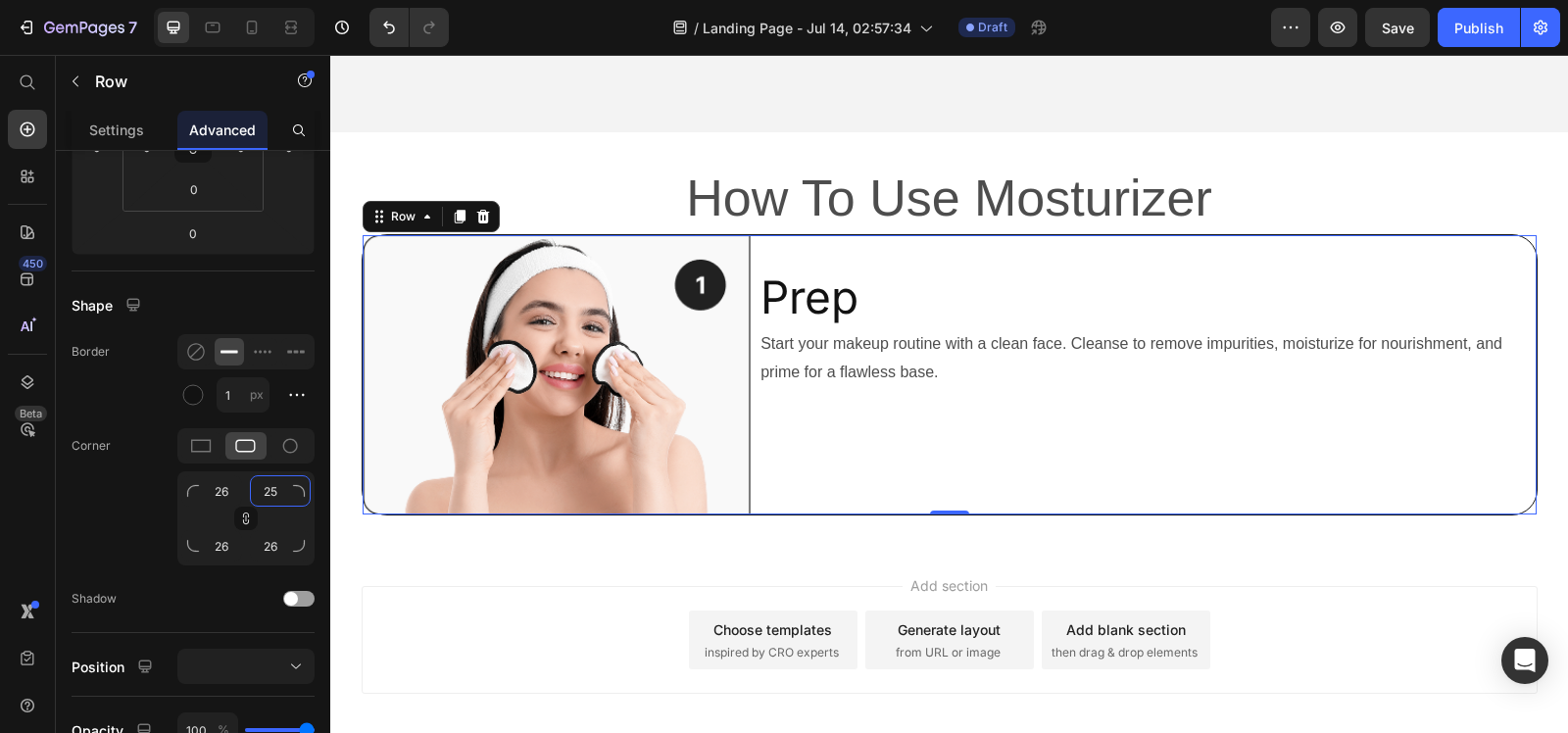 type on "25" 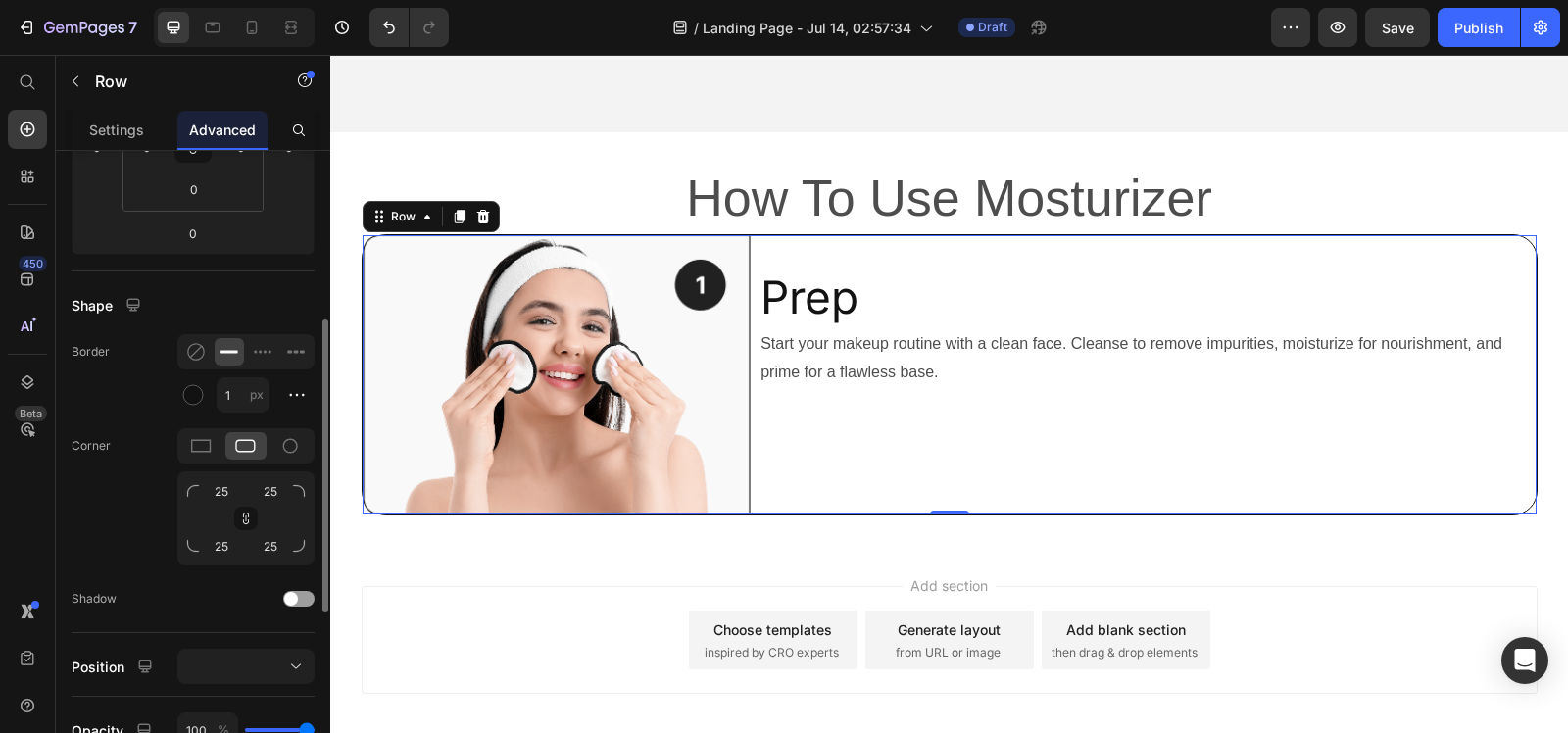 click on "Corner 25 25 25 25" 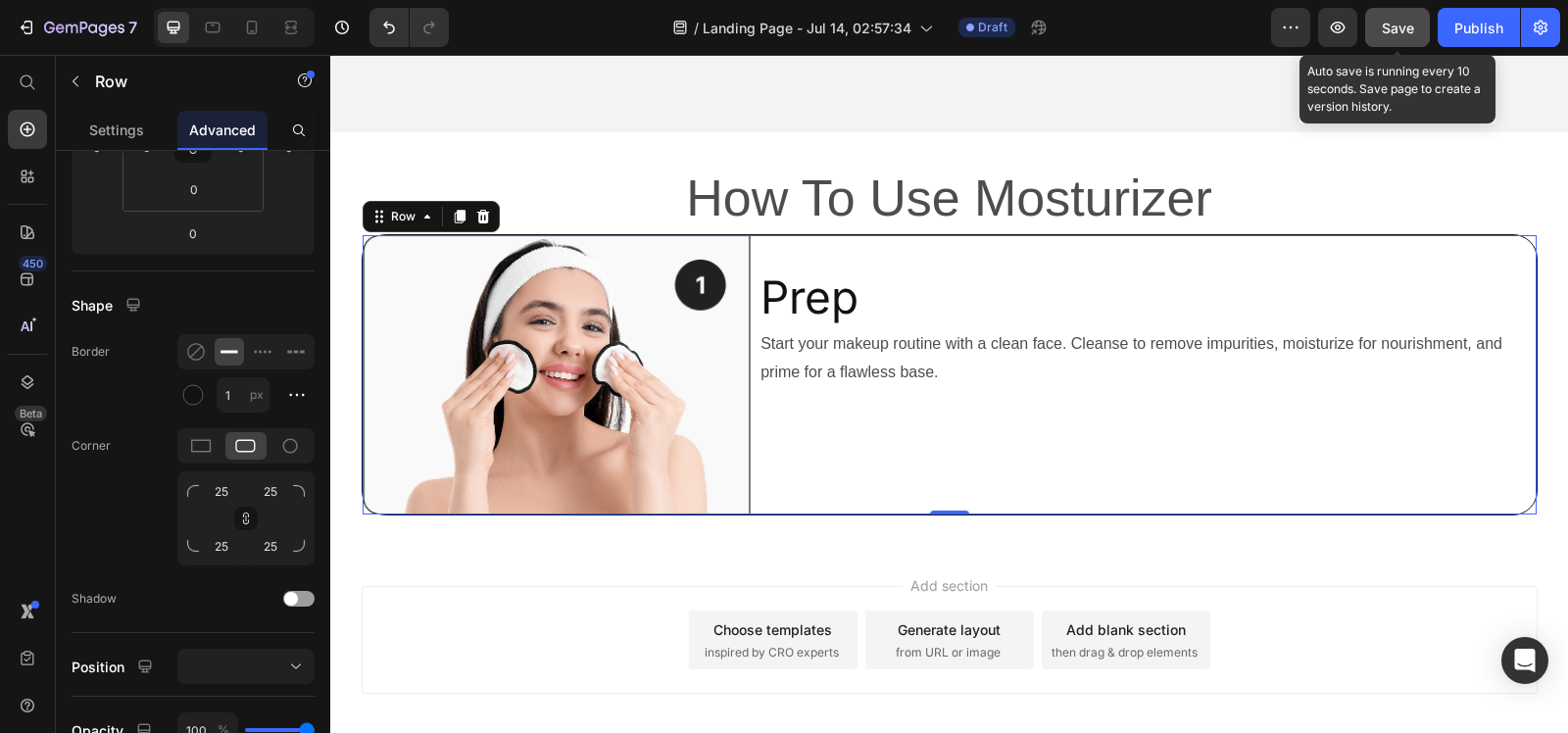 click on "Save" at bounding box center [1397, 27] 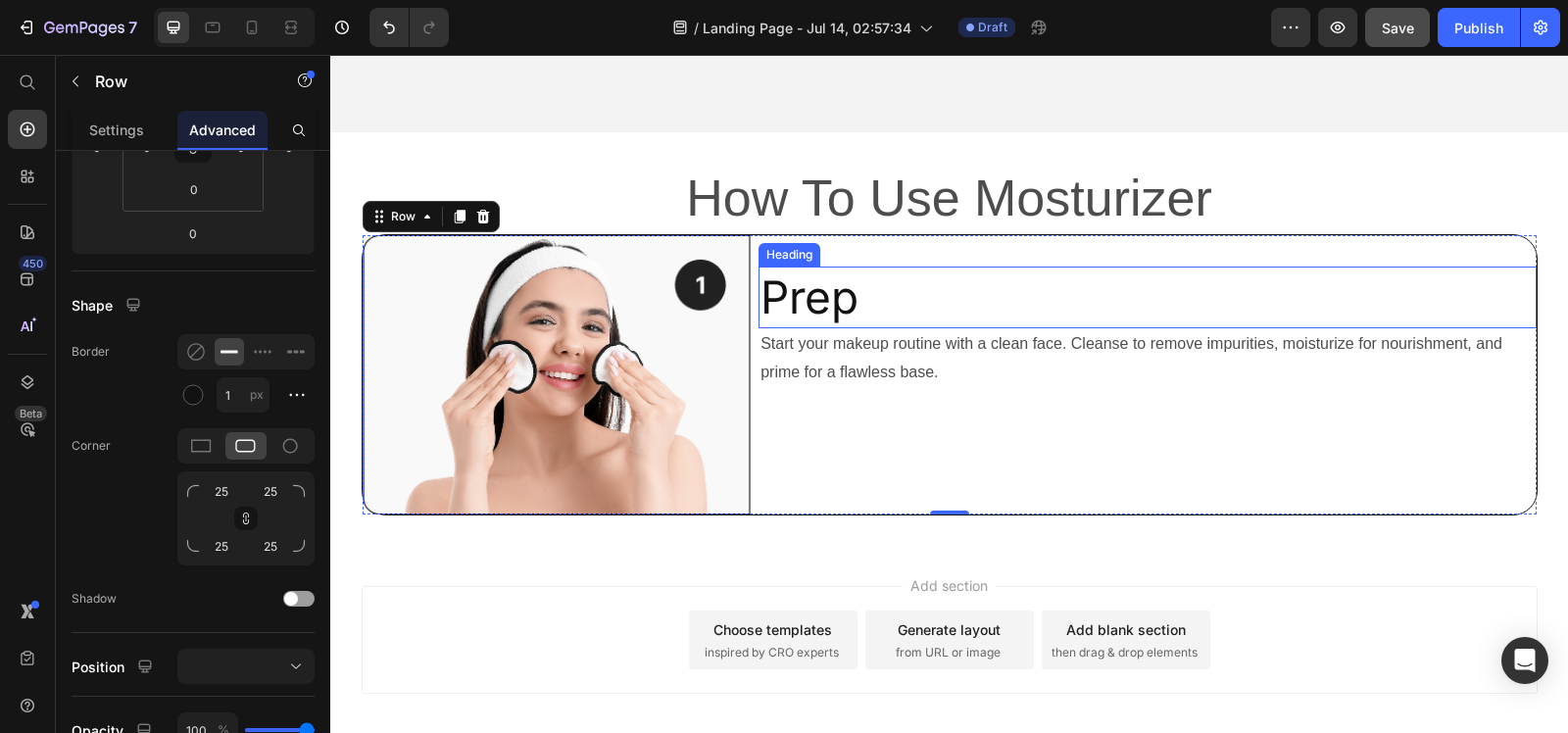 click on "Prep" at bounding box center [1147, 298] 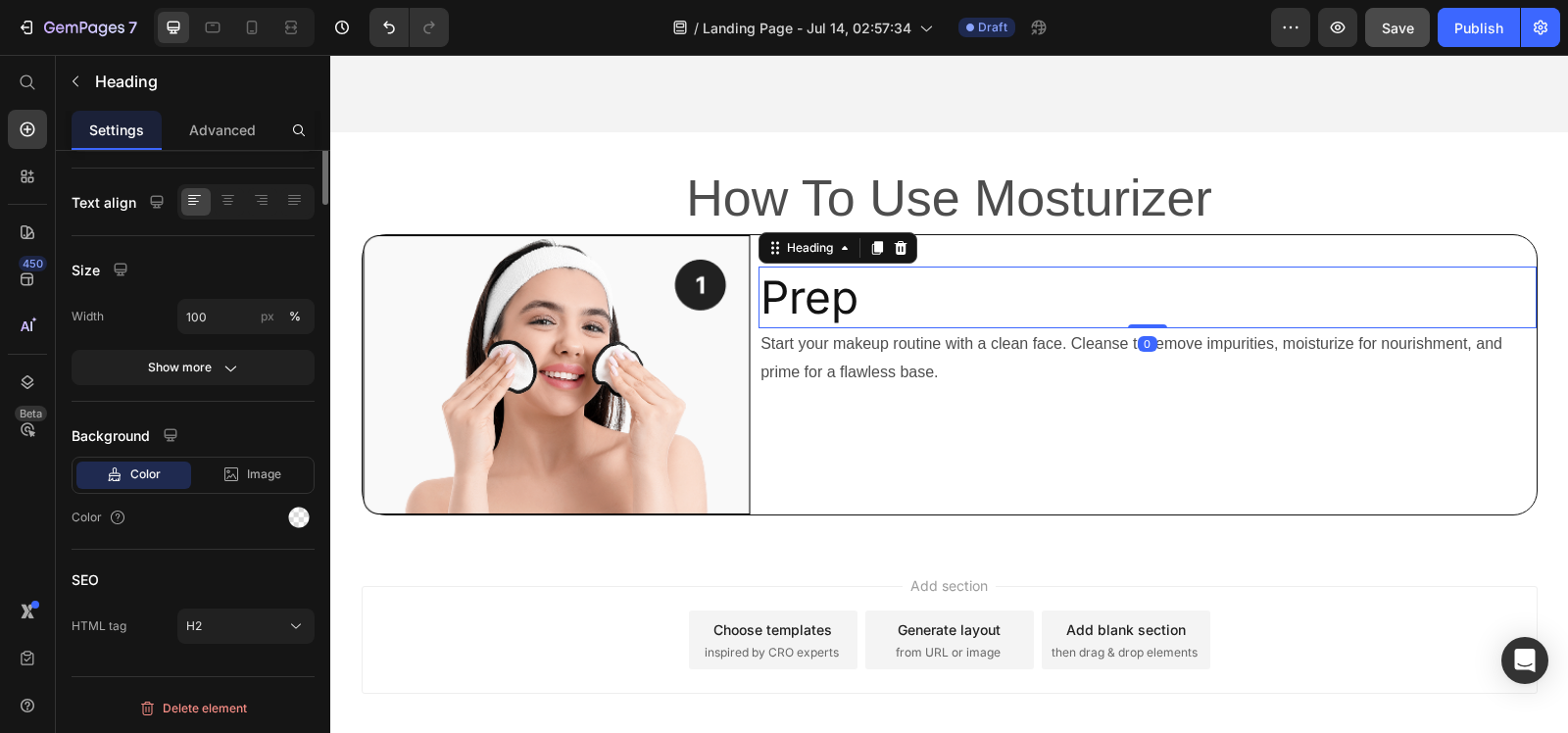 scroll, scrollTop: 0, scrollLeft: 0, axis: both 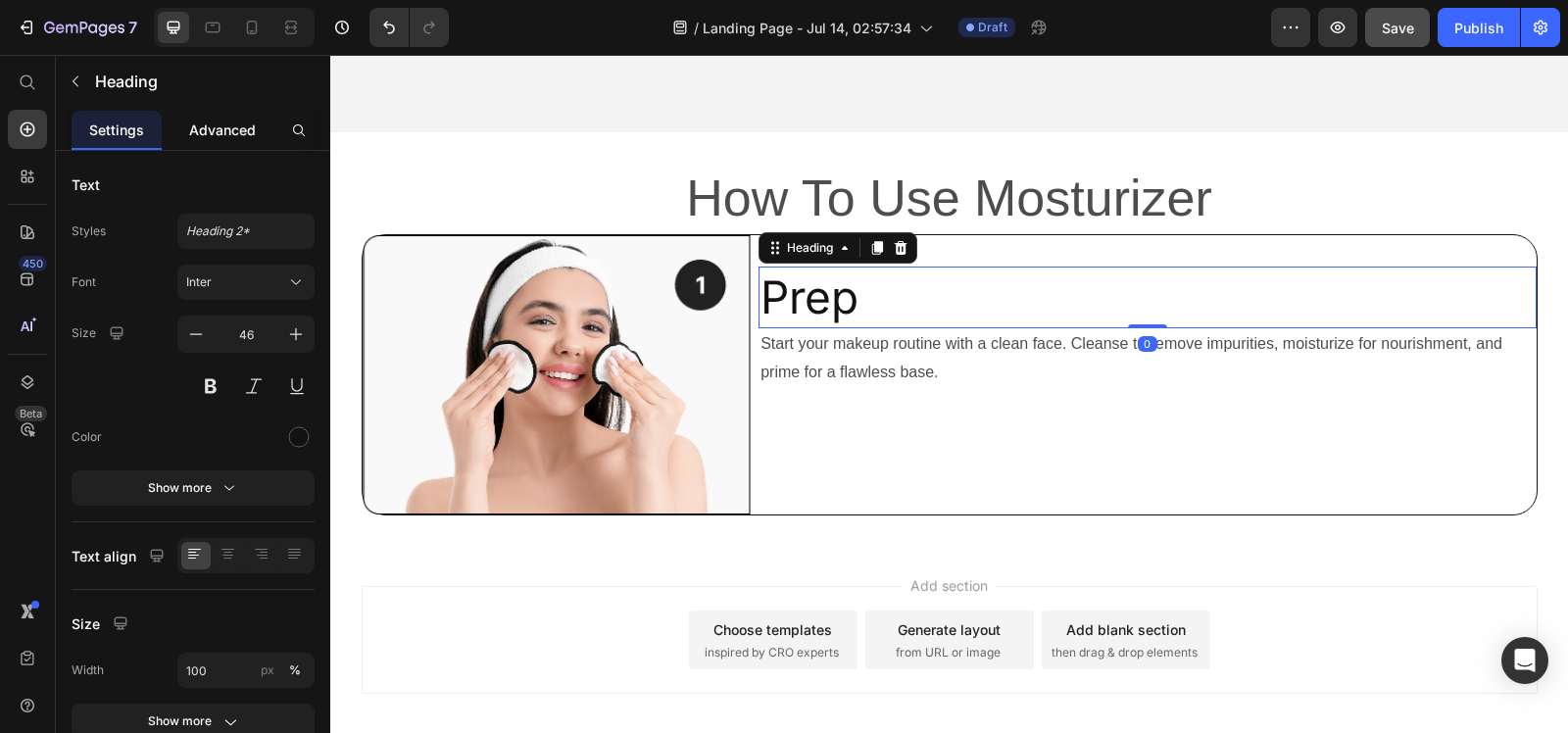 click on "Advanced" at bounding box center [222, 129] 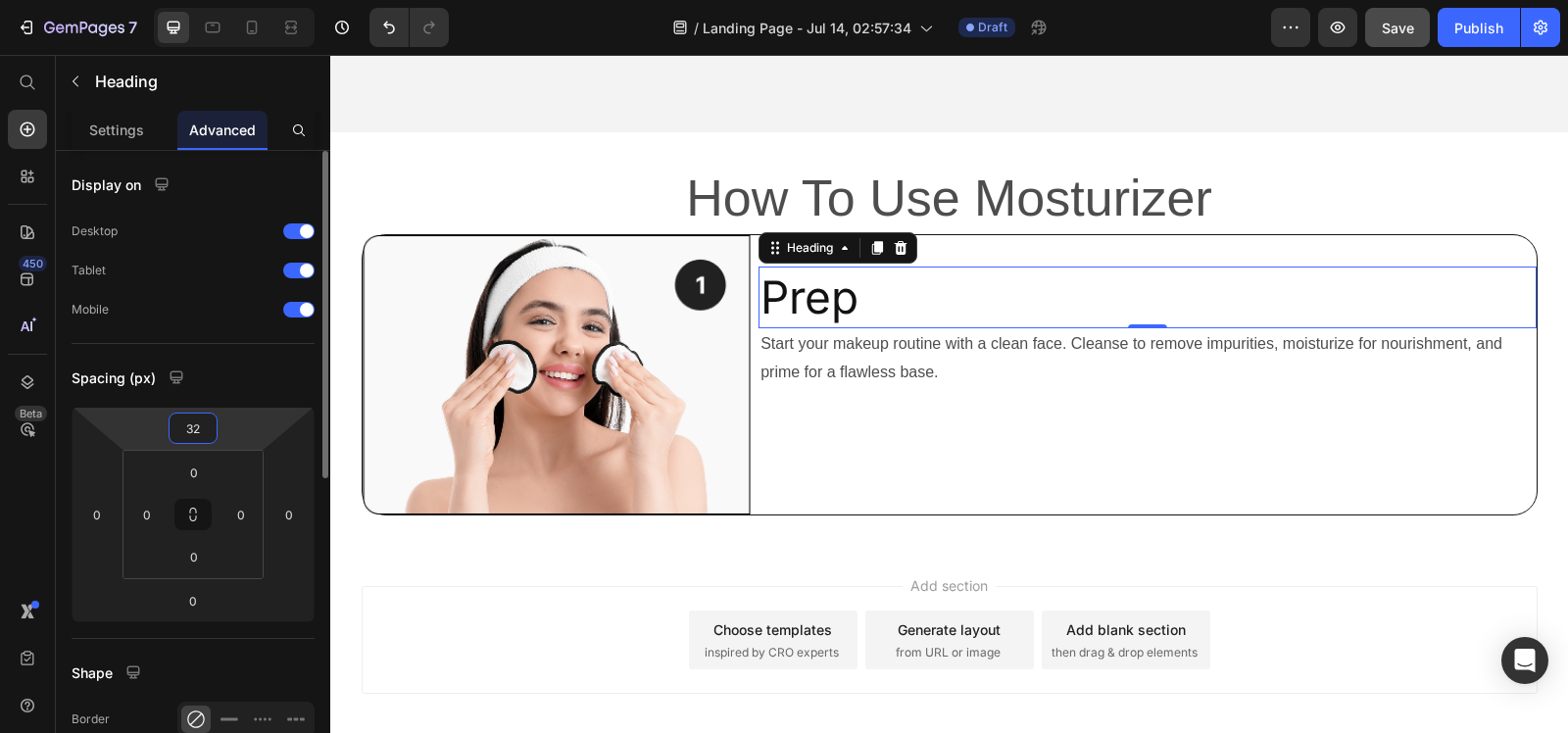 click on "32" at bounding box center (193, 428) 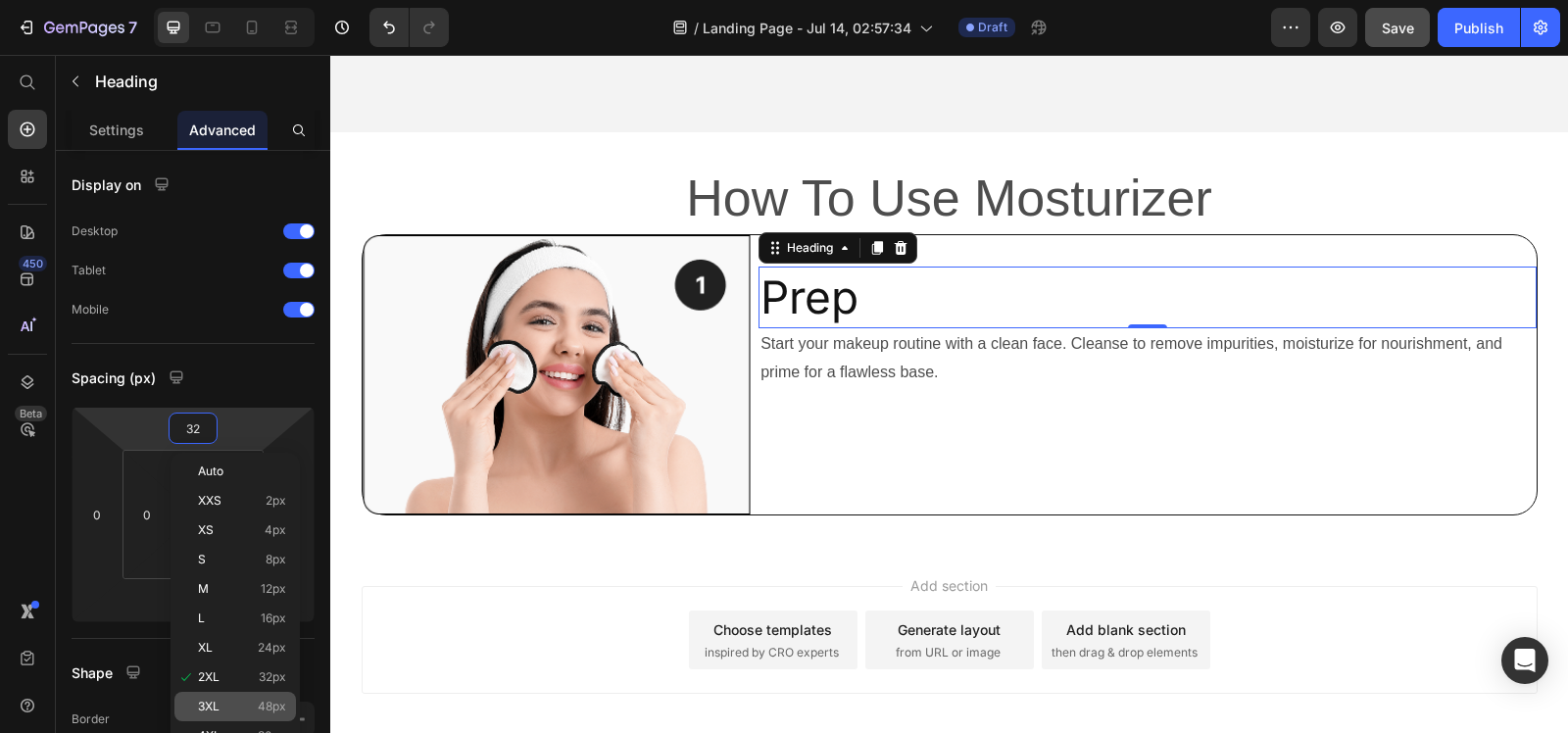 click on "3XL 48px" at bounding box center [242, 707] 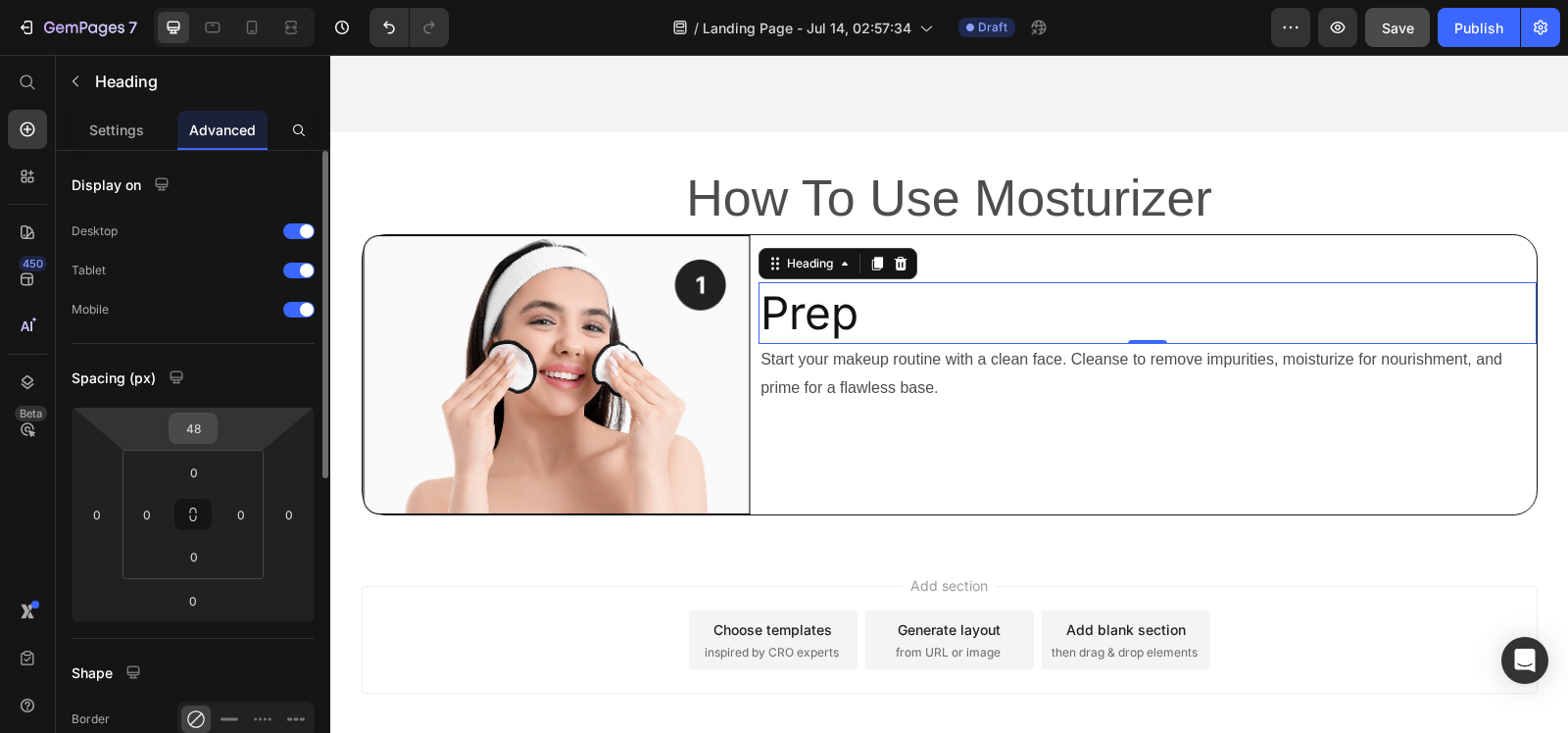 click on "48" at bounding box center (193, 428) 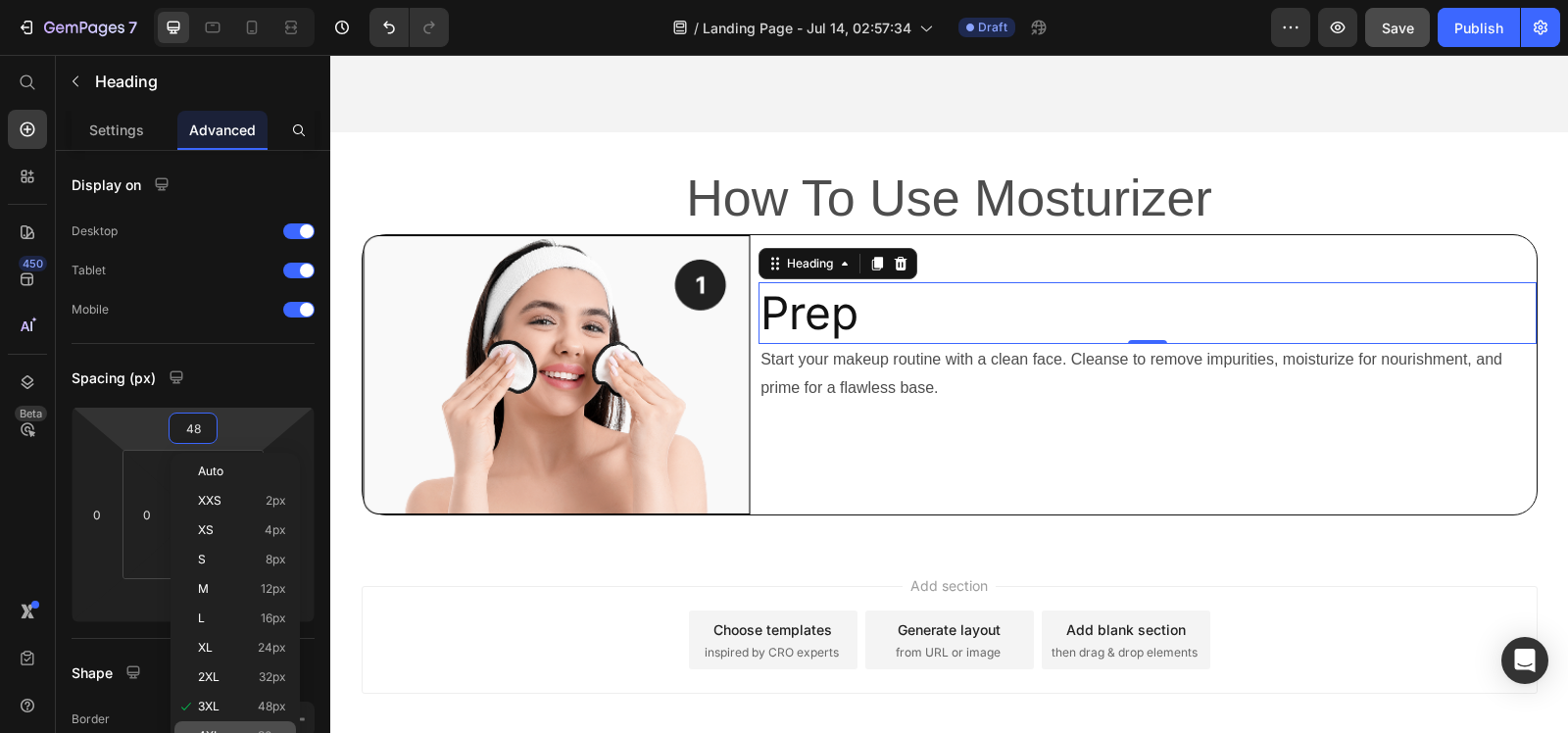 click on "4XL 80px" 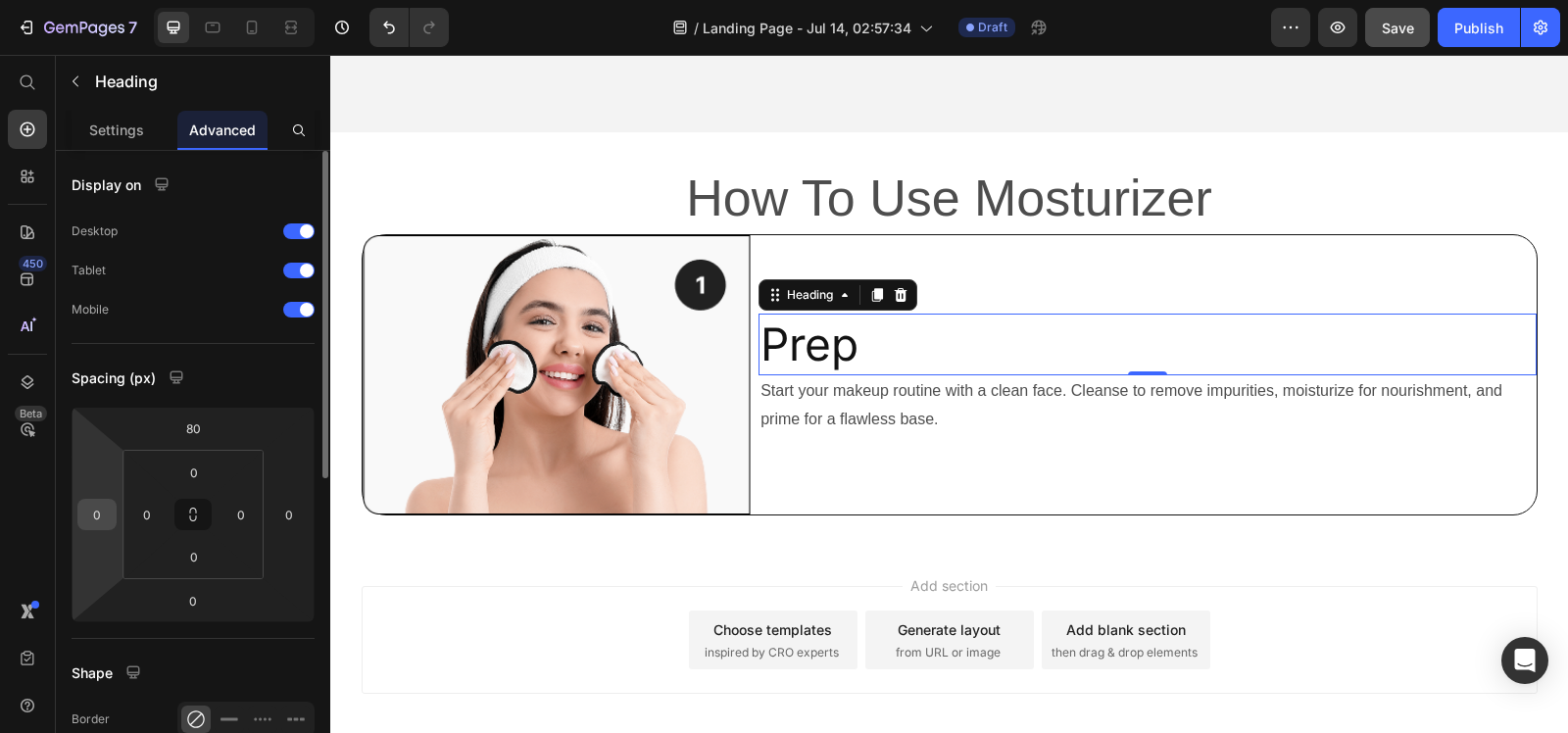 click on "0" at bounding box center [97, 514] 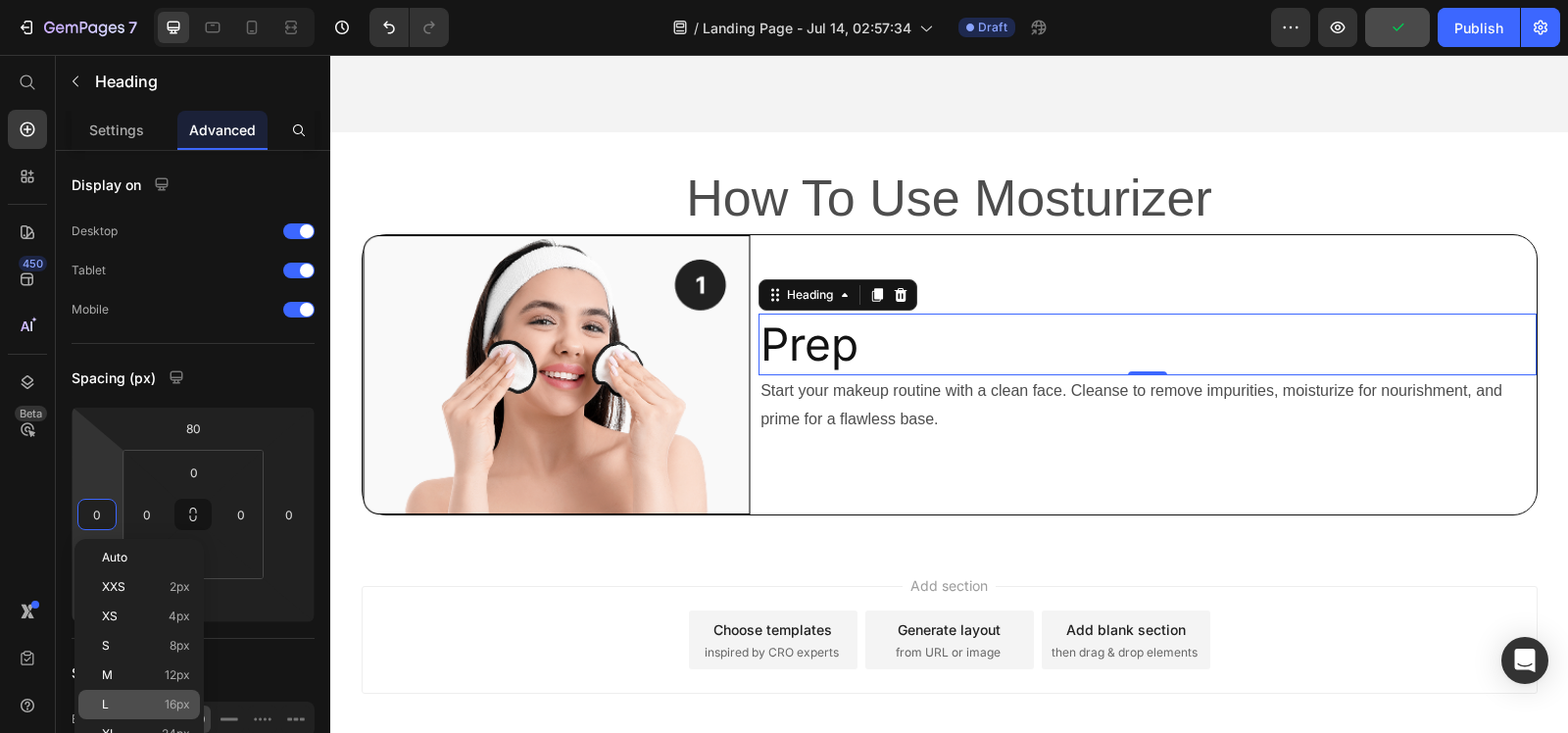click on "L" at bounding box center [105, 705] 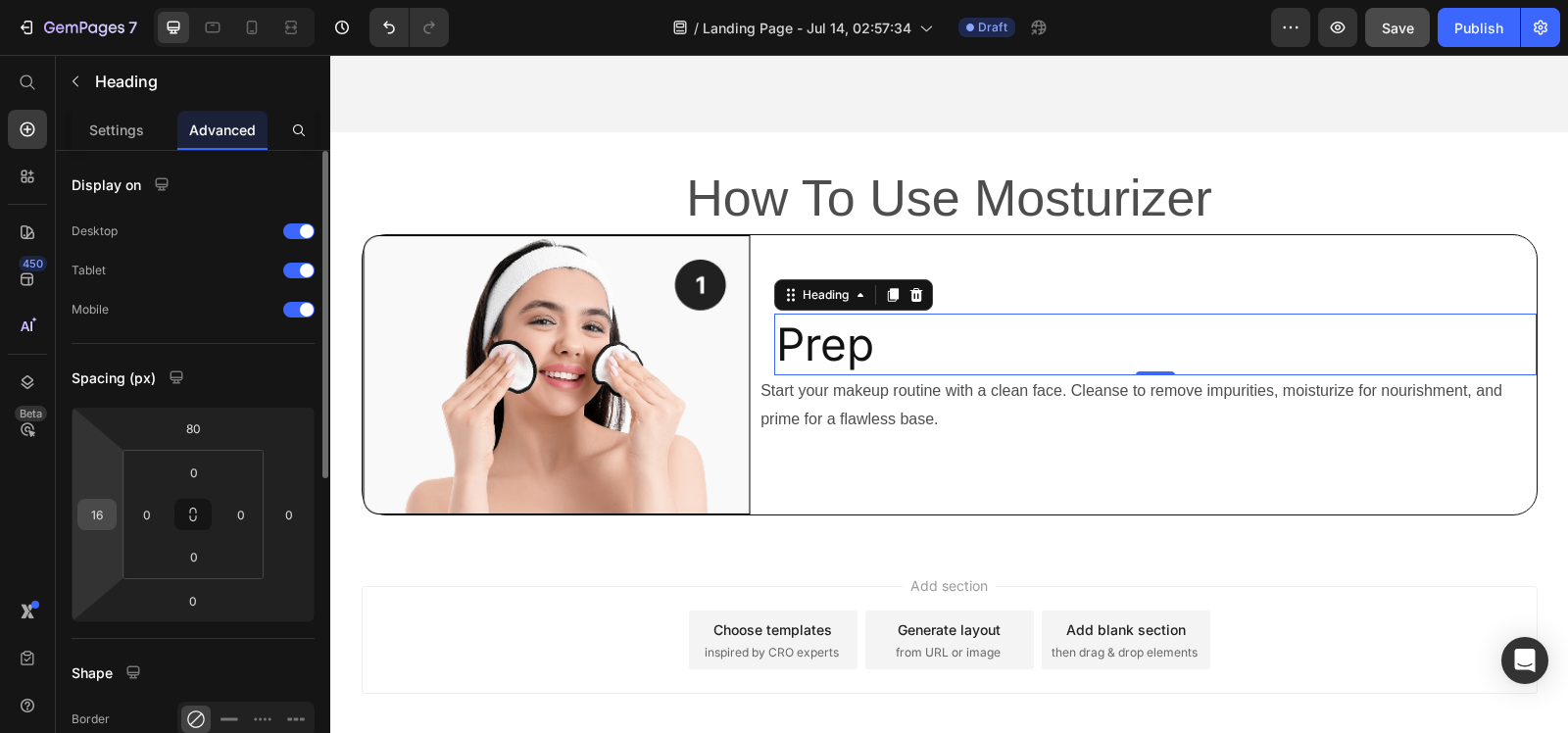 click on "16" at bounding box center (97, 514) 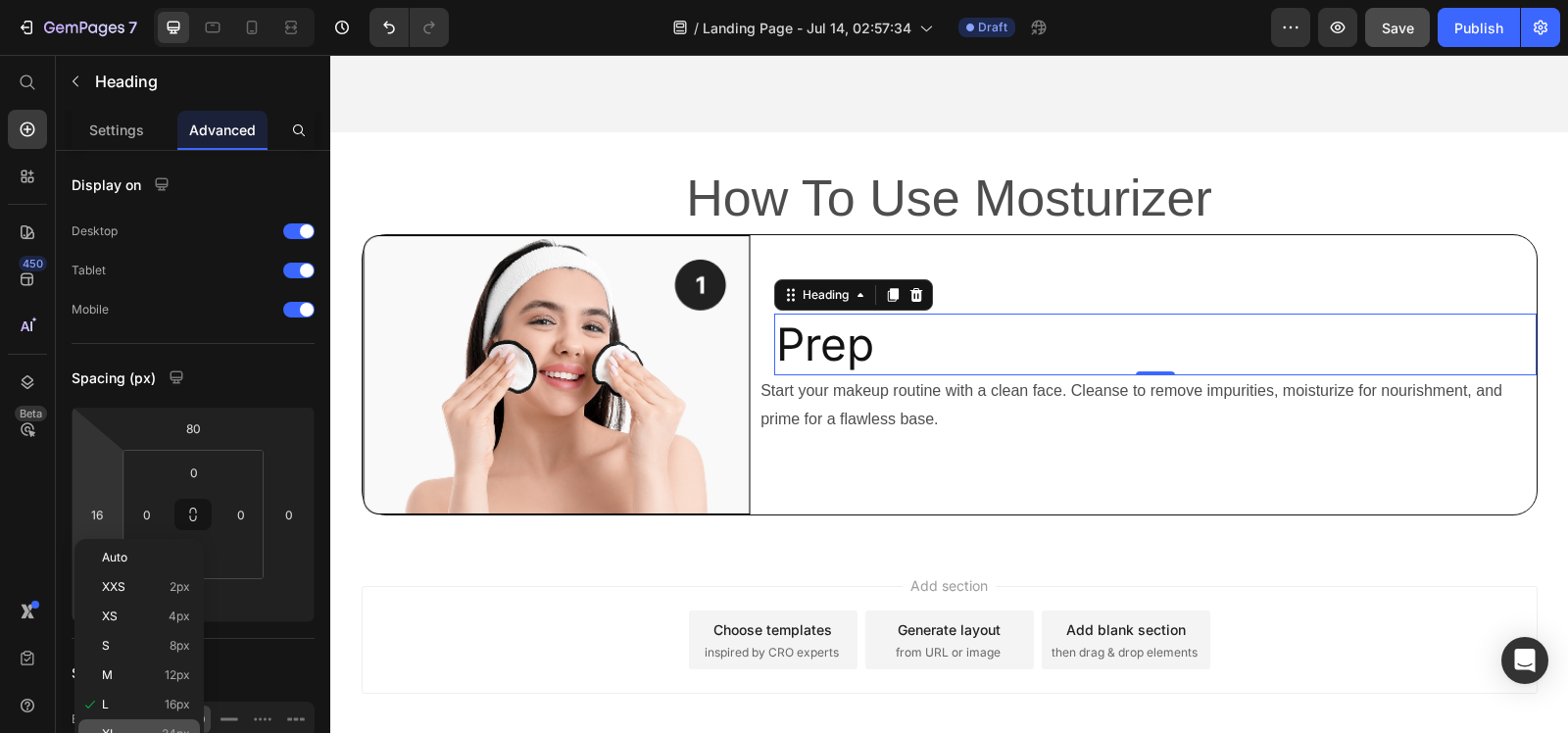 click on "XL 24px" 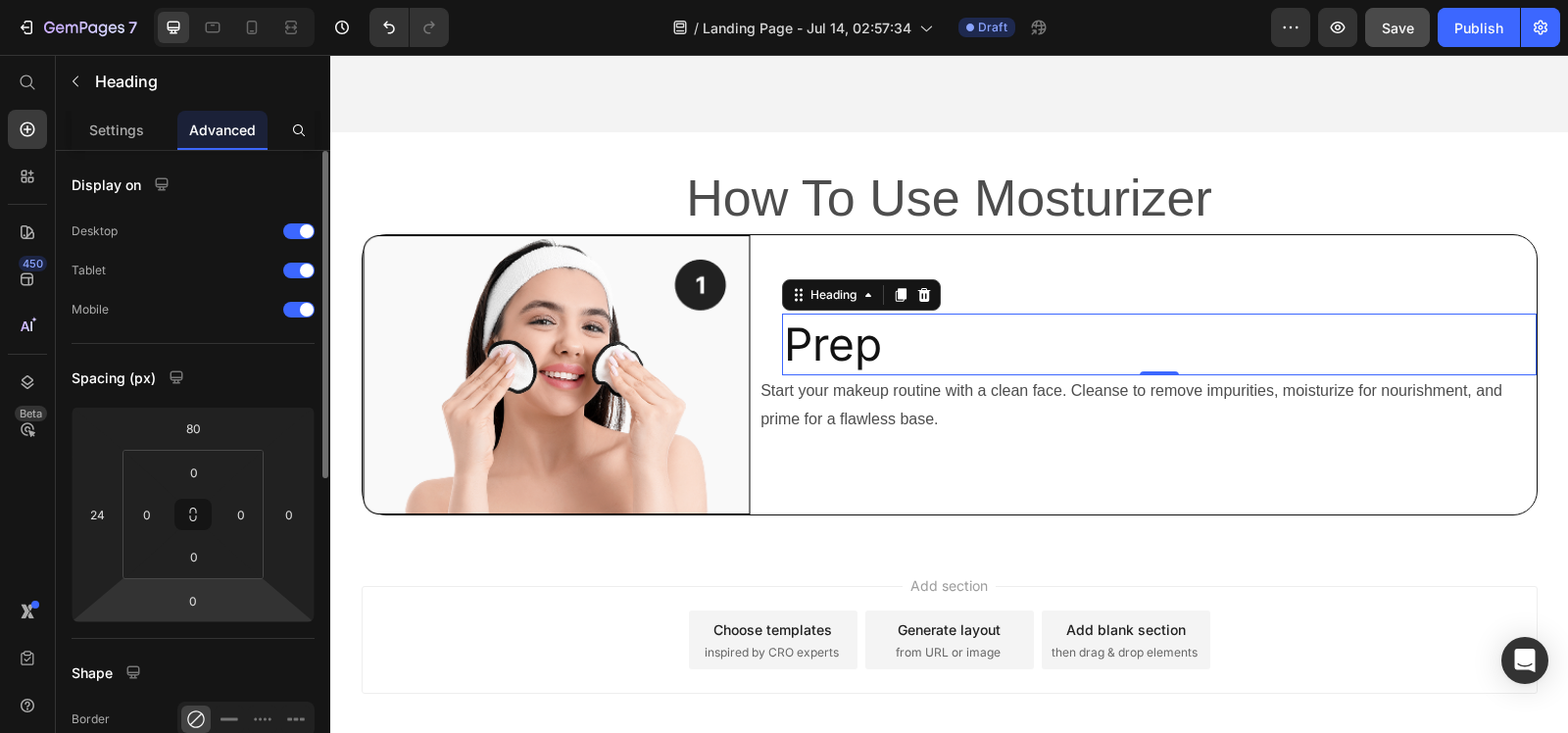 scroll, scrollTop: 245, scrollLeft: 0, axis: vertical 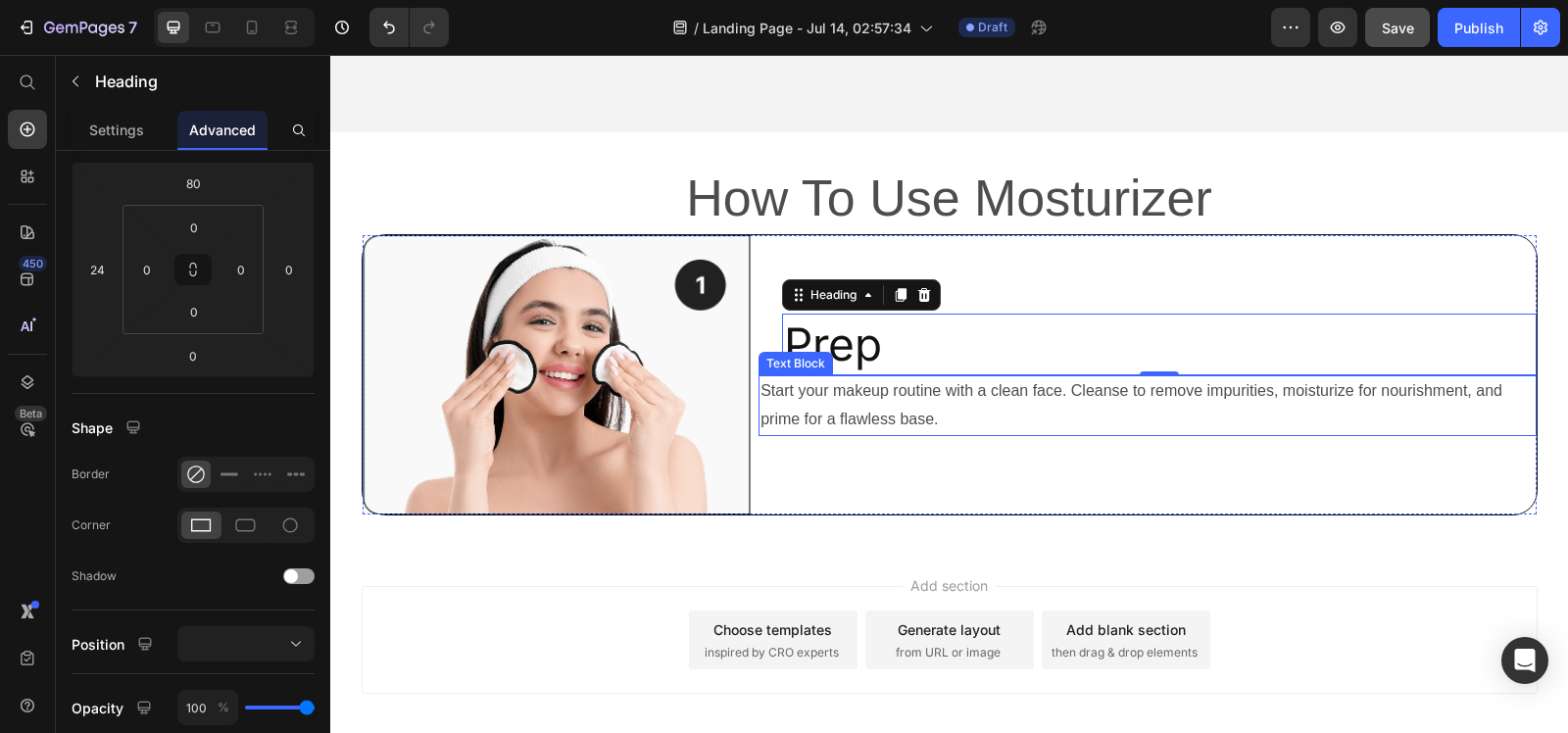 click on "Start your makeup routine with a clean face. Cleanse to remove impurities, moisturize for nourishment, and prime for a flawless base." at bounding box center [1147, 406] 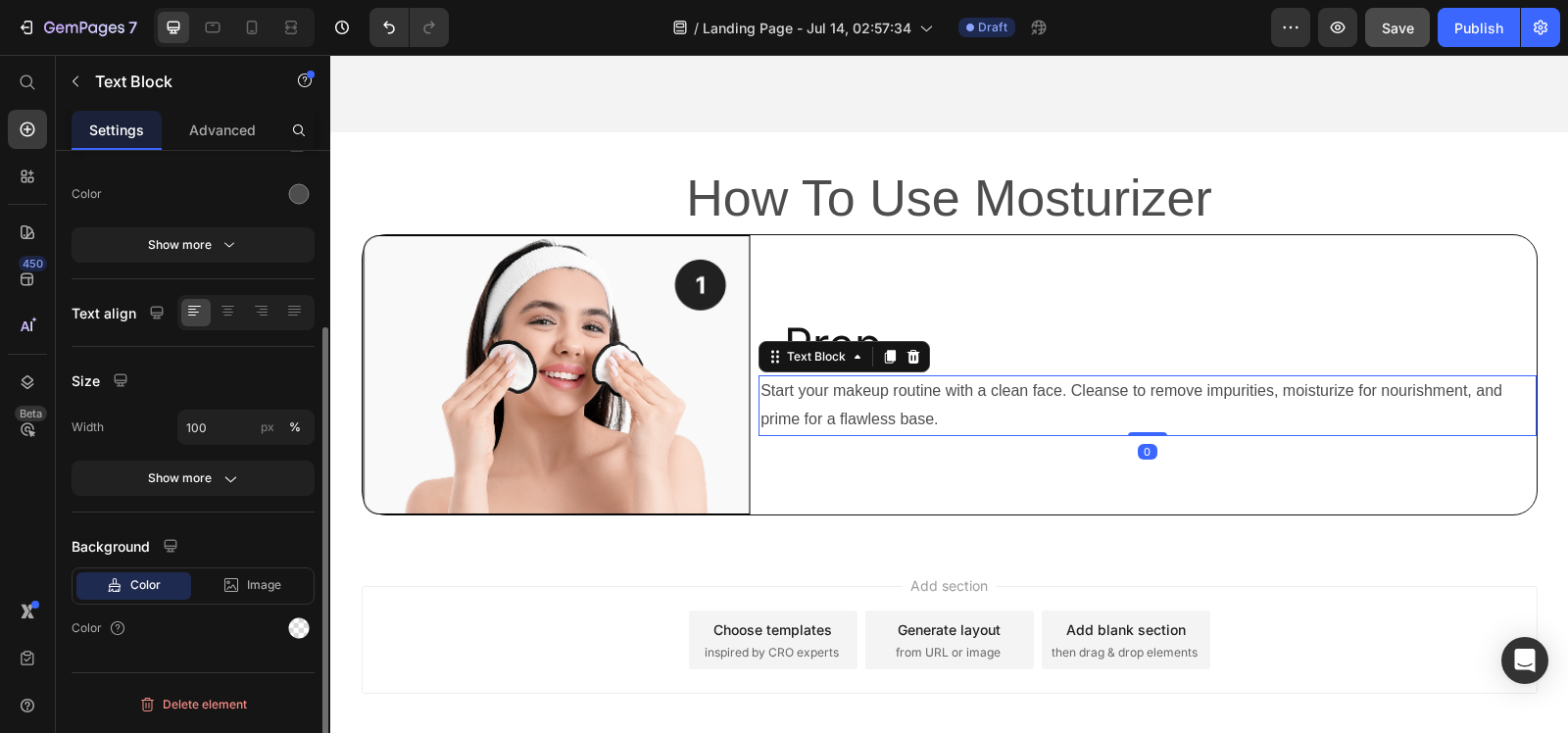 scroll, scrollTop: 0, scrollLeft: 0, axis: both 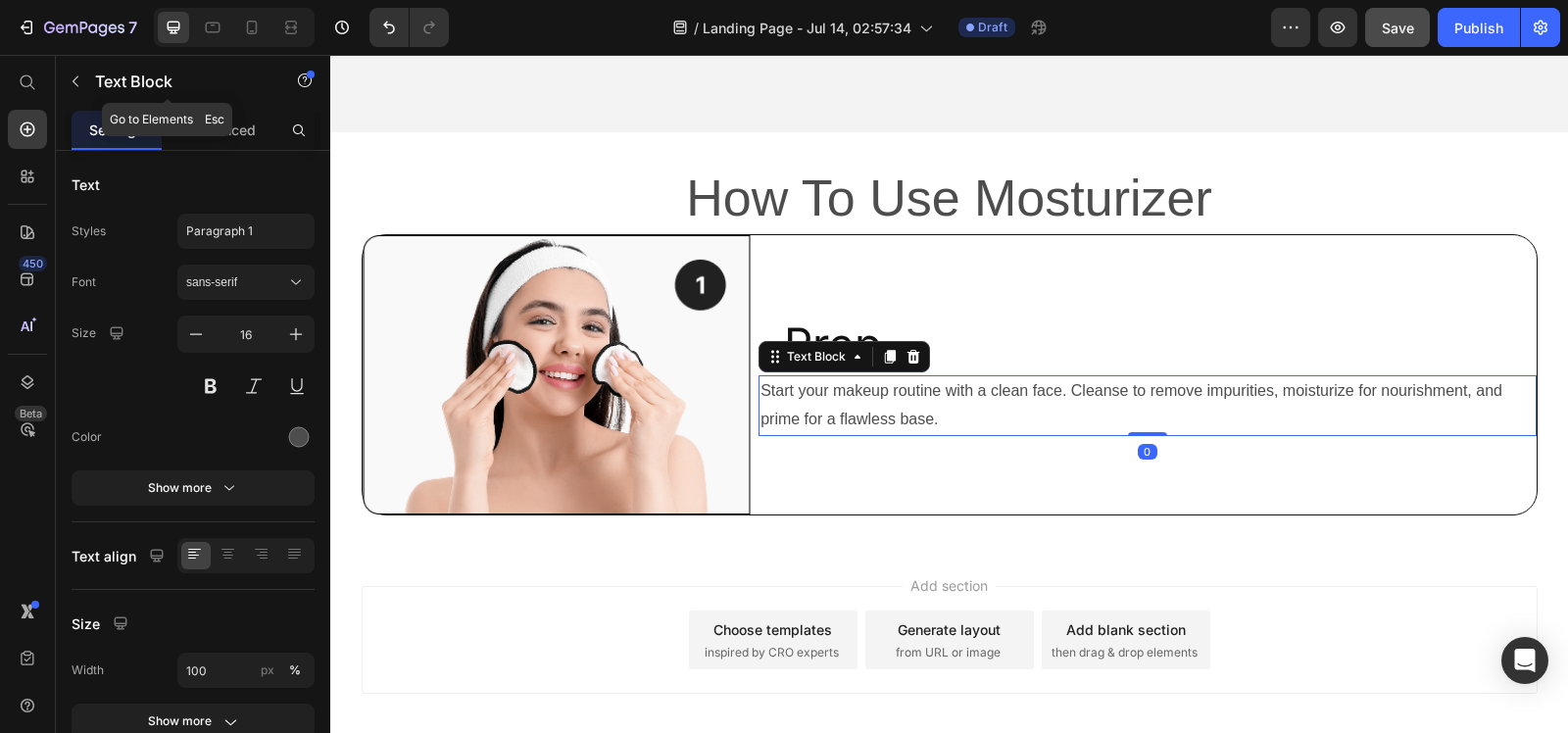 click on "Text Block" 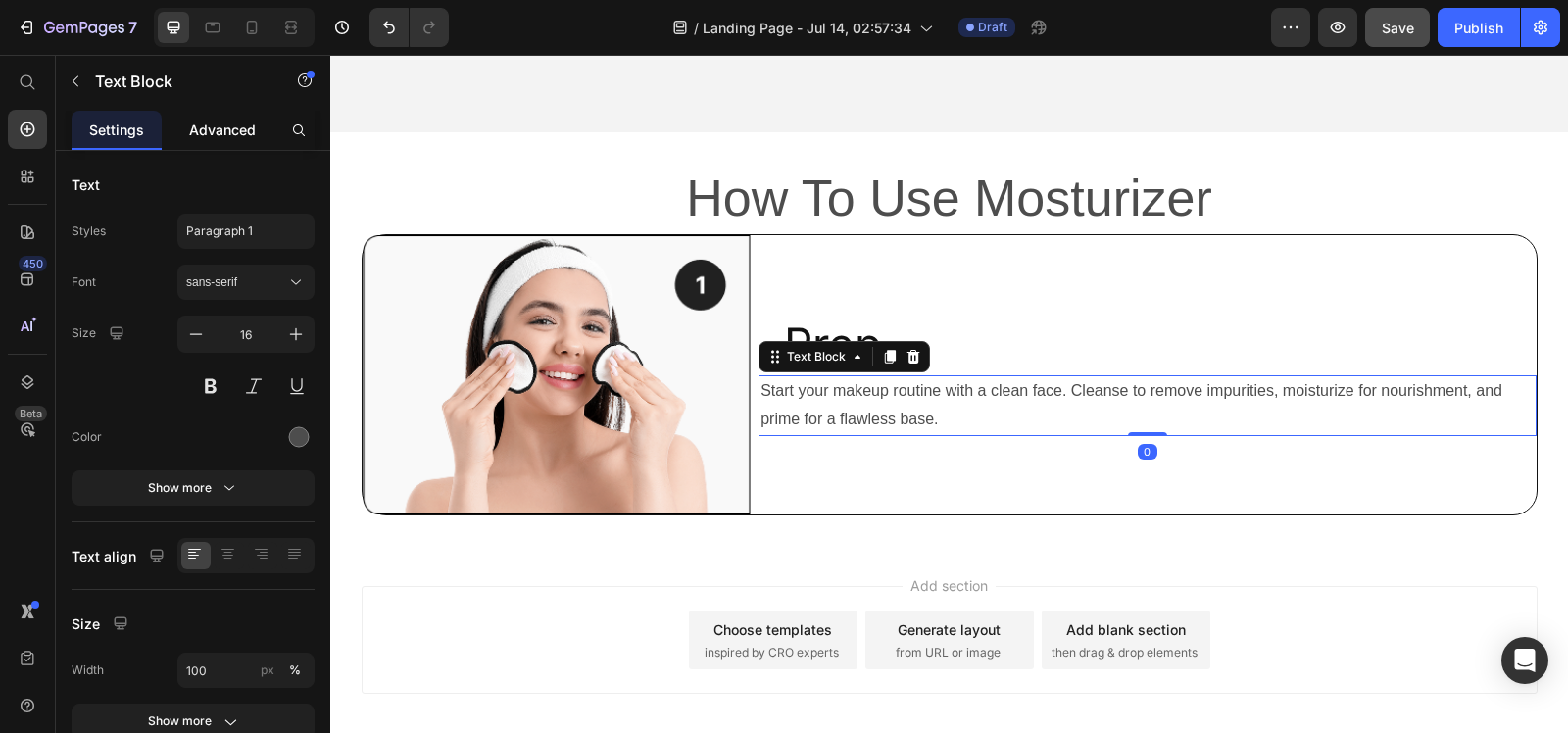 click on "Advanced" at bounding box center (222, 129) 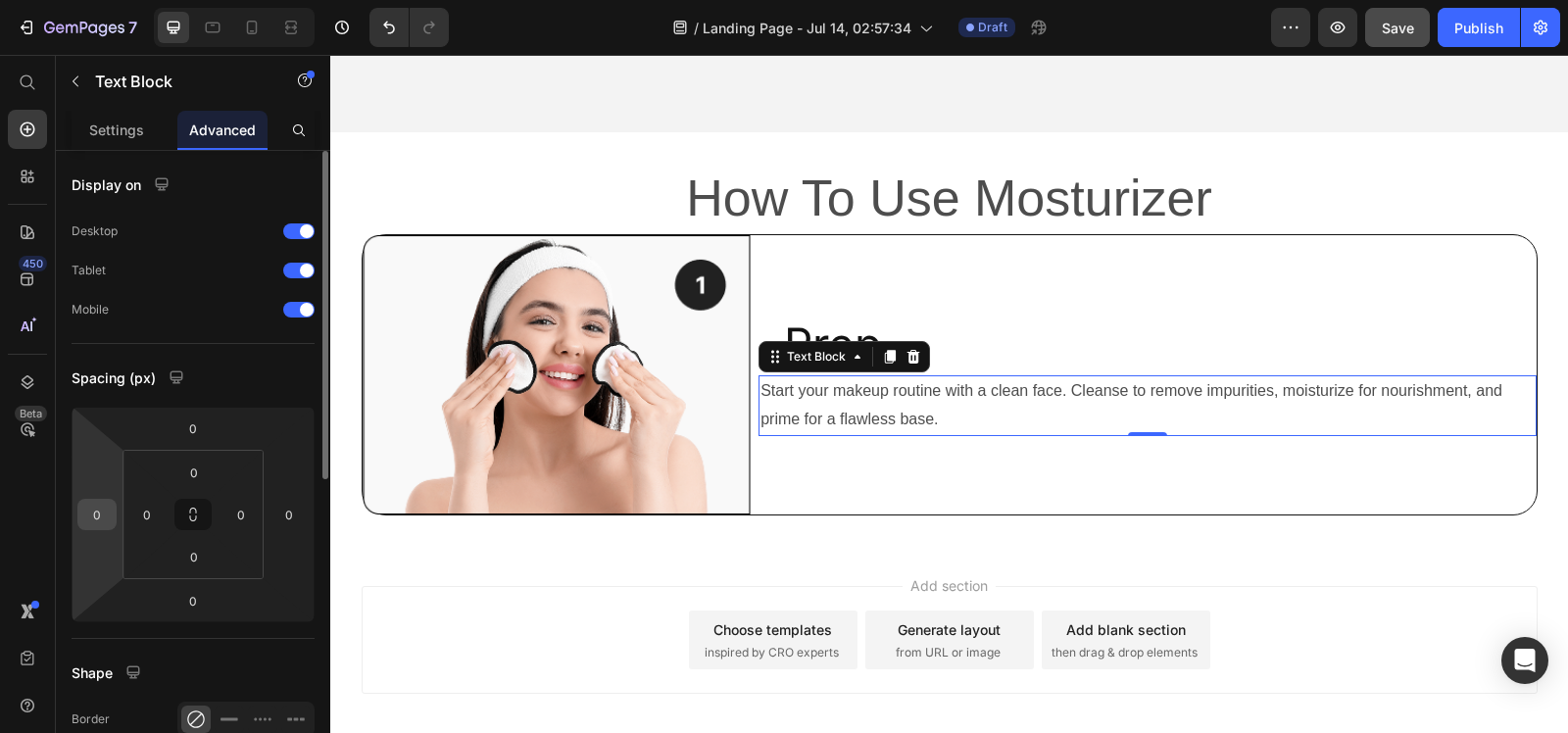 click on "0" at bounding box center (97, 514) 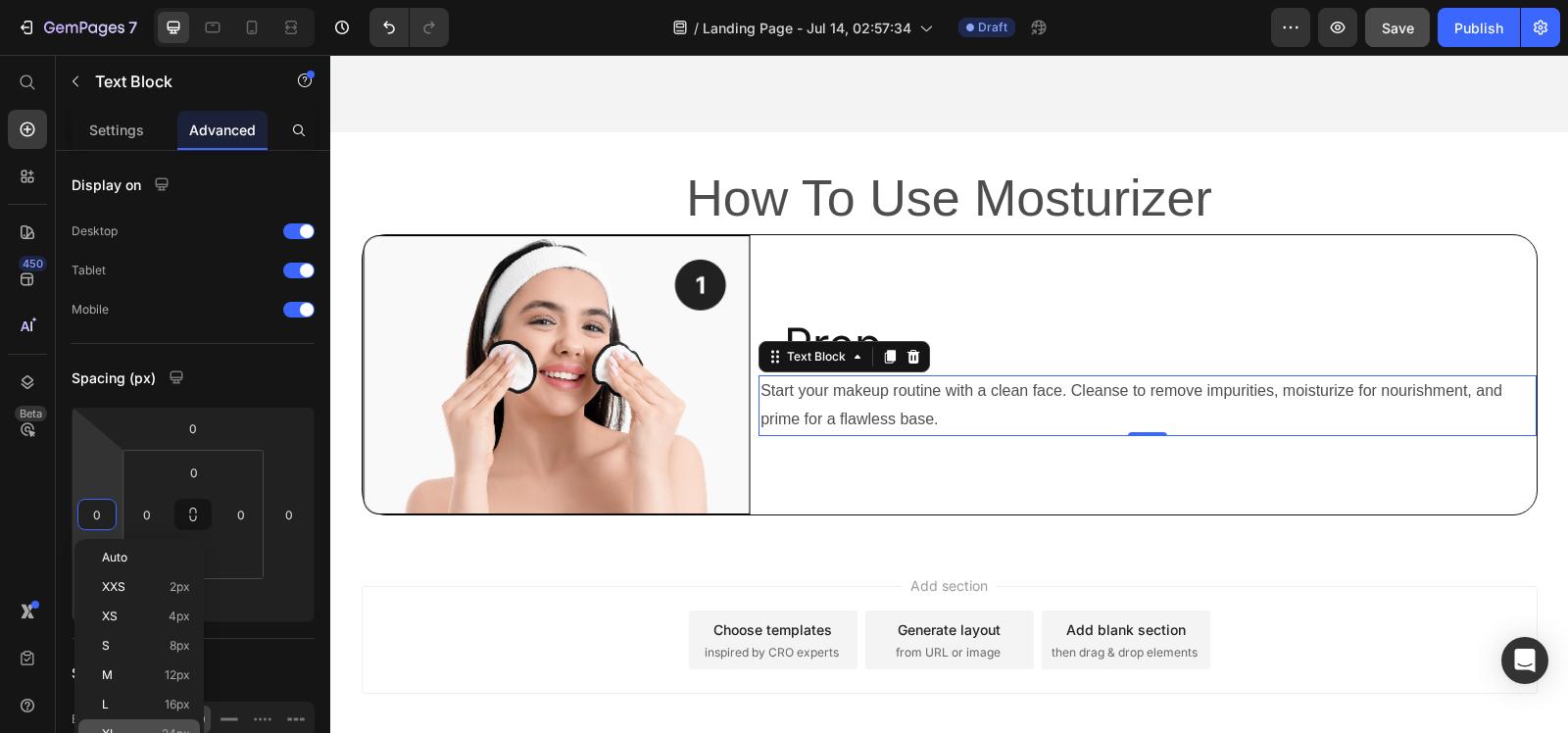 click on "XL 24px" at bounding box center [146, 734] 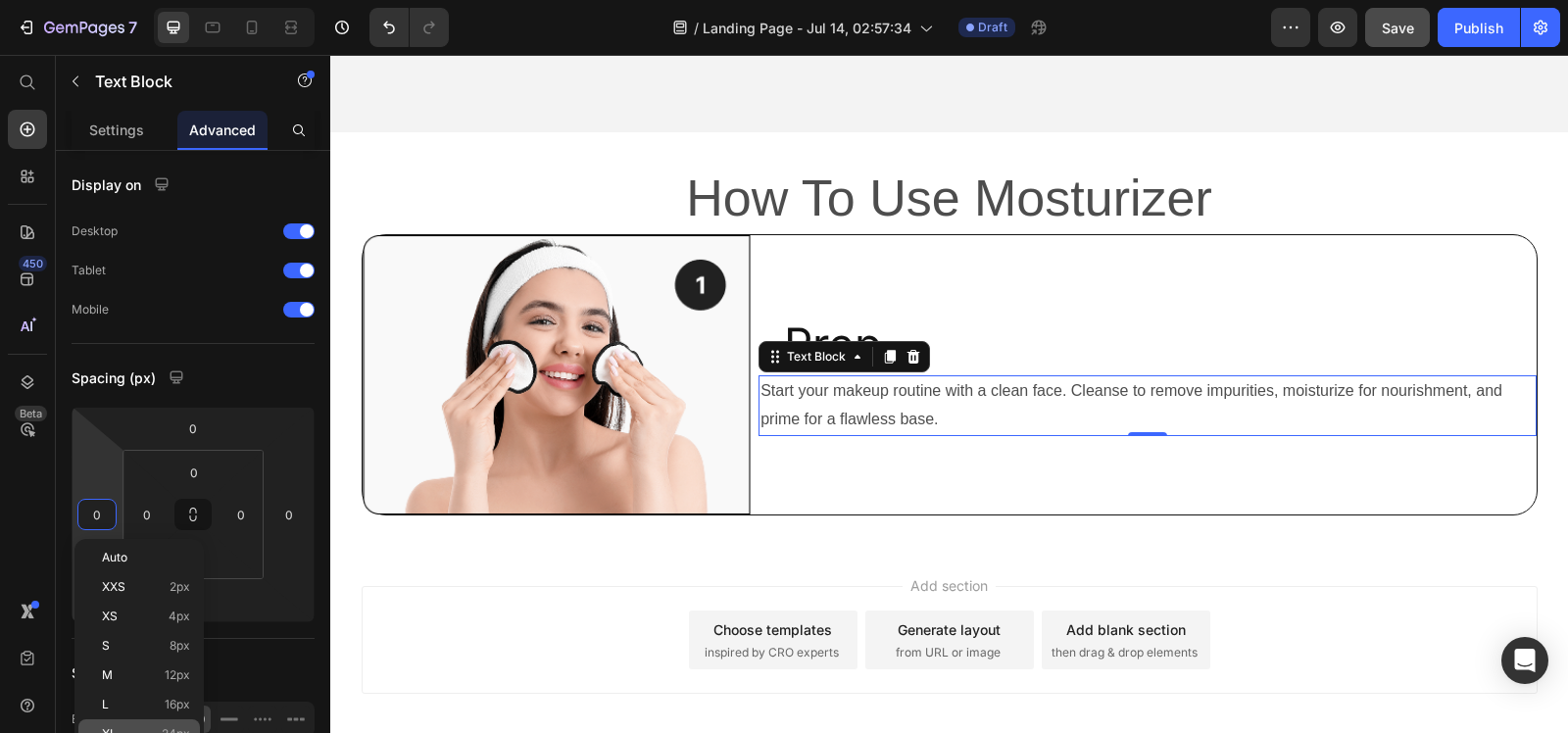 type on "24" 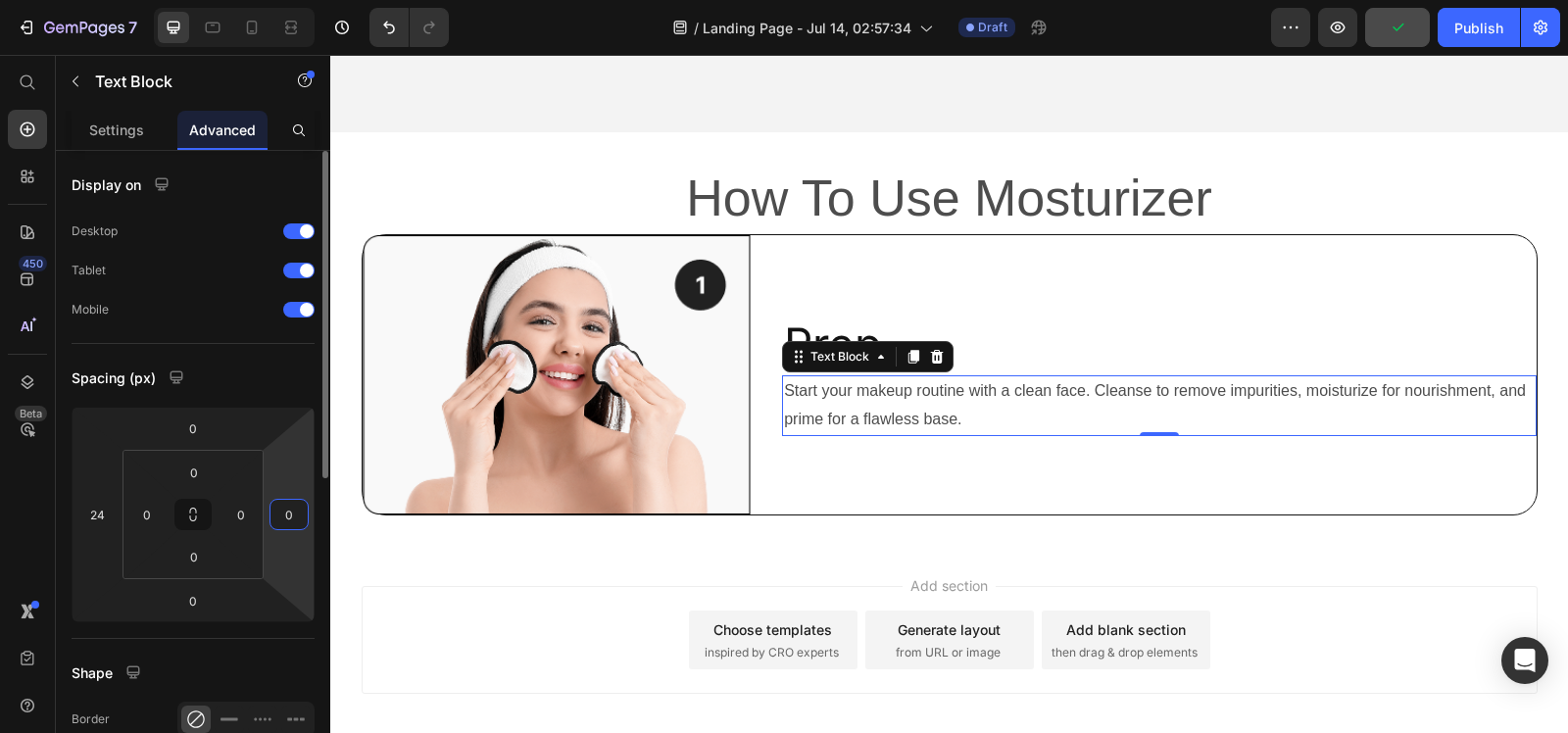 click on "0" at bounding box center (289, 514) 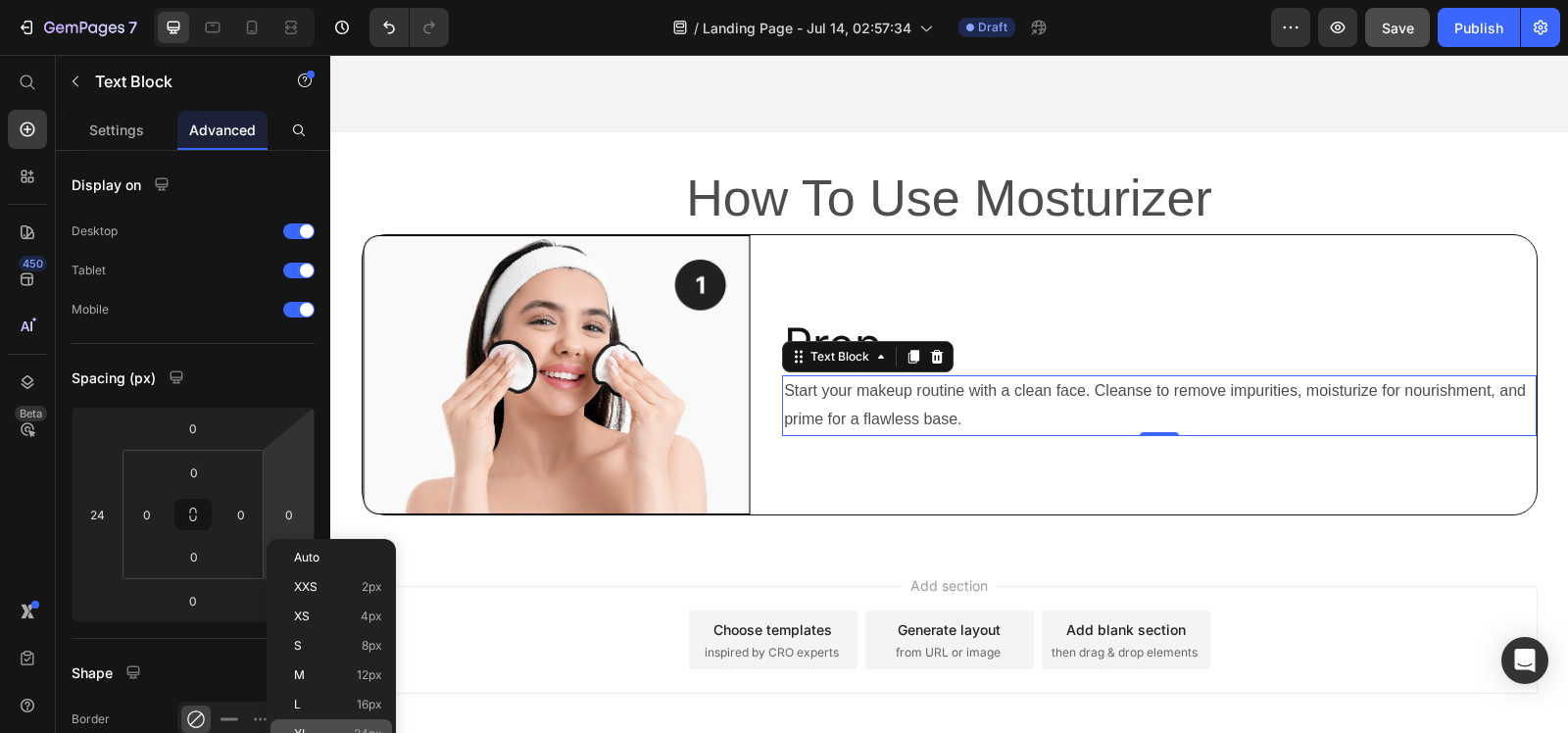 click on "XL 24px" 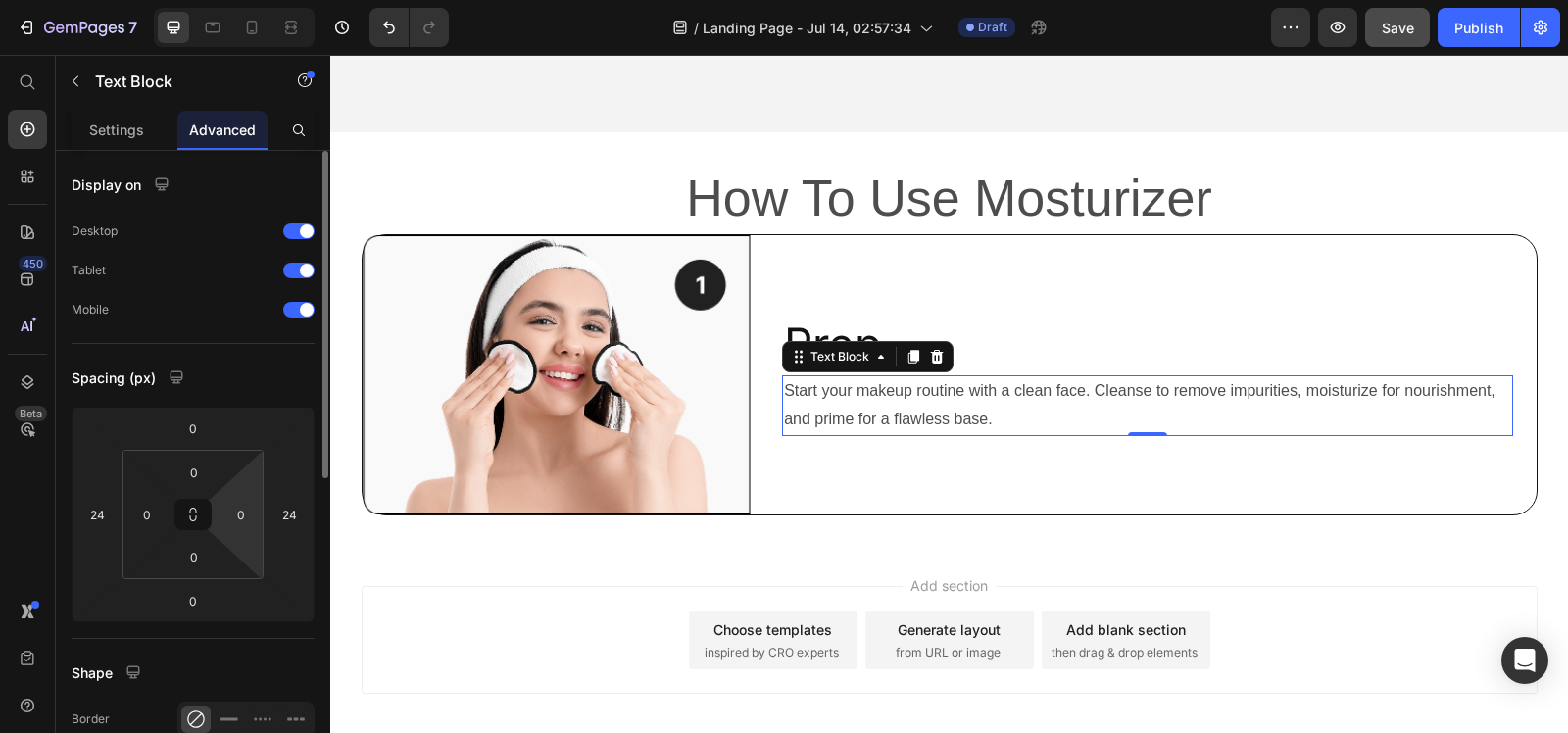 scroll, scrollTop: 245, scrollLeft: 0, axis: vertical 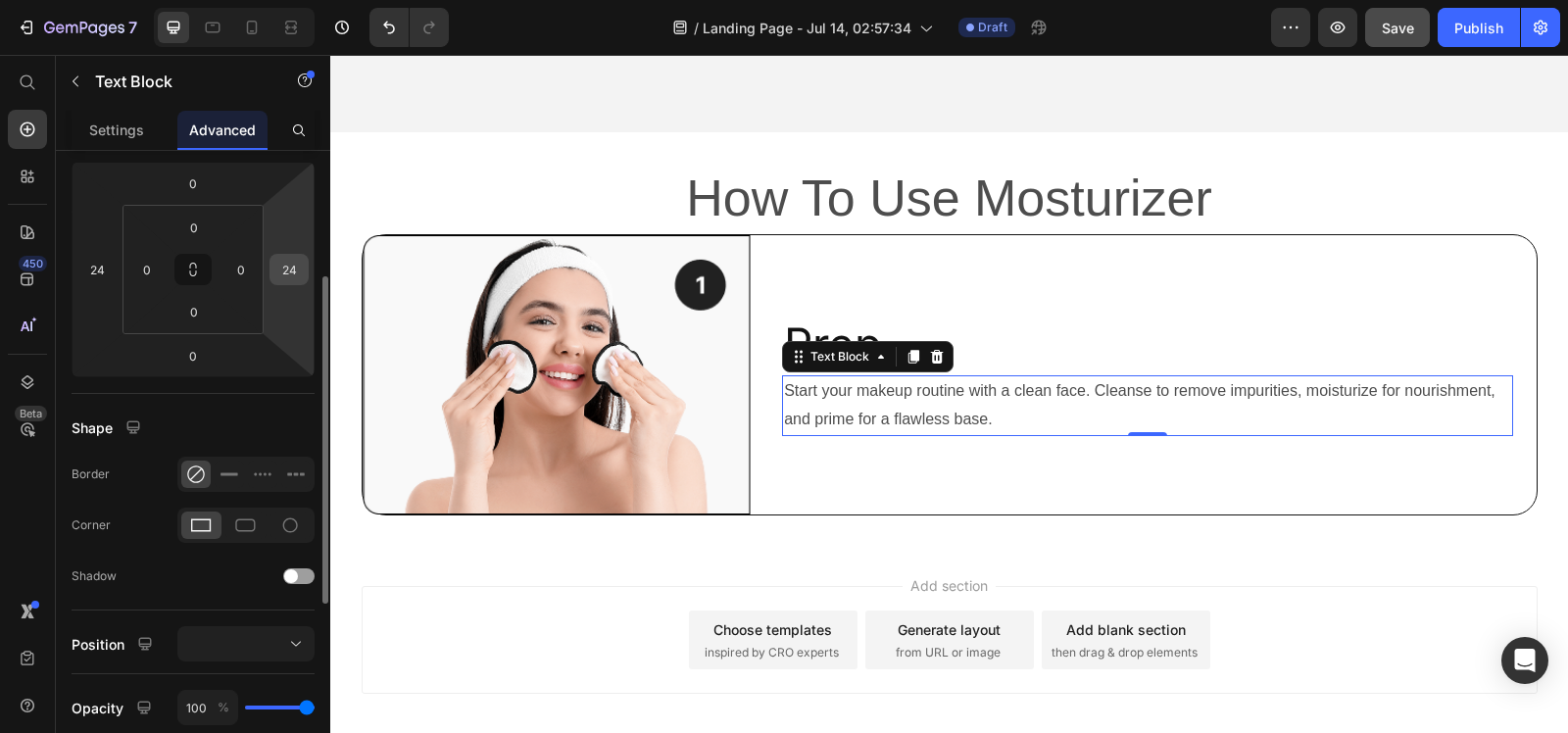 click on "24" at bounding box center [289, 269] 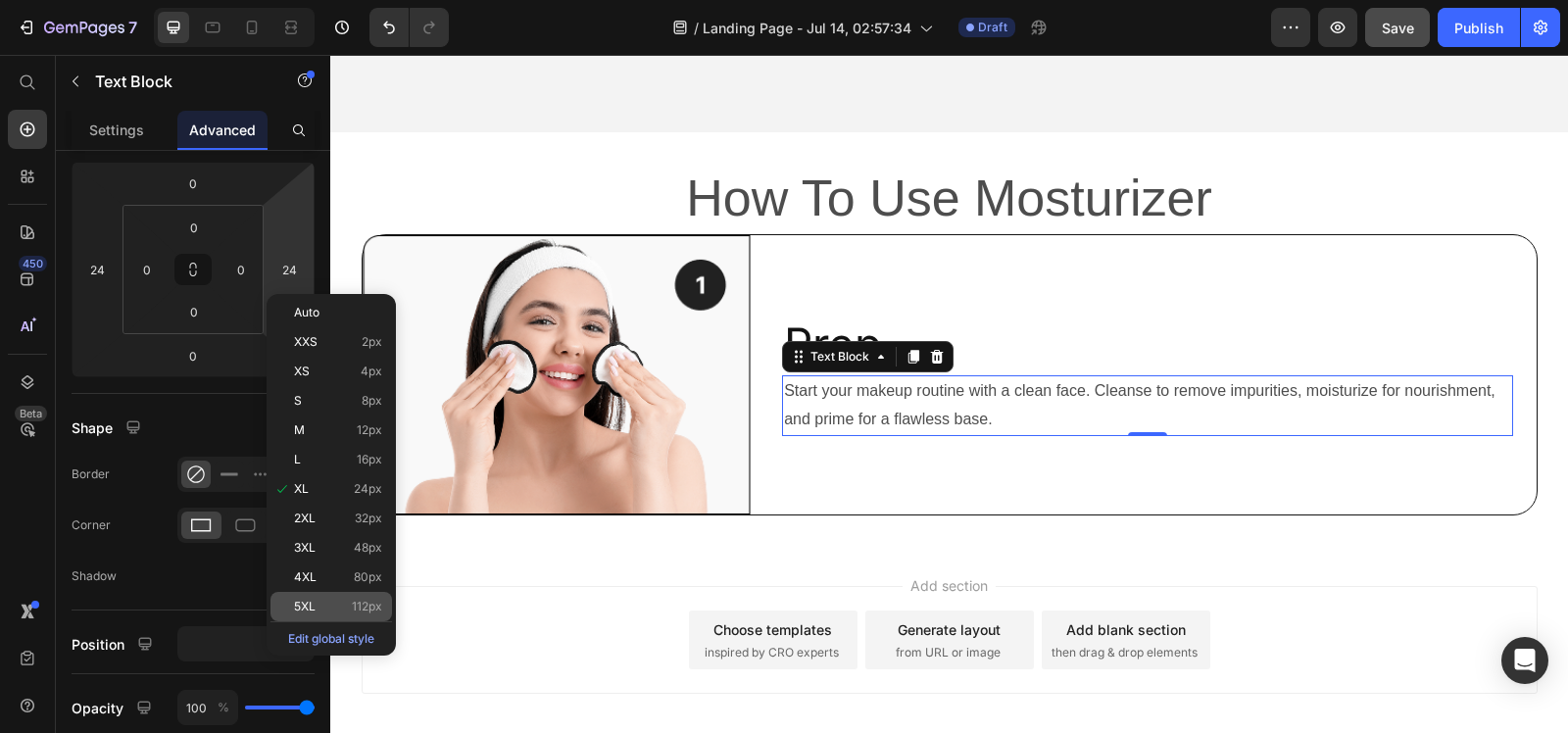 click on "5XL" at bounding box center [305, 607] 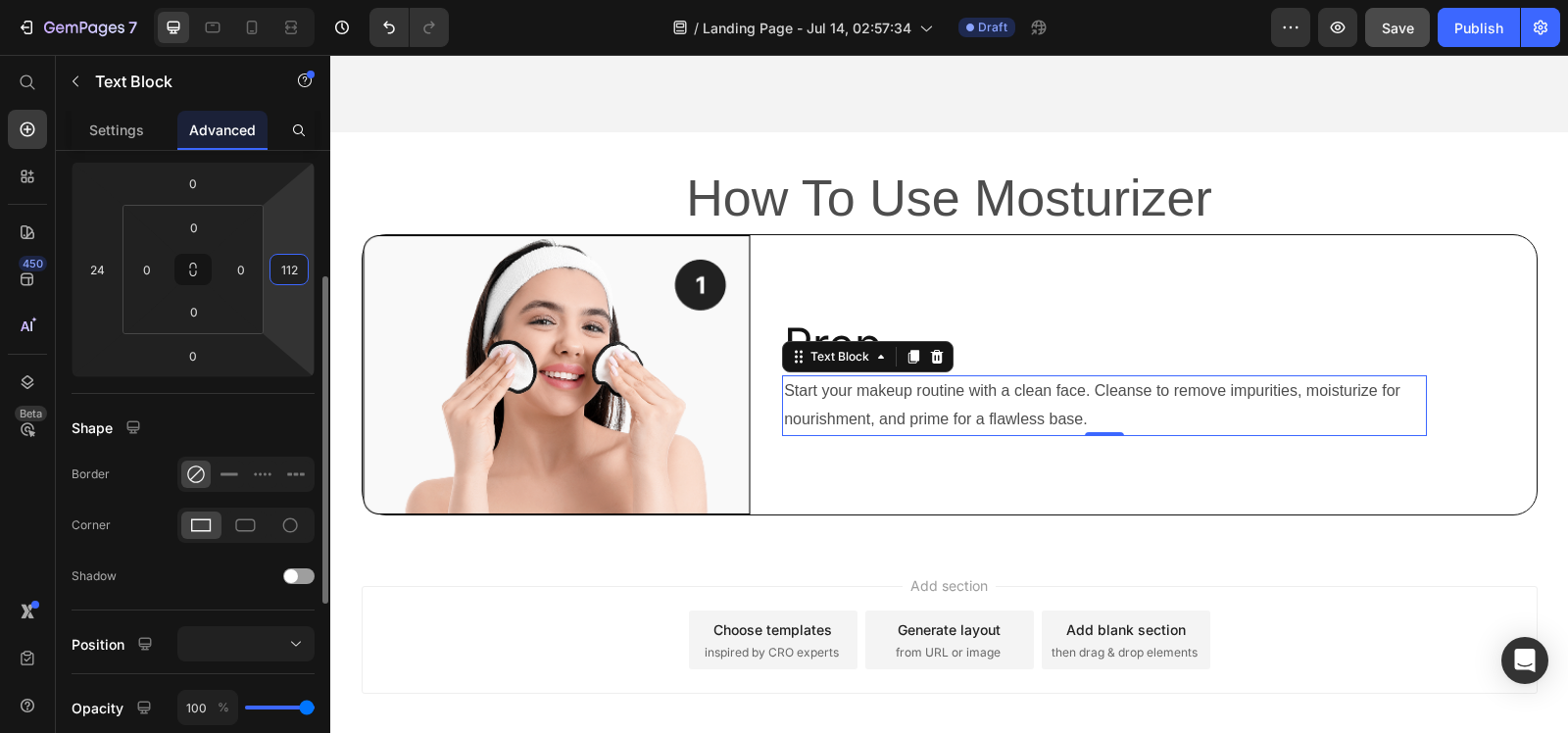 click on "112" at bounding box center [289, 269] 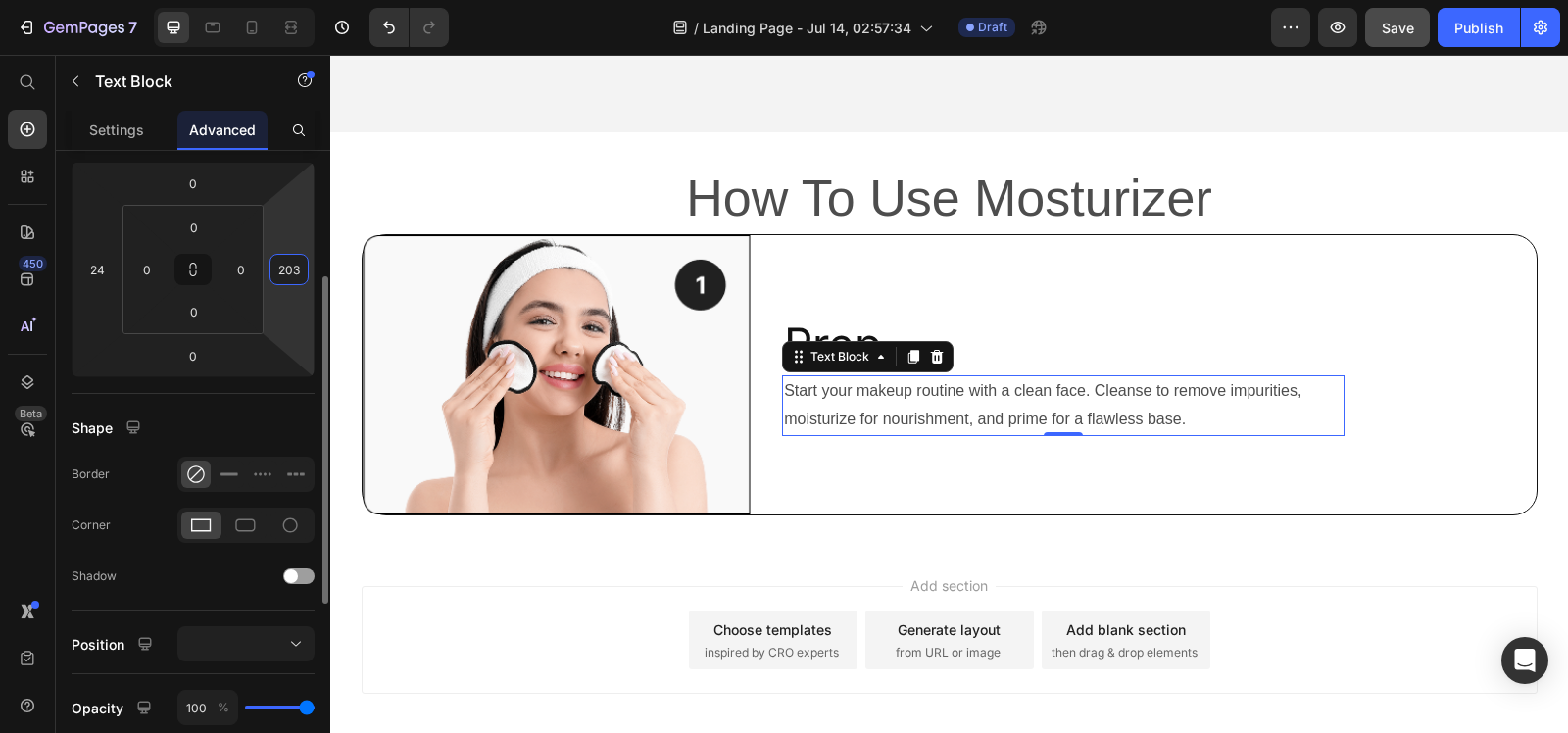 type on "204" 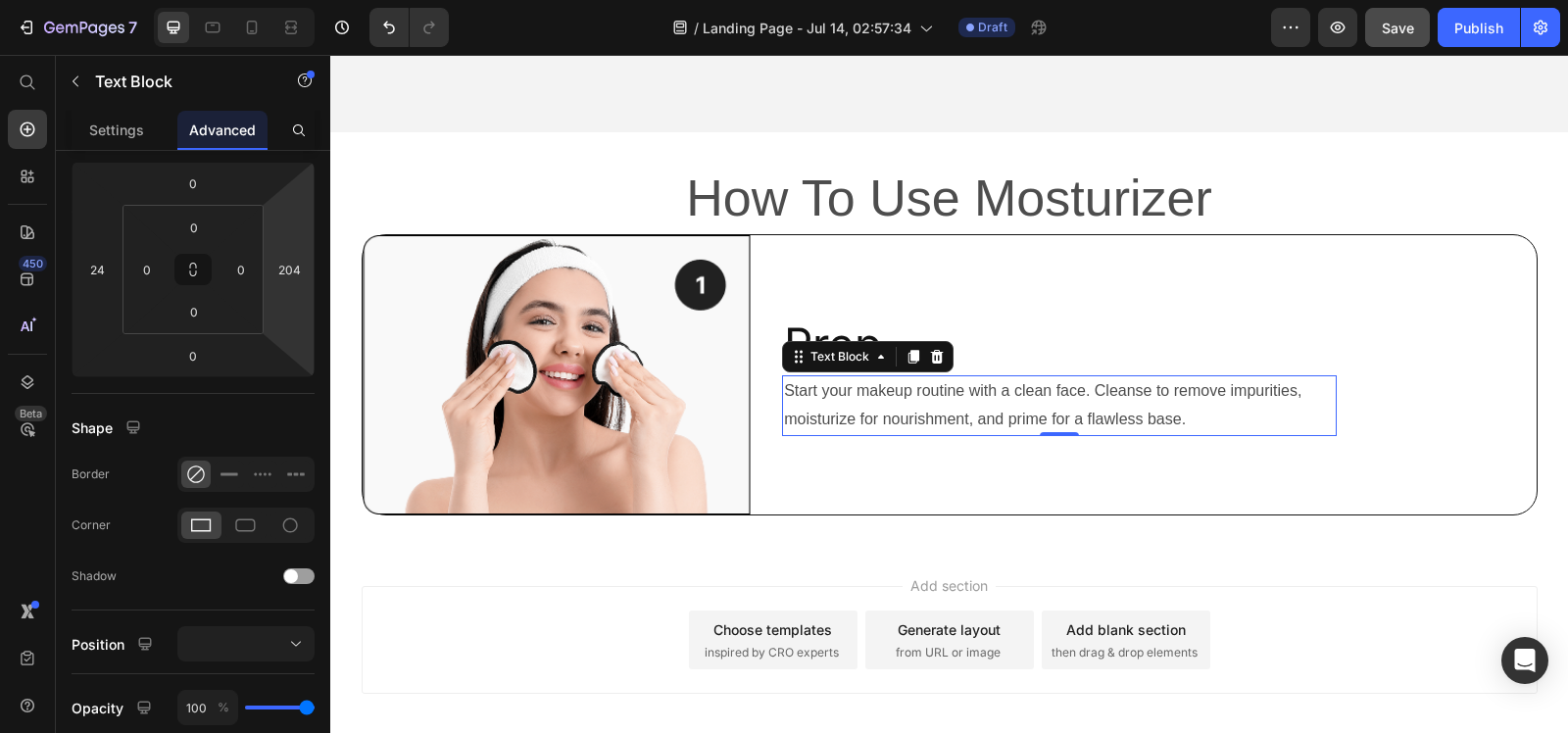 click on "Add section Choose templates inspired by CRO experts Generate layout from URL or image Add blank section then drag & drop elements" at bounding box center (949, 644) 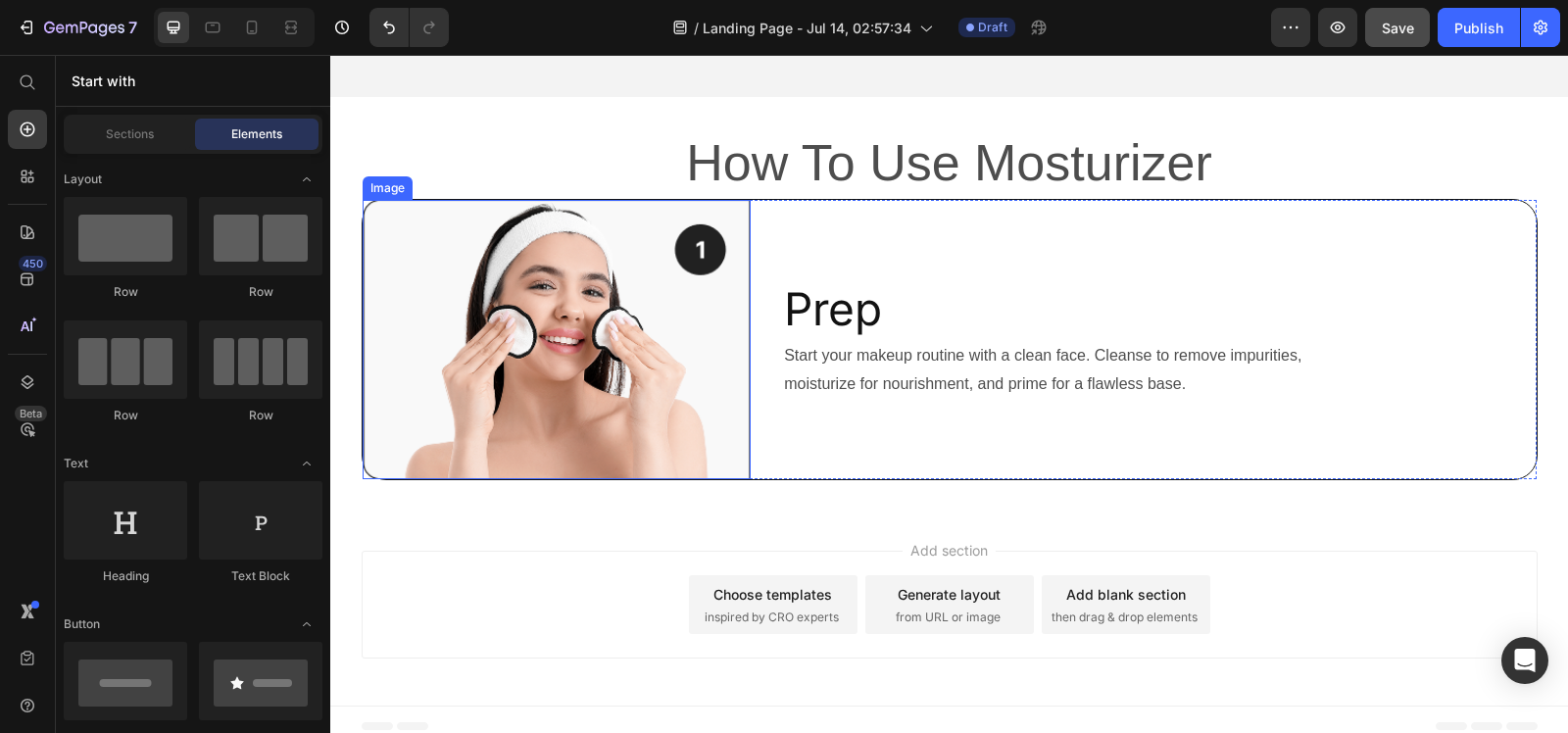 scroll, scrollTop: 794, scrollLeft: 0, axis: vertical 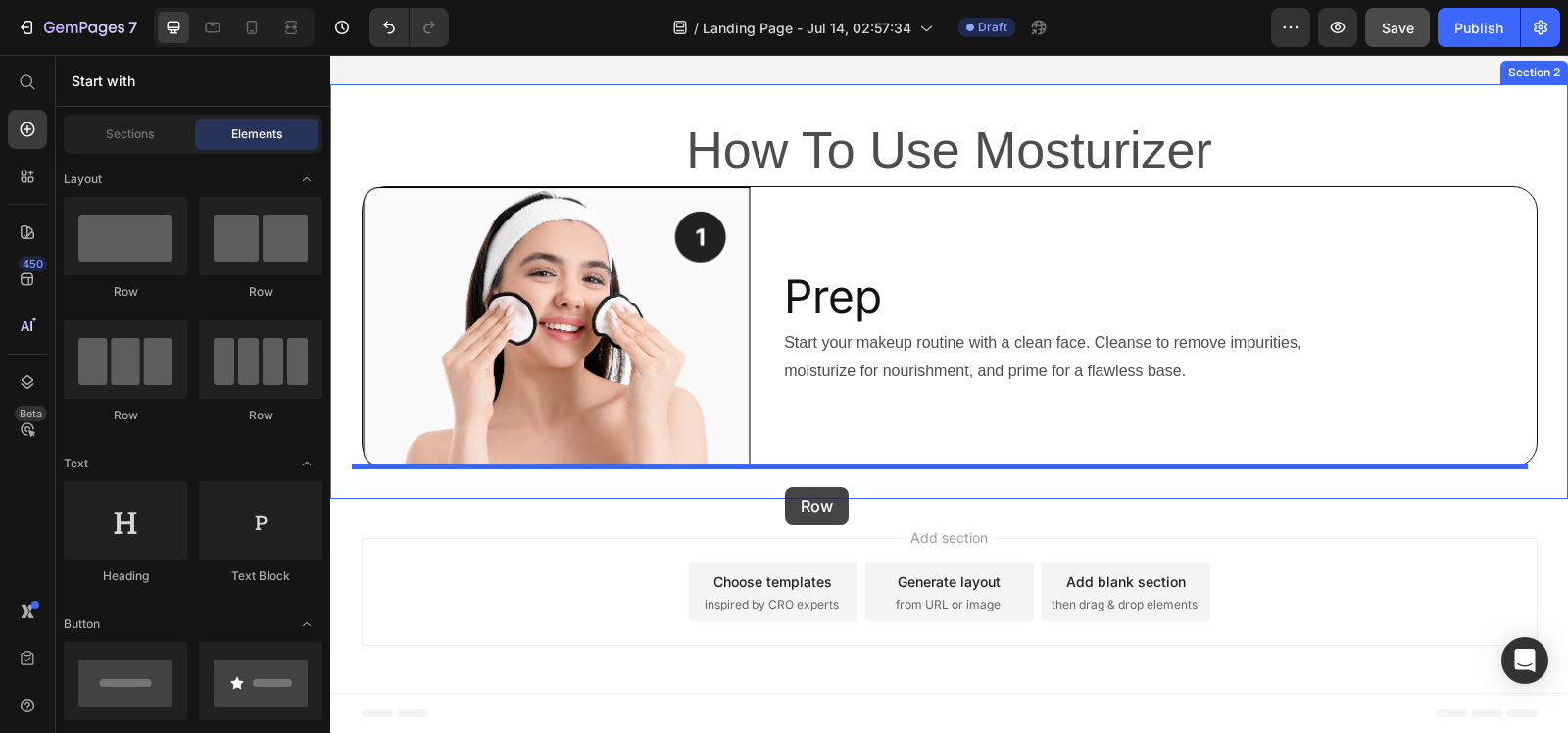 drag, startPoint x: 568, startPoint y: 305, endPoint x: 785, endPoint y: 485, distance: 281.93794 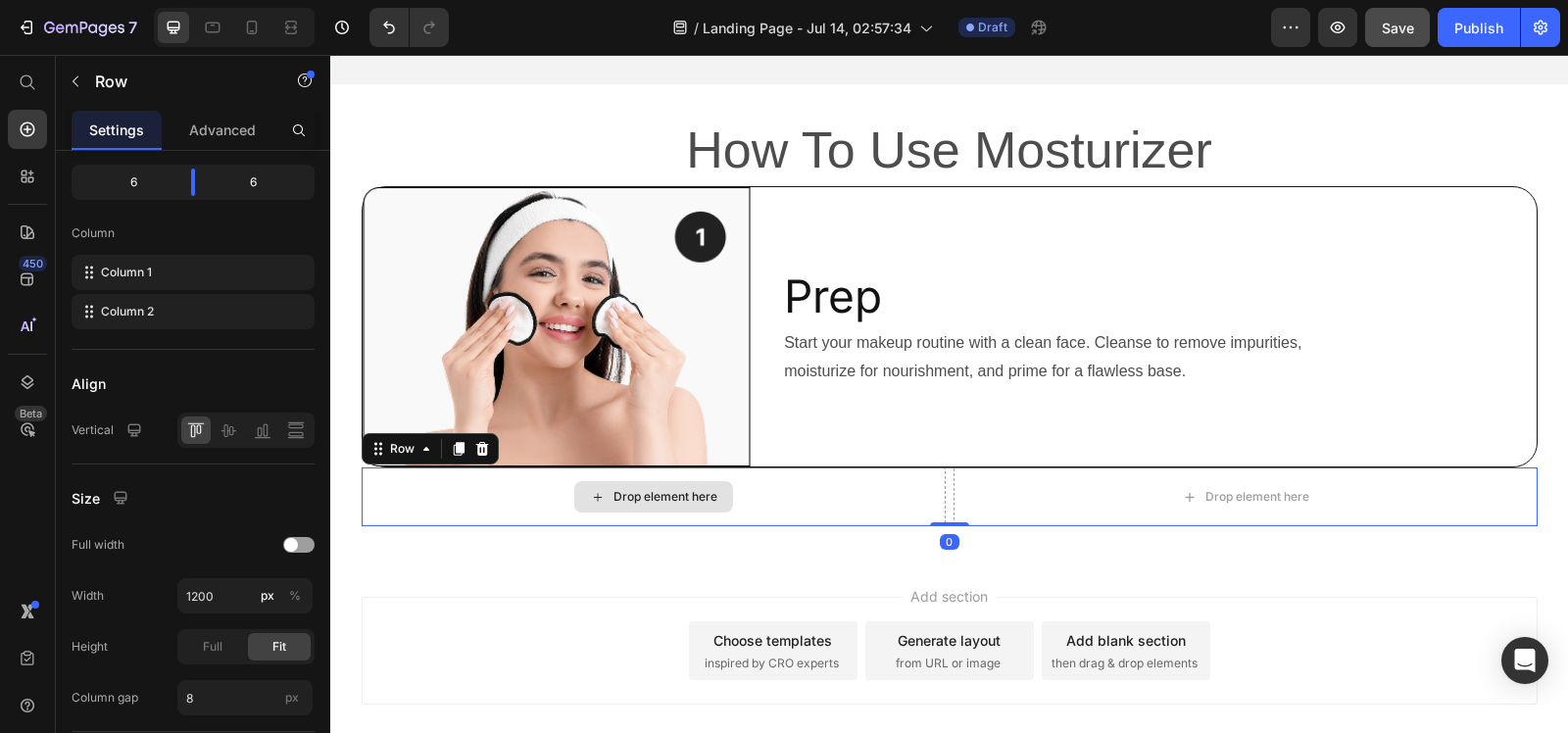 scroll, scrollTop: 0, scrollLeft: 0, axis: both 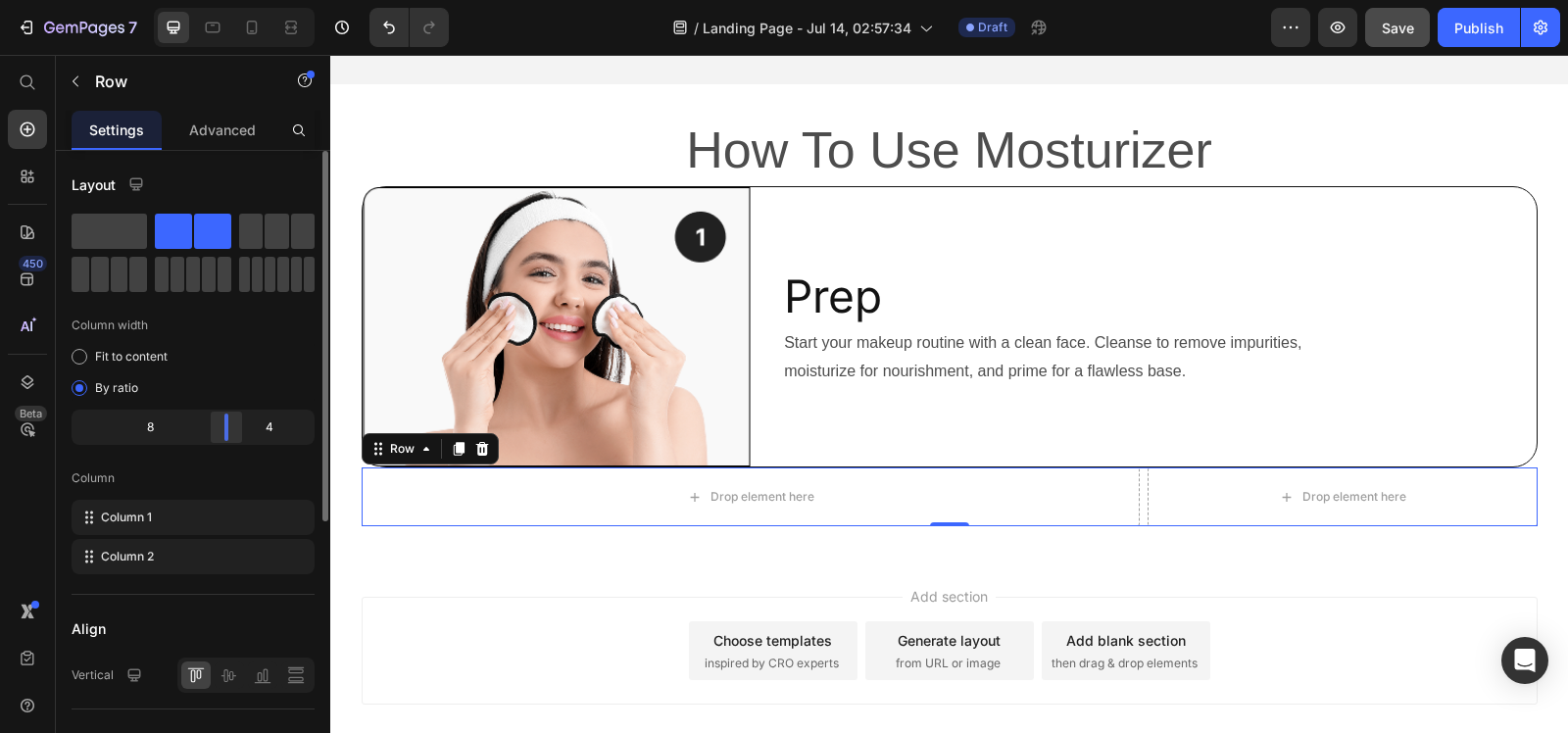 drag, startPoint x: 181, startPoint y: 431, endPoint x: 232, endPoint y: 439, distance: 51.623638 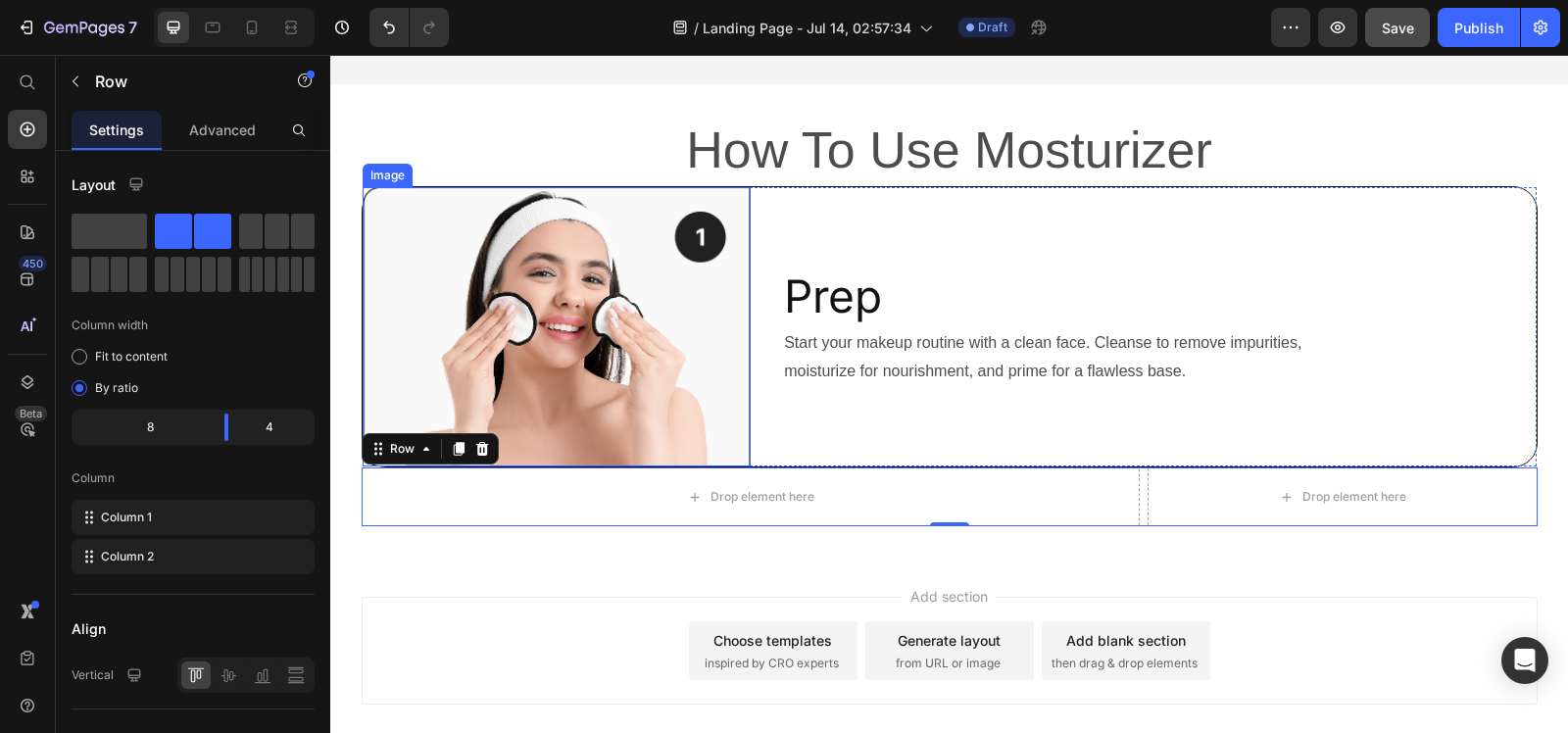 click at bounding box center [557, 327] 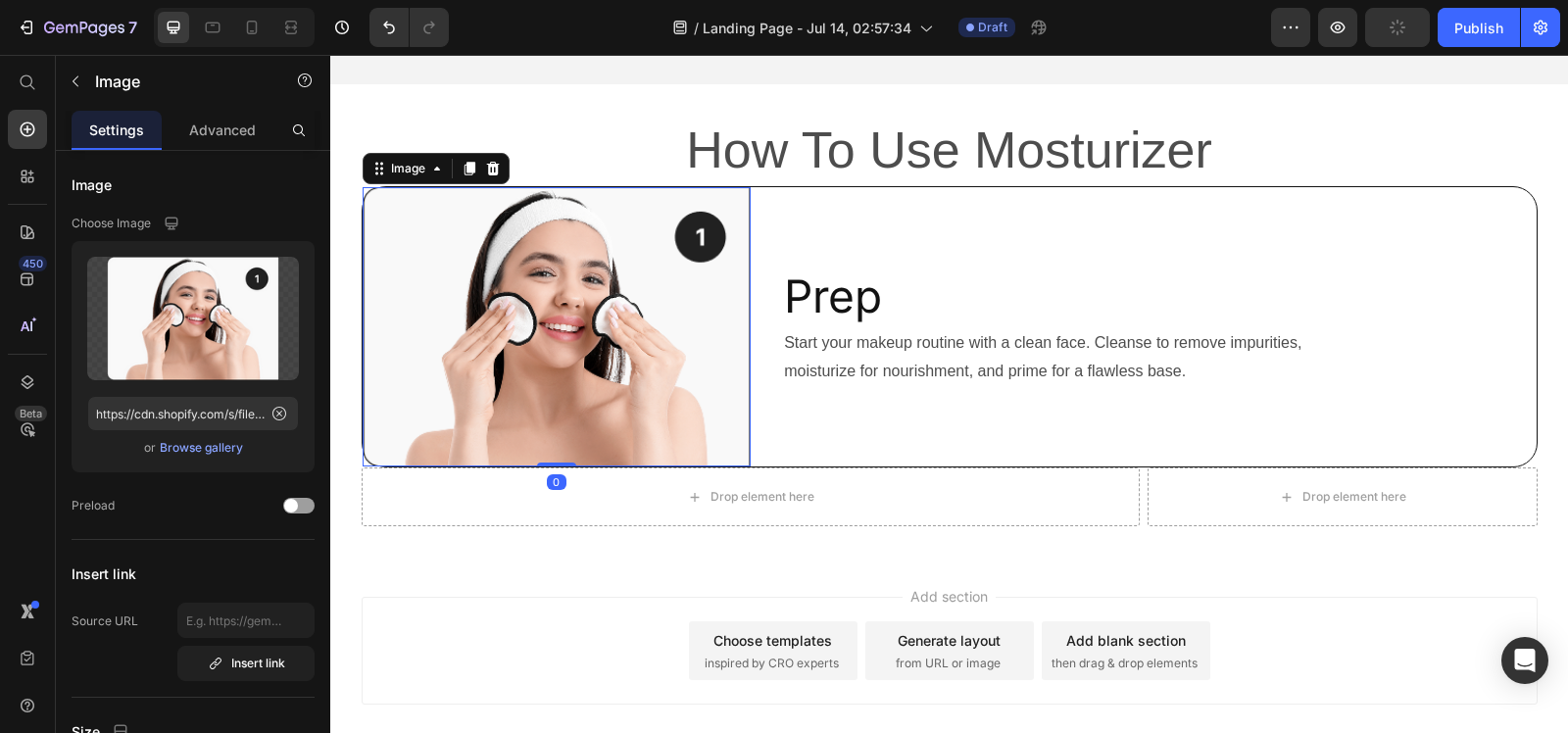 click on "Prep Heading Start your makeup routine with a clean face. Cleanse to remove impurities, moisturize for nourishment, and prime for a flawless base. Text Block" at bounding box center [1147, 327] 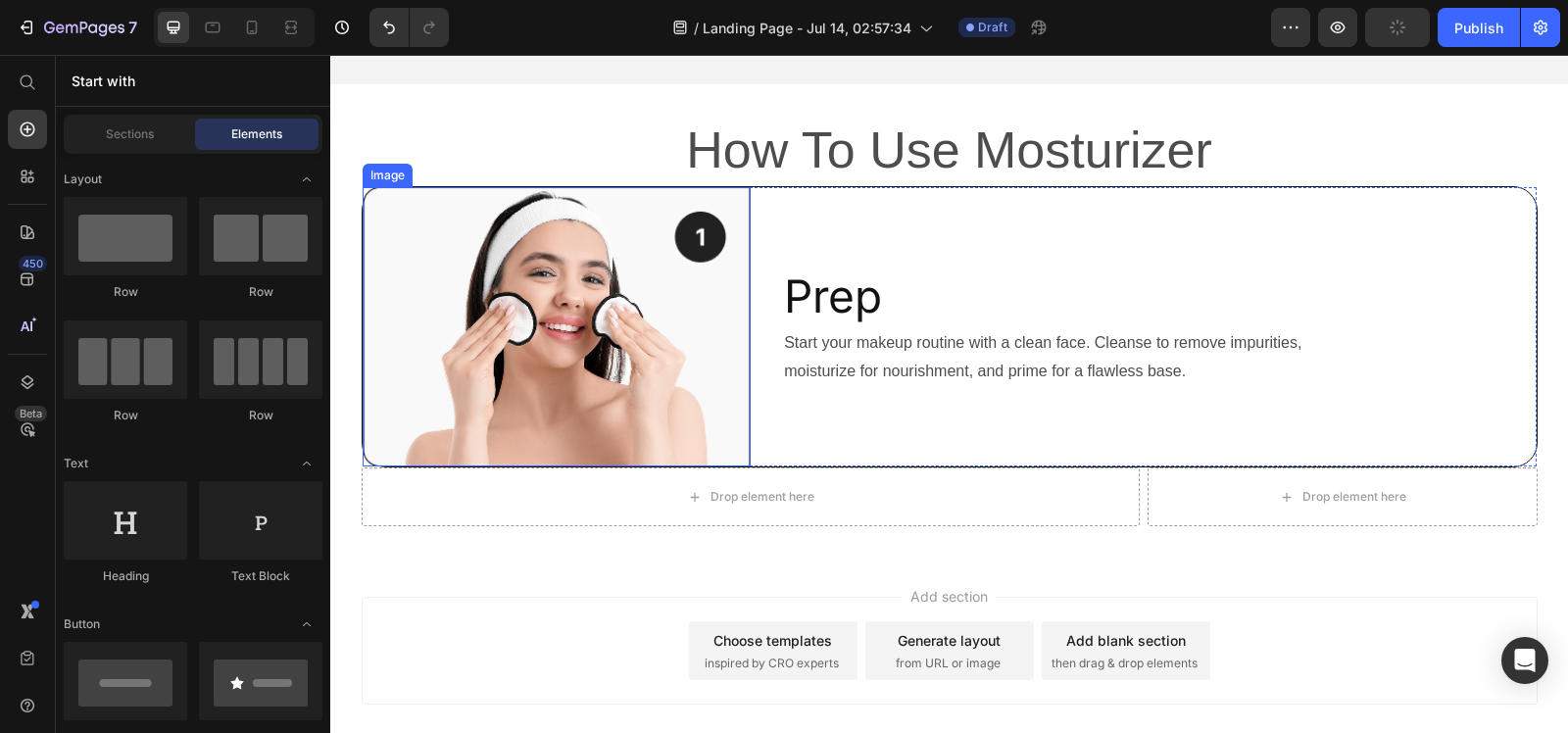 click at bounding box center [557, 327] 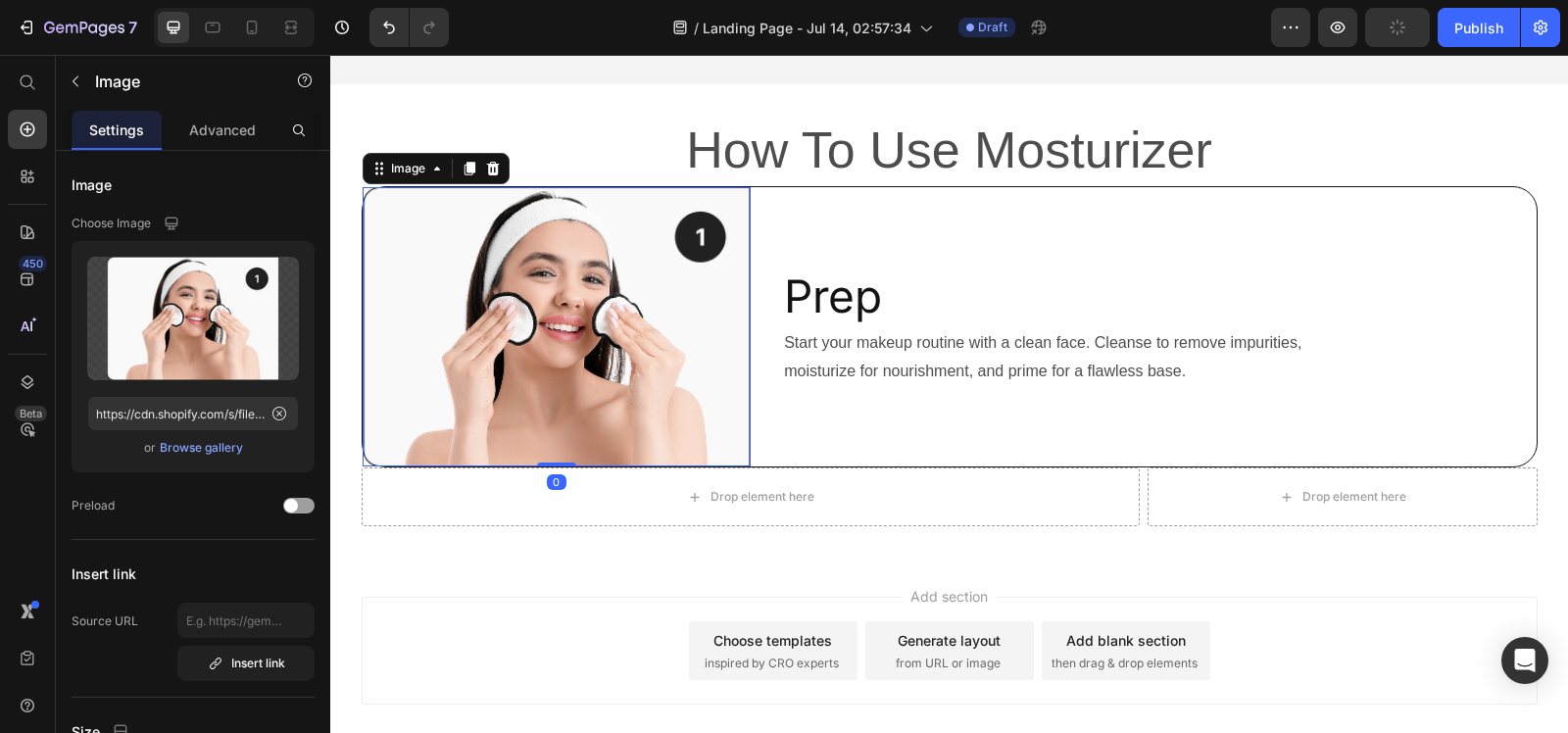 click at bounding box center [557, 327] 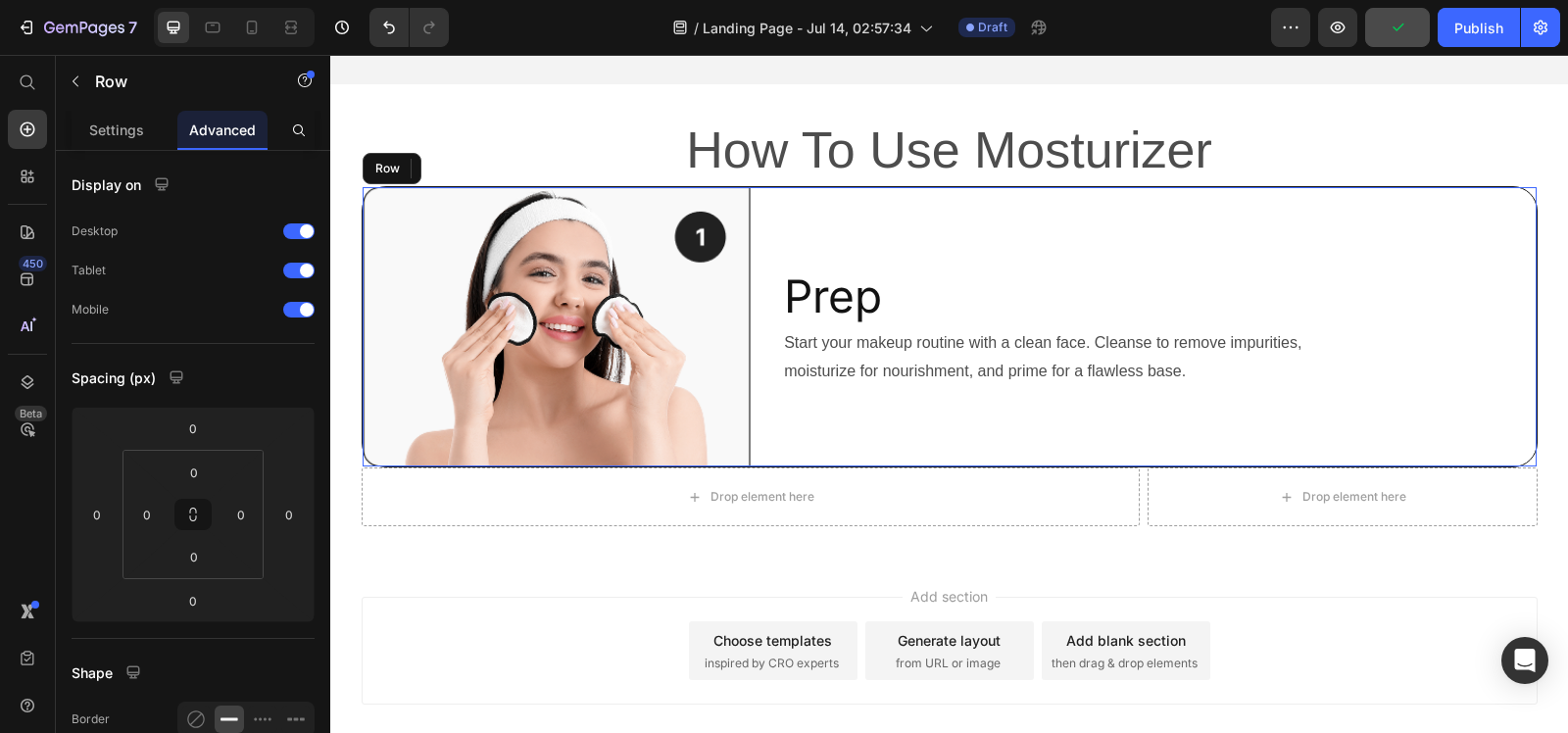click on "Prep Heading Start your makeup routine with a clean face. Cleanse to remove impurities, moisturize for nourishment, and prime for a flawless base. Text Block" at bounding box center (1147, 327) 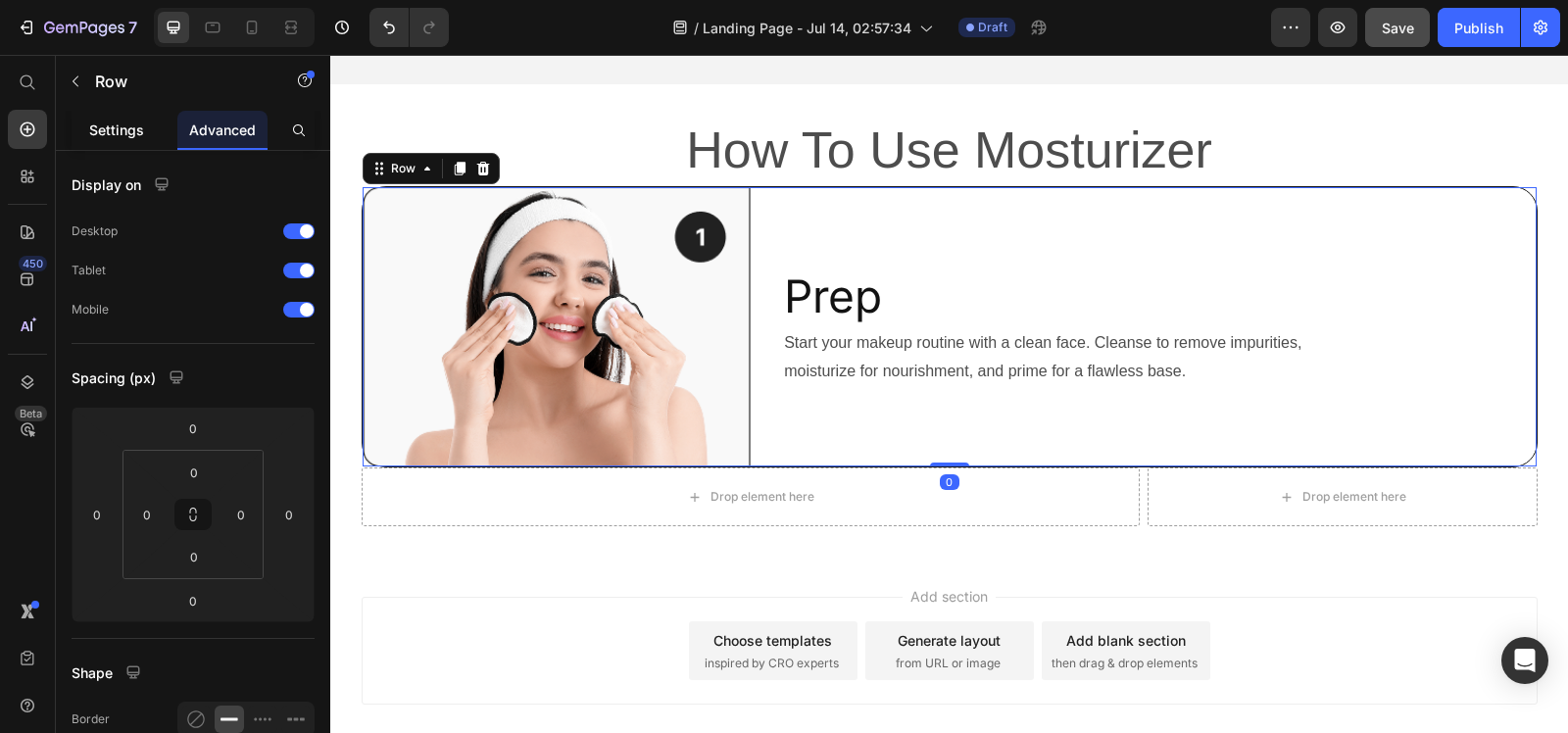 click on "Settings" 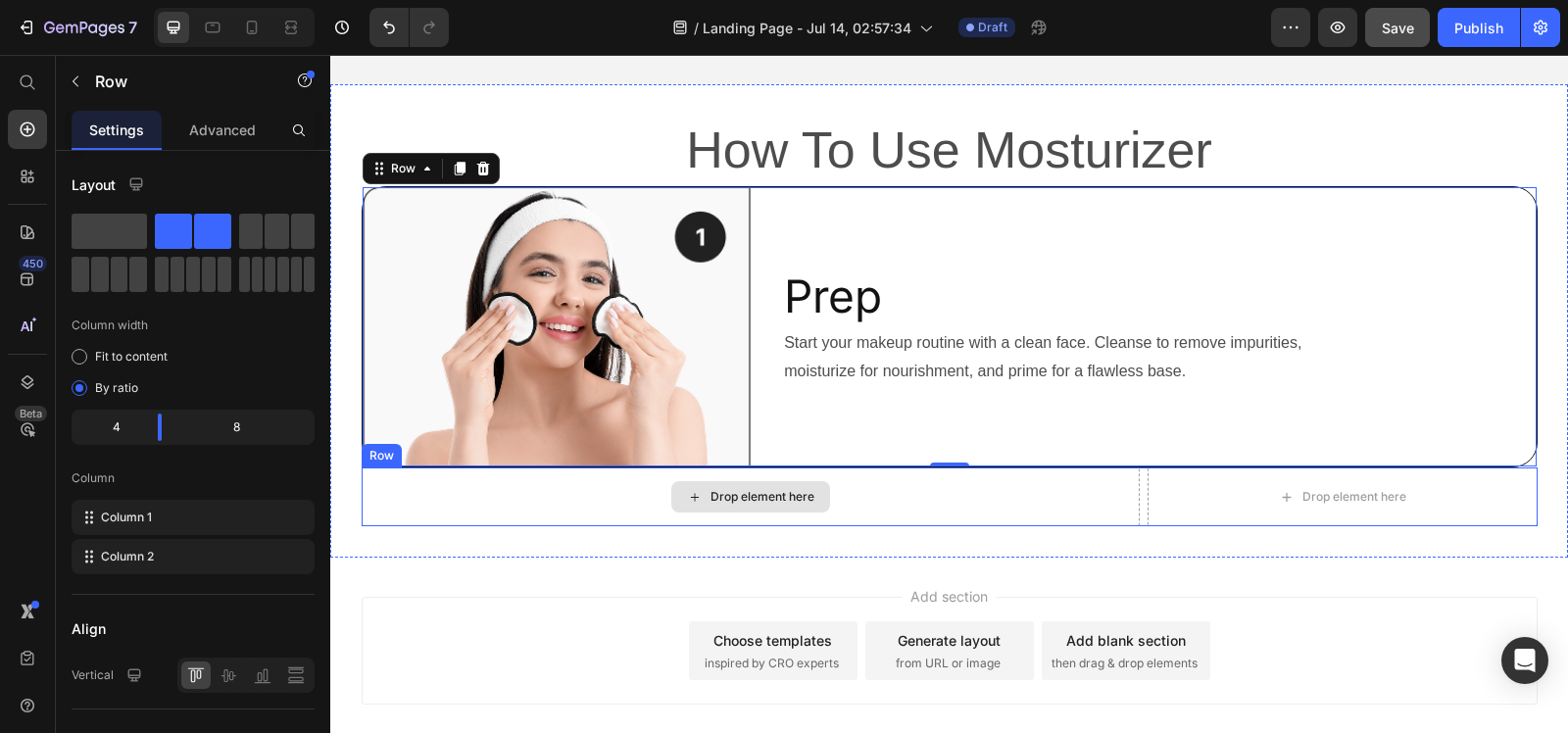 click on "Drop element here" at bounding box center (751, 497) 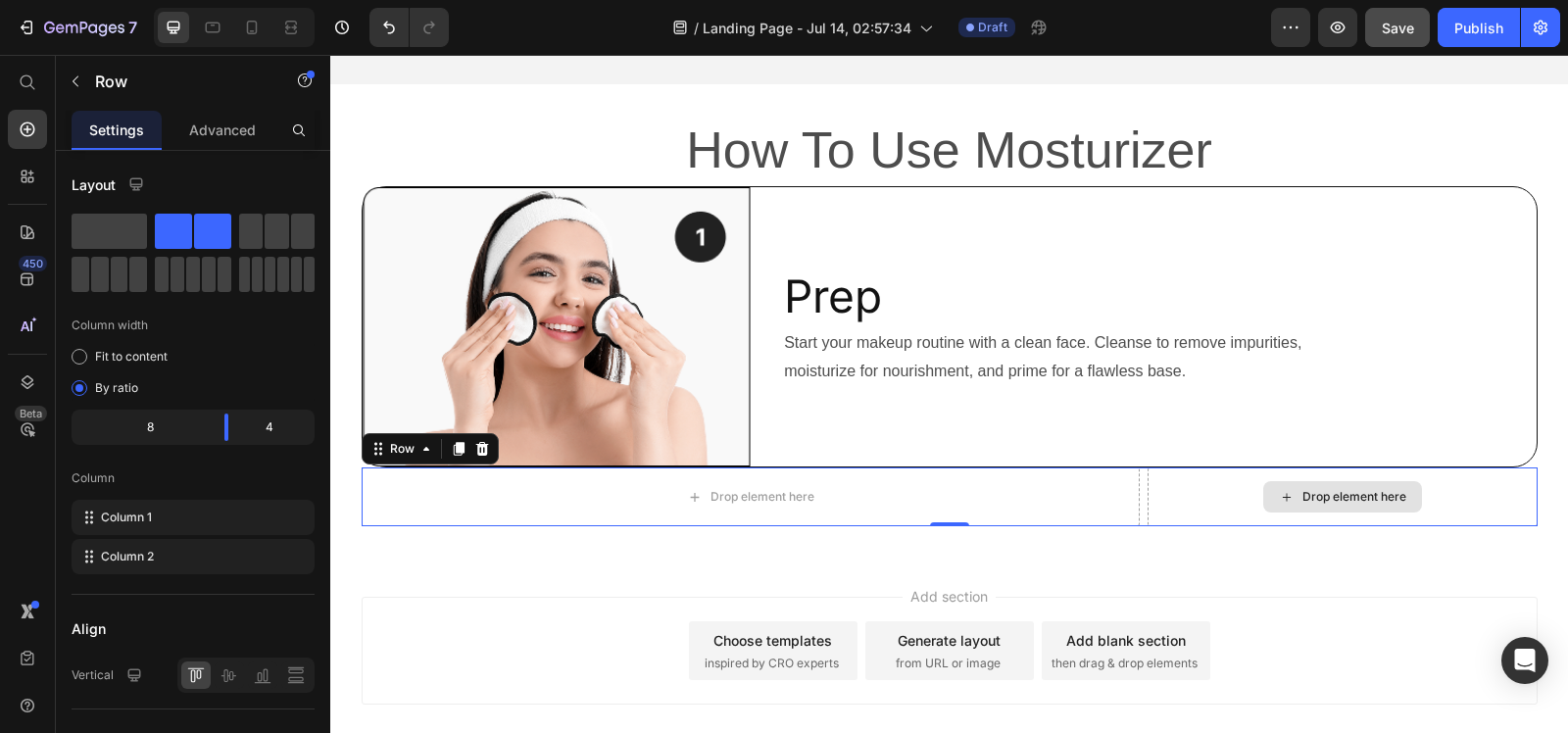 click on "Drop element here" at bounding box center [1354, 497] 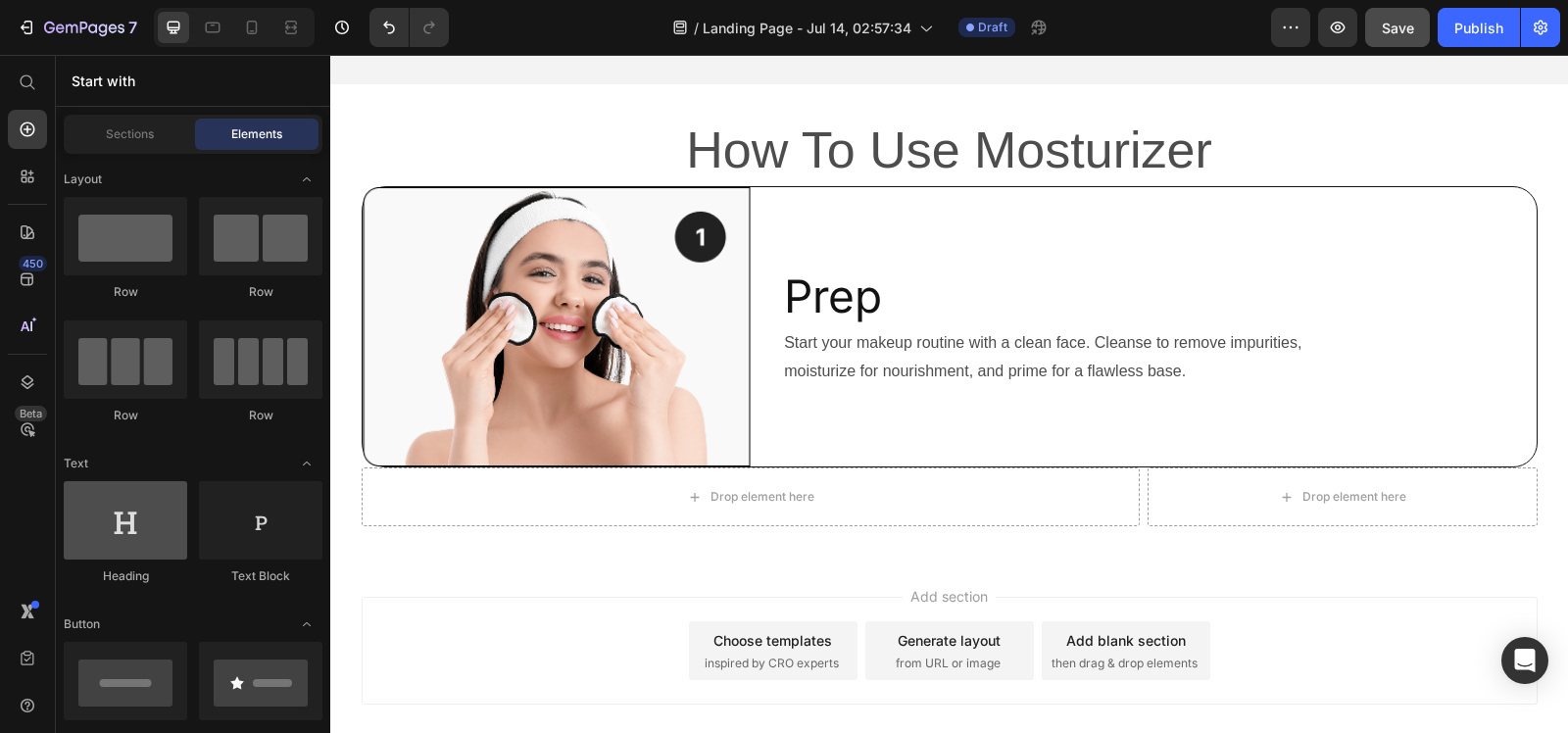 scroll, scrollTop: 612, scrollLeft: 0, axis: vertical 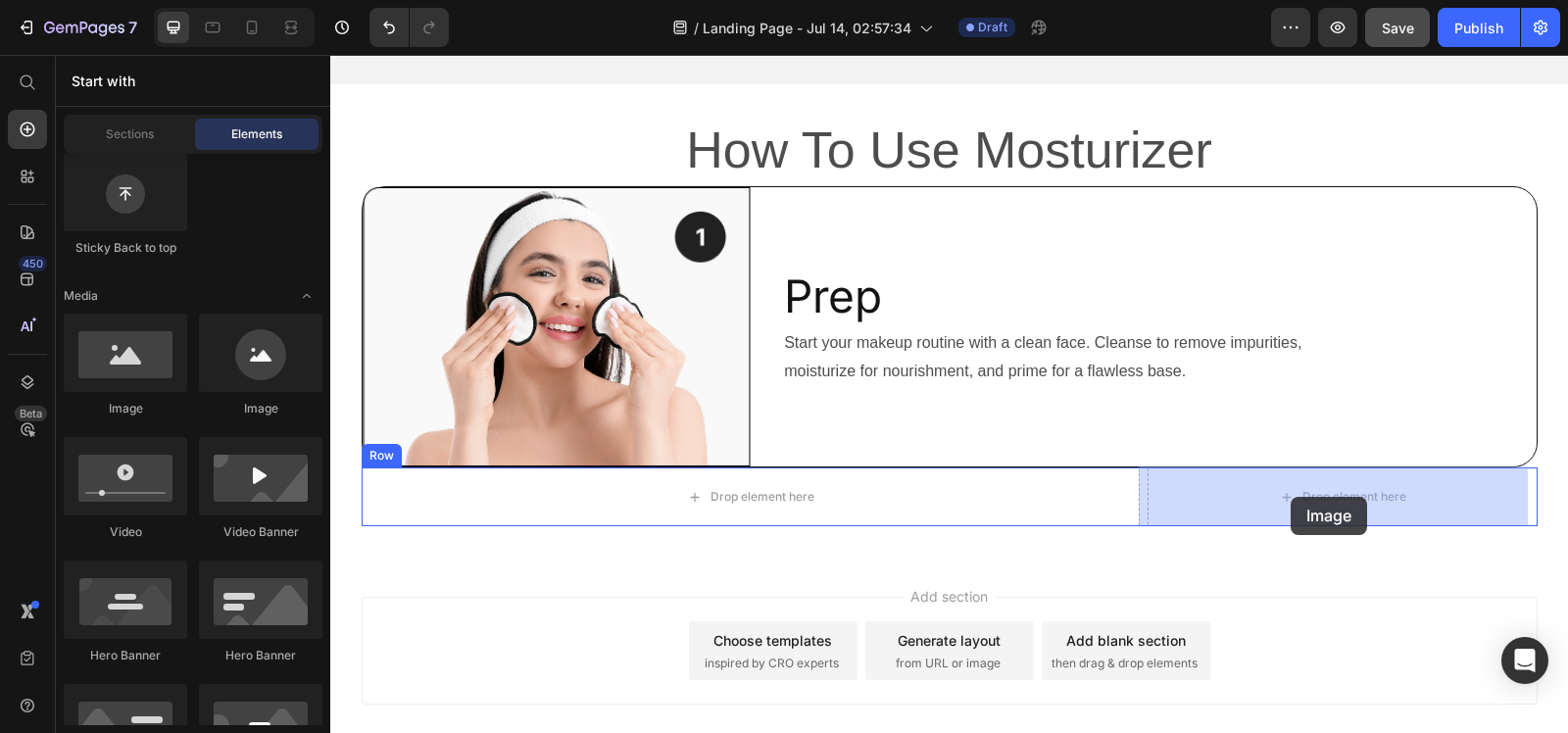 drag, startPoint x: 1090, startPoint y: 444, endPoint x: 1291, endPoint y: 497, distance: 207.87015 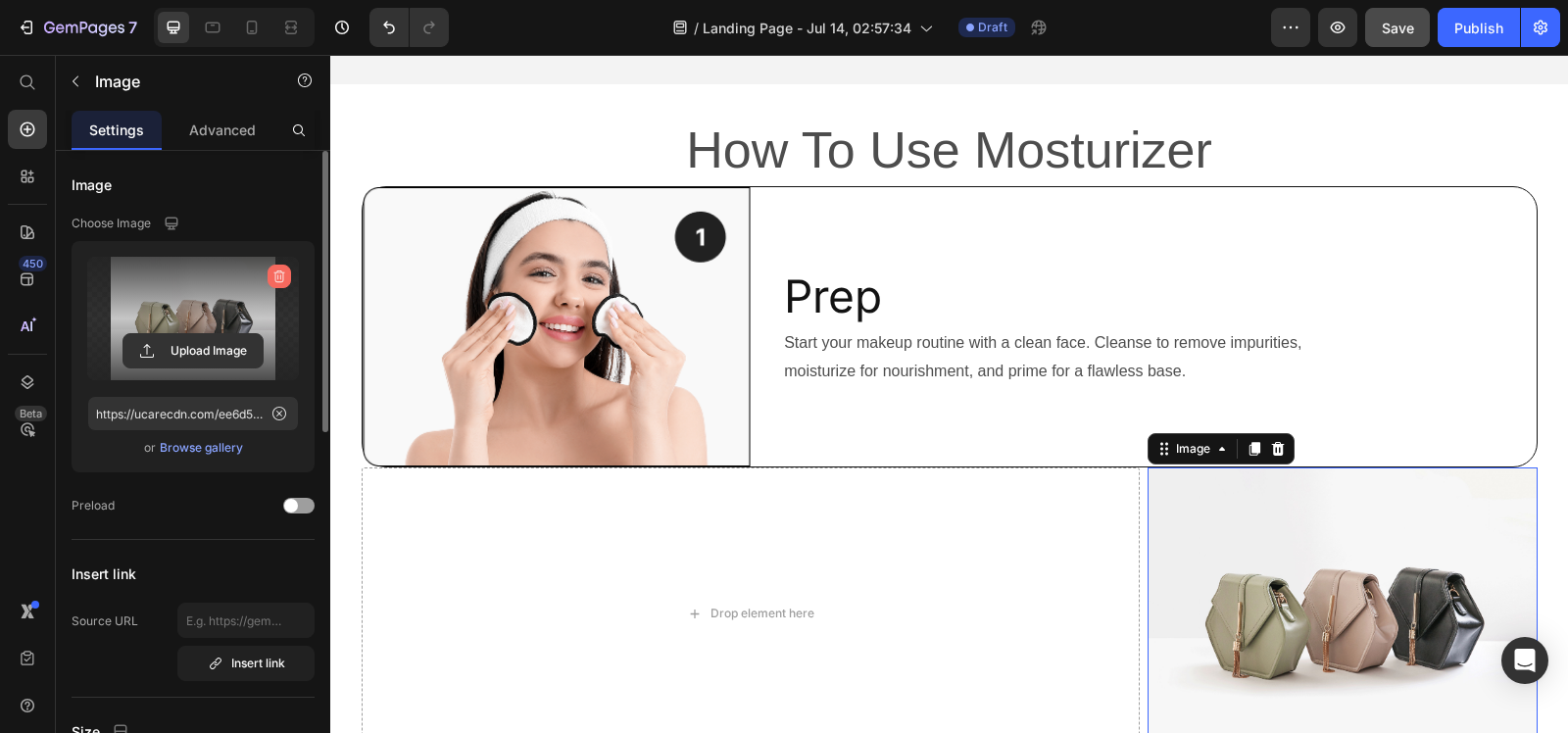 click 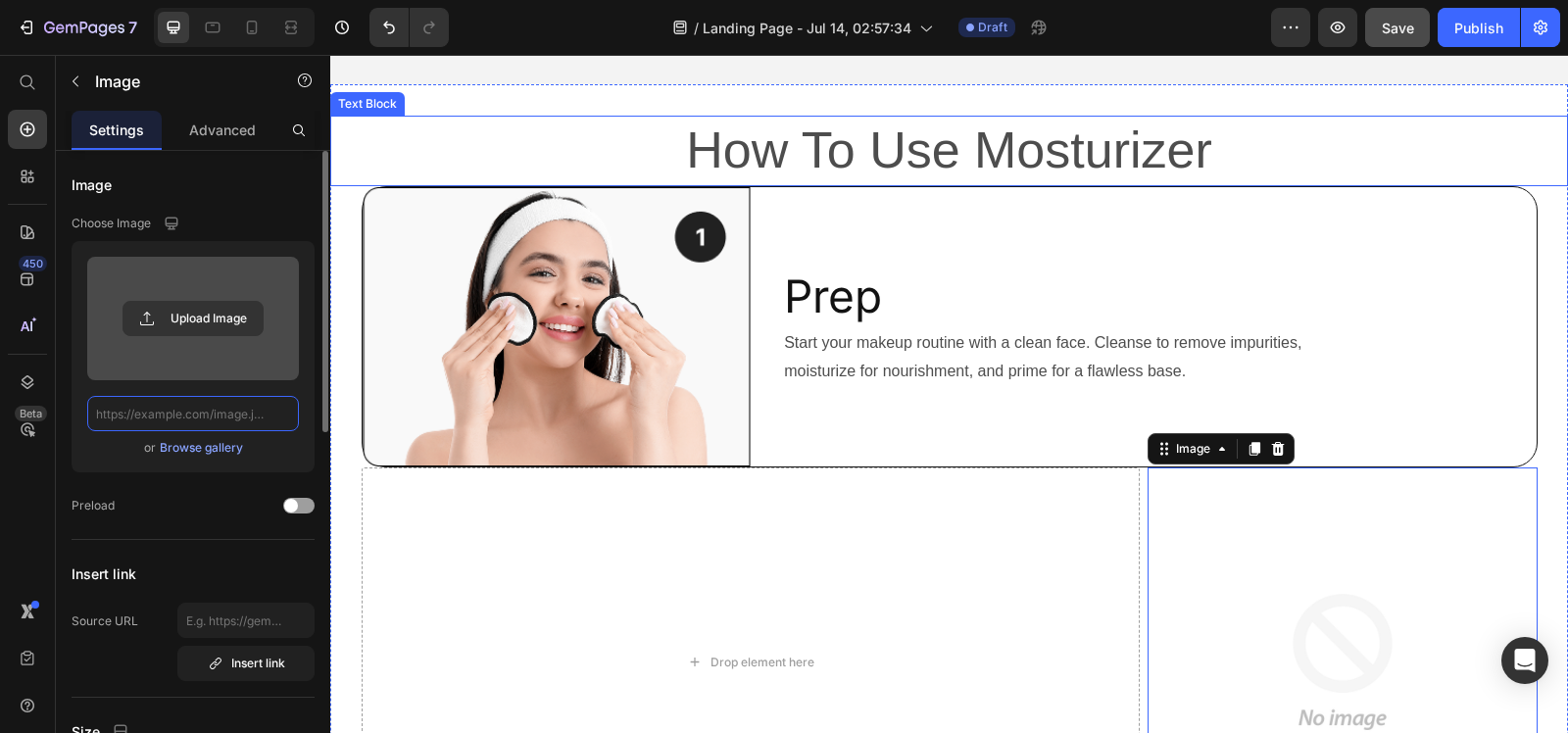 scroll, scrollTop: 0, scrollLeft: 0, axis: both 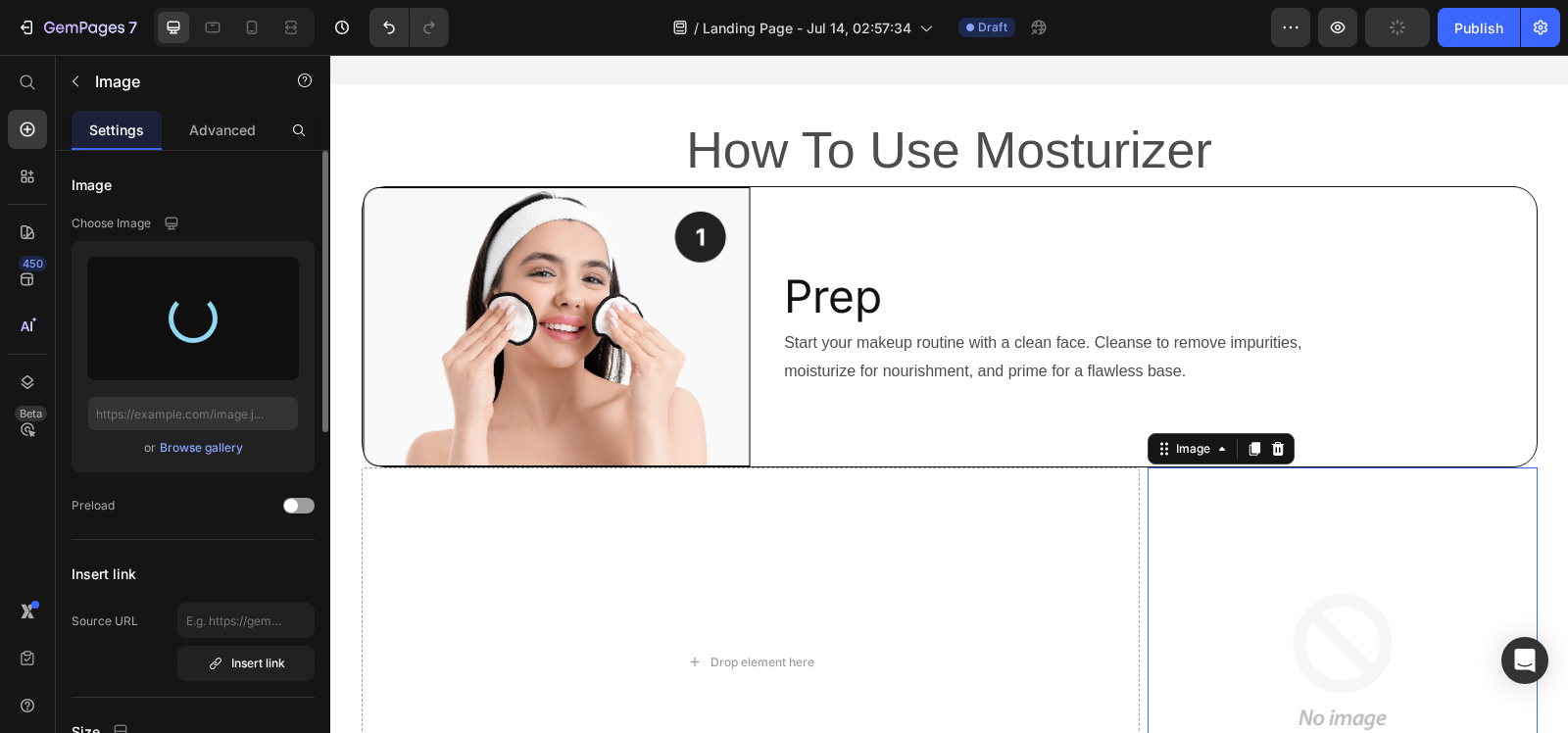 type on "https://cdn.shopify.com/s/files/1/0765/5705/8296/files/gempages_574400310076769124-d8c6d38e-15c6-42ff-a83d-c121e84c2bc0.png" 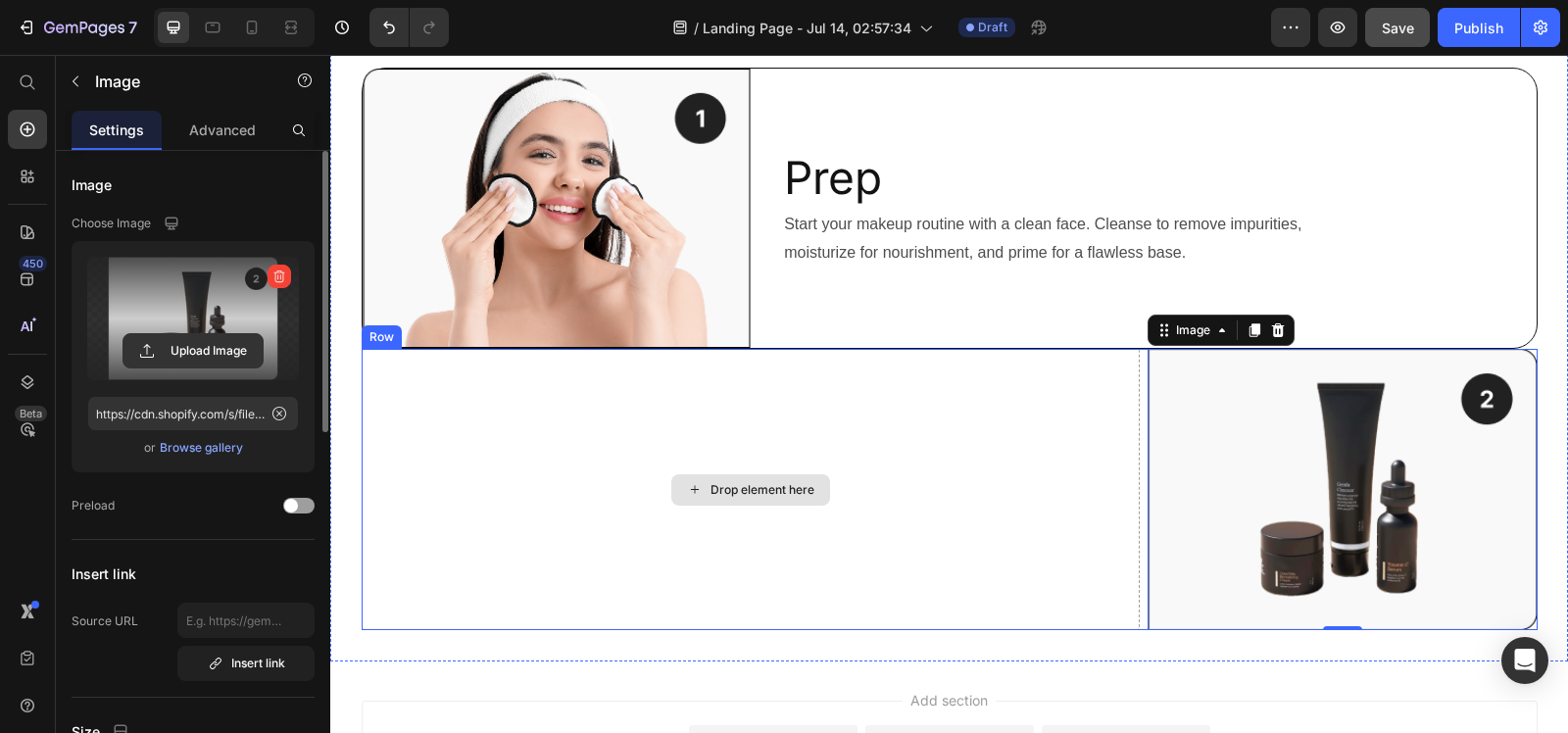 scroll, scrollTop: 799, scrollLeft: 0, axis: vertical 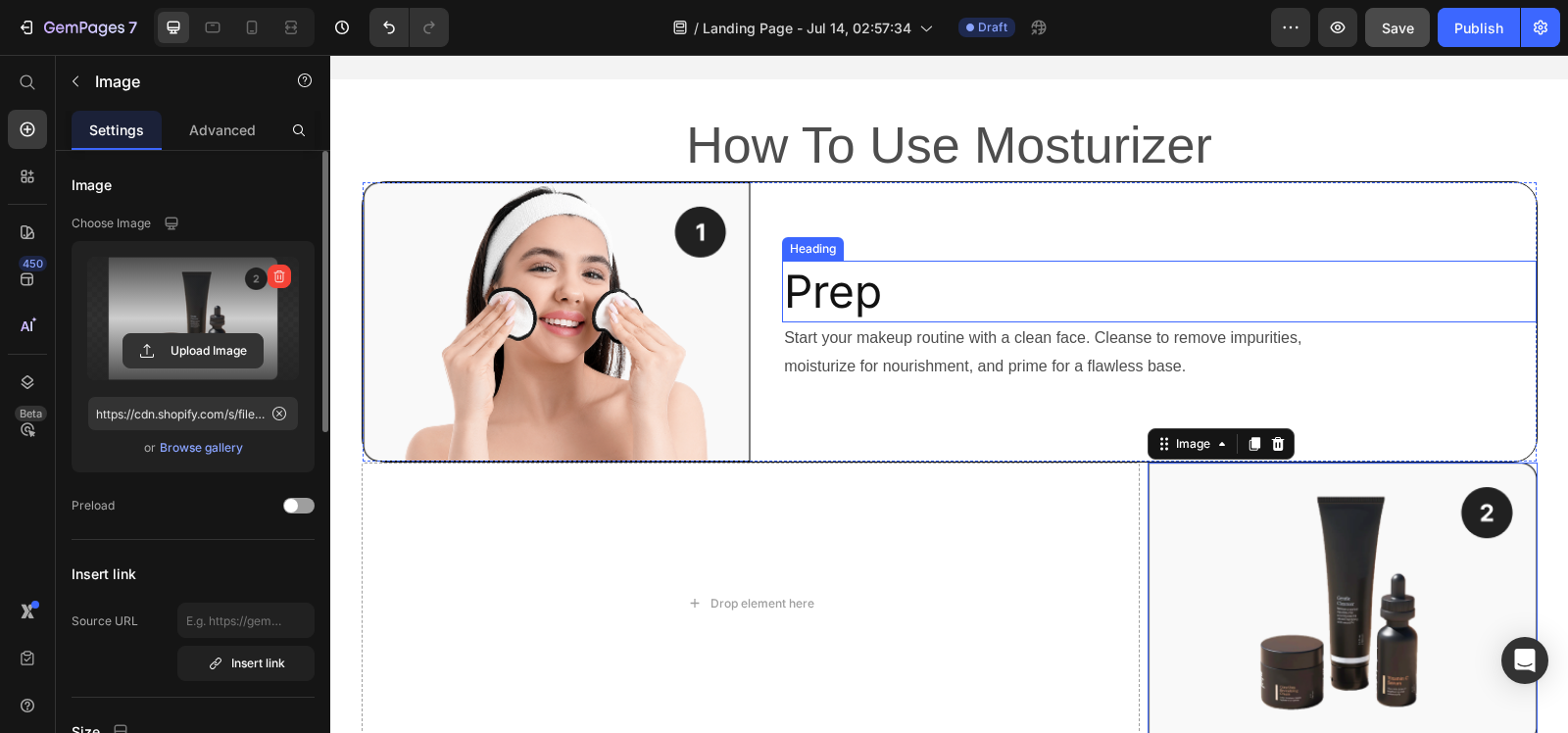 click on "Prep" at bounding box center [1158, 292] 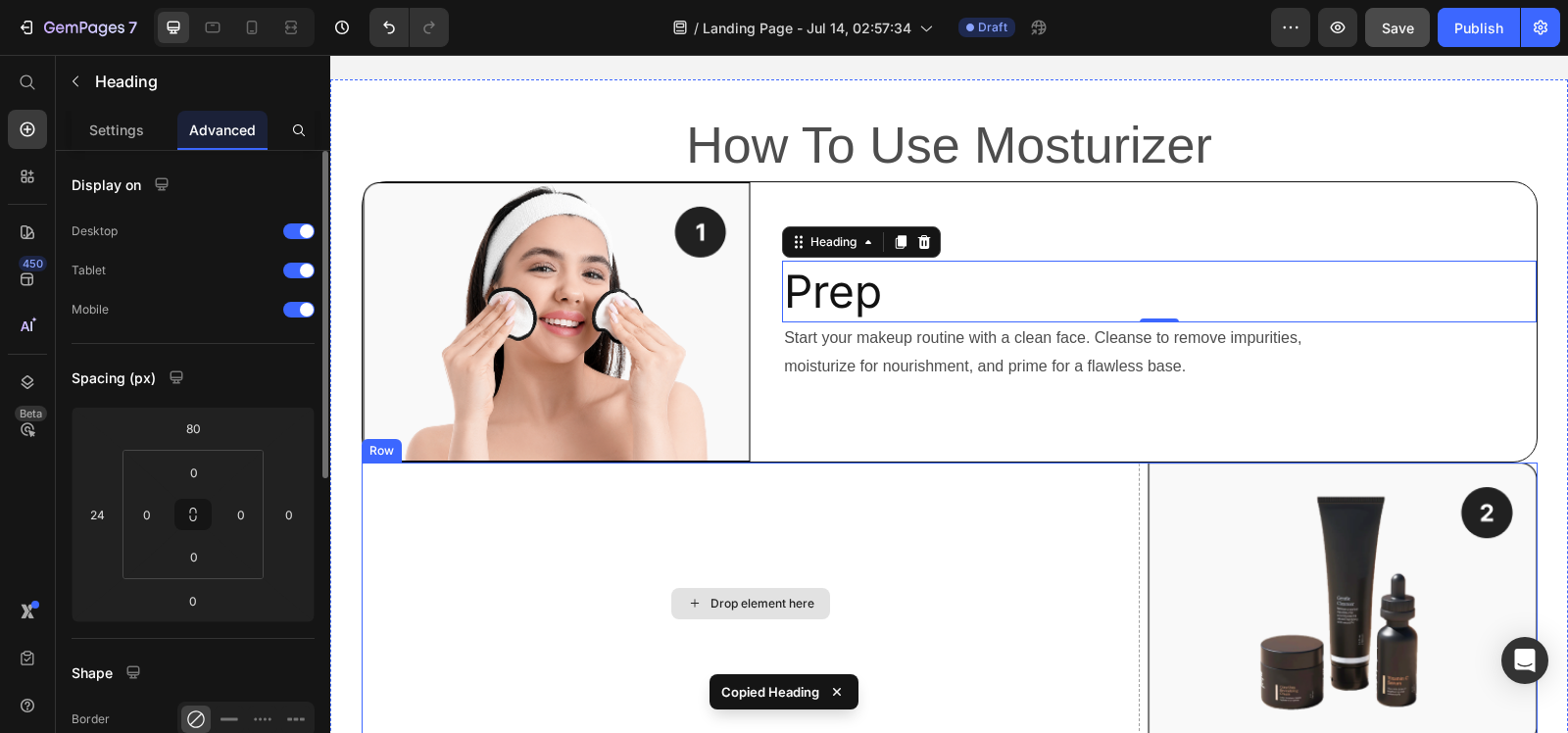 click on "Drop element here" at bounding box center [751, 603] 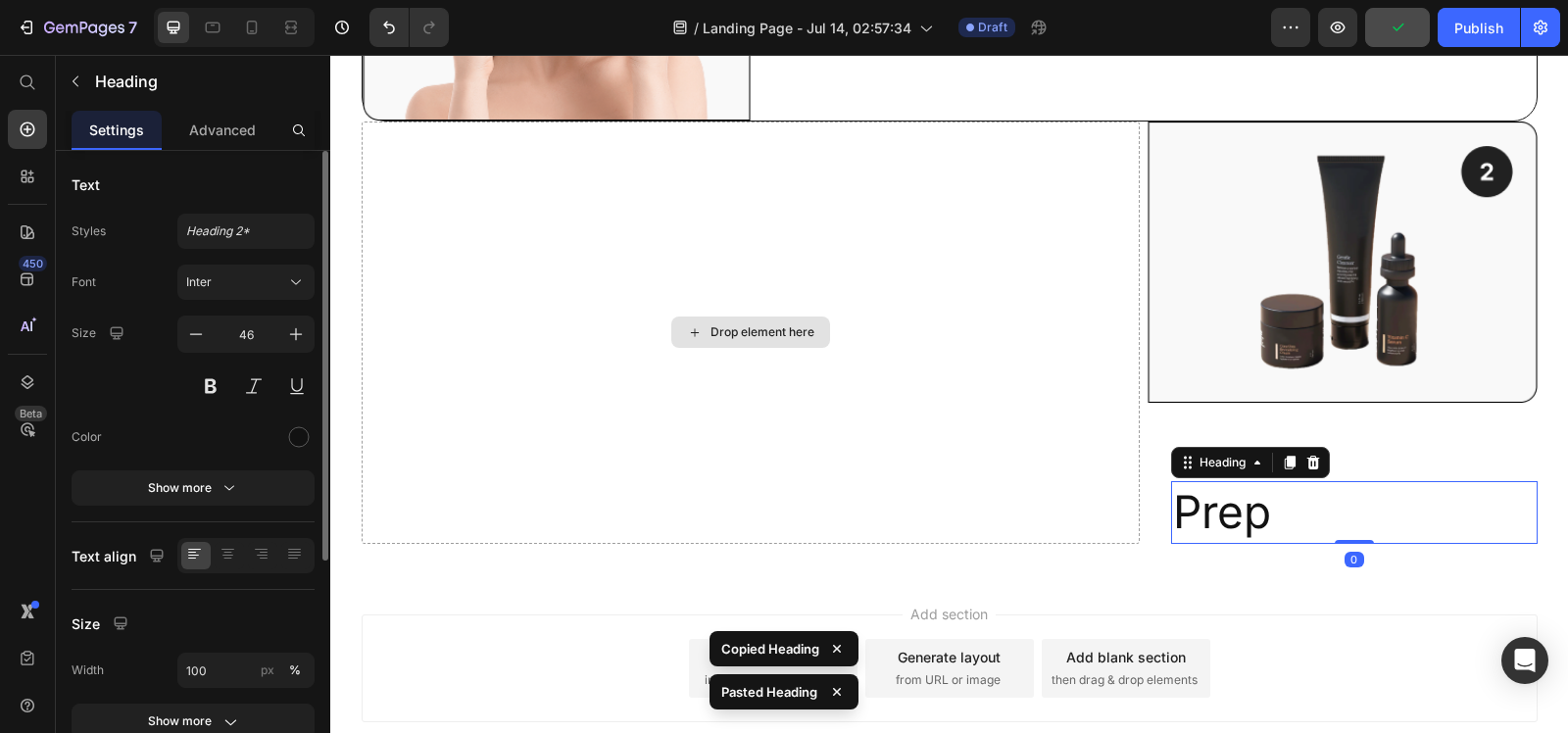 scroll, scrollTop: 1216, scrollLeft: 0, axis: vertical 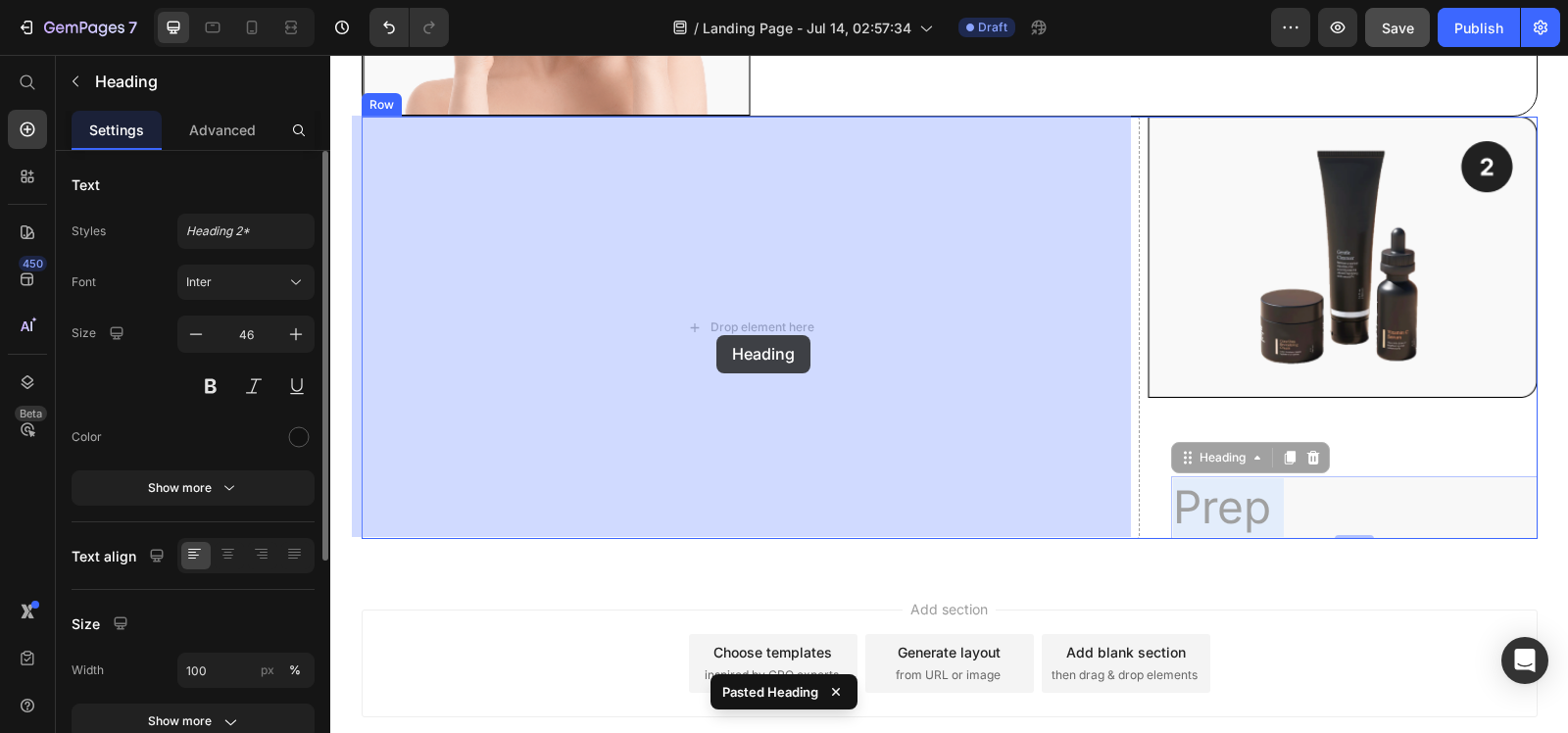 drag, startPoint x: 1284, startPoint y: 437, endPoint x: 716, endPoint y: 335, distance: 577.0858 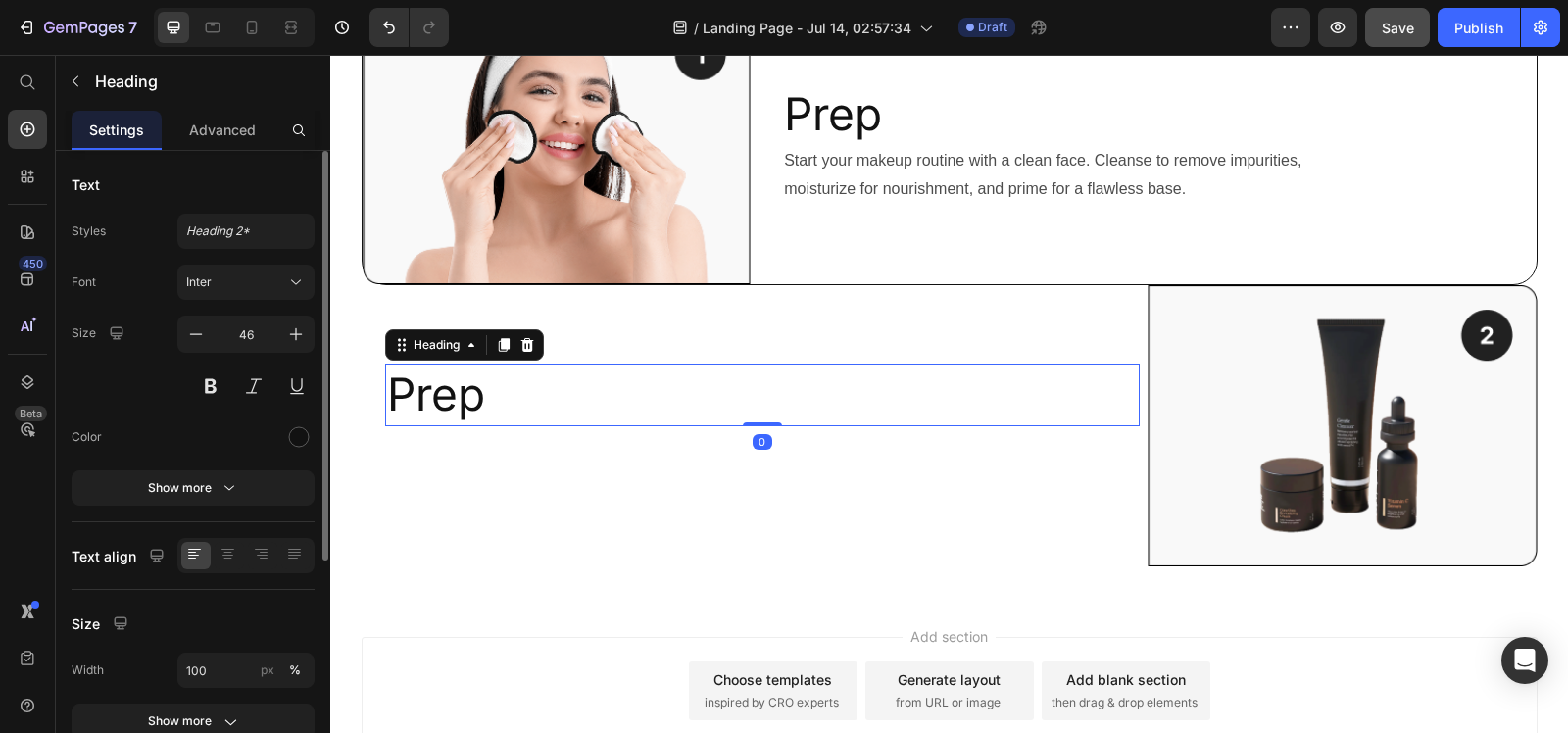 scroll, scrollTop: 830, scrollLeft: 0, axis: vertical 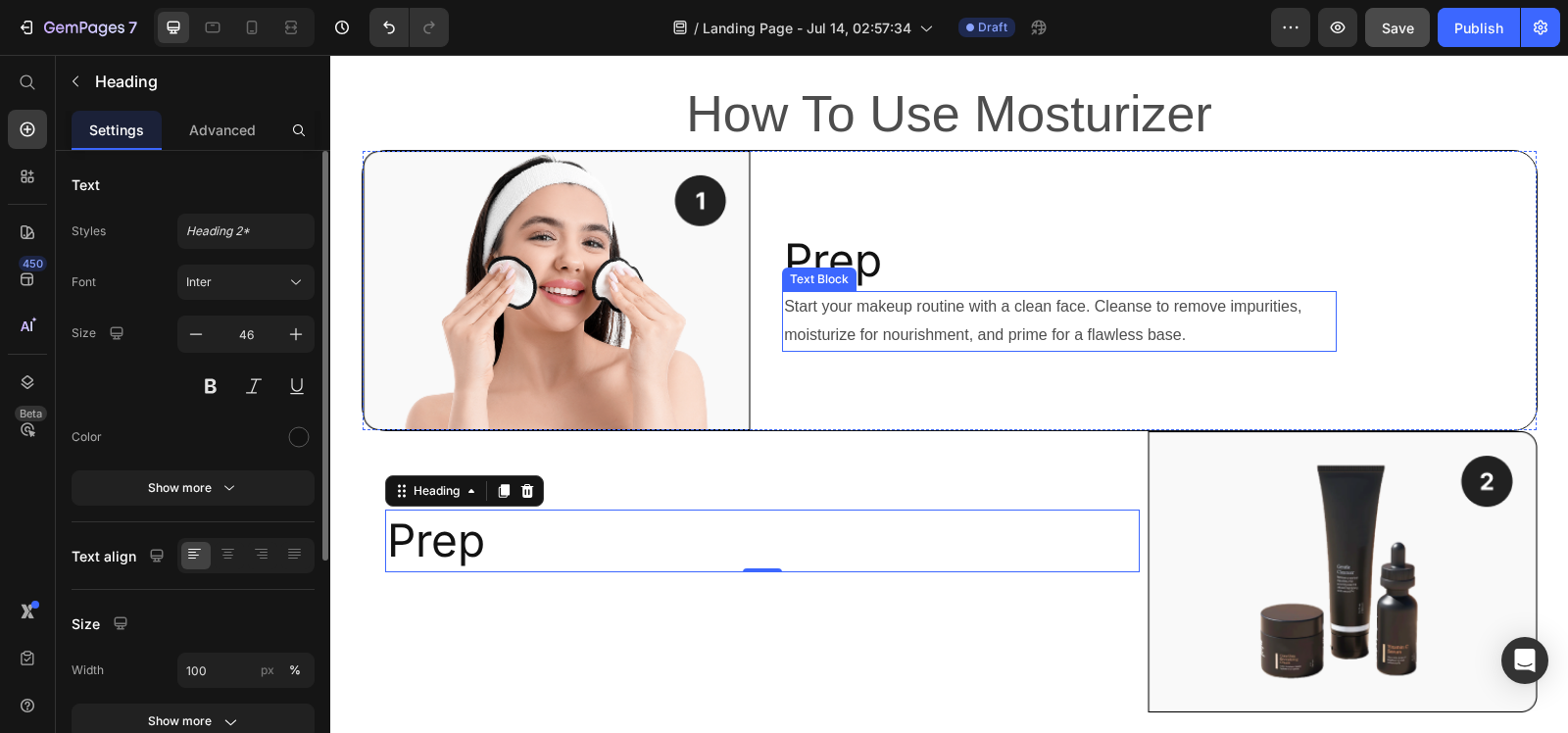 click on "Start your makeup routine with a clean face. Cleanse to remove impurities, moisturize for nourishment, and prime for a flawless base." at bounding box center [1058, 321] 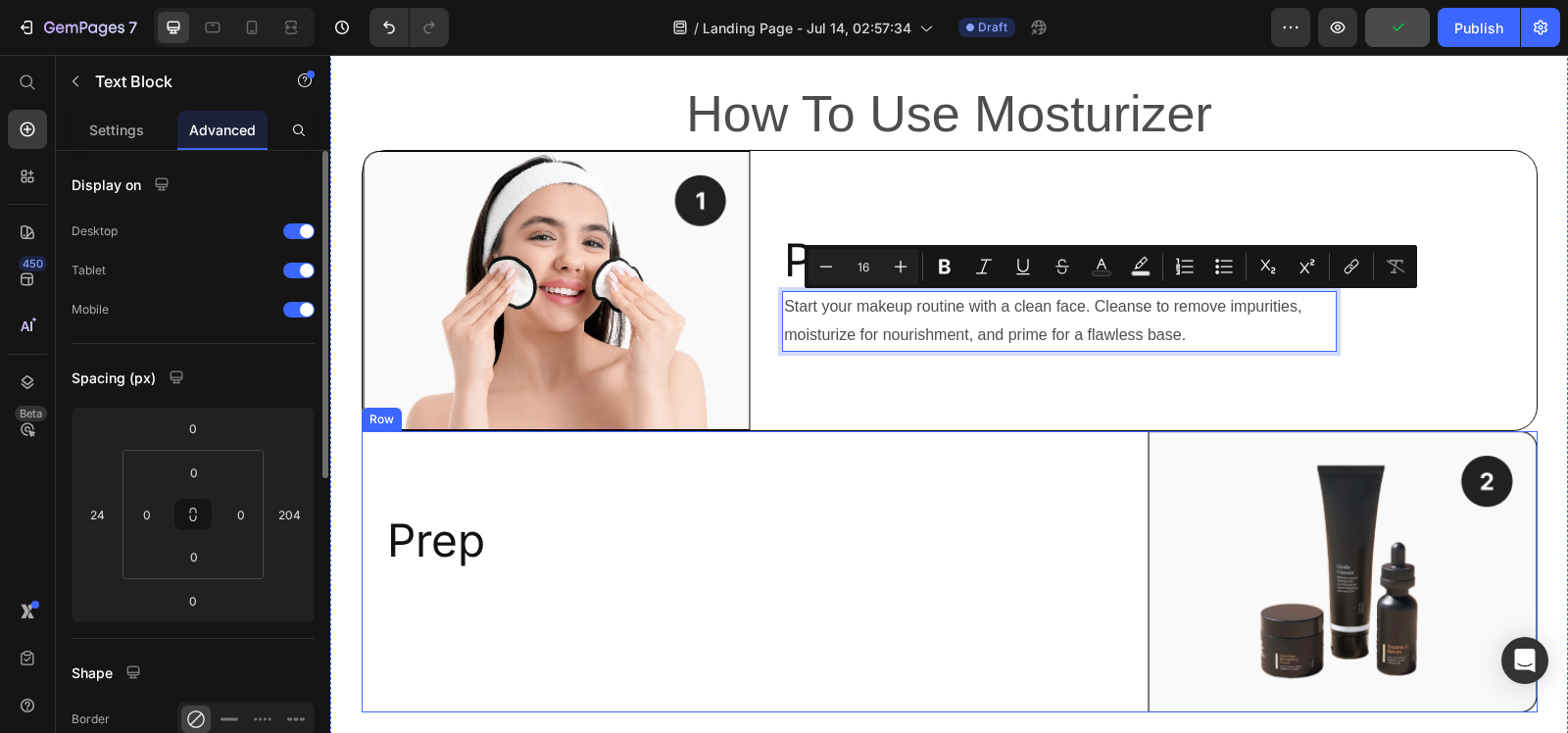 drag, startPoint x: 666, startPoint y: 589, endPoint x: 399, endPoint y: 573, distance: 267.47897 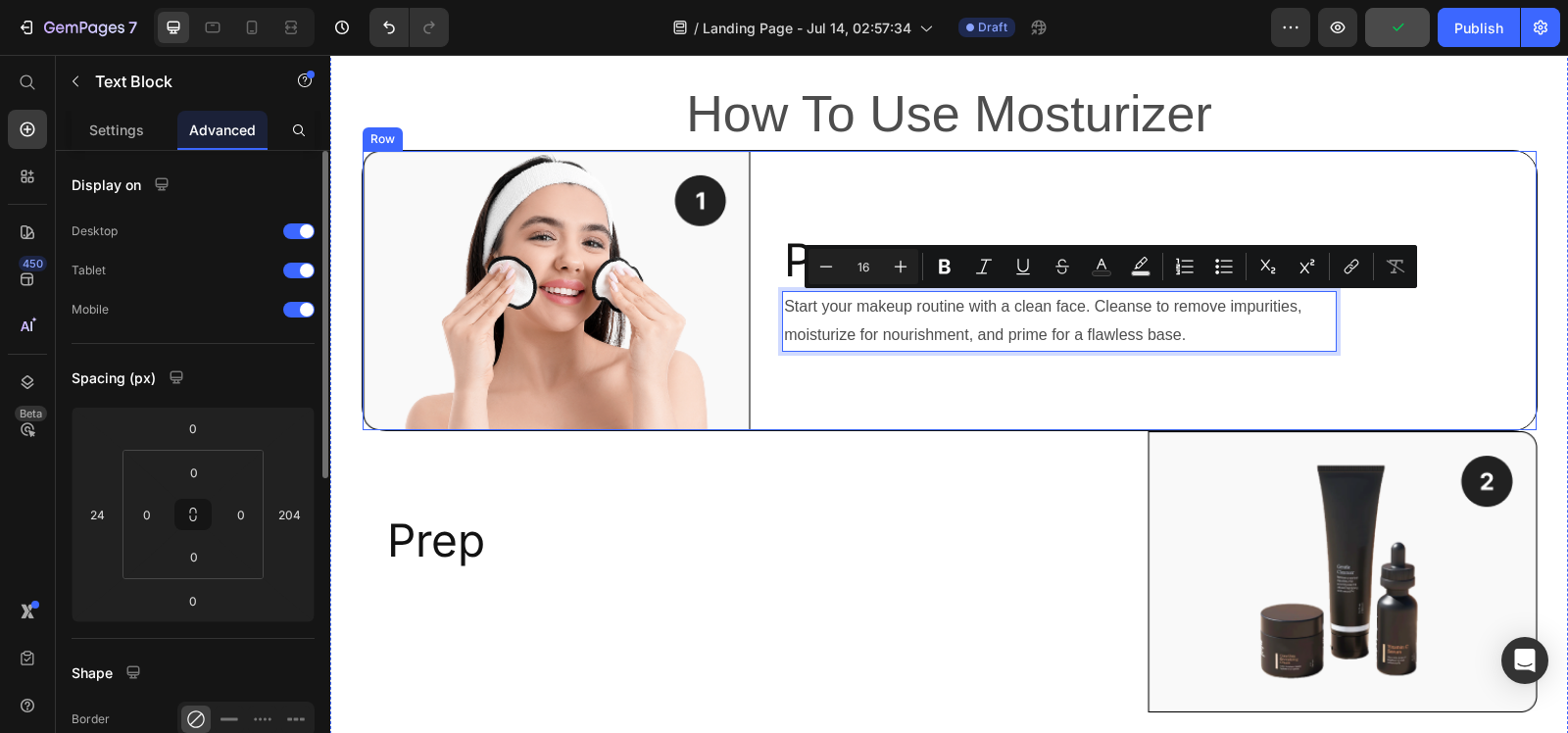 click on "Prep Heading Start your makeup routine with a clean face. Cleanse to remove impurities, moisturize for nourishment, and prime for a flawless base. Text Block   0" at bounding box center (1147, 291) 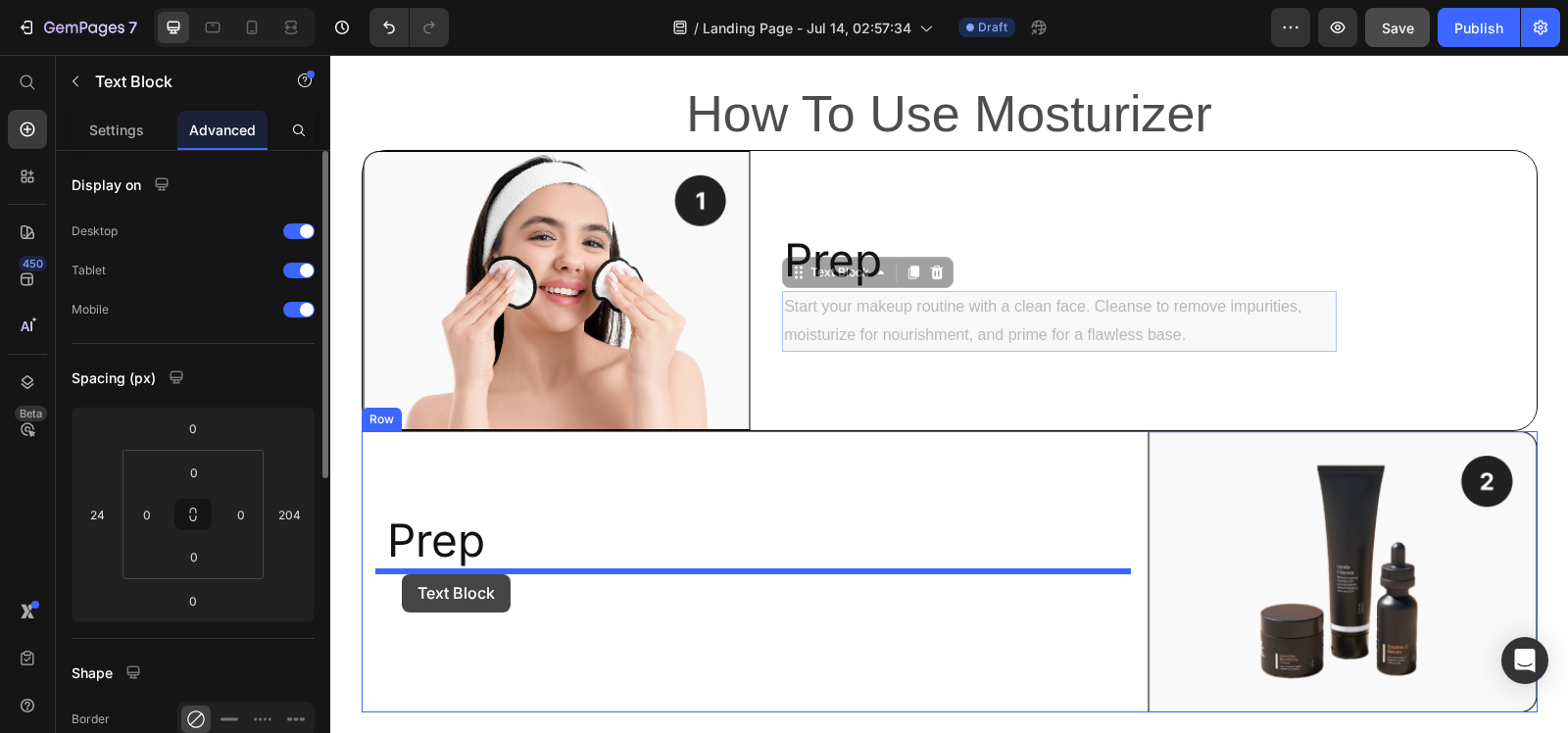 drag, startPoint x: 916, startPoint y: 341, endPoint x: 402, endPoint y: 574, distance: 564.3448 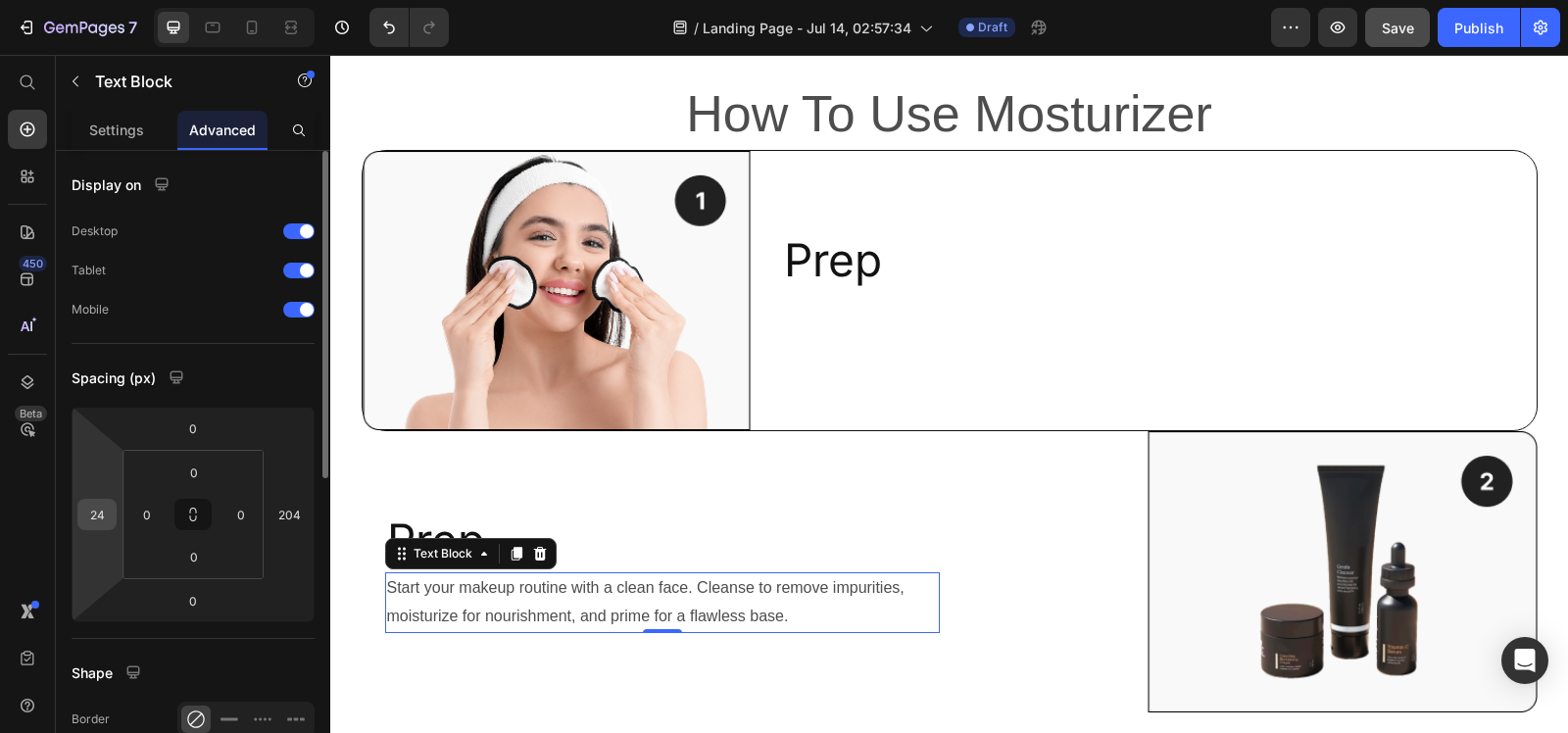 click on "24" at bounding box center [97, 514] 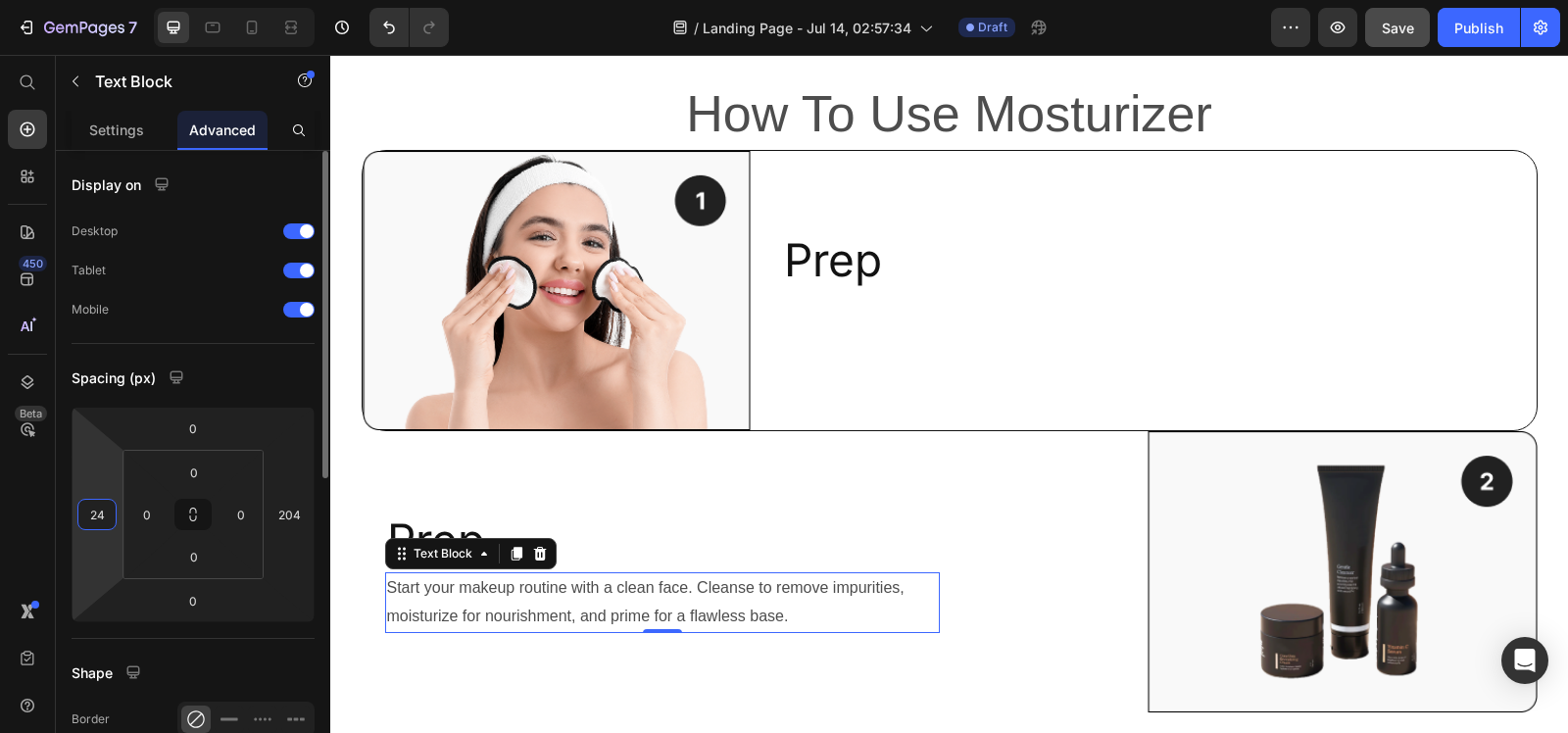 click on "24" at bounding box center [97, 514] 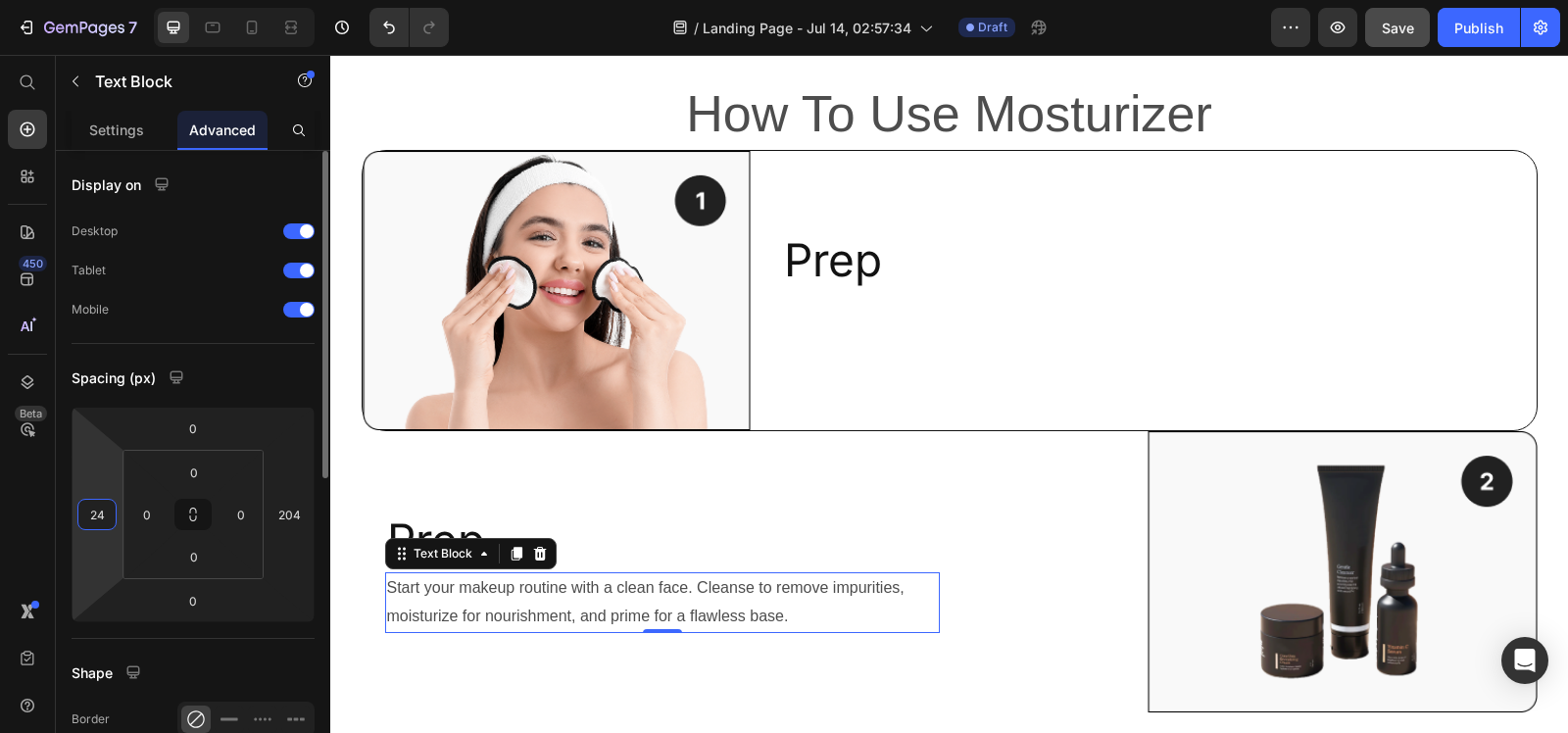 click on "24" at bounding box center [97, 514] 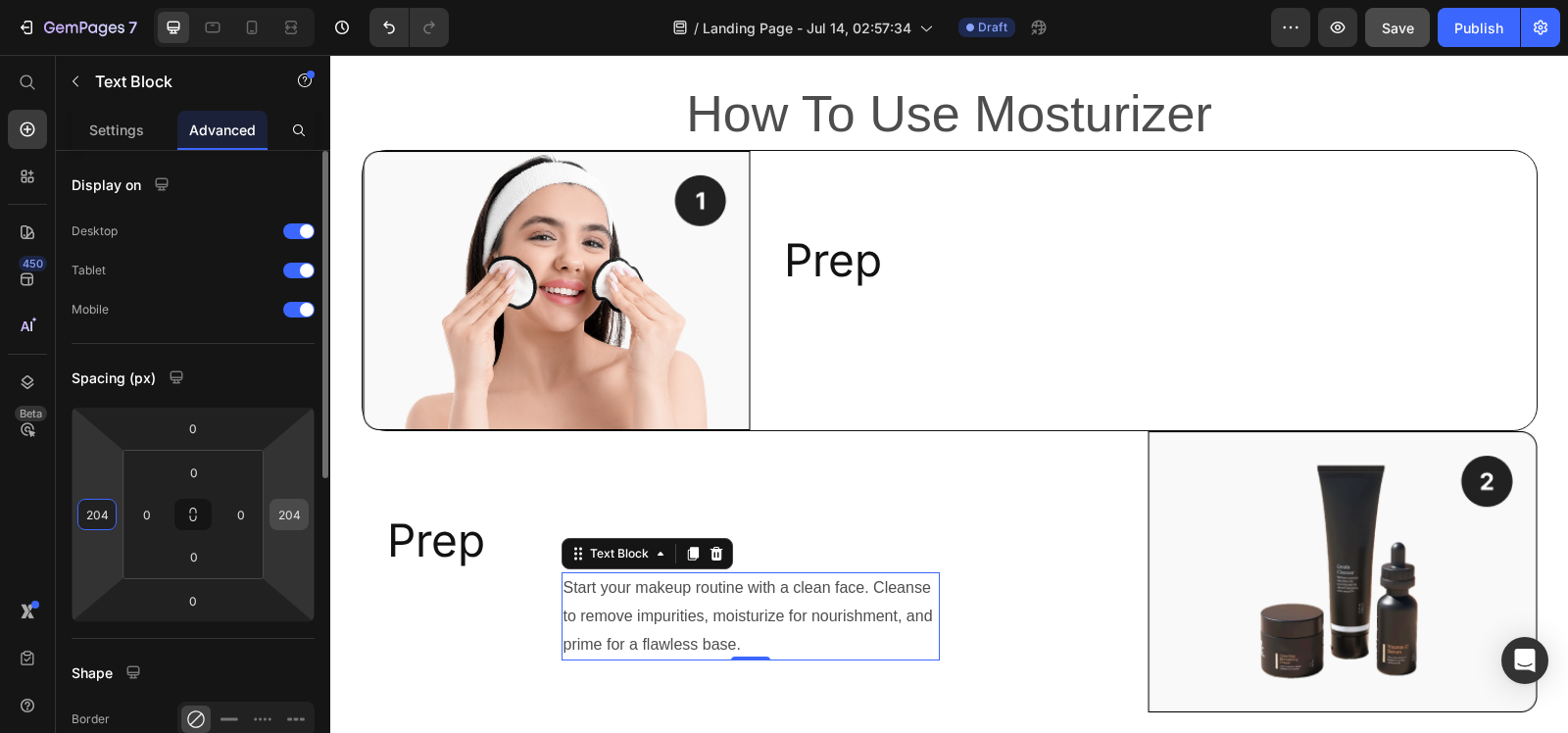type on "204" 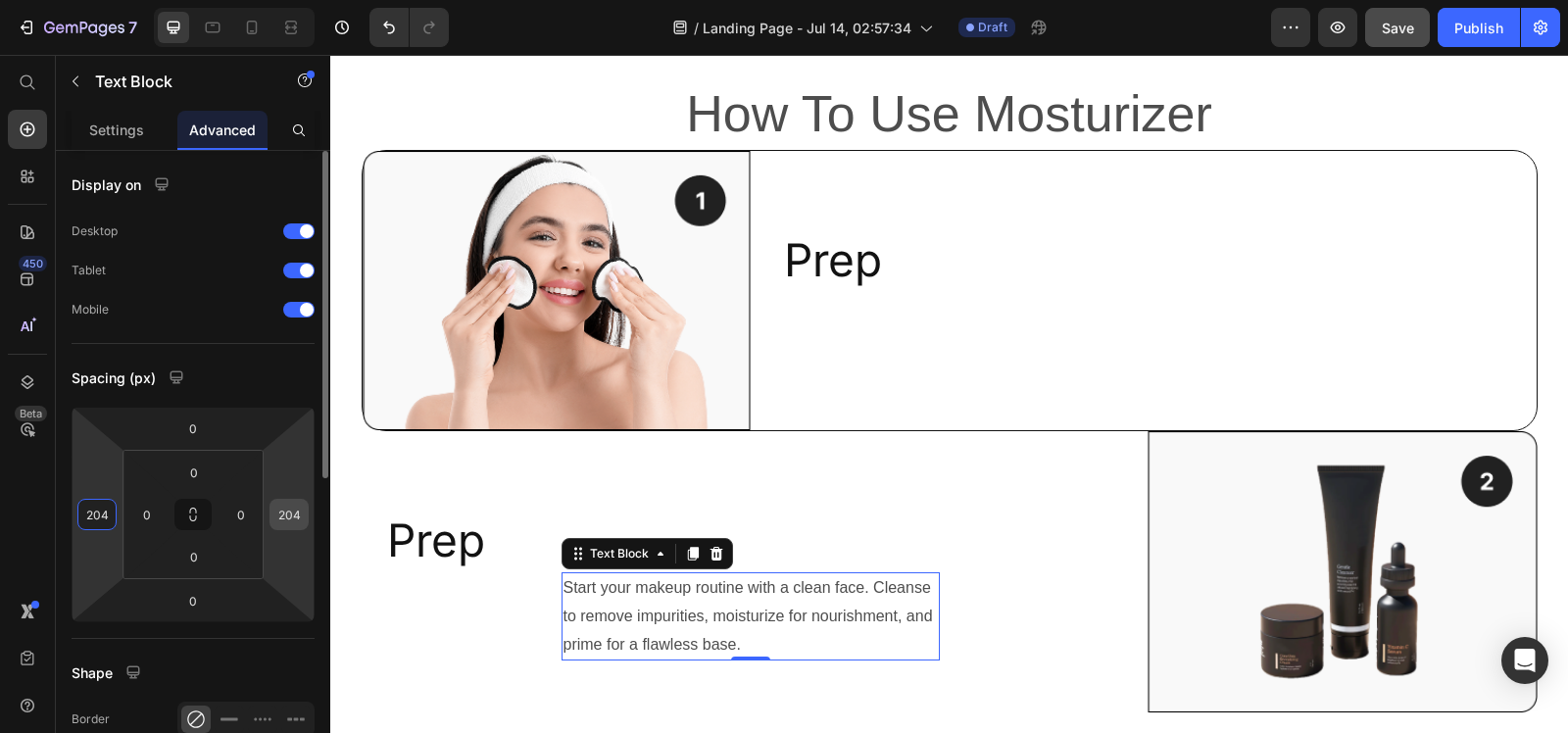 click on "204" at bounding box center (289, 514) 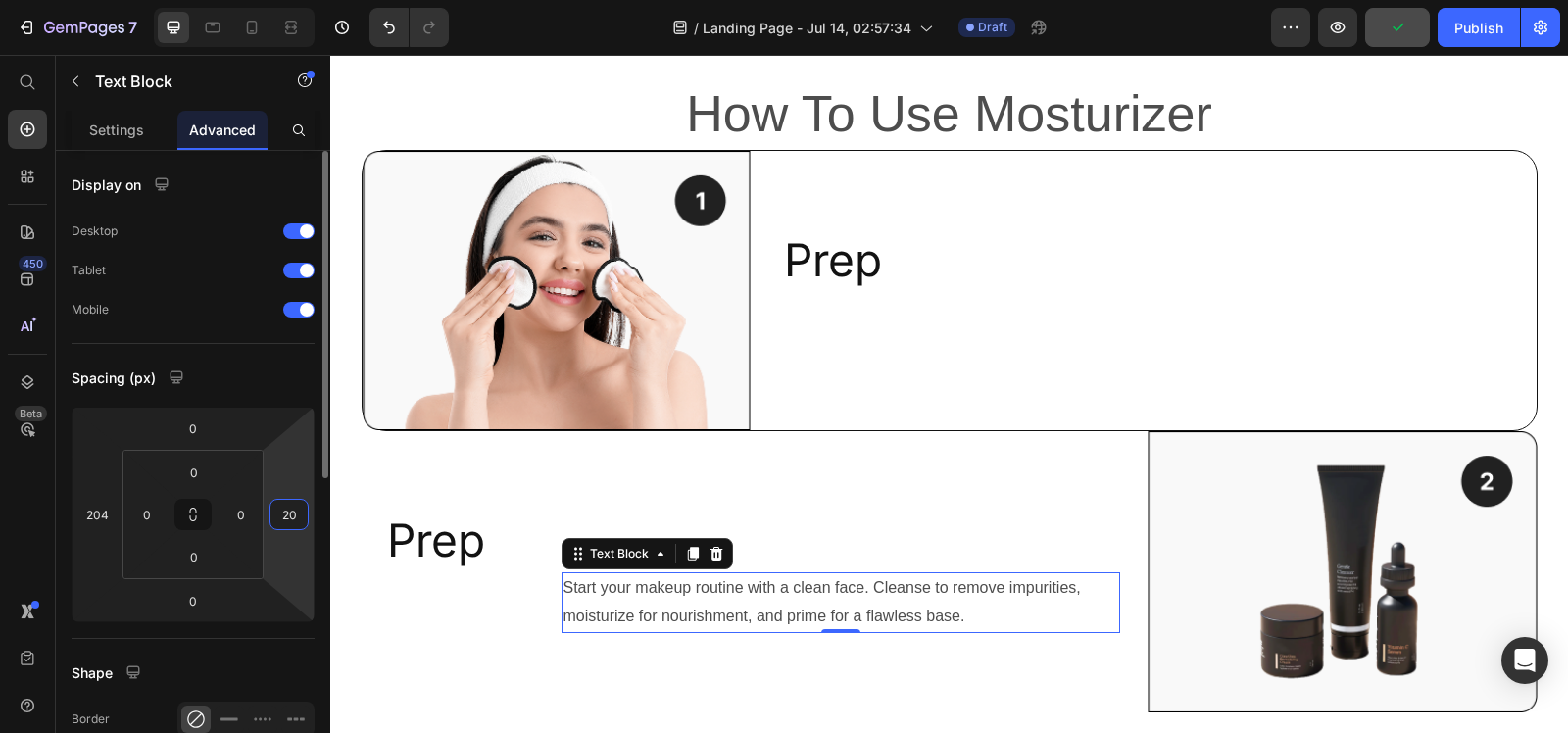 type on "20" 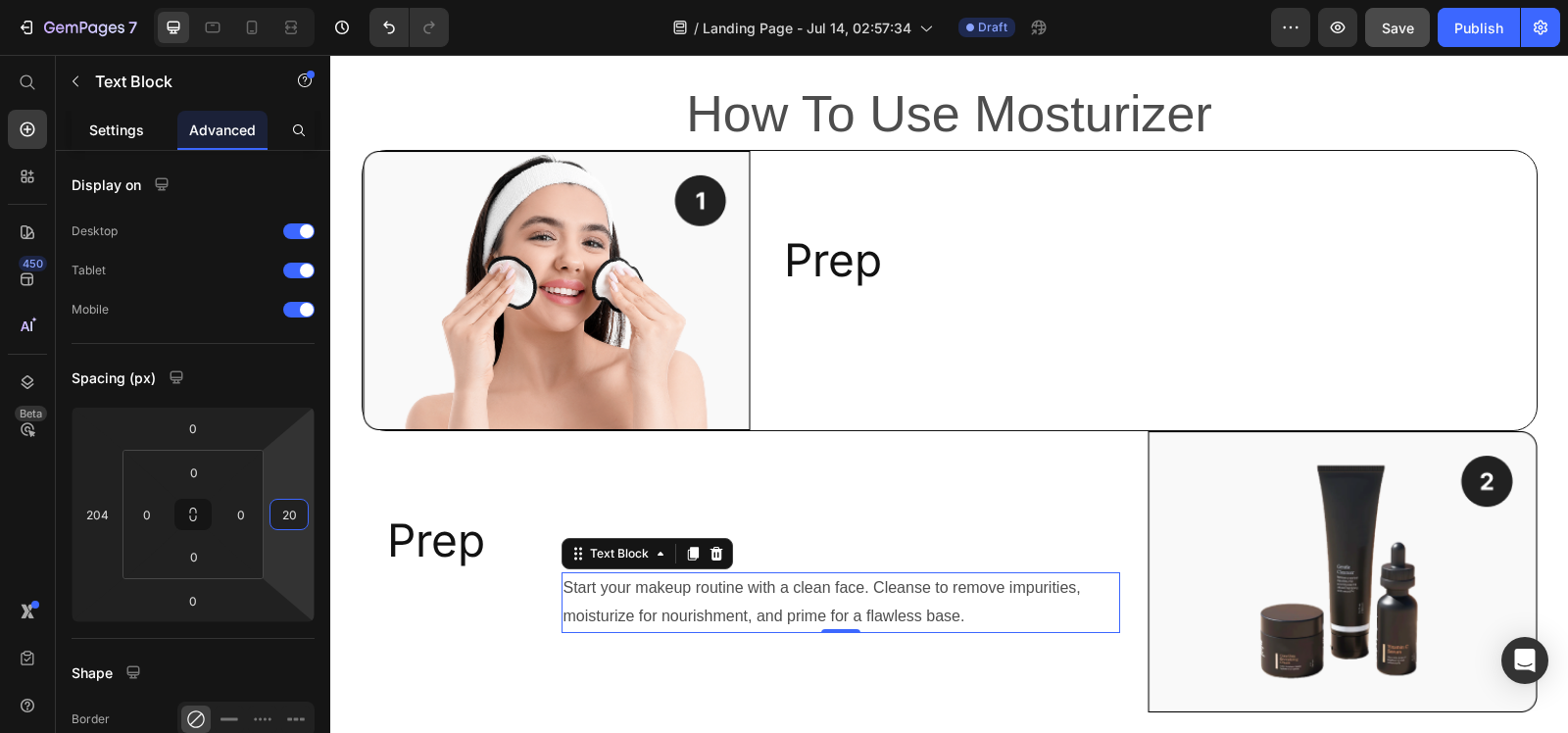 click on "Settings" at bounding box center [117, 129] 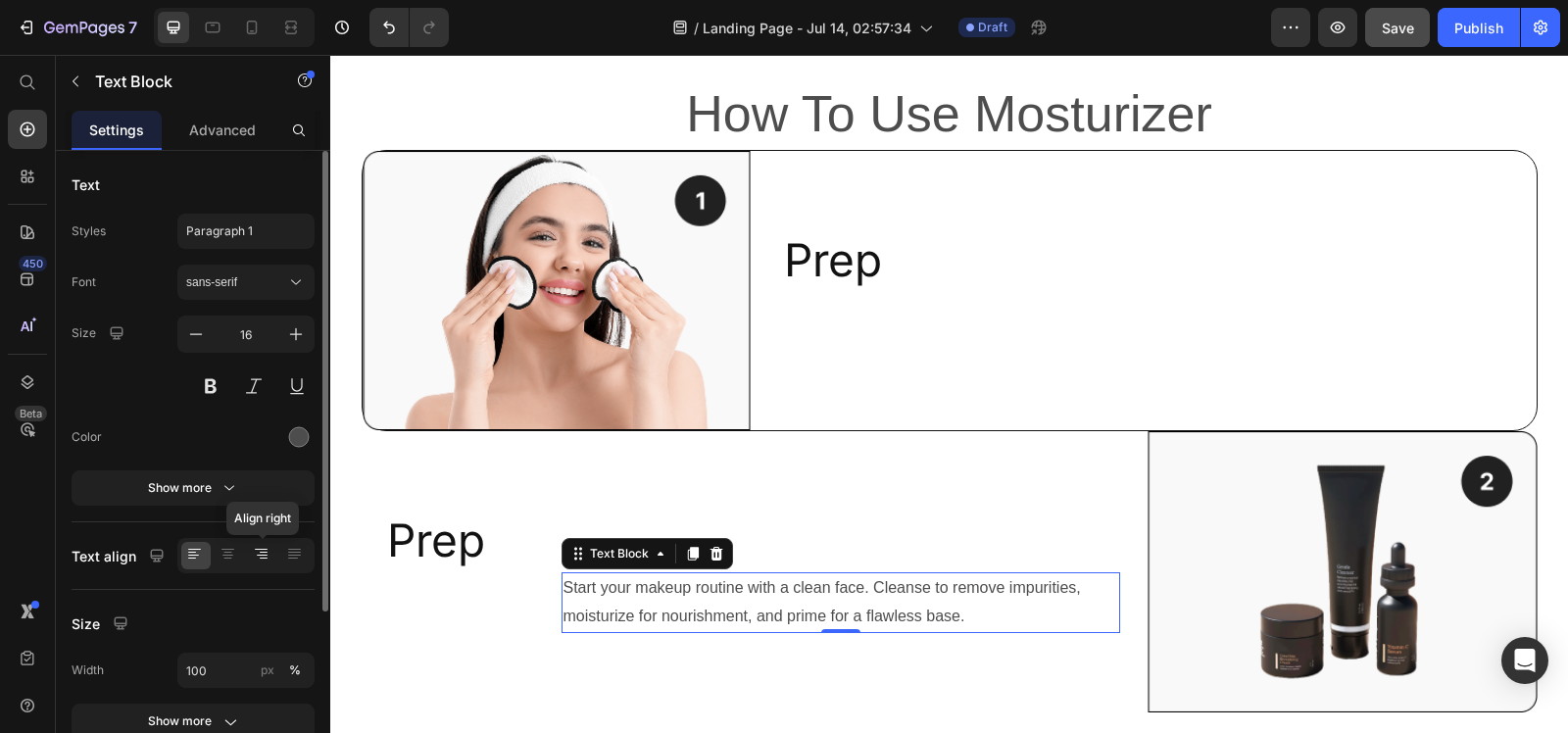 click 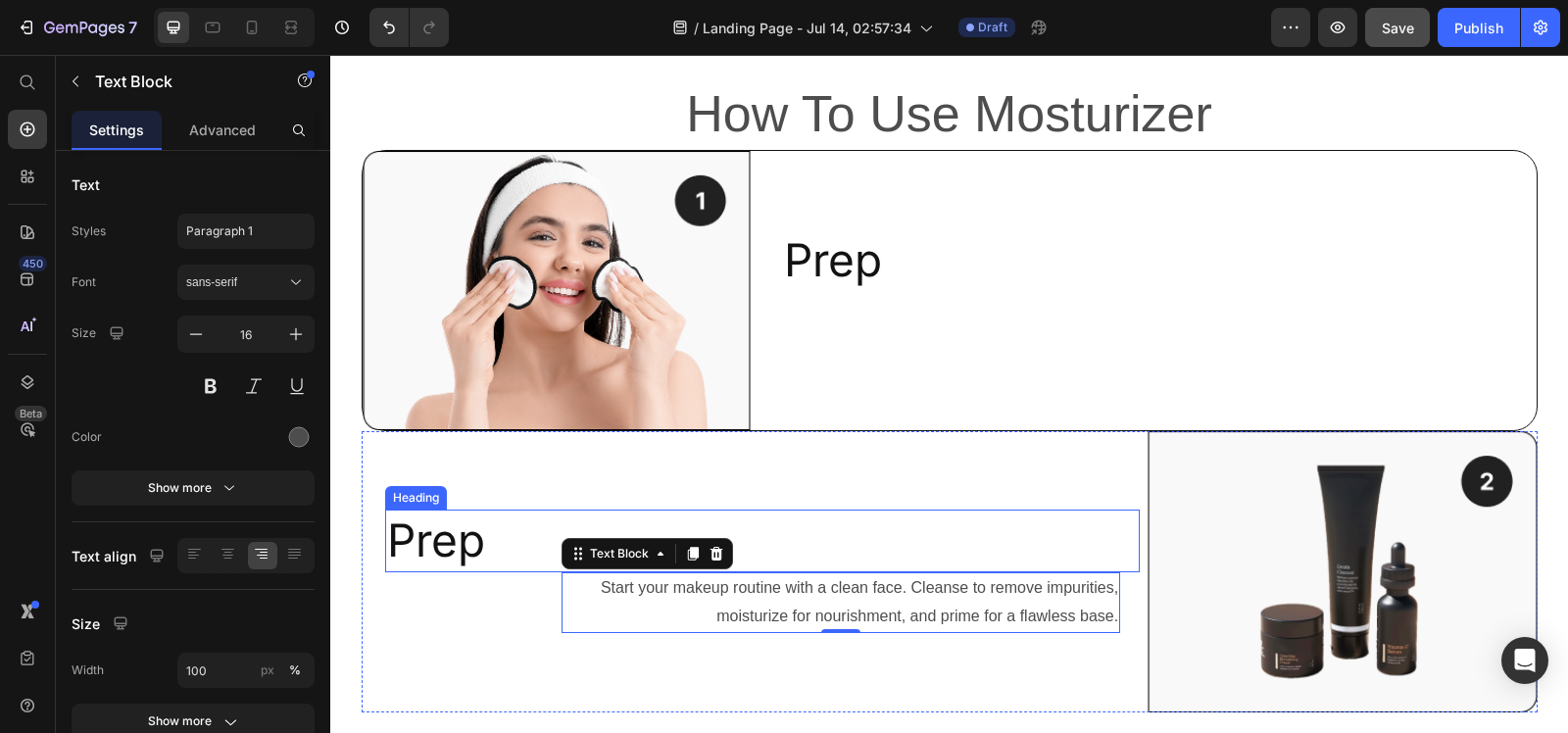 click on "Prep" at bounding box center [762, 541] 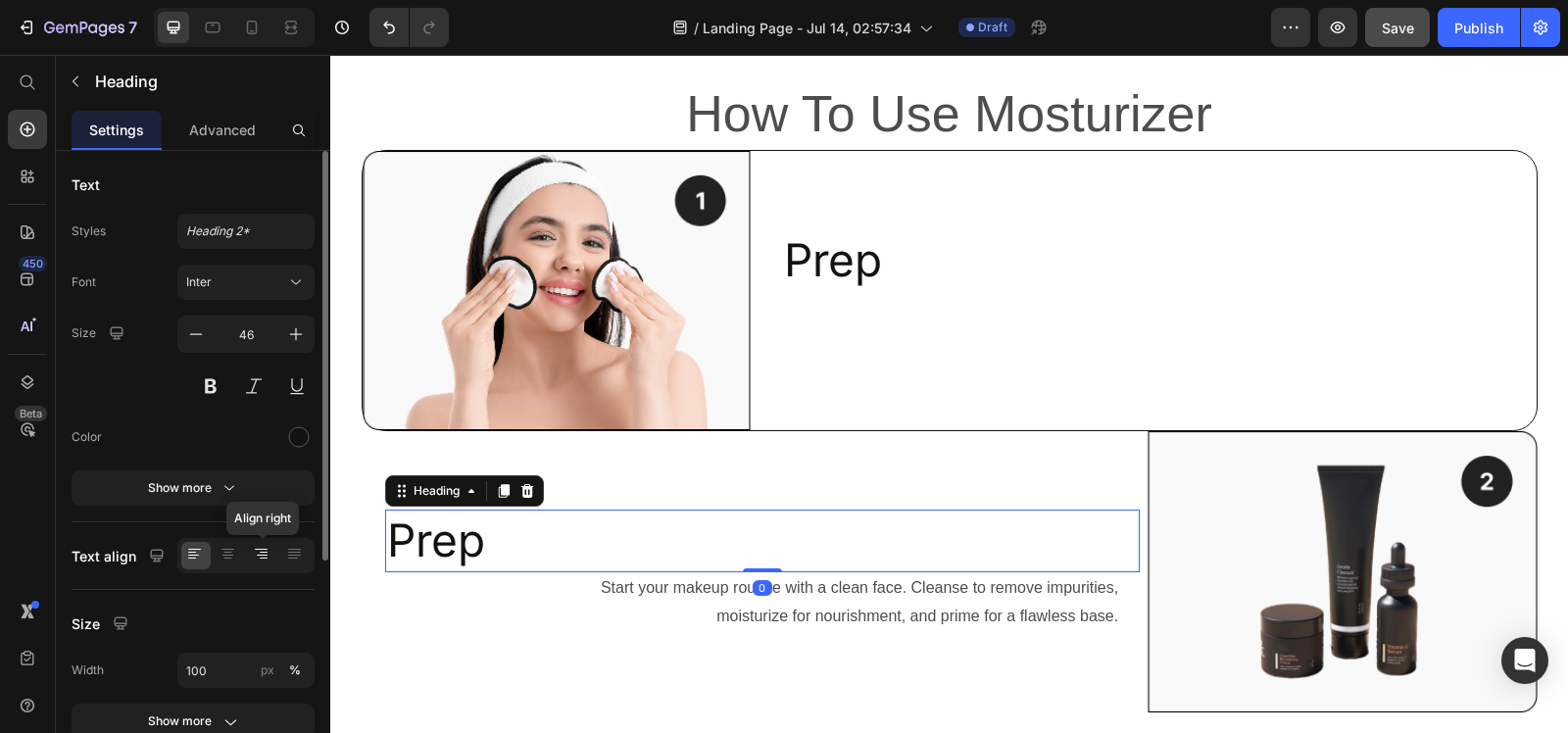 click 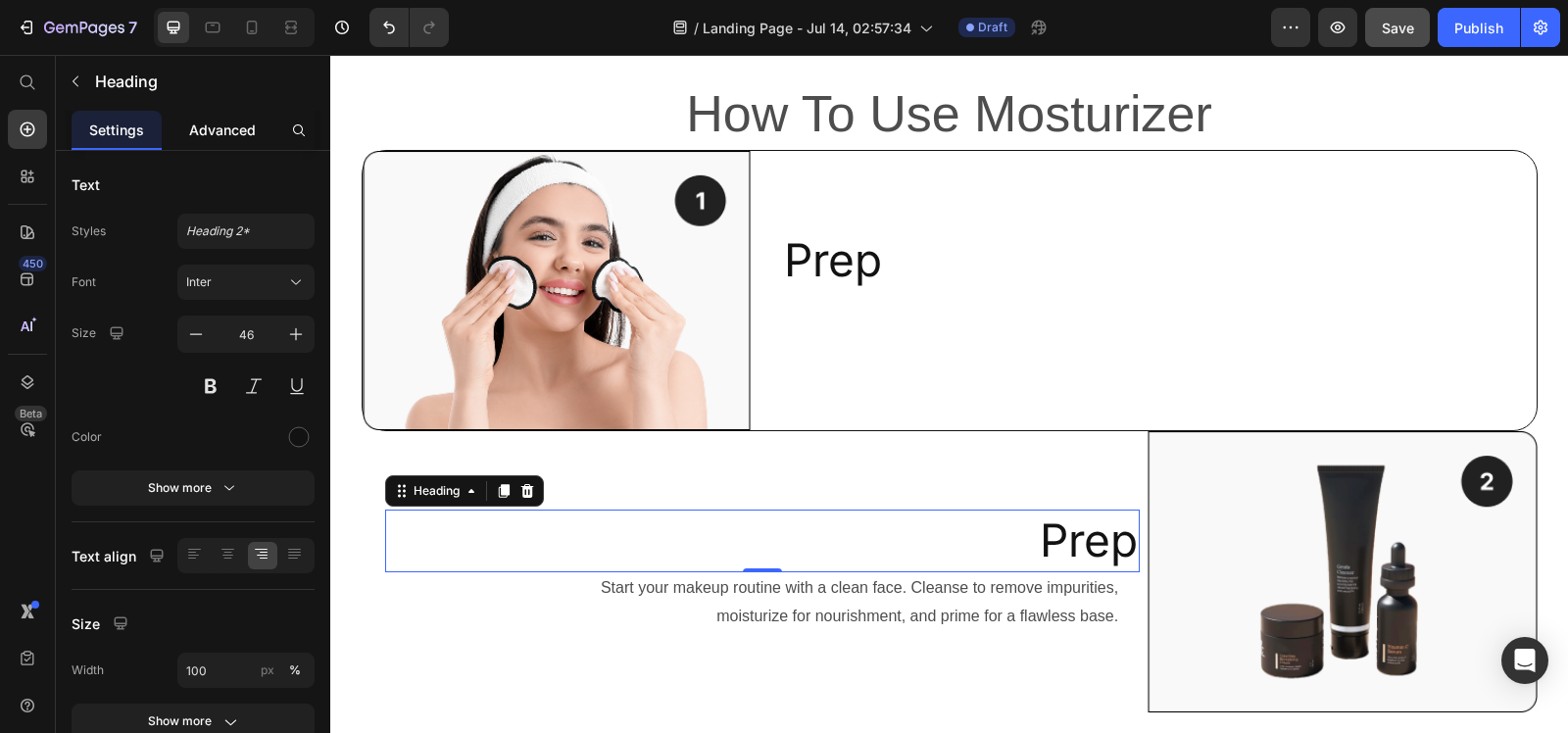 click on "Advanced" at bounding box center [222, 129] 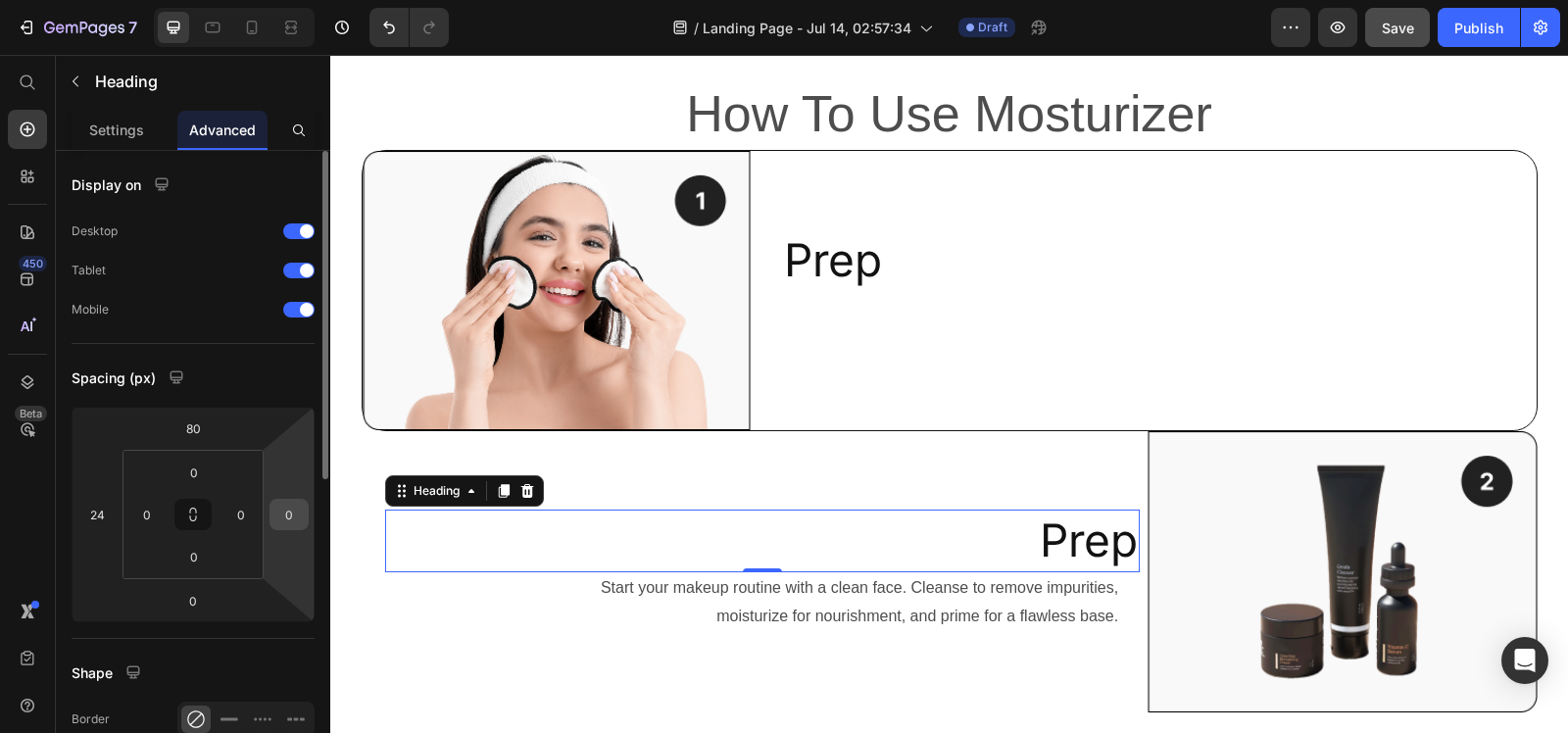 click on "0" at bounding box center [289, 514] 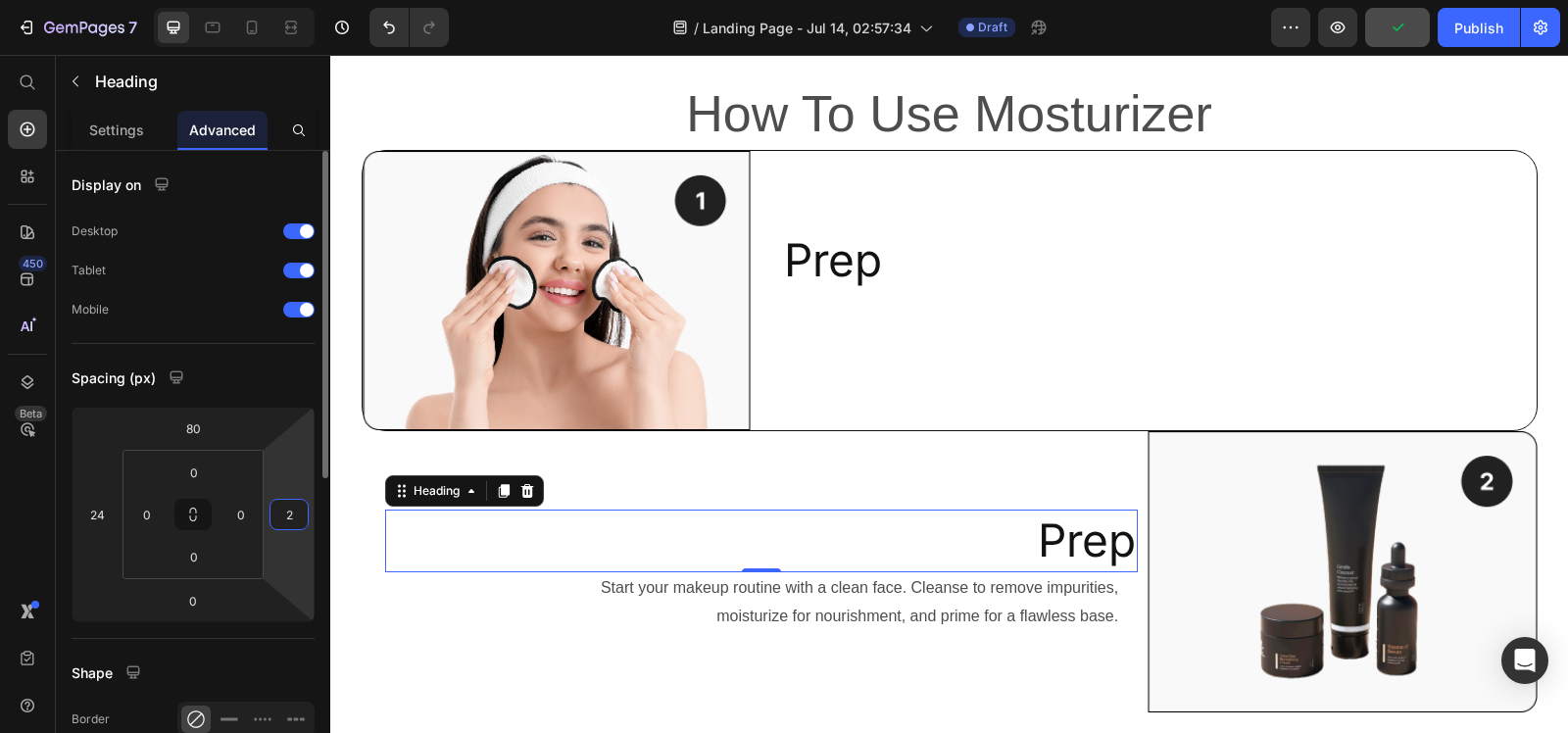 type on "20" 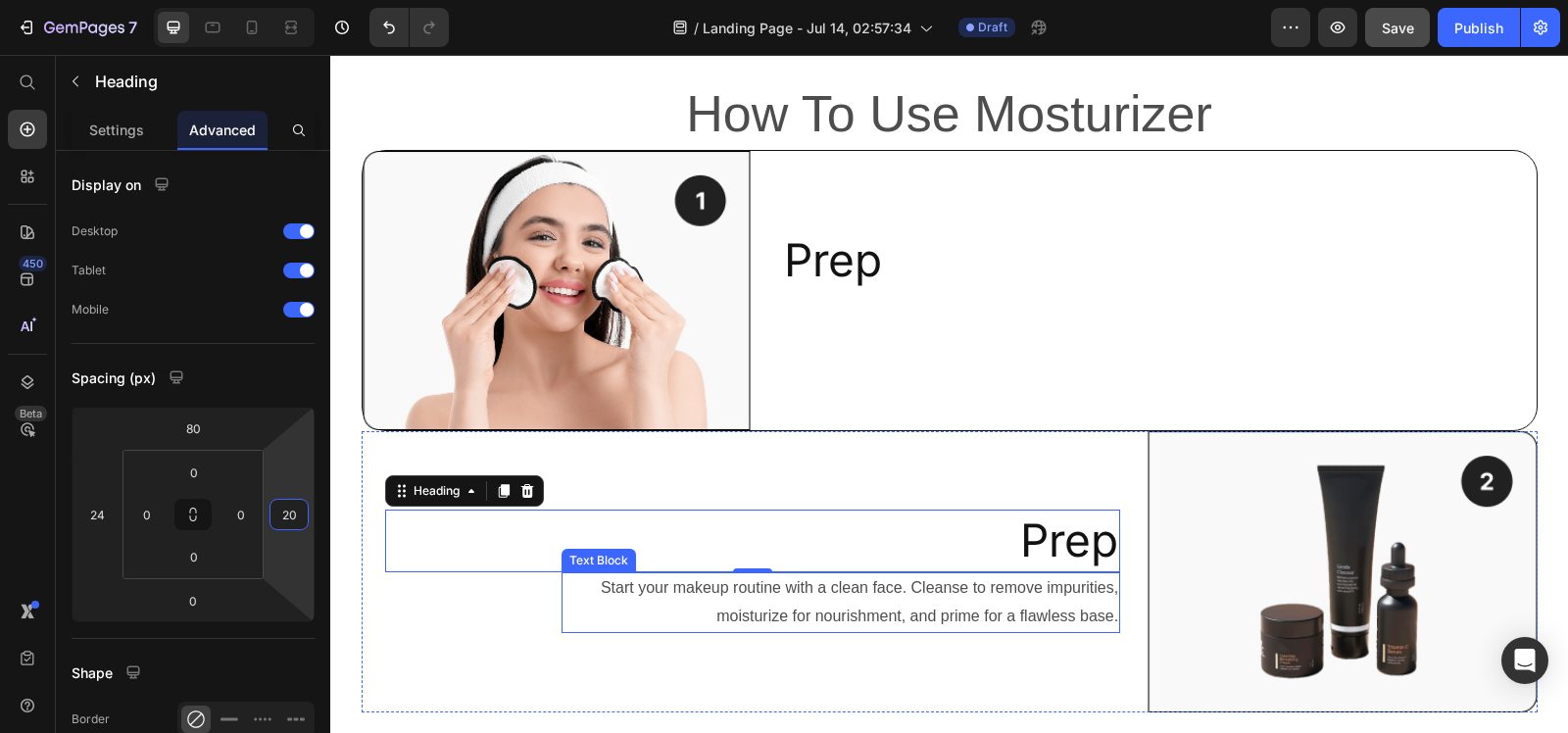 click on "Prep Heading   0 Start your makeup routine with a clean face. Cleanse to remove impurities, moisturize for nourishment, and prime for a flawless base. Text Block" at bounding box center [751, 571] 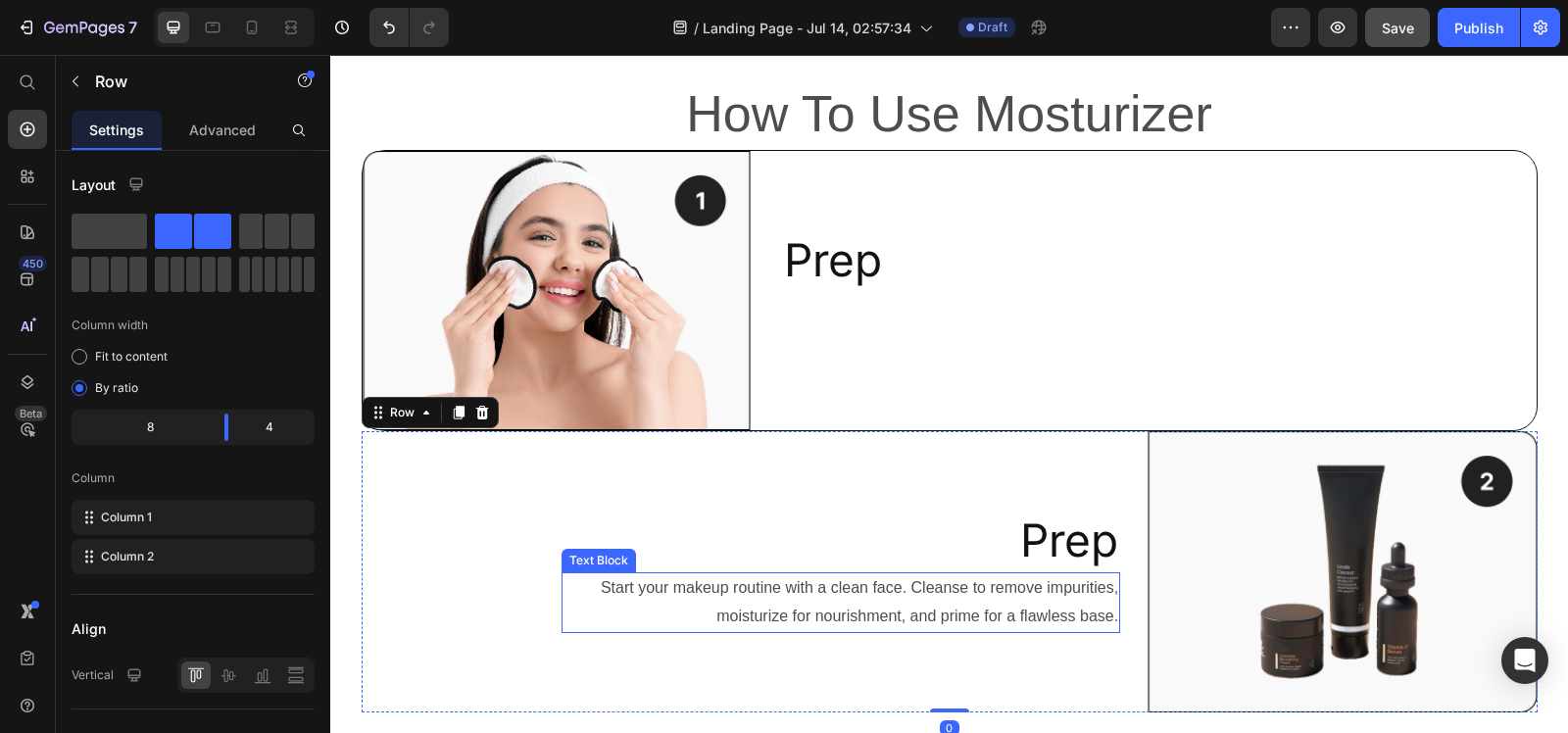 click on "Start your makeup routine with a clean face. Cleanse to remove impurities, moisturize for nourishment, and prime for a flawless base." at bounding box center [841, 603] 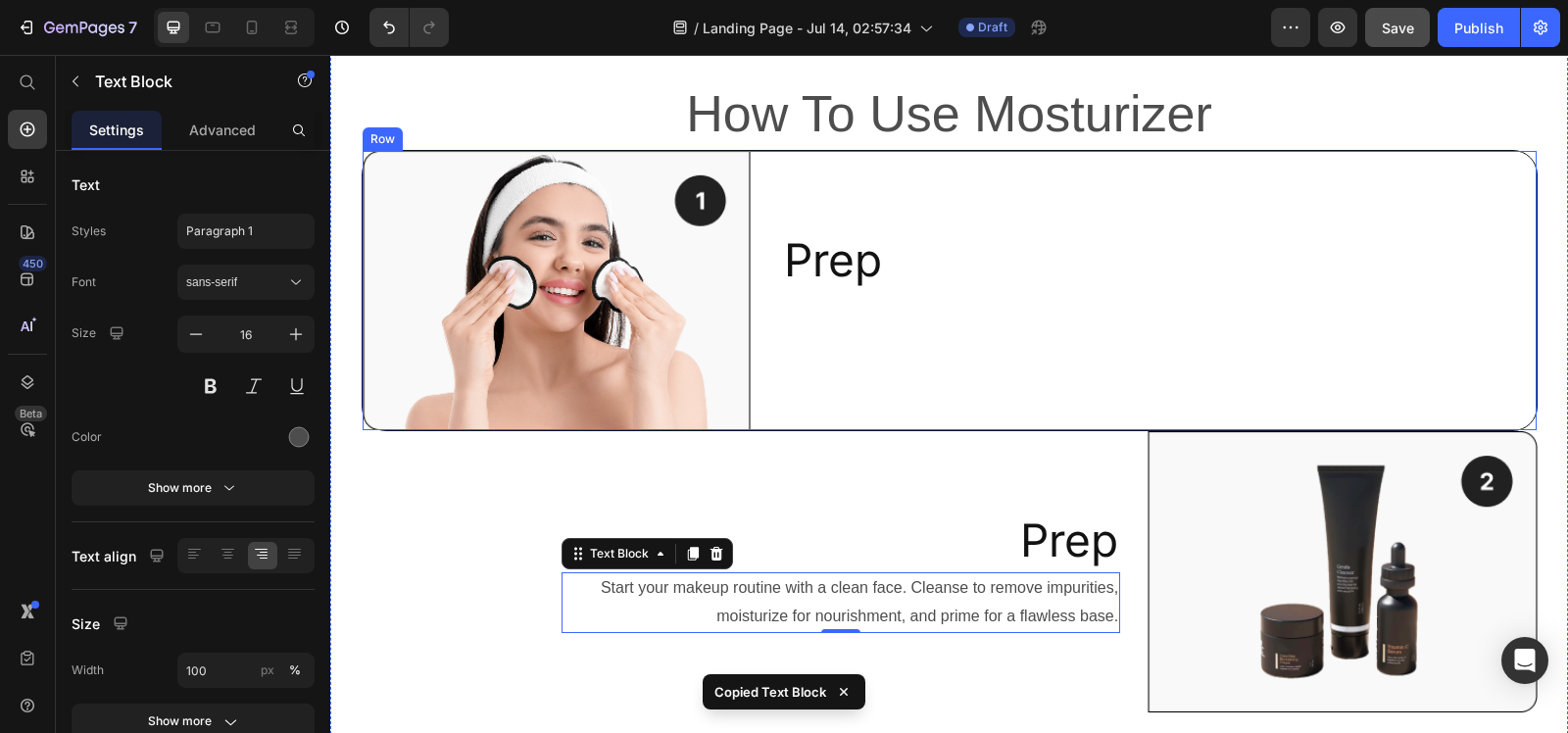 click on "Prep Heading" at bounding box center [1147, 291] 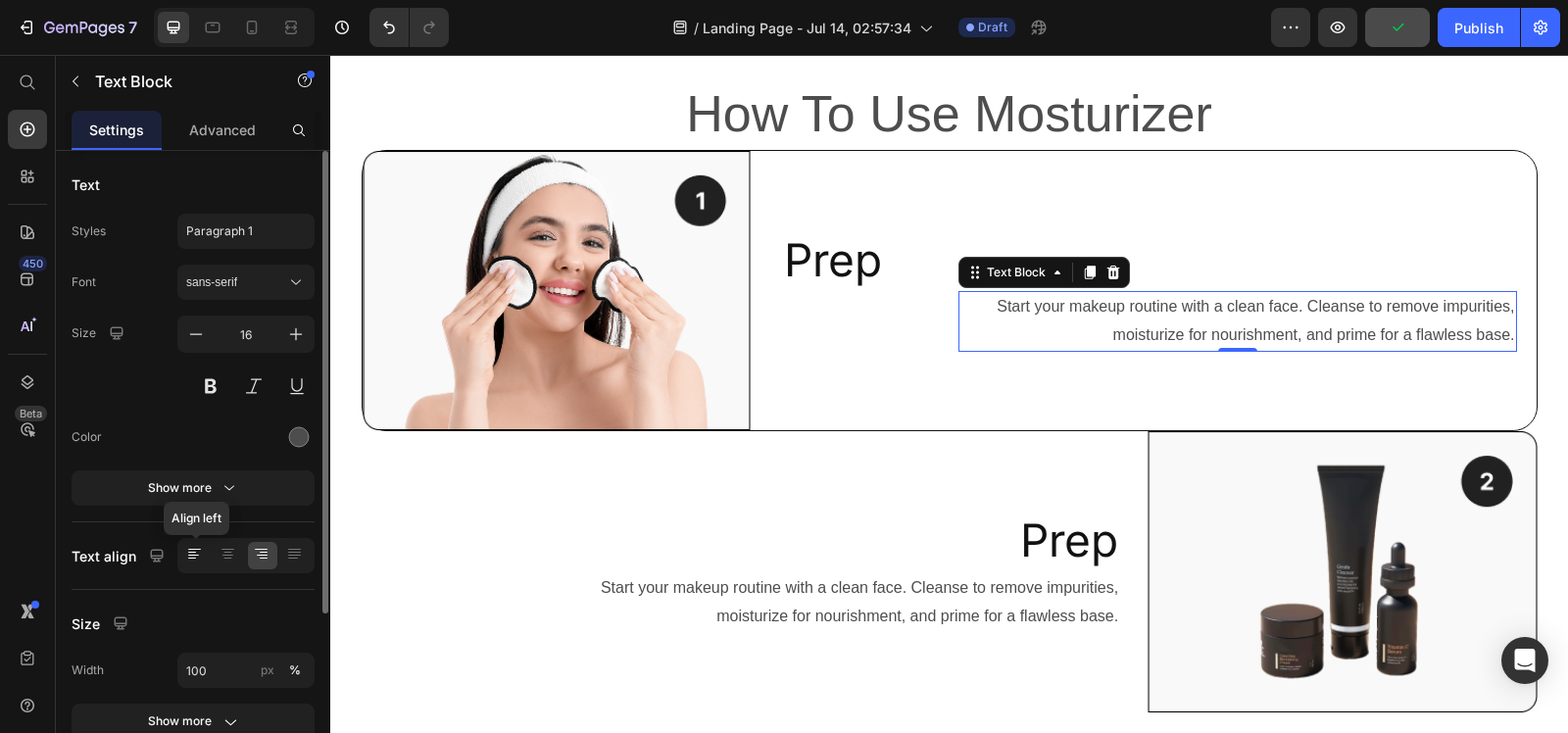 click 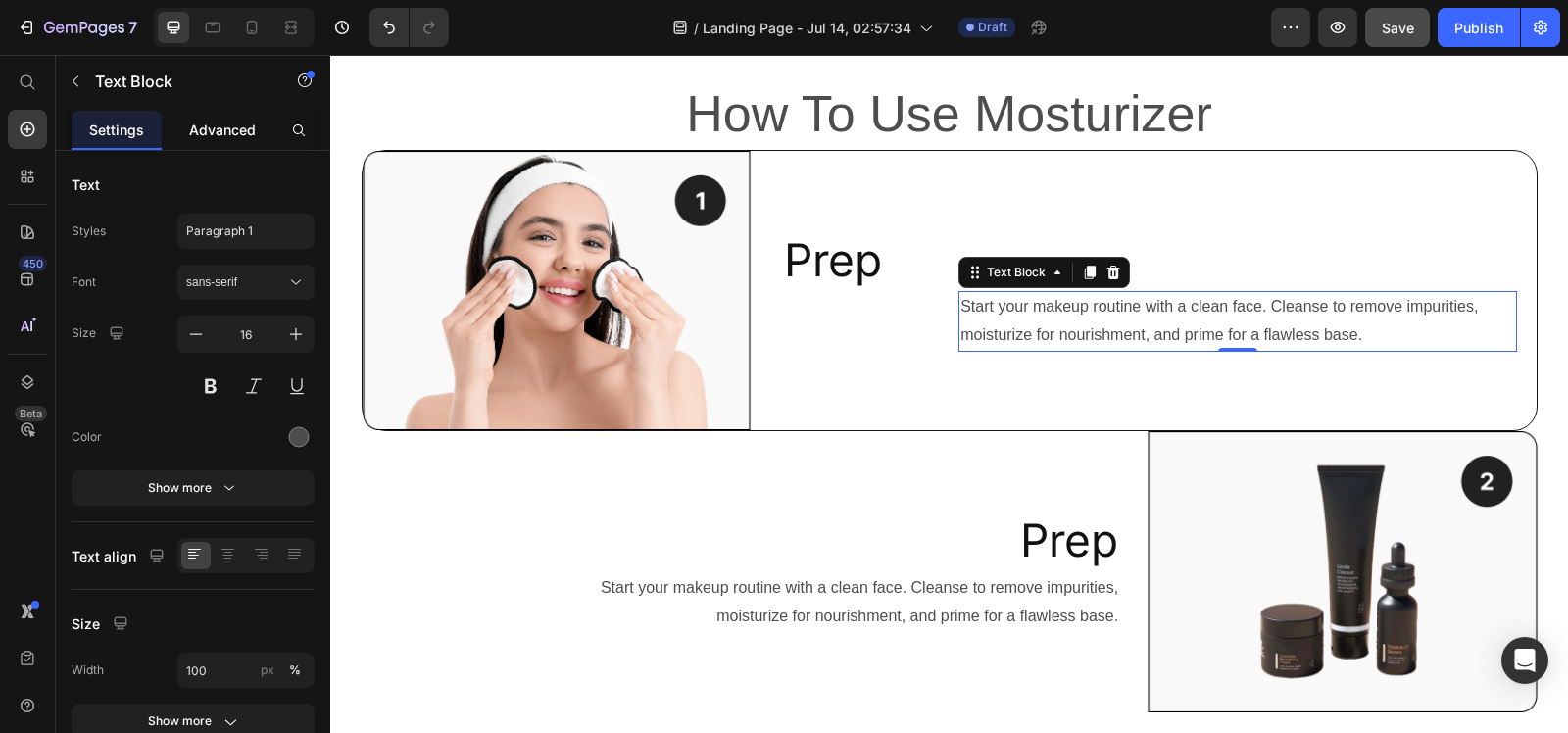 click on "Advanced" at bounding box center (222, 129) 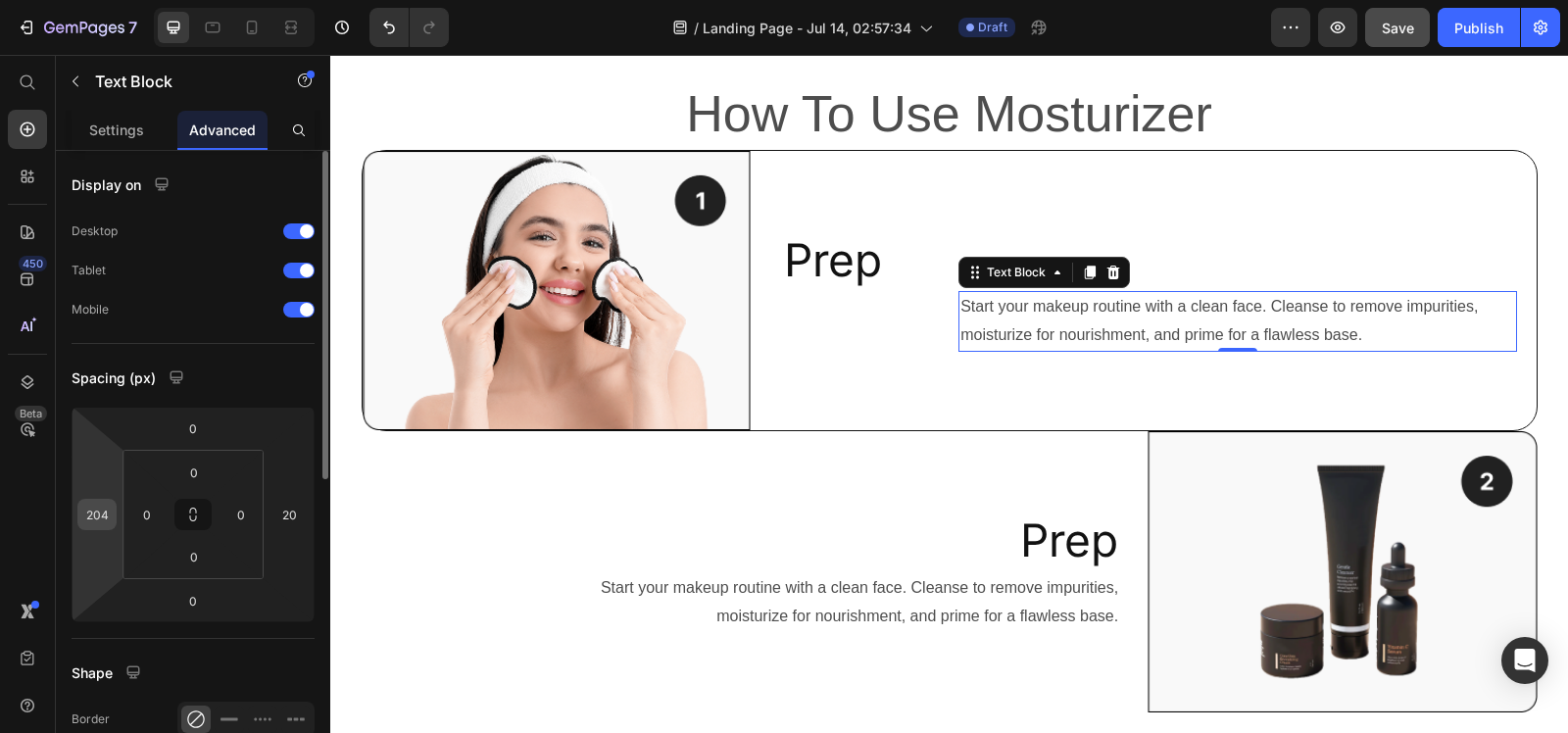 click on "204" at bounding box center (97, 514) 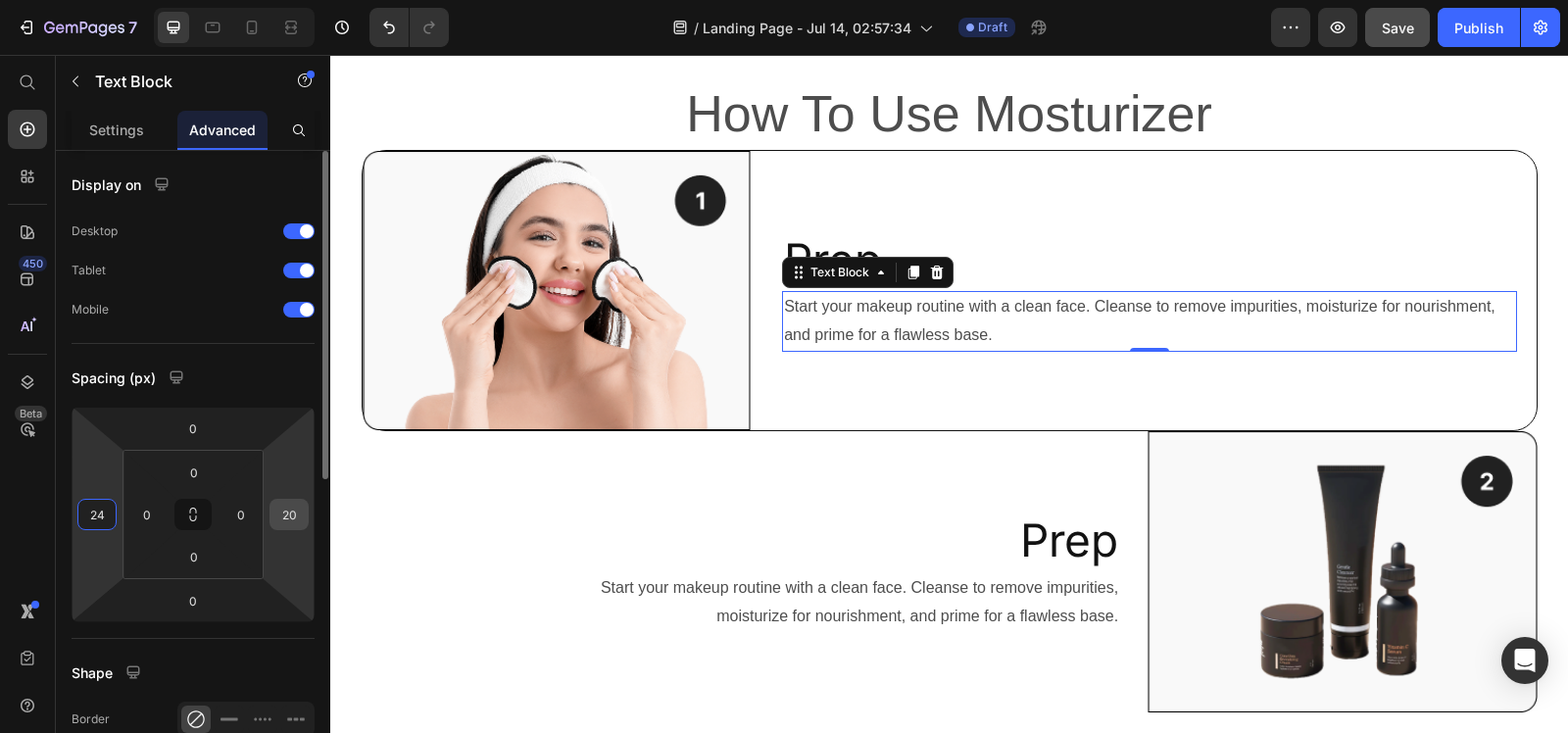 type on "24" 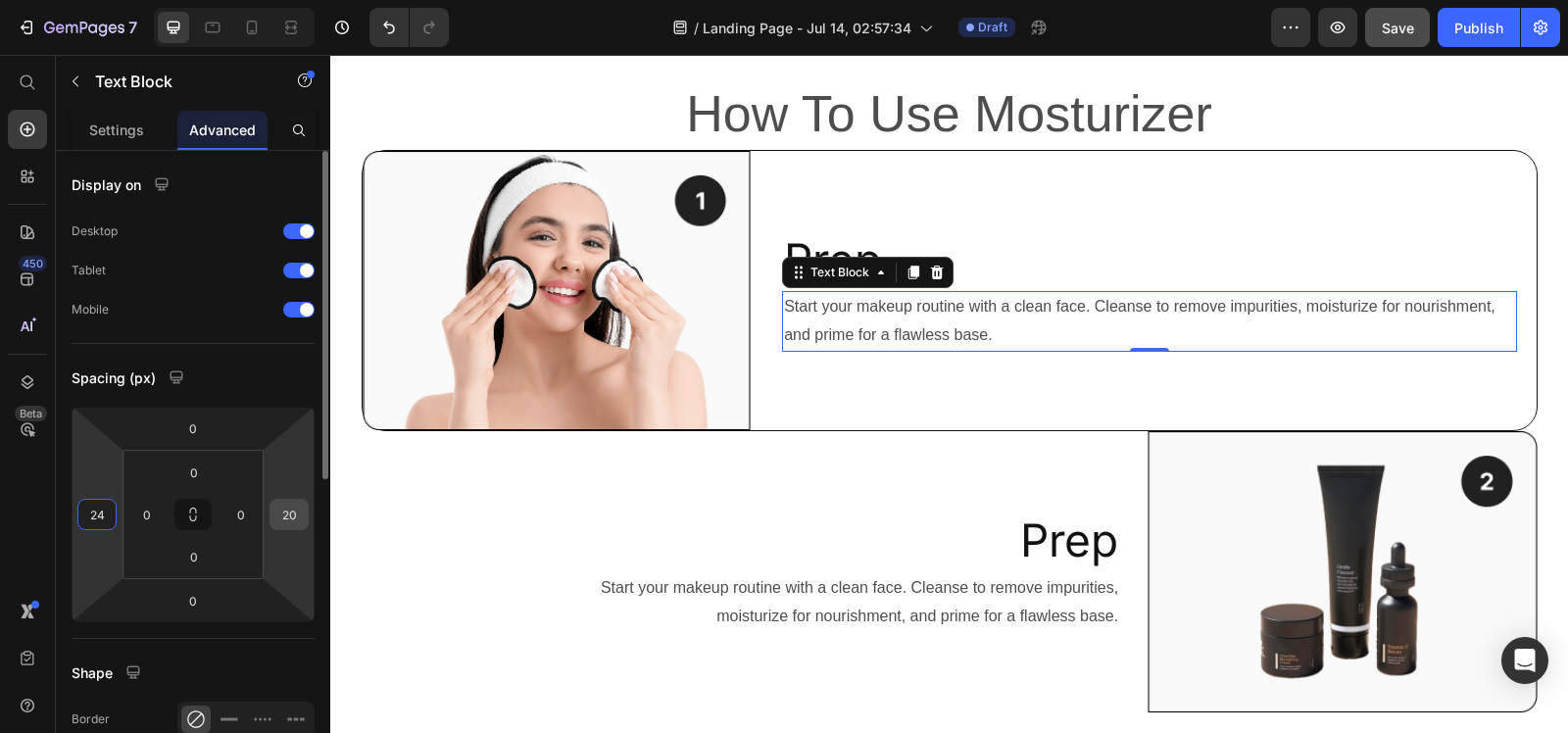 click on "20" at bounding box center [289, 514] 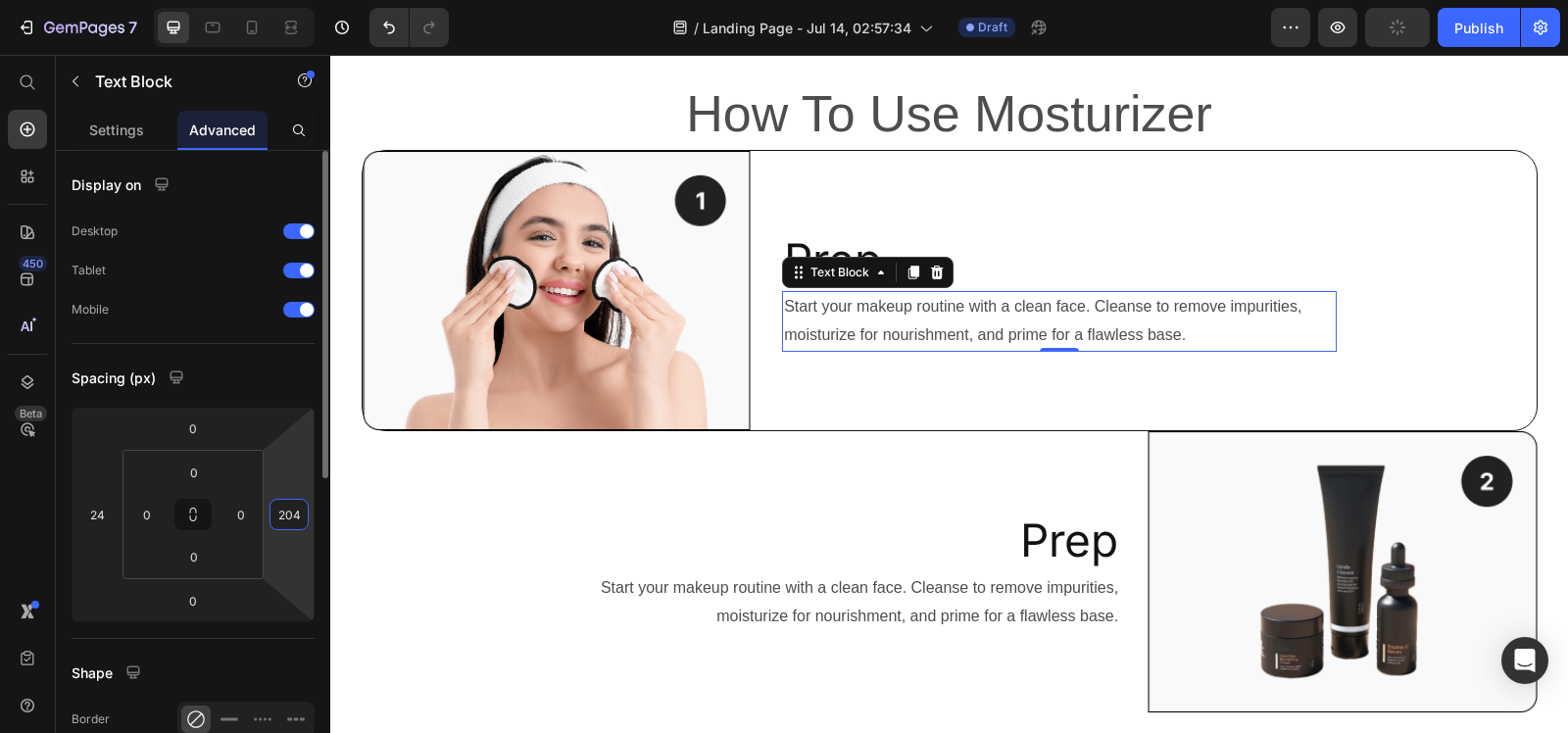 type on "204" 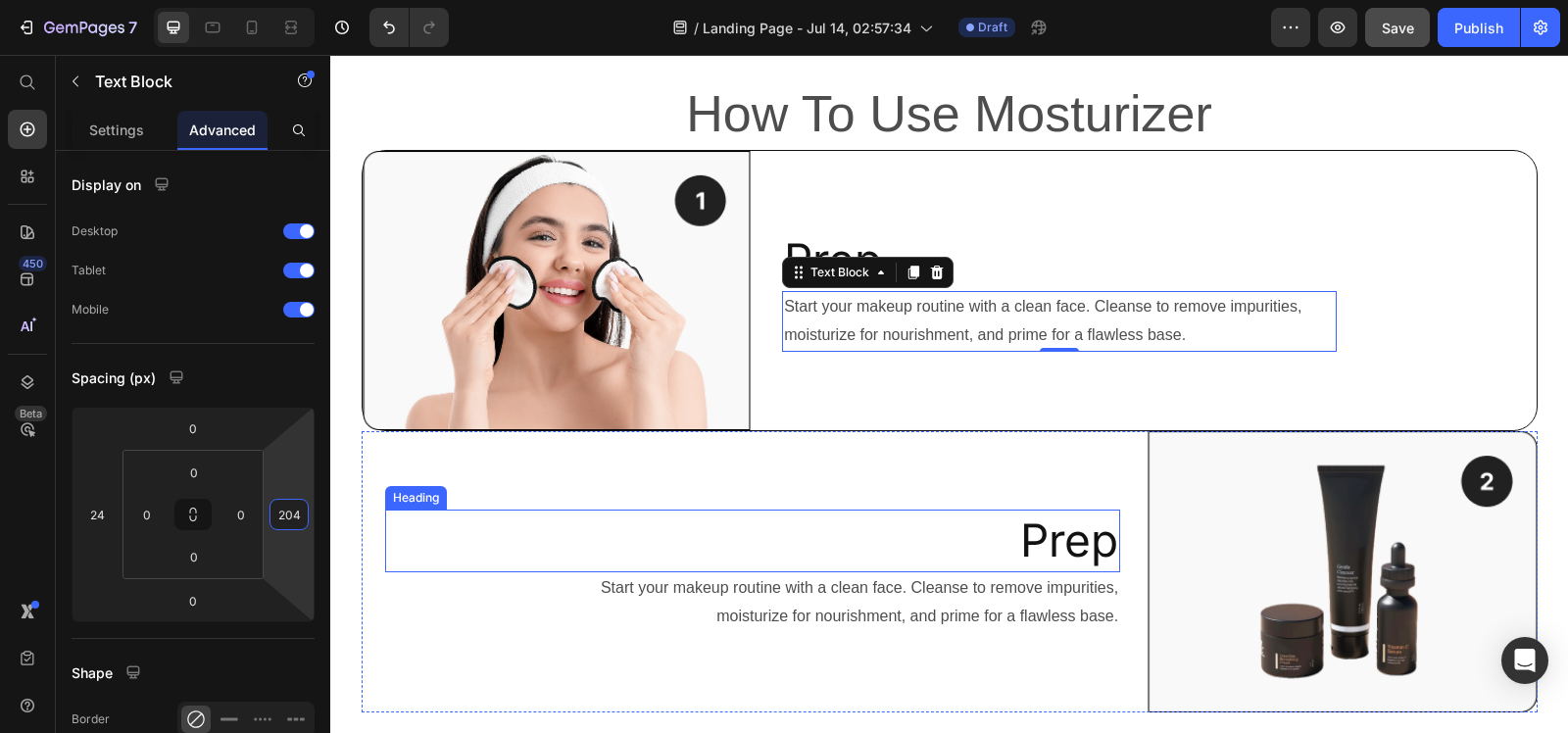 click on "Prep" at bounding box center [753, 541] 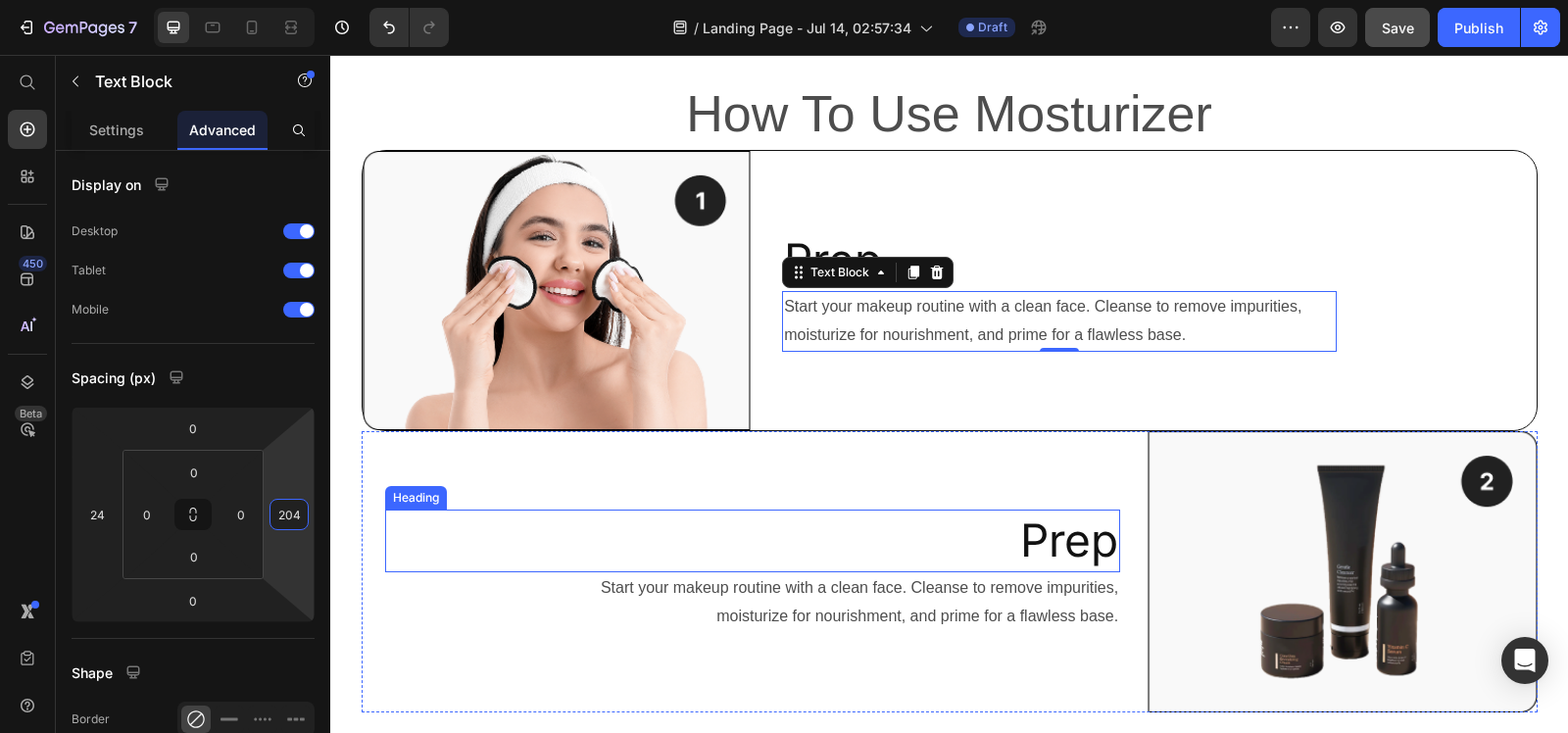click on "Prep" at bounding box center [753, 541] 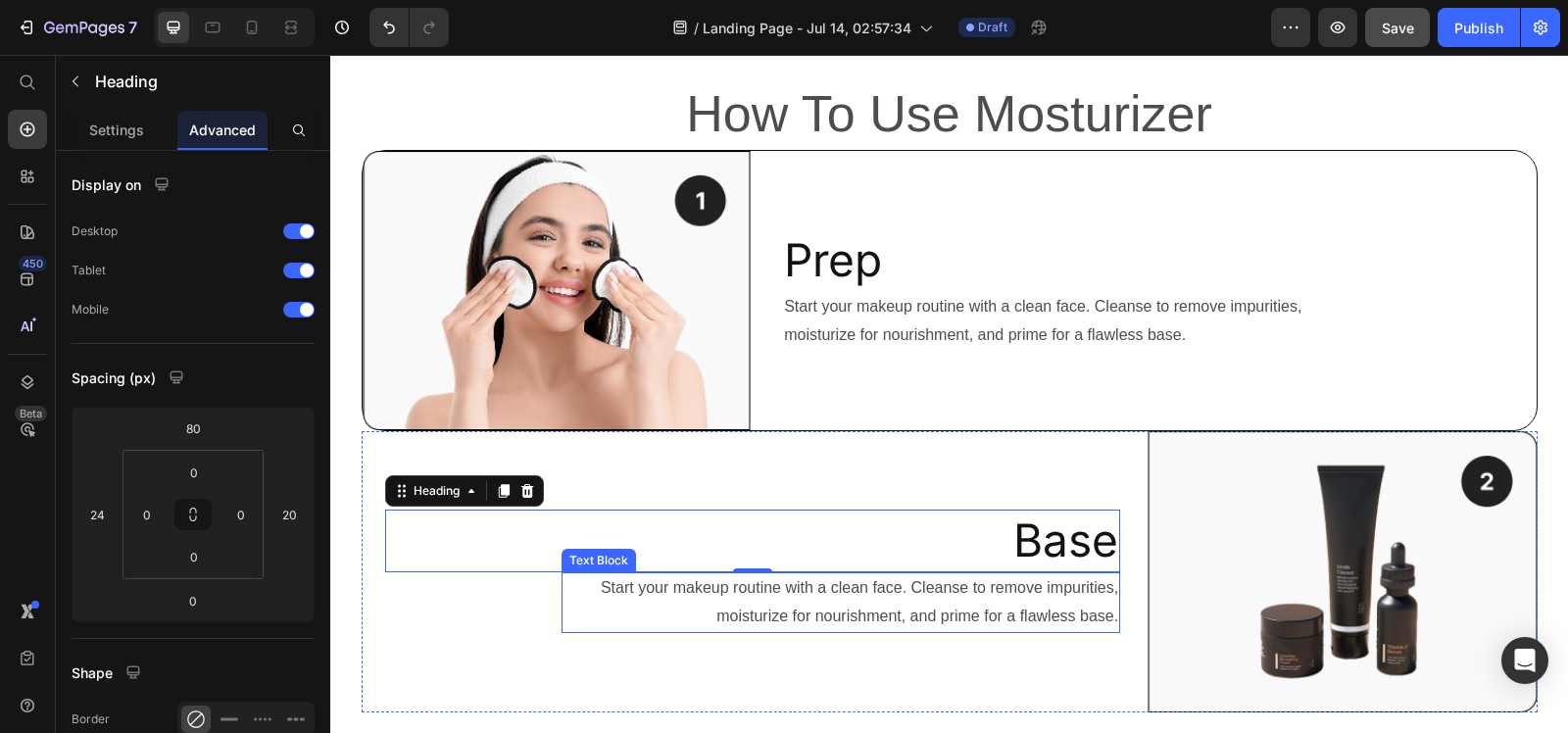 click on "Start your makeup routine with a clean face. Cleanse to remove impurities, moisturize for nourishment, and prime for a flawless base." at bounding box center (841, 603) 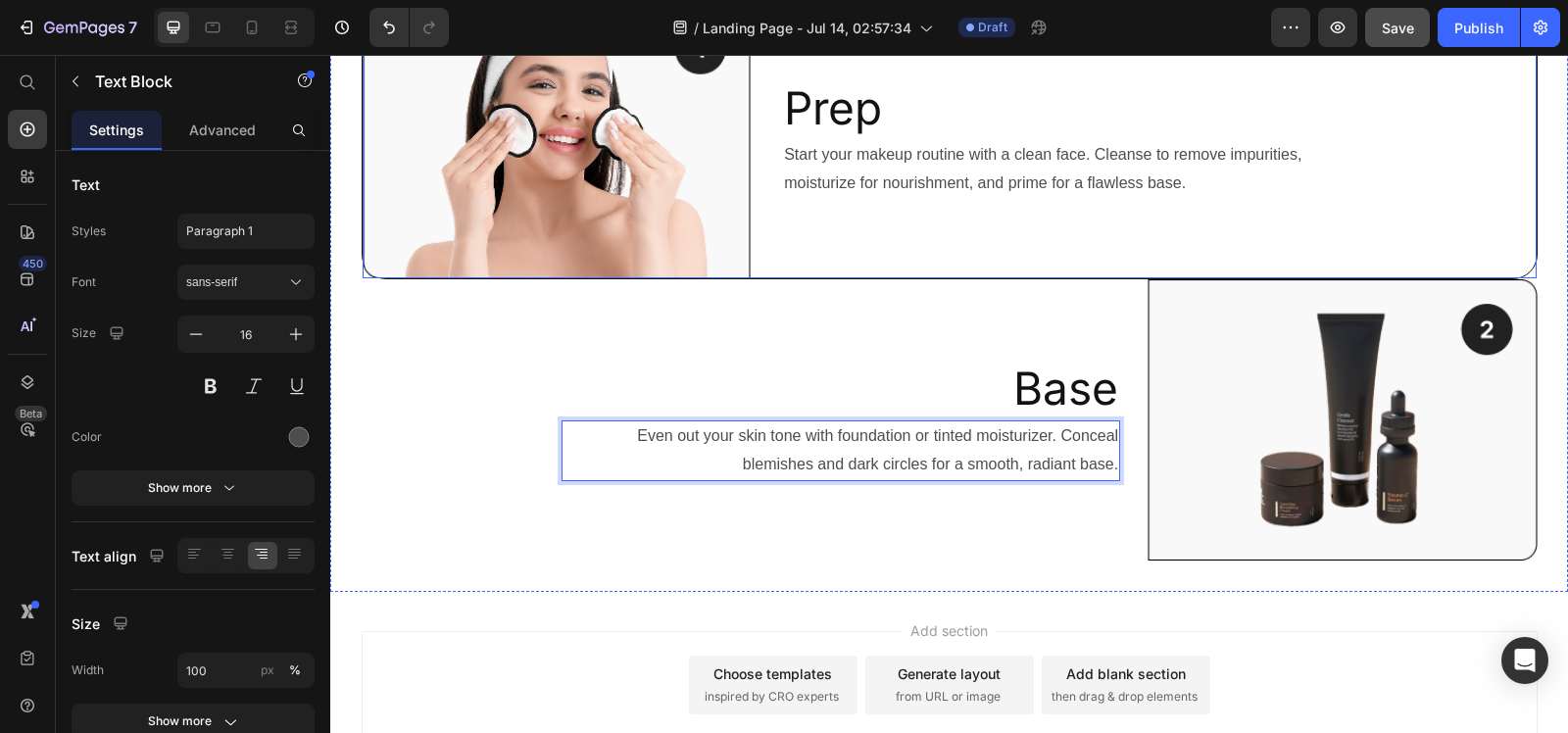 scroll, scrollTop: 1075, scrollLeft: 0, axis: vertical 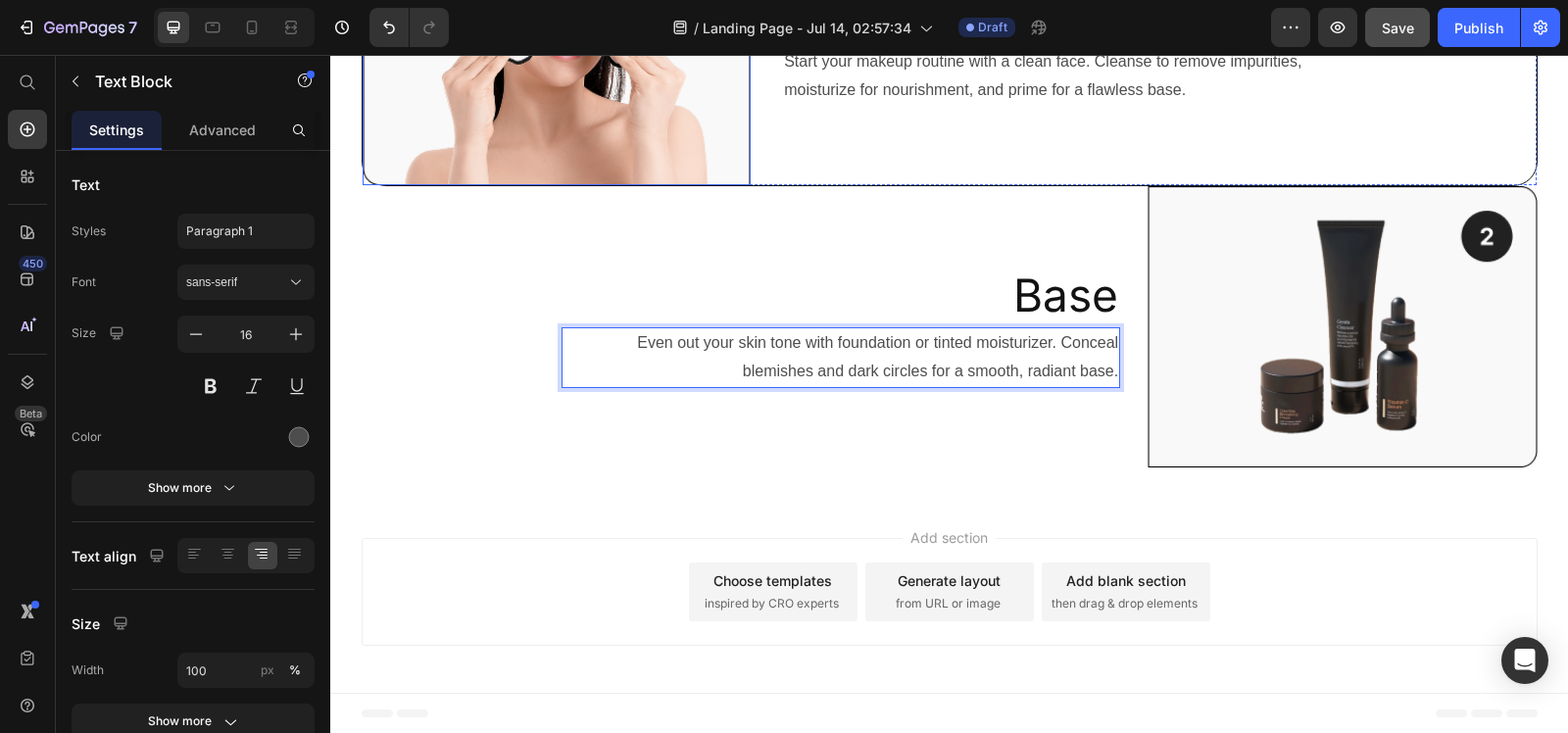 click at bounding box center (557, 46) 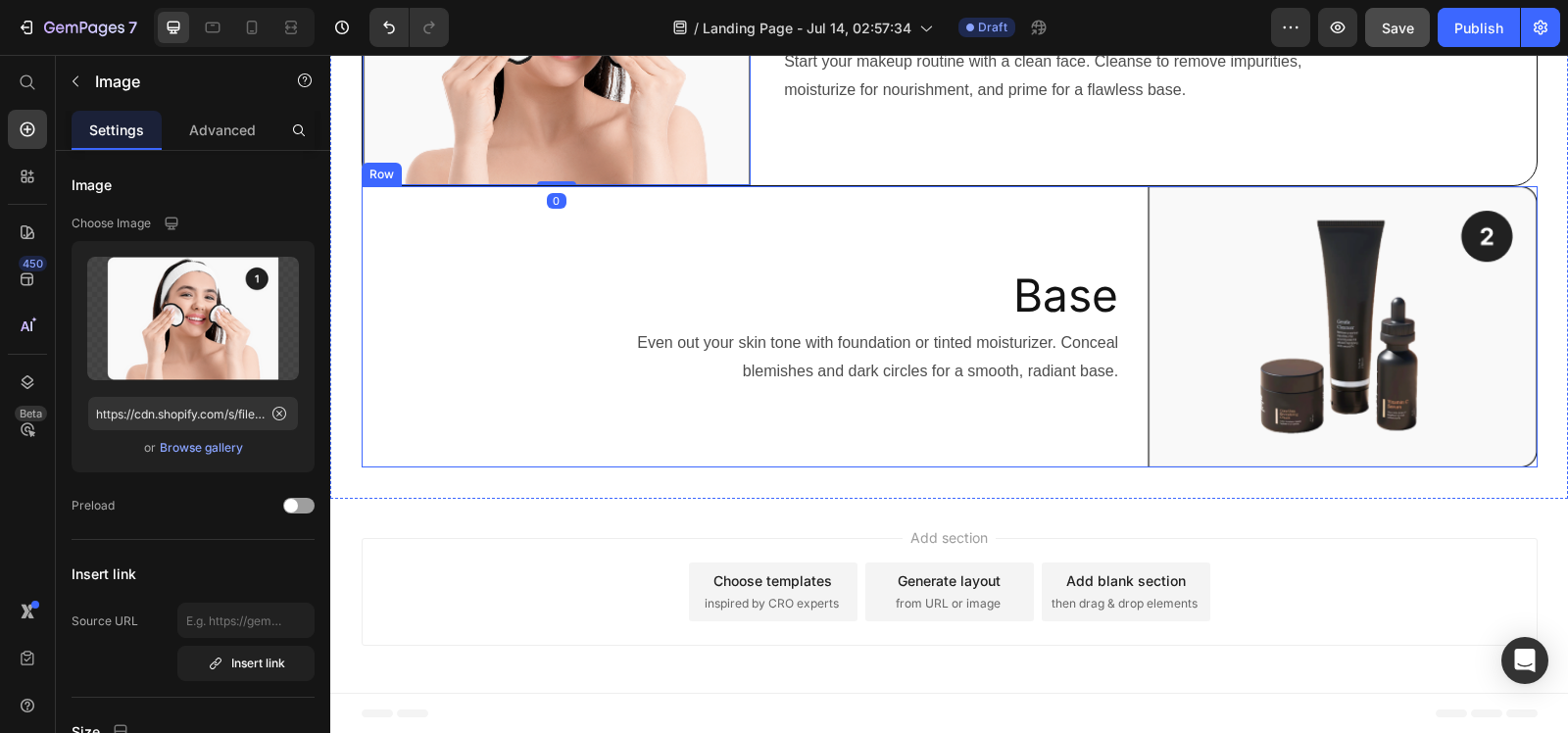 scroll, scrollTop: 708, scrollLeft: 0, axis: vertical 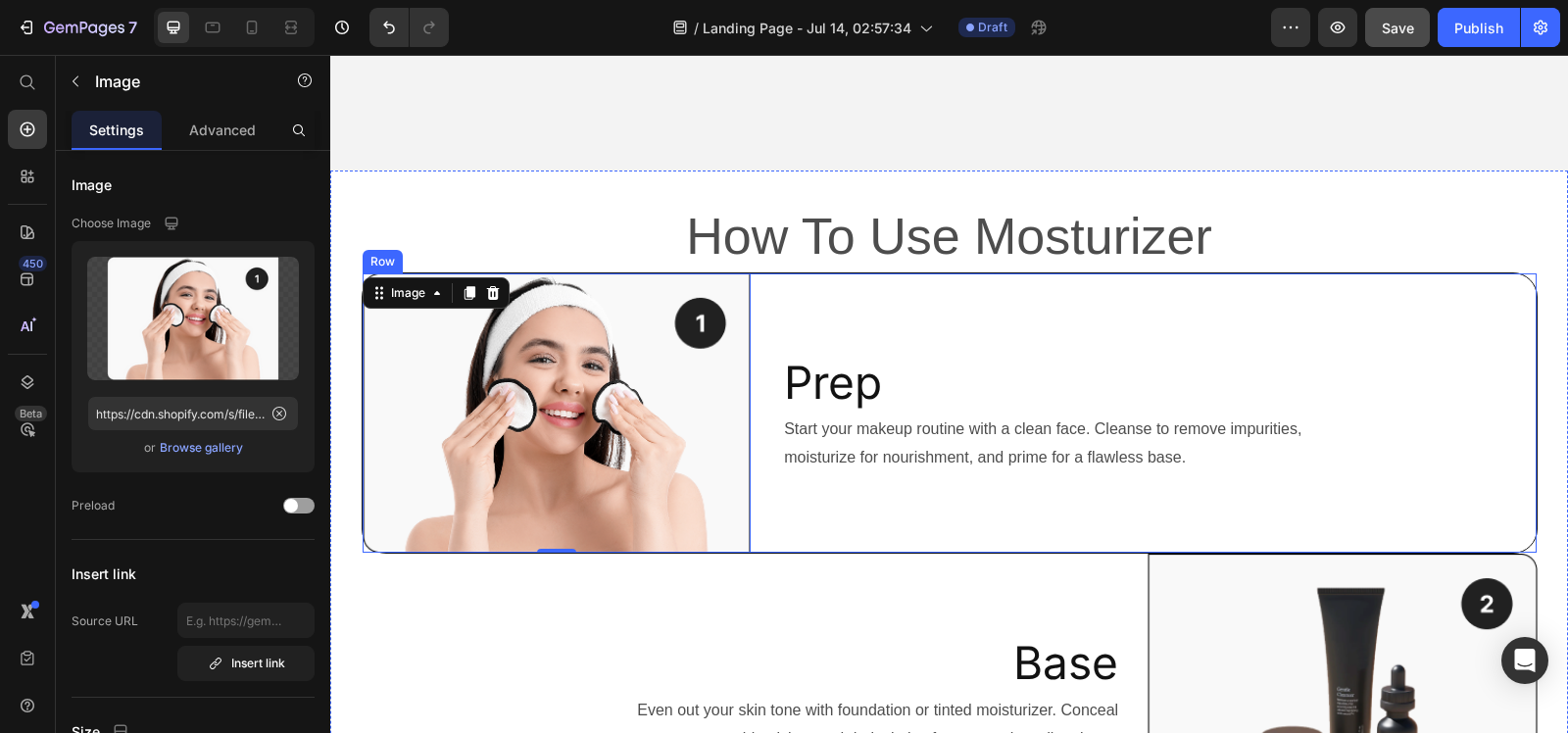click on "Prep Heading Start your makeup routine with a clean face. Cleanse to remove impurities, moisturize for nourishment, and prime for a flawless base. Text Block" at bounding box center (1147, 414) 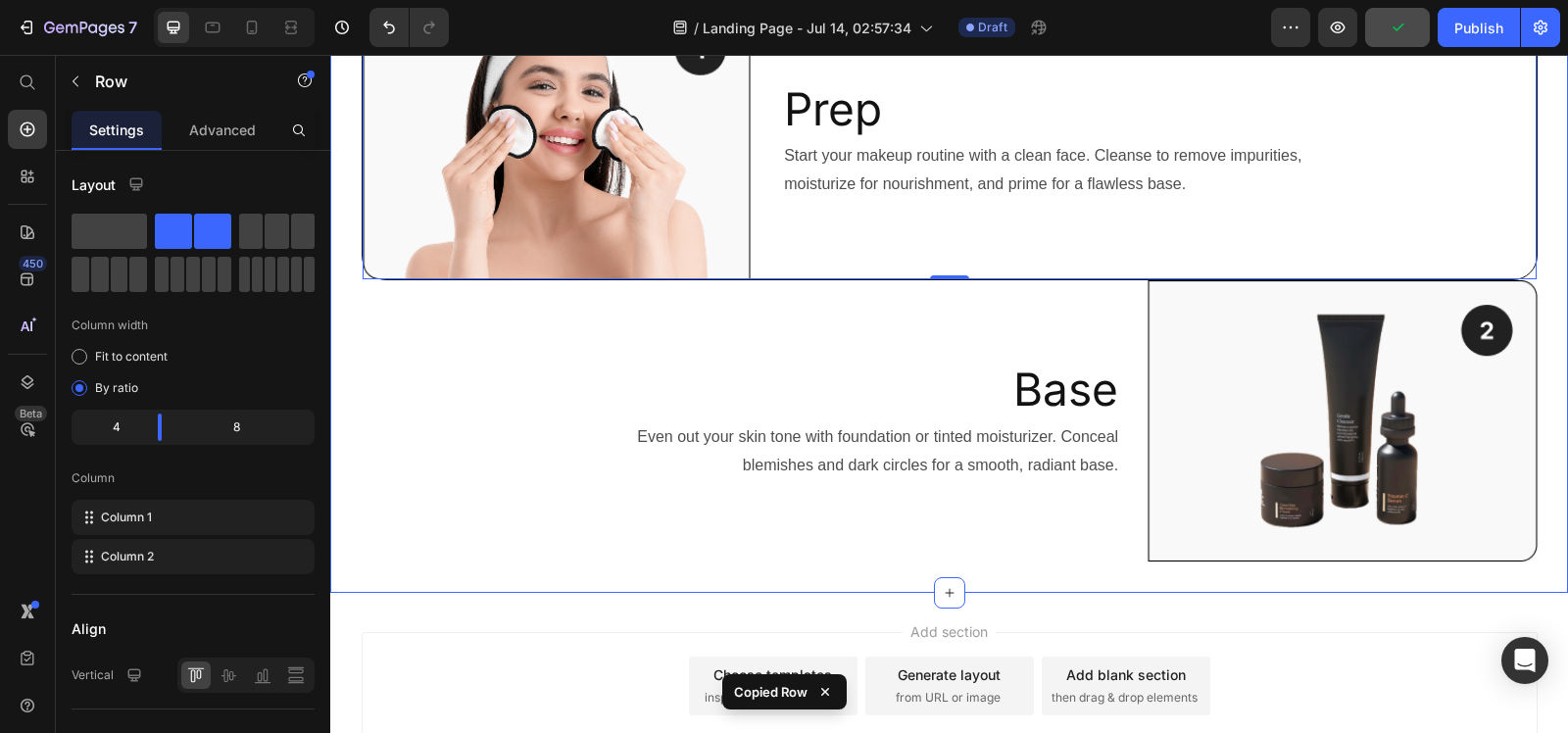 scroll, scrollTop: 1075, scrollLeft: 0, axis: vertical 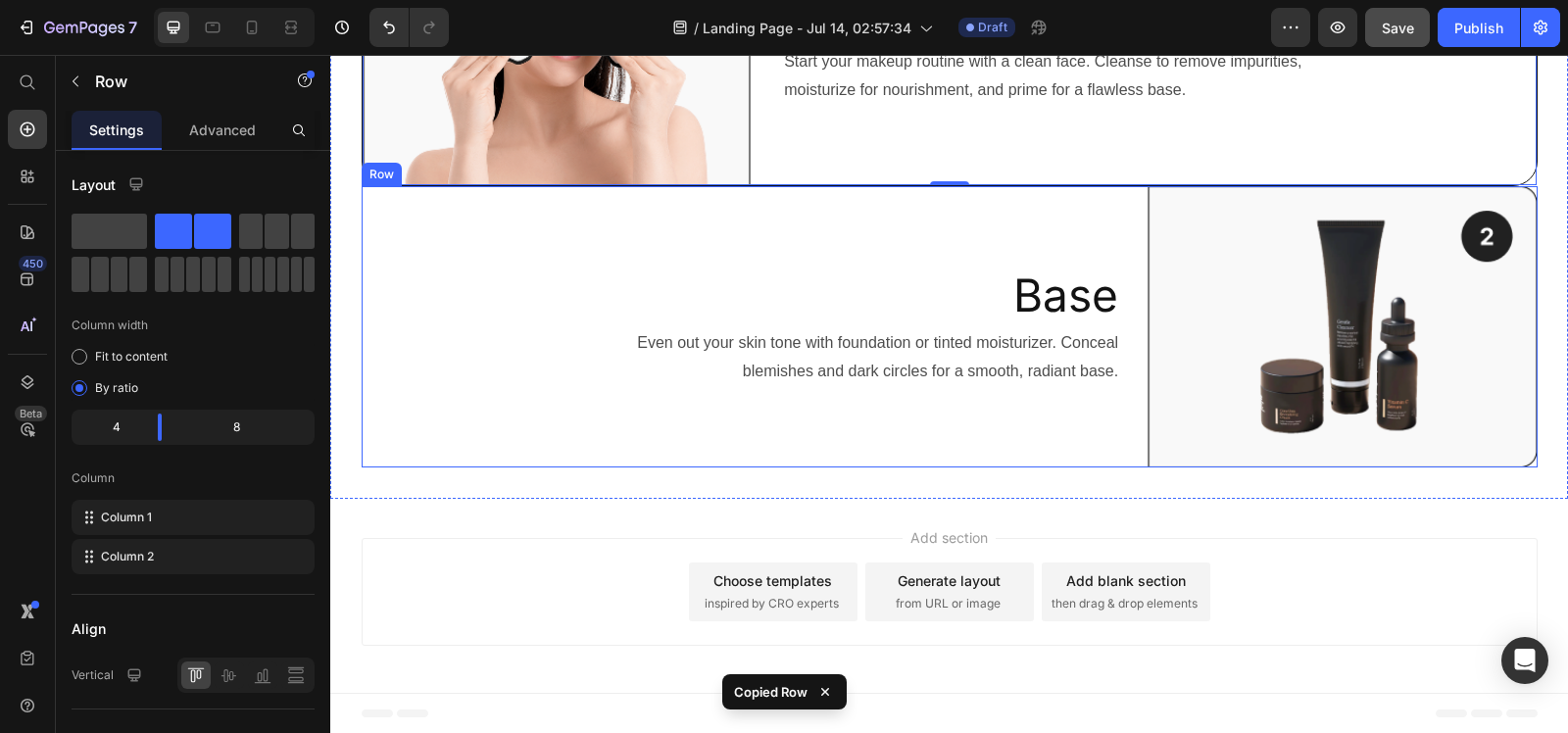 click on "Base Heading Even out your skin tone with foundation or tinted moisturizer. Conceal blemishes and dark circles for a smooth, radiant base. Text Block" at bounding box center [751, 326] 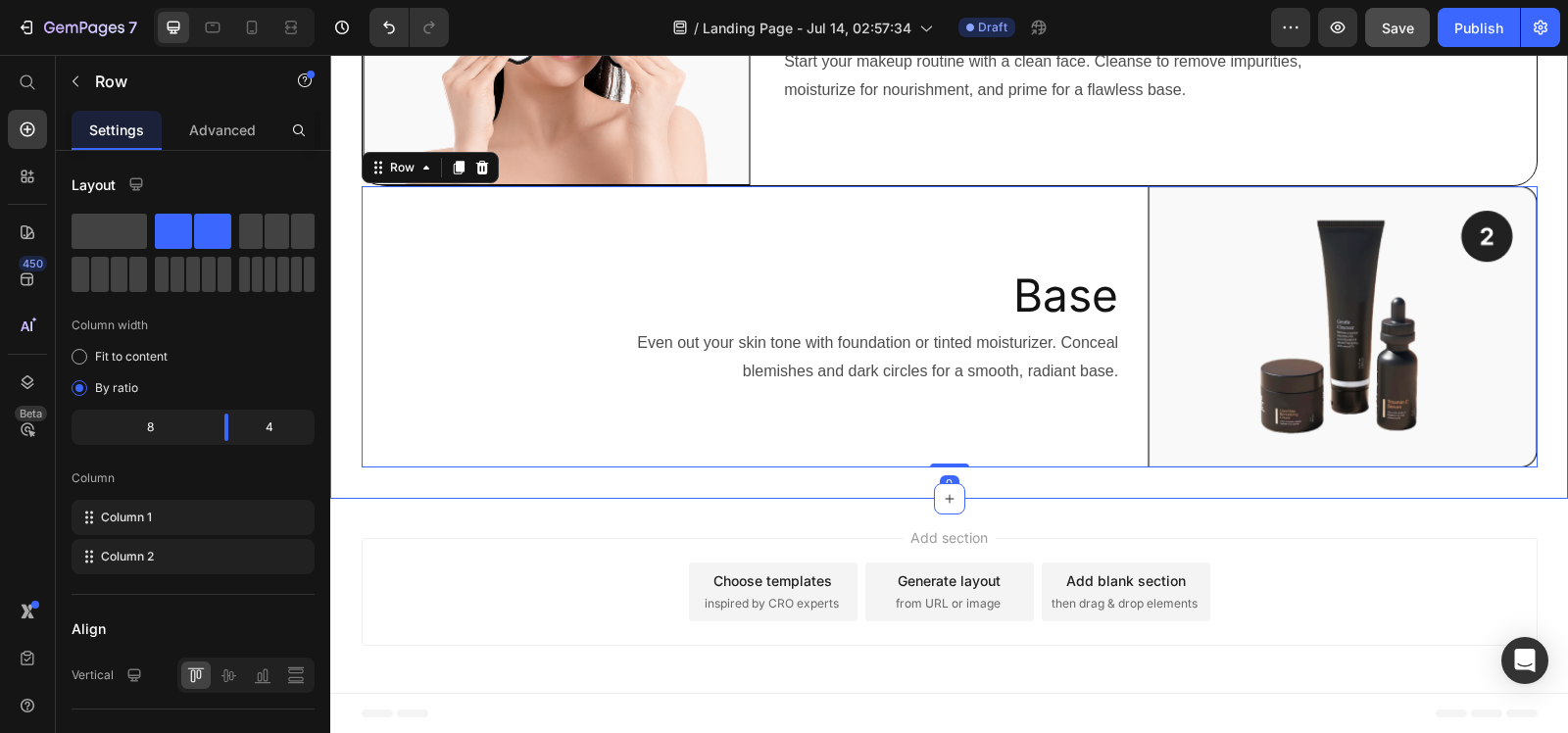 click on "How To Use Mosturizer Text Block Image Prep Heading Start your makeup routine with a clean face. Cleanse to remove impurities, moisturize for nourishment, and prime for a flawless base. Text Block Row Base Heading Even out your skin tone with foundation or tinted moisturizer. Conceal blemishes and dark circles for a smooth, radiant base. Text Block Image Row   0 Section 2" at bounding box center [949, 151] 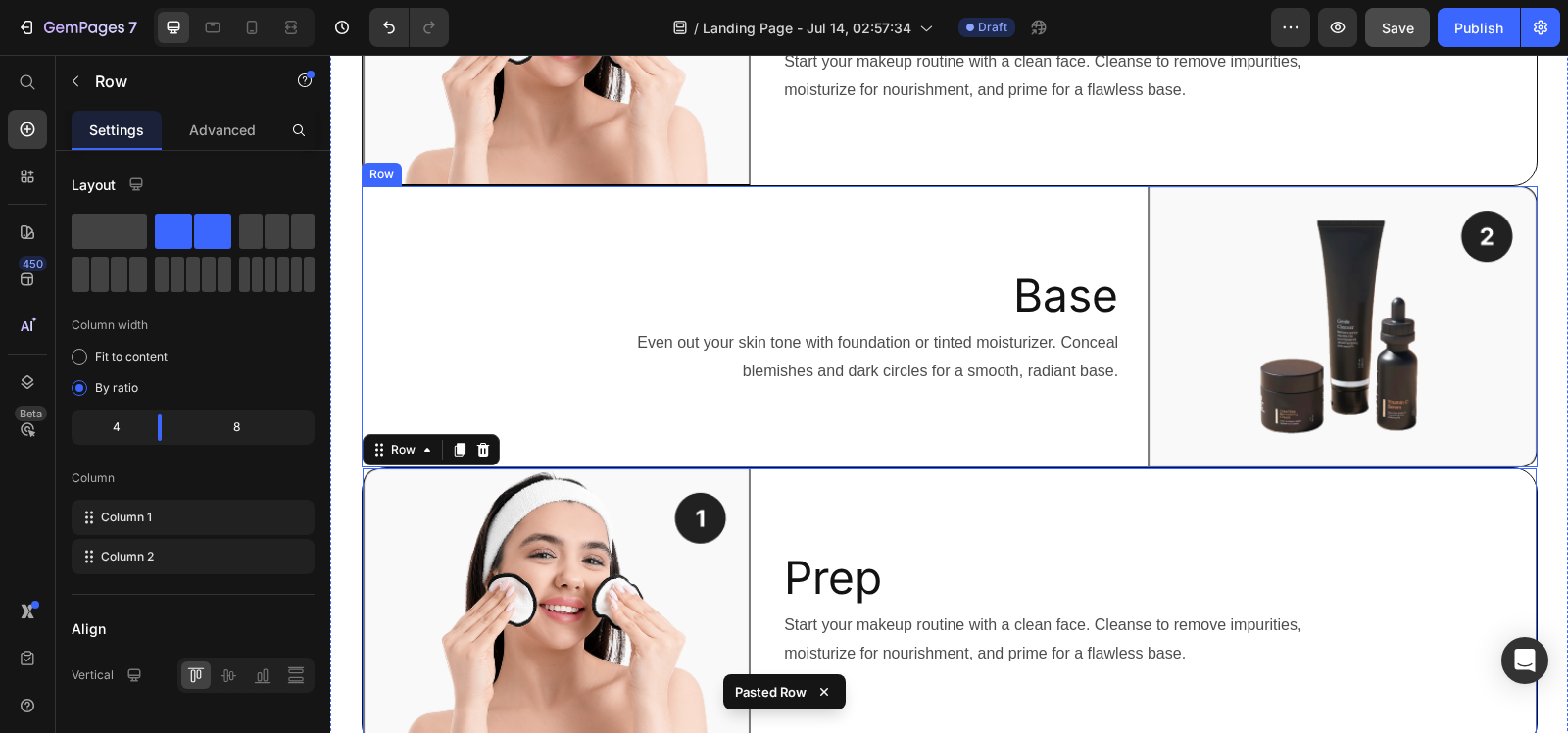 click on "Base Heading Even out your skin tone with foundation or tinted moisturizer. Conceal blemishes and dark circles for a smooth, radiant base. Text Block" at bounding box center (751, 326) 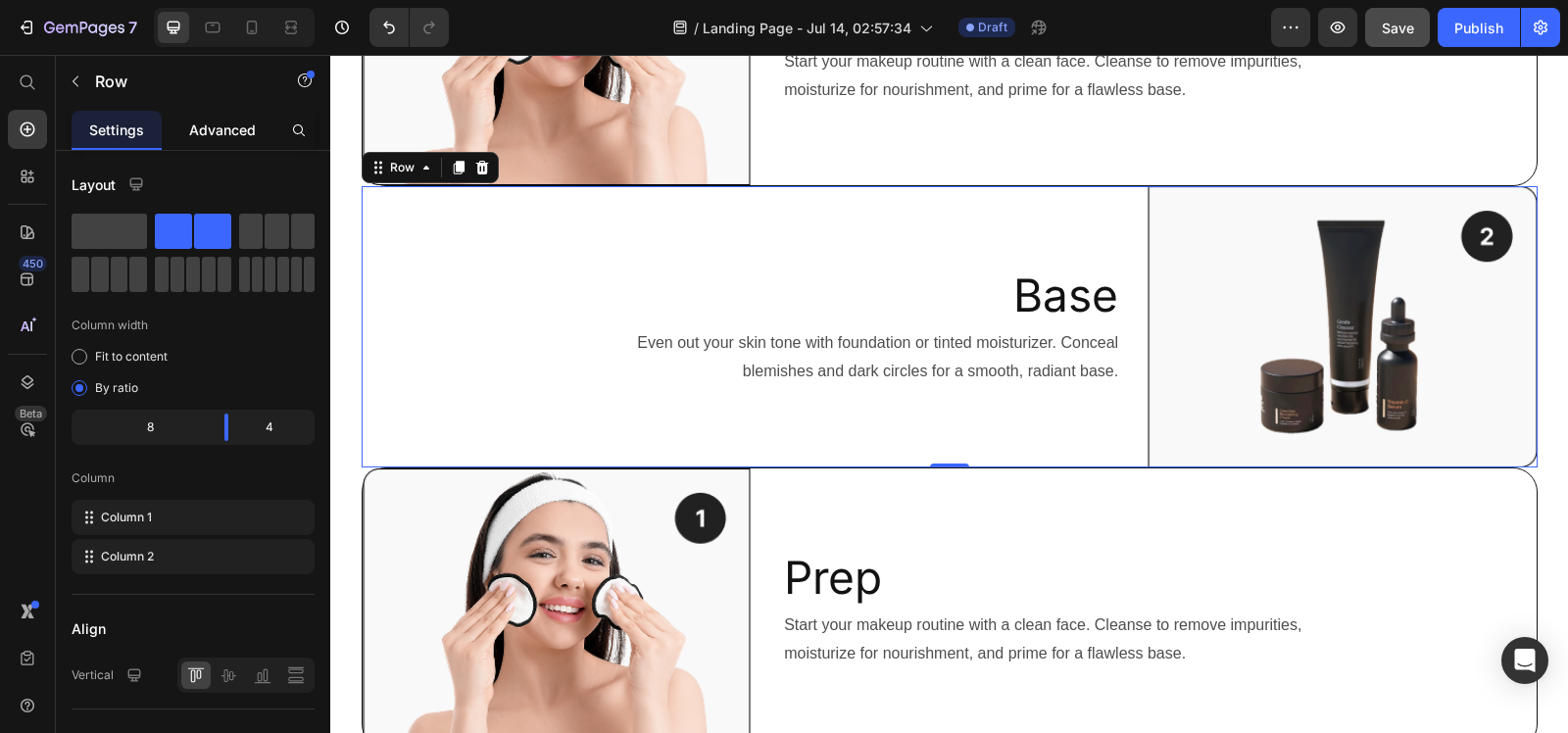 click on "Advanced" at bounding box center (222, 129) 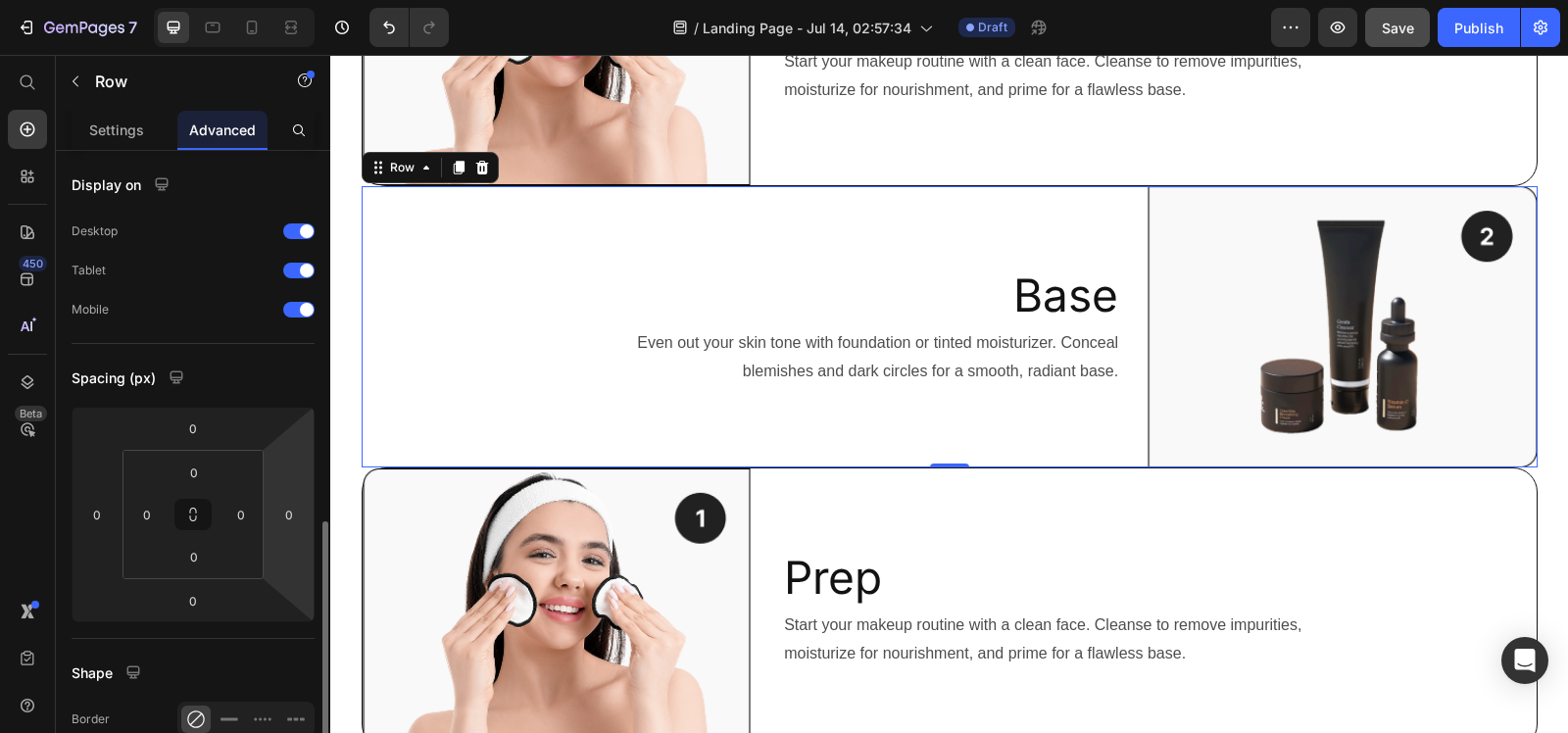 scroll, scrollTop: 367, scrollLeft: 0, axis: vertical 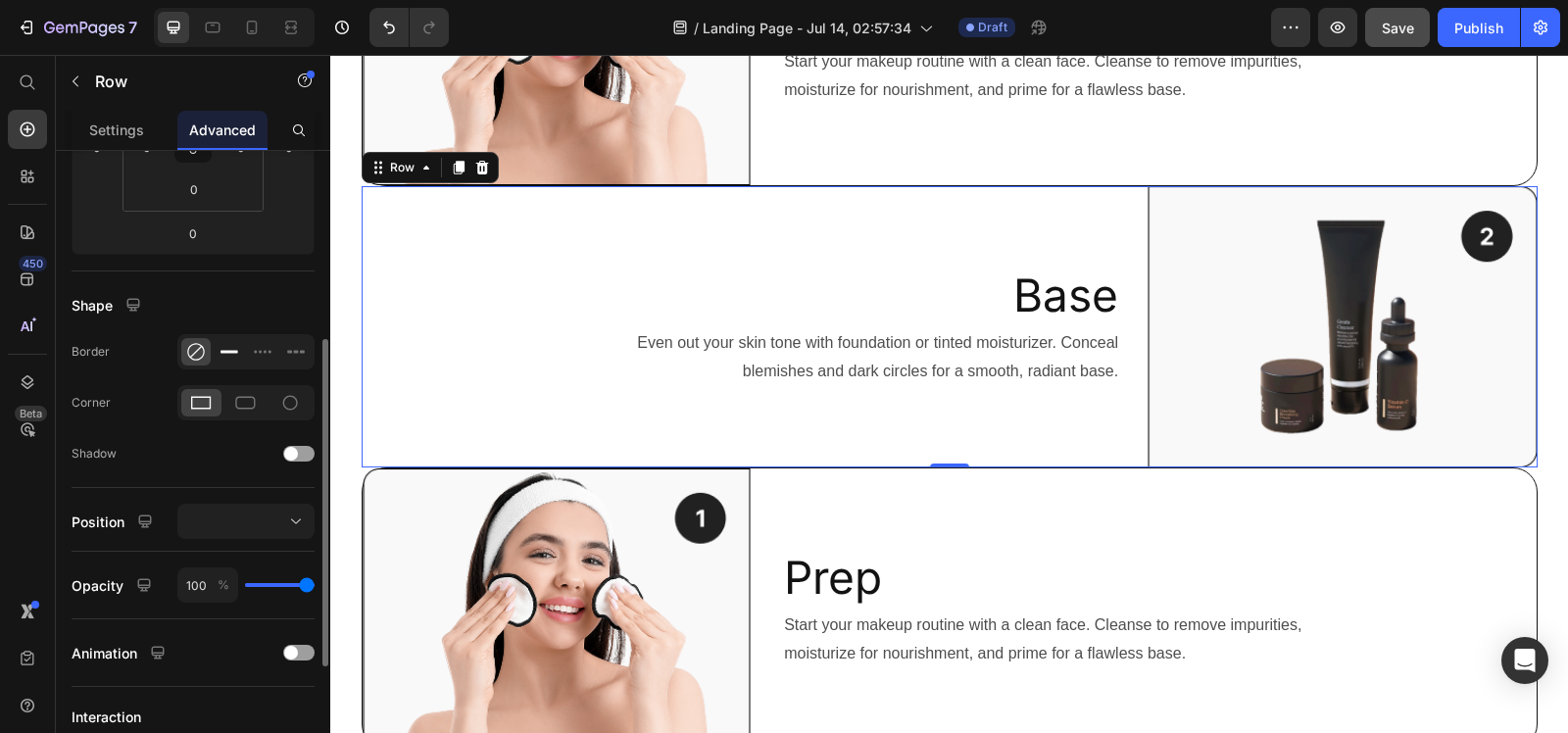 click 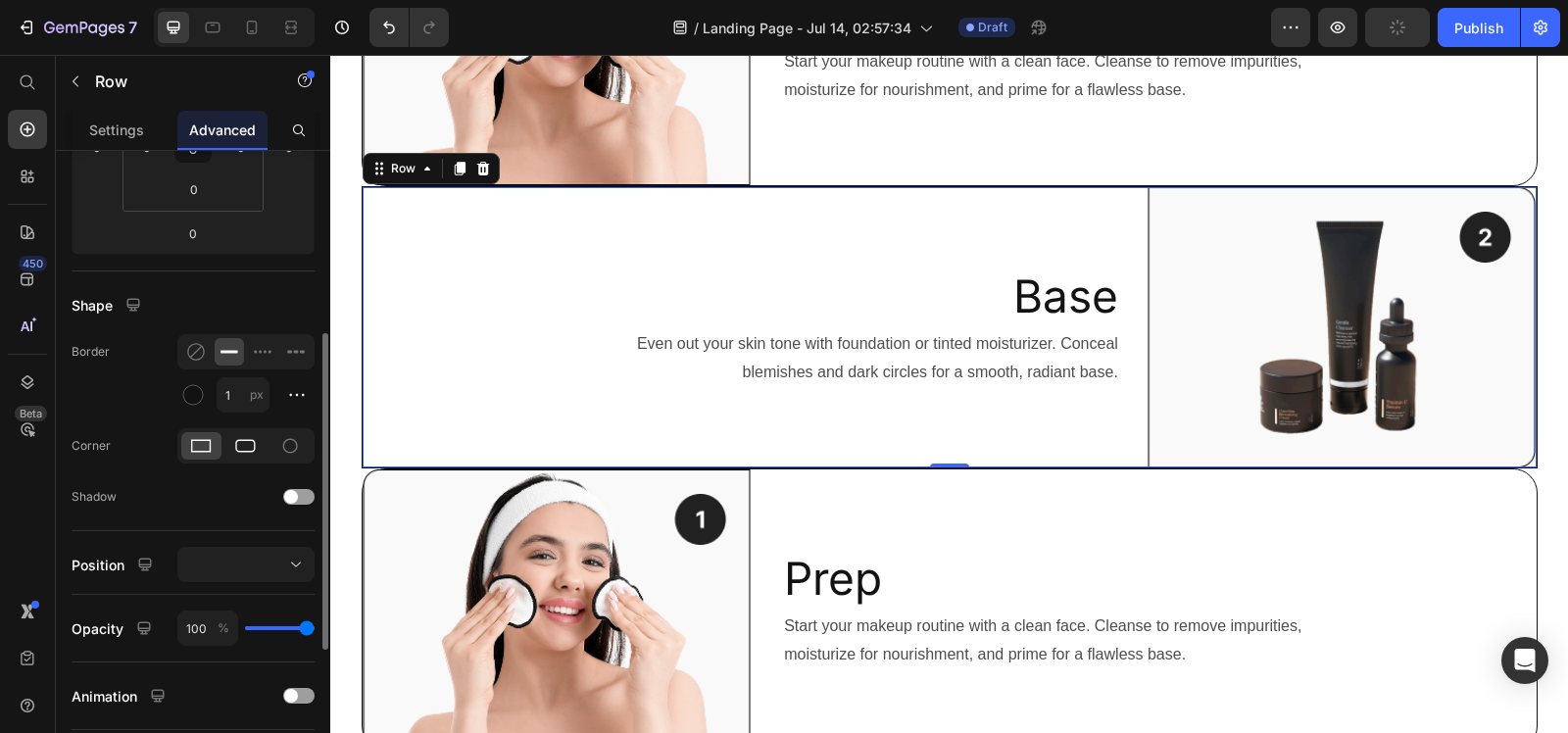 click 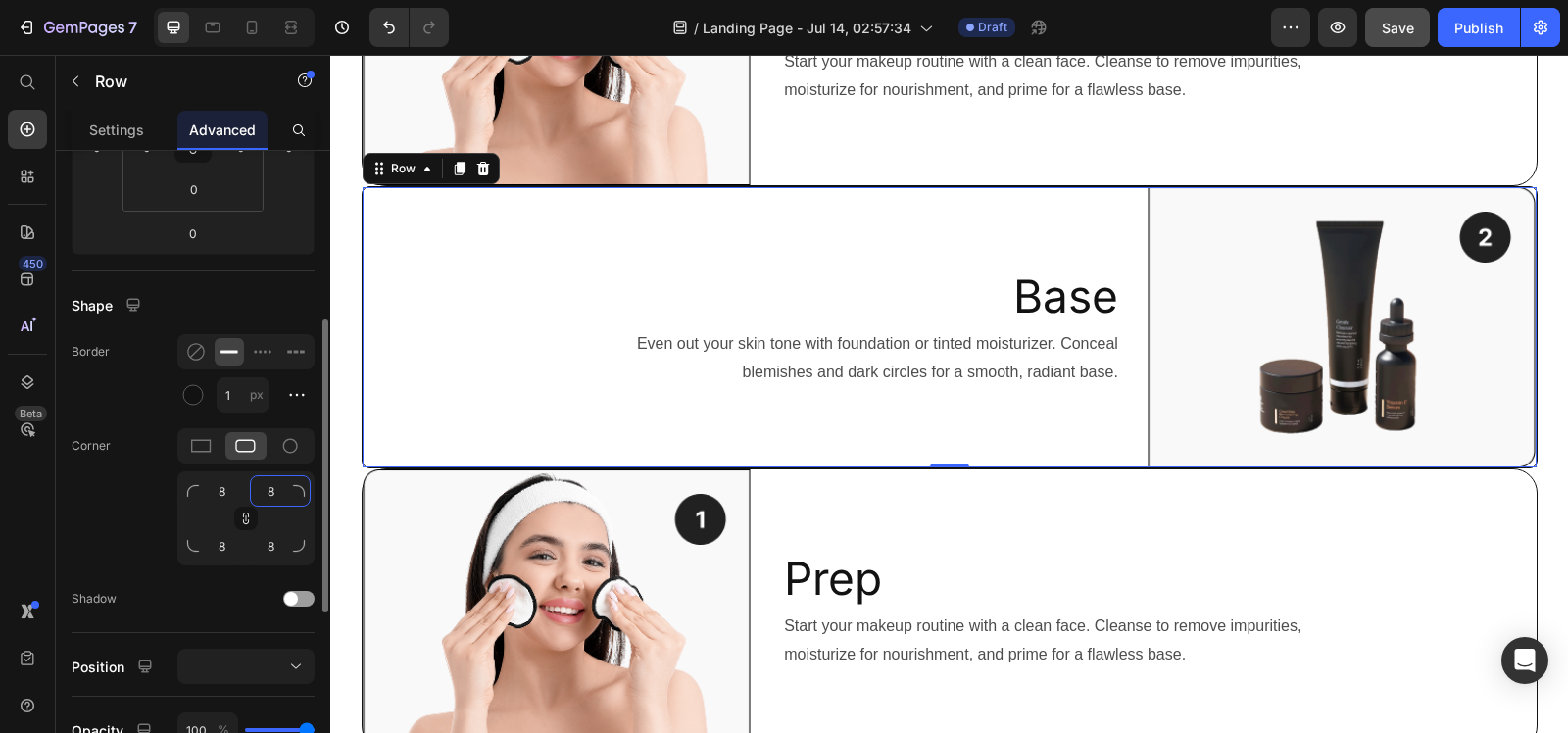 click on "8" 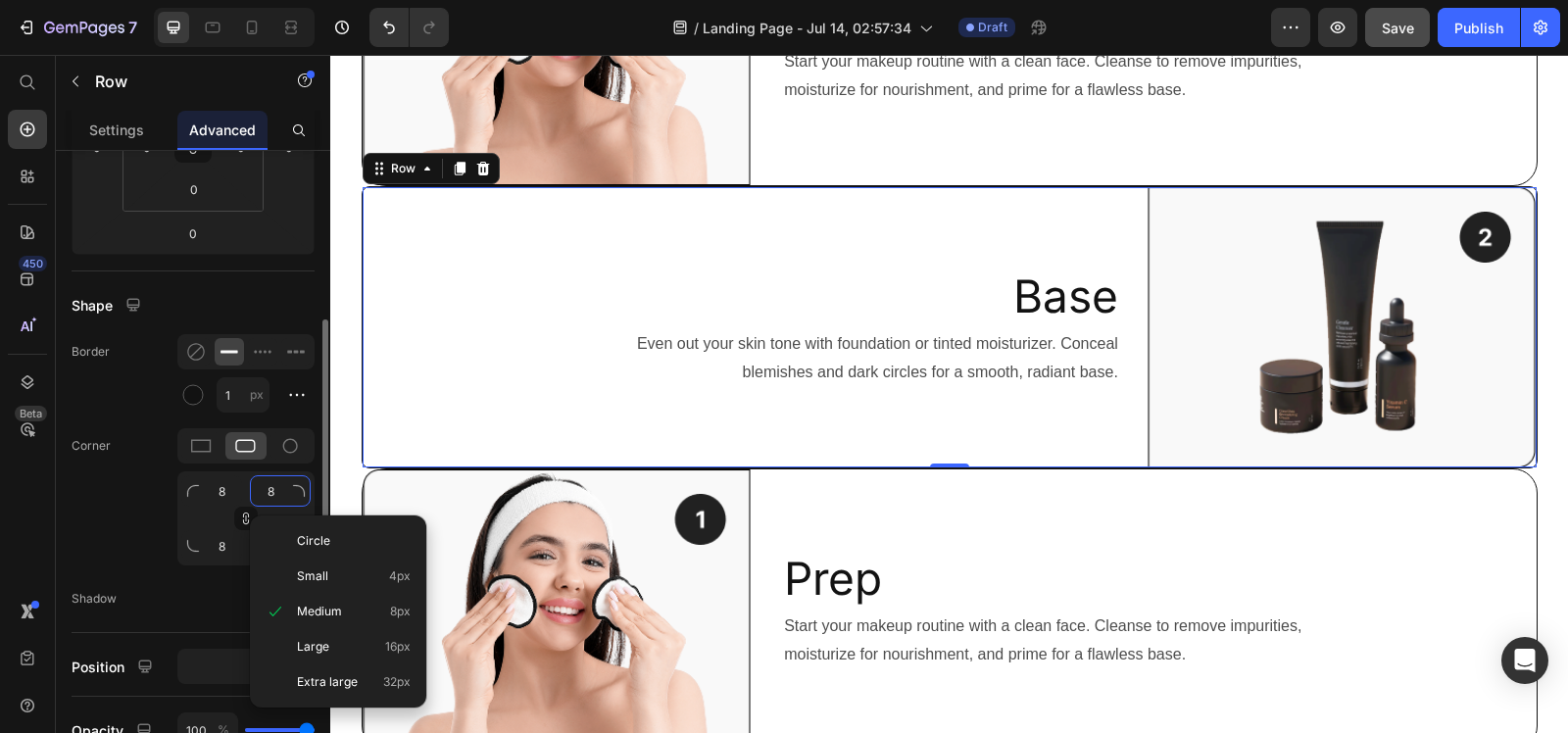 type on "9" 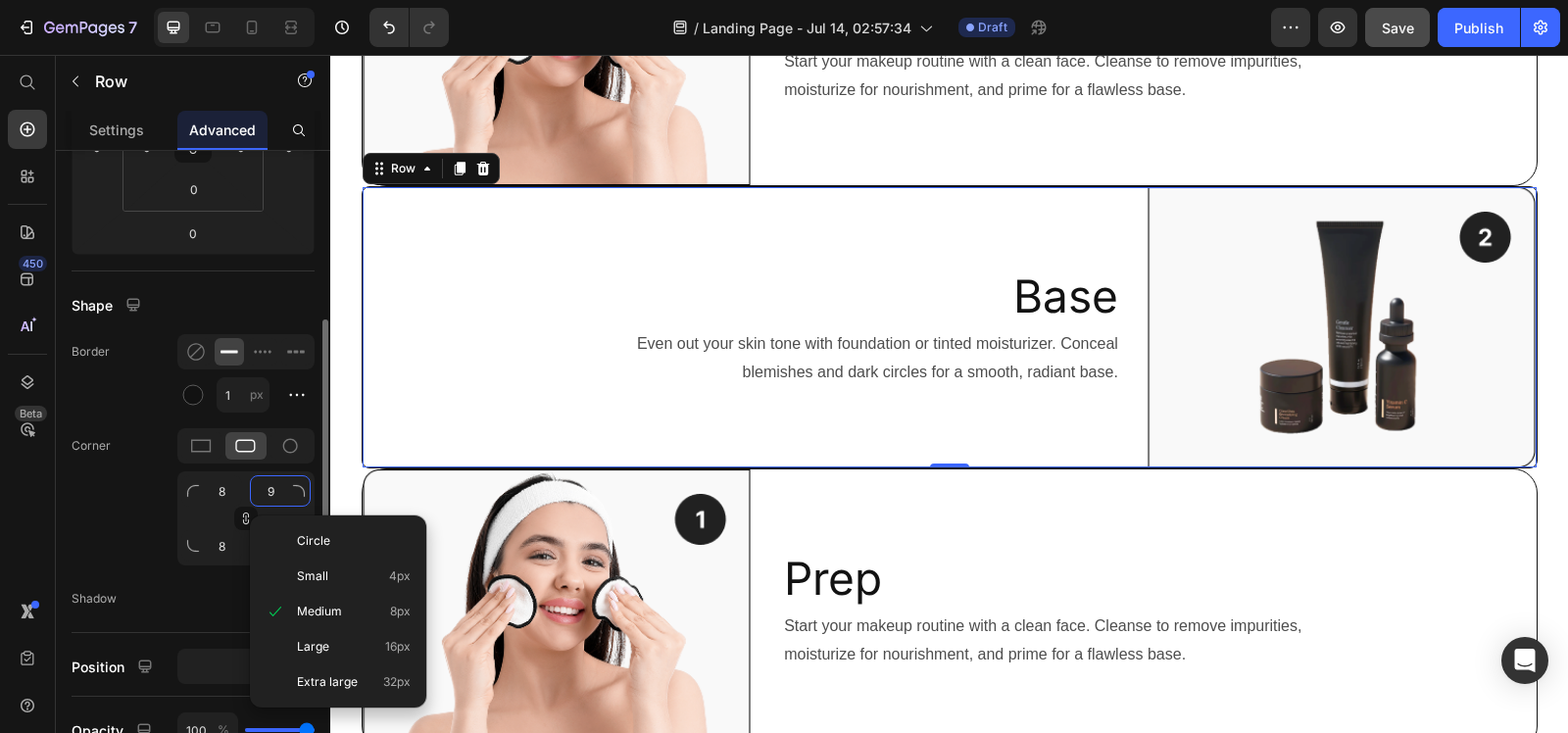 type on "9" 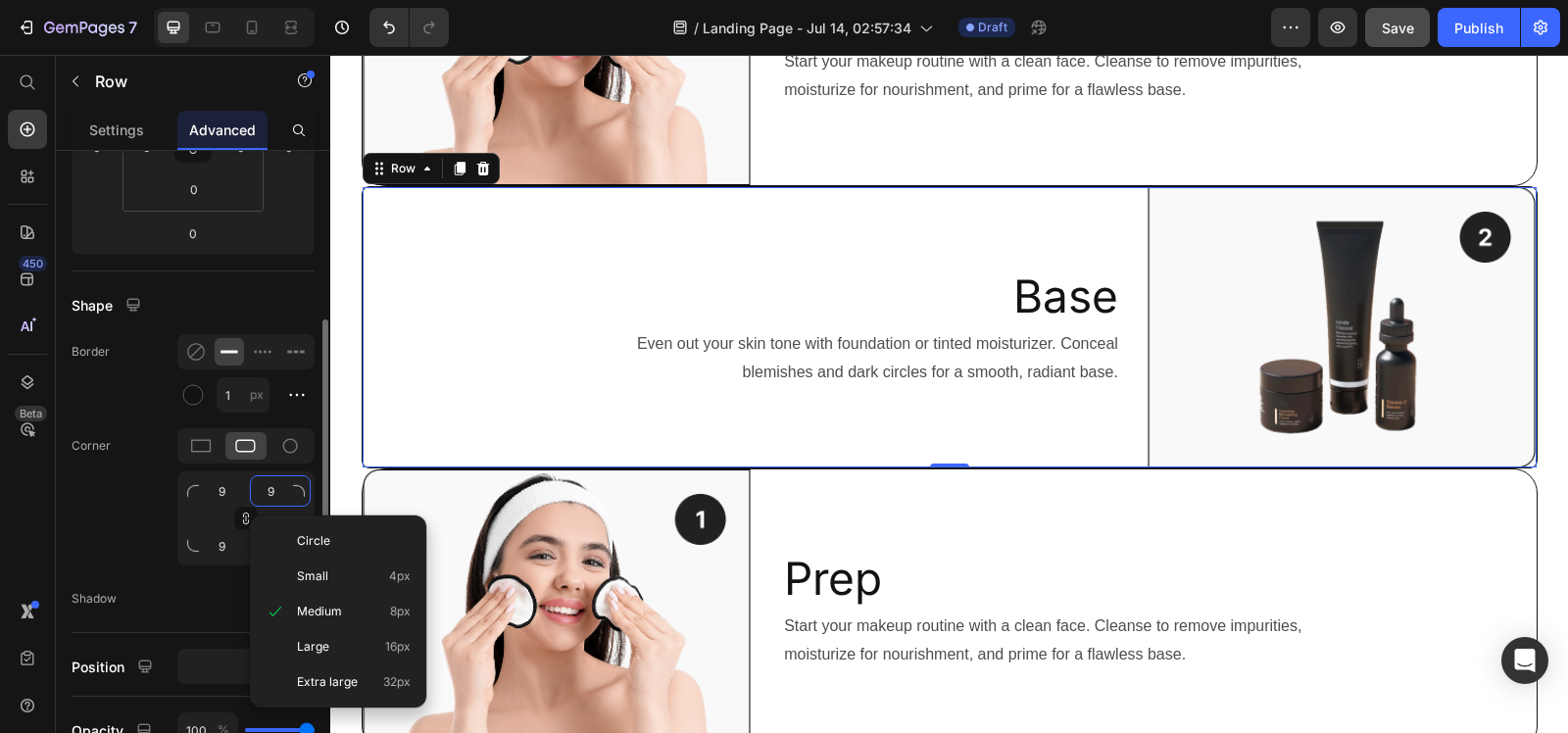 type on "10" 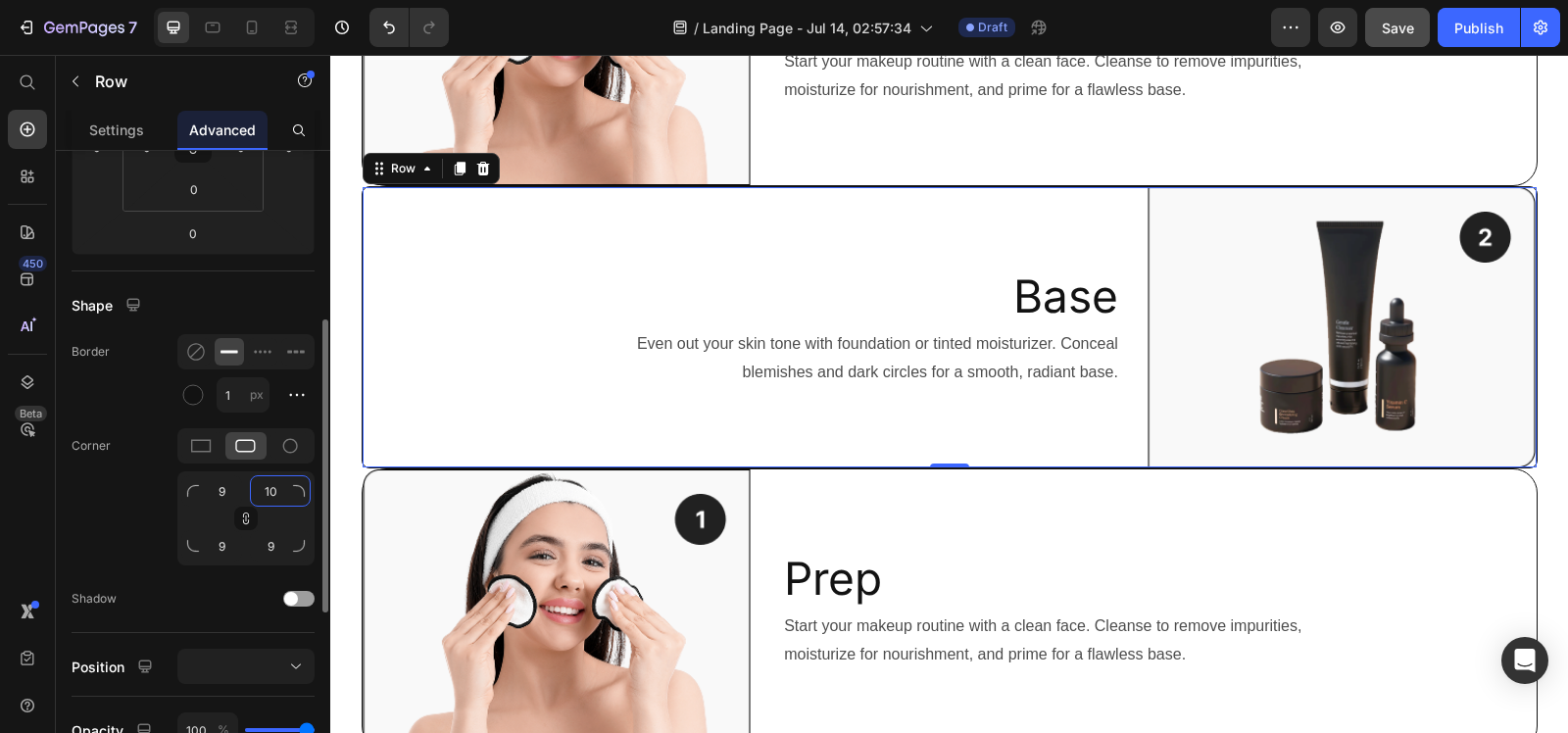 type on "10" 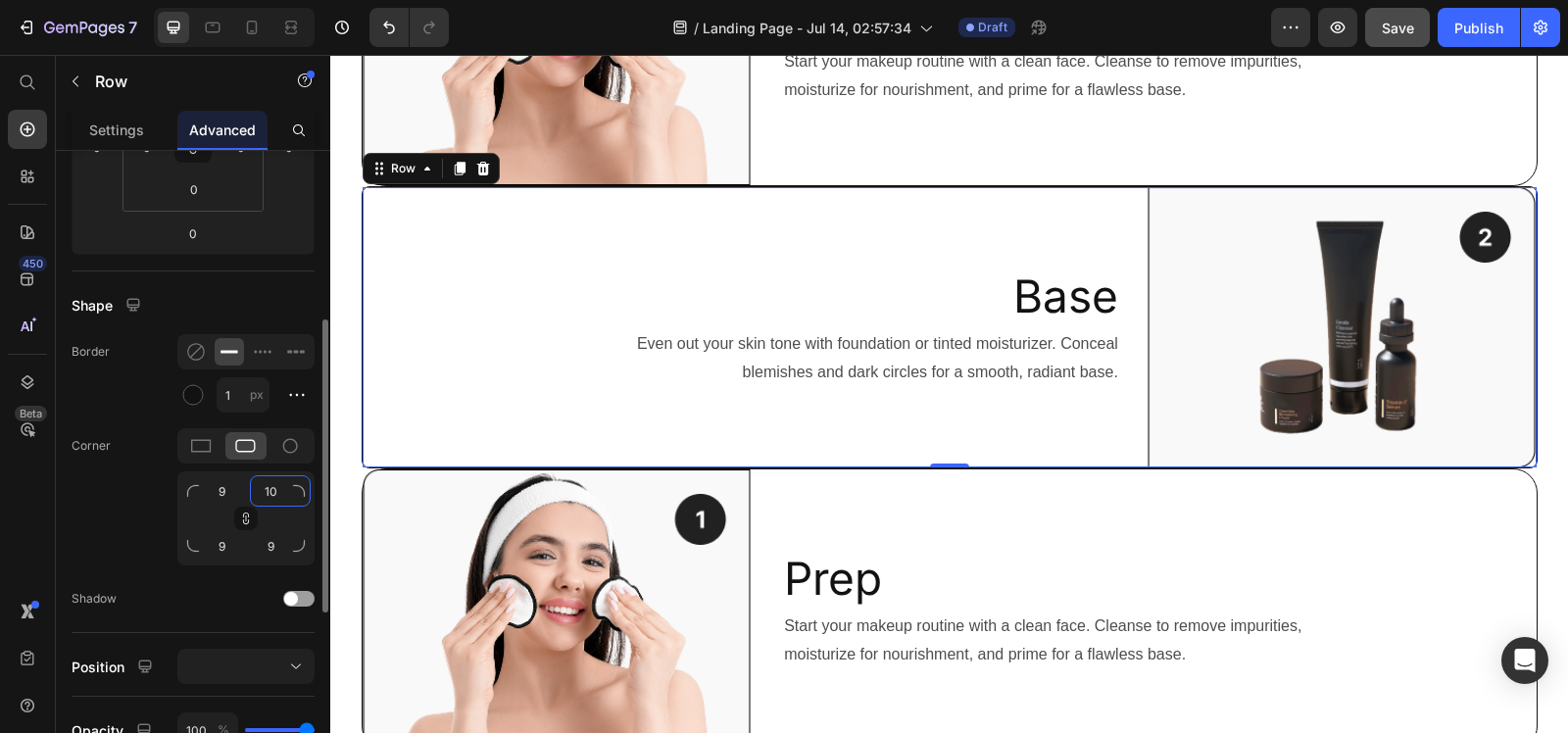 type on "10" 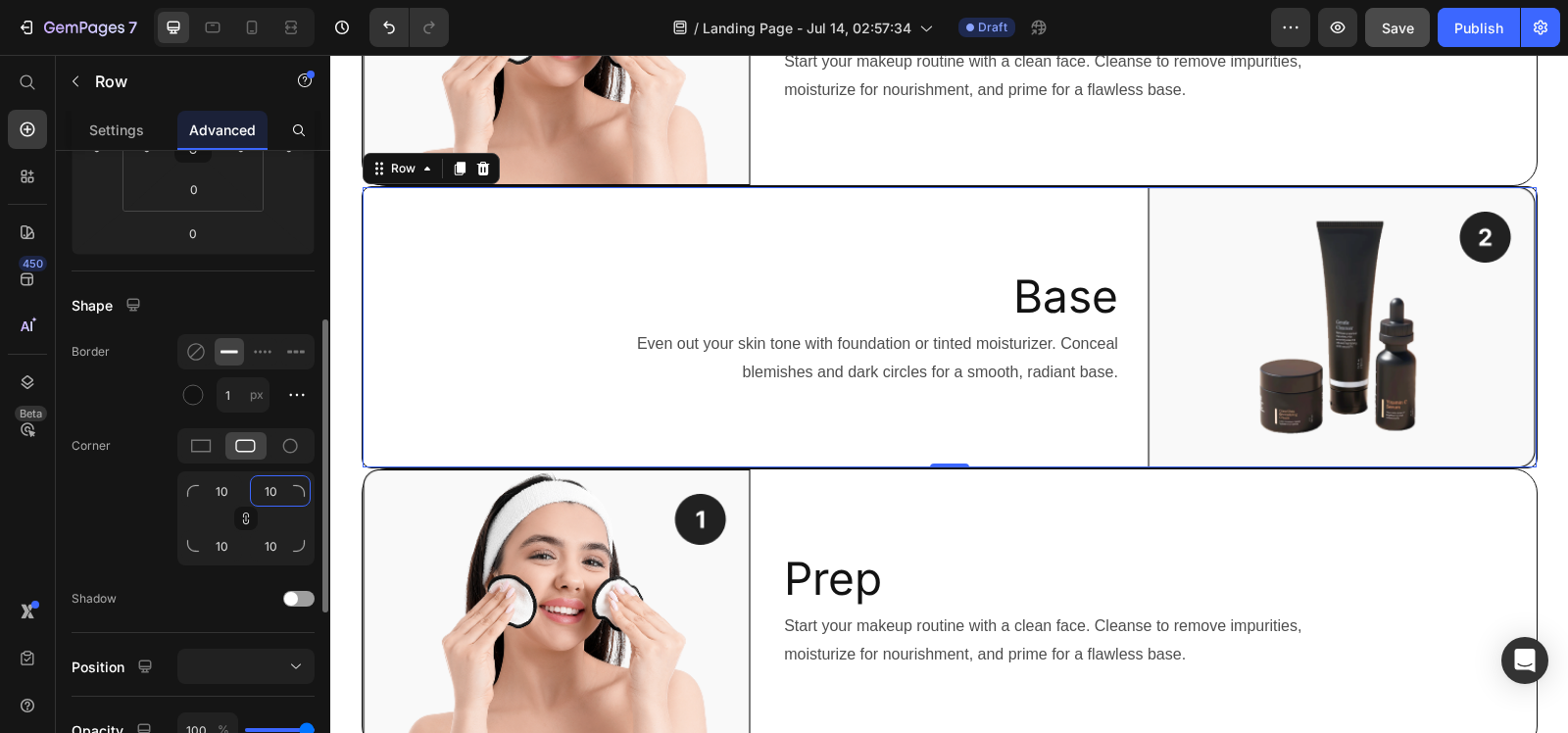 type on "11" 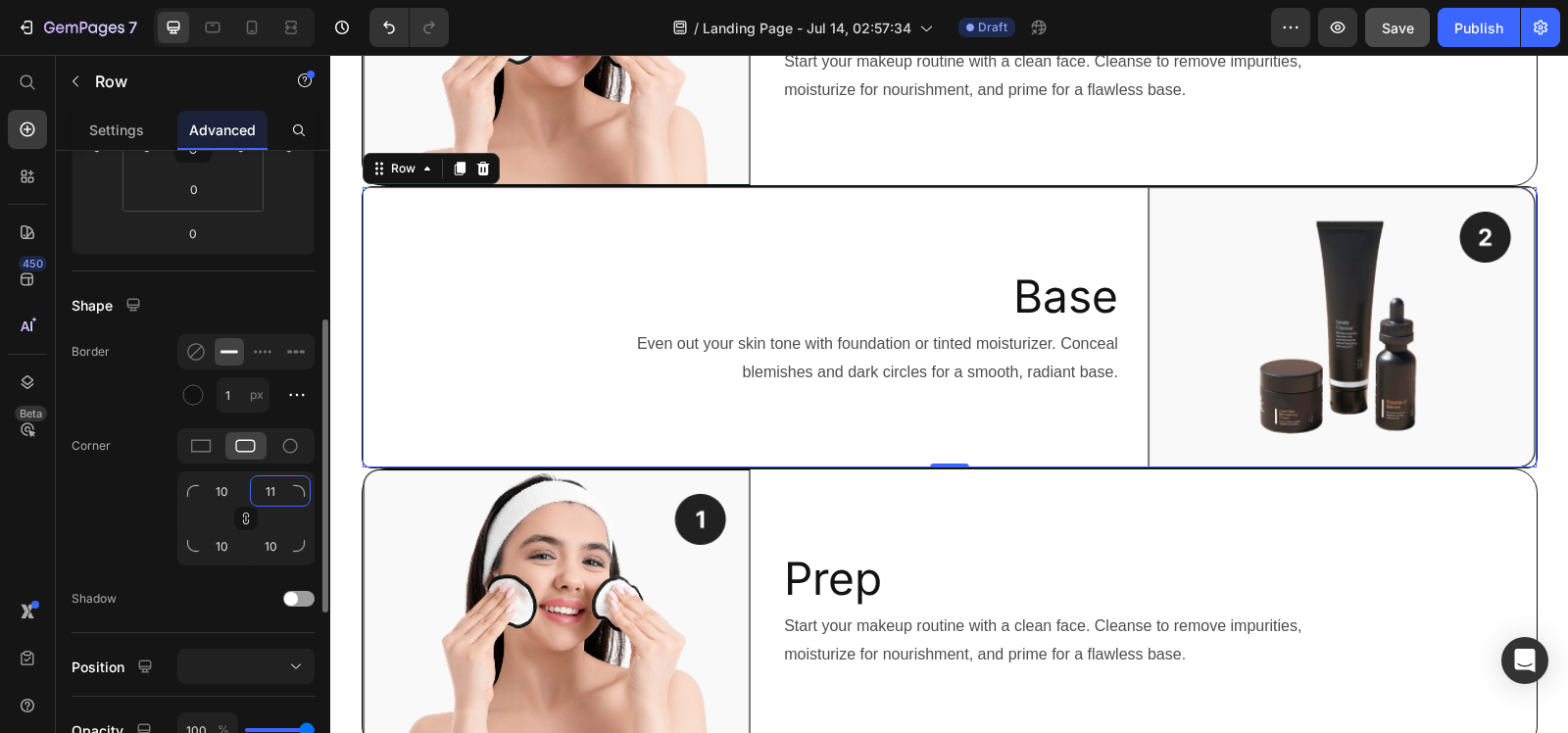 type on "11" 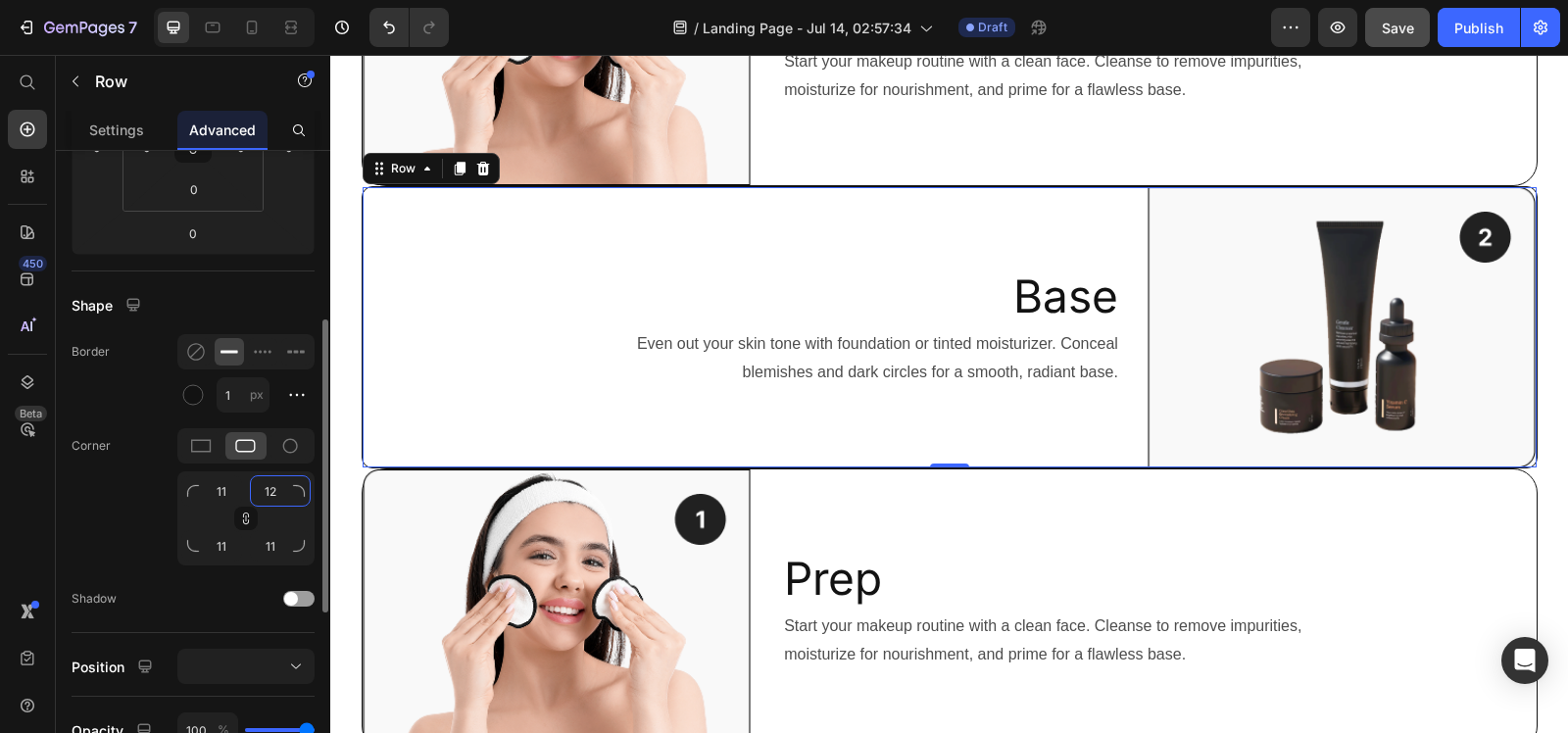 type on "13" 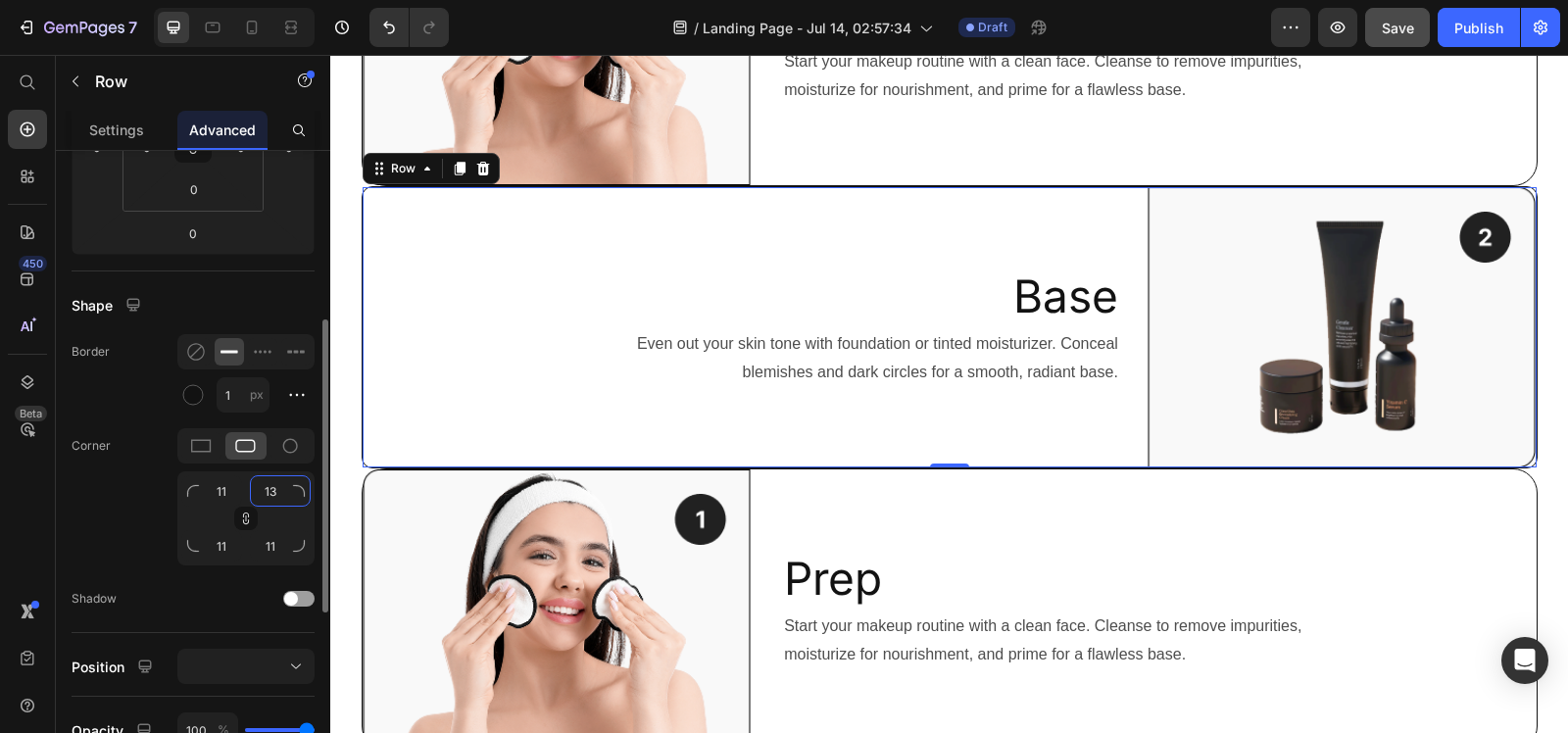 type on "13" 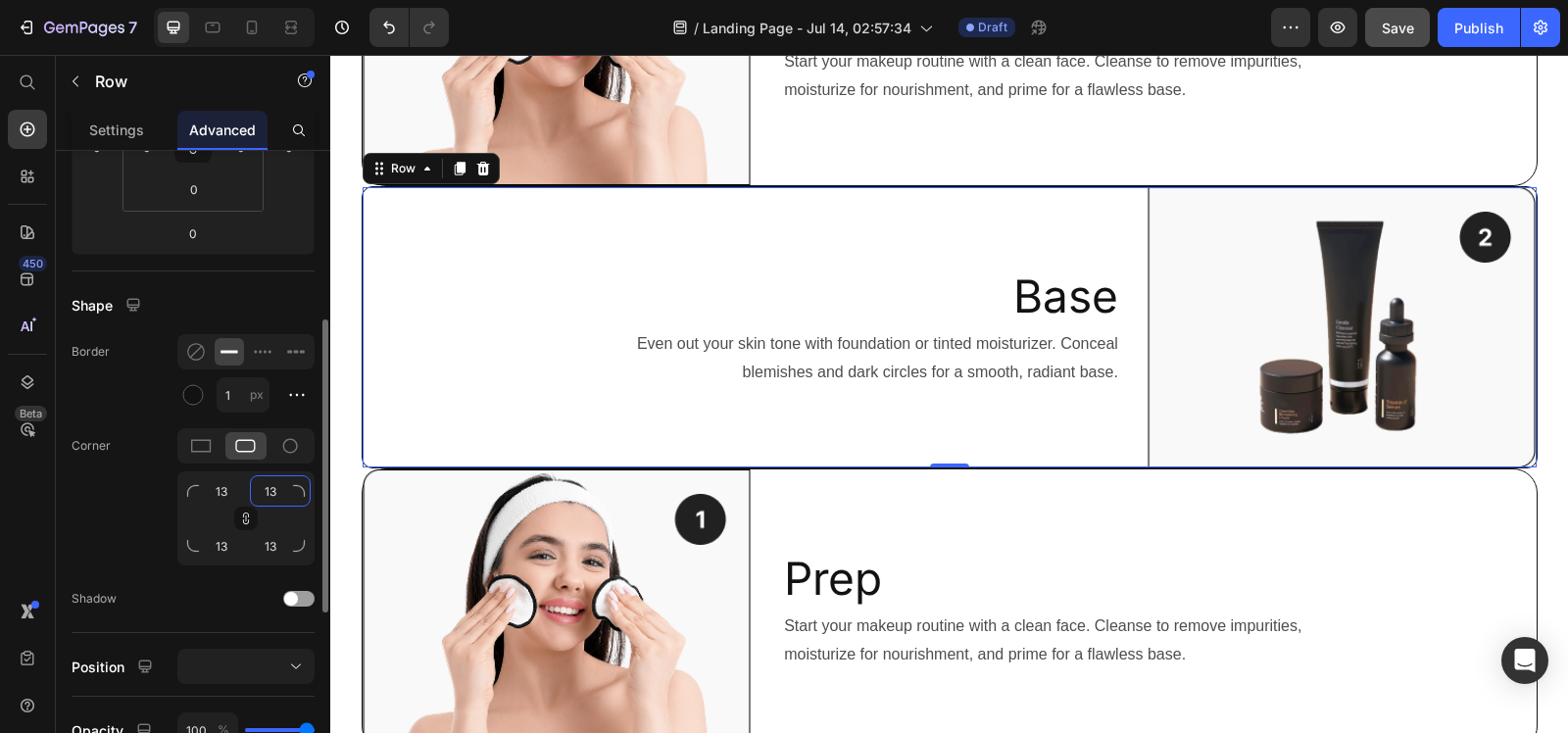 type on "14" 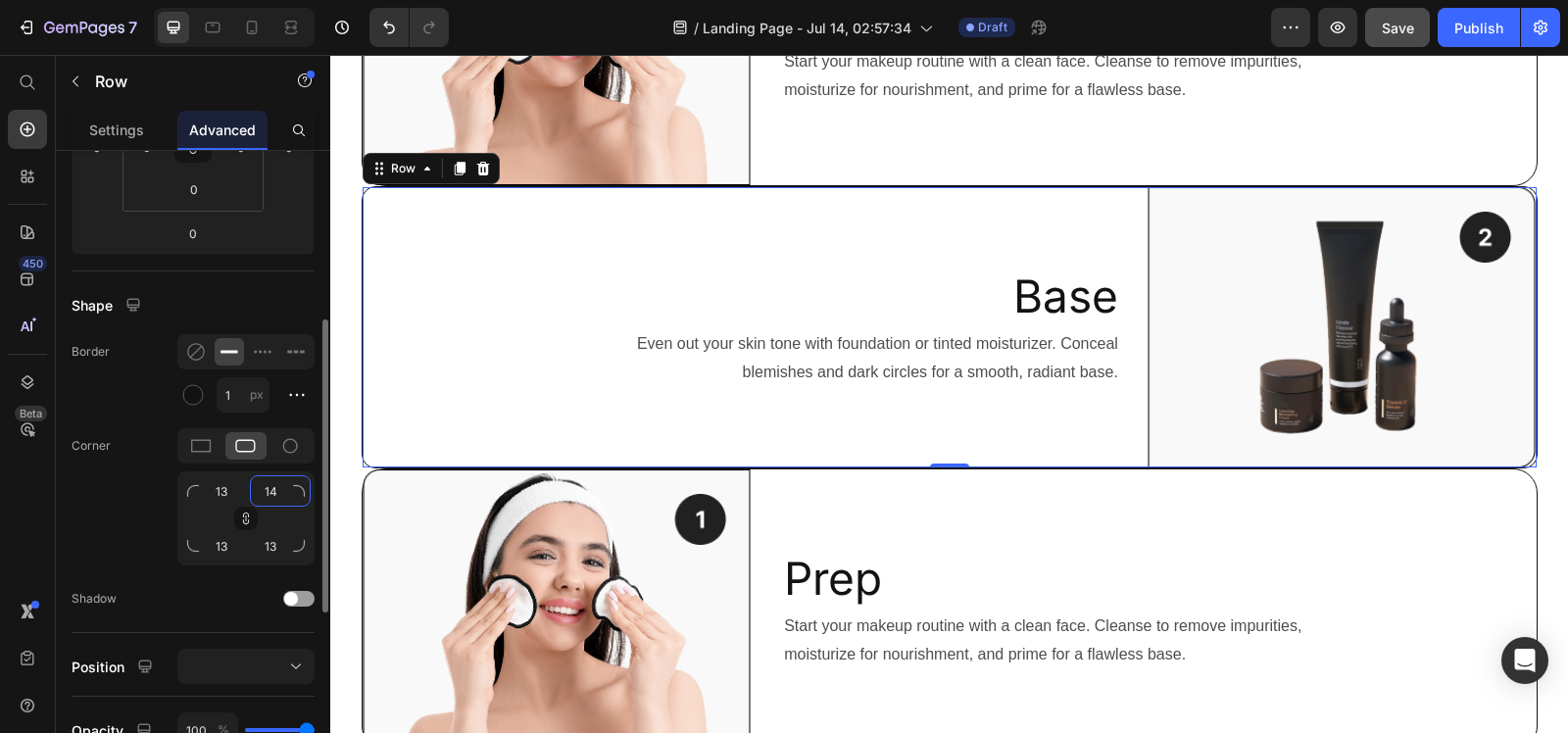 type on "14" 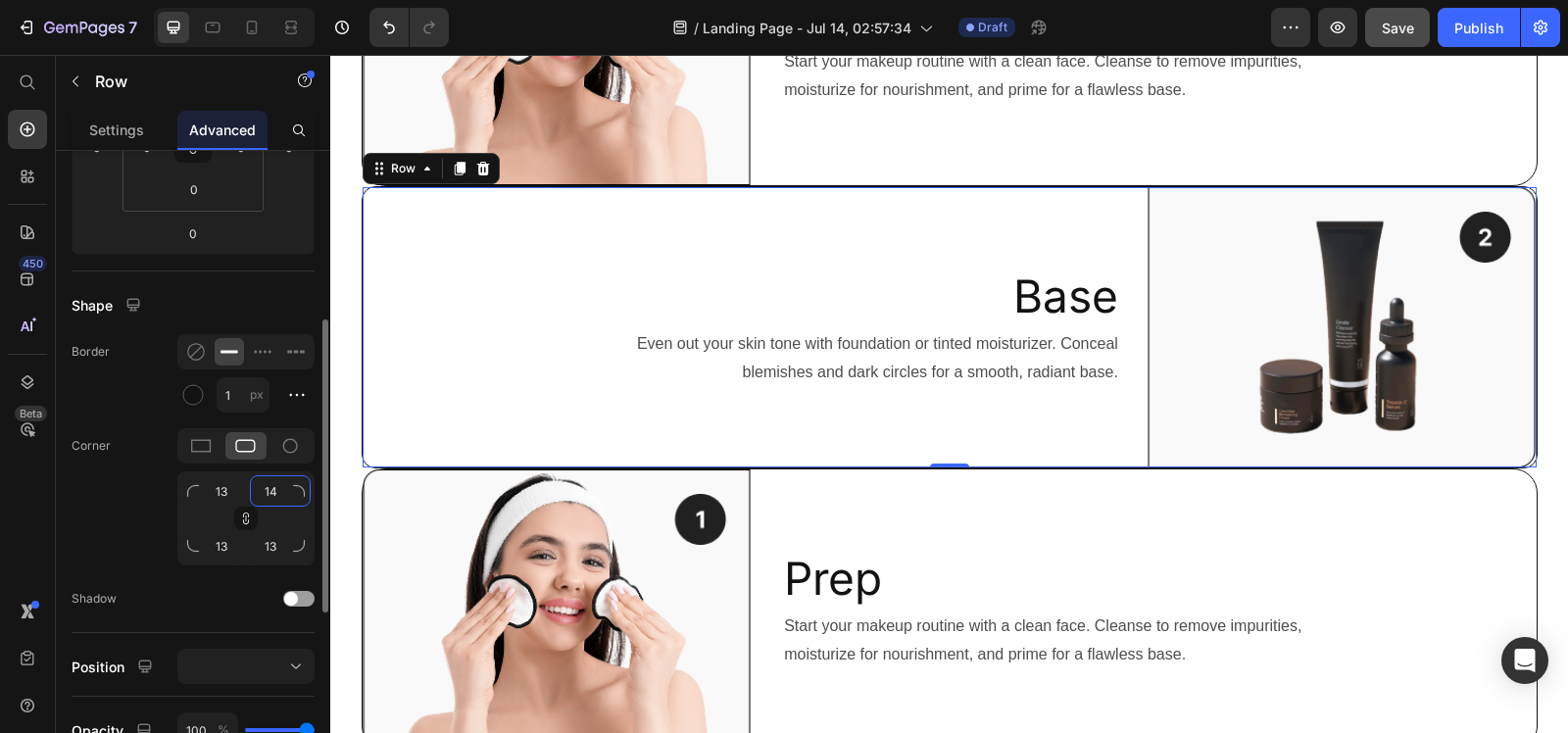 type on "14" 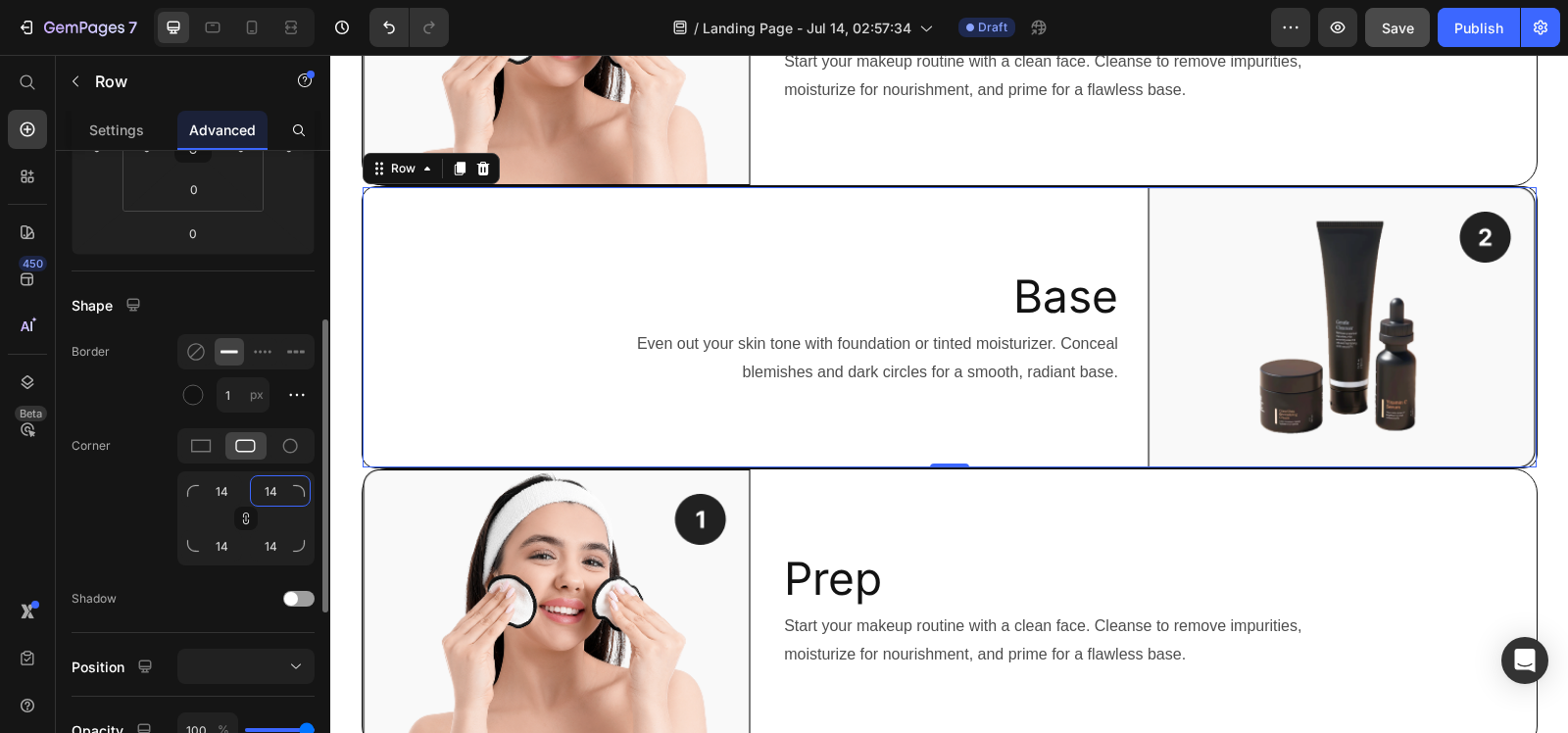type on "15" 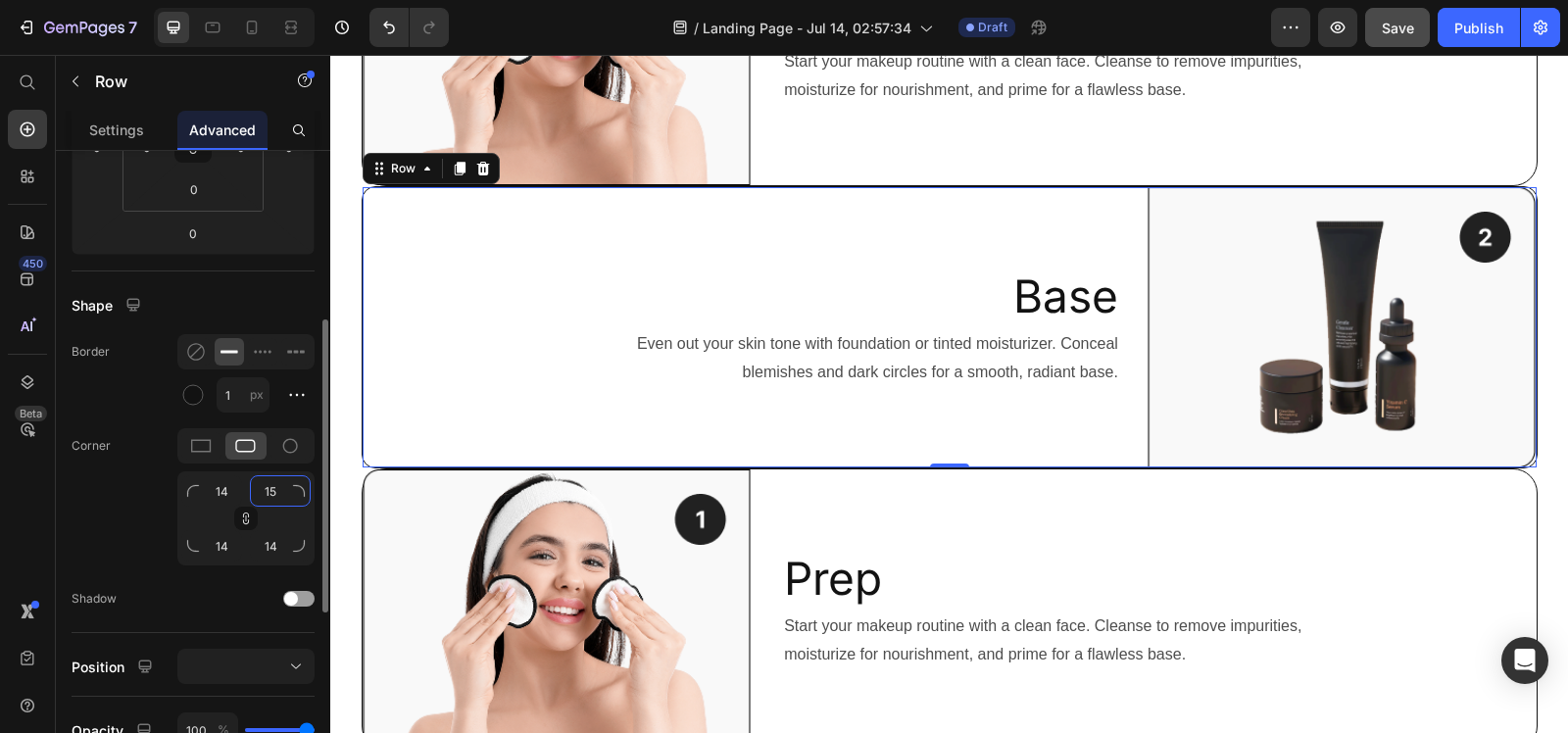 type on "15" 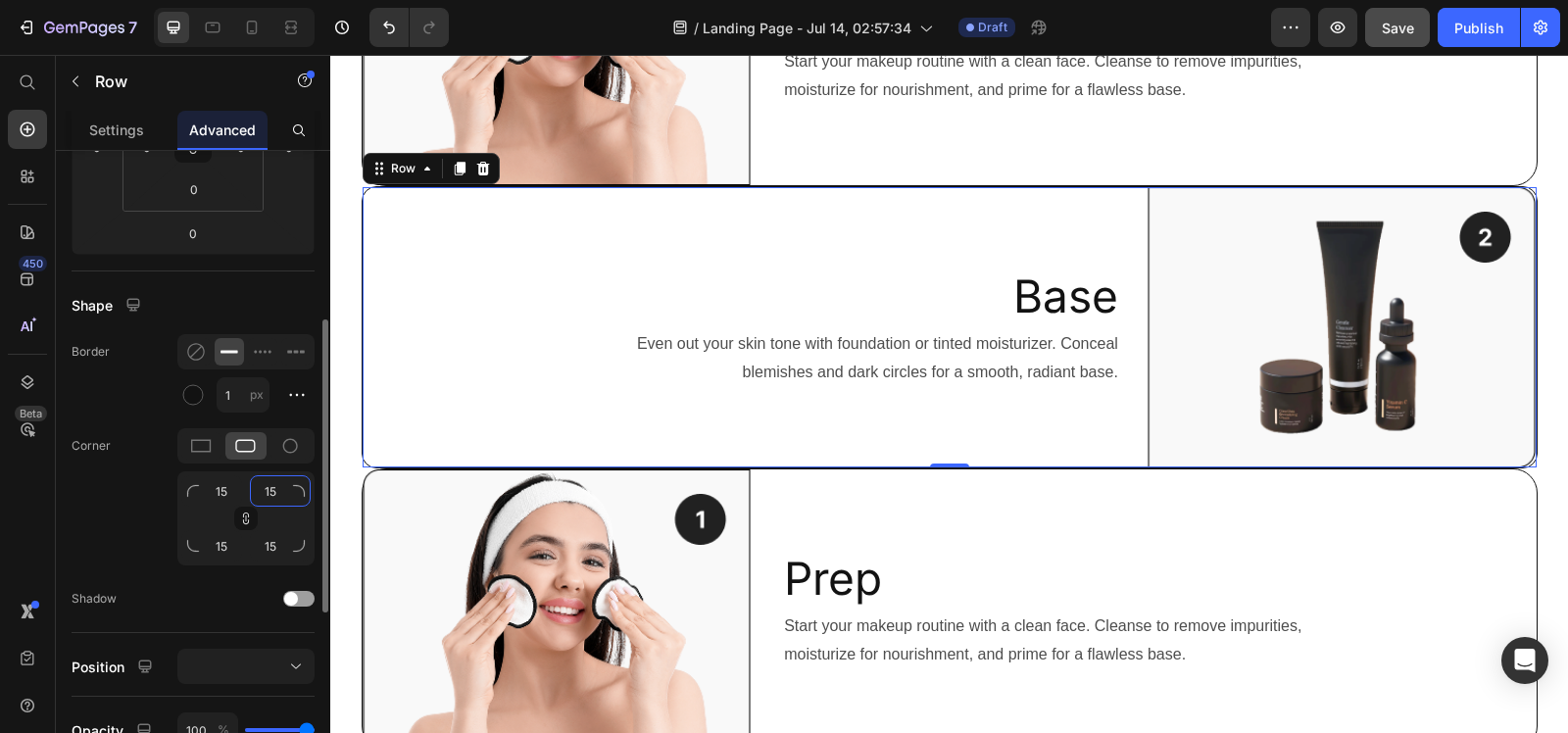 type on "16" 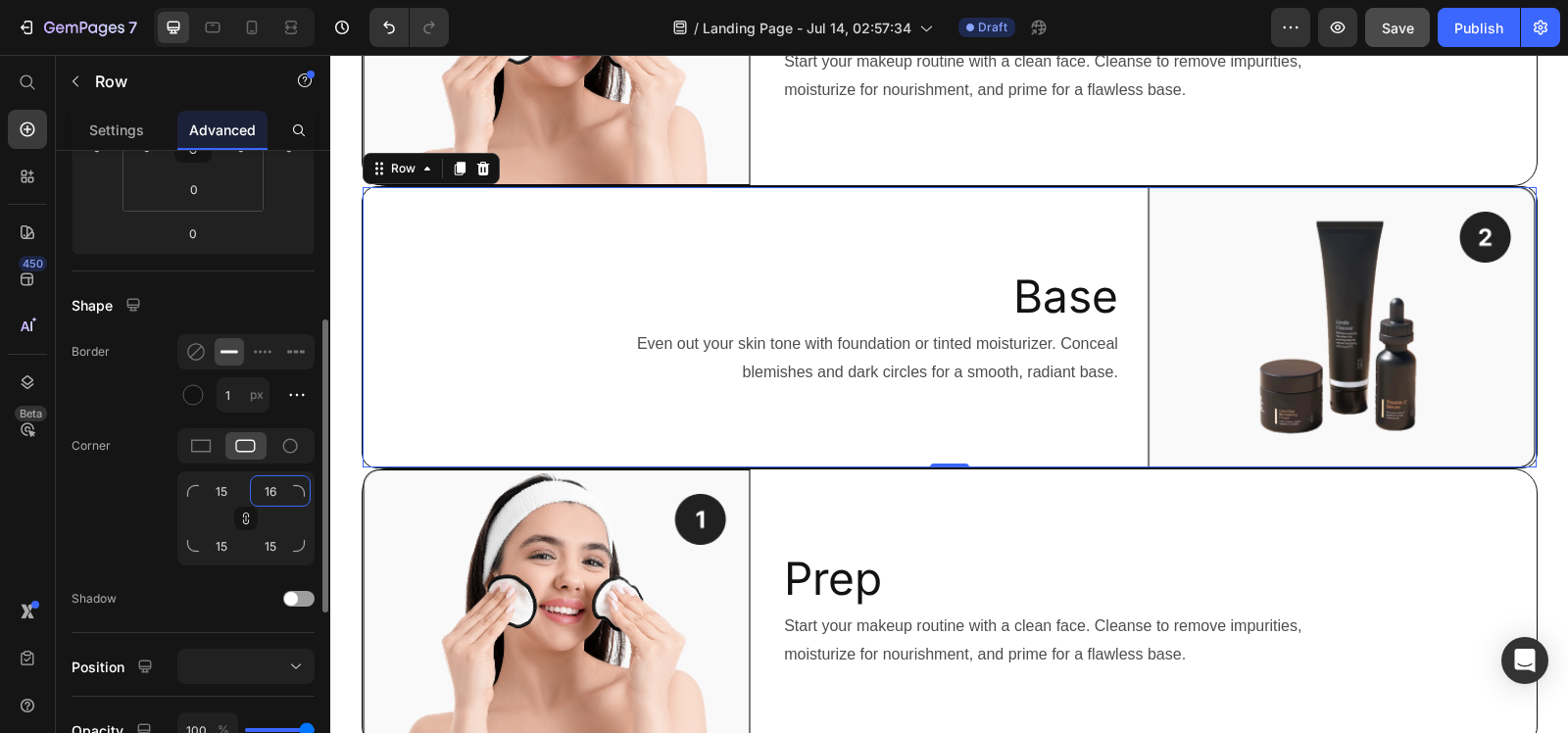 type on "16" 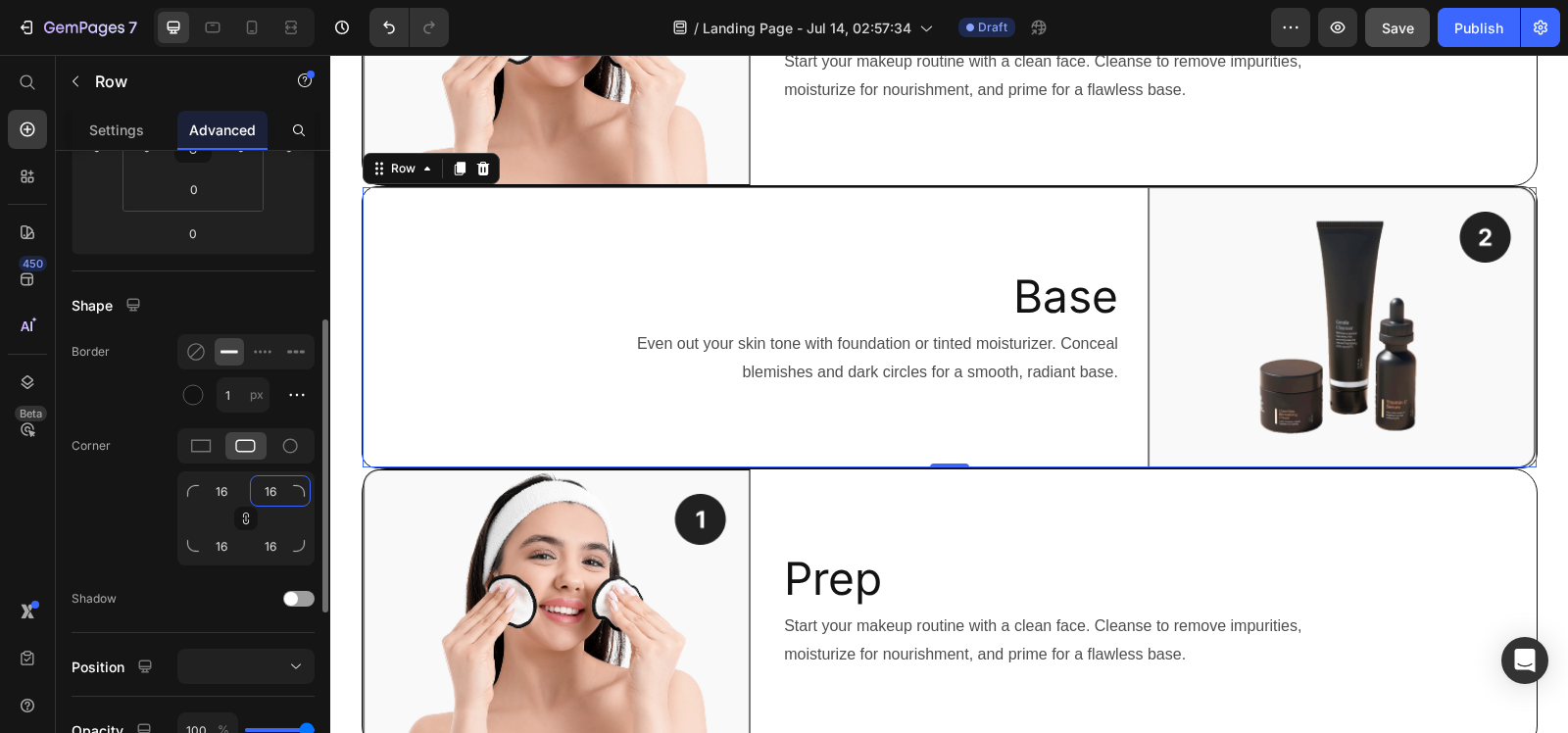 type on "17" 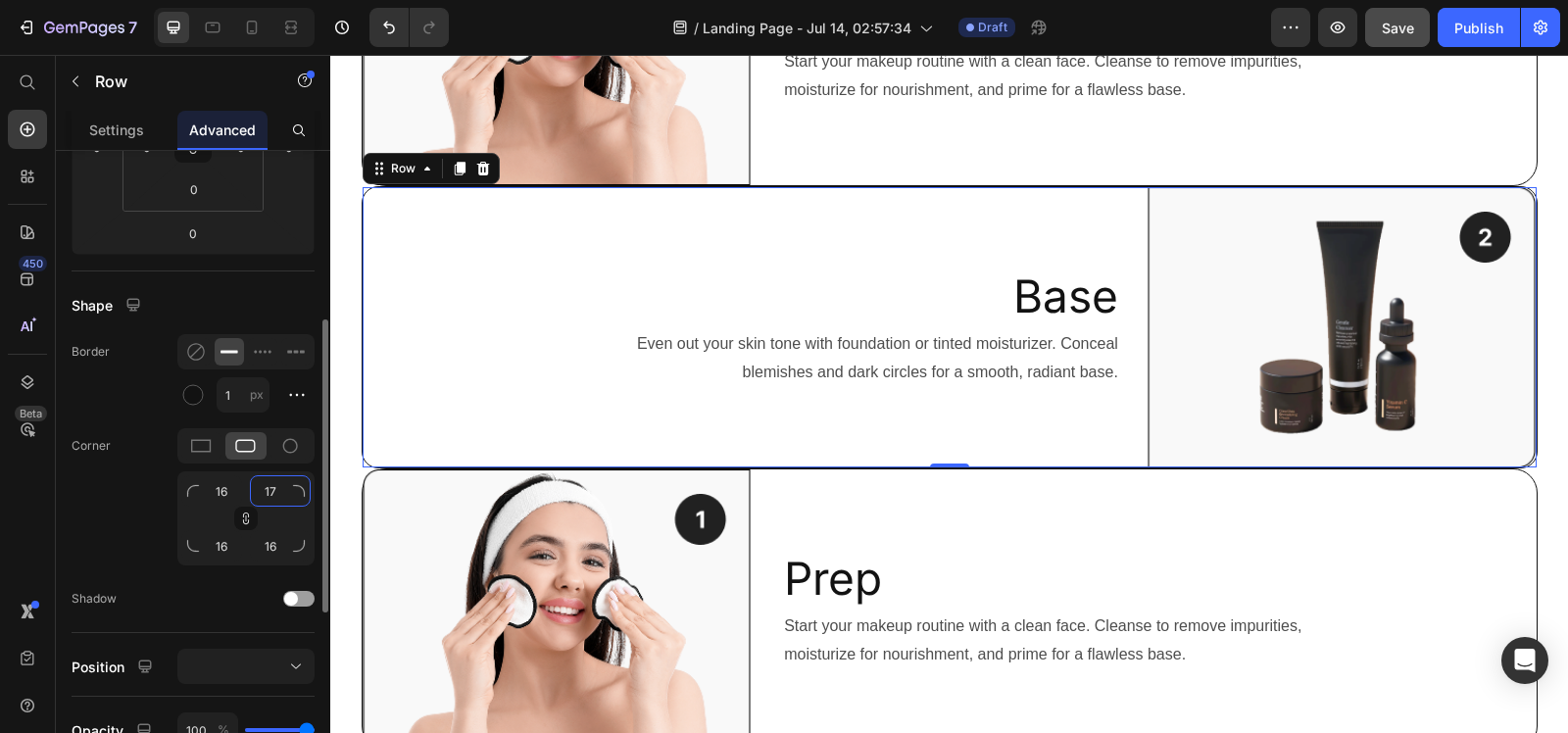 type on "17" 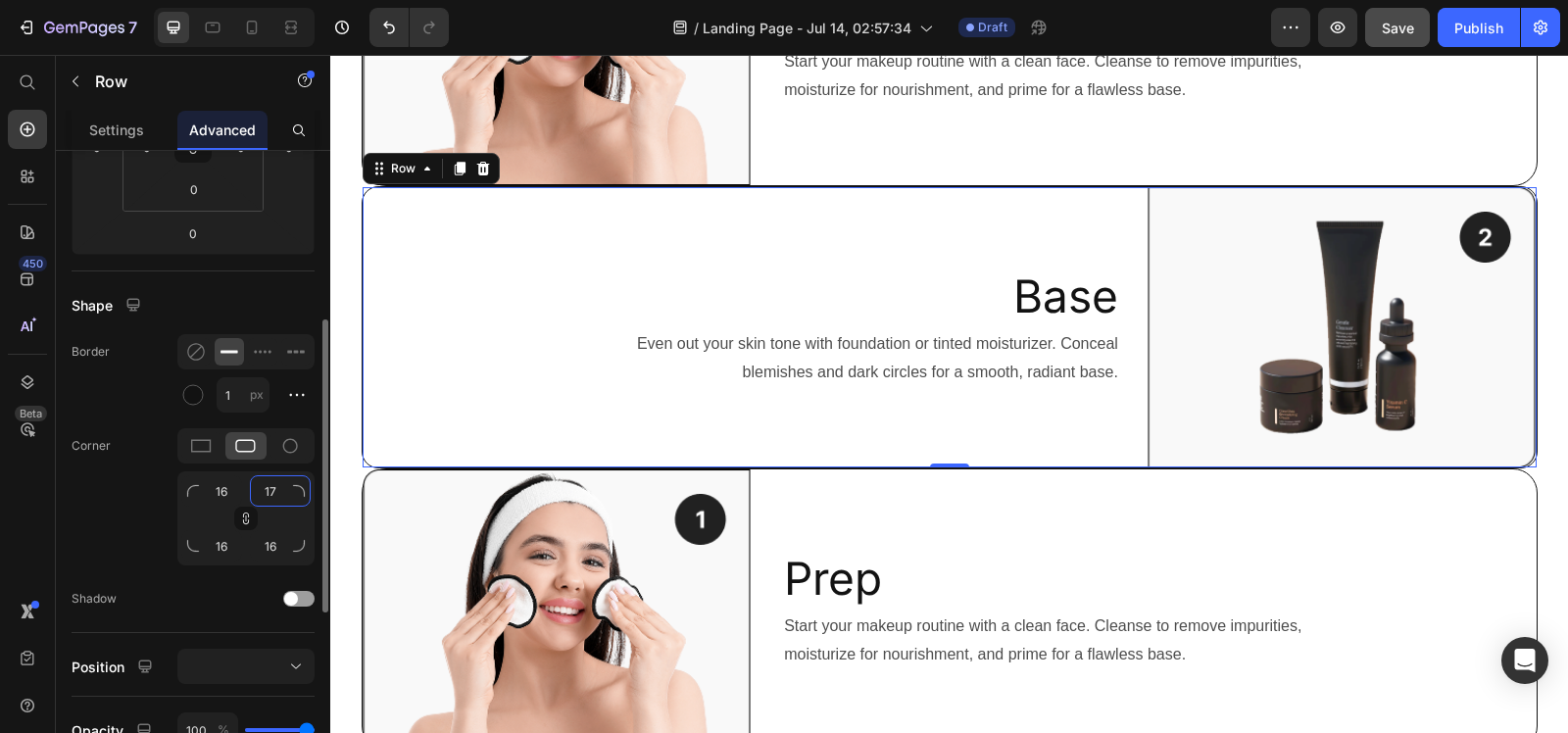 type on "17" 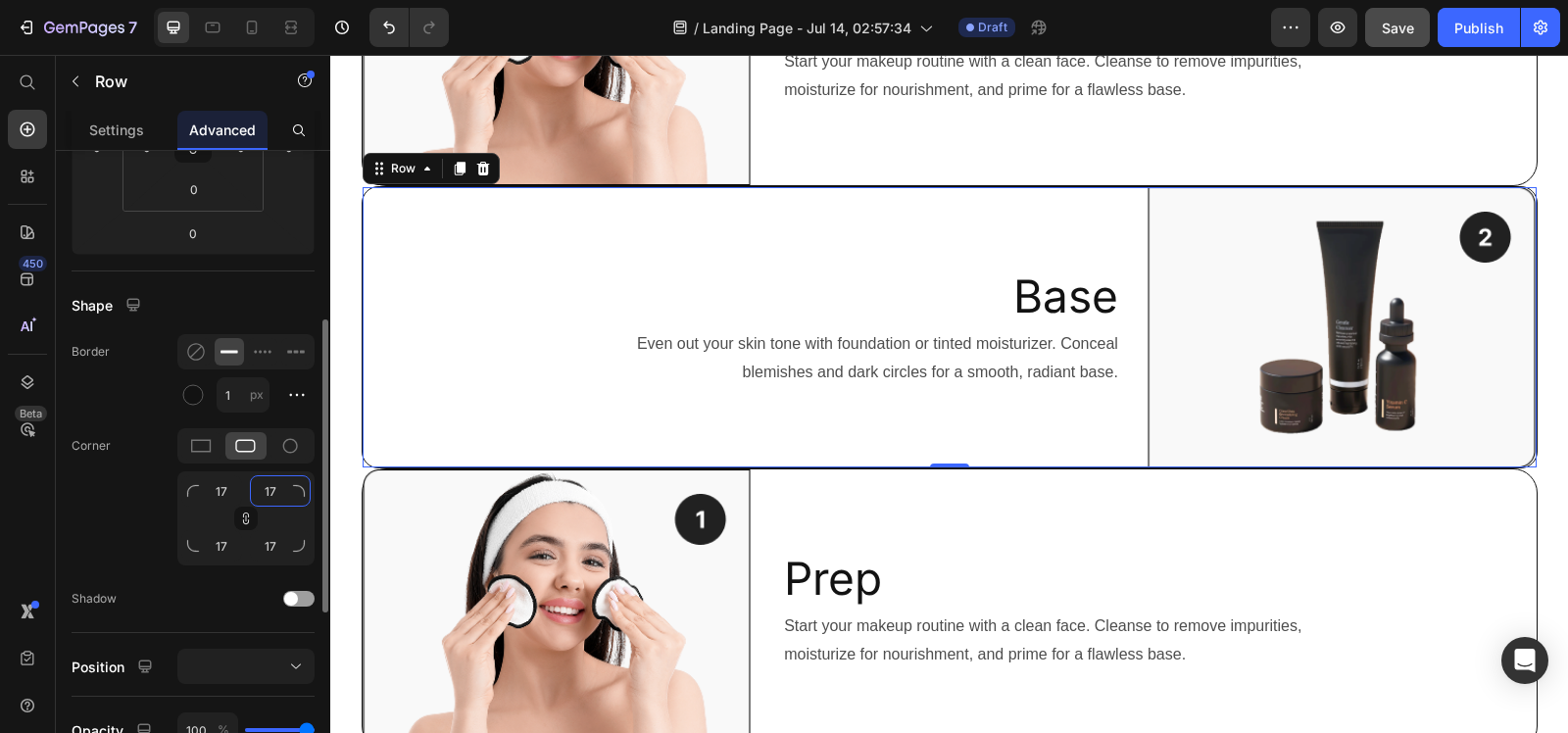 type on "18" 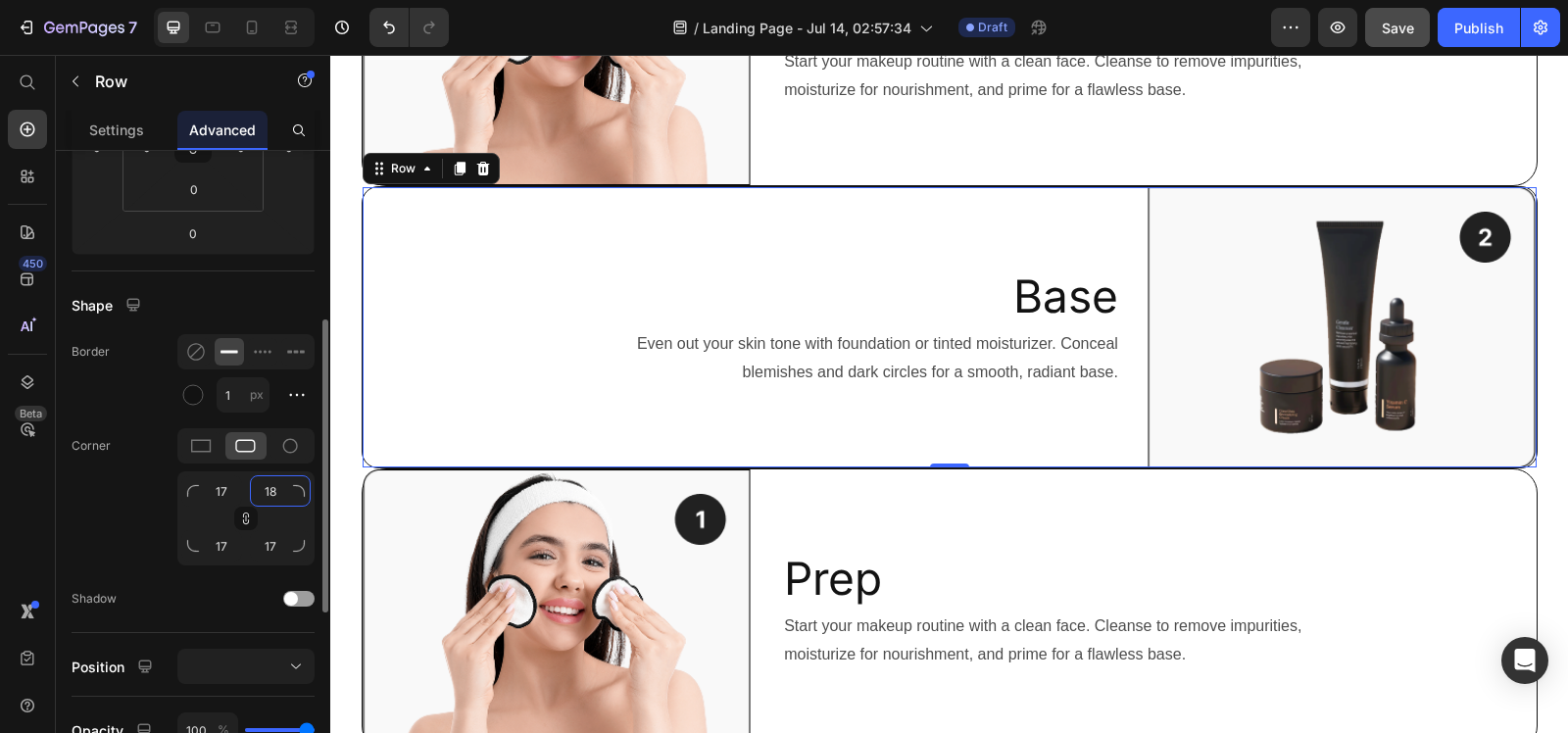 type on "18" 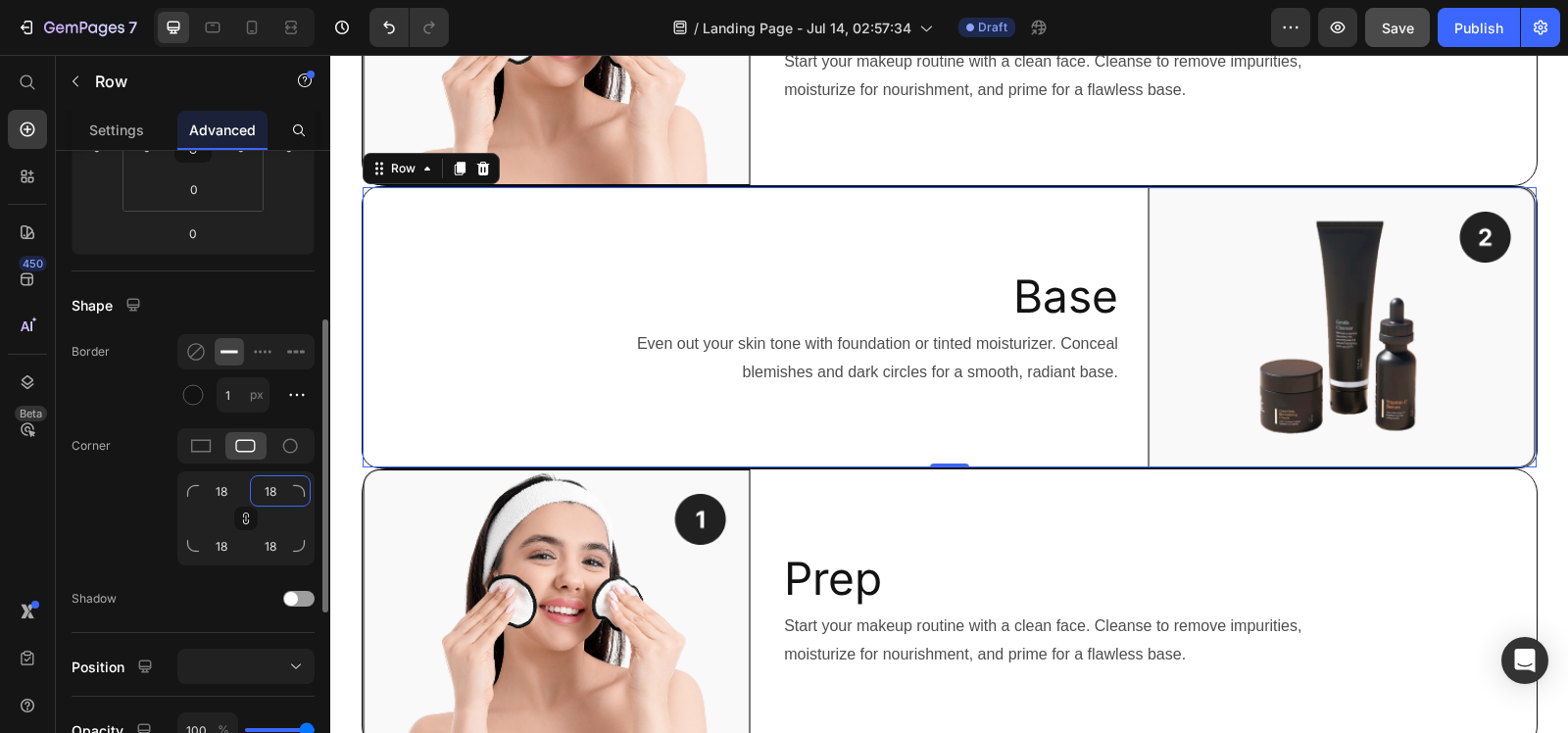 type on "19" 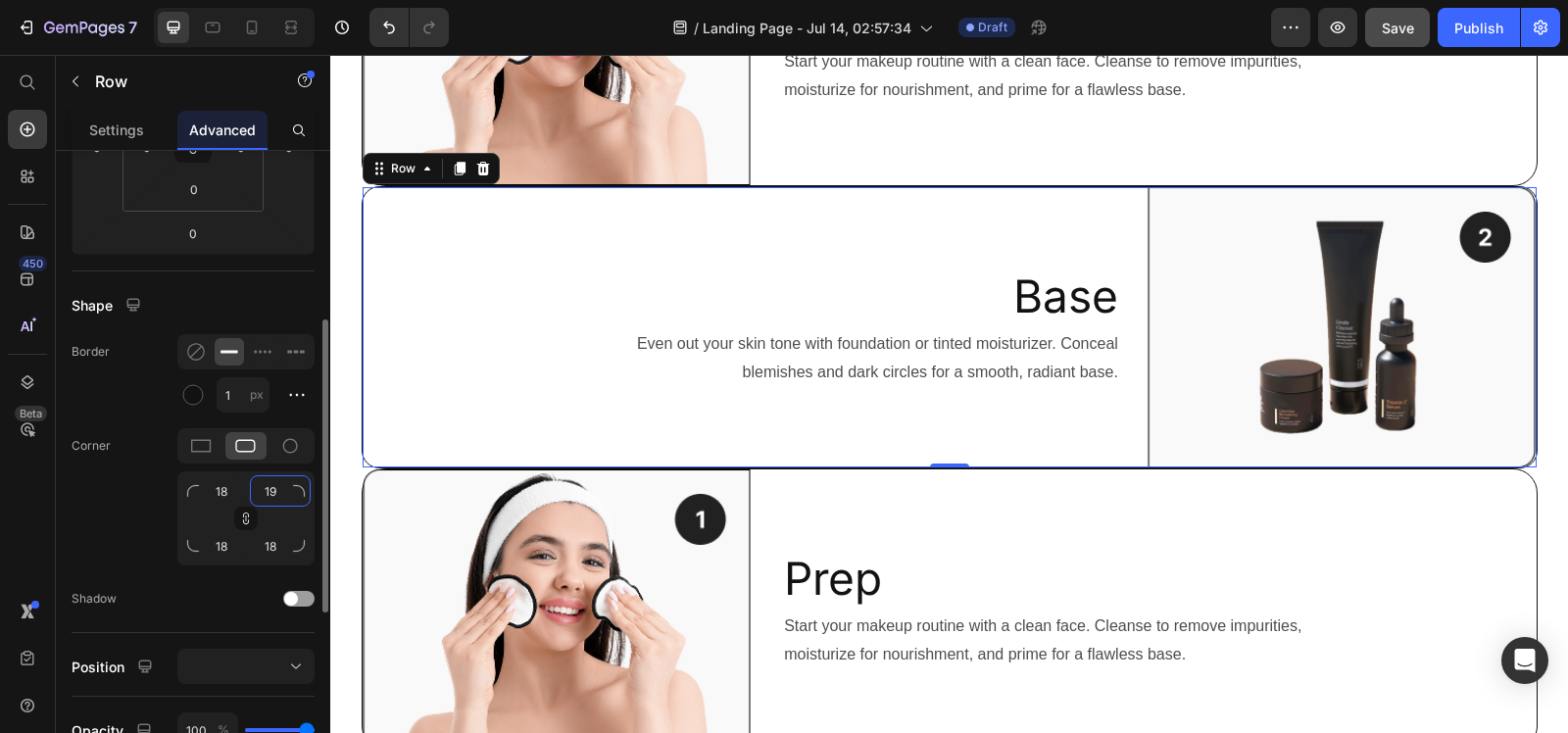 type on "19" 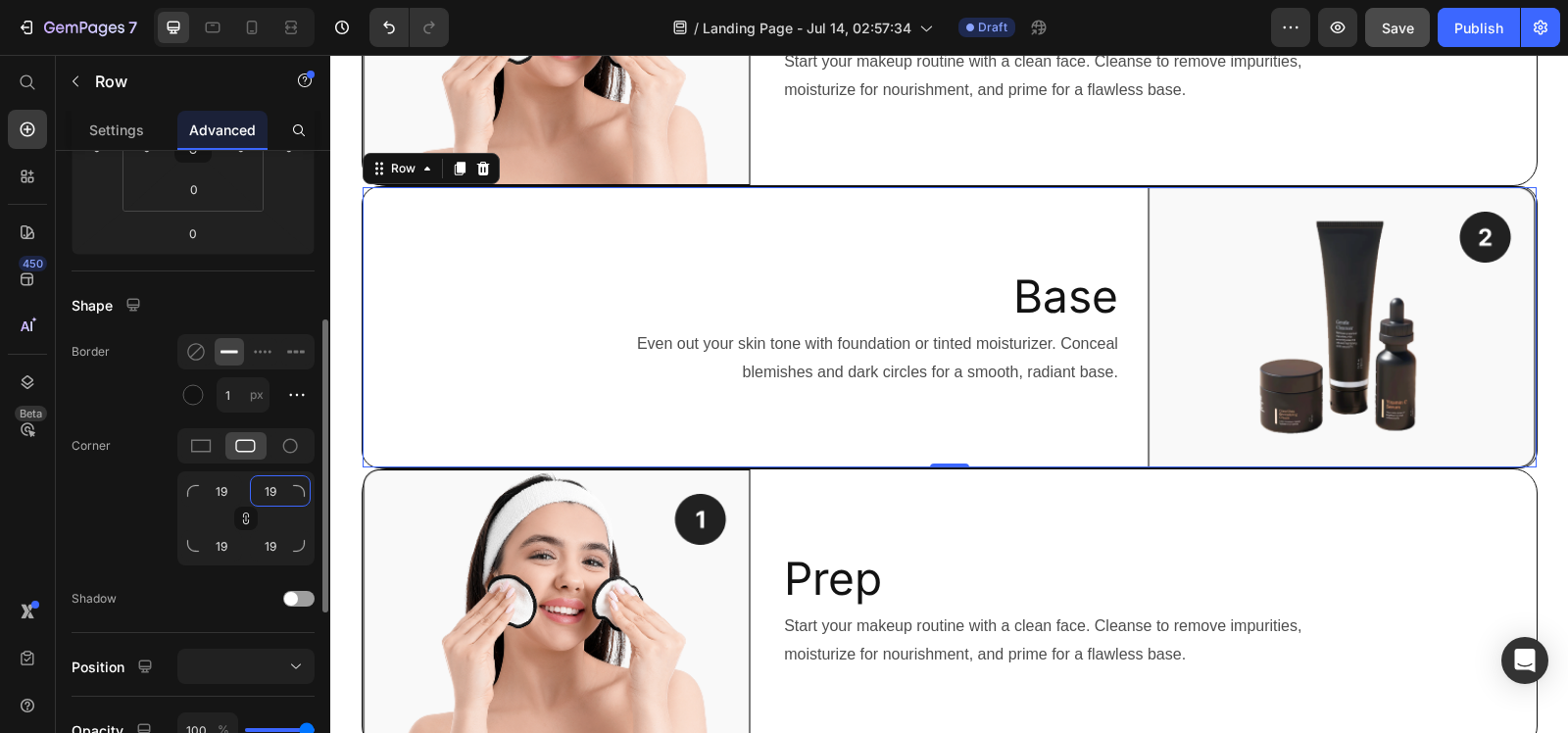 type on "20" 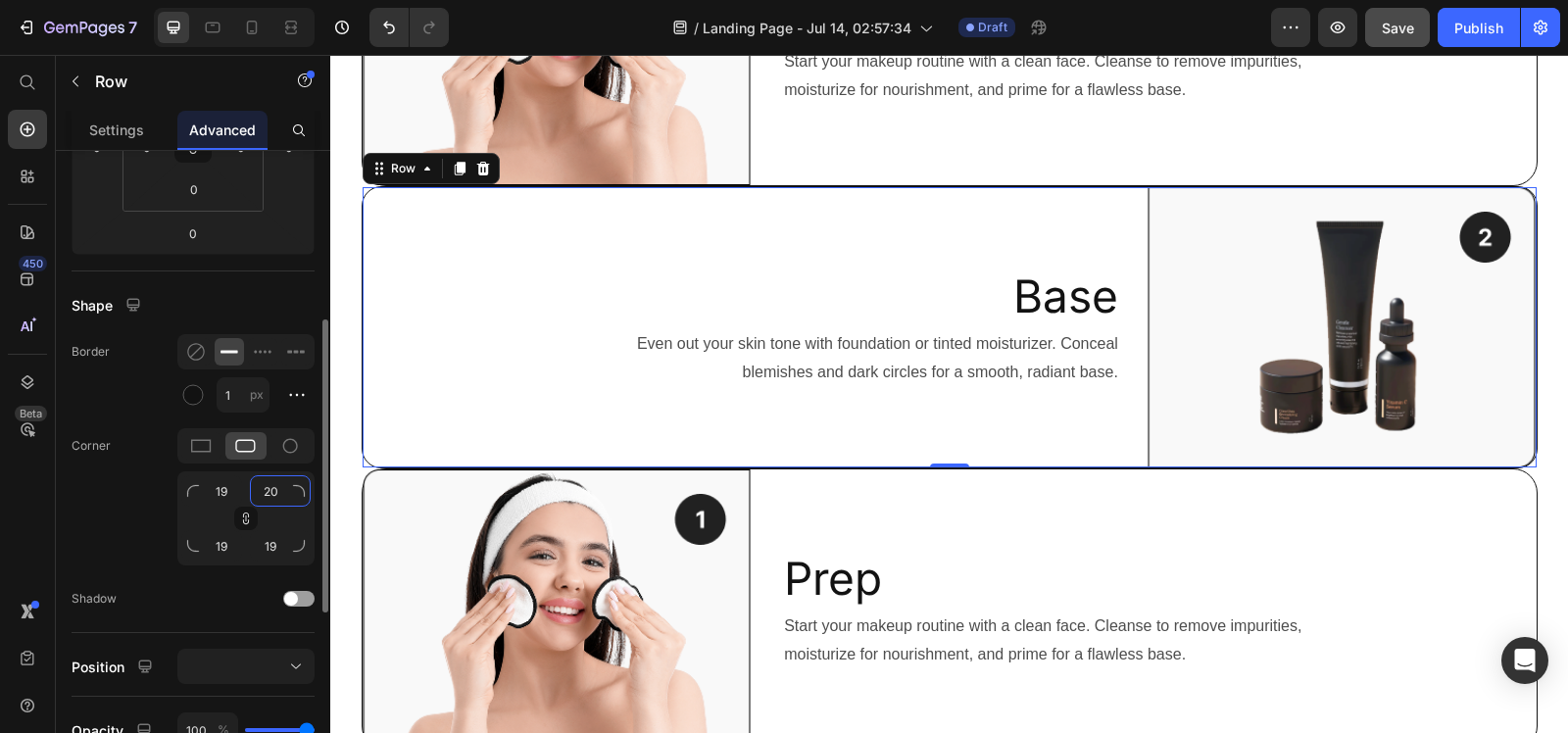 type on "20" 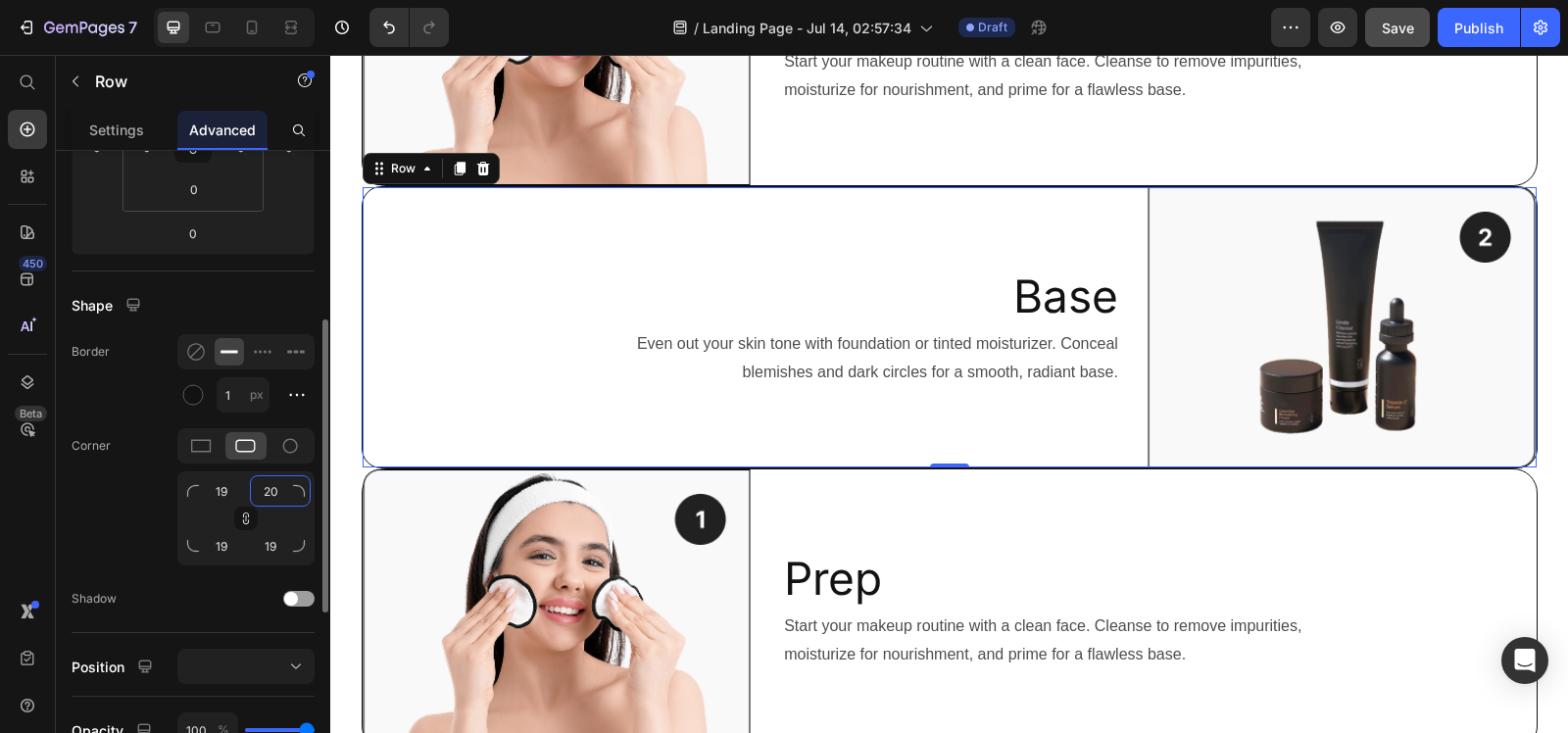 type on "20" 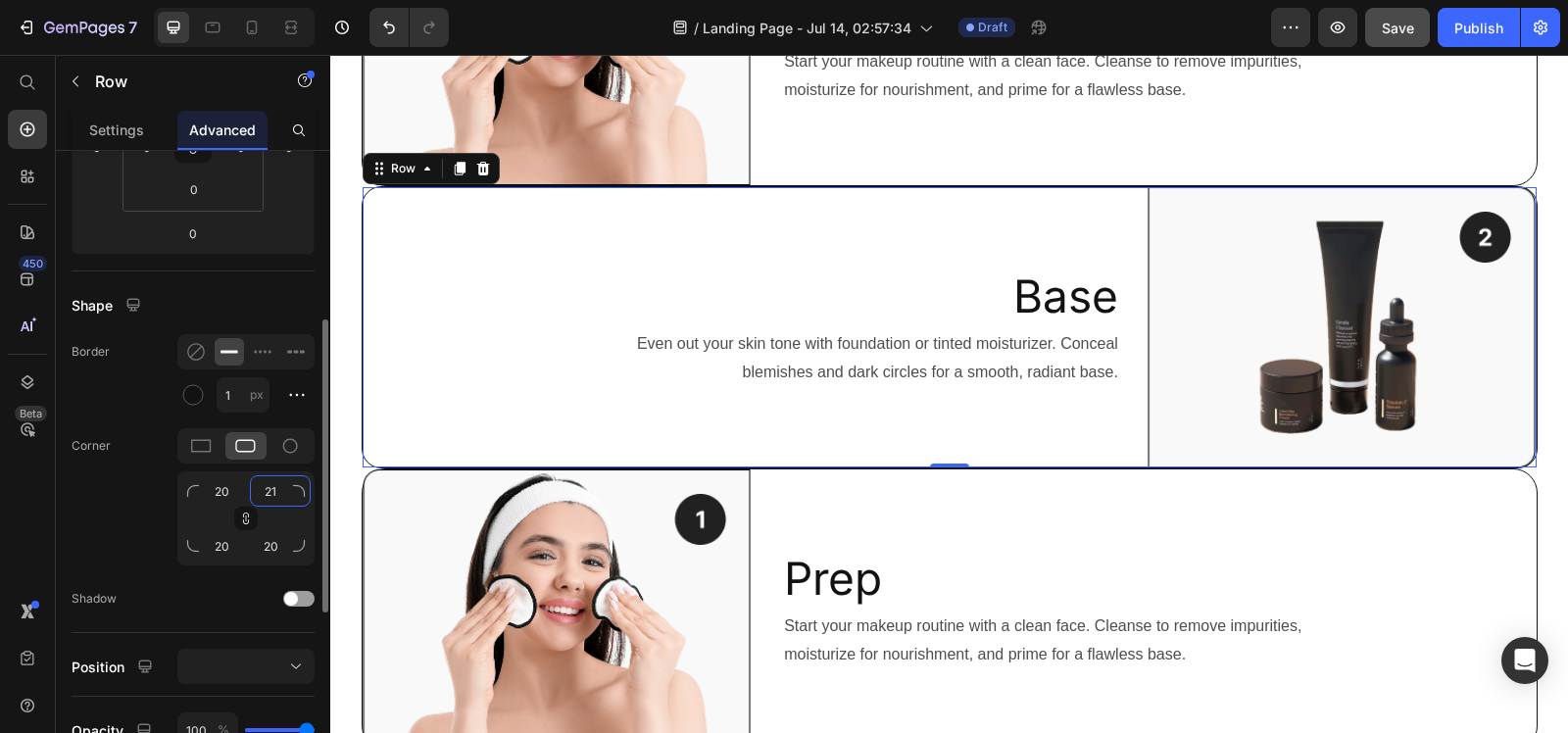 type on "22" 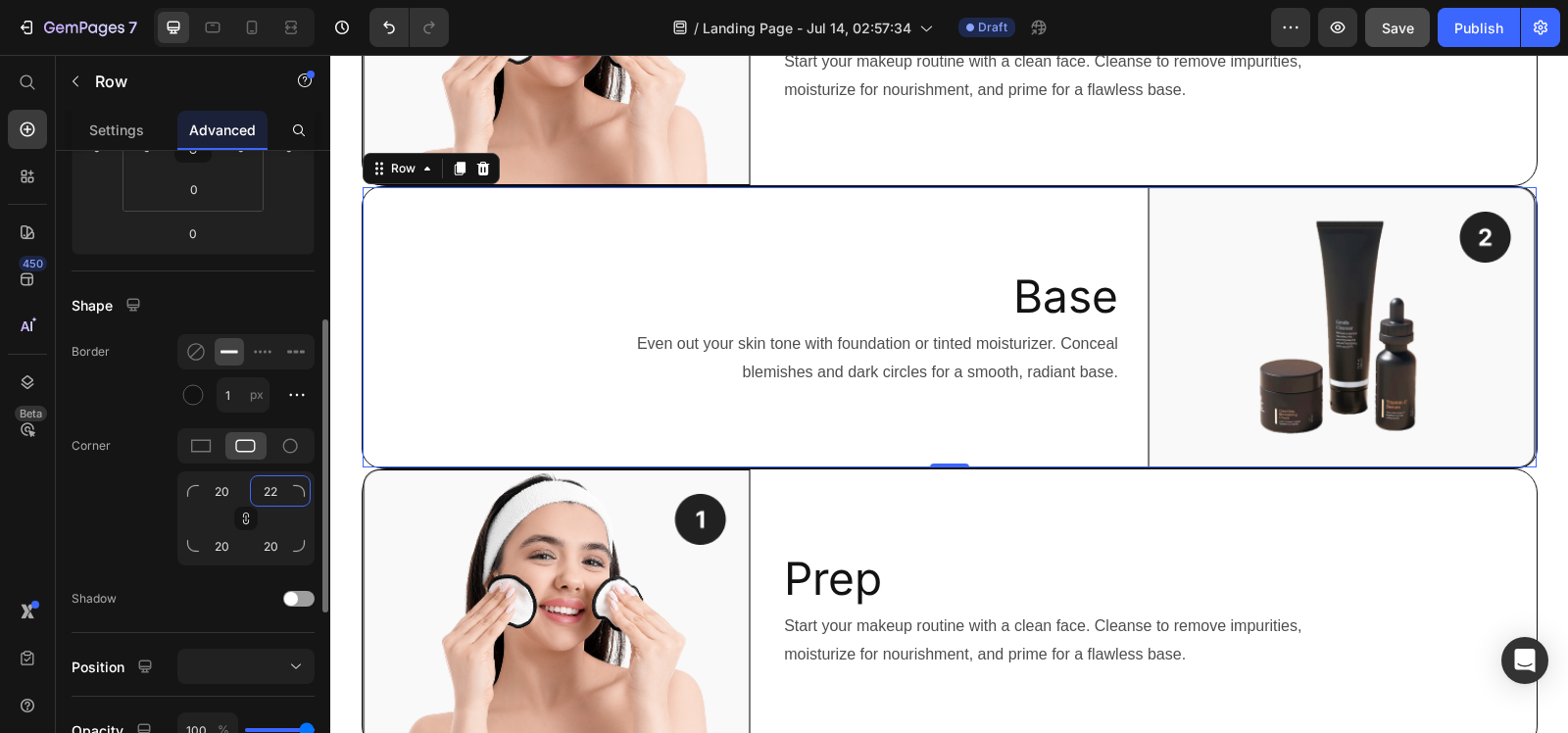 type on "22" 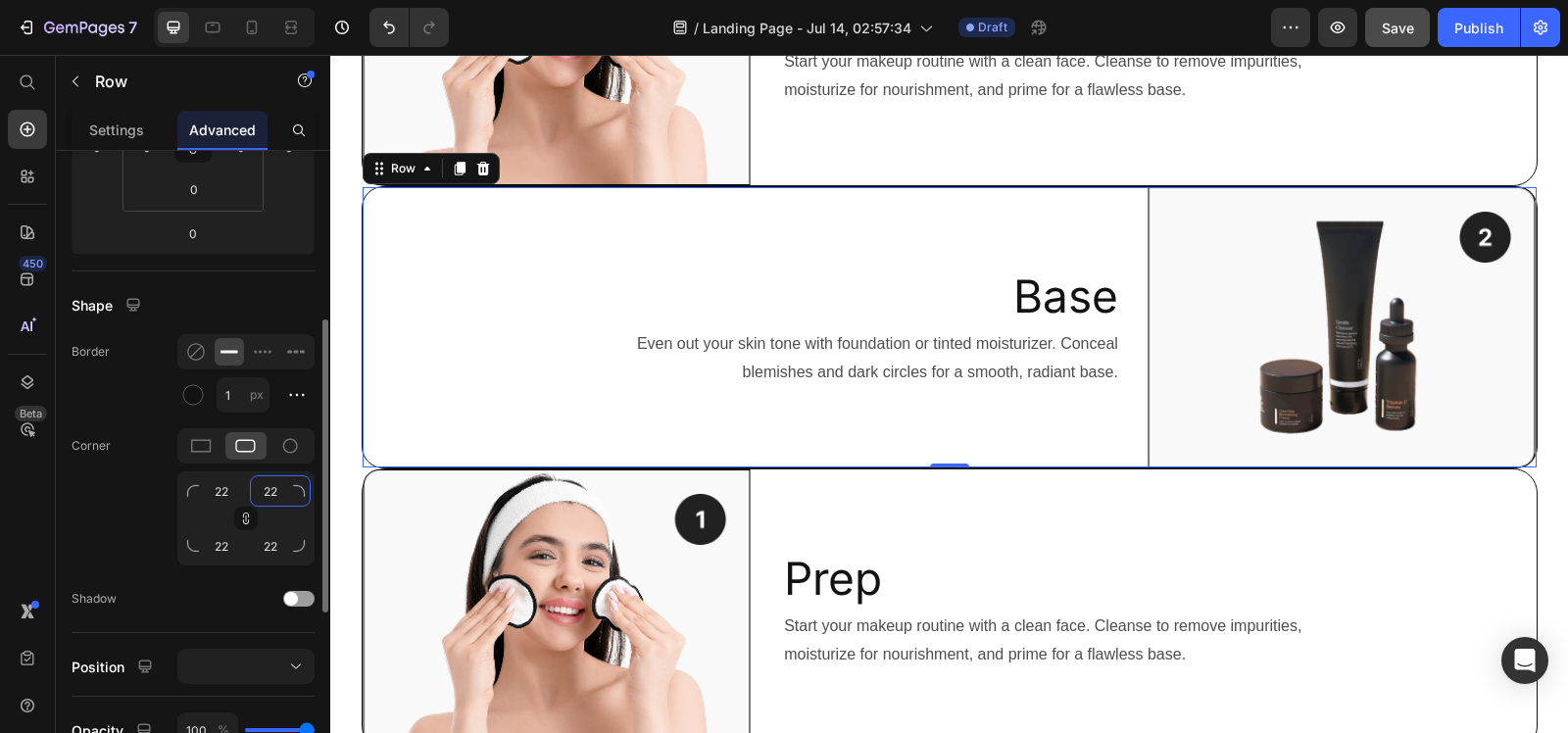 type on "23" 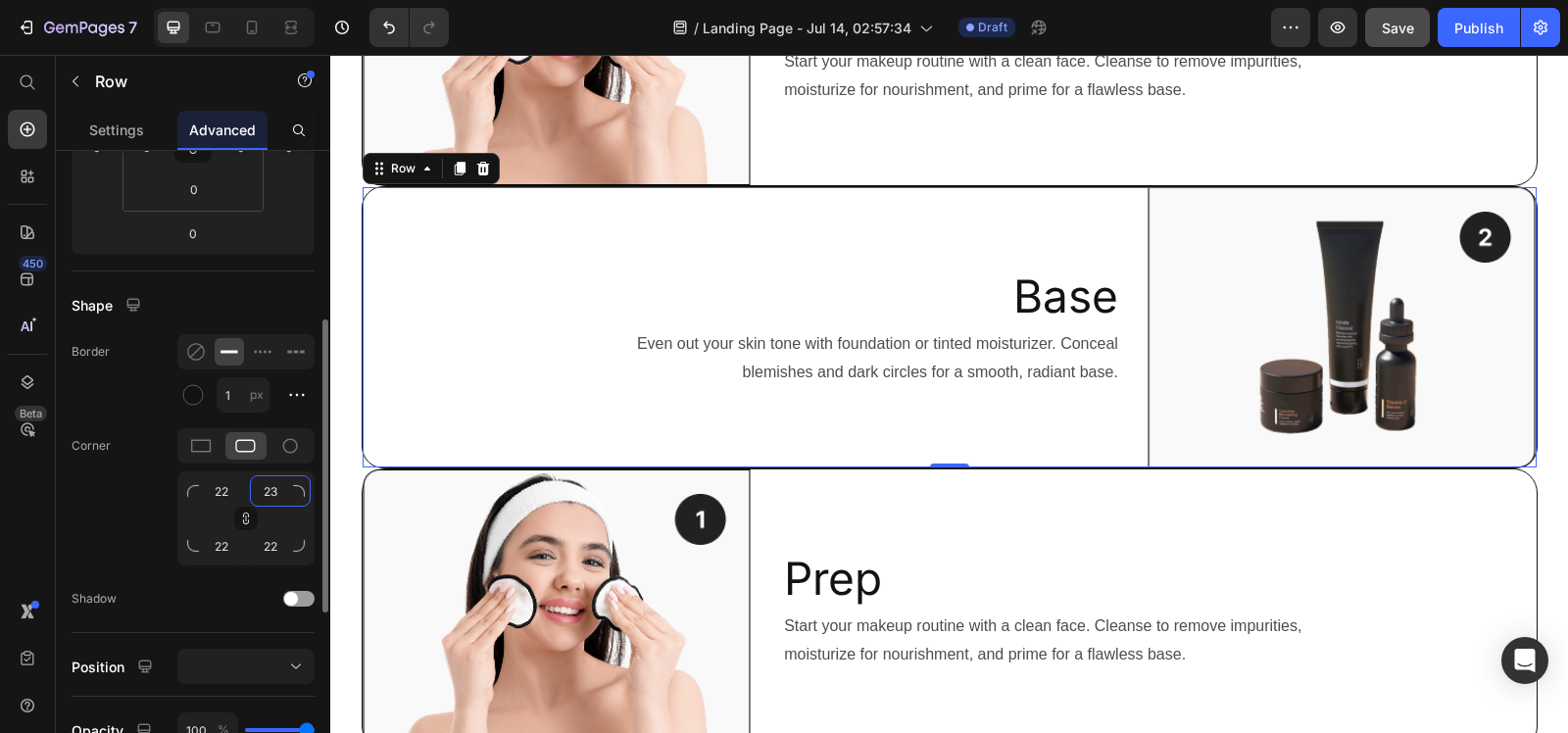 type on "23" 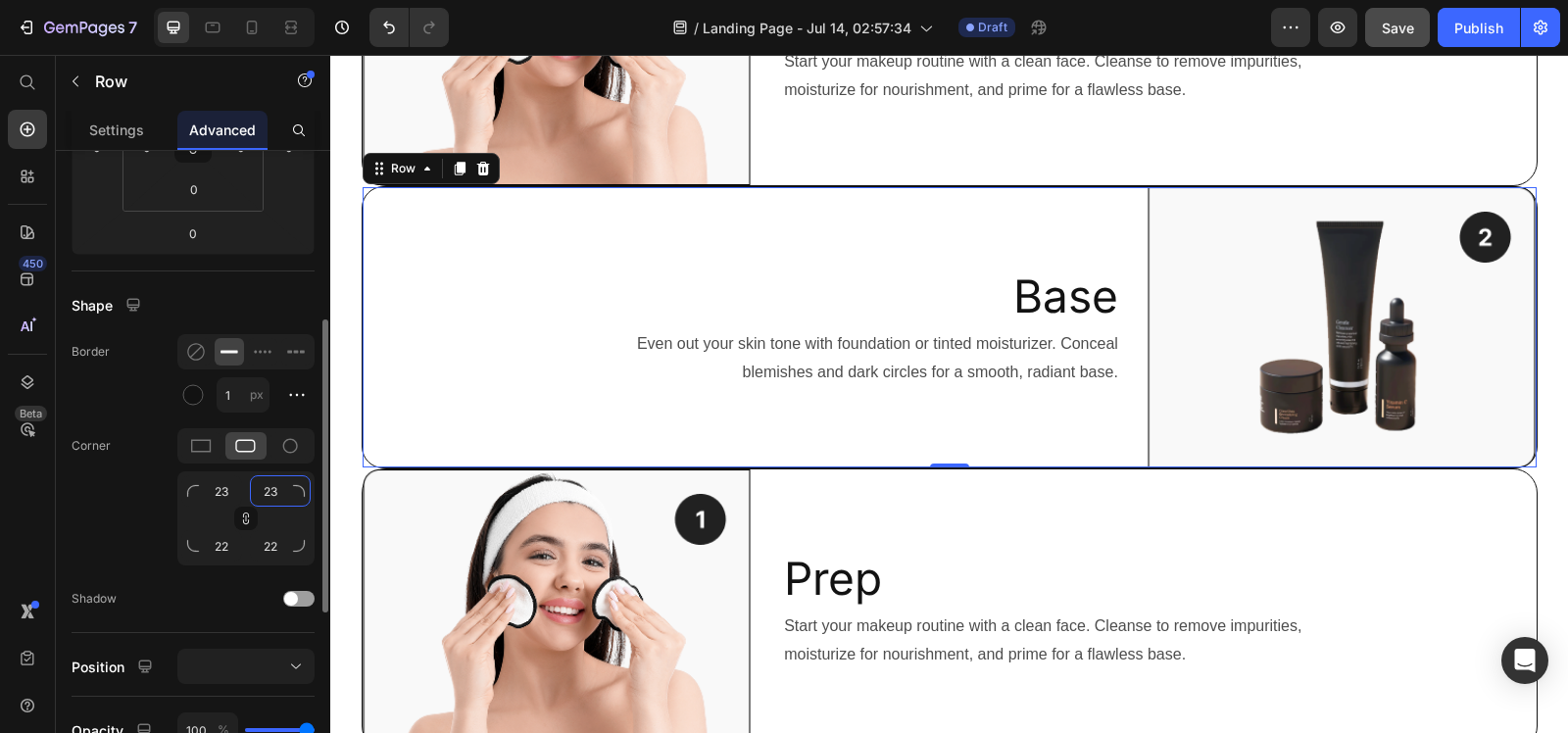 type on "23" 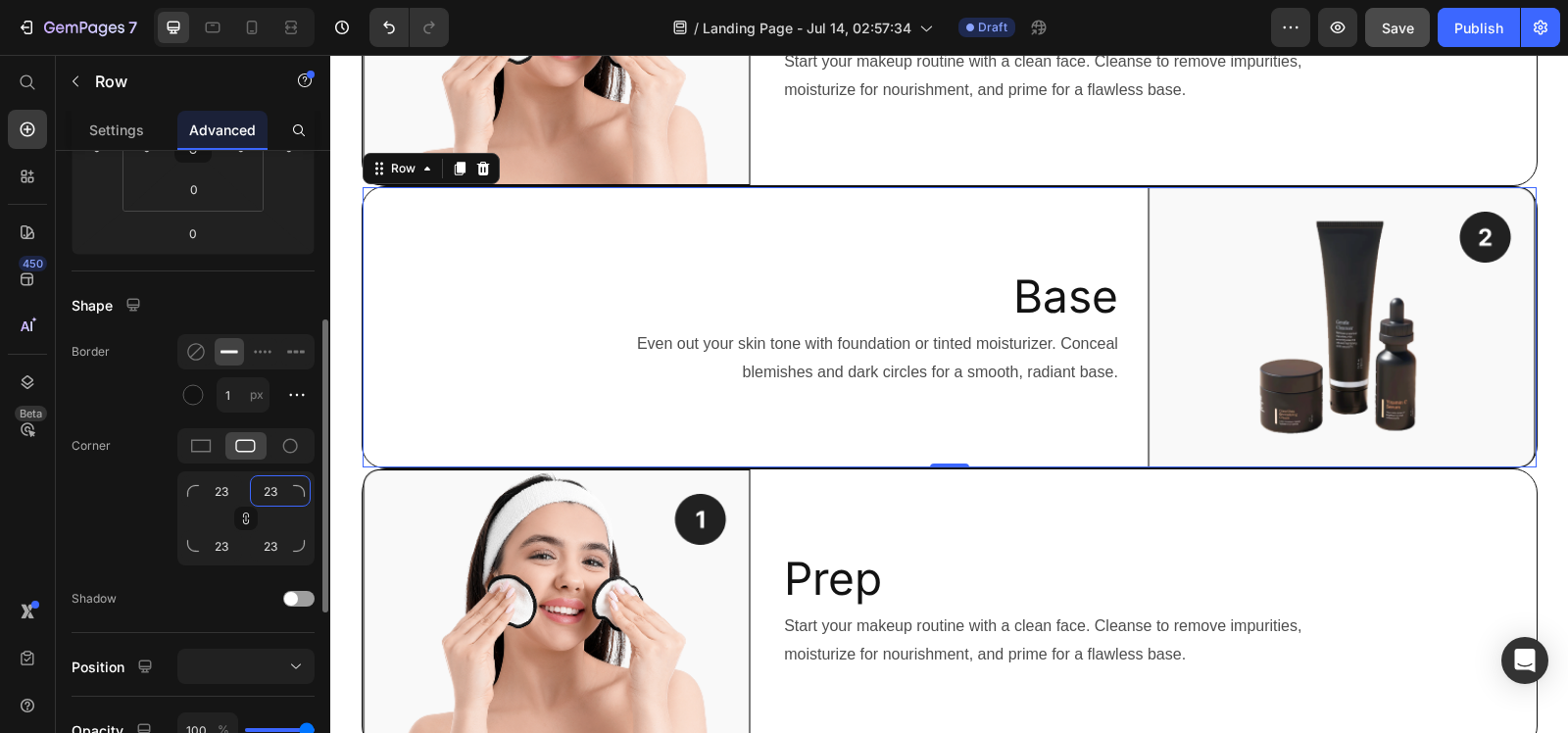 type on "24" 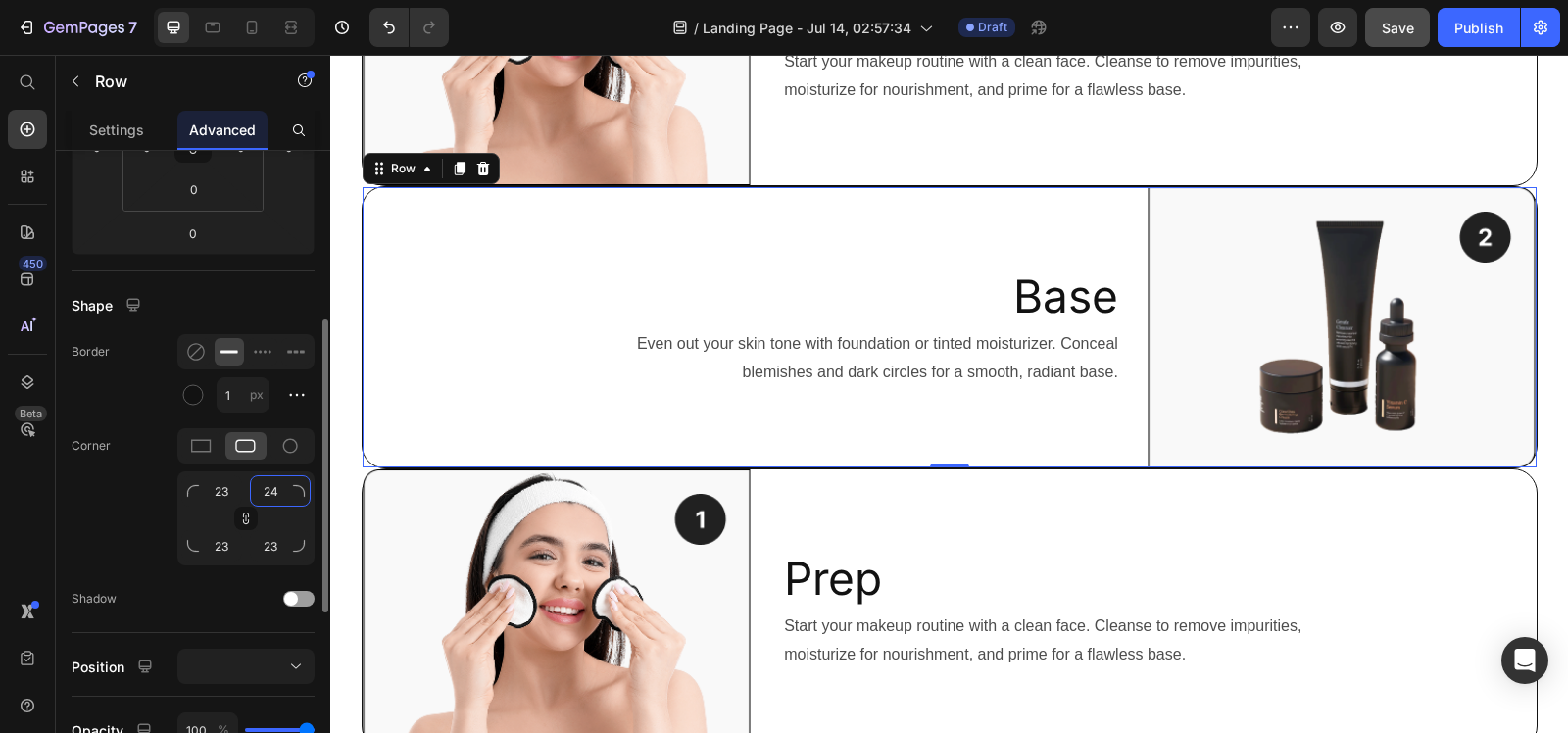 type on "24" 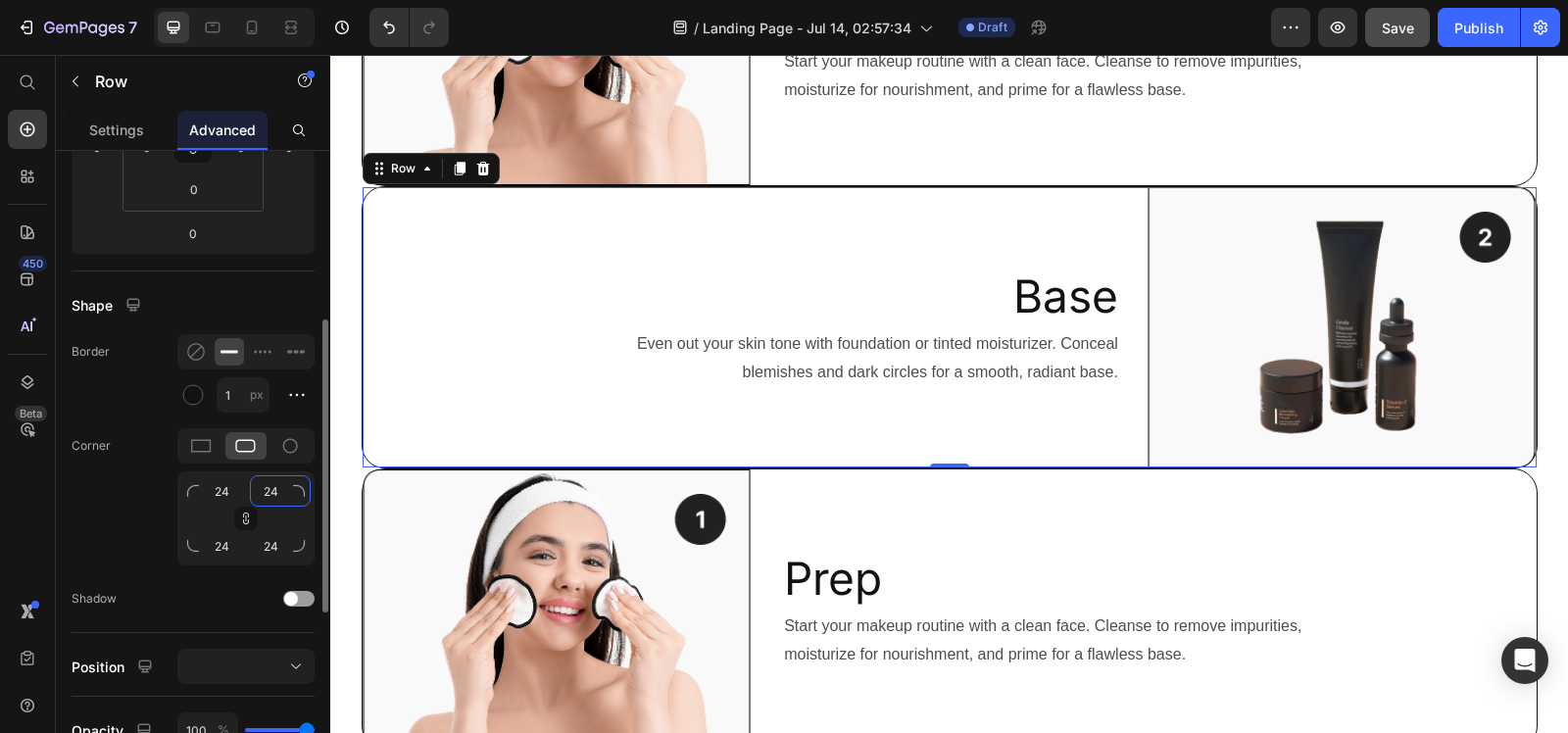 type on "25" 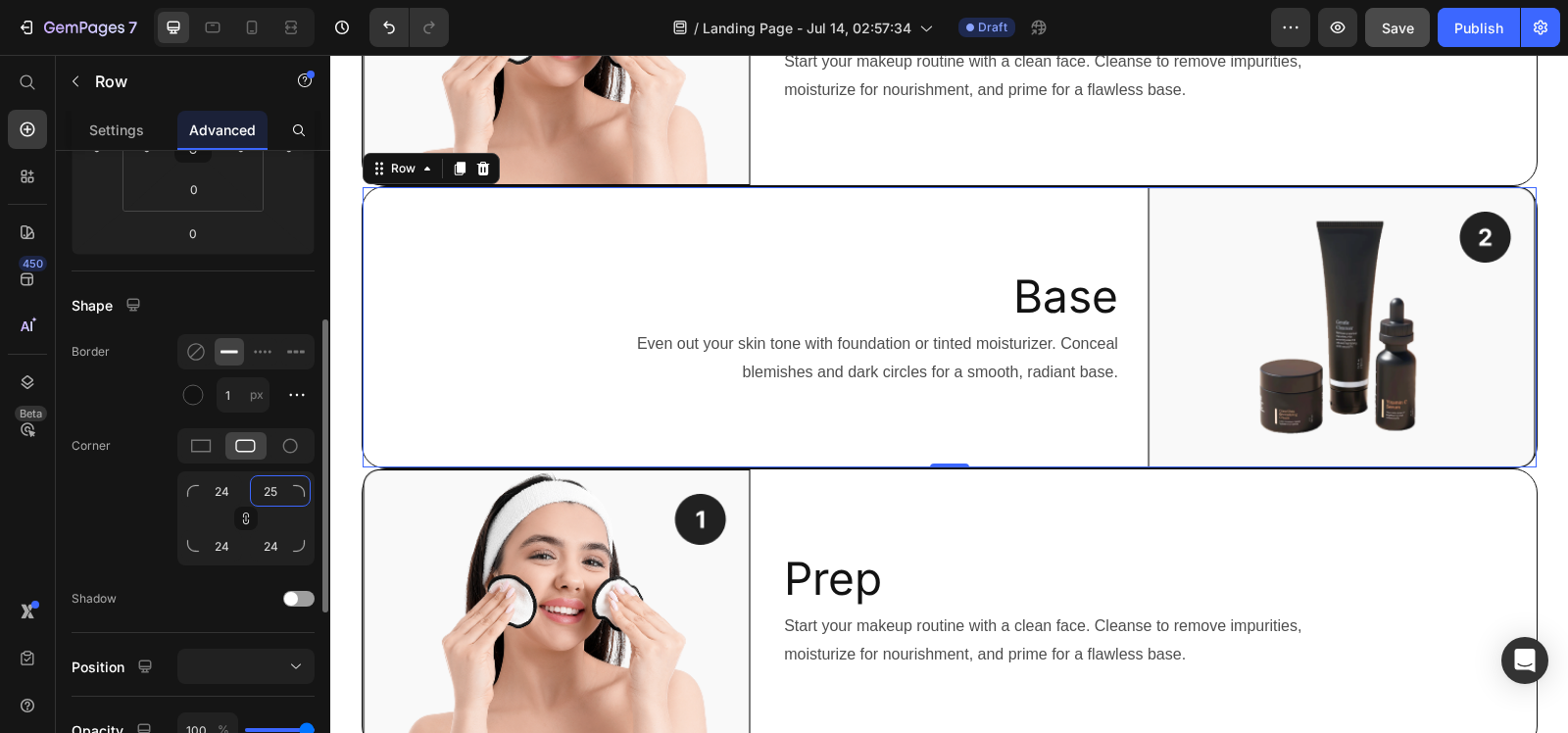 type on "25" 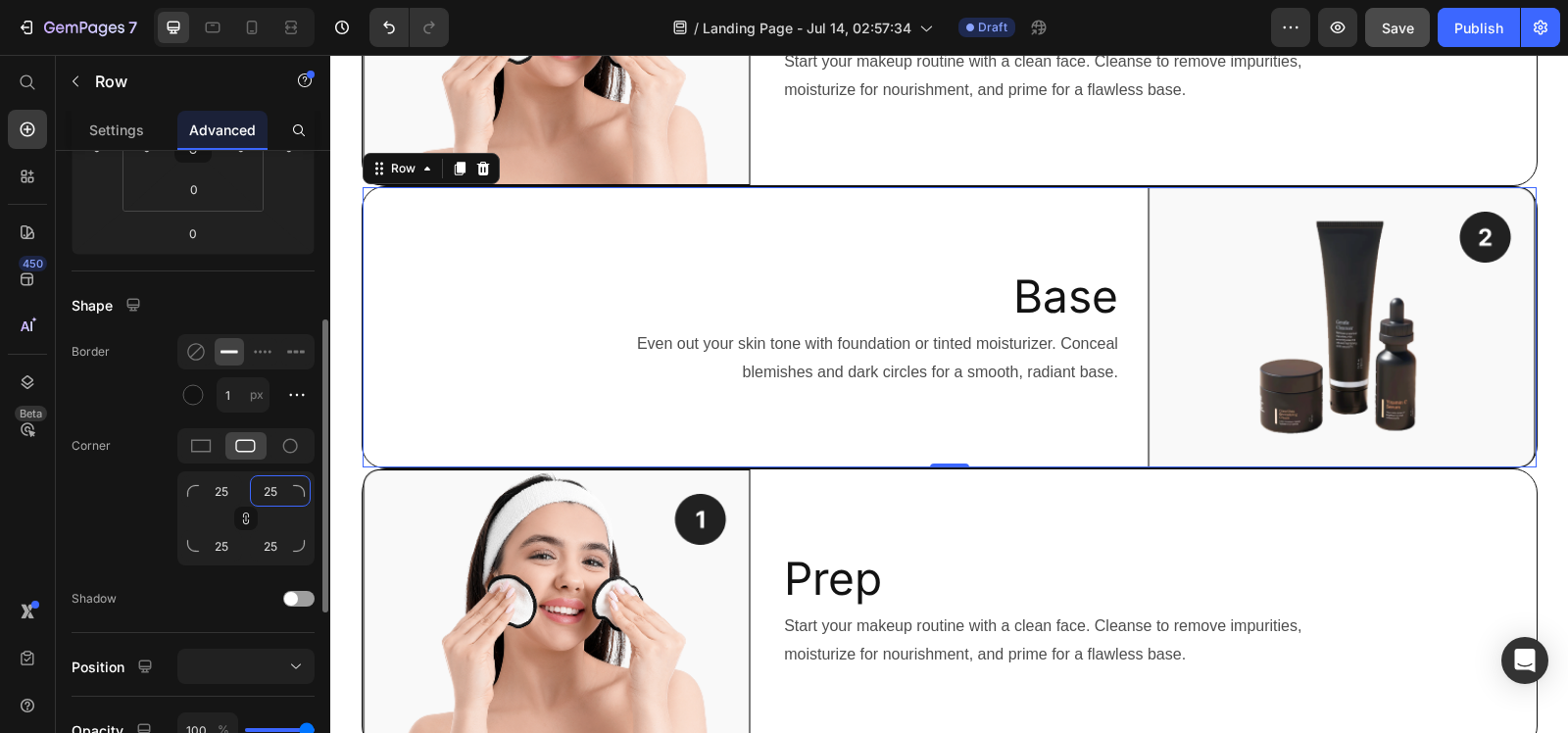 type on "26" 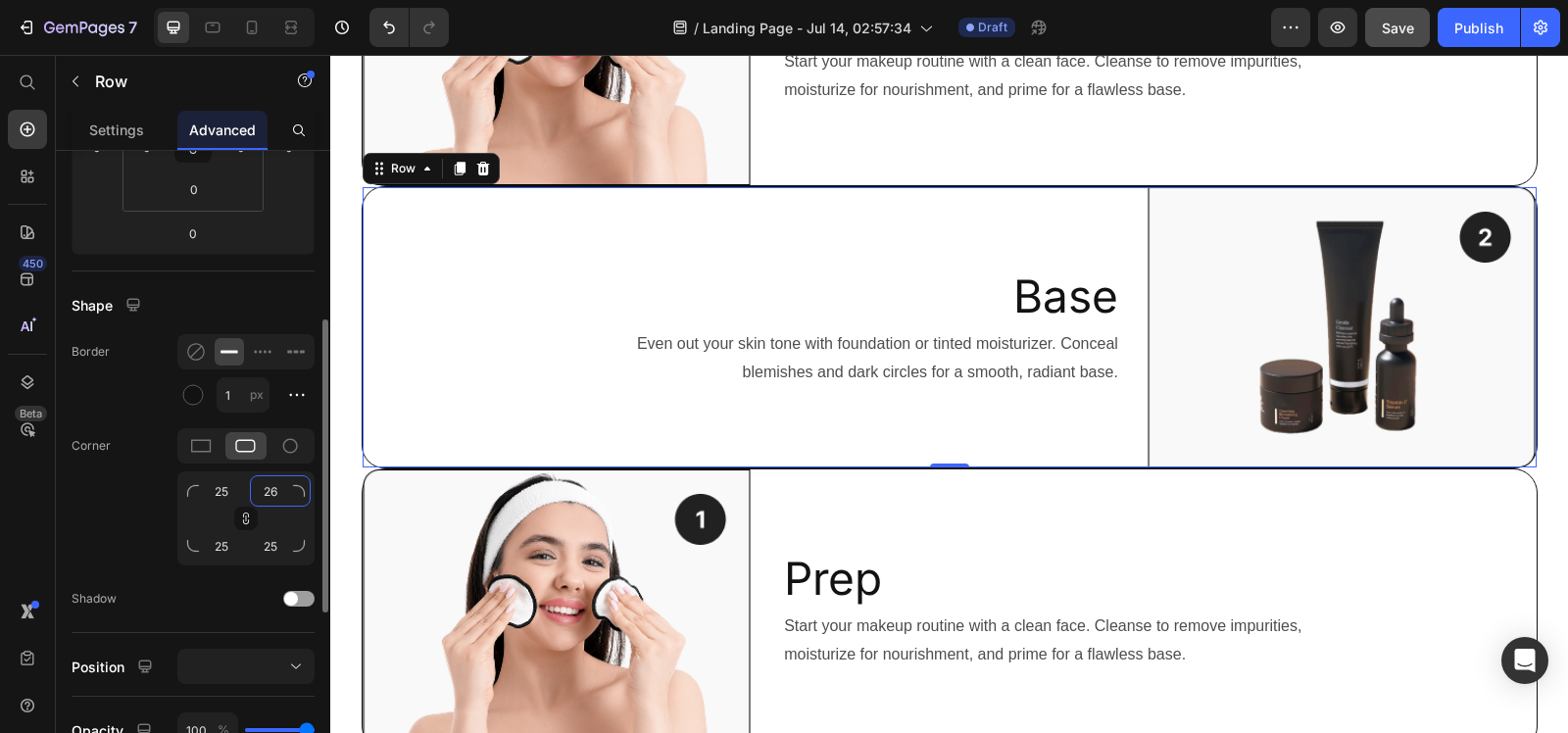 type on "26" 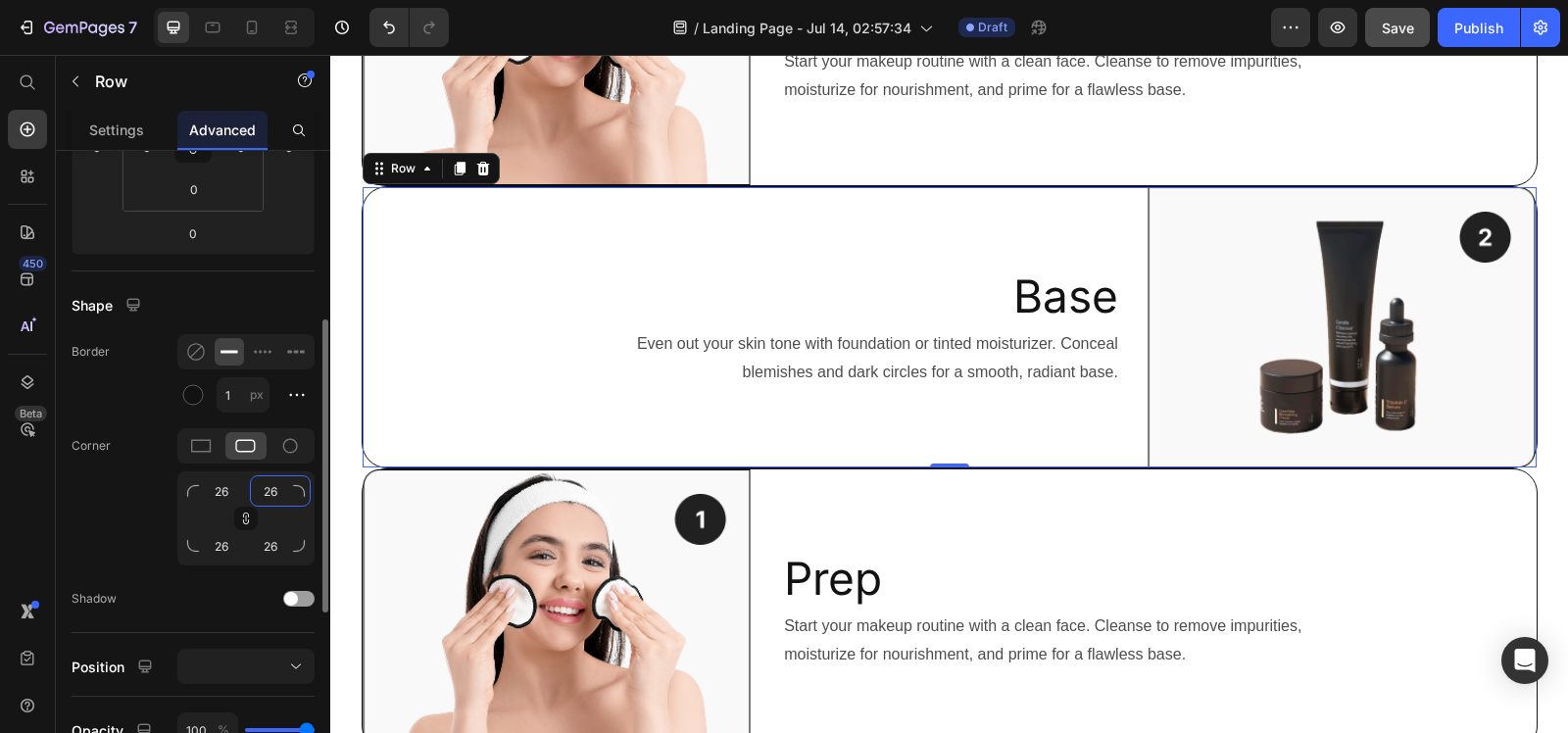 type on "25" 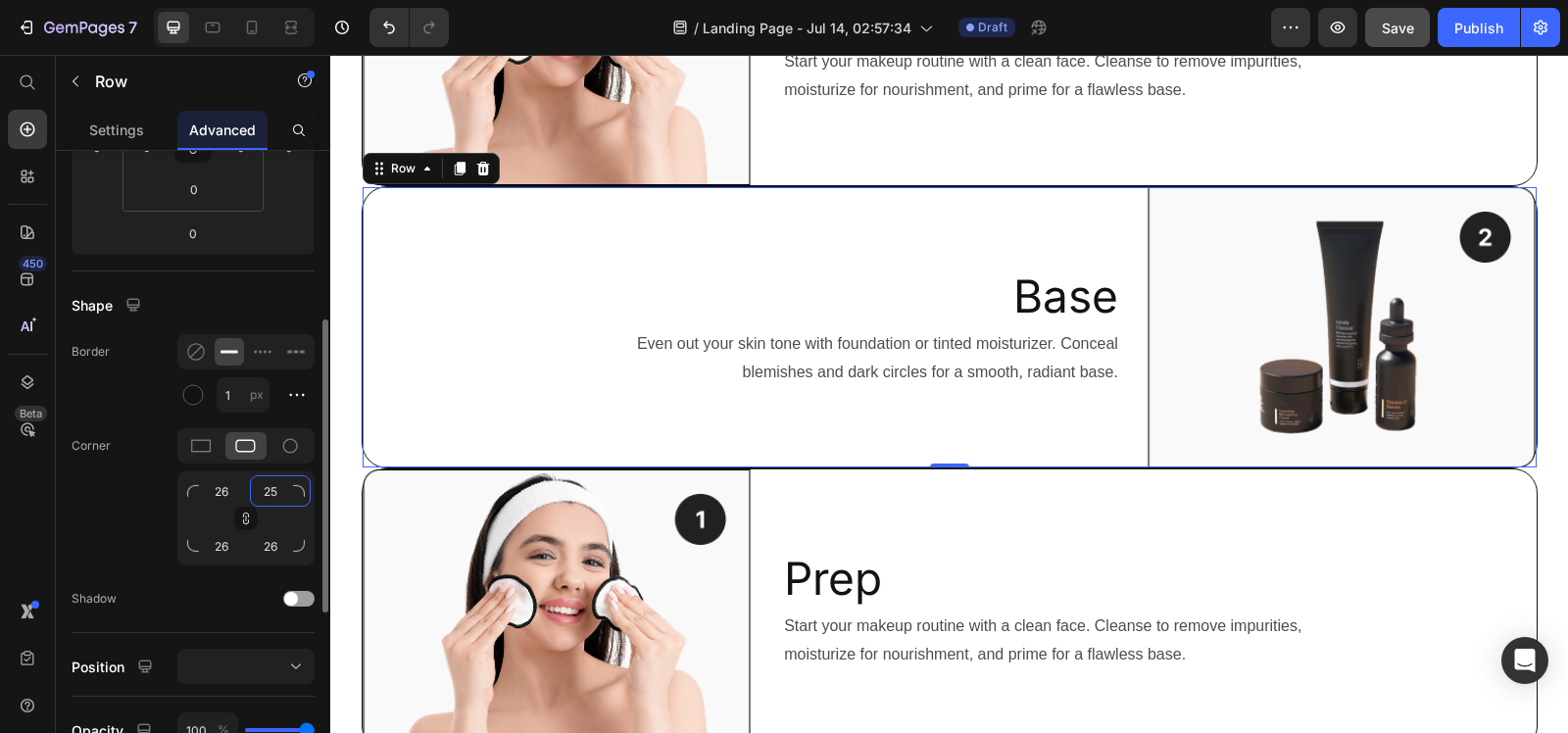 type on "25" 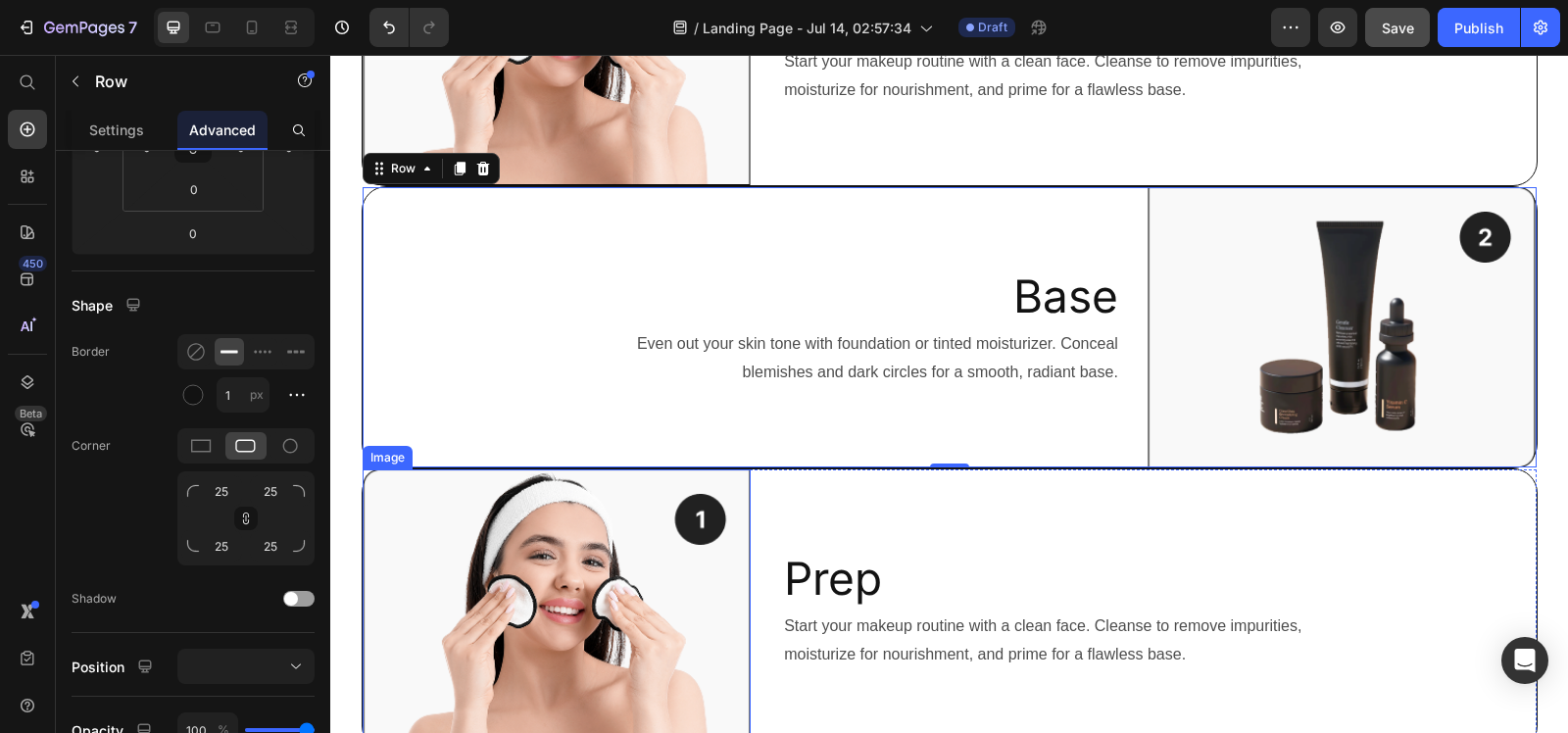 click at bounding box center (557, 610) 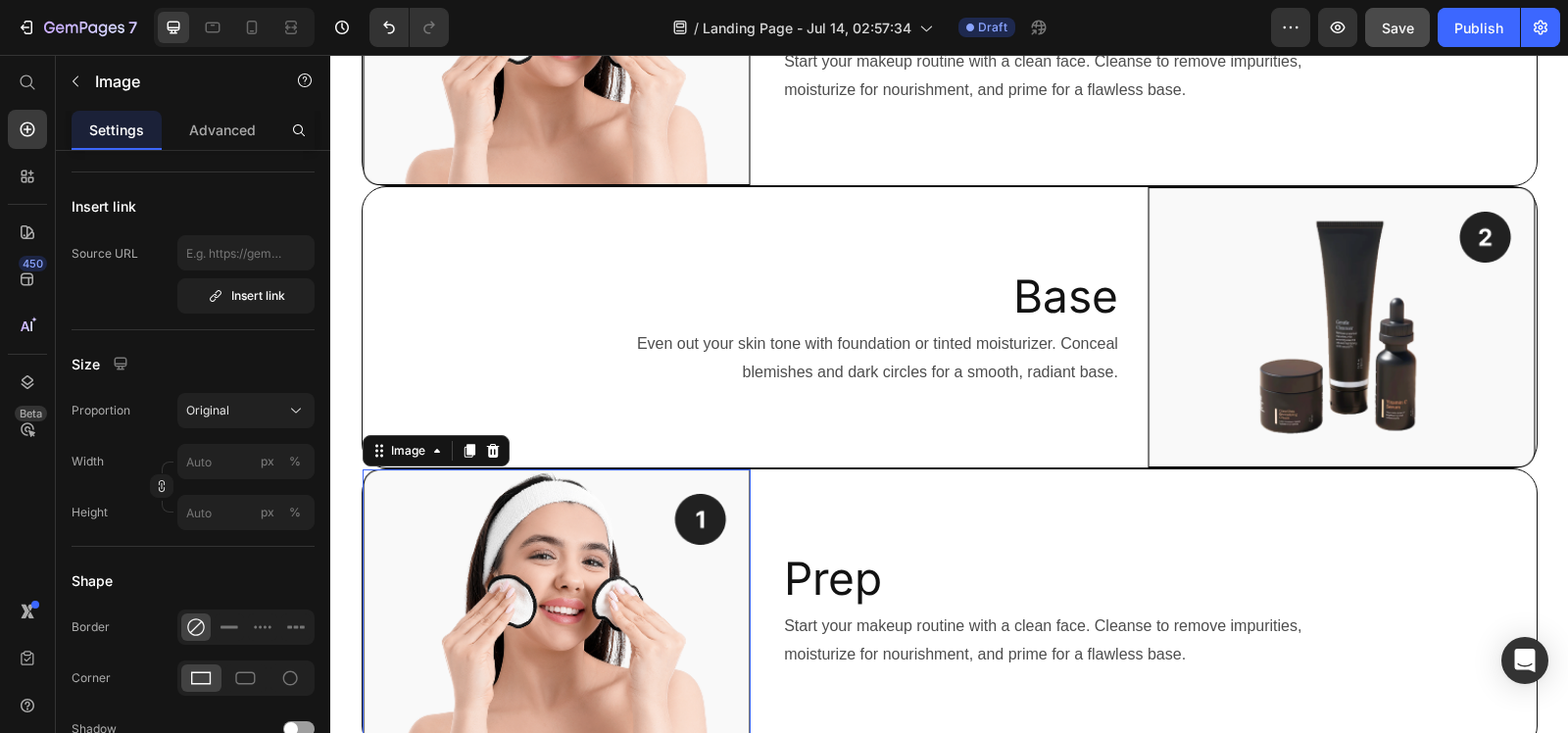 scroll, scrollTop: 0, scrollLeft: 0, axis: both 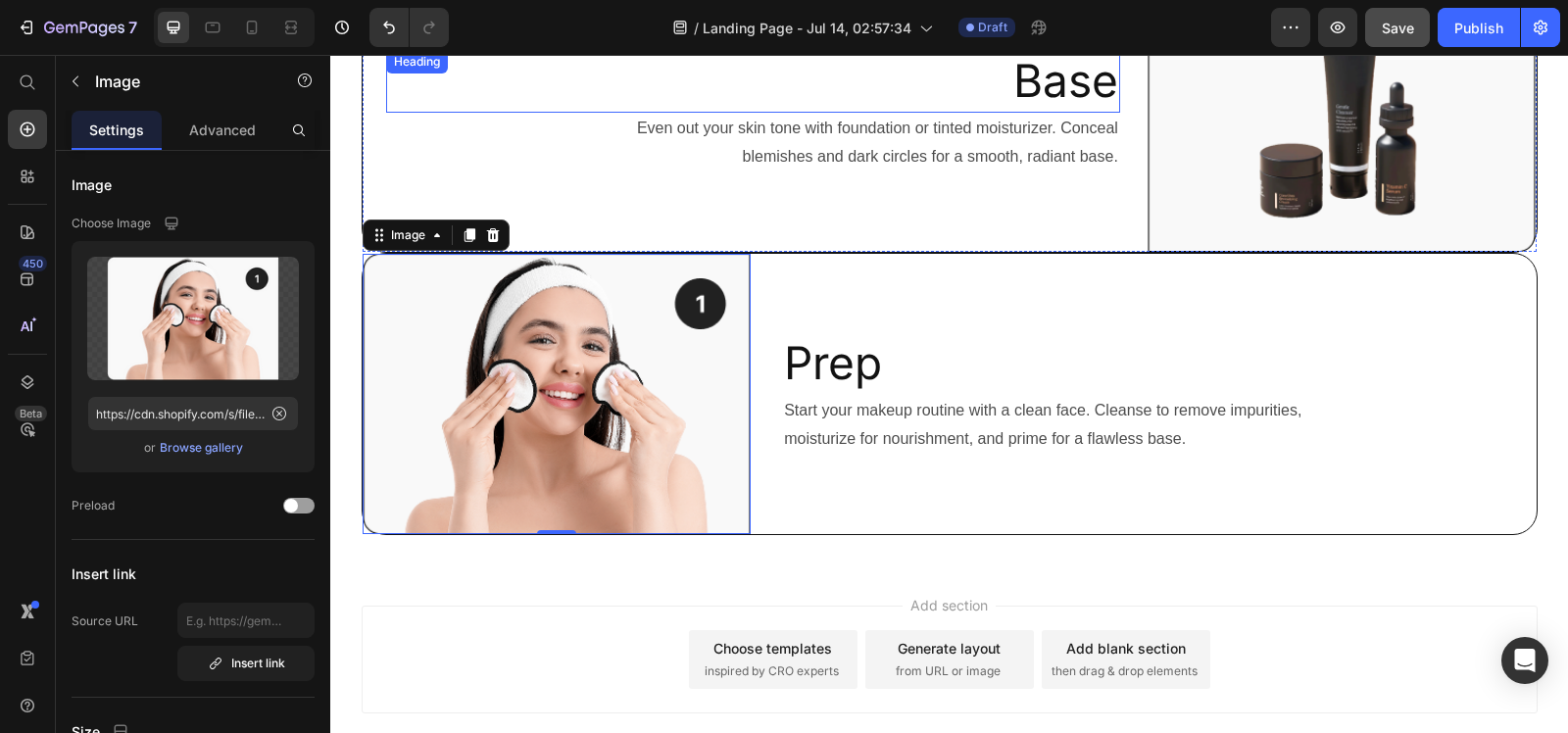 click on "How To Use Mosturizer Text Block Image Prep Heading Start your makeup routine with a clean face. Cleanse to remove impurities, moisturize for nourishment, and prime for a flawless base. Text Block Row Base Heading Even out your skin tone with foundation or tinted moisturizer. Conceal blemishes and dark circles for a smooth, radiant base. Text Block Image Row Image   0 Prep Heading Start your makeup routine with a clean face. Cleanse to remove impurities, moisturize for nourishment, and prime for a flawless base. Text Block Row" at bounding box center [949, 76] 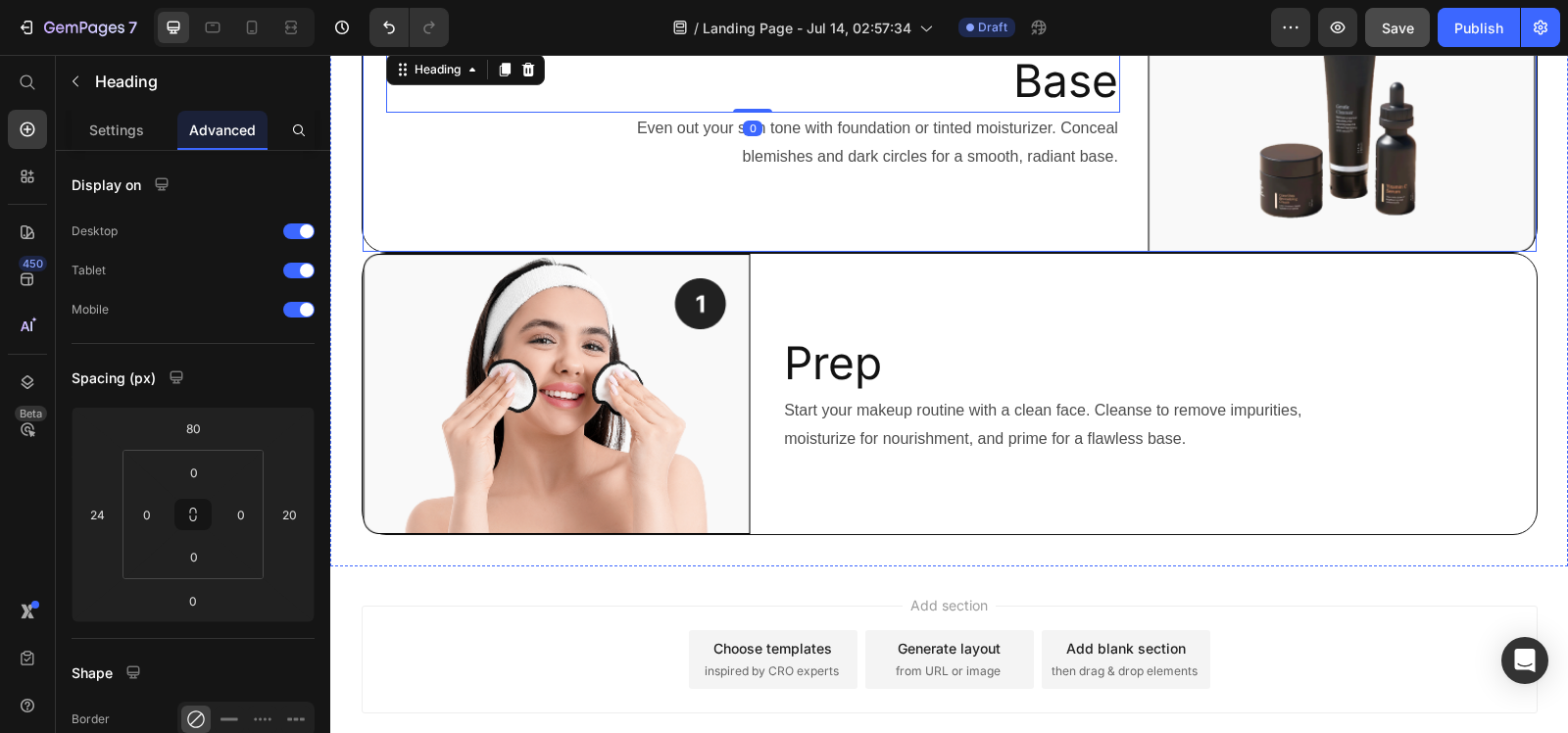 scroll, scrollTop: 869, scrollLeft: 0, axis: vertical 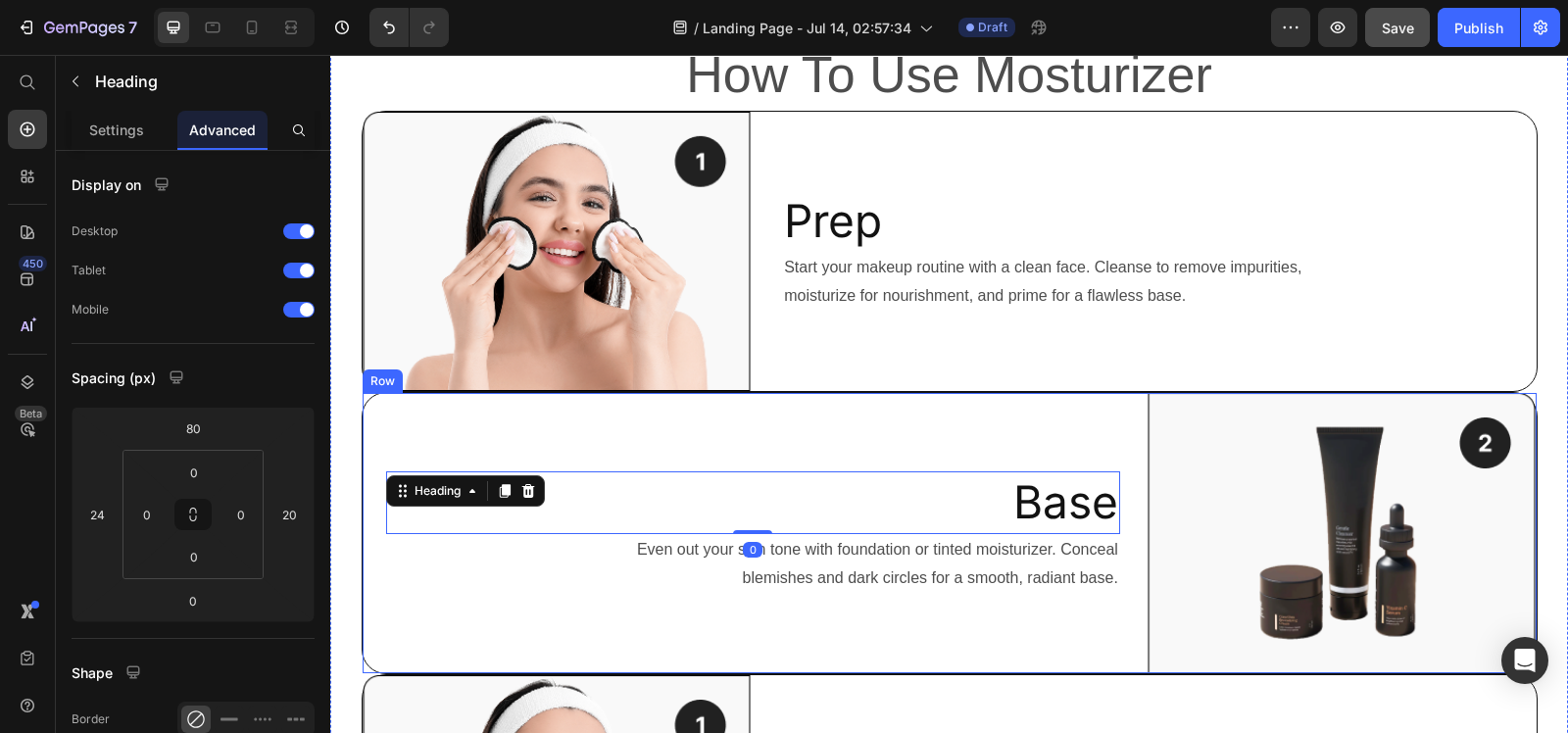 click on "Base Heading   0 Even out your skin tone with foundation or tinted moisturizer. Conceal blemishes and dark circles for a smooth, radiant base. Text Block" at bounding box center (751, 533) 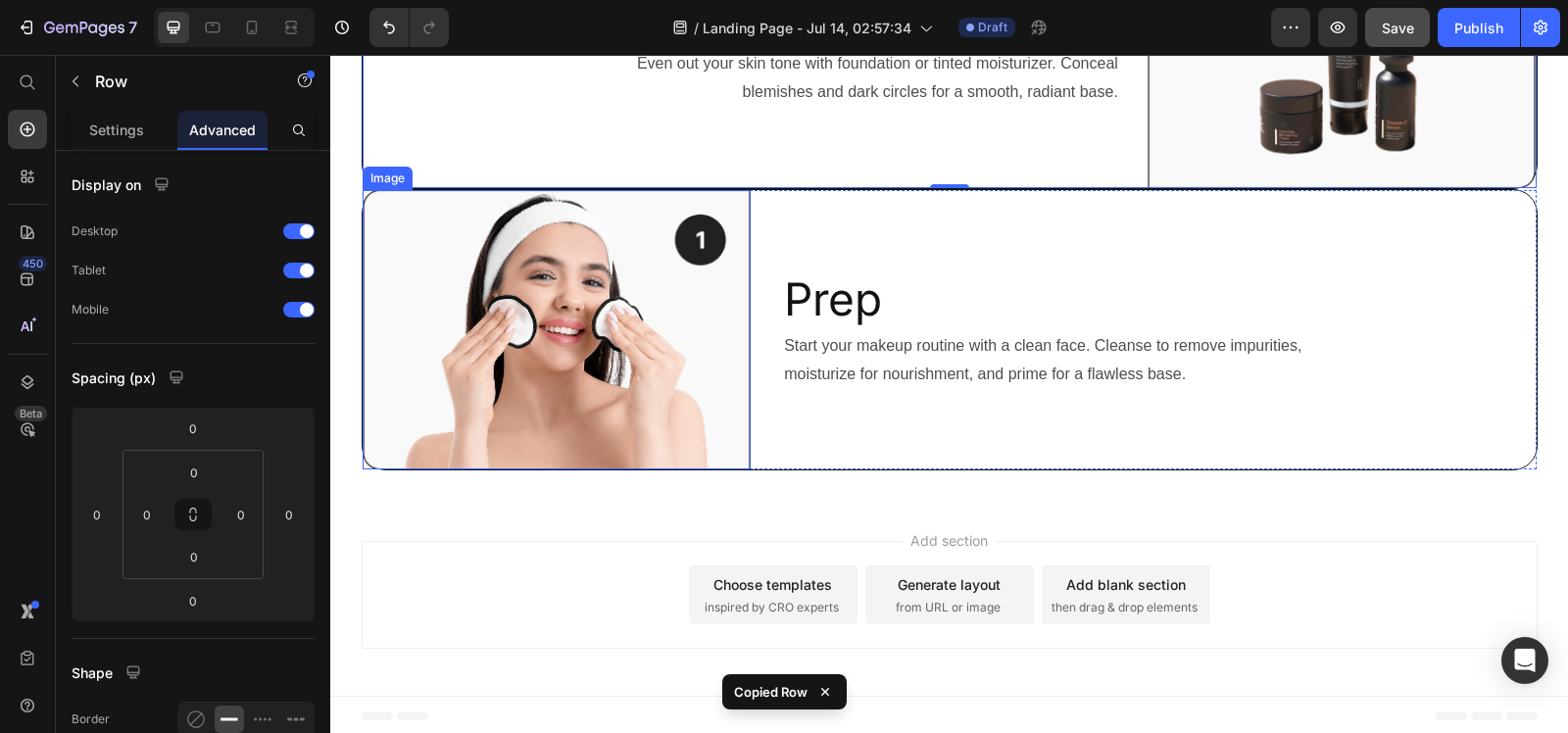 scroll, scrollTop: 1359, scrollLeft: 0, axis: vertical 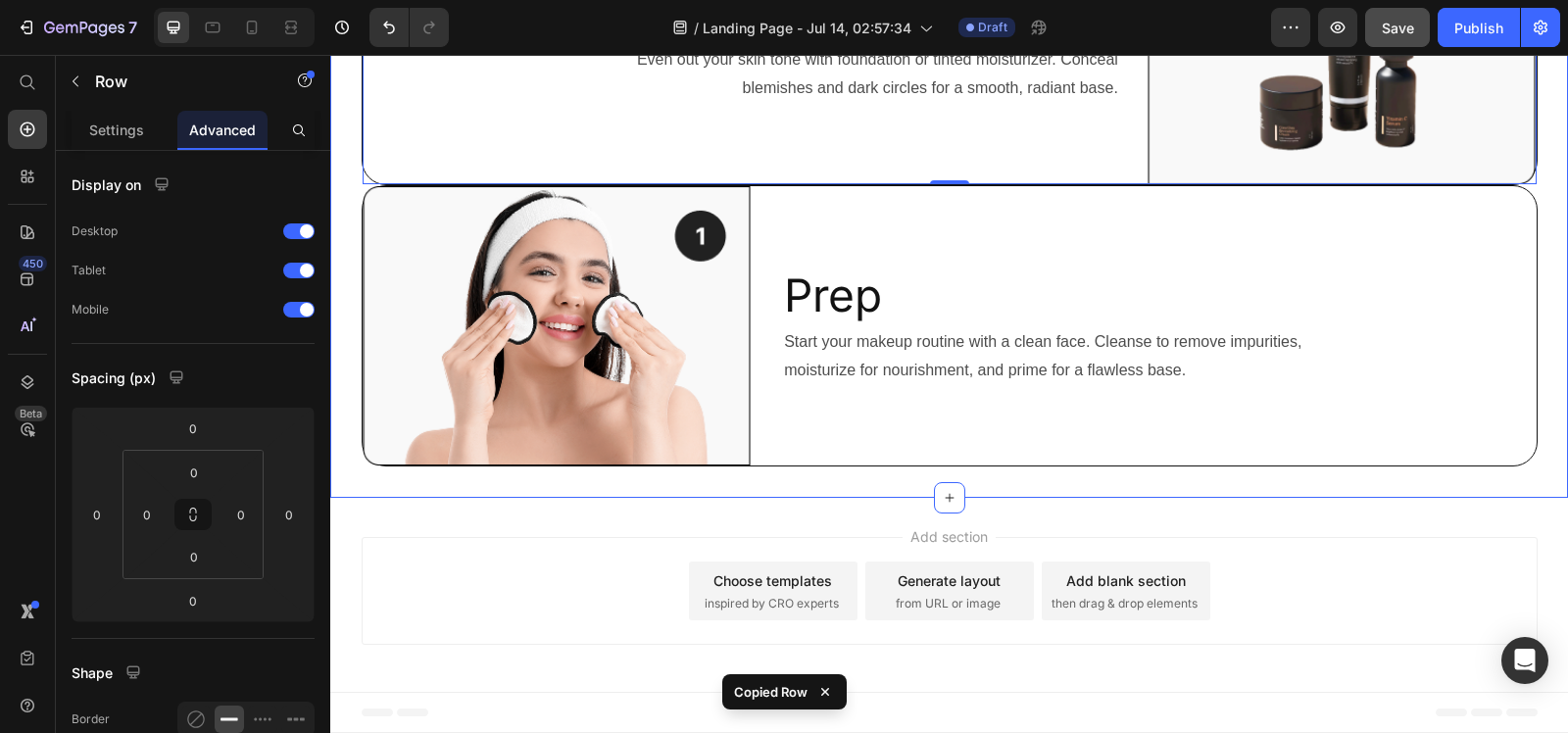 click on "How To Use Mosturizer Text Block Image Prep Heading Start your makeup routine with a clean face. Cleanse to remove impurities, moisturize for nourishment, and prime for a flawless base. Text Block Row Base Heading Even out your skin tone with foundation or tinted moisturizer. Conceal blemishes and dark circles for a smooth, radiant base. Text Block Image Row   0 Image Prep Heading Start your makeup routine with a clean face. Cleanse to remove impurities, moisturize for nourishment, and prime for a flawless base. Text Block Row Section 2" at bounding box center (949, 8) 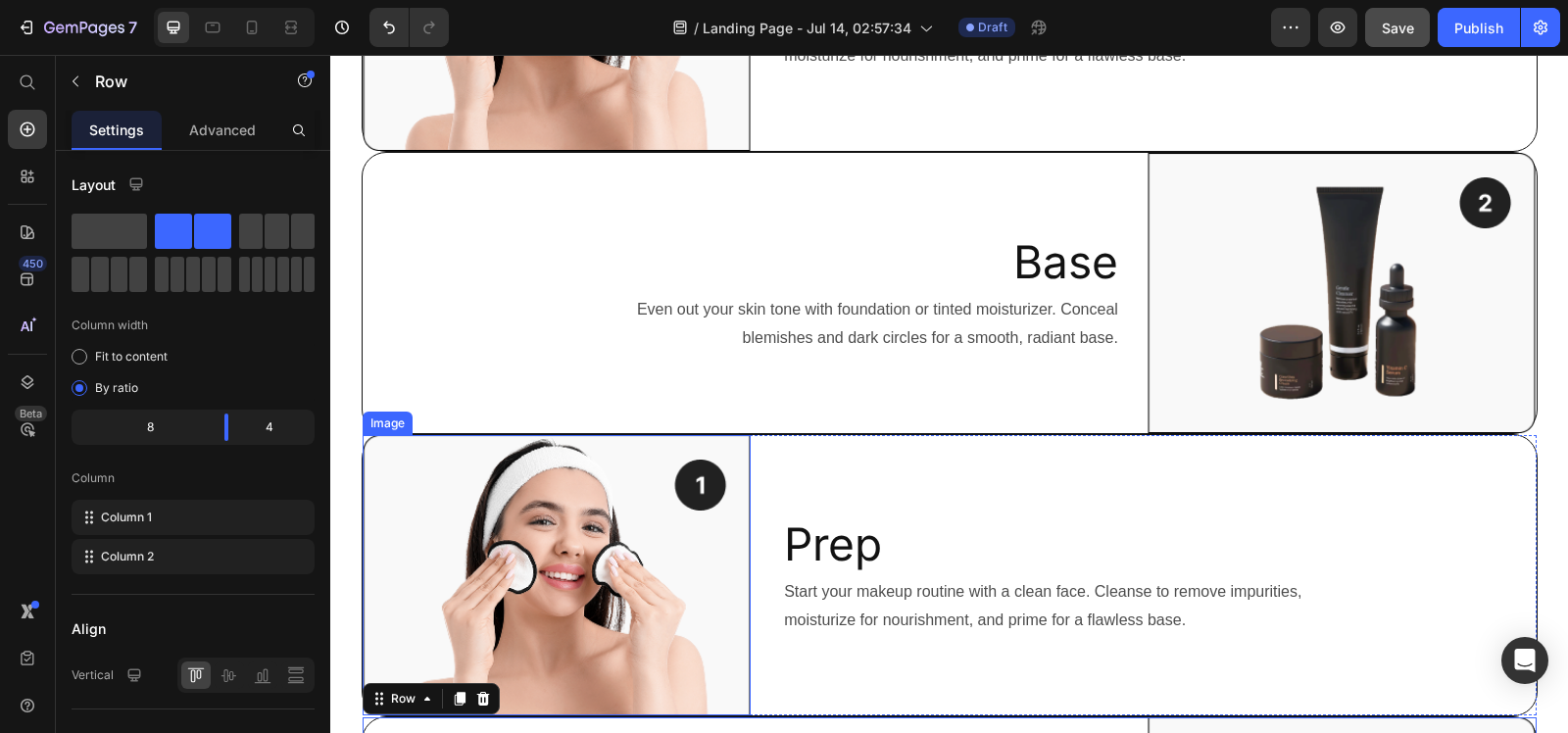 scroll, scrollTop: 1225, scrollLeft: 0, axis: vertical 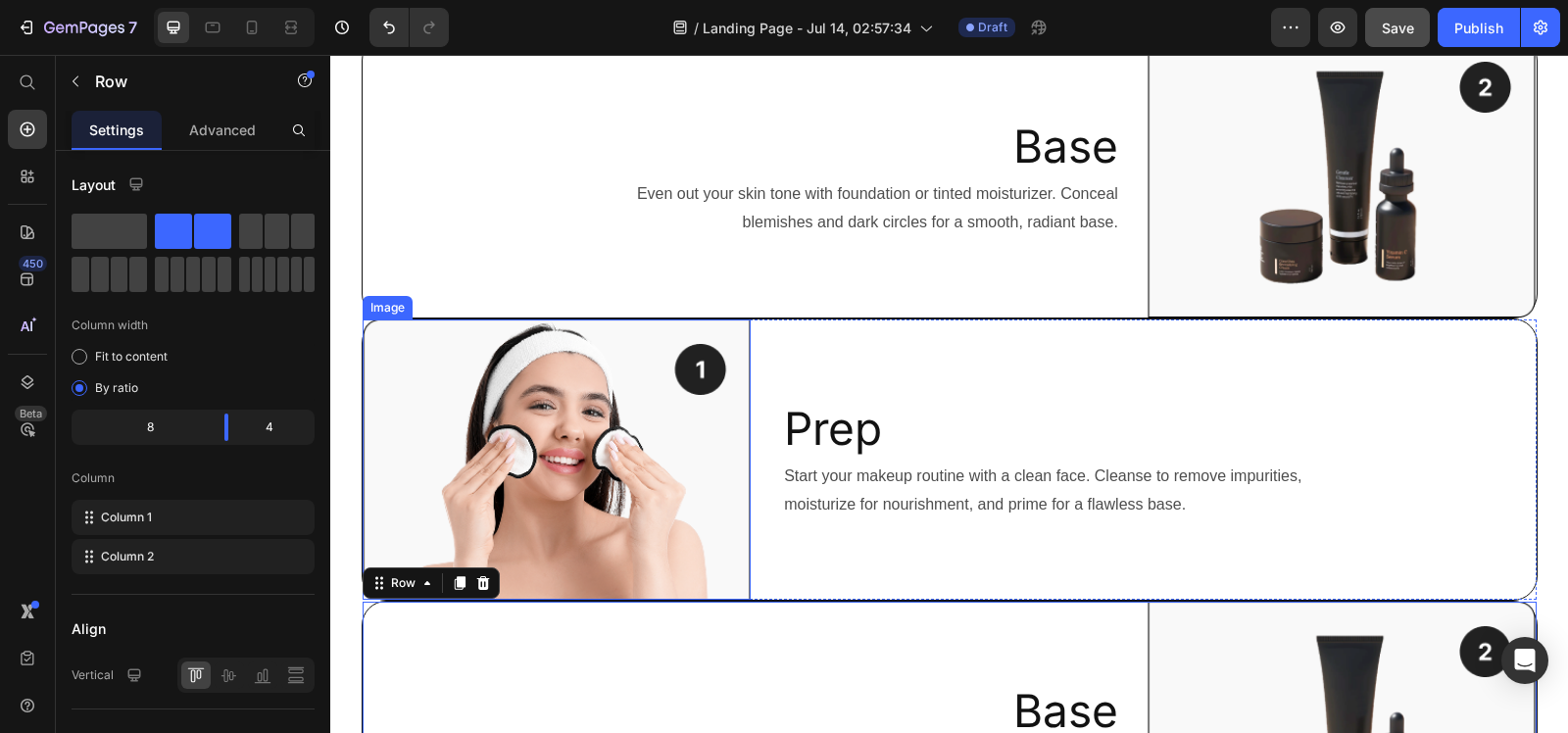 drag, startPoint x: 511, startPoint y: 426, endPoint x: 512, endPoint y: 520, distance: 94.00532 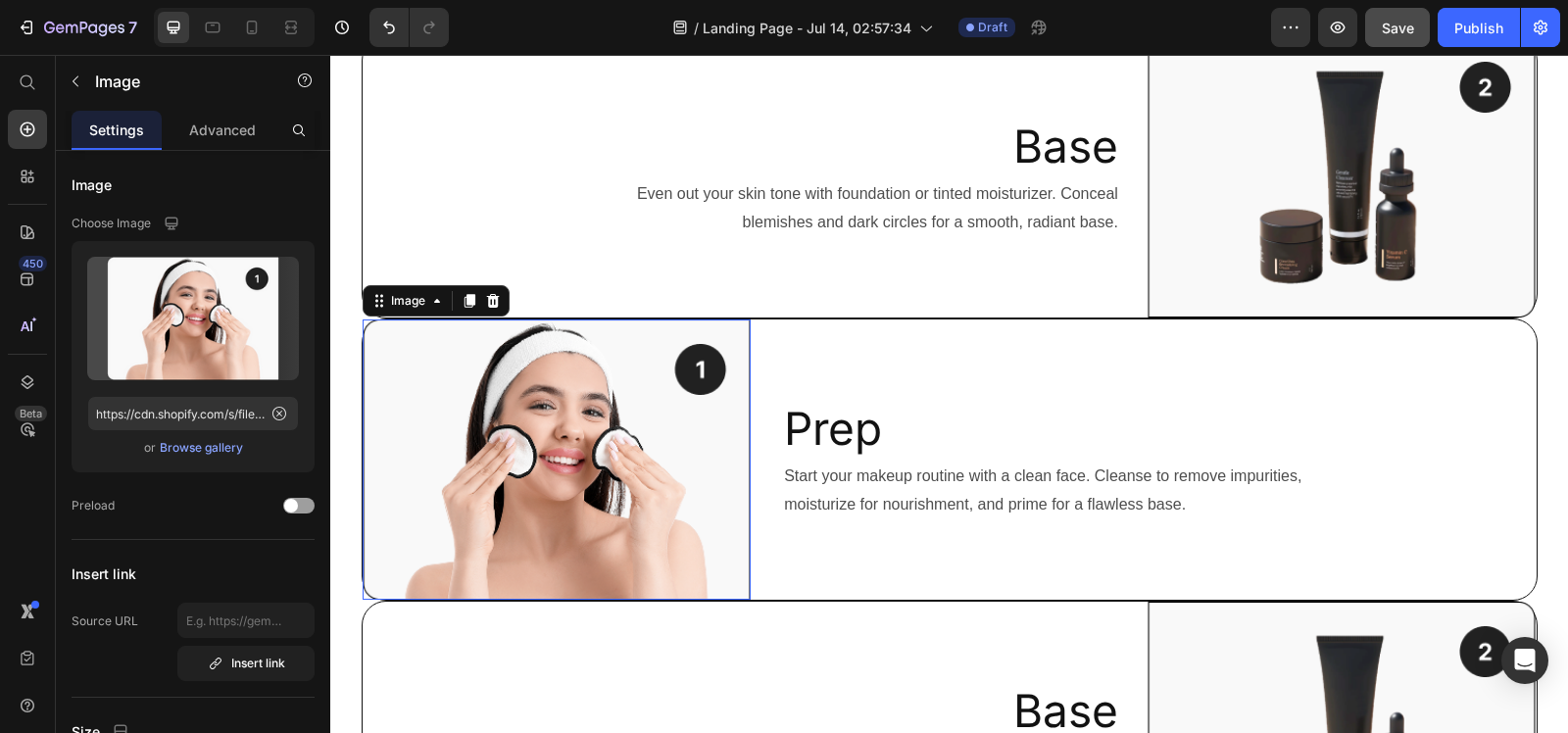 click at bounding box center (557, 460) 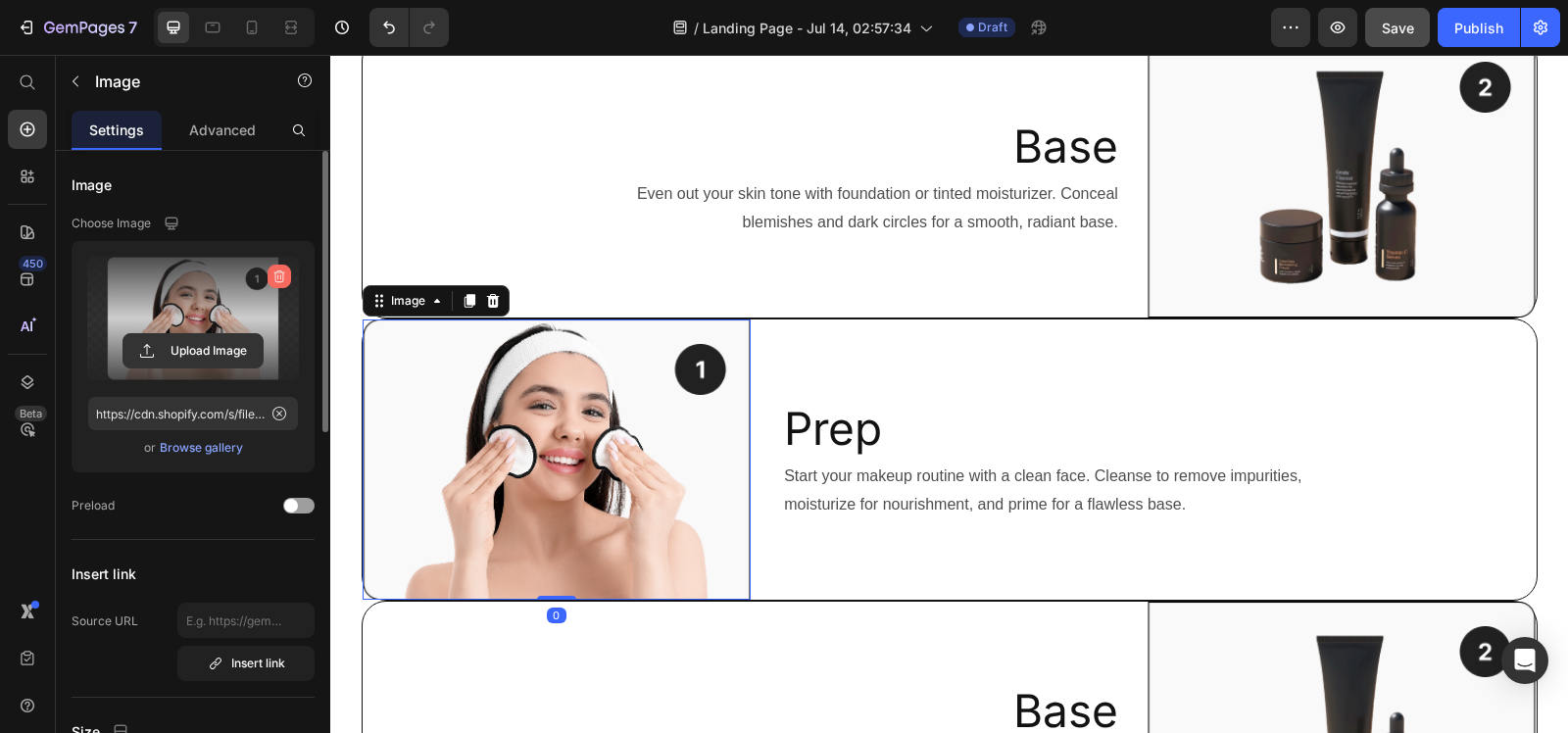 drag, startPoint x: 277, startPoint y: 275, endPoint x: 1101, endPoint y: 404, distance: 834.0366 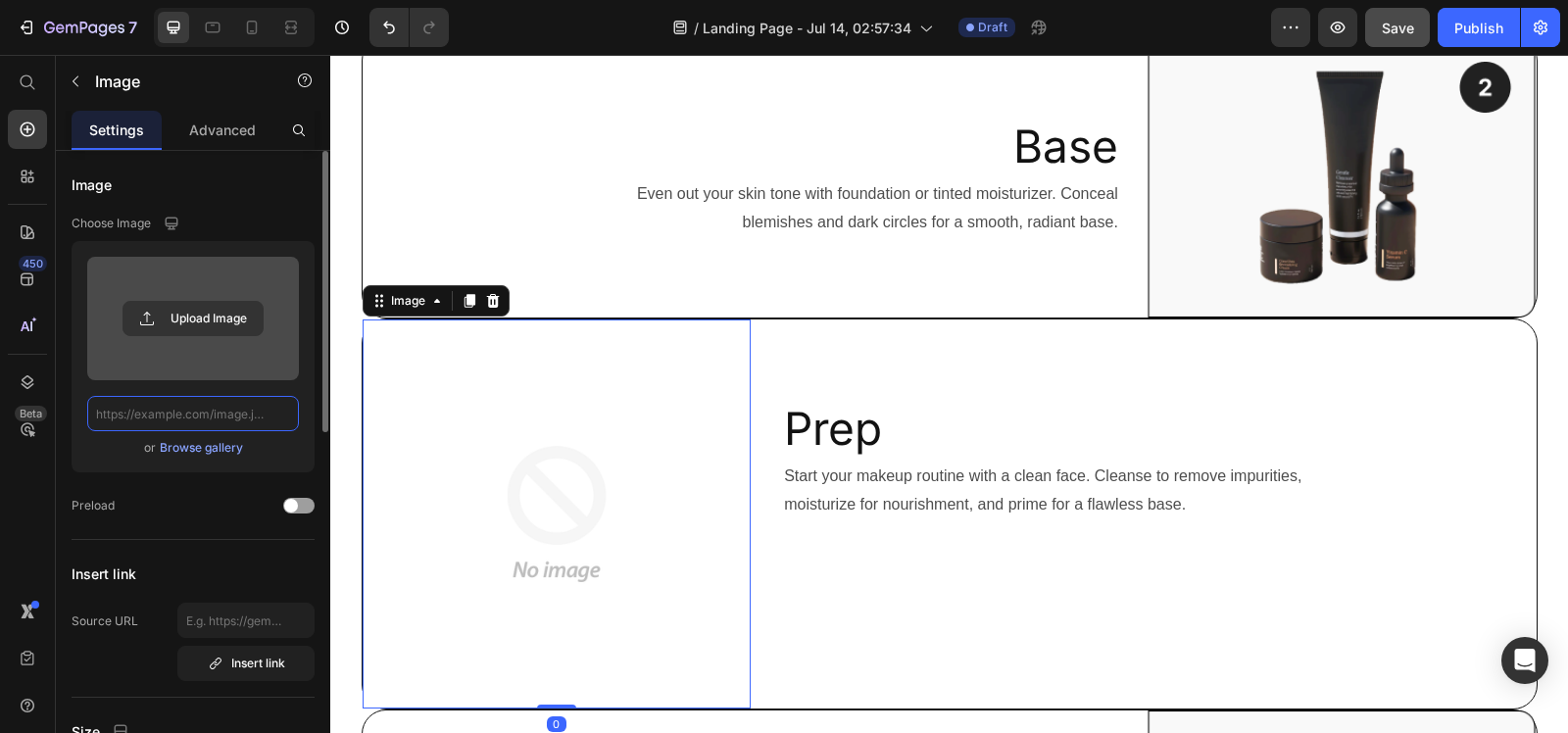 scroll, scrollTop: 0, scrollLeft: 0, axis: both 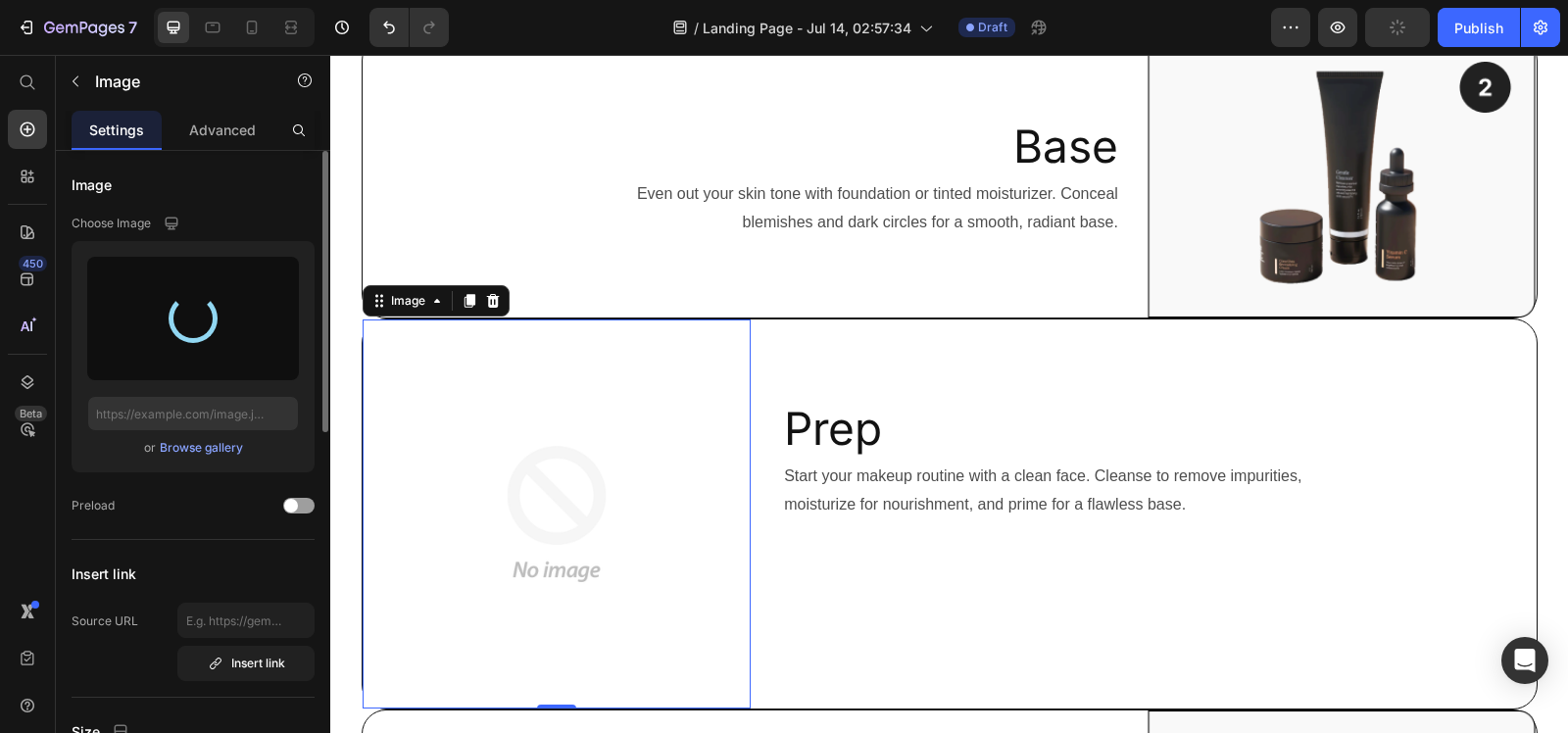 type on "https://cdn.shopify.com/s/files/1/0765/5705/8296/files/gempages_574400310076769124-f2c378b8-fc2e-4117-a39b-00337dfefa62.png" 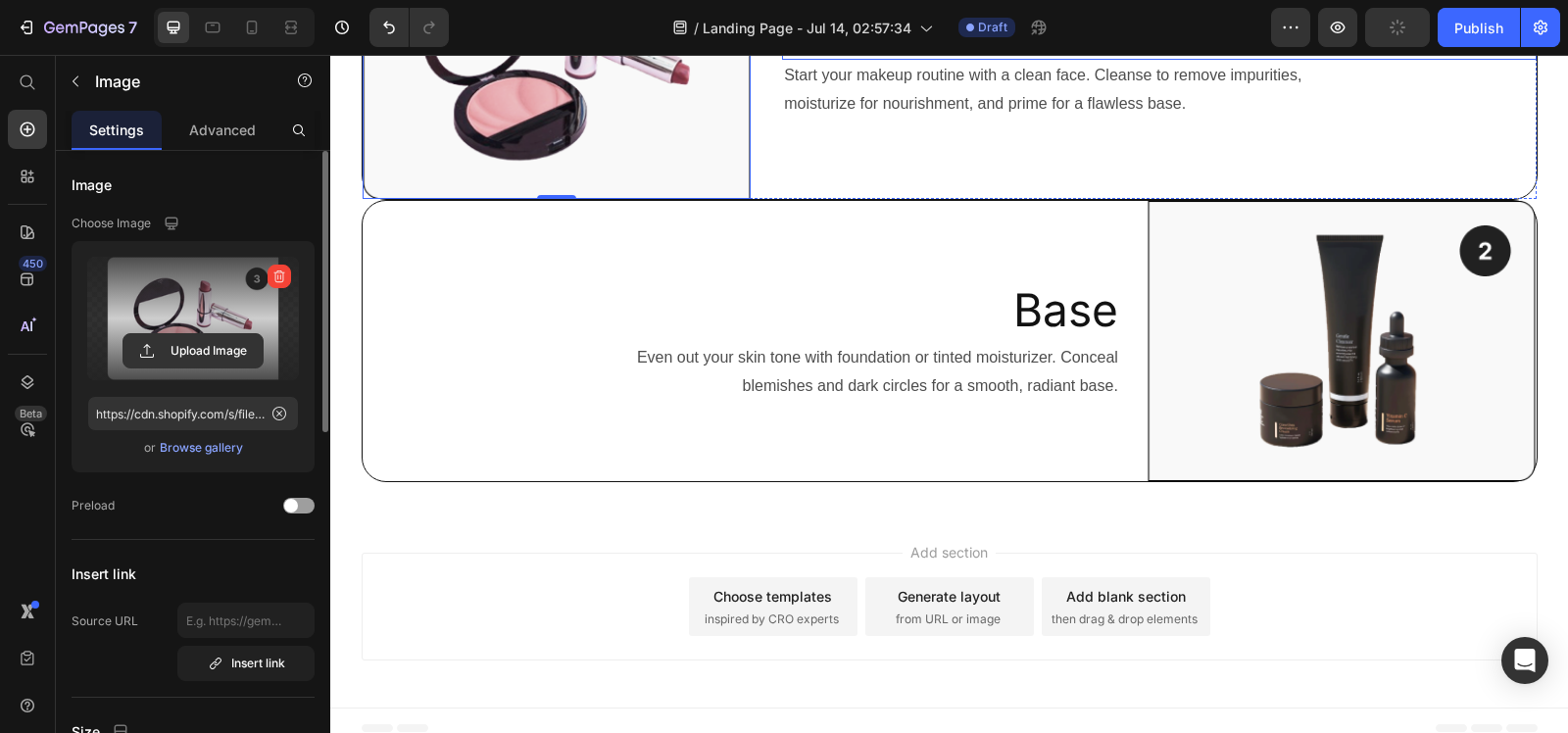 scroll, scrollTop: 1641, scrollLeft: 0, axis: vertical 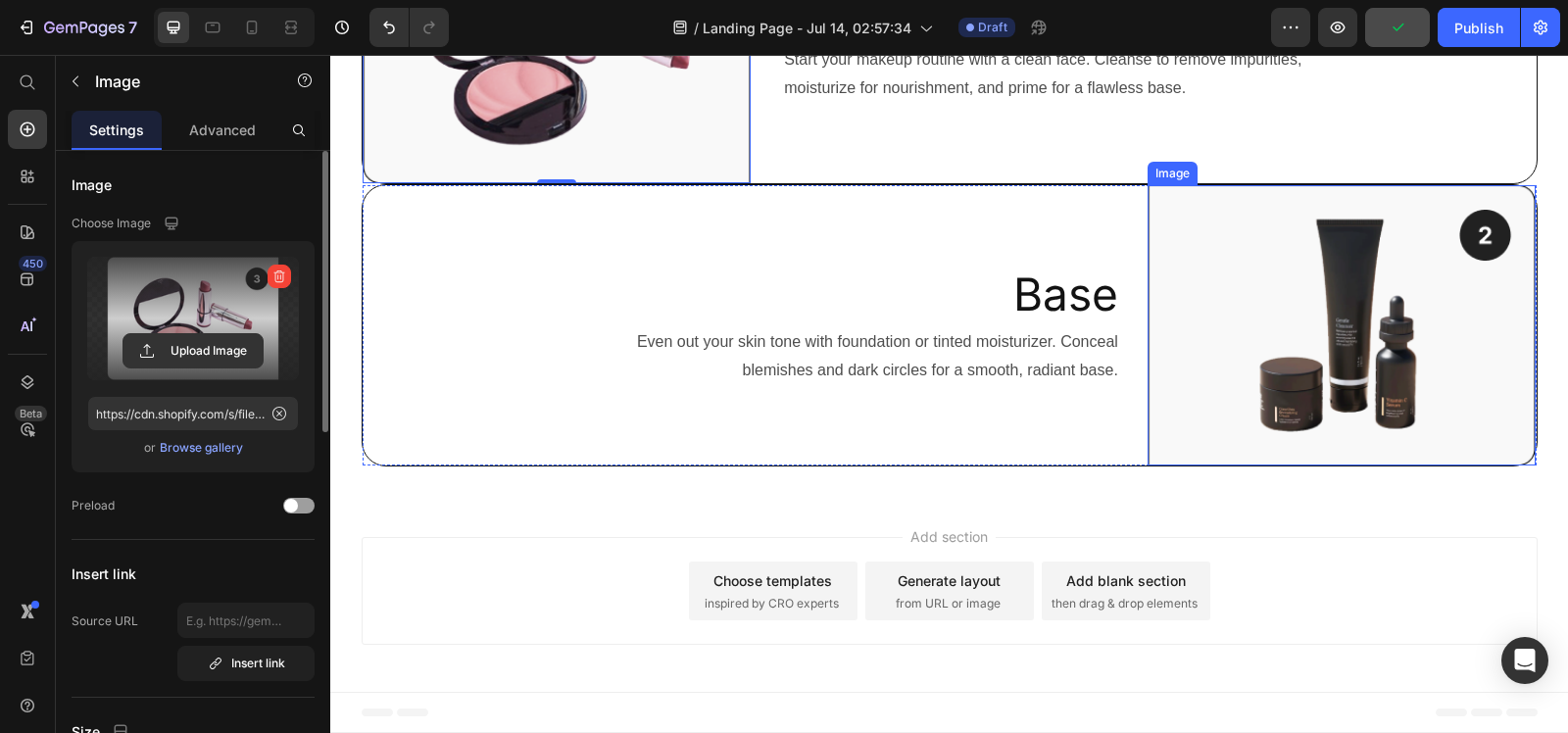 drag, startPoint x: 1452, startPoint y: 359, endPoint x: 414, endPoint y: 360, distance: 1038.0005 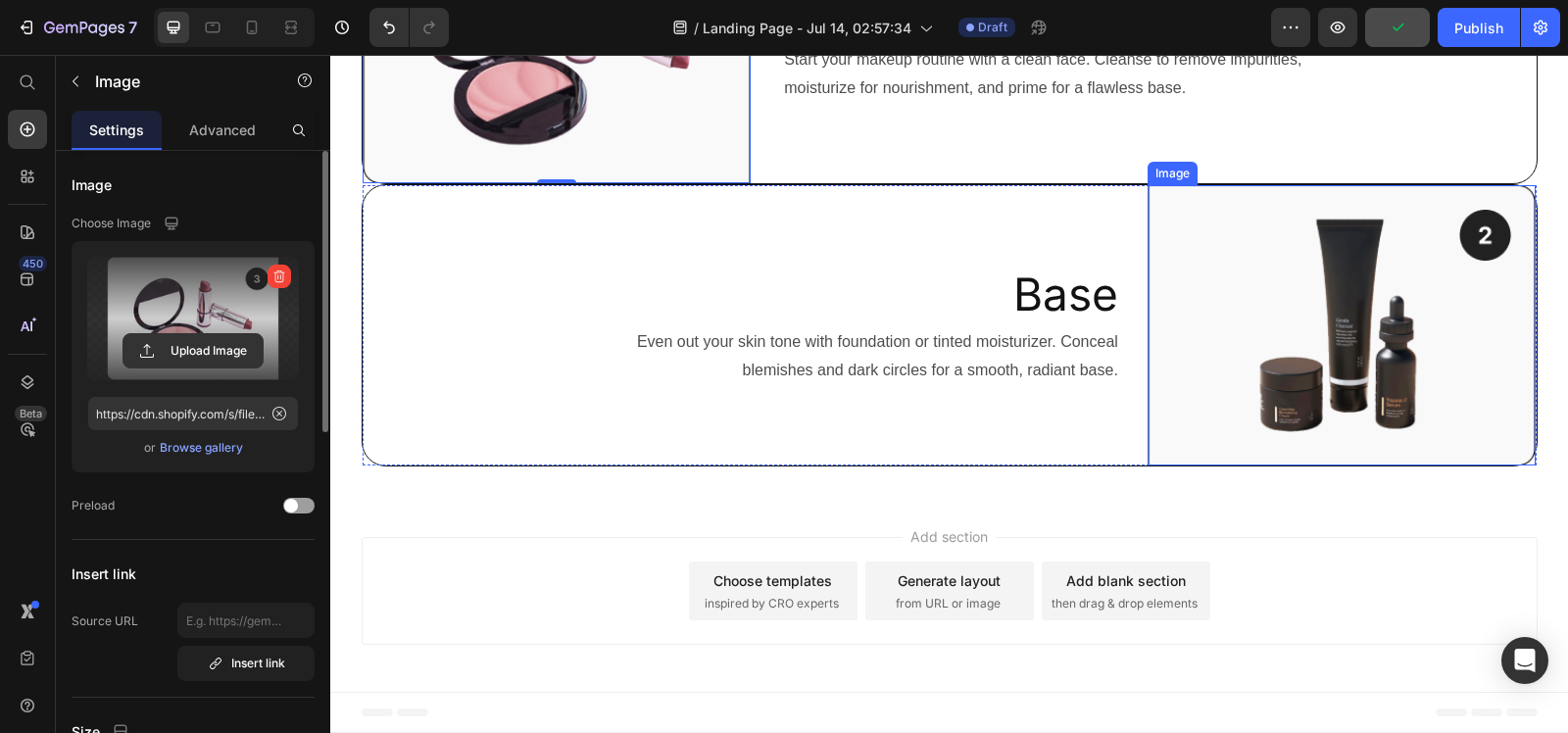 click at bounding box center [1342, 325] 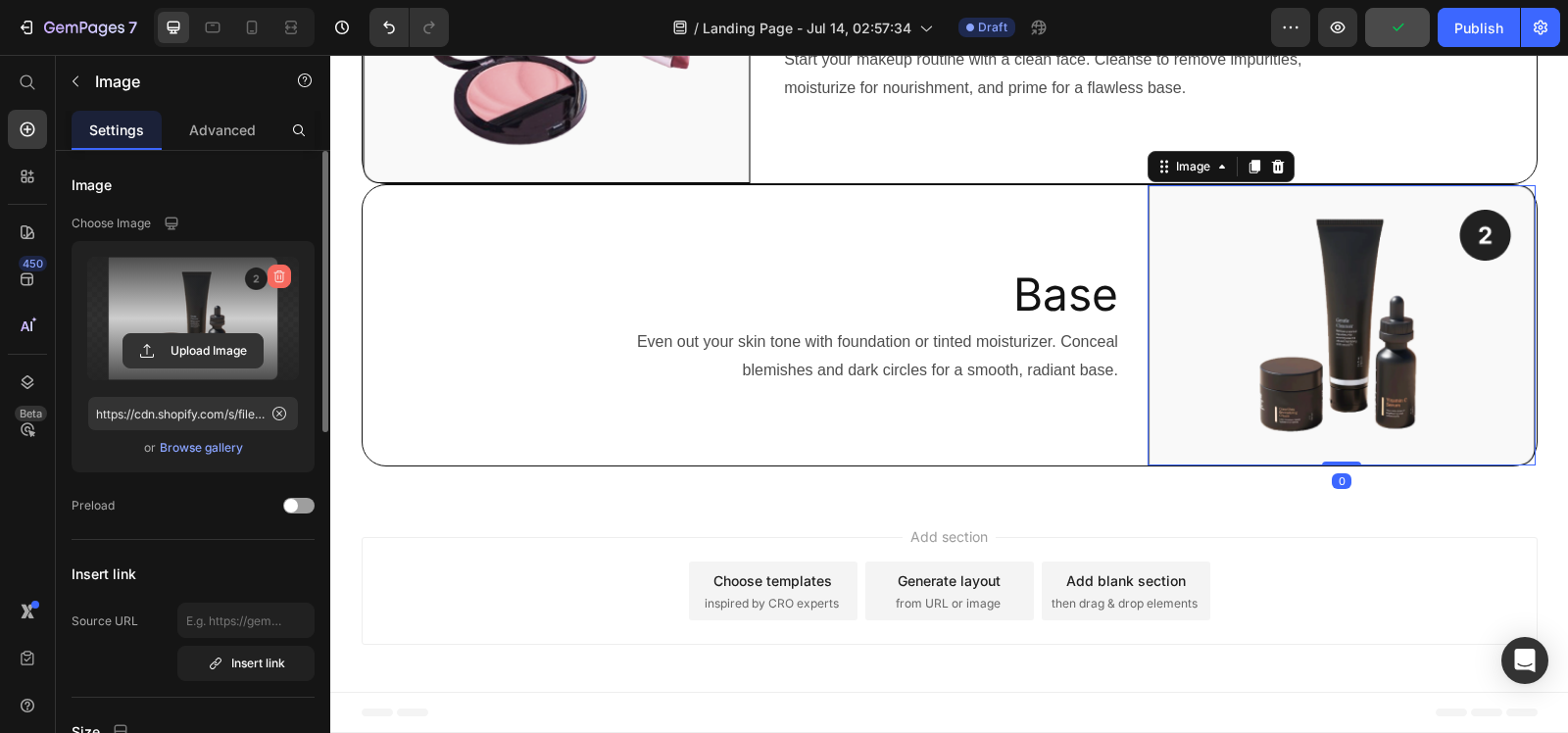 click at bounding box center (193, 318) 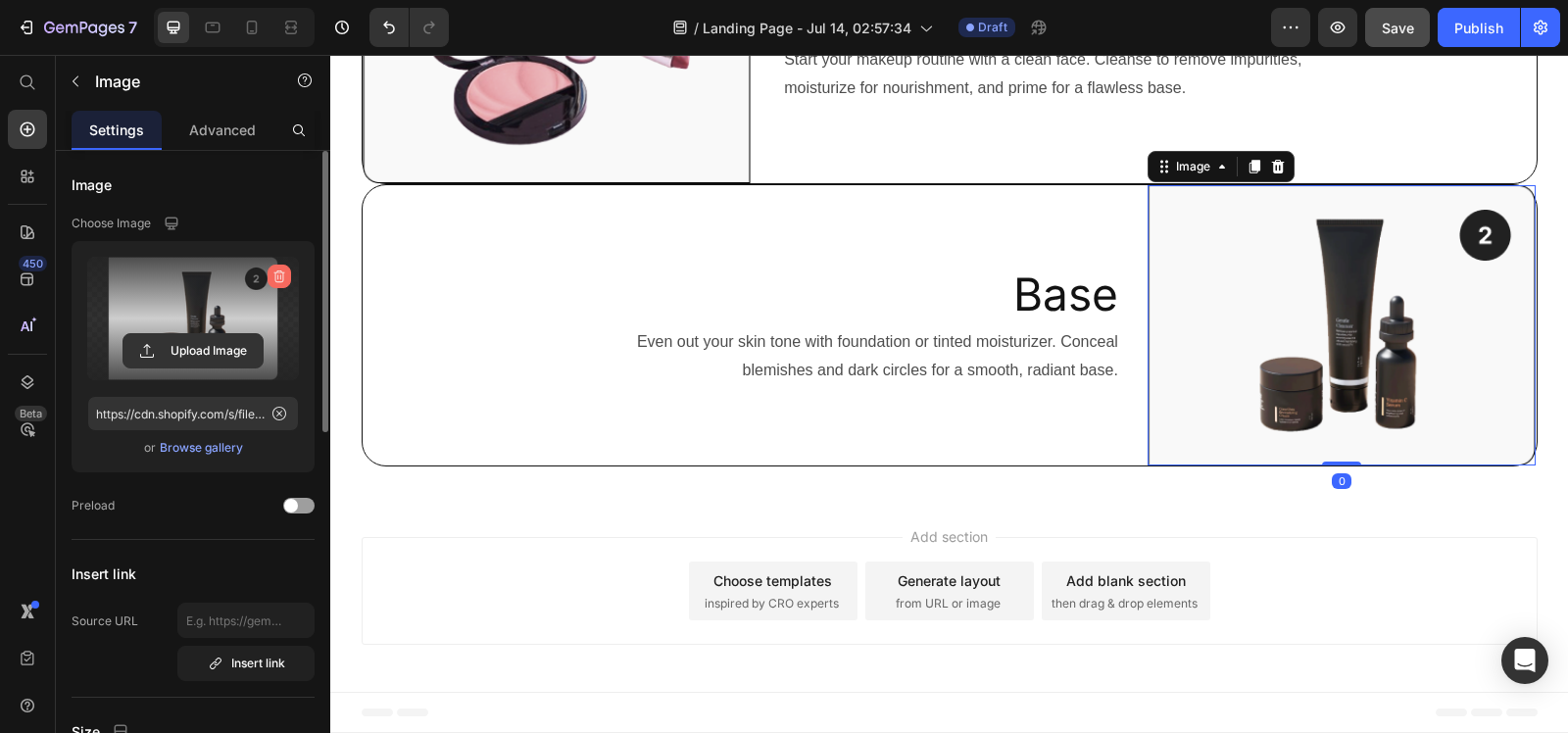 click 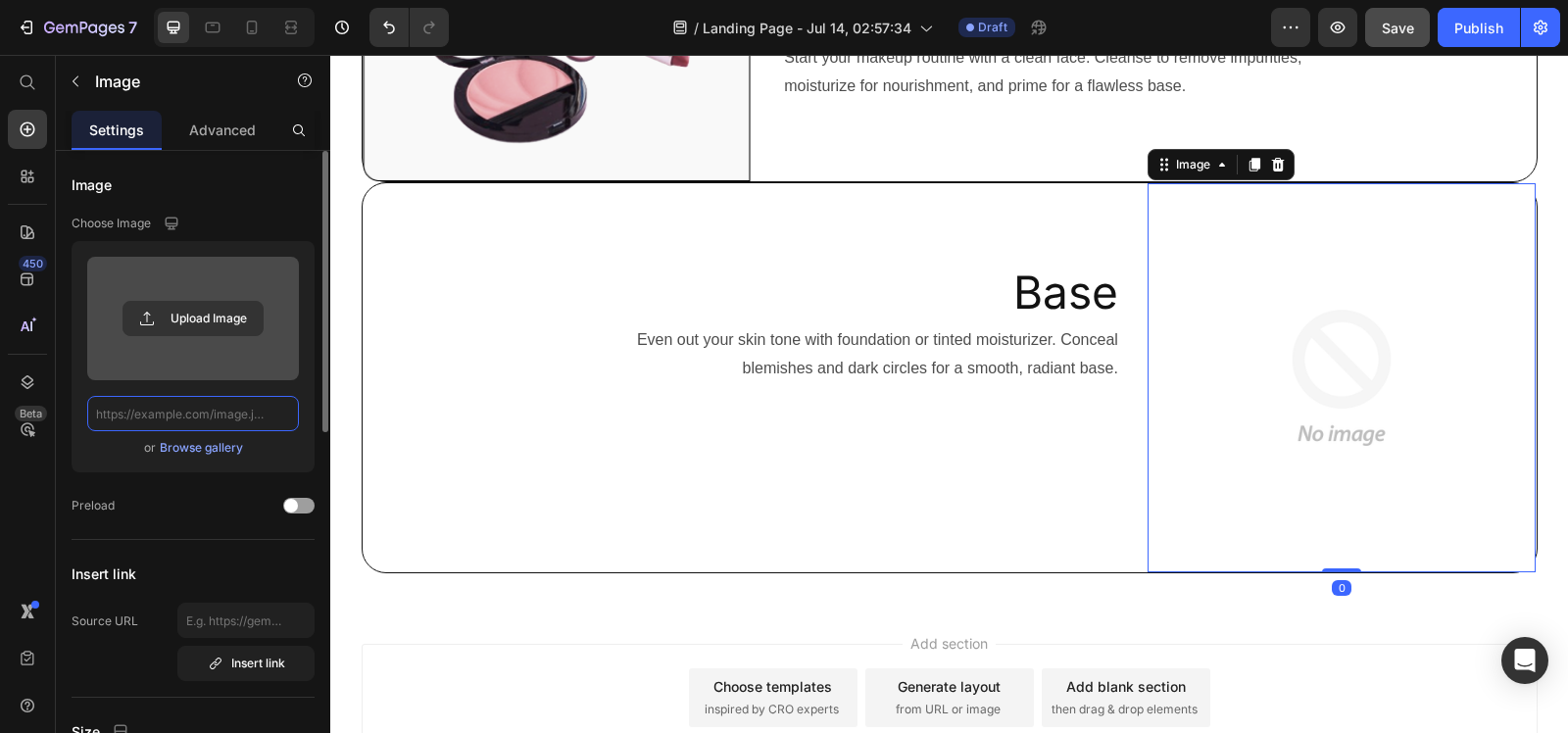 scroll, scrollTop: 0, scrollLeft: 0, axis: both 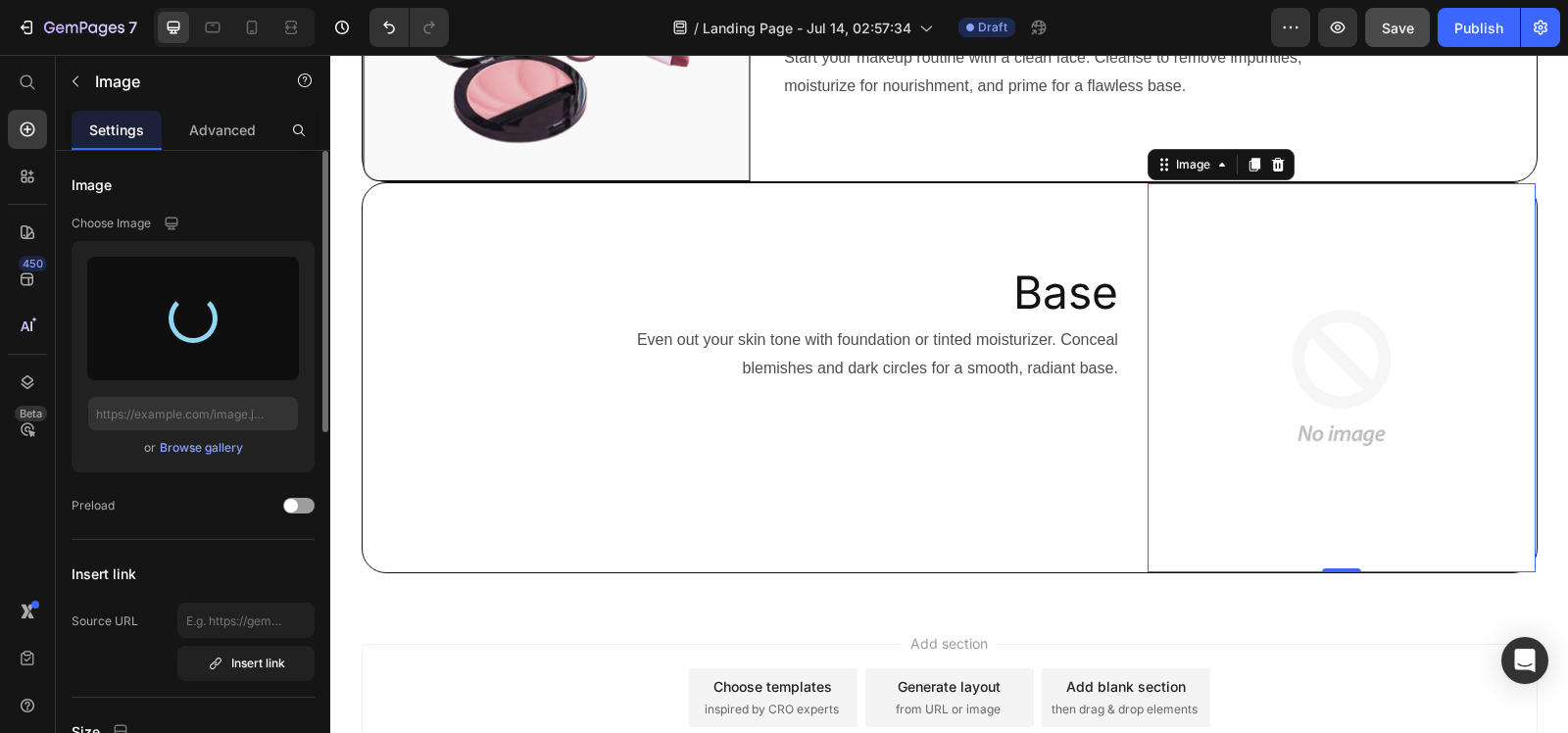 type on "https://cdn.shopify.com/s/files/1/0765/5705/8296/files/gempages_574400310076769124-86f7b281-283d-4bb8-a817-697665ff1790.png" 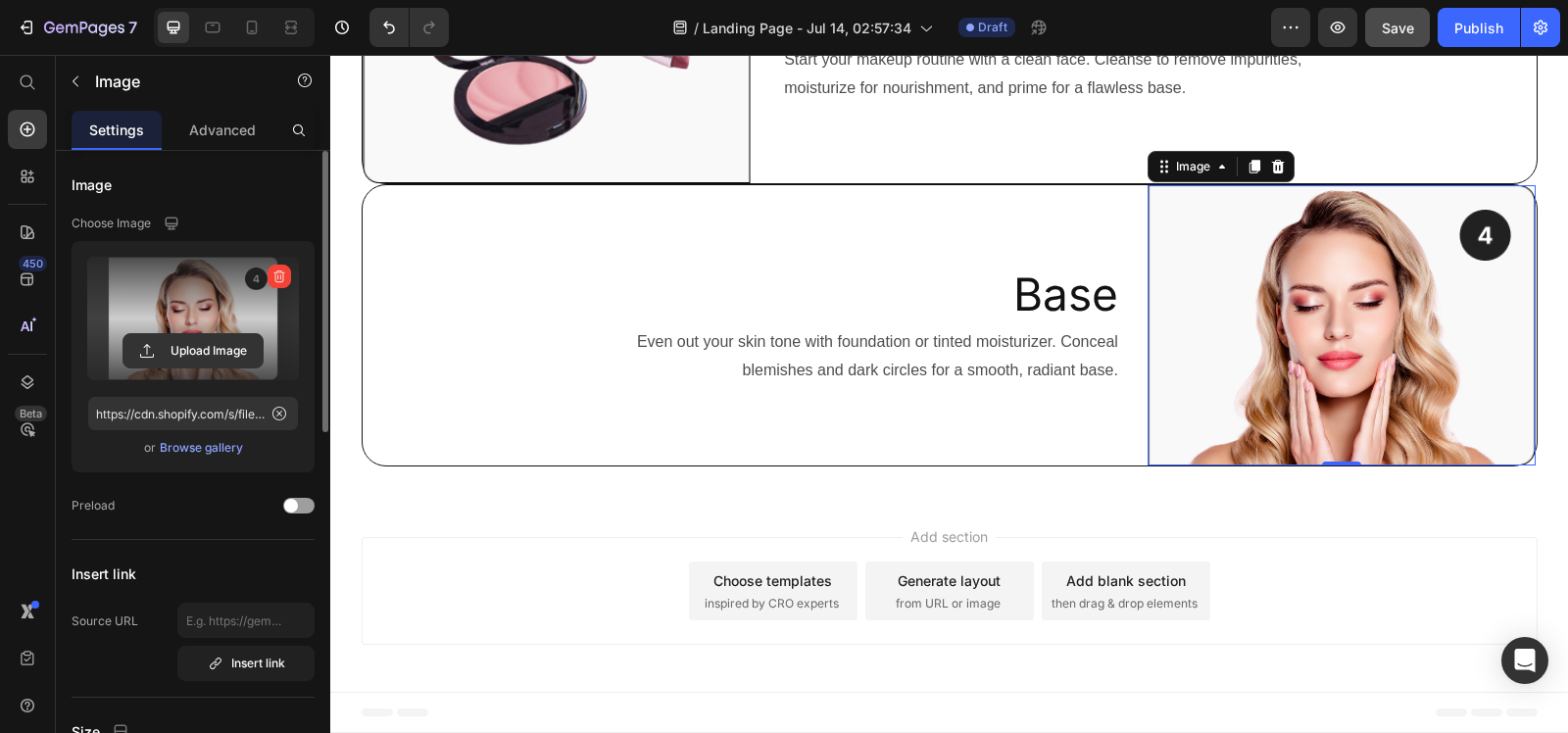 click on "Add section Choose templates inspired by CRO experts Generate layout from URL or image Add blank section then drag & drop elements" at bounding box center (949, 595) 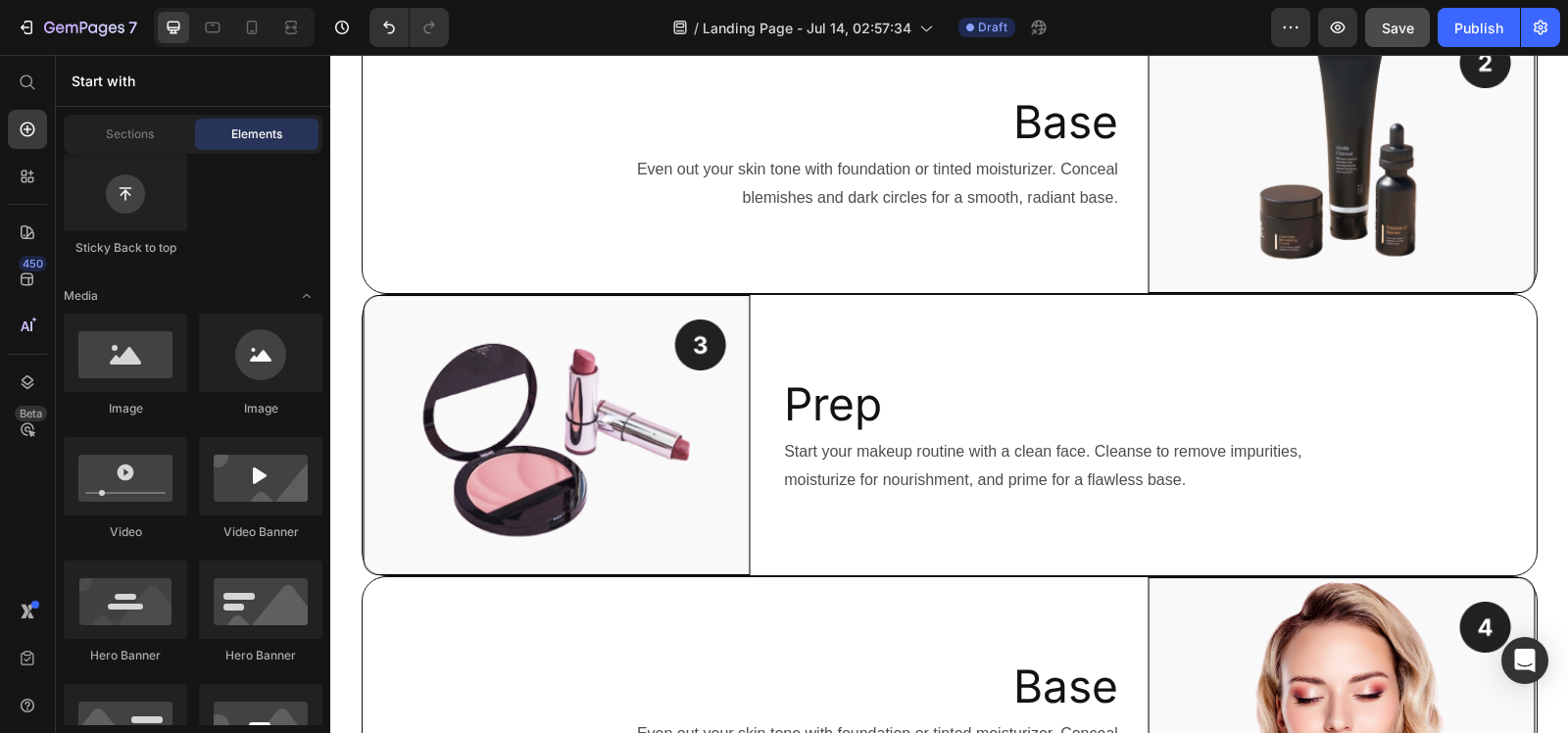 scroll, scrollTop: 1274, scrollLeft: 0, axis: vertical 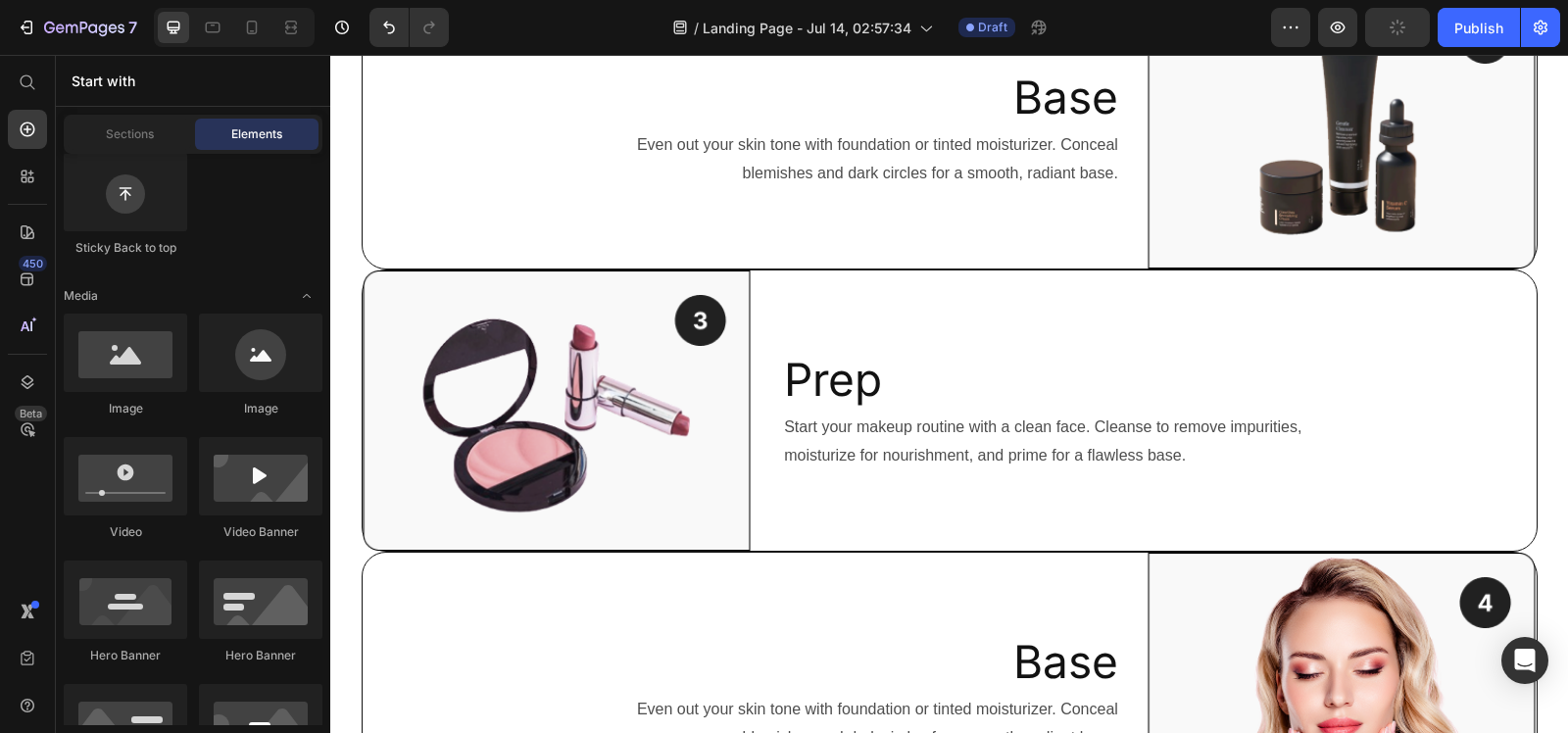 click on "Start your makeup routine with a clean face. Cleanse to remove impurities, moisturize for nourishment, and prime for a flawless base." at bounding box center (1058, 442) 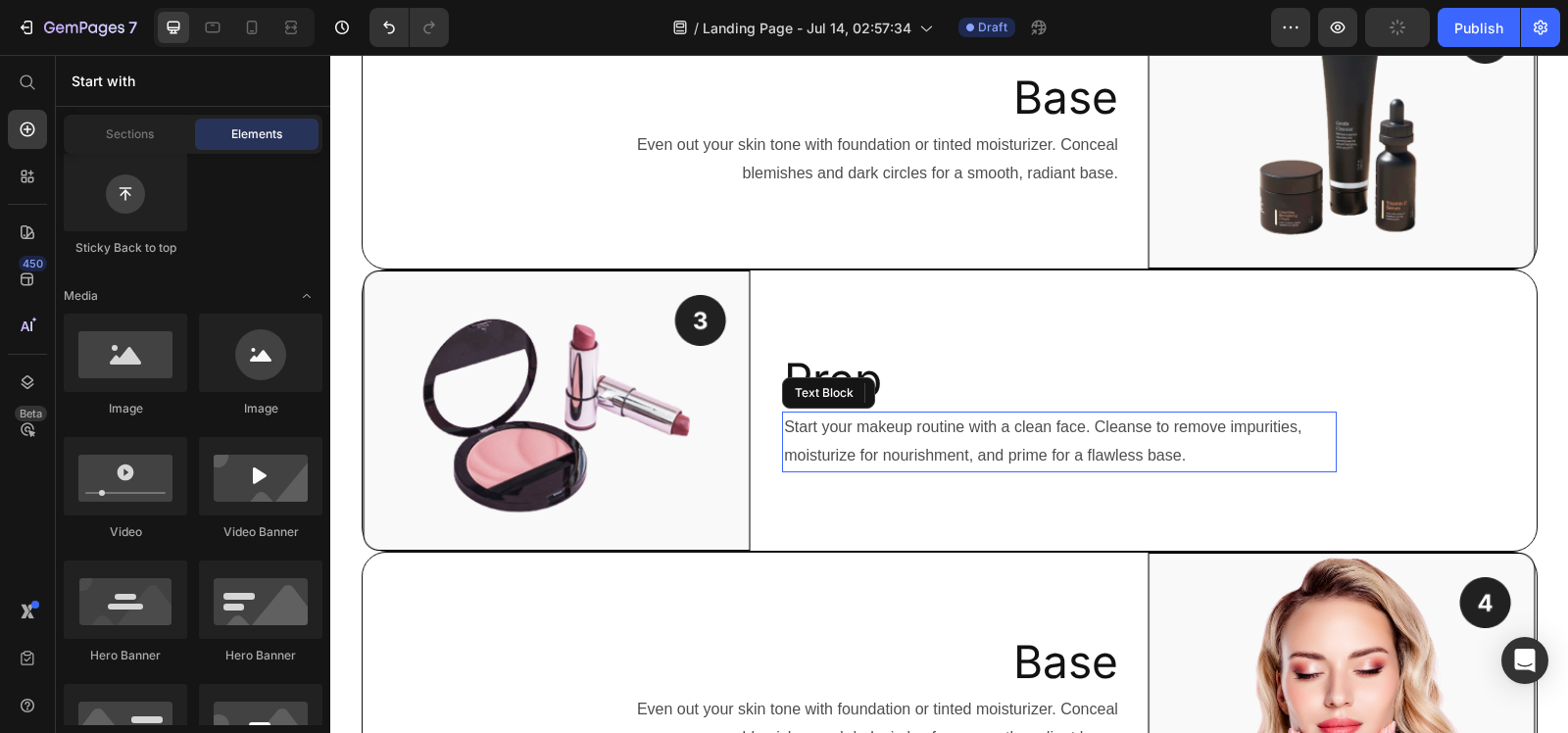 click on "Start your makeup routine with a clean face. Cleanse to remove impurities, moisturize for nourishment, and prime for a flawless base." at bounding box center (1058, 442) 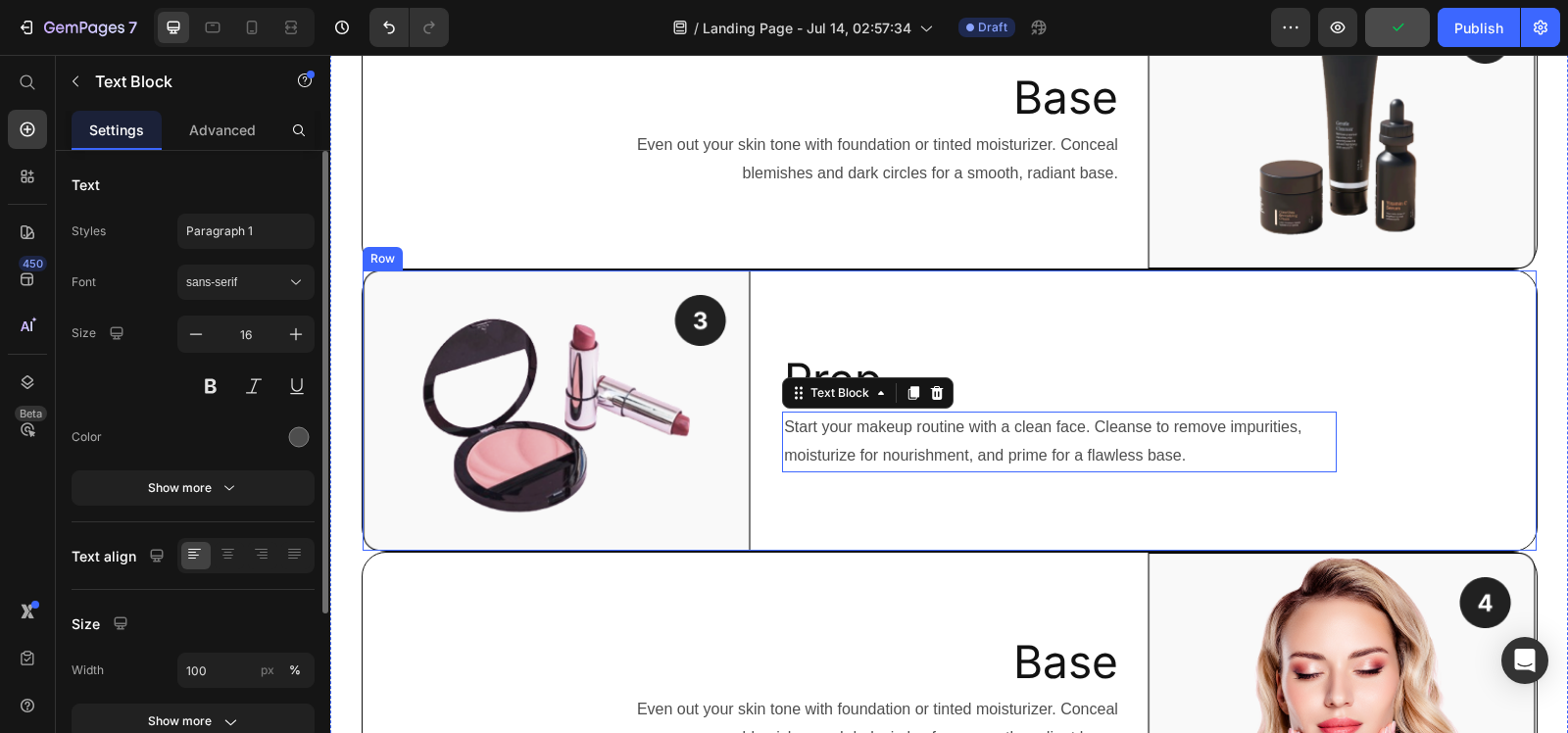 click on "Start your makeup routine with a clean face. Cleanse to remove impurities, moisturize for nourishment, and prime for a flawless base." at bounding box center (1058, 442) 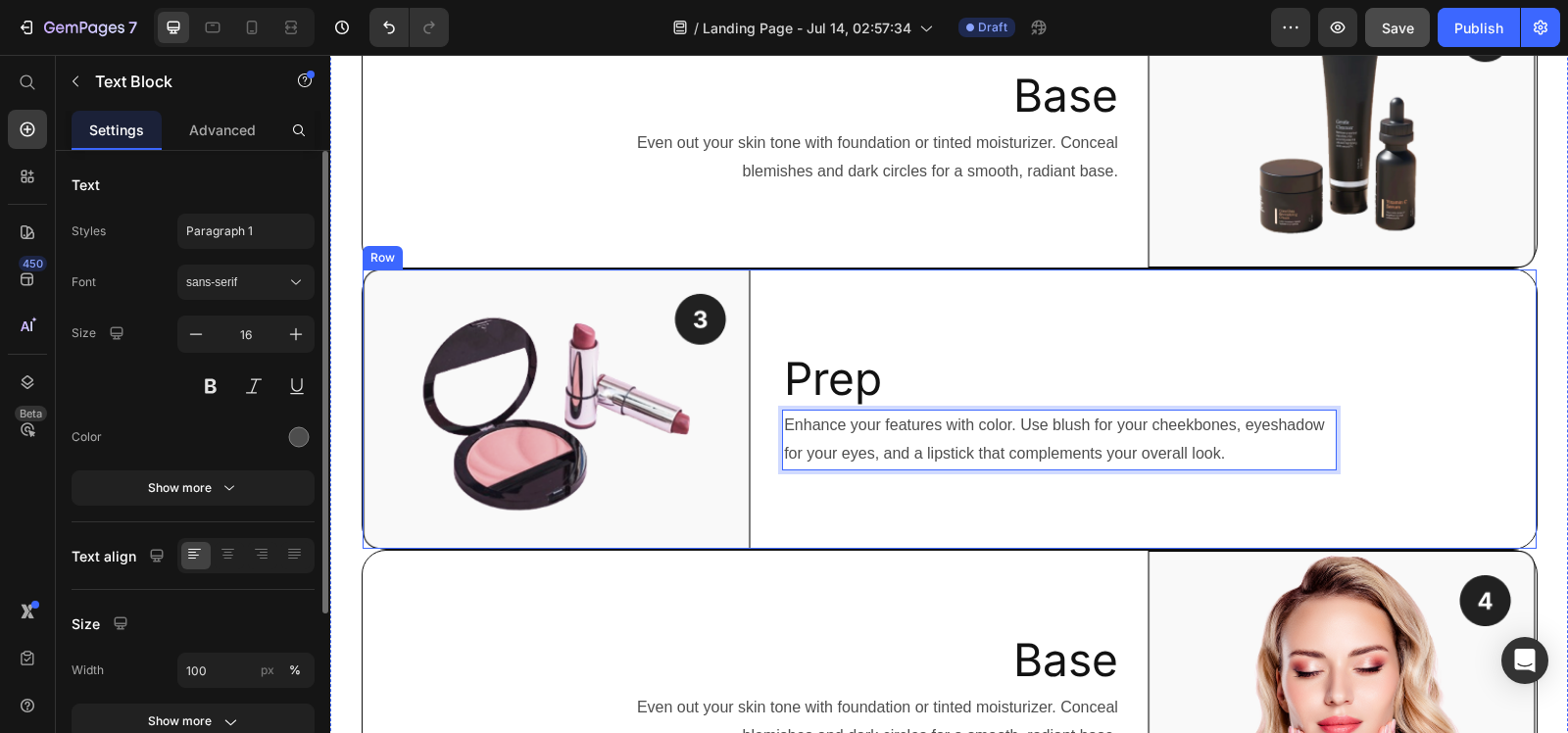 scroll, scrollTop: 1396, scrollLeft: 0, axis: vertical 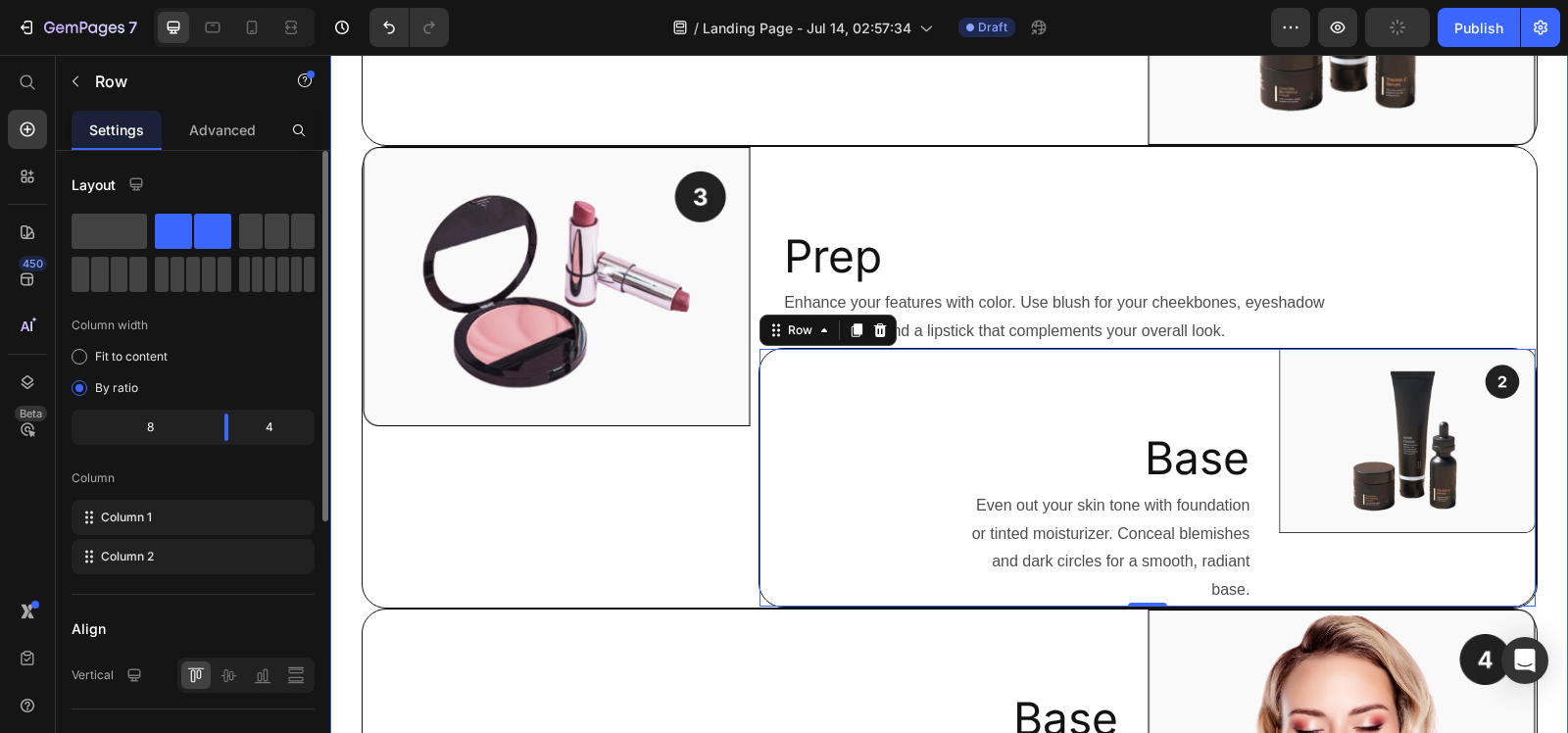 click on "How To Use Mosturizer Text Block Image Prep Heading Start your makeup routine with a clean face. Cleanse to remove impurities, moisturize for nourishment, and prime for a flawless base. Text Block Row Base Heading Even out your skin tone with foundation or tinted moisturizer. Conceal blemishes and dark circles for a smooth, radiant base. Text Block Image Row Image Prep Heading Enhance your features with color. Use blush for your cheekbones, eyeshadow for your eyes, and a lipstick that complements your overall look. Text Block Base Heading Even out your skin tone with foundation or tinted moisturizer. Conceal blemishes and dark circles for a smooth, radiant base. Text Block Image Row   0 Row Base Heading Even out your skin tone with foundation or tinted moisturizer. Conceal blemishes and dark circles for a smooth, radiant base. Text Block Image Row" at bounding box center (949, 201) 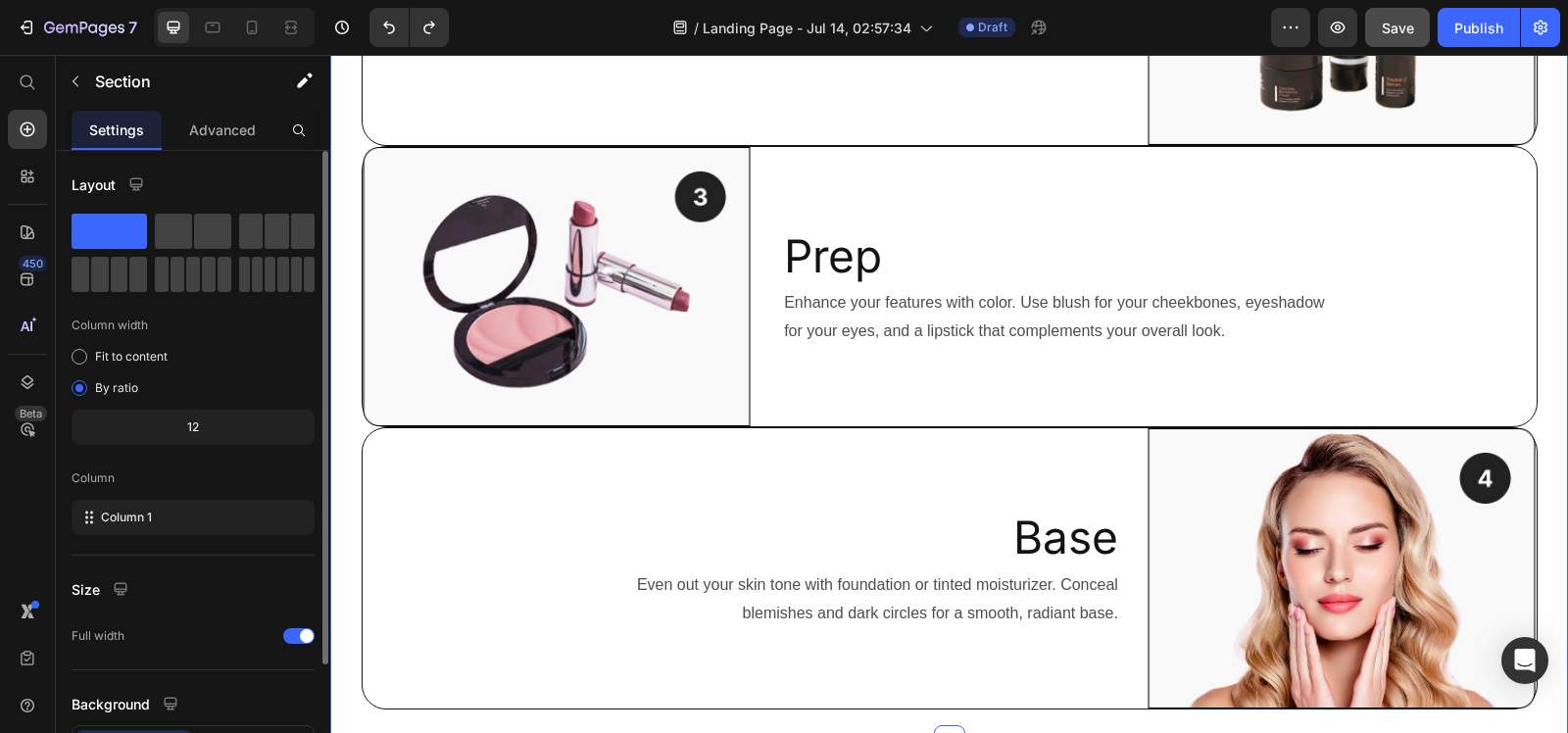 scroll, scrollTop: 1641, scrollLeft: 0, axis: vertical 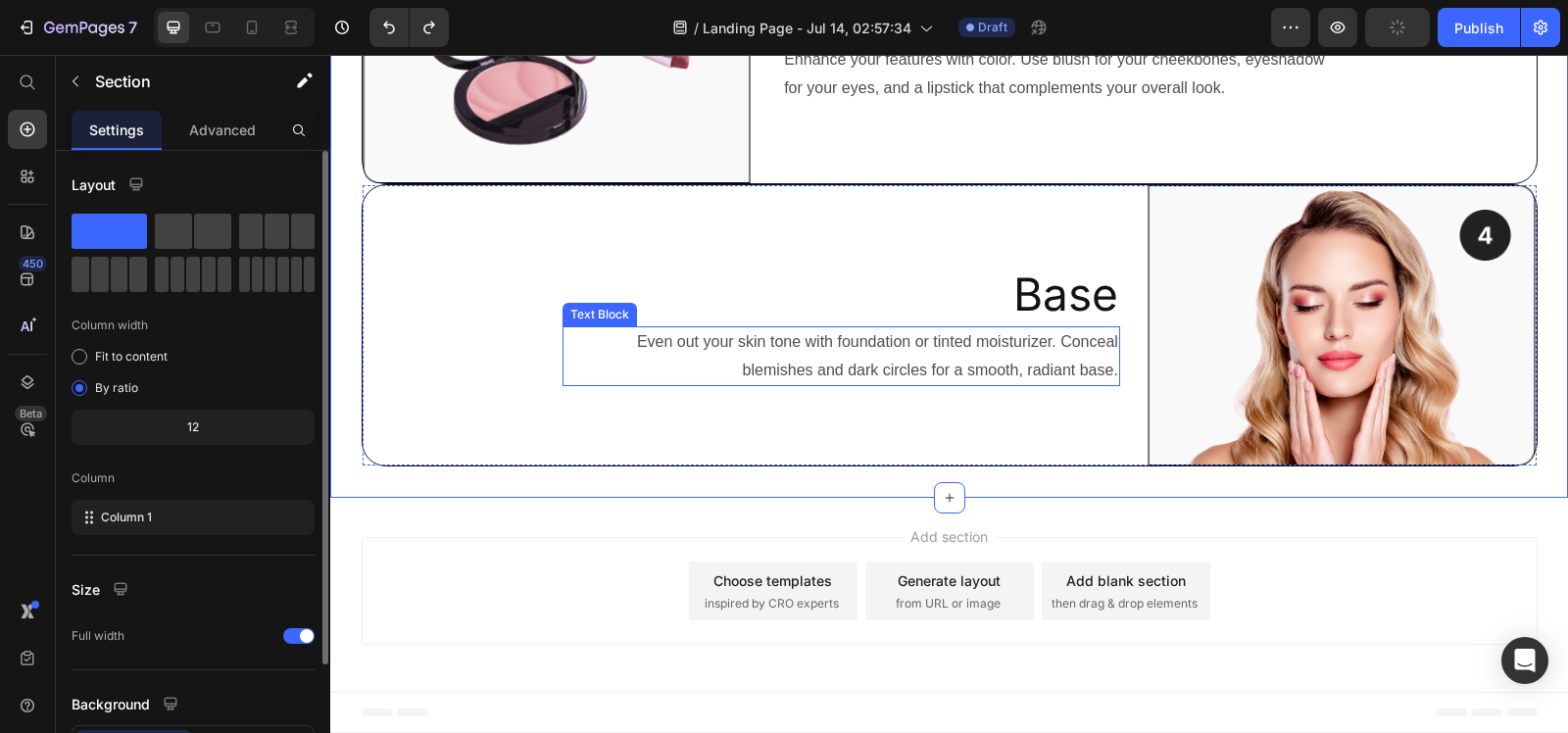 drag, startPoint x: 858, startPoint y: 377, endPoint x: 874, endPoint y: 364, distance: 20.615528 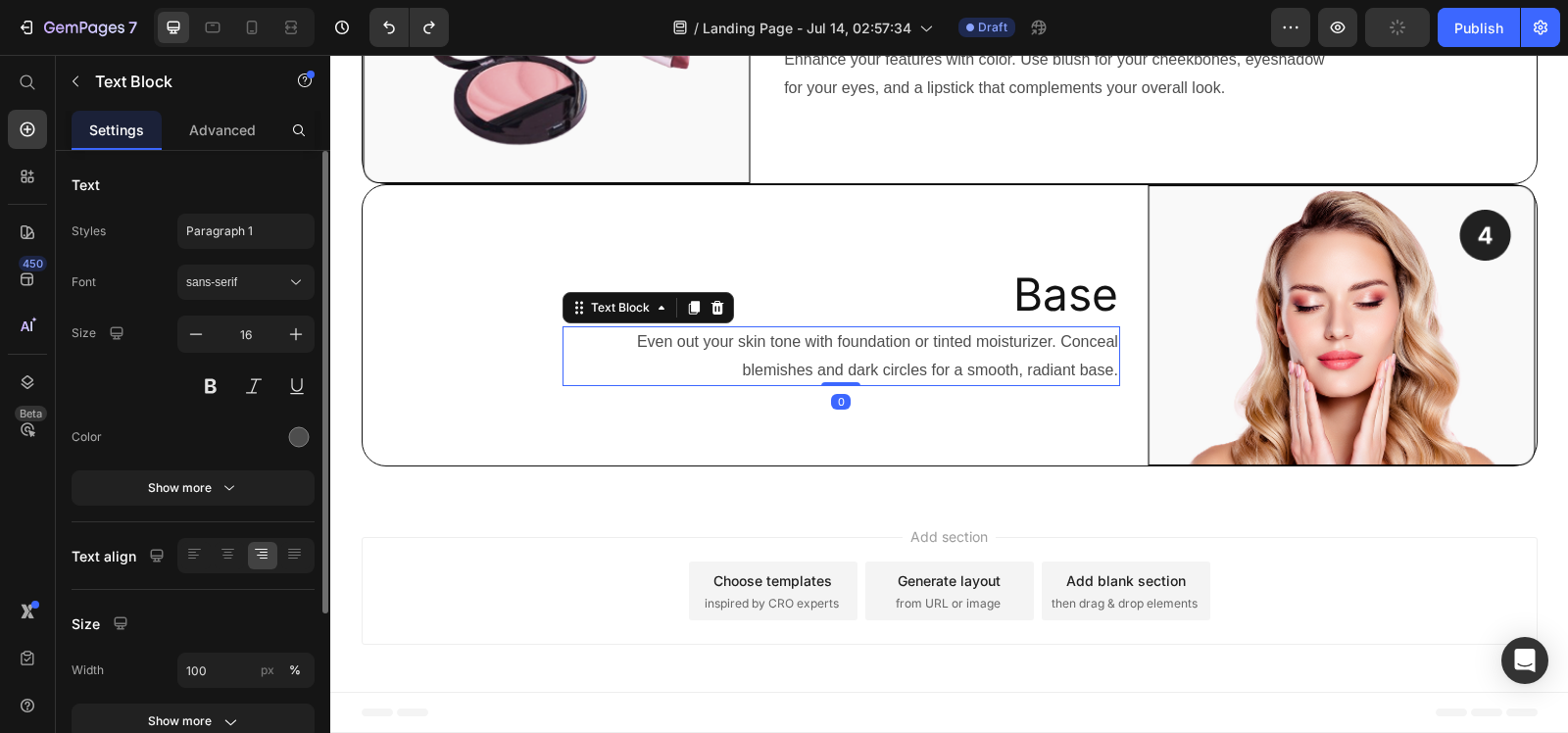 click on "Even out your skin tone with foundation or tinted moisturizer. Conceal blemishes and dark circles for a smooth, radiant base." at bounding box center [841, 357] 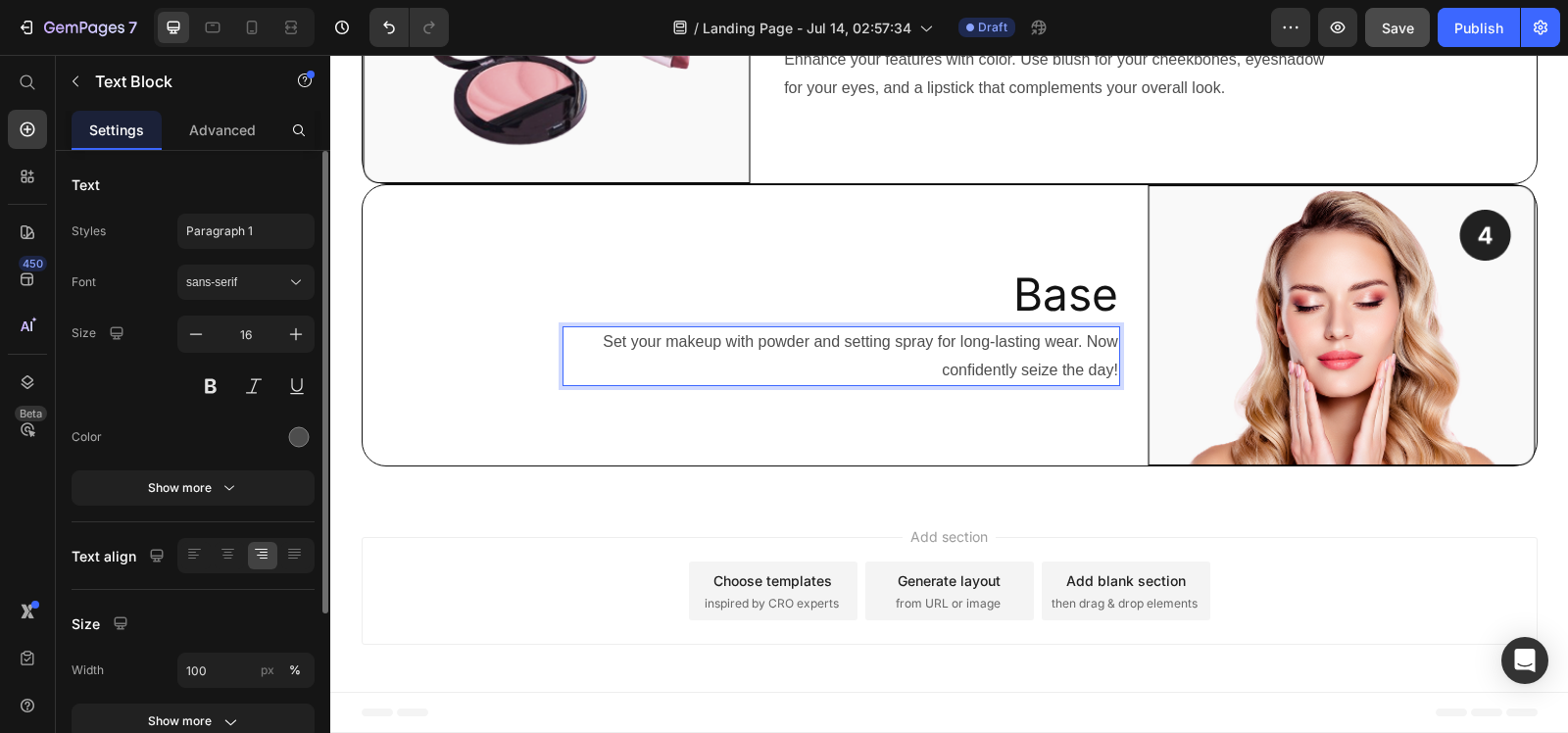click on "Add section Choose templates inspired by CRO experts Generate layout from URL or image Add blank section then drag & drop elements" at bounding box center (950, 591) 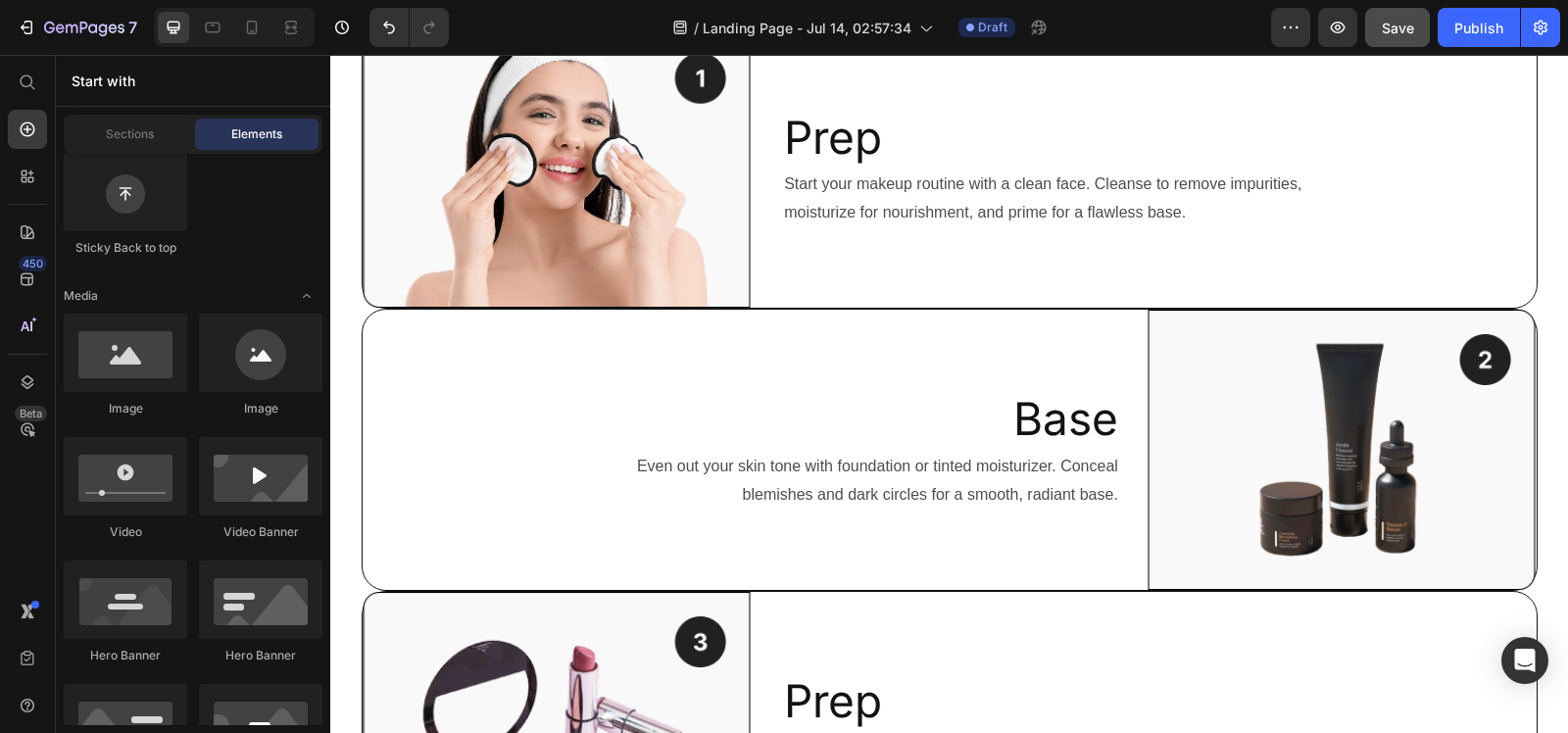 scroll, scrollTop: 735, scrollLeft: 0, axis: vertical 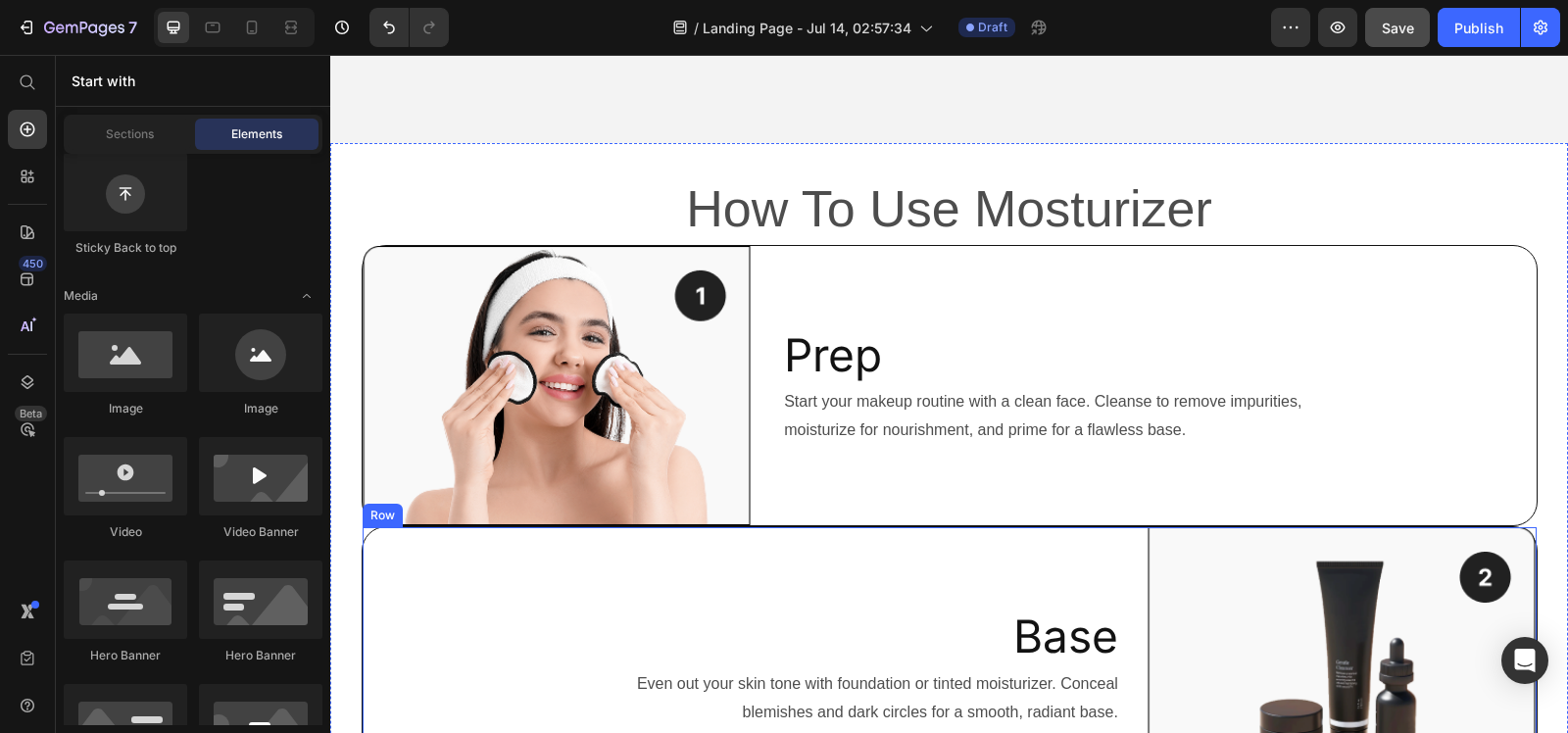 click on "Base Heading Even out your skin tone with foundation or tinted moisturizer. Conceal blemishes and dark circles for a smooth, radiant base. Text Block" at bounding box center [751, 667] 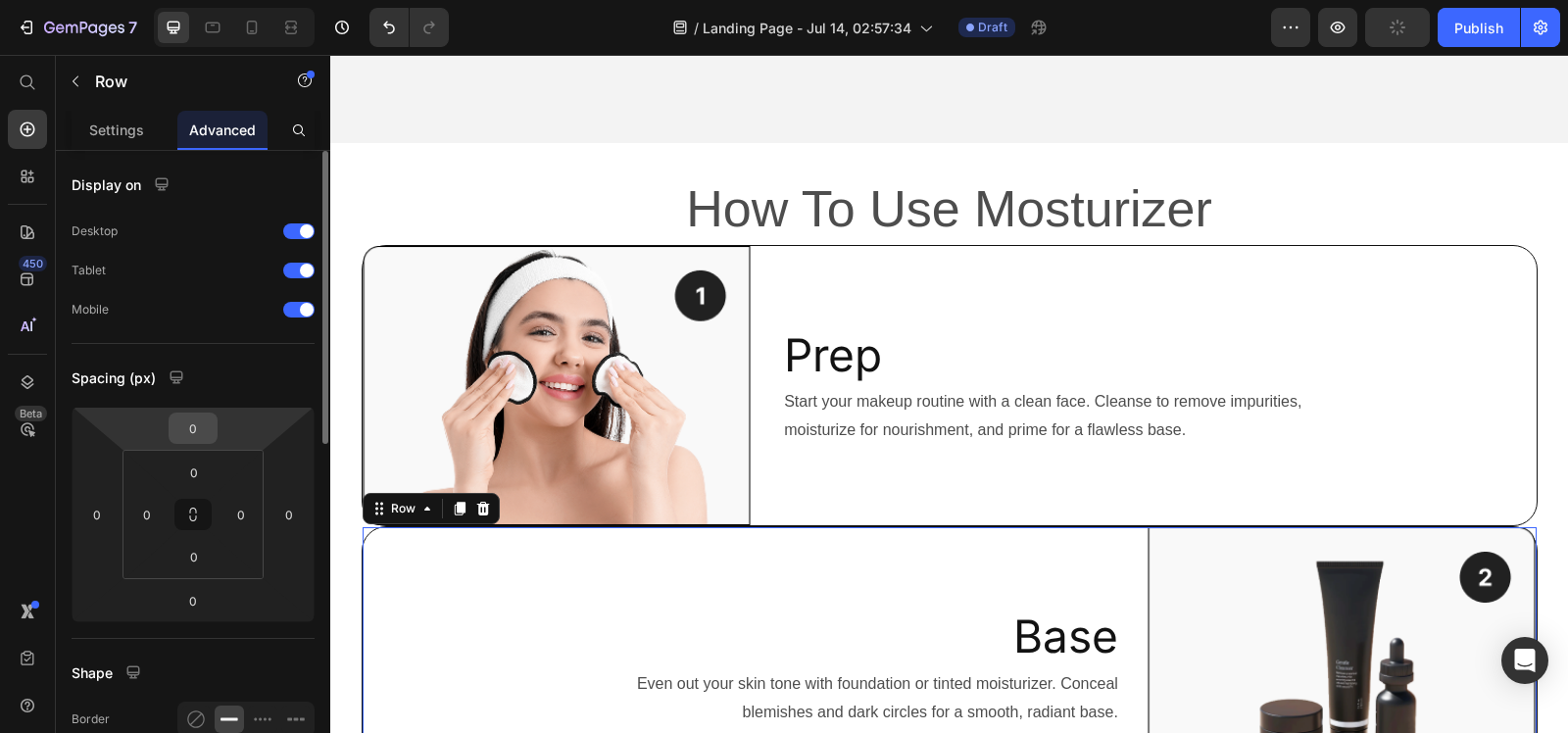 click on "0" at bounding box center (193, 428) 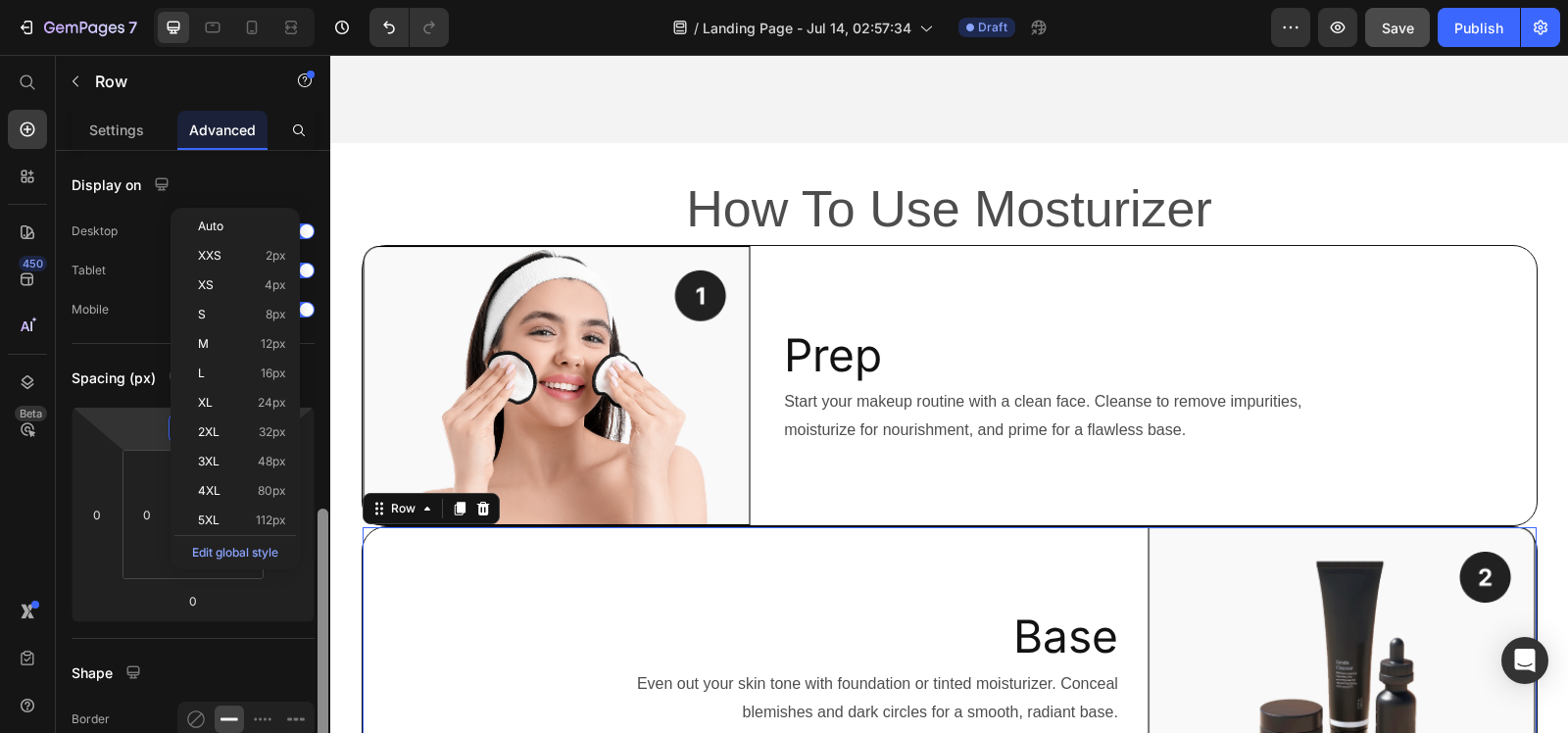 scroll, scrollTop: 490, scrollLeft: 0, axis: vertical 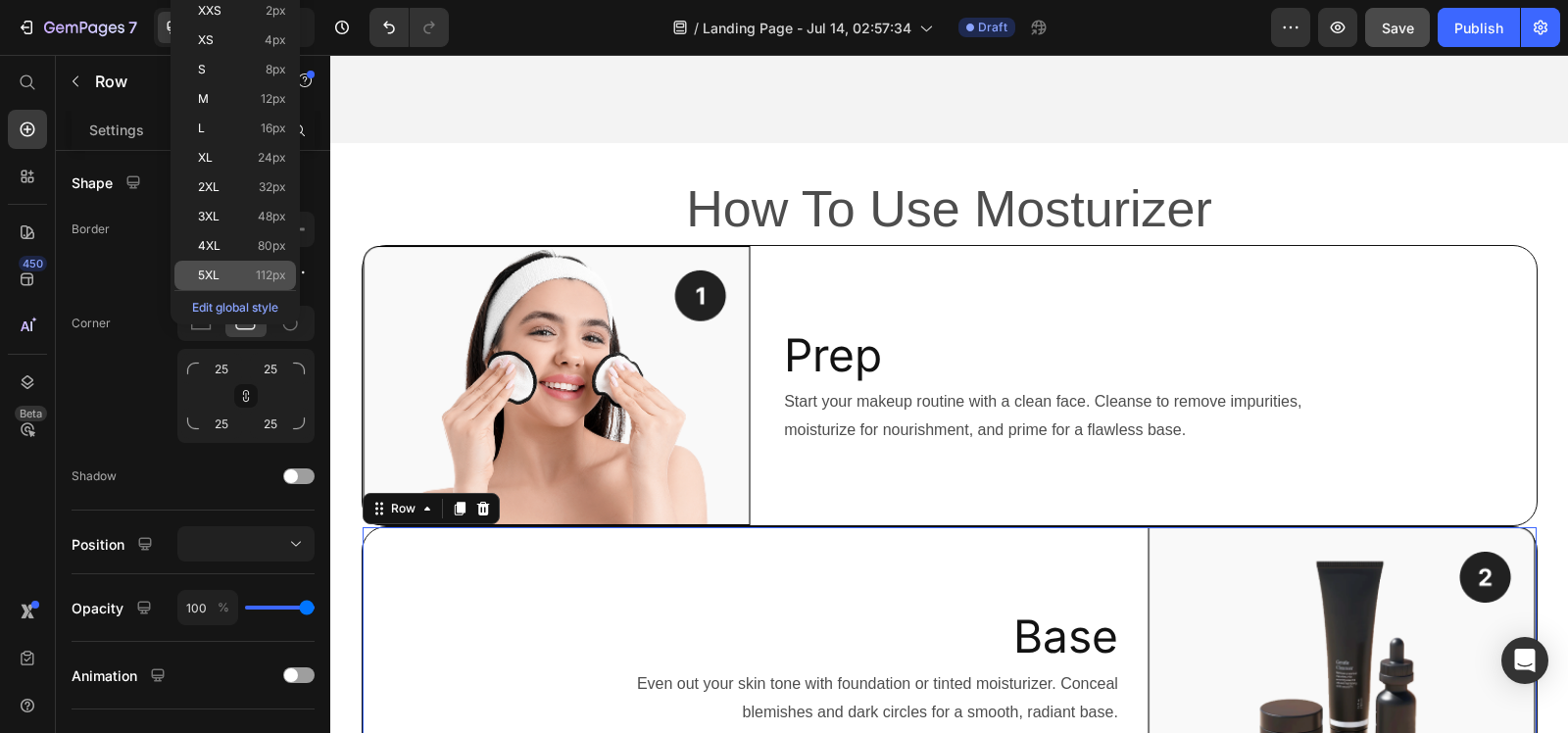 click on "5XL" at bounding box center (209, 275) 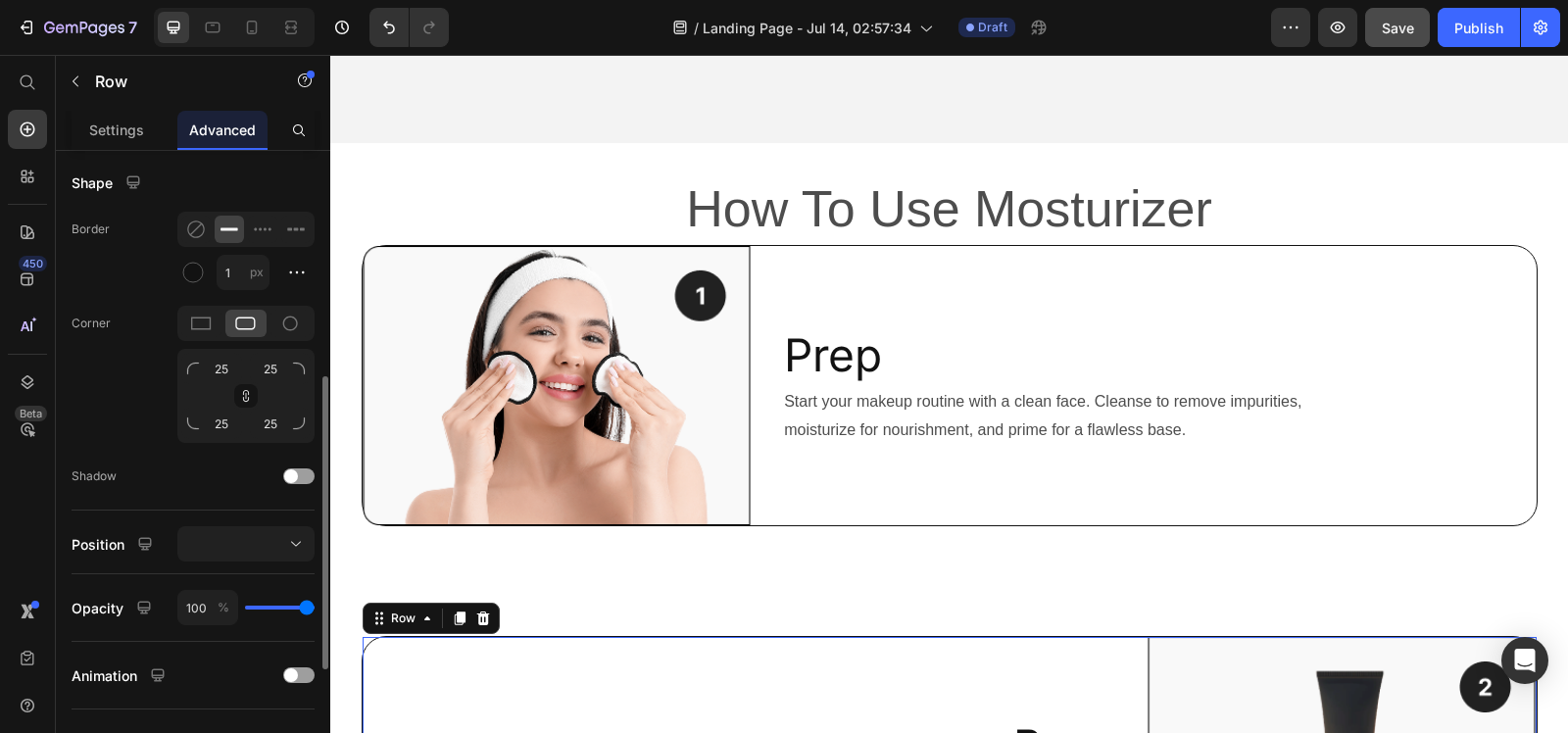 scroll, scrollTop: 122, scrollLeft: 0, axis: vertical 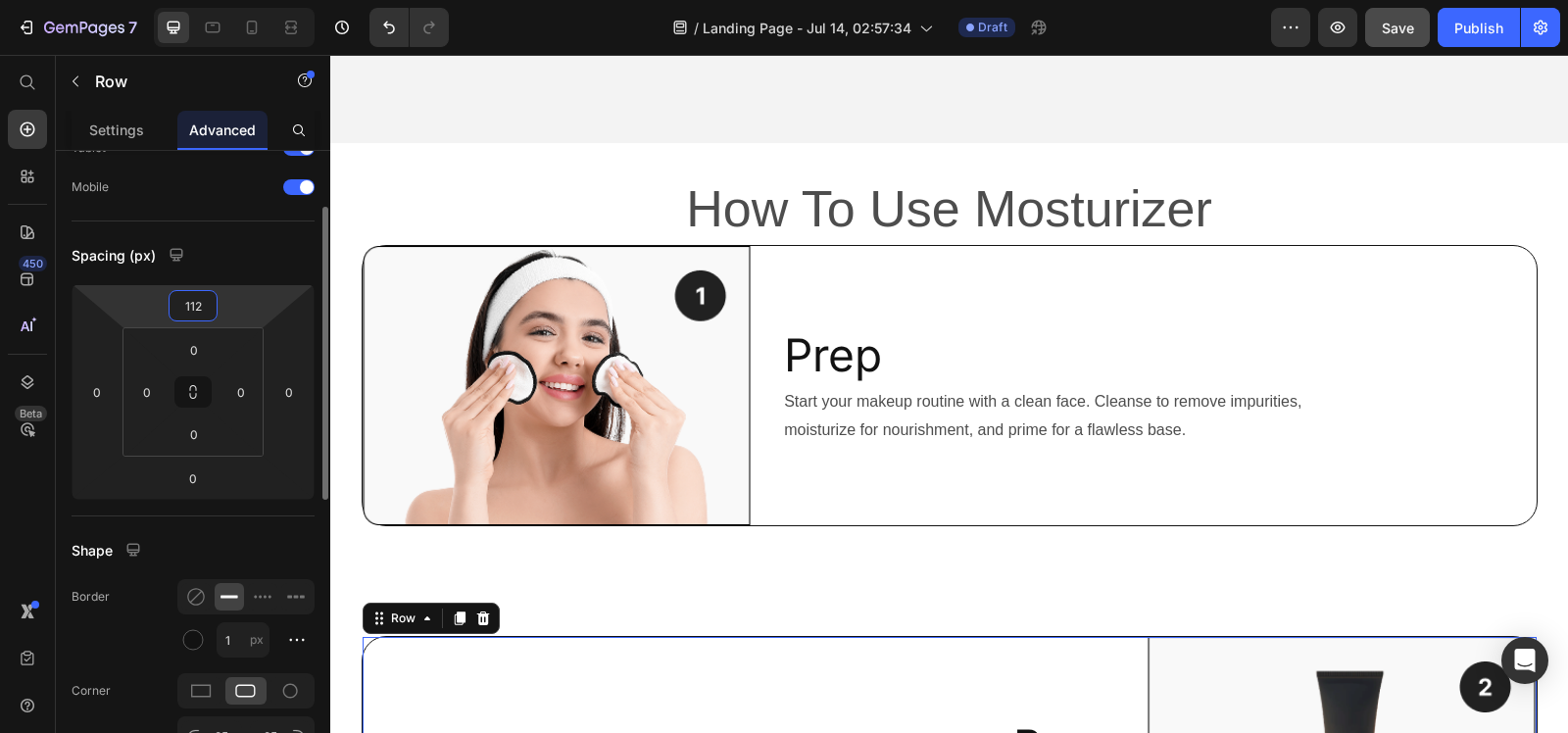 click on "112" at bounding box center [193, 306] 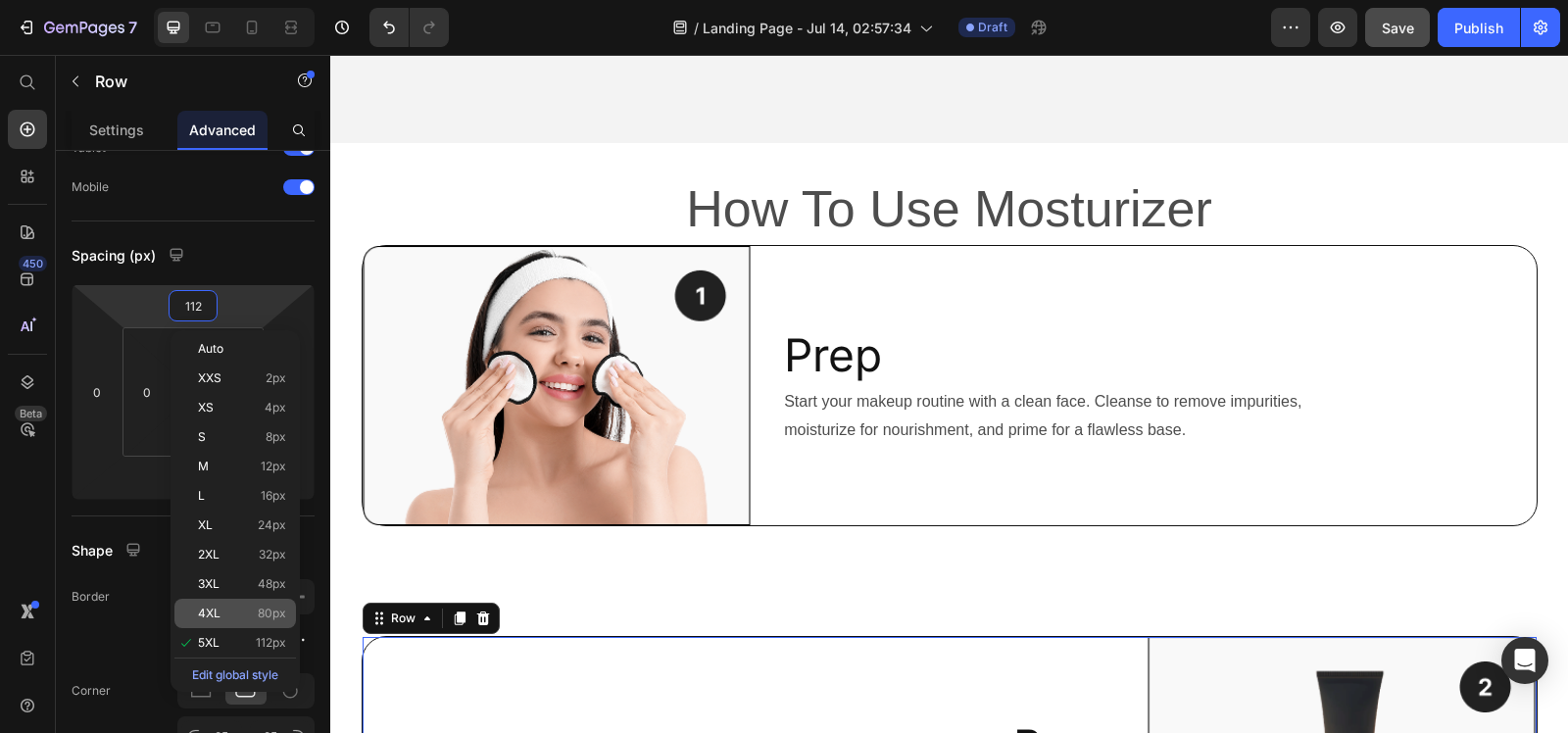 click on "4XL" at bounding box center (209, 613) 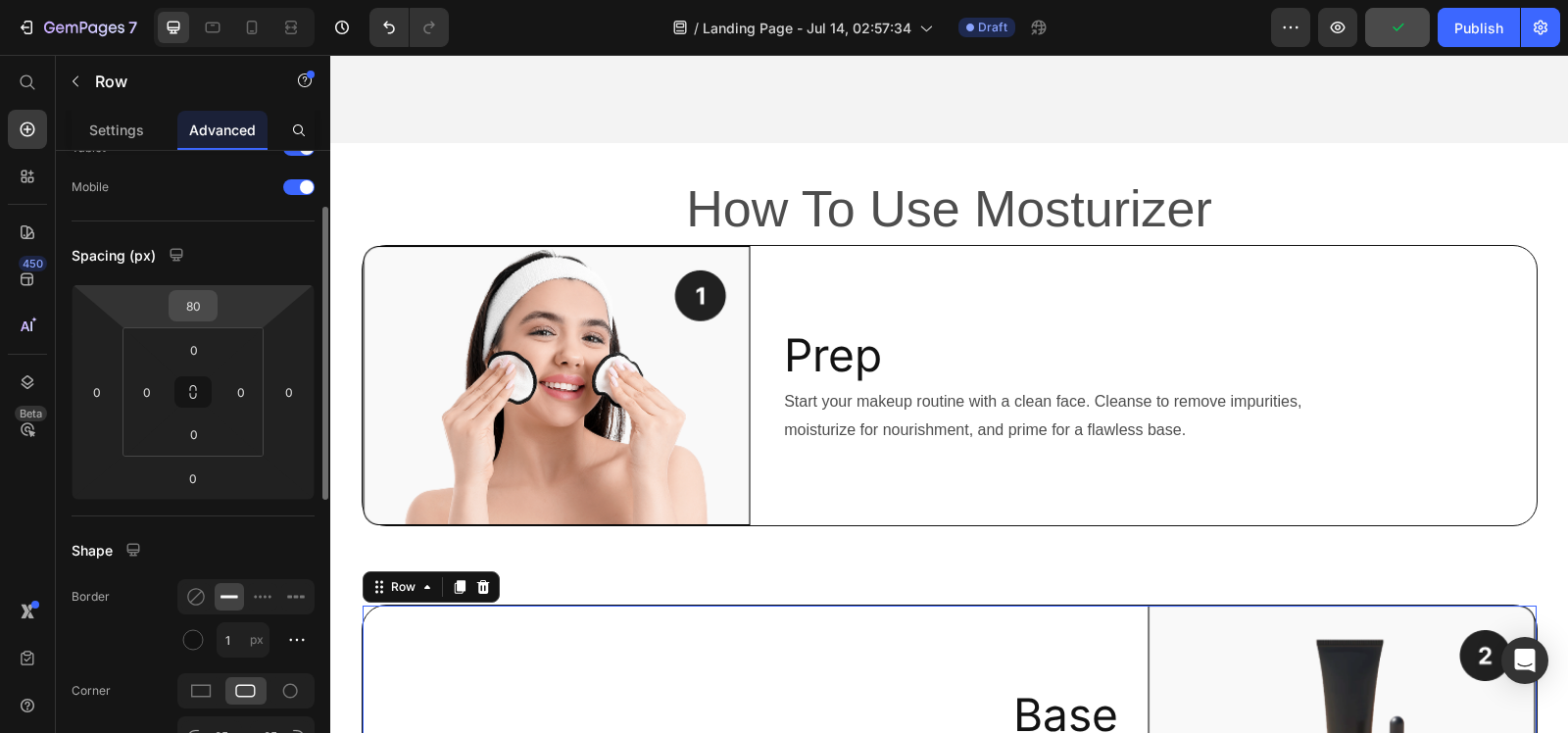 click on "80" at bounding box center (193, 306) 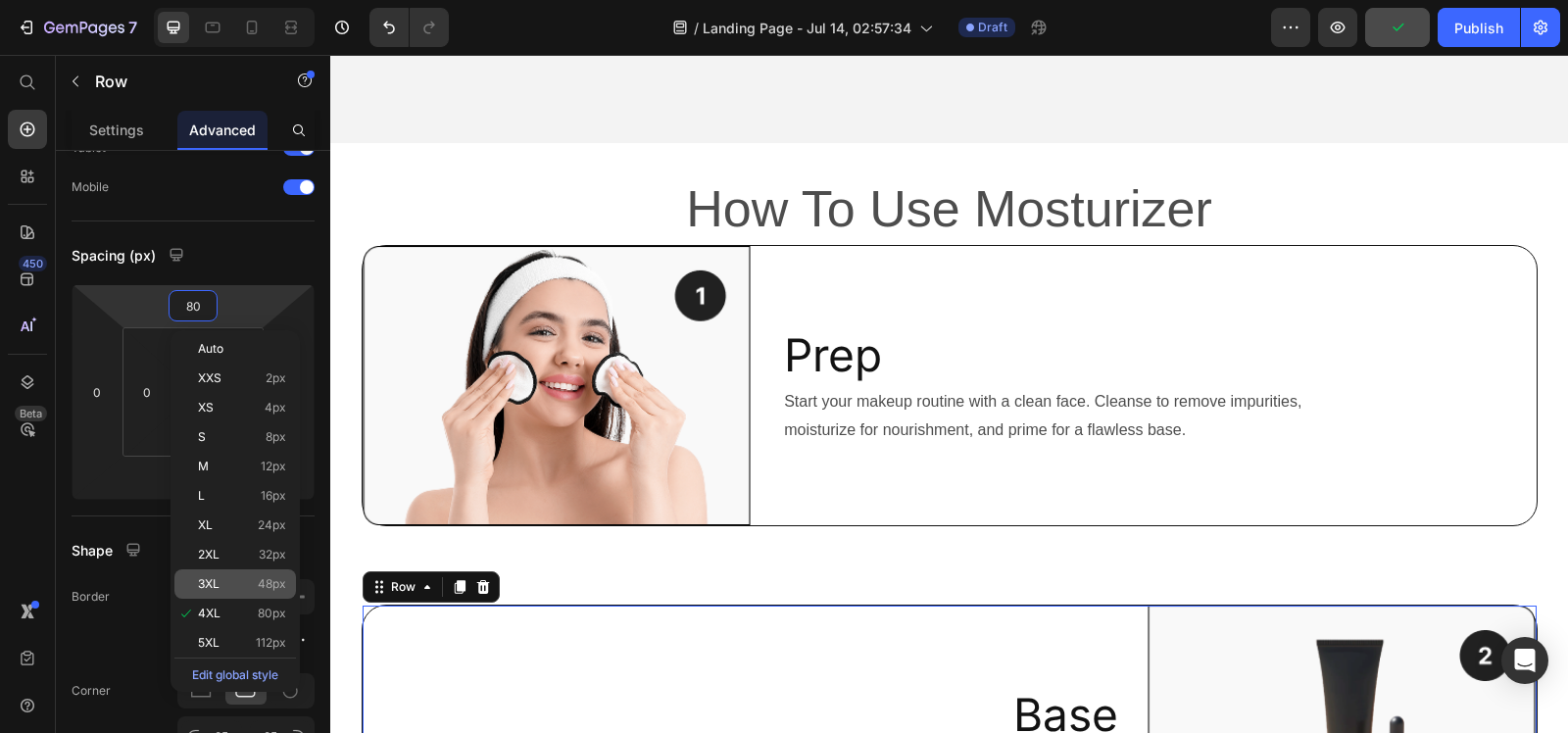 click on "3XL" at bounding box center (209, 584) 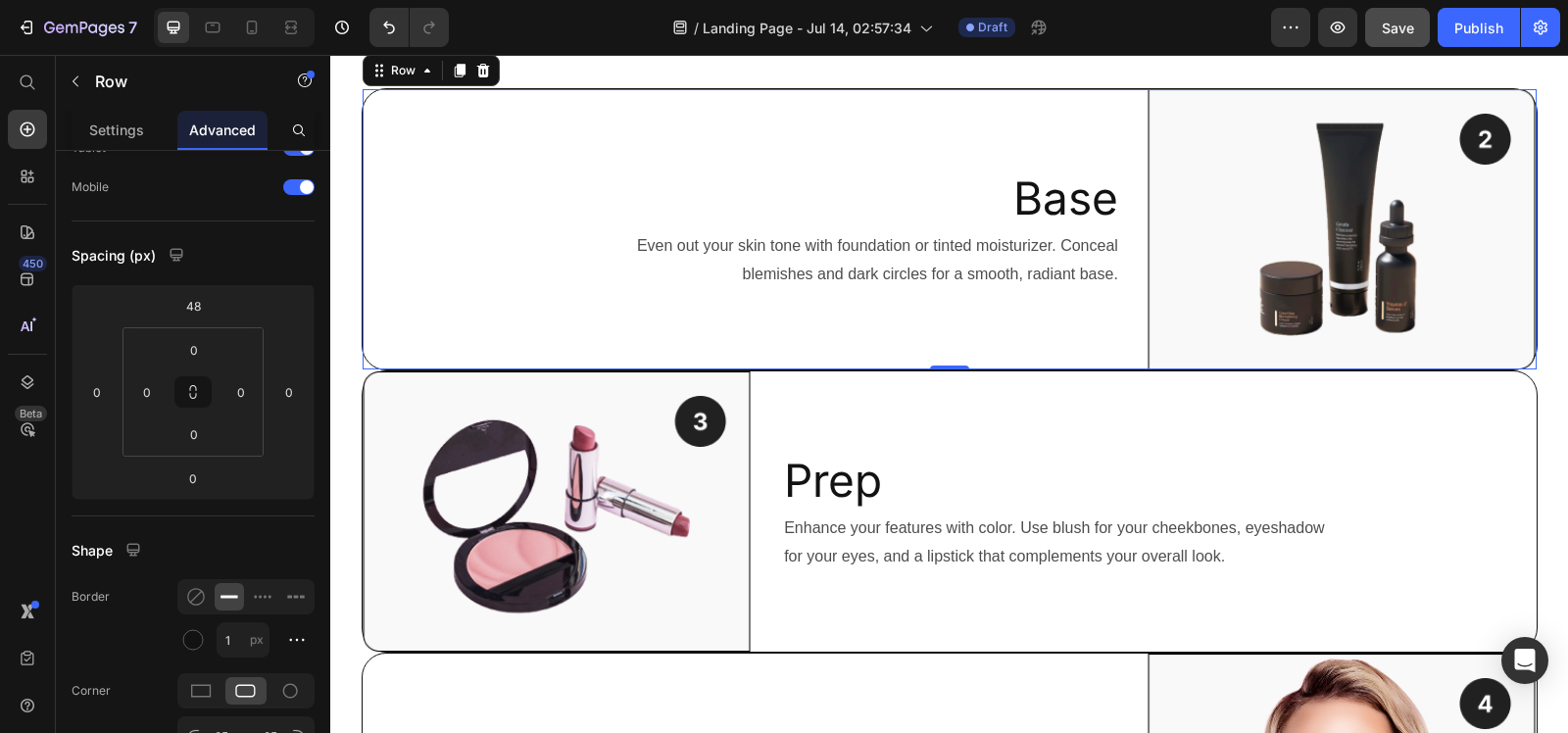 scroll, scrollTop: 1225, scrollLeft: 0, axis: vertical 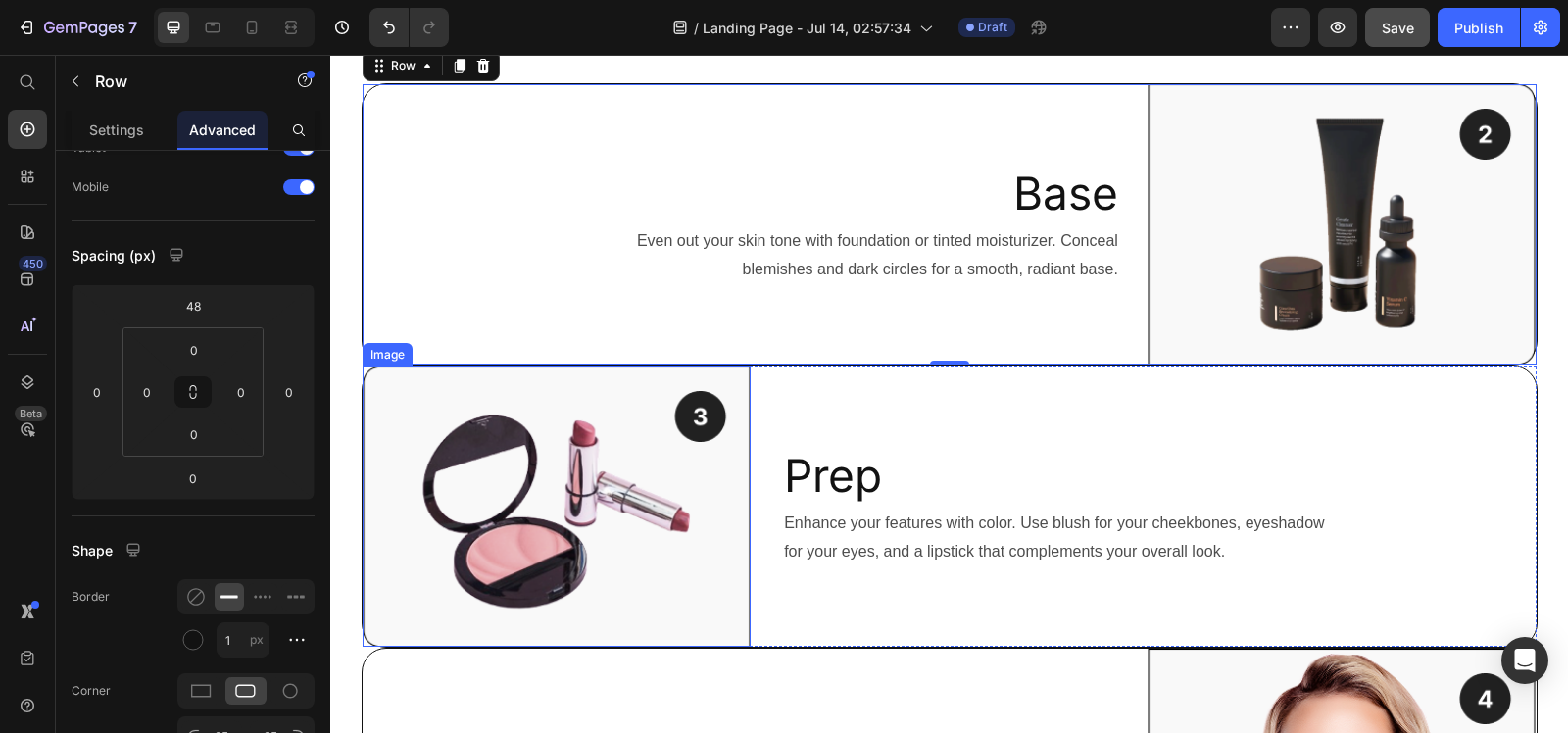 click at bounding box center [557, 507] 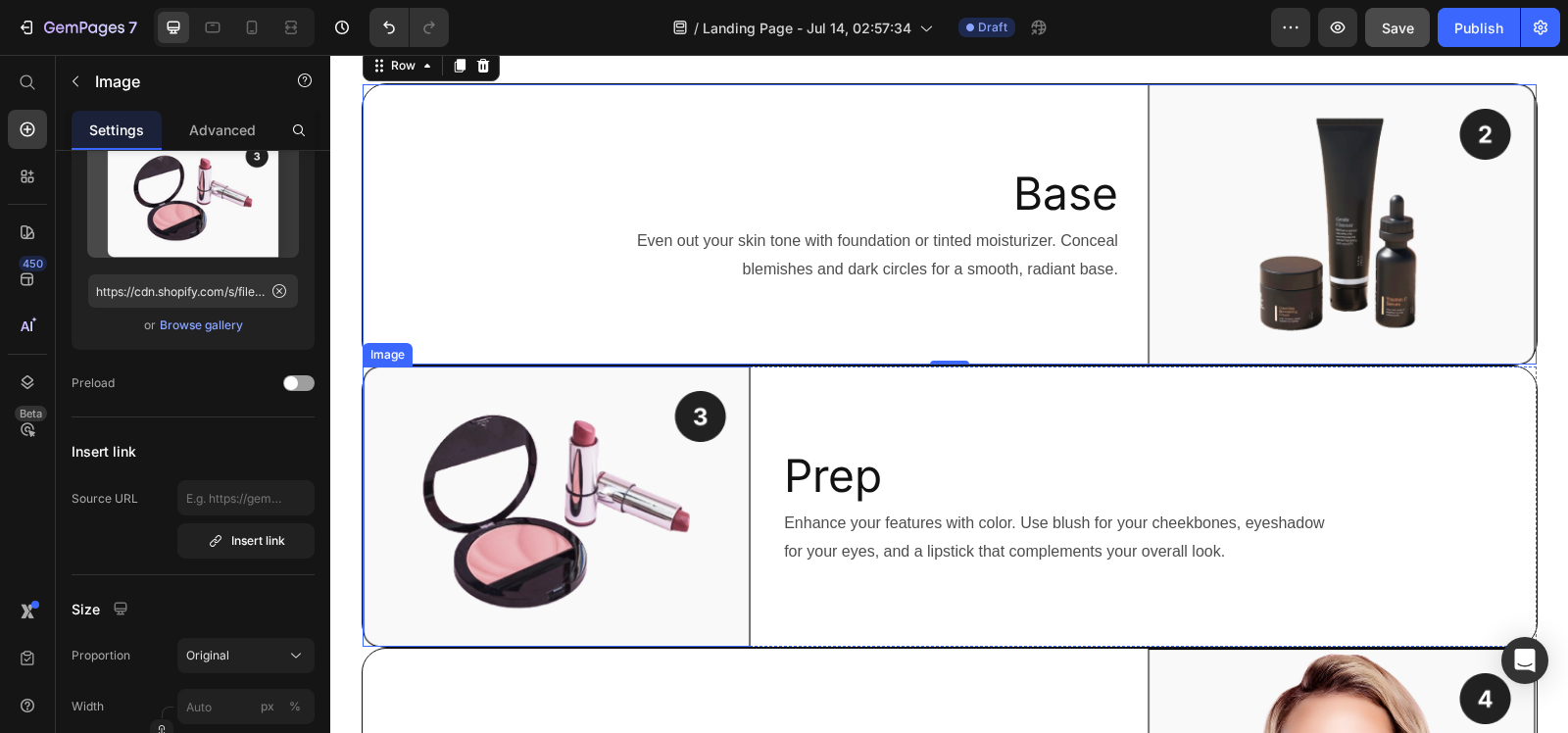 click on "Prep Heading Enhance your features with color. Use blush for your cheekbones, eyeshadow for your eyes, and a lipstick that complements your overall look. Text Block" at bounding box center [1147, 507] 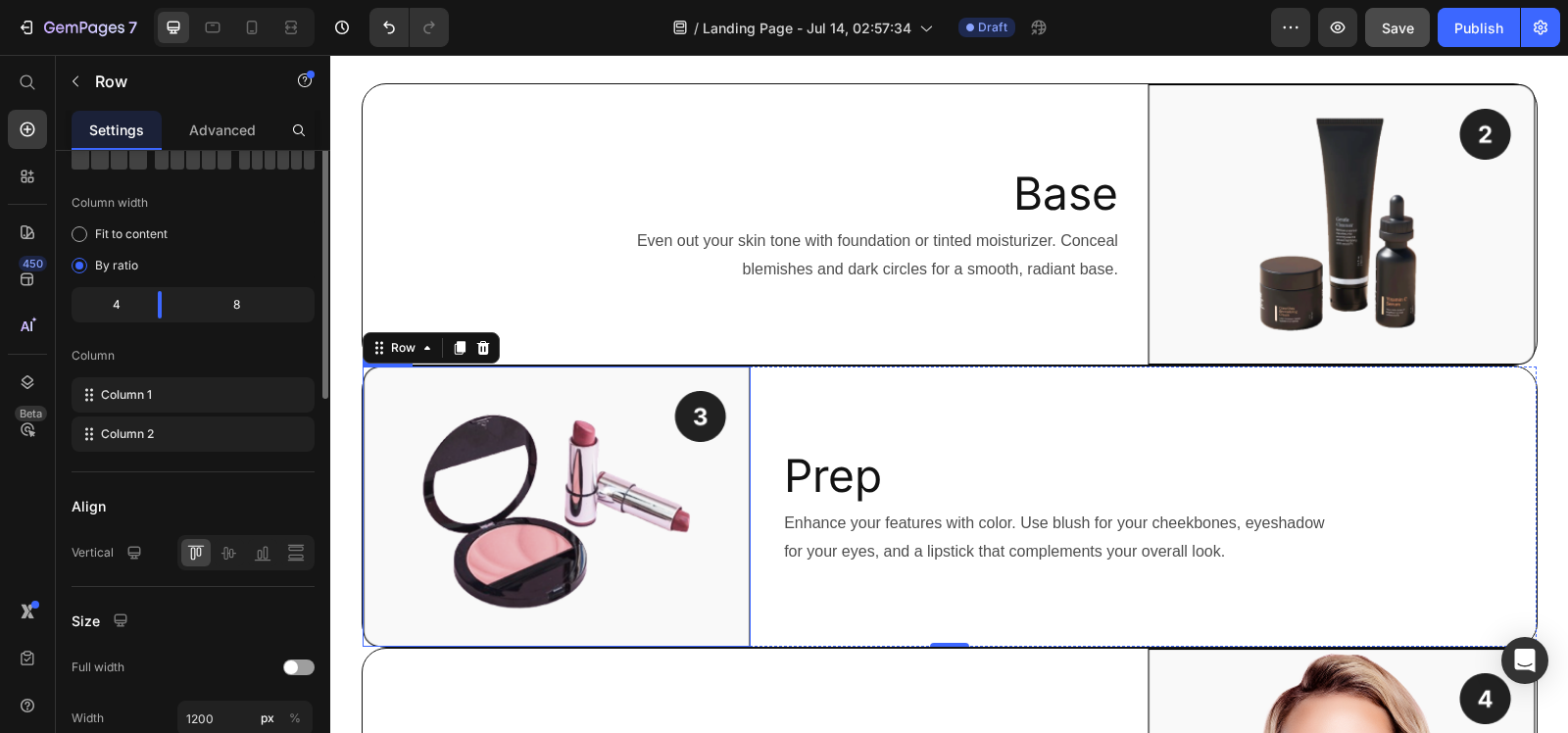 scroll, scrollTop: 0, scrollLeft: 0, axis: both 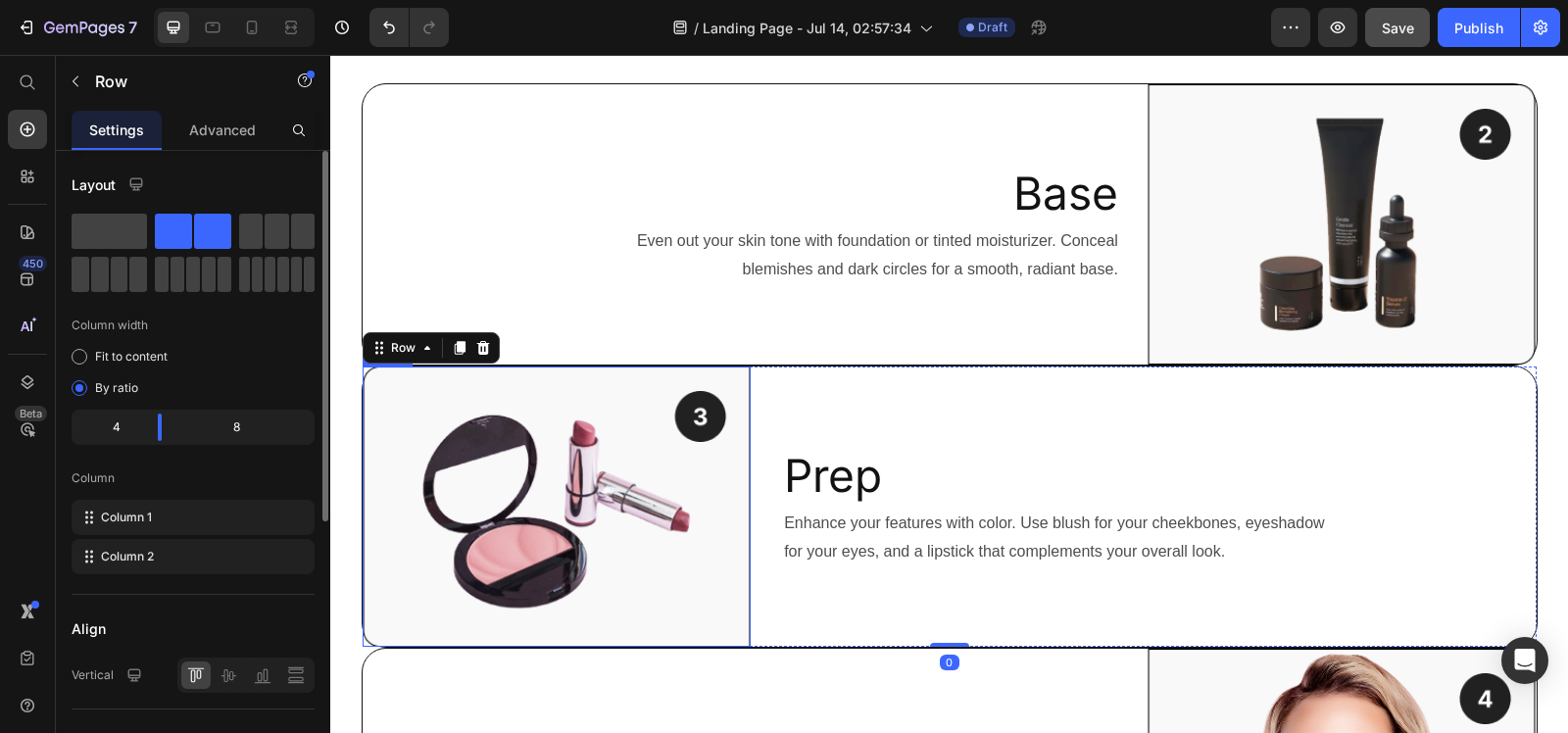 click at bounding box center [557, 507] 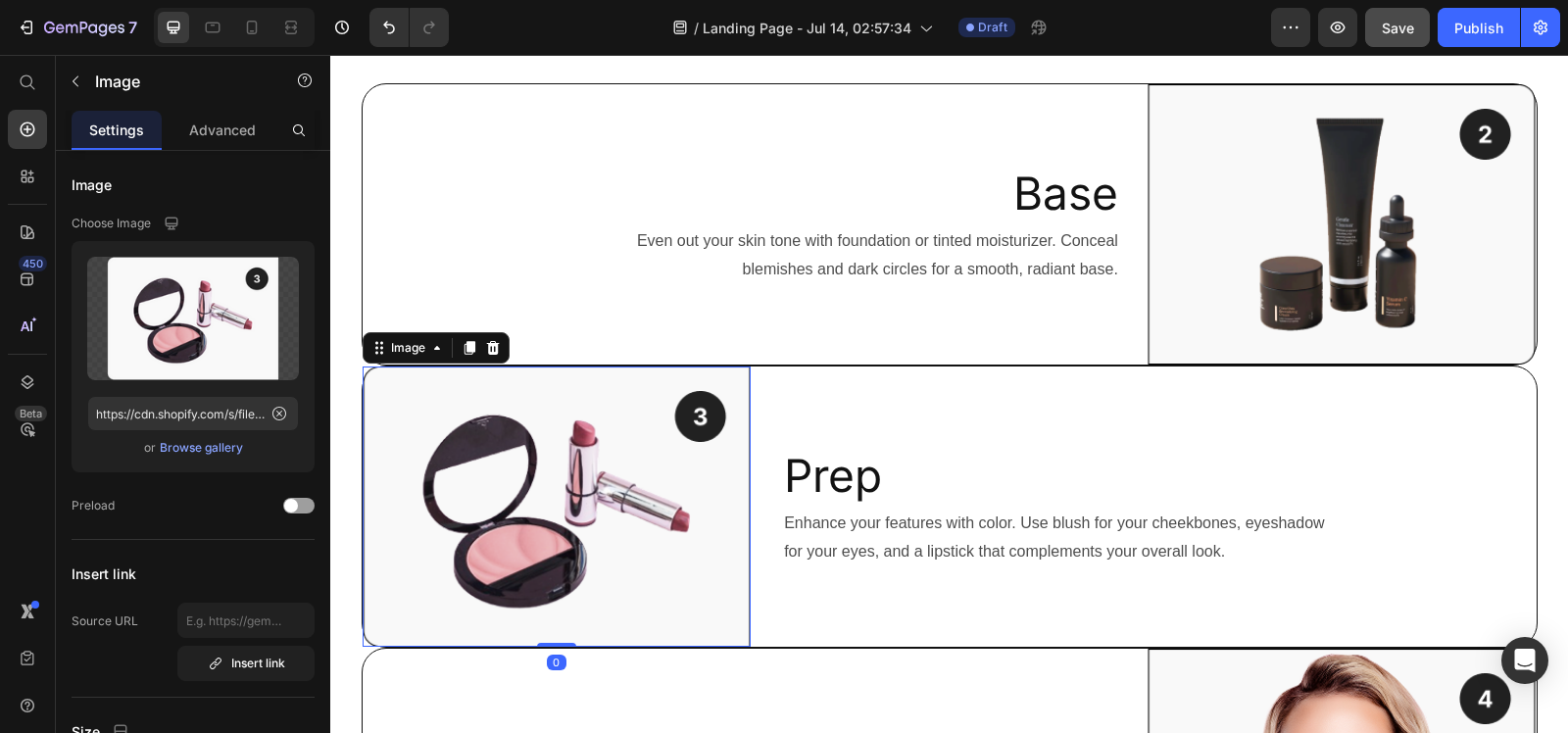click at bounding box center [557, 507] 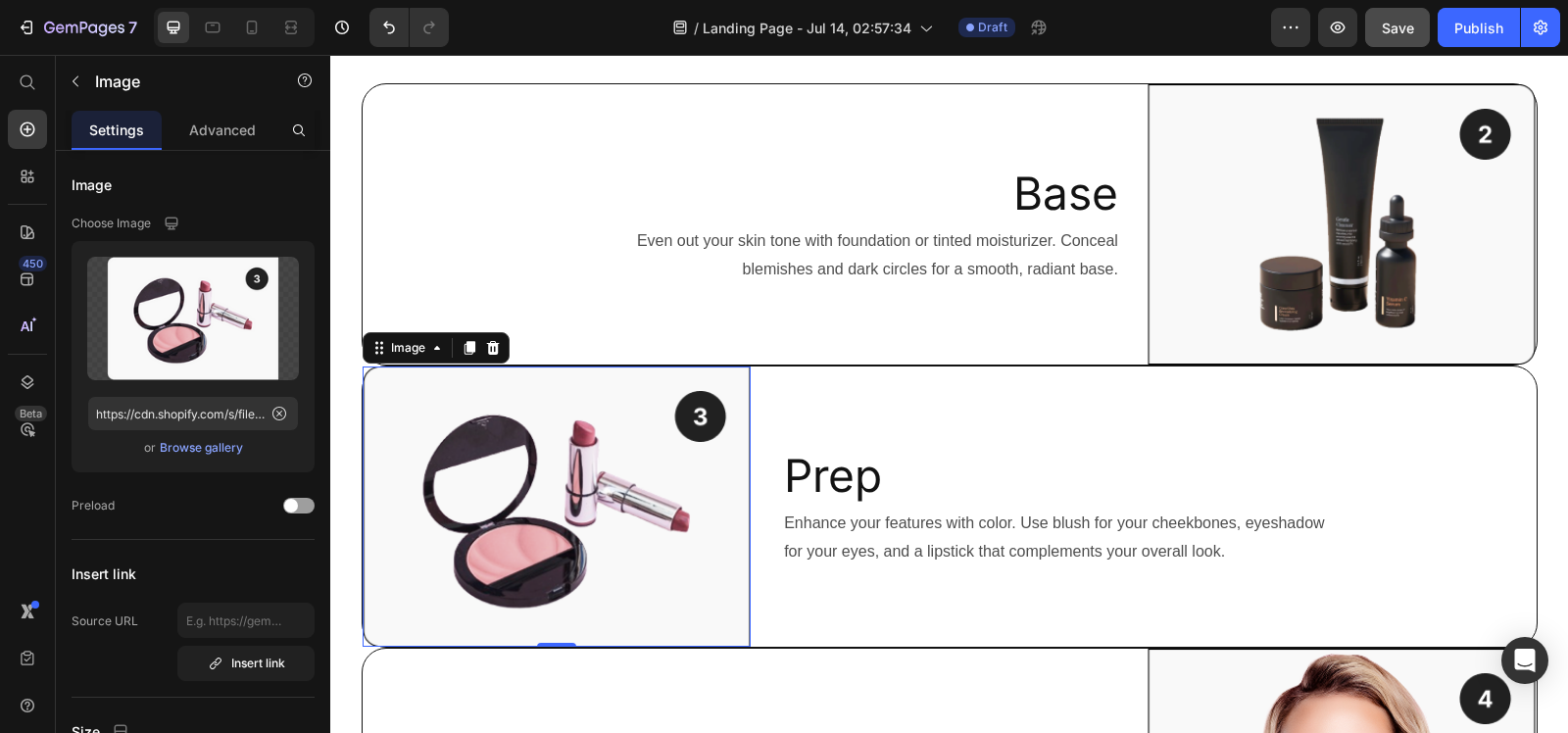 click at bounding box center (557, 507) 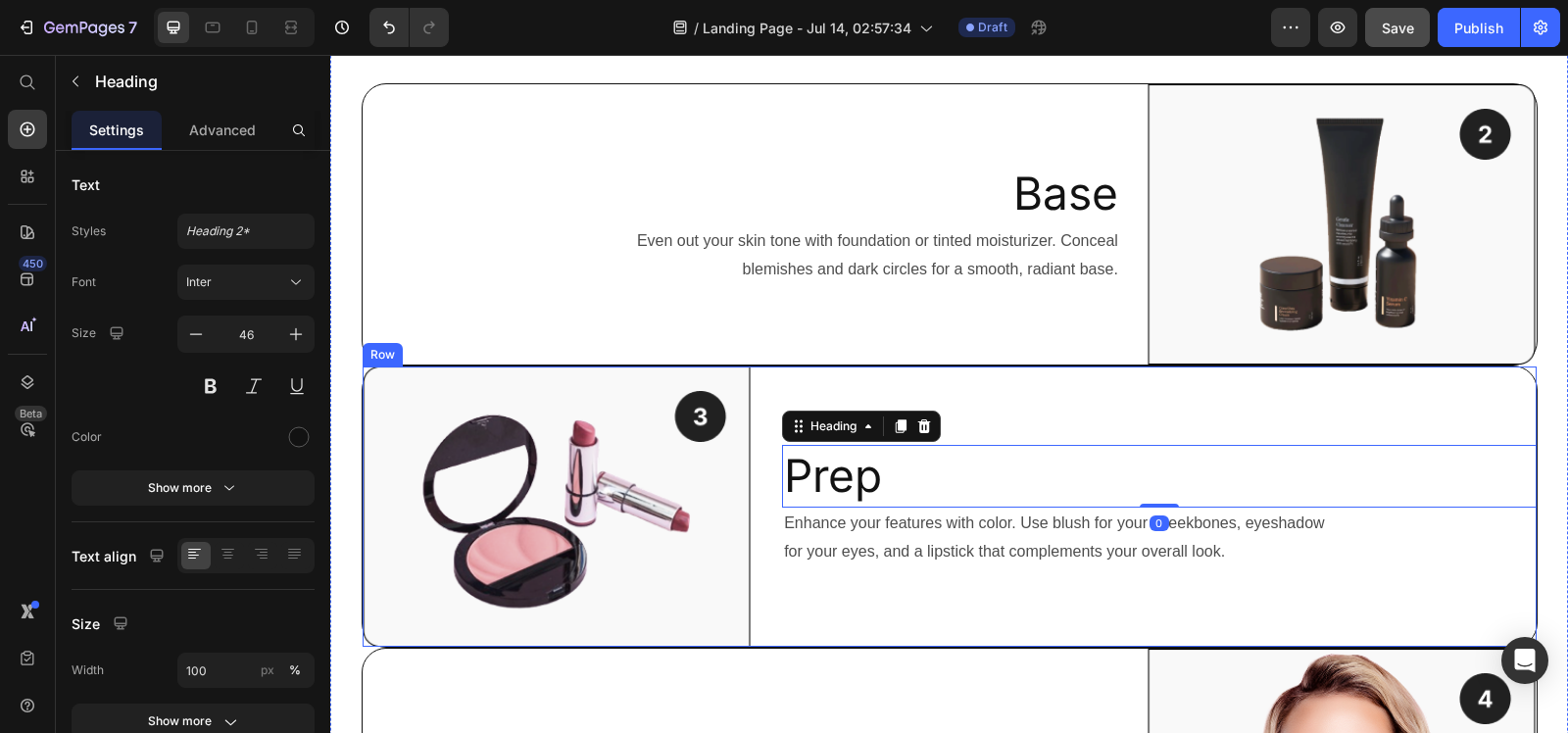 click on "Prep Heading   0 Enhance your features with color. Use blush for your cheekbones, eyeshadow for your eyes, and a lipstick that complements your overall look. Text Block" at bounding box center [1147, 507] 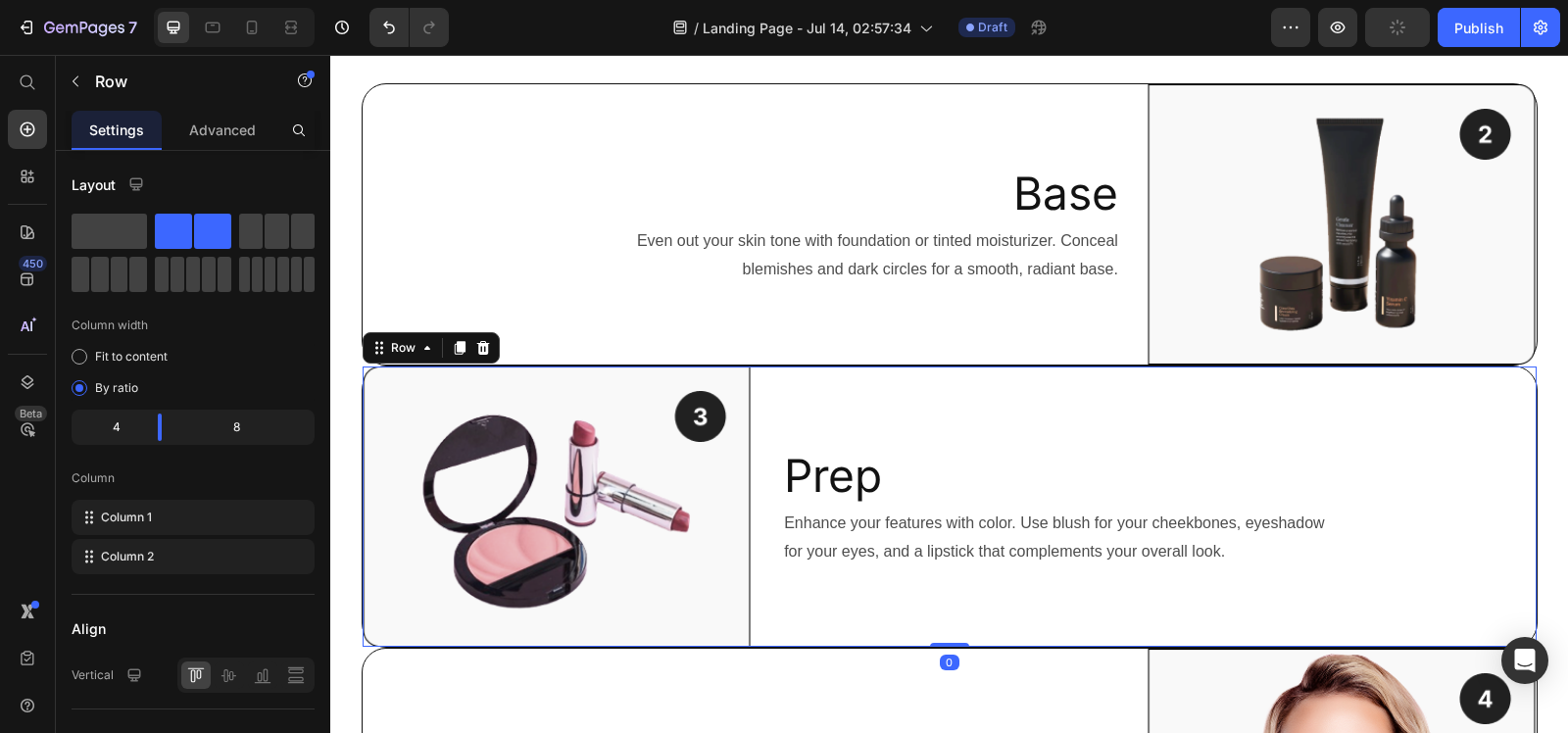 click on "Prep Heading Enhance your features with color. Use blush for your cheekbones, eyeshadow for your eyes, and a lipstick that complements your overall look. Text Block" at bounding box center (1147, 507) 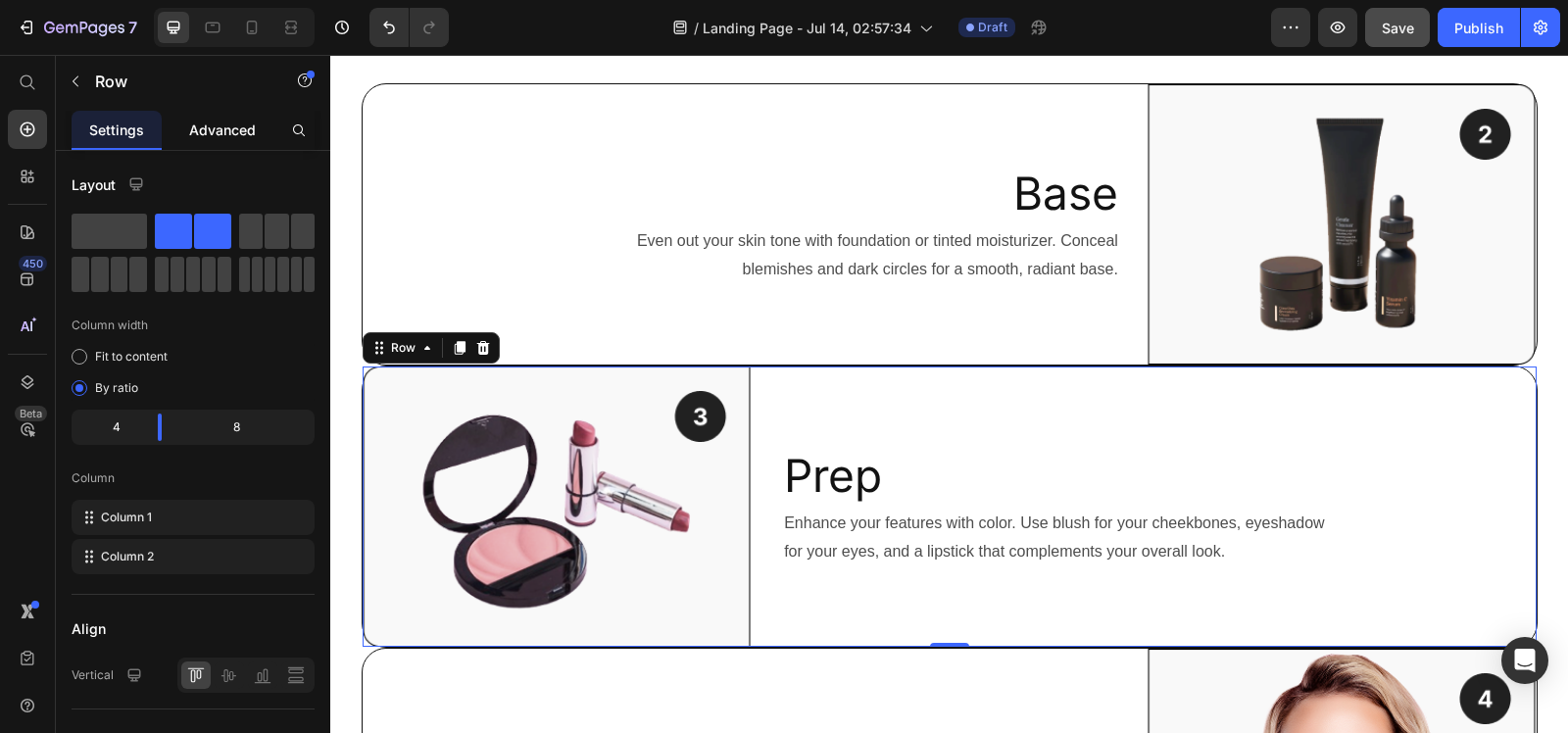 click on "Advanced" at bounding box center (222, 129) 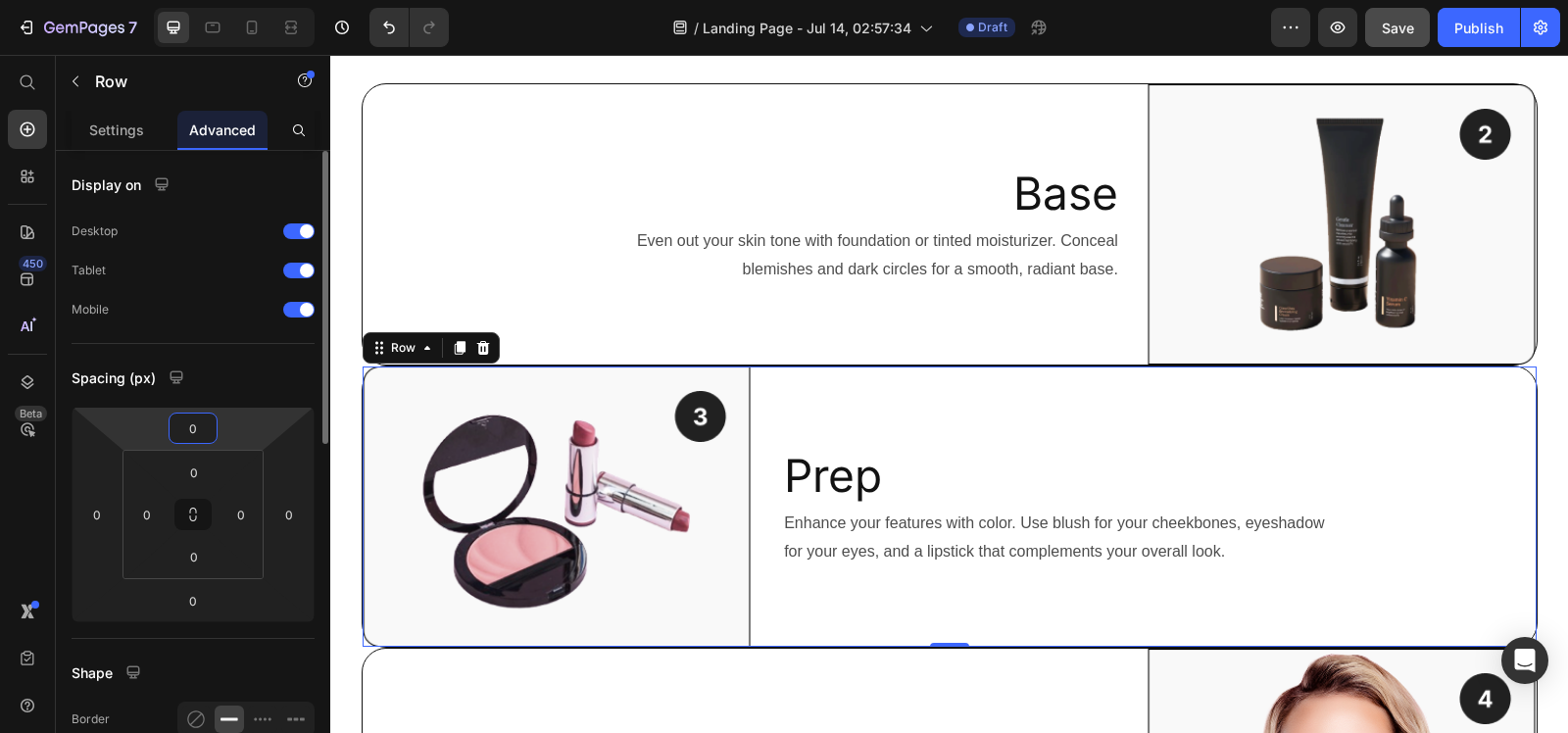 click on "0" at bounding box center [193, 428] 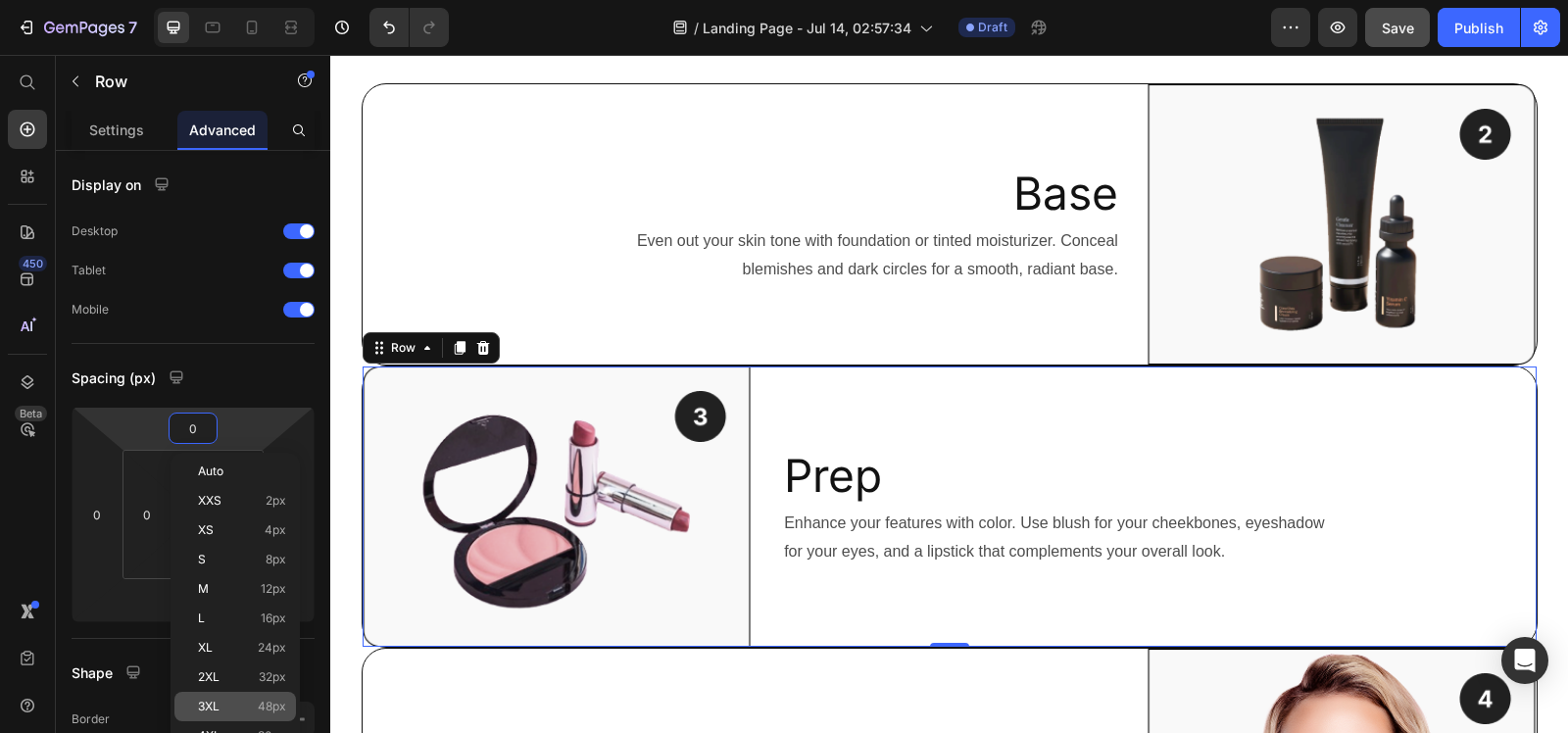 click on "3XL" at bounding box center (209, 707) 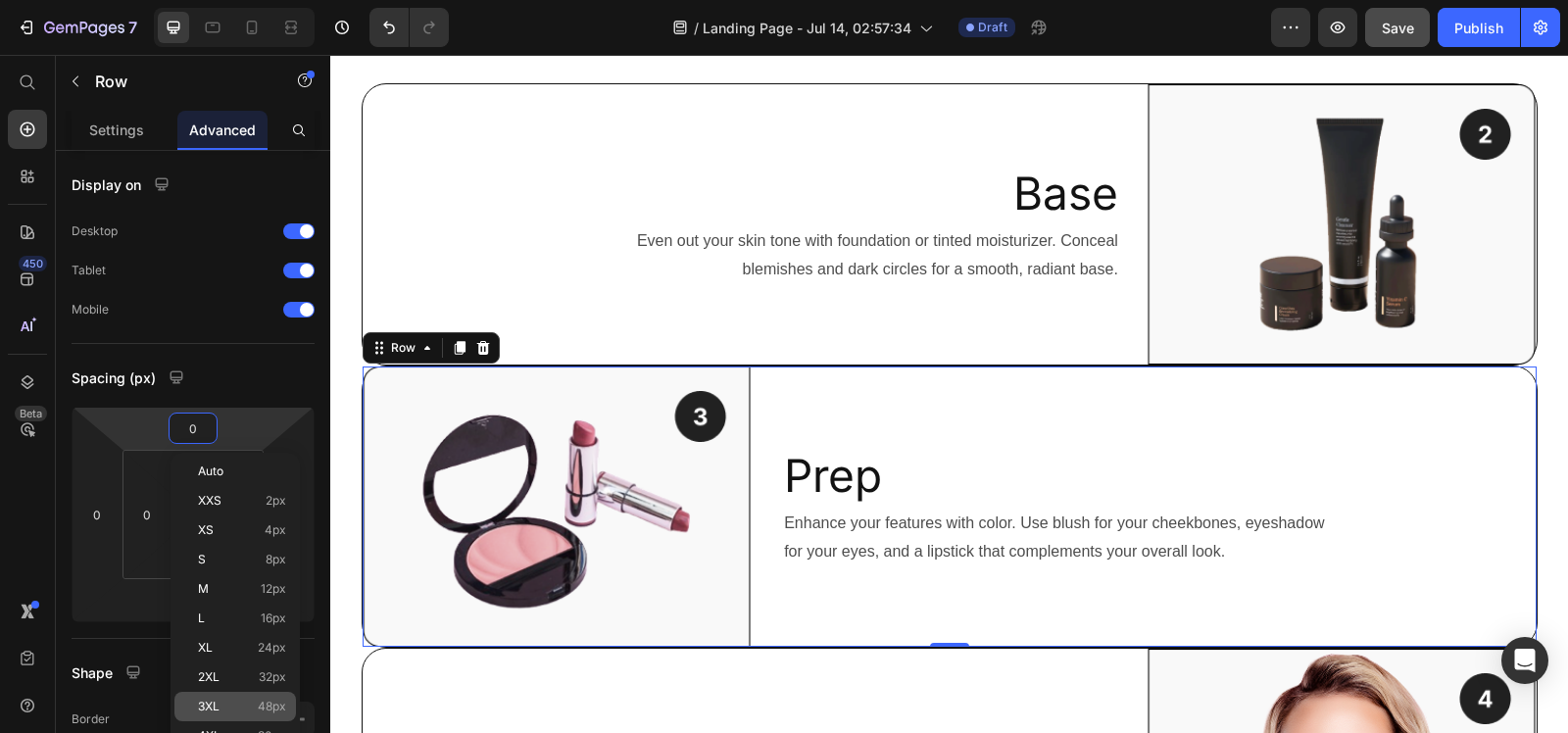 type on "48" 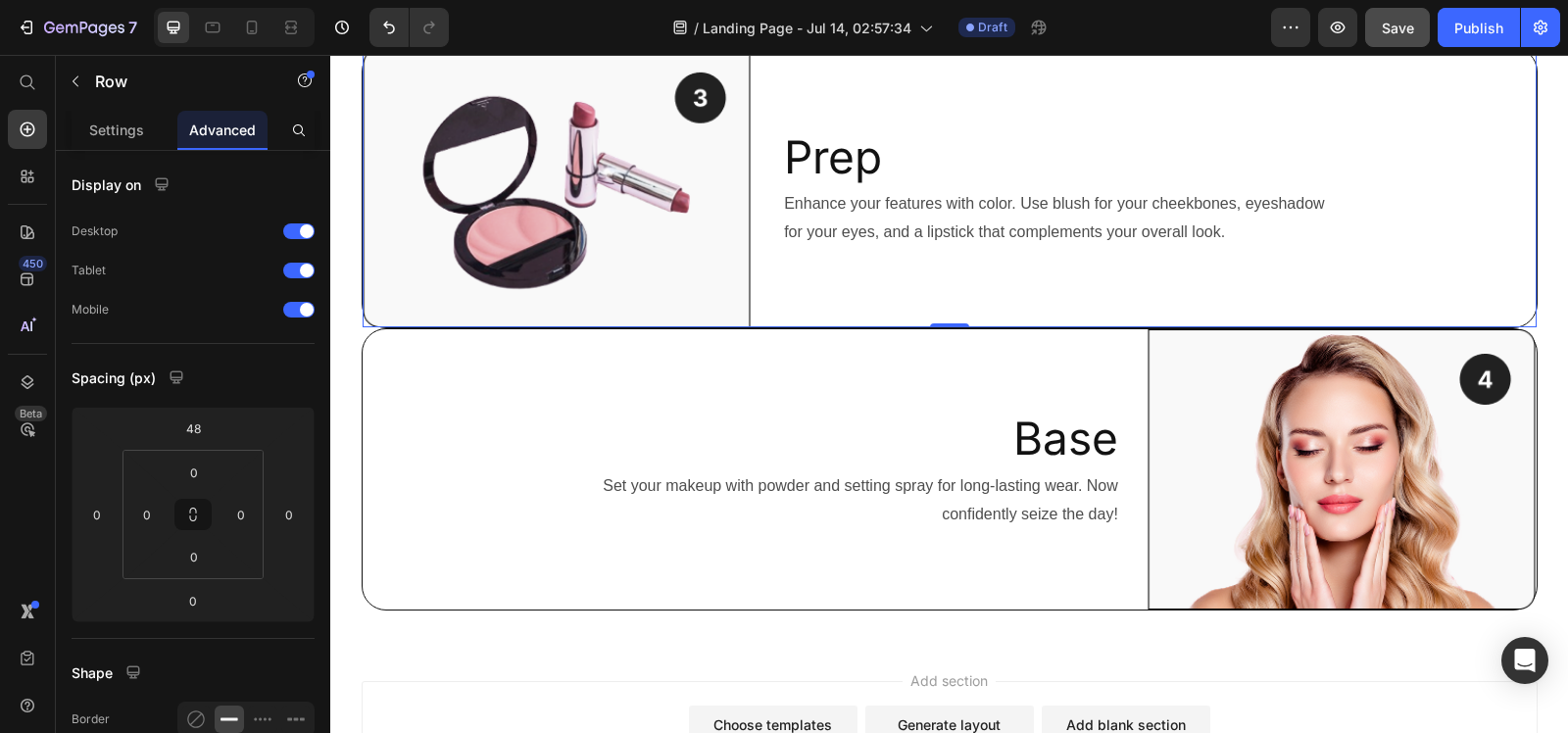 scroll, scrollTop: 1592, scrollLeft: 0, axis: vertical 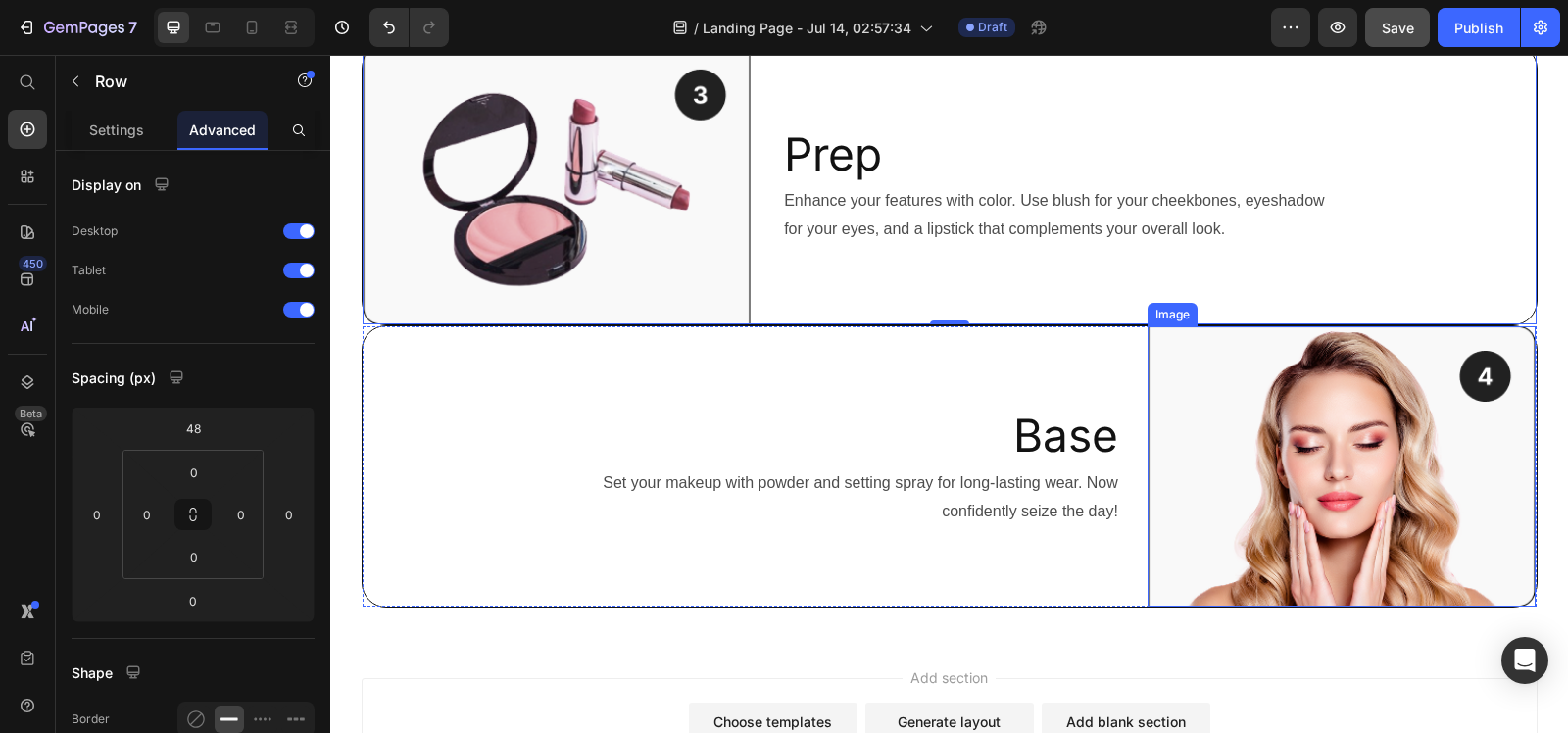 click at bounding box center [1342, 466] 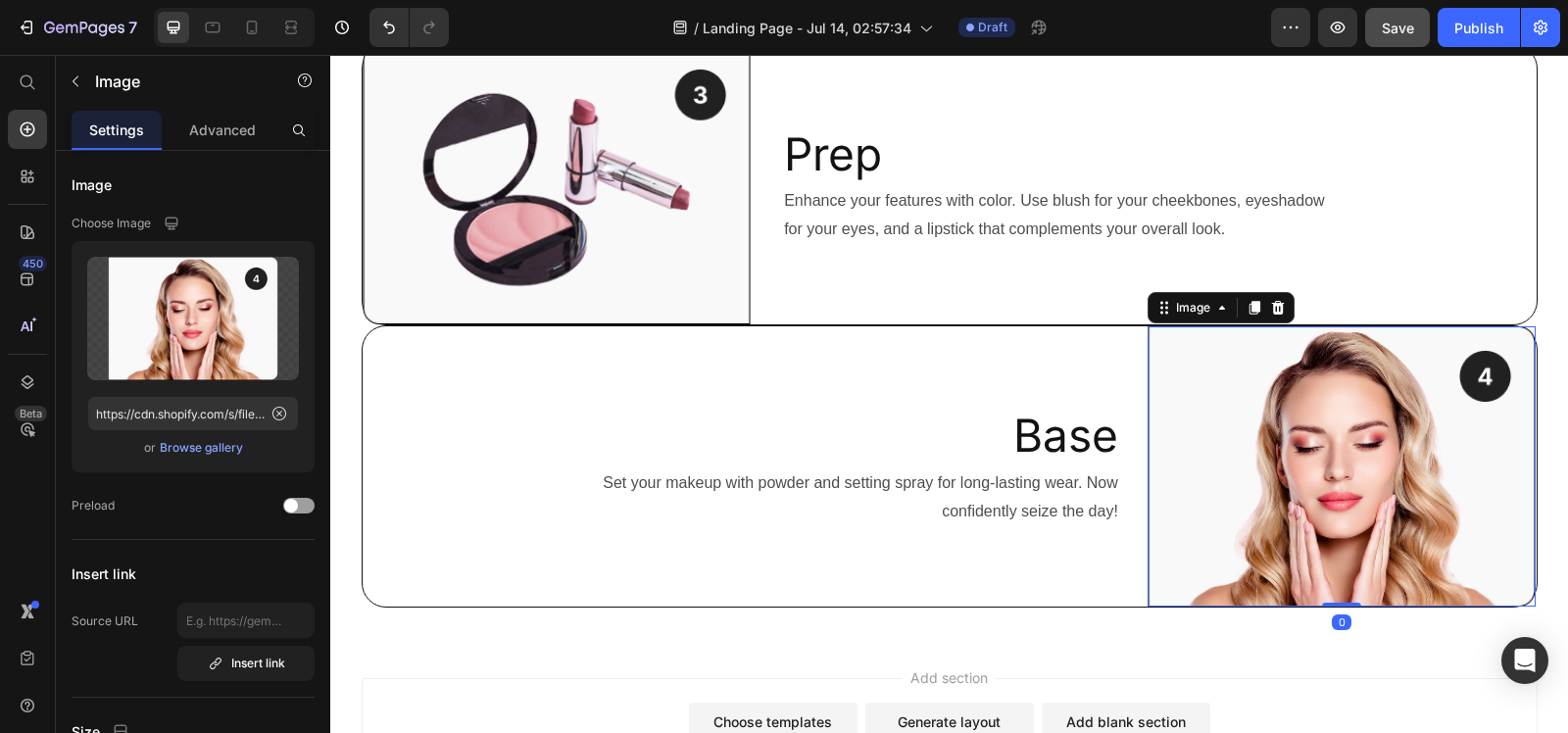 click at bounding box center (1342, 466) 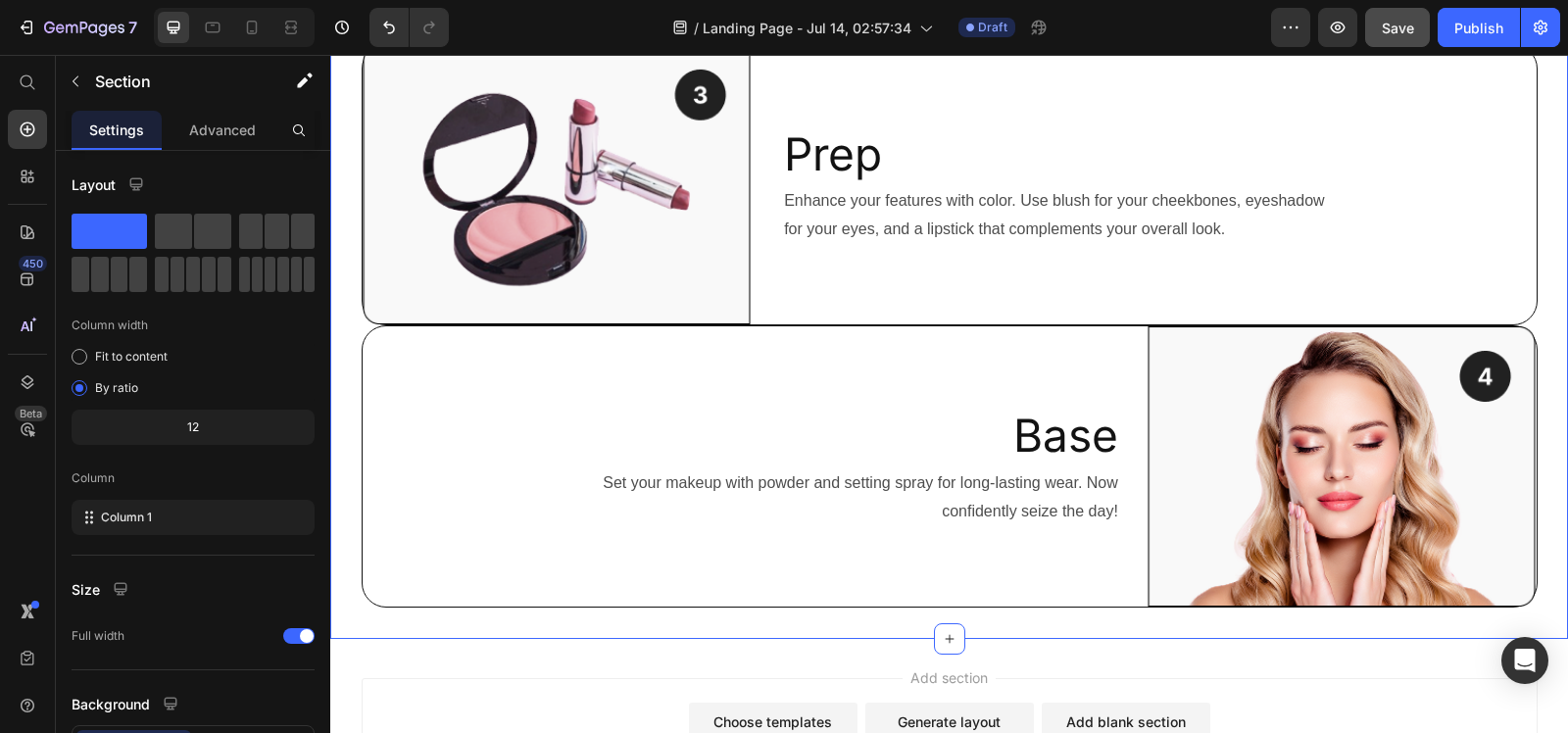 click on "How To Use Mosturizer Text Block Image Prep Heading Start your makeup routine with a clean face. Cleanse to remove impurities, moisturize for nourishment, and prime for a flawless base. Text Block Row Base Heading Even out your skin tone with foundation or tinted moisturizer. Conceal blemishes and dark circles for a smooth, radiant base. Text Block Image Row Image Prep Heading Enhance your features with color. Use blush for your cheekbones, eyeshadow for your eyes, and a lipstick that complements your overall look. Text Block Row Base Heading Set your makeup with powder and setting spray for long-lasting wear. Now confidently seize the day! Text Block Image Row" at bounding box center (949, -39) 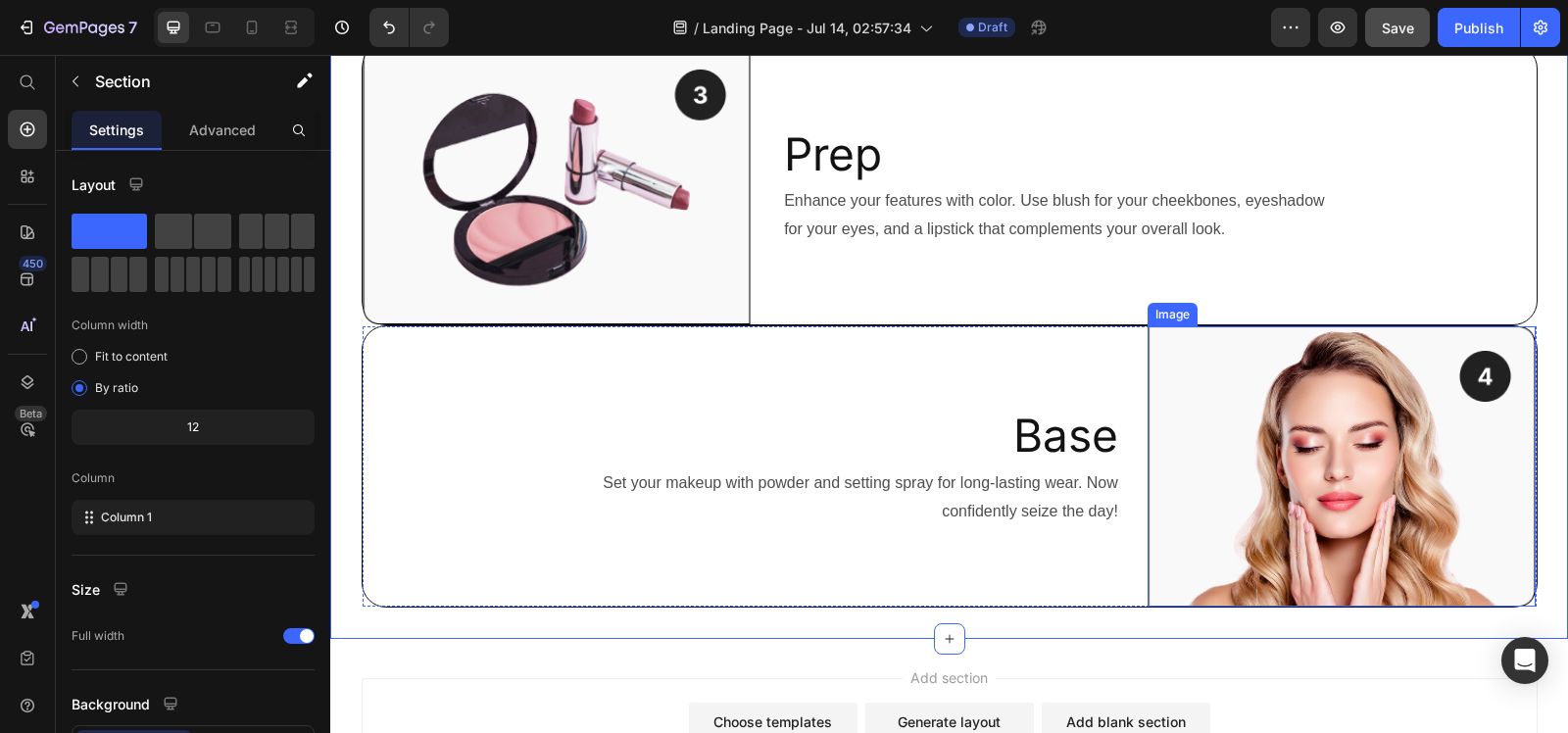 click on "Base Heading Set your makeup with powder and setting spray for long-lasting wear. Now confidently seize the day! Text Block" at bounding box center [751, 466] 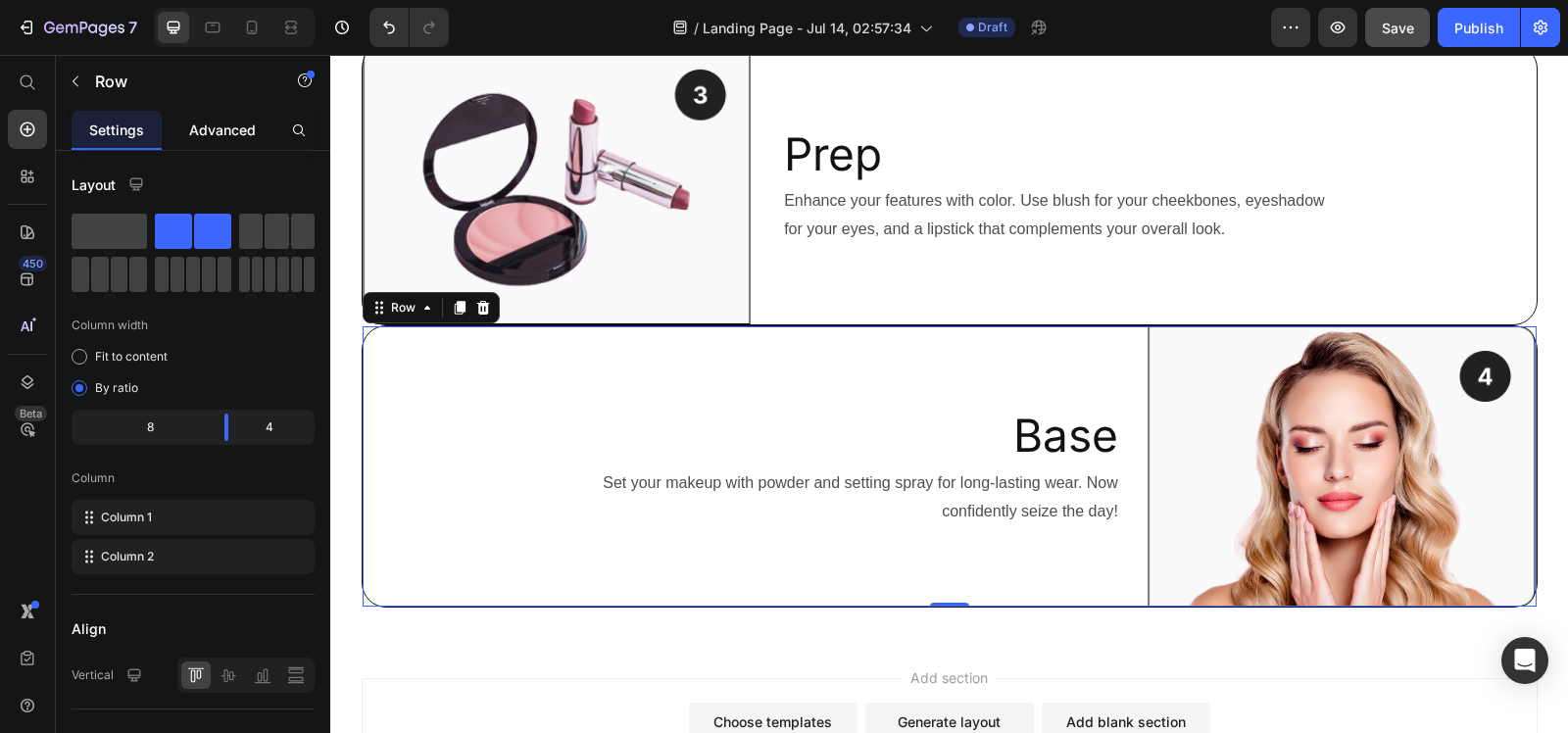 click on "Advanced" at bounding box center (222, 129) 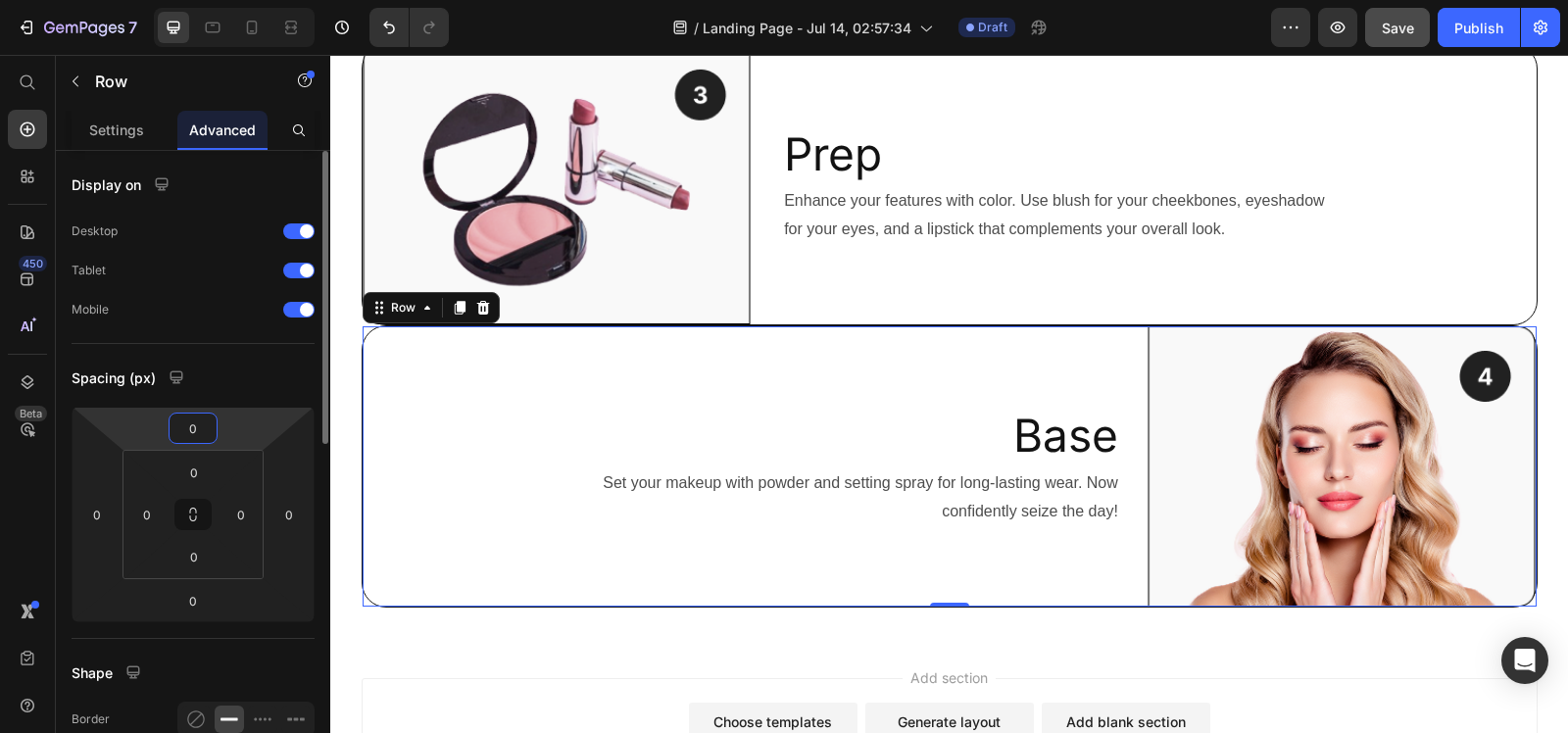 click on "0" at bounding box center [193, 428] 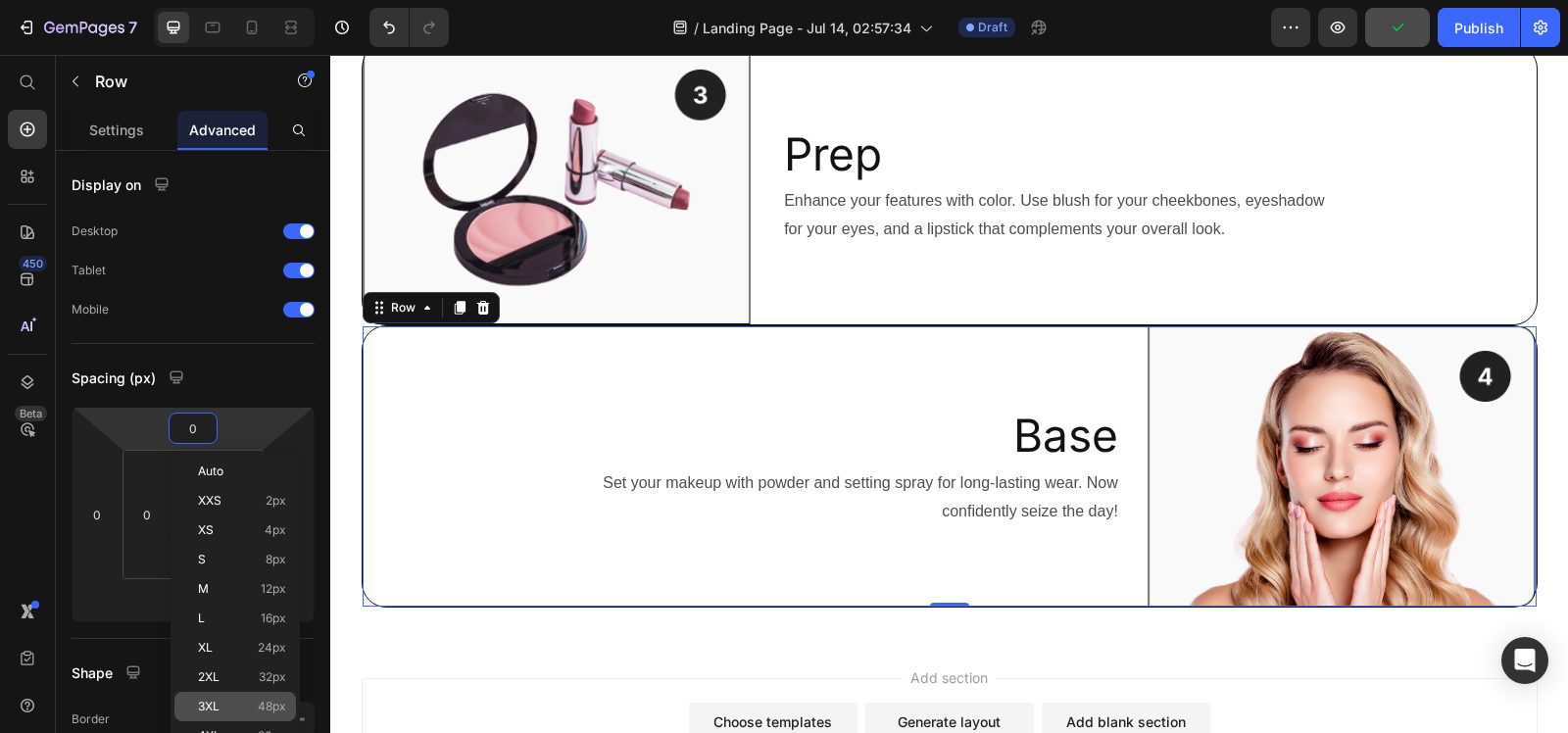 click on "3XL" at bounding box center [209, 707] 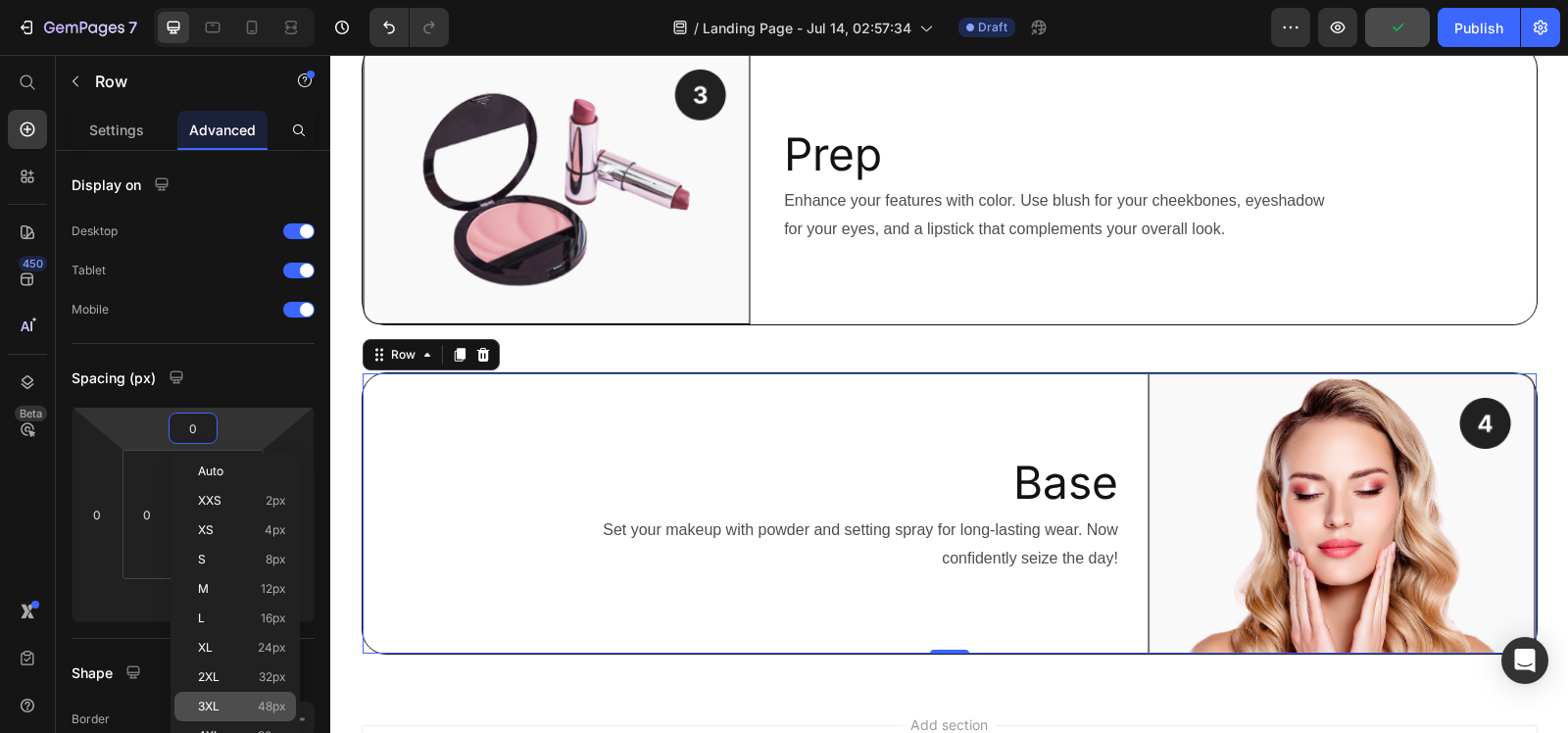 type on "48" 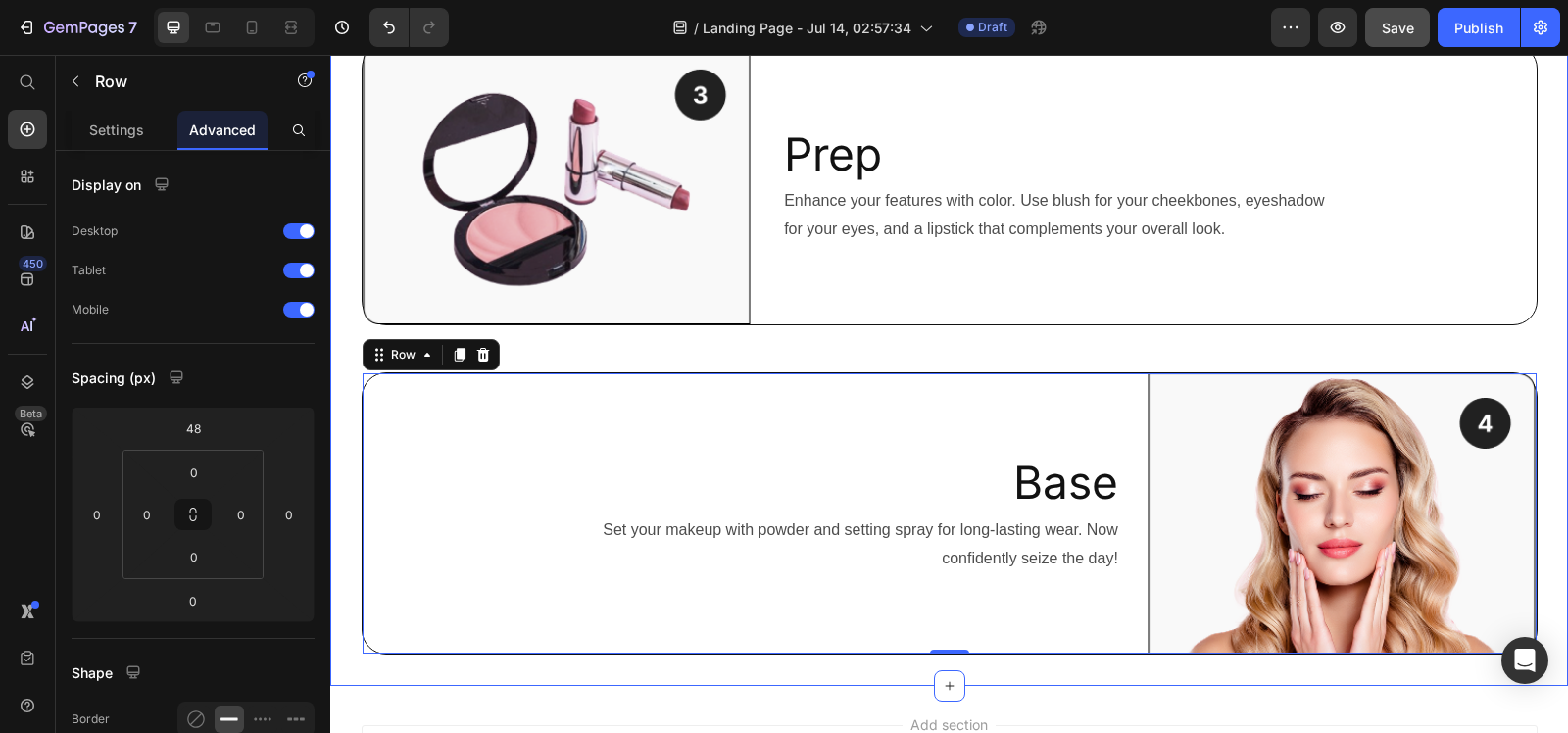 click on "How To Use Mosturizer Text Block Image Prep Heading Start your makeup routine with a clean face. Cleanse to remove impurities, moisturize for nourishment, and prime for a flawless base. Text Block Row Base Heading Even out your skin tone with foundation or tinted moisturizer. Conceal blemishes and dark circles for a smooth, radiant base. Text Block Image Row Image Prep Heading Enhance your features with color. Use blush for your cheekbones, eyeshadow for your eyes, and a lipstick that complements your overall look. Text Block Row Base Heading Set your makeup with powder and setting spray for long-lasting wear. Now confidently seize the day! Text Block Image Row   0 Section 2" at bounding box center (949, -16) 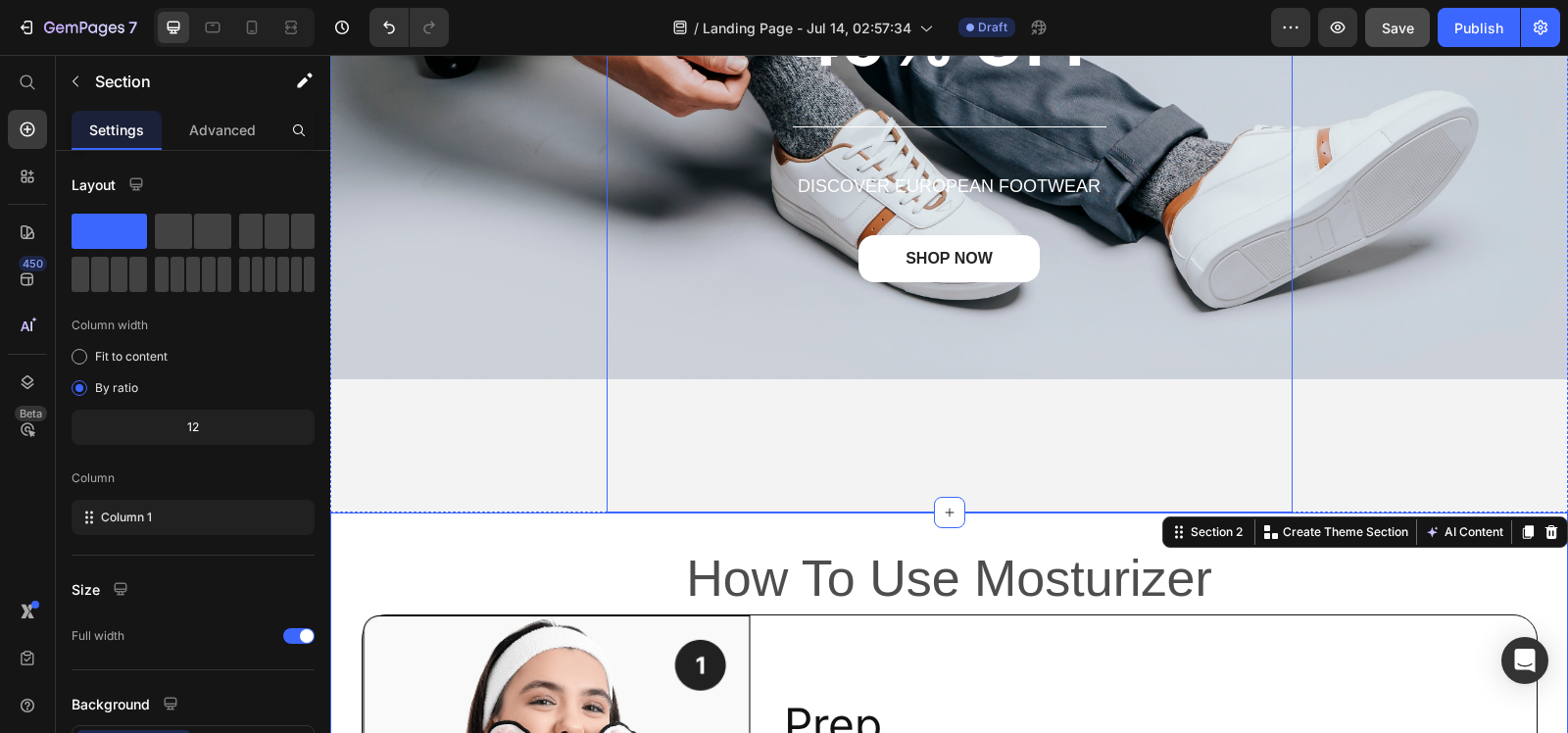 scroll, scrollTop: 612, scrollLeft: 0, axis: vertical 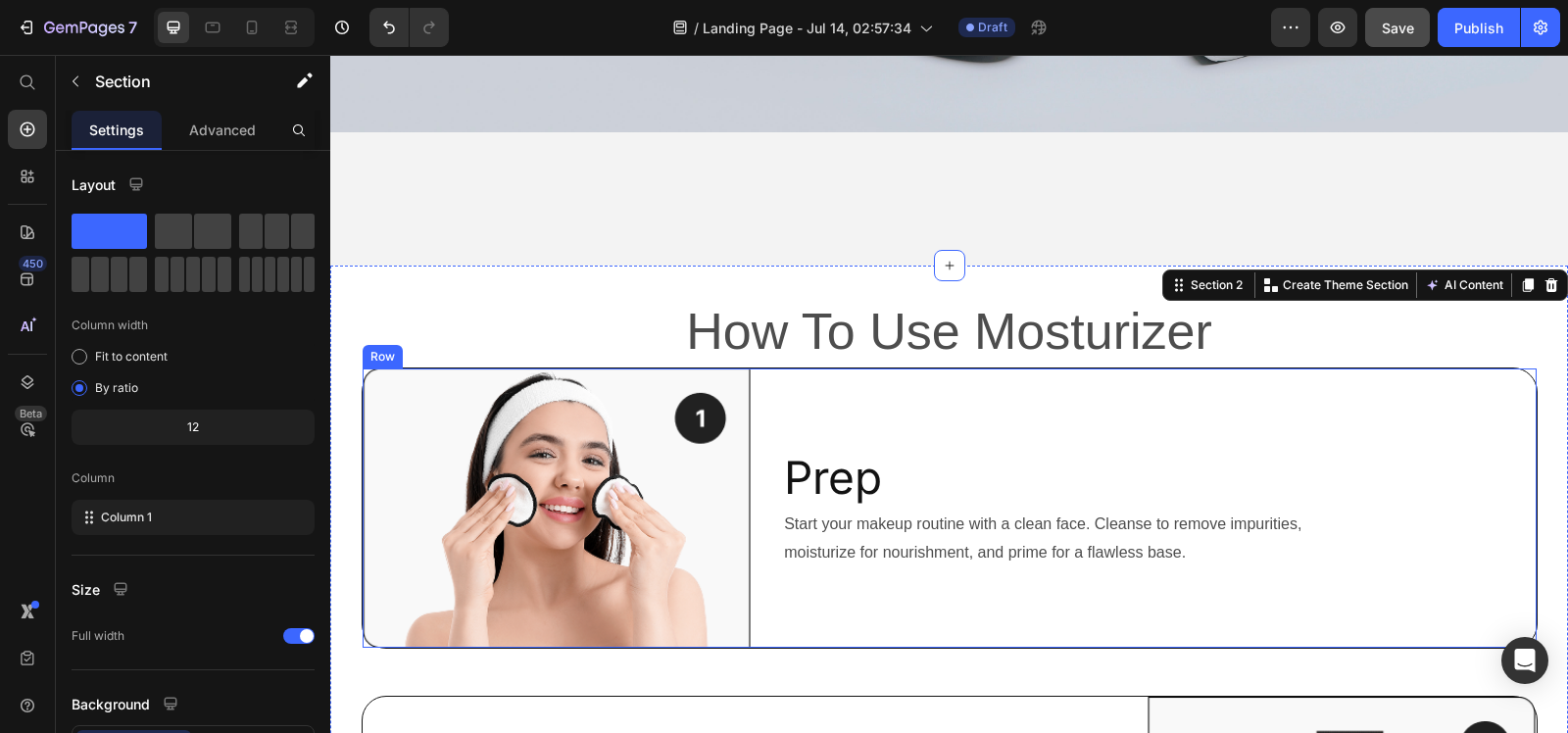 click on "Prep Heading Start your makeup routine with a clean face. Cleanse to remove impurities, moisturize for nourishment, and prime for a flawless base. Text Block" at bounding box center [1147, 509] 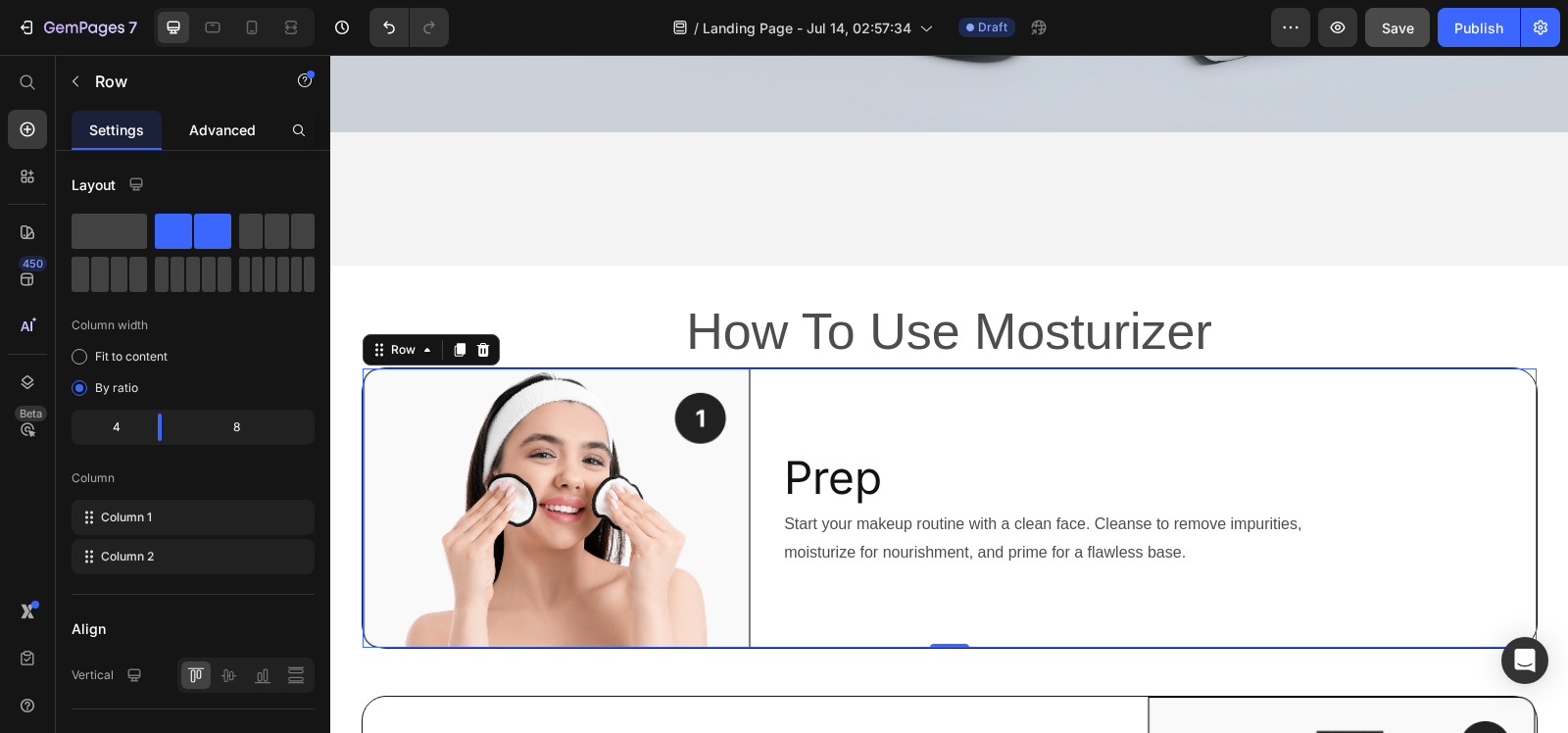 click on "Advanced" at bounding box center [222, 129] 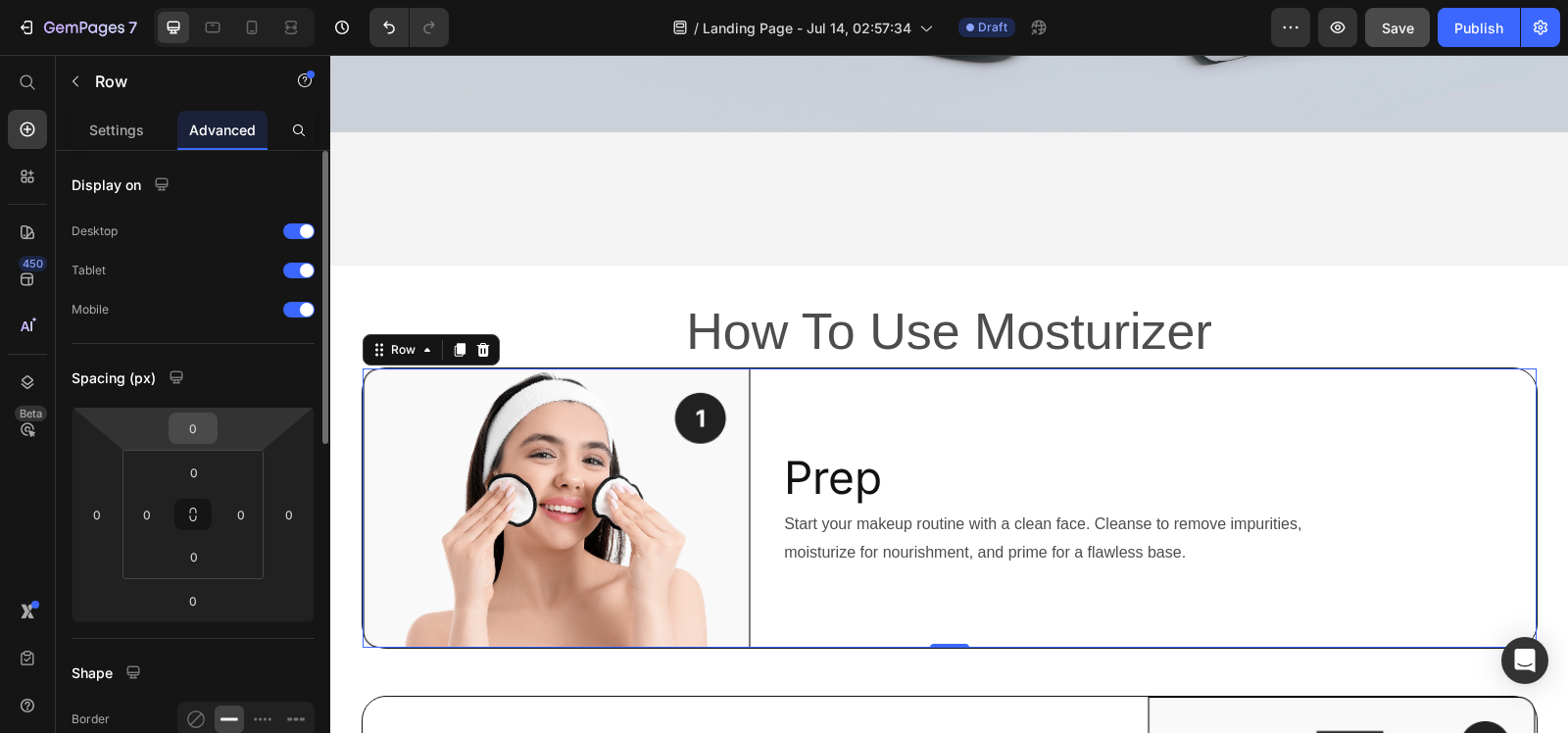 click on "0" at bounding box center (193, 428) 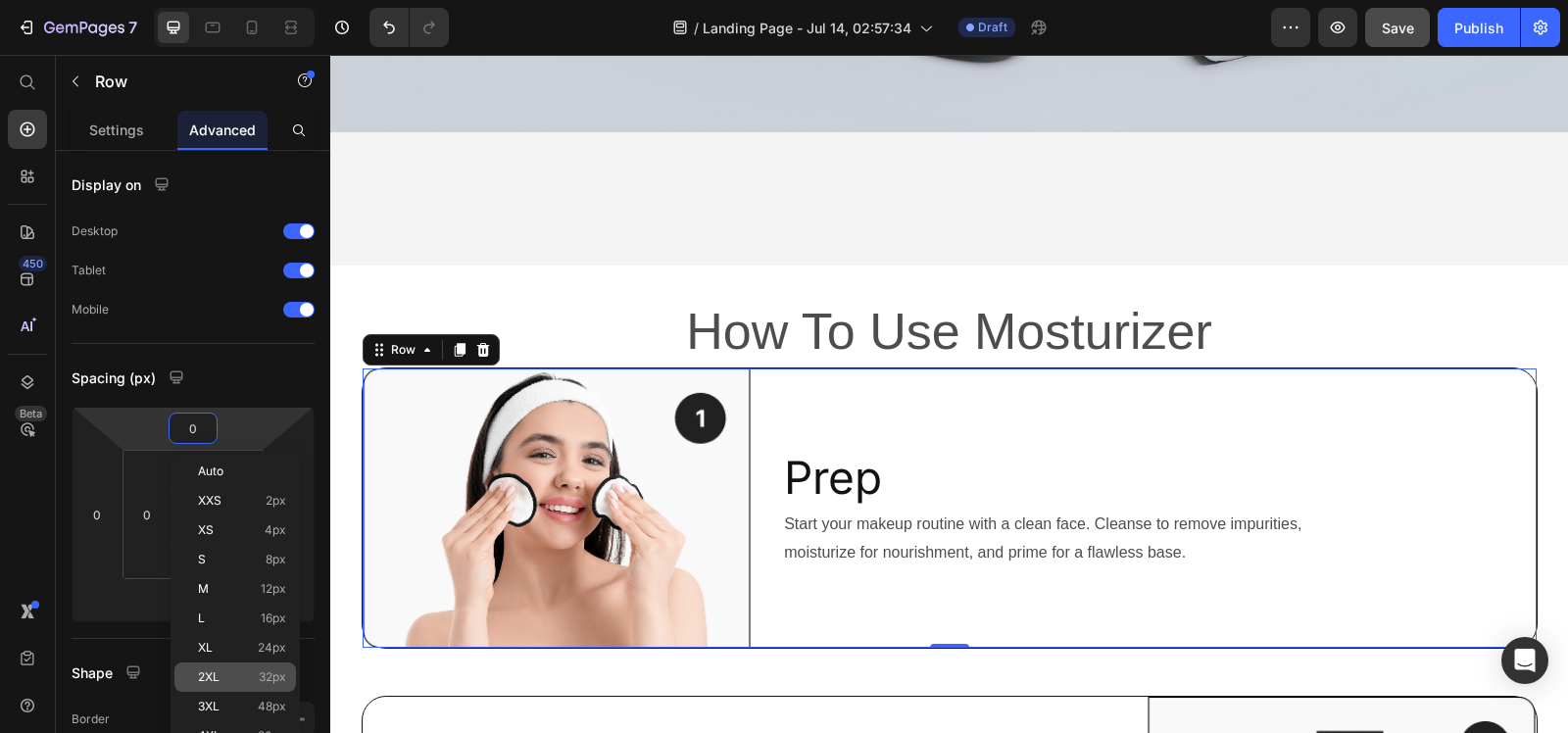 click on "2XL 32px" at bounding box center [242, 677] 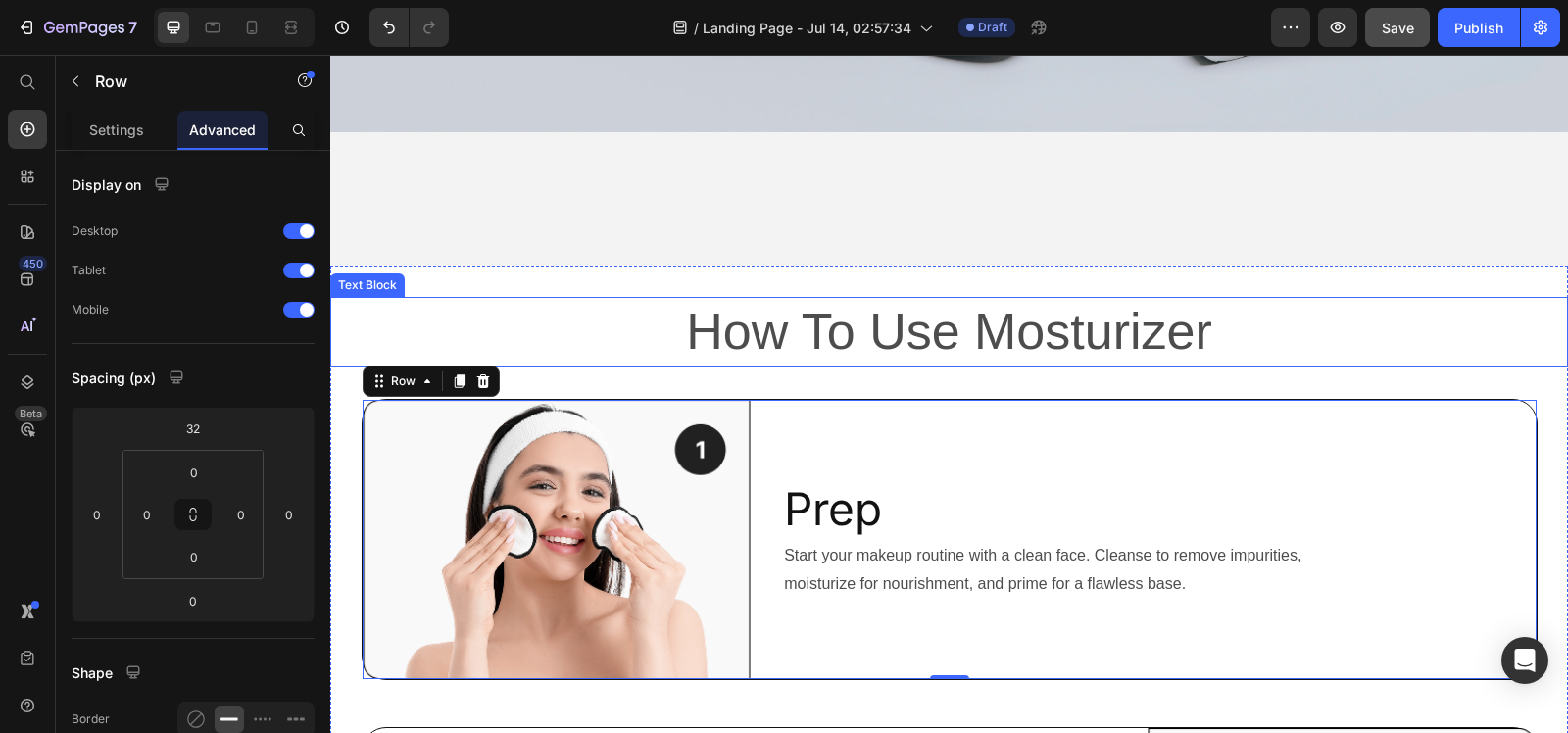 click on "How To Use Mosturizer" at bounding box center [949, 332] 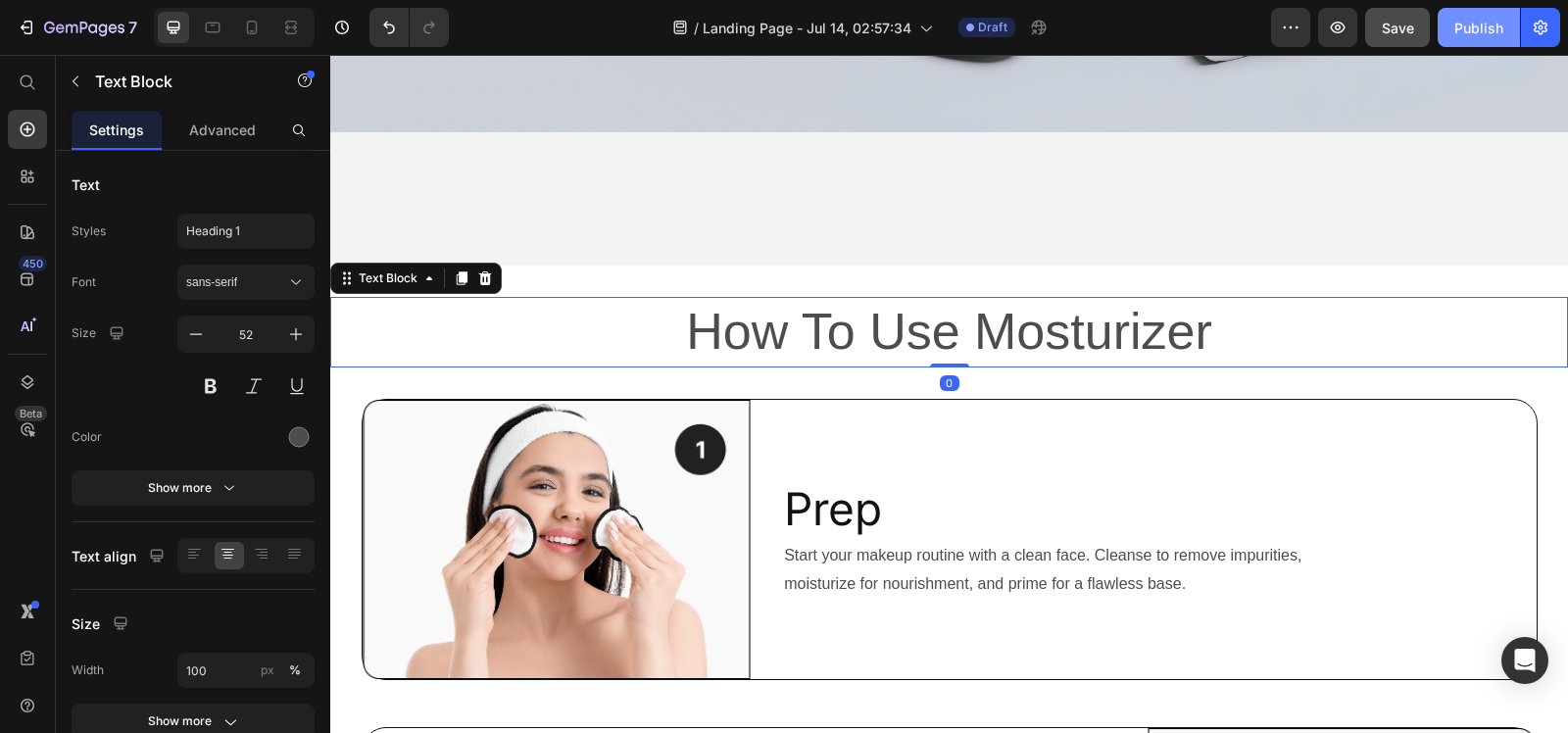 click on "Publish" at bounding box center (1479, 27) 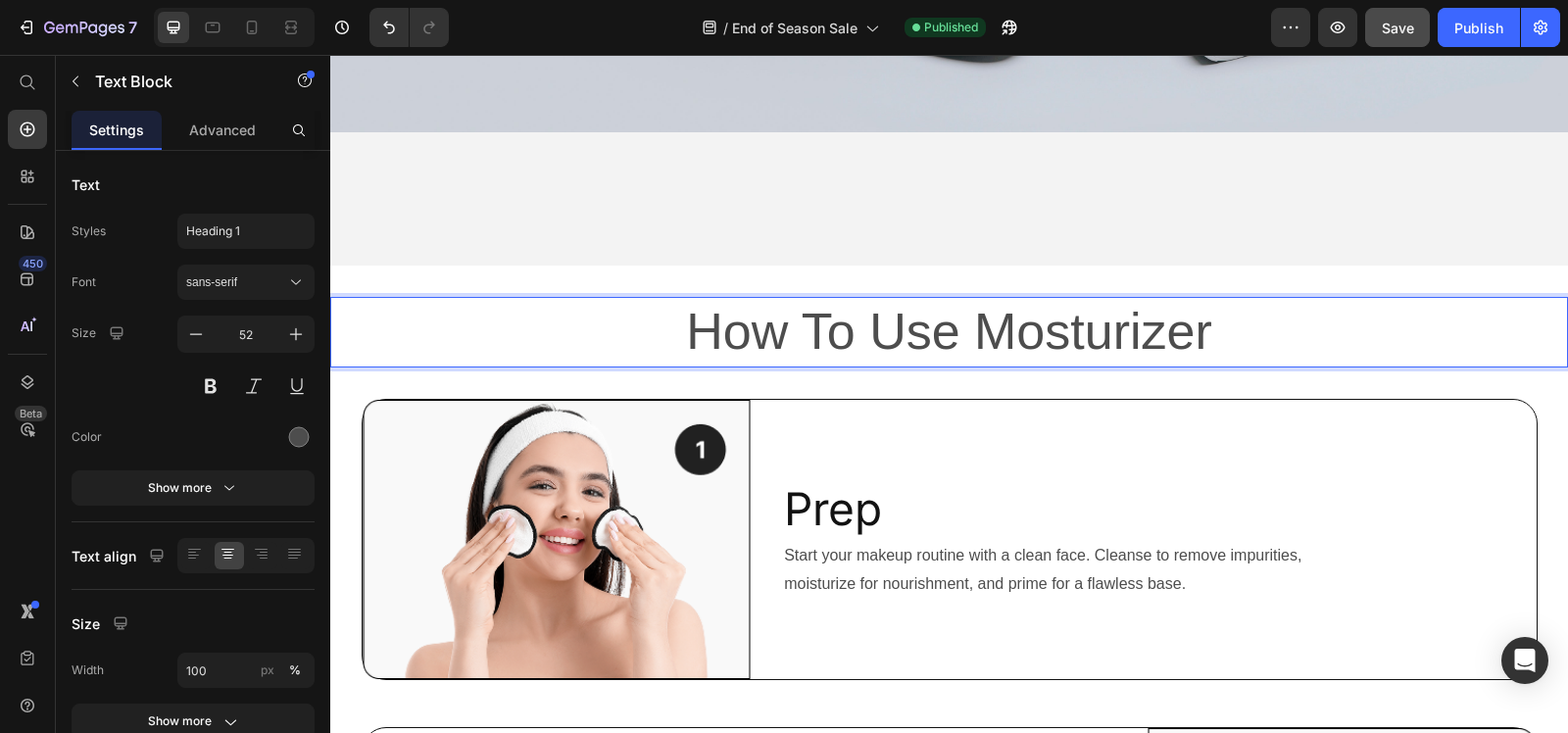 click on "How To Use Mosturizer" at bounding box center [949, 332] 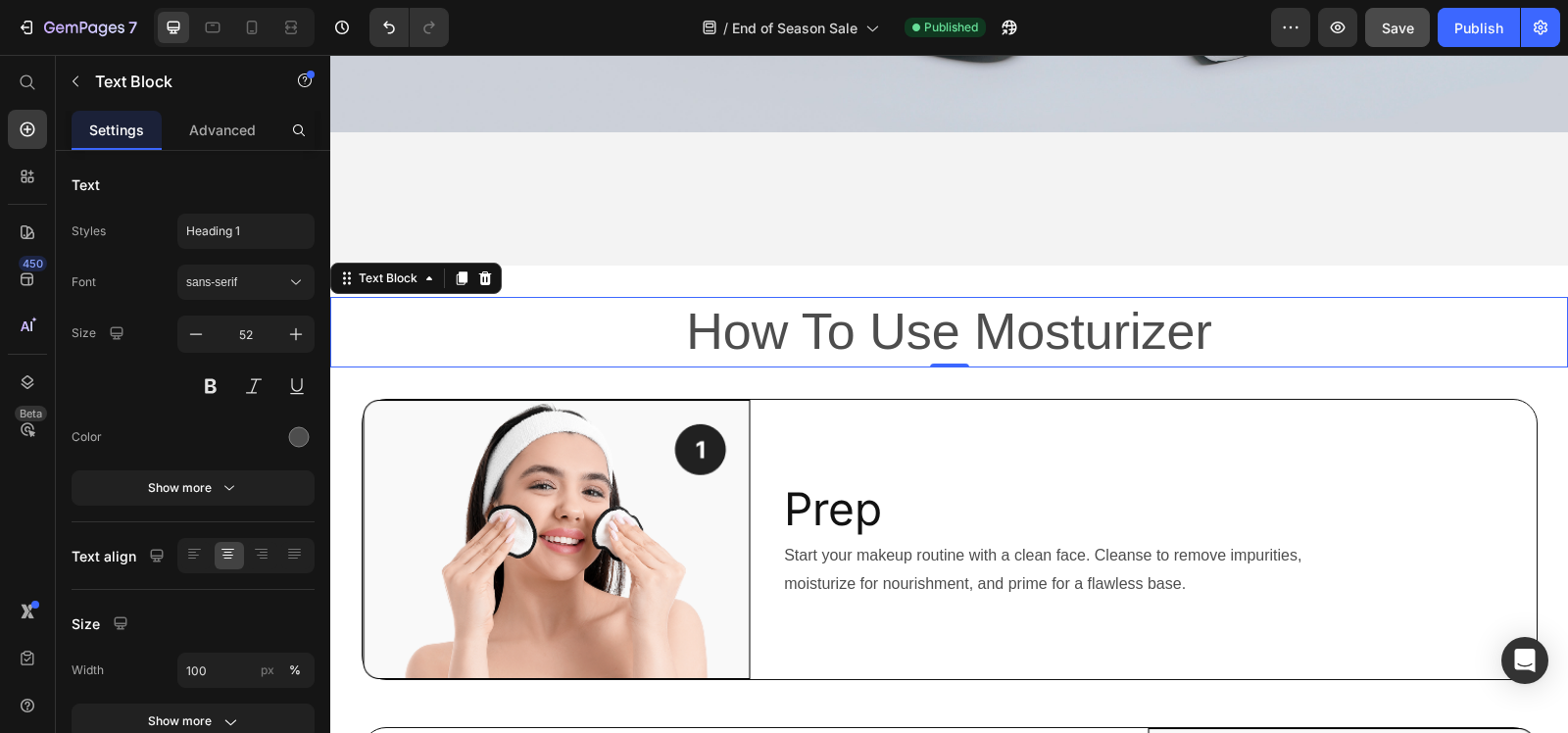 click on "How To Use Mosturizer" at bounding box center (949, 332) 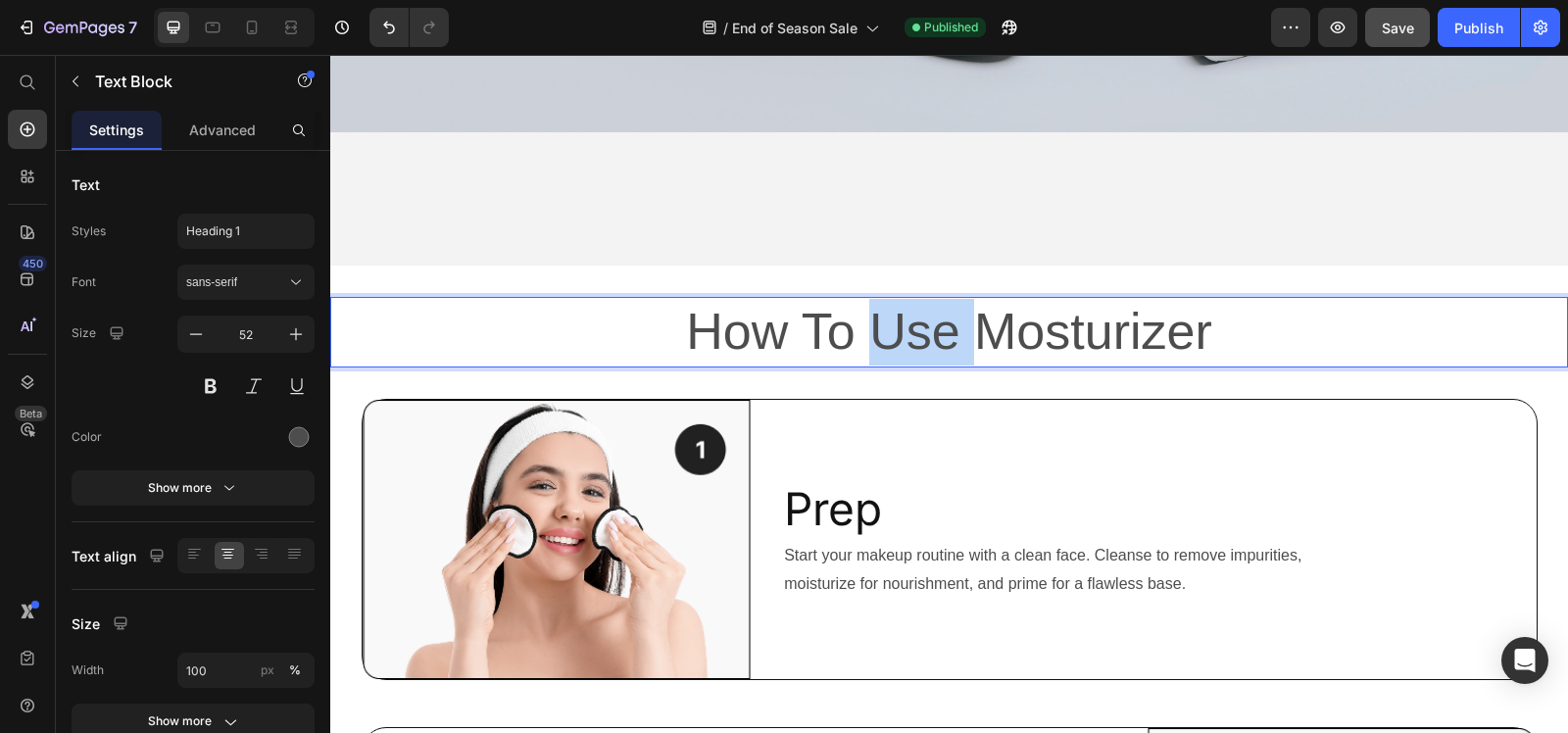 click on "How To Use Mosturizer" at bounding box center (949, 332) 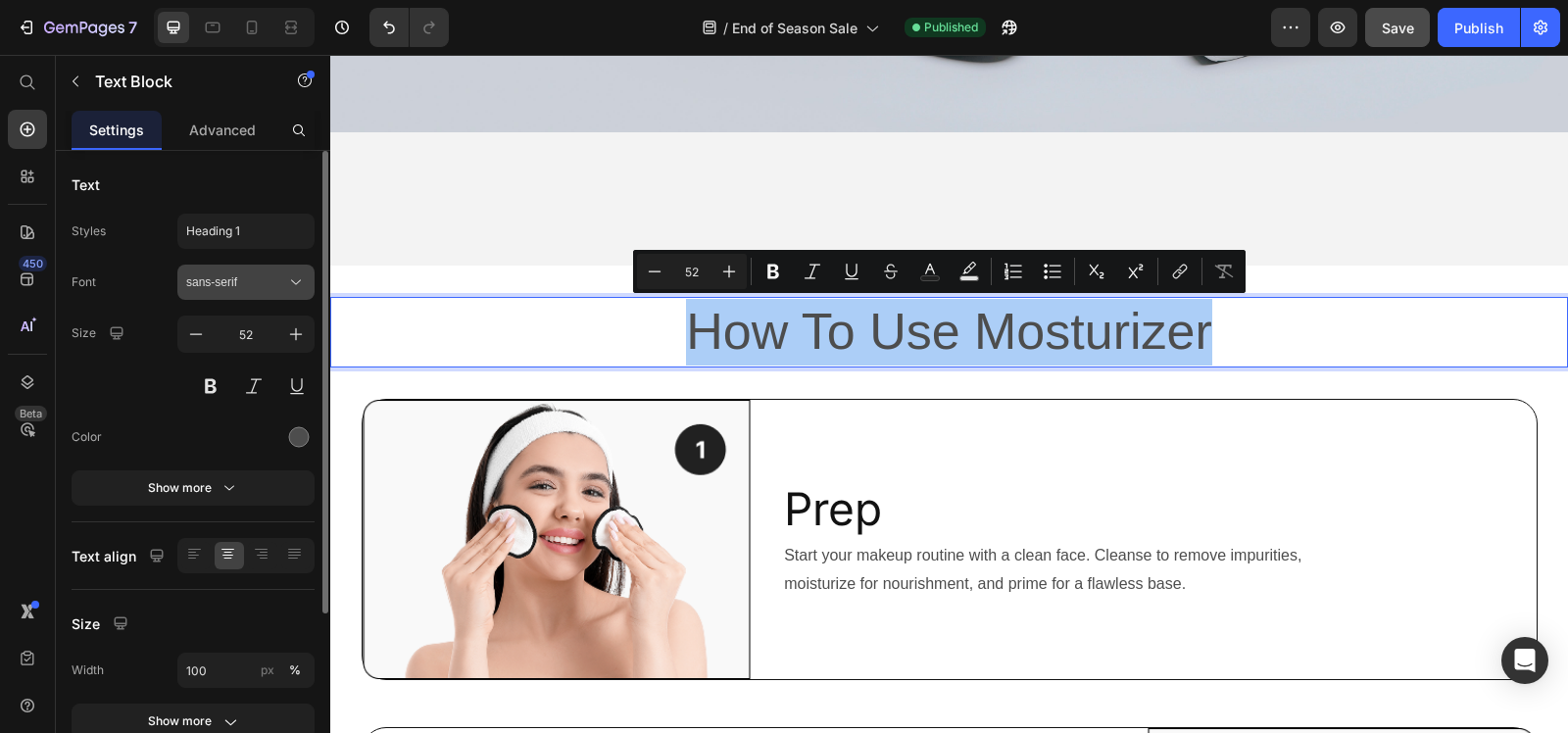 click on "sans-serif" at bounding box center (236, 282) 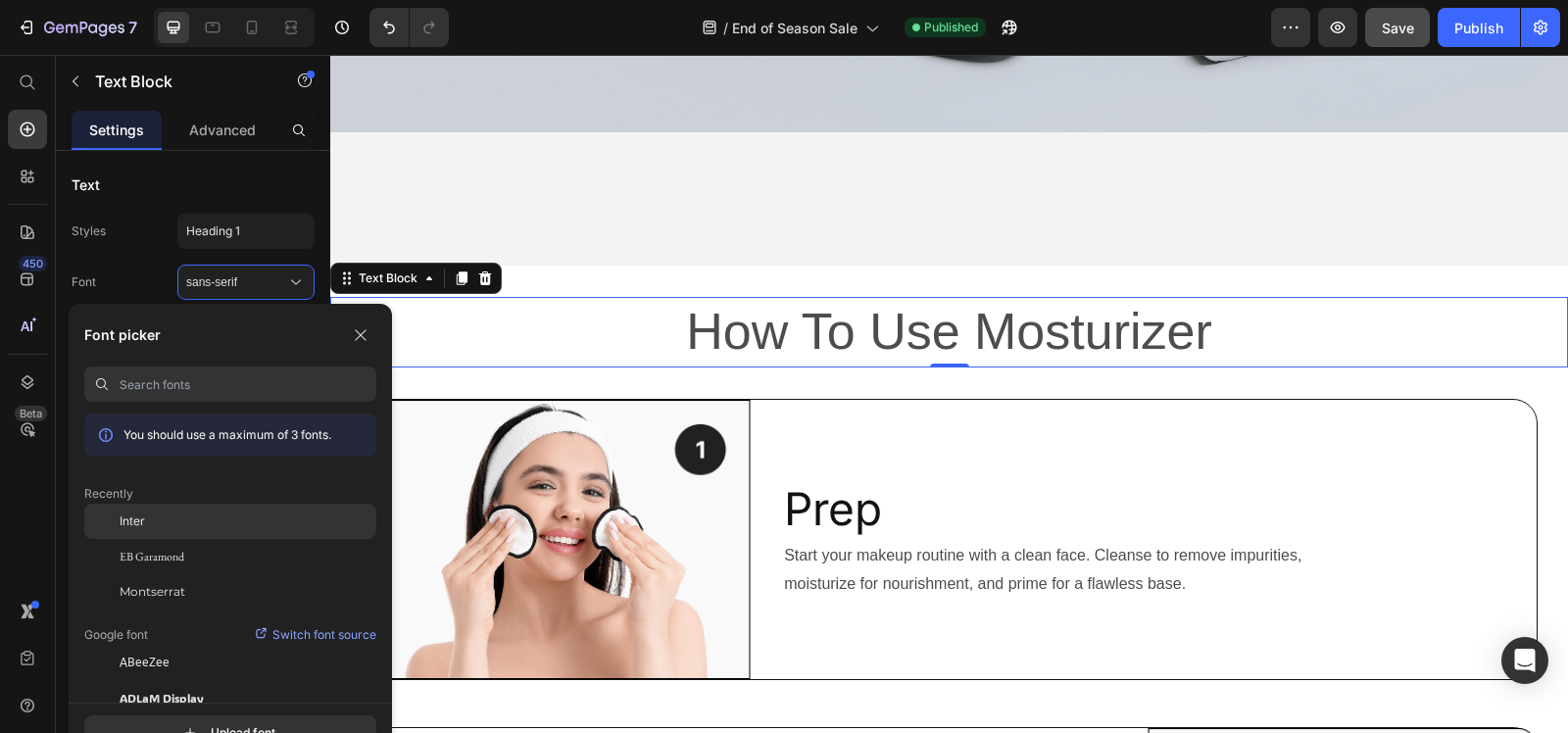 click on "Inter" 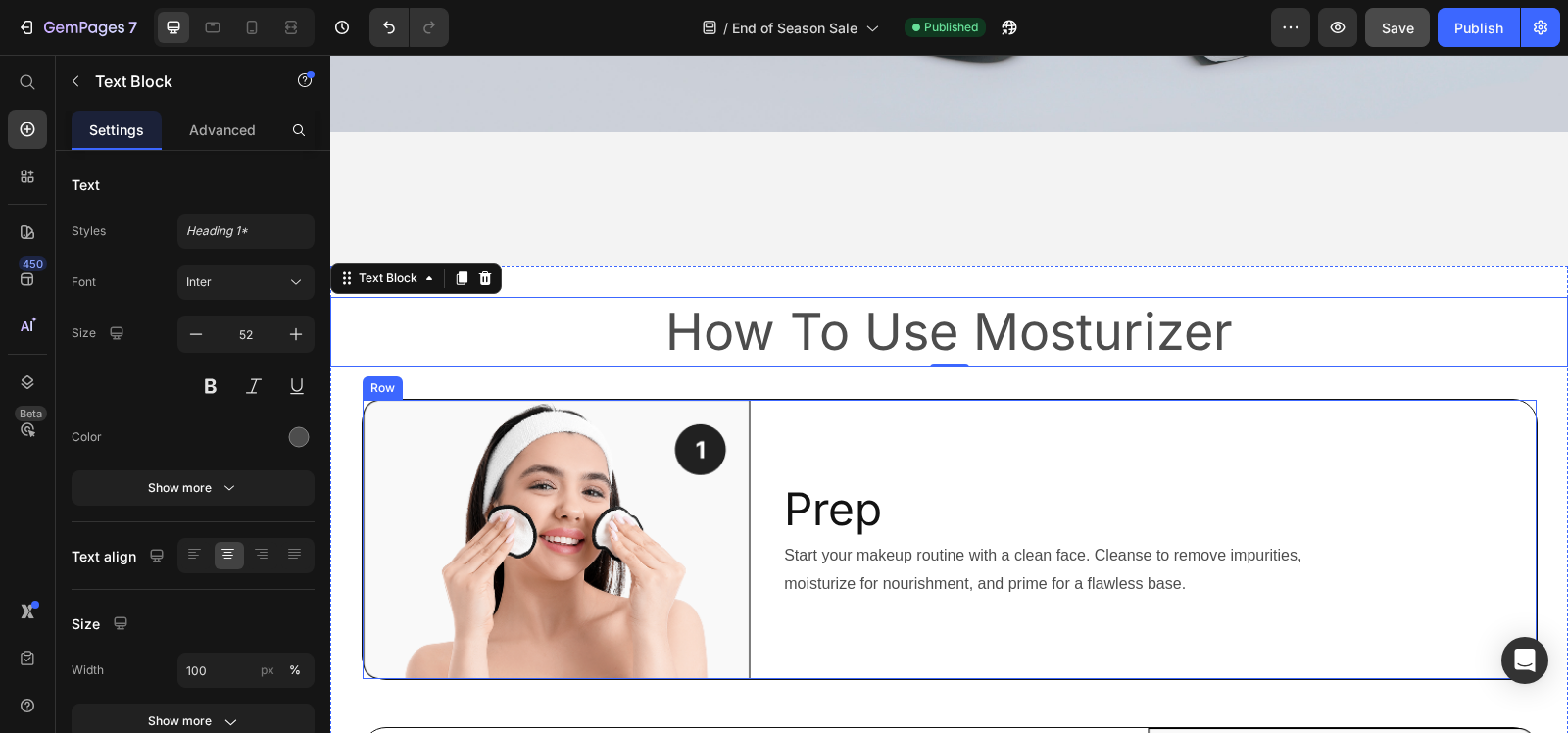 click on "Prep Heading Start your makeup routine with a clean face. Cleanse to remove impurities, moisturize for nourishment, and prime for a flawless base. Text Block" at bounding box center [1147, 540] 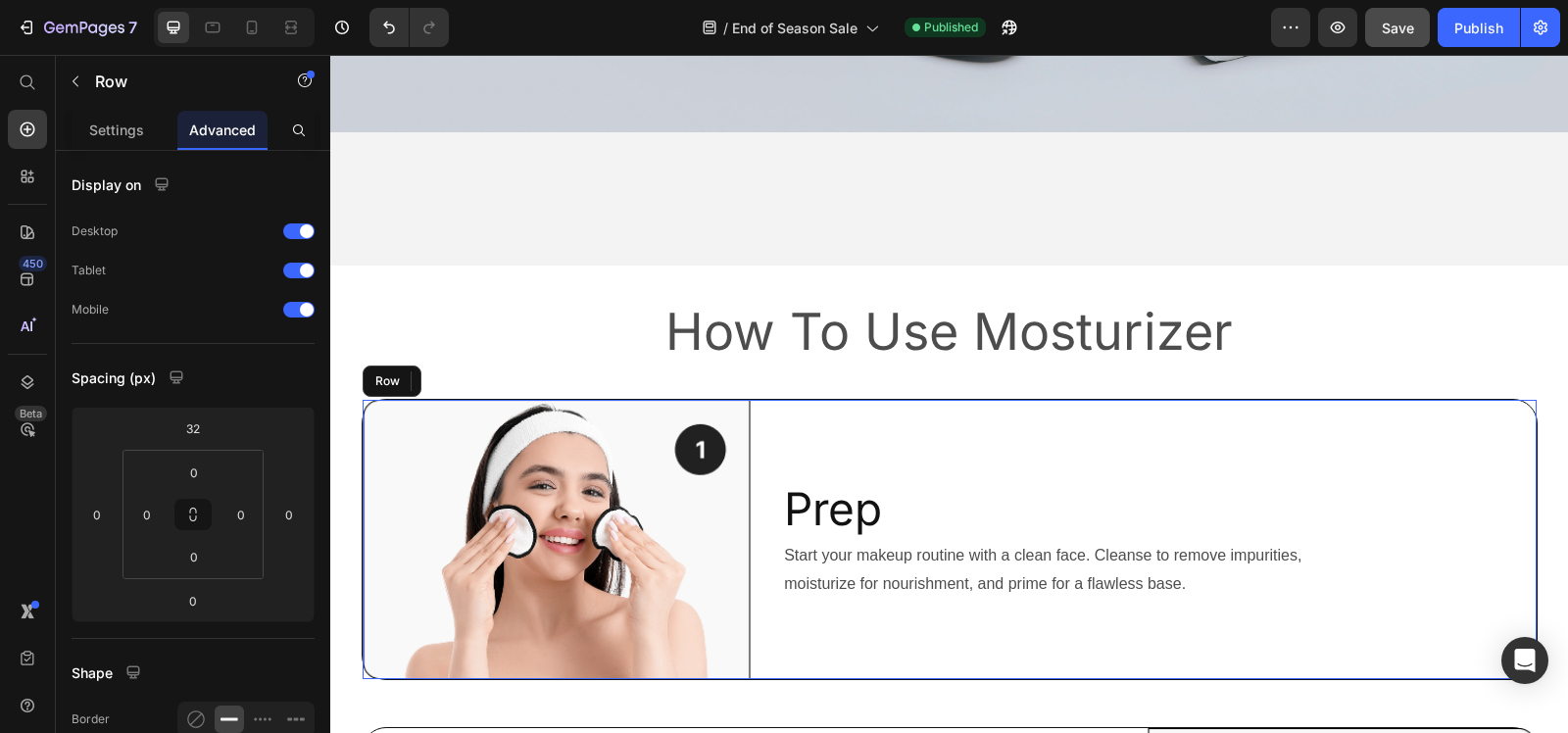 click on "Prep" at bounding box center (1158, 510) 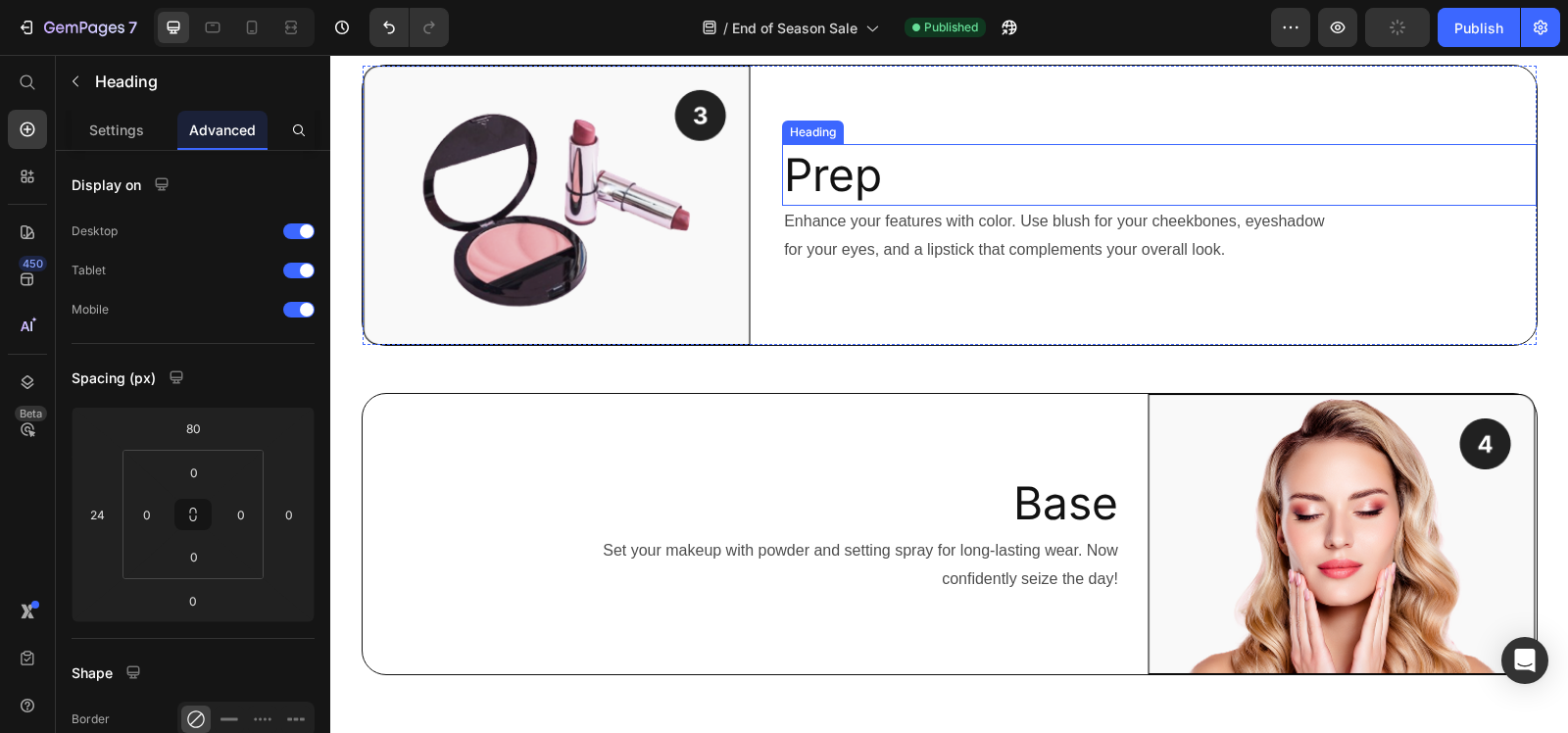 scroll, scrollTop: 1446, scrollLeft: 0, axis: vertical 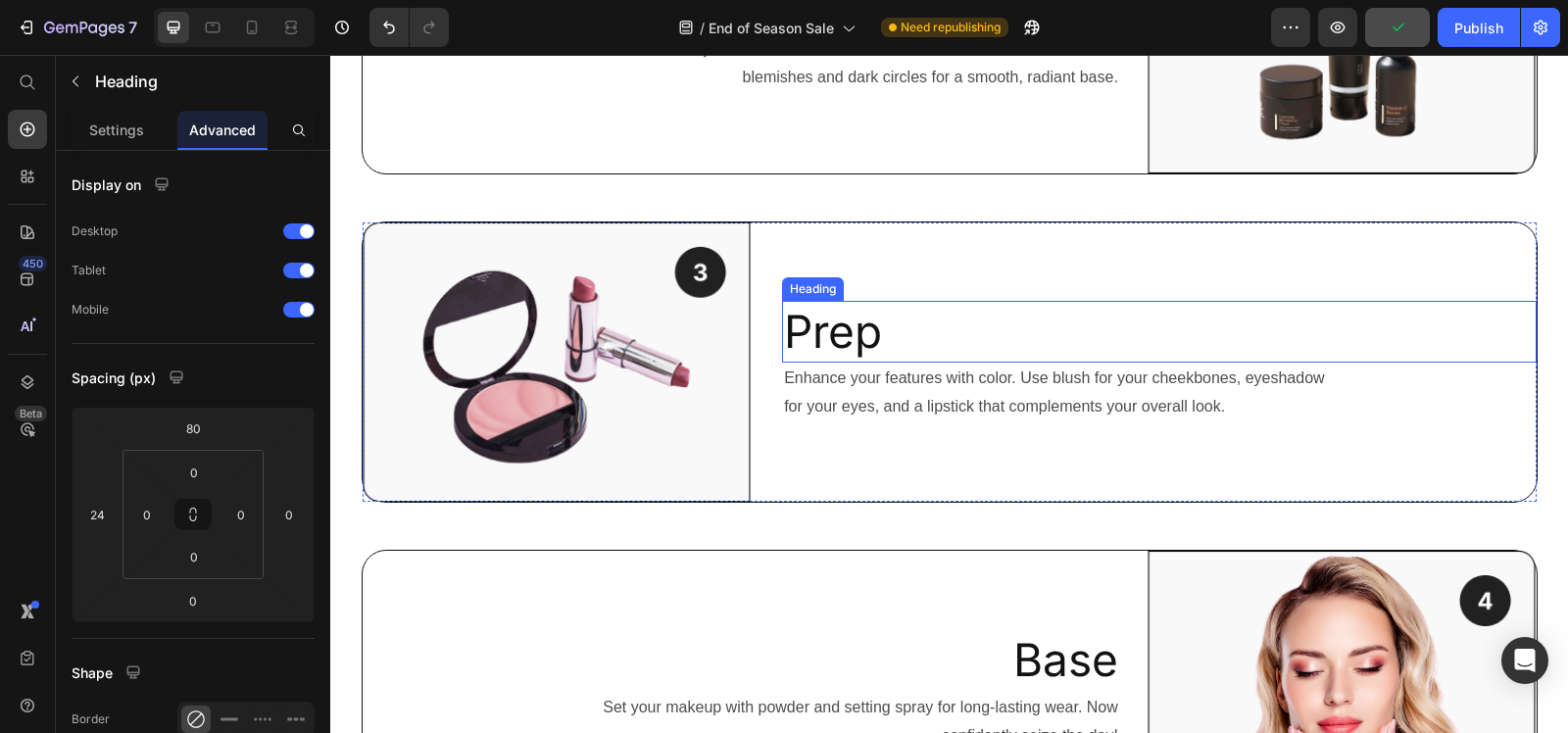 click on "Prep" at bounding box center (1158, 332) 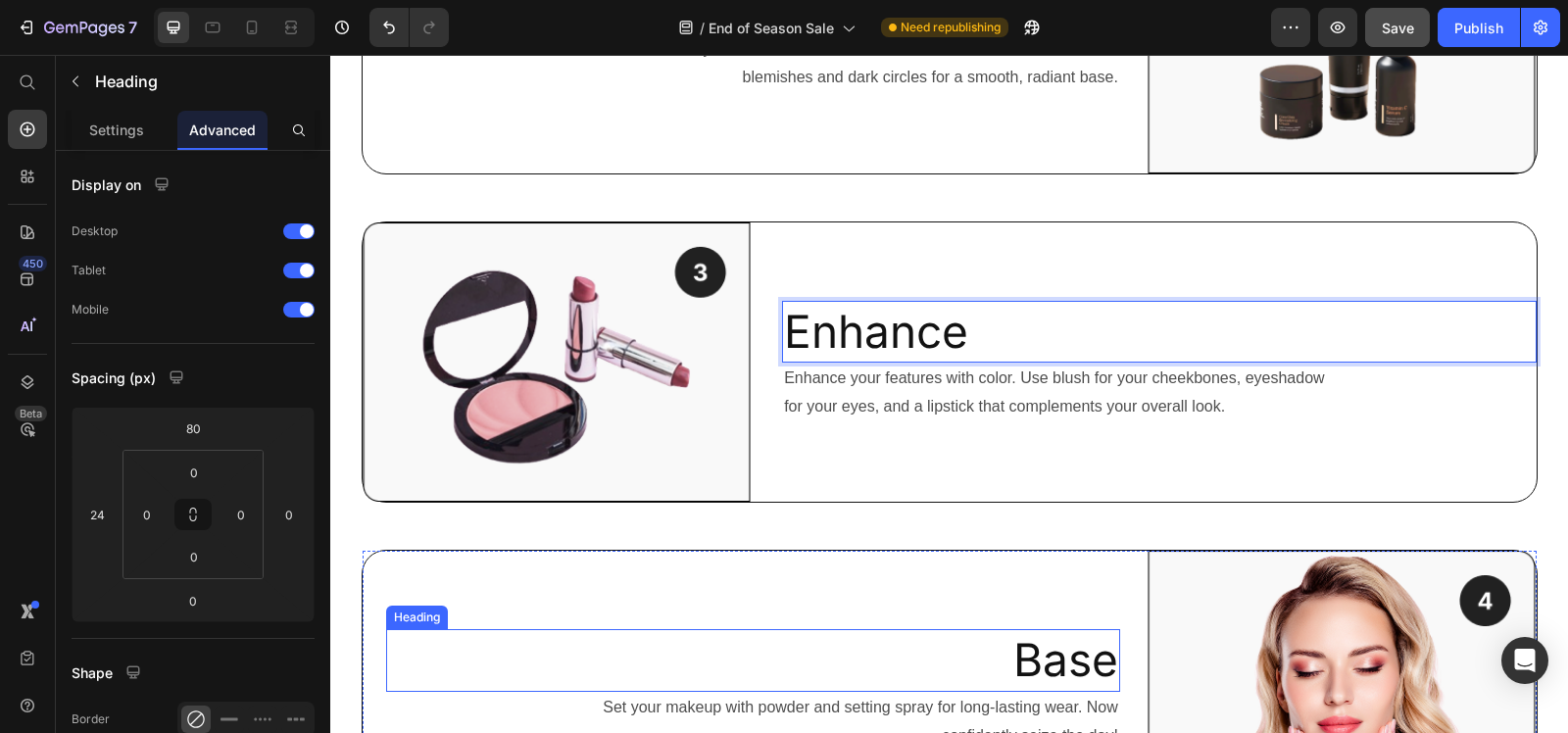 click on "Base" at bounding box center [753, 660] 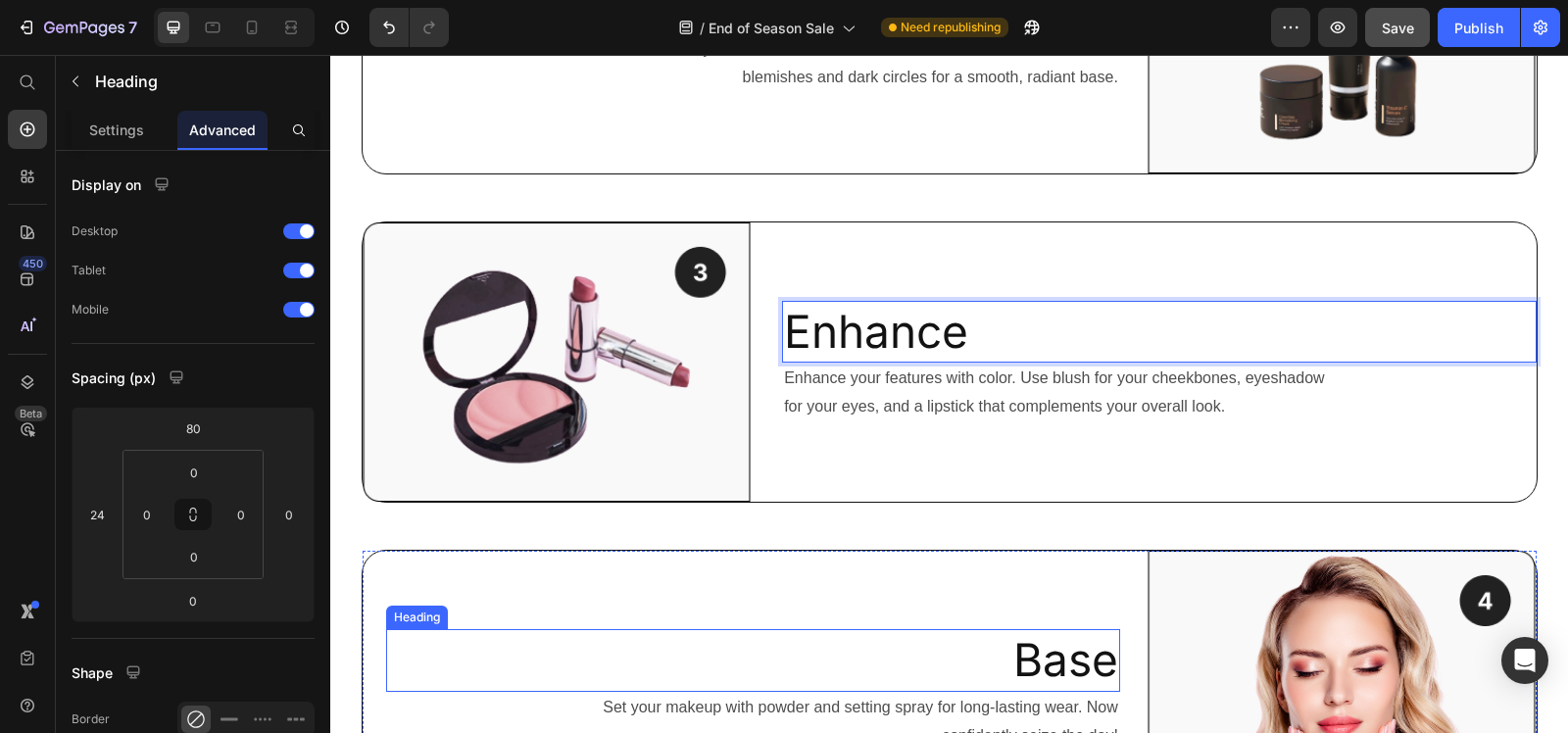click on "Base" at bounding box center (753, 660) 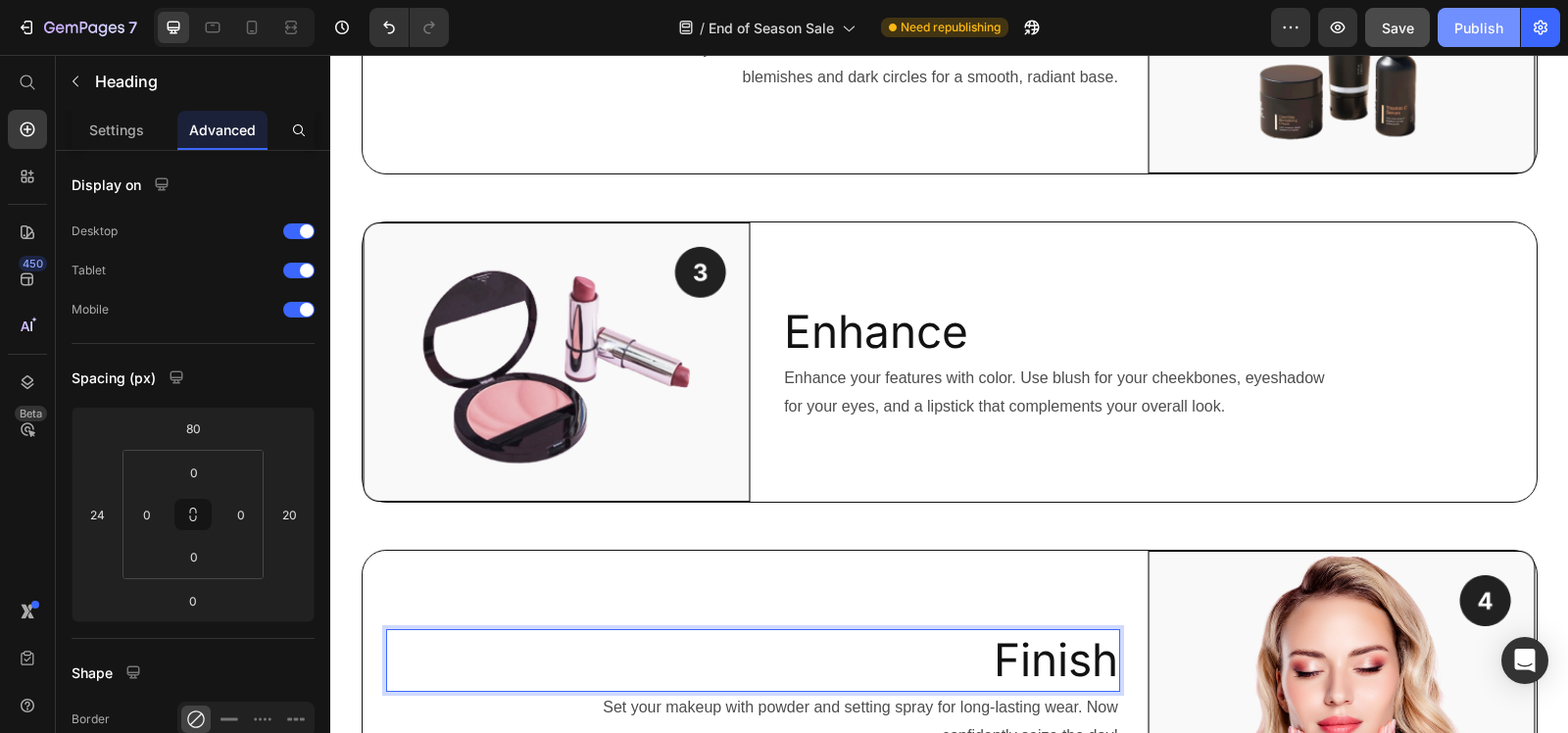 click on "Publish" at bounding box center [1479, 27] 